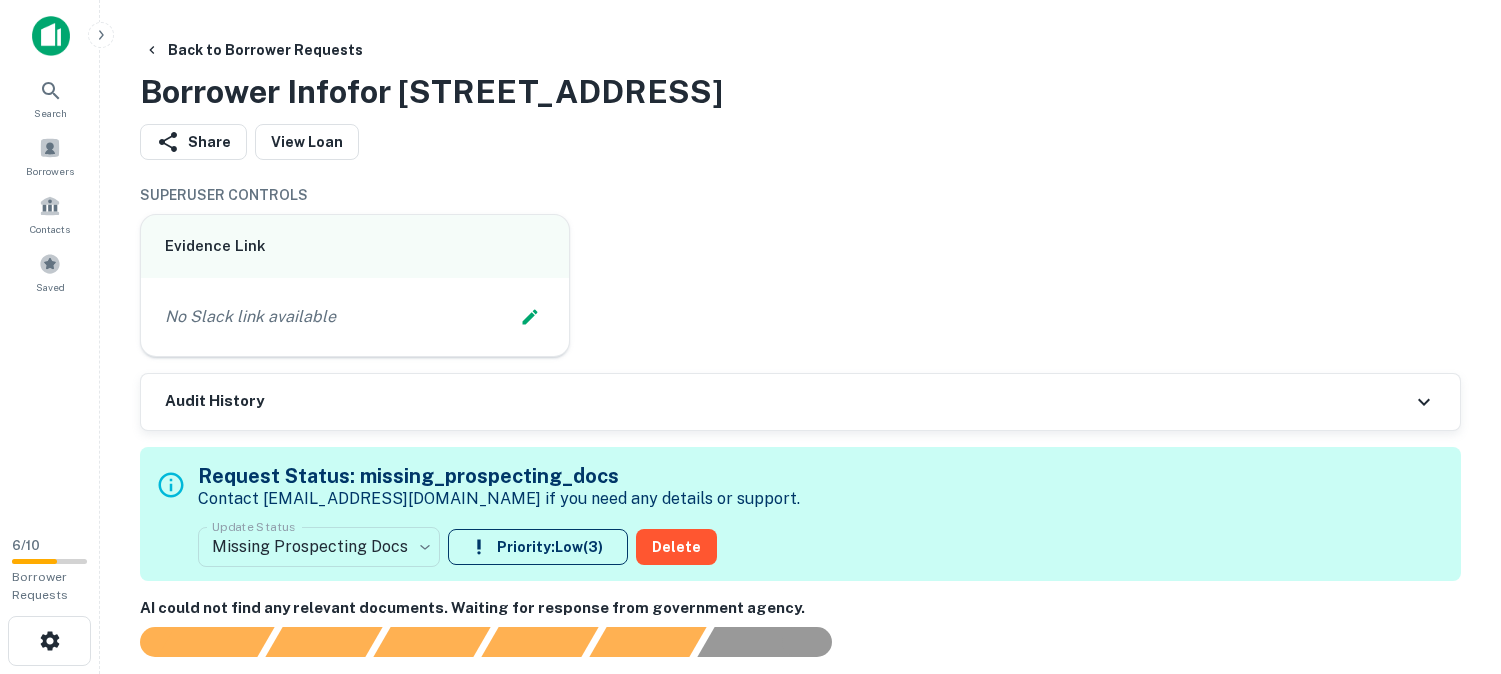 scroll, scrollTop: 0, scrollLeft: 0, axis: both 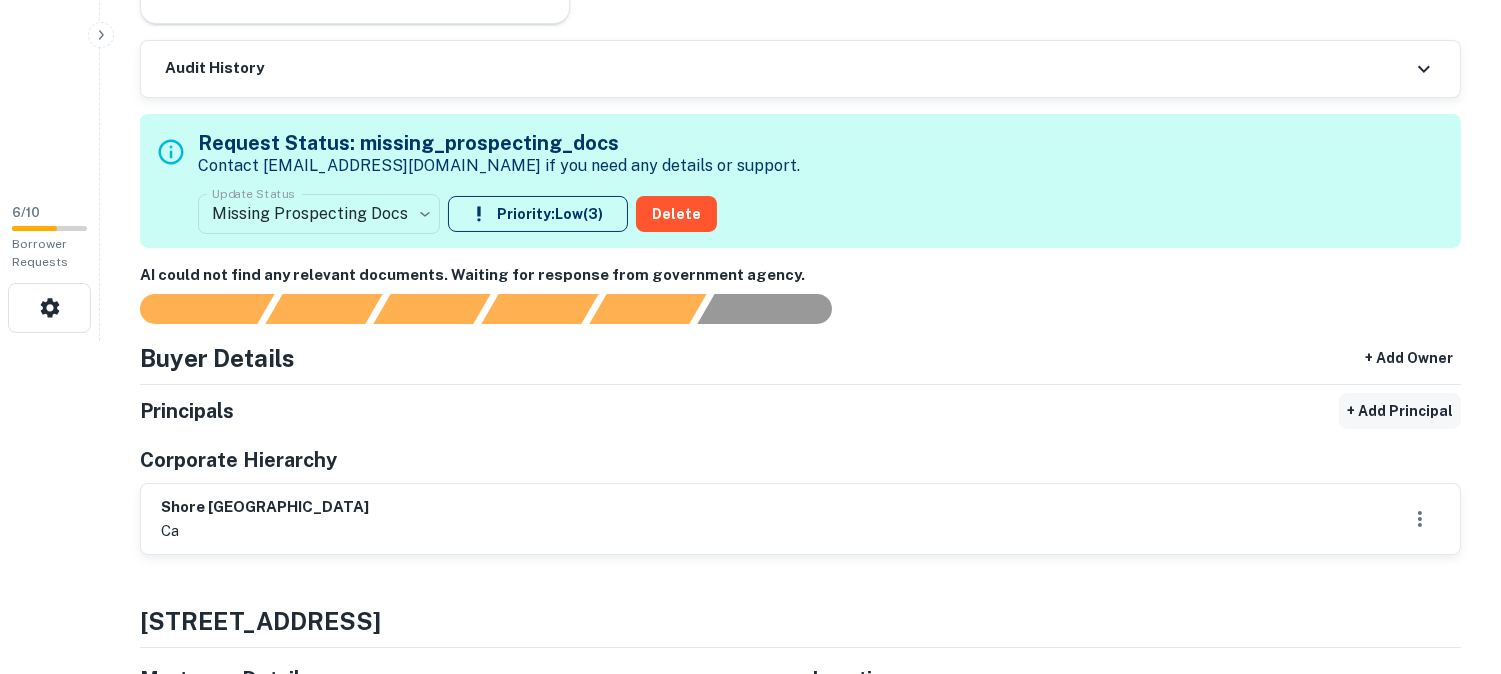 click on "+ Add Principal" at bounding box center [1400, 411] 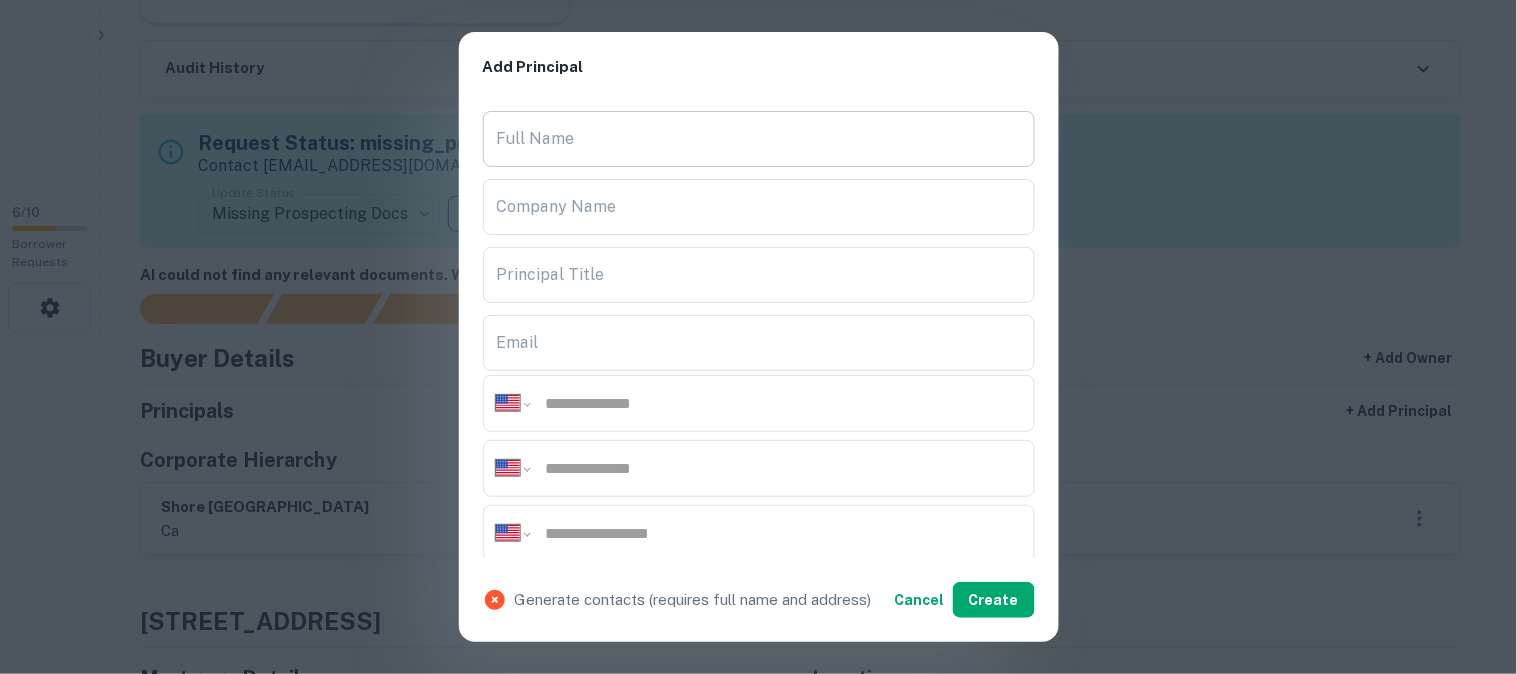 click on "Full Name" at bounding box center (759, 139) 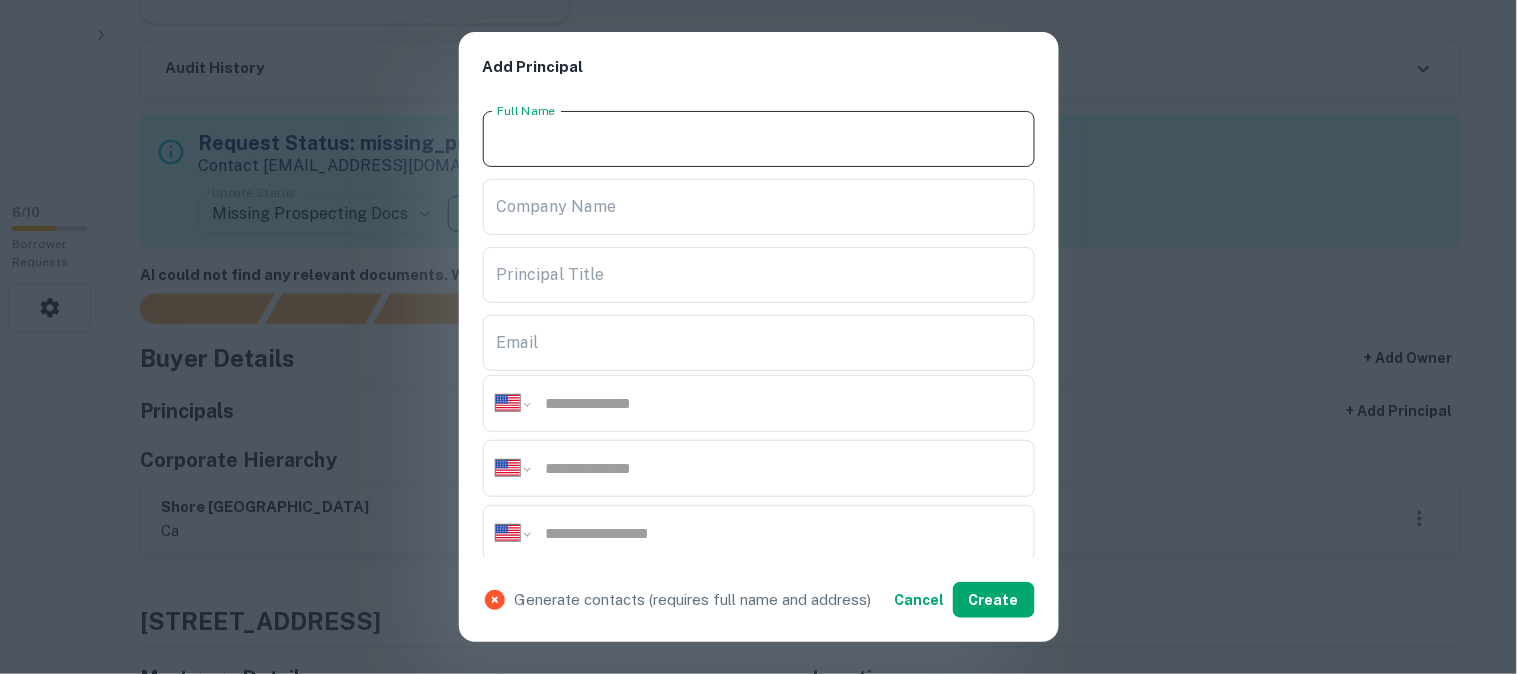 paste on "**********" 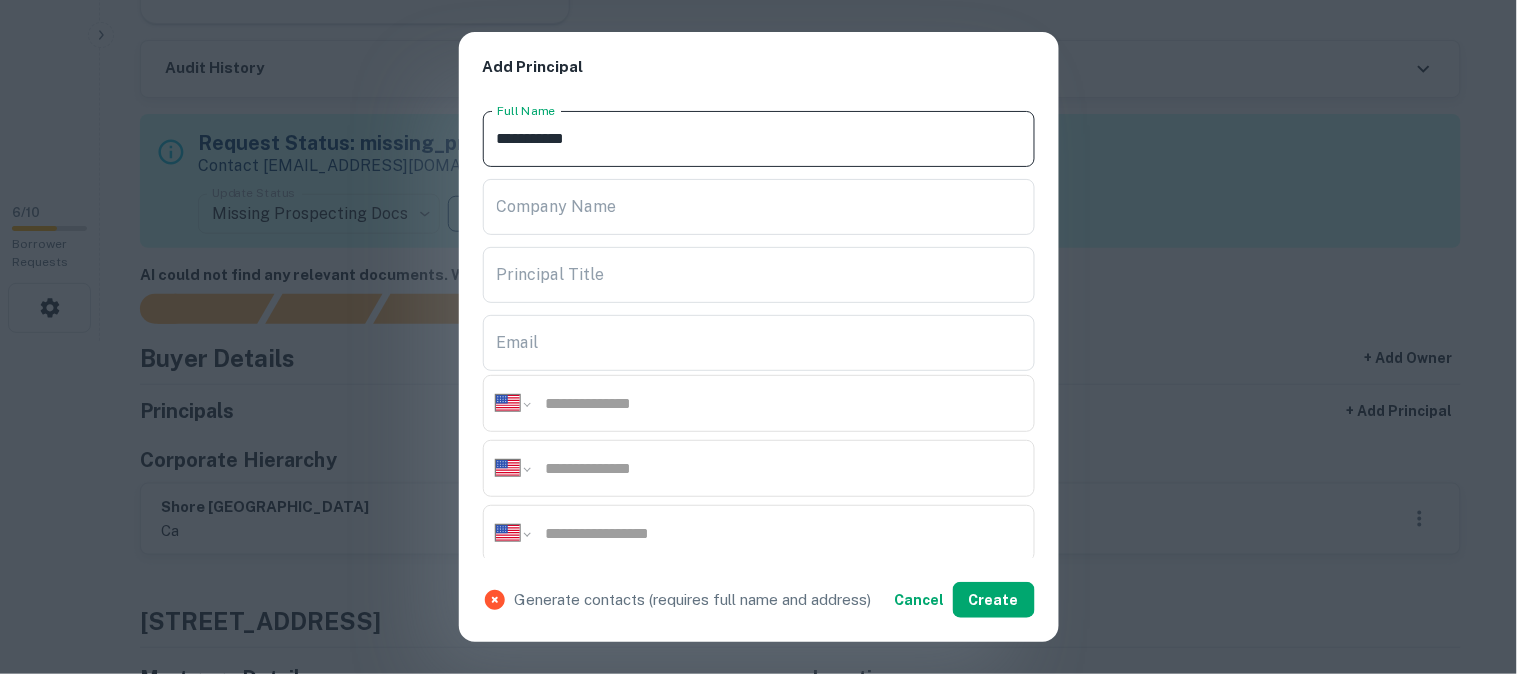 type on "**********" 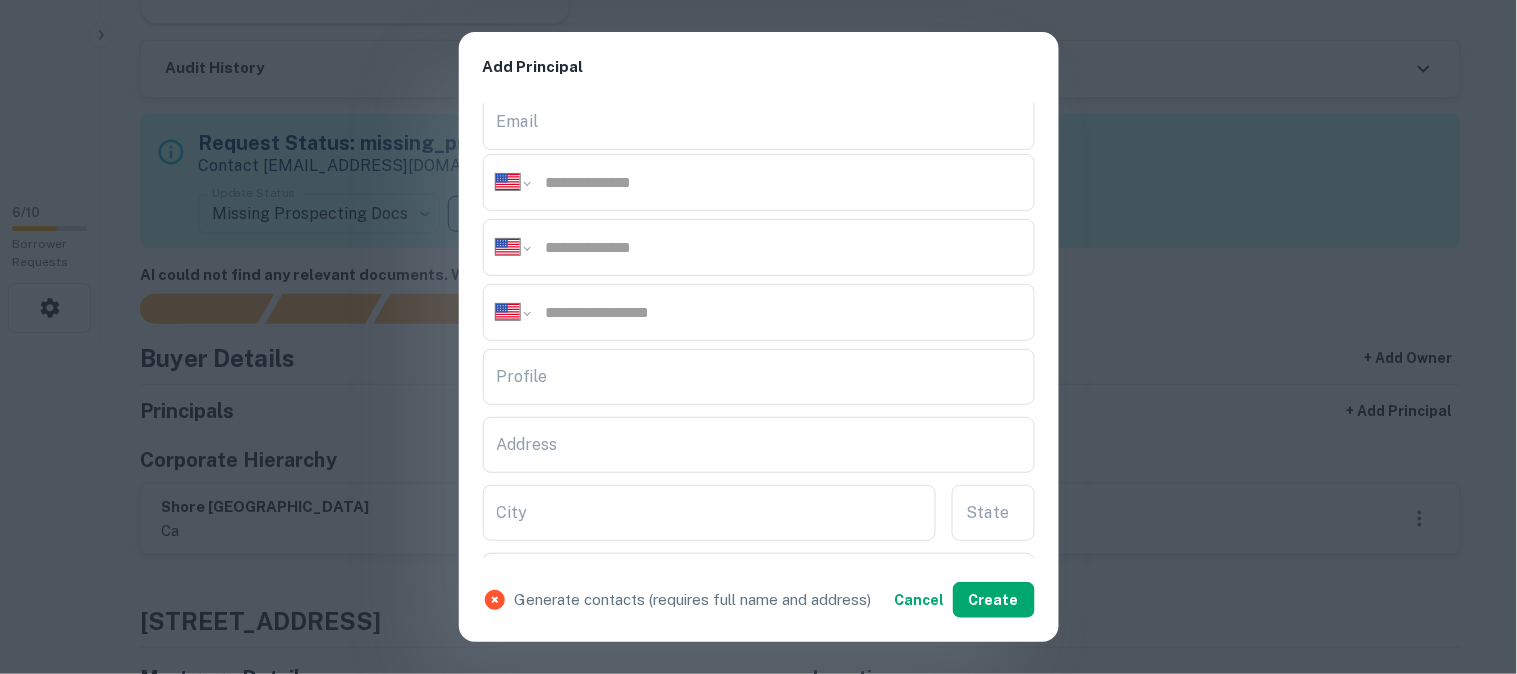 scroll, scrollTop: 222, scrollLeft: 0, axis: vertical 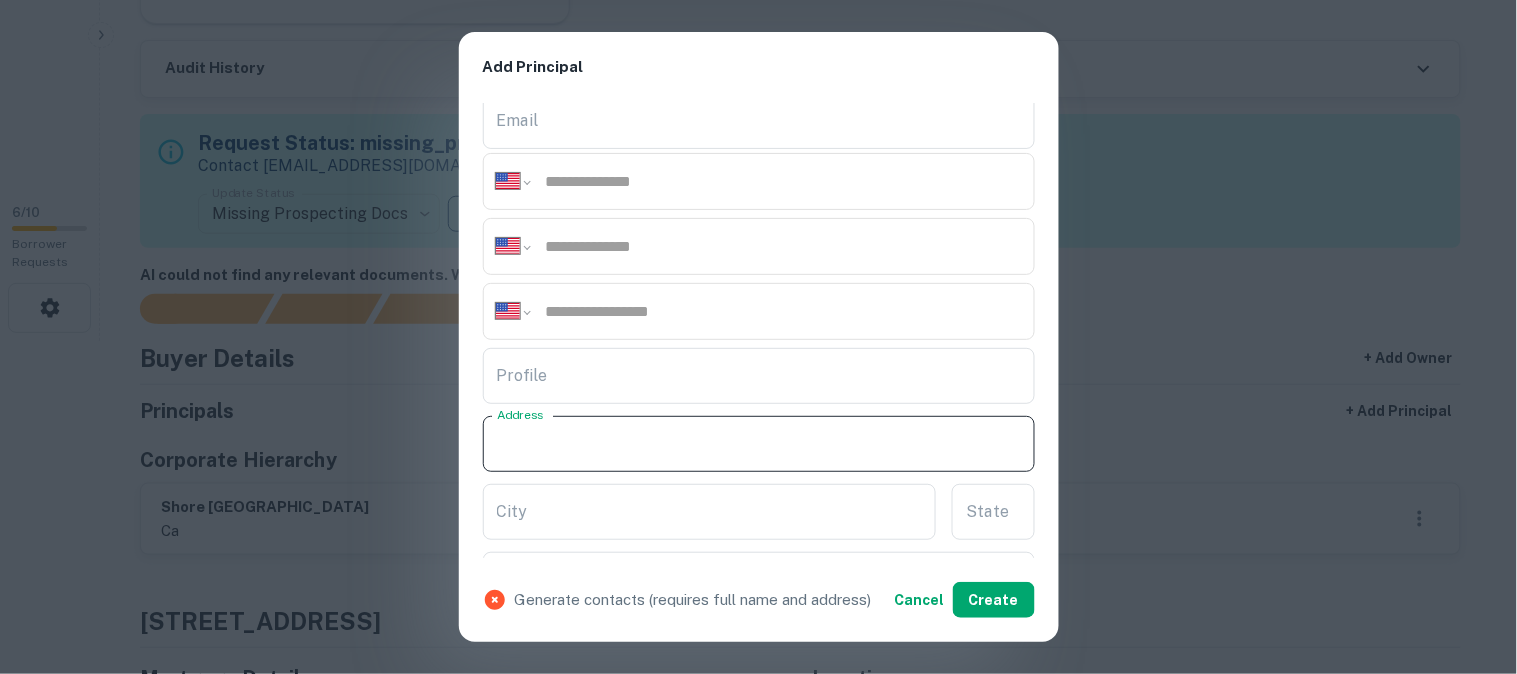 click on "Address" at bounding box center [759, 444] 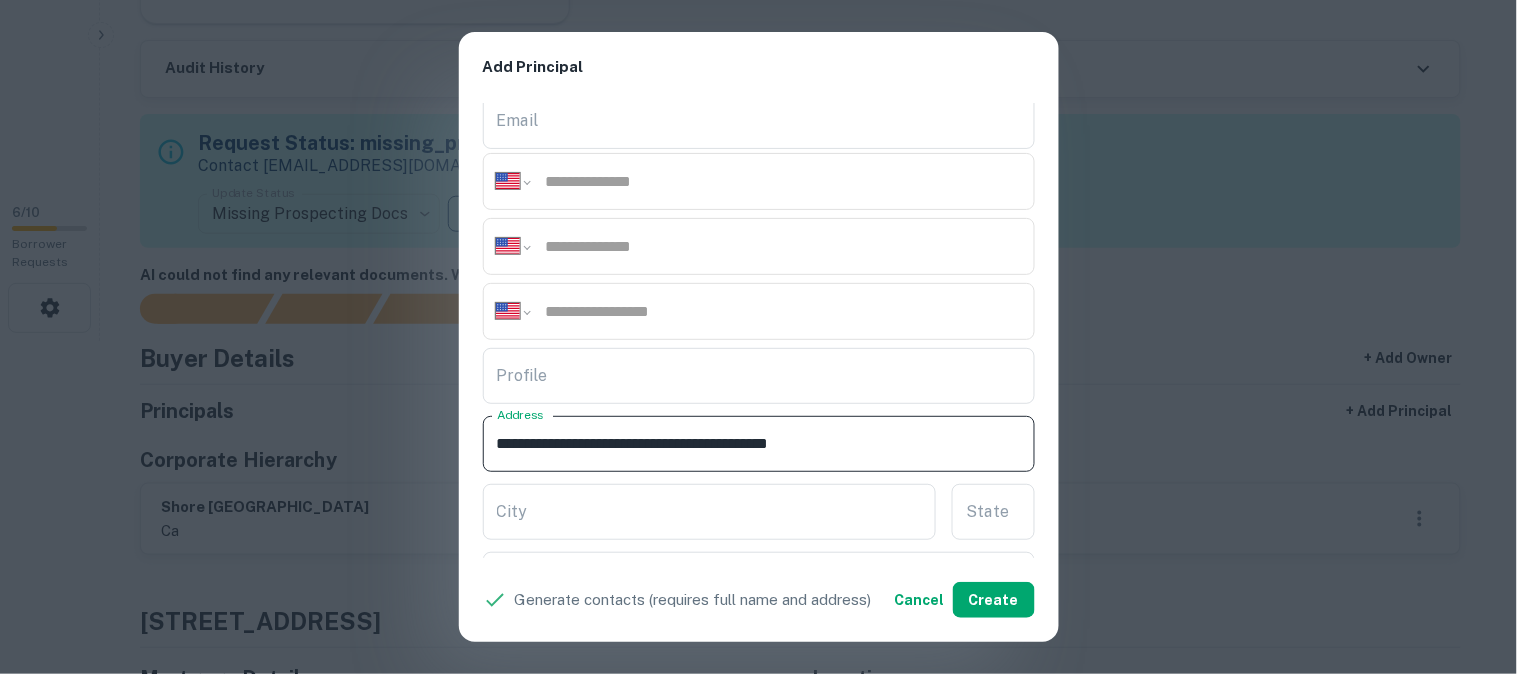 drag, startPoint x: 701, startPoint y: 432, endPoint x: 816, endPoint y: 471, distance: 121.433105 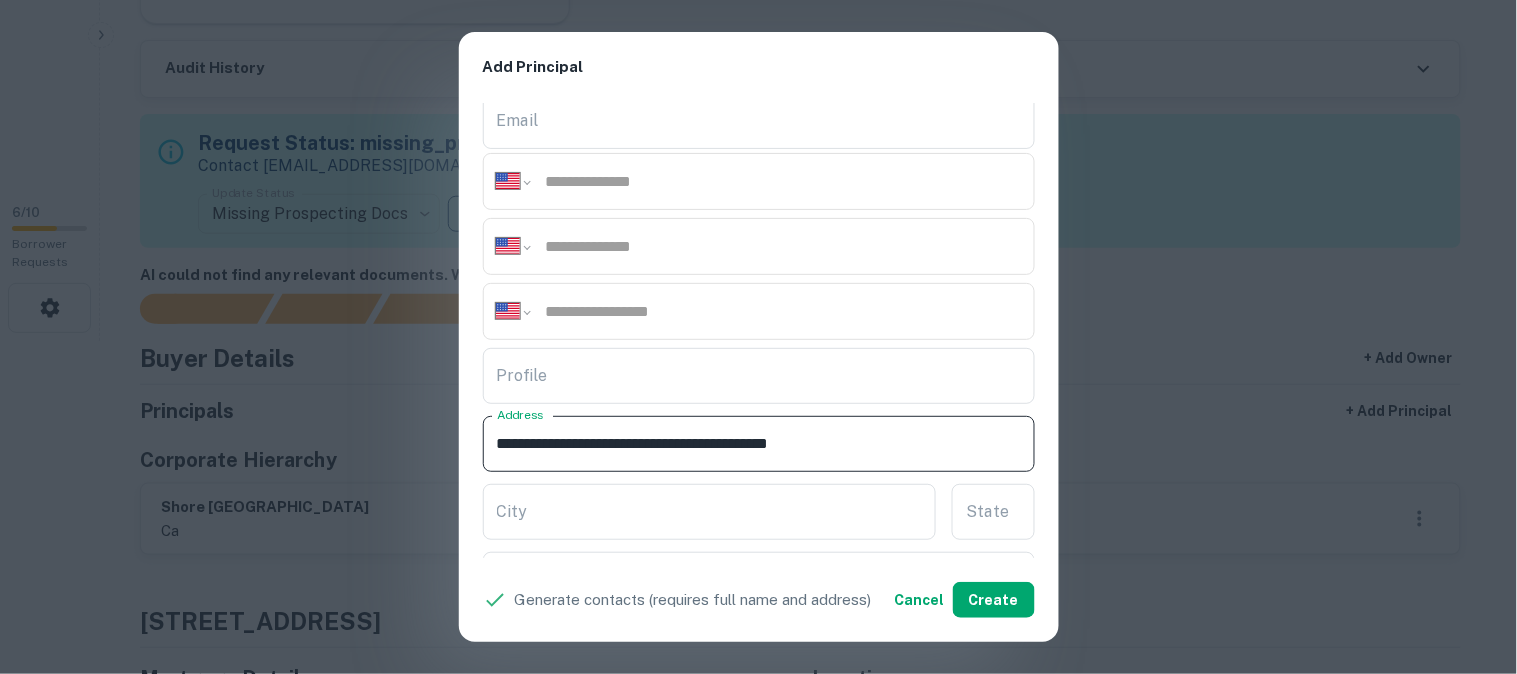 click on "**********" at bounding box center (759, 444) 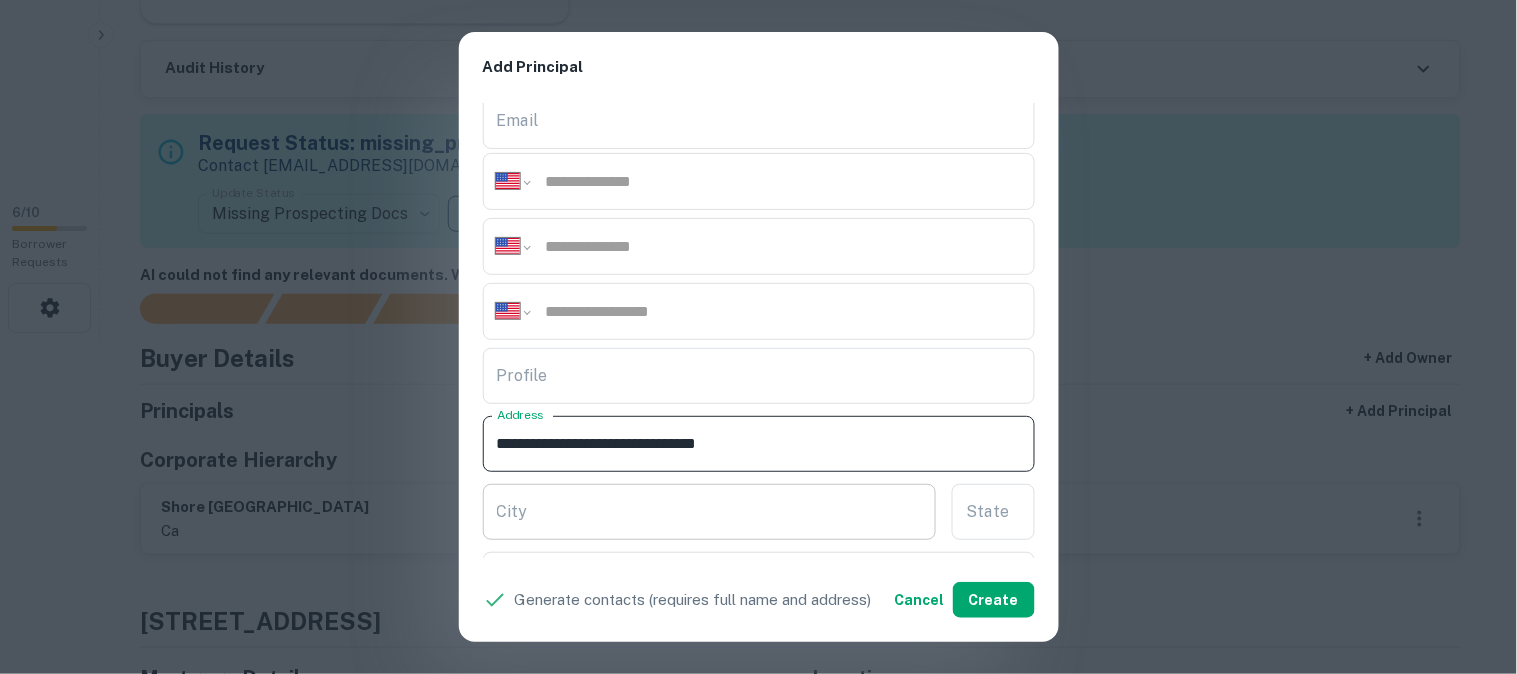 type on "**********" 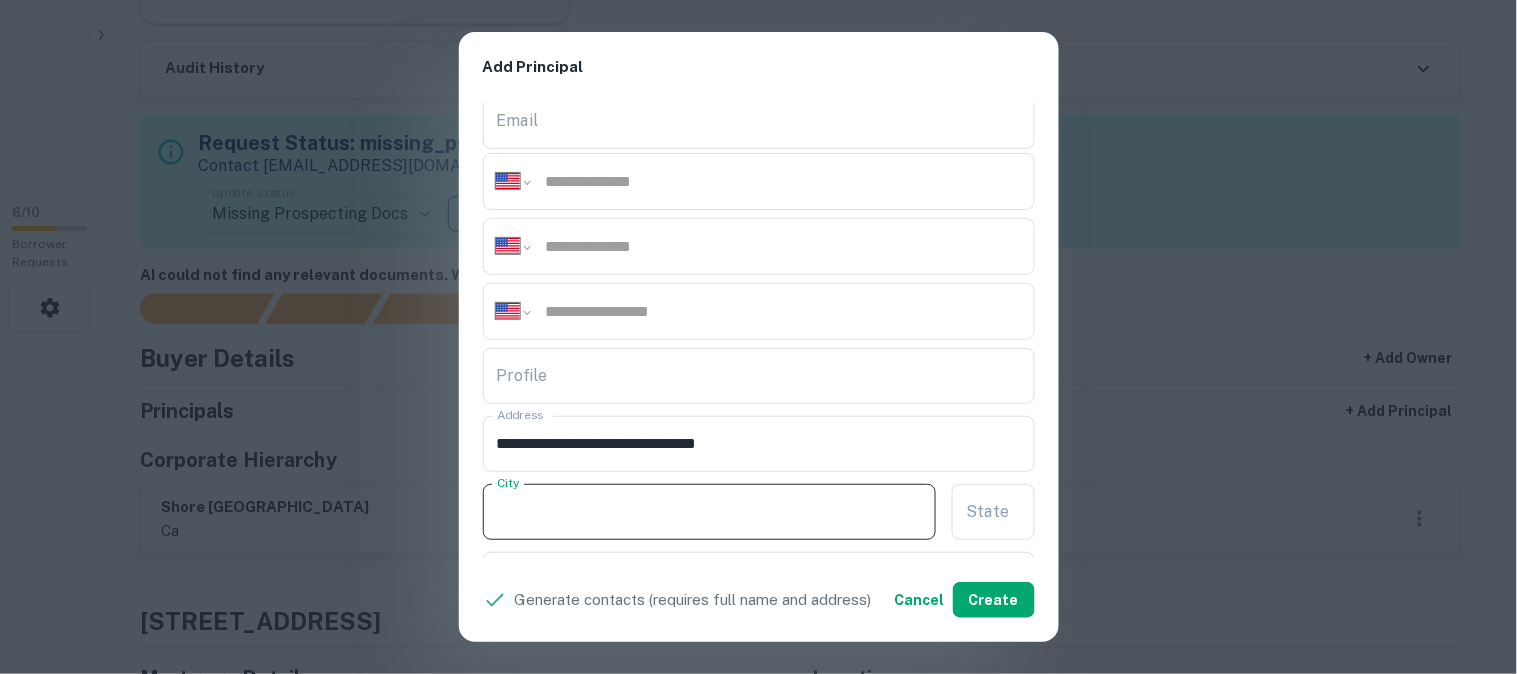 paste on "**********" 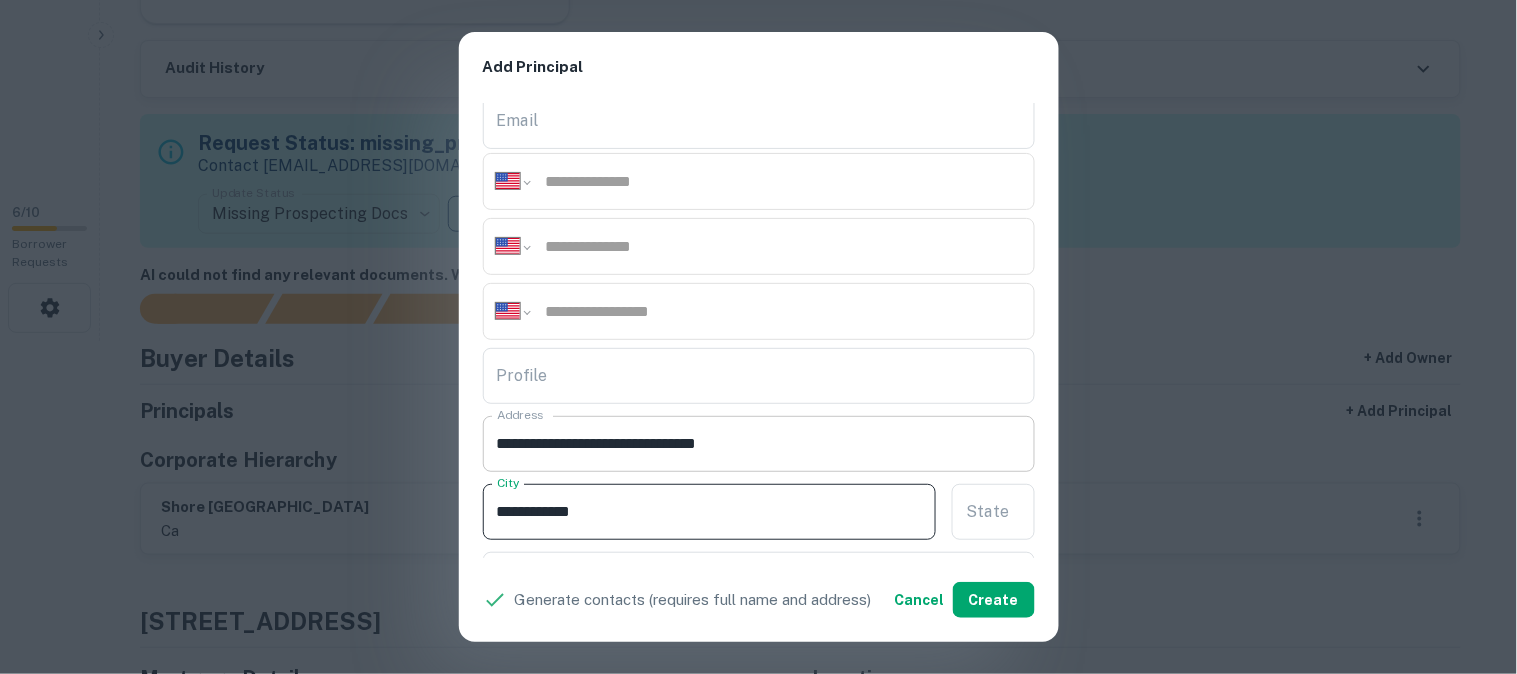 type on "**********" 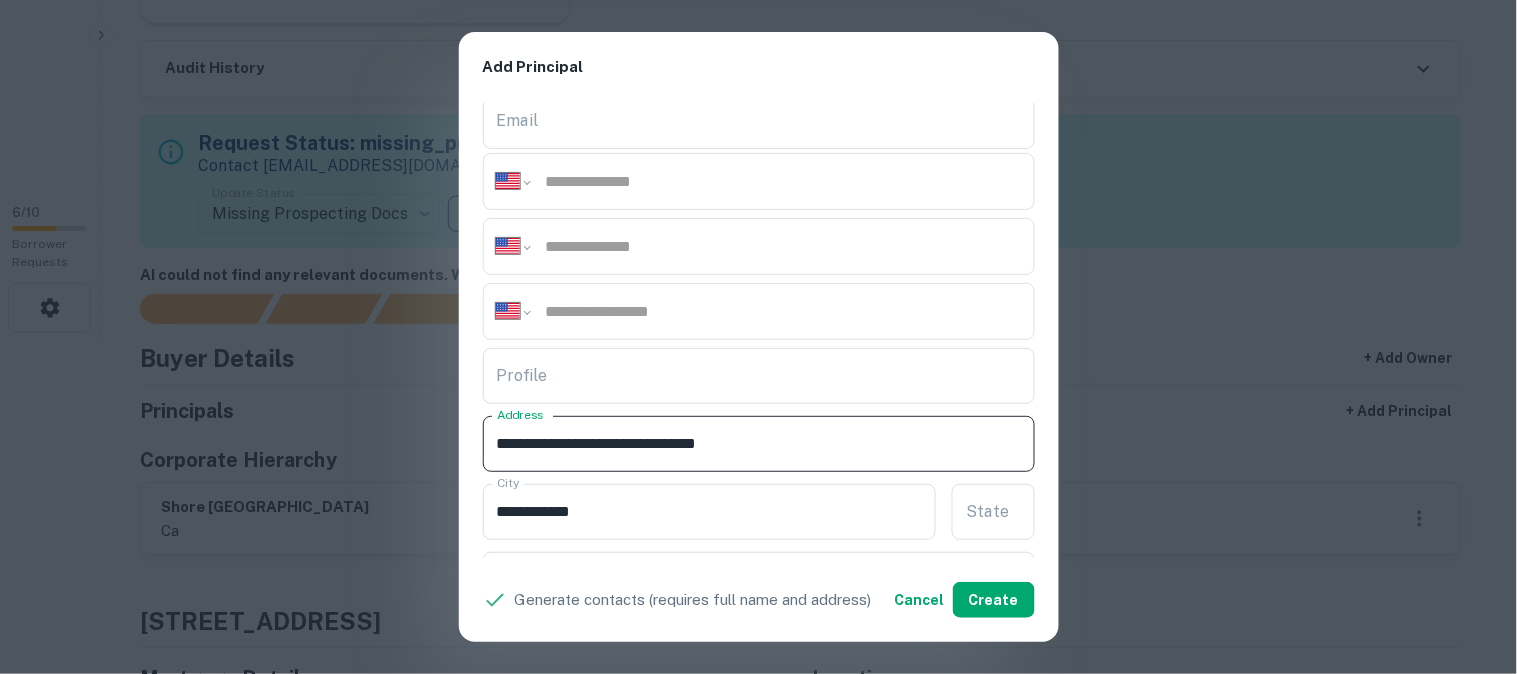 drag, startPoint x: 721, startPoint y: 441, endPoint x: 730, endPoint y: 453, distance: 15 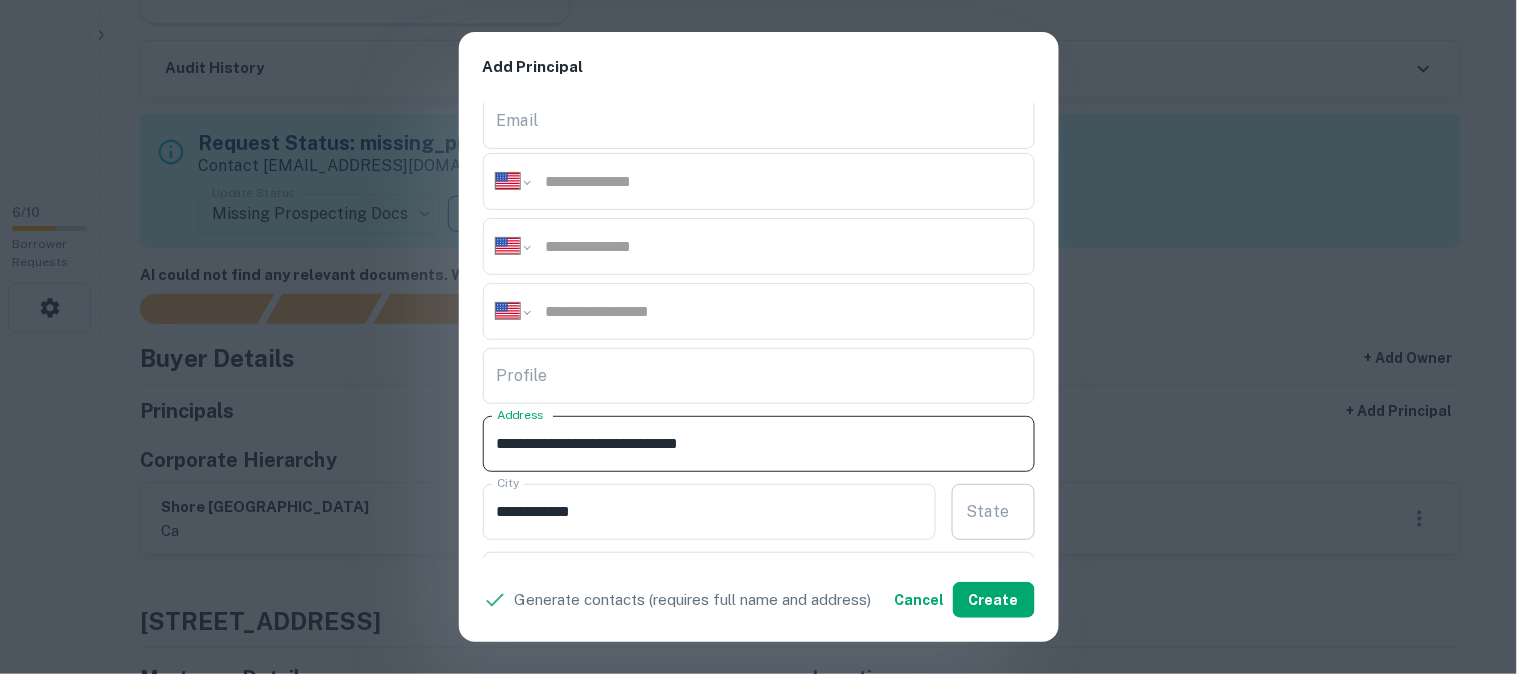 type on "**********" 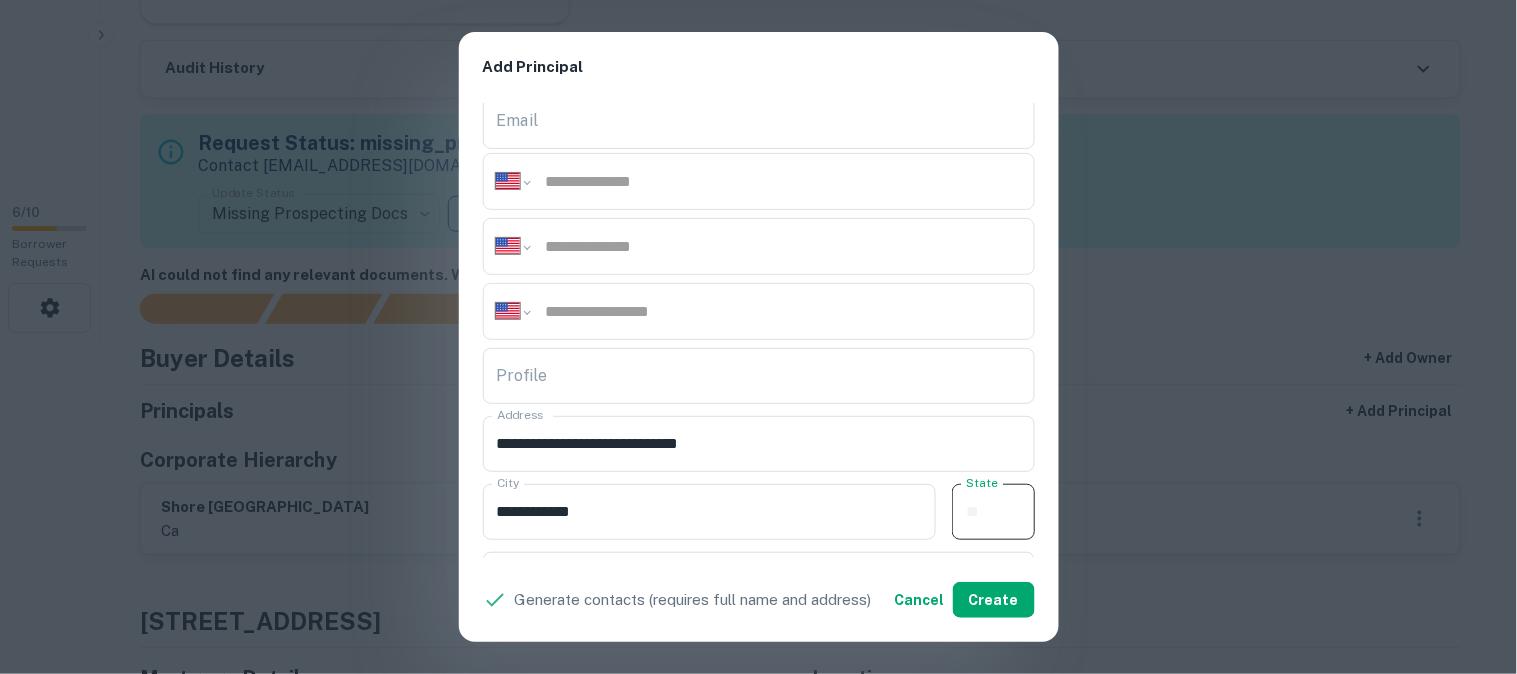 paste on "**" 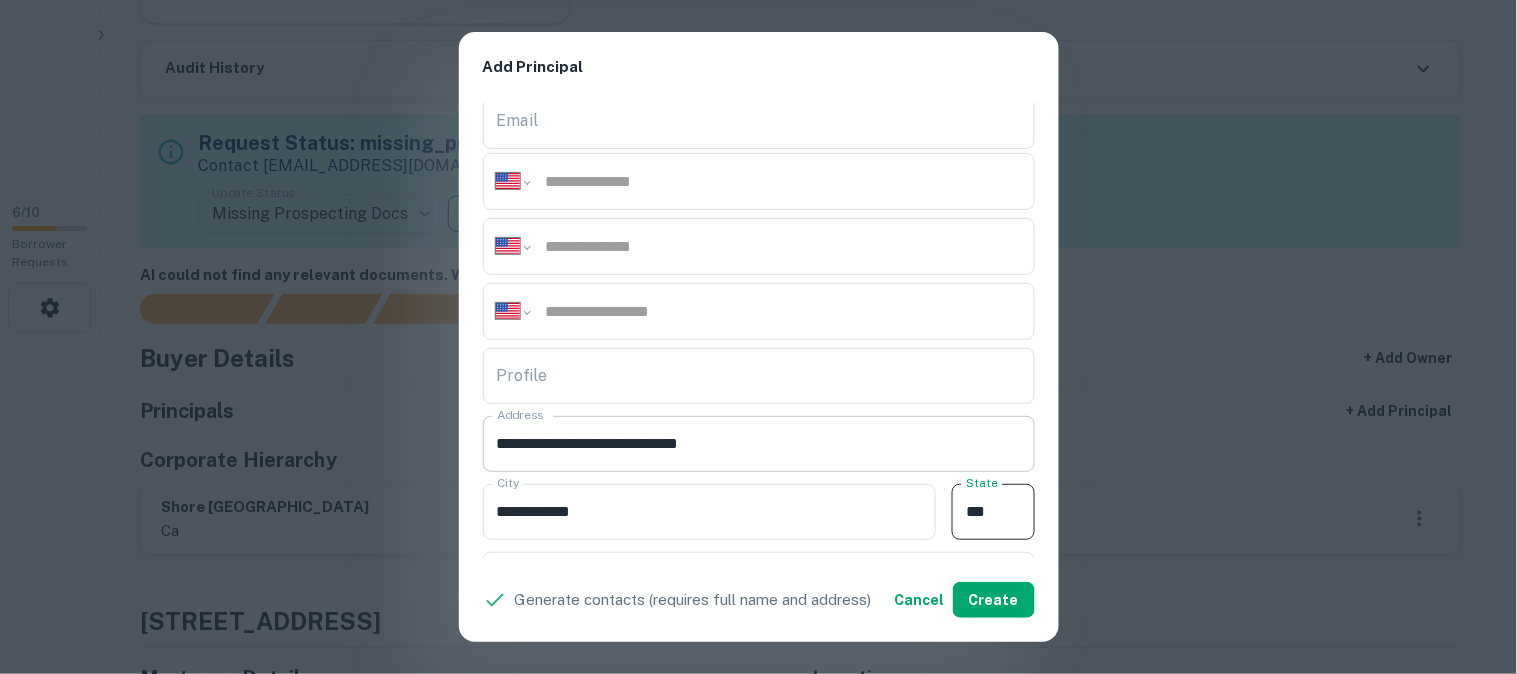 type on "**" 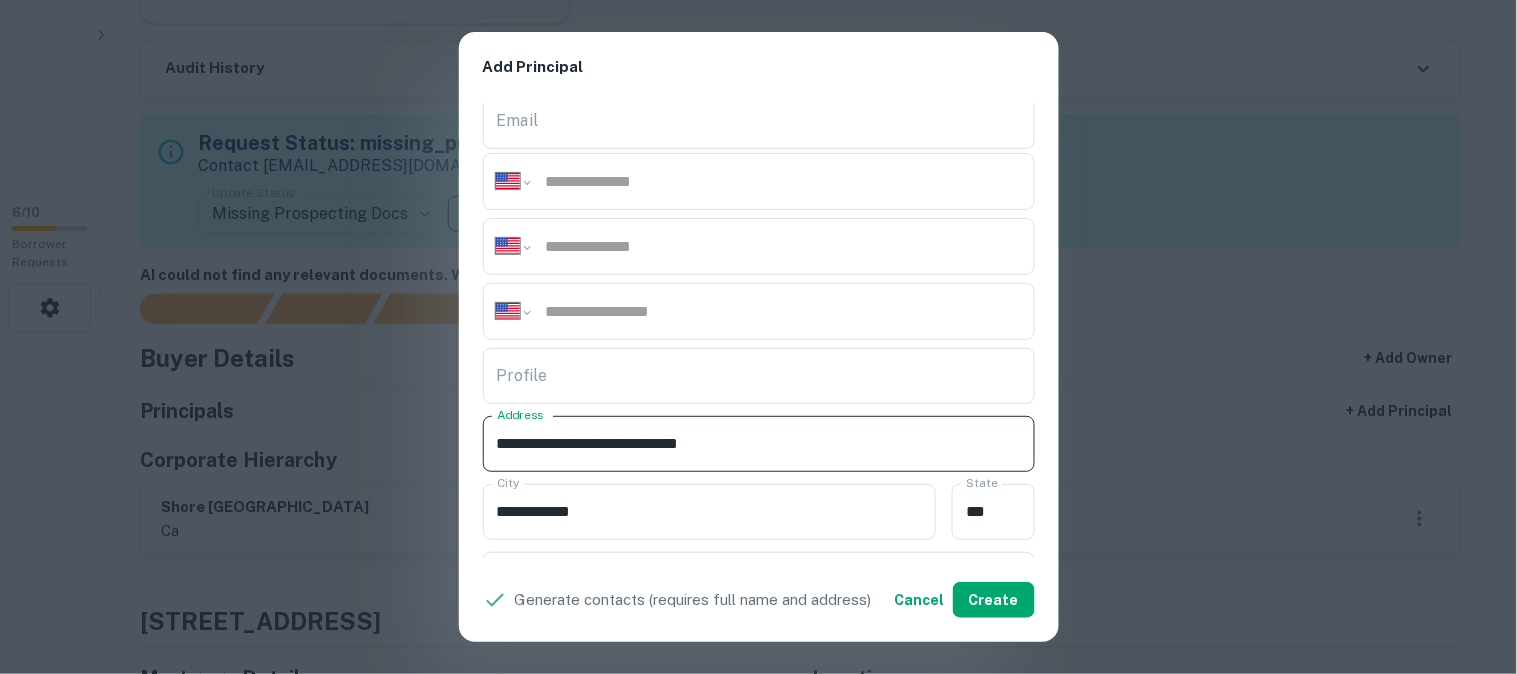 drag, startPoint x: 708, startPoint y: 444, endPoint x: 782, endPoint y: 465, distance: 76.922035 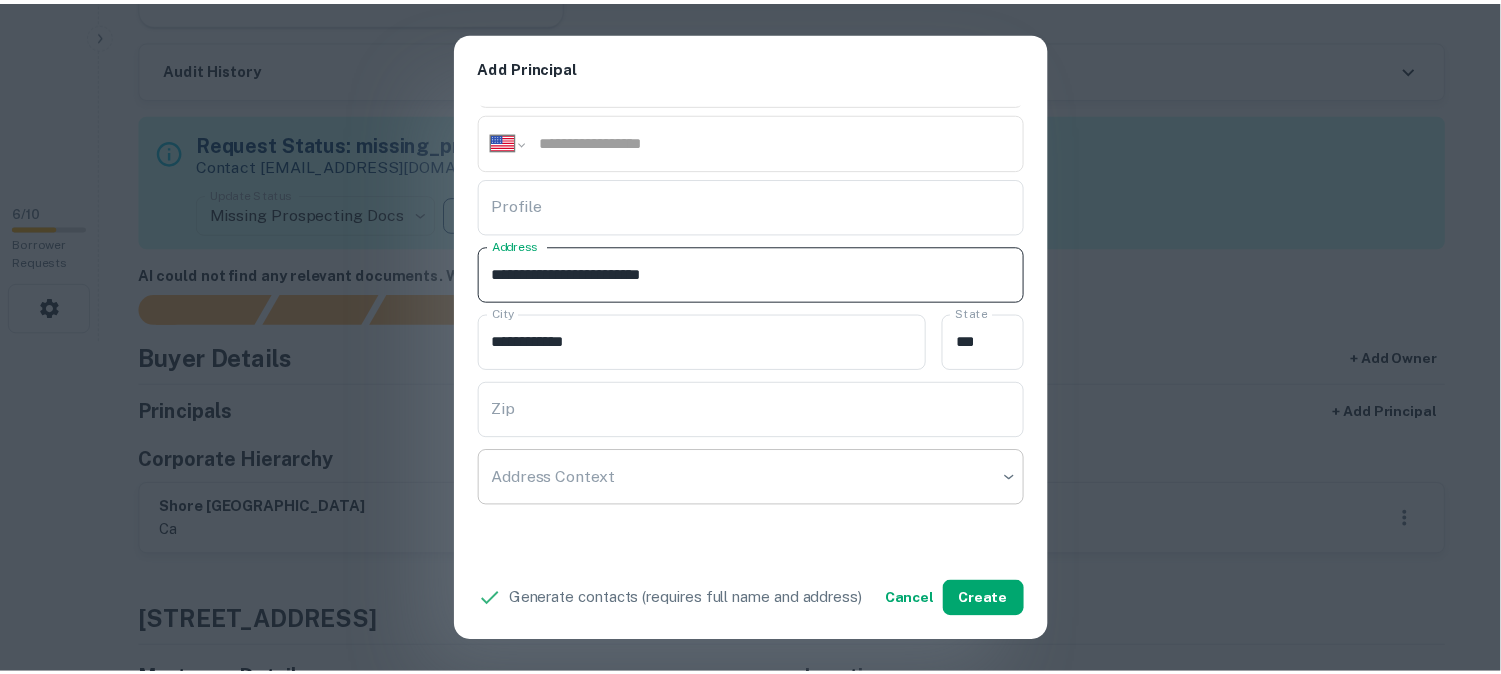 scroll, scrollTop: 444, scrollLeft: 0, axis: vertical 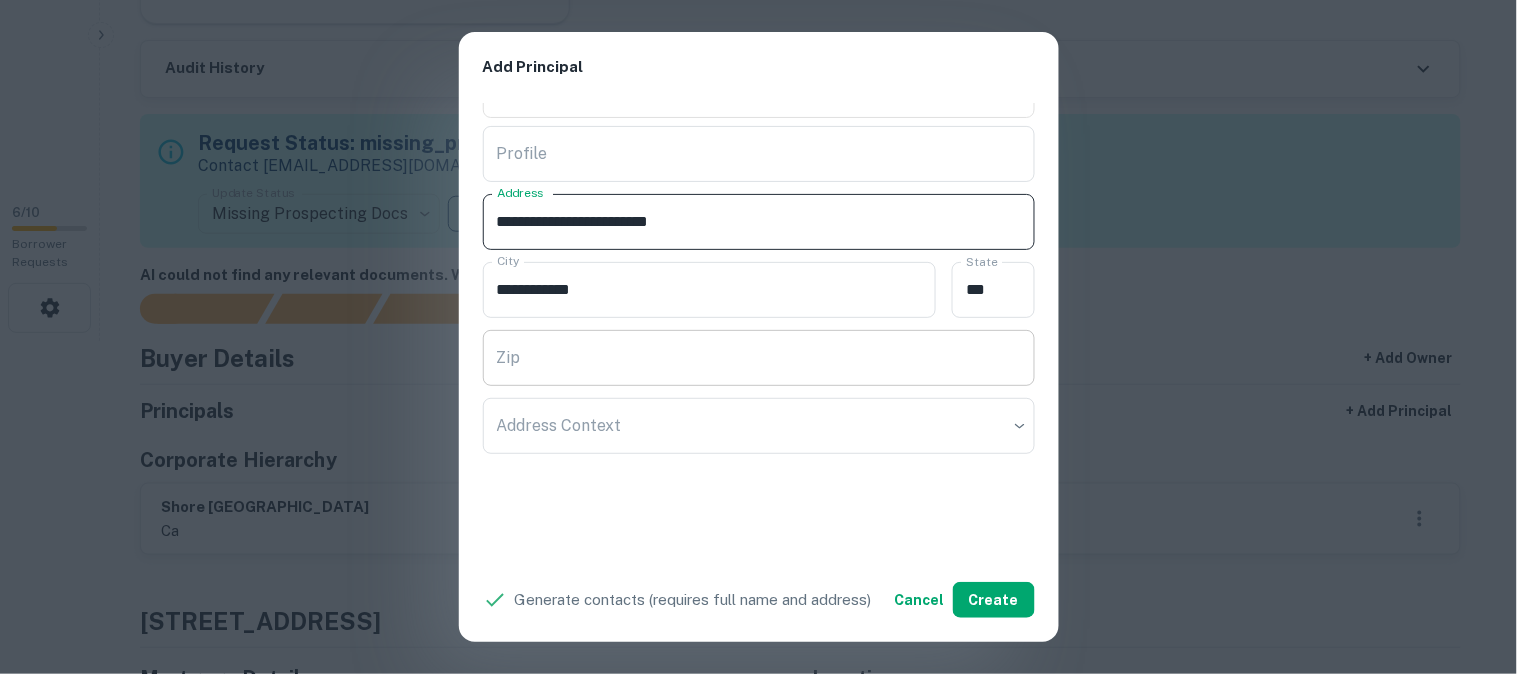 type on "**********" 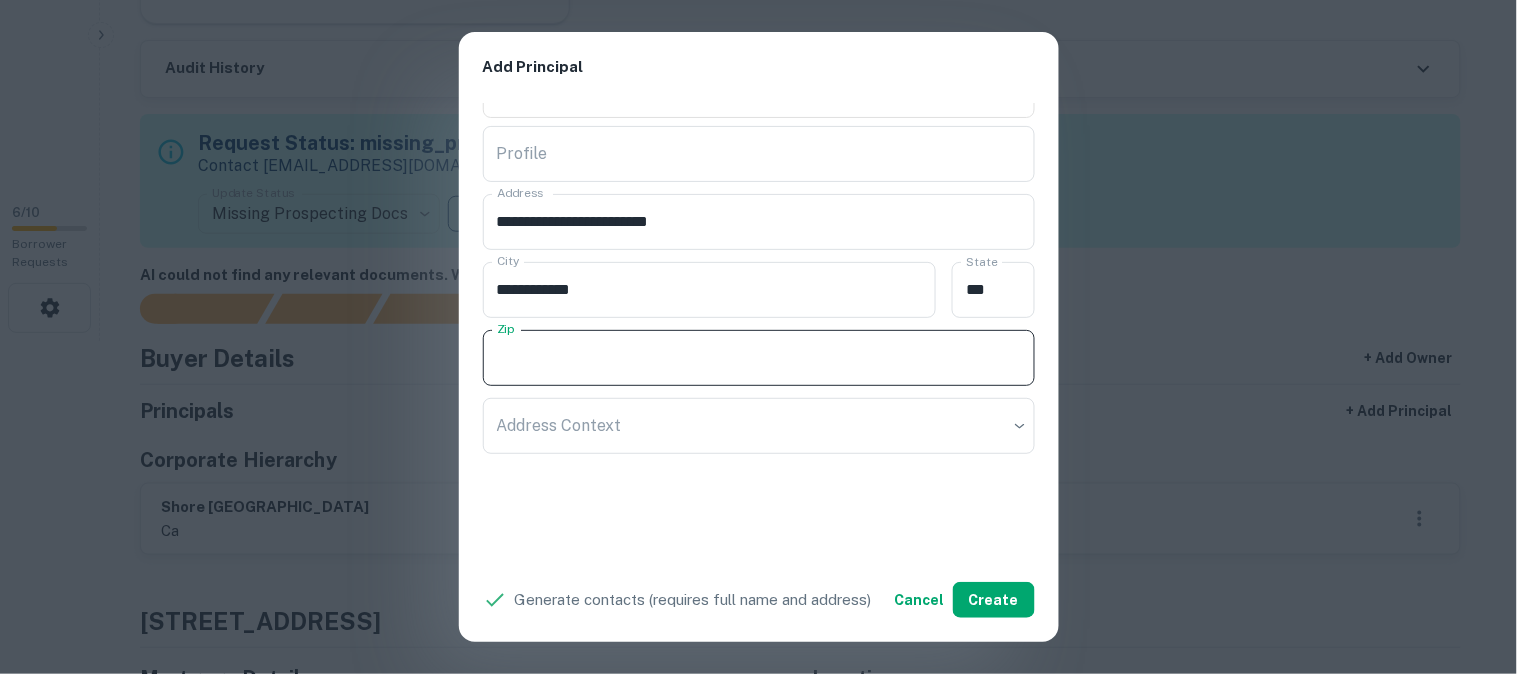 click on "Zip" at bounding box center [759, 358] 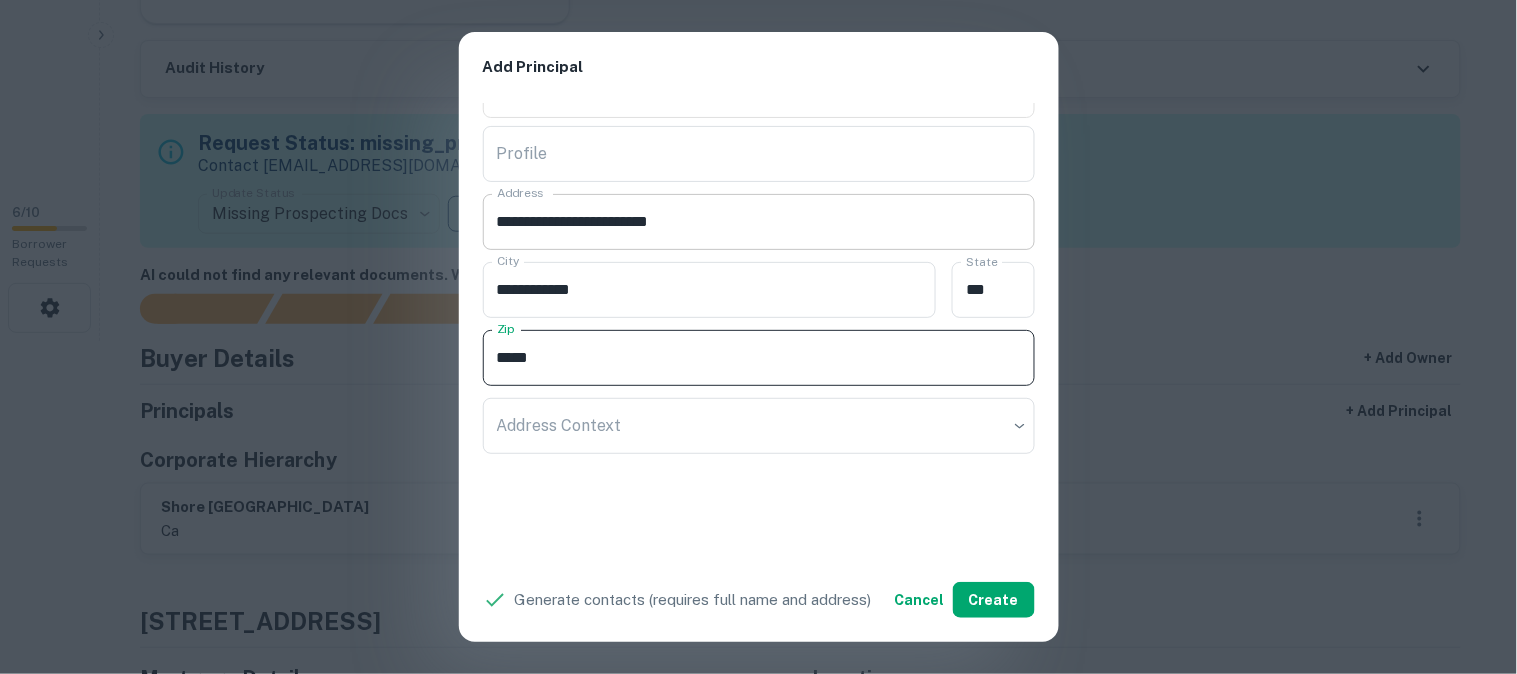 type on "*****" 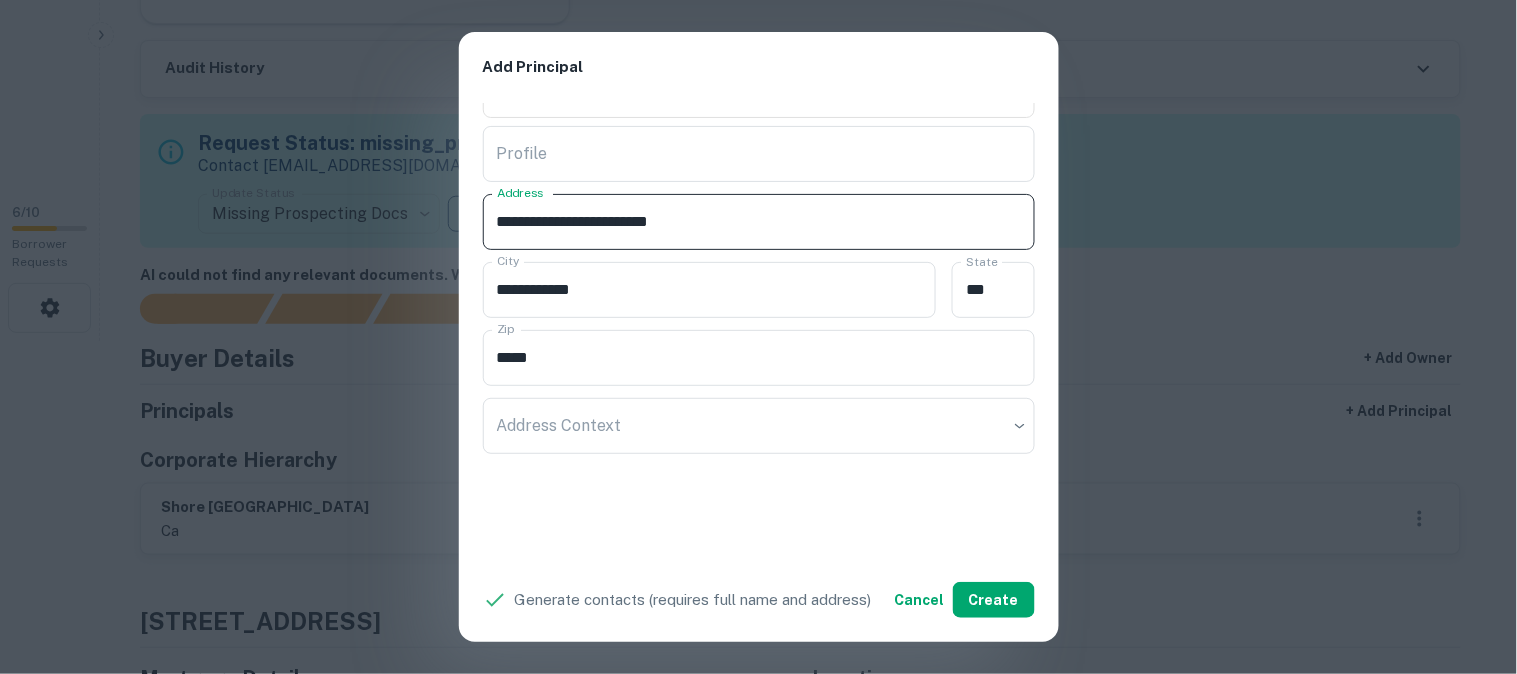 drag, startPoint x: 688, startPoint y: 226, endPoint x: 740, endPoint y: 217, distance: 52.773098 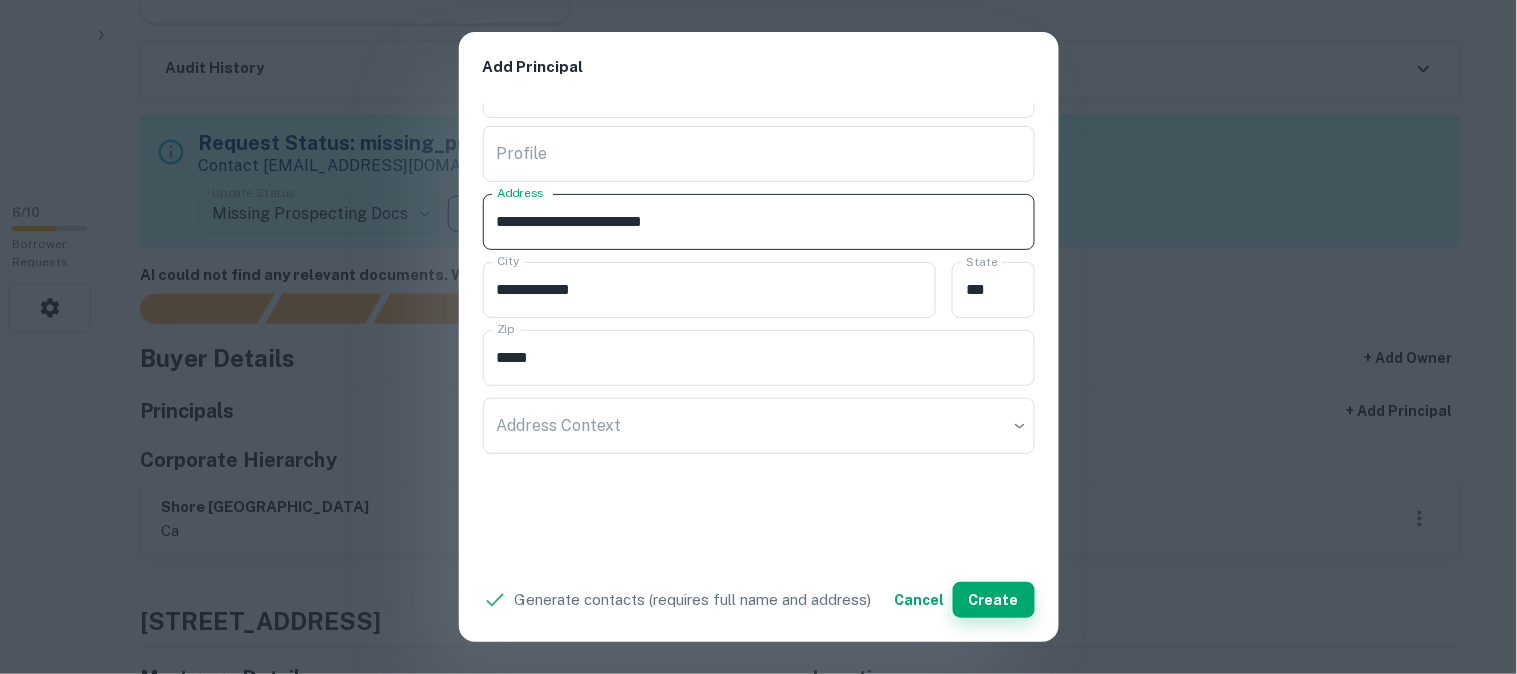 type on "**********" 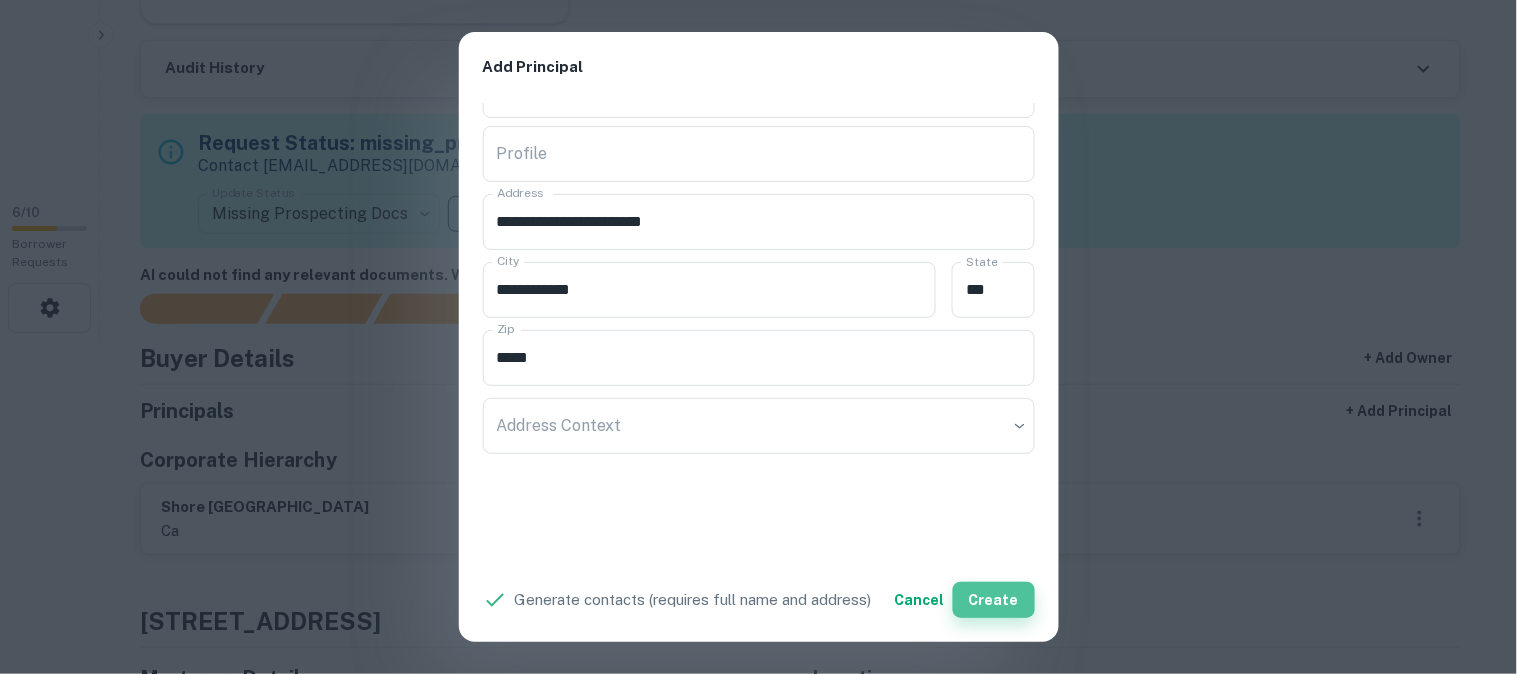 click on "Create" at bounding box center [994, 600] 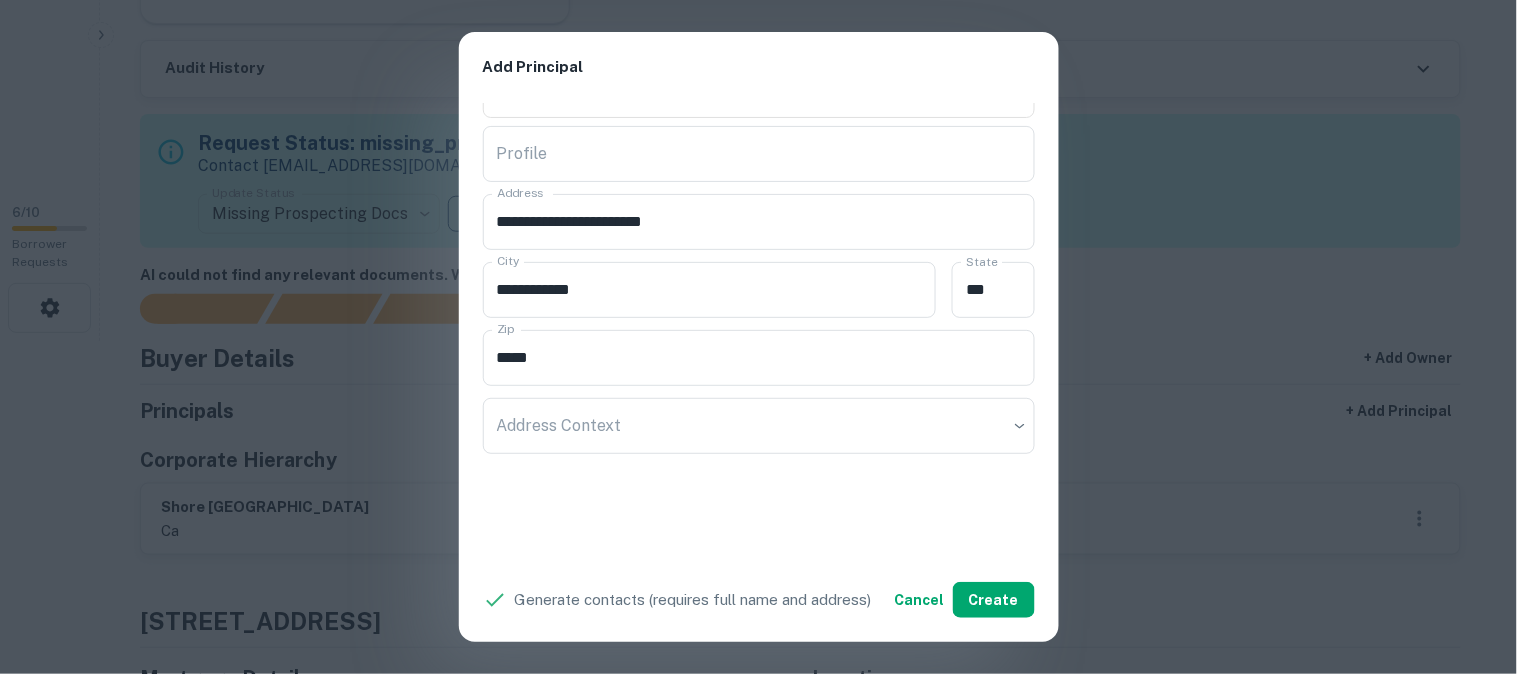 click on "**********" at bounding box center (758, 337) 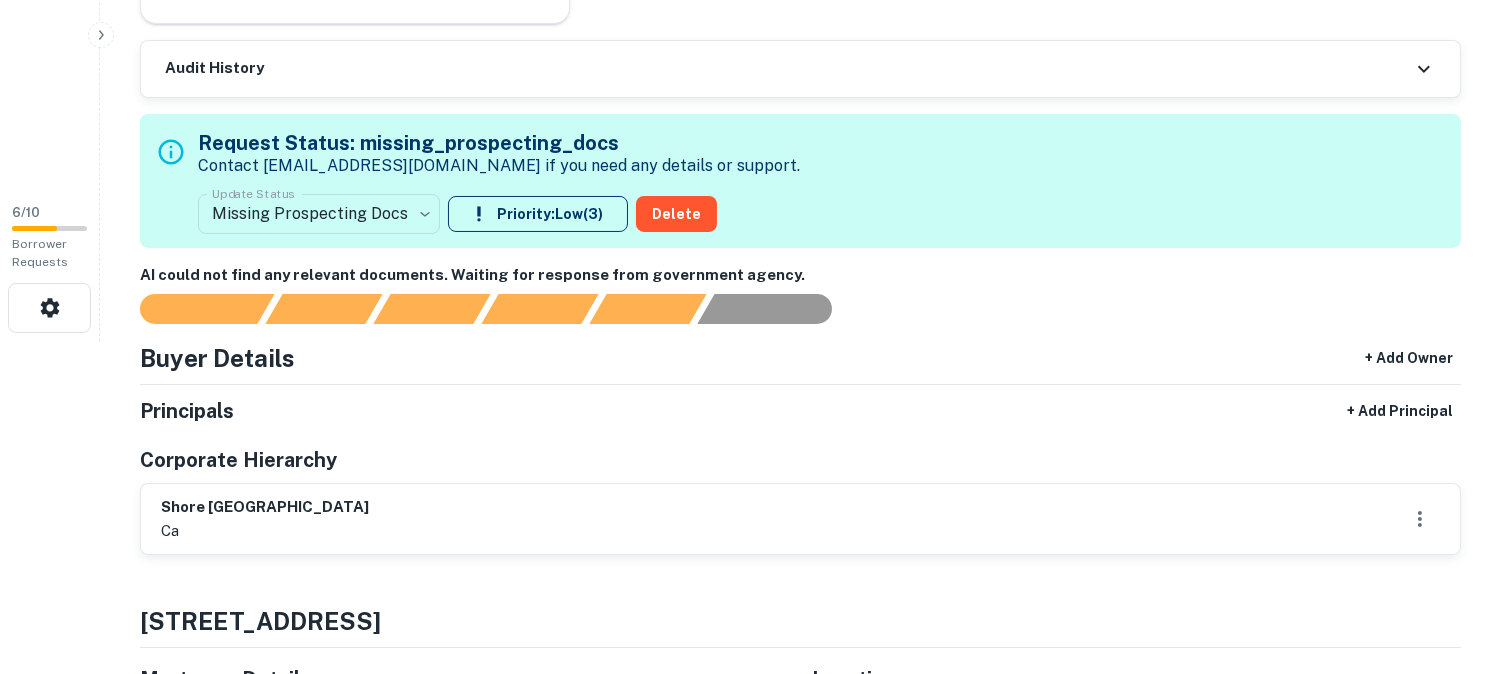click on "**********" at bounding box center (750, 4) 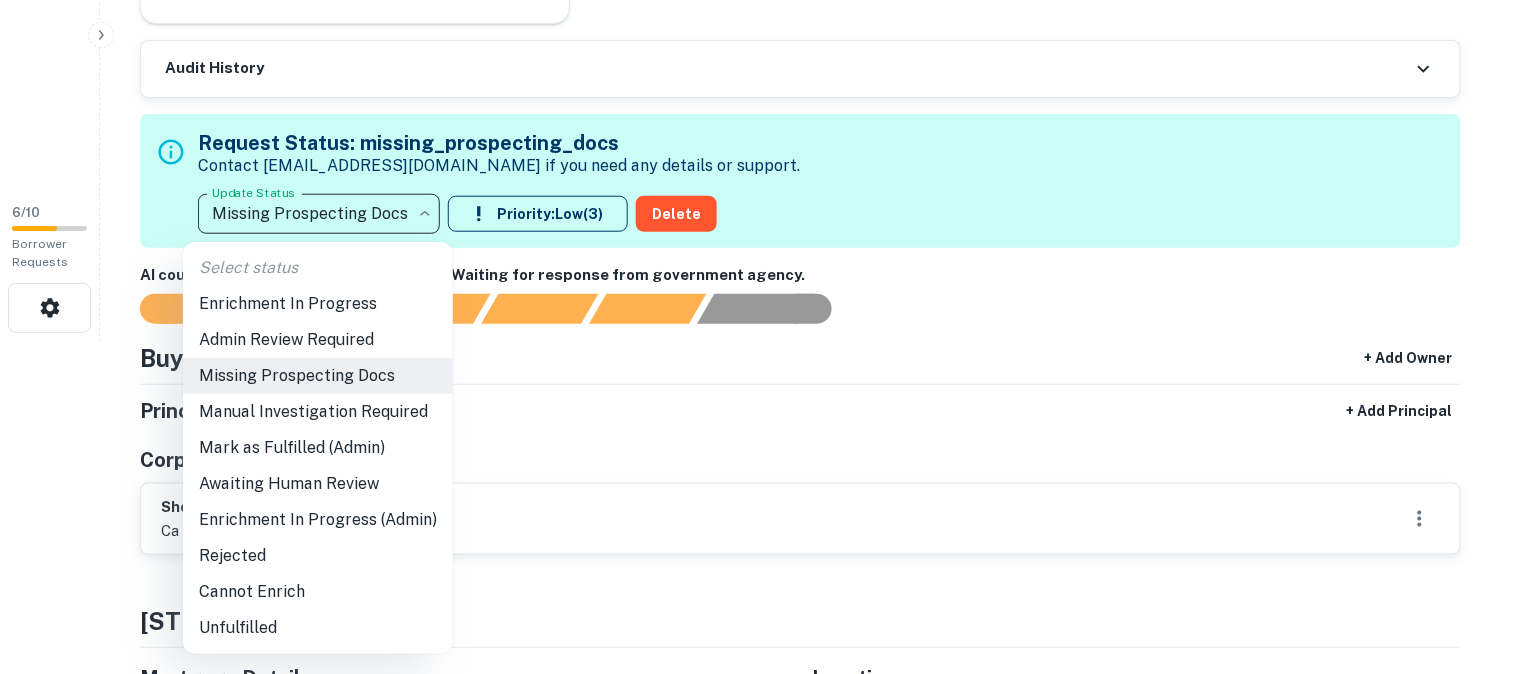 click on "Admin Review Required" at bounding box center [318, 340] 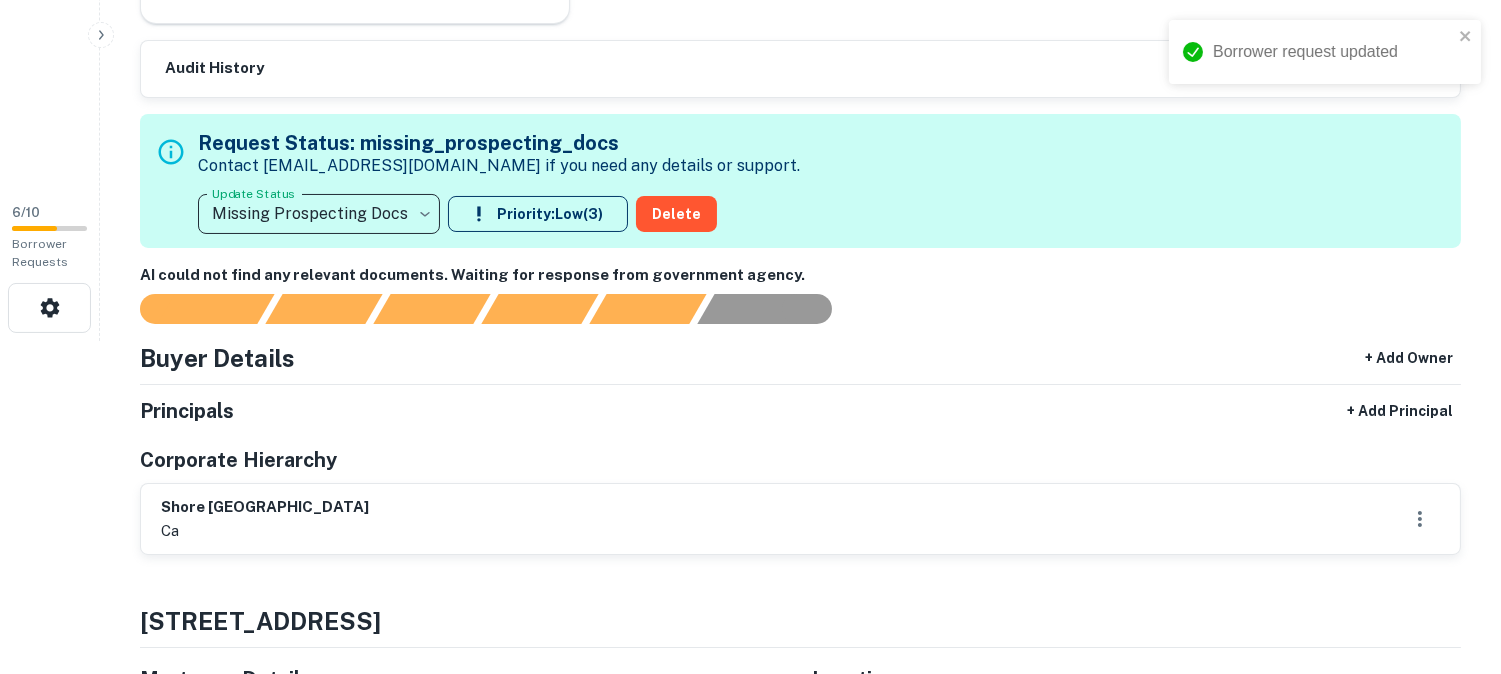 type on "**********" 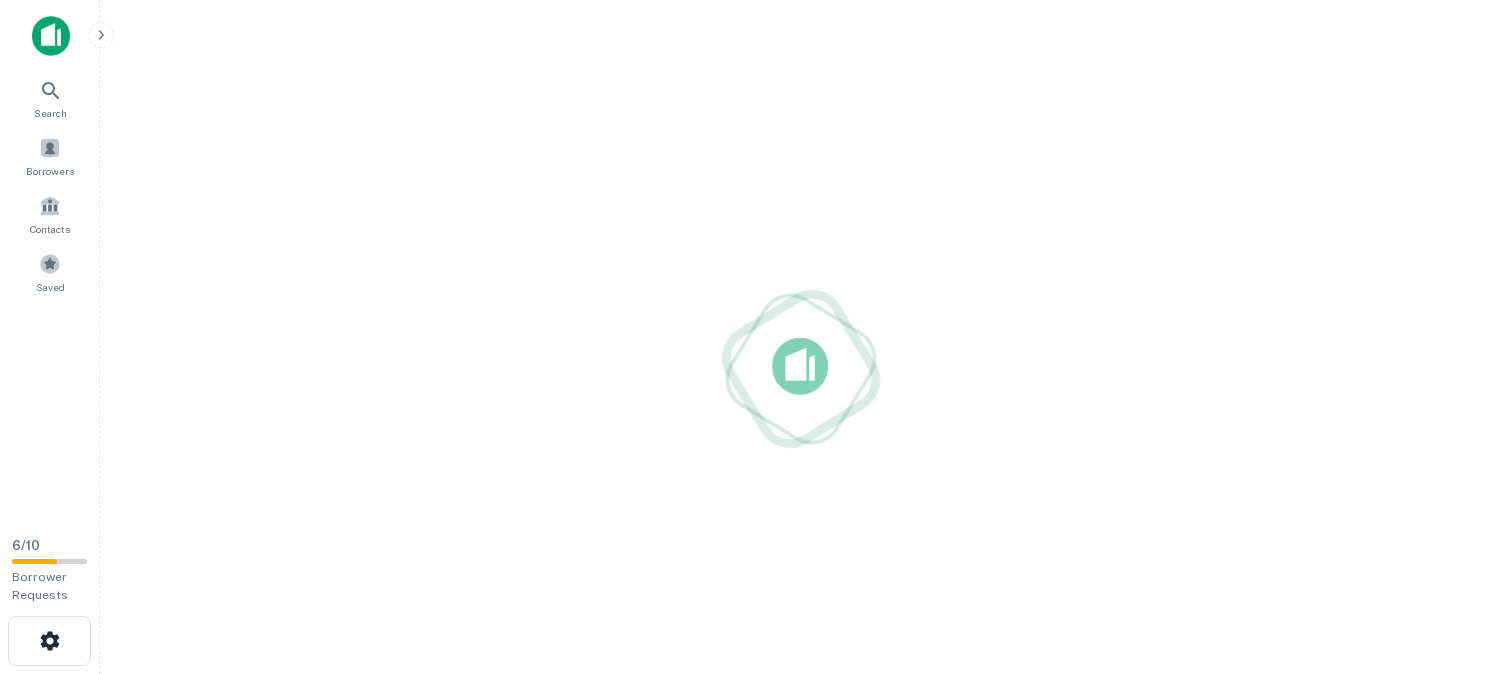 scroll, scrollTop: 0, scrollLeft: 0, axis: both 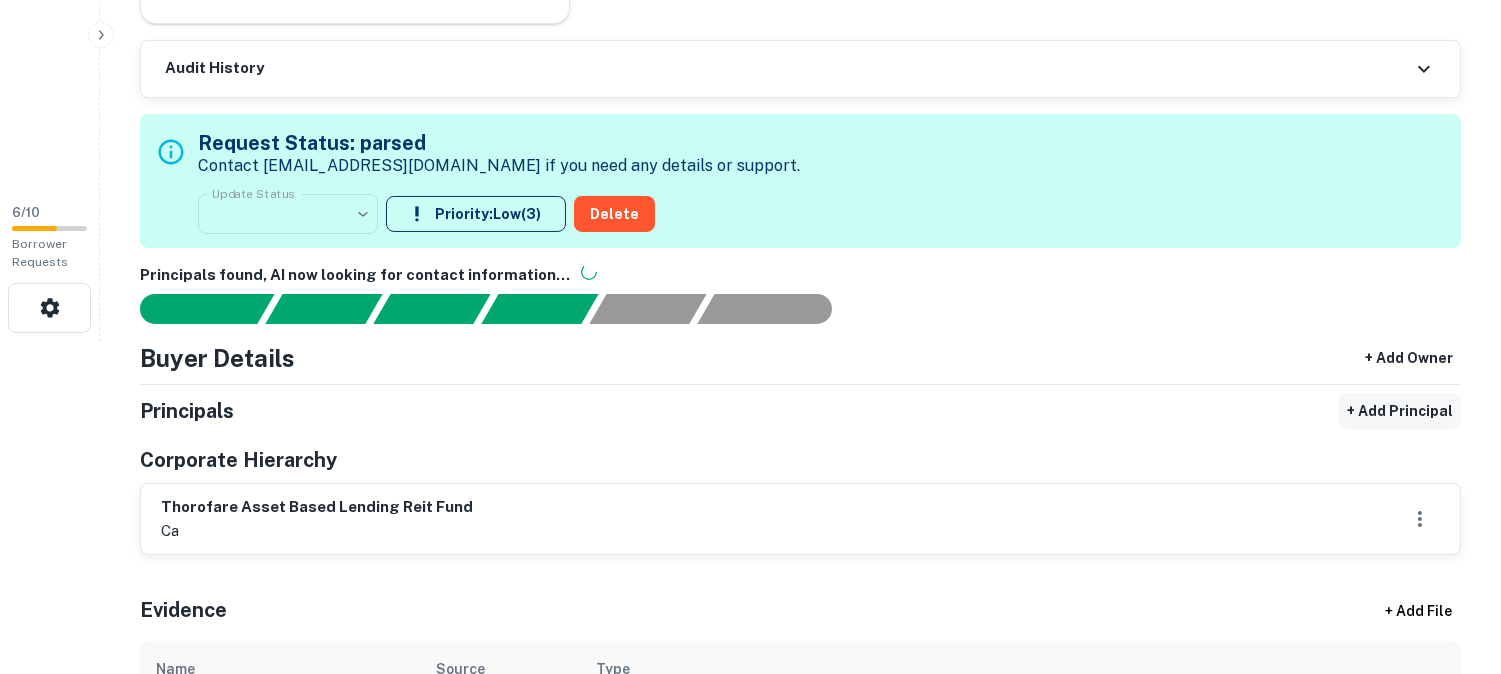 click on "+ Add Principal" at bounding box center (1400, 411) 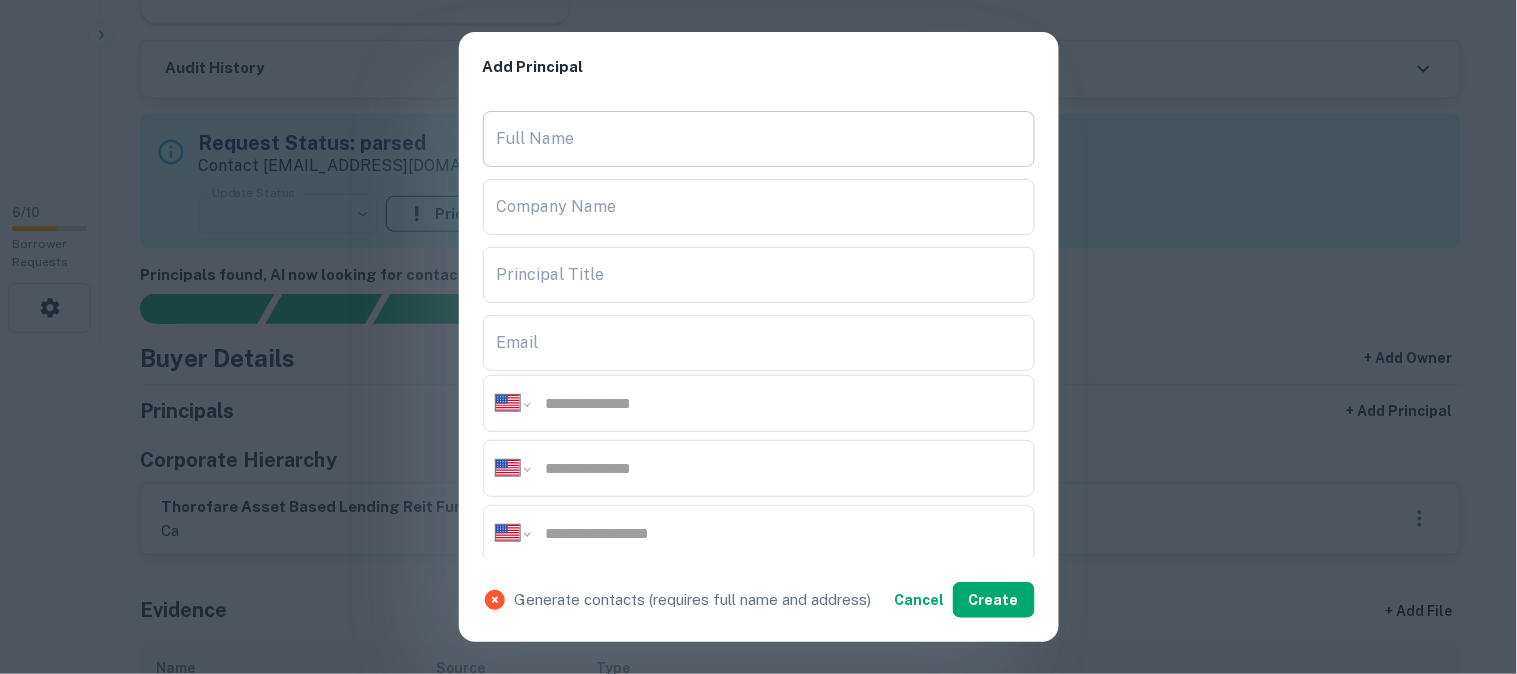 click on "Full Name" at bounding box center (759, 139) 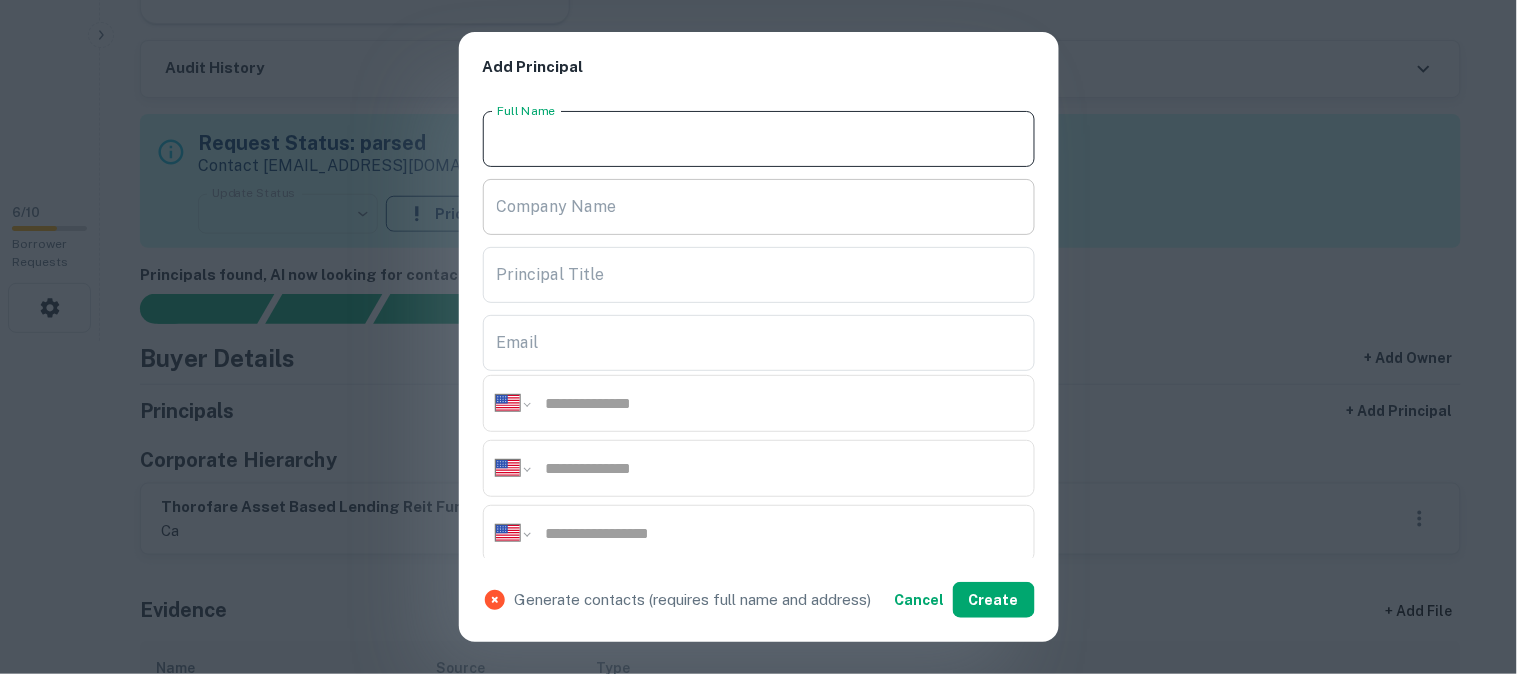 paste on "**********" 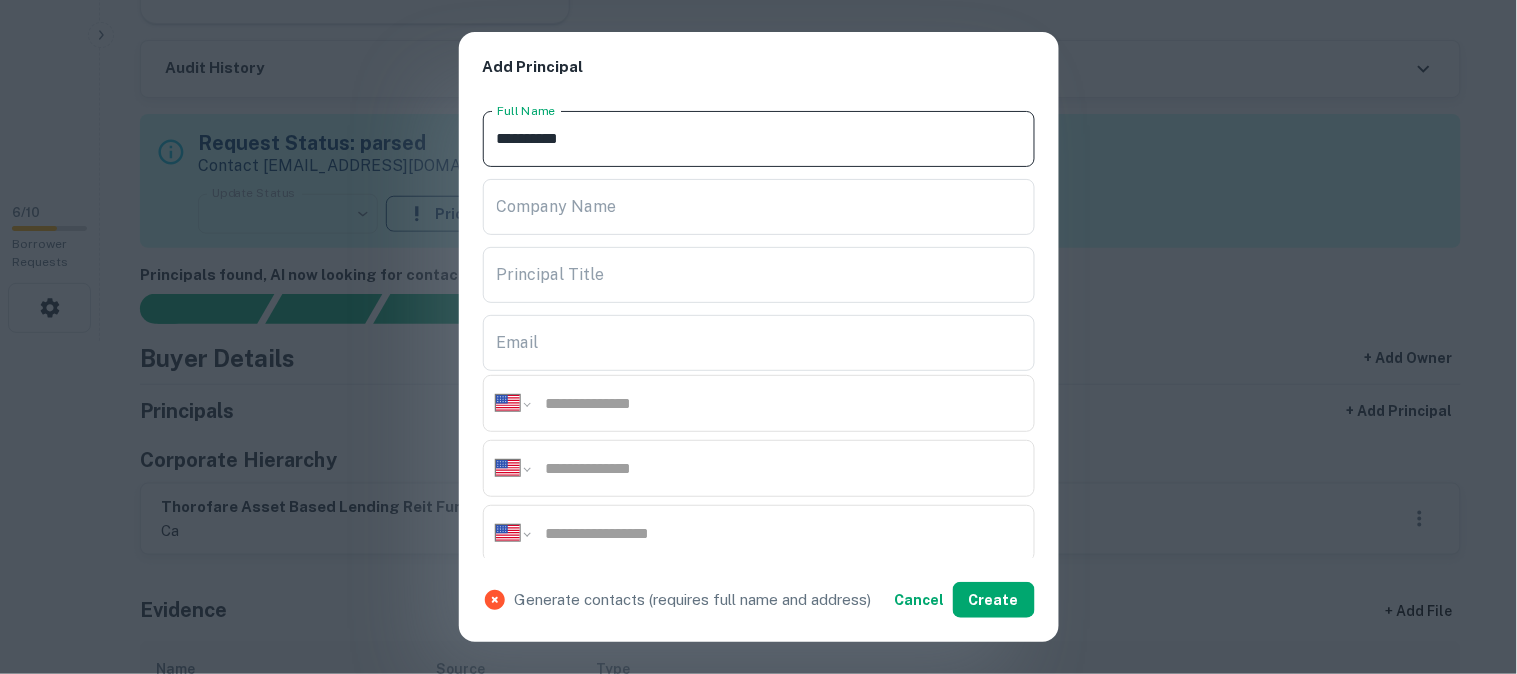 type on "**********" 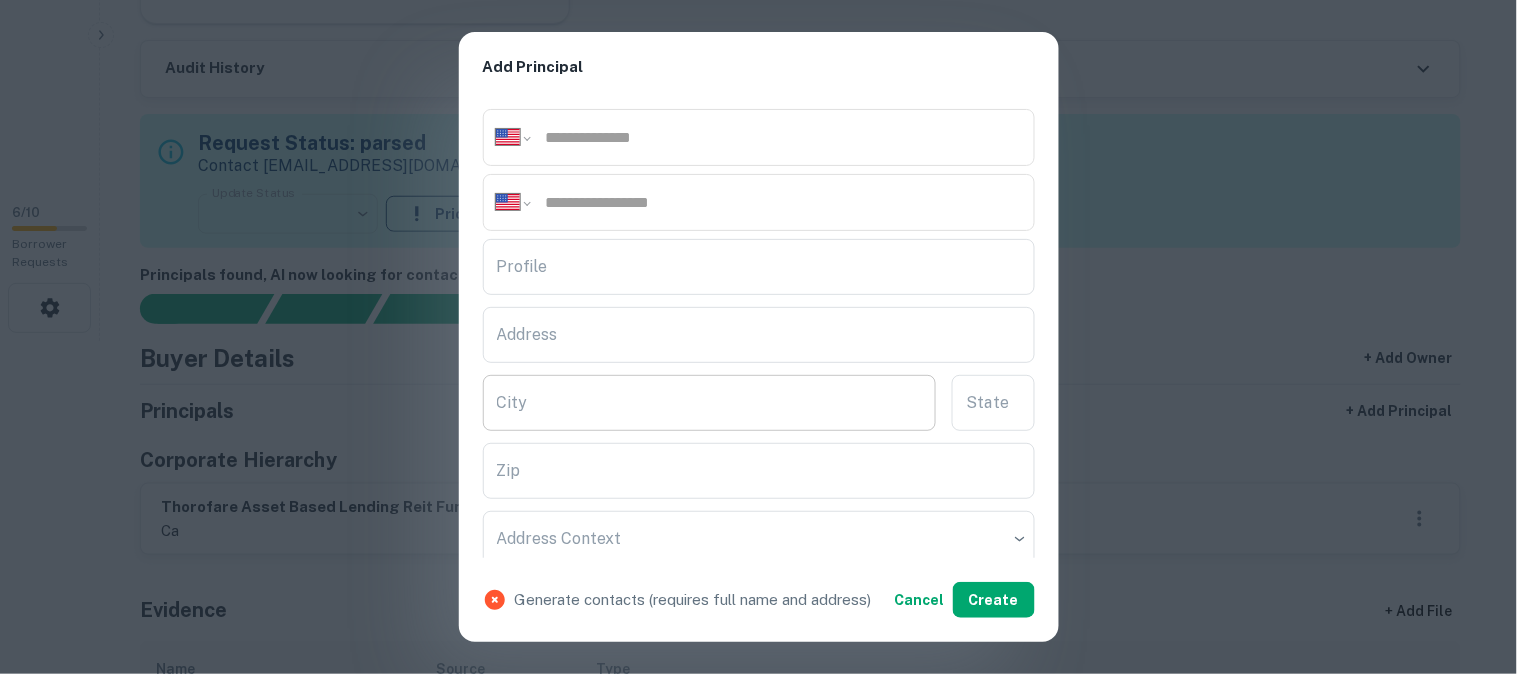 scroll, scrollTop: 333, scrollLeft: 0, axis: vertical 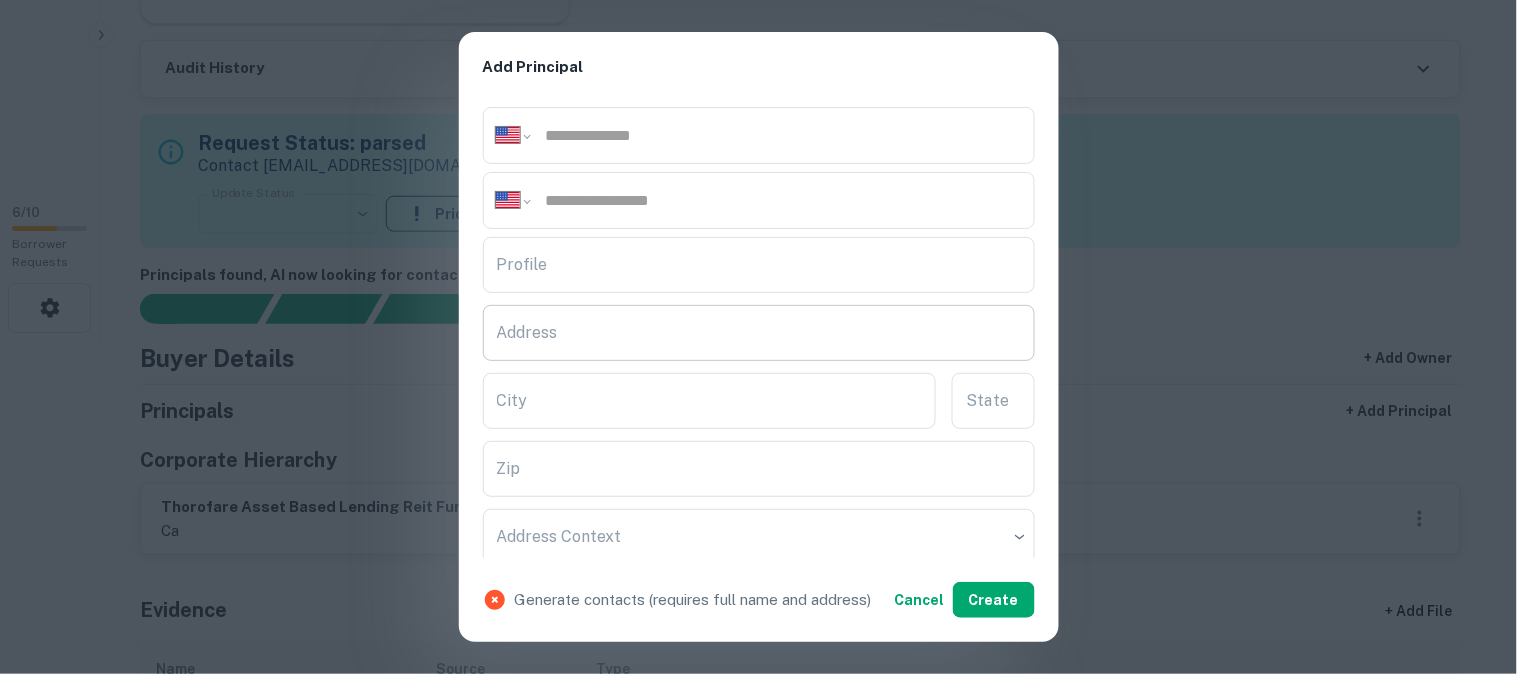 click on "Address" at bounding box center [759, 333] 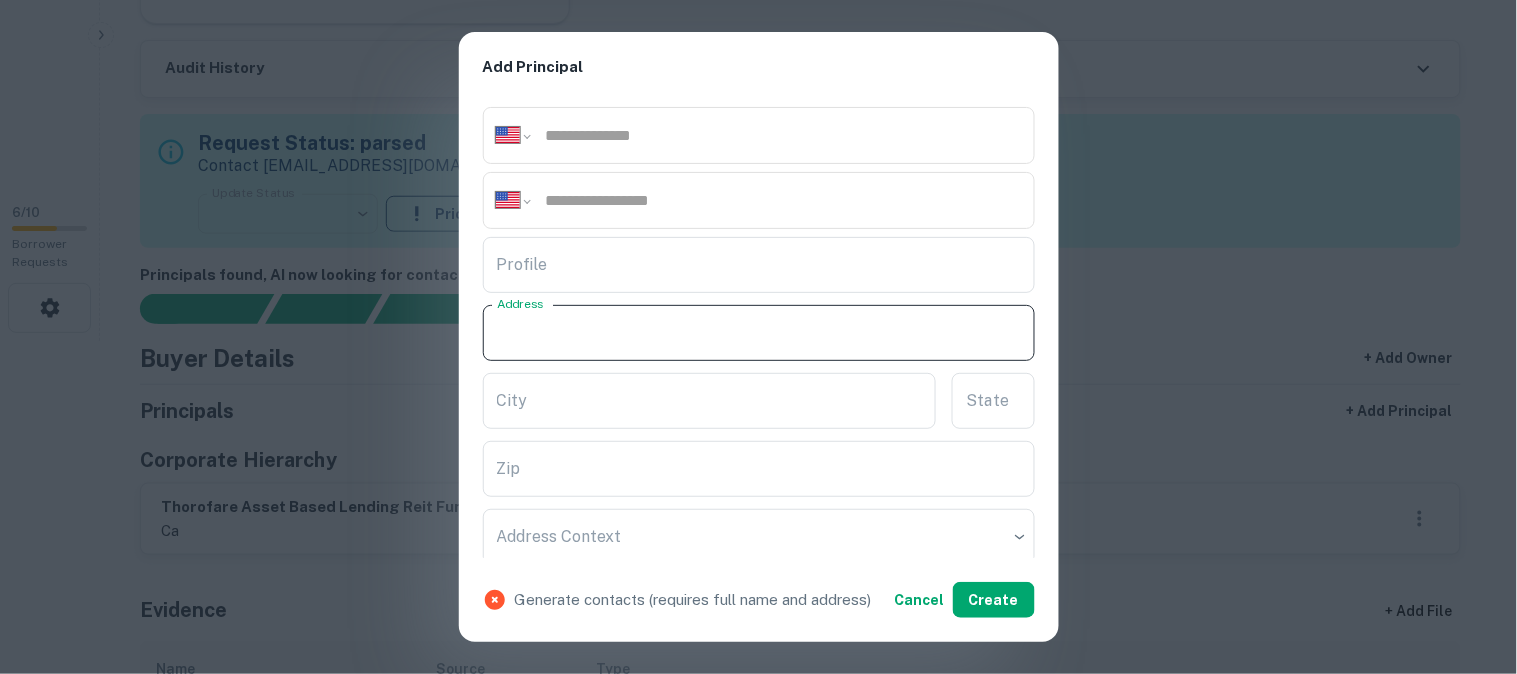 paste on "**********" 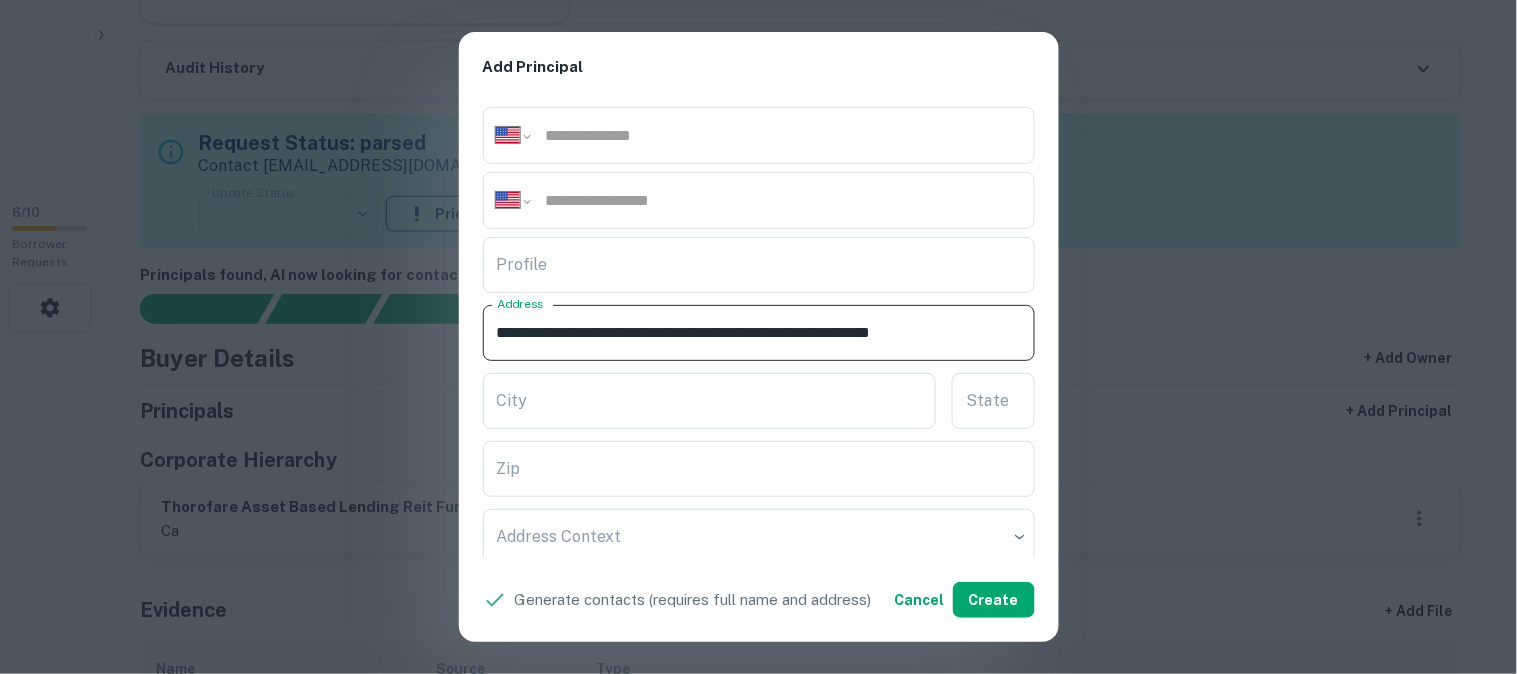 scroll, scrollTop: 0, scrollLeft: 25, axis: horizontal 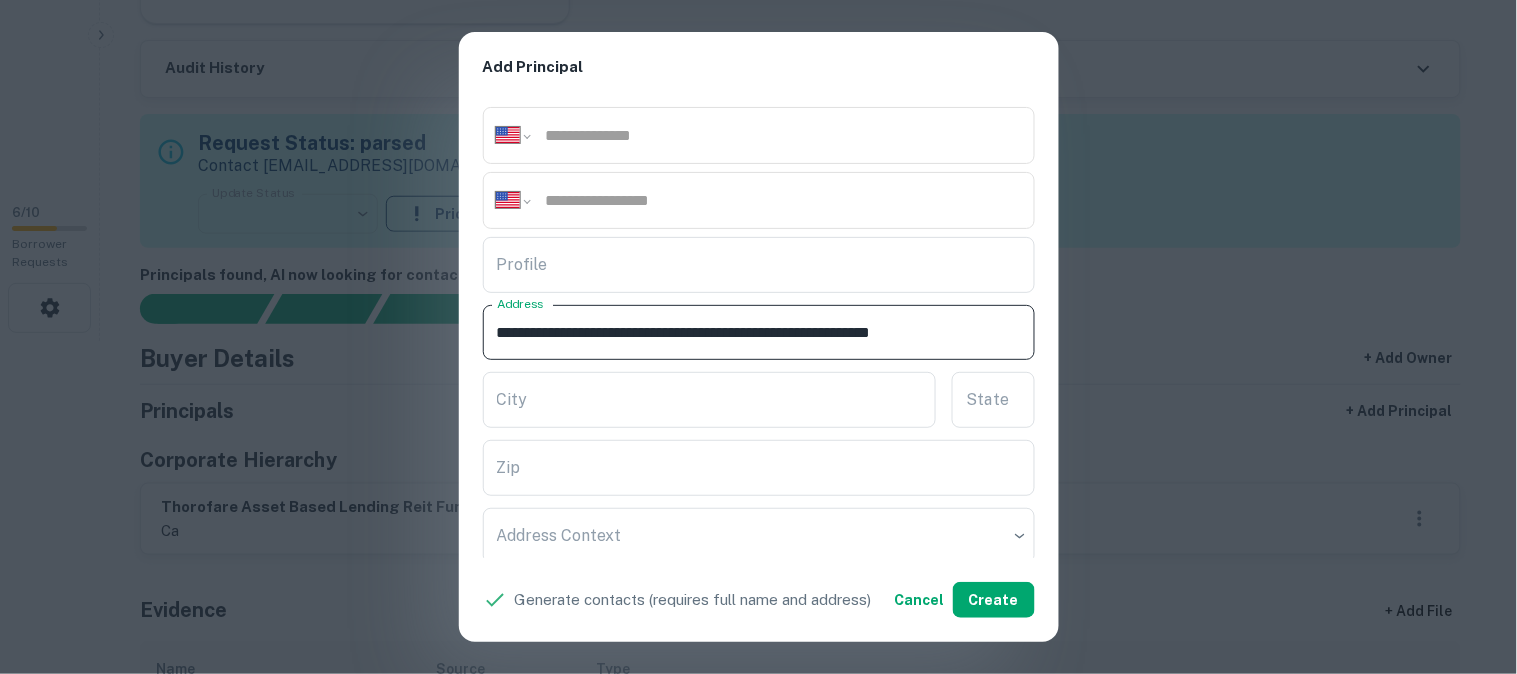 drag, startPoint x: 822, startPoint y: 327, endPoint x: 920, endPoint y: 332, distance: 98.12747 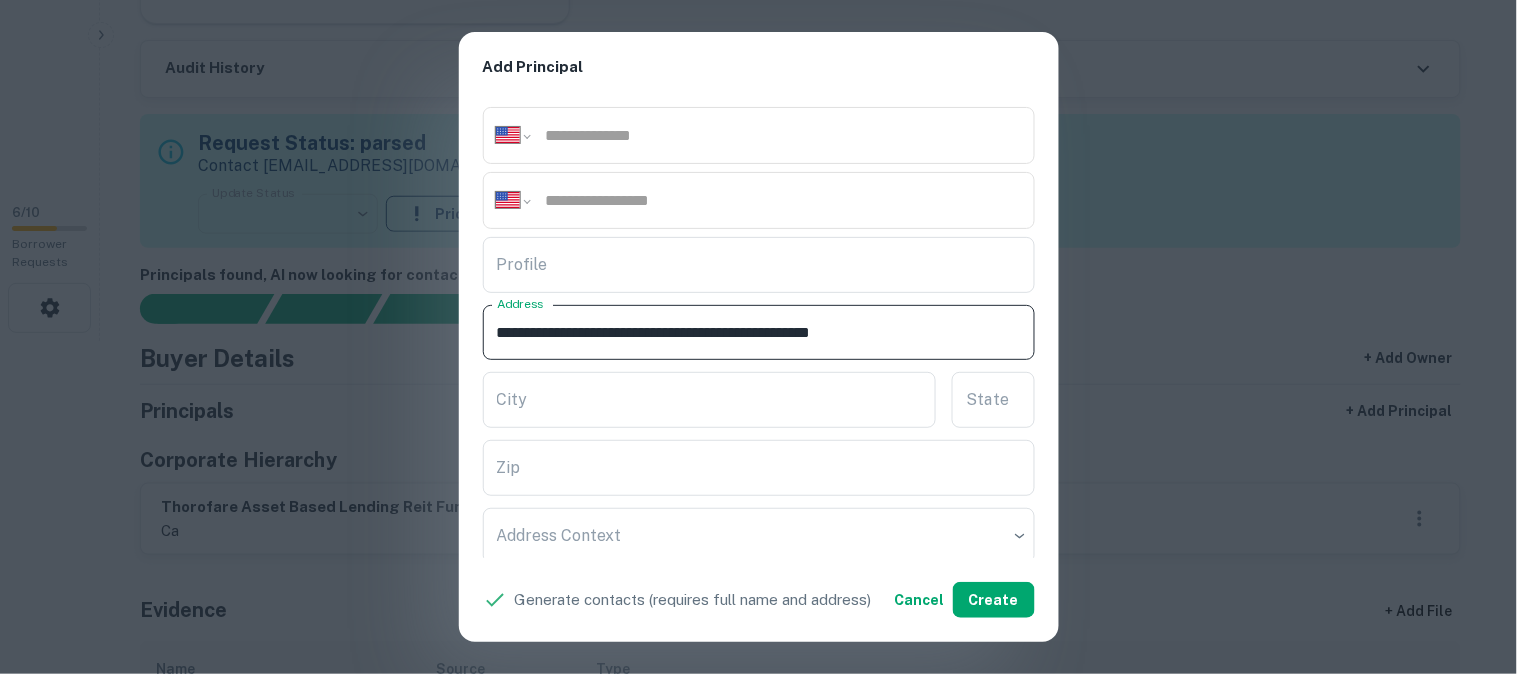 scroll, scrollTop: 0, scrollLeft: 0, axis: both 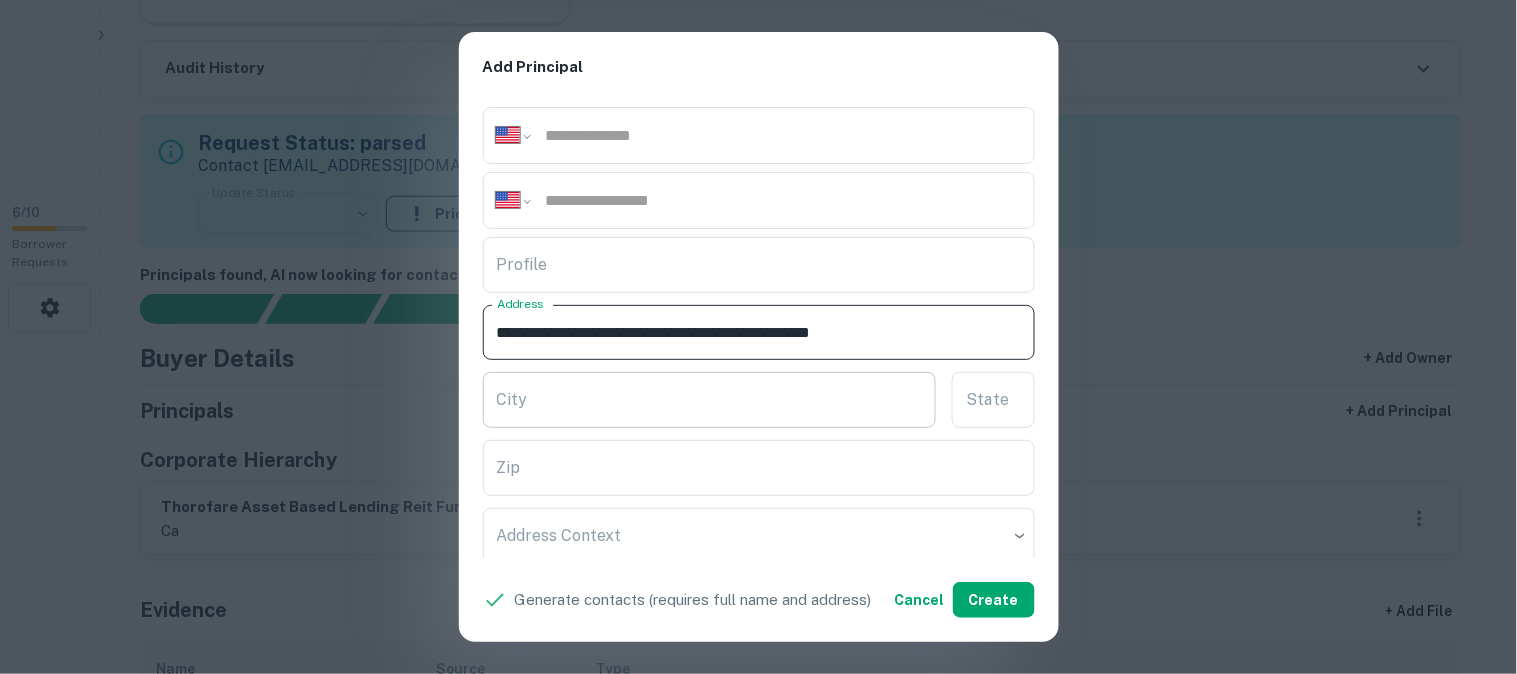 type on "**********" 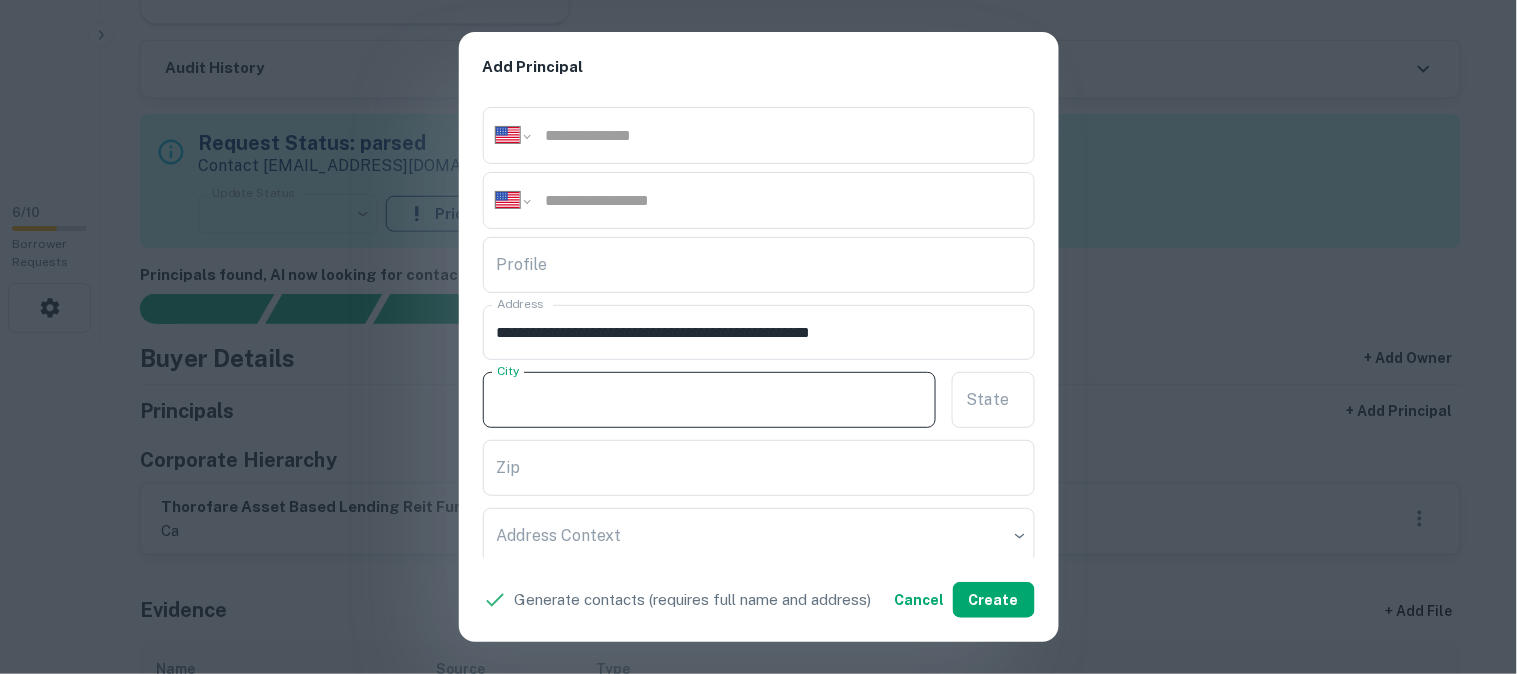 paste on "**********" 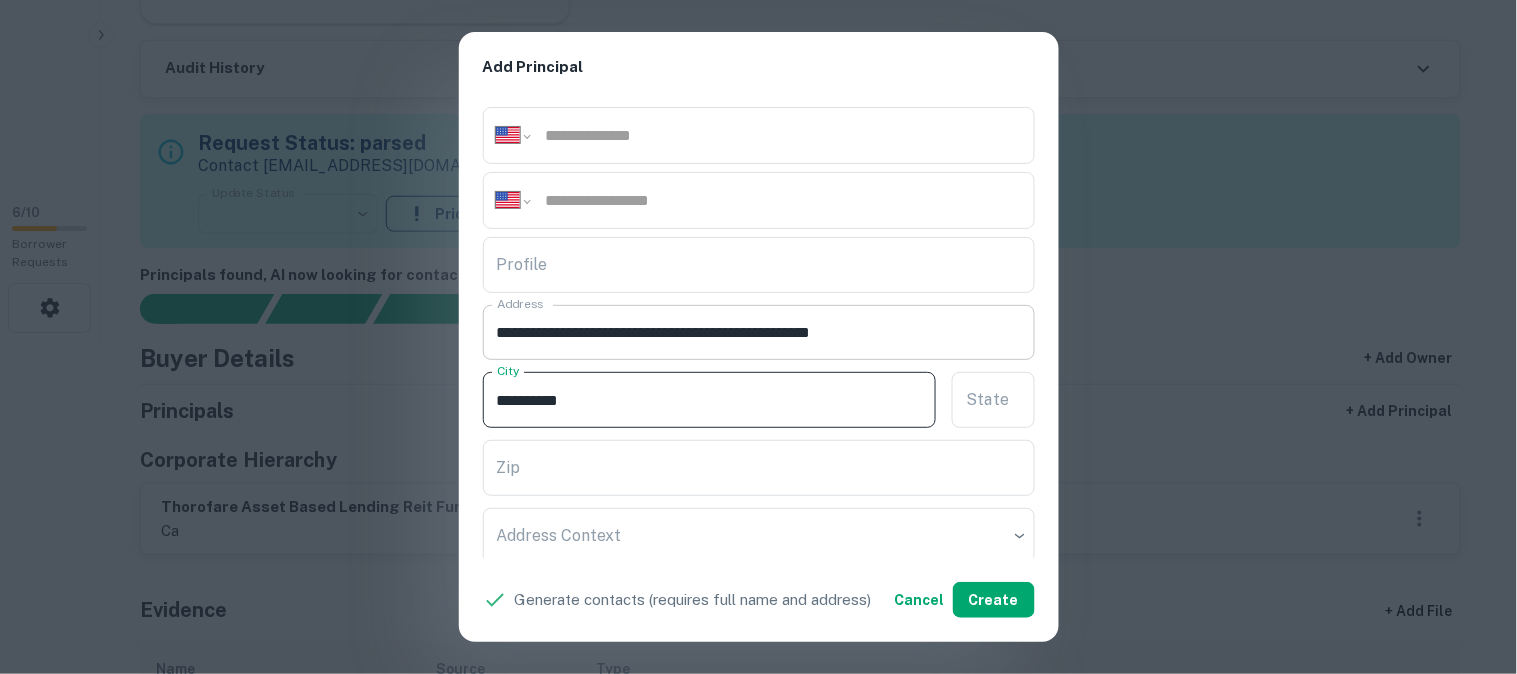 type on "**********" 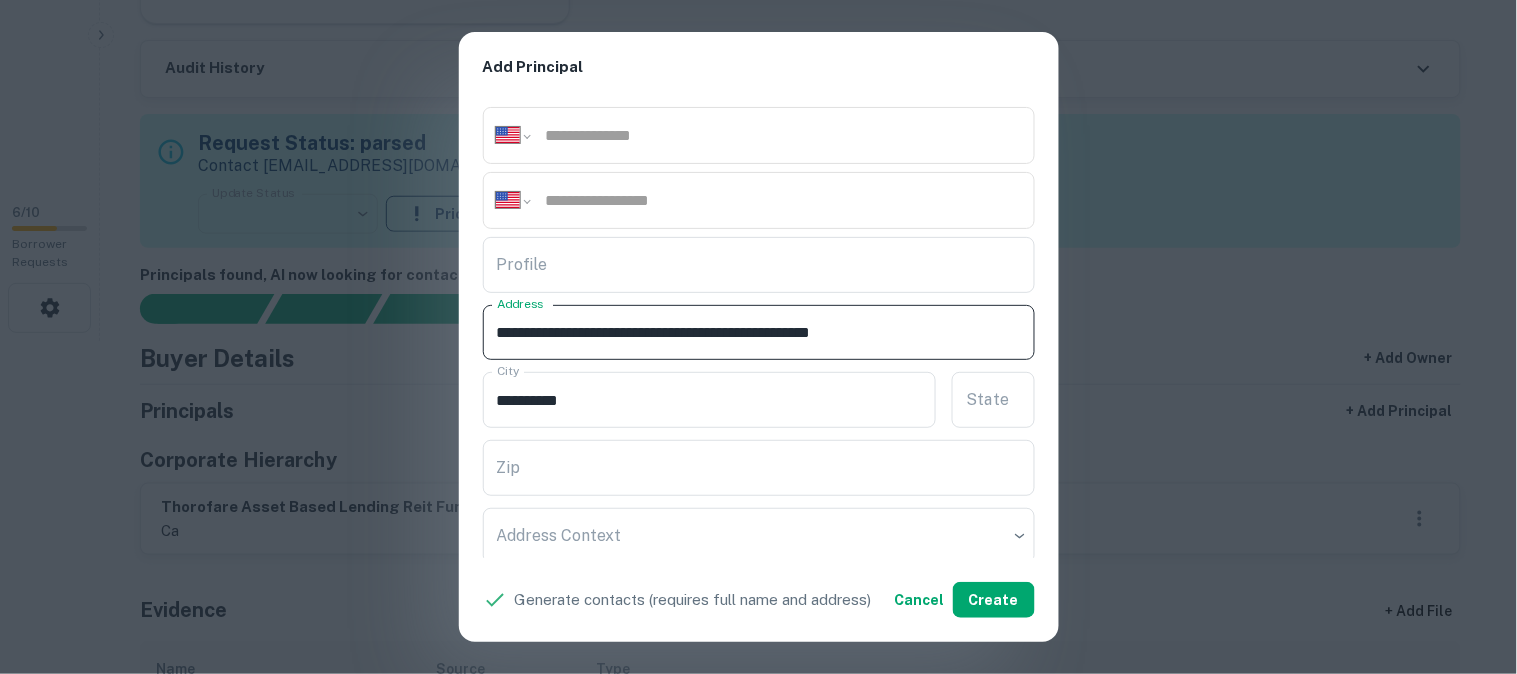 drag, startPoint x: 850, startPoint y: 335, endPoint x: 872, endPoint y: 351, distance: 27.202942 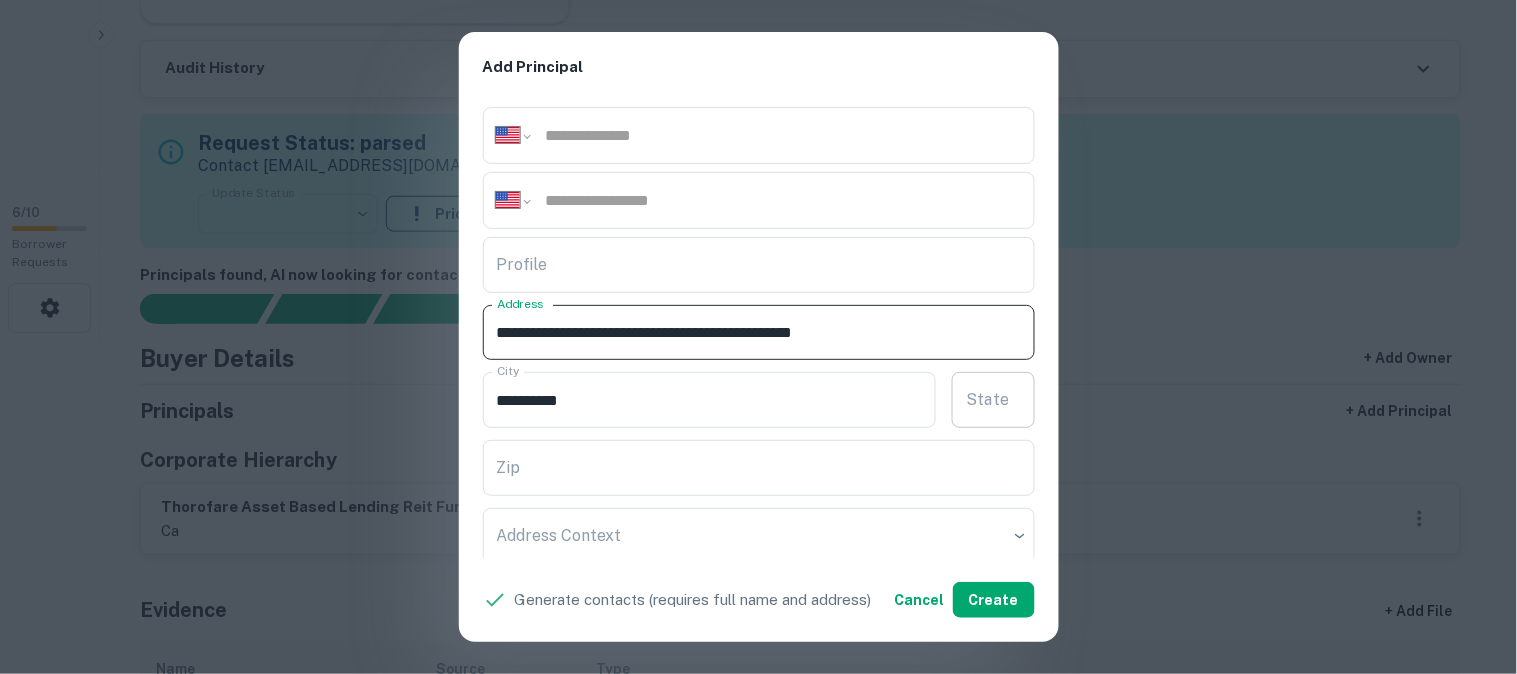 type on "**********" 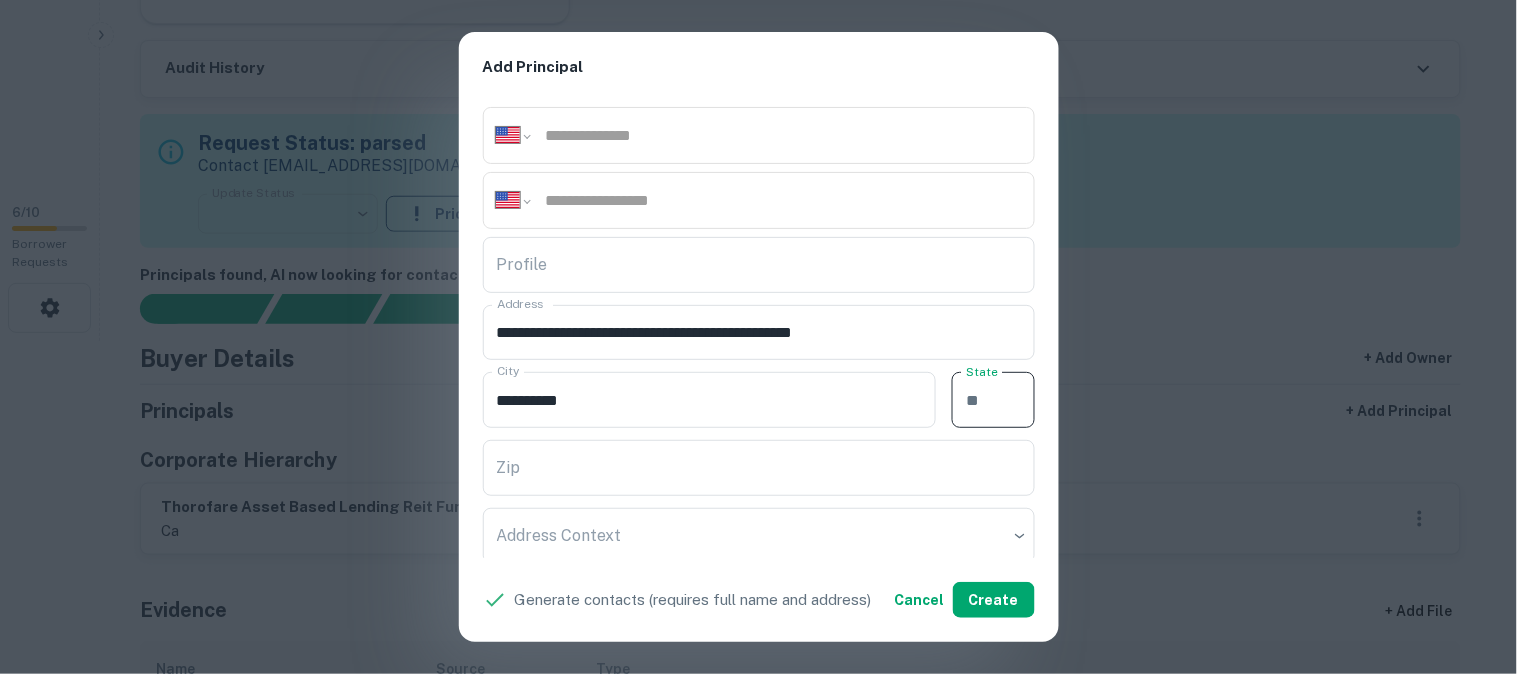 click on "State" at bounding box center [993, 400] 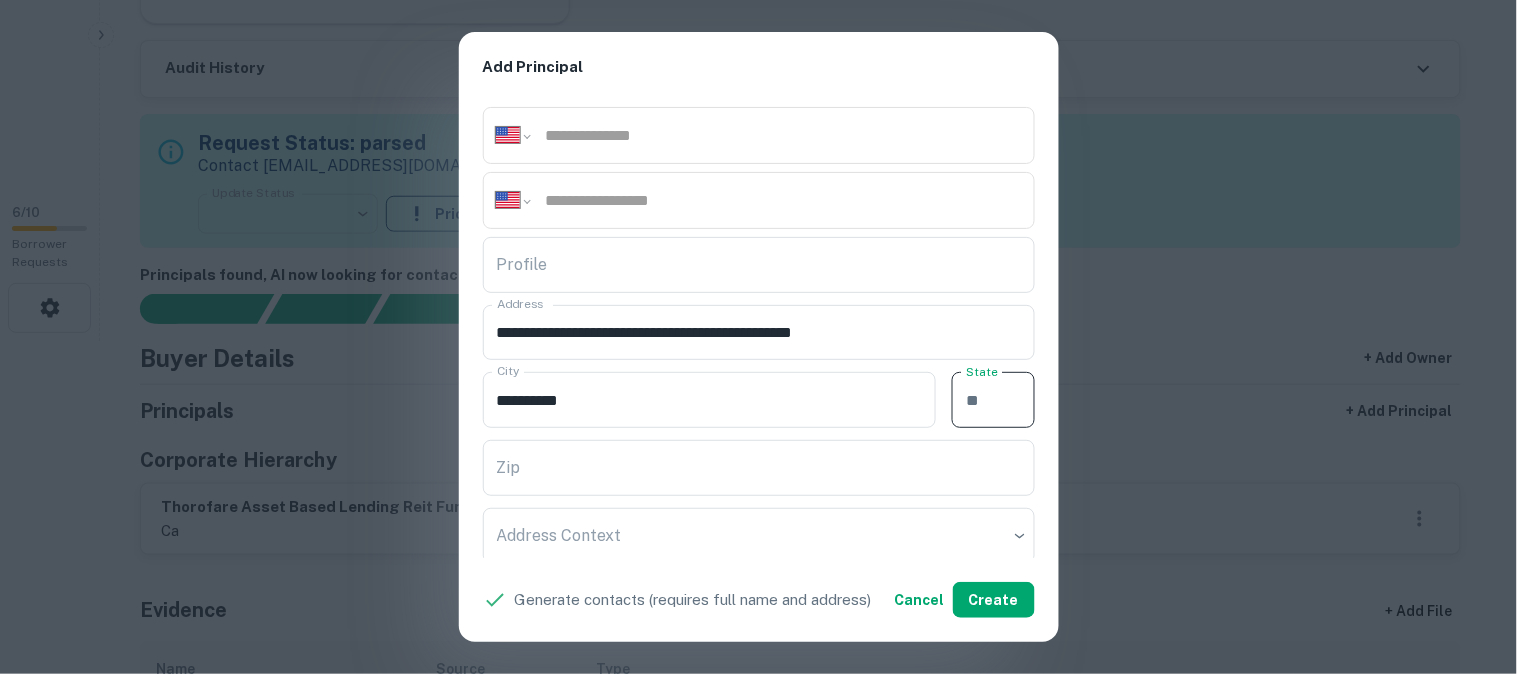 paste on "**" 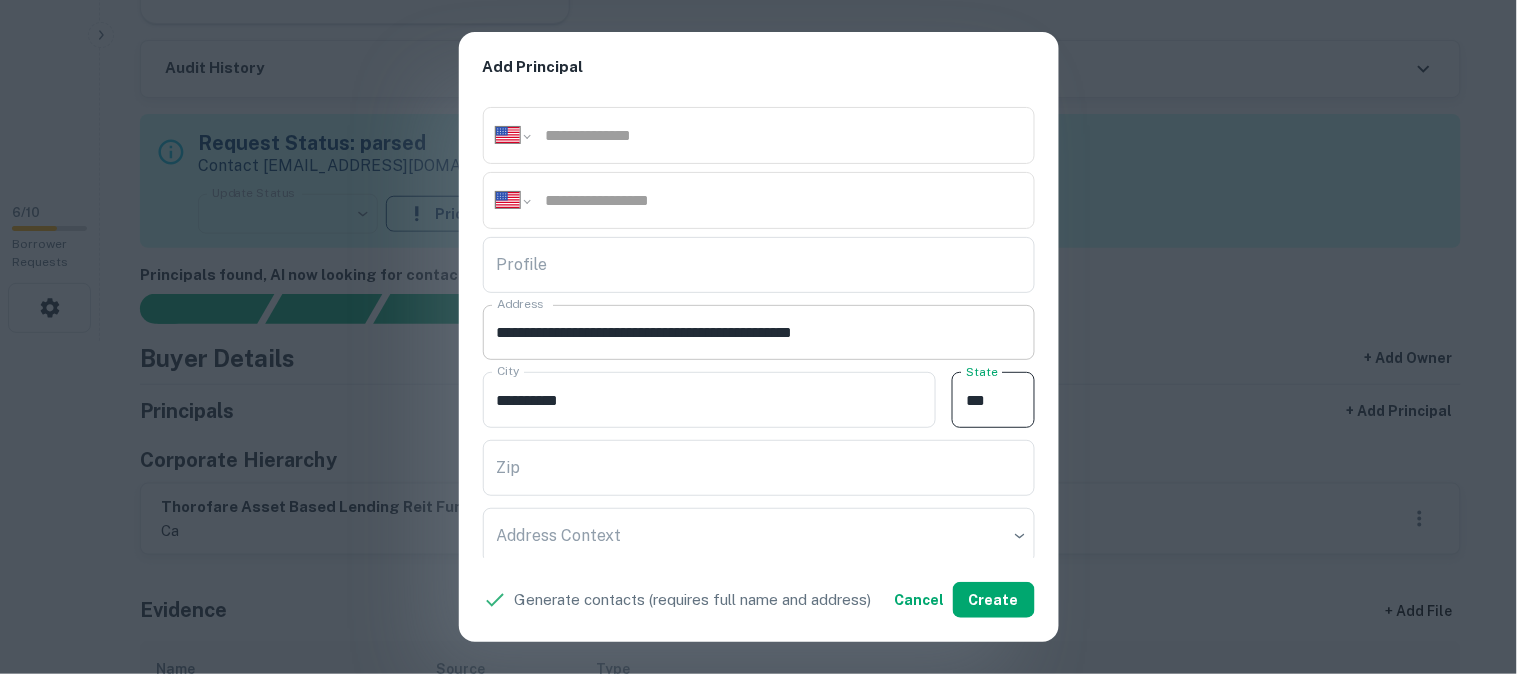 type on "**" 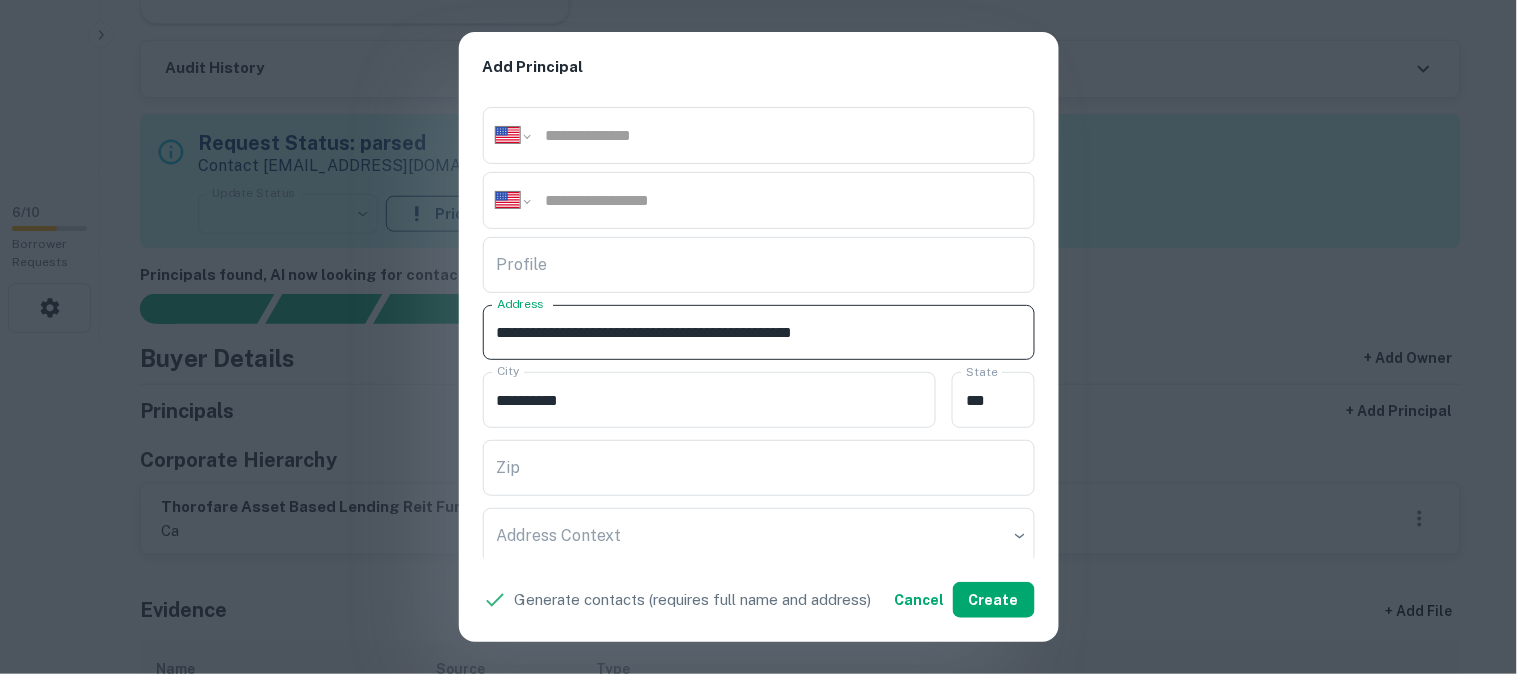 drag, startPoint x: 857, startPoint y: 332, endPoint x: 903, endPoint y: 344, distance: 47.539455 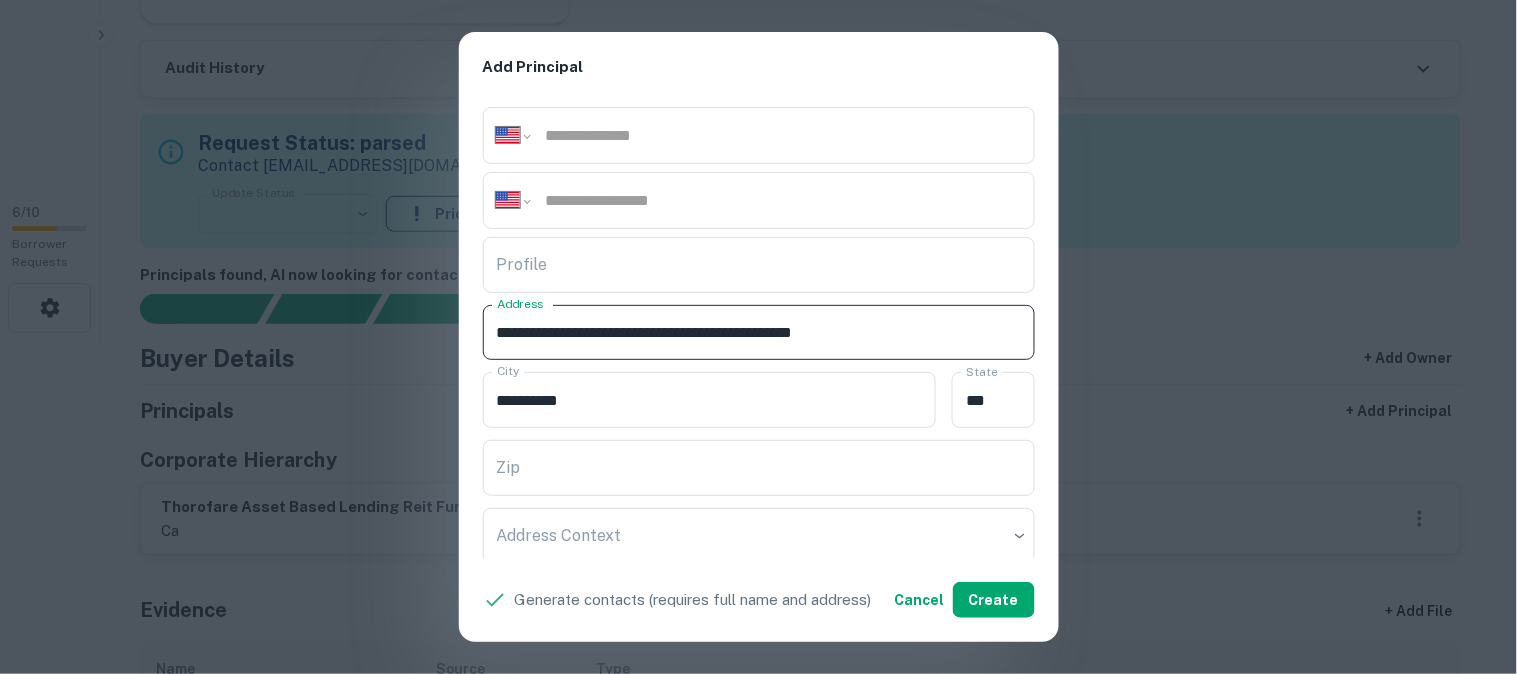 click on "**********" at bounding box center (750, 333) 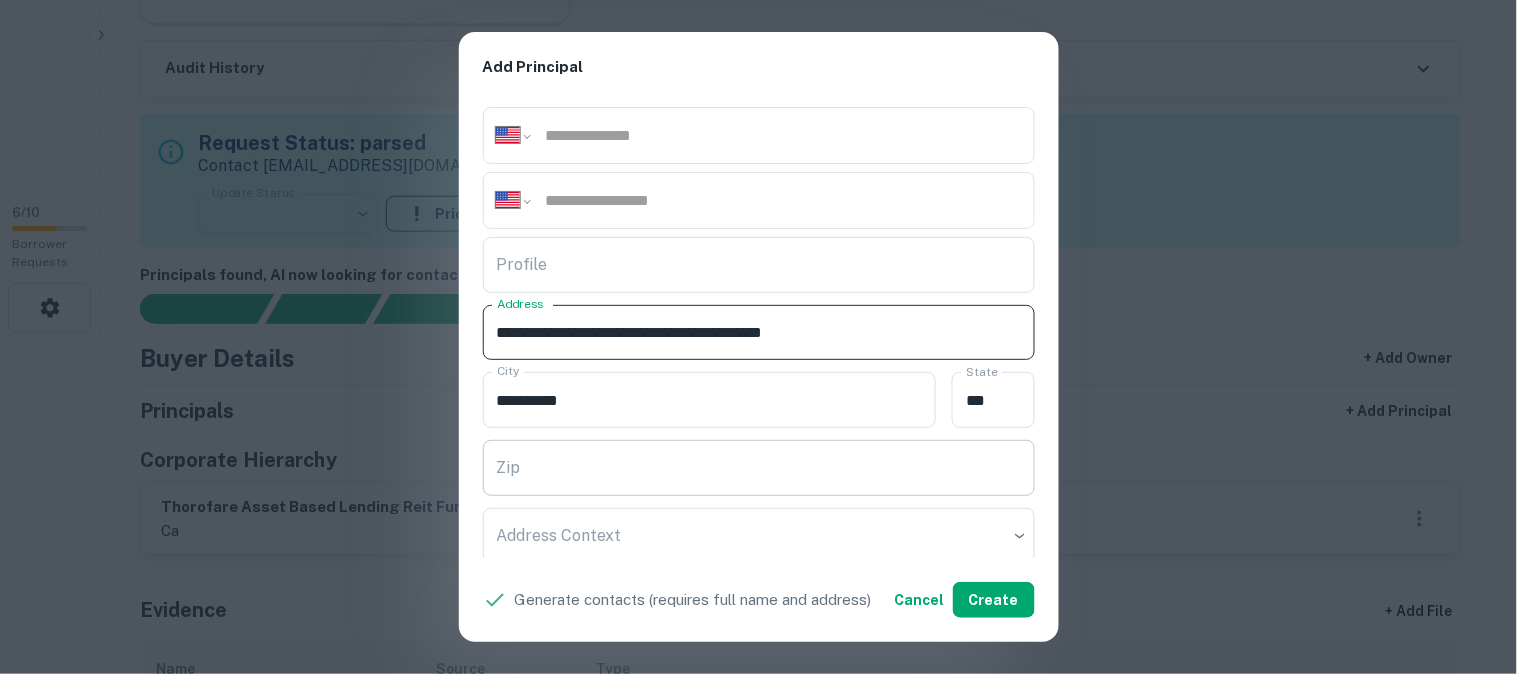type on "**********" 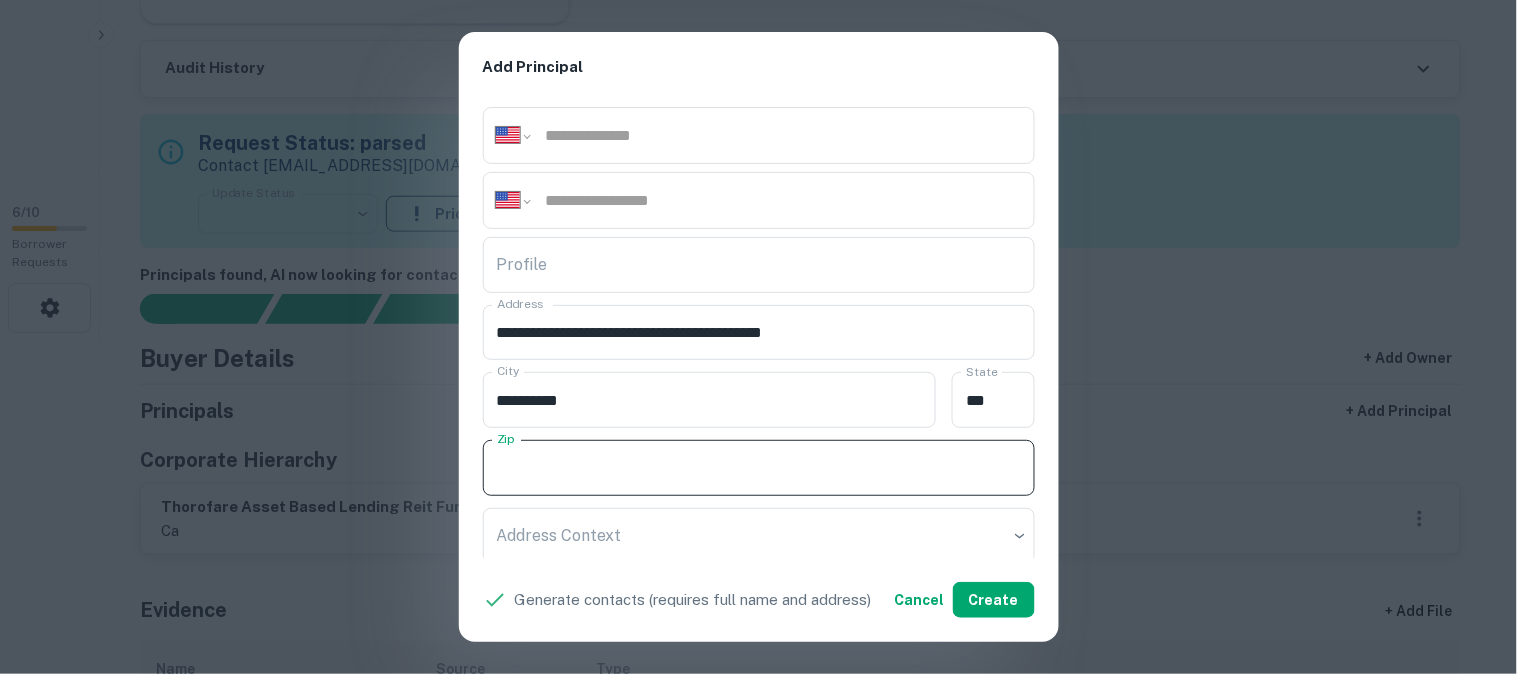 paste on "*****" 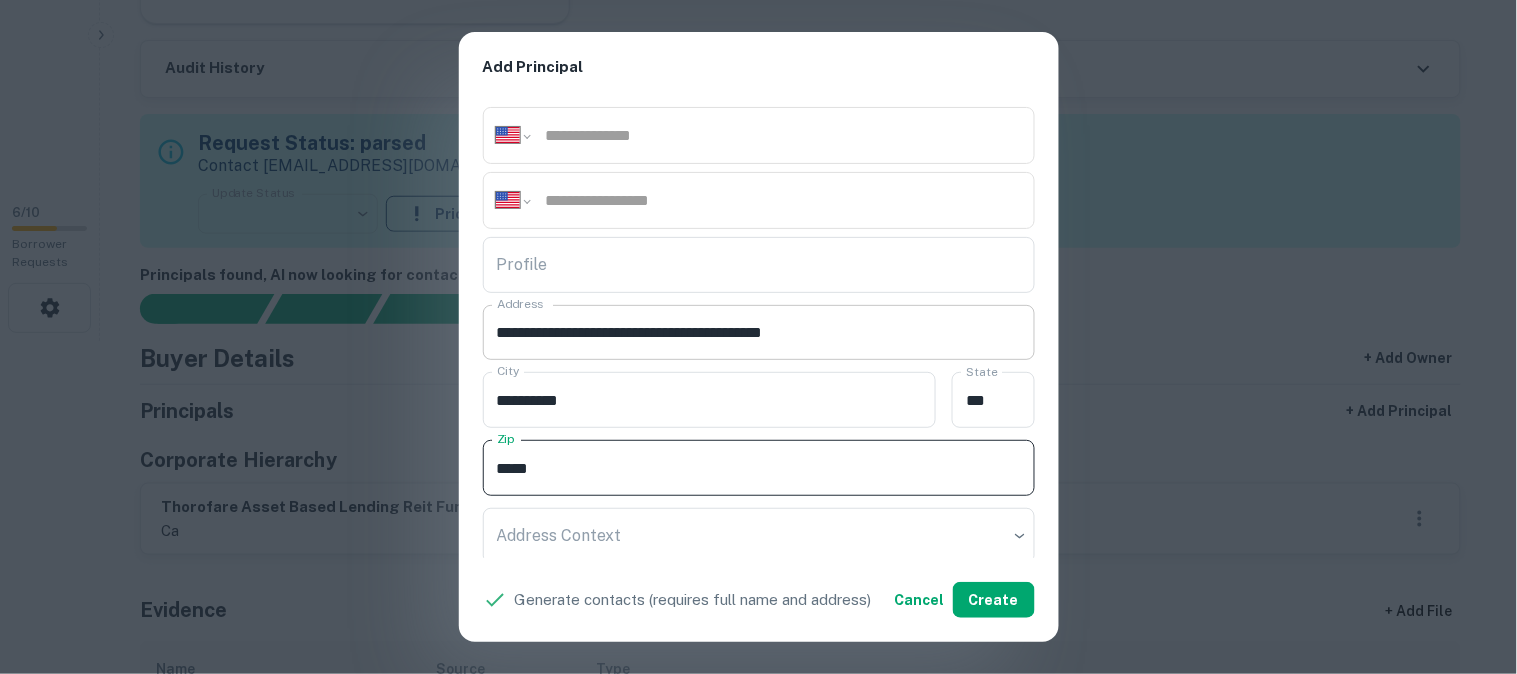 type on "*****" 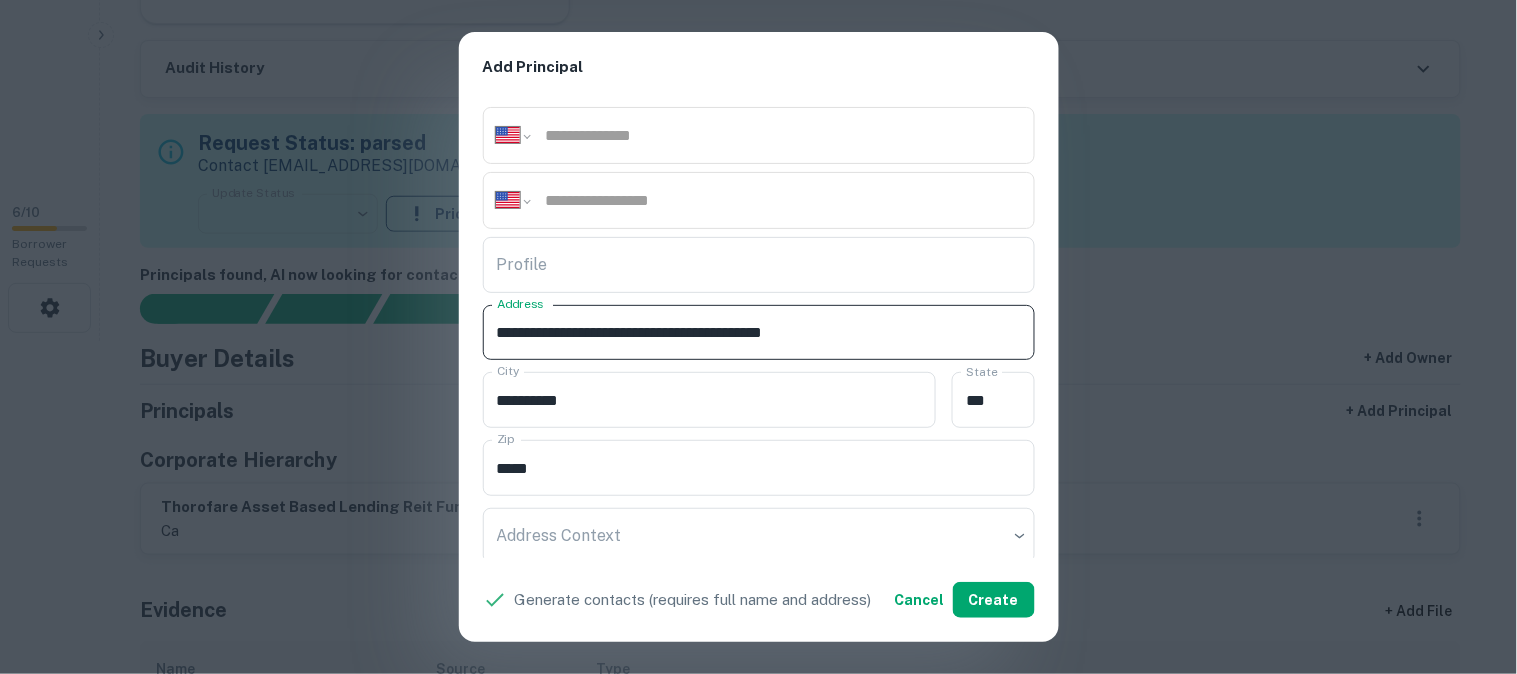 click on "**********" at bounding box center [750, 333] 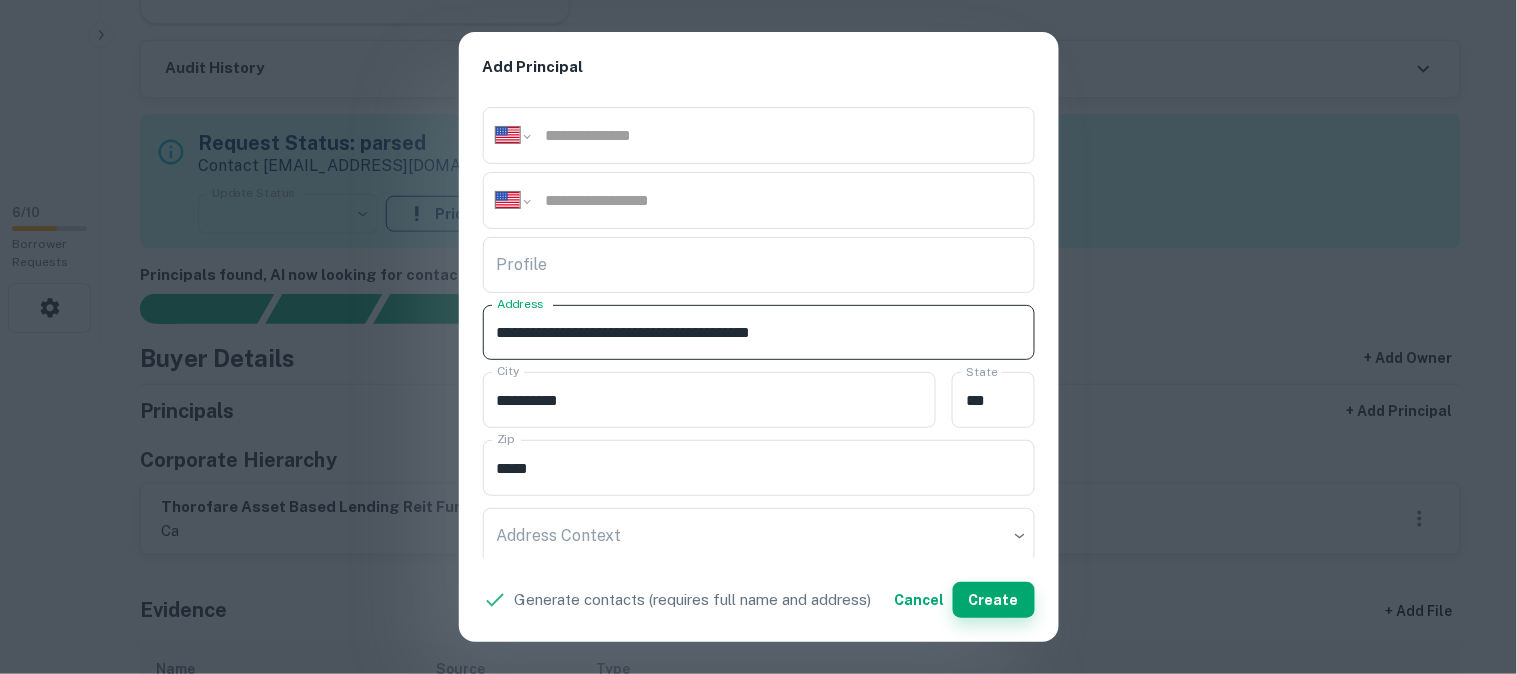 type on "**********" 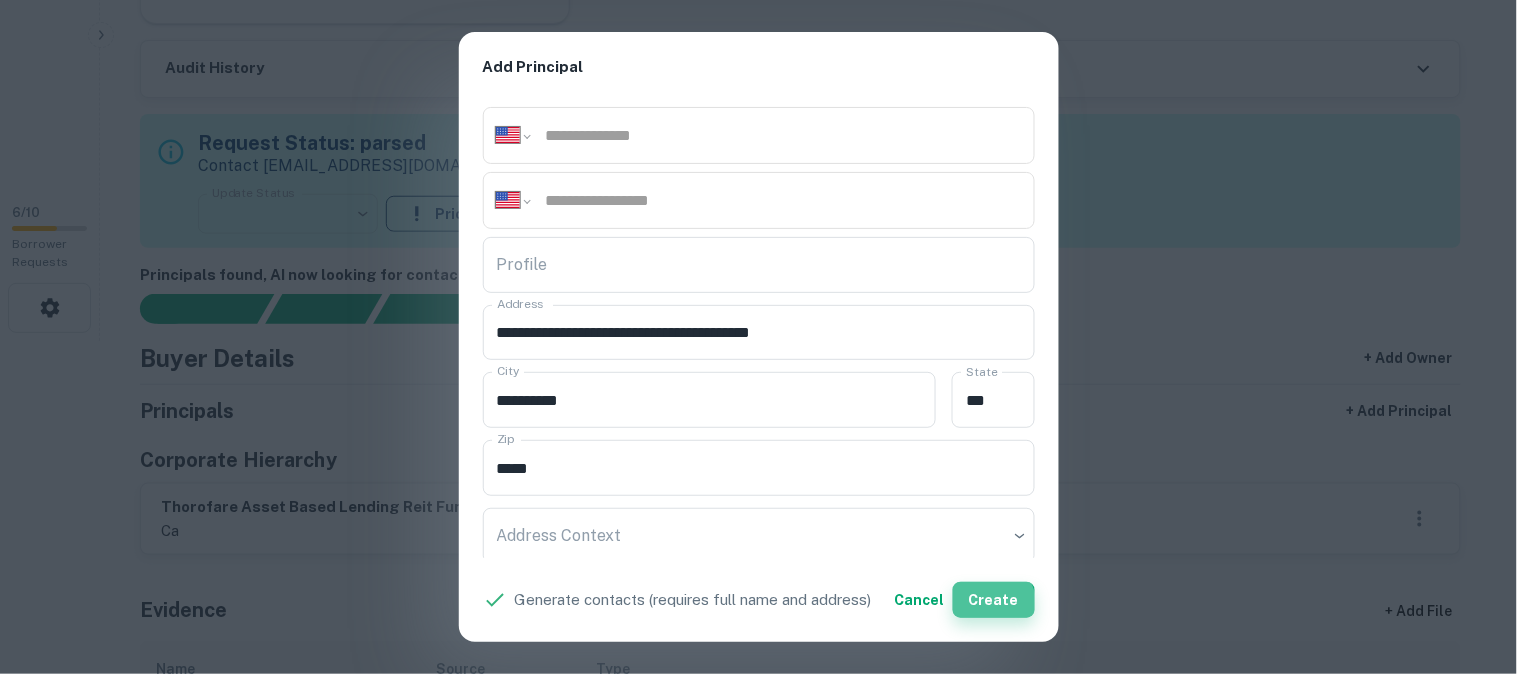 click on "Create" at bounding box center (994, 600) 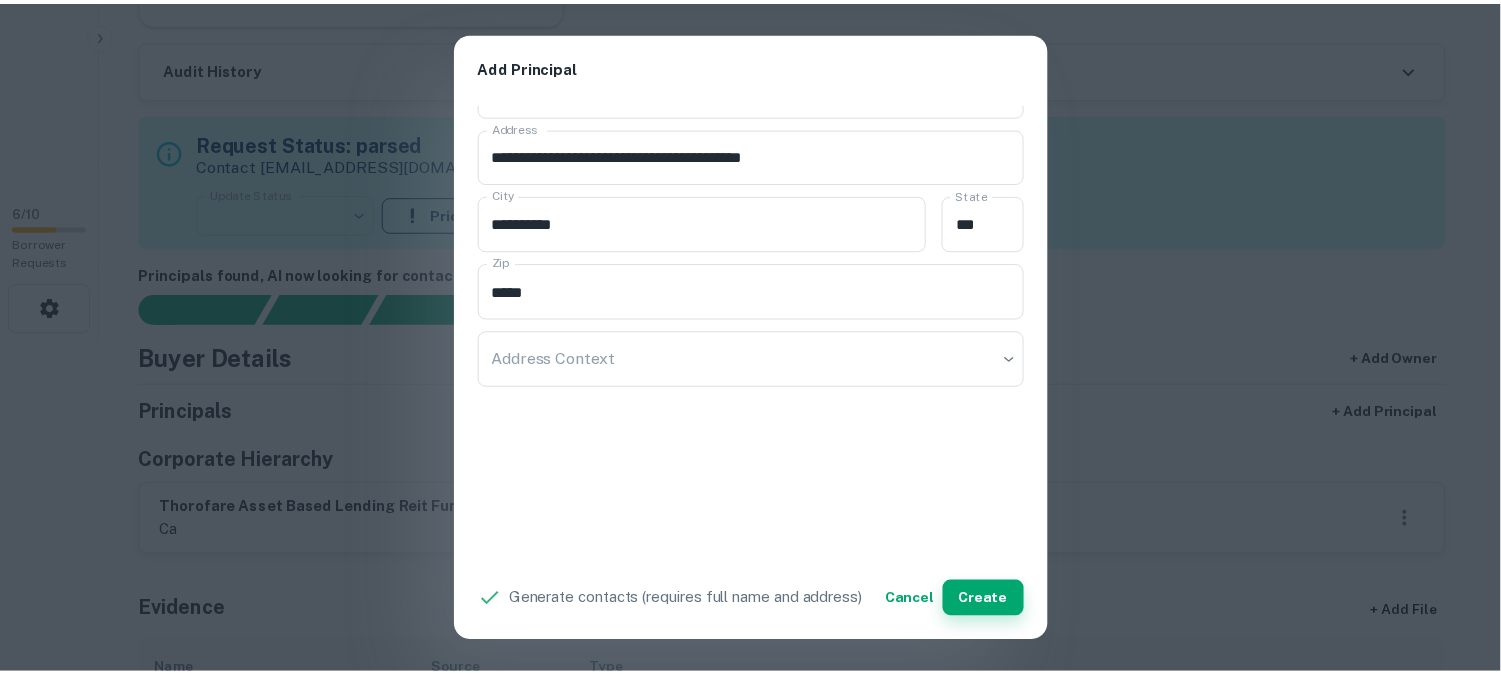 scroll, scrollTop: 534, scrollLeft: 0, axis: vertical 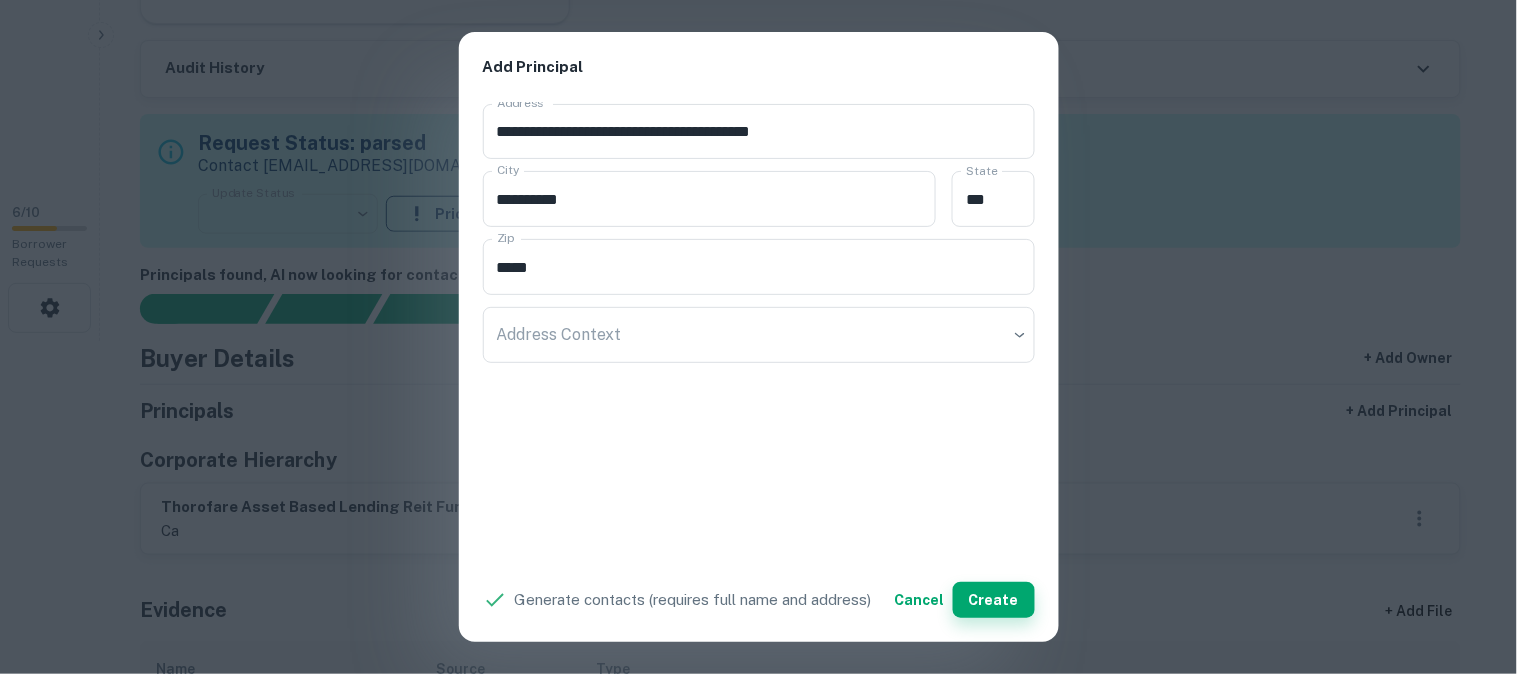 click on "Create" at bounding box center (994, 600) 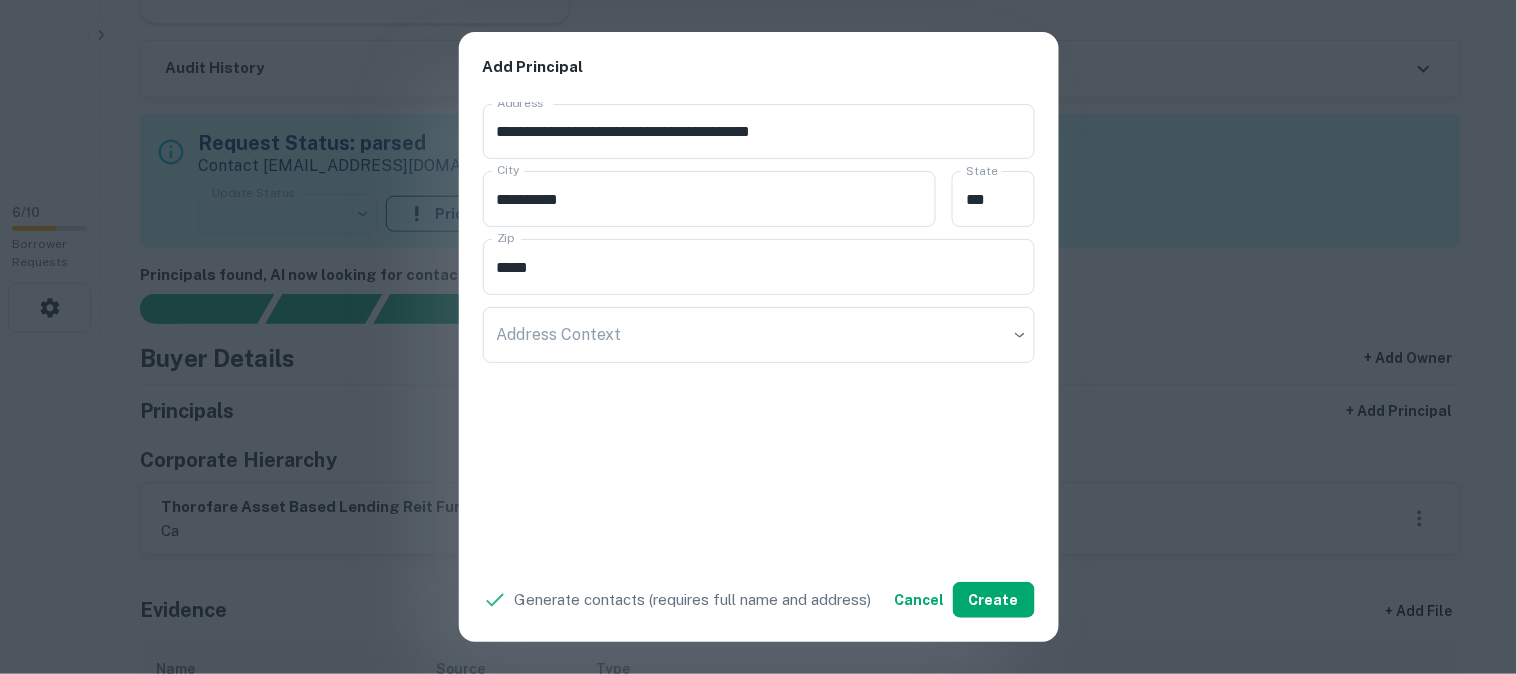 click on "**********" at bounding box center [758, 337] 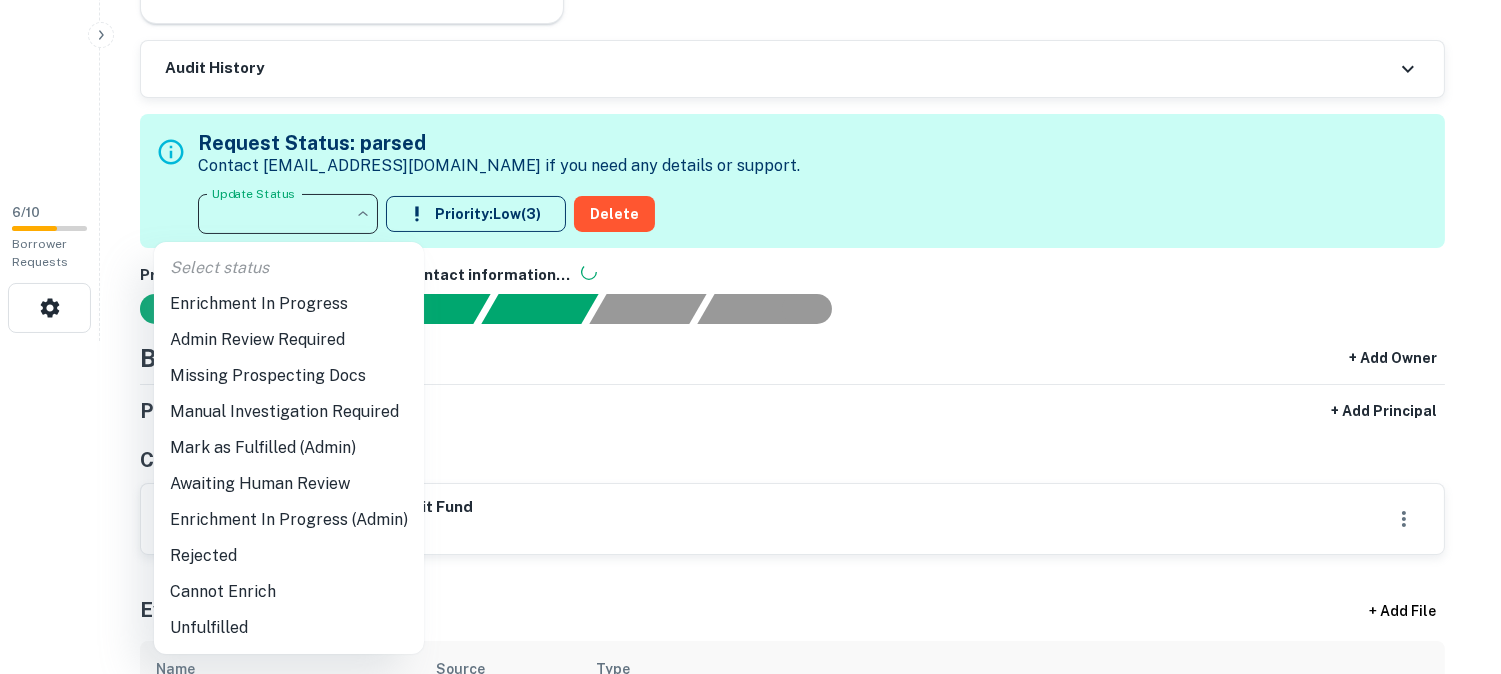 click on "Search         Borrowers         Contacts         Saved     6  /  10   Borrower Requests Back to Borrower Requests Borrower Info  for 417 Stockton St Share View Loan SUPERUSER CONTROLS Evidence Link No Slack link available Audit History Request Status: parsed Contact help@capitalize.io if you need any details or support. Update Status ​ ****** Update Status Priority:  Low  ( 3 ) Delete Principals found, AI now looking for contact information...   Buyer Details + Add Owner Principals + Add Principal Corporate Hierarchy thorofare asset based lending reit fund ca Evidence + Add File Name Source Type 417 stockton - deed.pdf Mortgage Deed pdf Download 417 stockton st Mortgage Details Borrower Name thorofare asset based lending reit fund Transaction Date   6/7/2021 Loan Purpose   sale Mortgage Amount   $20.7m Interest Rate   3.10% Estimated Term 60 months Estimated Due Date 6/7/2026 LTV   - Property Details Asset Type hospitality Square Footage 37432  sq ft Number of Residential Units 82 1 82 1907 ←" at bounding box center (750, 4) 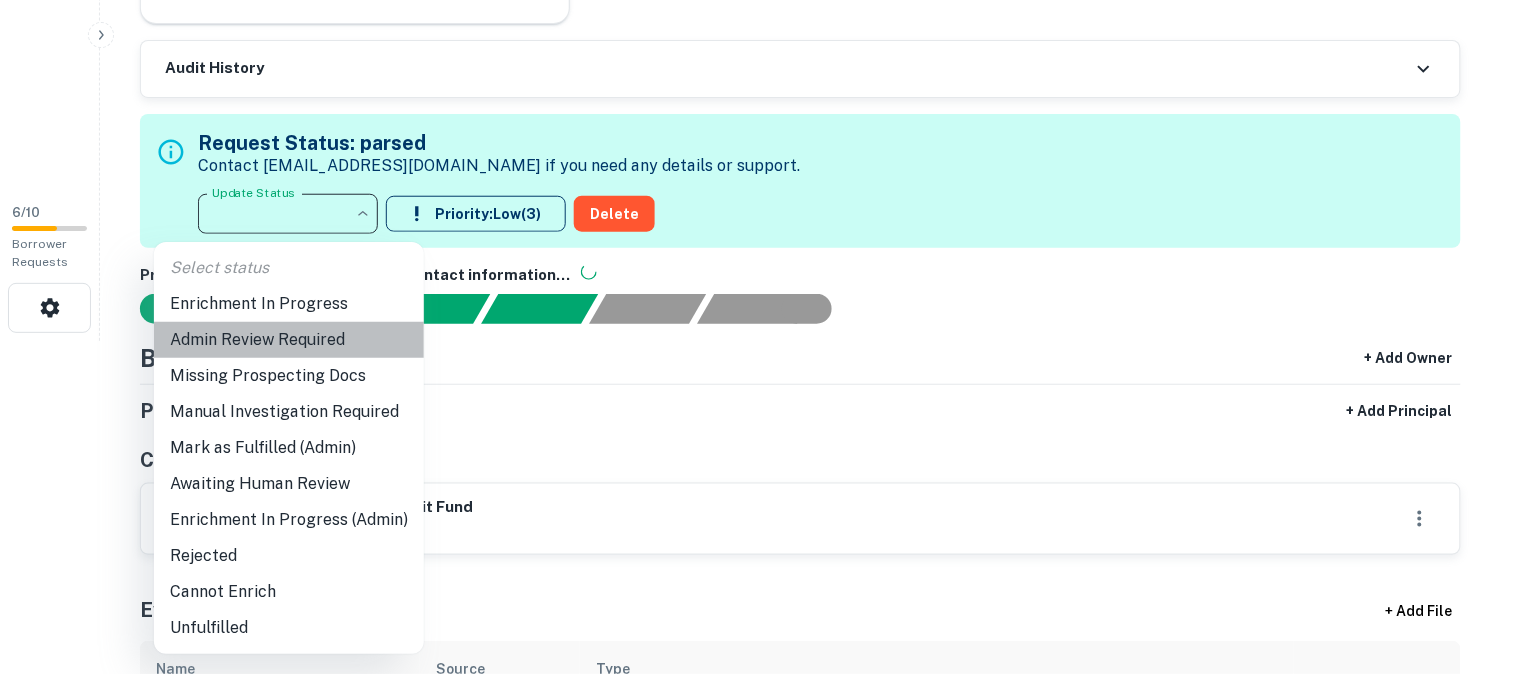 click on "Admin Review Required" at bounding box center [289, 340] 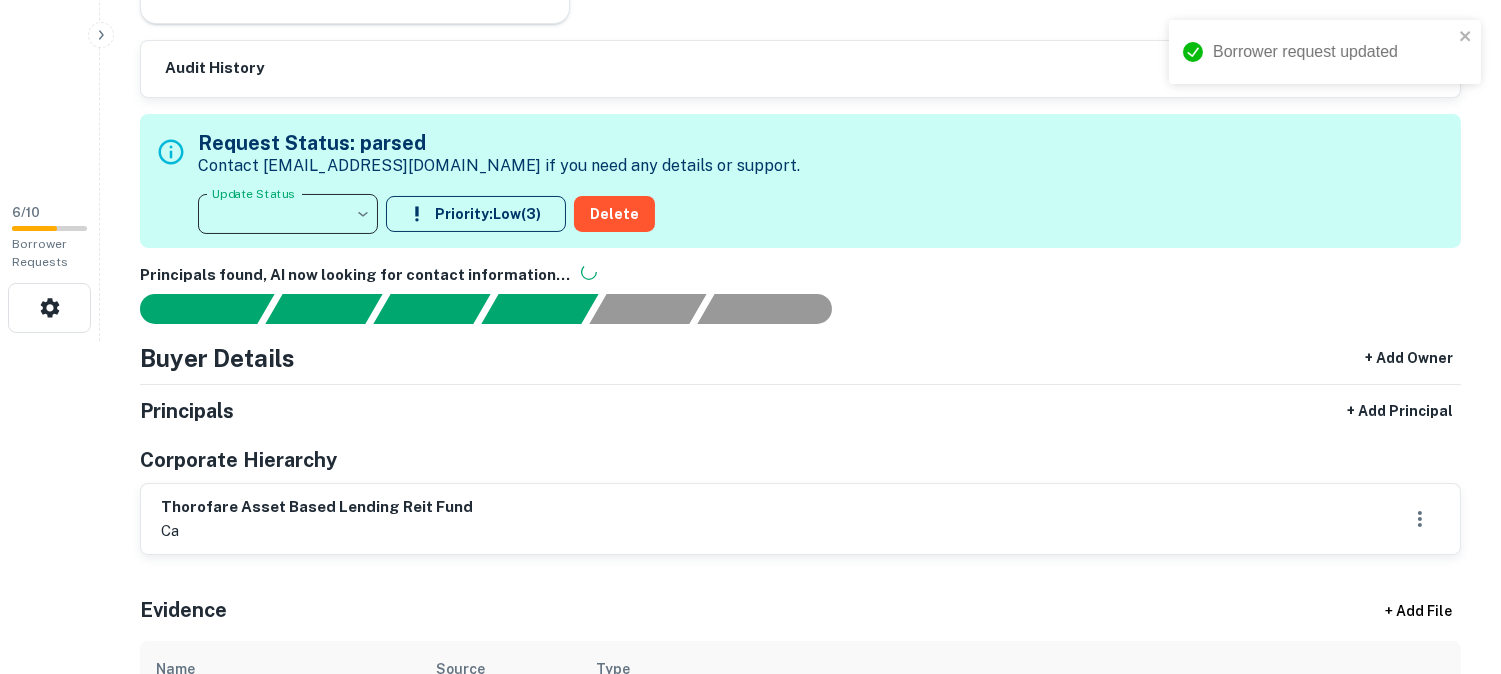 type on "**********" 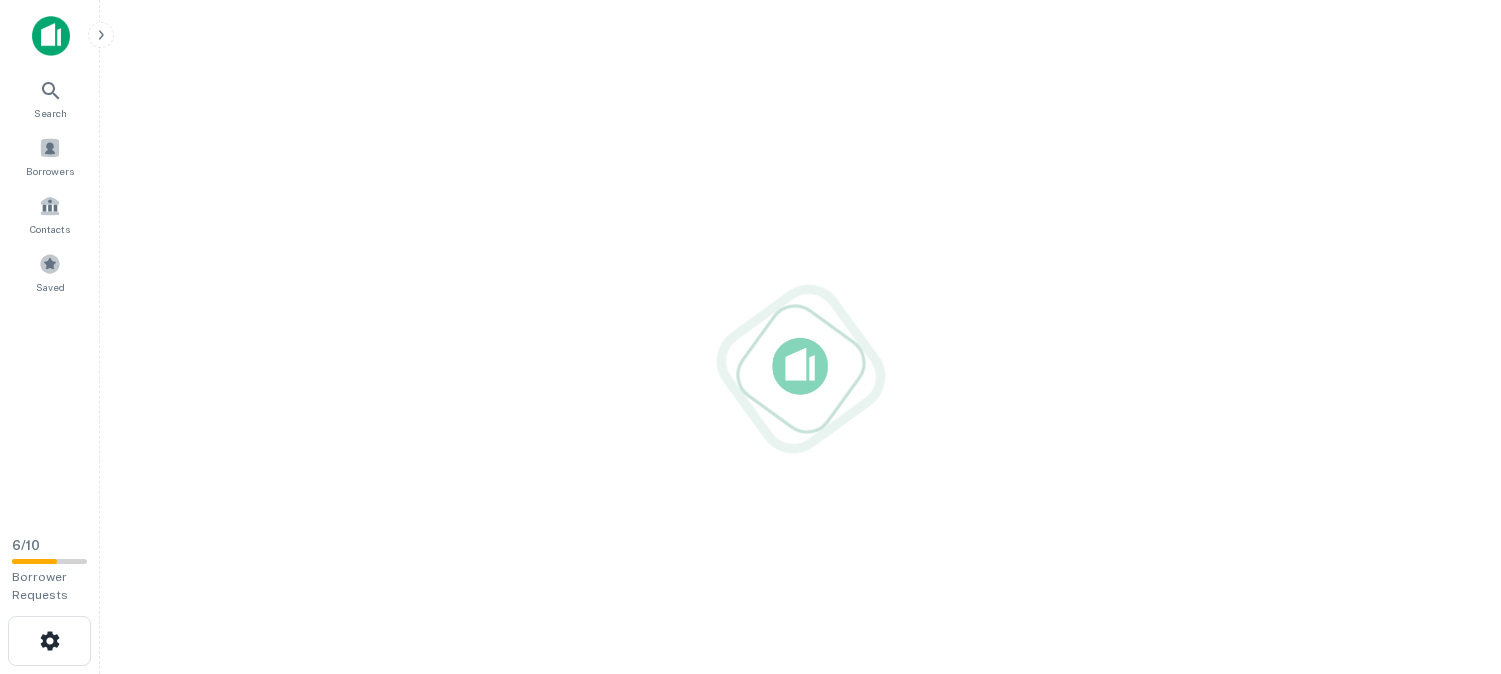 scroll, scrollTop: 0, scrollLeft: 0, axis: both 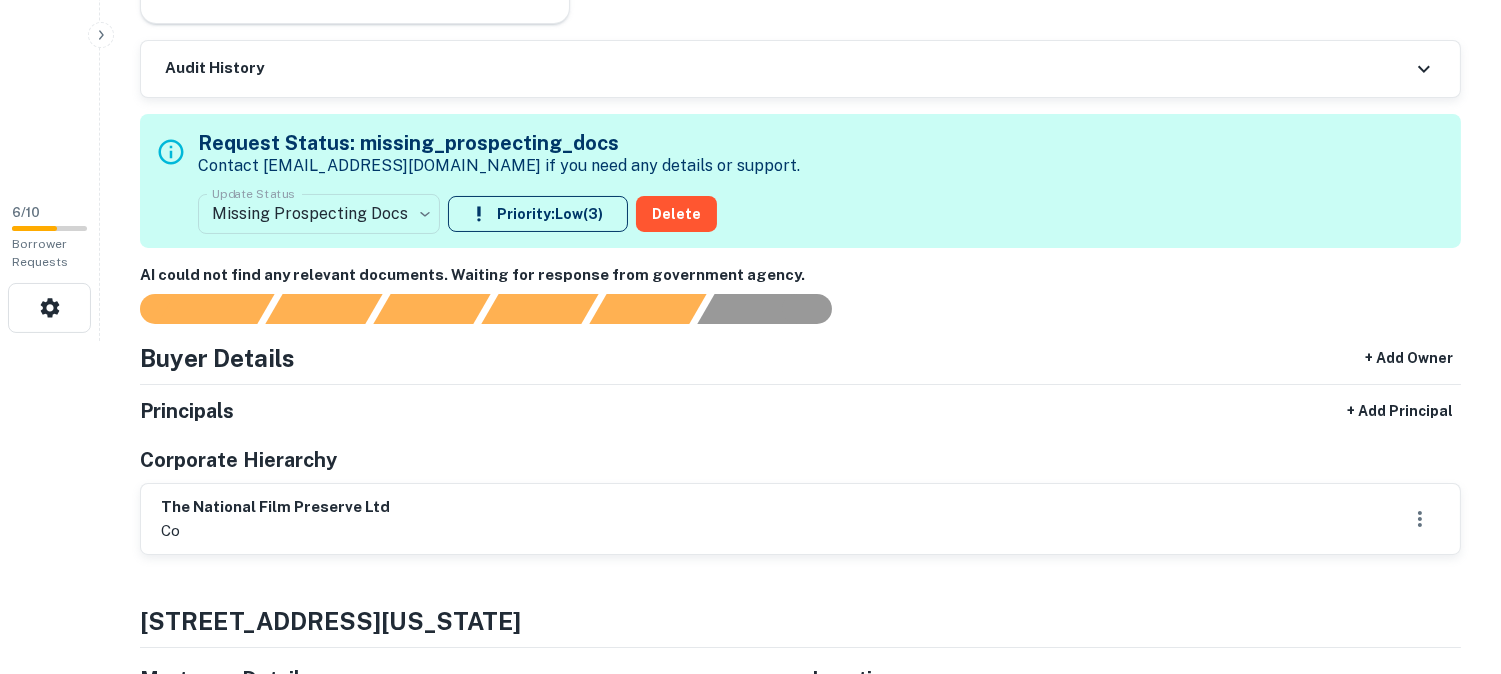 click on "Principals + Add Principal Corporate Hierarchy the national film preserve ltd co" at bounding box center [800, 474] 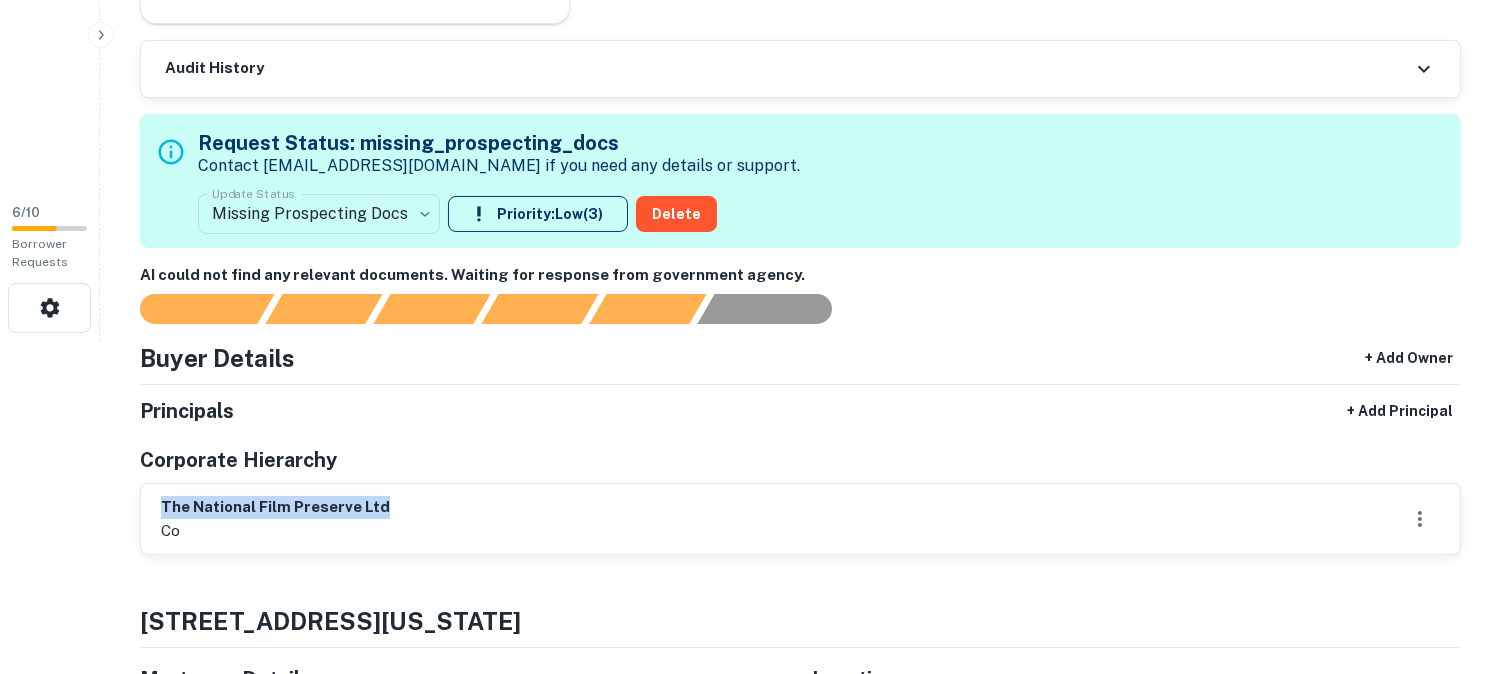 drag, startPoint x: 155, startPoint y: 501, endPoint x: 426, endPoint y: 507, distance: 271.0664 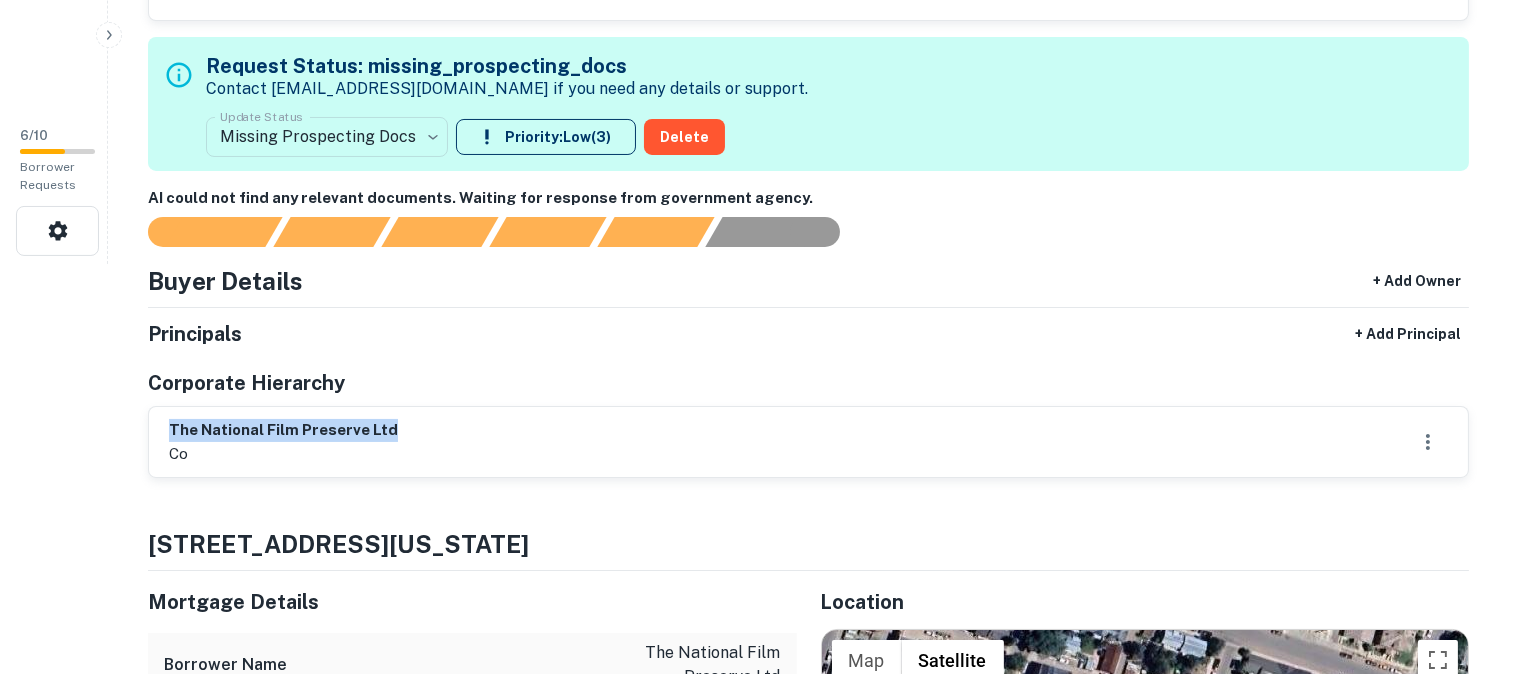 scroll, scrollTop: 555, scrollLeft: 0, axis: vertical 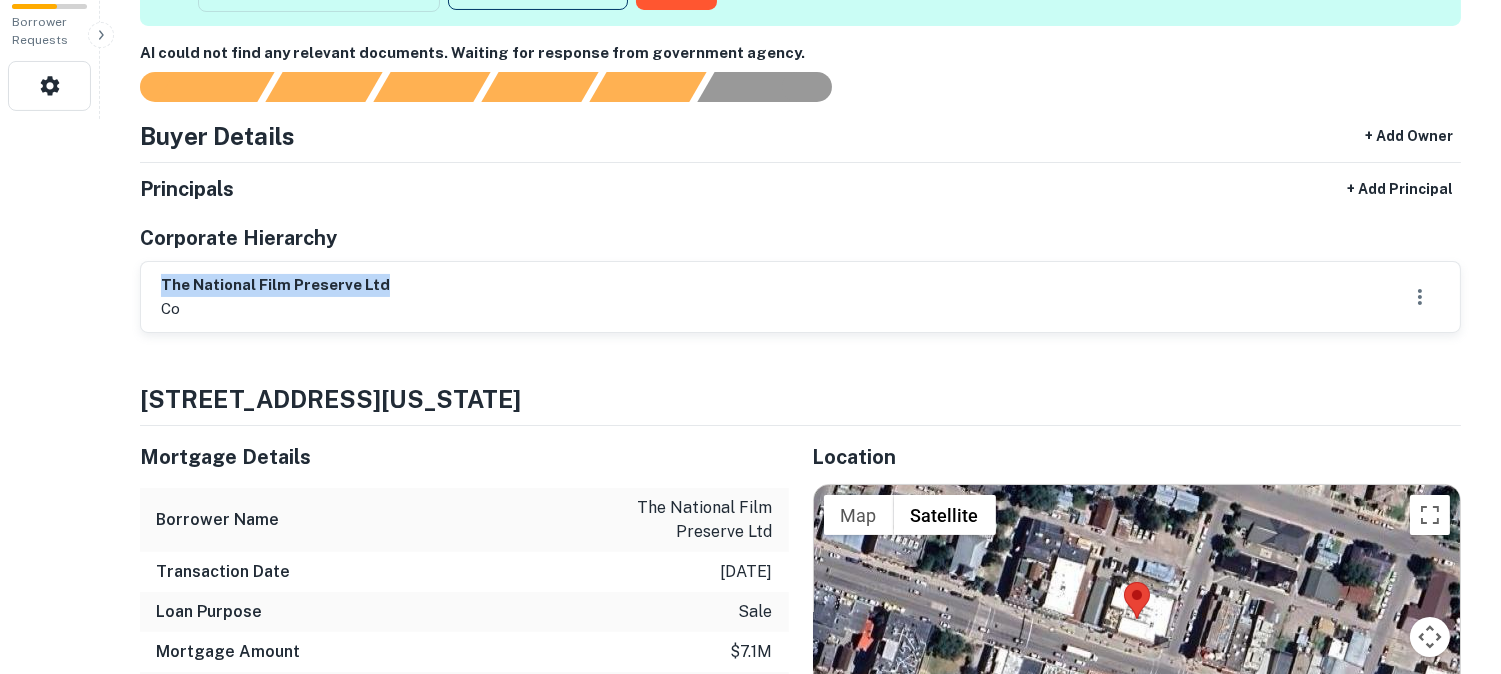 copy on "the national film preserve ltd" 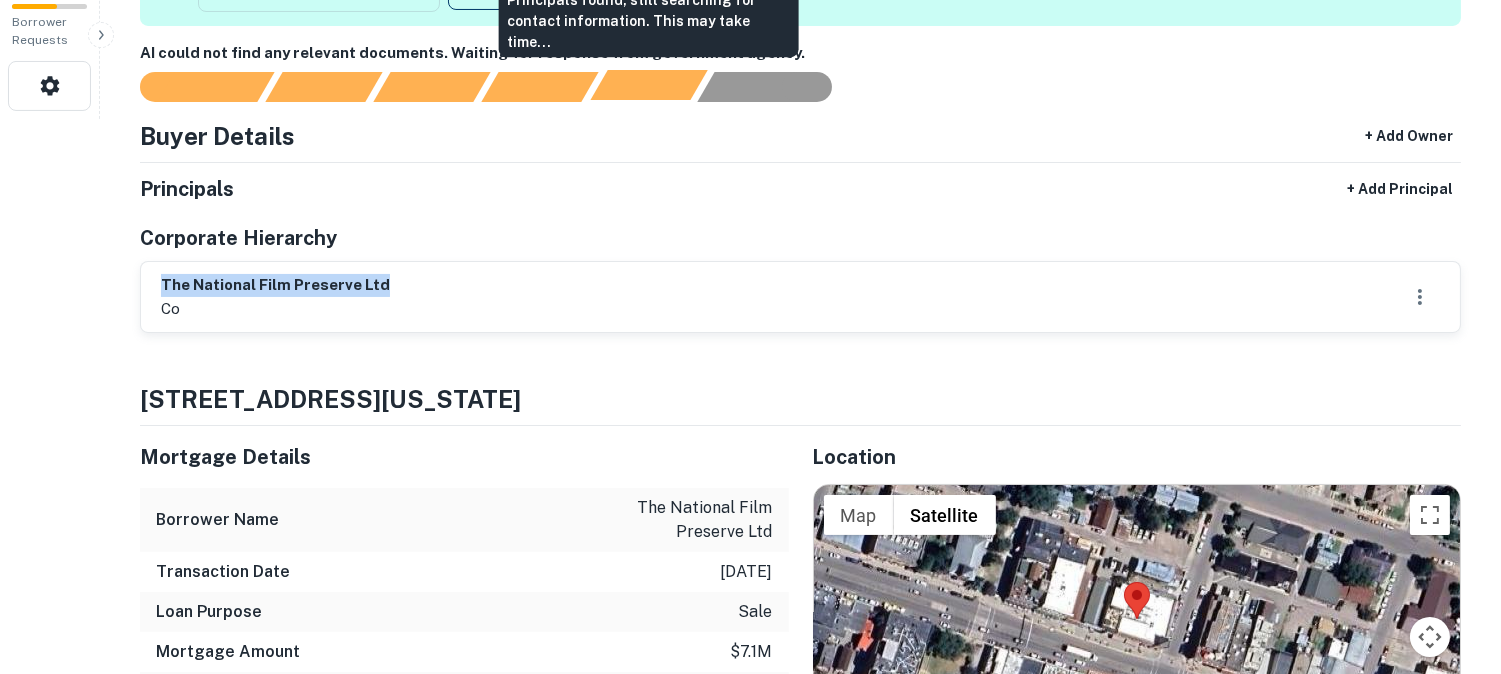 copy on "the national film preserve ltd" 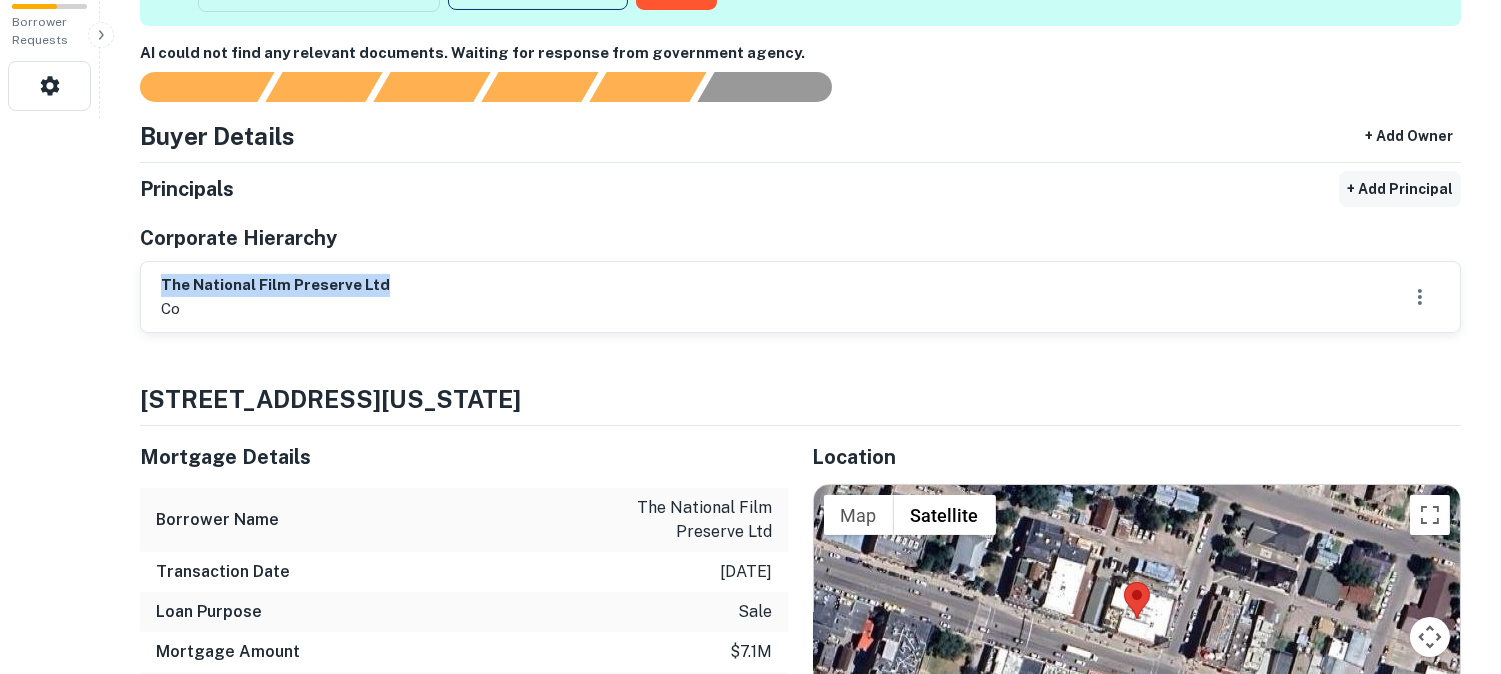 click on "+ Add Principal" at bounding box center (1400, 189) 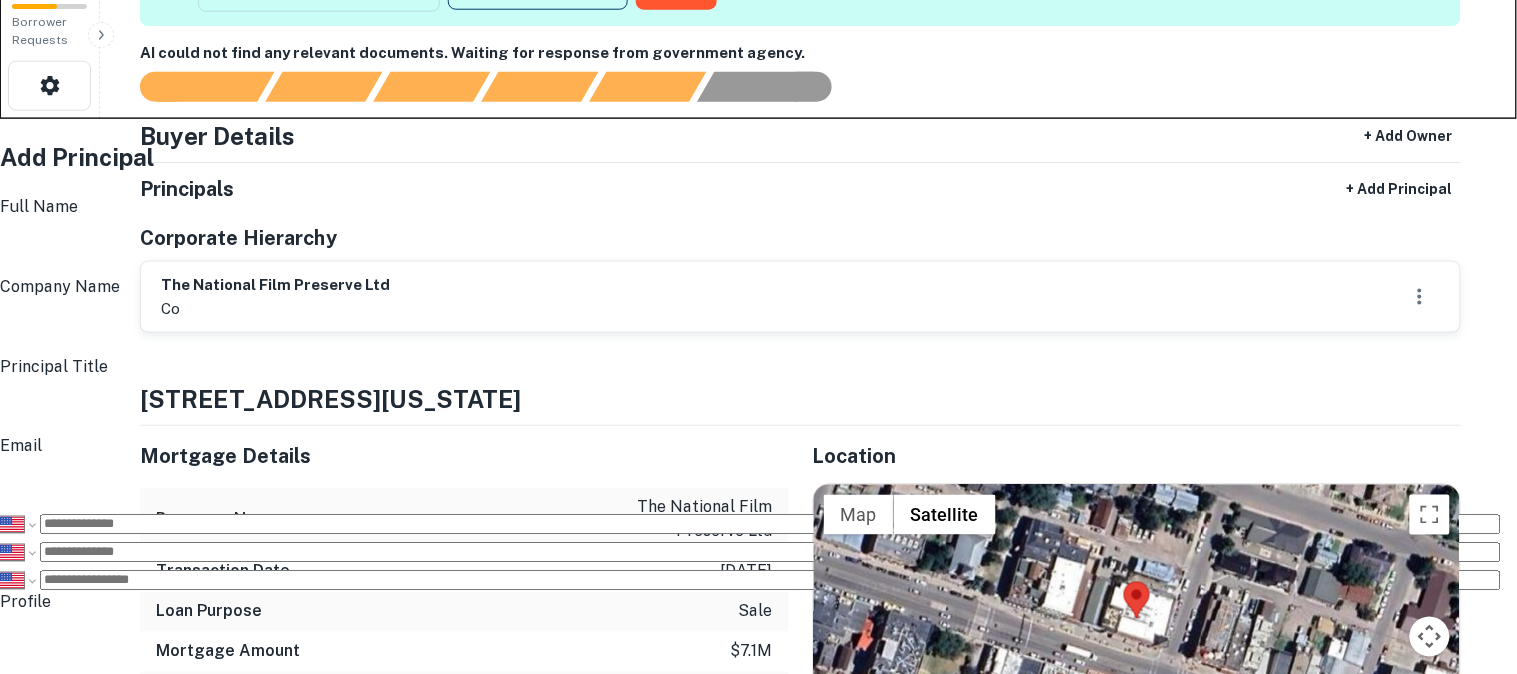 click on "Full Name" at bounding box center [764, 247] 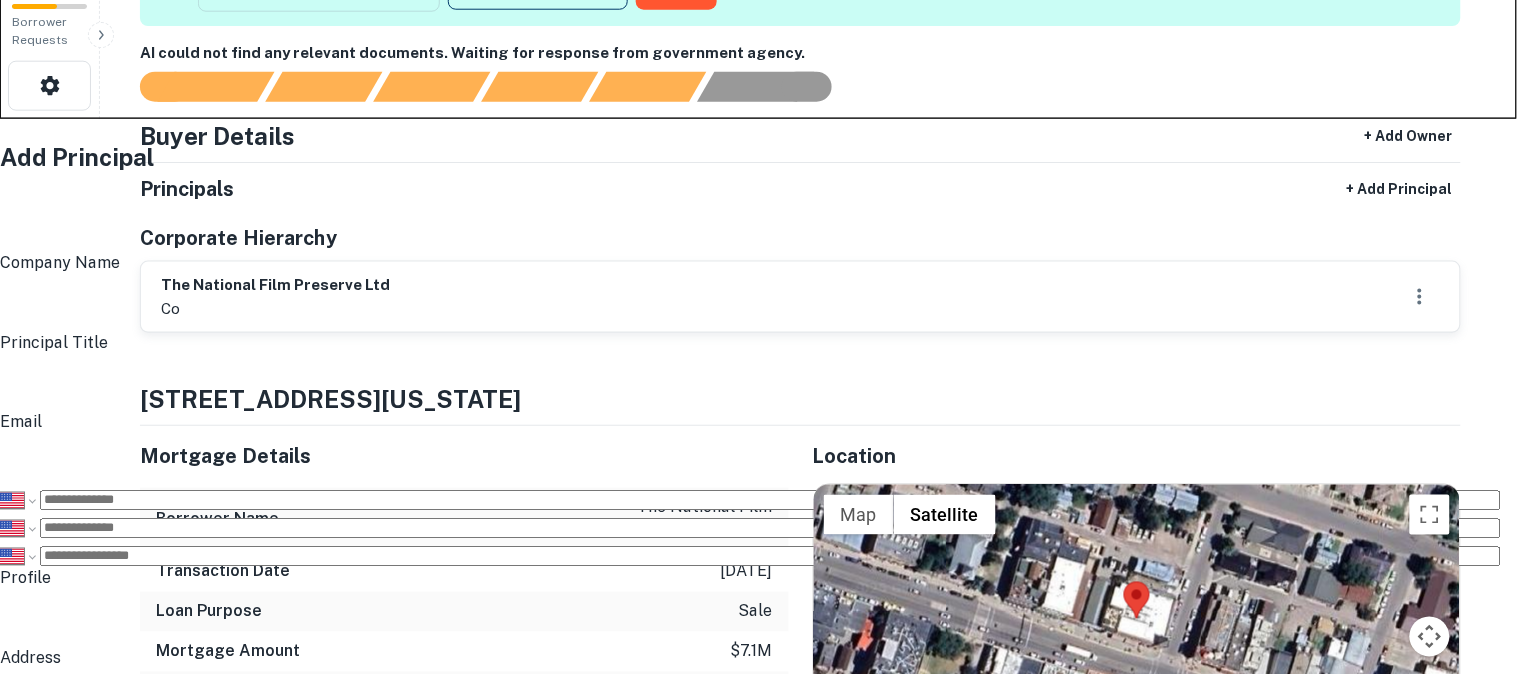 paste on "**********" 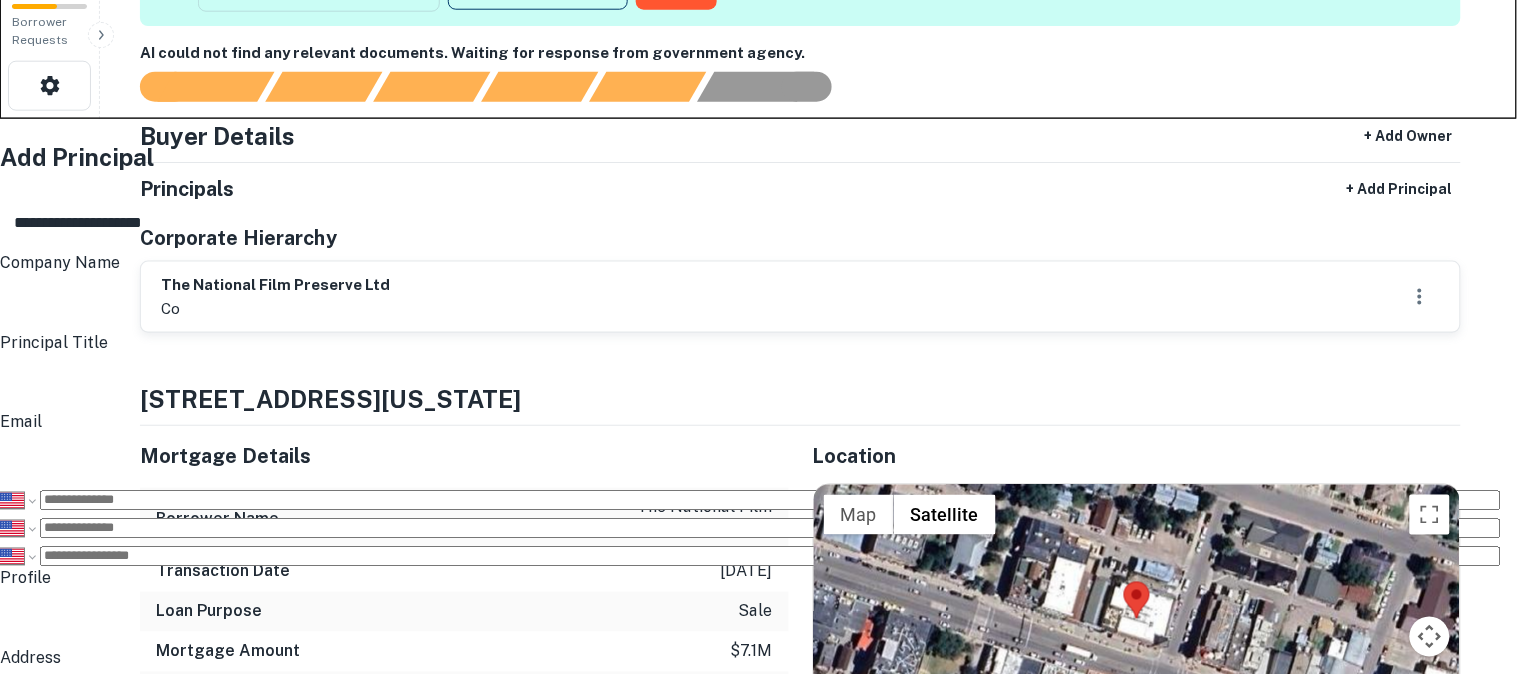 type on "**********" 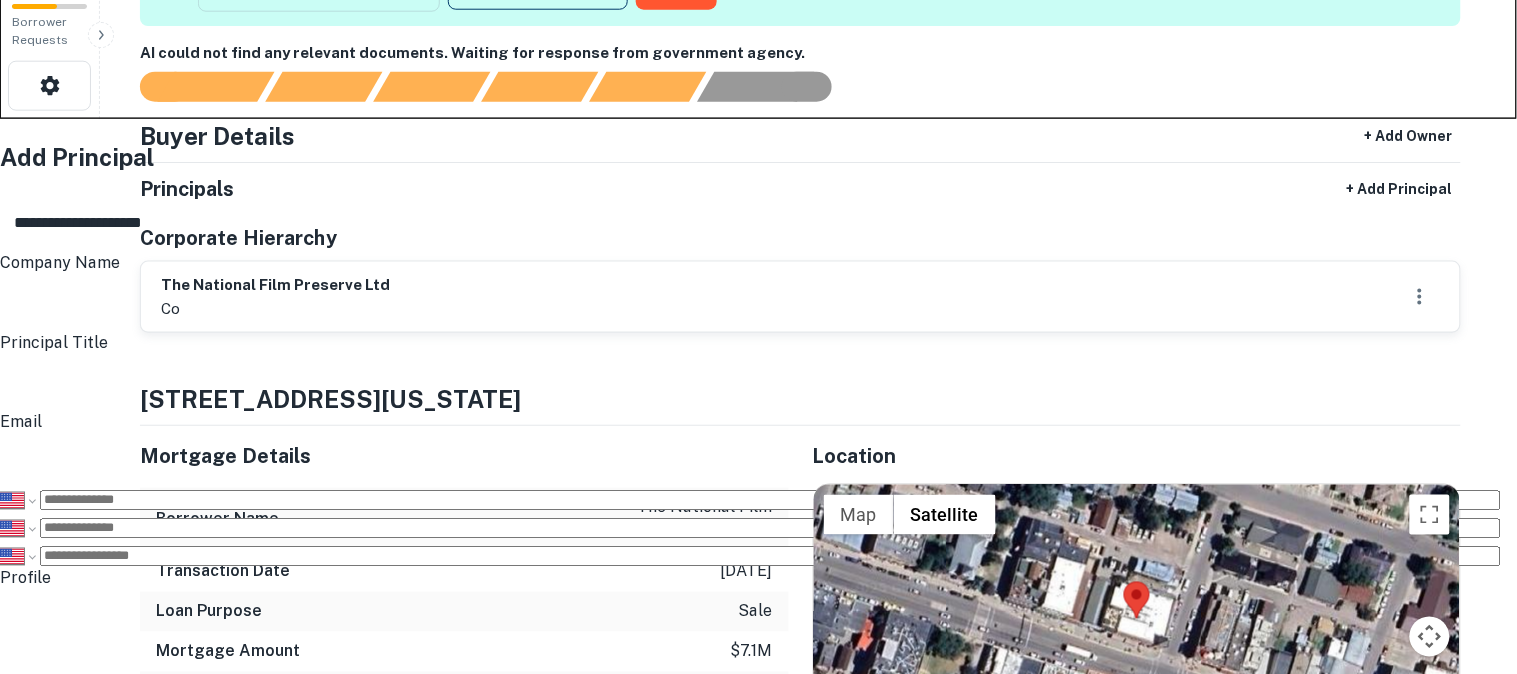 click on "Address" at bounding box center [764, 675] 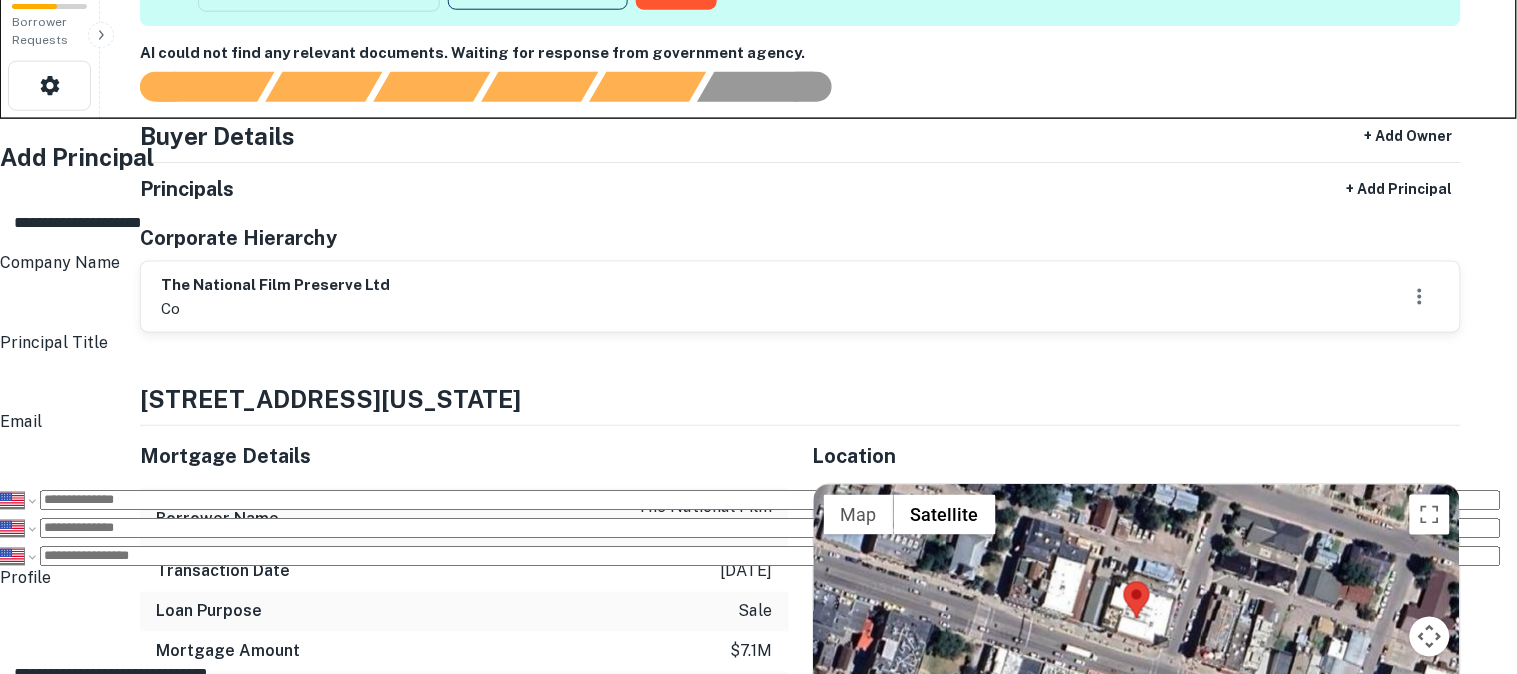drag, startPoint x: 608, startPoint y: 443, endPoint x: 662, endPoint y: 466, distance: 58.694122 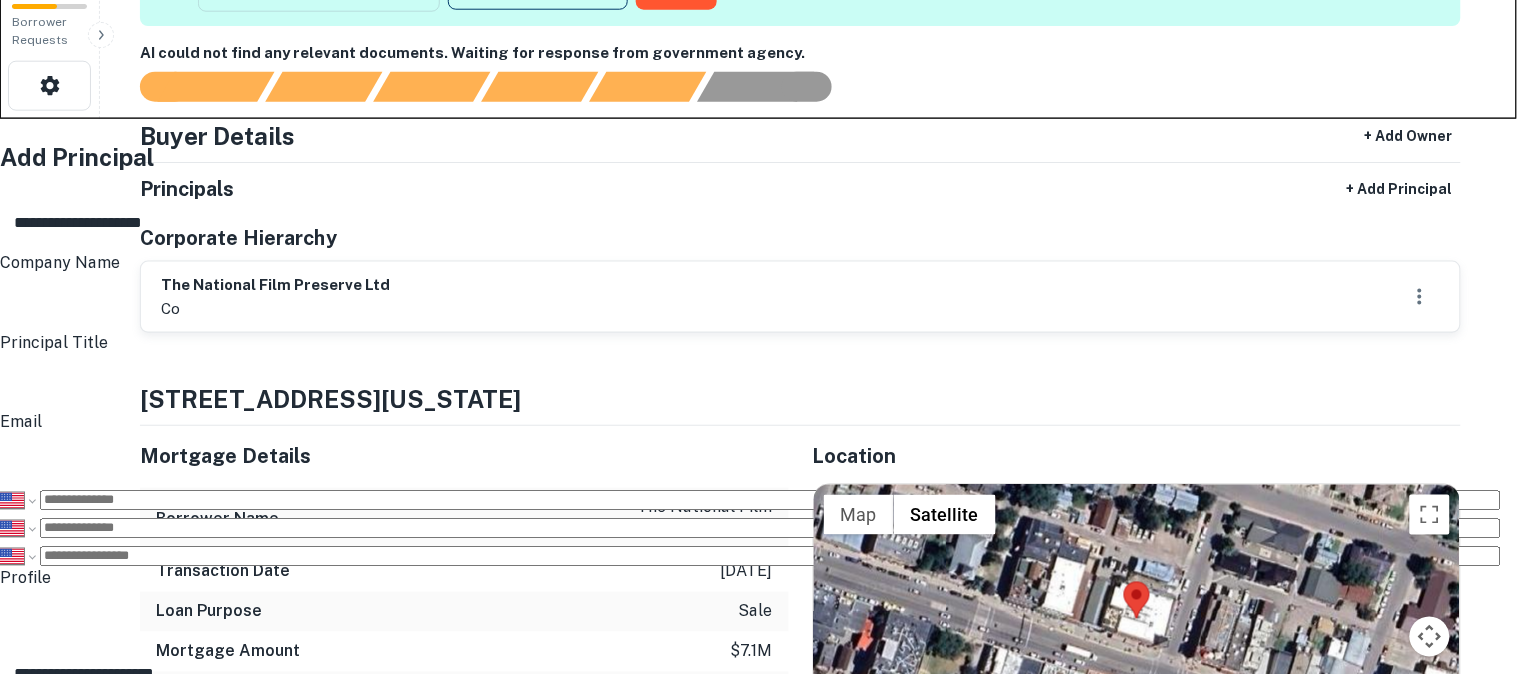 type on "**********" 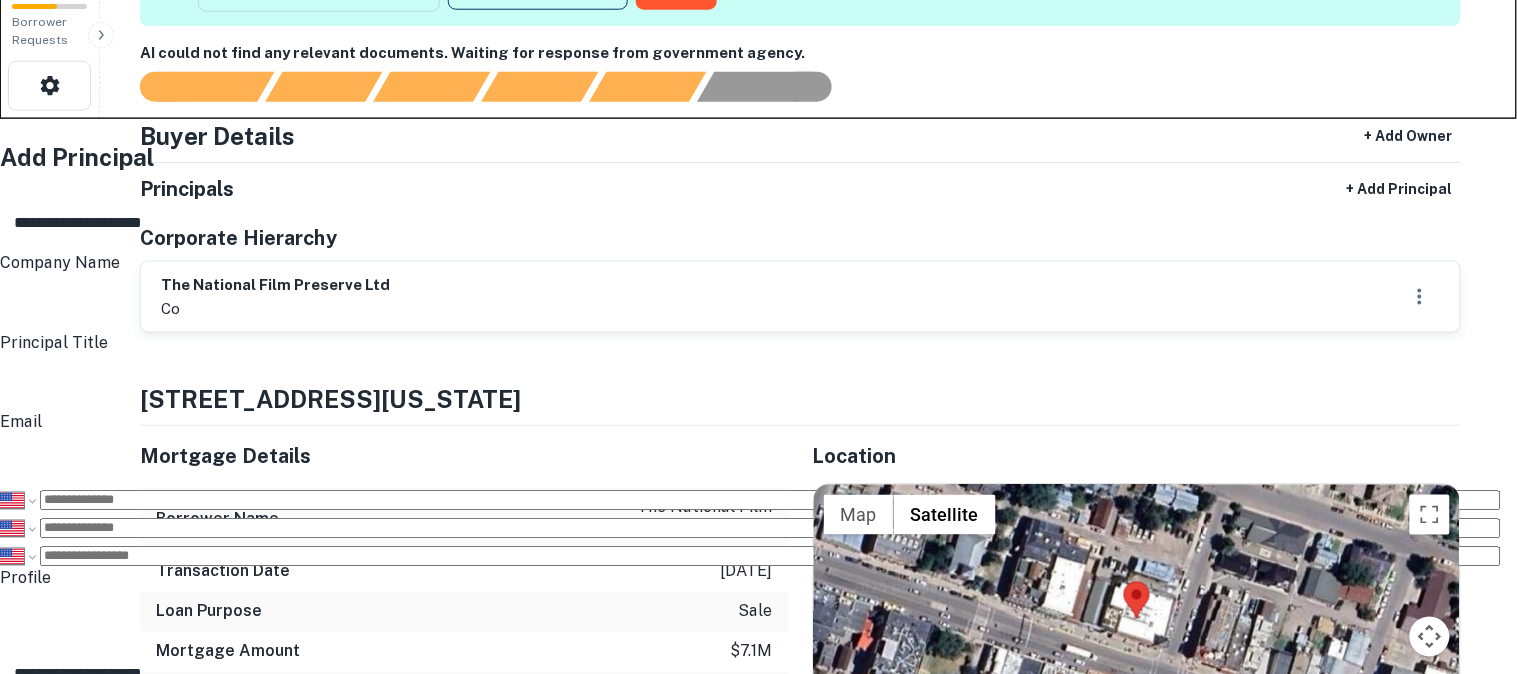 type on "**********" 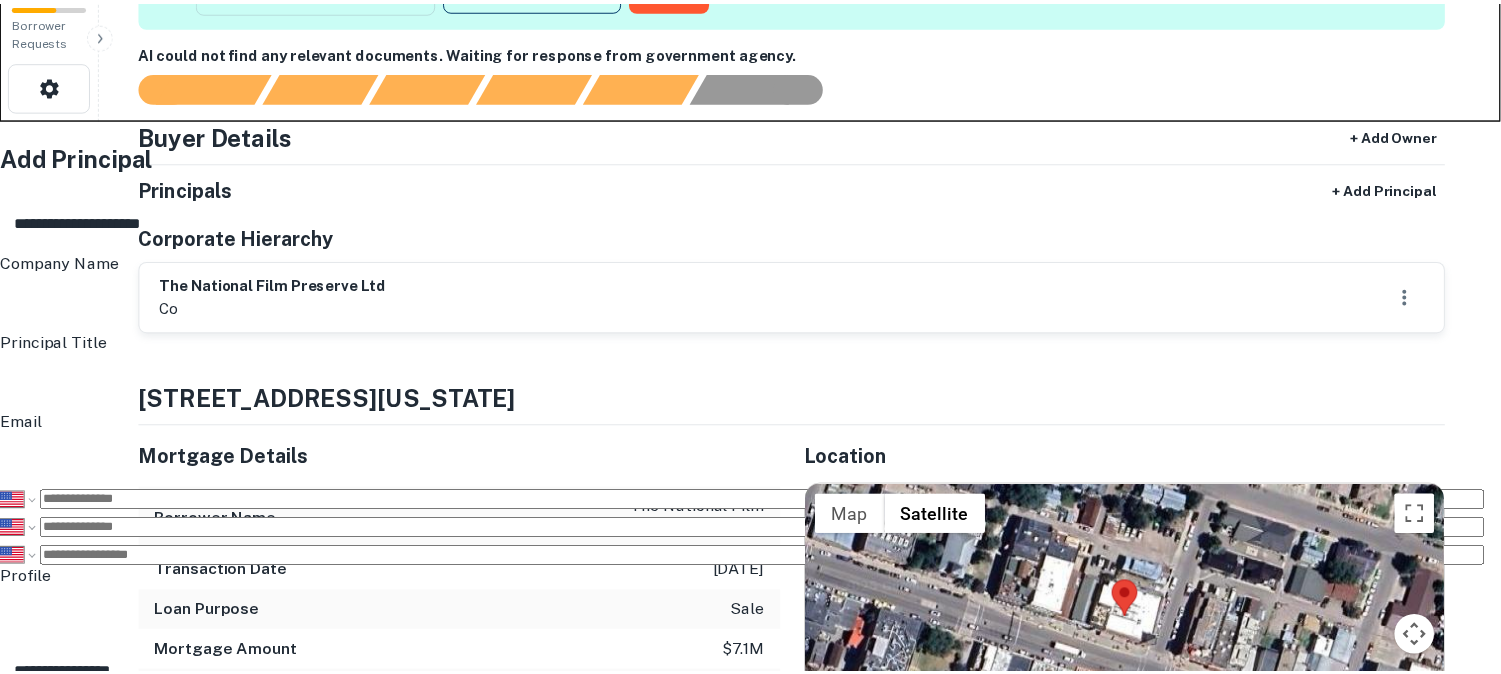 scroll, scrollTop: 444, scrollLeft: 0, axis: vertical 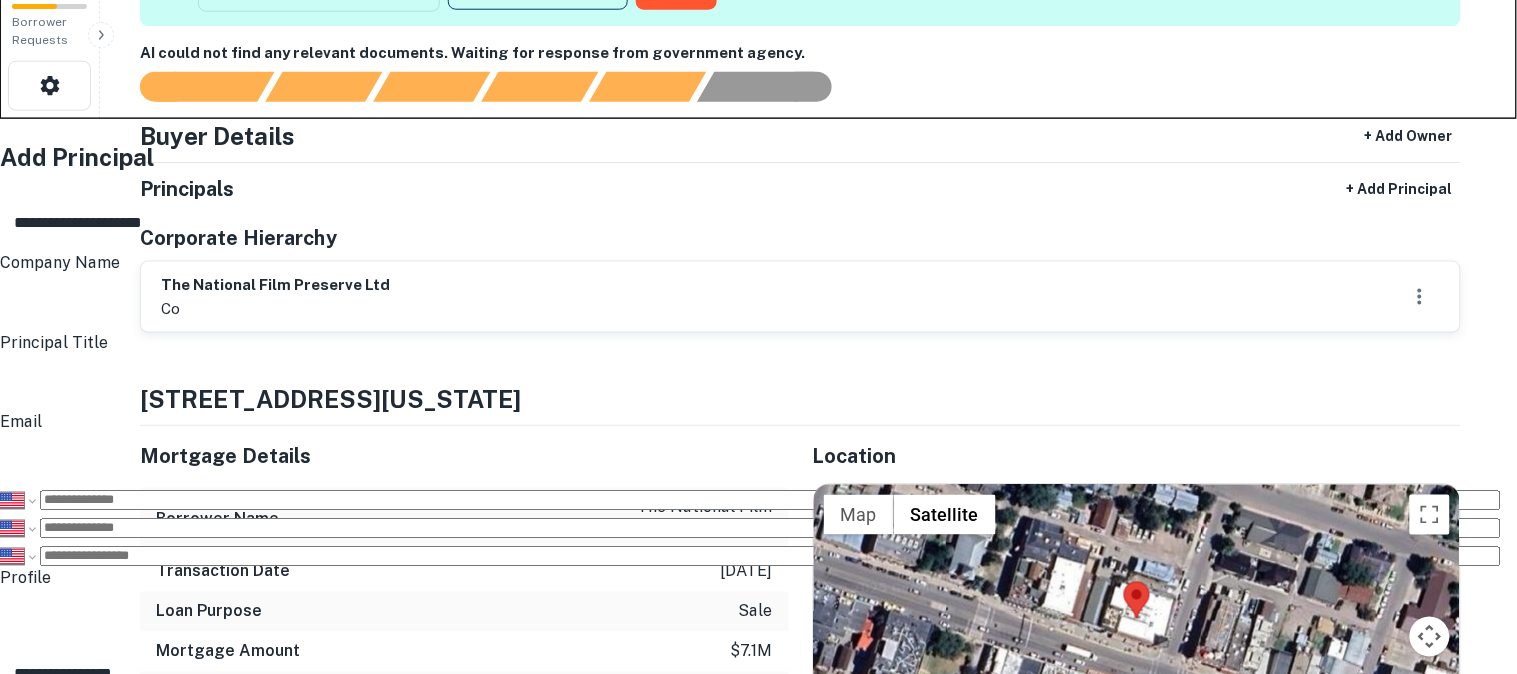 type on "**********" 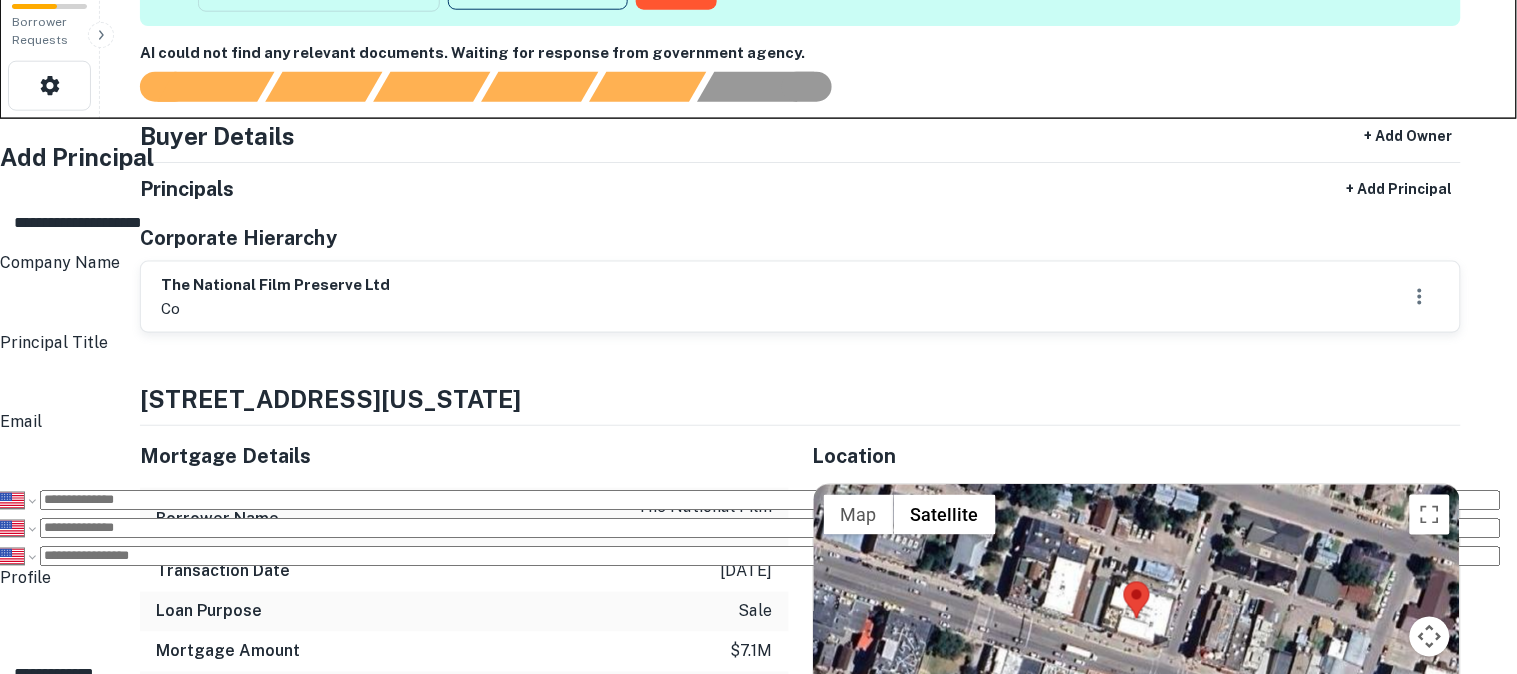 type on "**********" 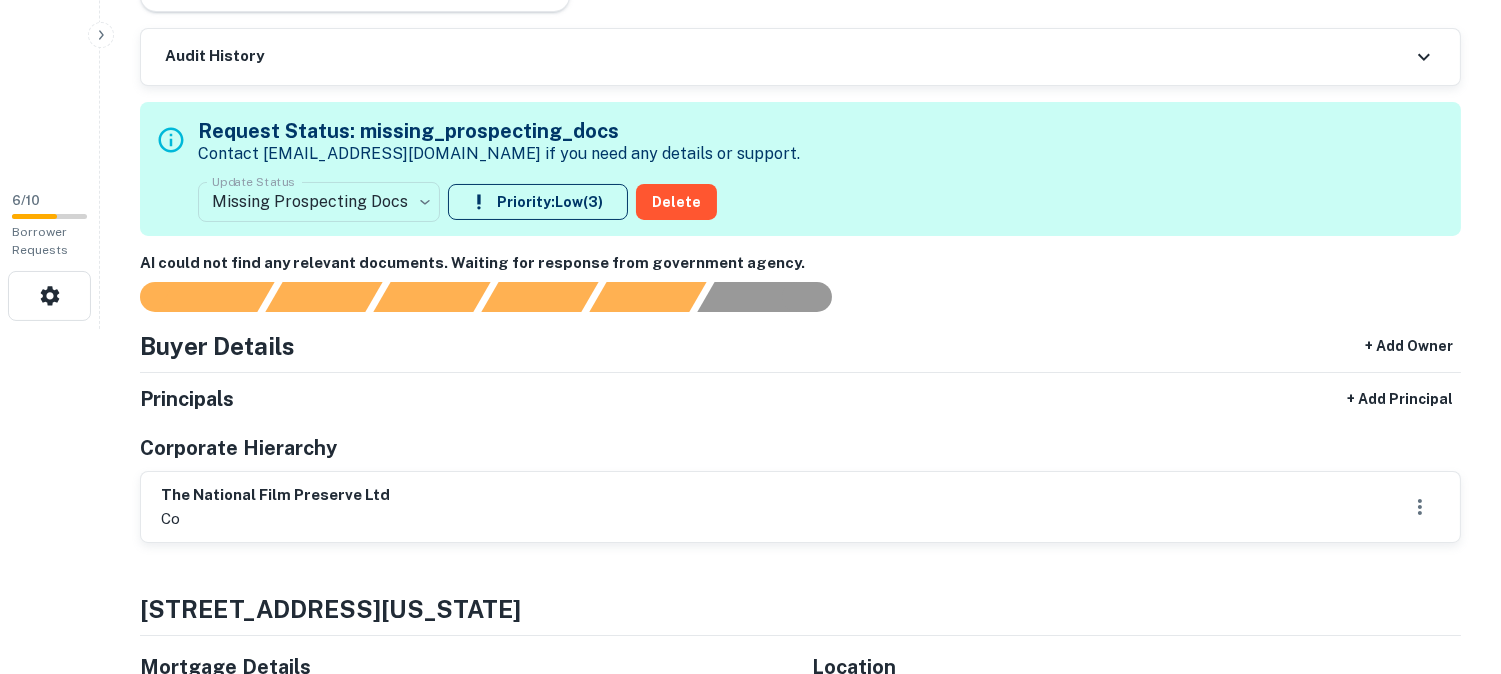 scroll, scrollTop: 333, scrollLeft: 0, axis: vertical 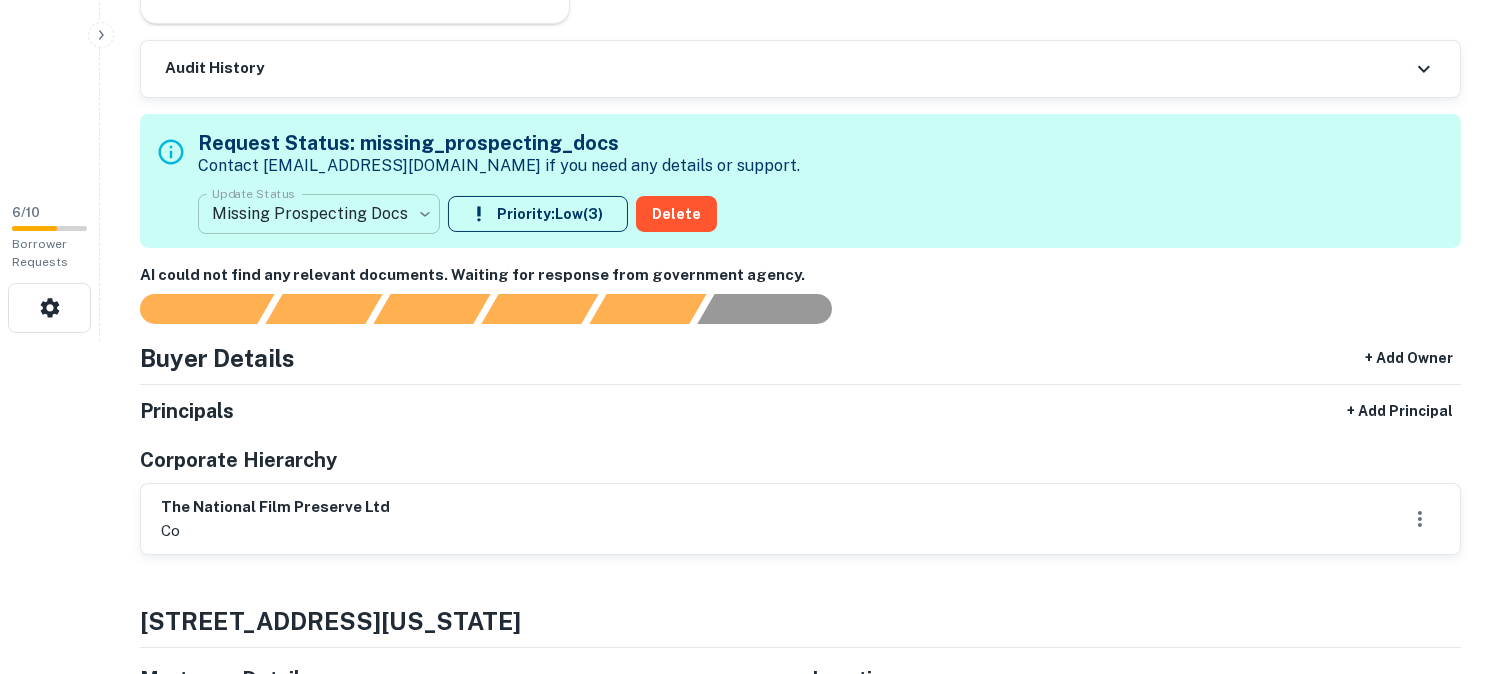click on "**********" at bounding box center (750, 4) 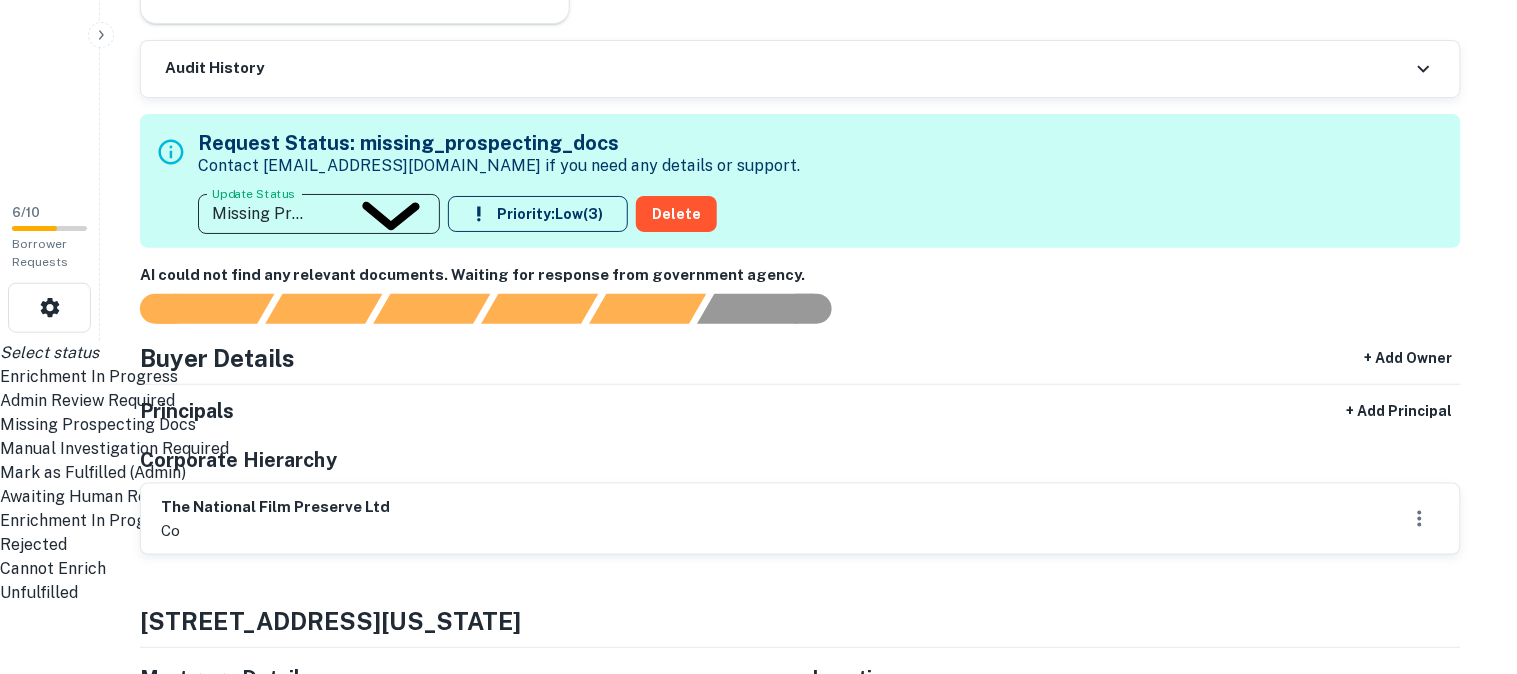 click on "Admin Review Required" at bounding box center (750, 401) 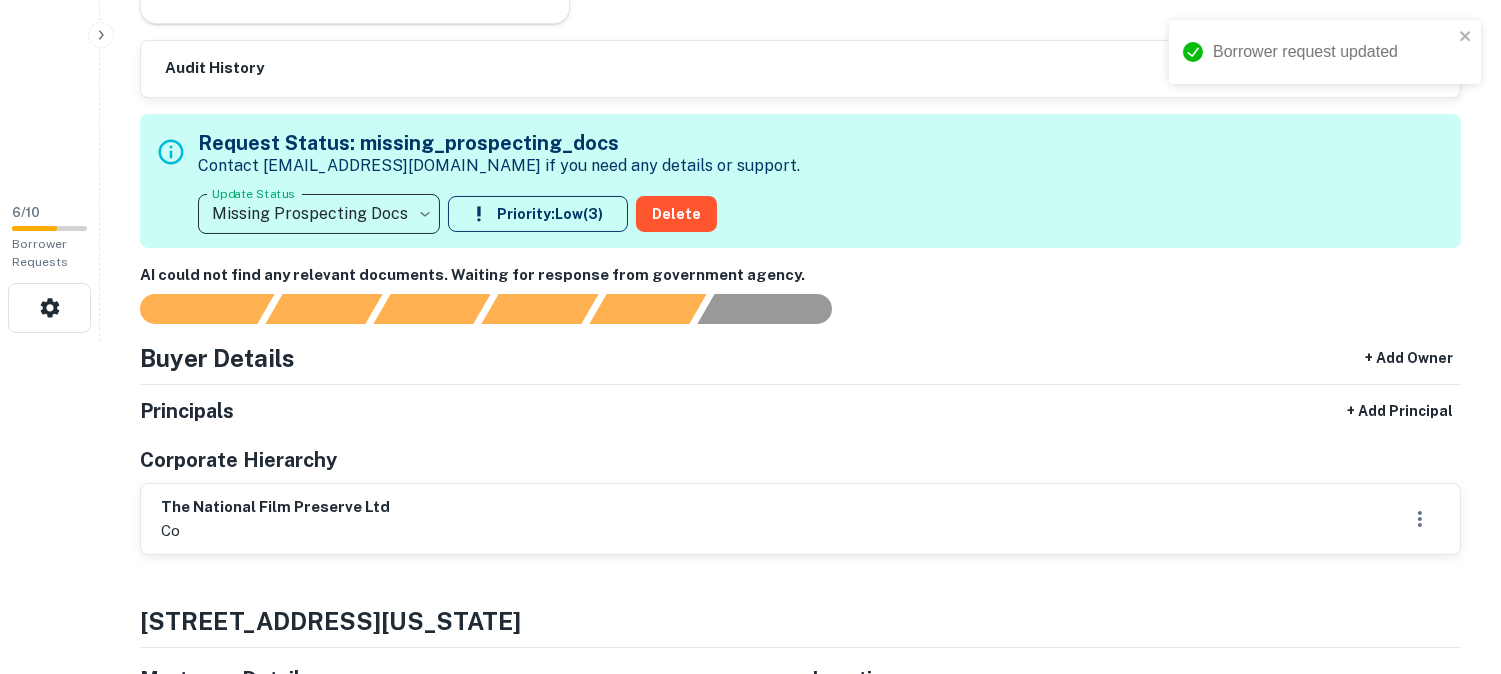 type on "**********" 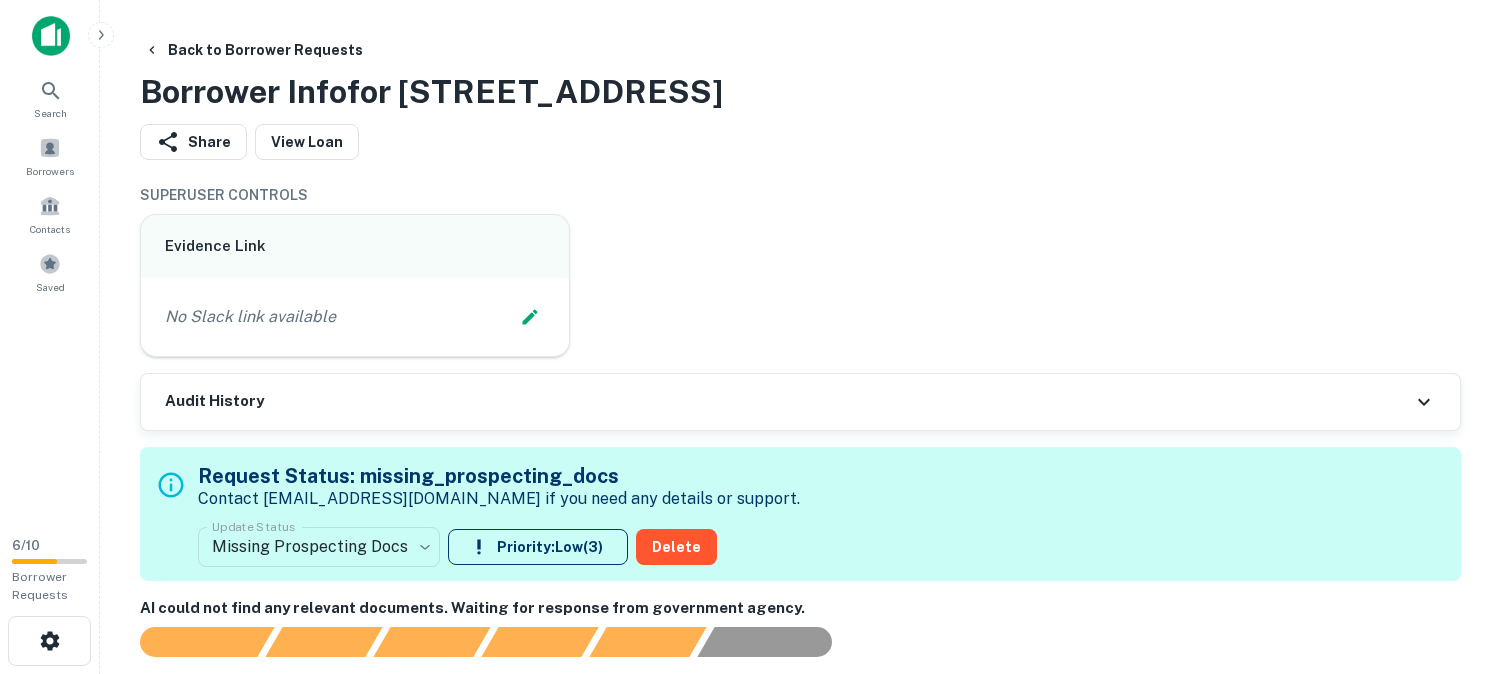 scroll, scrollTop: 0, scrollLeft: 0, axis: both 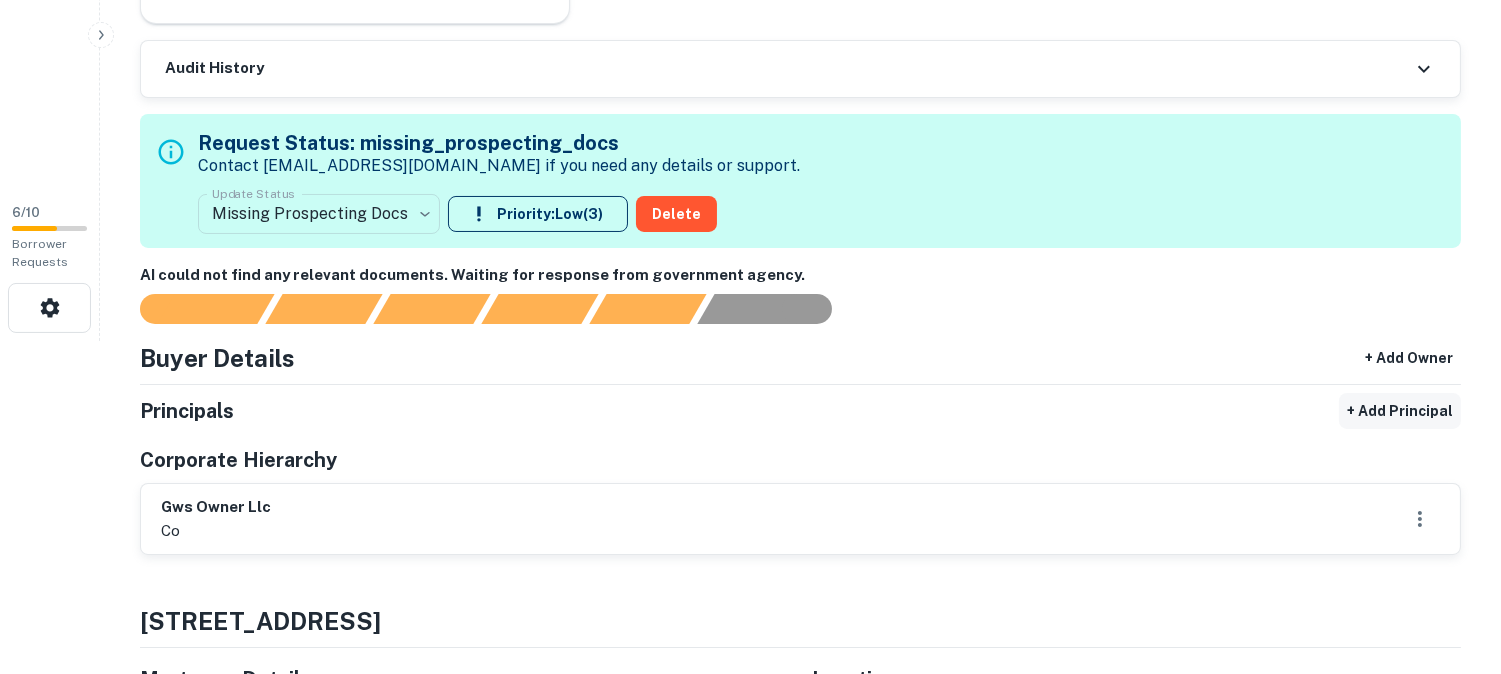 click on "+ Add Principal" at bounding box center (1400, 411) 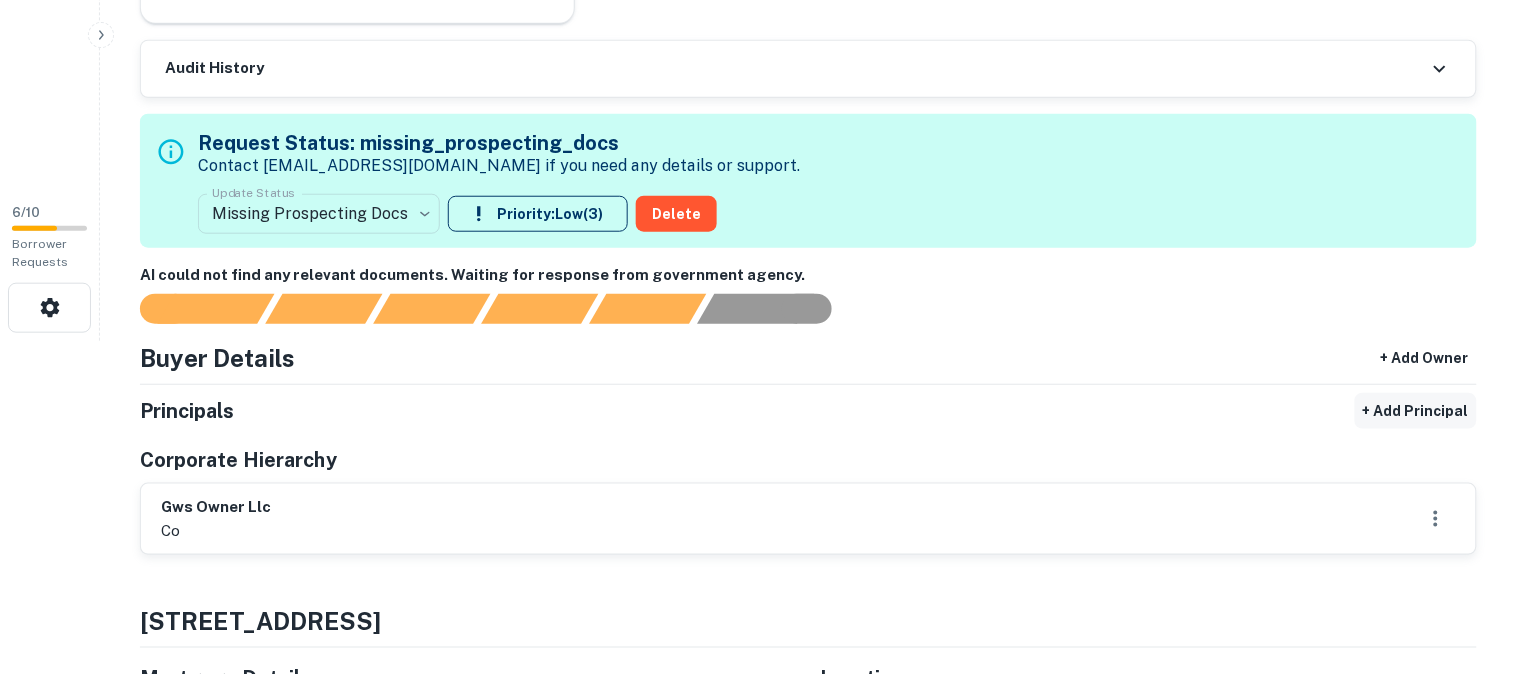 select on "**" 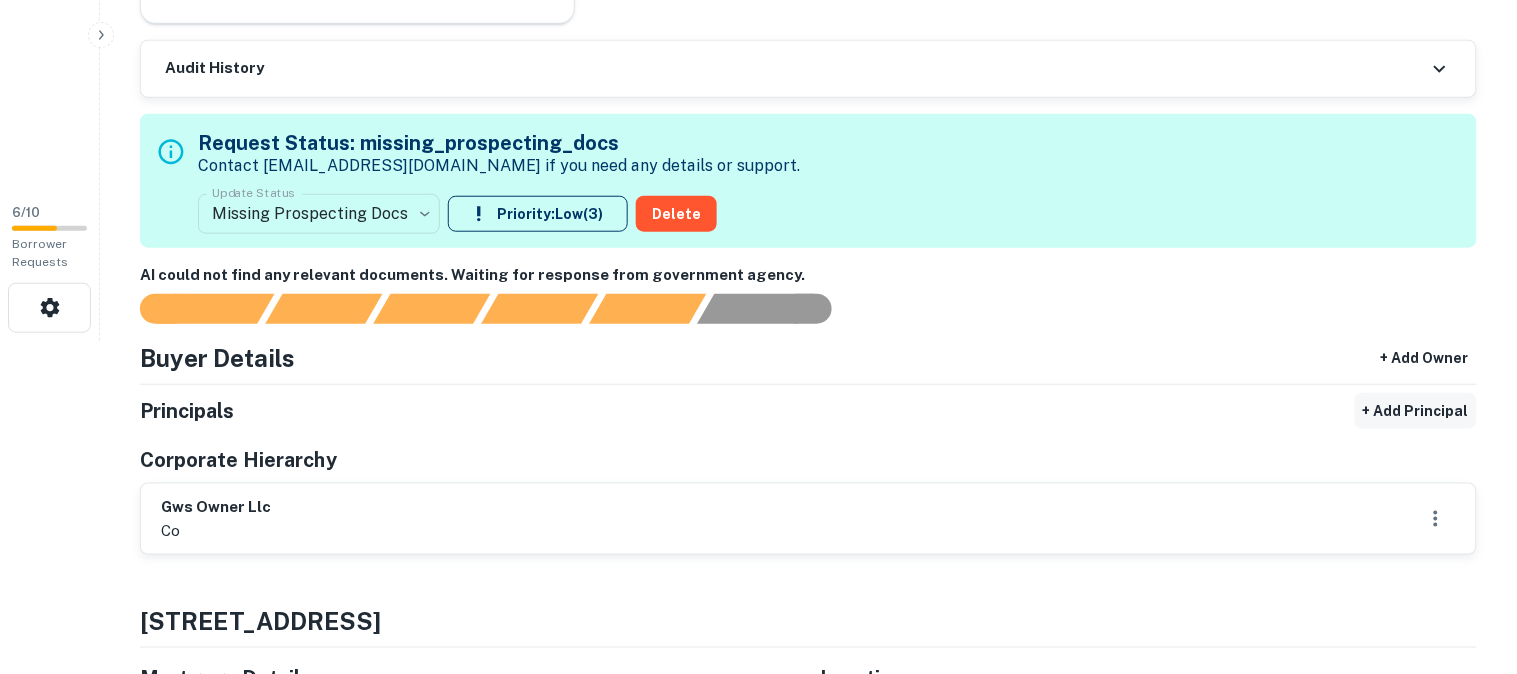 select on "**" 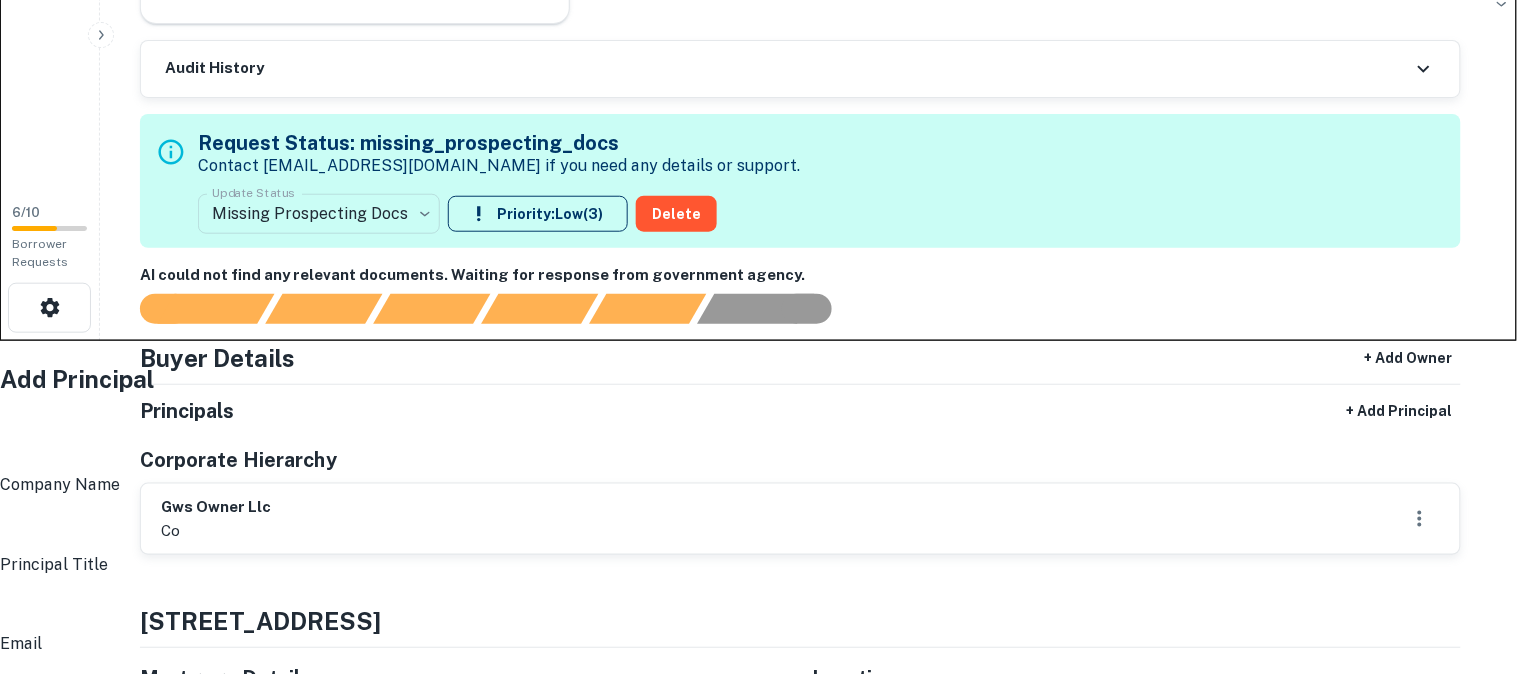 click on "Full Name" at bounding box center (764, 445) 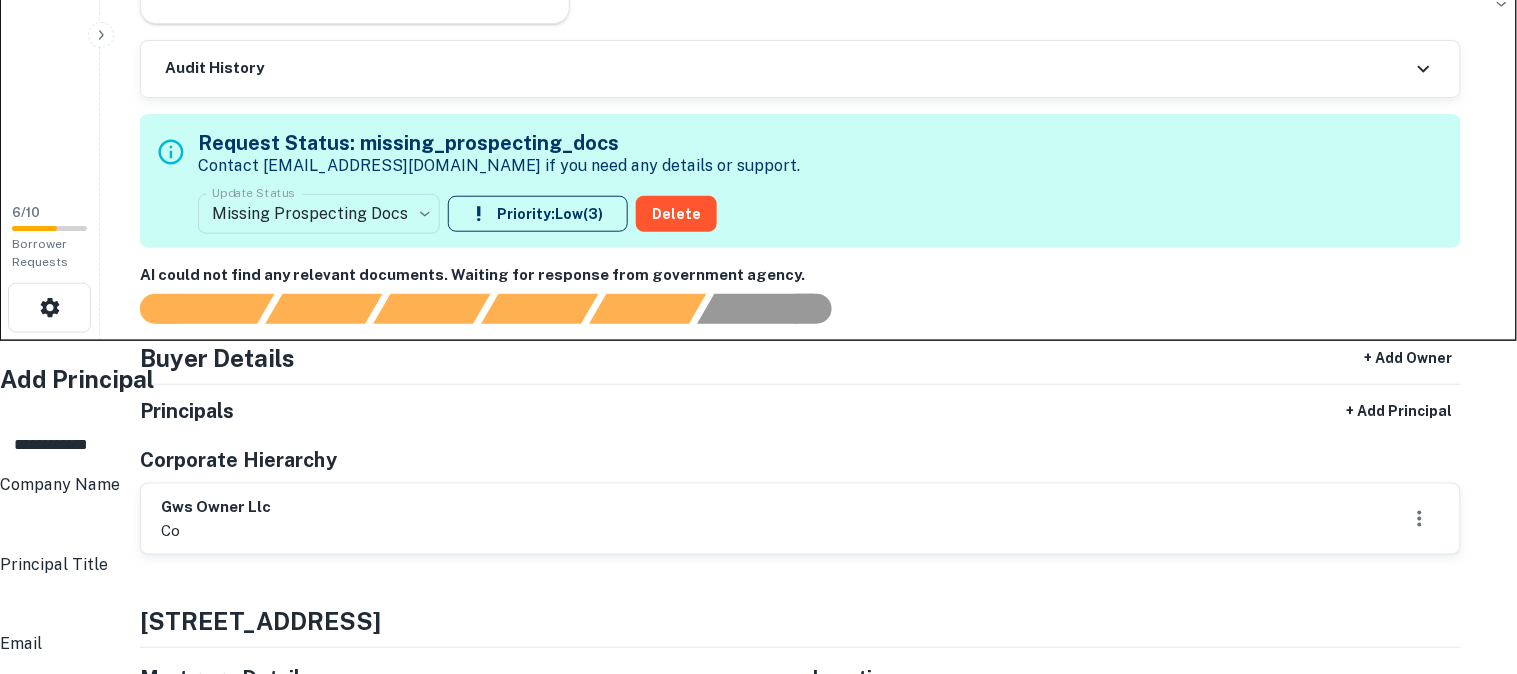 type on "**********" 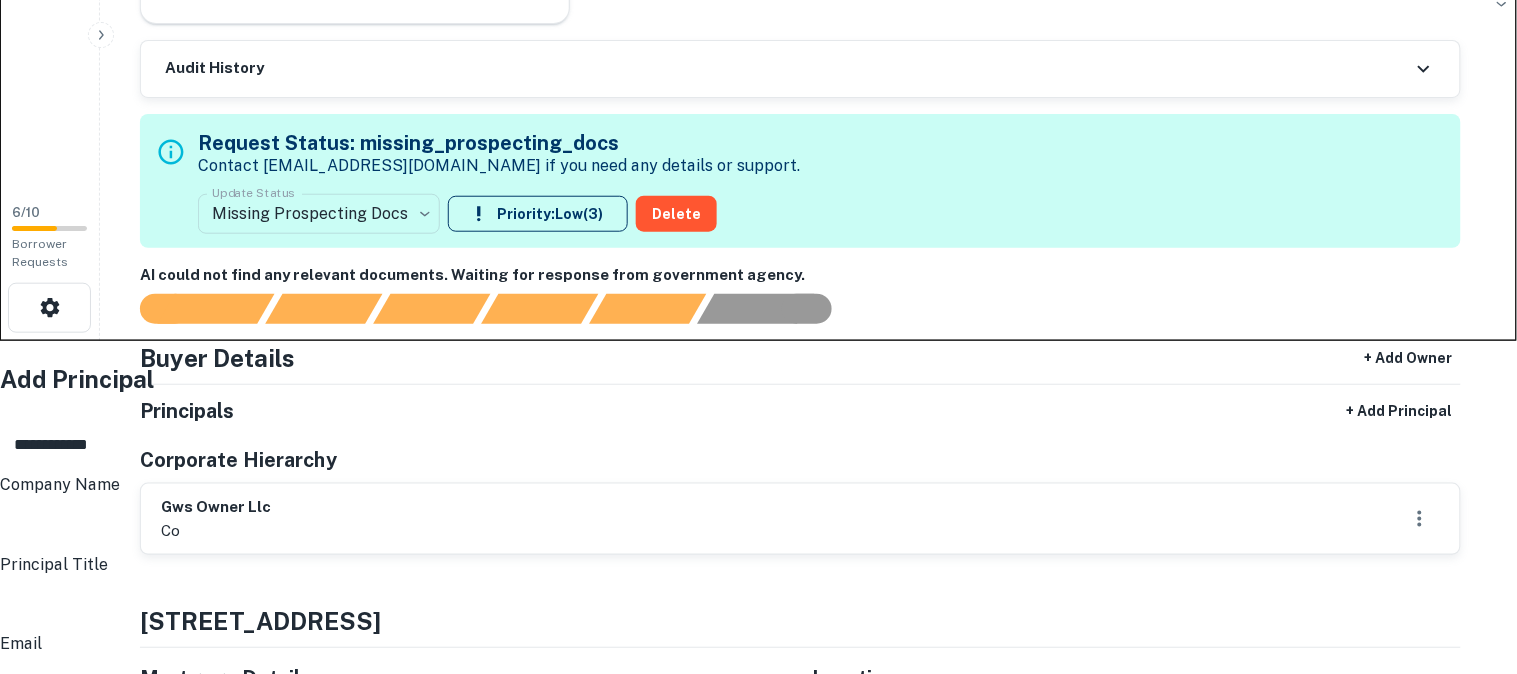 scroll, scrollTop: 222, scrollLeft: 0, axis: vertical 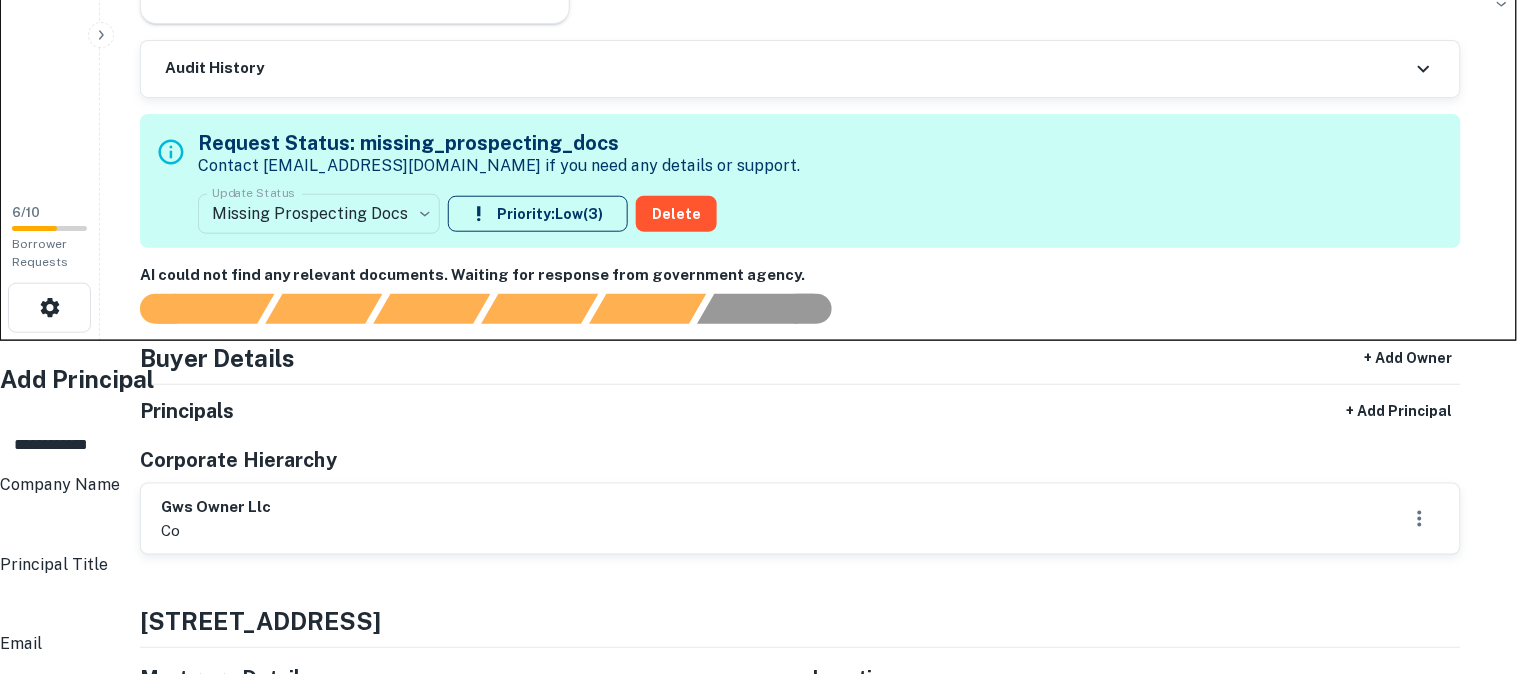 type on "**********" 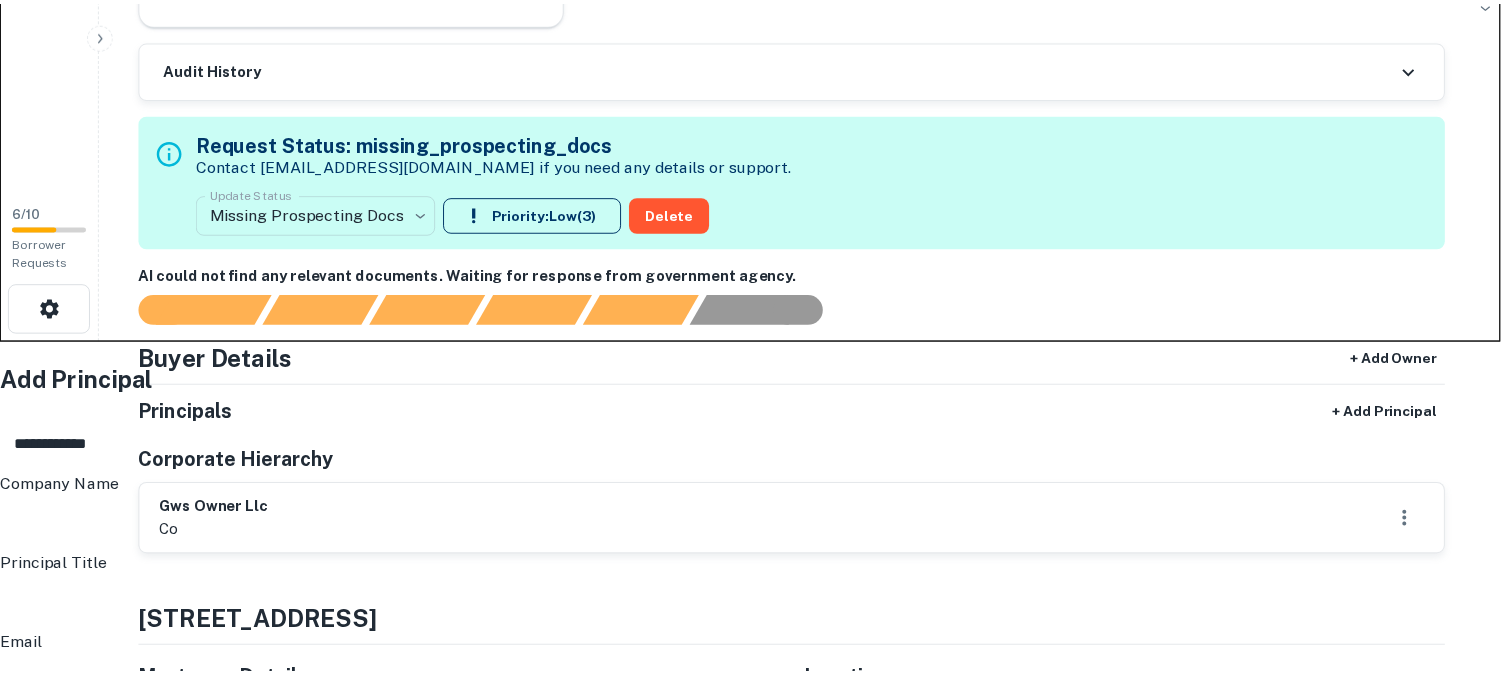scroll, scrollTop: 333, scrollLeft: 0, axis: vertical 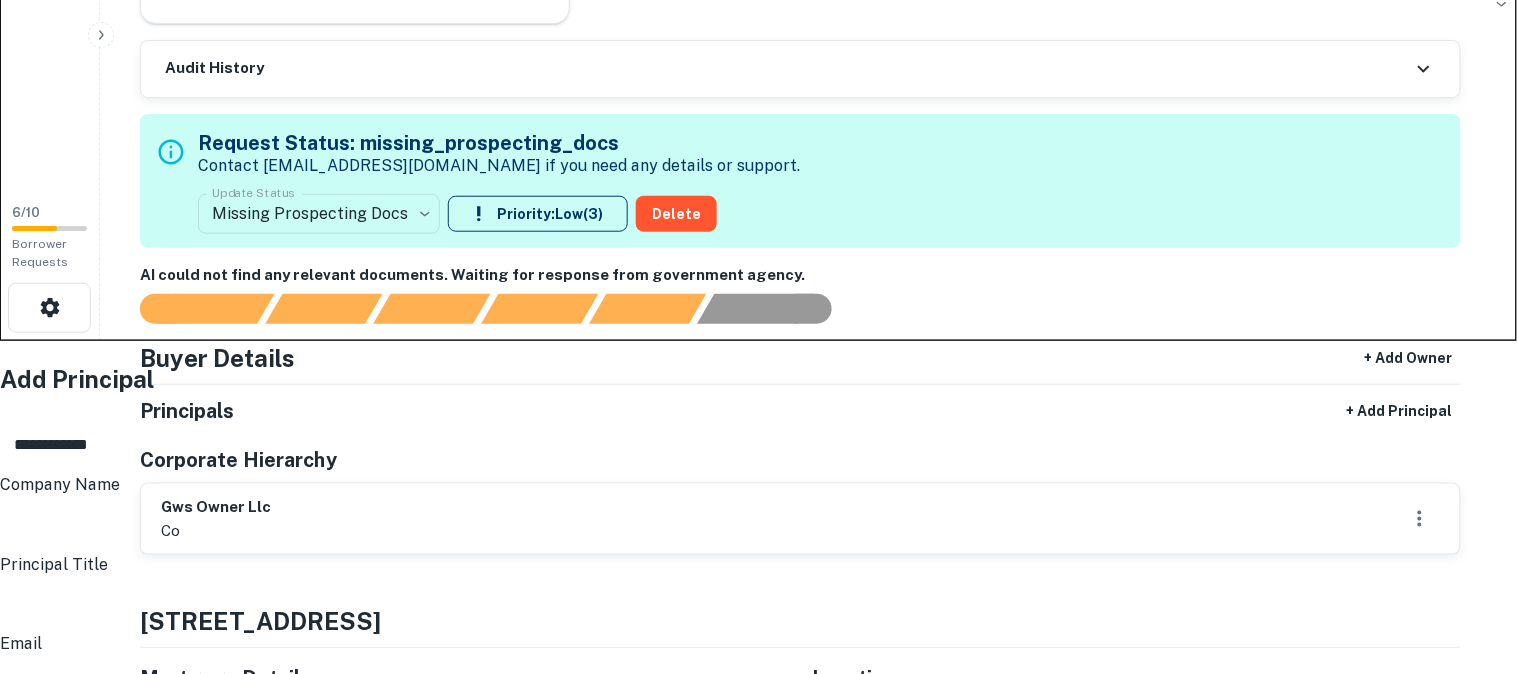 type on "**********" 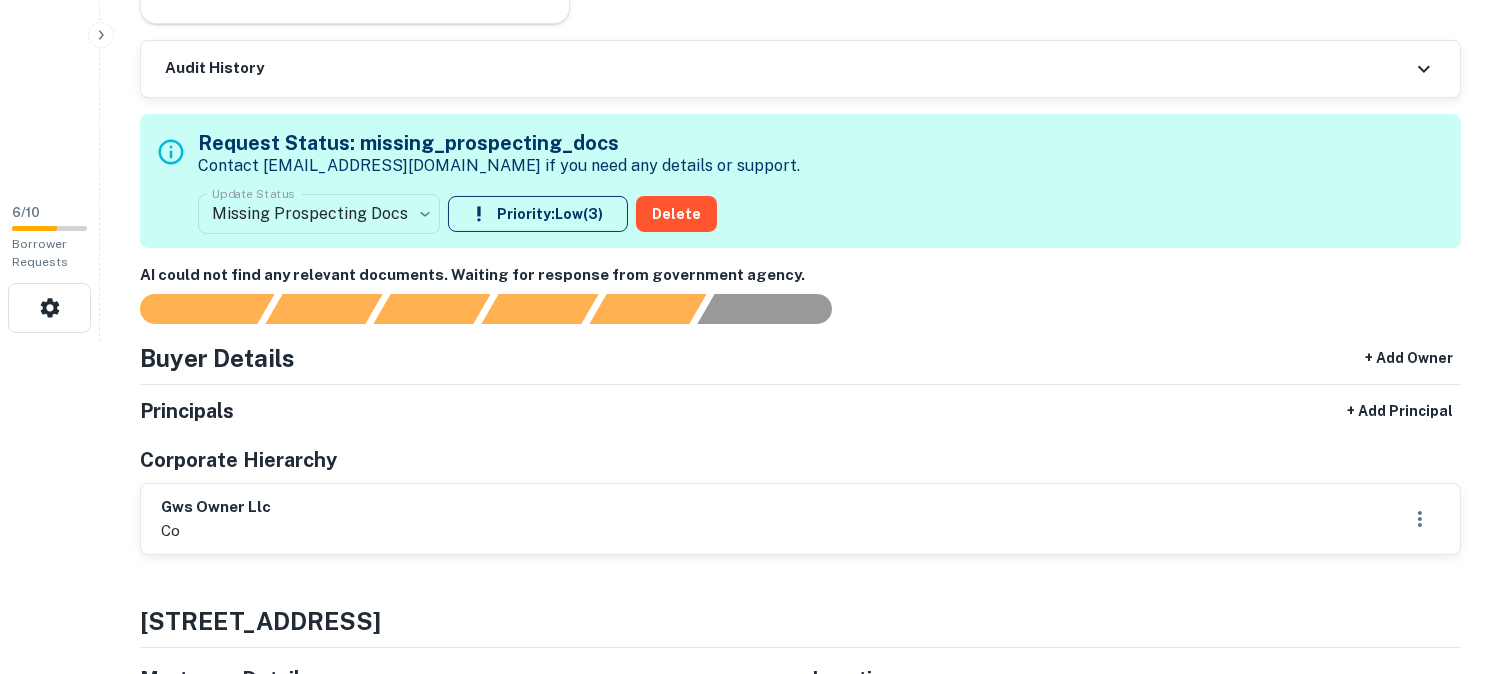 click on "**********" at bounding box center [750, 4] 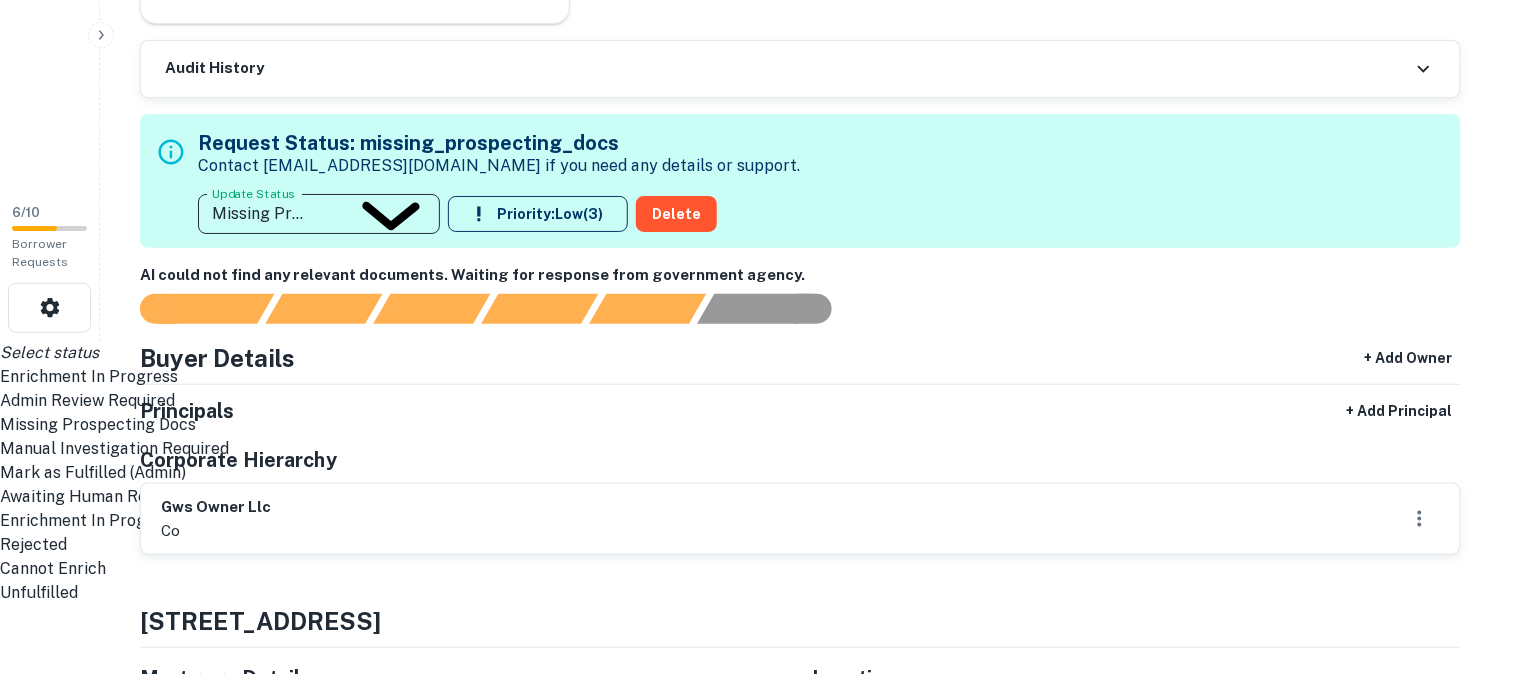 click on "Admin Review Required" at bounding box center [750, 401] 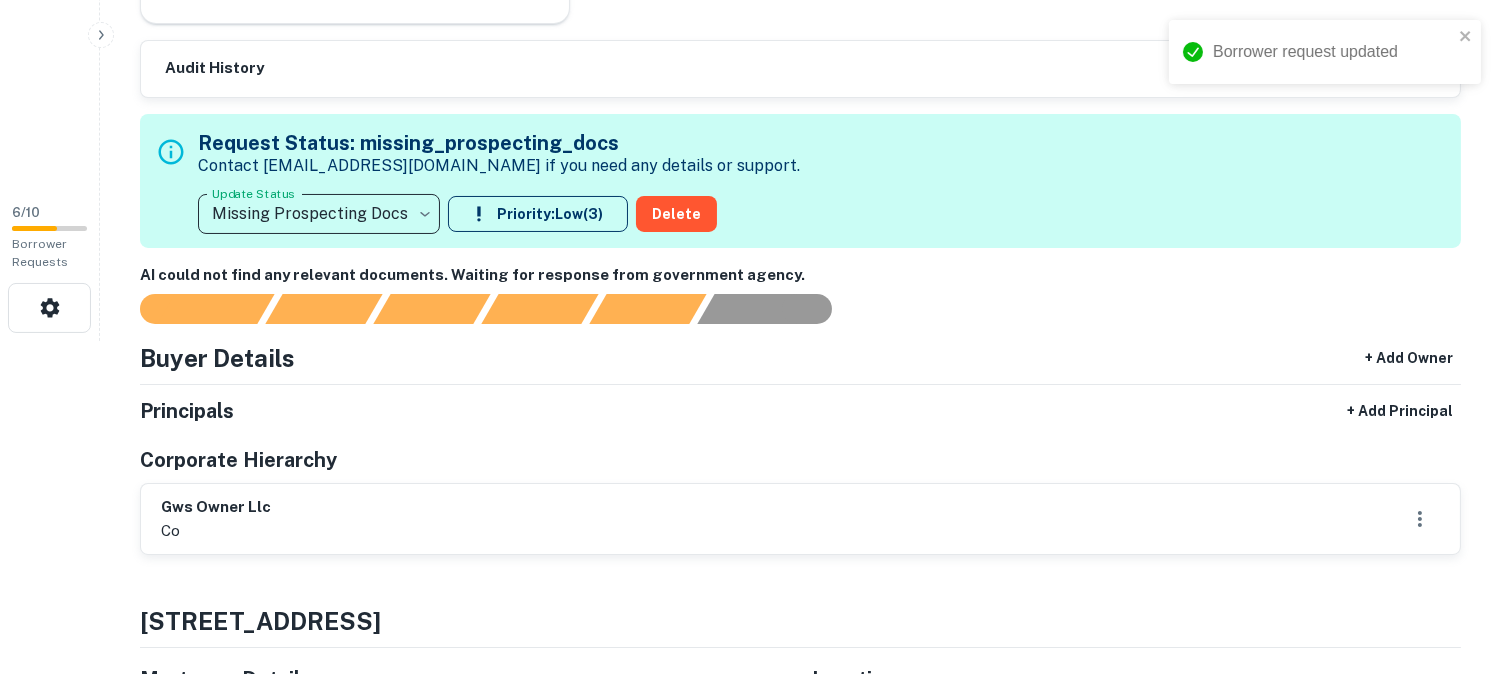 type on "**********" 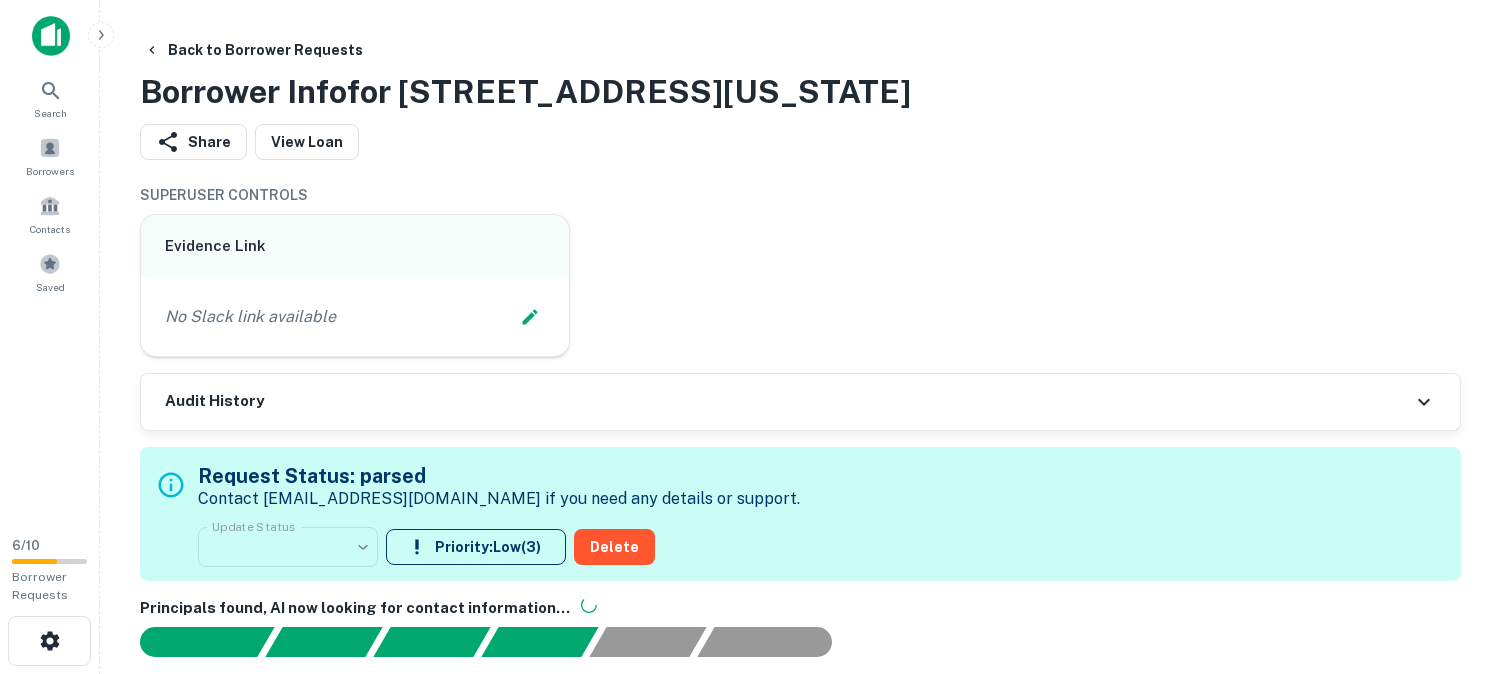 scroll, scrollTop: 0, scrollLeft: 0, axis: both 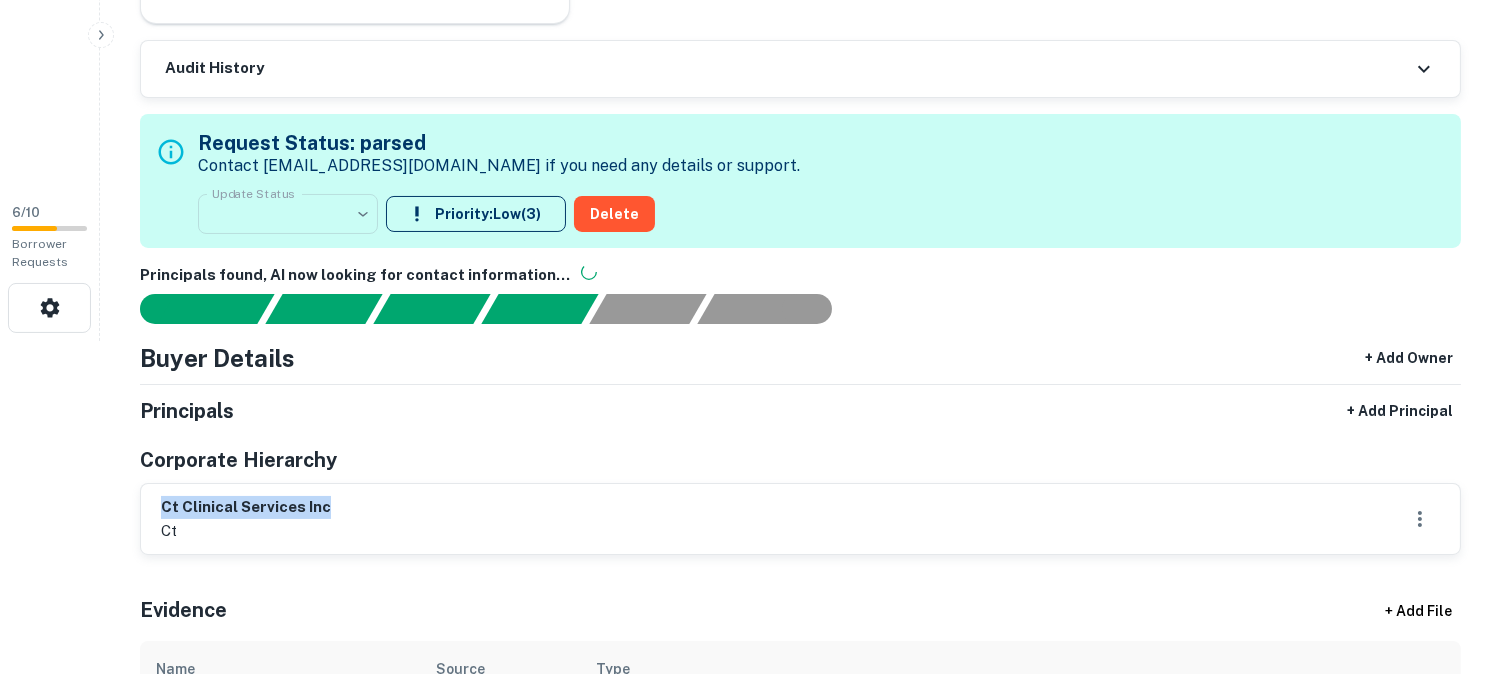 drag, startPoint x: 161, startPoint y: 497, endPoint x: 372, endPoint y: 508, distance: 211.28653 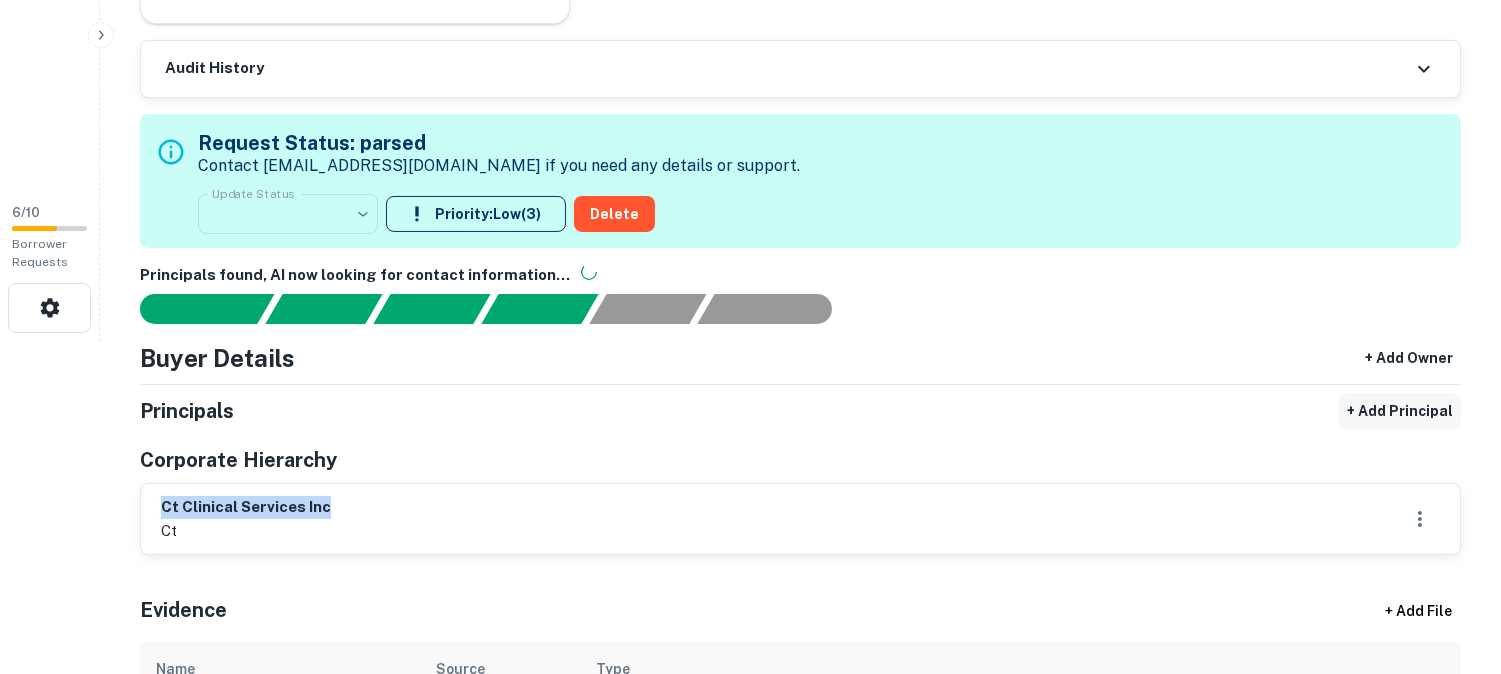 click on "+ Add Principal" at bounding box center [1400, 411] 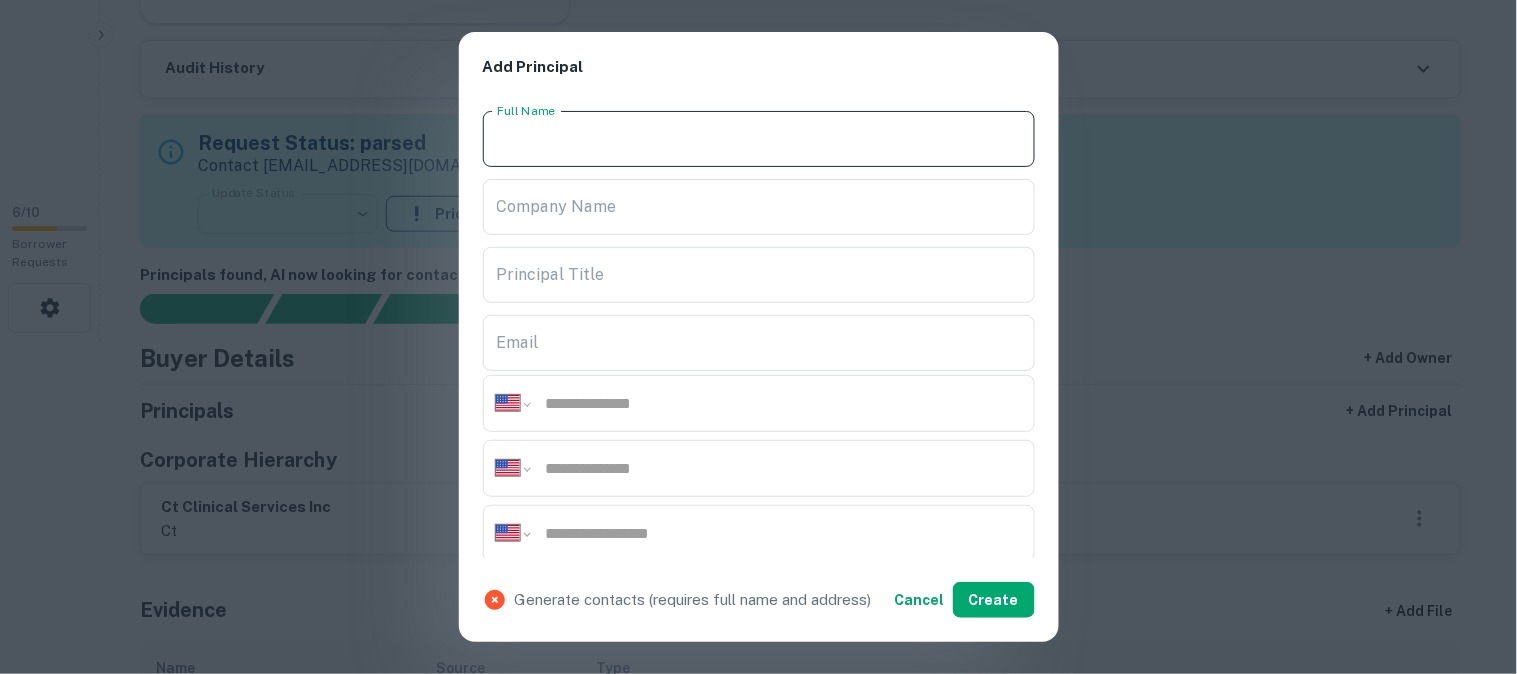 click on "Full Name" at bounding box center (759, 139) 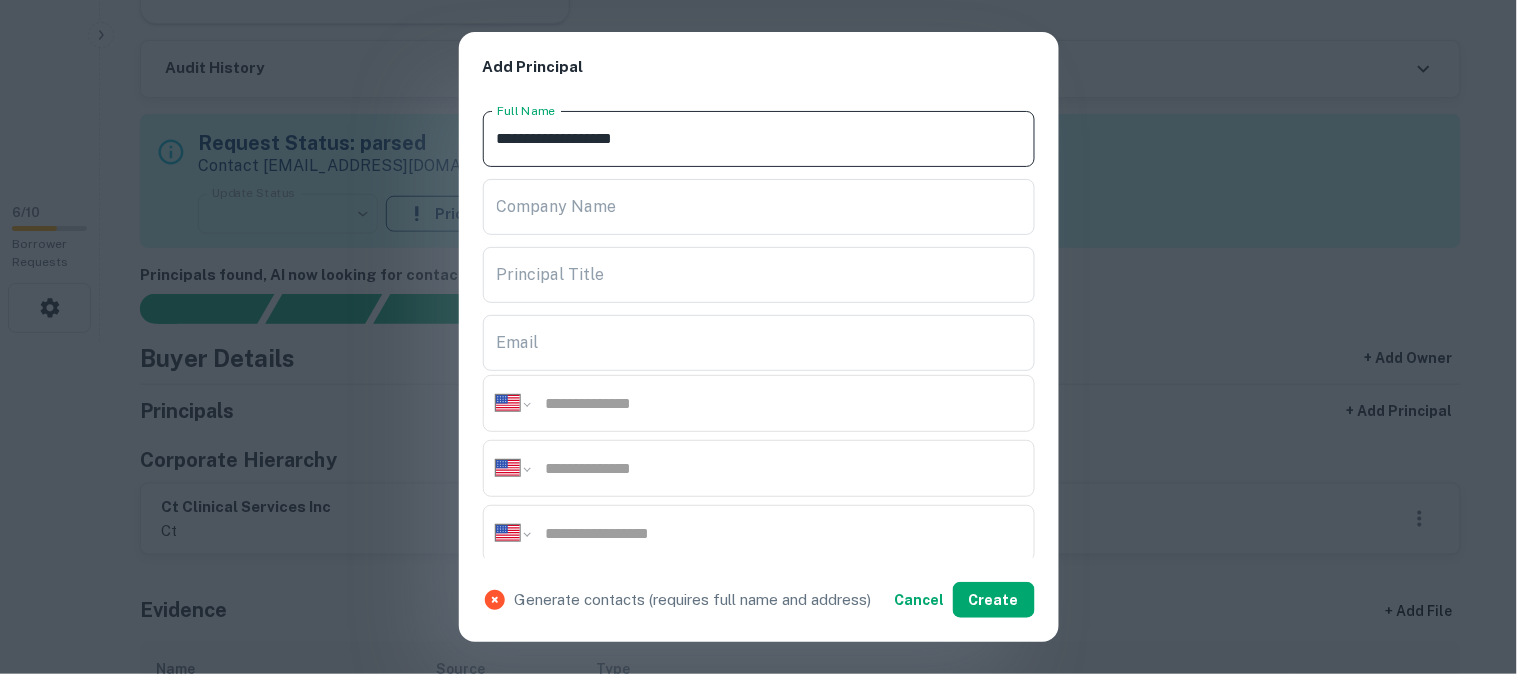 type on "**********" 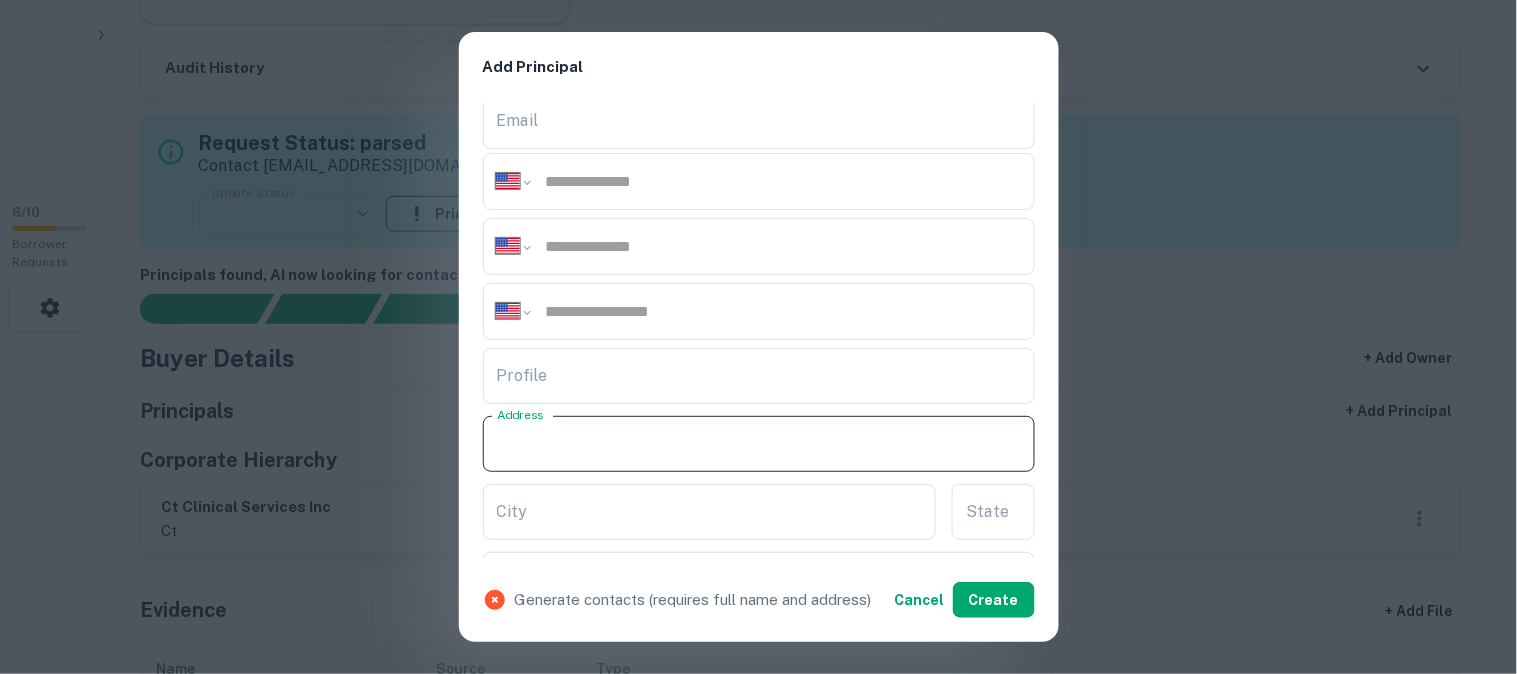 click on "Address" at bounding box center (759, 444) 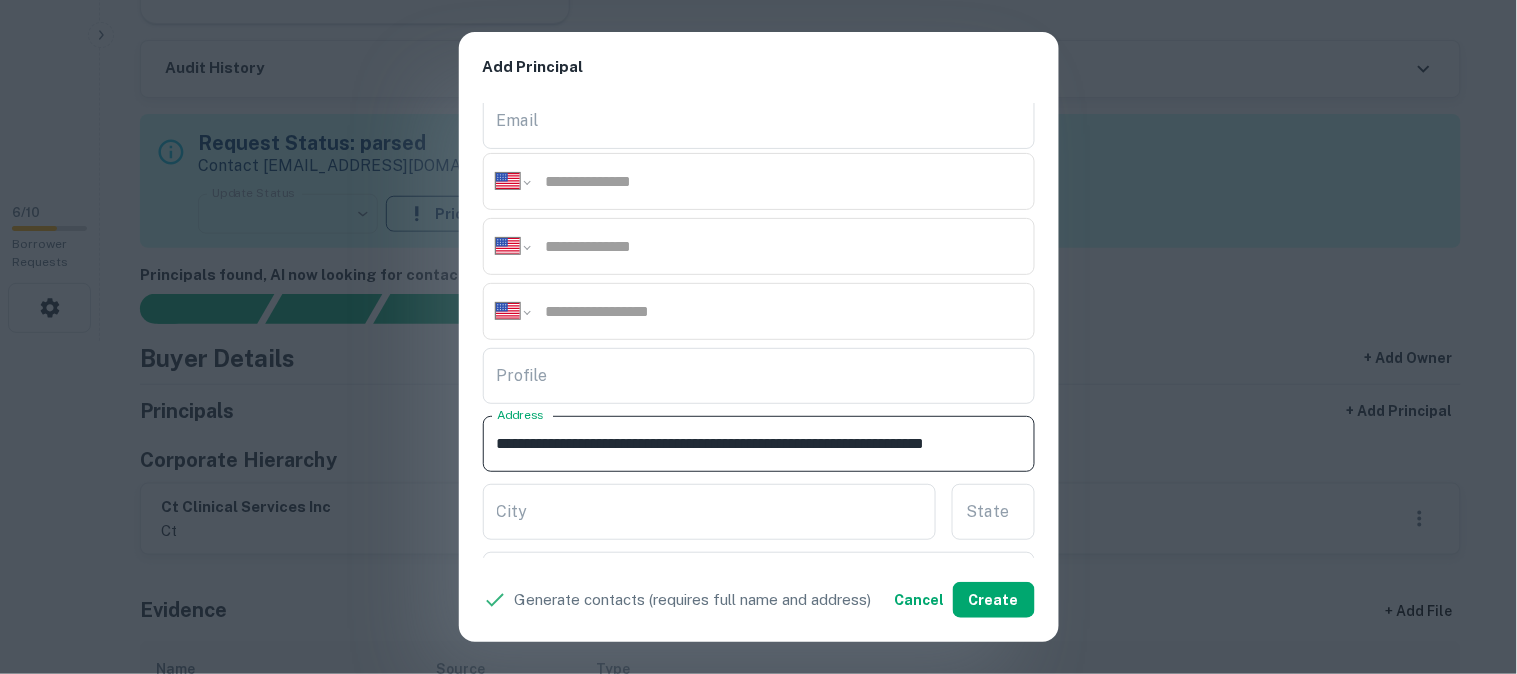 scroll, scrollTop: 0, scrollLeft: 141, axis: horizontal 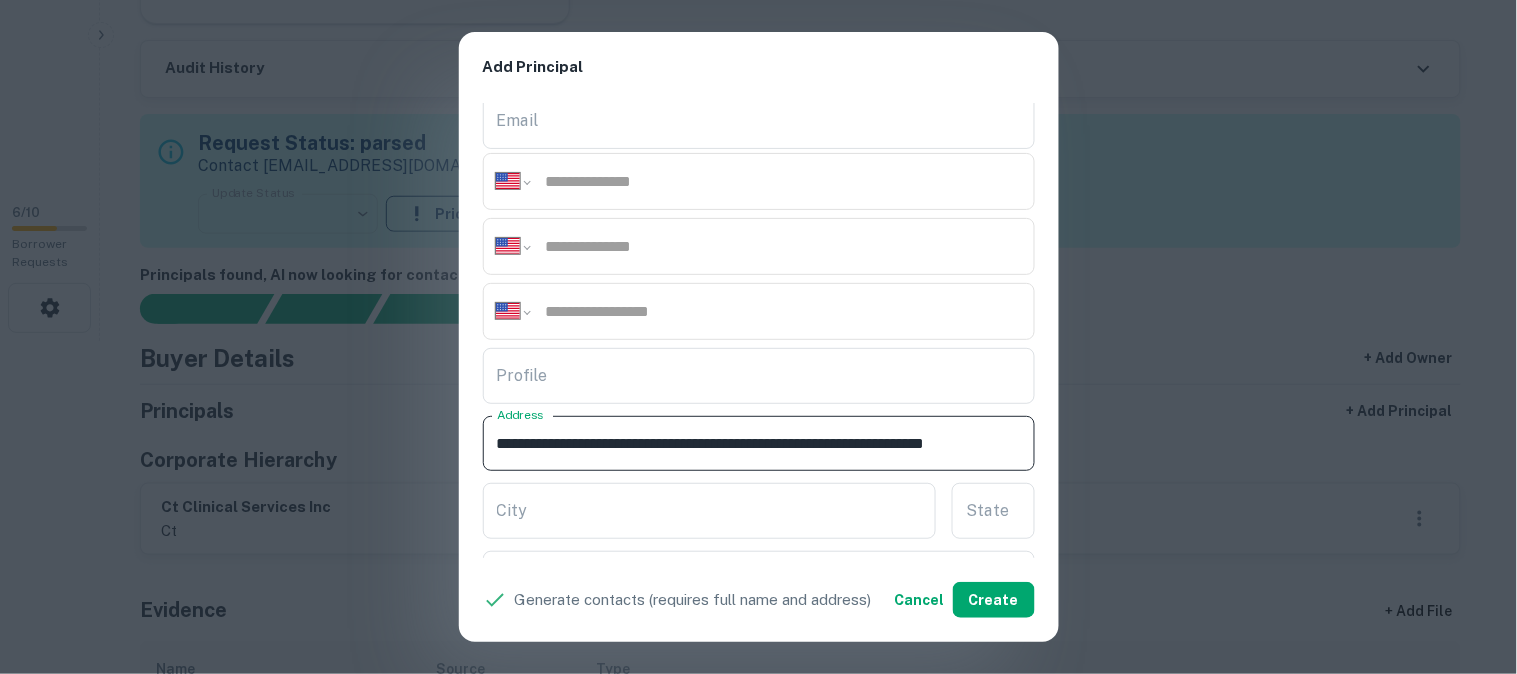 drag, startPoint x: 851, startPoint y: 445, endPoint x: 916, endPoint y: 467, distance: 68.622154 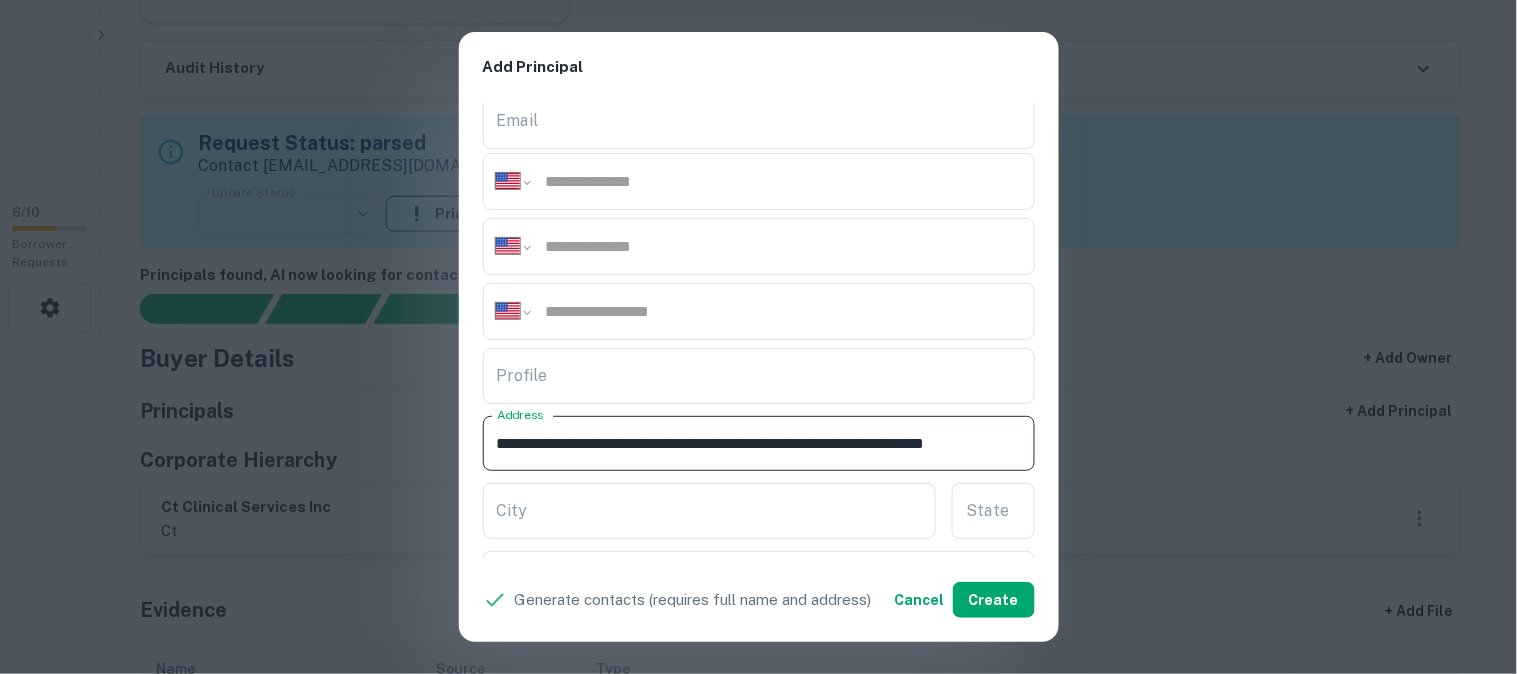 click on "**********" at bounding box center [750, 444] 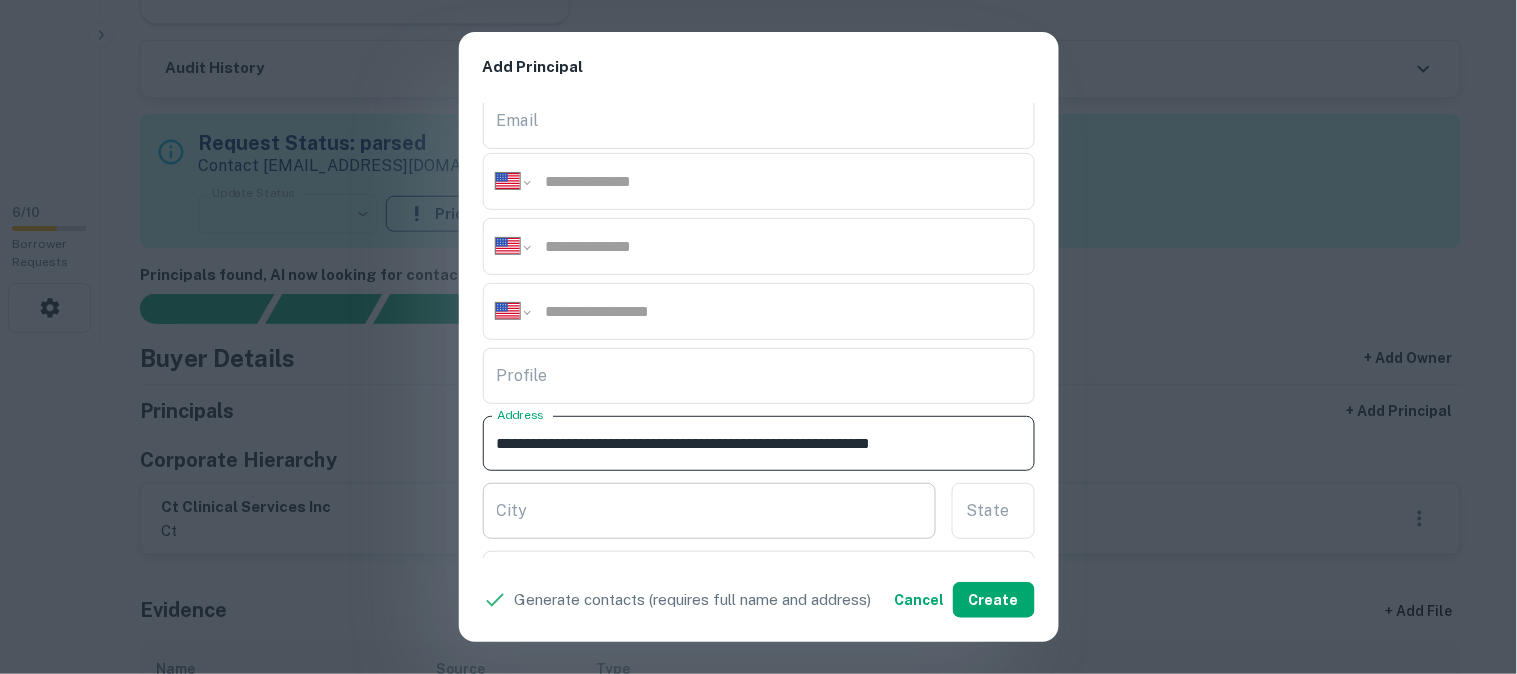 scroll, scrollTop: 0, scrollLeft: 43, axis: horizontal 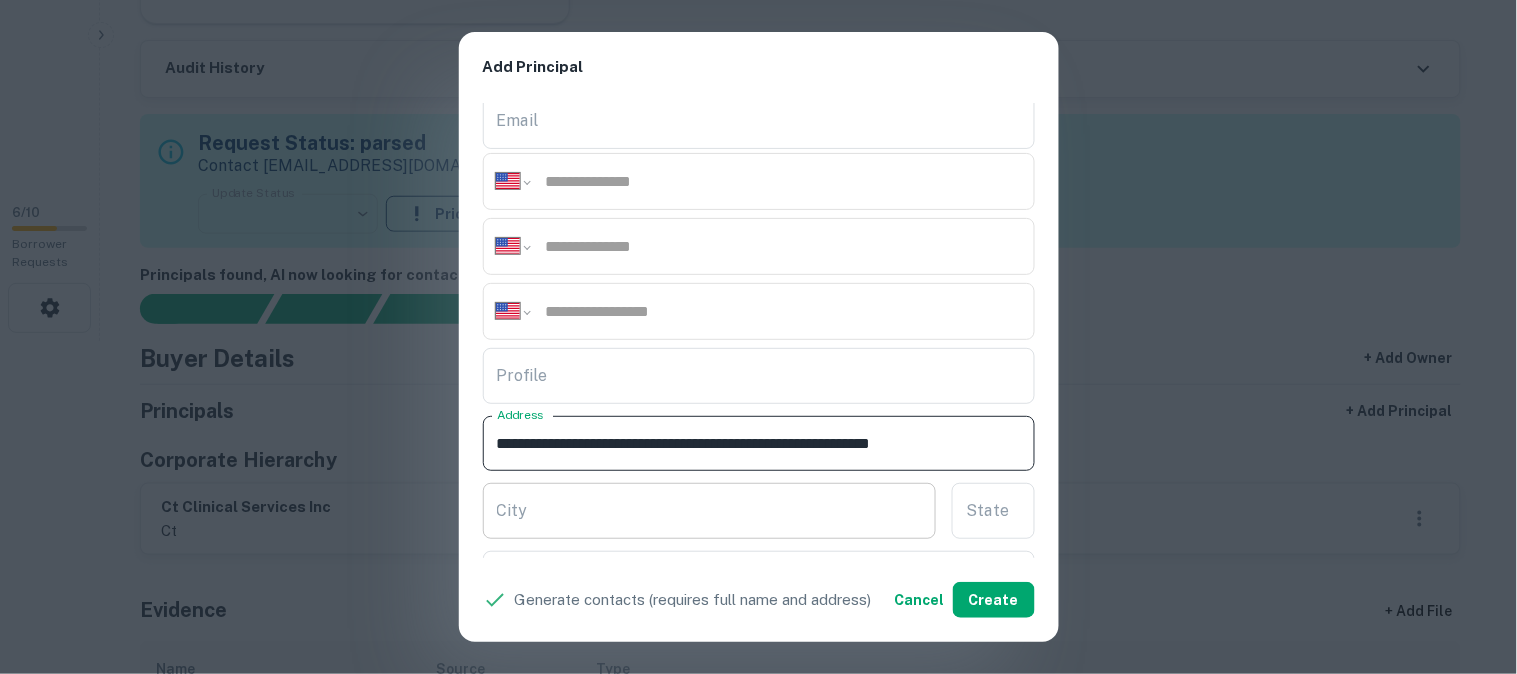 type on "**********" 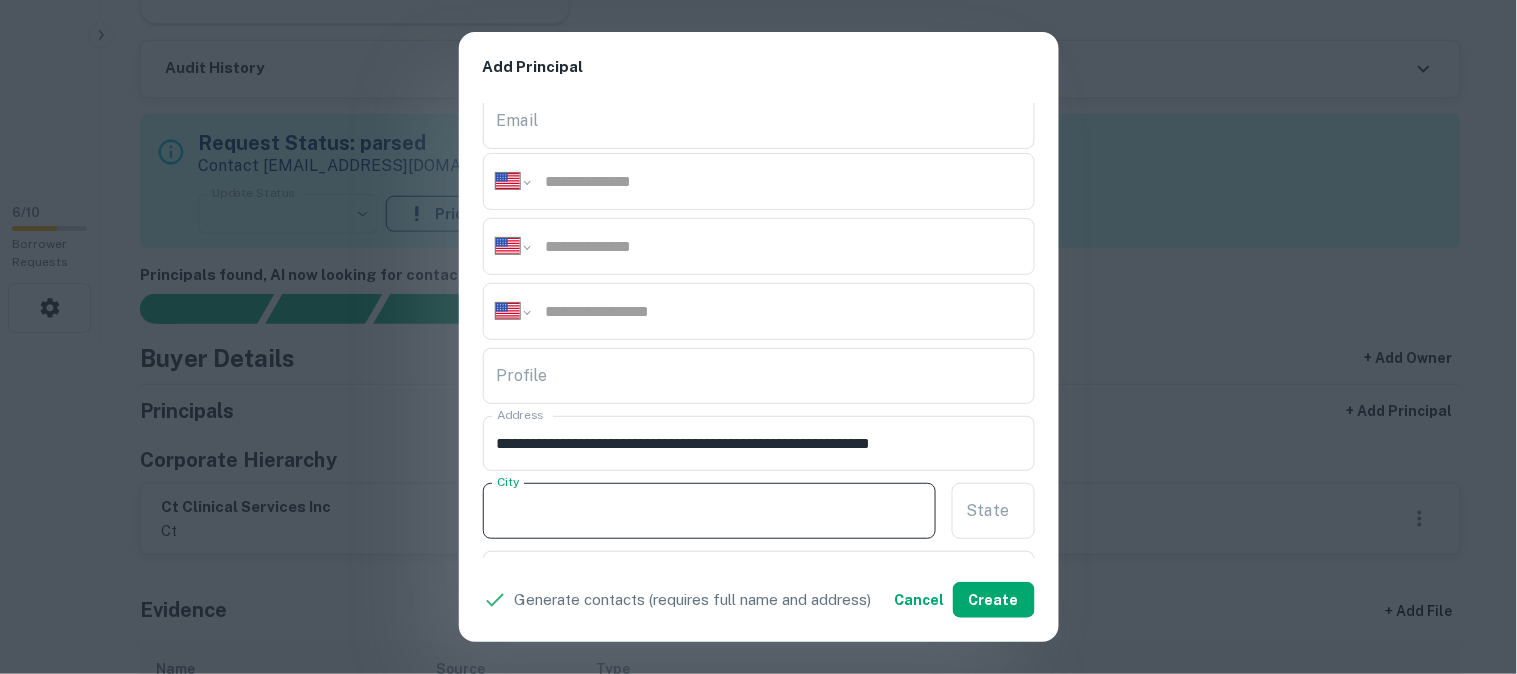 paste on "*********" 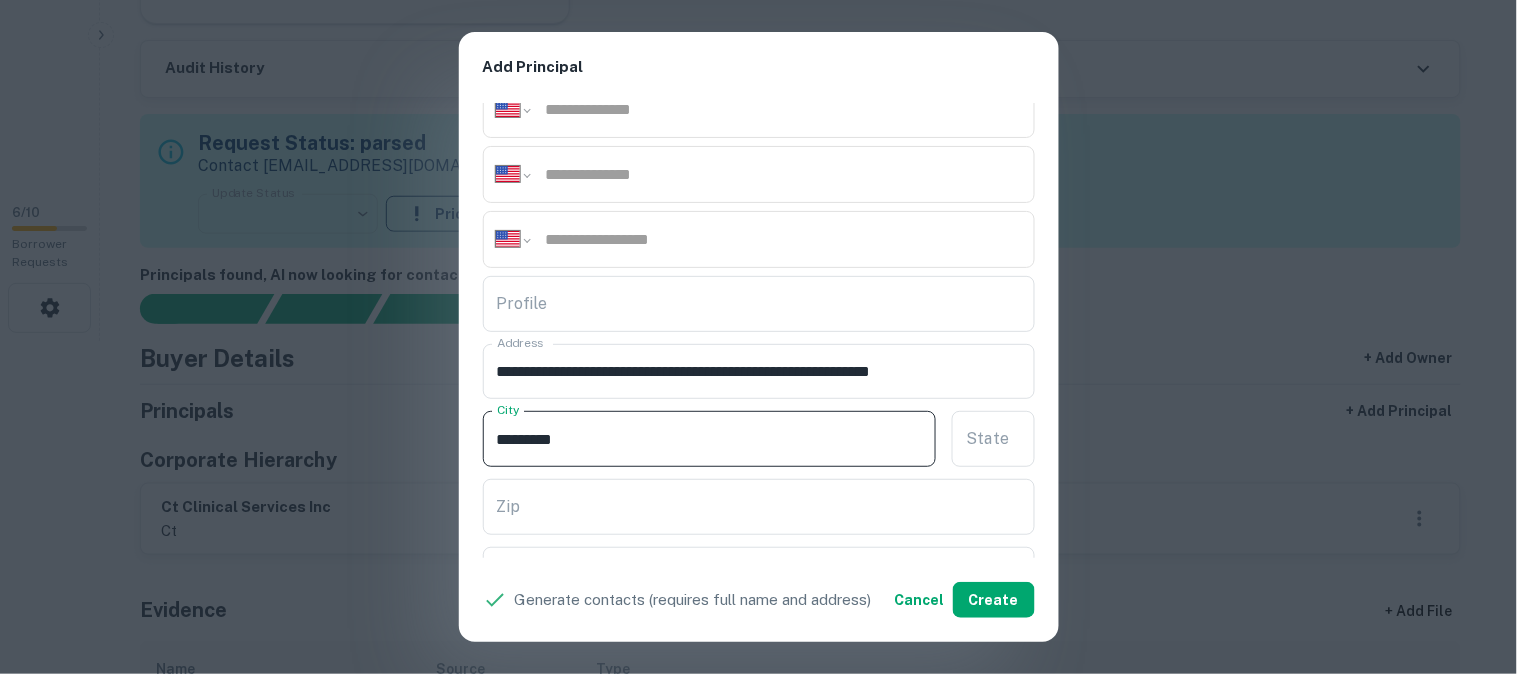 scroll, scrollTop: 333, scrollLeft: 0, axis: vertical 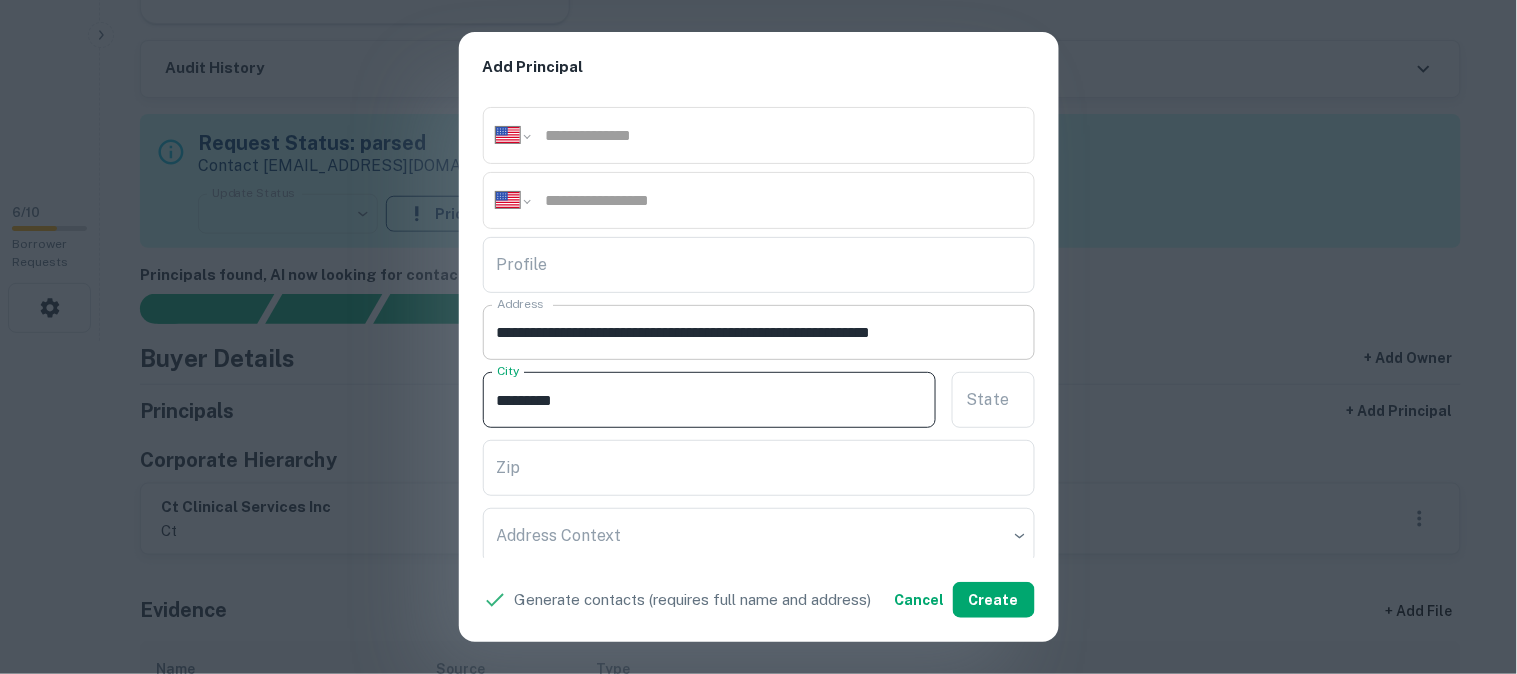 type on "*********" 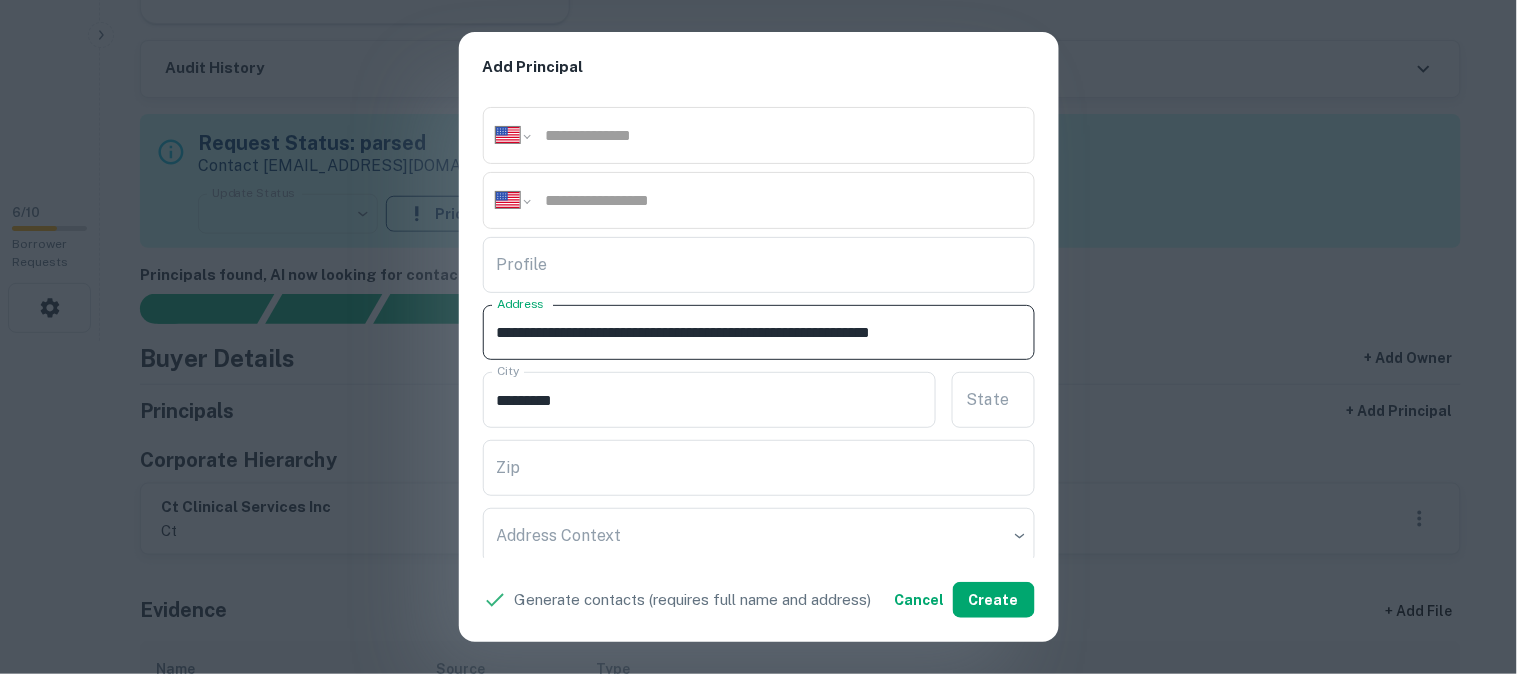 drag, startPoint x: 970, startPoint y: 332, endPoint x: 982, endPoint y: 345, distance: 17.691807 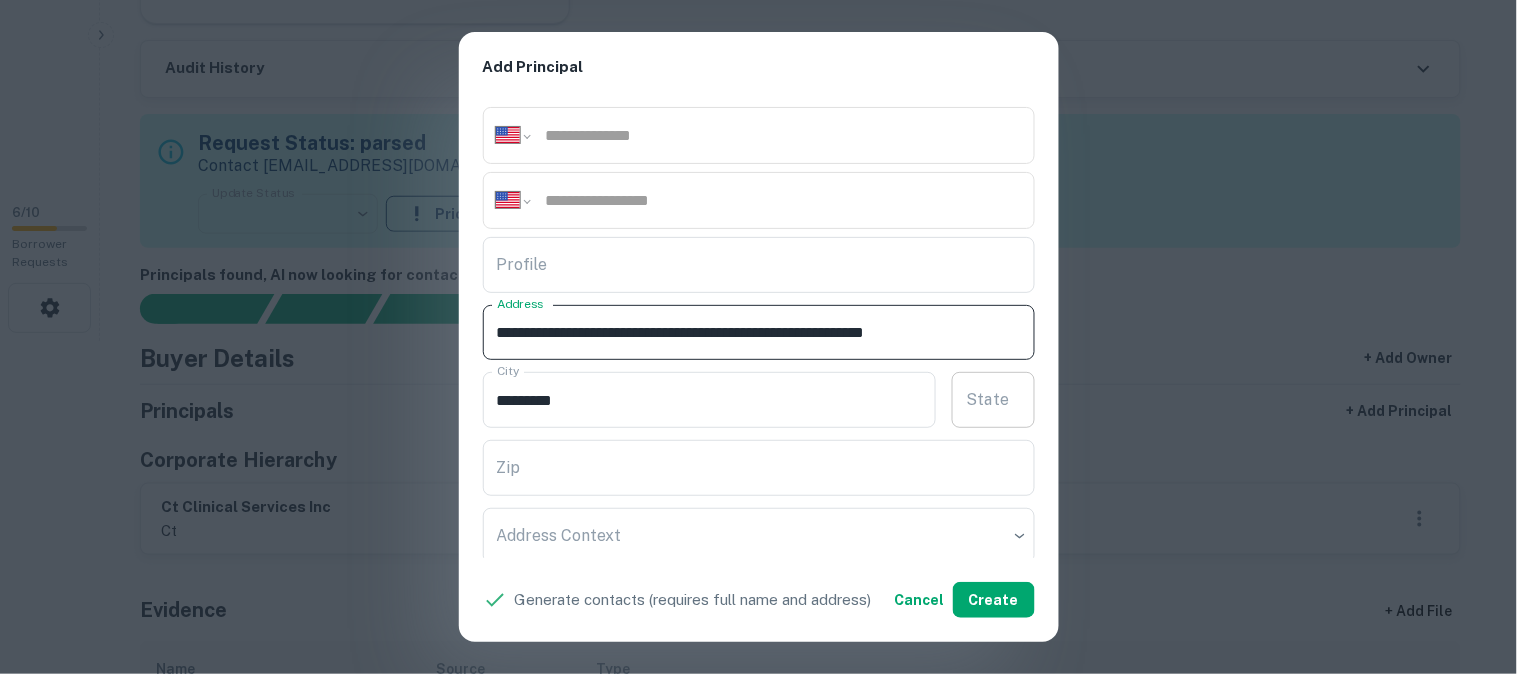 type on "**********" 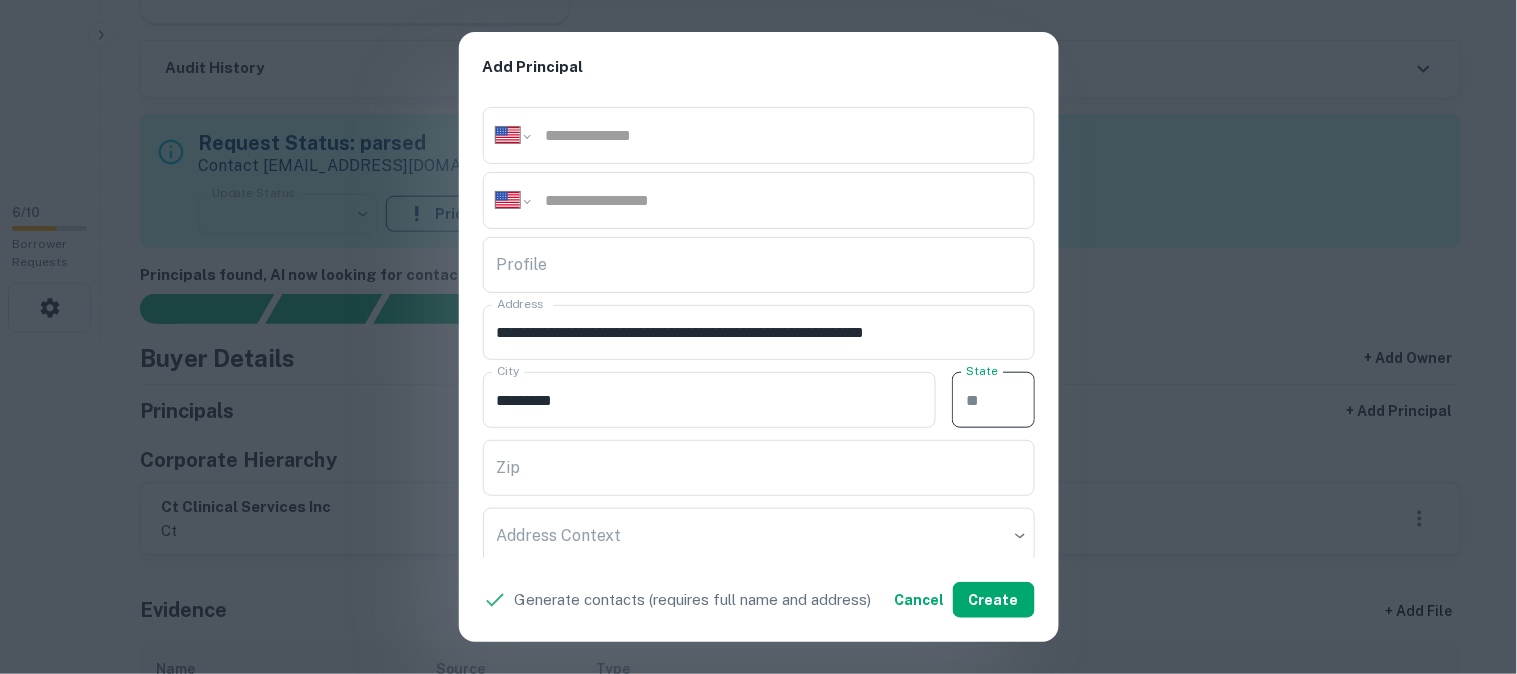 paste on "*" 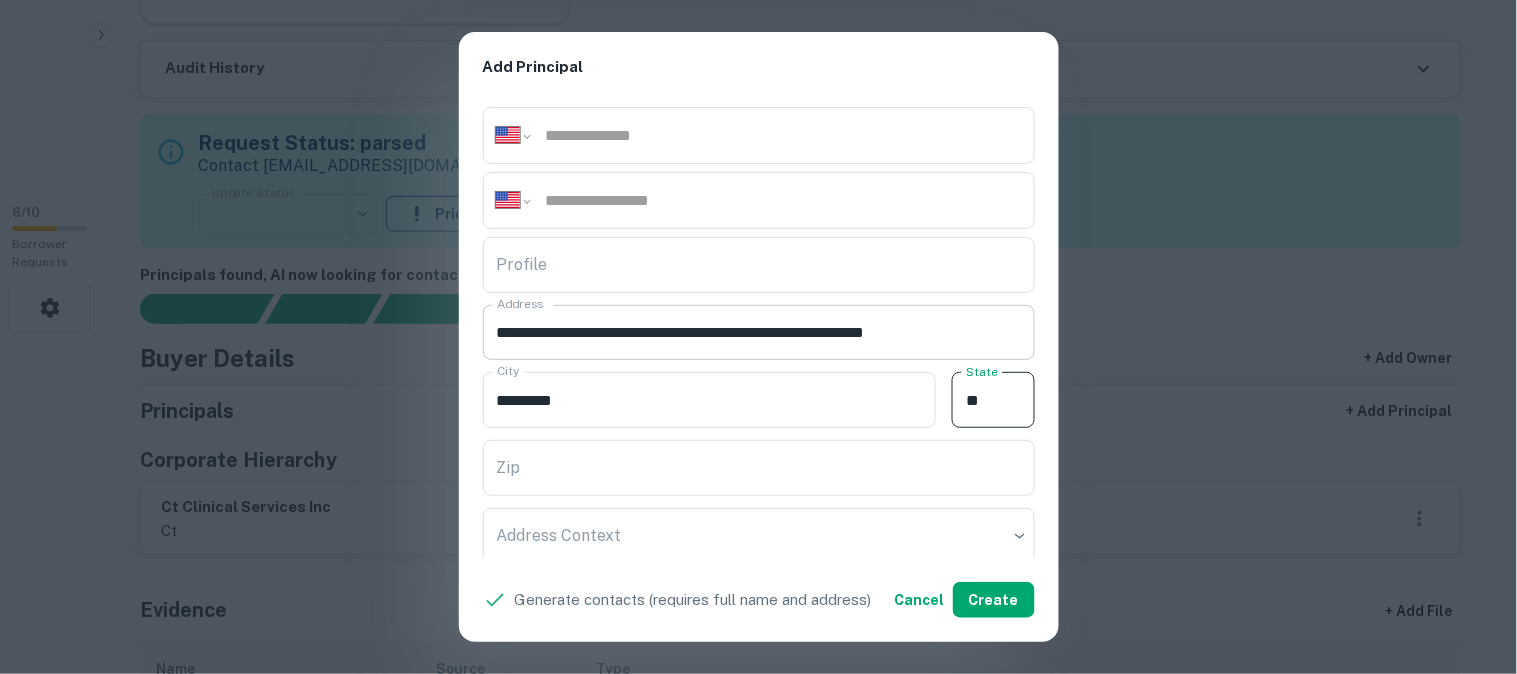 type on "**" 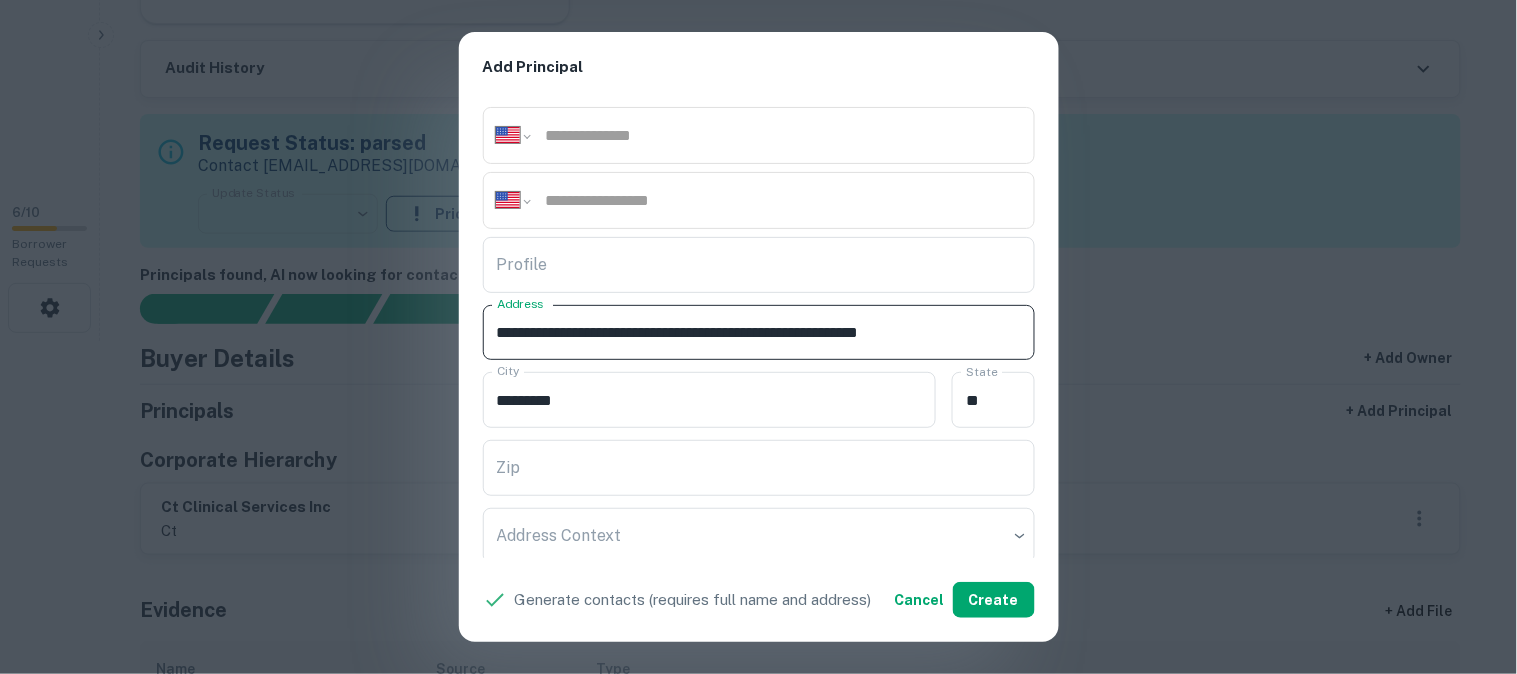 scroll, scrollTop: 0, scrollLeft: 24, axis: horizontal 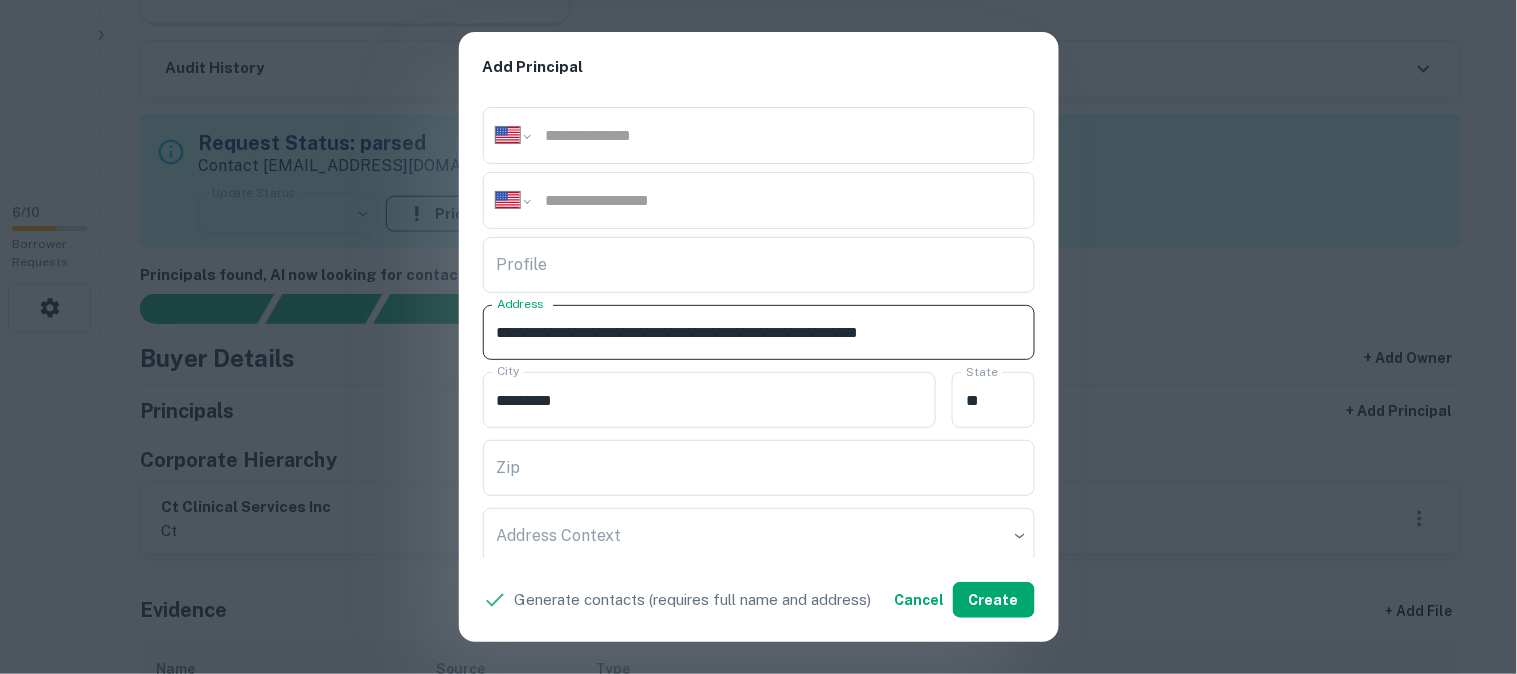 drag, startPoint x: 973, startPoint y: 336, endPoint x: 1036, endPoint y: 362, distance: 68.154236 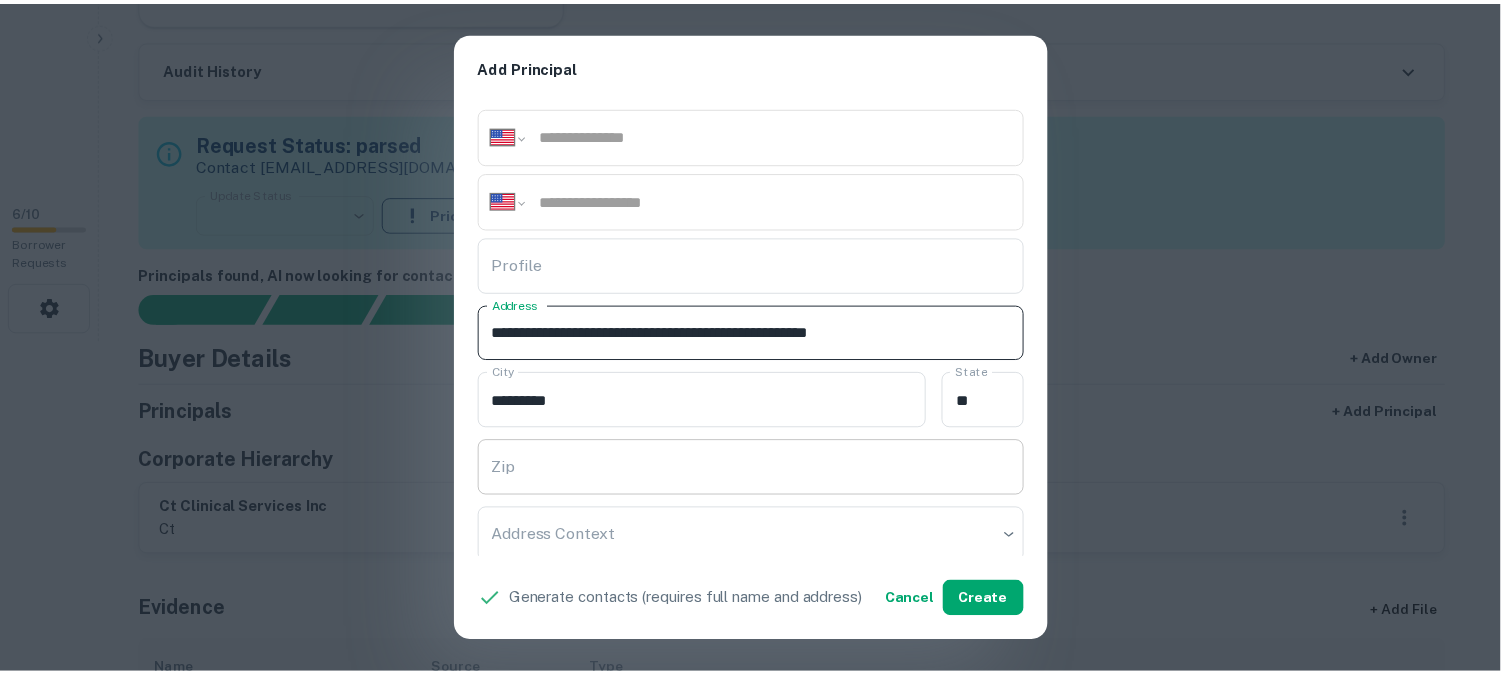 scroll, scrollTop: 0, scrollLeft: 0, axis: both 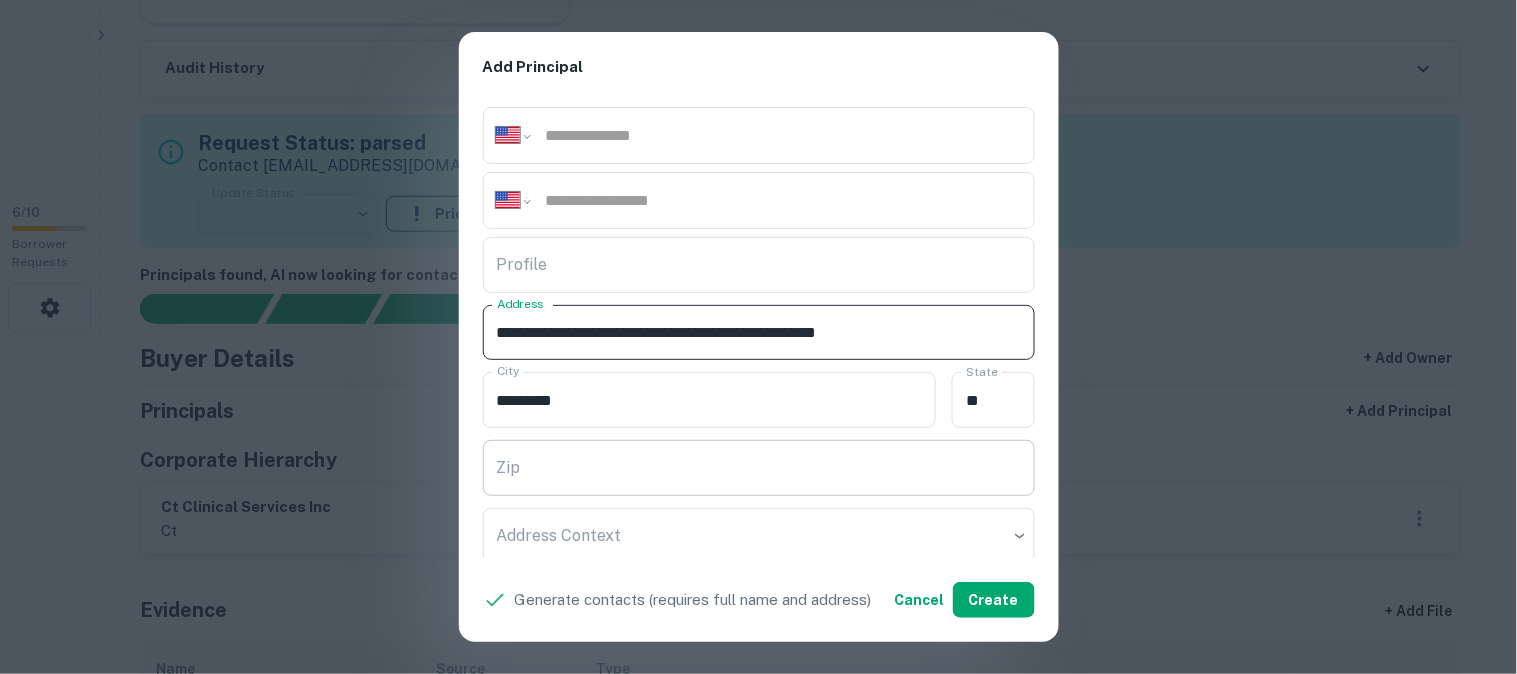 type on "**********" 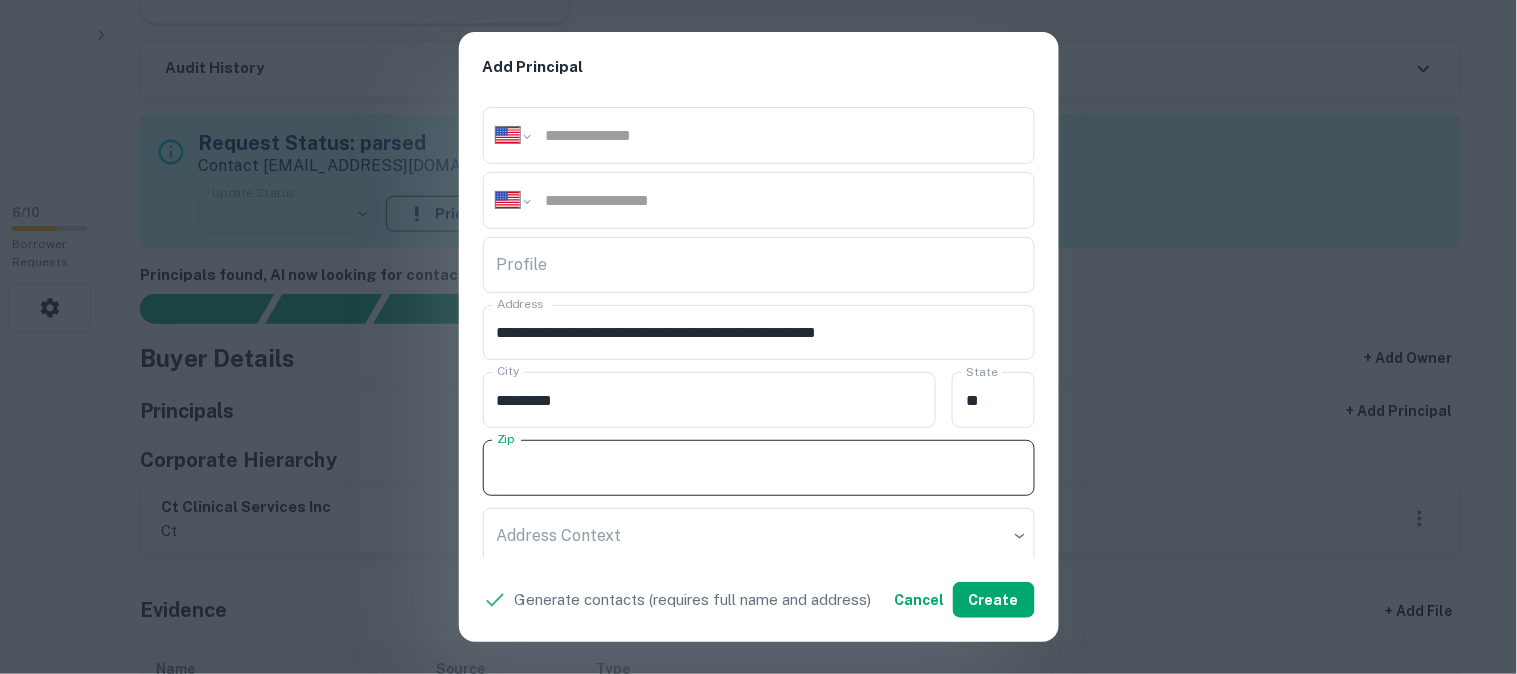 click on "Zip" at bounding box center (759, 468) 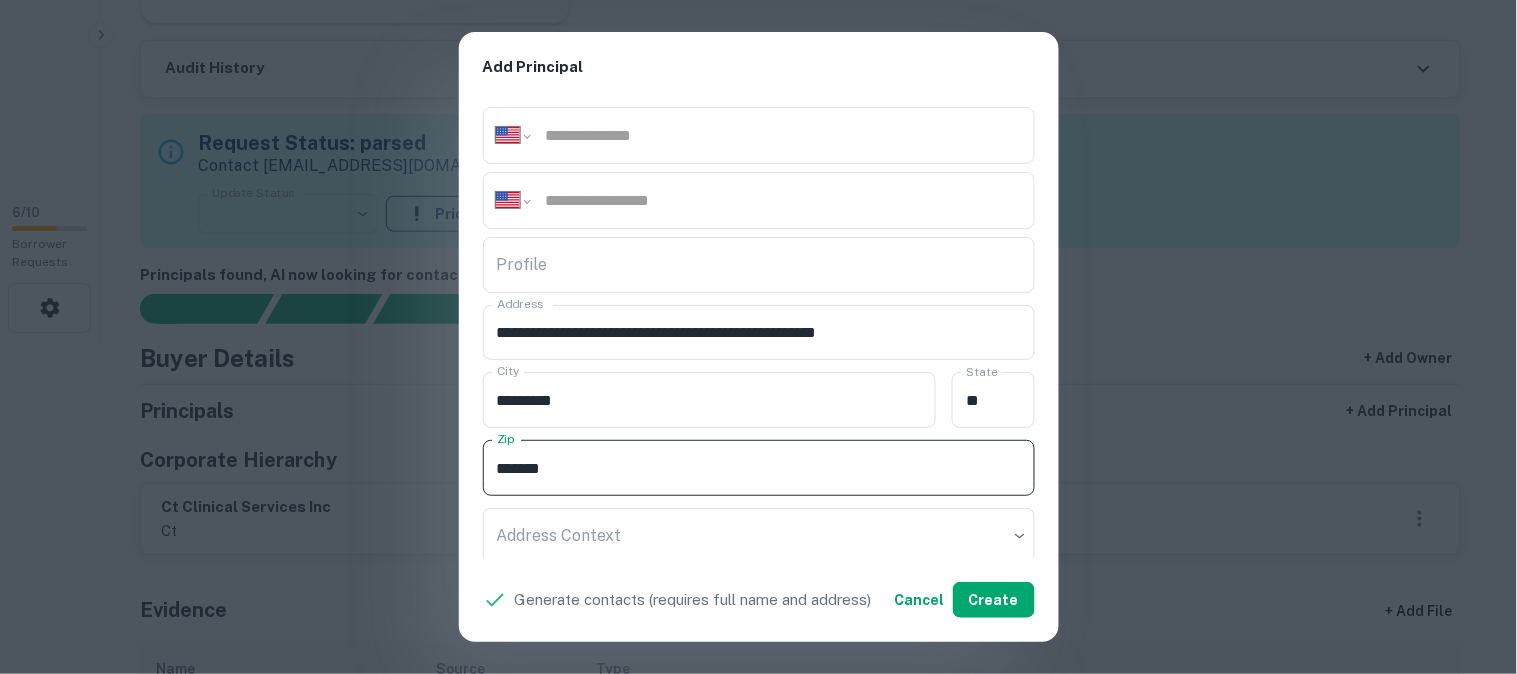 click on "*******" at bounding box center (759, 468) 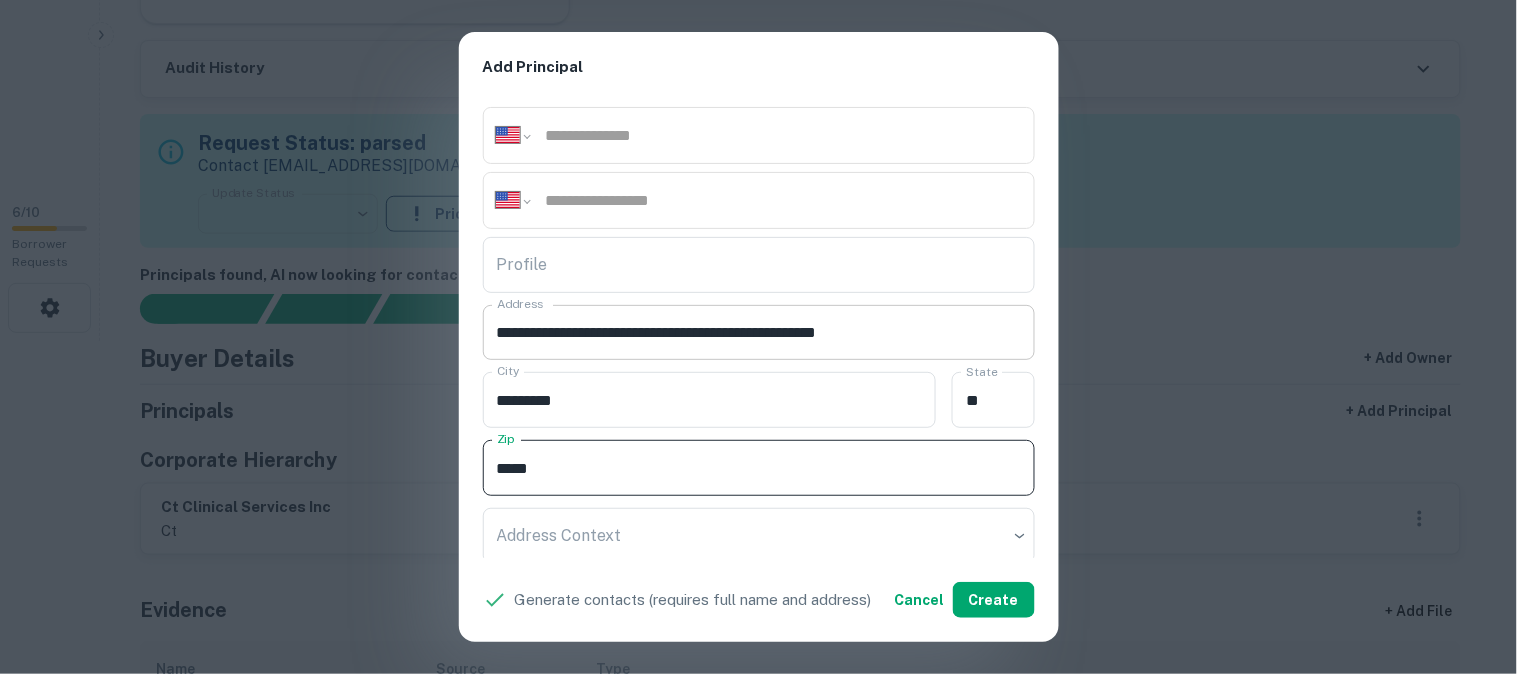 type on "*****" 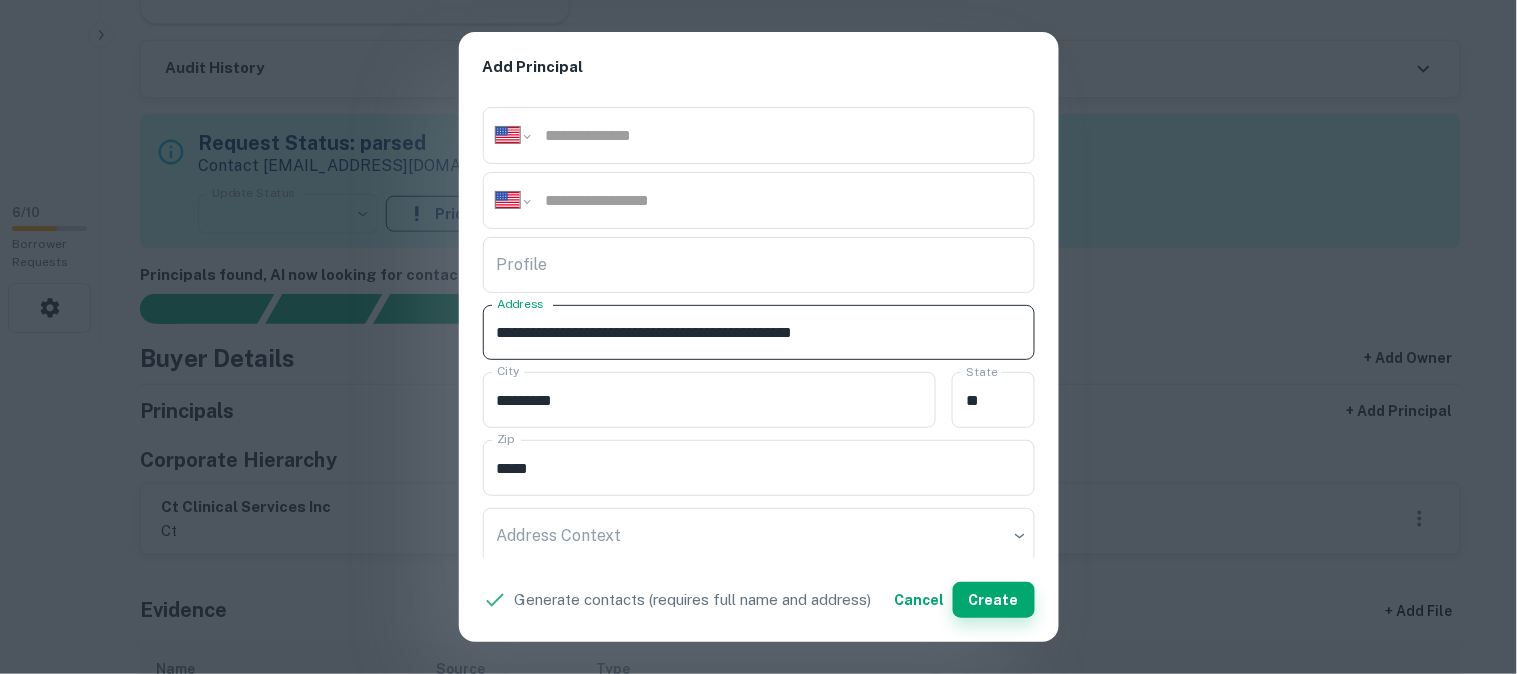 type on "**********" 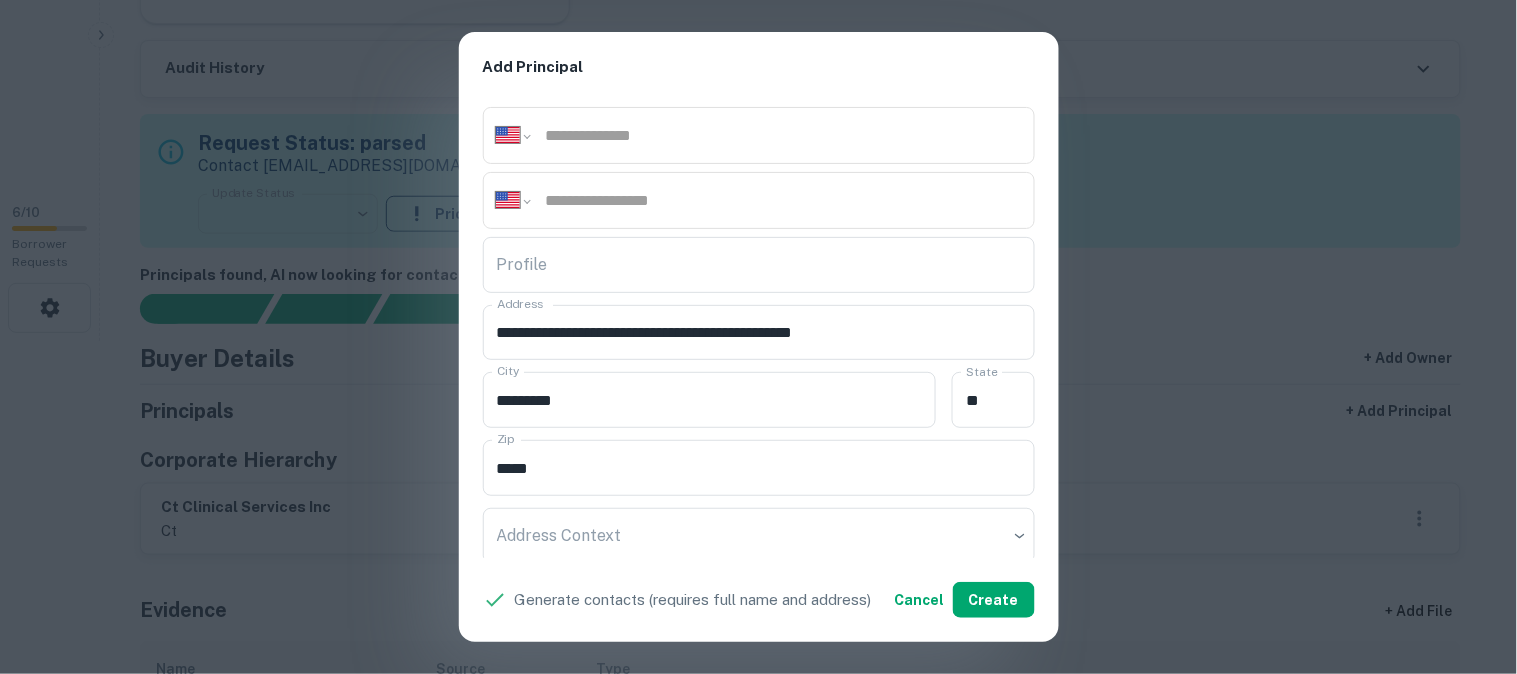click on "**********" at bounding box center (758, 337) 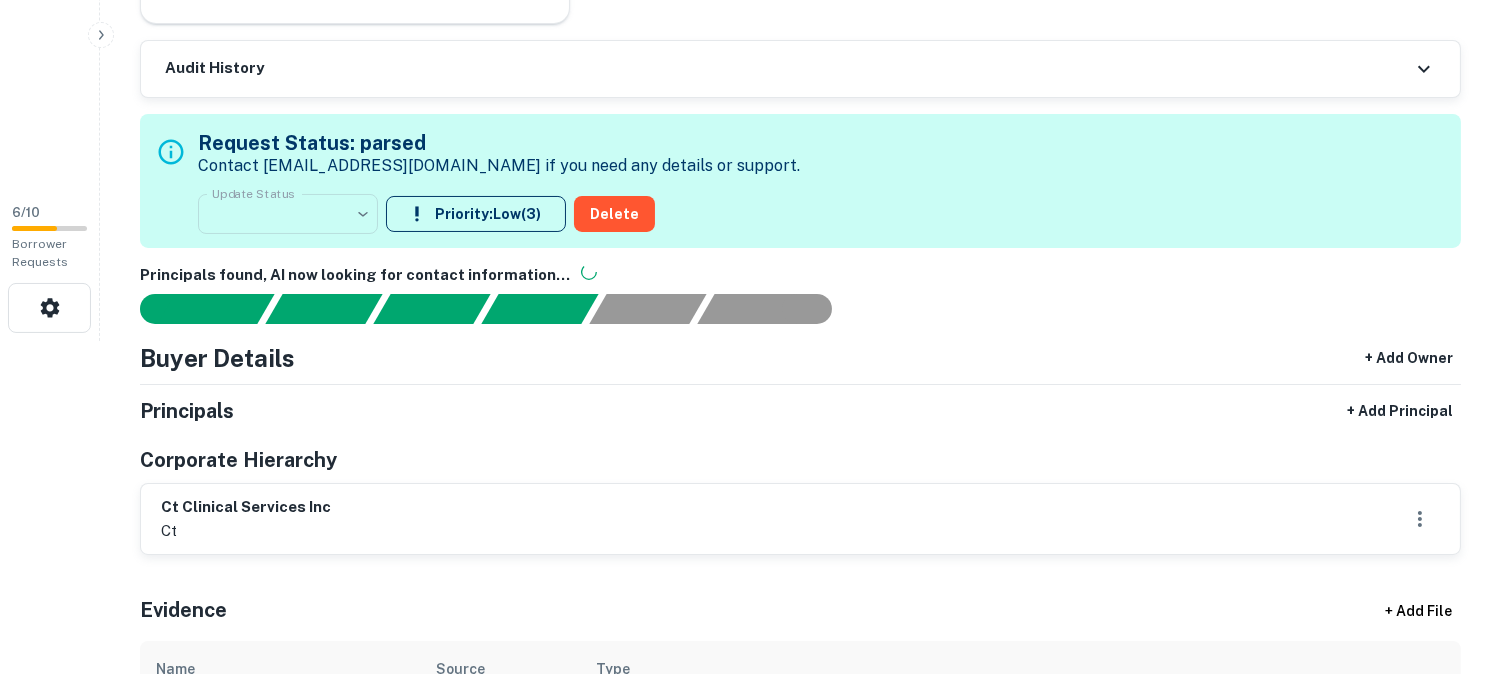 click on "Search         Borrowers         Contacts         Saved     6  /  10   Borrower Requests Back to Borrower Requests Borrower Info  for 760 Washington Rd Share View Loan SUPERUSER CONTROLS Evidence Link No Slack link available Audit History Request Status: parsed Contact help@capitalize.io if you need any details or support. Update Status ​ ****** Update Status Priority:  Low  ( 3 ) Delete Principals found, AI now looking for contact information...   Buyer Details + Add Owner Principals + Add Principal Corporate Hierarchy ct clinical services inc ct Evidence + Add File Name Source Type annual report(2024) - ct clinical services inc Secretary of State pdf Download business formation - certificate of incorporation - ct clinical services inc Secretary of State pdf Download annual report(2024) - ct clinical services inc Secretary of State pdf Download business formation - certificate of incorporation - ct clinical services inc Secretary of State pdf Download 760 washington rd Mortgage Details" at bounding box center (750, 4) 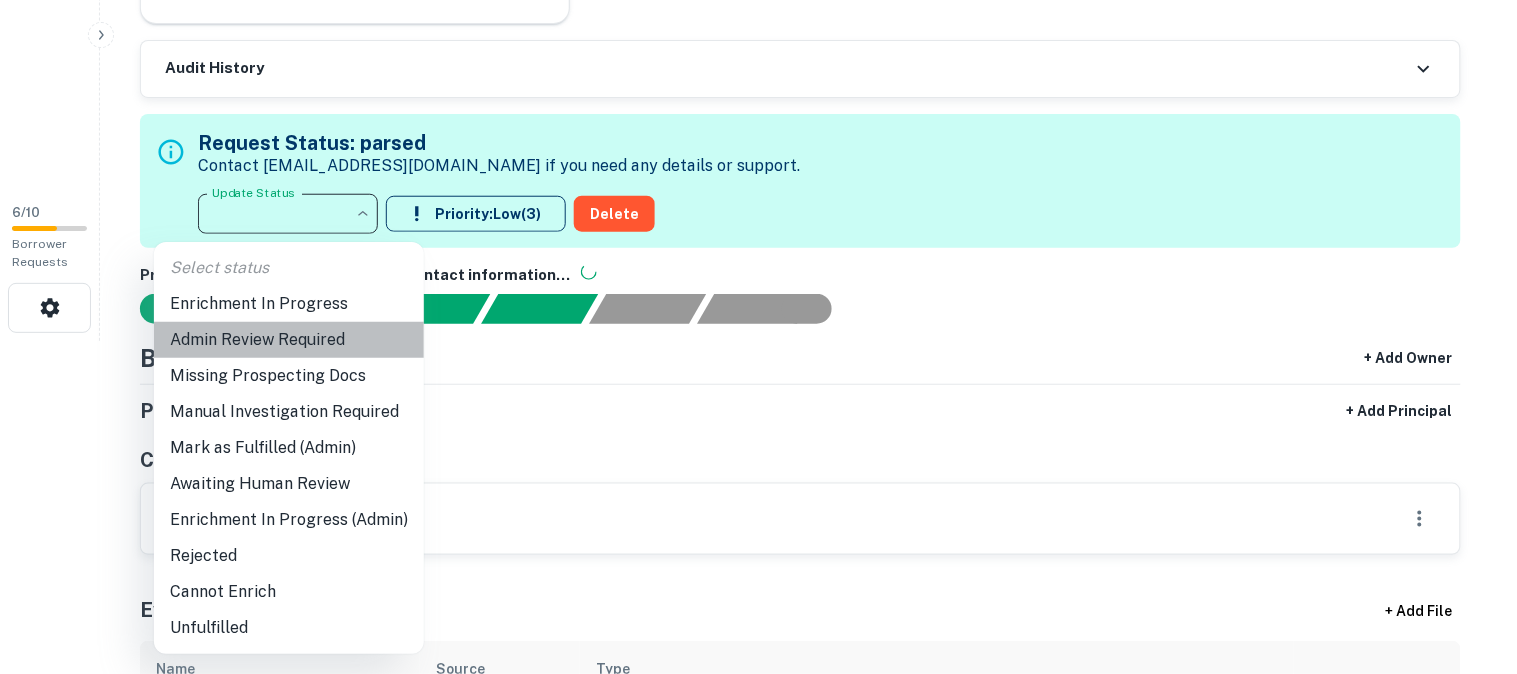 click on "Admin Review Required" at bounding box center (289, 340) 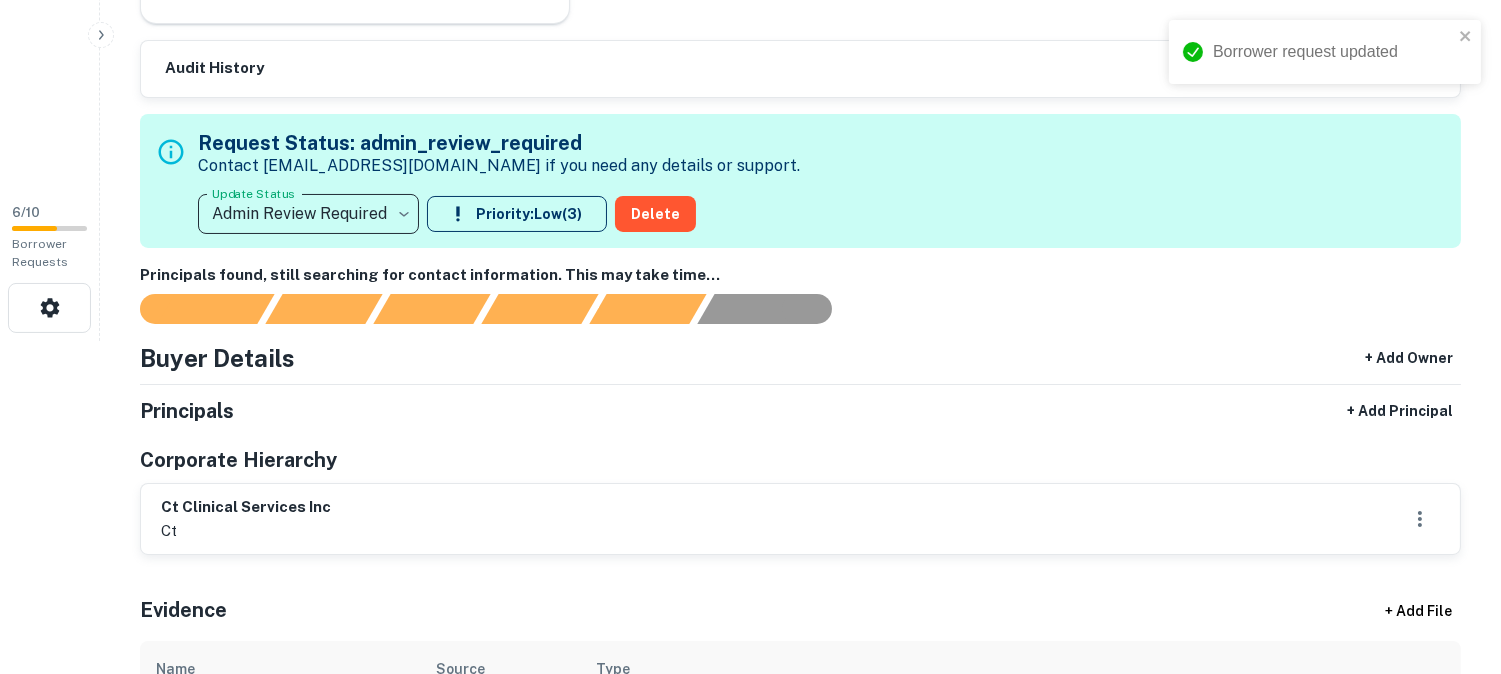 click on "**********" at bounding box center [750, 4] 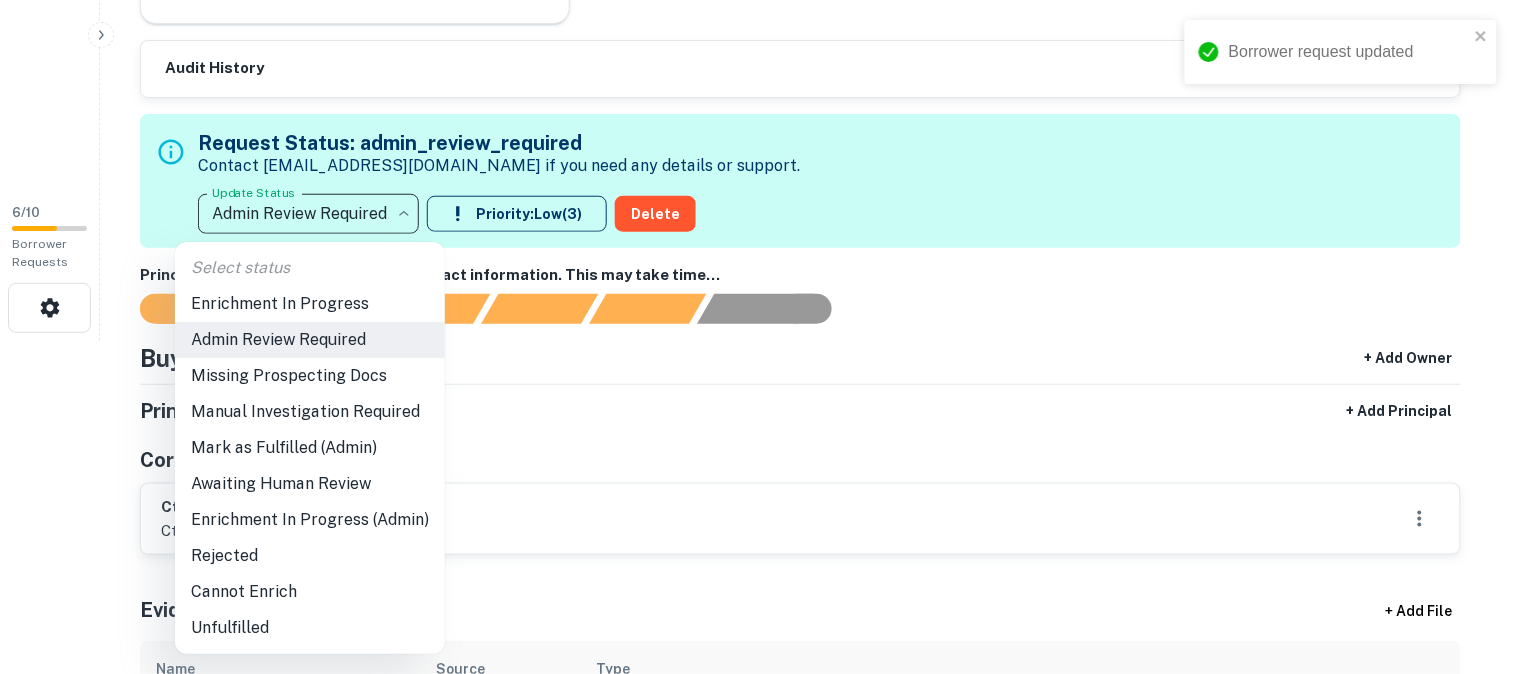 click on "Awaiting Human Review" at bounding box center (310, 484) 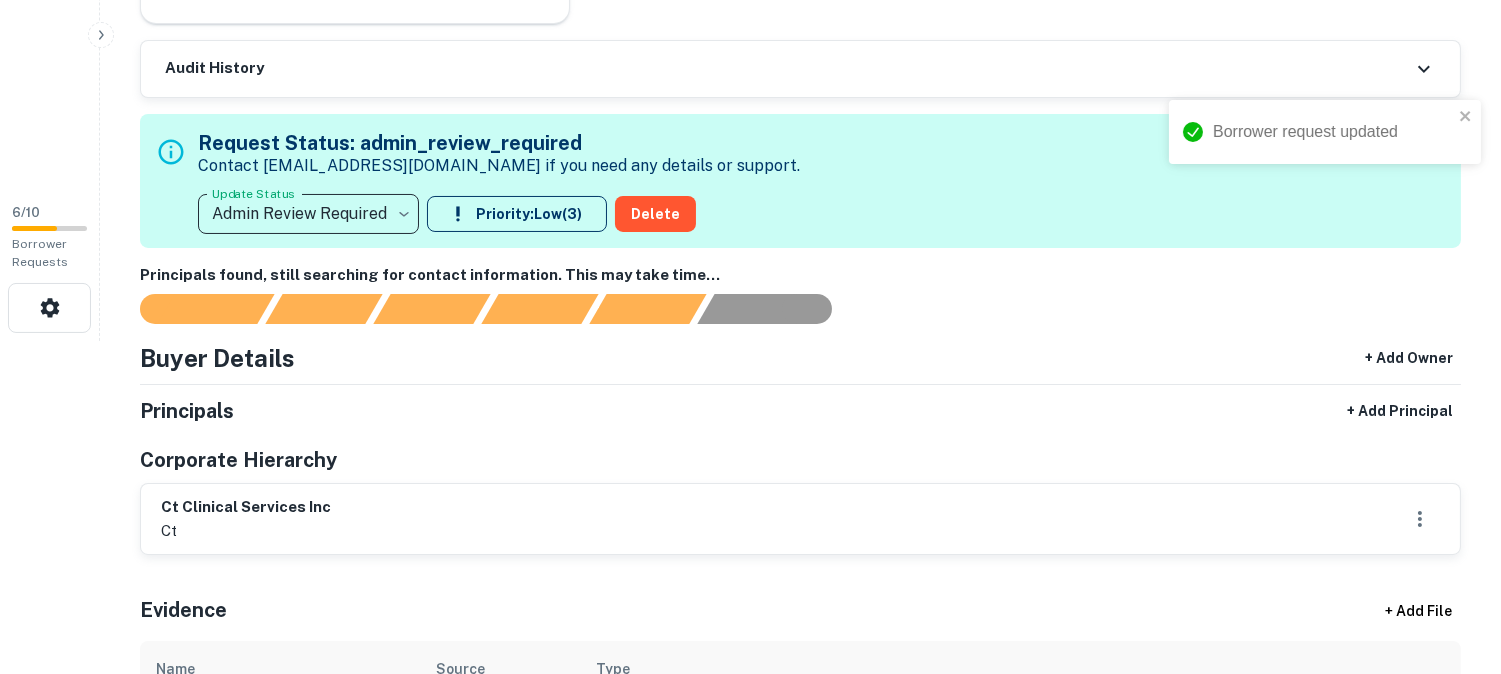 type on "**********" 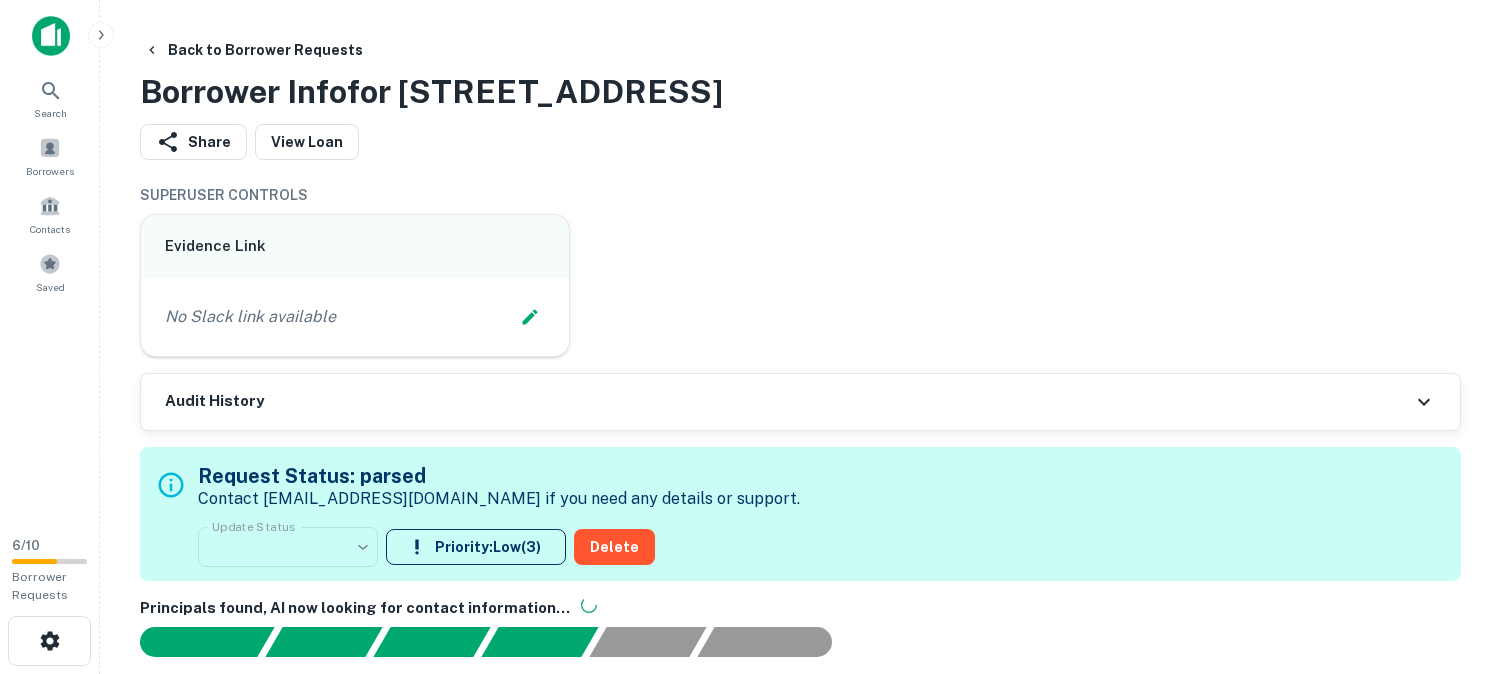 scroll, scrollTop: 0, scrollLeft: 0, axis: both 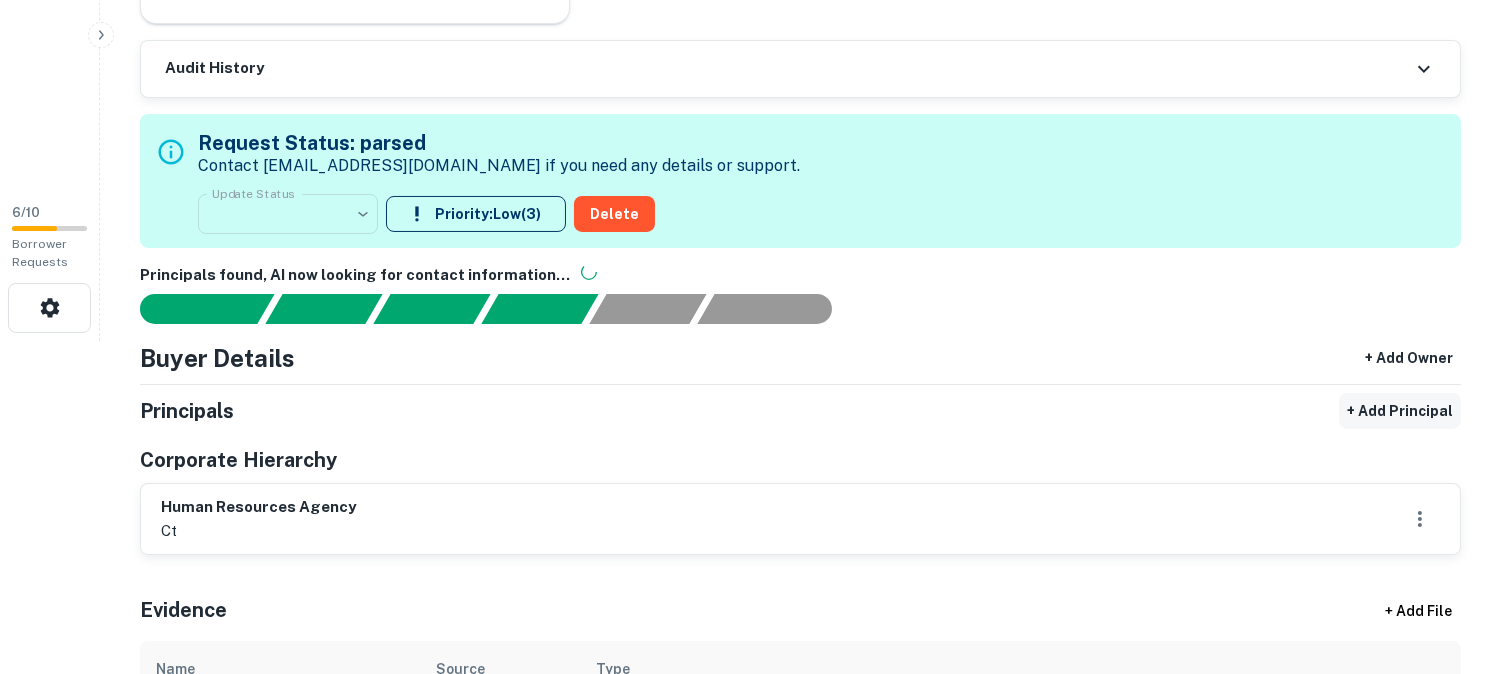click on "+ Add Principal" at bounding box center [1400, 411] 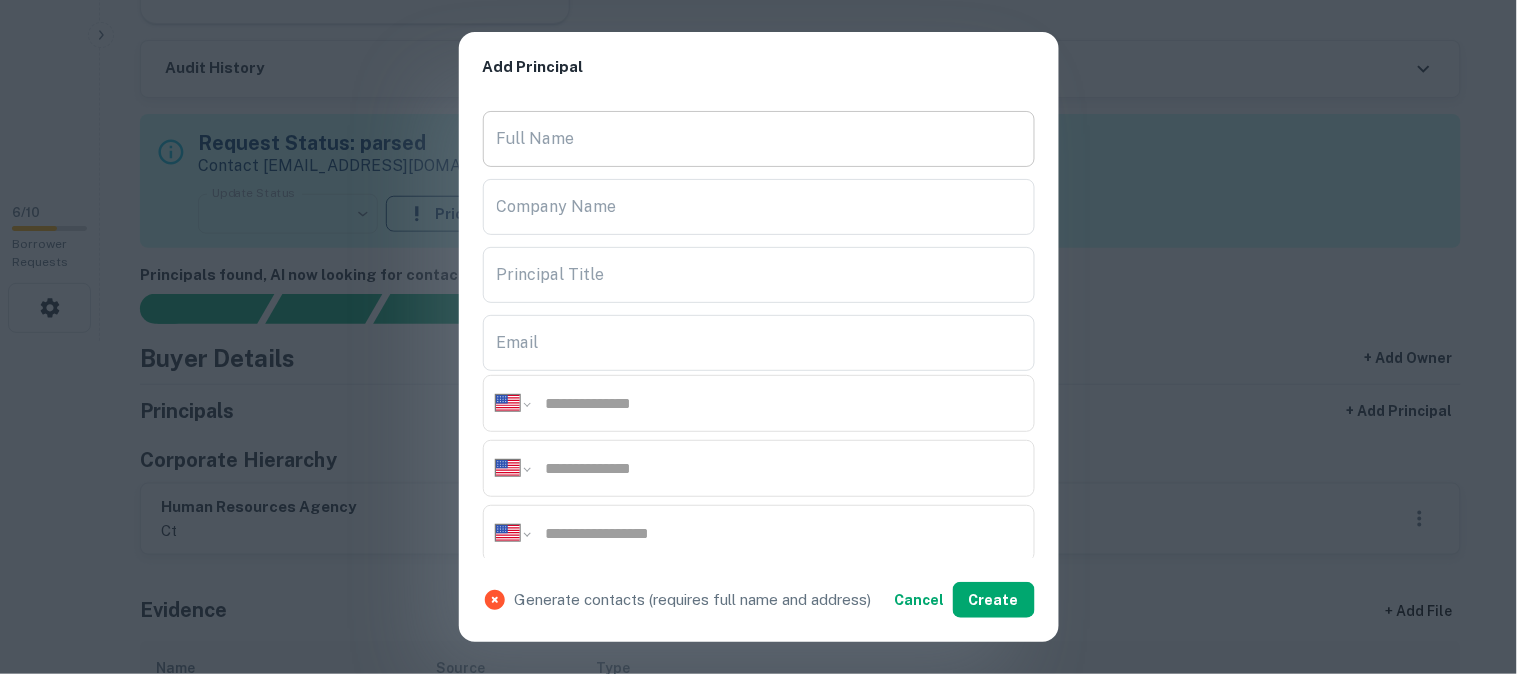 click on "Full Name" at bounding box center (759, 139) 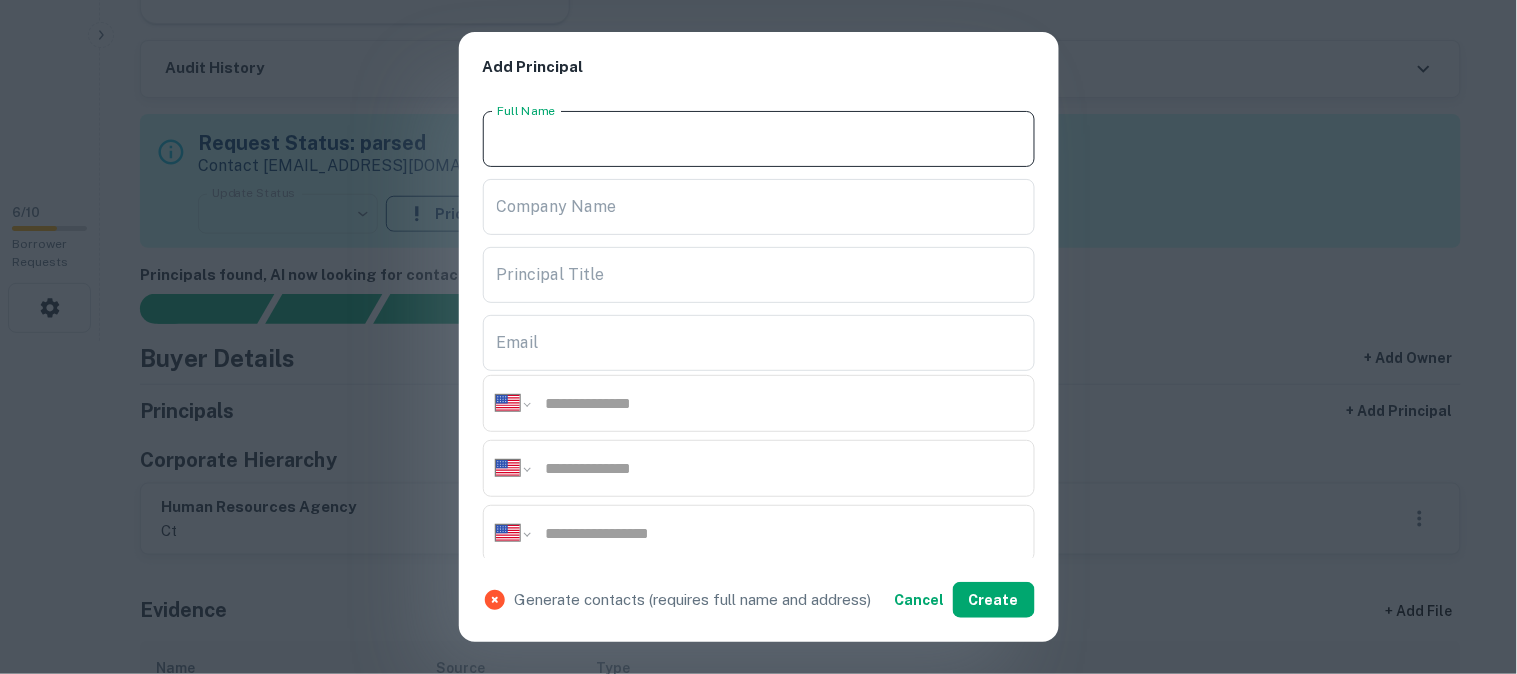 paste on "*********" 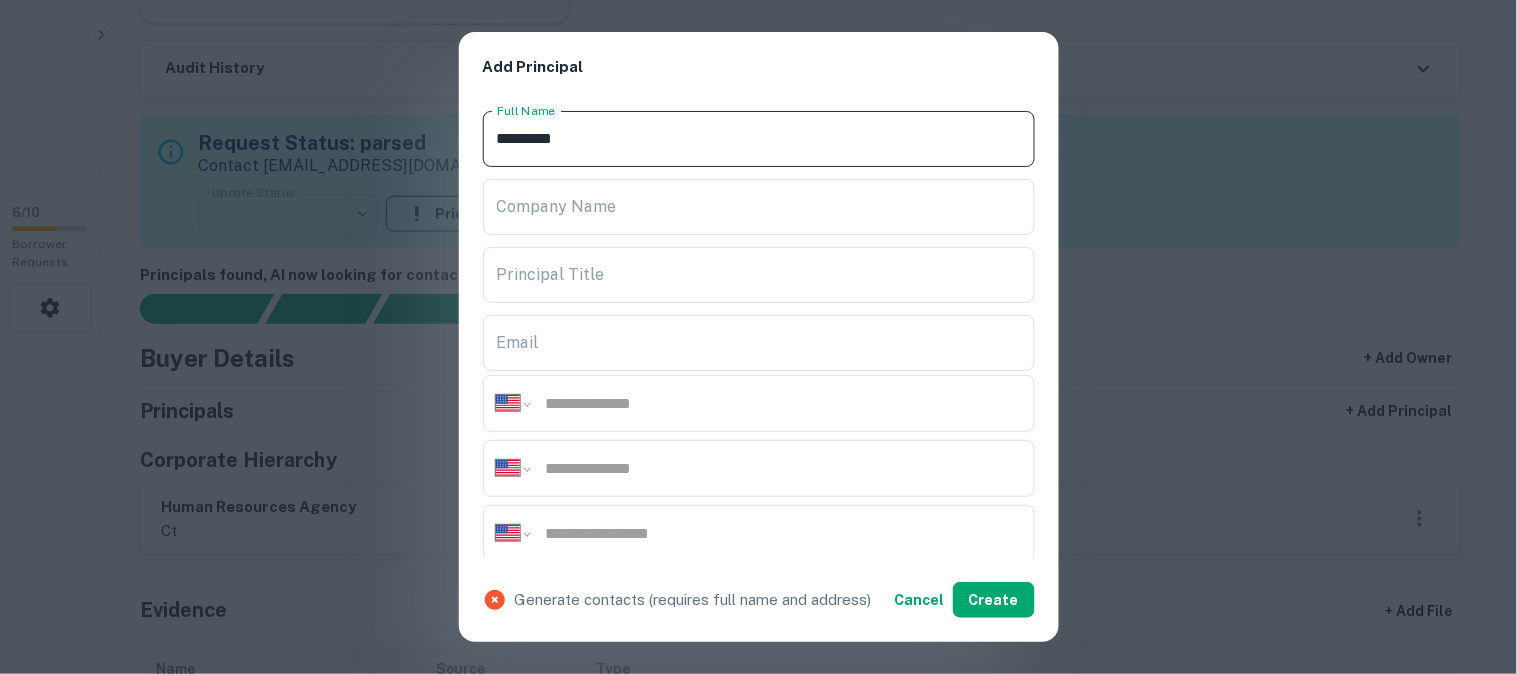 type on "*********" 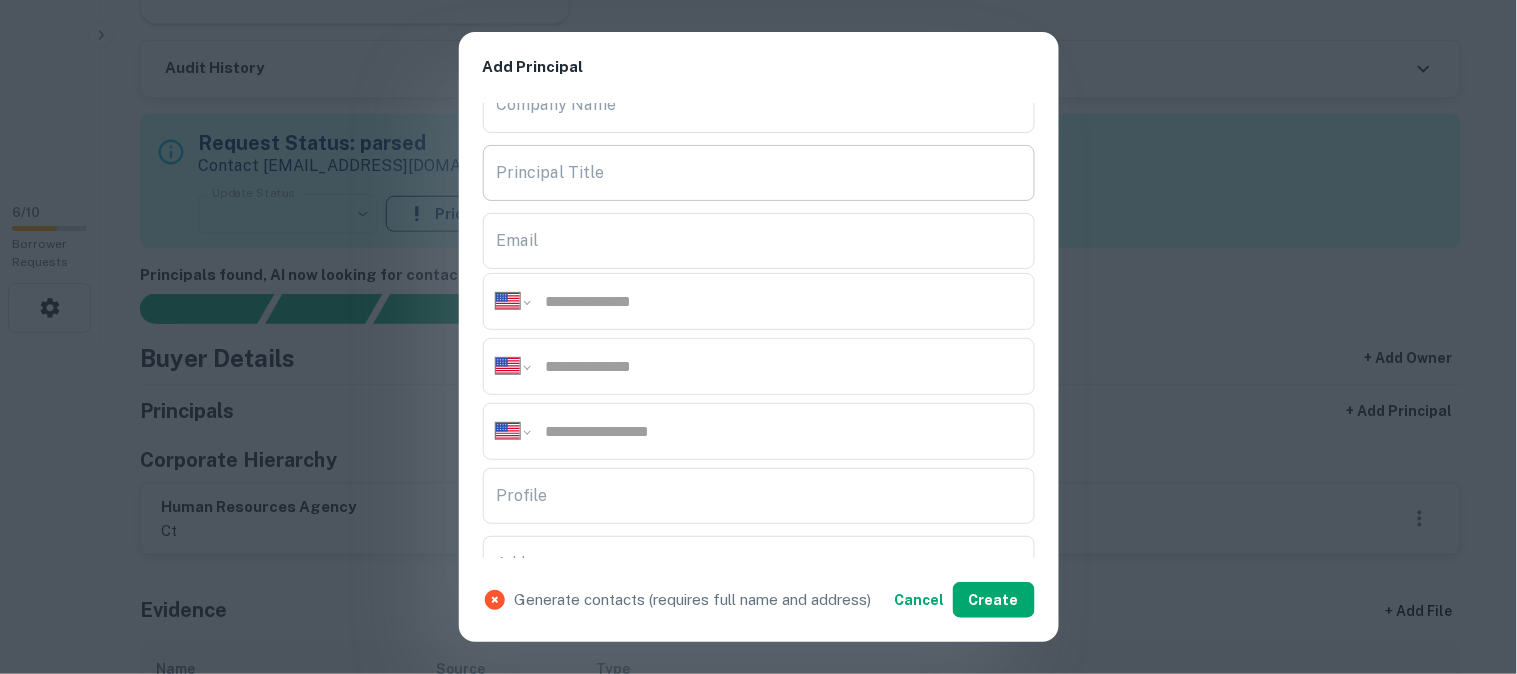 scroll, scrollTop: 333, scrollLeft: 0, axis: vertical 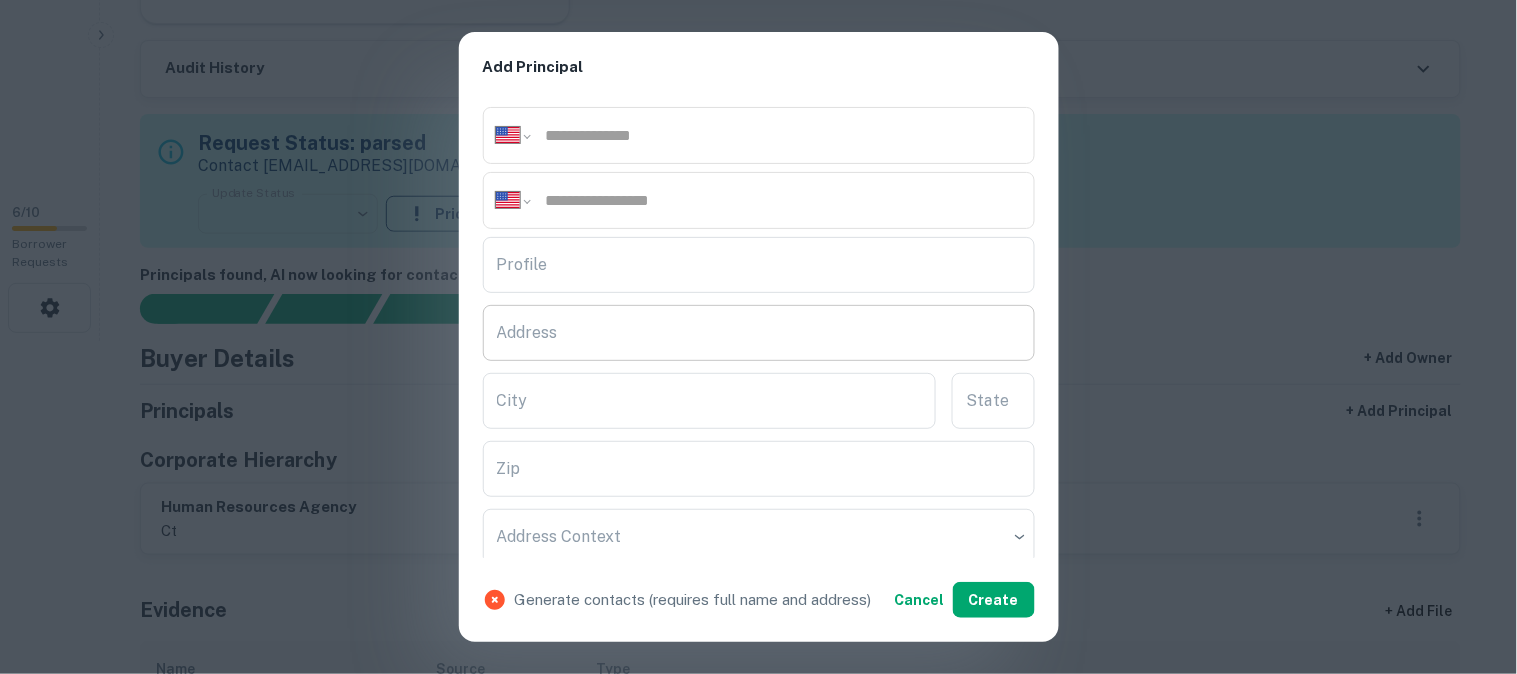 click on "Address" at bounding box center [759, 333] 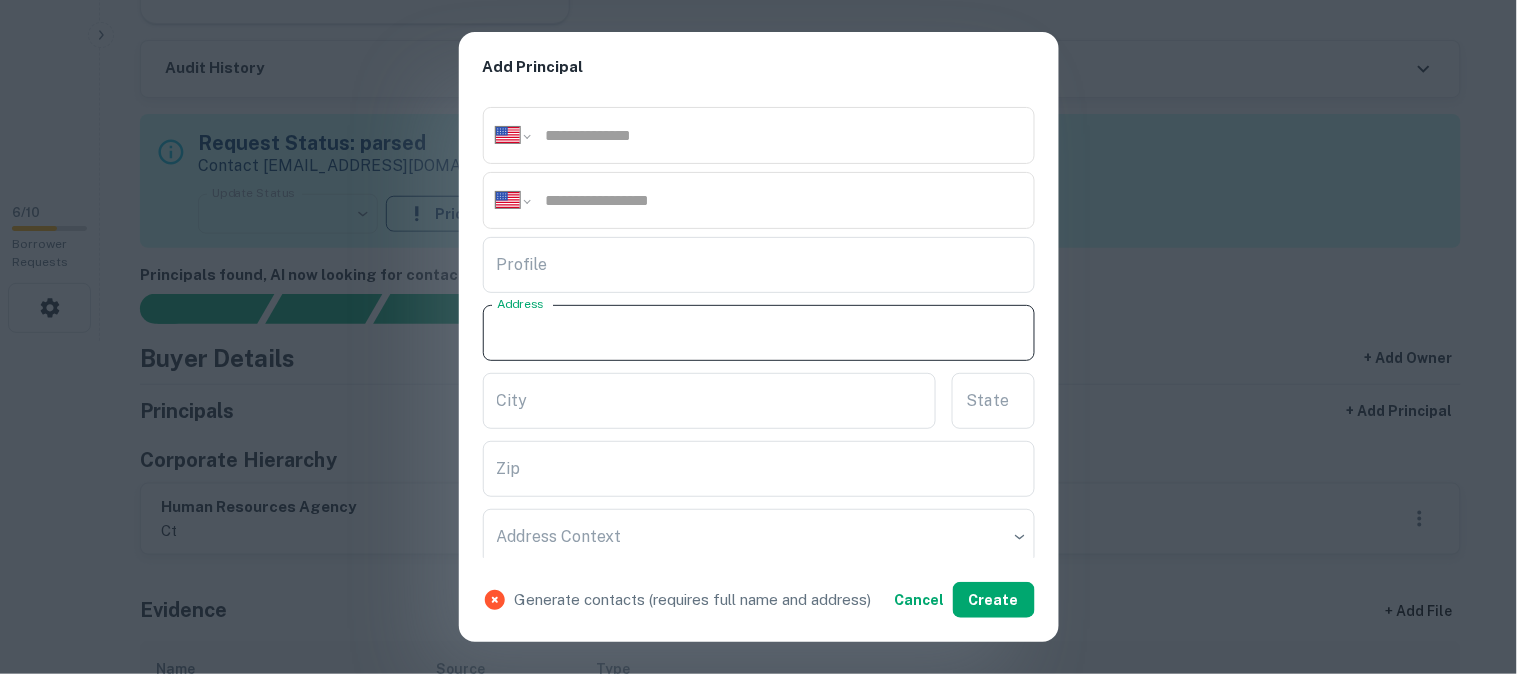 paste on "**********" 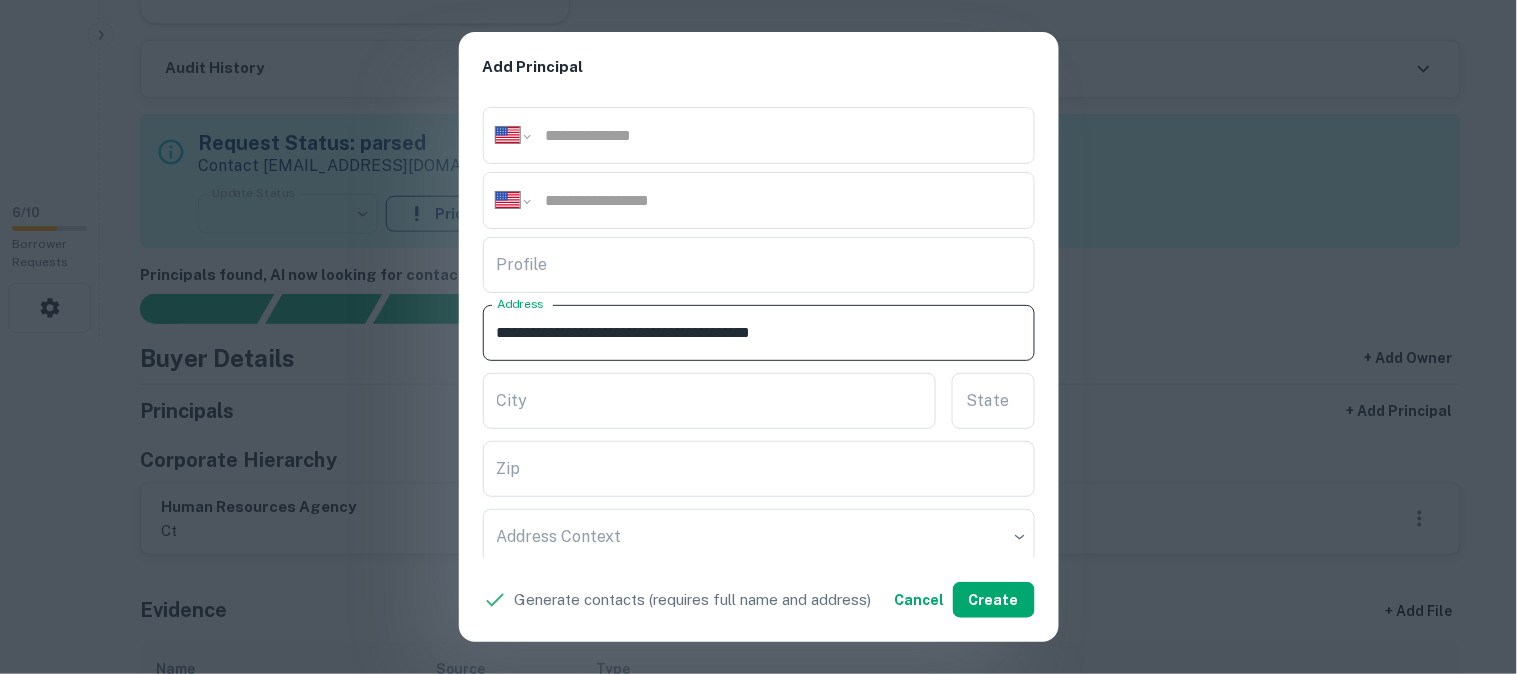 drag, startPoint x: 667, startPoint y: 328, endPoint x: 768, endPoint y: 345, distance: 102.4207 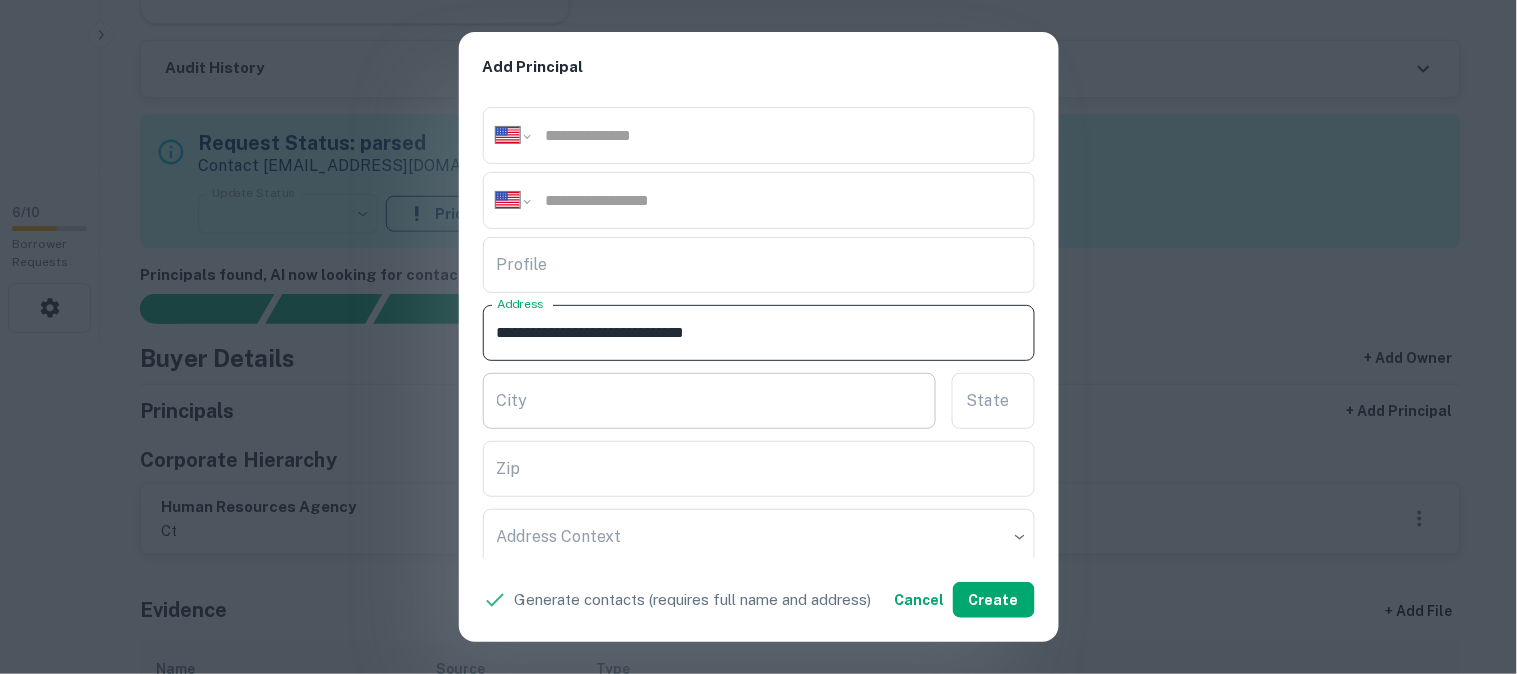 type on "**********" 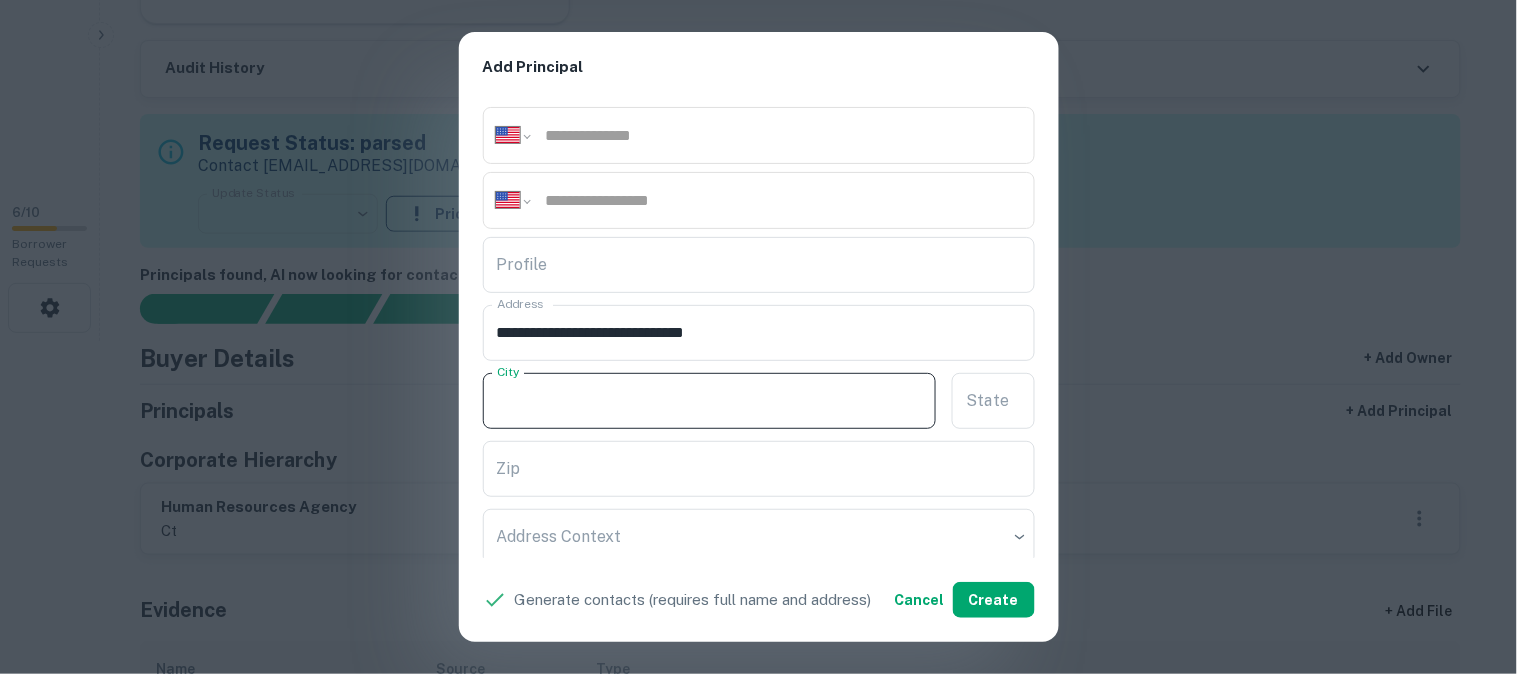 paste on "**********" 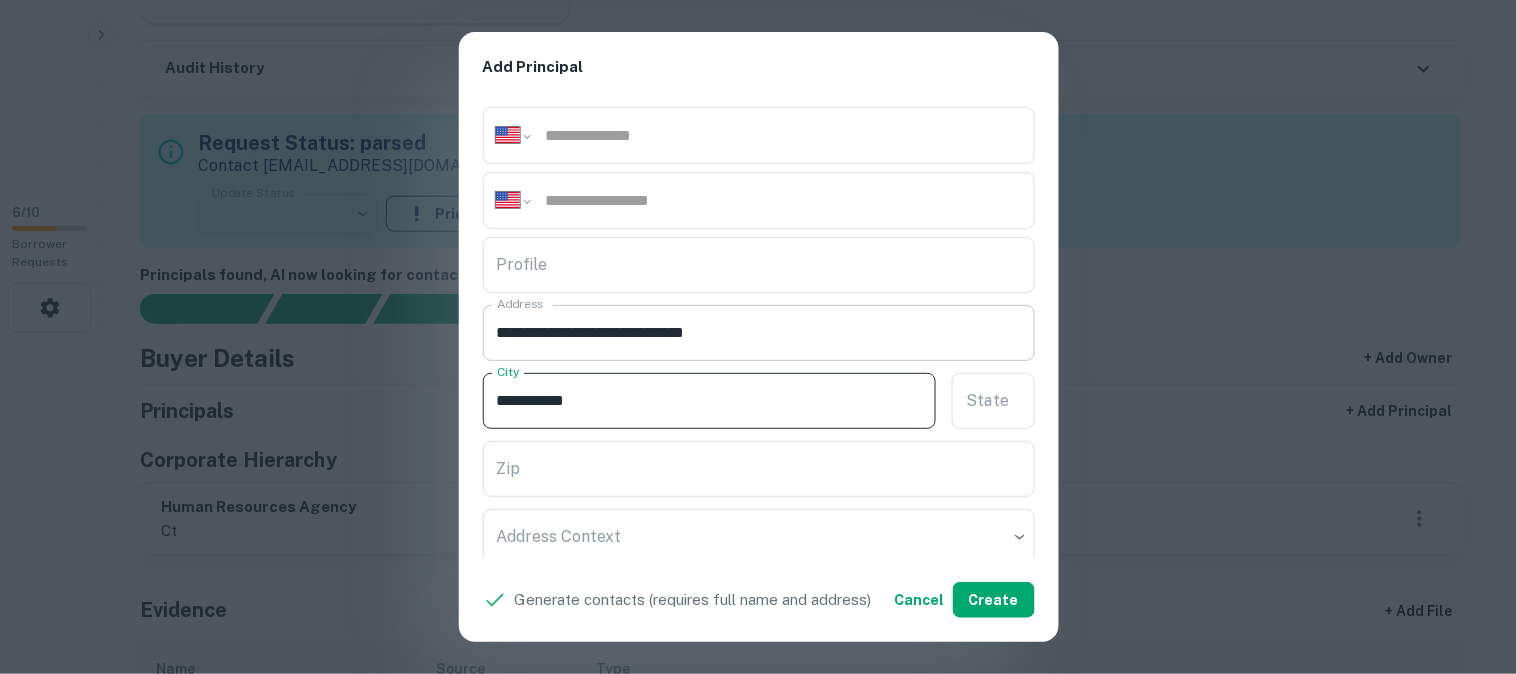 type on "**********" 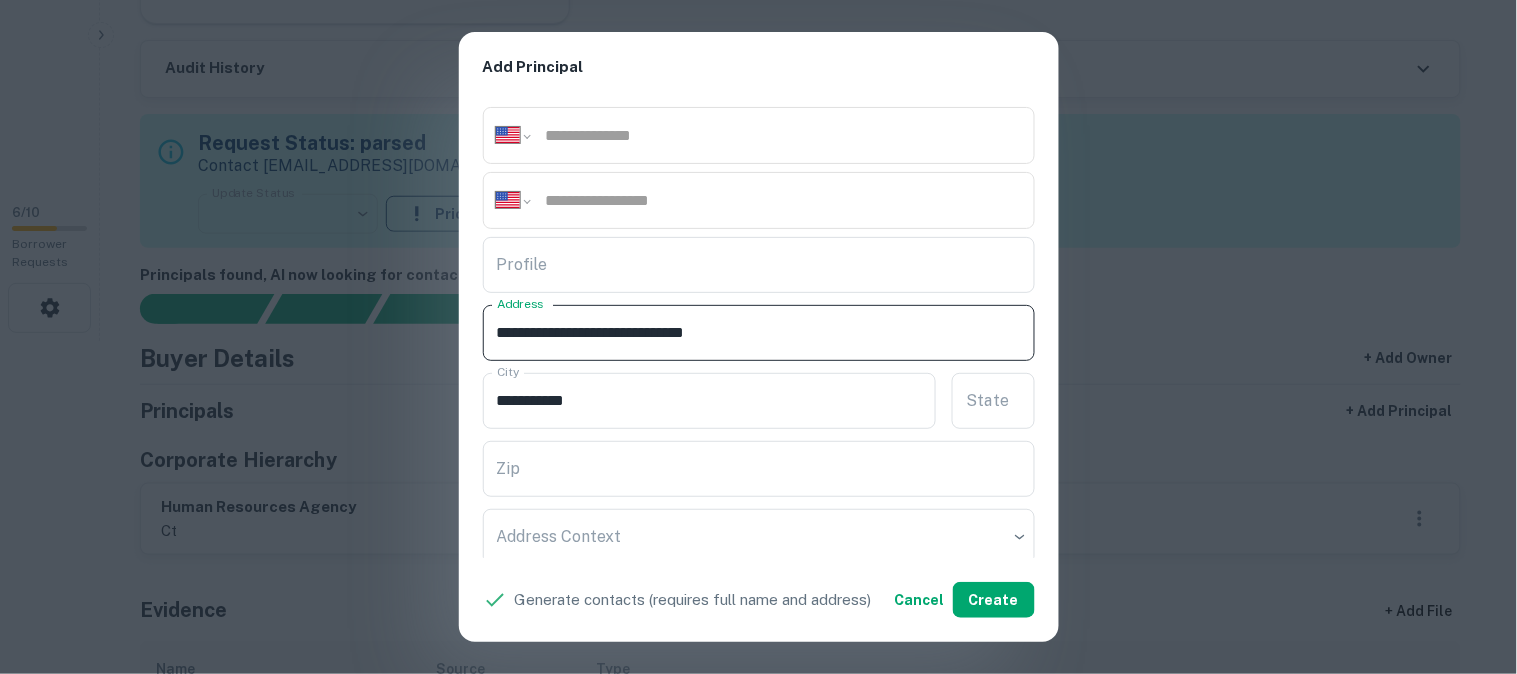drag, startPoint x: 673, startPoint y: 332, endPoint x: 692, endPoint y: 340, distance: 20.615528 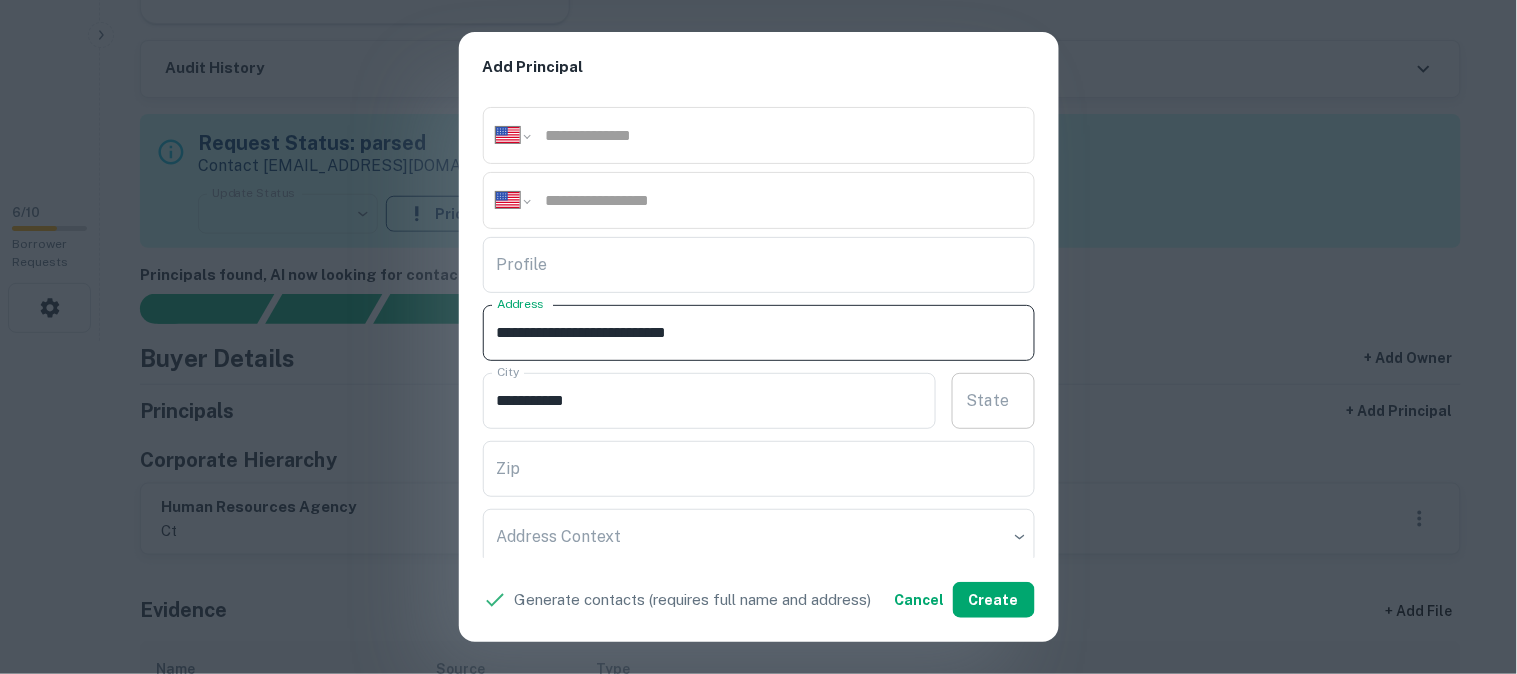 type on "**********" 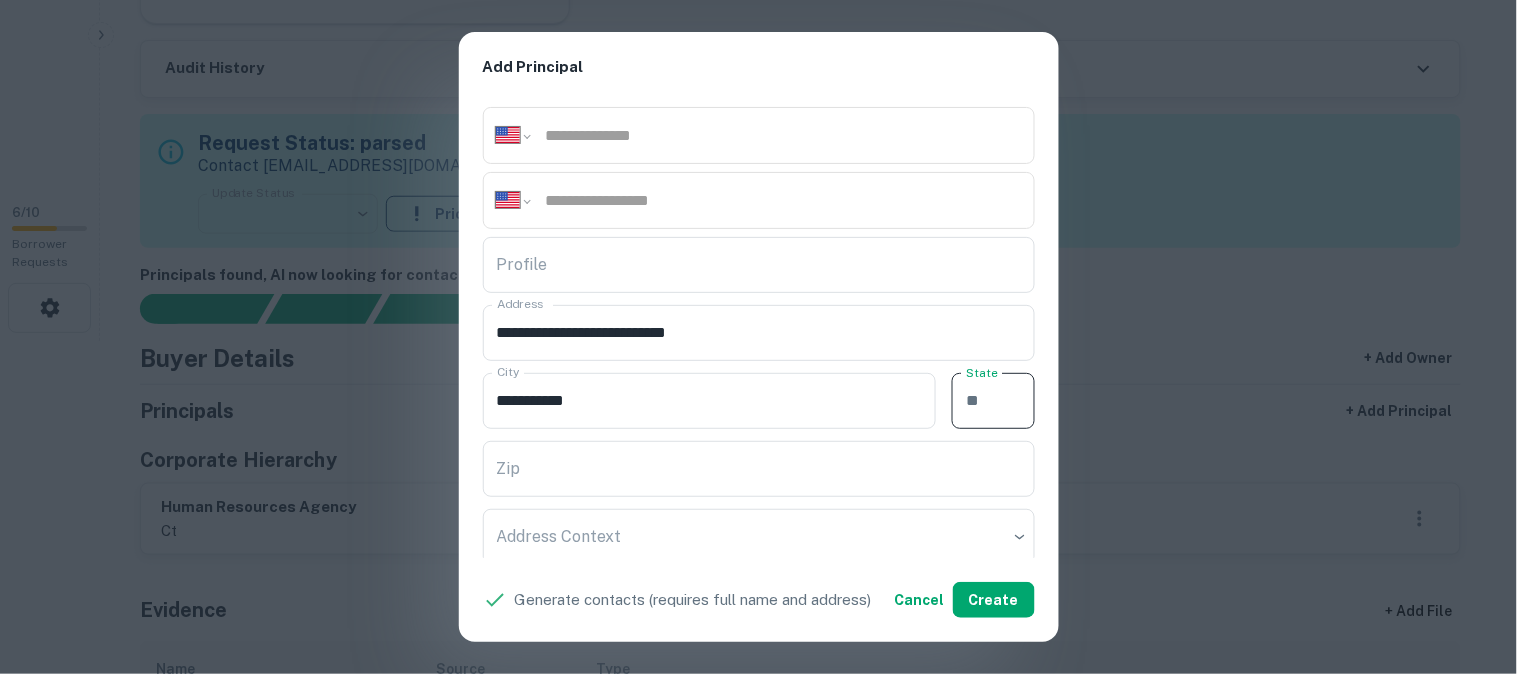 click on "State" at bounding box center (993, 401) 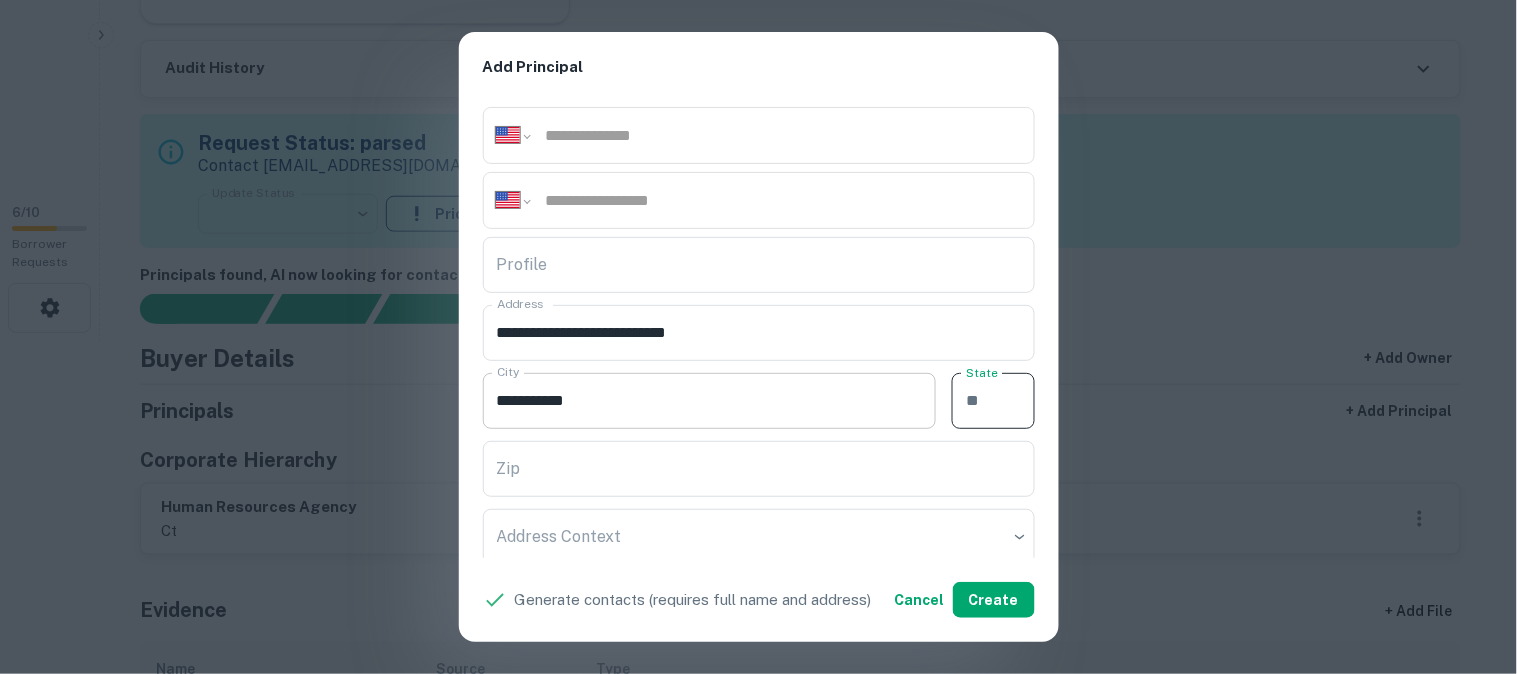 paste on "**" 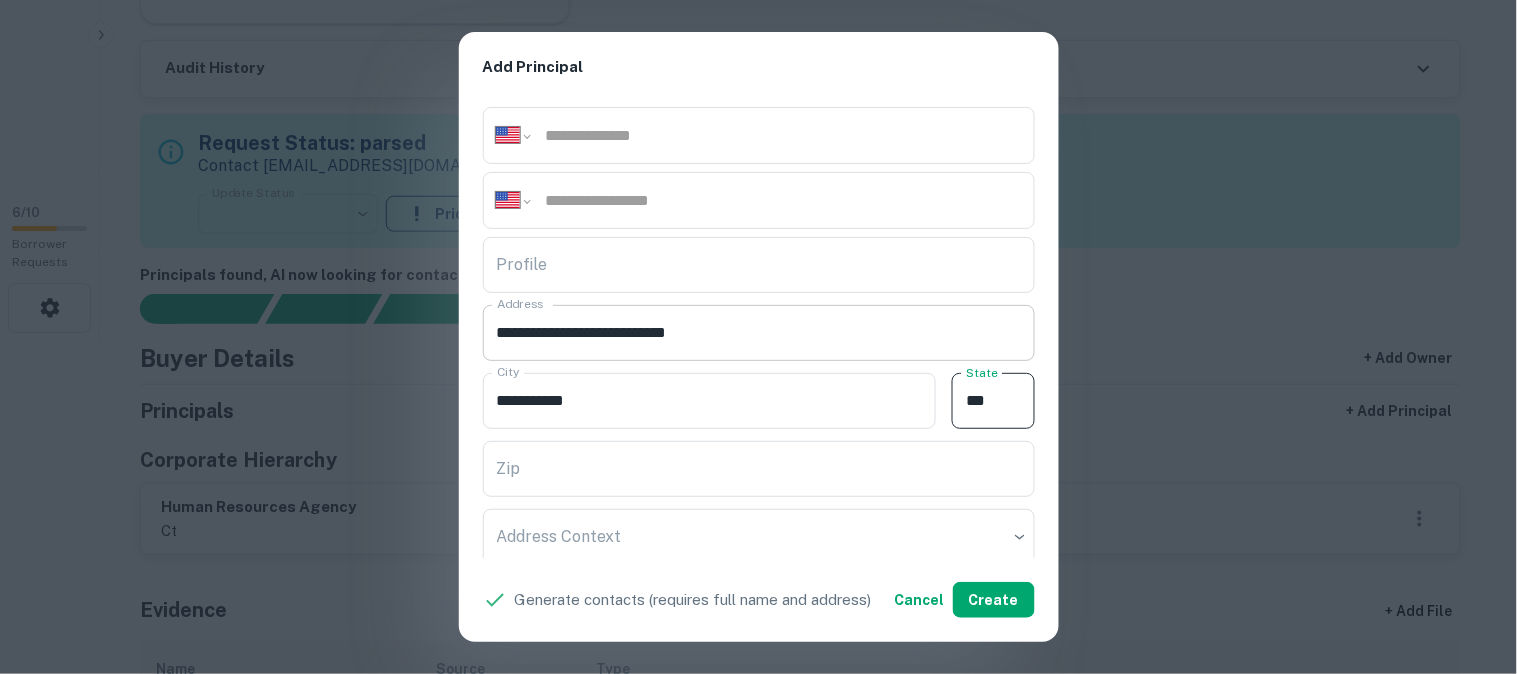 type on "**" 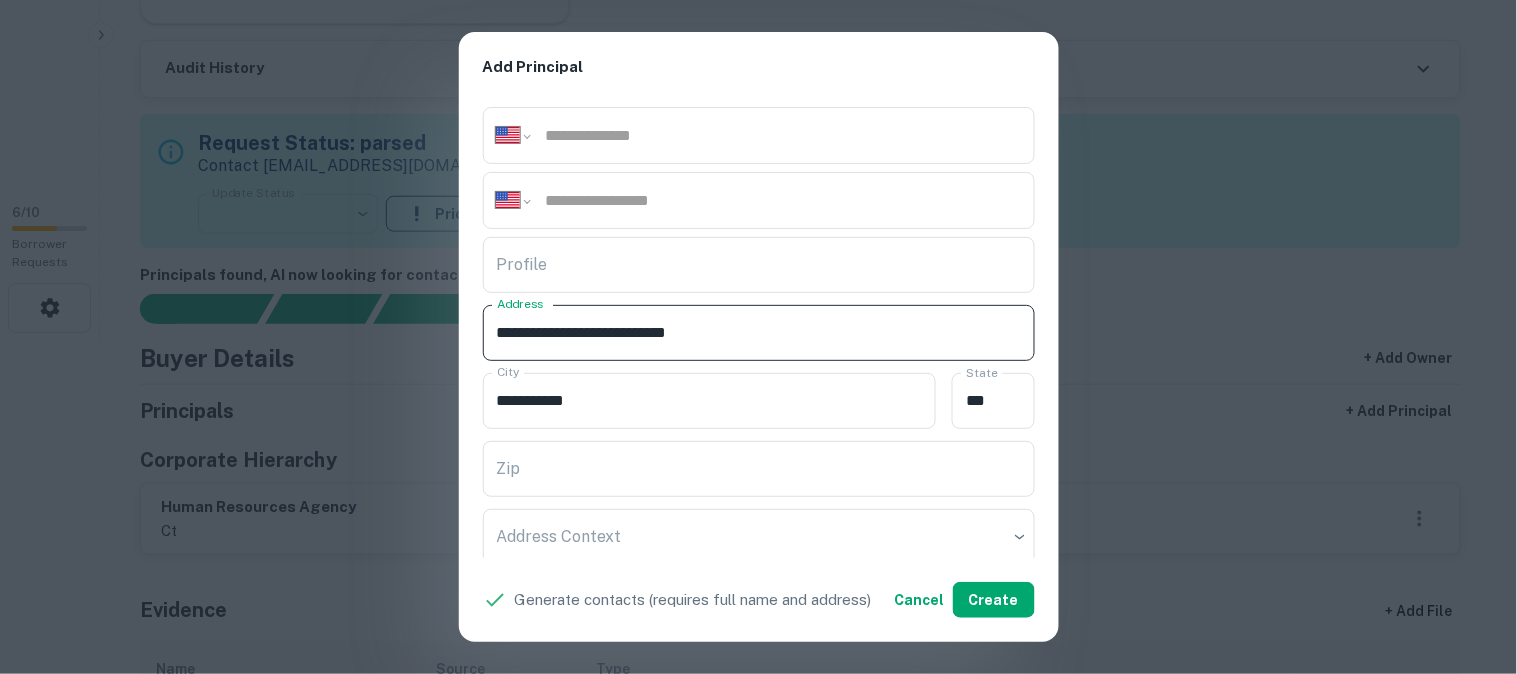 drag, startPoint x: 683, startPoint y: 328, endPoint x: 763, endPoint y: 341, distance: 81.04937 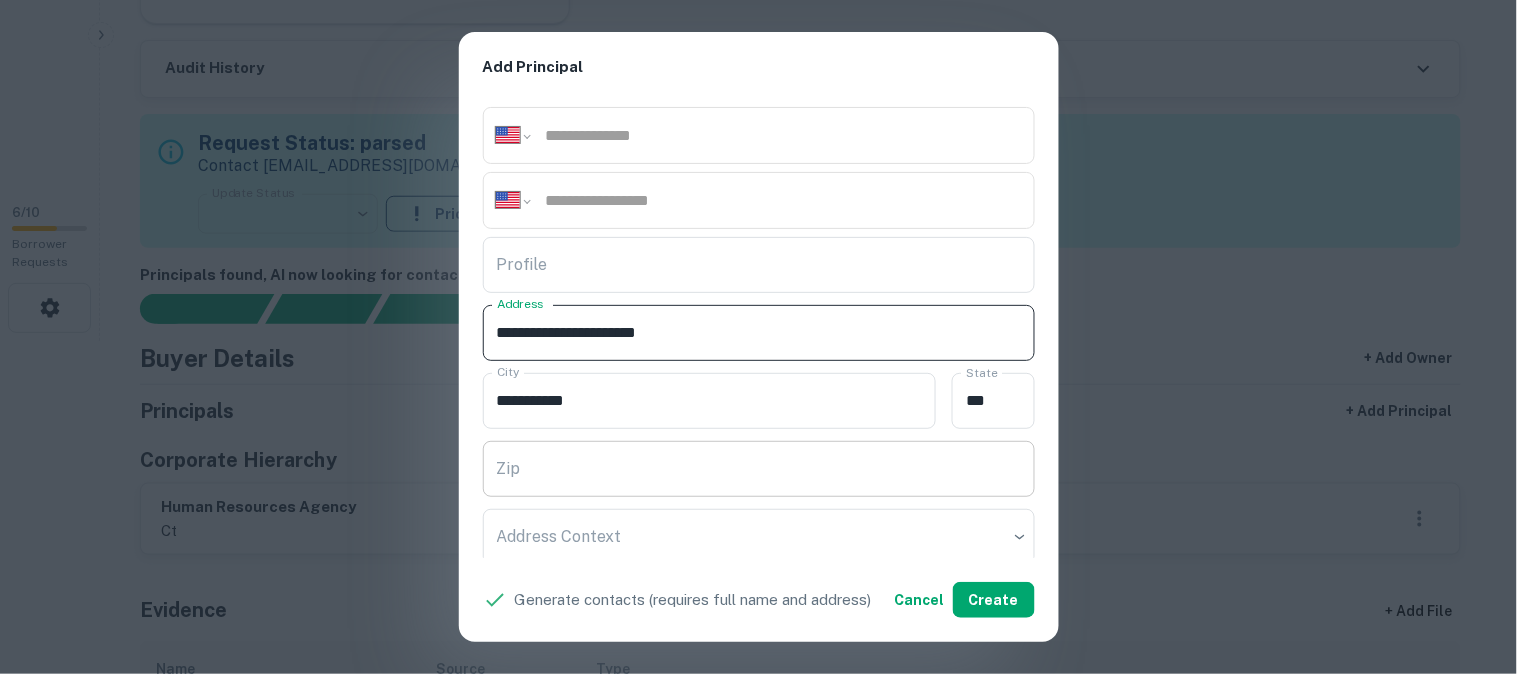 type on "**********" 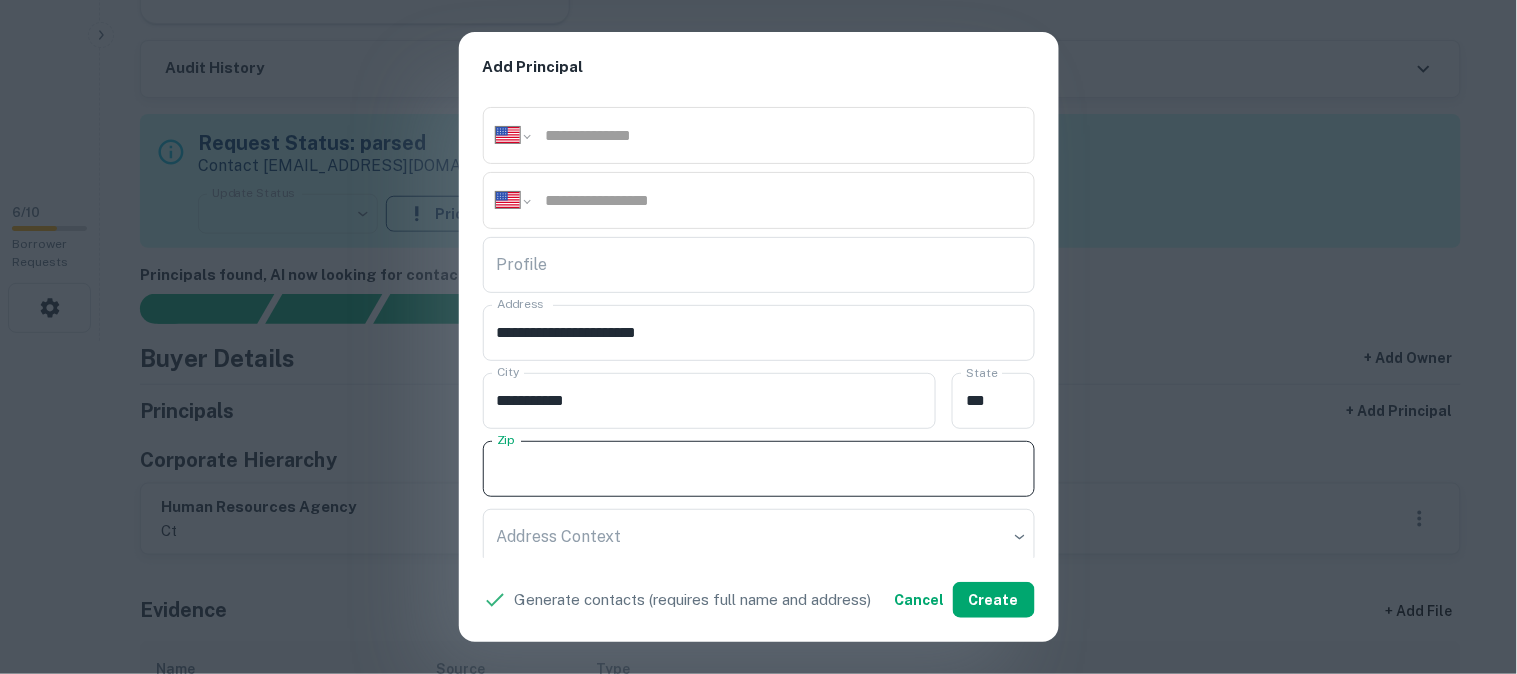 click on "Zip" at bounding box center (759, 469) 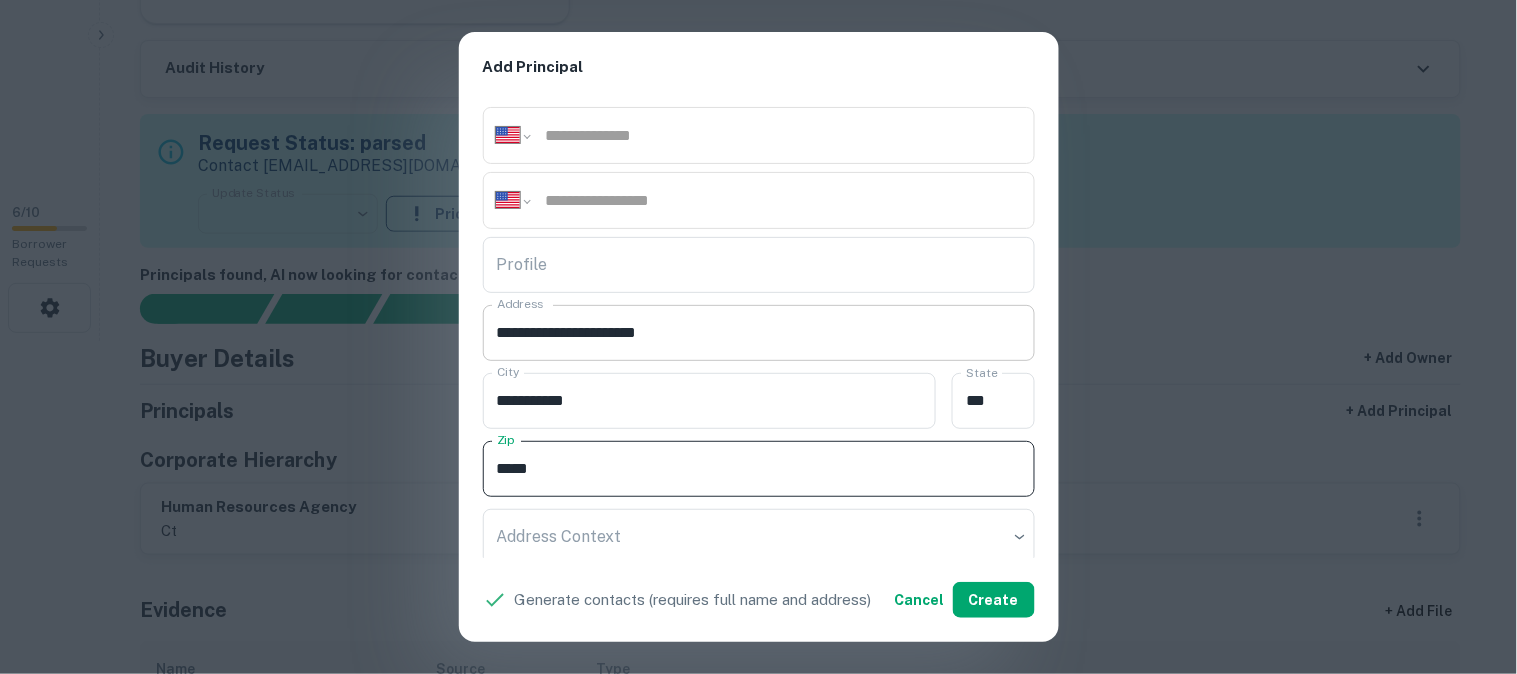 type on "*****" 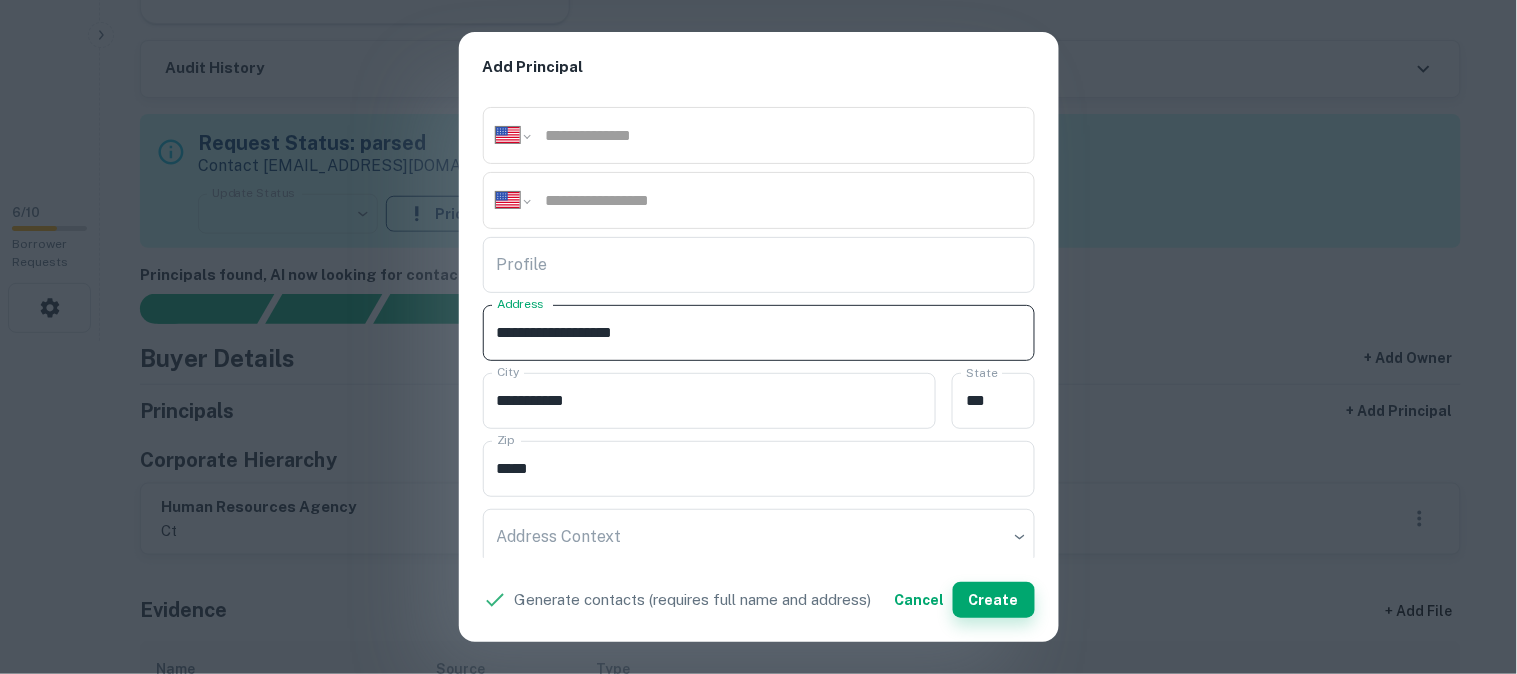 type on "**********" 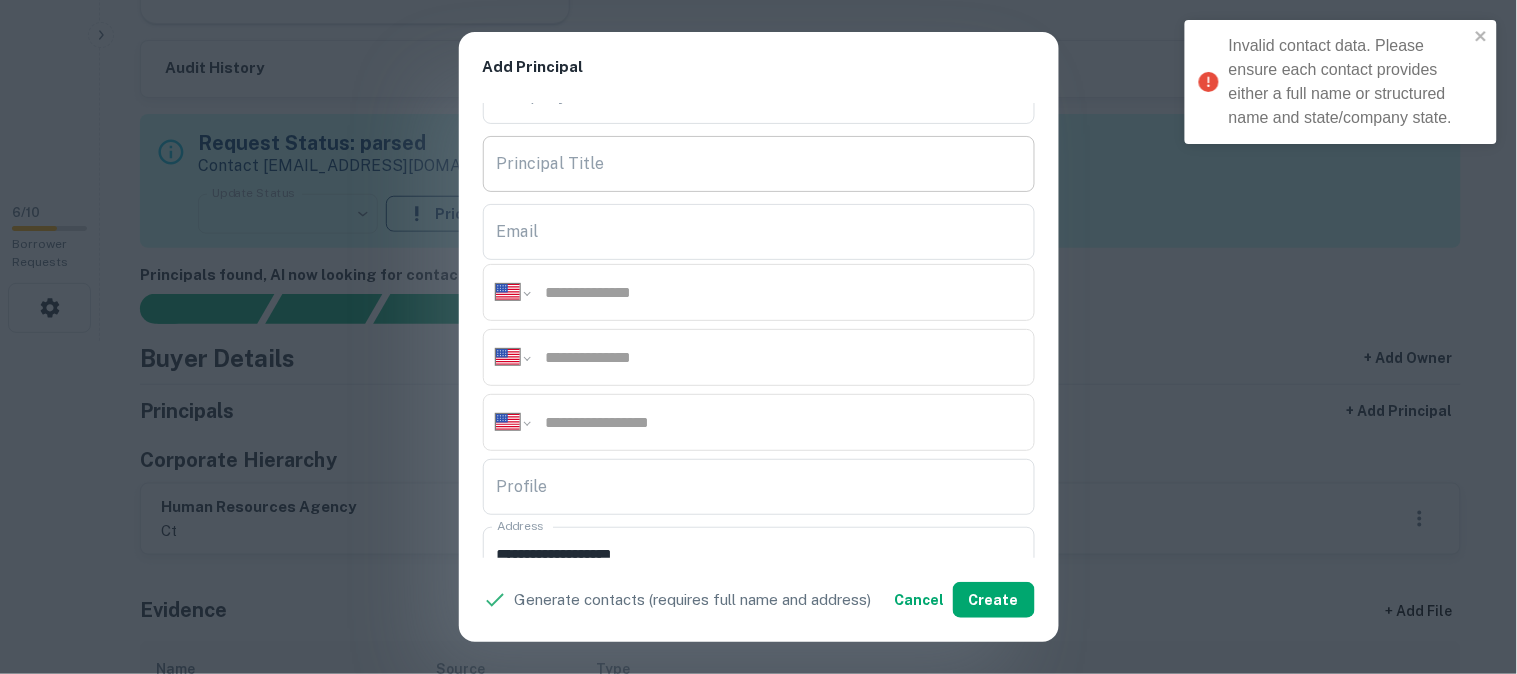 scroll, scrollTop: 0, scrollLeft: 0, axis: both 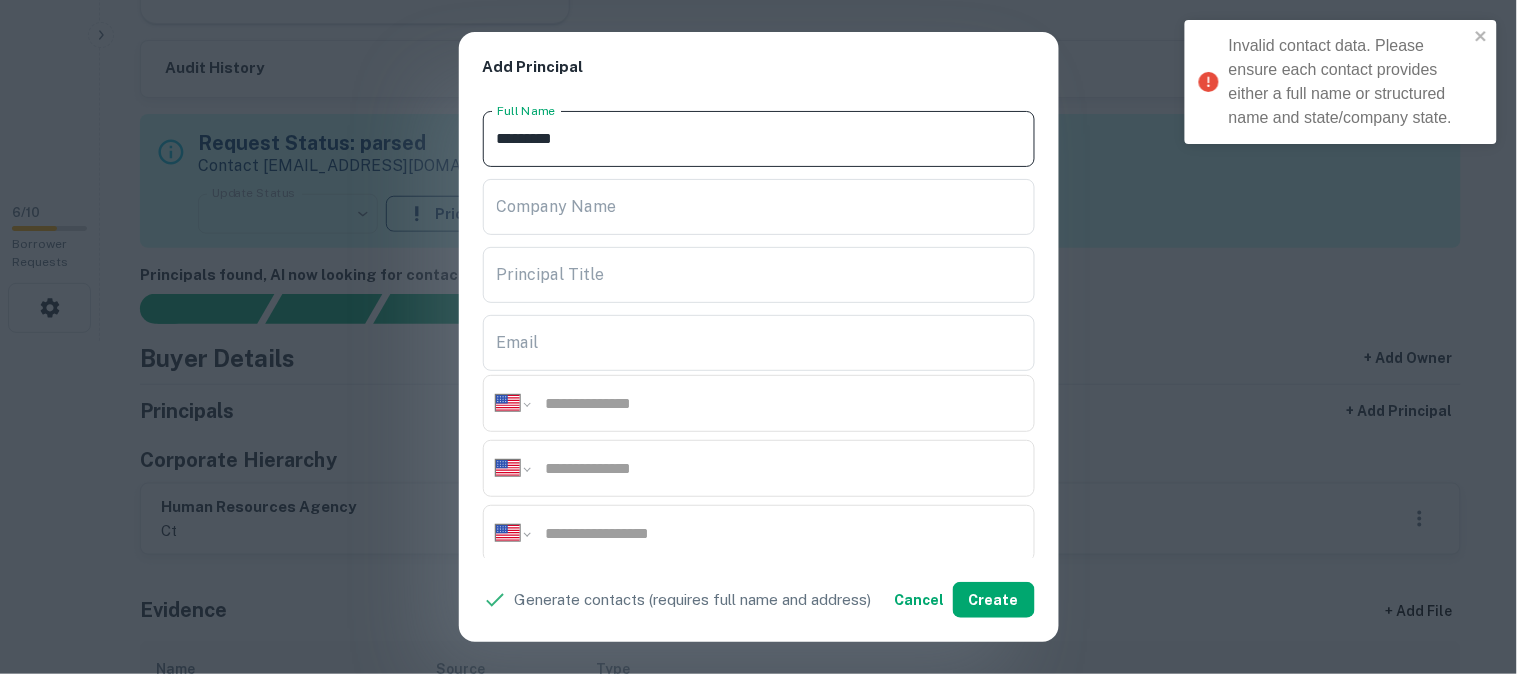 drag, startPoint x: 555, startPoint y: 142, endPoint x: 481, endPoint y: 142, distance: 74 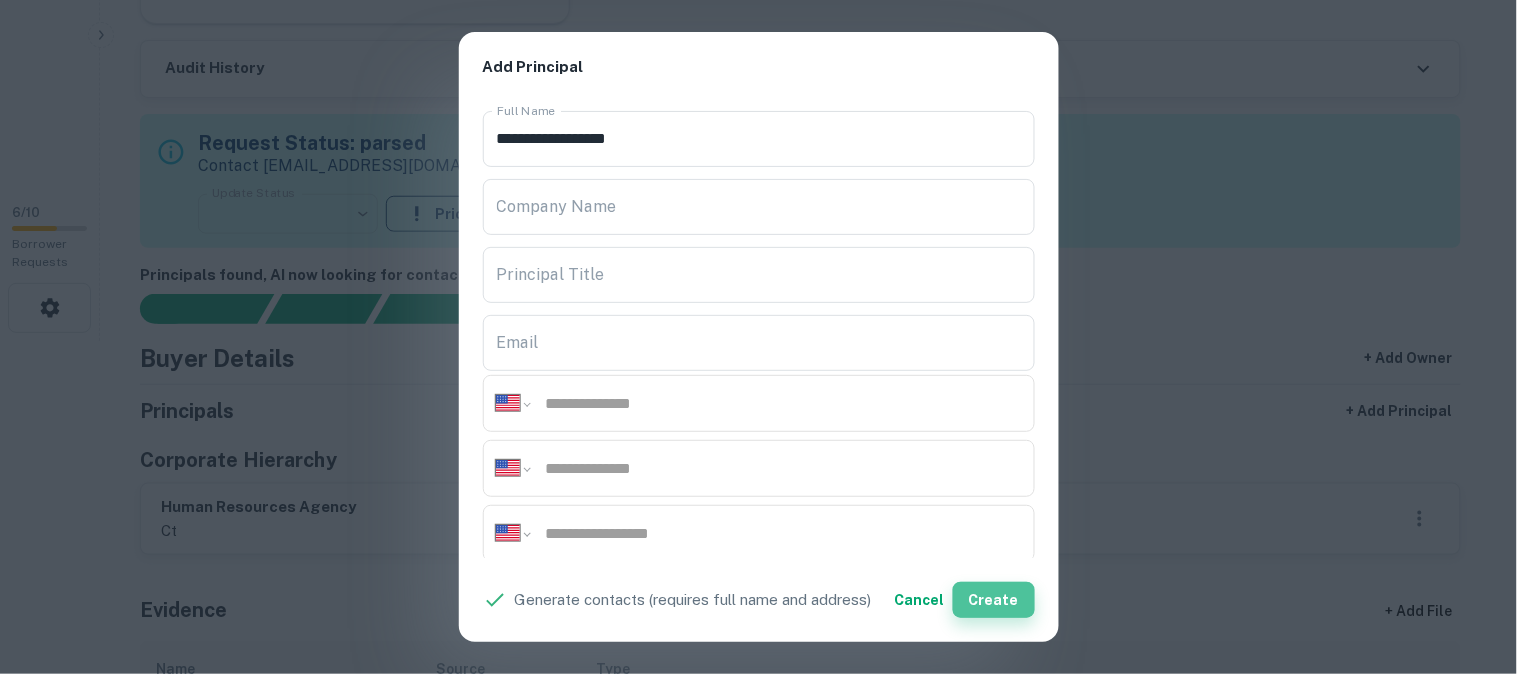 click on "Create" at bounding box center (994, 600) 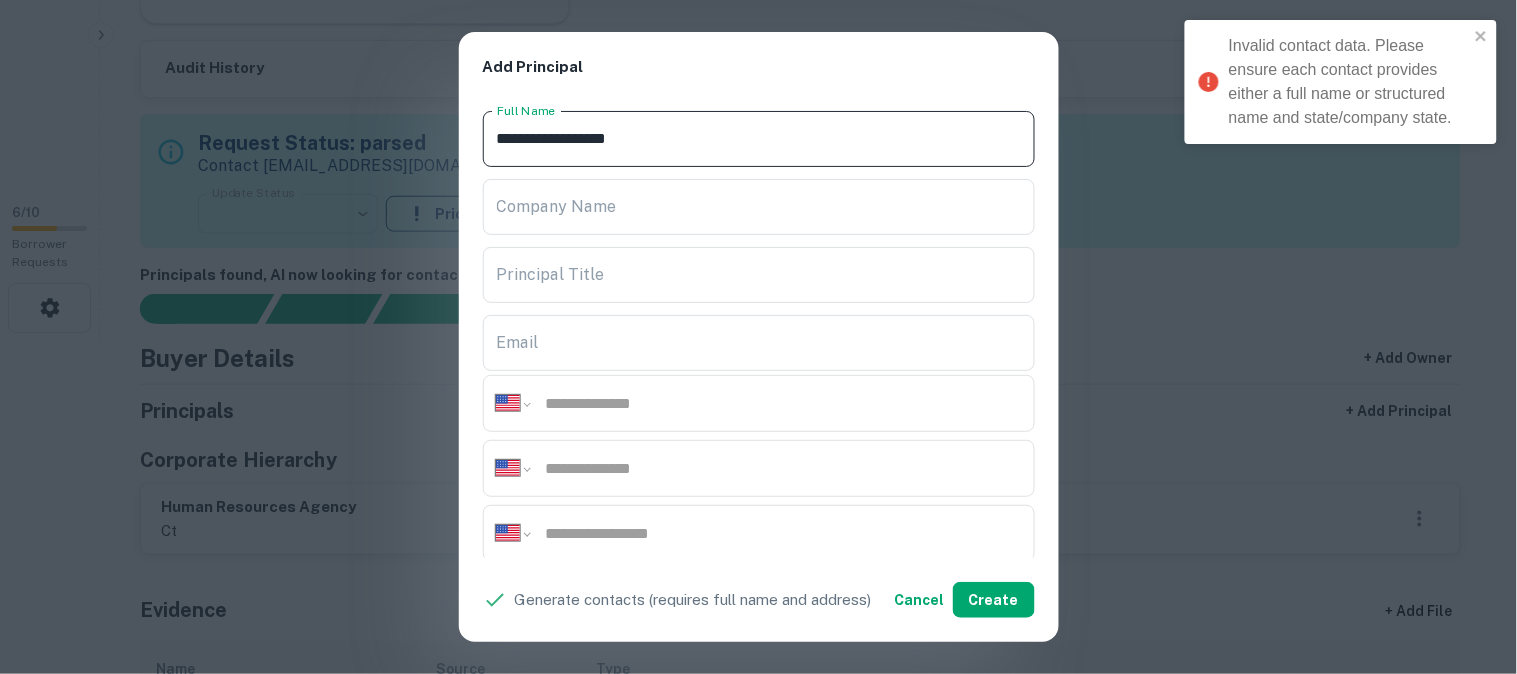 drag, startPoint x: 677, startPoint y: 142, endPoint x: 443, endPoint y: 143, distance: 234.00214 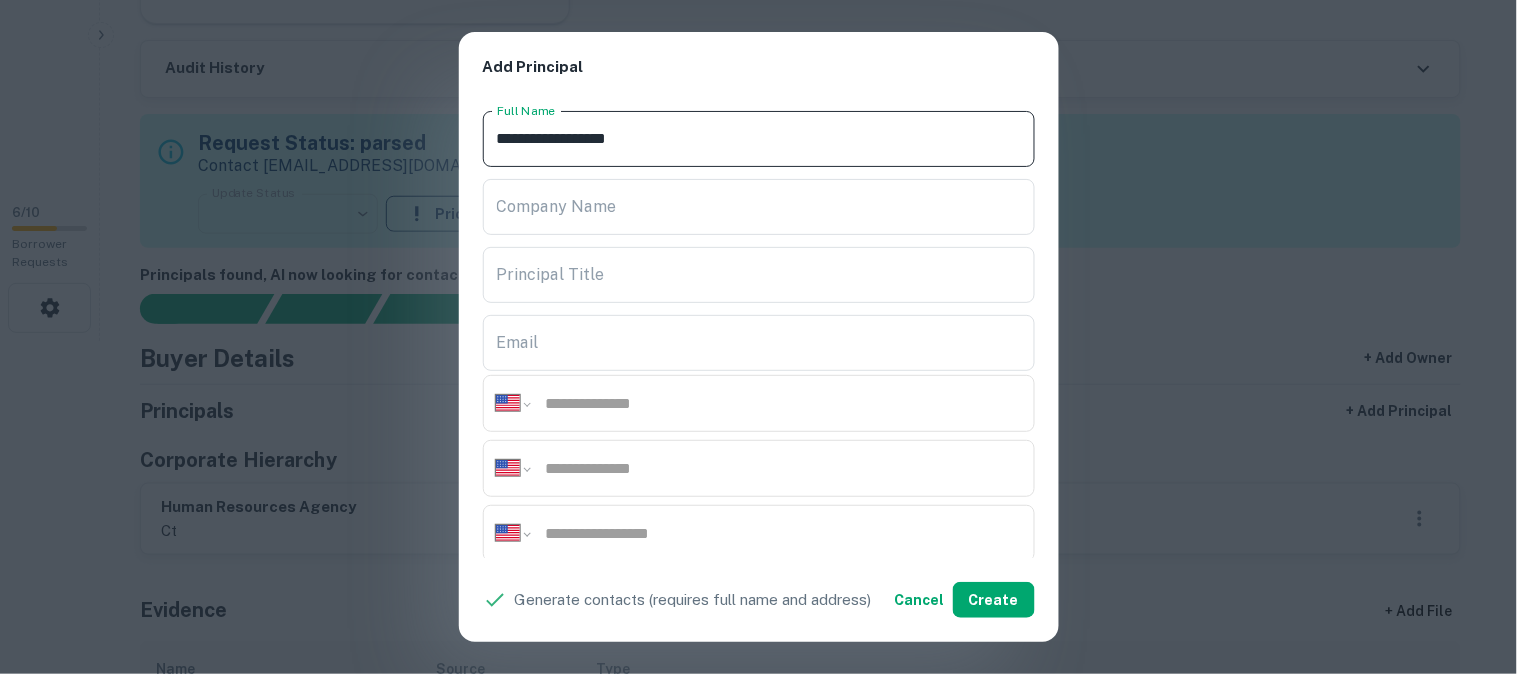 paste 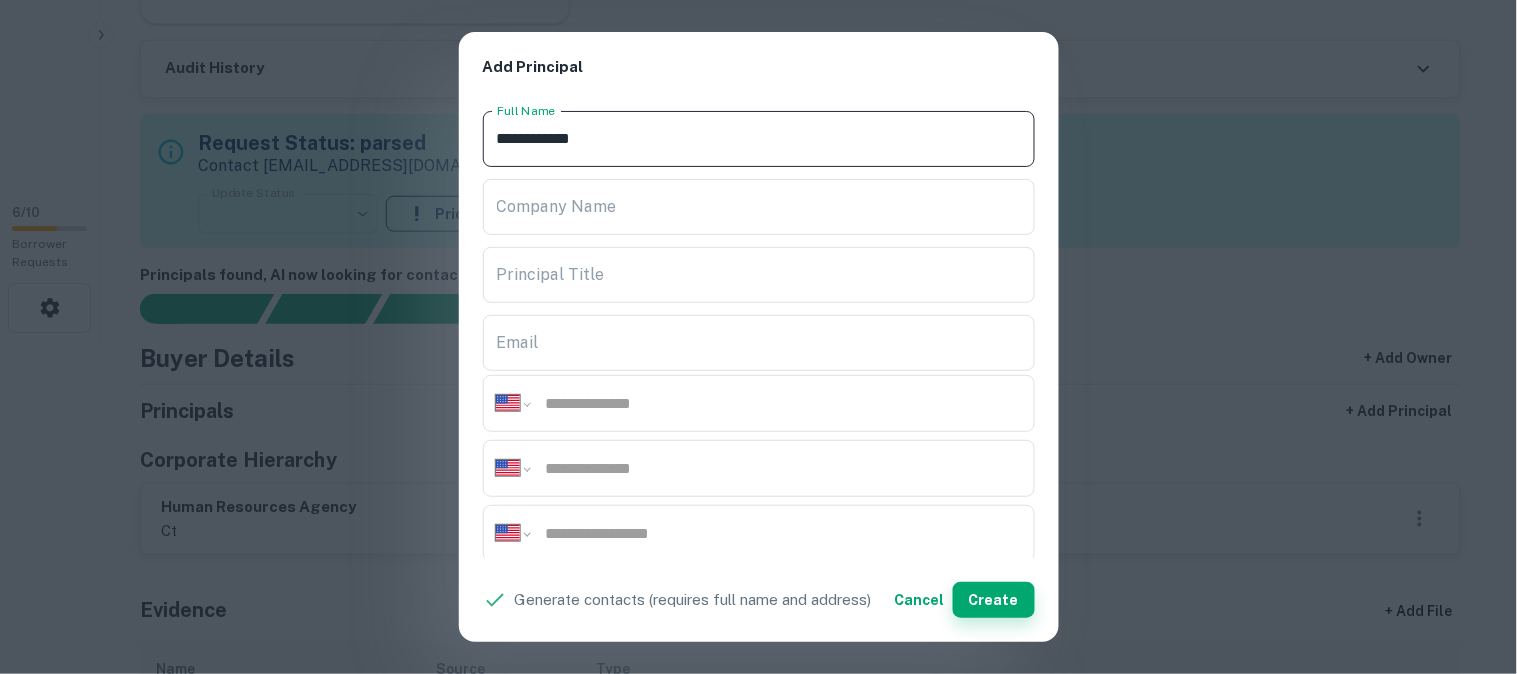 type on "**********" 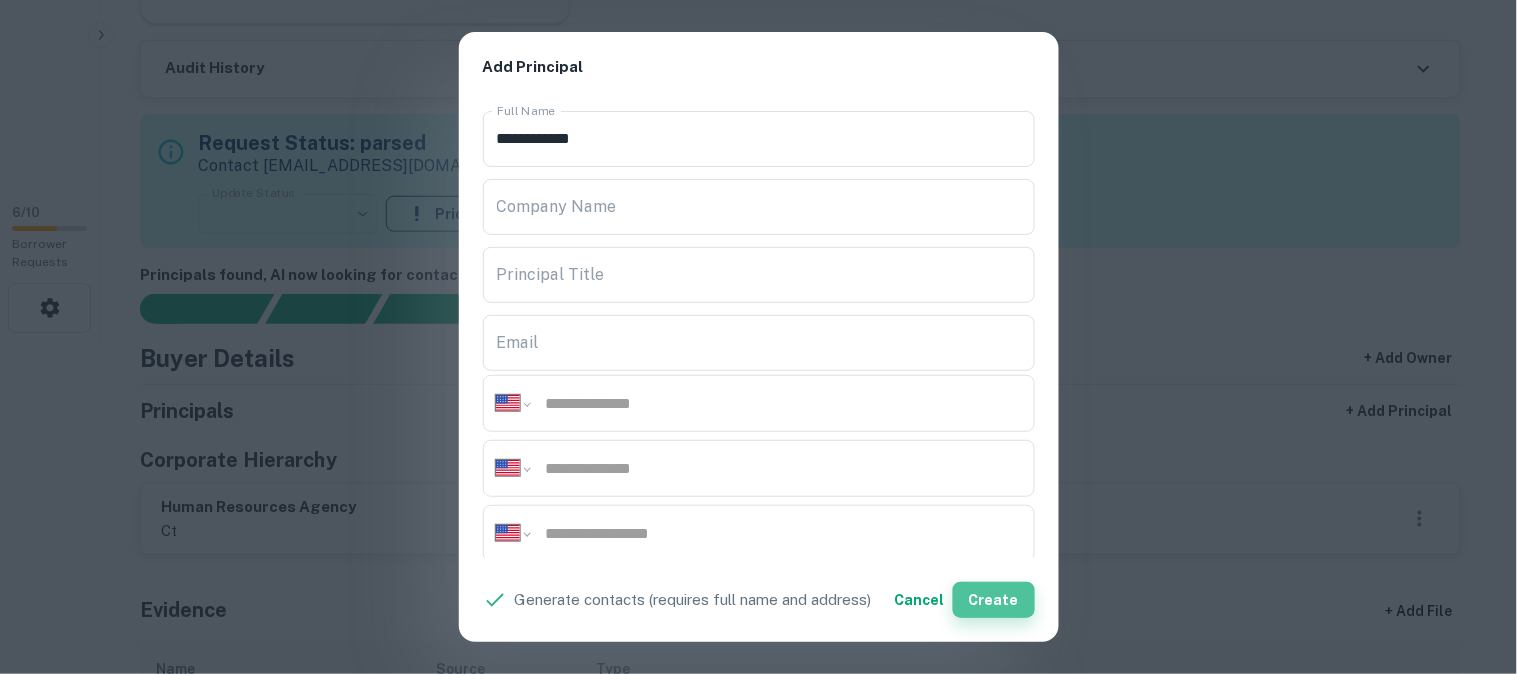 click on "Create" at bounding box center [994, 600] 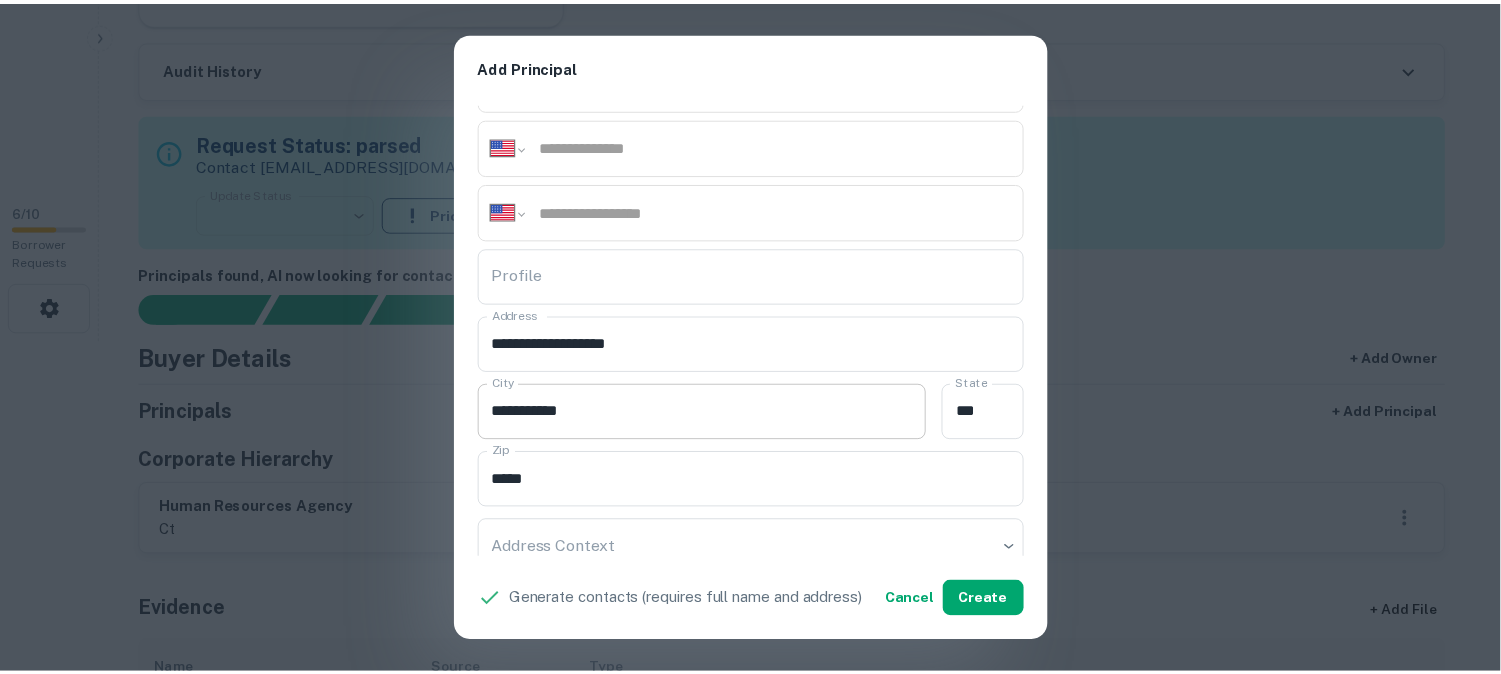 scroll, scrollTop: 333, scrollLeft: 0, axis: vertical 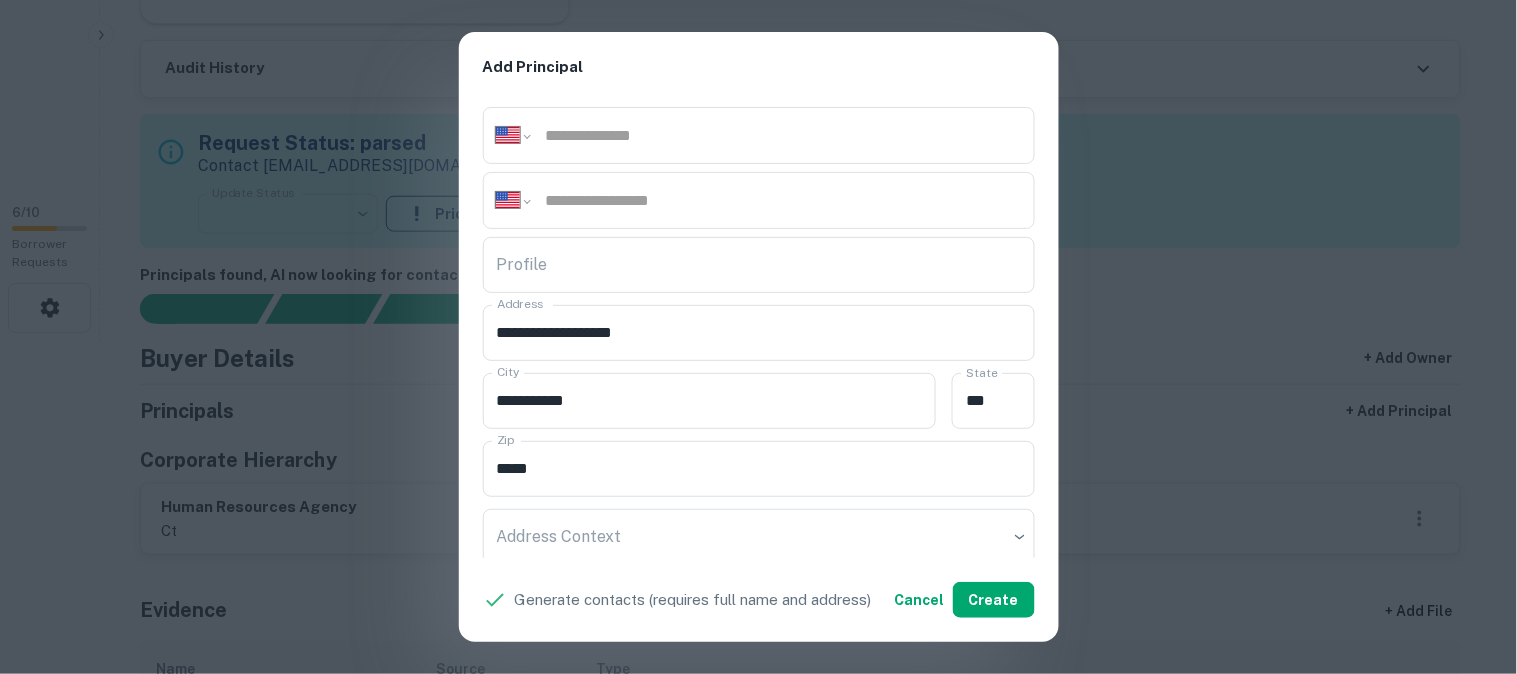 click on "**********" at bounding box center [758, 337] 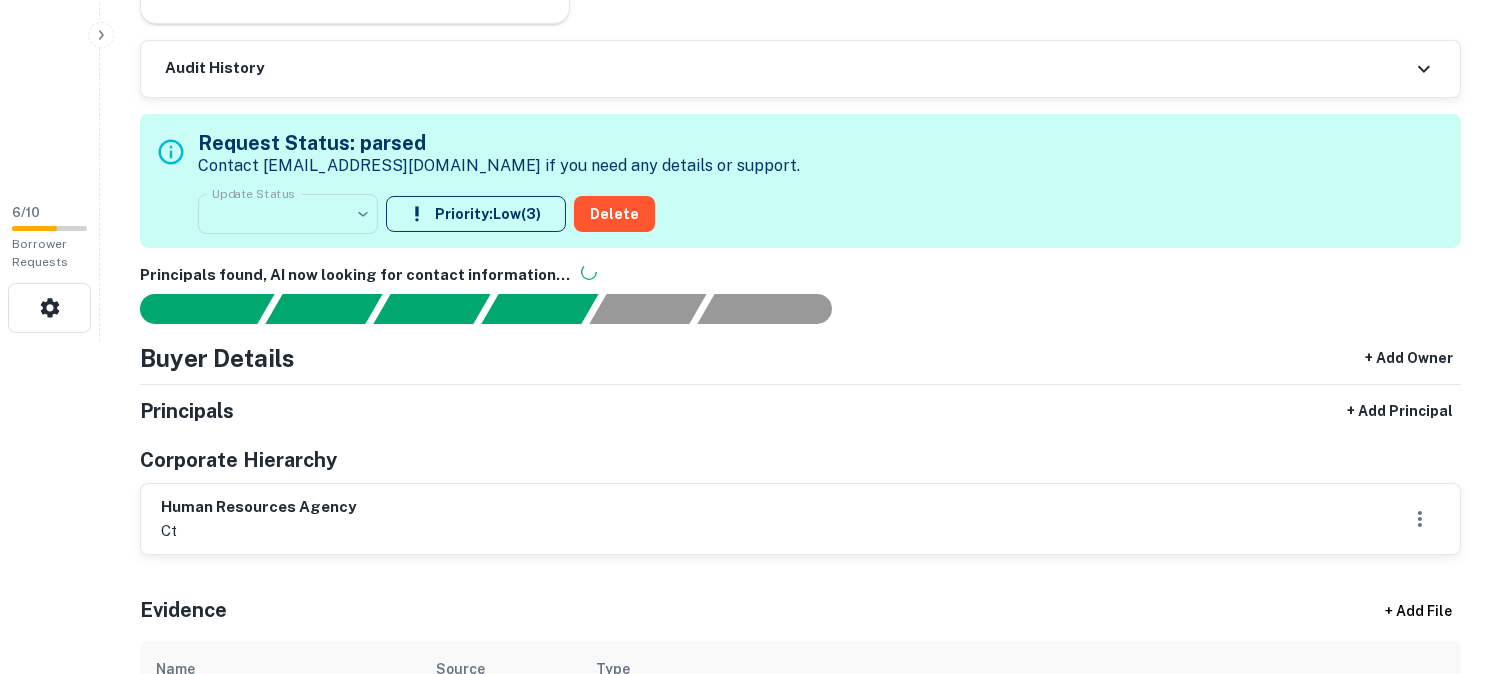 click on "Search         Borrowers         Contacts         Saved     6  /  10   Borrower Requests Back to Borrower Requests Borrower Info  for 336 Arch St Share View Loan SUPERUSER CONTROLS Evidence Link No Slack link available Audit History Request Status: parsed Contact help@capitalize.io if you need any details or support. Update Status ​ ****** Update Status Priority:  Low  ( 3 ) Delete Principals found, AI now looking for contact information...   Buyer Details + Add Owner Principals + Add Principal Corporate Hierarchy human resources agency ct Evidence + Add File Name Source Type annual report(2024) - human resources agency Secretary of State pdf Download annual report(2024) - human resources agency Secretary of State pdf Download 336 arch st Mortgage Details Borrower Name human resources agency Transaction Date   7/2/2020 Loan Purpose   refinance Mortgage Amount   $1.3m Interest Rate   3.30% Estimated Term 60 months Estimated Due Date 7/2/2025 LTV   - Property Details Asset Type retail 10224  sq ft" at bounding box center (750, 4) 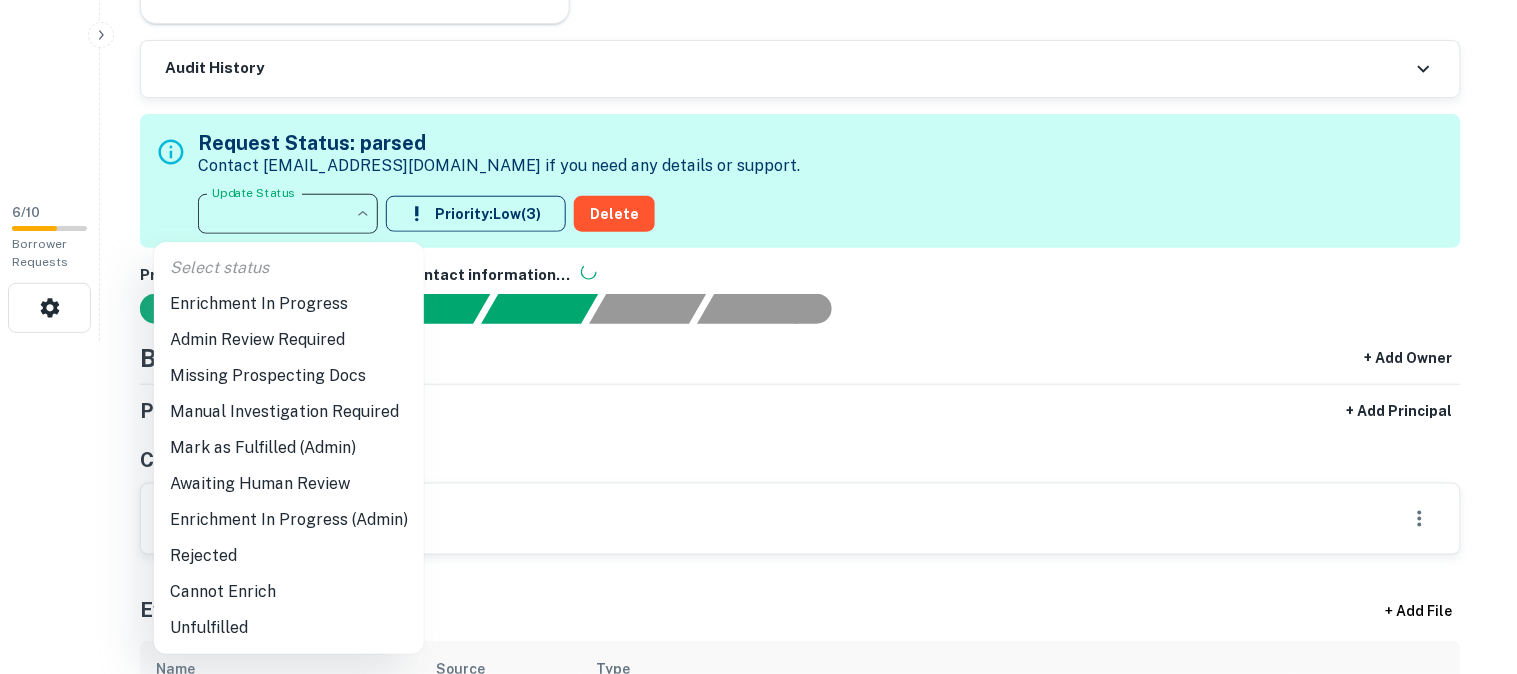 click on "Awaiting Human Review" at bounding box center [289, 484] 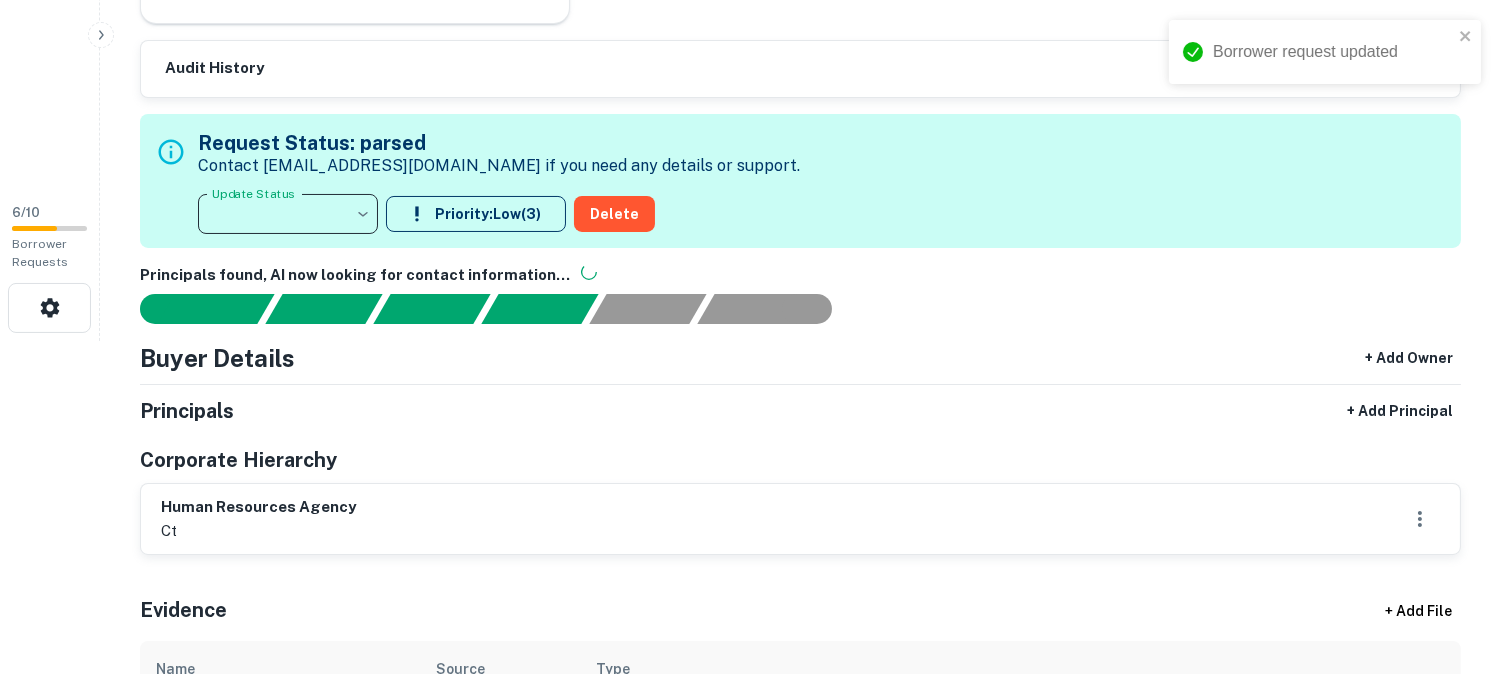 type on "**********" 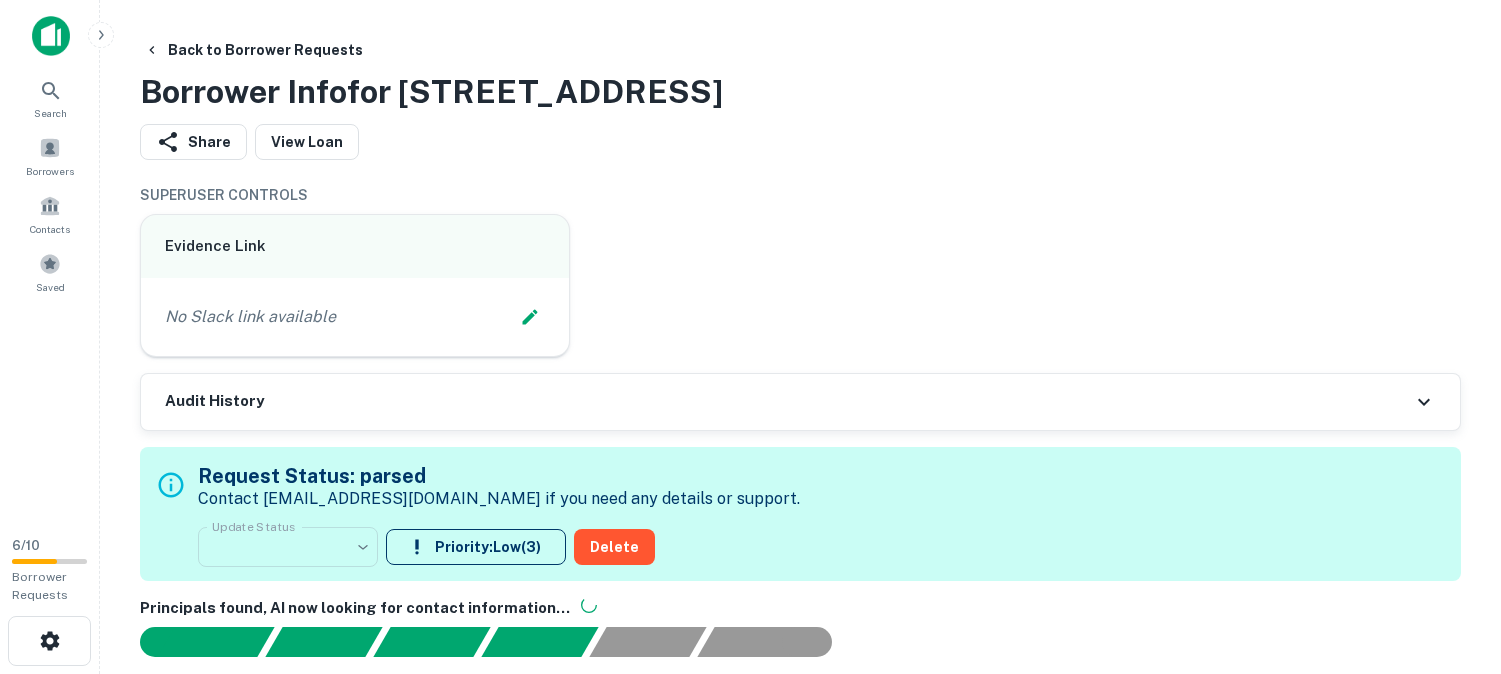 scroll, scrollTop: 0, scrollLeft: 0, axis: both 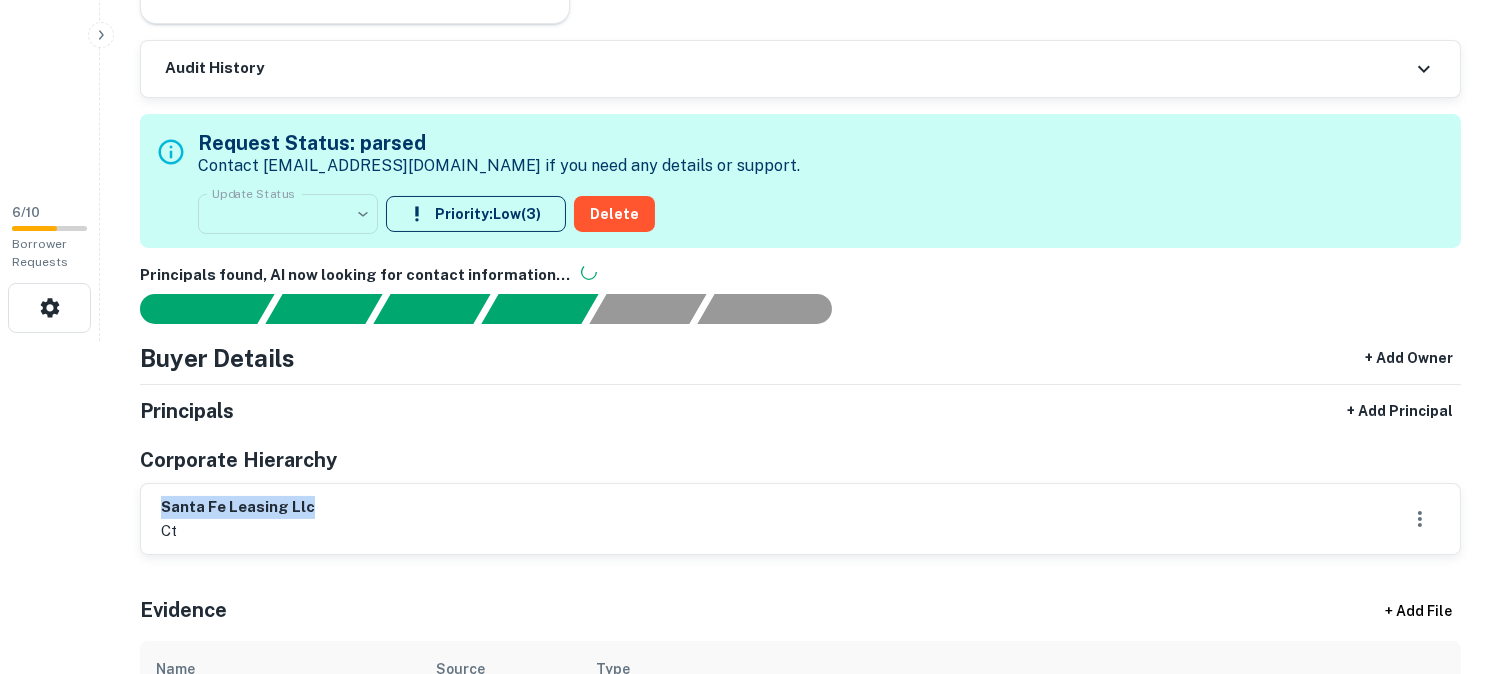 drag, startPoint x: 157, startPoint y: 502, endPoint x: 325, endPoint y: 508, distance: 168.1071 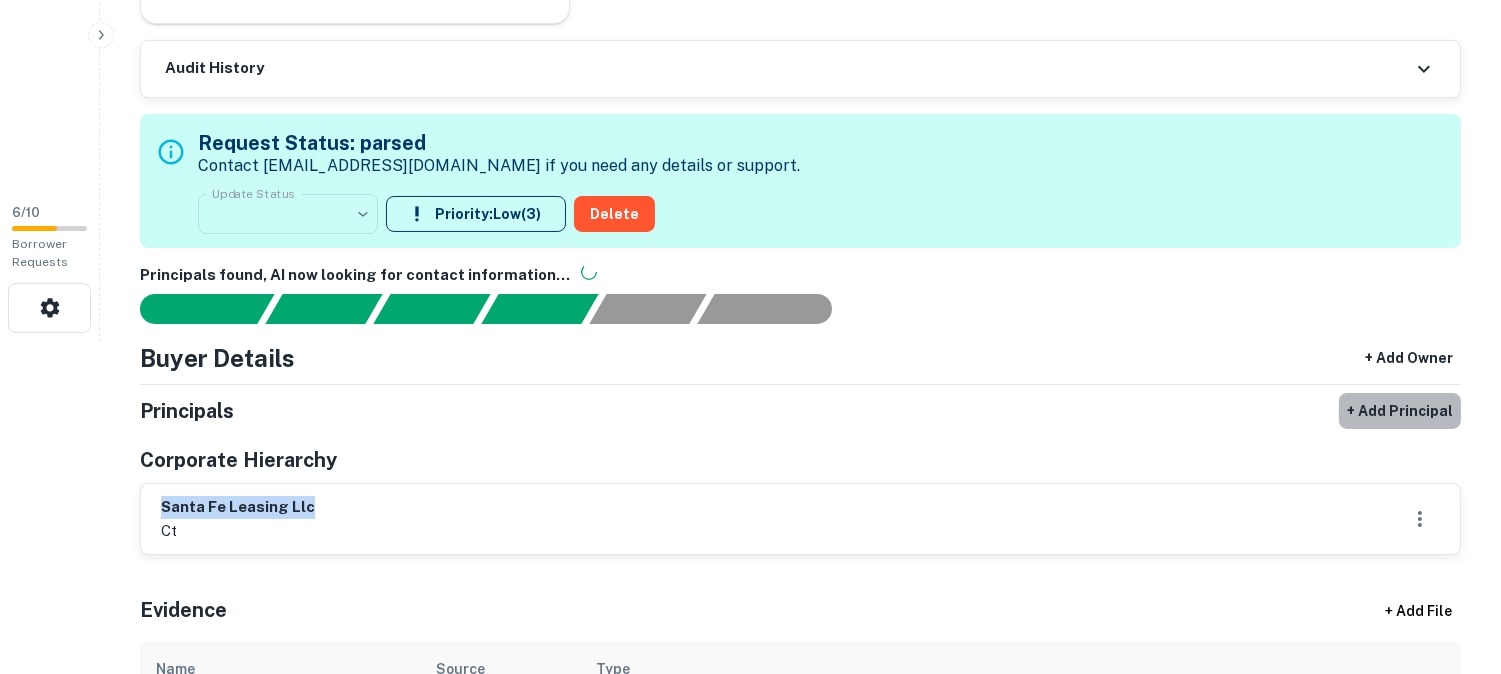 click on "+ Add Principal" at bounding box center [1400, 411] 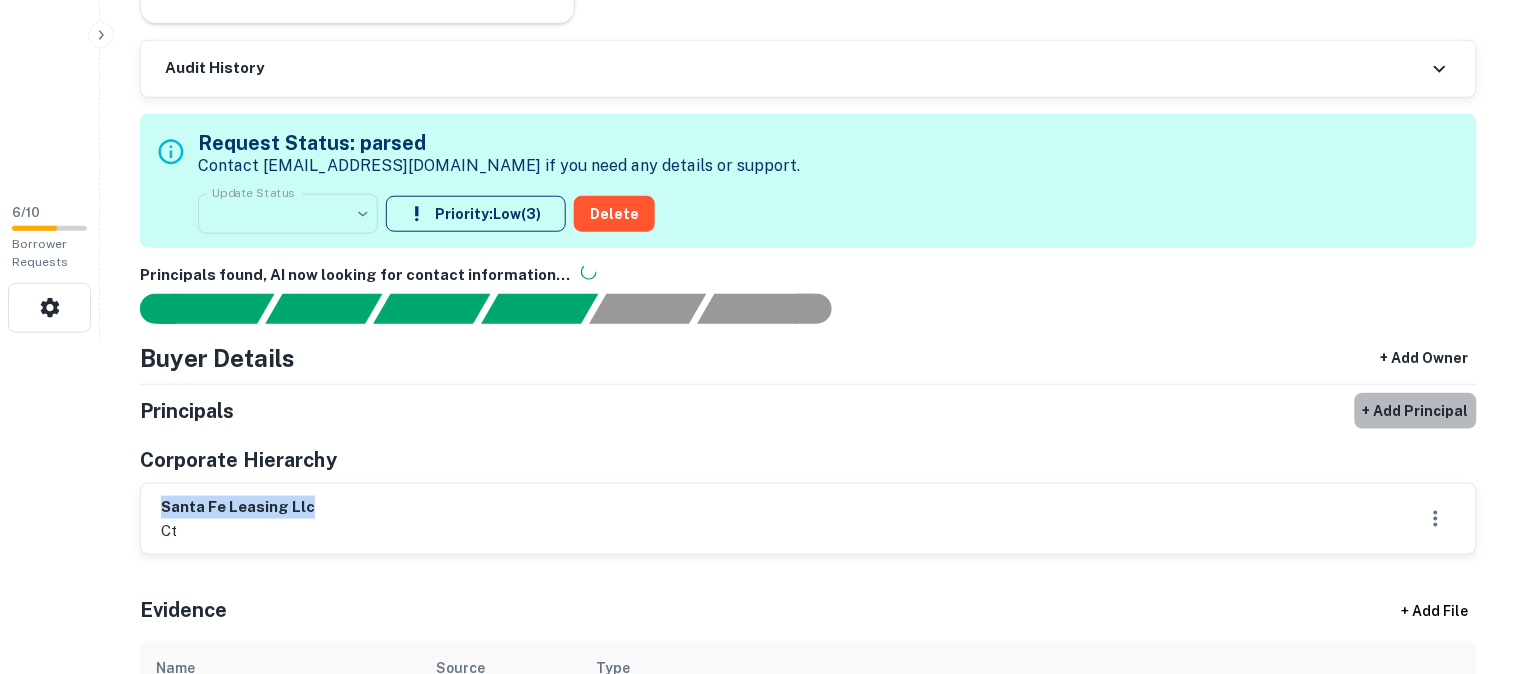 select on "**" 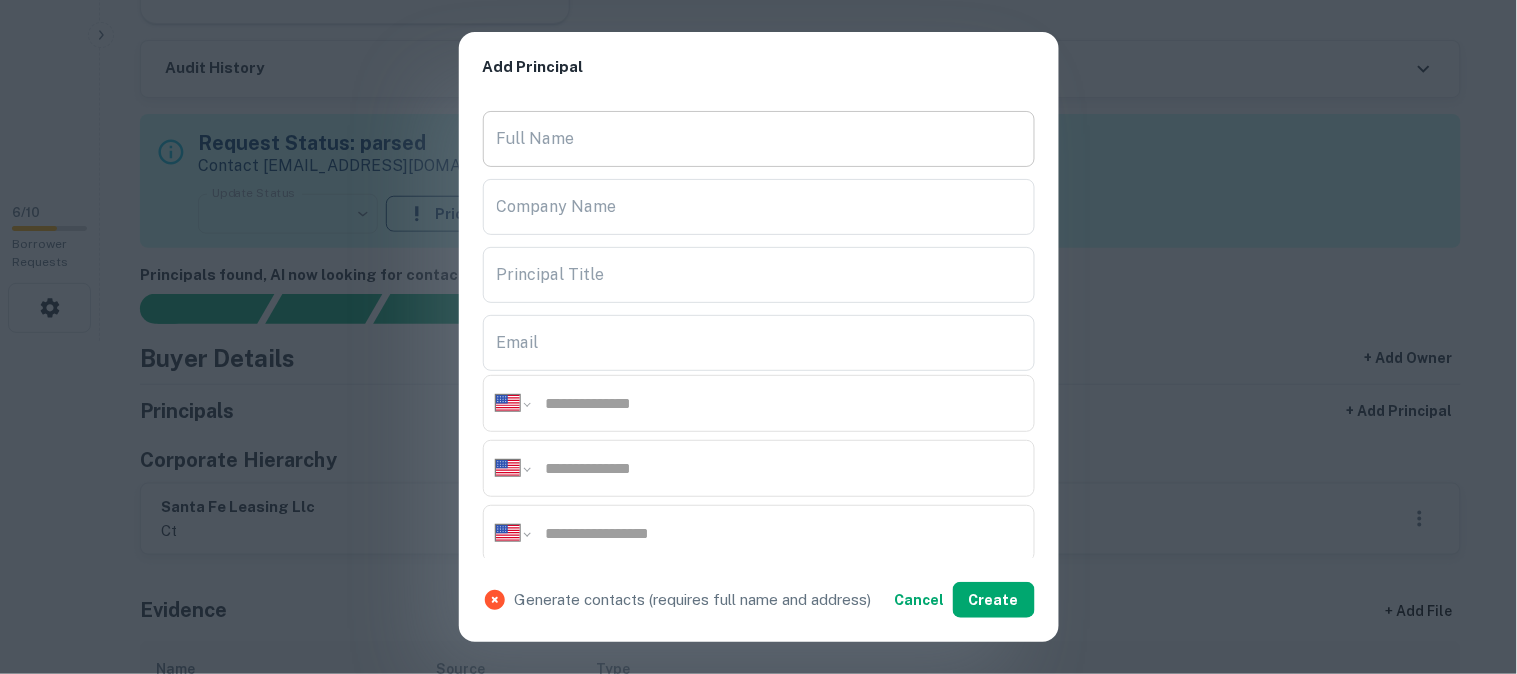 click on "Full Name" at bounding box center [759, 139] 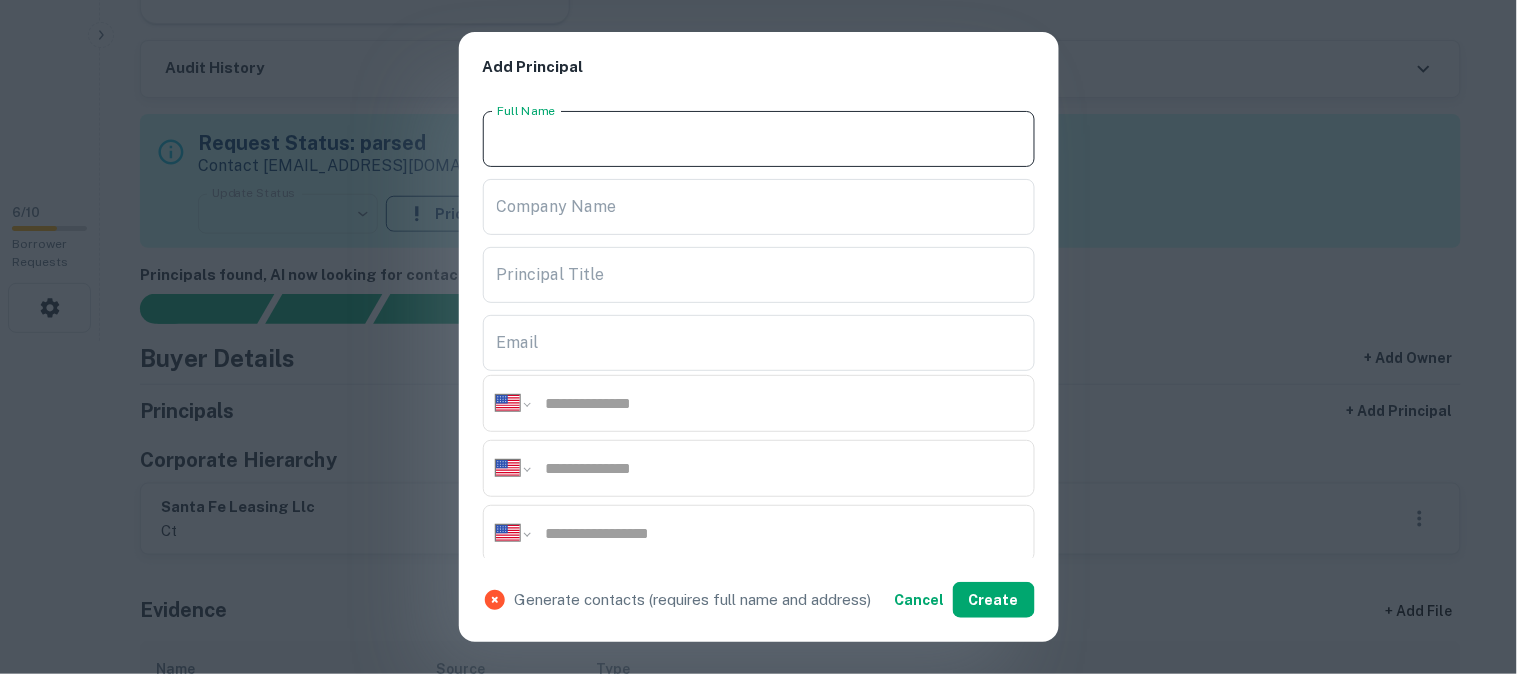 paste on "**********" 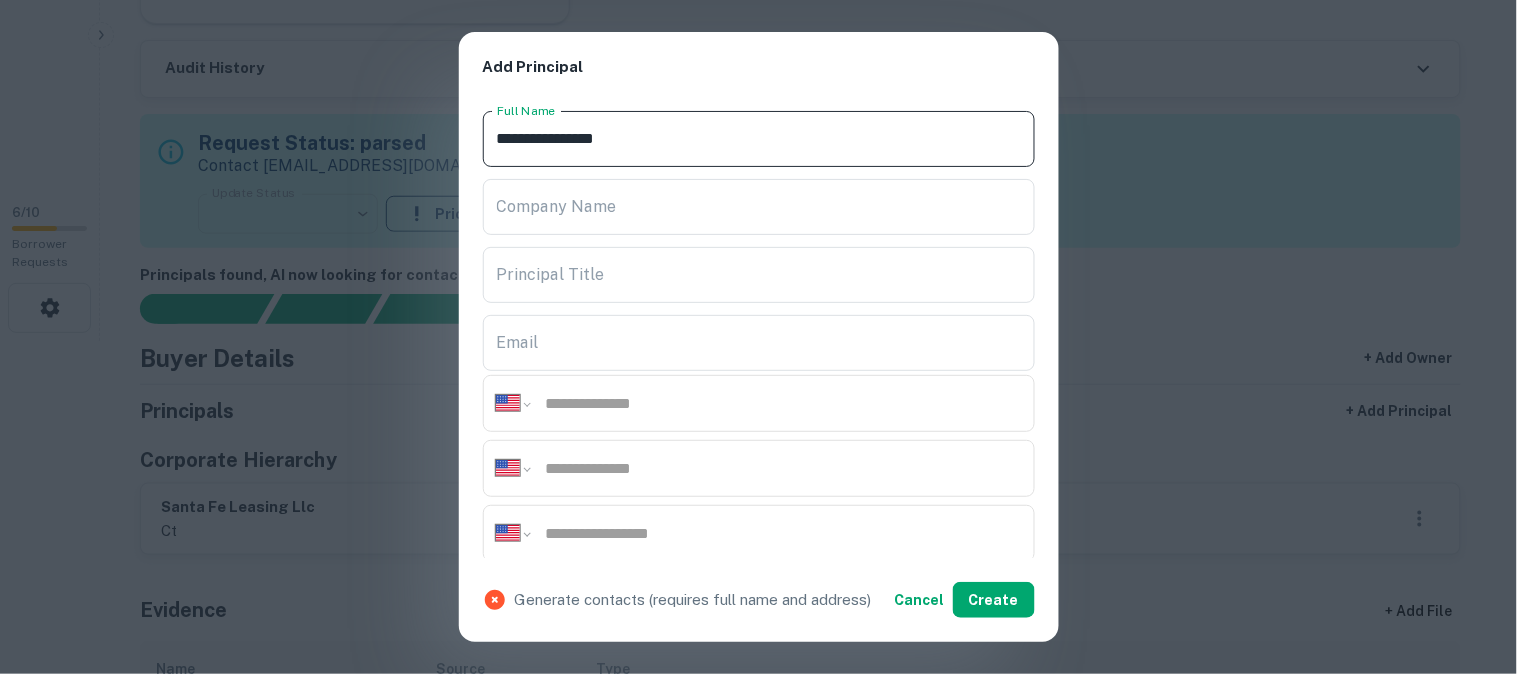 type on "**********" 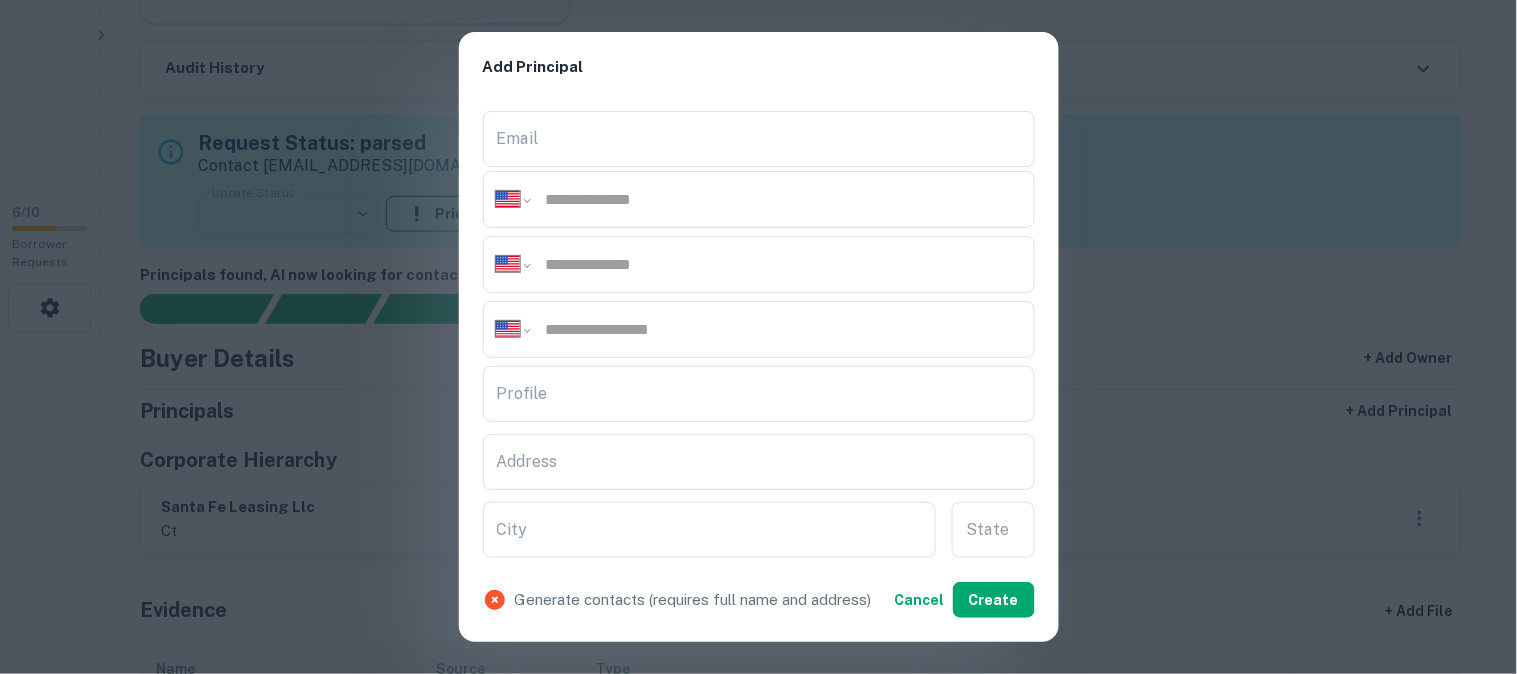 scroll, scrollTop: 222, scrollLeft: 0, axis: vertical 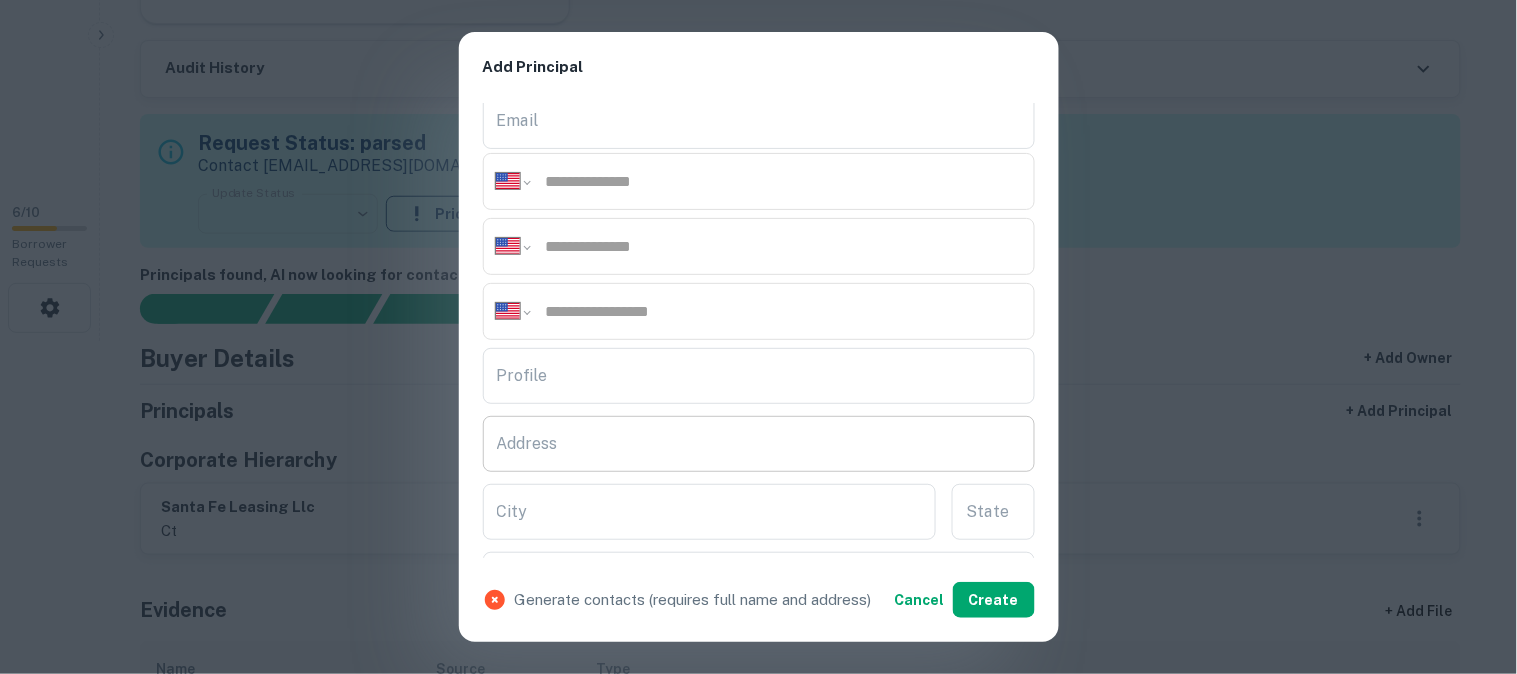 click on "Address" at bounding box center (759, 444) 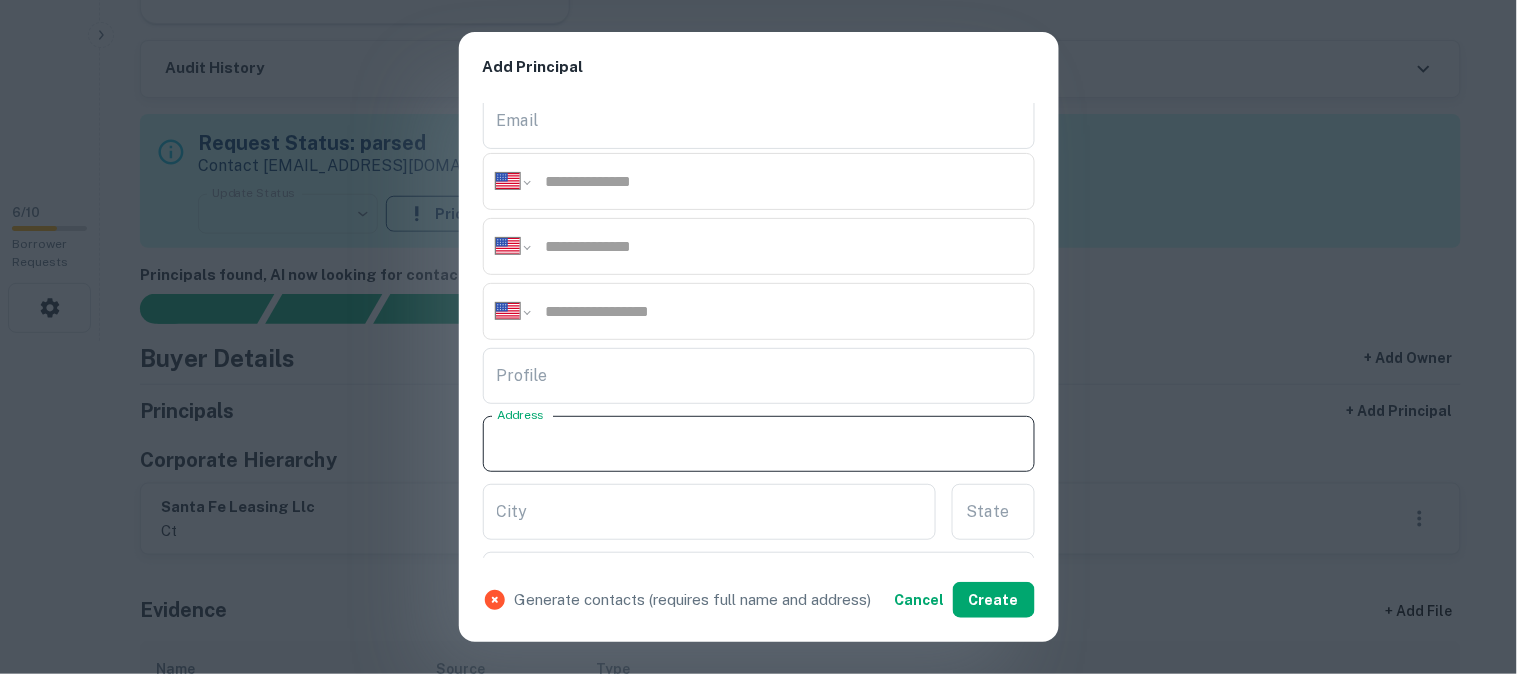 paste on "**********" 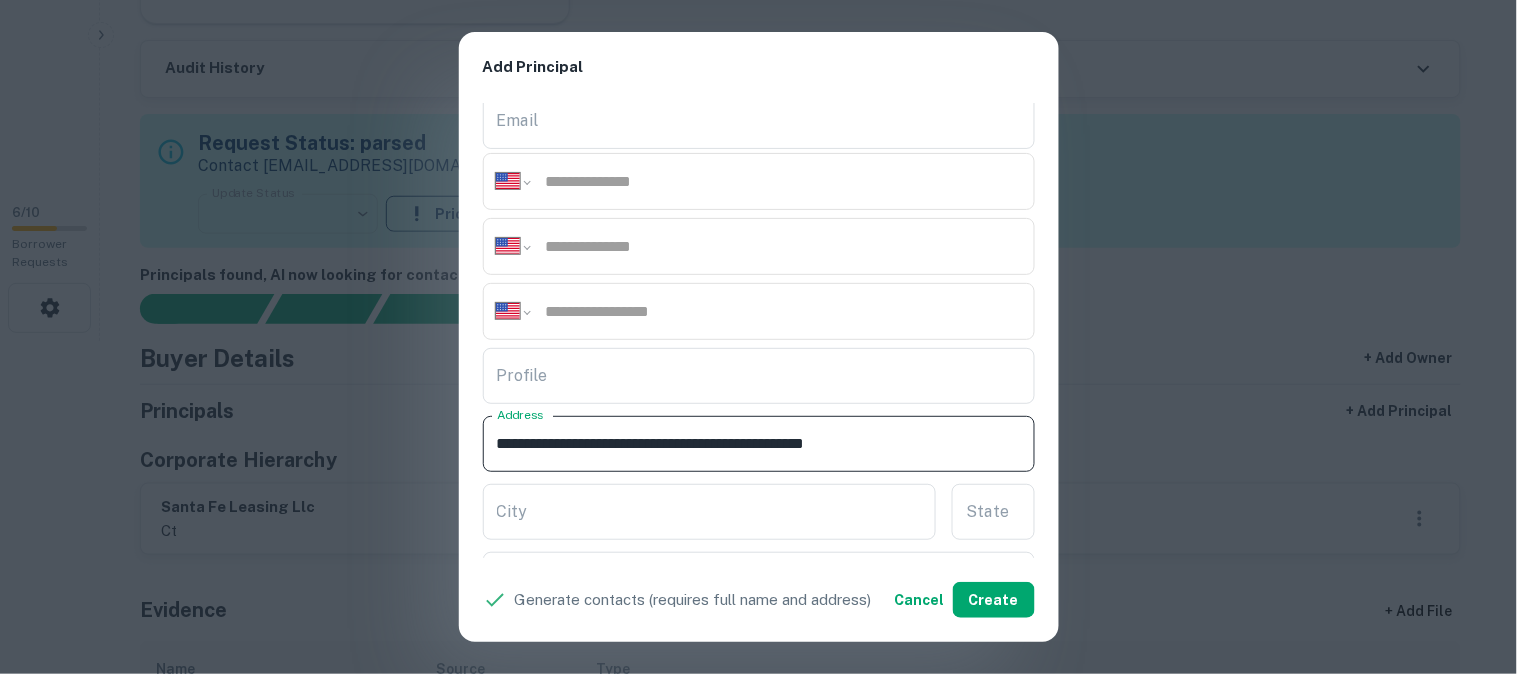 drag, startPoint x: 753, startPoint y: 440, endPoint x: 855, endPoint y: 456, distance: 103.24728 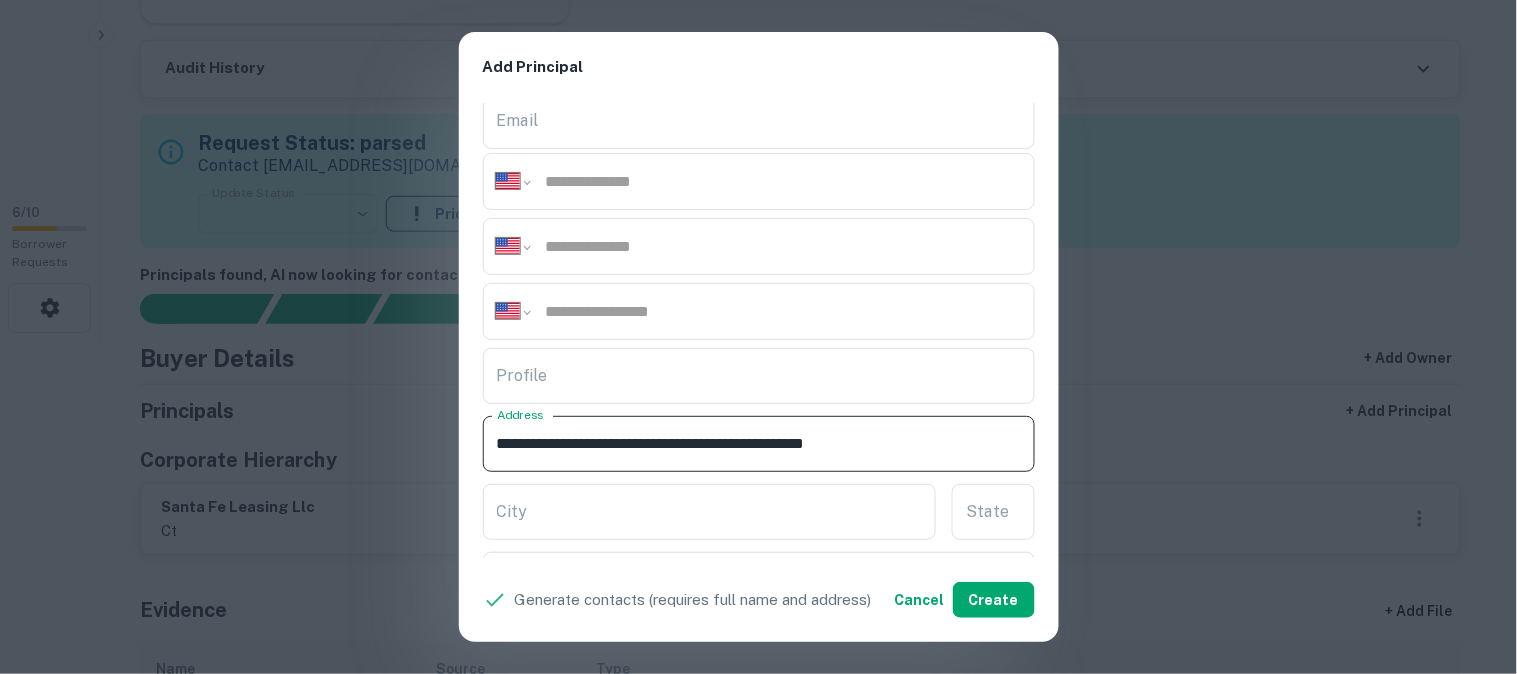 click on "**********" at bounding box center [759, 444] 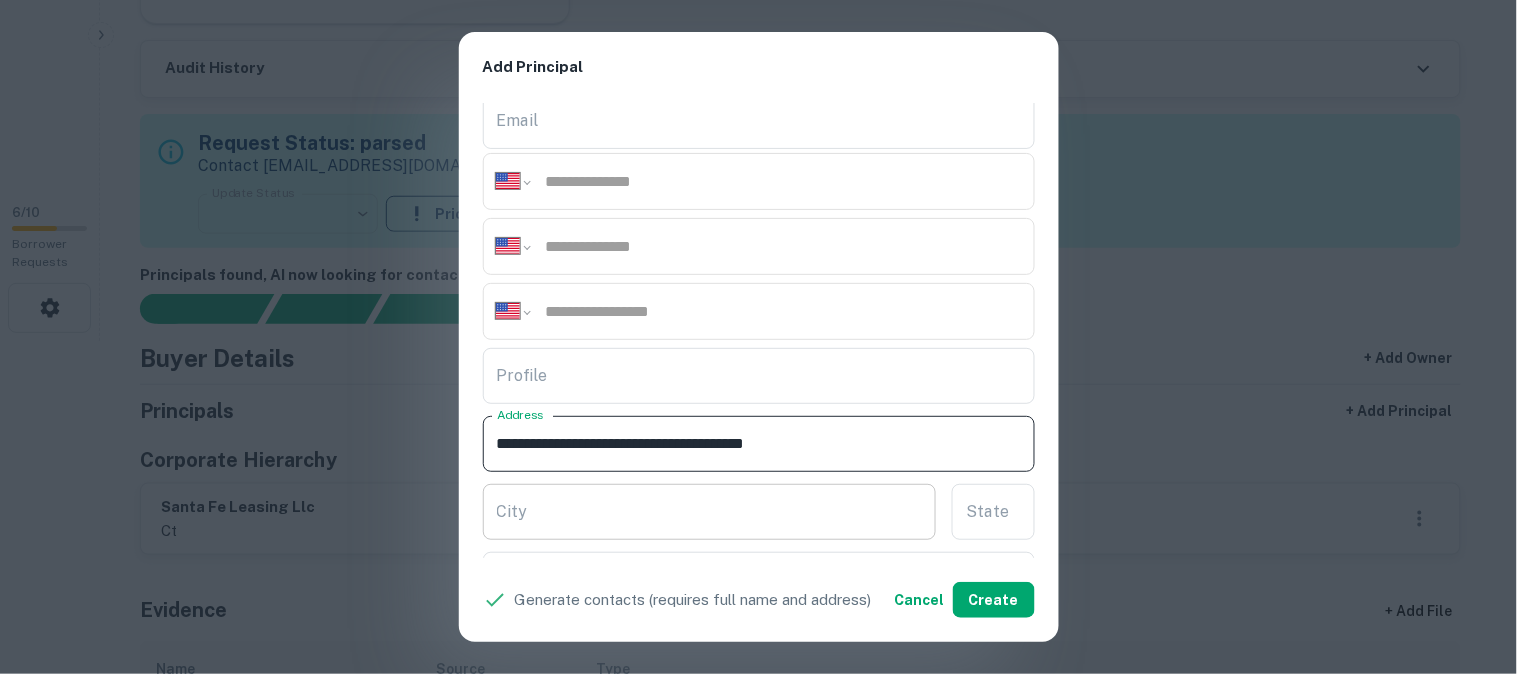 type on "**********" 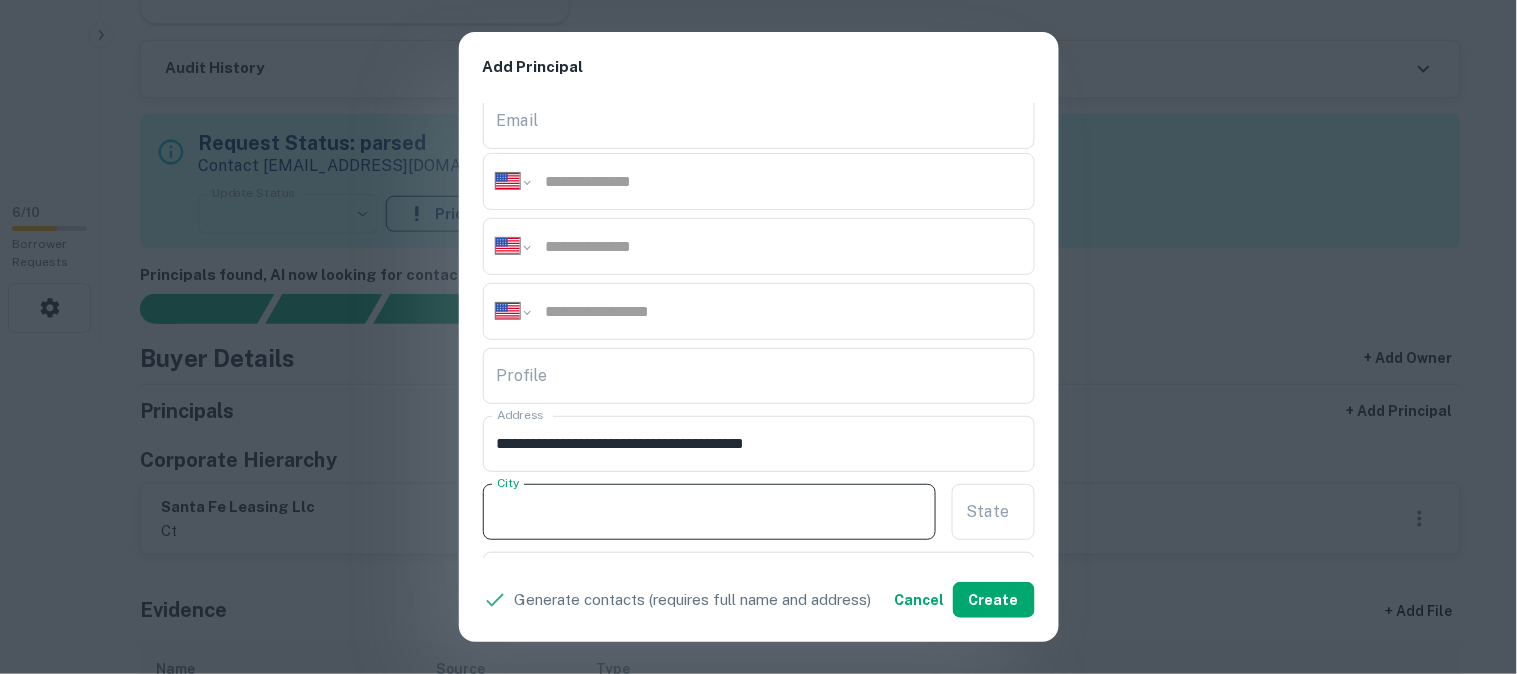paste on "**********" 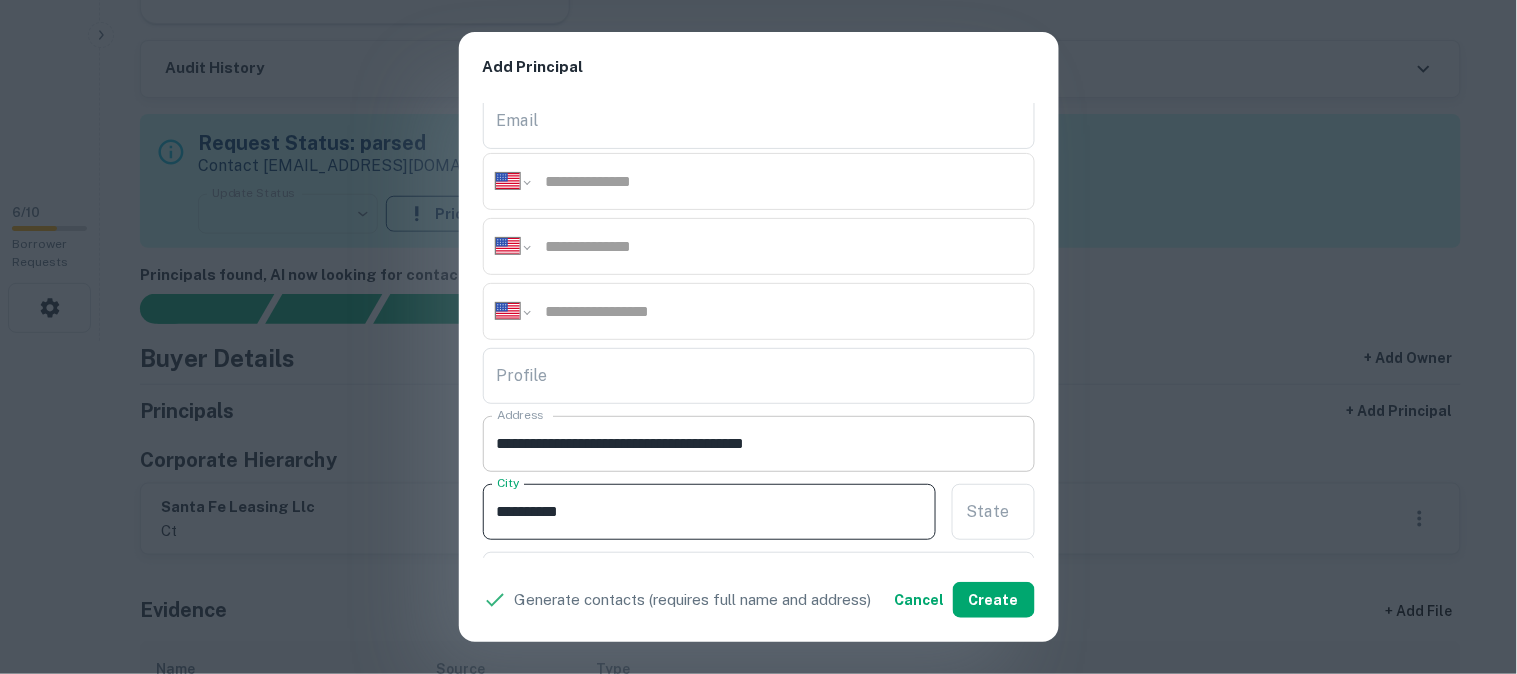 type on "**********" 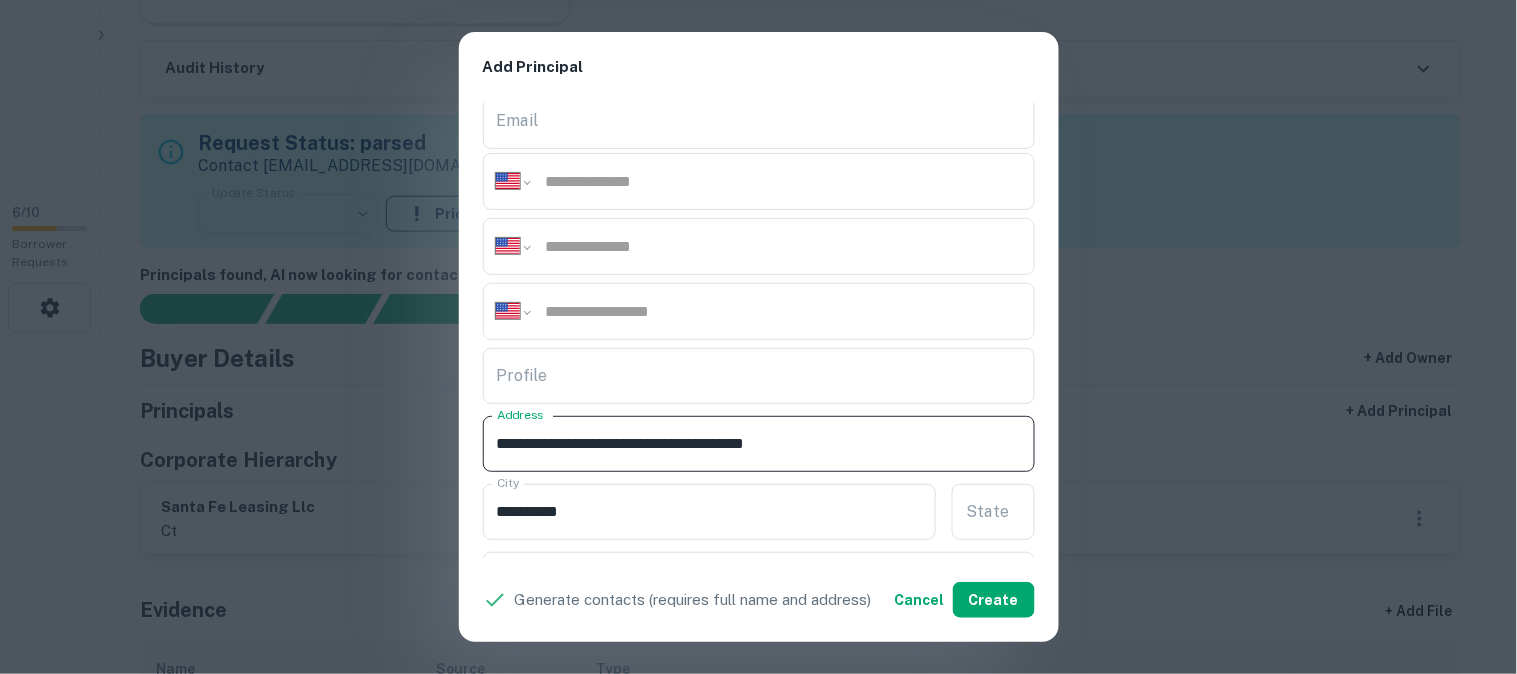 drag, startPoint x: 760, startPoint y: 441, endPoint x: 777, endPoint y: 445, distance: 17.464249 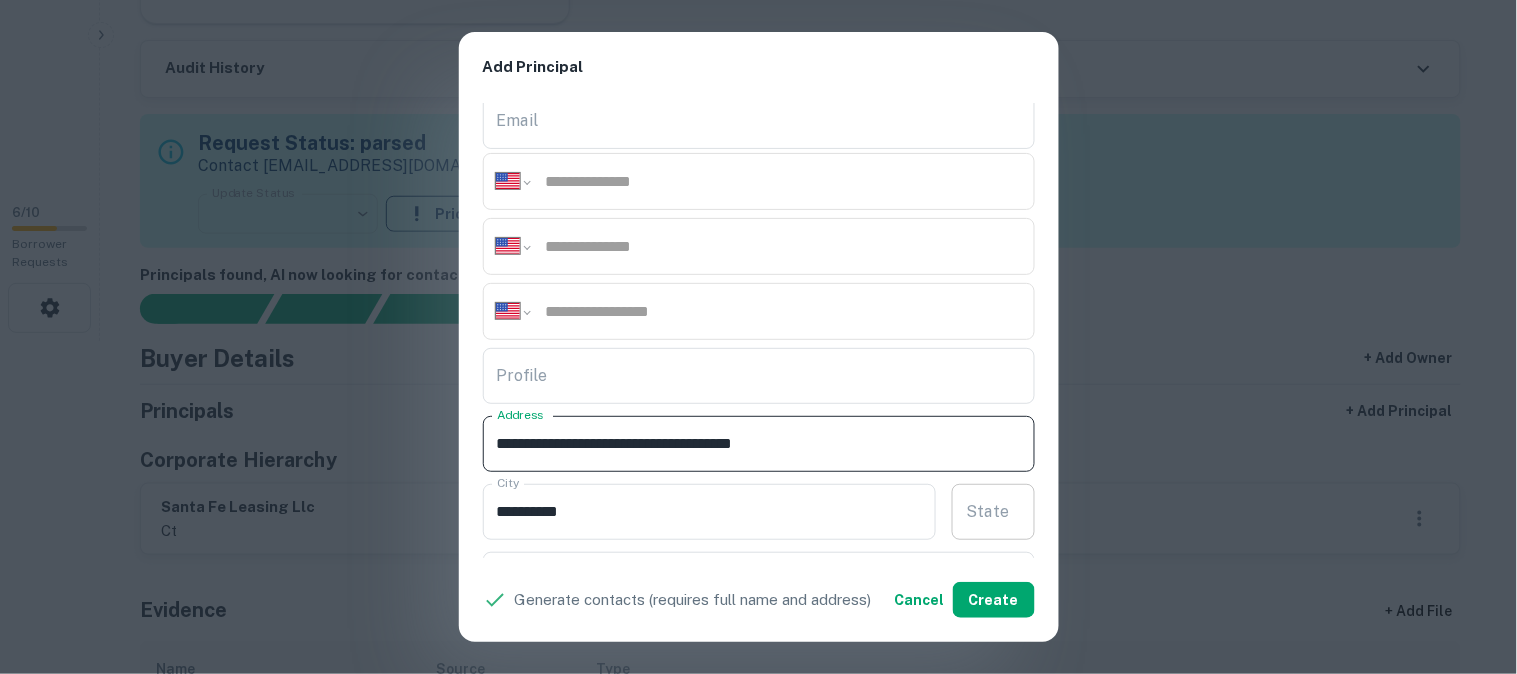type on "**********" 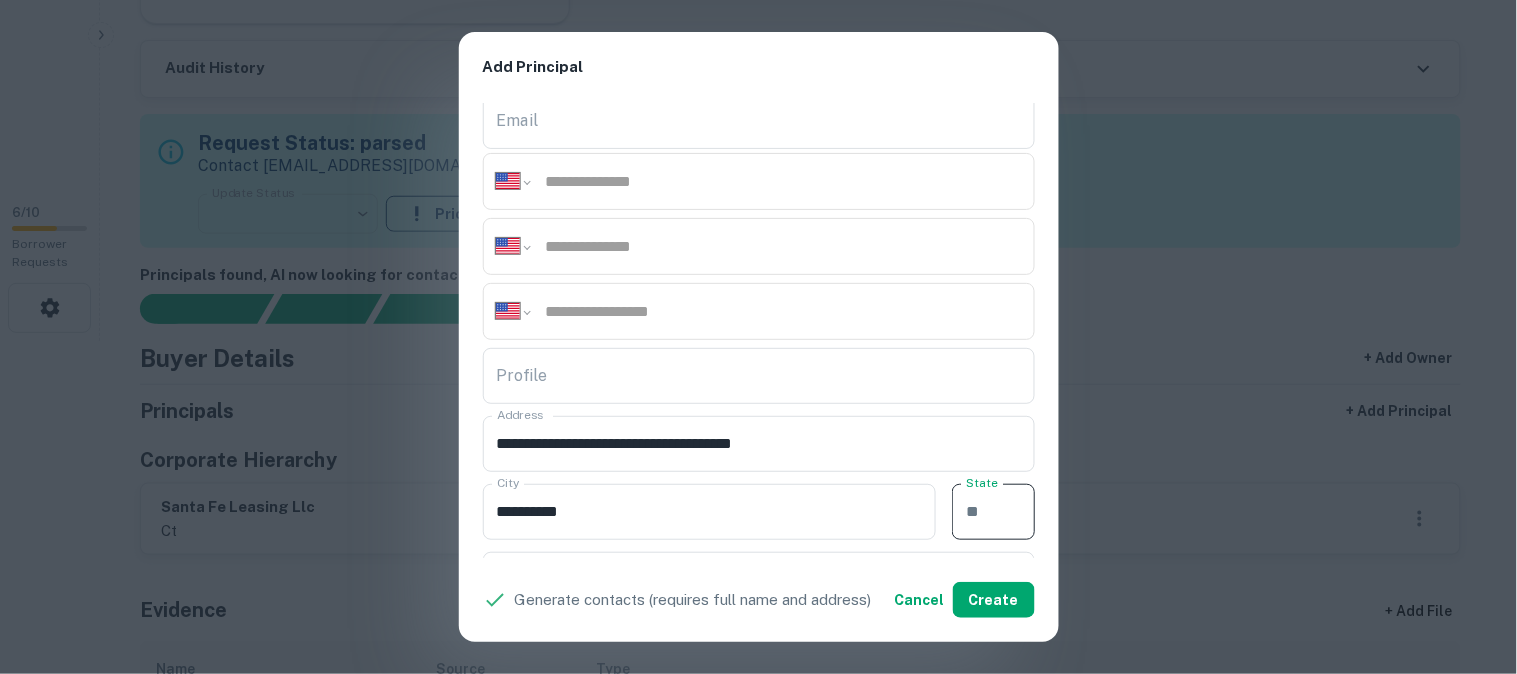 paste on "**" 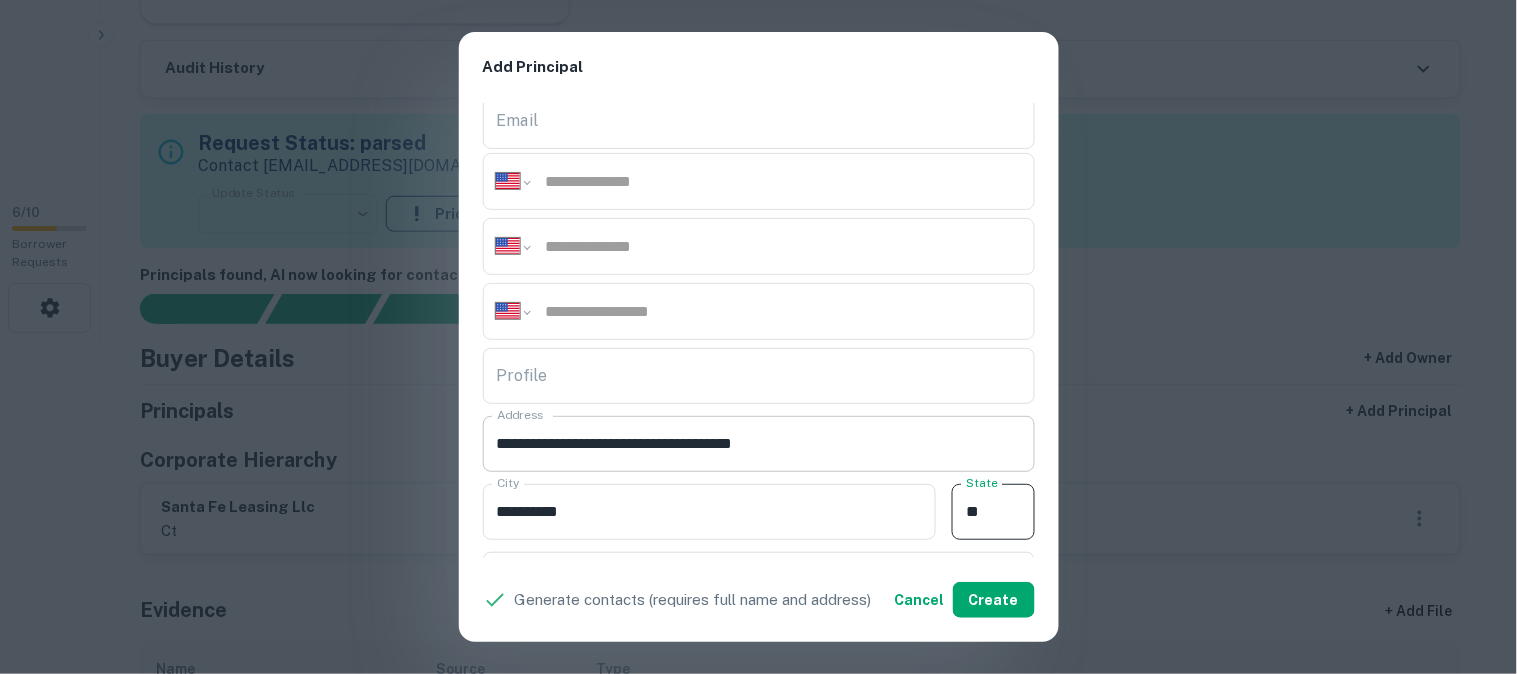 type on "**" 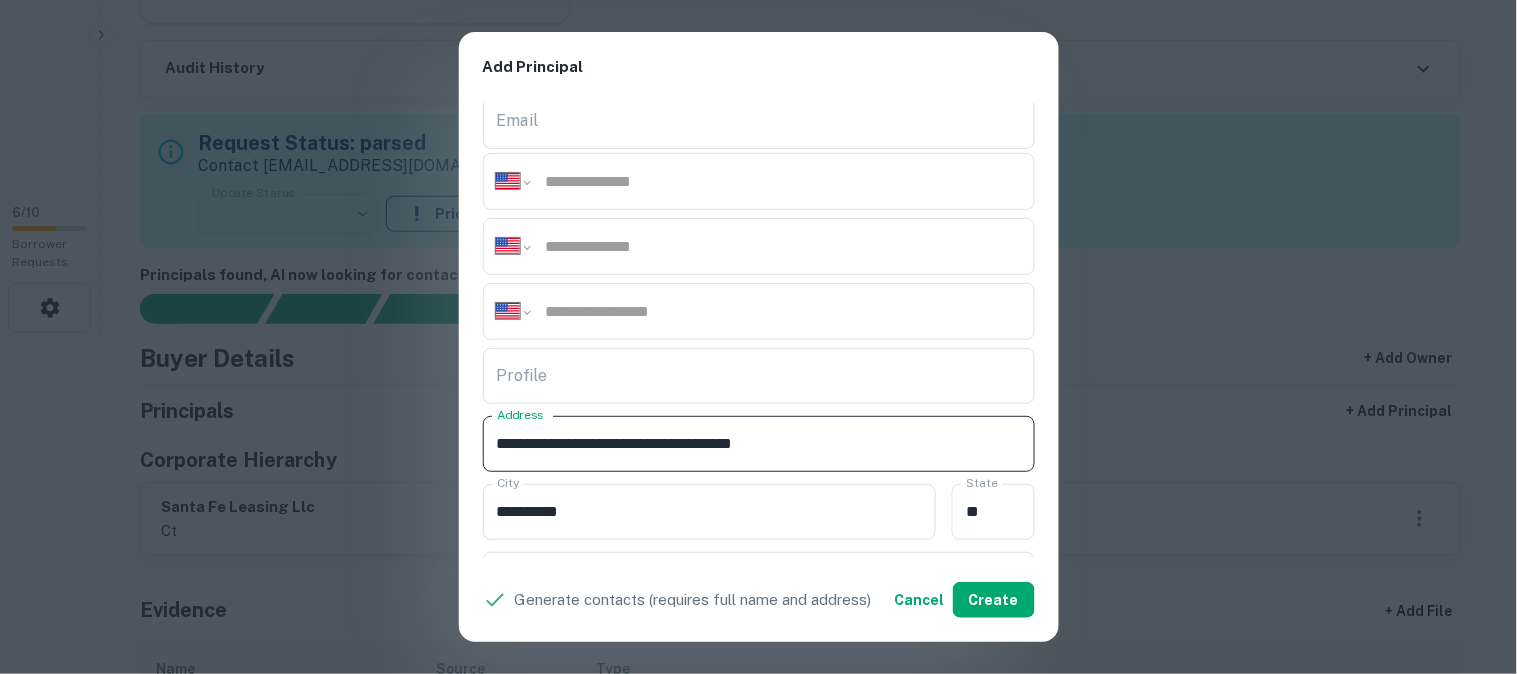 drag, startPoint x: 768, startPoint y: 441, endPoint x: 824, endPoint y: 452, distance: 57.070133 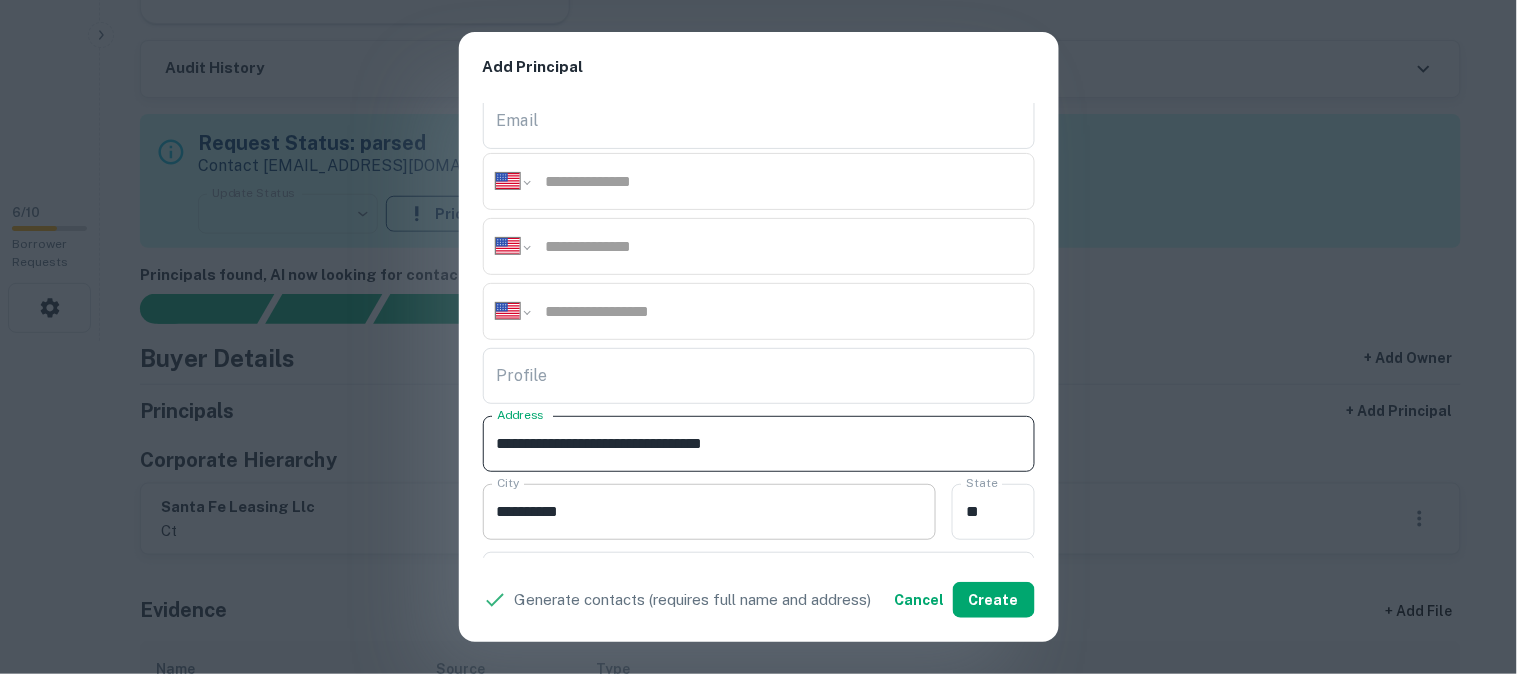 scroll, scrollTop: 333, scrollLeft: 0, axis: vertical 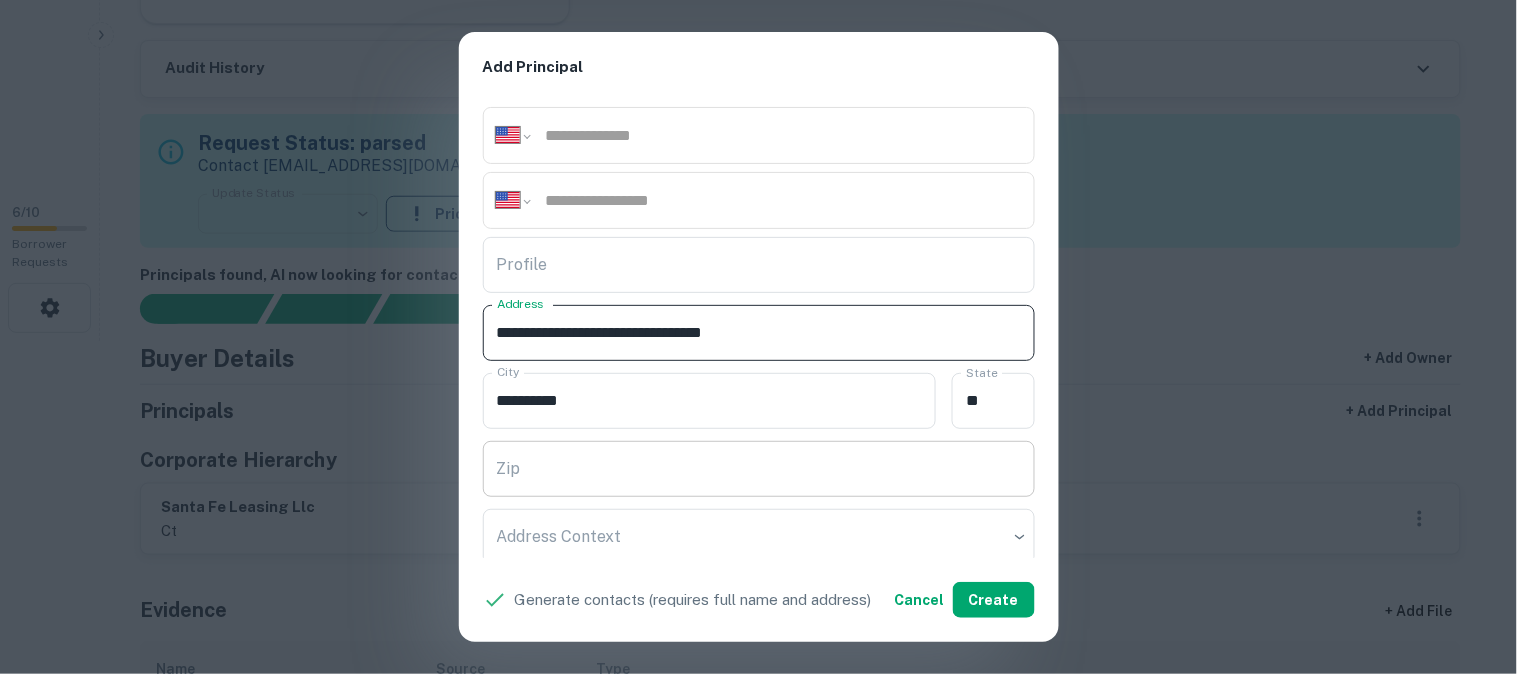 type on "**********" 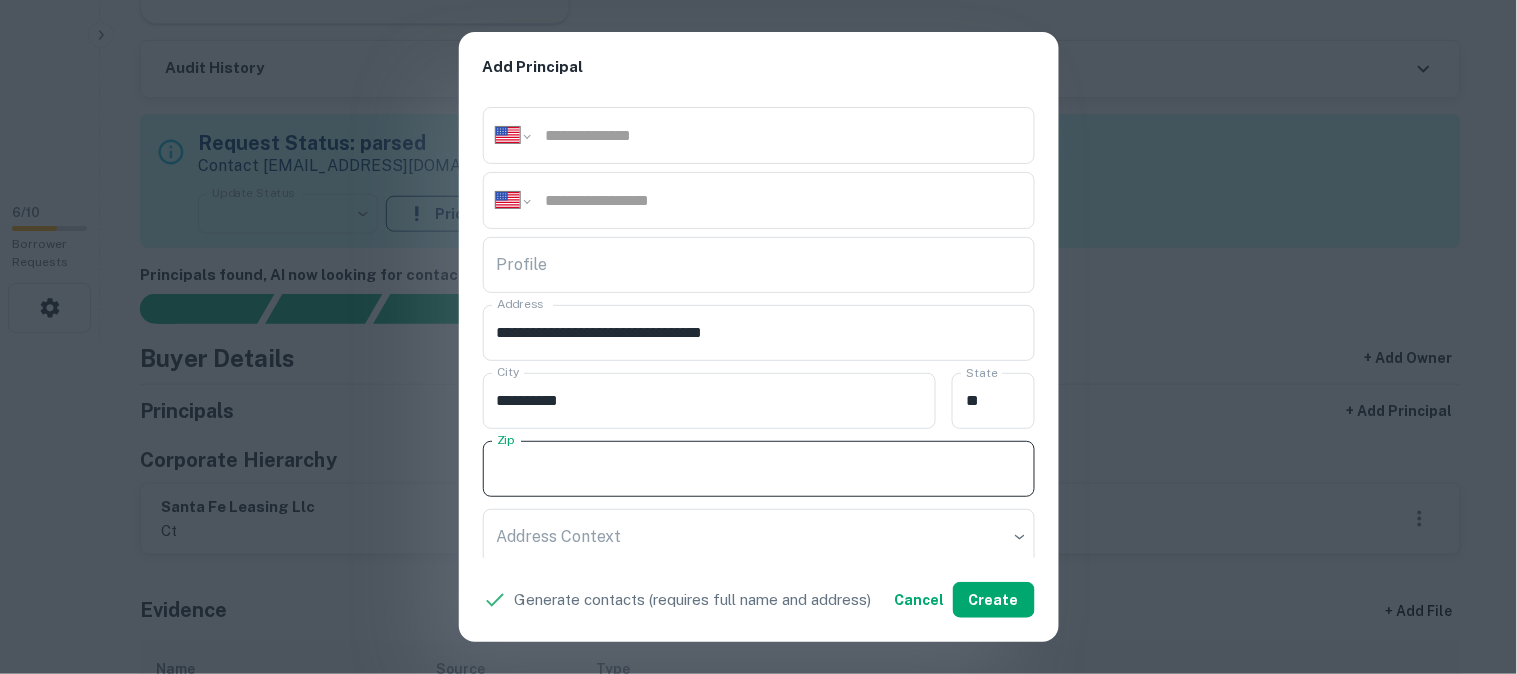 paste on "*****" 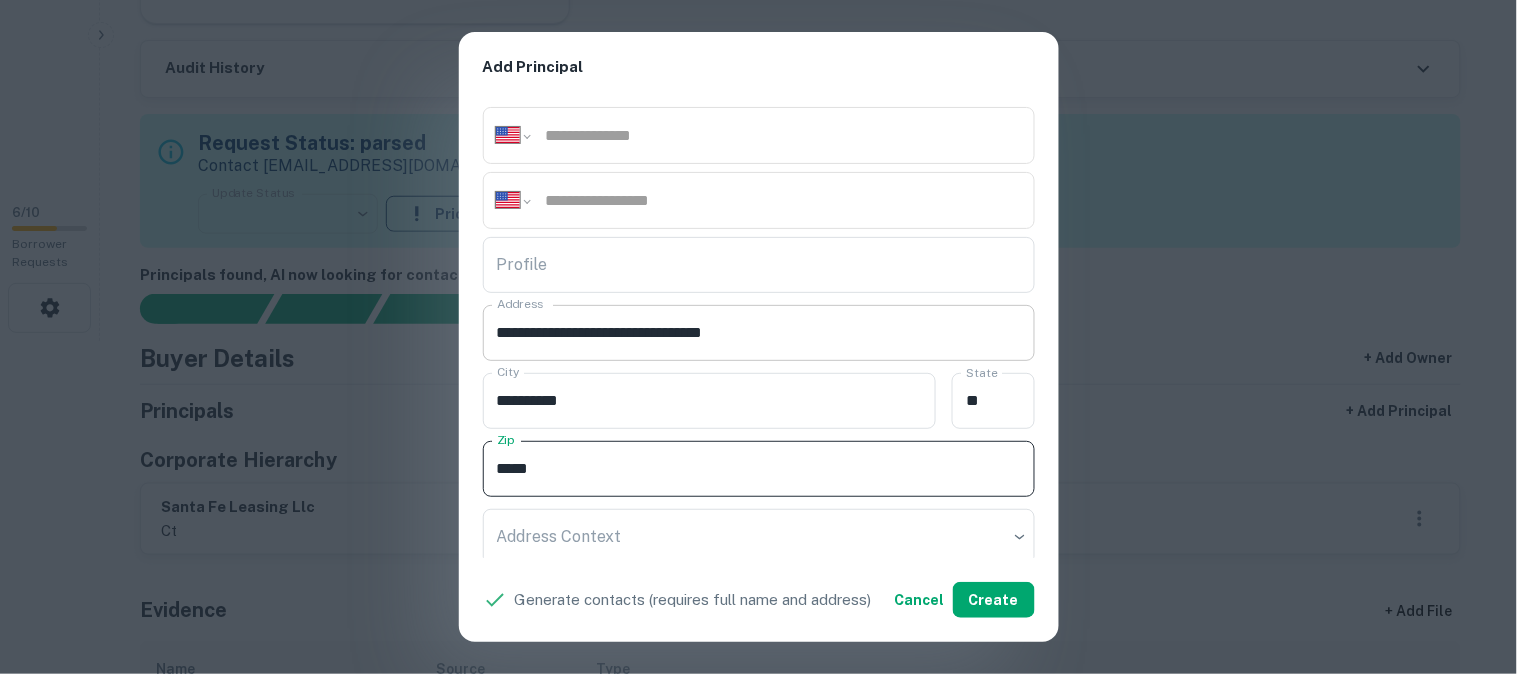 type on "*****" 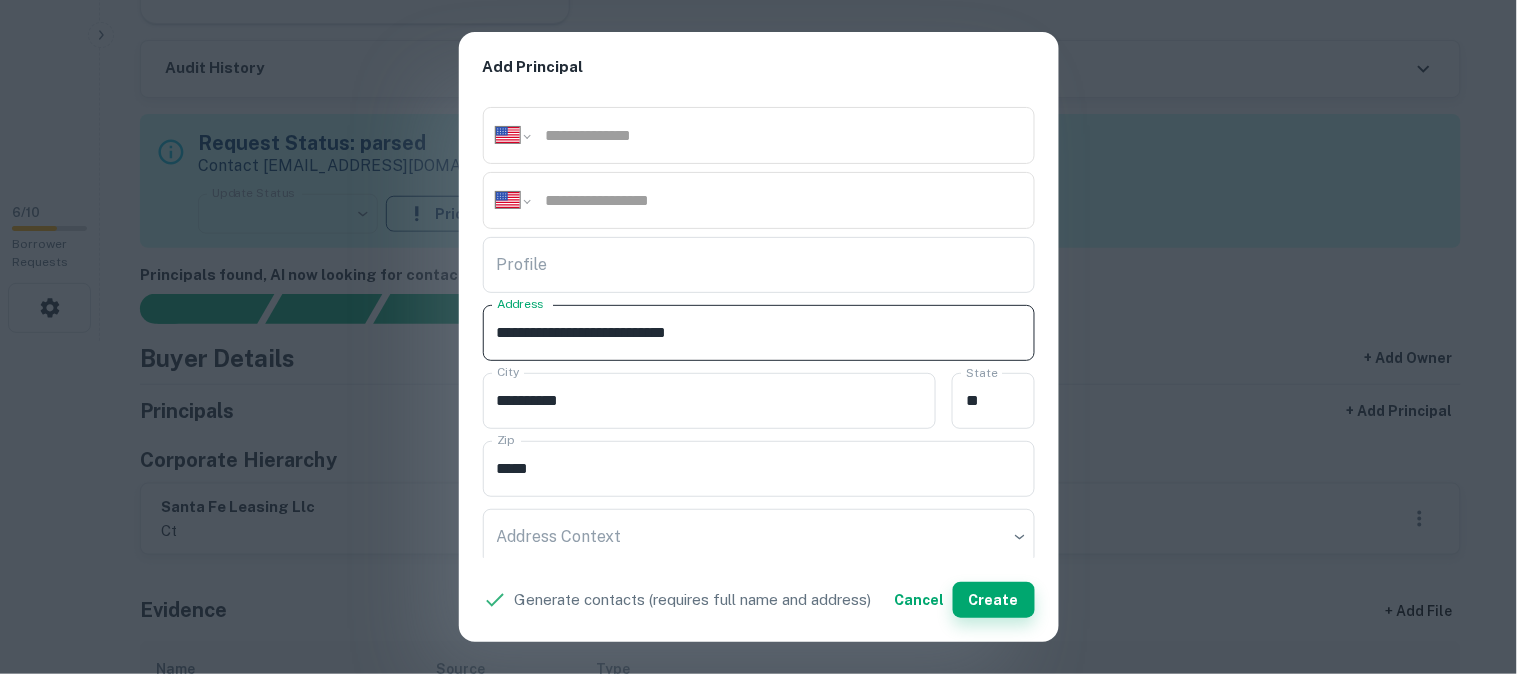 type on "**********" 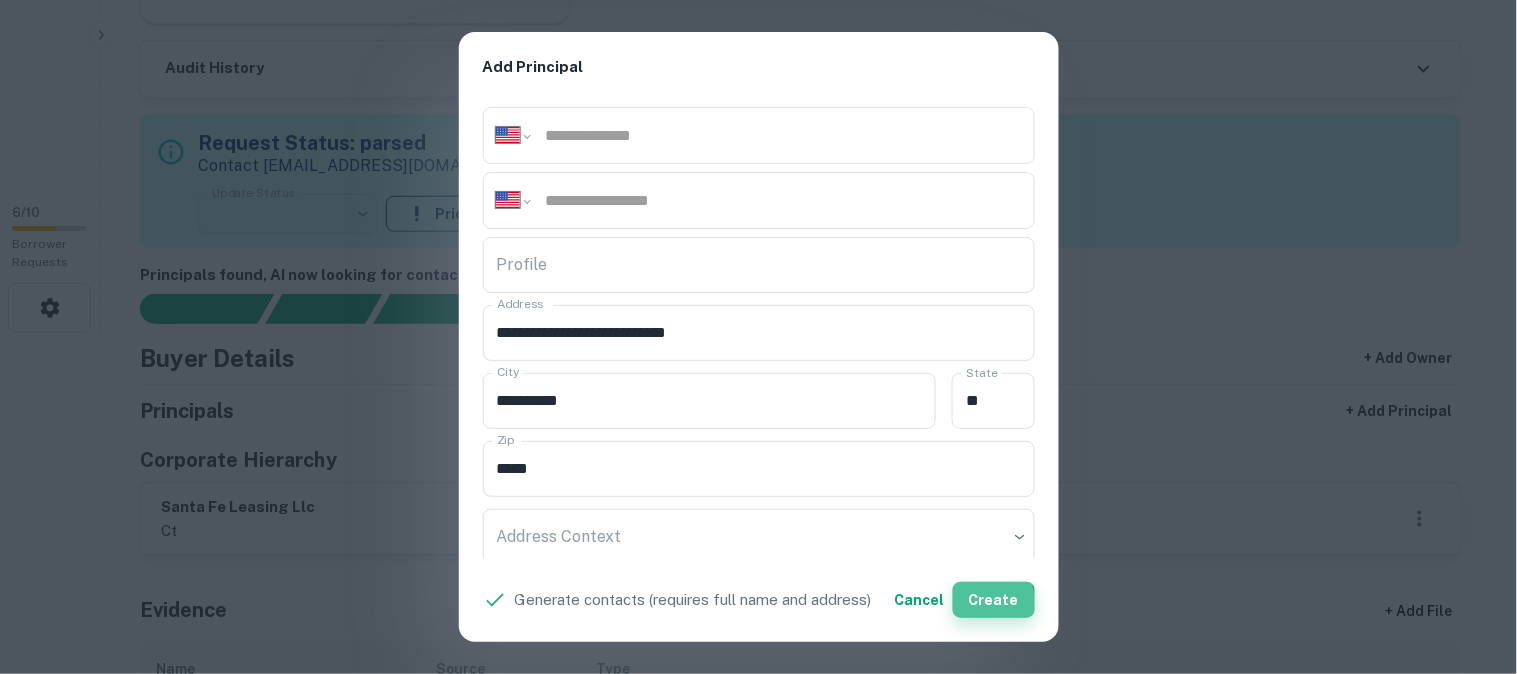 click on "Create" at bounding box center [994, 600] 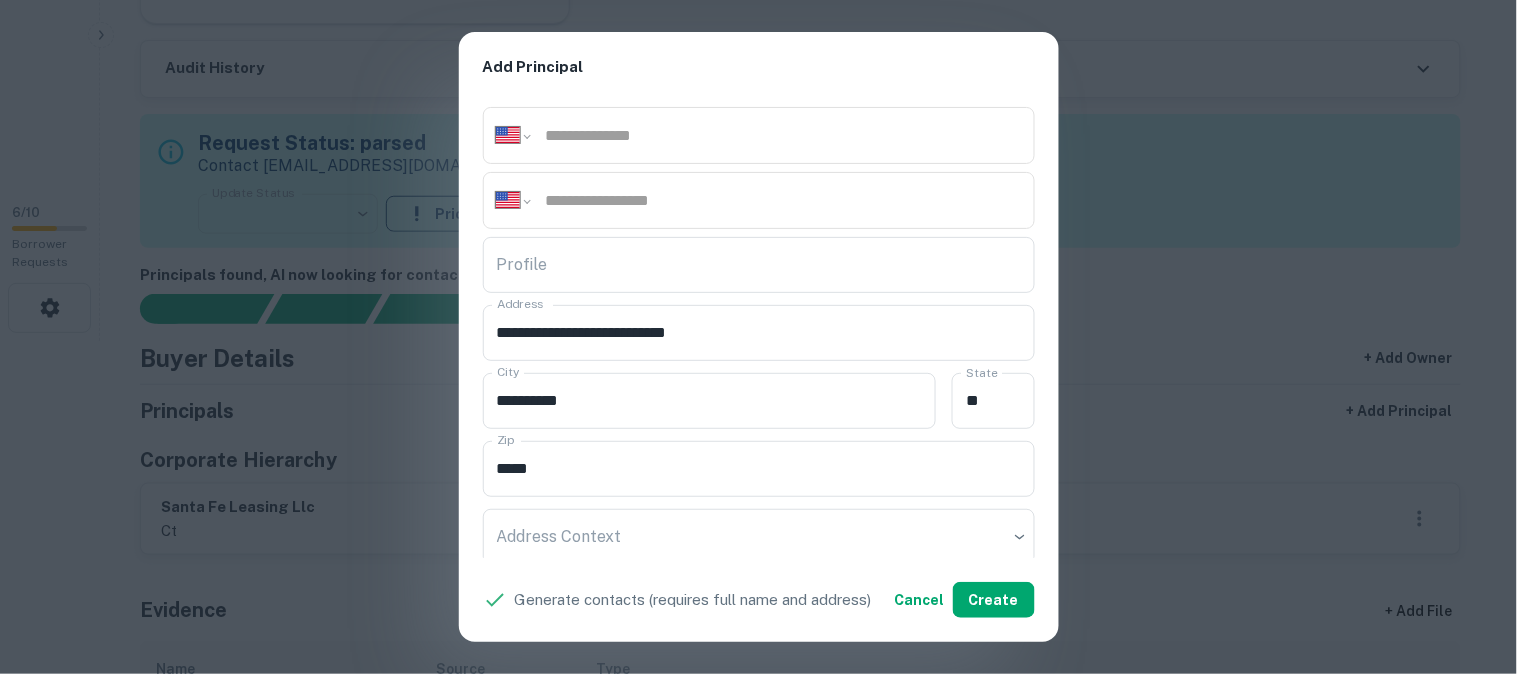 click on "**********" at bounding box center (758, 337) 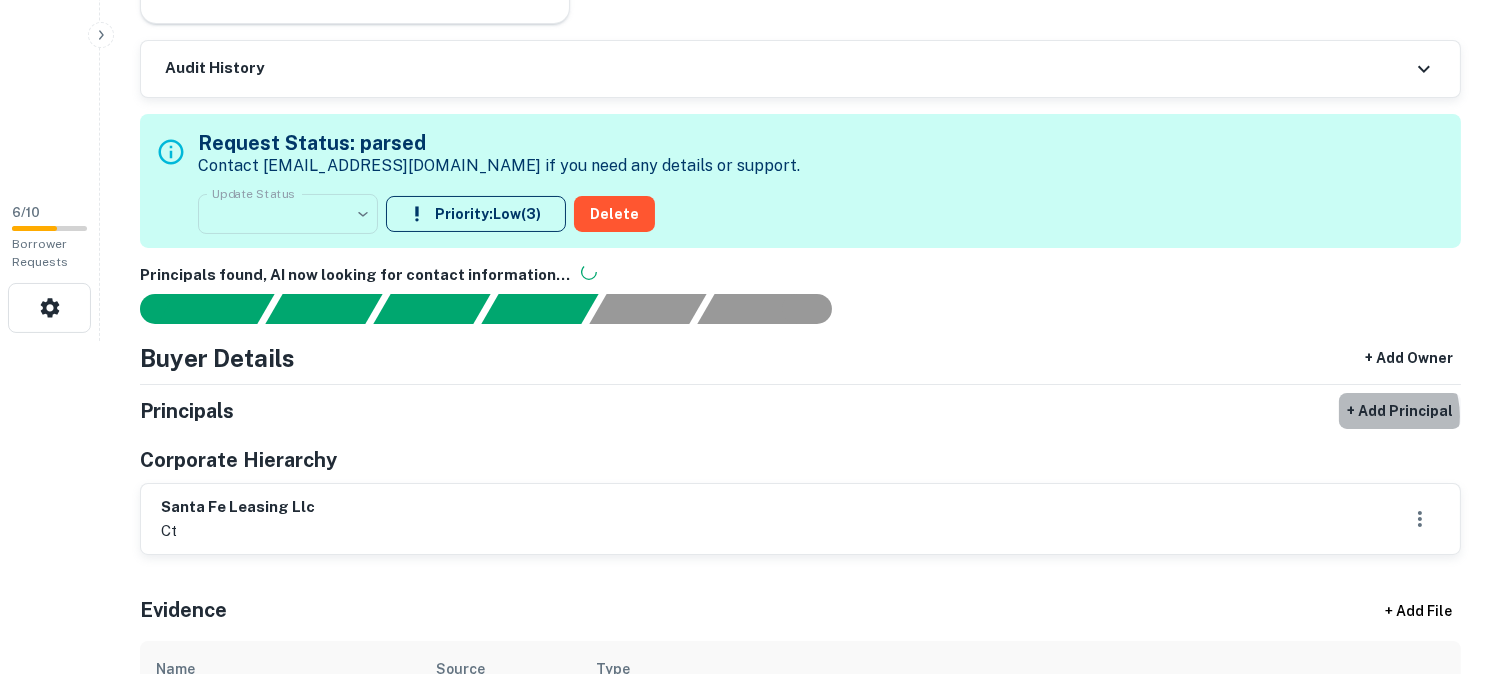 click on "+ Add Principal" at bounding box center (1400, 411) 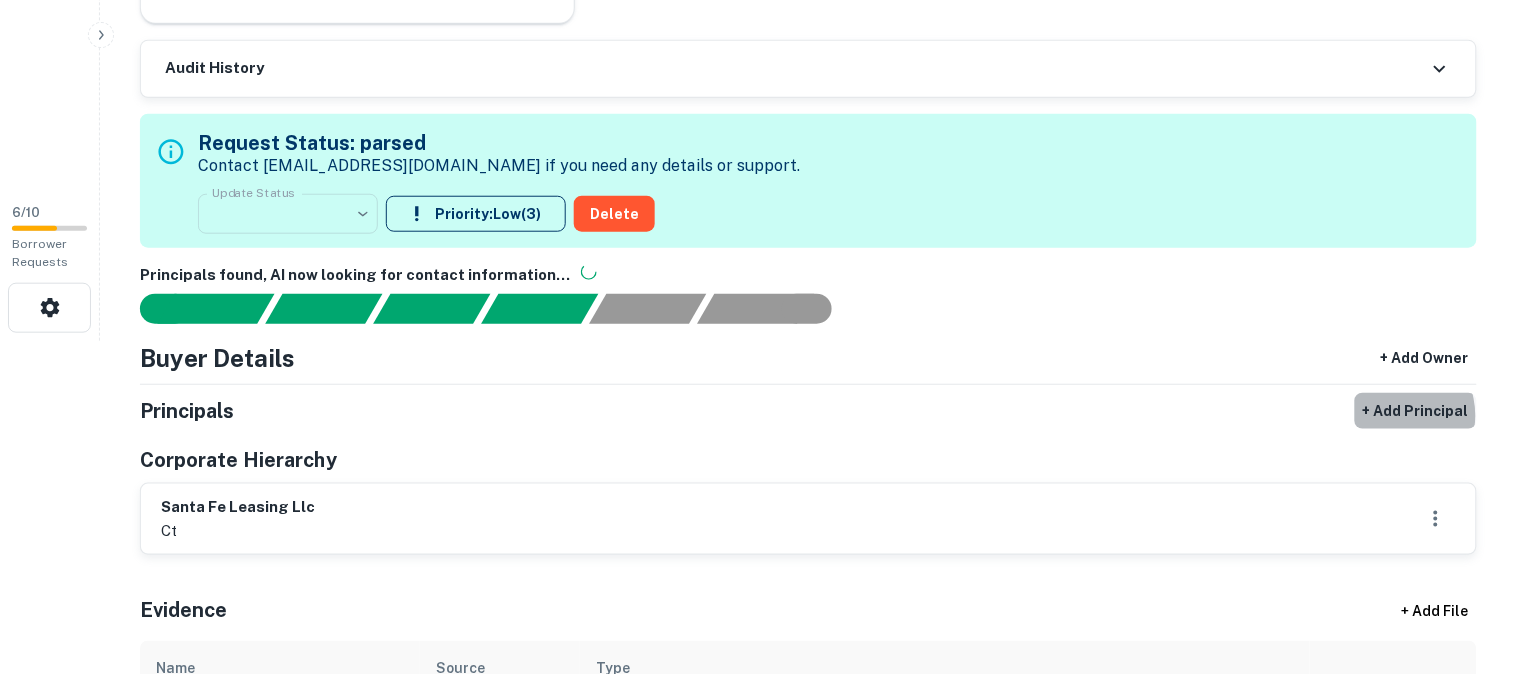 select on "**" 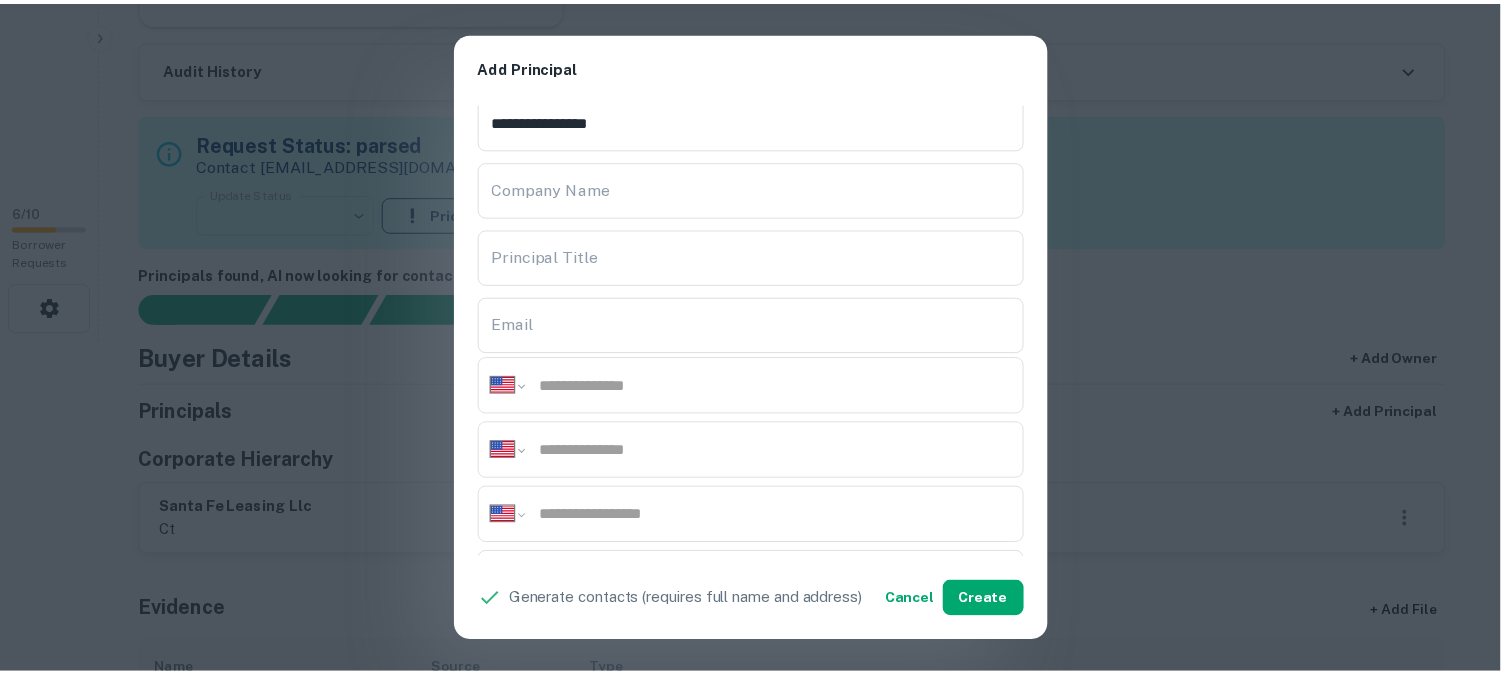 scroll, scrollTop: 0, scrollLeft: 0, axis: both 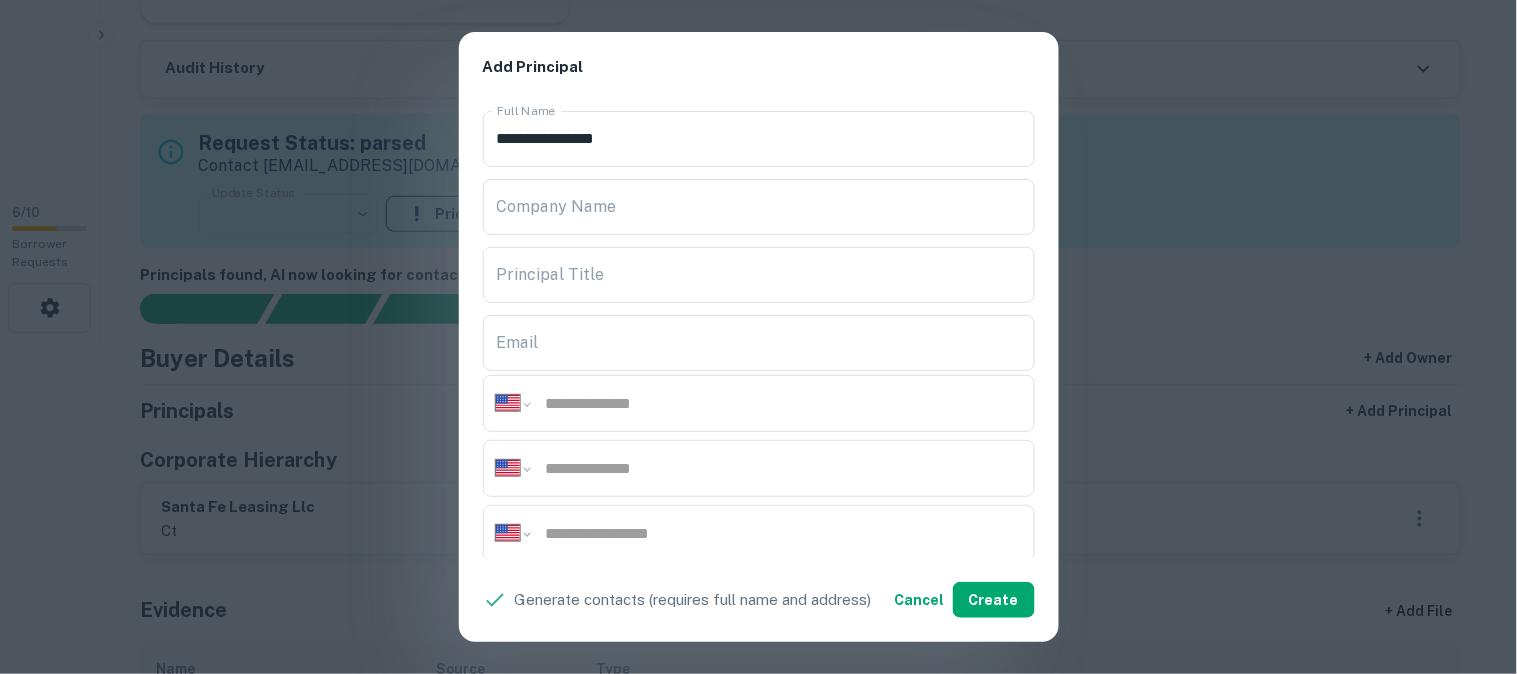 click on "**********" at bounding box center [758, 337] 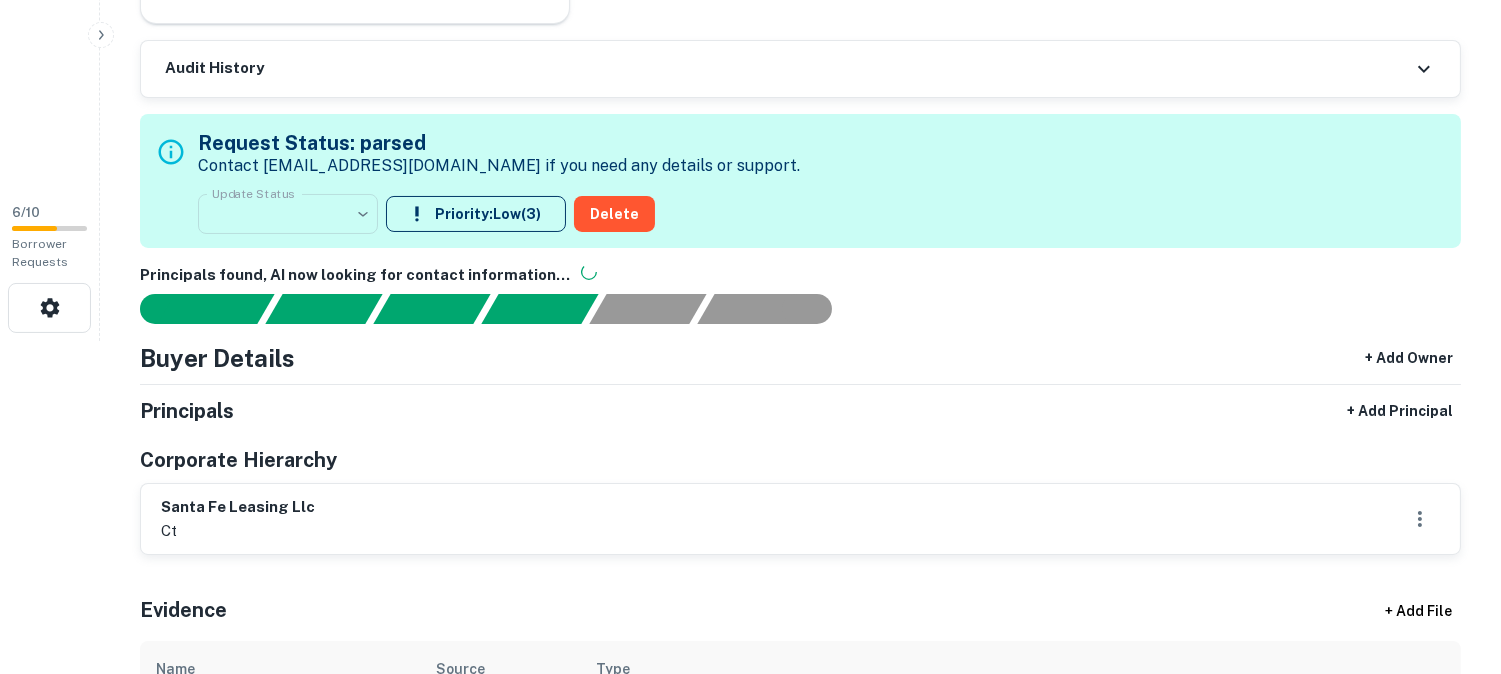 click on "Search         Borrowers         Contacts         Saved     6  /  10   Borrower Requests Back to Borrower Requests Borrower Info  for 512 Saybrook Rd Share View Loan SUPERUSER CONTROLS Evidence Link No Slack link available Audit History Request Status: parsed Contact help@capitalize.io if you need any details or support. Update Status ​ ****** Update Status Priority:  Low  ( 3 ) Delete Principals found, AI now looking for contact information...   Buyer Details + Add Owner Principals + Add Principal Corporate Hierarchy santa fe leasing llc ct Evidence + Add File Name Source Type annual report(2025) - santa fe leasing llc Secretary of State pdf Download business formation - certificate of organization - santa fe leasing llc Secretary of State pdf Download annual report(2025) - santa fe leasing llc Secretary of State pdf Download business formation - certificate of organization - santa fe leasing llc Secretary of State pdf Download annual report(2025) - santa fe leasing llc Secretary of State pdf 2" at bounding box center [750, 4] 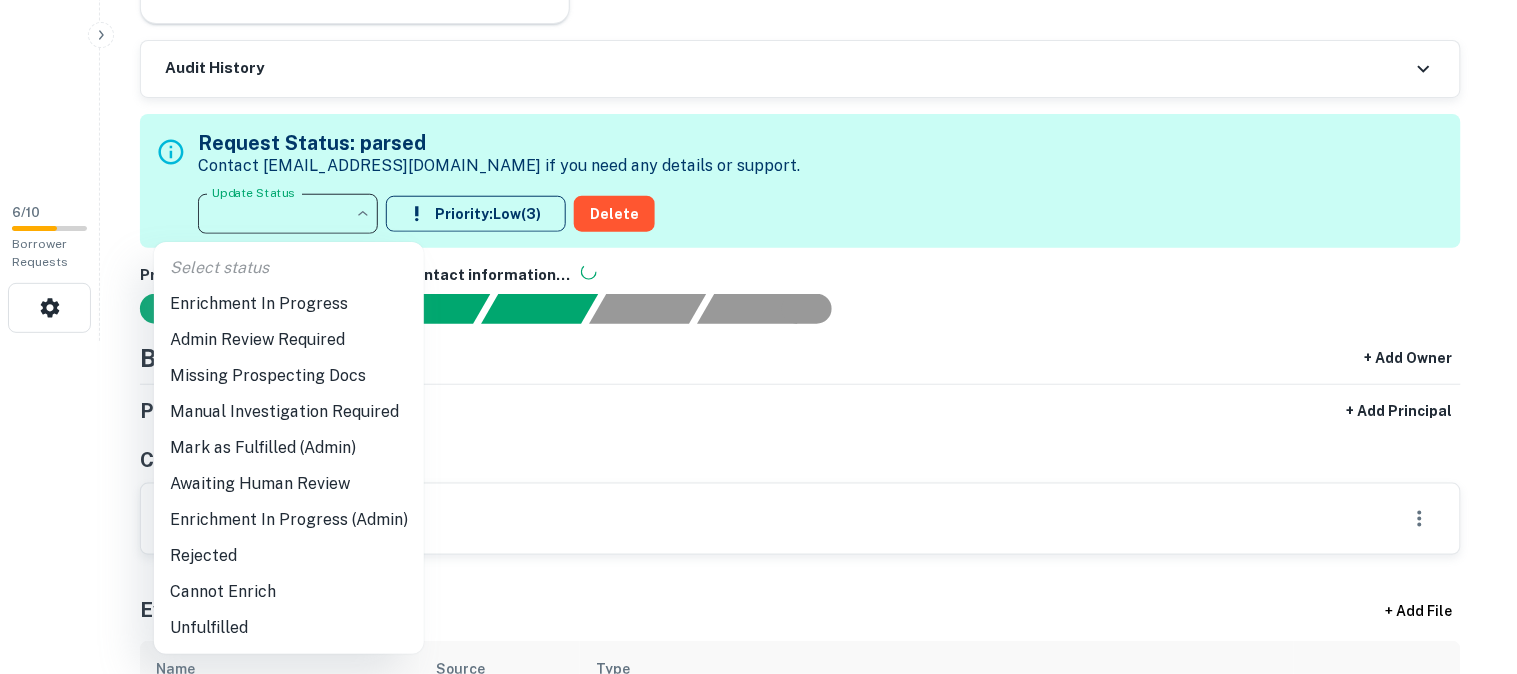 click on "Awaiting Human Review" at bounding box center [289, 484] 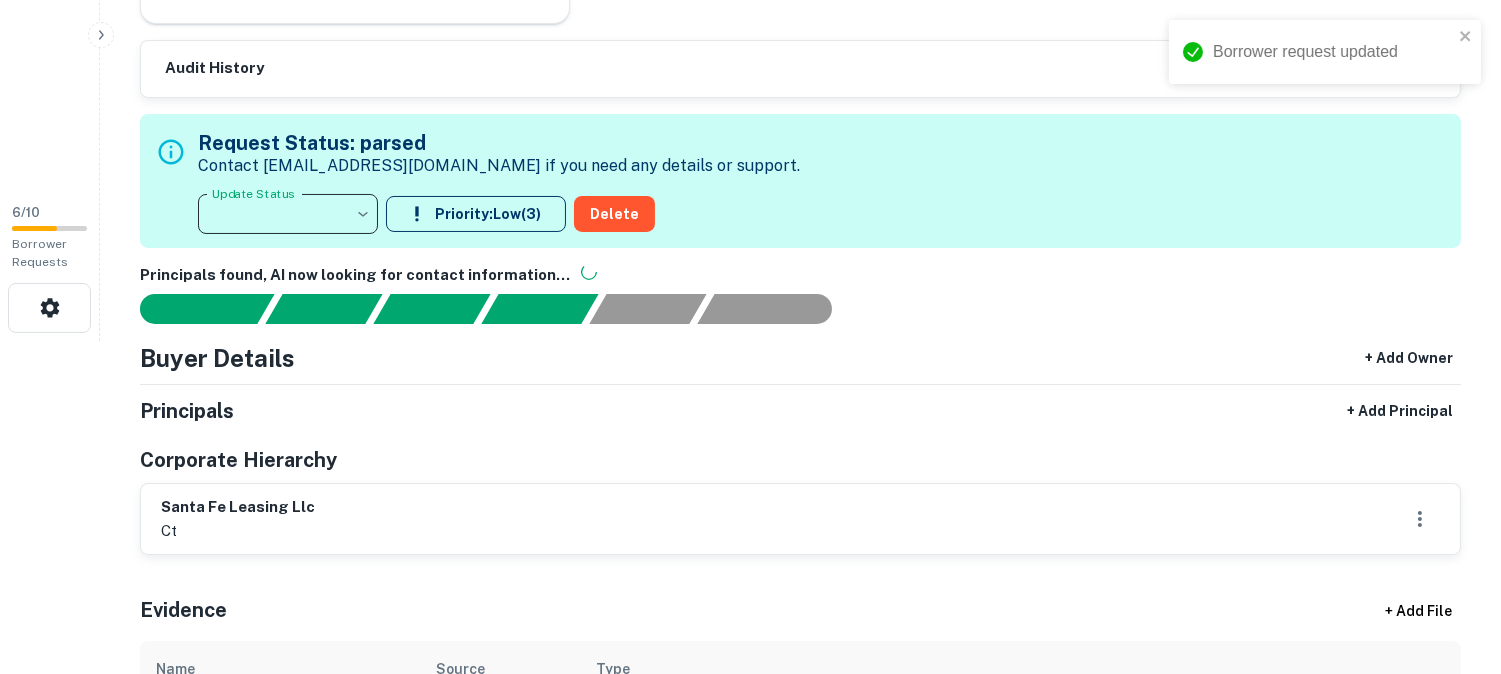 type on "**********" 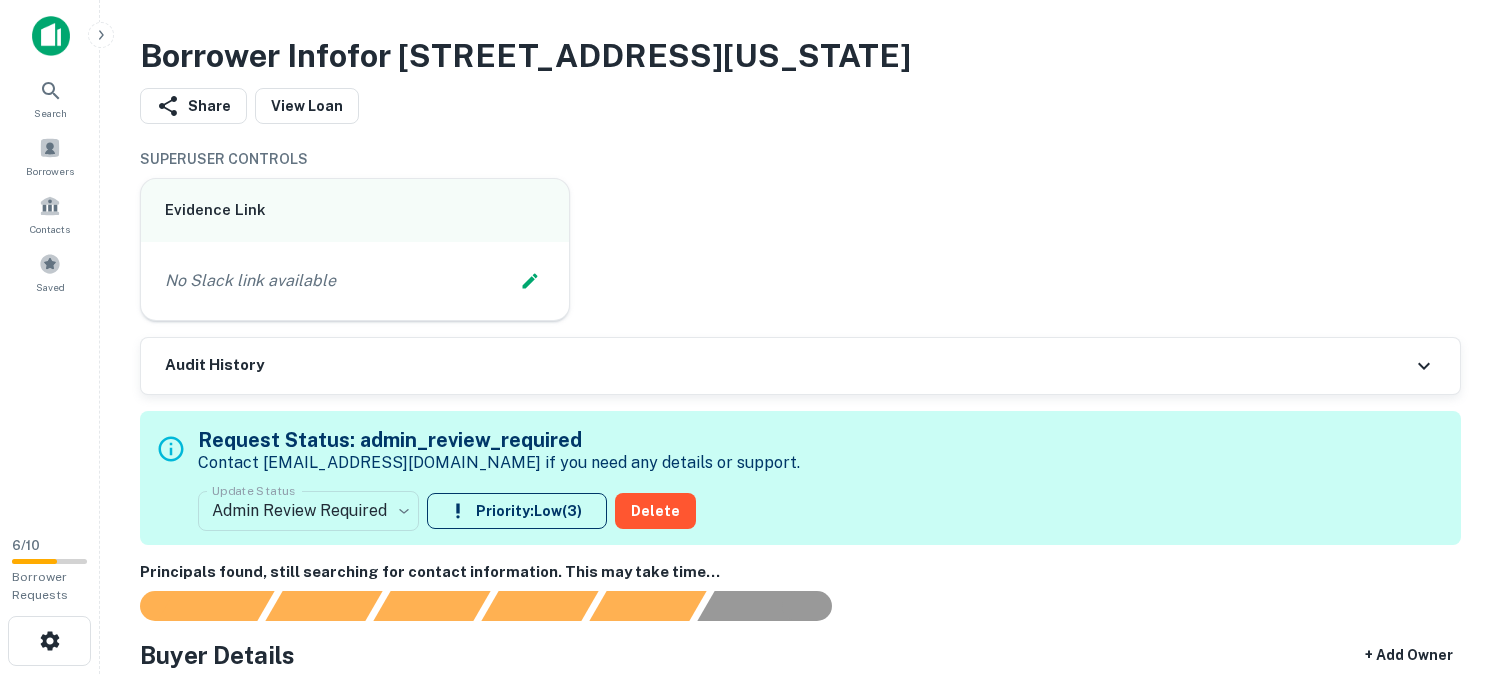 scroll, scrollTop: 381, scrollLeft: 0, axis: vertical 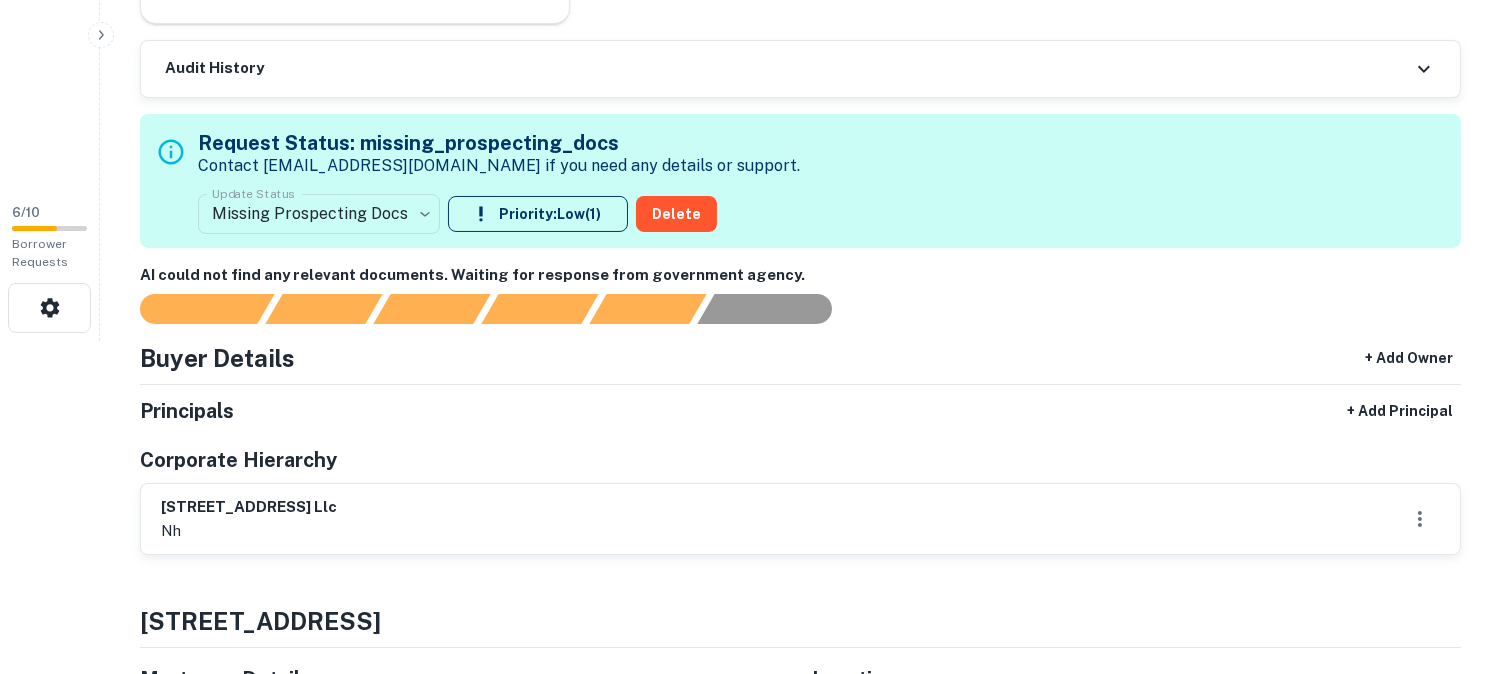 drag, startPoint x: 174, startPoint y: 505, endPoint x: 397, endPoint y: 503, distance: 223.00897 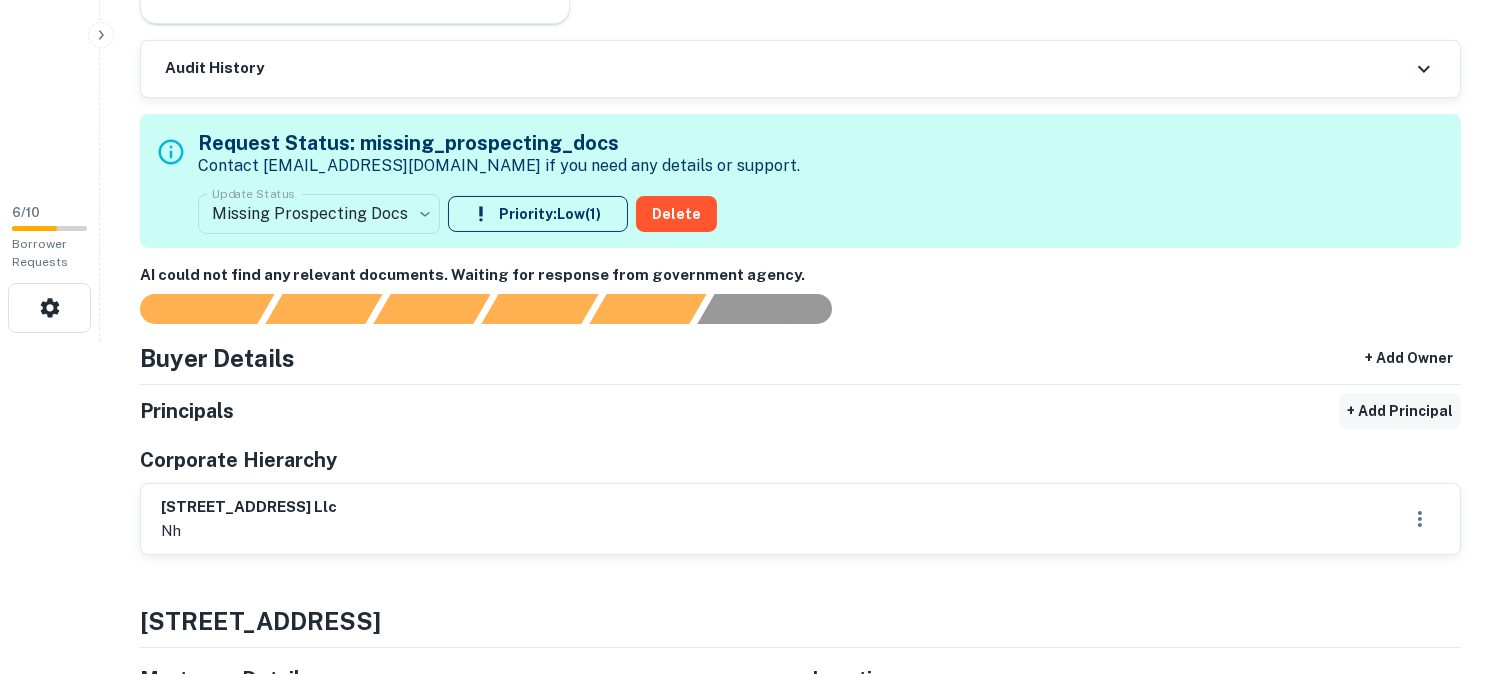 click on "+ Add Principal" at bounding box center (1400, 411) 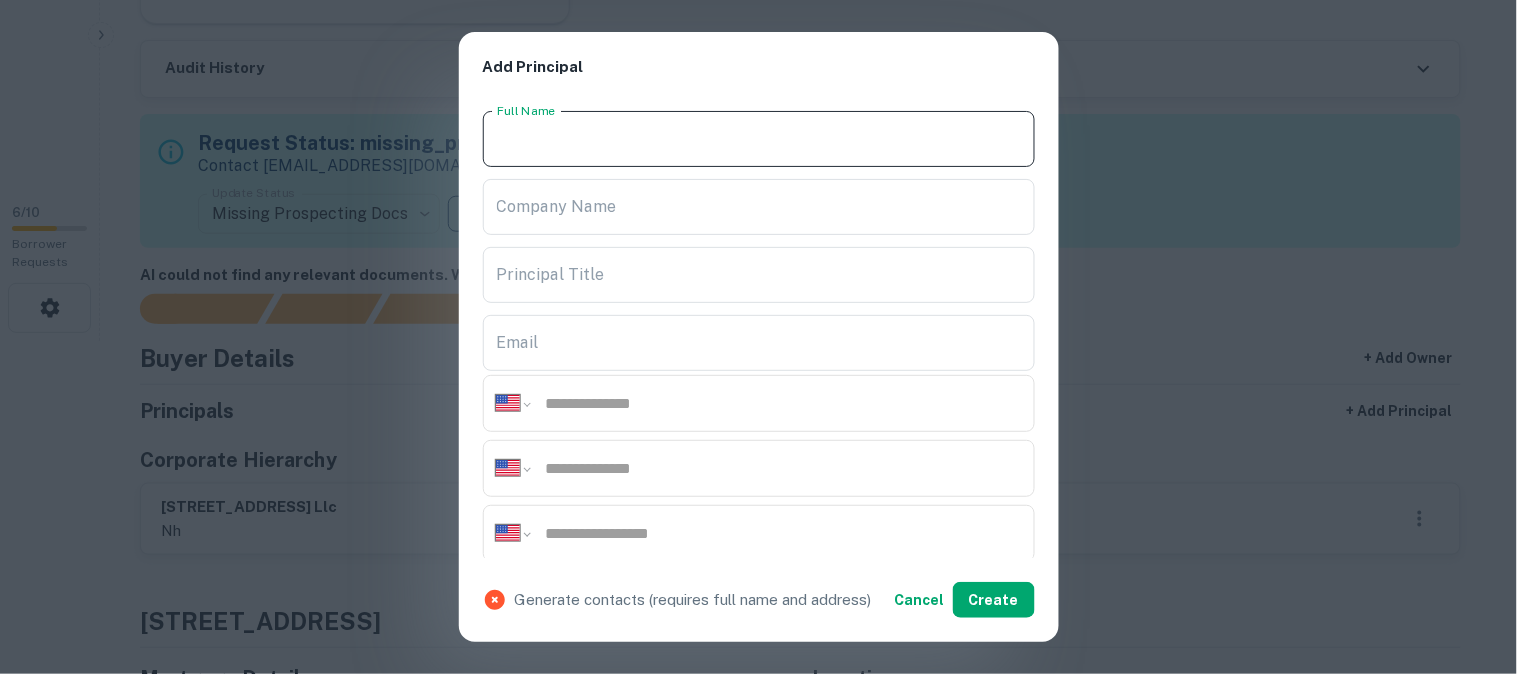 click on "Full Name" at bounding box center [759, 139] 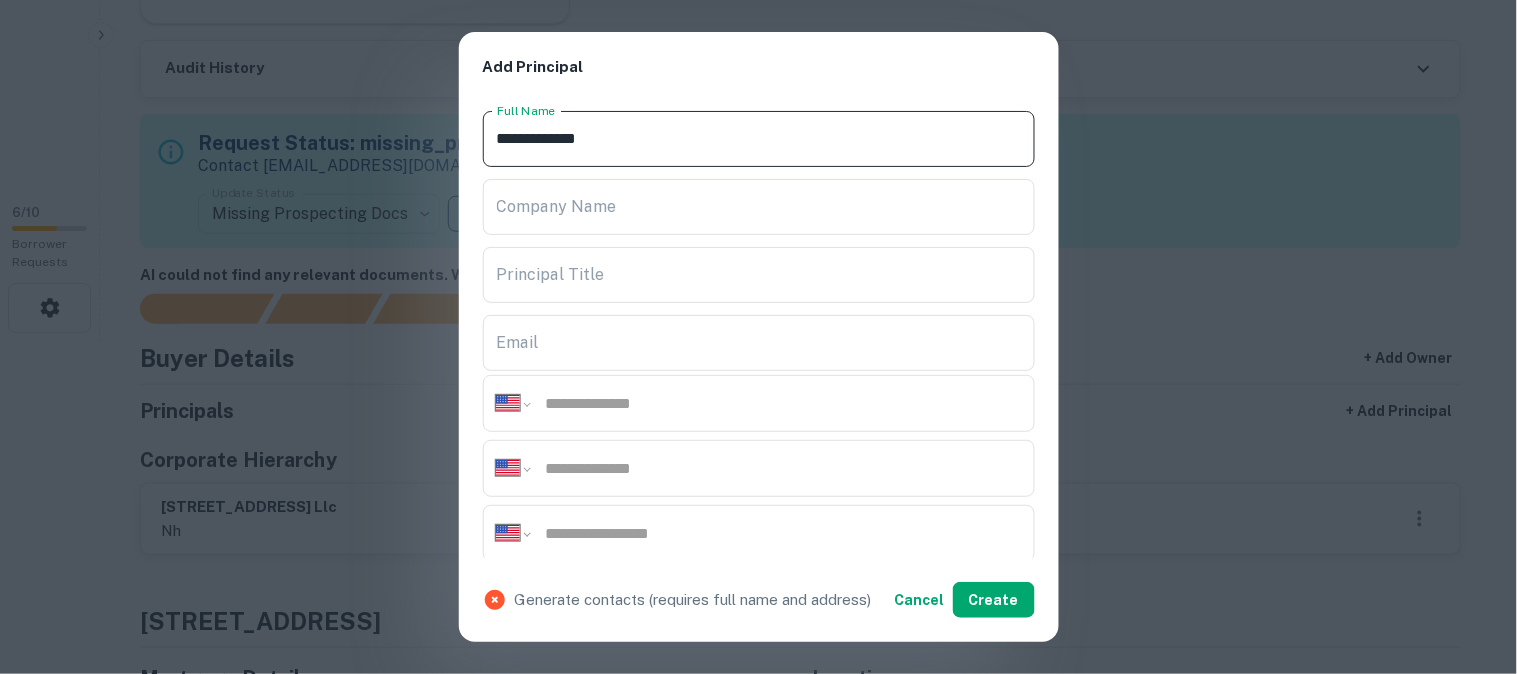 type on "**********" 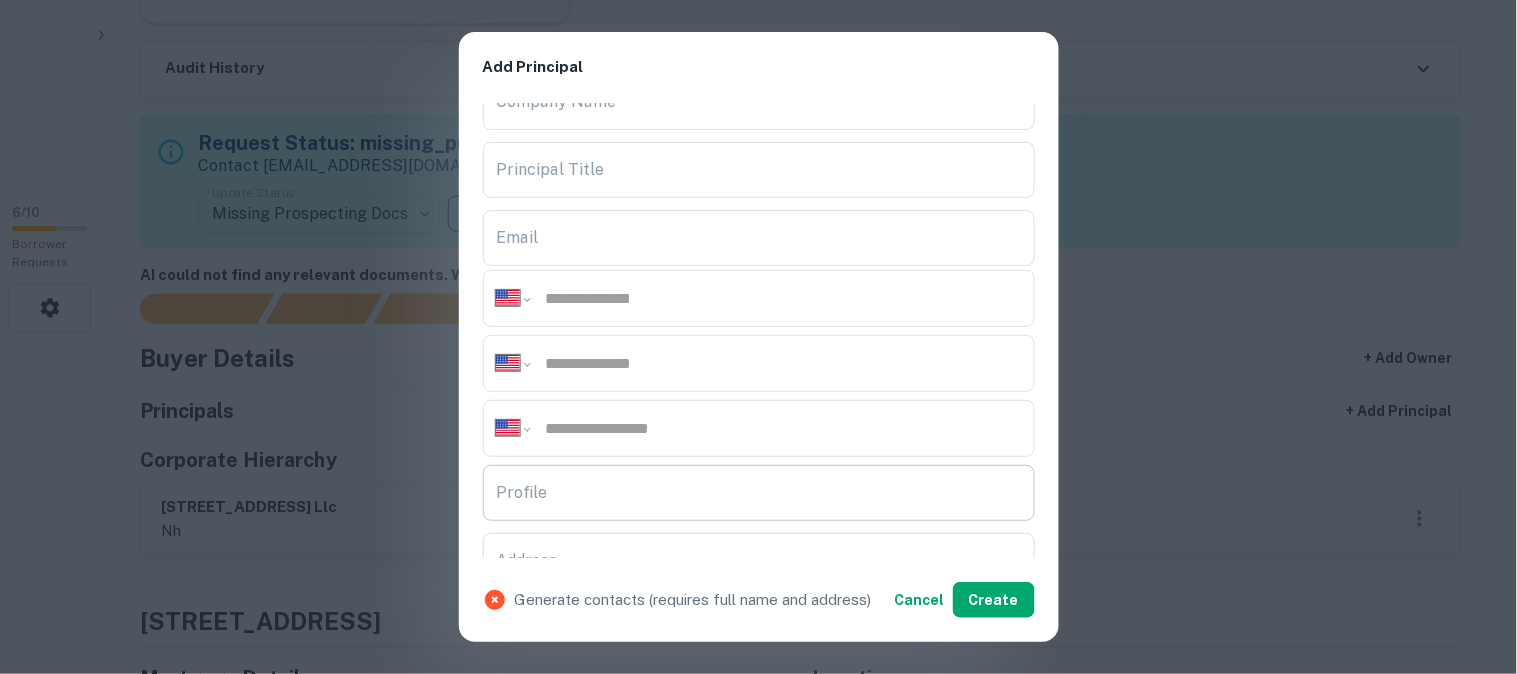 scroll, scrollTop: 222, scrollLeft: 0, axis: vertical 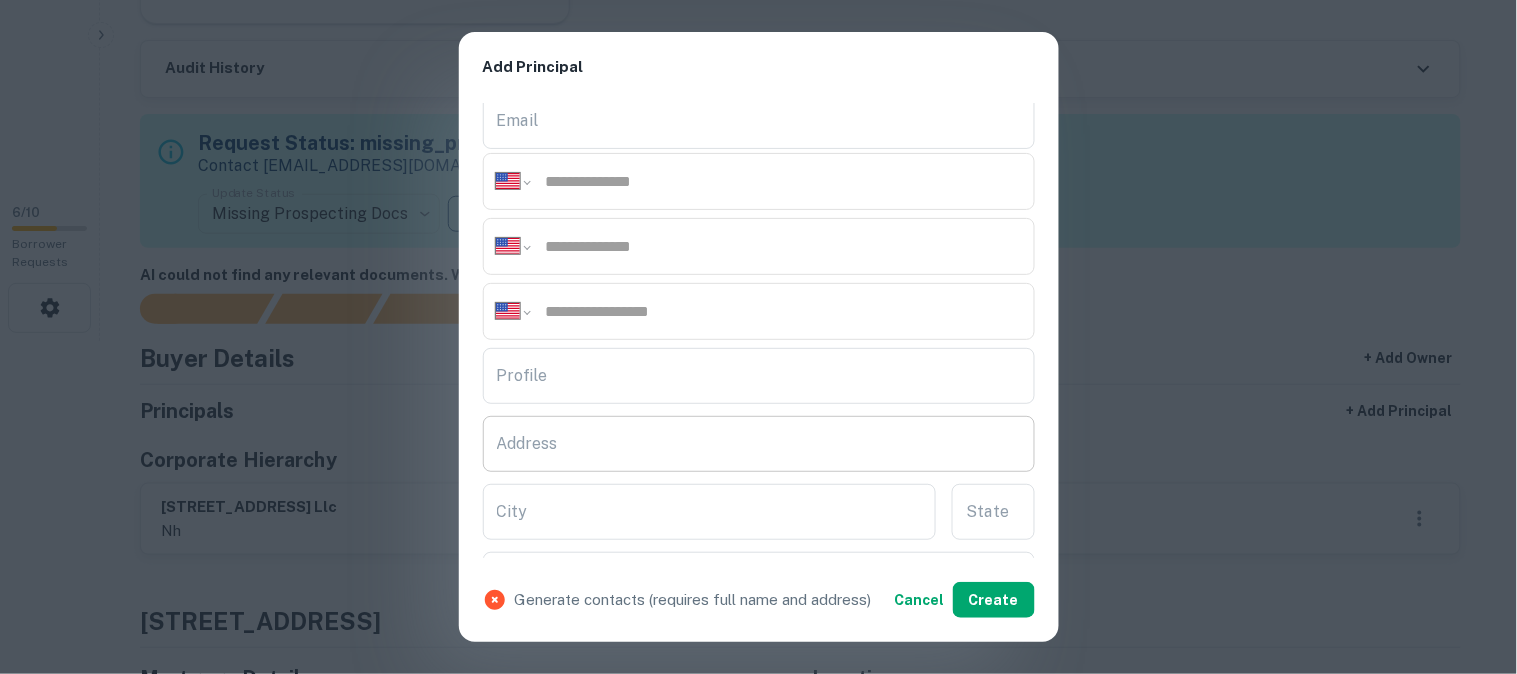 click on "Address" at bounding box center [759, 444] 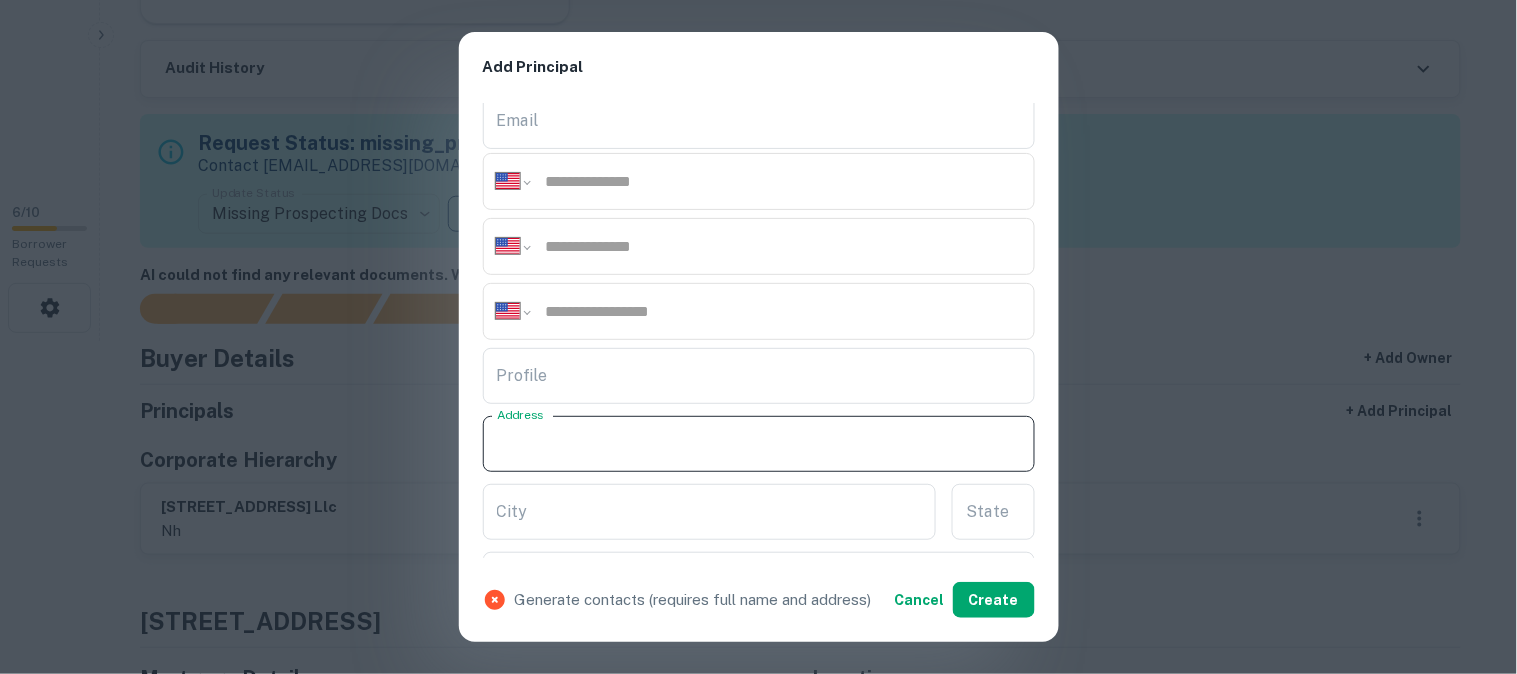 paste on "**********" 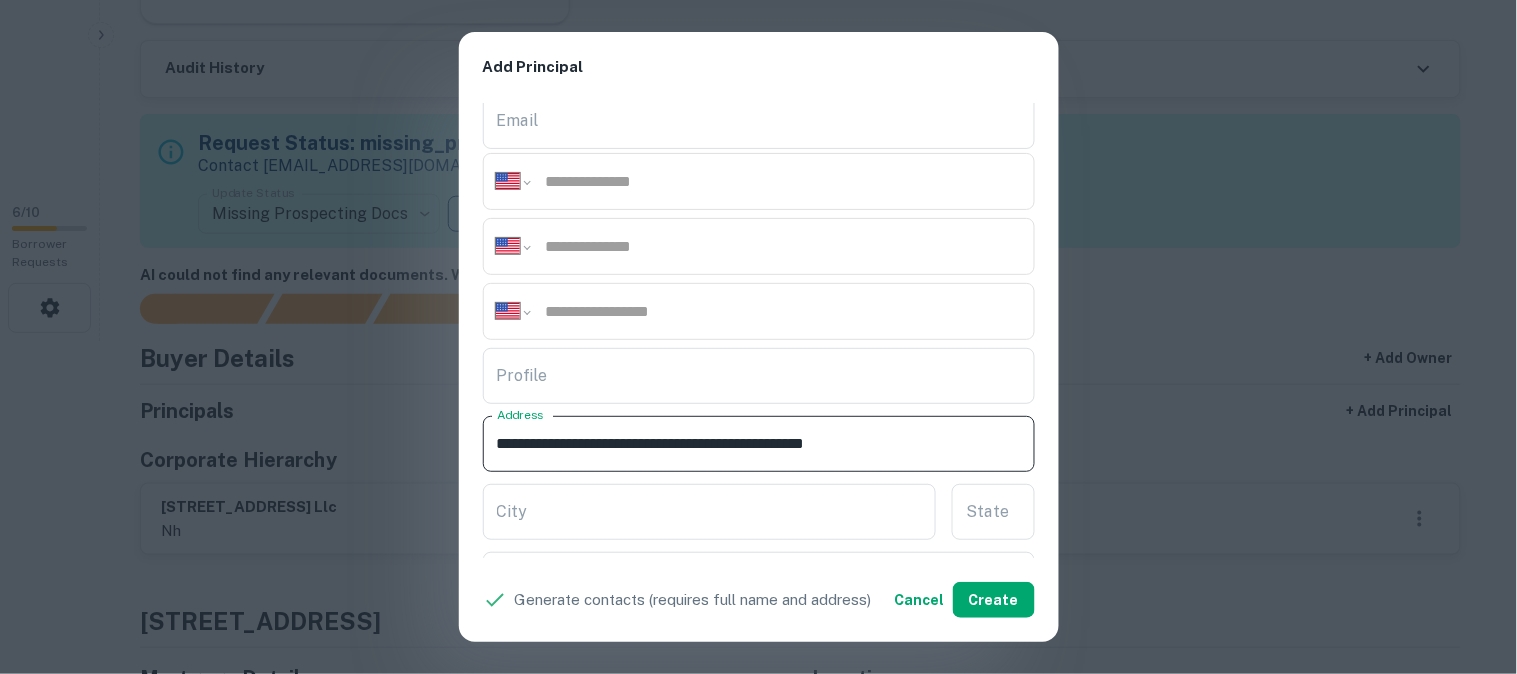 drag, startPoint x: 751, startPoint y: 444, endPoint x: 743, endPoint y: 427, distance: 18.788294 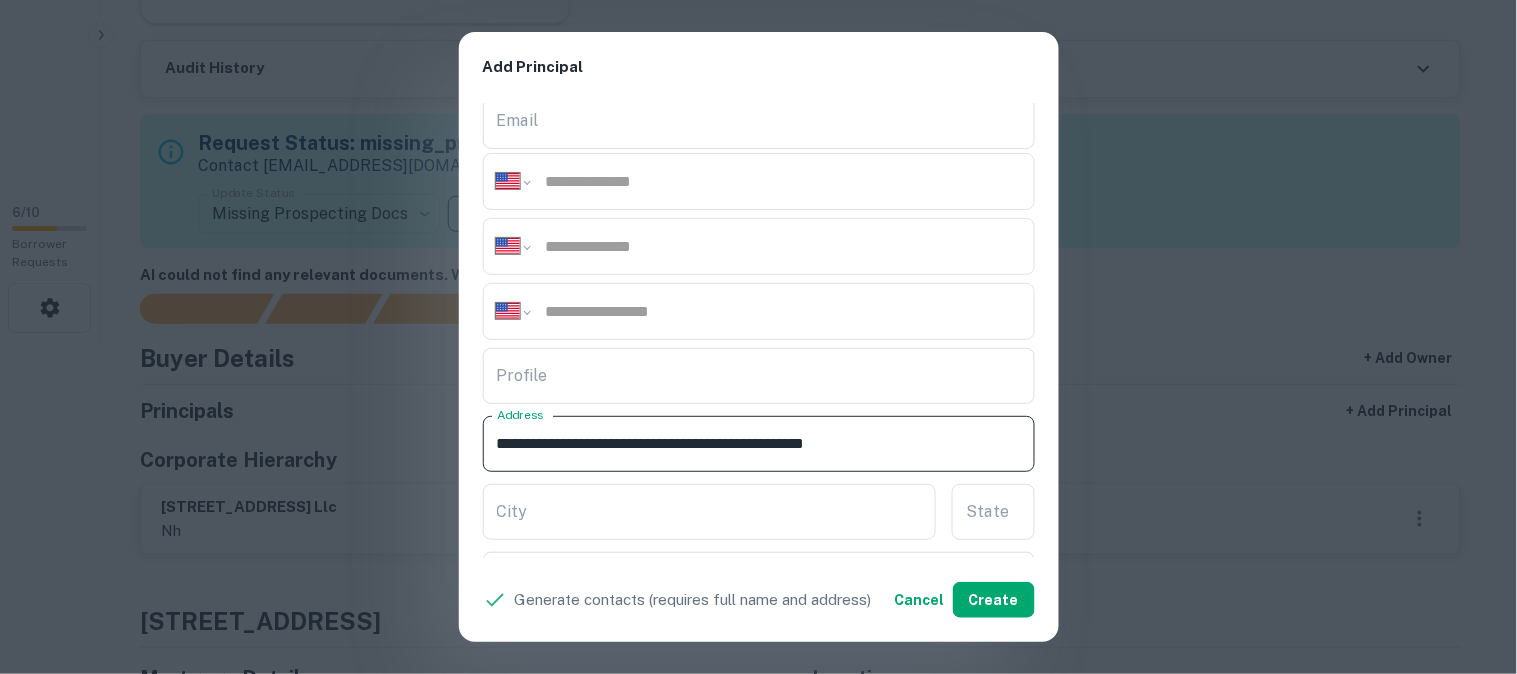 drag, startPoint x: 742, startPoint y: 433, endPoint x: 804, endPoint y: 454, distance: 65.459915 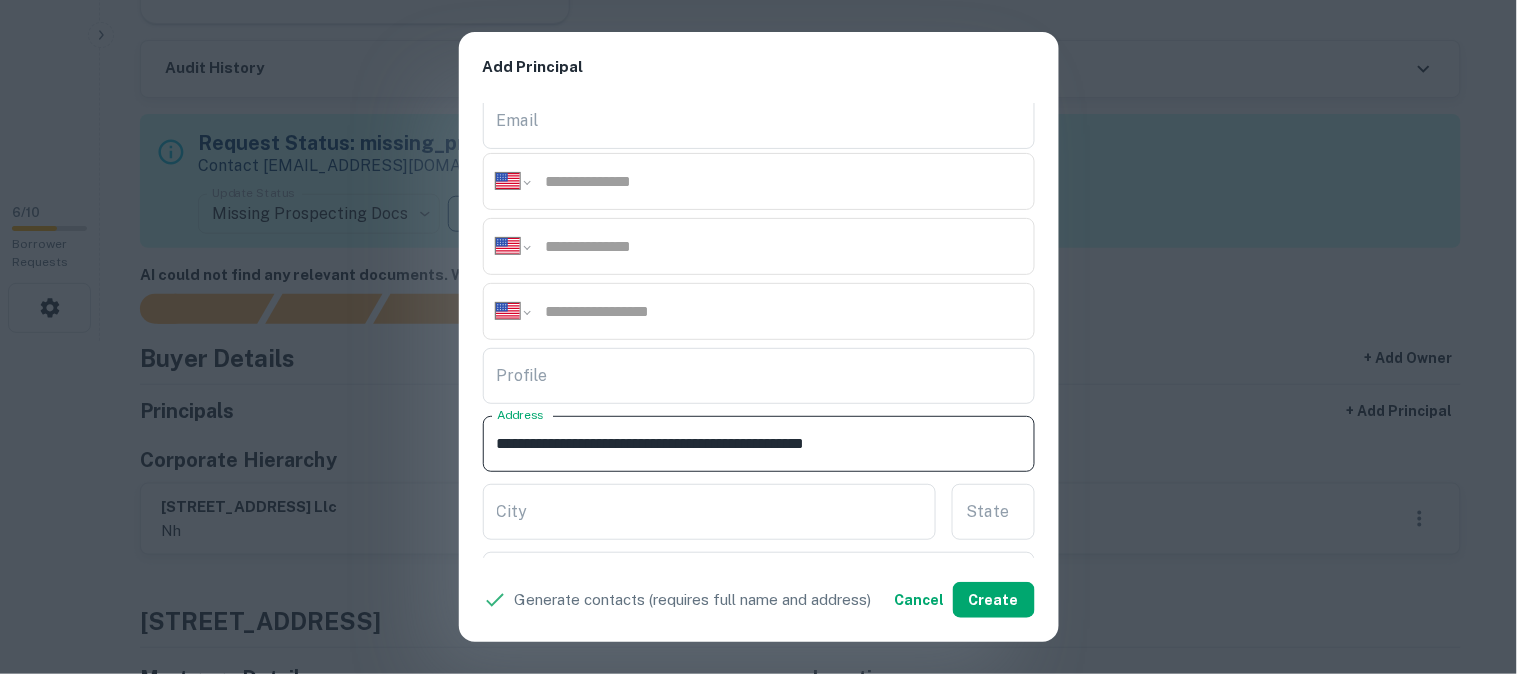 click on "**********" at bounding box center [759, 444] 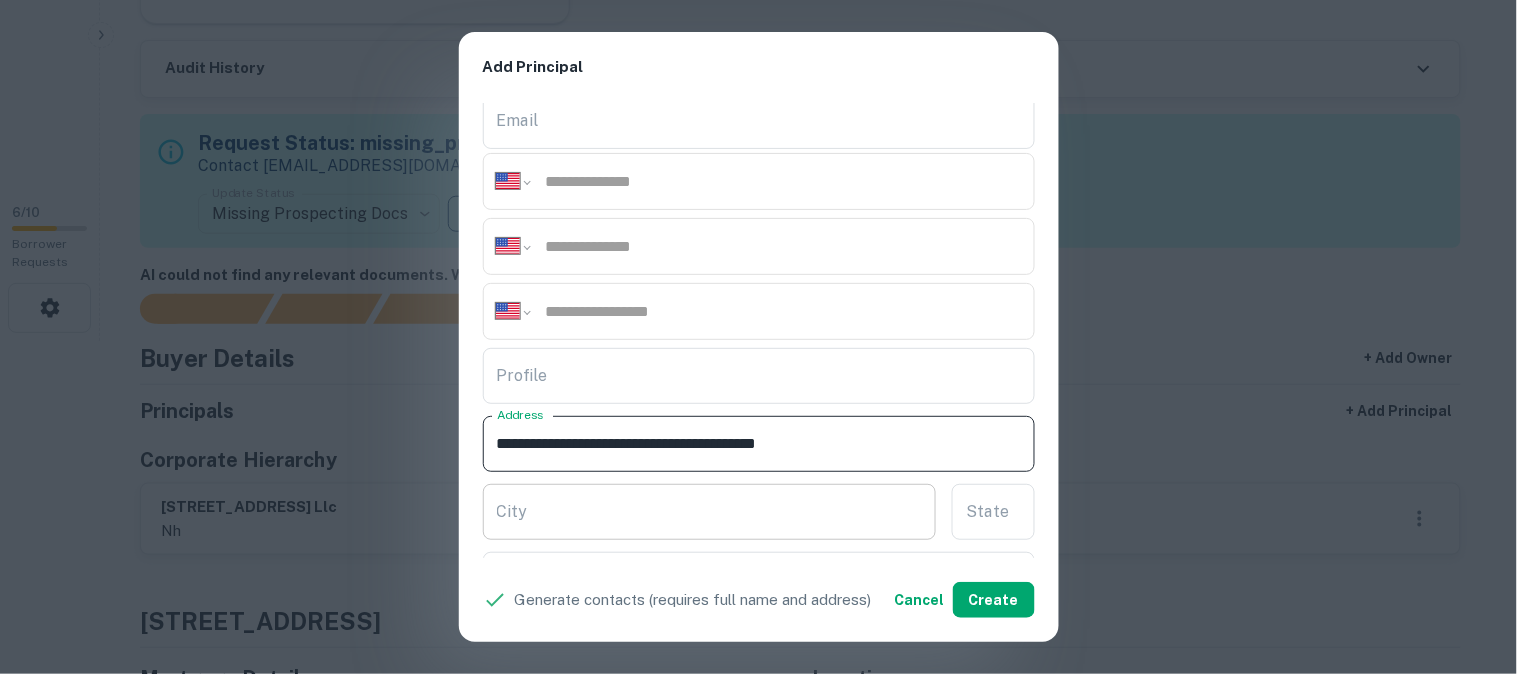 type on "**********" 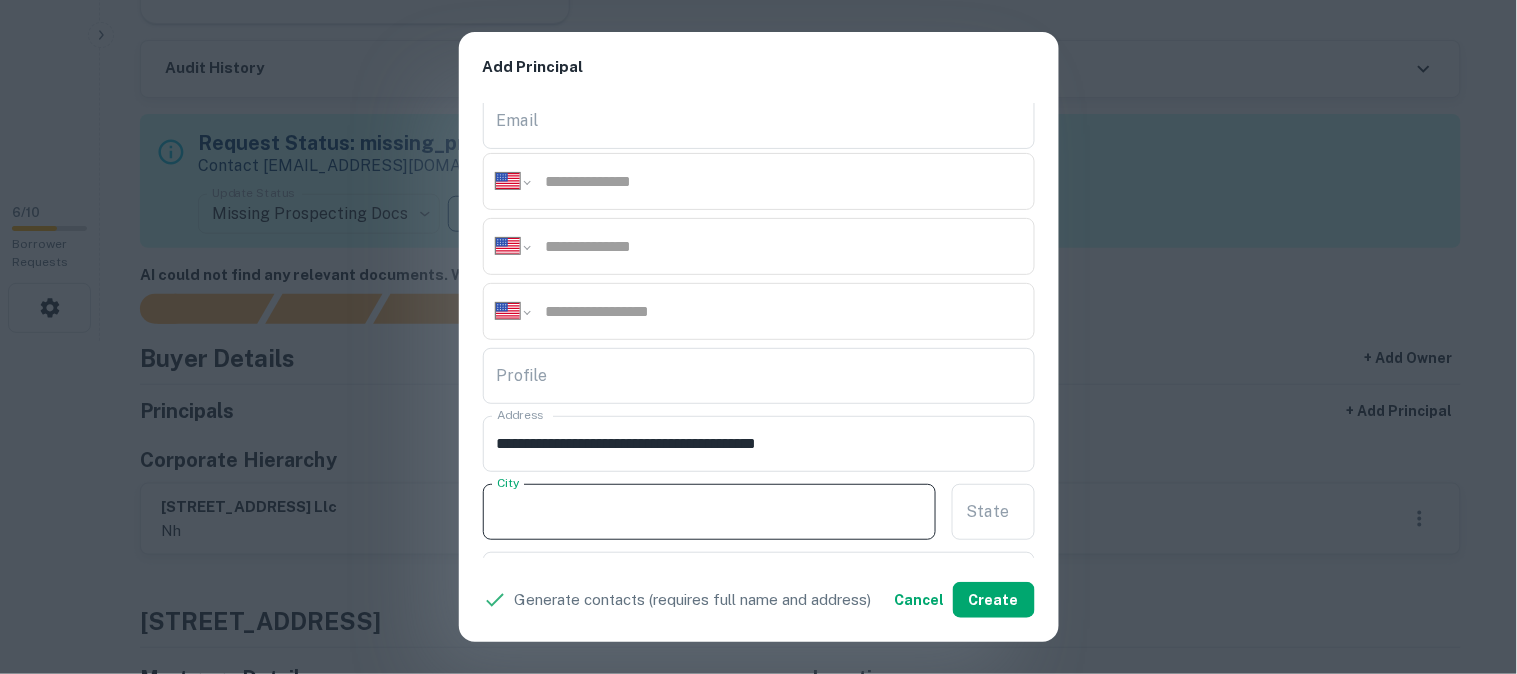 click on "City" at bounding box center (710, 512) 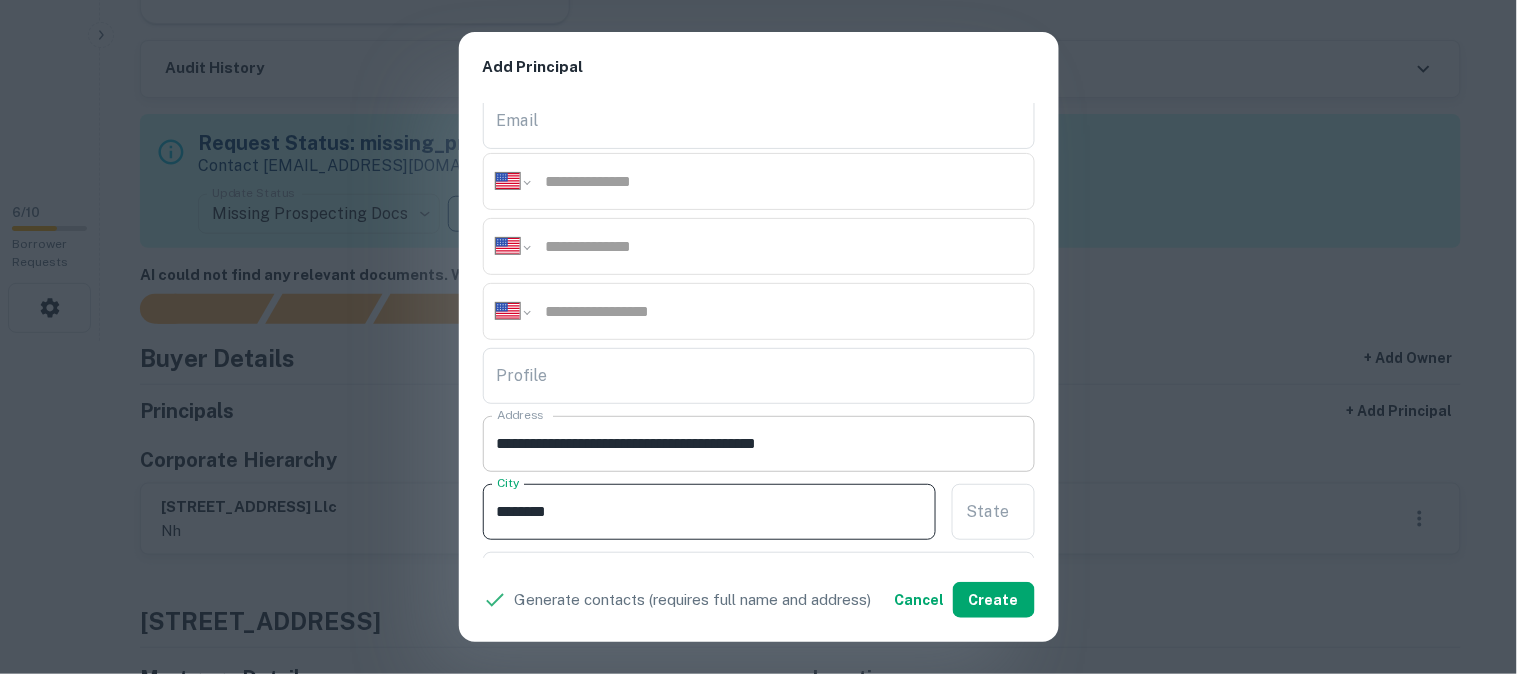 type on "********" 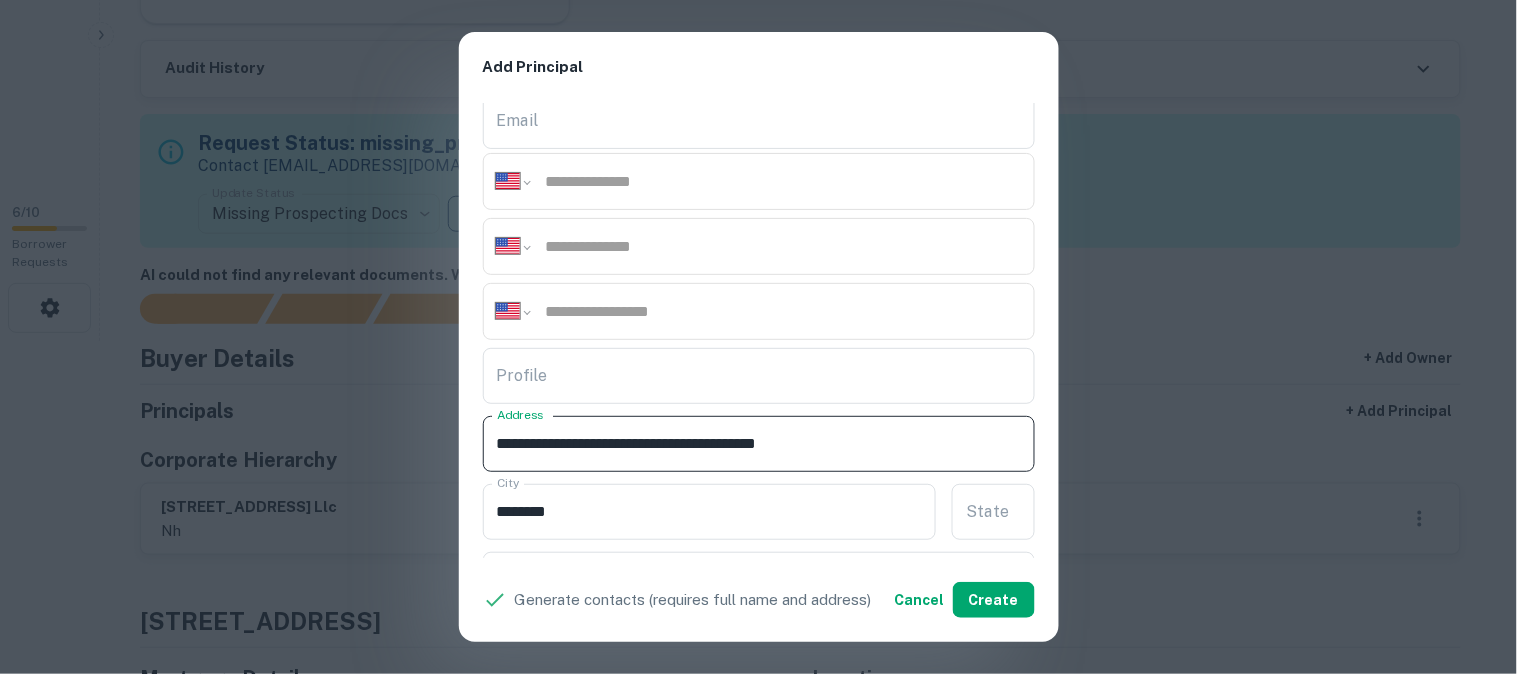 drag, startPoint x: 751, startPoint y: 441, endPoint x: 771, endPoint y: 458, distance: 26.24881 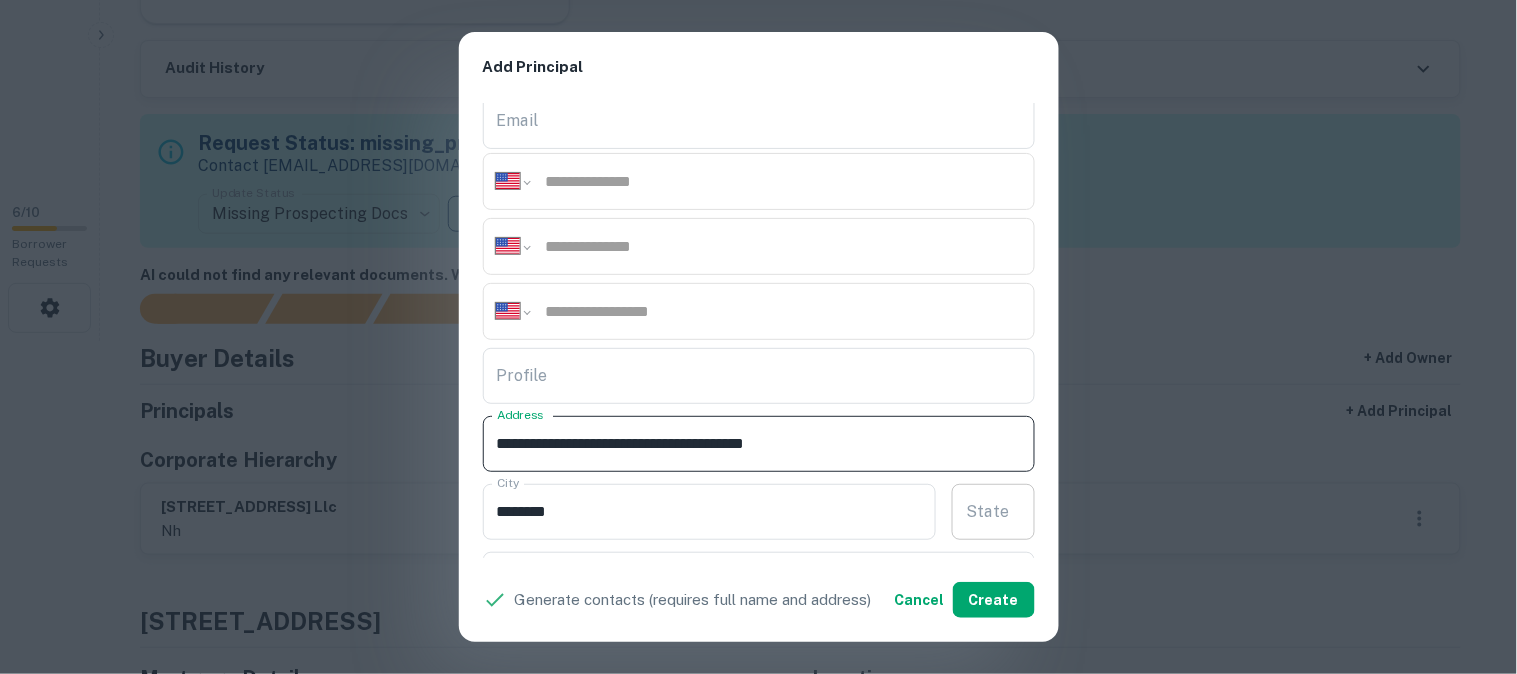 type on "**********" 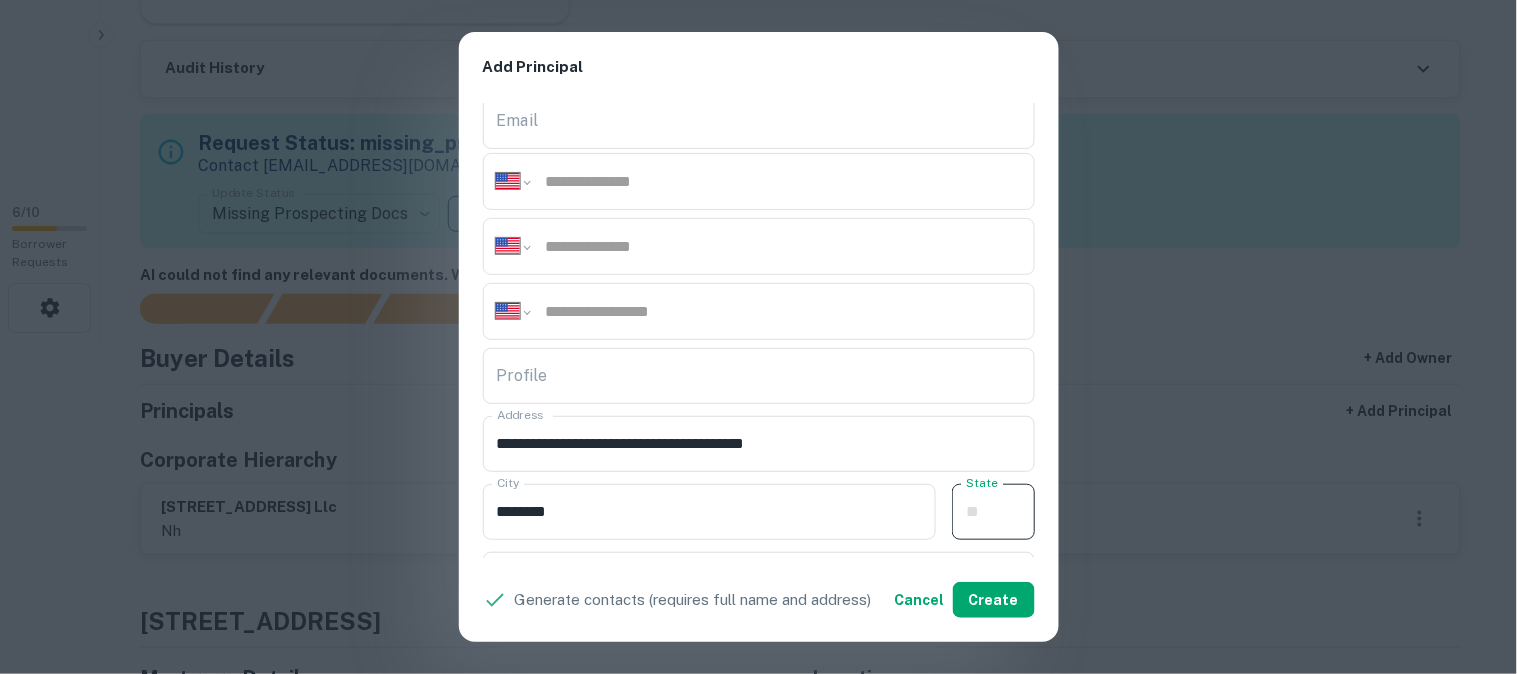 paste on "**" 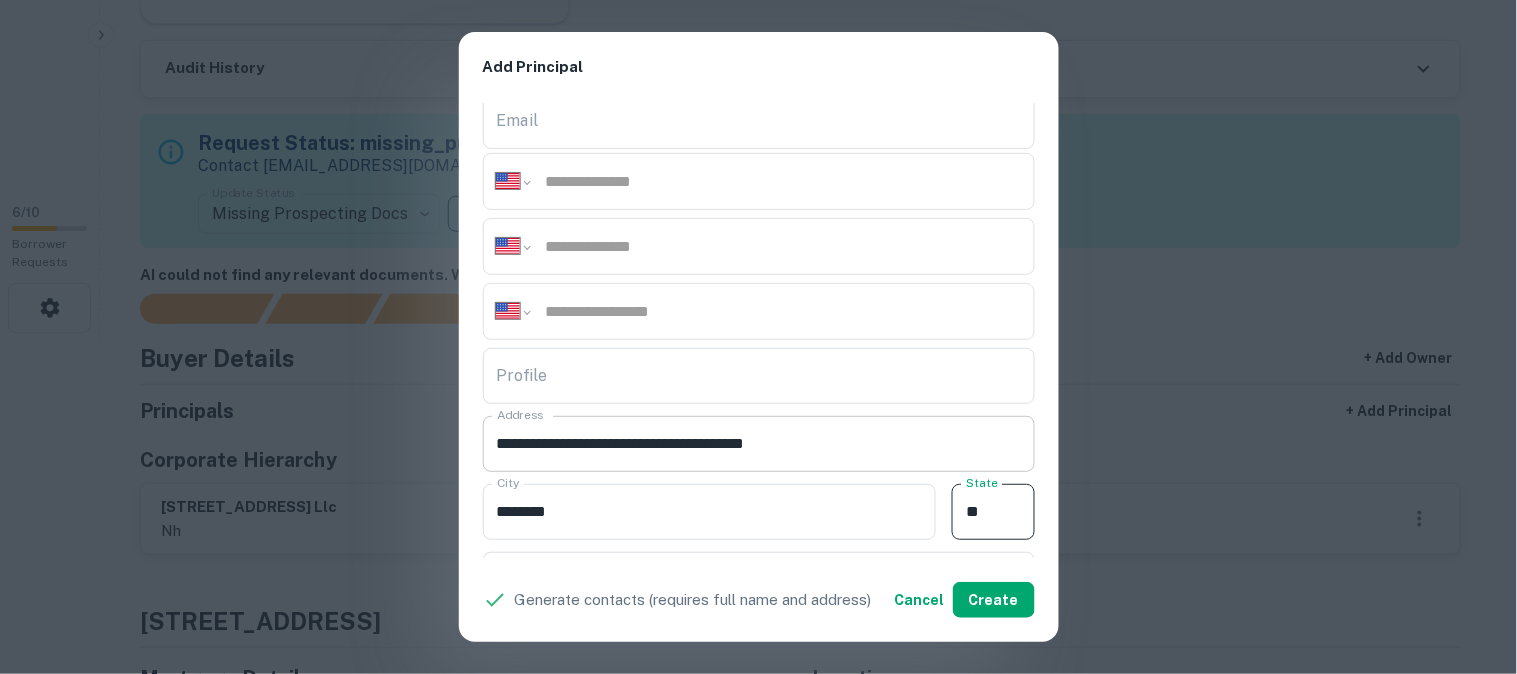 type on "**" 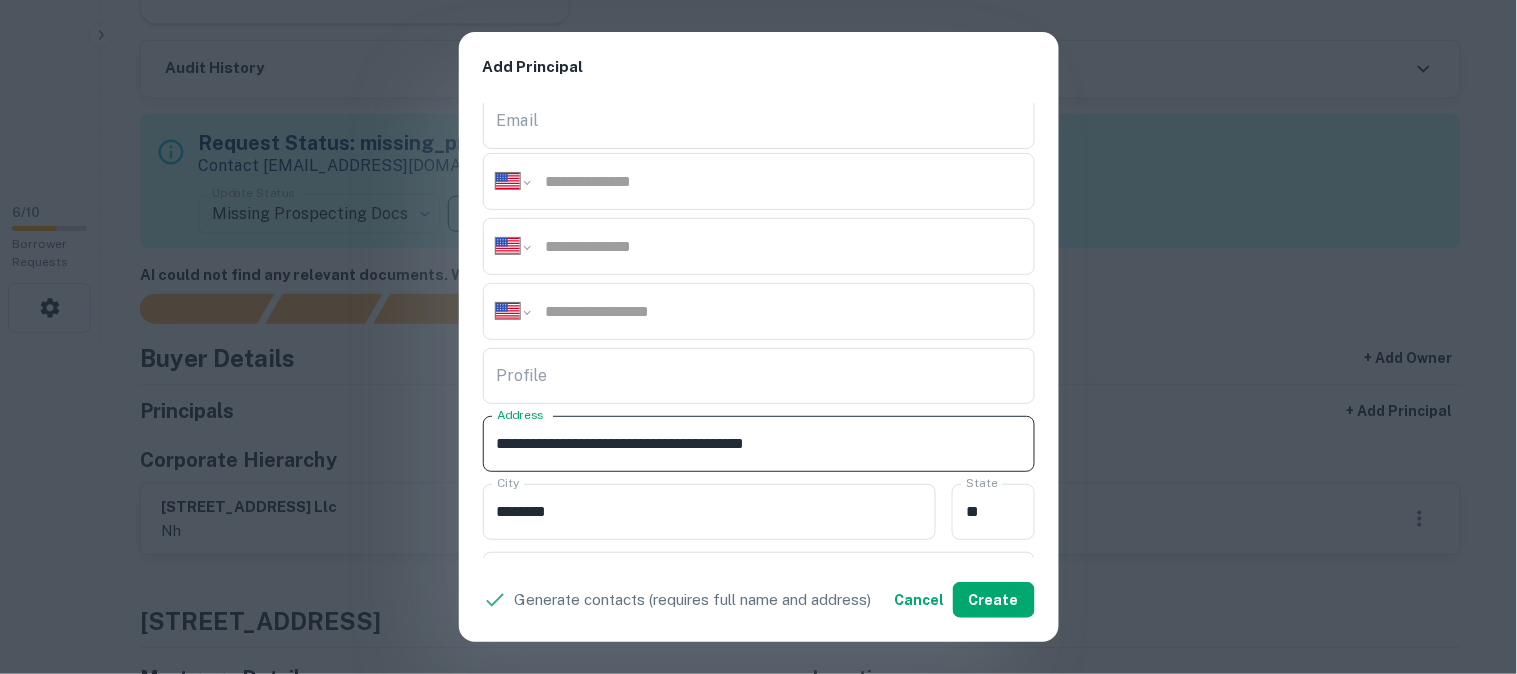 drag, startPoint x: 781, startPoint y: 452, endPoint x: 803, endPoint y: 461, distance: 23.769728 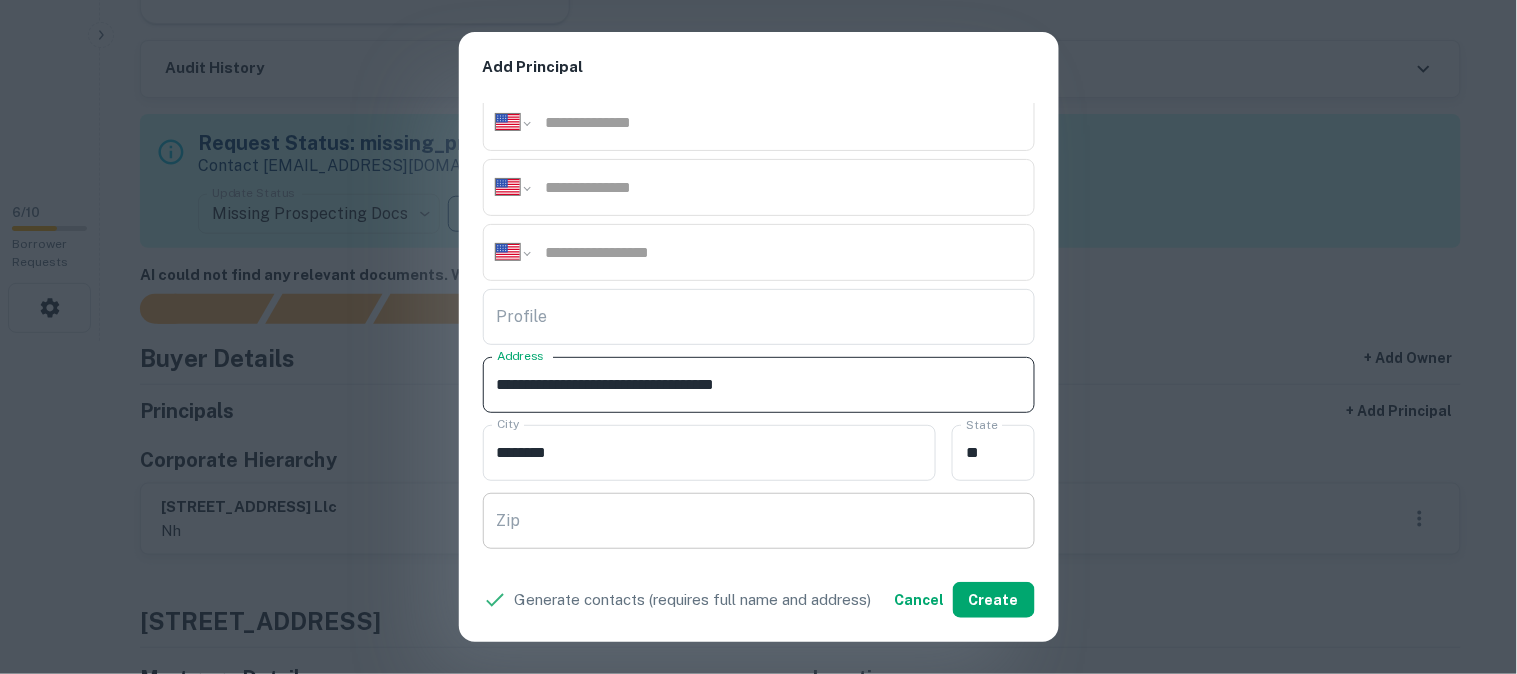 scroll, scrollTop: 333, scrollLeft: 0, axis: vertical 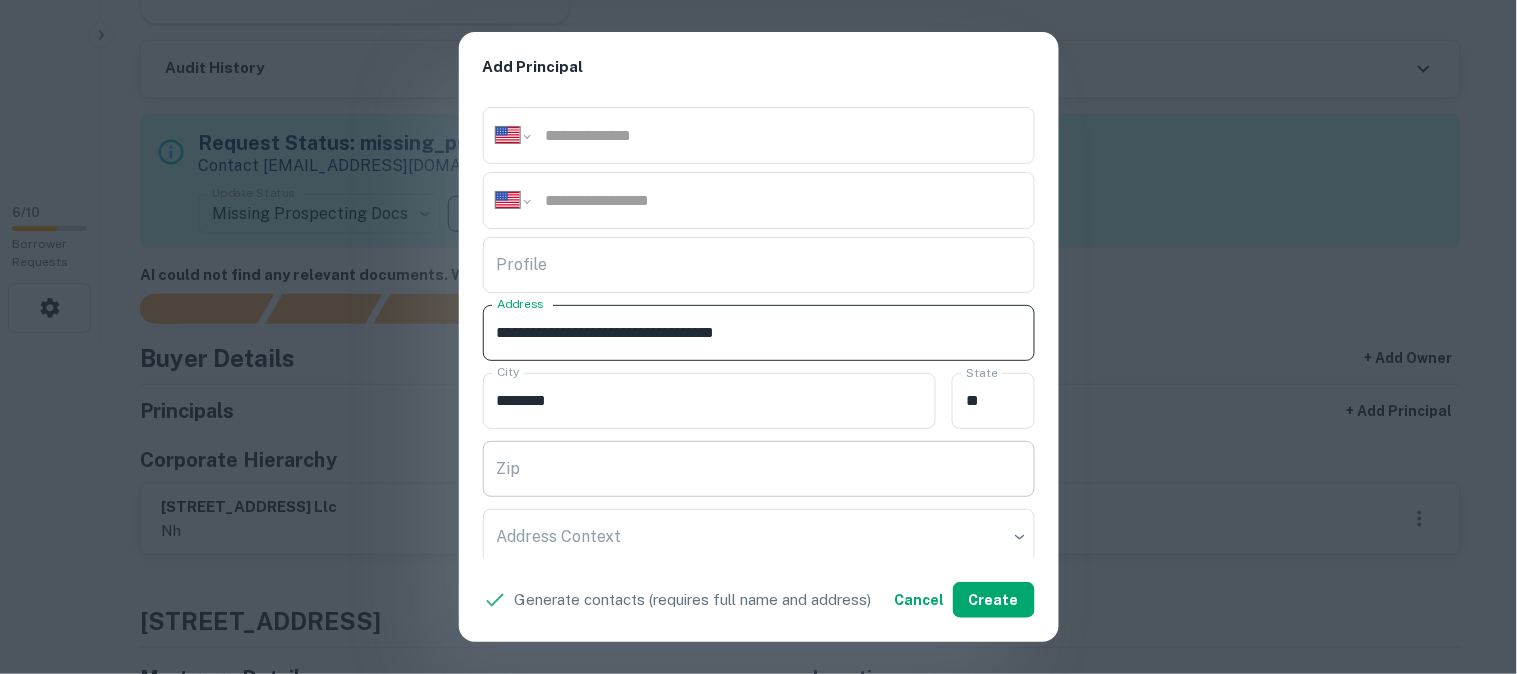 type on "**********" 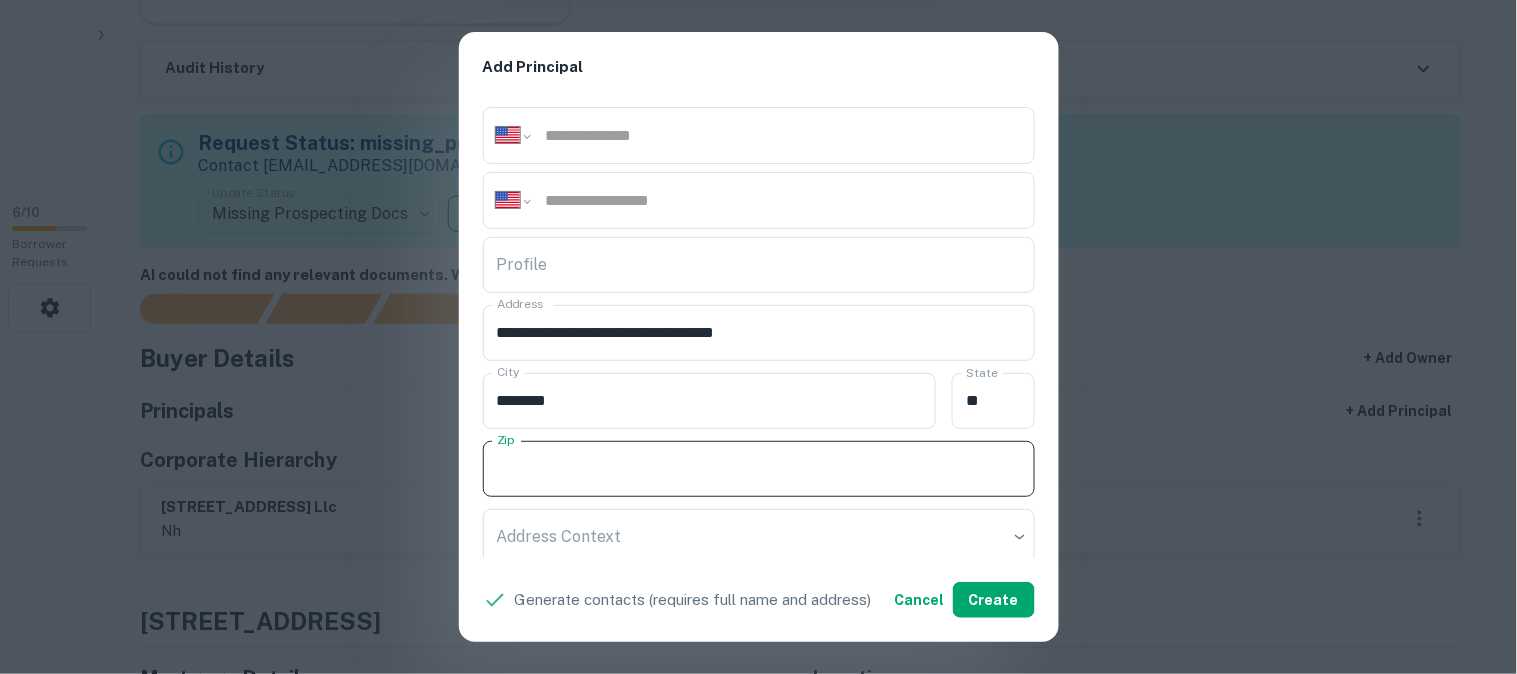 paste on "*****" 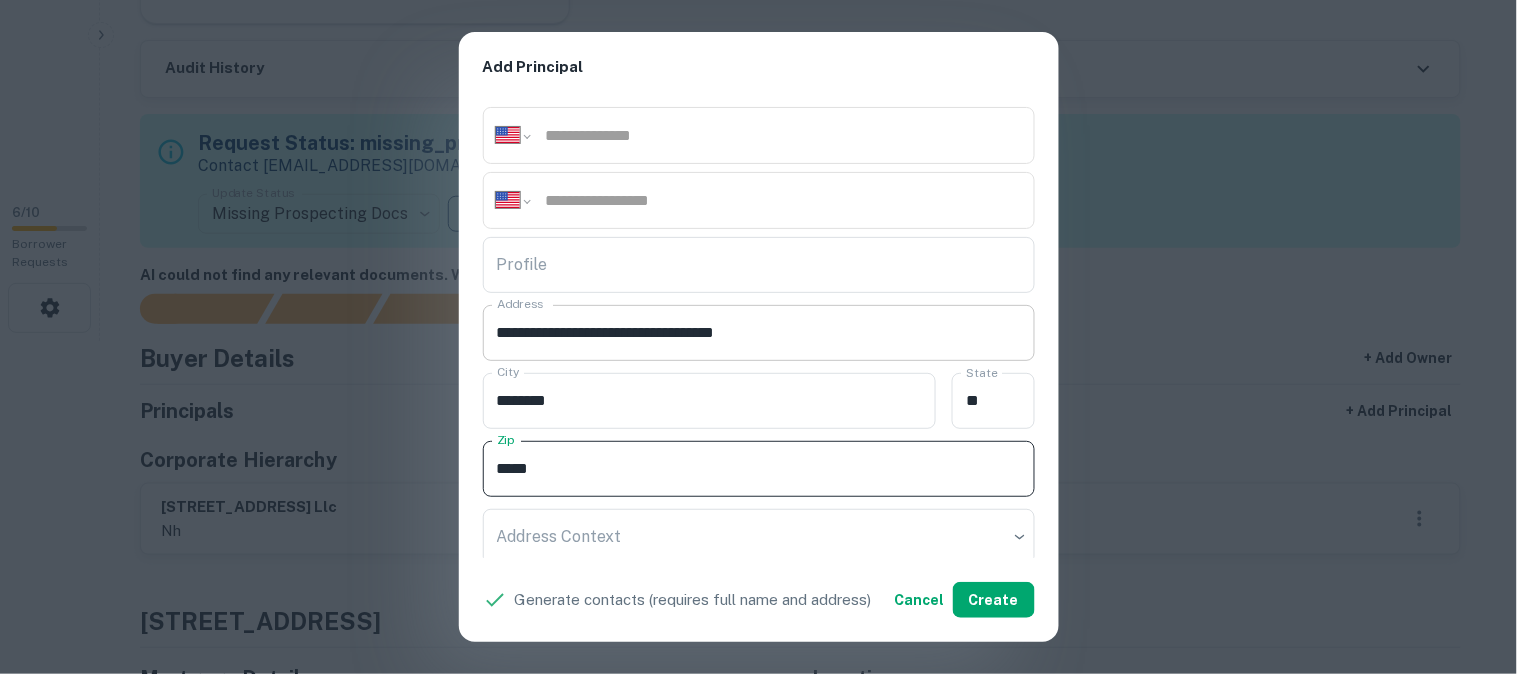 type on "*****" 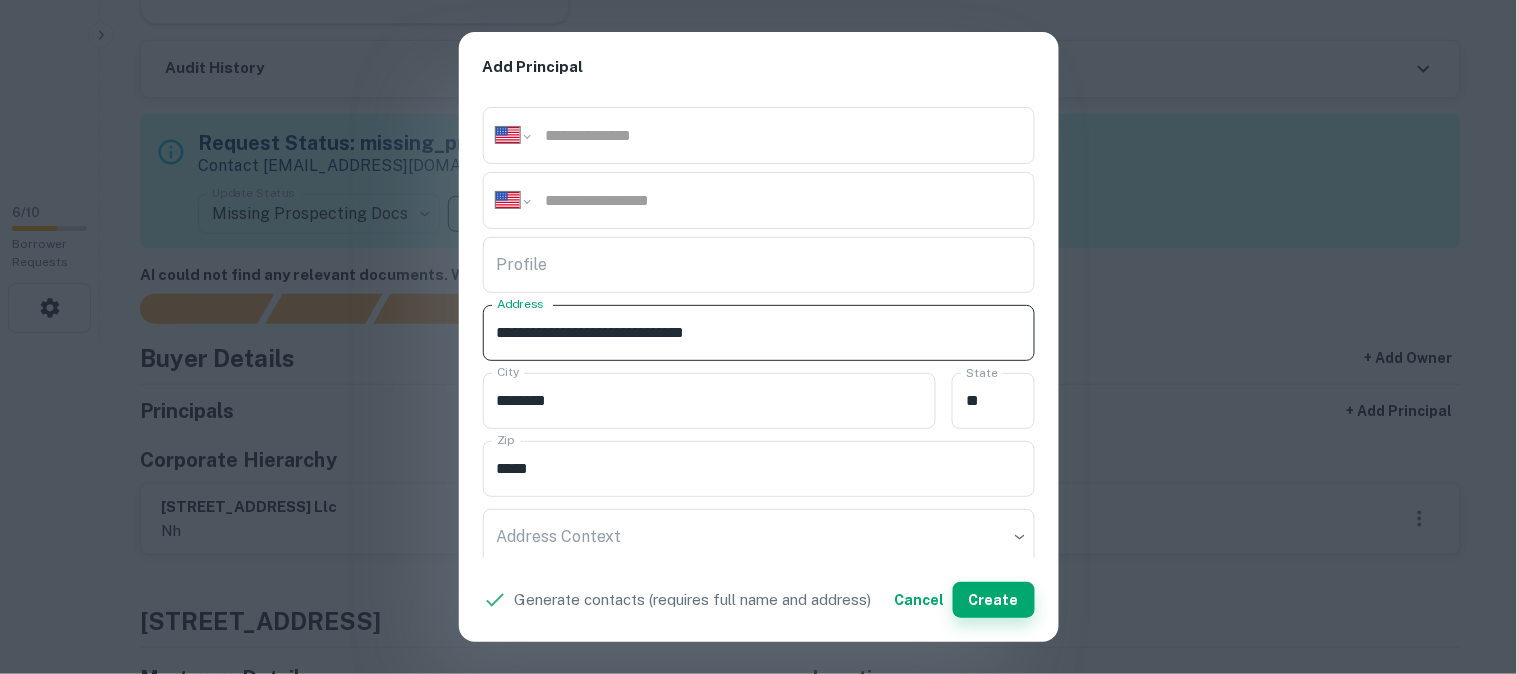 type on "**********" 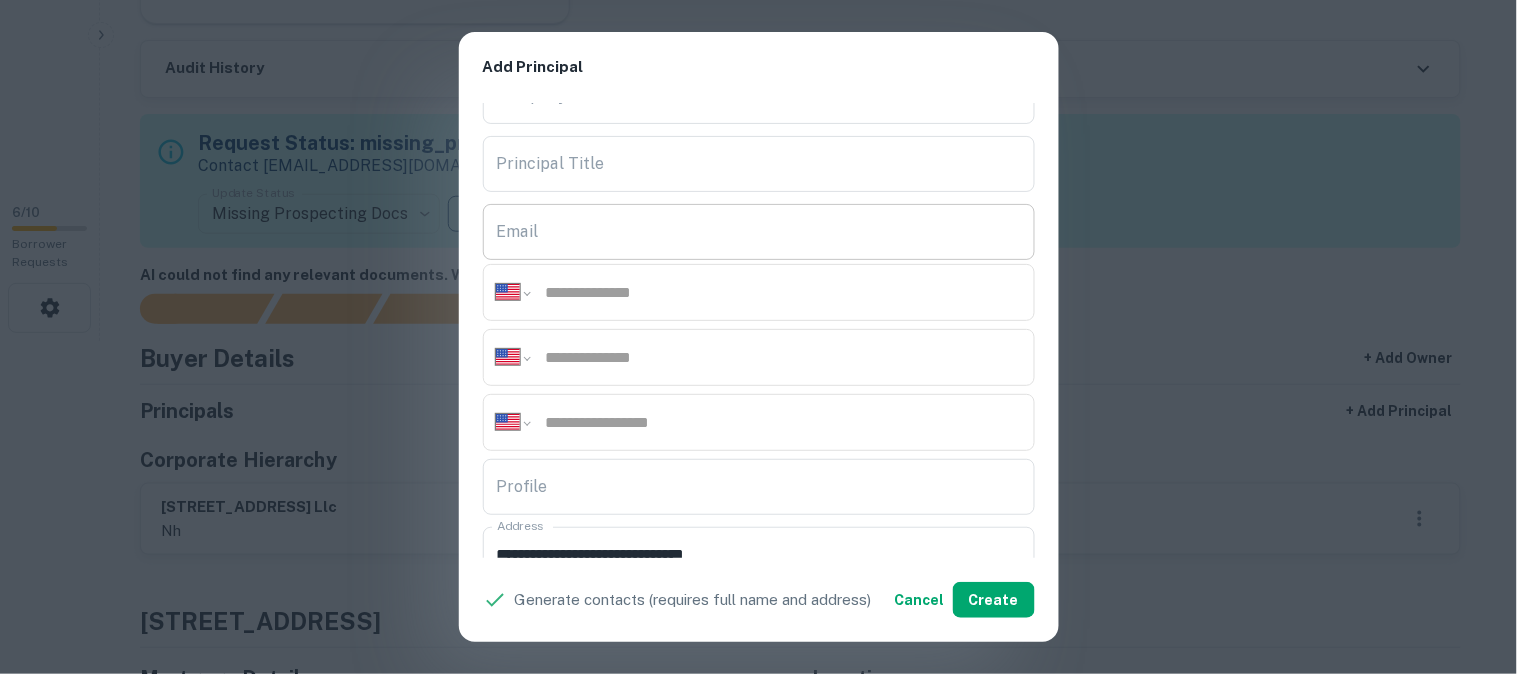 scroll, scrollTop: 0, scrollLeft: 0, axis: both 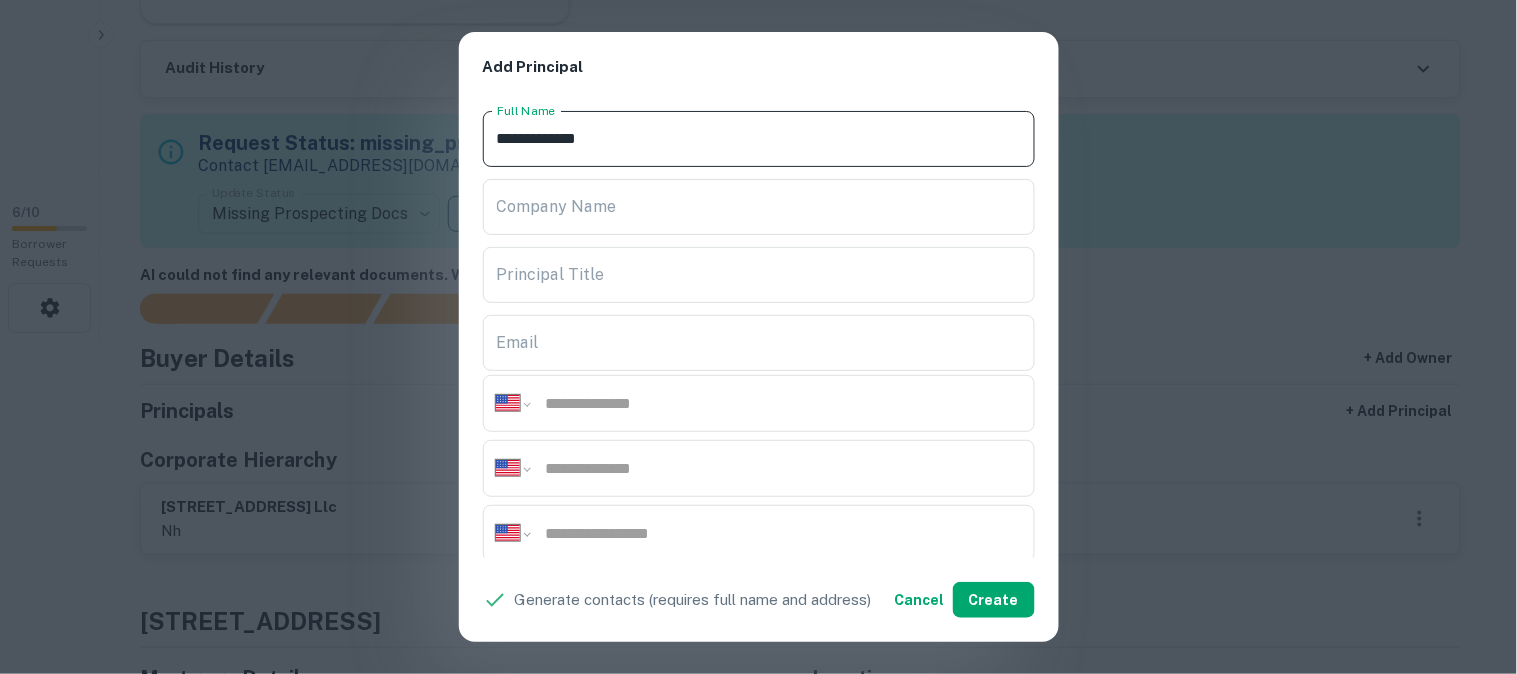 drag, startPoint x: 660, startPoint y: 138, endPoint x: 471, endPoint y: 173, distance: 192.21342 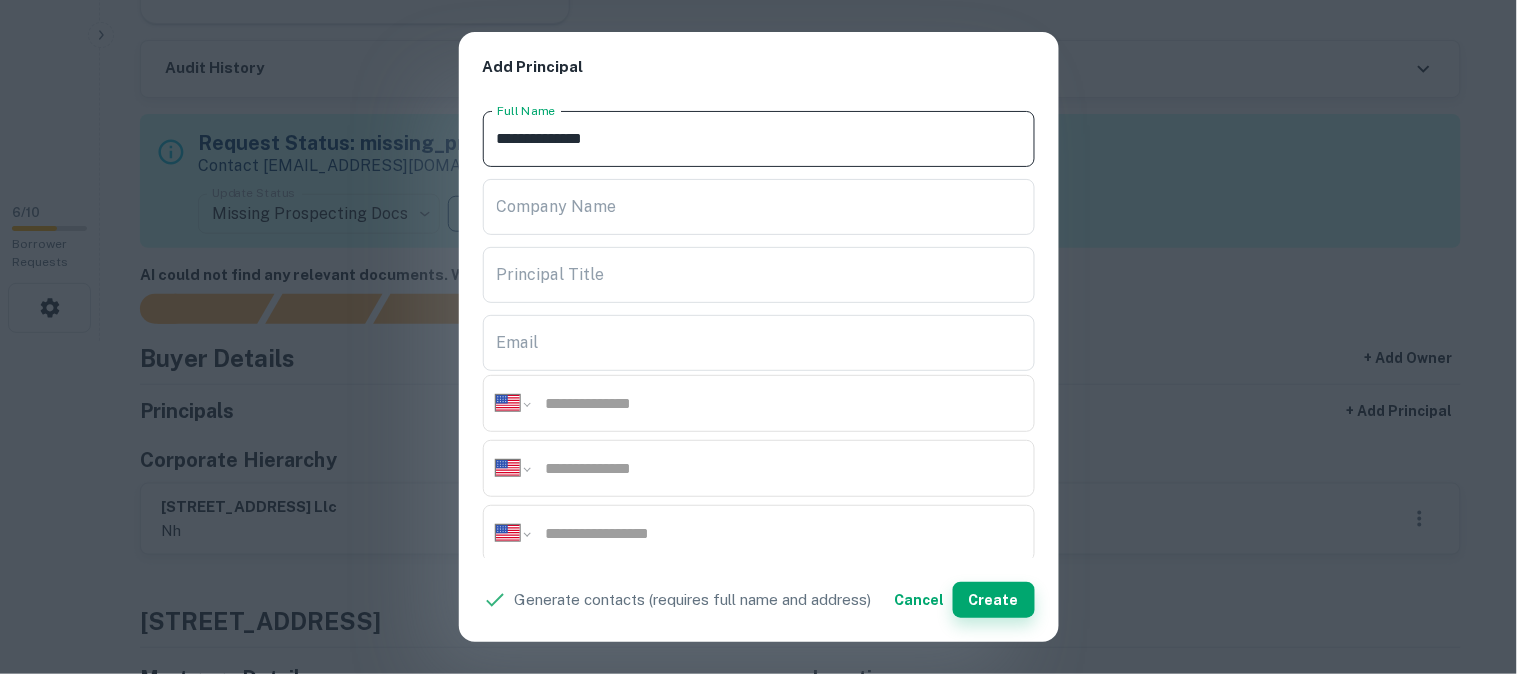 type on "**********" 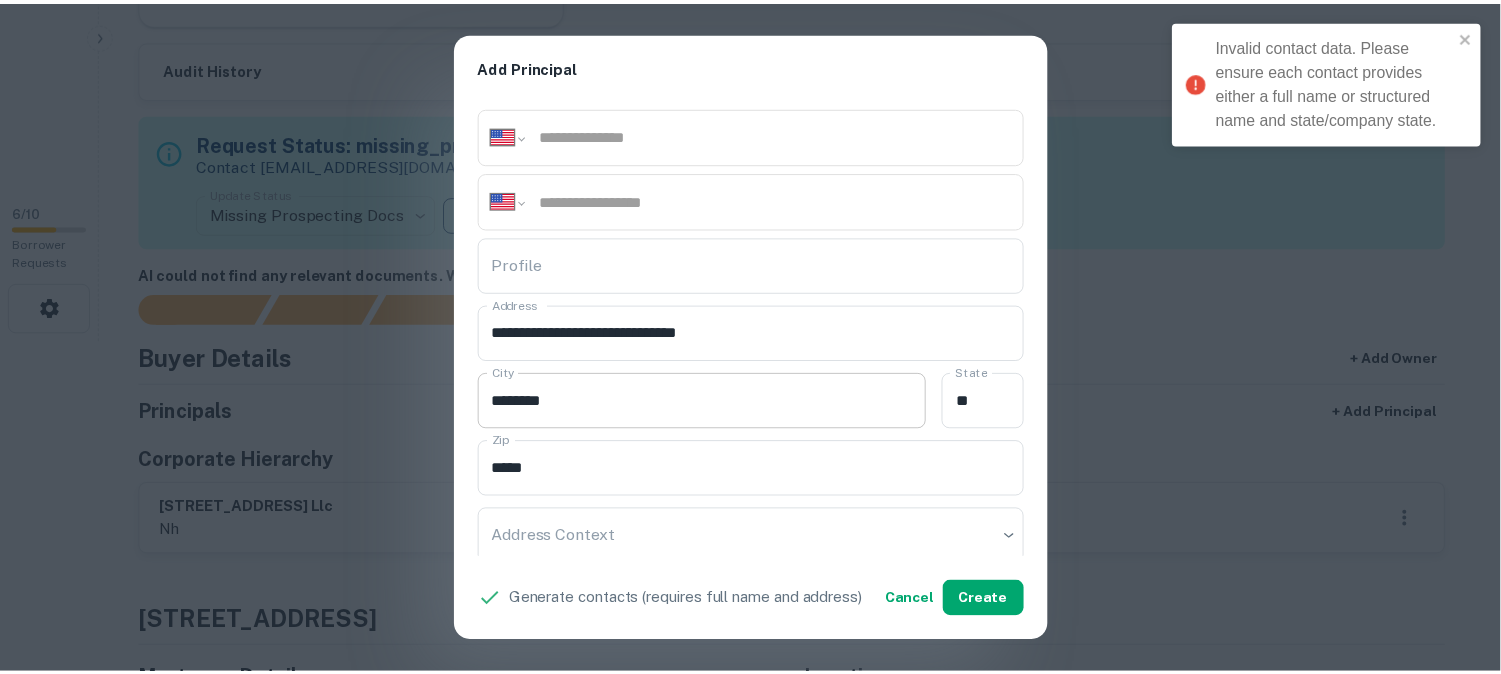 scroll, scrollTop: 444, scrollLeft: 0, axis: vertical 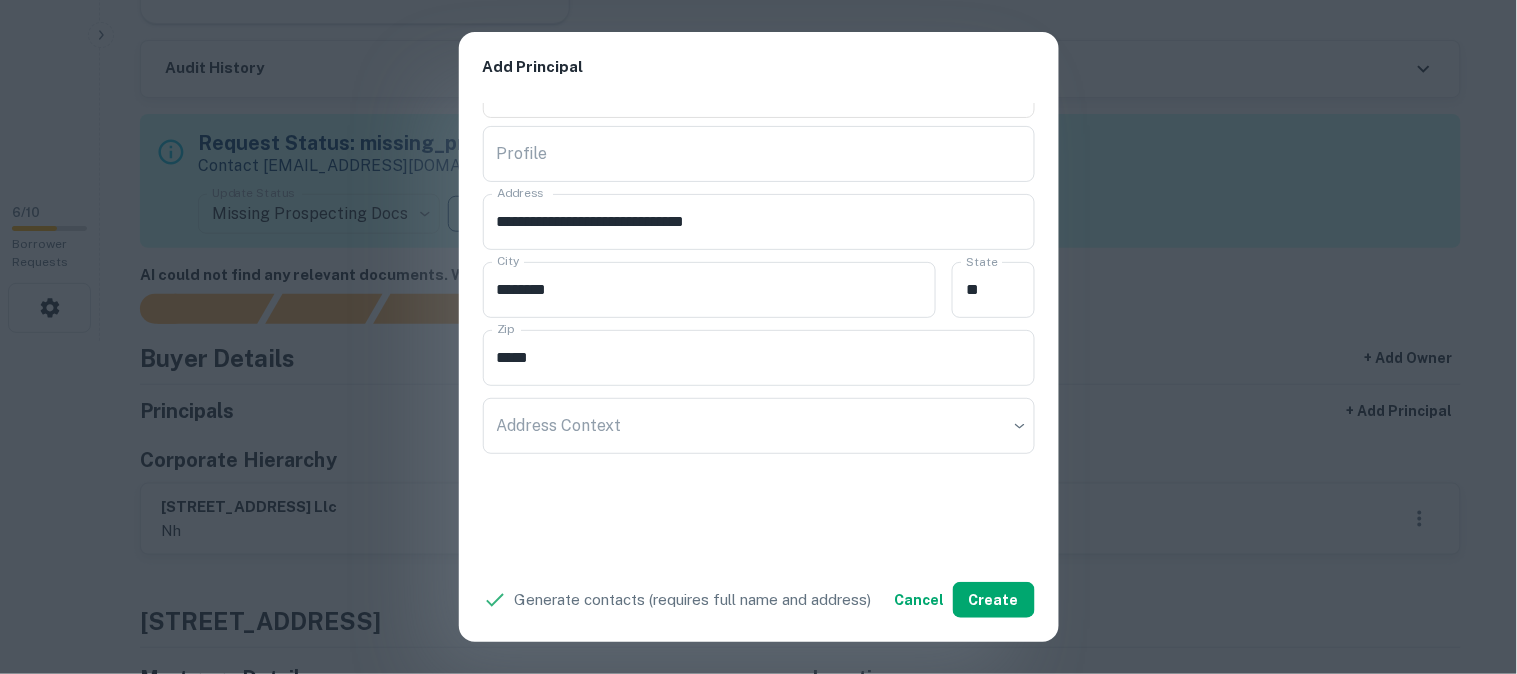 click on "**********" at bounding box center (758, 337) 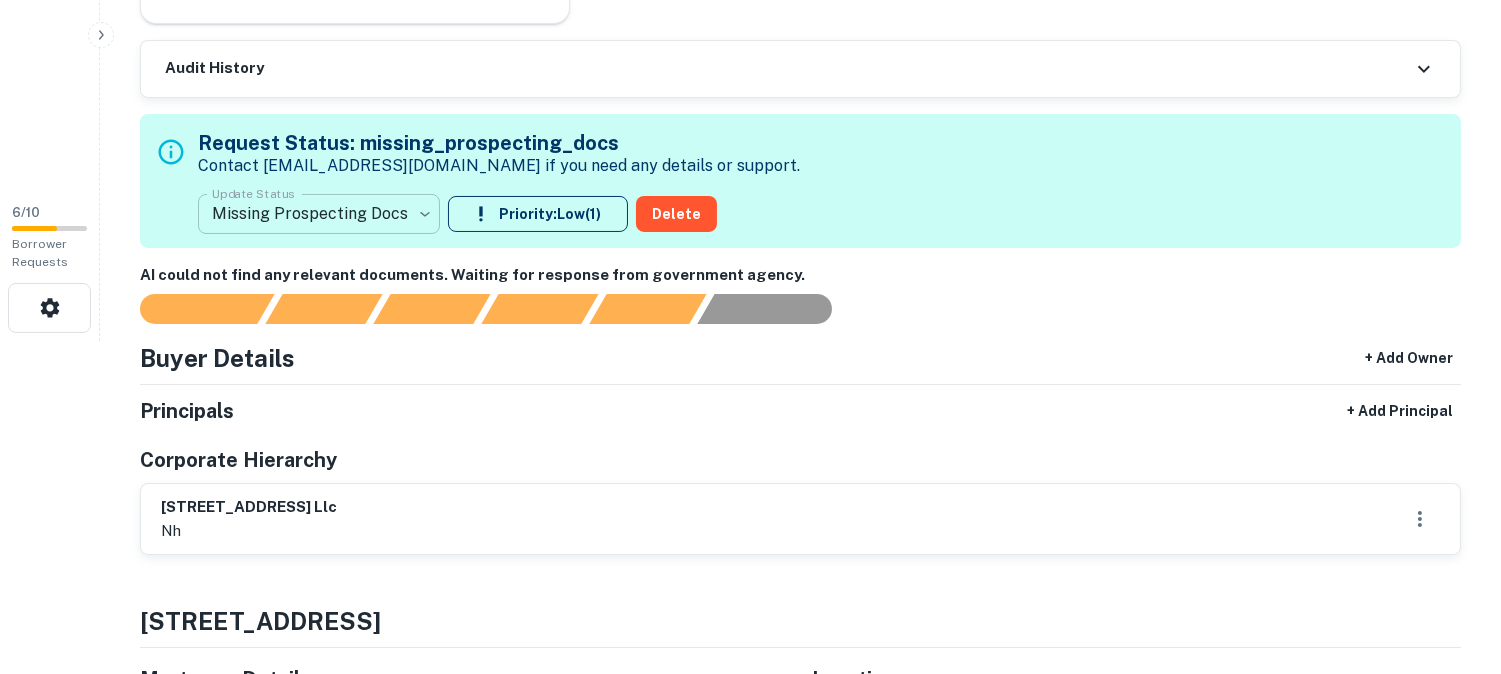 click on "**********" at bounding box center [750, 4] 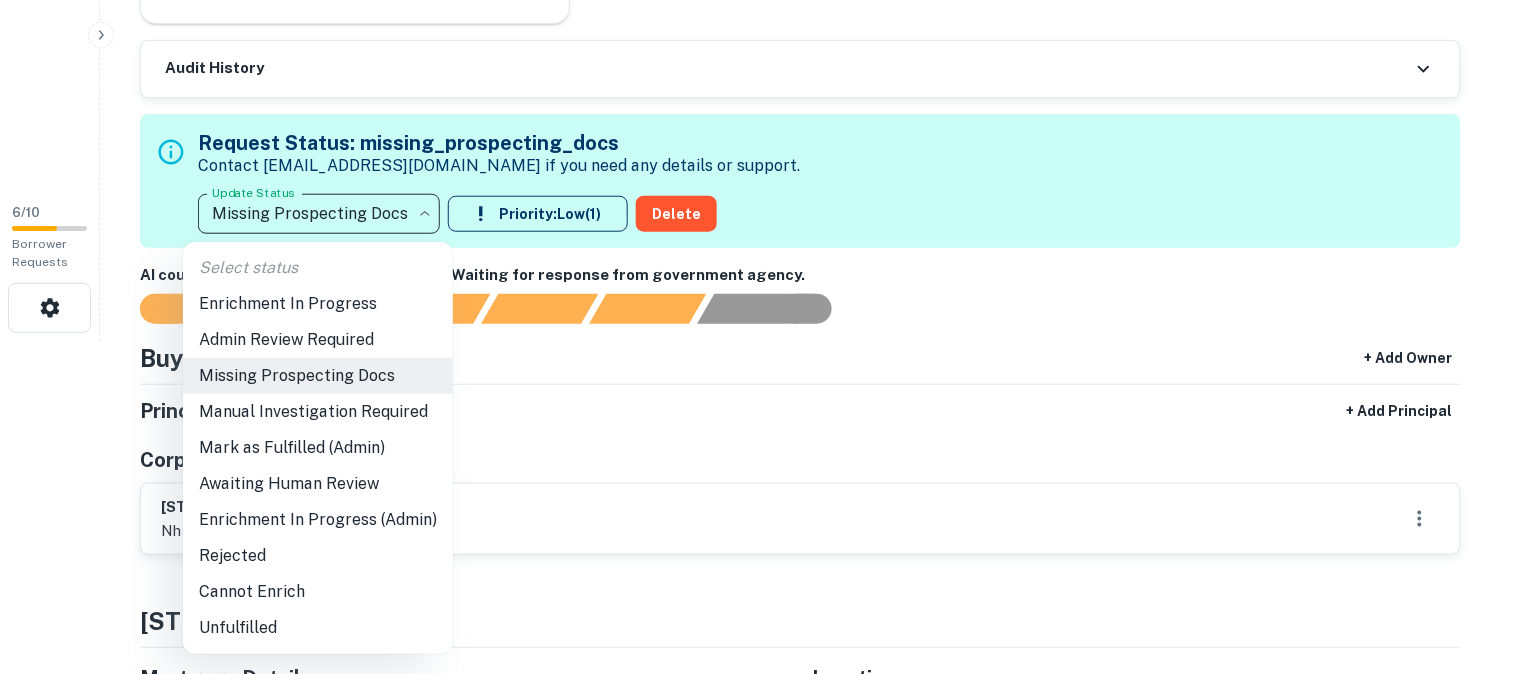 click on "Admin Review Required" at bounding box center [318, 340] 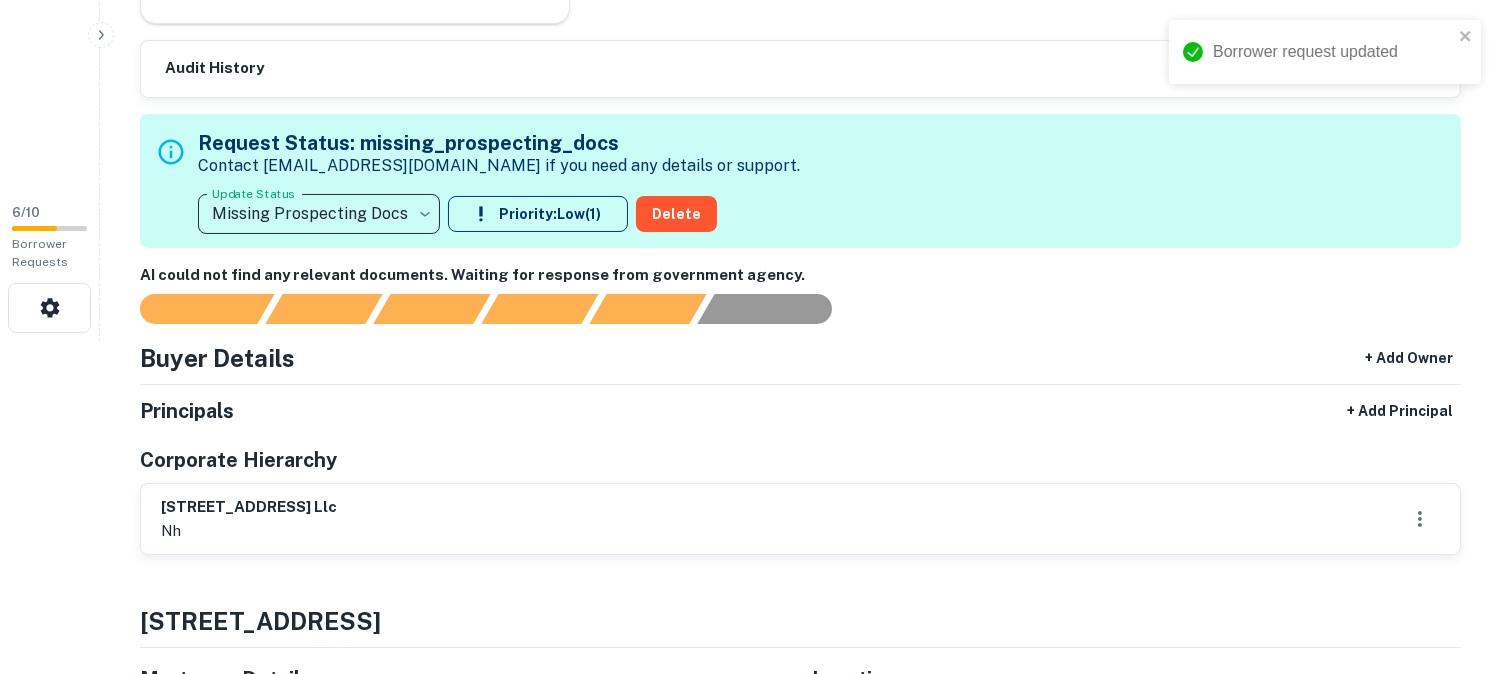 type on "**********" 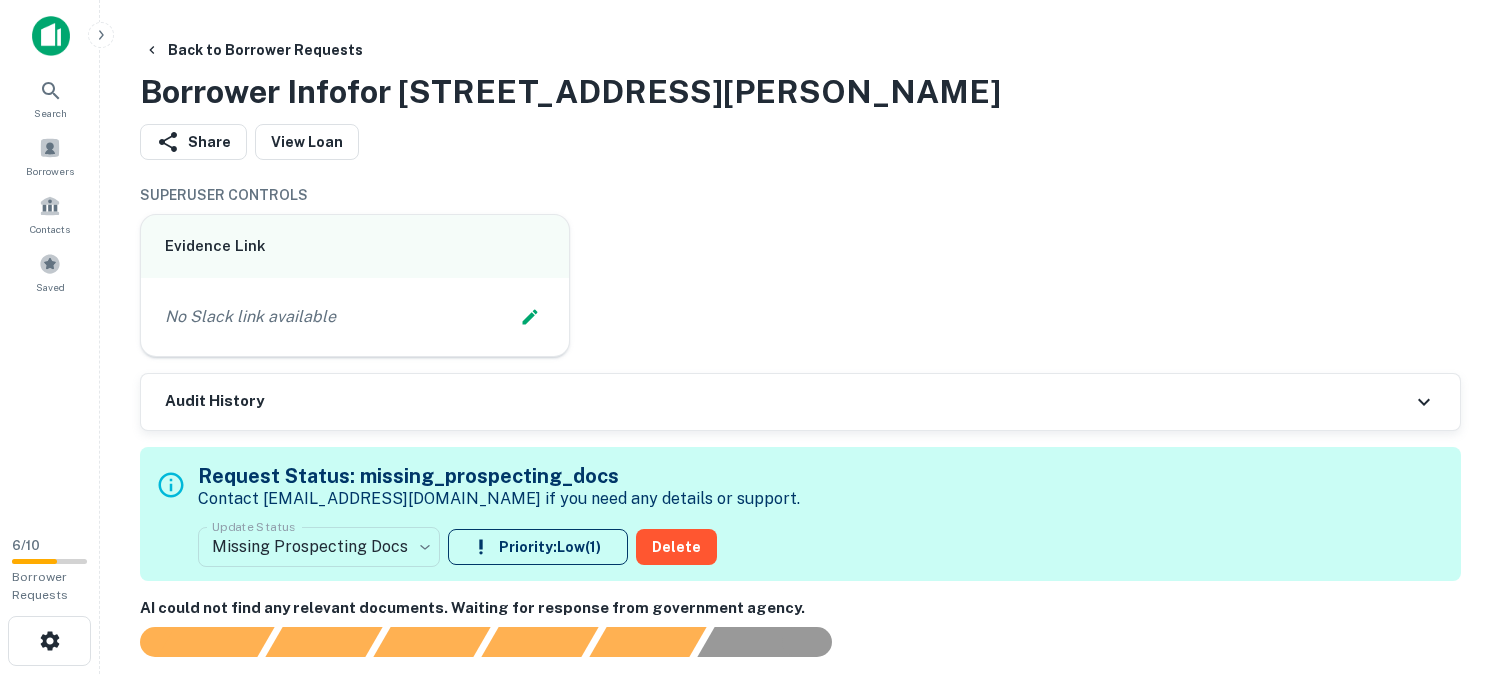 scroll, scrollTop: 0, scrollLeft: 0, axis: both 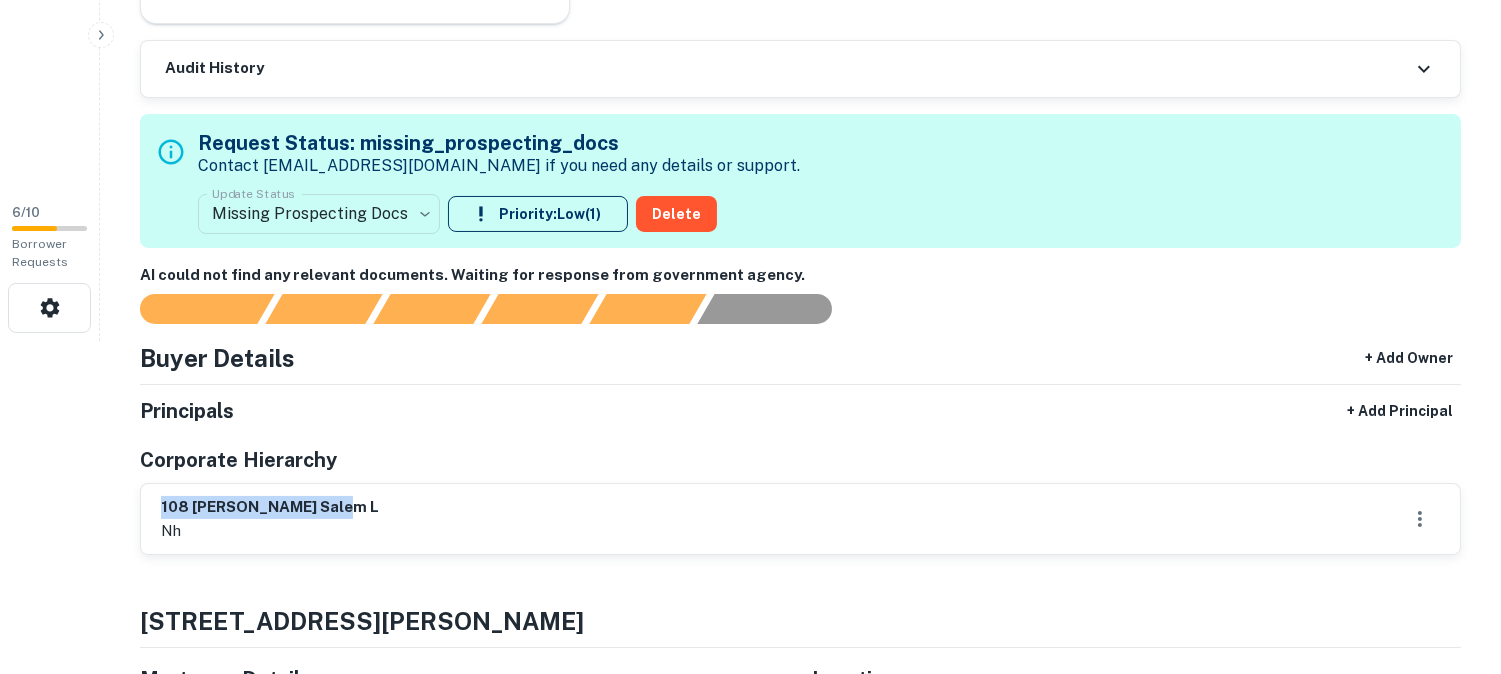 drag, startPoint x: 206, startPoint y: 501, endPoint x: 342, endPoint y: 496, distance: 136.09187 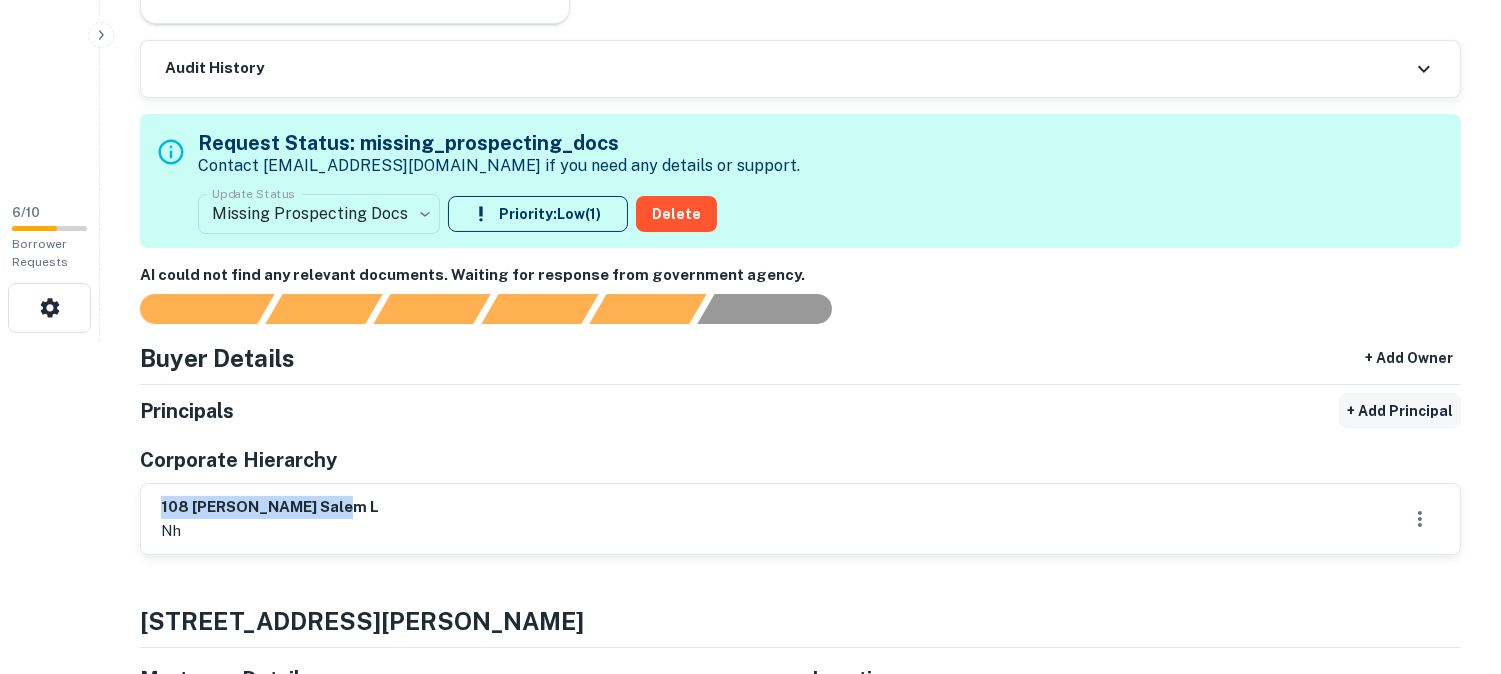 click on "+ Add Principal" at bounding box center (1400, 411) 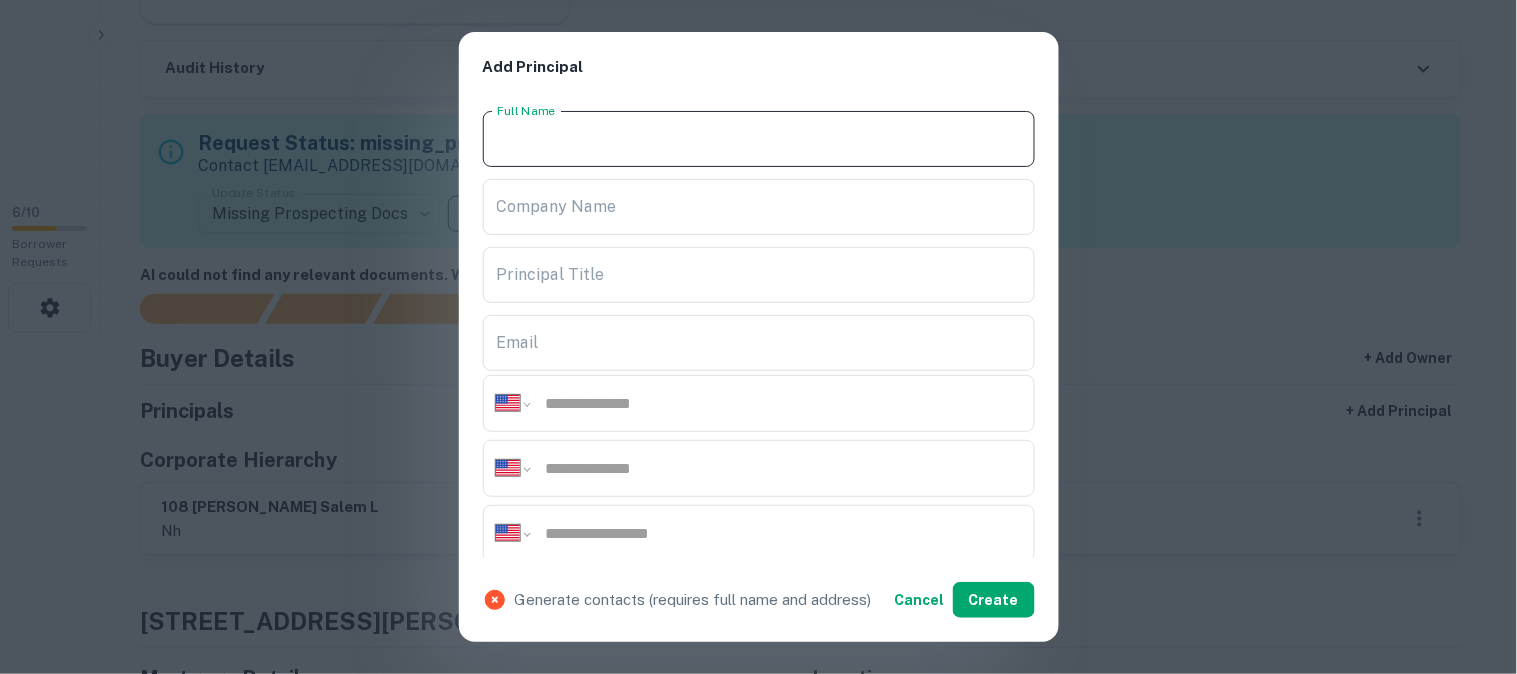 click on "Full Name" at bounding box center [759, 139] 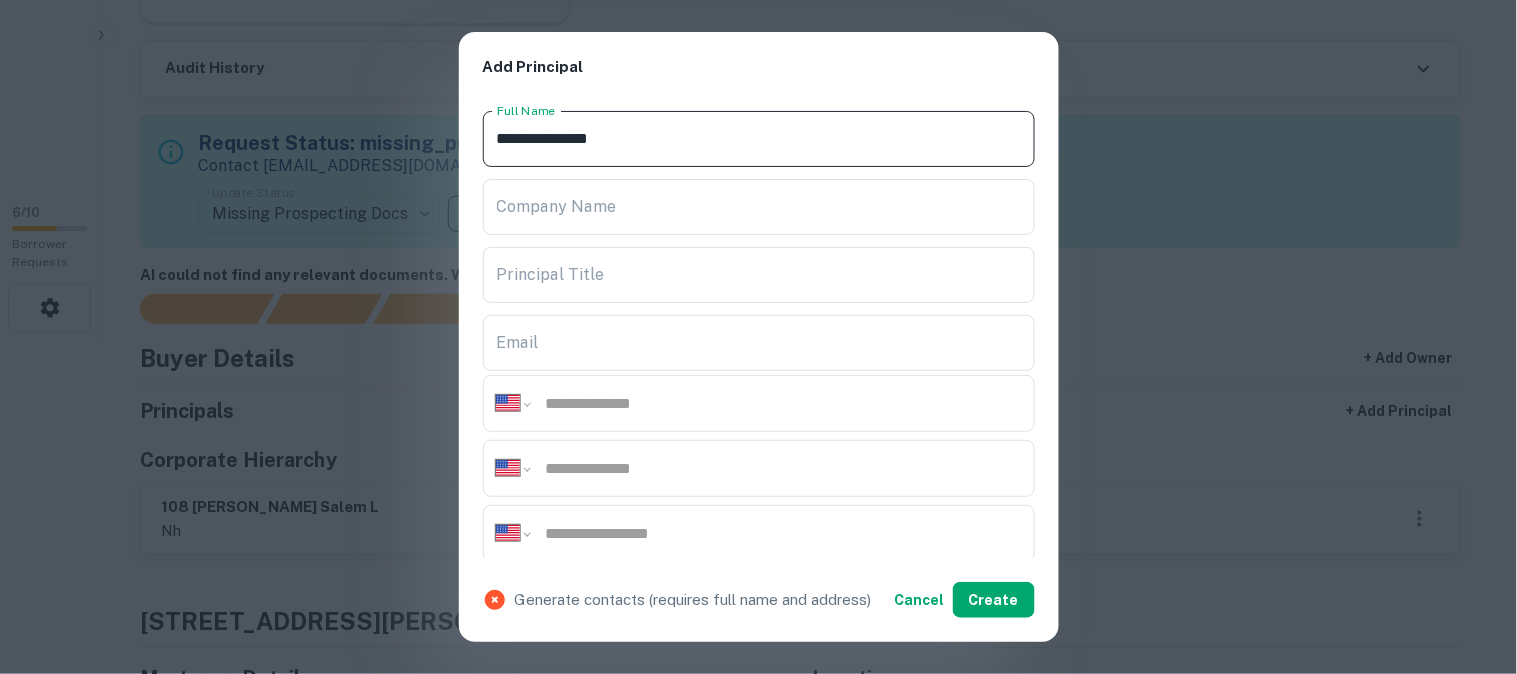 scroll, scrollTop: 111, scrollLeft: 0, axis: vertical 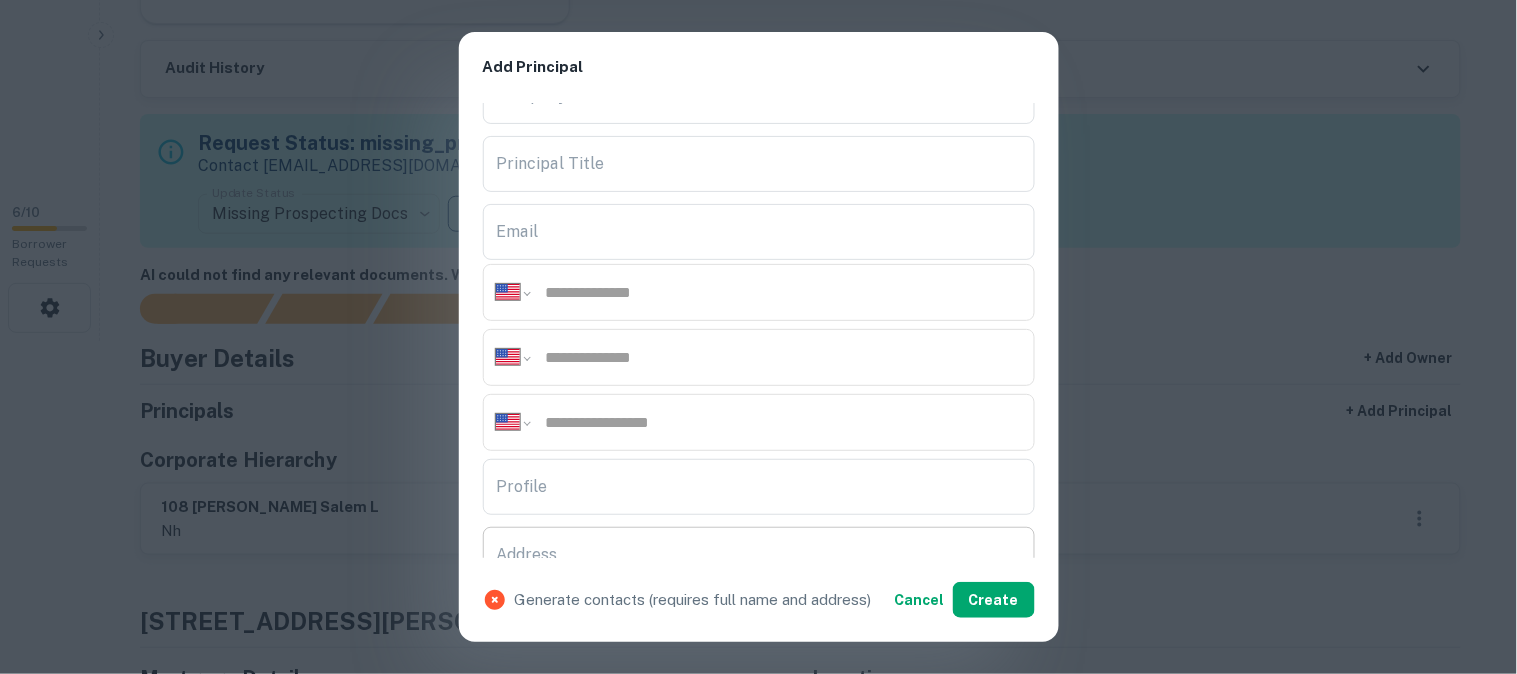 type on "**********" 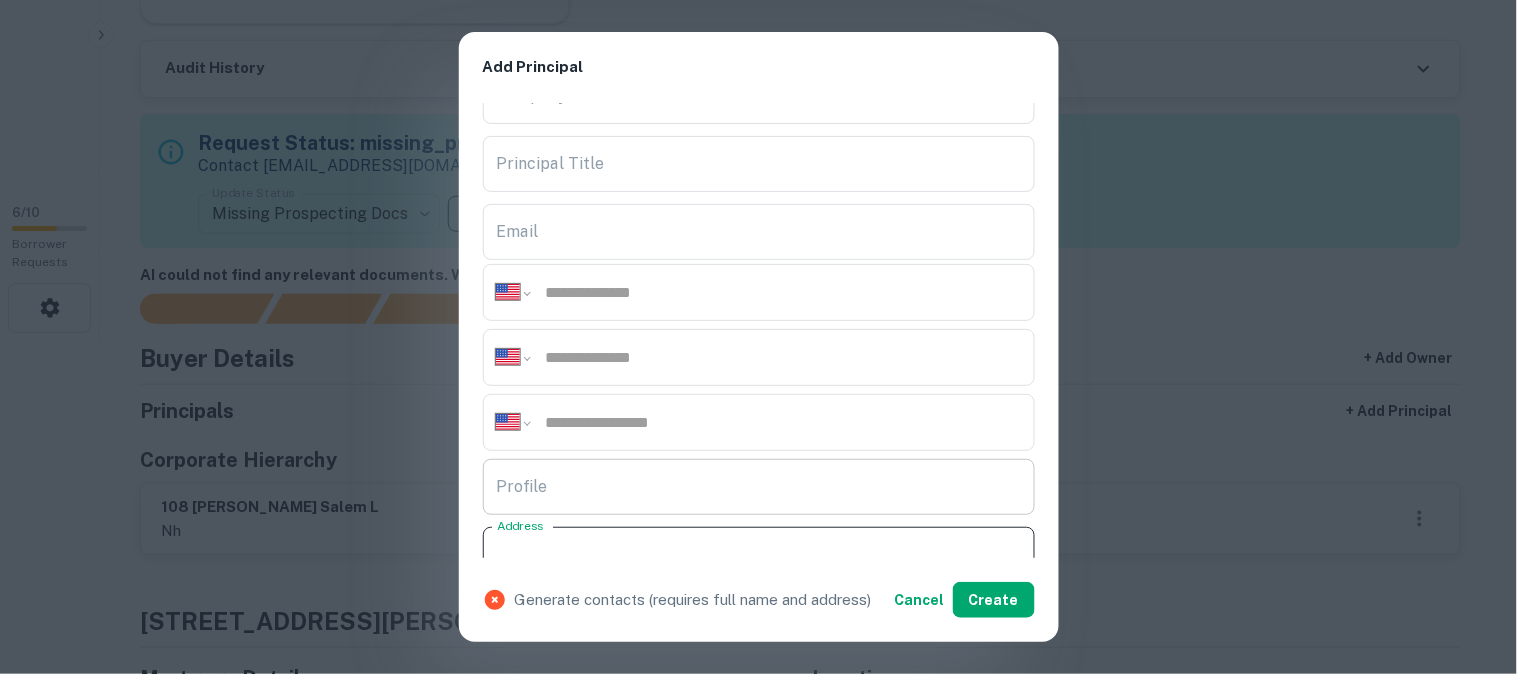 scroll, scrollTop: 222, scrollLeft: 0, axis: vertical 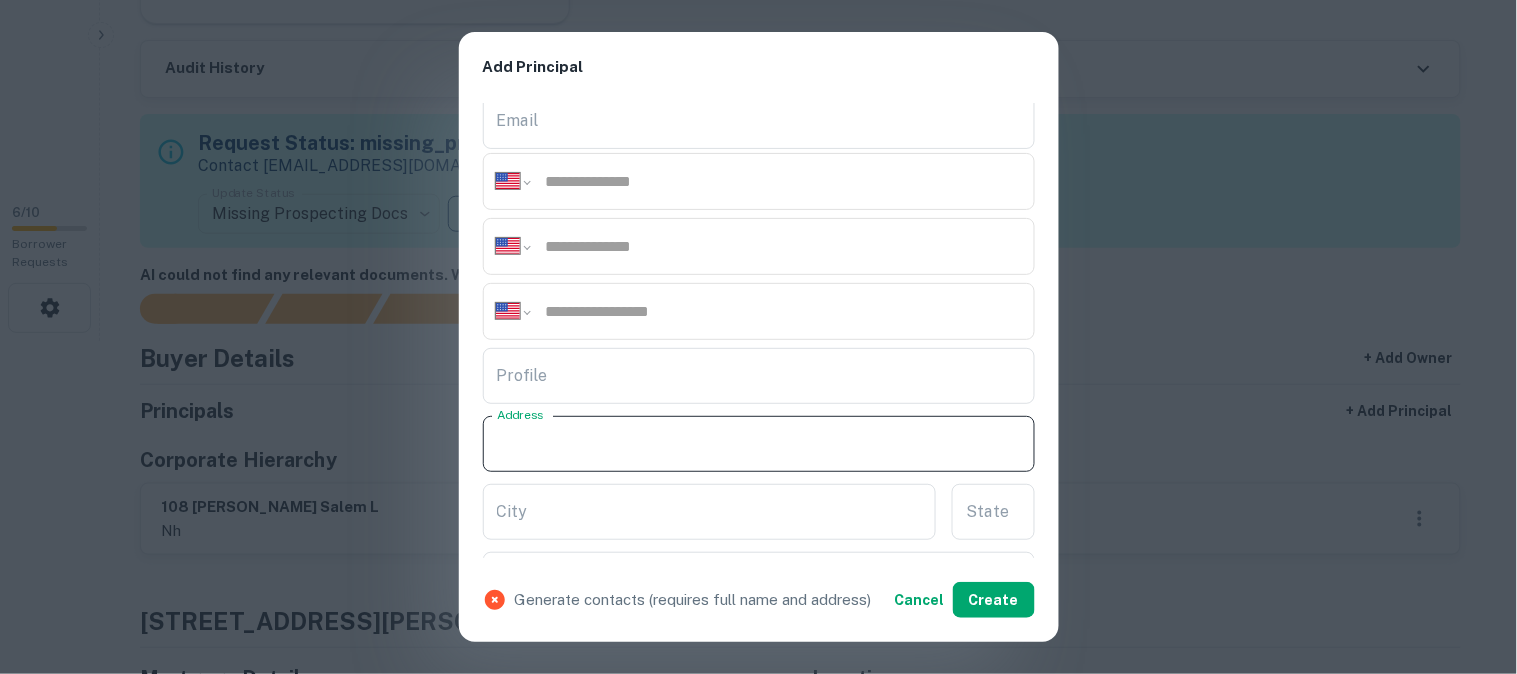 click on "Address" at bounding box center [759, 444] 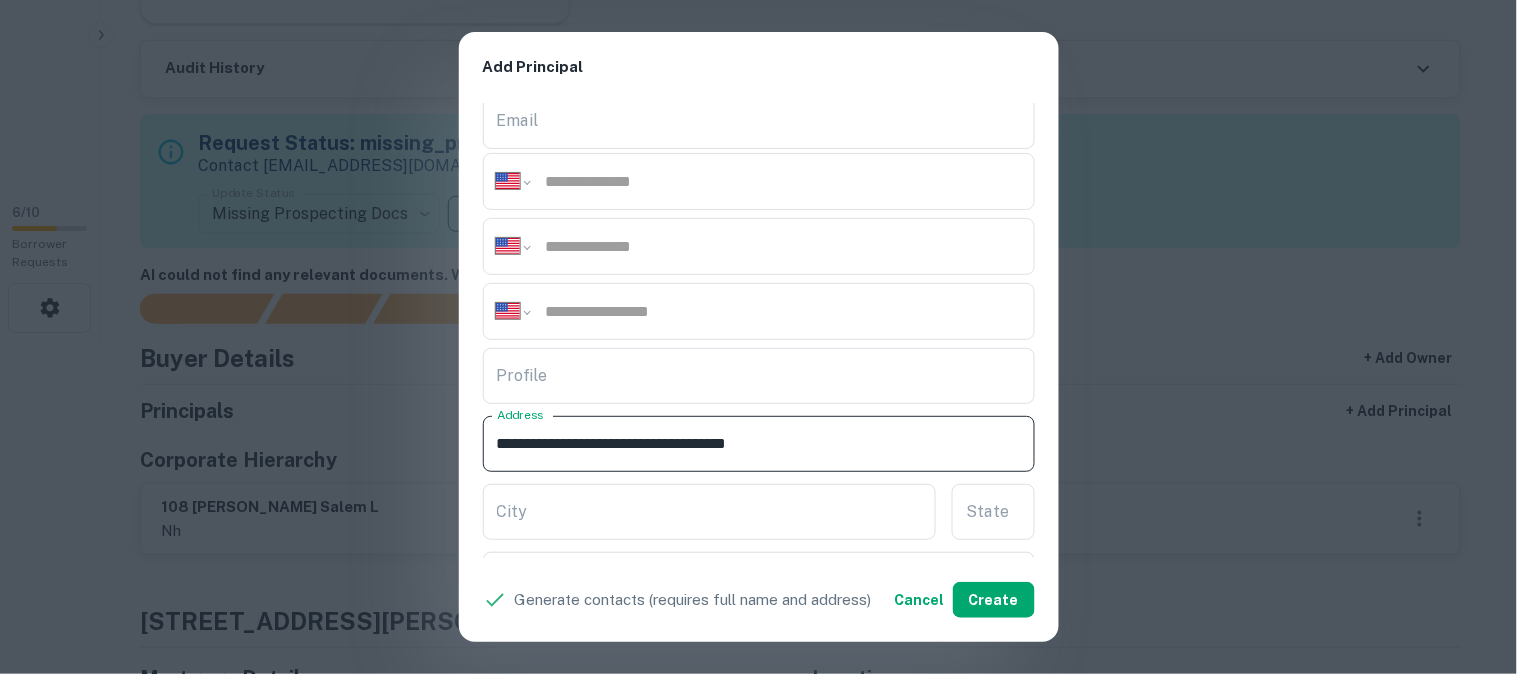 drag, startPoint x: 621, startPoint y: 443, endPoint x: 704, endPoint y: 457, distance: 84.17244 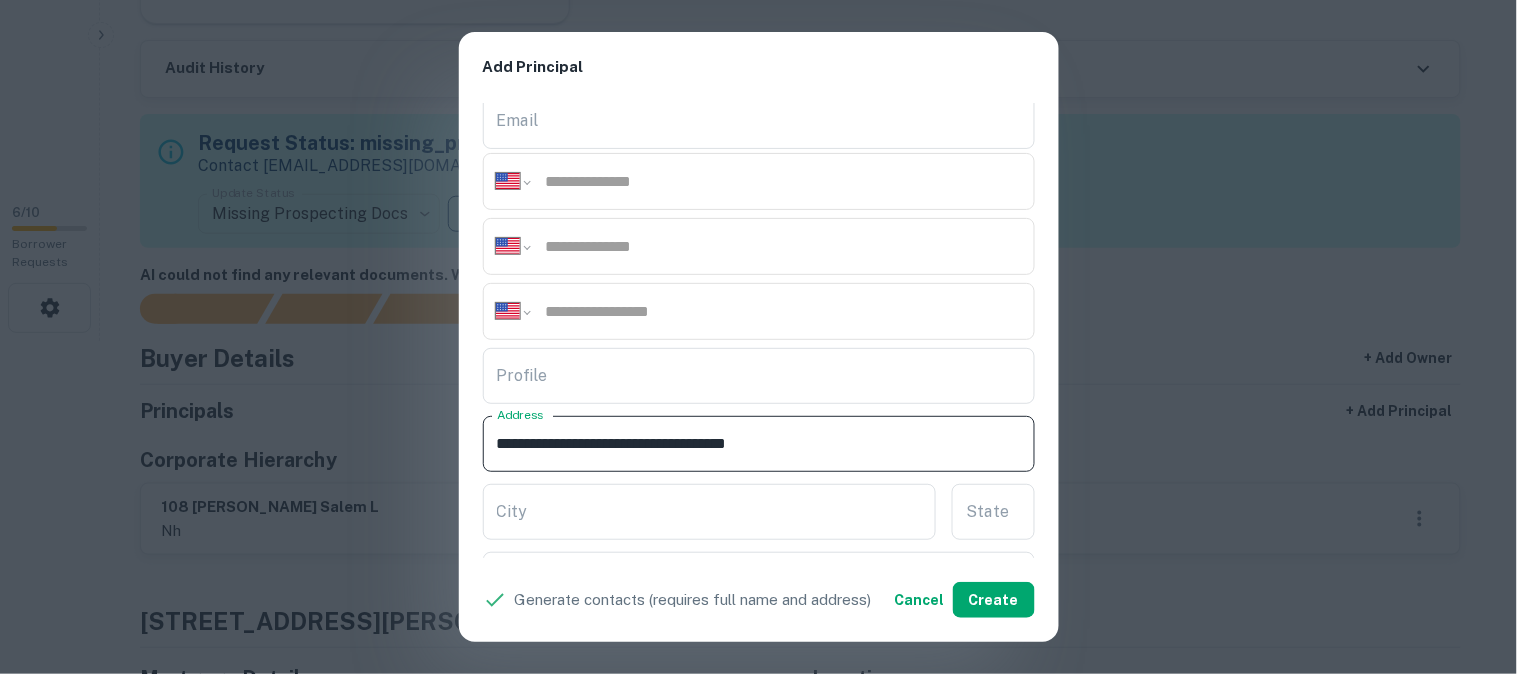 click on "**********" at bounding box center (759, 444) 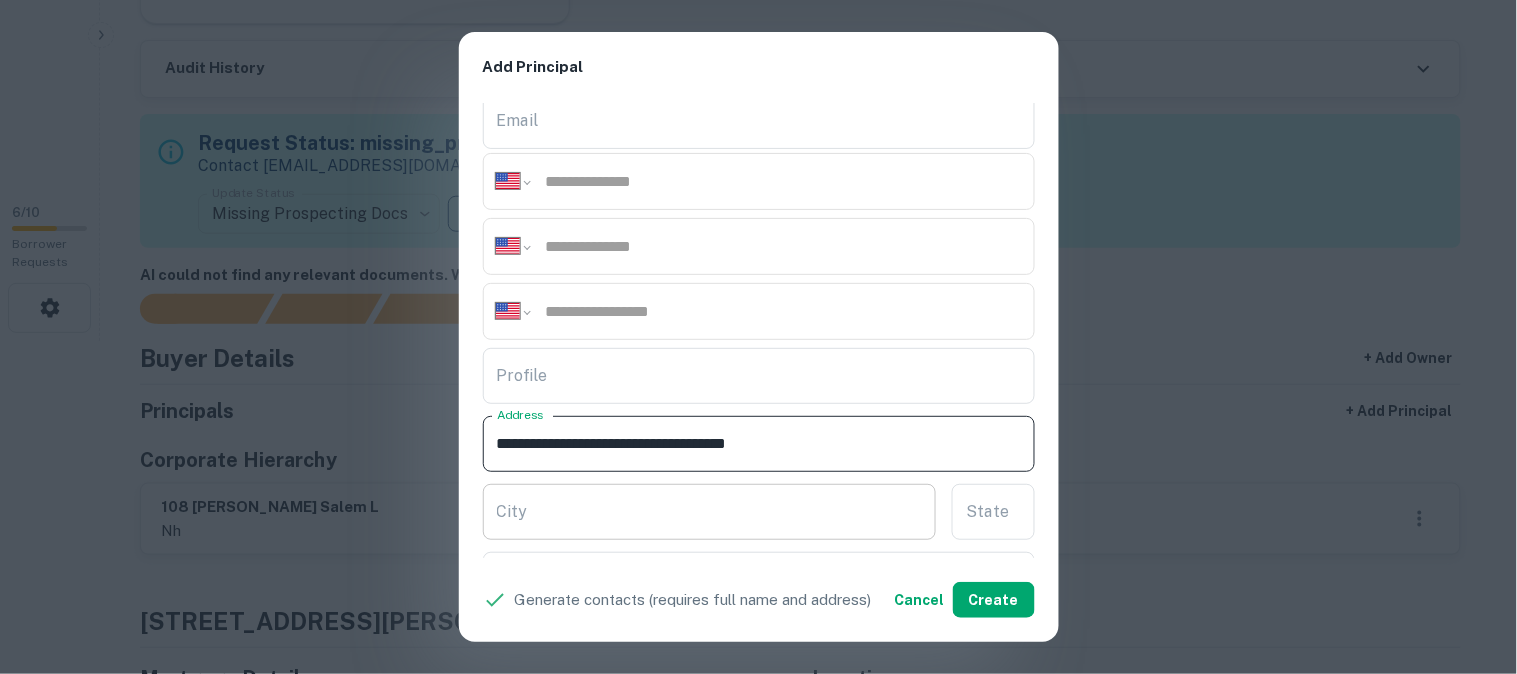type on "**********" 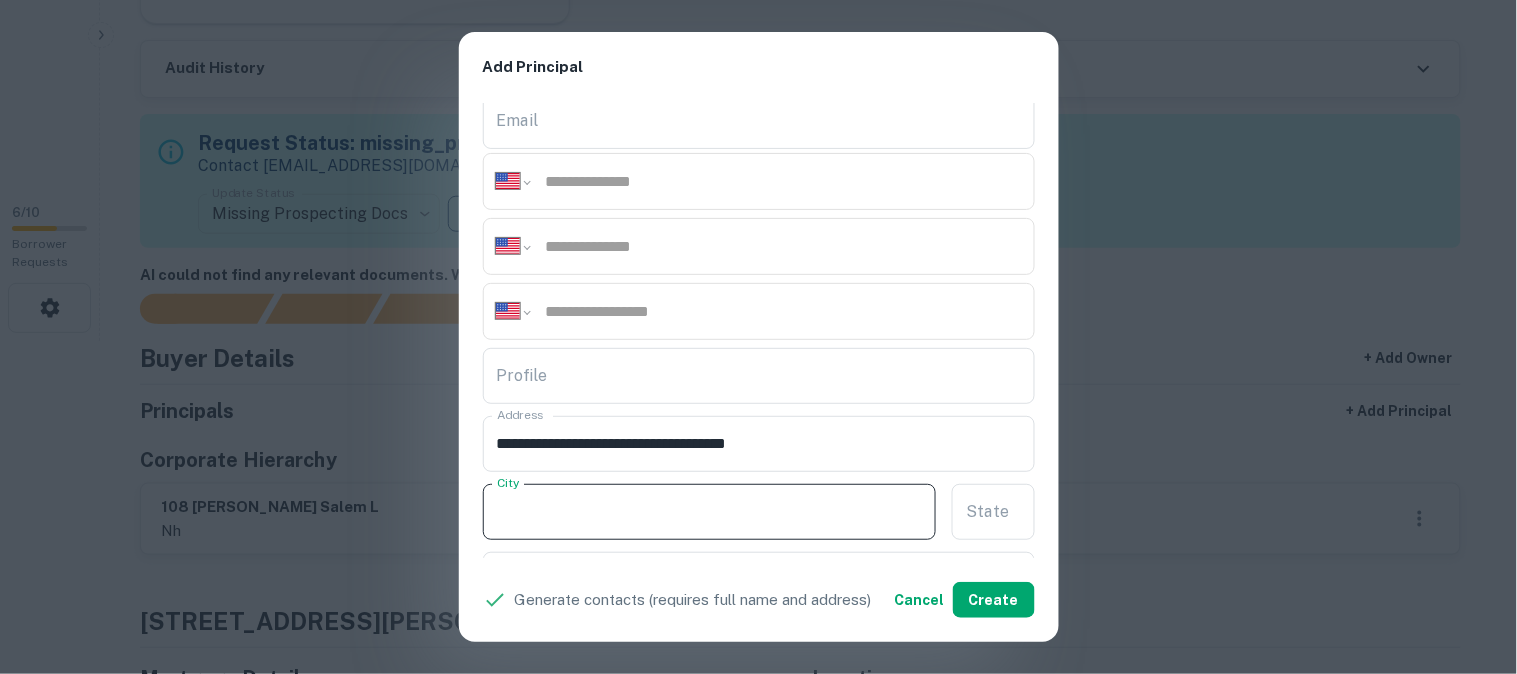 paste on "**********" 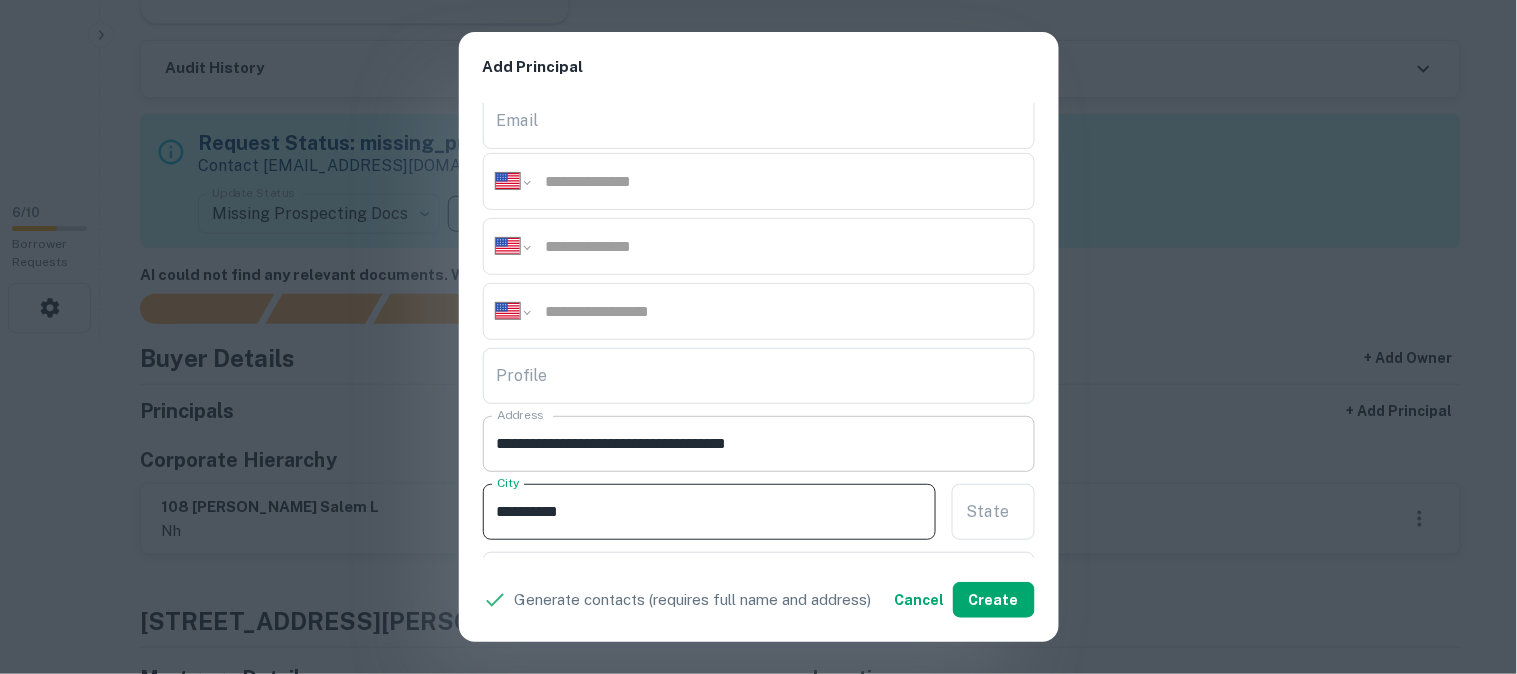 type on "**********" 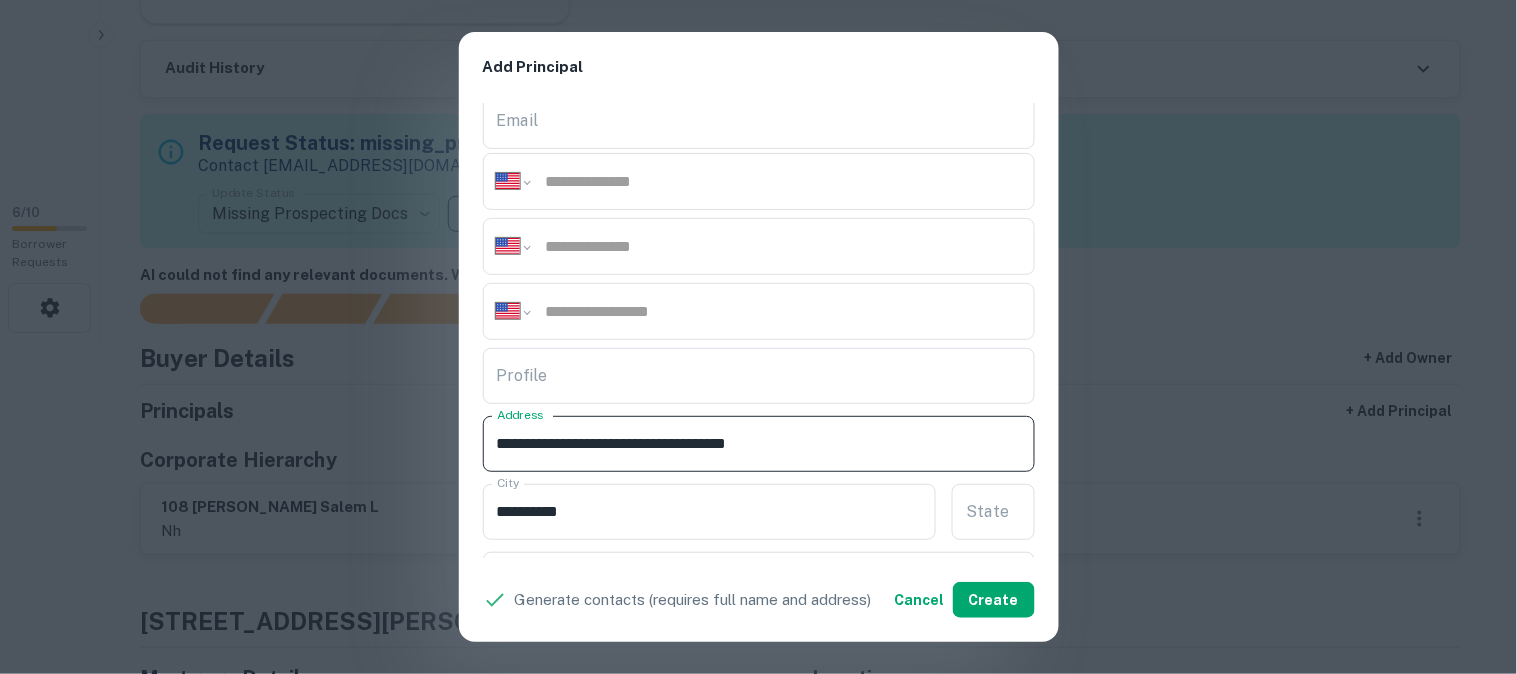 drag, startPoint x: 716, startPoint y: 440, endPoint x: 734, endPoint y: 456, distance: 24.083189 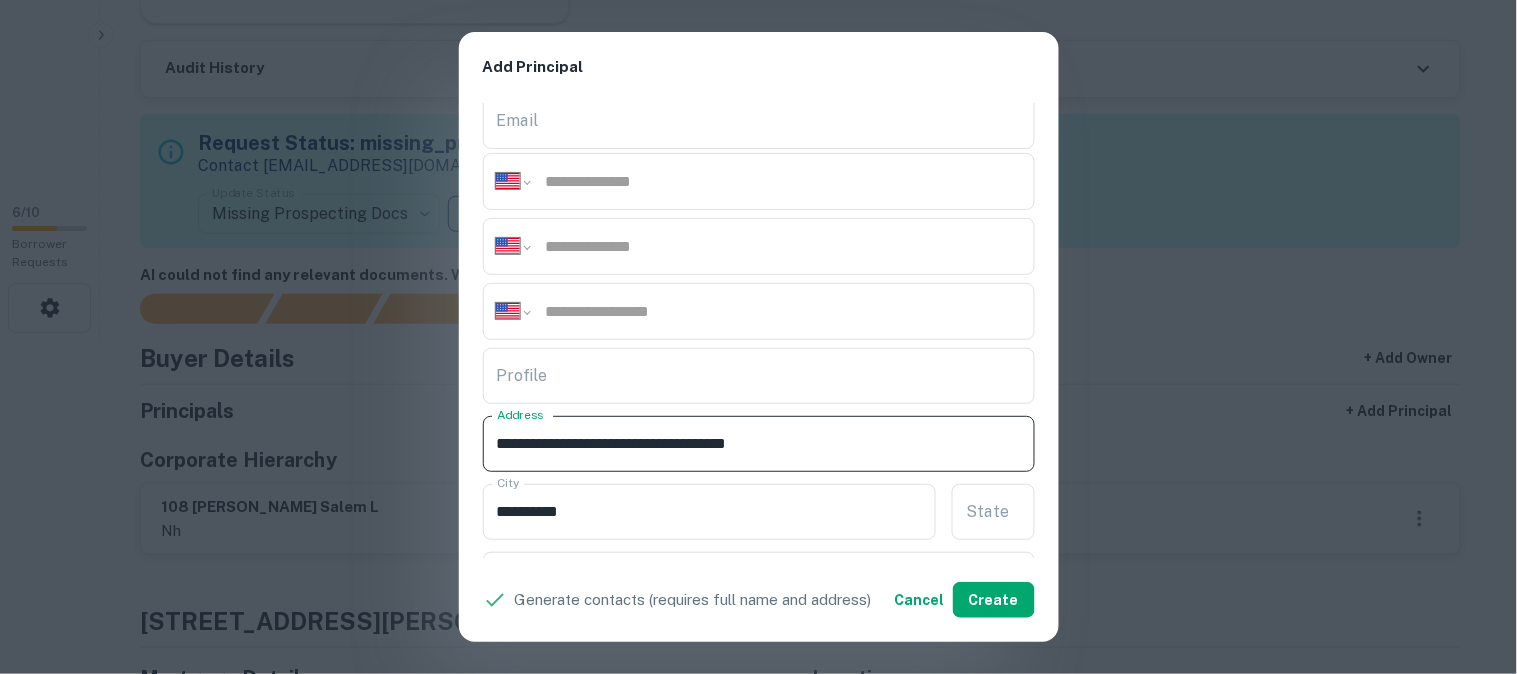 click on "**********" at bounding box center [759, 444] 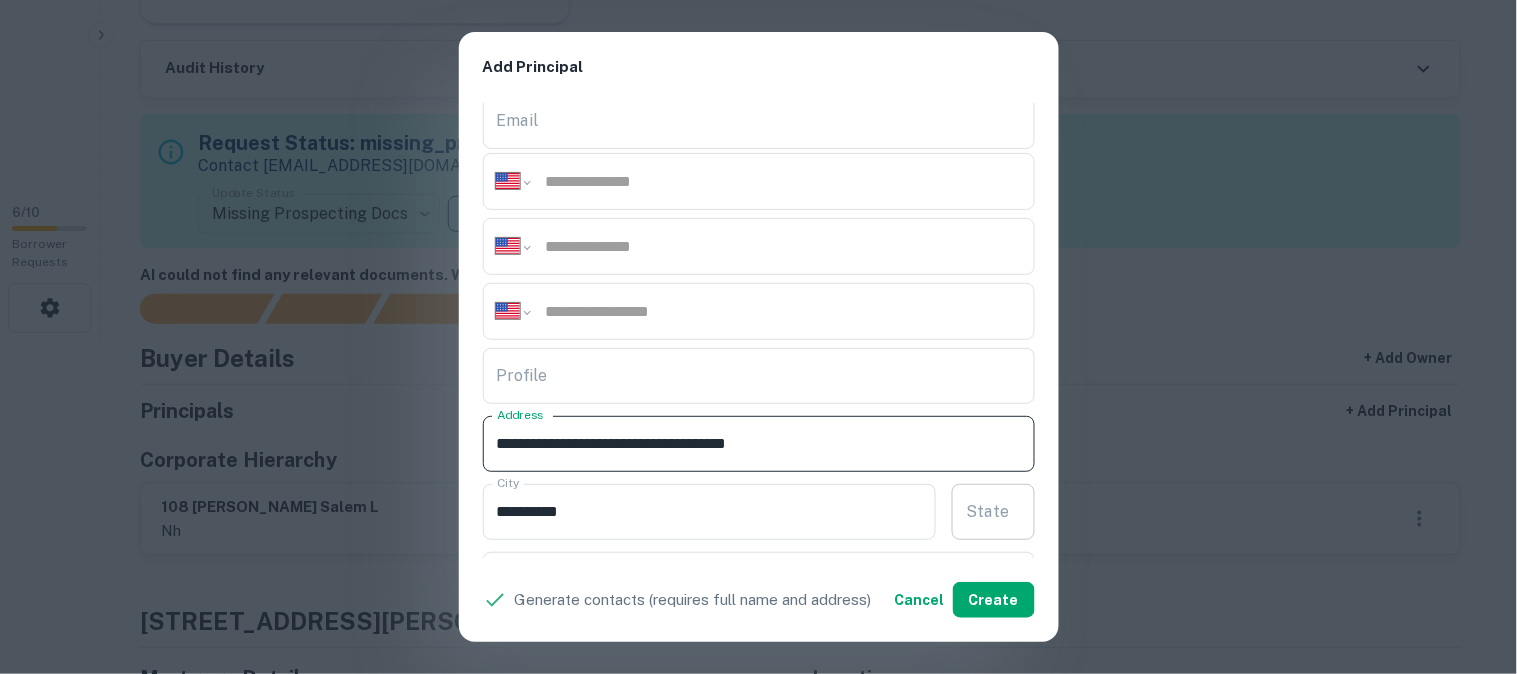 click on "State" at bounding box center [993, 512] 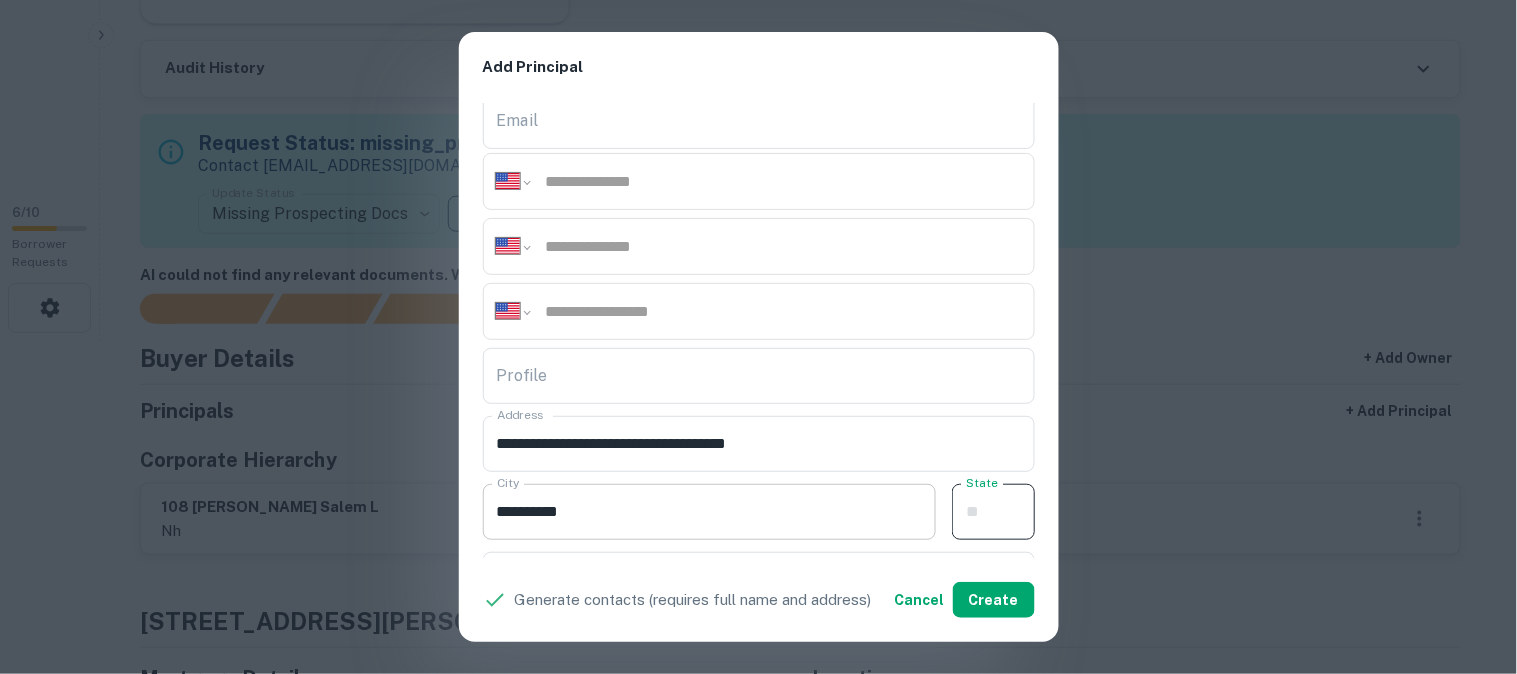 paste on "**" 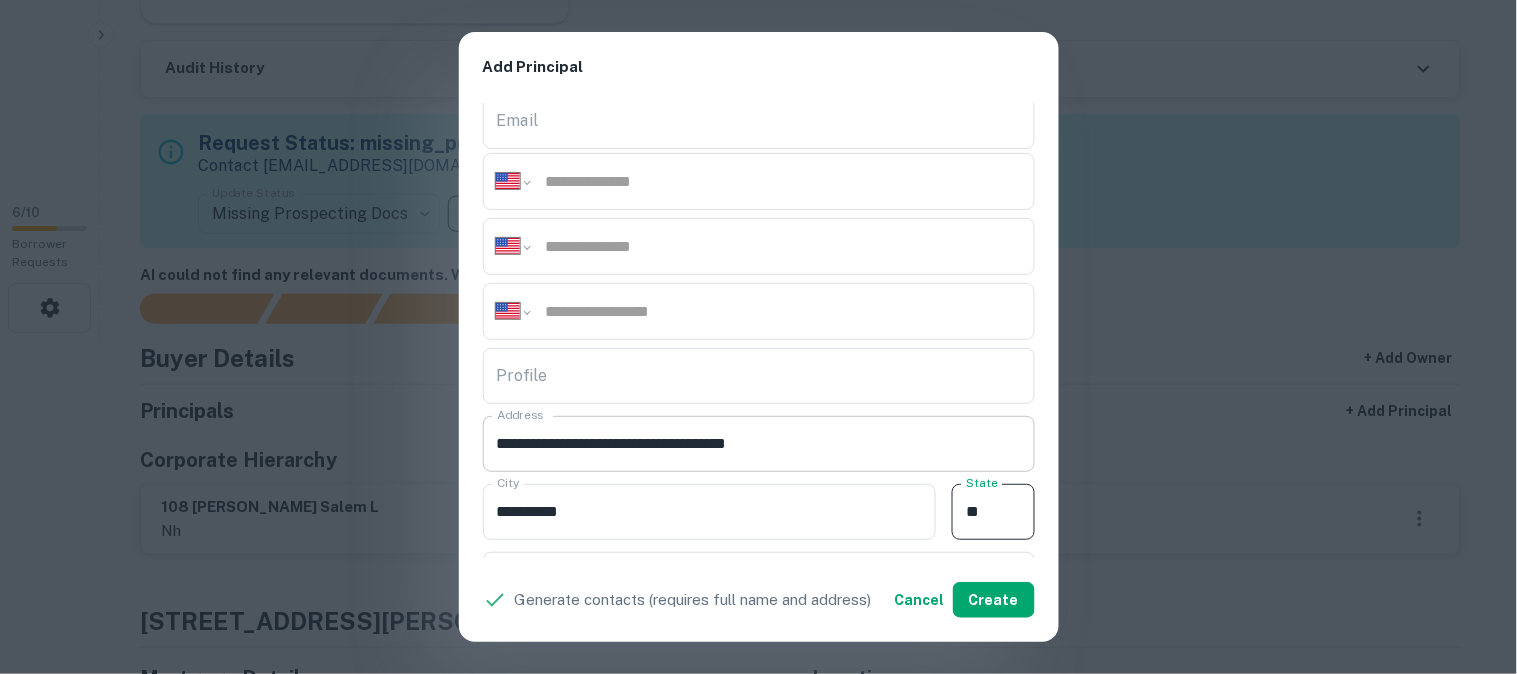type on "**" 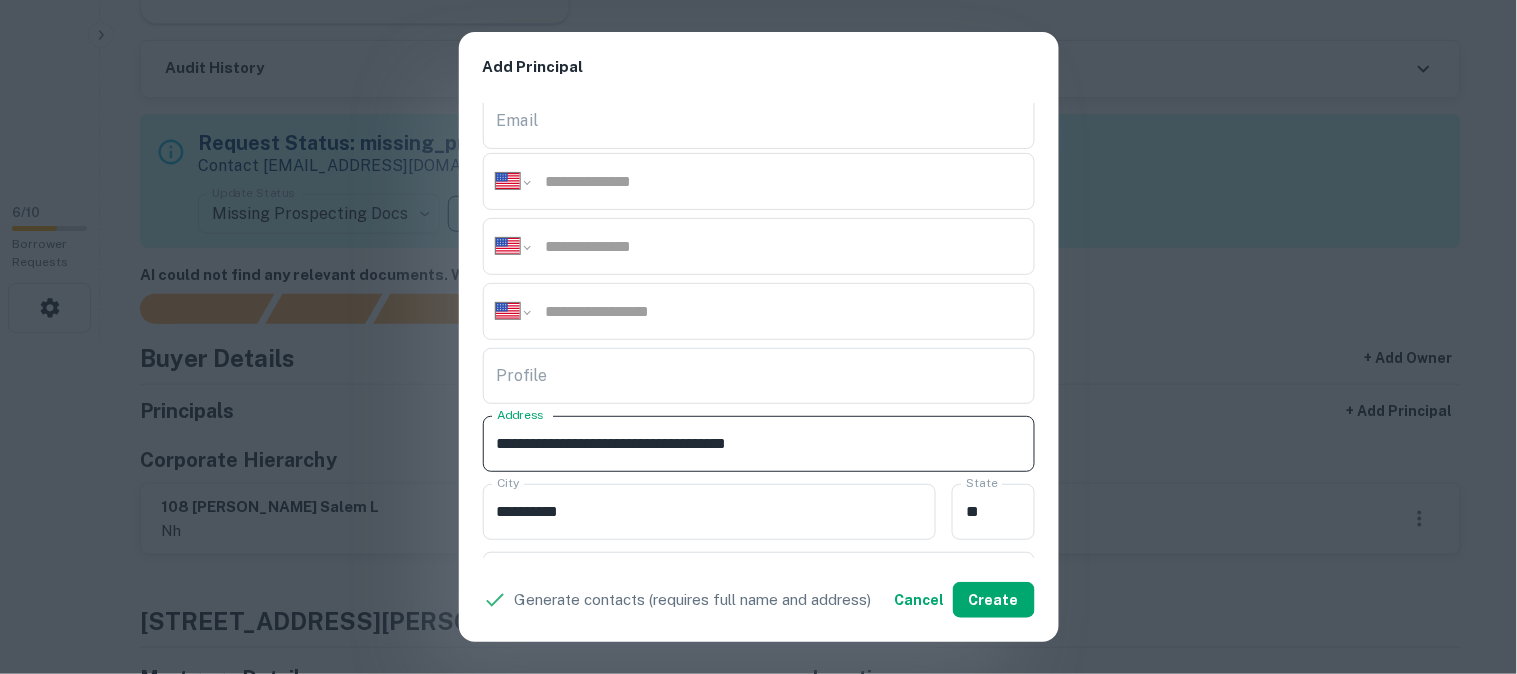 drag, startPoint x: 750, startPoint y: 448, endPoint x: 806, endPoint y: 452, distance: 56.142673 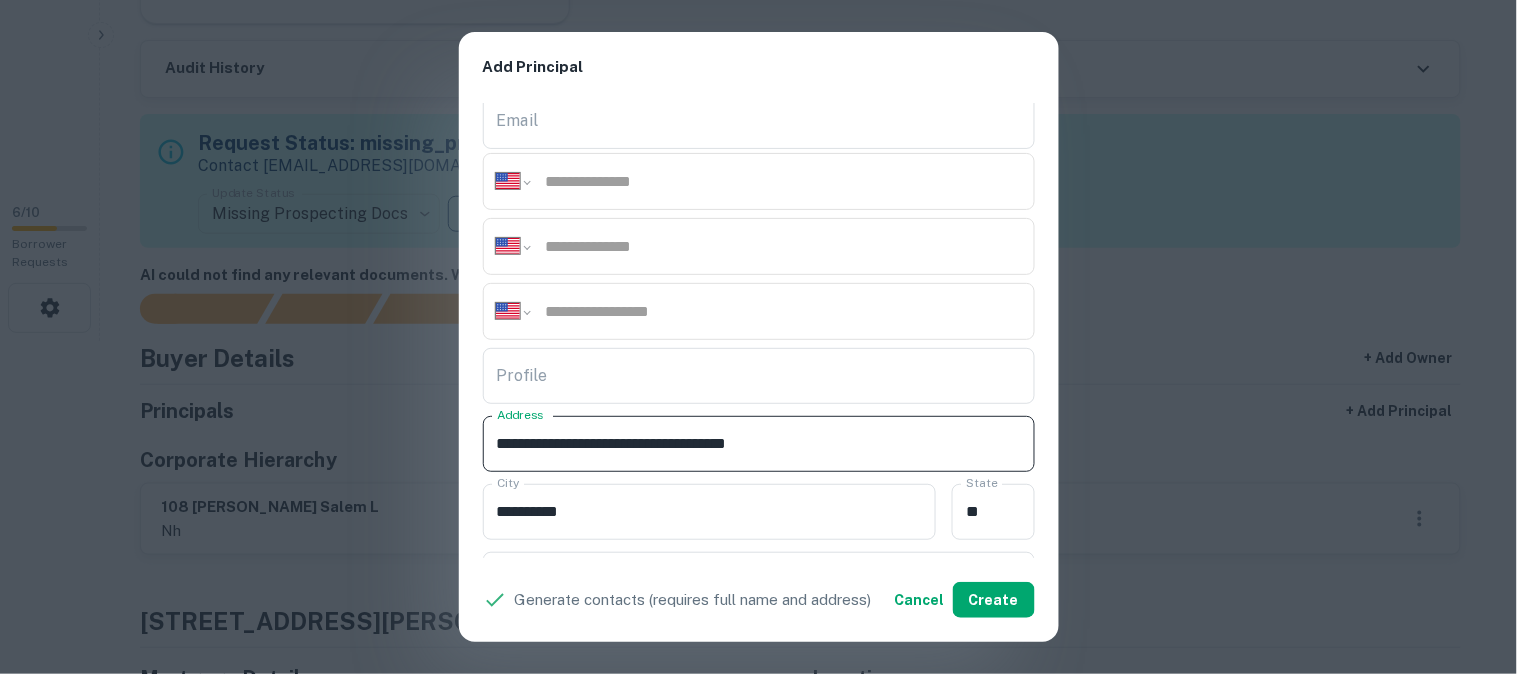 click on "**********" at bounding box center (759, 444) 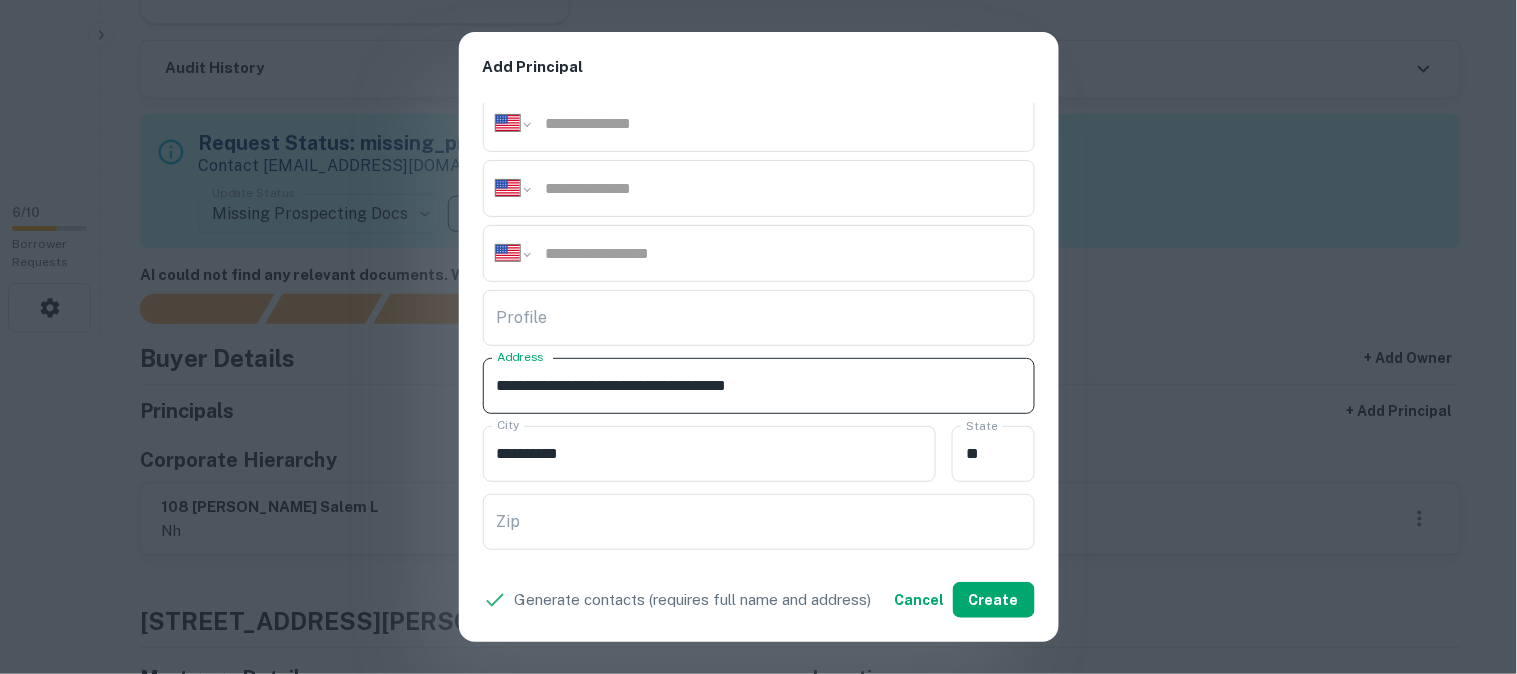 scroll, scrollTop: 333, scrollLeft: 0, axis: vertical 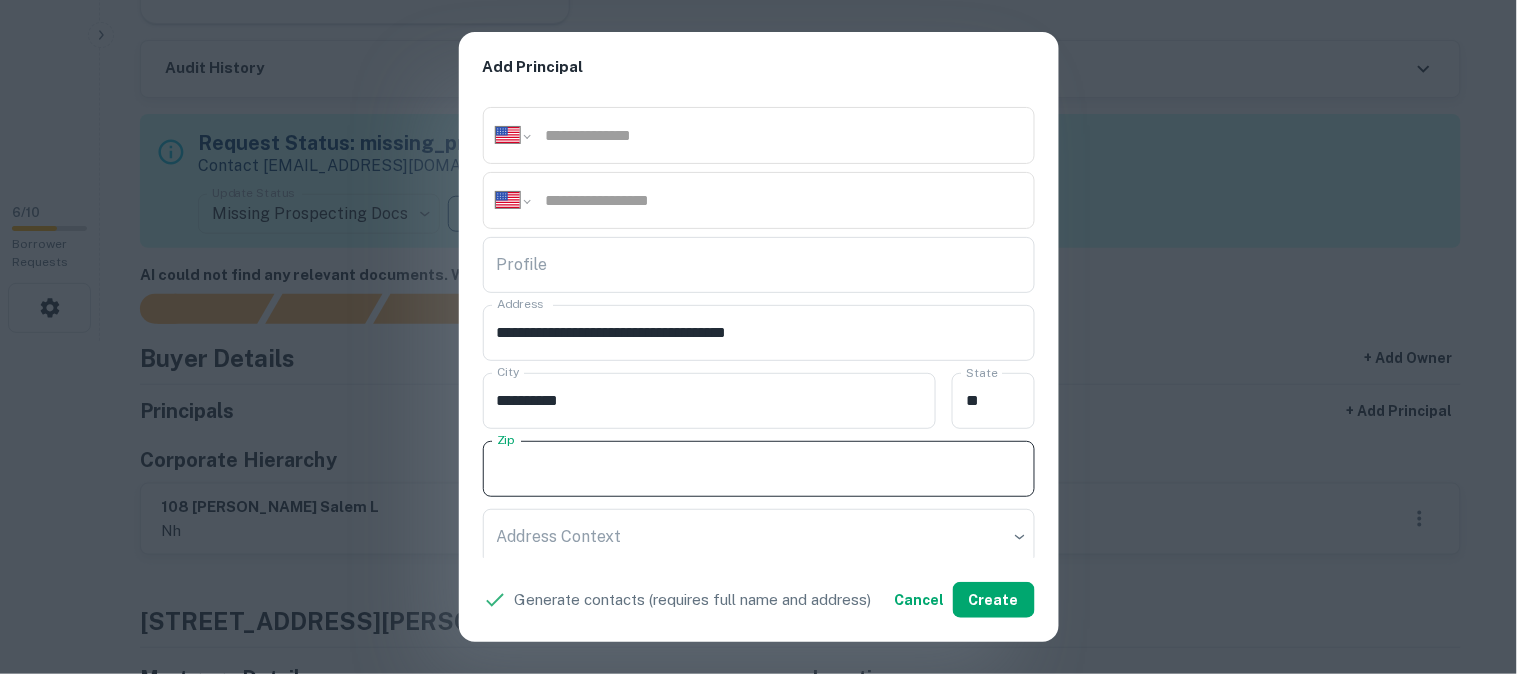 click on "Zip" at bounding box center [759, 469] 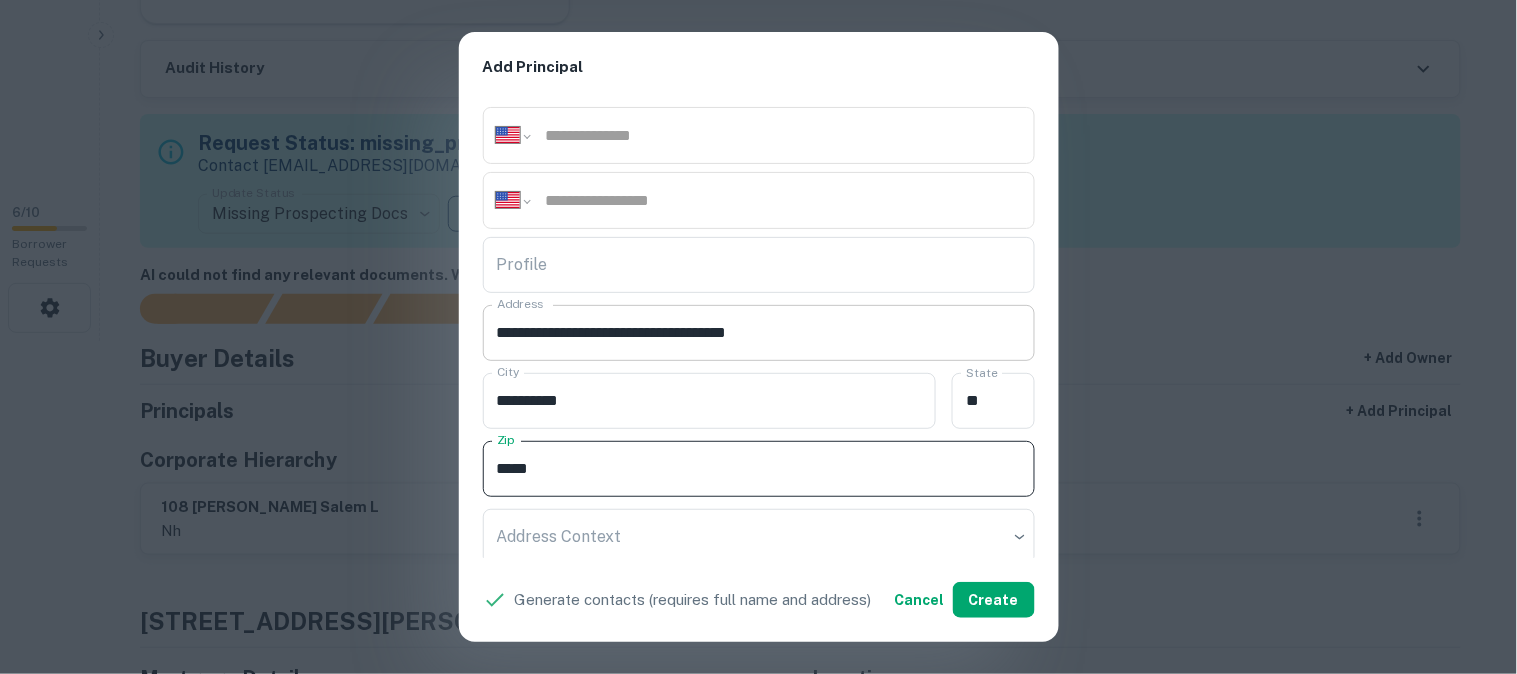 type on "*****" 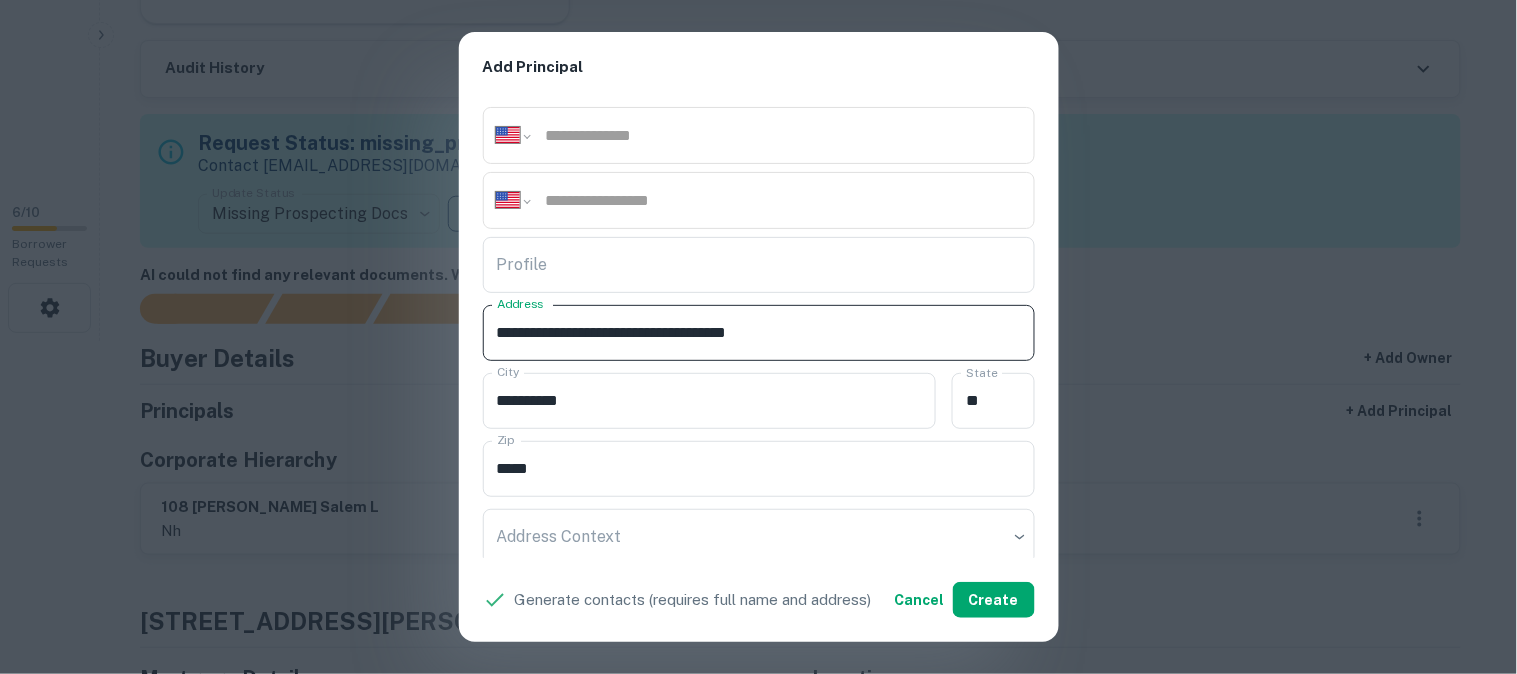 drag, startPoint x: 618, startPoint y: 335, endPoint x: 816, endPoint y: 357, distance: 199.21848 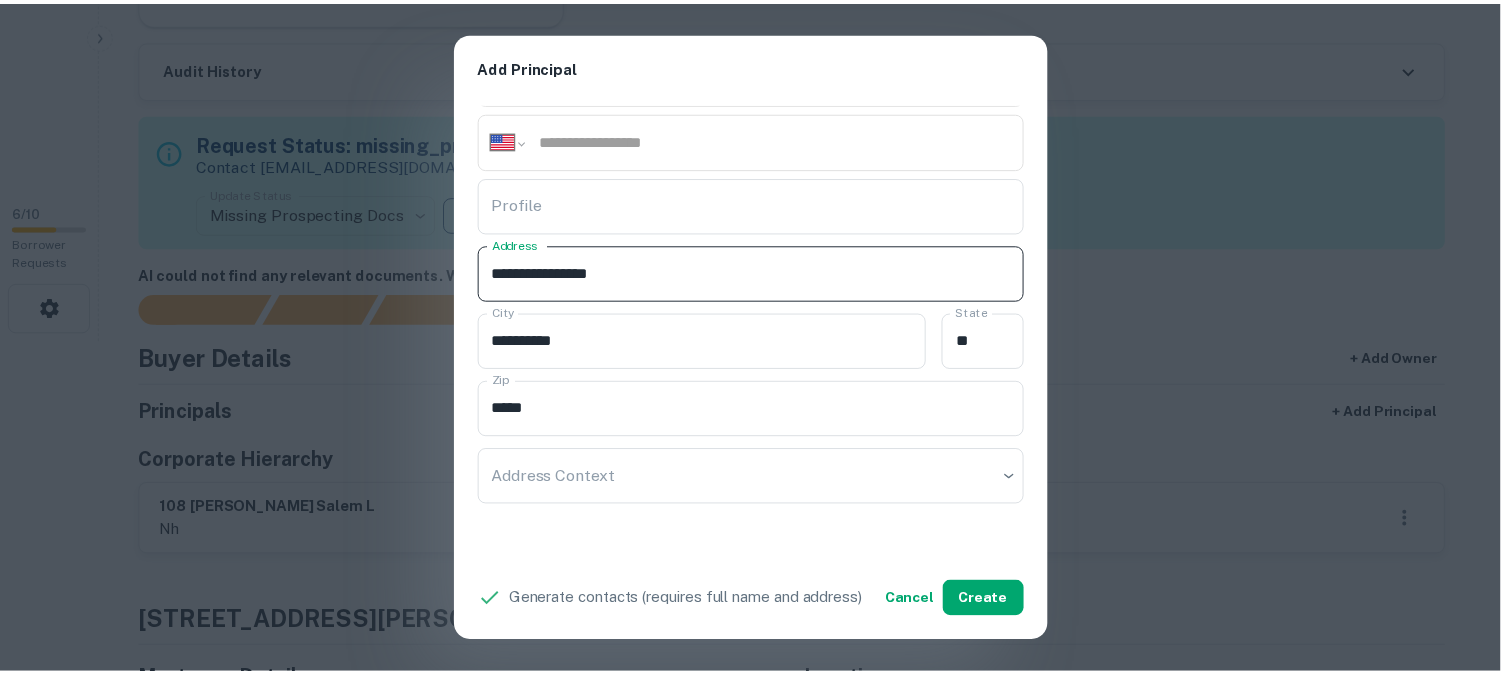 scroll, scrollTop: 444, scrollLeft: 0, axis: vertical 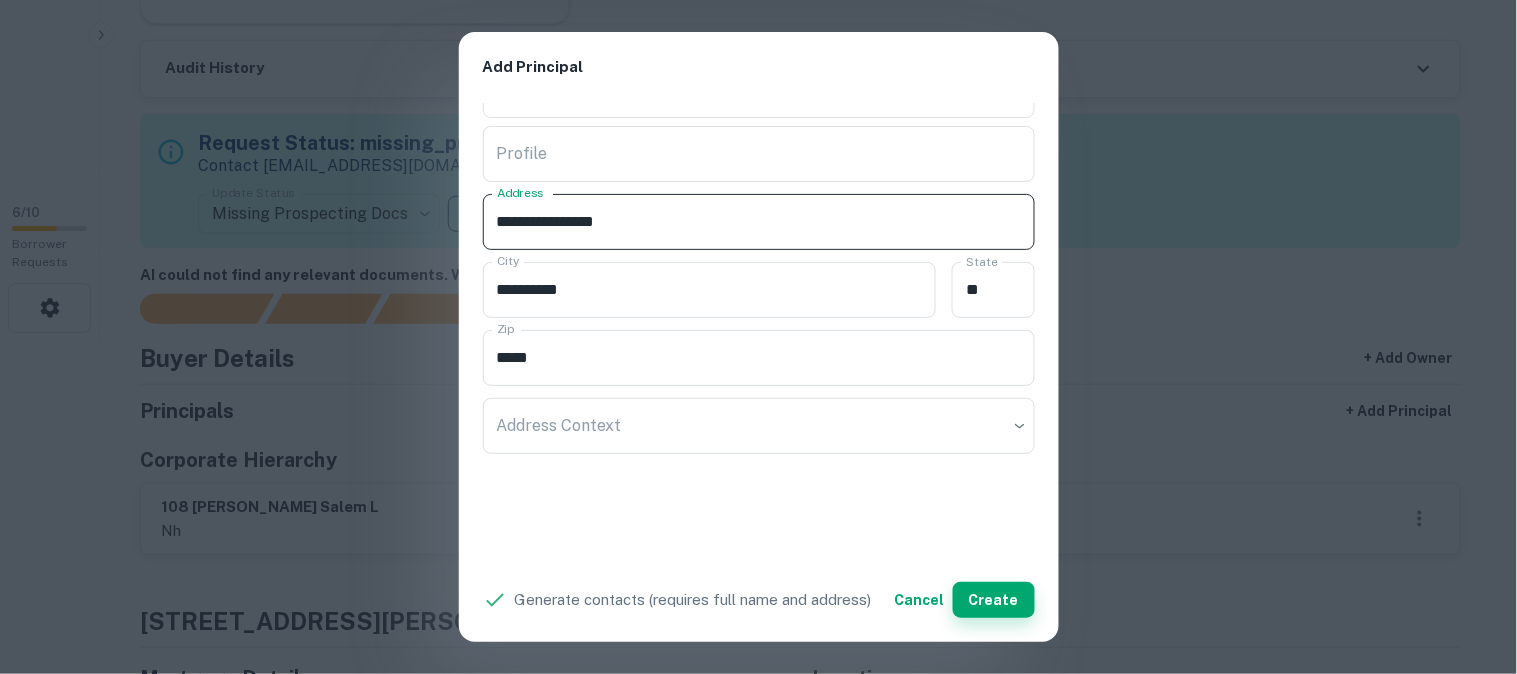 type on "**********" 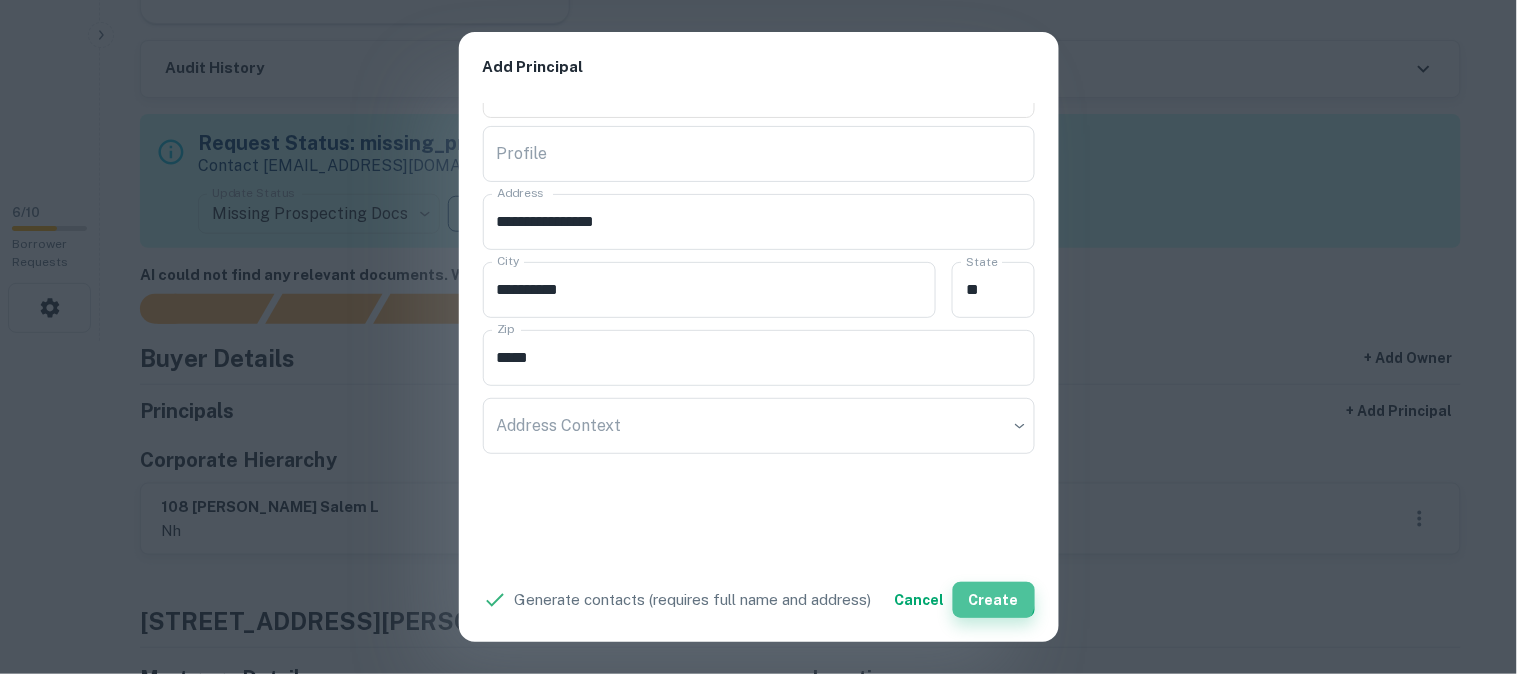 click on "Create" at bounding box center [994, 600] 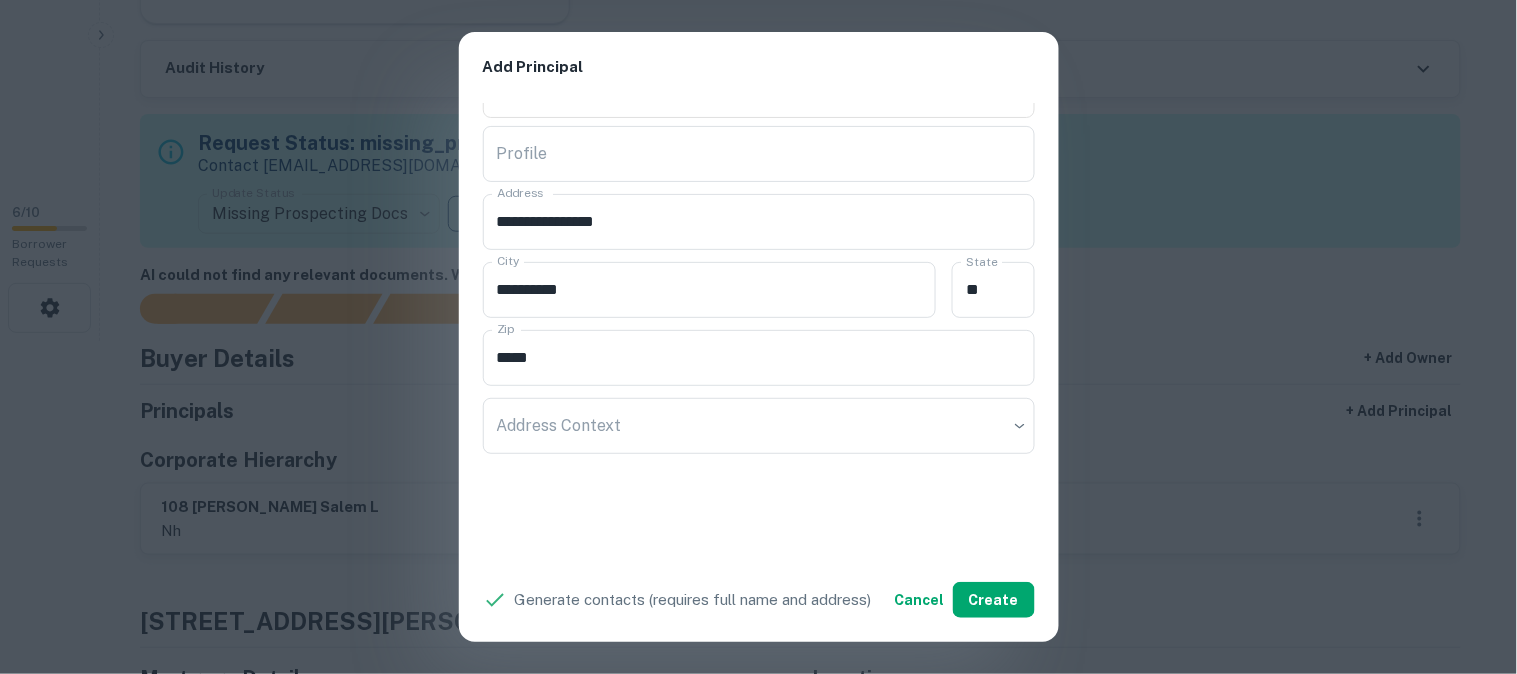 click on "**********" at bounding box center (758, 337) 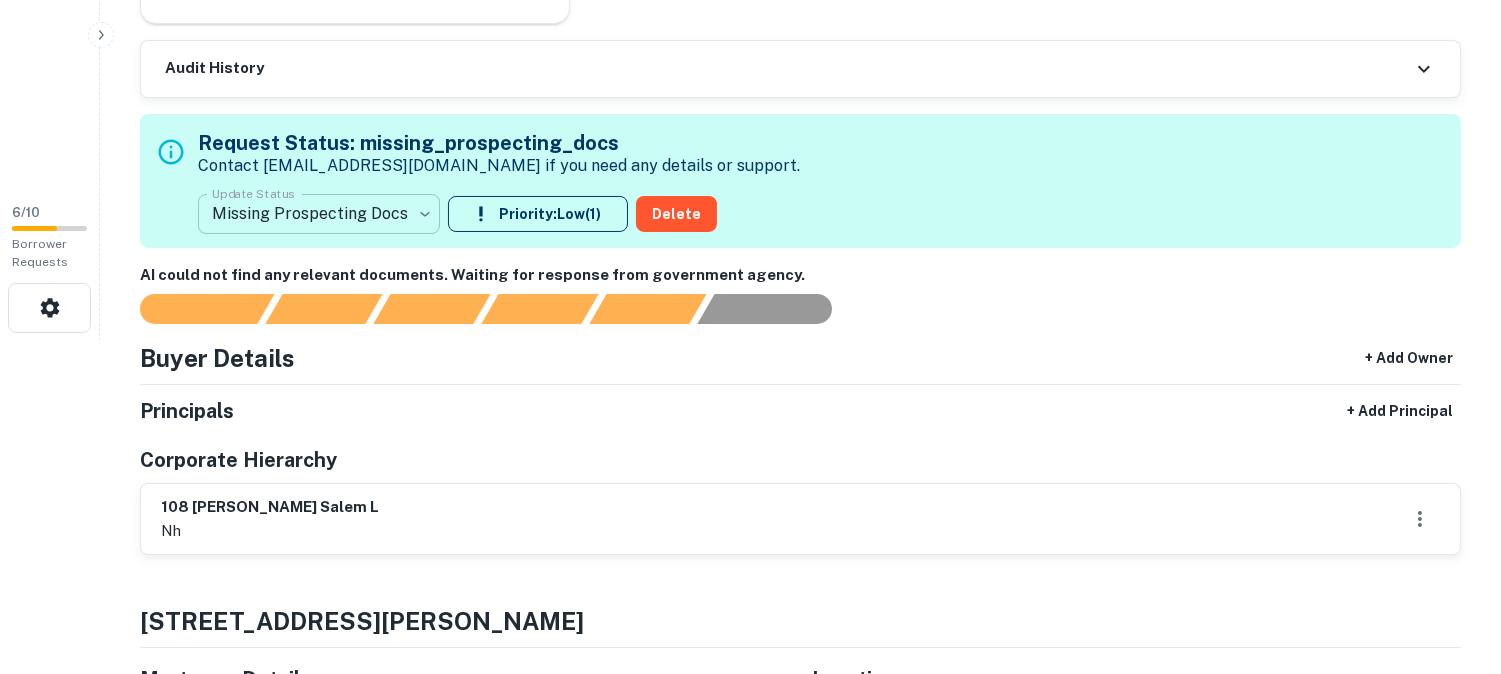 click on "**********" at bounding box center [750, 4] 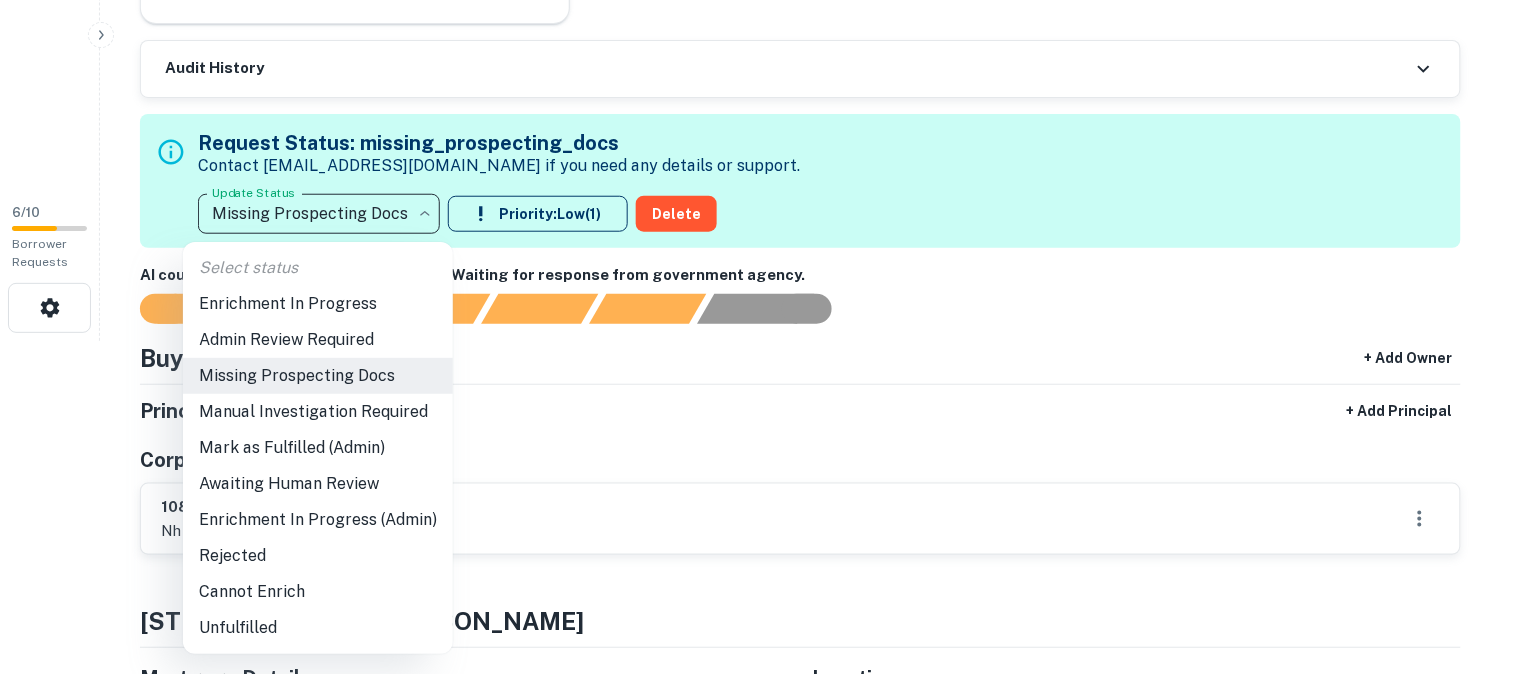click on "Admin Review Required" at bounding box center [318, 340] 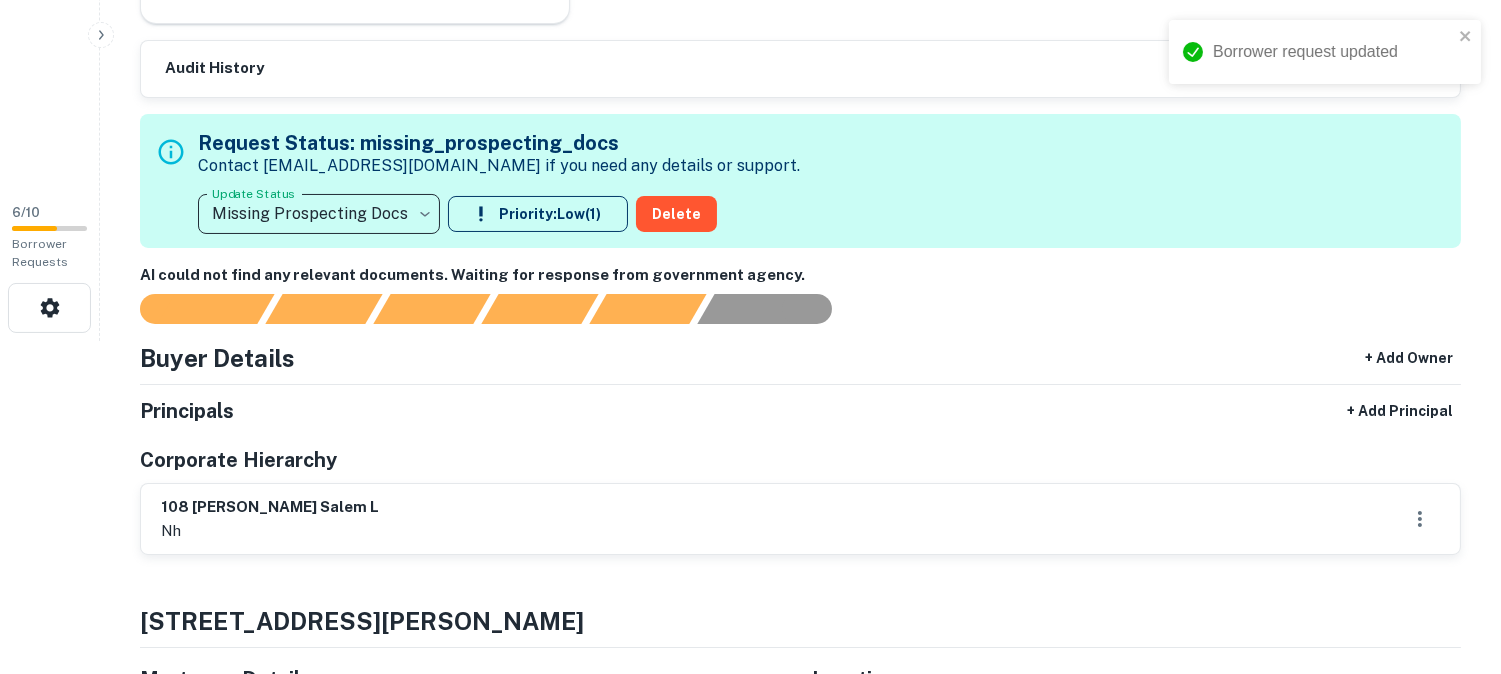 type on "**********" 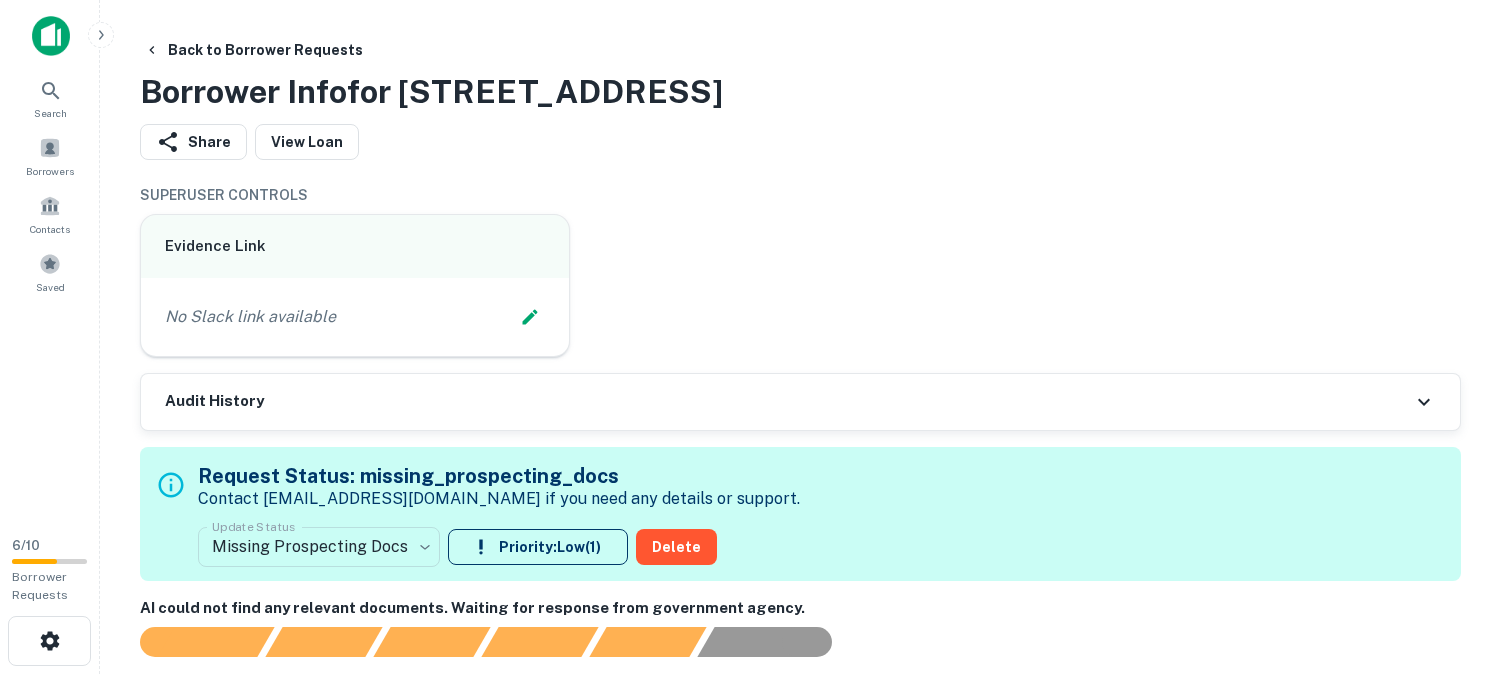 scroll, scrollTop: 0, scrollLeft: 0, axis: both 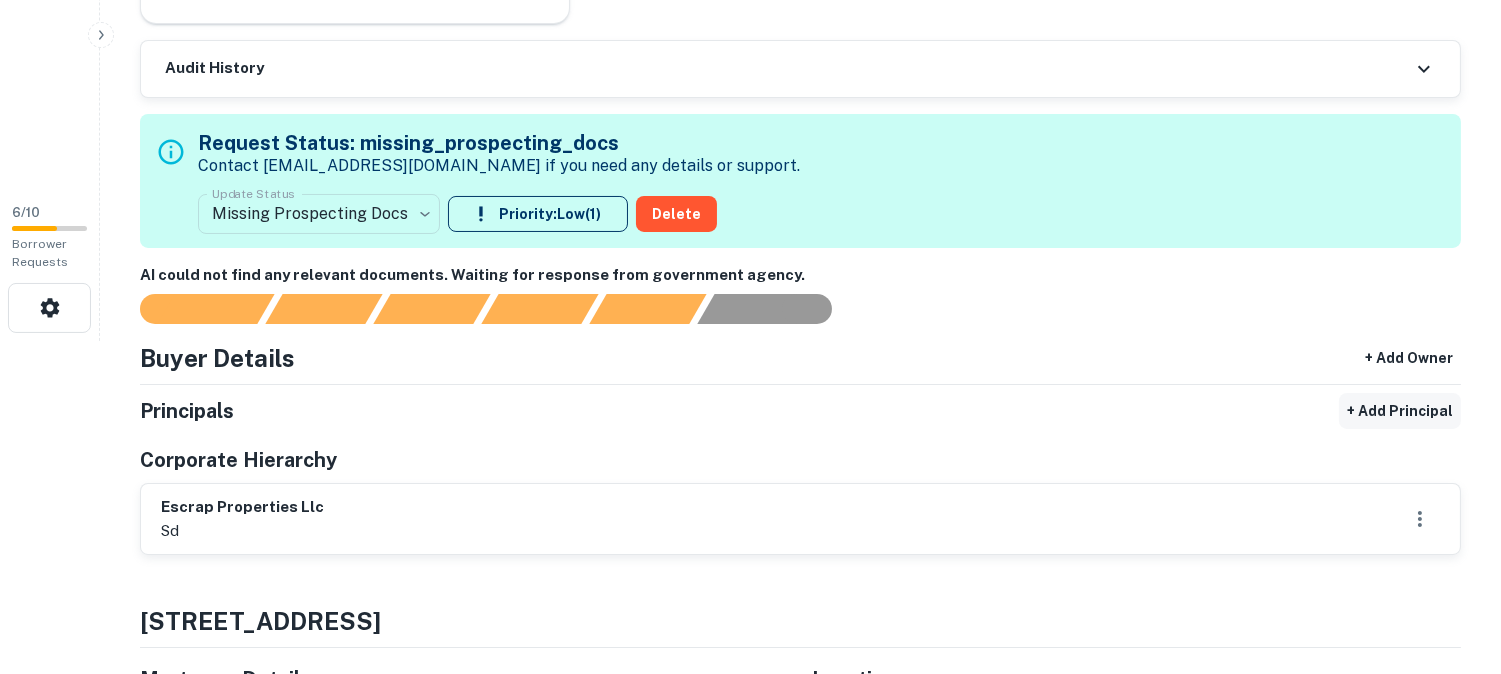 click on "+ Add Principal" at bounding box center (1400, 411) 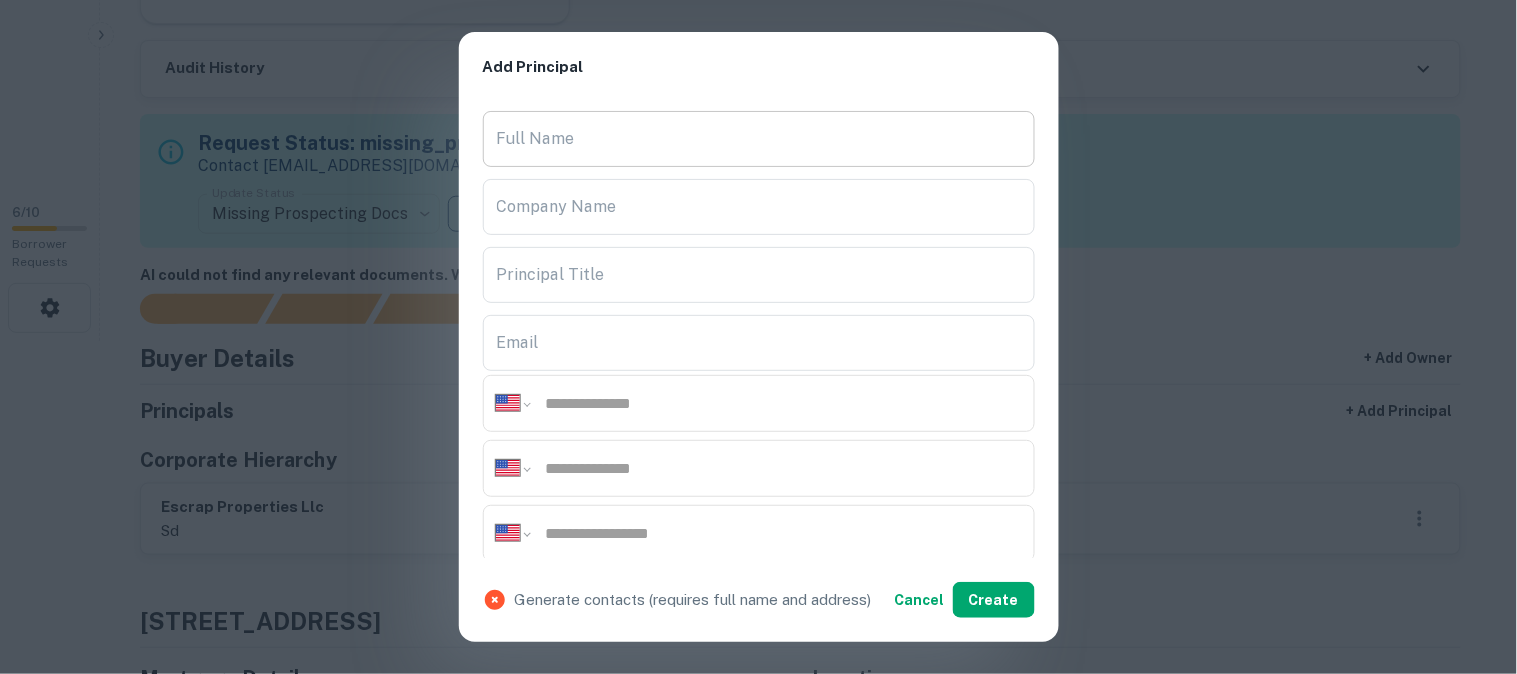 click on "Full Name" at bounding box center (759, 139) 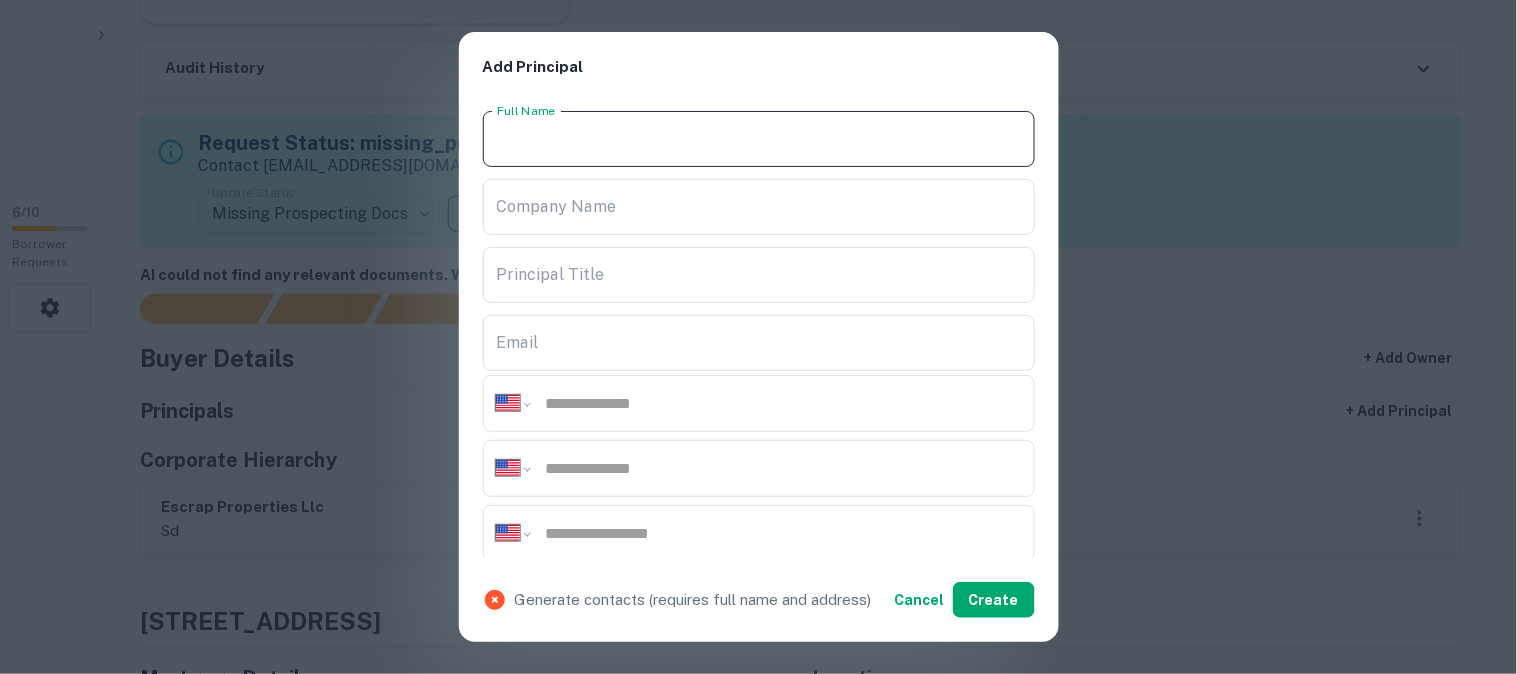 paste on "**********" 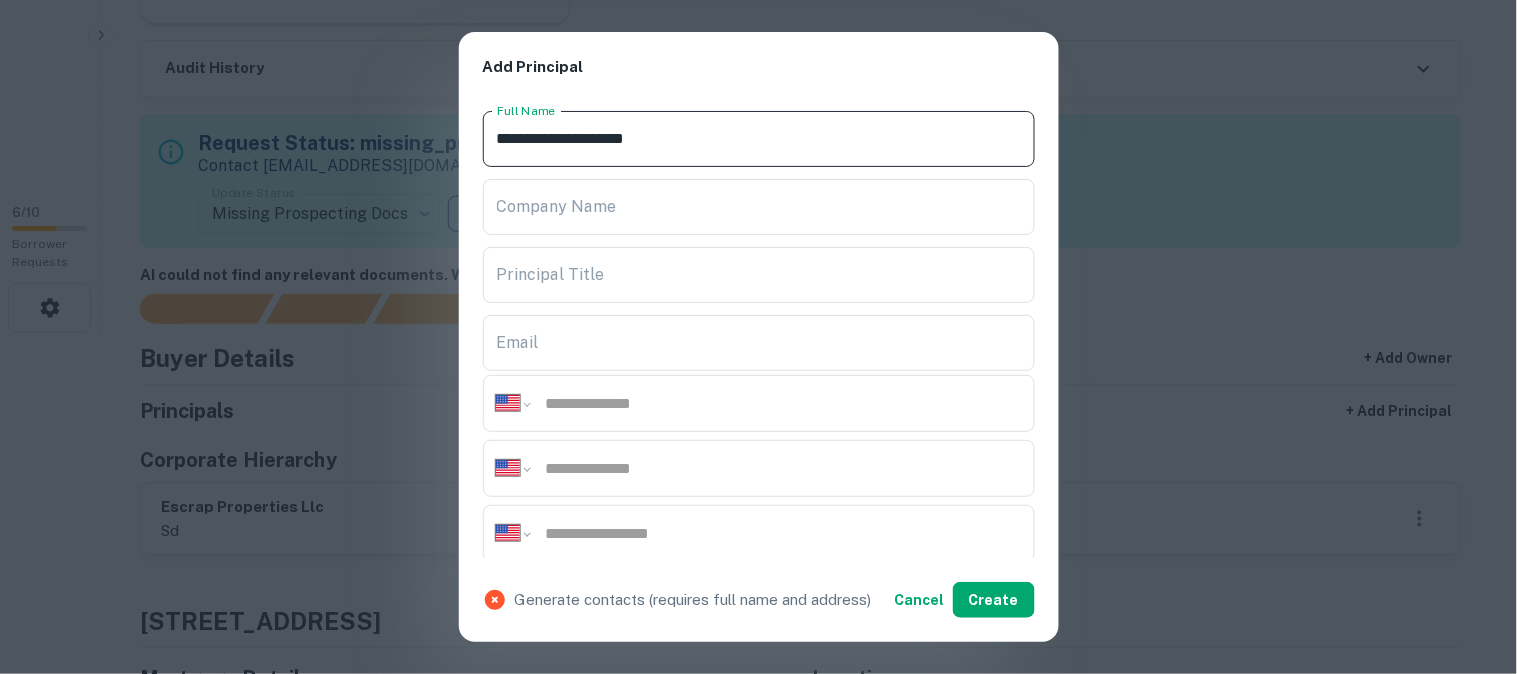 type on "**********" 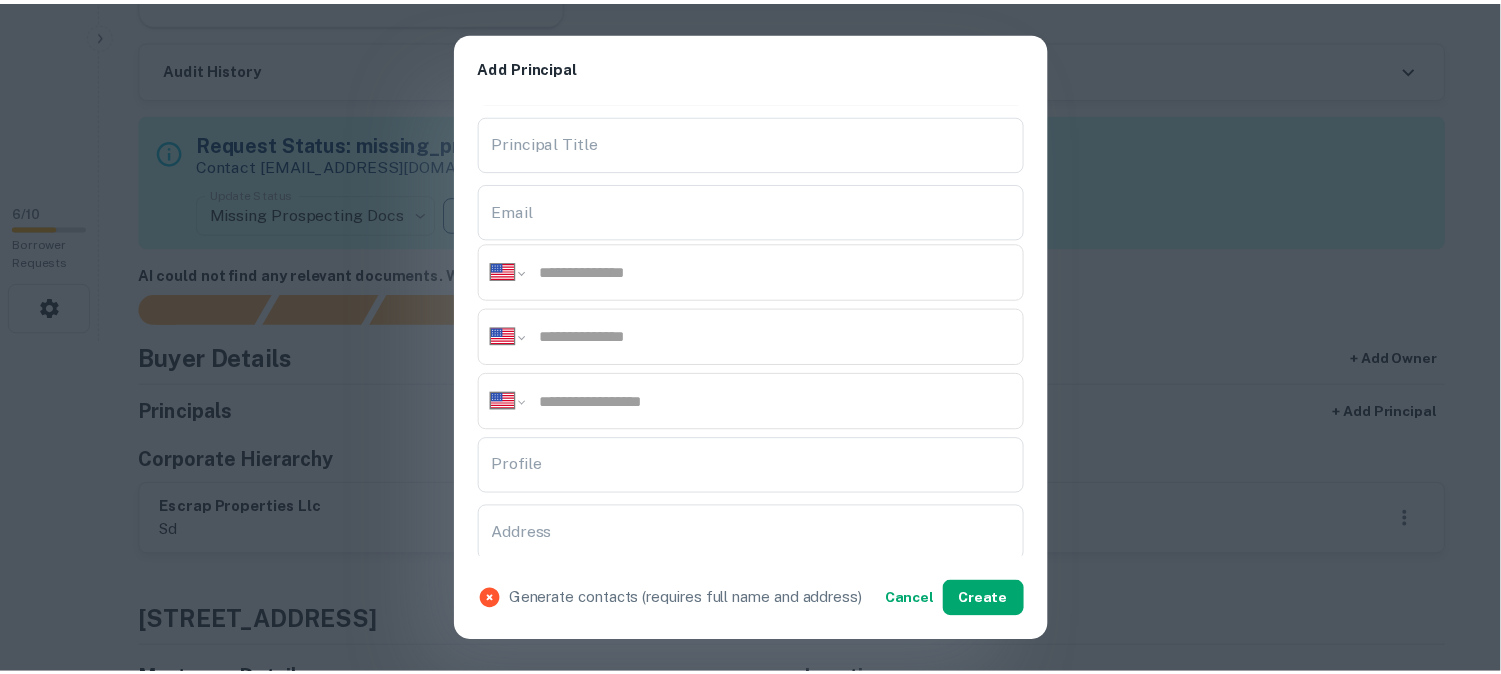 scroll, scrollTop: 333, scrollLeft: 0, axis: vertical 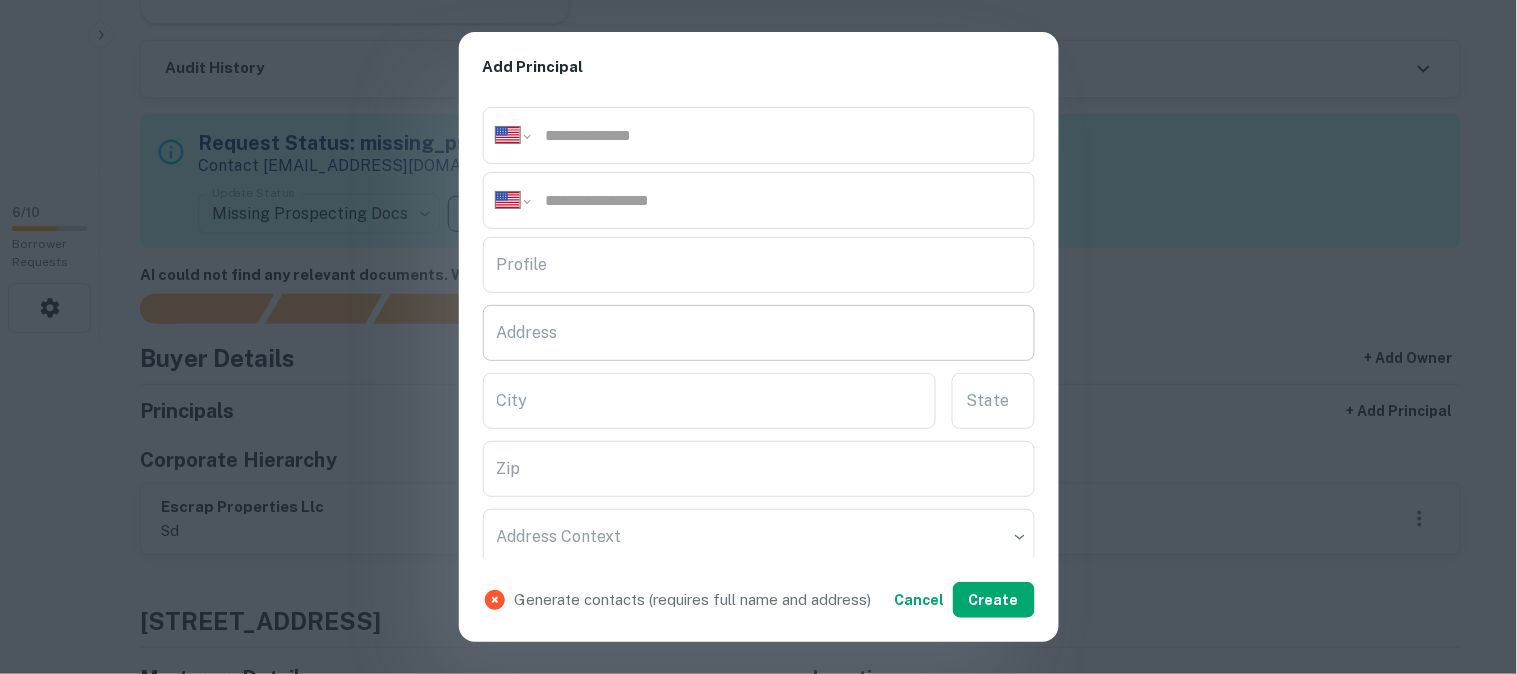 click on "Address" at bounding box center [759, 333] 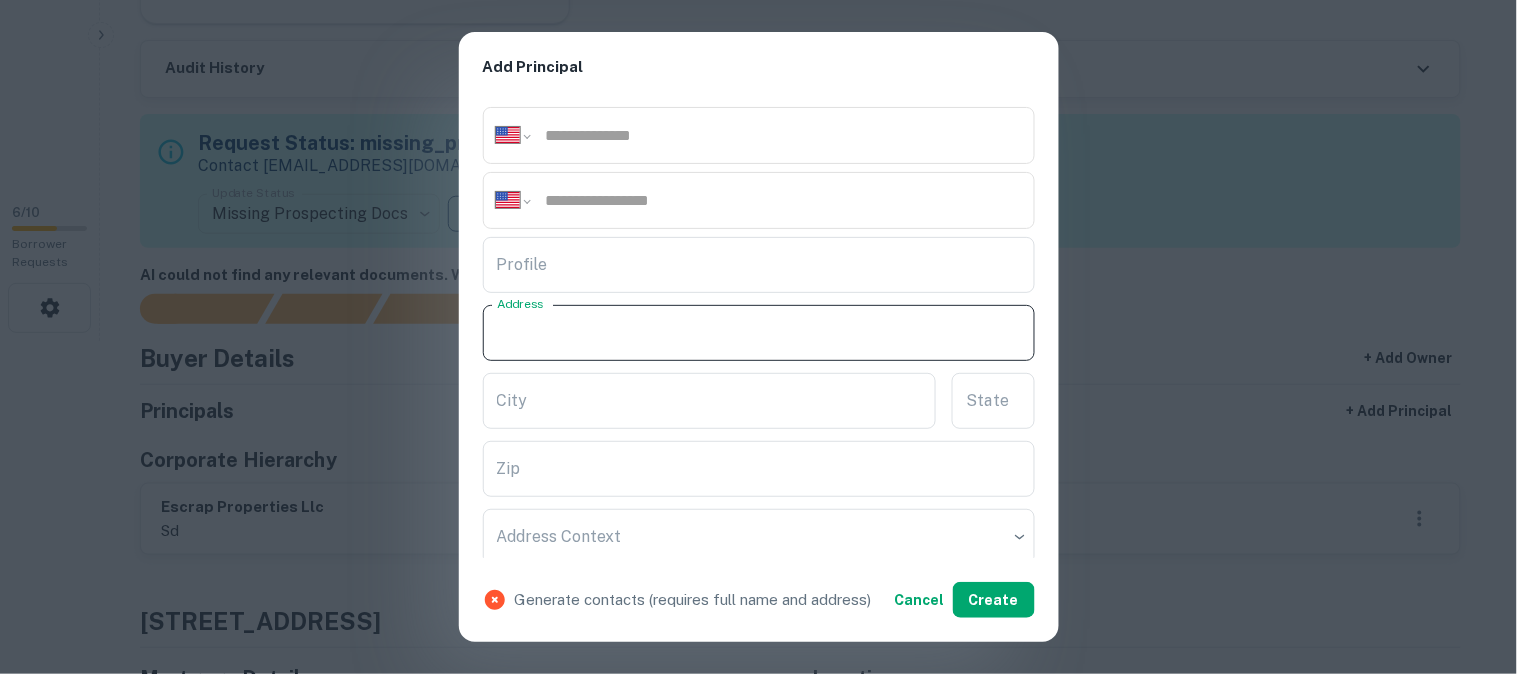 paste on "**********" 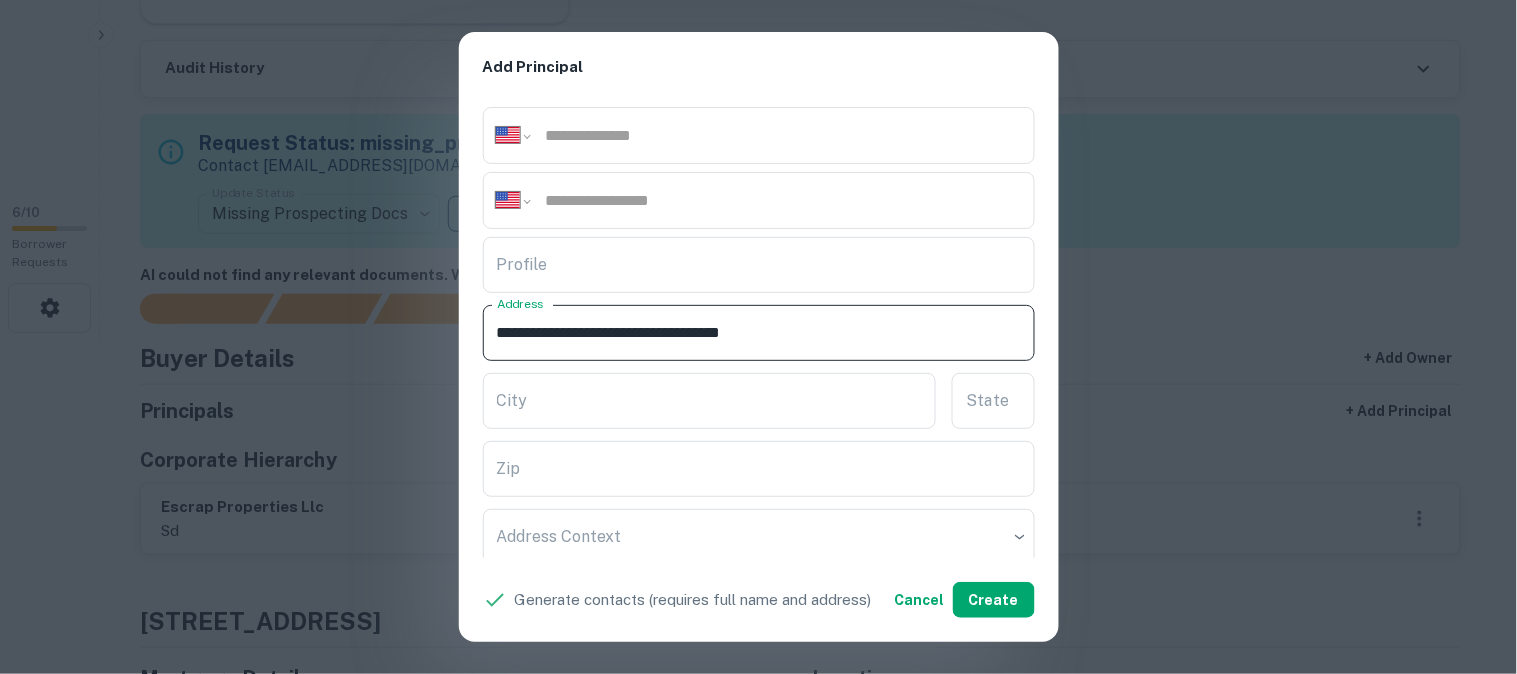 drag, startPoint x: 607, startPoint y: 327, endPoint x: 705, endPoint y: 357, distance: 102.48902 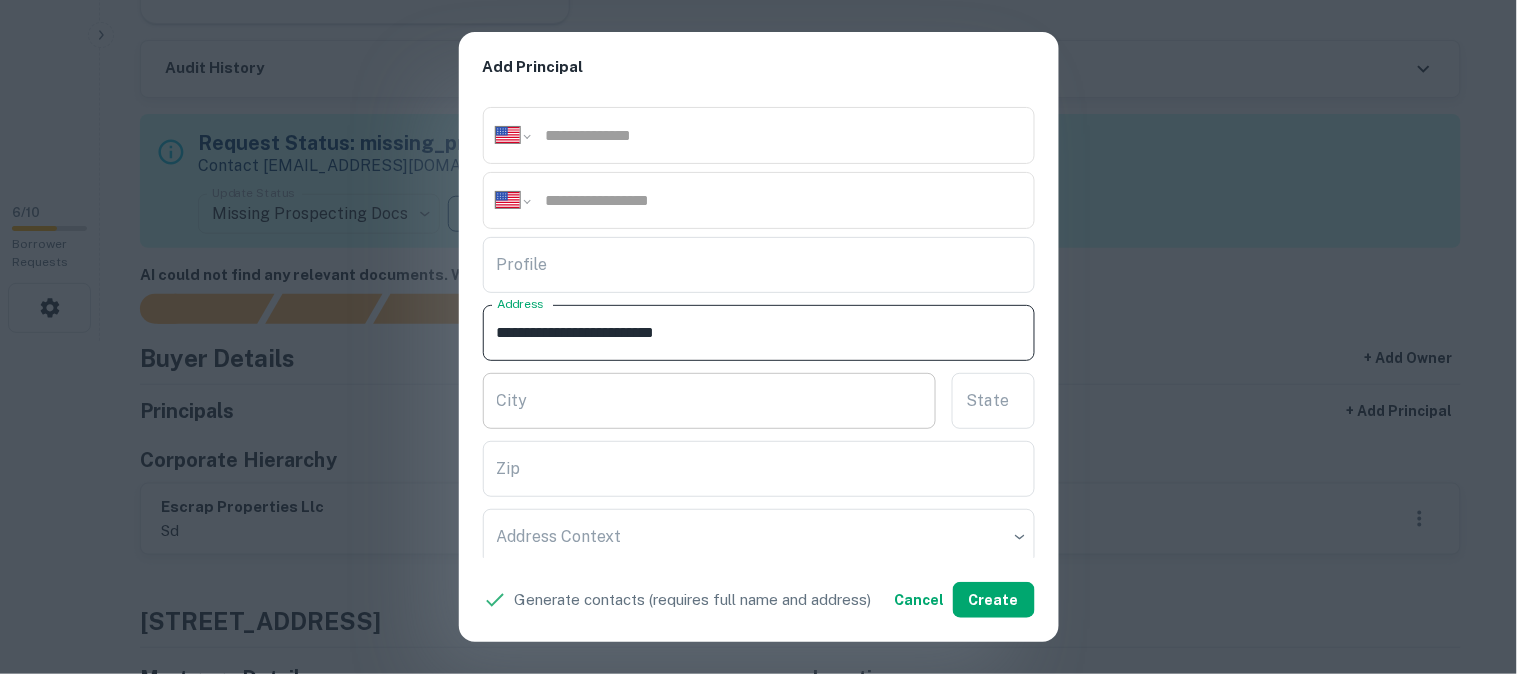 type on "**********" 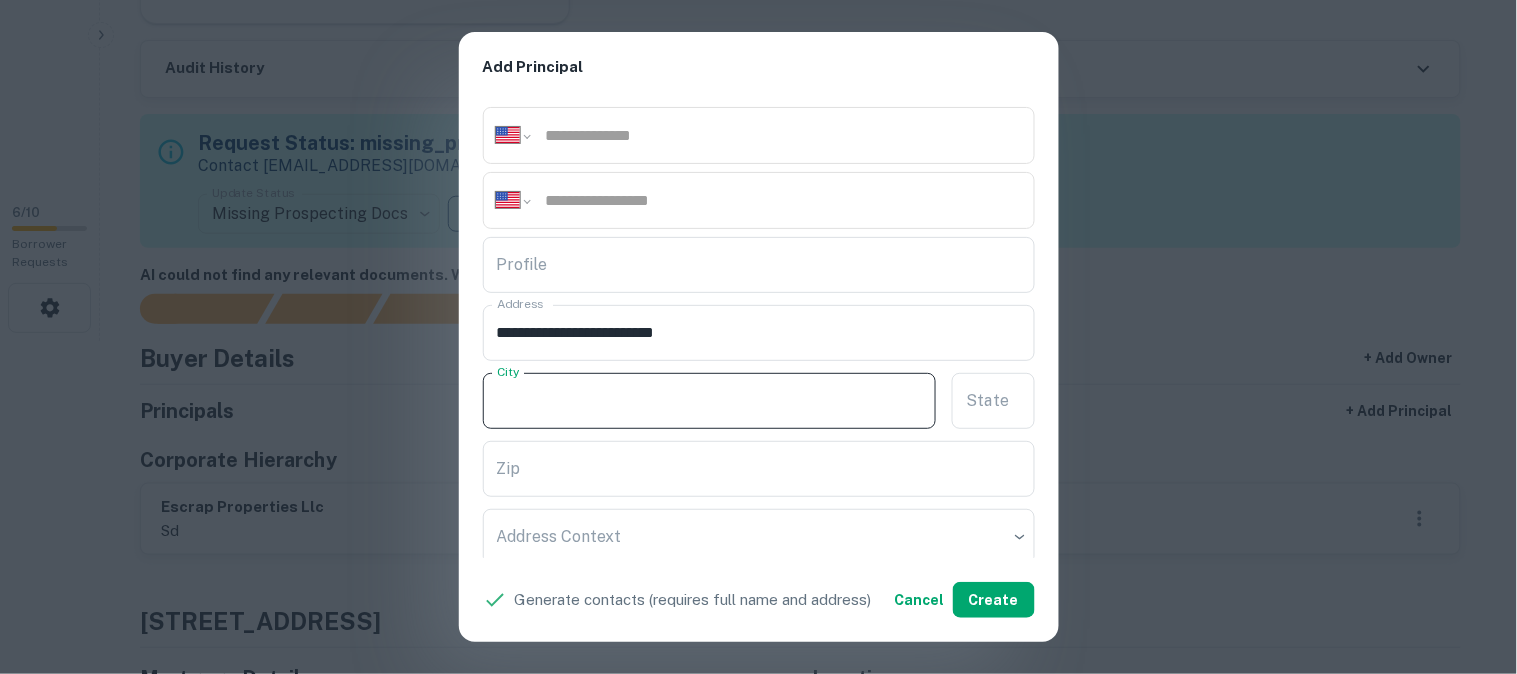 click on "City" at bounding box center (710, 401) 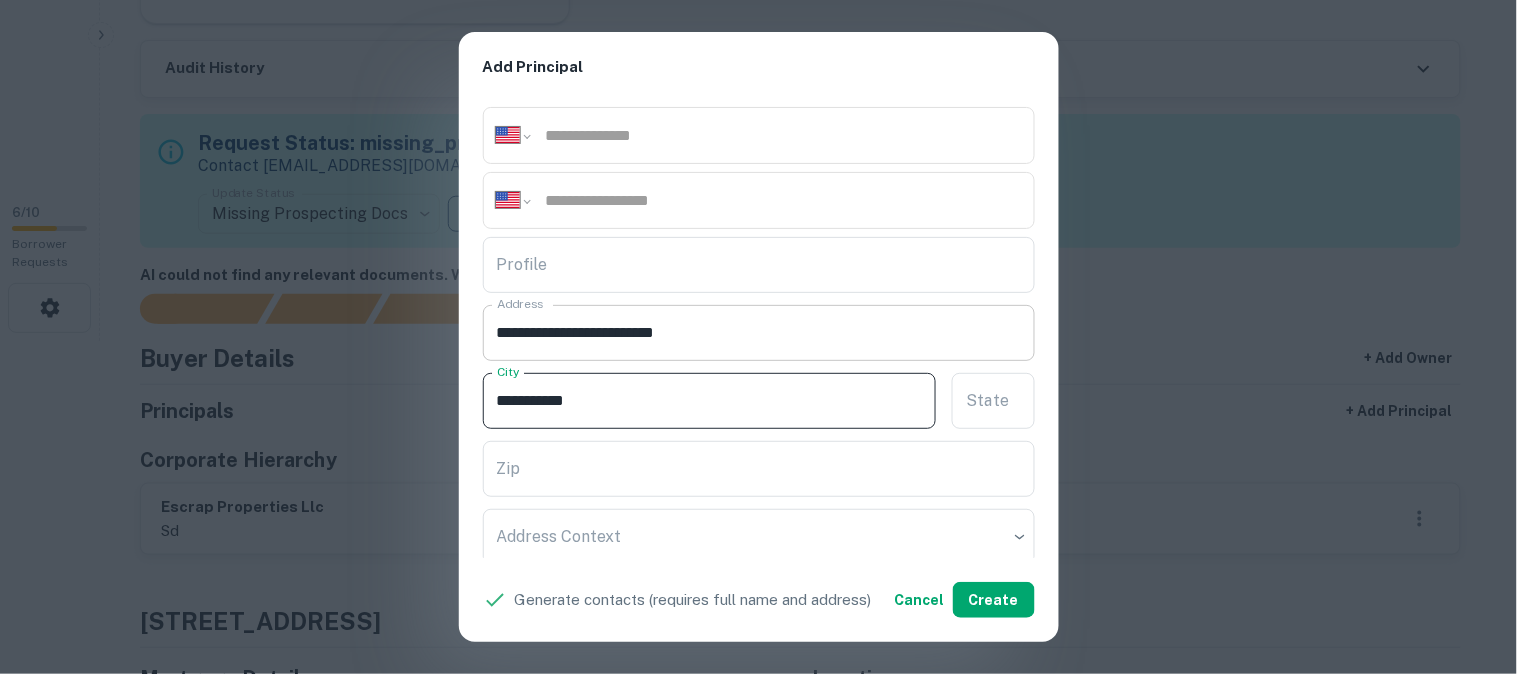 type on "**********" 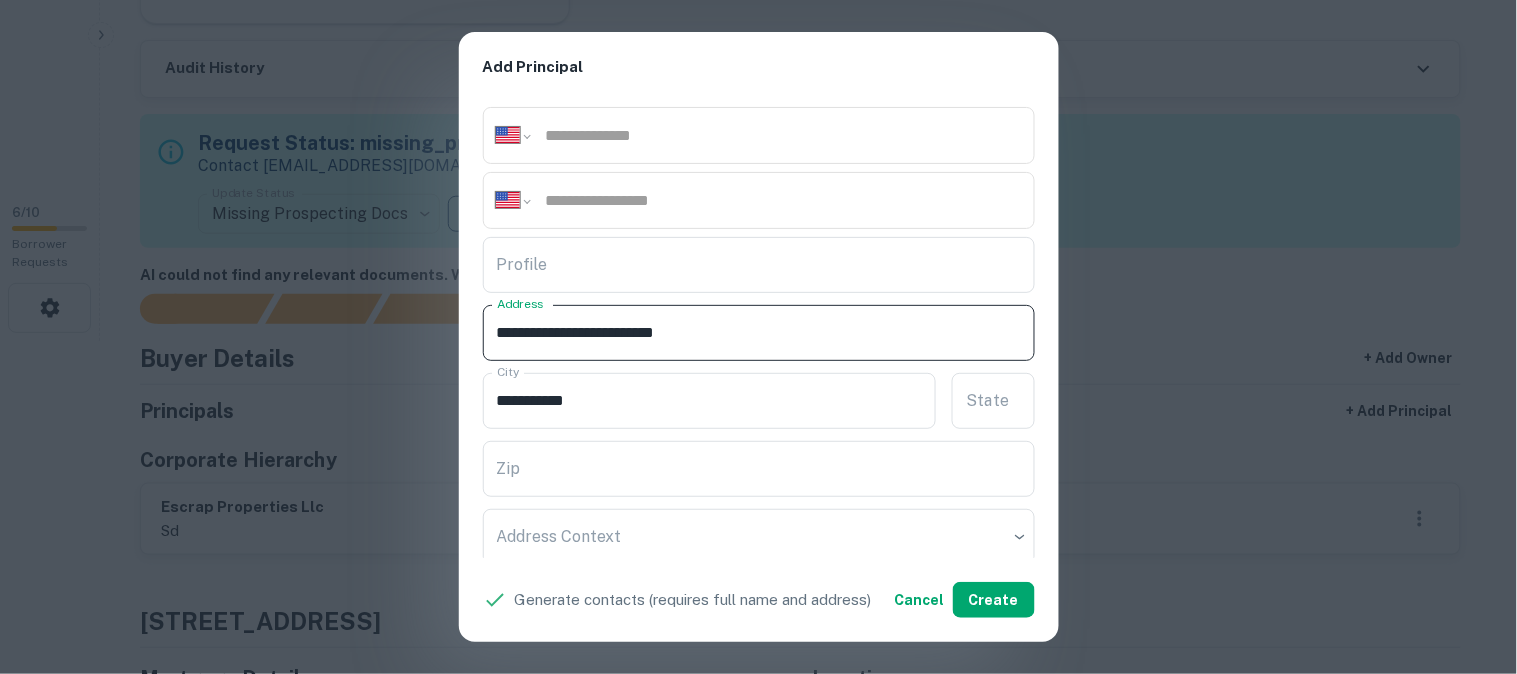 drag, startPoint x: 611, startPoint y: 324, endPoint x: 640, endPoint y: 337, distance: 31.780497 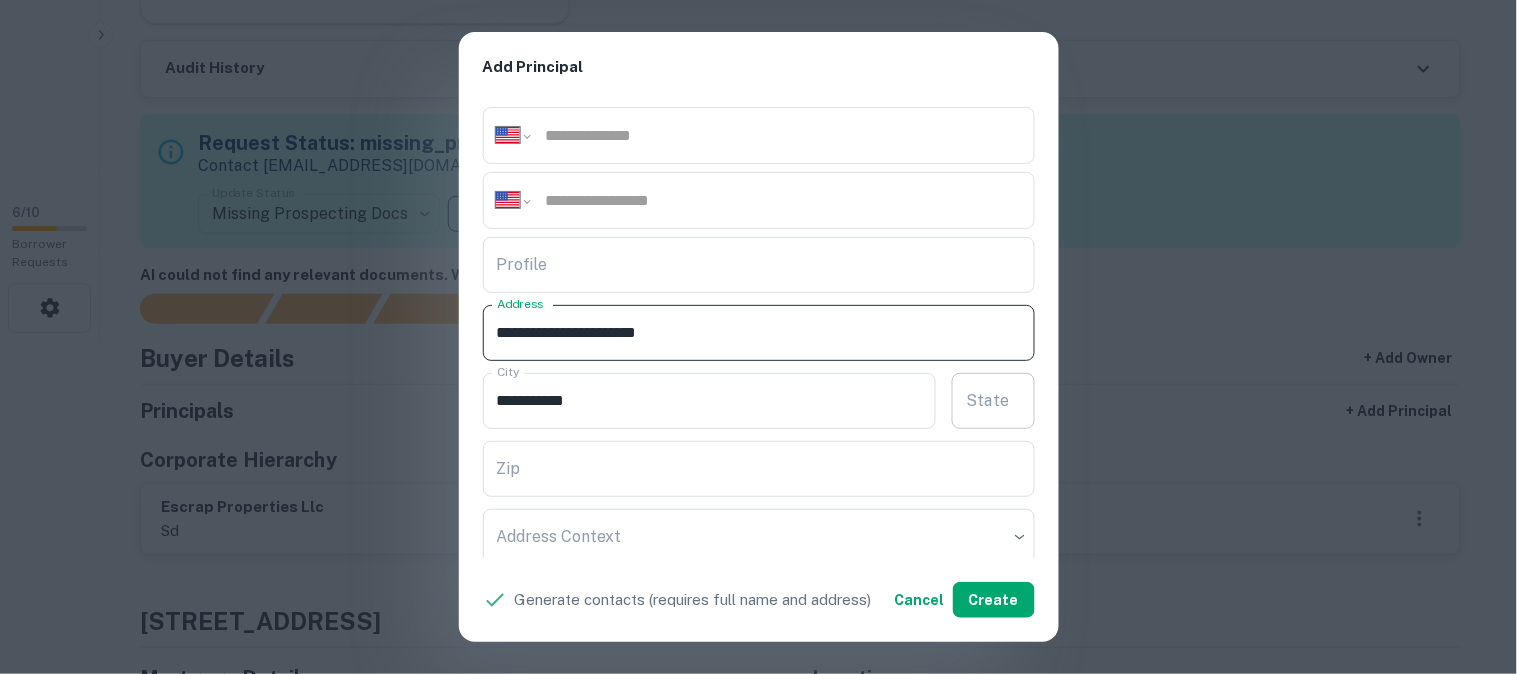 type on "**********" 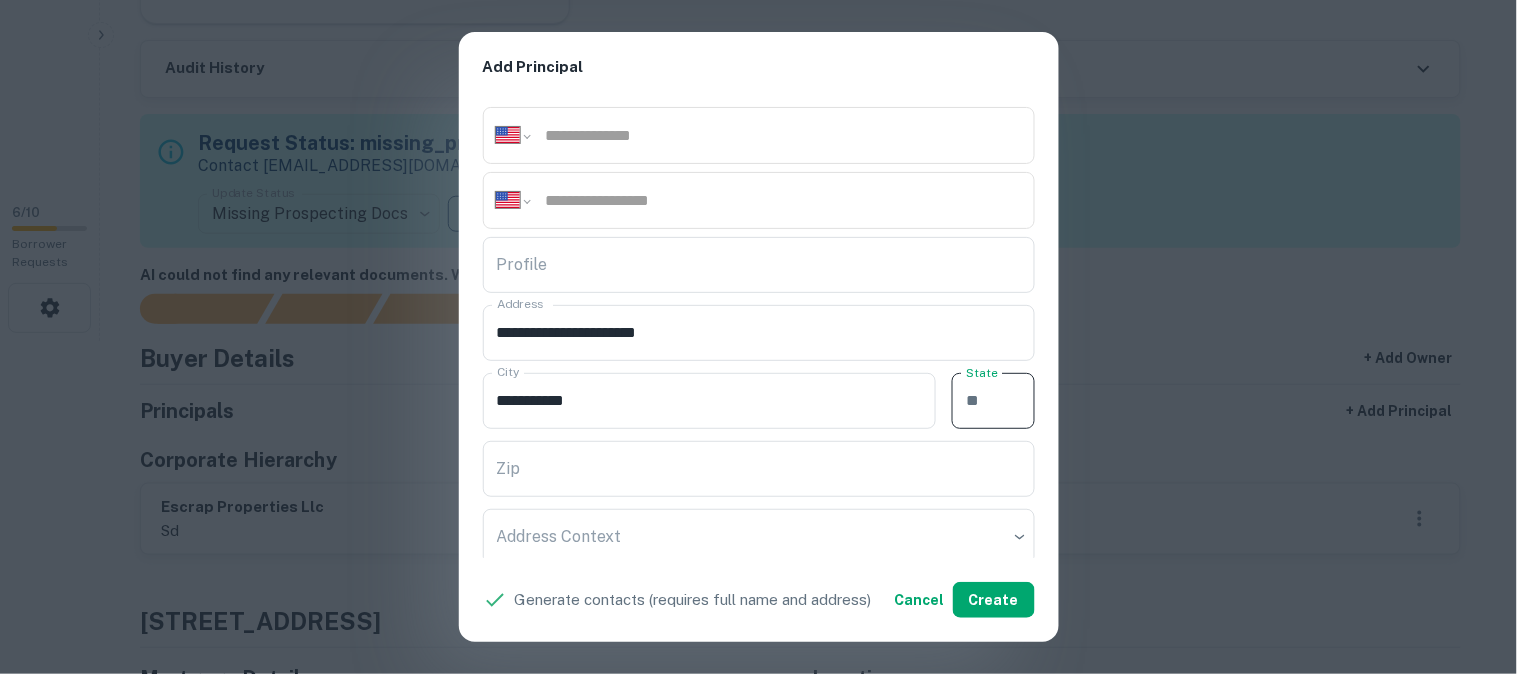 click on "State" at bounding box center [993, 401] 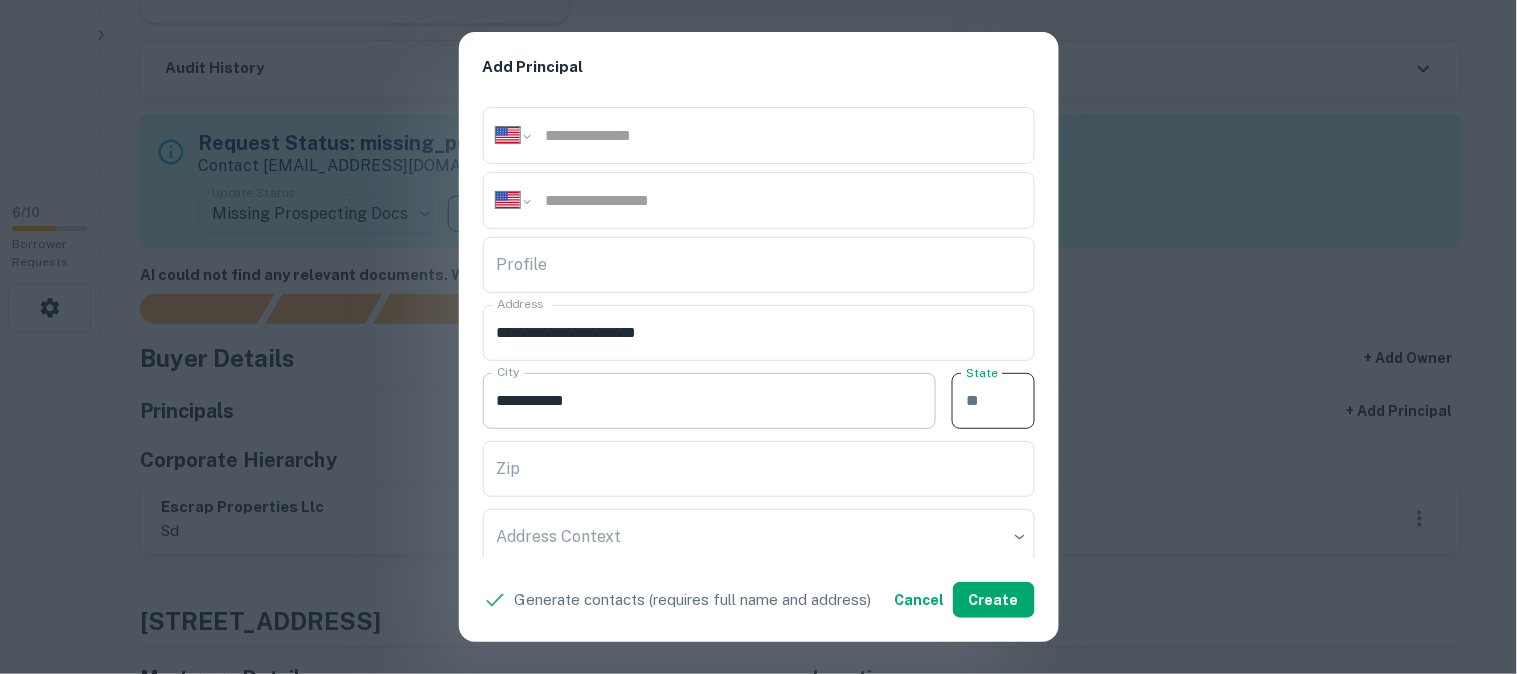 paste on "**" 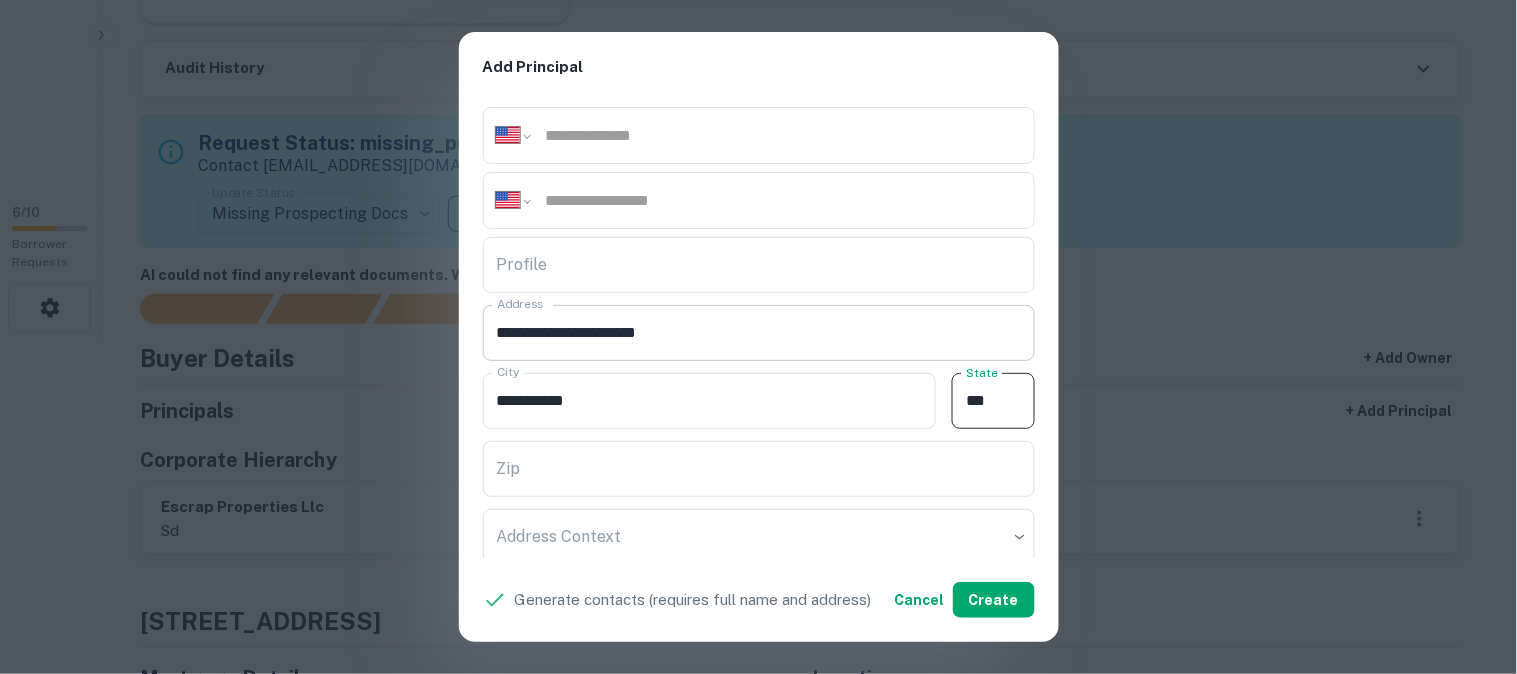 type on "**" 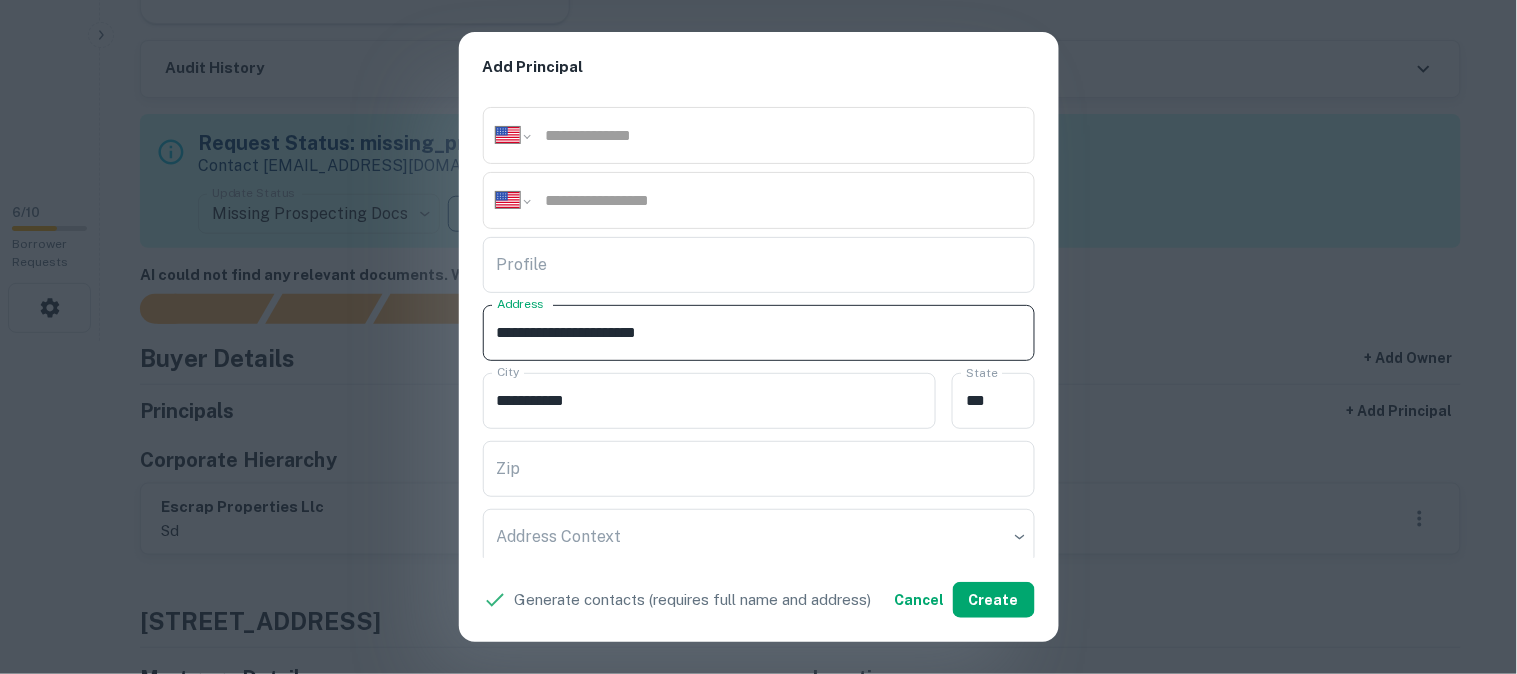 drag, startPoint x: 613, startPoint y: 330, endPoint x: 705, endPoint y: 337, distance: 92.26592 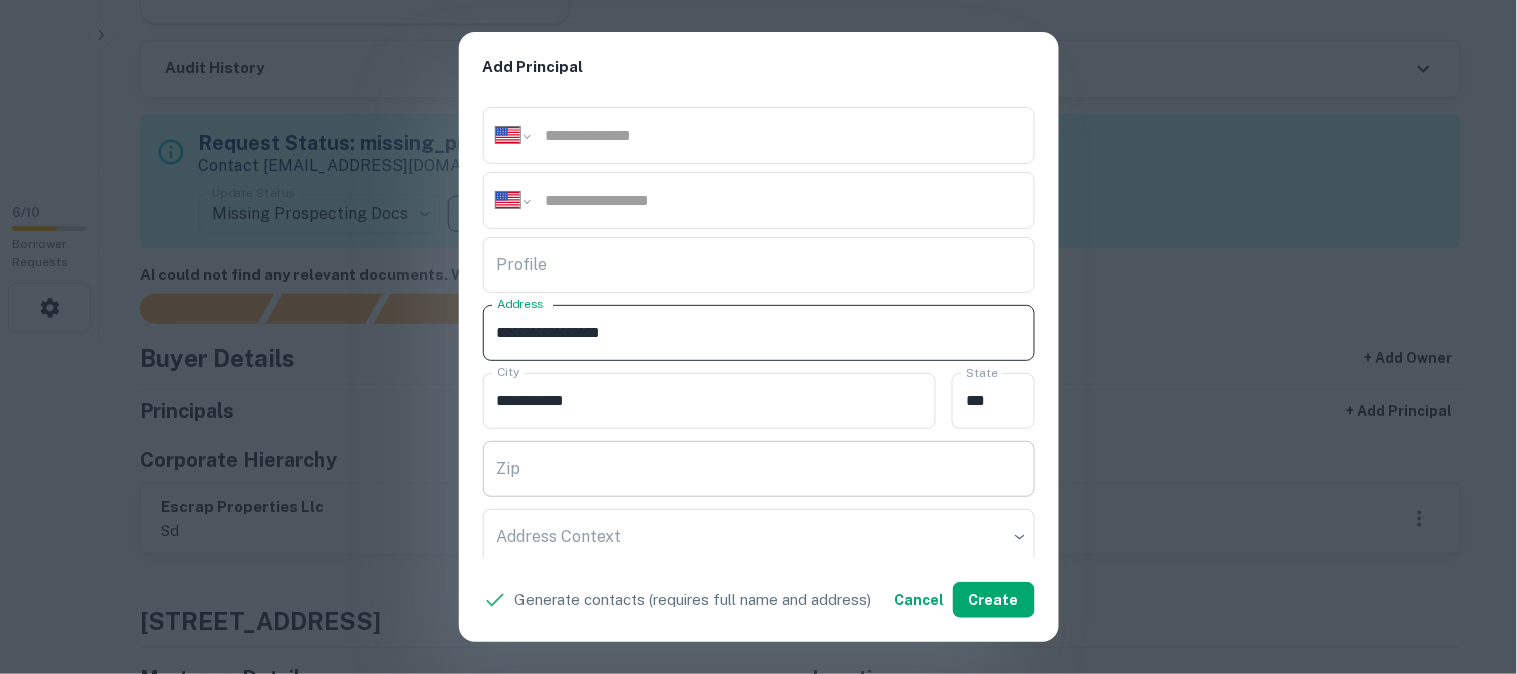 type on "**********" 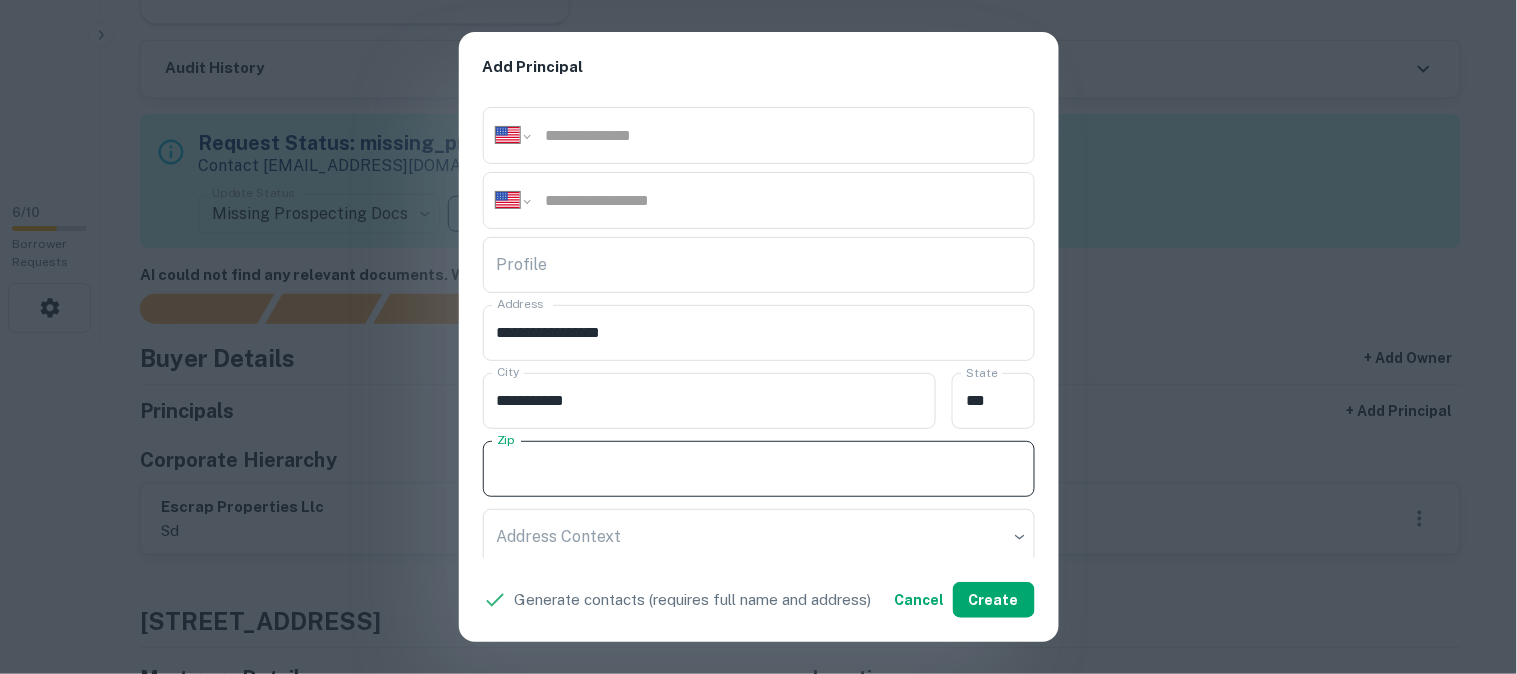 paste on "*****" 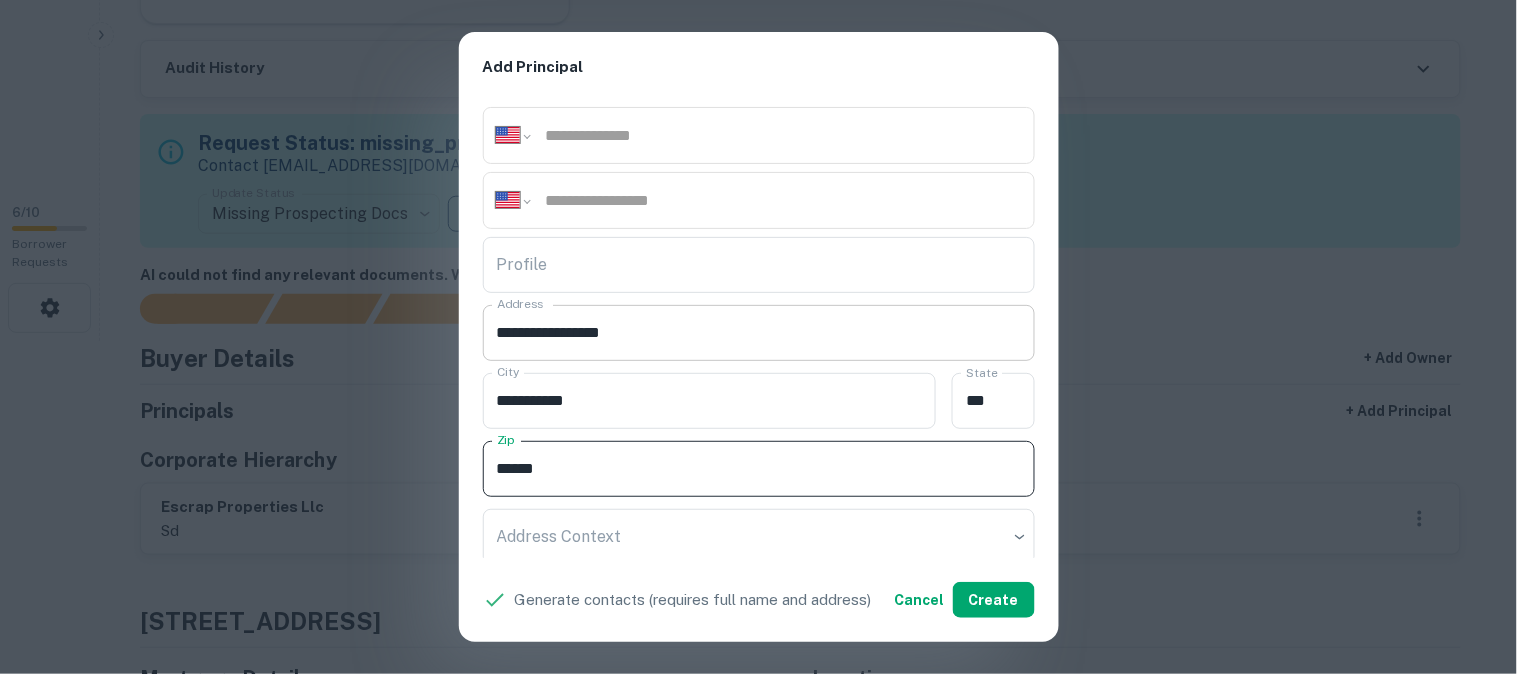 type on "*****" 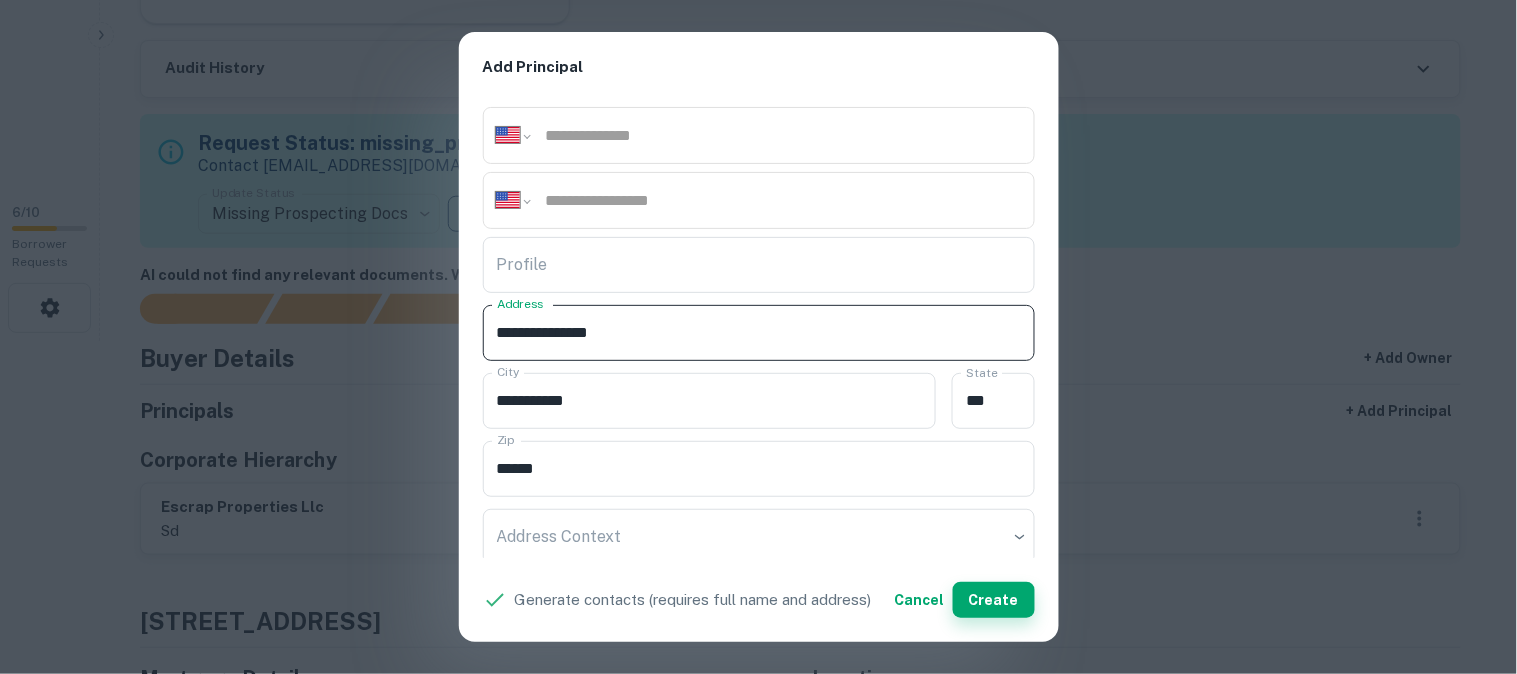 type on "**********" 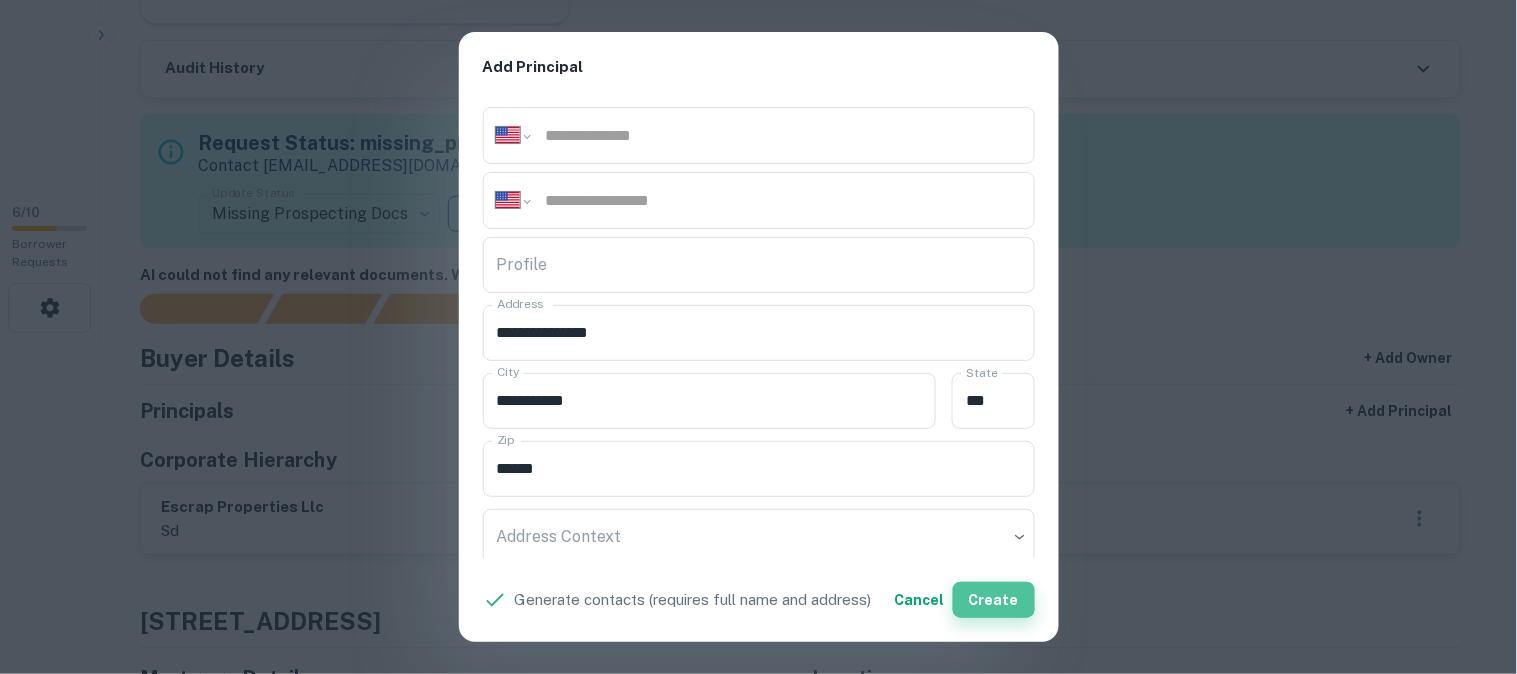 click on "Create" at bounding box center (994, 600) 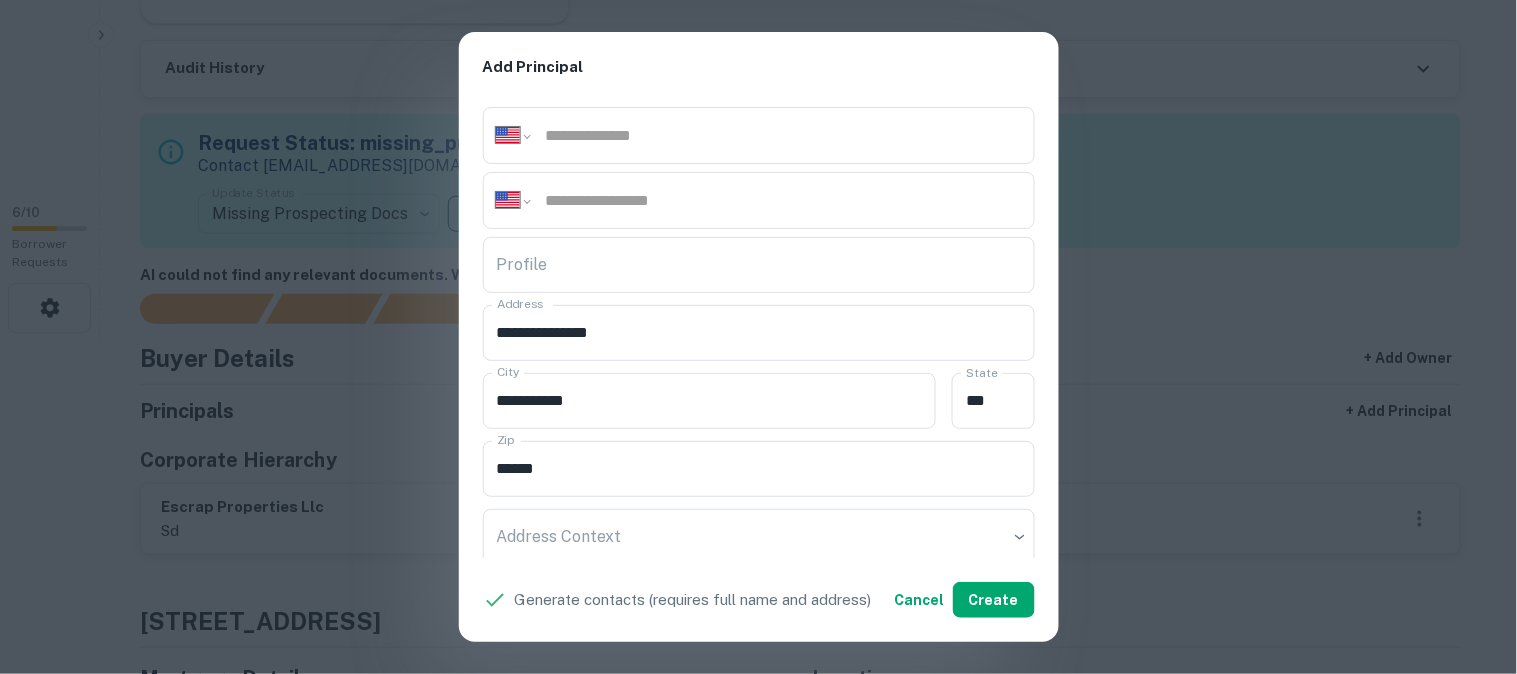 click on "**********" at bounding box center [758, 337] 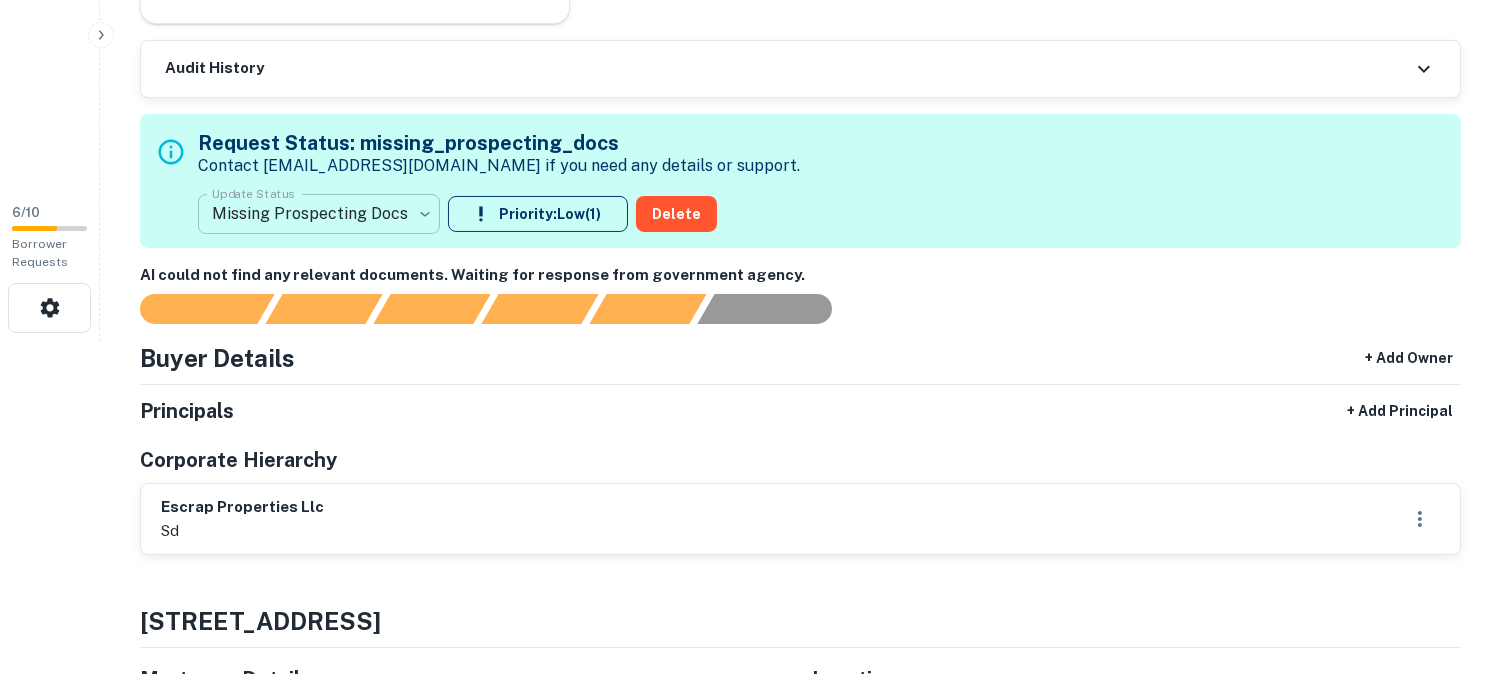 click on "**********" at bounding box center (750, 4) 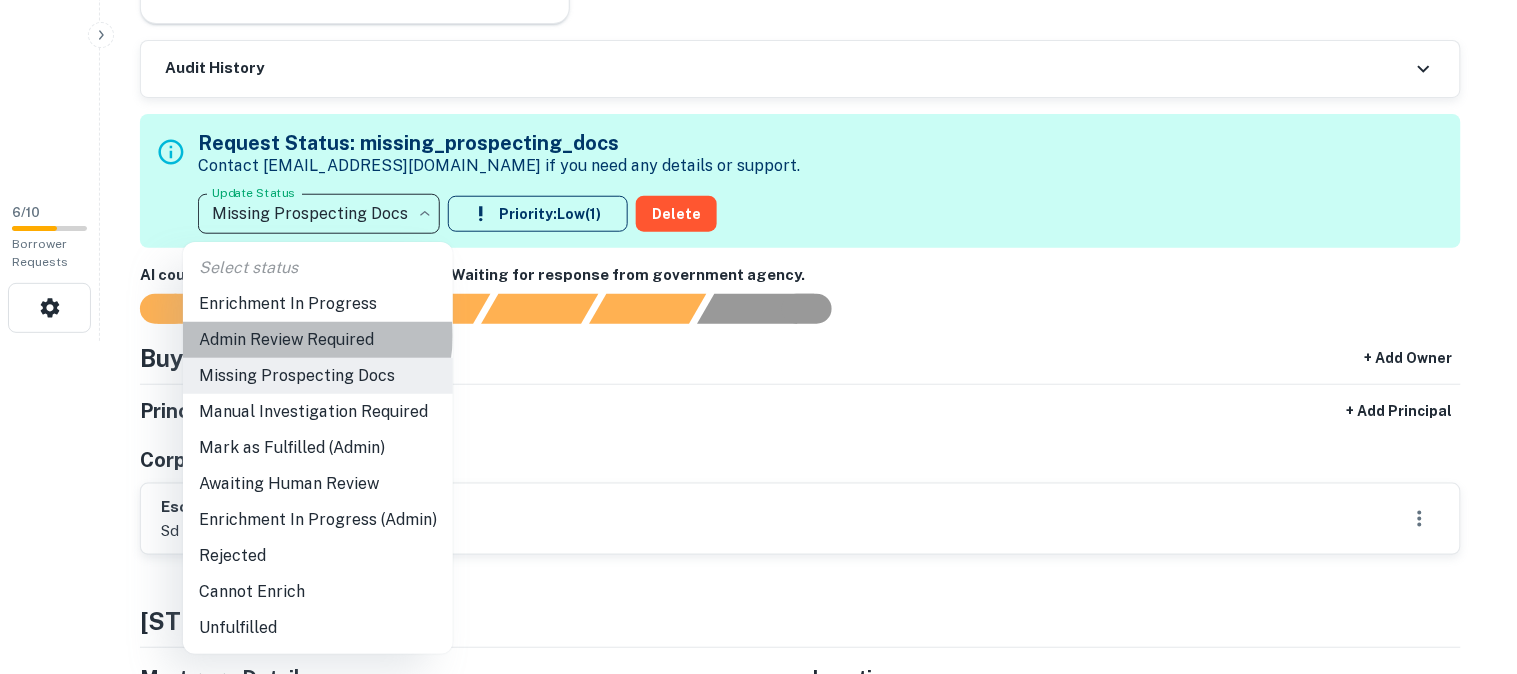 click on "Admin Review Required" at bounding box center (318, 340) 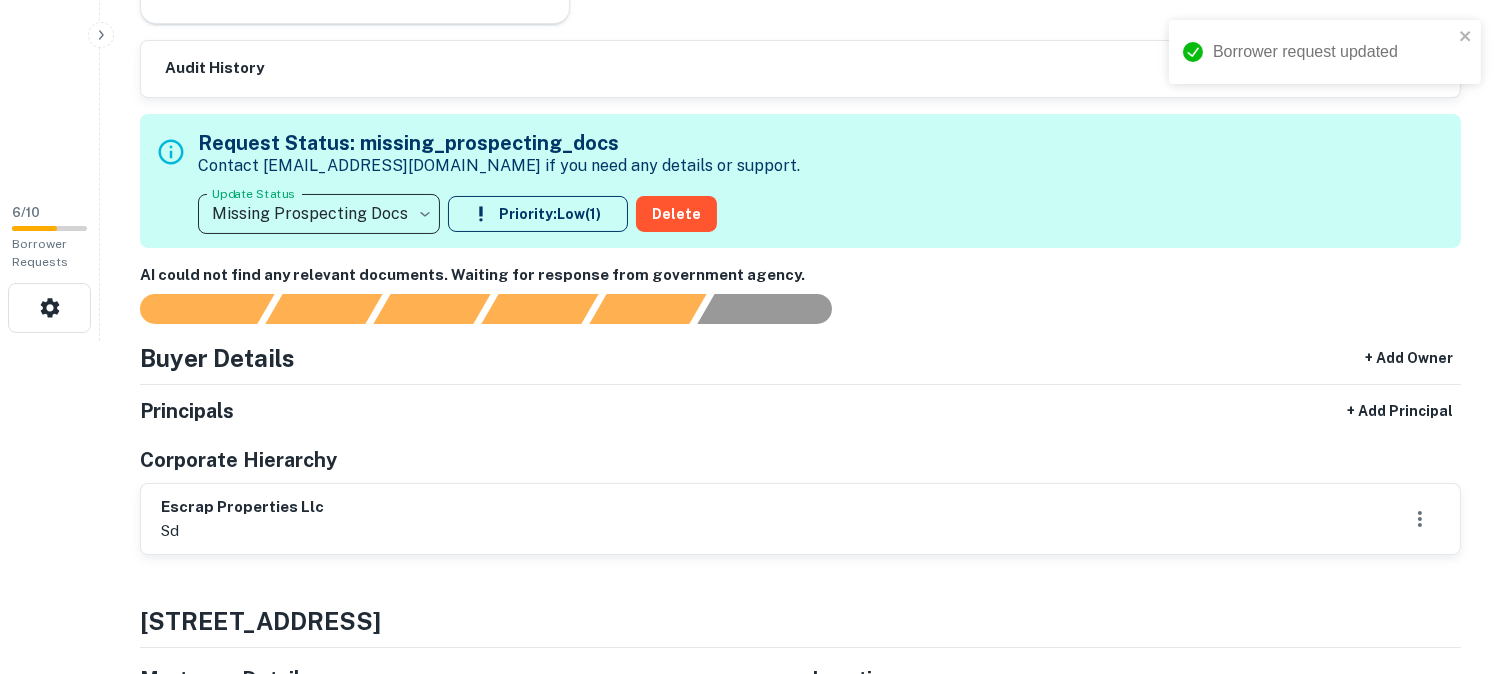 type on "**********" 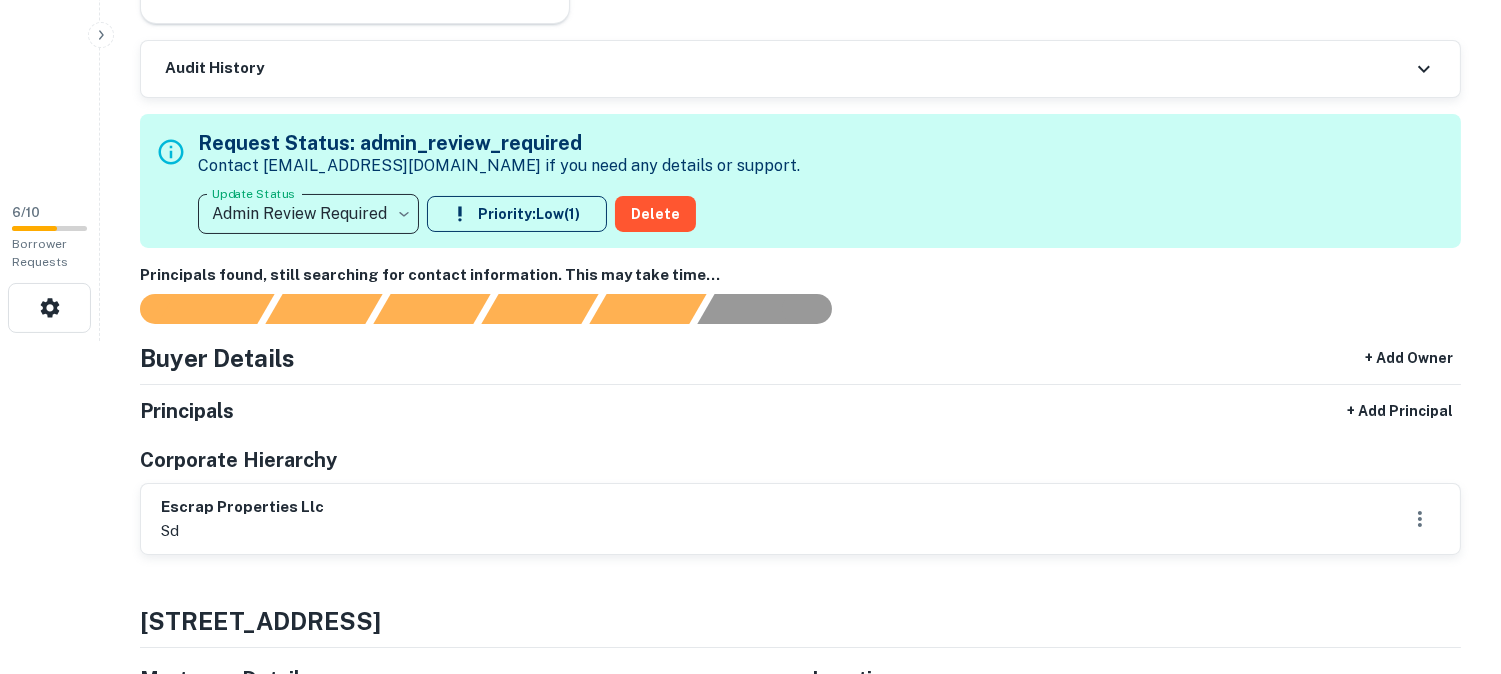 click on "Principals + Add Principal" at bounding box center (800, 411) 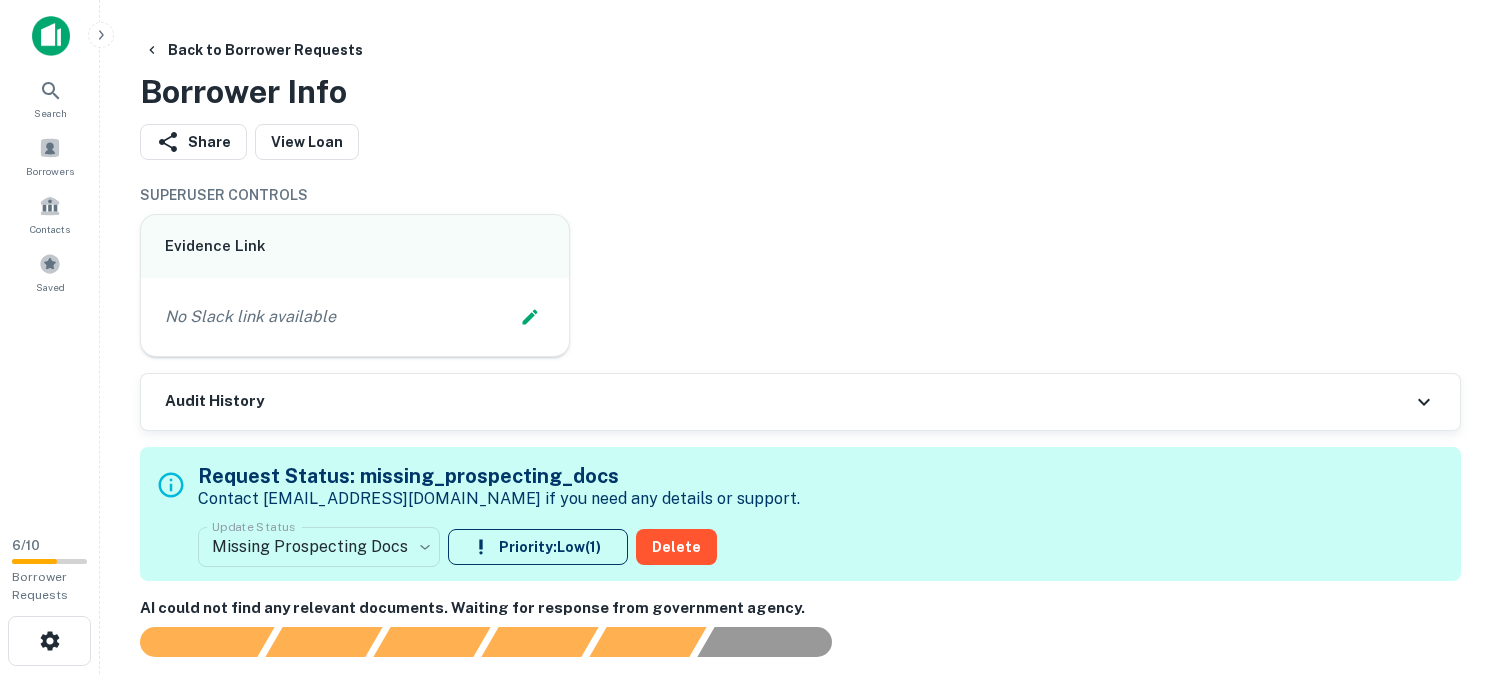 scroll, scrollTop: 0, scrollLeft: 0, axis: both 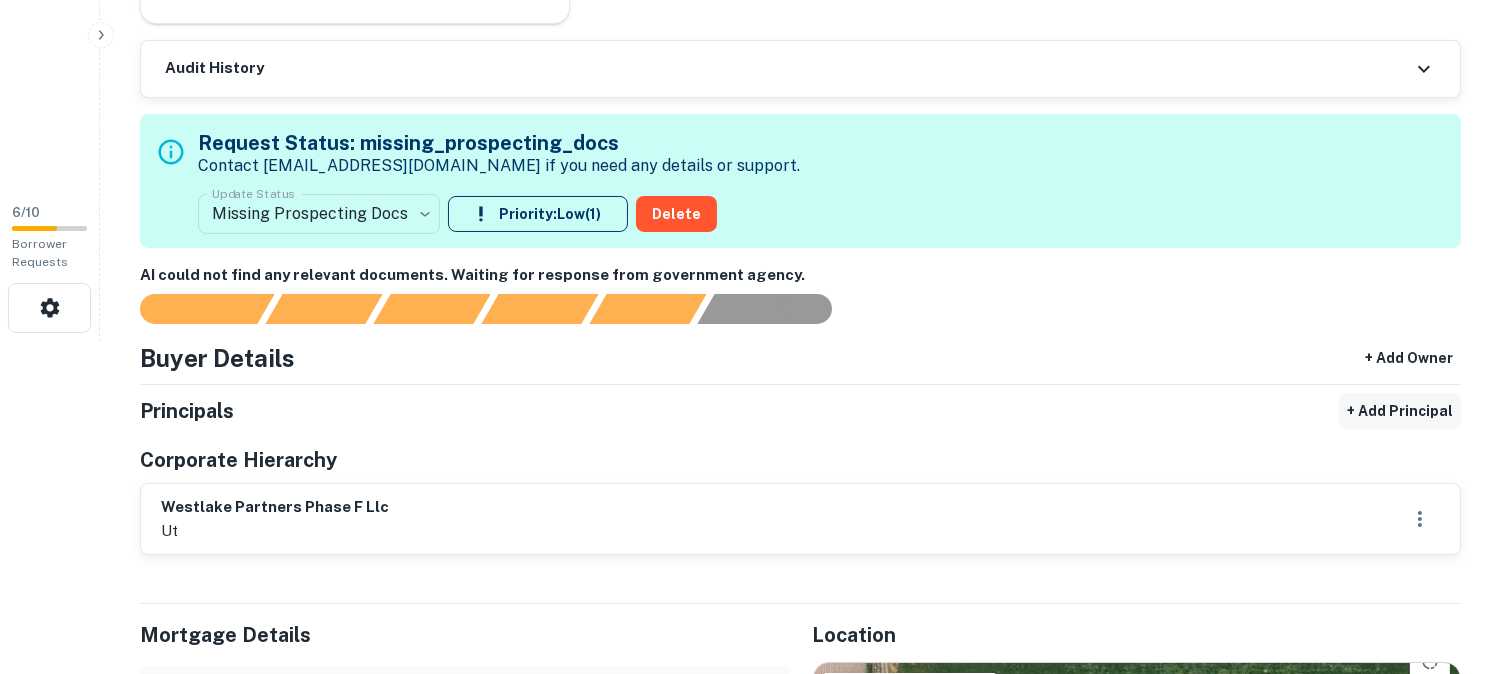 click on "+ Add Principal" at bounding box center (1400, 411) 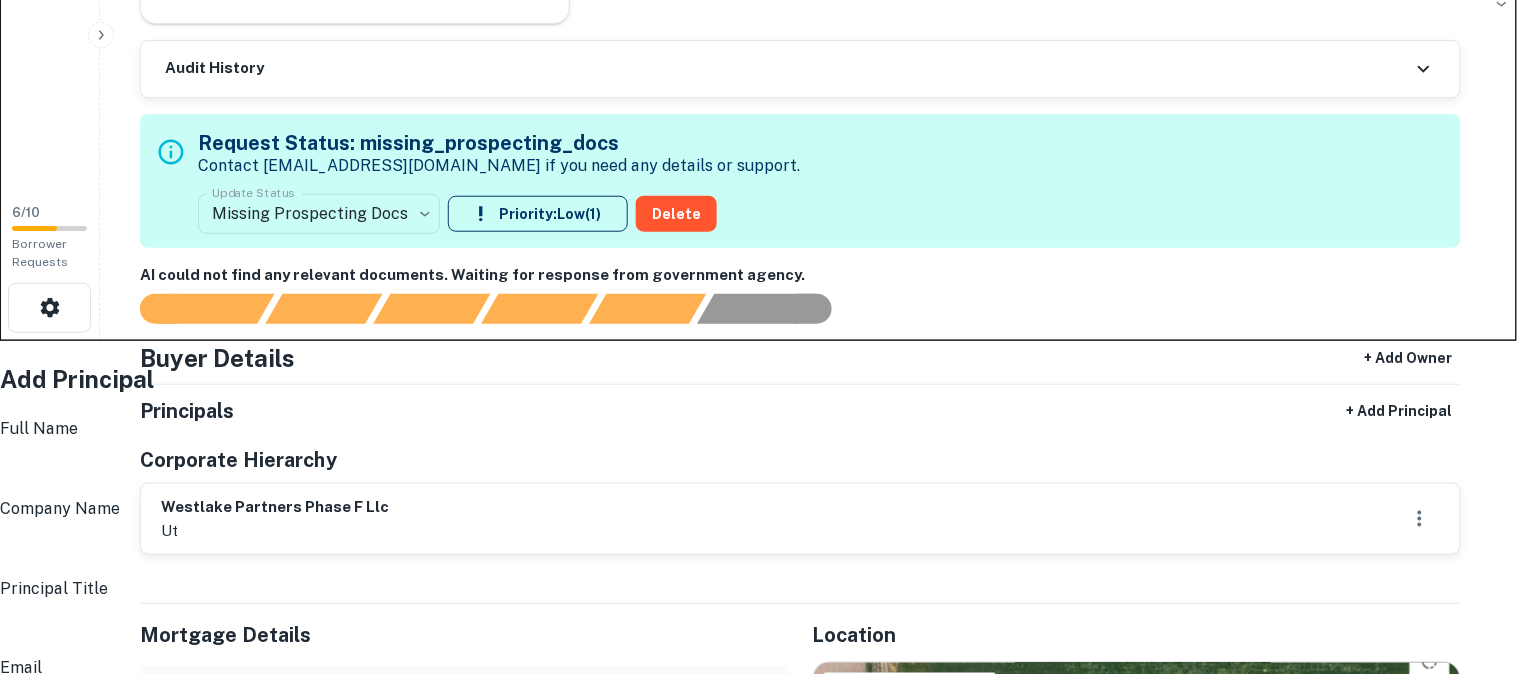 click on "Full Name" at bounding box center [764, 469] 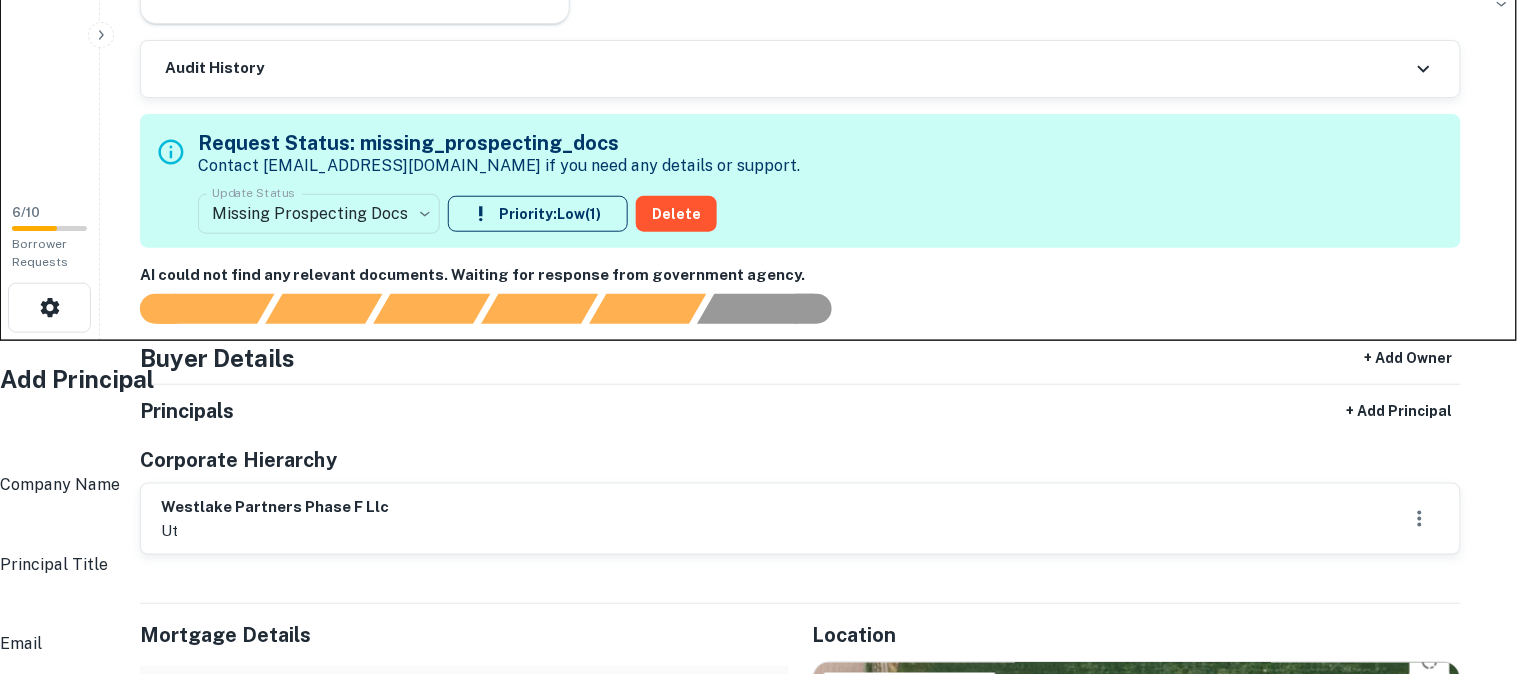 paste on "**********" 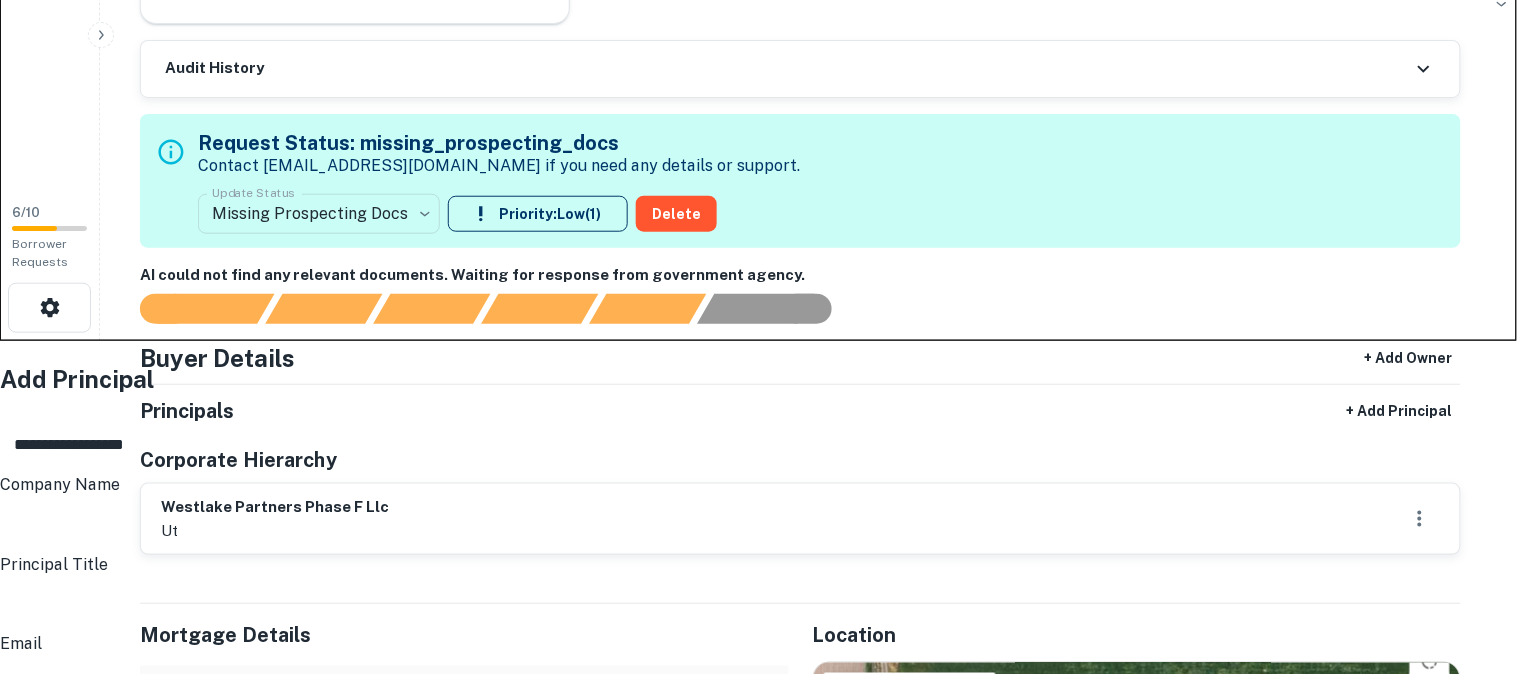 type on "**********" 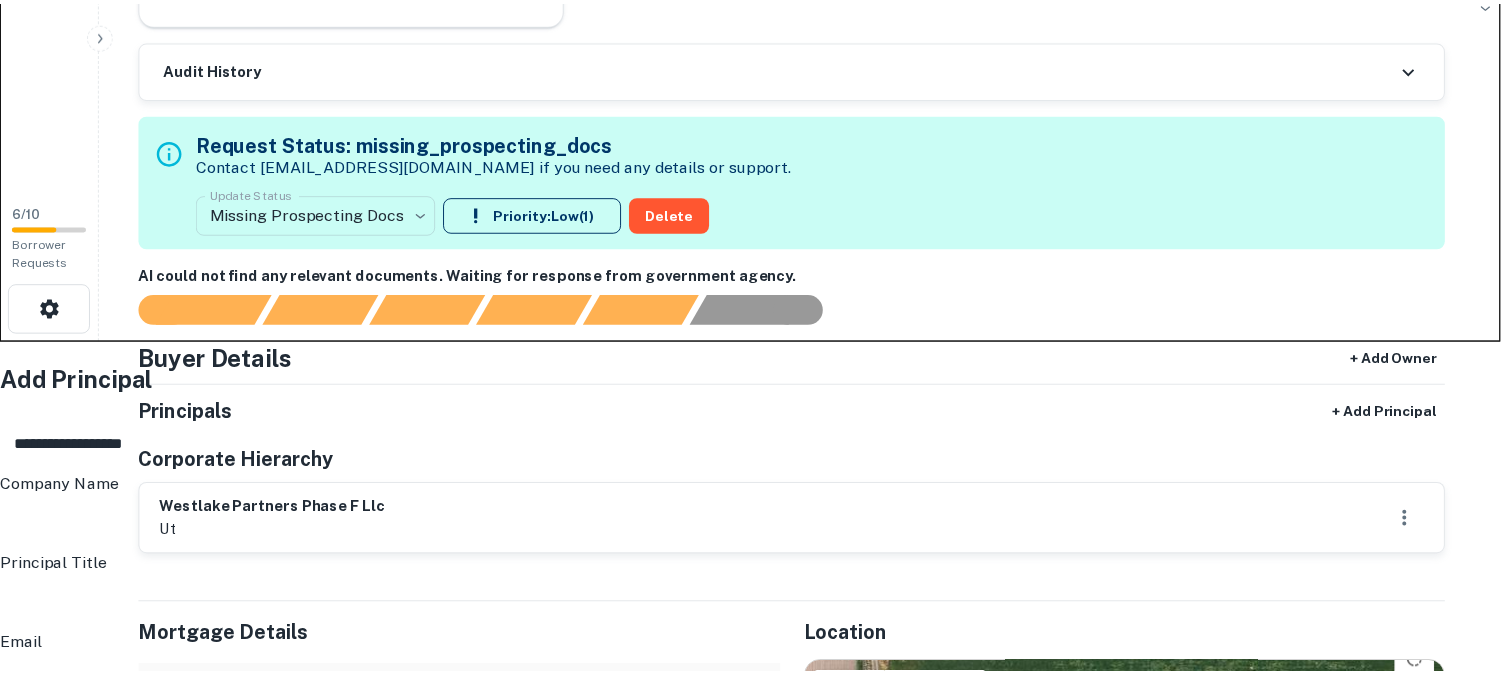 scroll, scrollTop: 333, scrollLeft: 0, axis: vertical 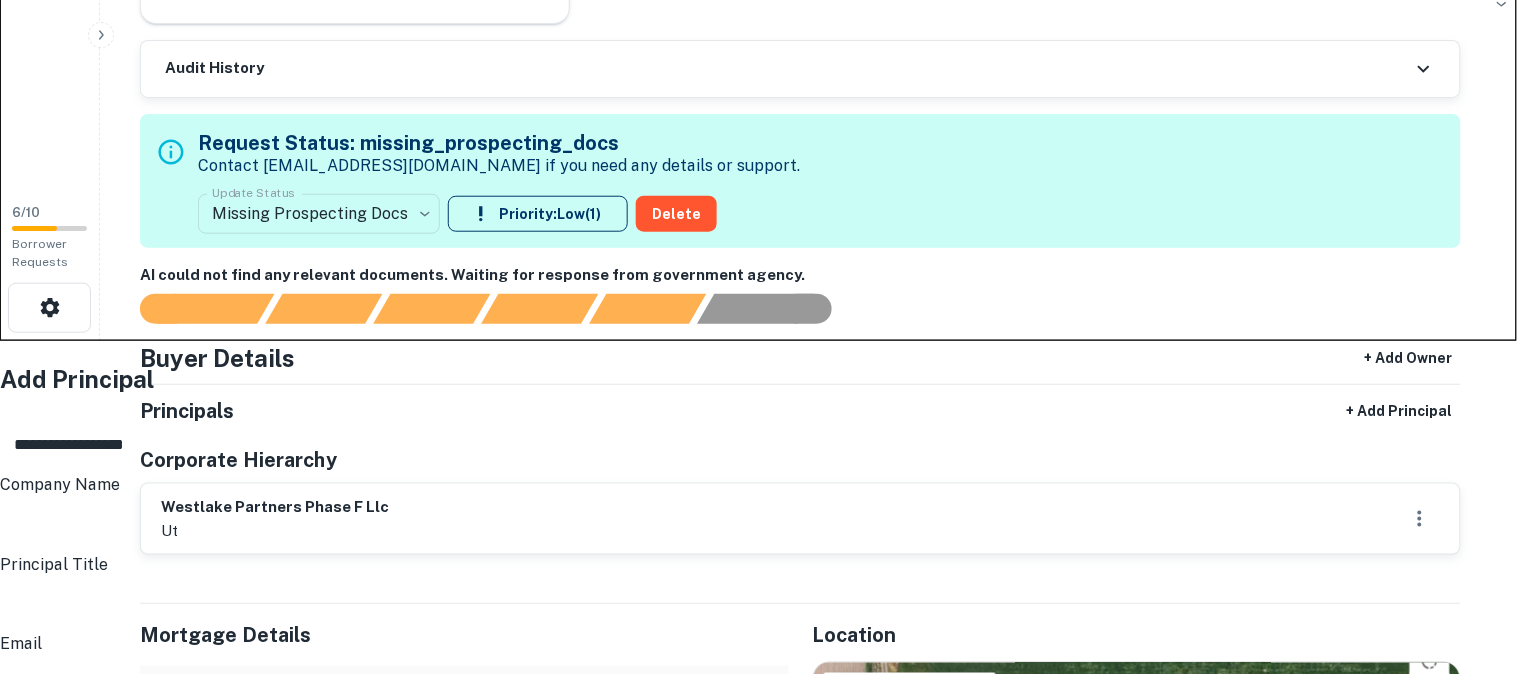 click on "Address" at bounding box center (764, 897) 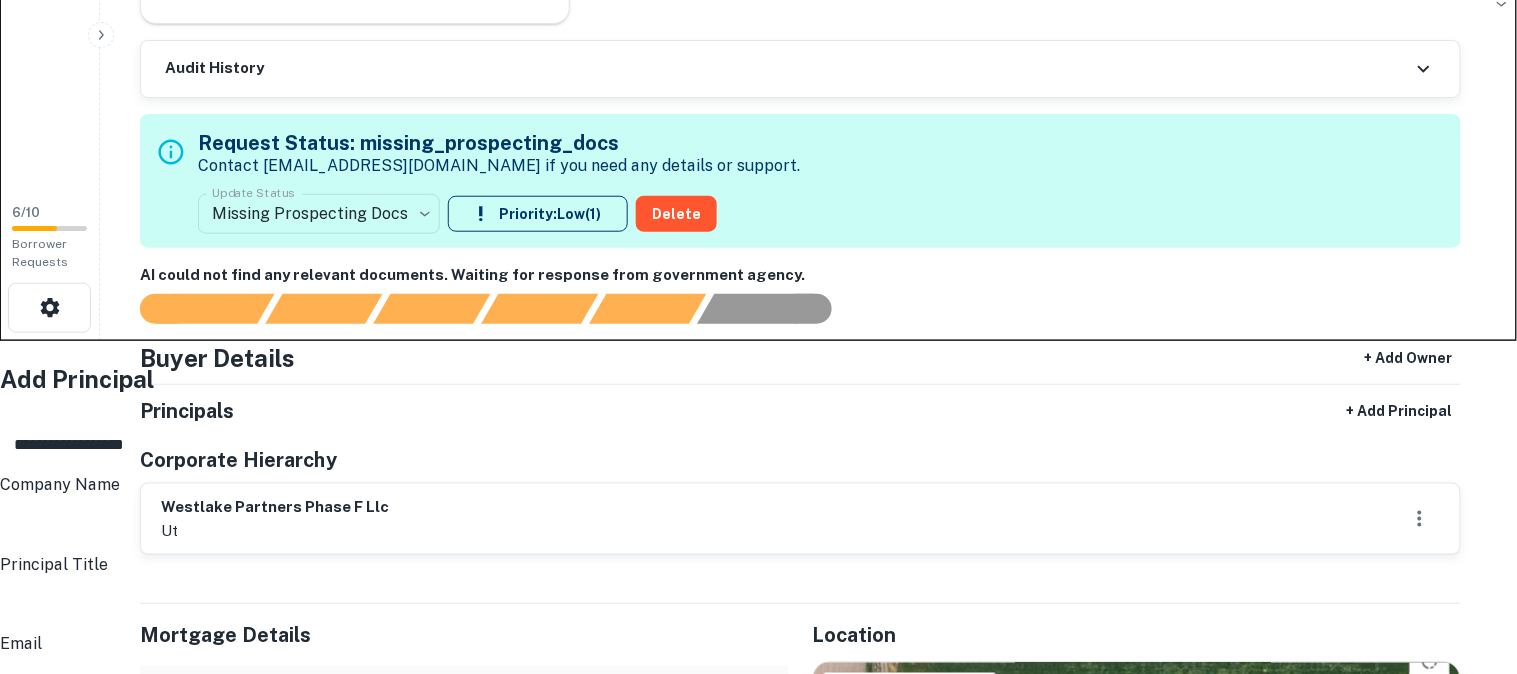 drag, startPoint x: 715, startPoint y: 331, endPoint x: 775, endPoint y: 353, distance: 63.90618 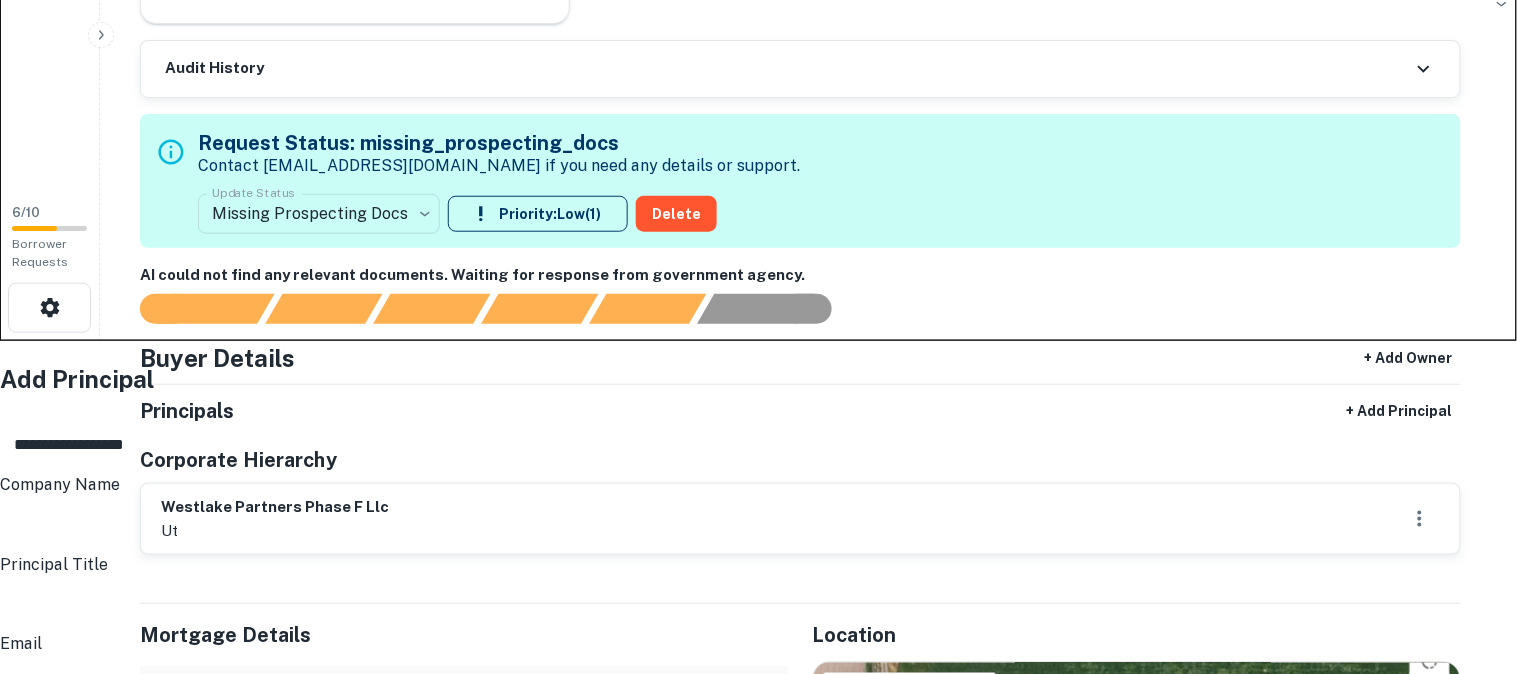 type on "**********" 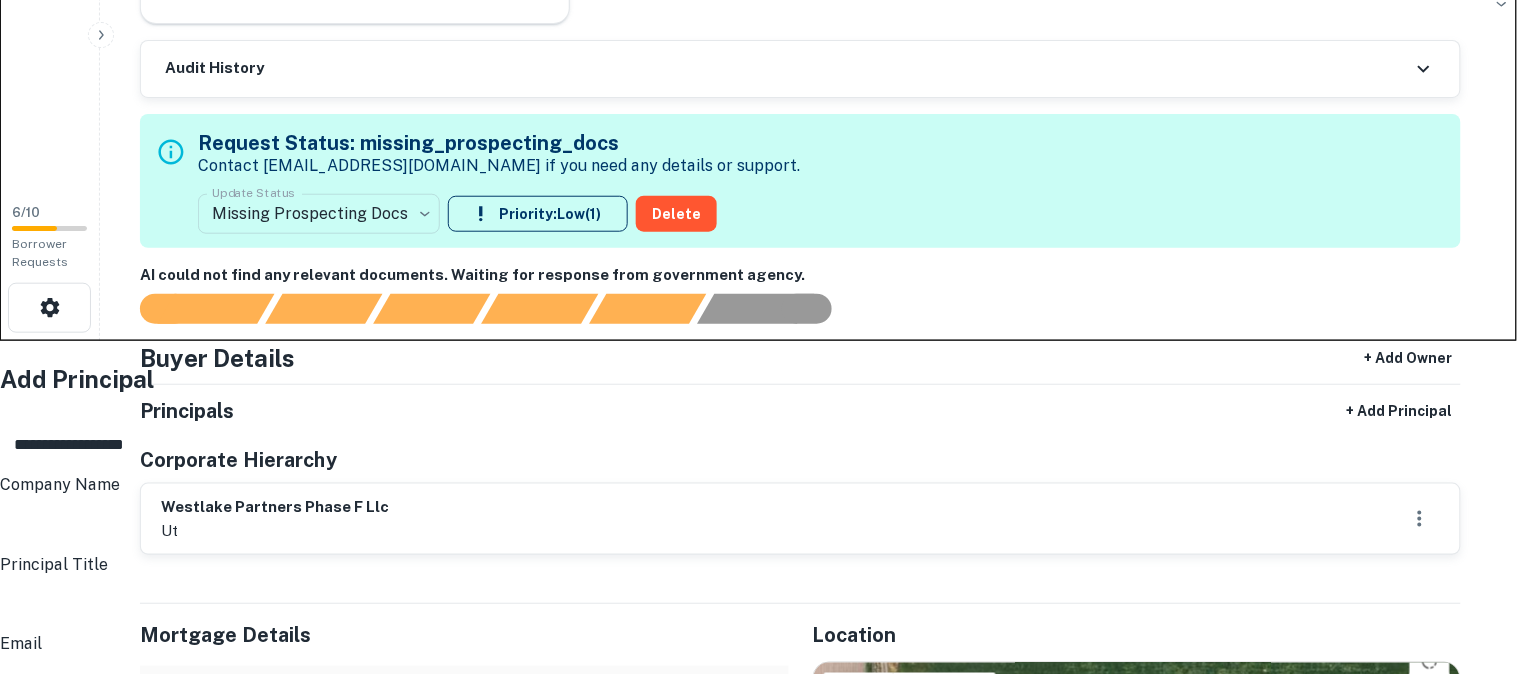 type on "**" 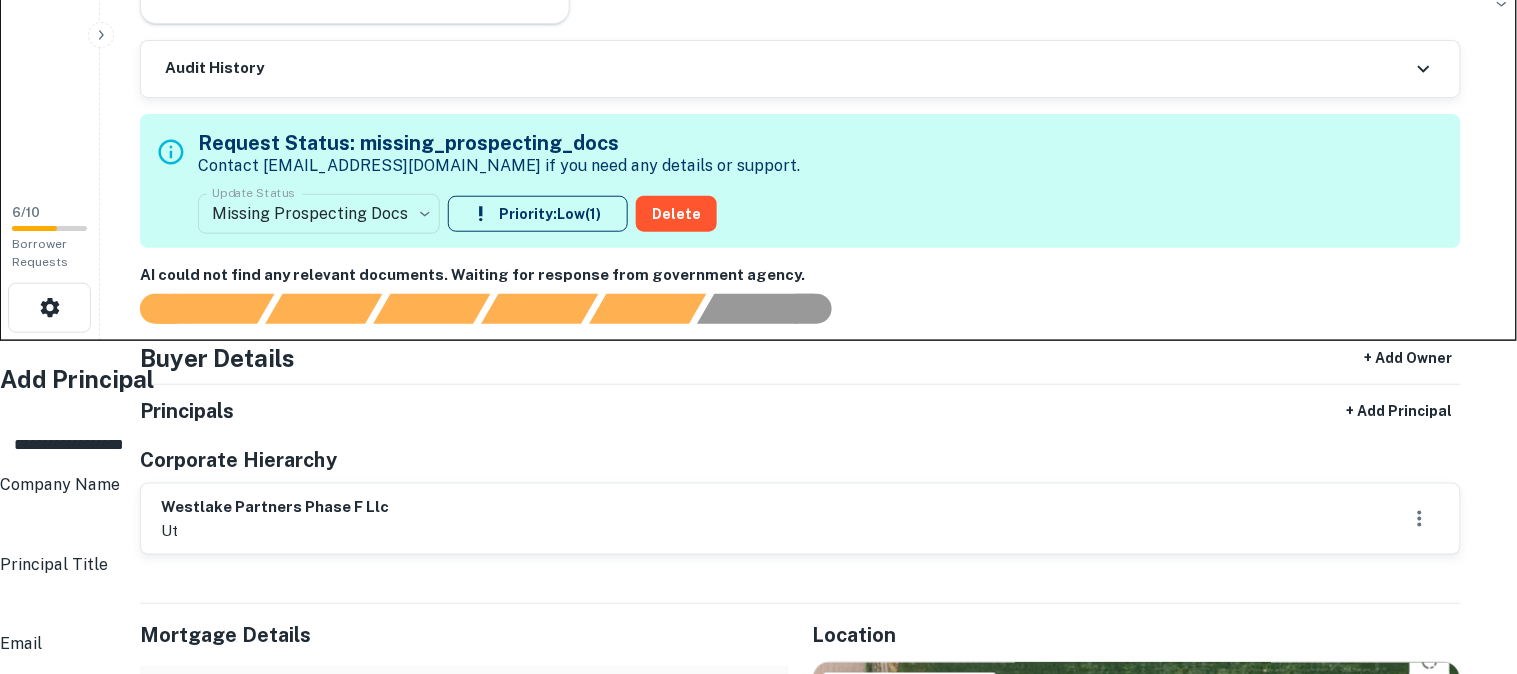 type on "**********" 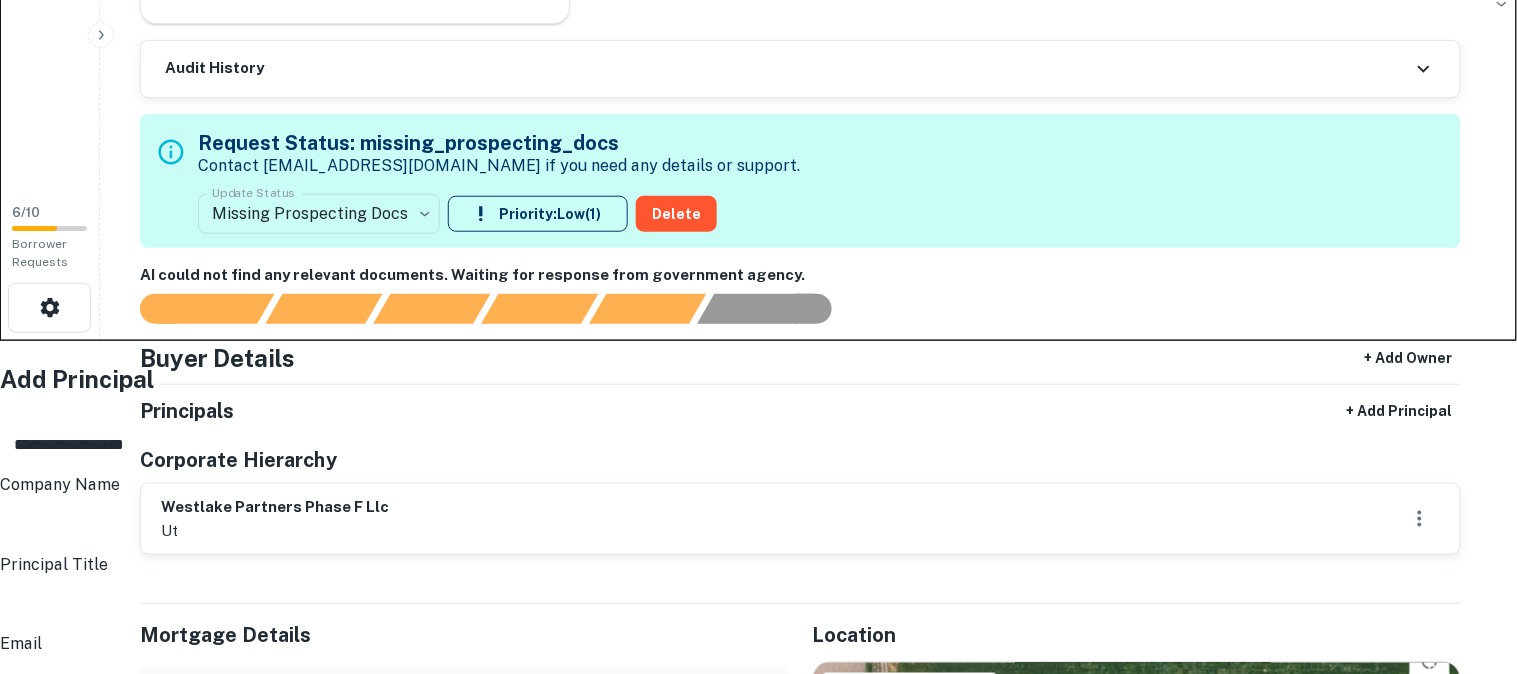 drag, startPoint x: 321, startPoint y: 211, endPoint x: 321, endPoint y: 193, distance: 18 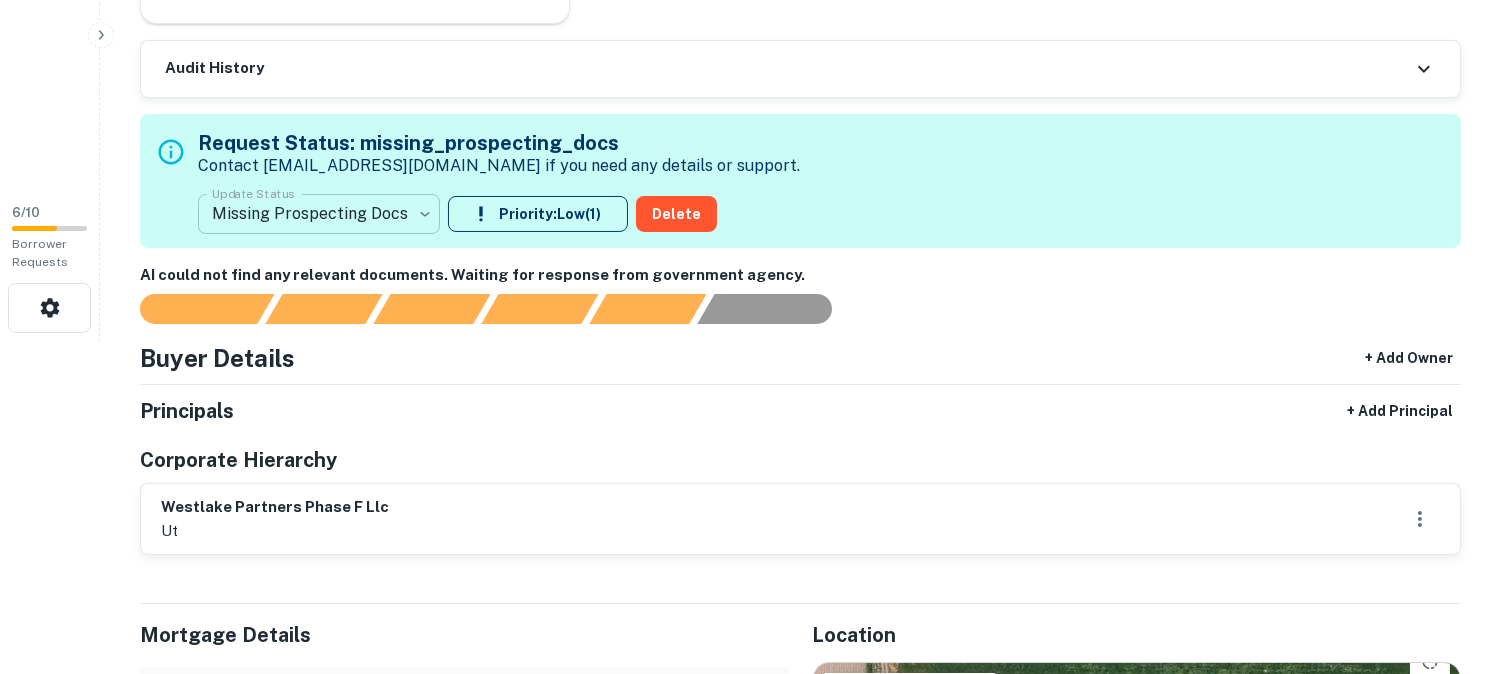 click on "**********" at bounding box center (750, 4) 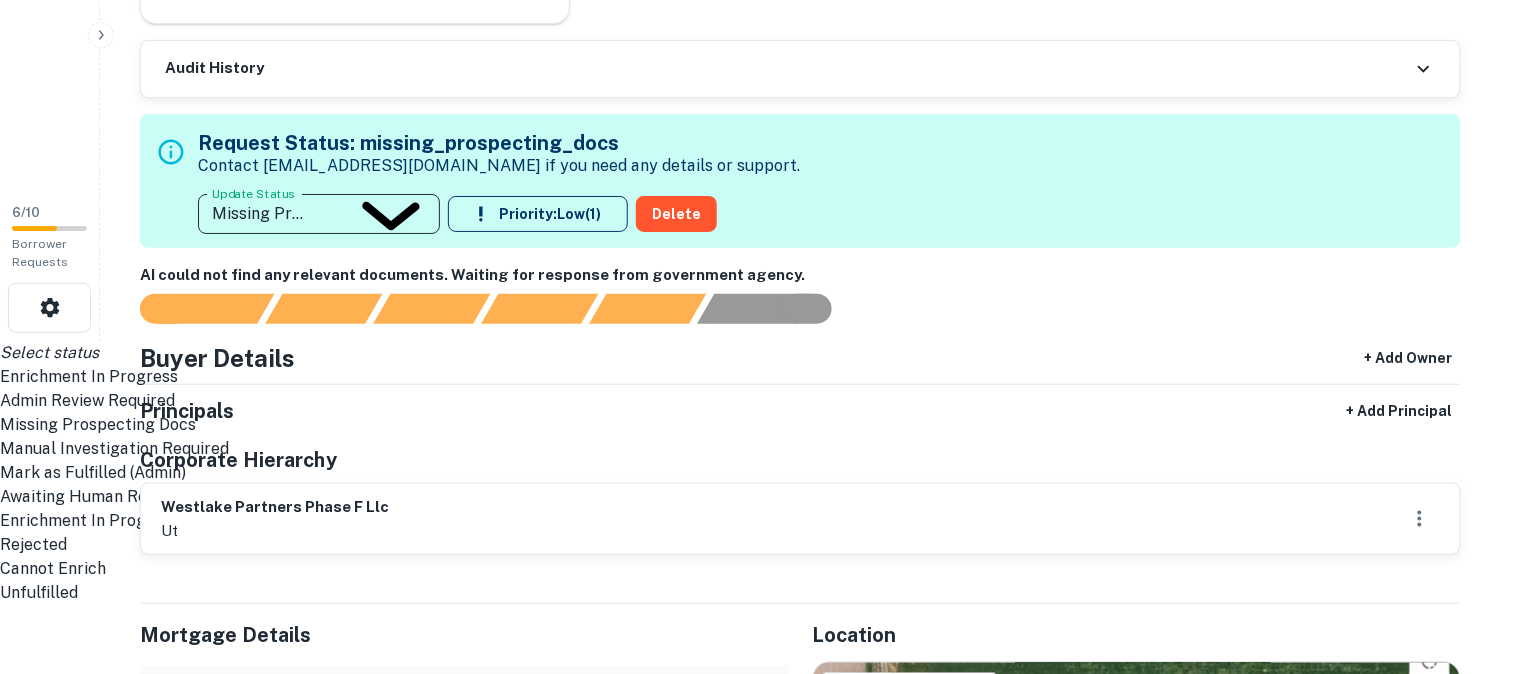 click on "Admin Review Required" at bounding box center (750, 401) 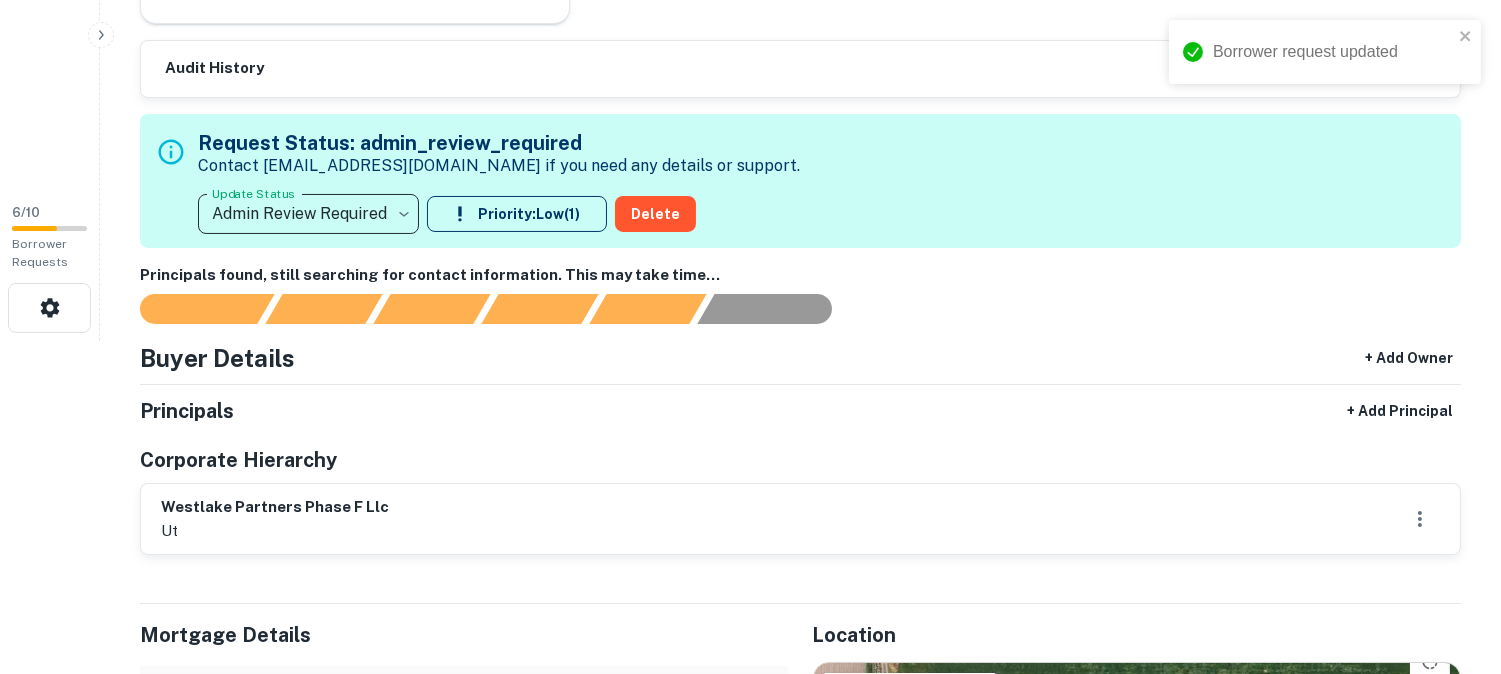 click on "**********" at bounding box center (750, 4) 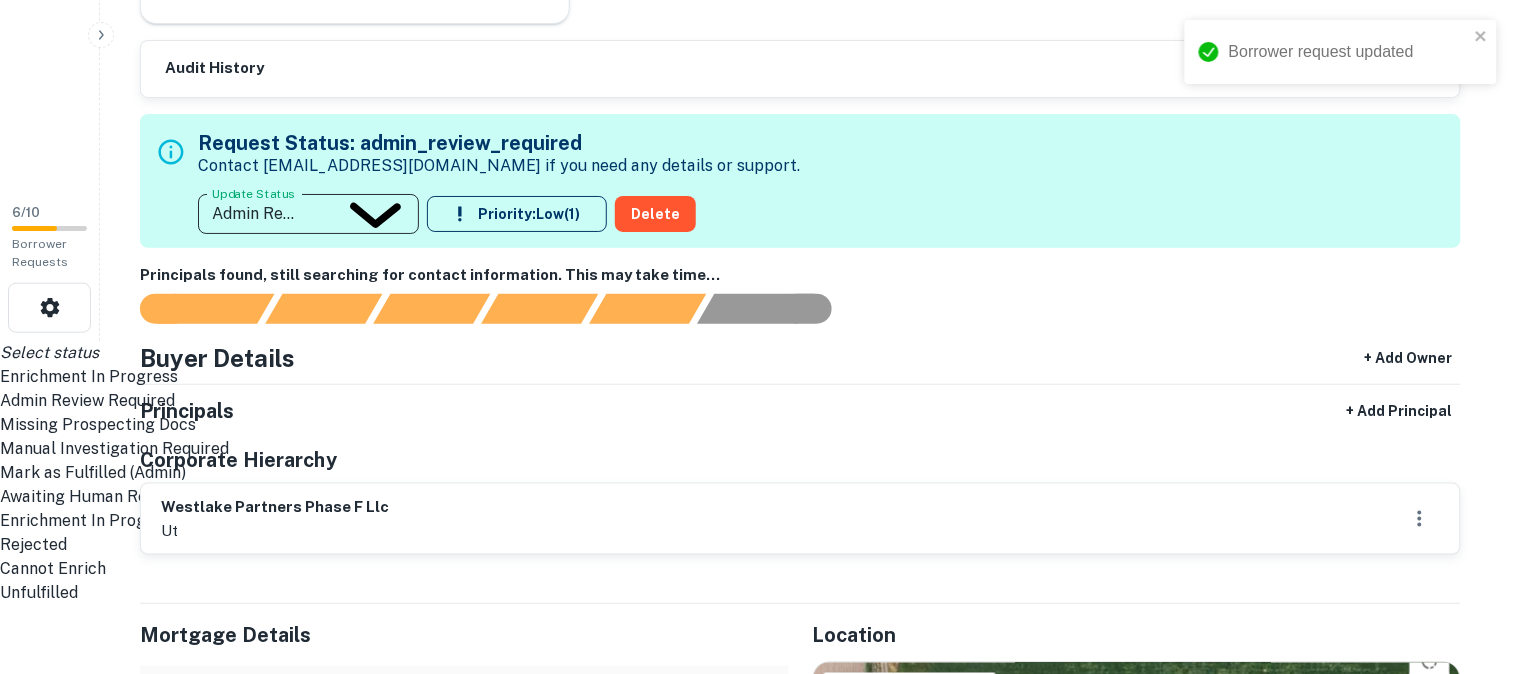 click on "Awaiting Human Review" at bounding box center (750, 497) 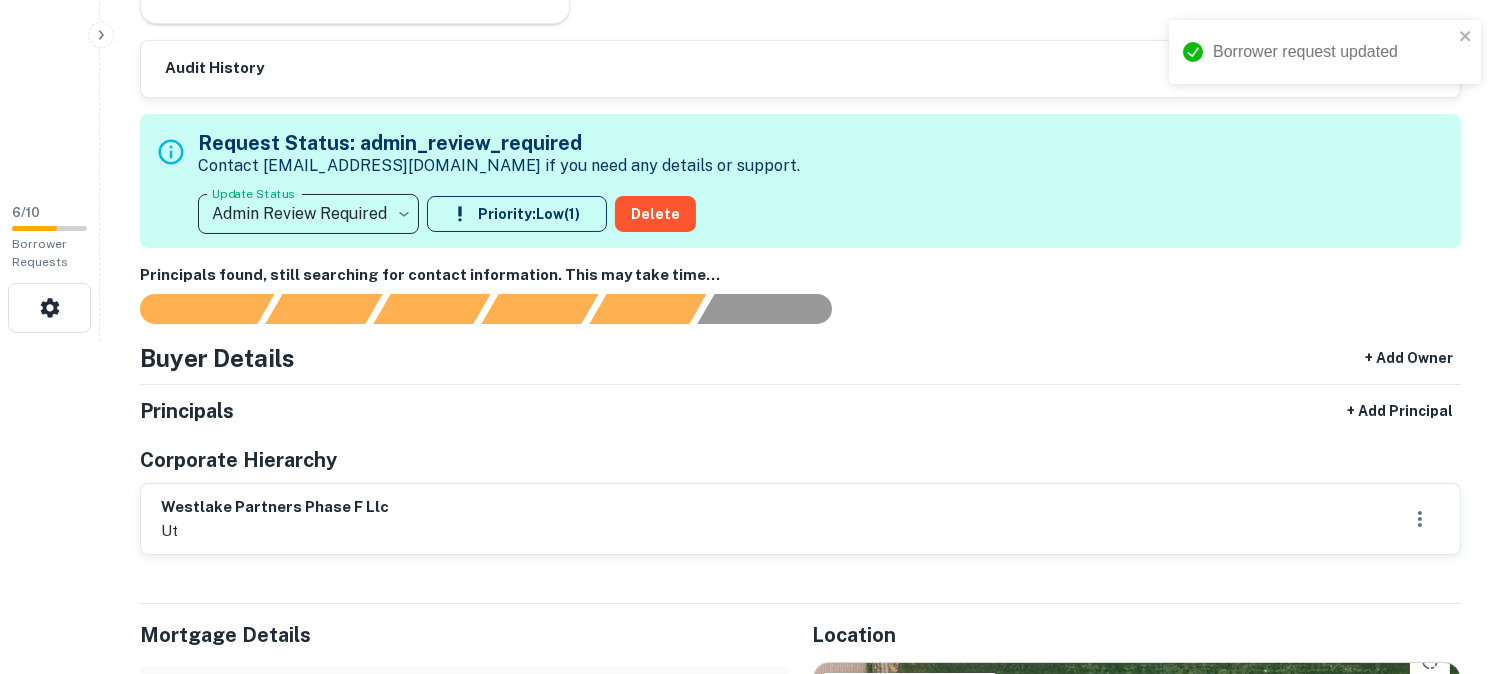 type on "**********" 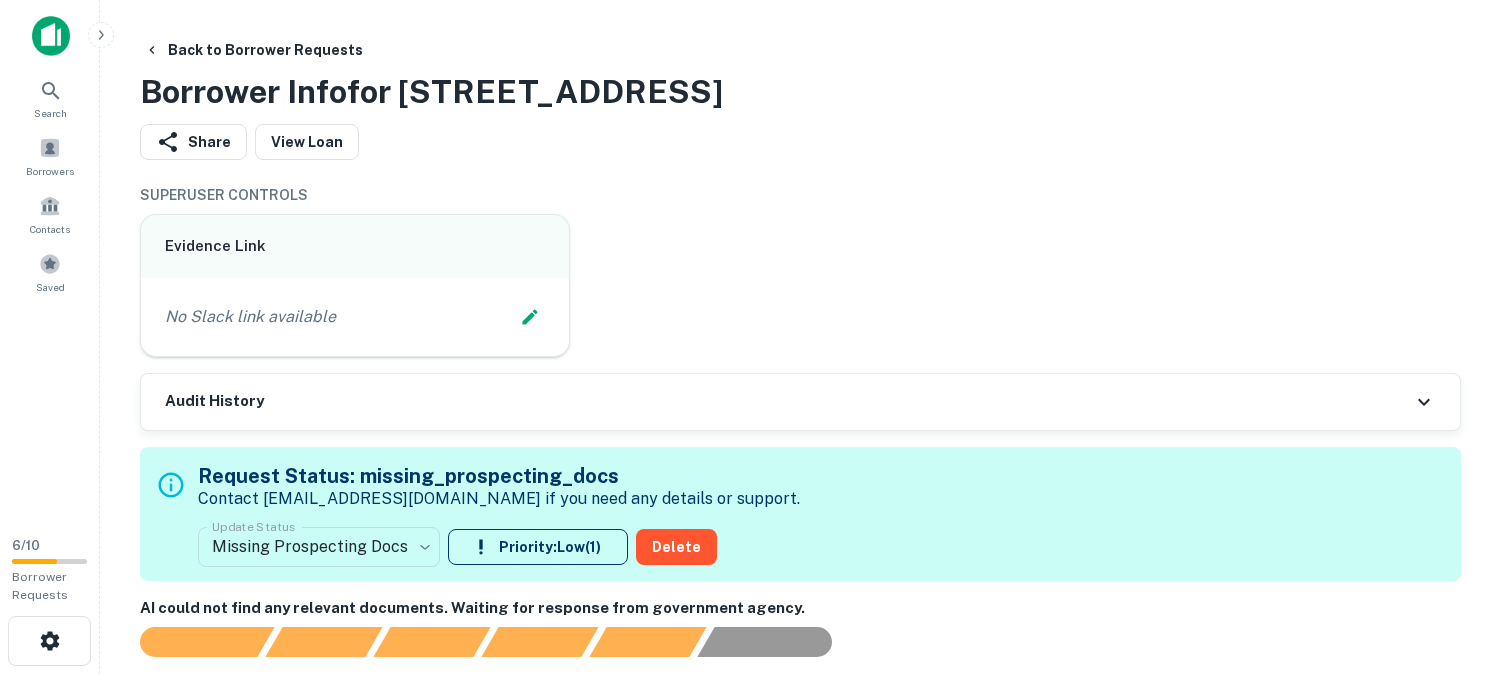 scroll, scrollTop: 0, scrollLeft: 0, axis: both 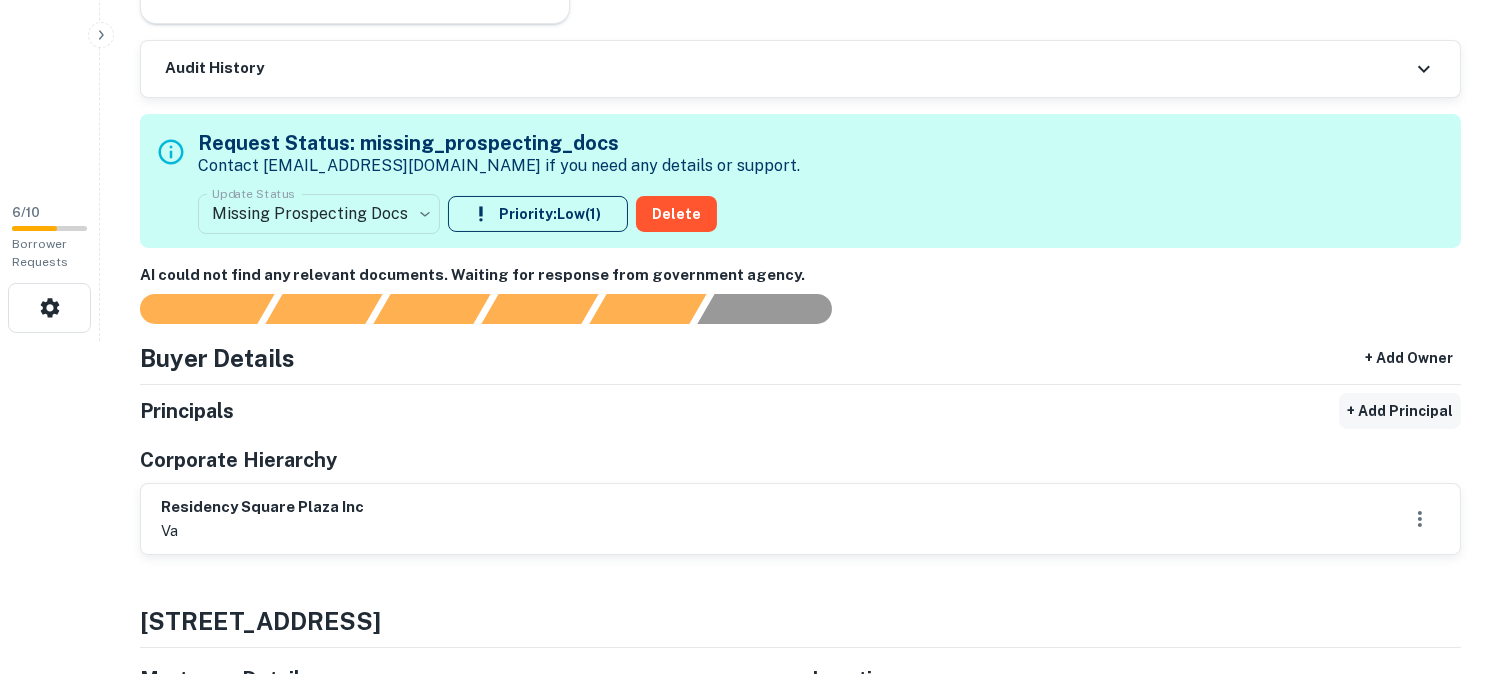 click on "+ Add Principal" at bounding box center (1400, 411) 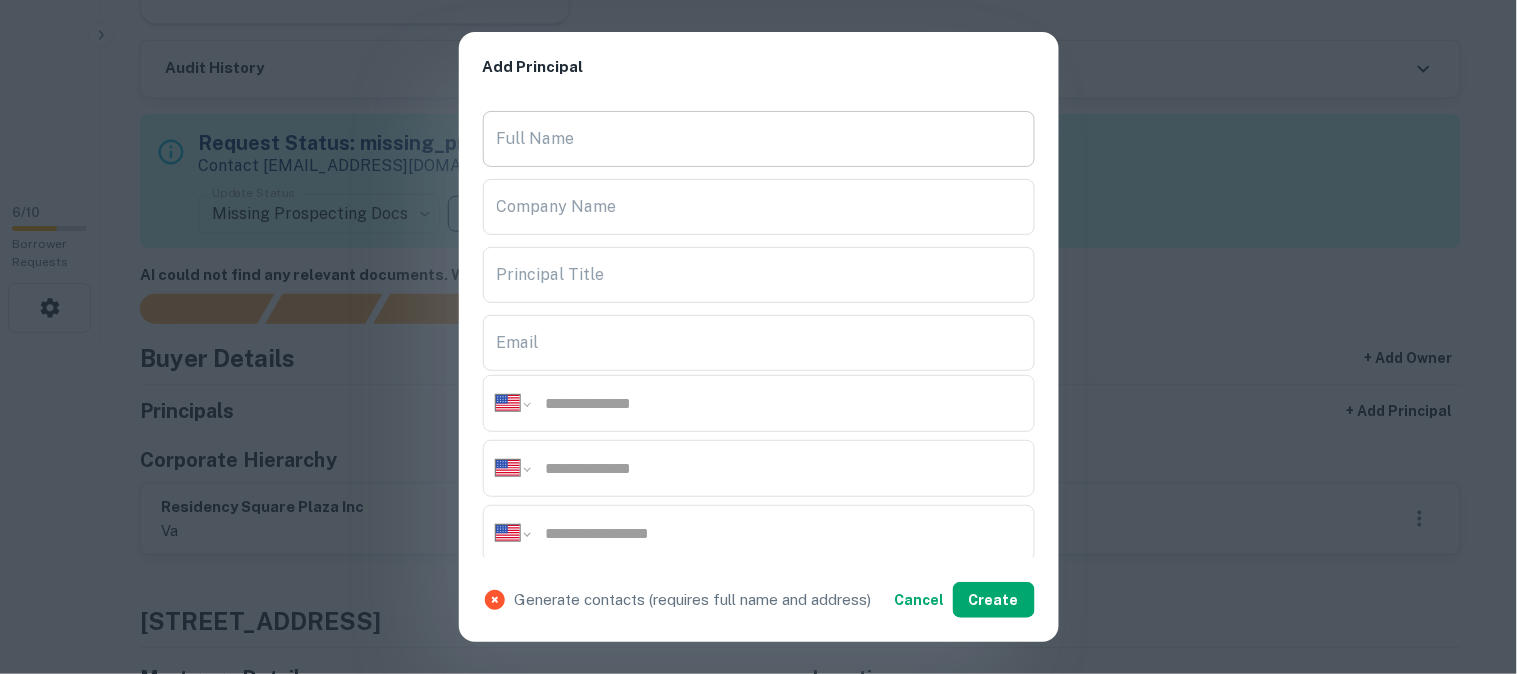 click on "Full Name" at bounding box center [759, 139] 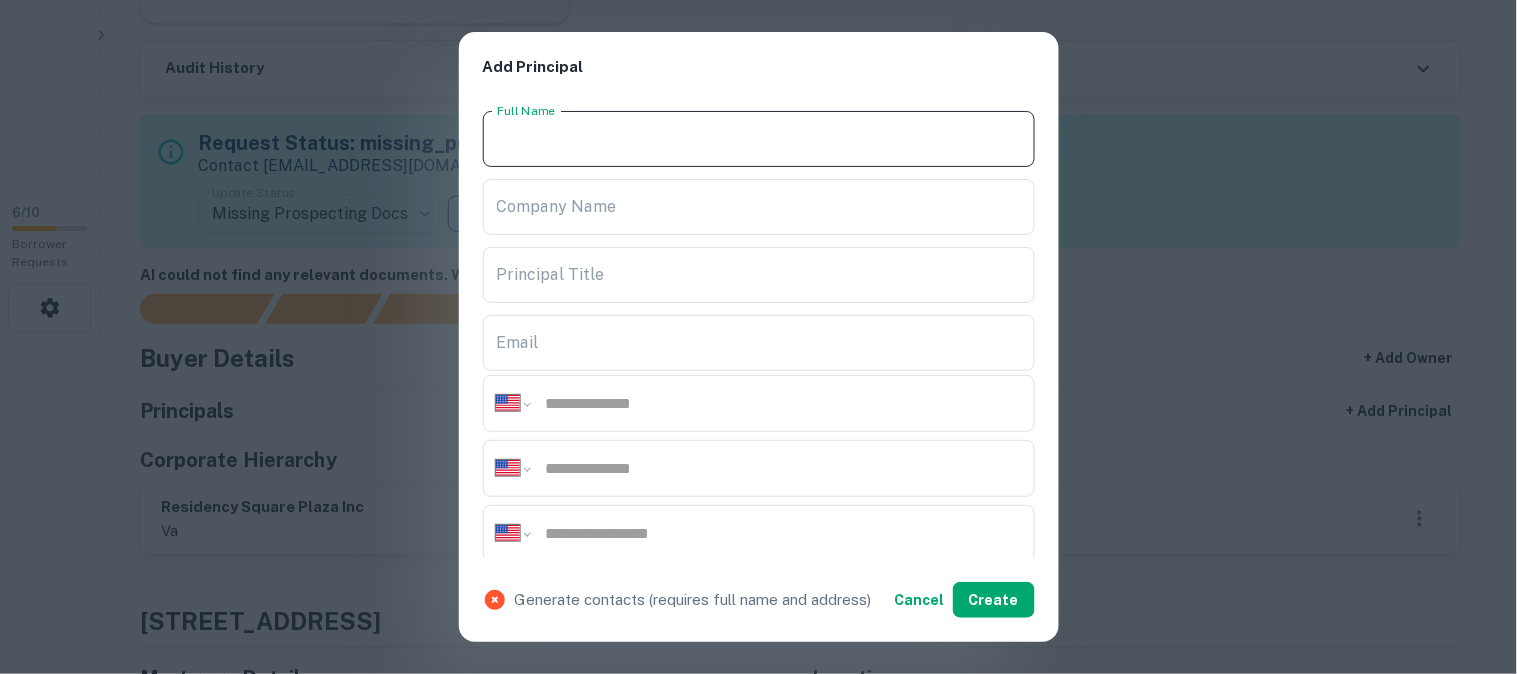 paste on "**********" 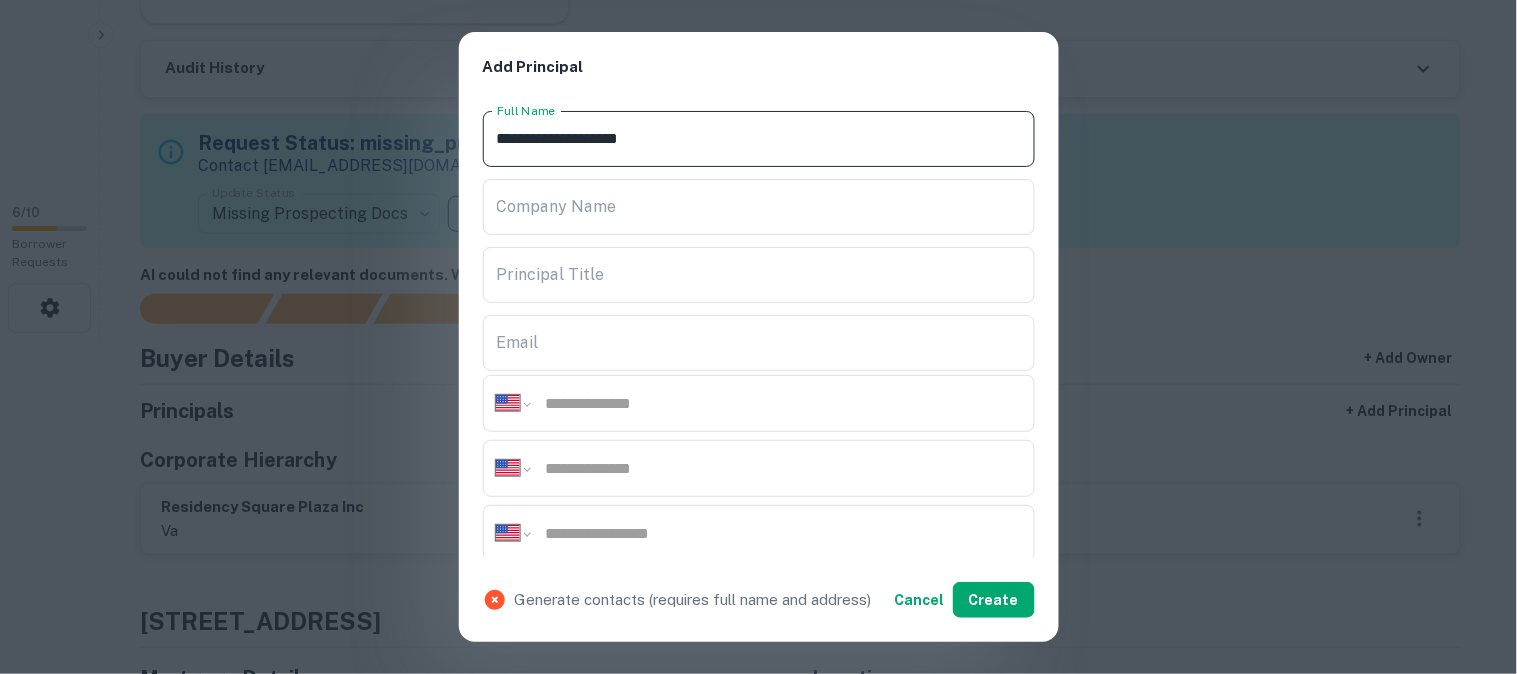 click on "**********" at bounding box center (759, 139) 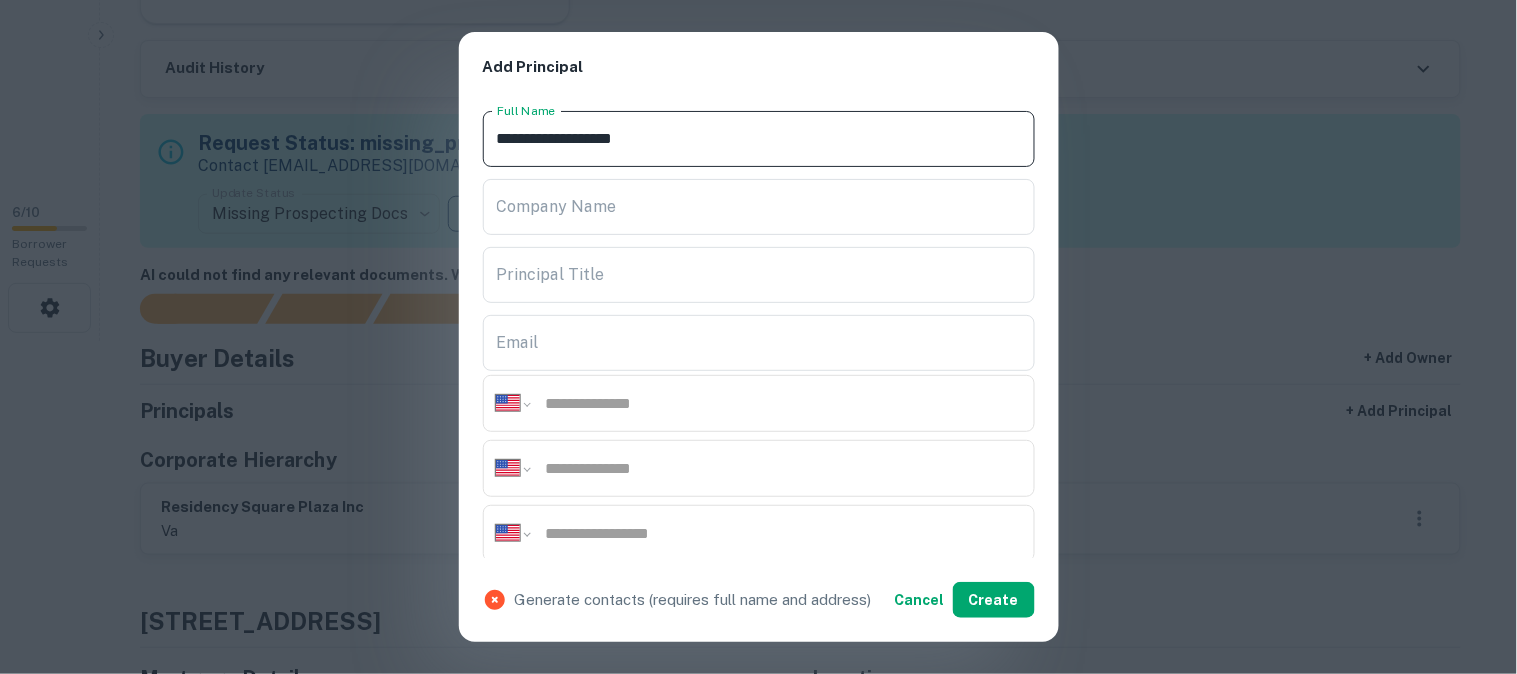 type on "**********" 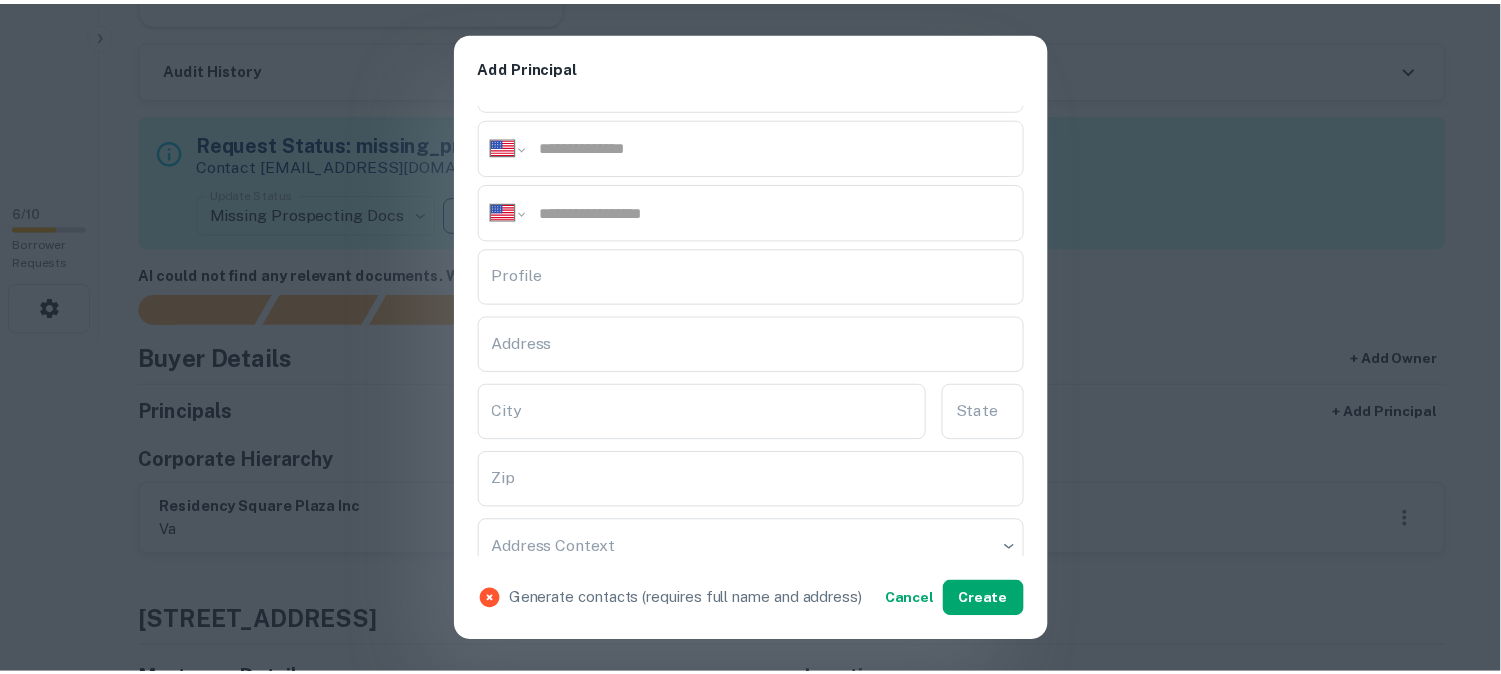 scroll, scrollTop: 333, scrollLeft: 0, axis: vertical 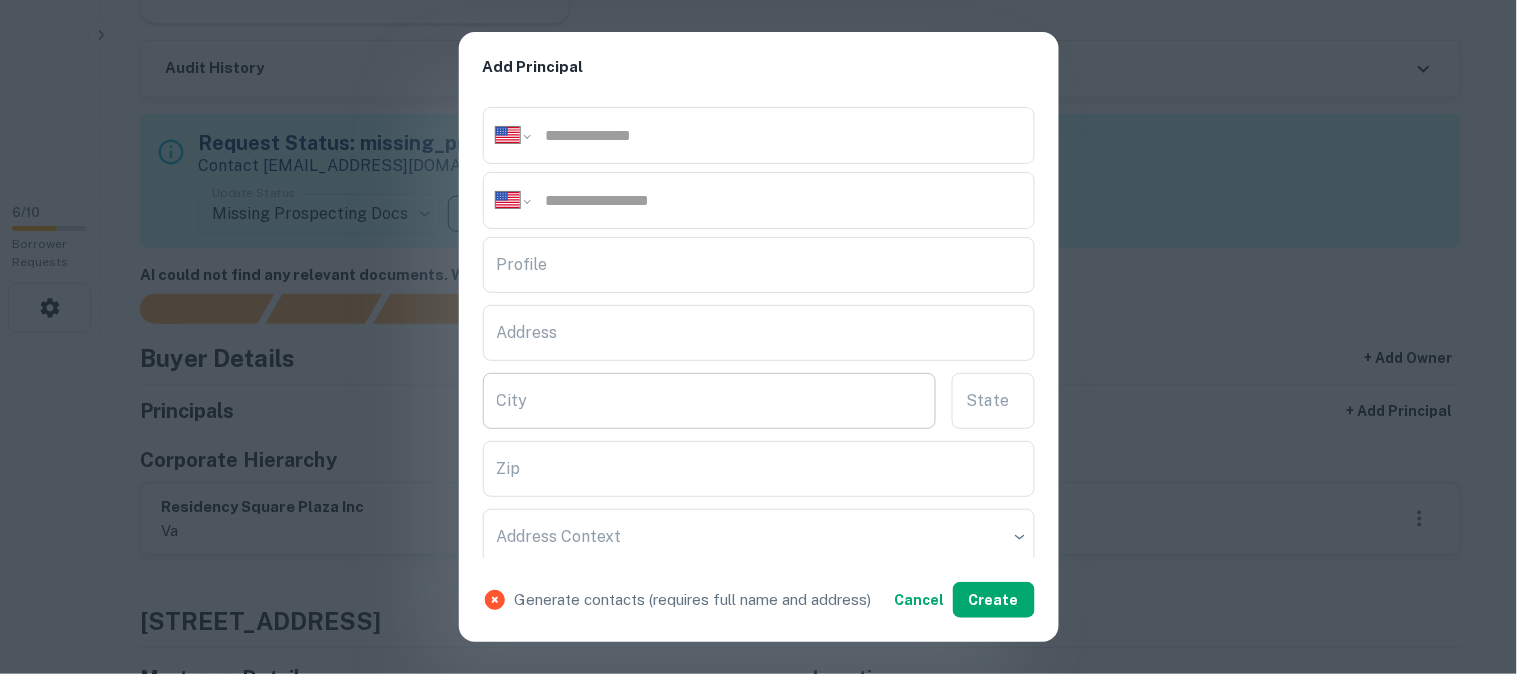 click on "City" at bounding box center [710, 401] 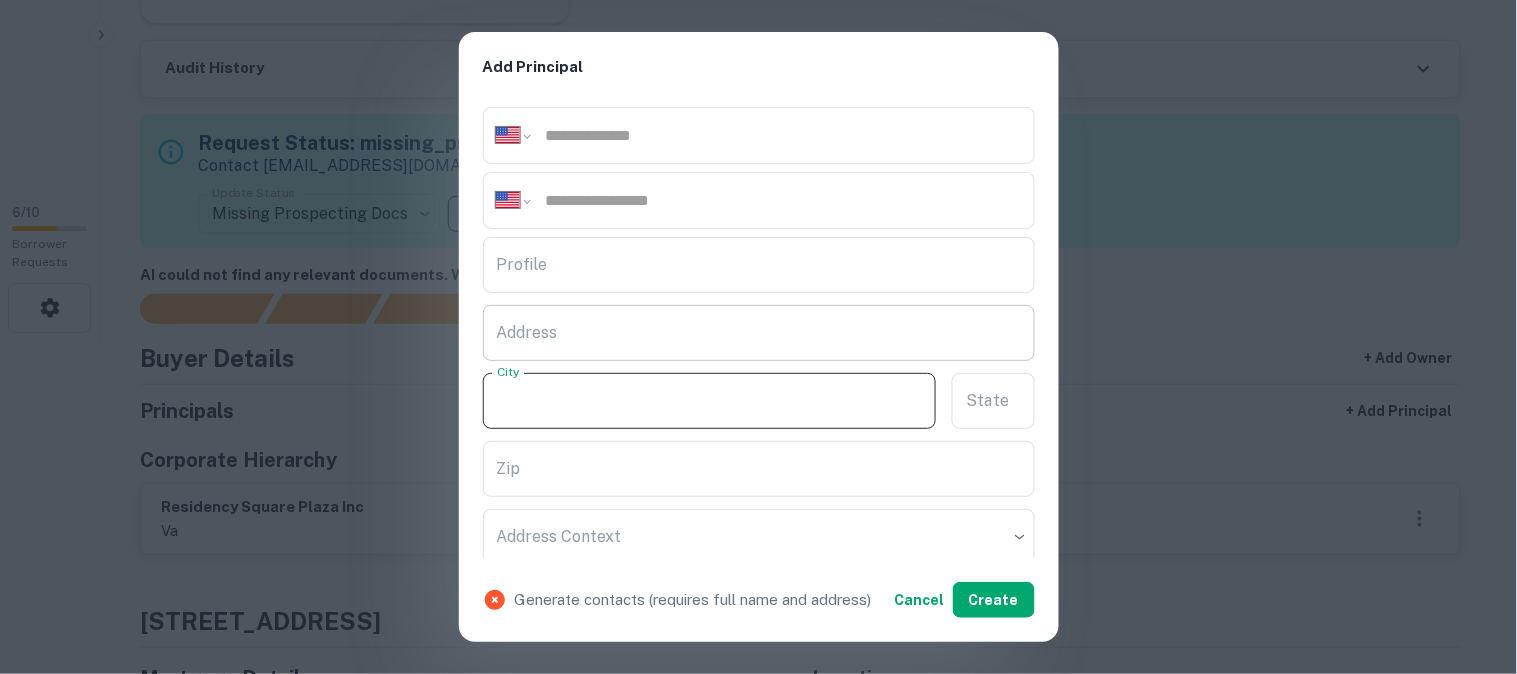 click on "Address" at bounding box center (759, 333) 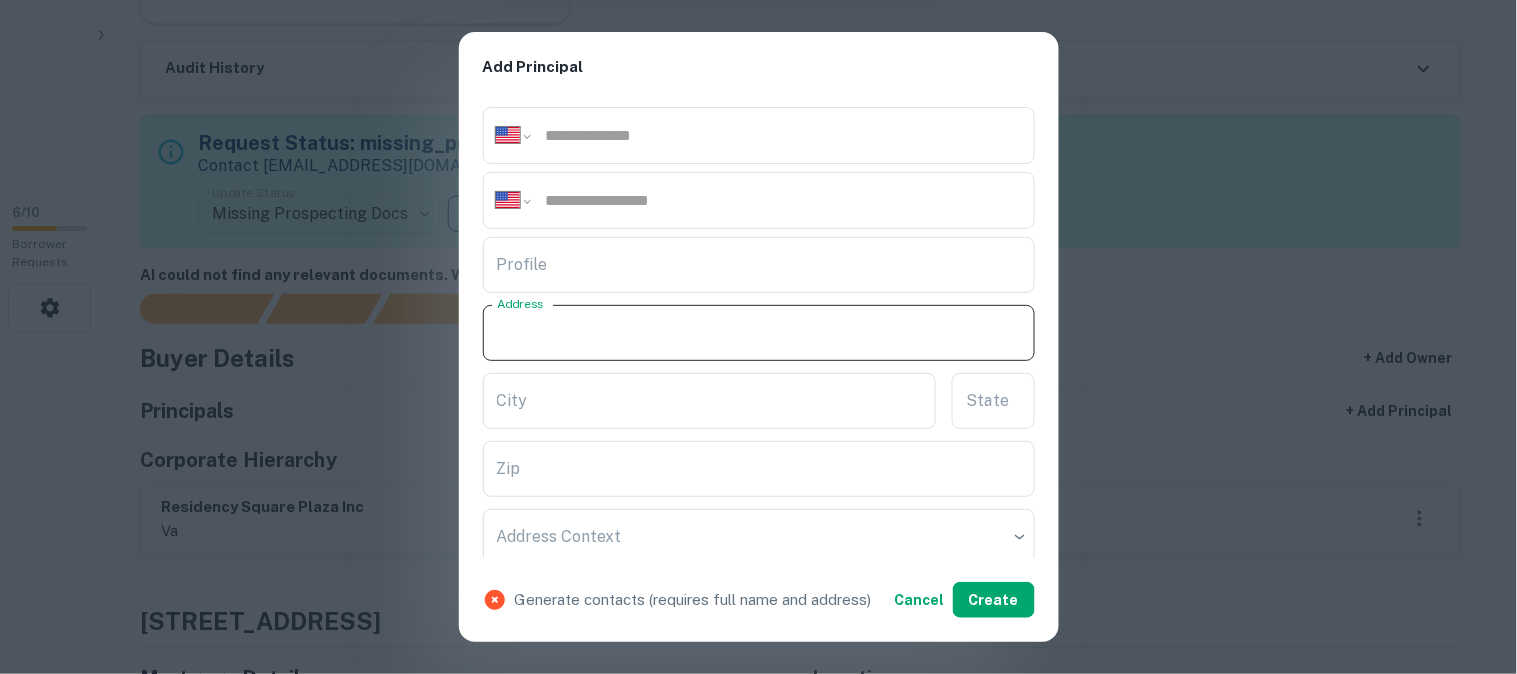 paste on "**********" 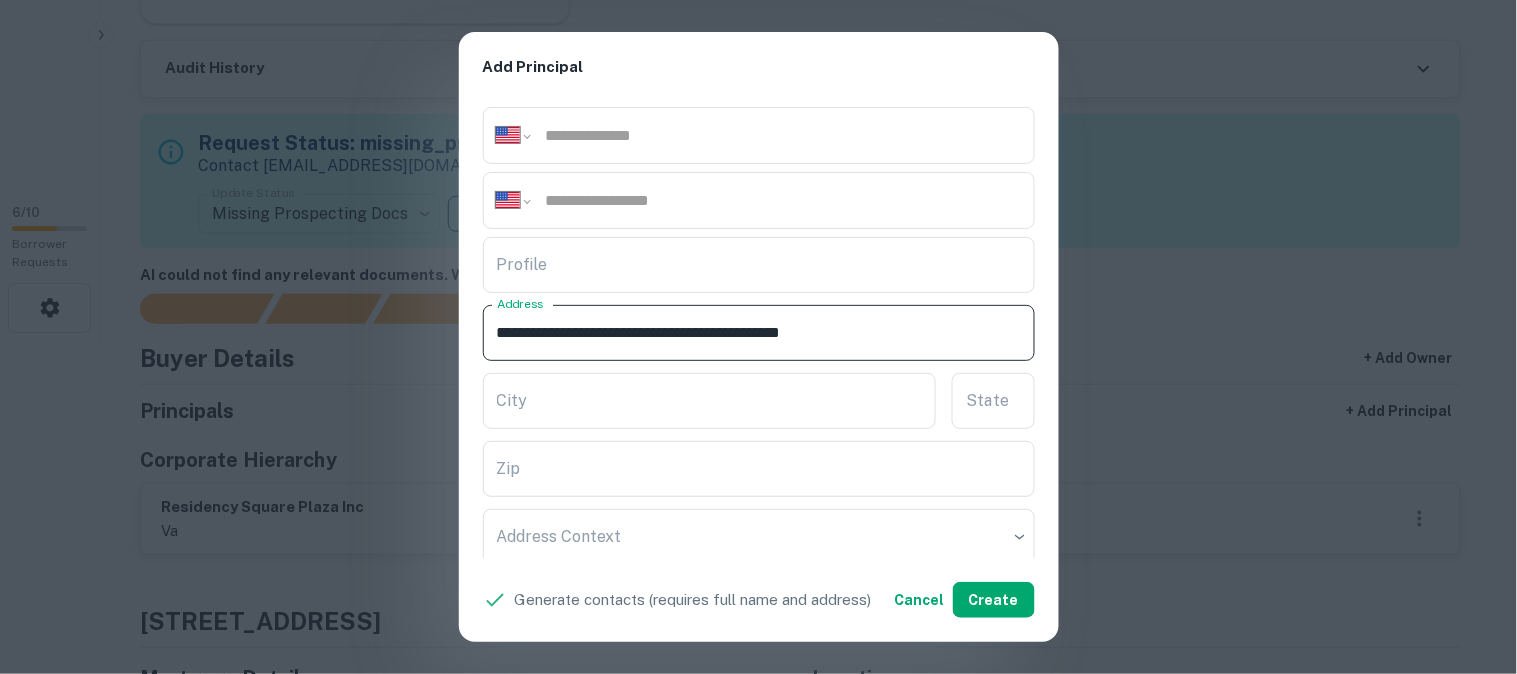drag, startPoint x: 677, startPoint y: 328, endPoint x: 765, endPoint y: 351, distance: 90.95603 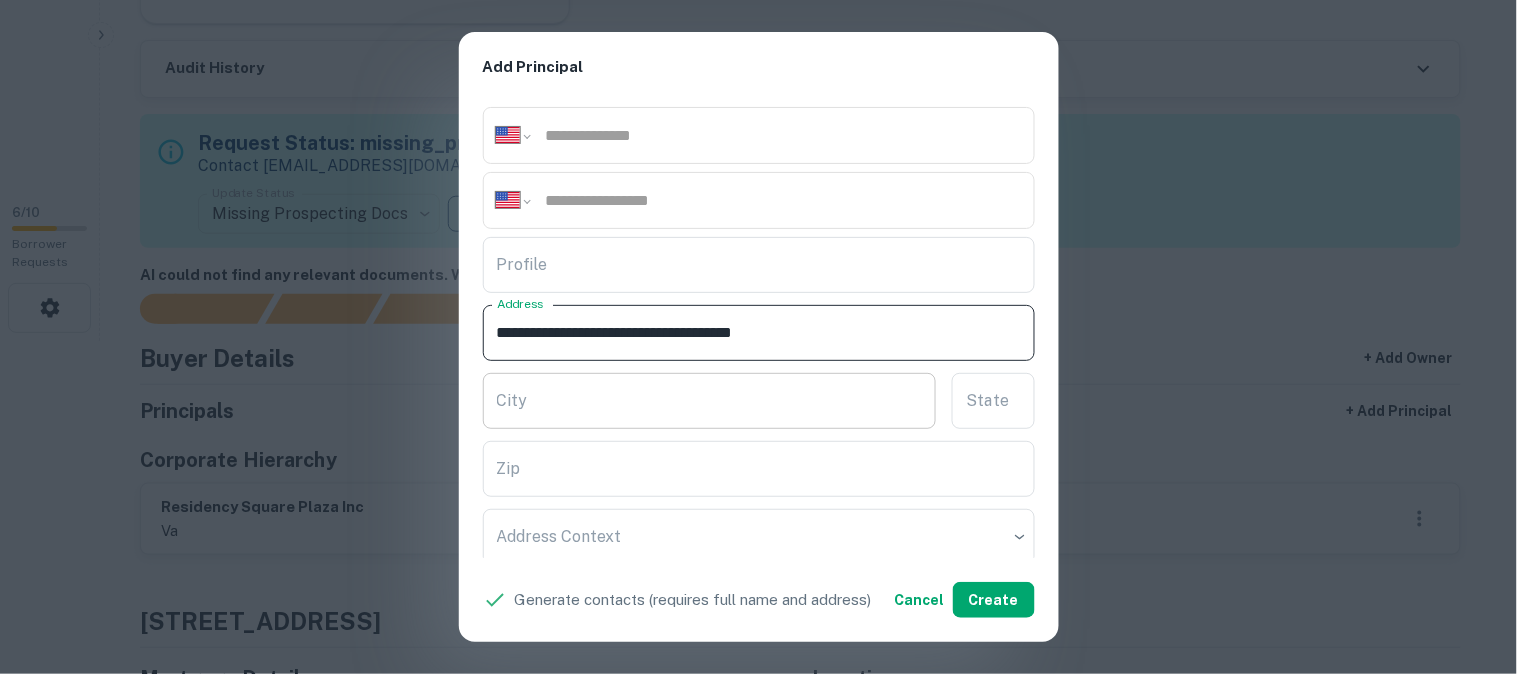 type on "**********" 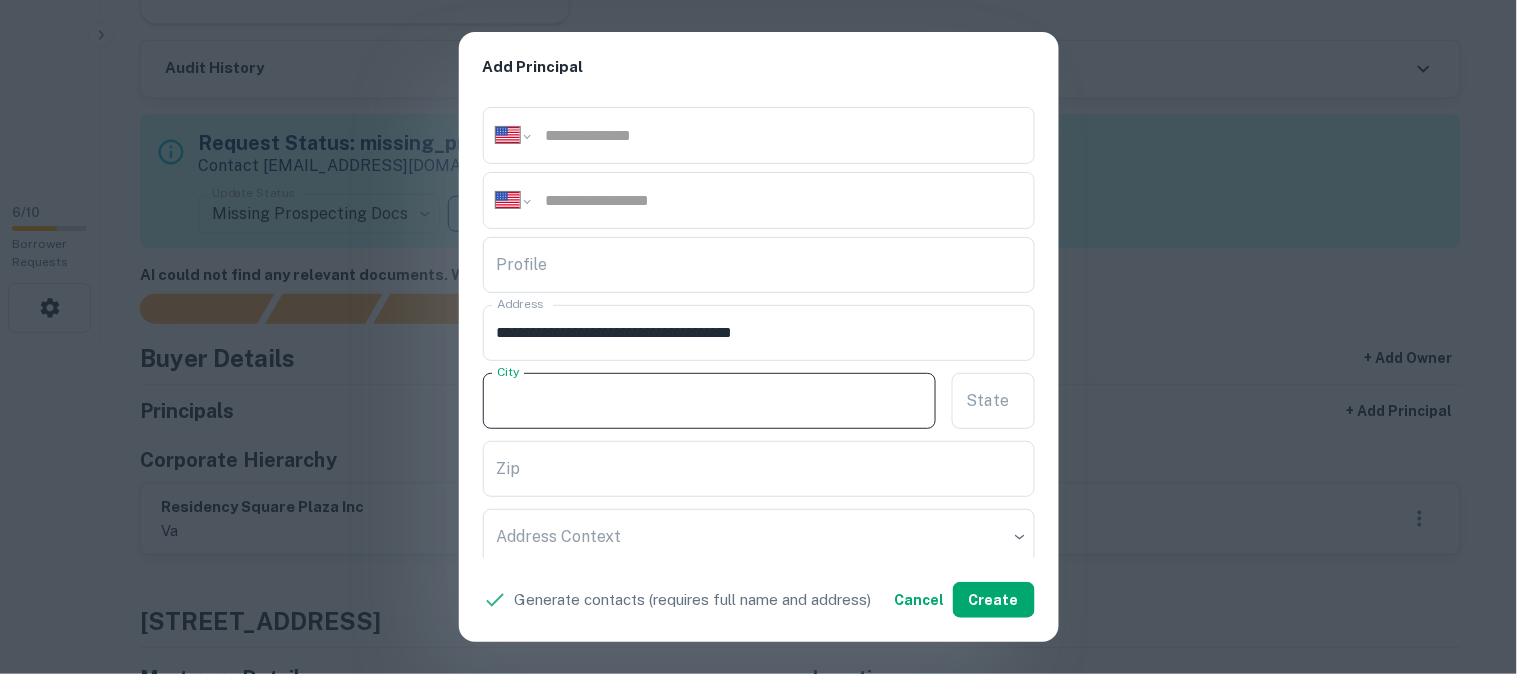 click on "City" at bounding box center (710, 401) 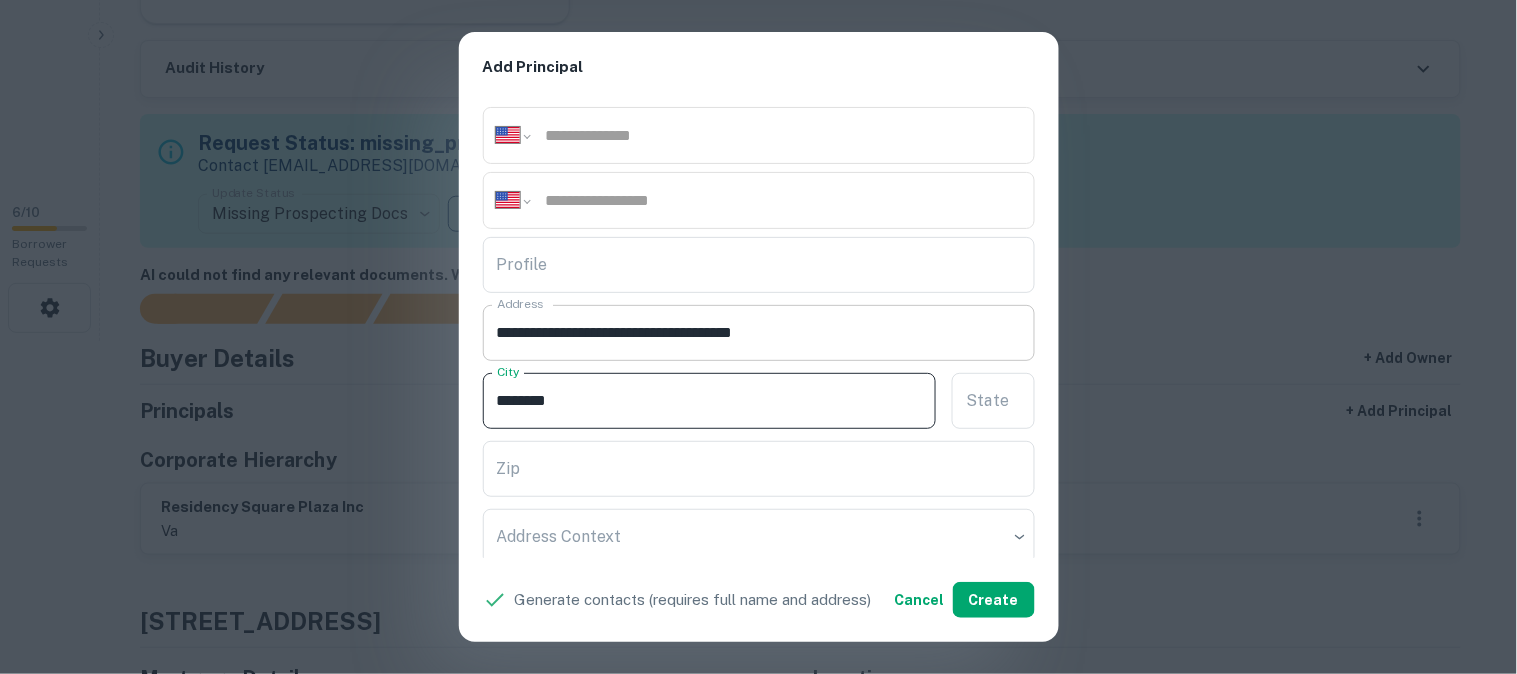 type on "********" 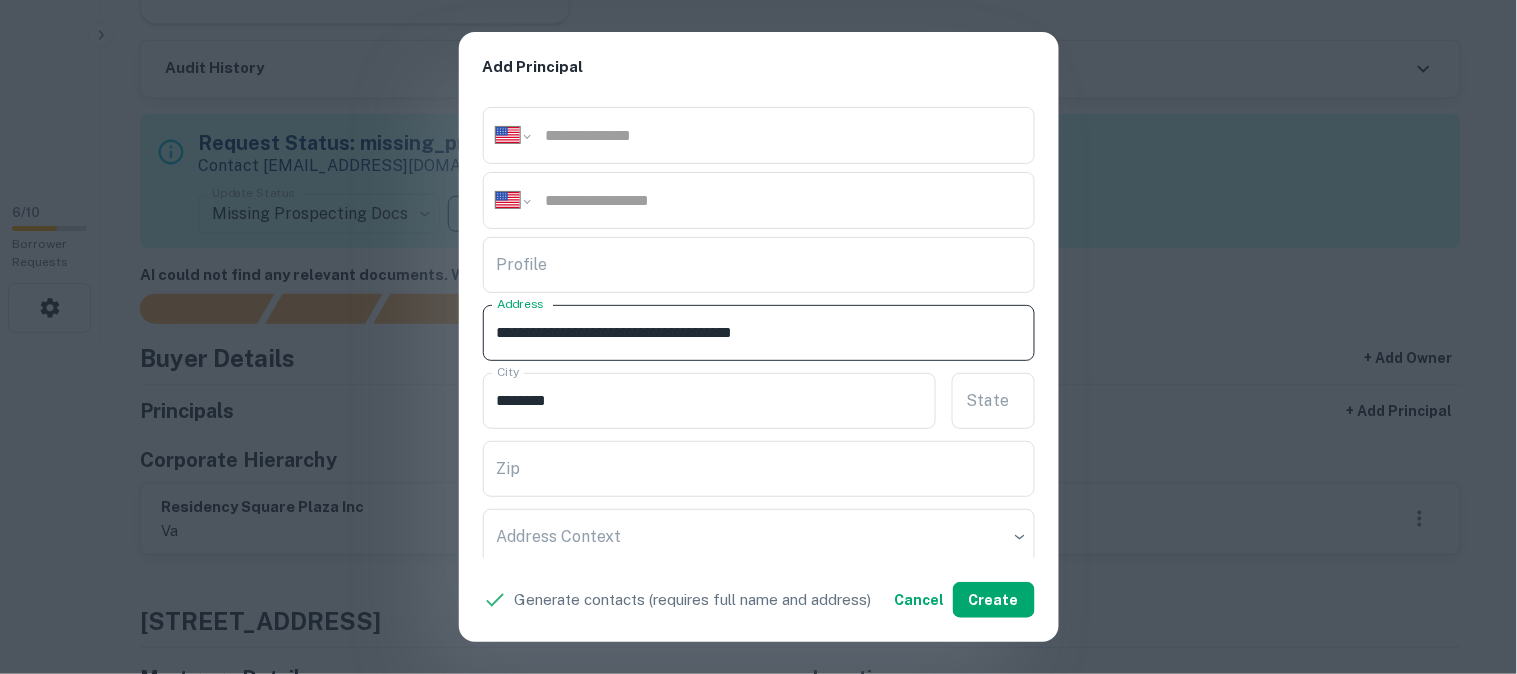drag, startPoint x: 684, startPoint y: 326, endPoint x: 700, endPoint y: 337, distance: 19.416489 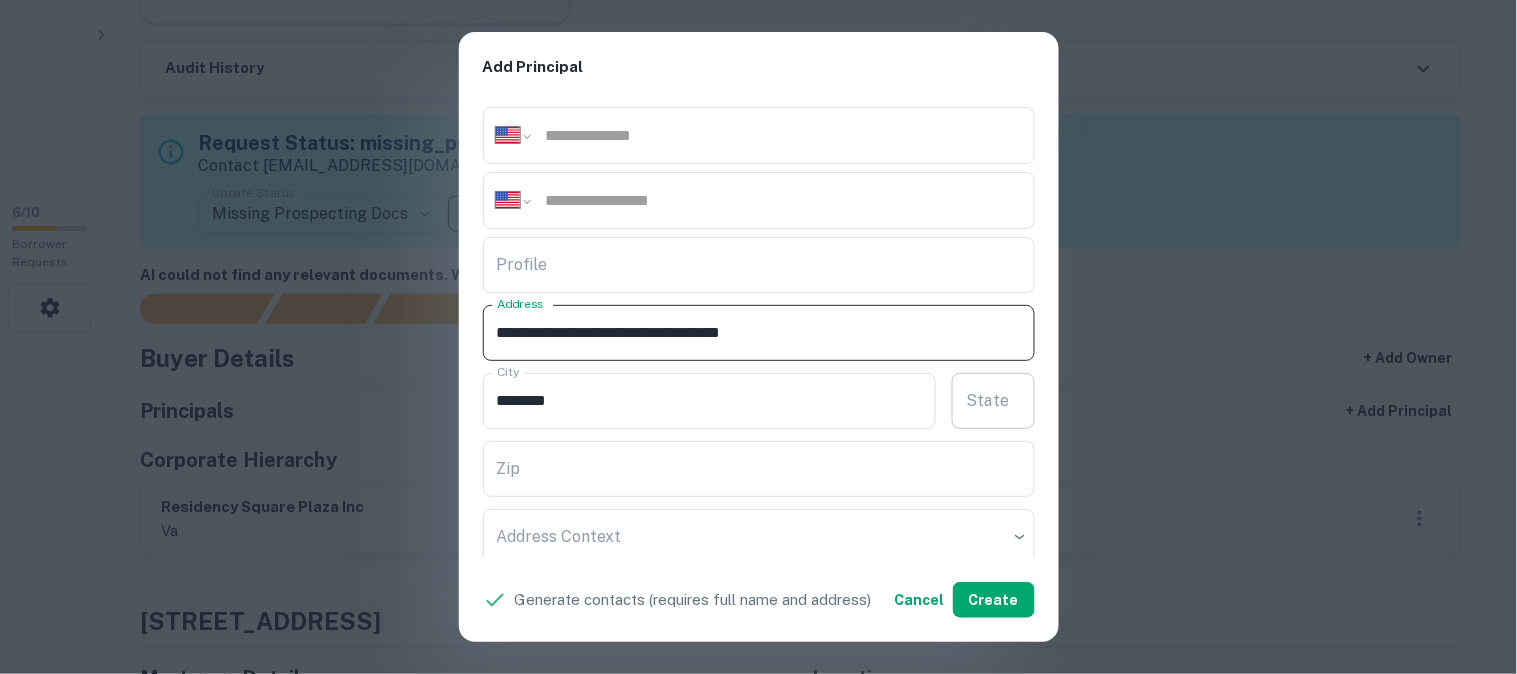 type on "**********" 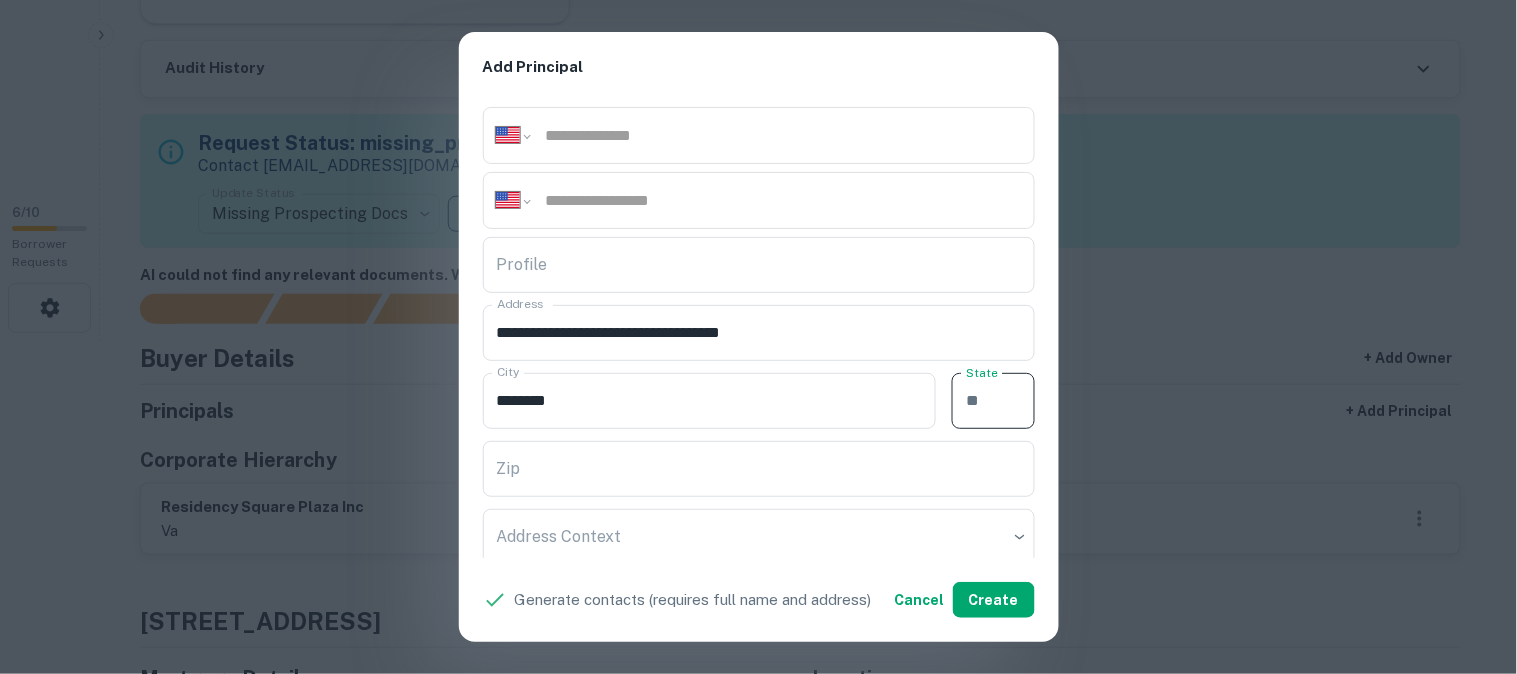 click on "State State" at bounding box center (993, 401) 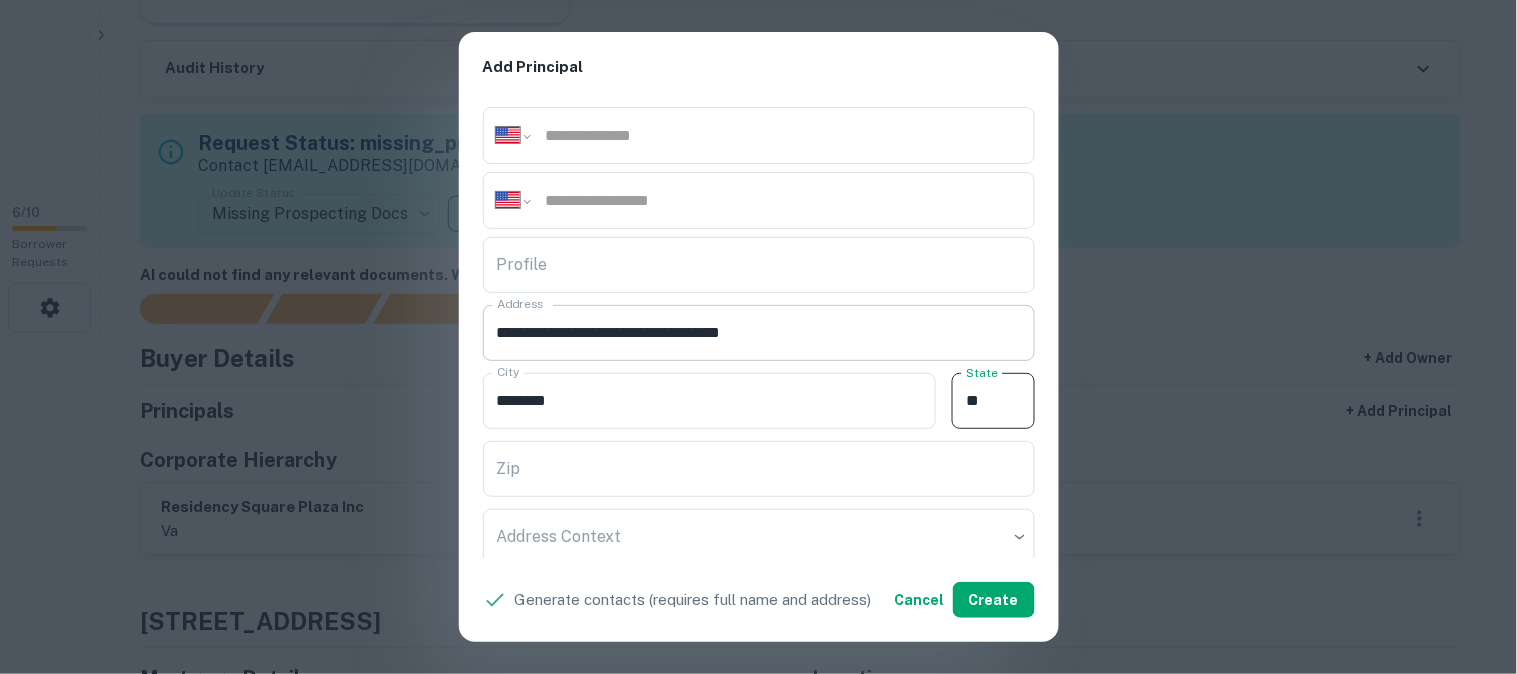 type on "**" 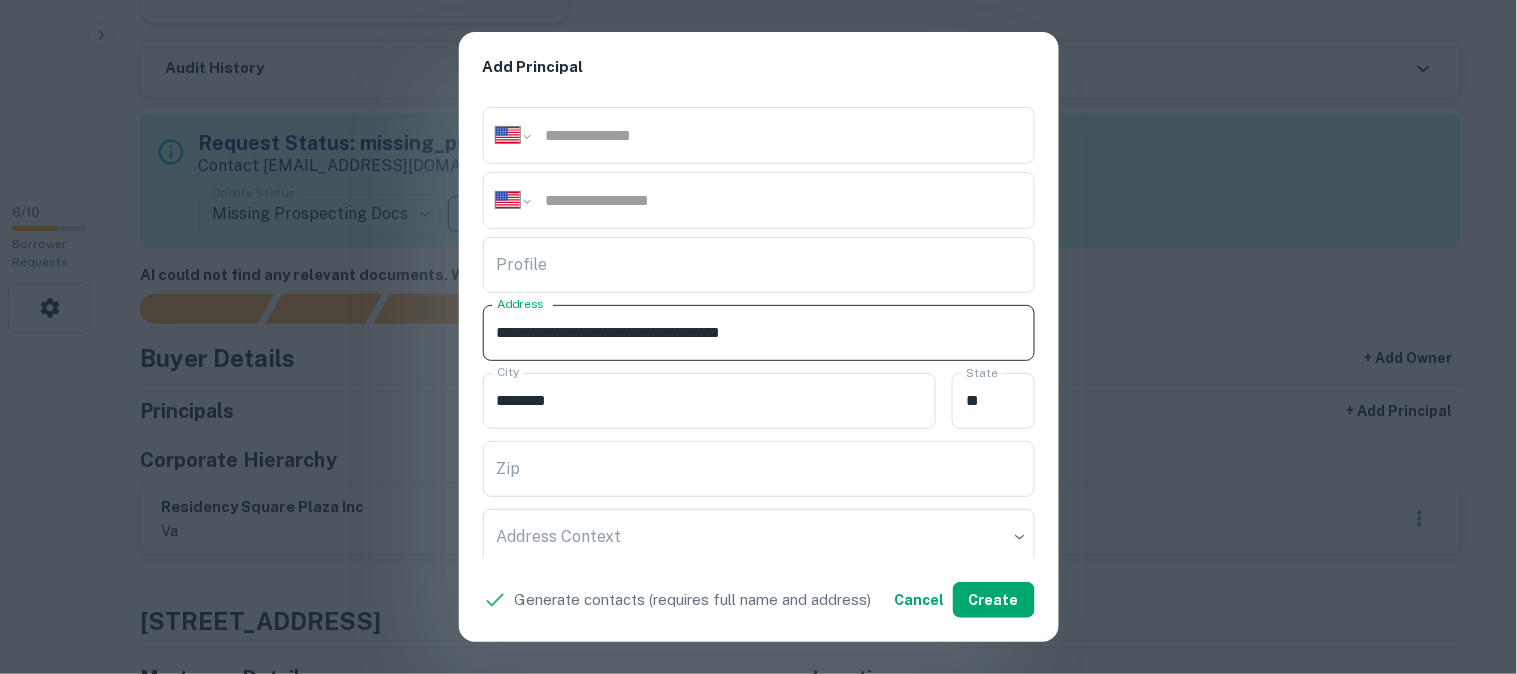 drag, startPoint x: 720, startPoint y: 338, endPoint x: 800, endPoint y: 360, distance: 82.96987 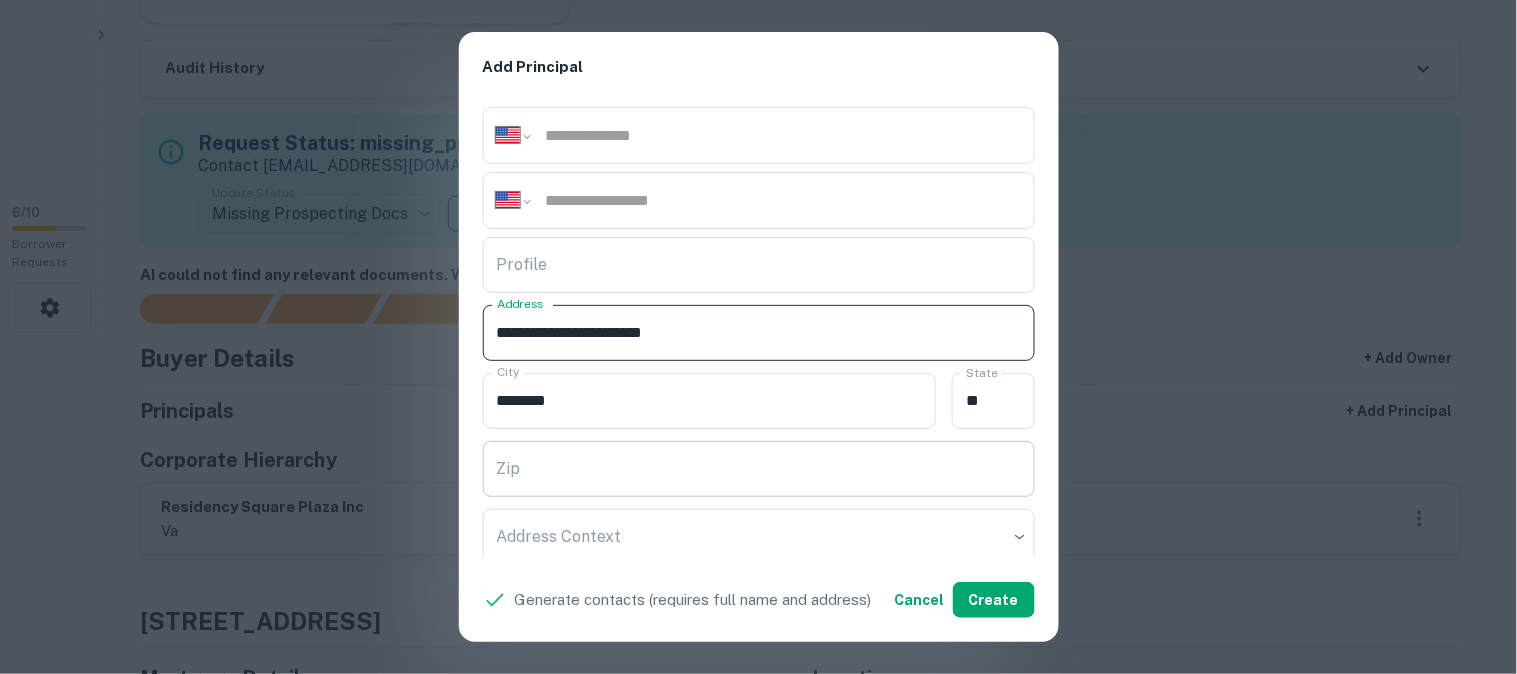 type on "**********" 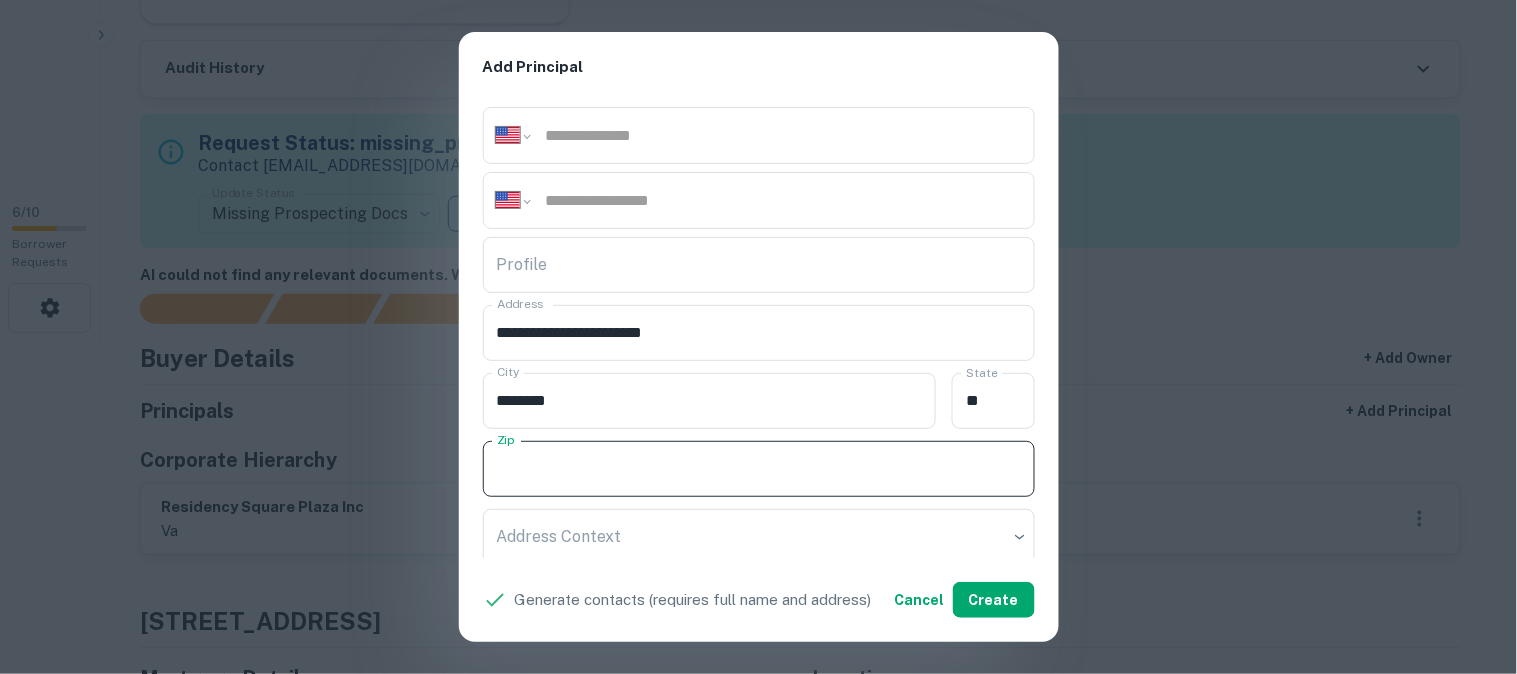 paste on "**********" 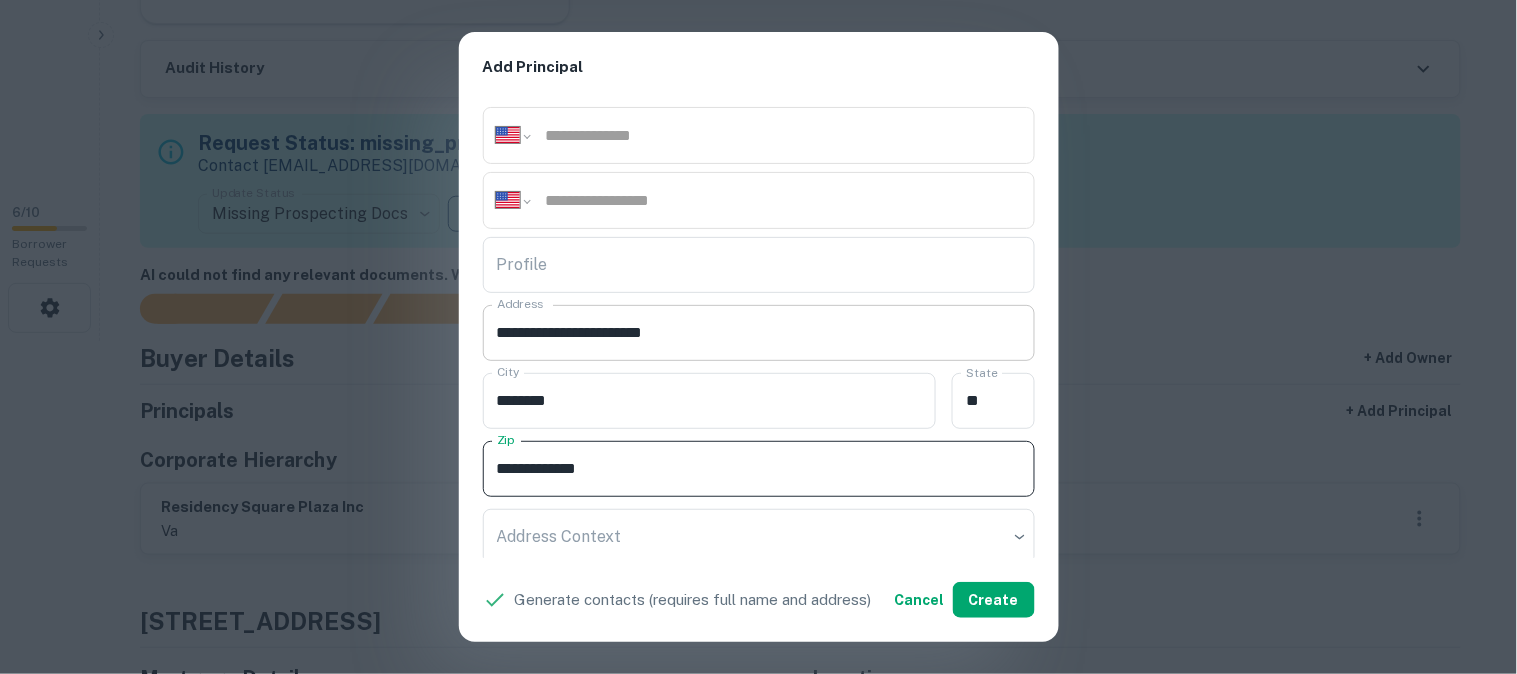 type on "**********" 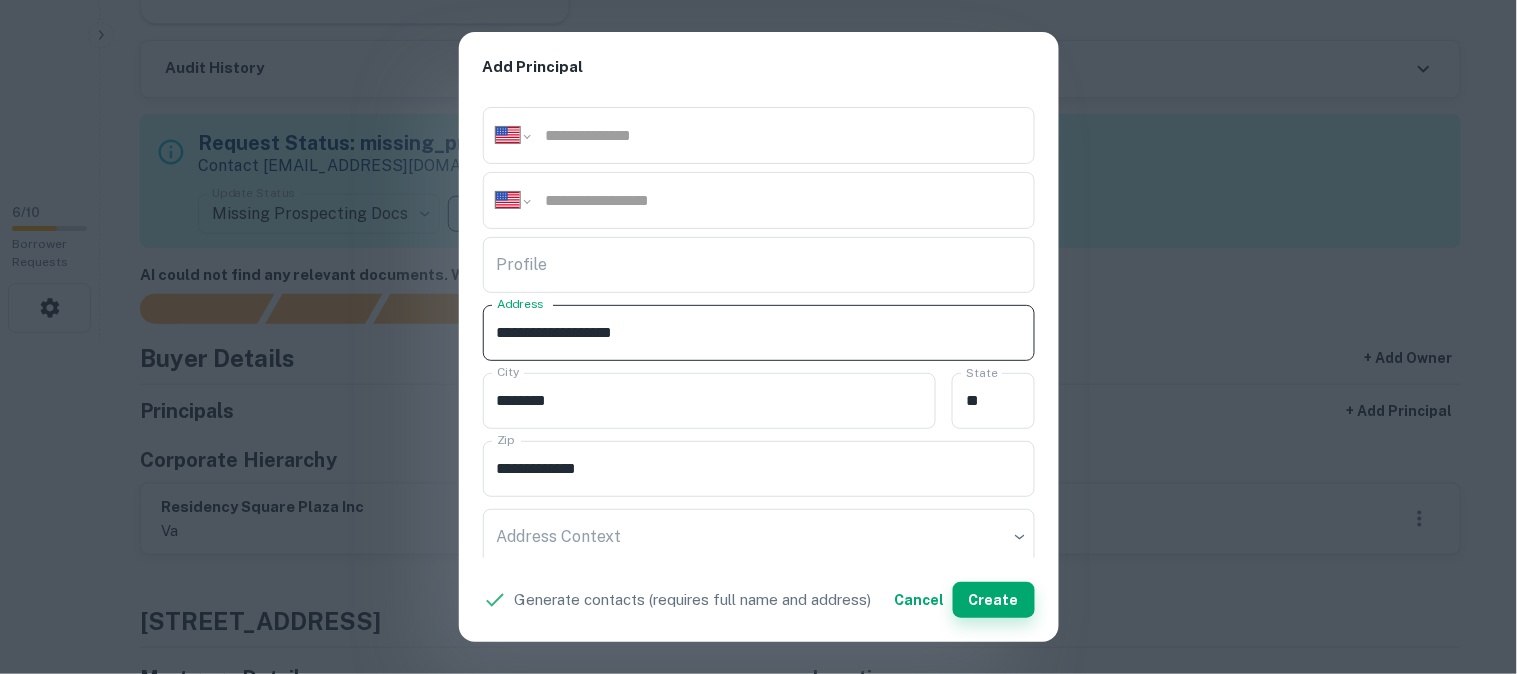 type on "**********" 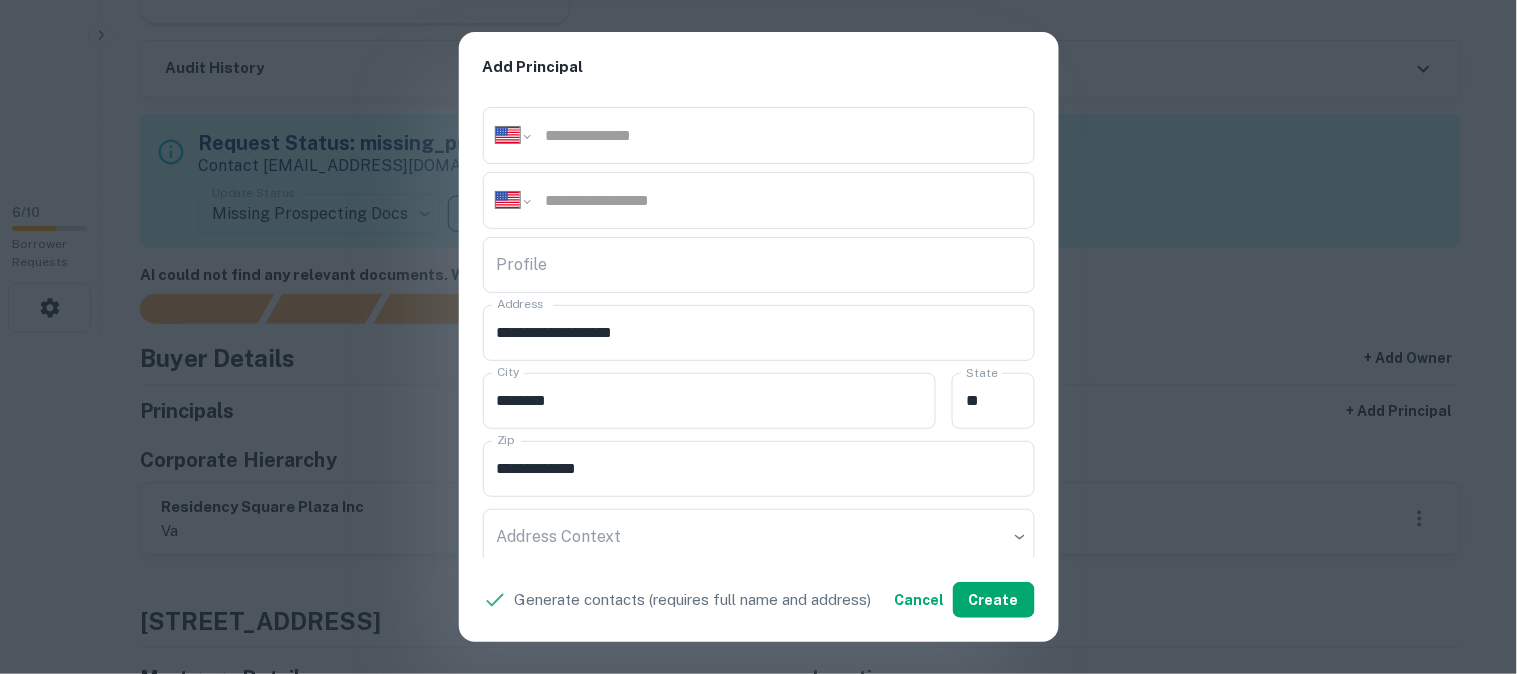 click on "**********" at bounding box center [758, 337] 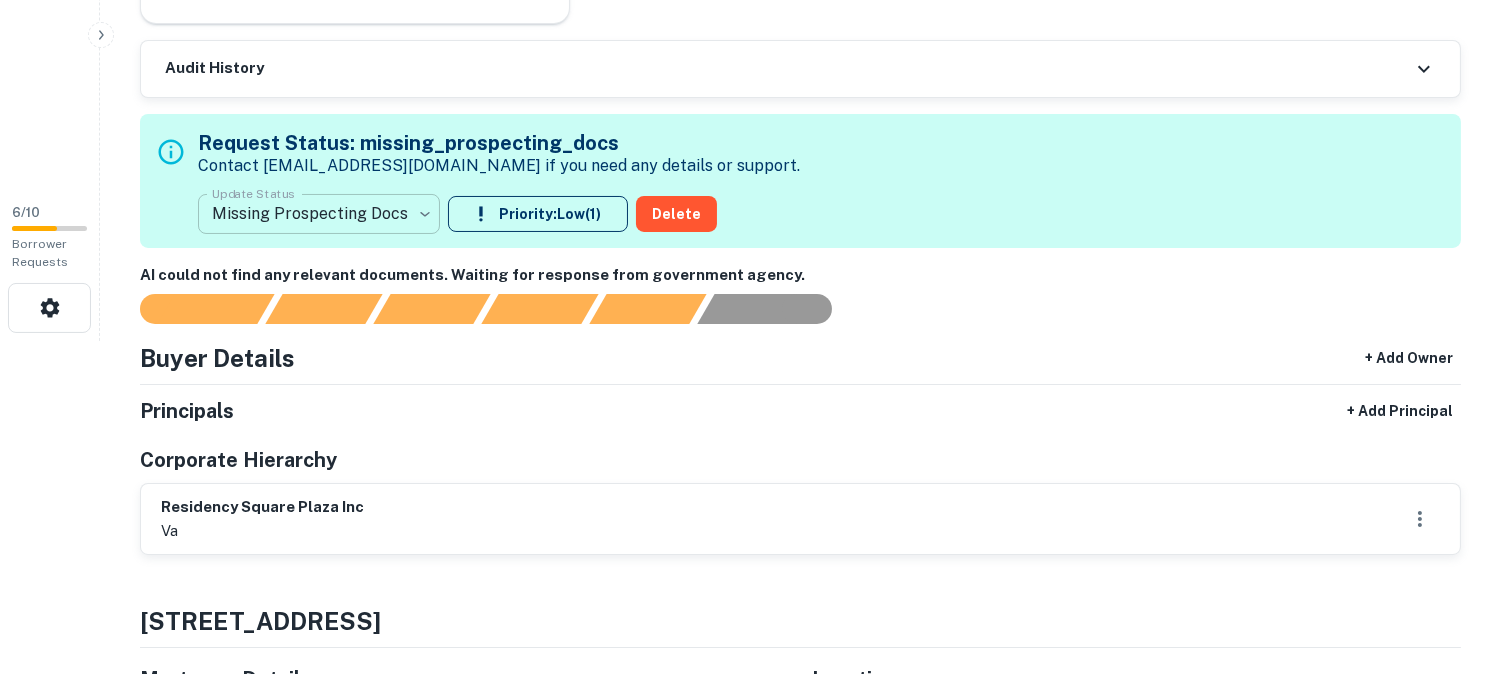 click on "**********" at bounding box center (750, 4) 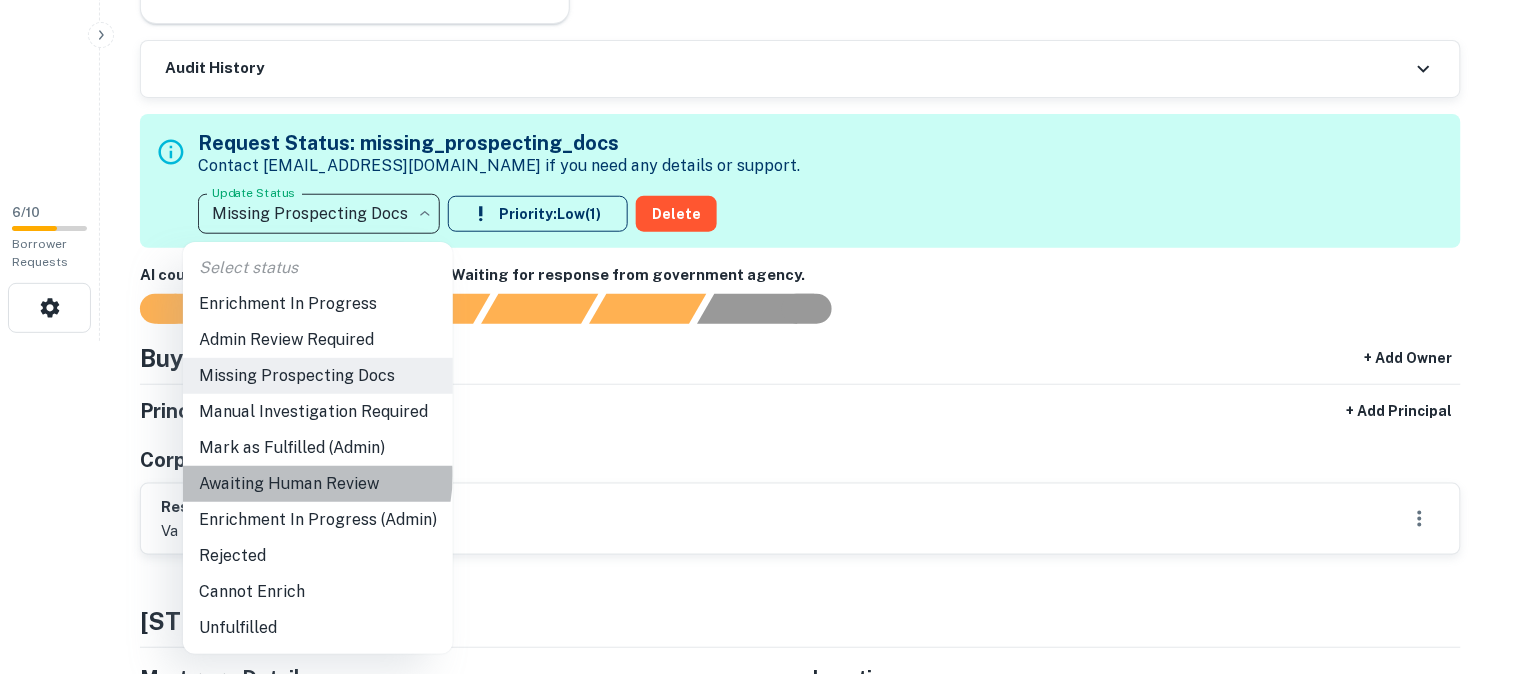 click on "Awaiting Human Review" at bounding box center [318, 484] 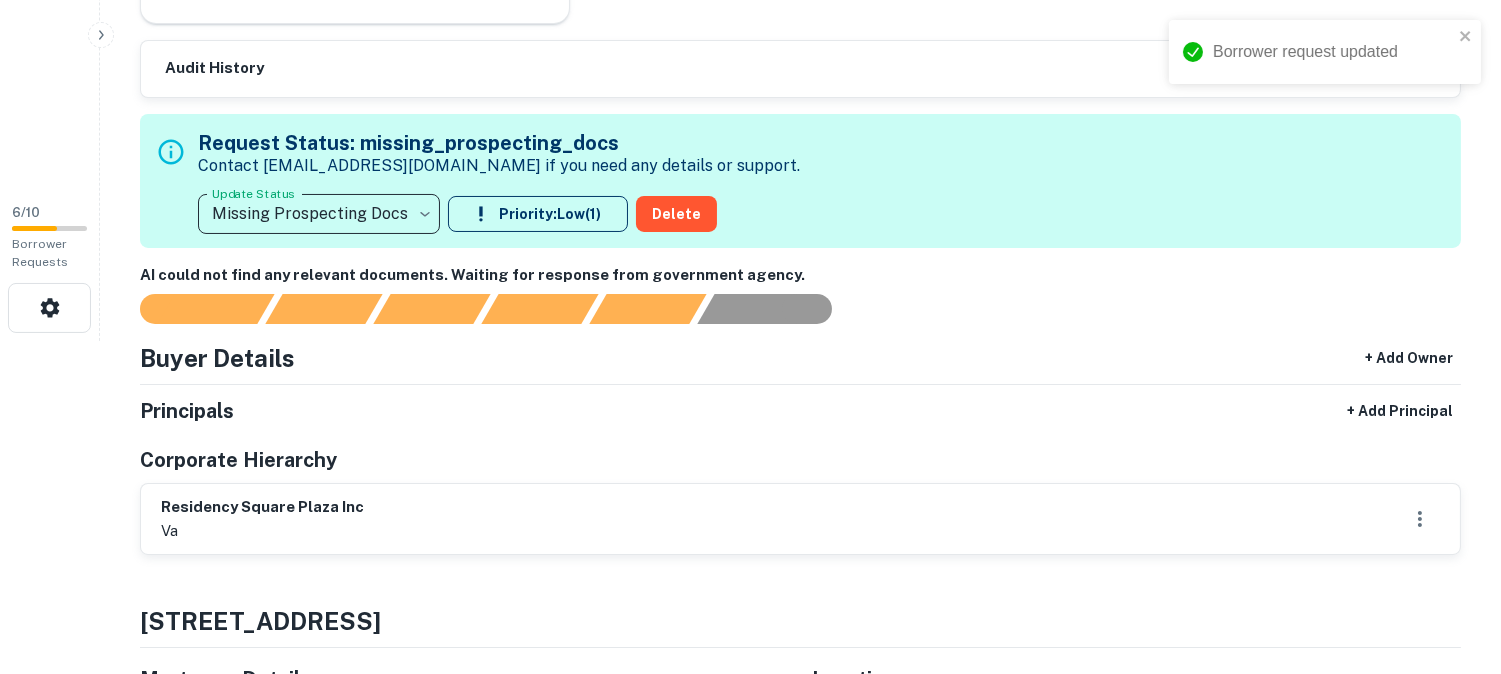 type on "**********" 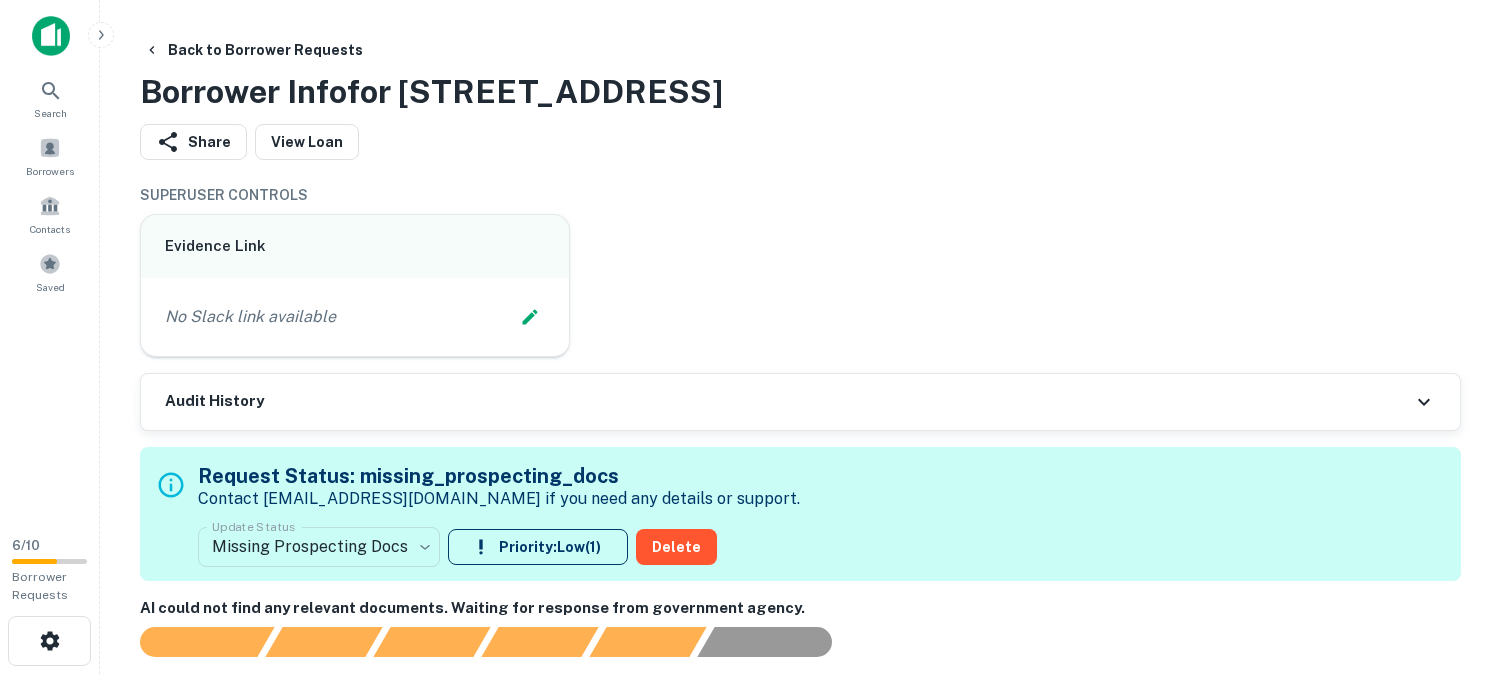 scroll, scrollTop: 0, scrollLeft: 0, axis: both 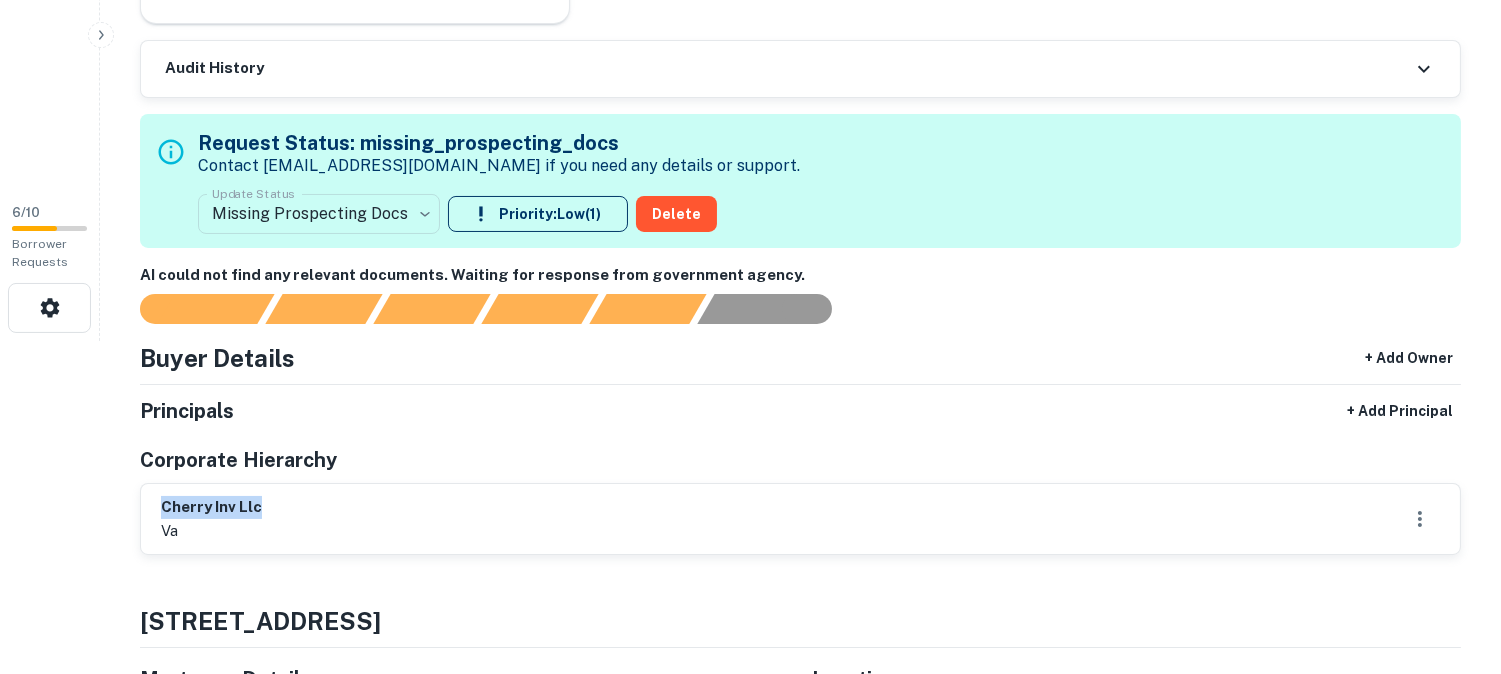 drag, startPoint x: 272, startPoint y: 510, endPoint x: 153, endPoint y: 510, distance: 119 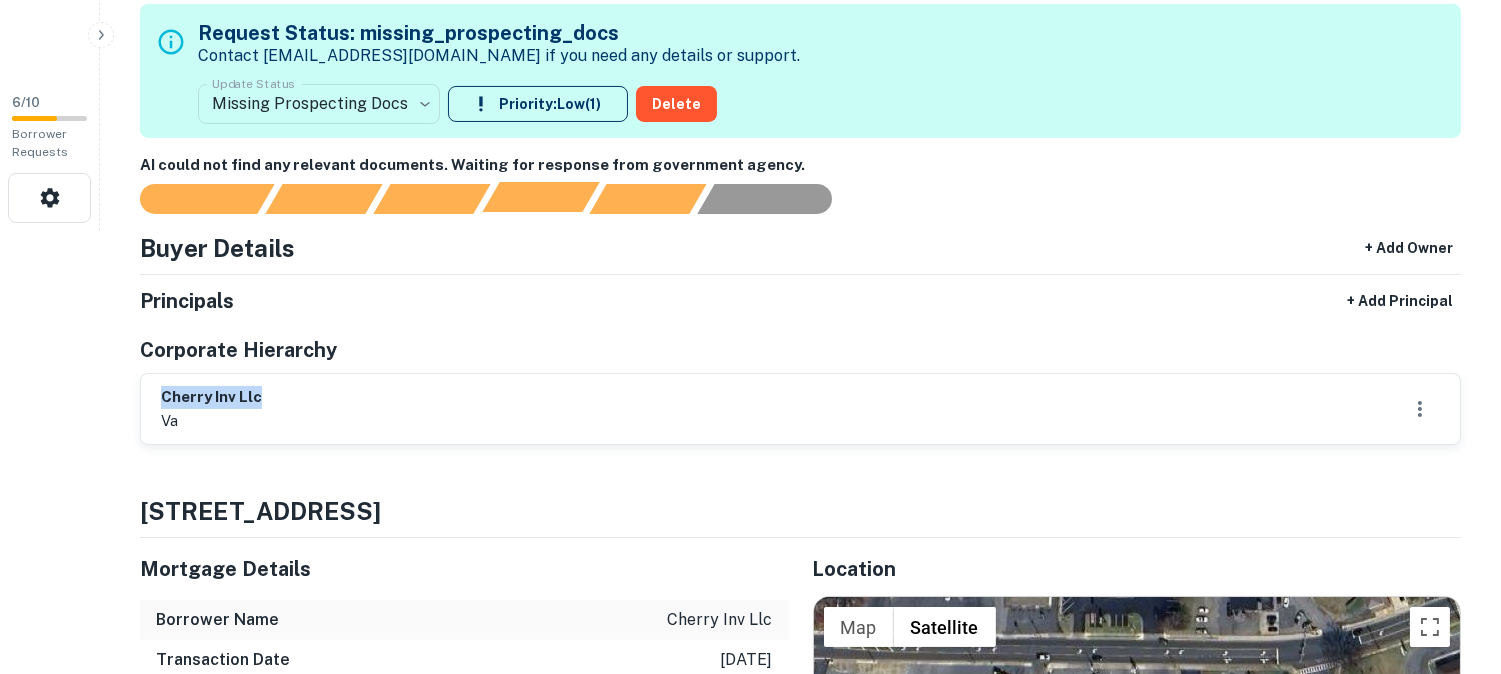 scroll, scrollTop: 444, scrollLeft: 0, axis: vertical 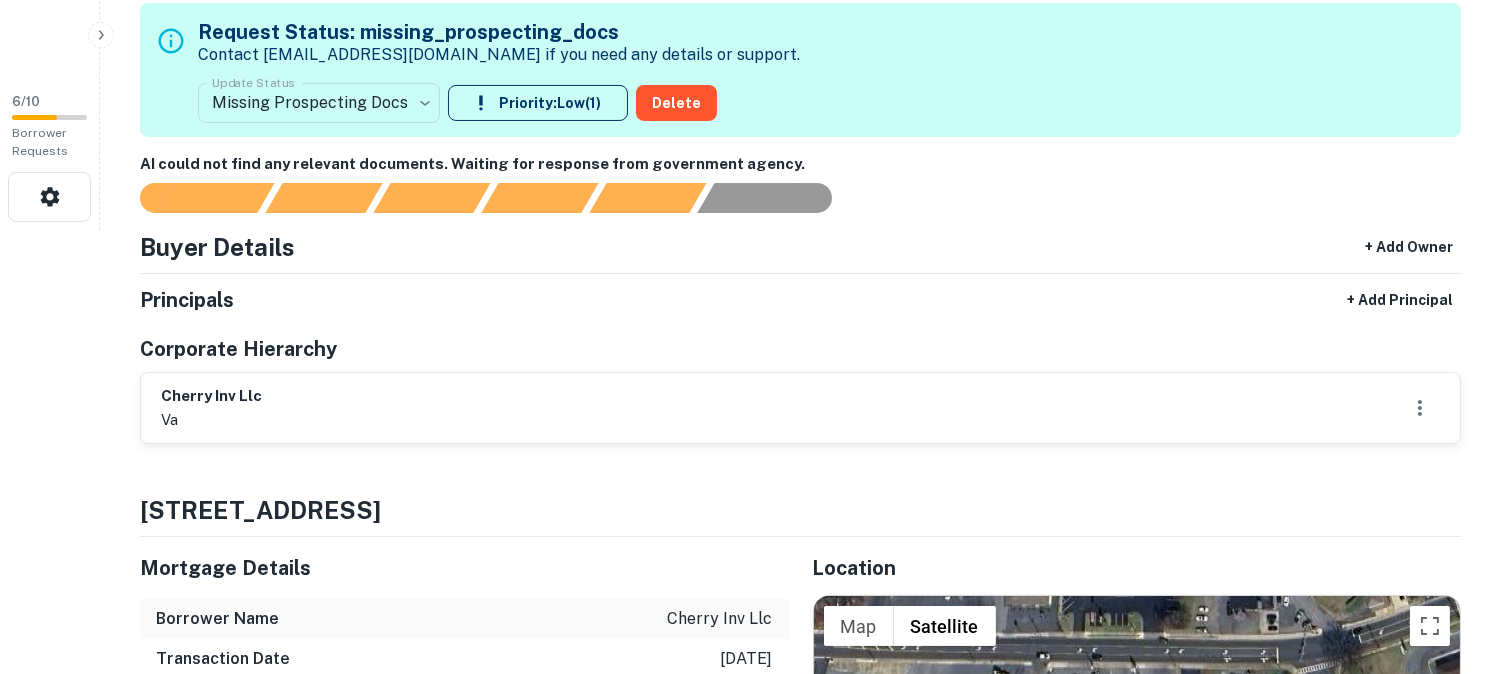 click on "Corporate Hierarchy" at bounding box center (800, 349) 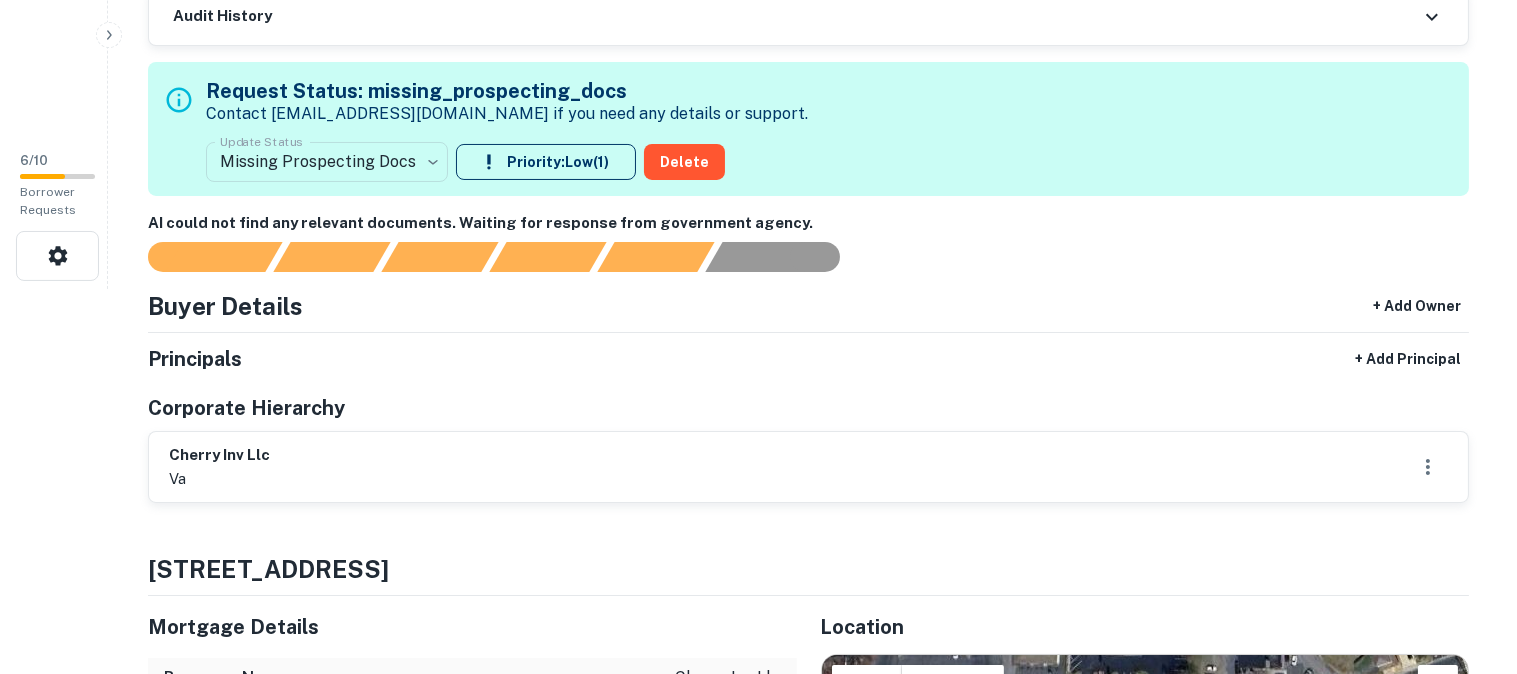 scroll, scrollTop: 333, scrollLeft: 0, axis: vertical 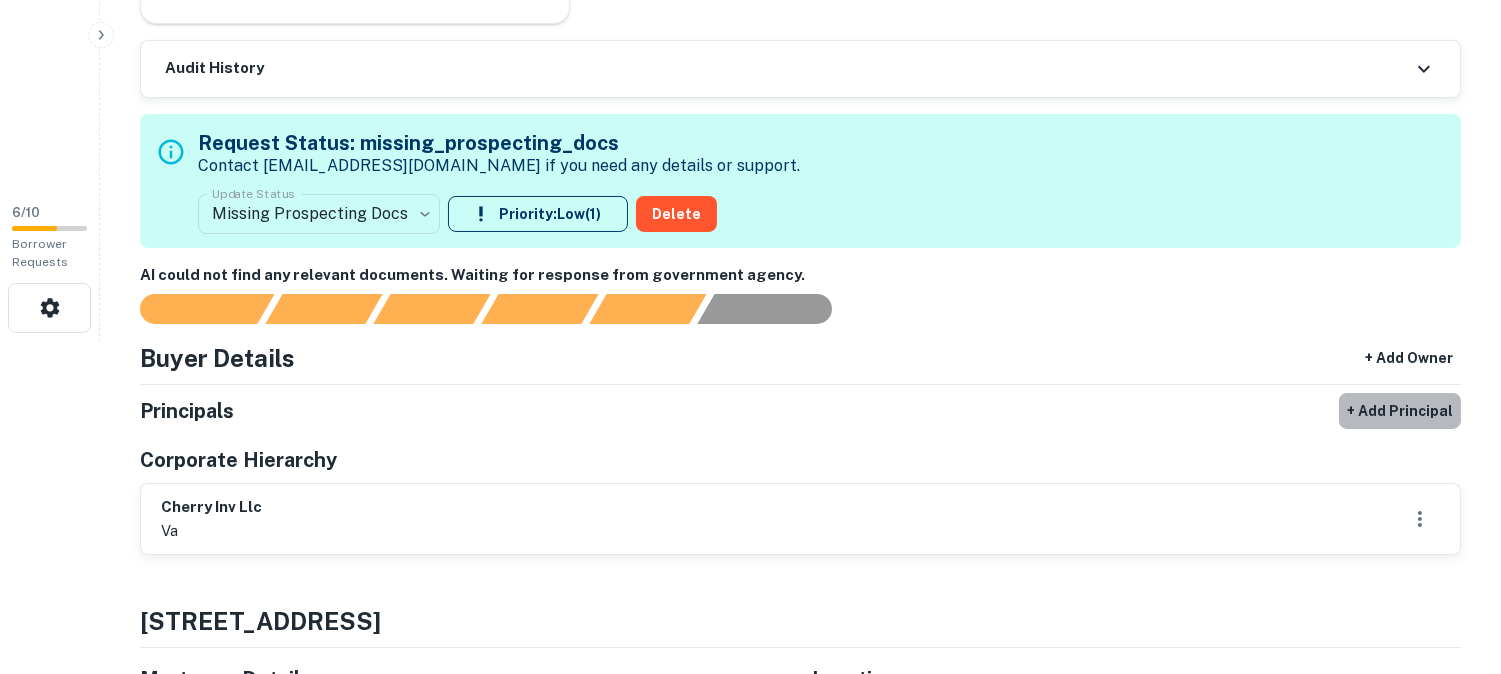 click on "+ Add Principal" at bounding box center (1400, 411) 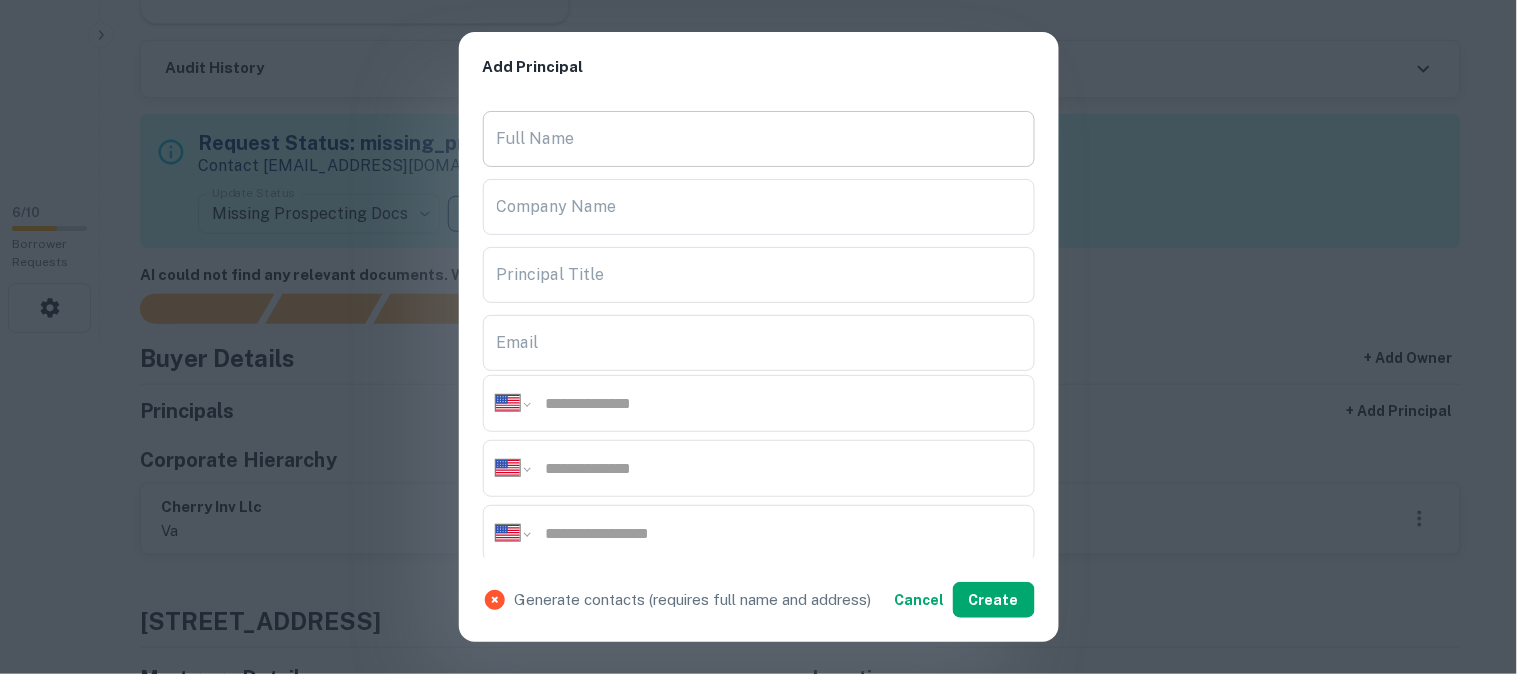 click on "Full Name" at bounding box center [759, 139] 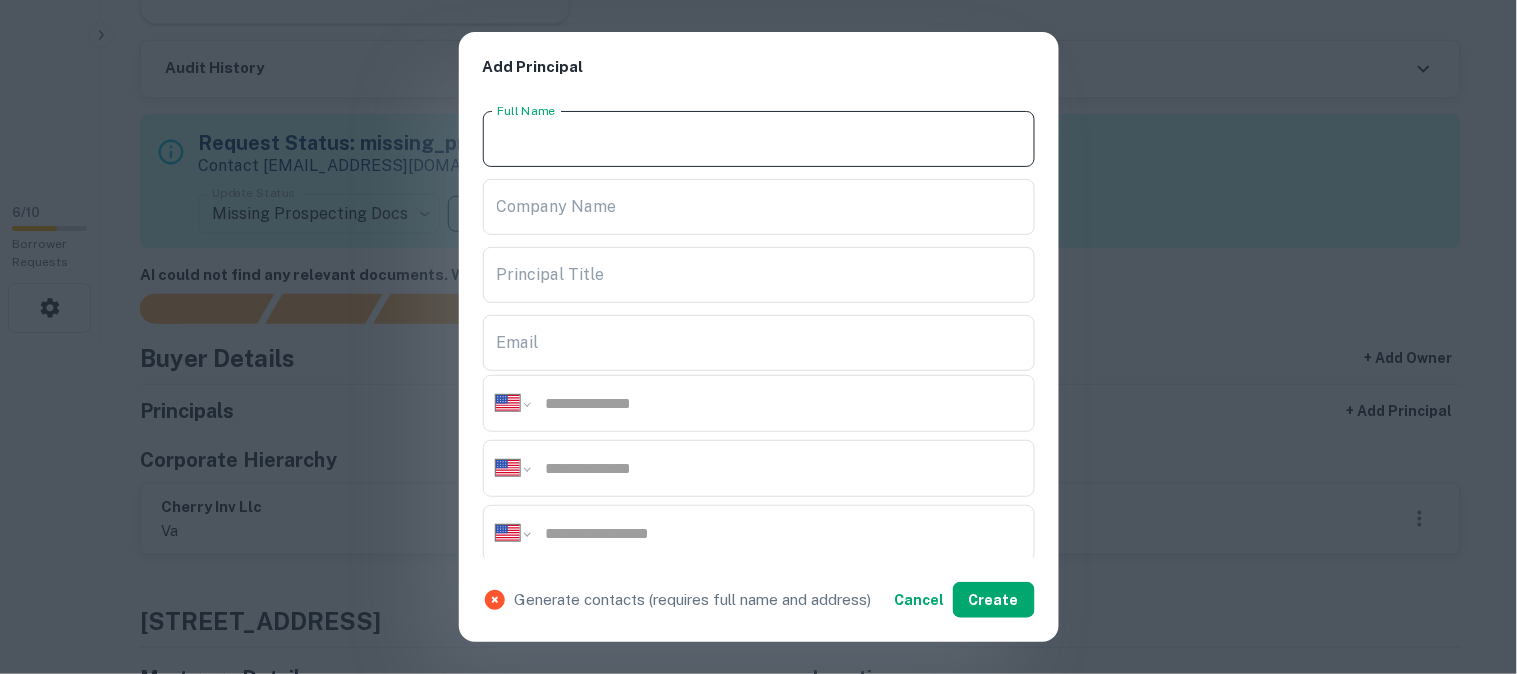 paste on "**********" 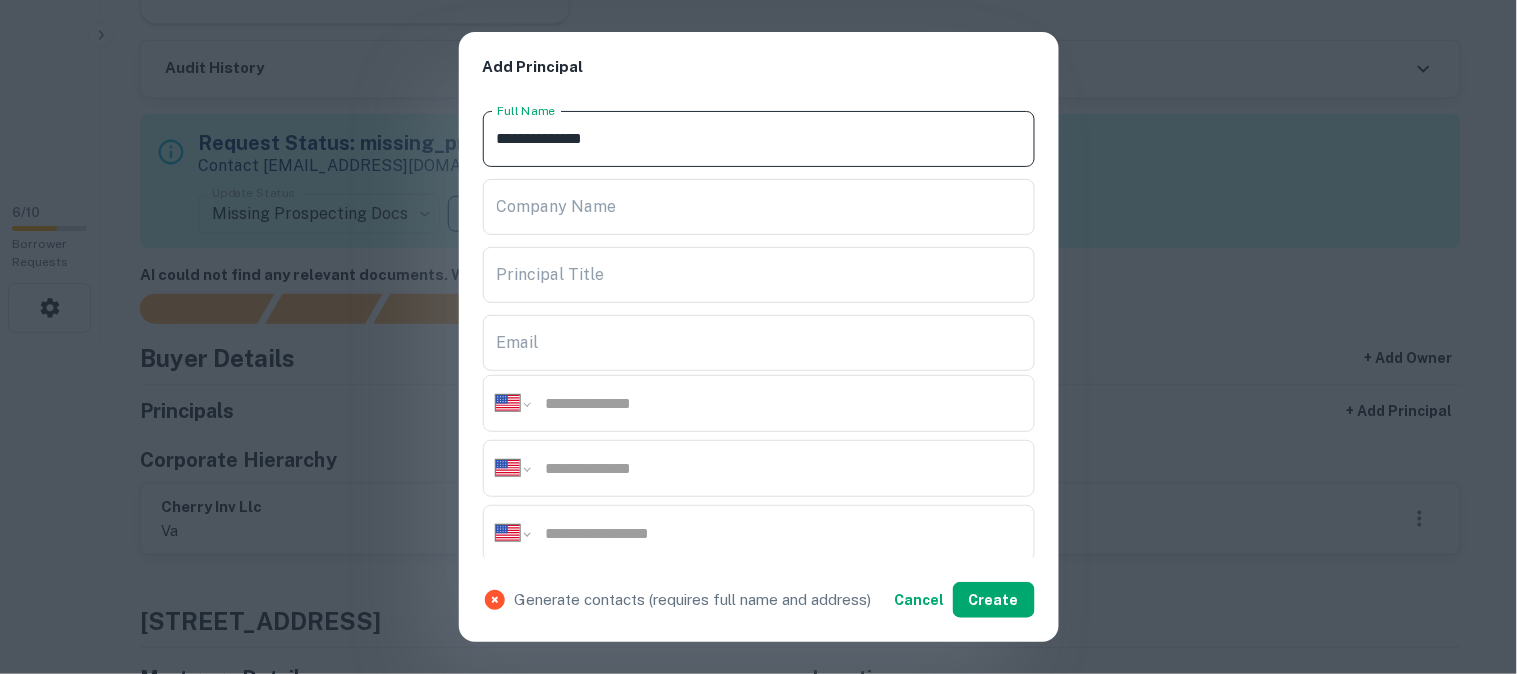 drag, startPoint x: 578, startPoint y: 150, endPoint x: 583, endPoint y: 168, distance: 18.681541 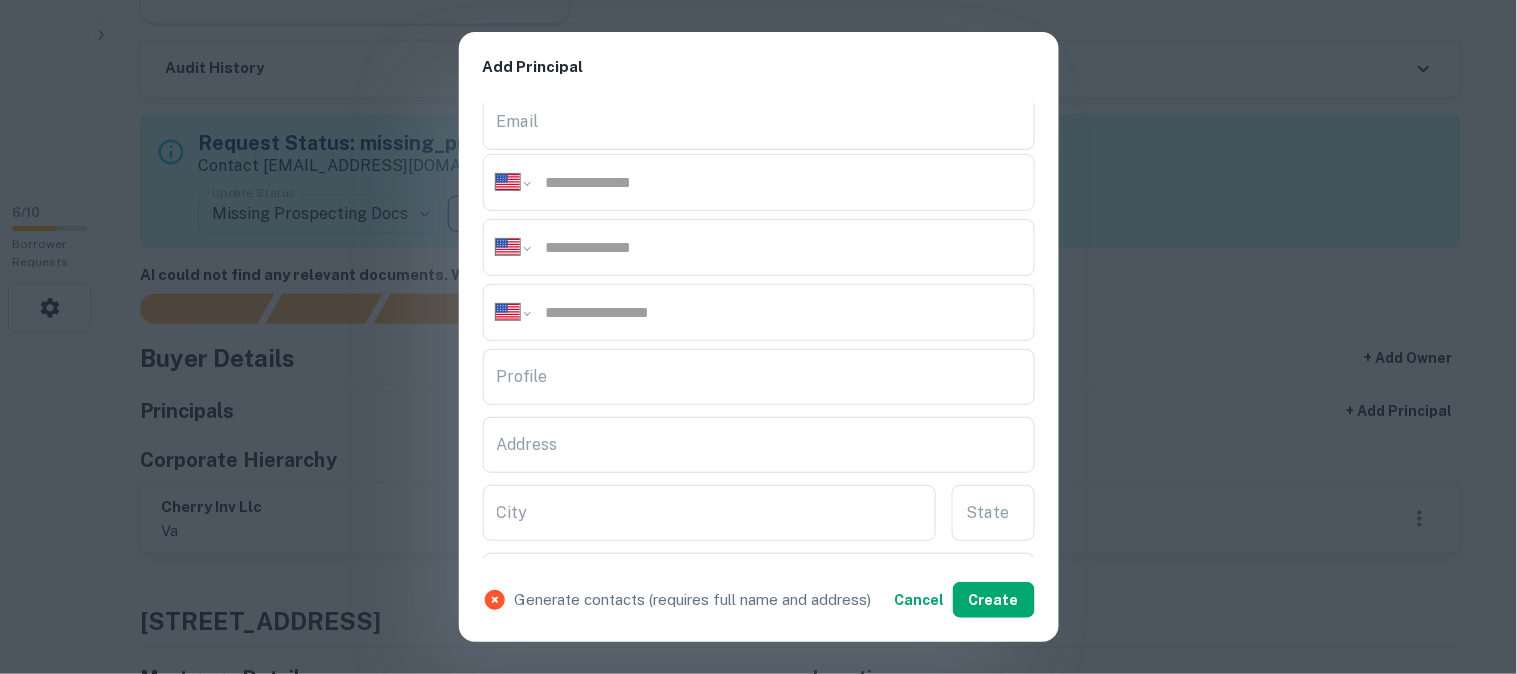 scroll, scrollTop: 222, scrollLeft: 0, axis: vertical 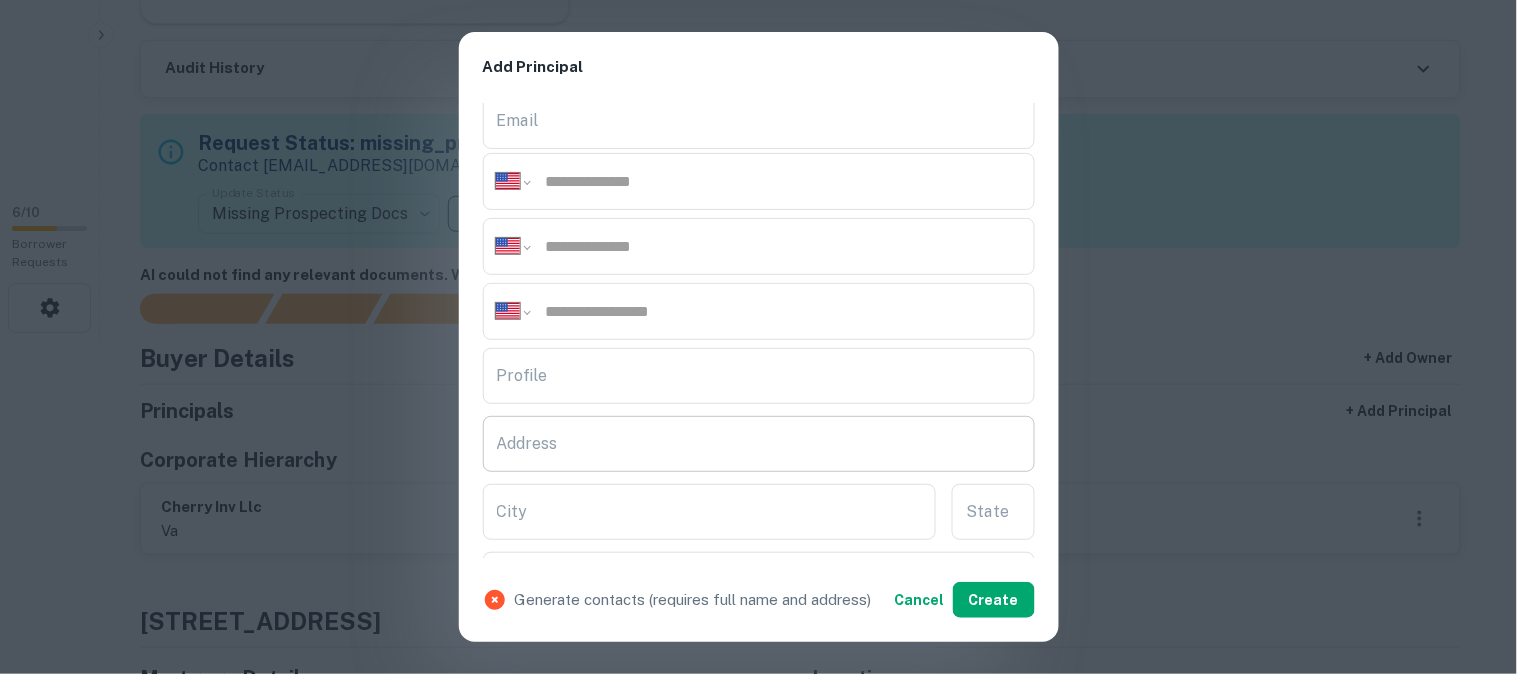 type on "**********" 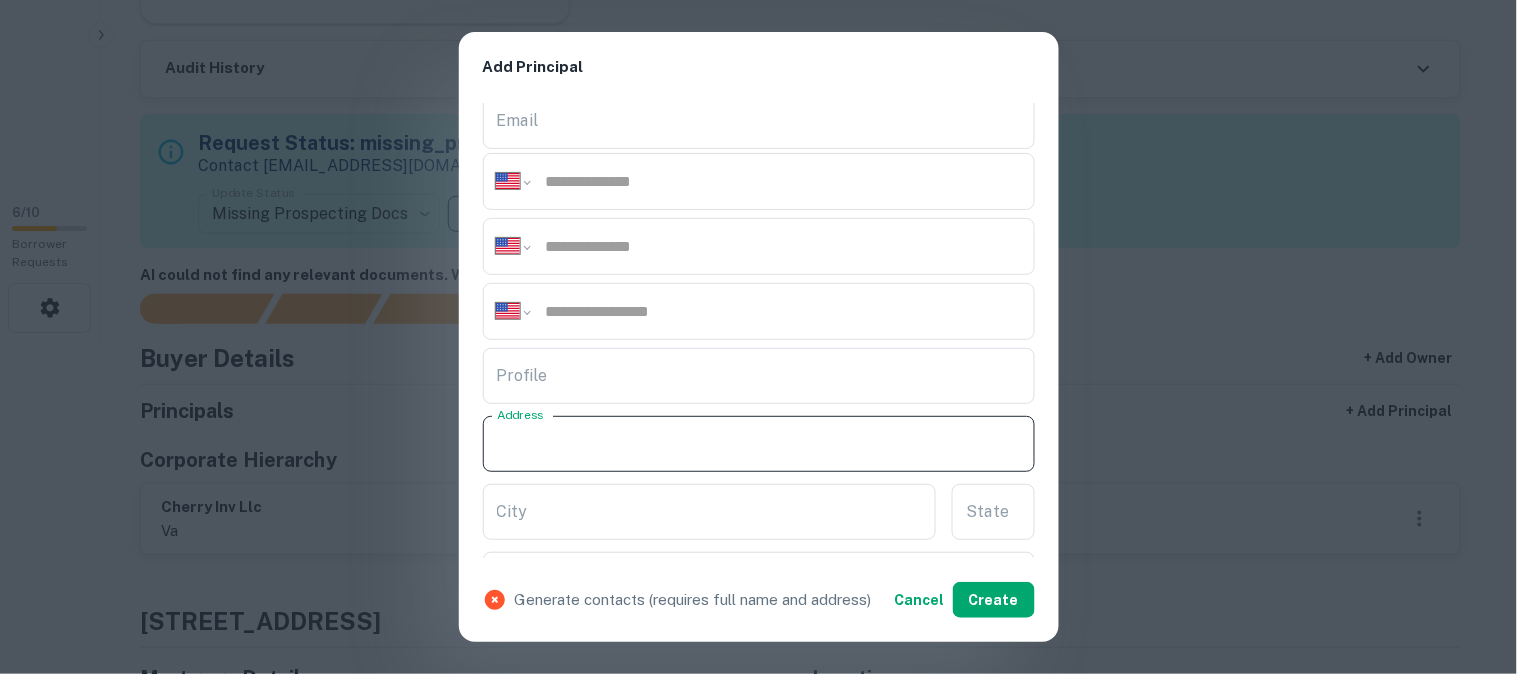 click on "Address" at bounding box center [759, 444] 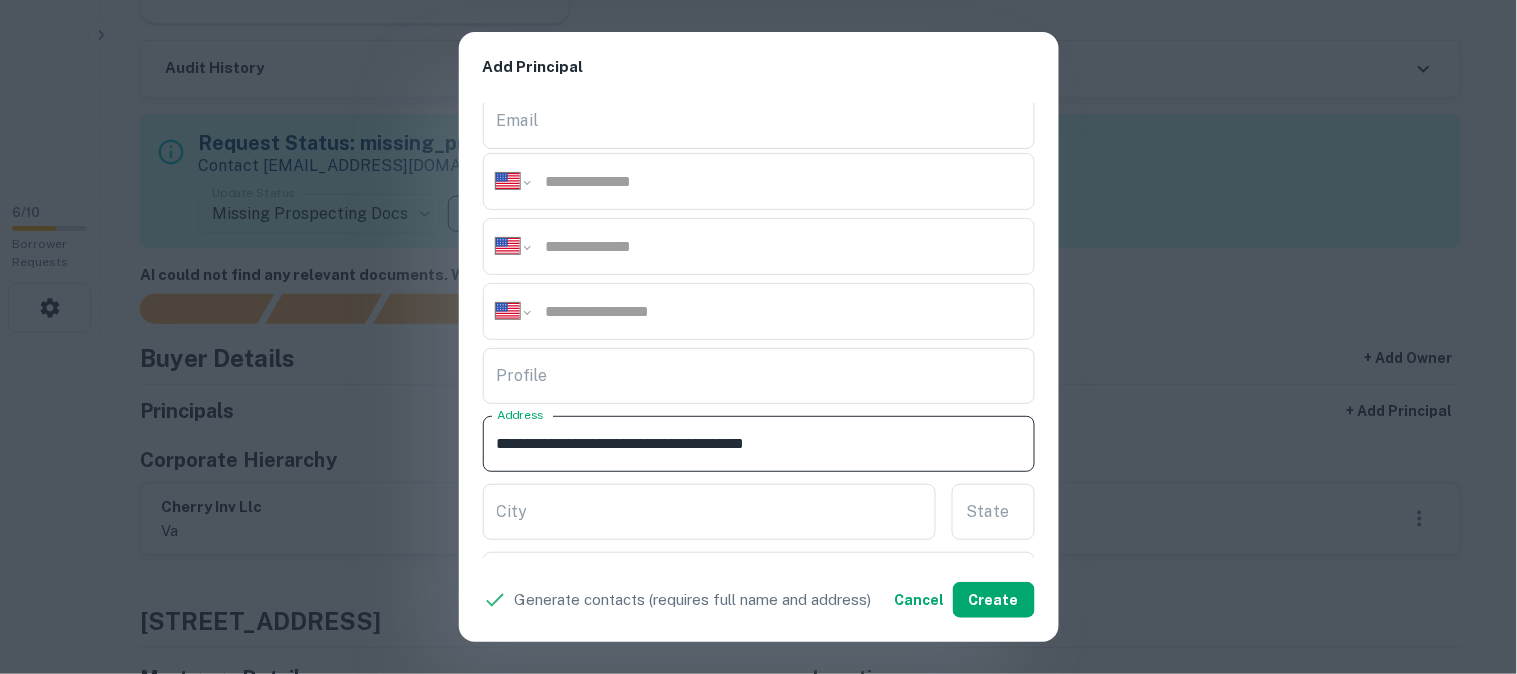drag, startPoint x: 686, startPoint y: 447, endPoint x: 734, endPoint y: 463, distance: 50.596443 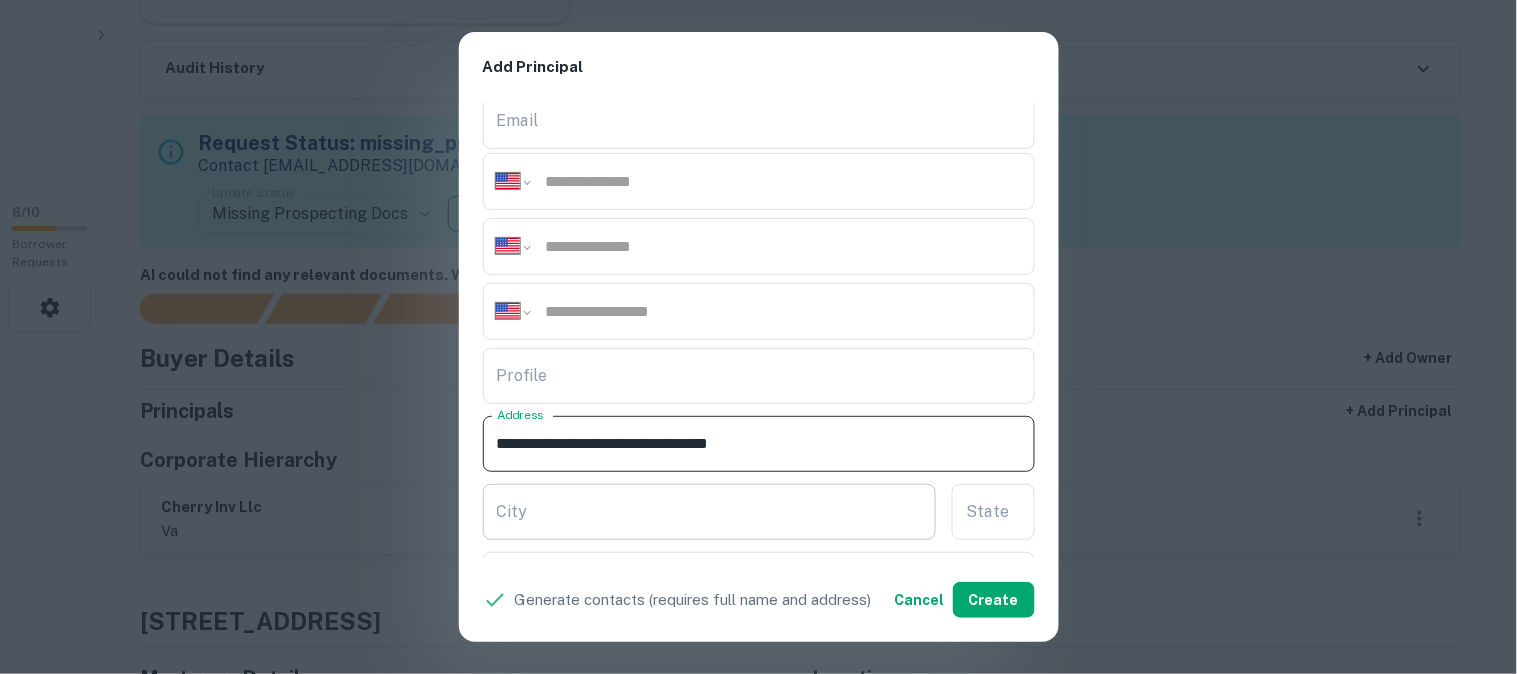 type on "**********" 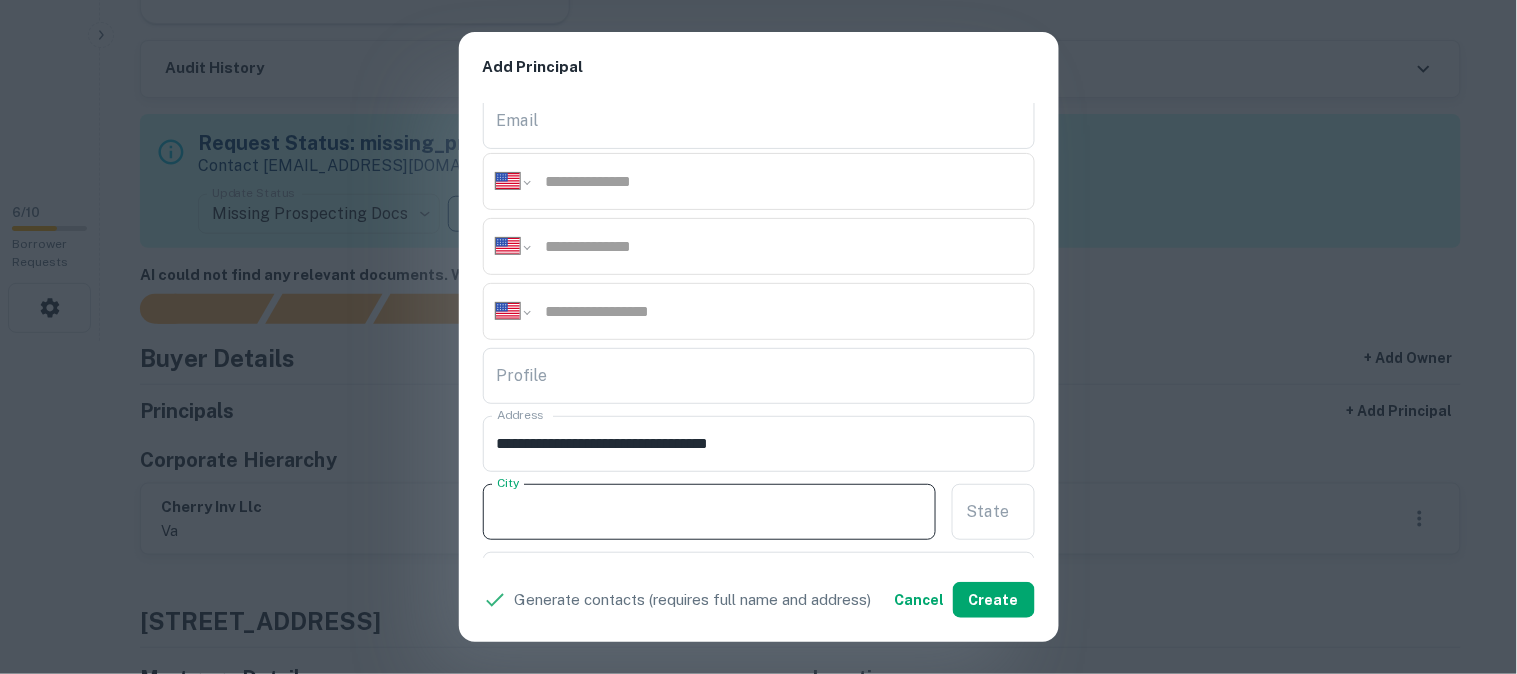 paste on "******" 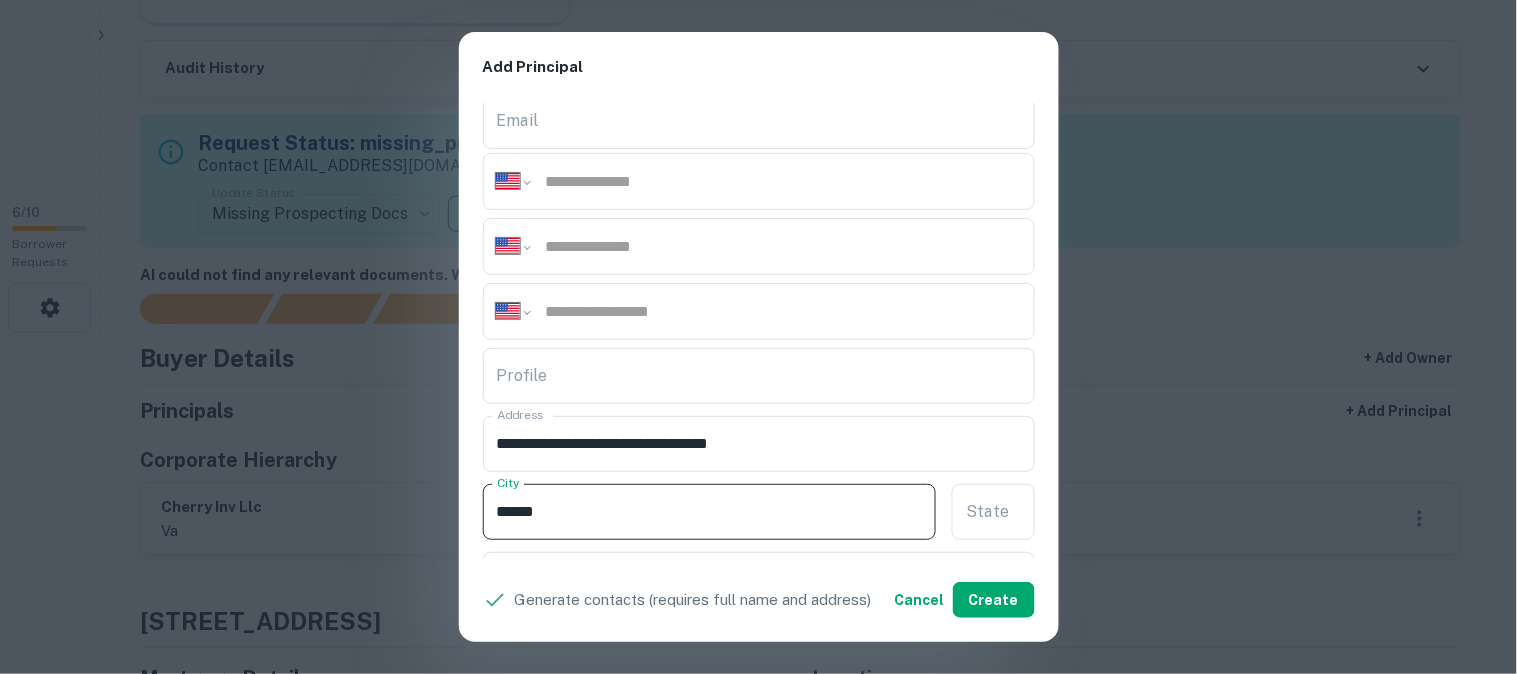 type on "******" 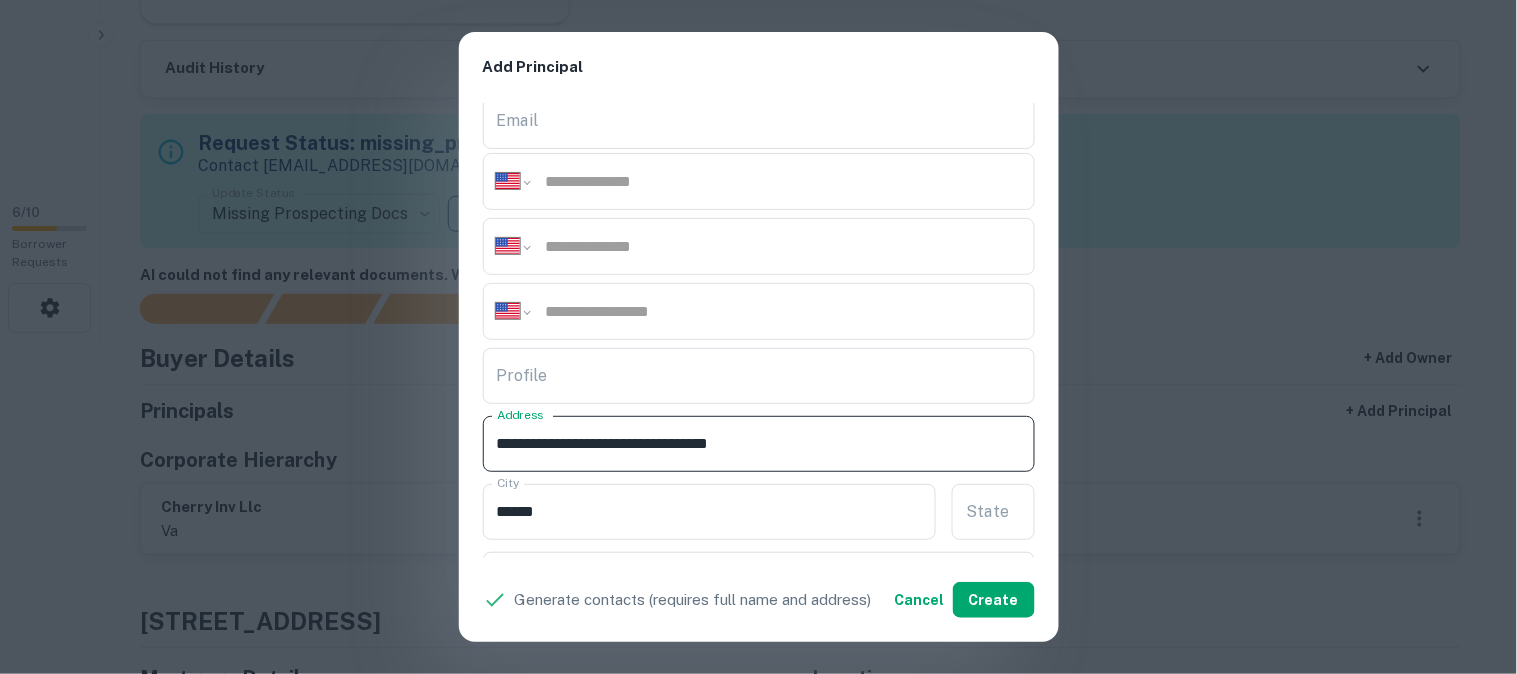 drag, startPoint x: 701, startPoint y: 447, endPoint x: 711, endPoint y: 455, distance: 12.806249 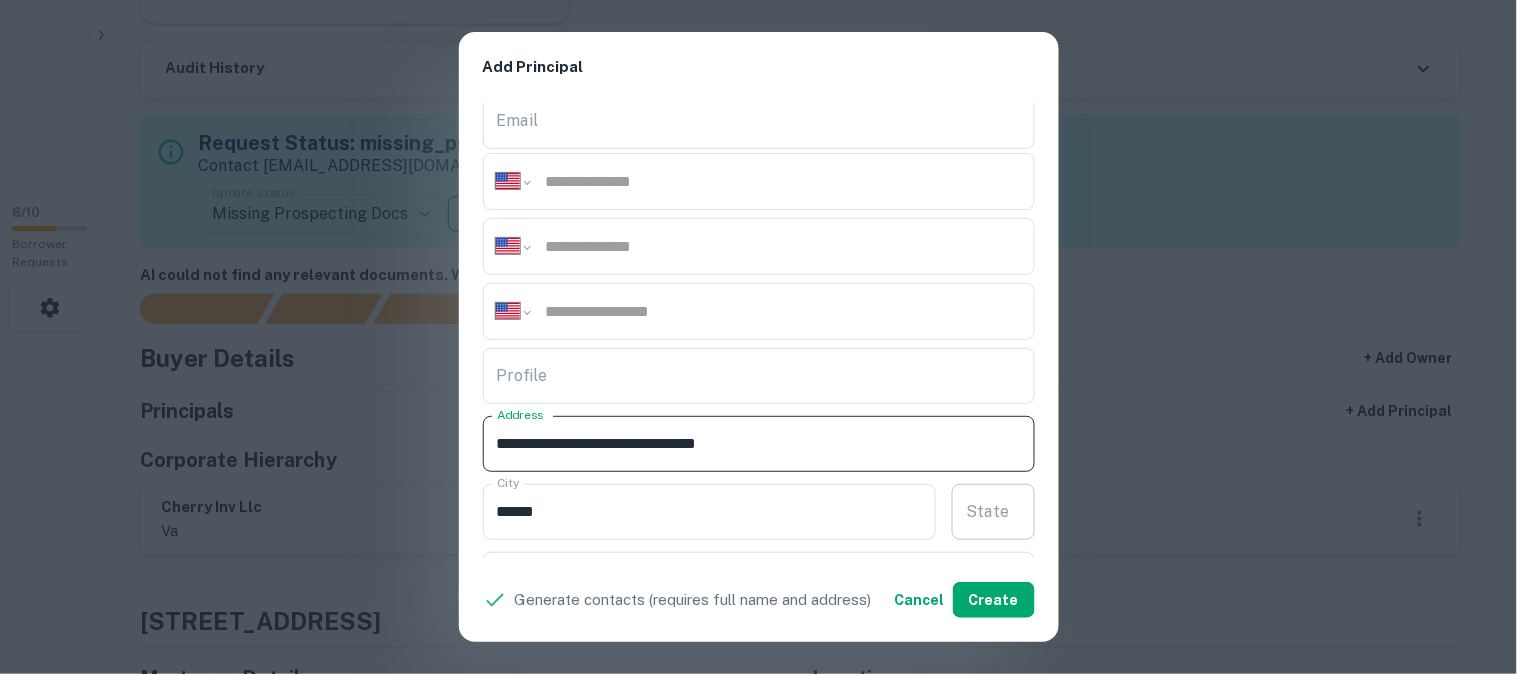type on "**********" 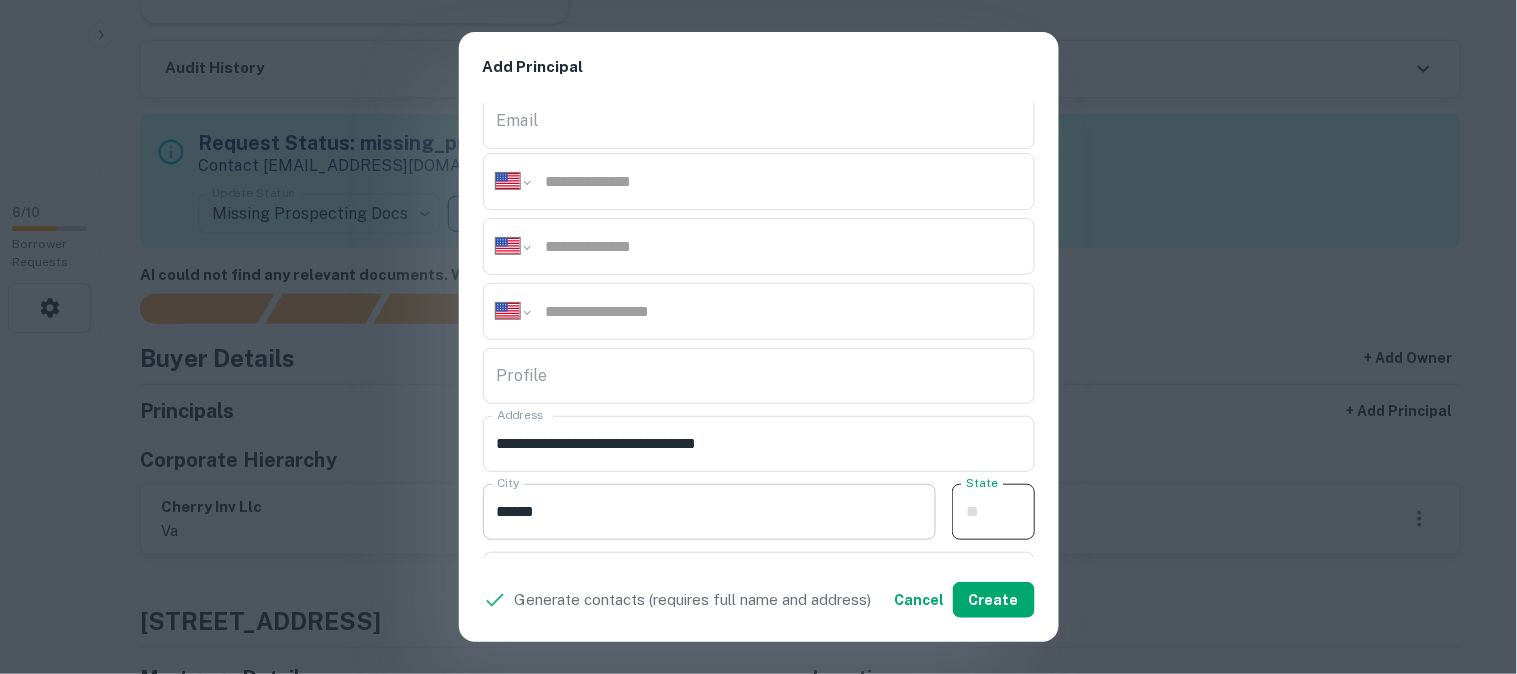 paste on "**" 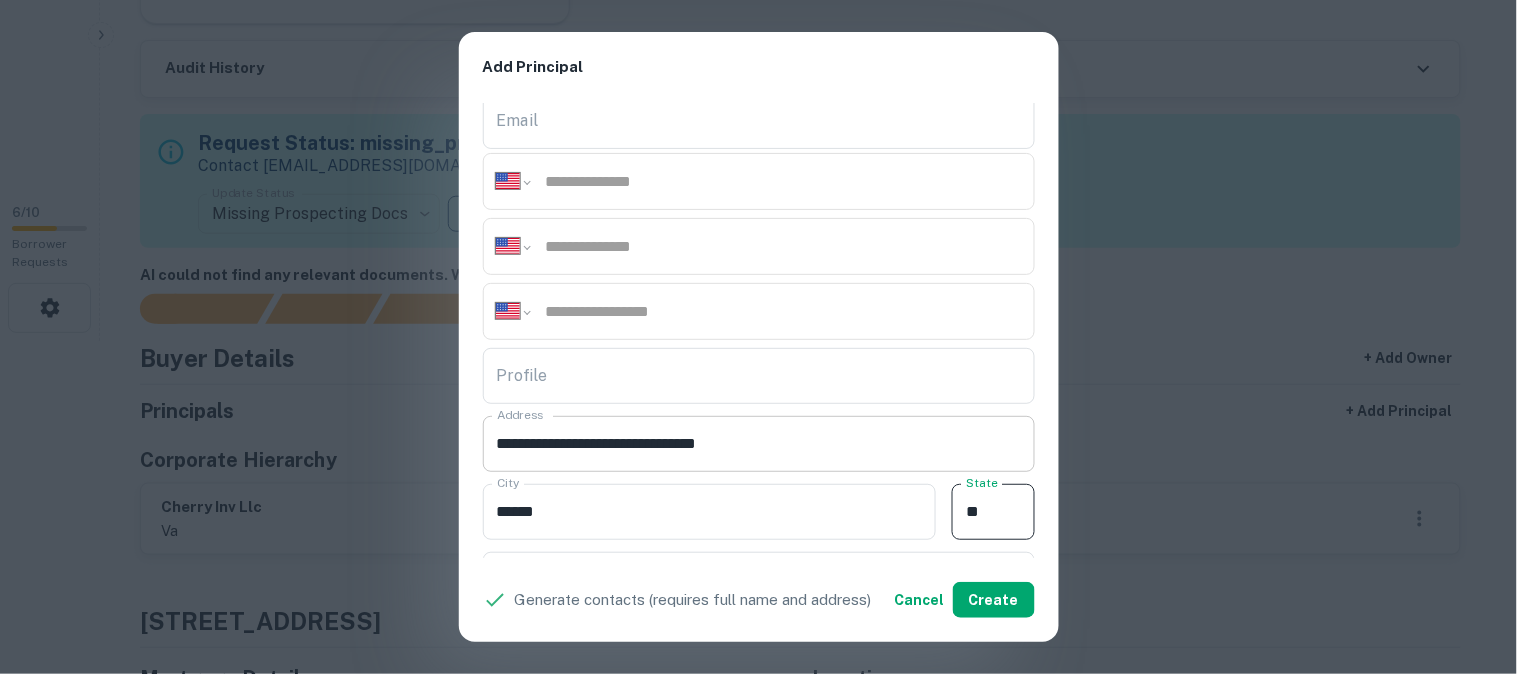 type on "**" 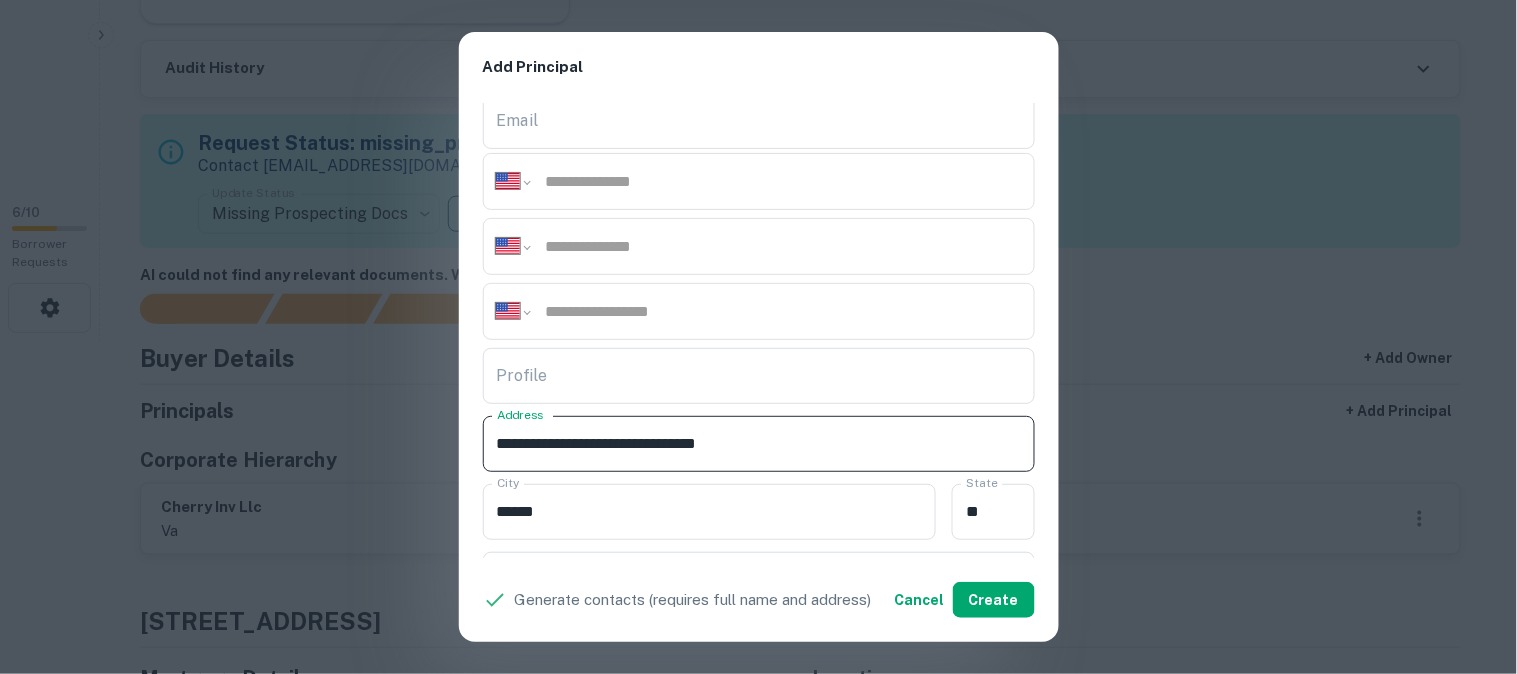 drag, startPoint x: 704, startPoint y: 445, endPoint x: 758, endPoint y: 452, distance: 54.451813 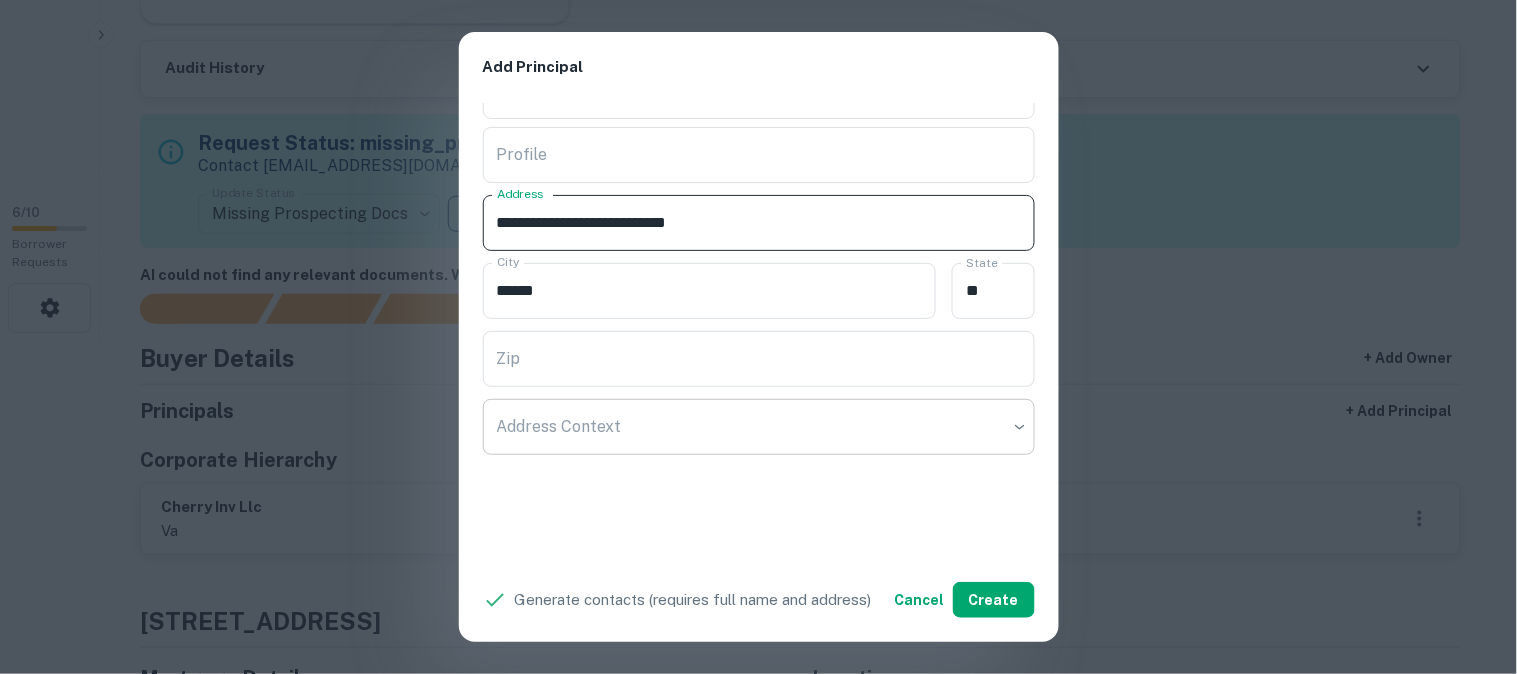 scroll, scrollTop: 444, scrollLeft: 0, axis: vertical 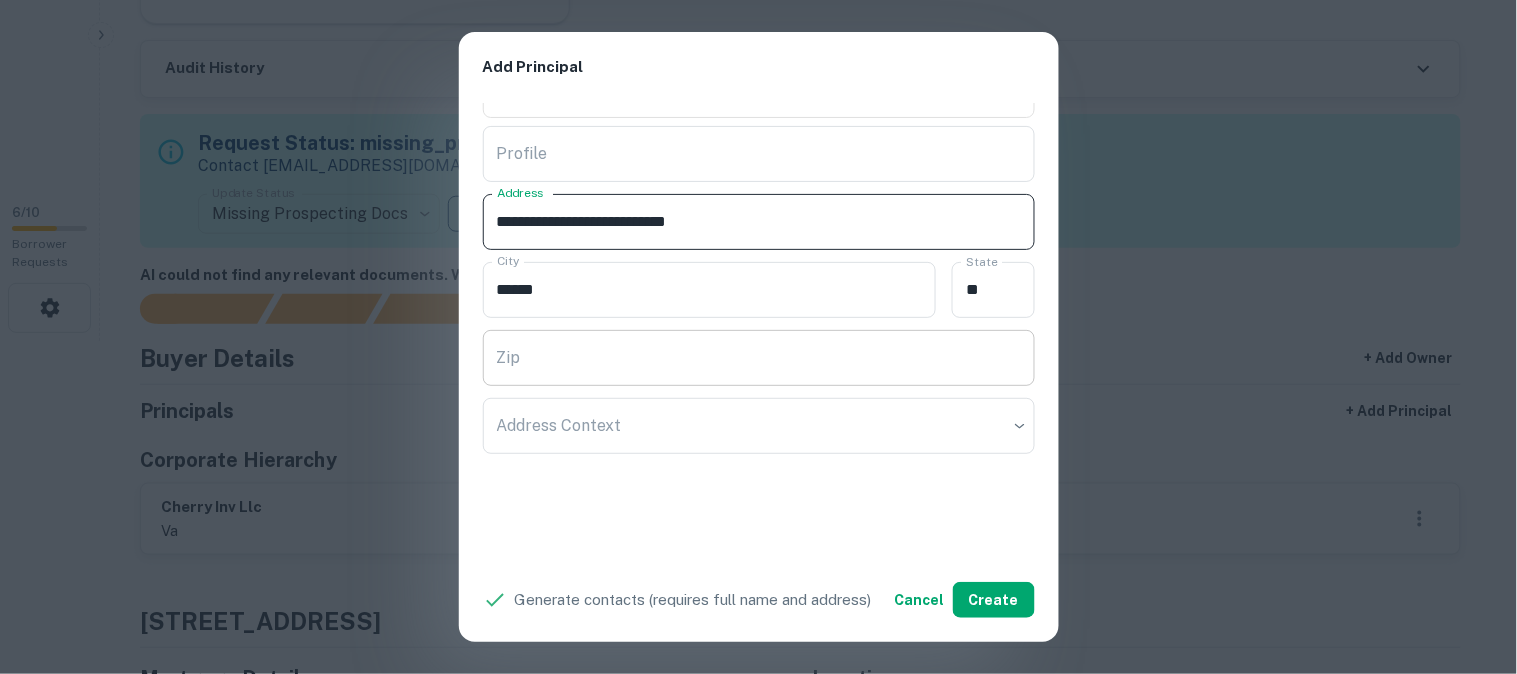 type on "**********" 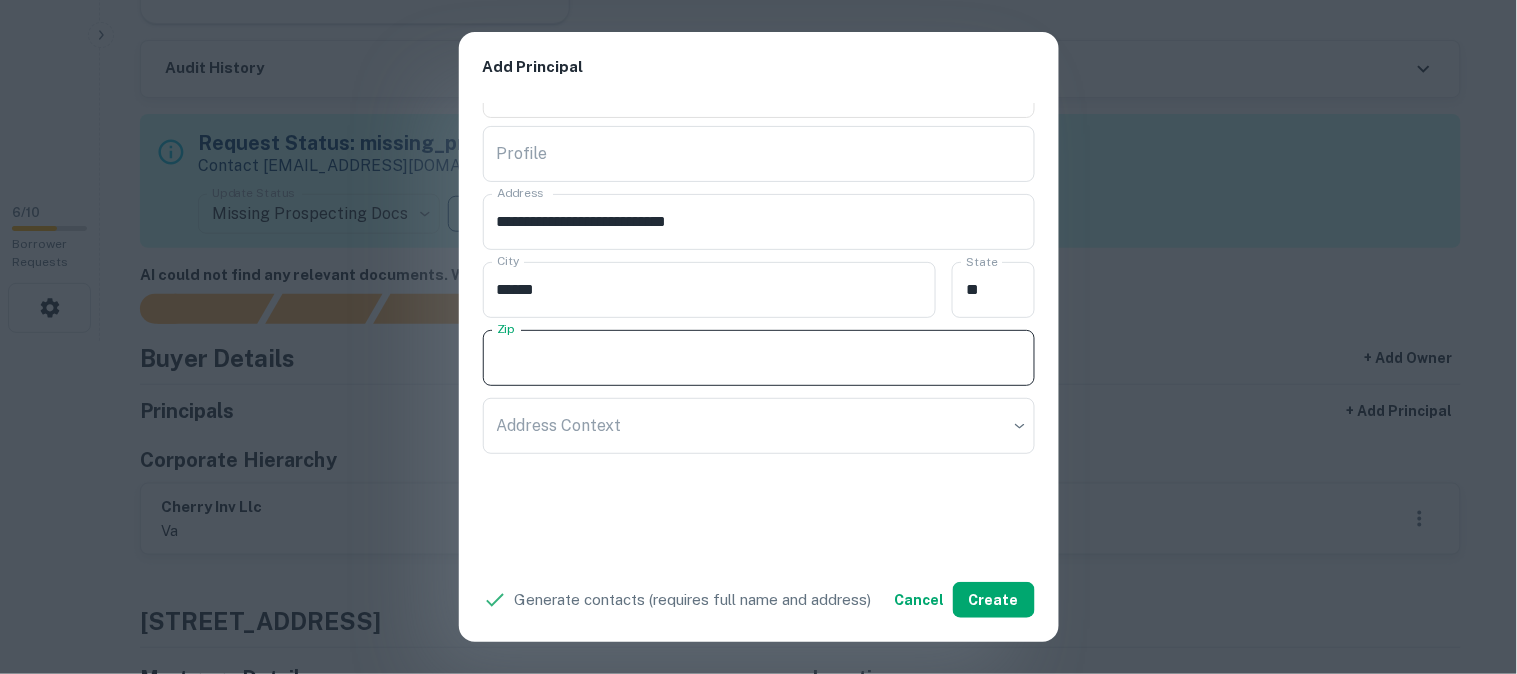 paste on "*****" 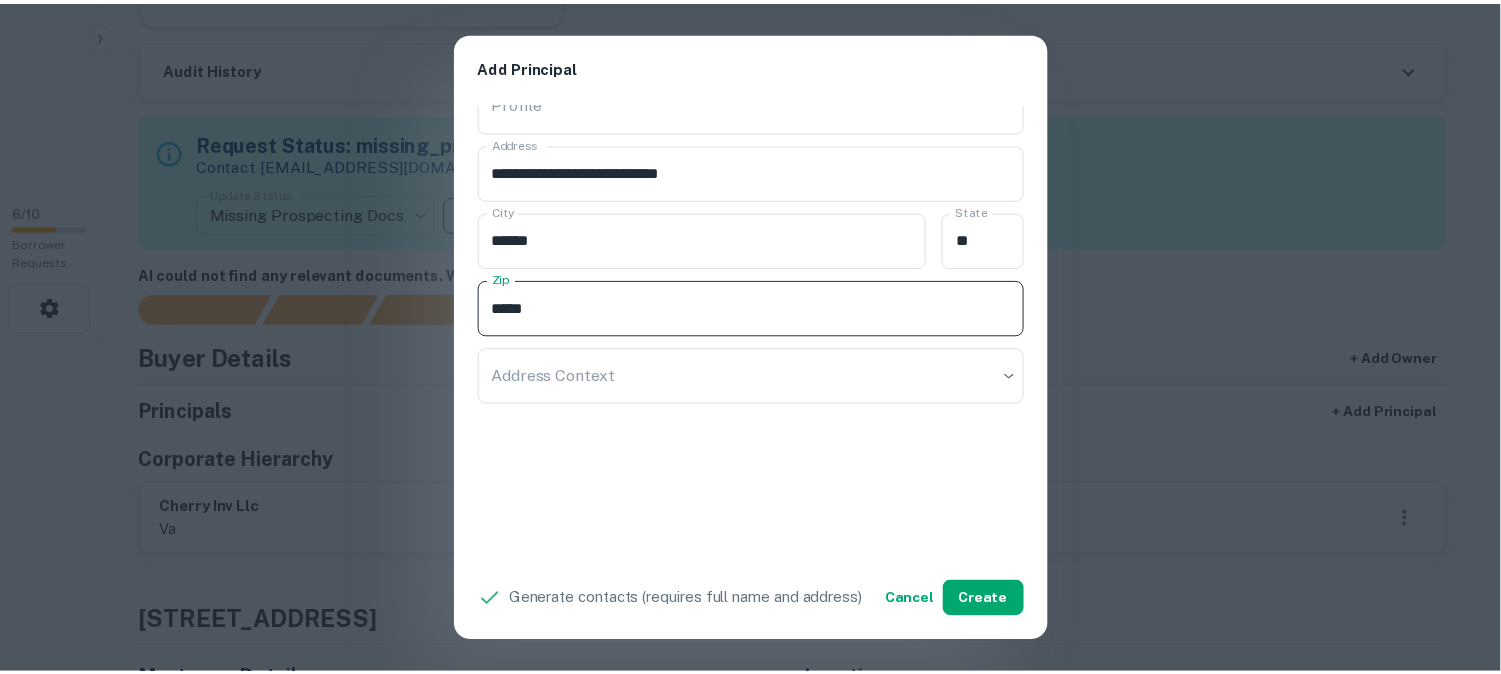 scroll, scrollTop: 534, scrollLeft: 0, axis: vertical 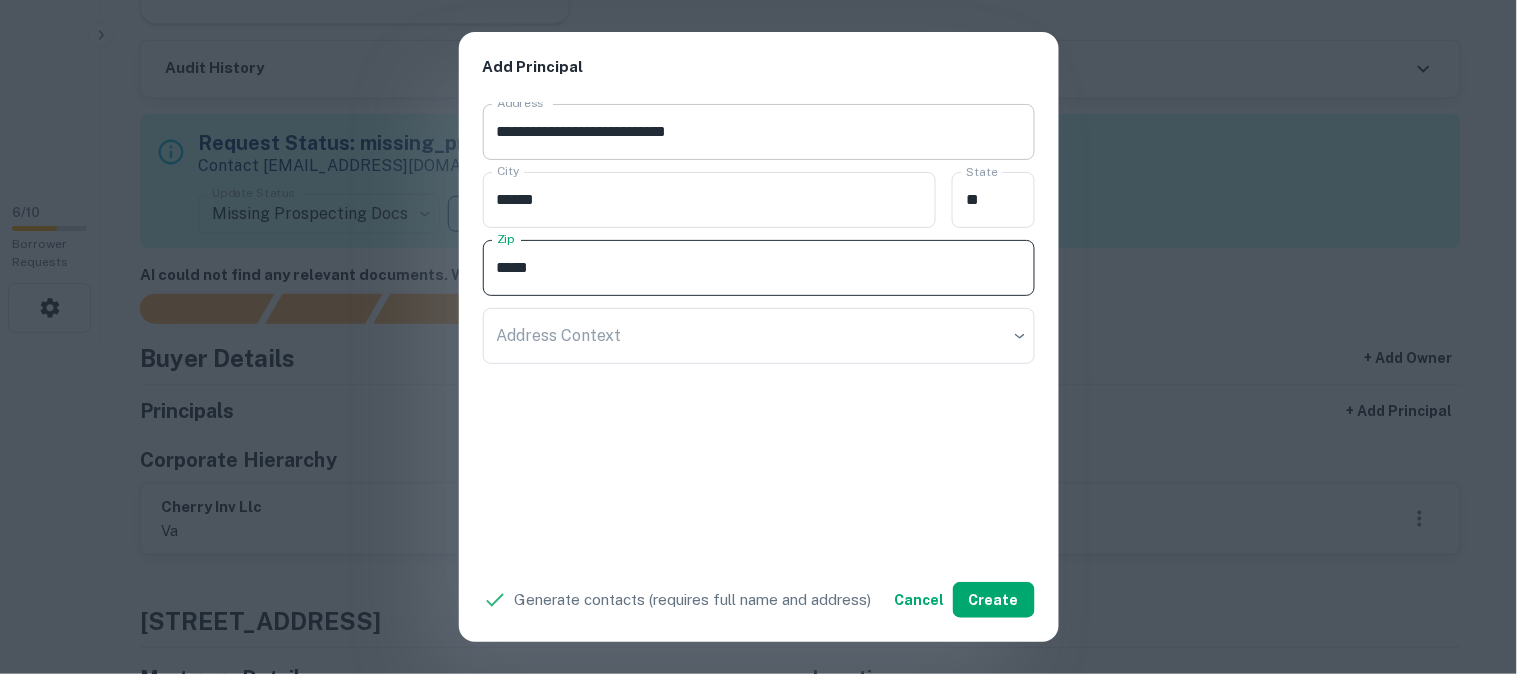 type on "*****" 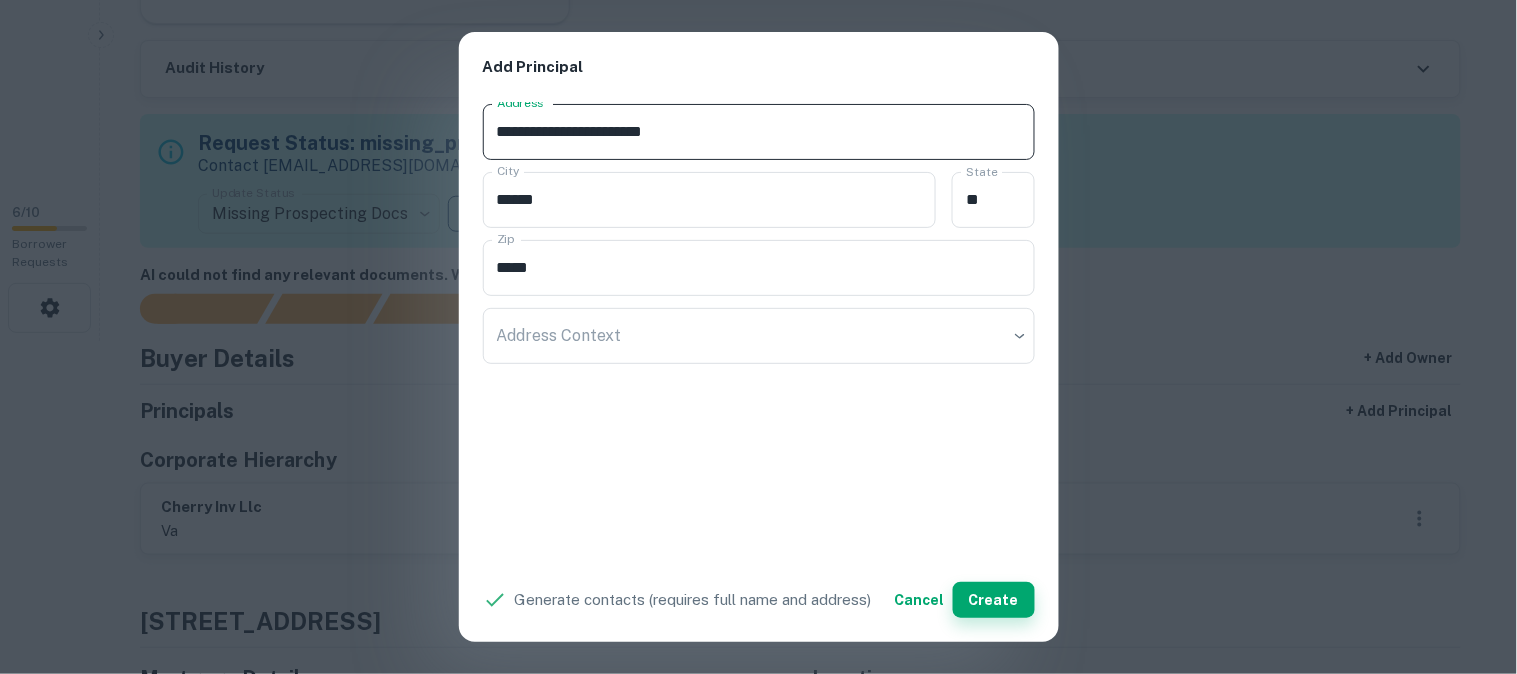 type on "**********" 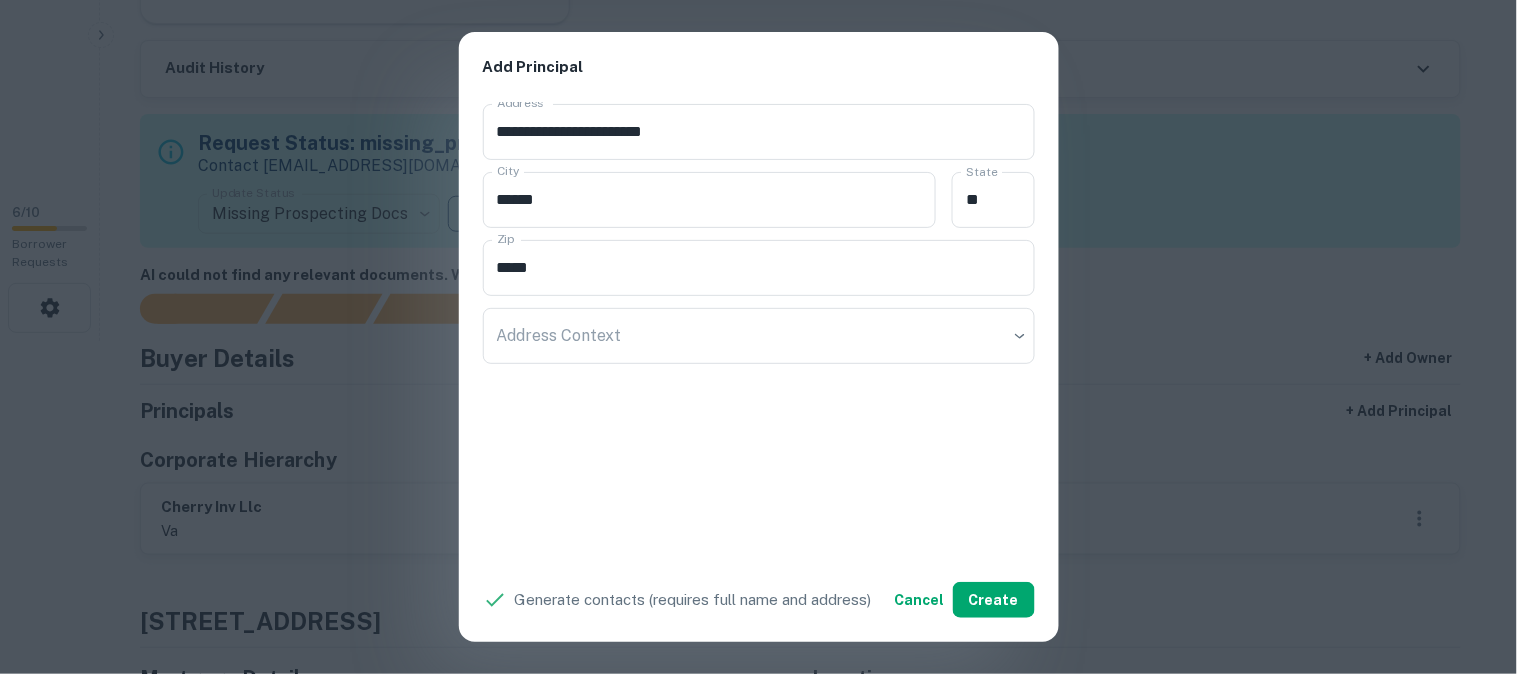 click on "**********" at bounding box center [758, 337] 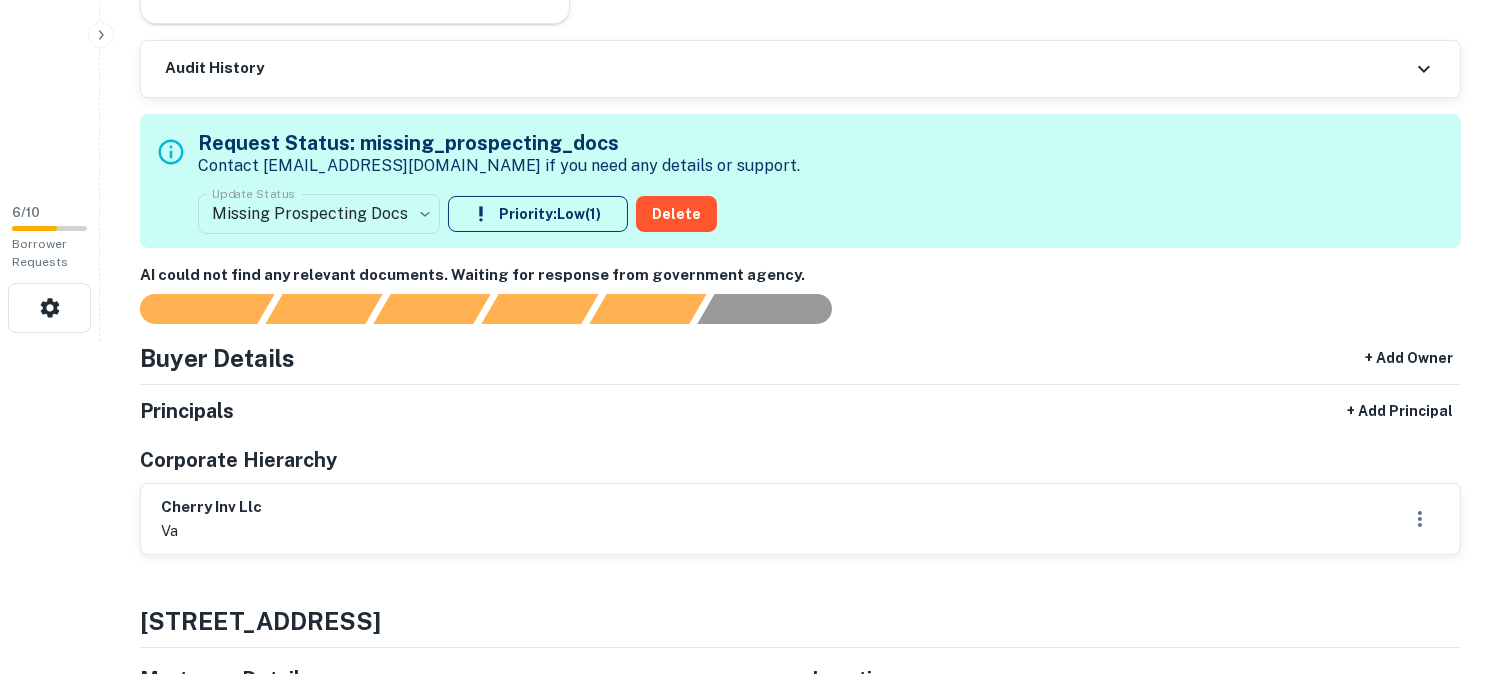 click on "**********" at bounding box center [750, 4] 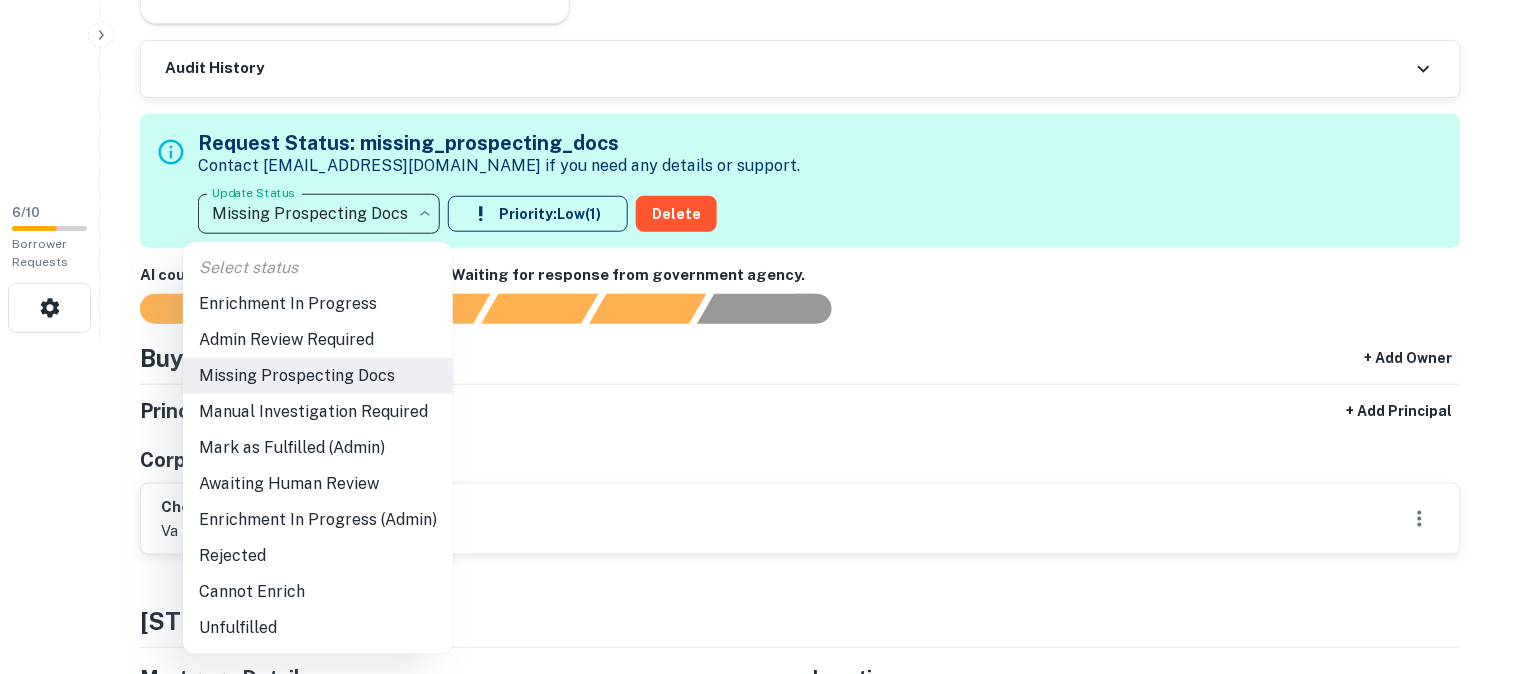 click on "Awaiting Human Review" at bounding box center [318, 484] 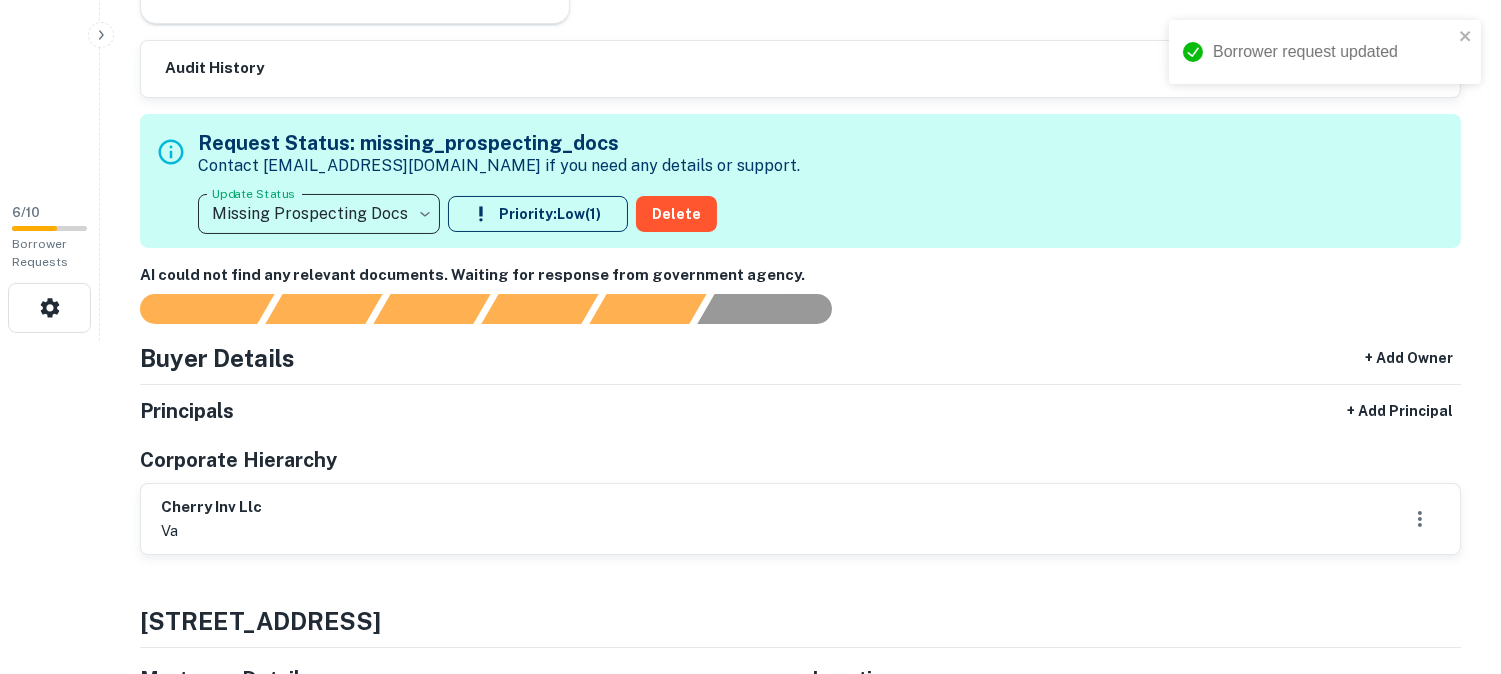 type on "**********" 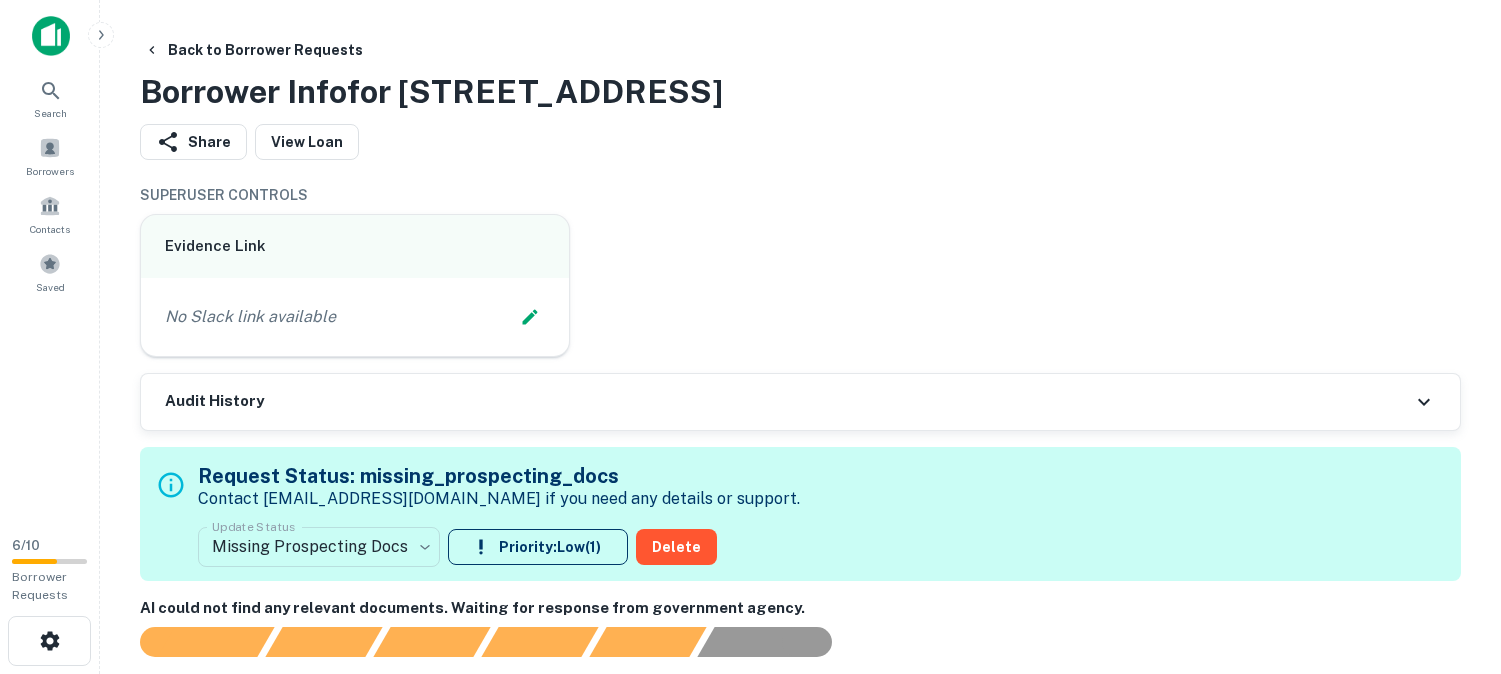 scroll, scrollTop: 0, scrollLeft: 0, axis: both 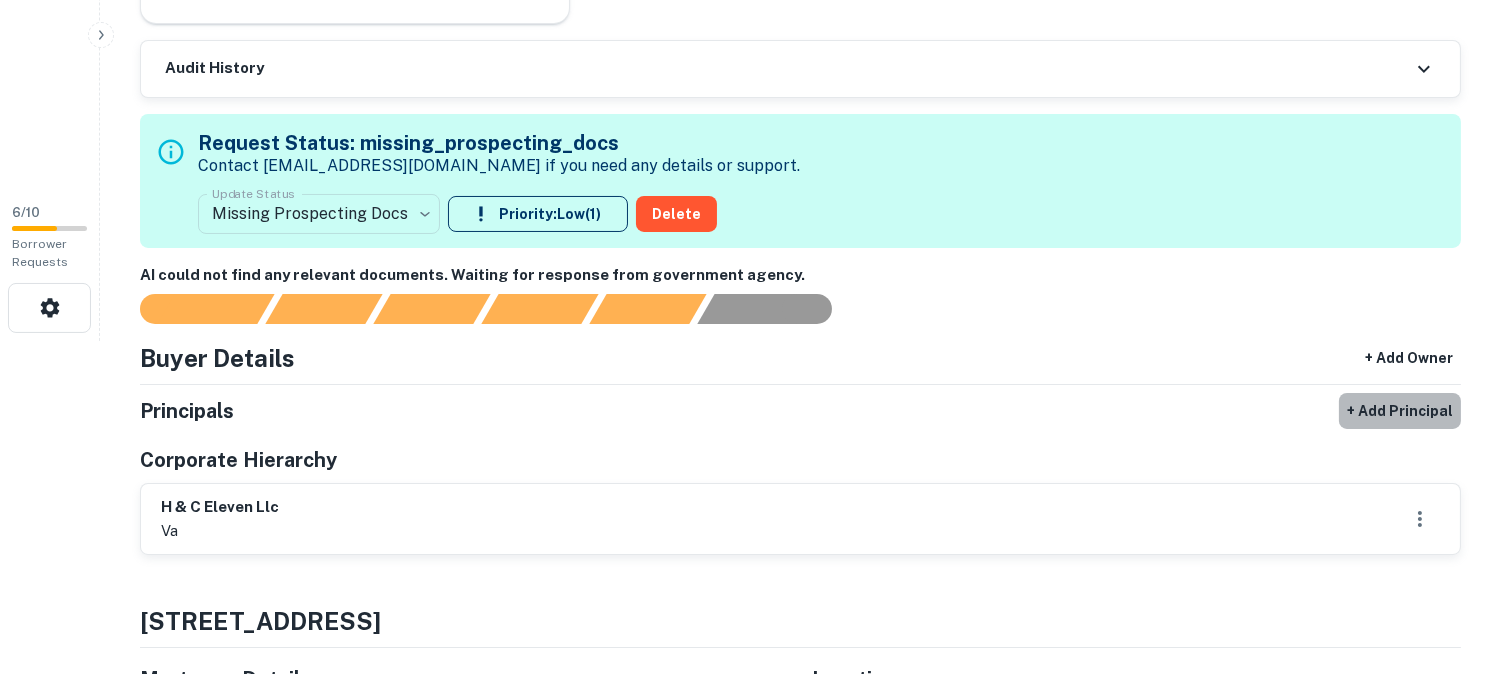click on "+ Add Principal" at bounding box center (1400, 411) 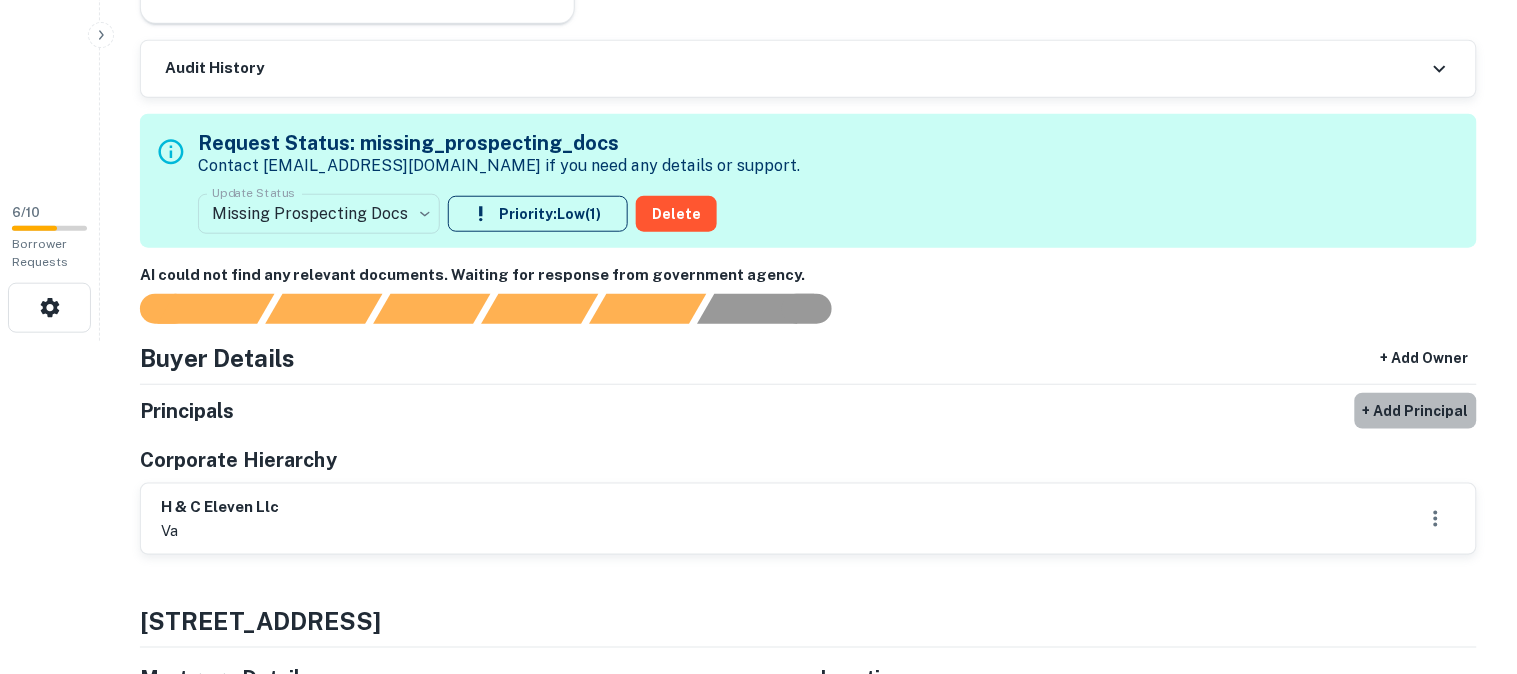 select on "**" 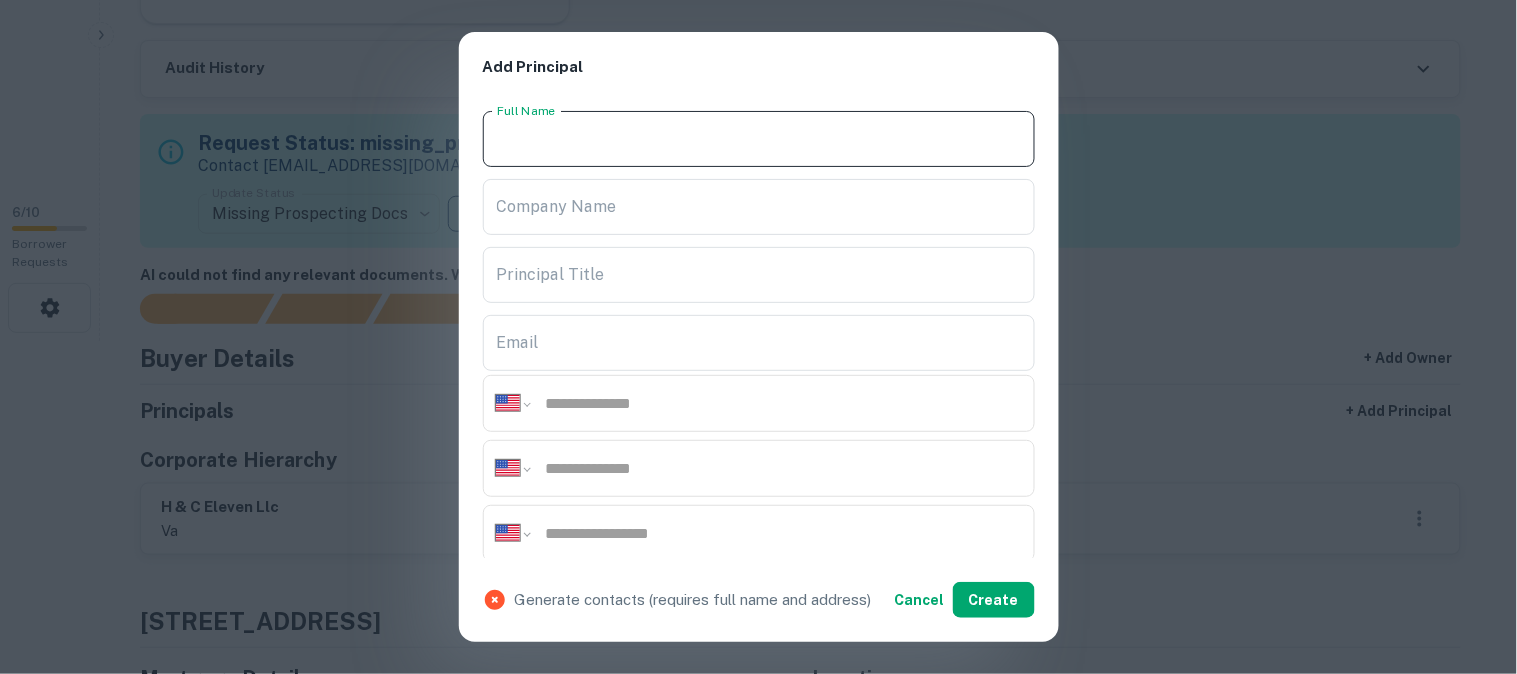 click on "Full Name" at bounding box center (759, 139) 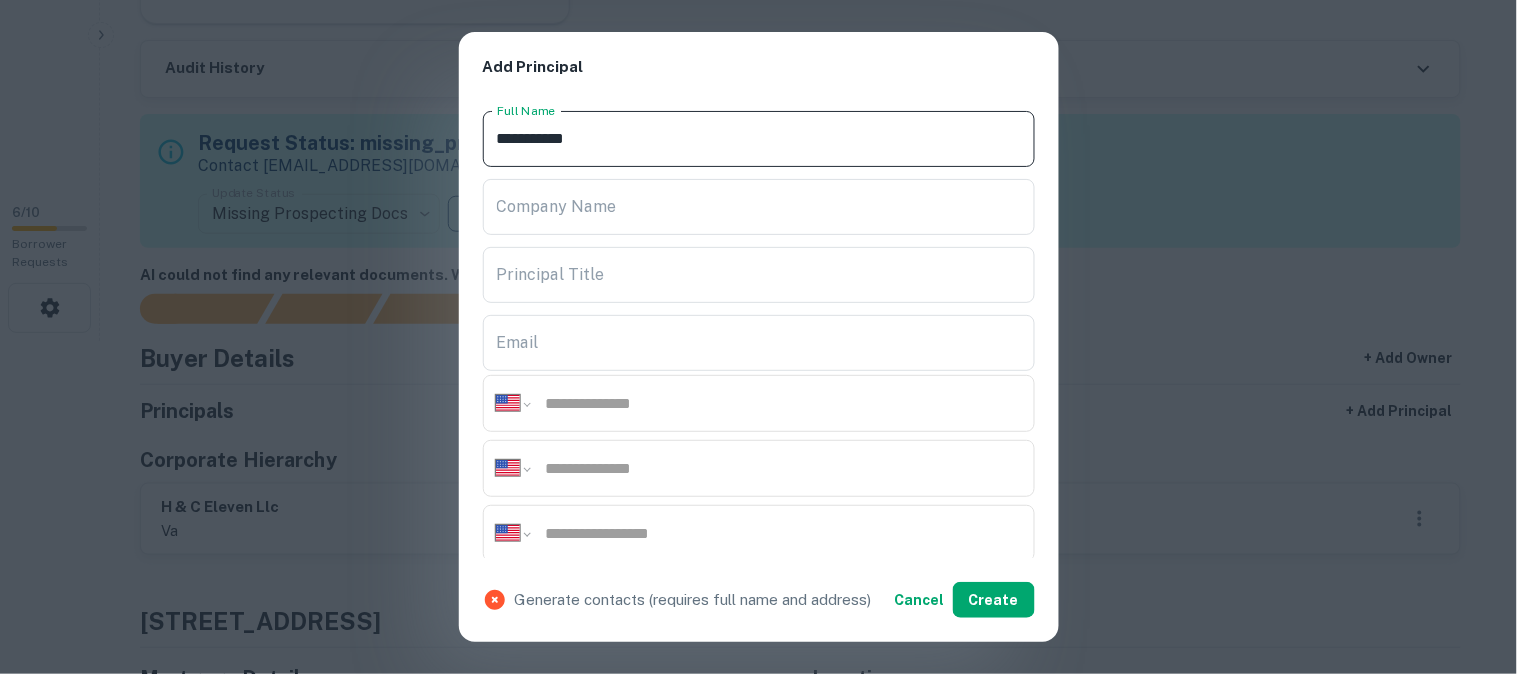 type on "**********" 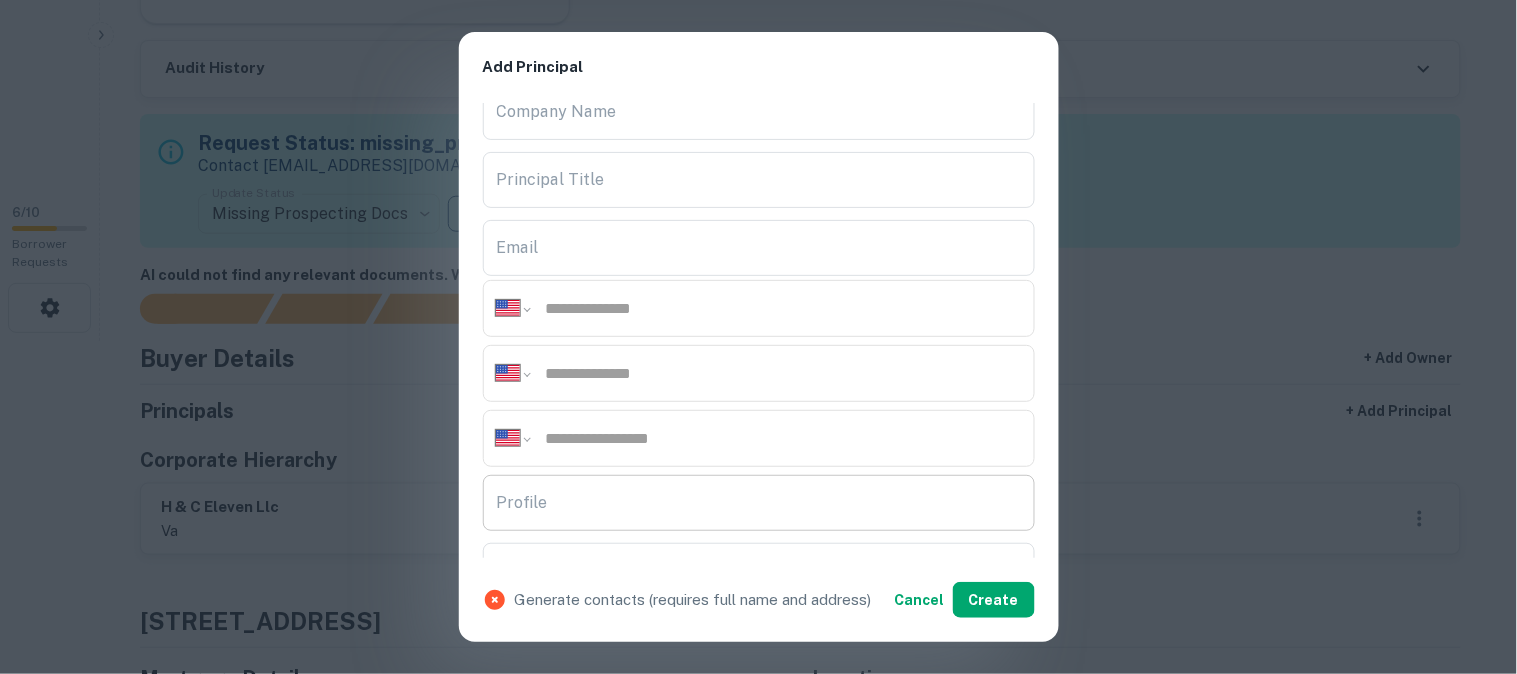 scroll, scrollTop: 222, scrollLeft: 0, axis: vertical 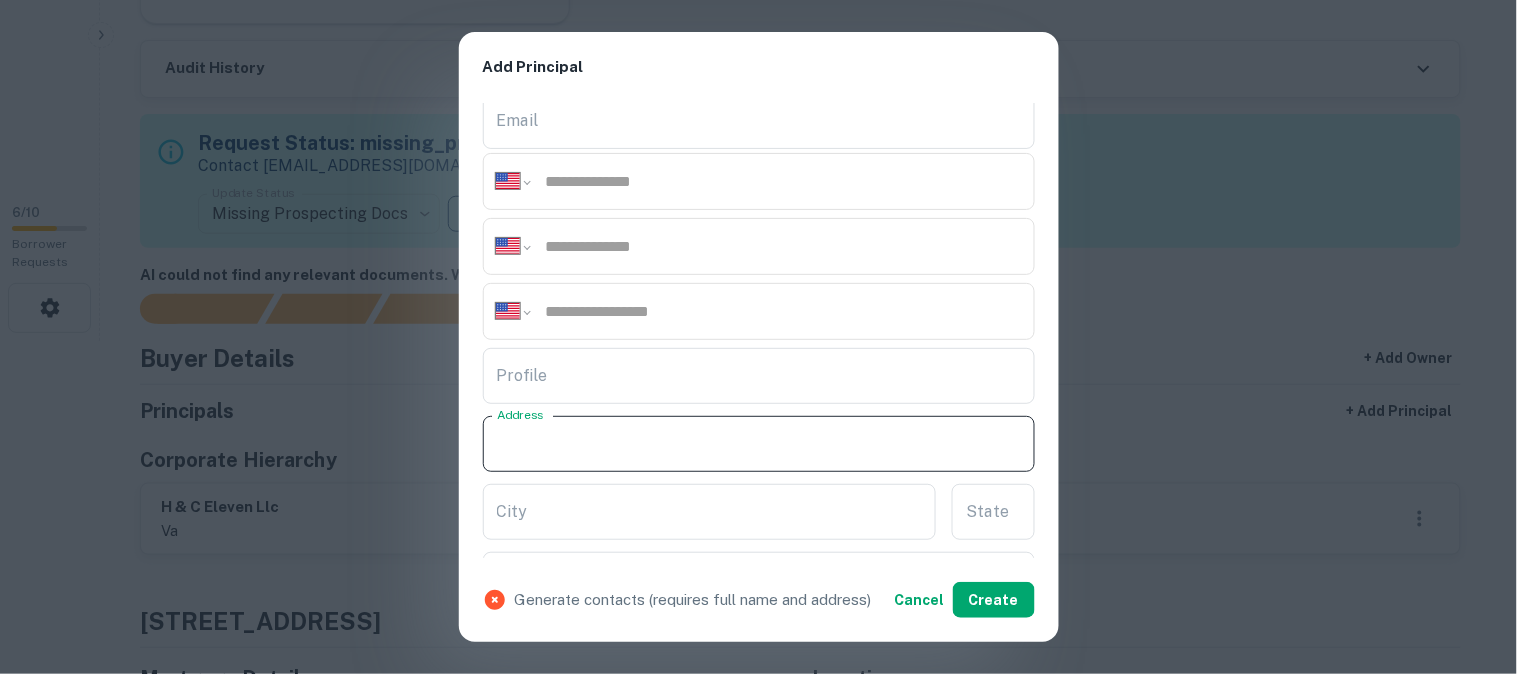 click on "Address" at bounding box center [759, 444] 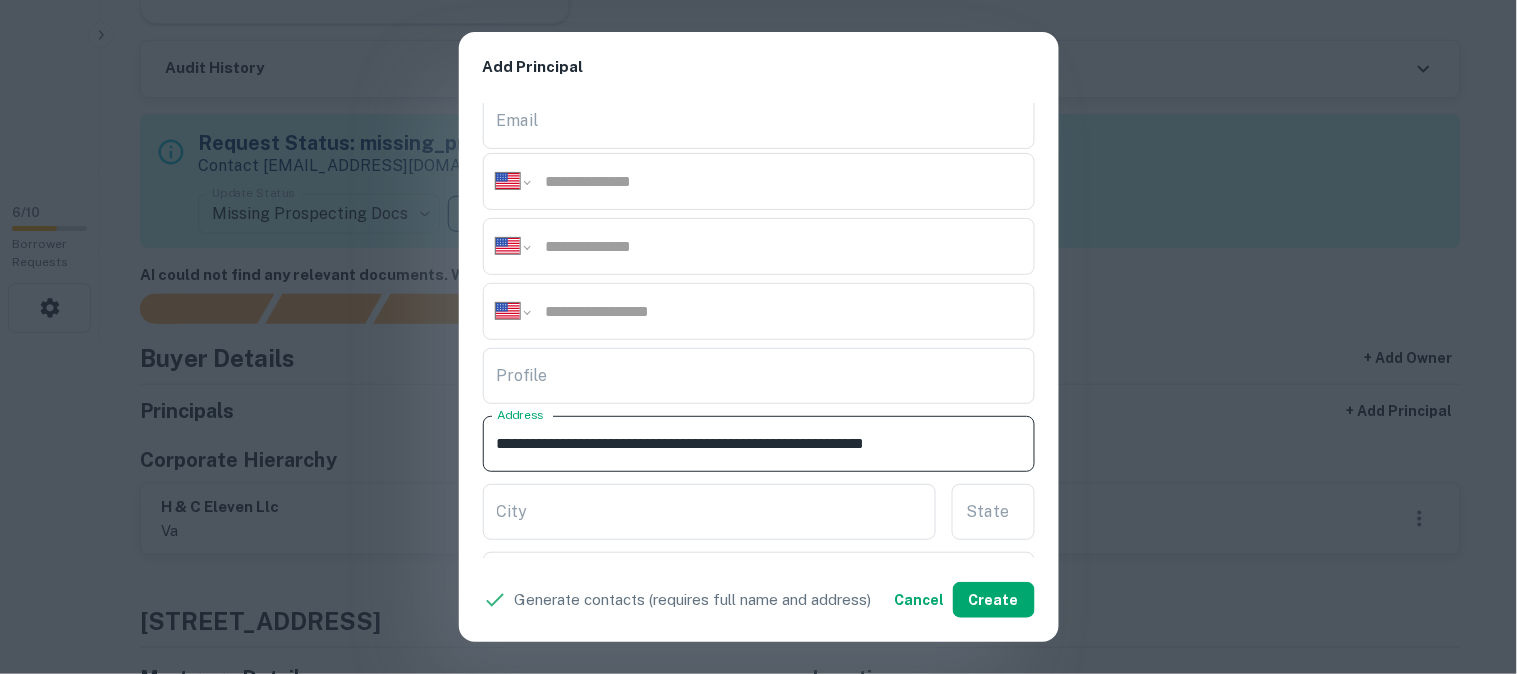 click on "**********" at bounding box center [759, 444] 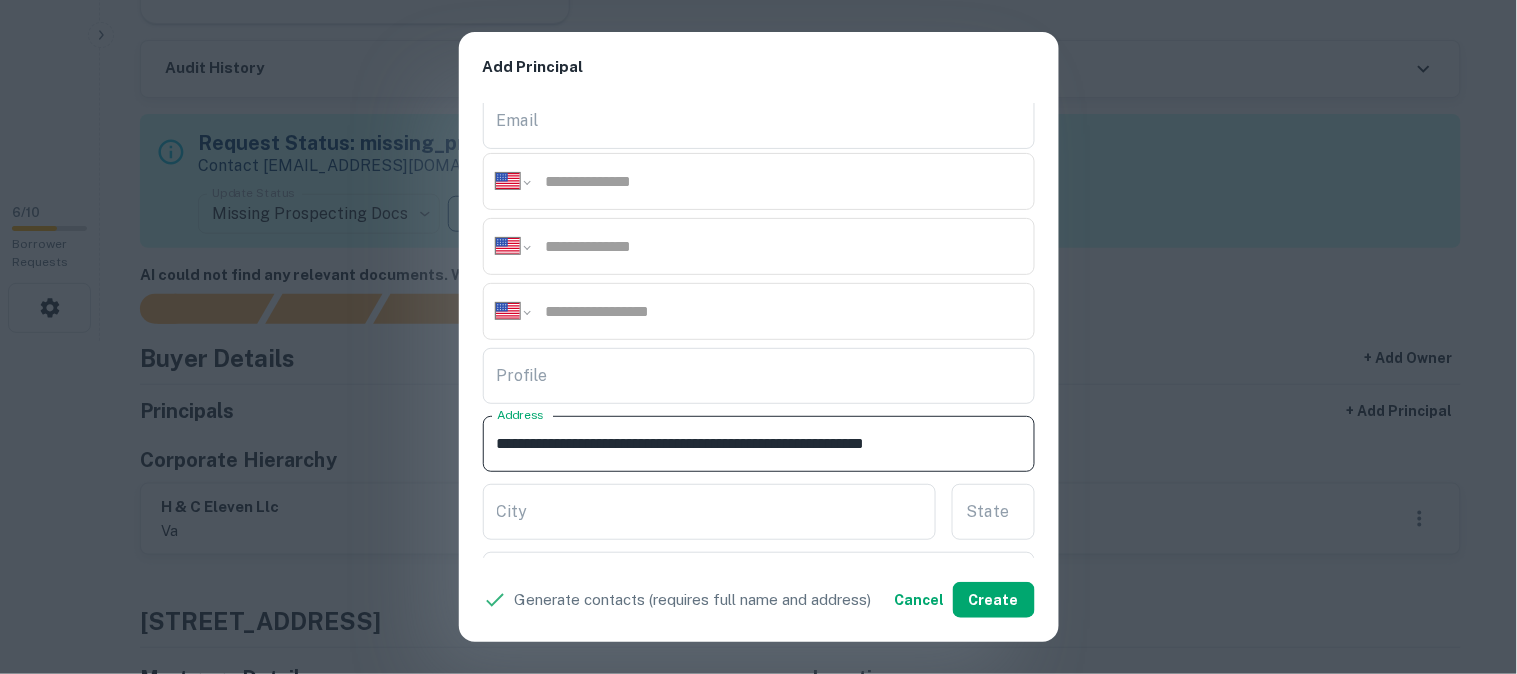 drag, startPoint x: 722, startPoint y: 437, endPoint x: 825, endPoint y: 461, distance: 105.75916 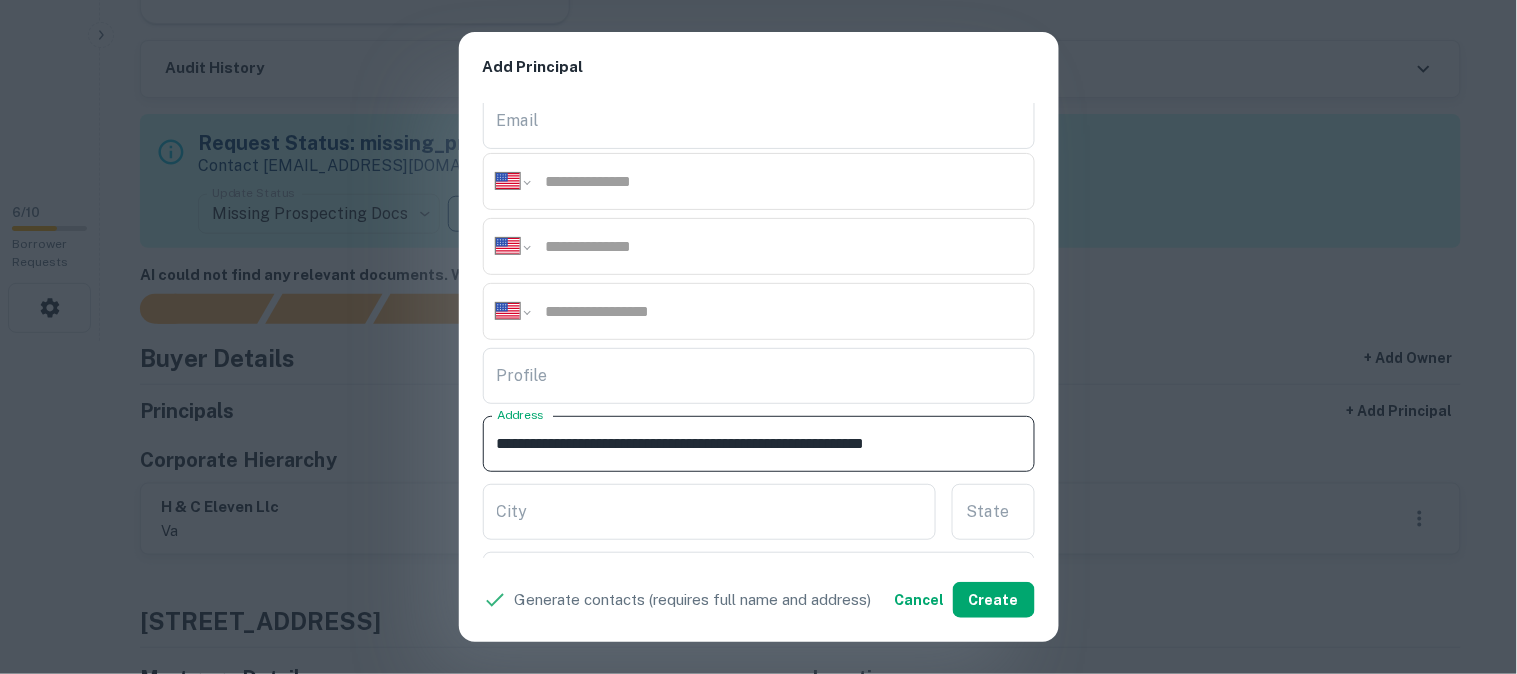 click on "**********" at bounding box center (759, 444) 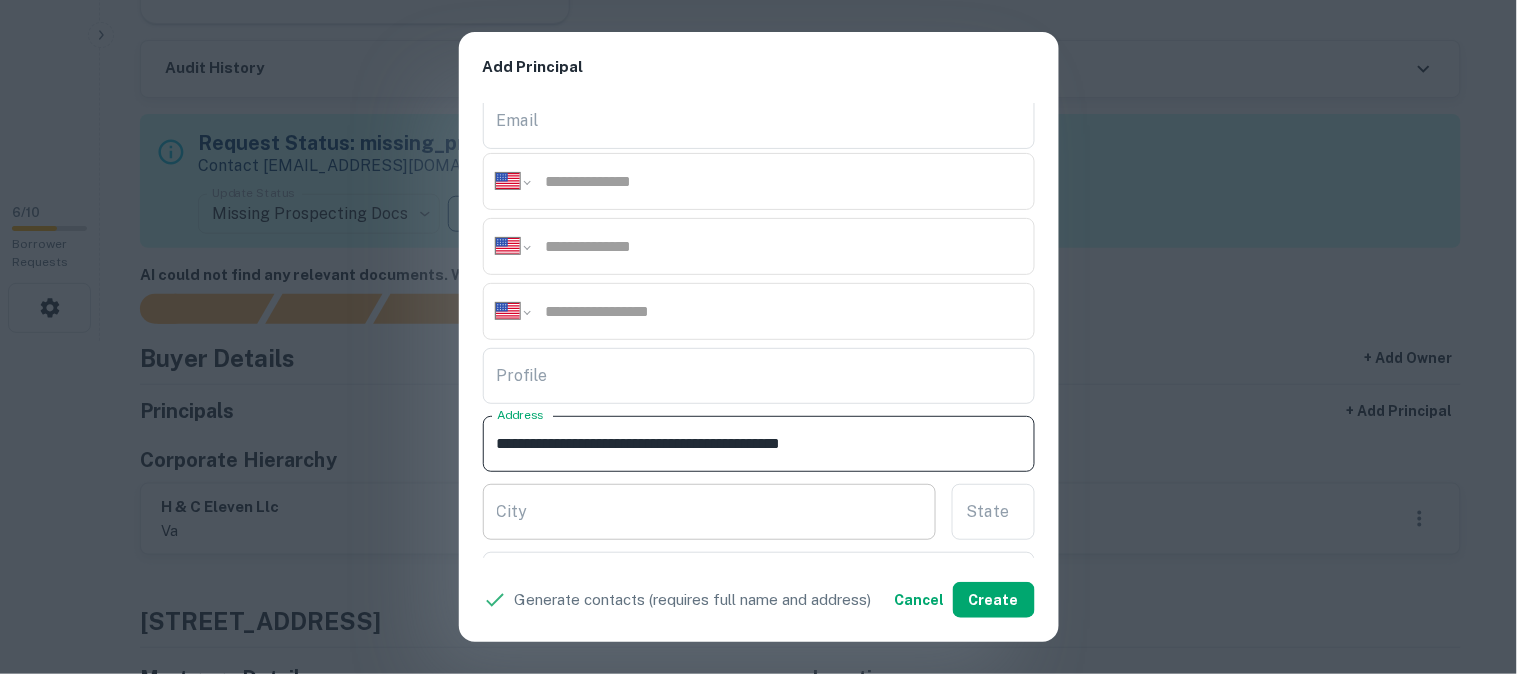 type on "**********" 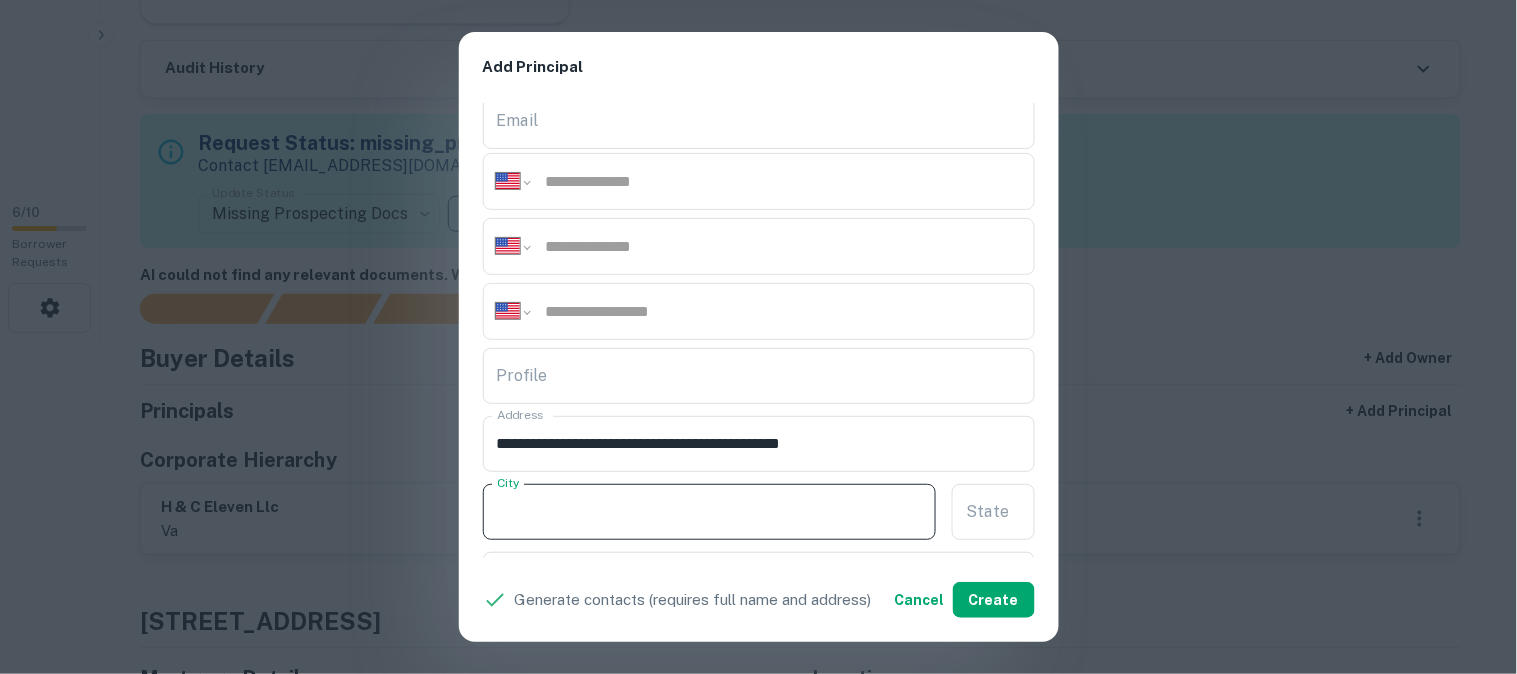 paste on "**********" 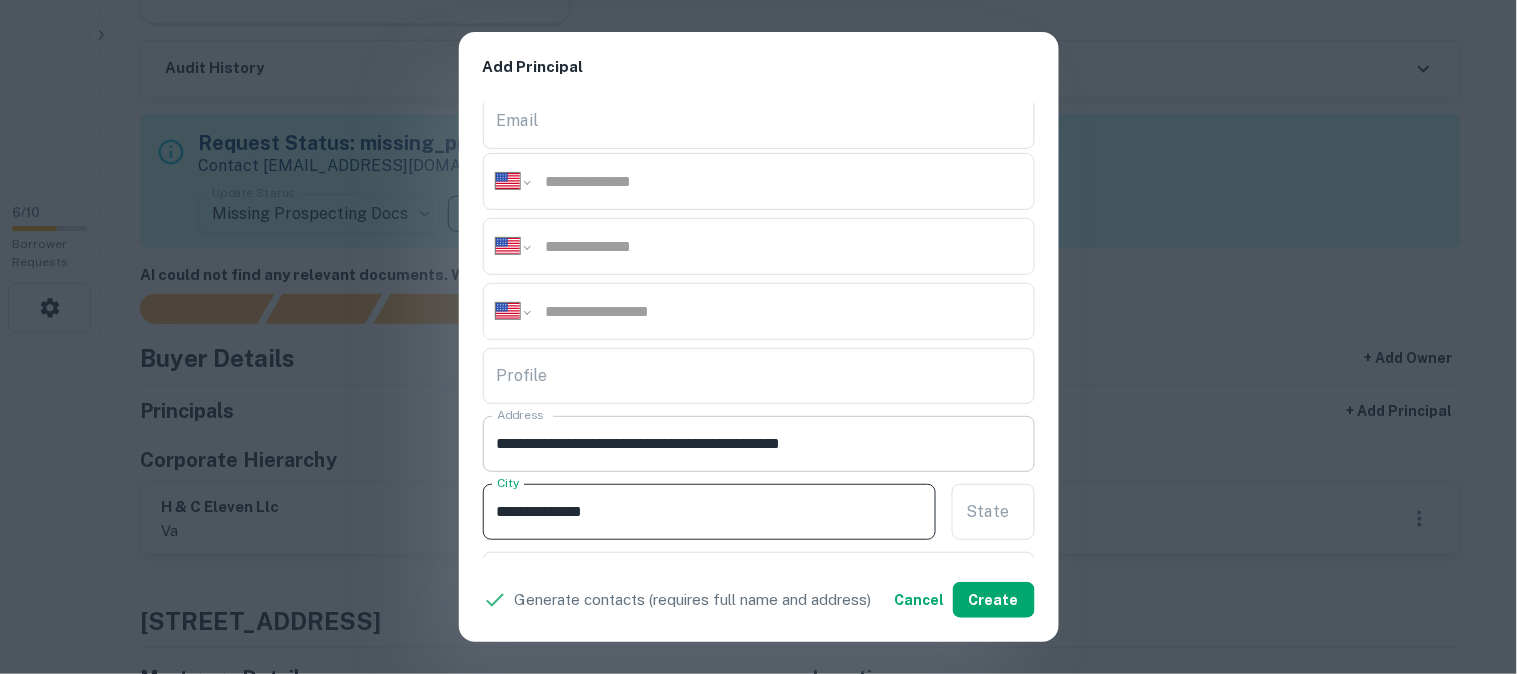 type on "**********" 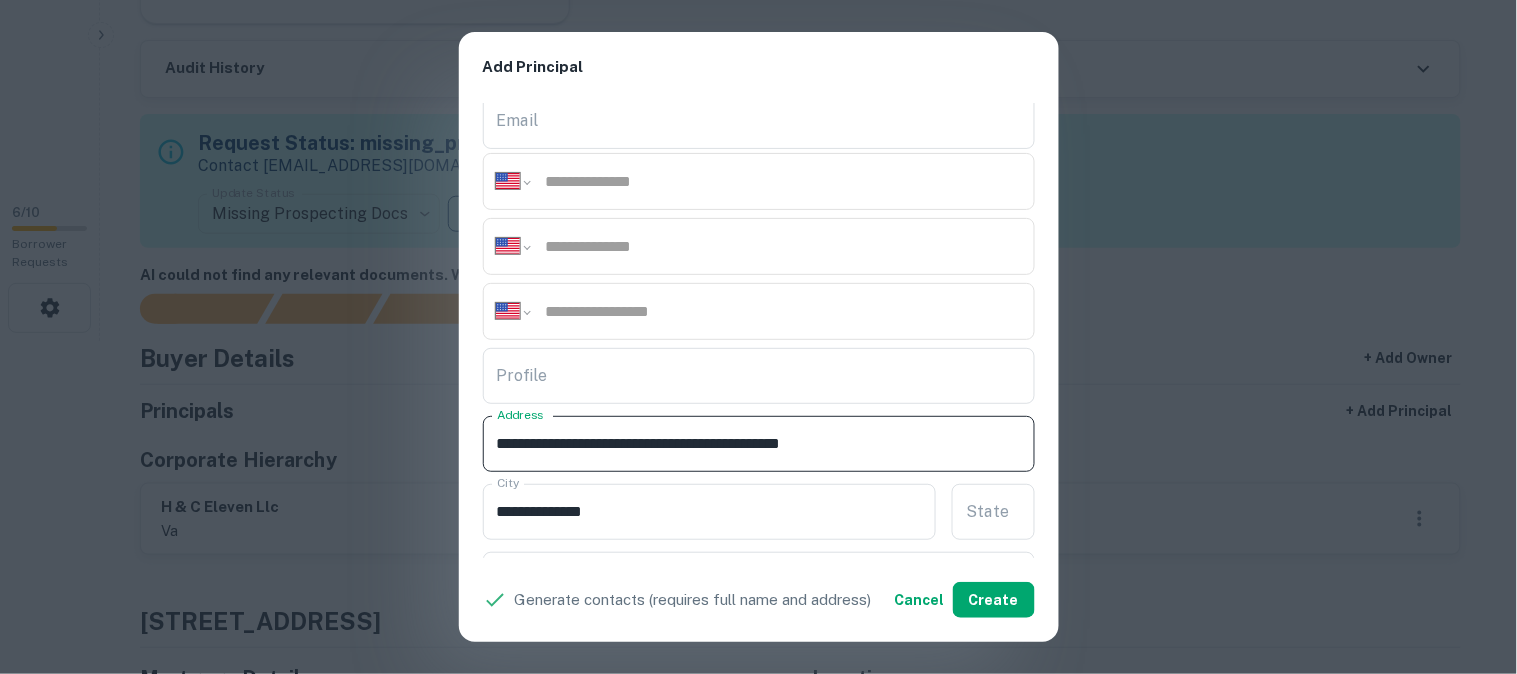 drag, startPoint x: 731, startPoint y: 443, endPoint x: 745, endPoint y: 448, distance: 14.866069 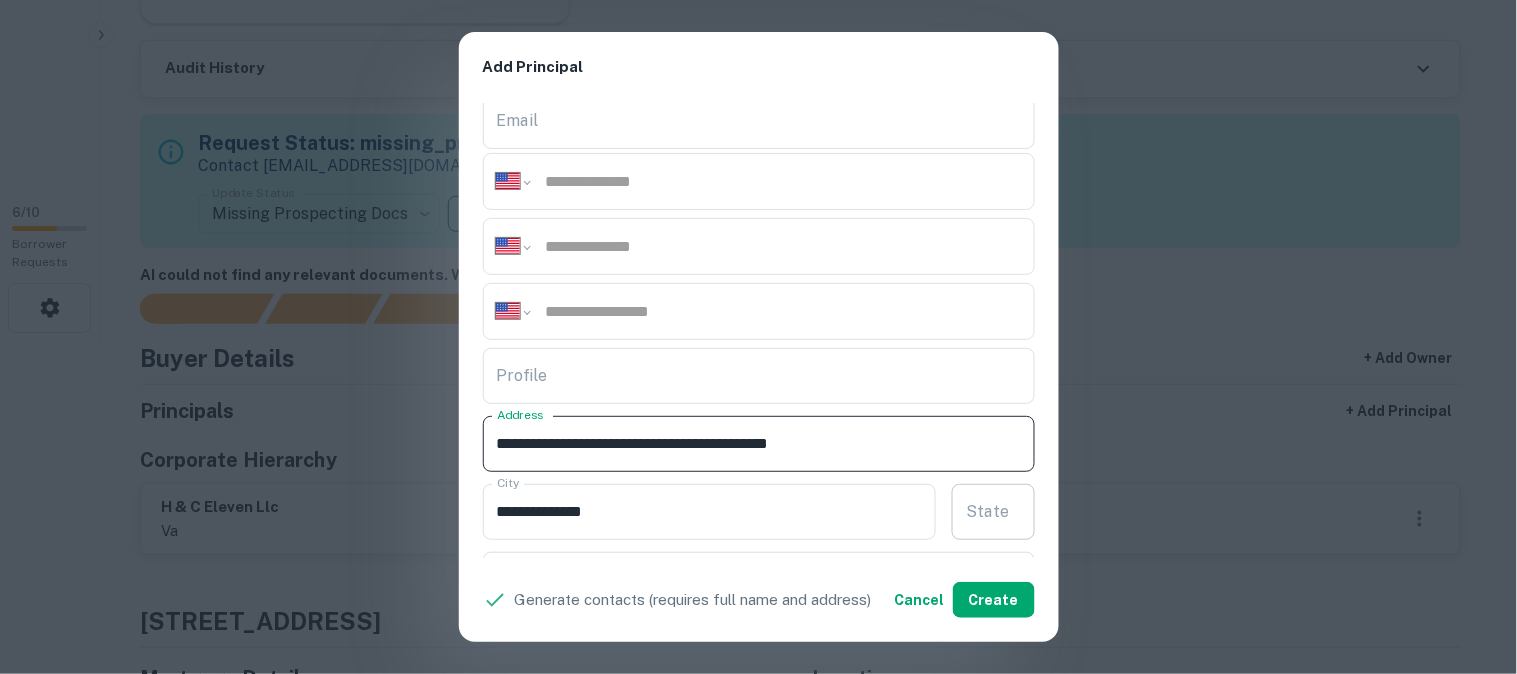 type on "**********" 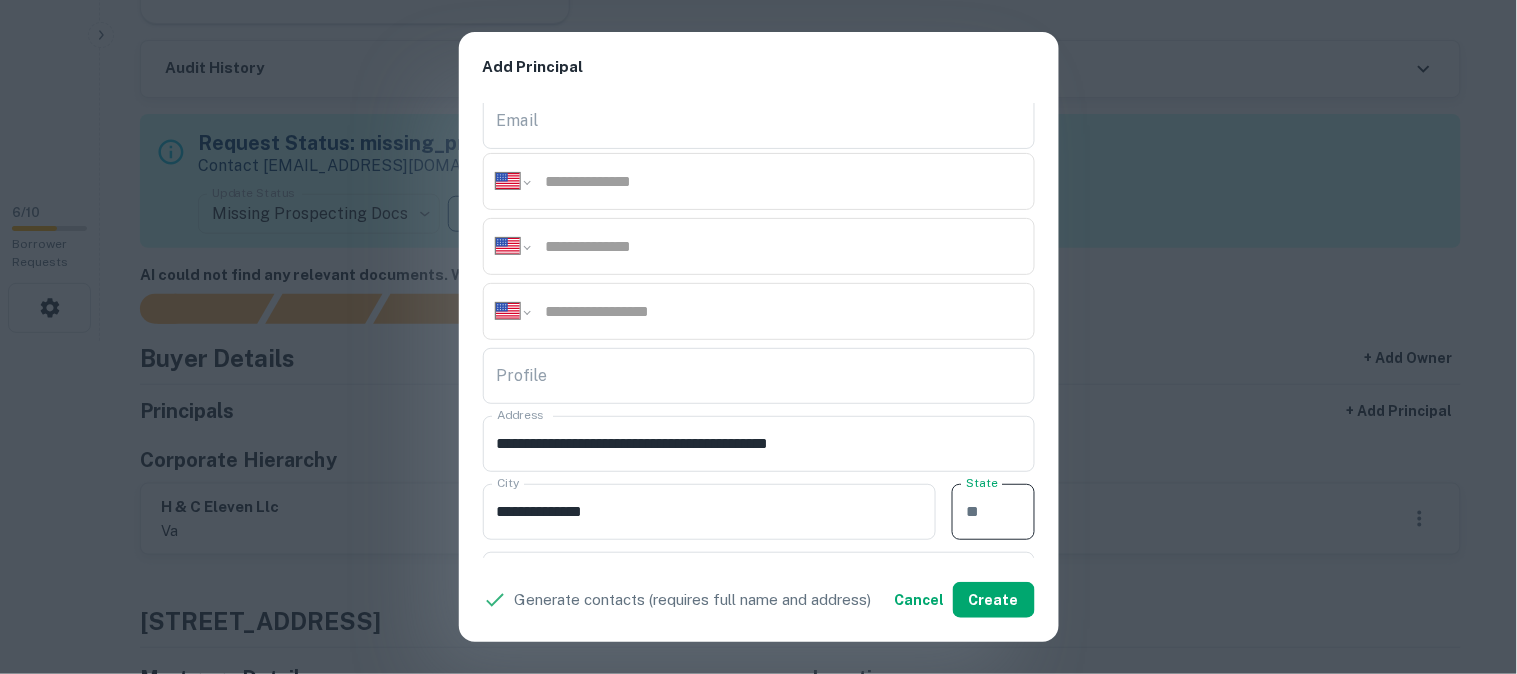 click on "State" at bounding box center [993, 512] 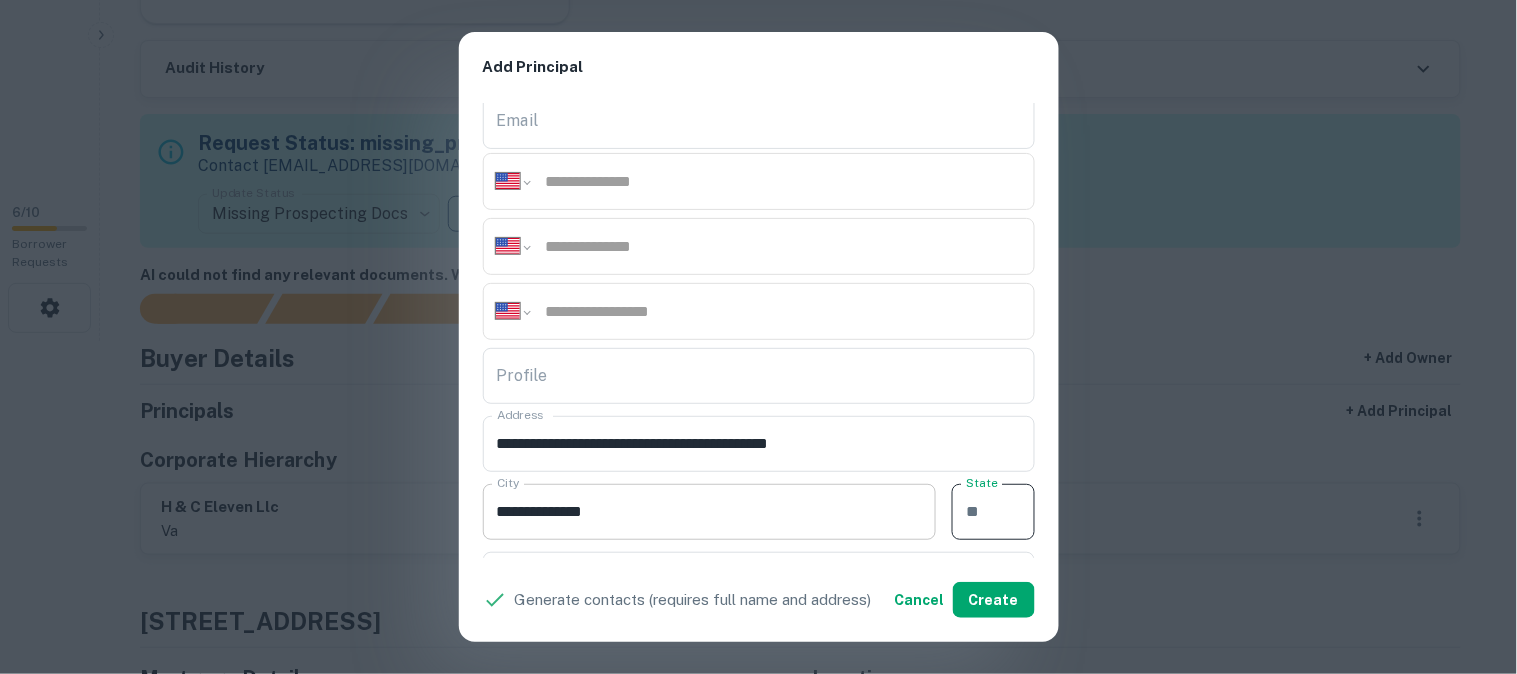 paste on "**" 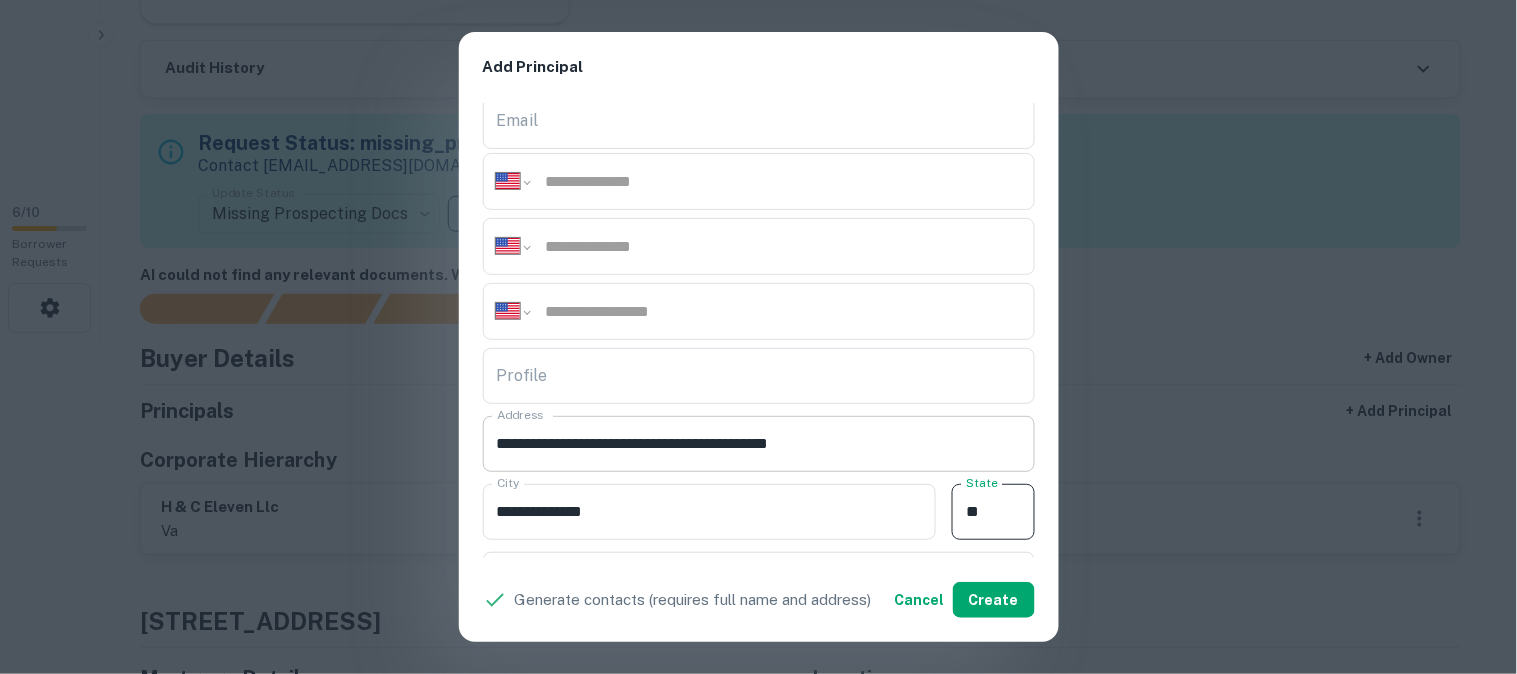 type on "**" 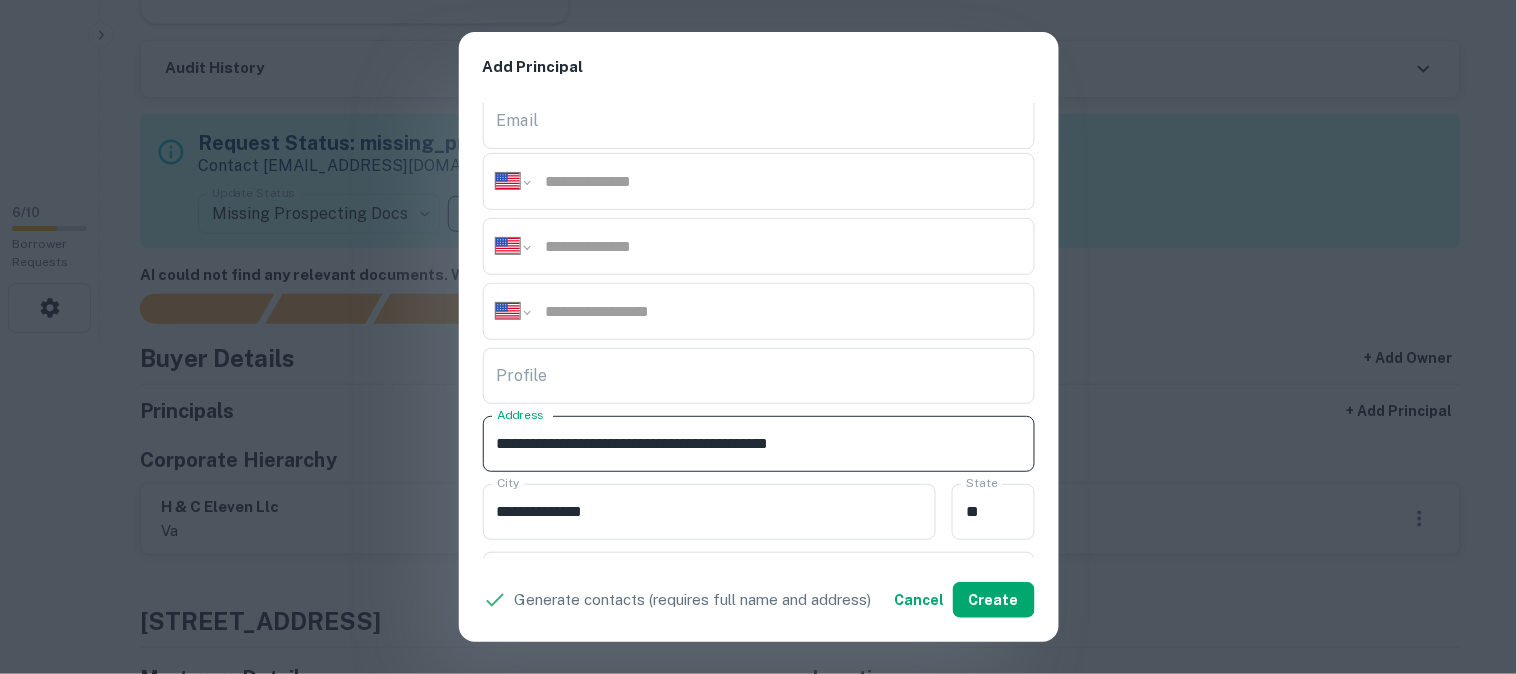 drag, startPoint x: 746, startPoint y: 444, endPoint x: 758, endPoint y: 447, distance: 12.369317 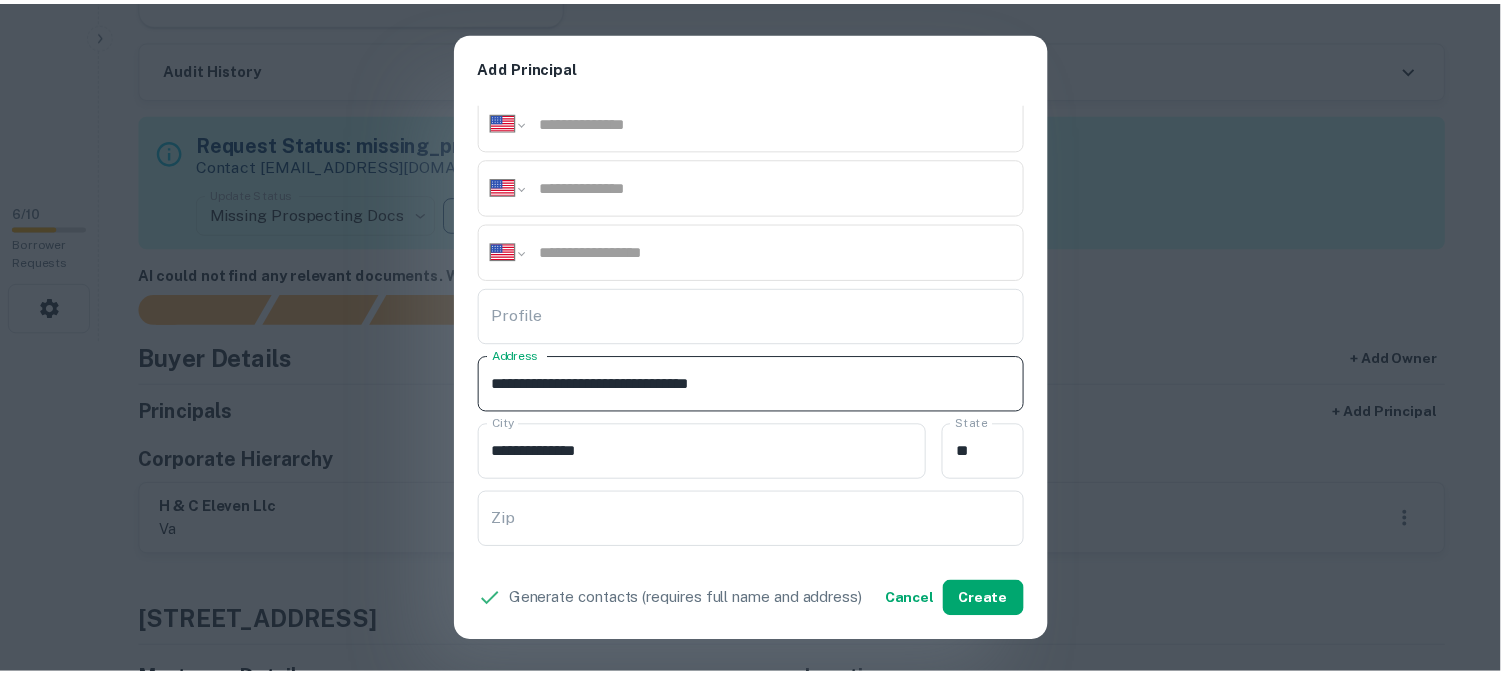 scroll, scrollTop: 333, scrollLeft: 0, axis: vertical 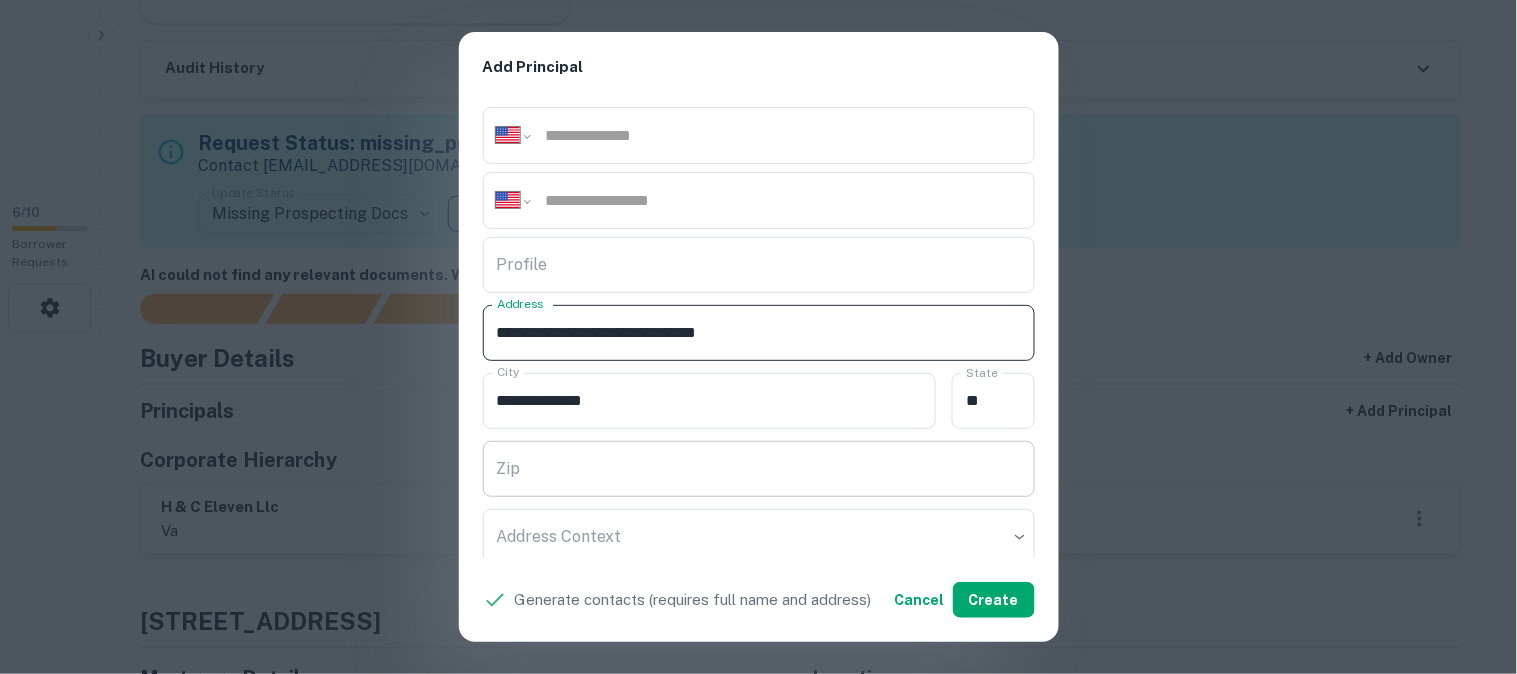 type on "**********" 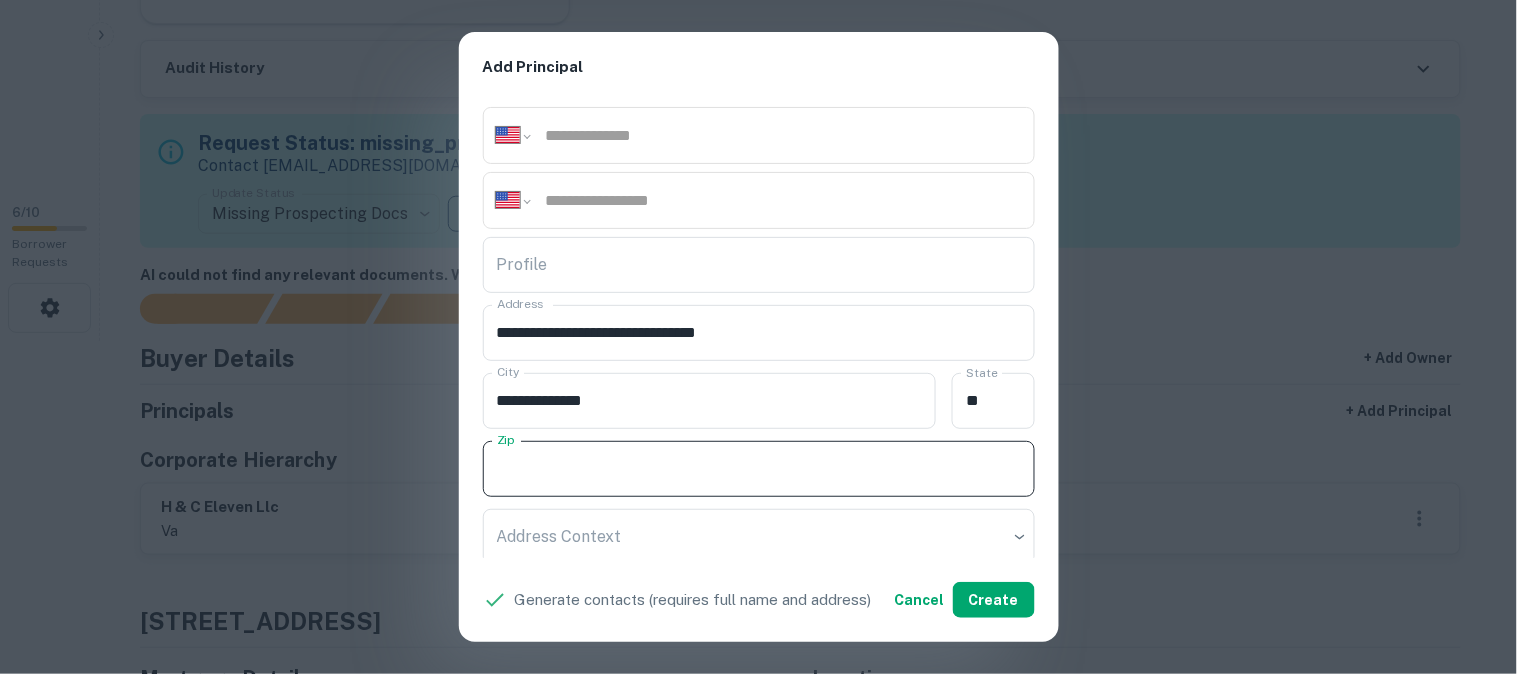 paste on "**********" 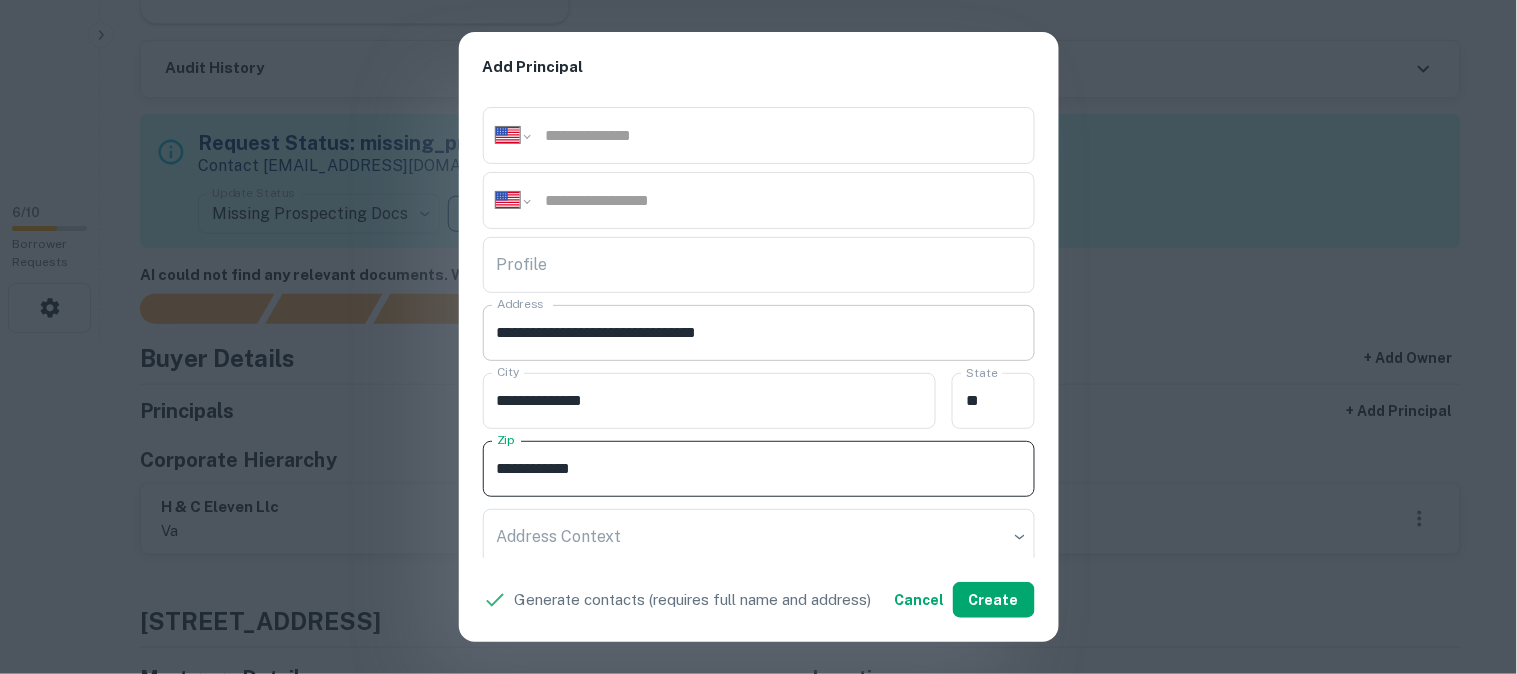type on "**********" 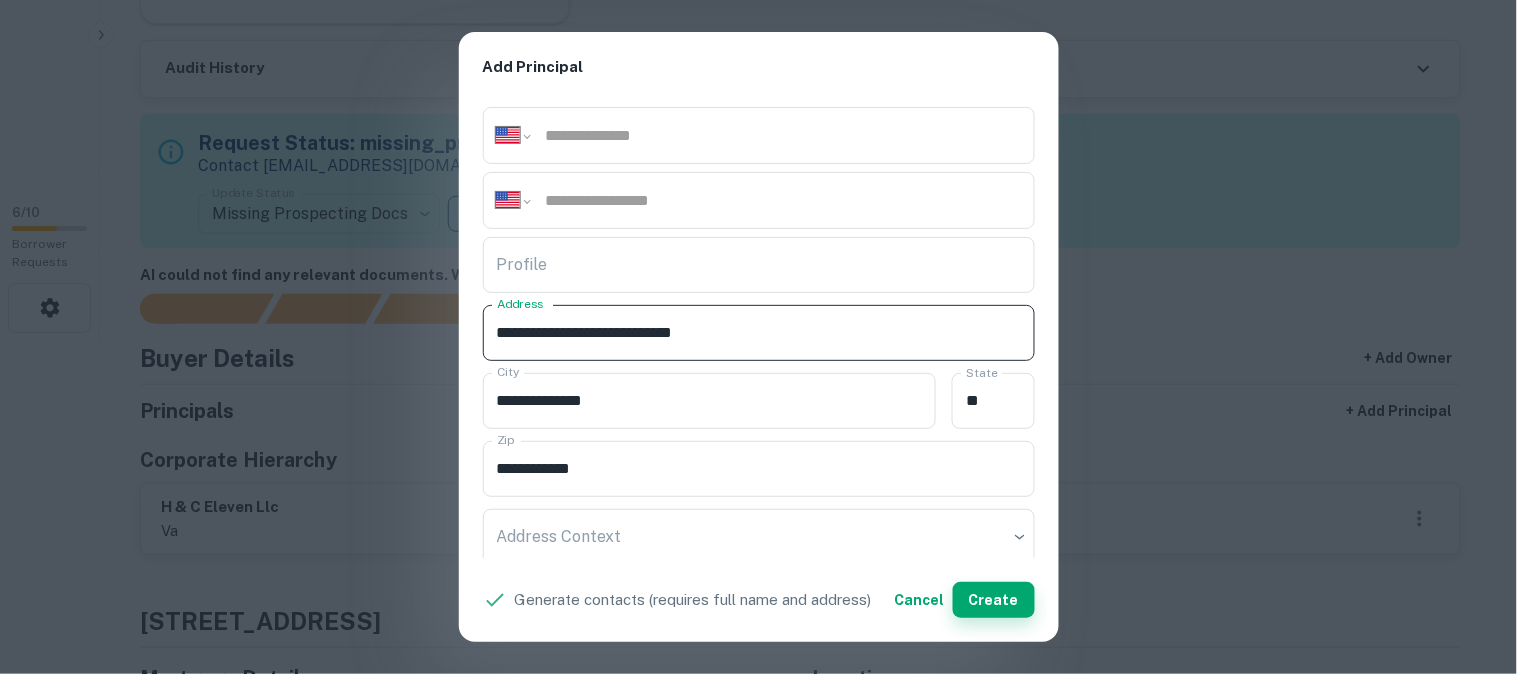 type on "**********" 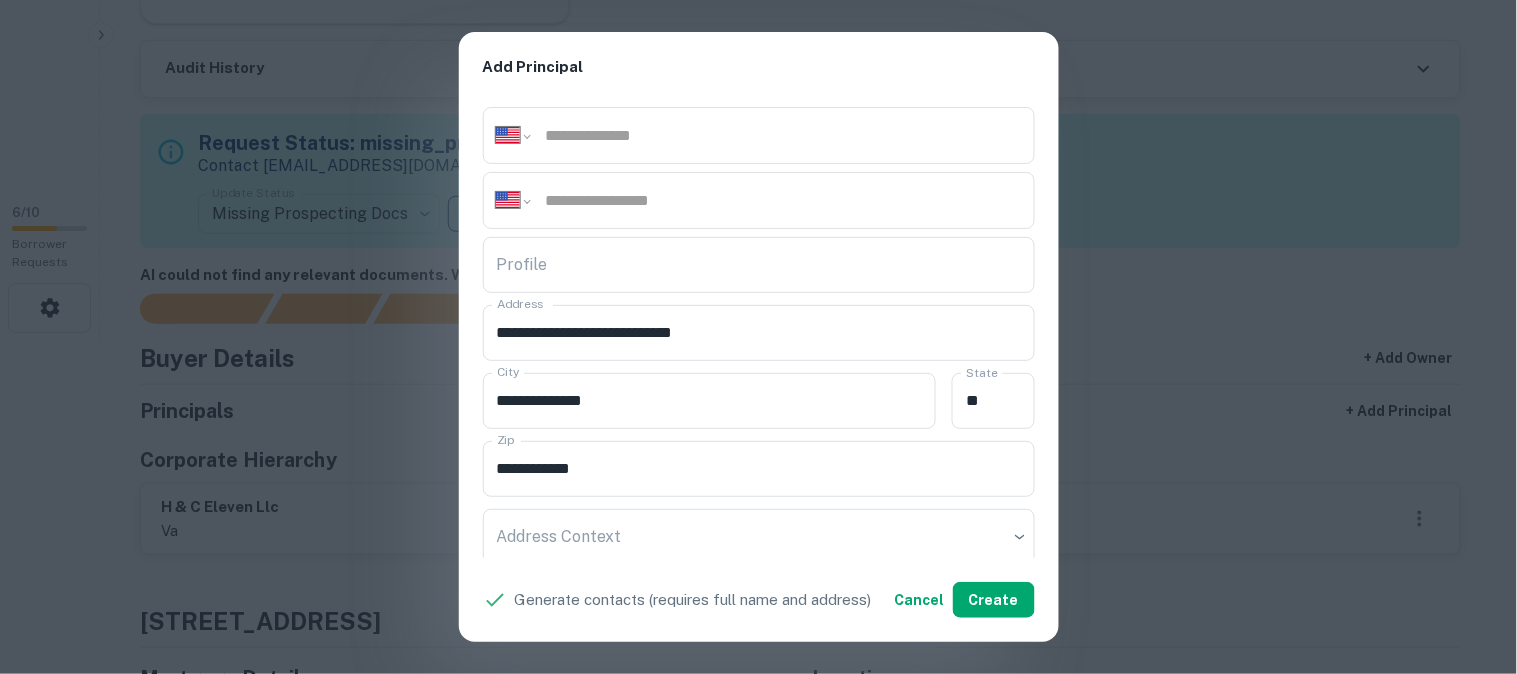 click on "**********" at bounding box center (758, 337) 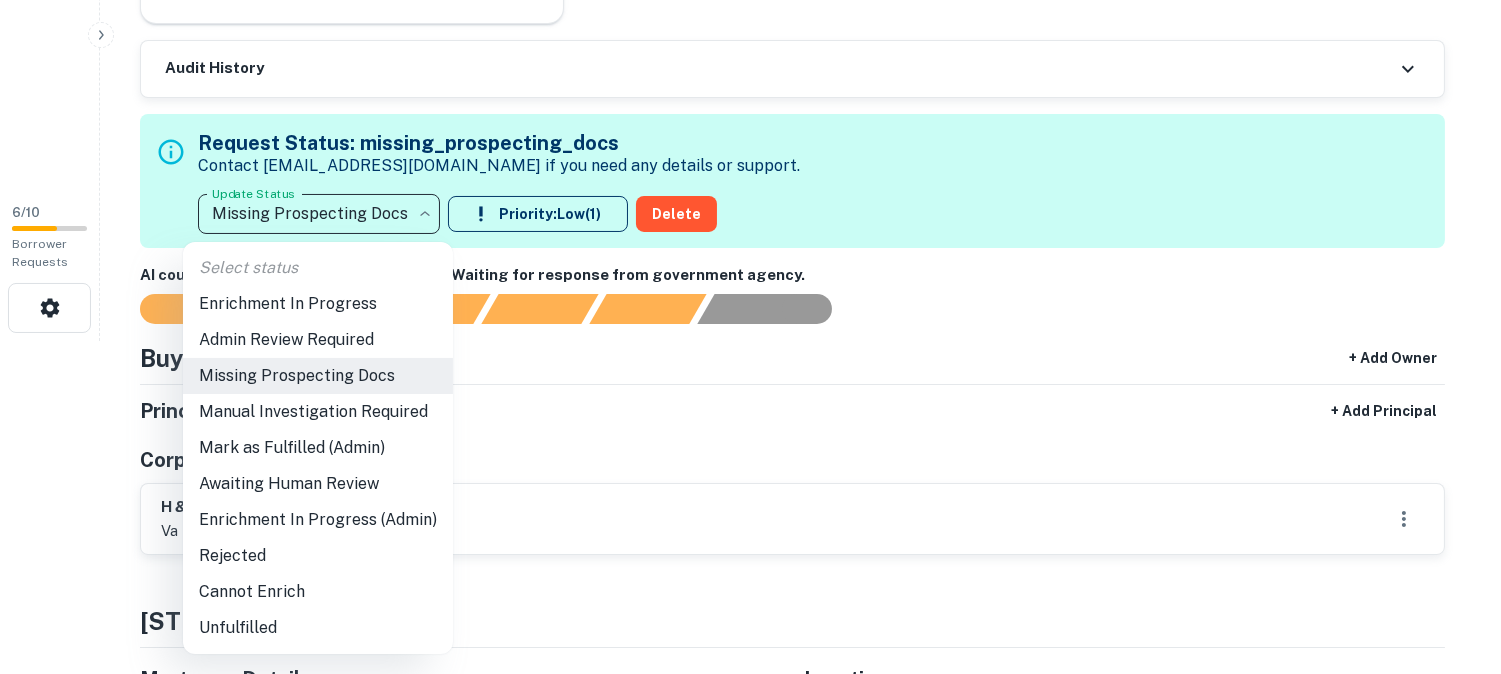 click on "**********" at bounding box center (750, 4) 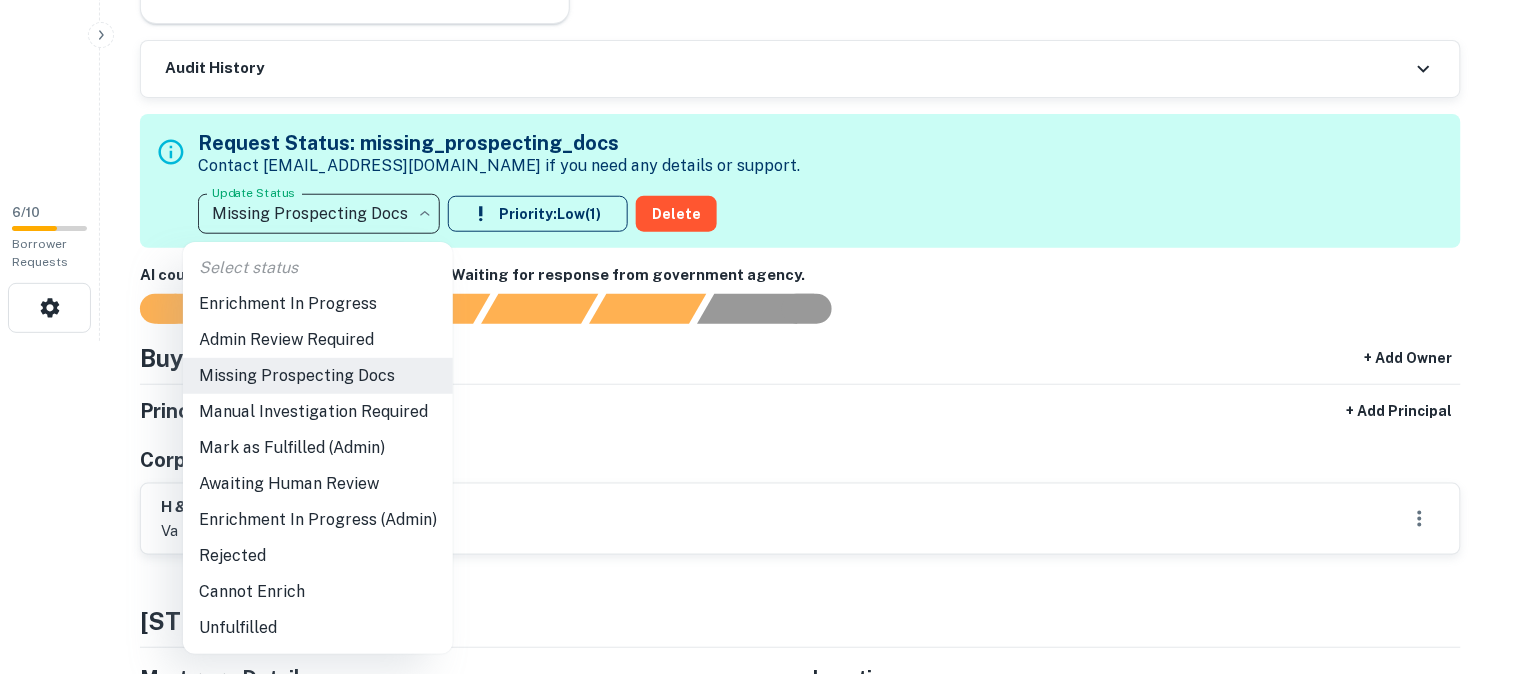 click on "Awaiting Human Review" at bounding box center [318, 484] 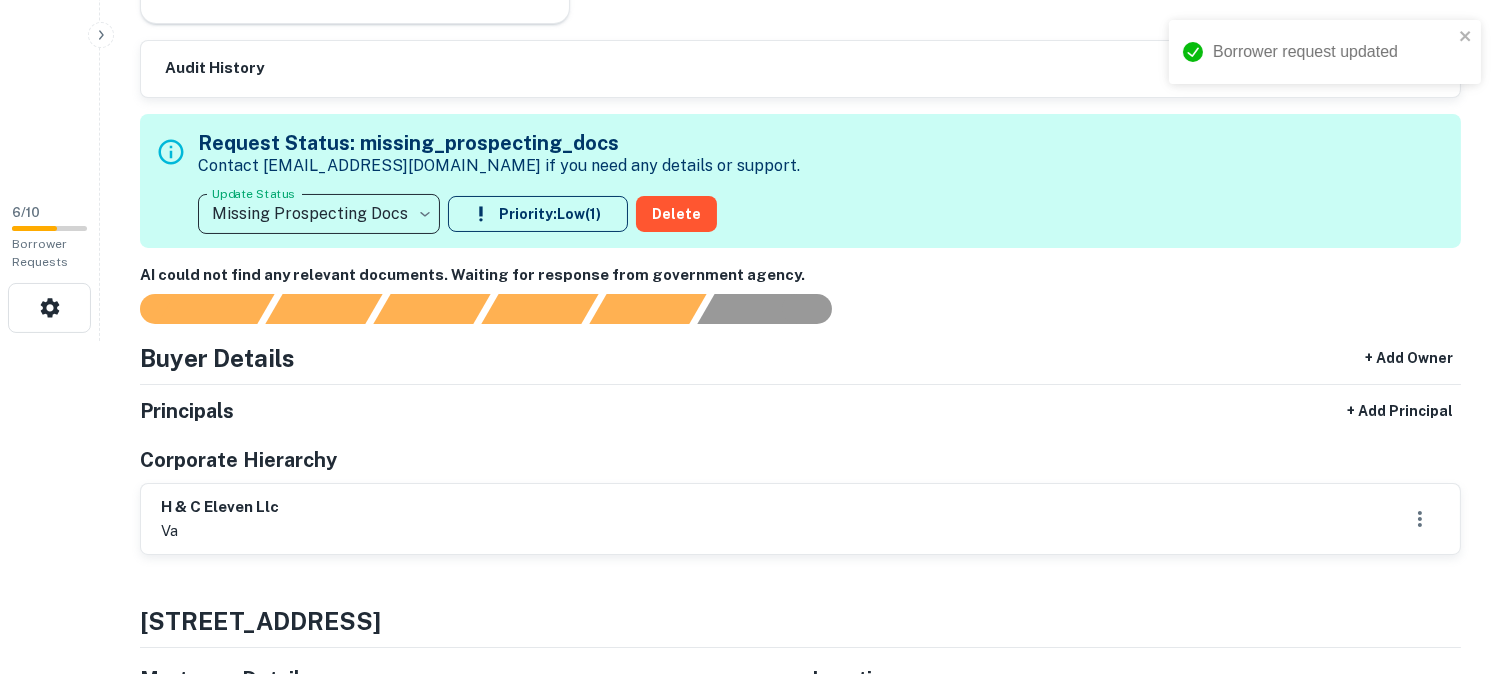type on "**********" 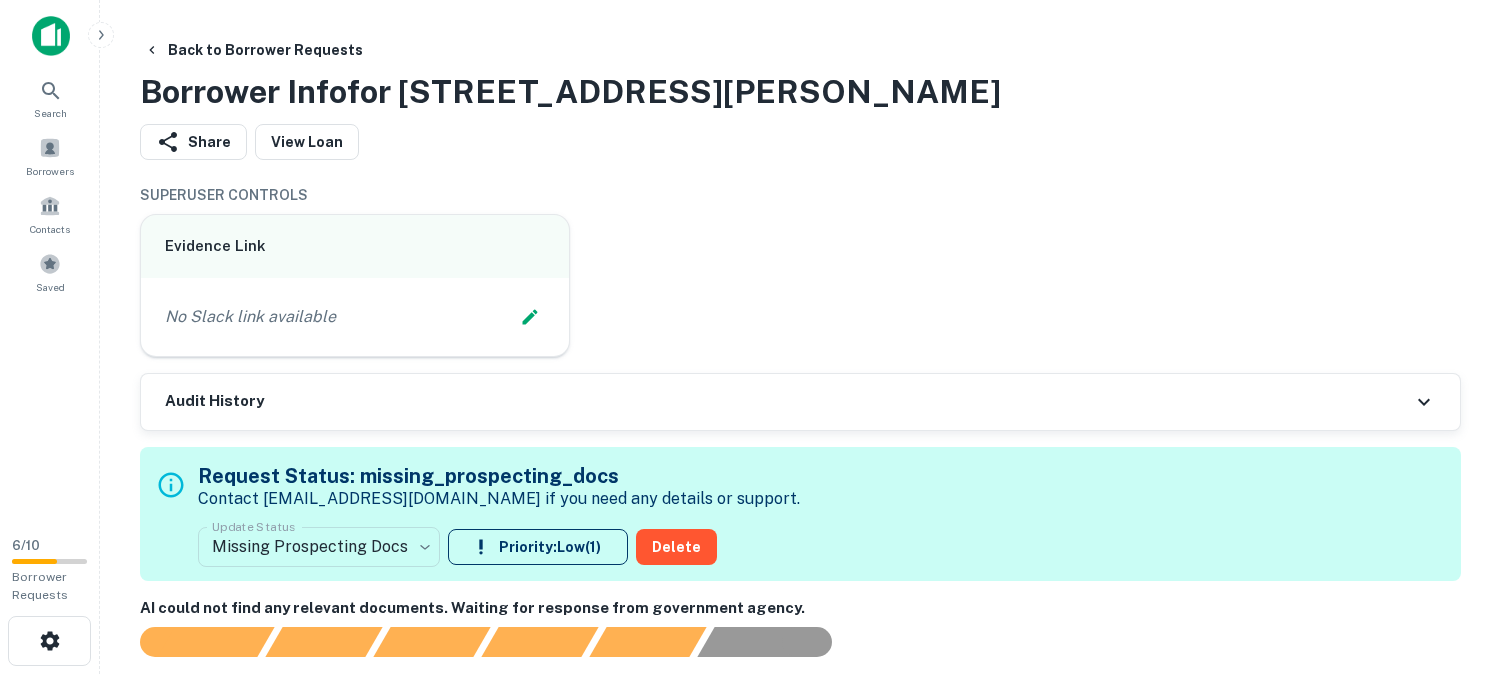 scroll, scrollTop: 0, scrollLeft: 0, axis: both 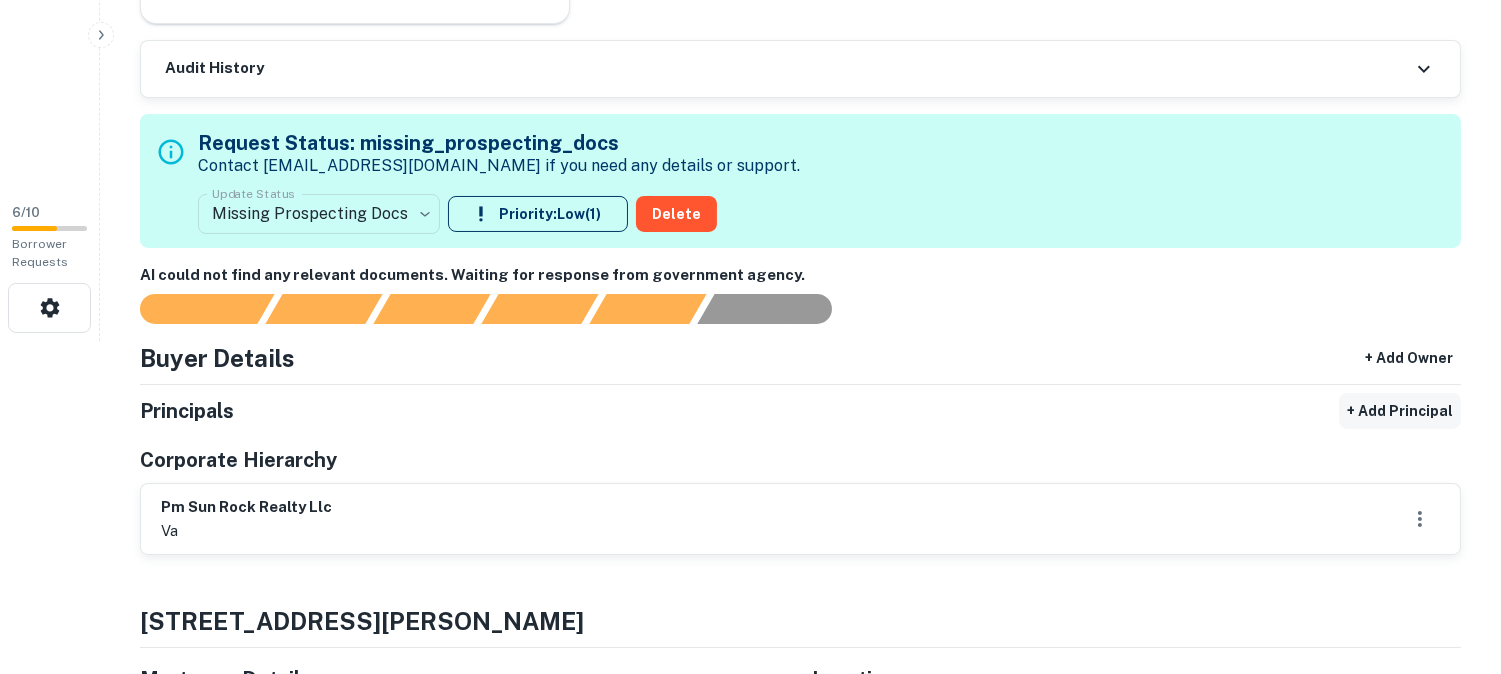 click on "+ Add Principal" at bounding box center [1400, 411] 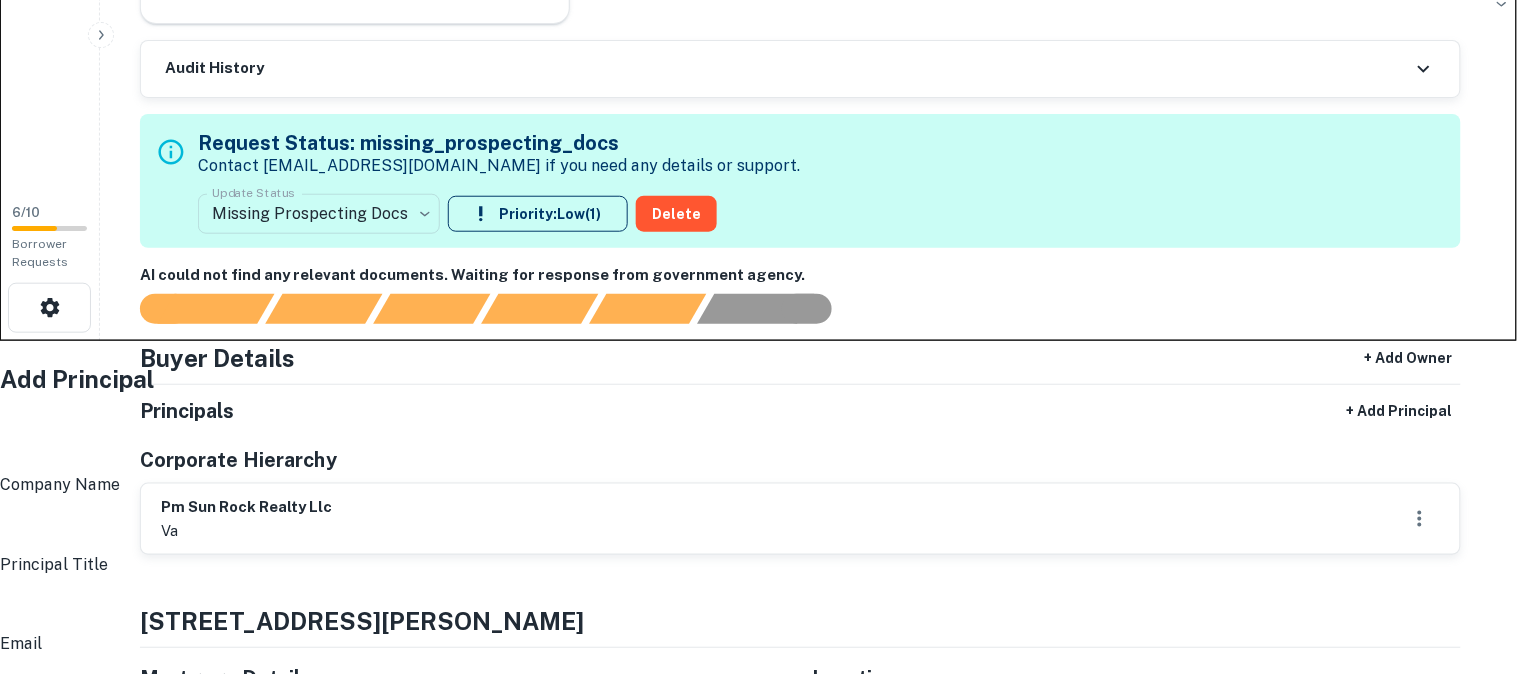click on "Full Name" at bounding box center [764, 445] 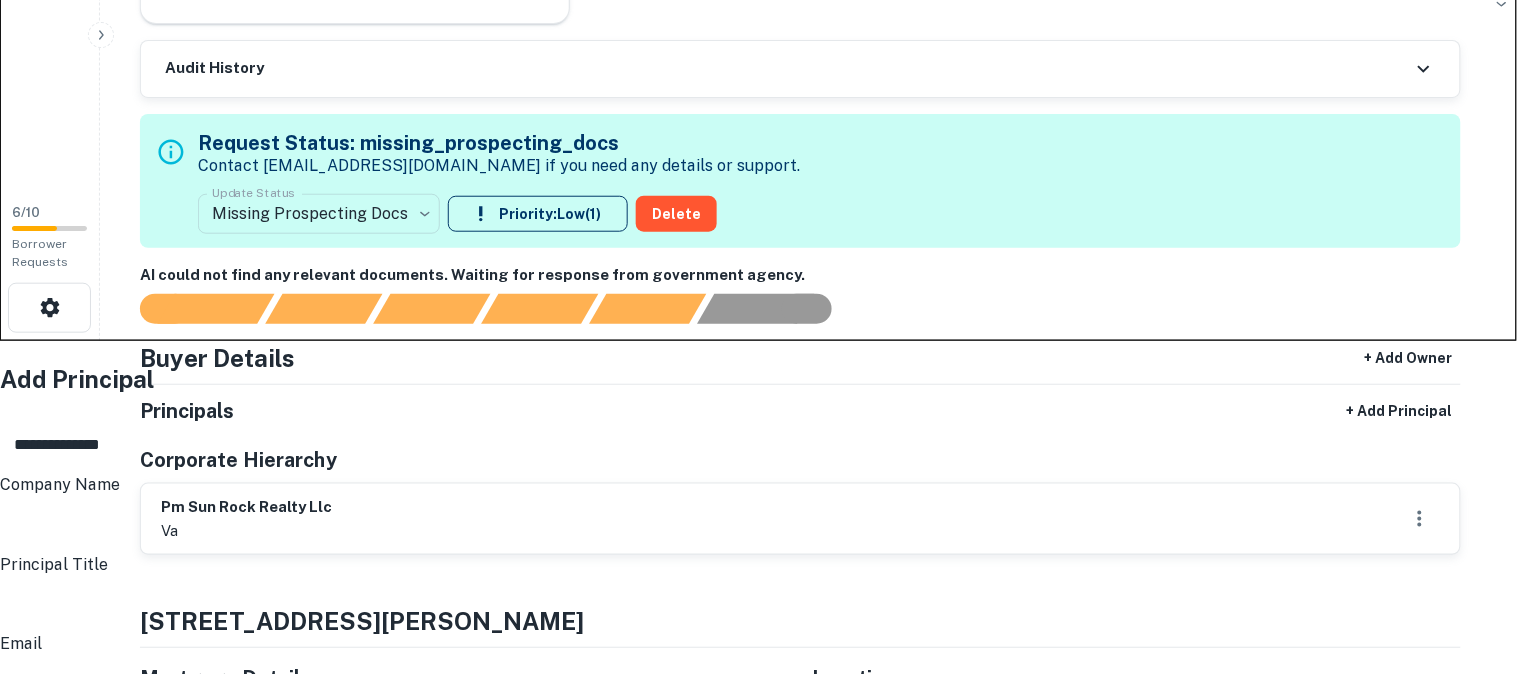 type on "**********" 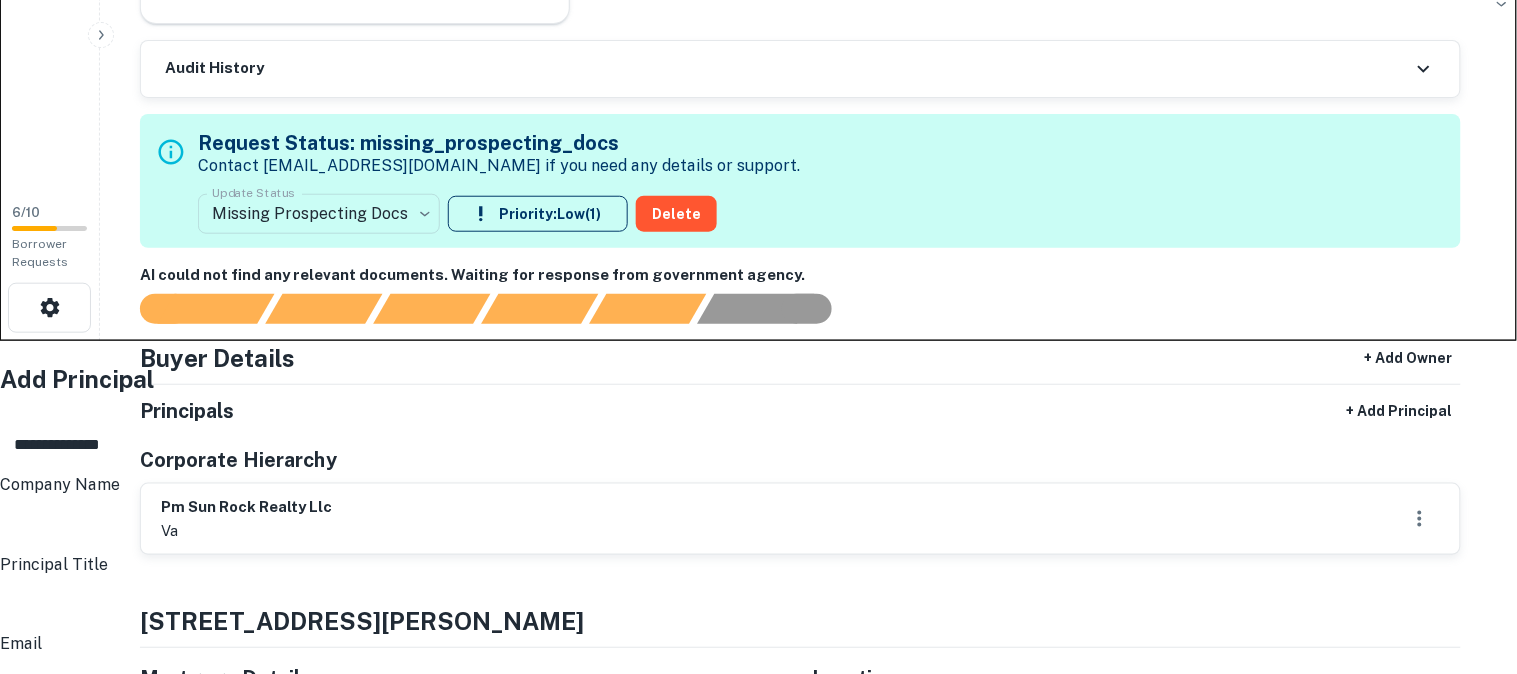 scroll, scrollTop: 222, scrollLeft: 0, axis: vertical 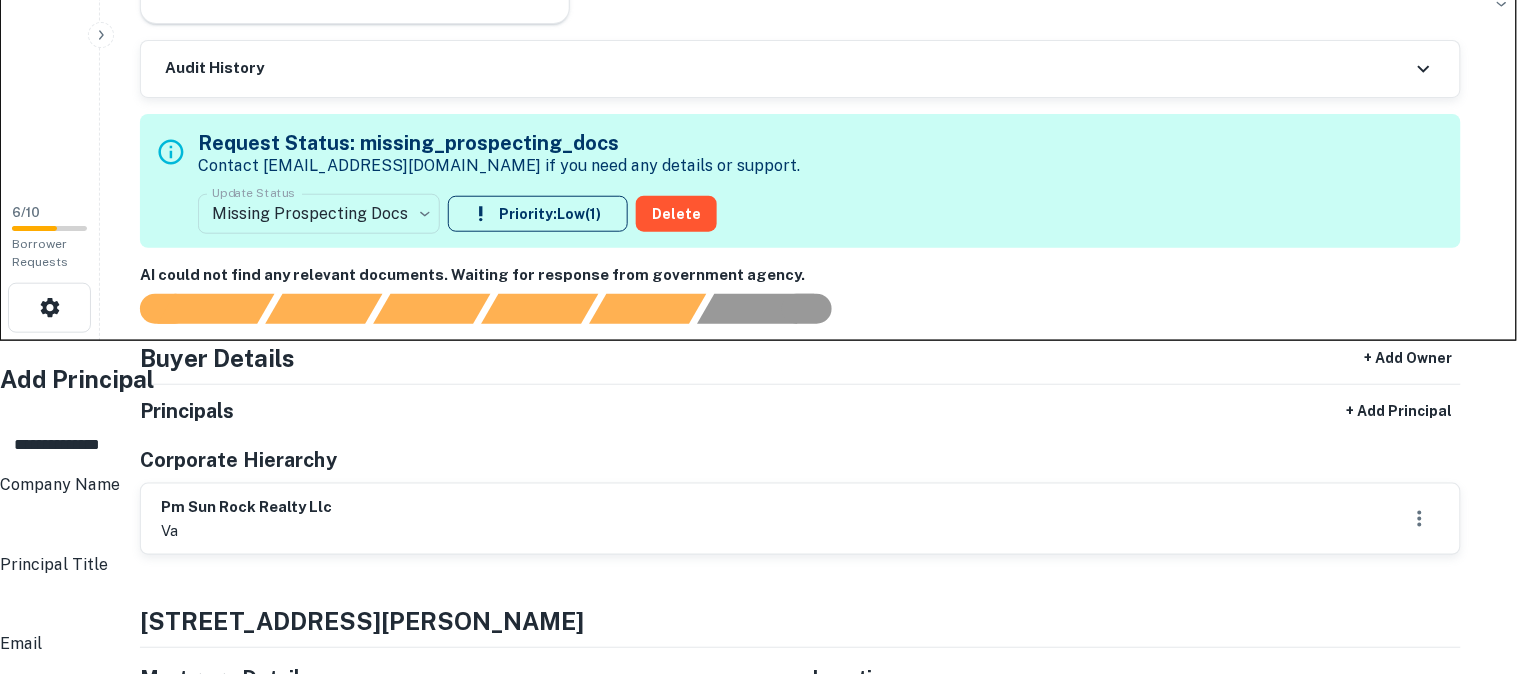 click on "Address" at bounding box center [764, 921] 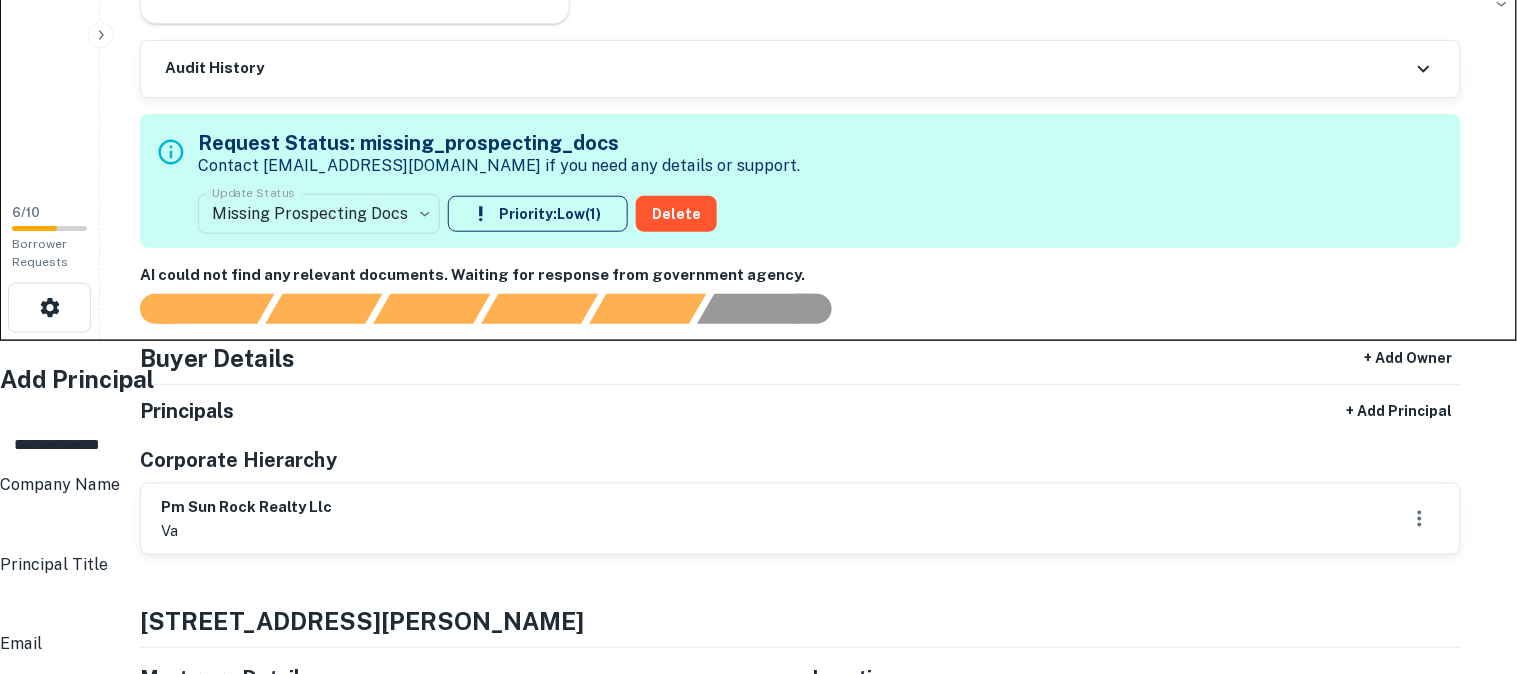 drag, startPoint x: 688, startPoint y: 215, endPoint x: 770, endPoint y: 243, distance: 86.64872 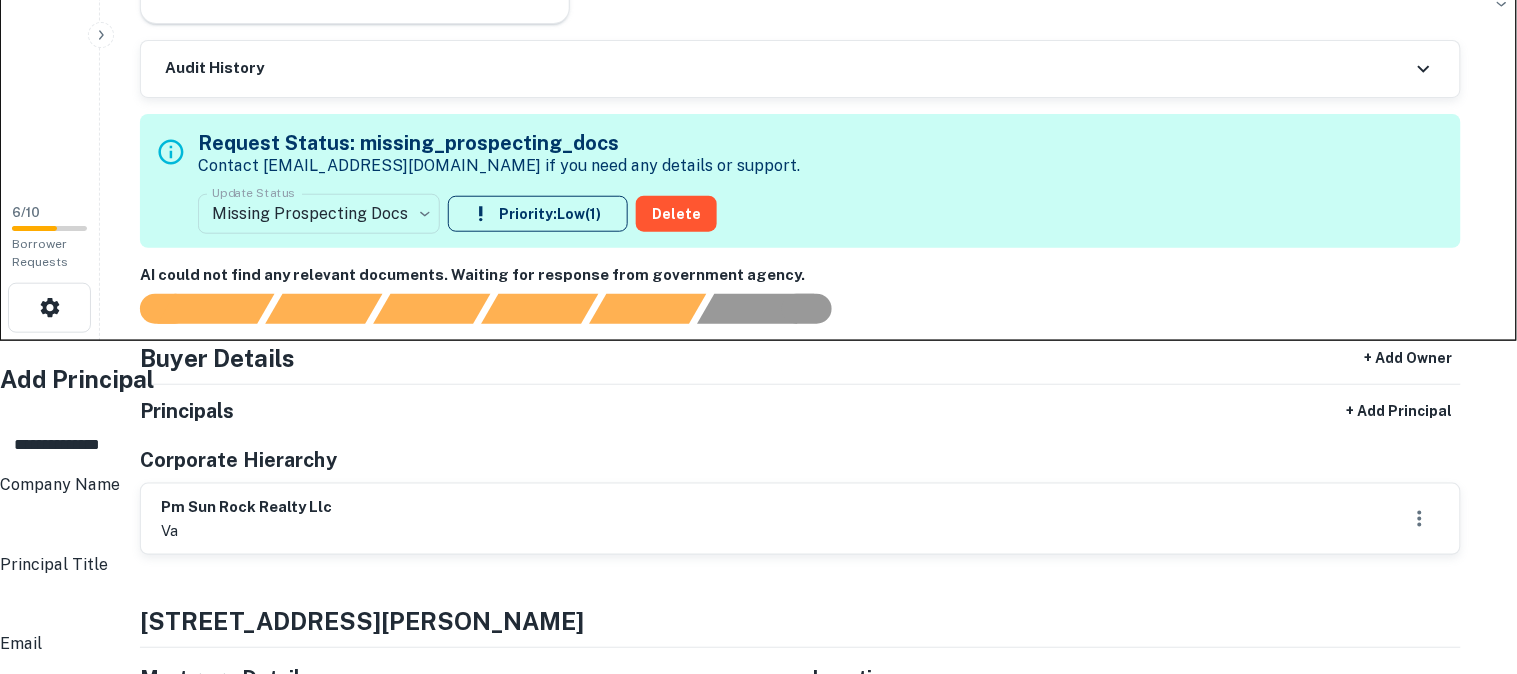 type on "********" 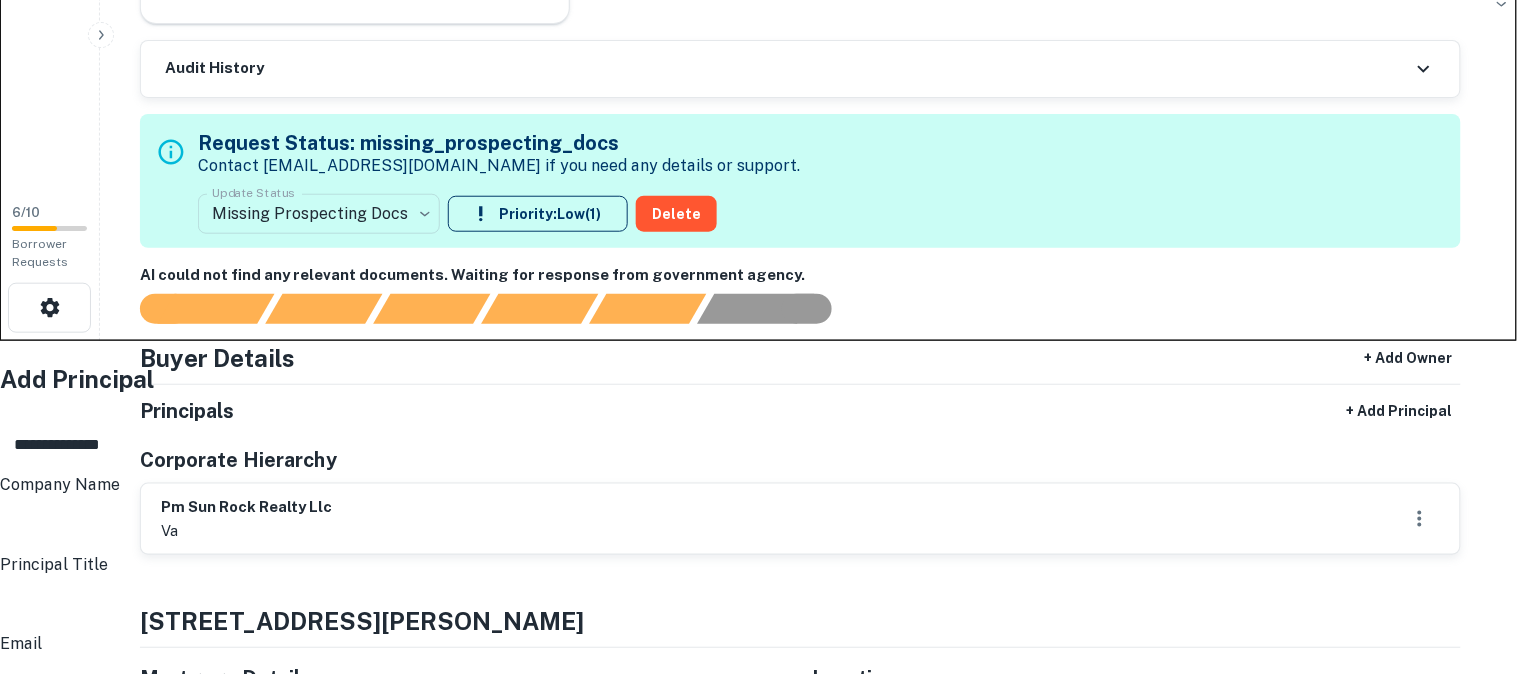 drag, startPoint x: 693, startPoint y: 221, endPoint x: 717, endPoint y: 236, distance: 28.301943 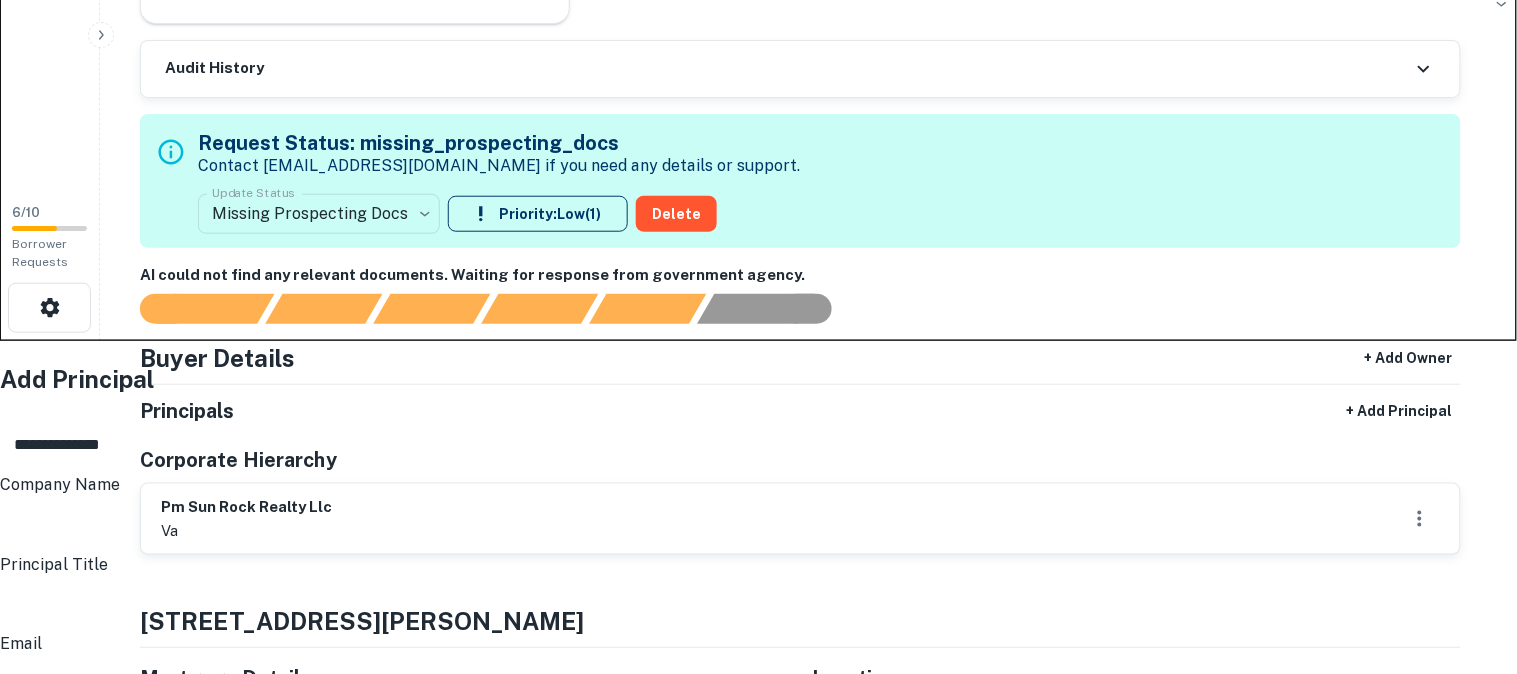 type on "**********" 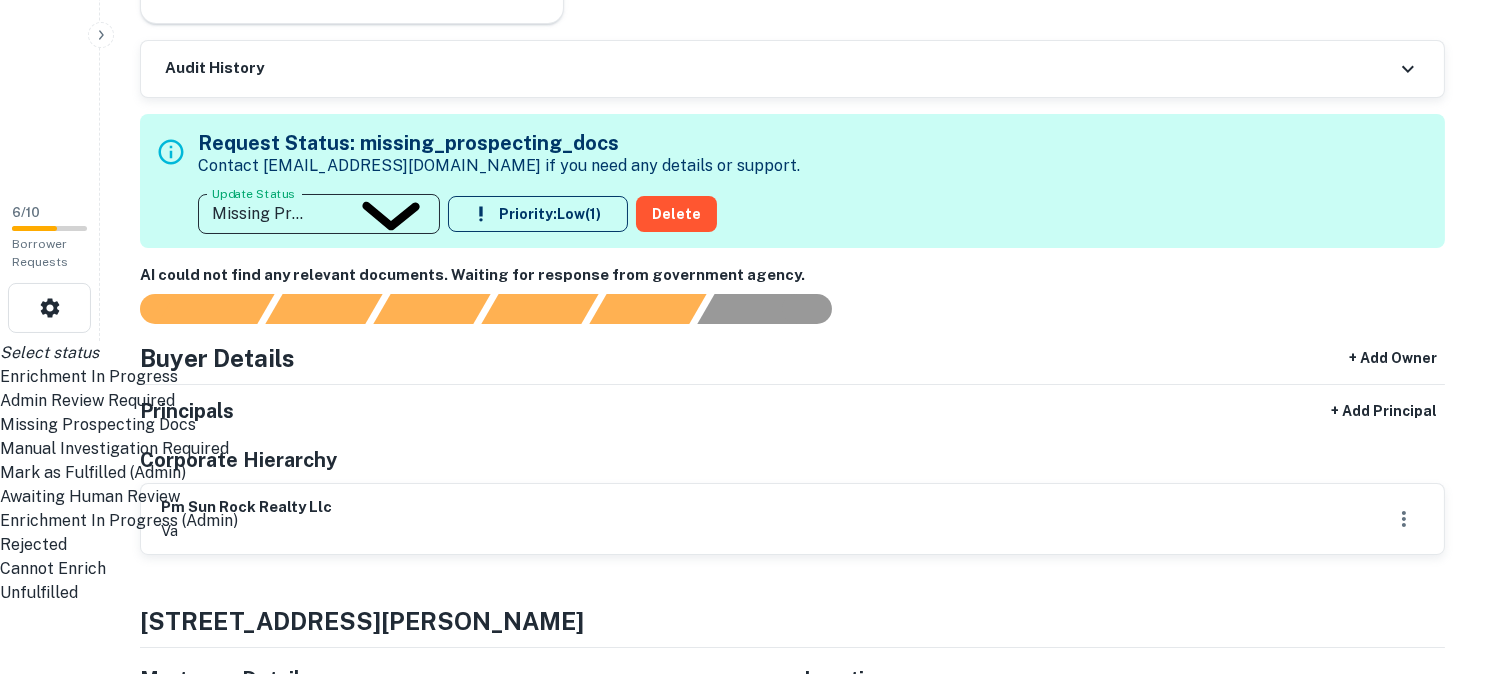 click on "**********" at bounding box center (750, 4) 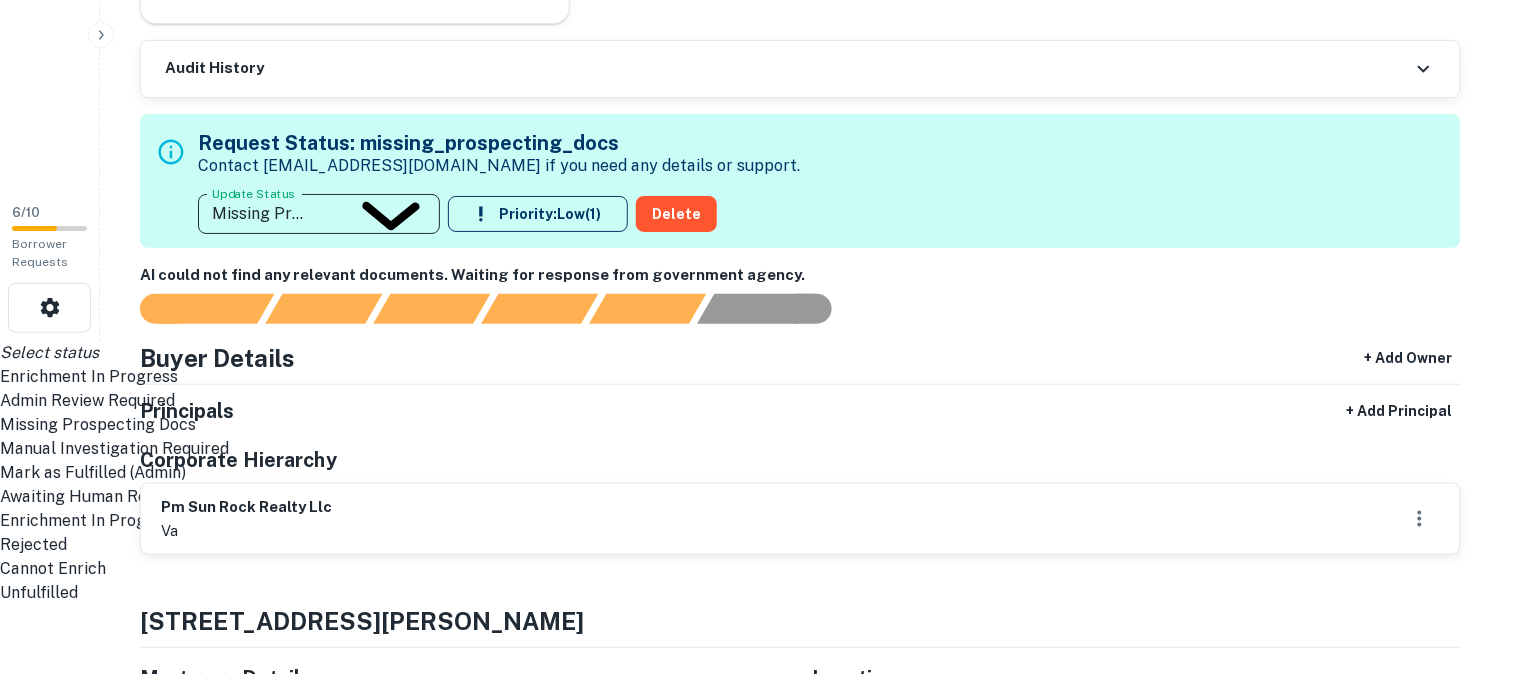 click on "Awaiting Human Review" at bounding box center (750, 497) 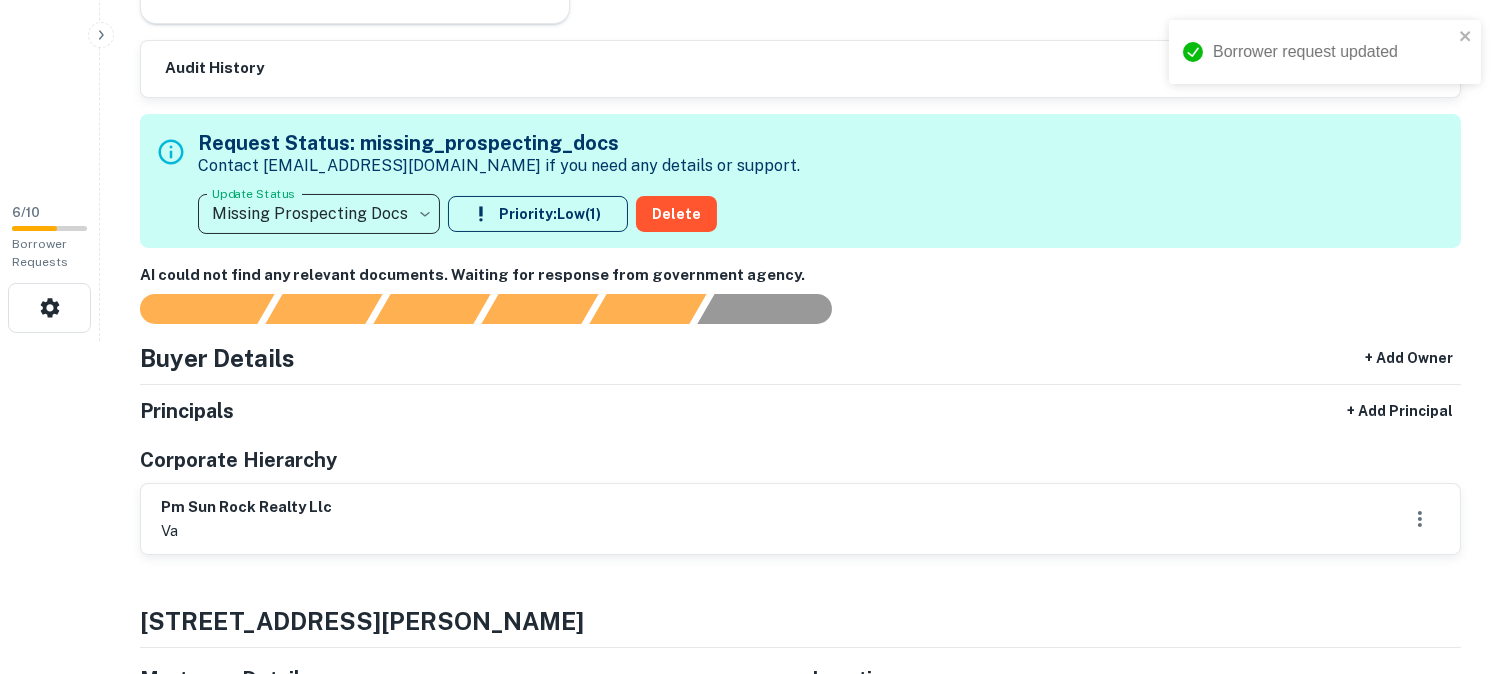 type on "**********" 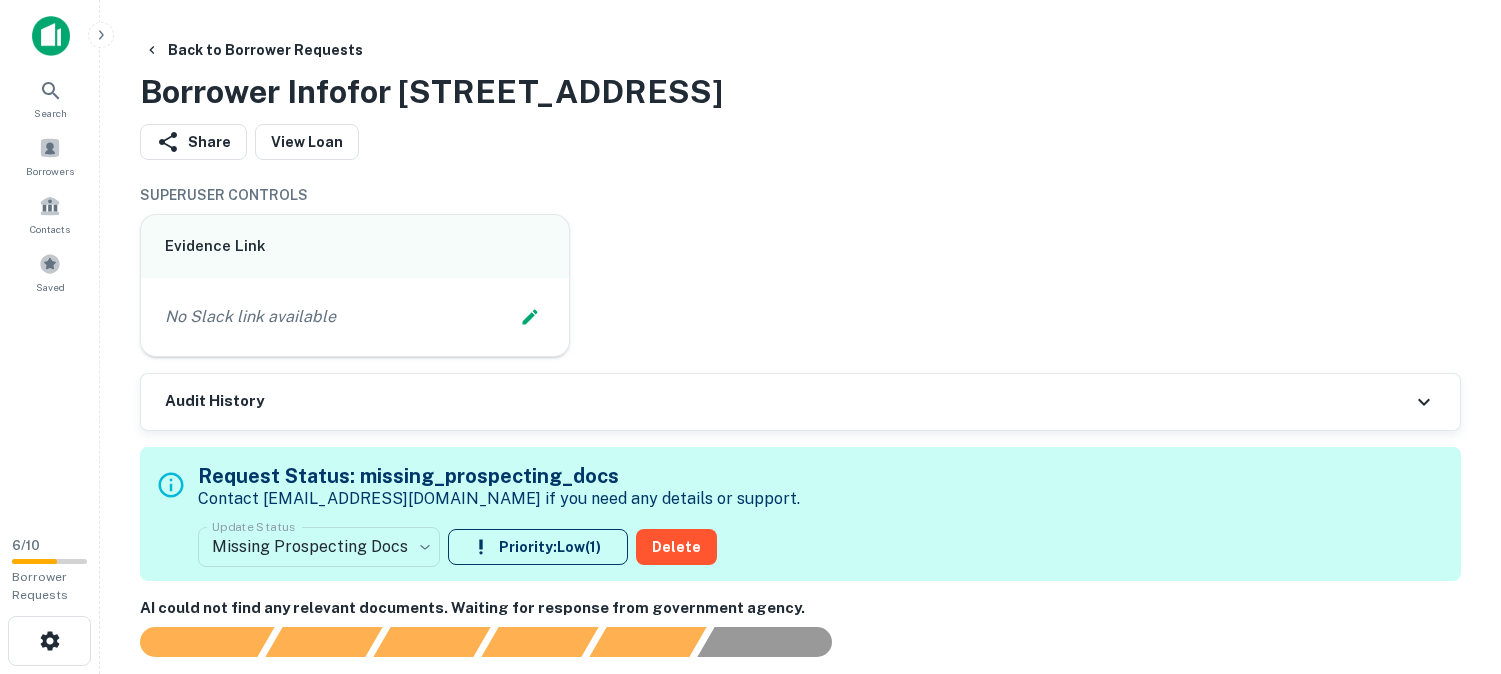scroll, scrollTop: 0, scrollLeft: 0, axis: both 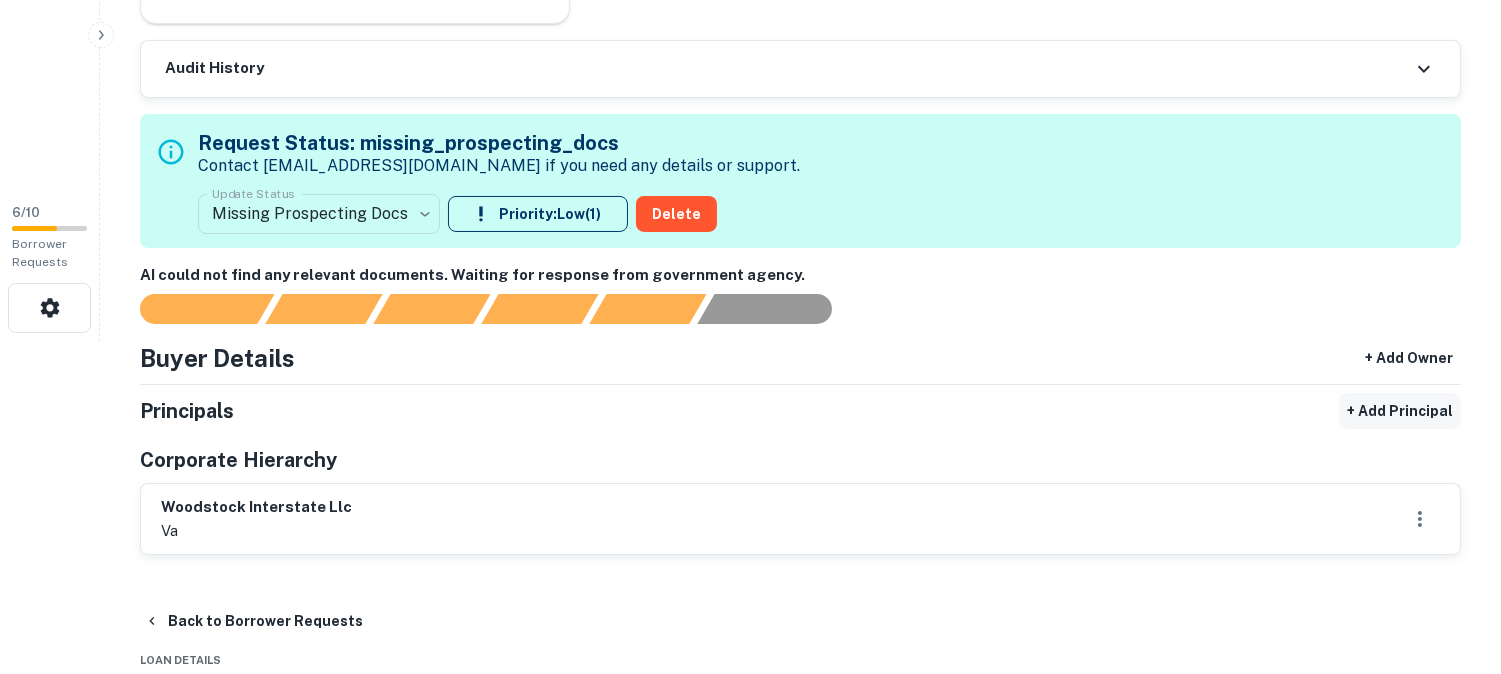click on "+ Add Principal" at bounding box center (1400, 411) 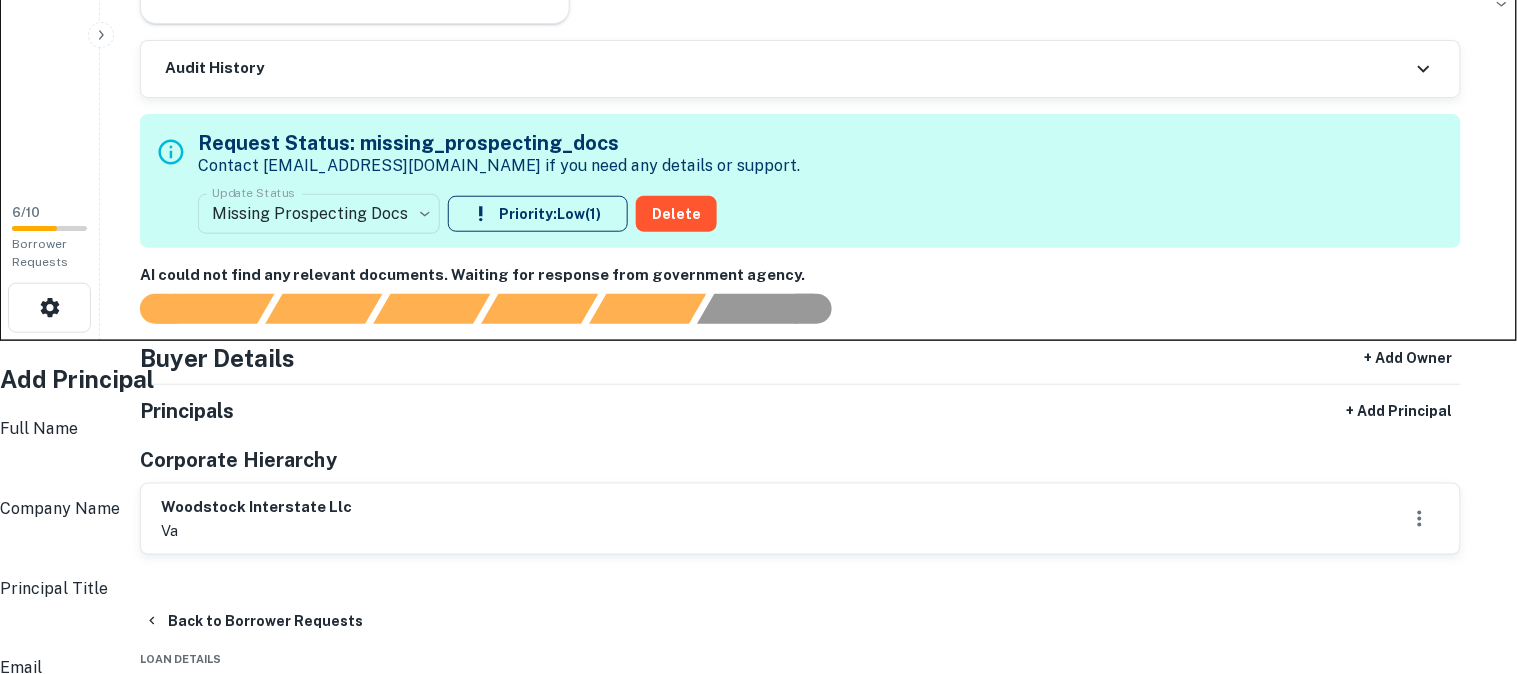 click on "Full Name" at bounding box center (764, 469) 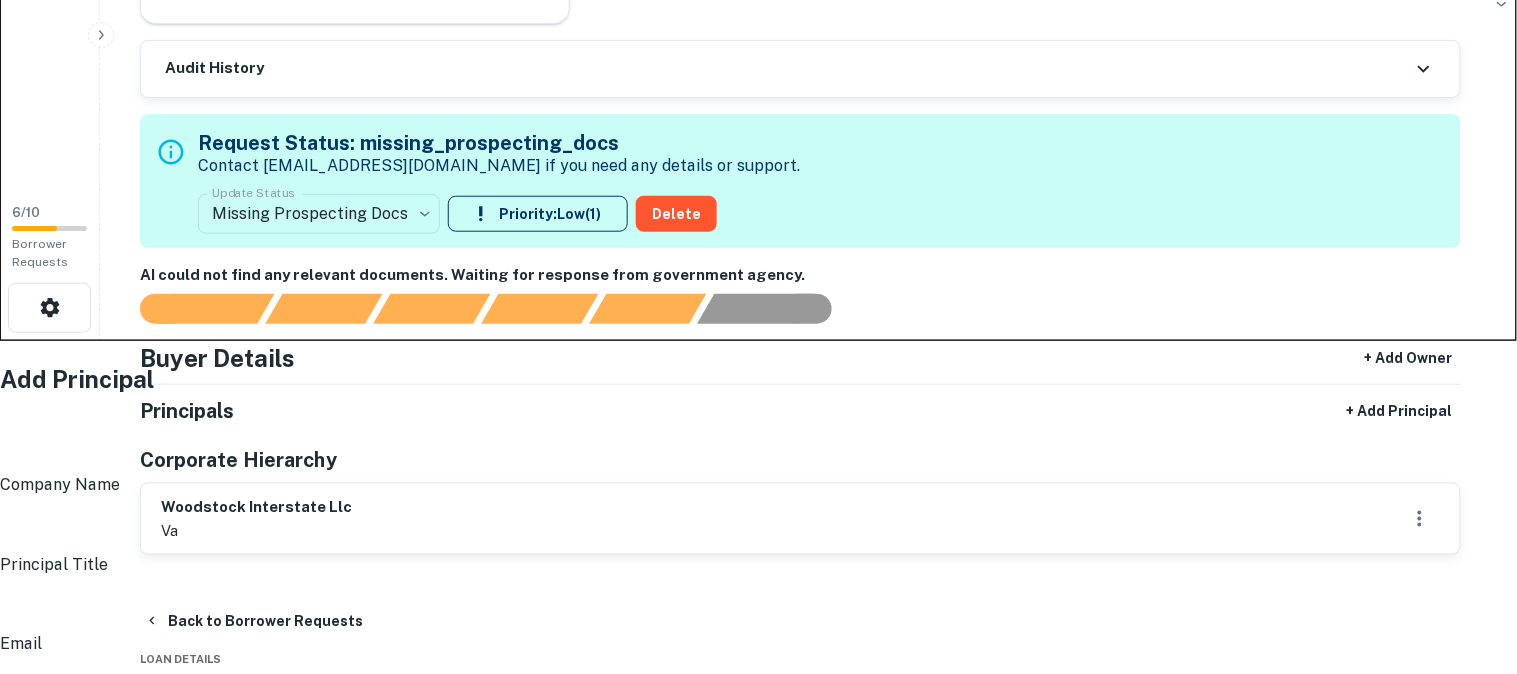 click on "Full Name" at bounding box center (764, 445) 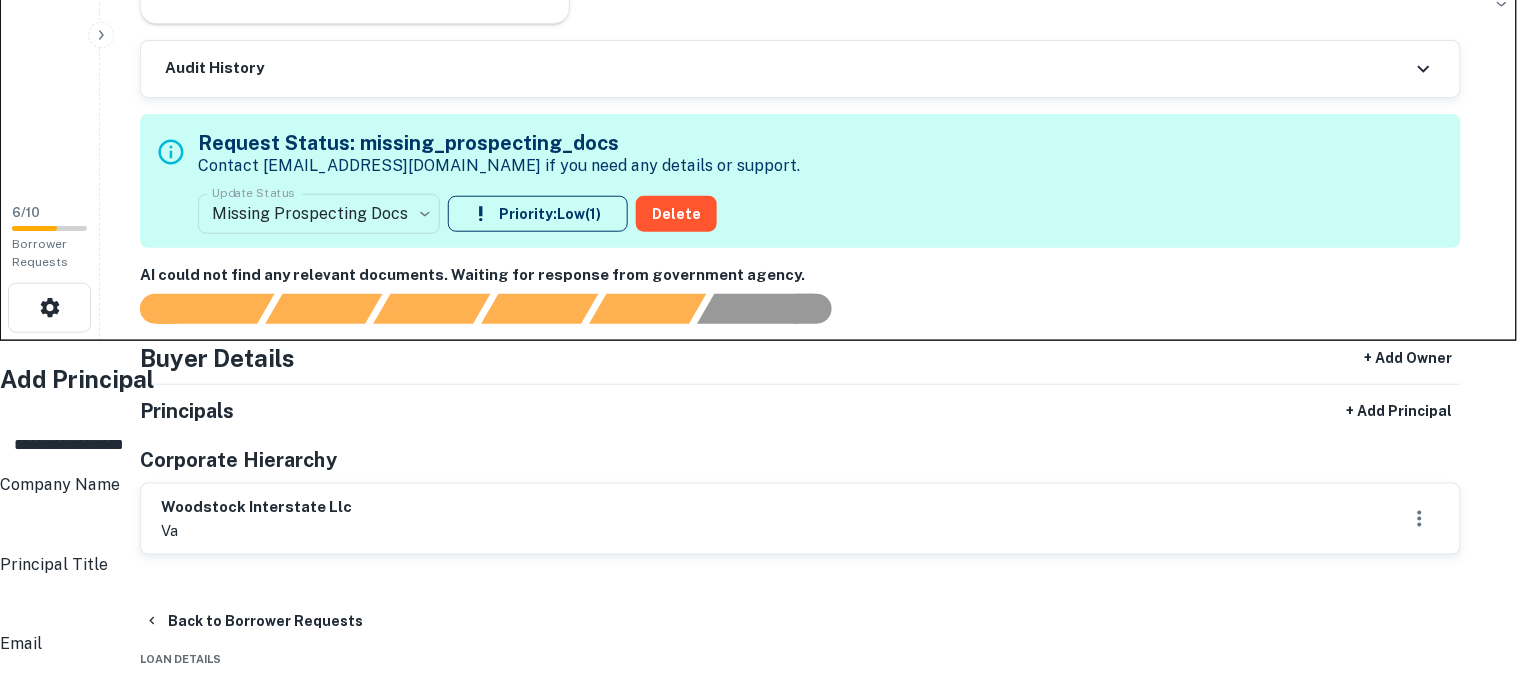 type on "**********" 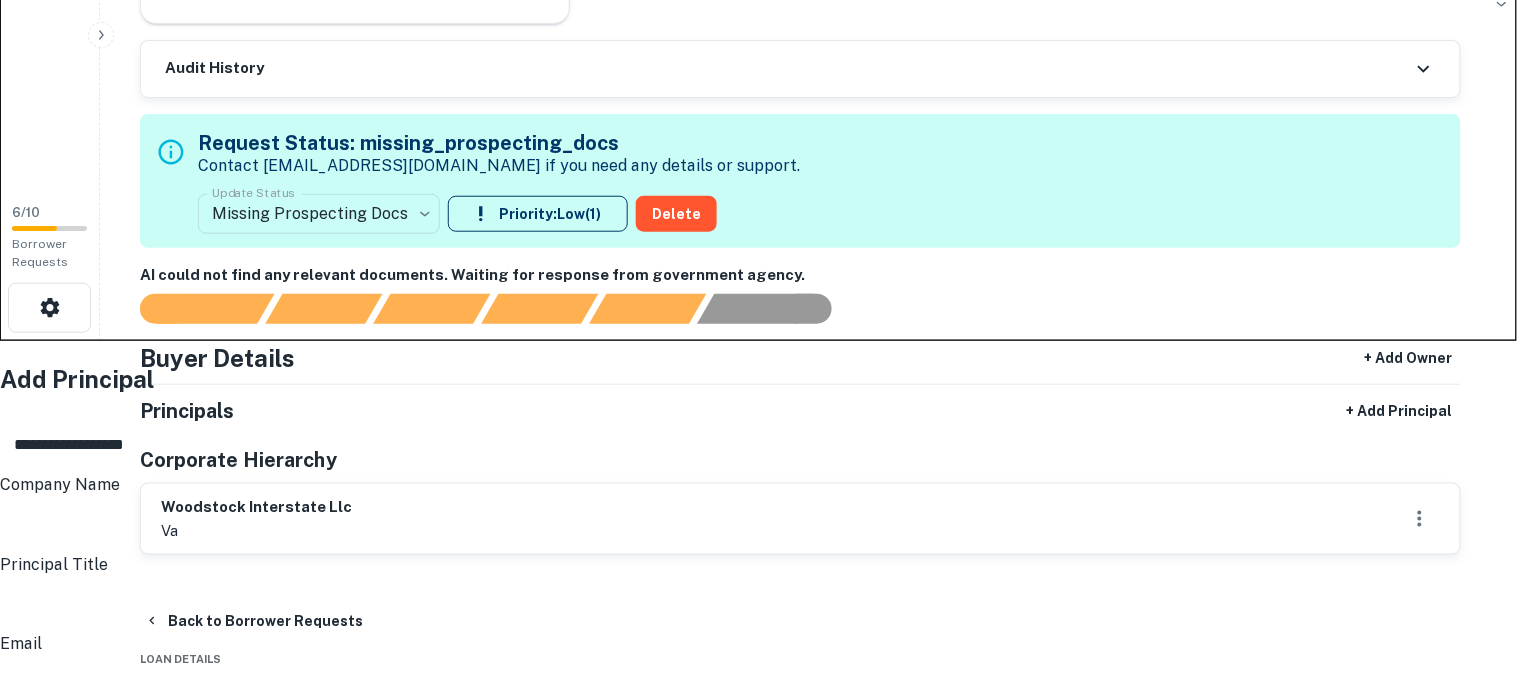drag, startPoint x: 708, startPoint y: 445, endPoint x: 805, endPoint y: 465, distance: 99.0404 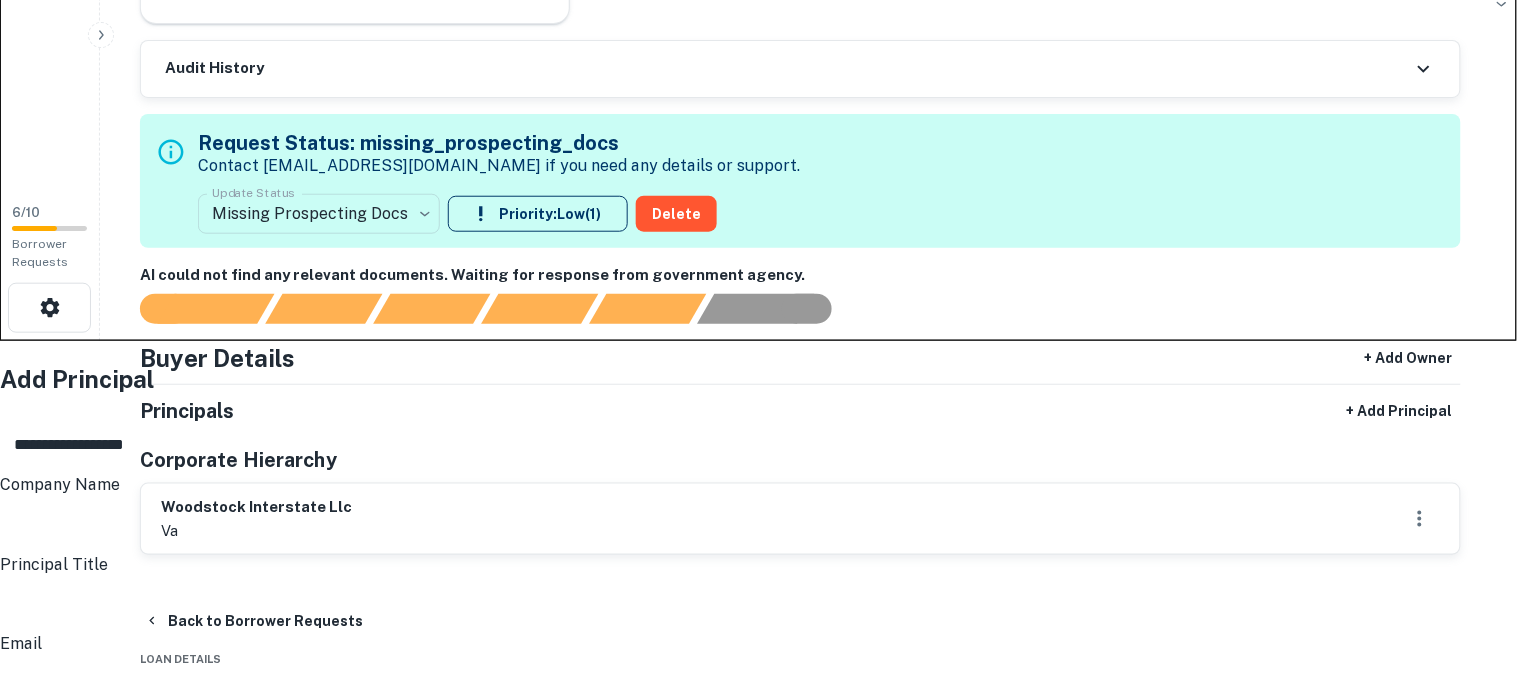 type on "**********" 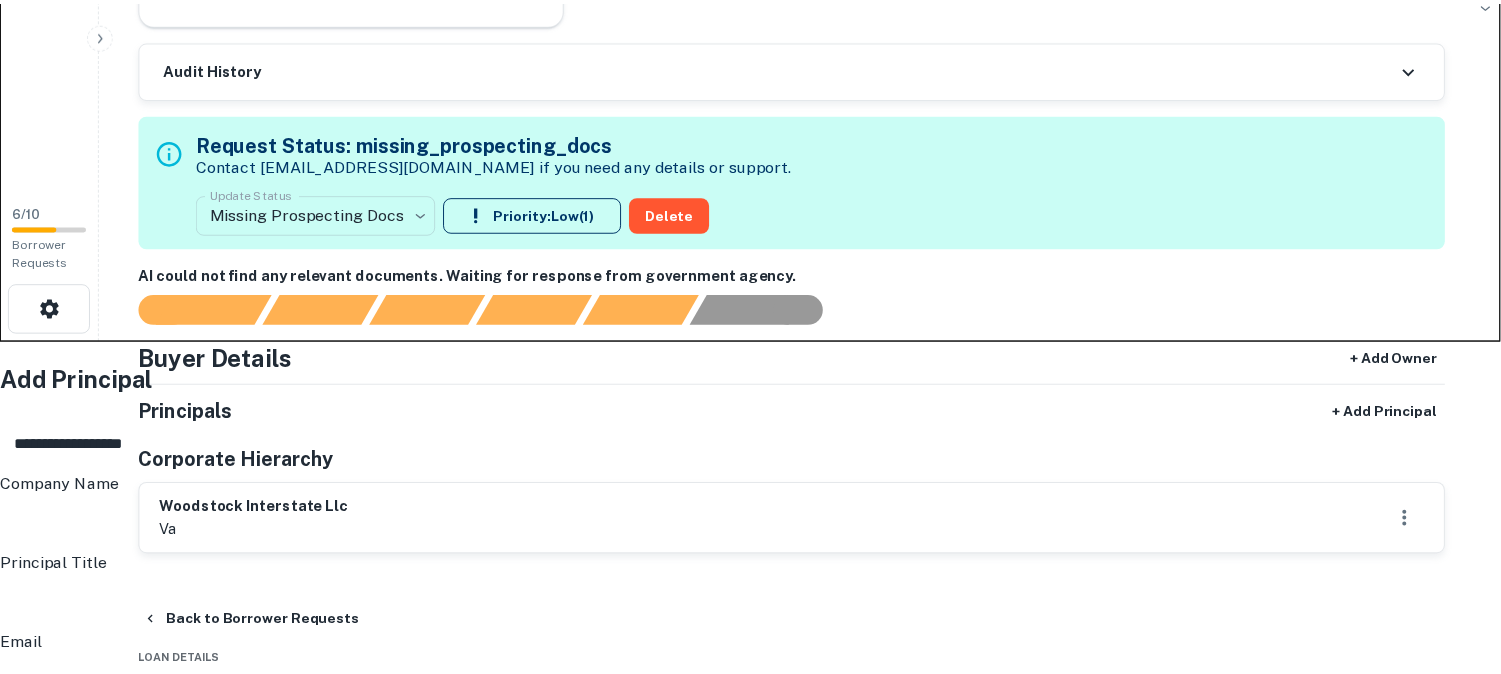 scroll, scrollTop: 333, scrollLeft: 0, axis: vertical 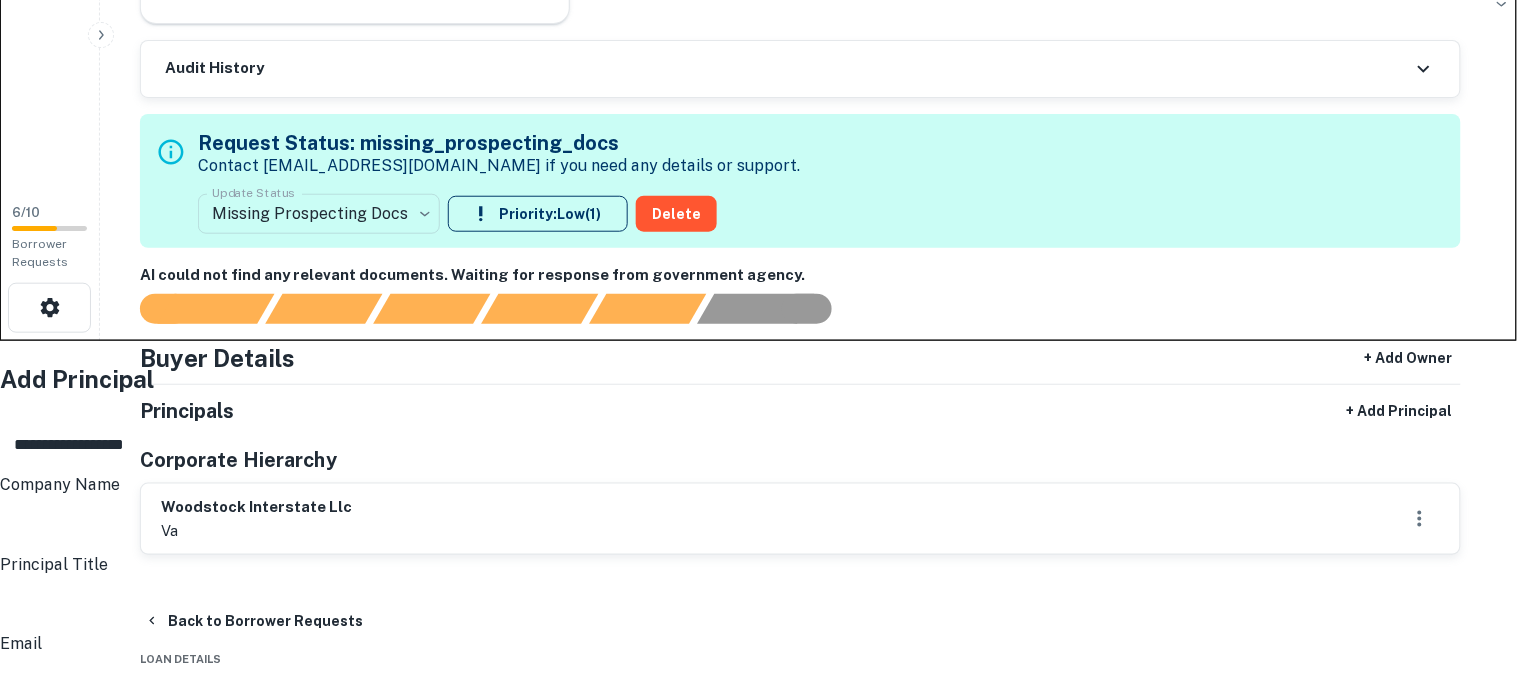 type on "**********" 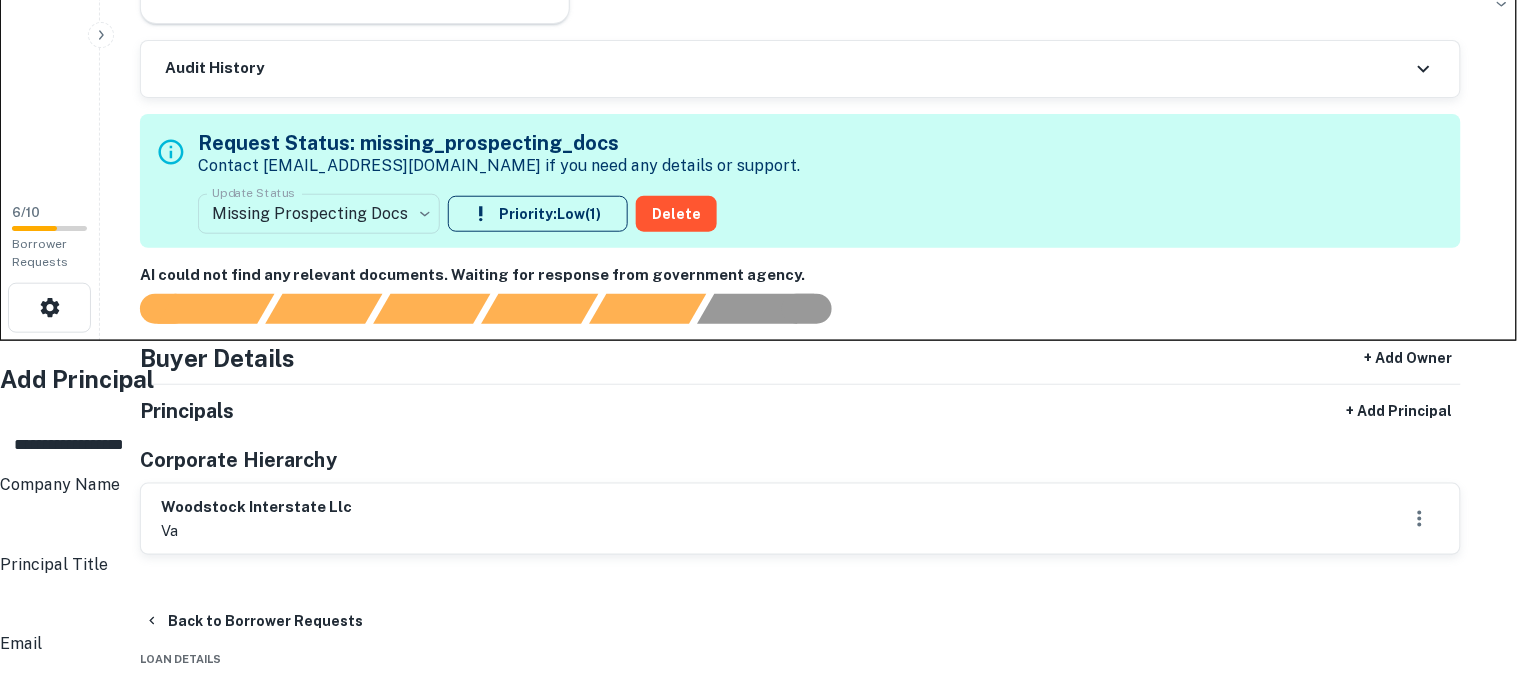 type on "**********" 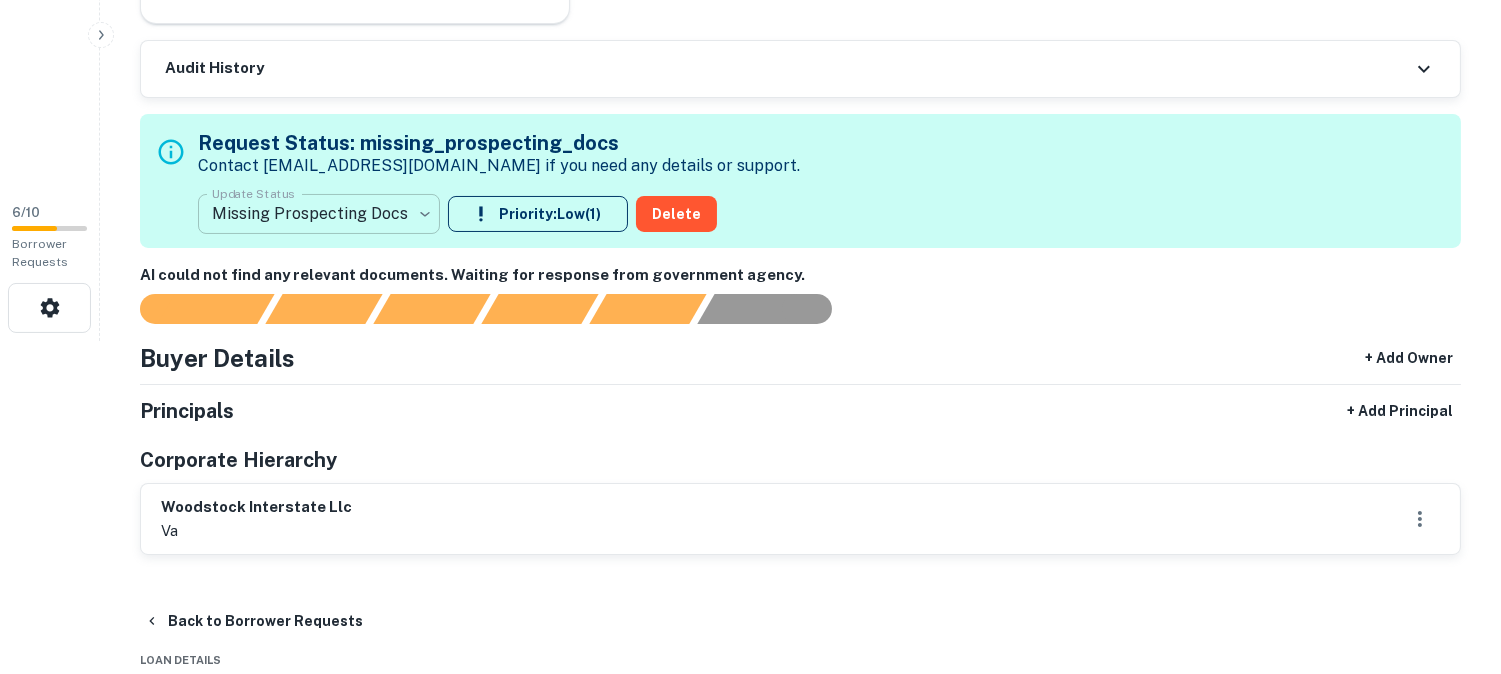 click on "**********" at bounding box center (750, 4) 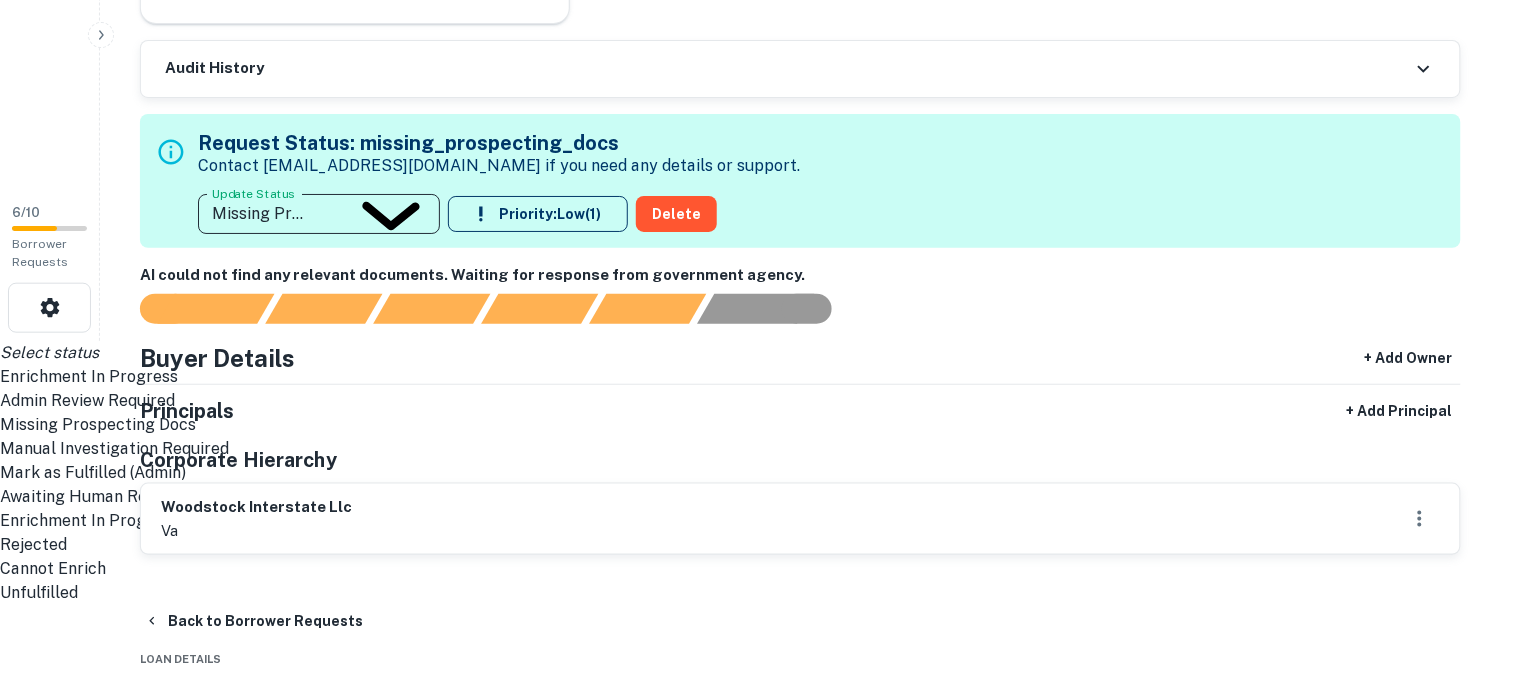 click on "Awaiting Human Review" at bounding box center (750, 497) 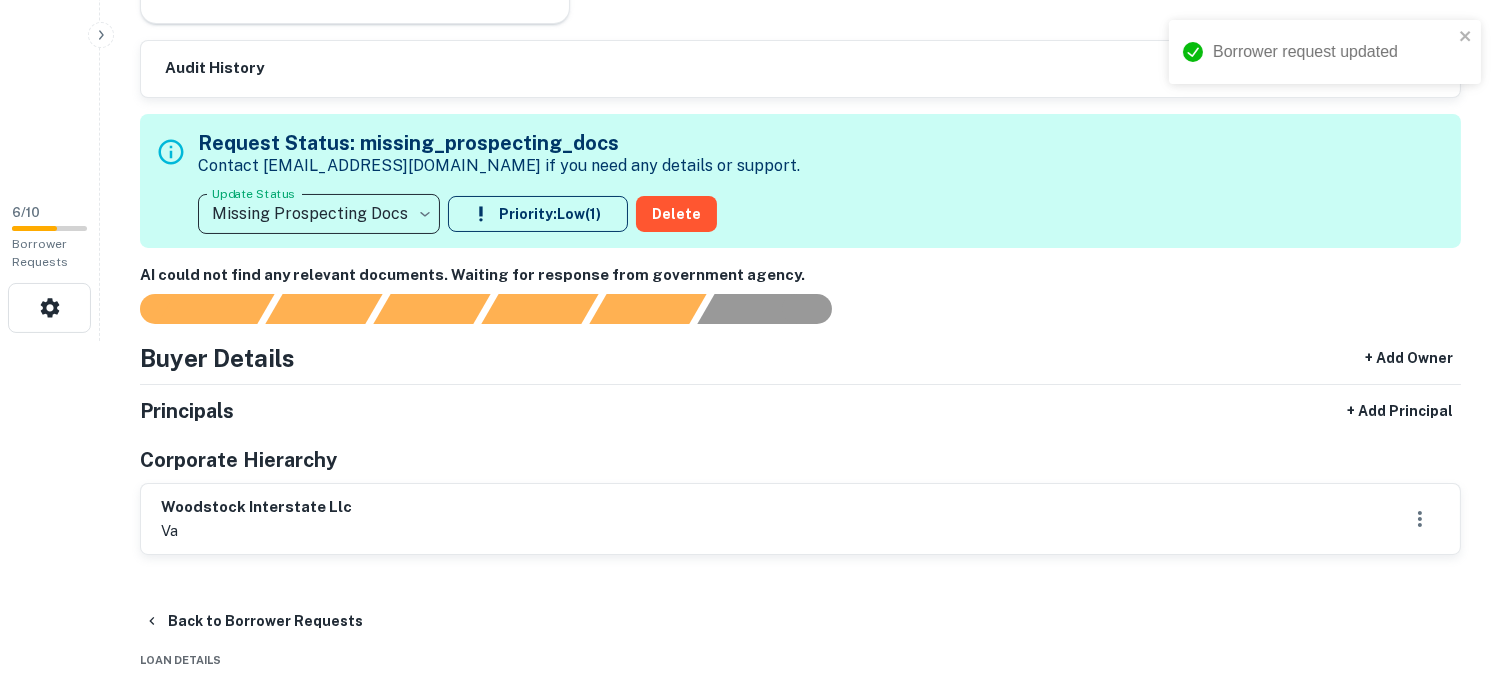 type on "**********" 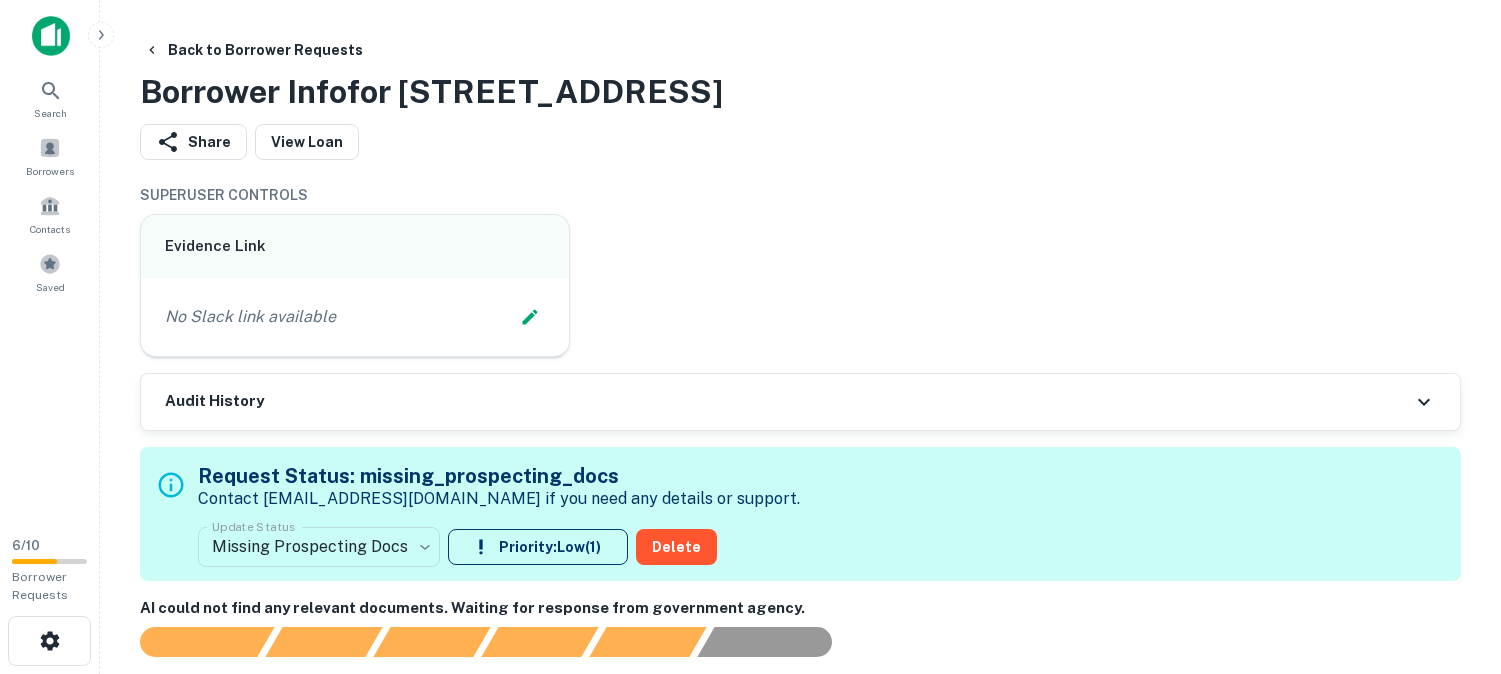 scroll, scrollTop: 0, scrollLeft: 0, axis: both 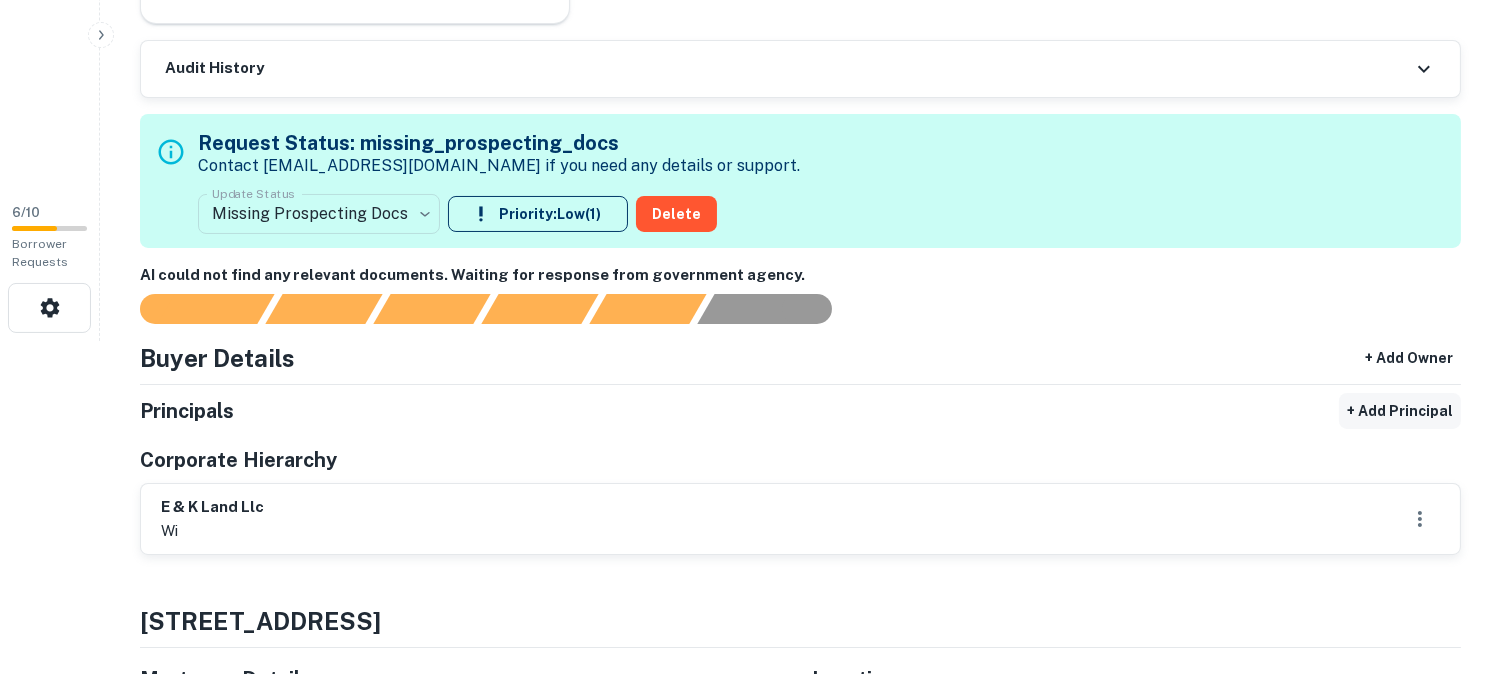 click on "+ Add Principal" at bounding box center (1400, 411) 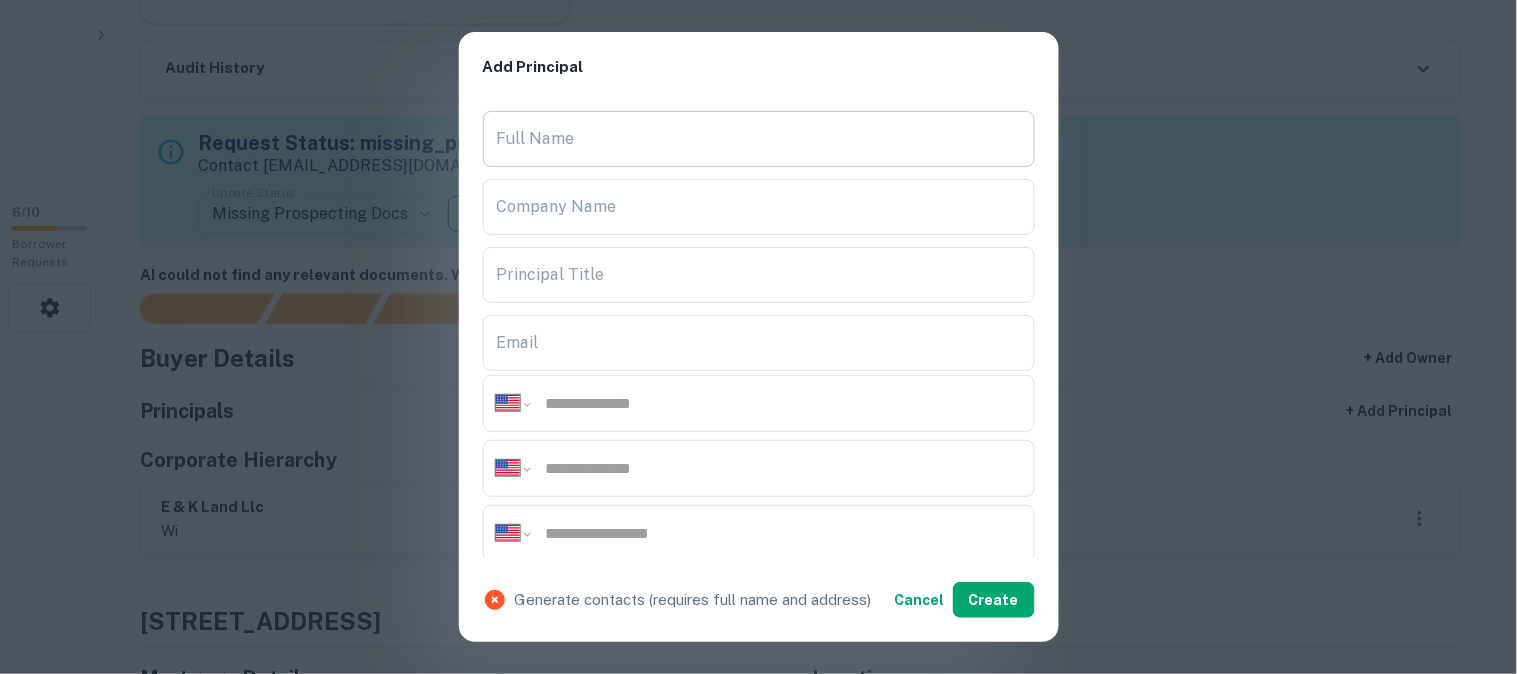 click on "Full Name" at bounding box center (759, 139) 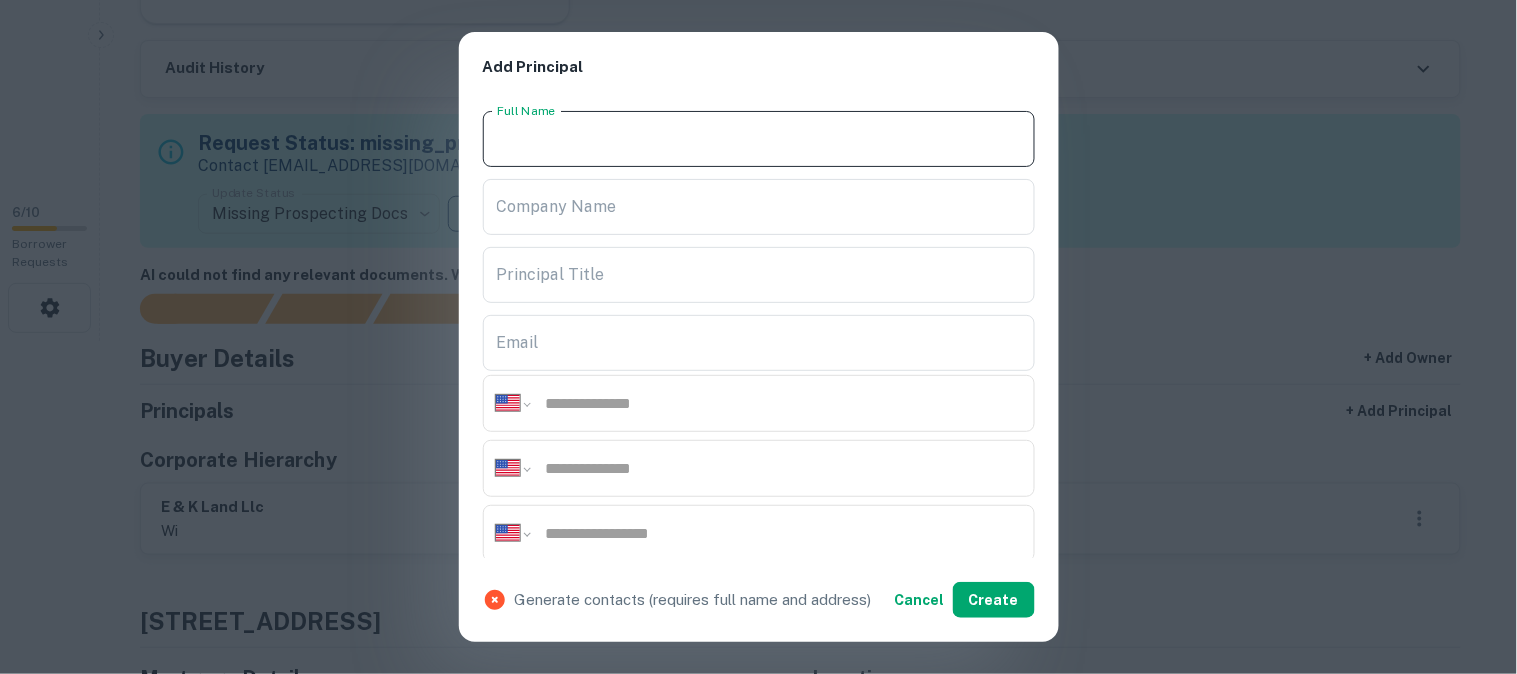 paste on "**********" 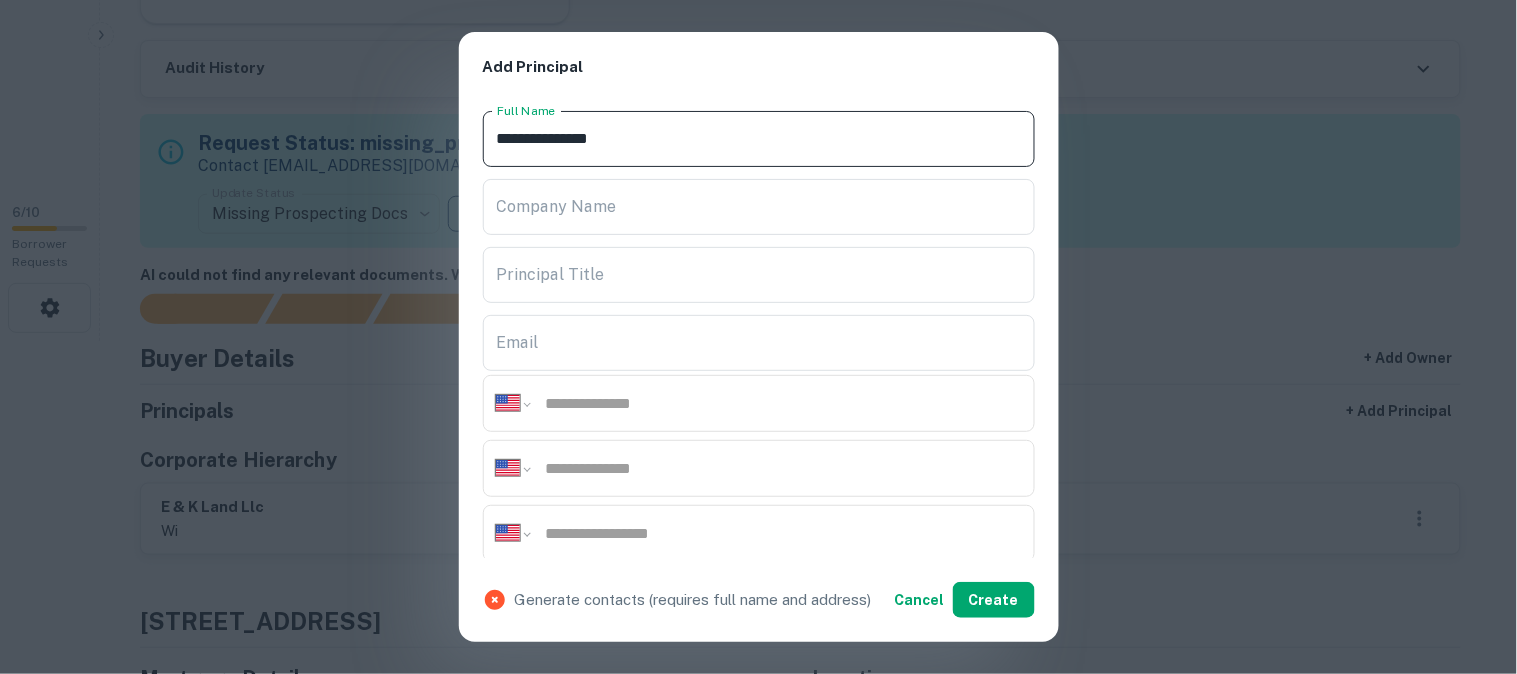 type on "**********" 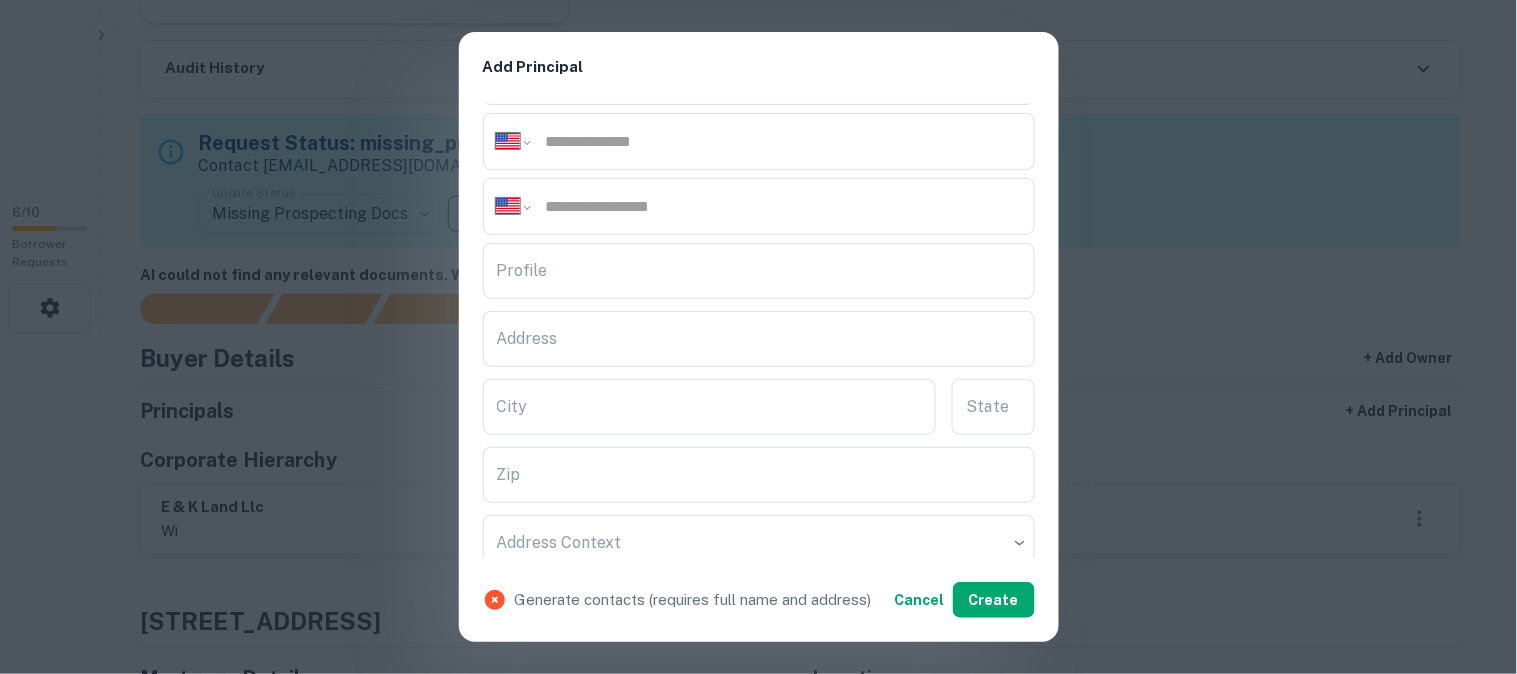 scroll, scrollTop: 333, scrollLeft: 0, axis: vertical 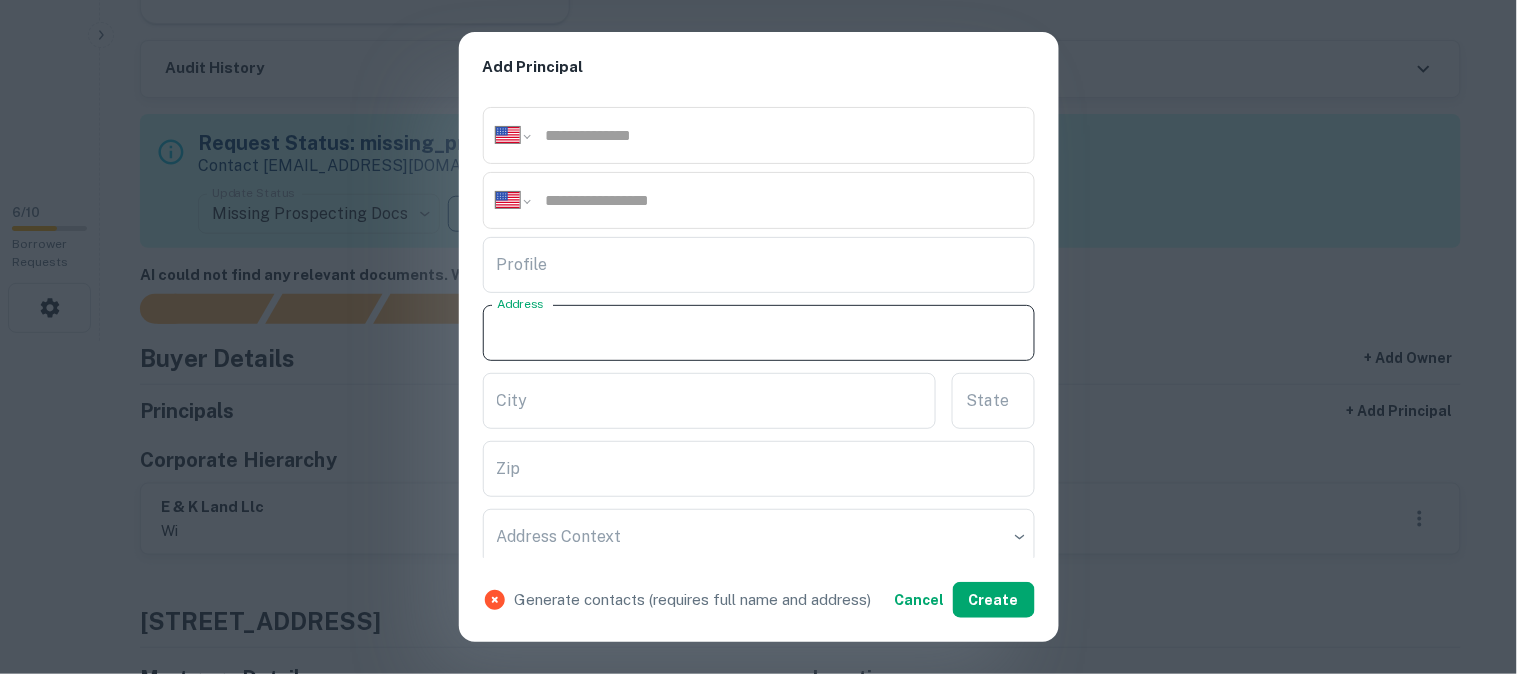 click on "Address" at bounding box center [759, 333] 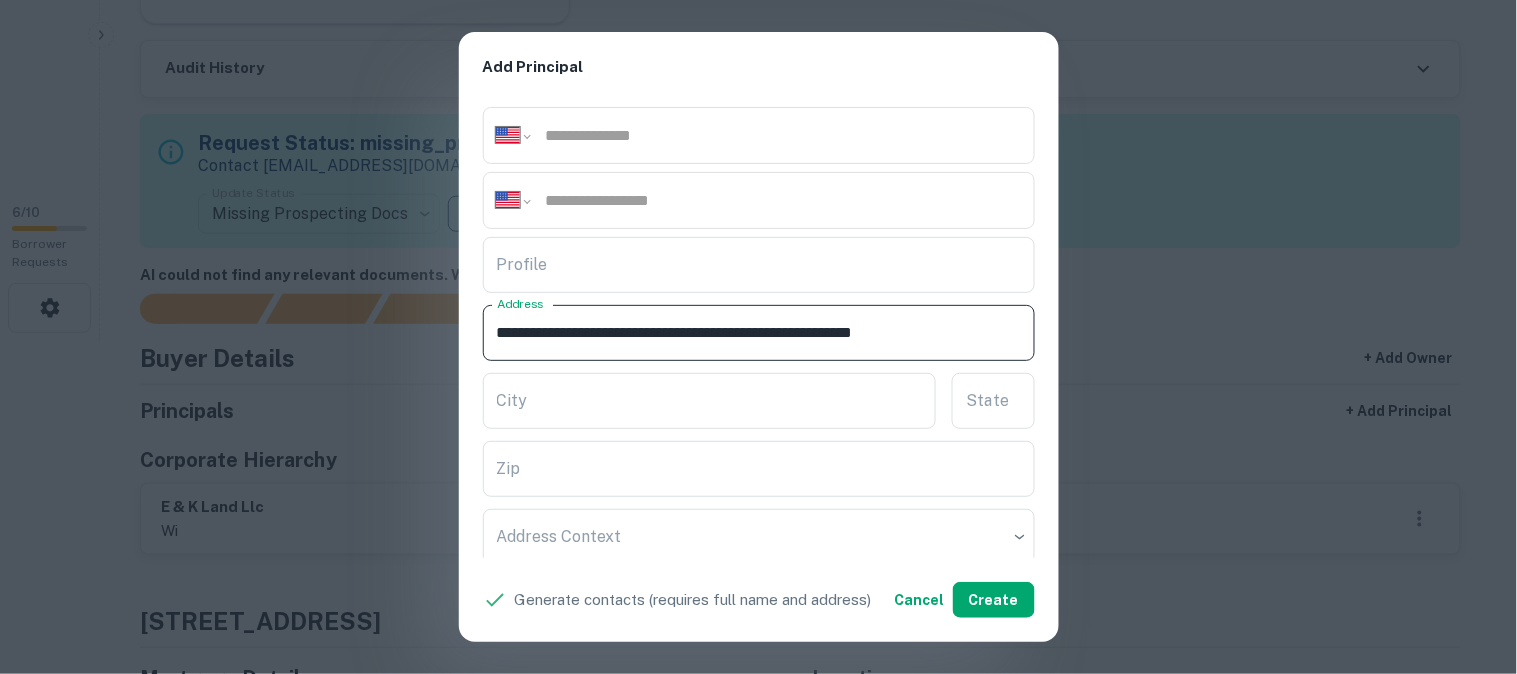 scroll, scrollTop: 0, scrollLeft: 2, axis: horizontal 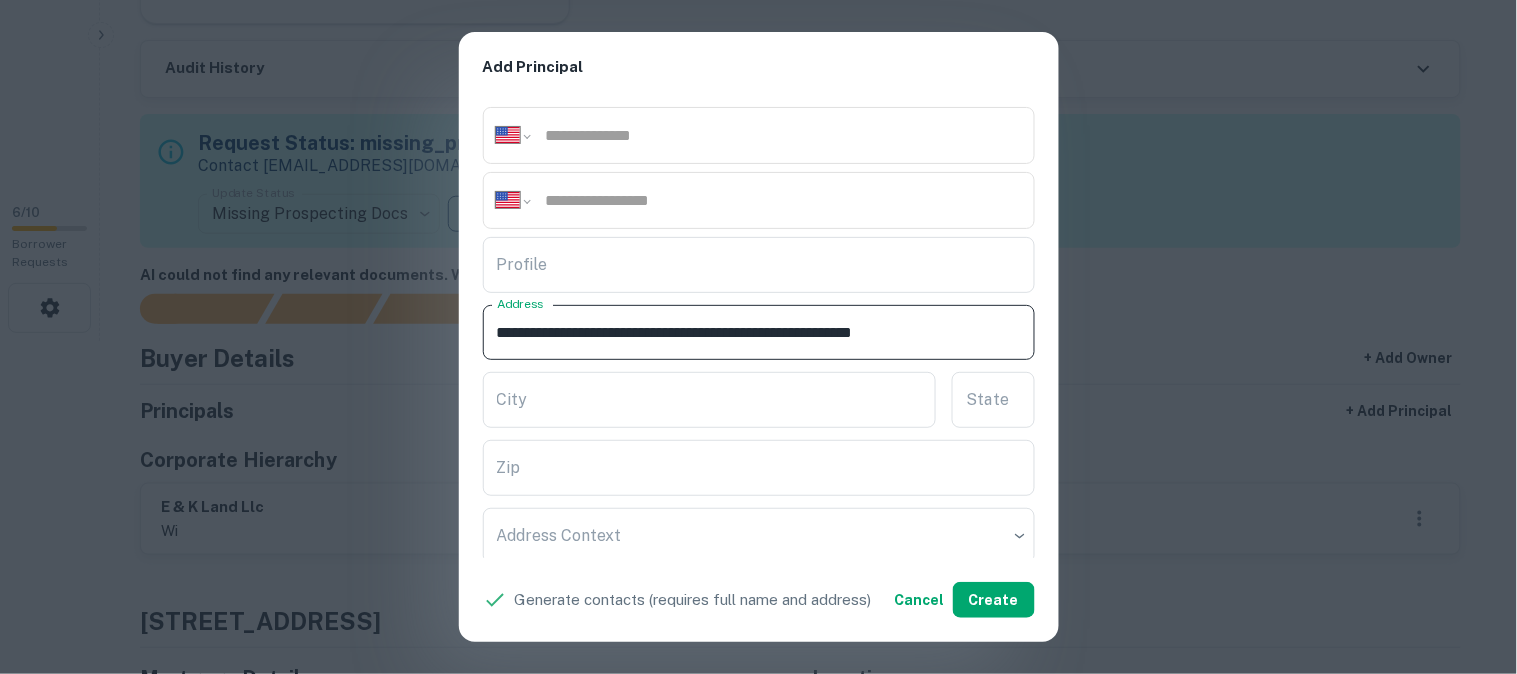 drag, startPoint x: 733, startPoint y: 334, endPoint x: 877, endPoint y: 348, distance: 144.67896 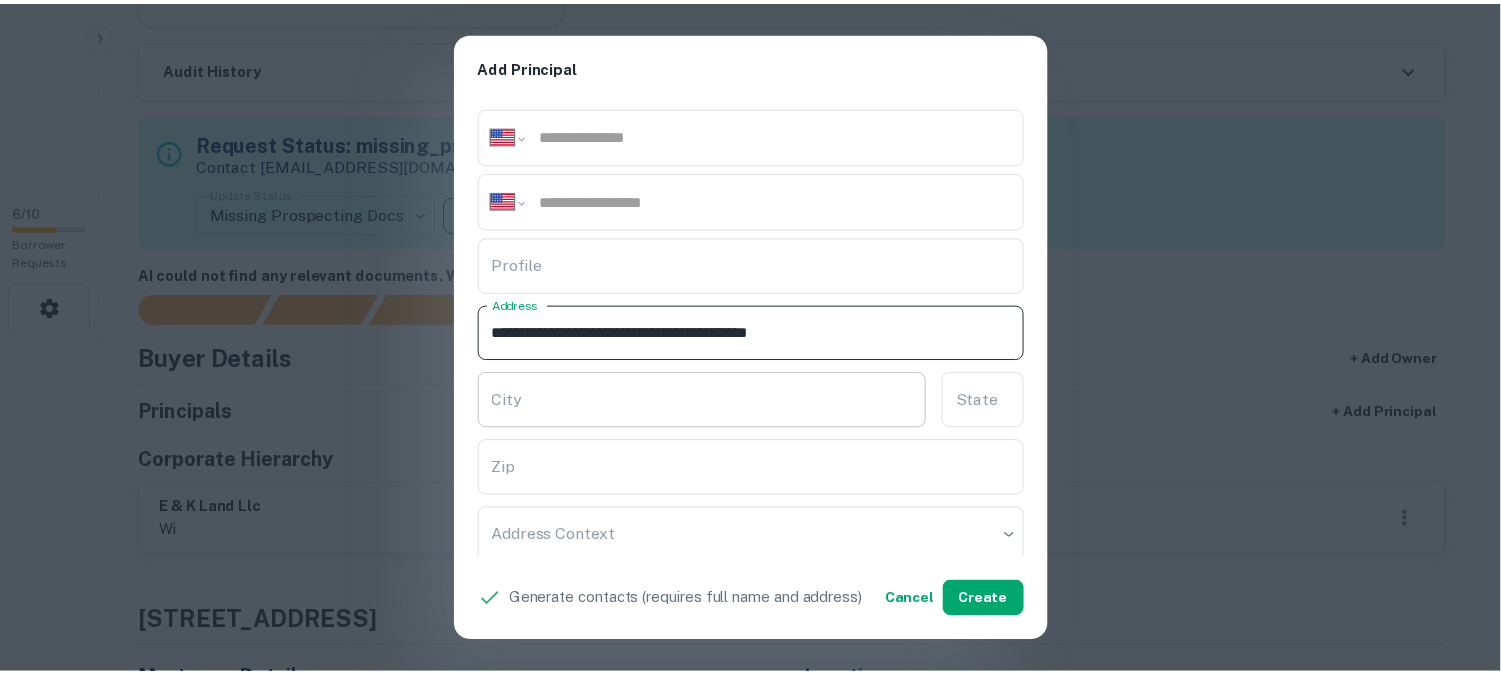 scroll, scrollTop: 0, scrollLeft: 0, axis: both 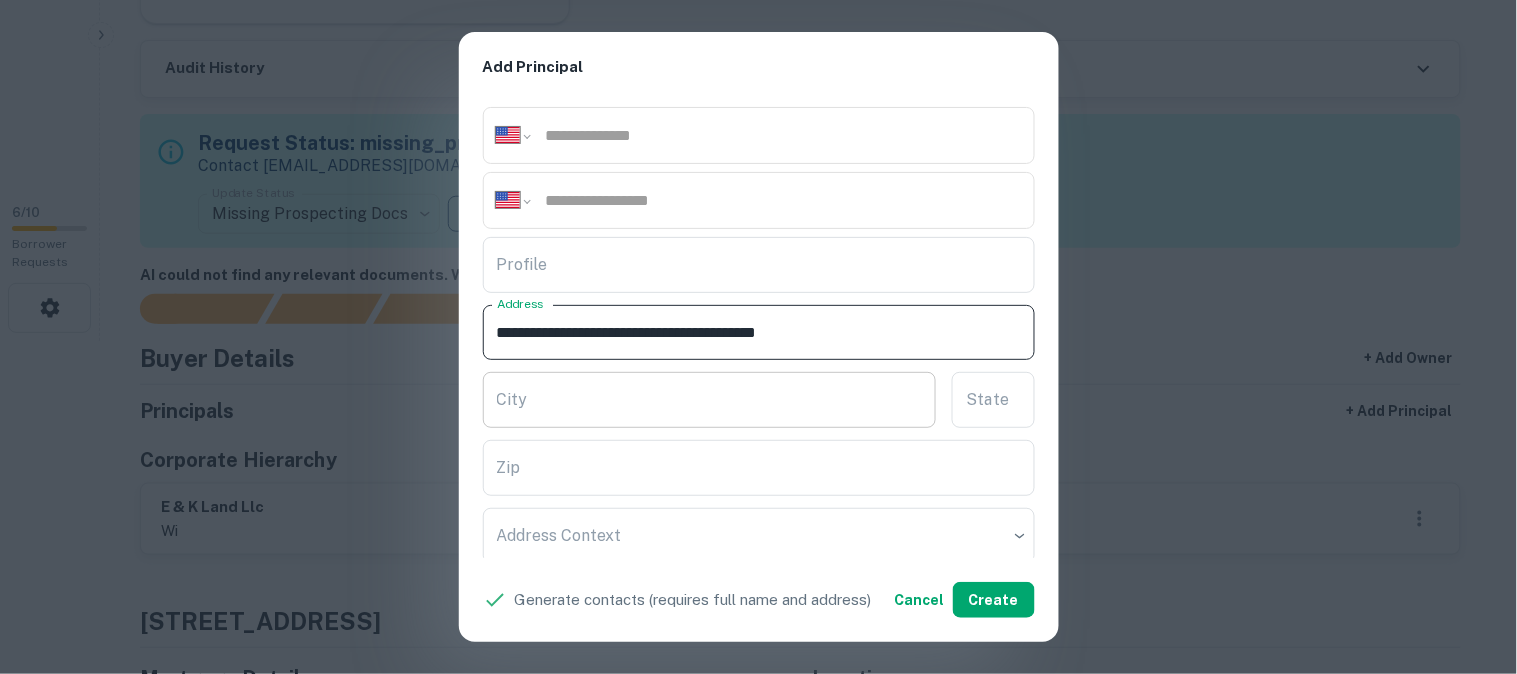 type on "**********" 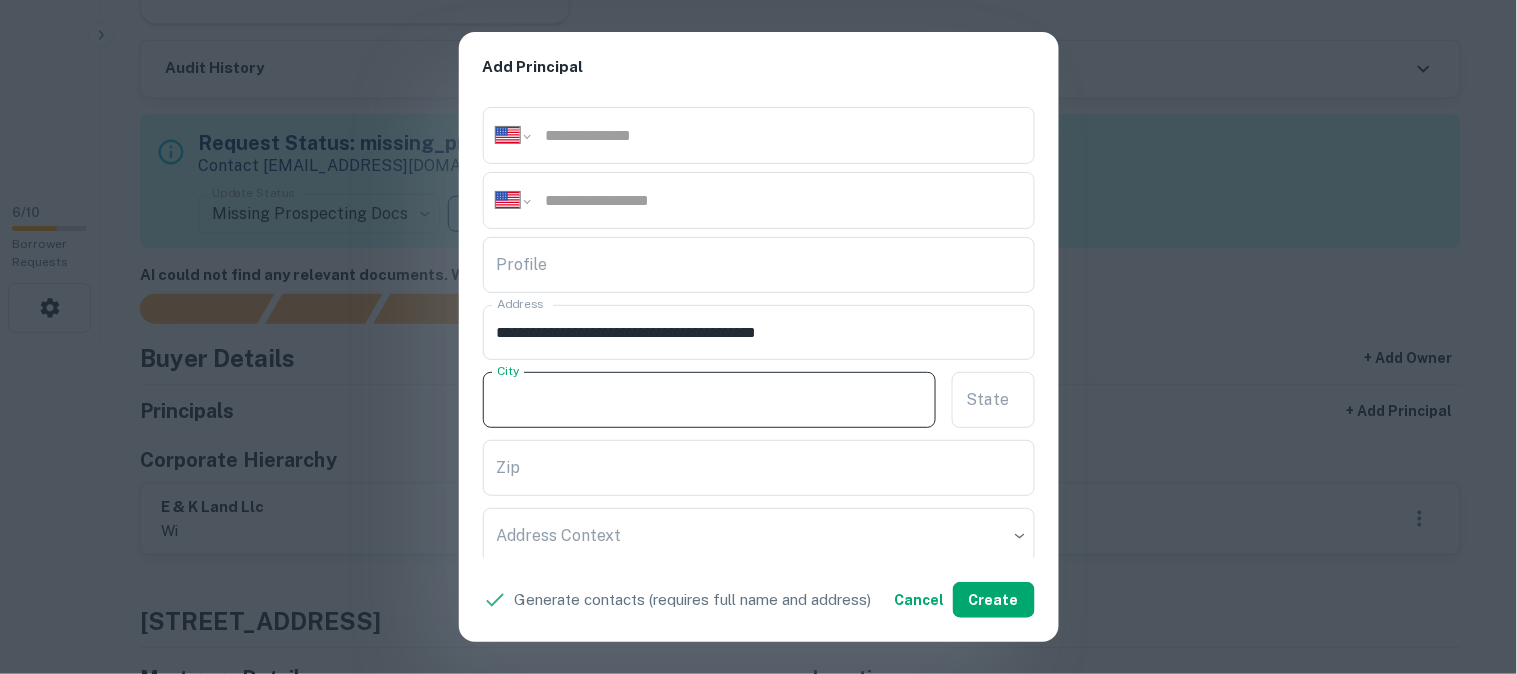 paste on "**********" 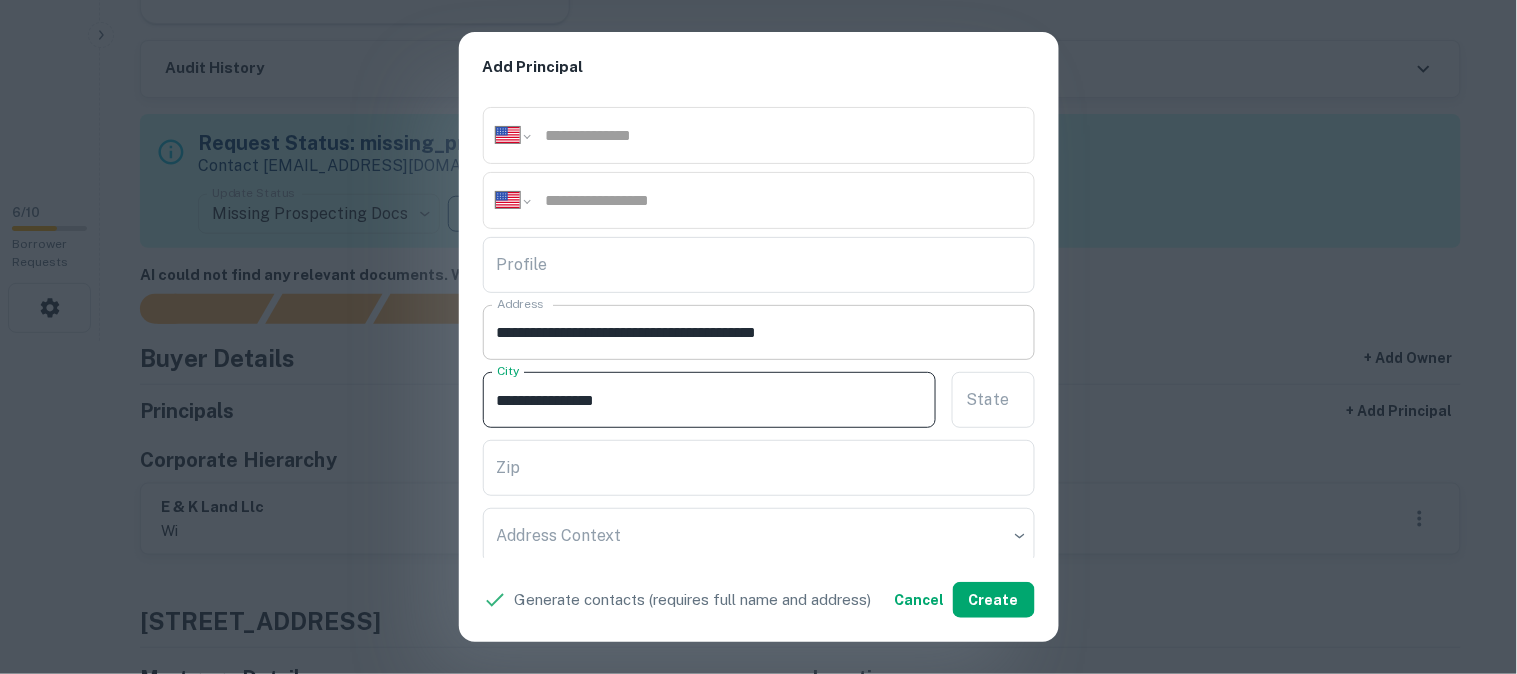 type on "**********" 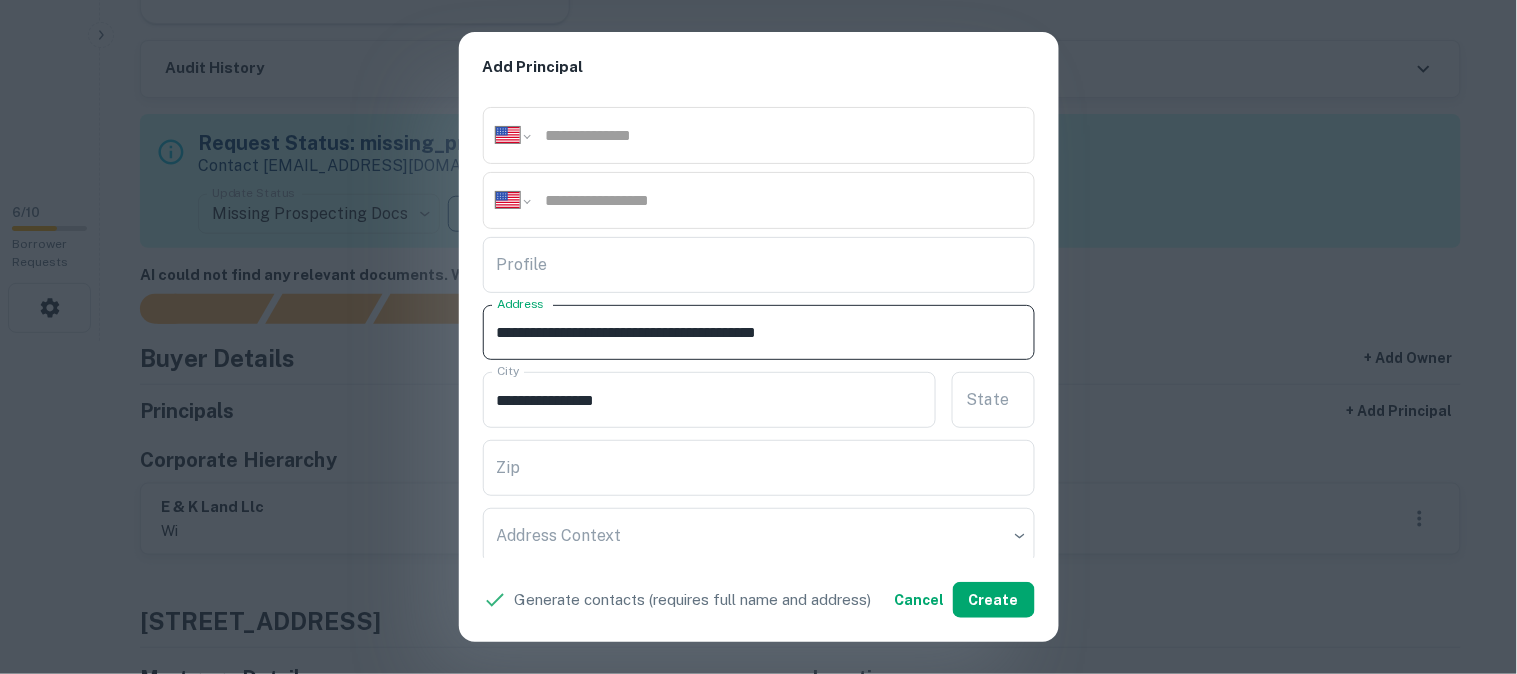 click on "**********" at bounding box center [750, 333] 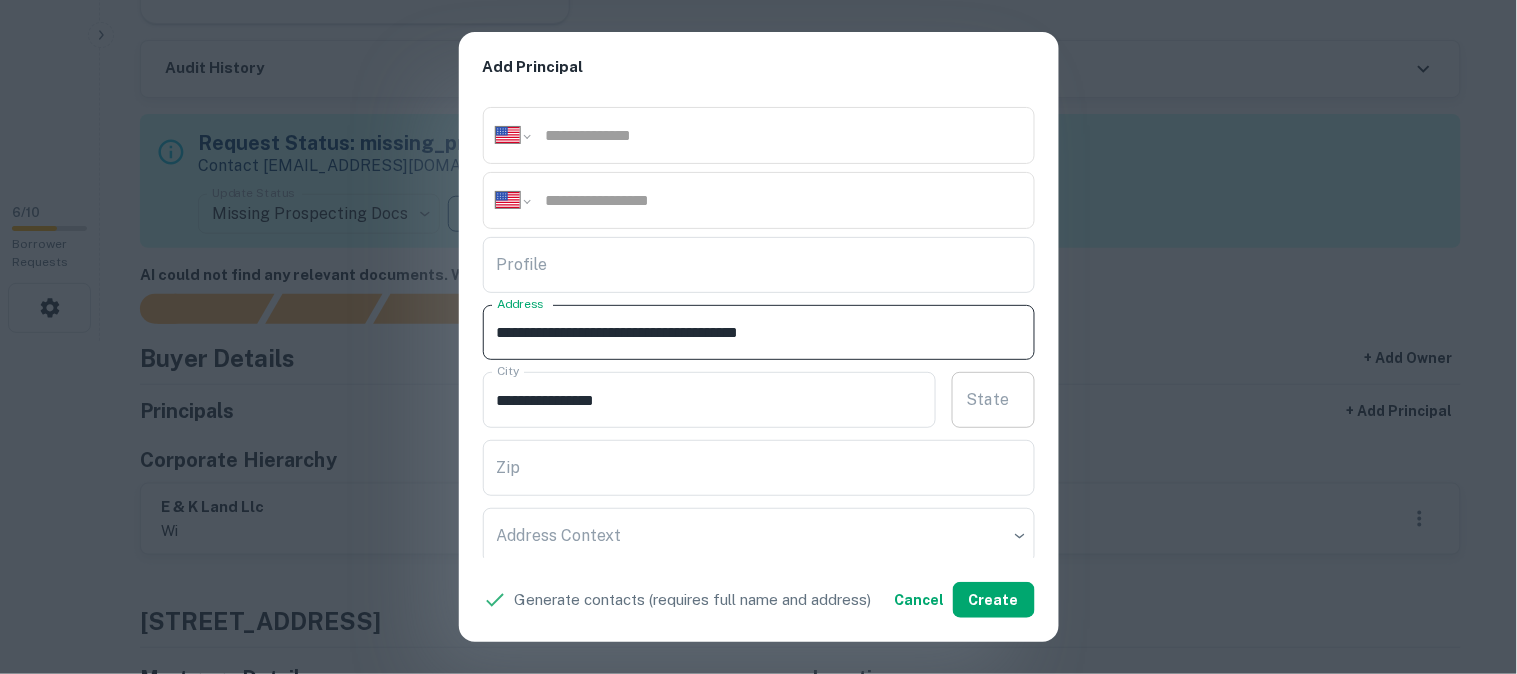type on "**********" 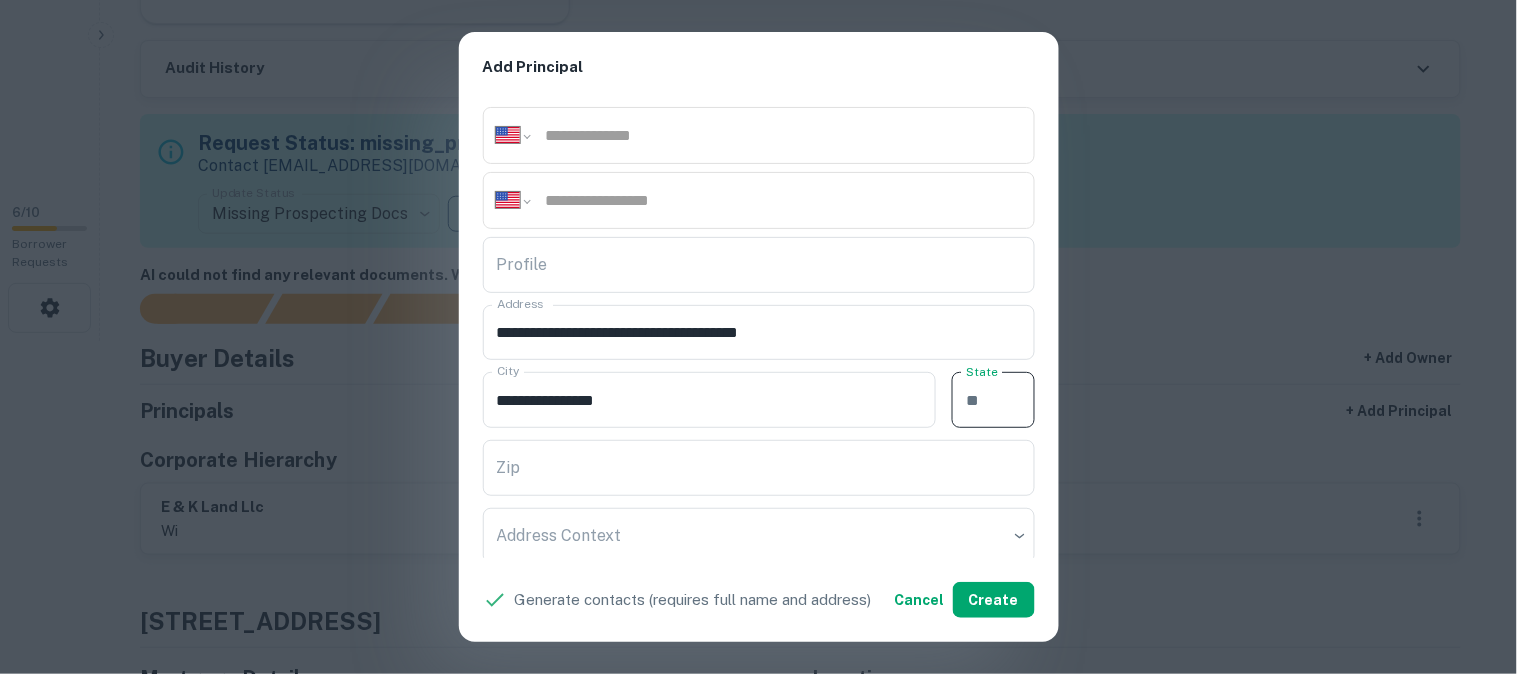 click on "State" at bounding box center [993, 400] 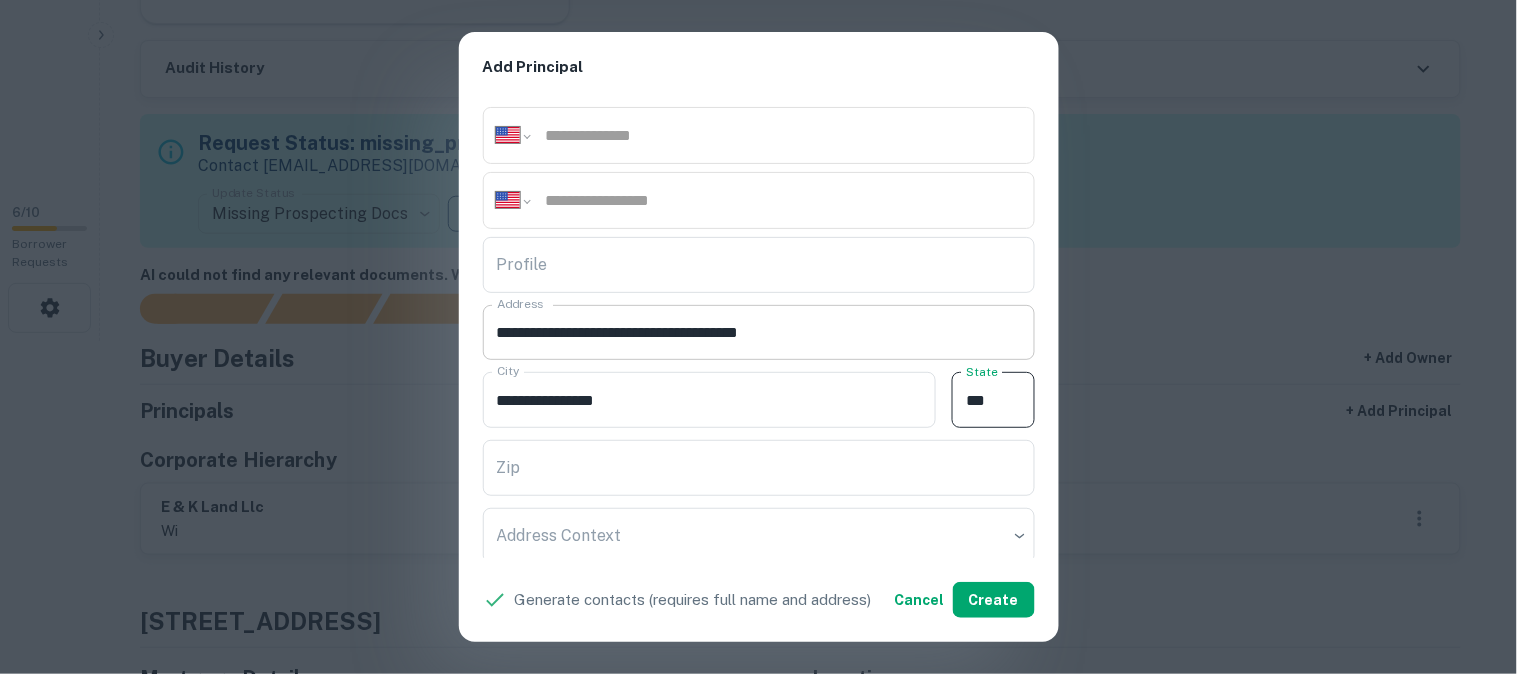 type on "**" 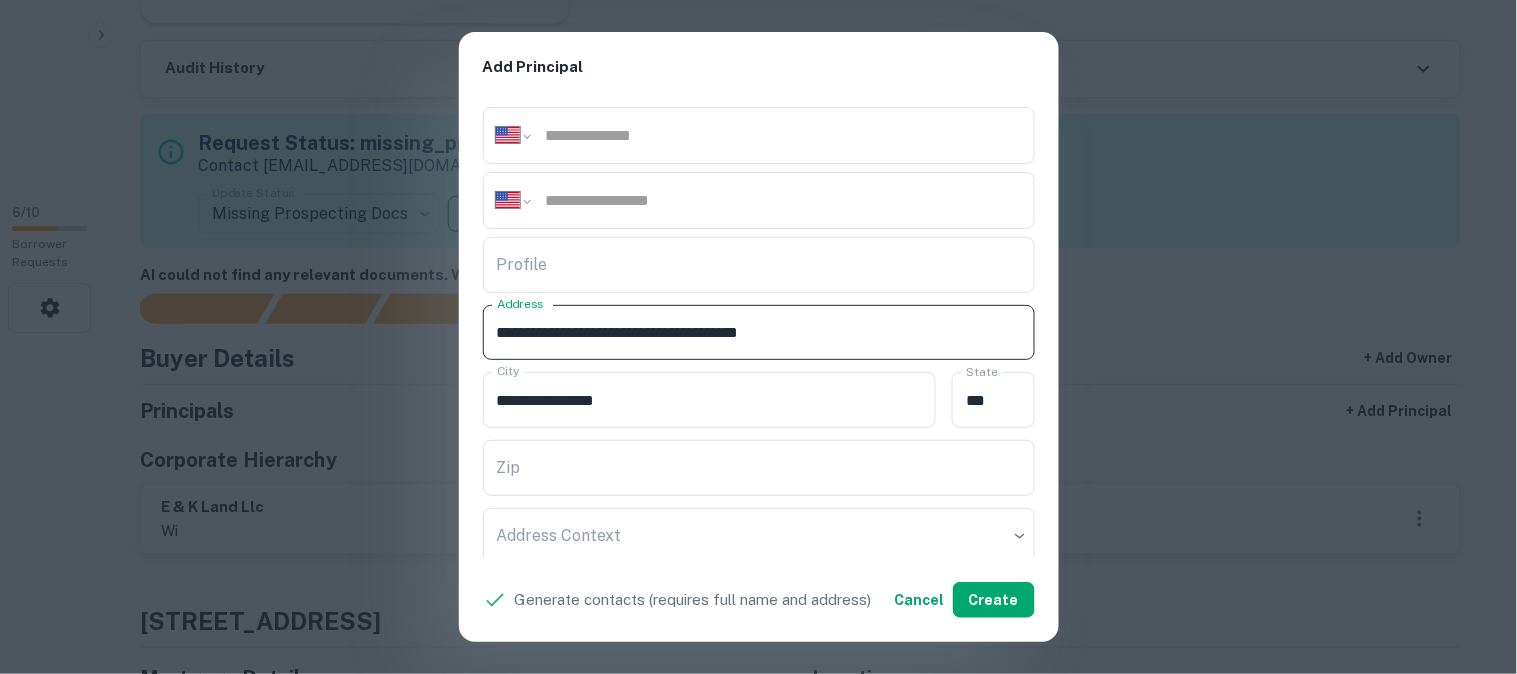 drag, startPoint x: 746, startPoint y: 332, endPoint x: 877, endPoint y: 343, distance: 131.46101 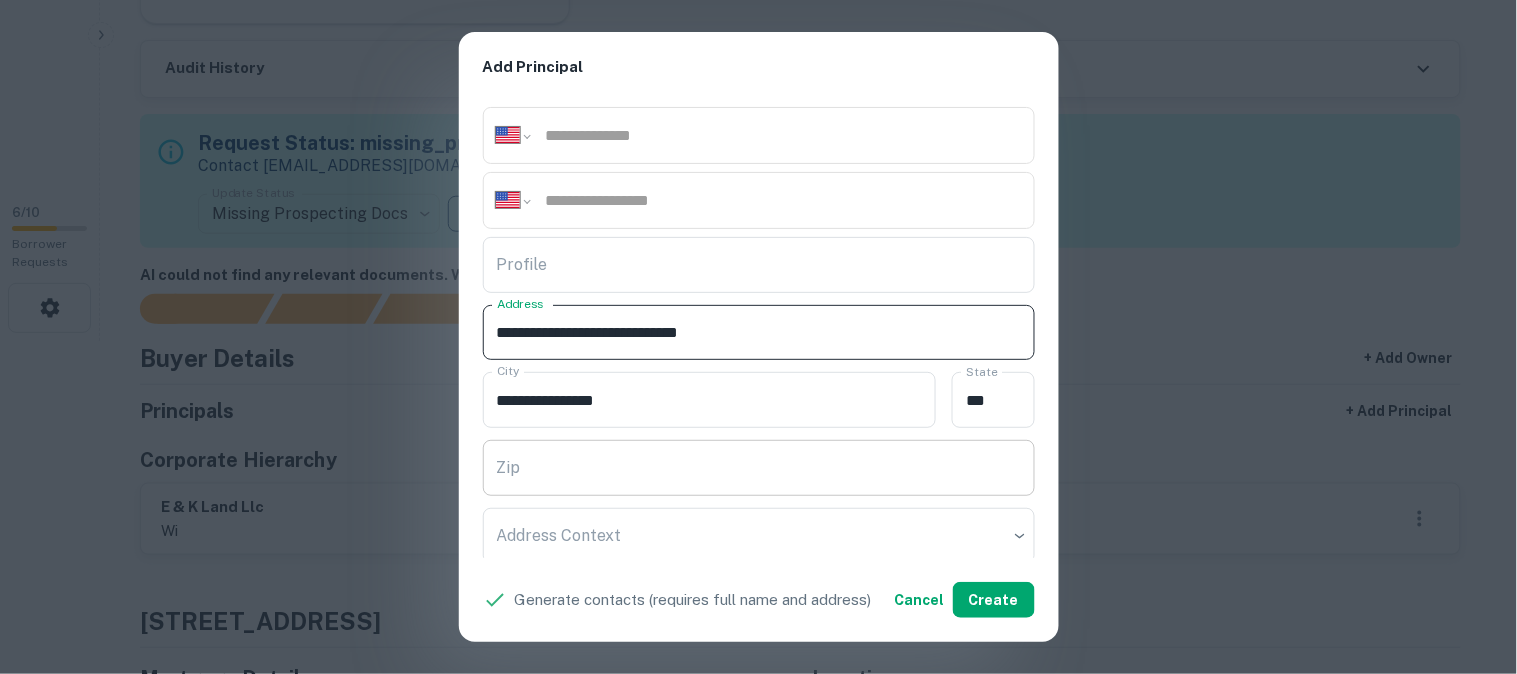 type on "**********" 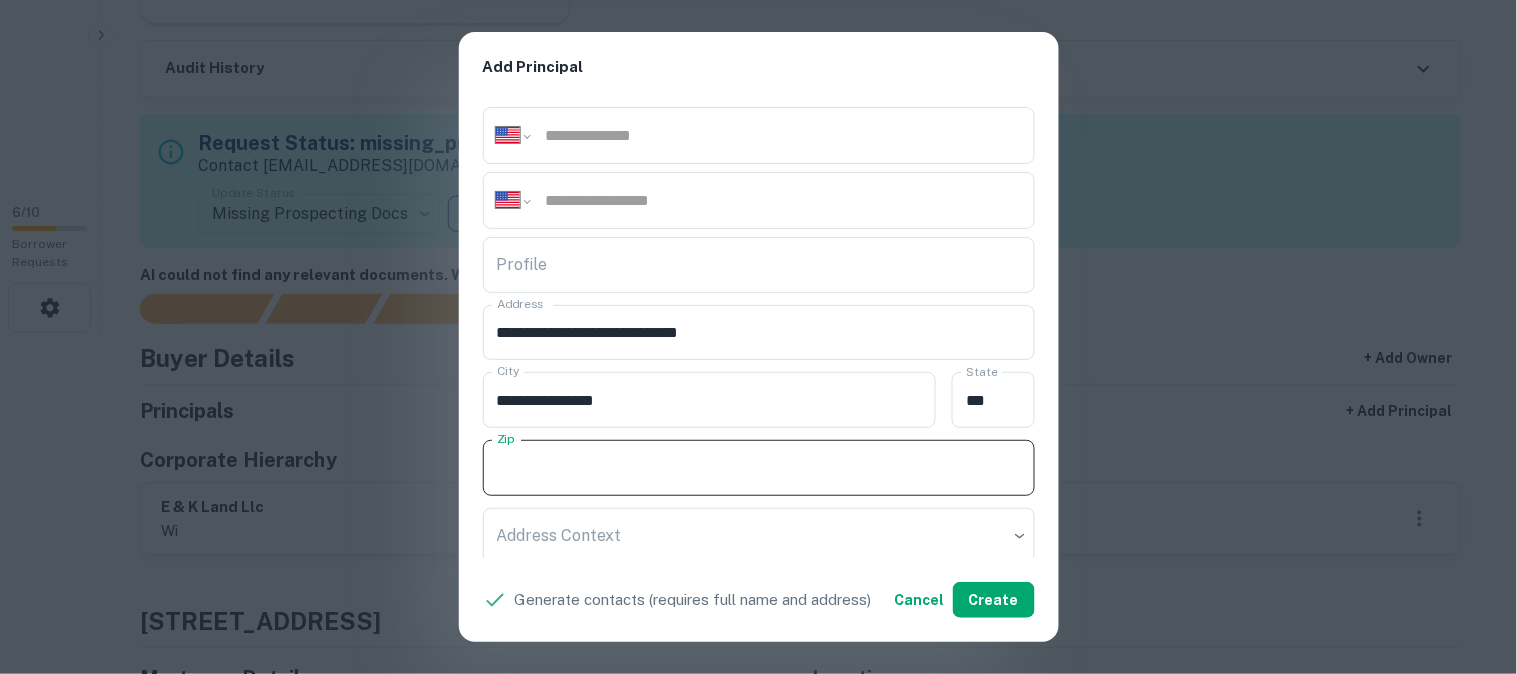 click on "Zip" at bounding box center [759, 468] 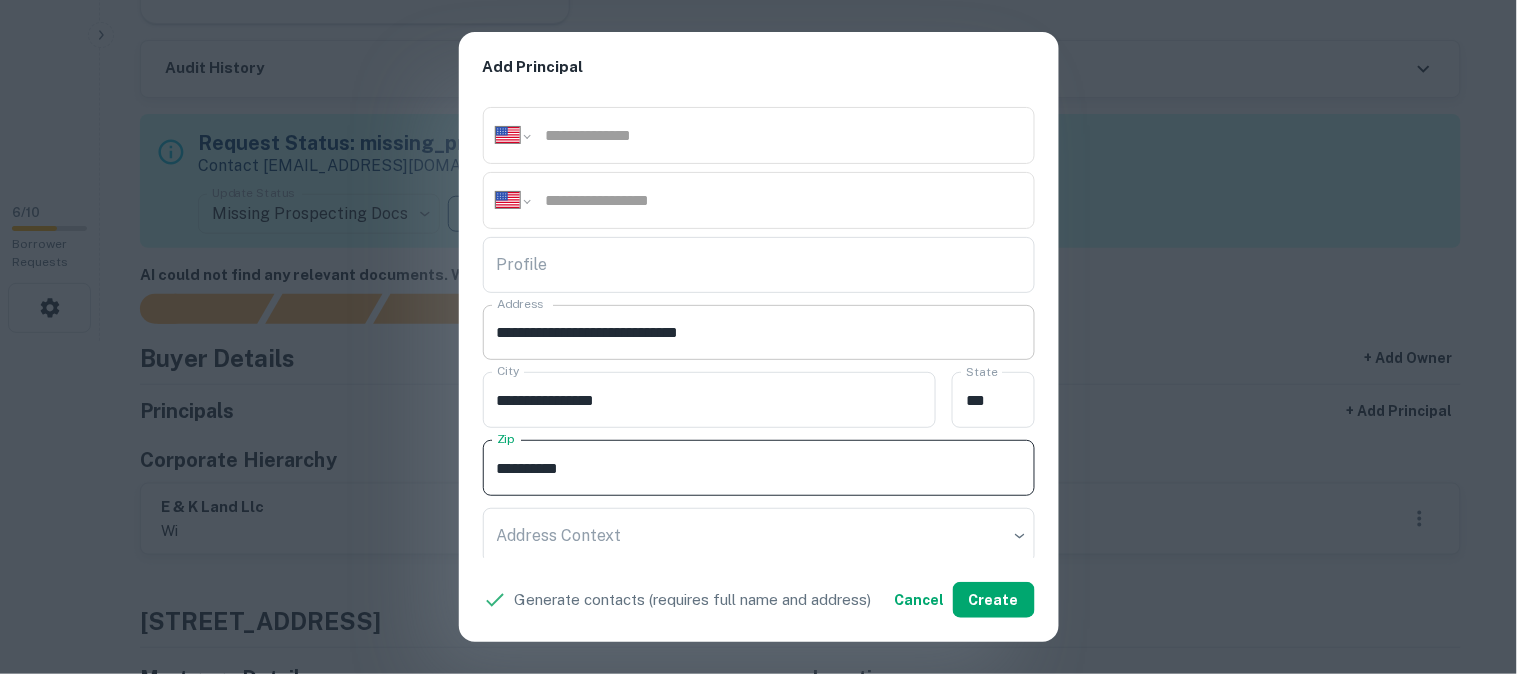 type on "**********" 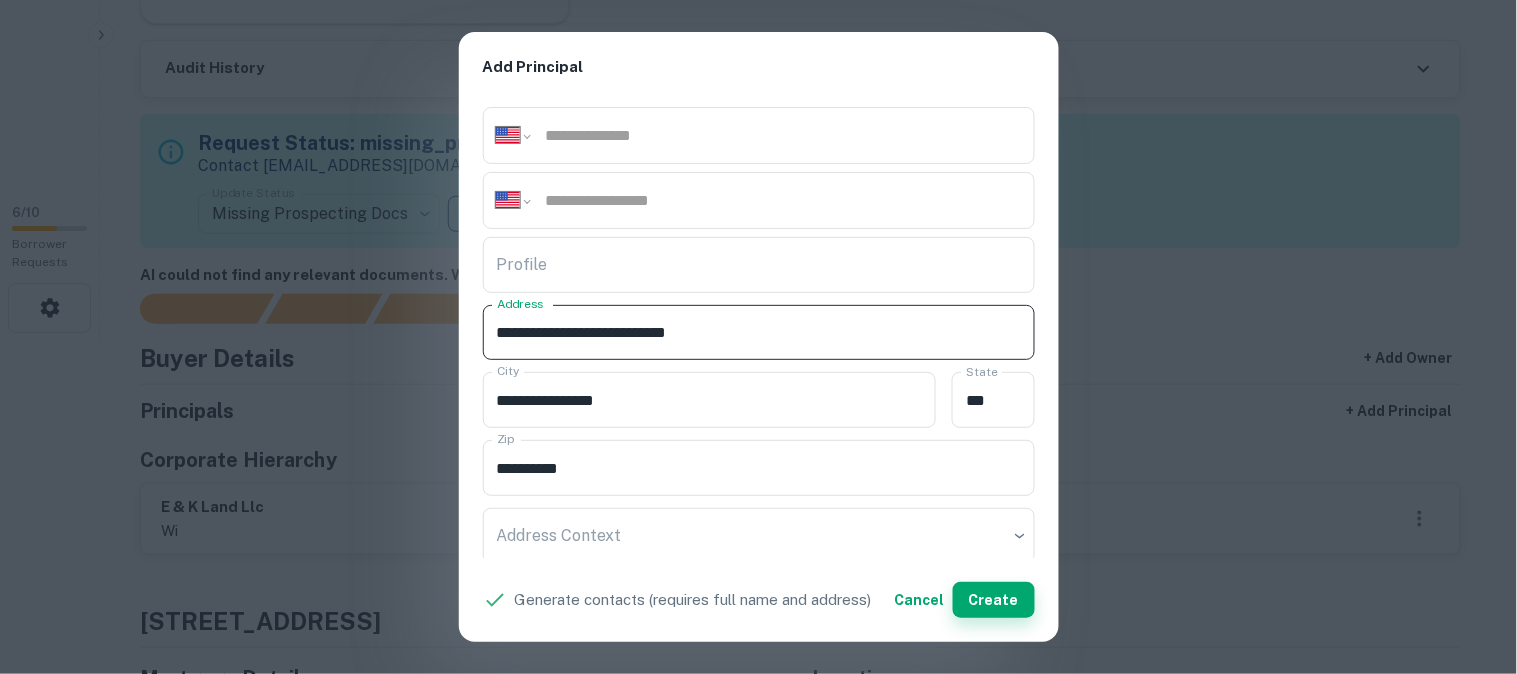 type on "**********" 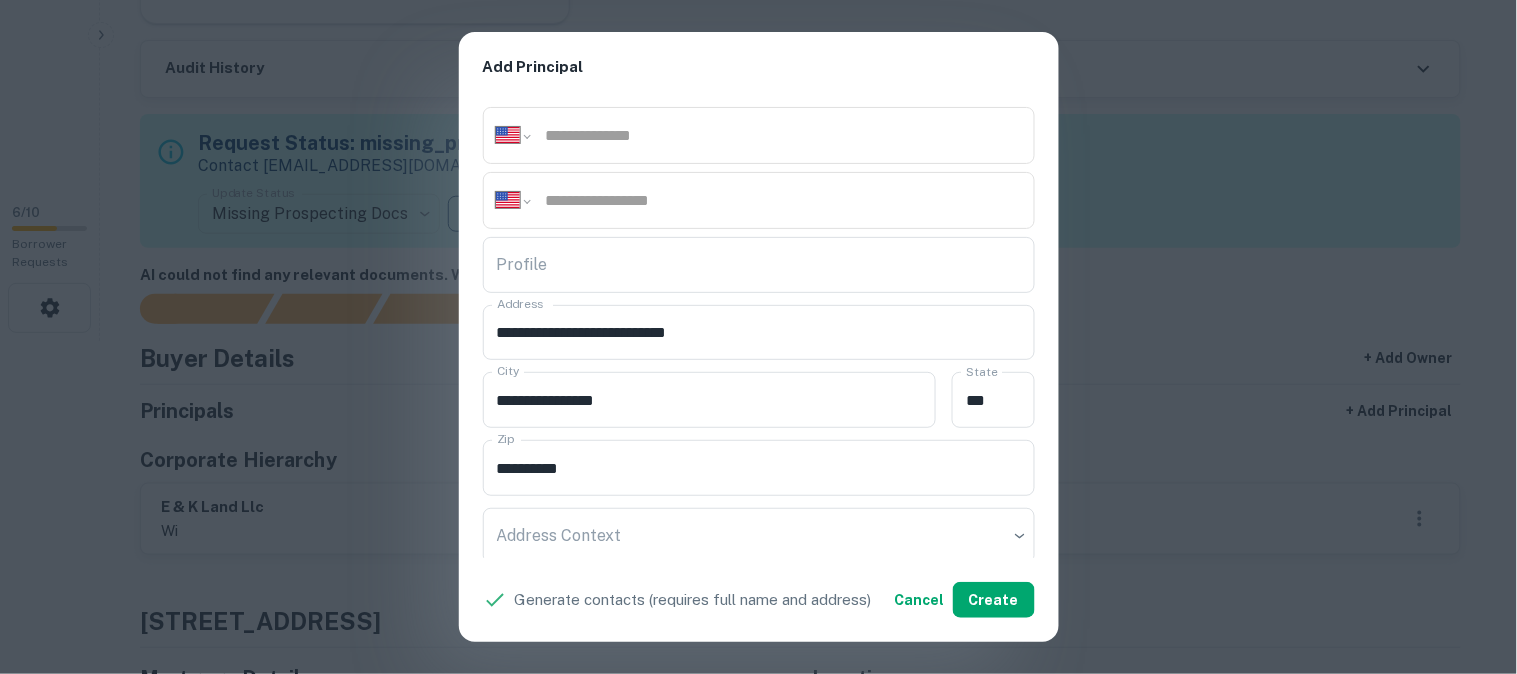 click on "**********" at bounding box center [758, 337] 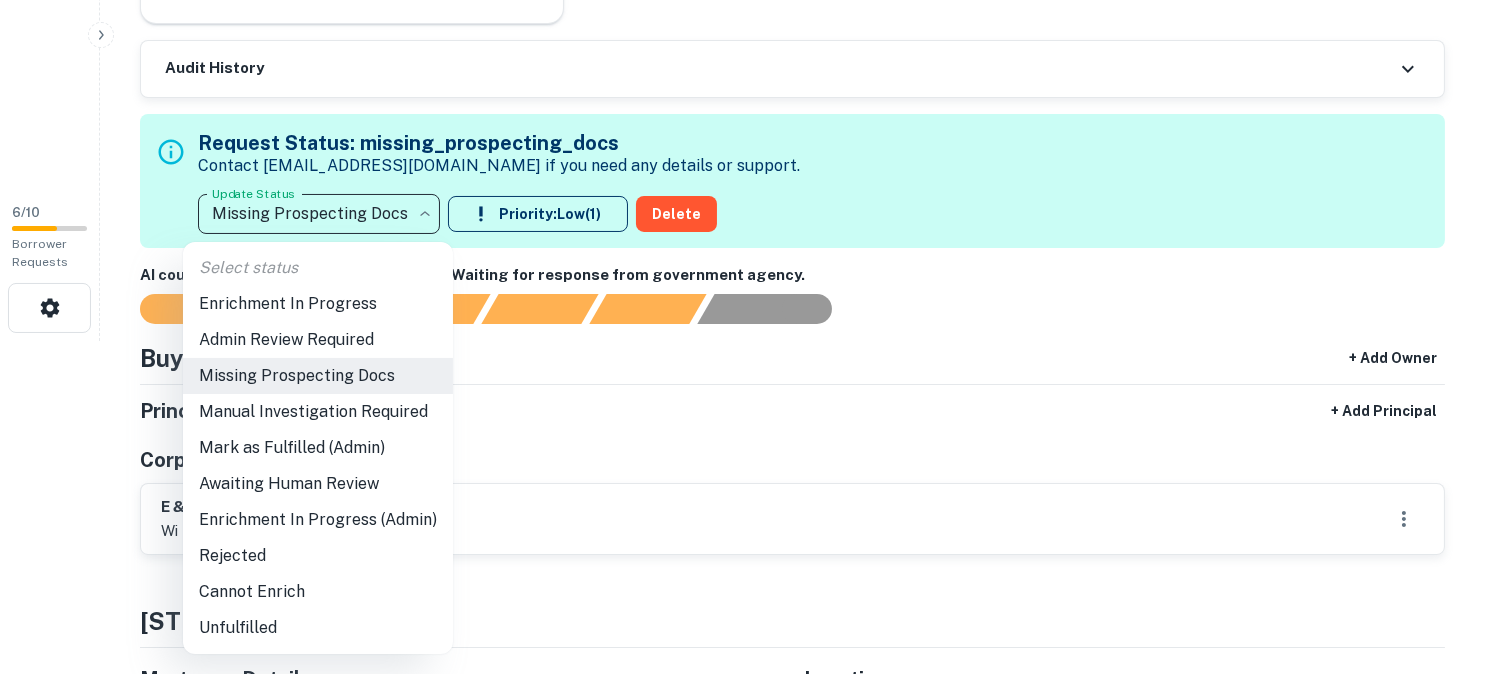 click on "**********" at bounding box center [750, 4] 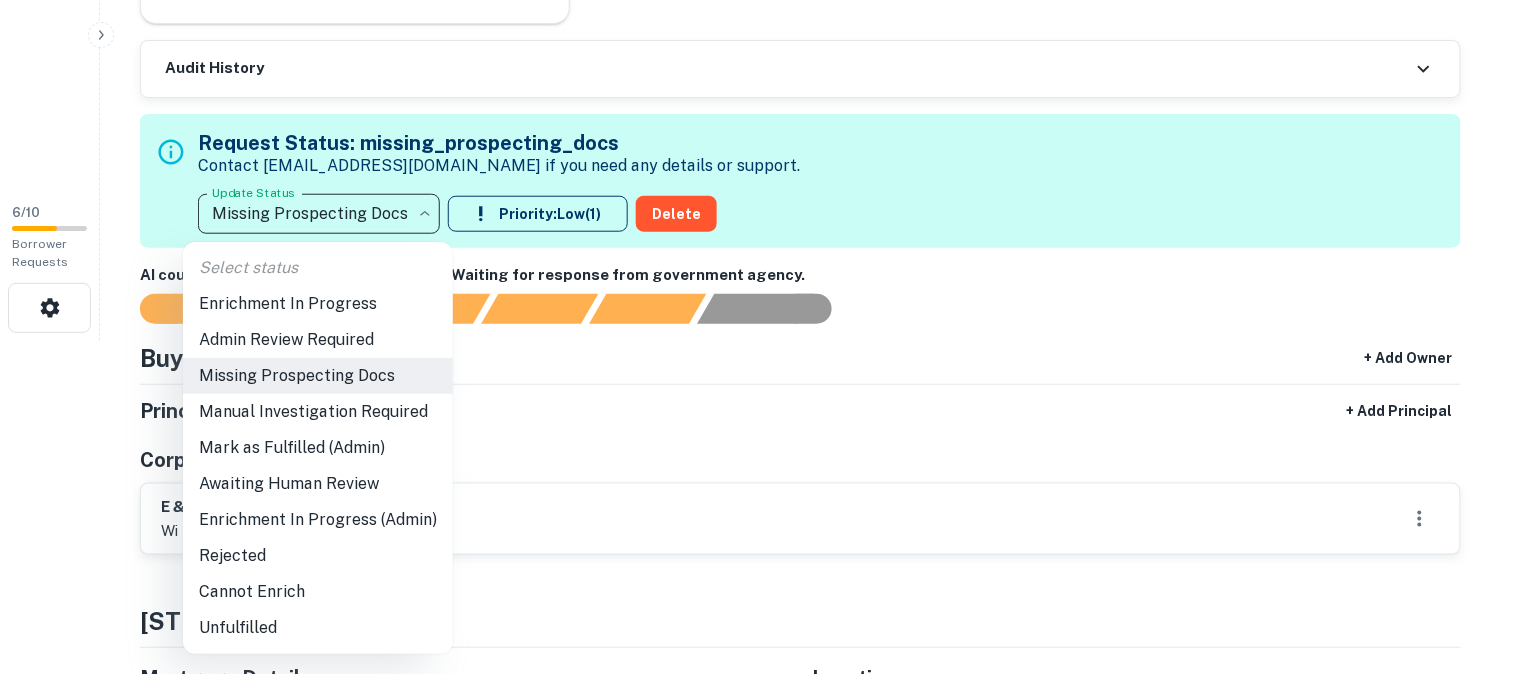 click at bounding box center (758, 337) 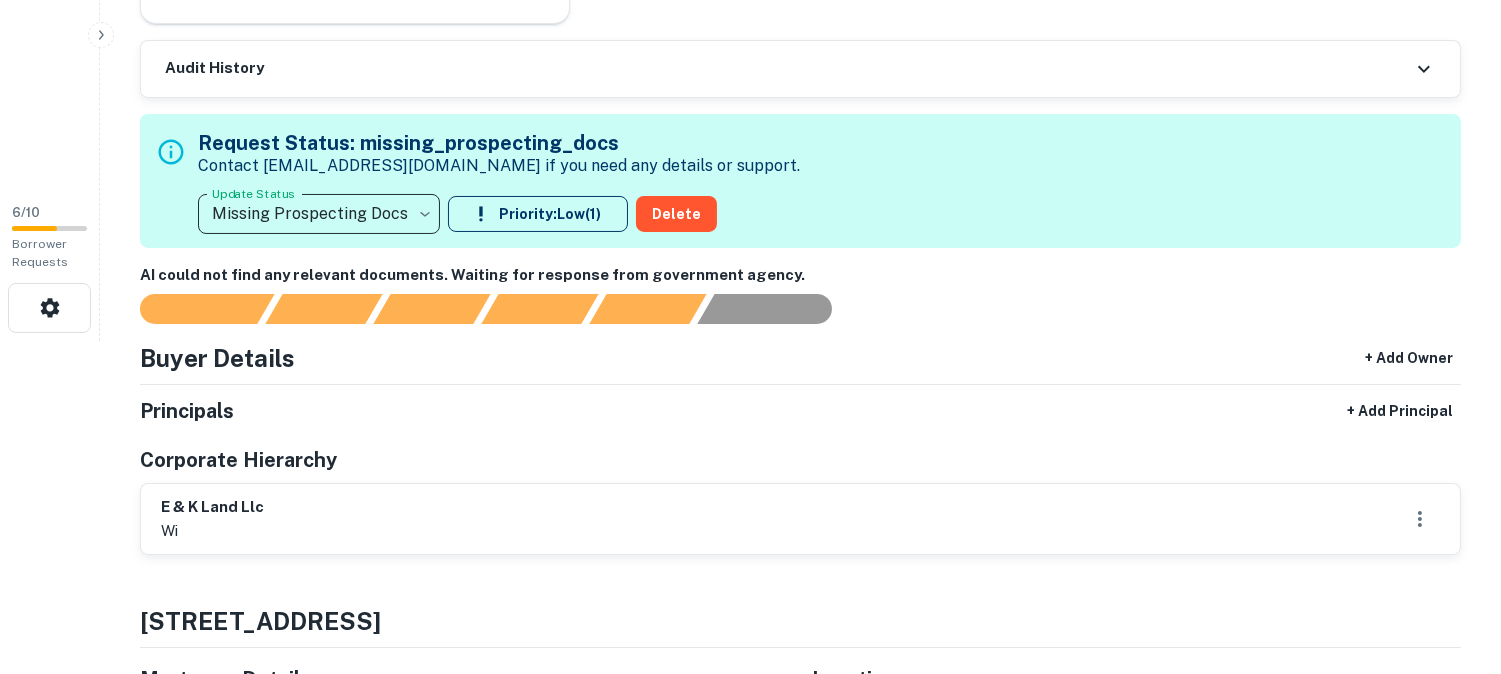 click on "**********" at bounding box center [750, 4] 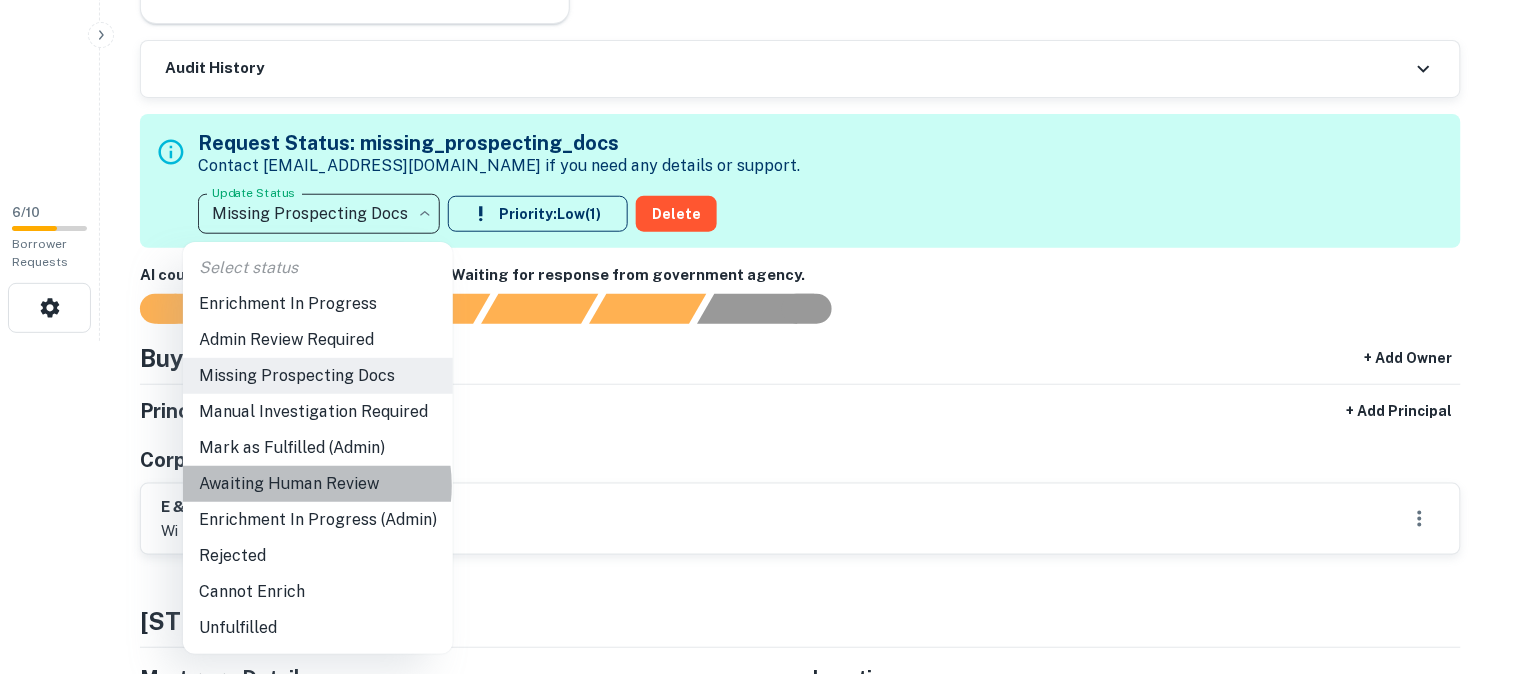 click on "Awaiting Human Review" at bounding box center [318, 484] 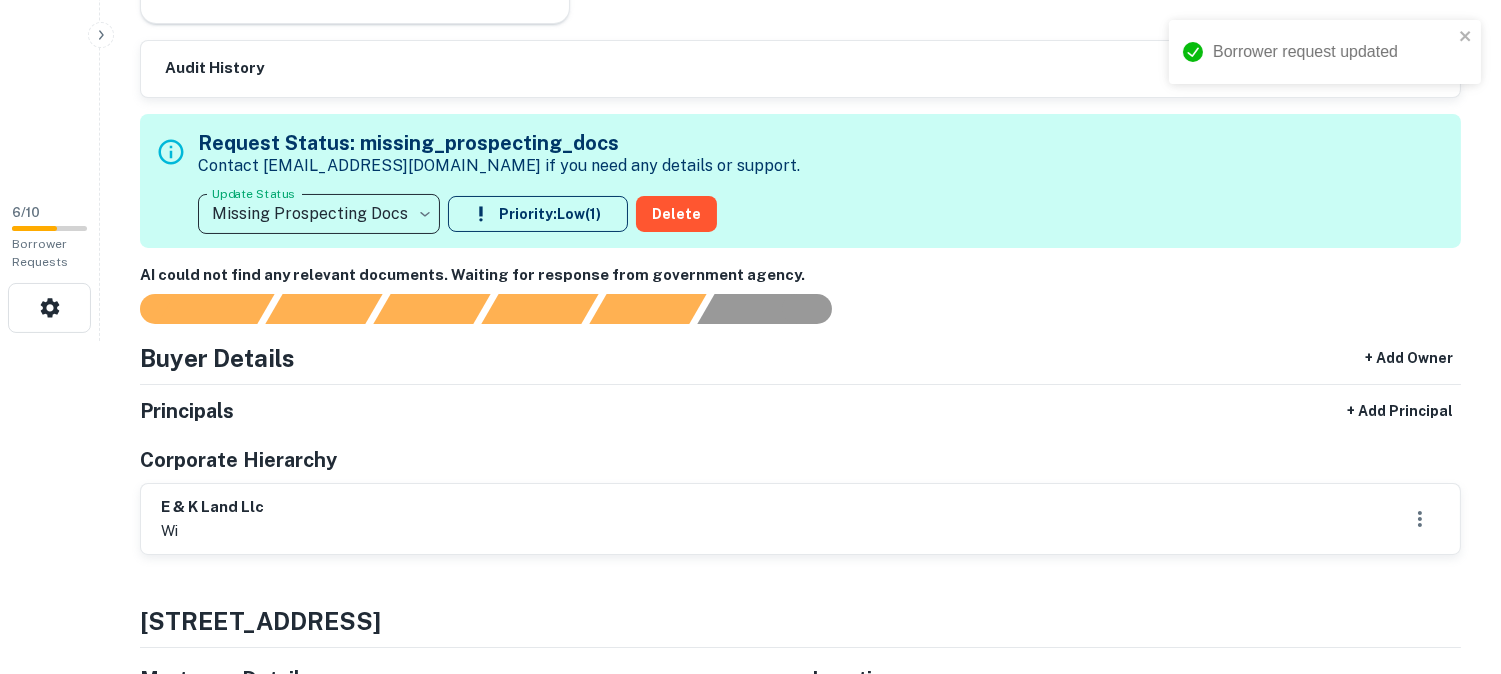type on "**********" 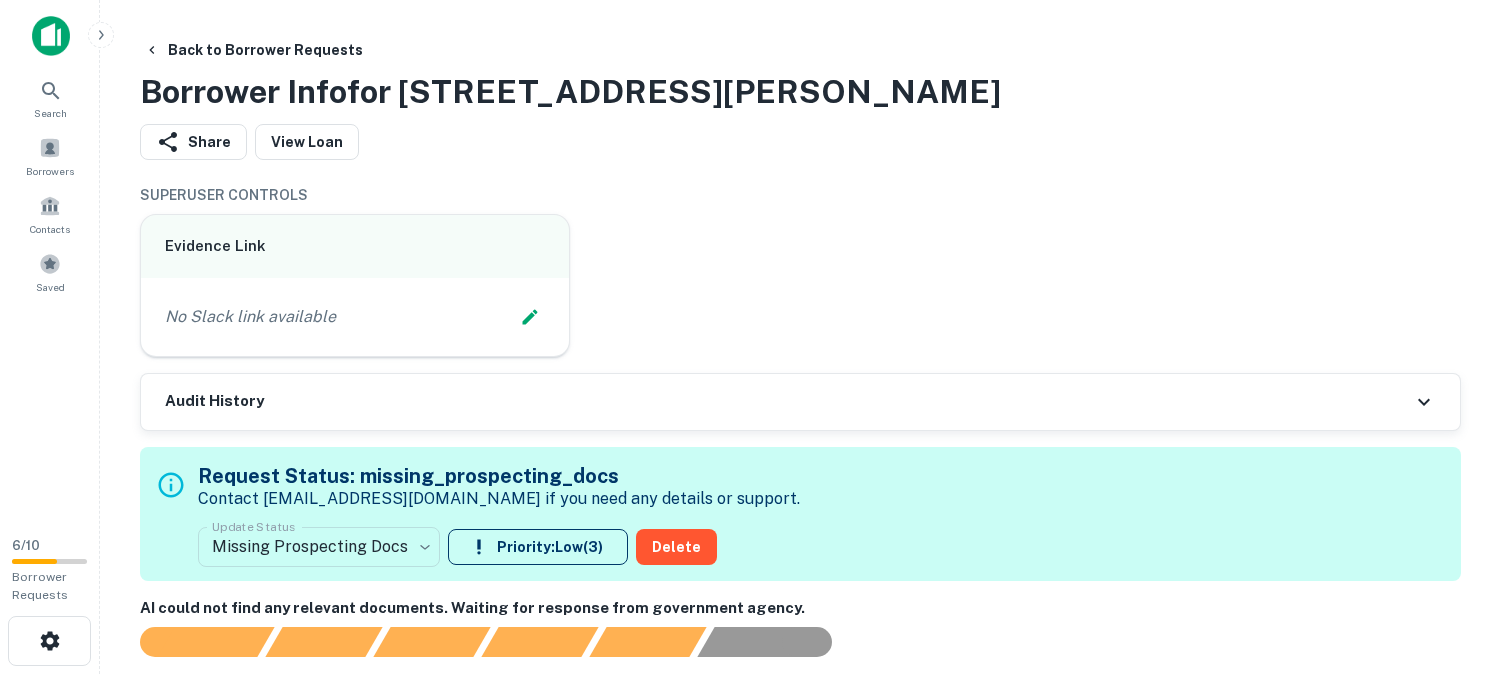 scroll, scrollTop: 0, scrollLeft: 0, axis: both 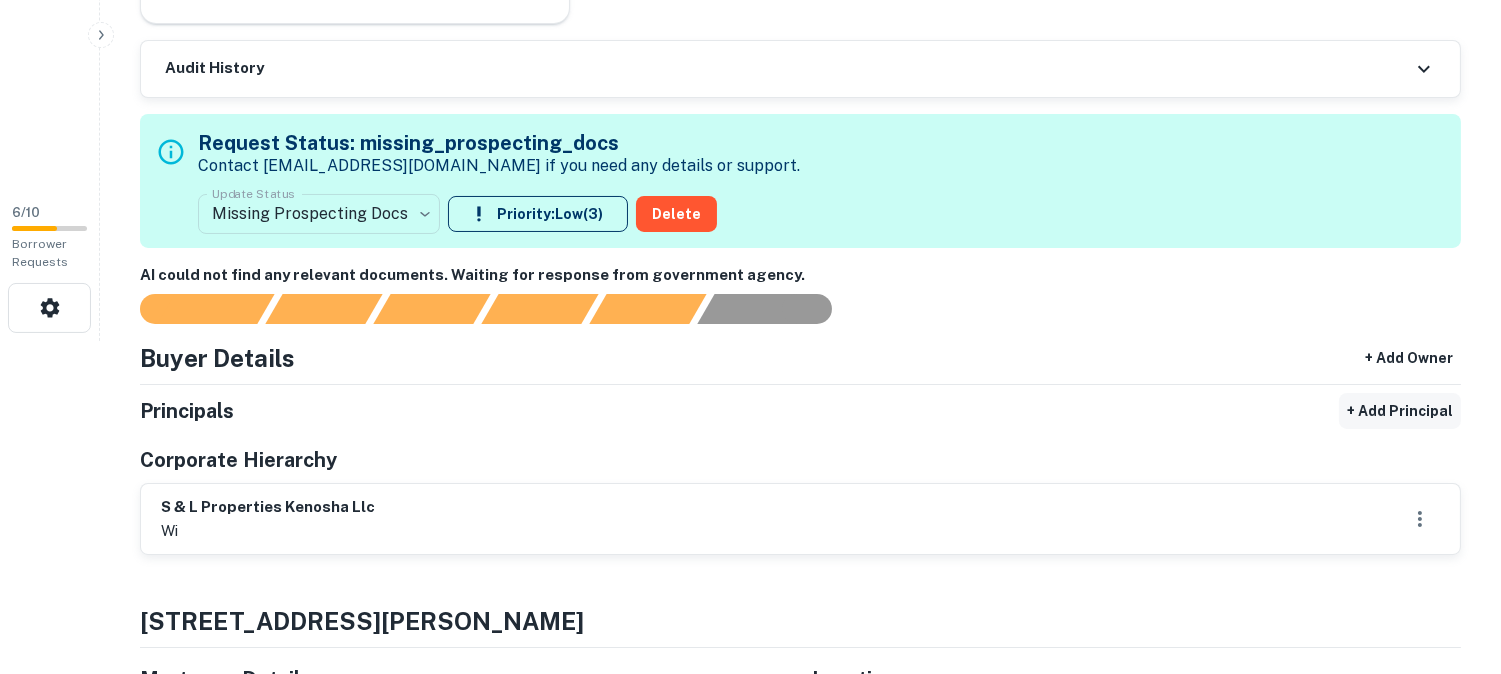 click on "+ Add Principal" at bounding box center [1400, 411] 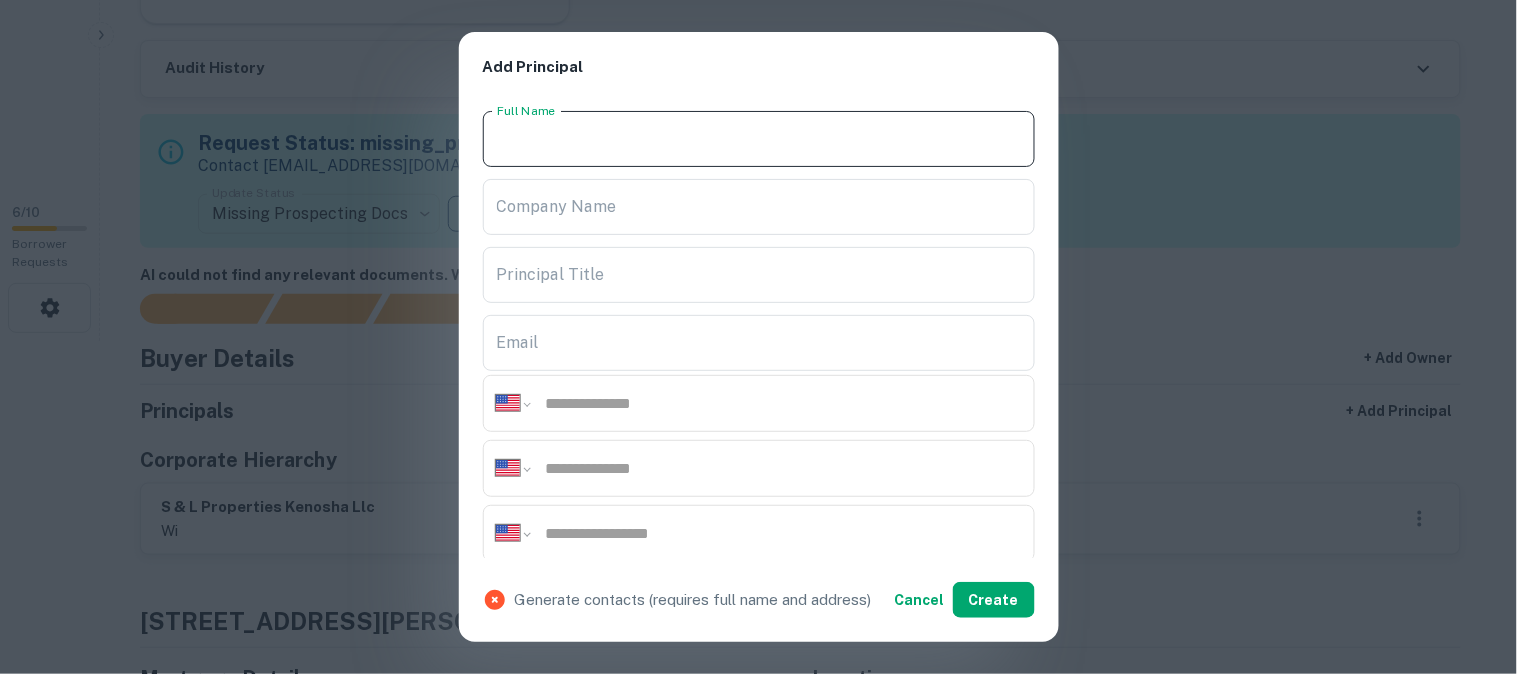 click on "Full Name" at bounding box center [759, 139] 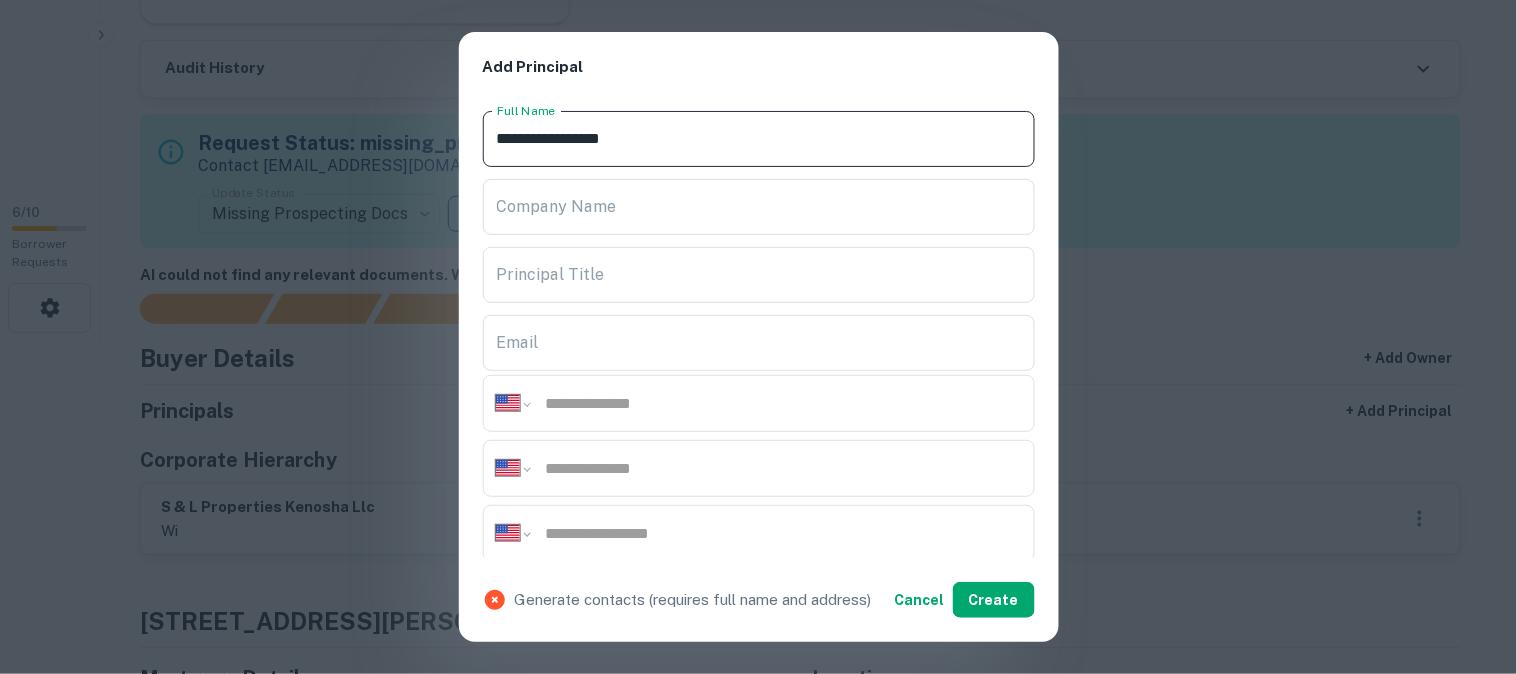 type on "**********" 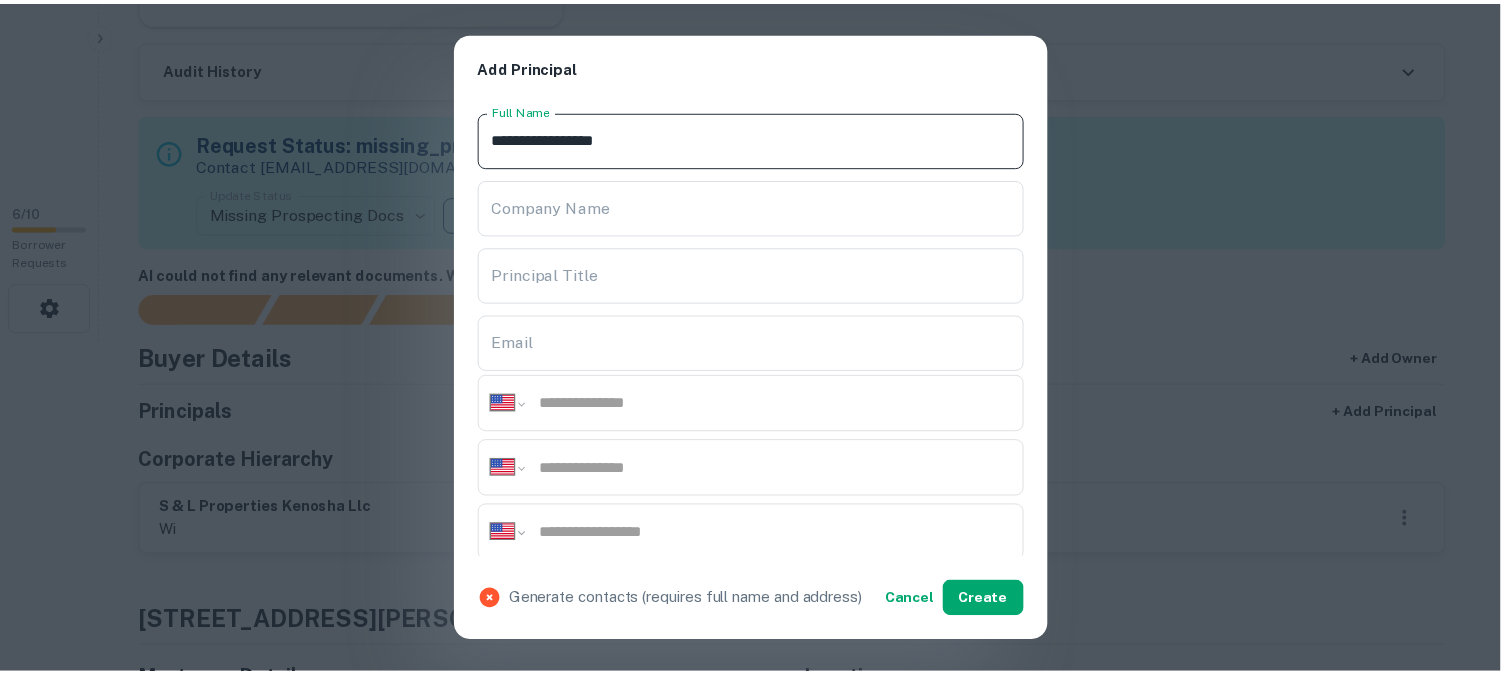 scroll, scrollTop: 333, scrollLeft: 0, axis: vertical 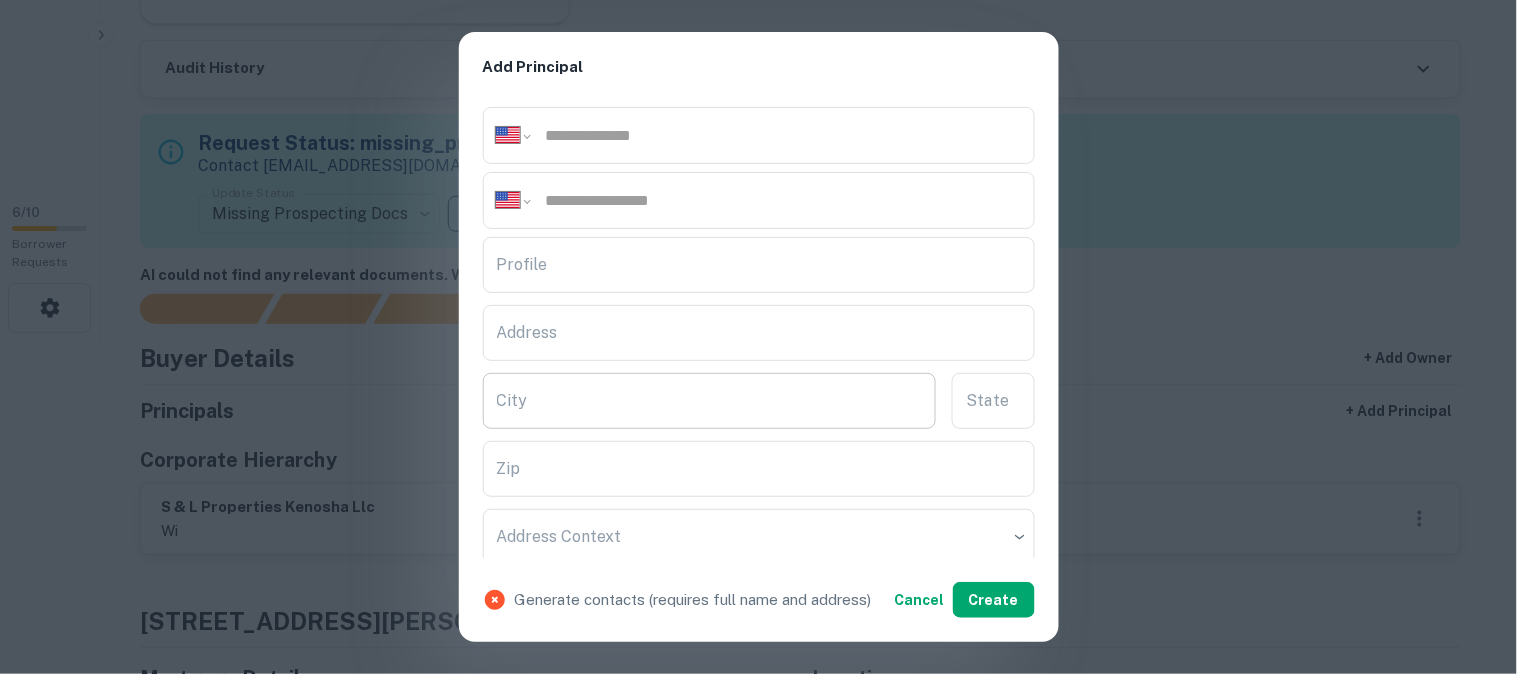 click on "City" at bounding box center (710, 401) 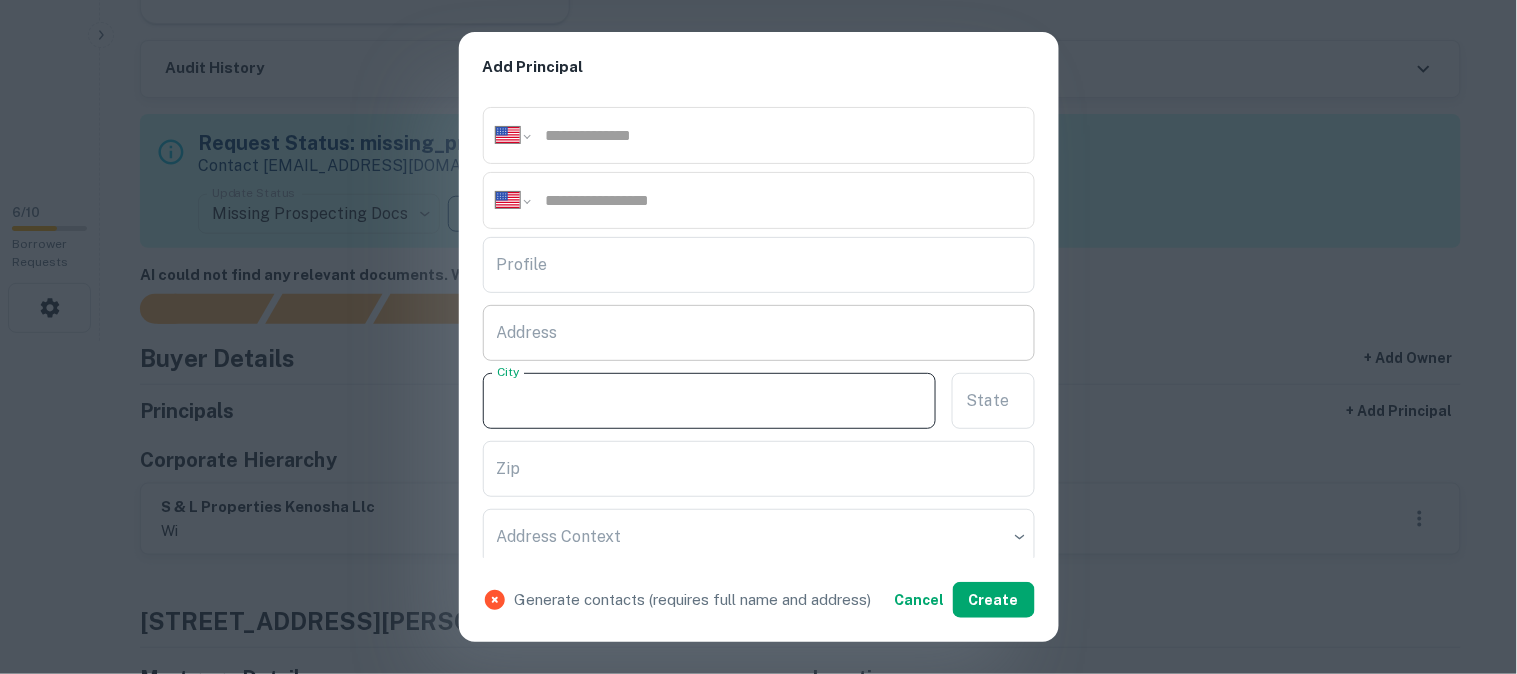 click on "Address" at bounding box center [759, 333] 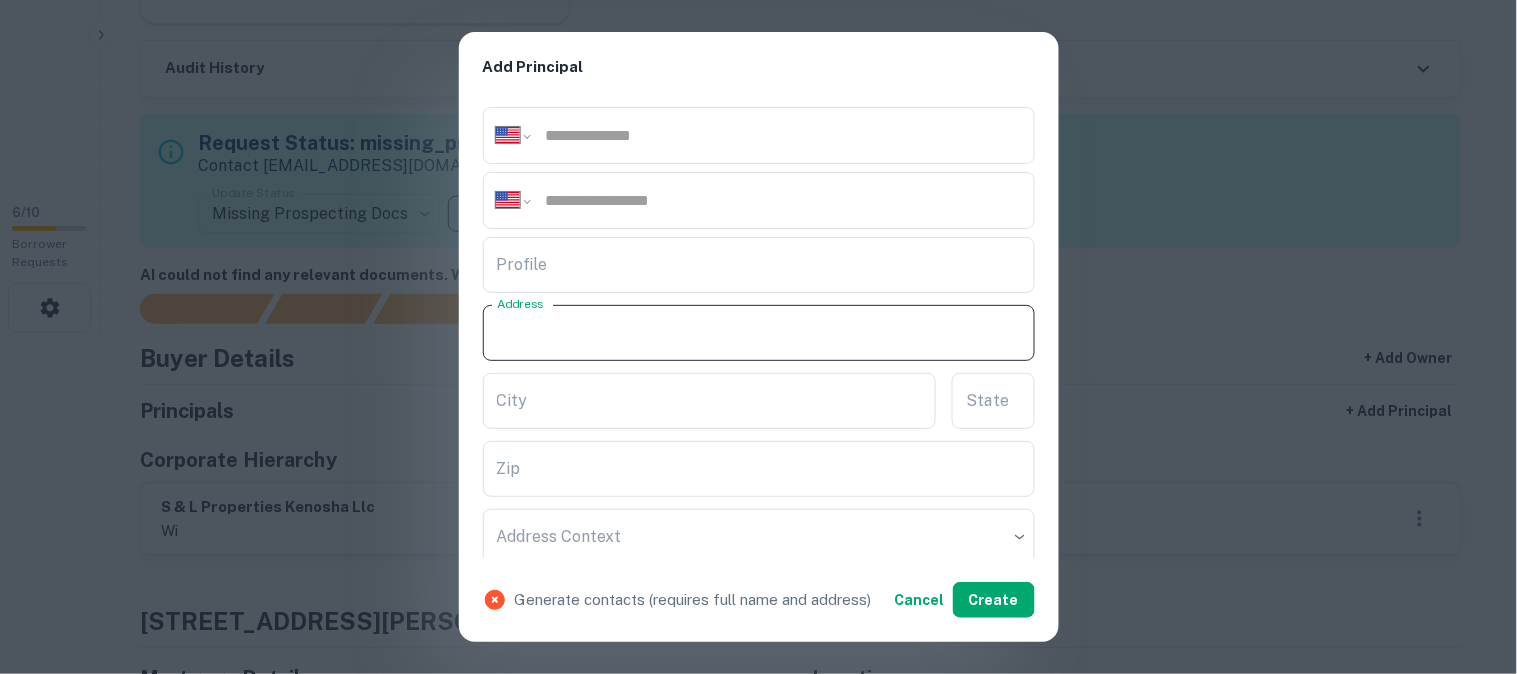 paste on "**********" 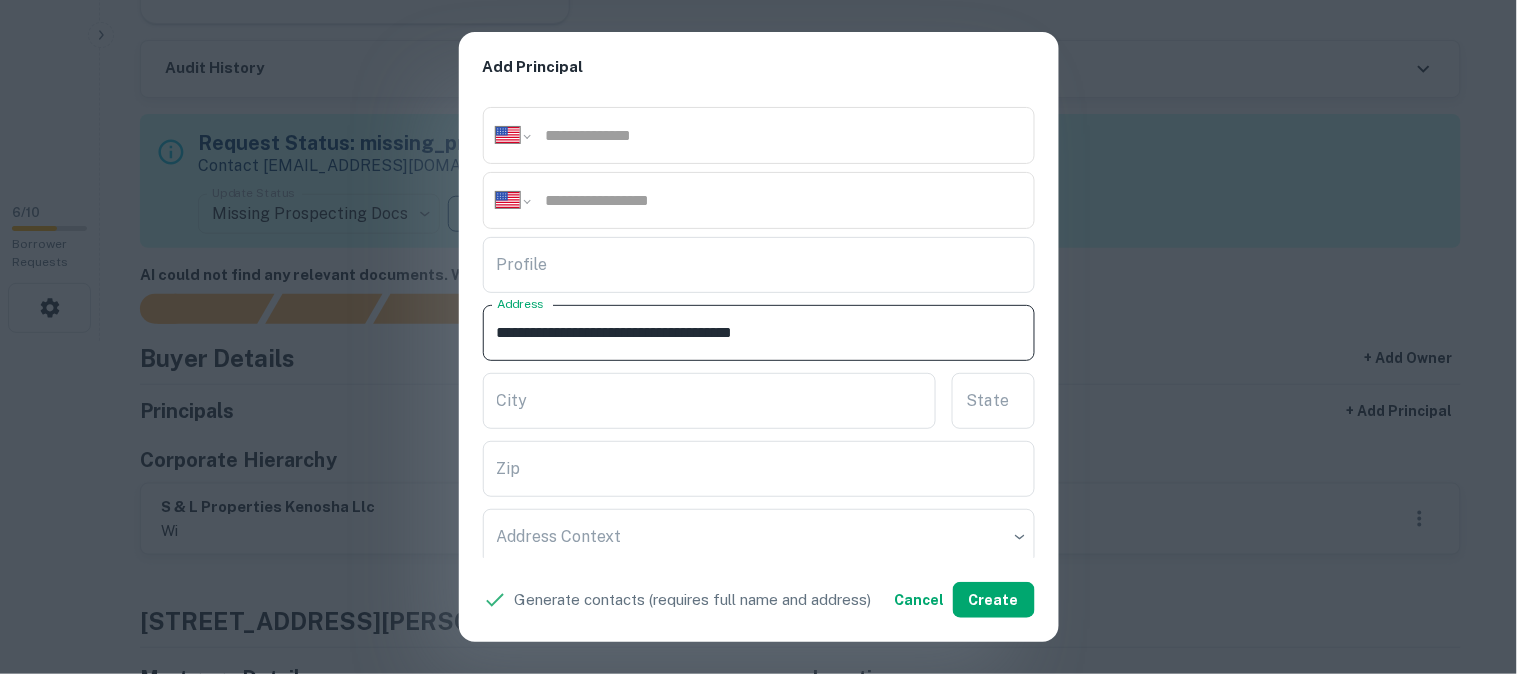 drag, startPoint x: 715, startPoint y: 334, endPoint x: 730, endPoint y: 341, distance: 16.552946 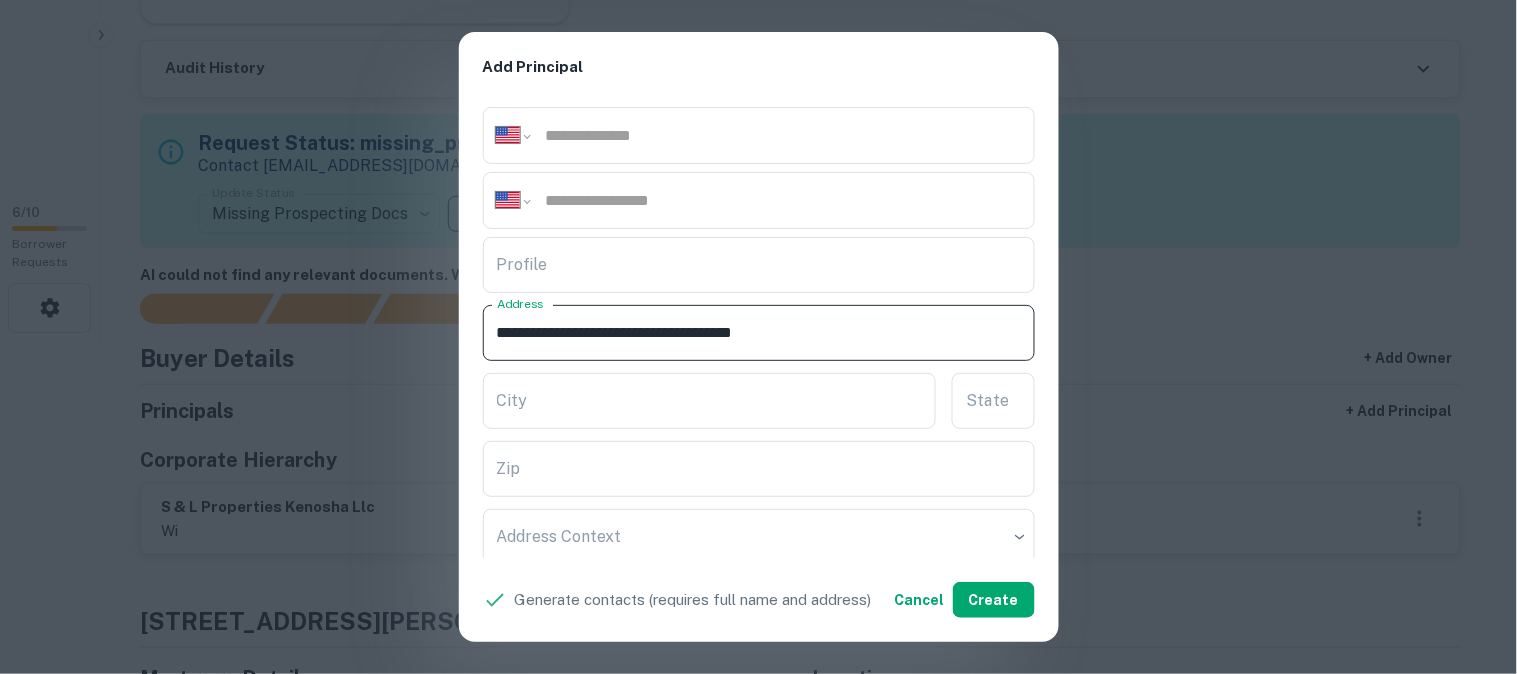 drag, startPoint x: 632, startPoint y: 331, endPoint x: 704, endPoint y: 363, distance: 78.79086 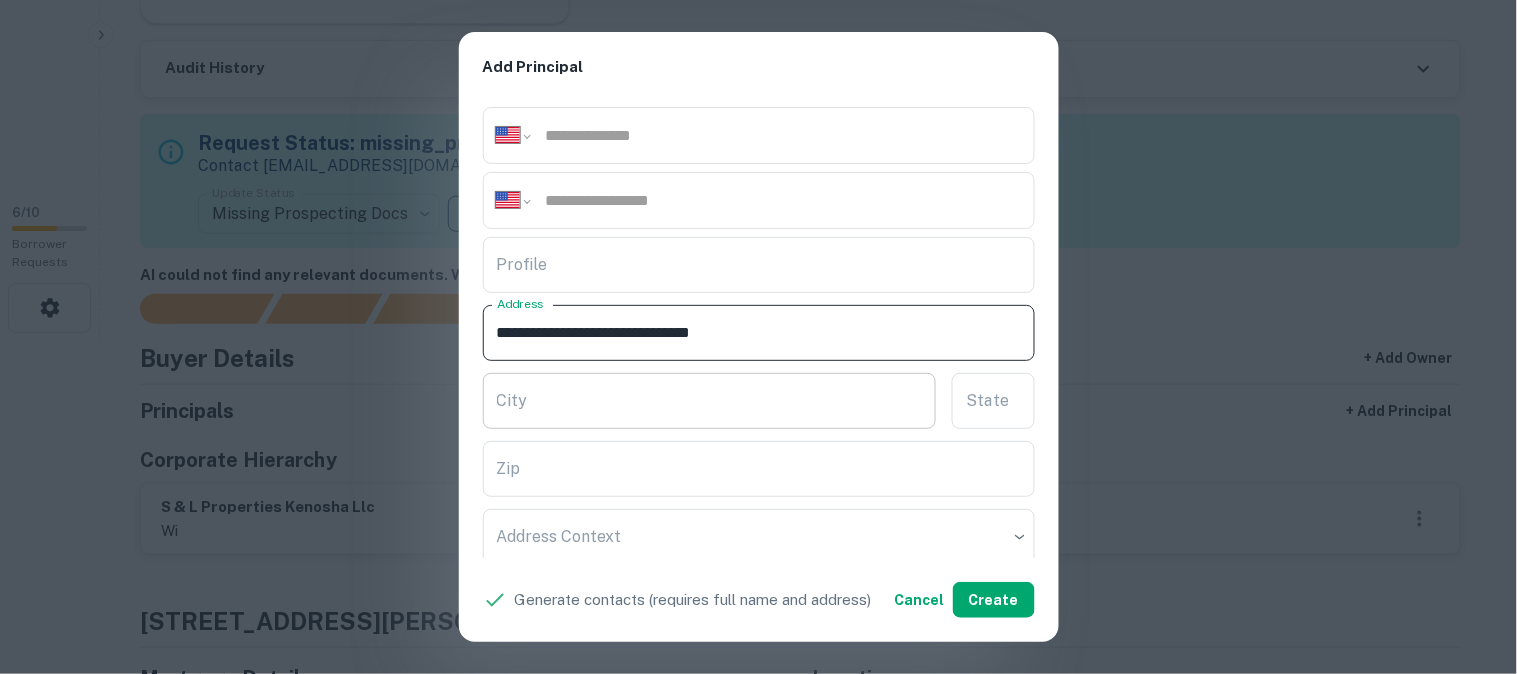 type on "**********" 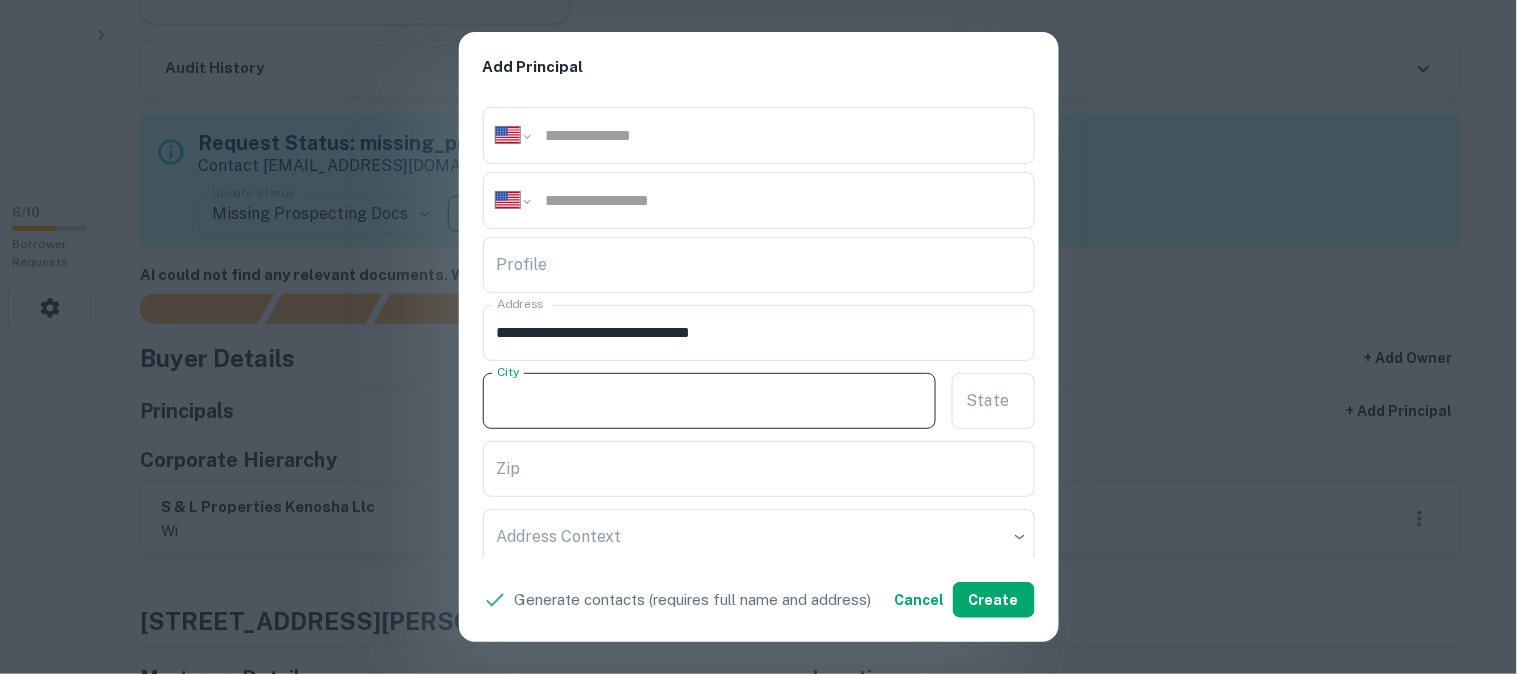 paste on "*******" 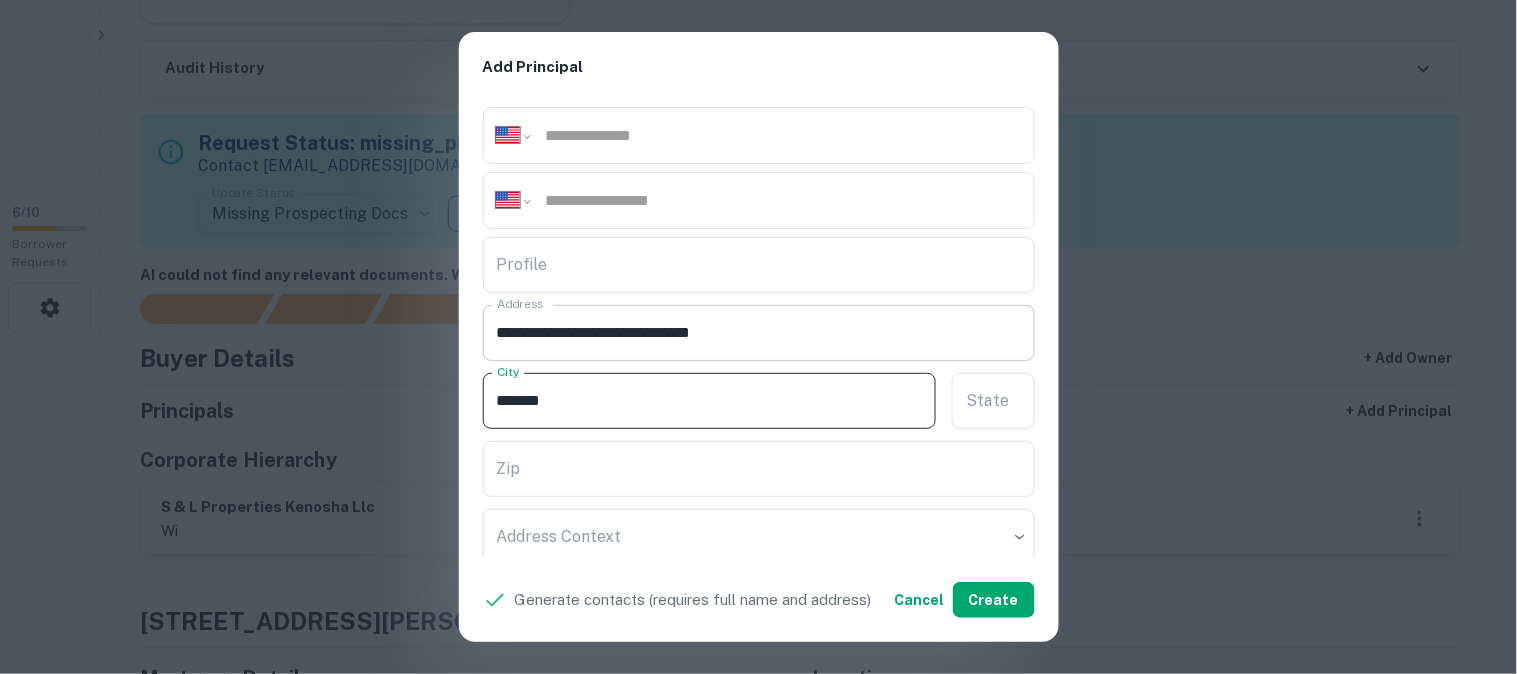 type on "*******" 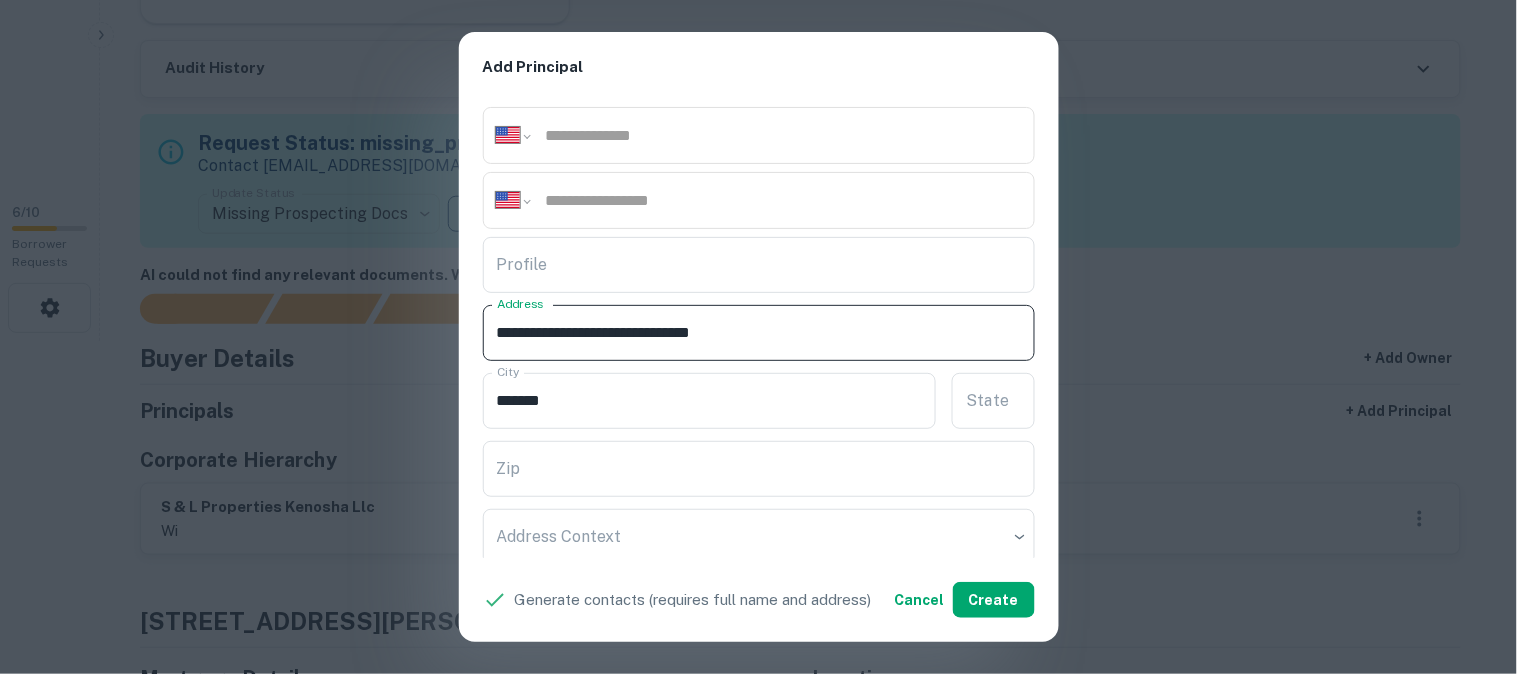 drag, startPoint x: 644, startPoint y: 331, endPoint x: 660, endPoint y: 346, distance: 21.931713 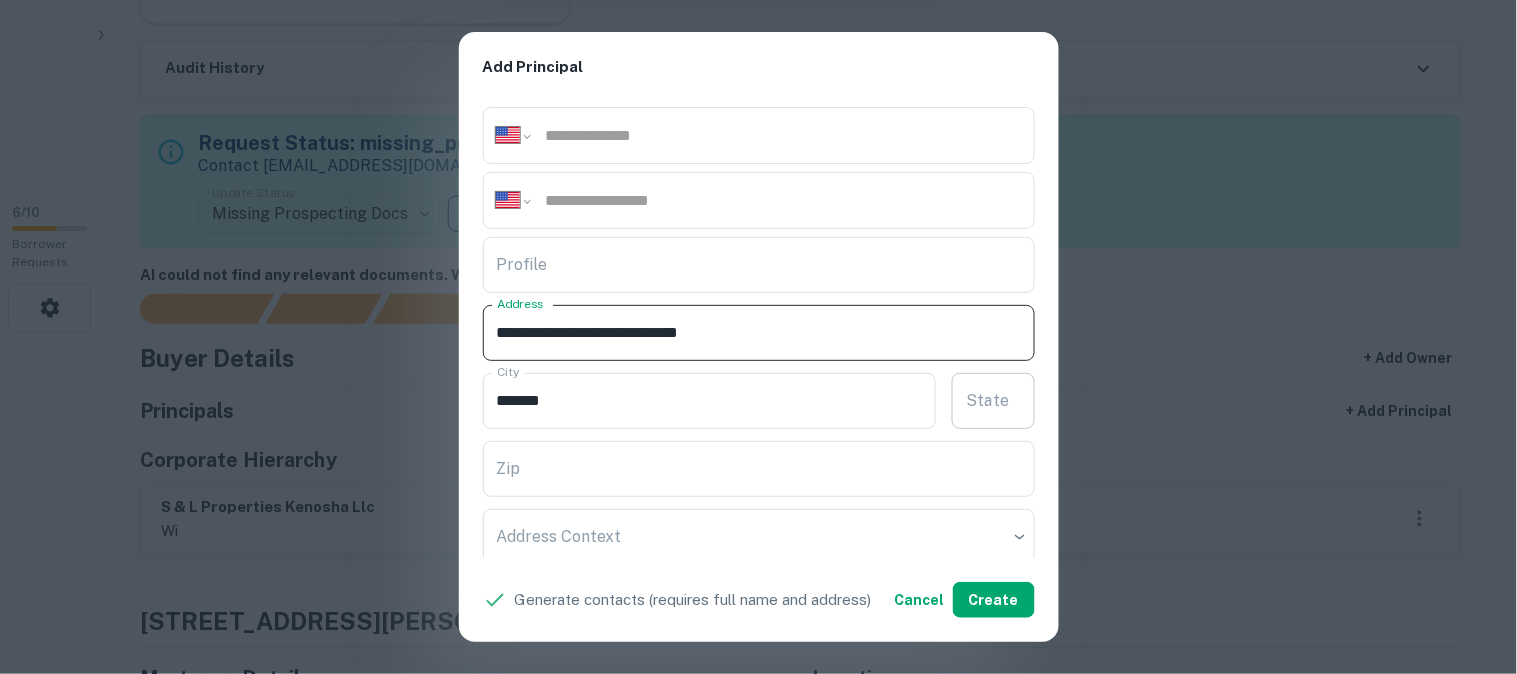 type on "**********" 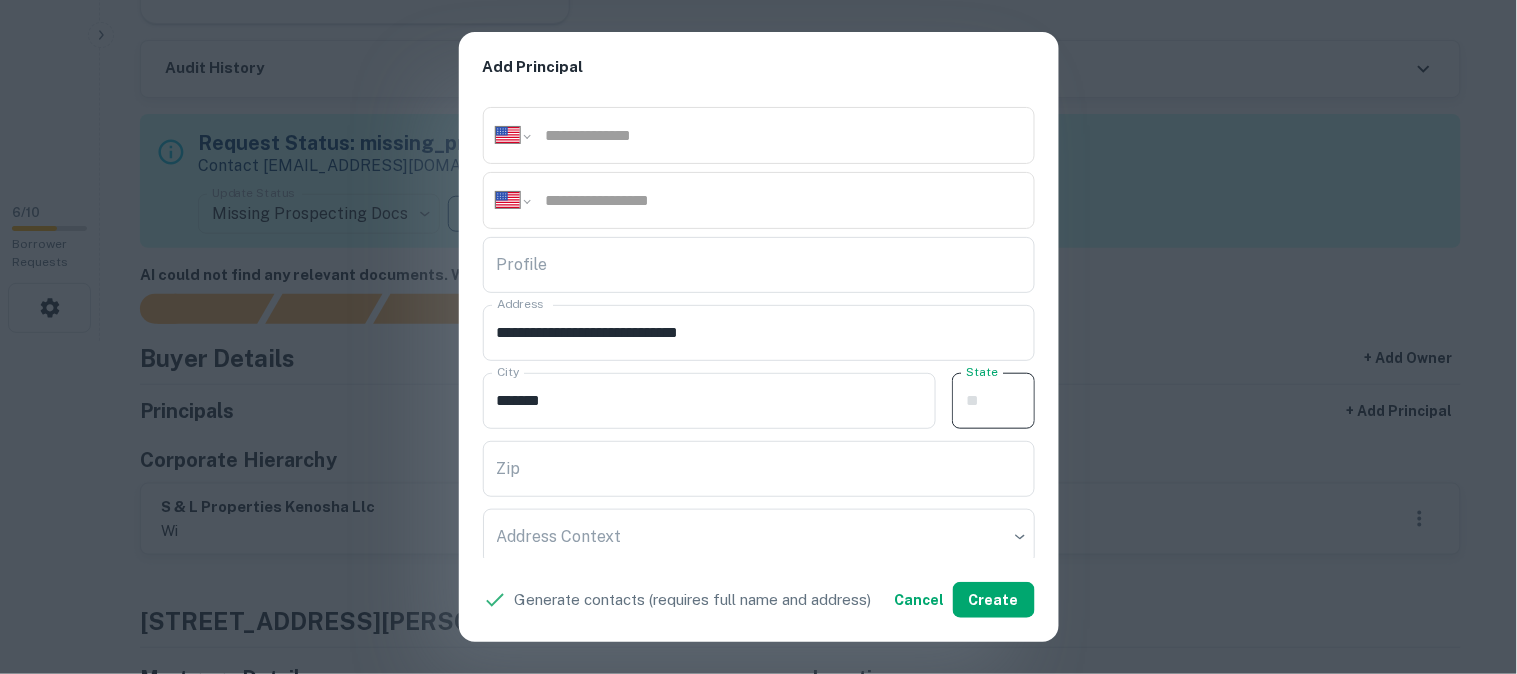 paste on "**" 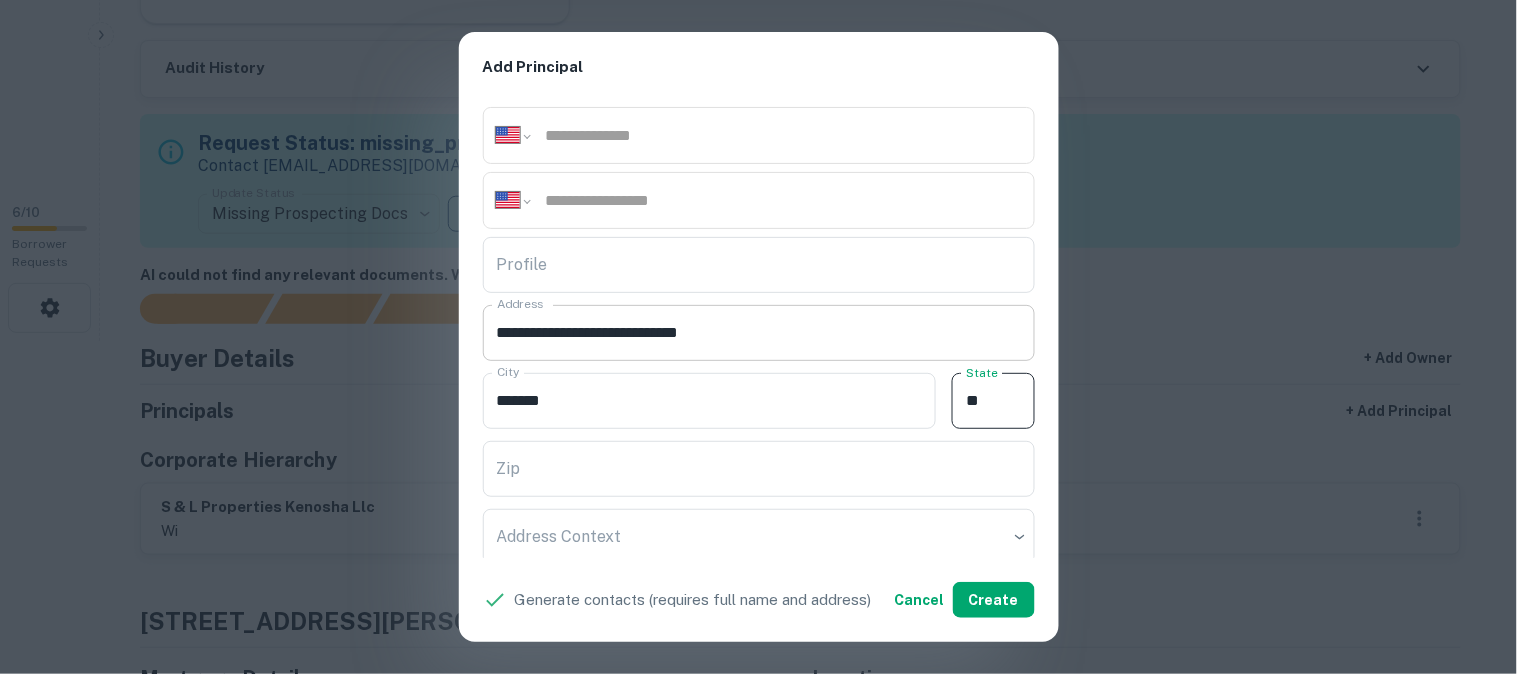 type on "**" 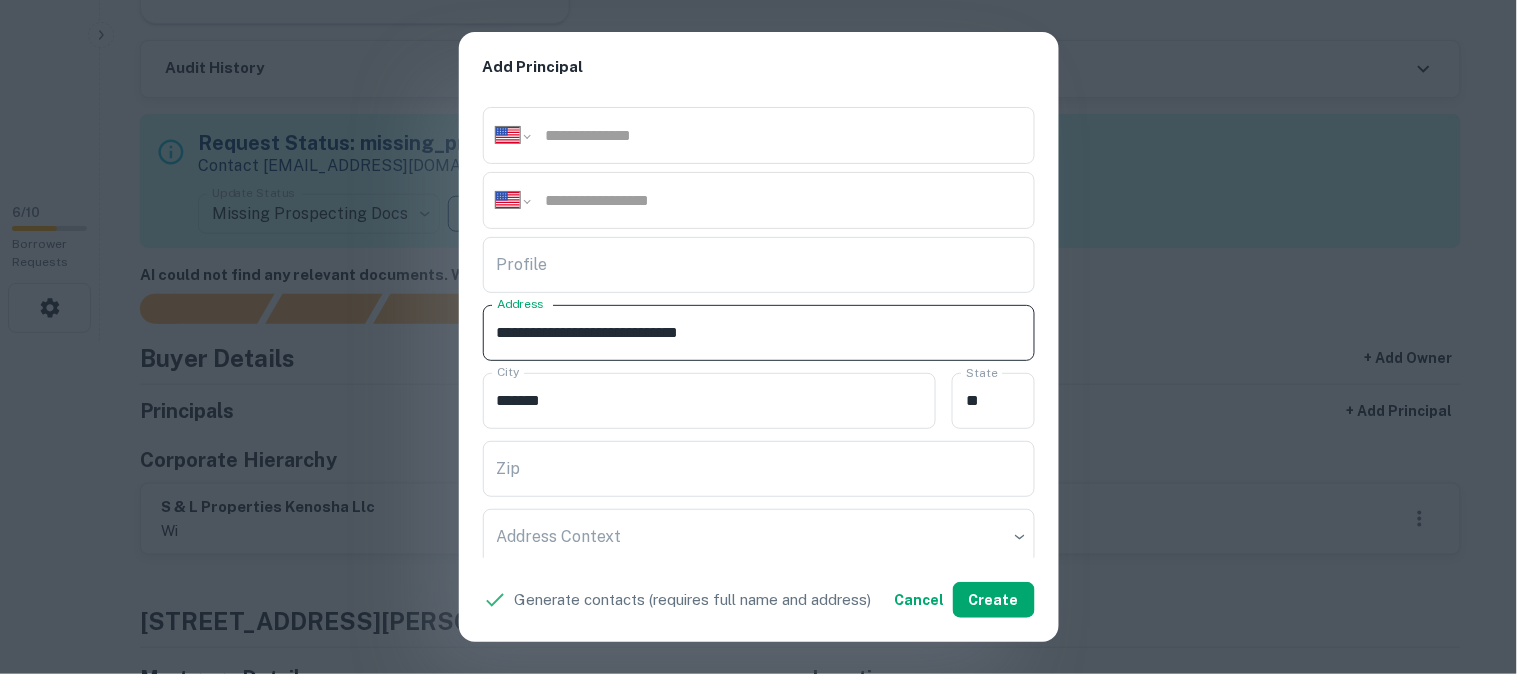 drag, startPoint x: 683, startPoint y: 337, endPoint x: 793, endPoint y: 355, distance: 111.463 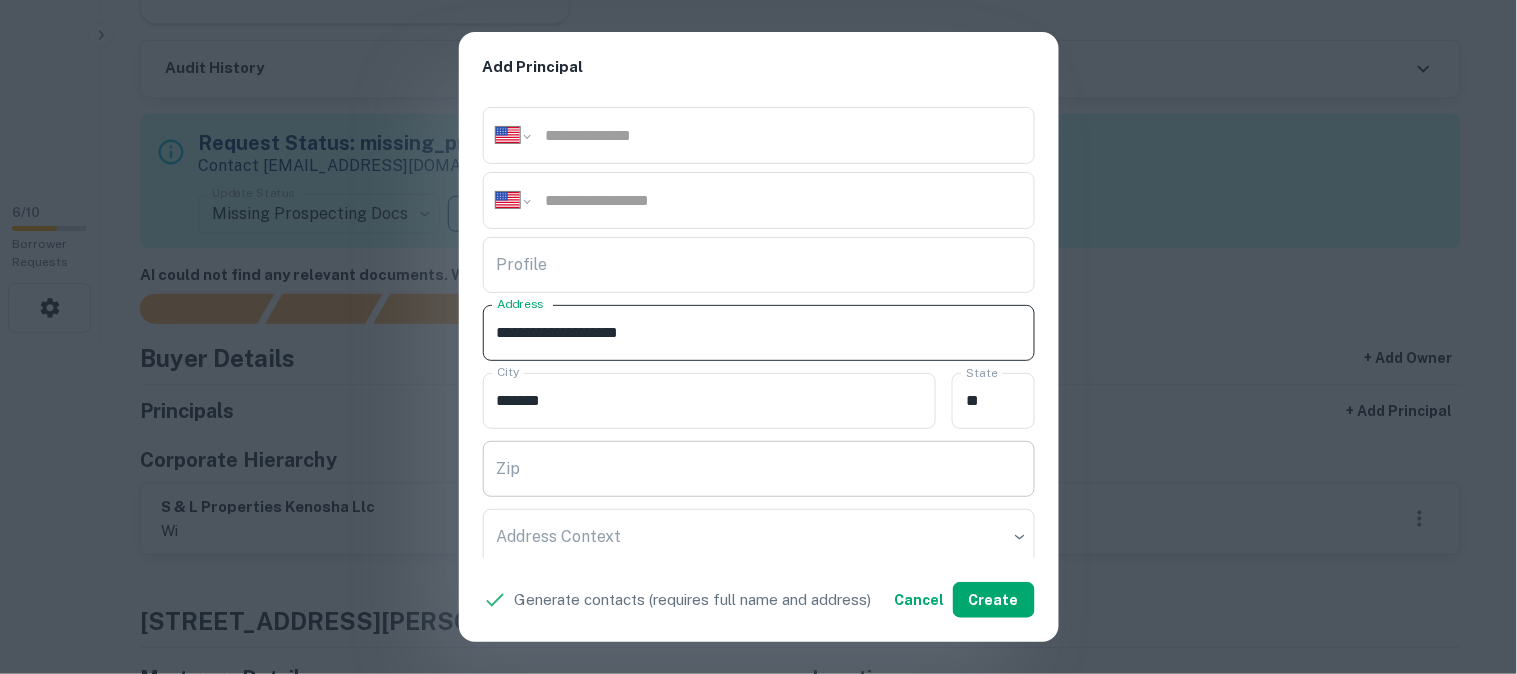 type on "**********" 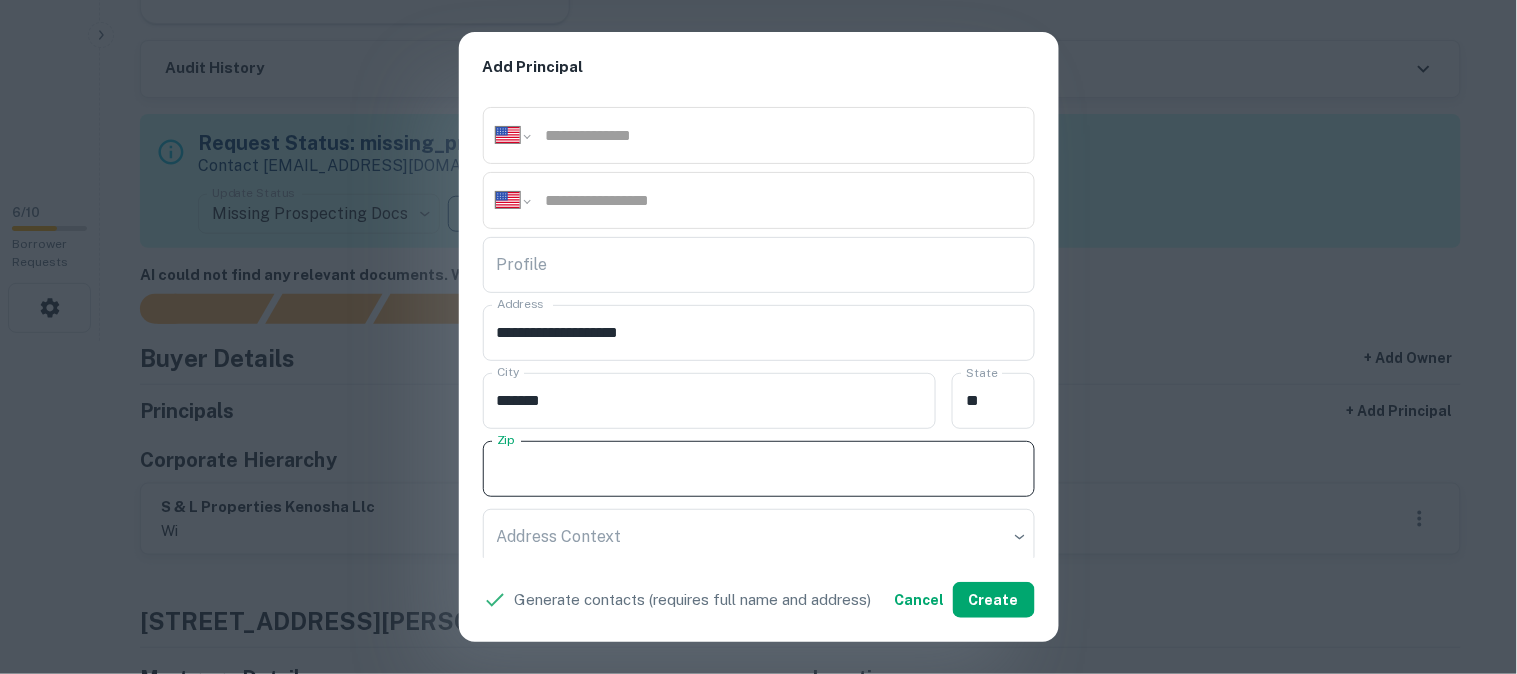 paste on "**********" 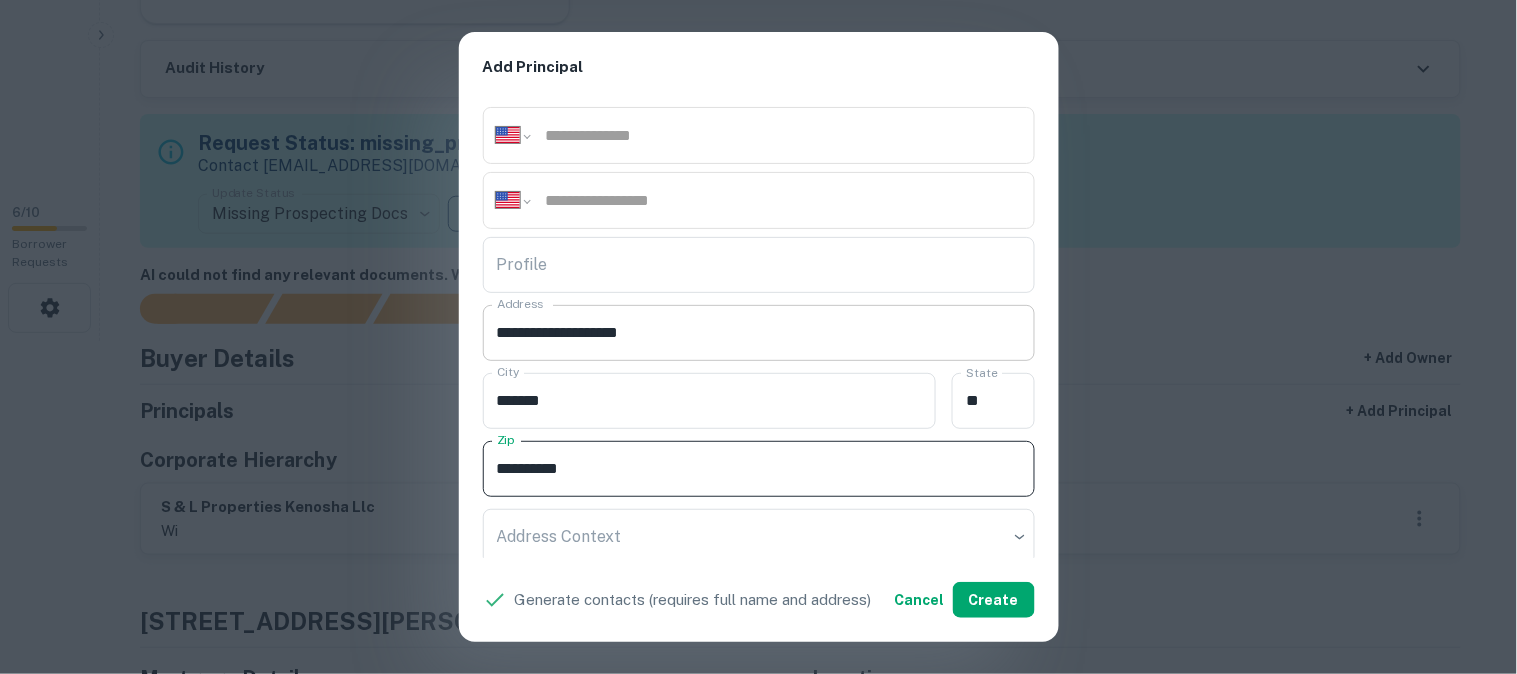 type on "**********" 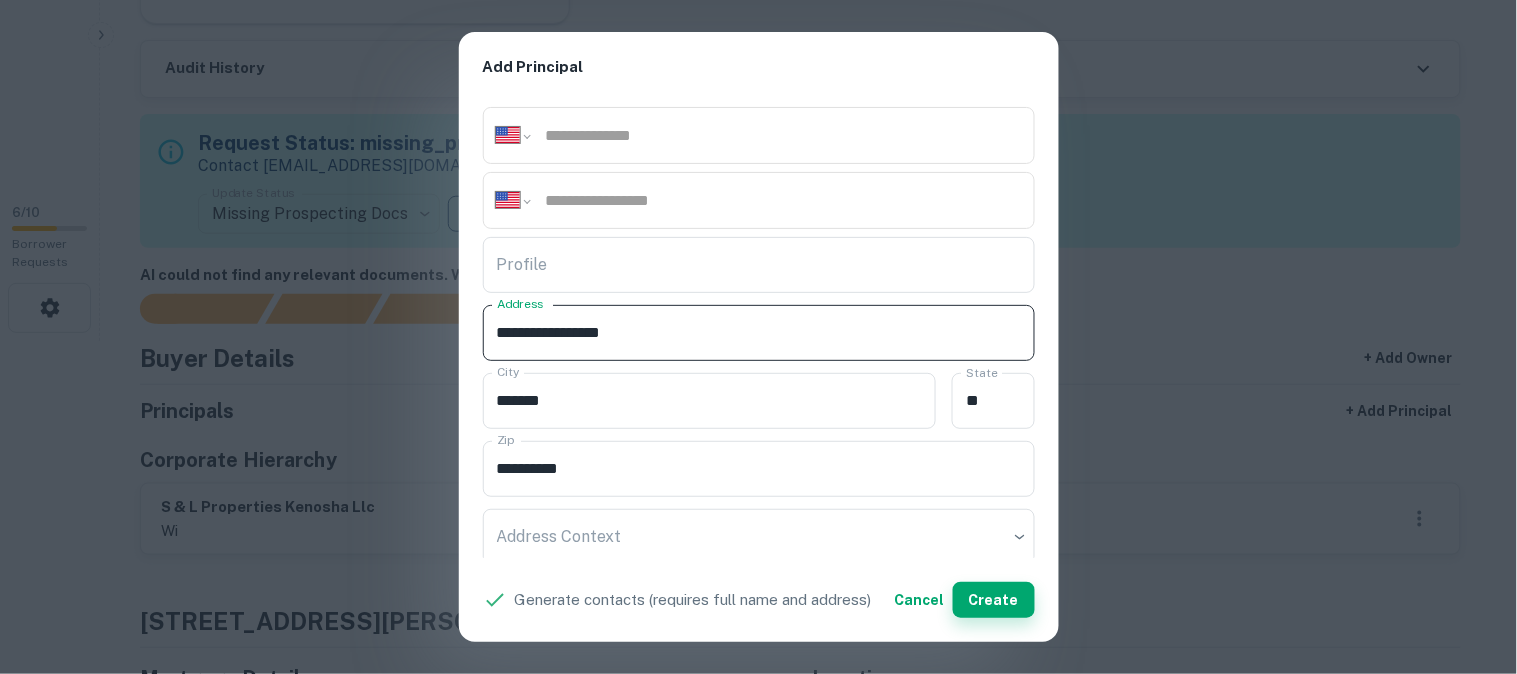 type on "**********" 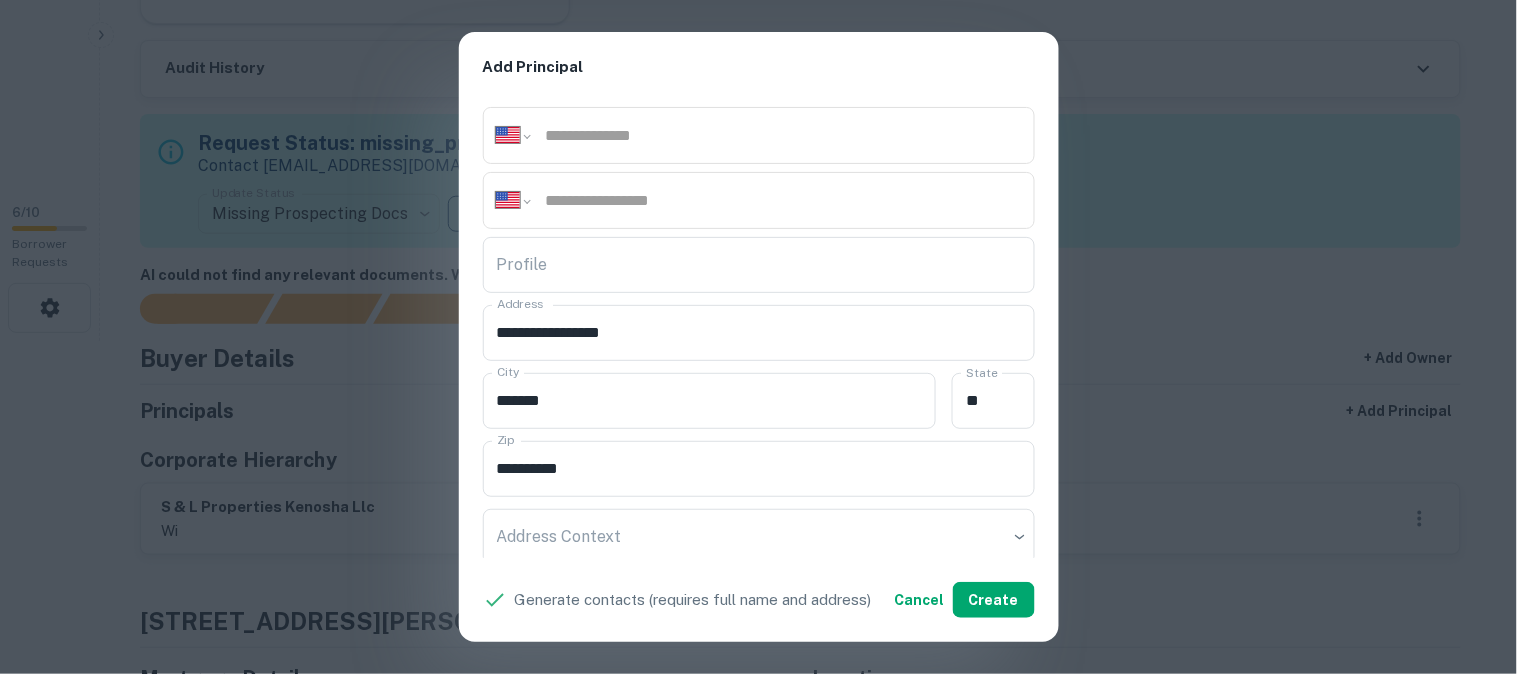 click on "**********" at bounding box center (758, 337) 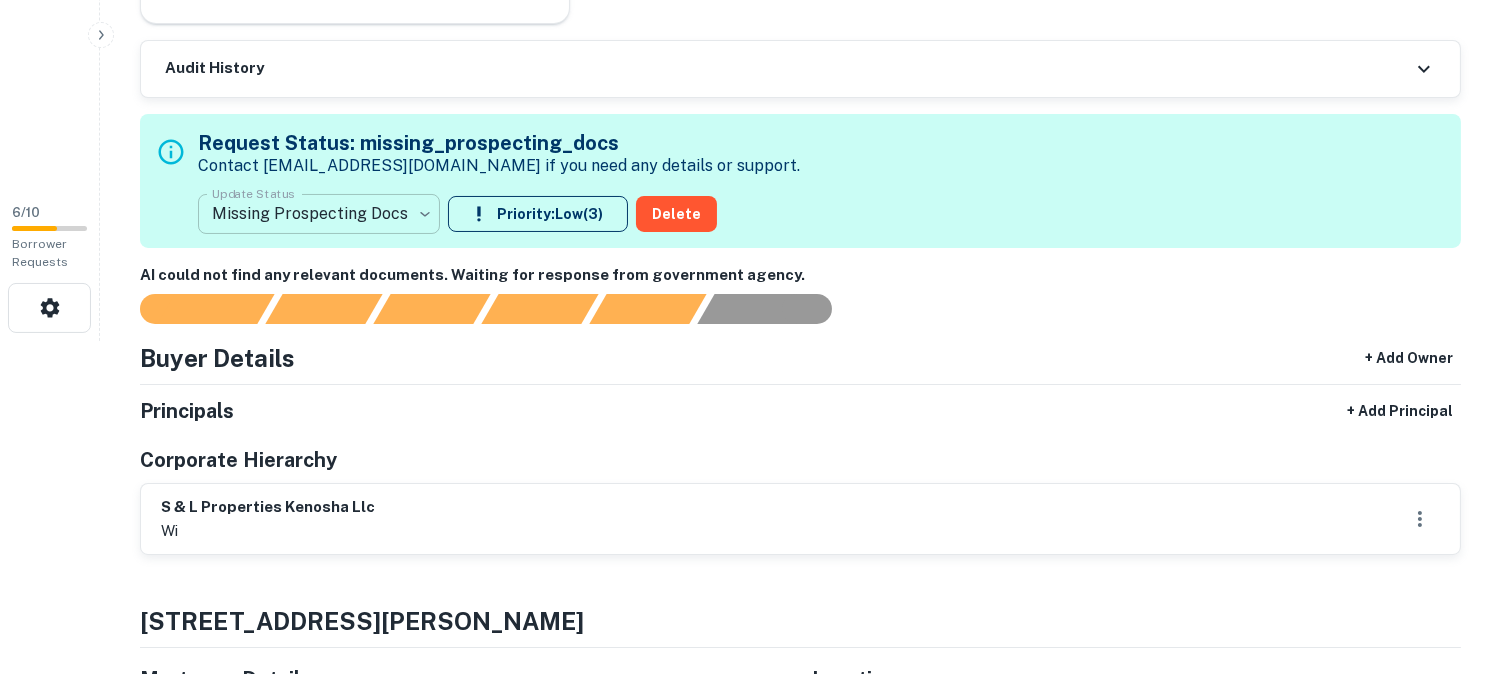 click on "**********" at bounding box center (750, 4) 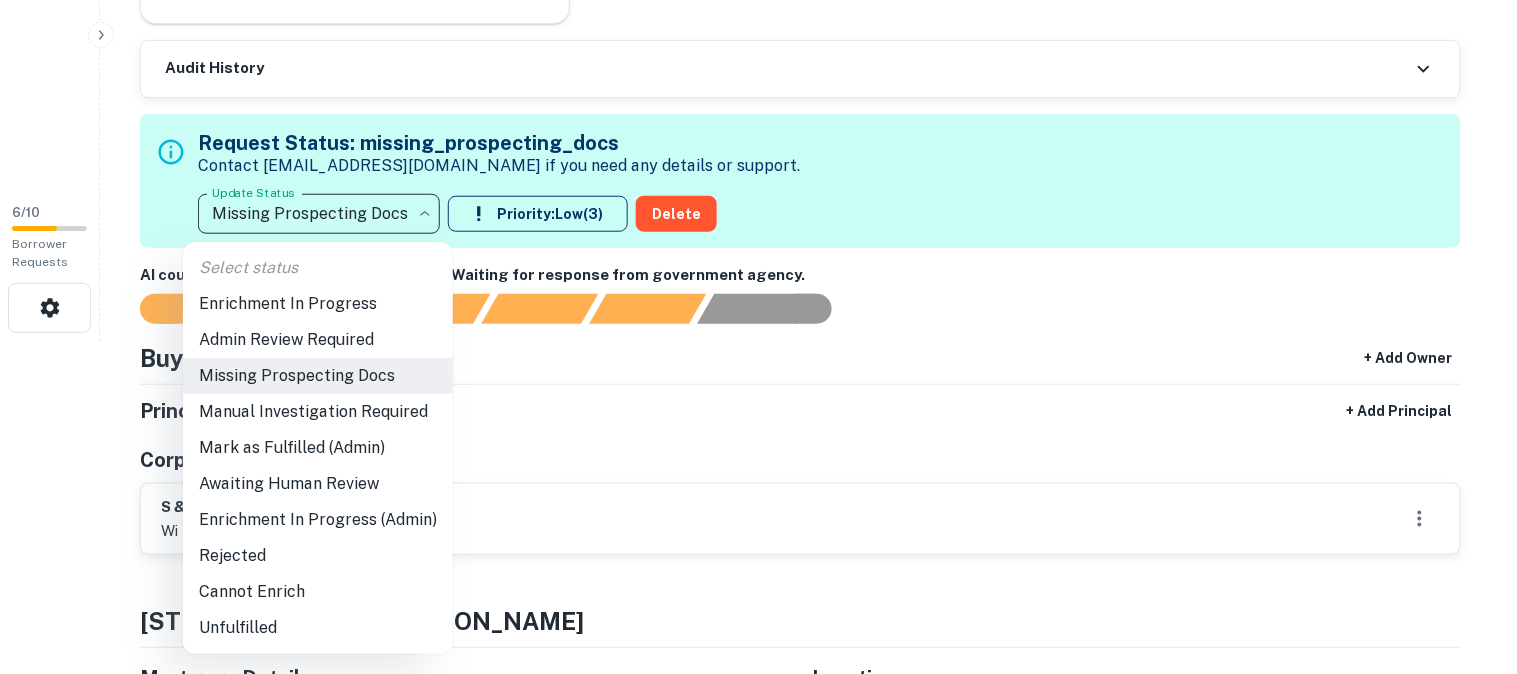 click on "Awaiting Human Review" at bounding box center (318, 484) 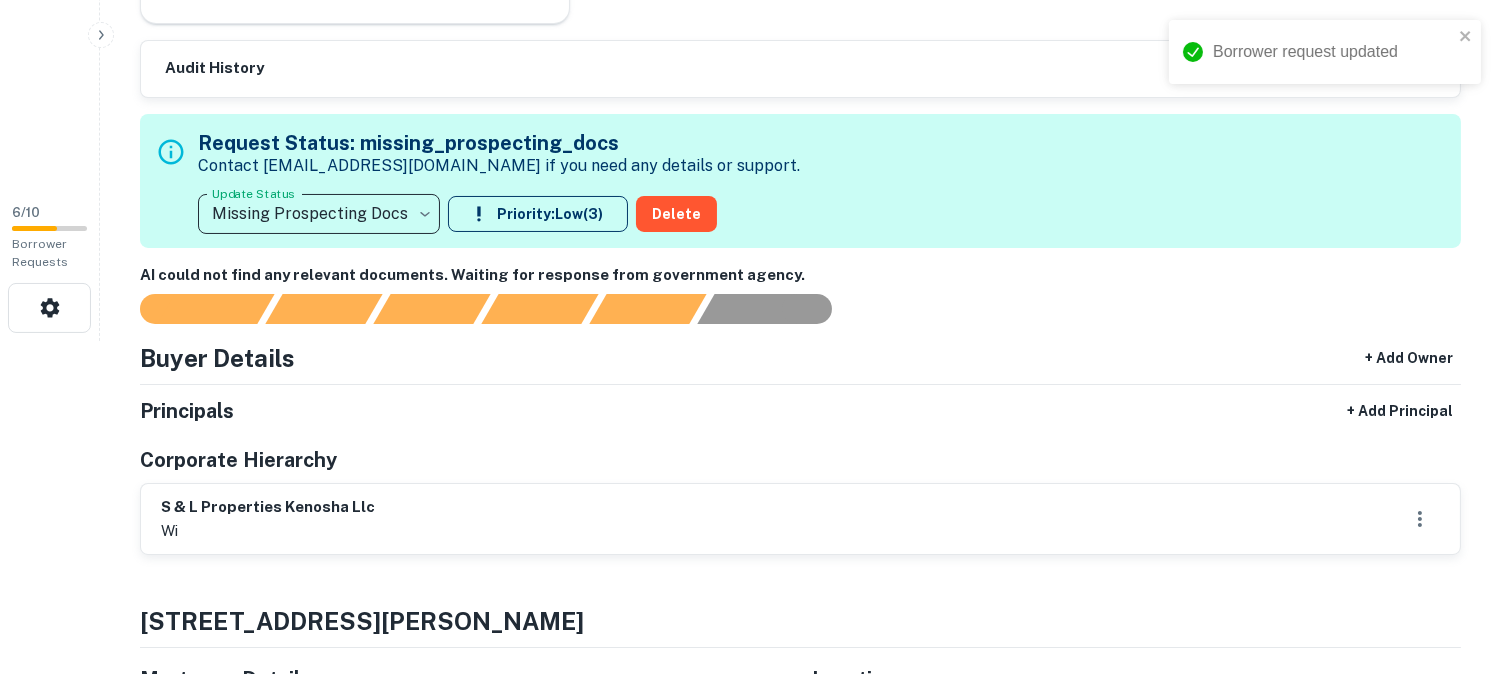 type on "**********" 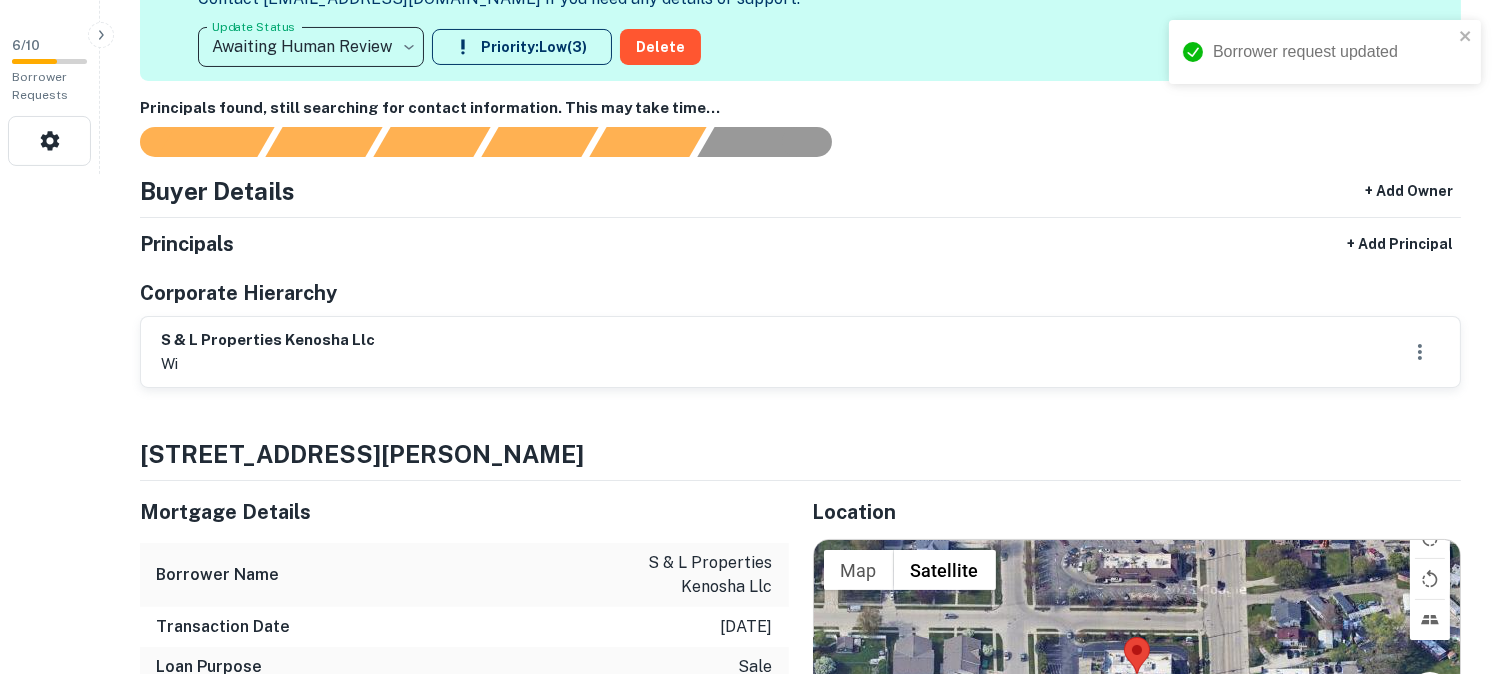 scroll, scrollTop: 666, scrollLeft: 0, axis: vertical 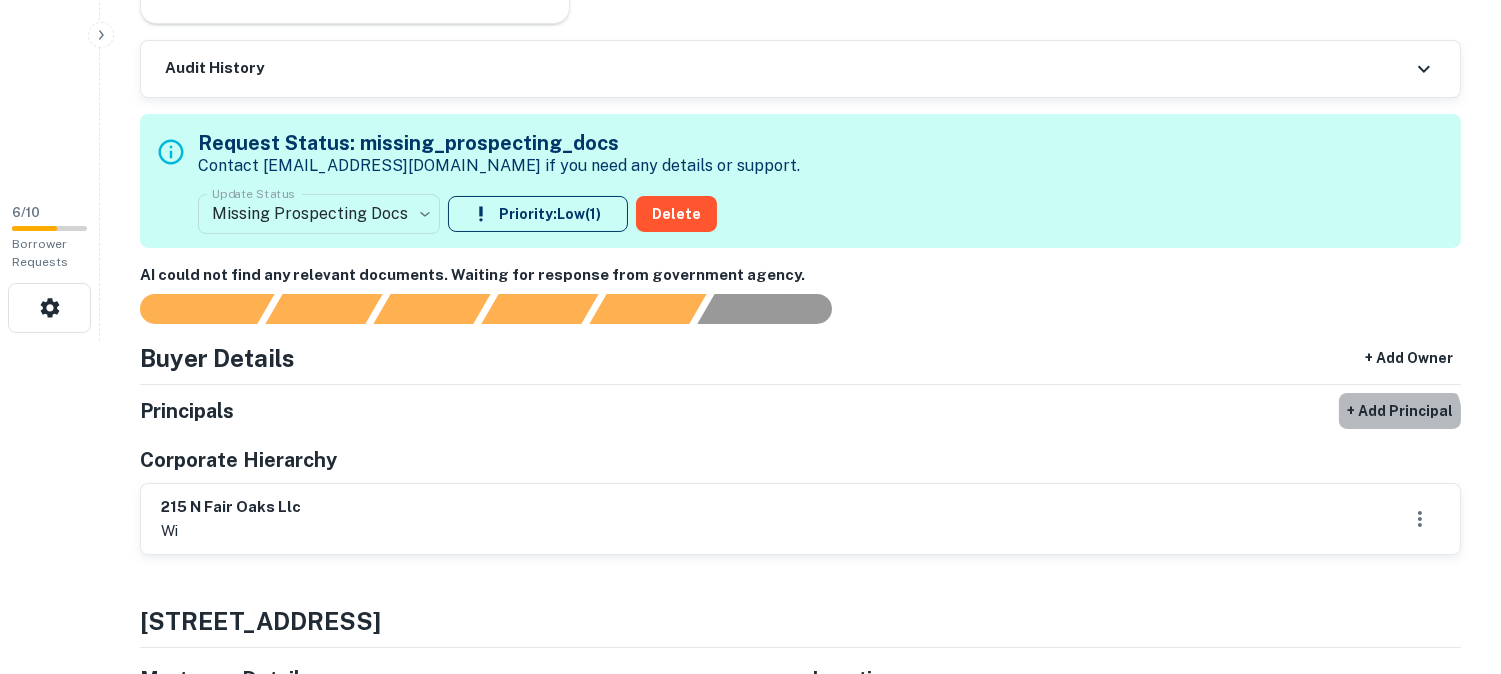 click on "+ Add Principal" at bounding box center [1400, 411] 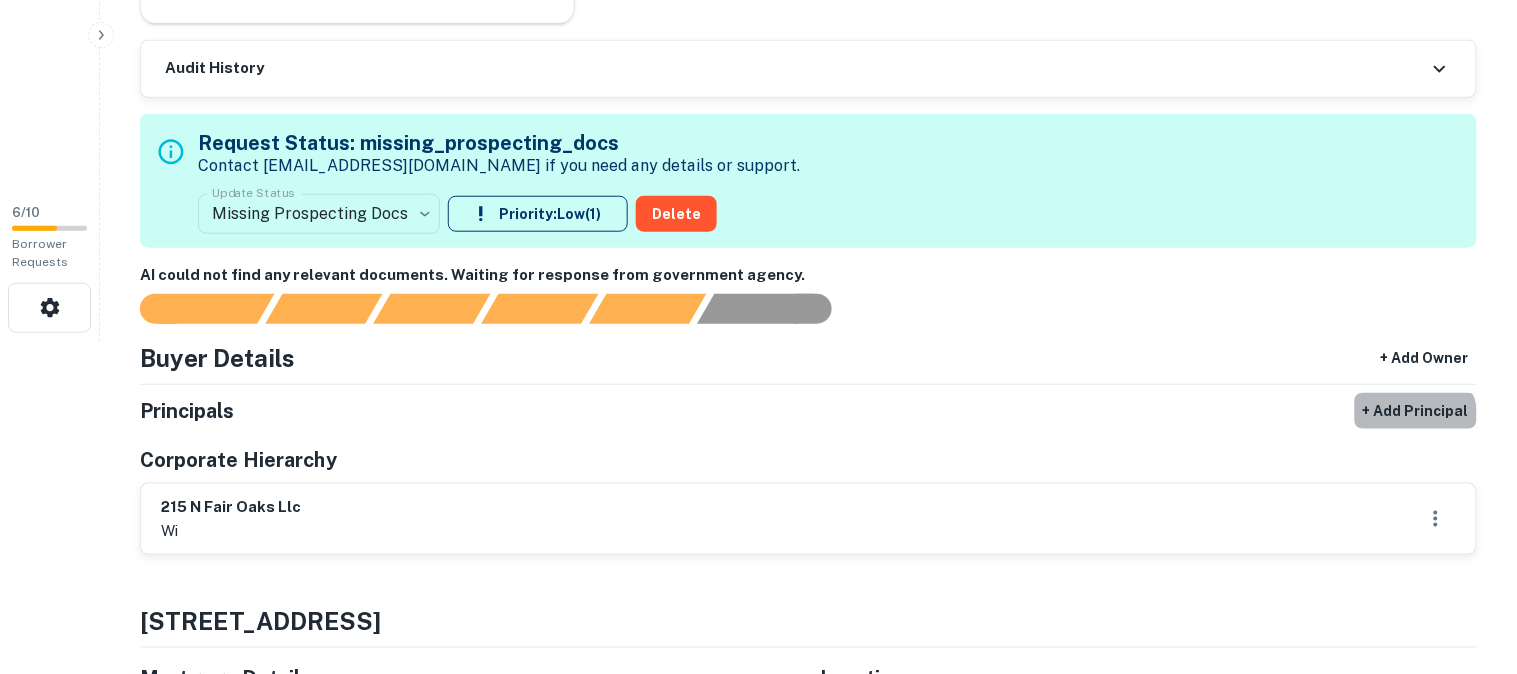 select on "**" 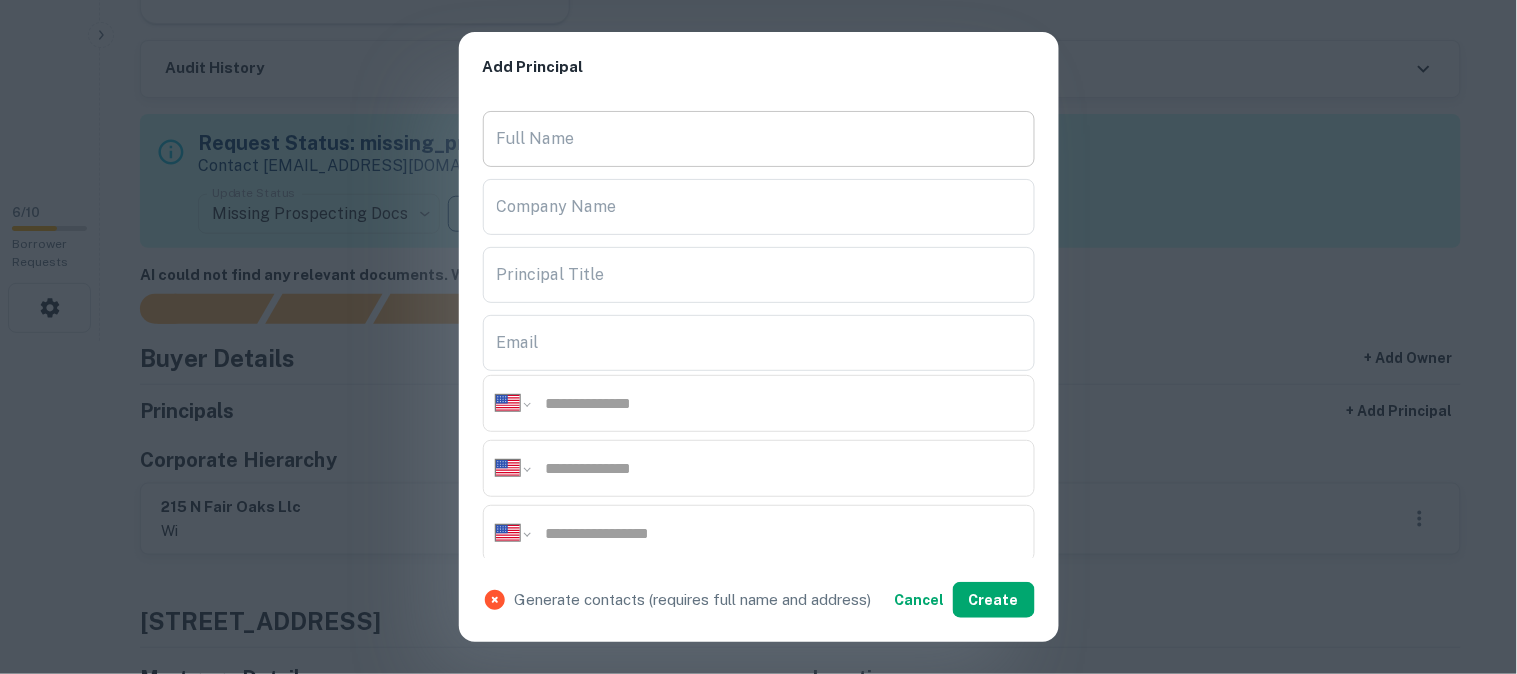 click on "Full Name" at bounding box center (759, 139) 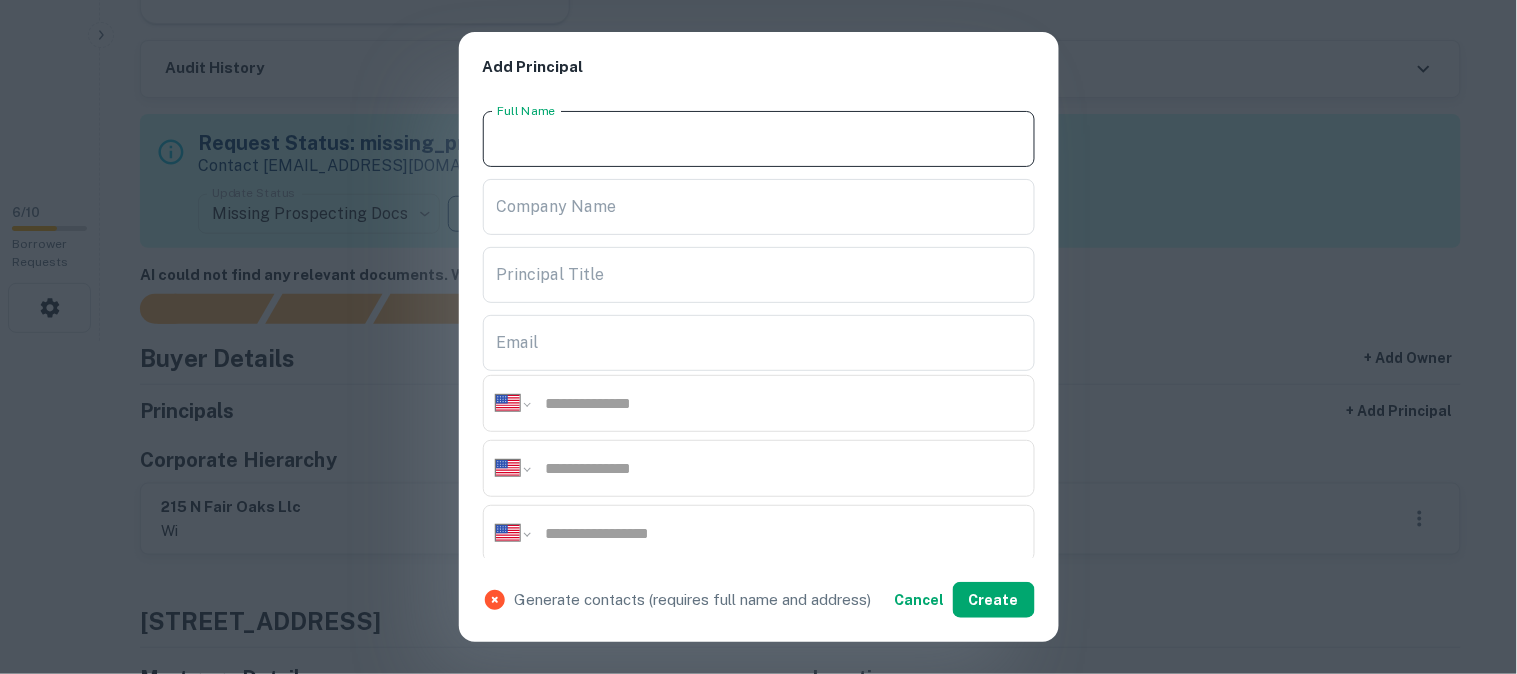 paste on "**********" 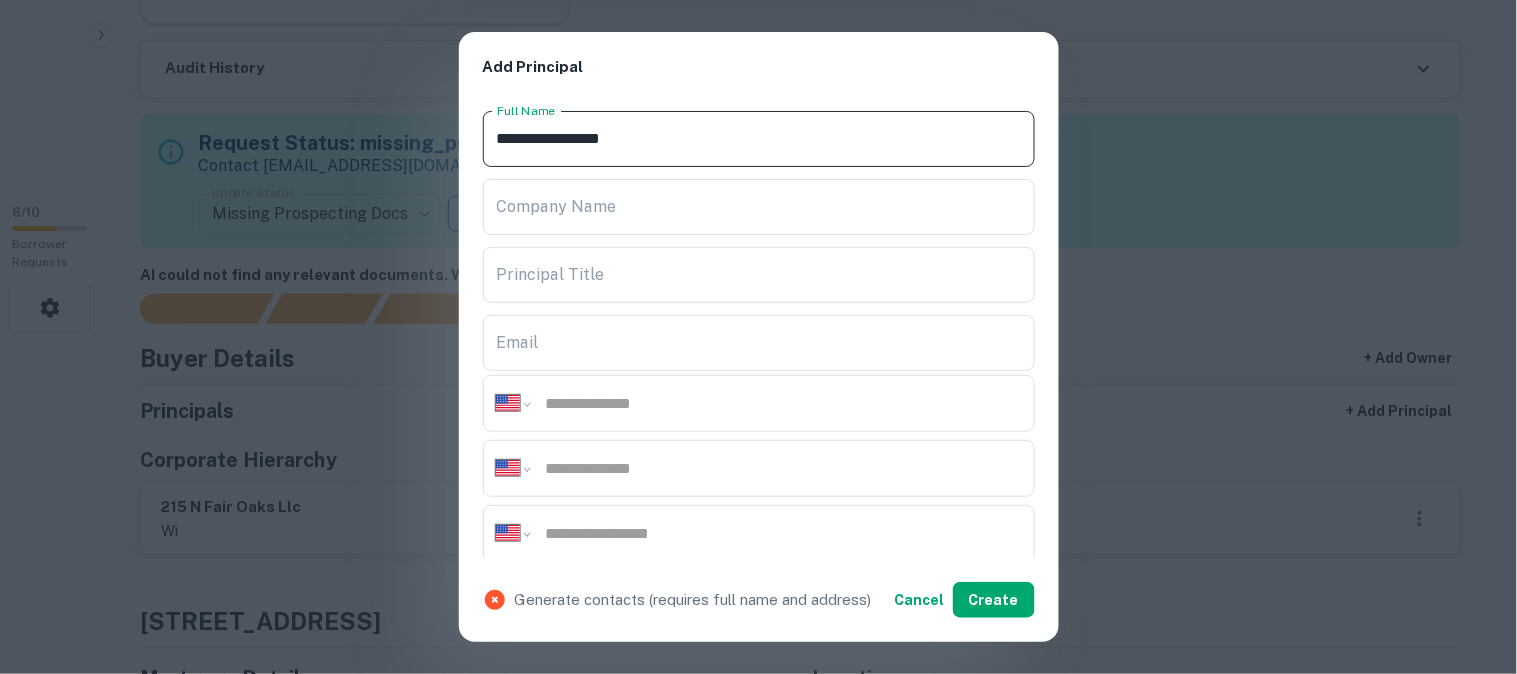 type on "**********" 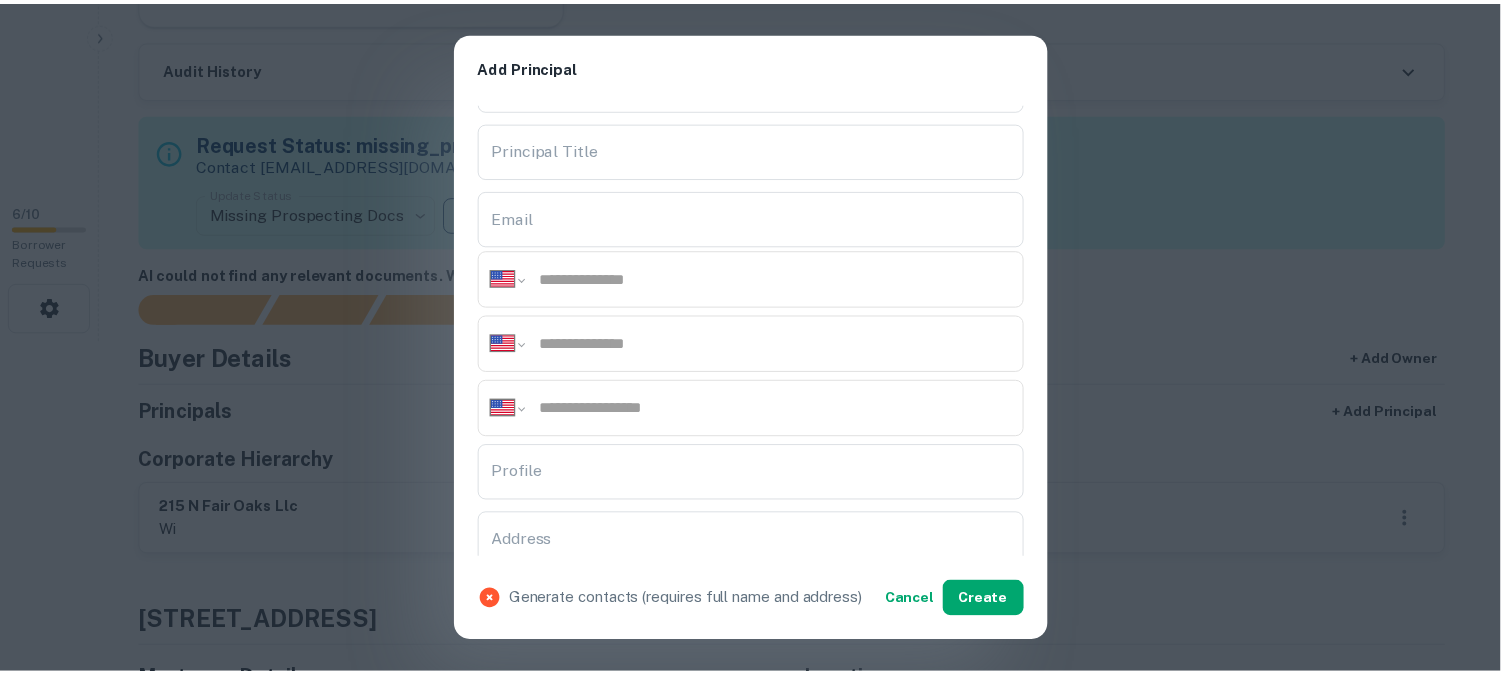 scroll, scrollTop: 333, scrollLeft: 0, axis: vertical 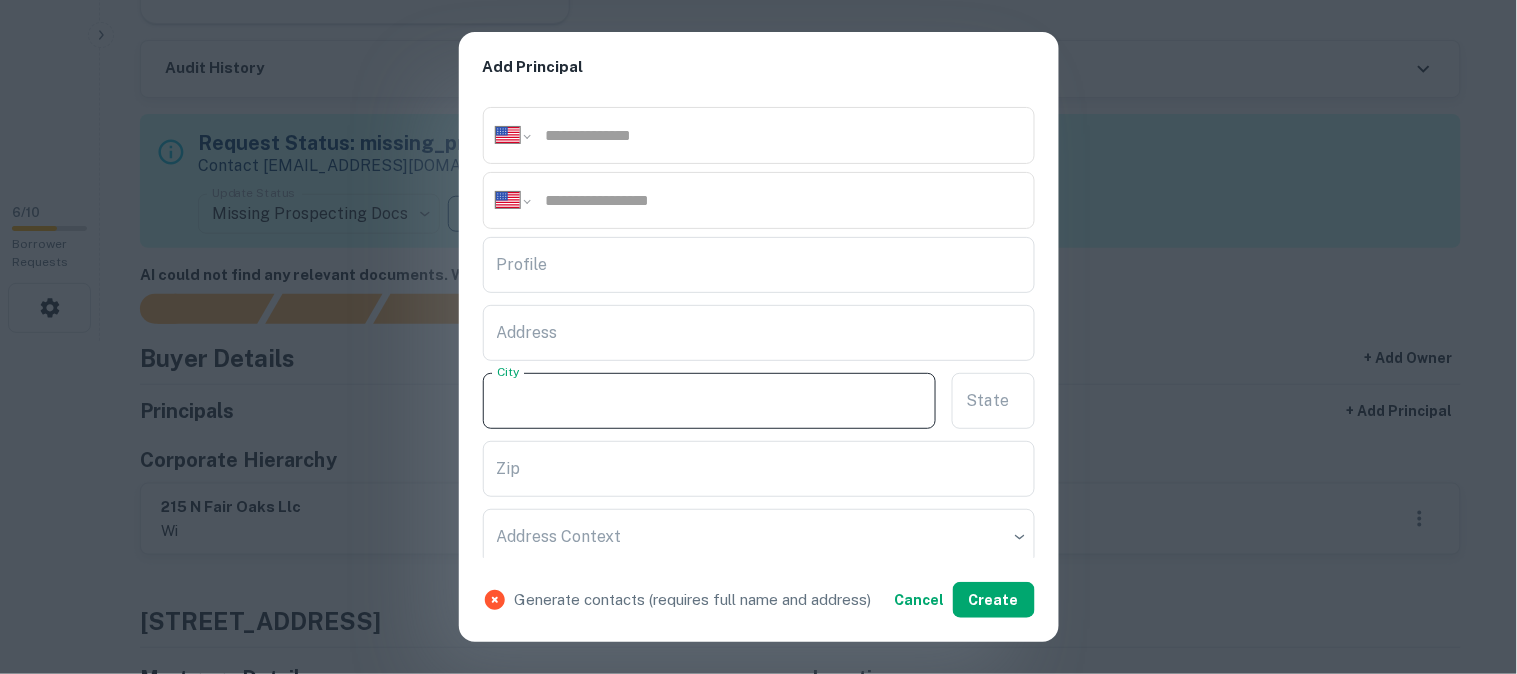 click on "City" at bounding box center (710, 401) 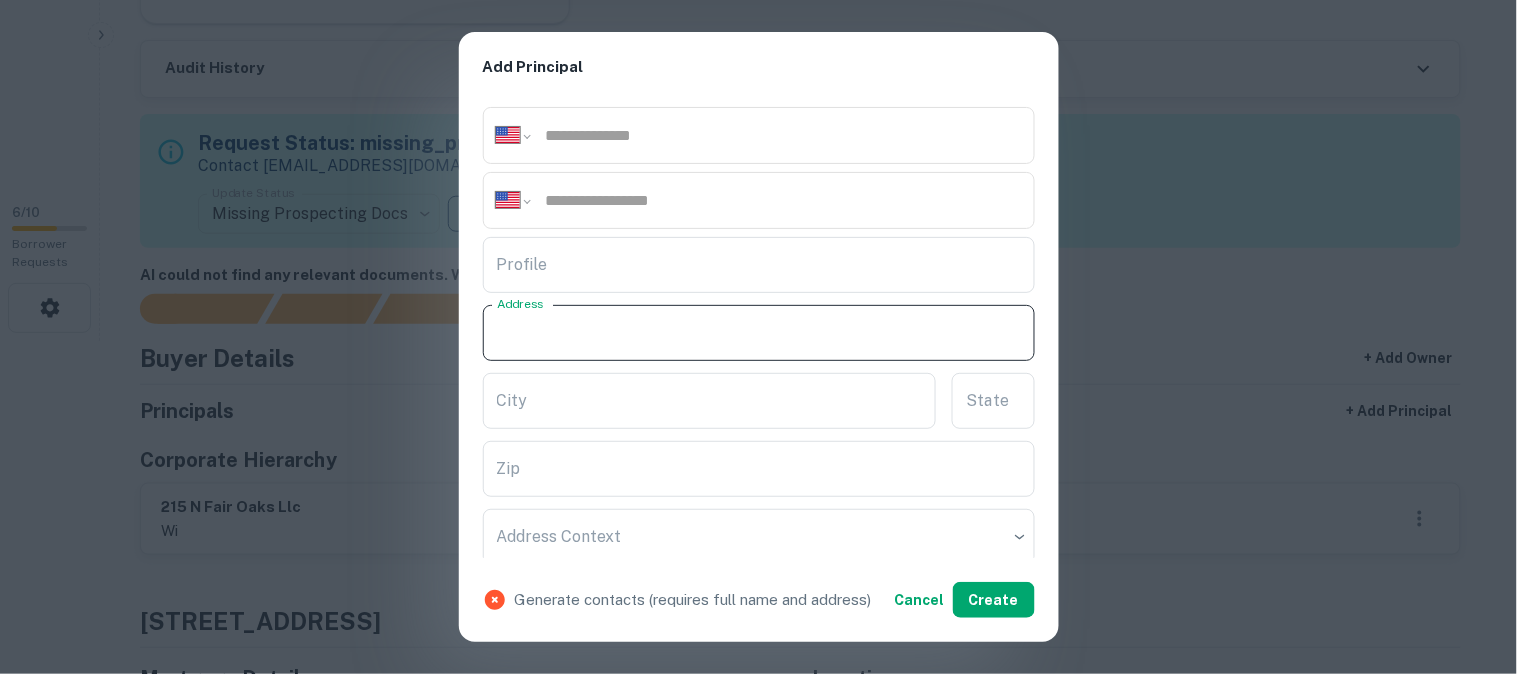click on "Address" at bounding box center (759, 333) 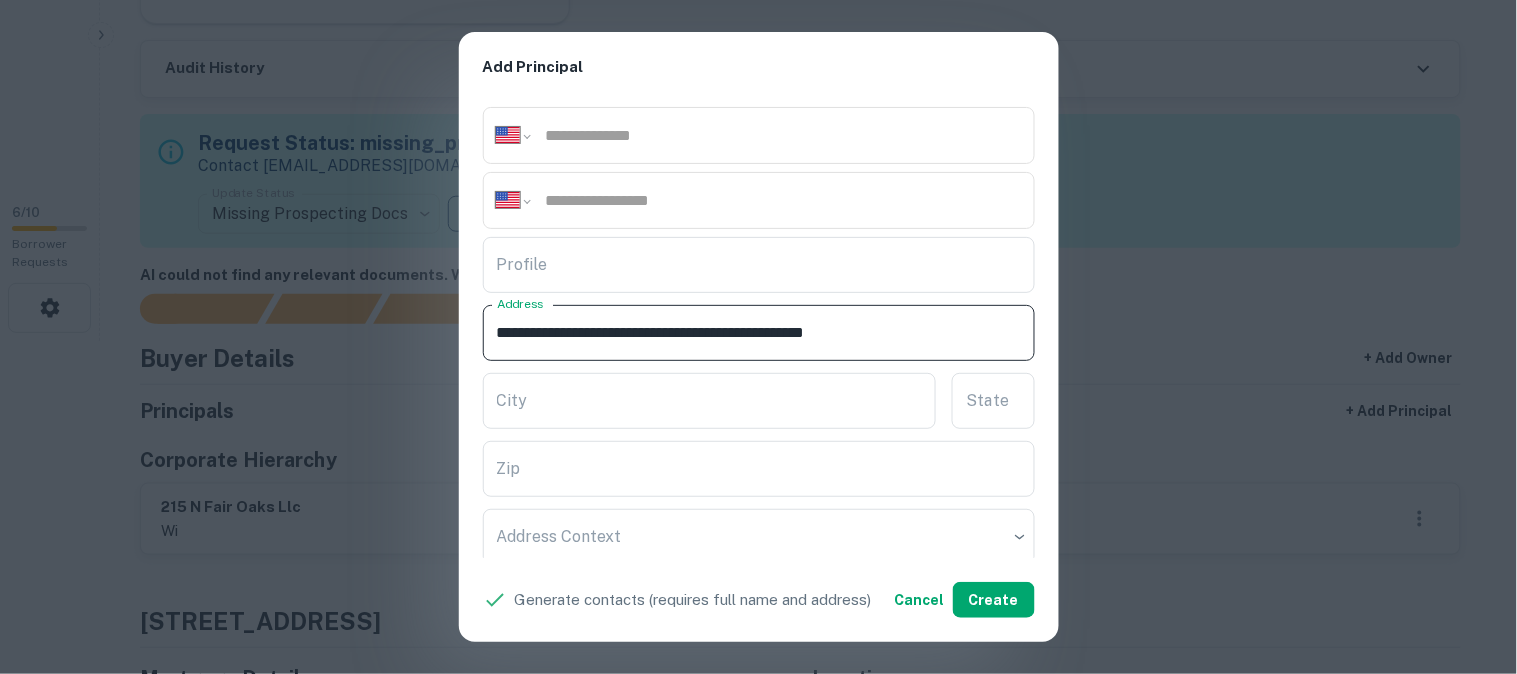 drag, startPoint x: 773, startPoint y: 331, endPoint x: 851, endPoint y: 353, distance: 81.0432 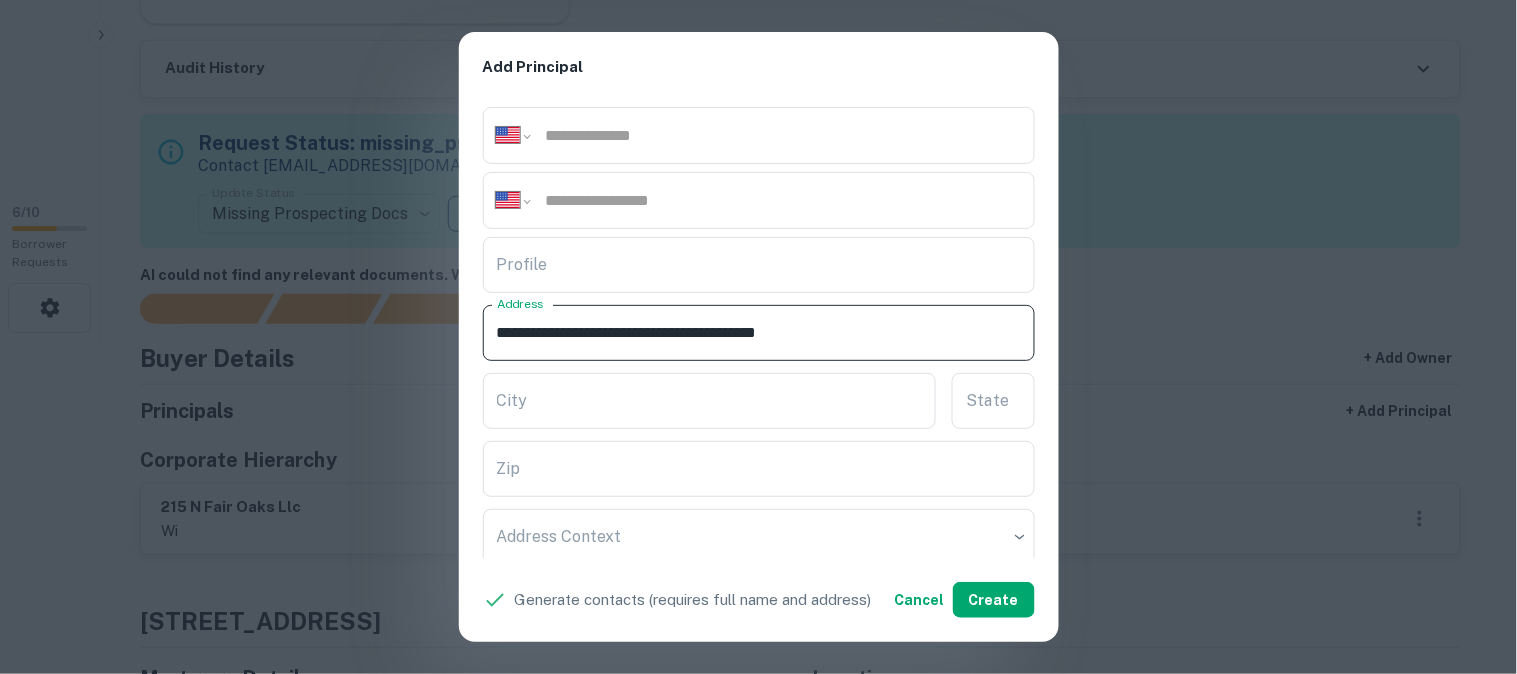 type on "**********" 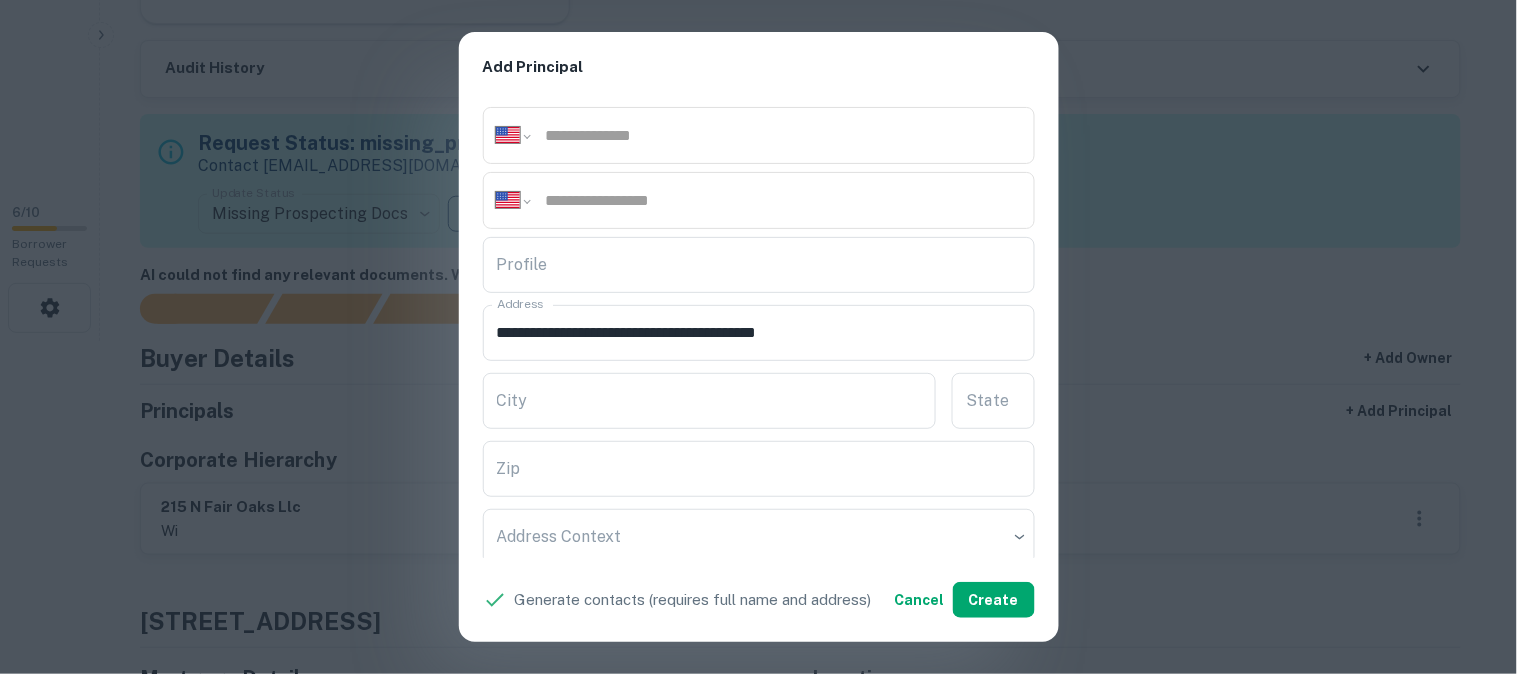 click on "City  City" at bounding box center (710, 399) 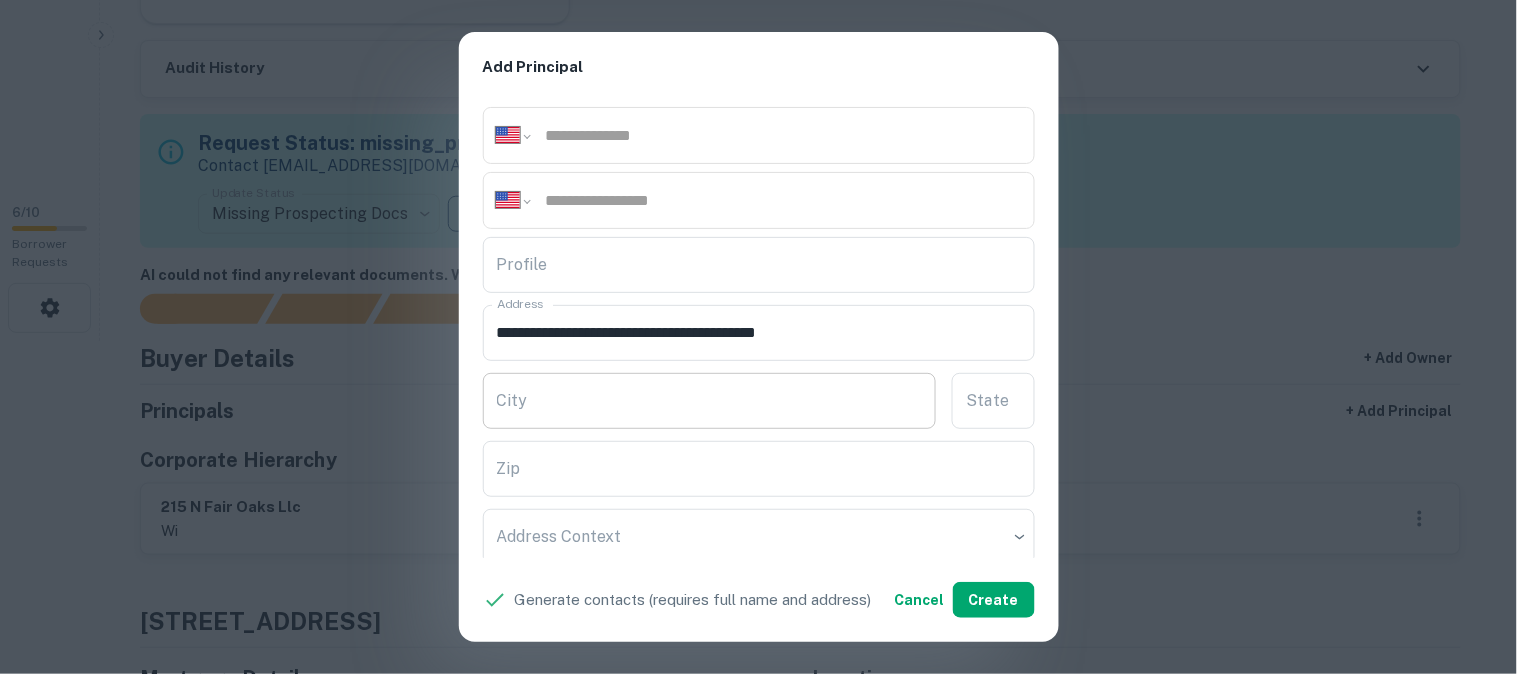 click on "City" at bounding box center (710, 401) 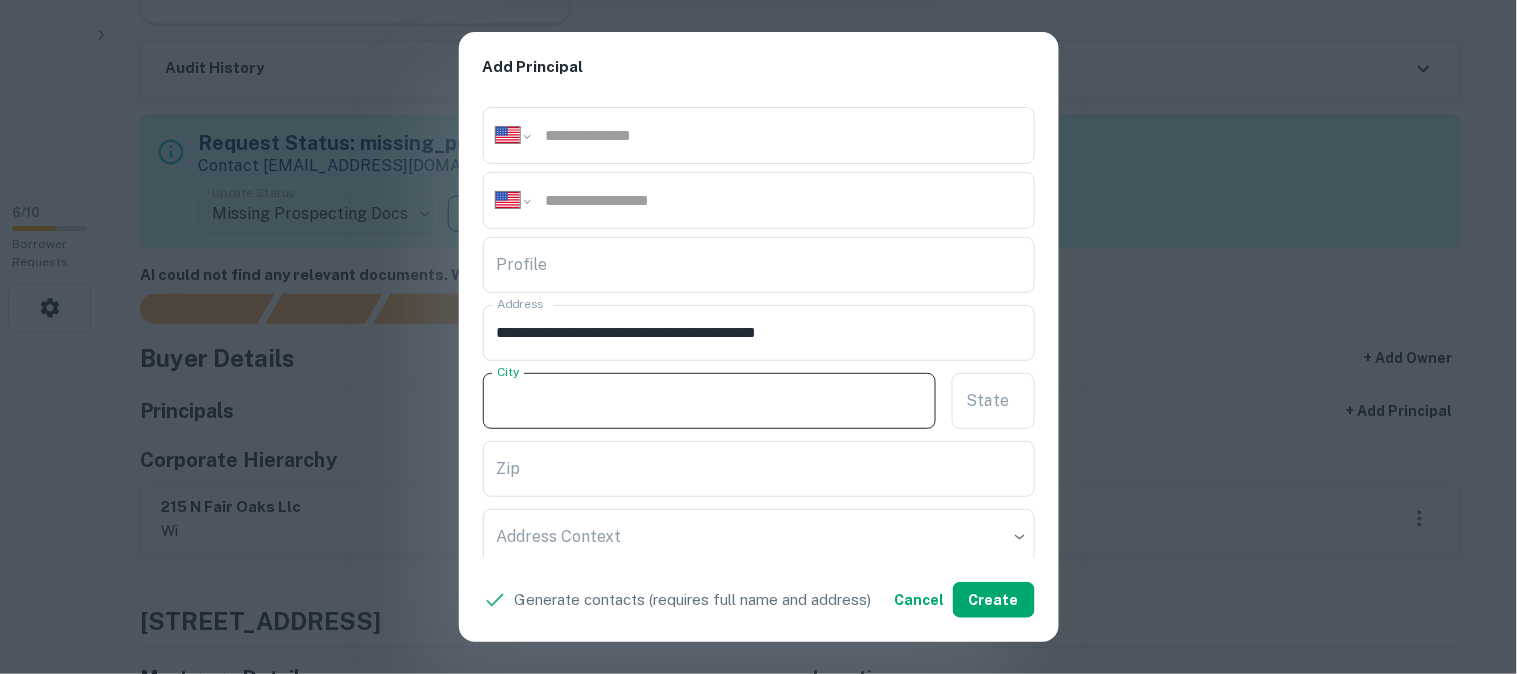 paste on "*******" 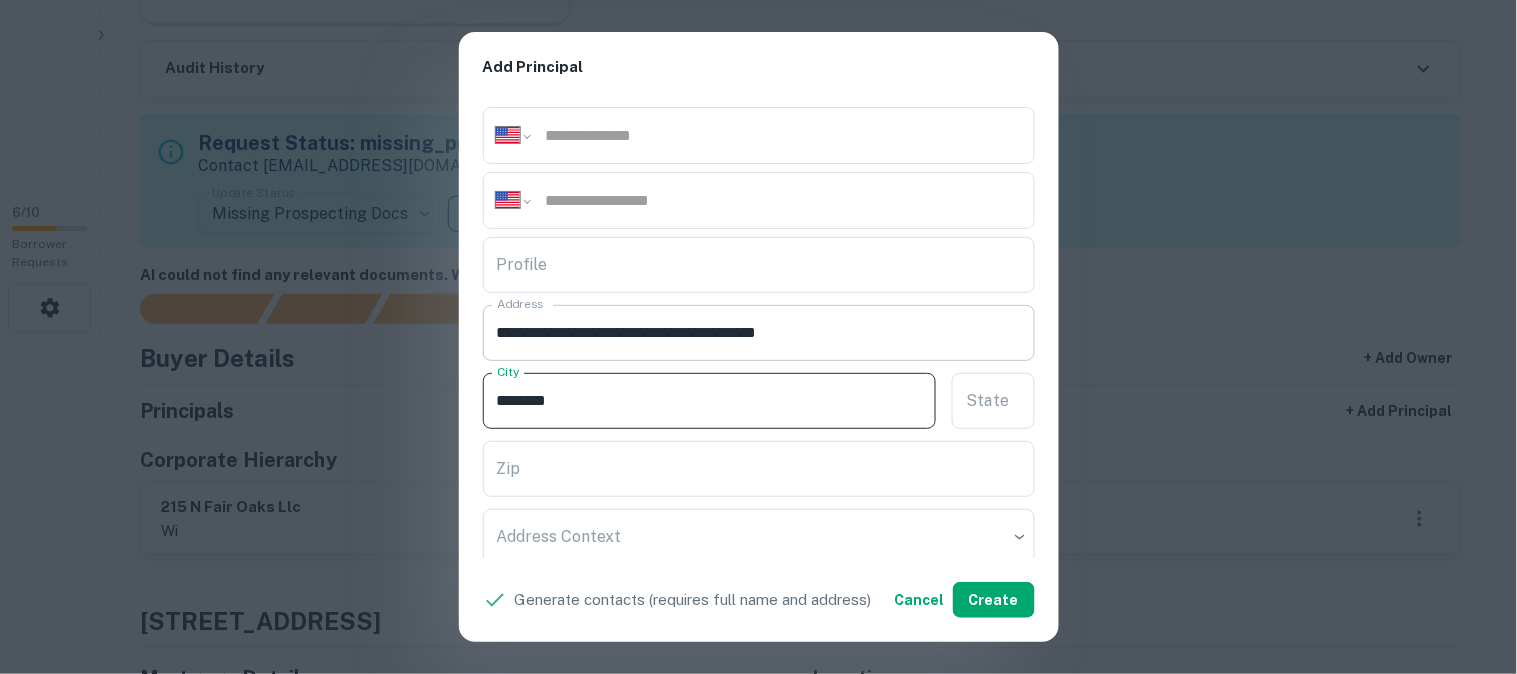 type on "*******" 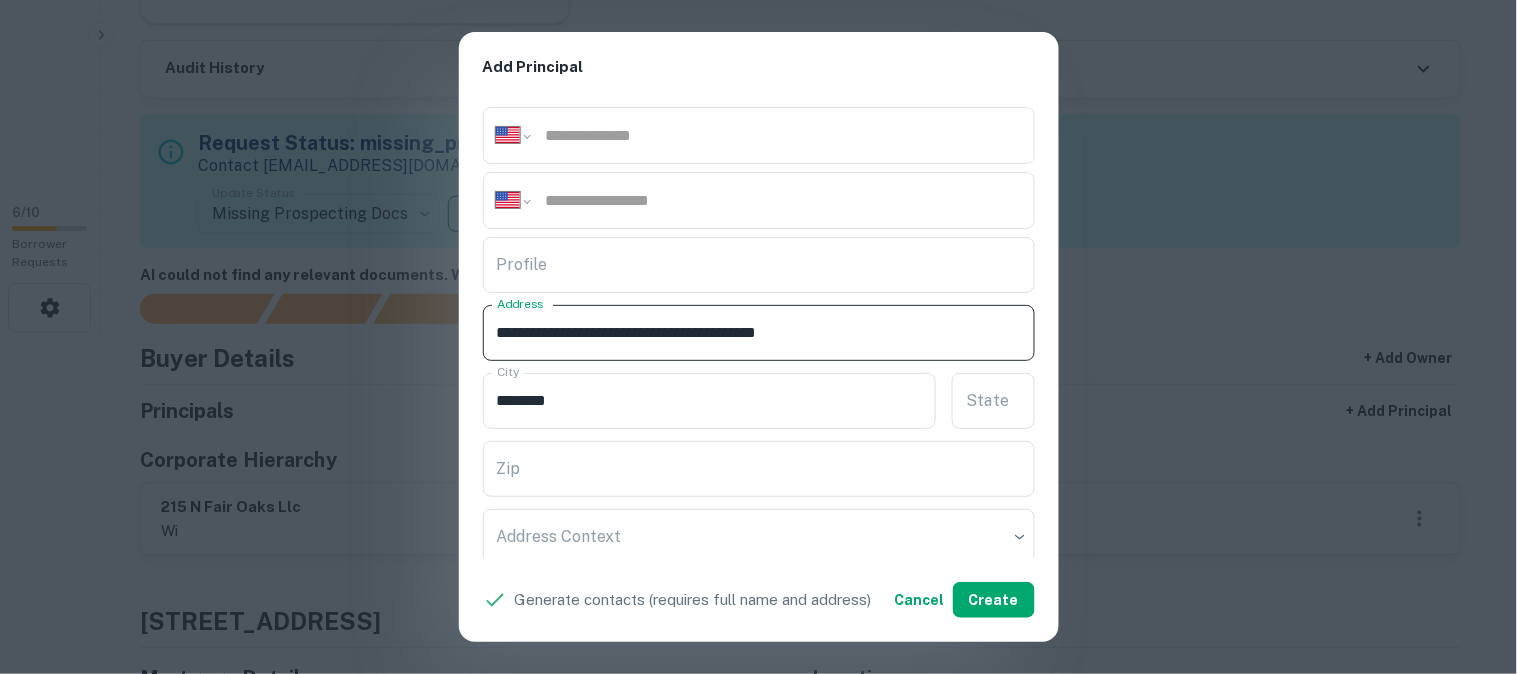 drag, startPoint x: 777, startPoint y: 335, endPoint x: 798, endPoint y: 351, distance: 26.400757 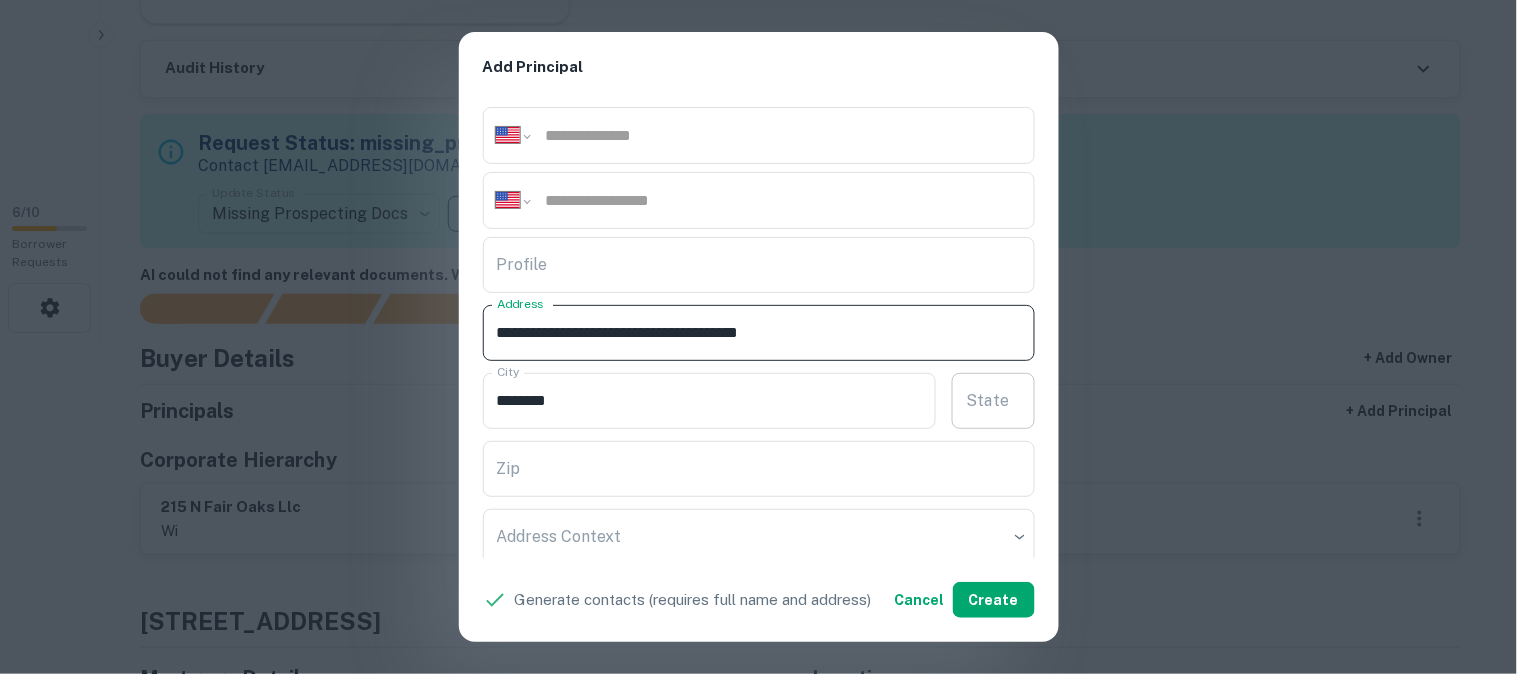 type on "**********" 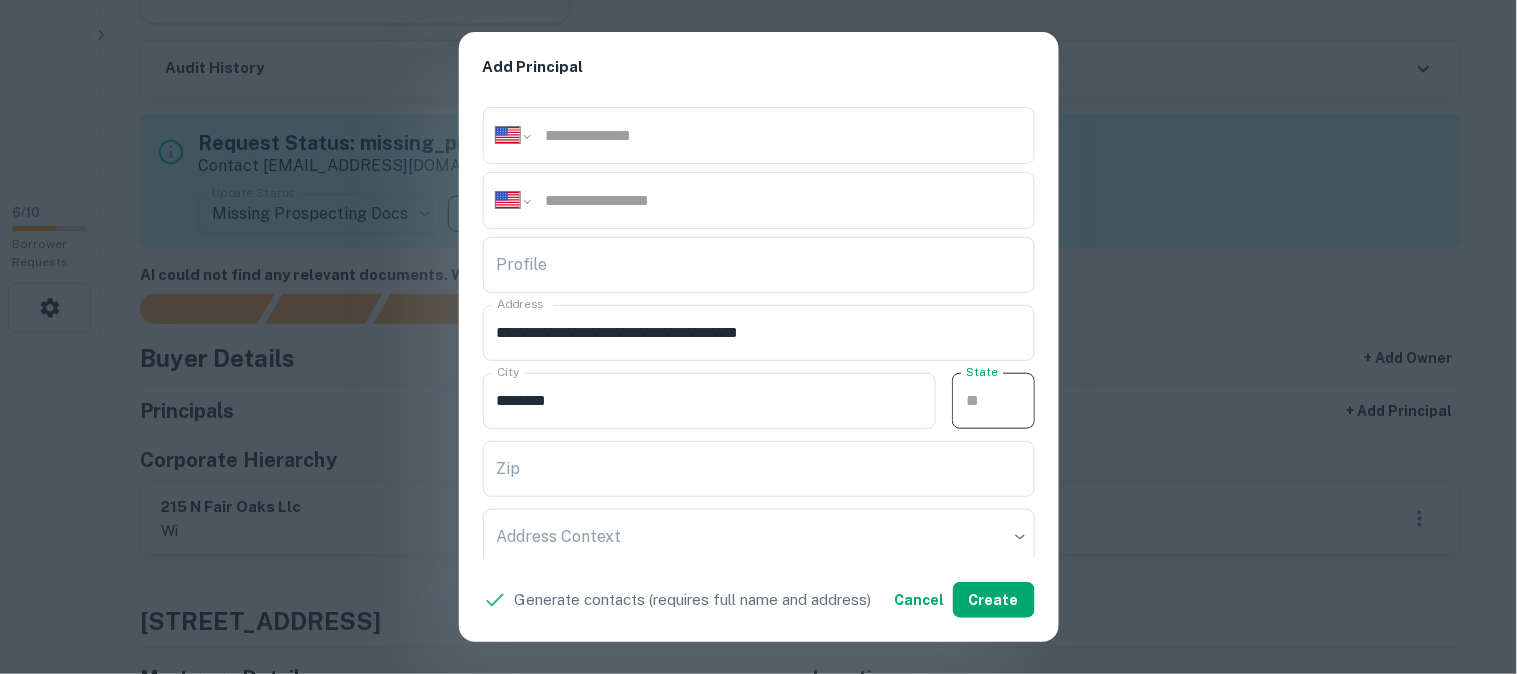 paste on "**" 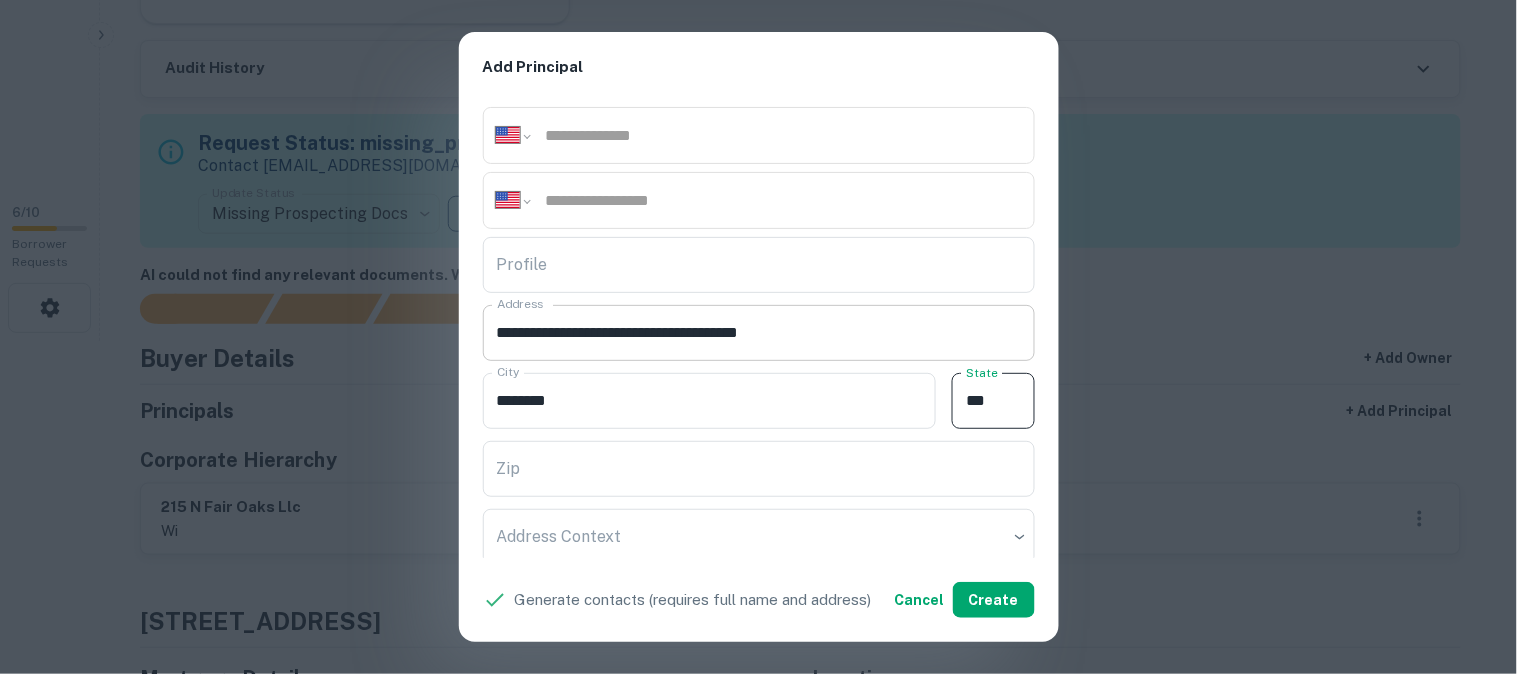 type on "**" 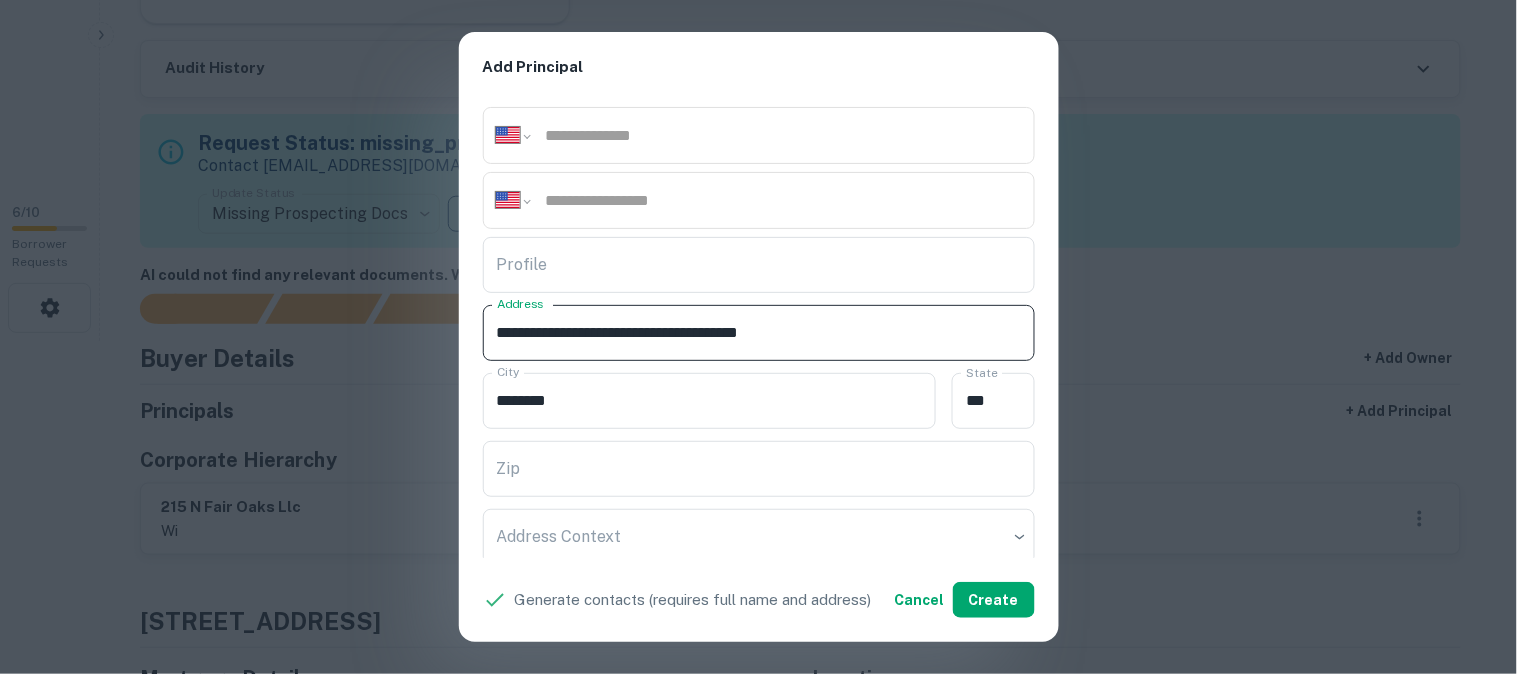drag, startPoint x: 782, startPoint y: 330, endPoint x: 866, endPoint y: 345, distance: 85.32877 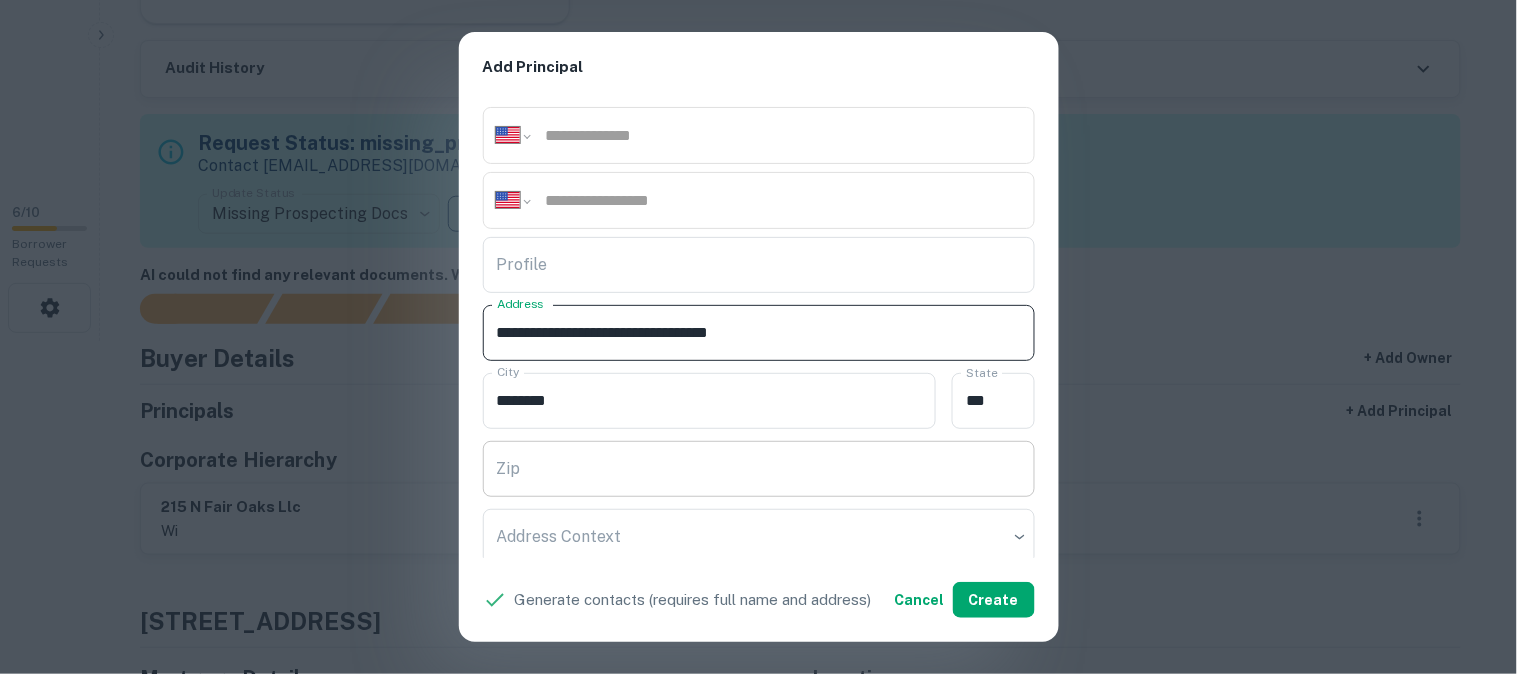 type on "**********" 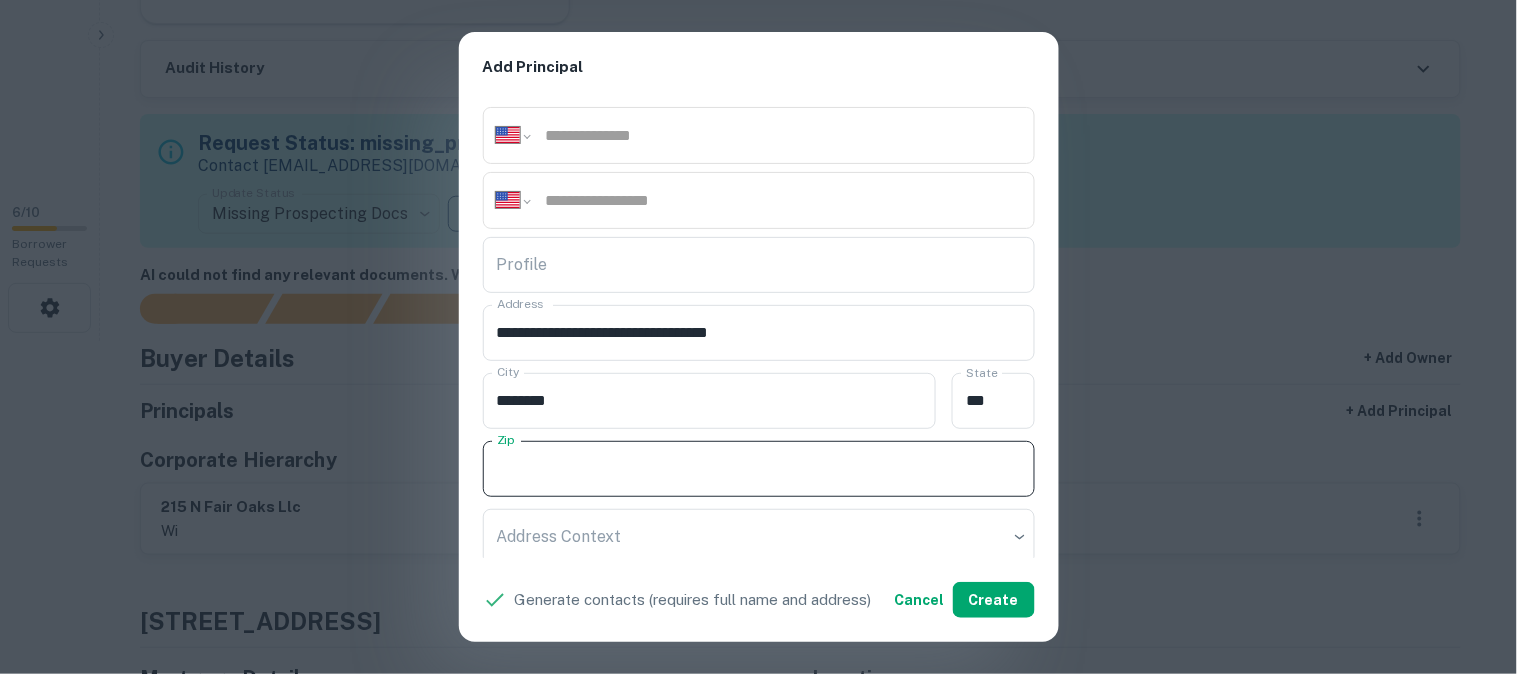 click on "Zip" at bounding box center (759, 469) 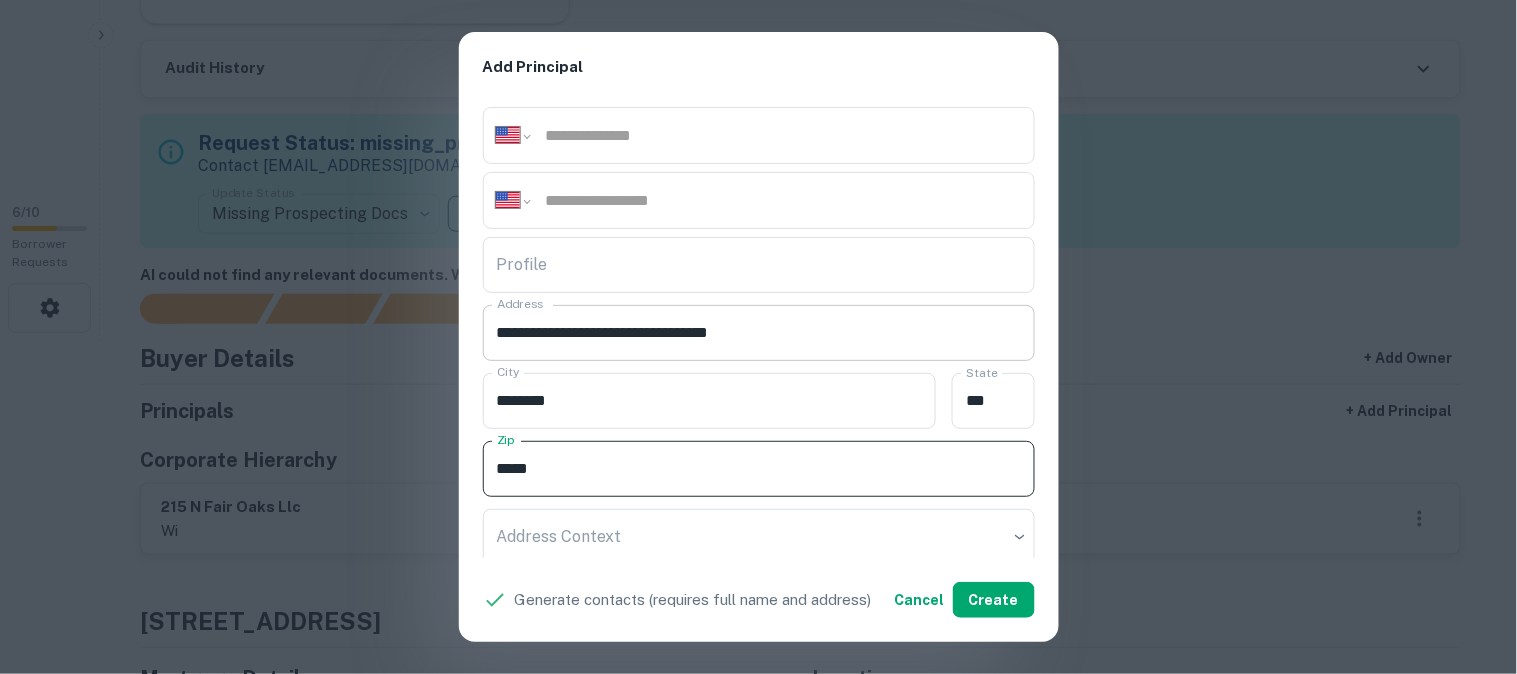 type on "*****" 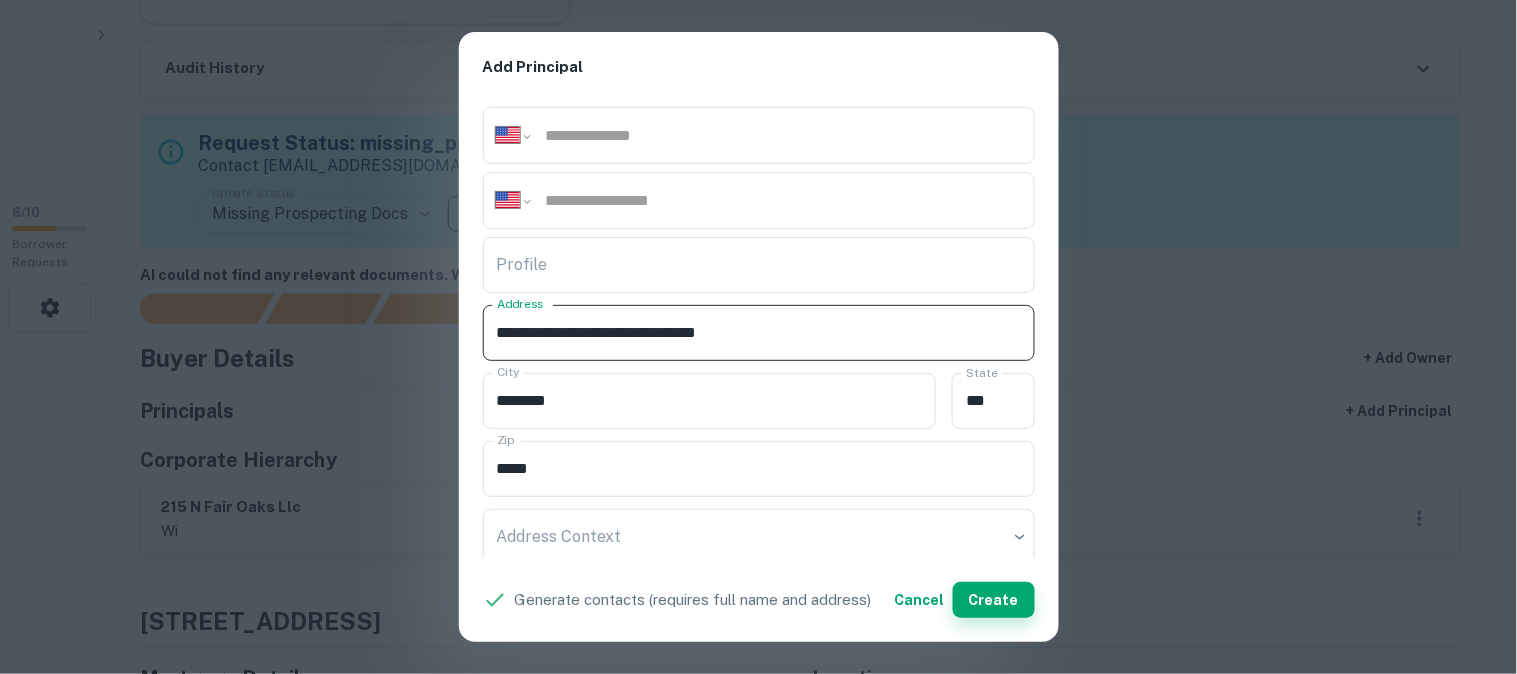 type on "**********" 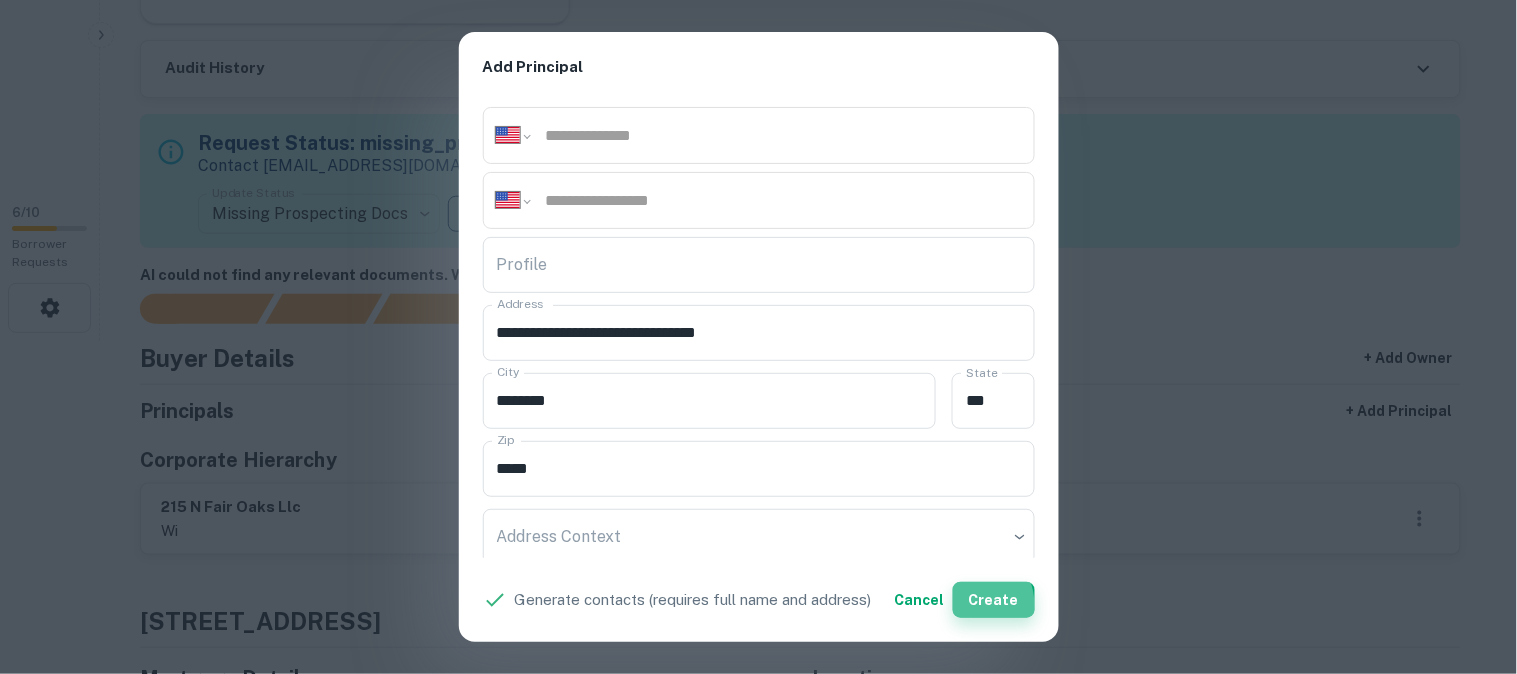 click on "Create" at bounding box center (994, 600) 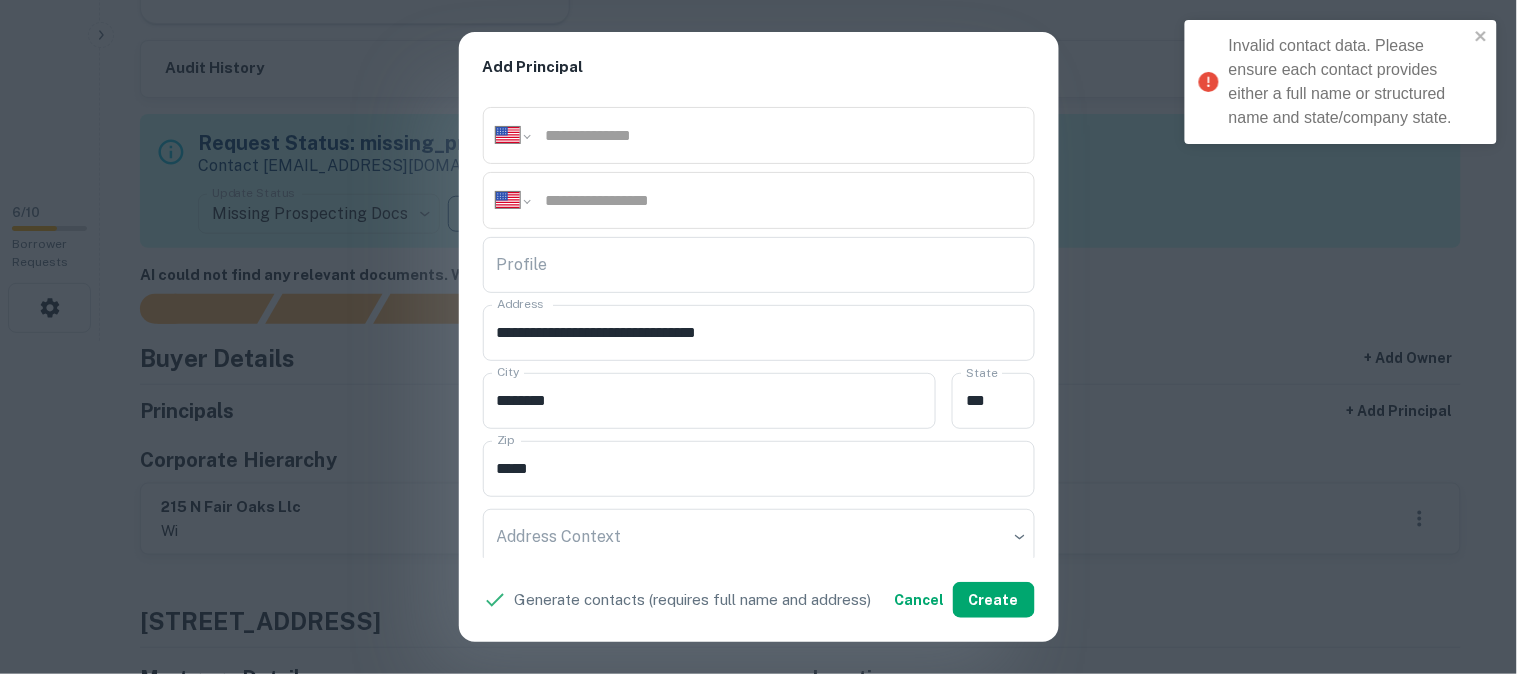 click on "**********" at bounding box center [758, 337] 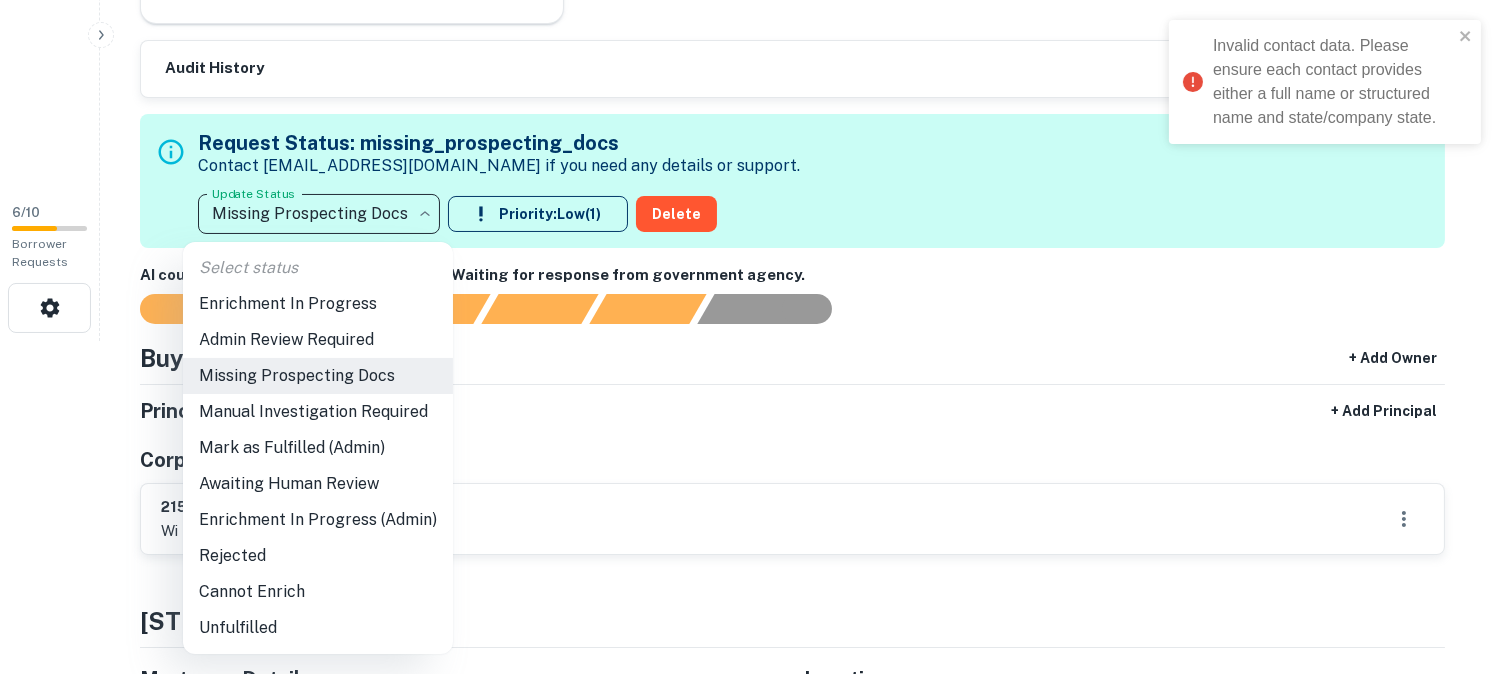 click on "**********" at bounding box center (750, 4) 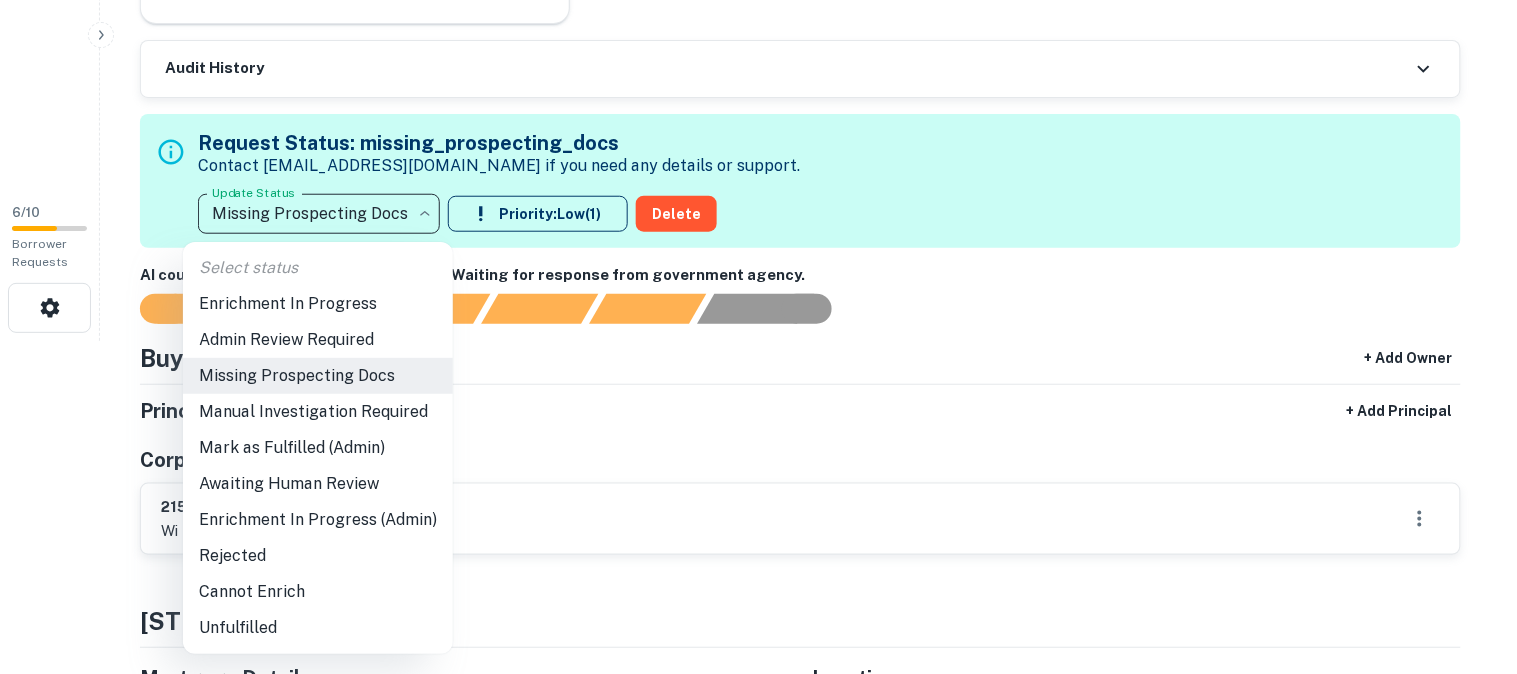 click on "Awaiting Human Review" at bounding box center [318, 484] 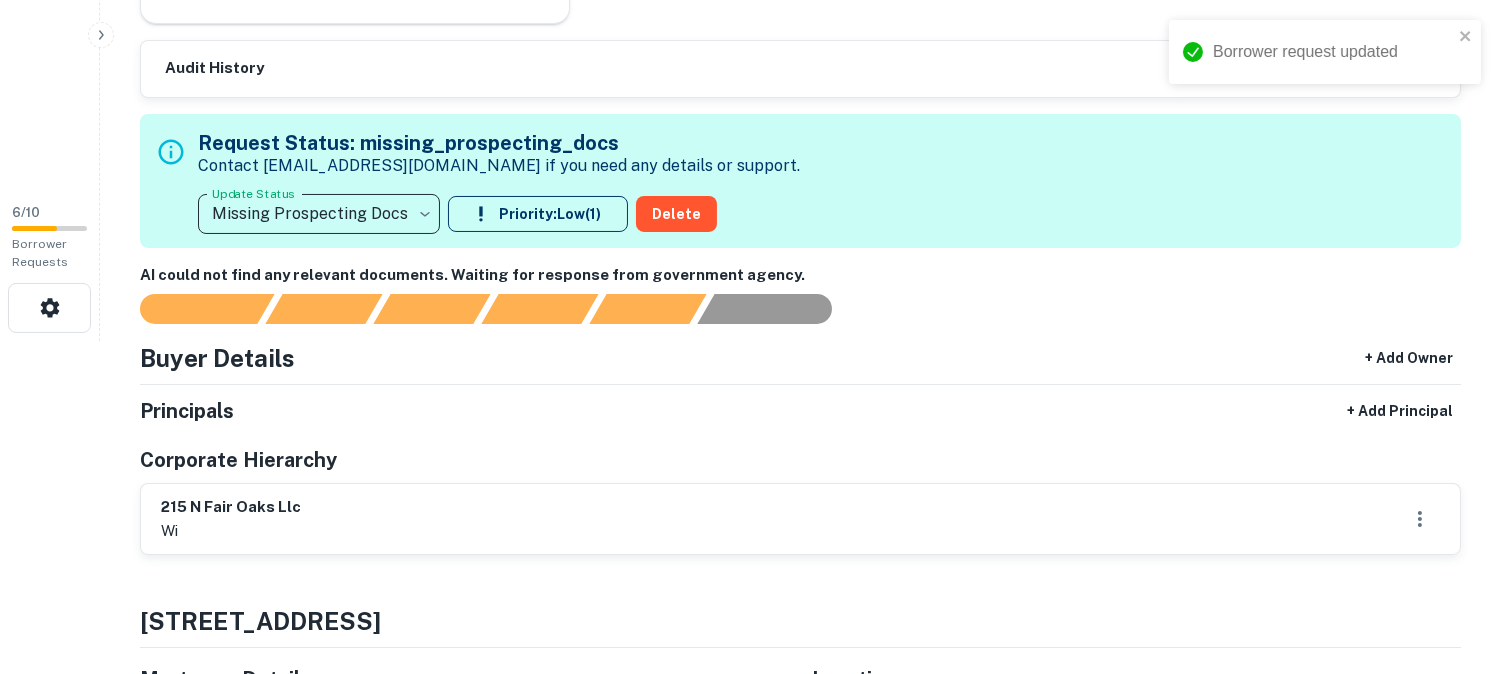 type on "**********" 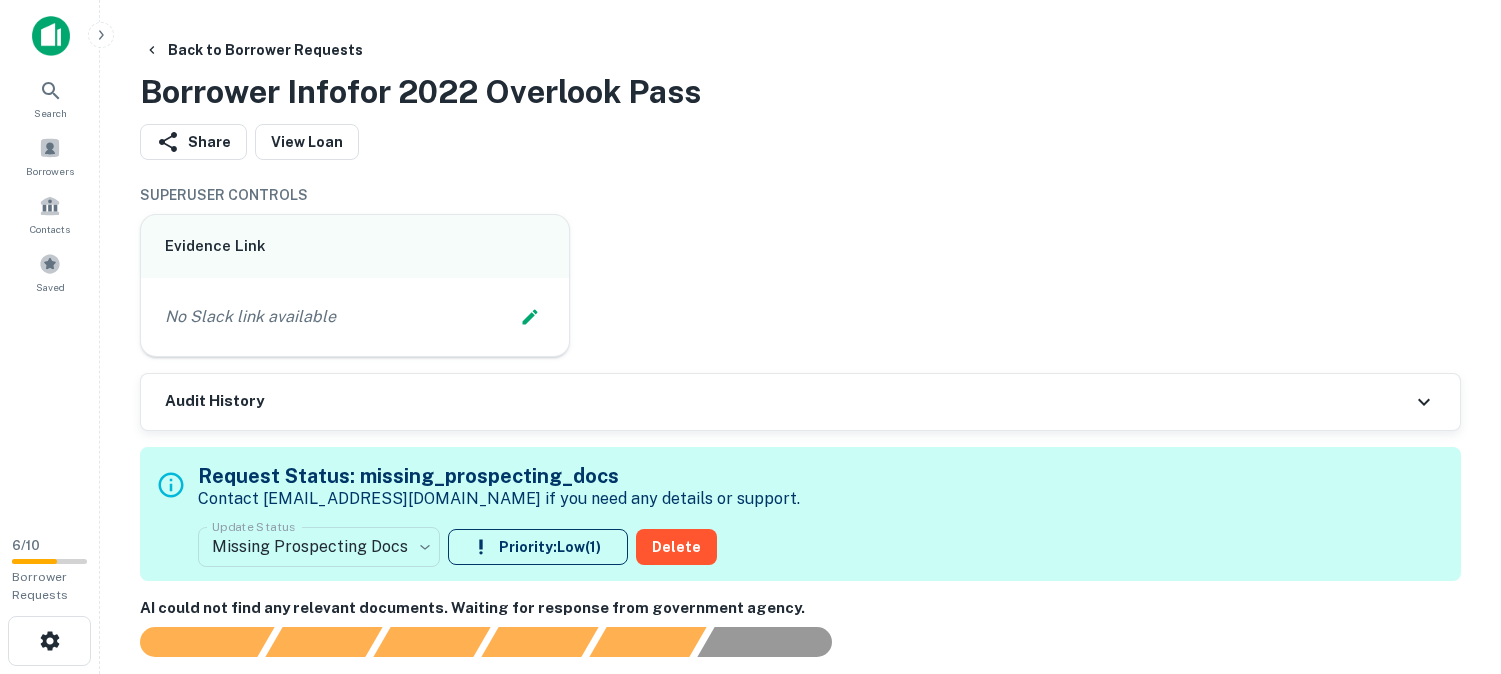scroll, scrollTop: 0, scrollLeft: 0, axis: both 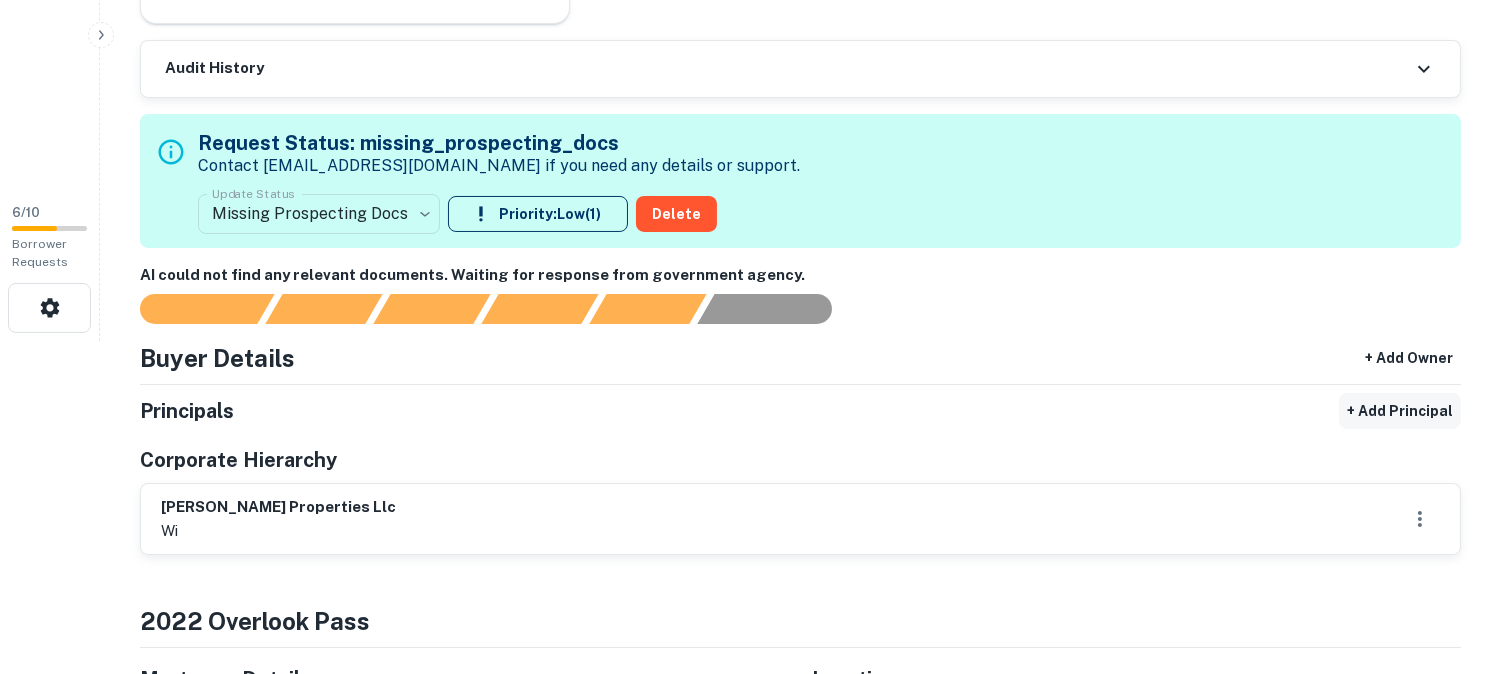 click on "+ Add Principal" at bounding box center (1400, 411) 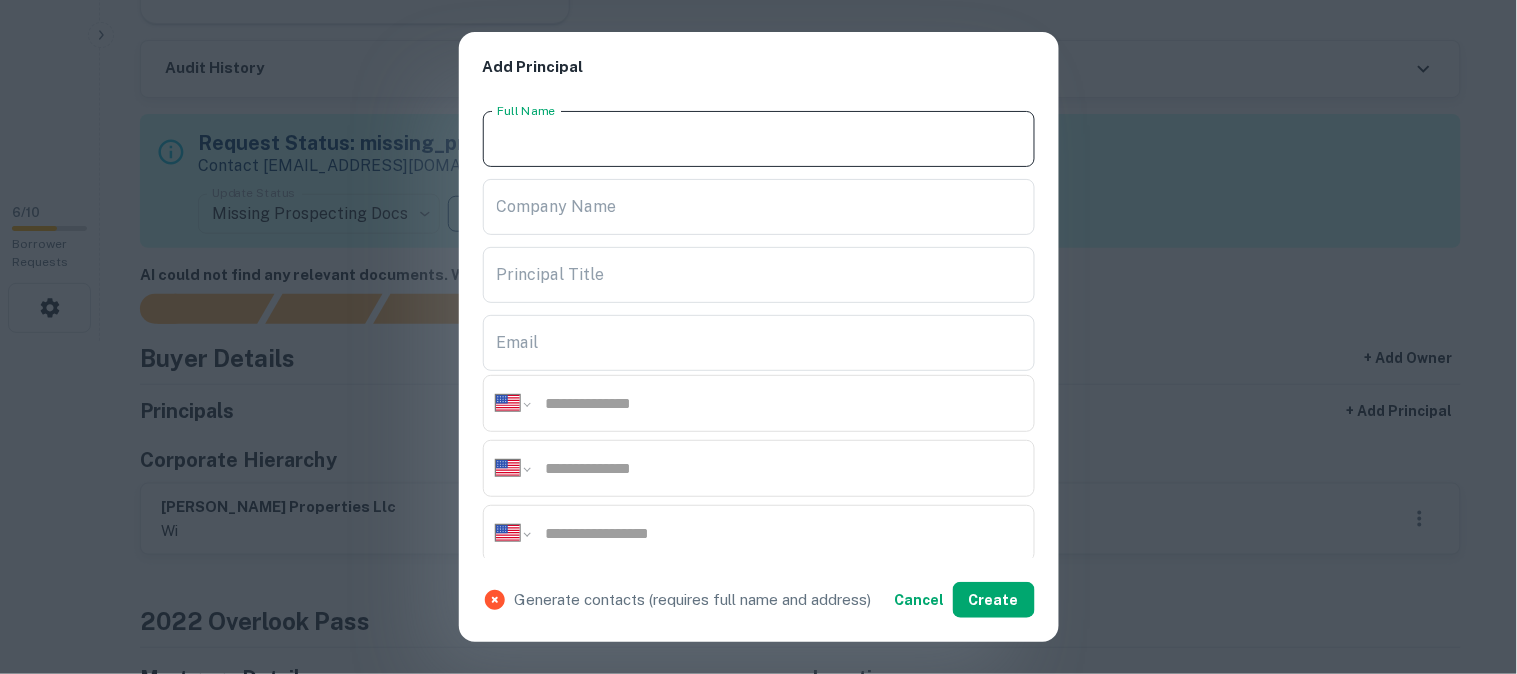 click on "Full Name" at bounding box center (759, 139) 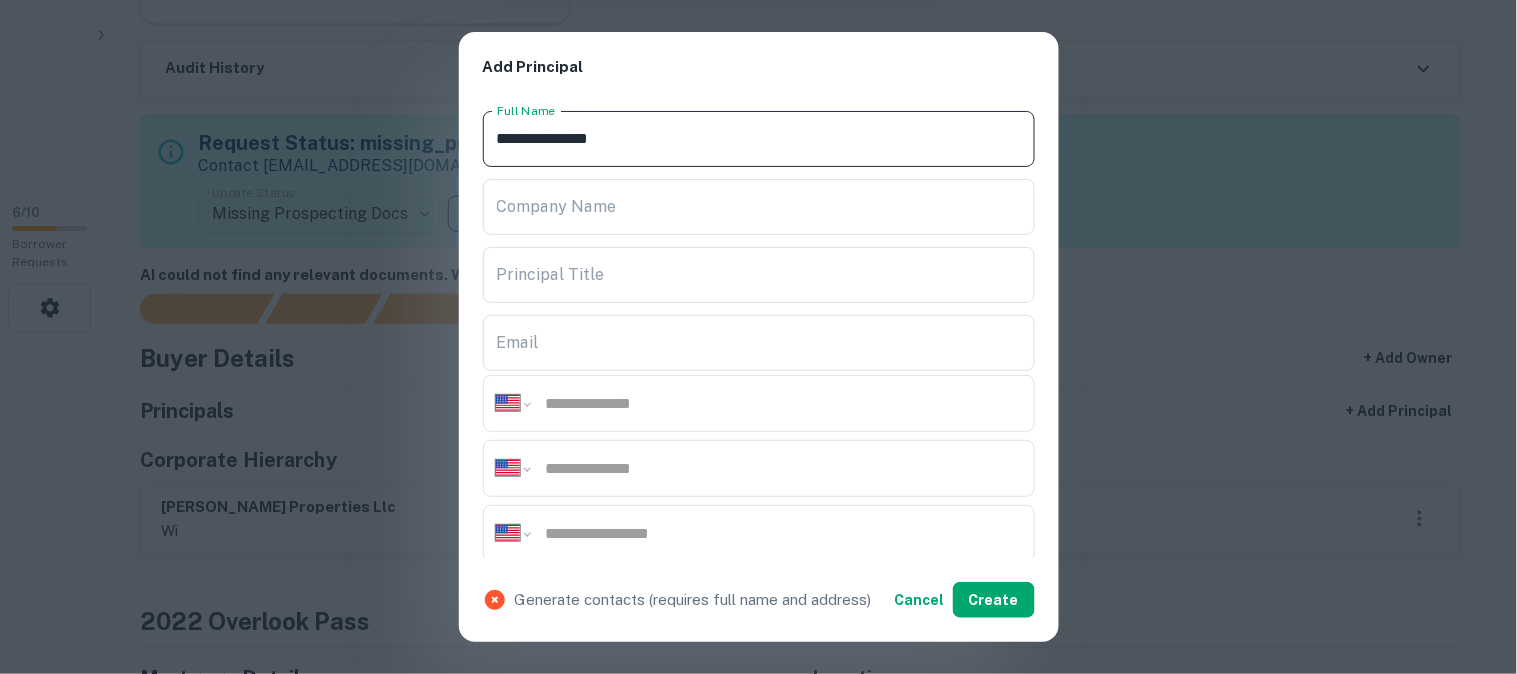 type on "**********" 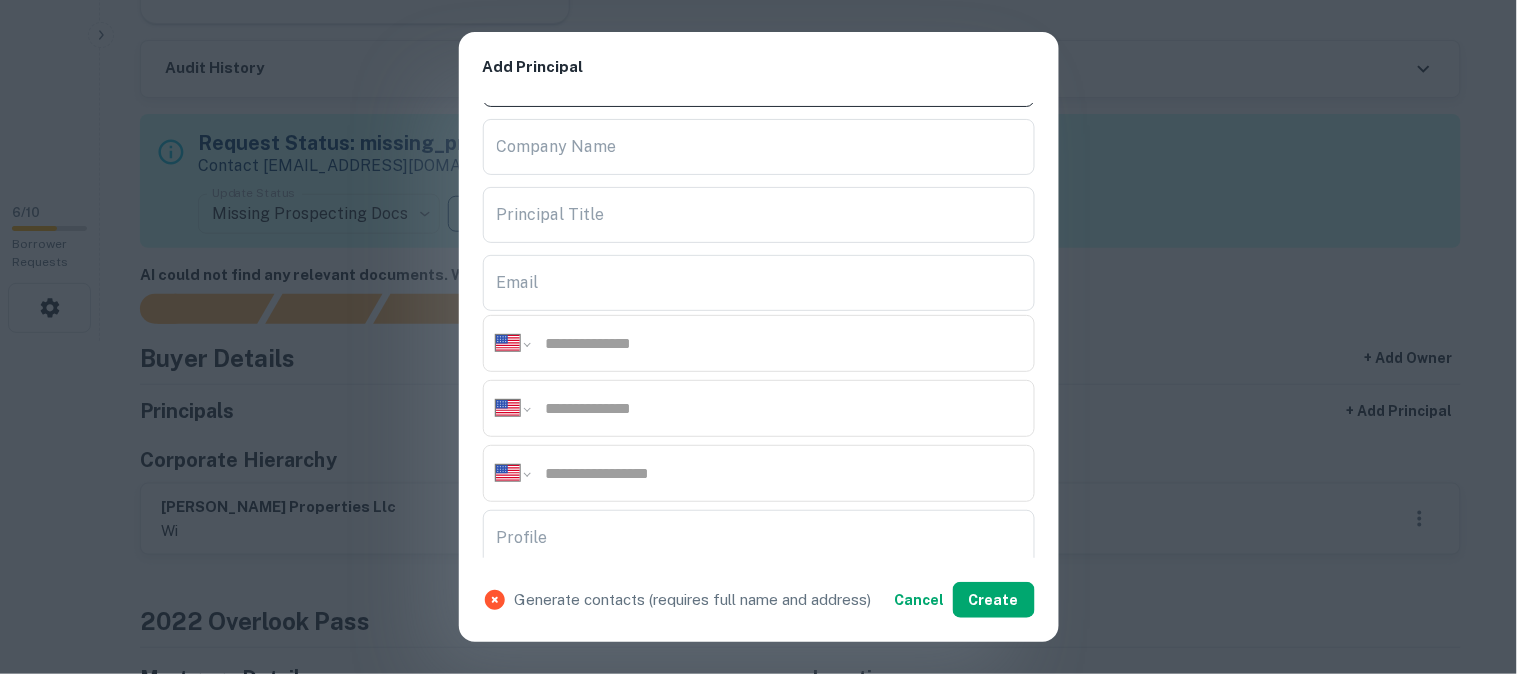 scroll, scrollTop: 222, scrollLeft: 0, axis: vertical 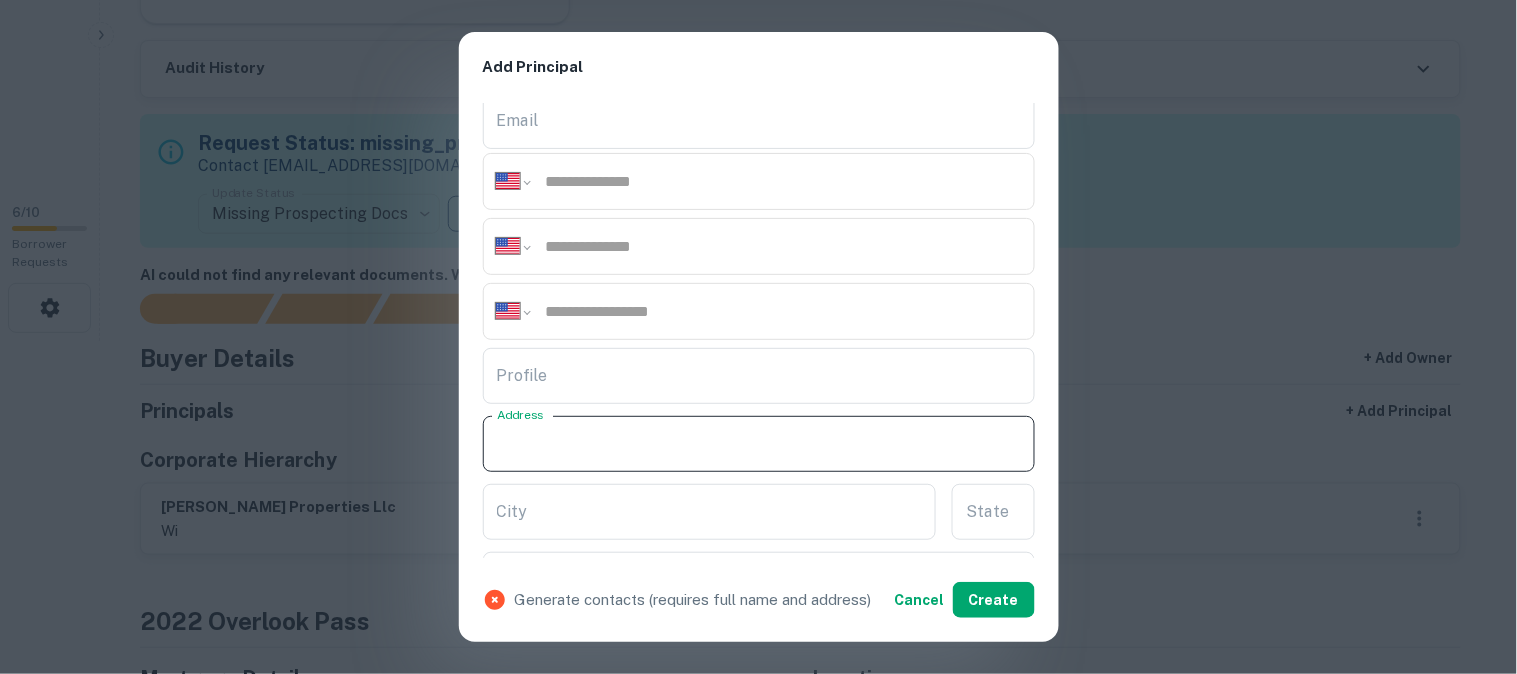 click on "Address" at bounding box center (759, 444) 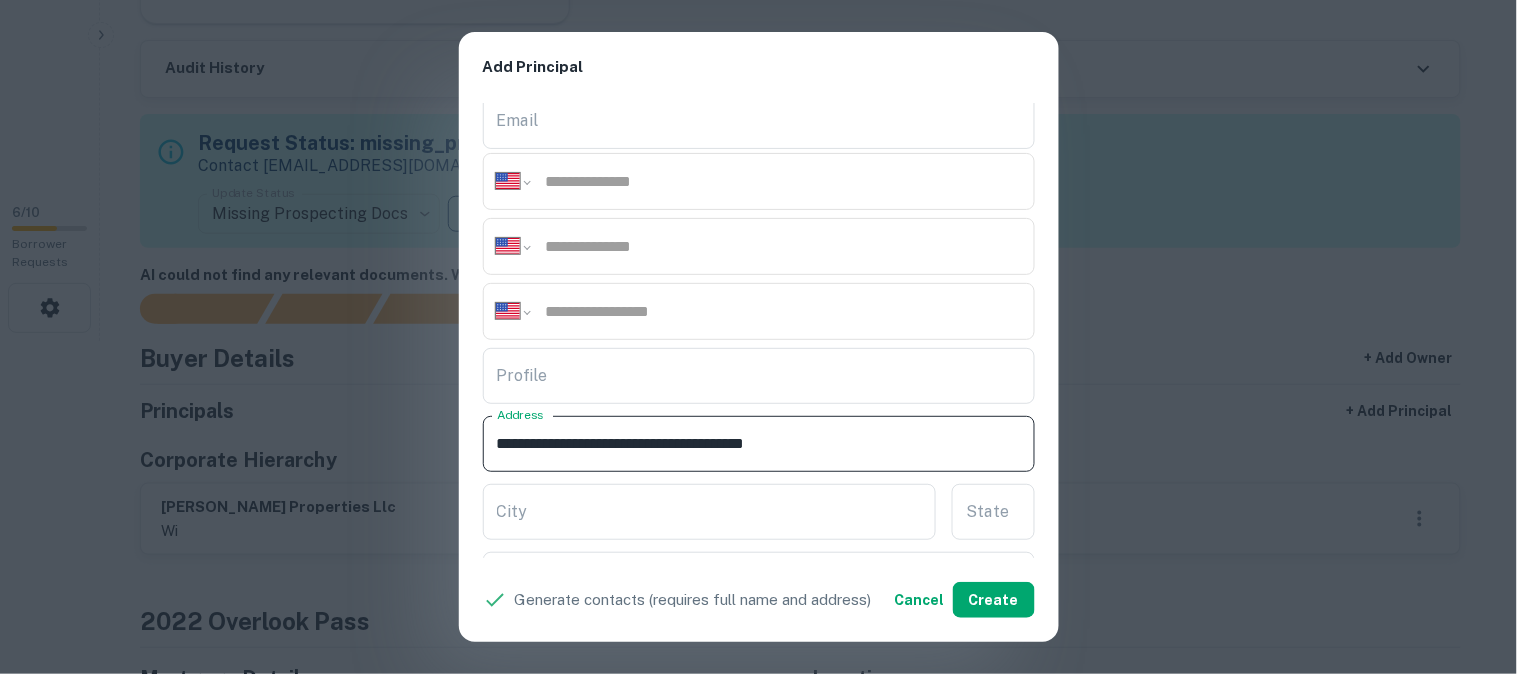 drag, startPoint x: 698, startPoint y: 442, endPoint x: 776, endPoint y: 470, distance: 82.8734 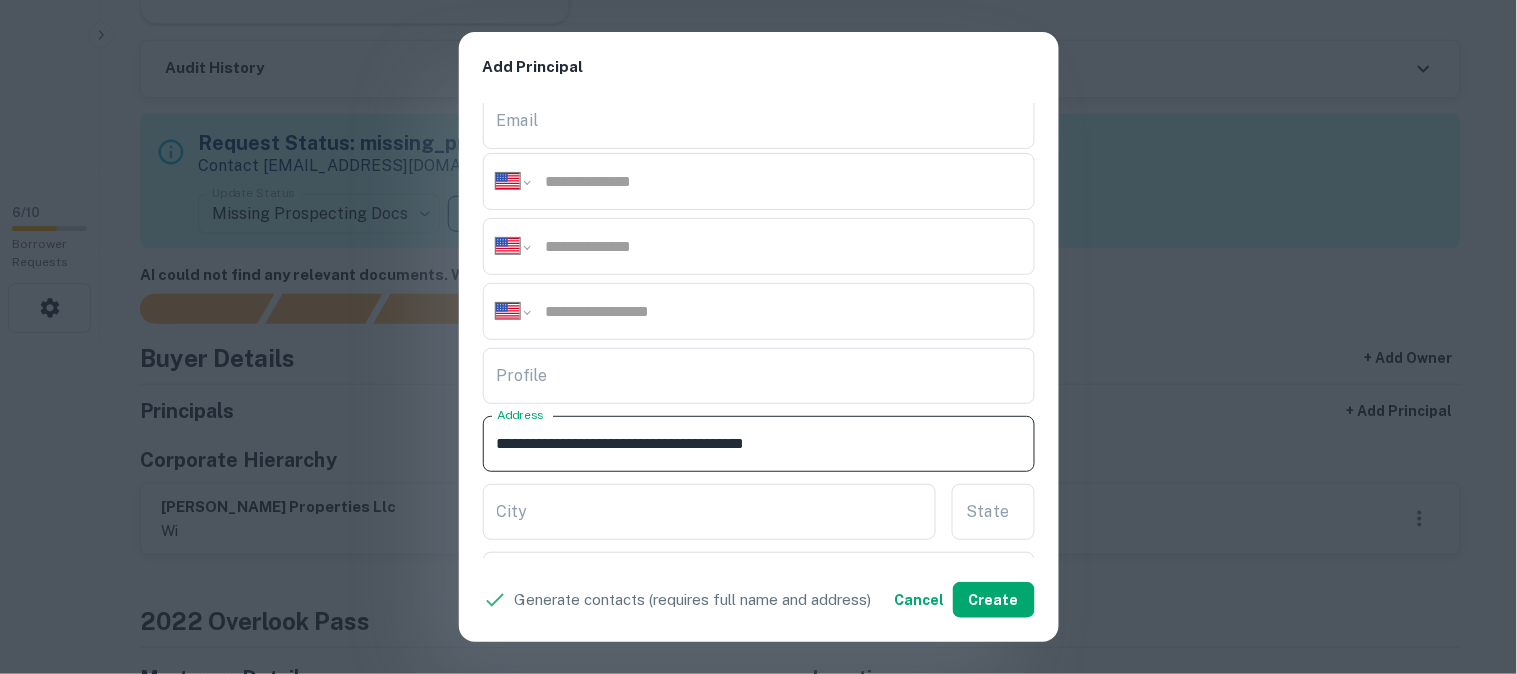 click on "**********" at bounding box center (759, 444) 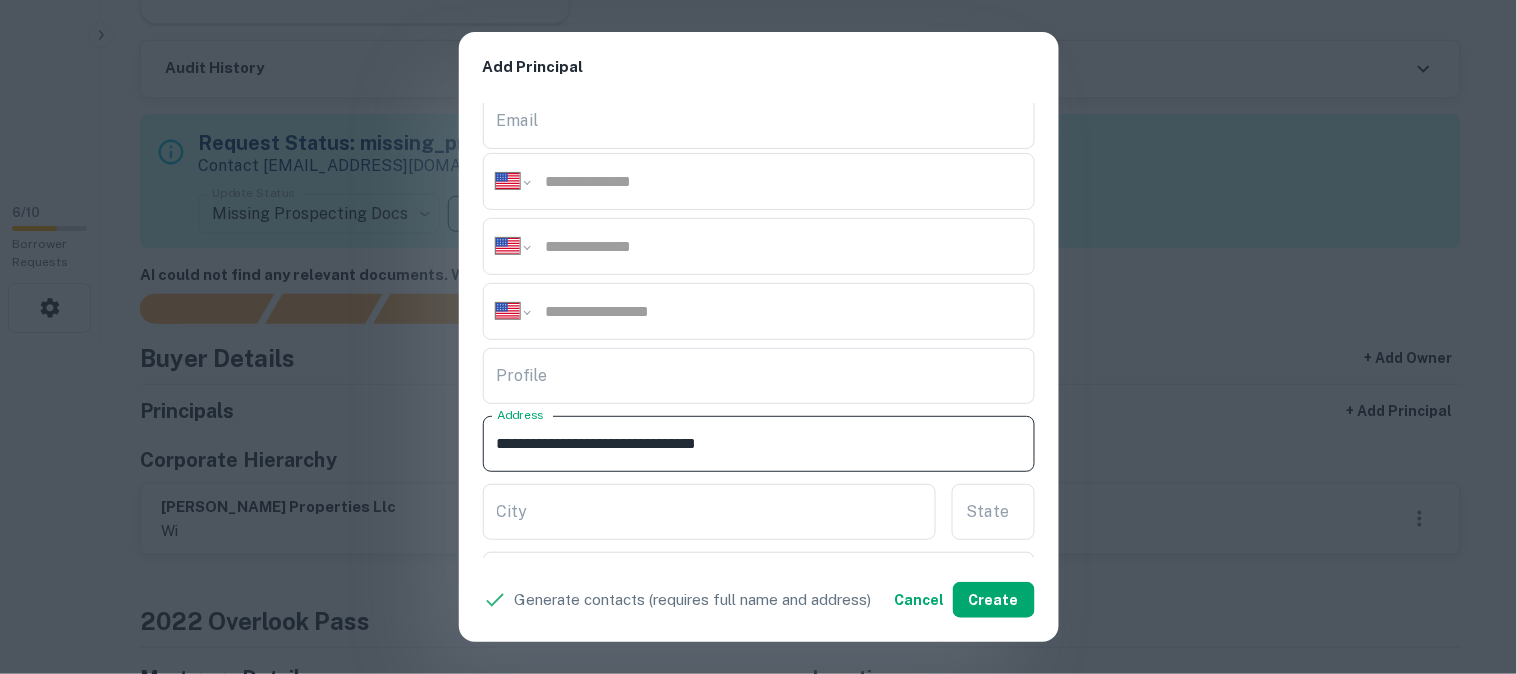 type on "**********" 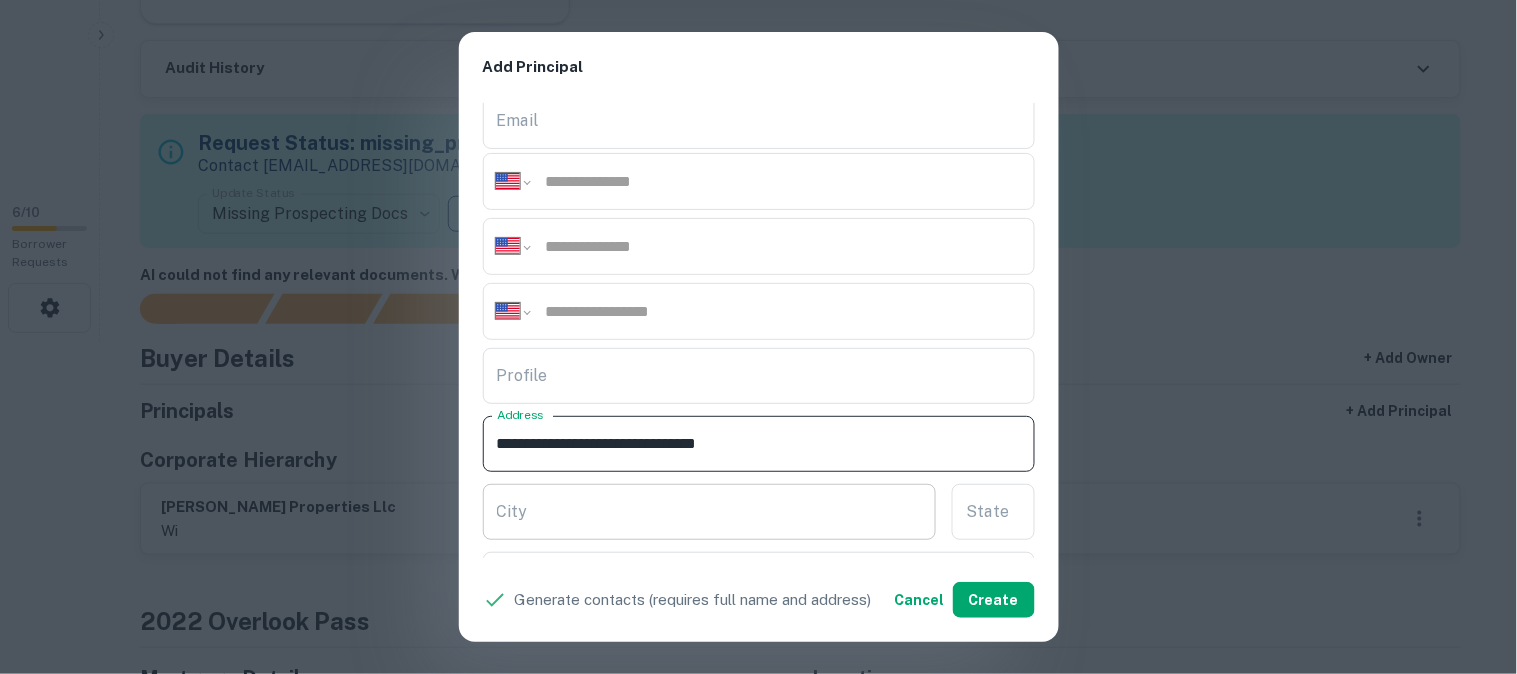 drag, startPoint x: 503, startPoint y: 516, endPoint x: 520, endPoint y: 517, distance: 17.029387 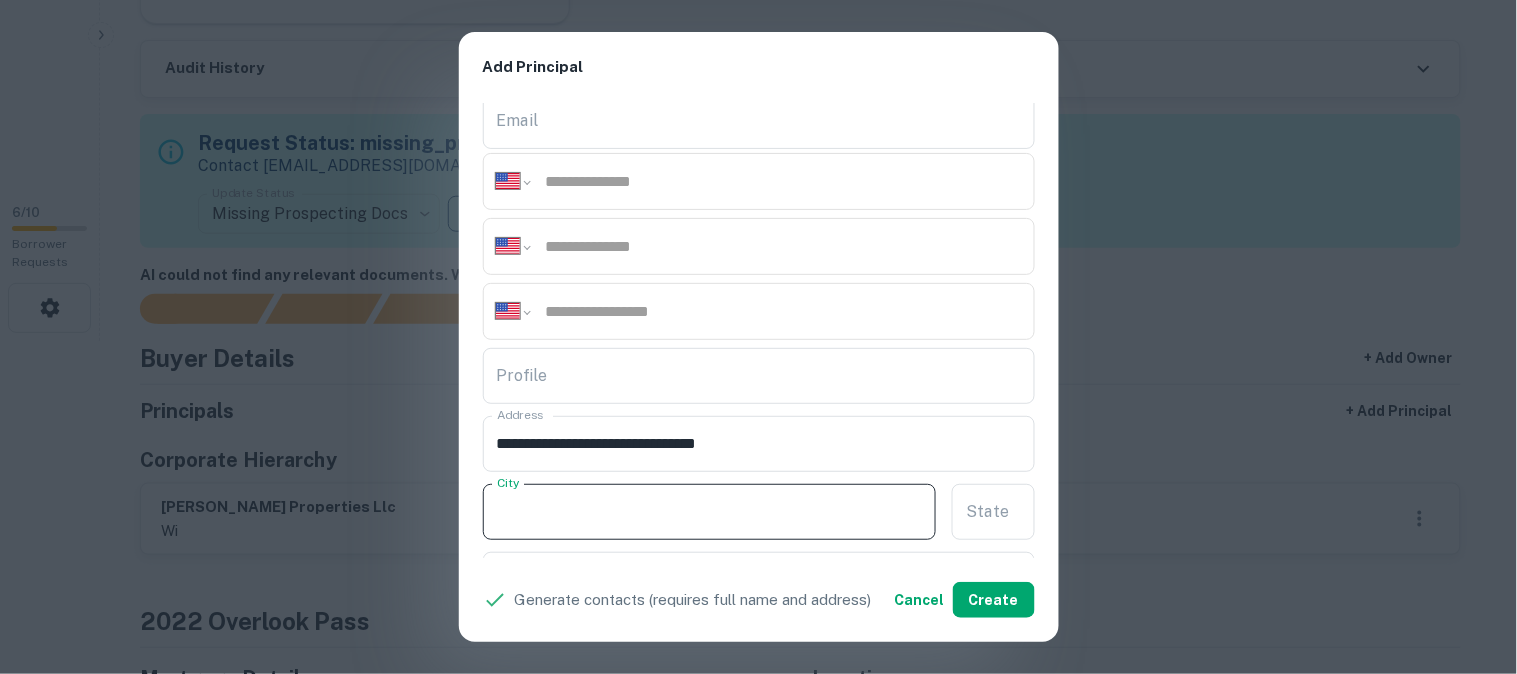 paste on "*******" 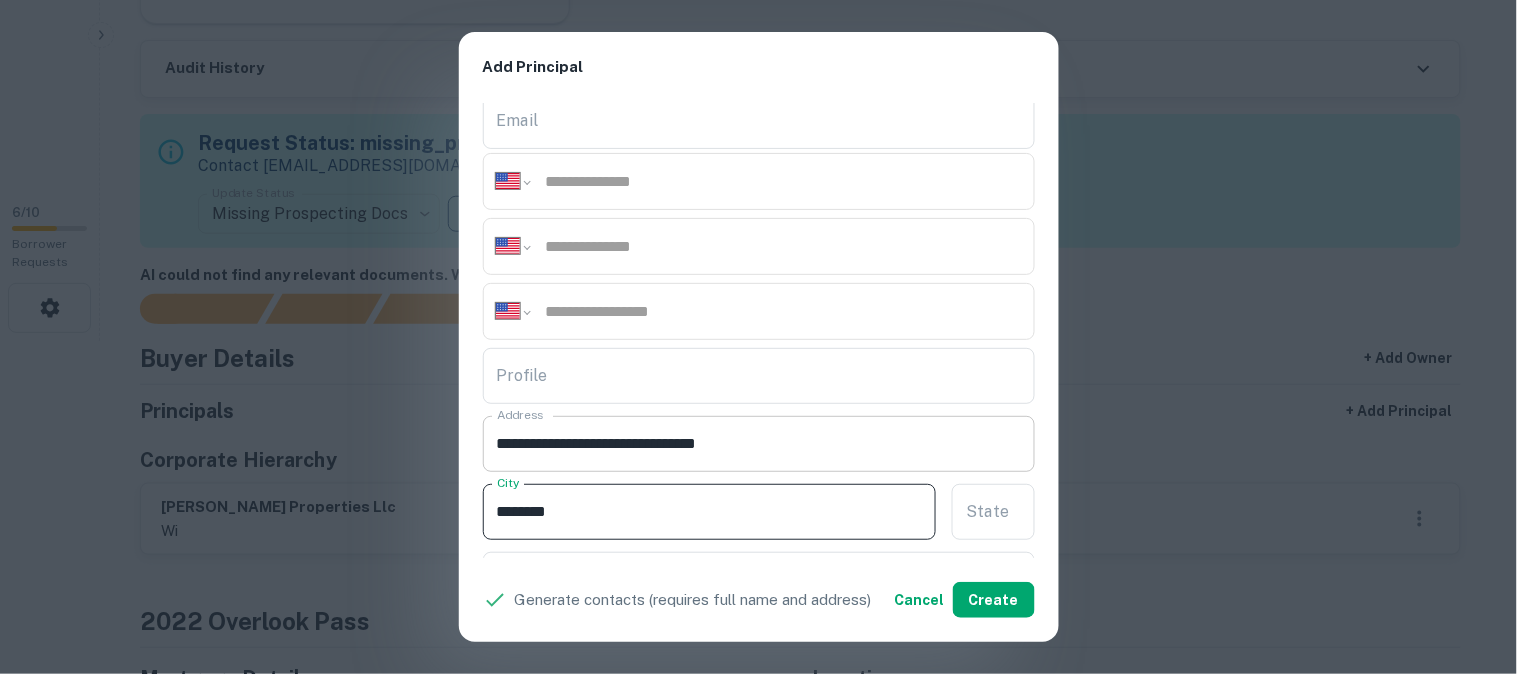 type on "*******" 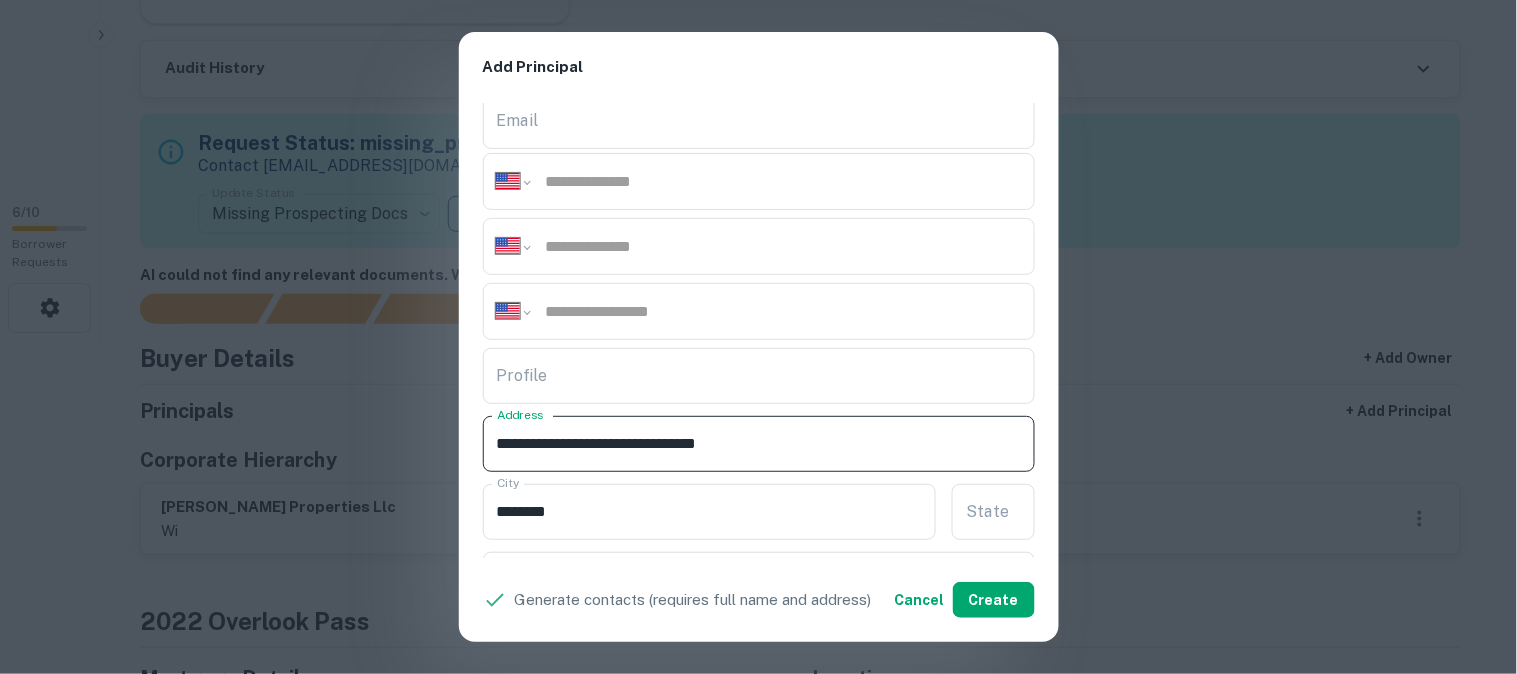 click on "**********" at bounding box center (759, 444) 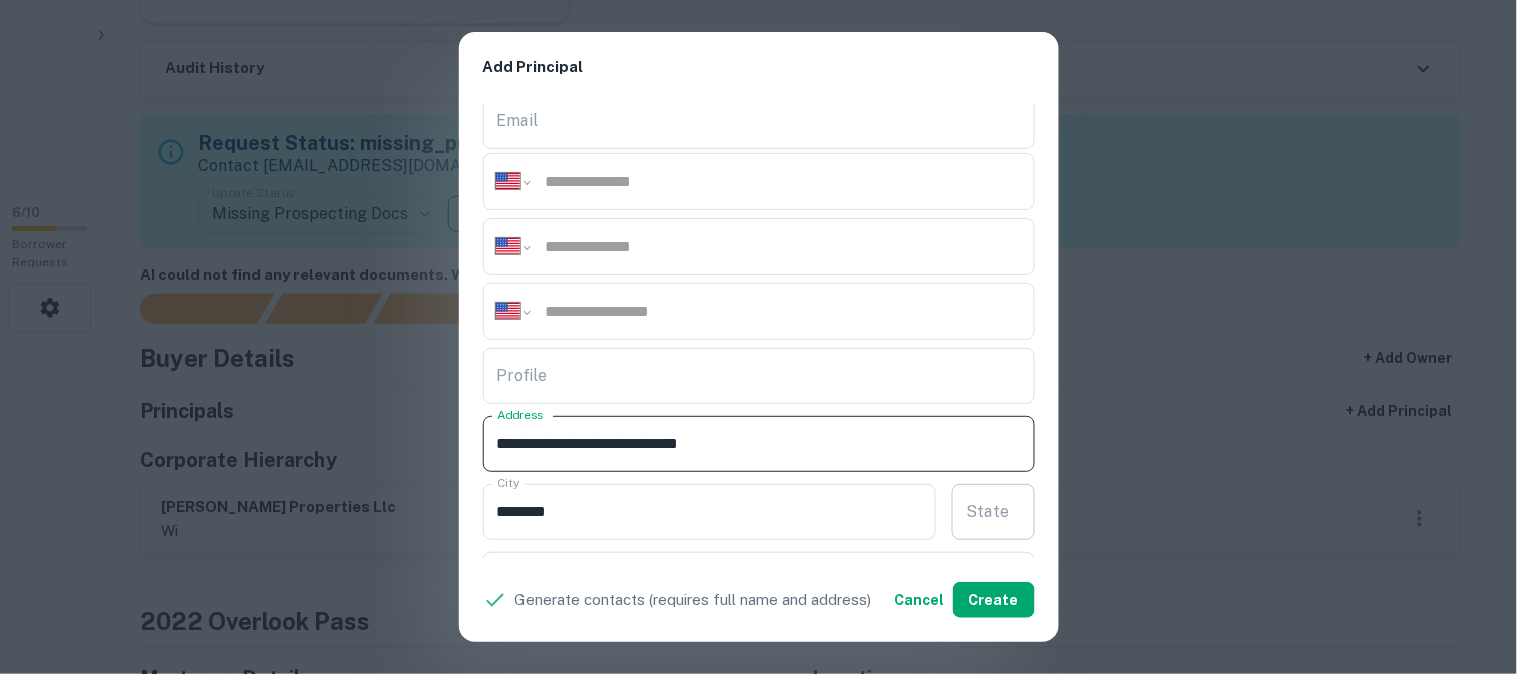 type on "**********" 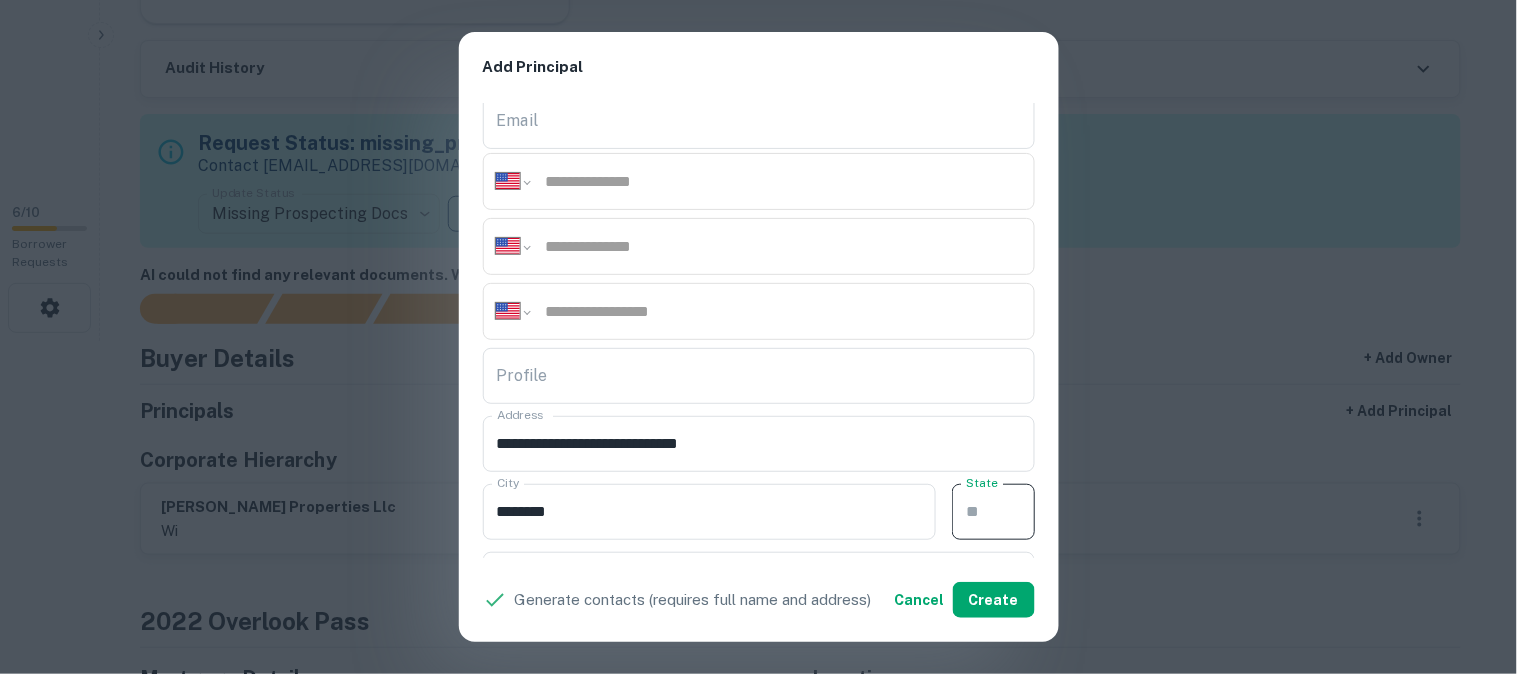 paste on "**" 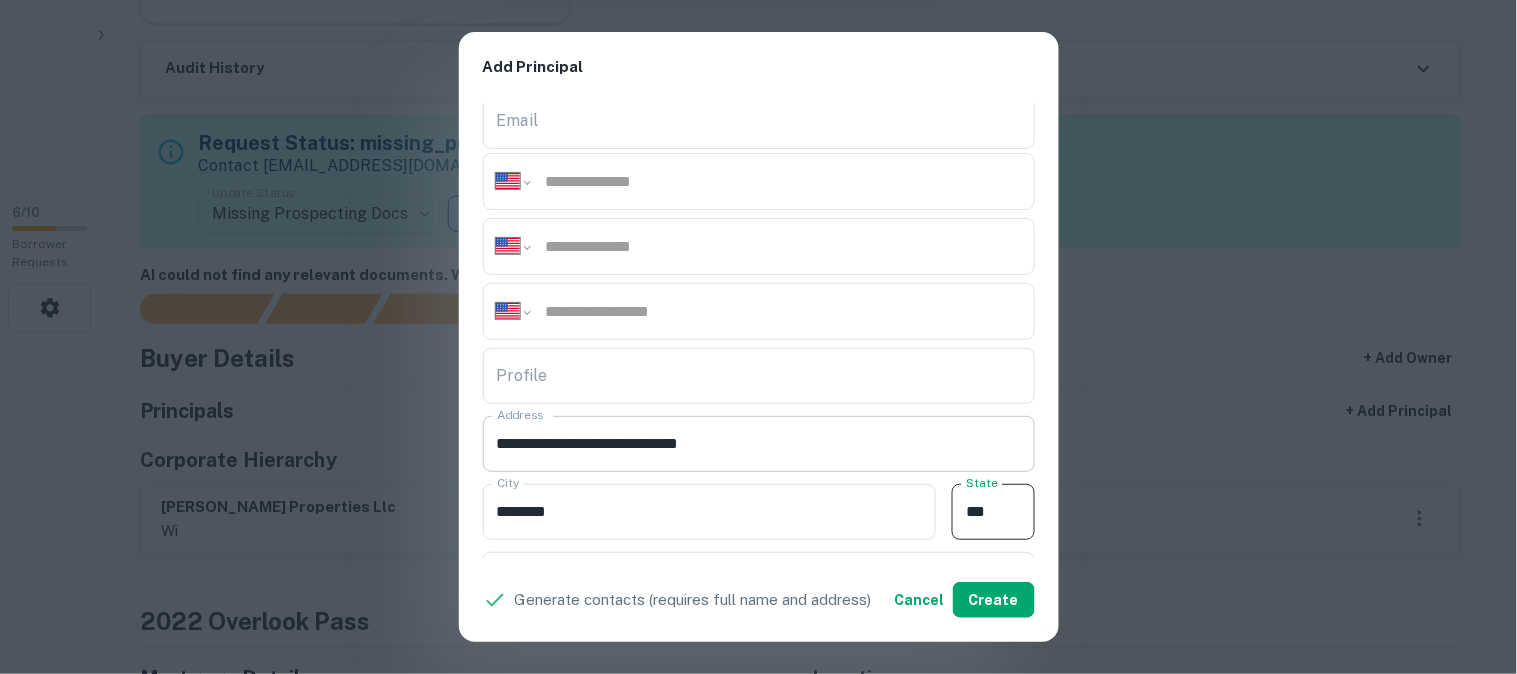 type on "**" 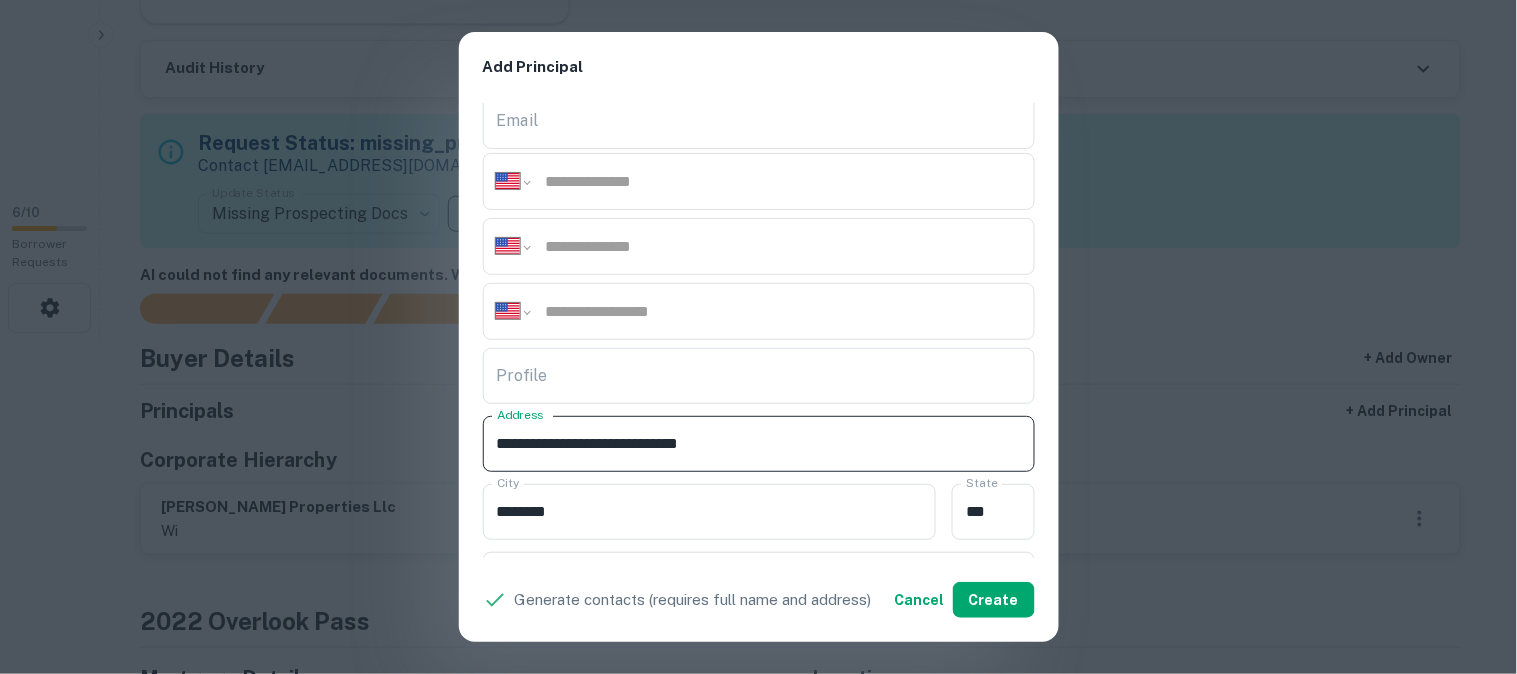 drag, startPoint x: 743, startPoint y: 454, endPoint x: 797, endPoint y: 471, distance: 56.61272 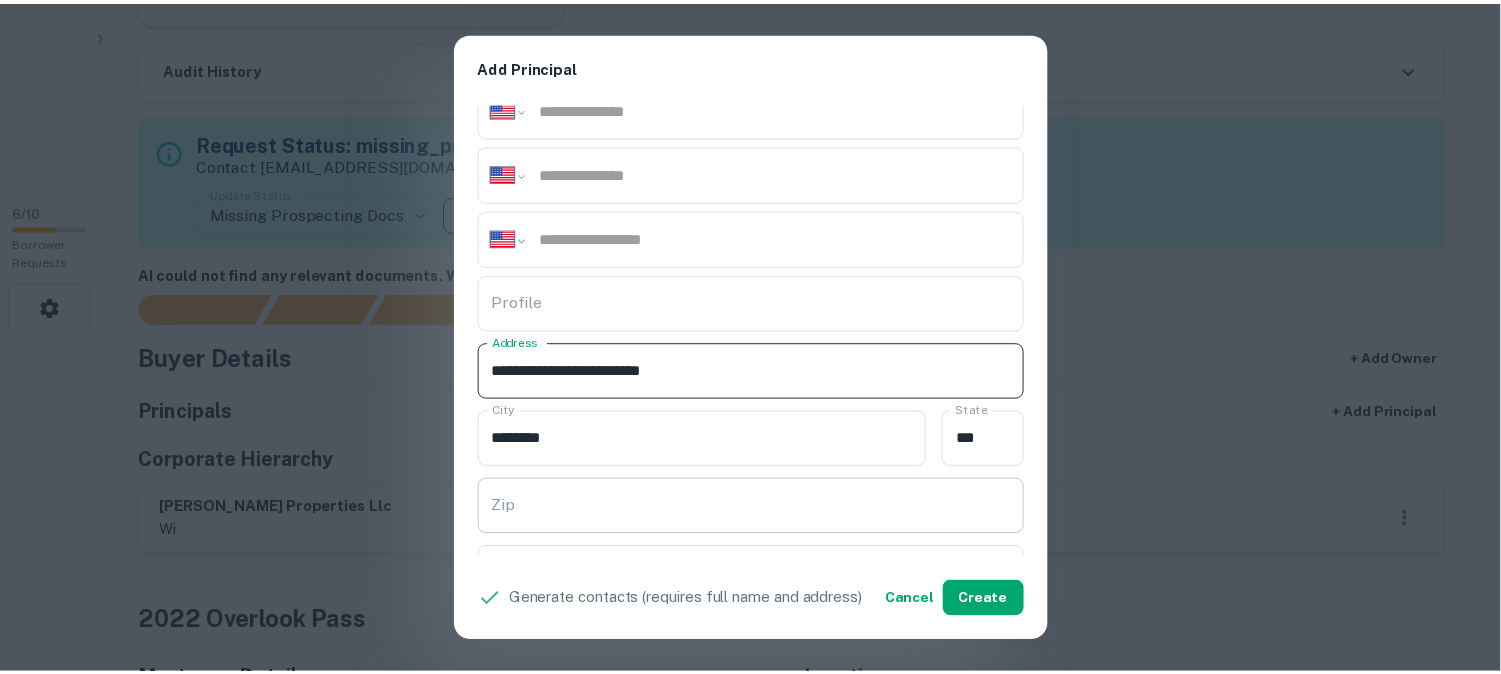 scroll, scrollTop: 333, scrollLeft: 0, axis: vertical 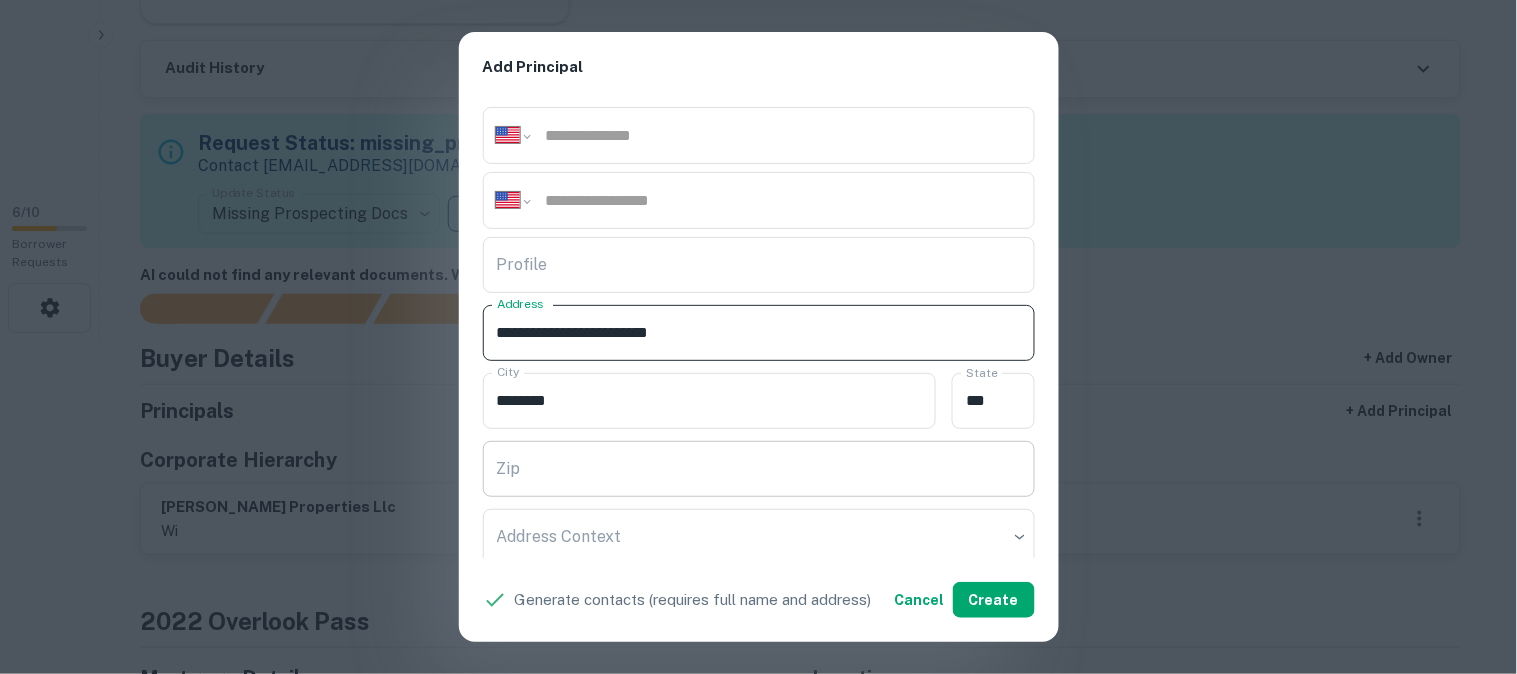 type on "**********" 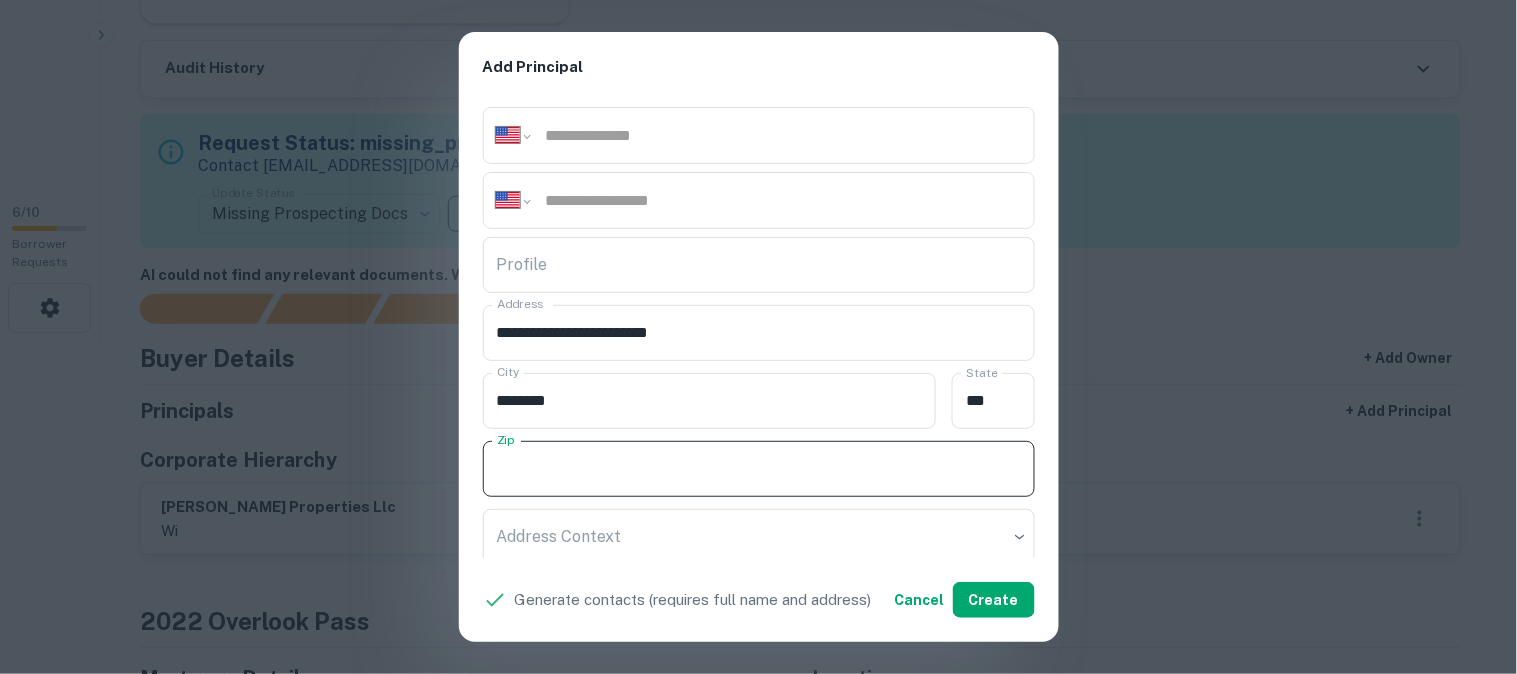 paste on "*****" 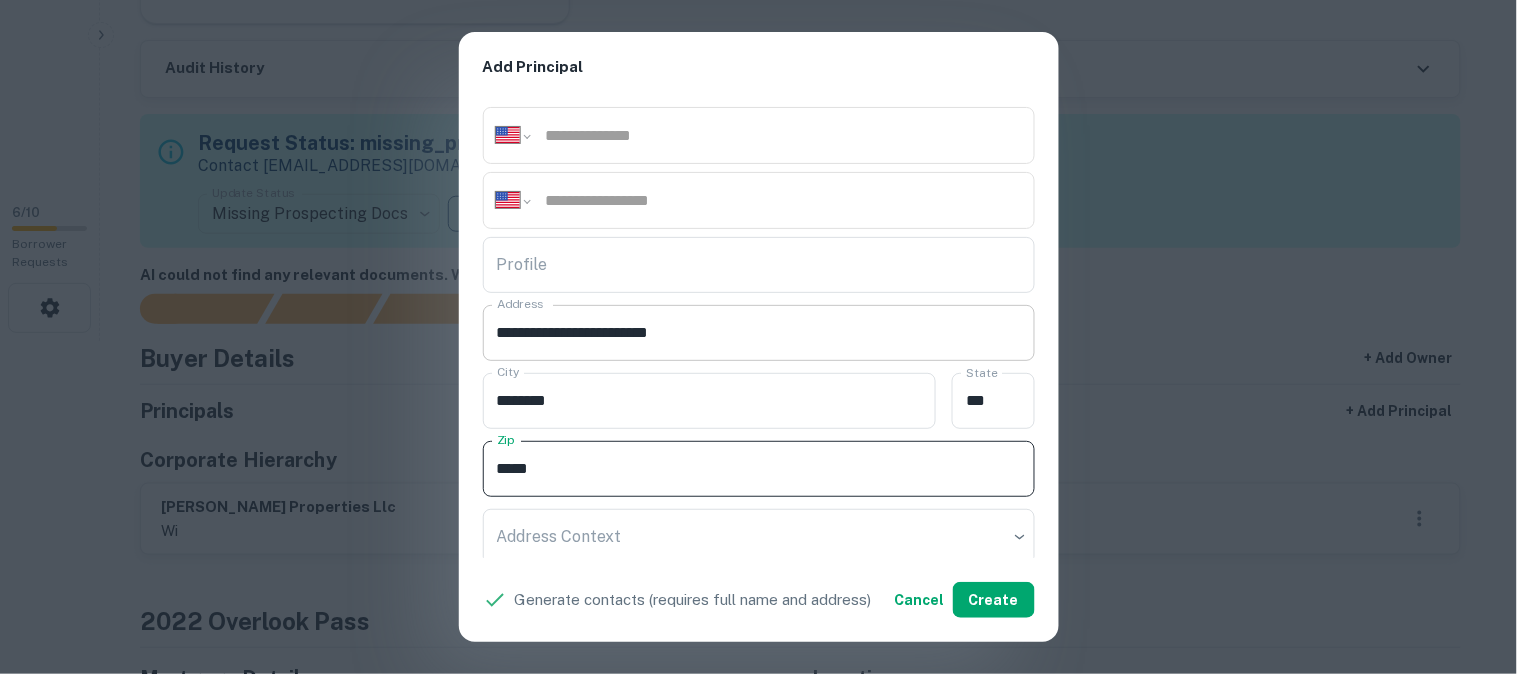 type on "*****" 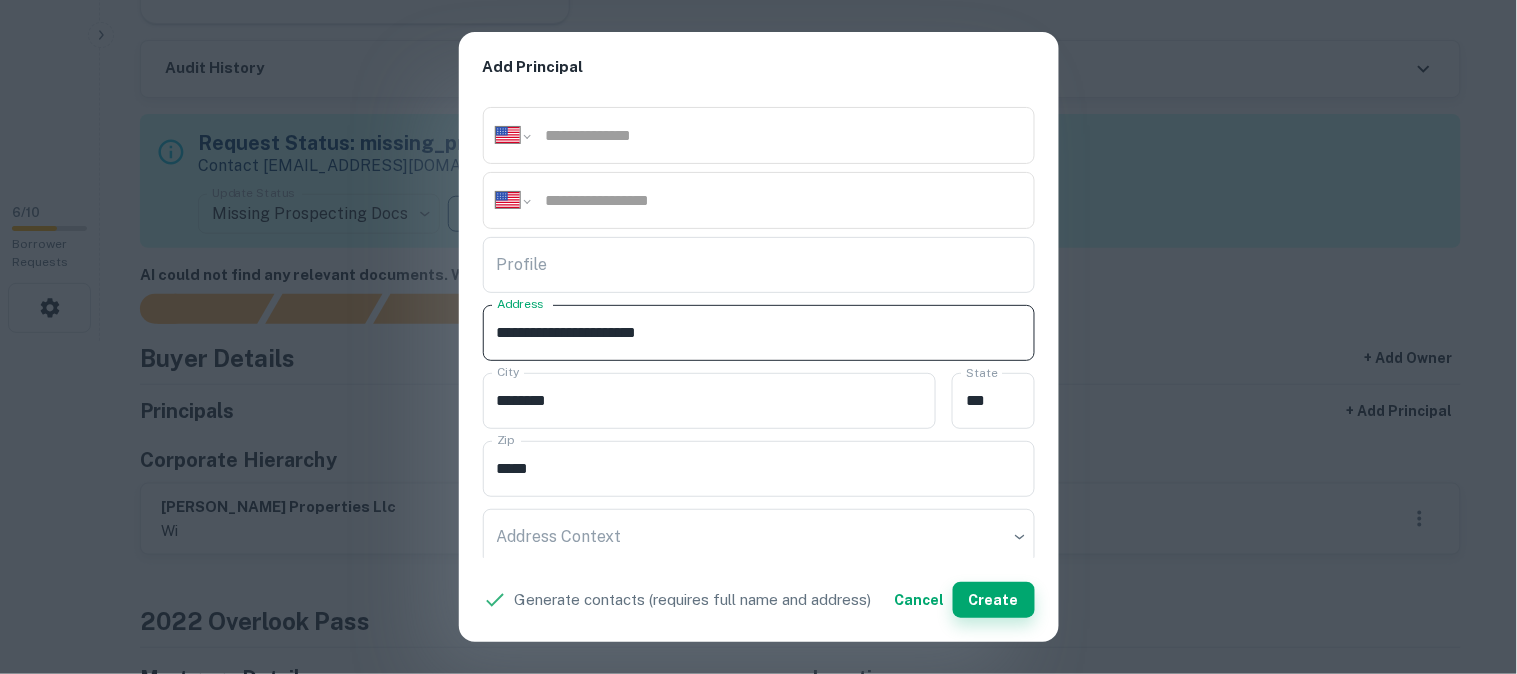 type on "**********" 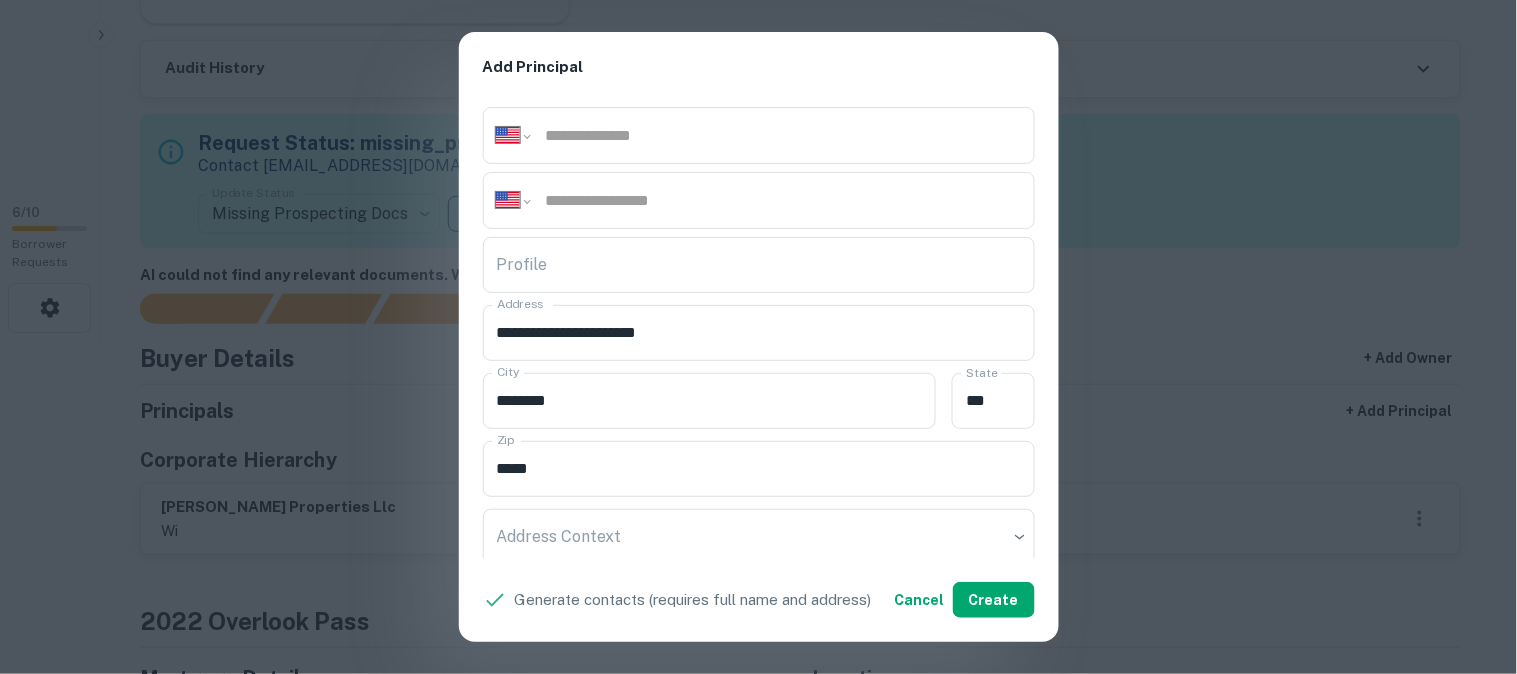 click on "**********" at bounding box center (758, 337) 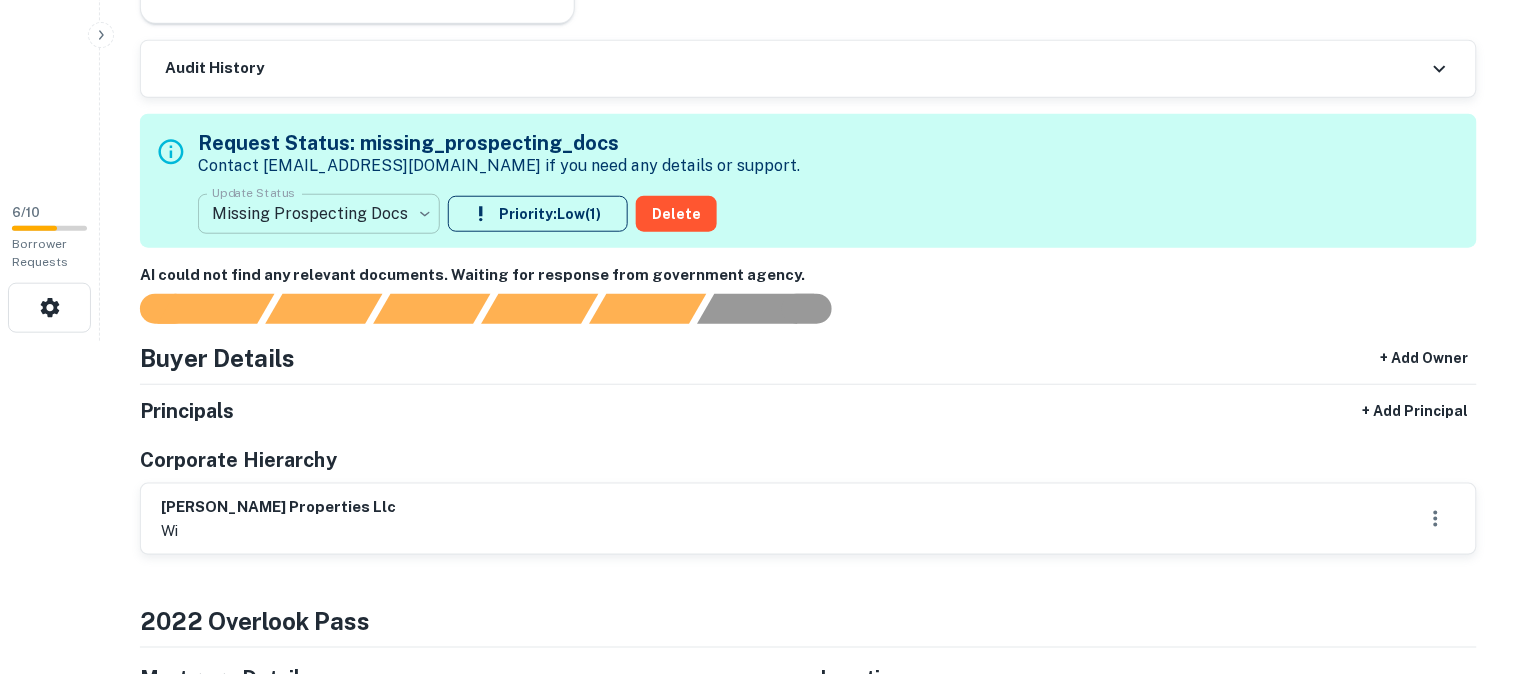 click on "**********" at bounding box center [758, 4] 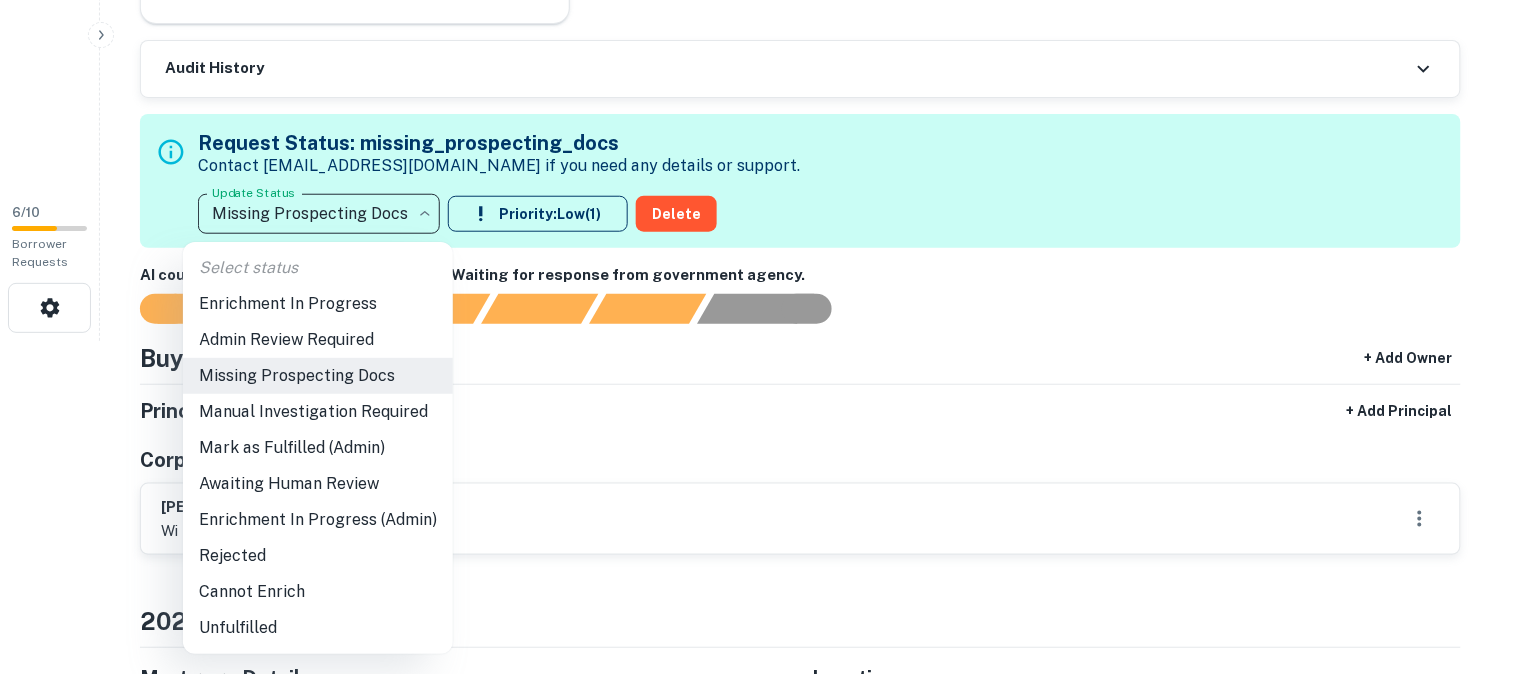 click at bounding box center [758, 337] 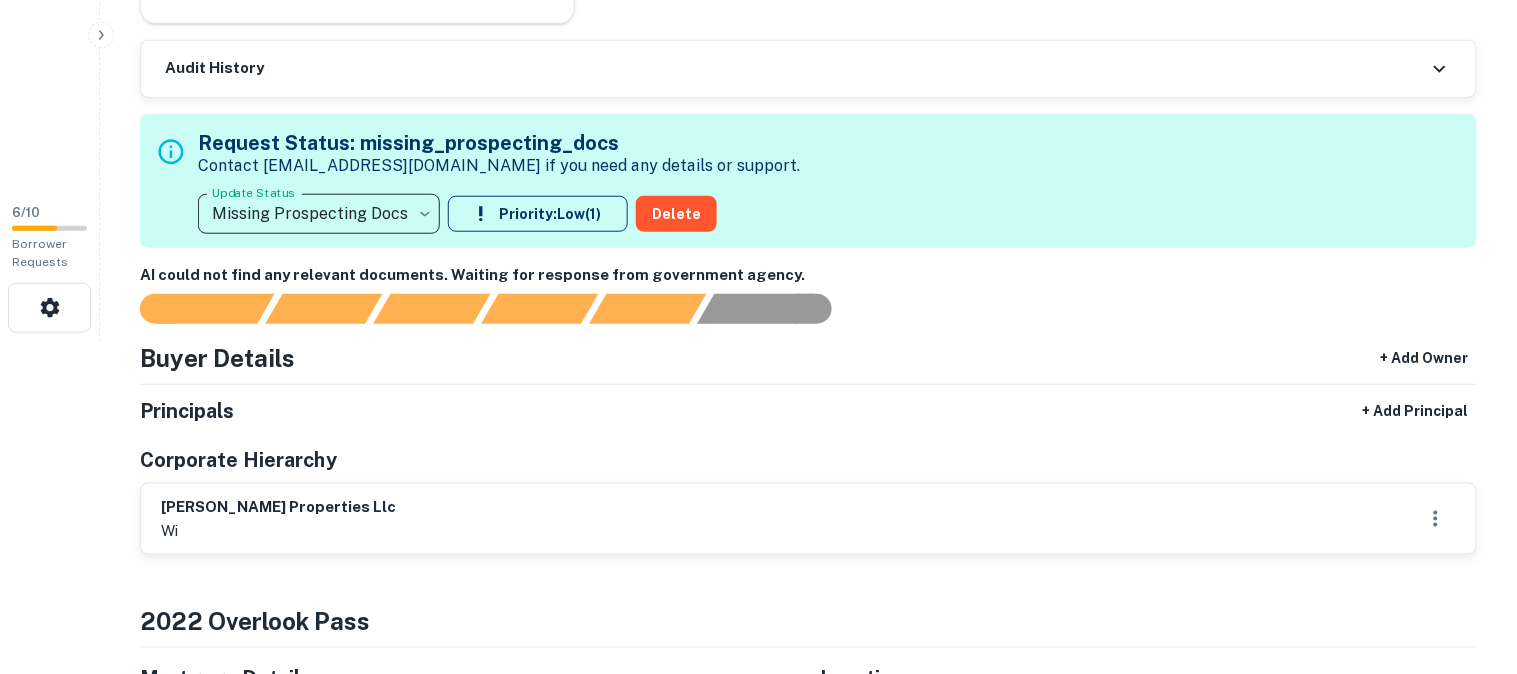 click on "**********" at bounding box center [758, 4] 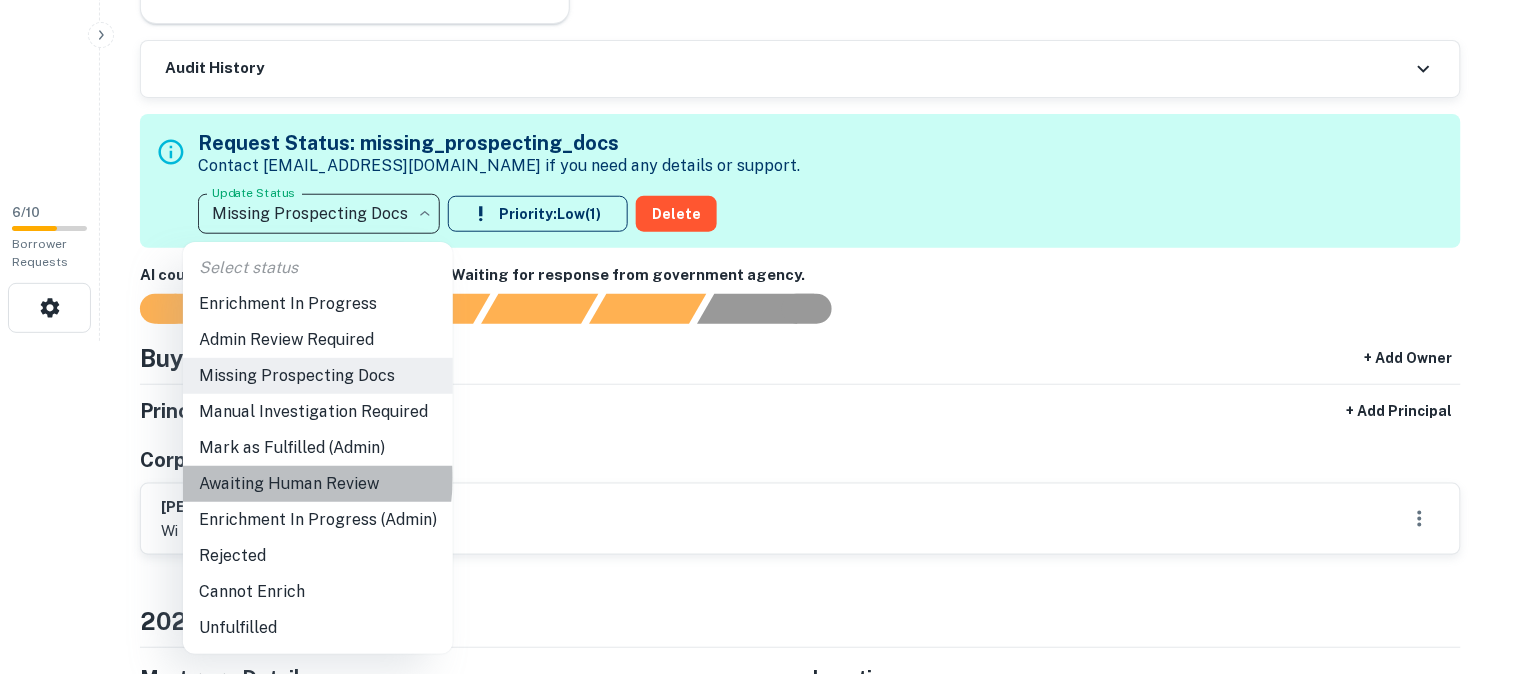 click on "Awaiting Human Review" at bounding box center [318, 484] 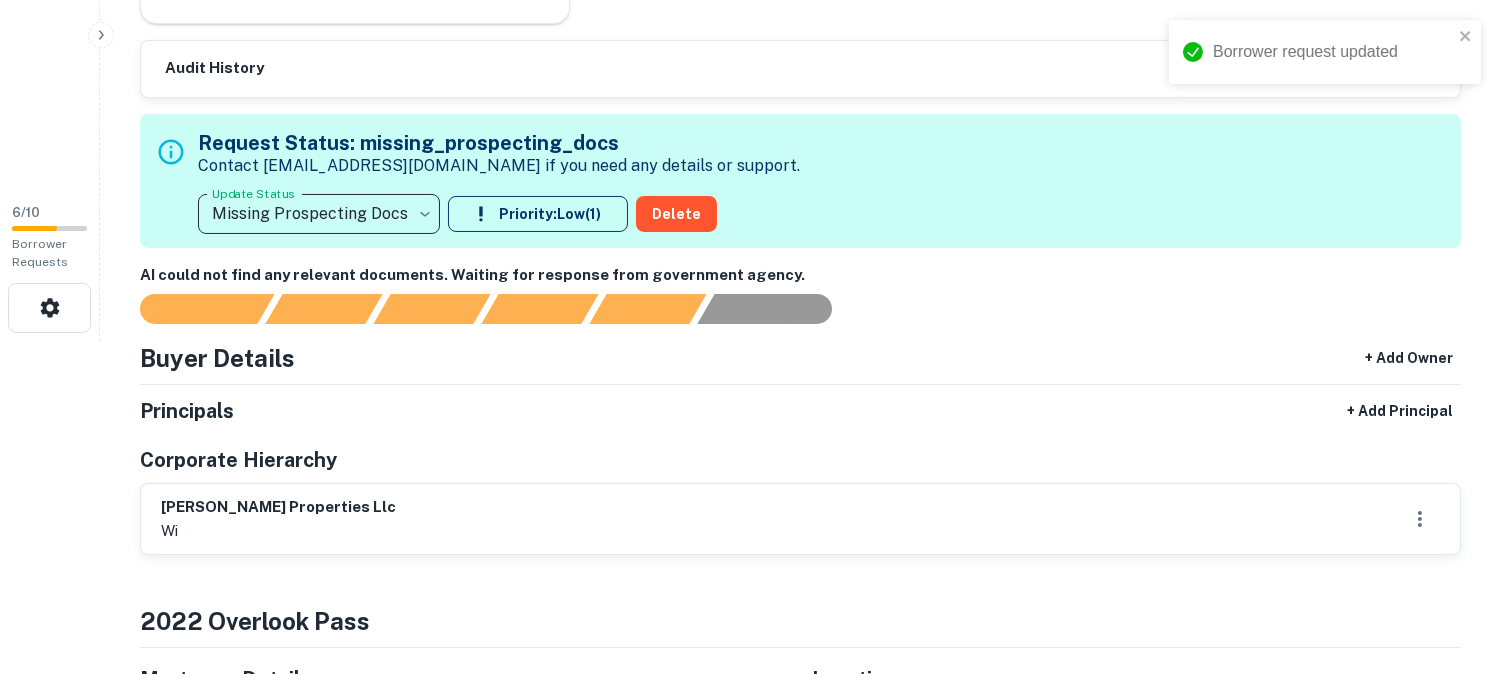 type on "**********" 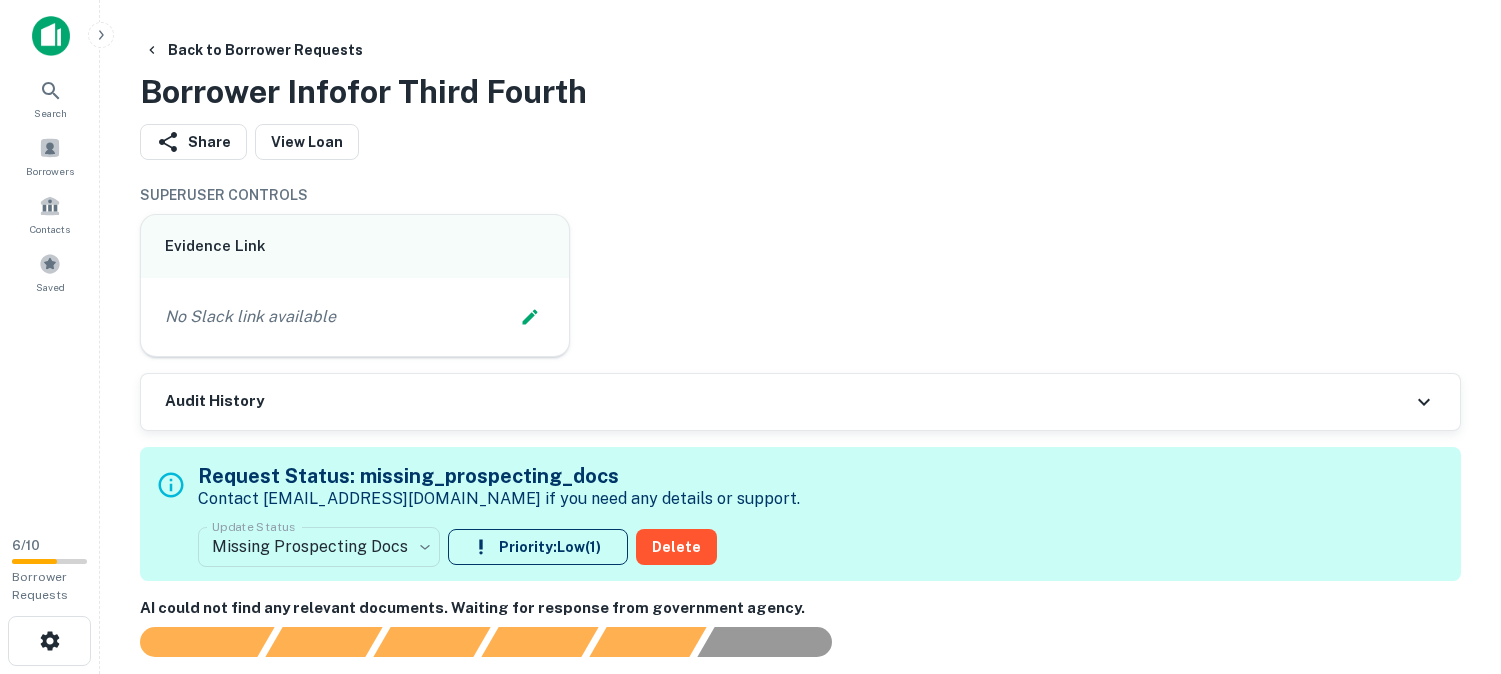 scroll, scrollTop: 0, scrollLeft: 0, axis: both 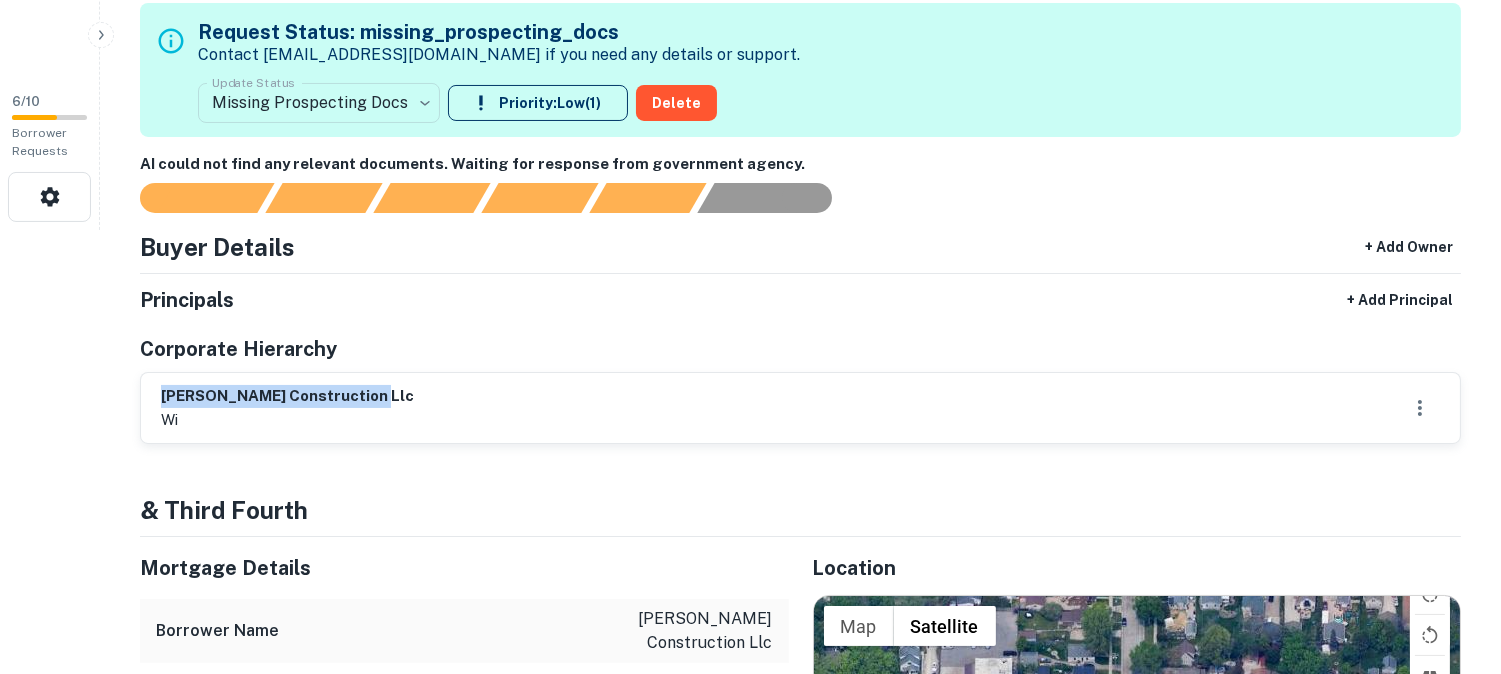 drag, startPoint x: 151, startPoint y: 384, endPoint x: 395, endPoint y: 401, distance: 244.59149 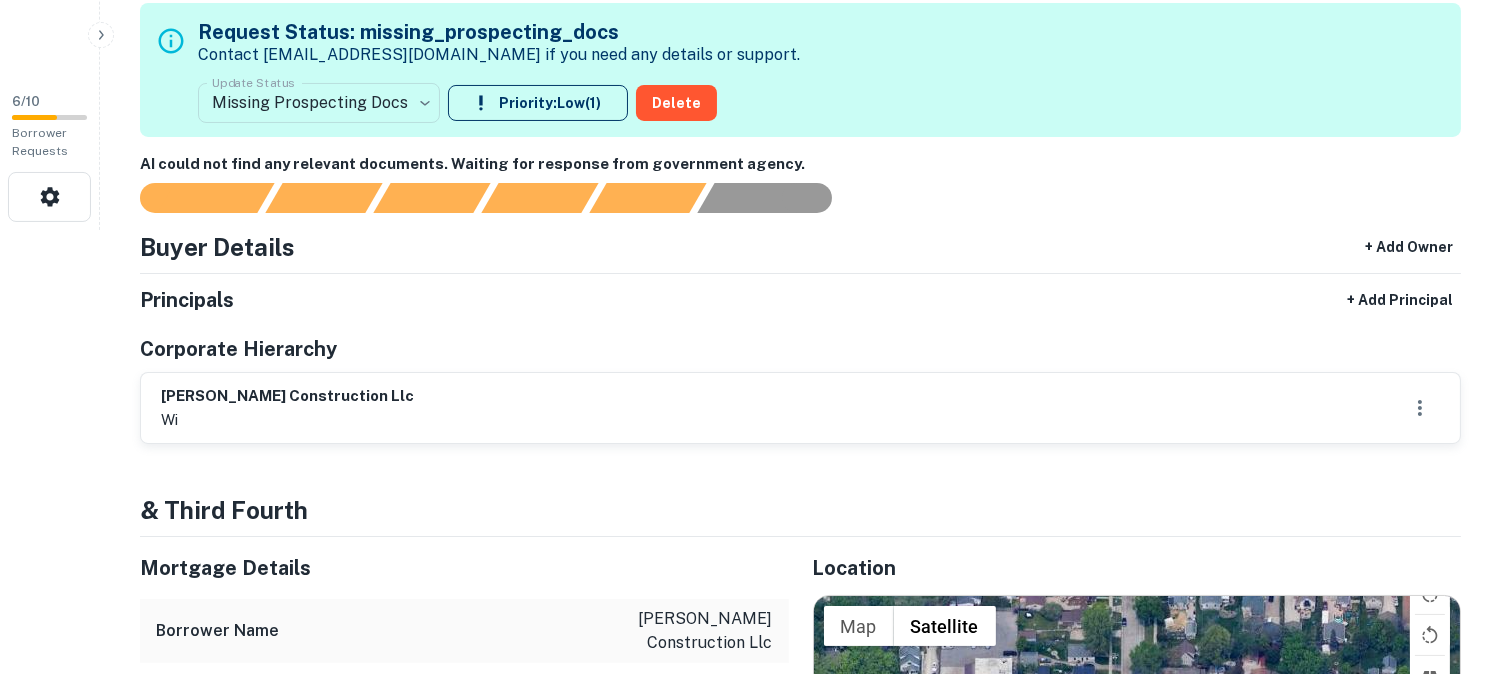 click on "Corporate Hierarchy" at bounding box center [800, 349] 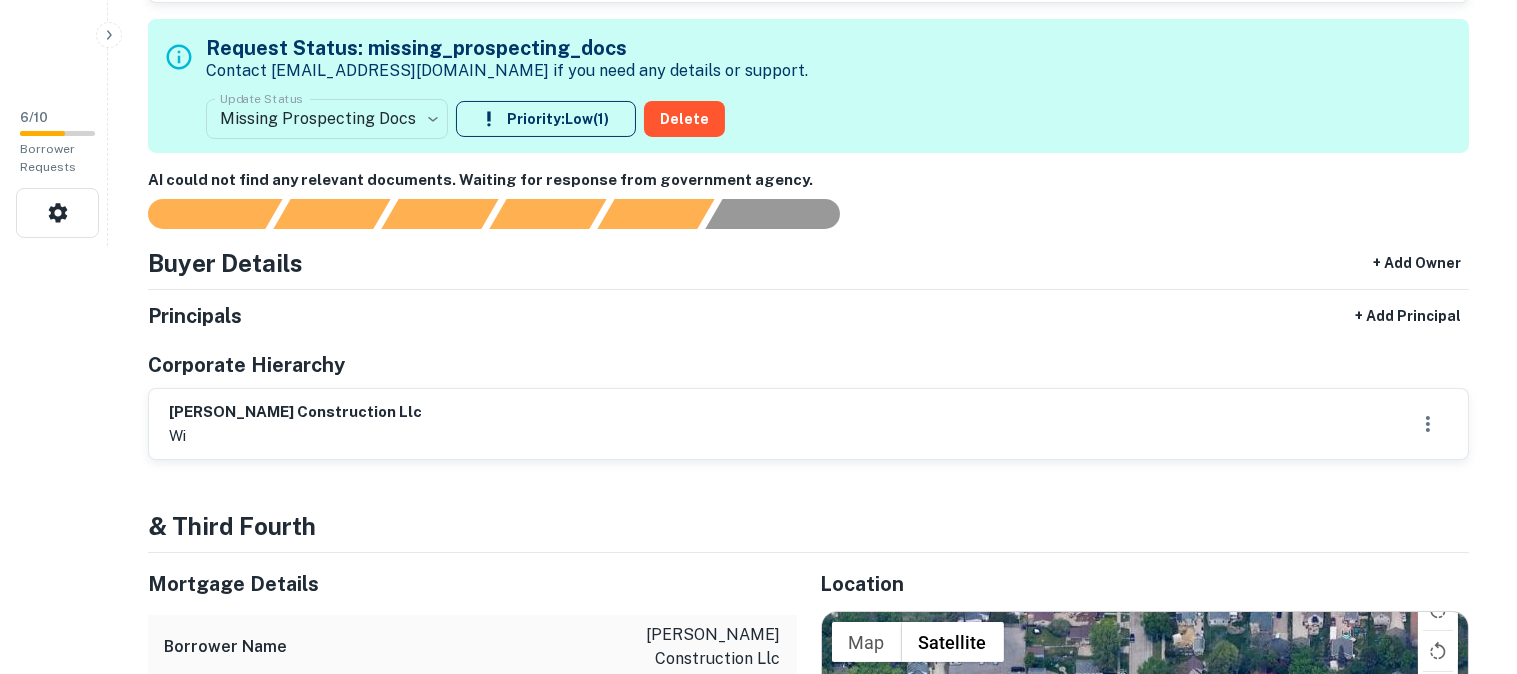 scroll, scrollTop: 333, scrollLeft: 0, axis: vertical 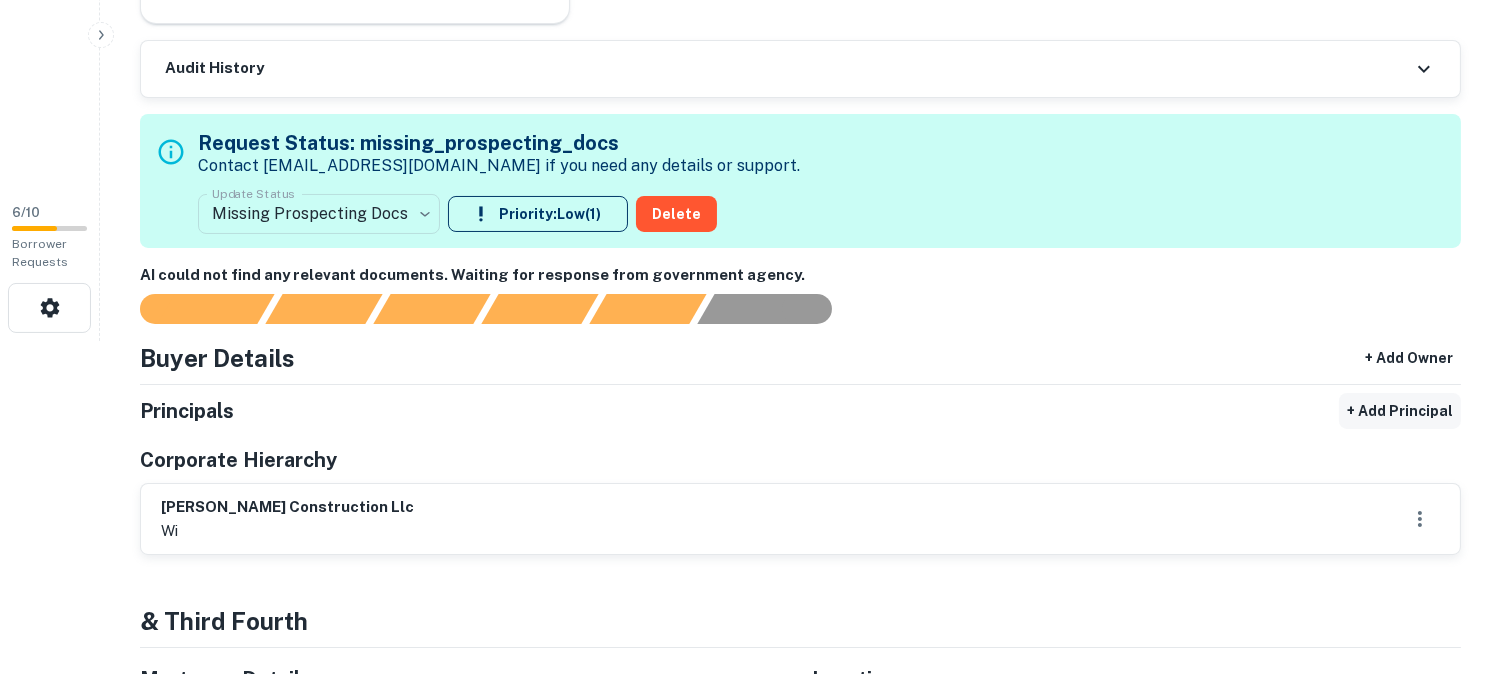 click on "+ Add Principal" at bounding box center [1400, 411] 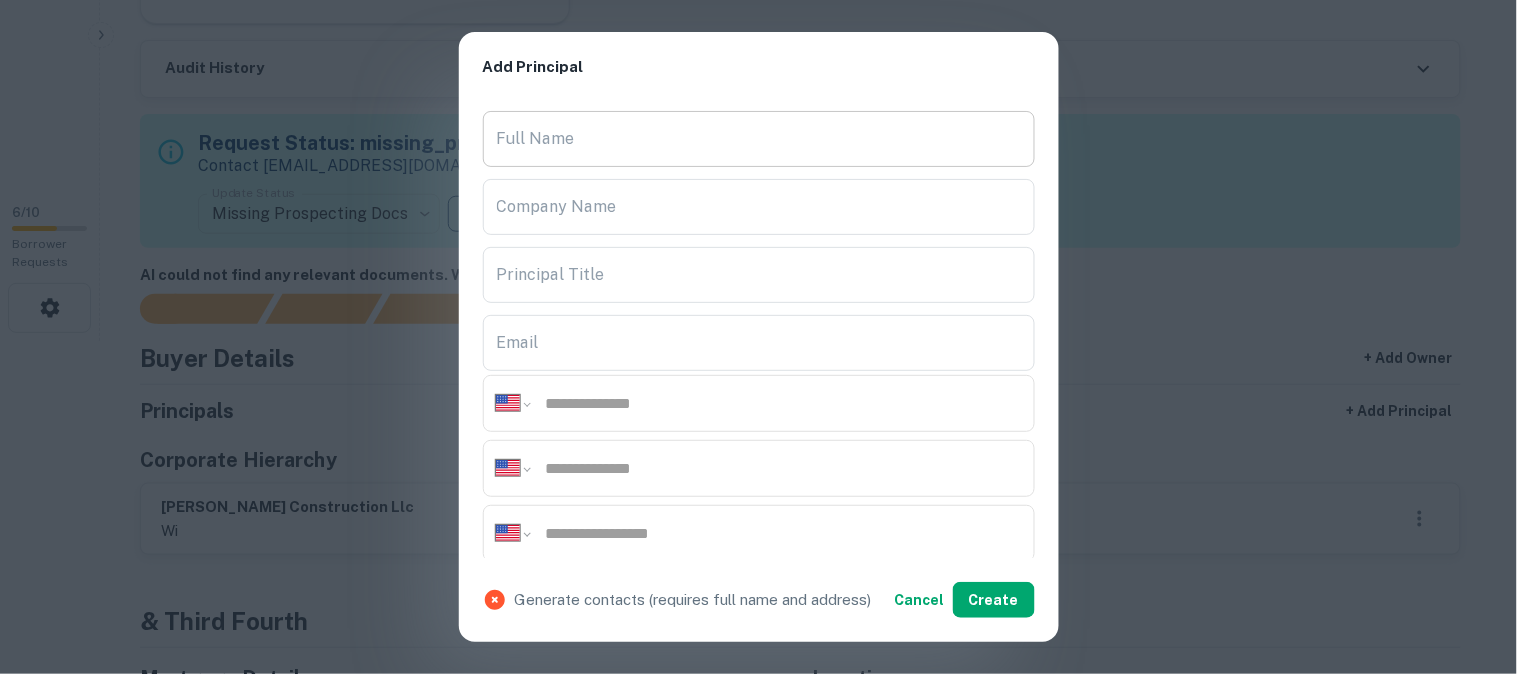 click on "Full Name" at bounding box center (759, 139) 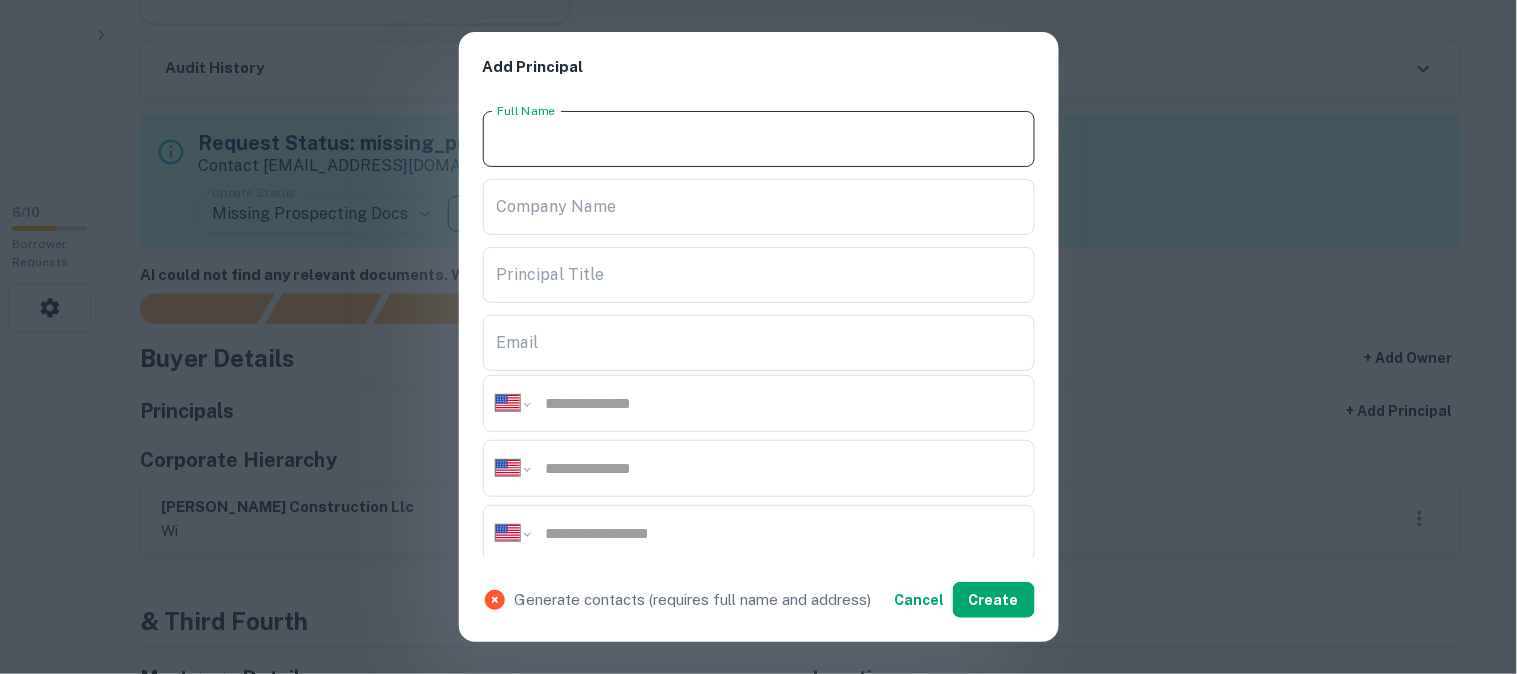 paste on "**********" 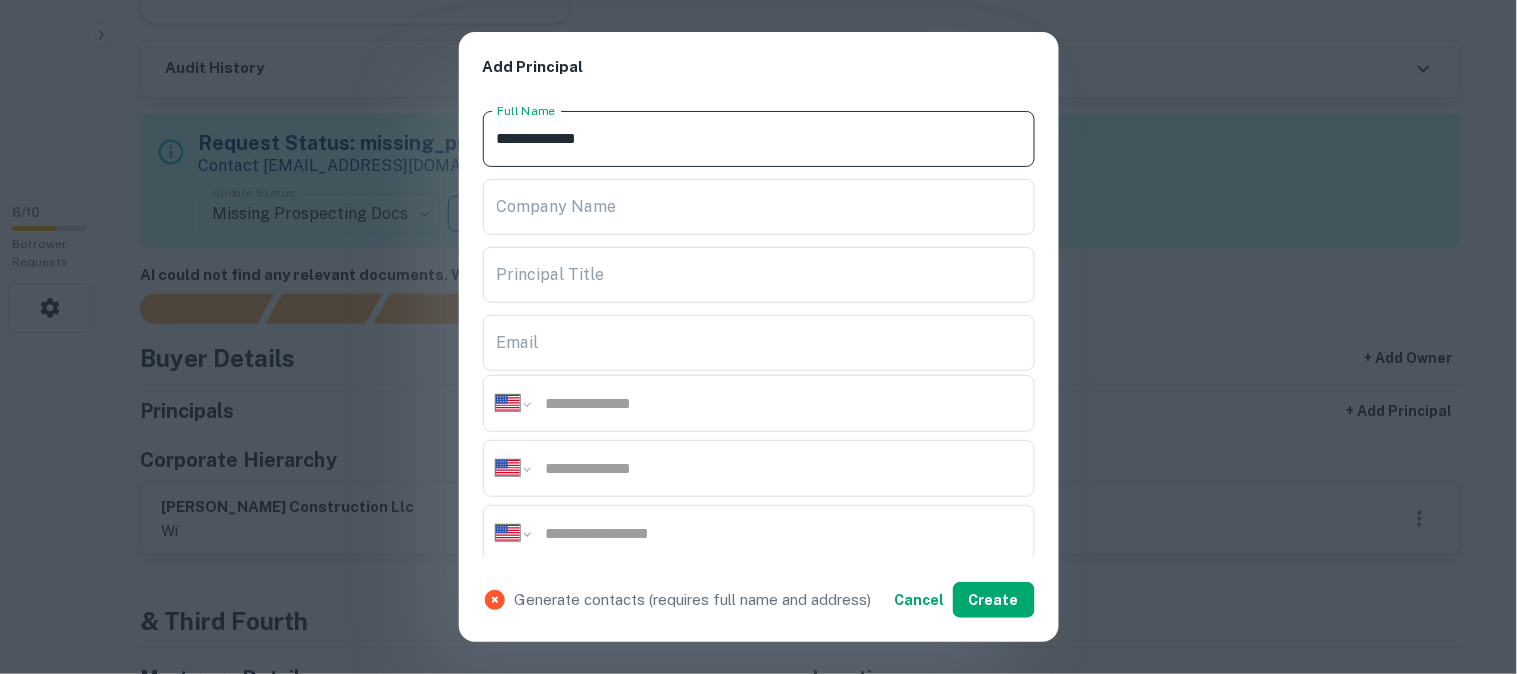 type on "**********" 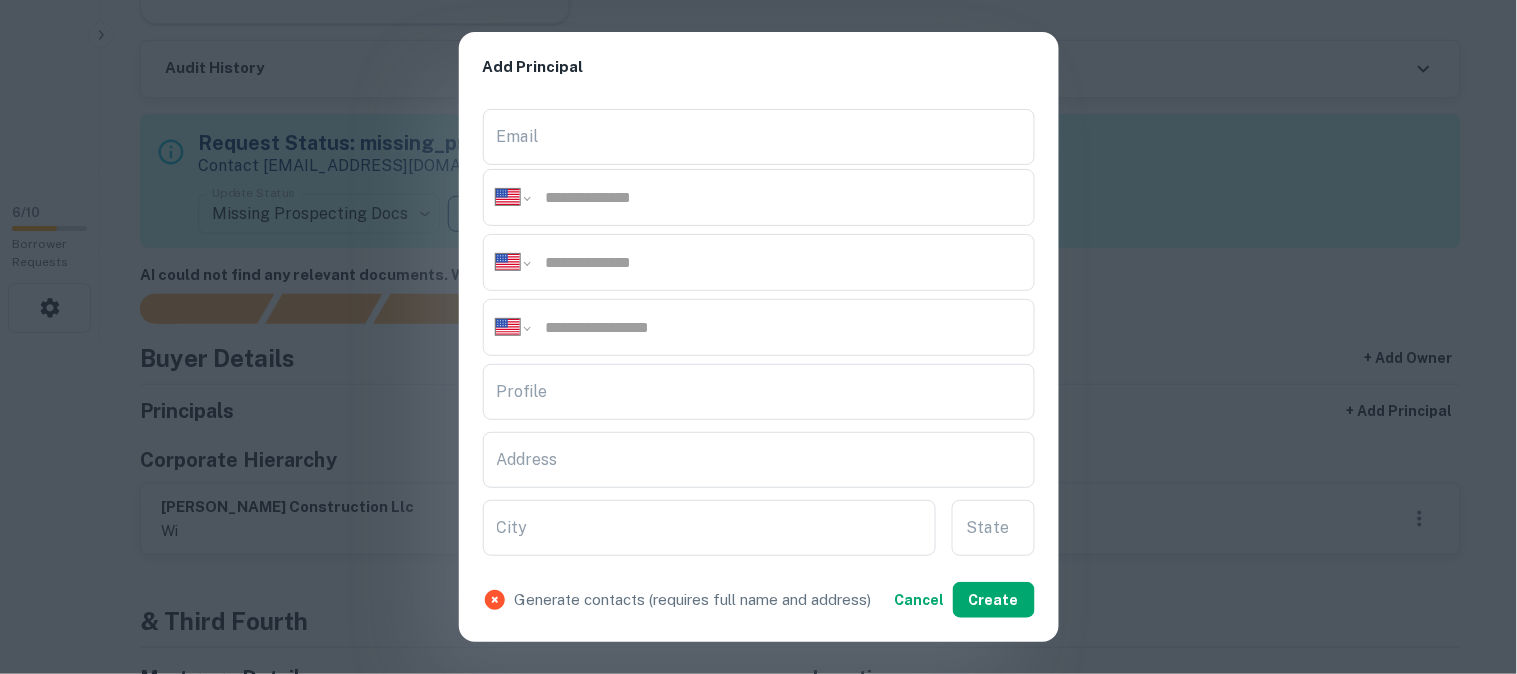 scroll, scrollTop: 222, scrollLeft: 0, axis: vertical 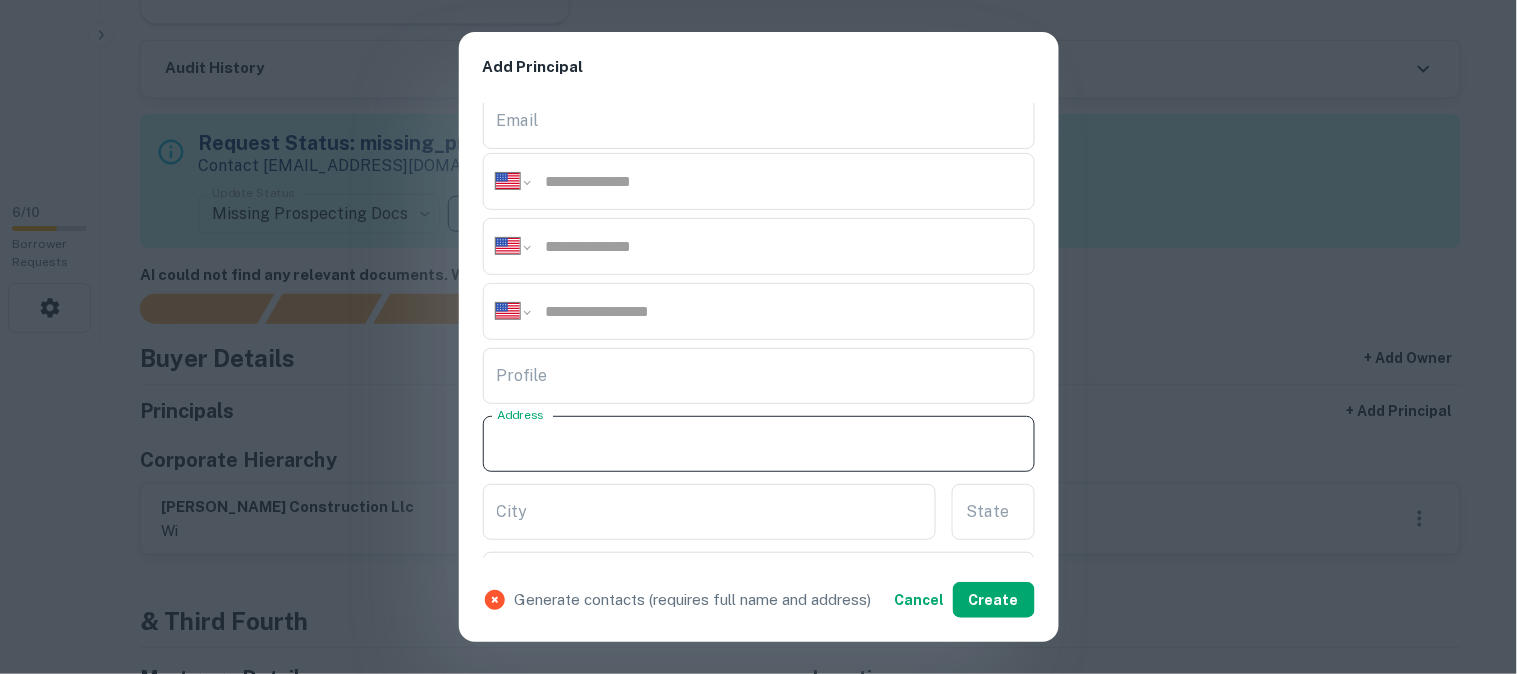 click on "Address" at bounding box center (759, 444) 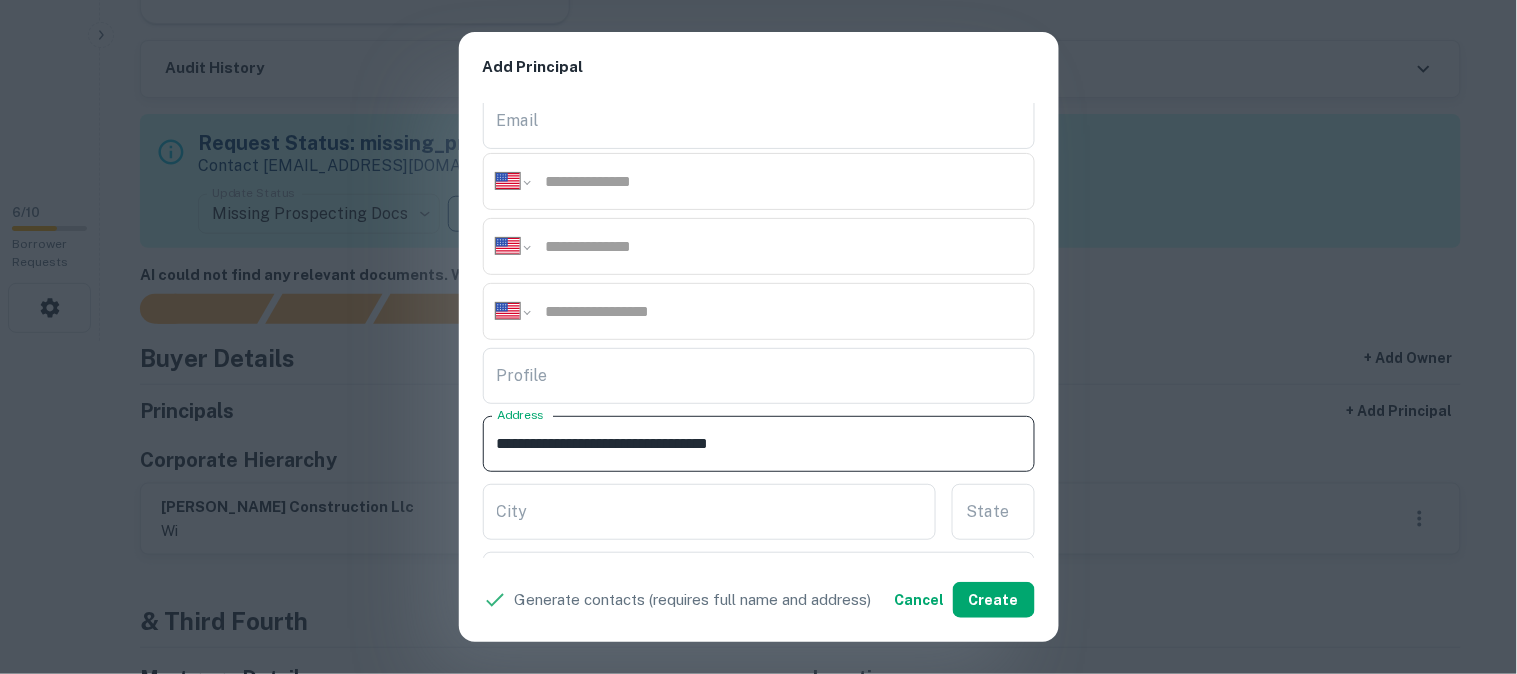 drag, startPoint x: 637, startPoint y: 441, endPoint x: 722, endPoint y: 472, distance: 90.47652 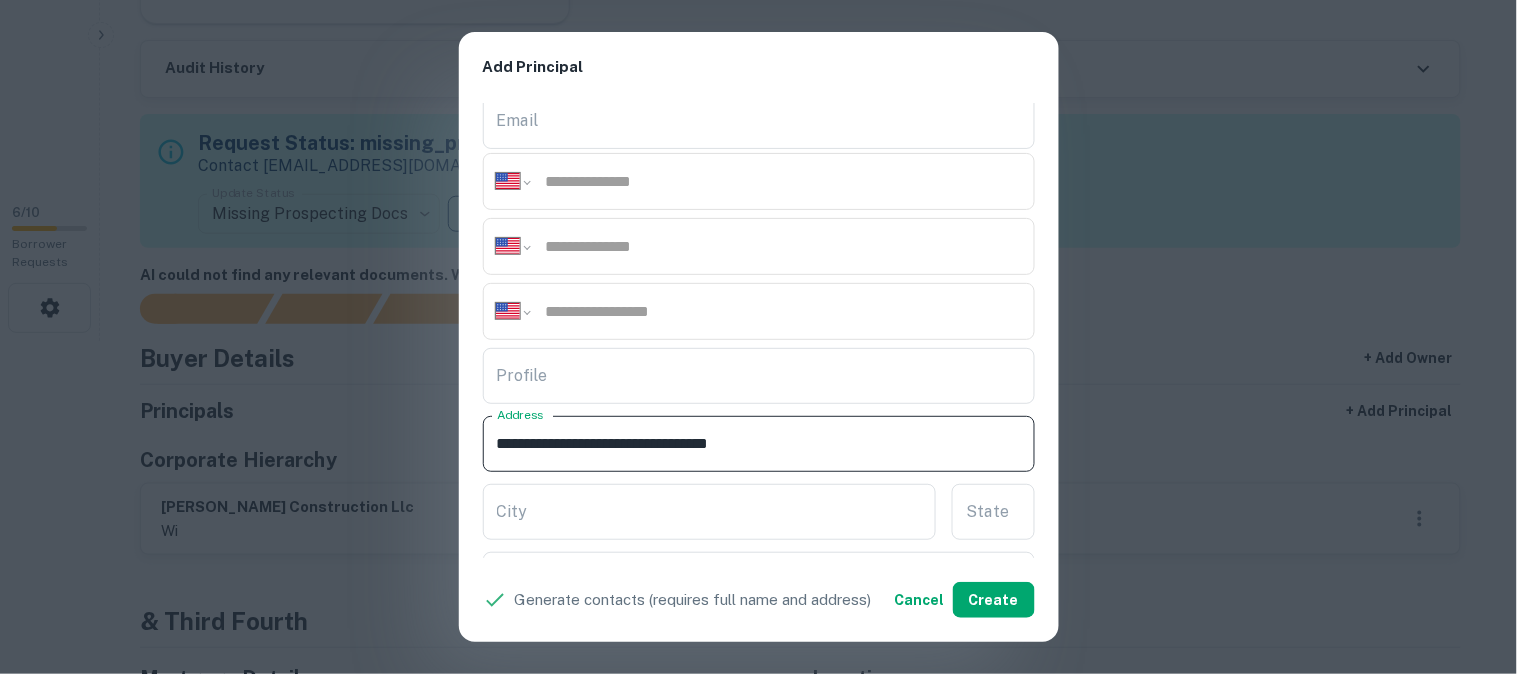 click on "**********" at bounding box center (759, 331) 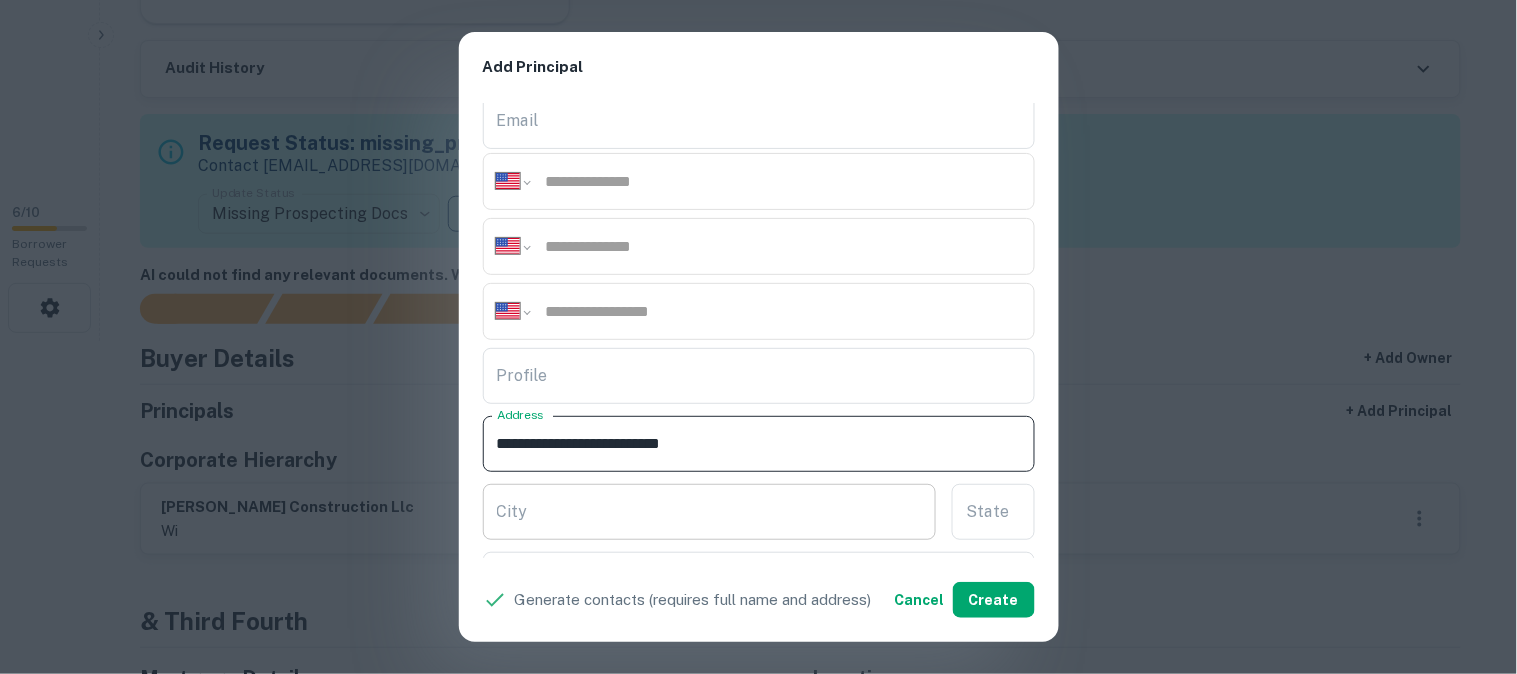 type on "**********" 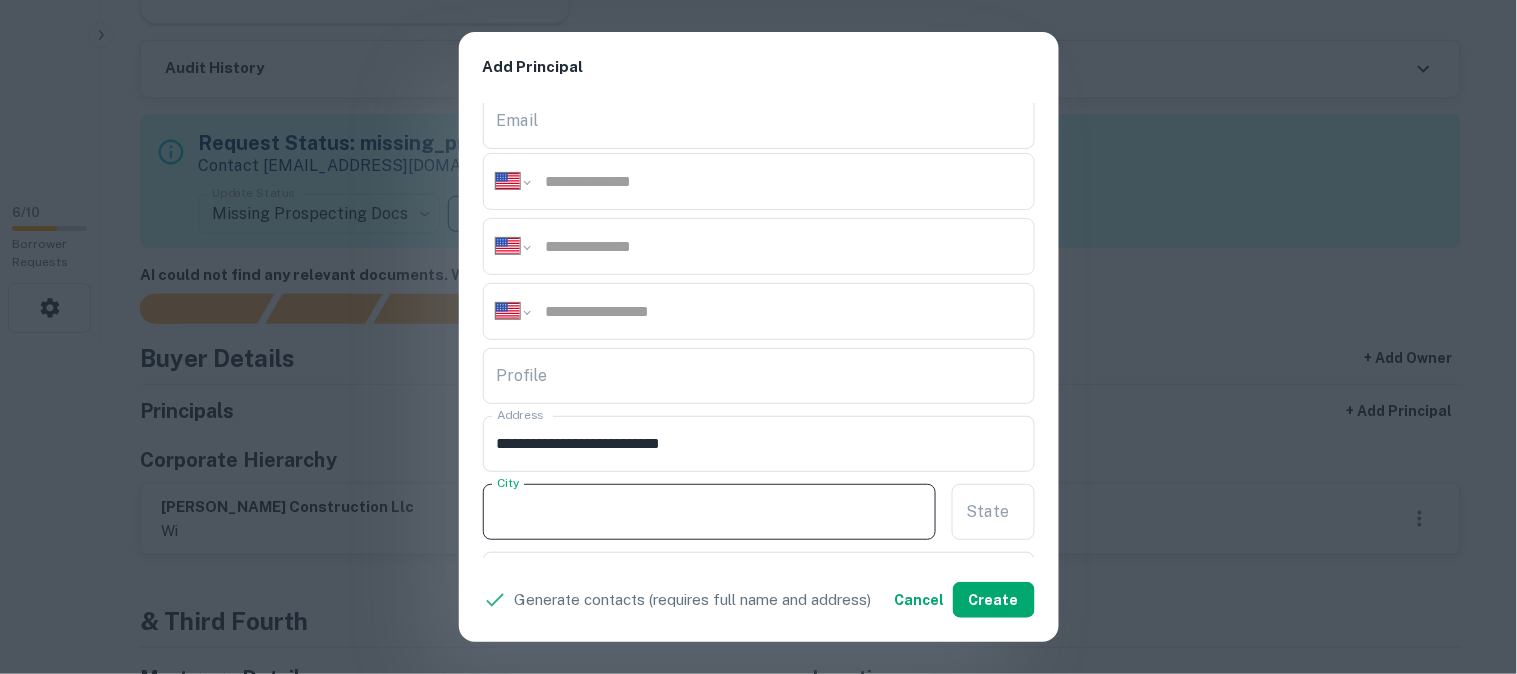 click on "City" at bounding box center (710, 512) 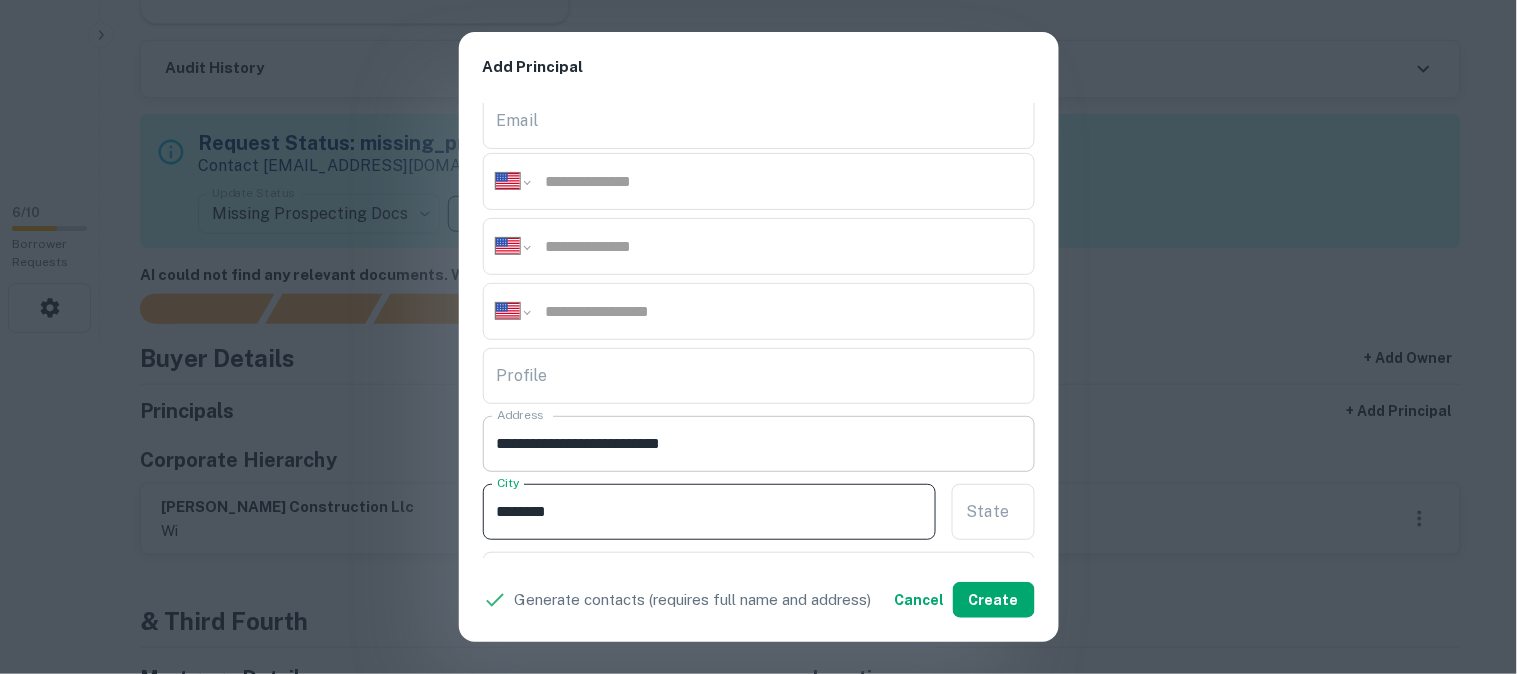 type on "********" 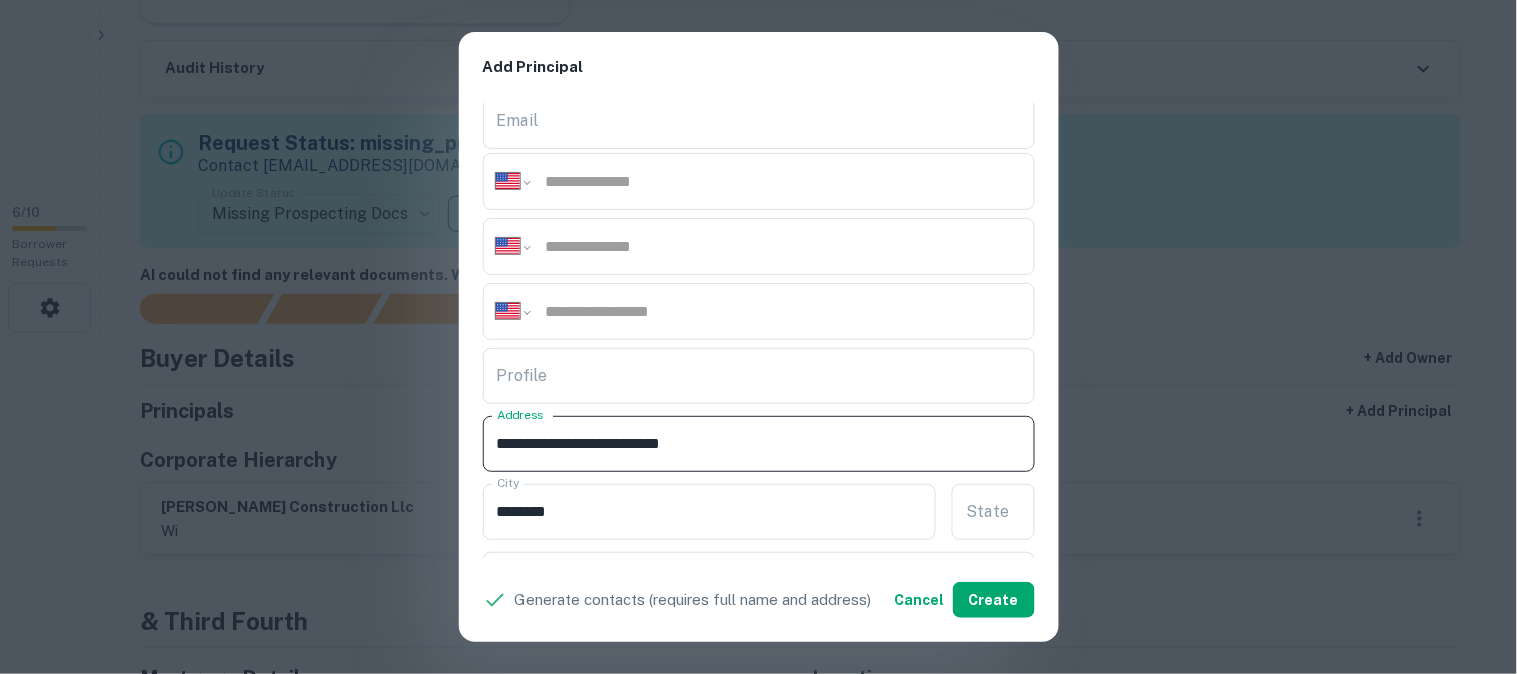 drag, startPoint x: 651, startPoint y: 444, endPoint x: 677, endPoint y: 463, distance: 32.202484 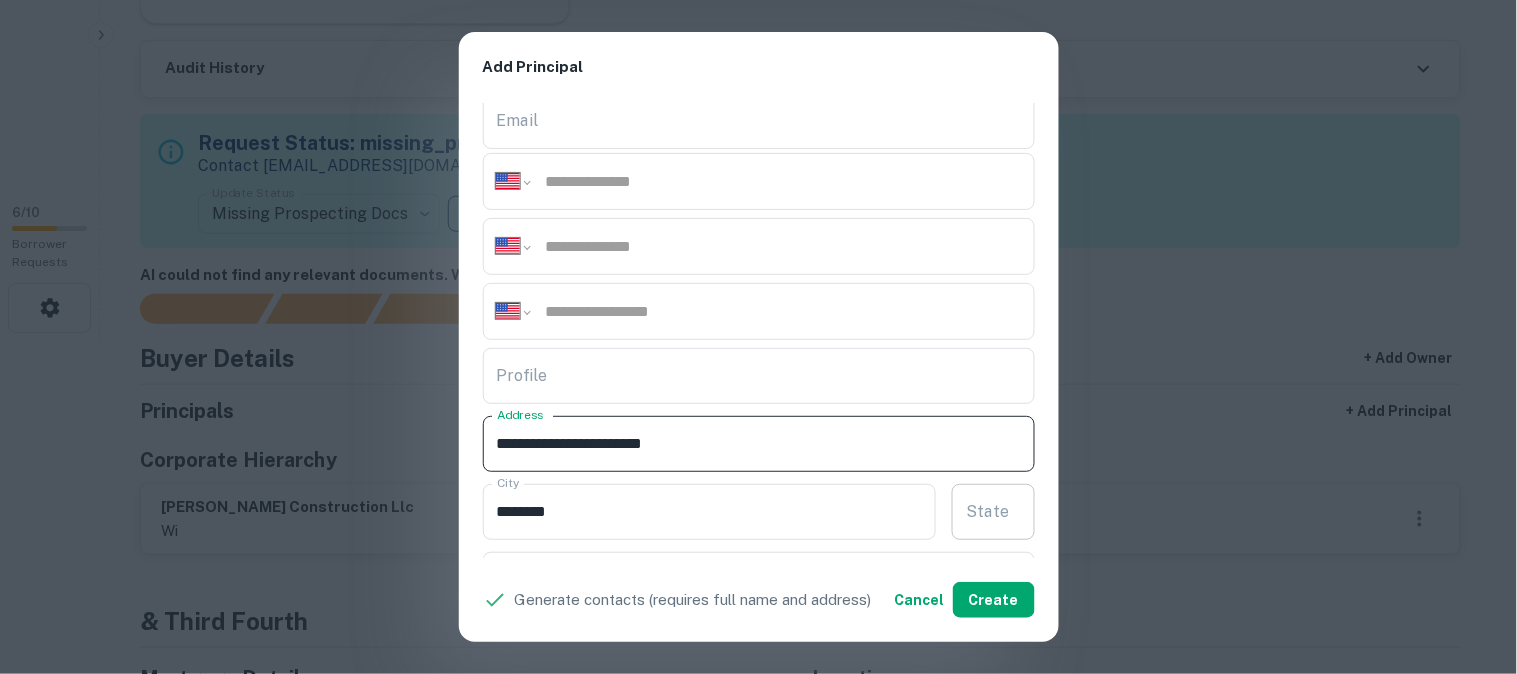type on "**********" 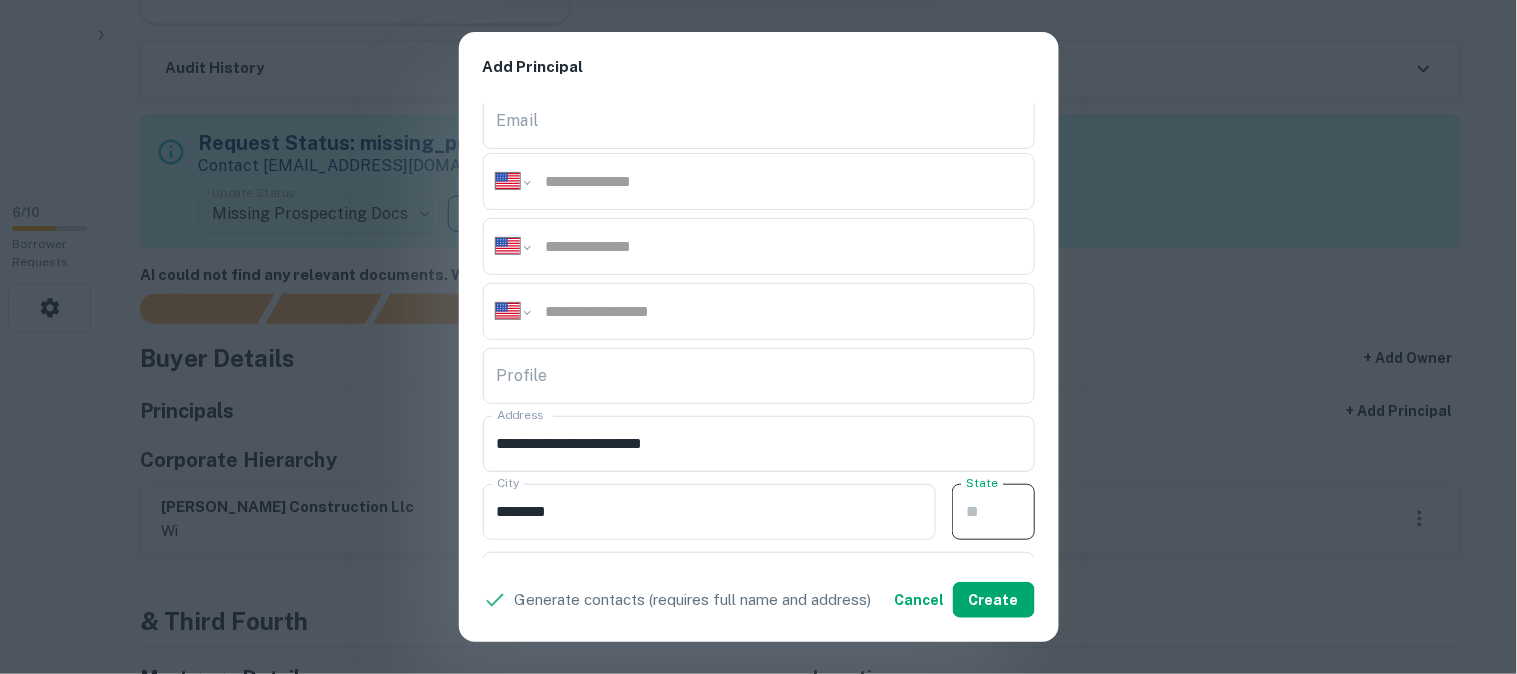 paste on "**" 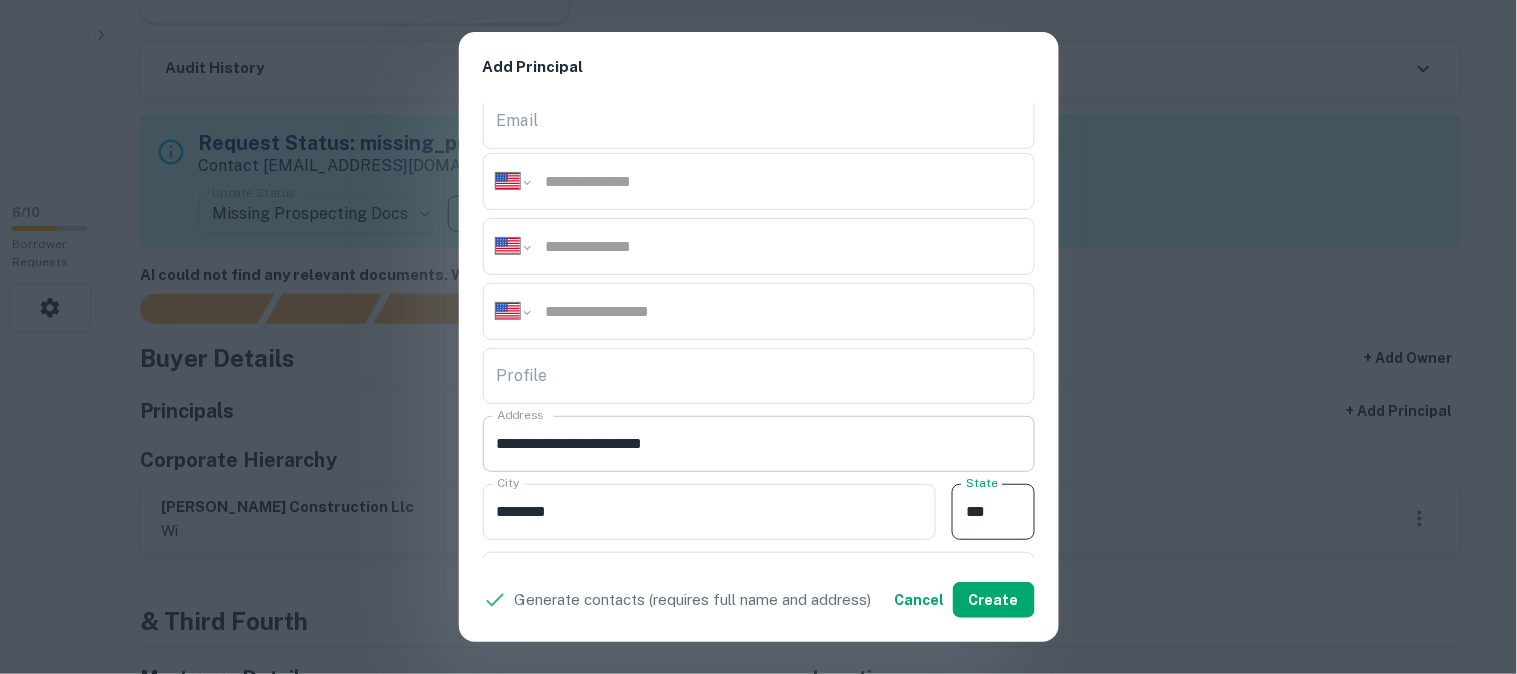 type on "**" 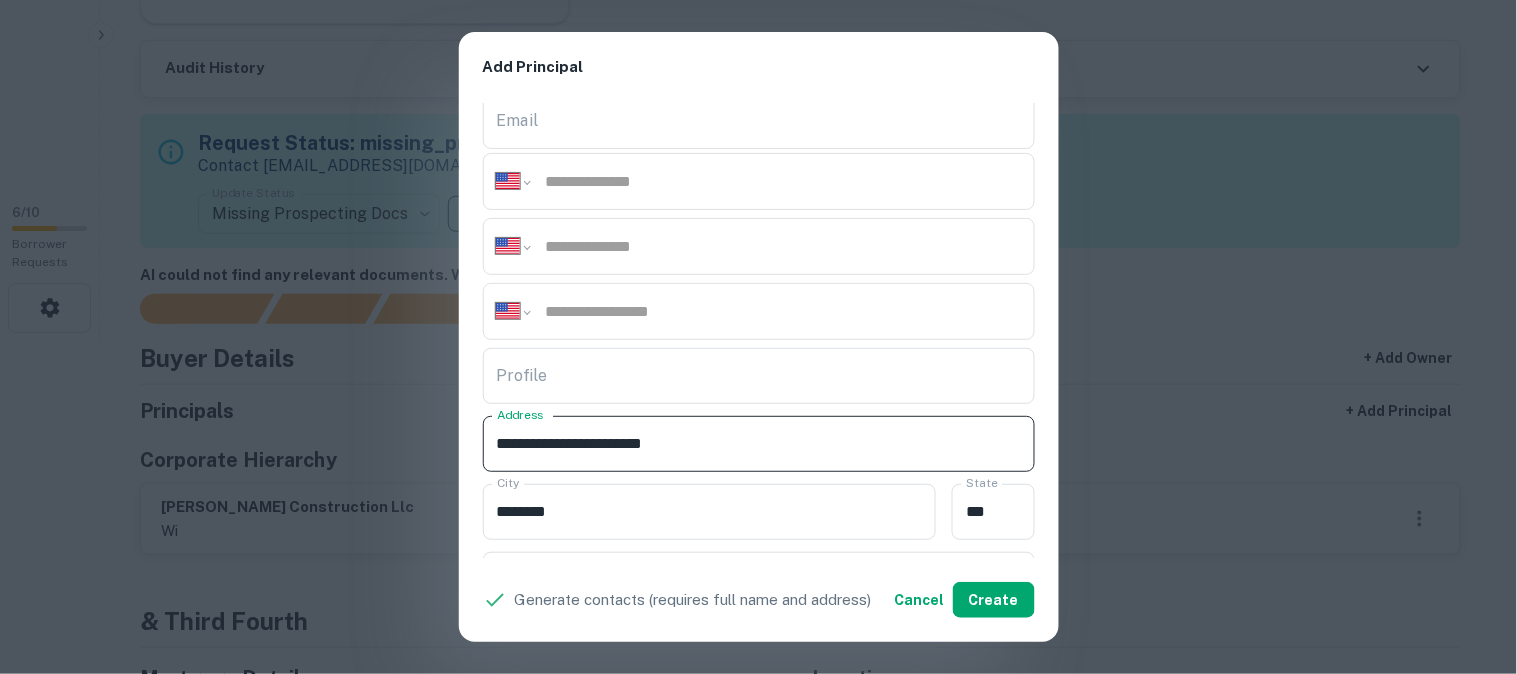 drag, startPoint x: 646, startPoint y: 443, endPoint x: 730, endPoint y: 463, distance: 86.34813 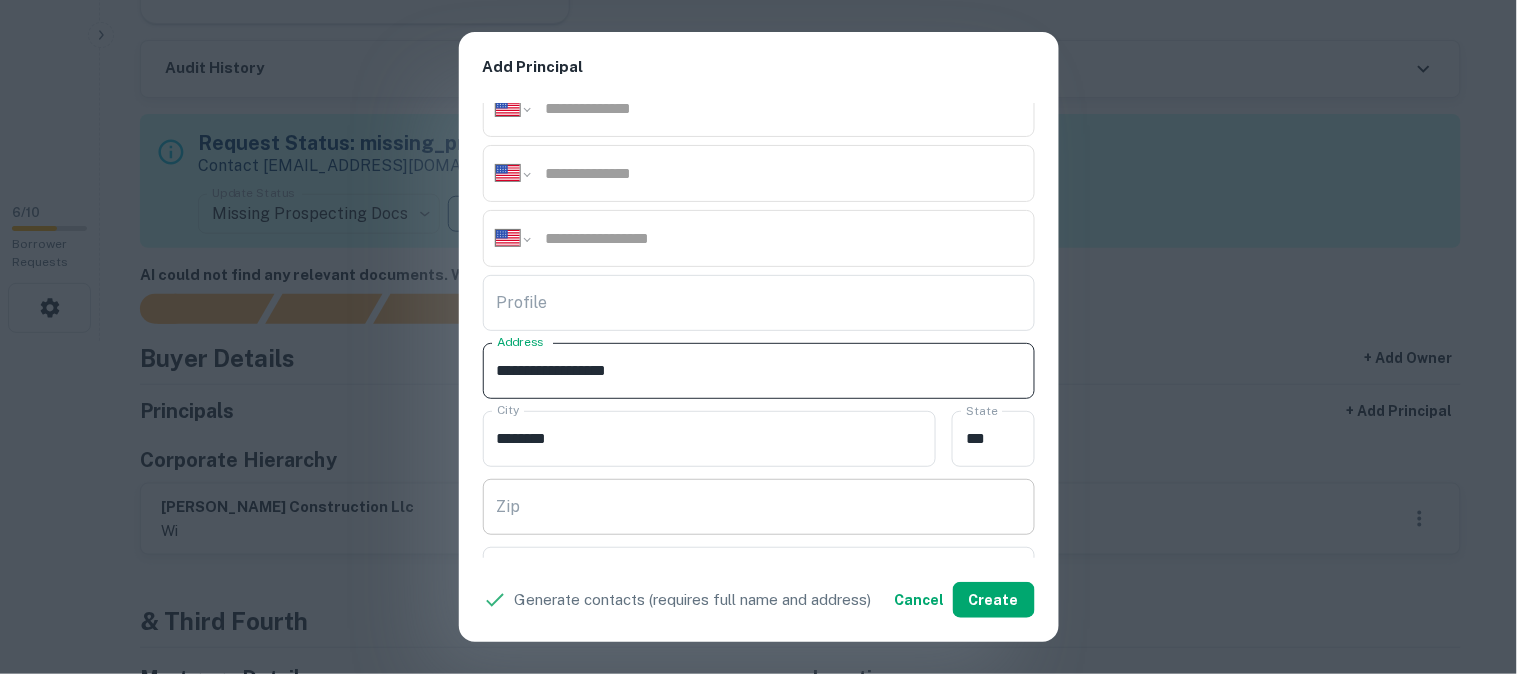 scroll, scrollTop: 333, scrollLeft: 0, axis: vertical 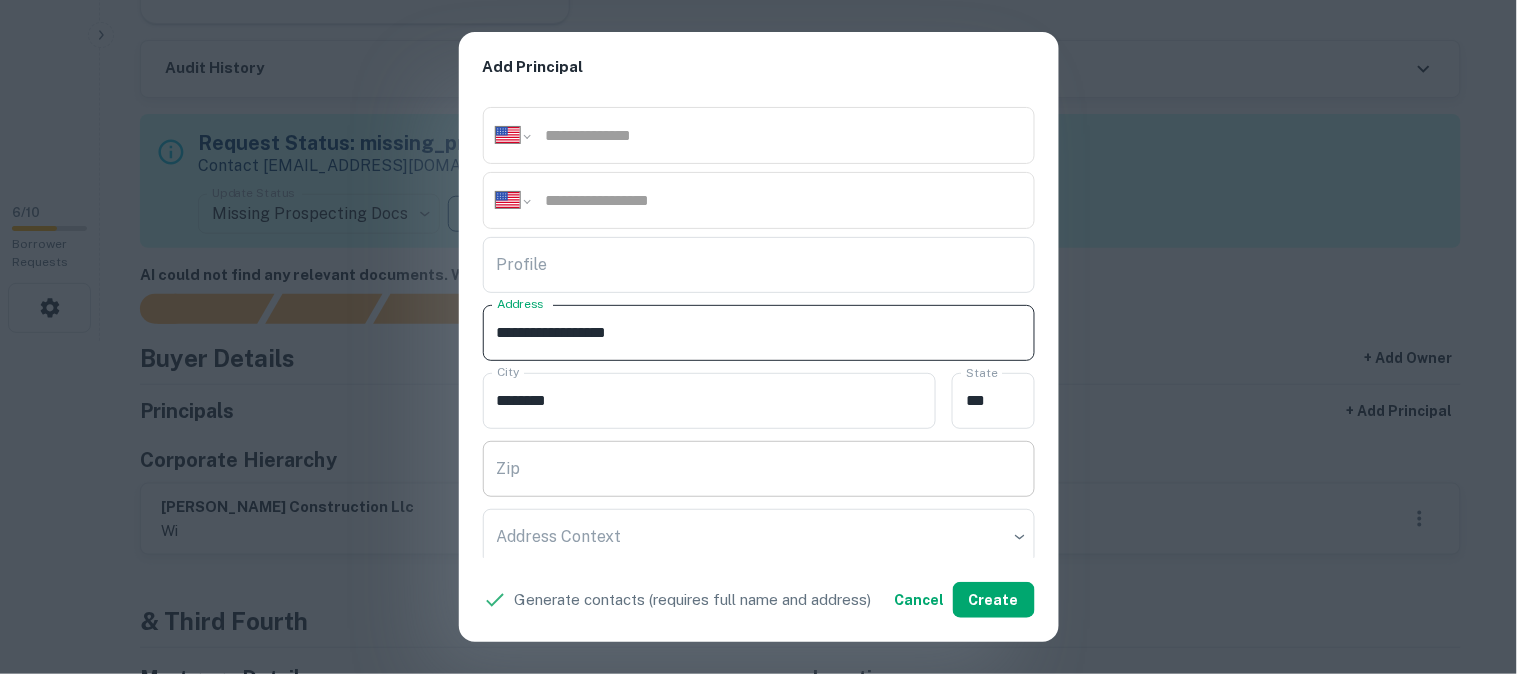 type on "**********" 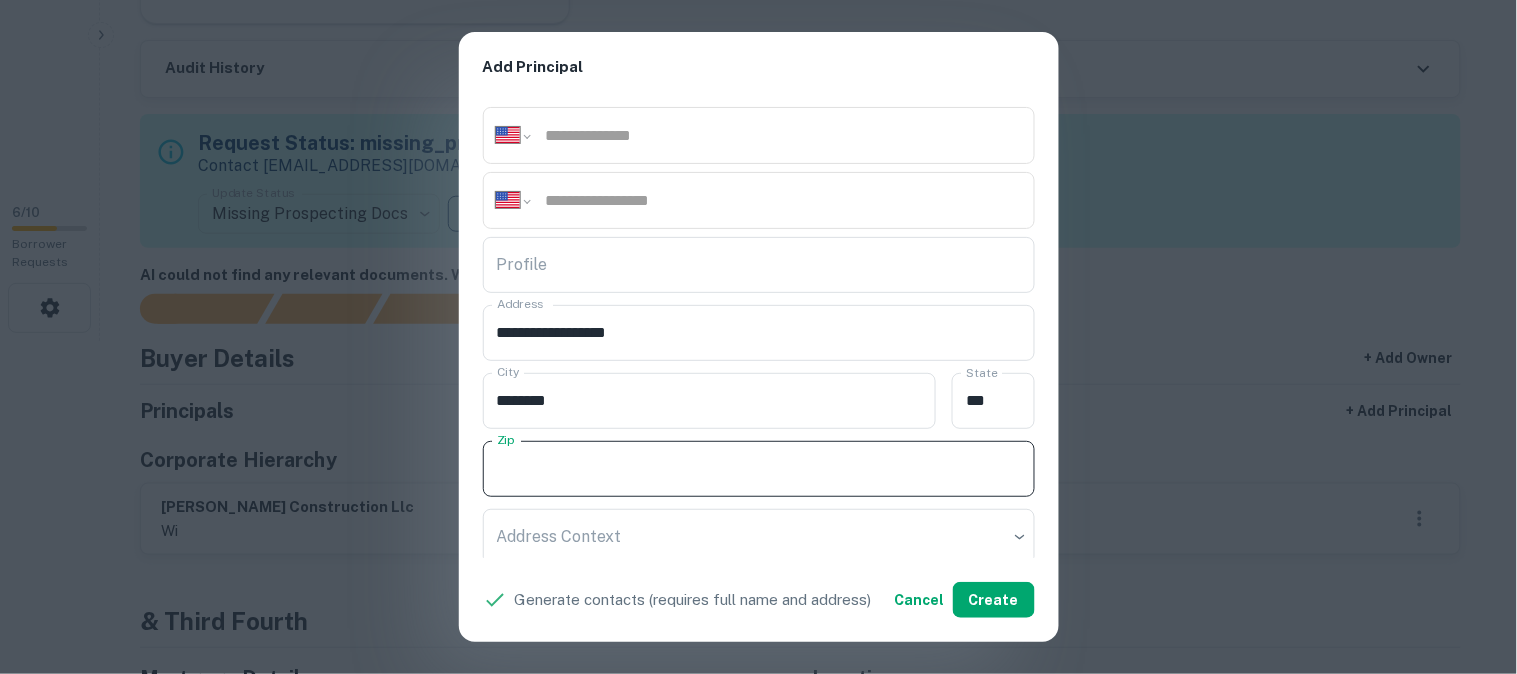 click on "Zip" at bounding box center [759, 469] 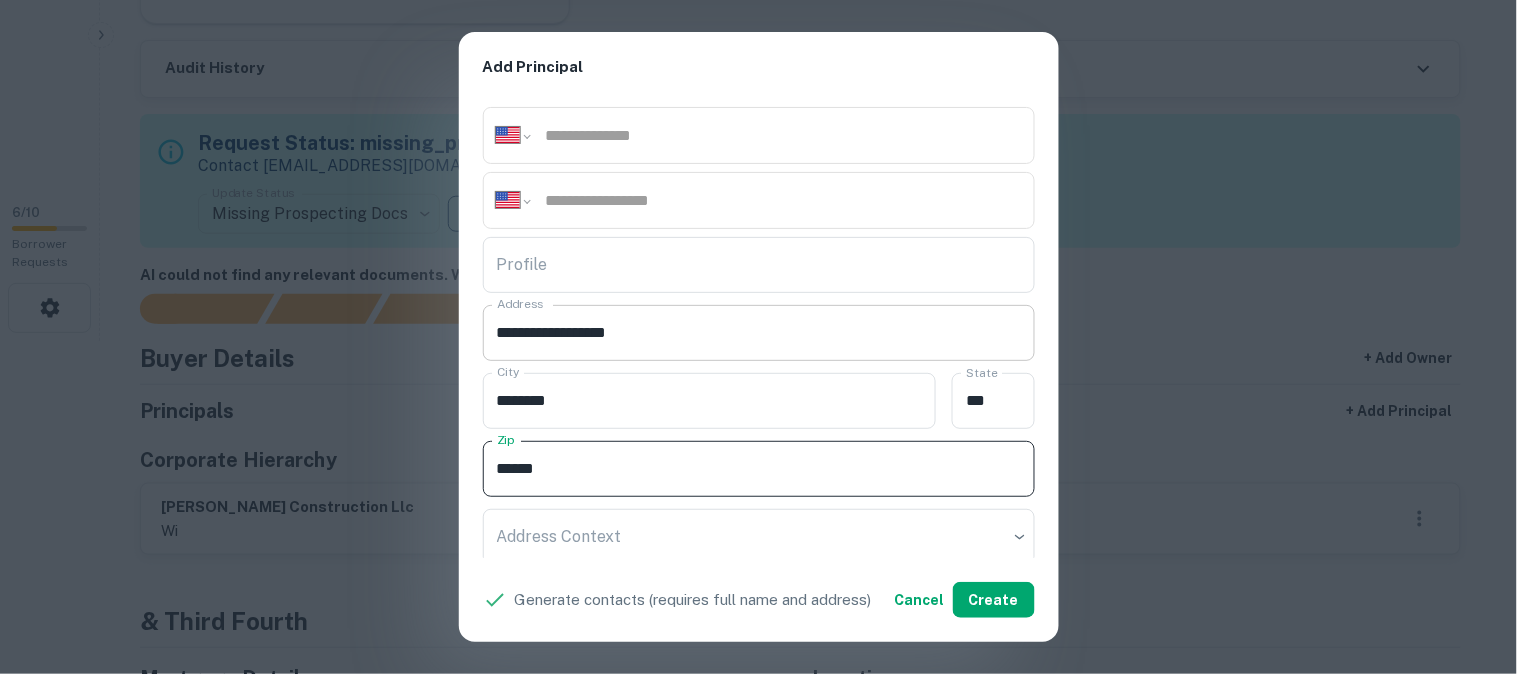 type on "*****" 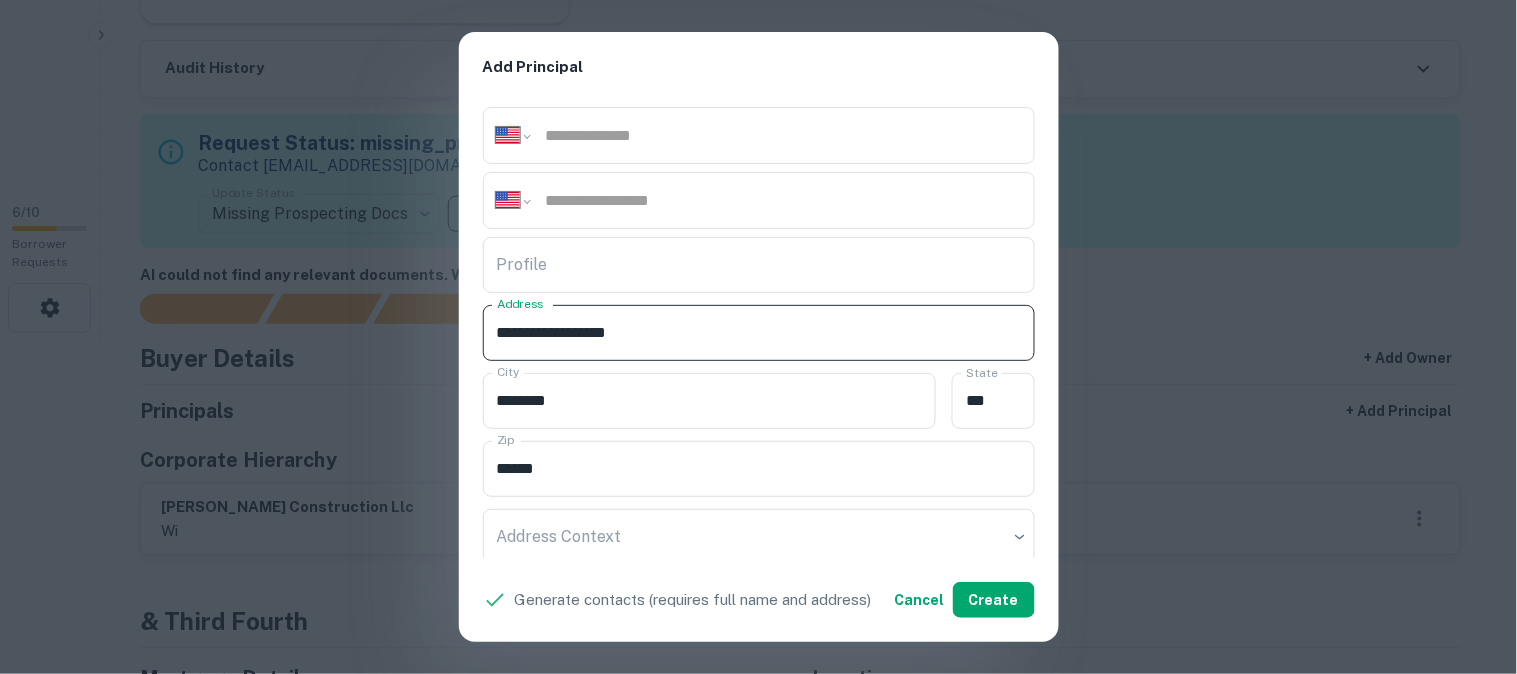 click on "**********" at bounding box center [759, 333] 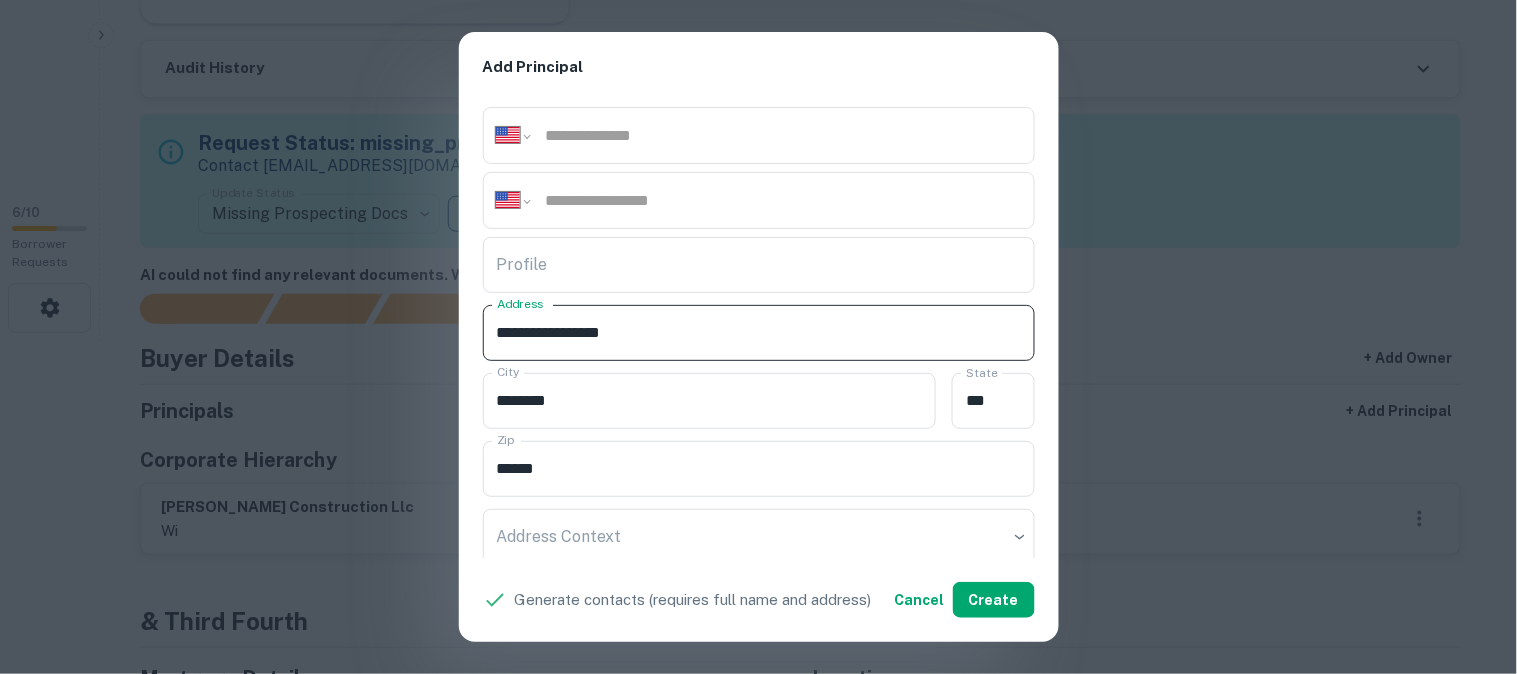 type on "**********" 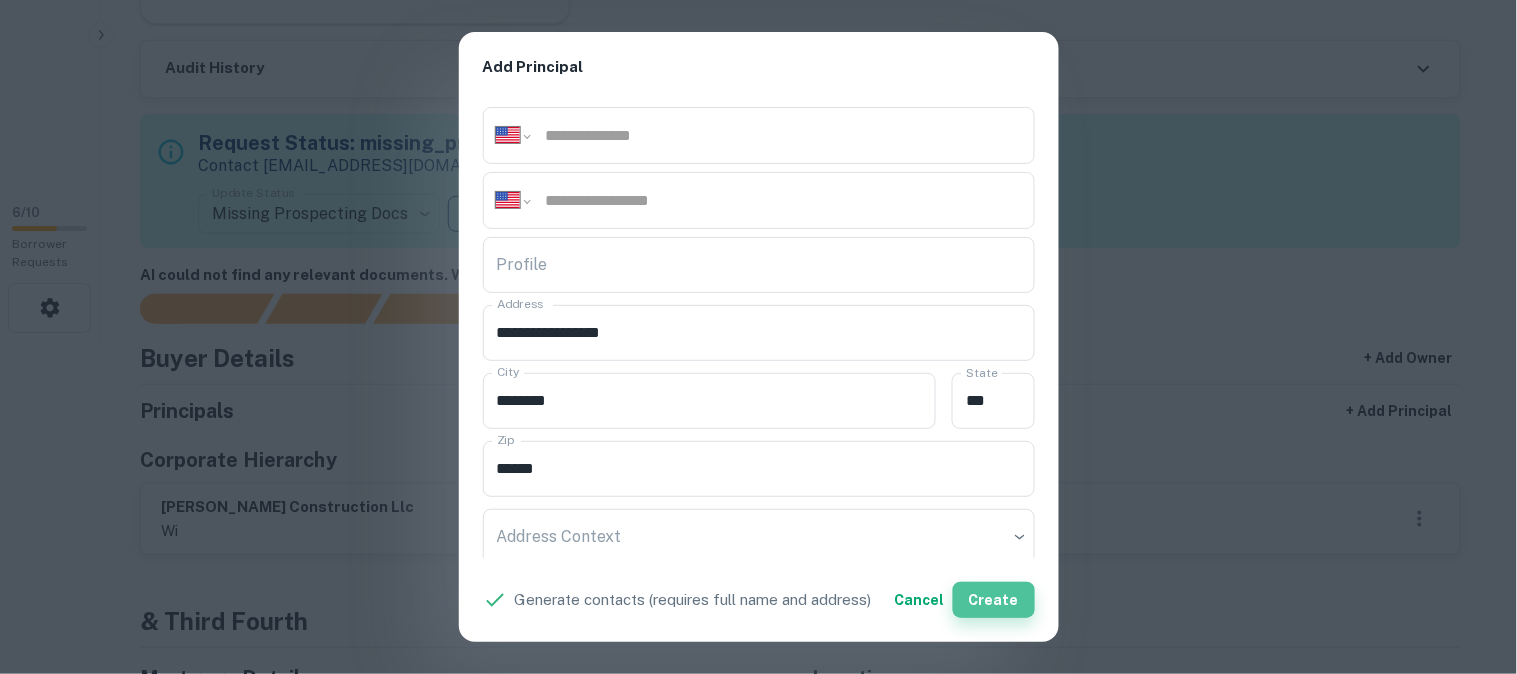 click on "Create" at bounding box center [994, 600] 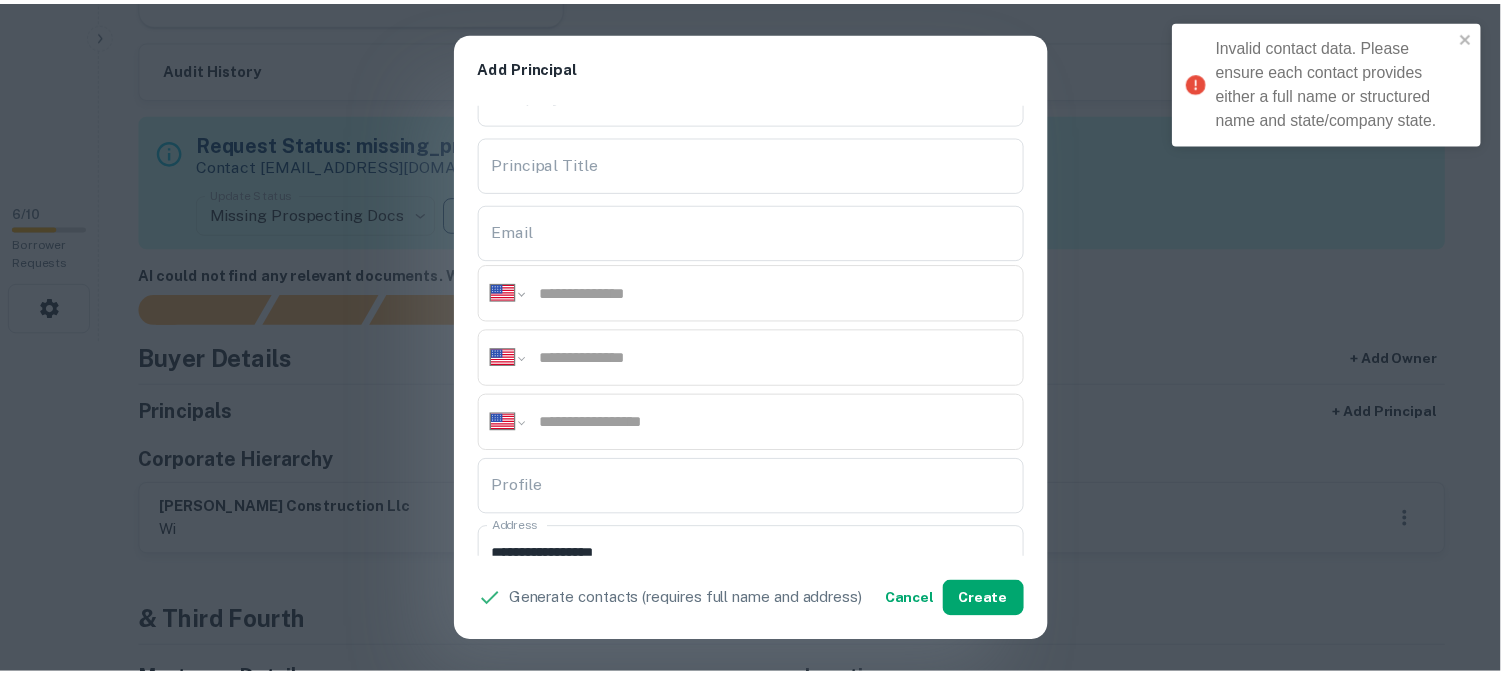 scroll, scrollTop: 0, scrollLeft: 0, axis: both 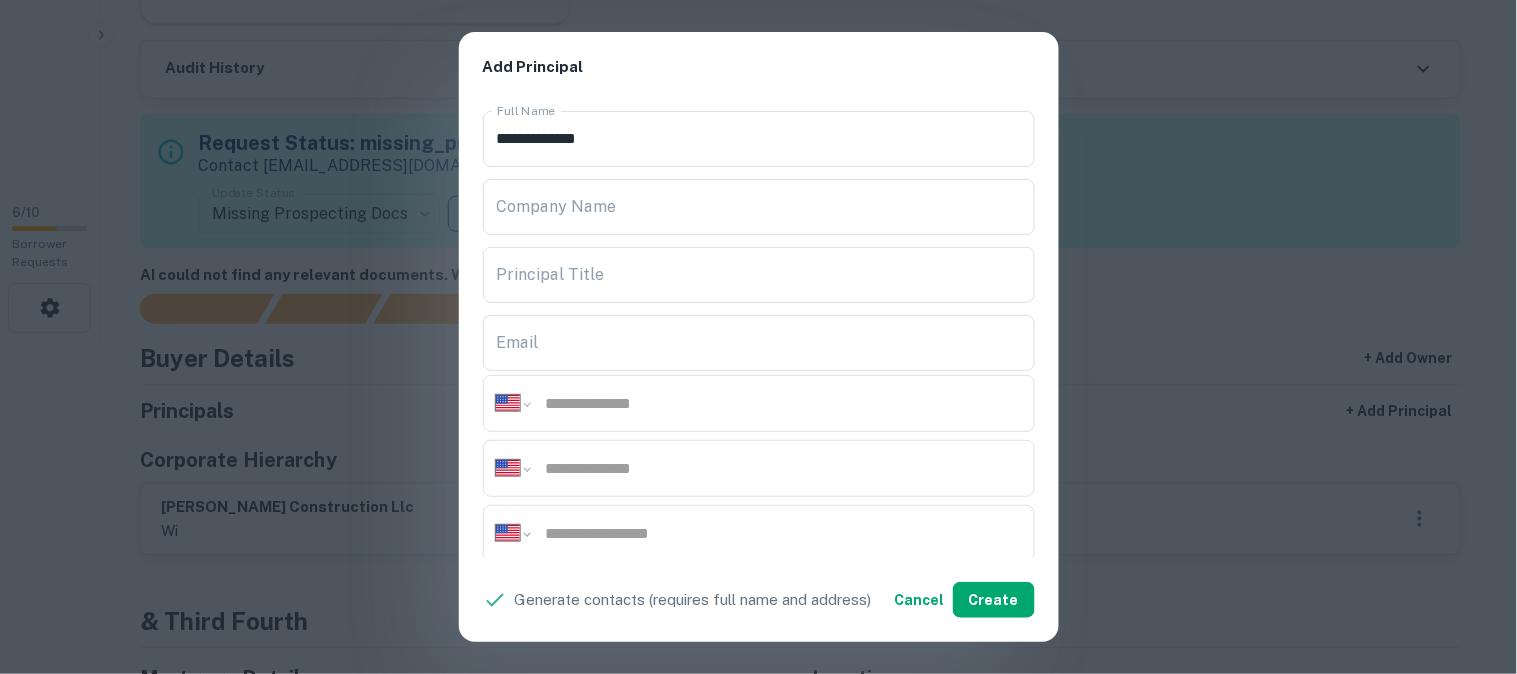 click on "**********" at bounding box center (758, 337) 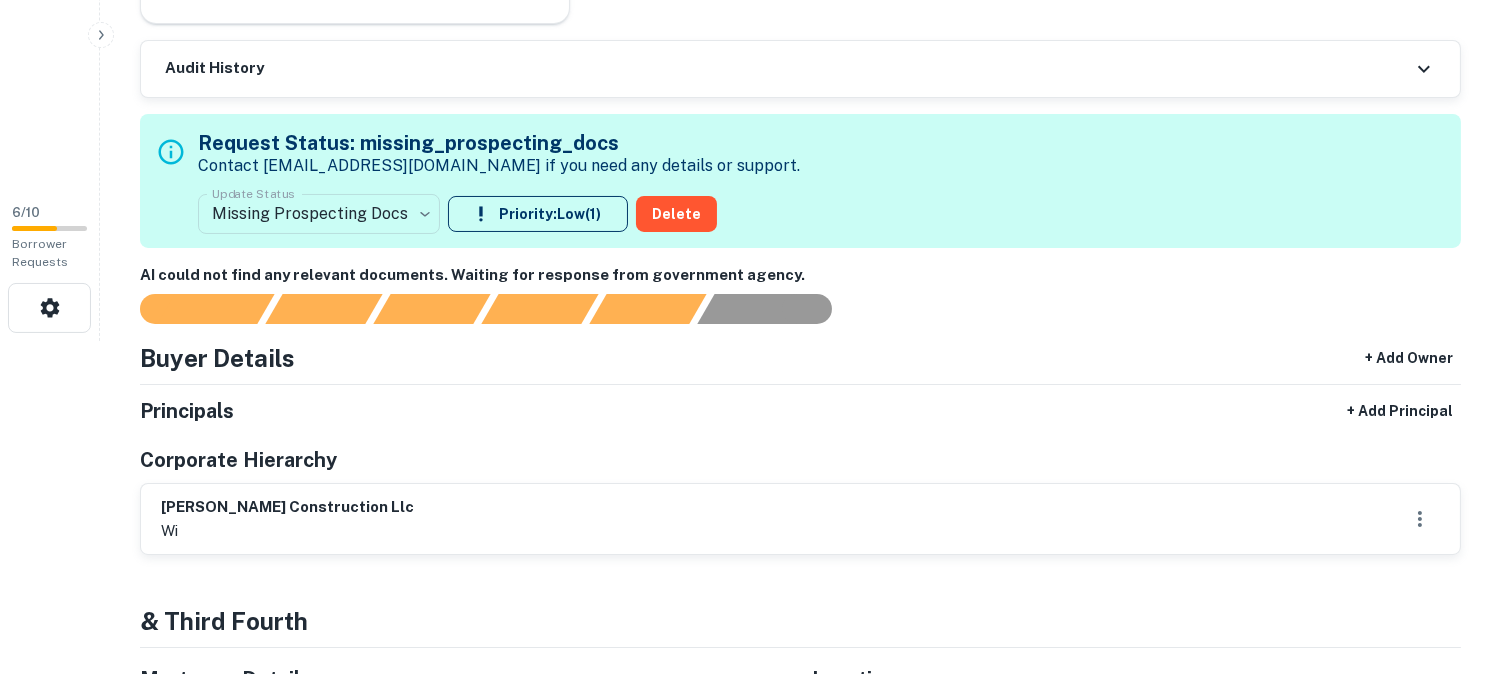click on "**********" at bounding box center (750, 4) 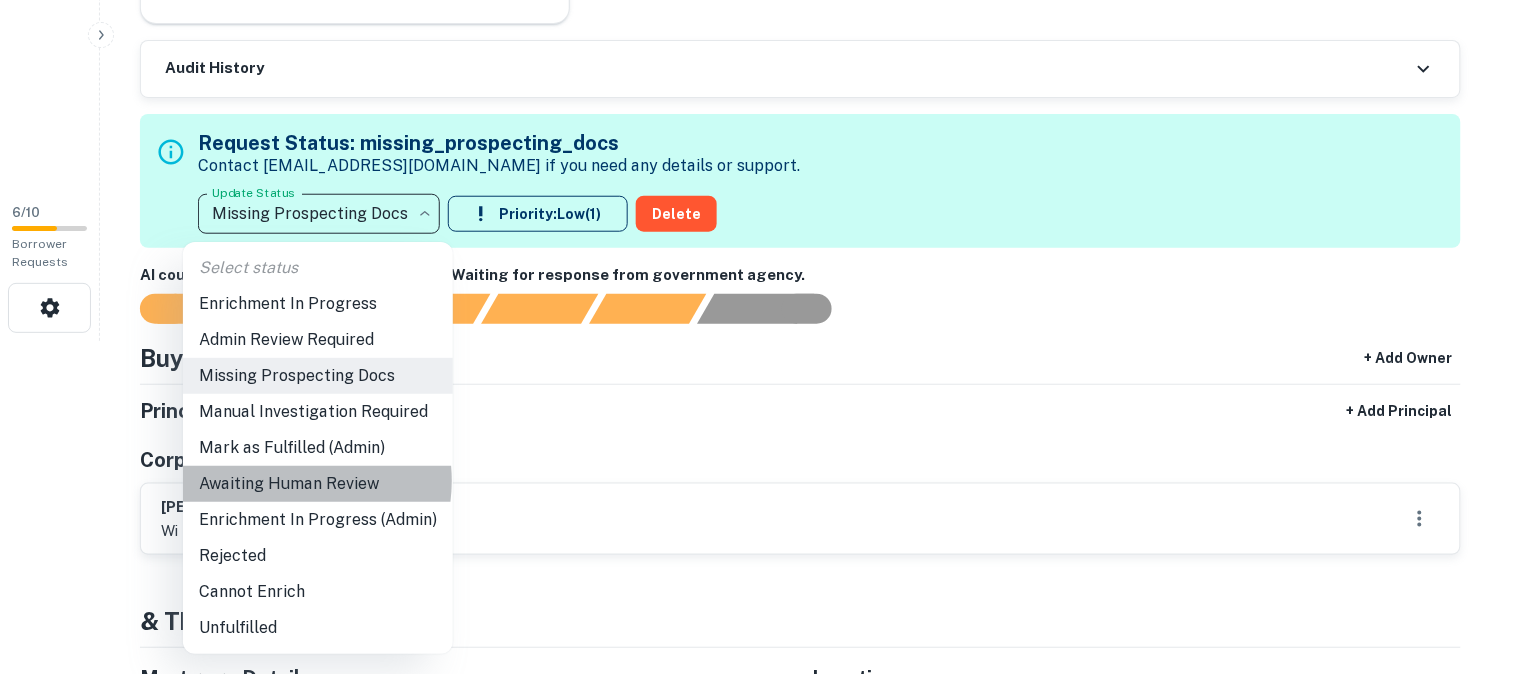 click on "Awaiting Human Review" at bounding box center [318, 484] 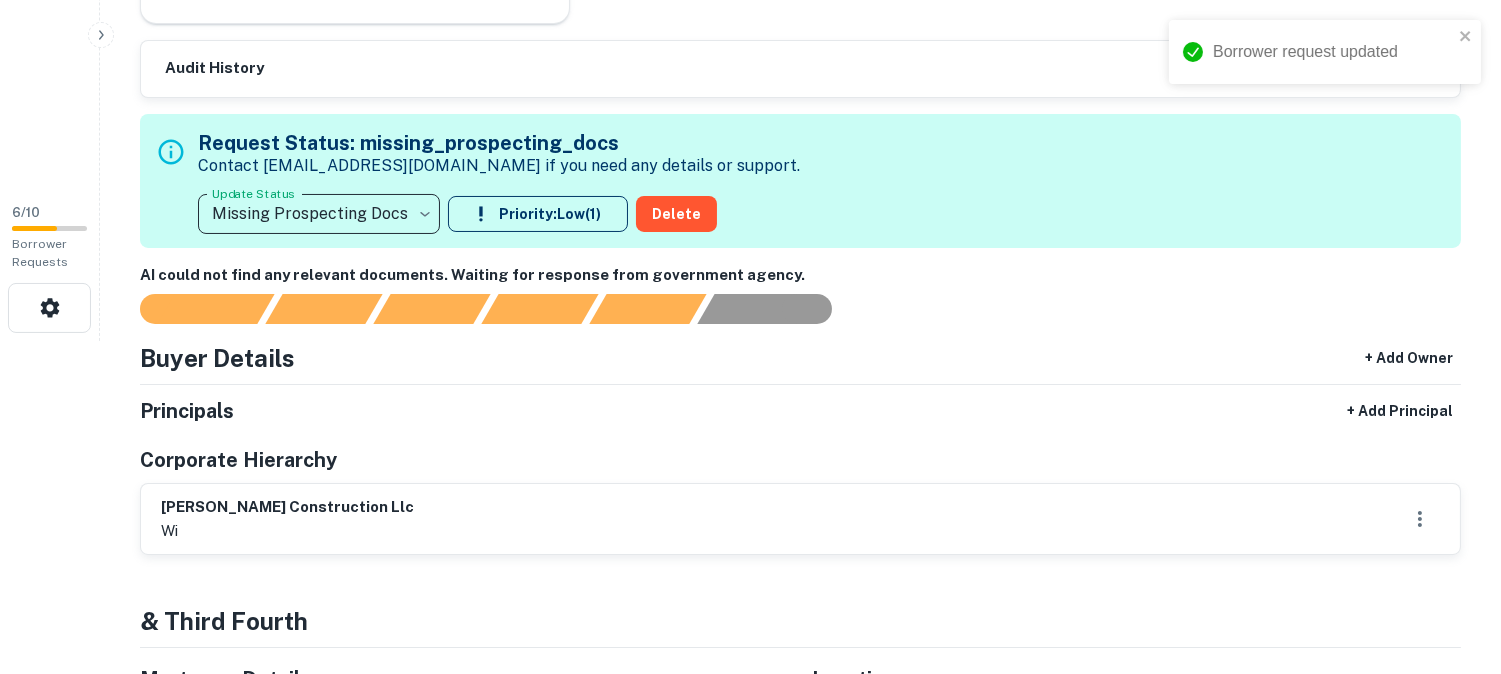 type on "**********" 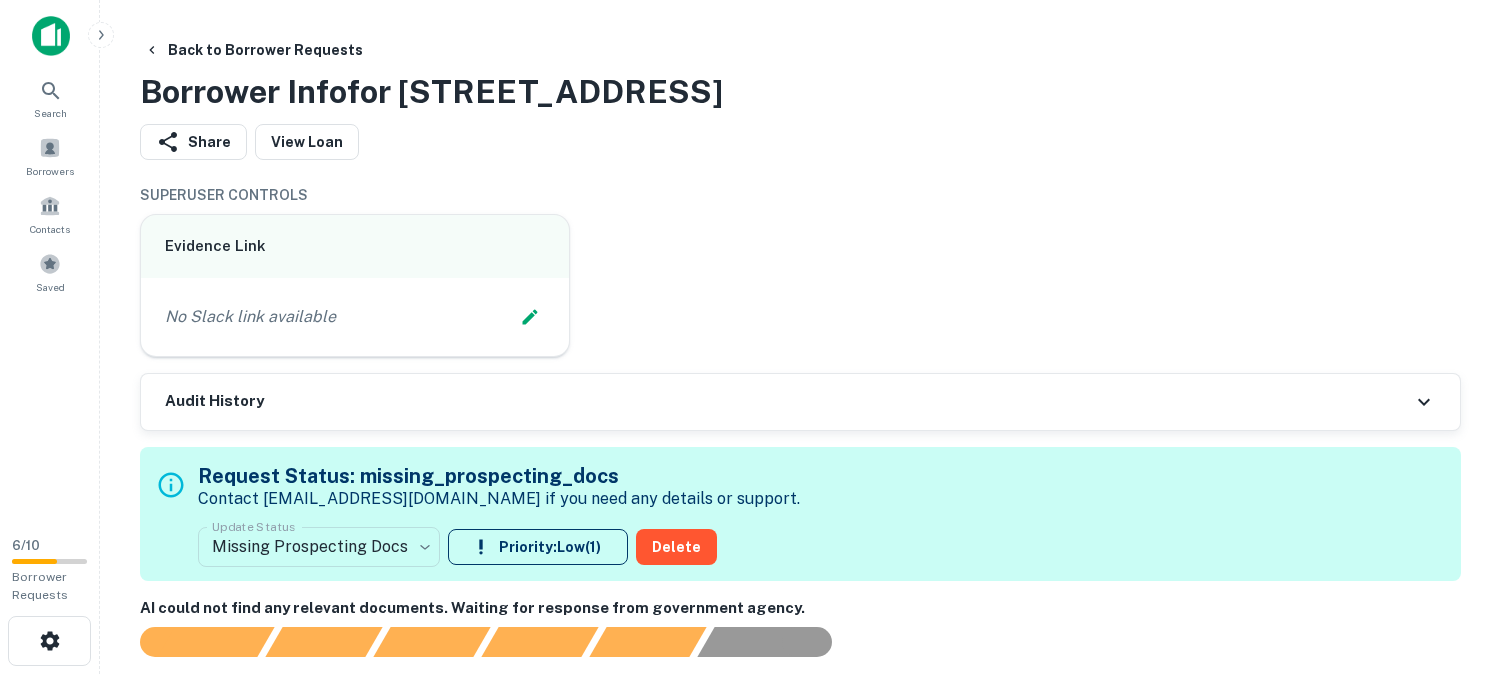 scroll, scrollTop: 333, scrollLeft: 0, axis: vertical 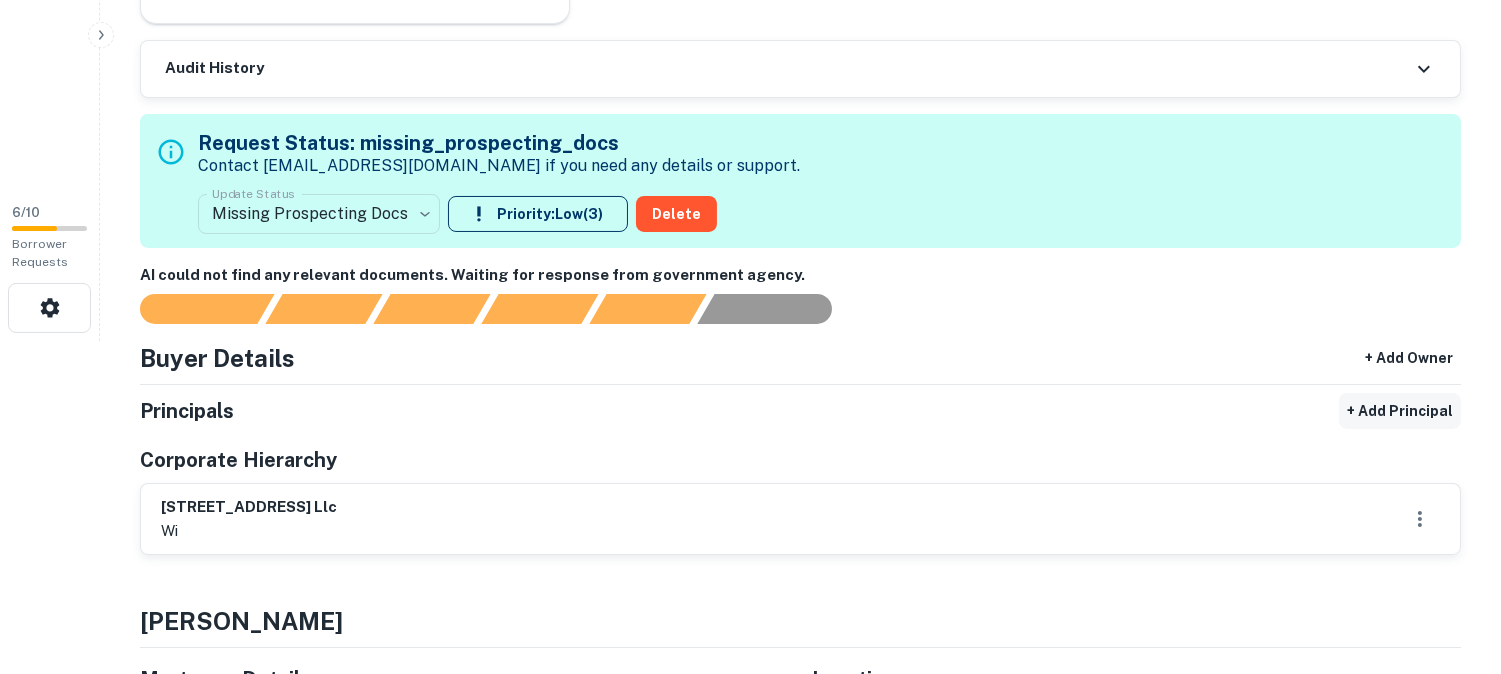 click on "+ Add Principal" at bounding box center [1400, 411] 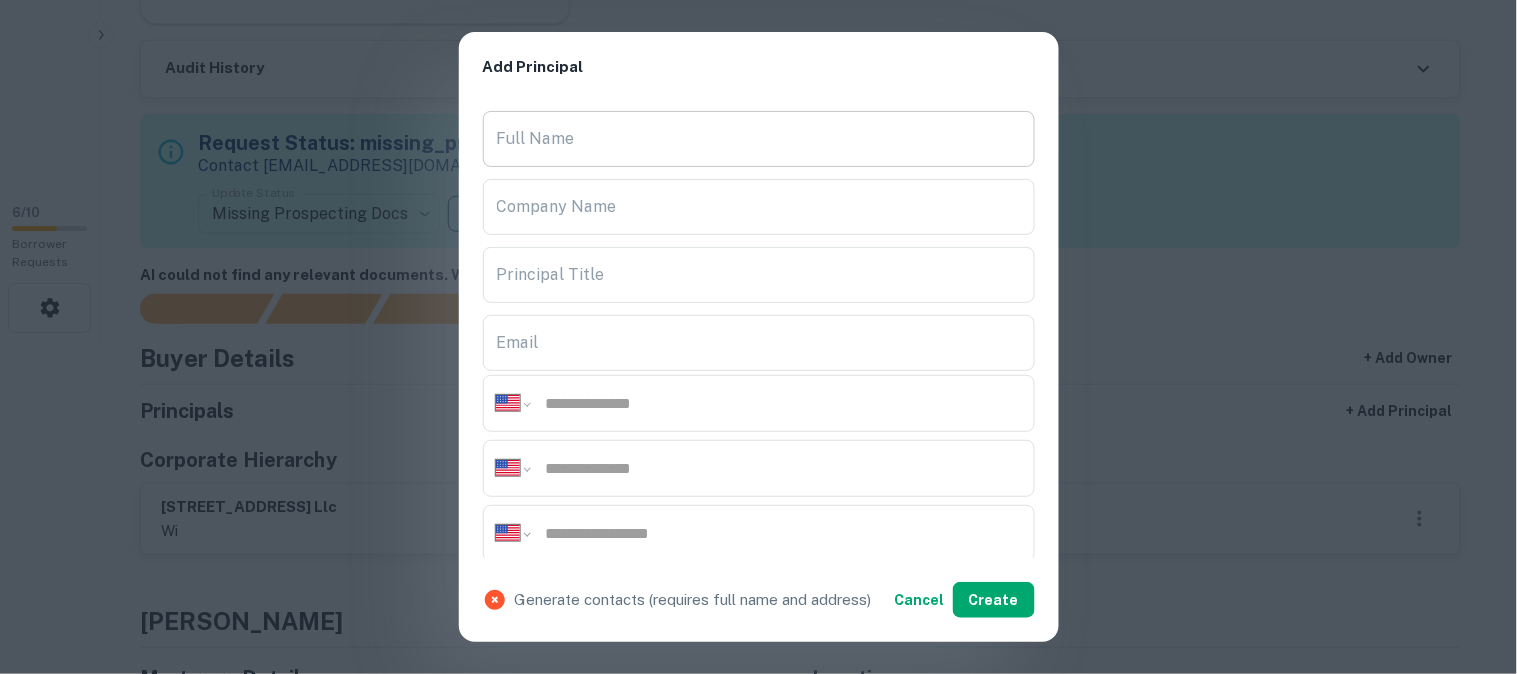 click on "Full Name" at bounding box center [759, 139] 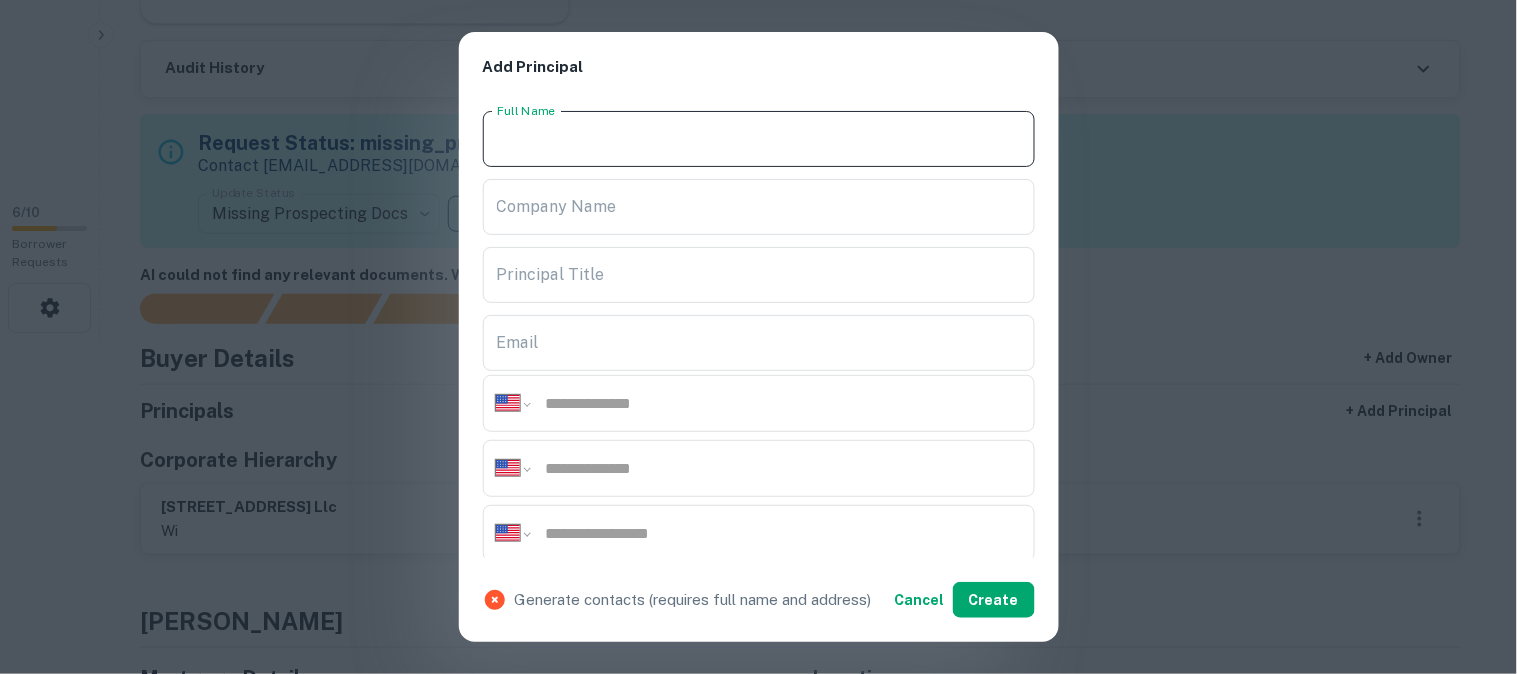 paste on "**********" 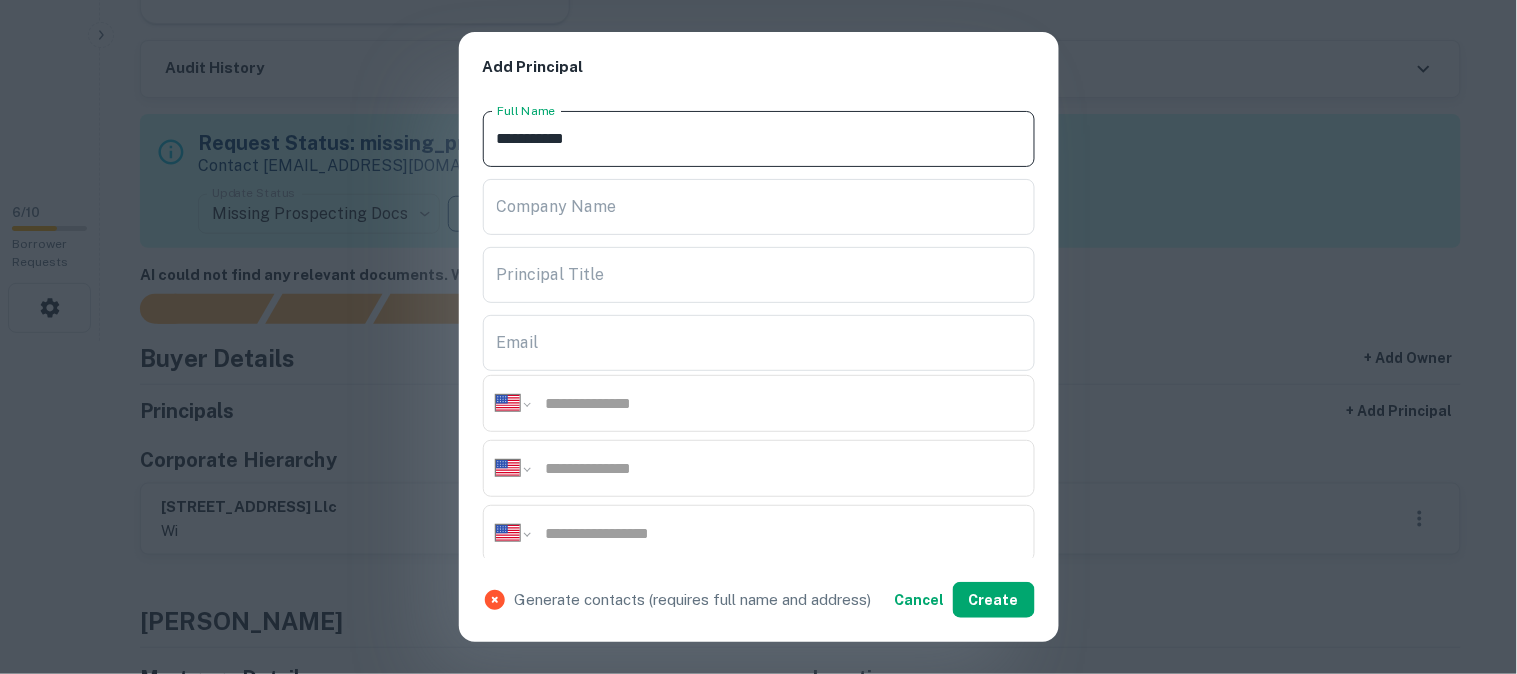 type on "**********" 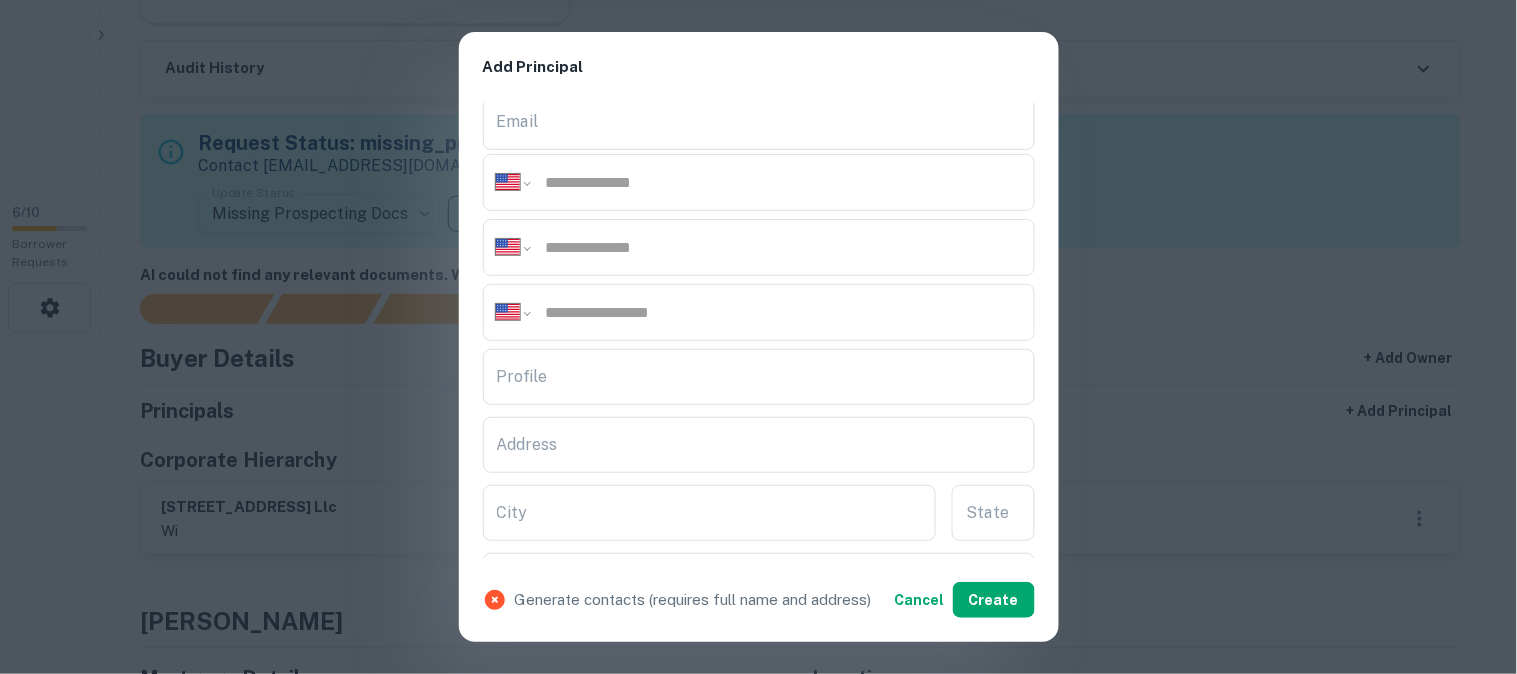 scroll, scrollTop: 222, scrollLeft: 0, axis: vertical 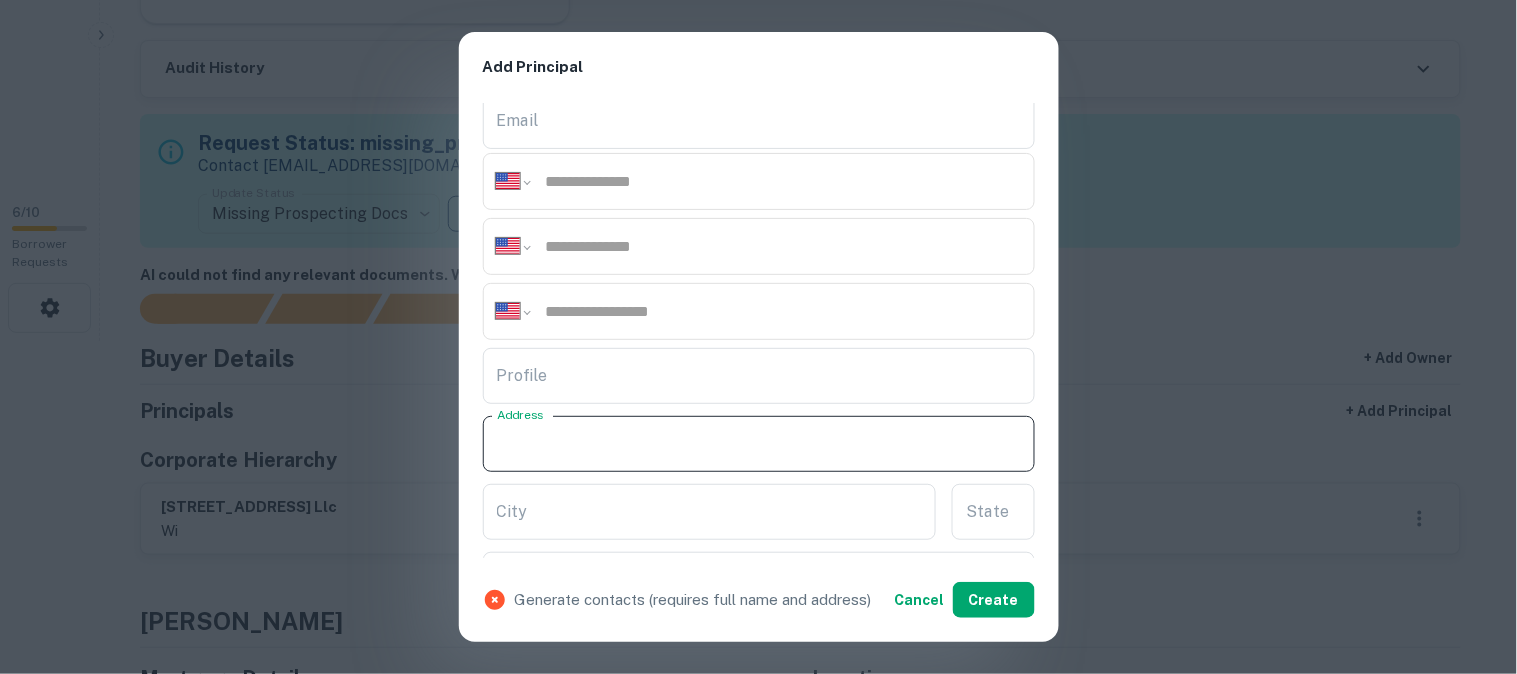 click on "Address" at bounding box center [759, 444] 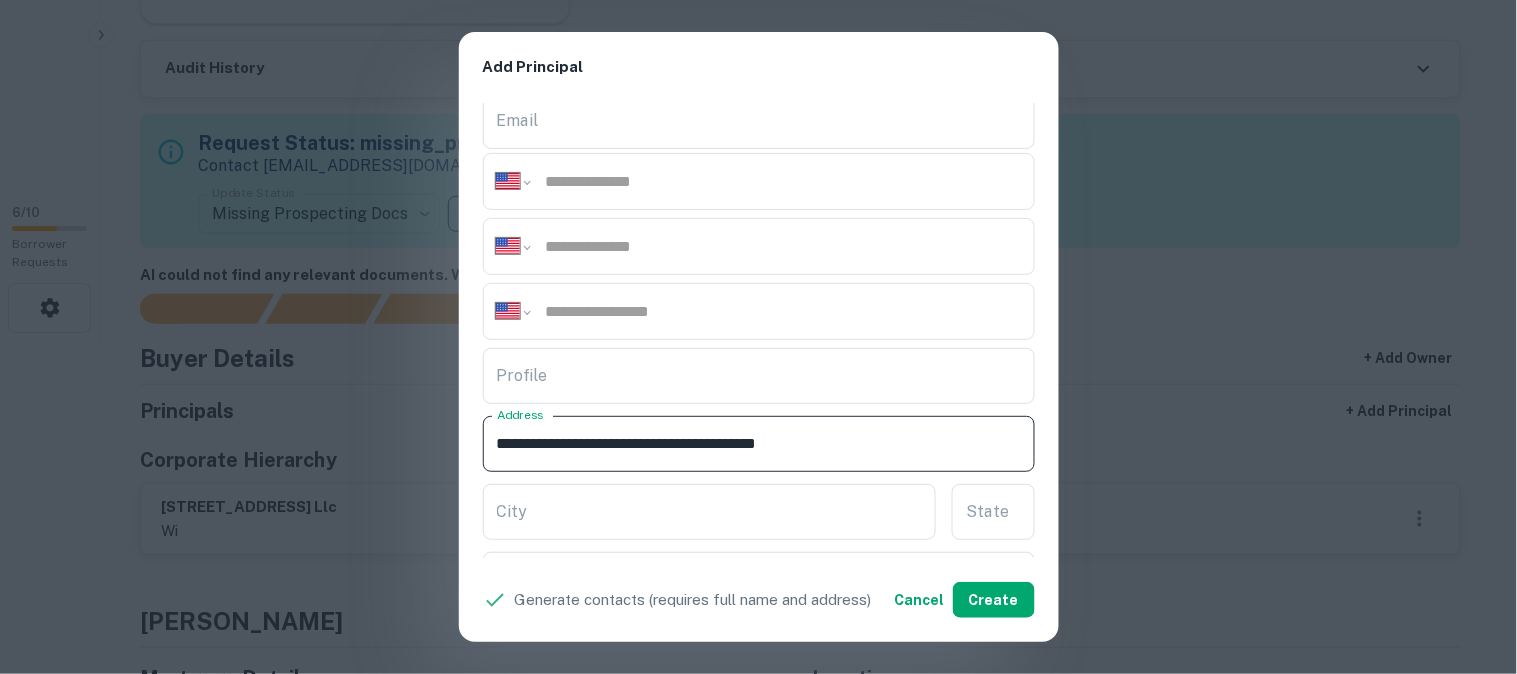 drag, startPoint x: 707, startPoint y: 441, endPoint x: 774, endPoint y: 468, distance: 72.235725 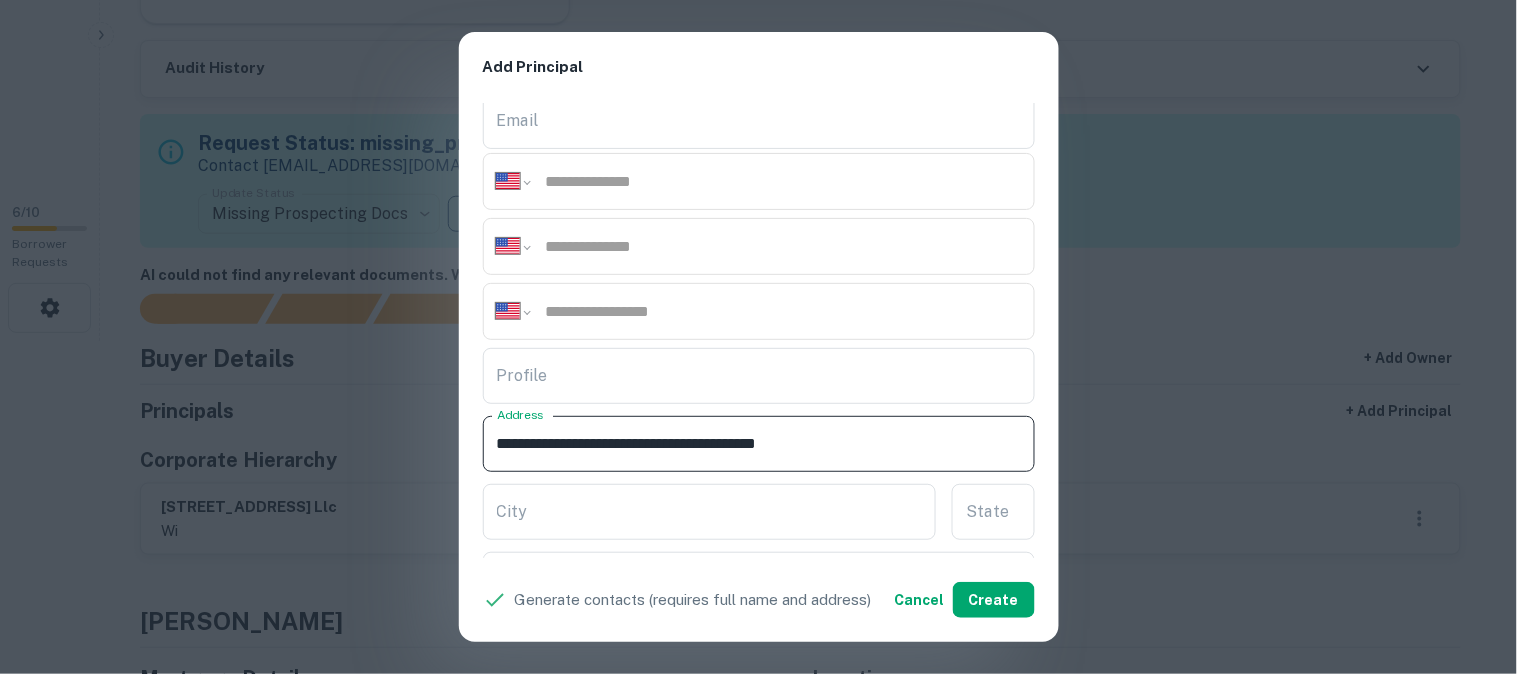 click on "**********" at bounding box center (759, 444) 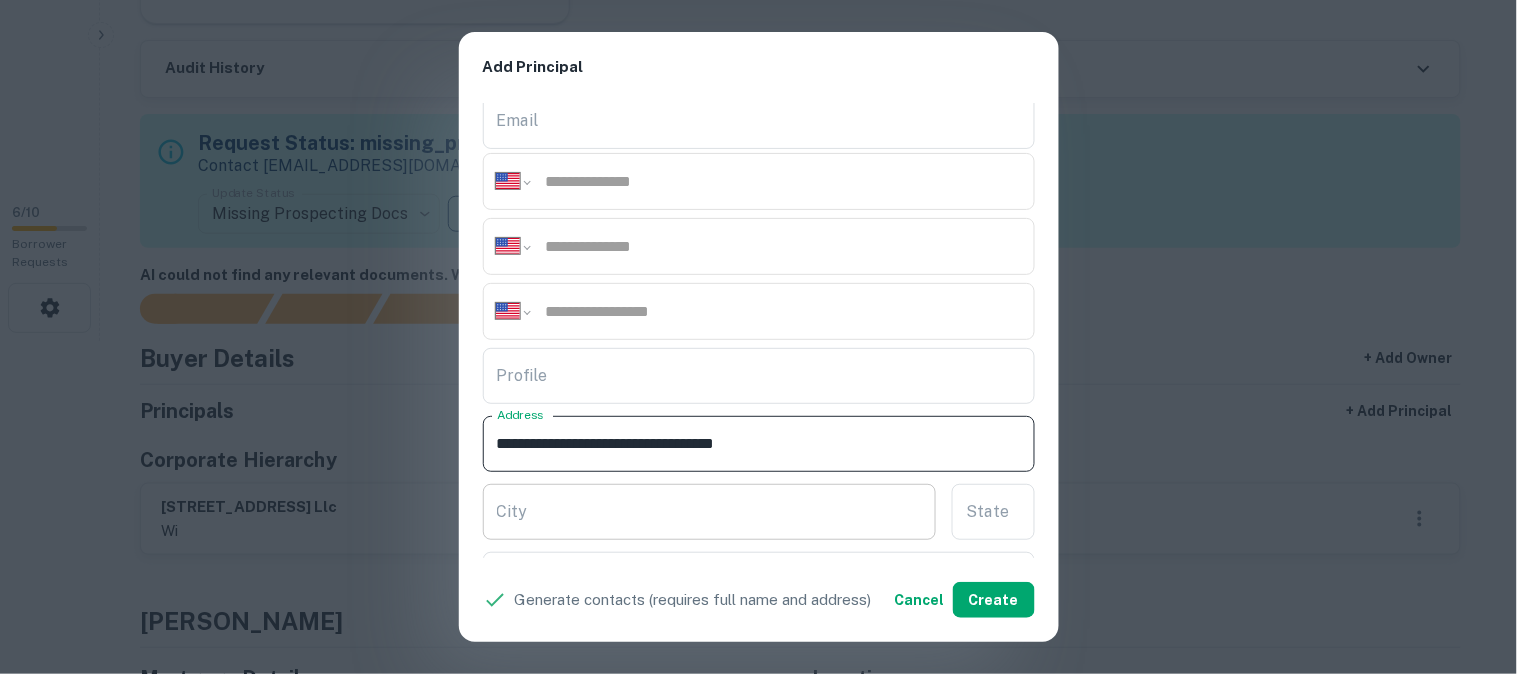 type on "**********" 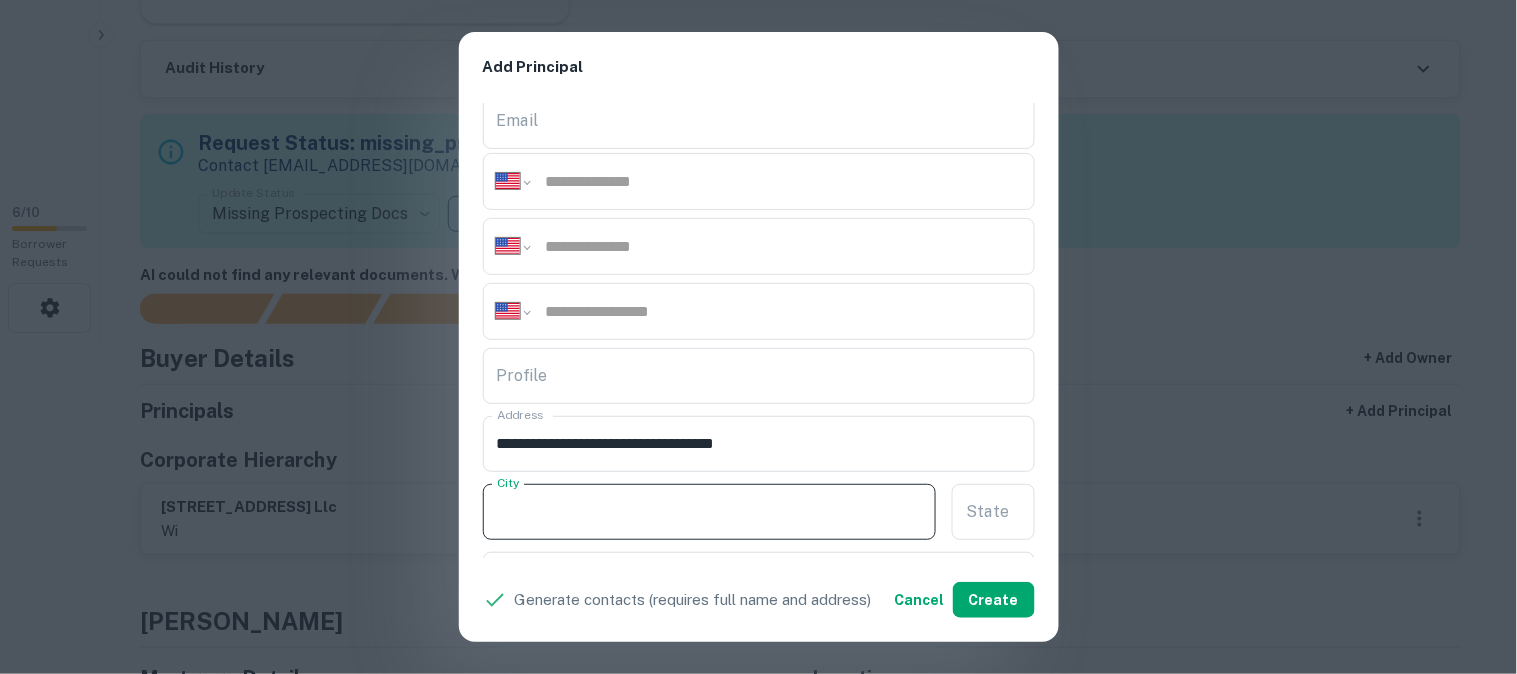 paste on "******" 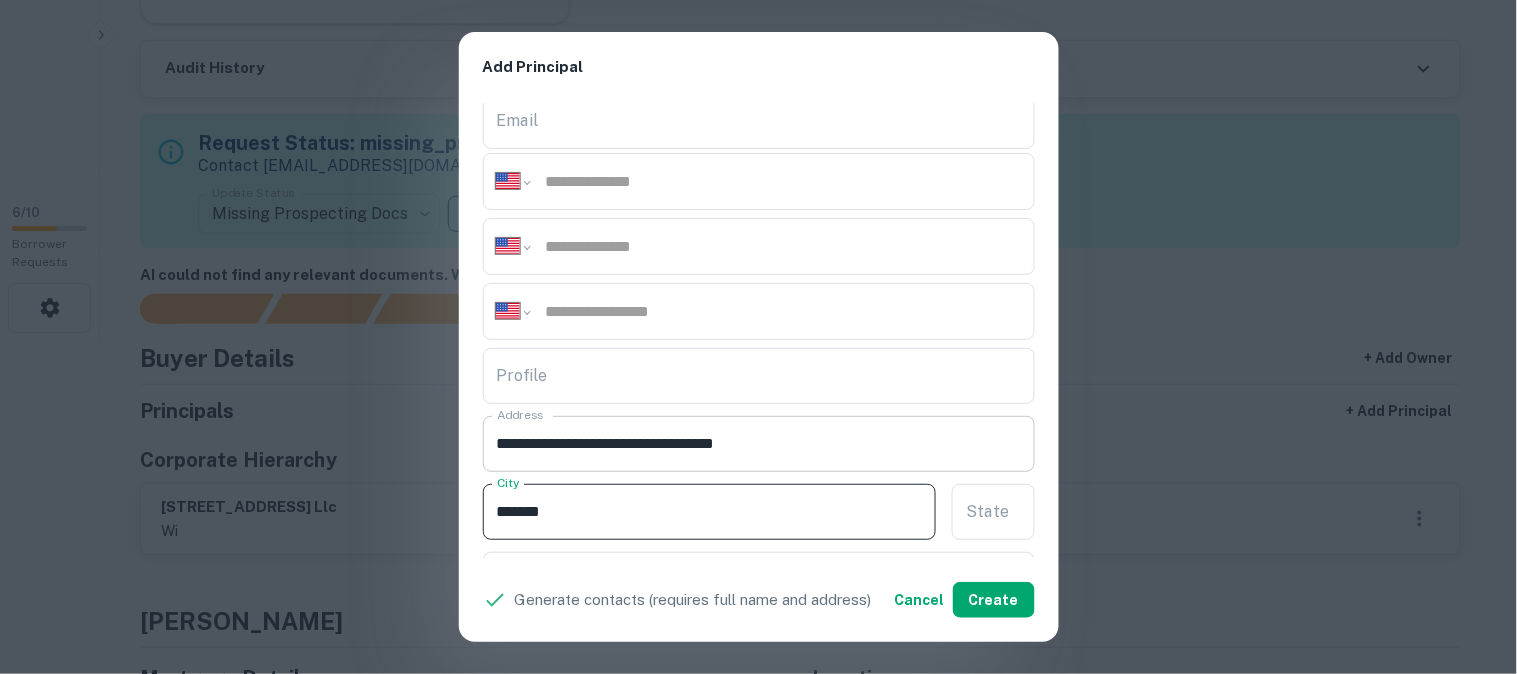 type on "******" 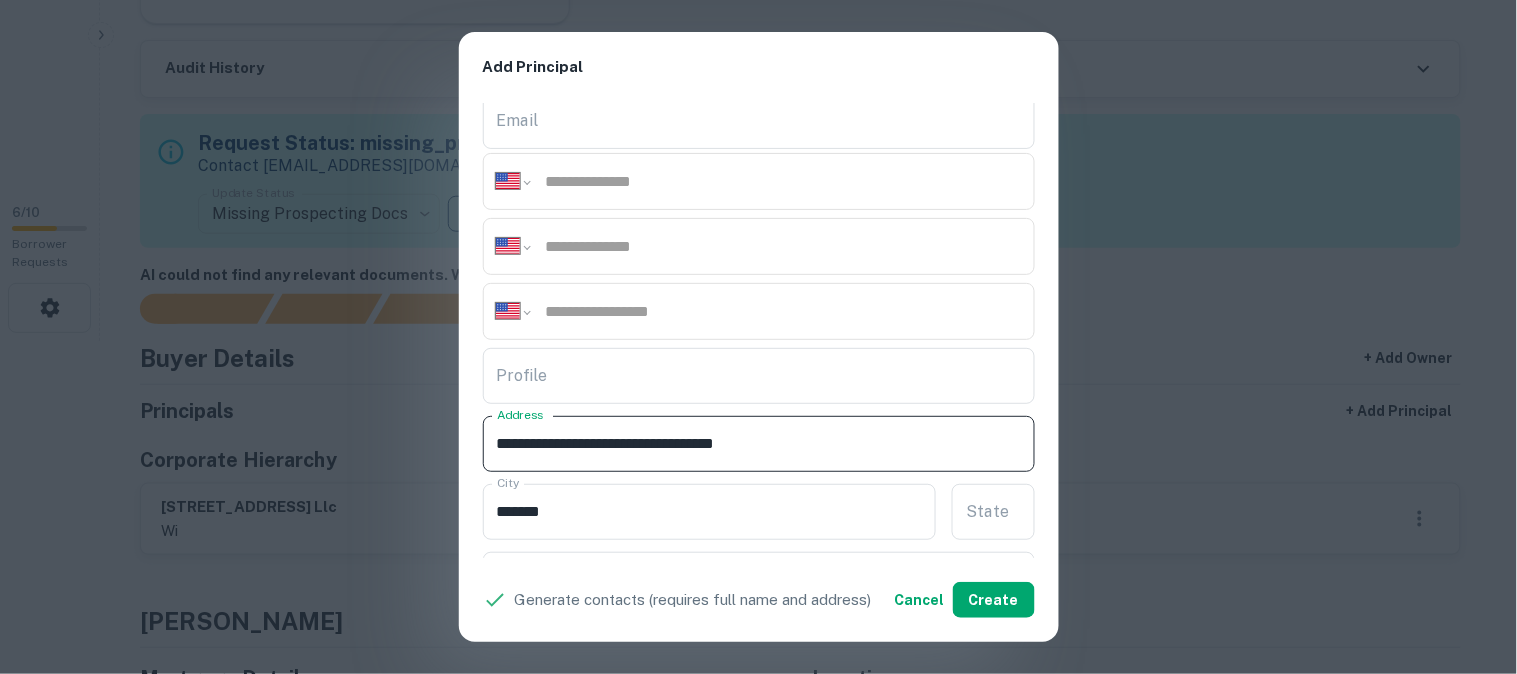 drag, startPoint x: 713, startPoint y: 446, endPoint x: 735, endPoint y: 460, distance: 26.076809 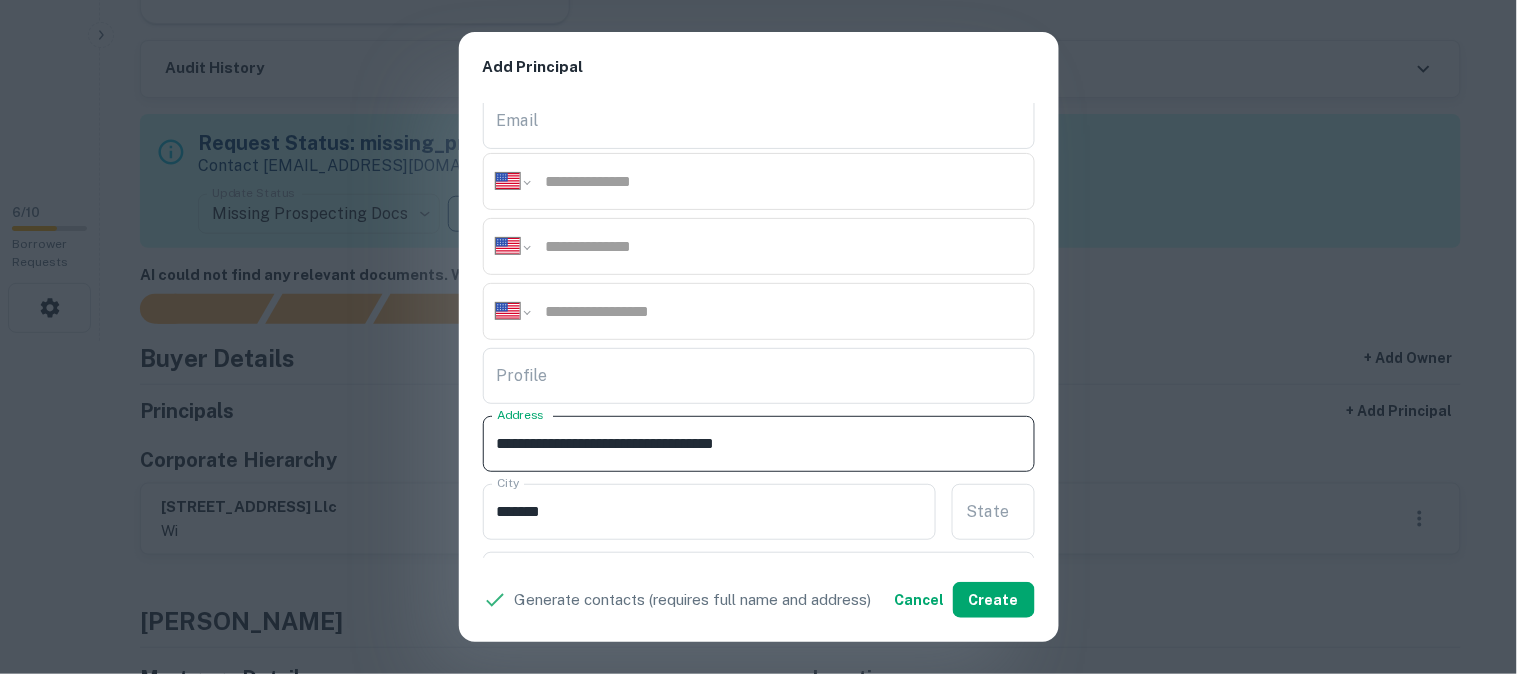 click on "**********" at bounding box center (759, 444) 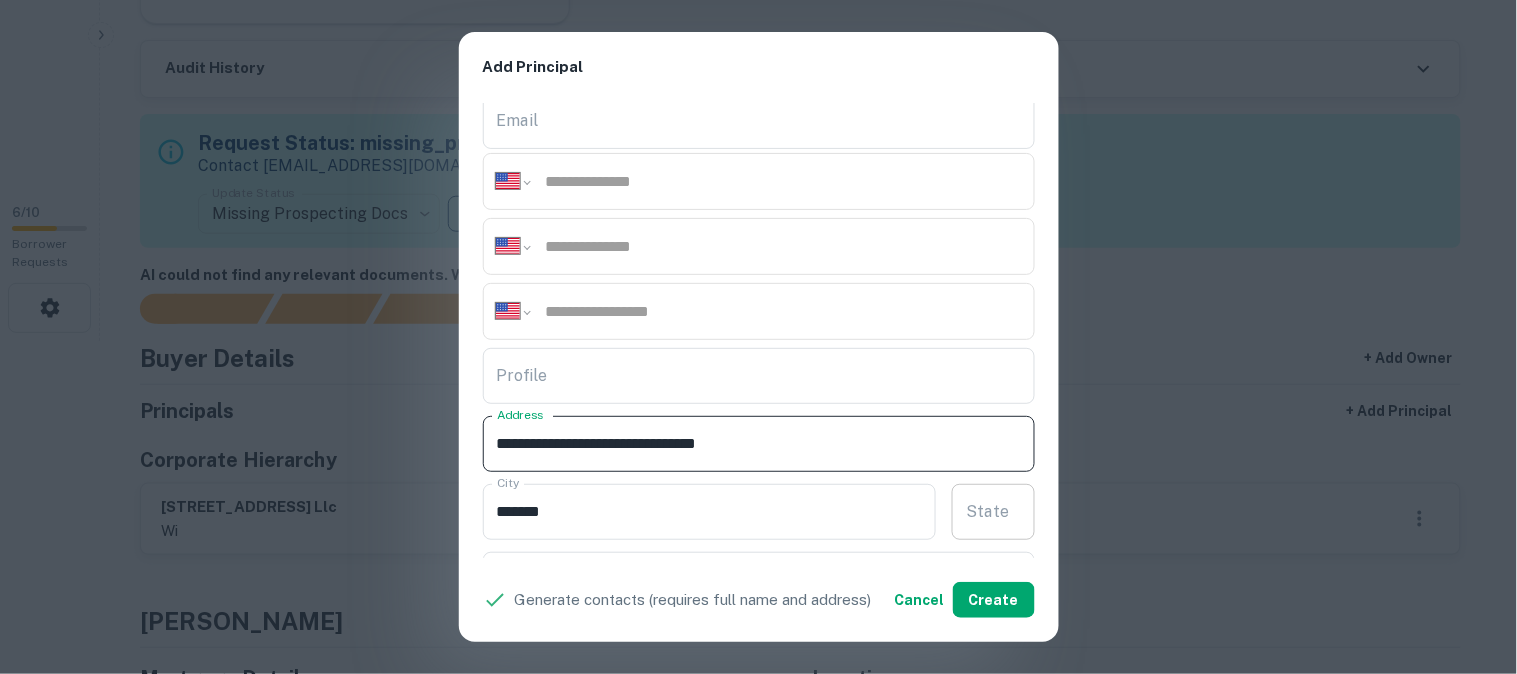 type on "**********" 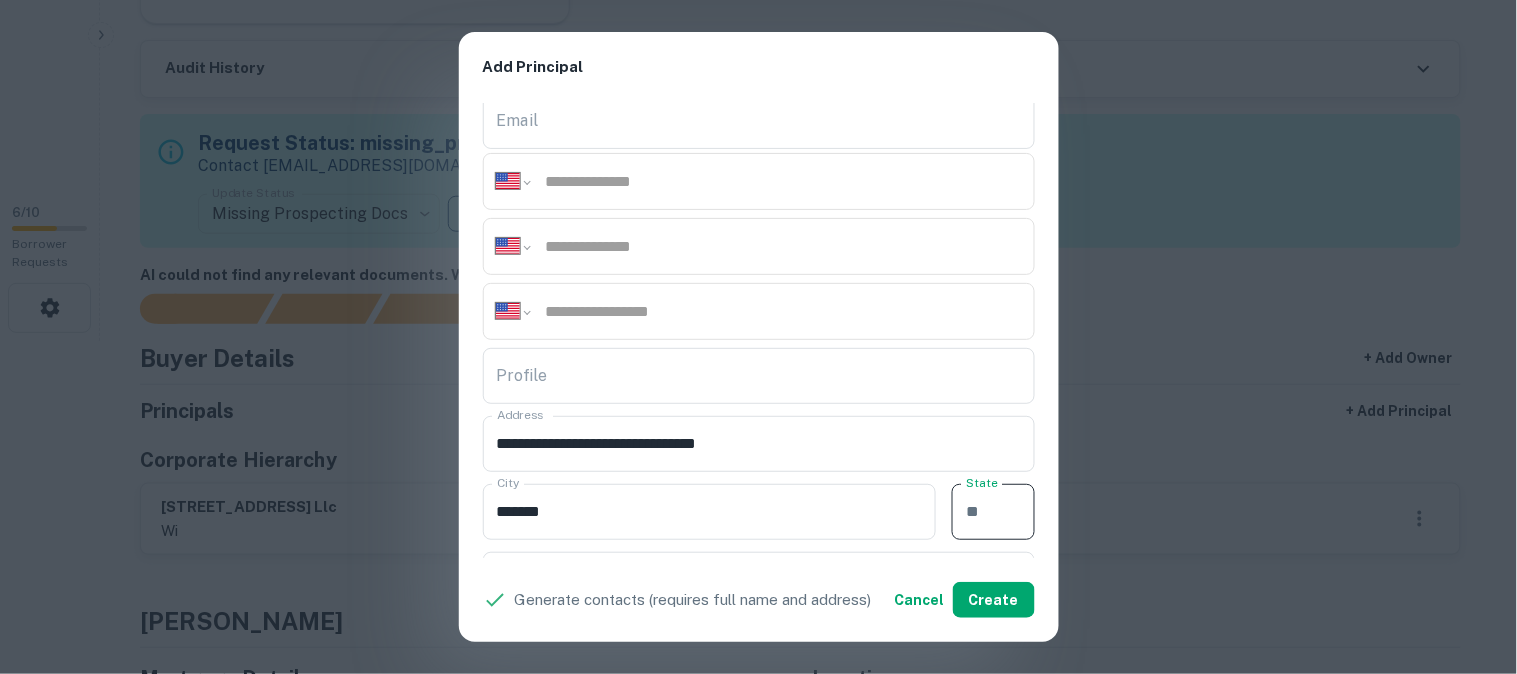 click on "State" at bounding box center [993, 512] 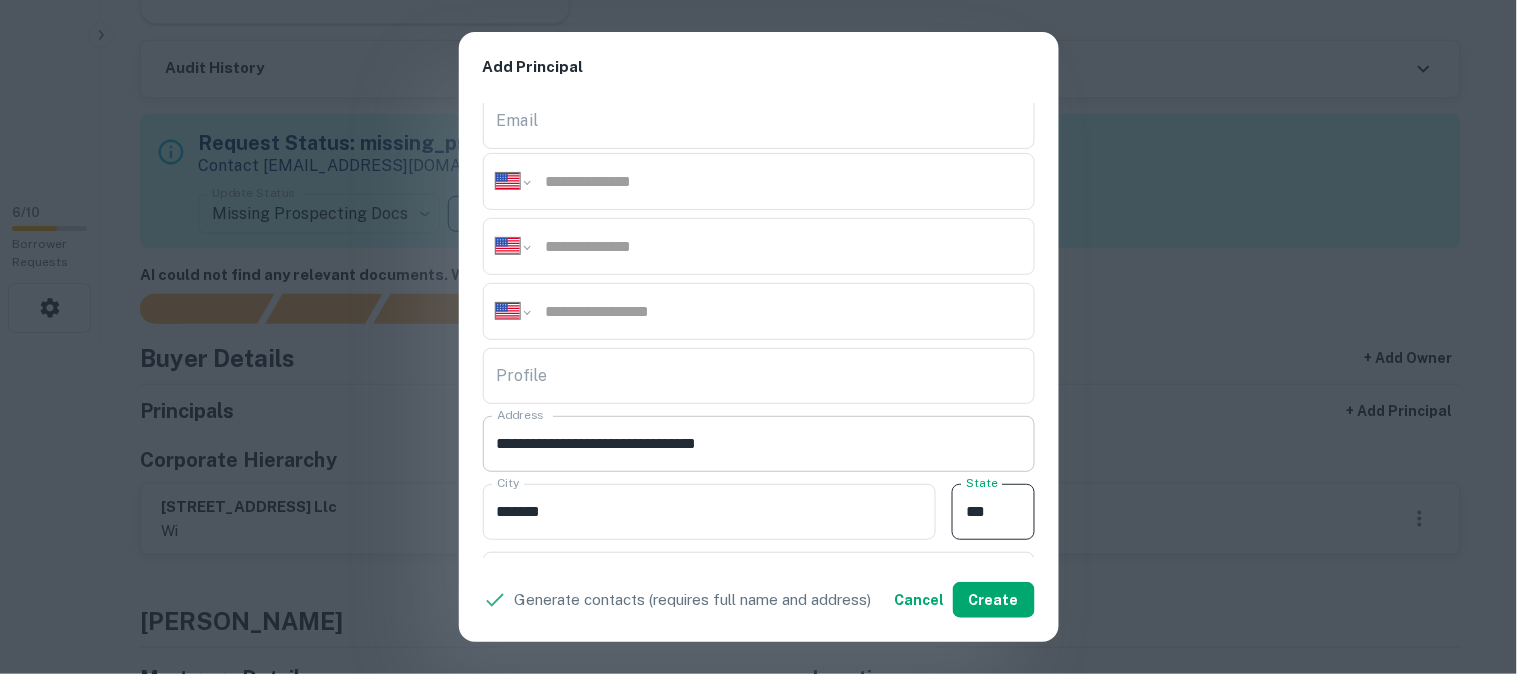 type on "**" 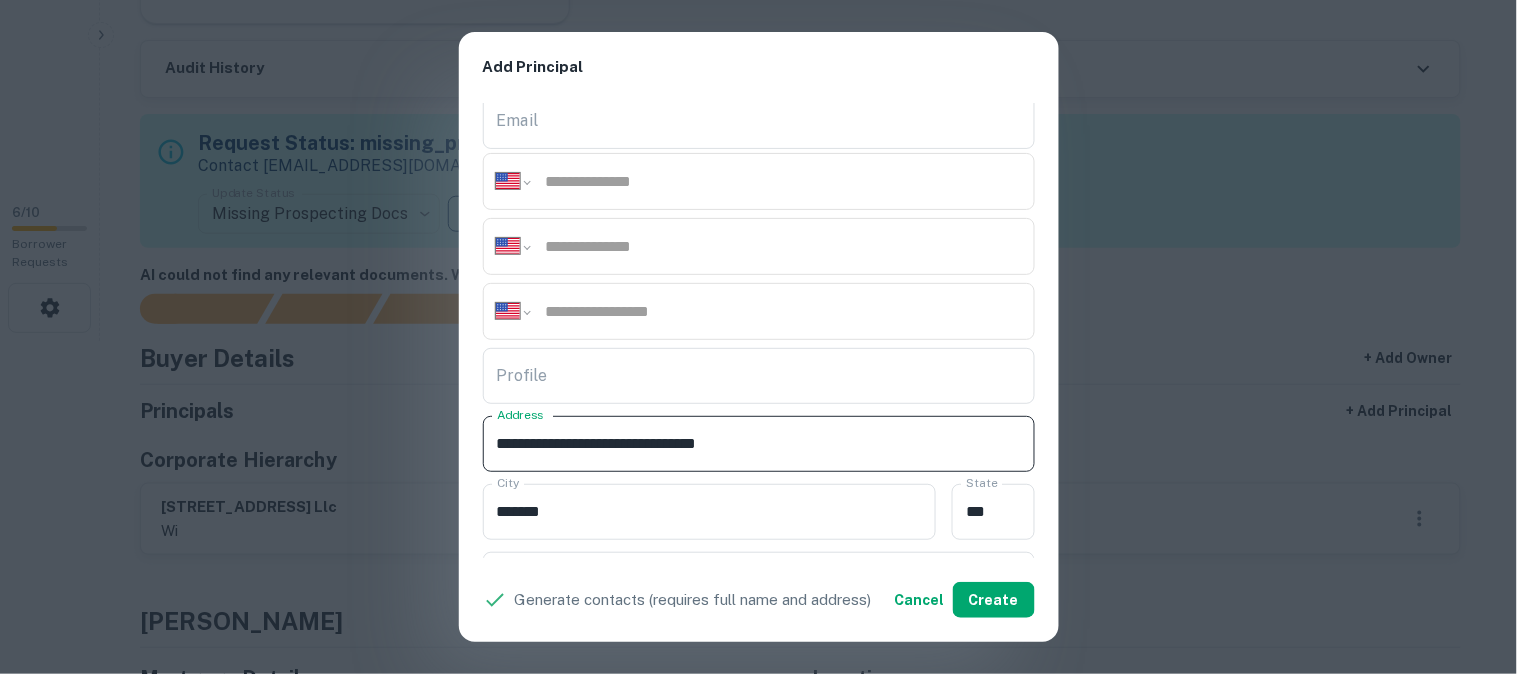 drag, startPoint x: 720, startPoint y: 445, endPoint x: 804, endPoint y: 445, distance: 84 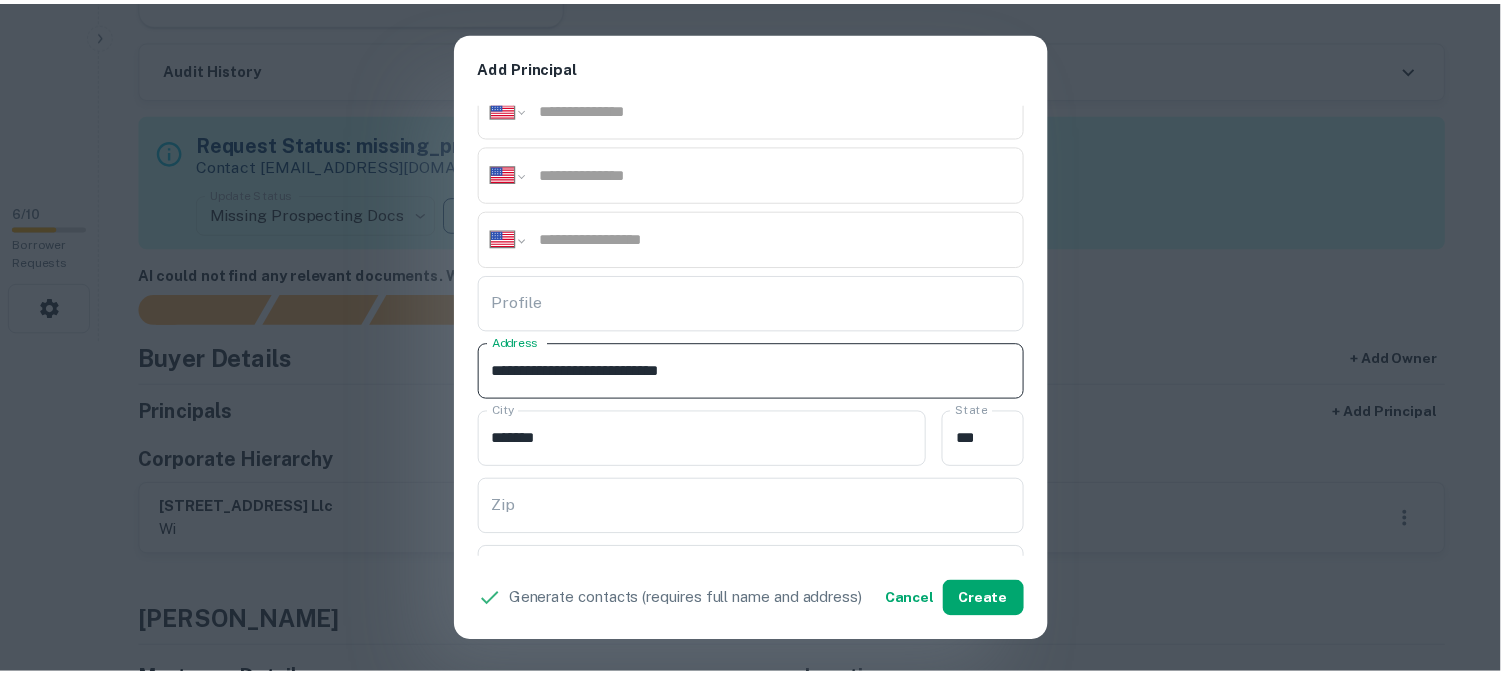 scroll, scrollTop: 333, scrollLeft: 0, axis: vertical 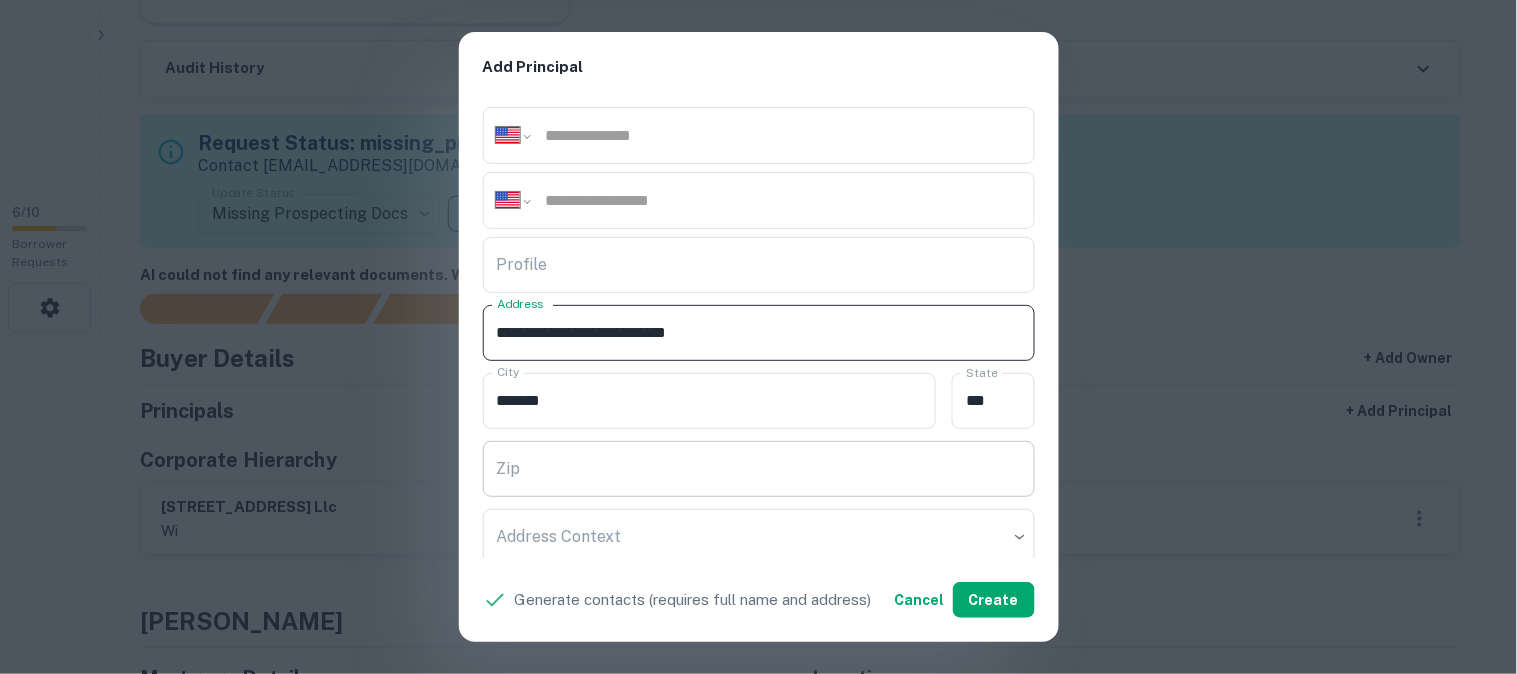 type on "**********" 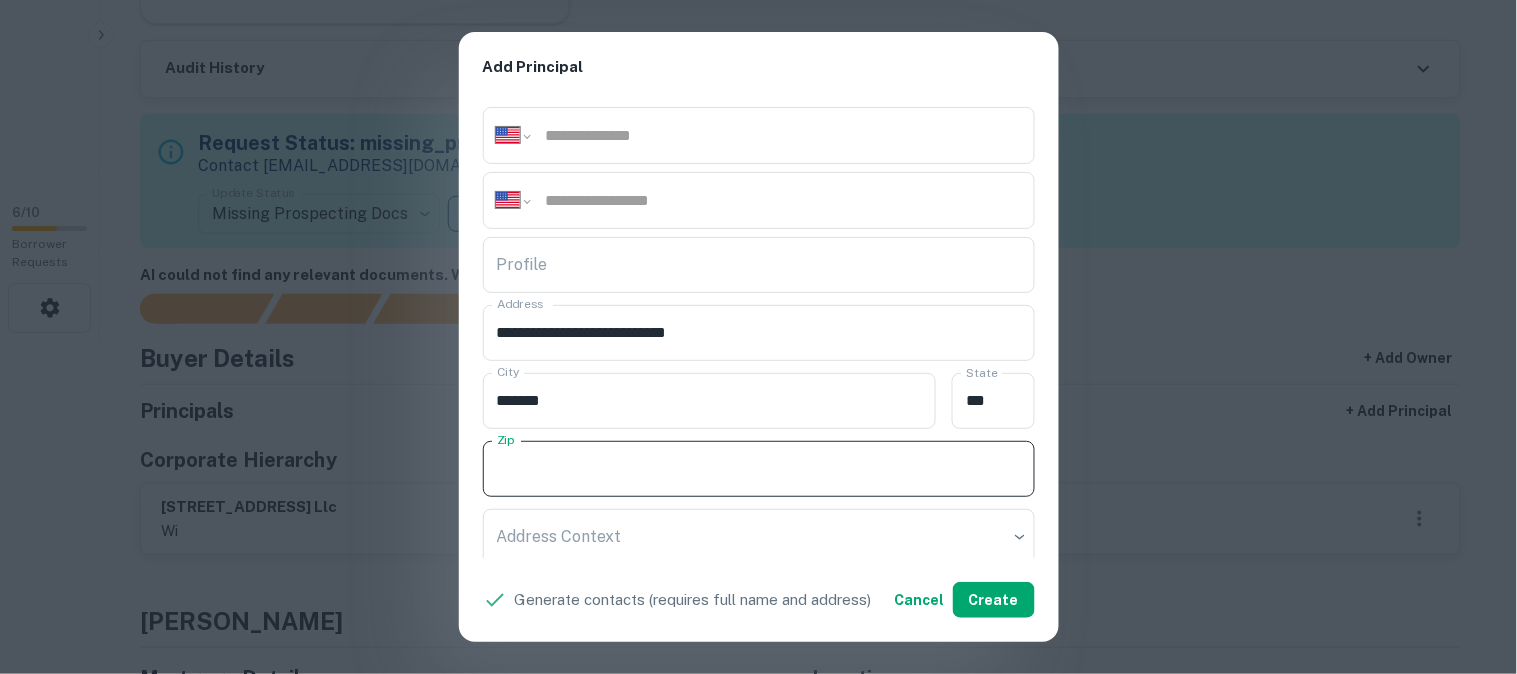 paste on "*****" 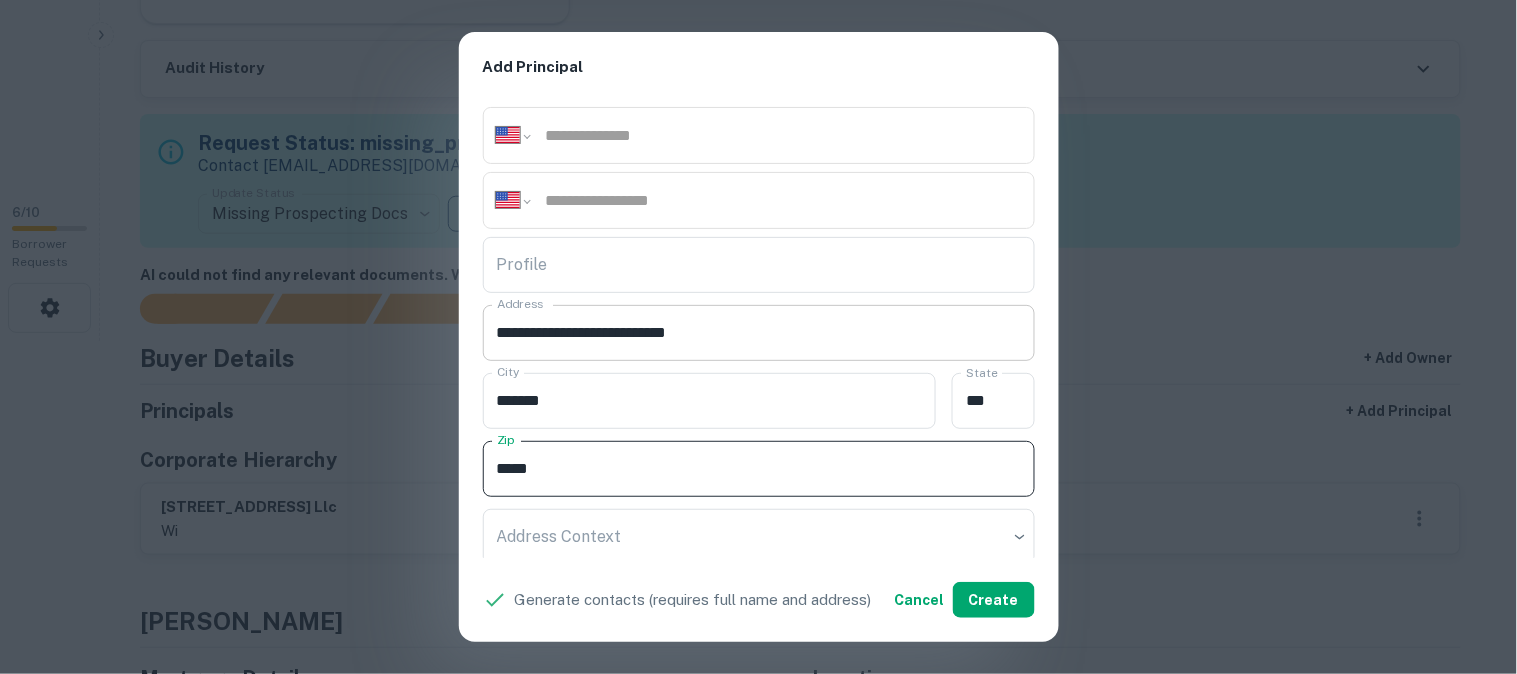 type on "*****" 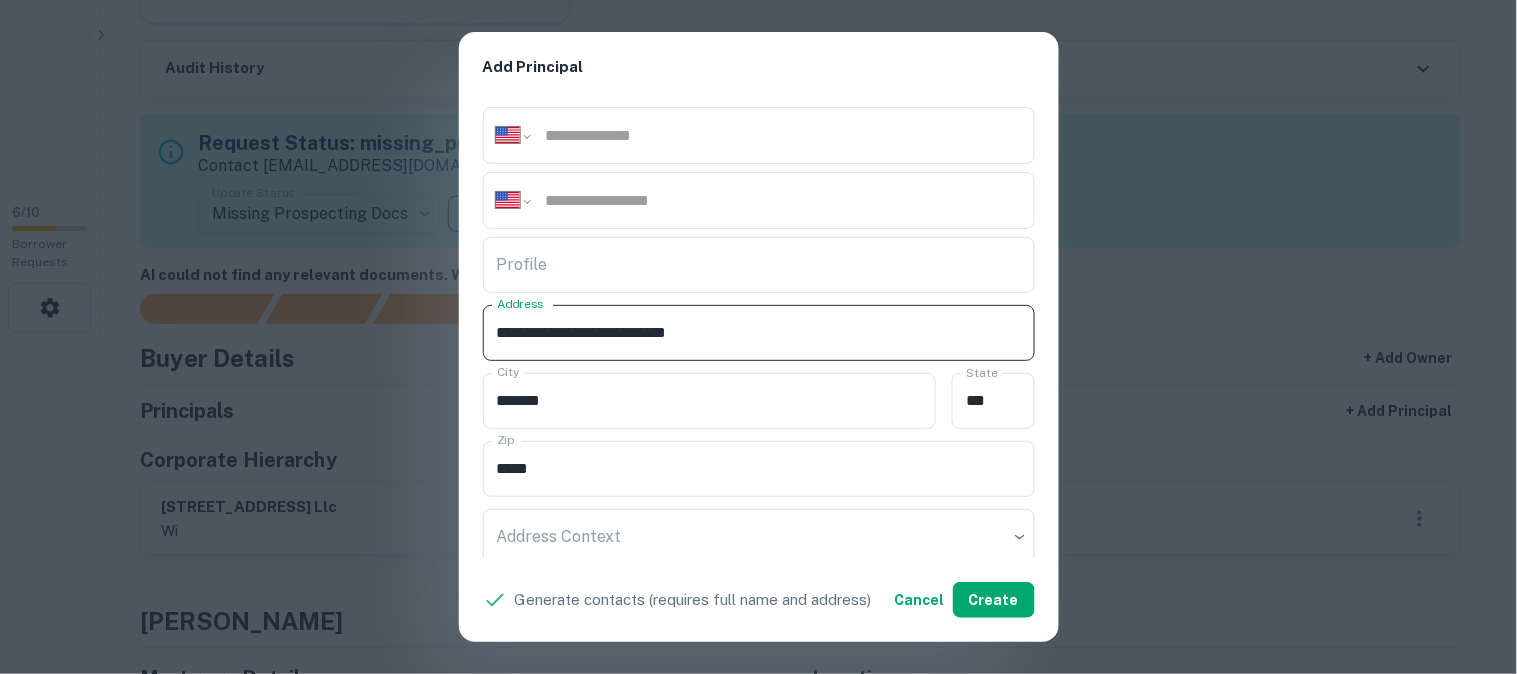 click on "**********" at bounding box center (759, 333) 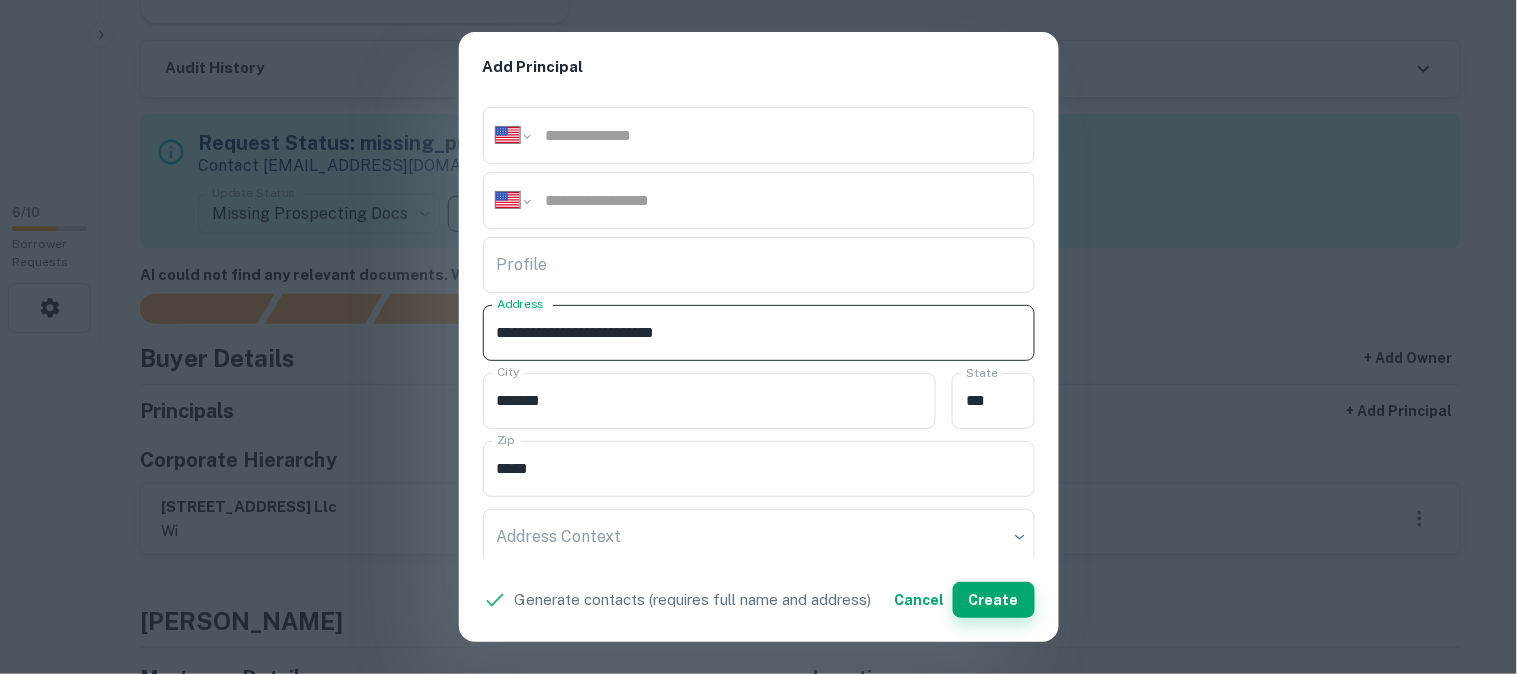 type on "**********" 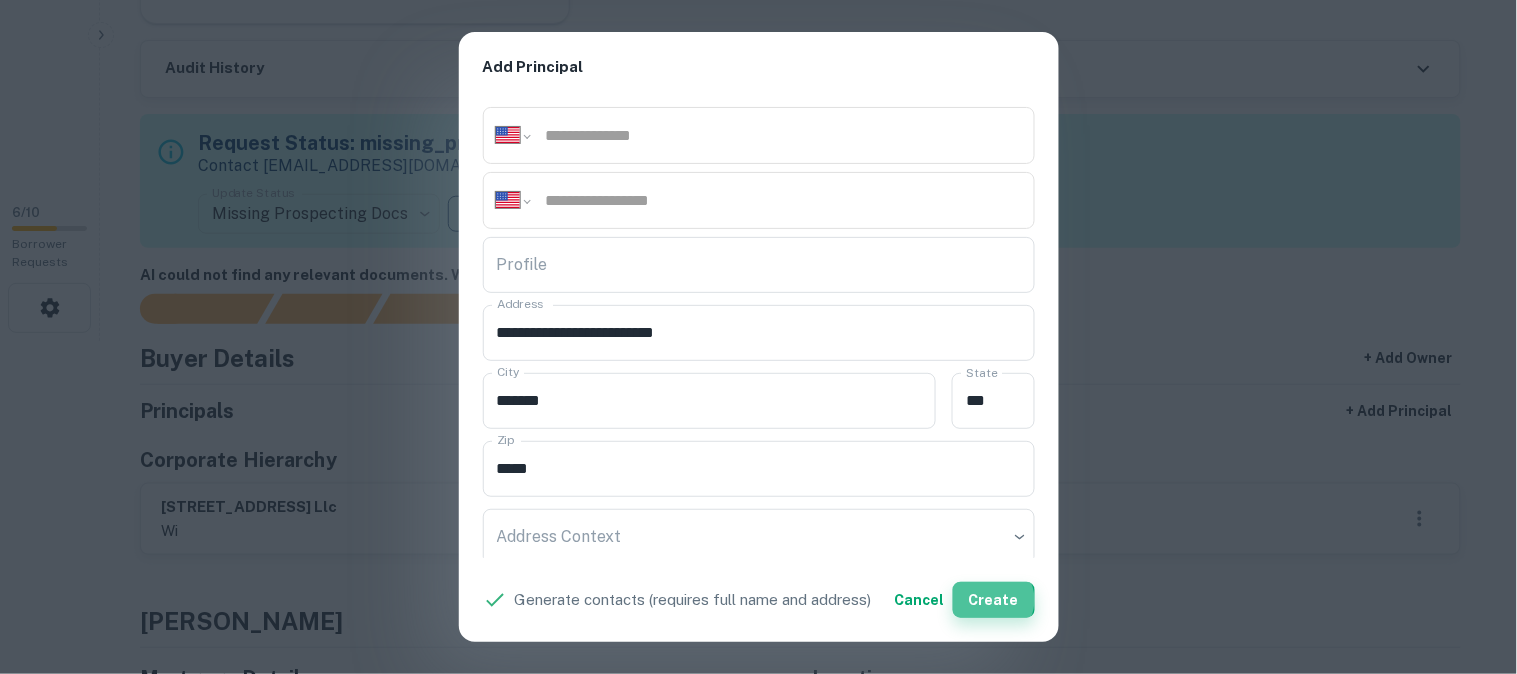 click on "Create" at bounding box center (994, 600) 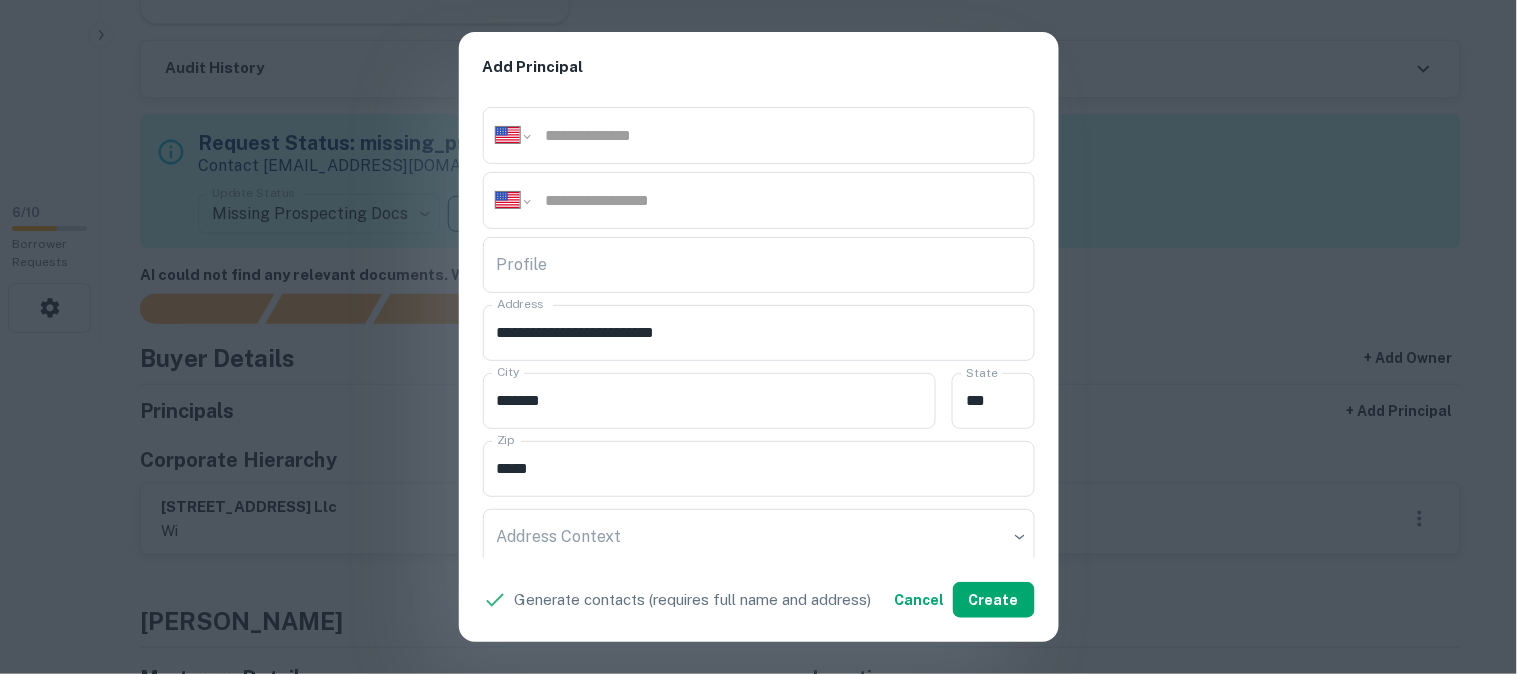 click on "**********" at bounding box center (758, 337) 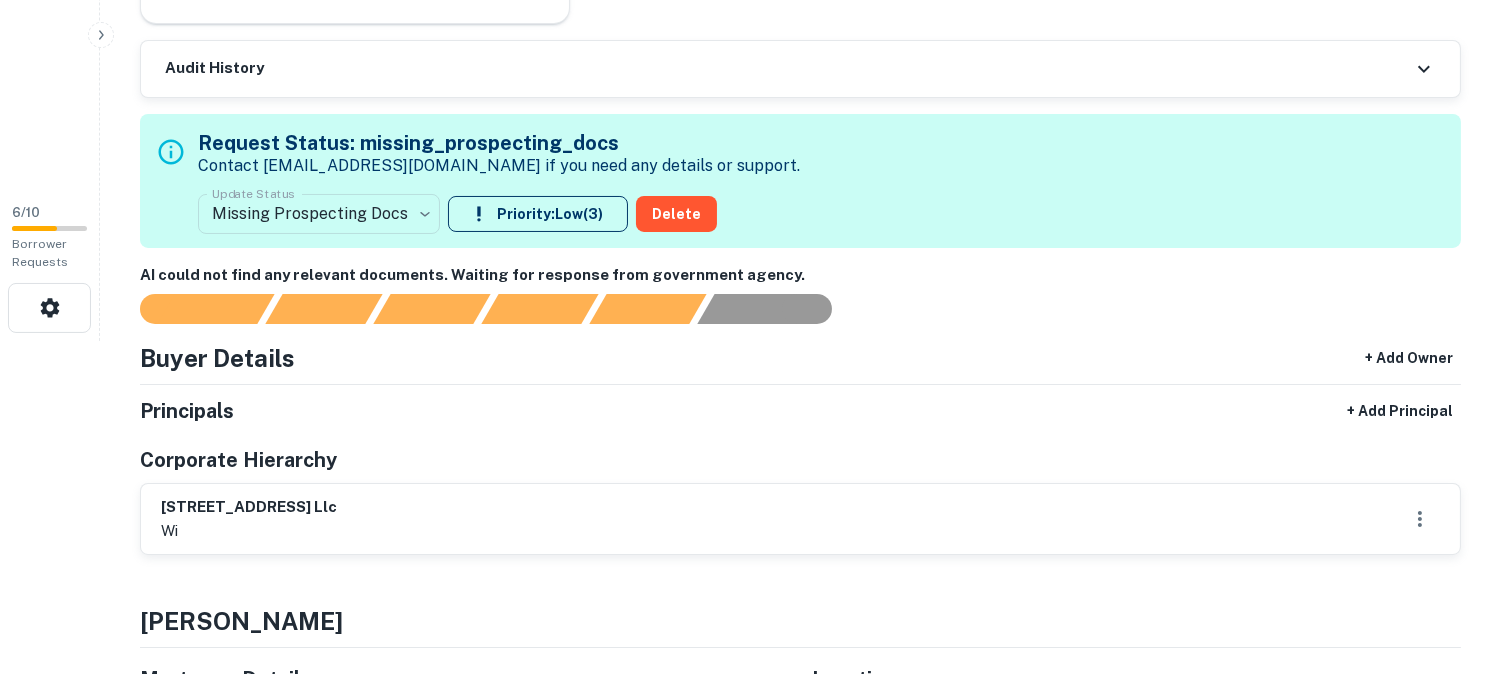 click on "**********" at bounding box center [750, 4] 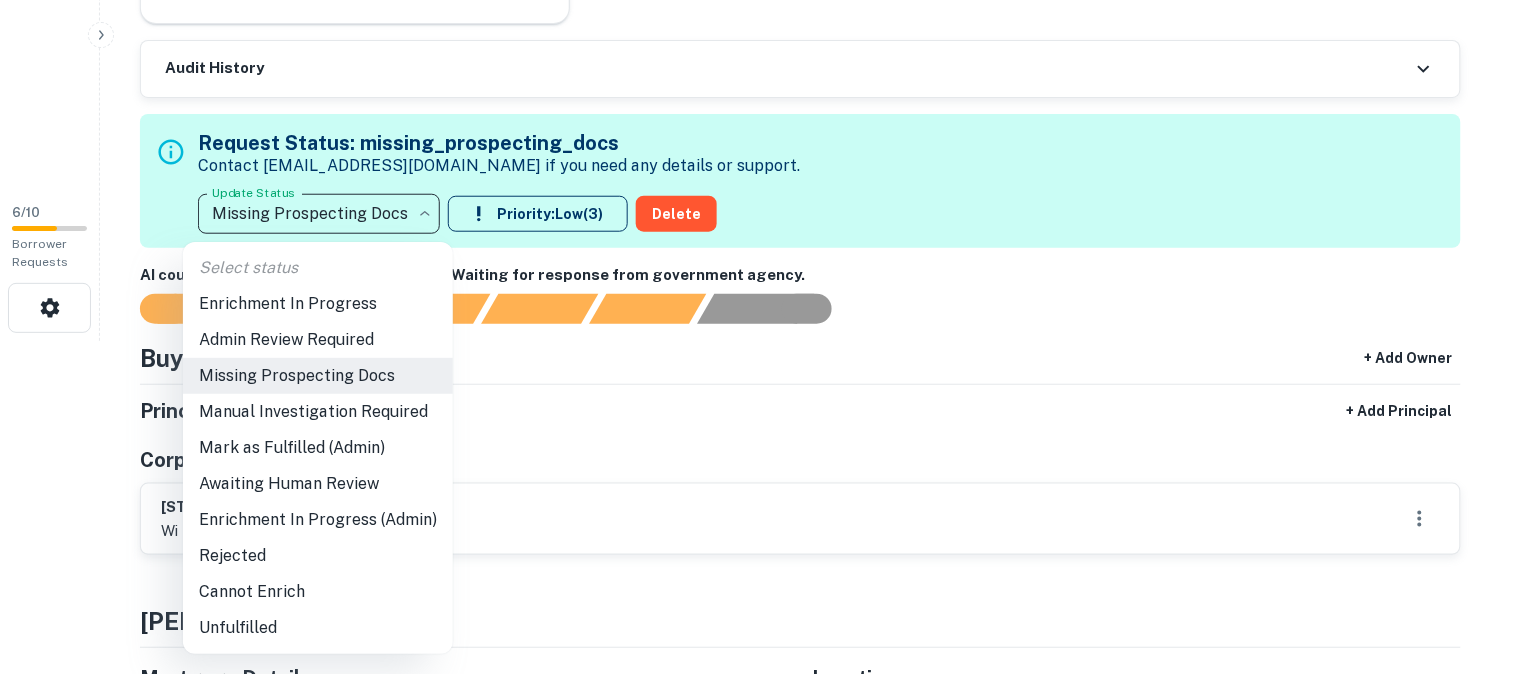 click on "Awaiting Human Review" at bounding box center (318, 484) 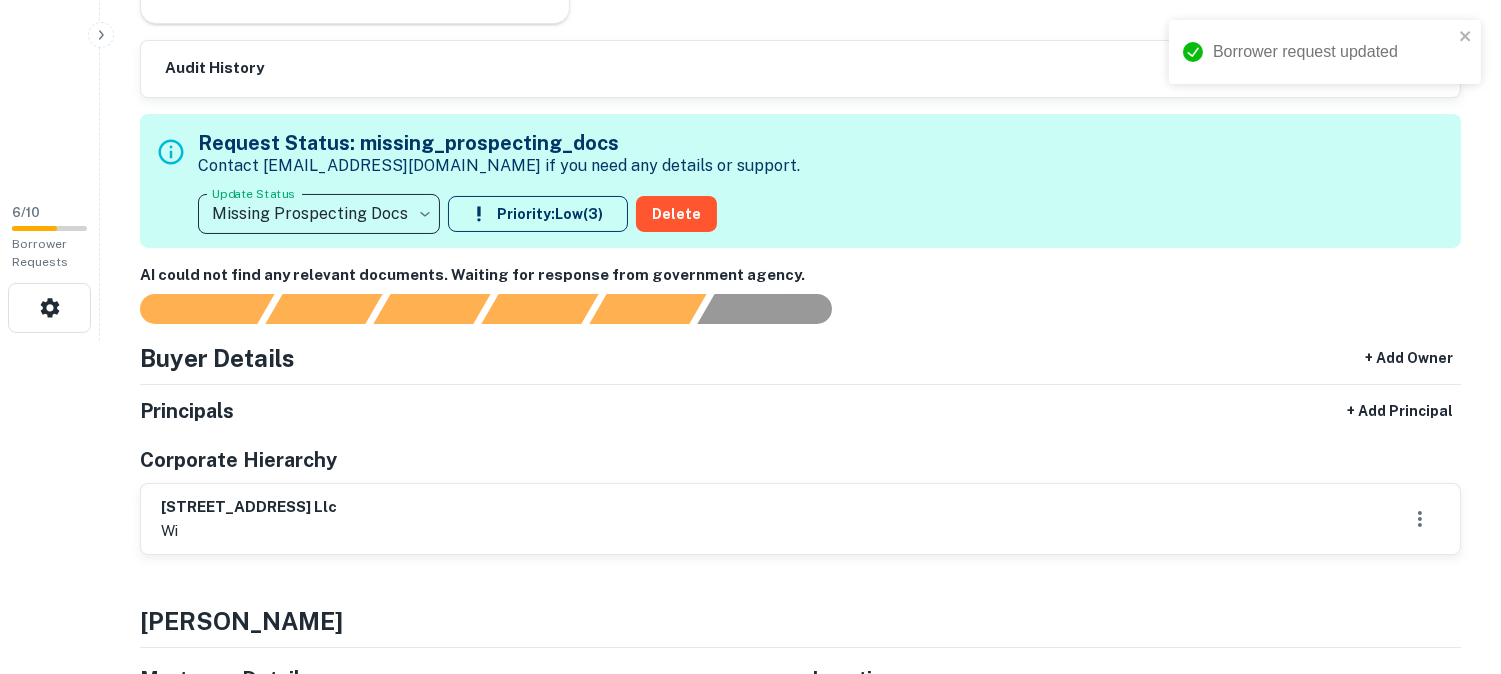 type on "**********" 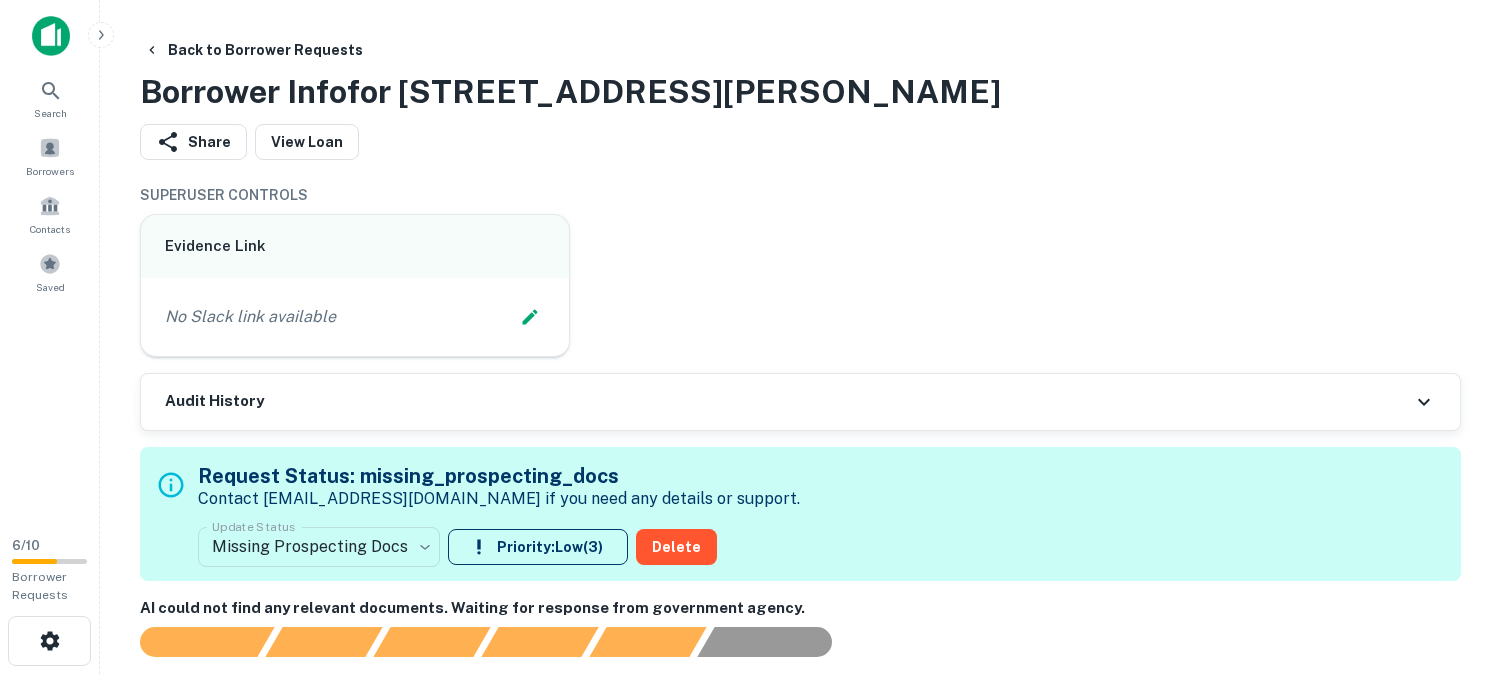 scroll, scrollTop: 0, scrollLeft: 0, axis: both 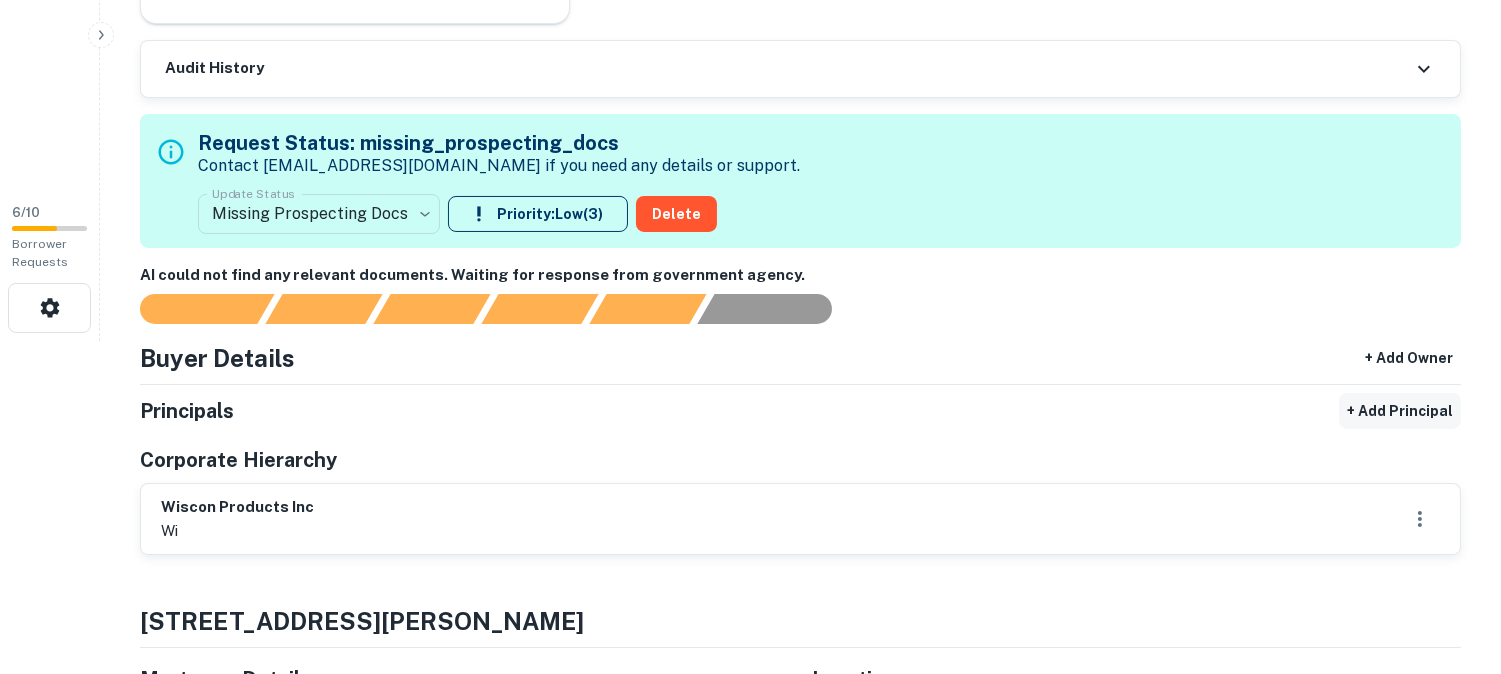 click on "+ Add Principal" at bounding box center [1400, 411] 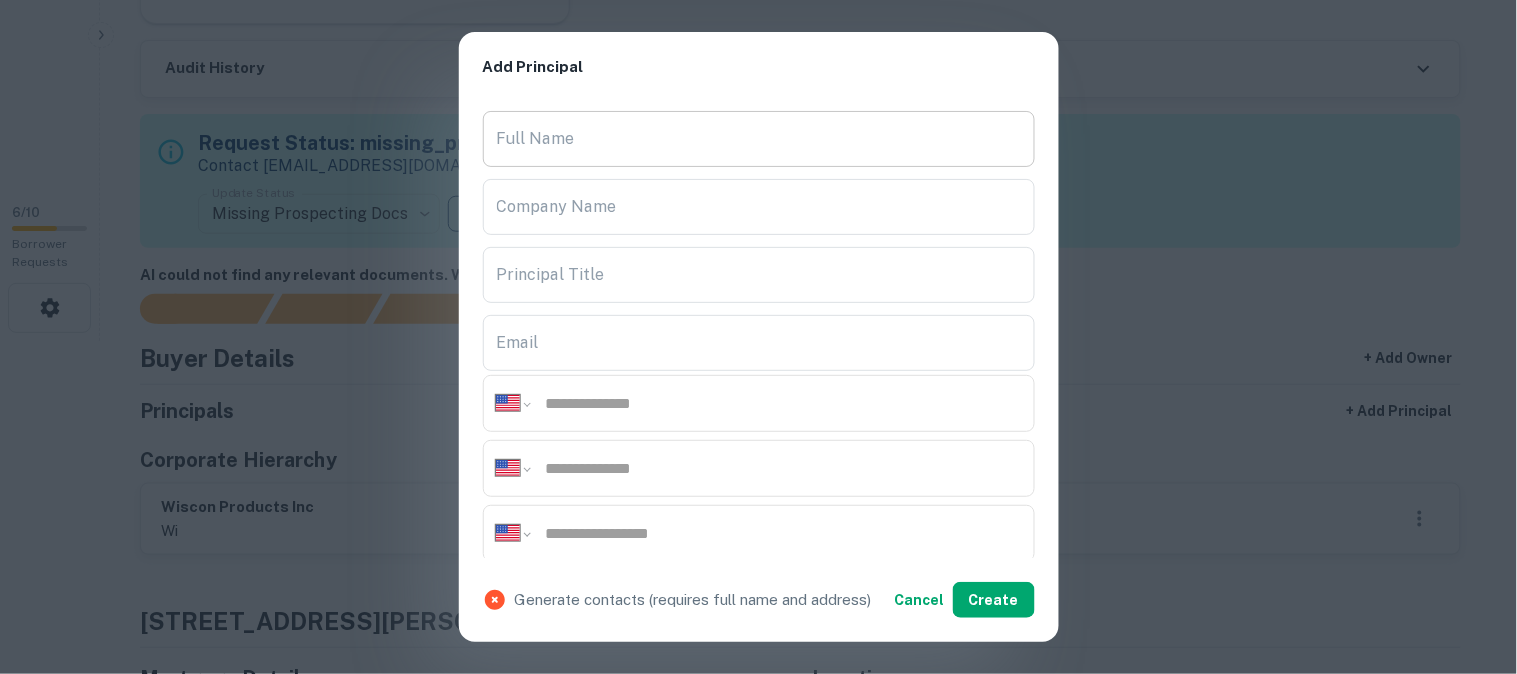 click on "Full Name" at bounding box center [759, 139] 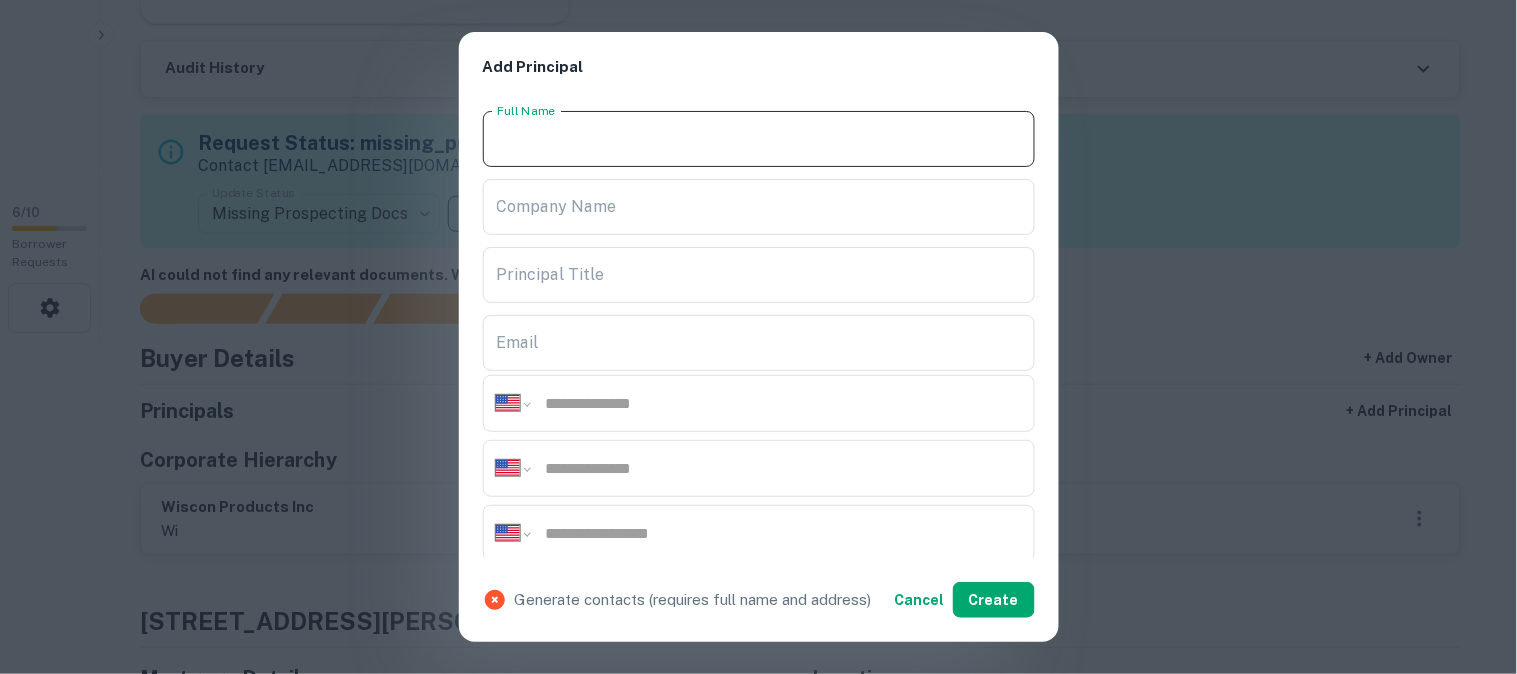 paste on "**********" 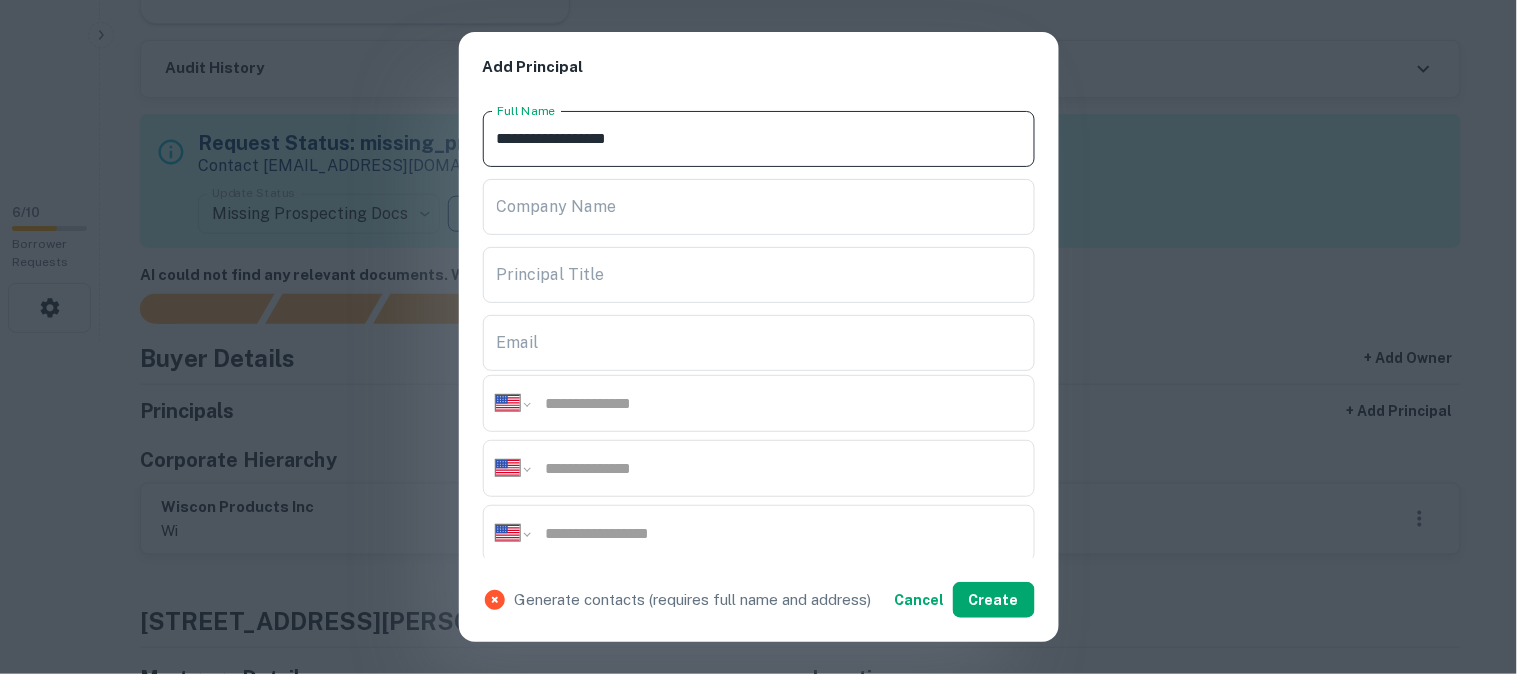 type on "**********" 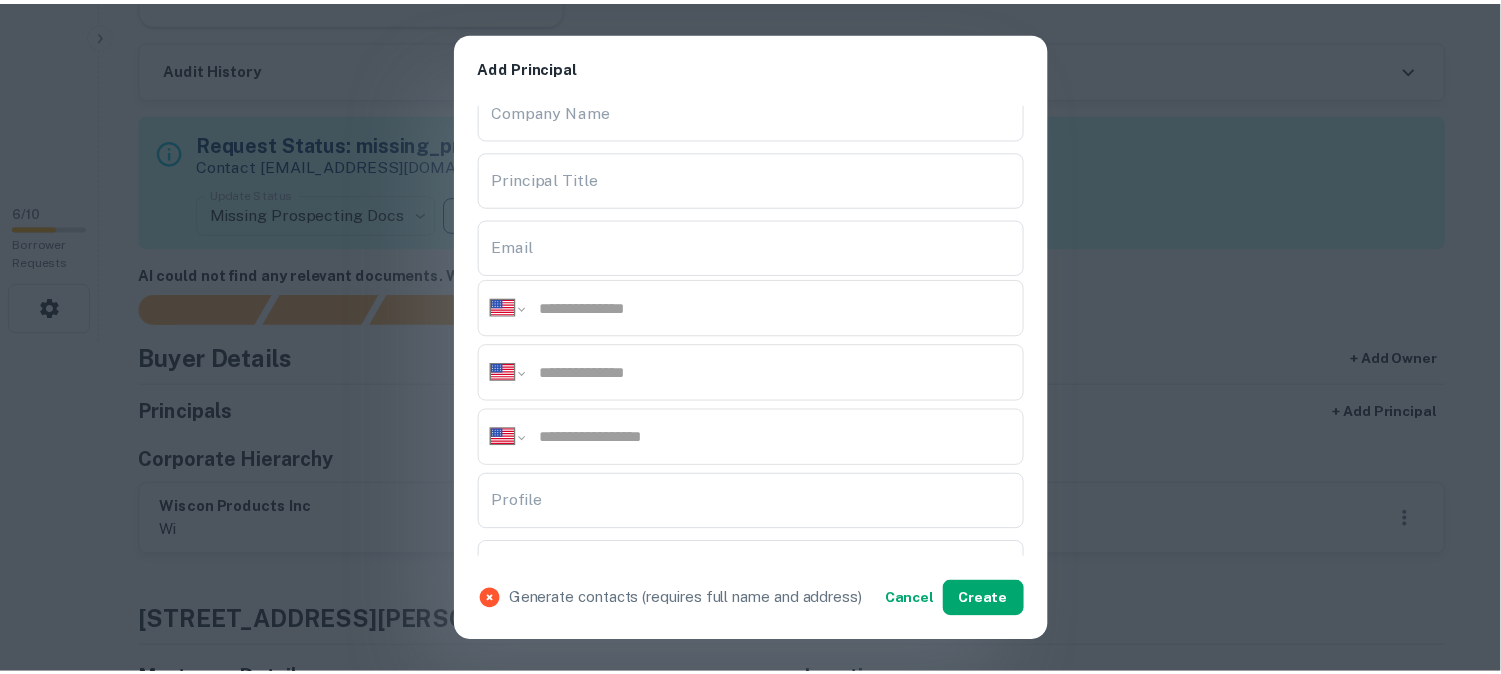 scroll, scrollTop: 333, scrollLeft: 0, axis: vertical 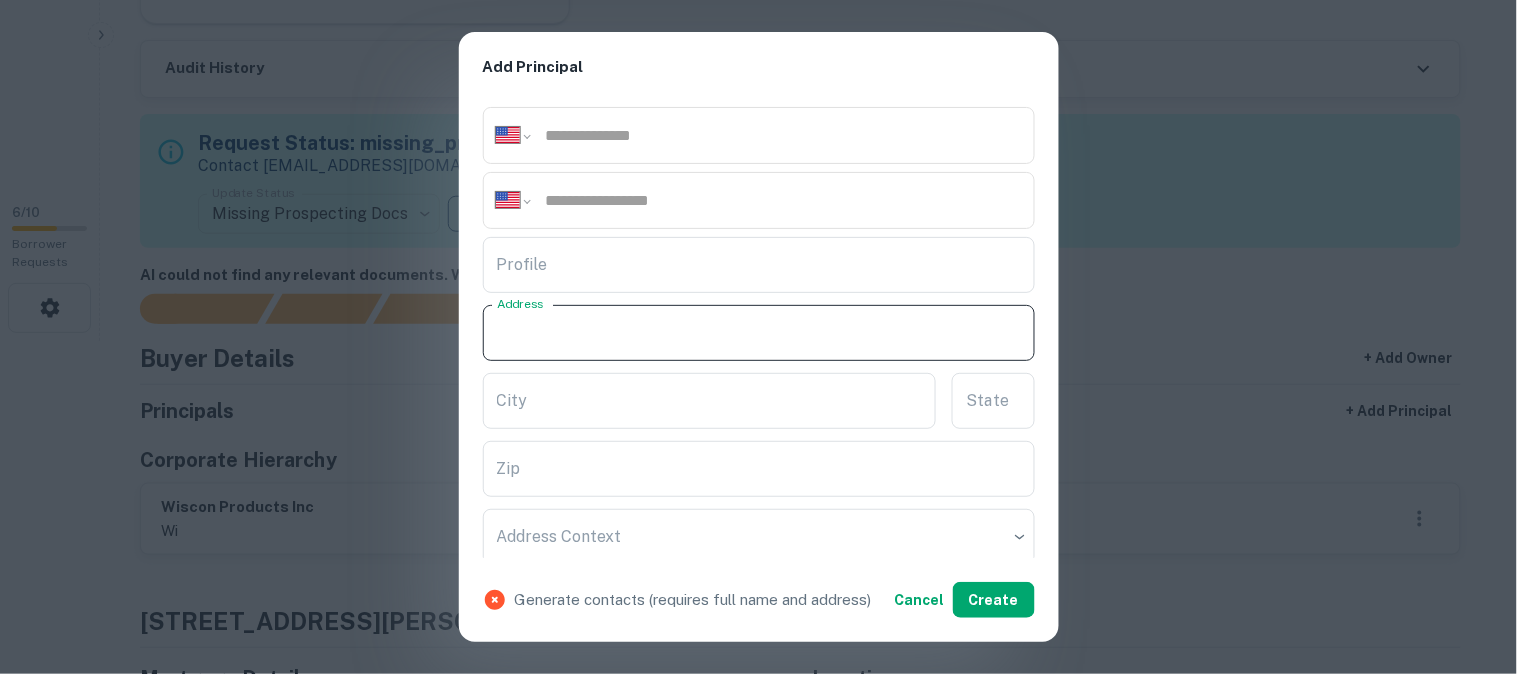 click on "Address" at bounding box center (759, 333) 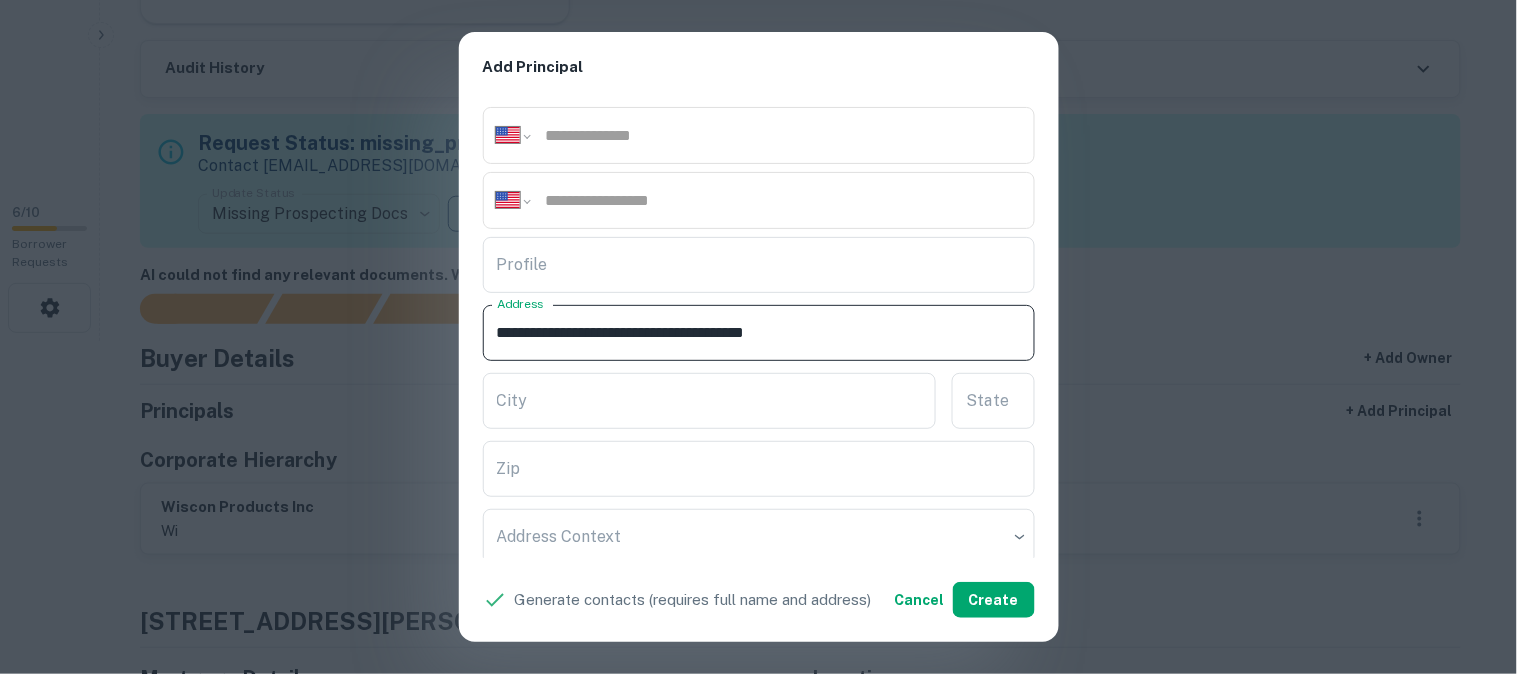 drag, startPoint x: 655, startPoint y: 331, endPoint x: 716, endPoint y: 363, distance: 68.88396 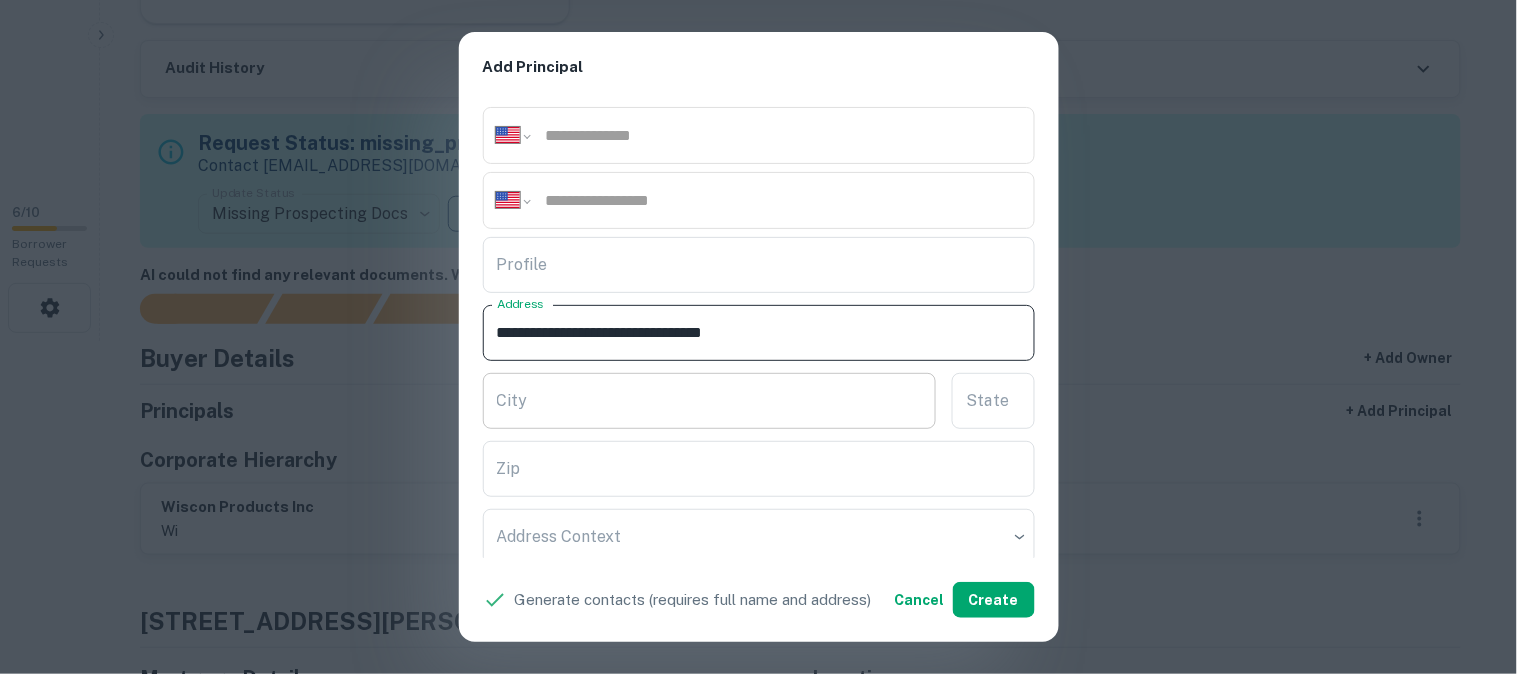 type on "**********" 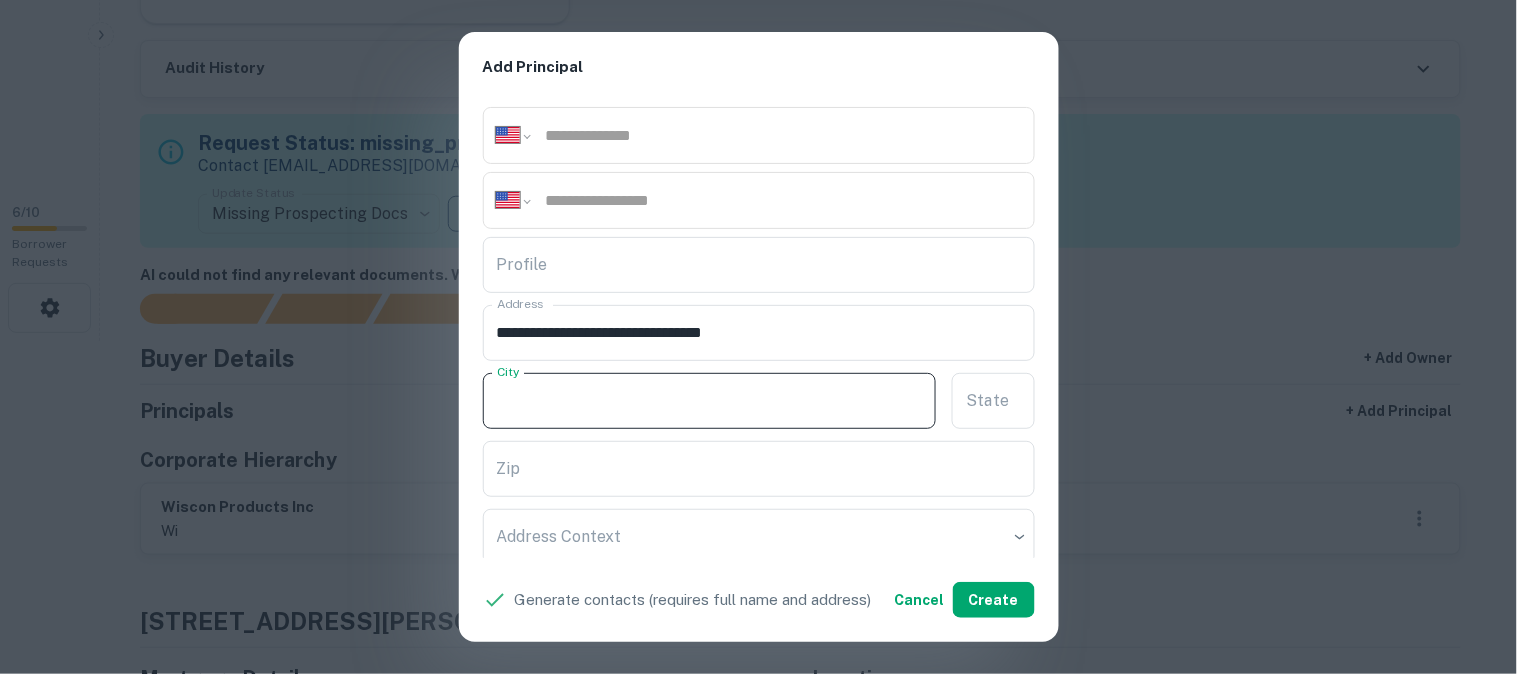 click on "City" at bounding box center [710, 401] 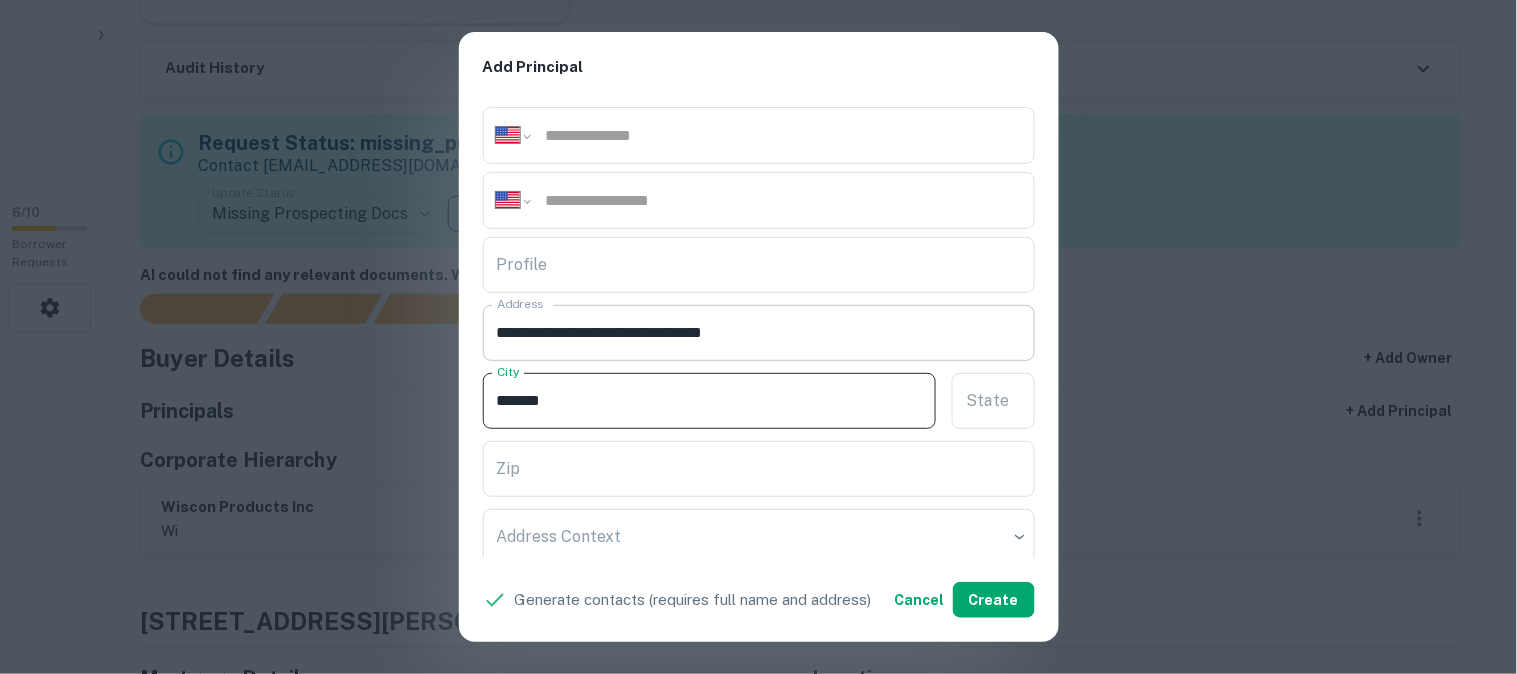 type on "******" 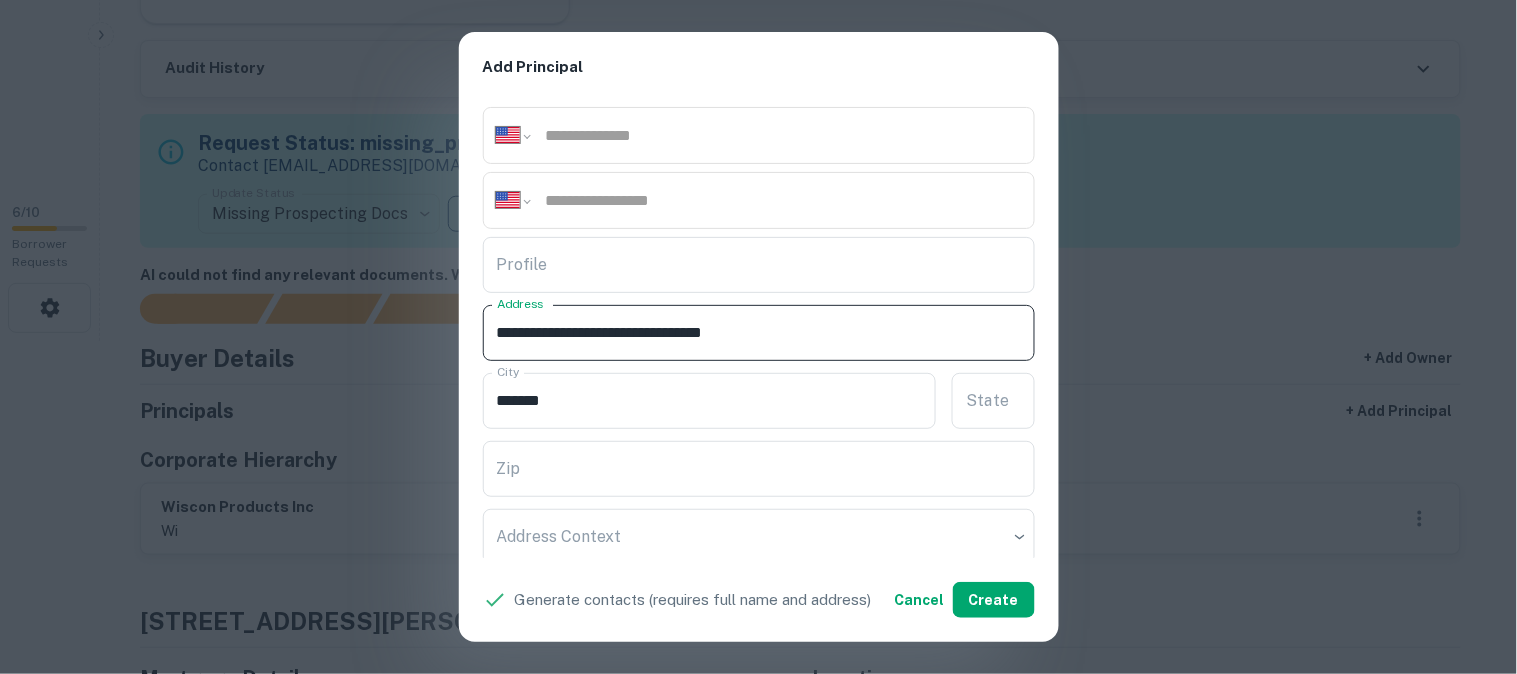 drag, startPoint x: 657, startPoint y: 328, endPoint x: 684, endPoint y: 350, distance: 34.828148 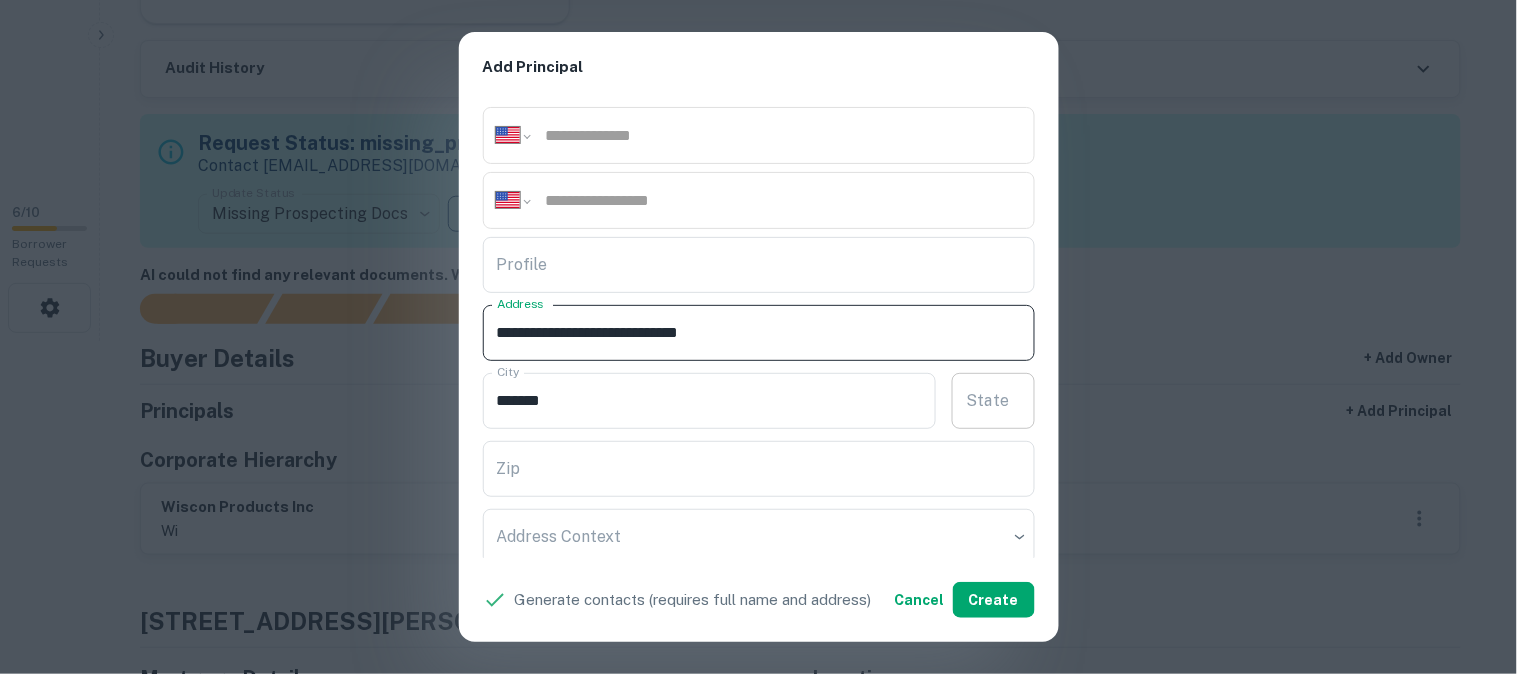 type on "**********" 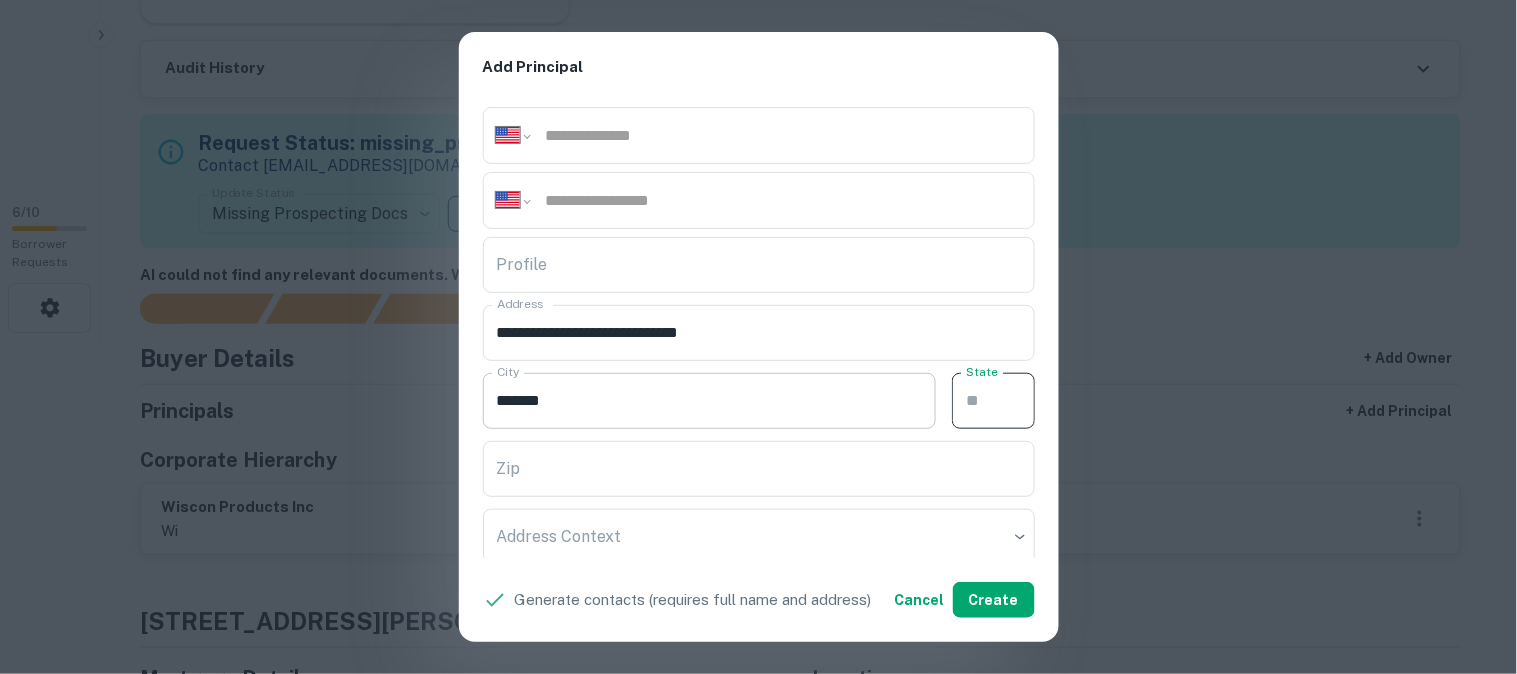 paste on "**" 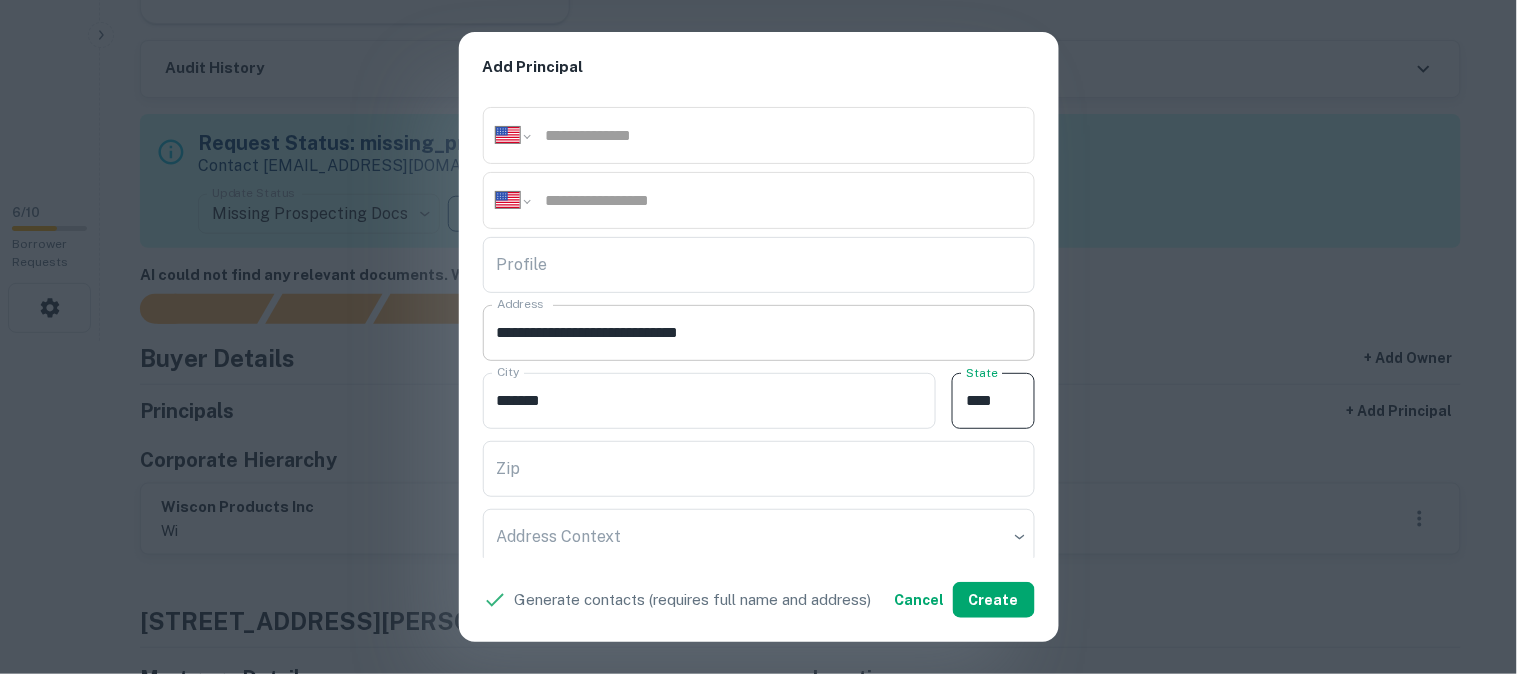 type on "**" 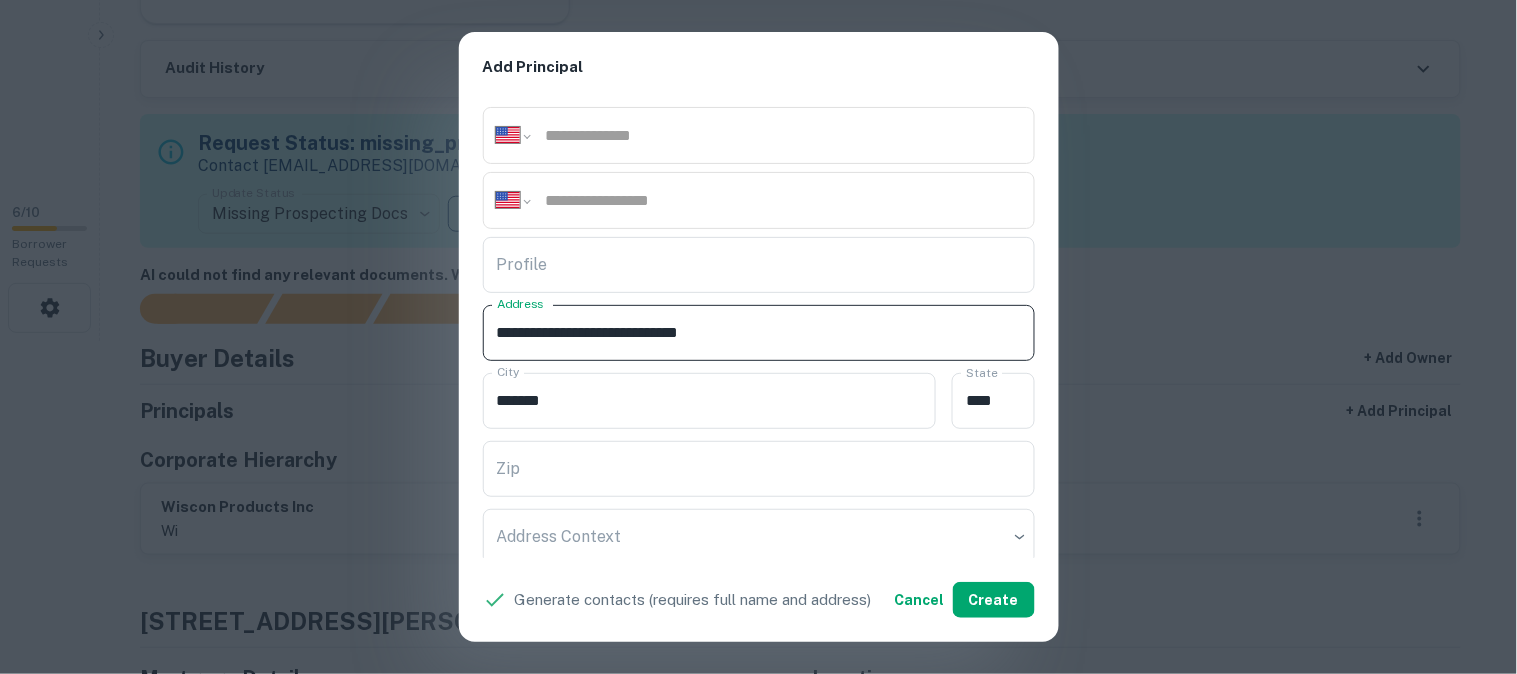drag, startPoint x: 661, startPoint y: 334, endPoint x: 762, endPoint y: 353, distance: 102.77159 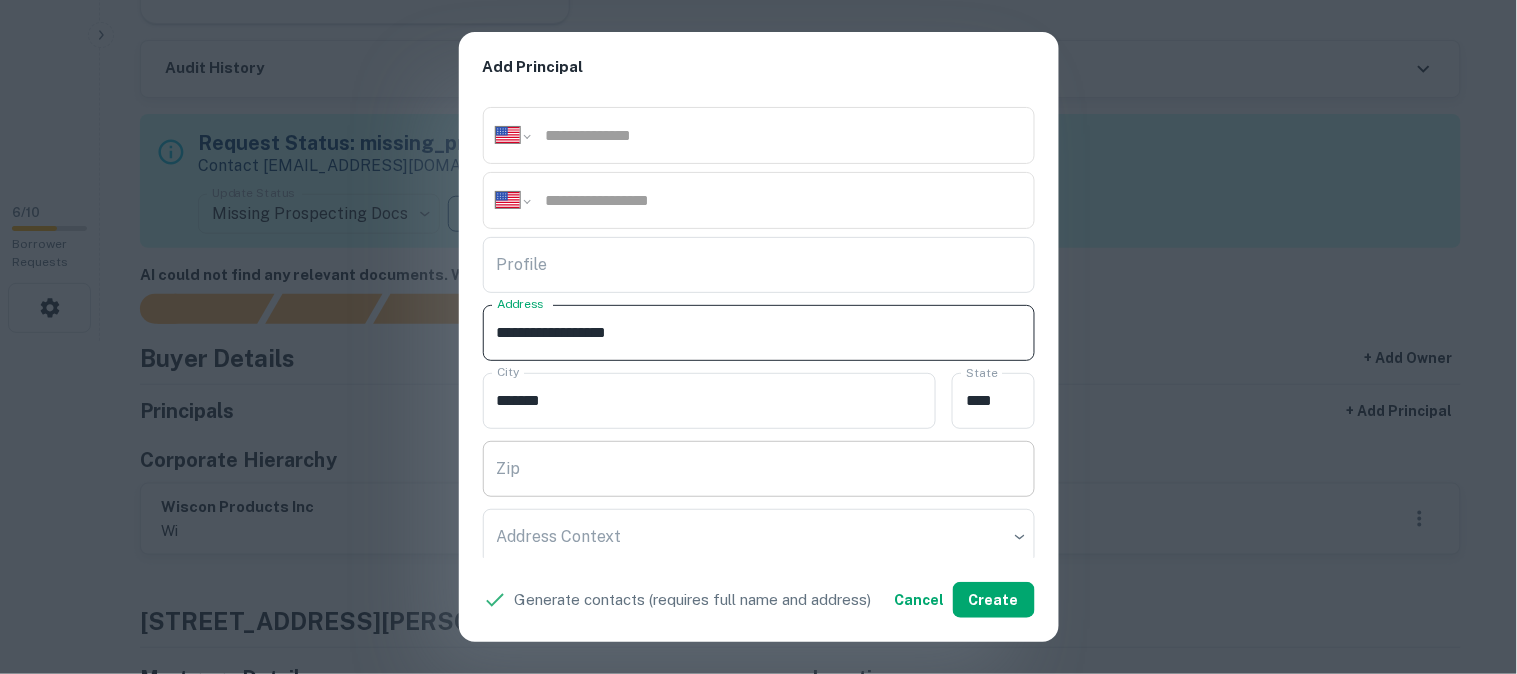 type on "**********" 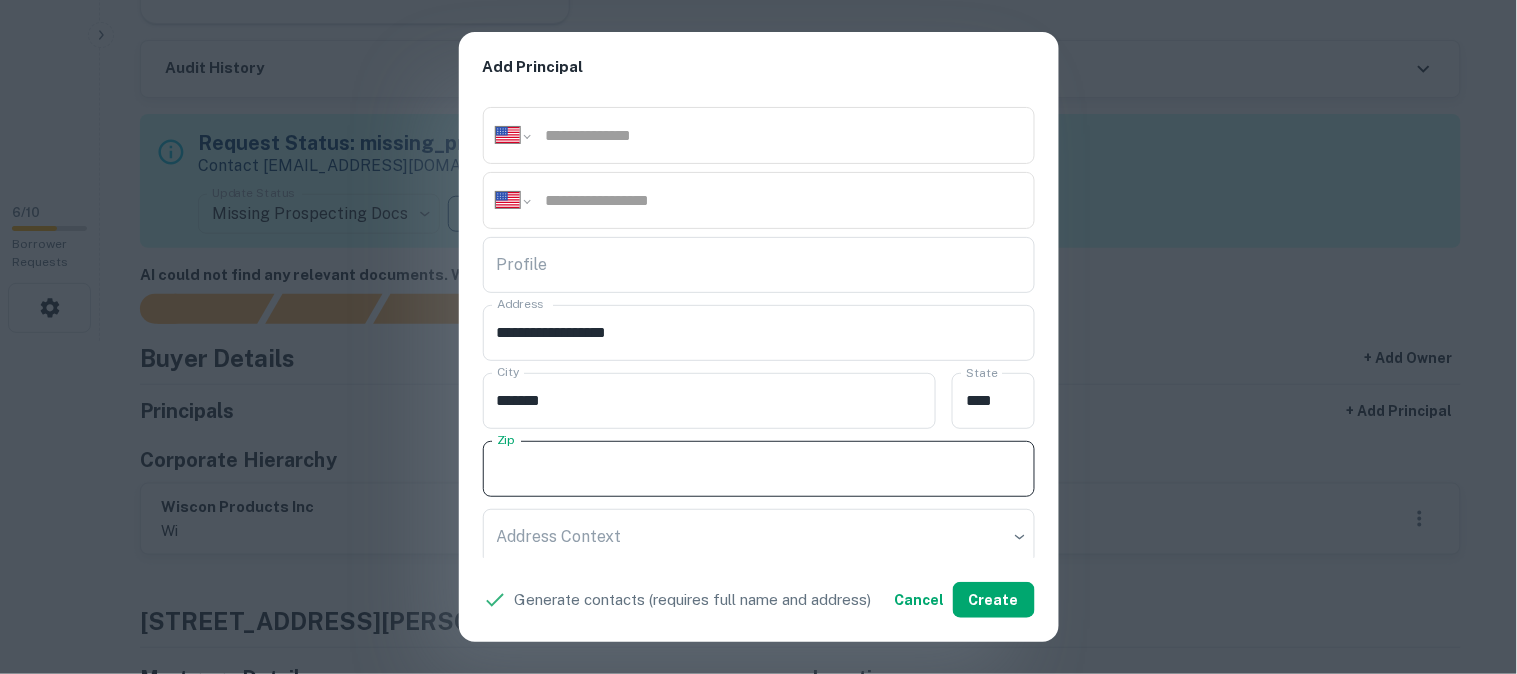 click on "Zip" at bounding box center (759, 469) 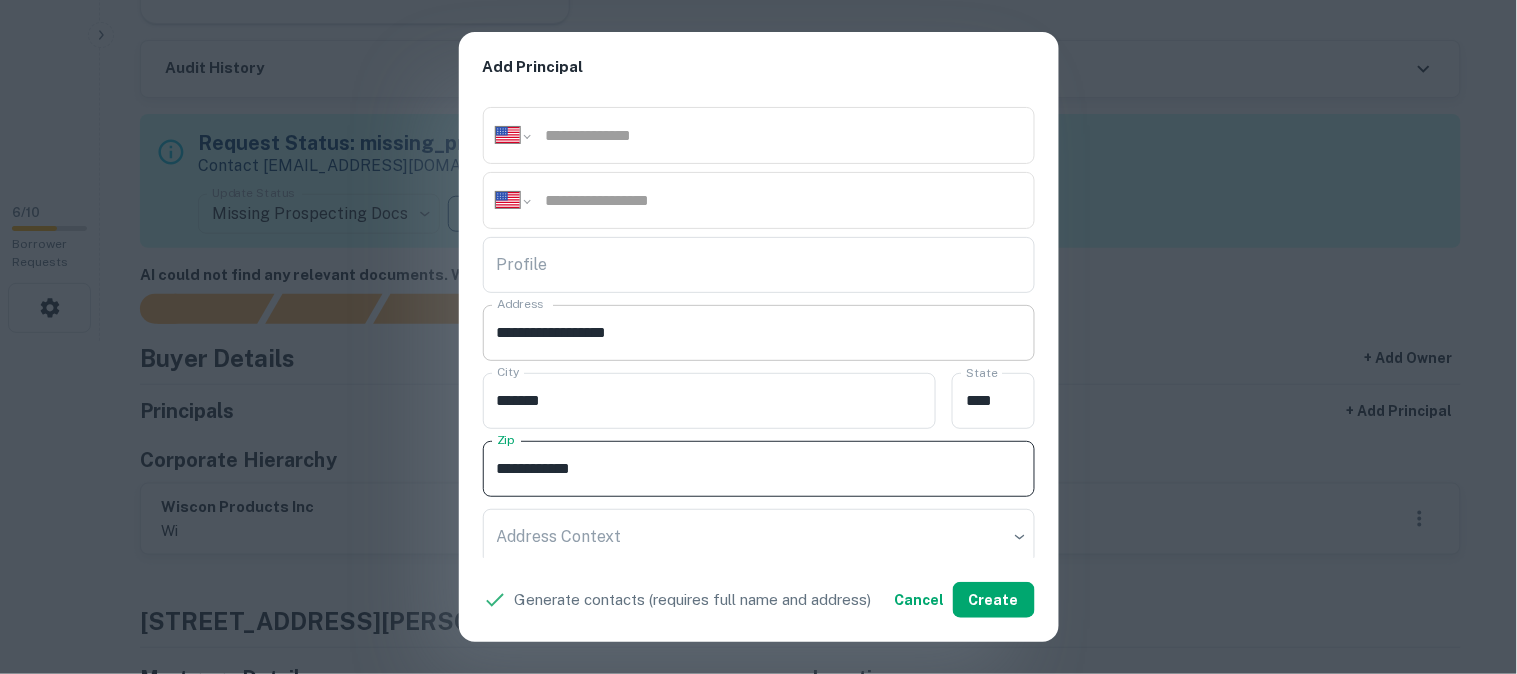 type on "**********" 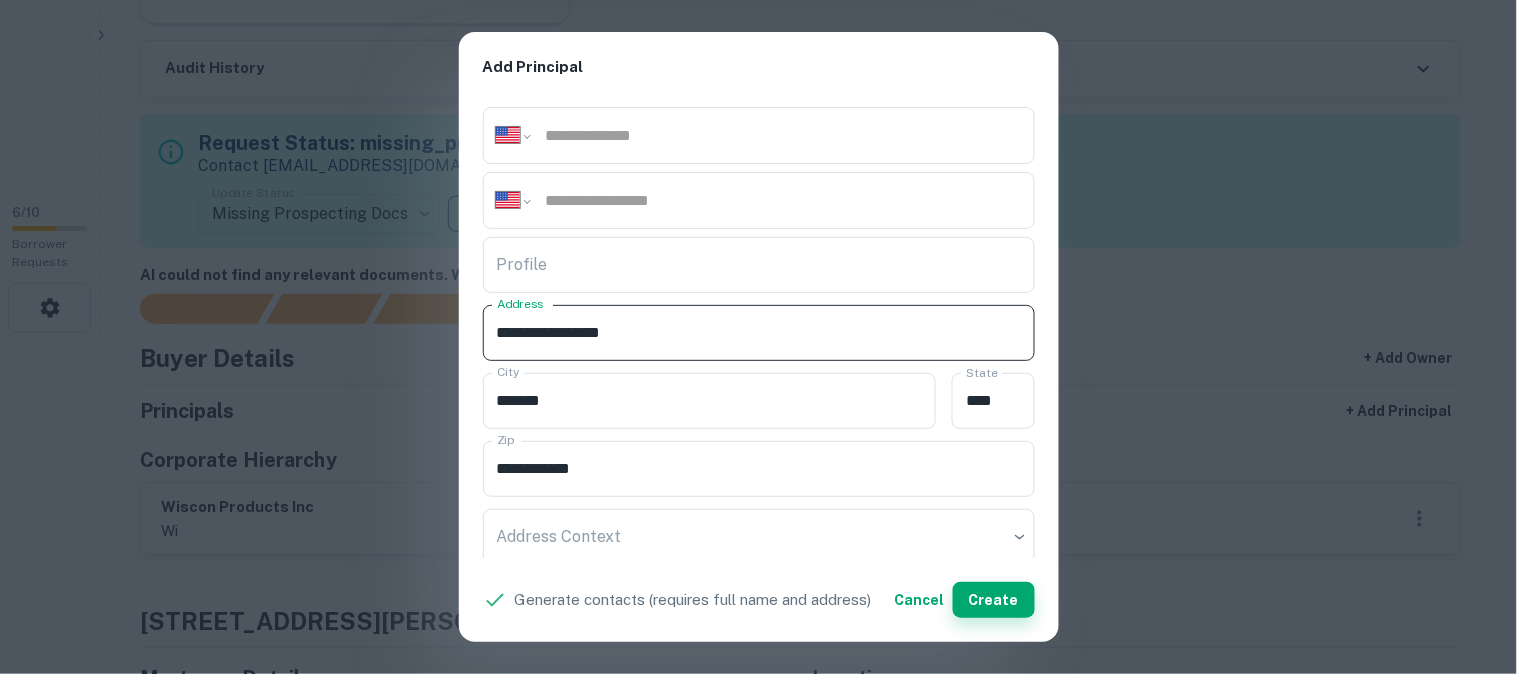 type on "**********" 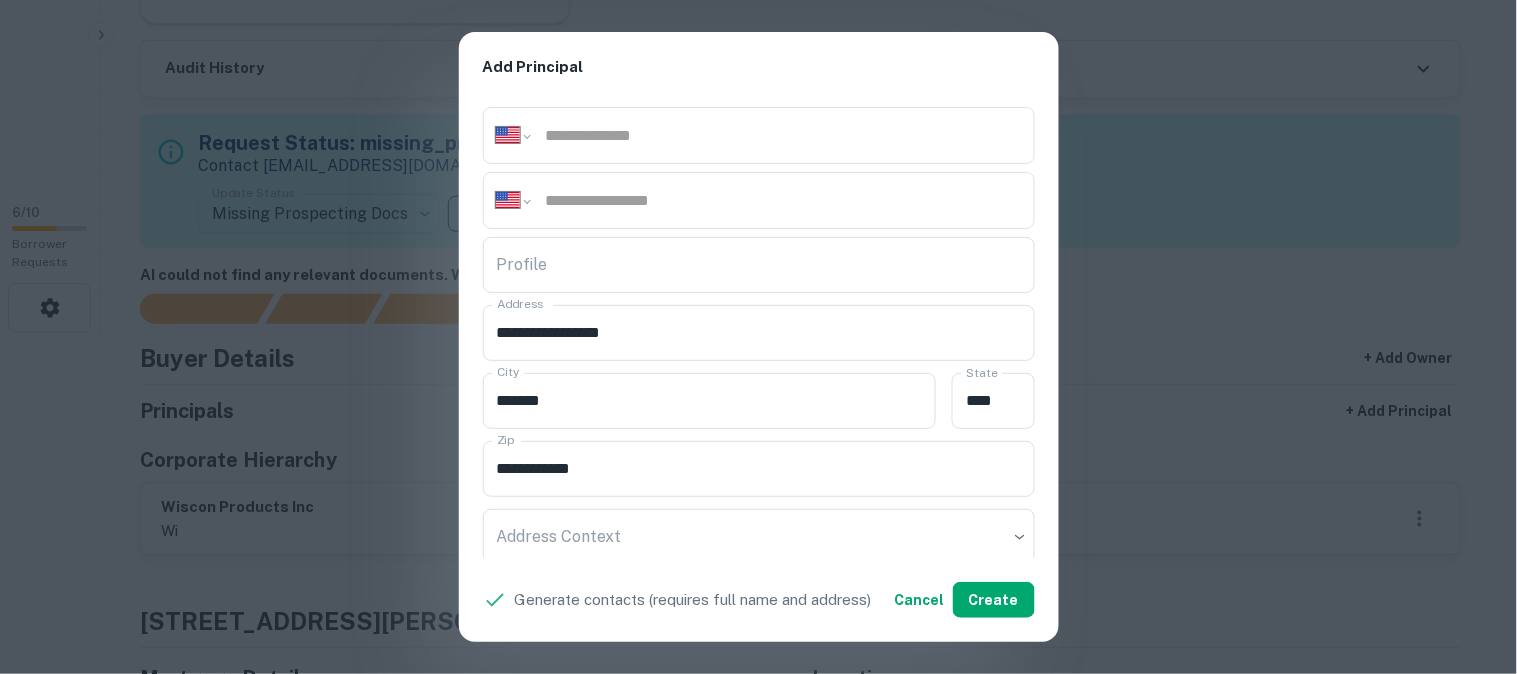 click on "**********" at bounding box center (758, 337) 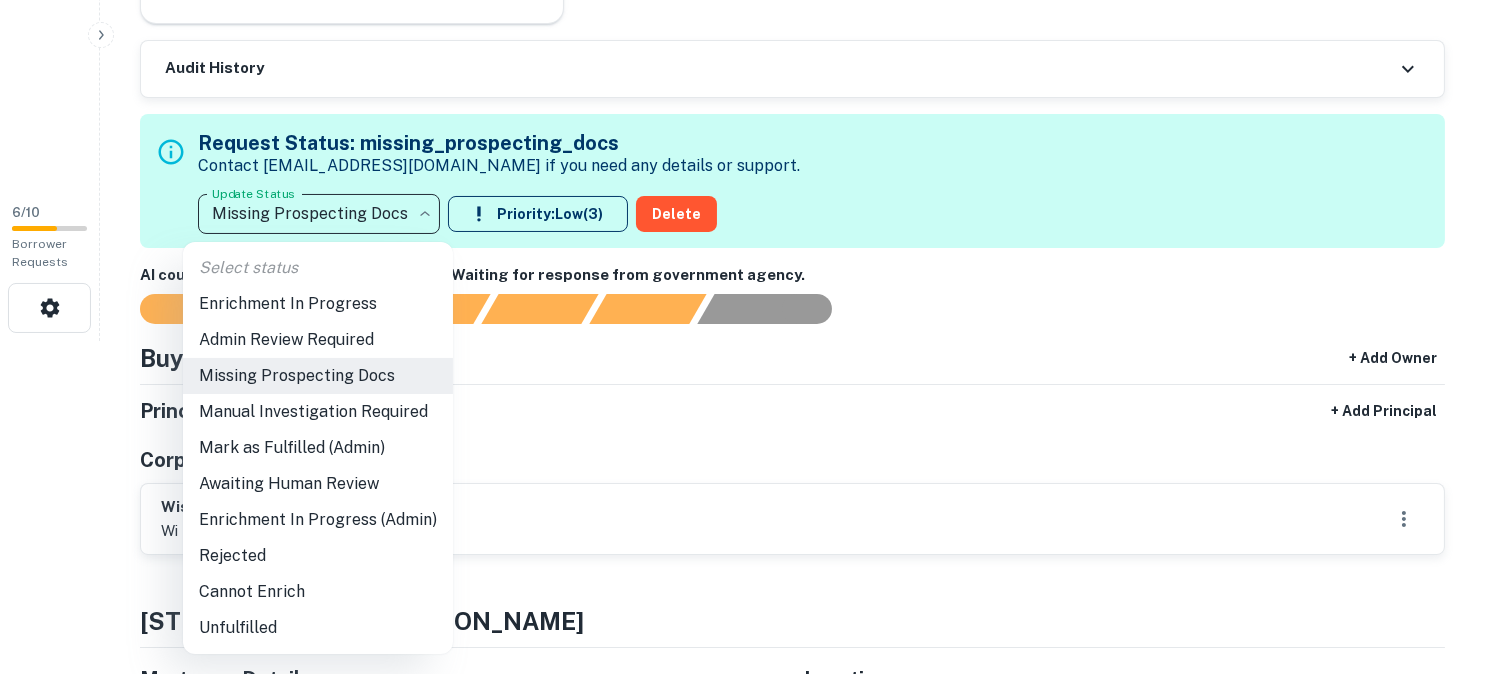 click on "**********" at bounding box center (750, 4) 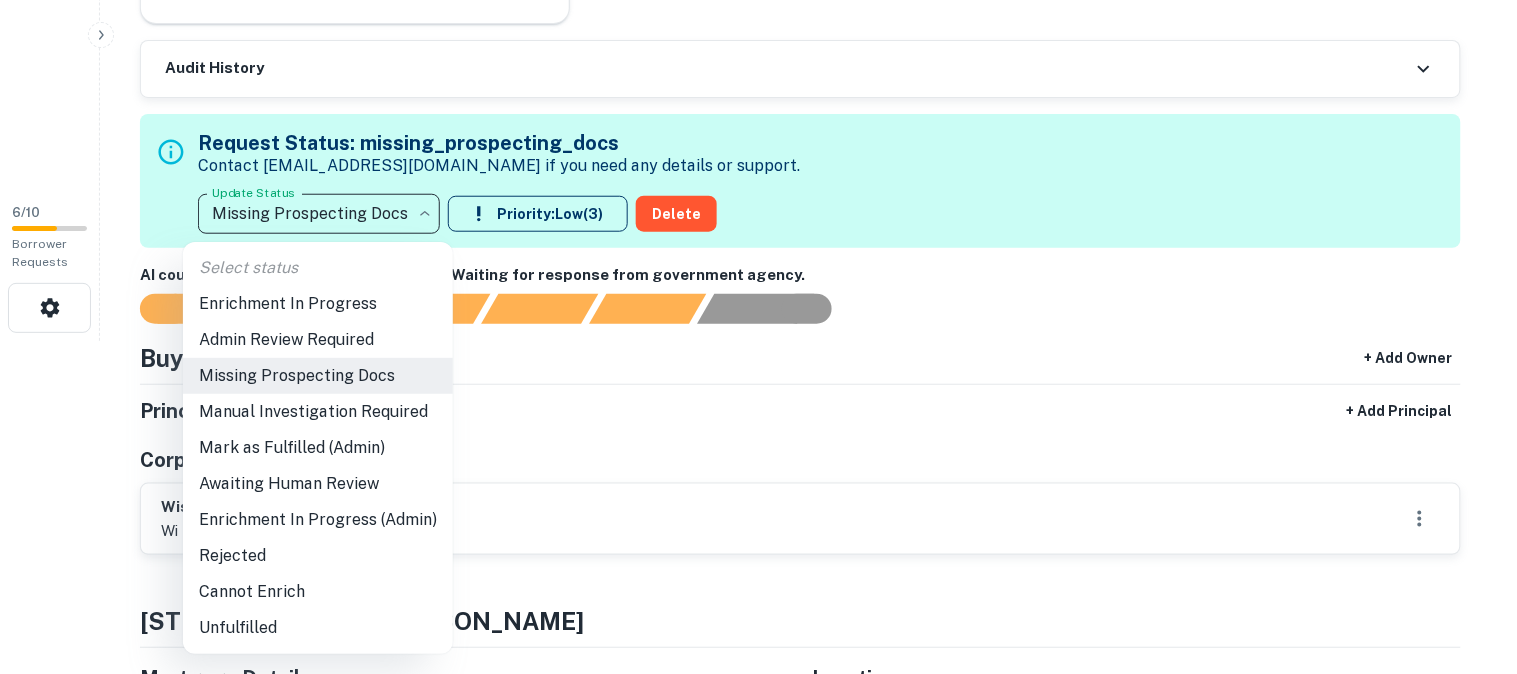 click on "Awaiting Human Review" at bounding box center [318, 484] 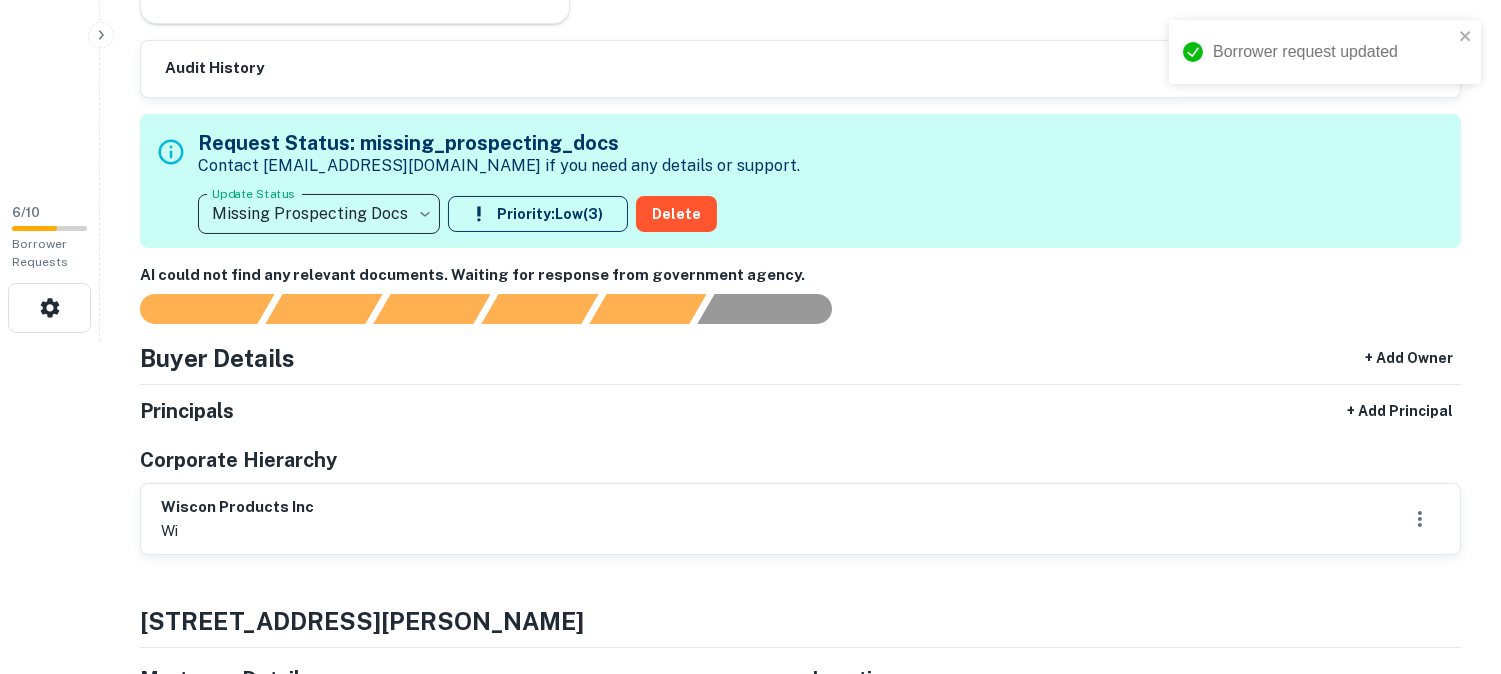 type on "**********" 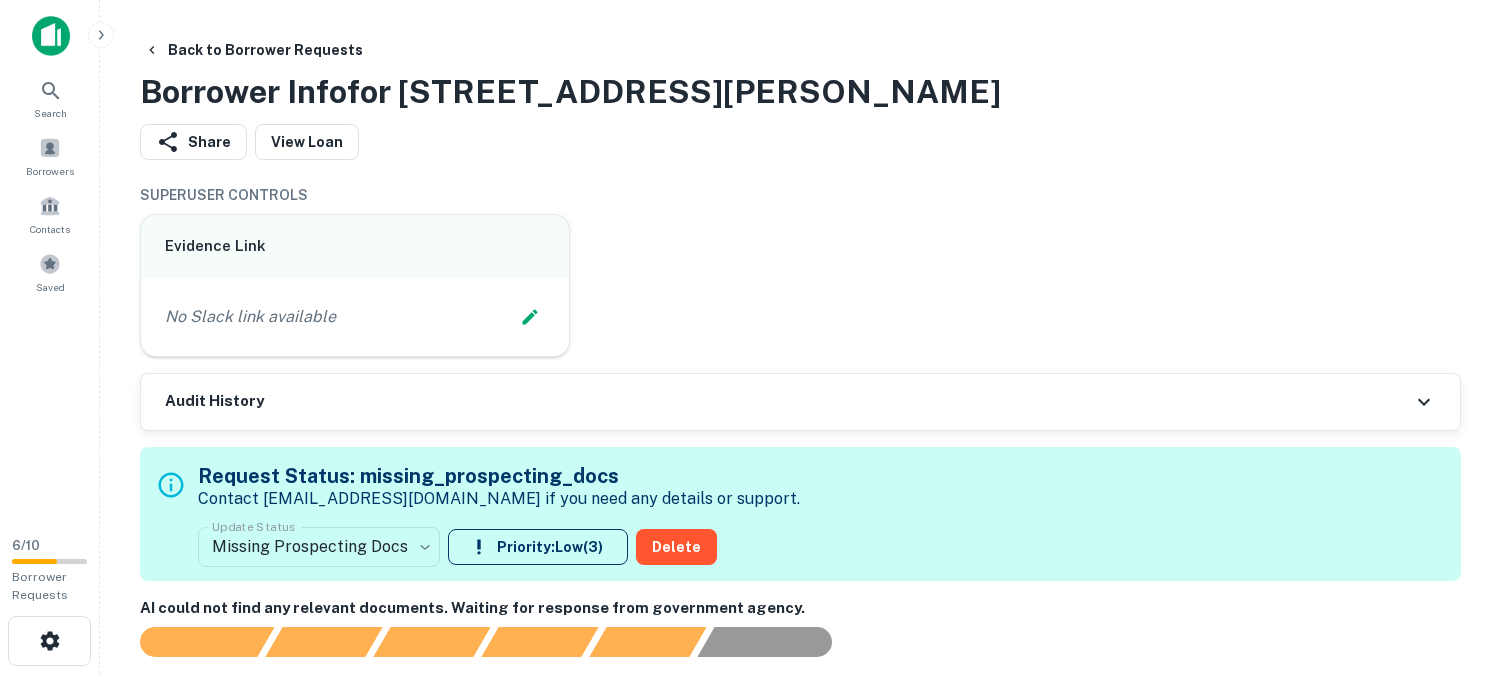 scroll, scrollTop: 0, scrollLeft: 0, axis: both 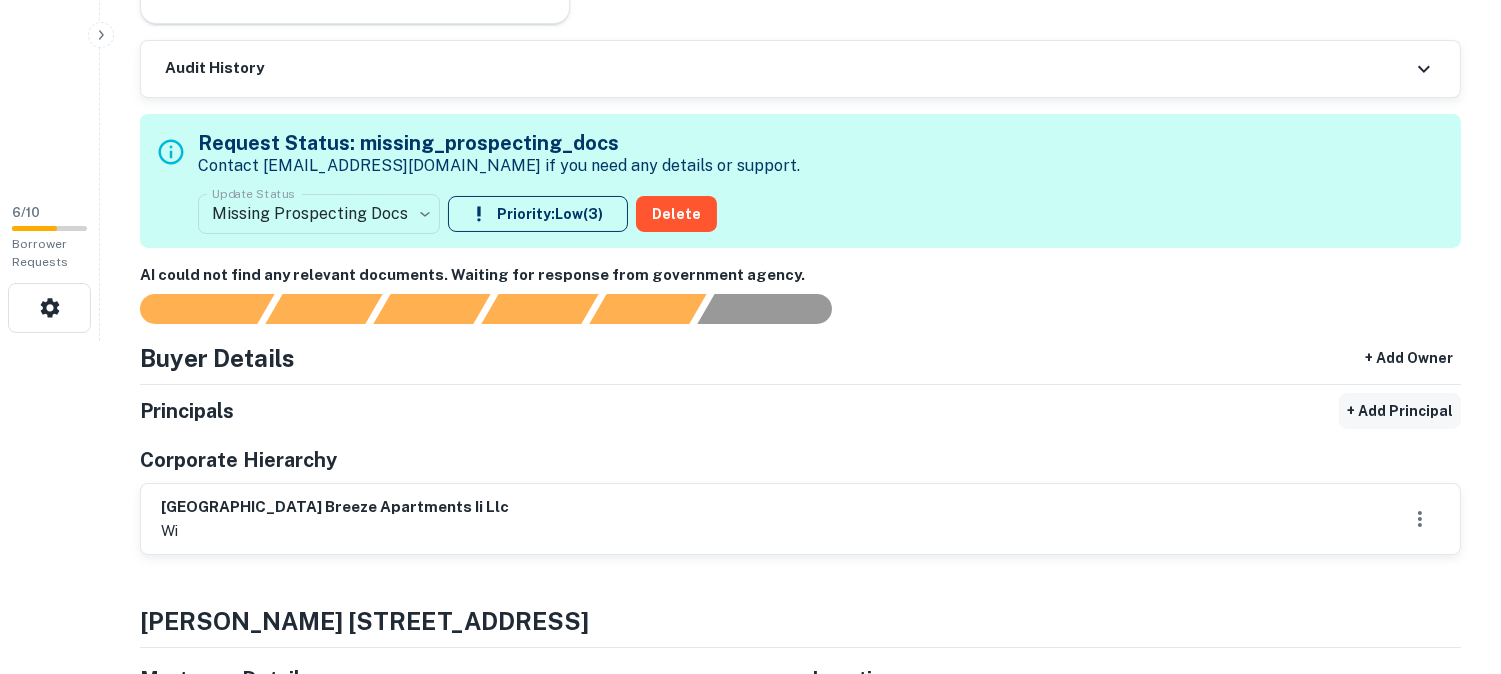 click on "+ Add Principal" at bounding box center (1400, 411) 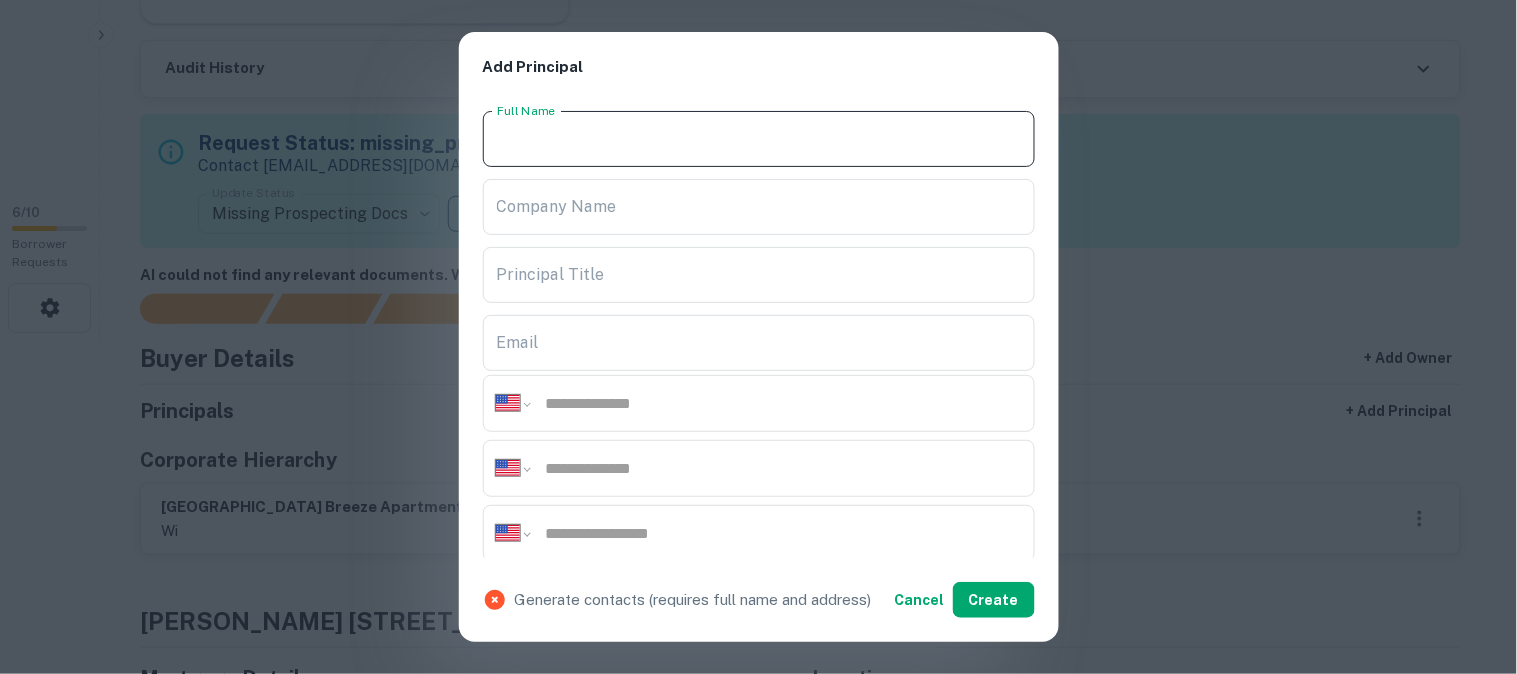 click on "Full Name" at bounding box center (759, 139) 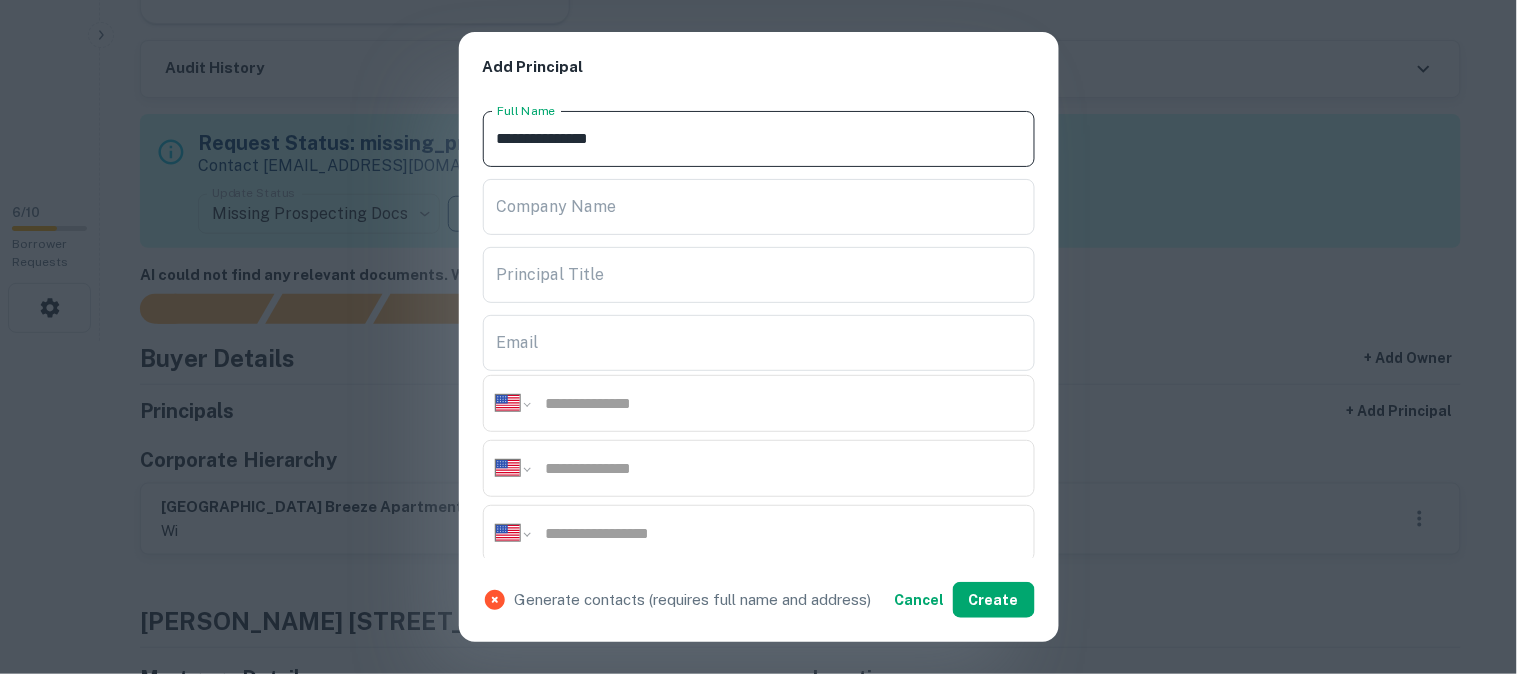 type on "**********" 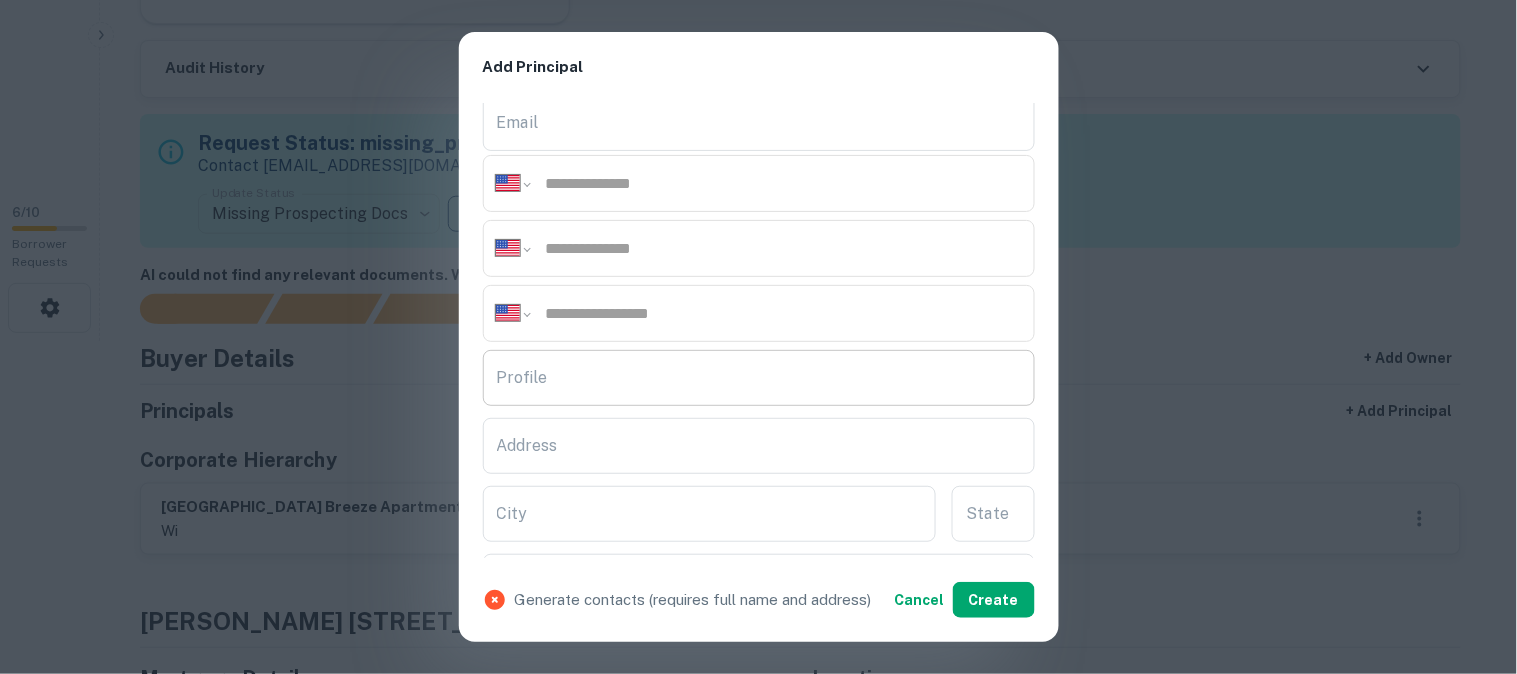 scroll, scrollTop: 222, scrollLeft: 0, axis: vertical 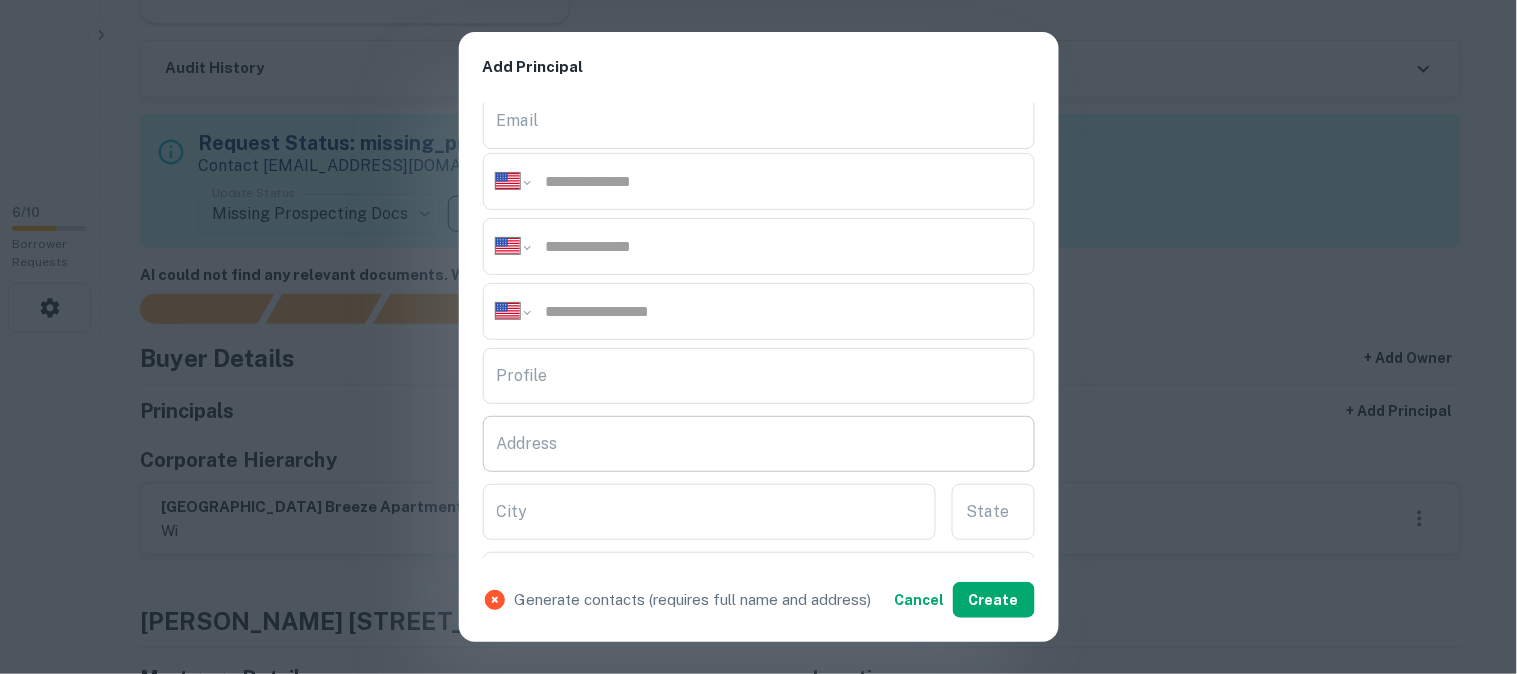 click on "Address" at bounding box center [759, 444] 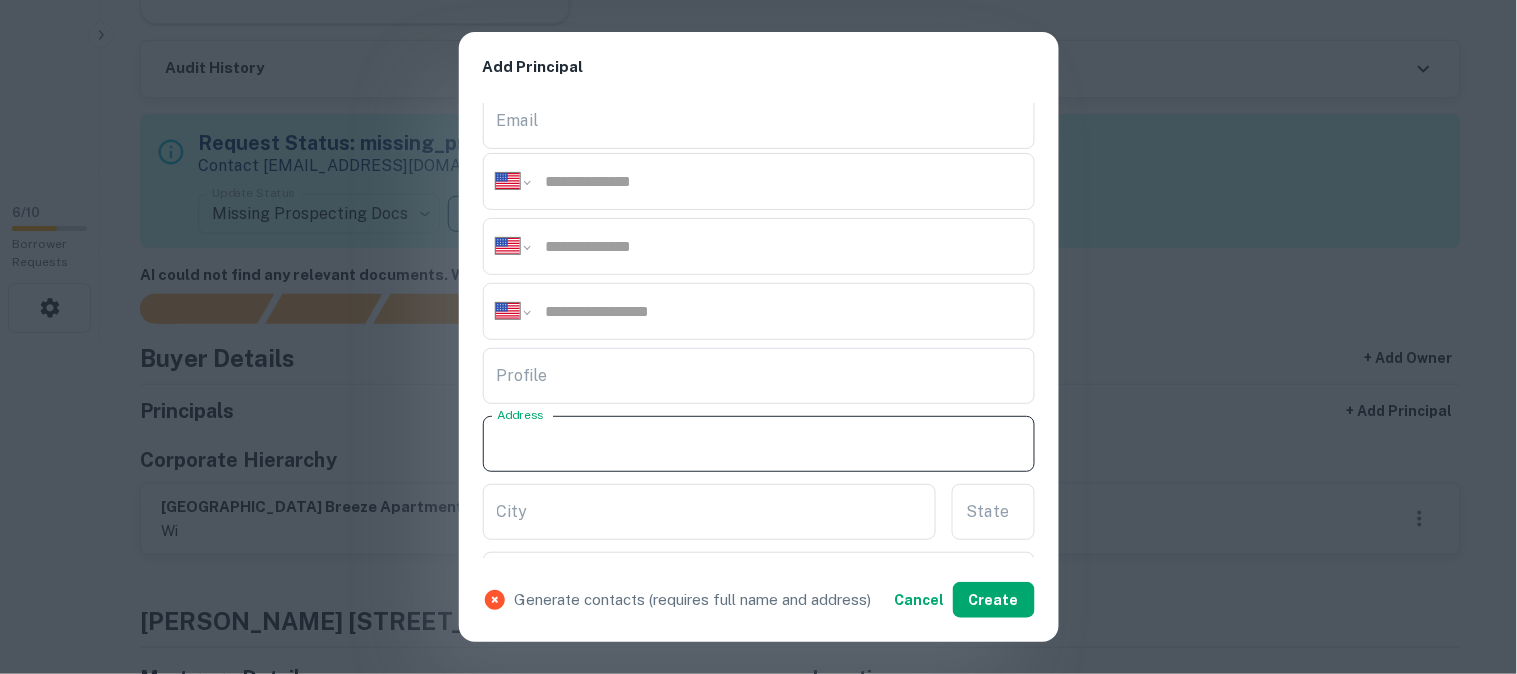 paste on "**********" 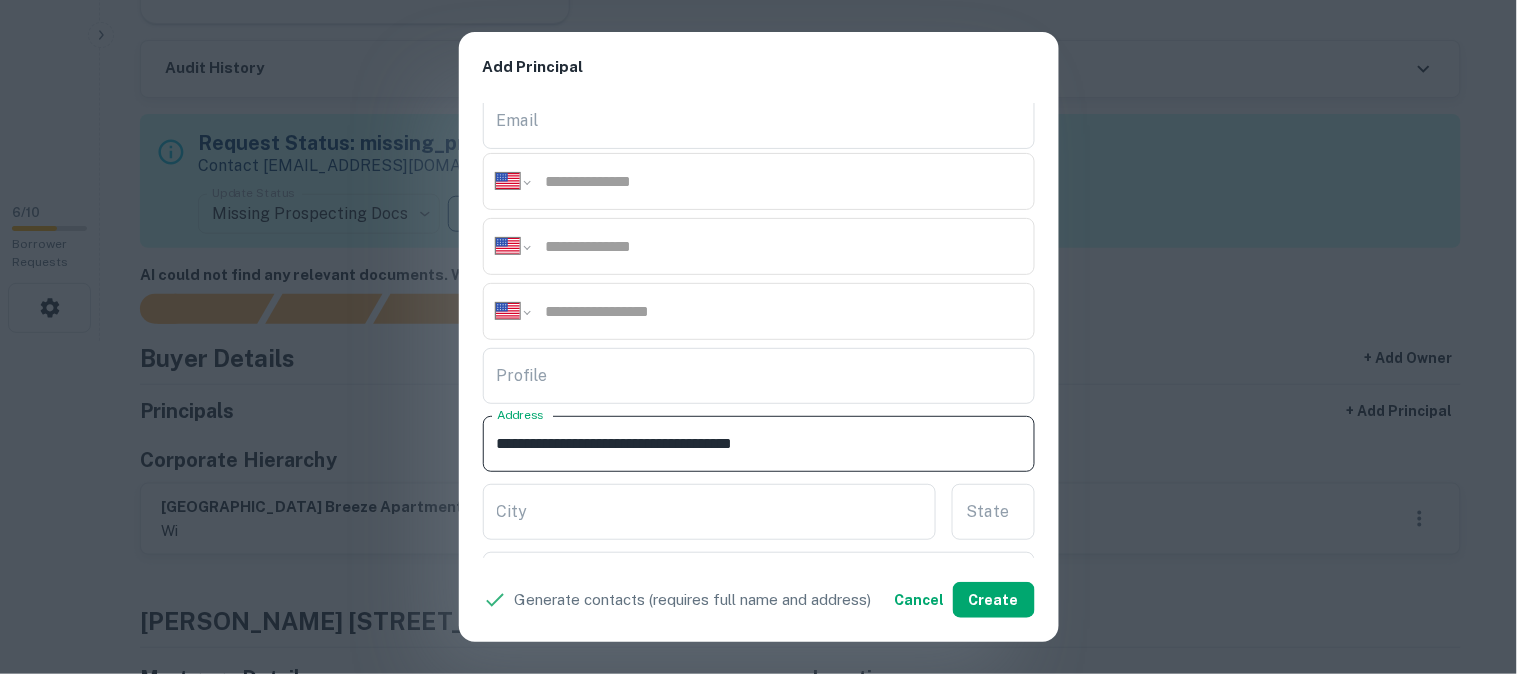 drag, startPoint x: 651, startPoint y: 438, endPoint x: 714, endPoint y: 461, distance: 67.06713 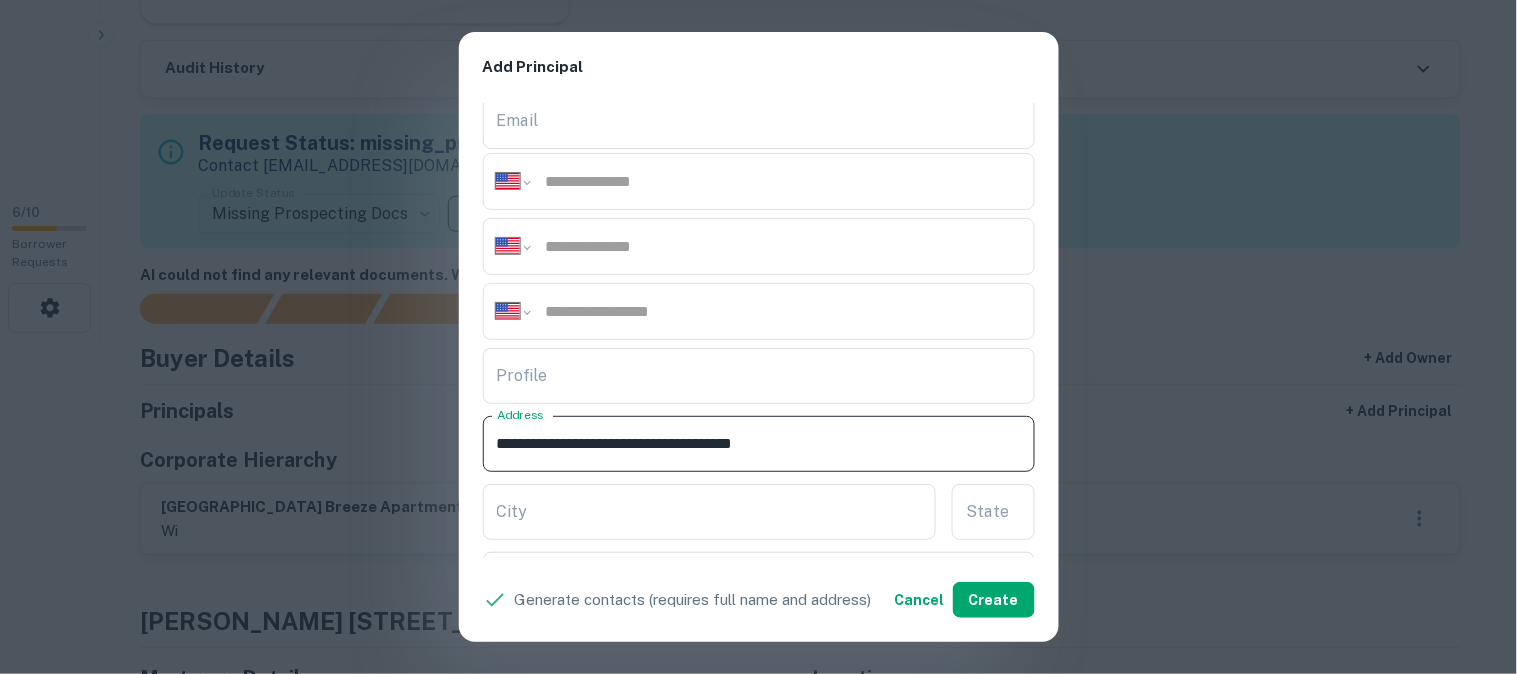click on "**********" at bounding box center (759, 444) 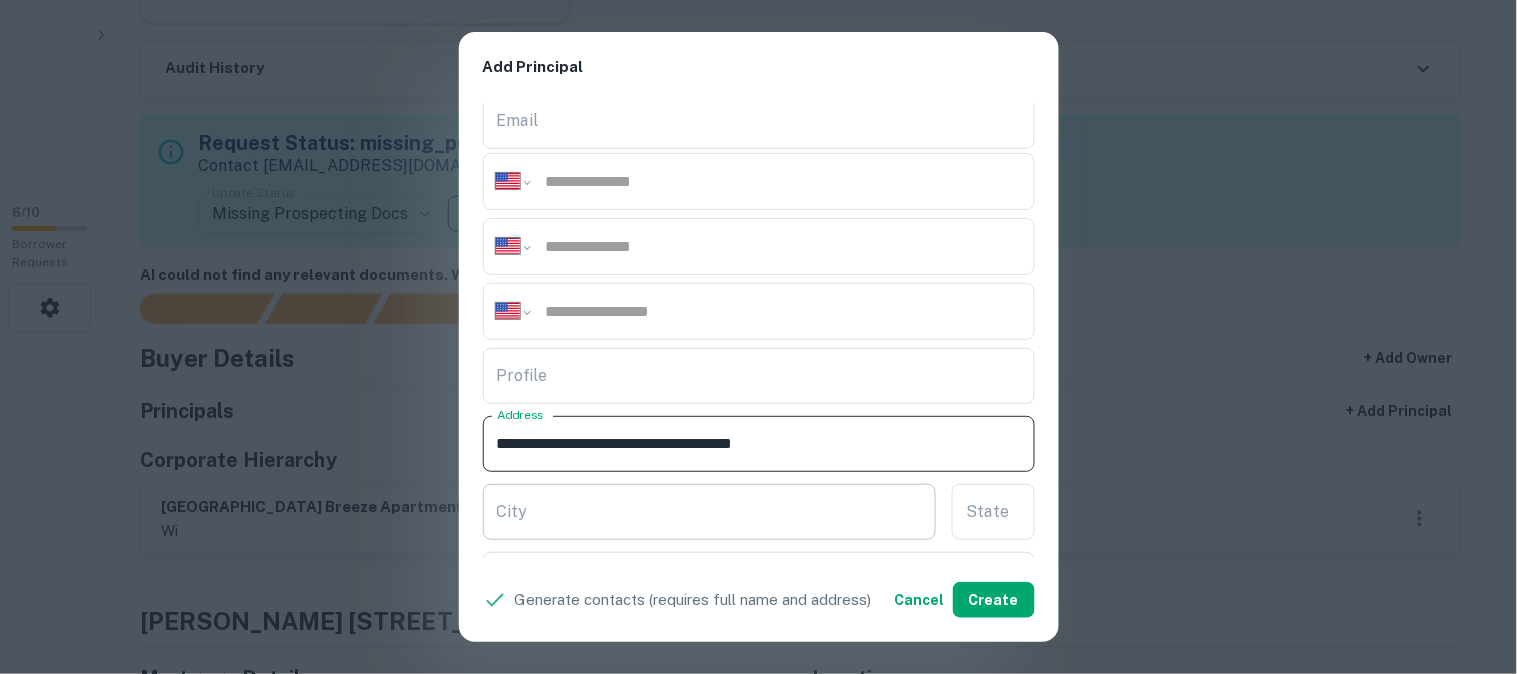 type on "**********" 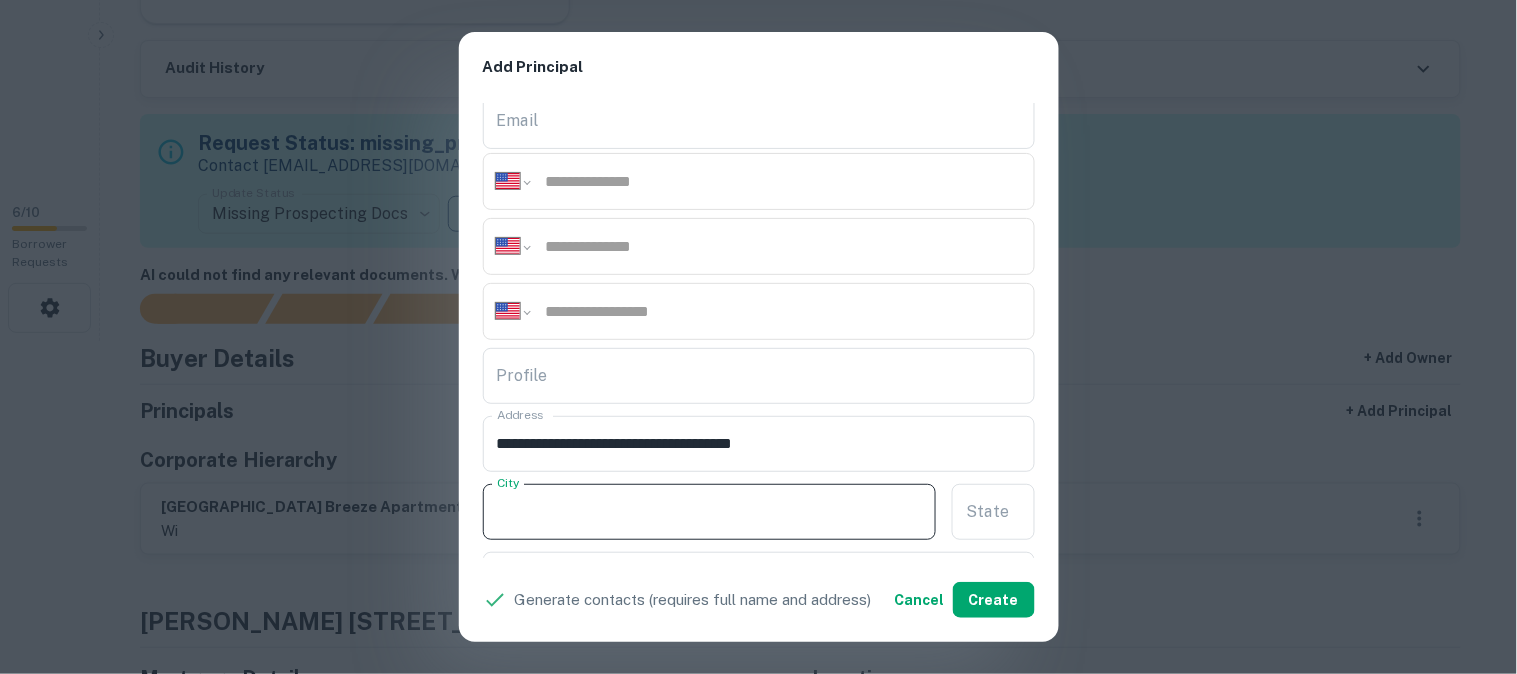 paste on "*******" 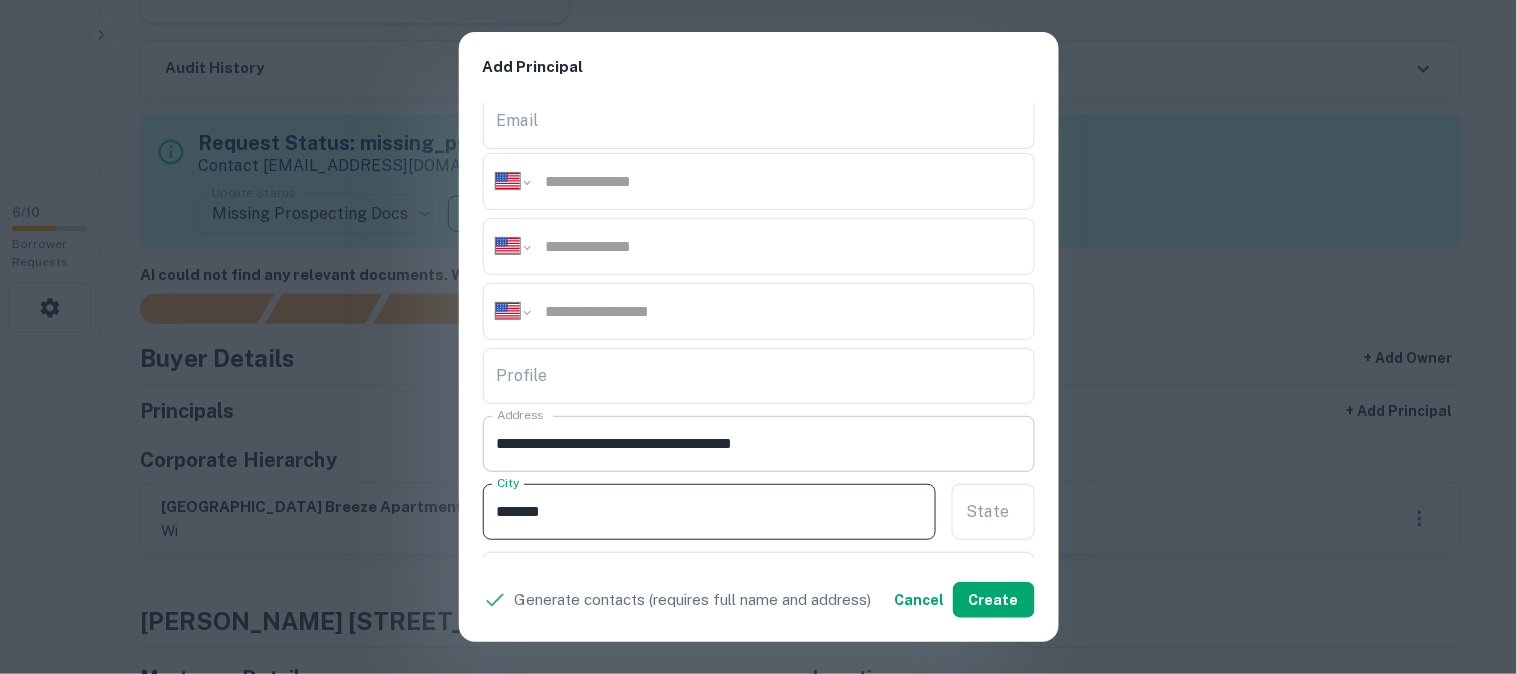 type on "*******" 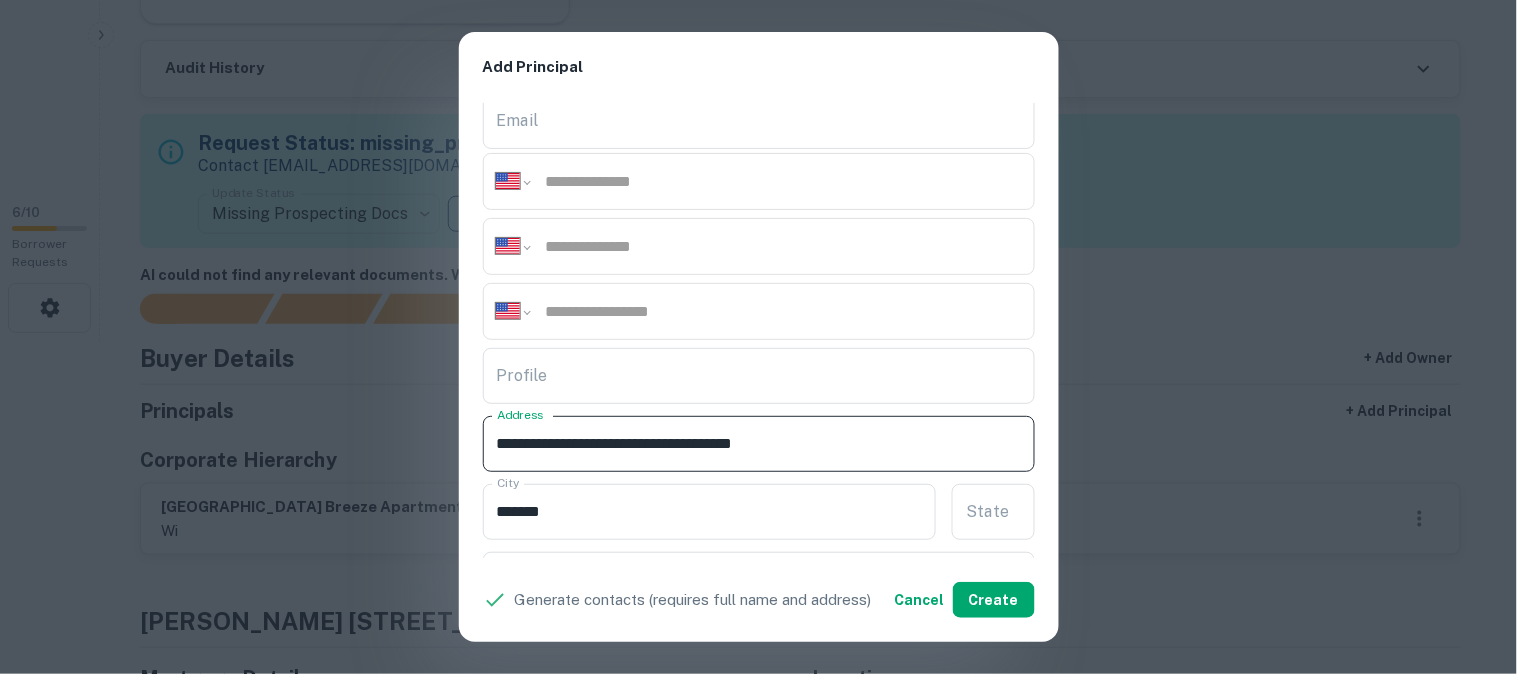 drag, startPoint x: 727, startPoint y: 446, endPoint x: 748, endPoint y: 464, distance: 27.658634 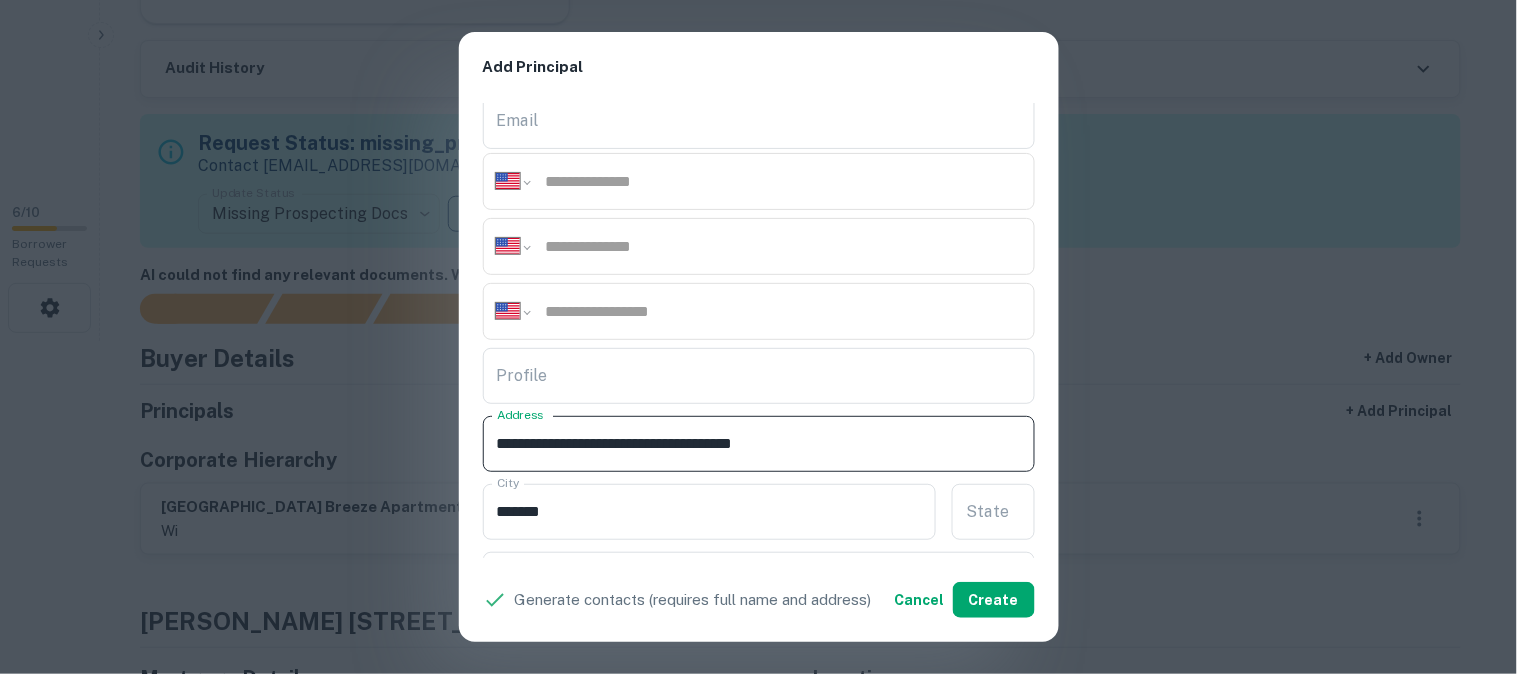 click on "**********" at bounding box center (759, 444) 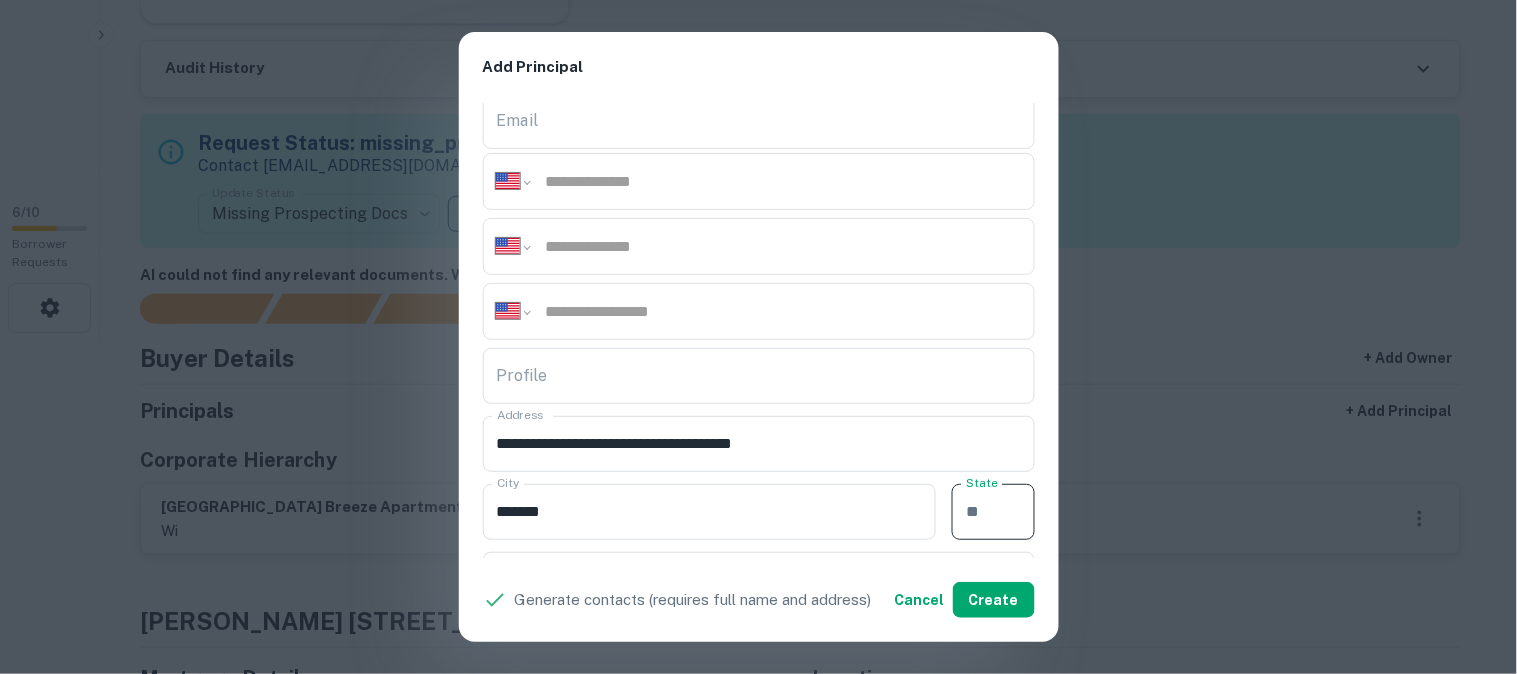 click on "State" at bounding box center [993, 512] 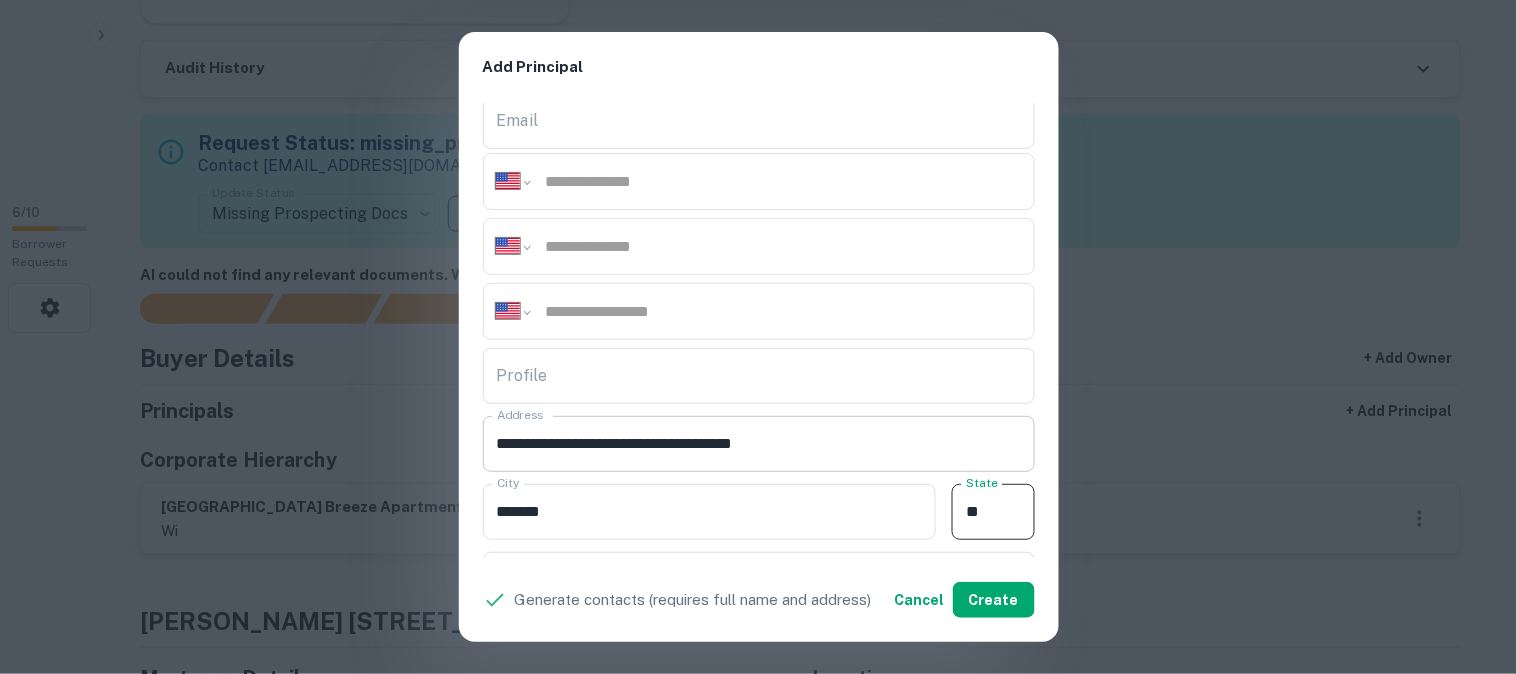 type on "**" 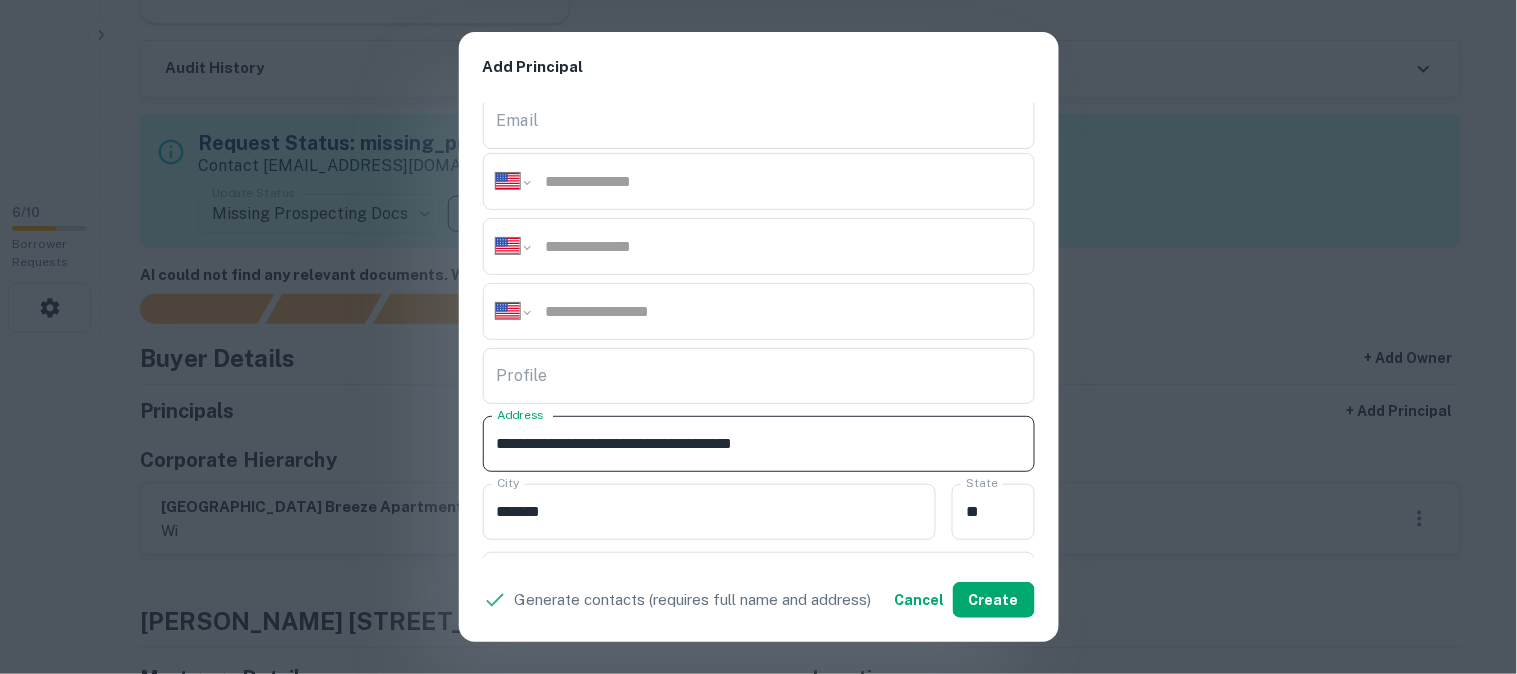 drag, startPoint x: 748, startPoint y: 437, endPoint x: 846, endPoint y: 457, distance: 100.02 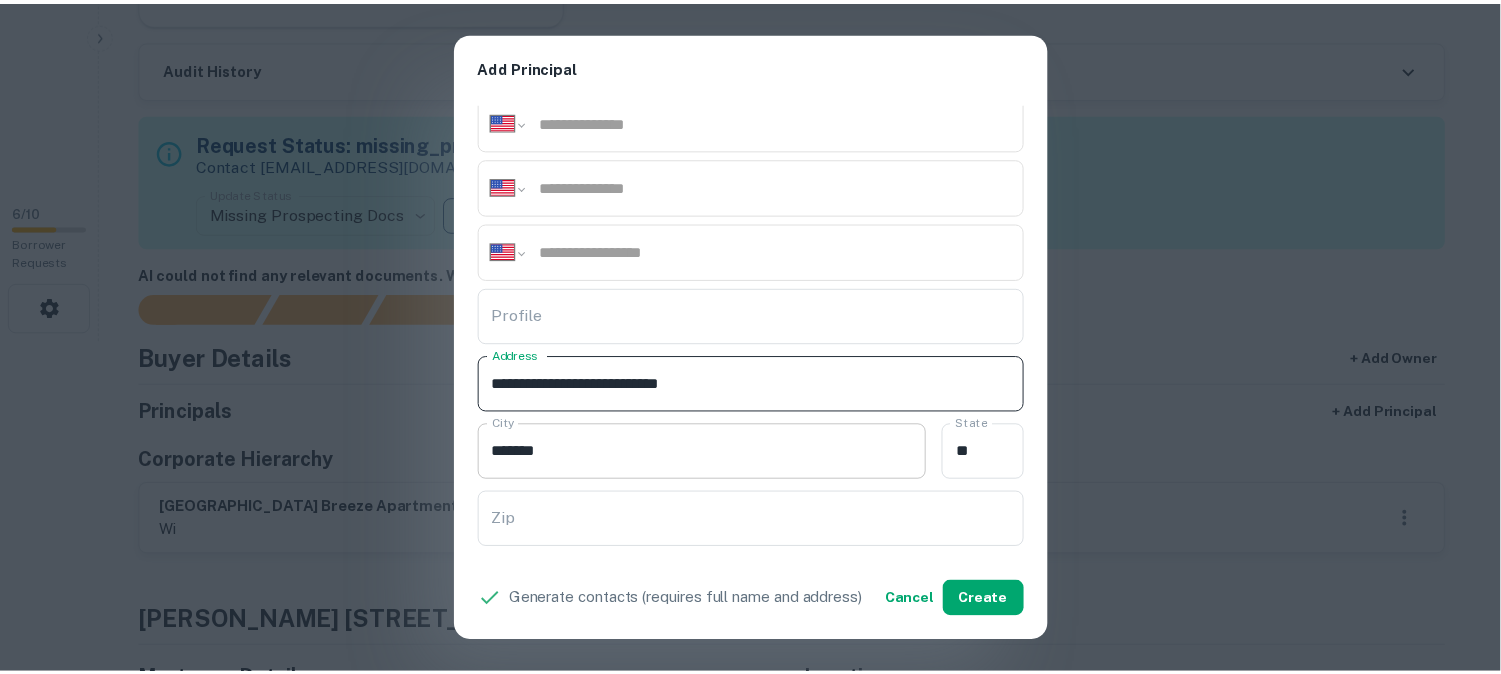 scroll, scrollTop: 333, scrollLeft: 0, axis: vertical 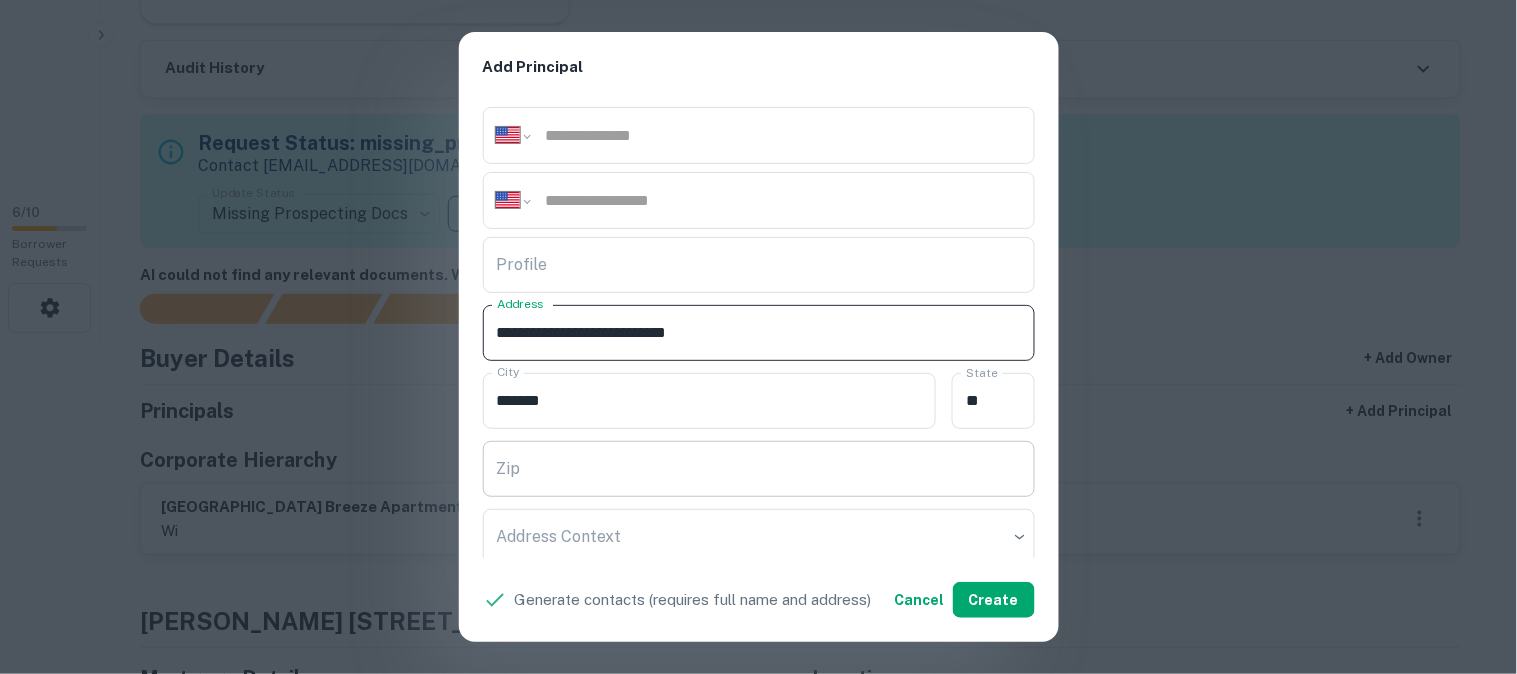 type on "**********" 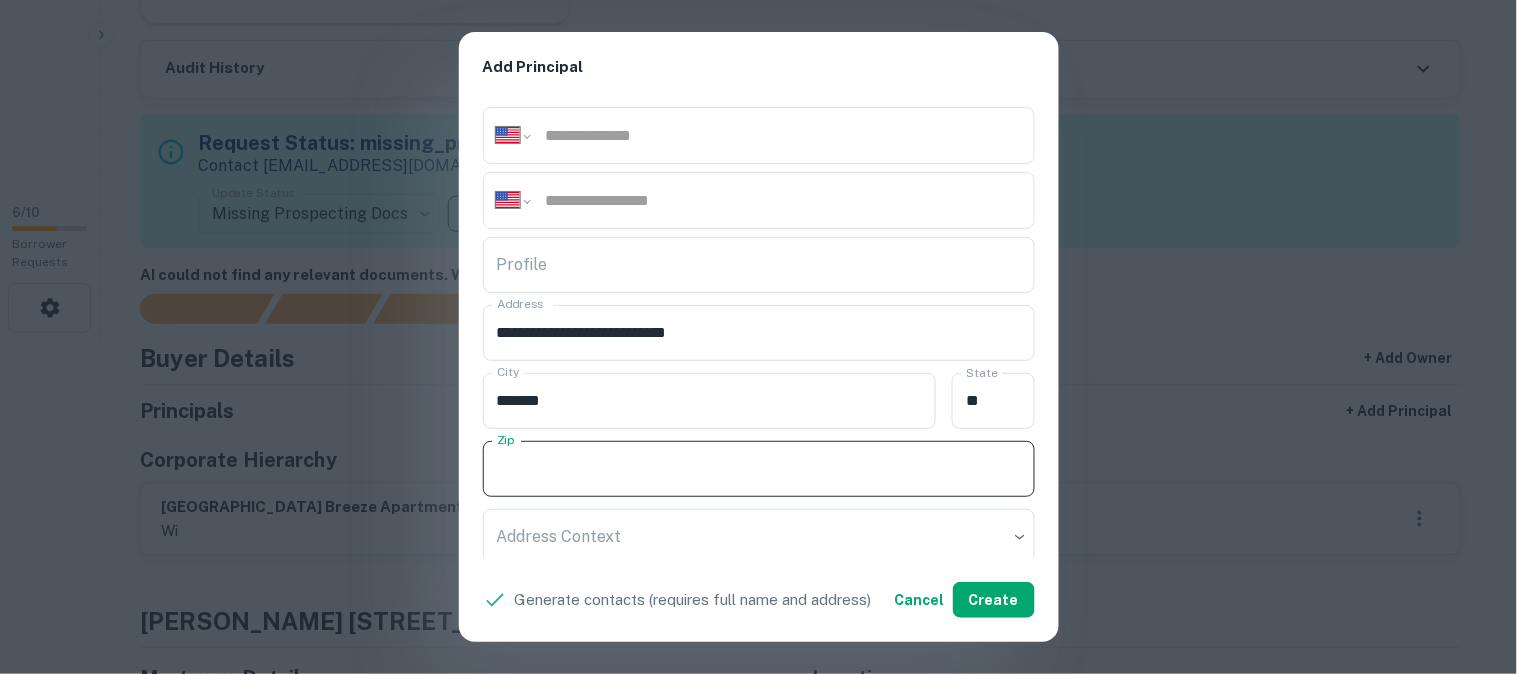 paste on "**********" 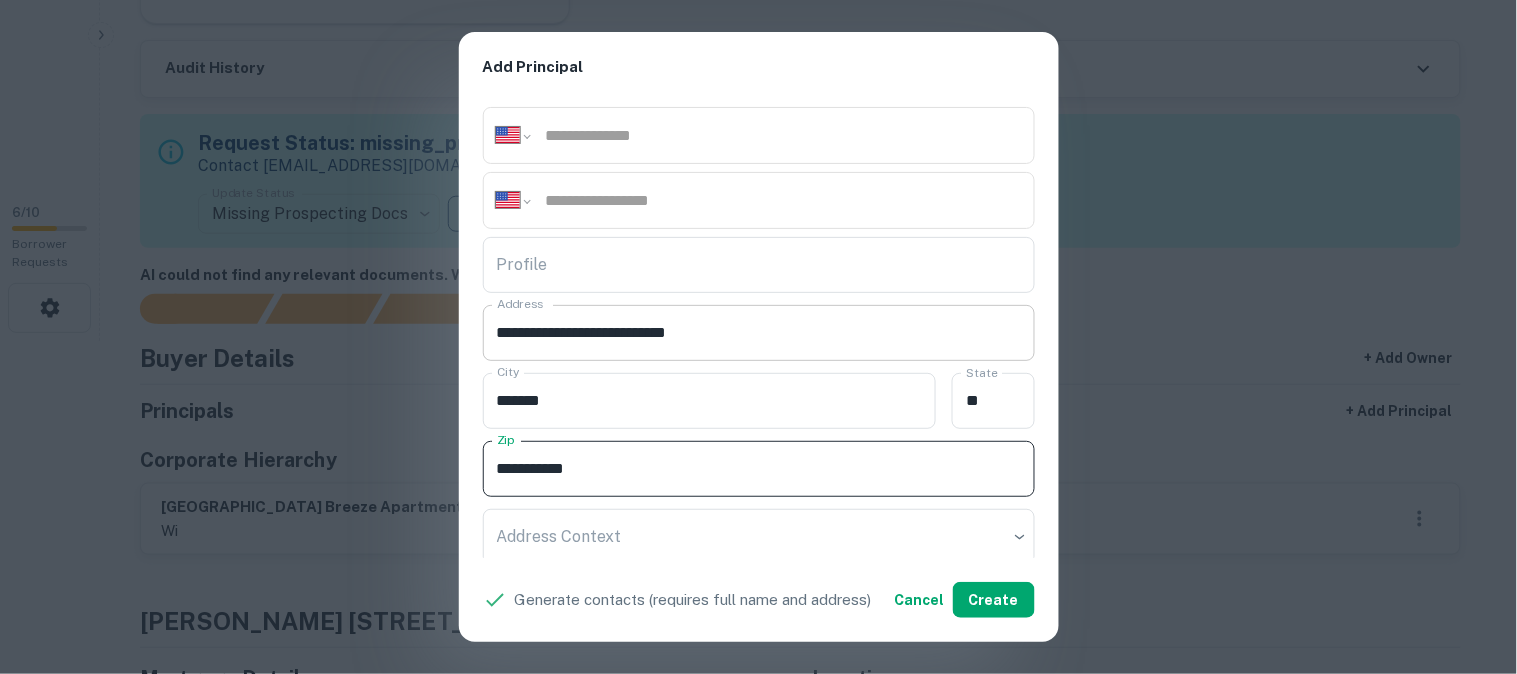 type on "**********" 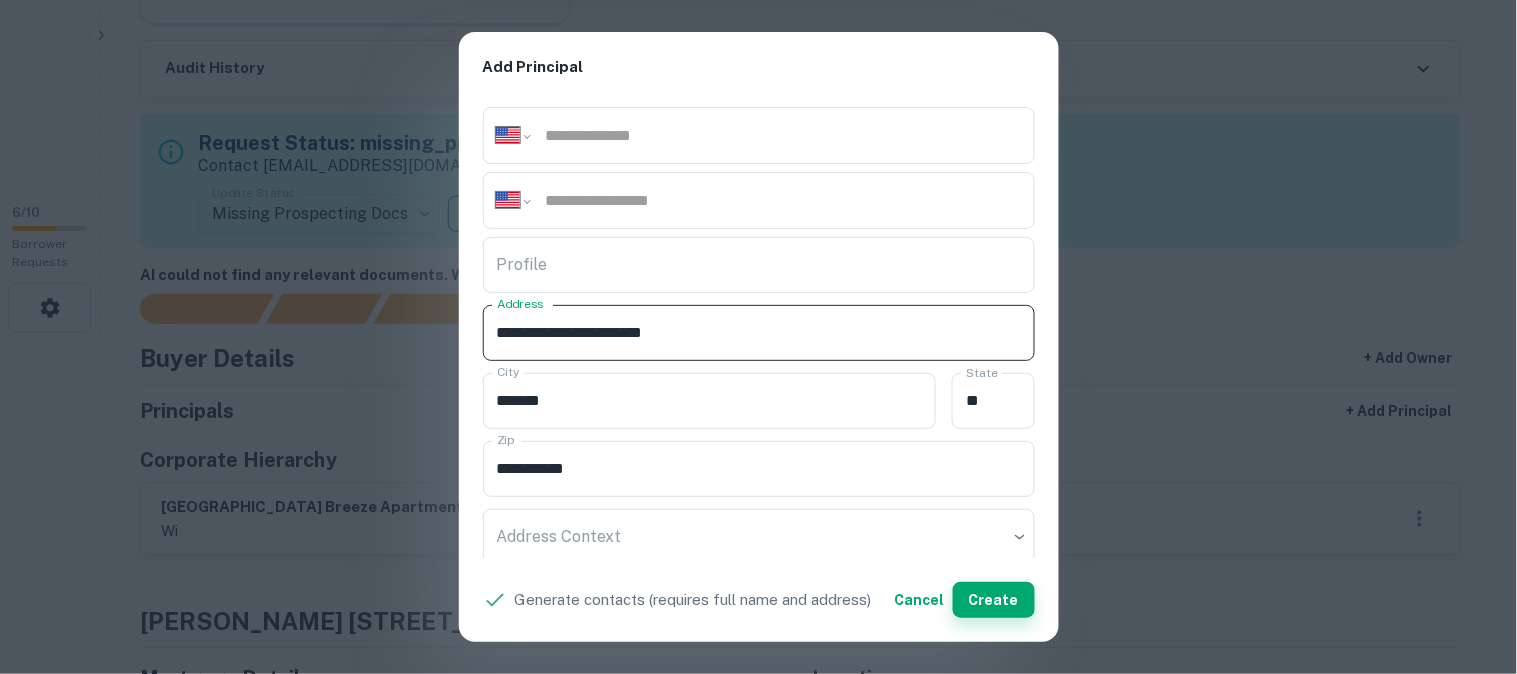 type on "**********" 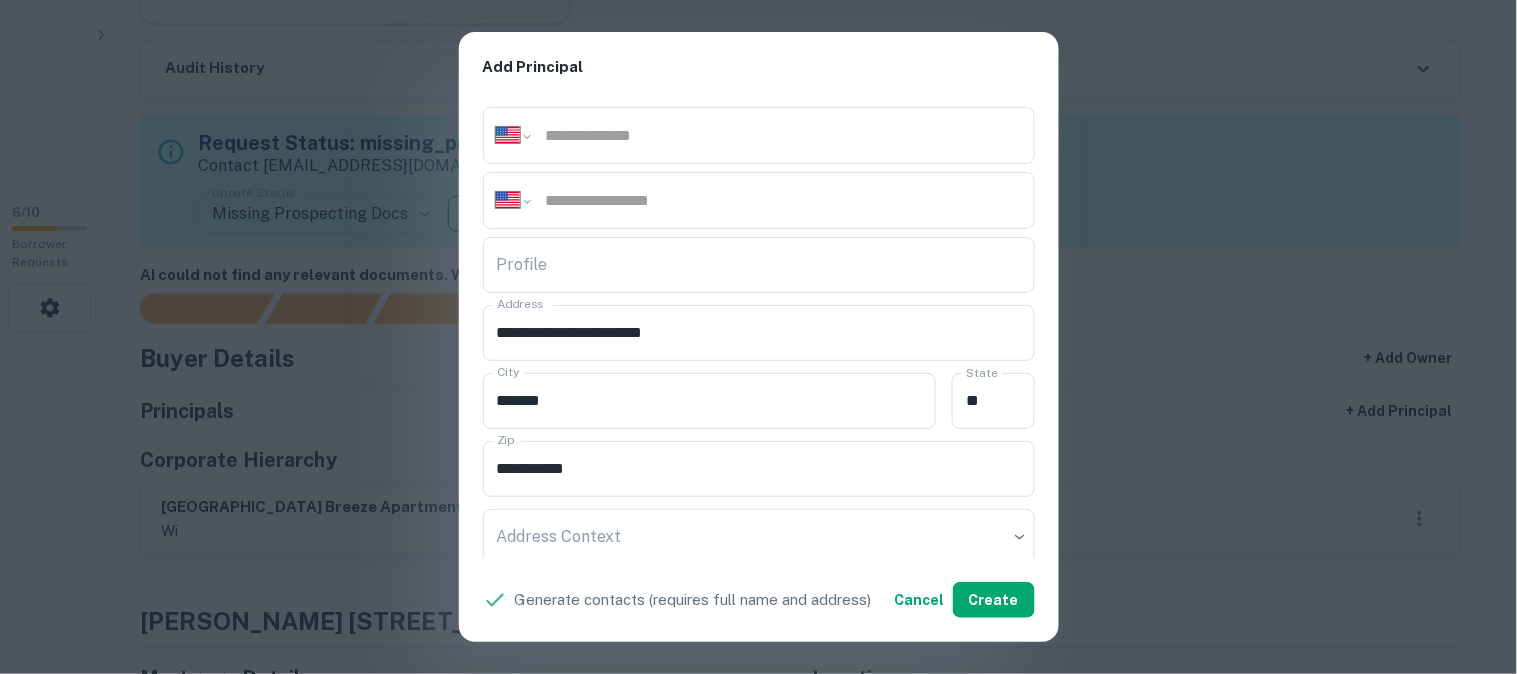 click on "**********" at bounding box center [758, 337] 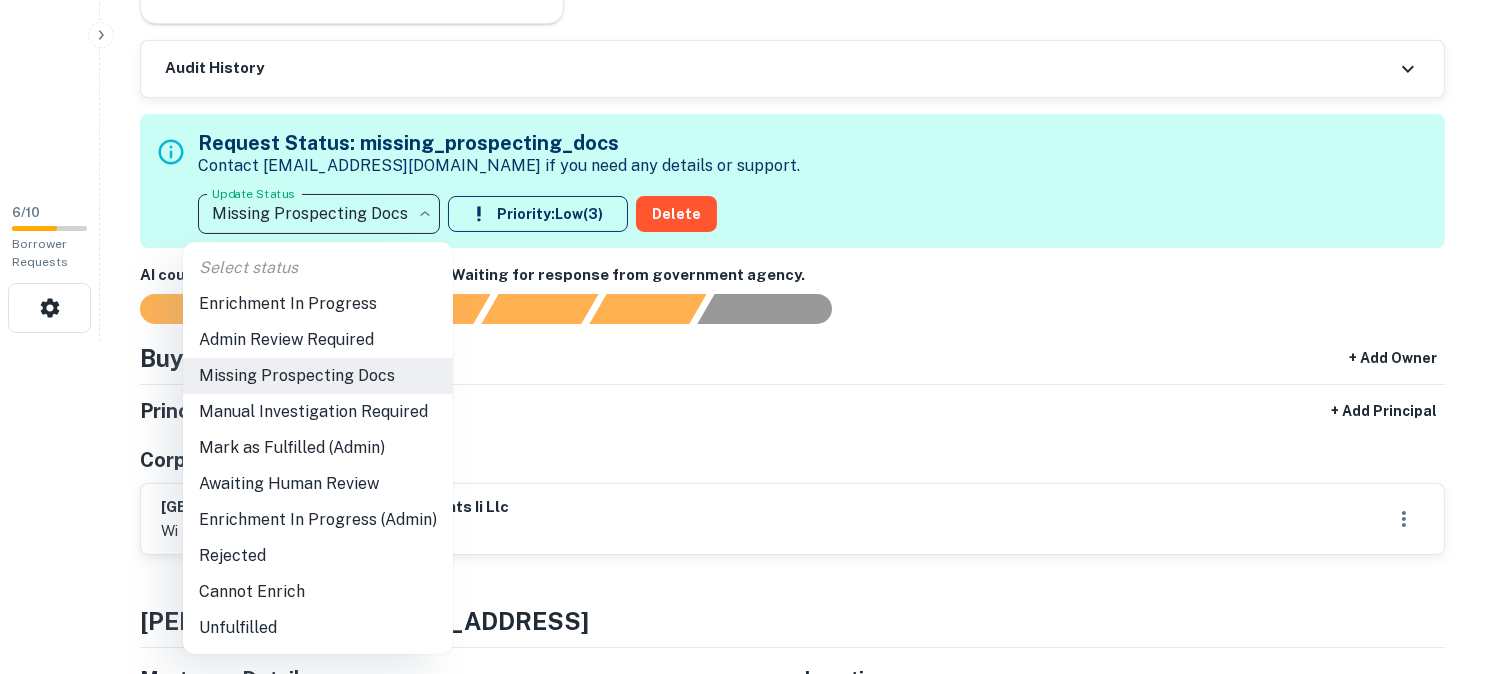 click on "**********" at bounding box center [750, 4] 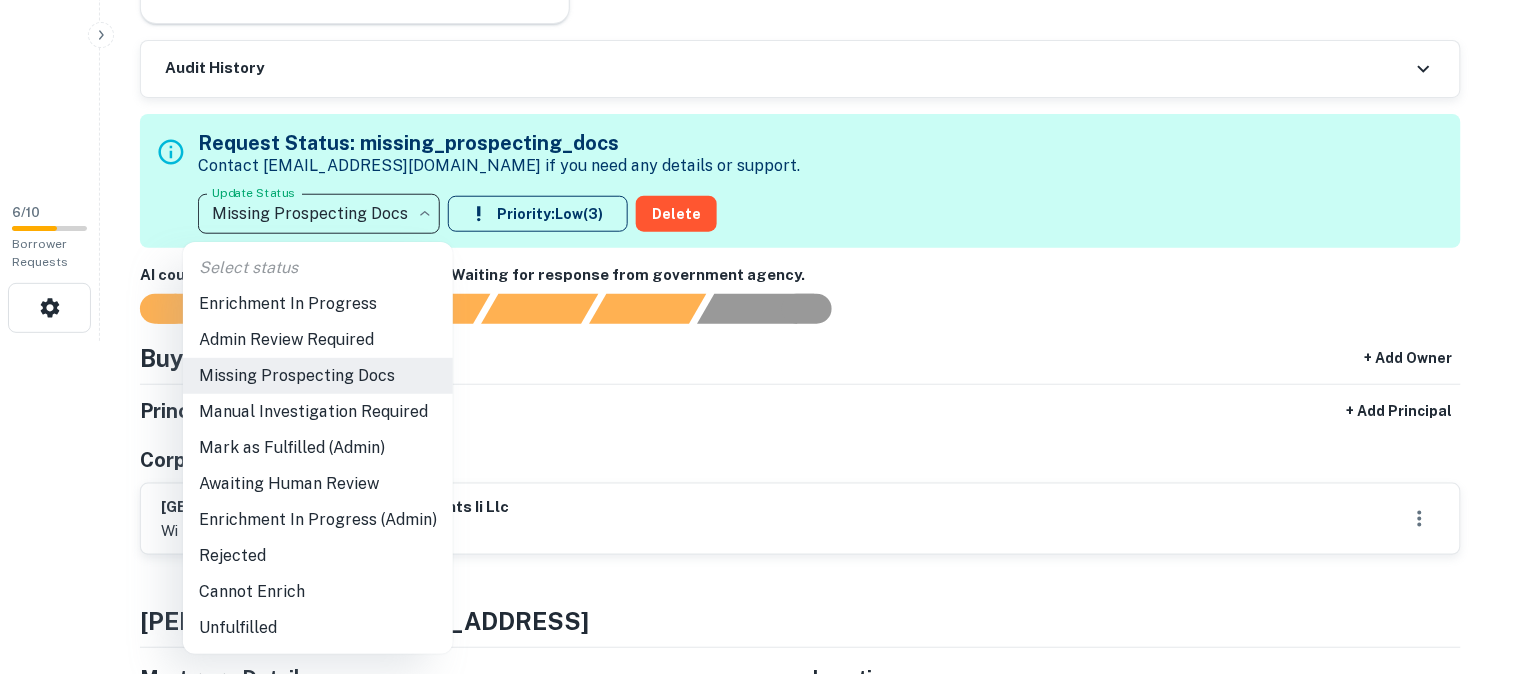 click on "Awaiting Human Review" at bounding box center (318, 484) 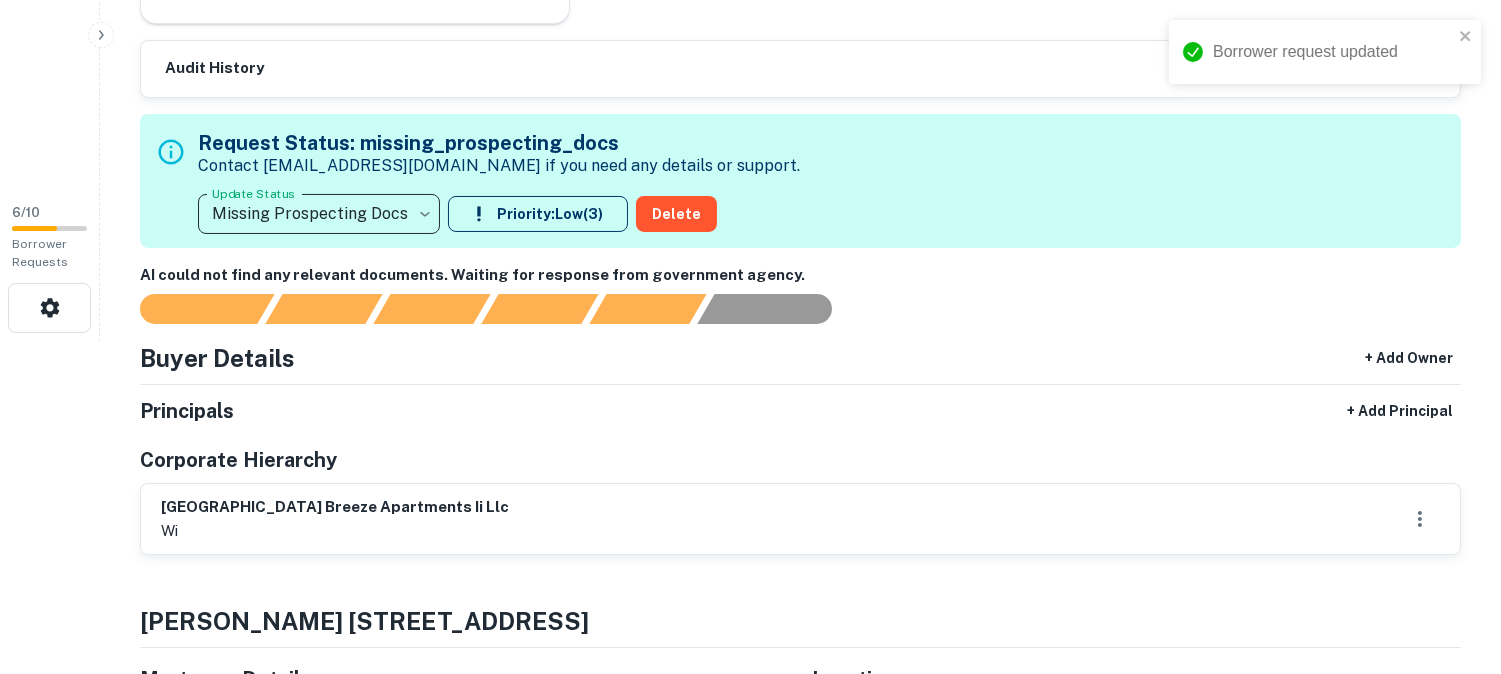 type on "**********" 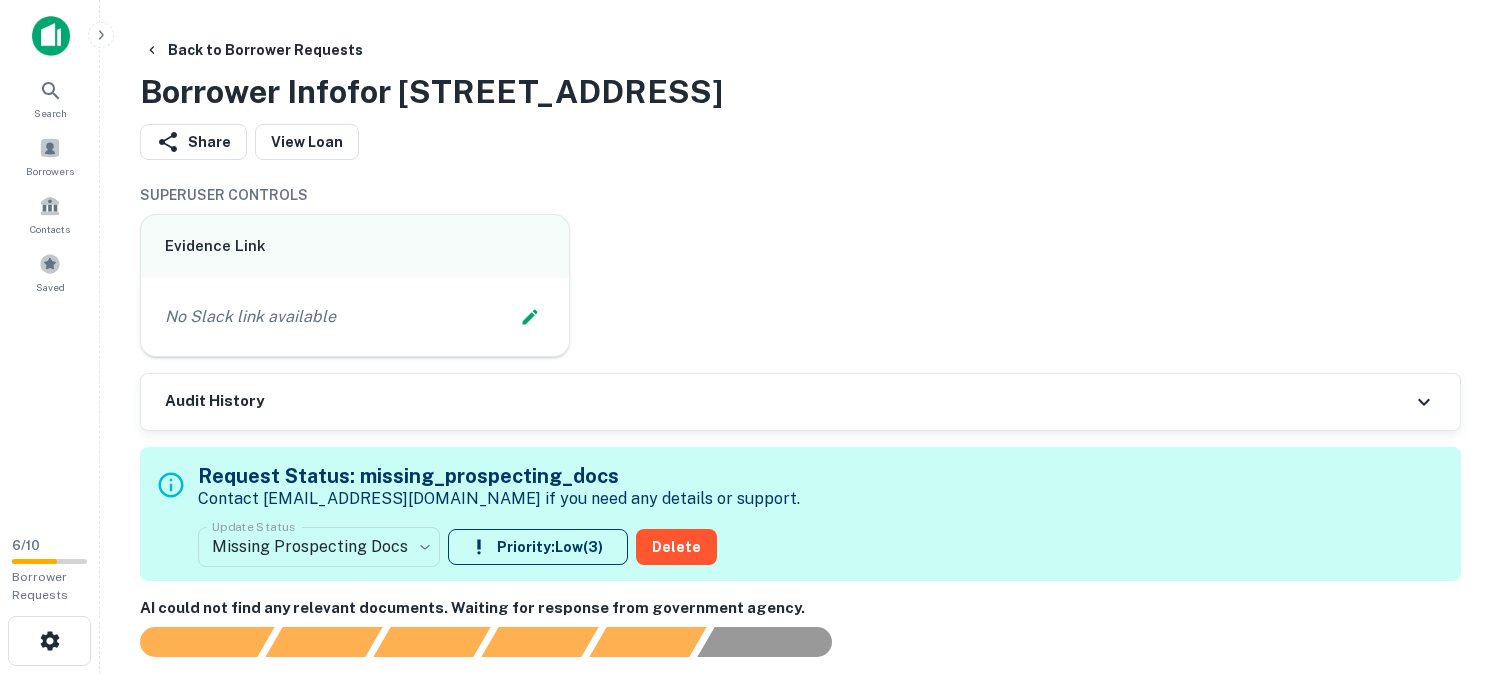 scroll, scrollTop: 0, scrollLeft: 0, axis: both 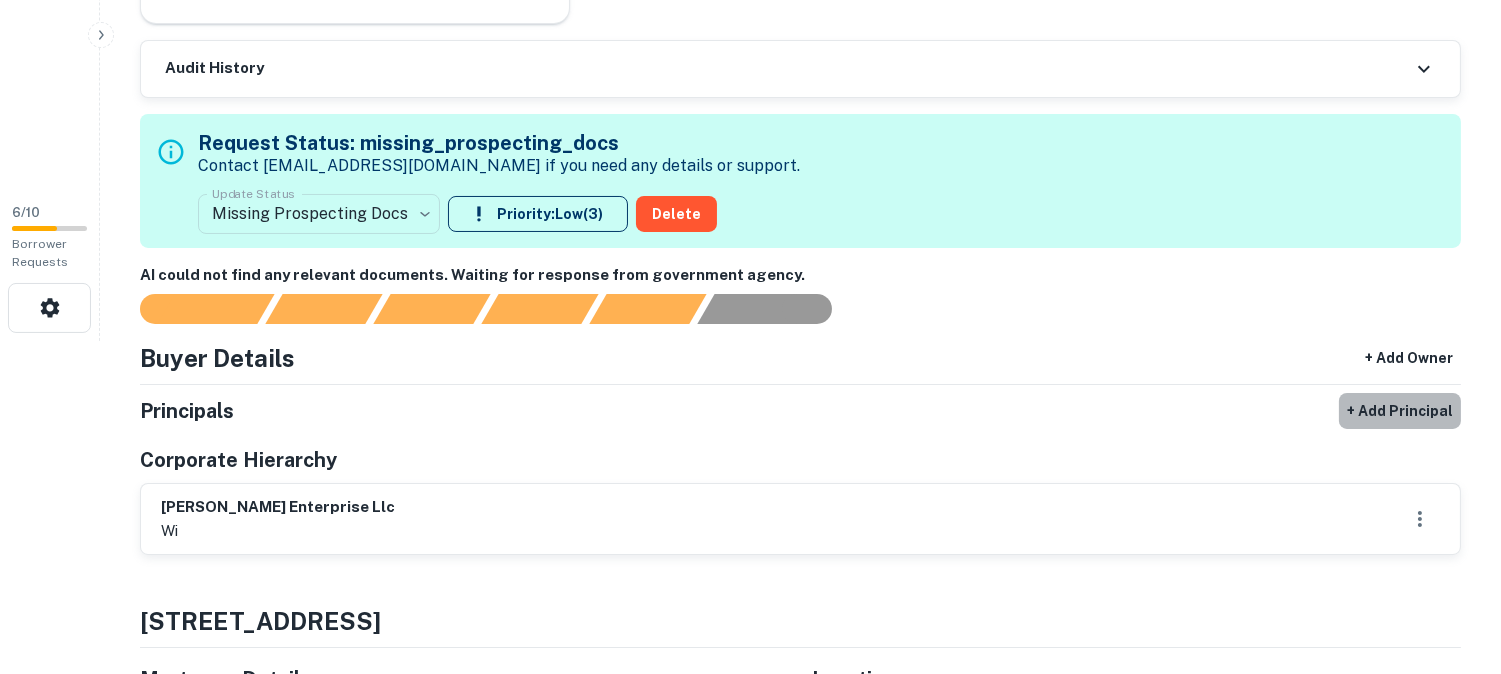 click on "+ Add Principal" at bounding box center [1400, 411] 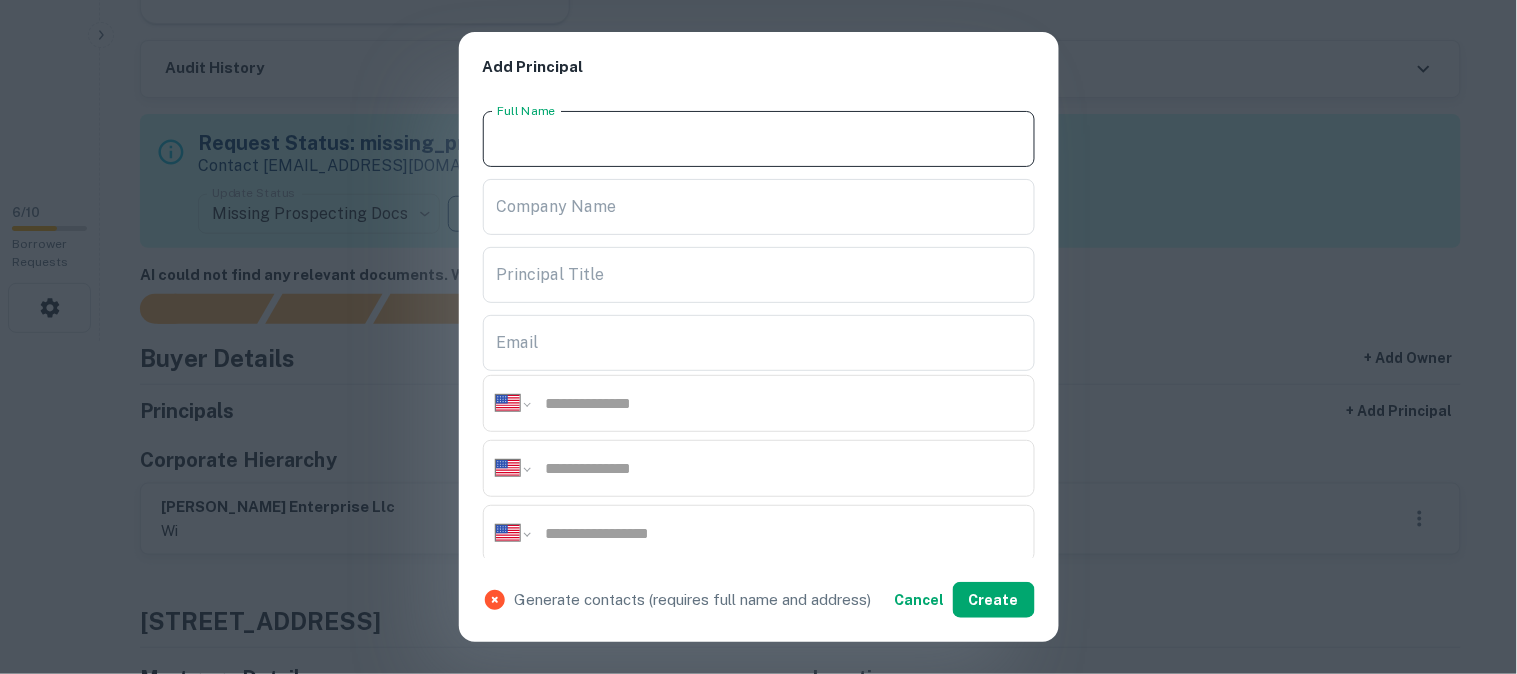 click on "Full Name" at bounding box center [759, 139] 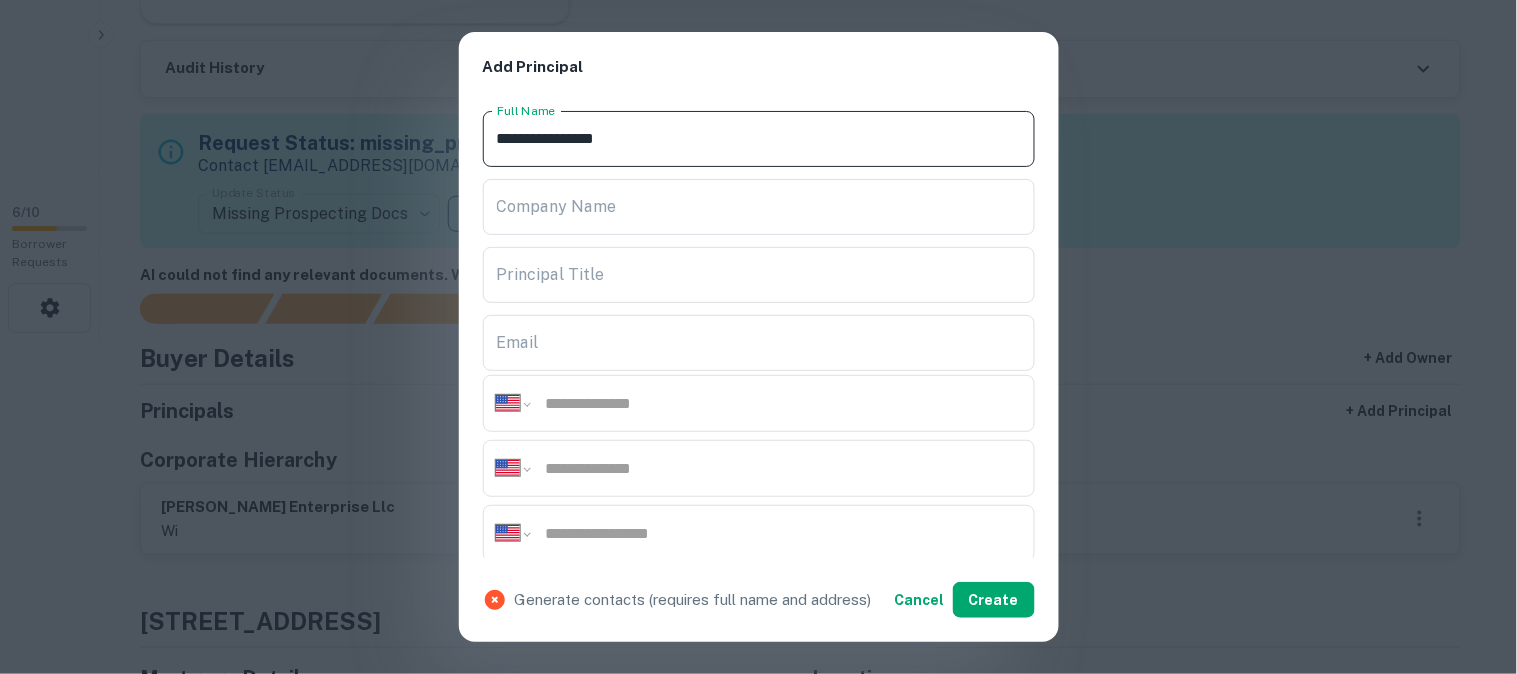 type on "**********" 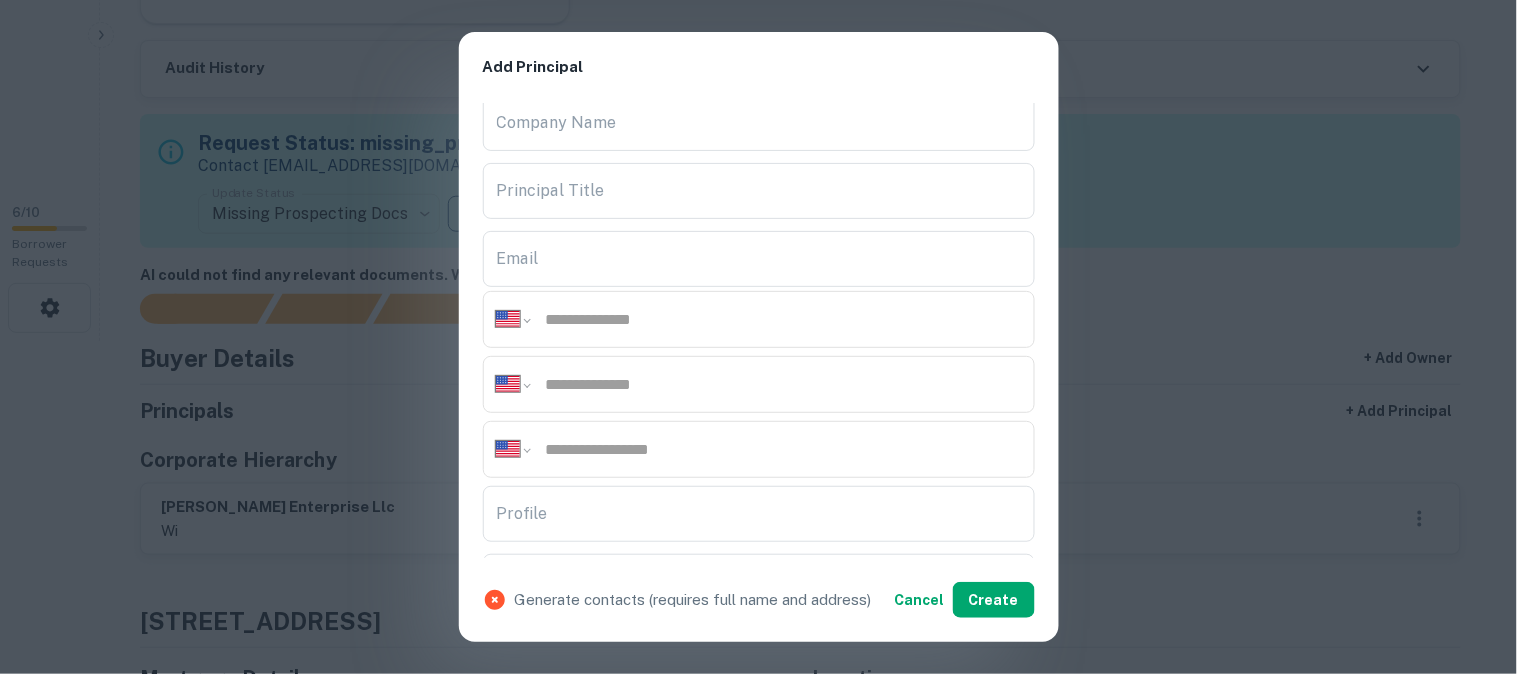 scroll, scrollTop: 222, scrollLeft: 0, axis: vertical 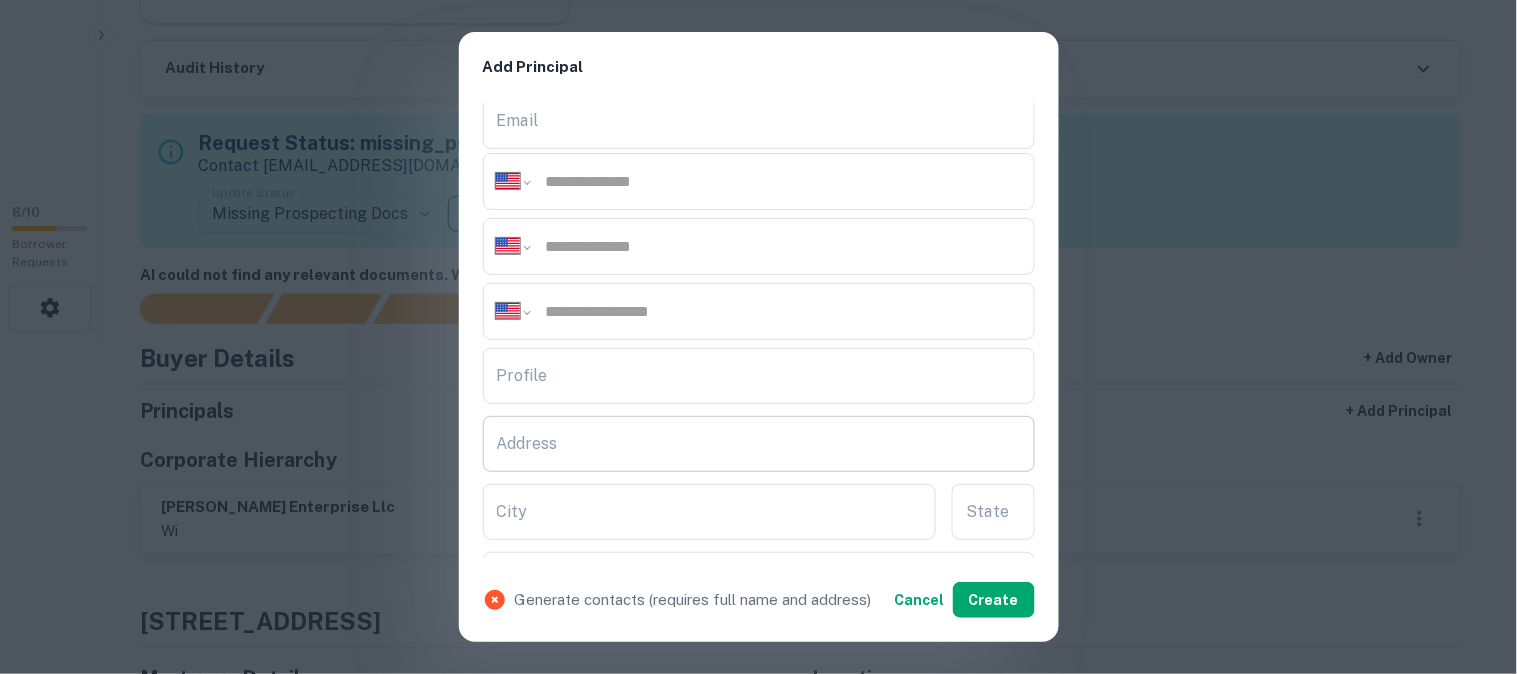 click on "Address" at bounding box center (759, 444) 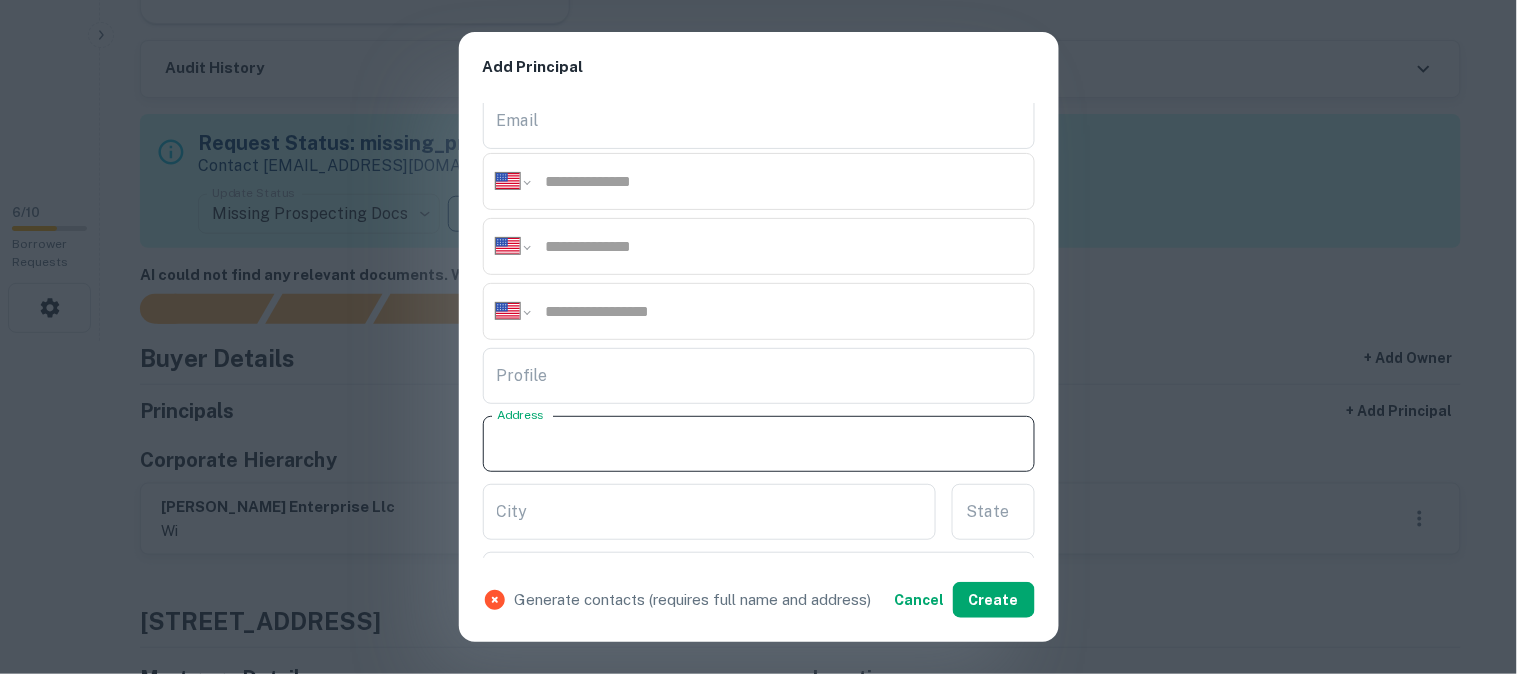 paste on "**********" 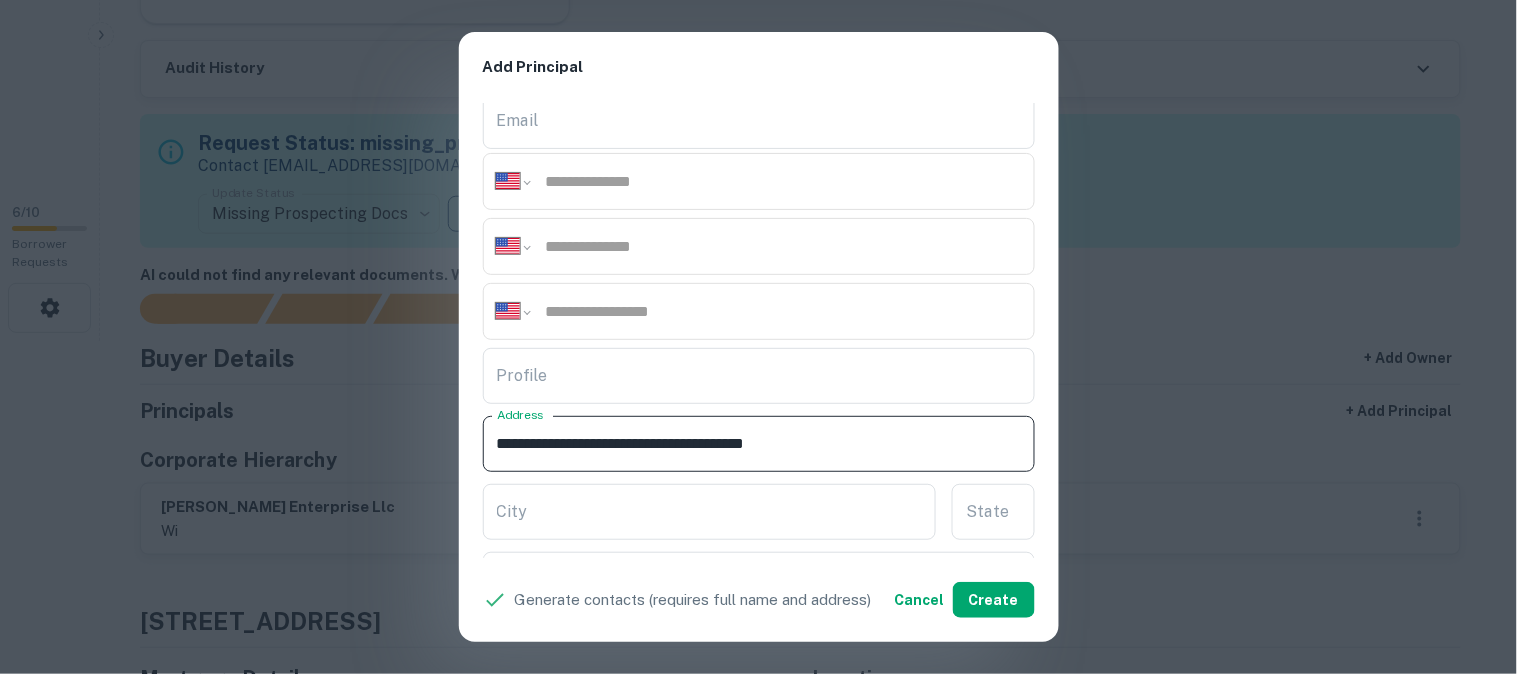 drag, startPoint x: 666, startPoint y: 442, endPoint x: 746, endPoint y: 464, distance: 82.96987 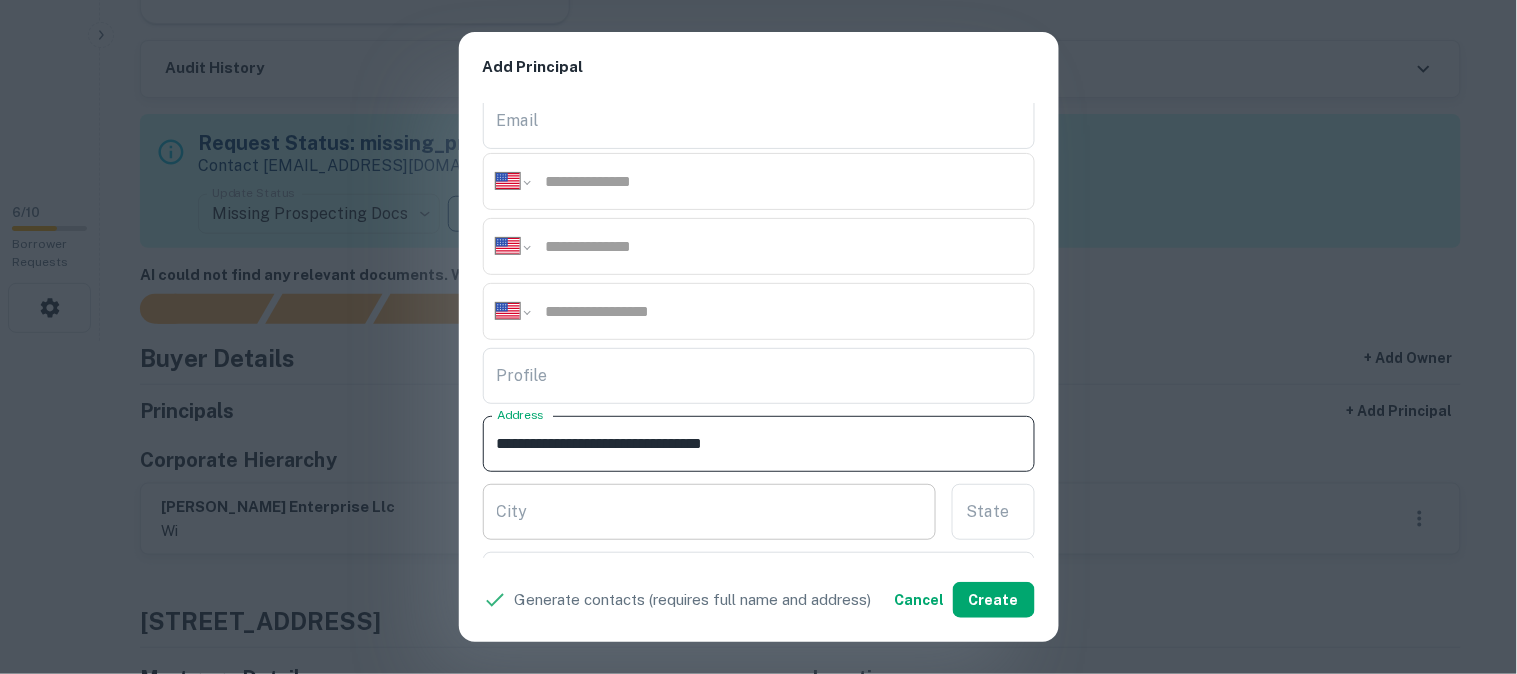 type on "**********" 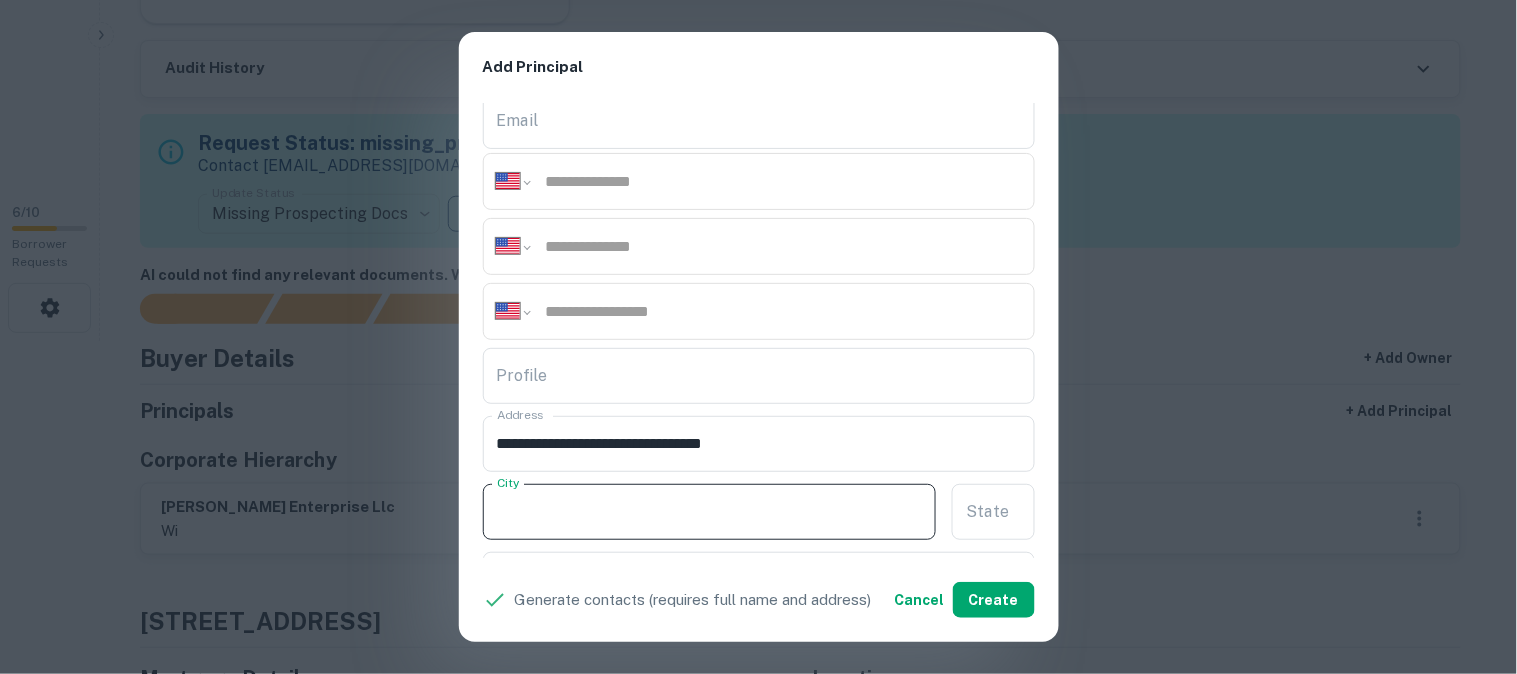paste on "*******" 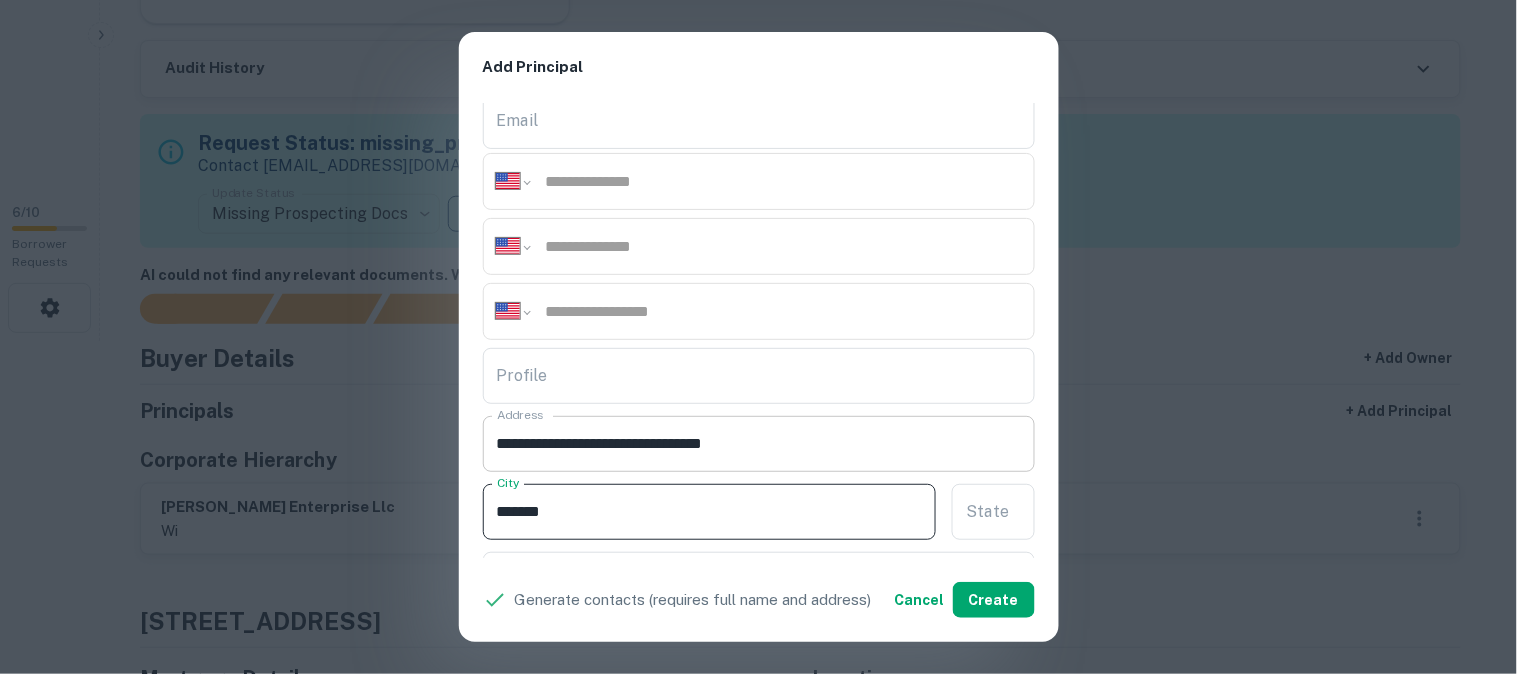 type on "*******" 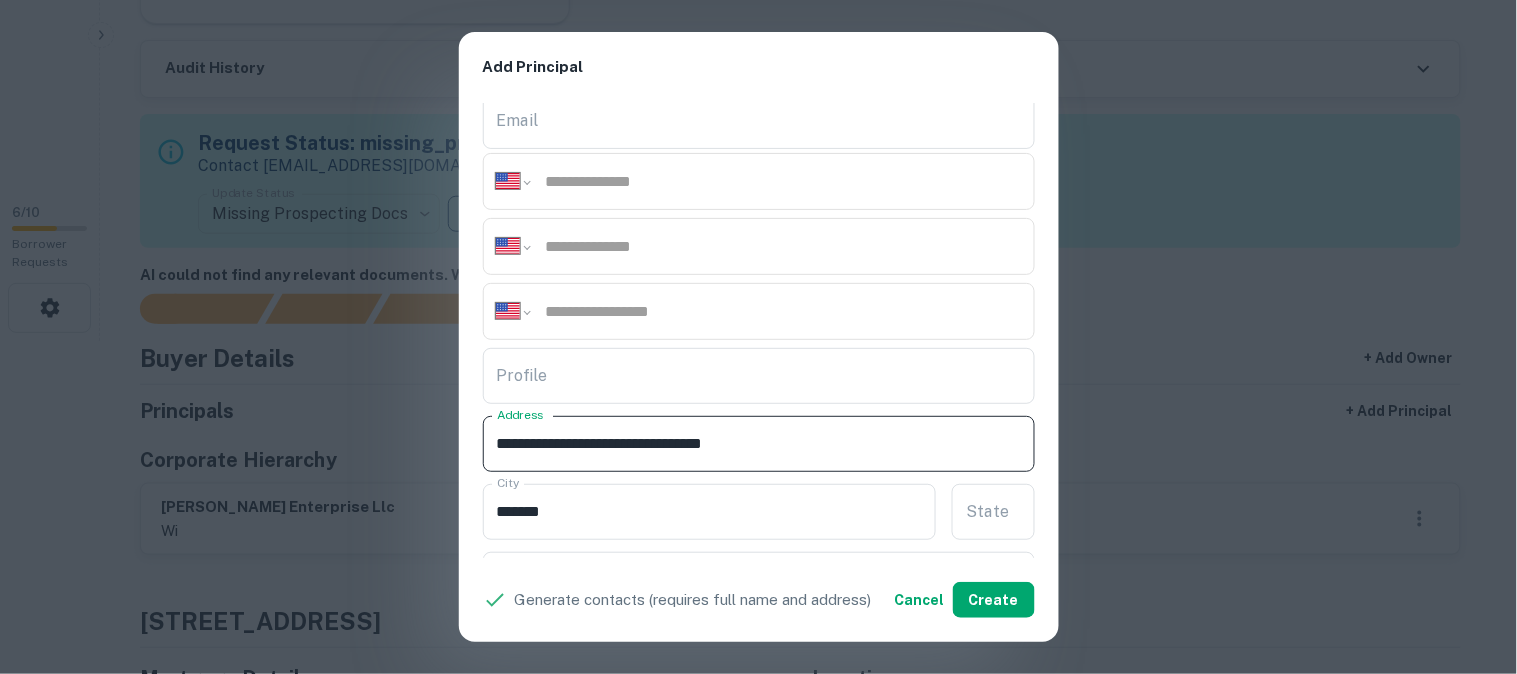 drag, startPoint x: 677, startPoint y: 438, endPoint x: 697, endPoint y: 445, distance: 21.189621 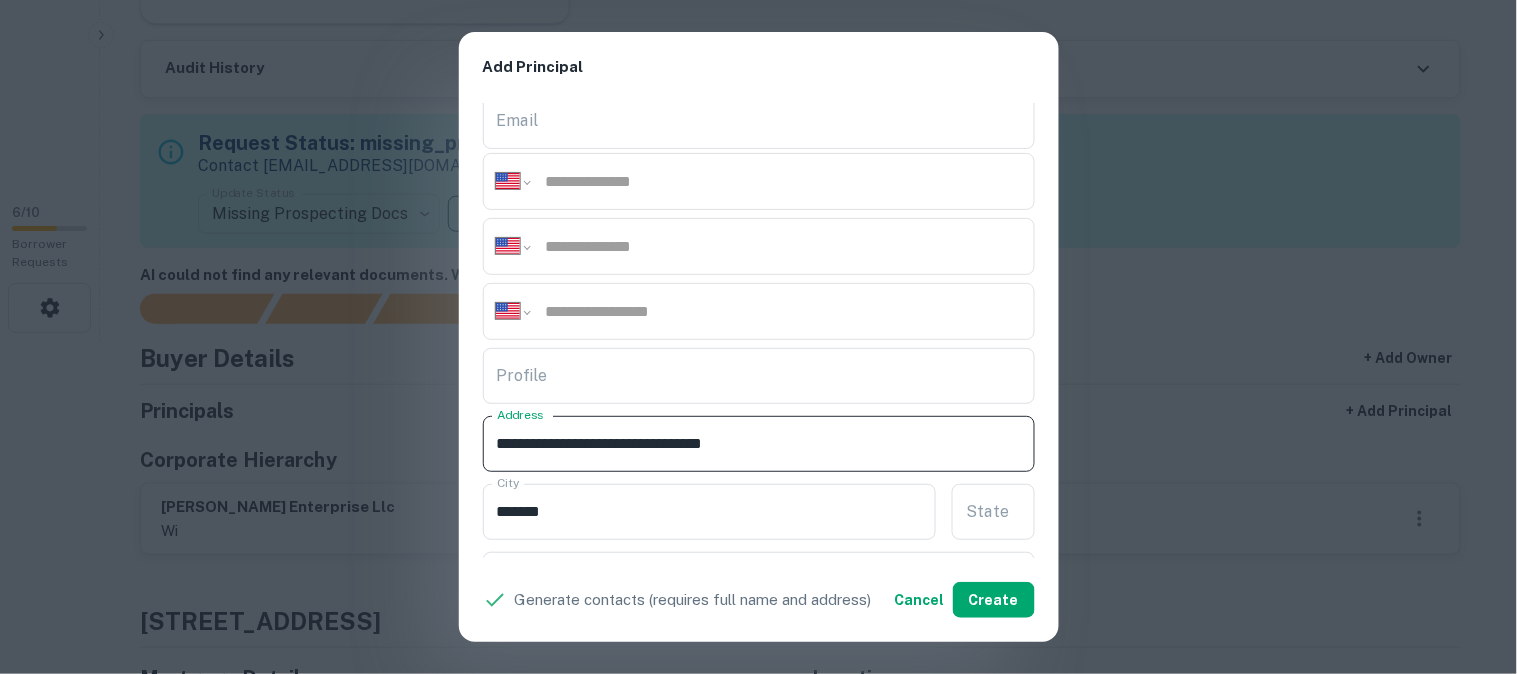 click on "**********" at bounding box center [759, 444] 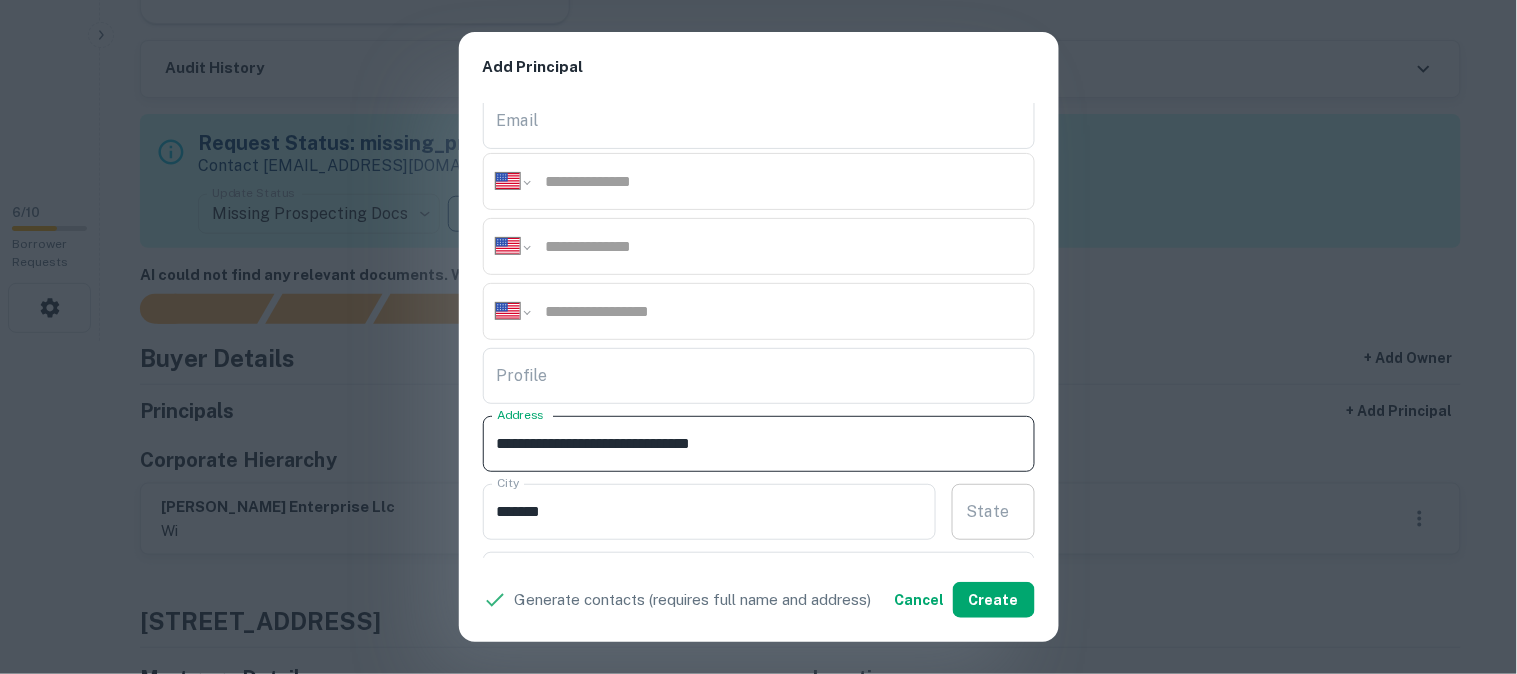 type on "**********" 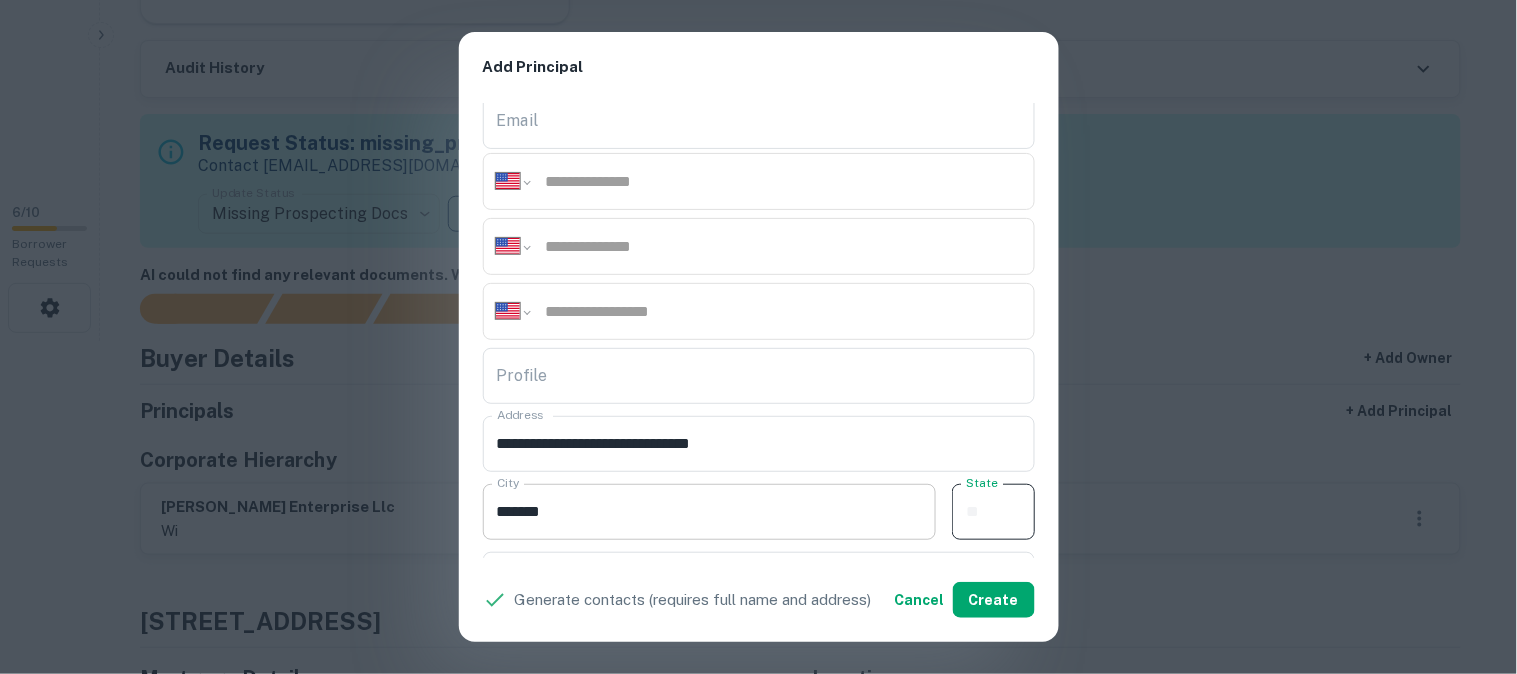 paste on "**" 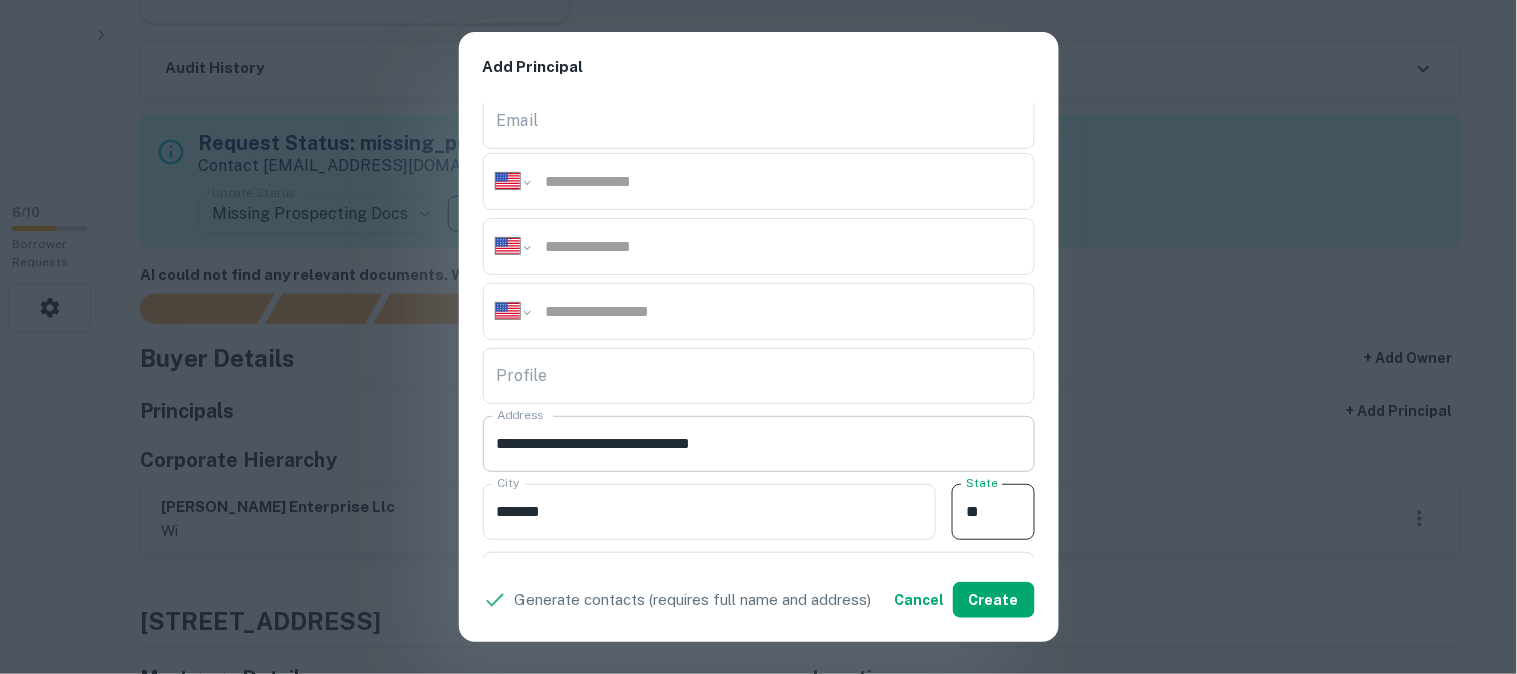 type on "**" 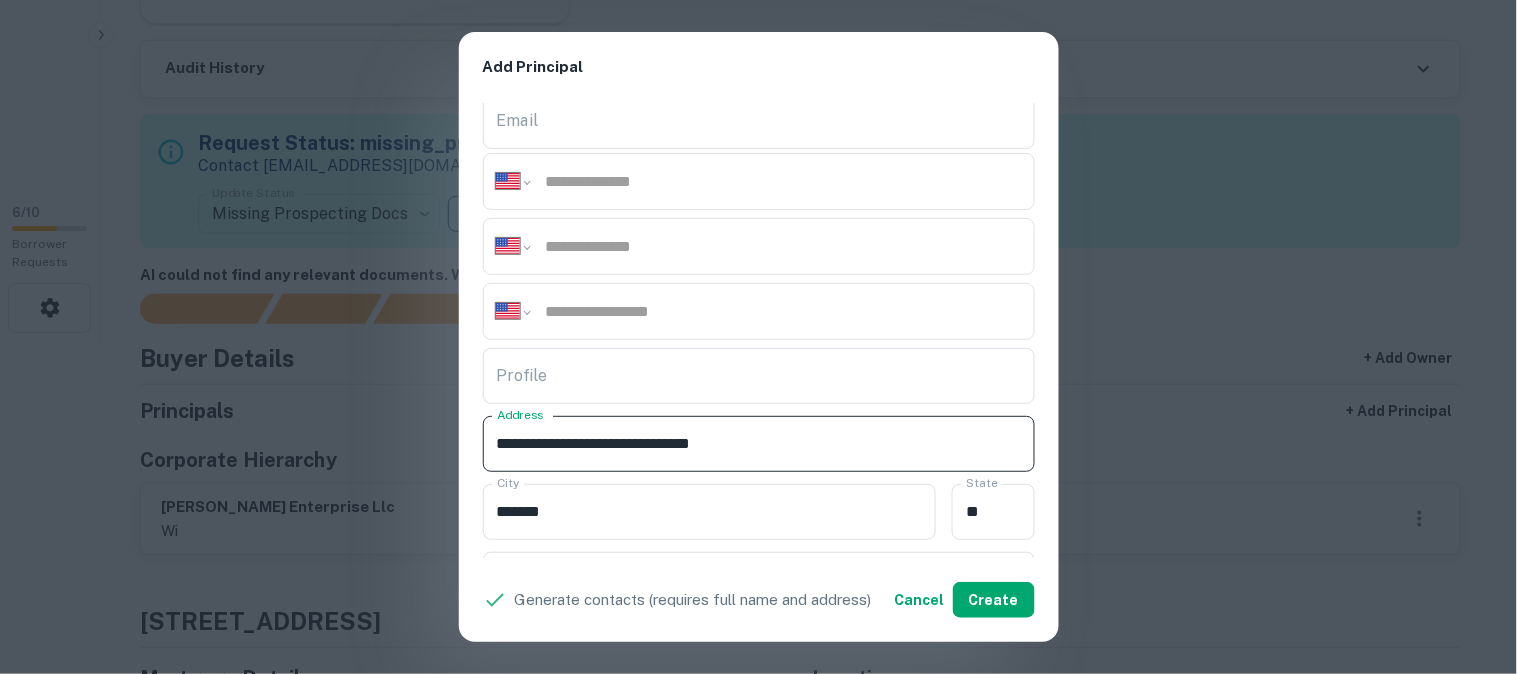 drag, startPoint x: 674, startPoint y: 435, endPoint x: 807, endPoint y: 453, distance: 134.21252 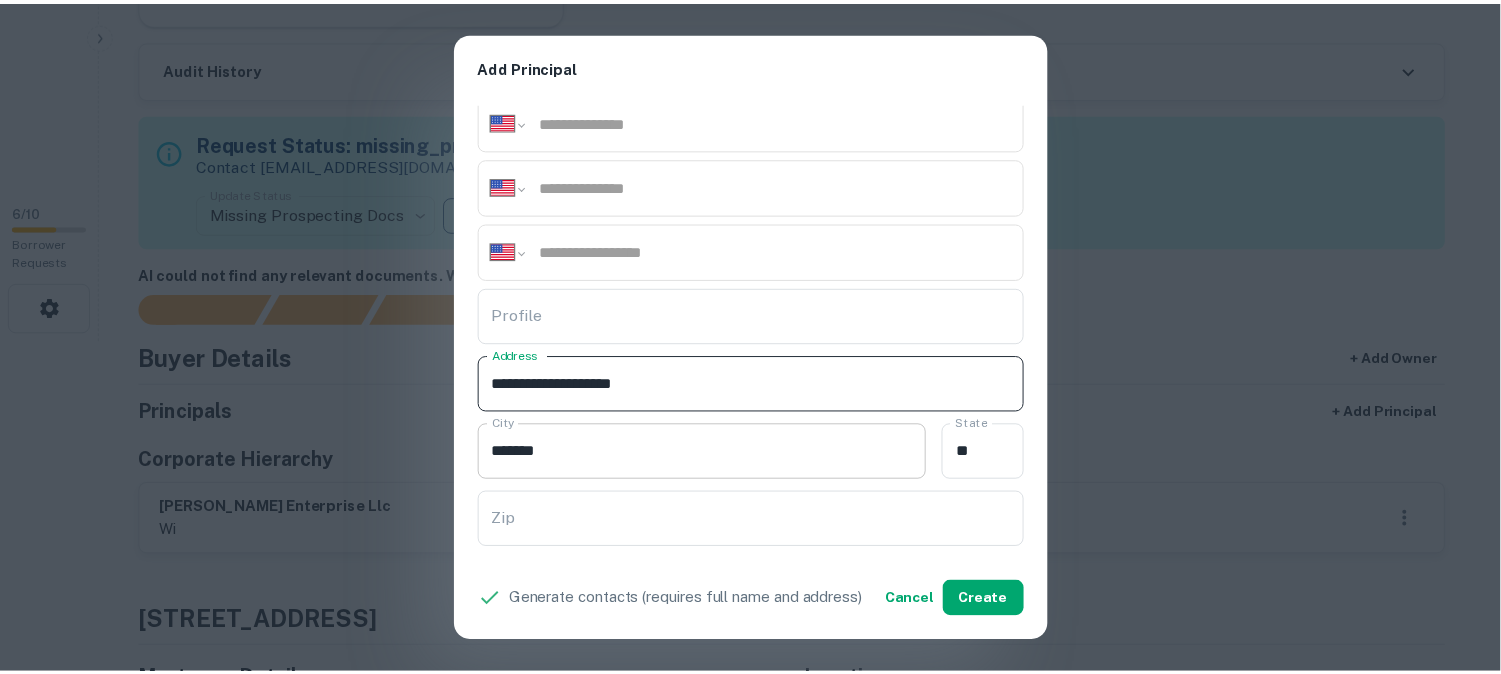 scroll, scrollTop: 444, scrollLeft: 0, axis: vertical 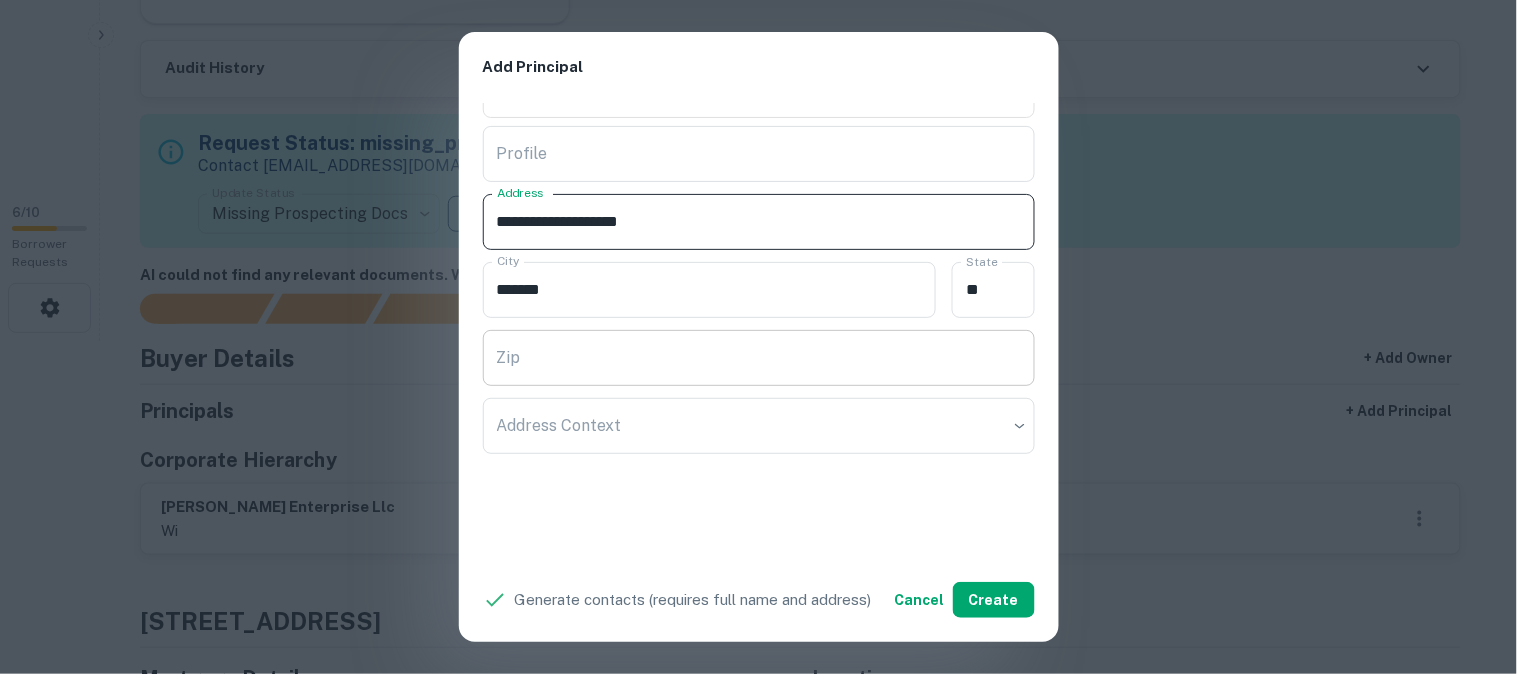 type on "**********" 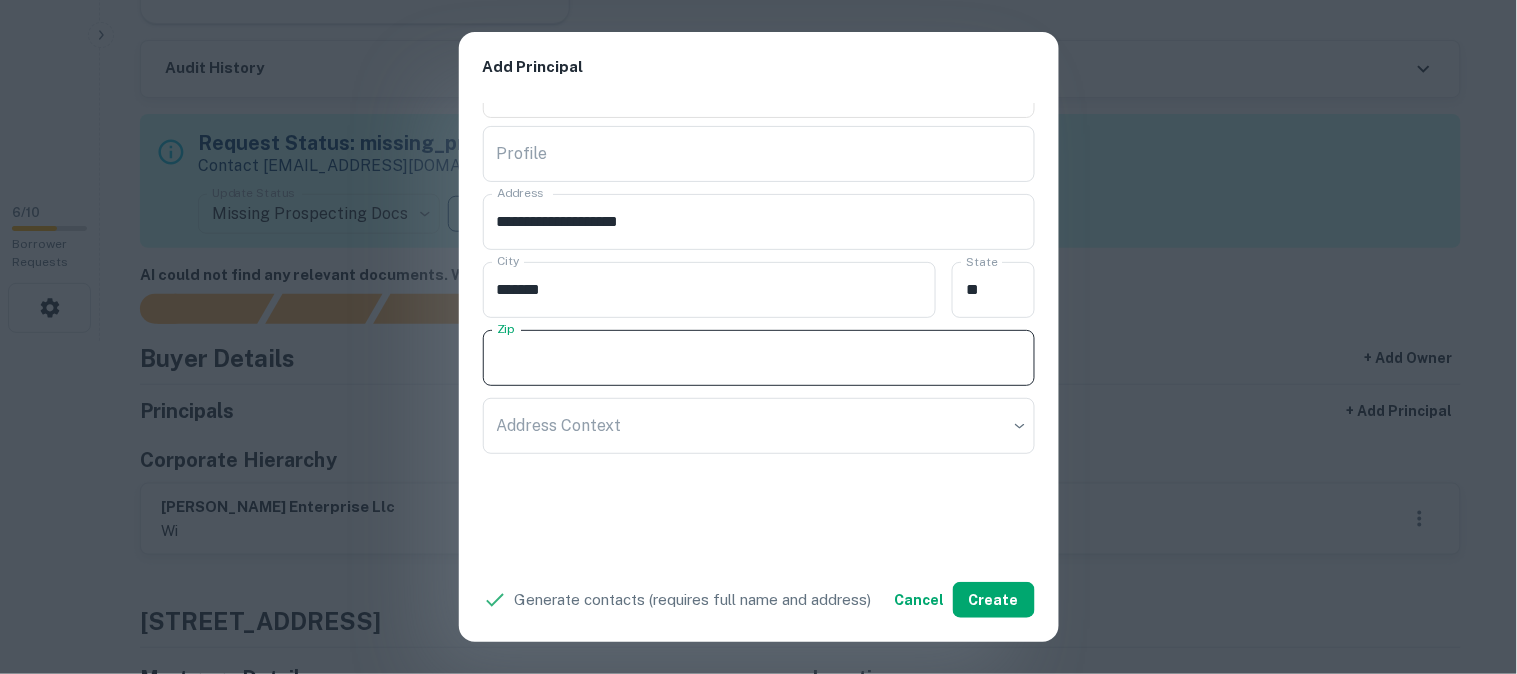 paste on "**********" 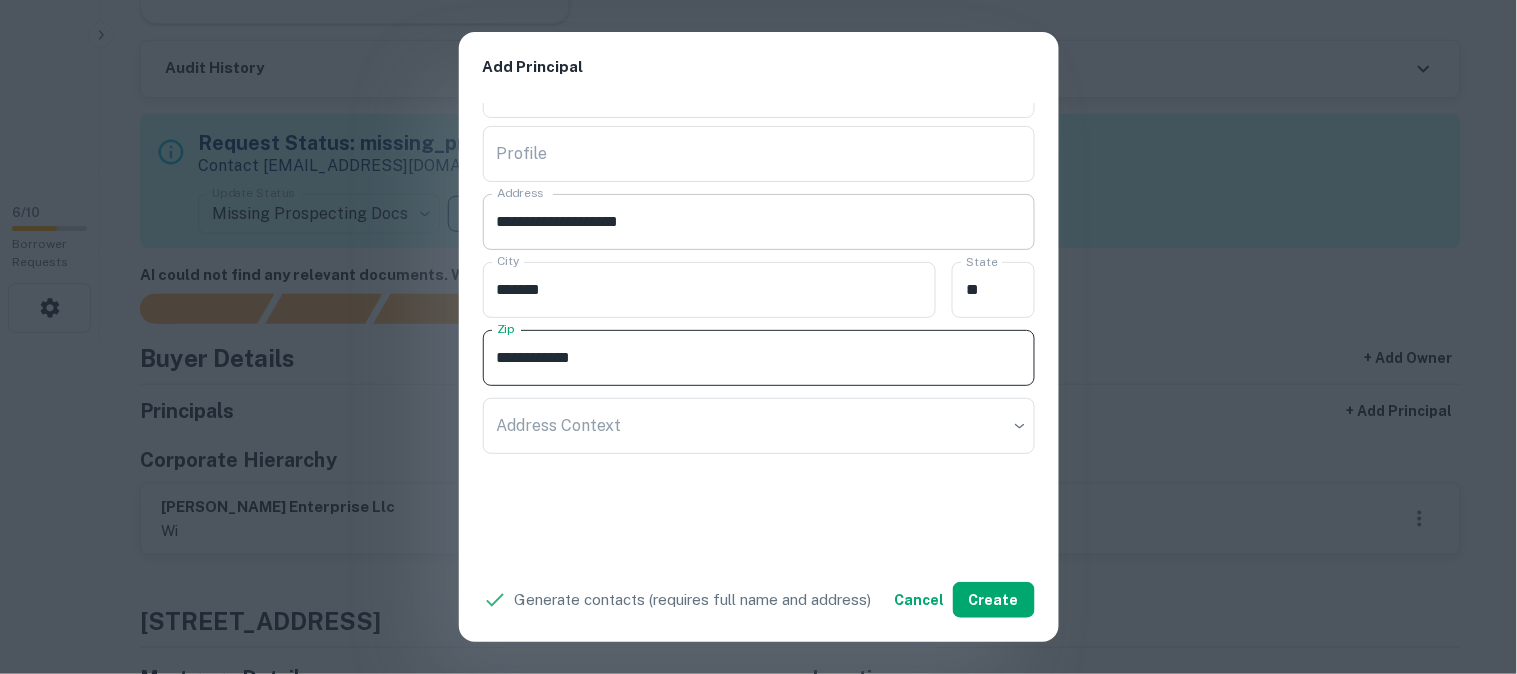 type on "**********" 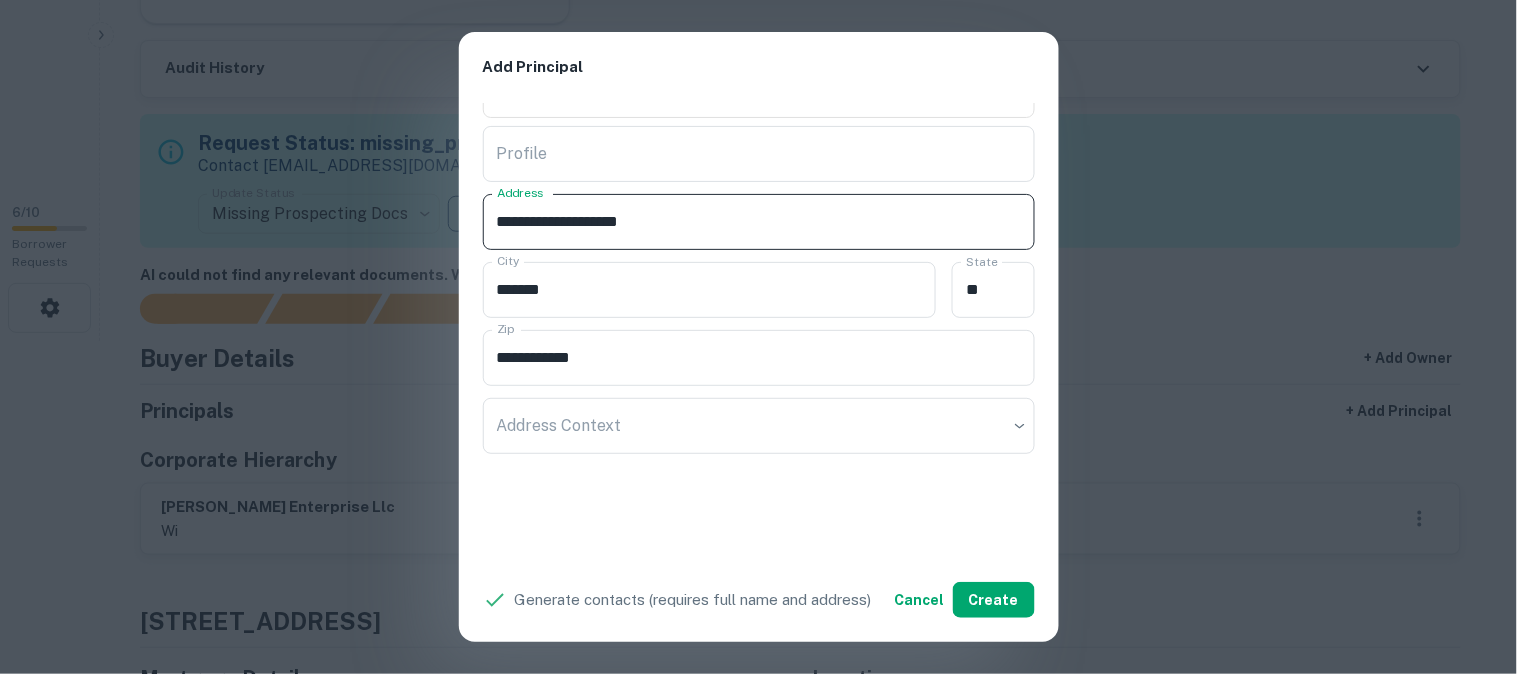 click on "**********" at bounding box center [759, 222] 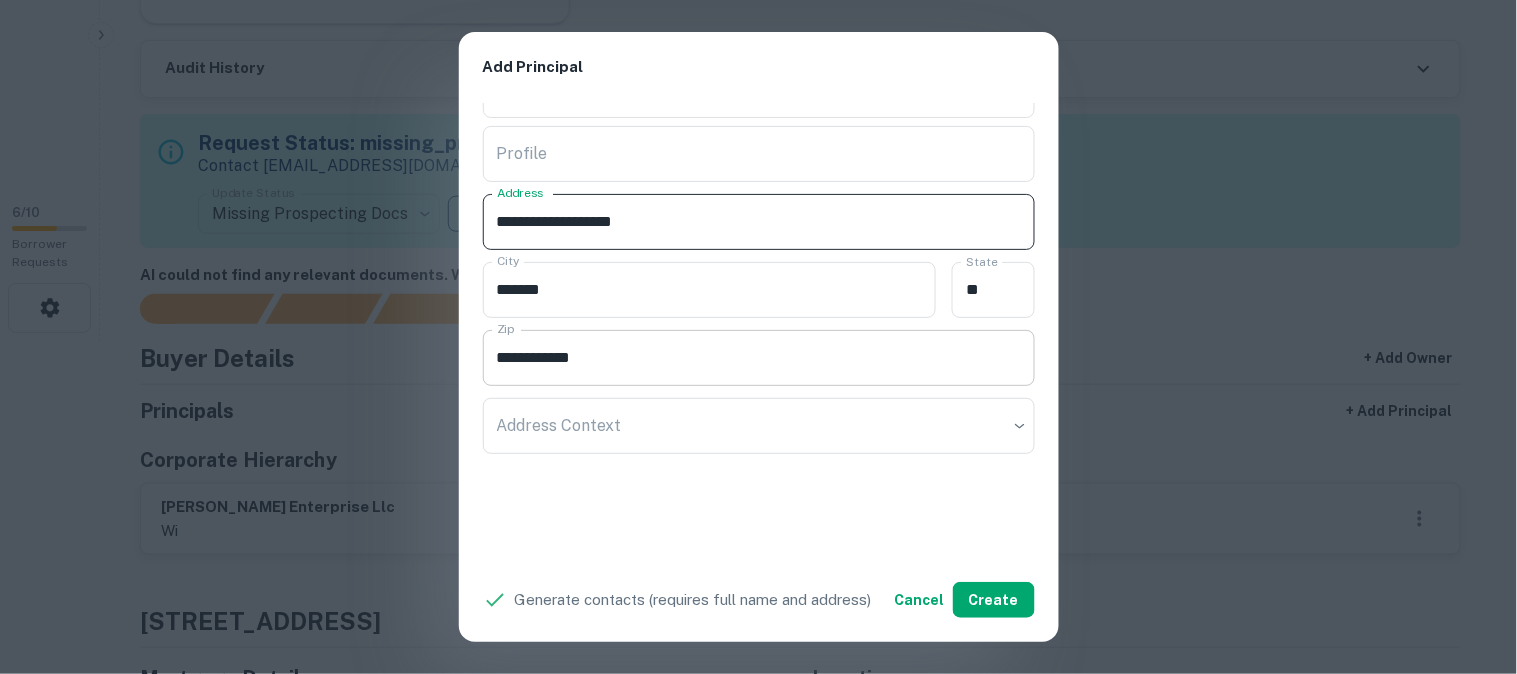 type on "**********" 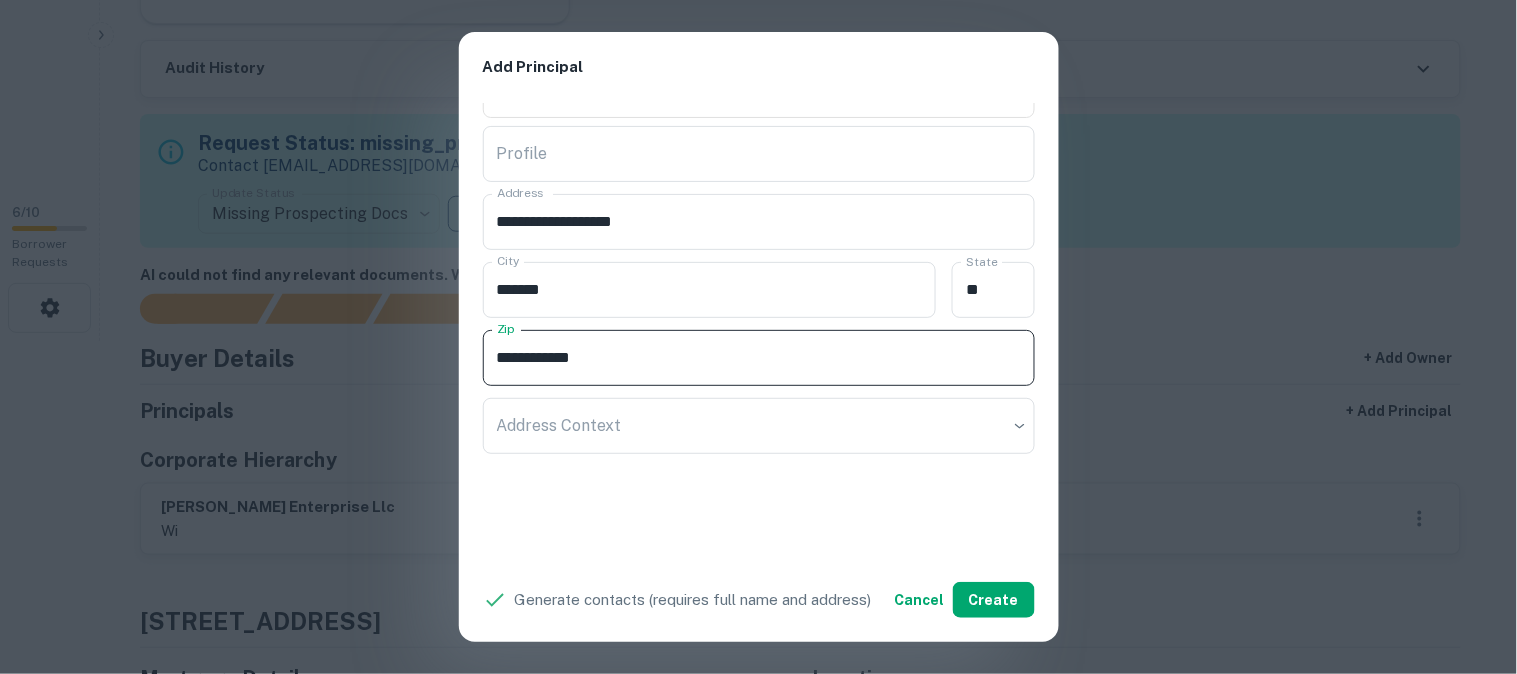 click on "**********" at bounding box center [759, 358] 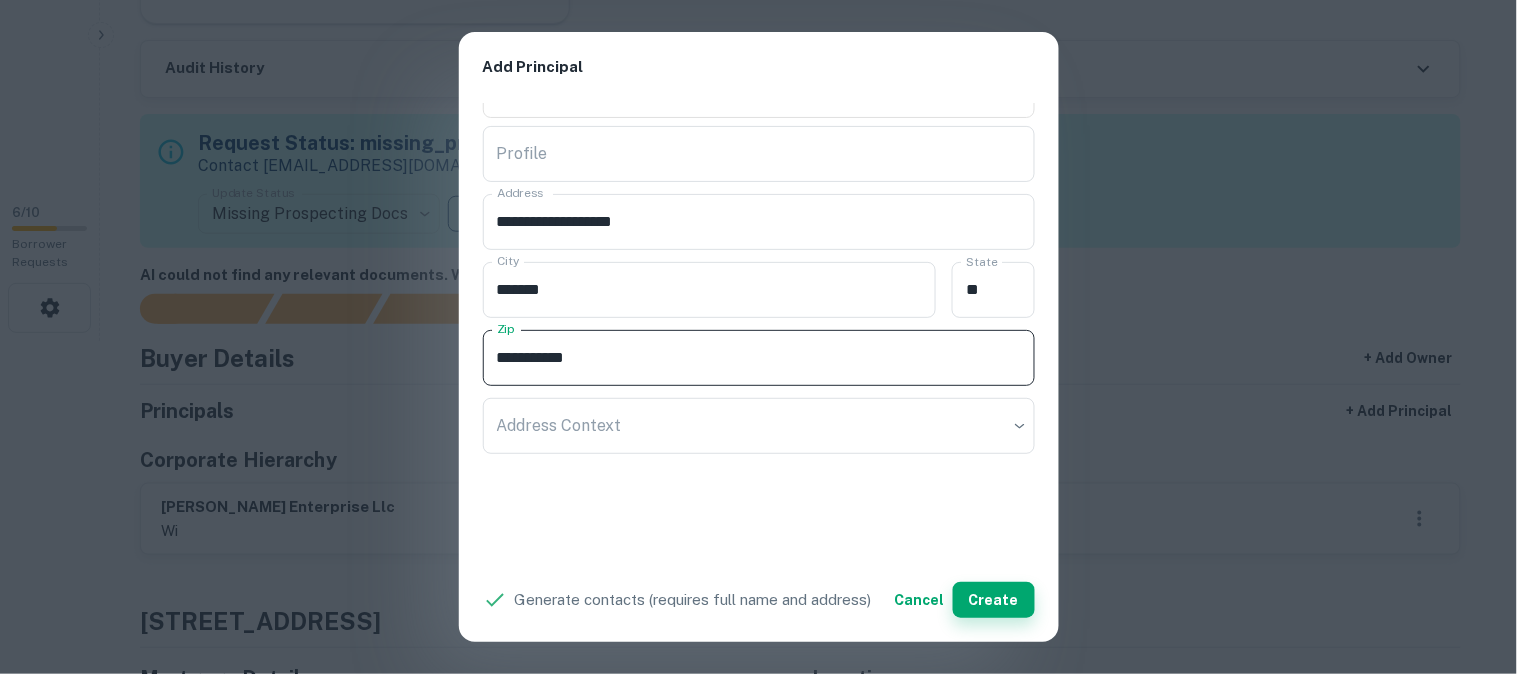 type on "**********" 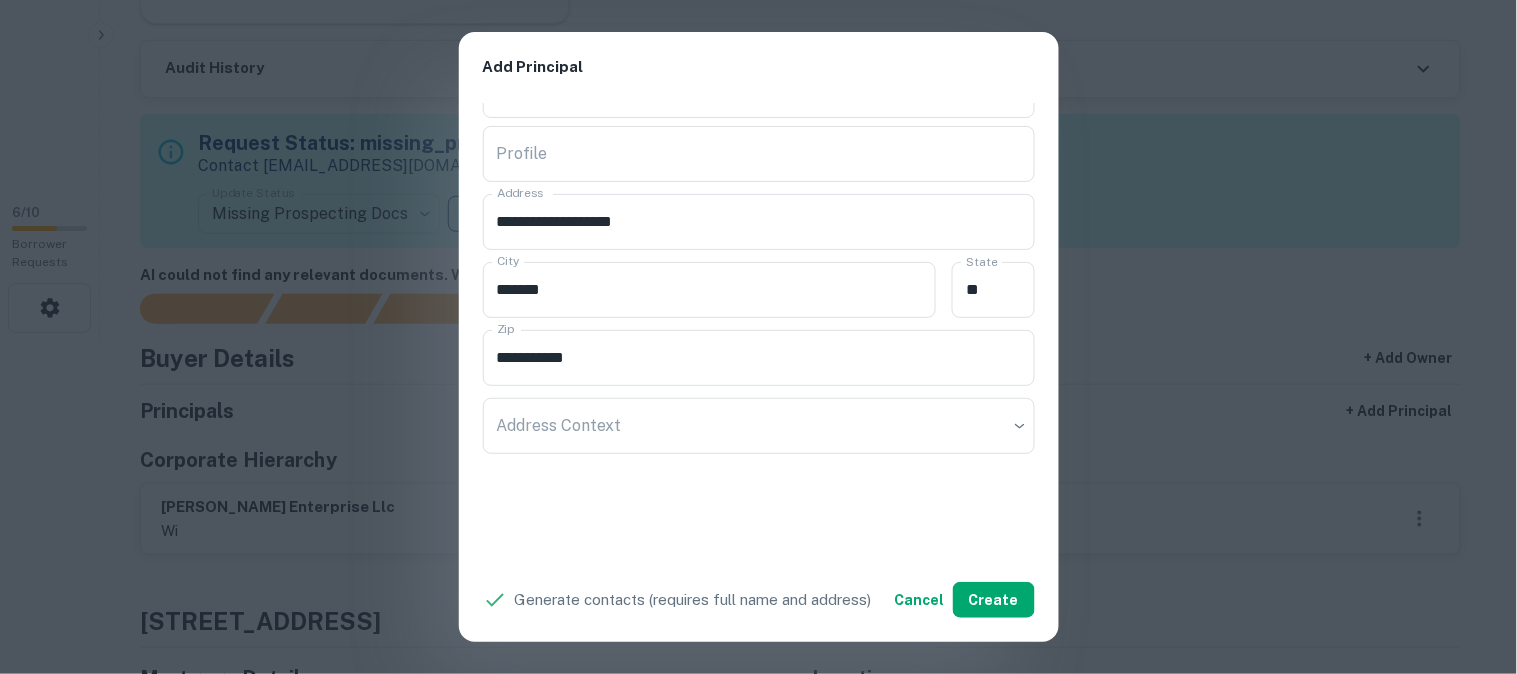 click on "**********" at bounding box center (758, 337) 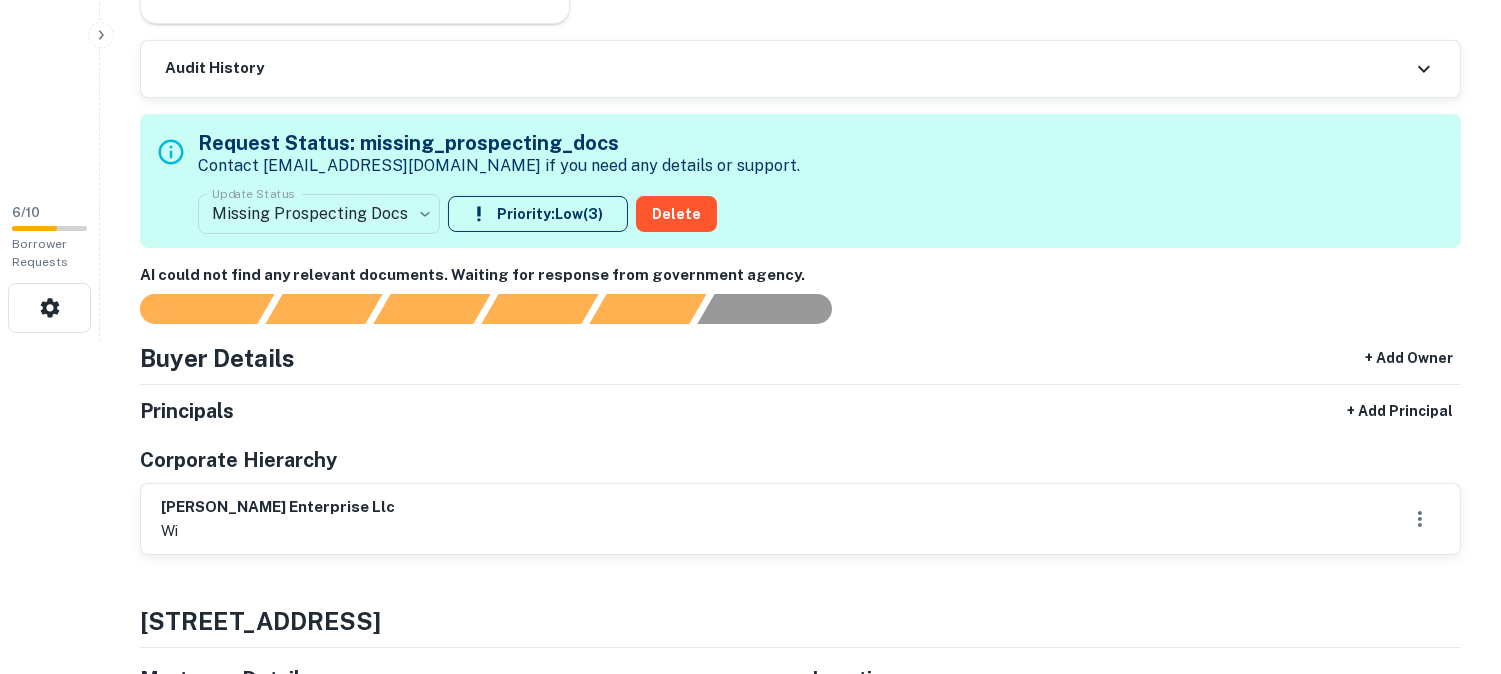 click on "**********" at bounding box center [750, 4] 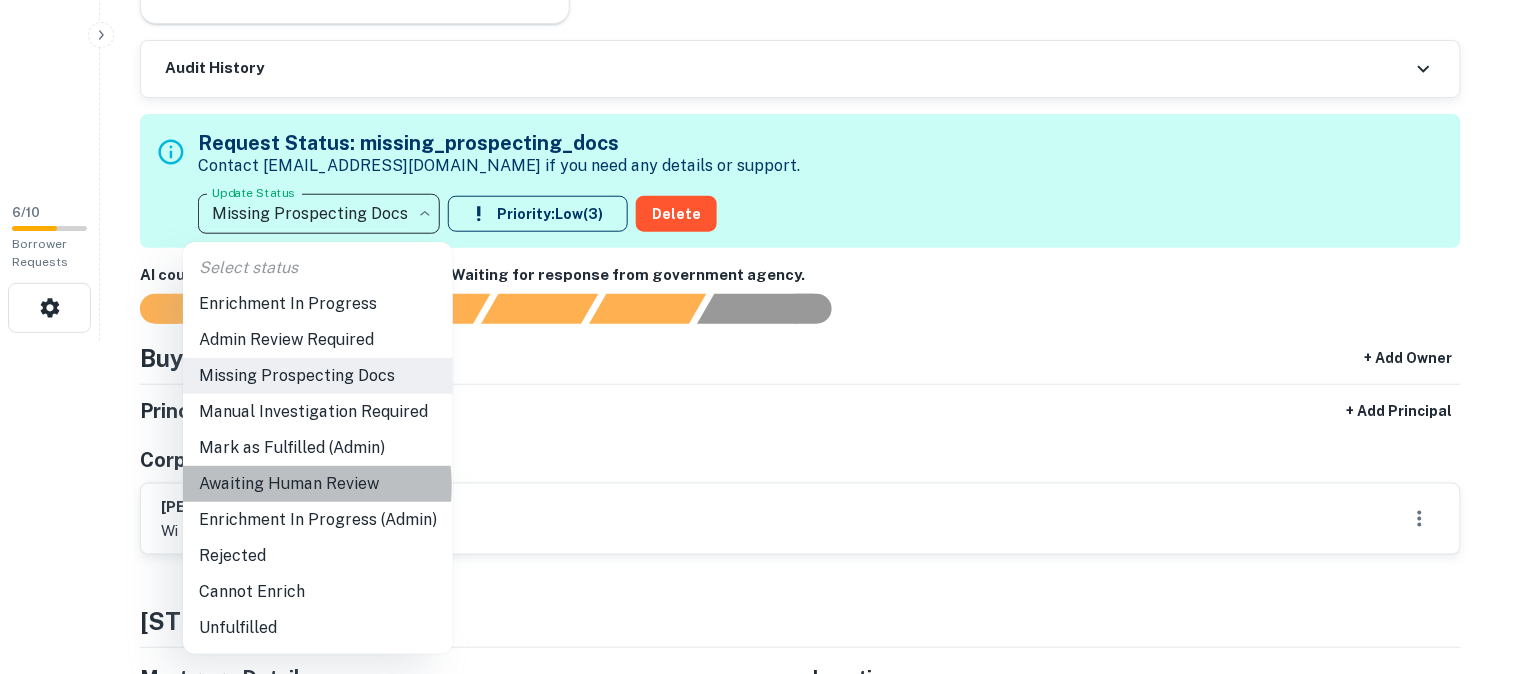 click on "Awaiting Human Review" at bounding box center (318, 484) 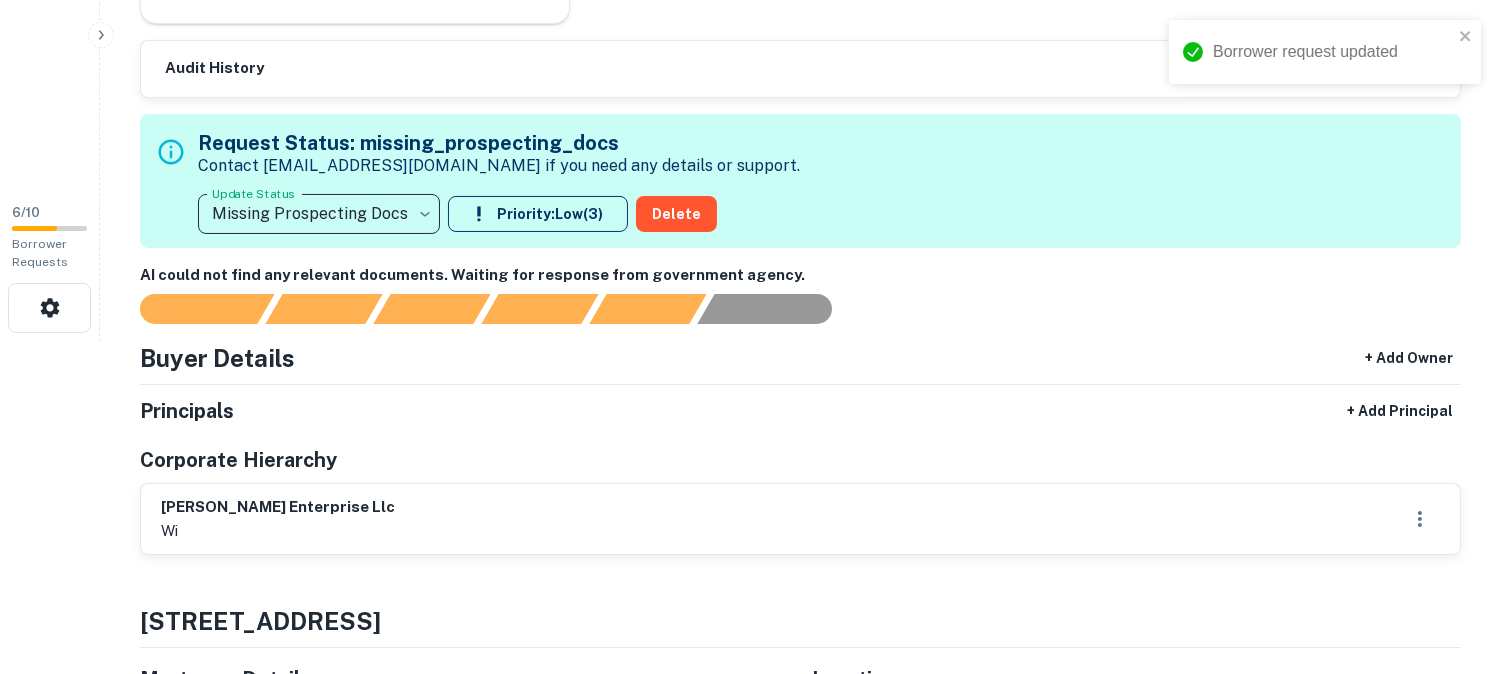 type on "**********" 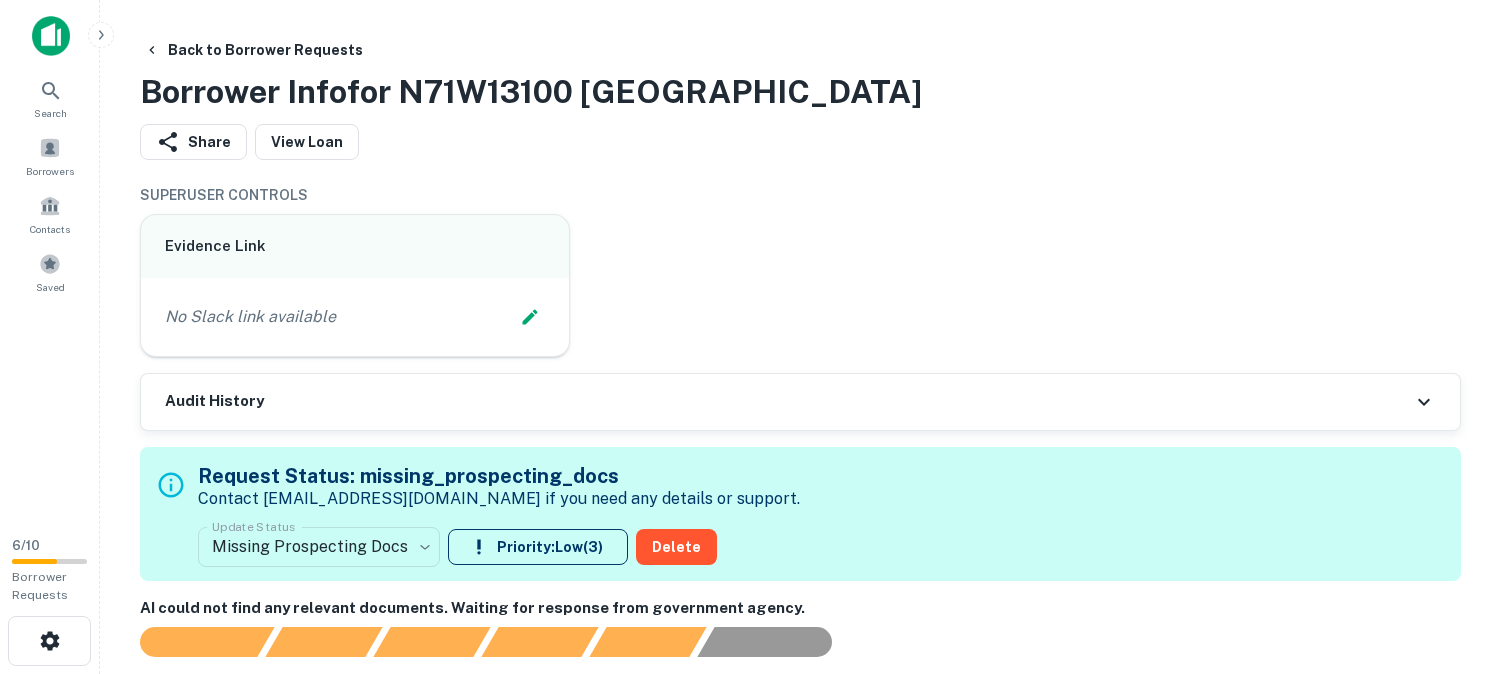 scroll, scrollTop: 0, scrollLeft: 0, axis: both 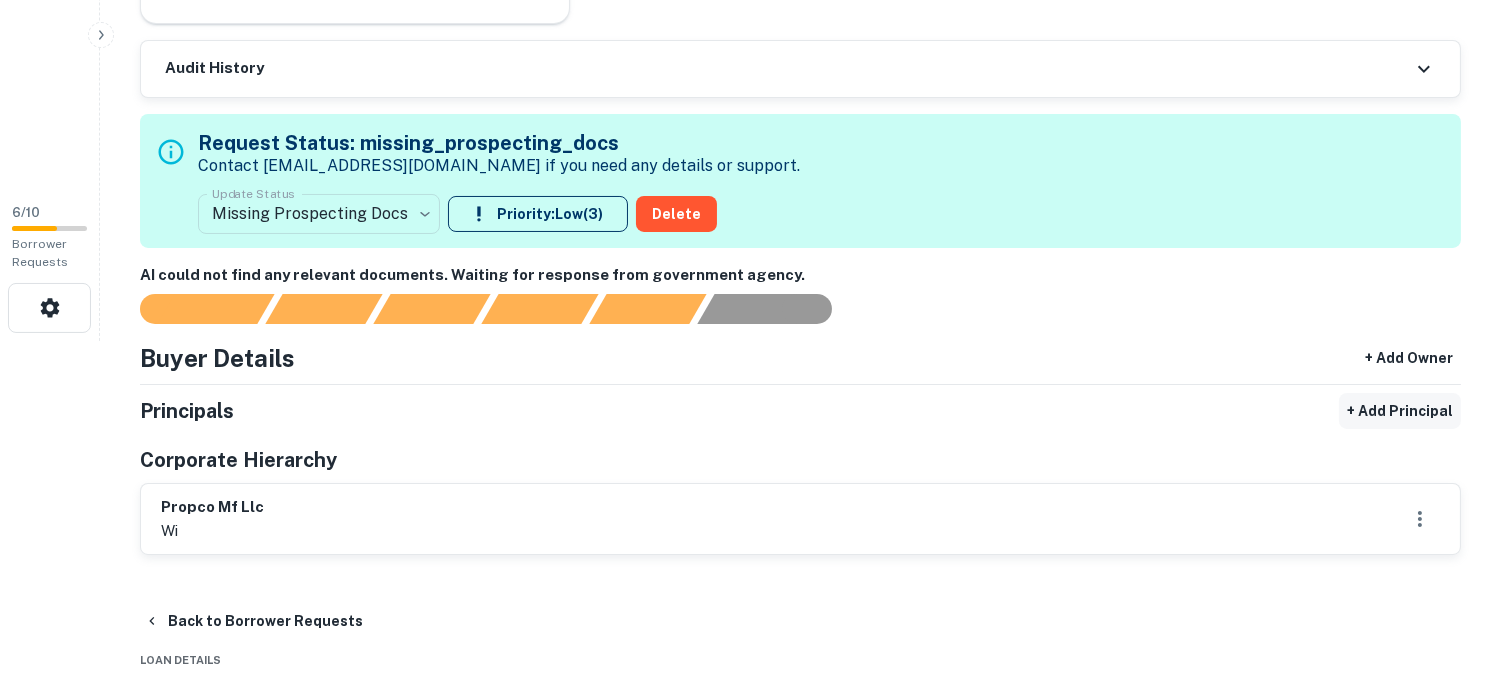 click on "+ Add Principal" at bounding box center (1400, 411) 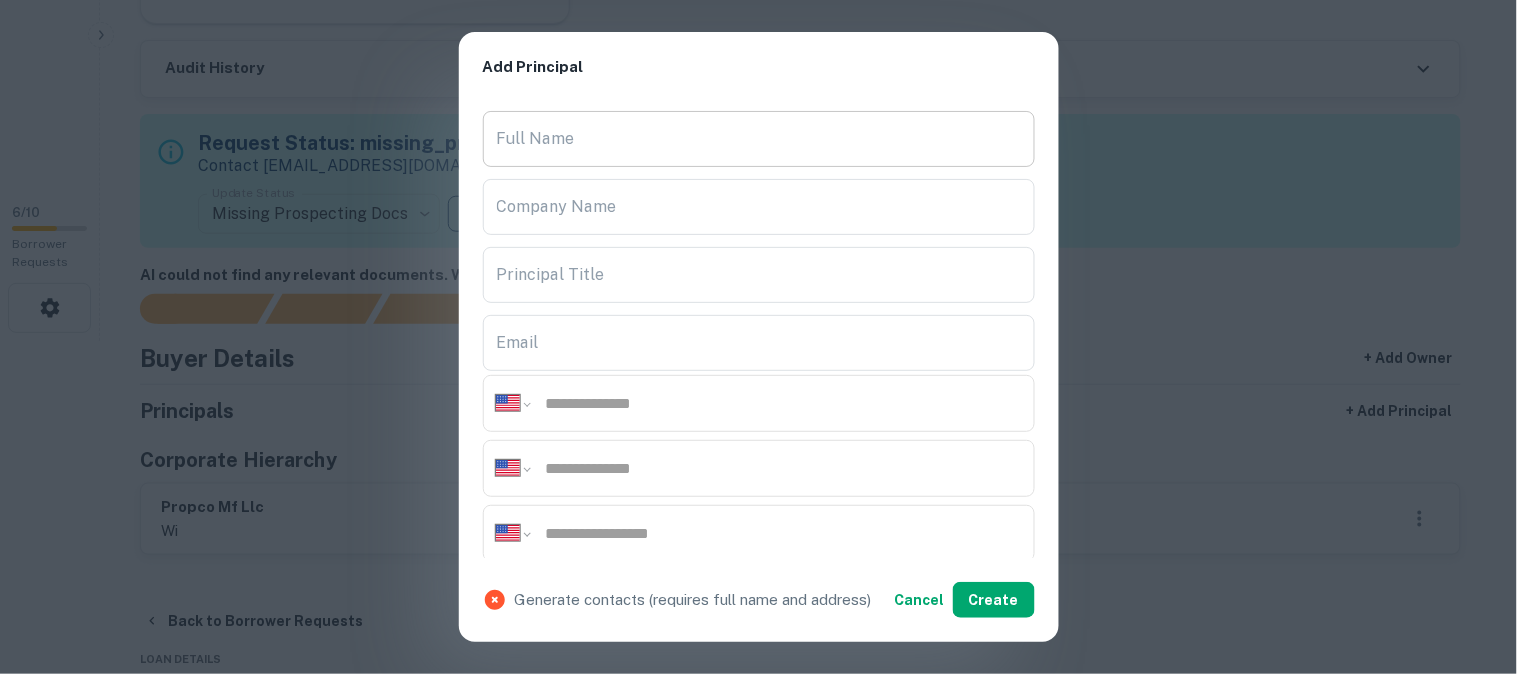 click on "Full Name" at bounding box center [759, 139] 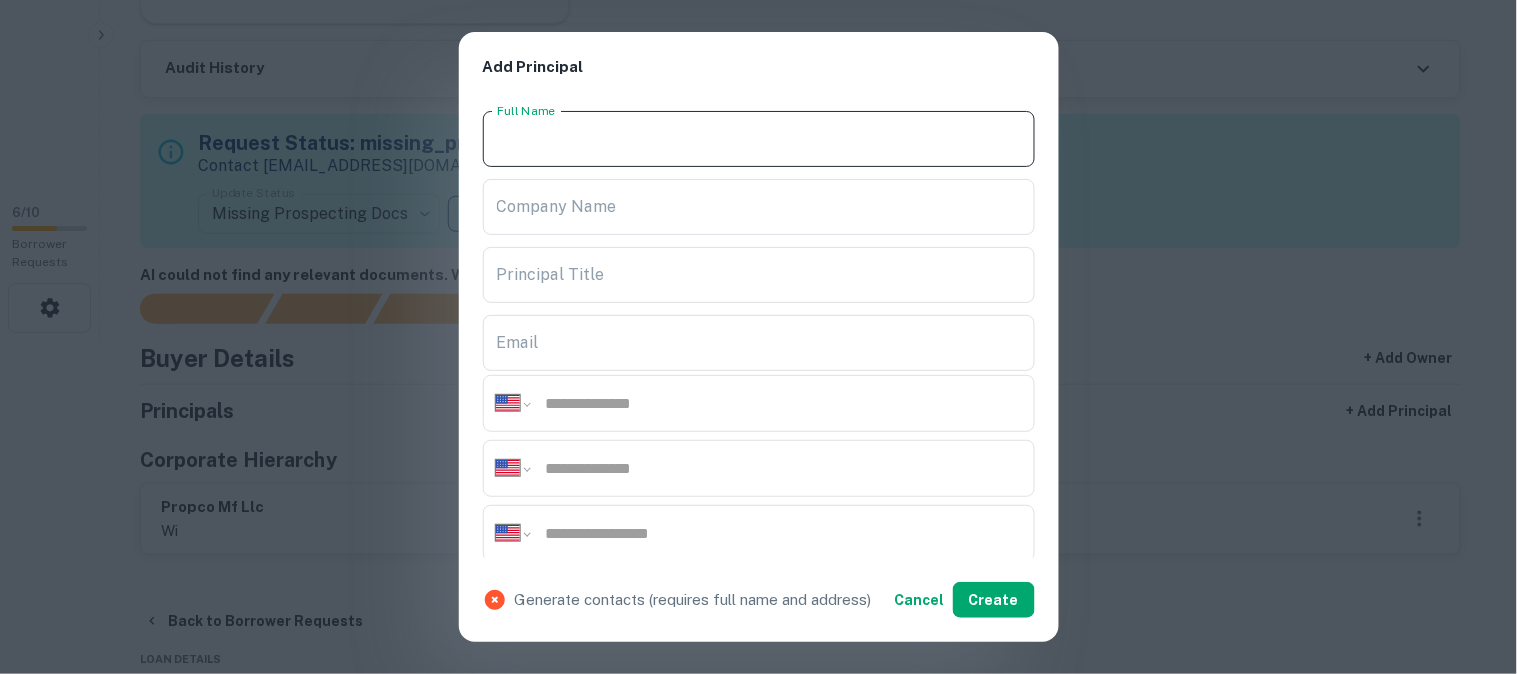 paste on "**********" 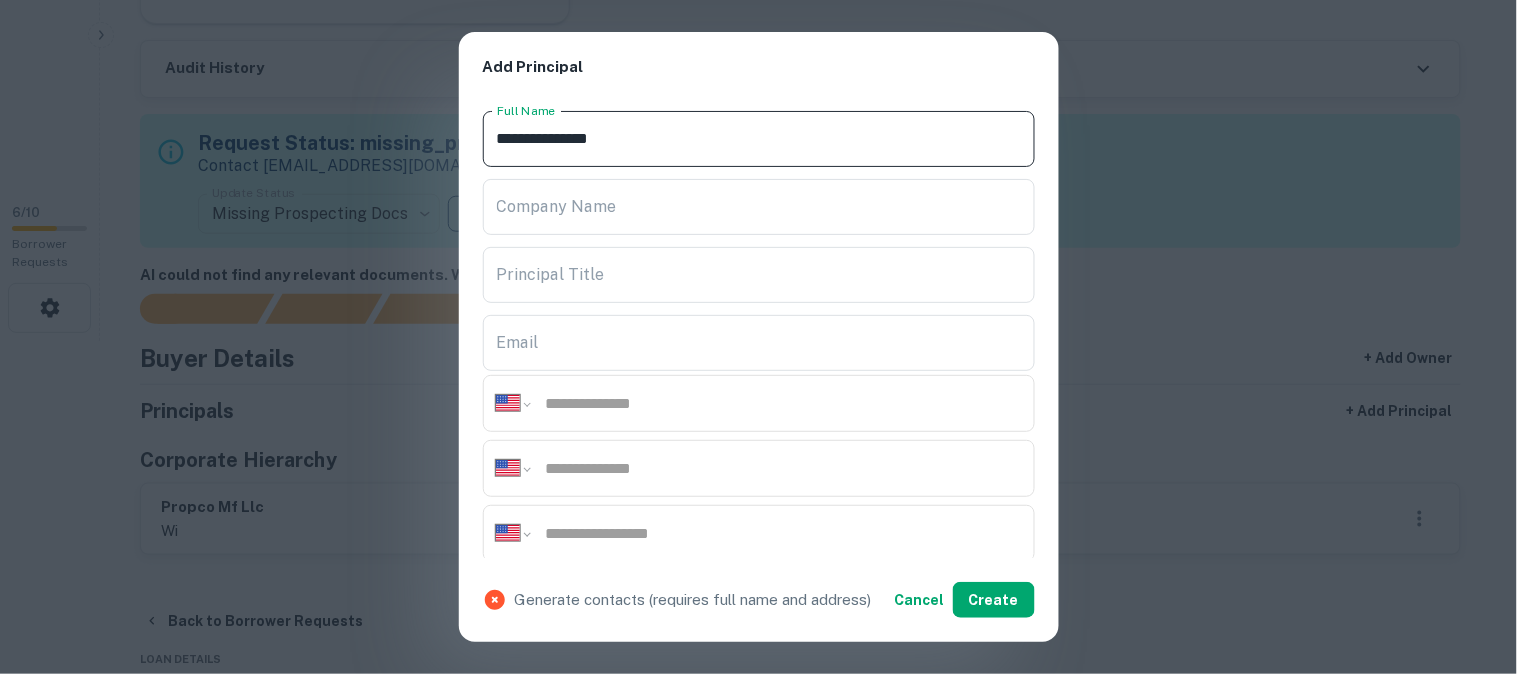type on "**********" 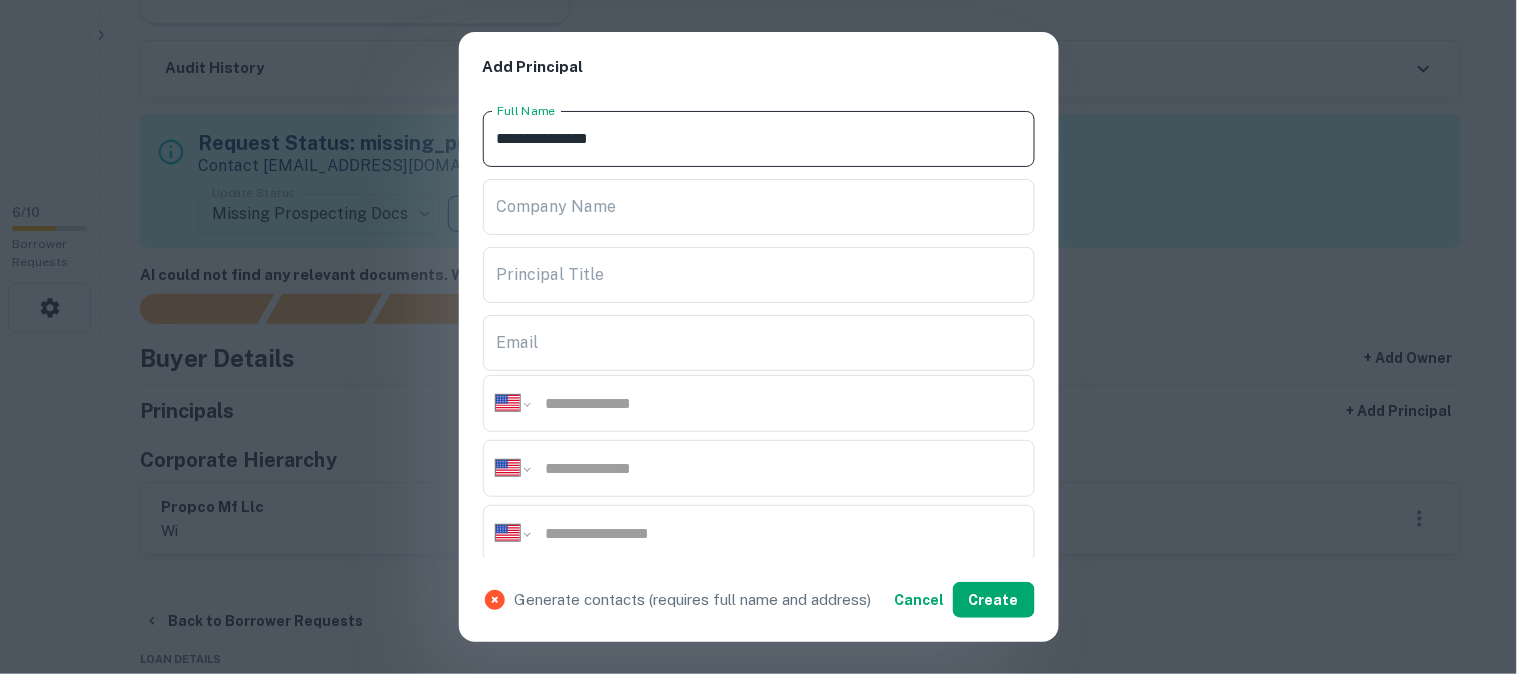 scroll, scrollTop: 222, scrollLeft: 0, axis: vertical 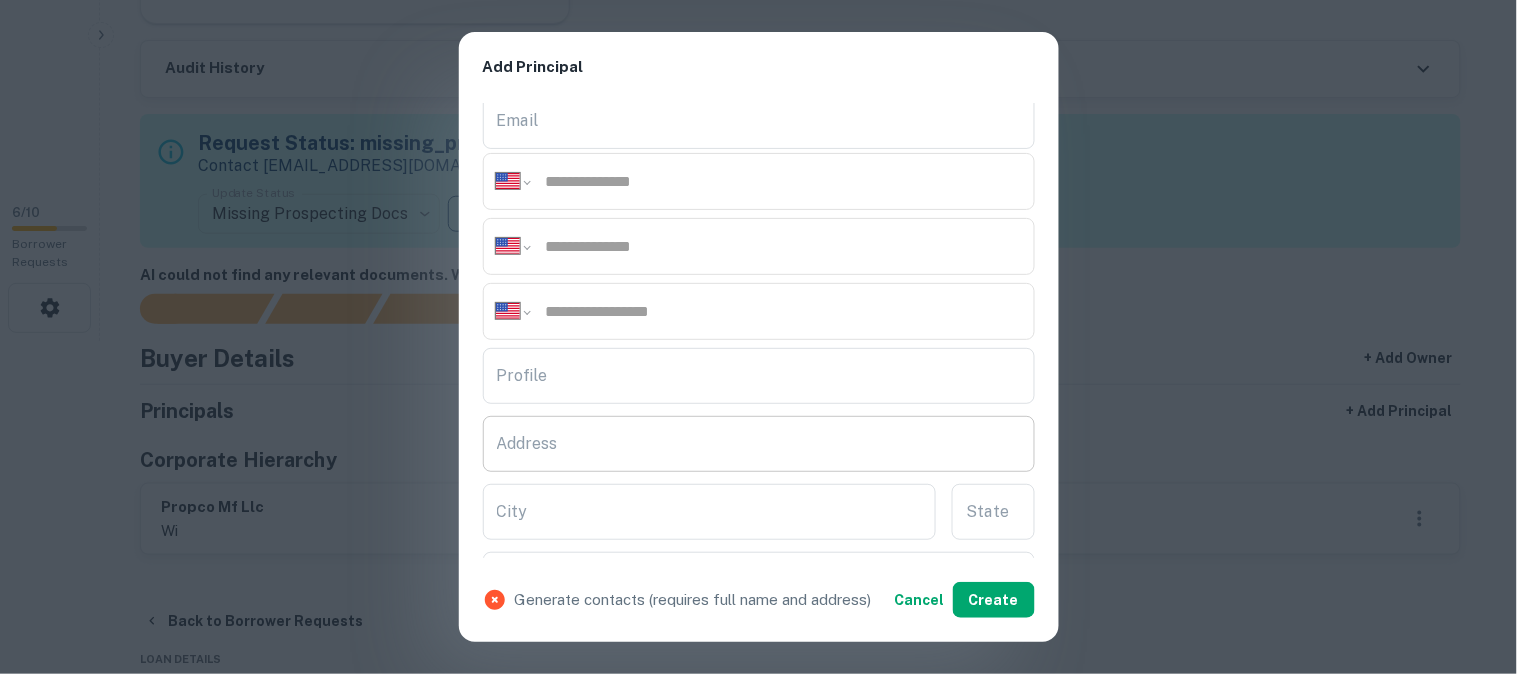click on "Address" at bounding box center (759, 444) 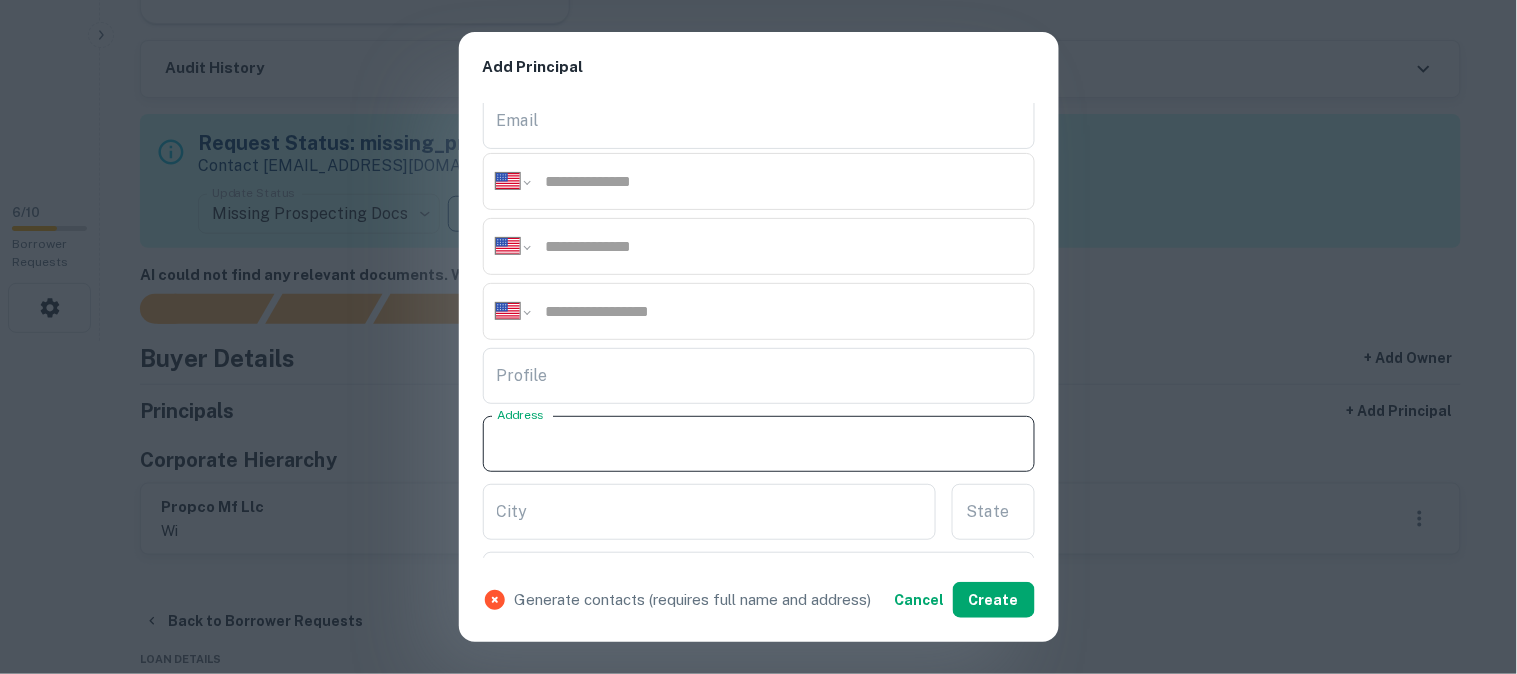 paste on "**********" 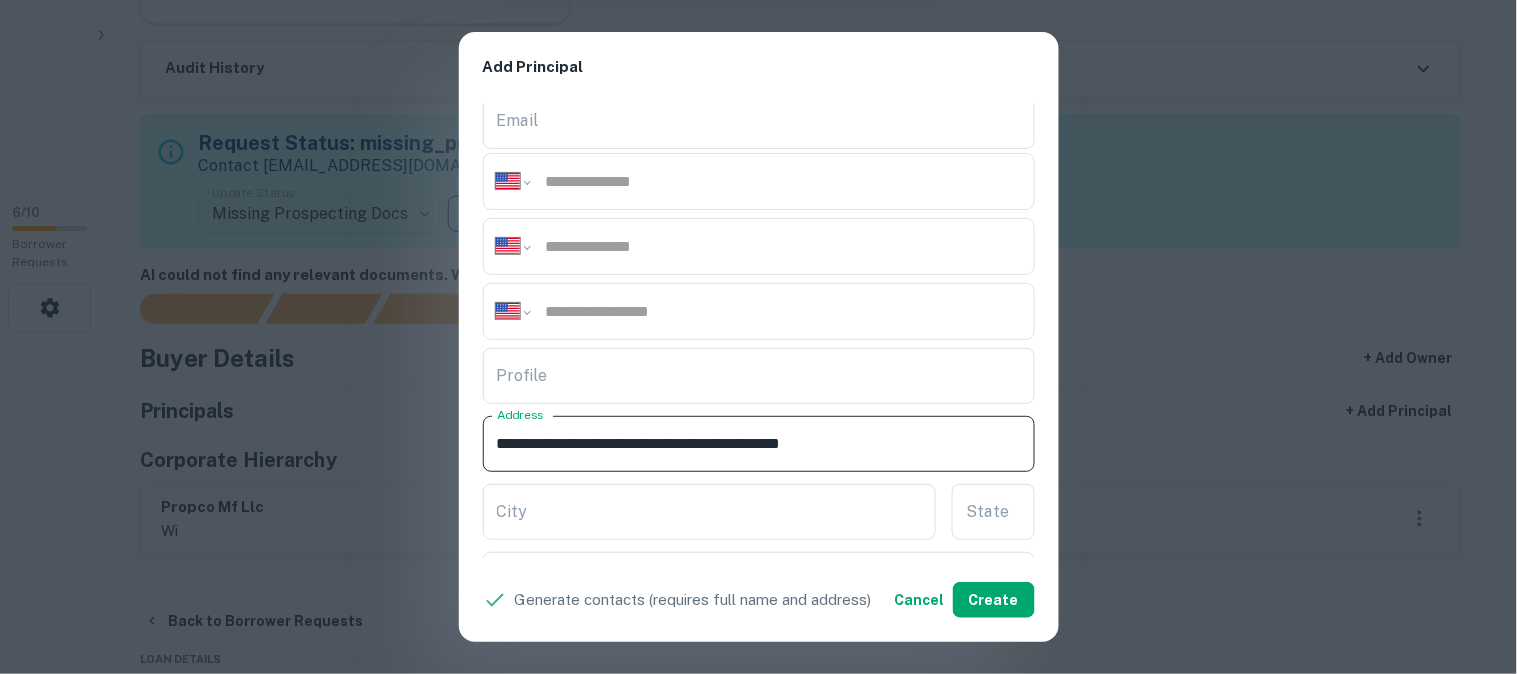 drag, startPoint x: 735, startPoint y: 441, endPoint x: 825, endPoint y: 451, distance: 90.55385 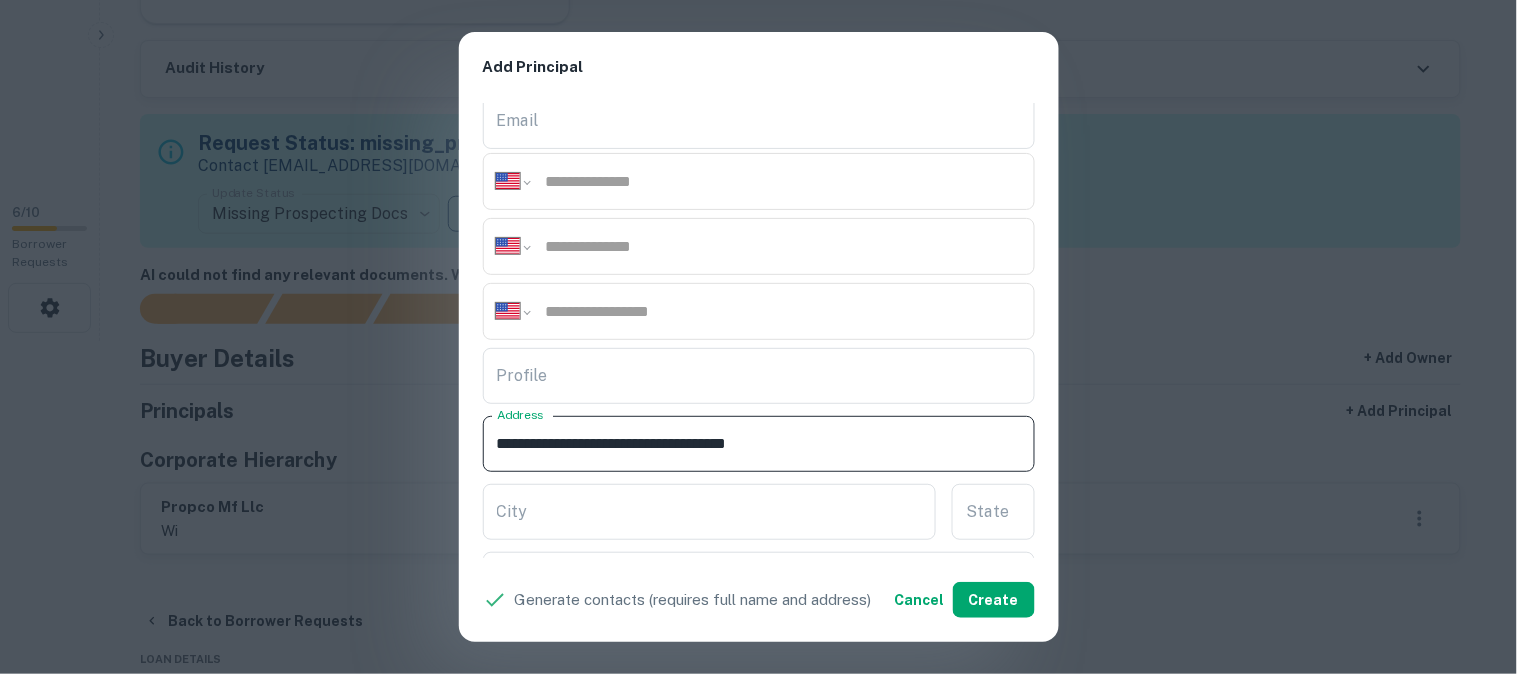 click on "City  City" at bounding box center (710, 510) 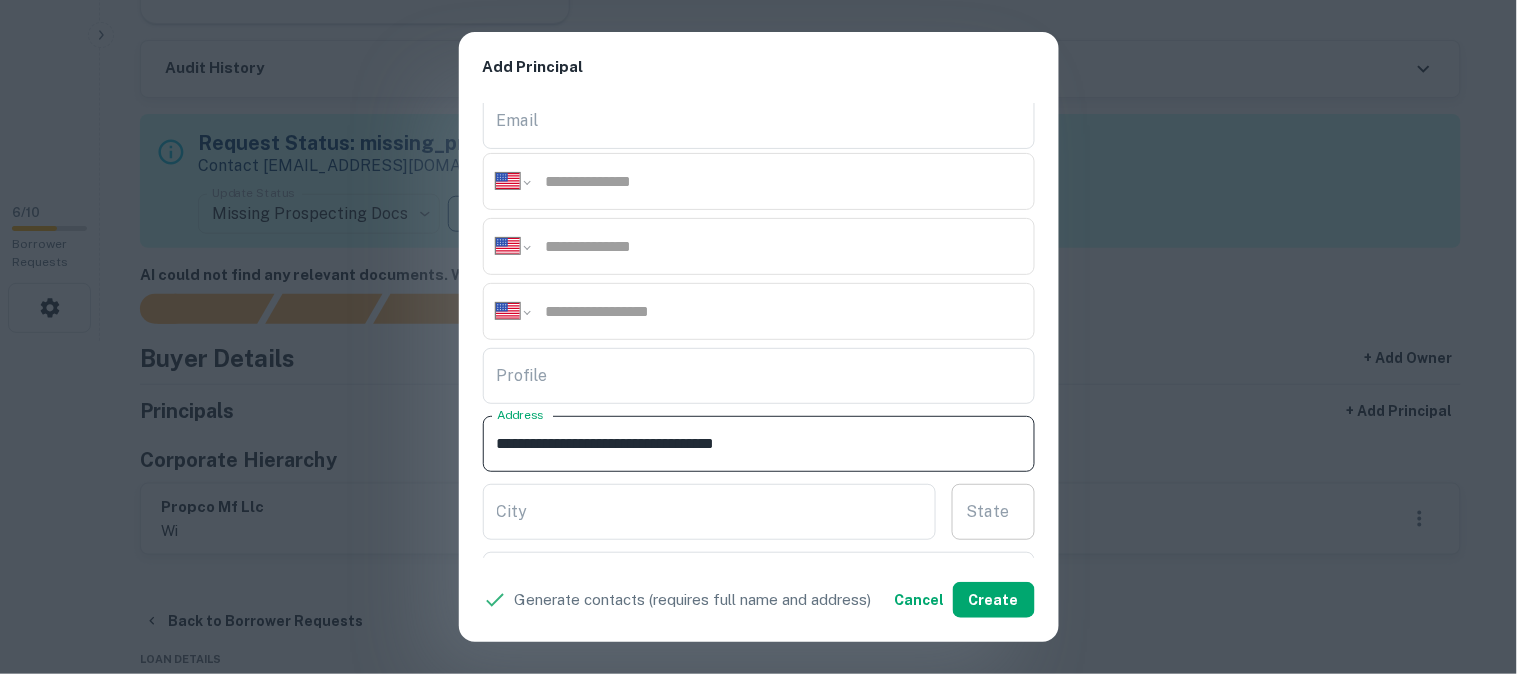 type on "**********" 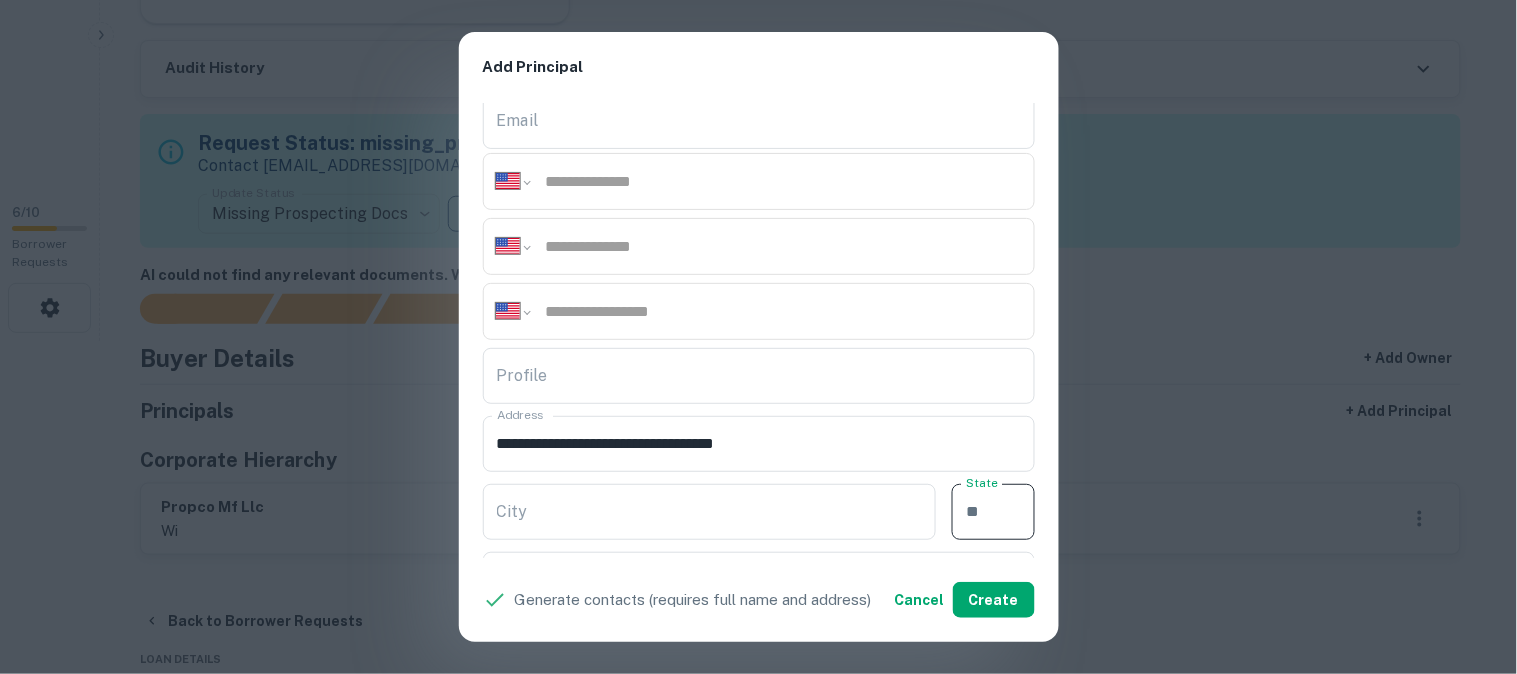 paste on "**" 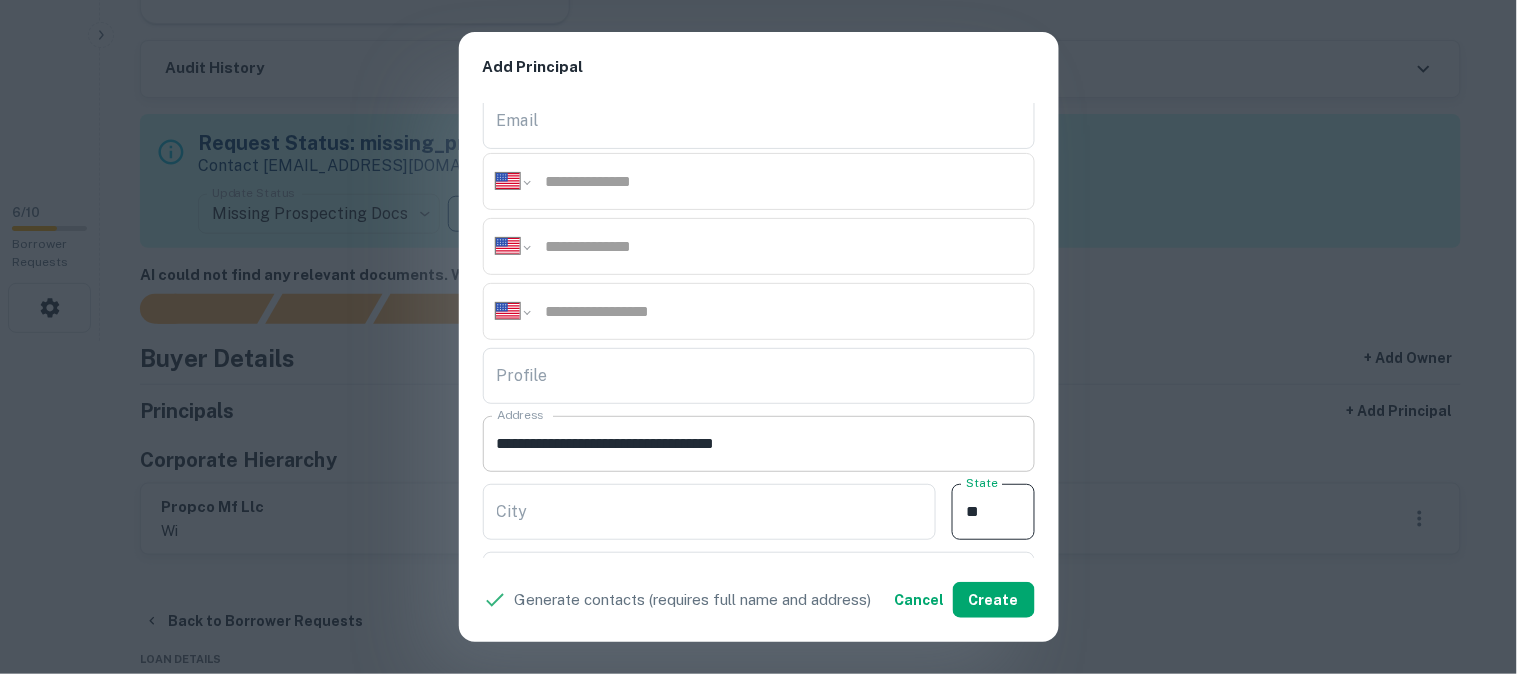 type on "**" 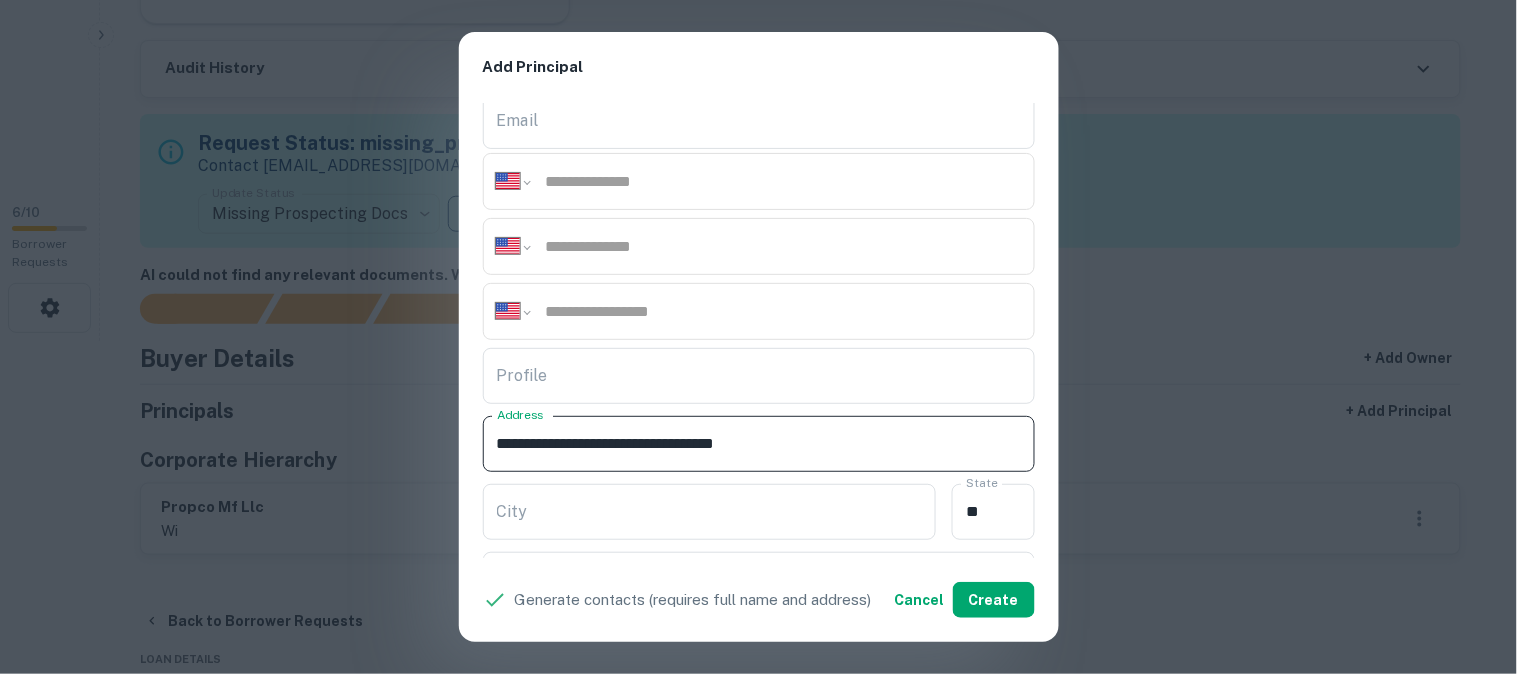 drag, startPoint x: 768, startPoint y: 443, endPoint x: 833, endPoint y: 448, distance: 65.192024 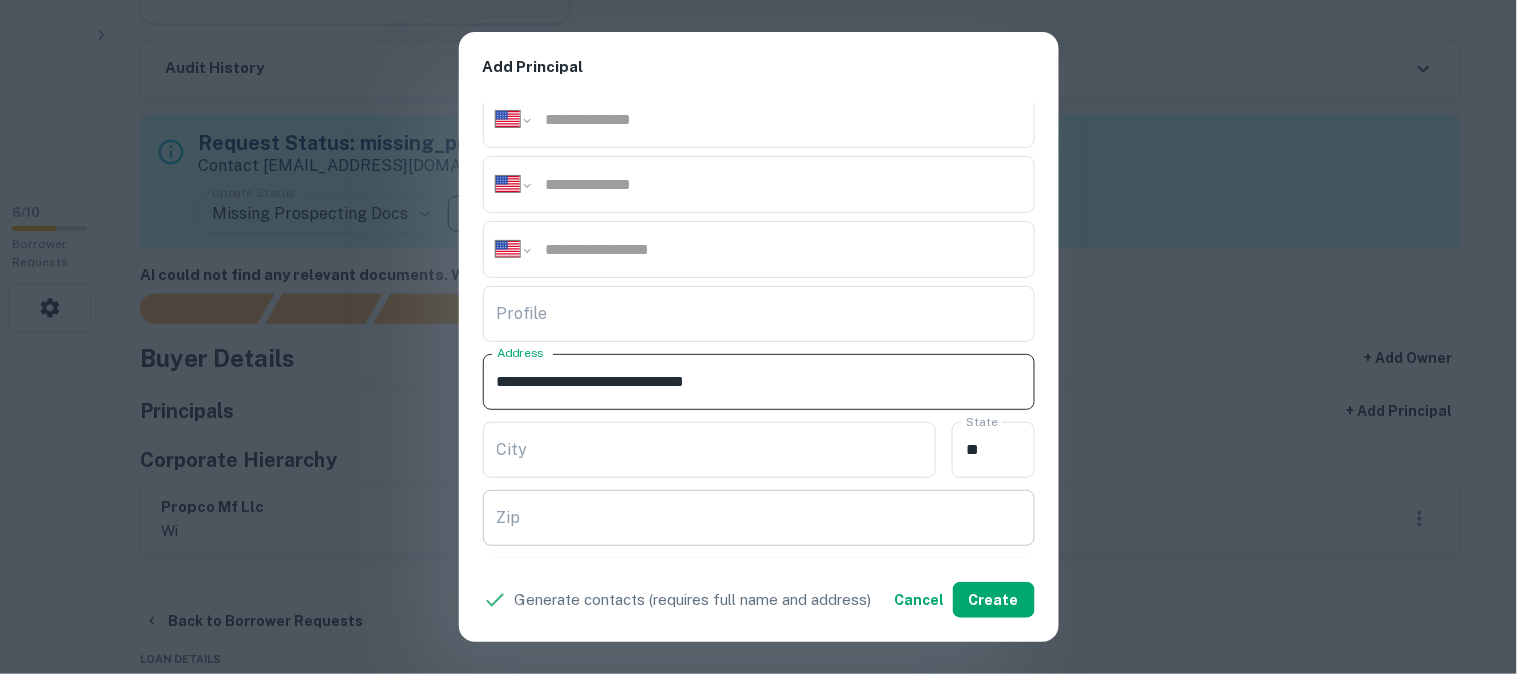 scroll, scrollTop: 333, scrollLeft: 0, axis: vertical 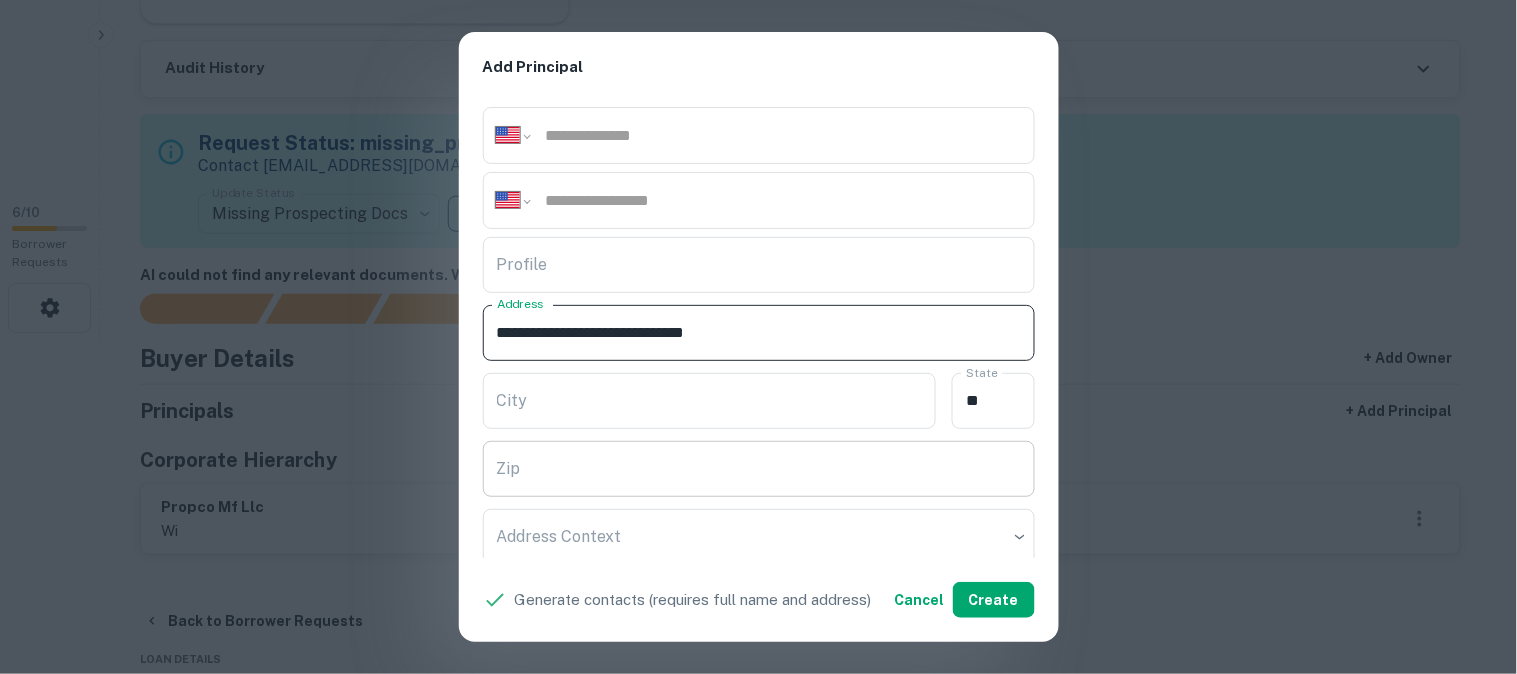 type on "**********" 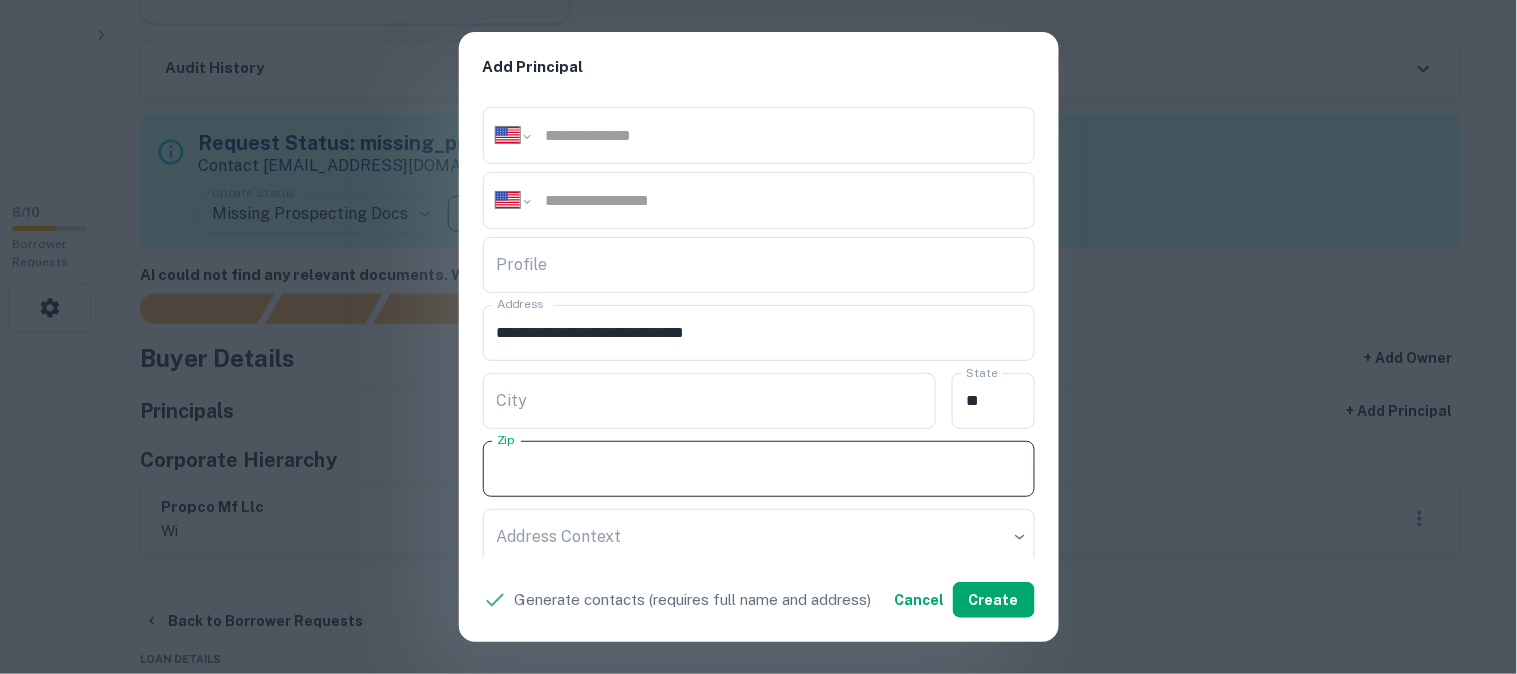 paste on "*****" 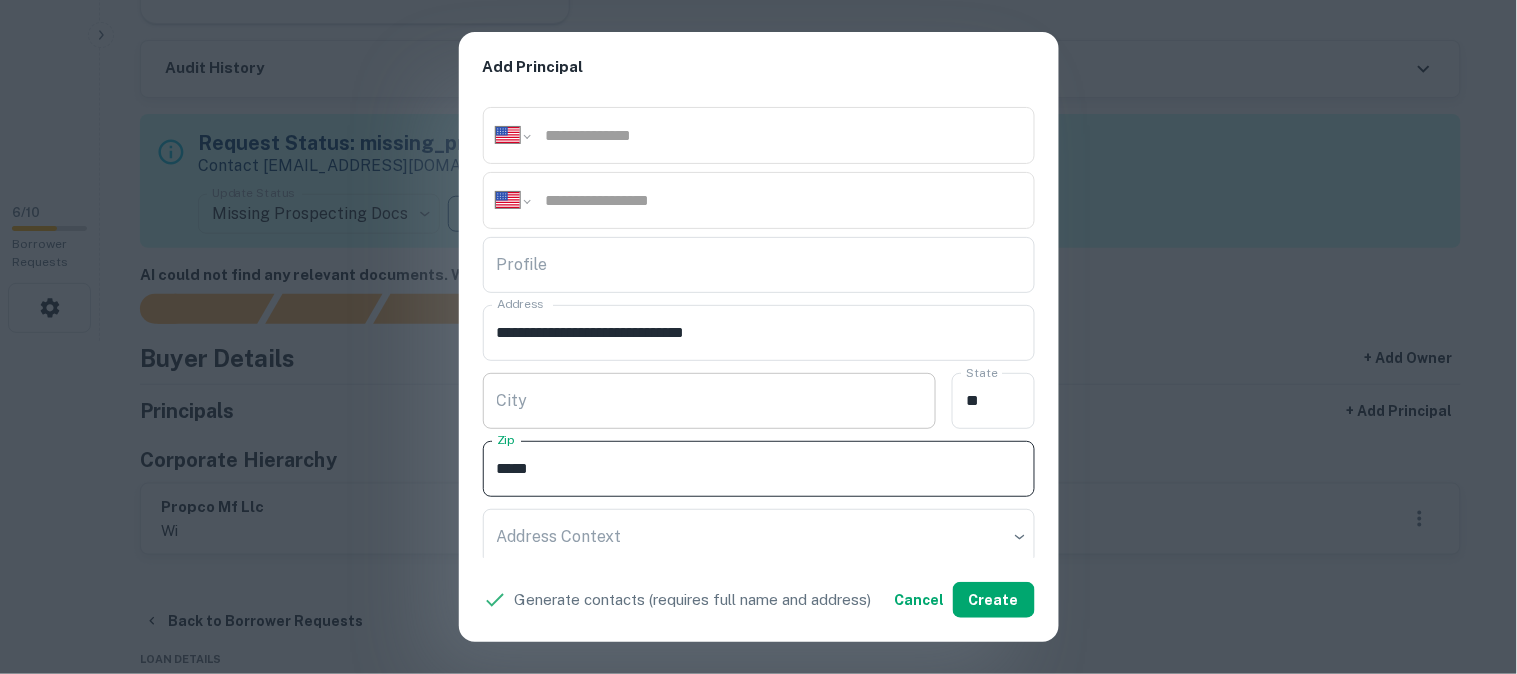 type on "*****" 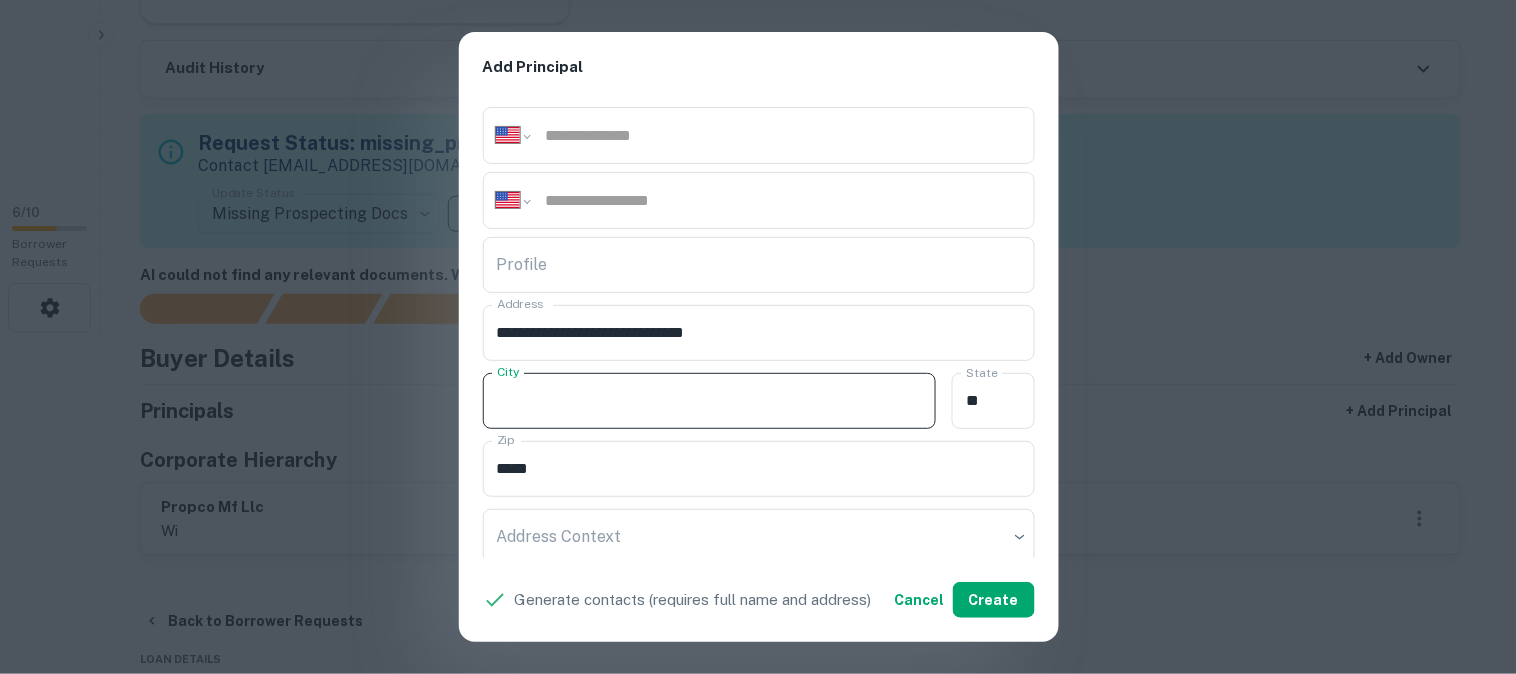 click on "City" at bounding box center (710, 401) 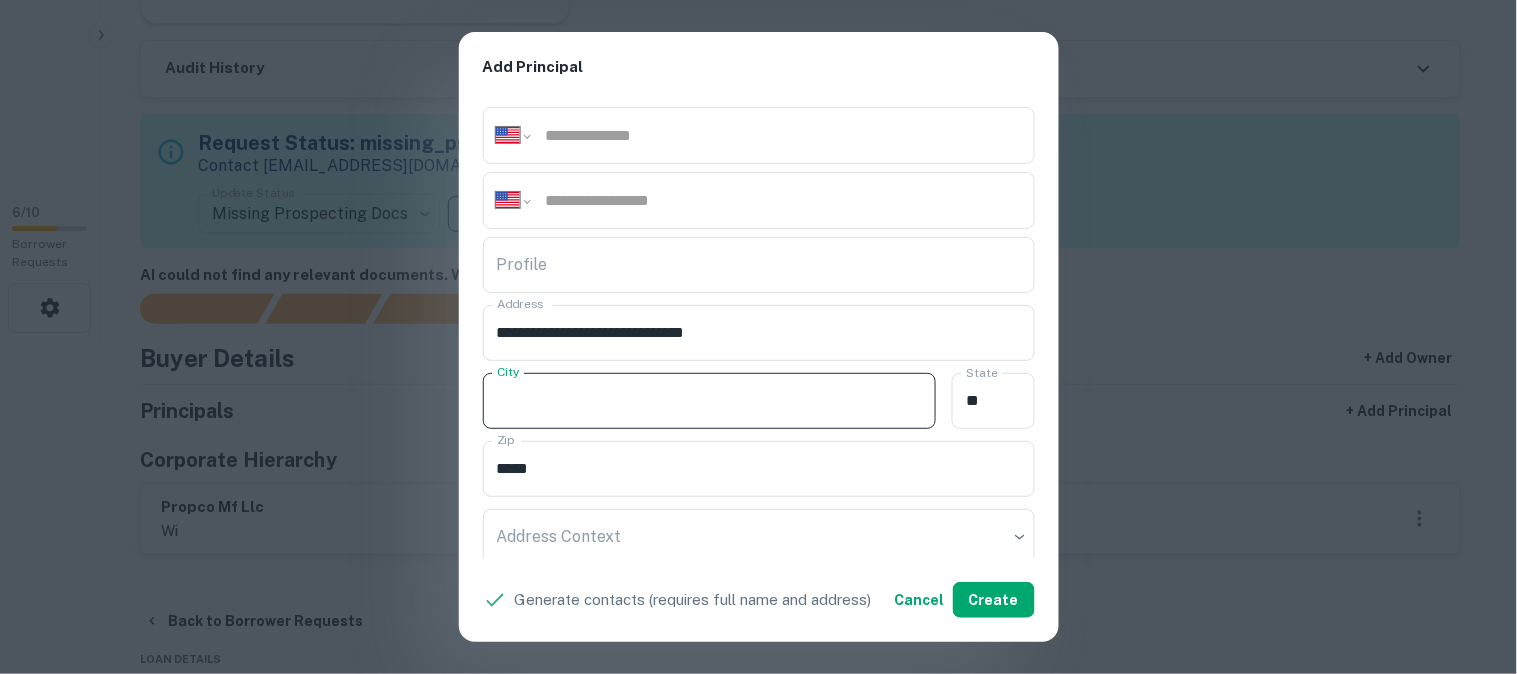 click on "City" at bounding box center [710, 401] 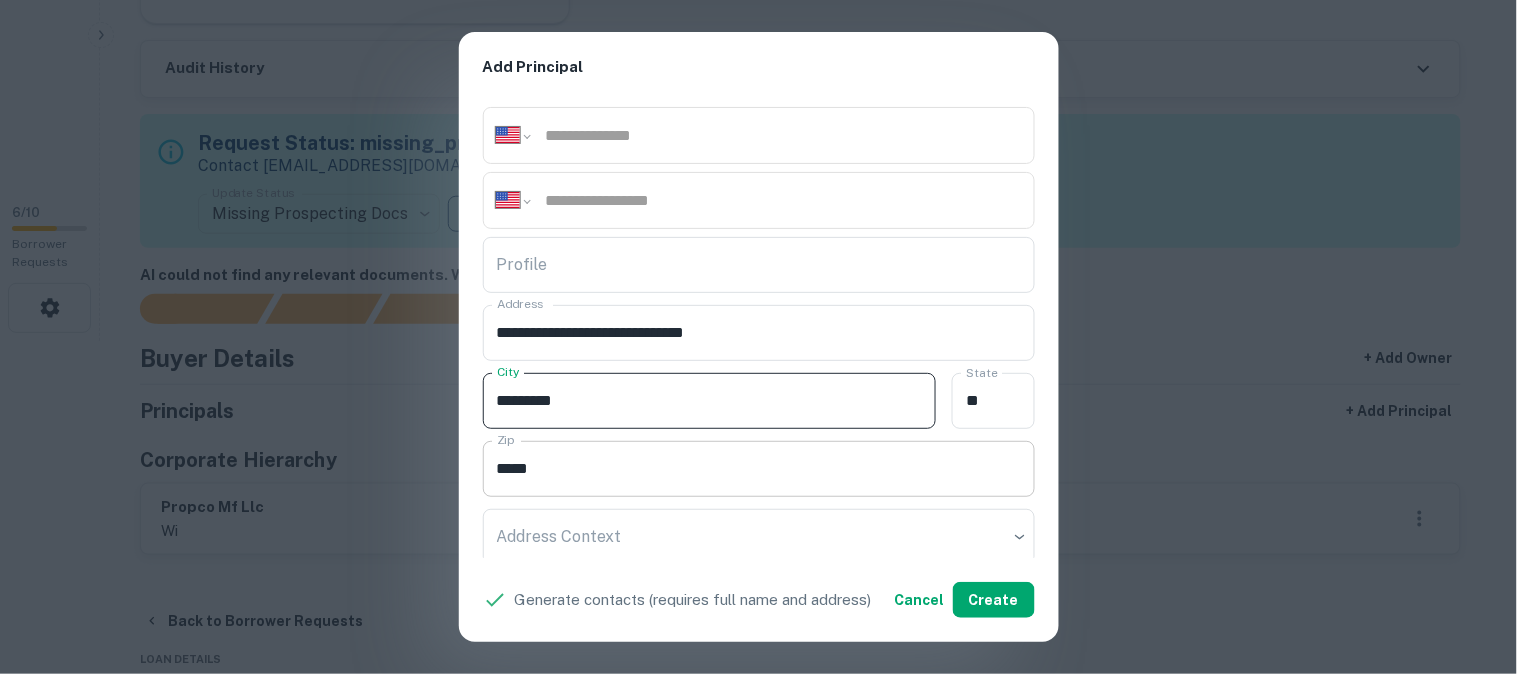type on "*********" 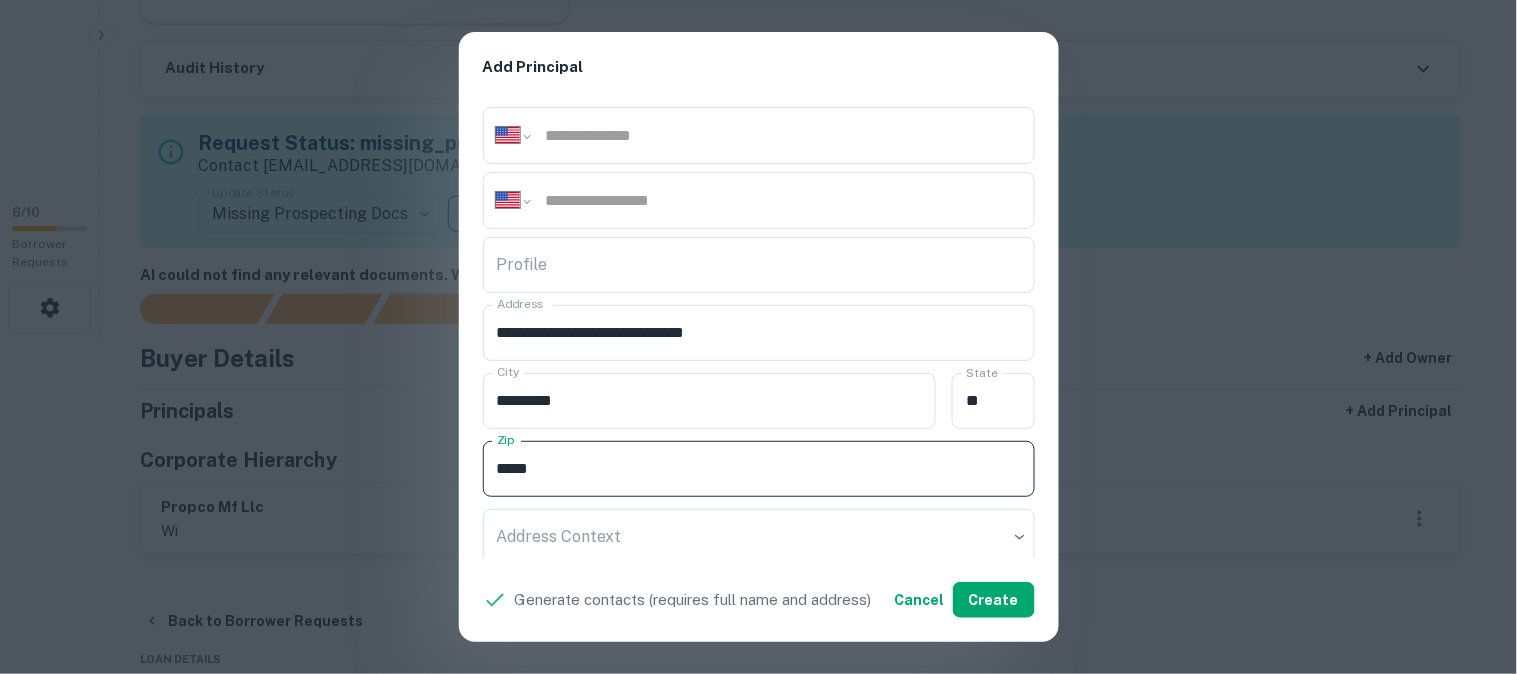 click on "*****" at bounding box center (759, 469) 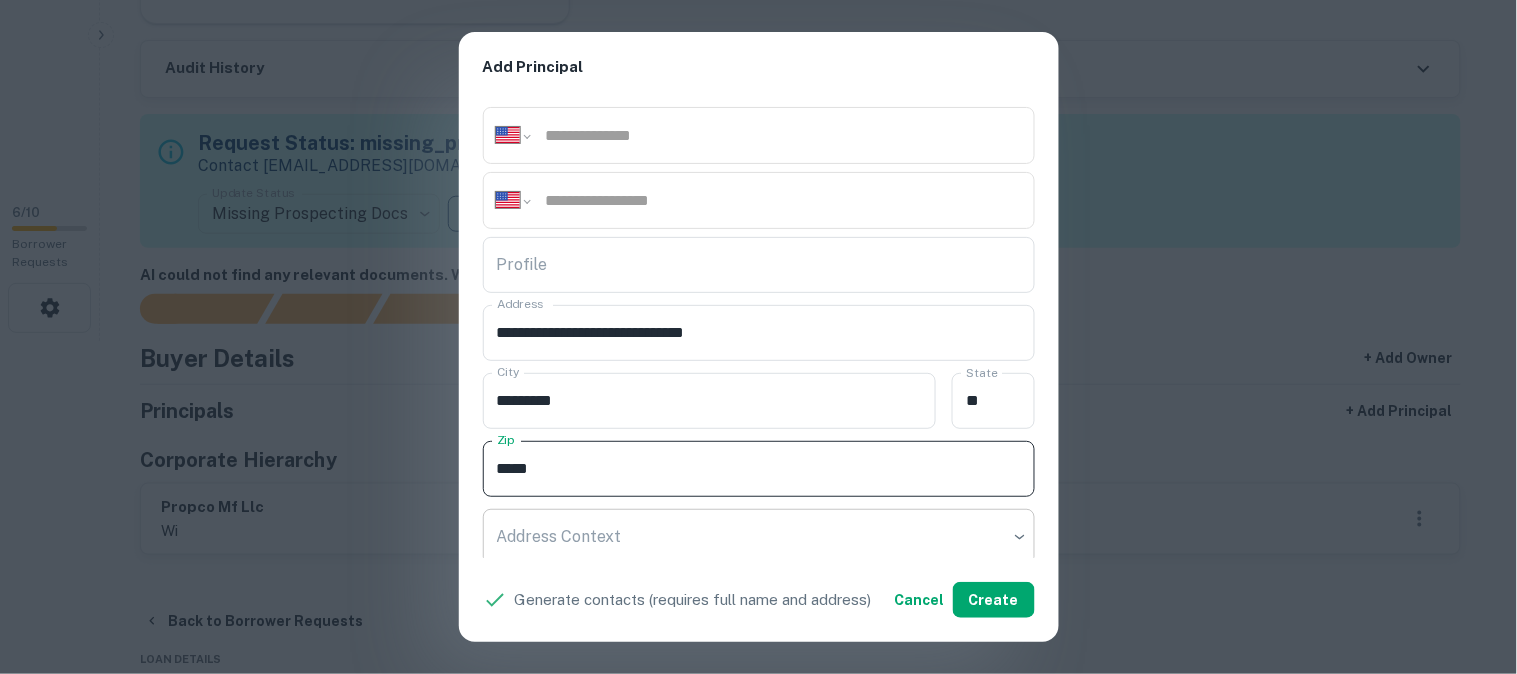 click on "**********" at bounding box center [758, 4] 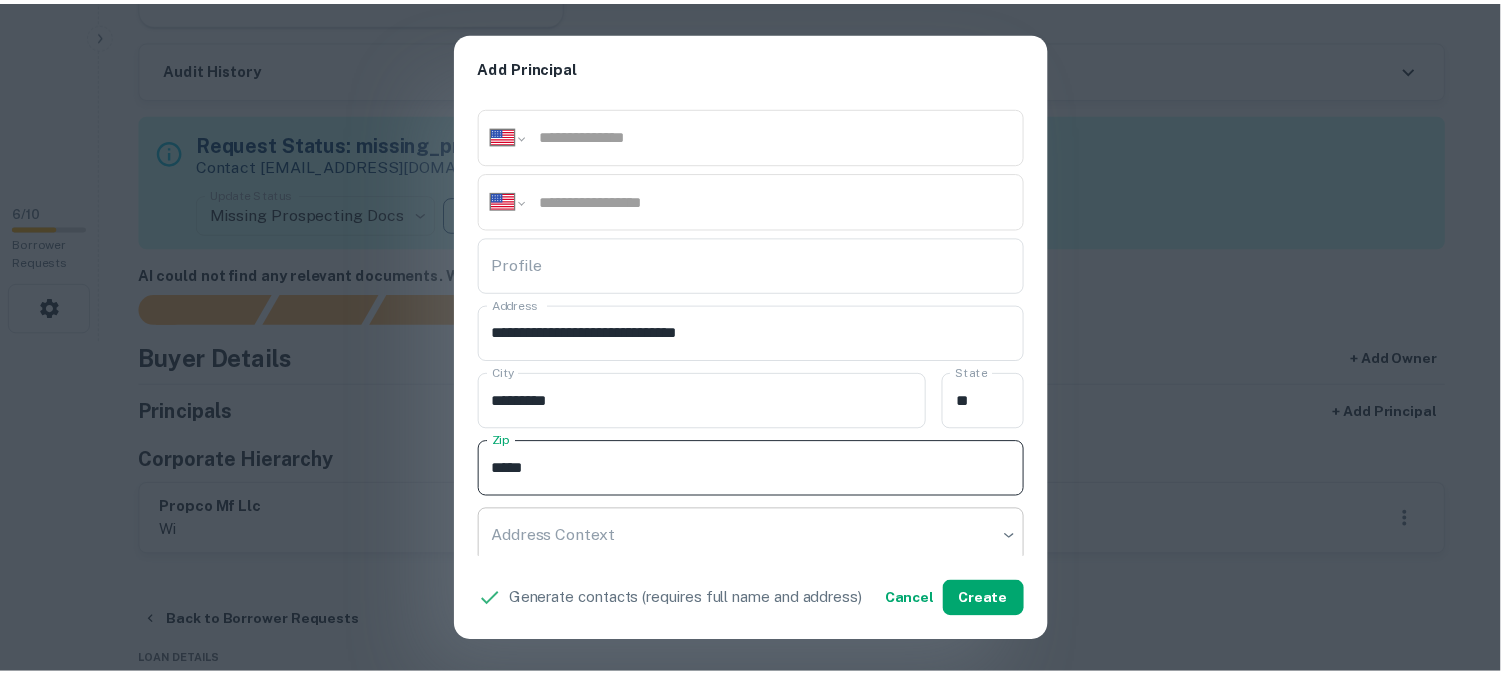 scroll, scrollTop: 338, scrollLeft: 0, axis: vertical 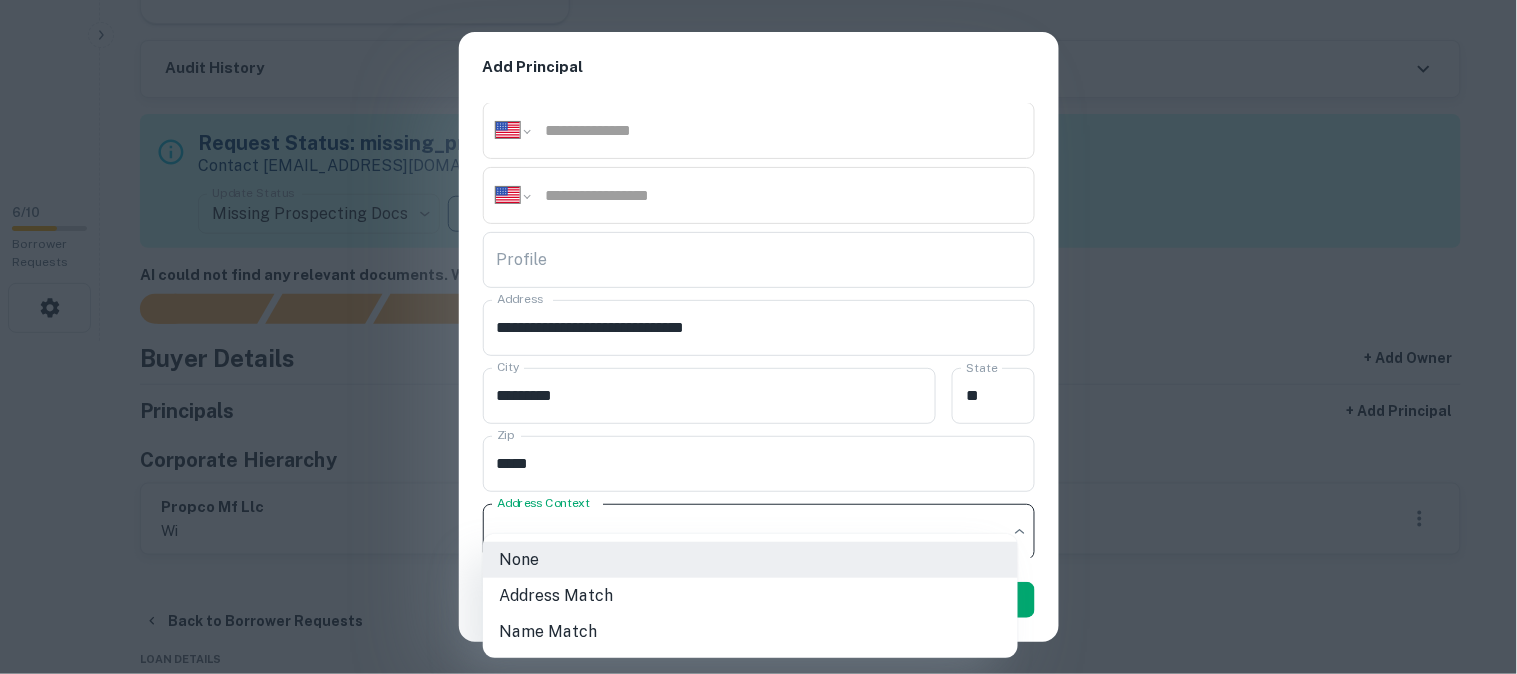 click at bounding box center (758, 337) 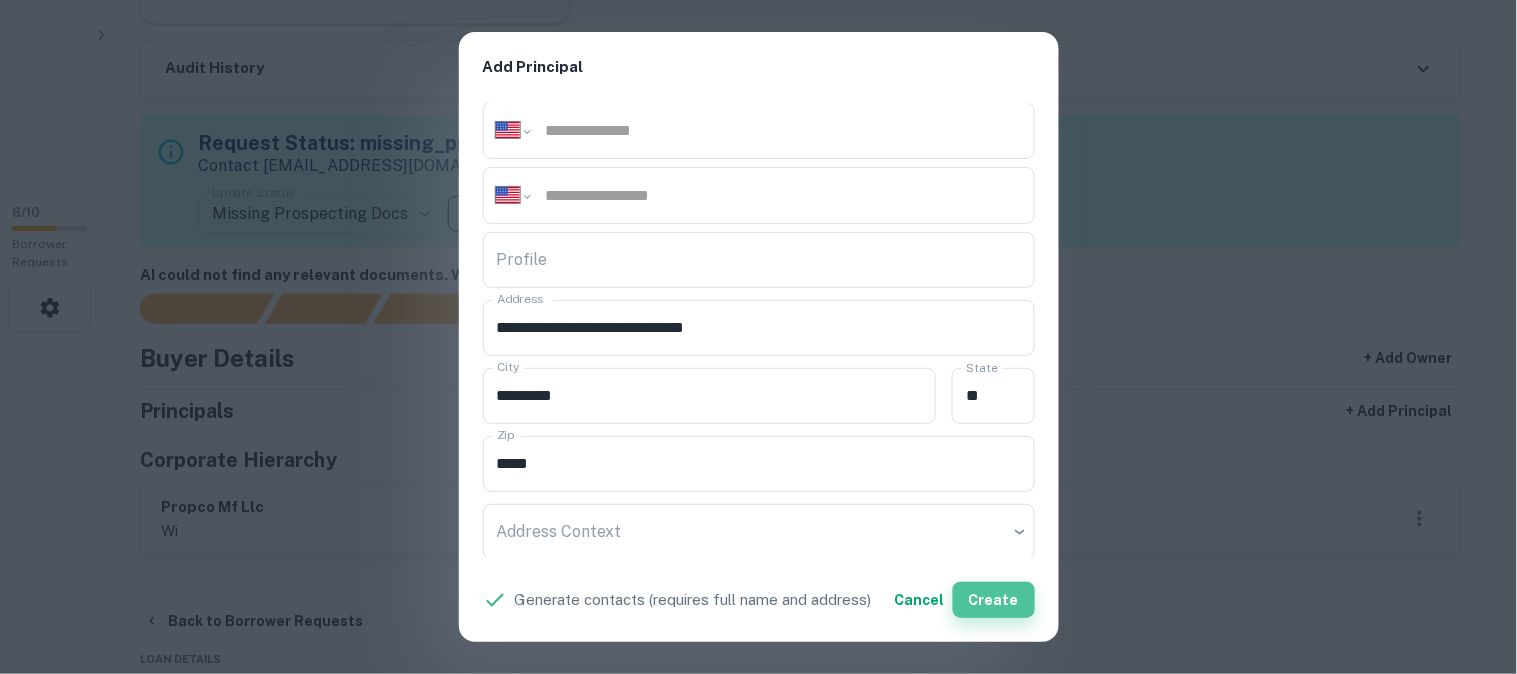 click on "Create" at bounding box center [994, 600] 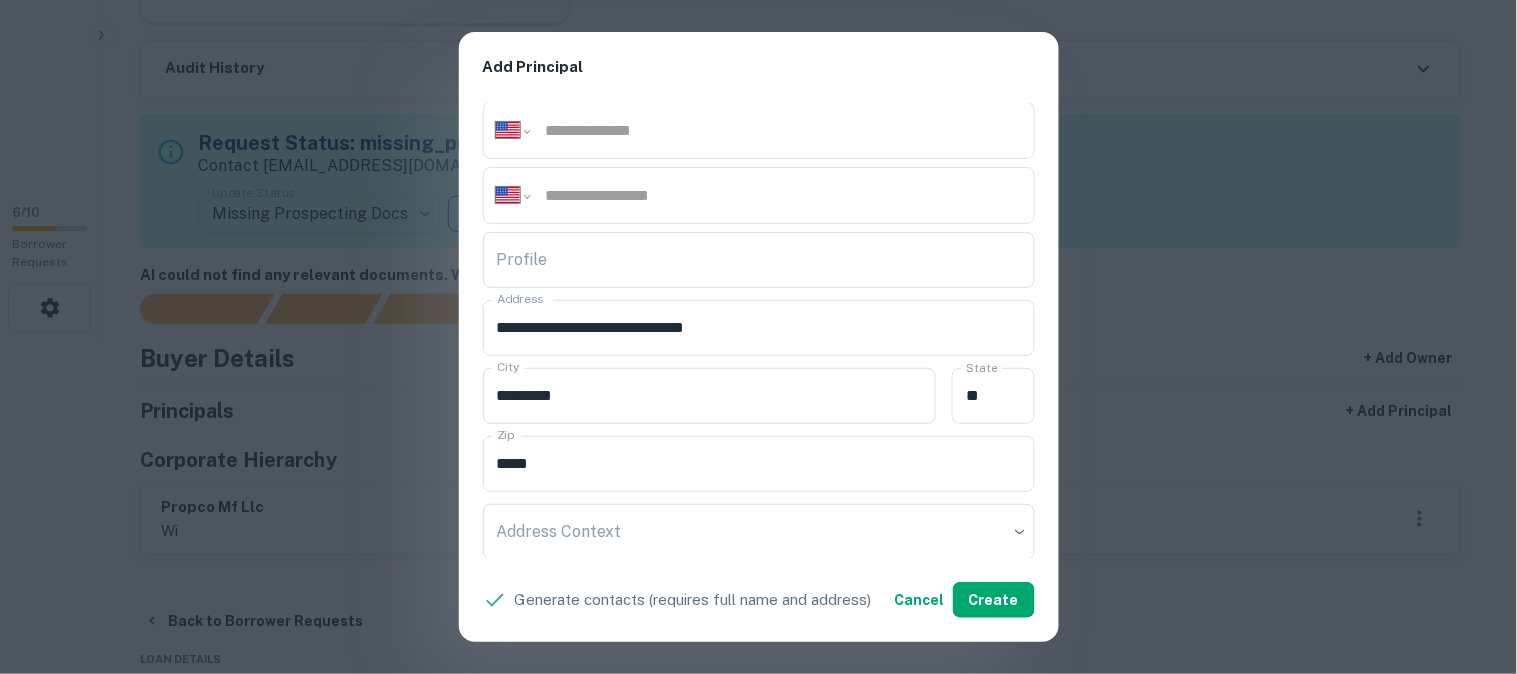 click on "**********" at bounding box center [758, 337] 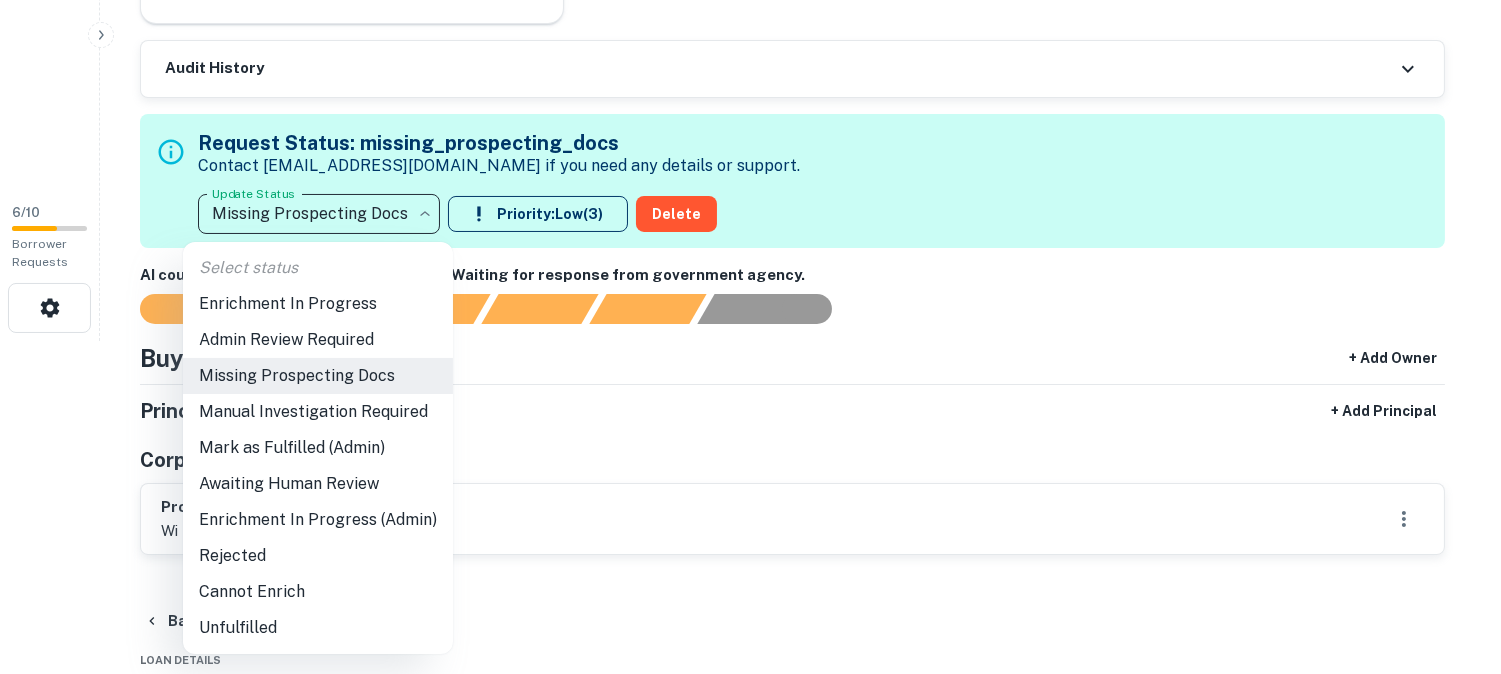 click on "**********" at bounding box center (750, 4) 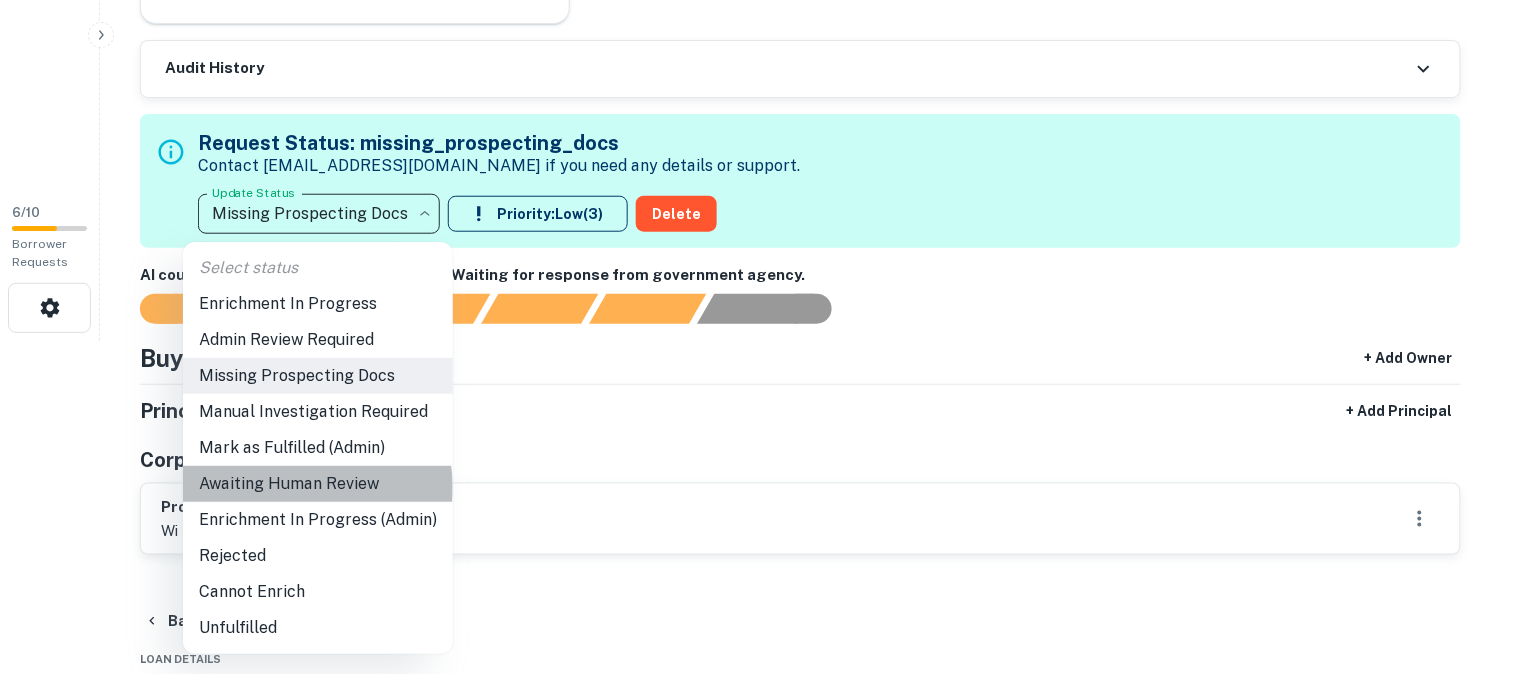 click on "Awaiting Human Review" at bounding box center (318, 484) 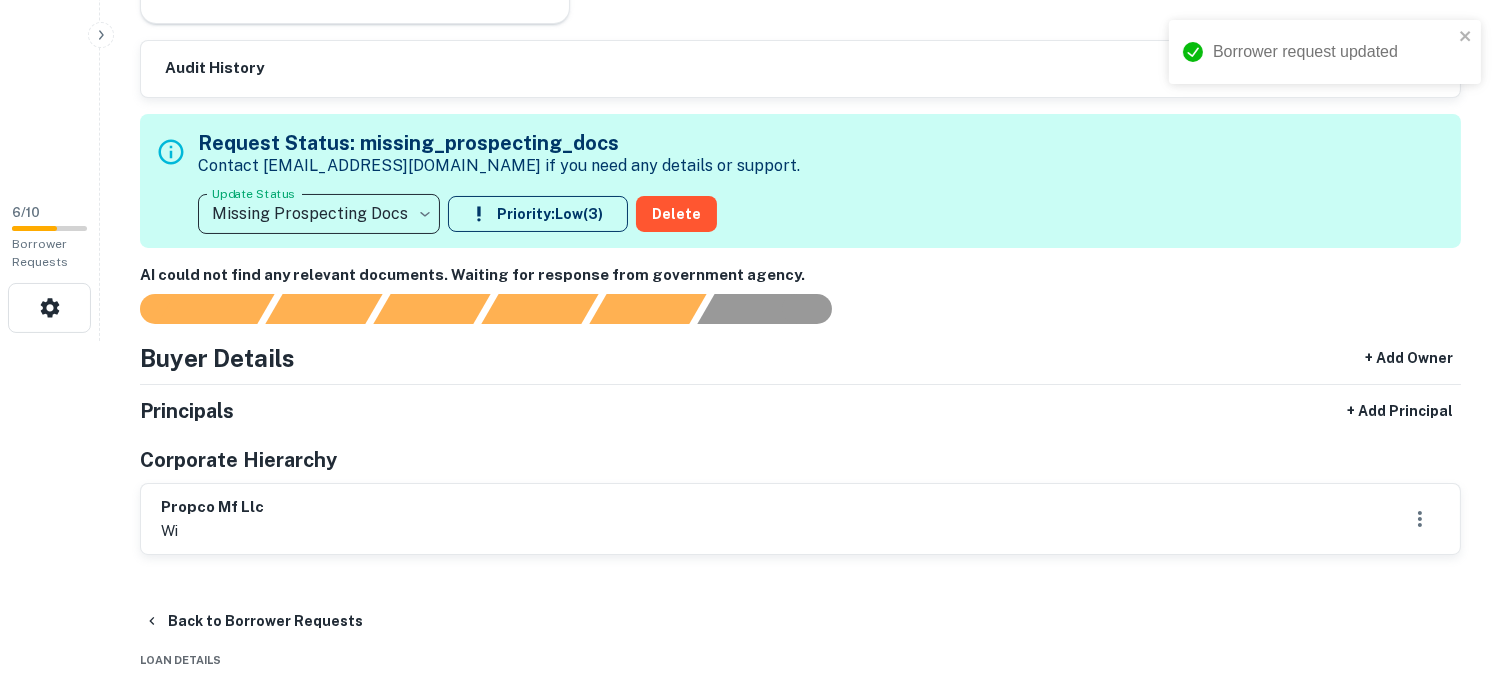 type on "**********" 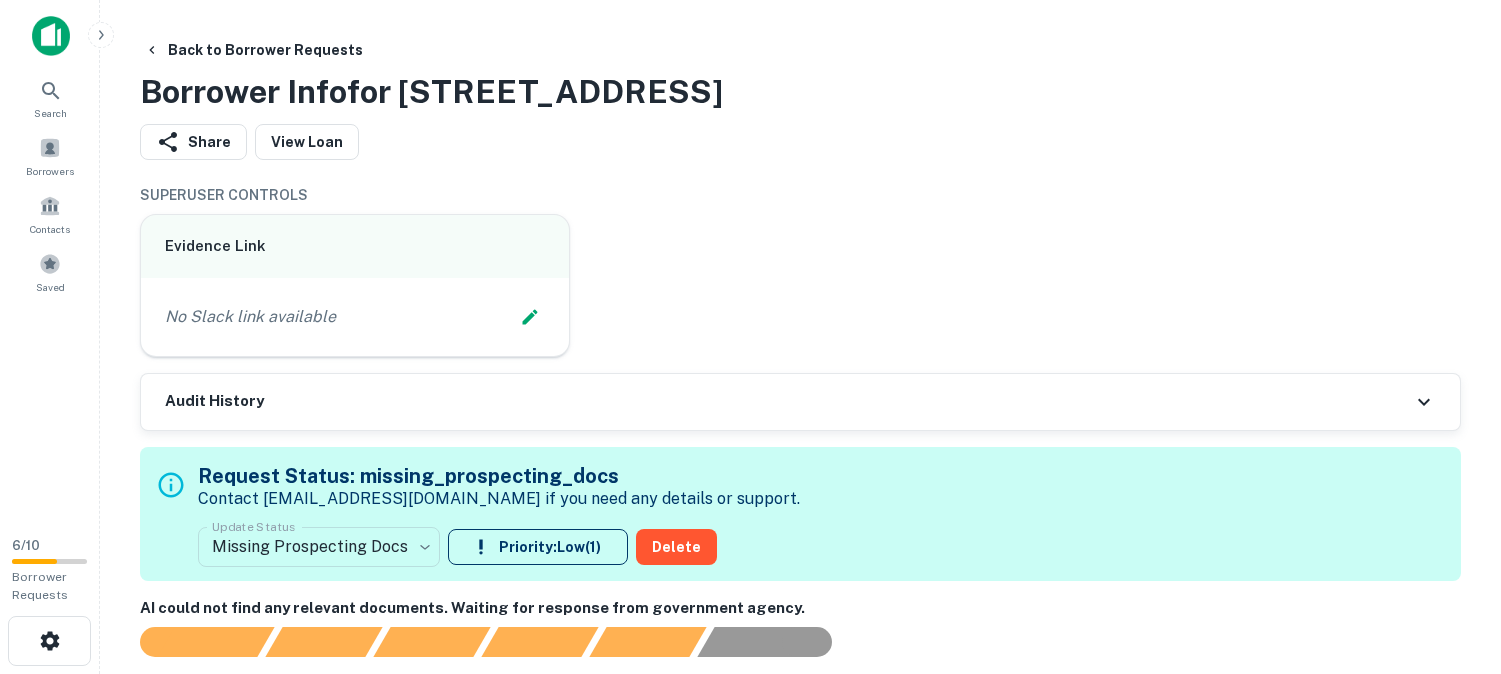 scroll, scrollTop: 0, scrollLeft: 0, axis: both 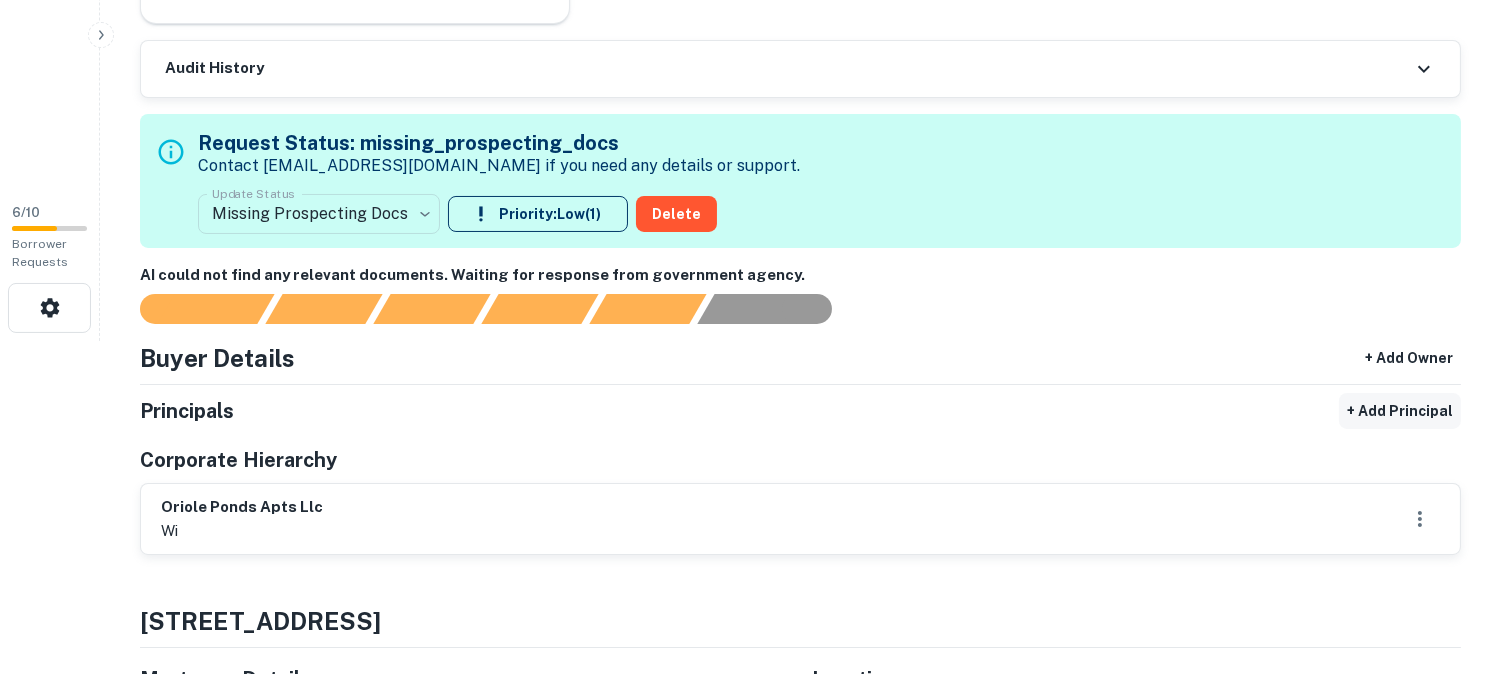 click on "+ Add Principal" at bounding box center [1400, 411] 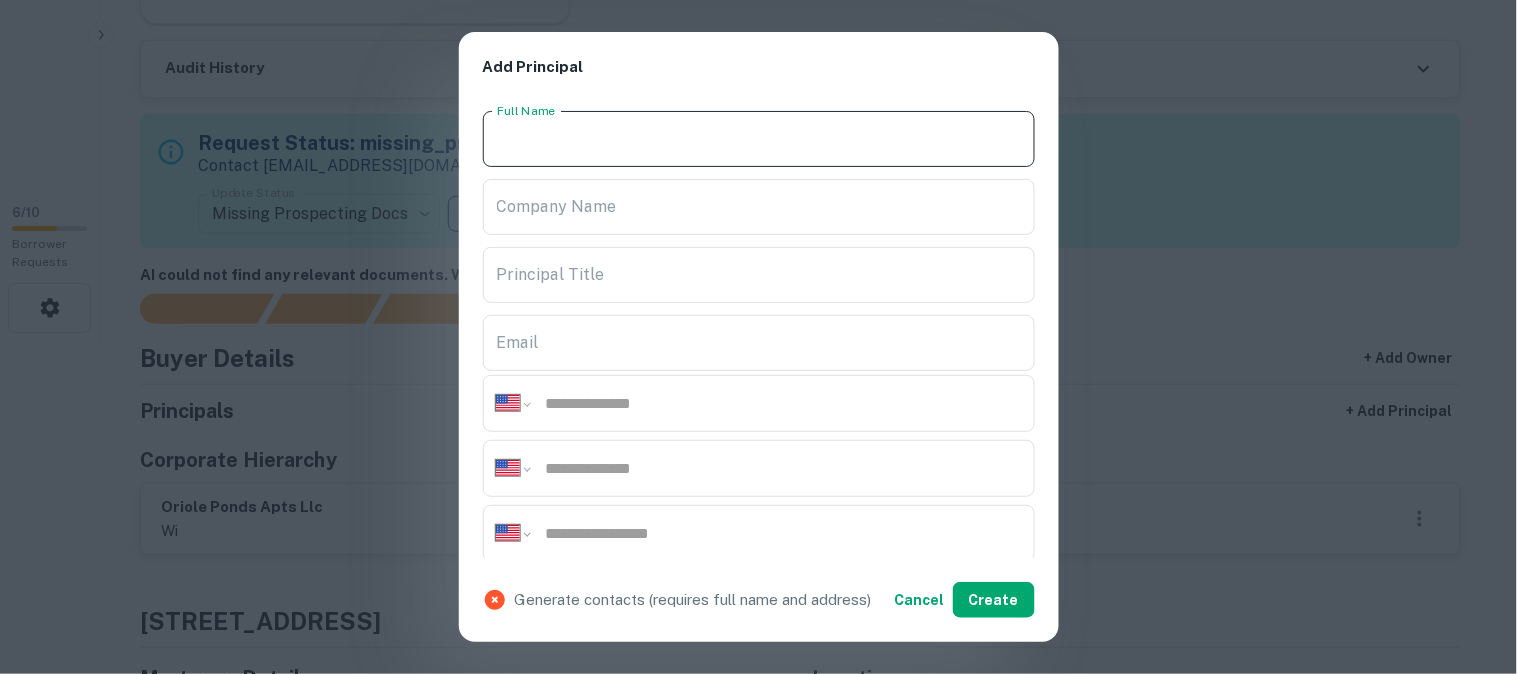 click on "Full Name" at bounding box center [759, 139] 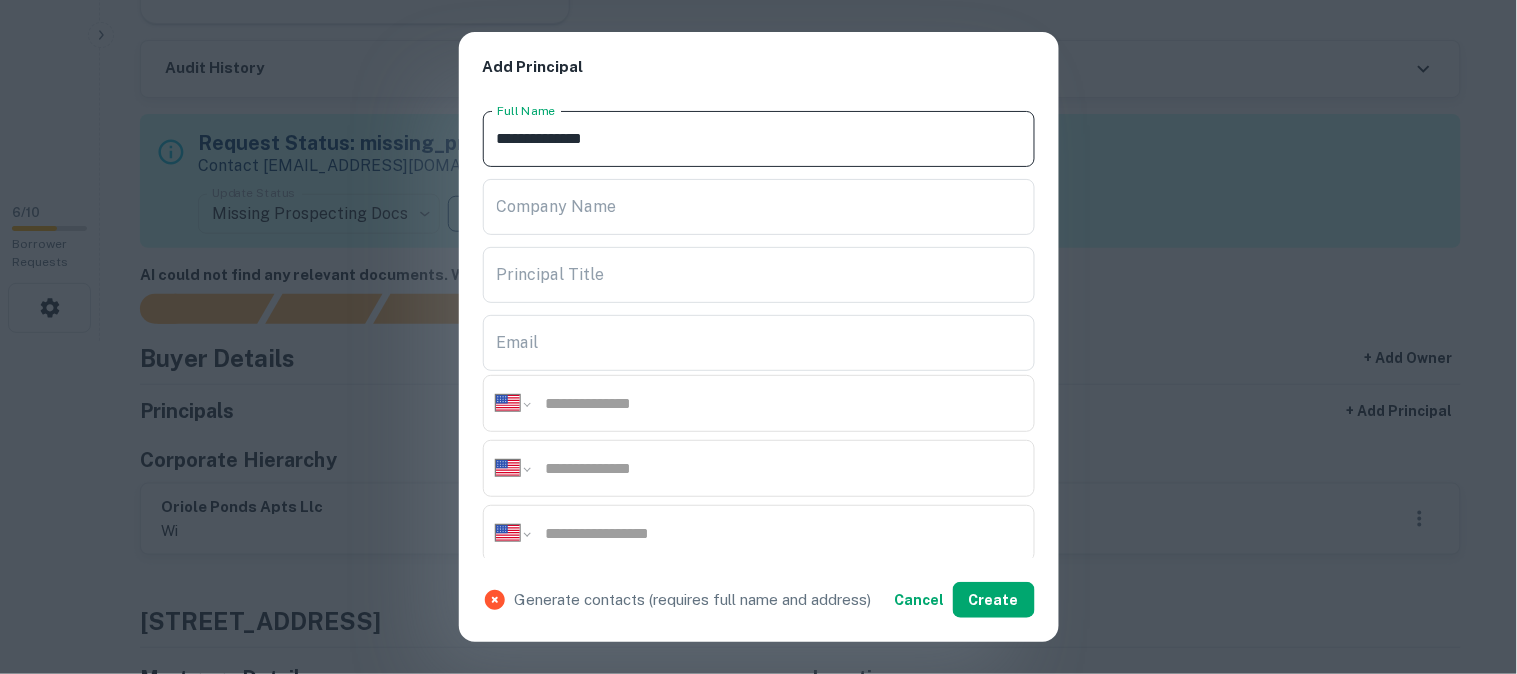 type on "**********" 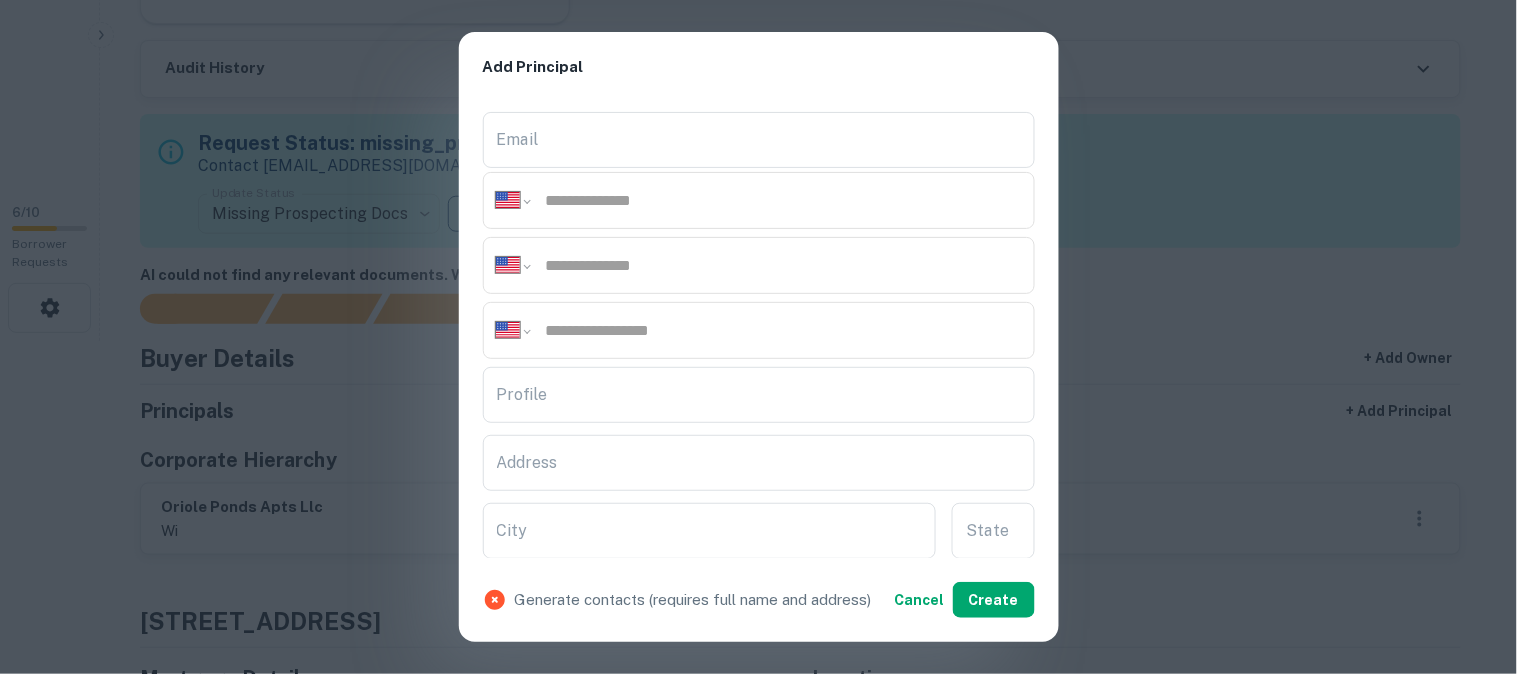 scroll, scrollTop: 222, scrollLeft: 0, axis: vertical 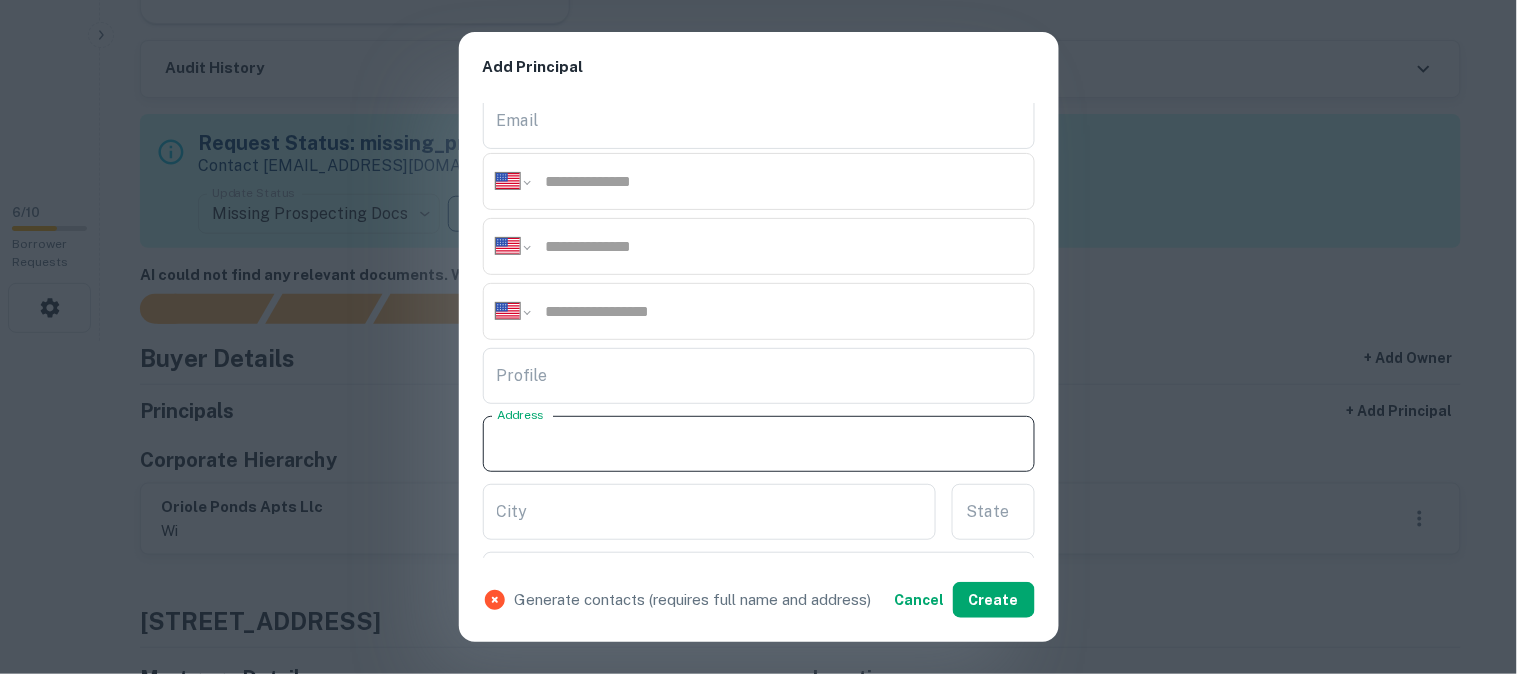 click on "Address" at bounding box center [759, 444] 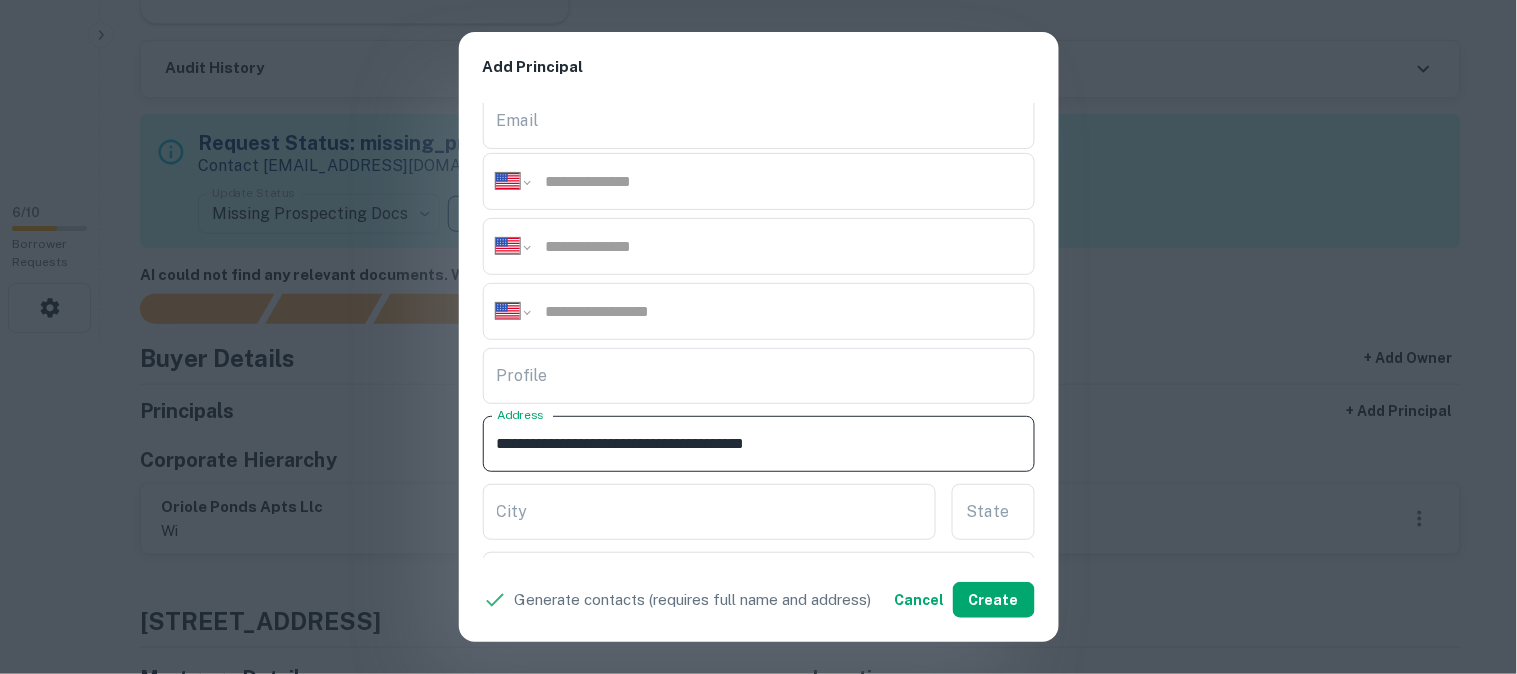 drag, startPoint x: 628, startPoint y: 446, endPoint x: 725, endPoint y: 473, distance: 100.68764 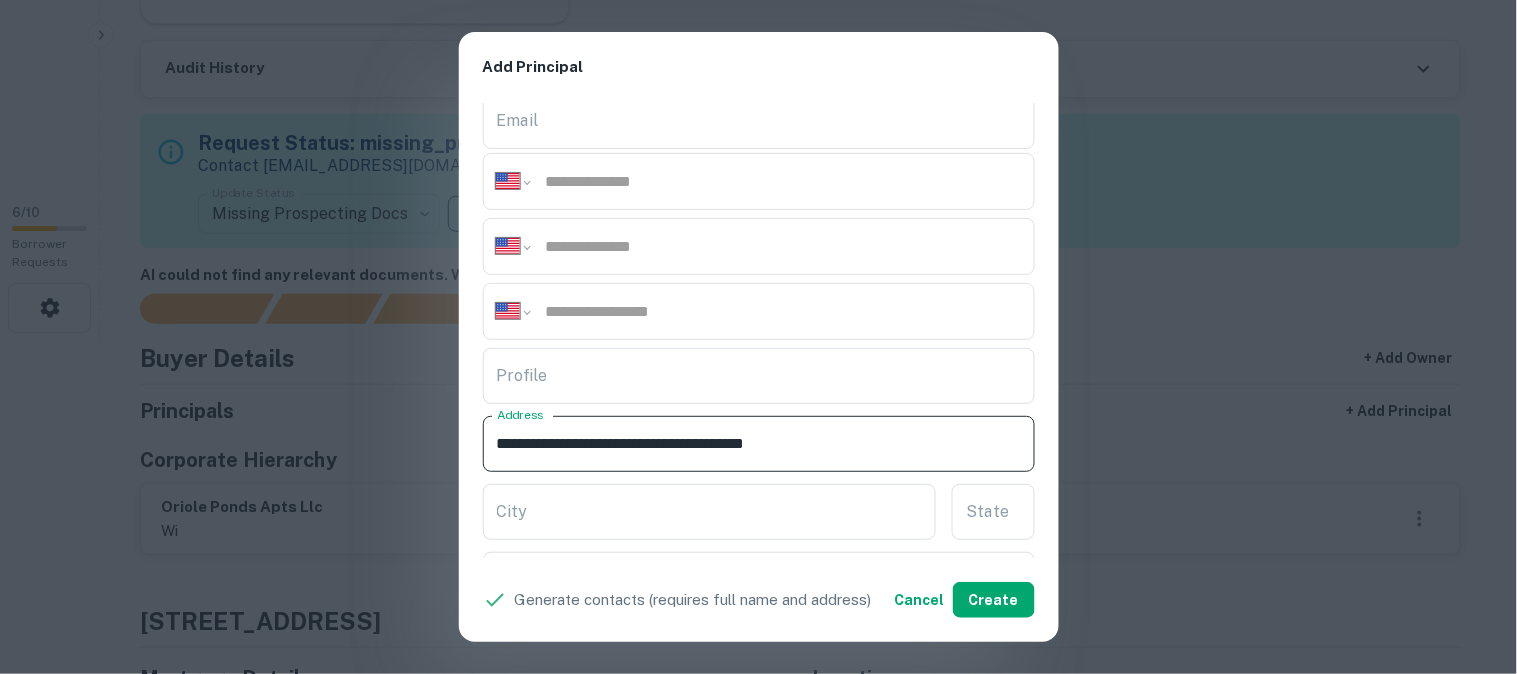 click on "**********" at bounding box center [759, 331] 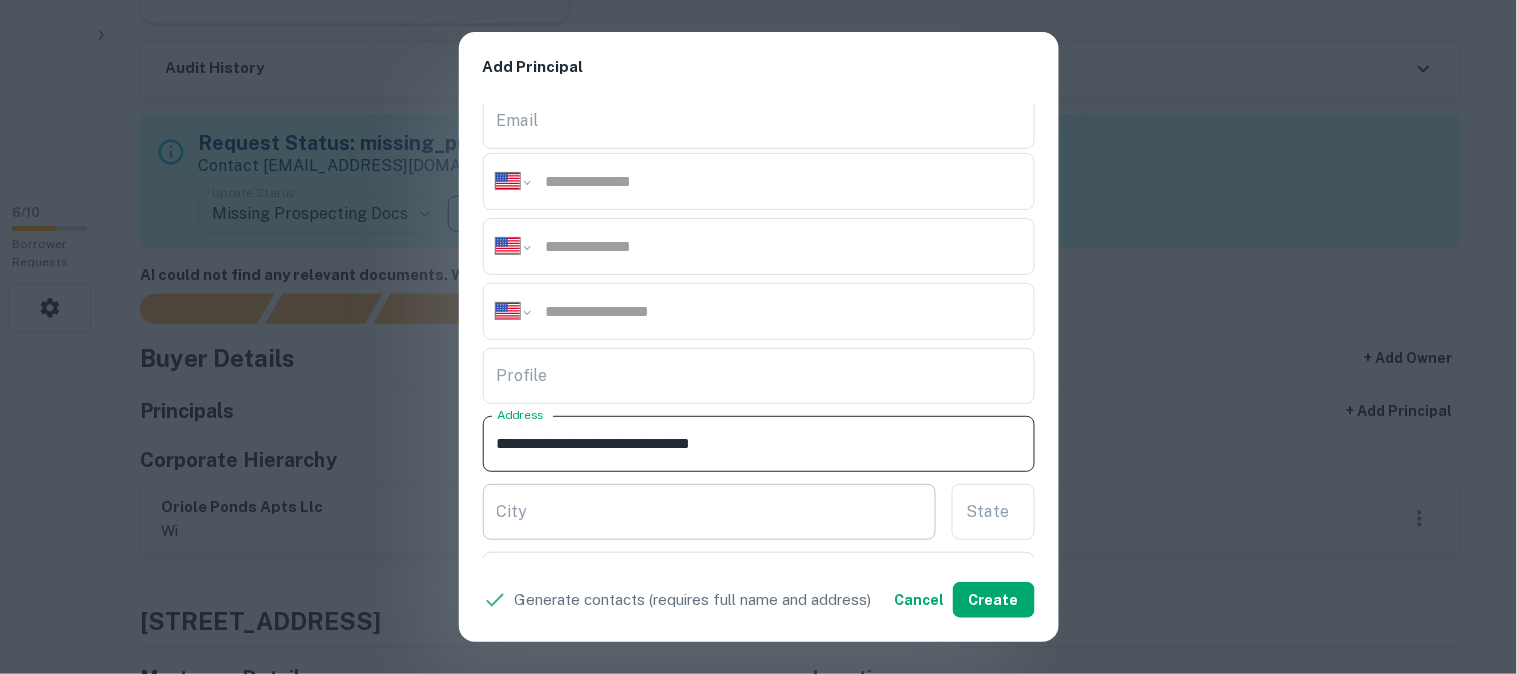 type on "**********" 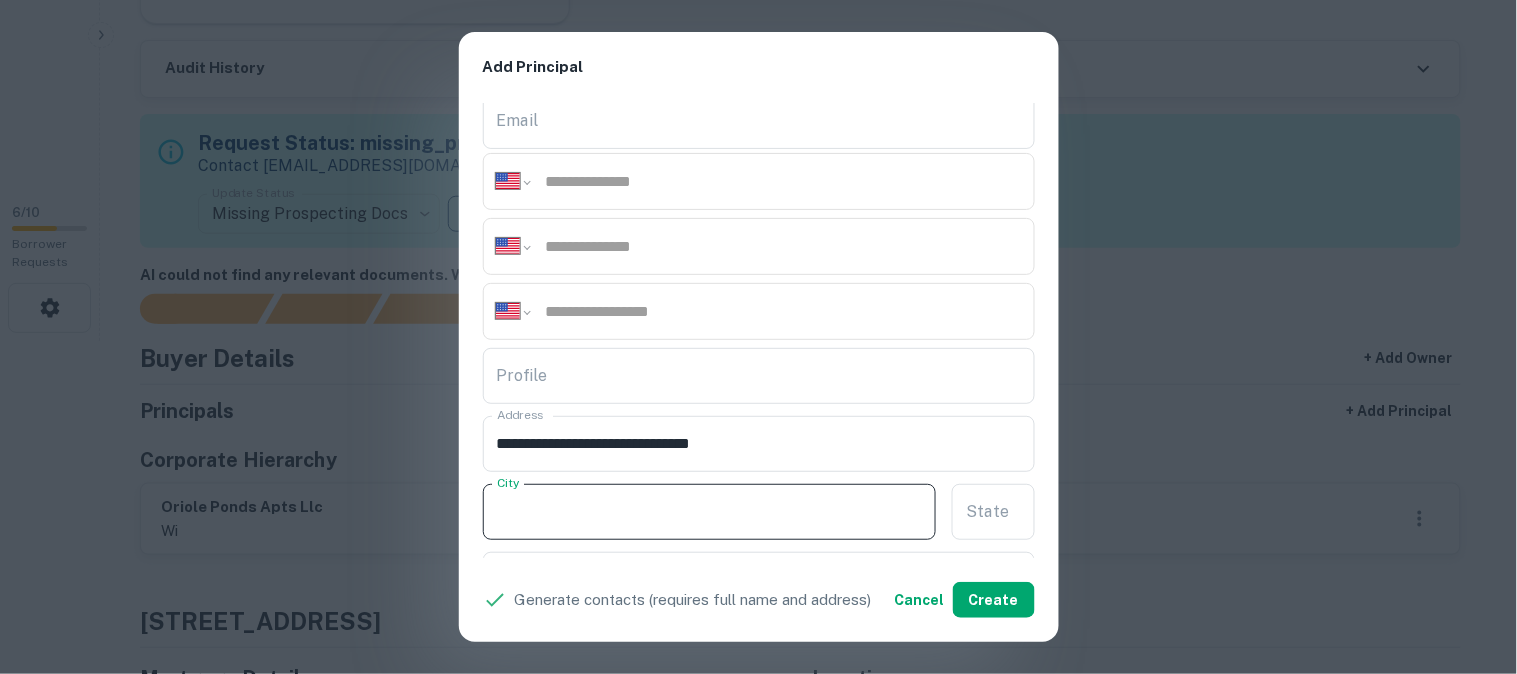 click on "City" at bounding box center [710, 512] 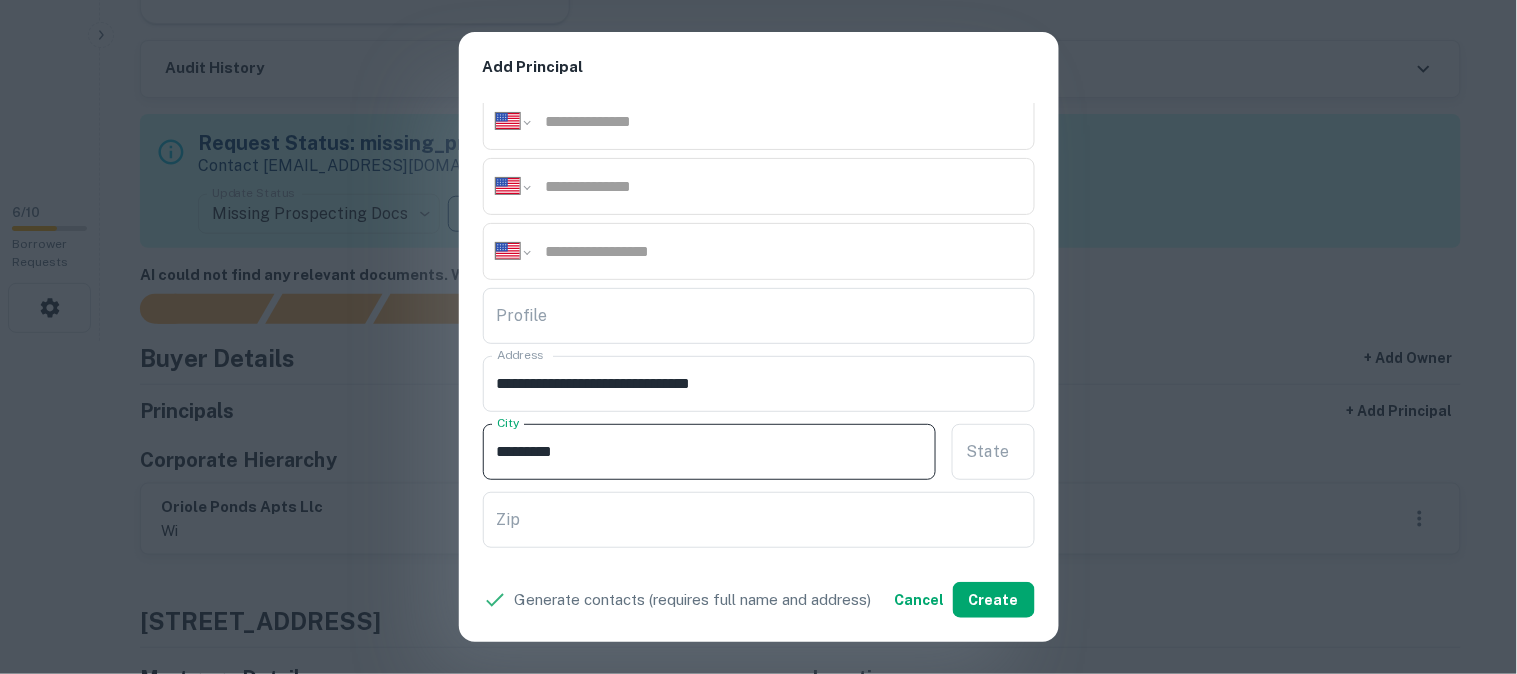 scroll, scrollTop: 333, scrollLeft: 0, axis: vertical 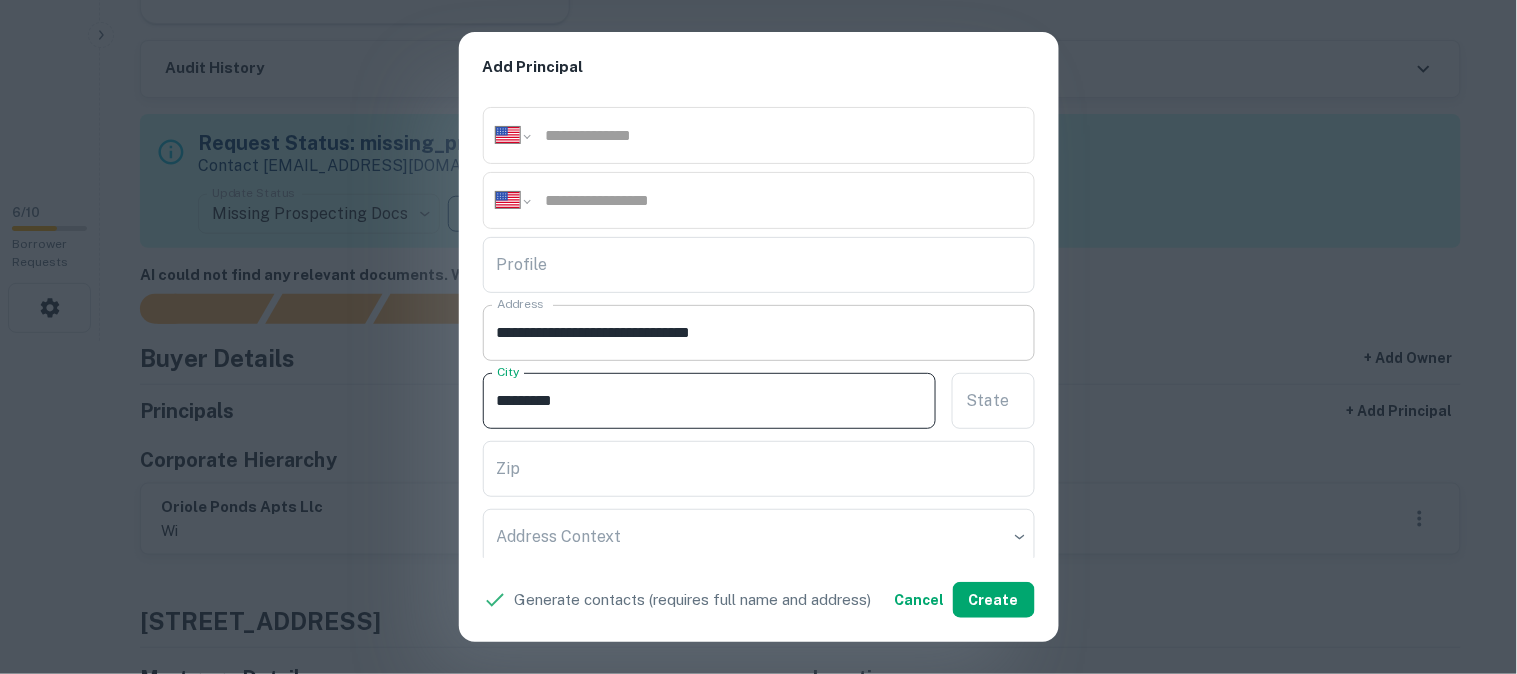 type on "*********" 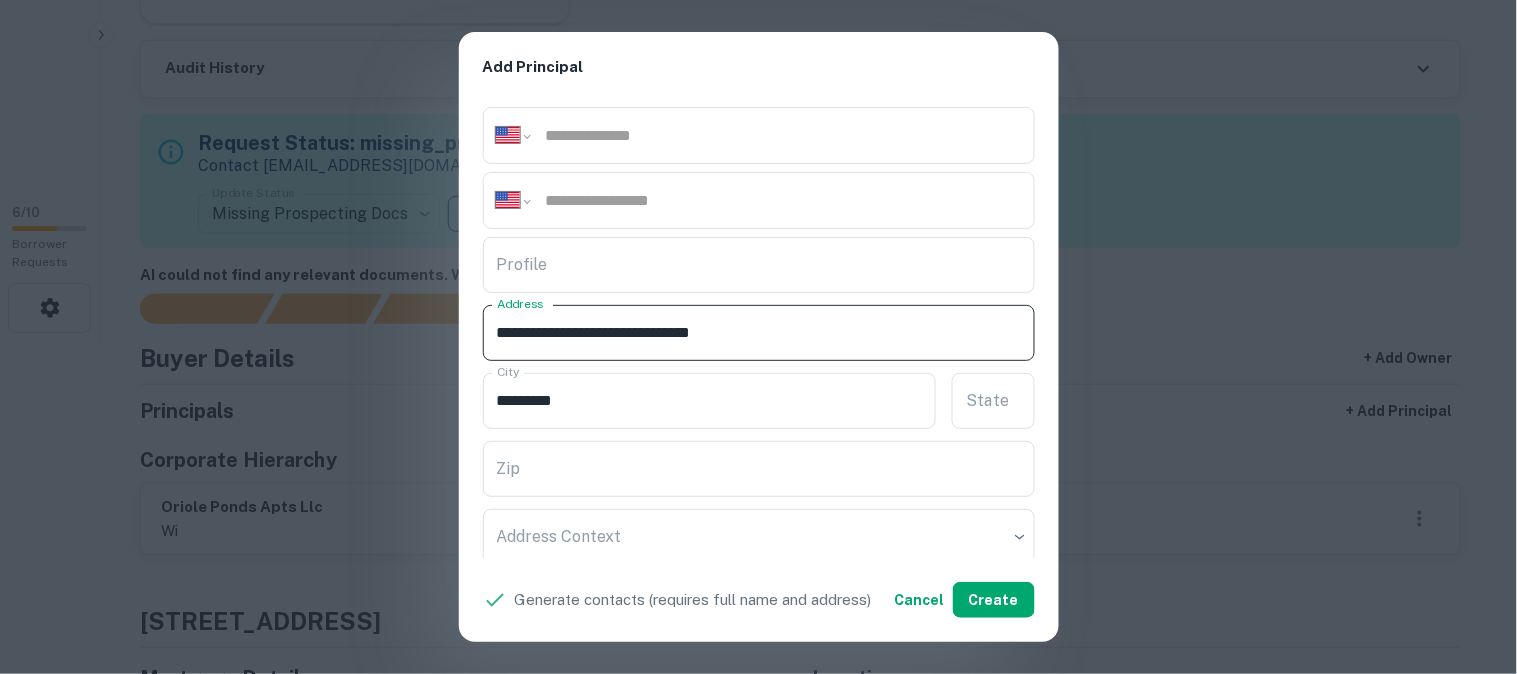 drag, startPoint x: 641, startPoint y: 338, endPoint x: 660, endPoint y: 353, distance: 24.207438 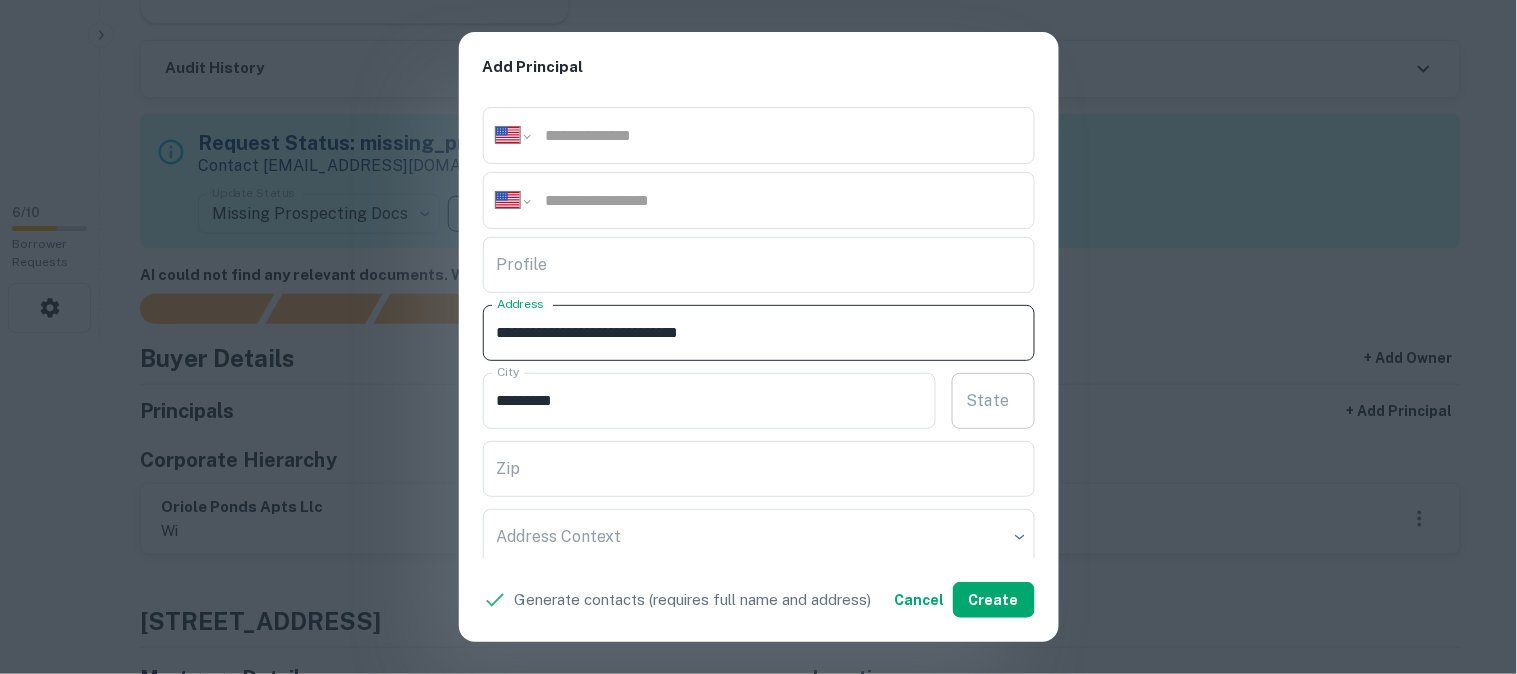 type on "**********" 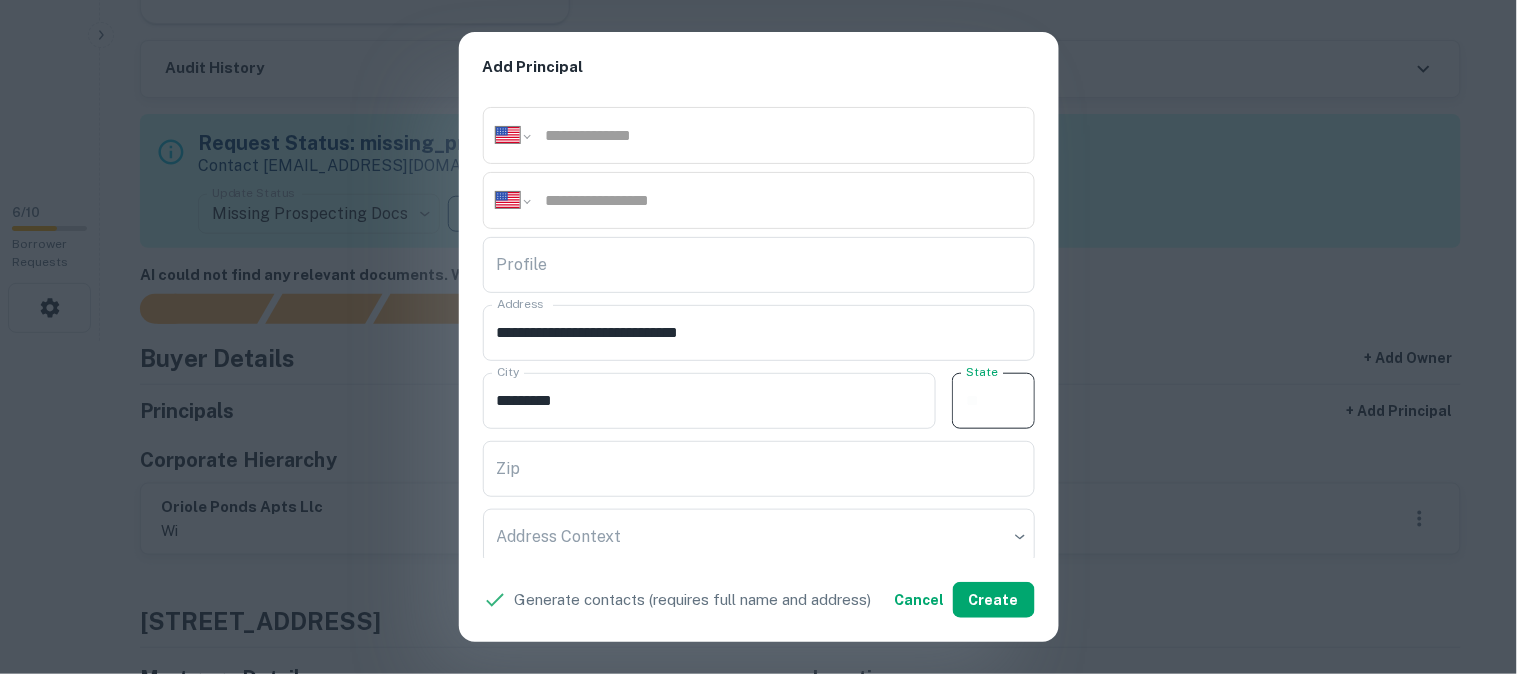 paste on "**" 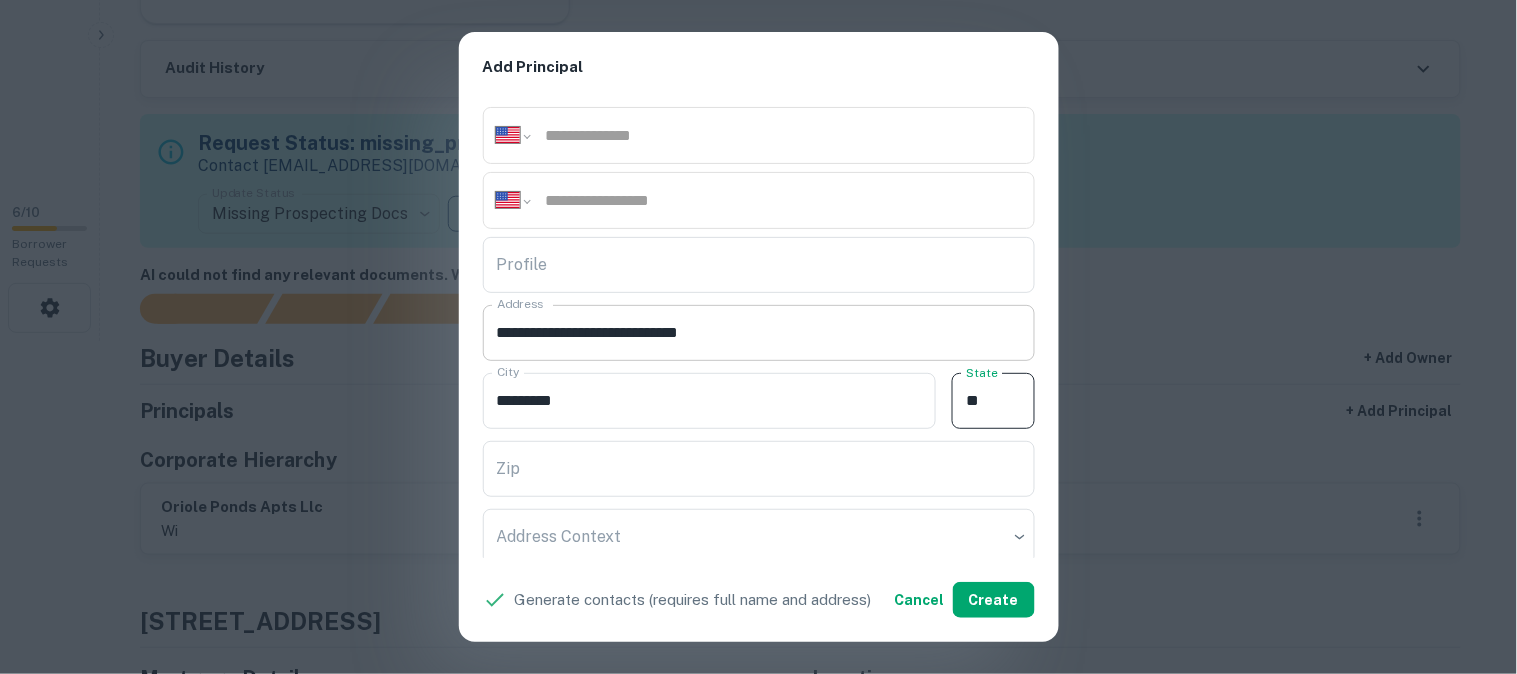 type on "**" 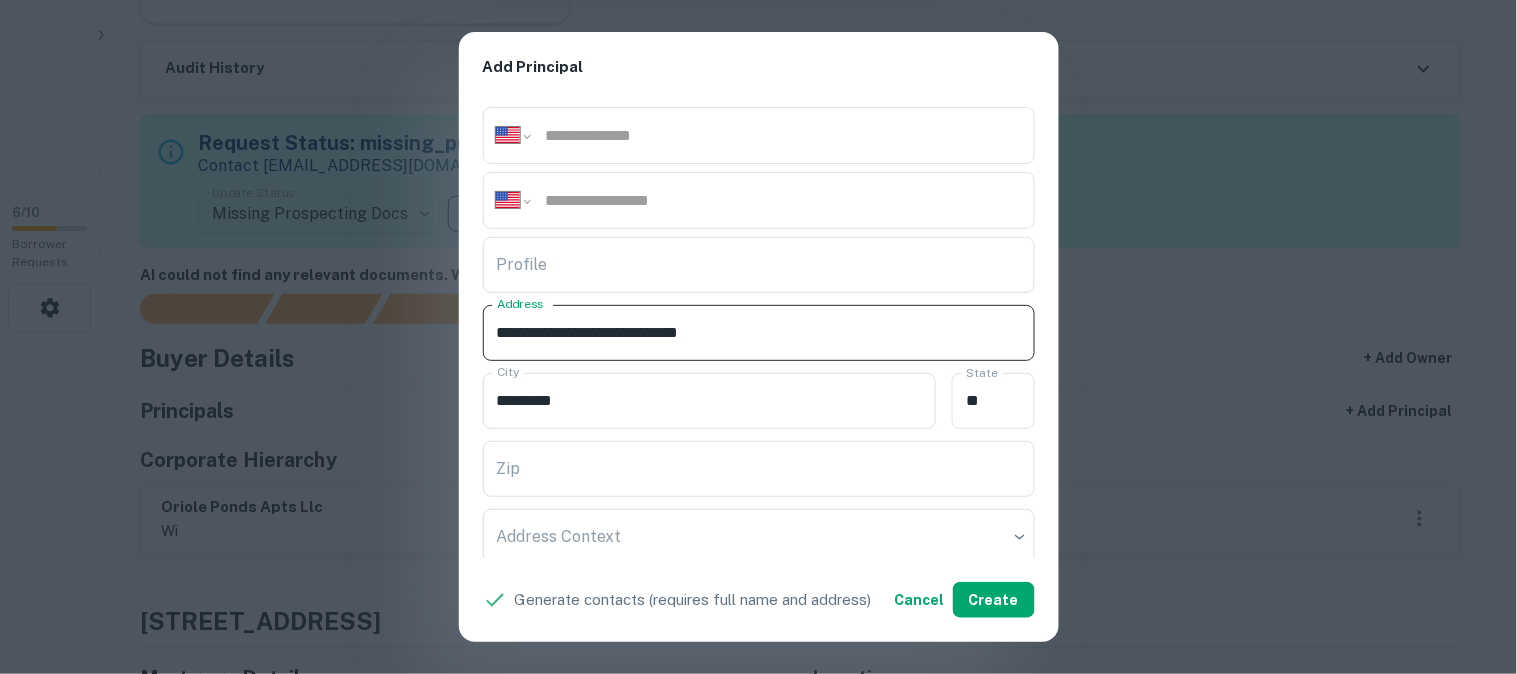 drag, startPoint x: 646, startPoint y: 330, endPoint x: 806, endPoint y: 353, distance: 161.64467 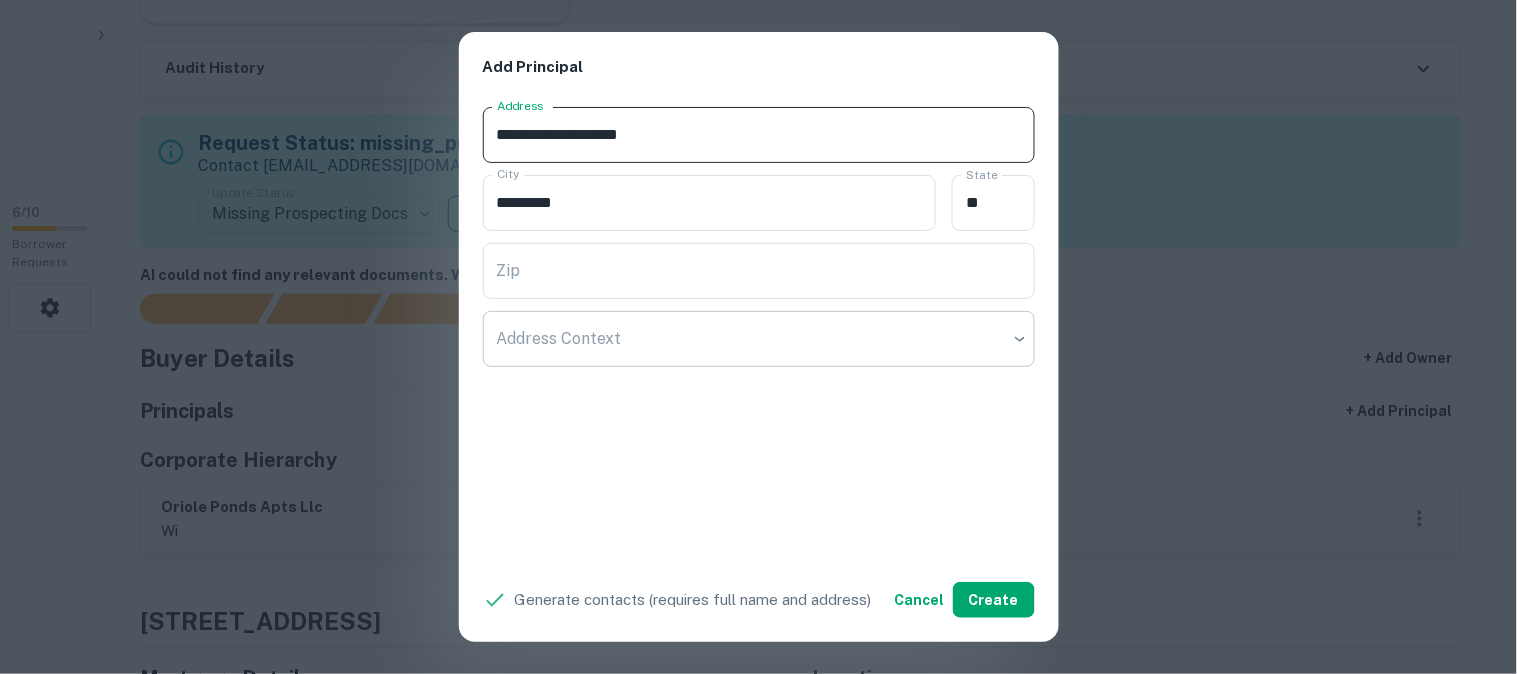 scroll, scrollTop: 534, scrollLeft: 0, axis: vertical 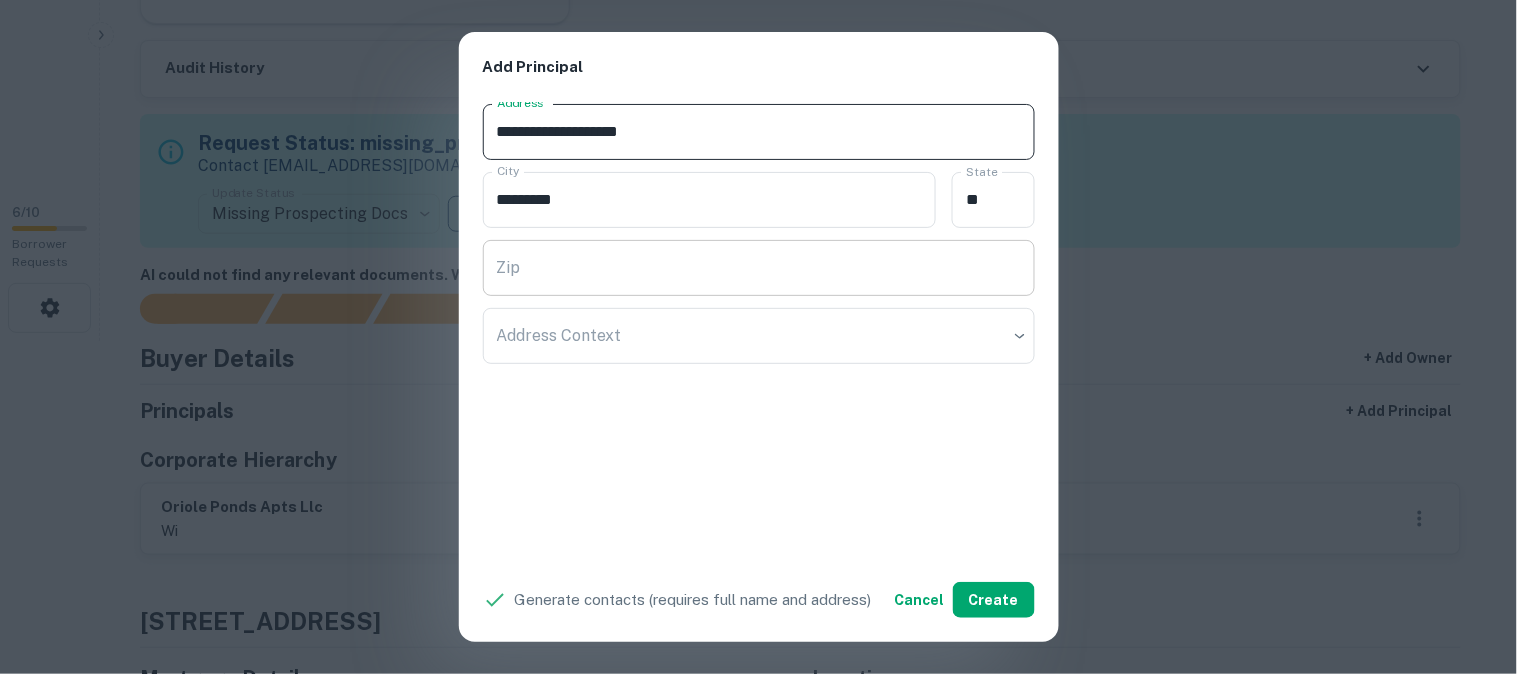 type on "**********" 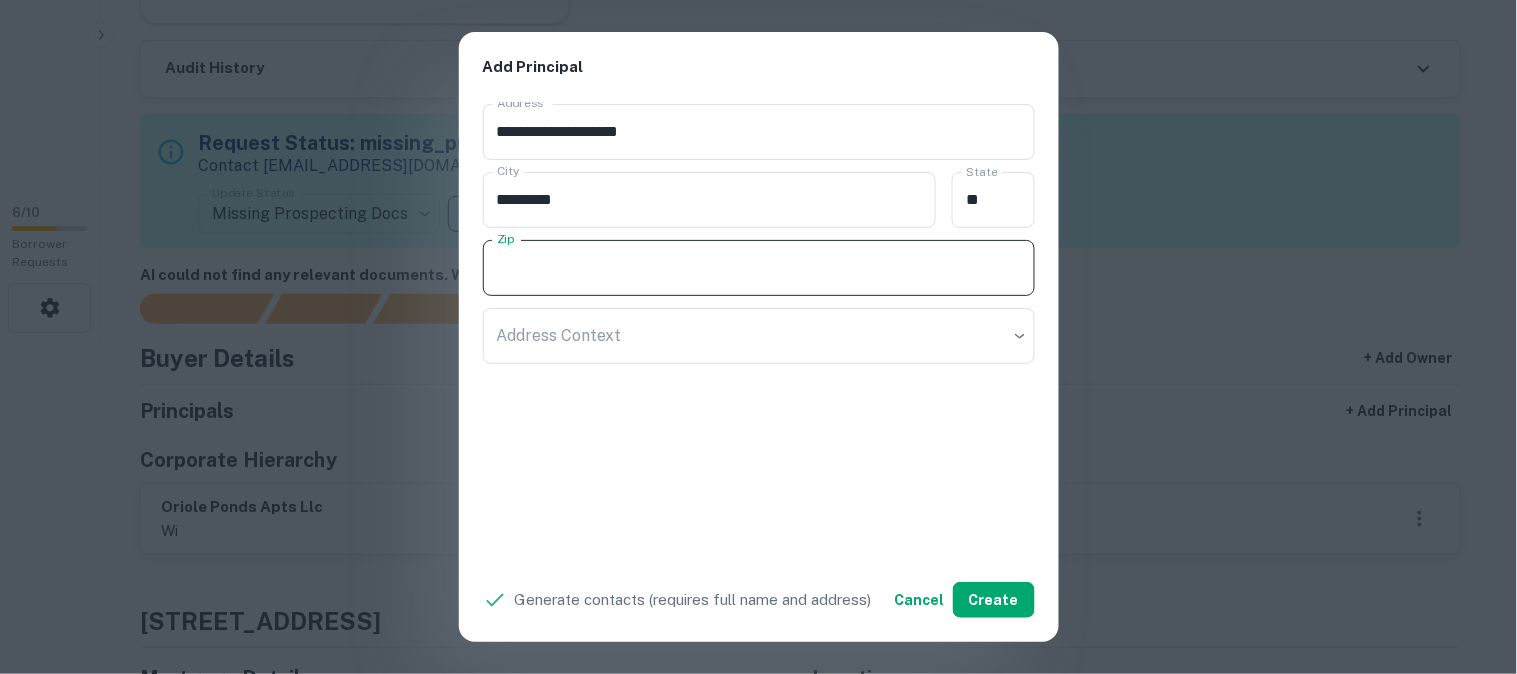 paste on "**********" 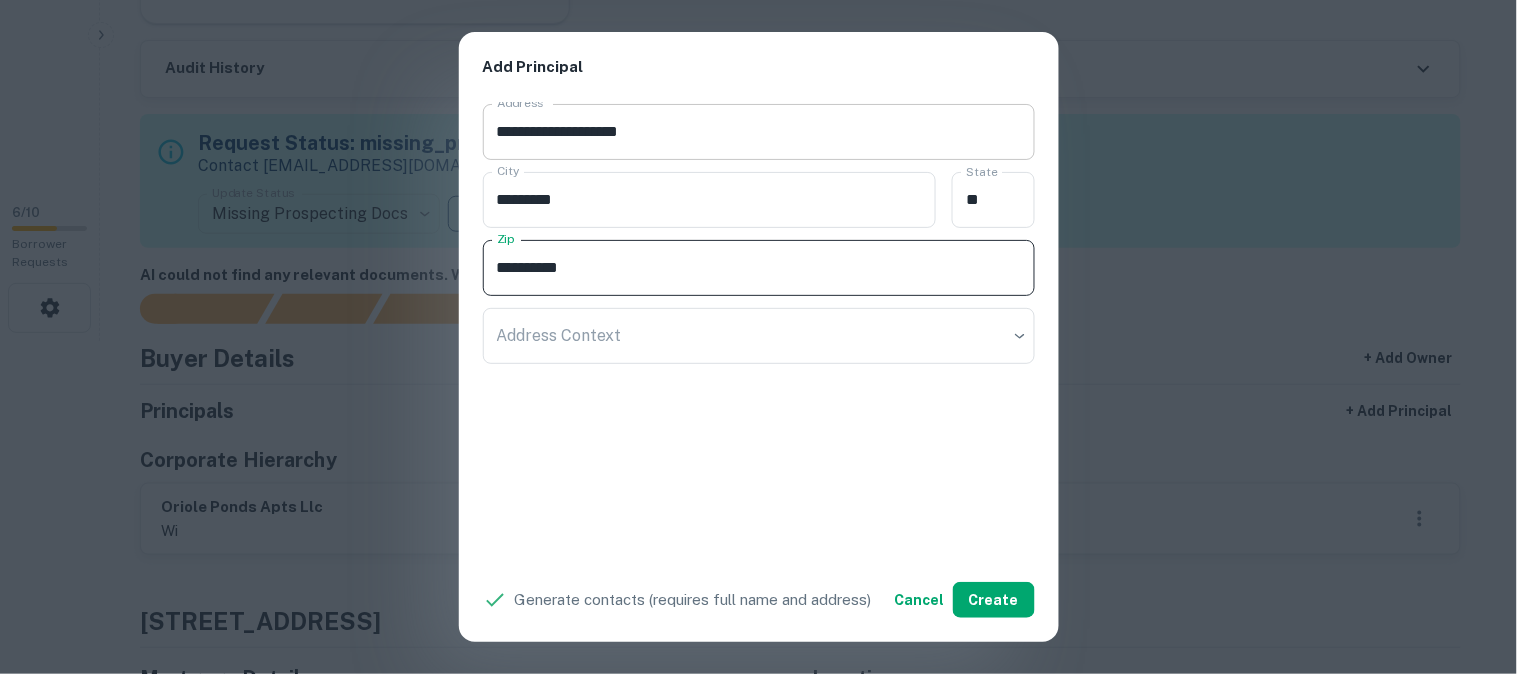 type on "**********" 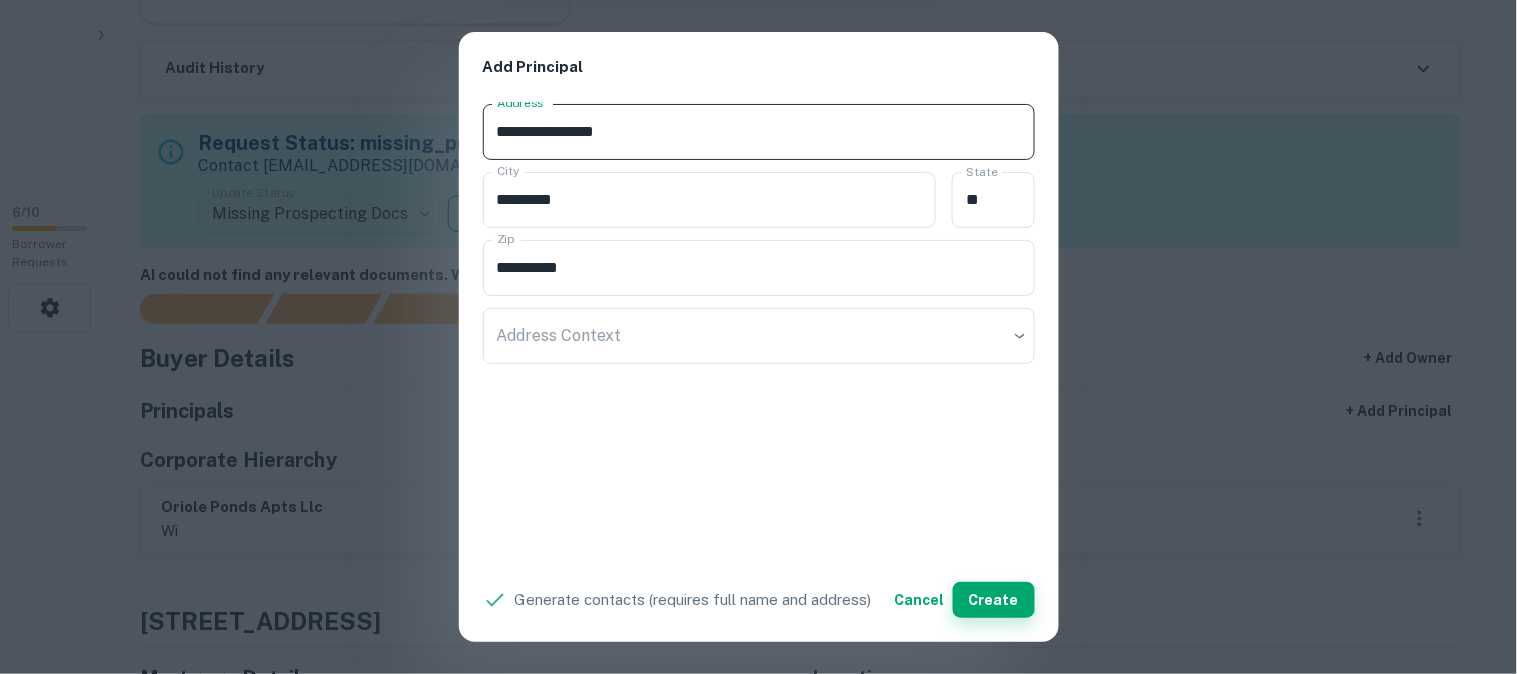 type on "**********" 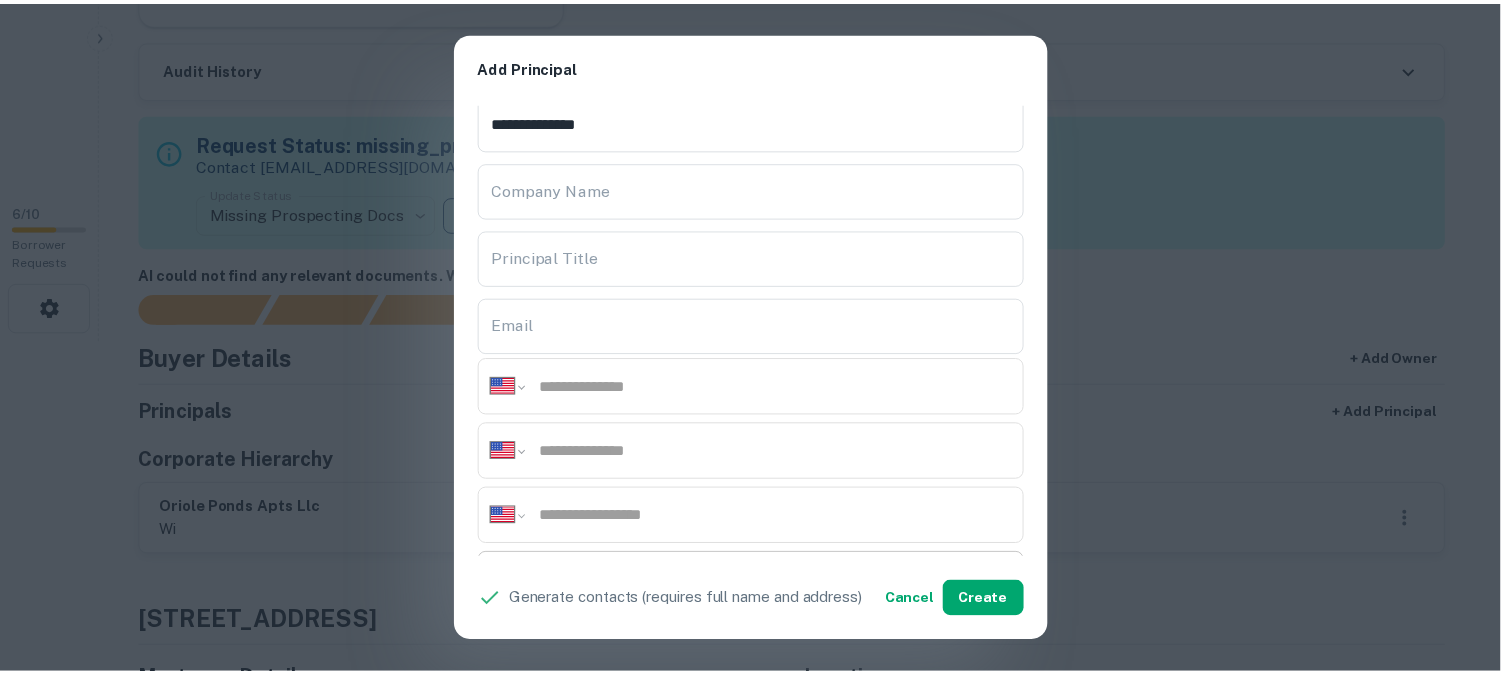 scroll, scrollTop: 0, scrollLeft: 0, axis: both 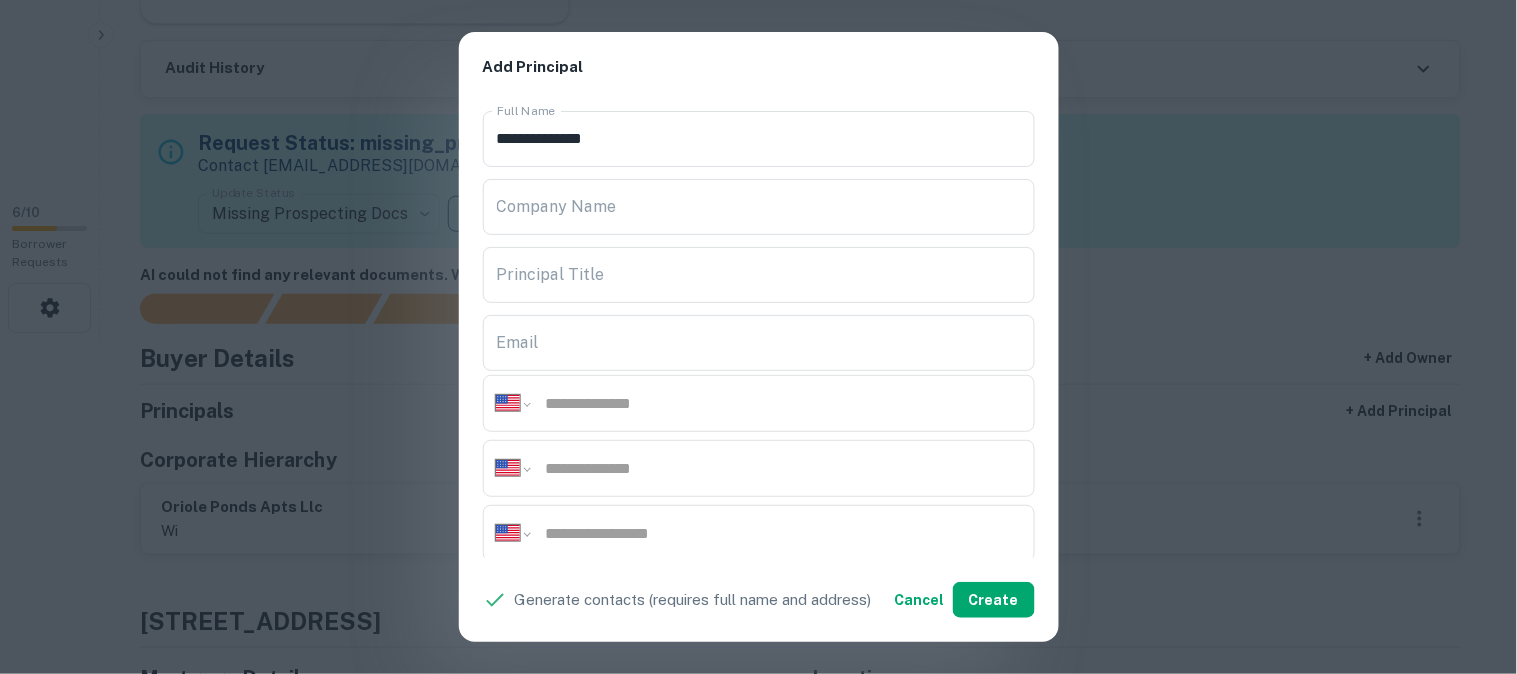 click on "**********" at bounding box center (758, 337) 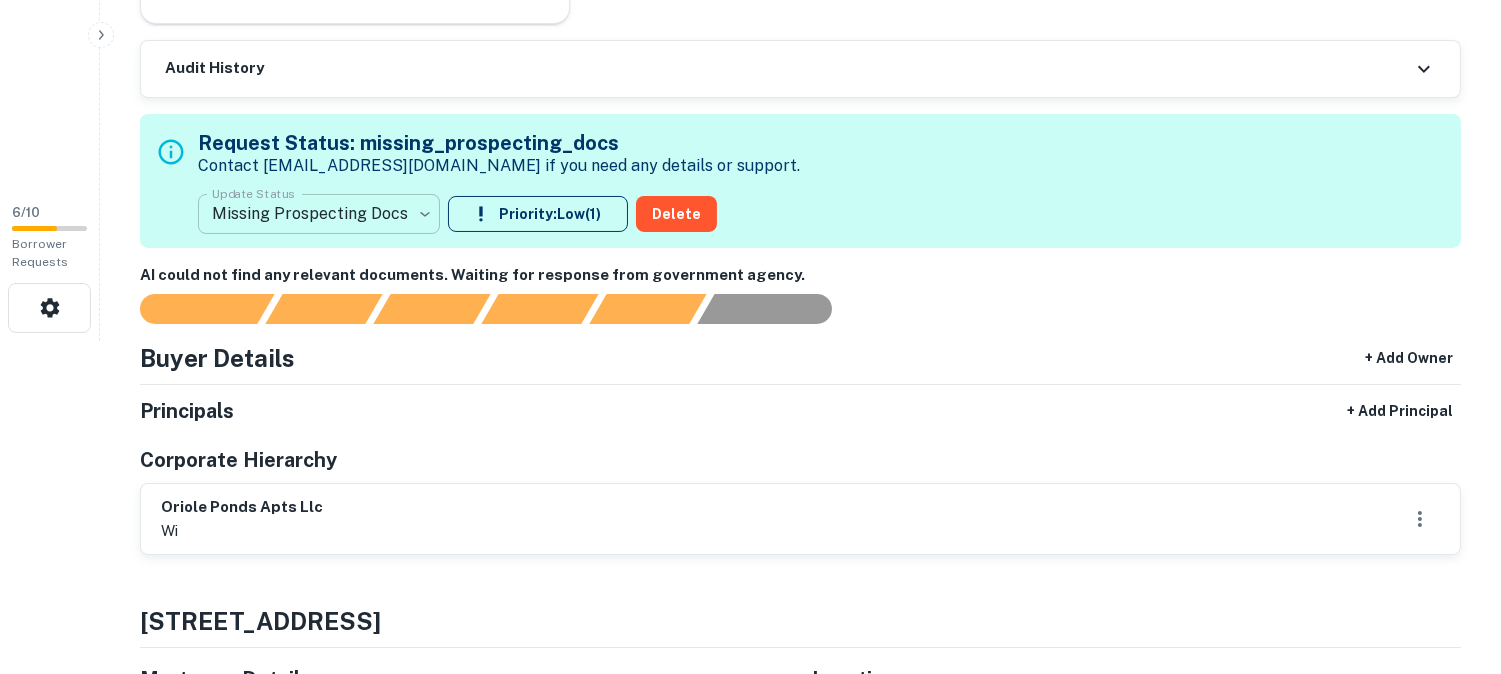 click on "**********" at bounding box center [750, 4] 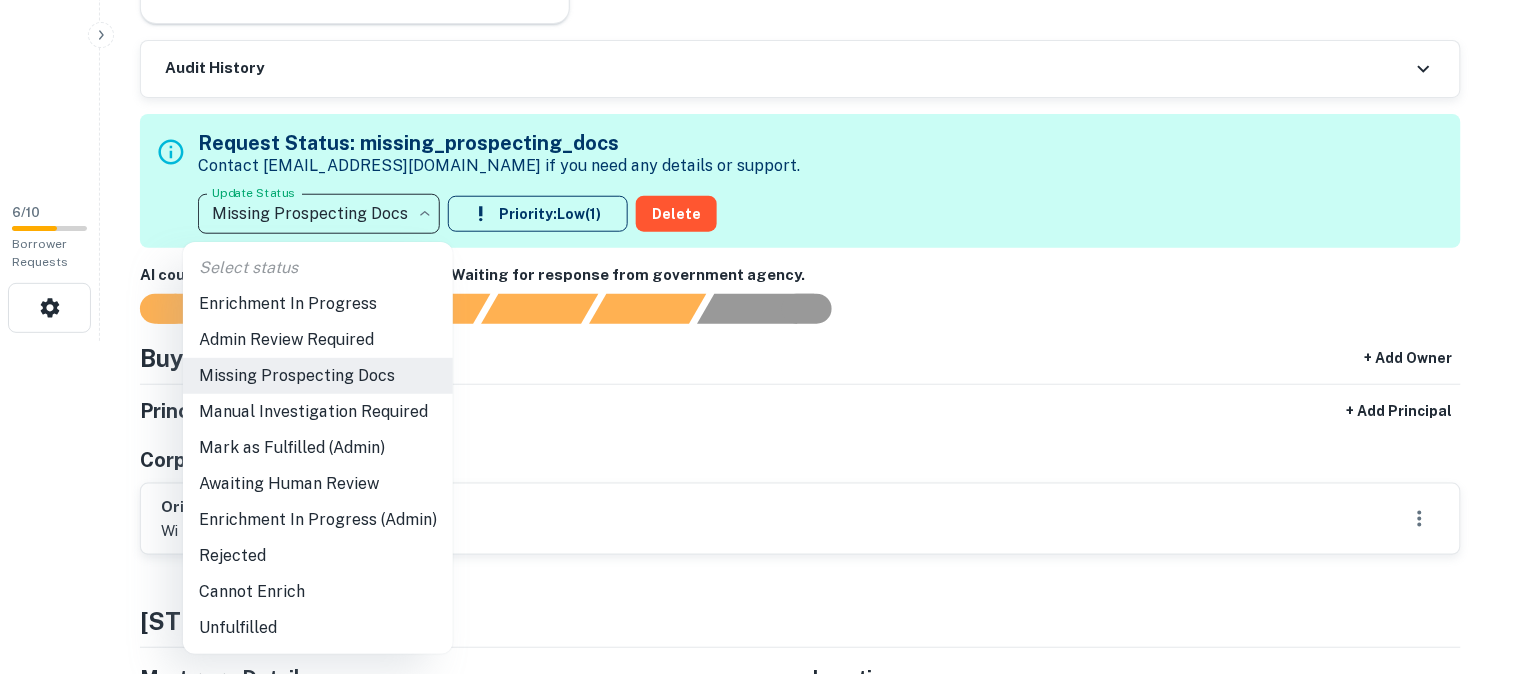 click on "Awaiting Human Review" at bounding box center (318, 484) 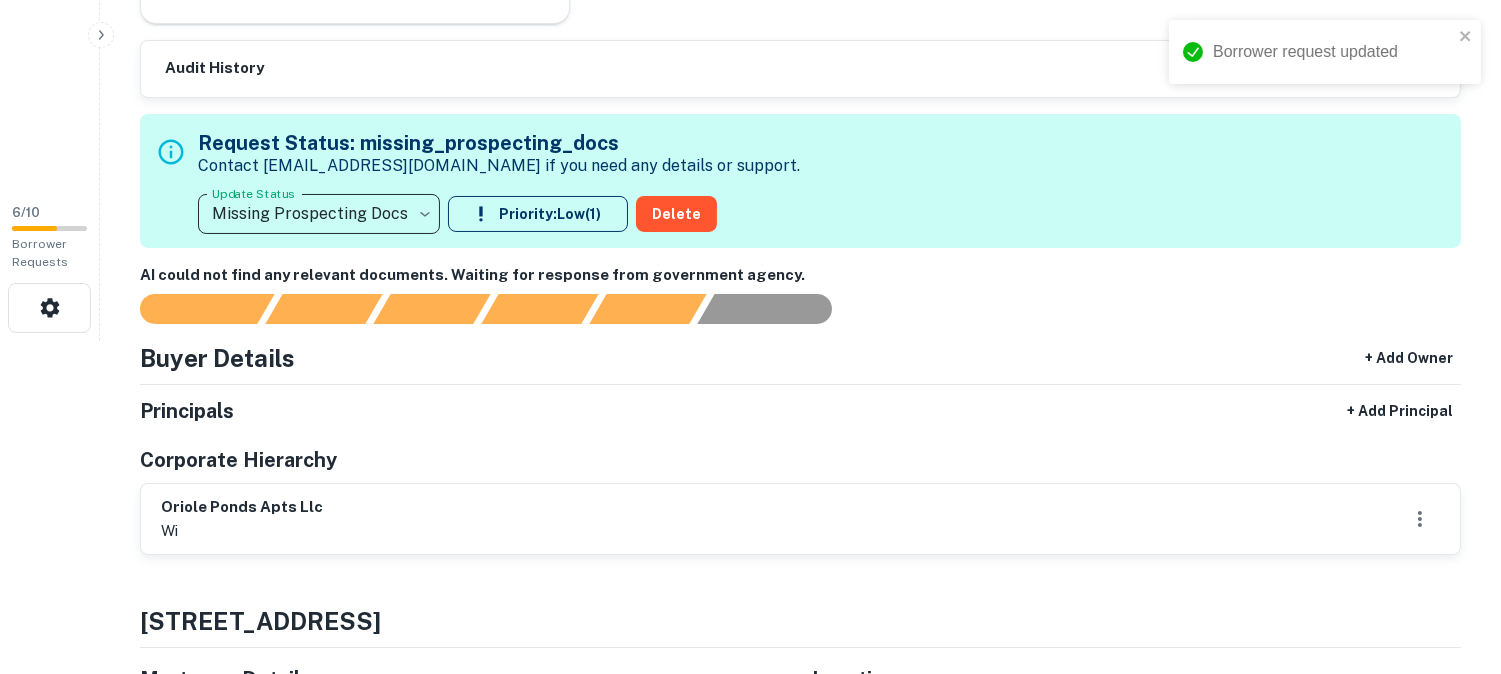 type on "**********" 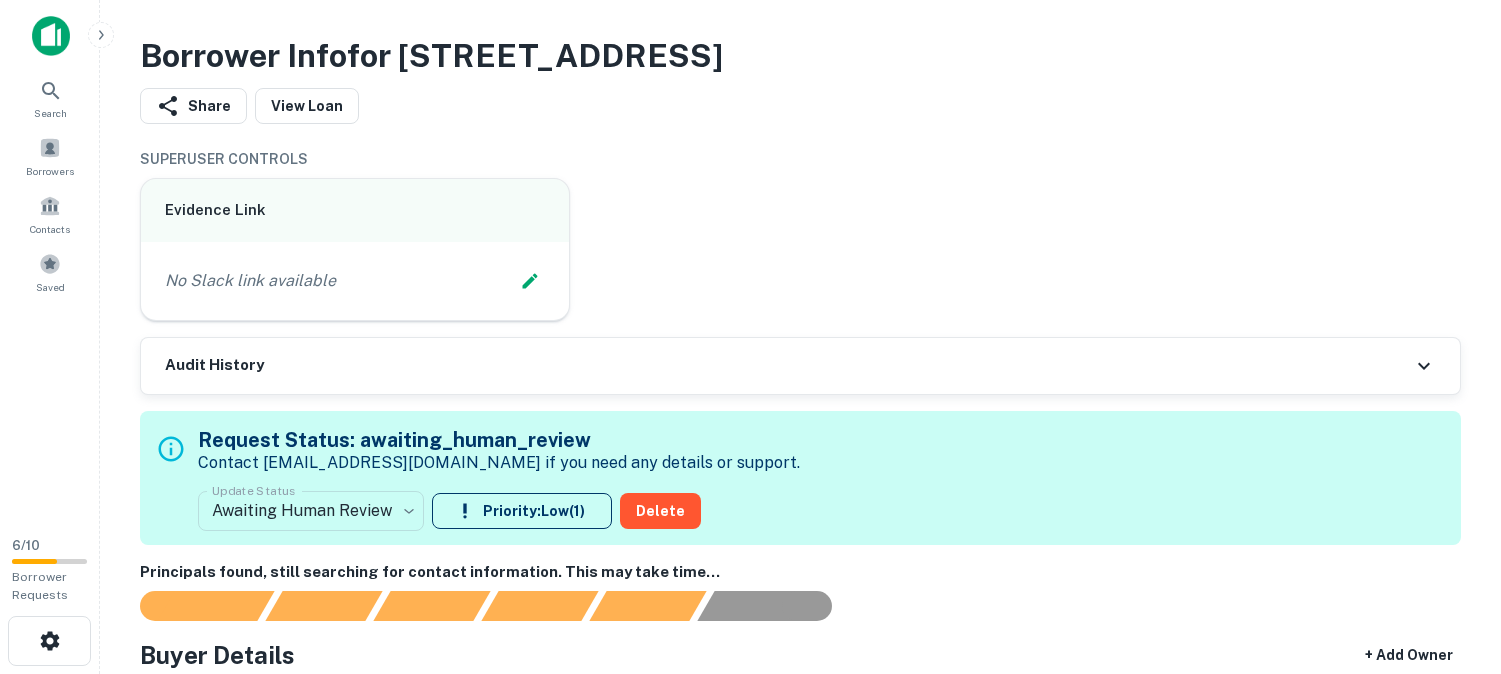 scroll, scrollTop: 444, scrollLeft: 0, axis: vertical 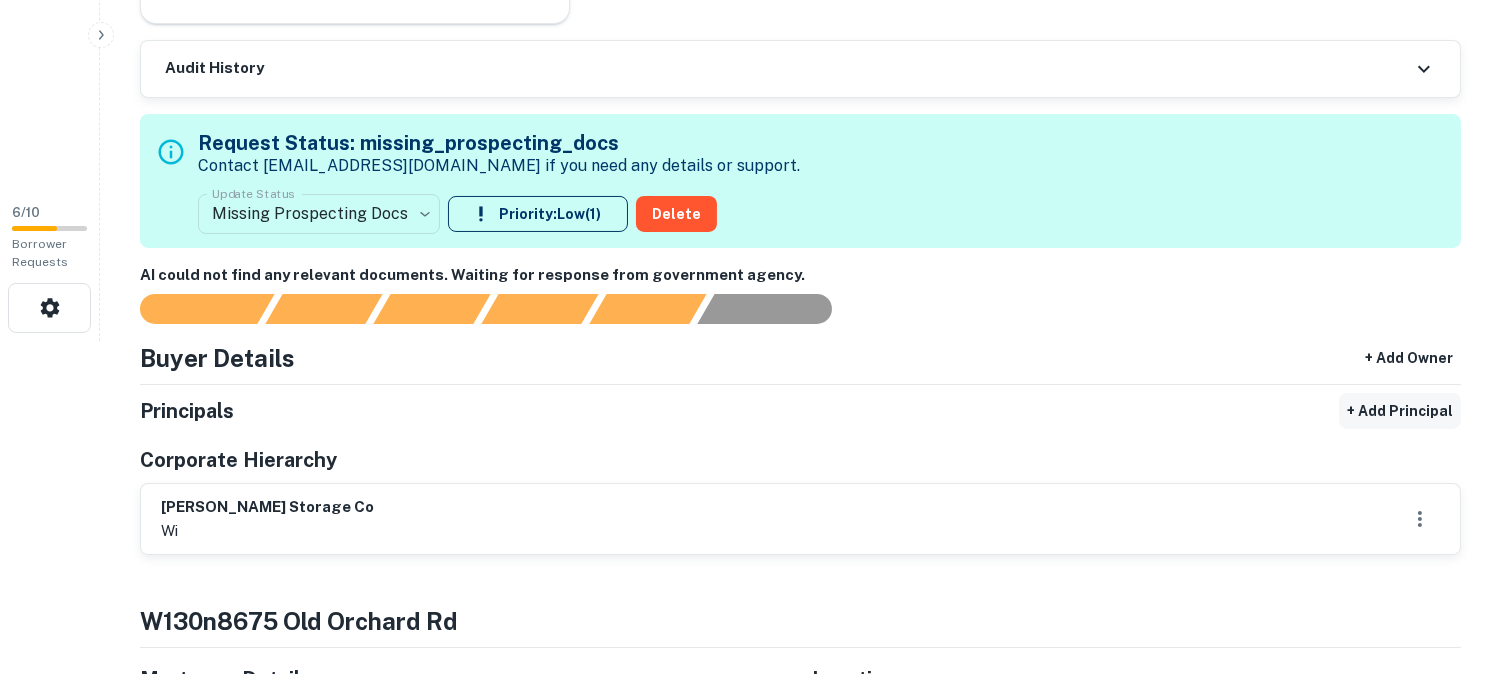 click on "+ Add Principal" at bounding box center [1400, 411] 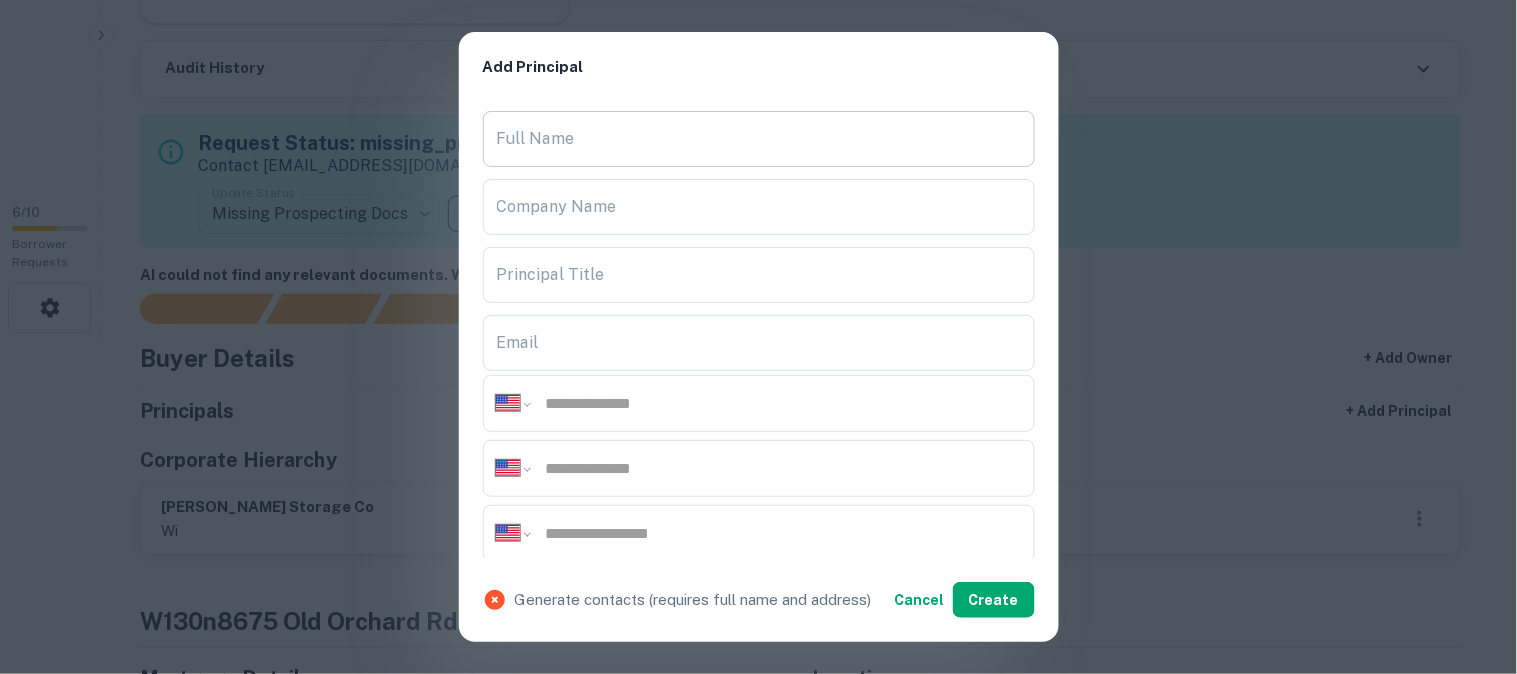 click on "Full Name" at bounding box center [759, 139] 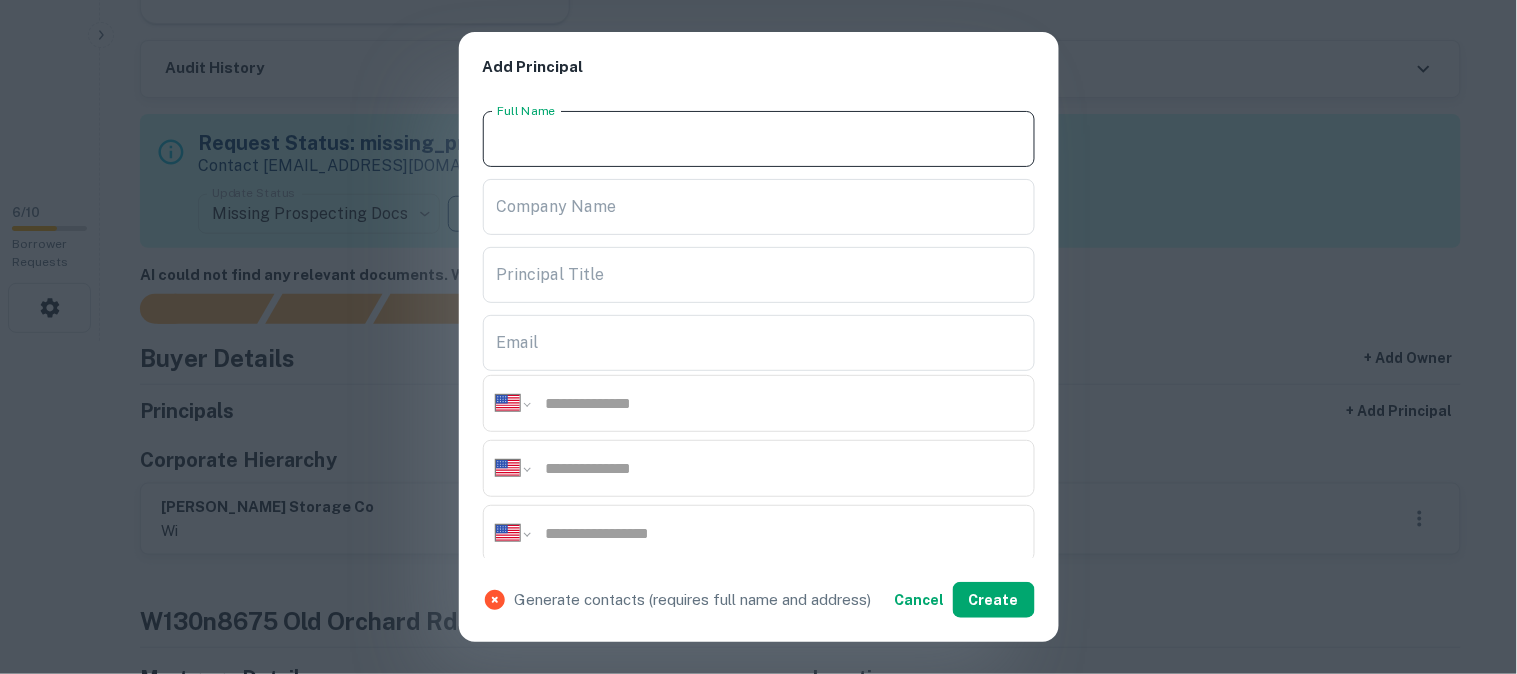 paste on "**********" 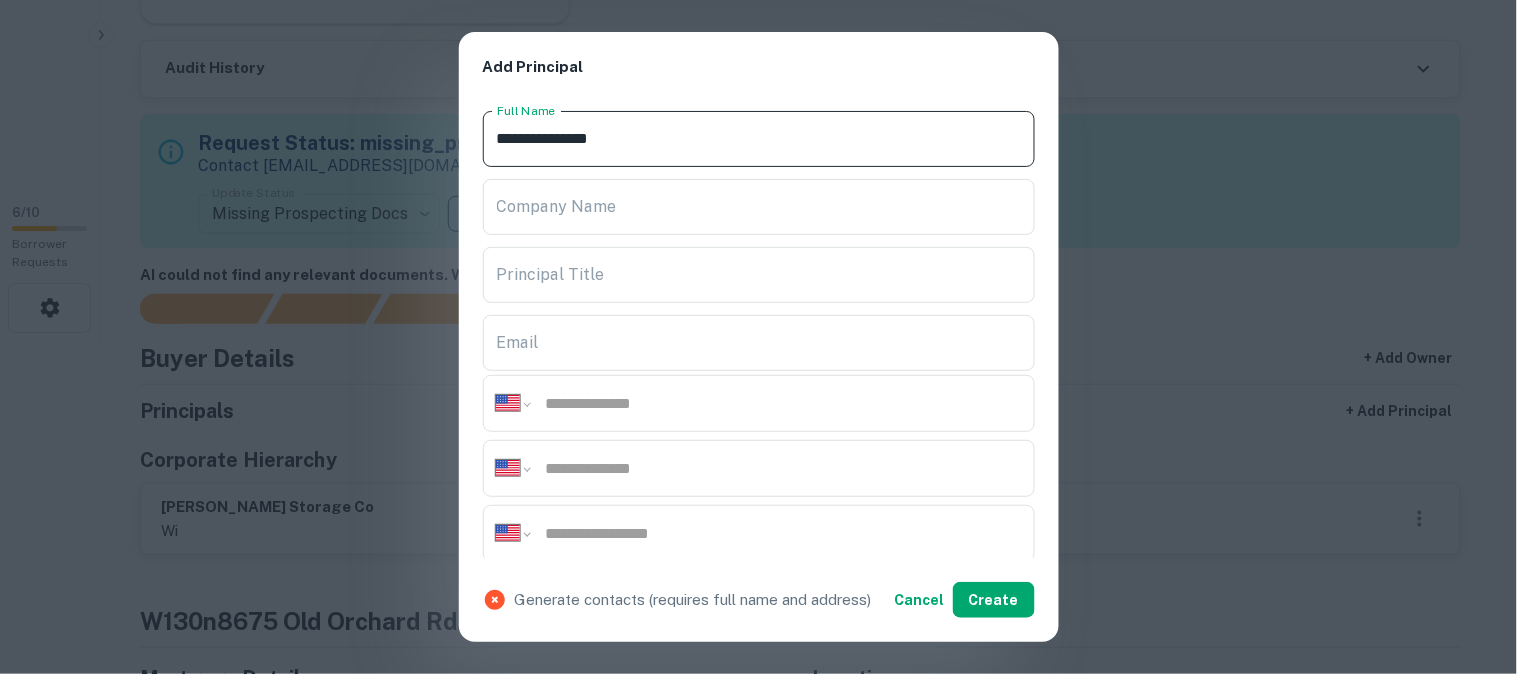 type on "**********" 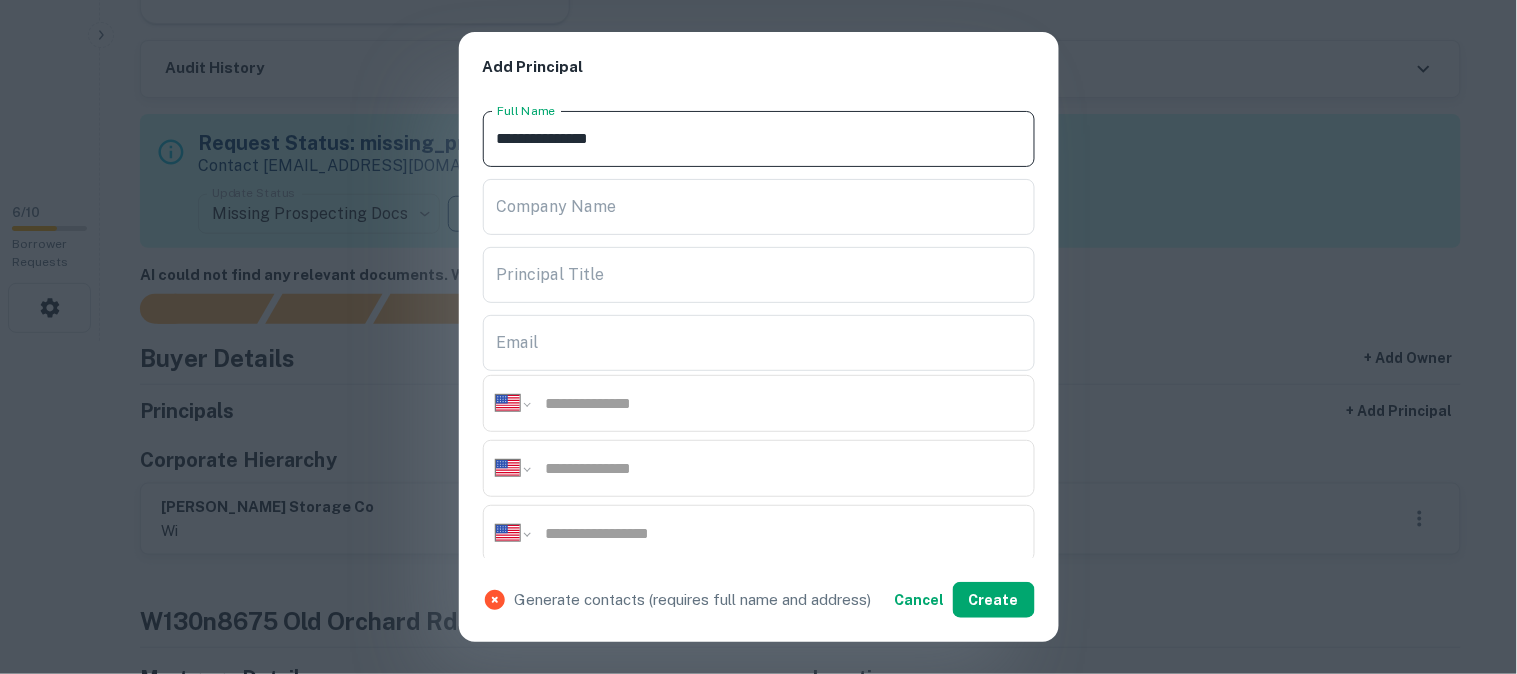 scroll, scrollTop: 111, scrollLeft: 0, axis: vertical 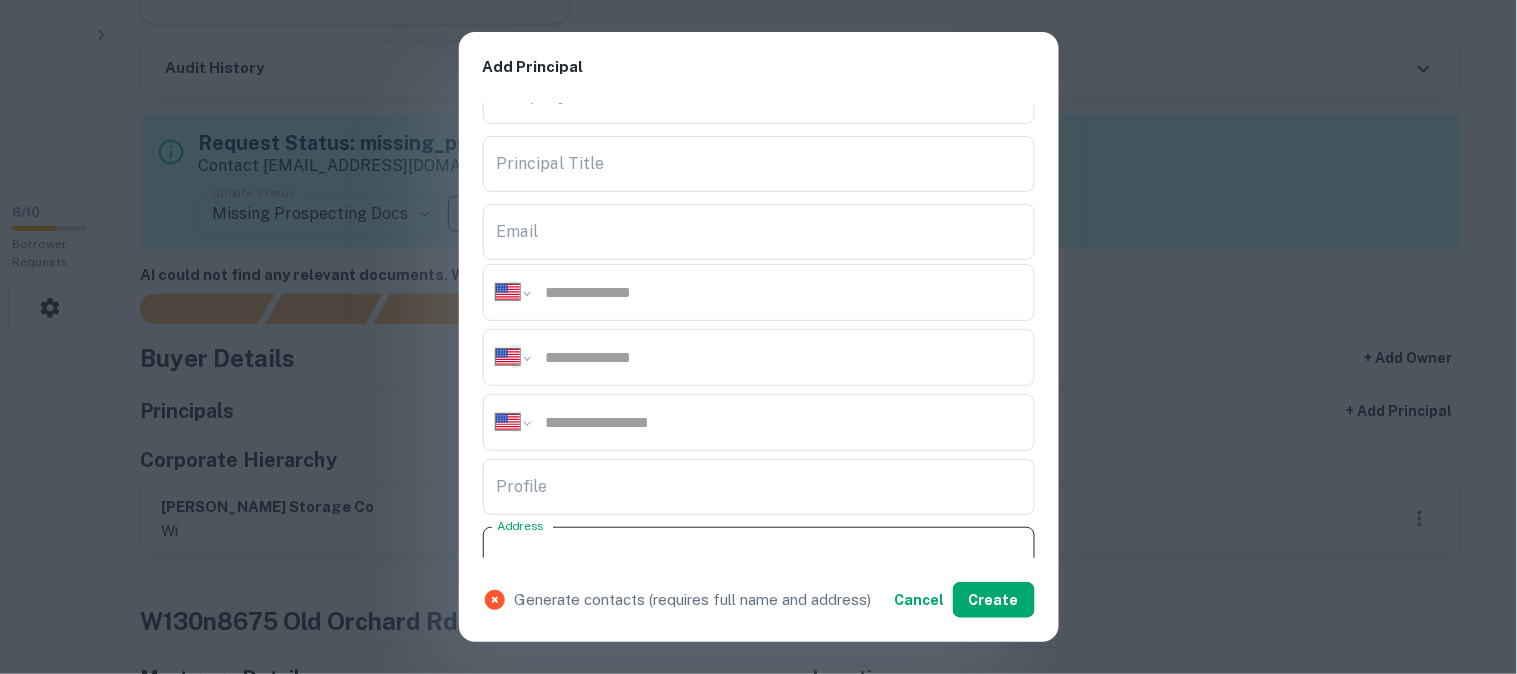 click on "Address" at bounding box center (759, 555) 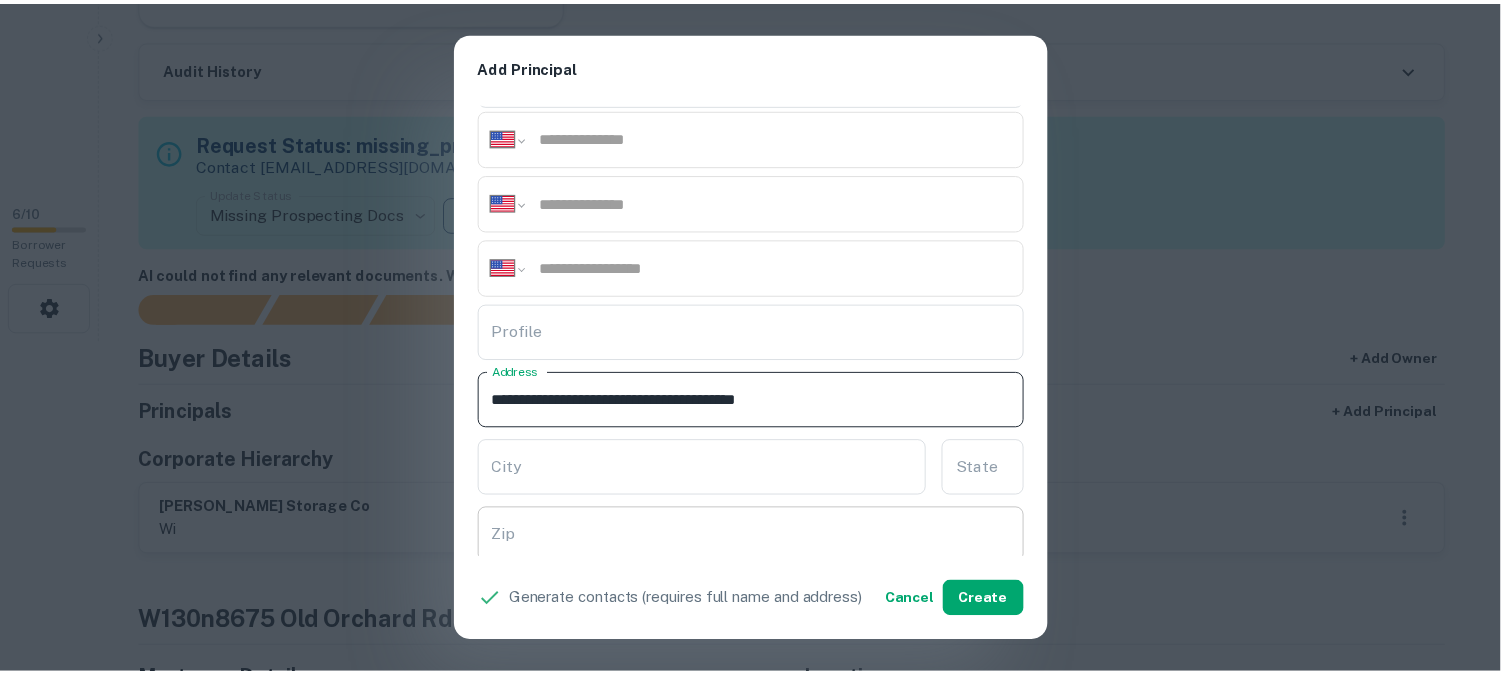 scroll, scrollTop: 338, scrollLeft: 0, axis: vertical 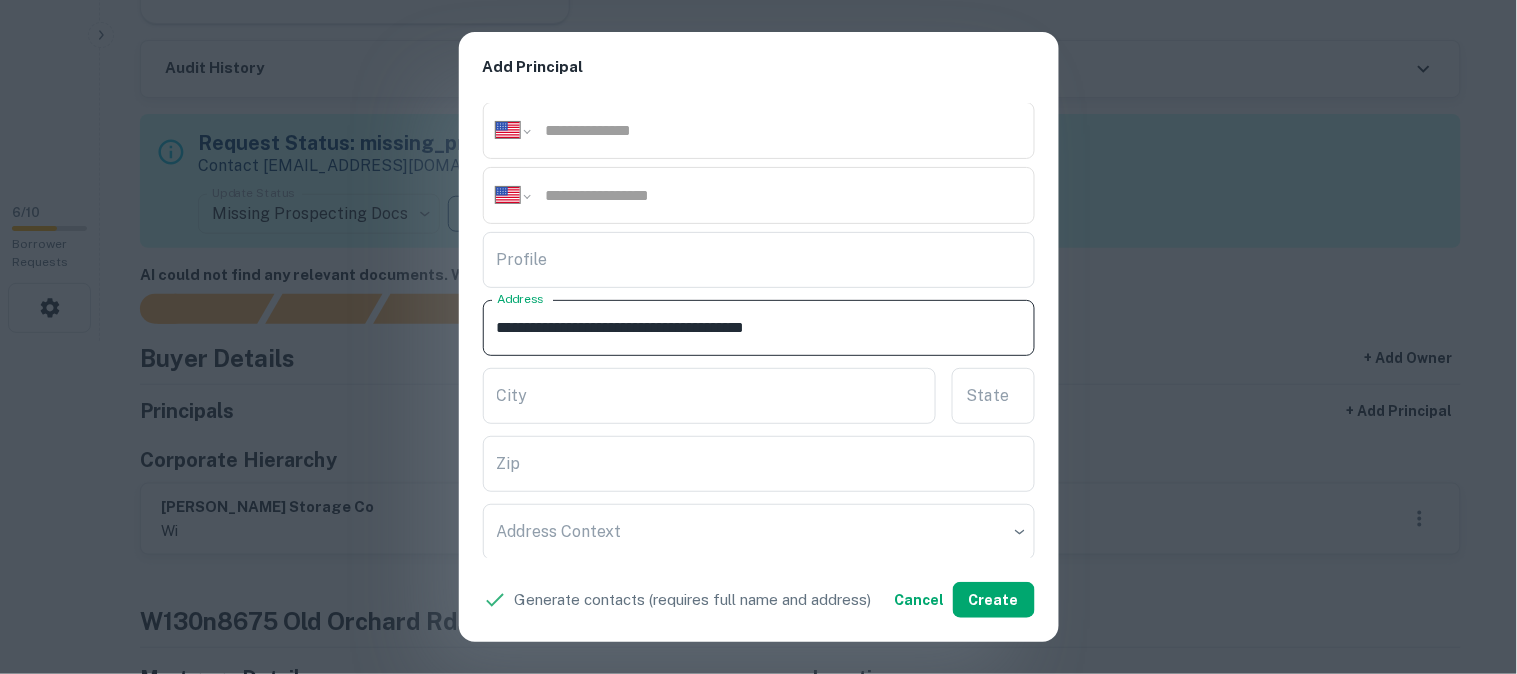 drag, startPoint x: 626, startPoint y: 325, endPoint x: 724, endPoint y: 352, distance: 101.65137 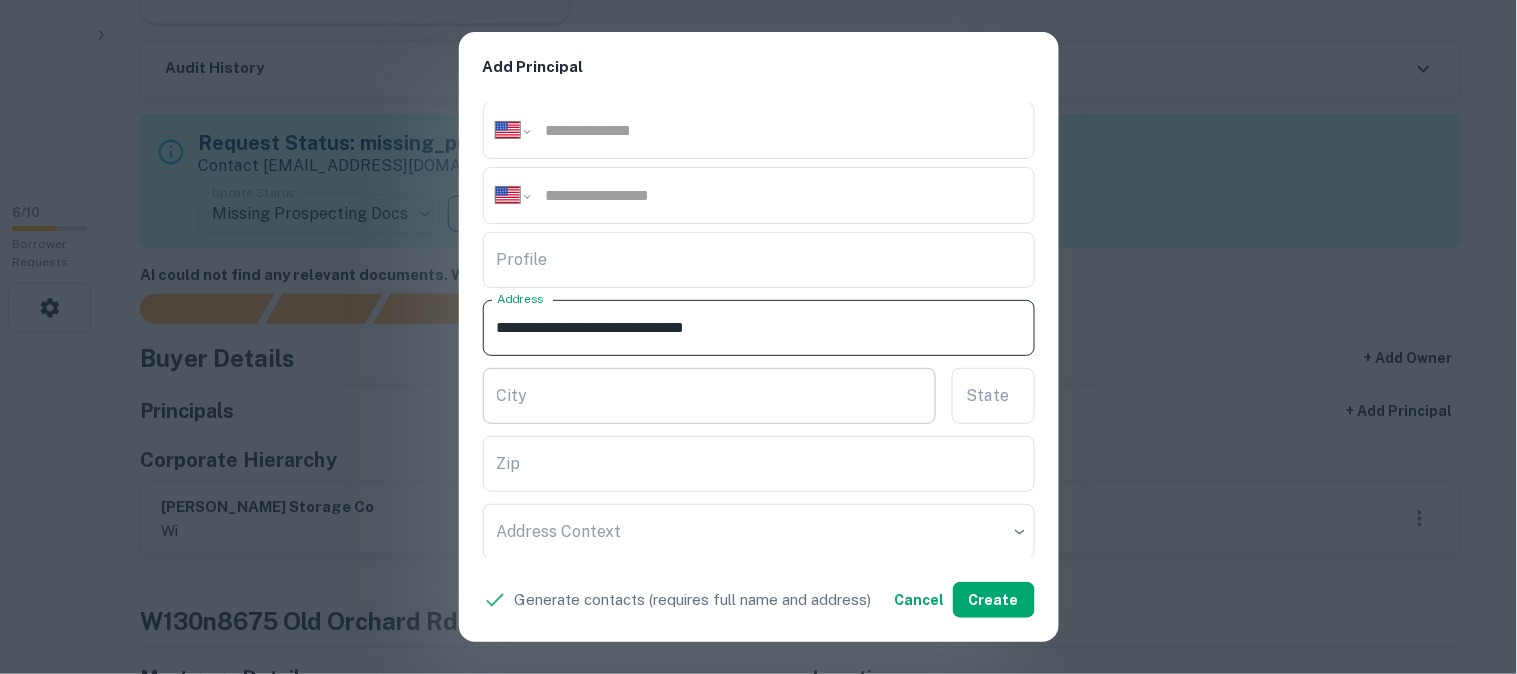 type on "**********" 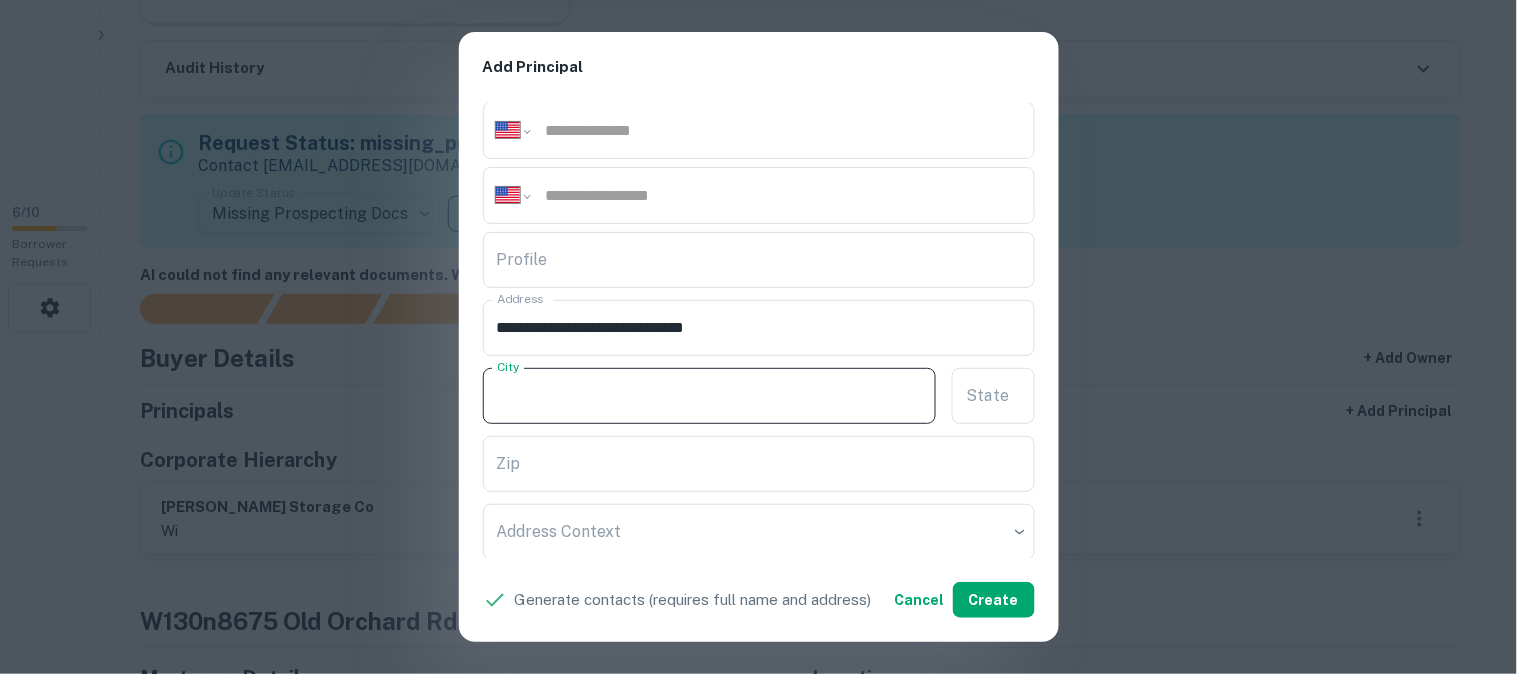 paste on "*********" 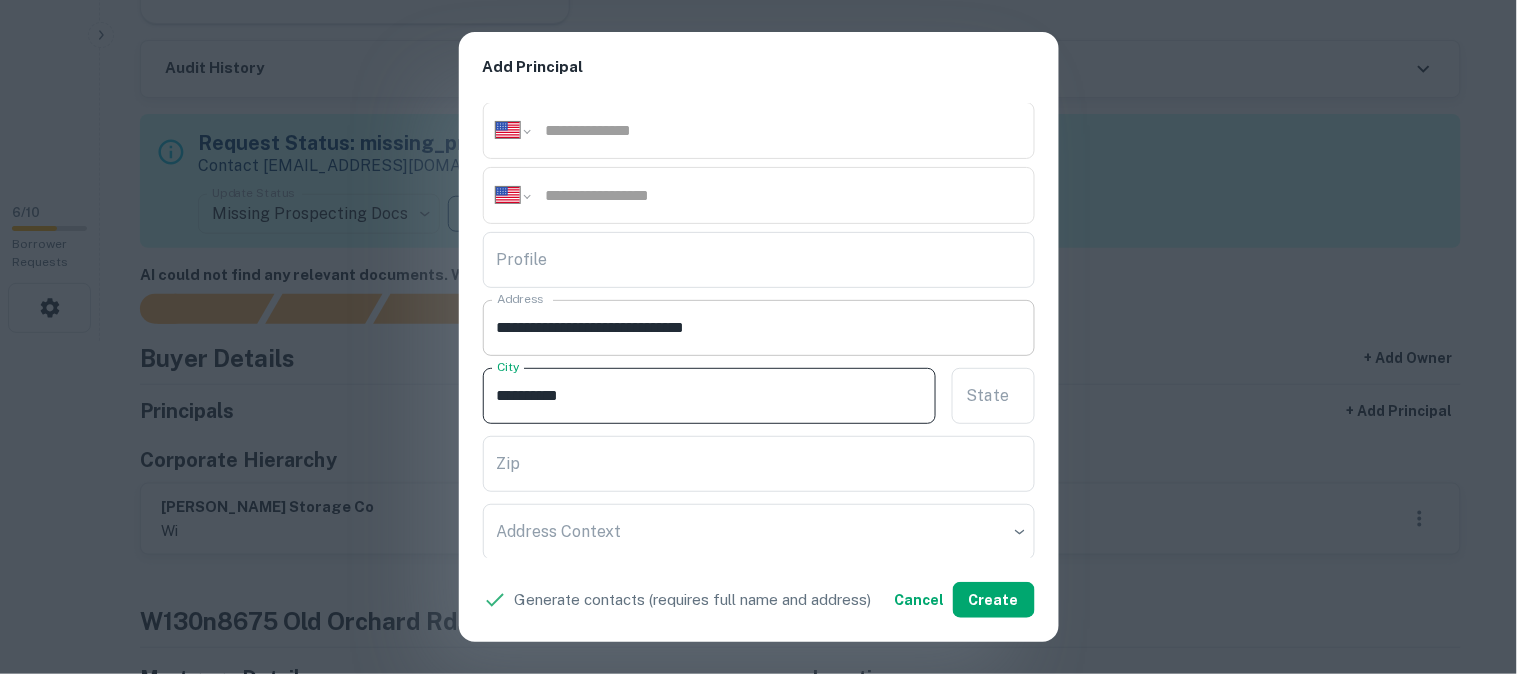 type on "*********" 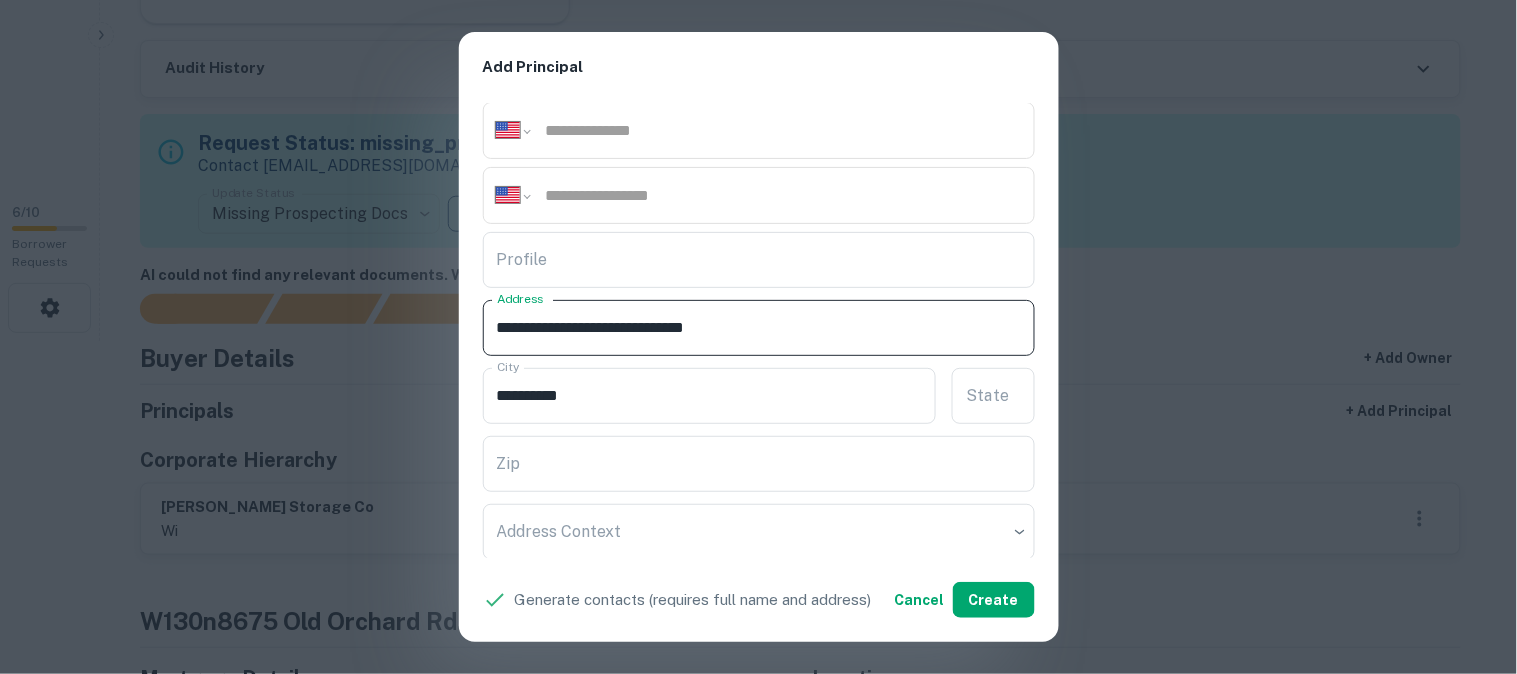 drag, startPoint x: 634, startPoint y: 325, endPoint x: 655, endPoint y: 341, distance: 26.400757 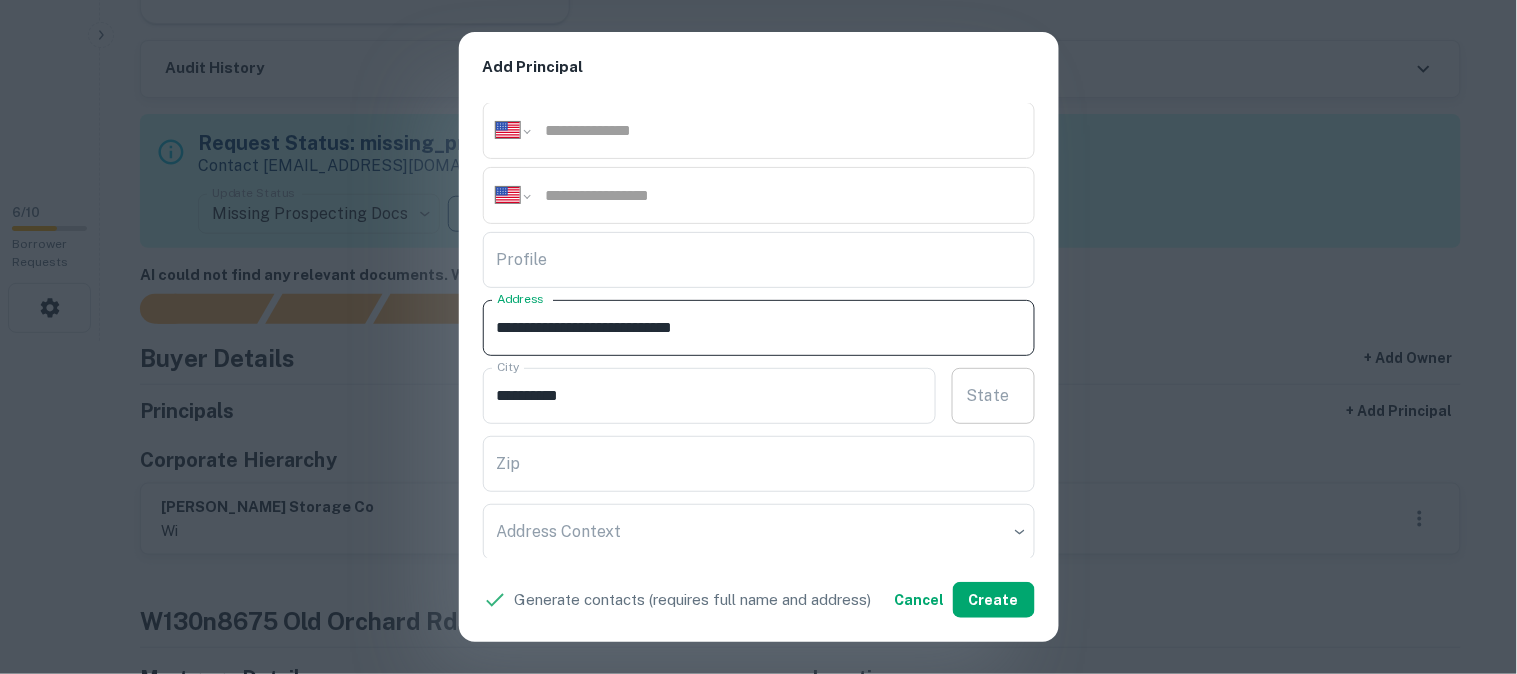 type on "**********" 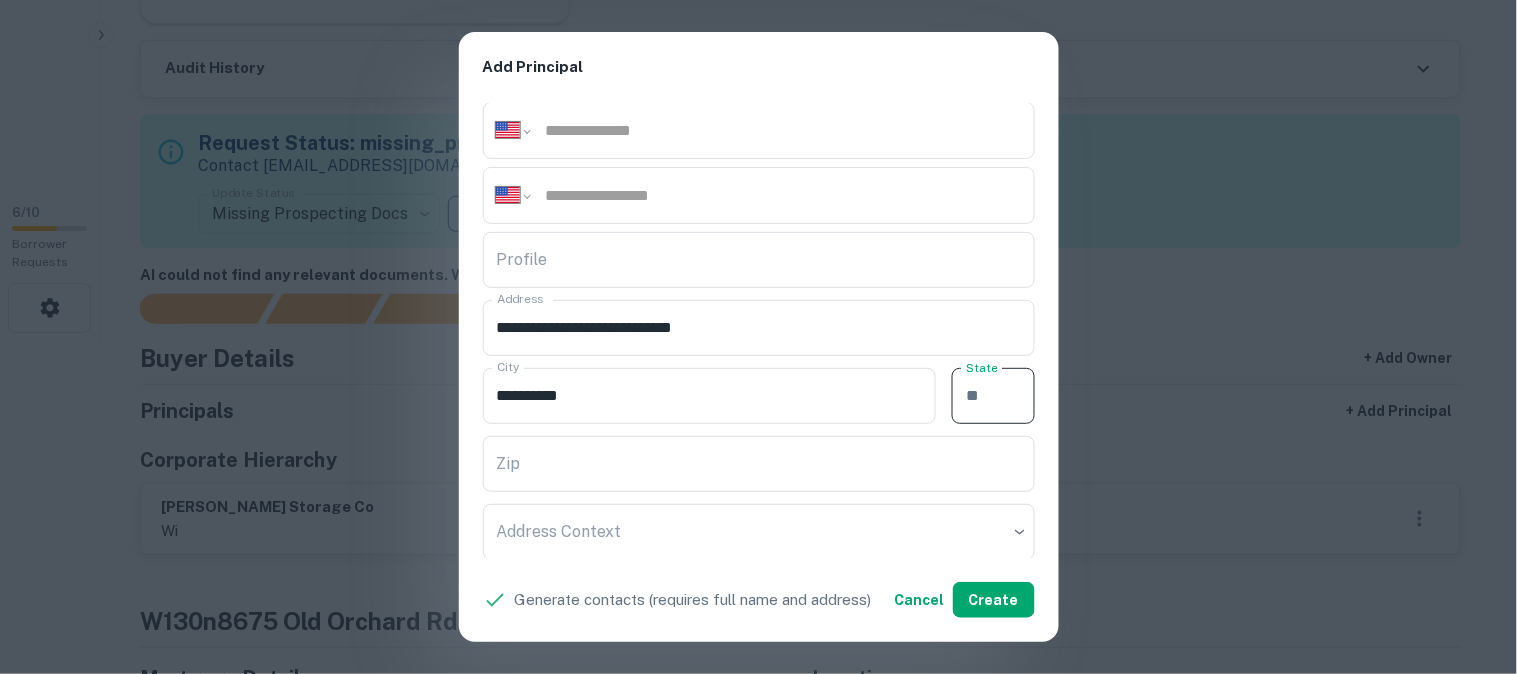click on "State" at bounding box center [993, 396] 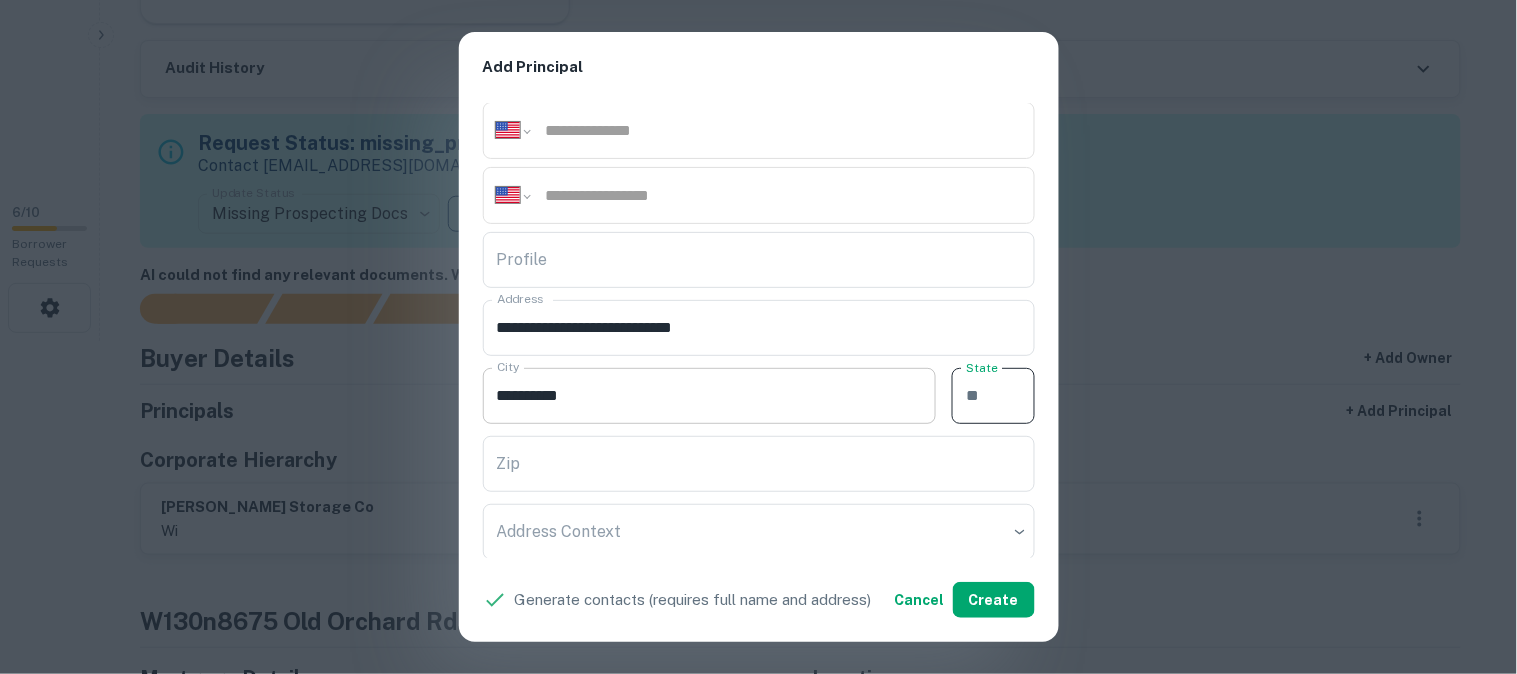 paste on "**" 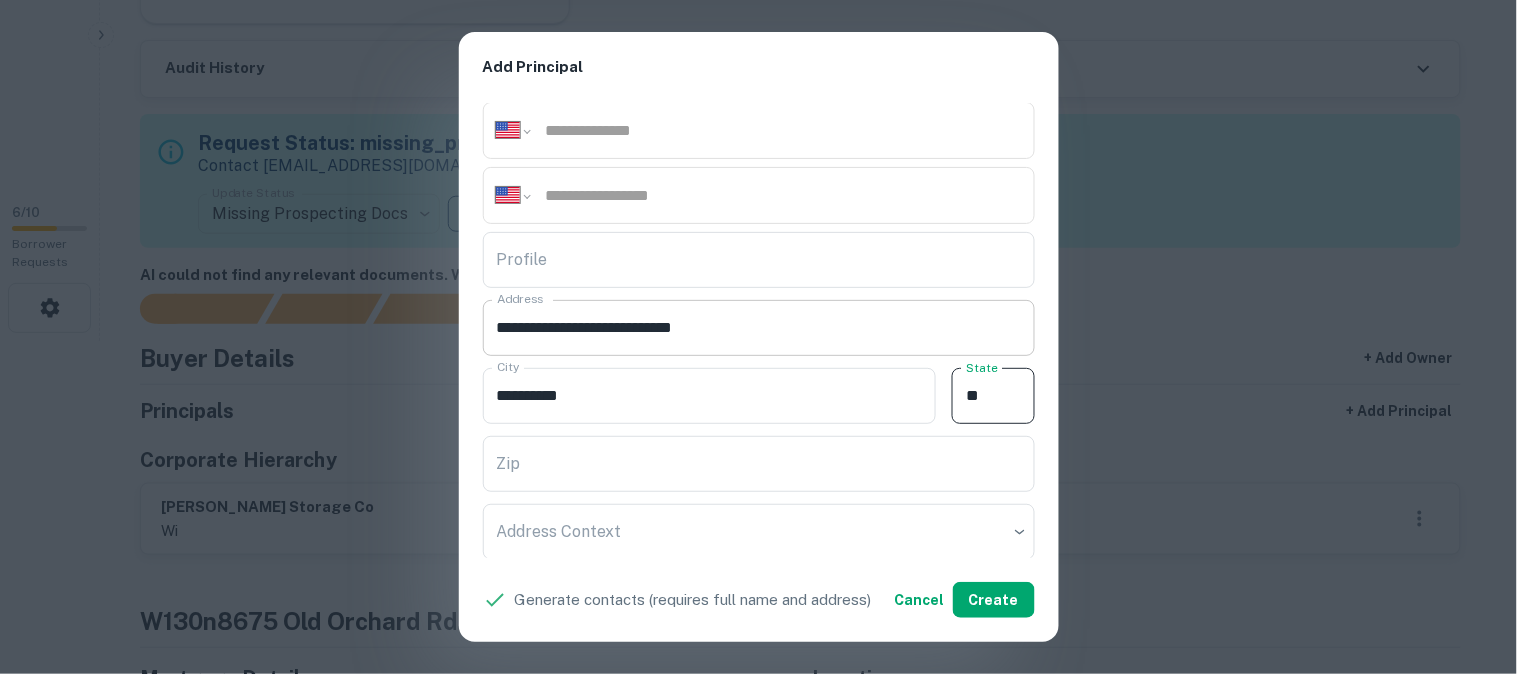 type on "**" 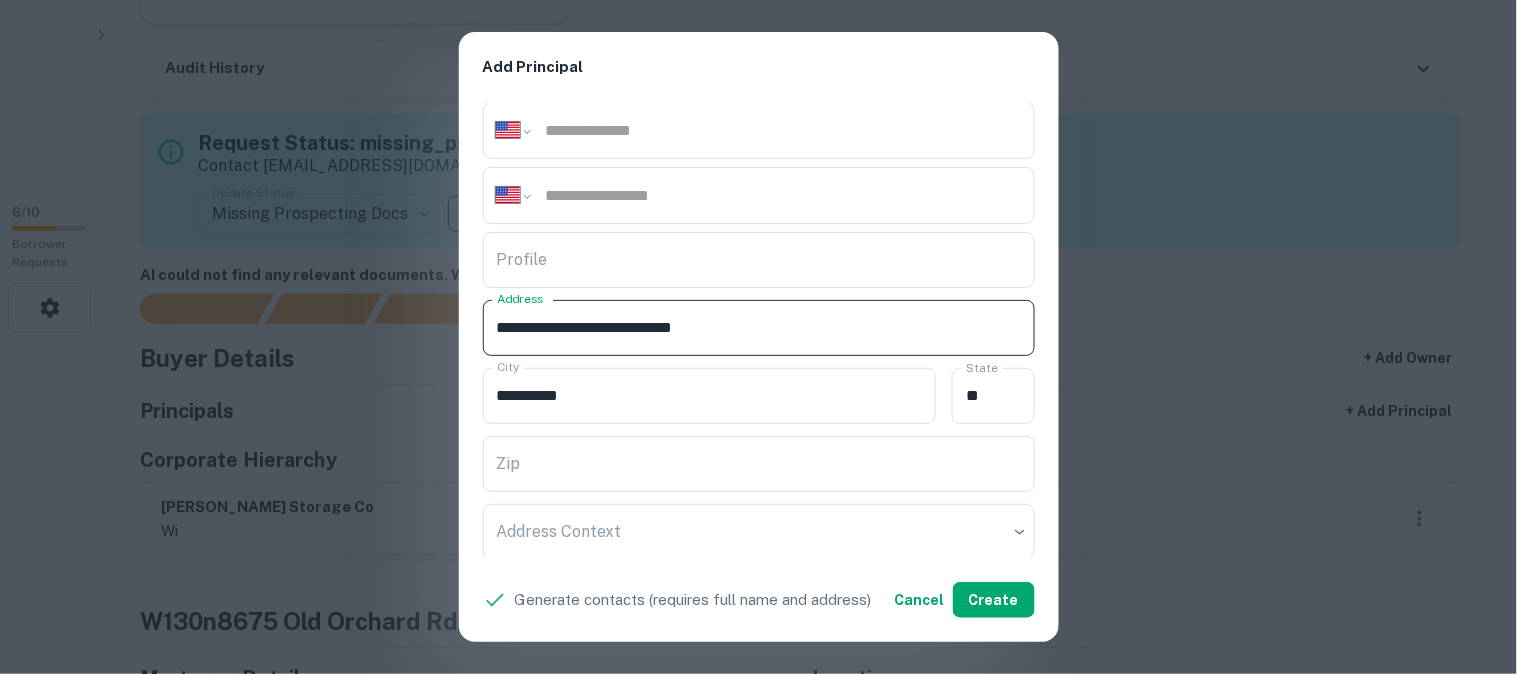 drag, startPoint x: 642, startPoint y: 322, endPoint x: 761, endPoint y: 334, distance: 119.60351 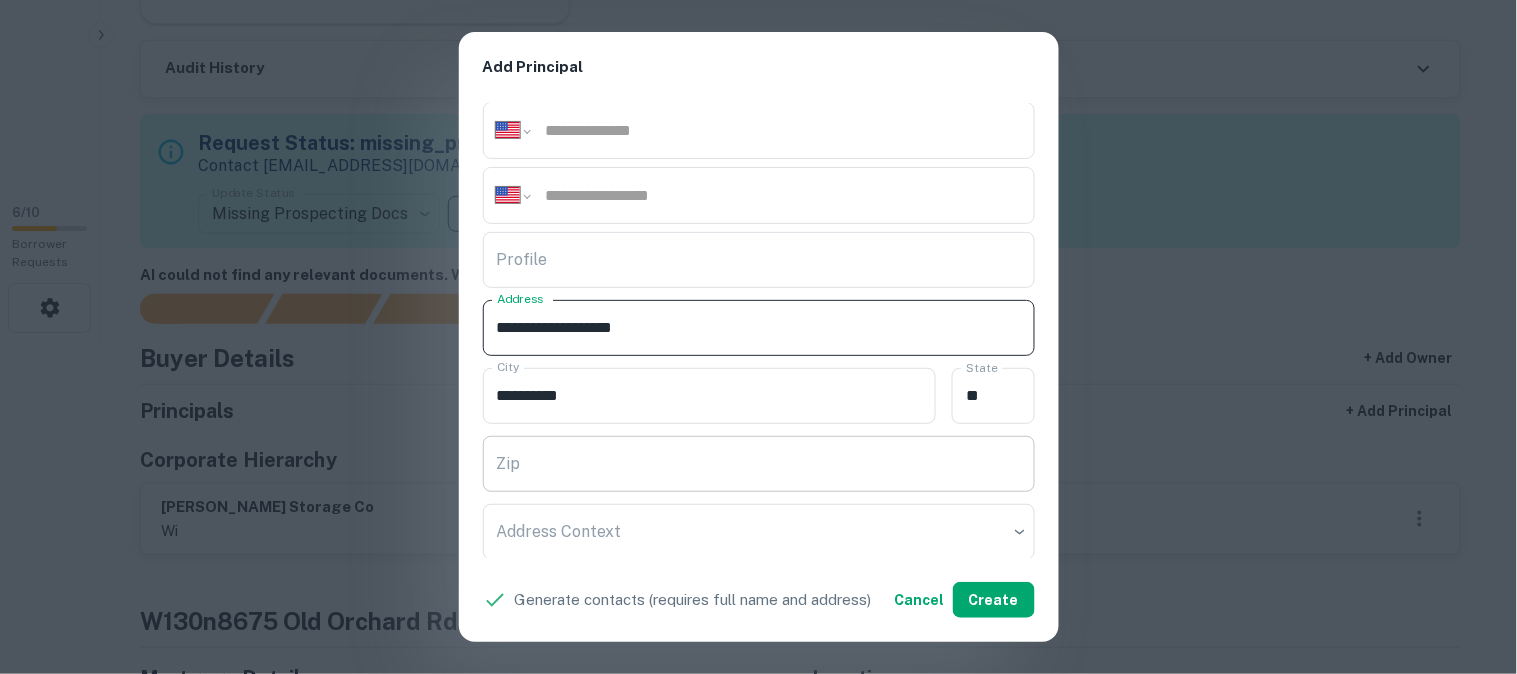 type on "**********" 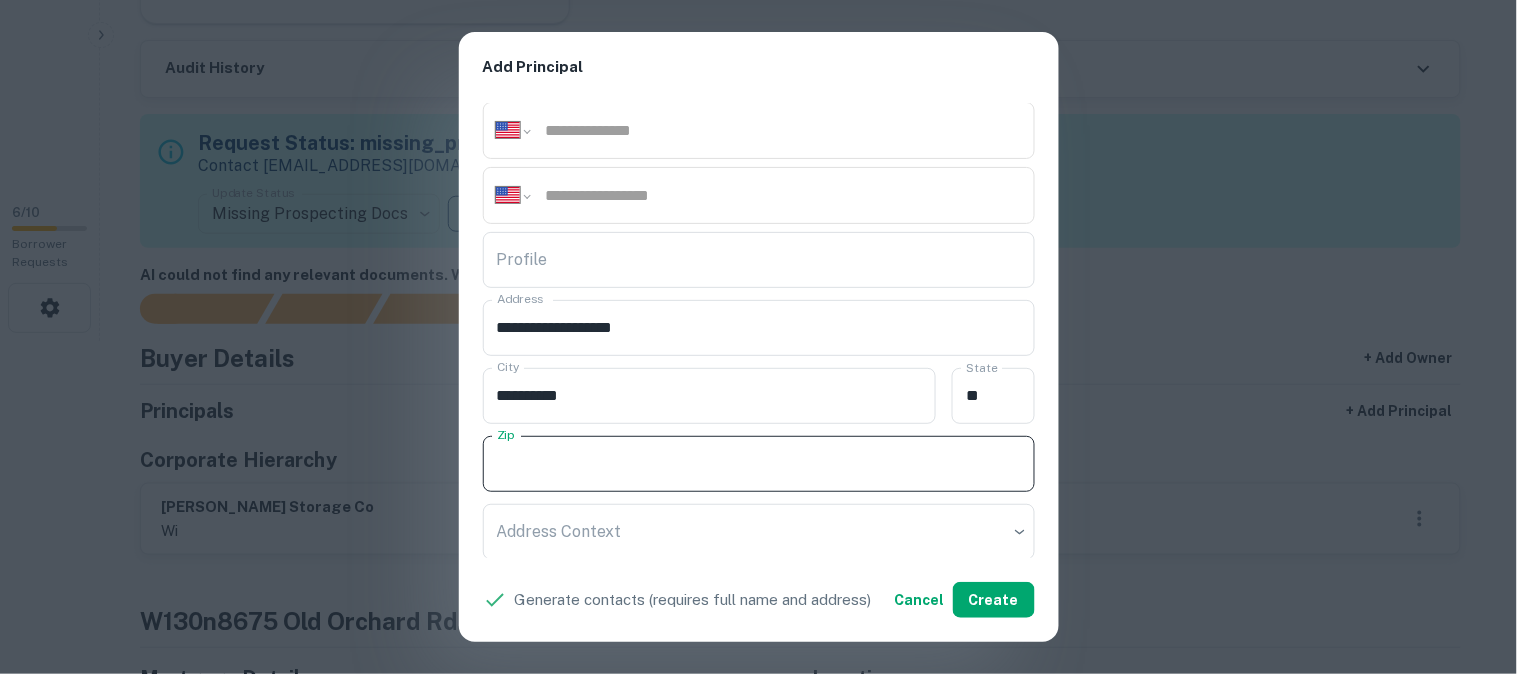 paste on "**********" 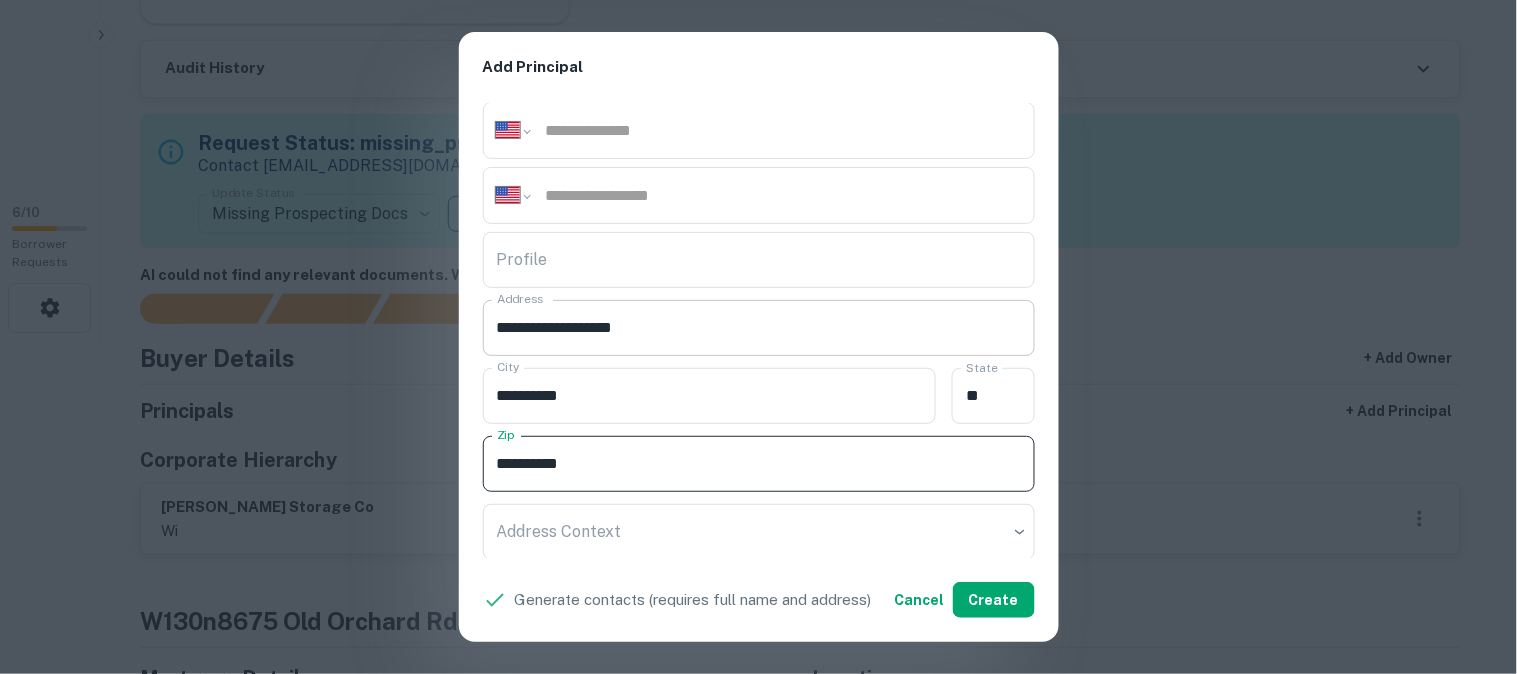 type on "**********" 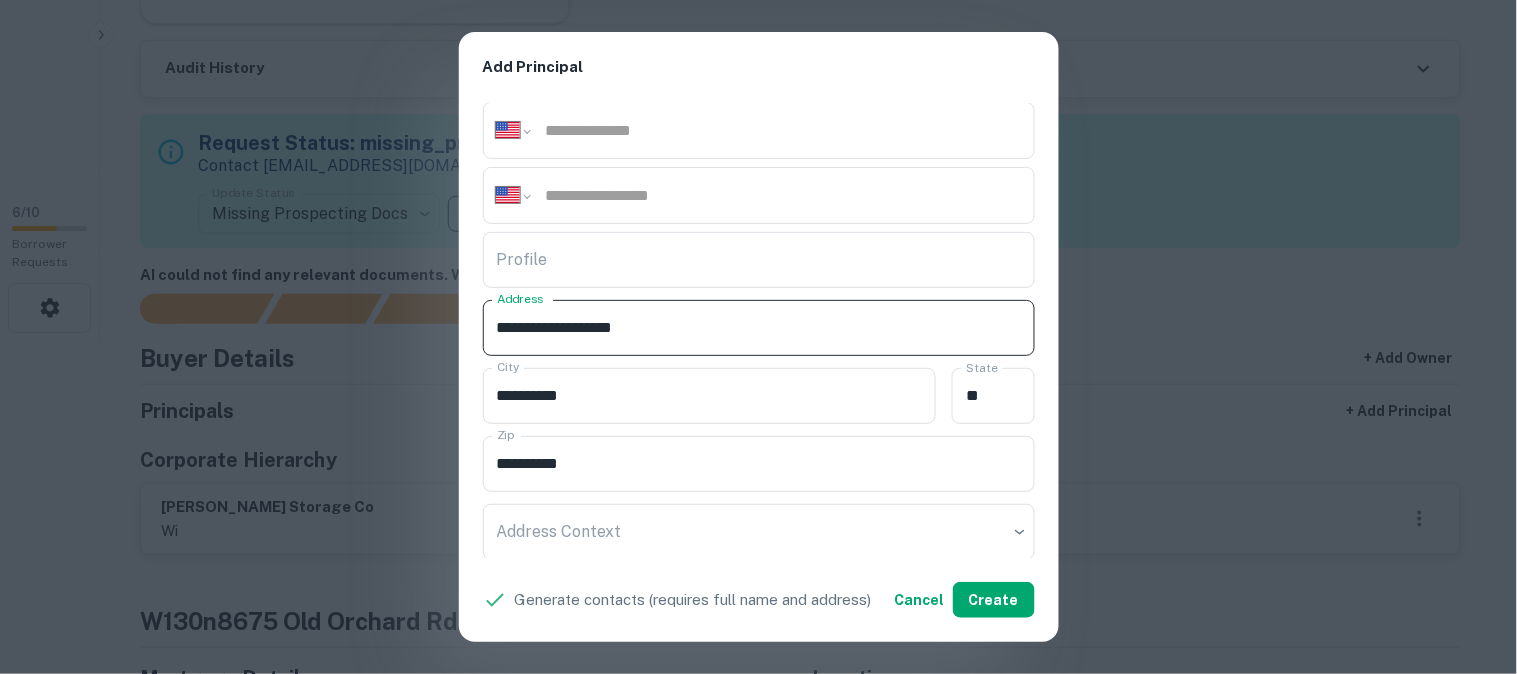 click on "**********" at bounding box center (759, 328) 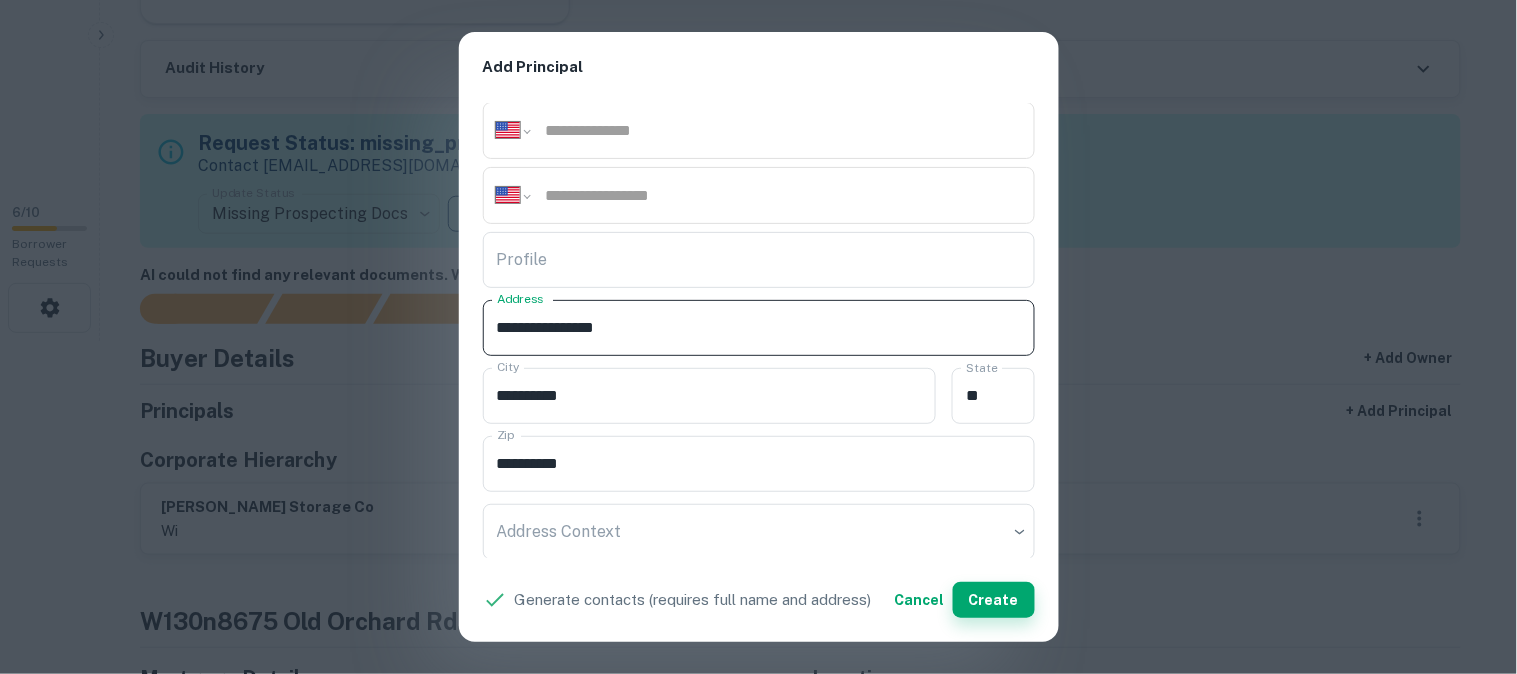 type on "**********" 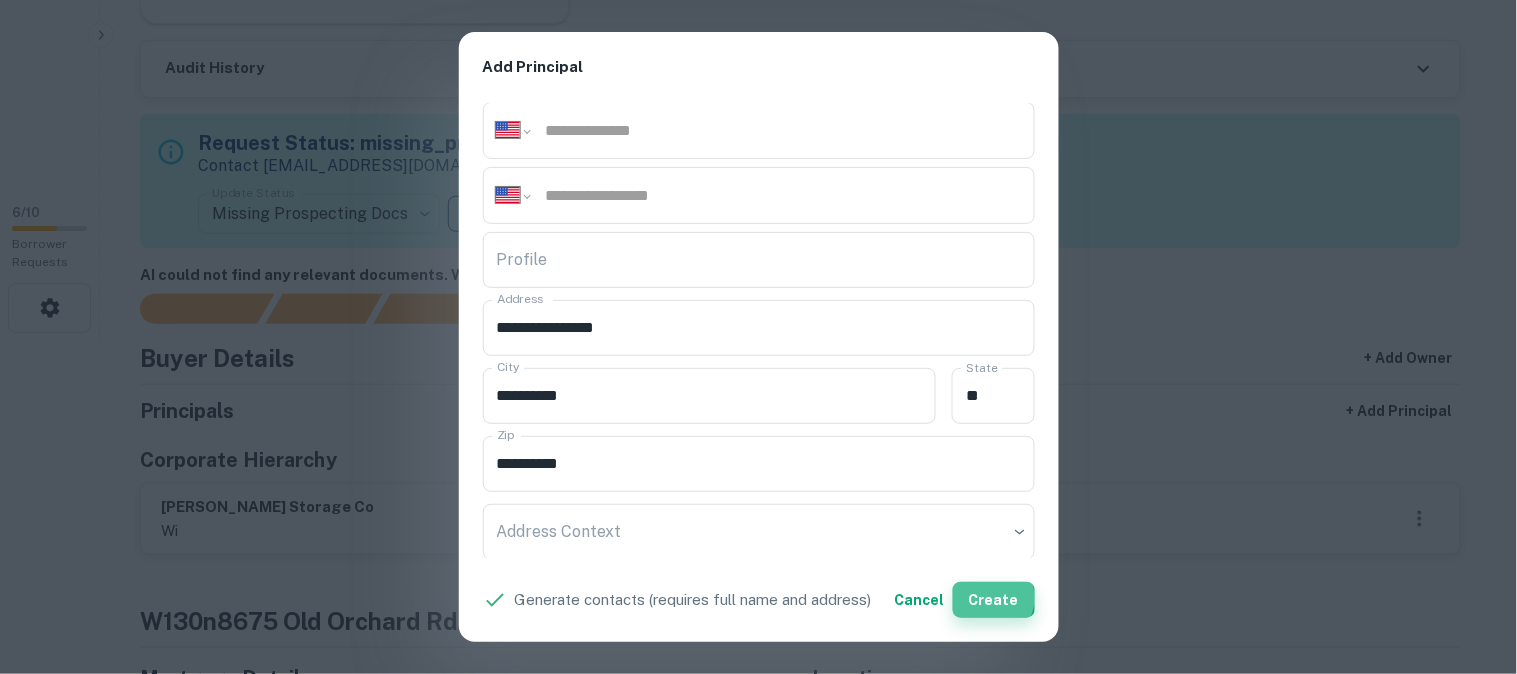 click on "Create" at bounding box center (994, 600) 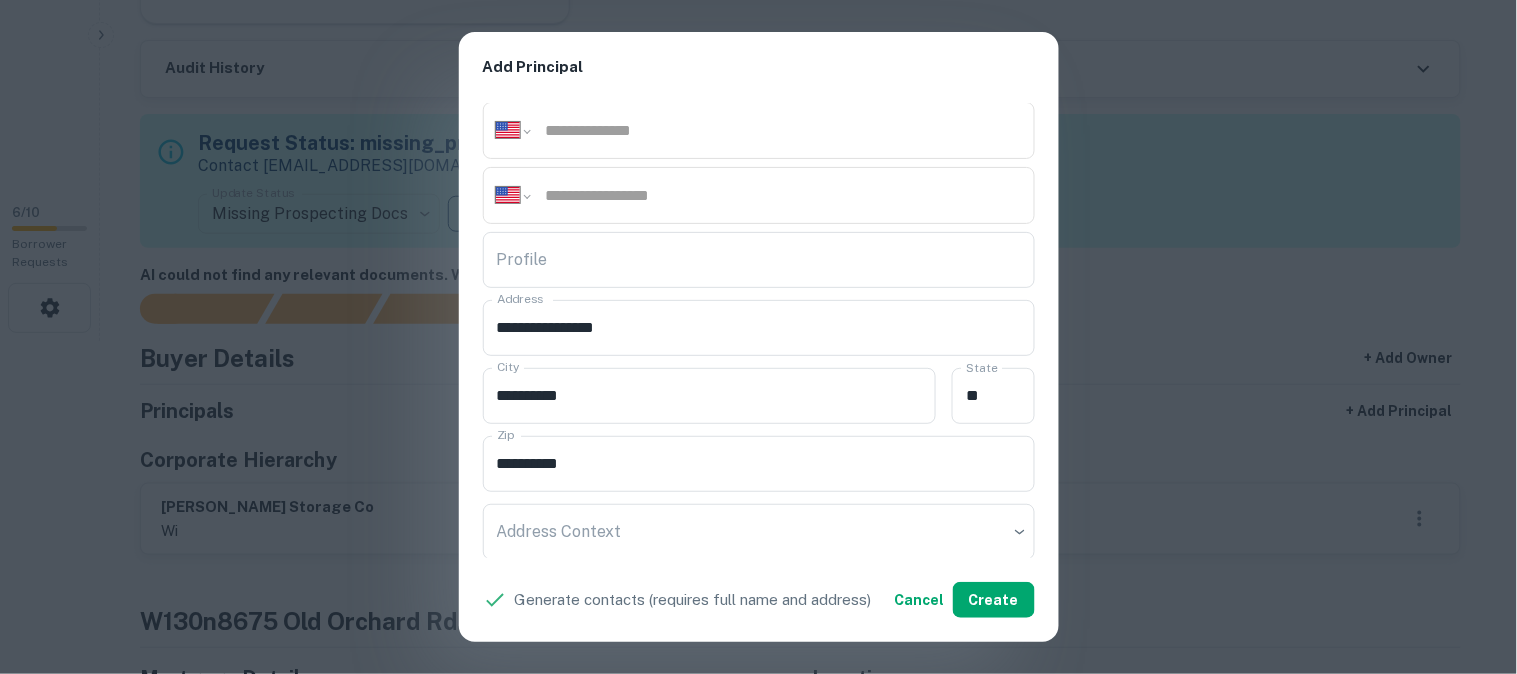 click on "**********" at bounding box center [758, 337] 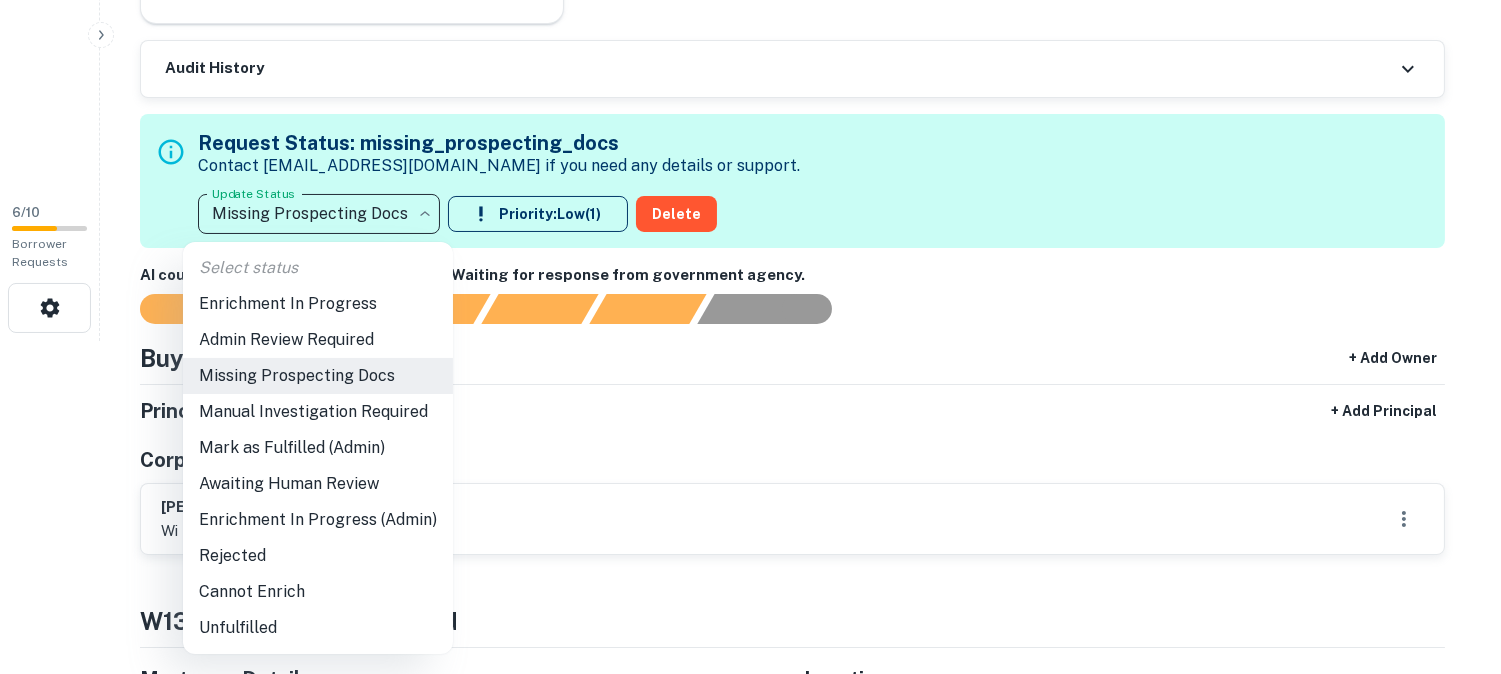 click on "**********" at bounding box center [750, 4] 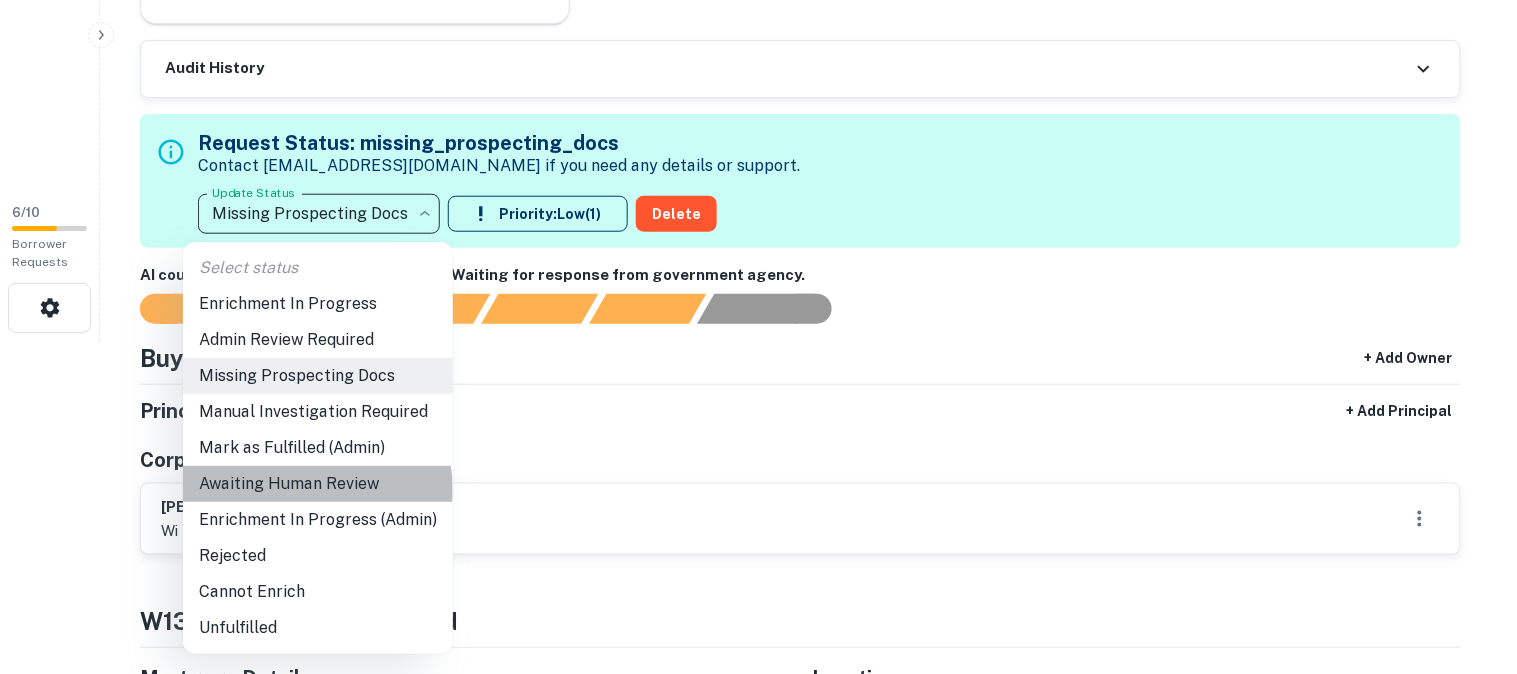 click on "Awaiting Human Review" at bounding box center (318, 484) 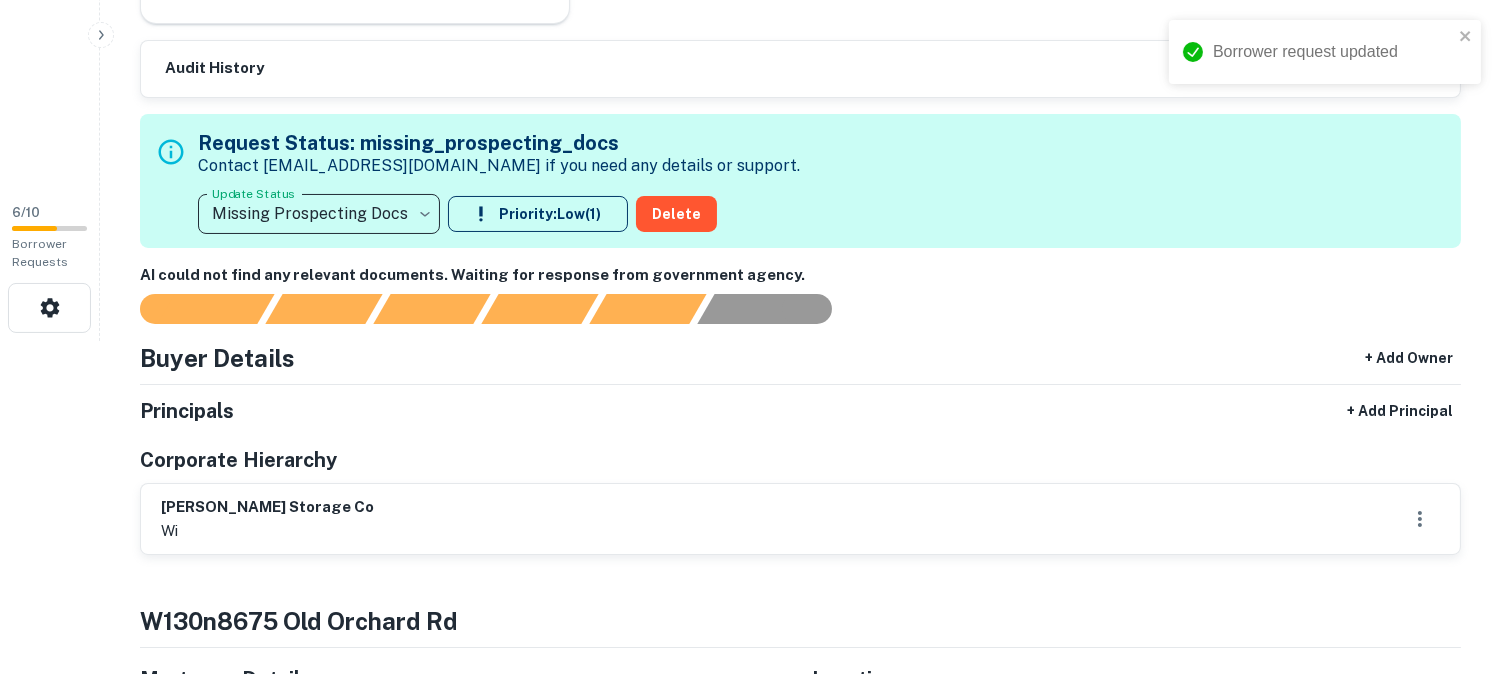 type on "**********" 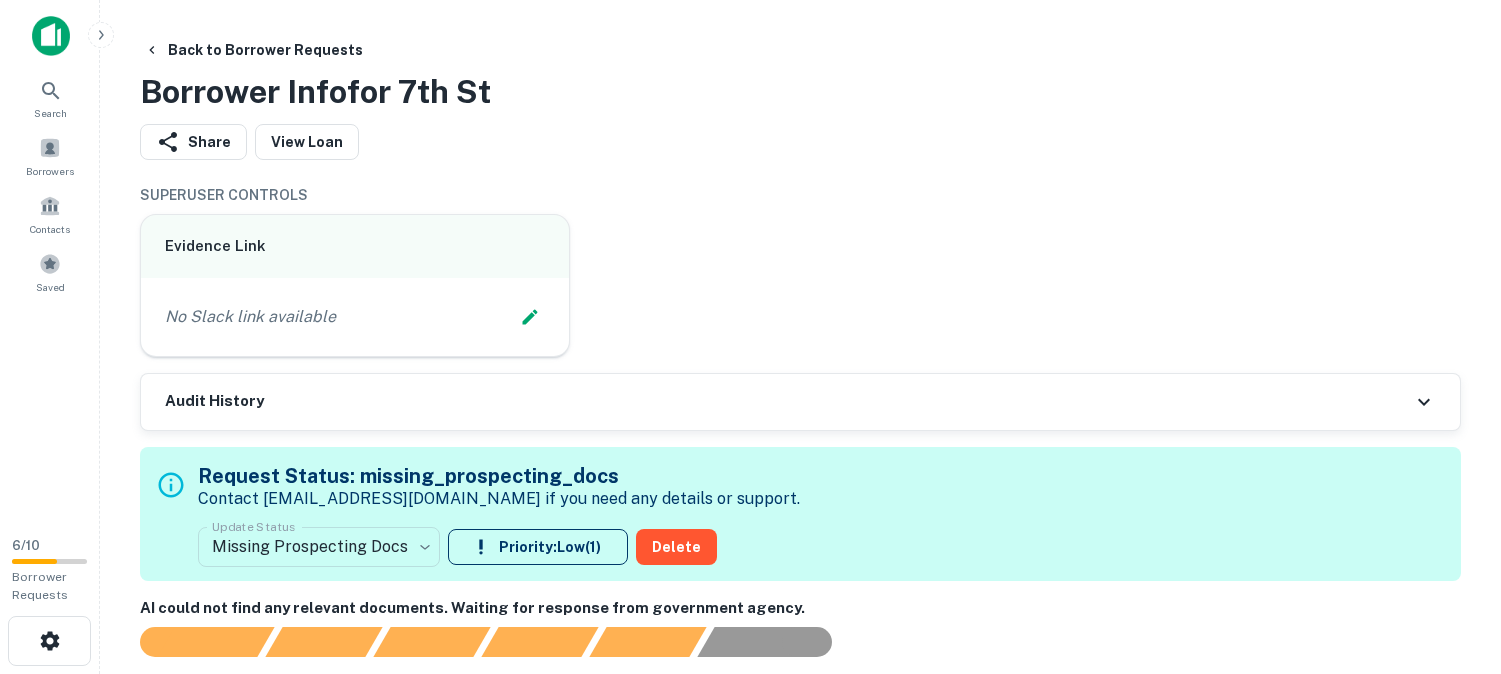 scroll, scrollTop: 0, scrollLeft: 0, axis: both 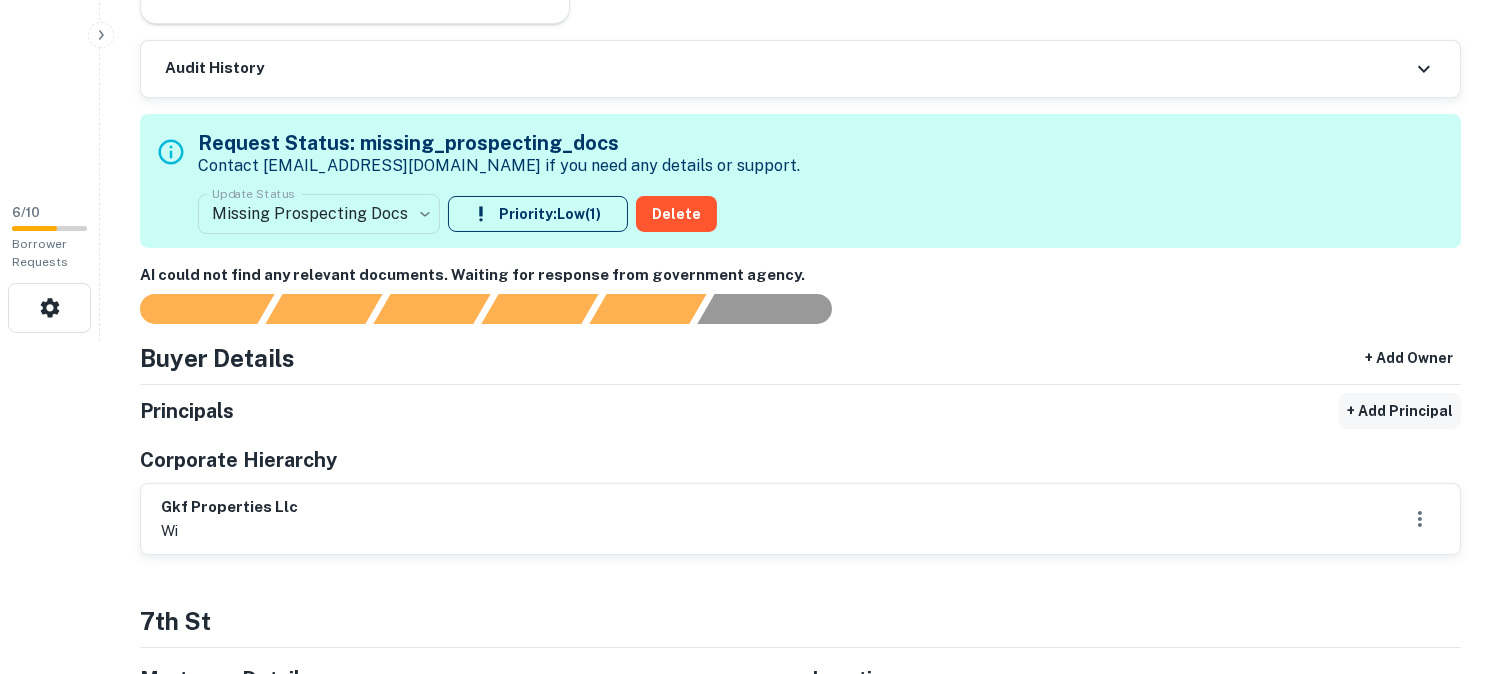 click on "+ Add Principal" at bounding box center (1400, 411) 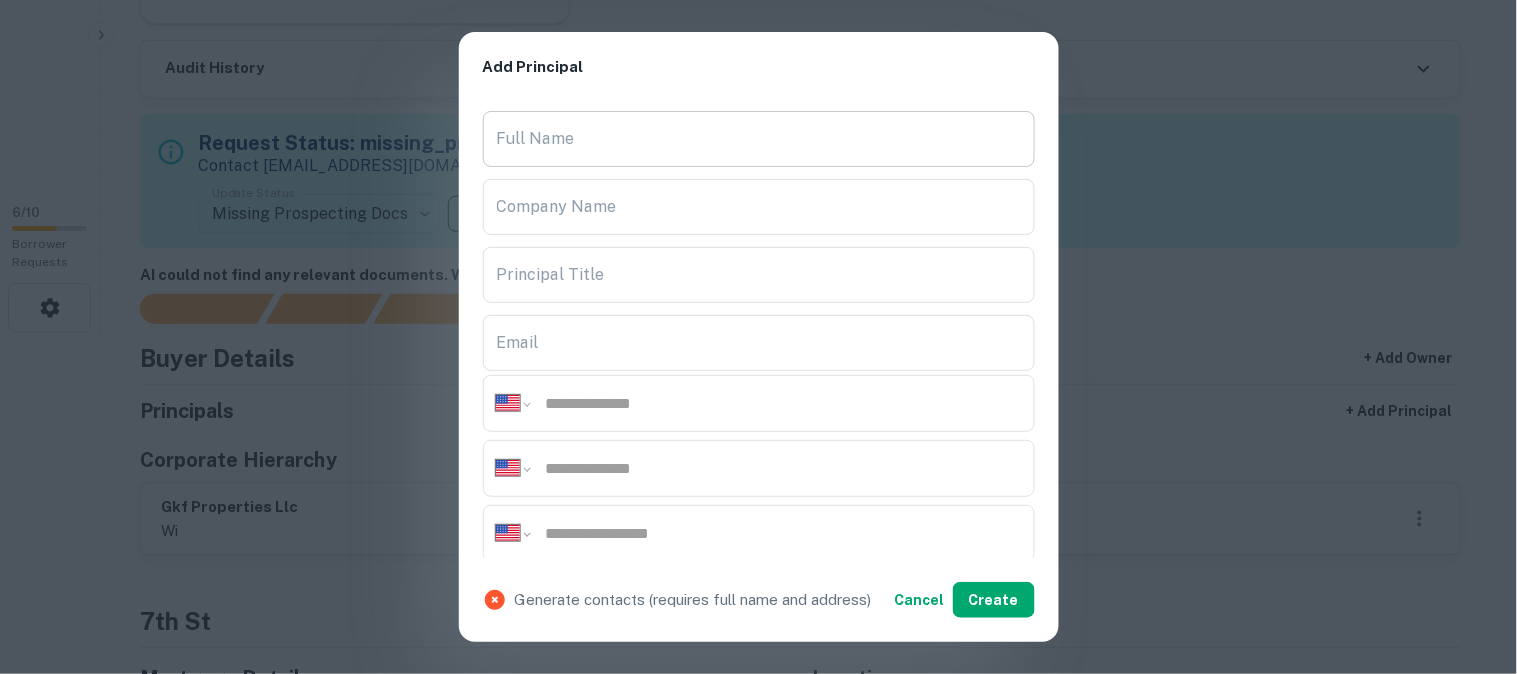 click on "Full Name" at bounding box center (759, 139) 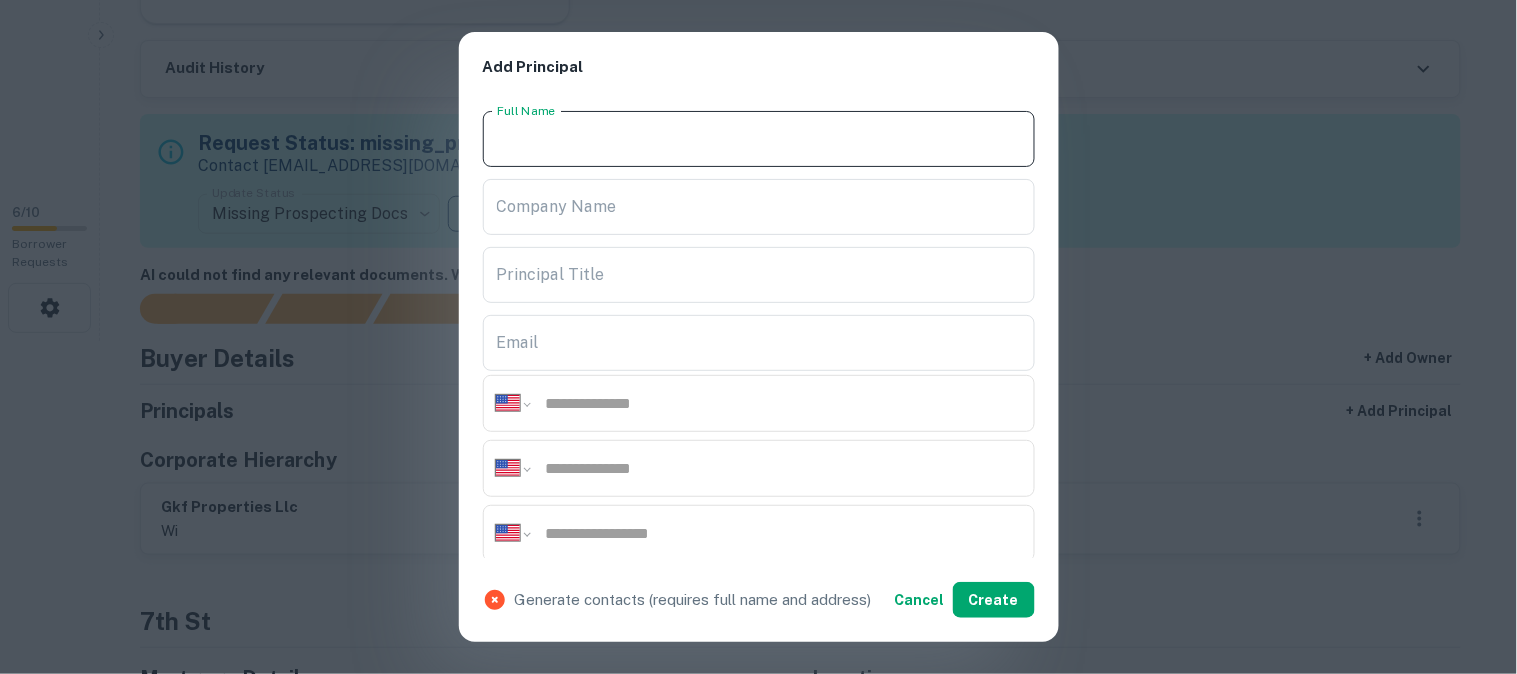 paste on "**********" 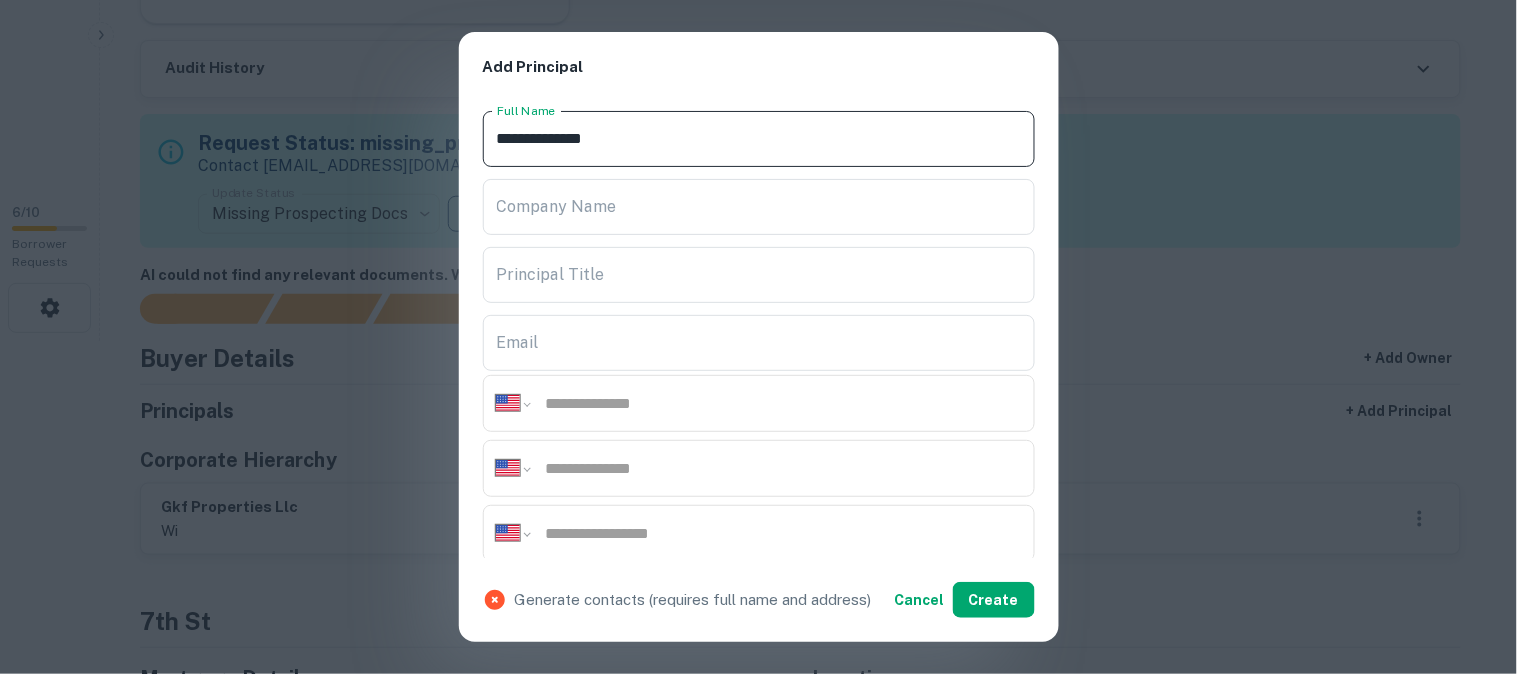 type on "**********" 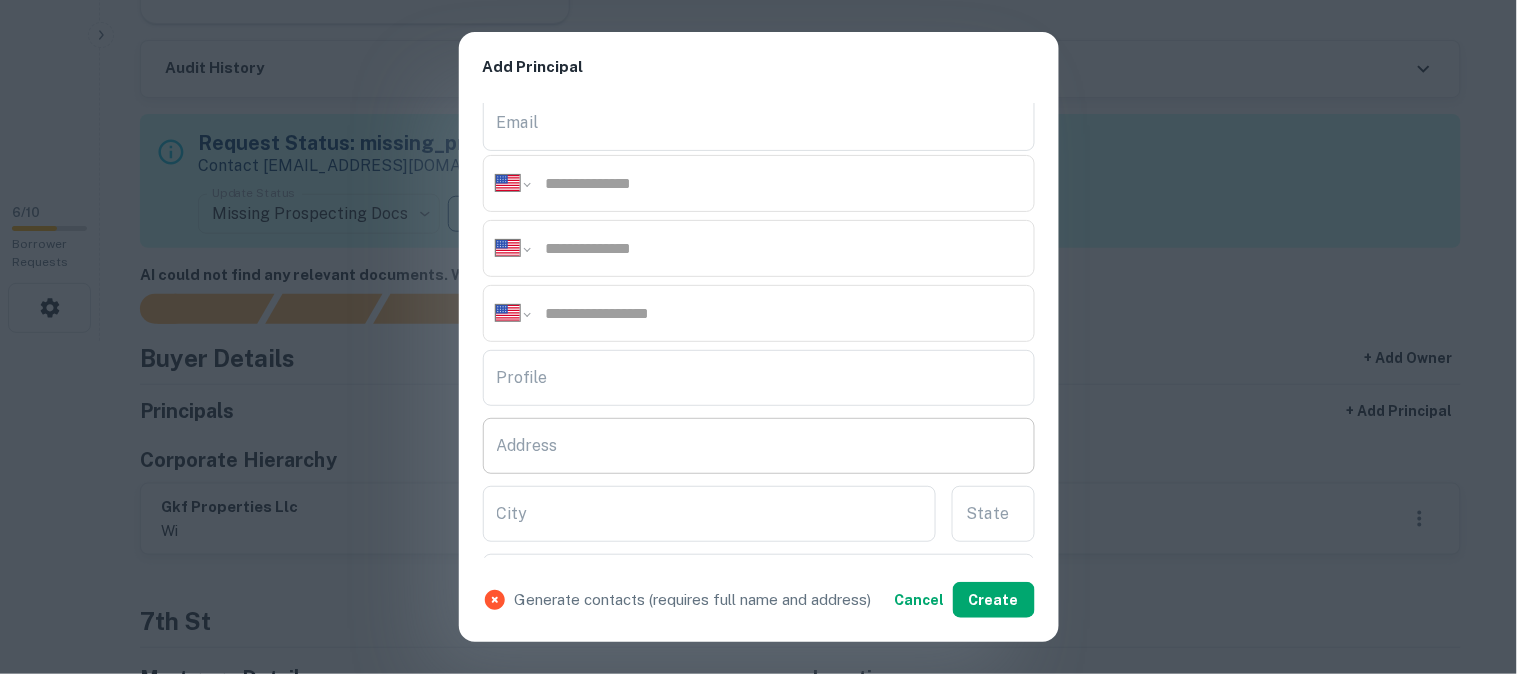 scroll, scrollTop: 222, scrollLeft: 0, axis: vertical 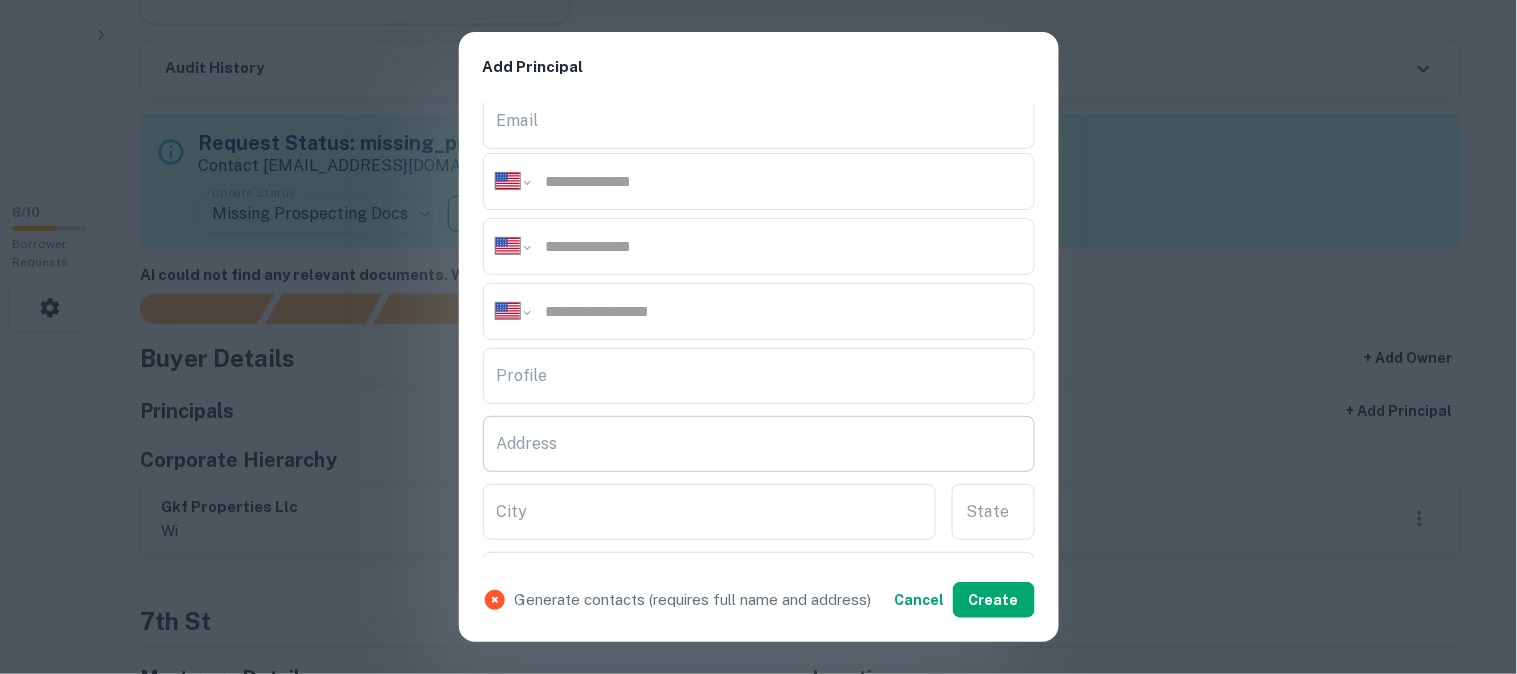 click on "Address" at bounding box center (759, 444) 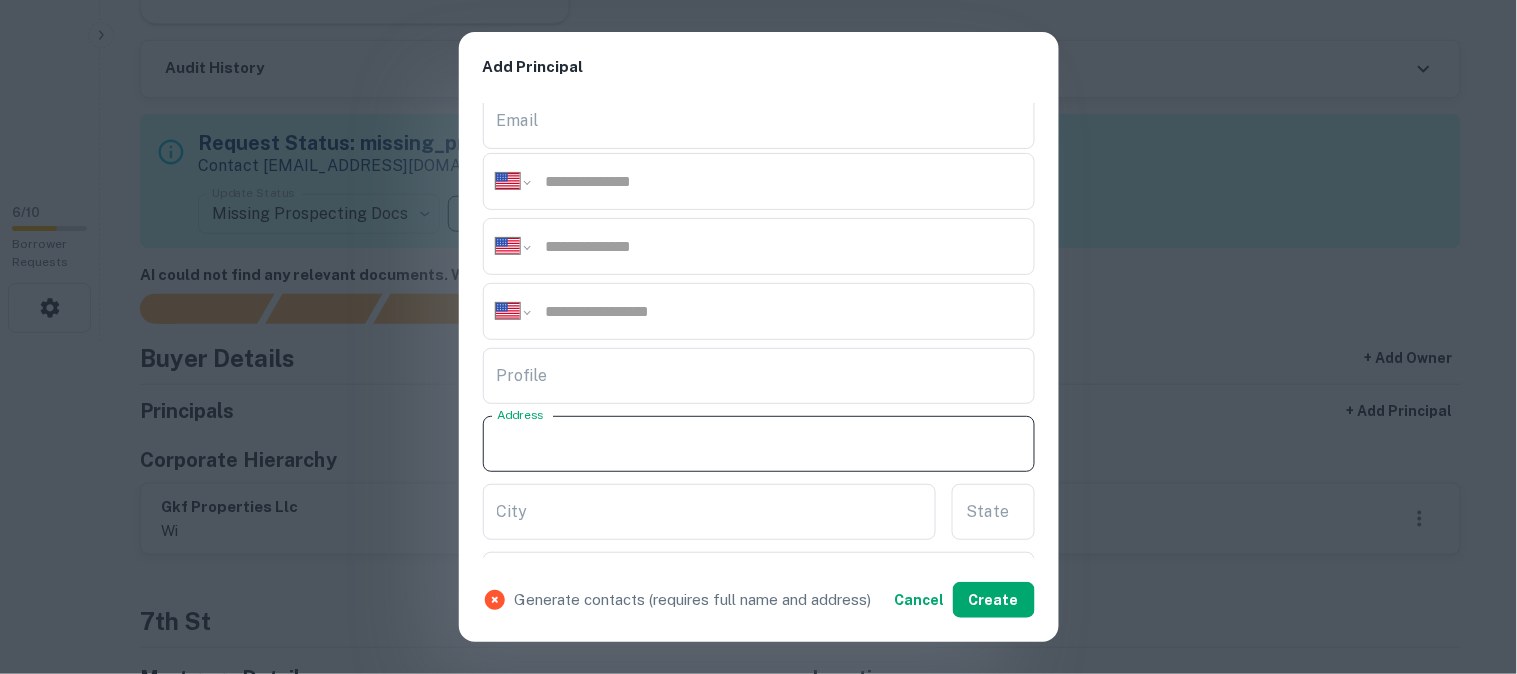 paste on "**********" 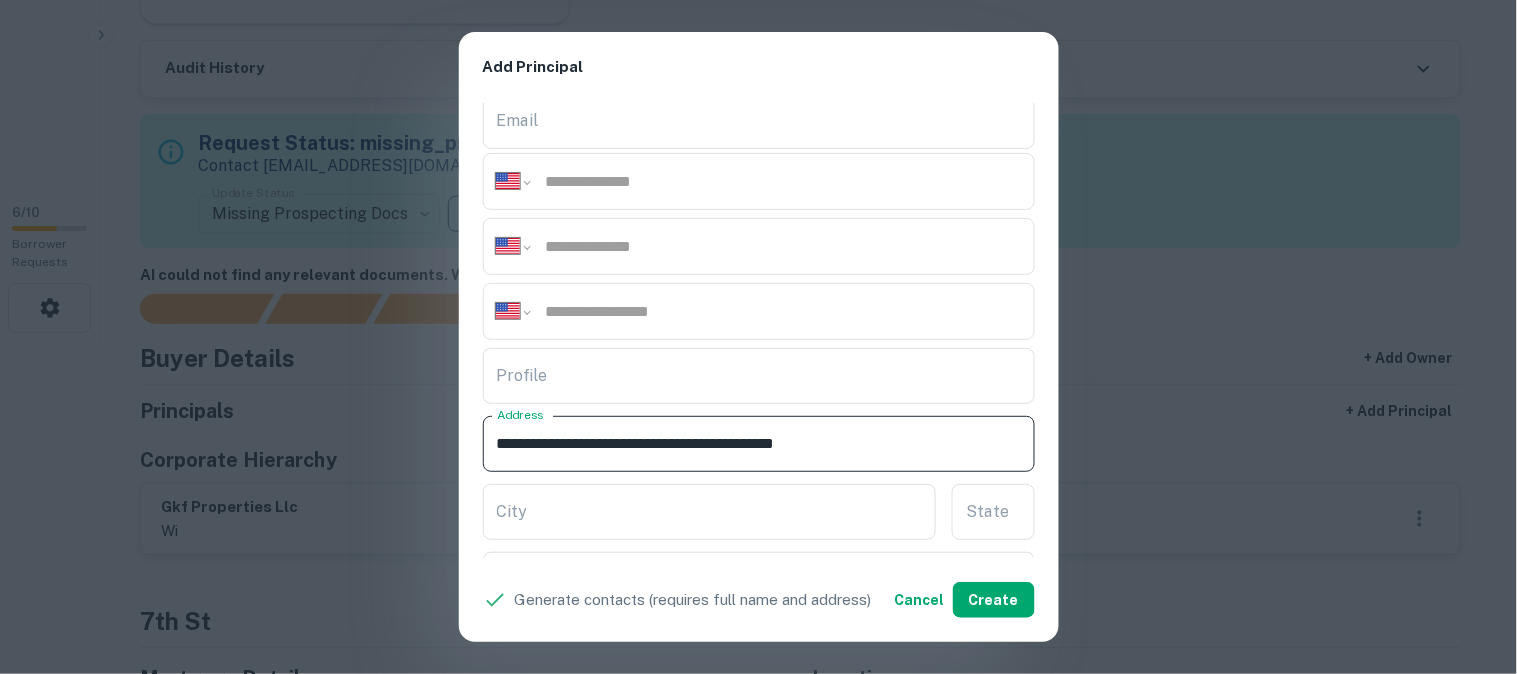 drag, startPoint x: 664, startPoint y: 446, endPoint x: 757, endPoint y: 464, distance: 94.72592 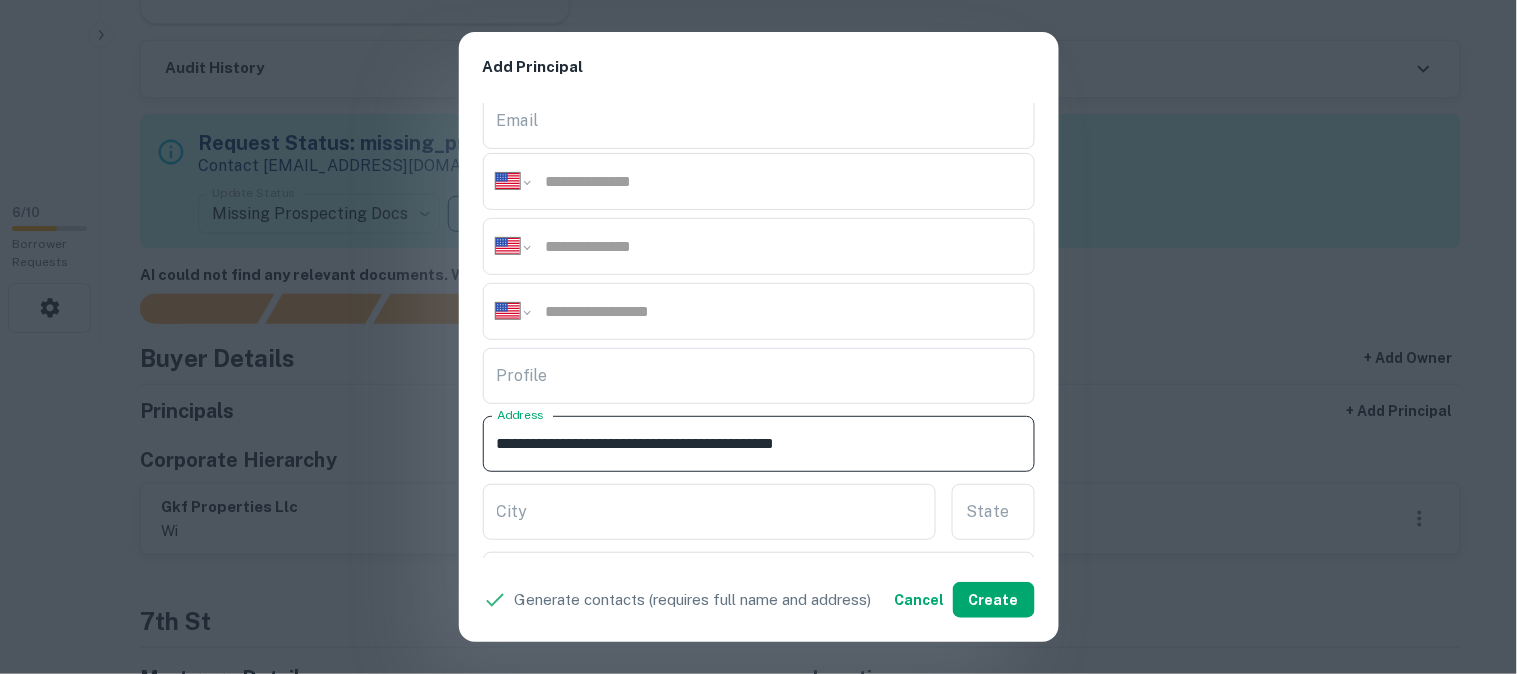 click on "**********" at bounding box center (759, 444) 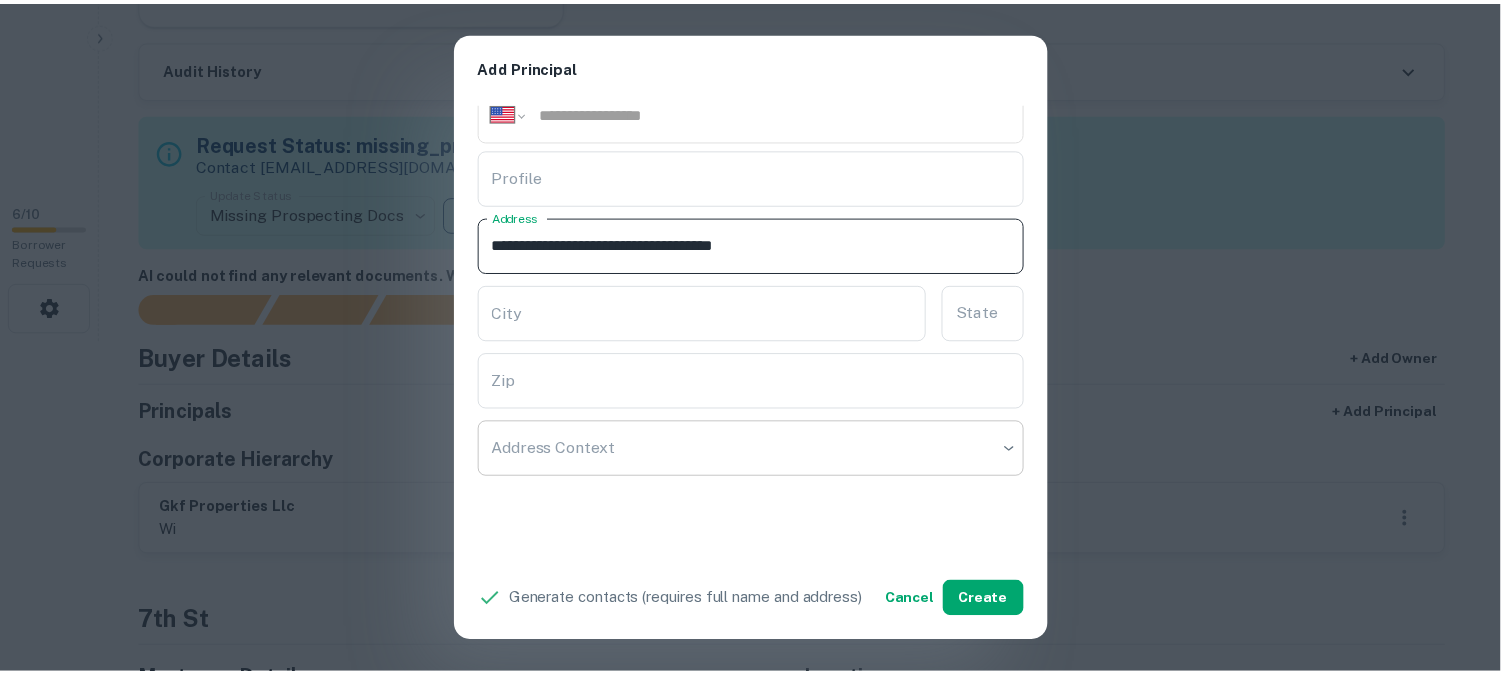 scroll, scrollTop: 444, scrollLeft: 0, axis: vertical 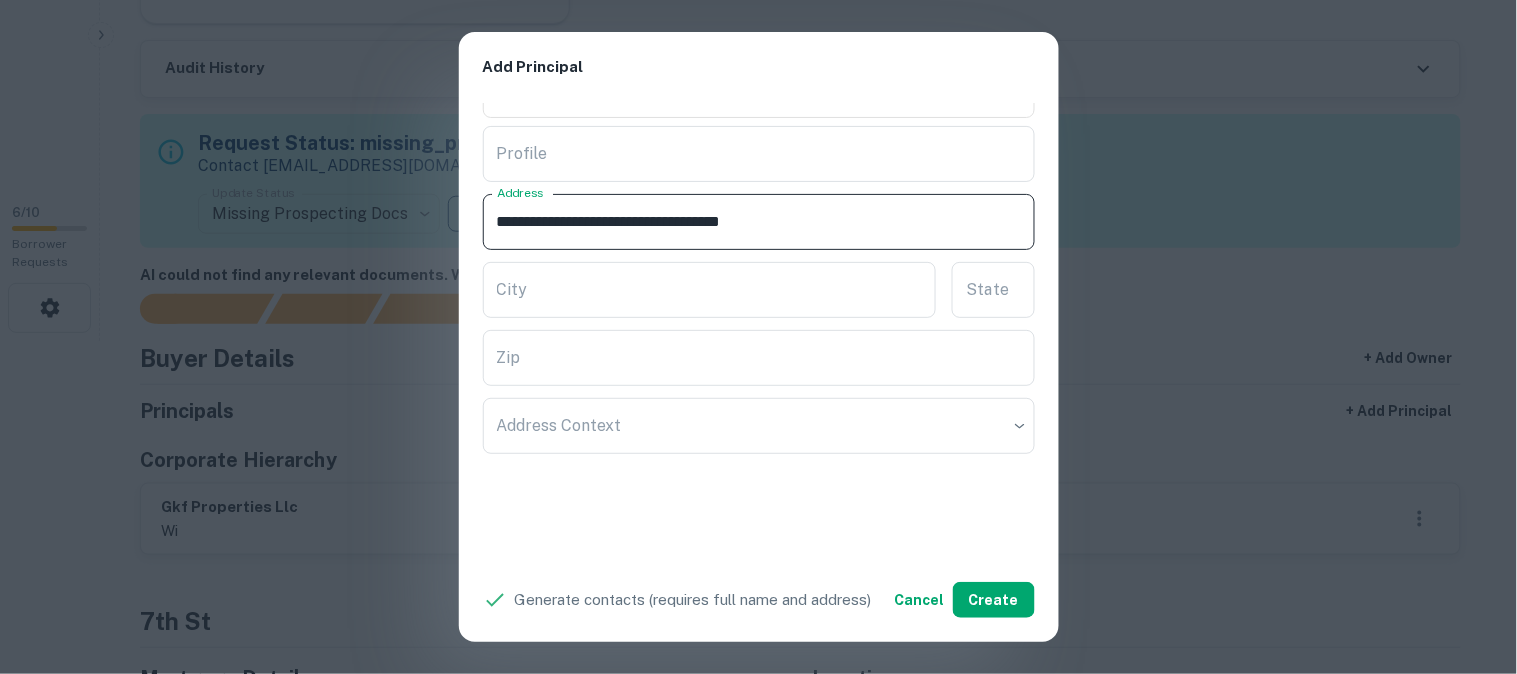 type on "**********" 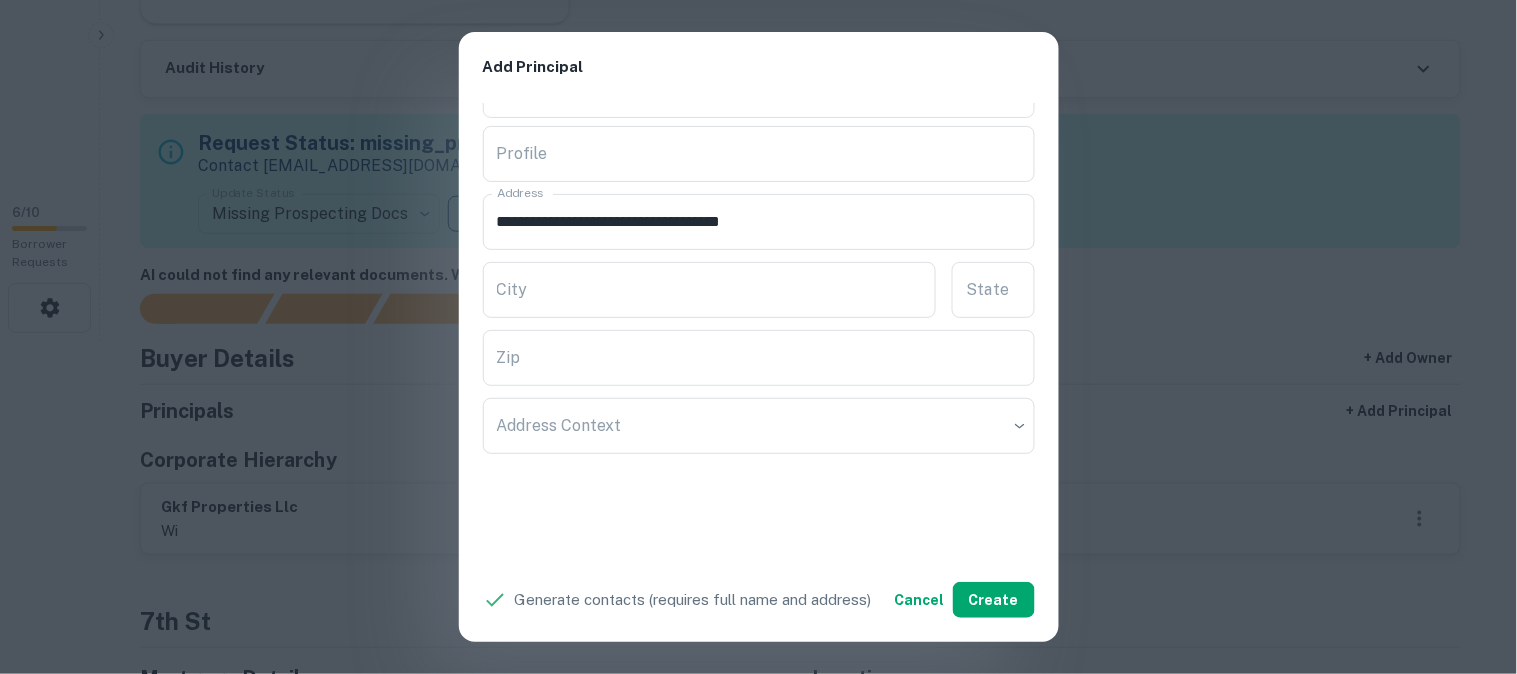 click on "**********" 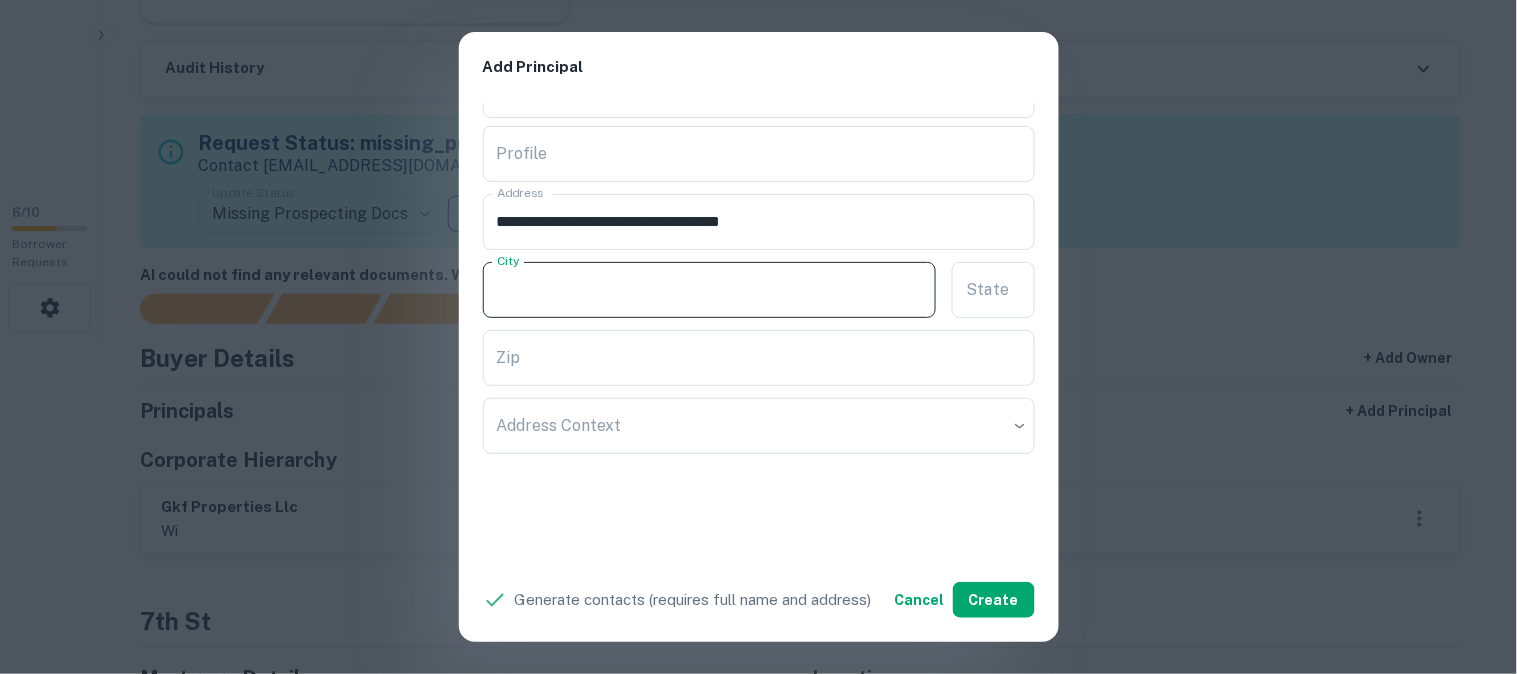 click on "City" 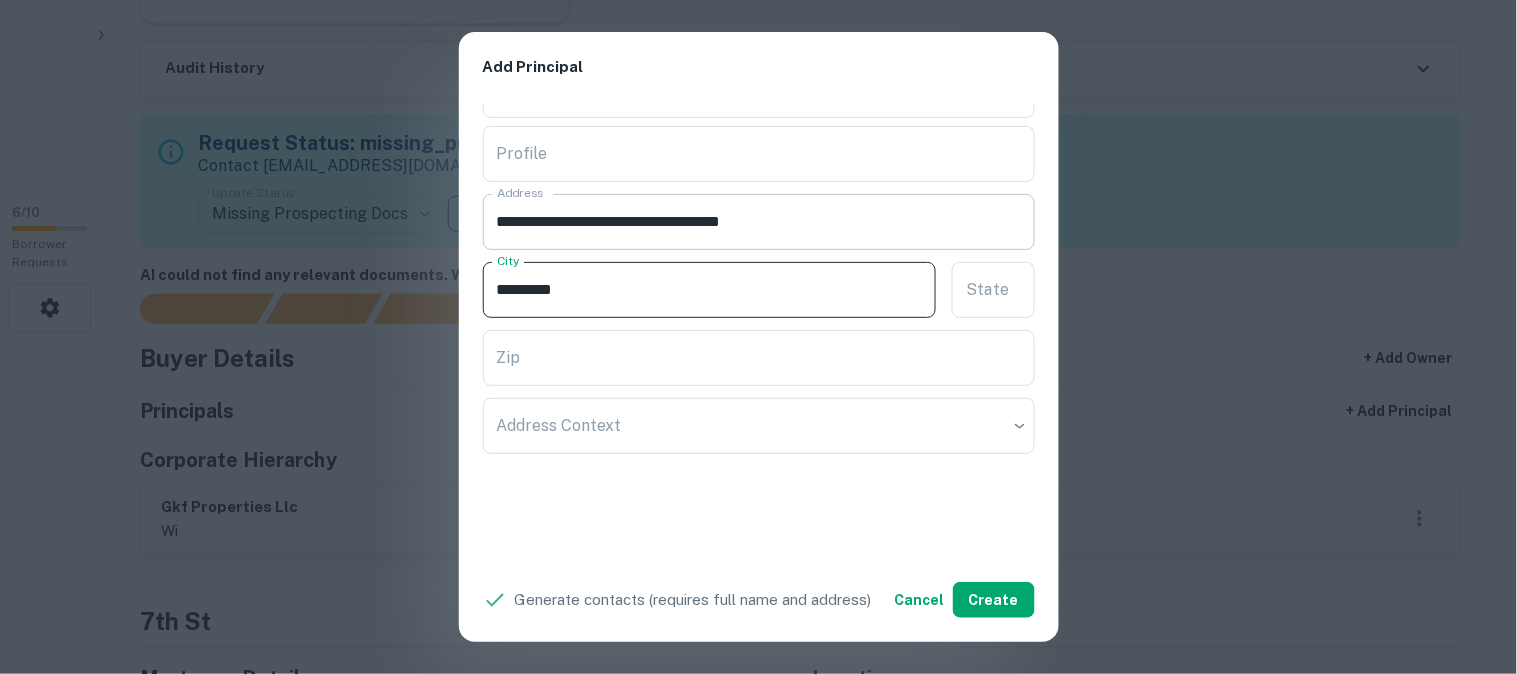 type on "*********" 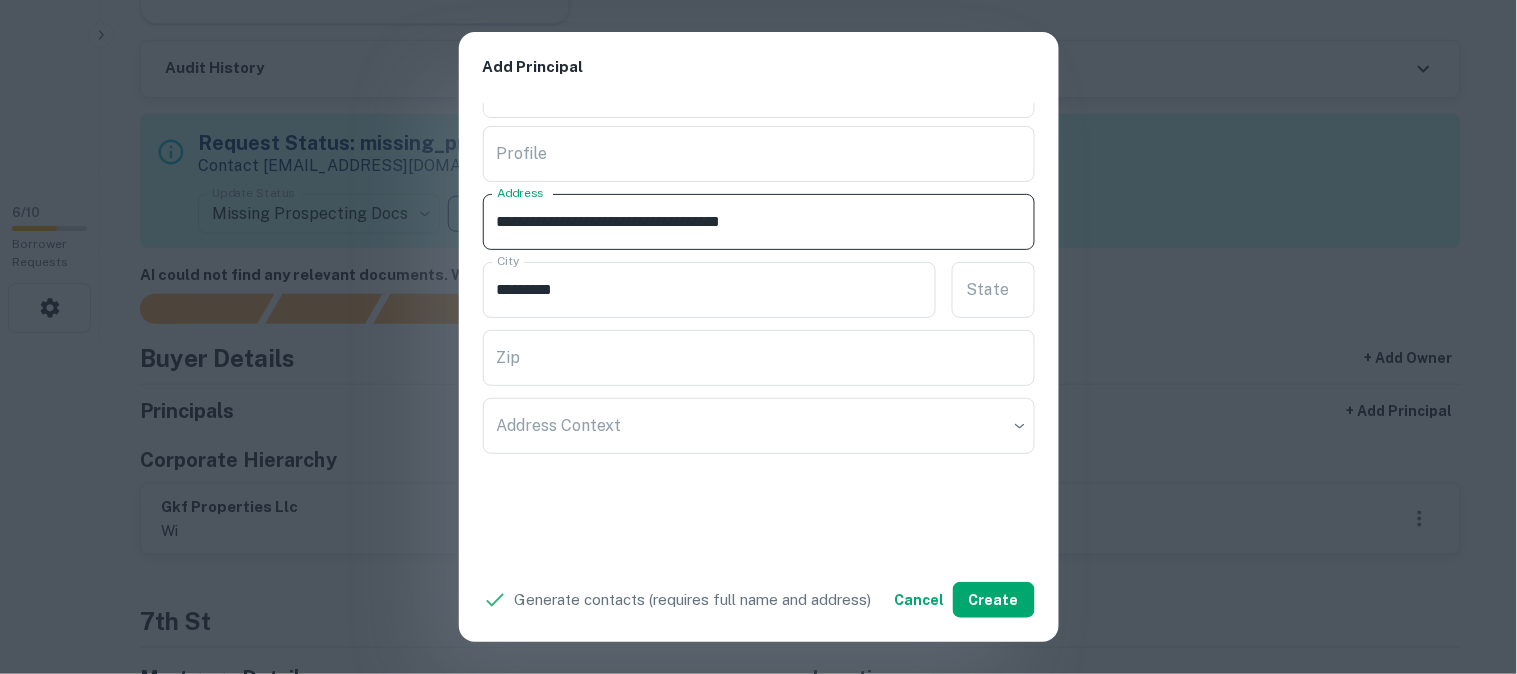 drag, startPoint x: 680, startPoint y: 218, endPoint x: 696, endPoint y: 232, distance: 21.260292 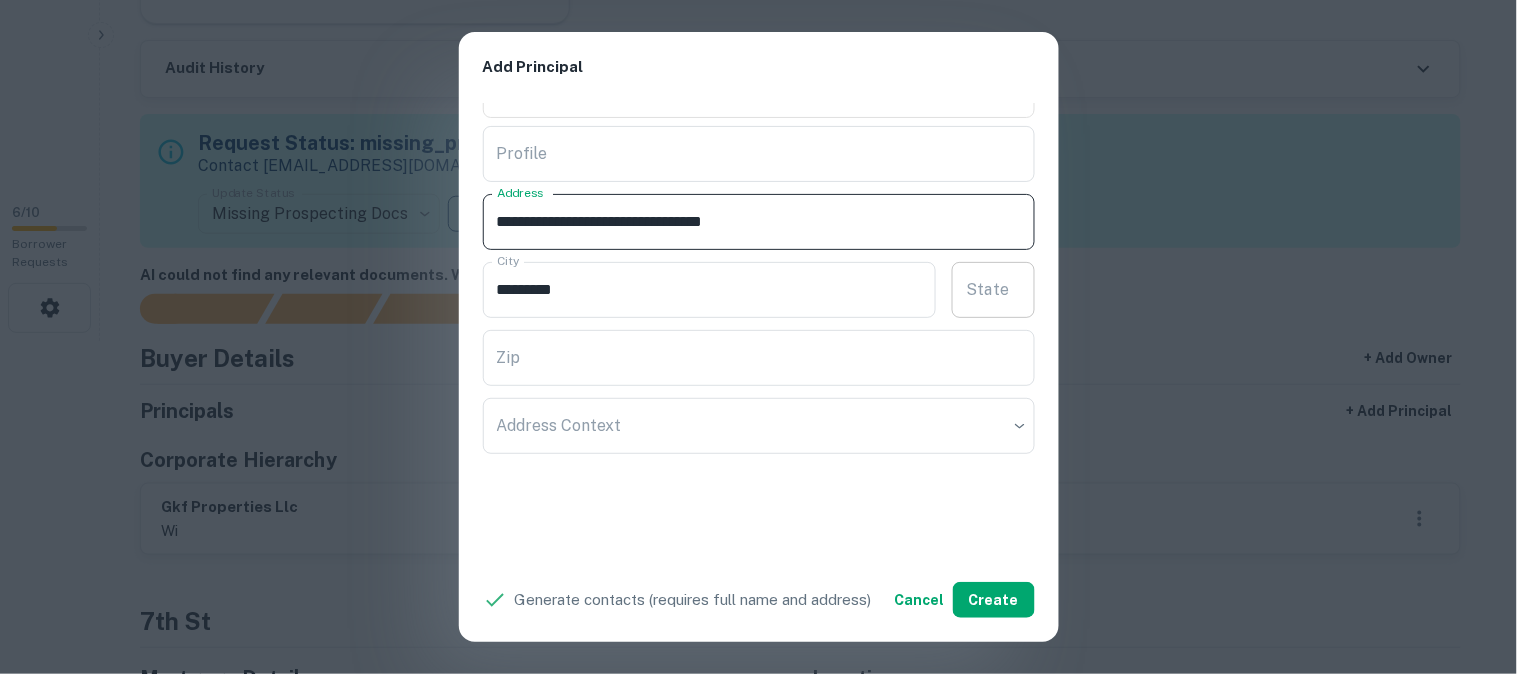 type on "**********" 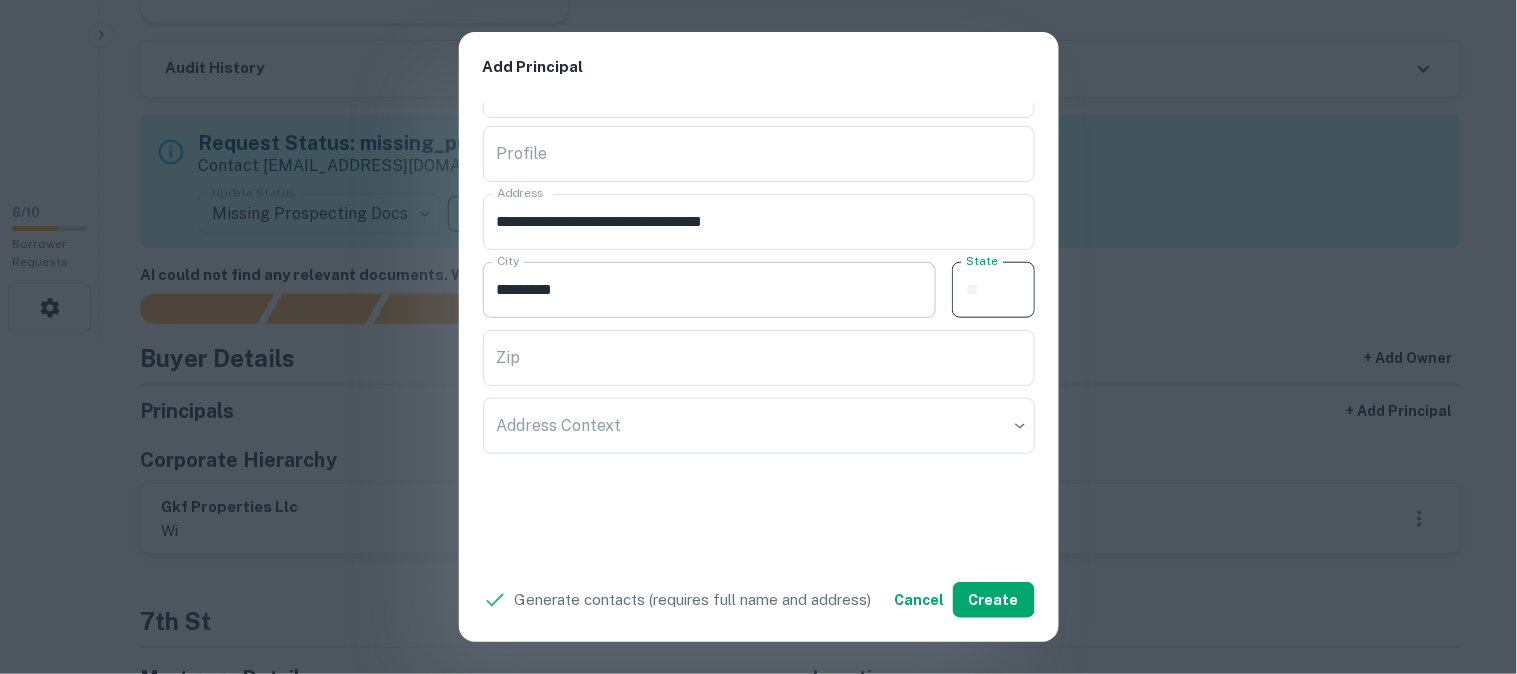paste on "**" 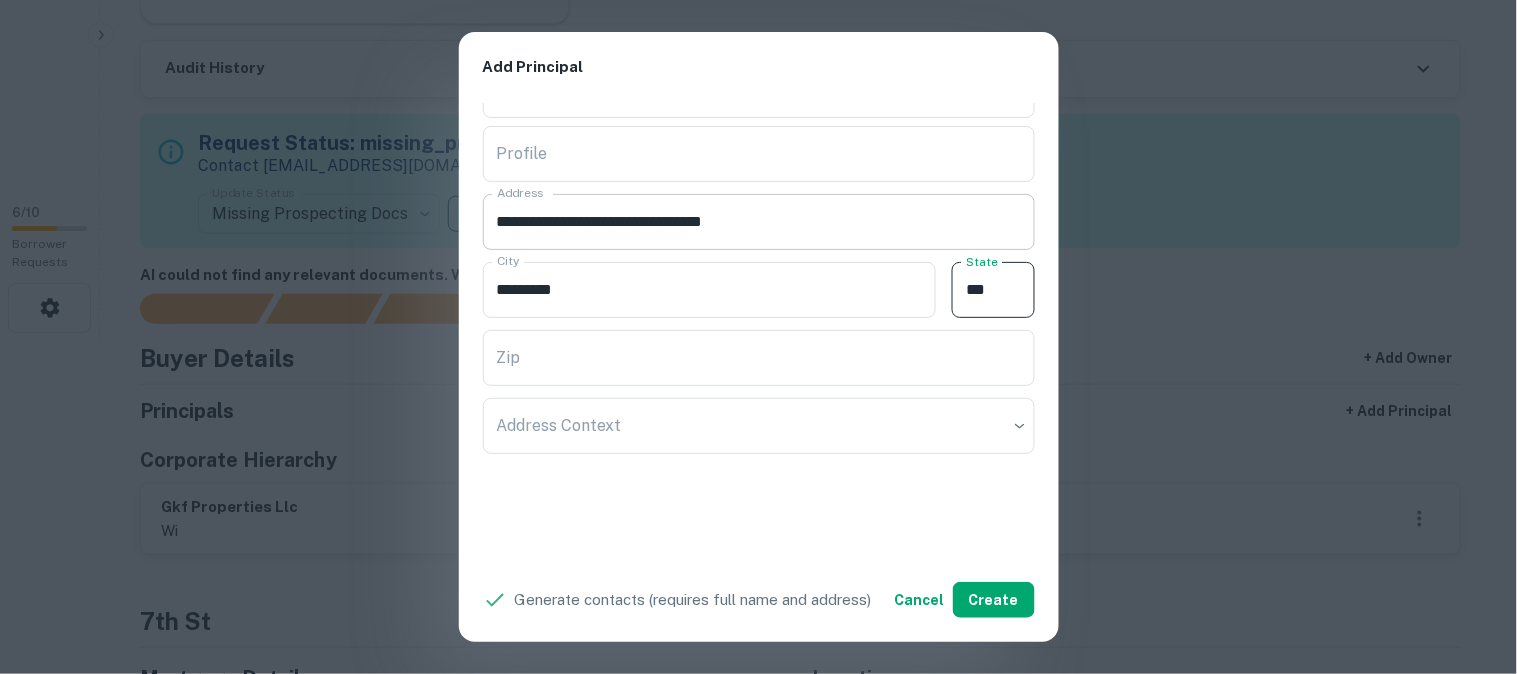 type on "**" 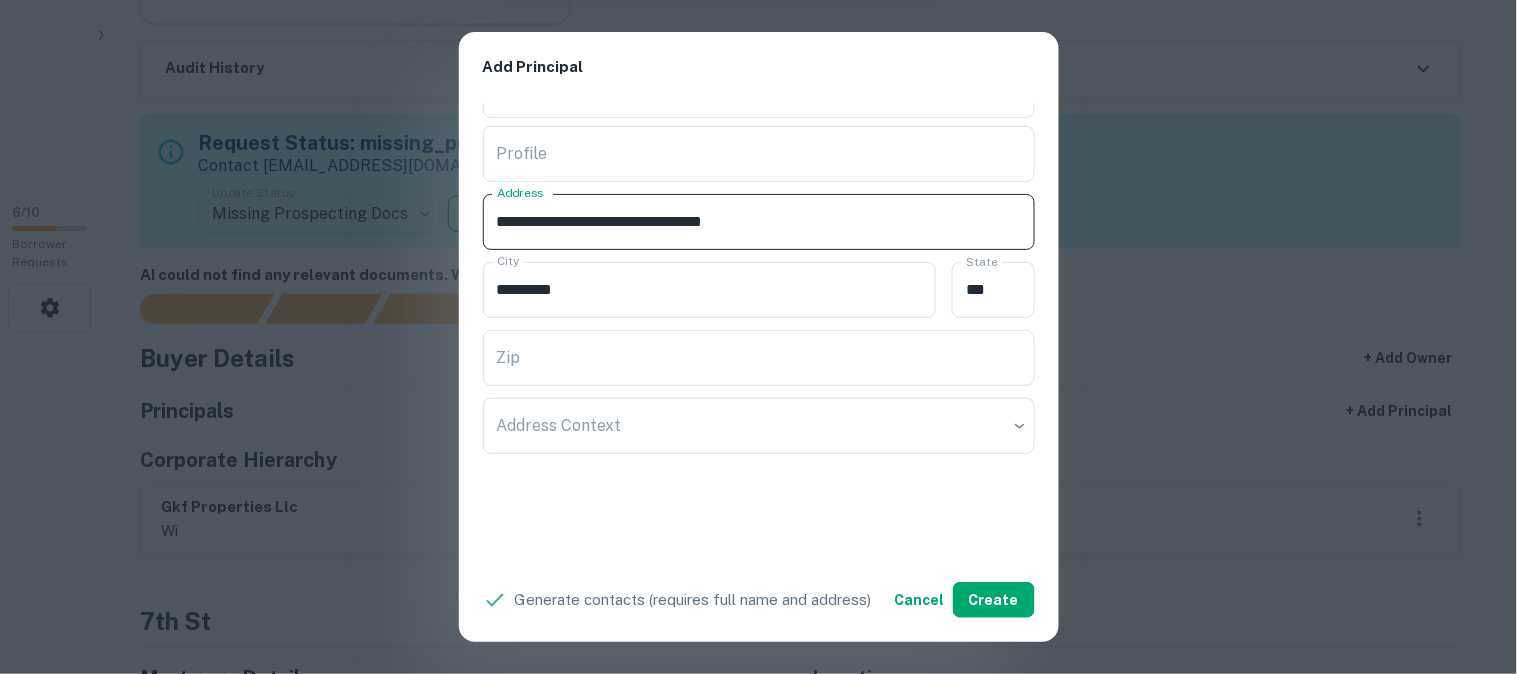 drag, startPoint x: 702, startPoint y: 225, endPoint x: 828, endPoint y: 243, distance: 127.27922 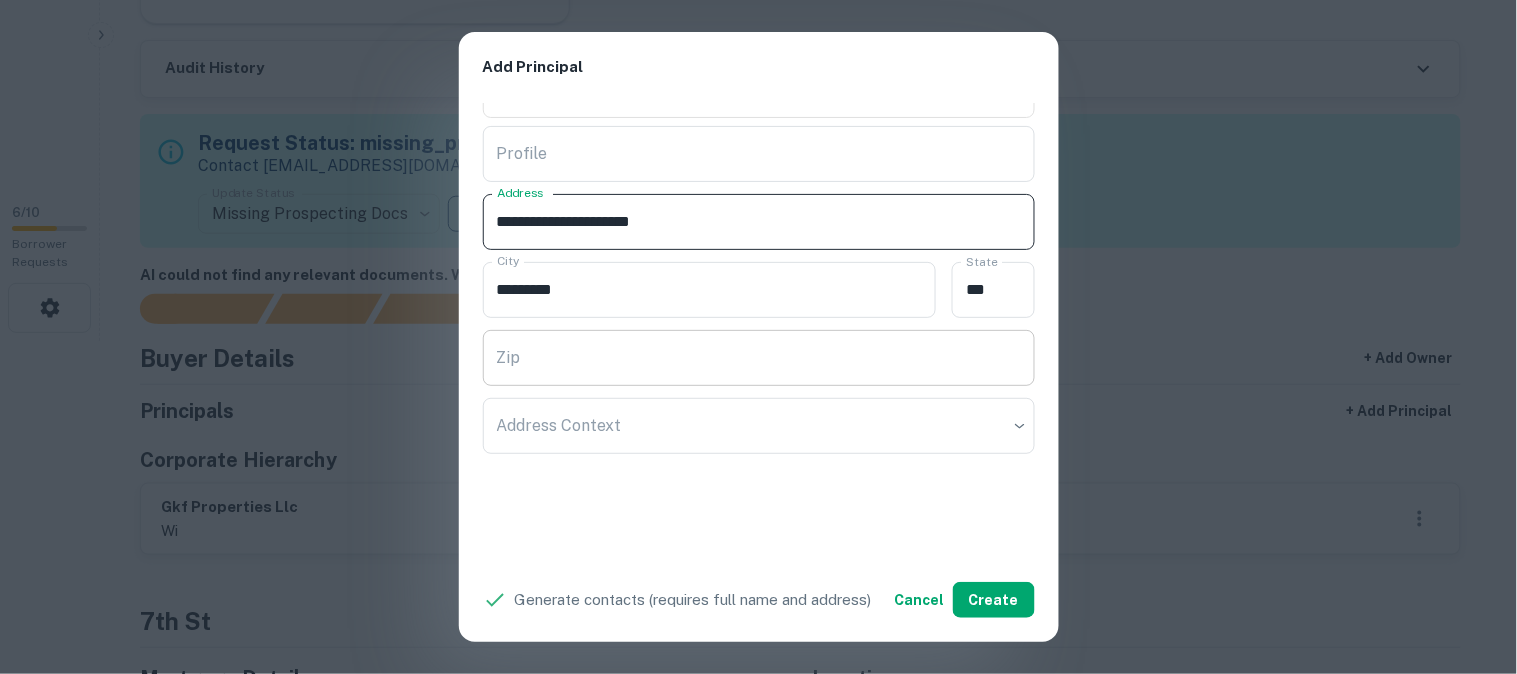 type on "**********" 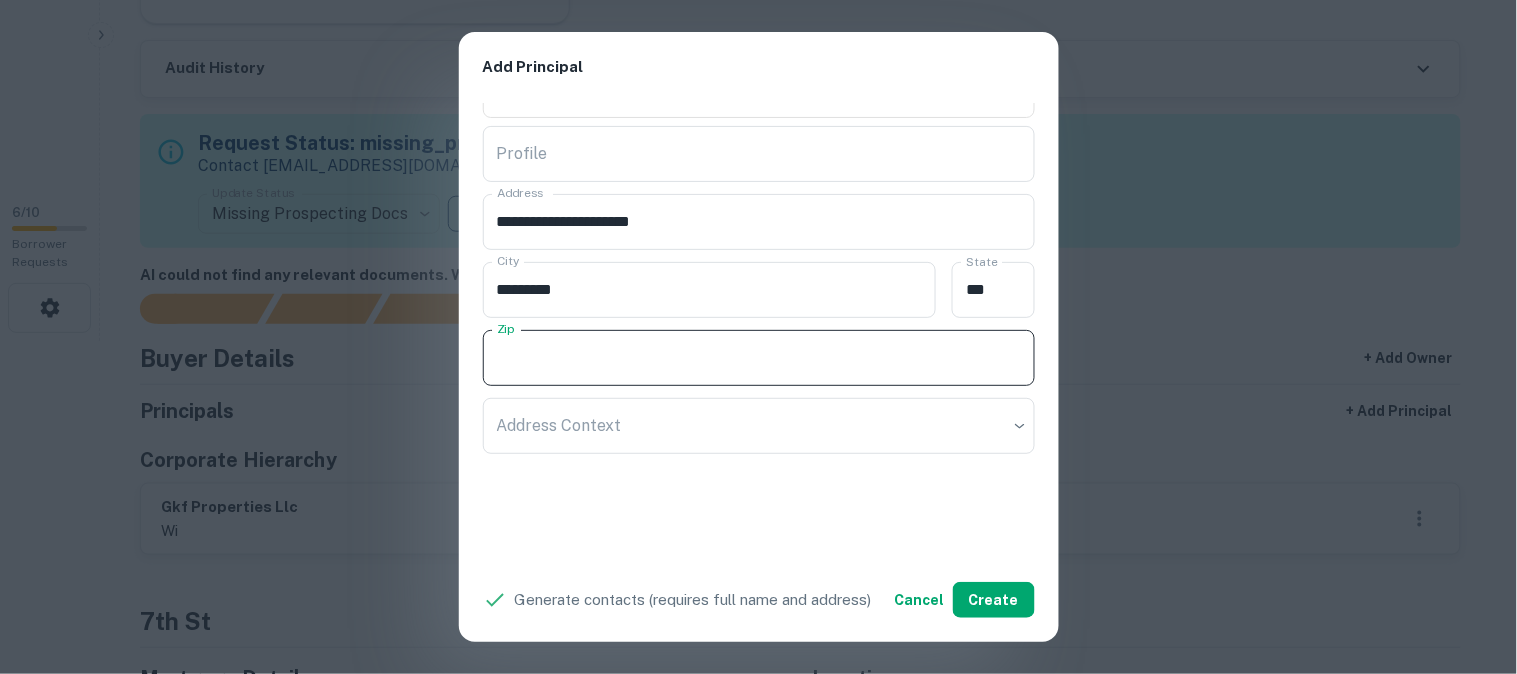 paste on "**********" 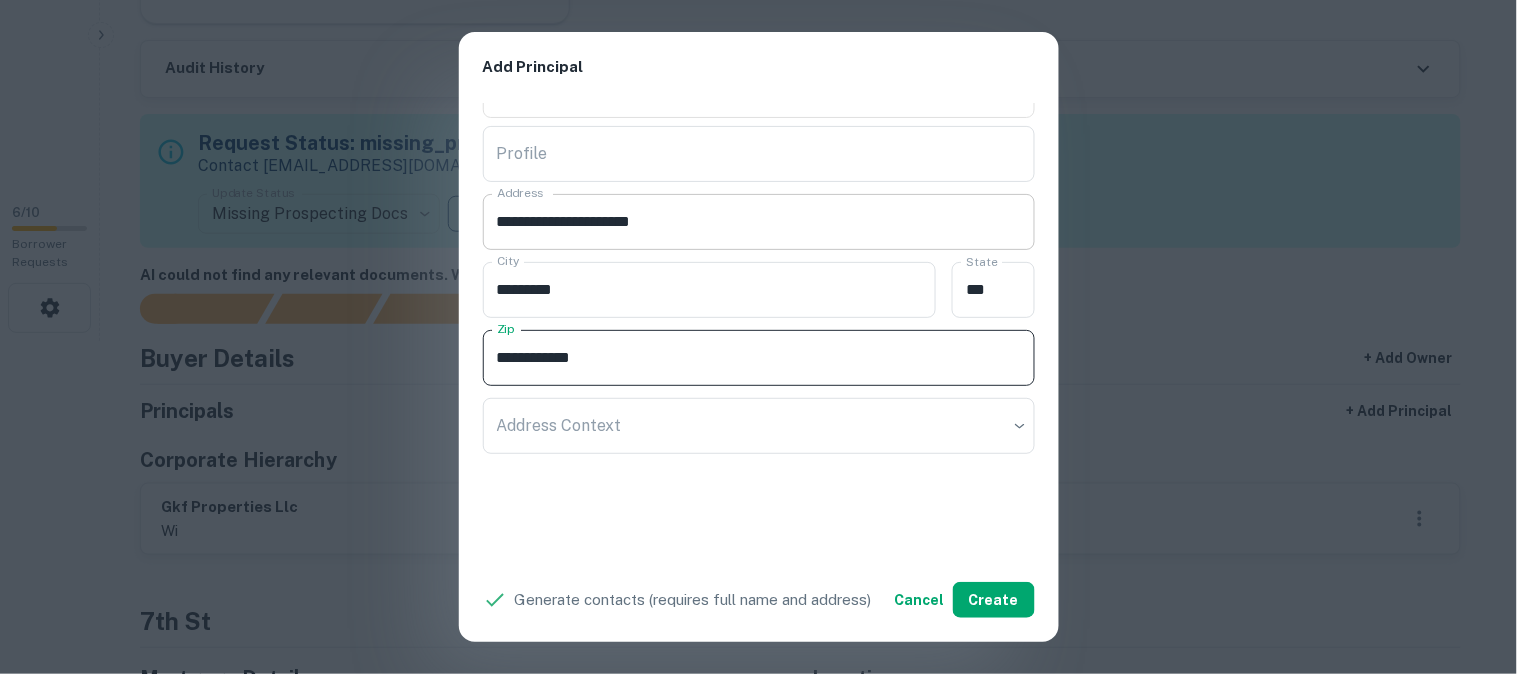 type on "**********" 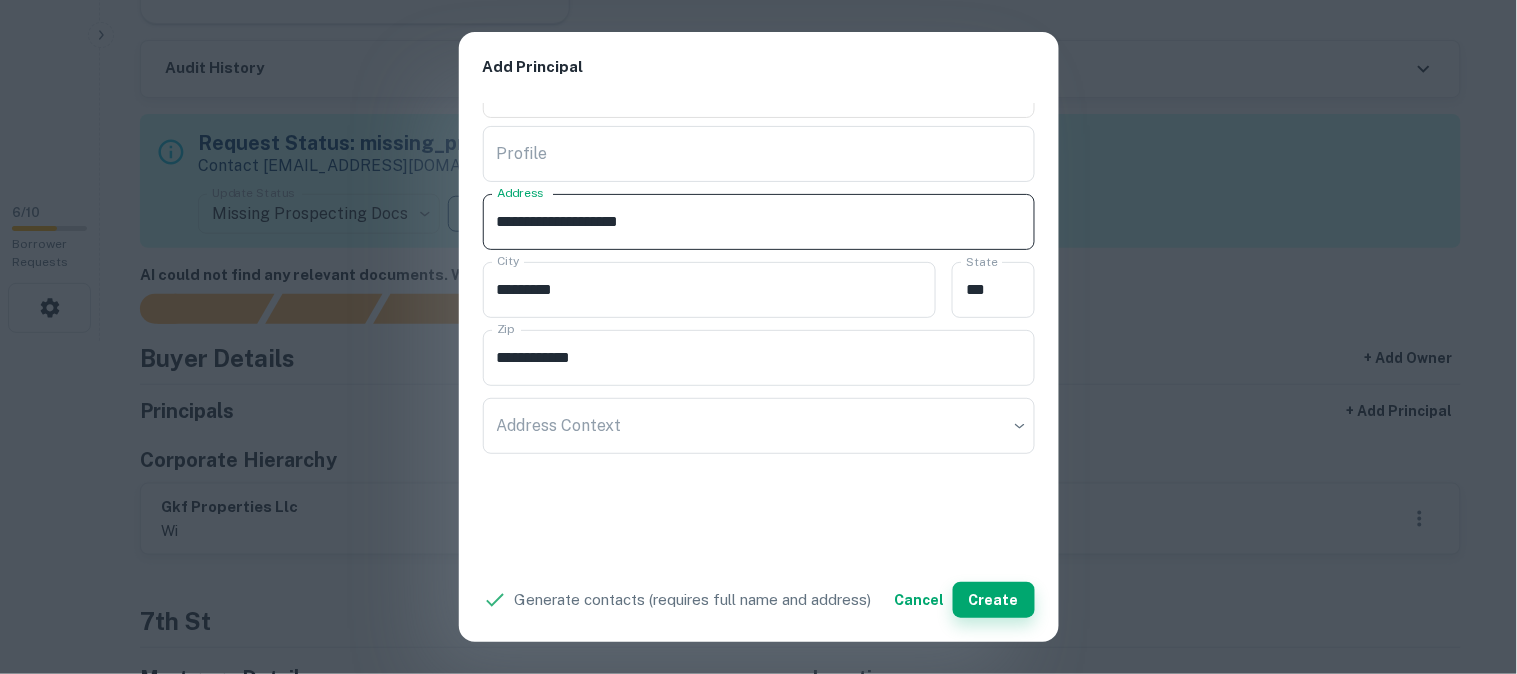 type on "**********" 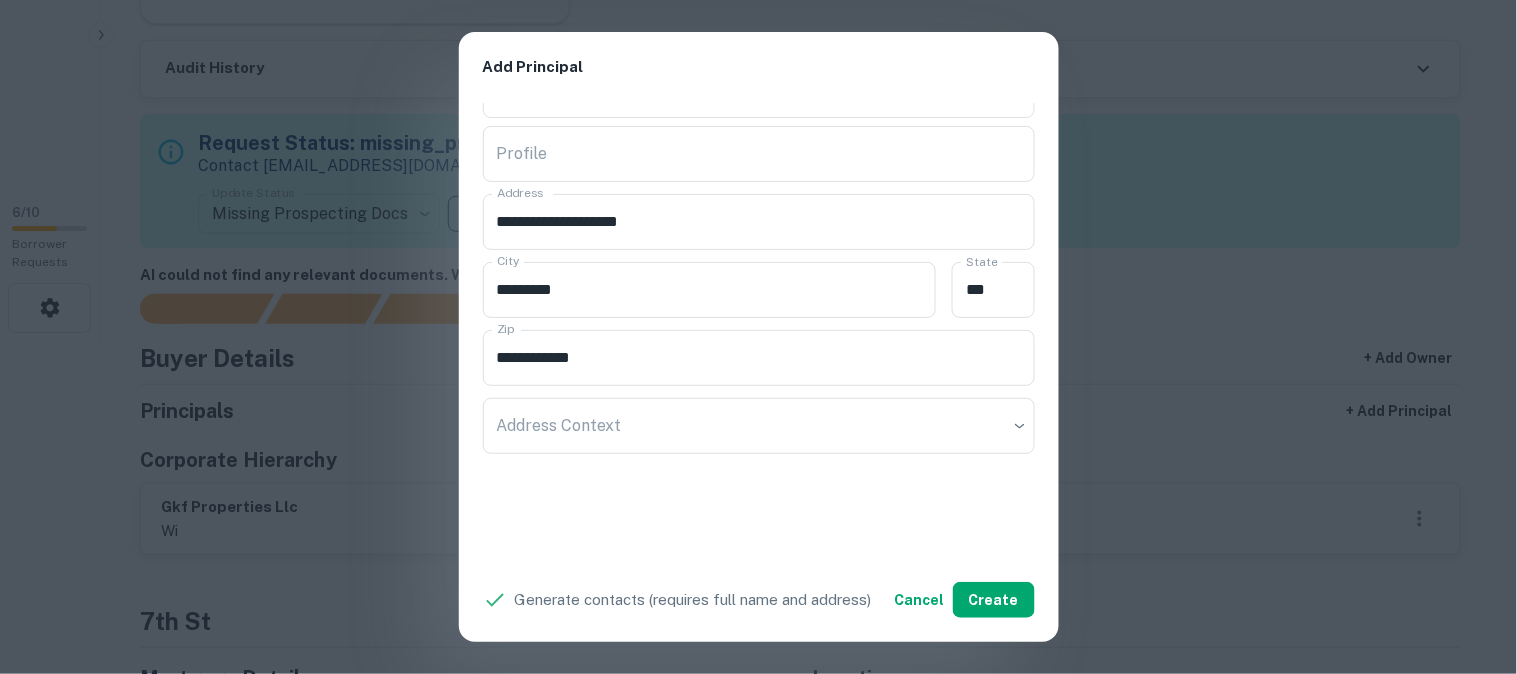 click on "**********" 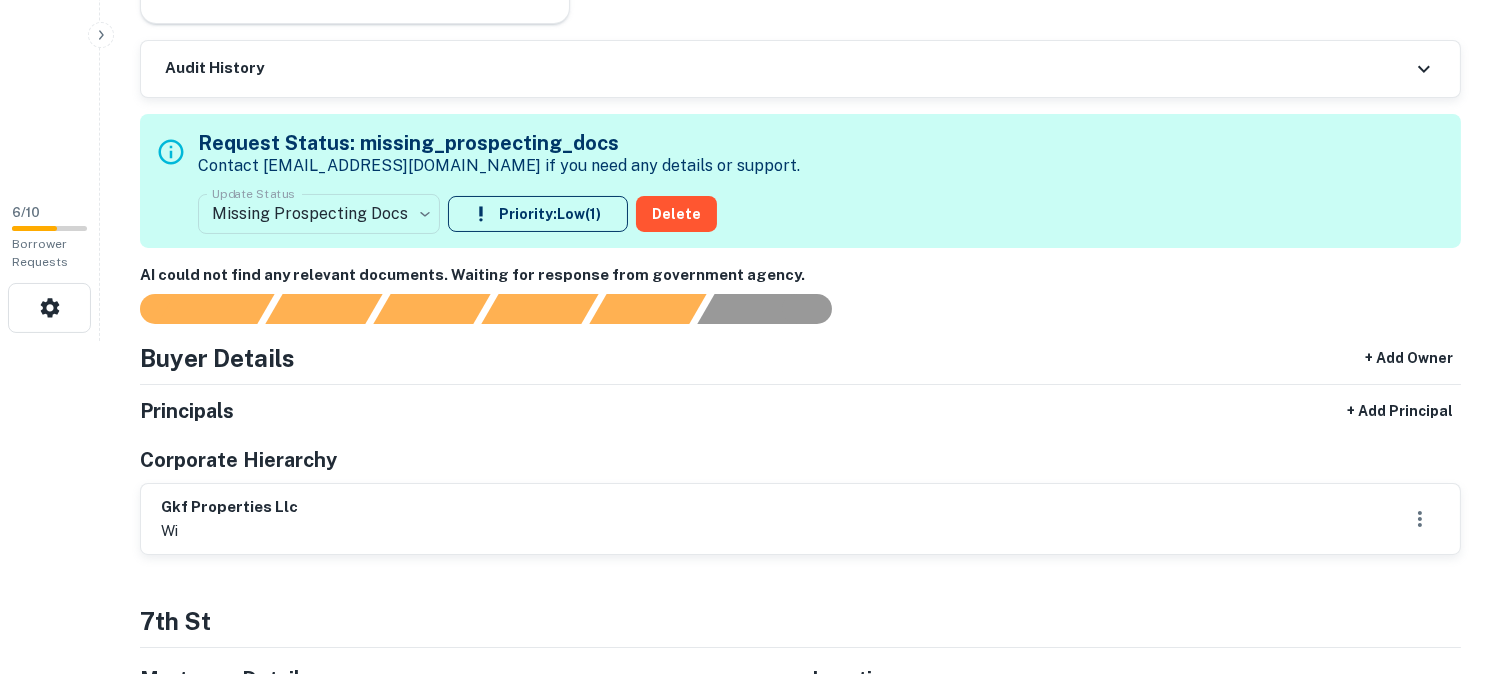 click on "**********" 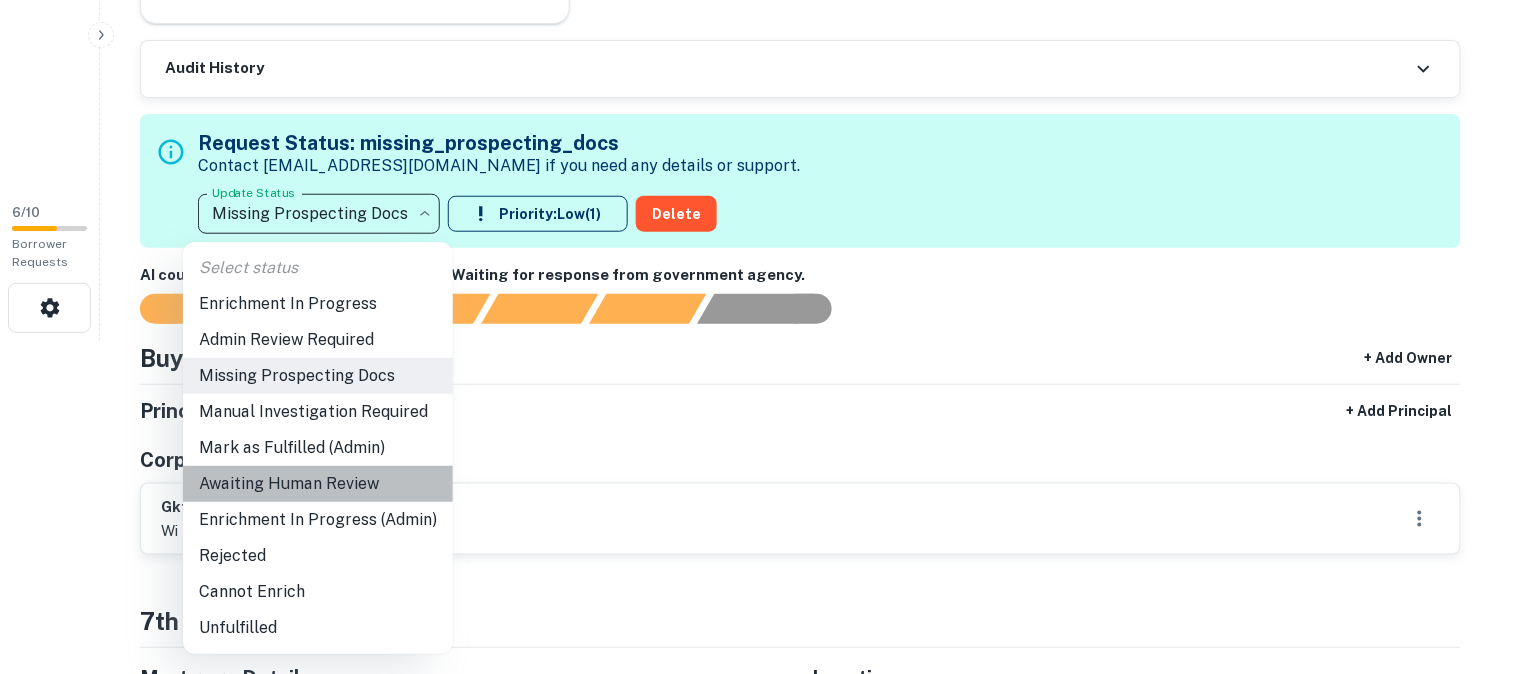 click on "Awaiting Human Review" 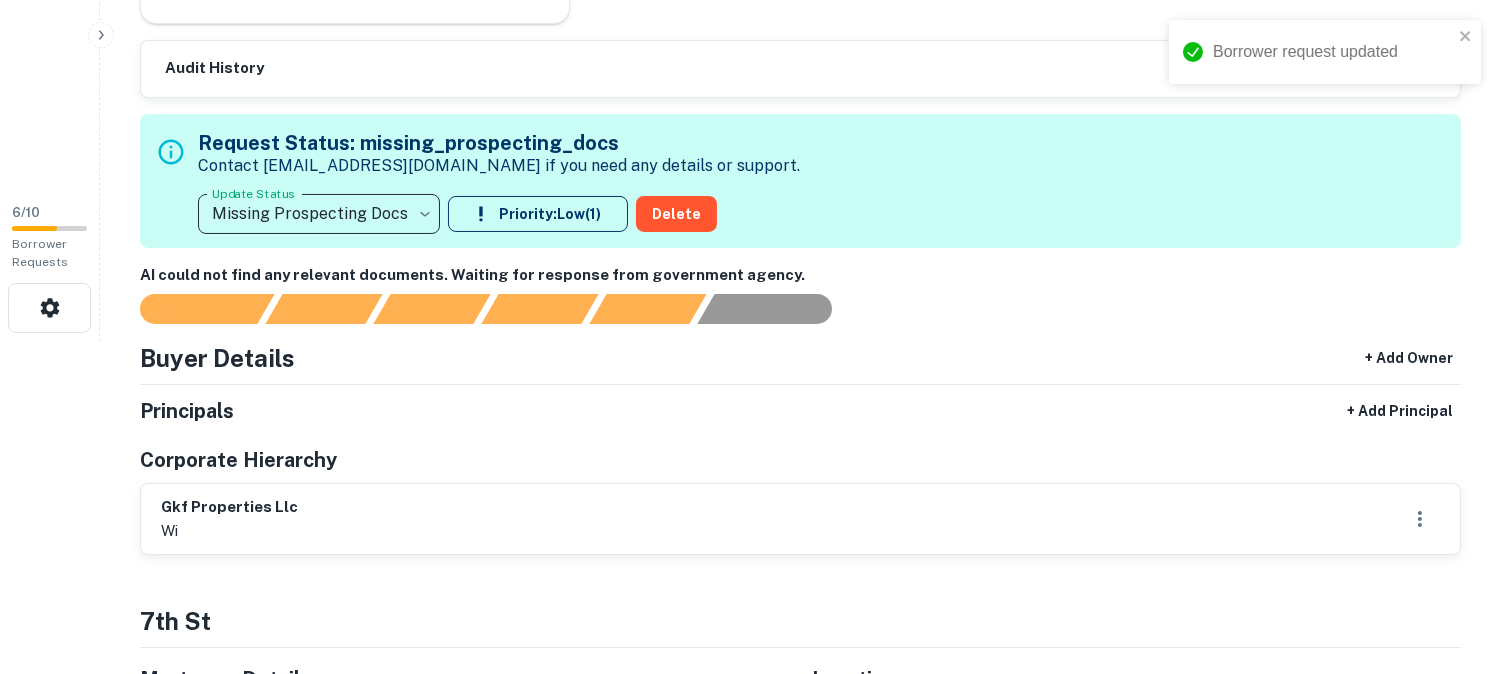 type on "**********" 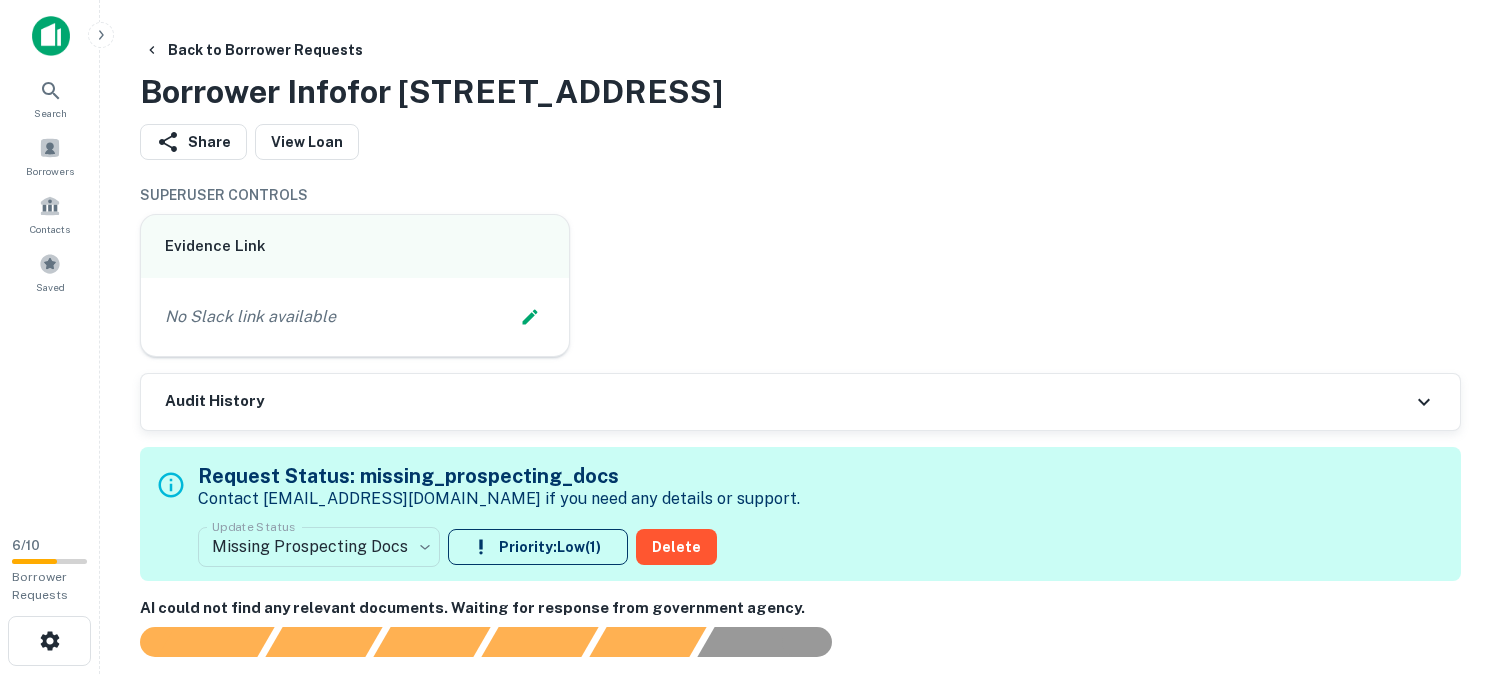 scroll, scrollTop: 0, scrollLeft: 0, axis: both 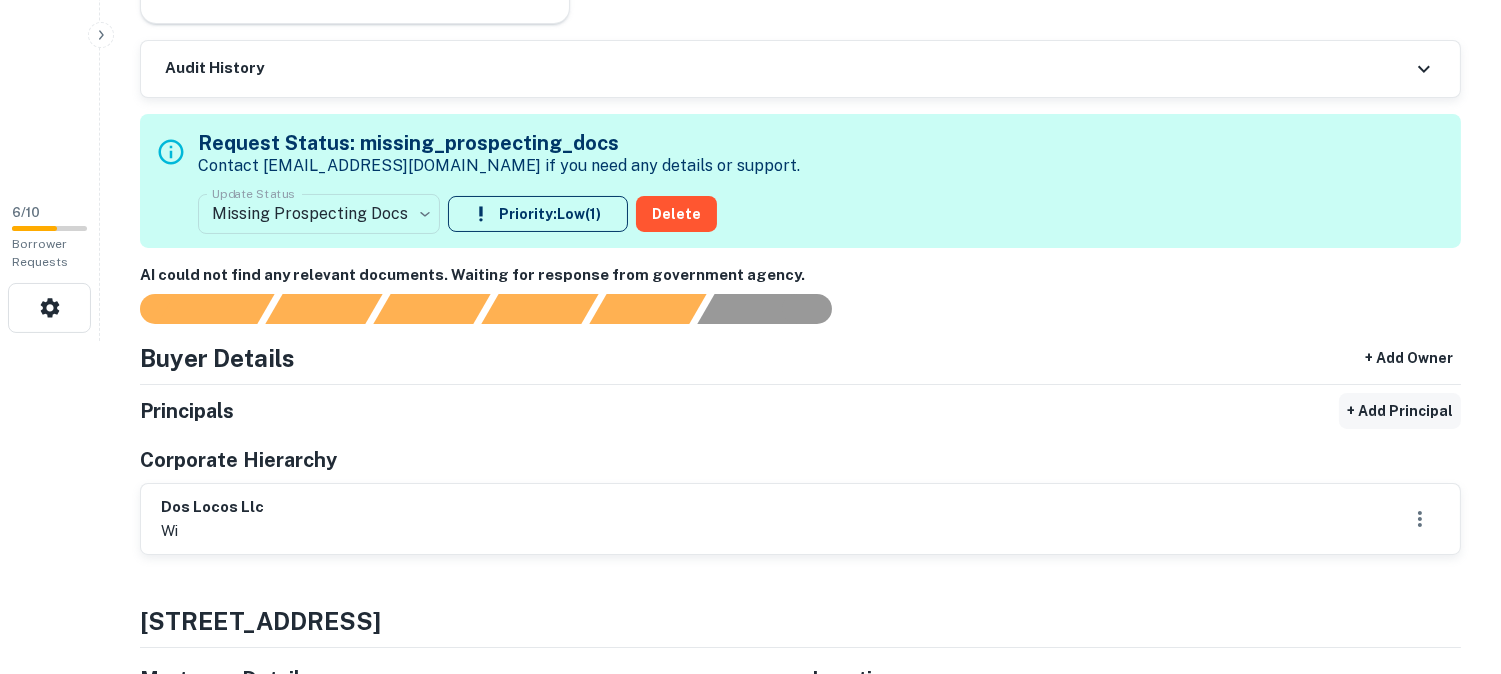 click on "+ Add Principal" at bounding box center (1400, 411) 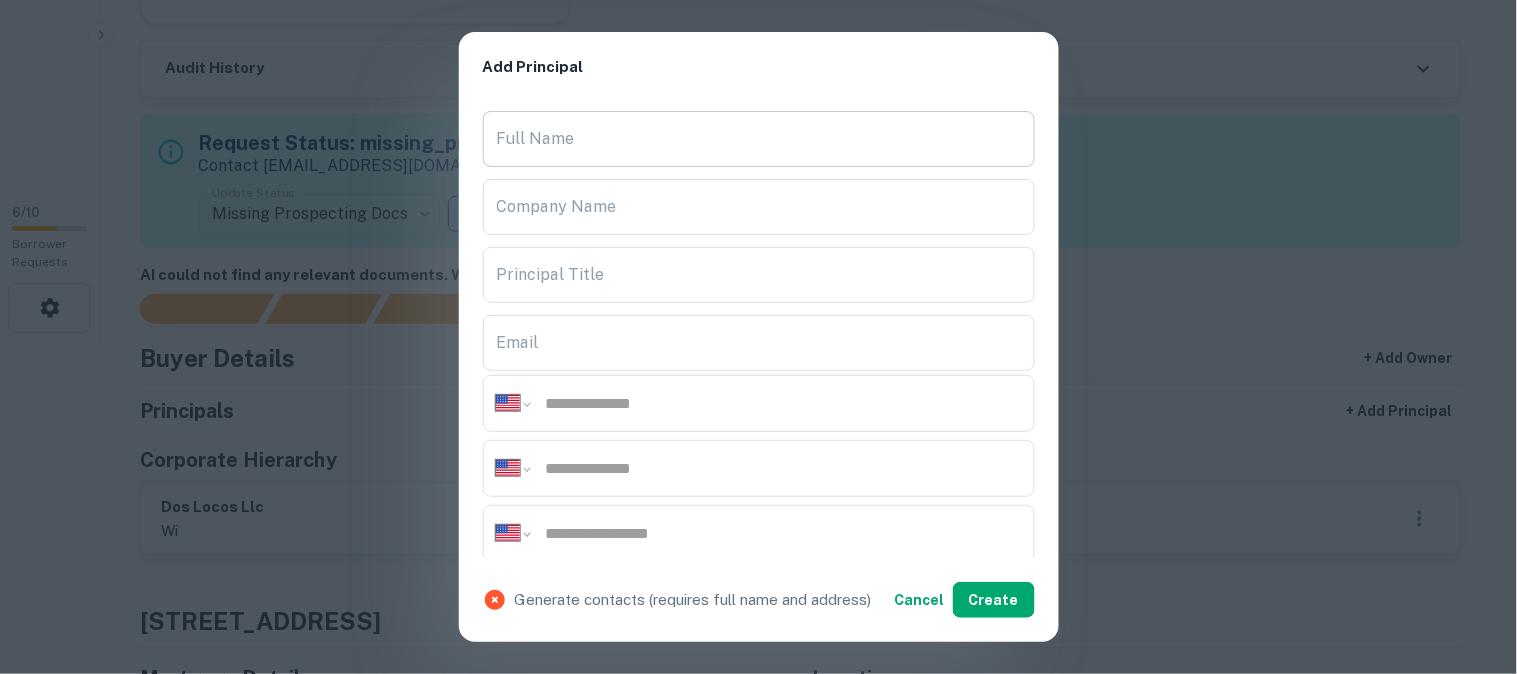 click on "Full Name" at bounding box center (759, 139) 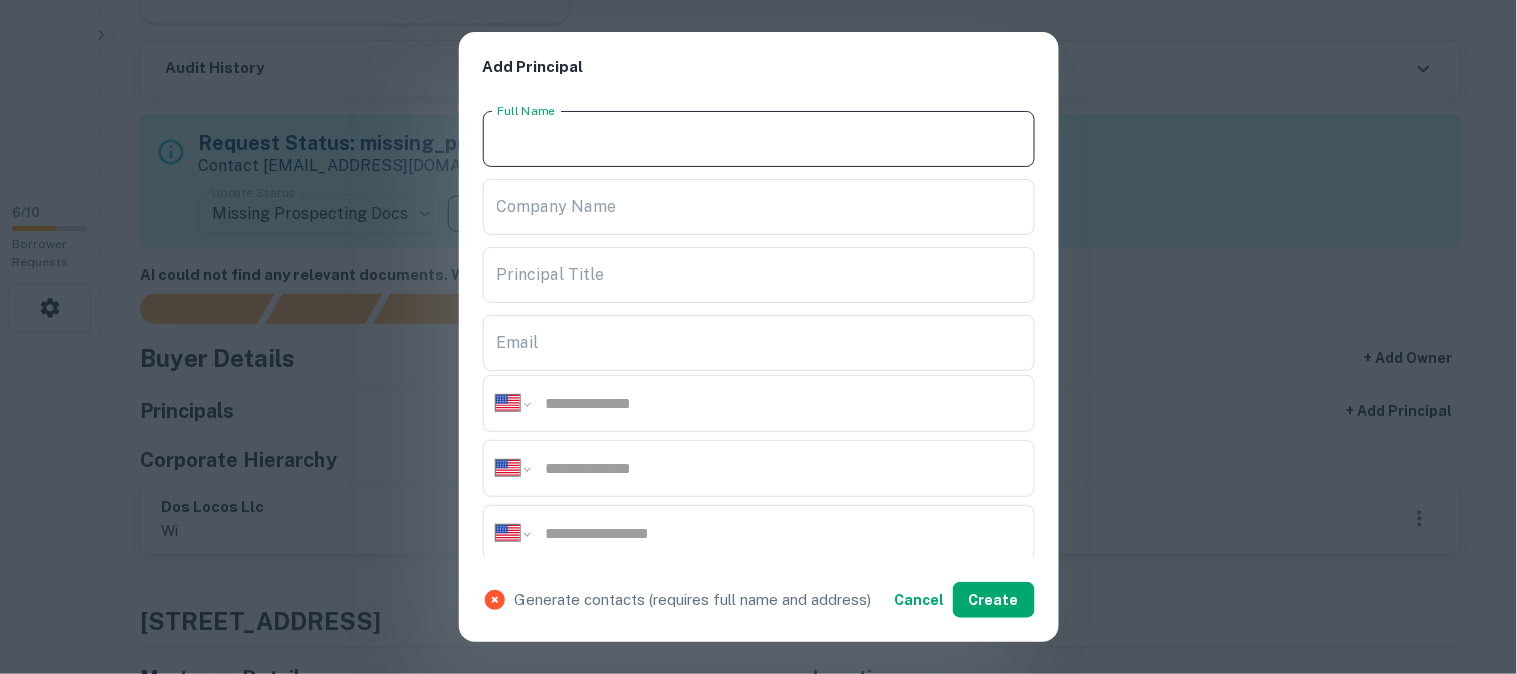 paste on "**********" 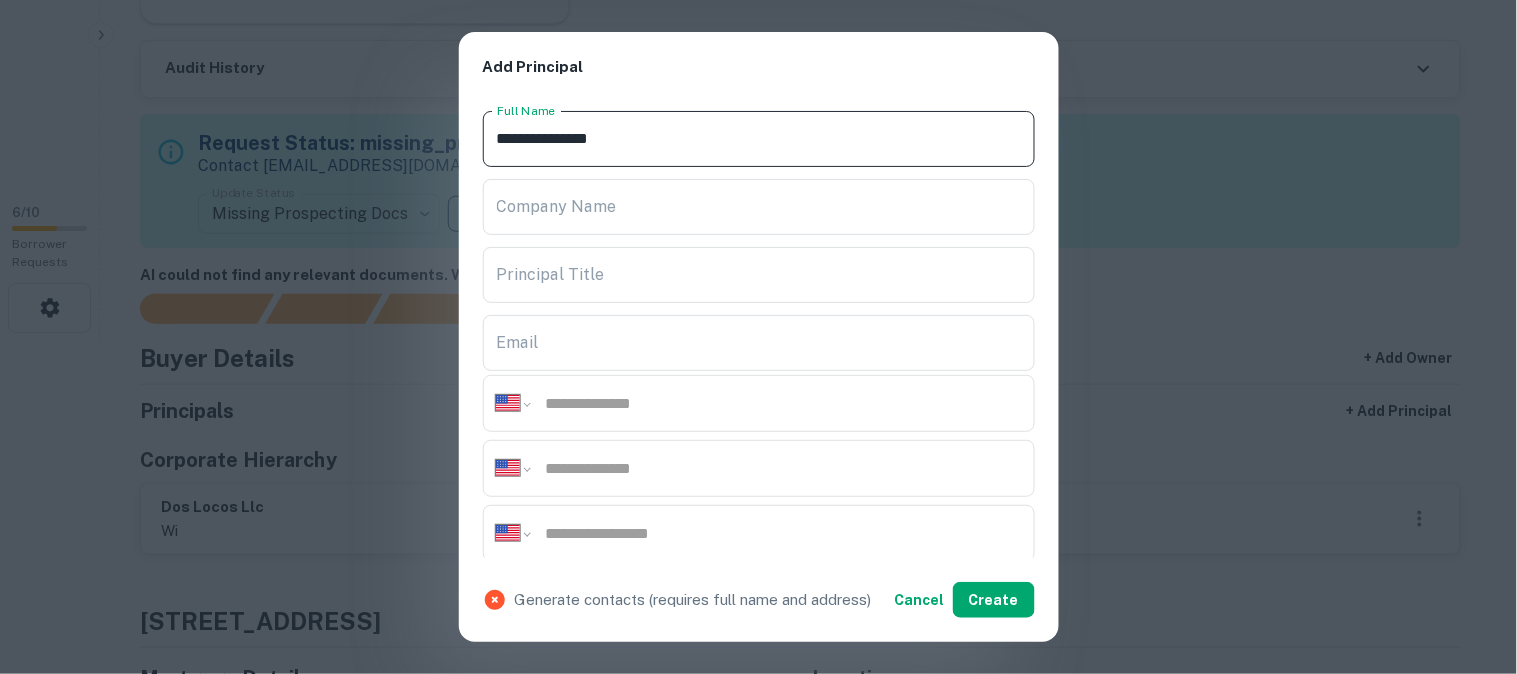 type on "**********" 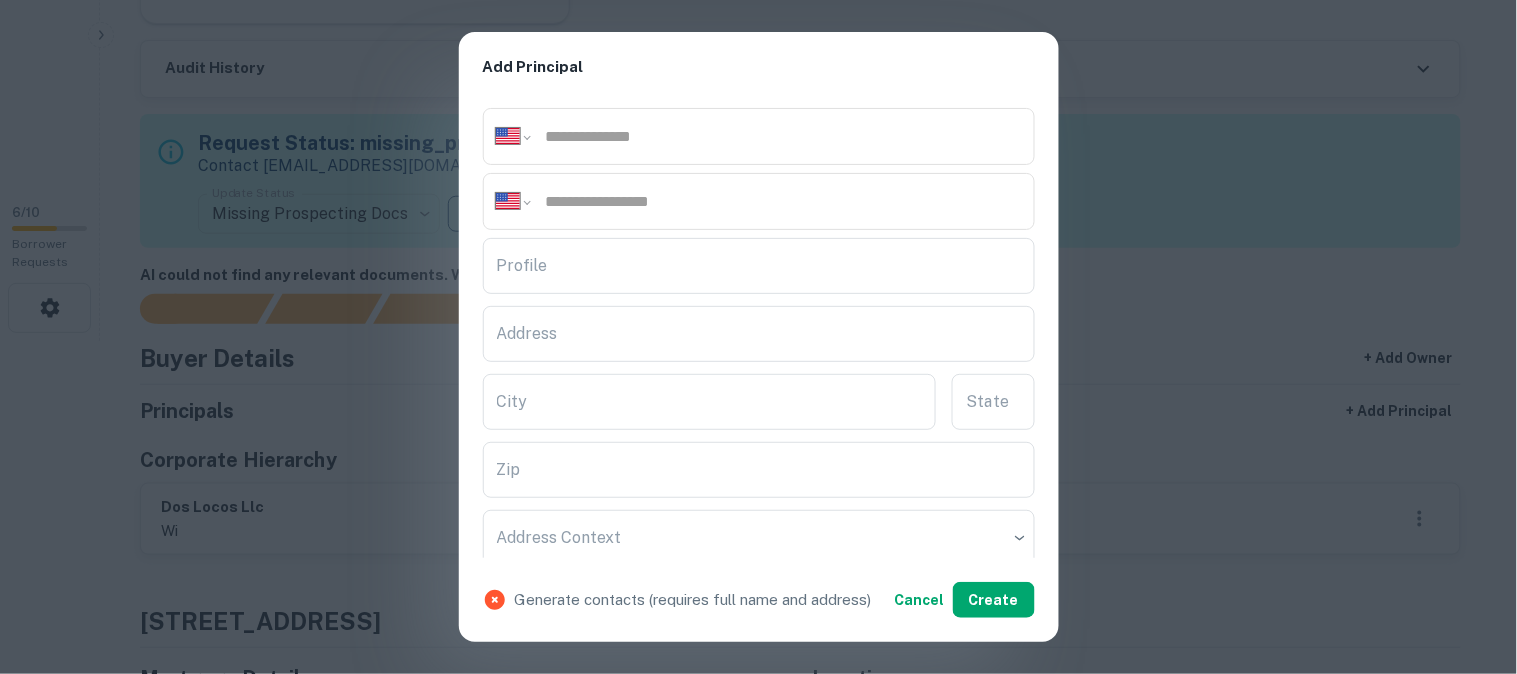 scroll, scrollTop: 333, scrollLeft: 0, axis: vertical 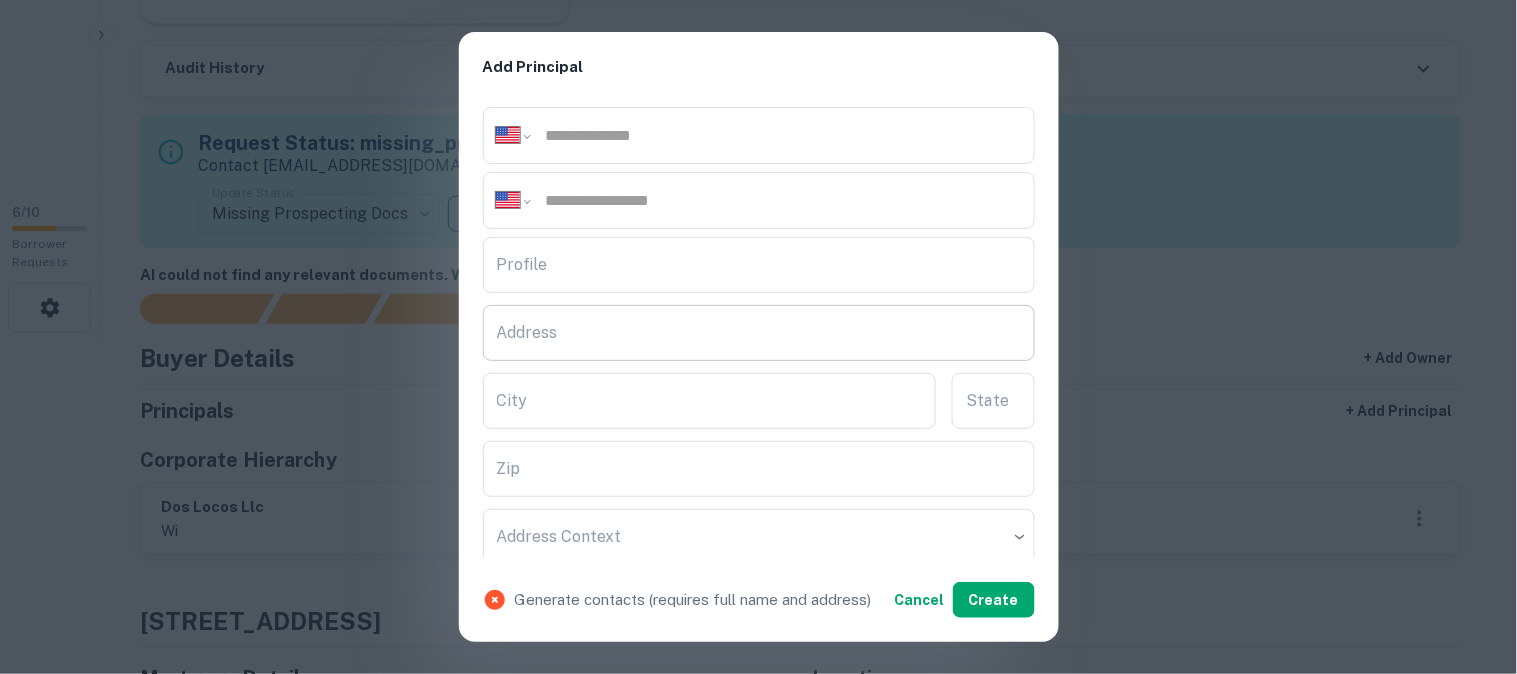 click on "Address" at bounding box center [759, 333] 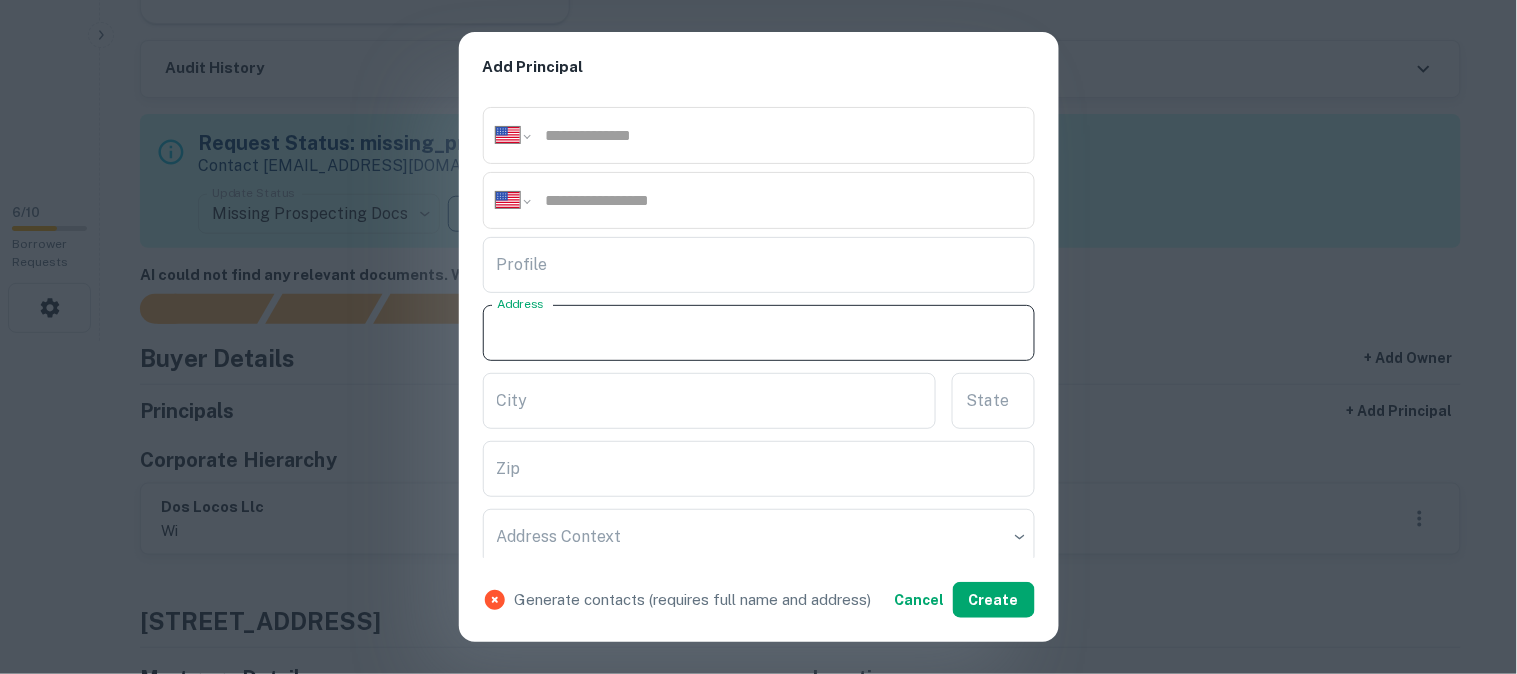 paste on "**********" 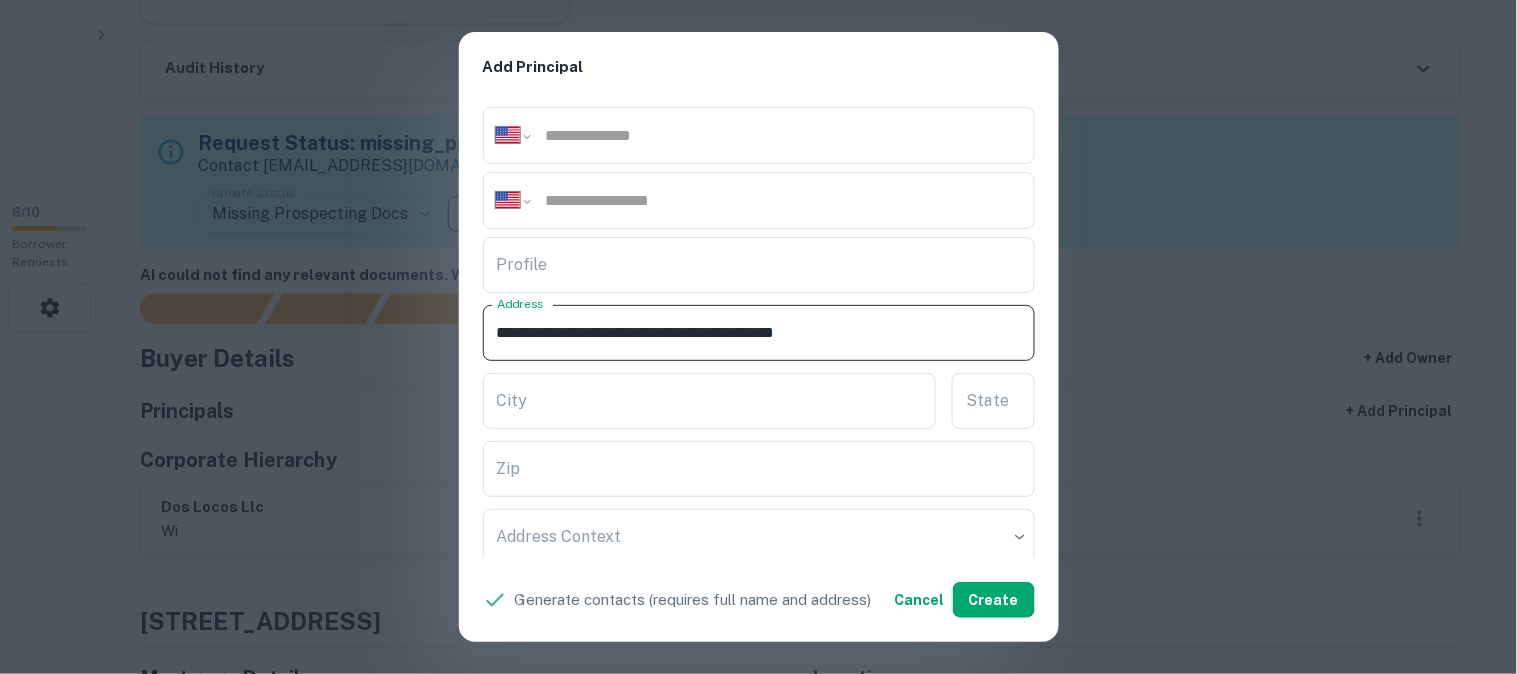 drag, startPoint x: 685, startPoint y: 328, endPoint x: 774, endPoint y: 345, distance: 90.60905 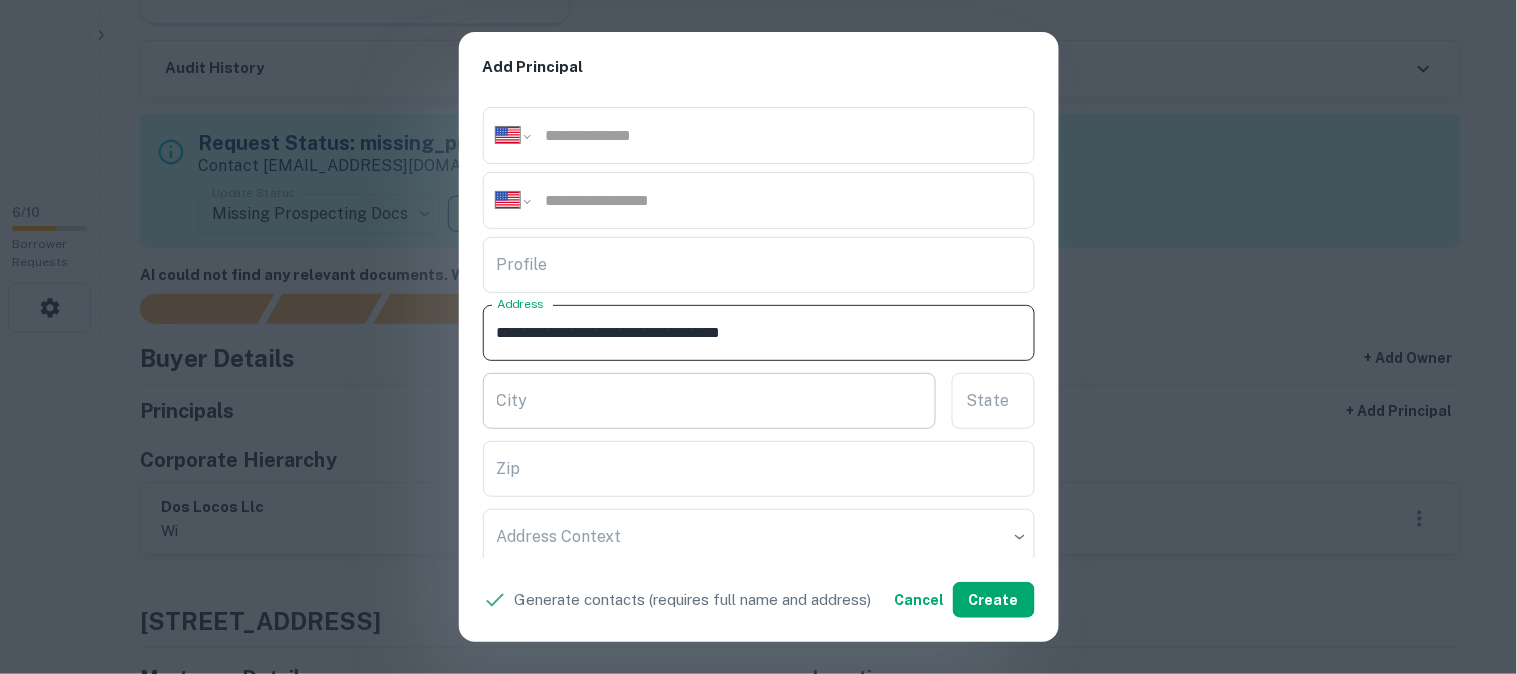 type on "**********" 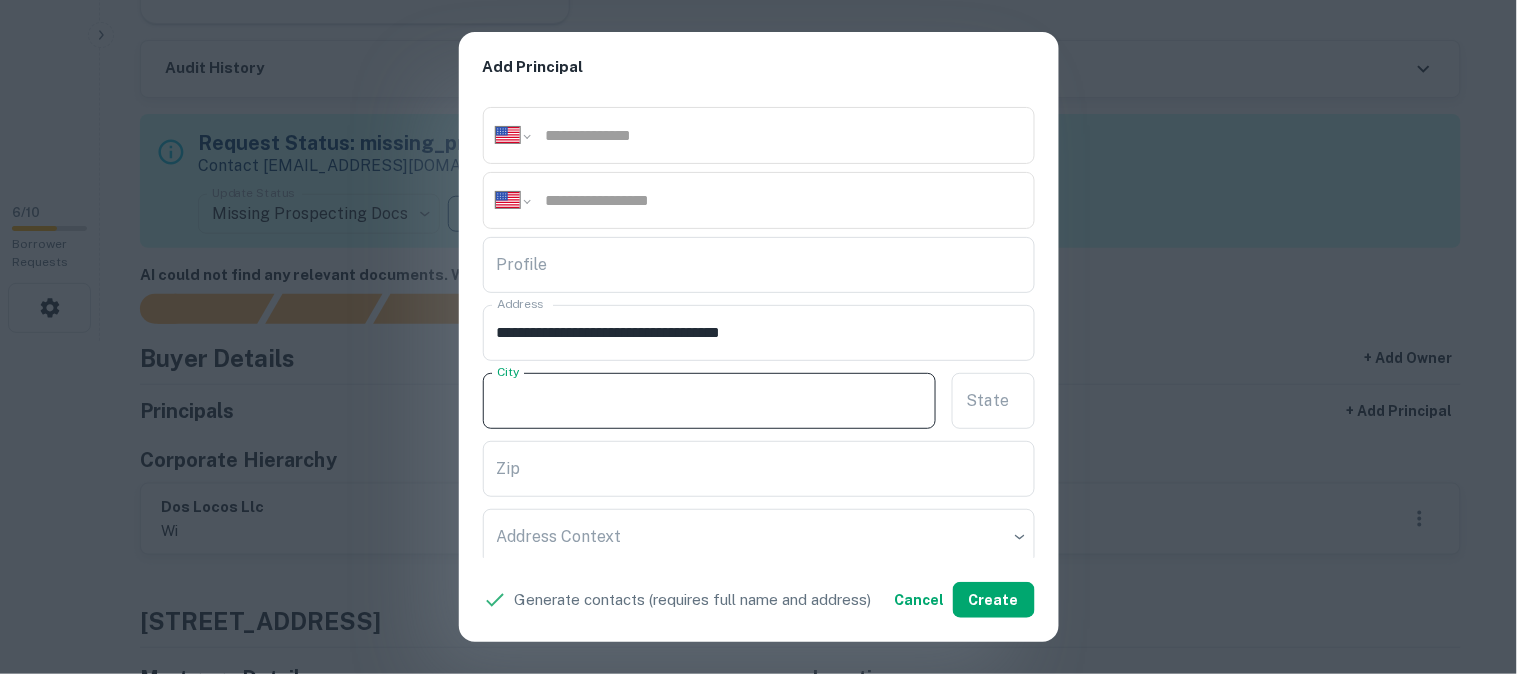 click on "City" at bounding box center [710, 401] 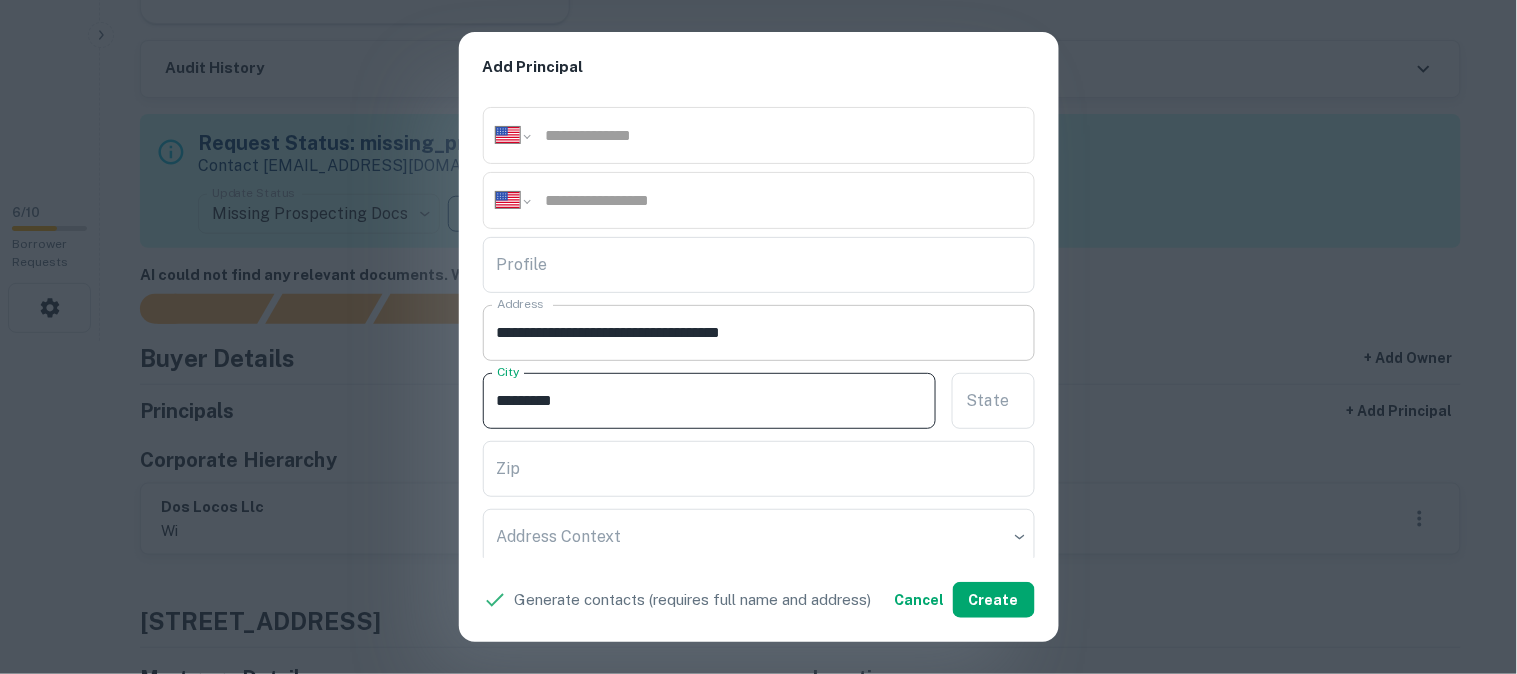 type on "*********" 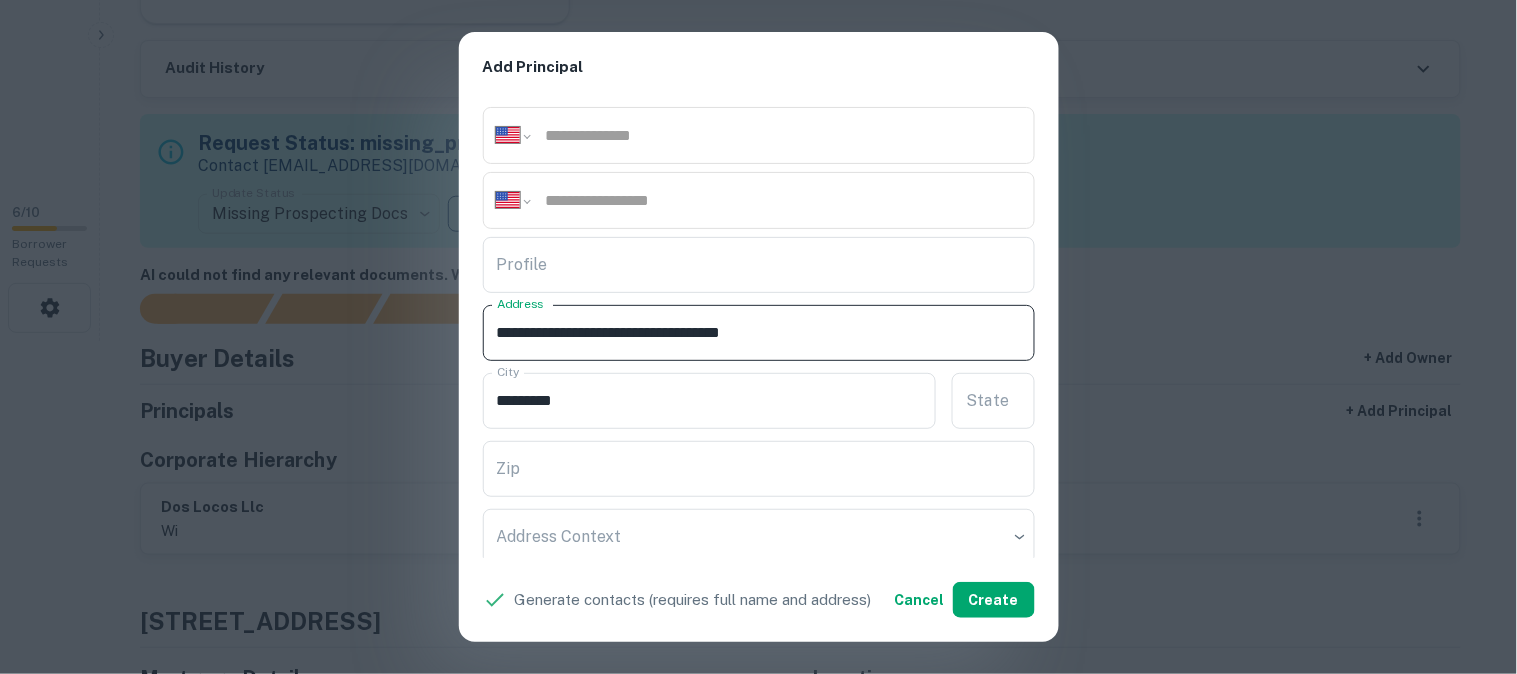 drag, startPoint x: 697, startPoint y: 322, endPoint x: 720, endPoint y: 342, distance: 30.479502 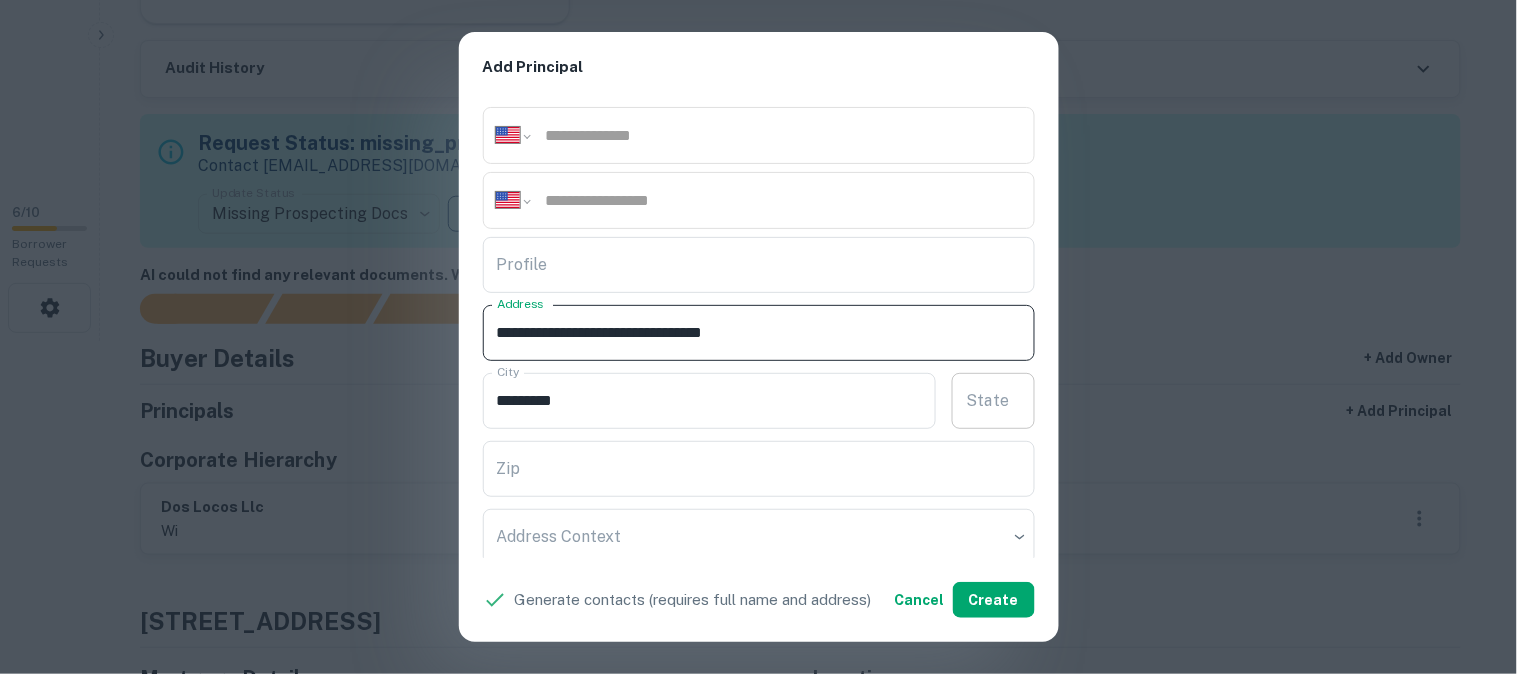 type on "**********" 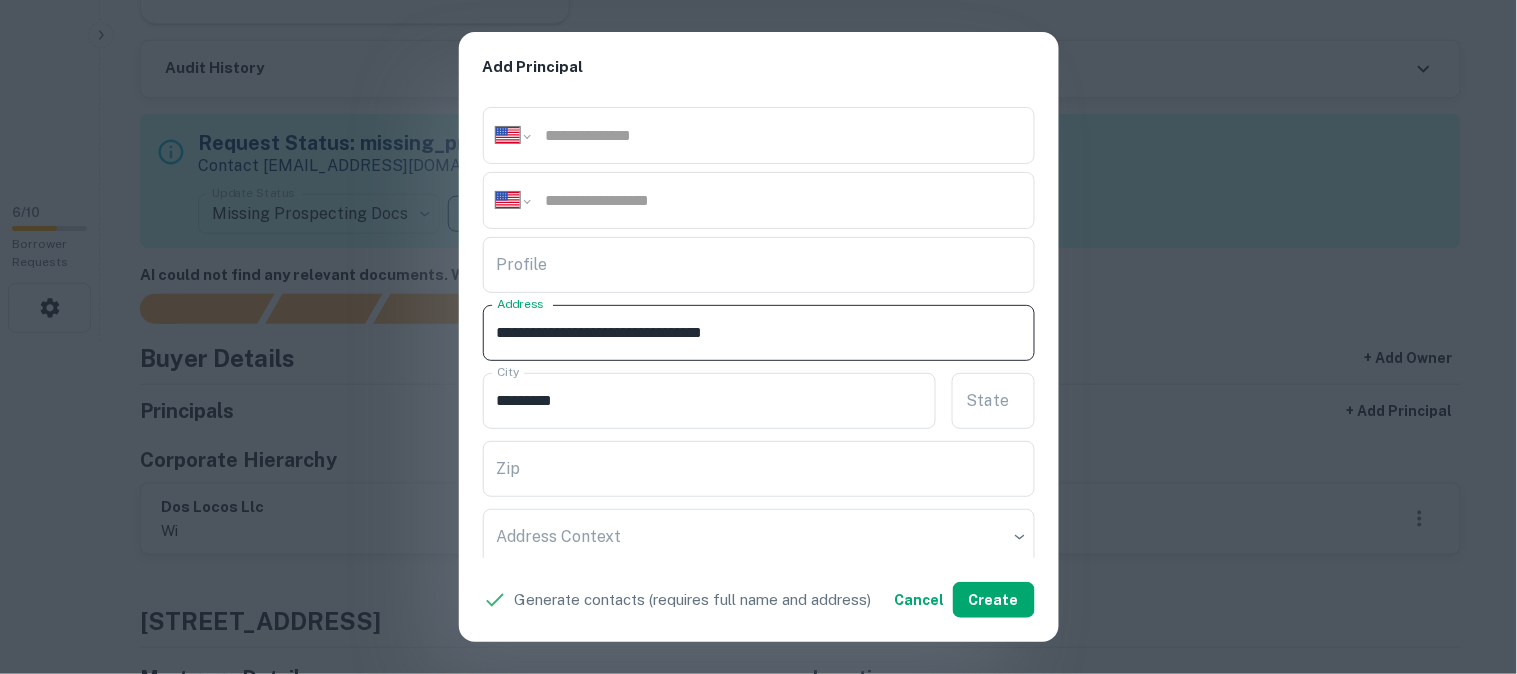 click on "State State" at bounding box center [993, 401] 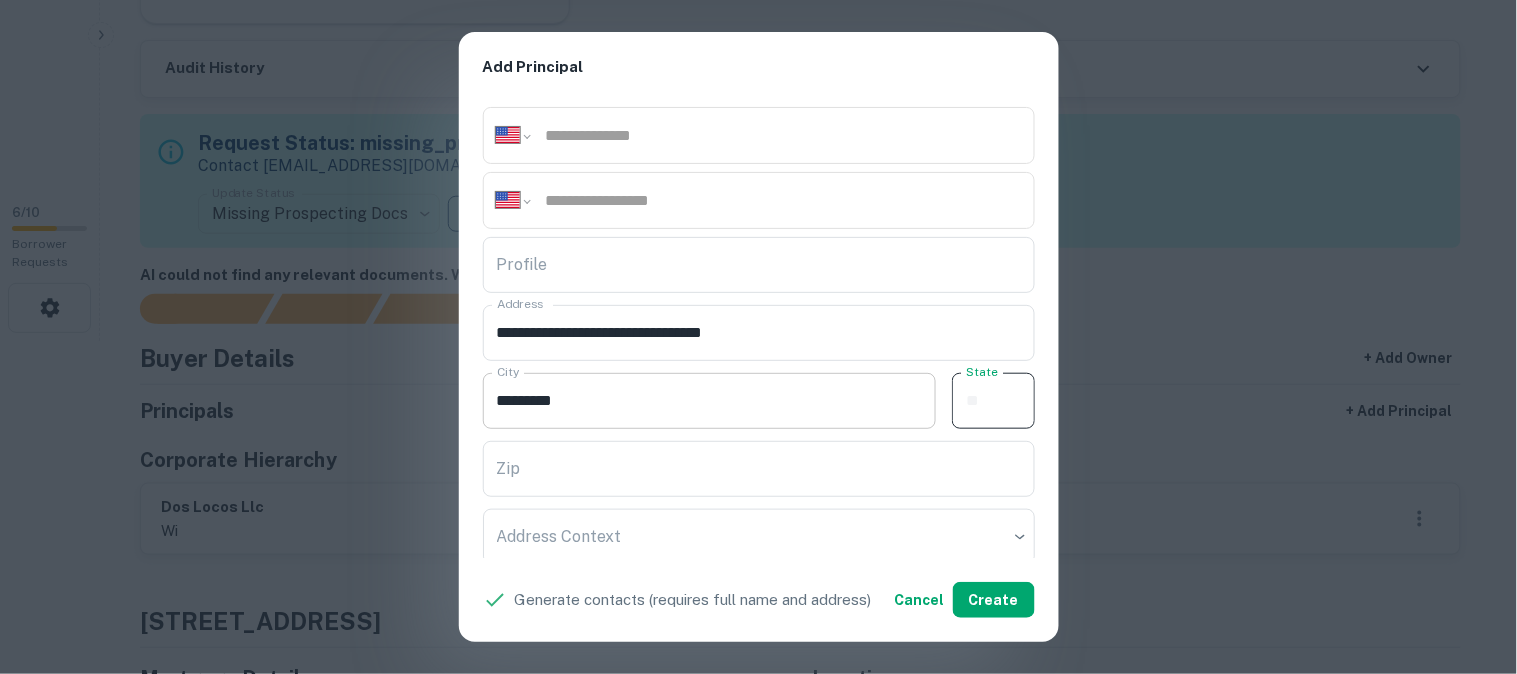paste on "**" 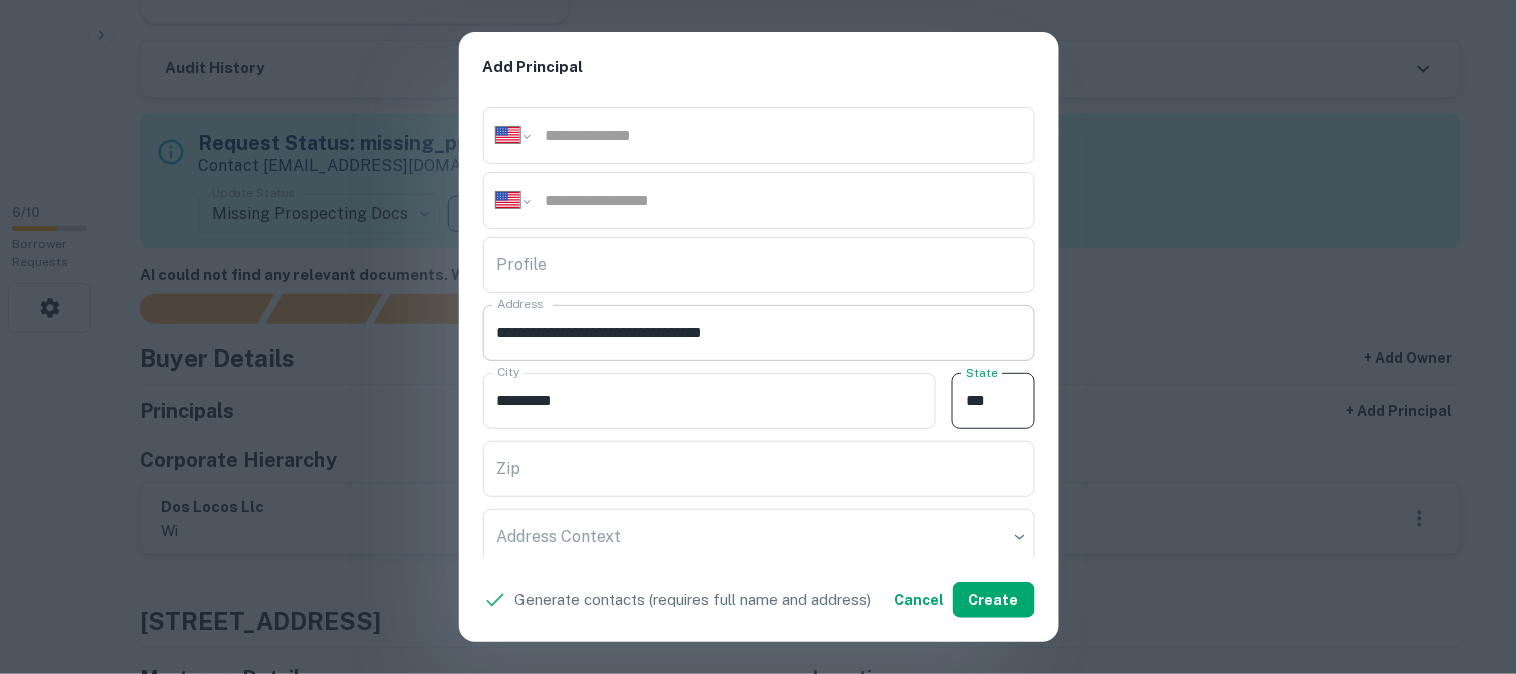 type on "**" 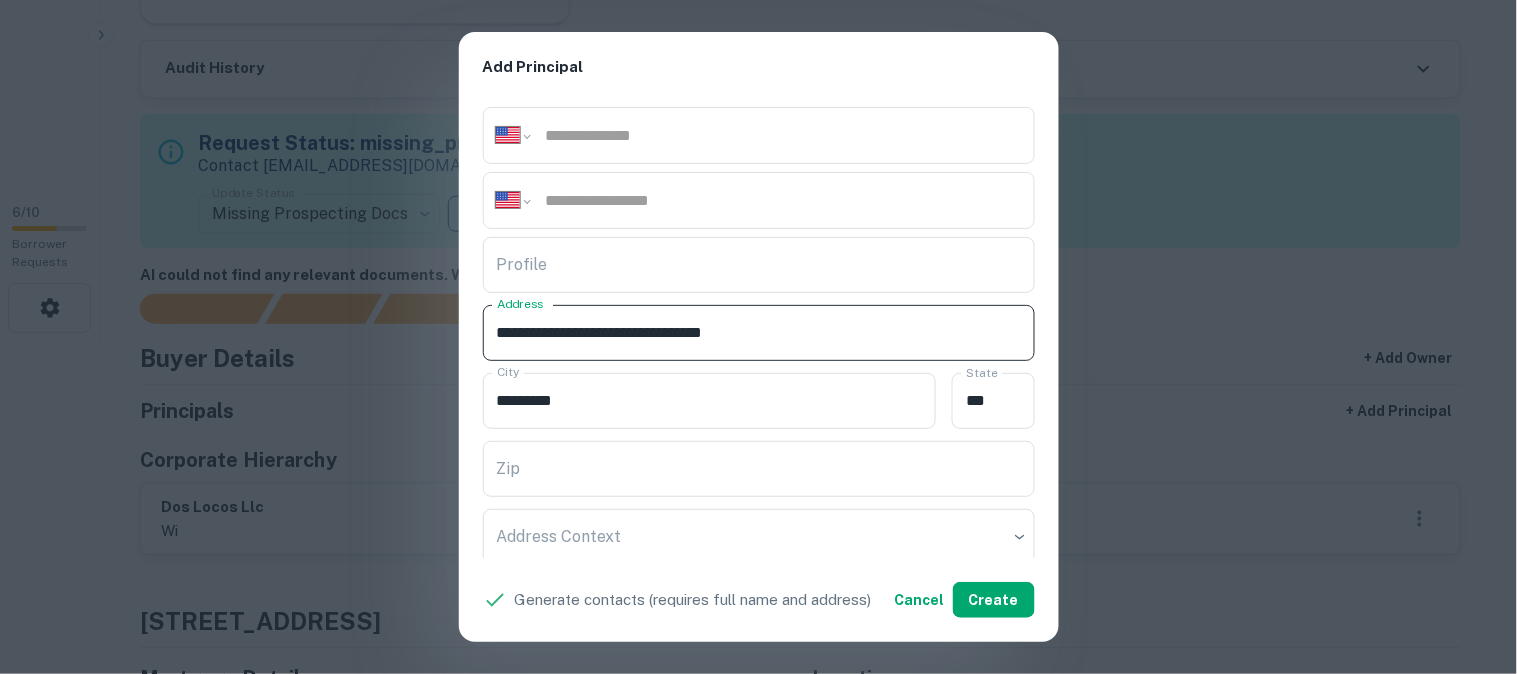 drag, startPoint x: 703, startPoint y: 338, endPoint x: 827, endPoint y: 348, distance: 124.40257 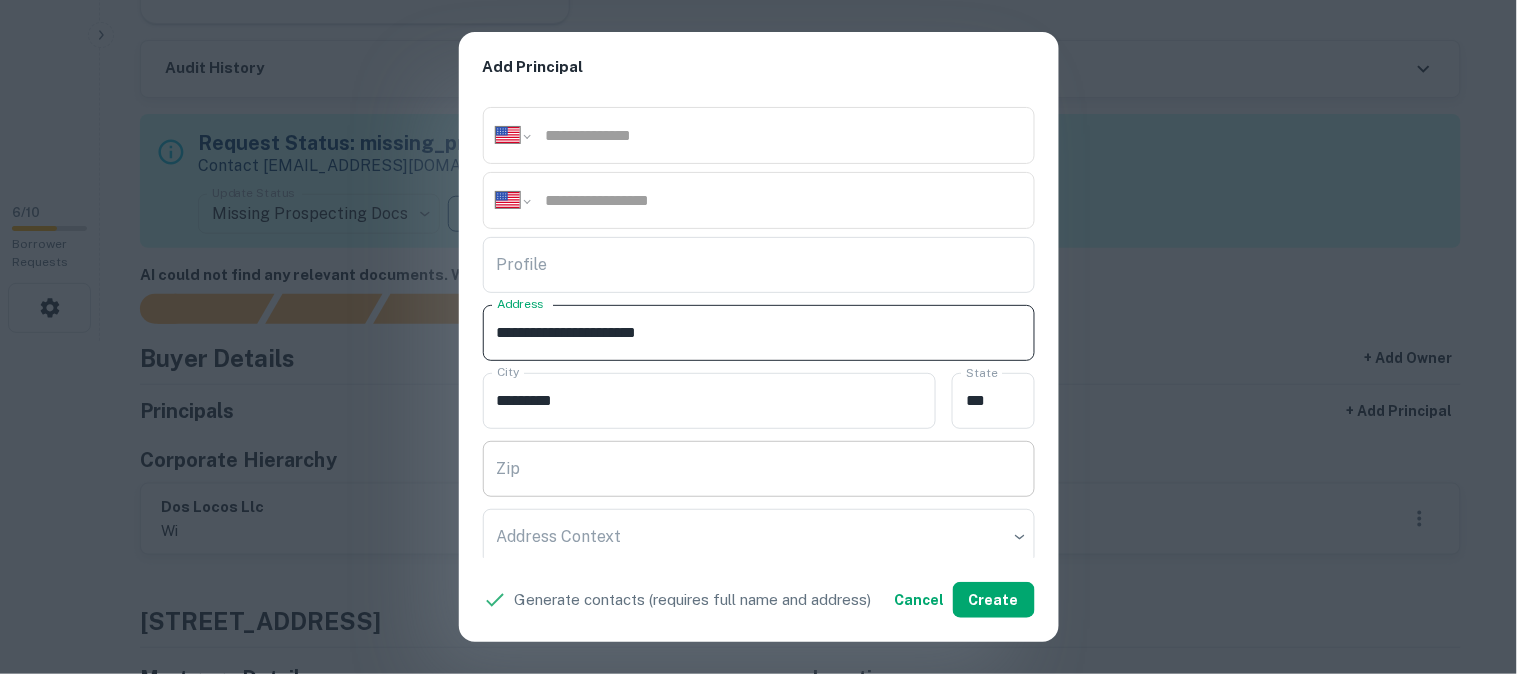 type on "**********" 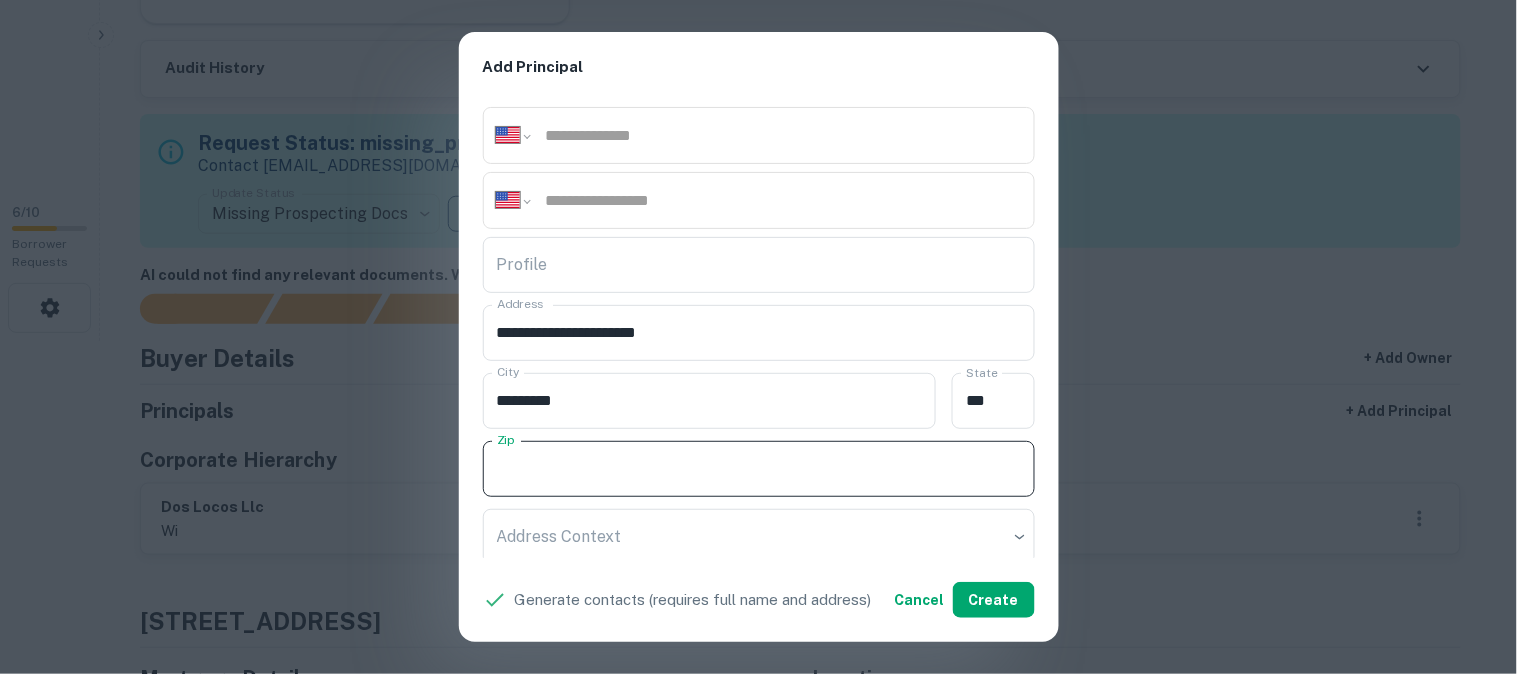 paste on "**********" 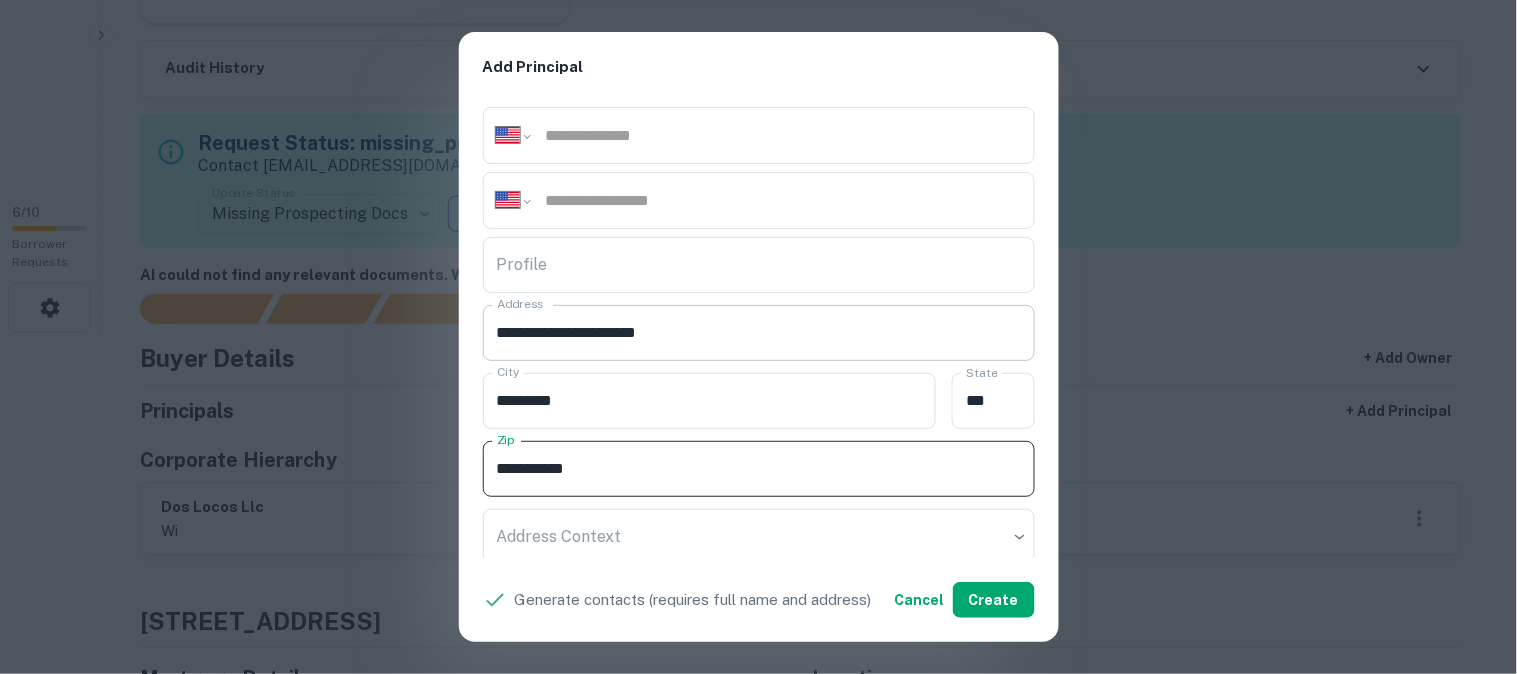 type on "**********" 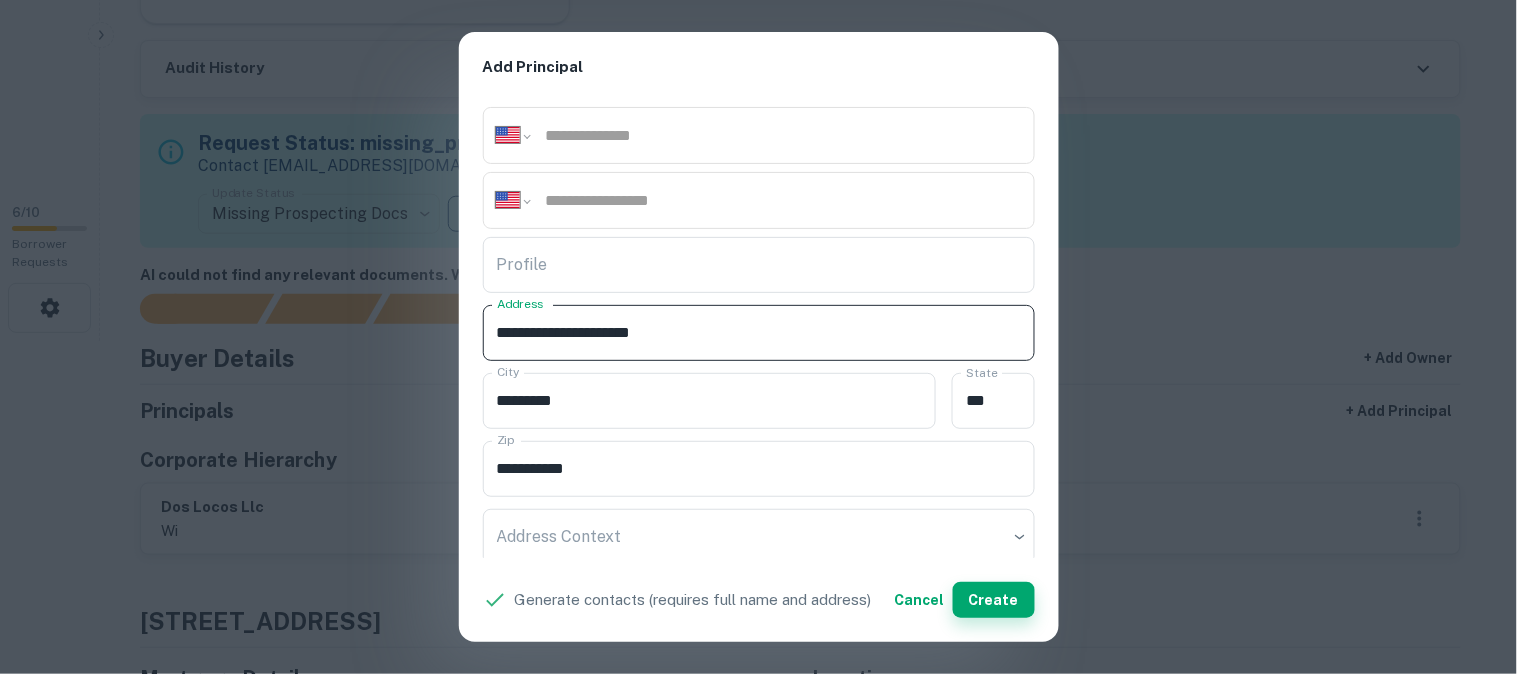 type on "**********" 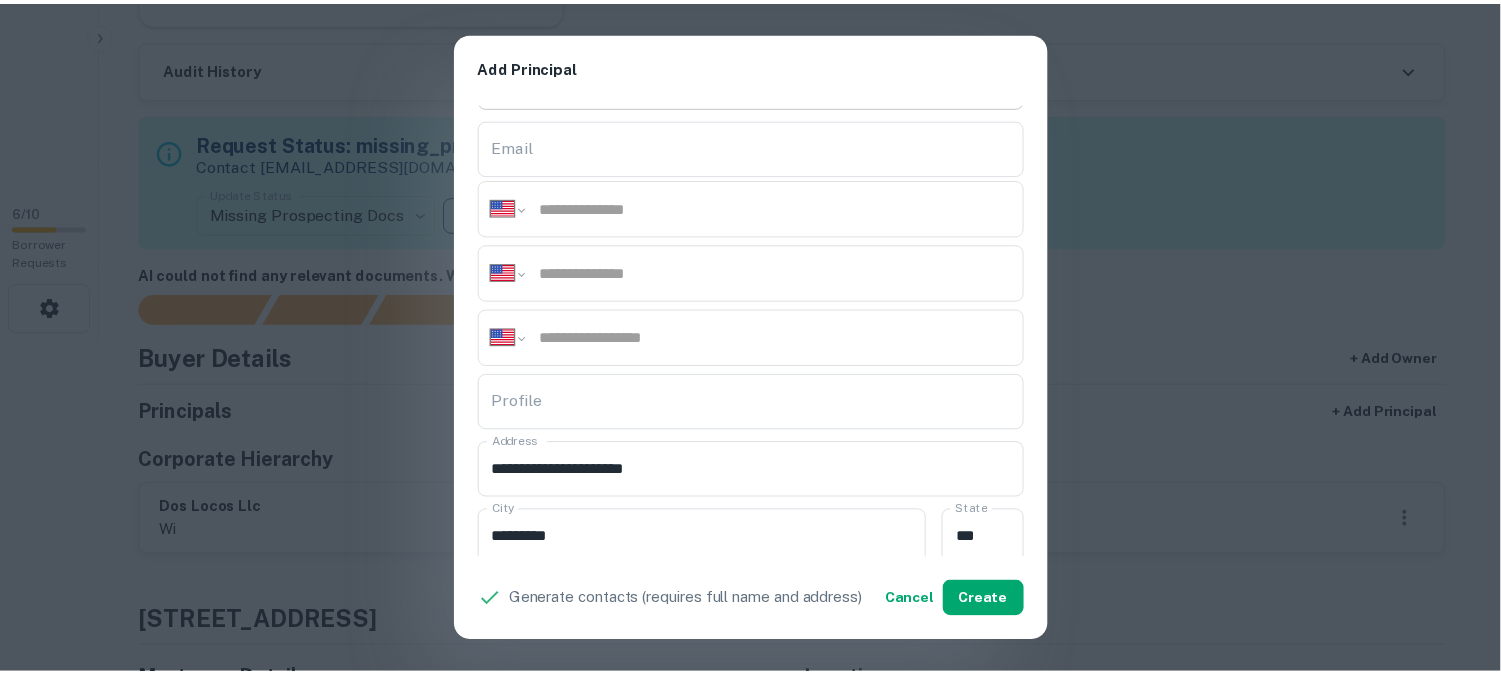 scroll, scrollTop: 0, scrollLeft: 0, axis: both 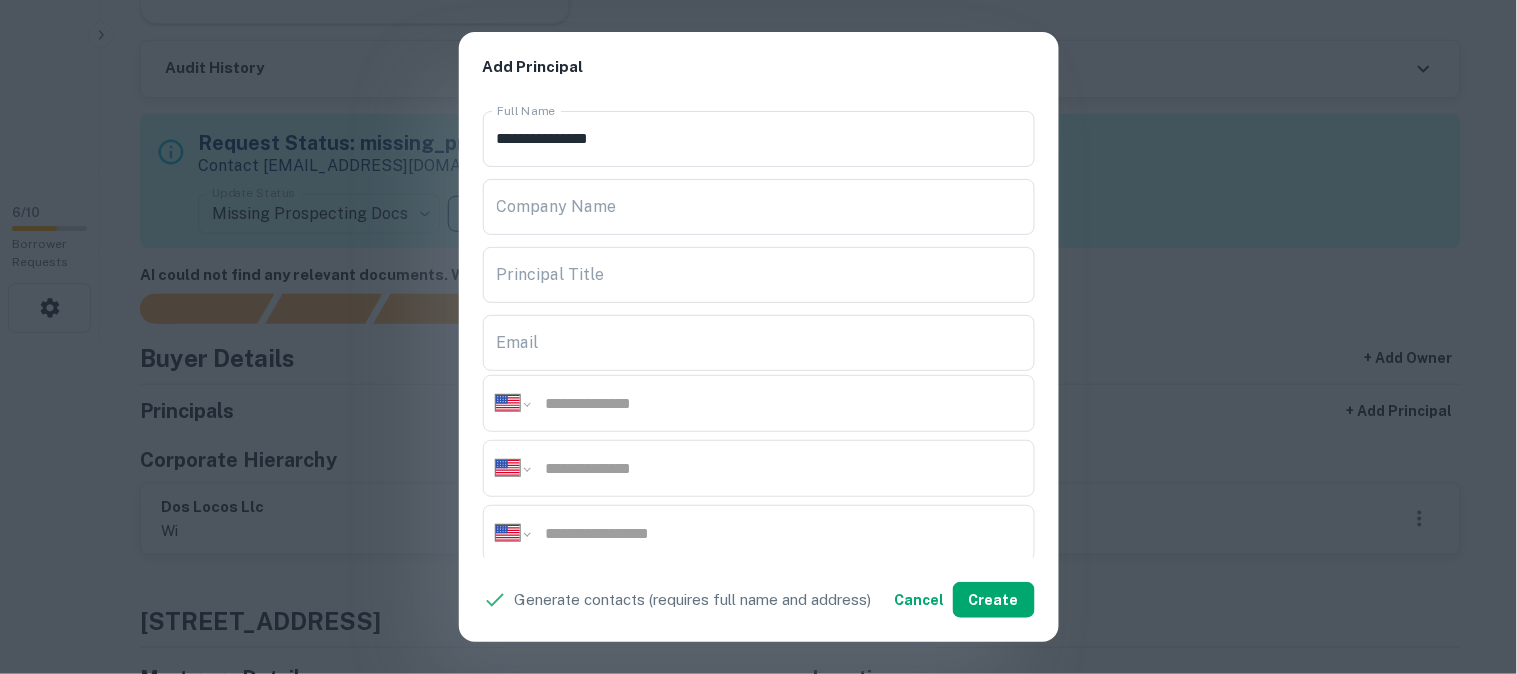 click on "**********" at bounding box center [758, 337] 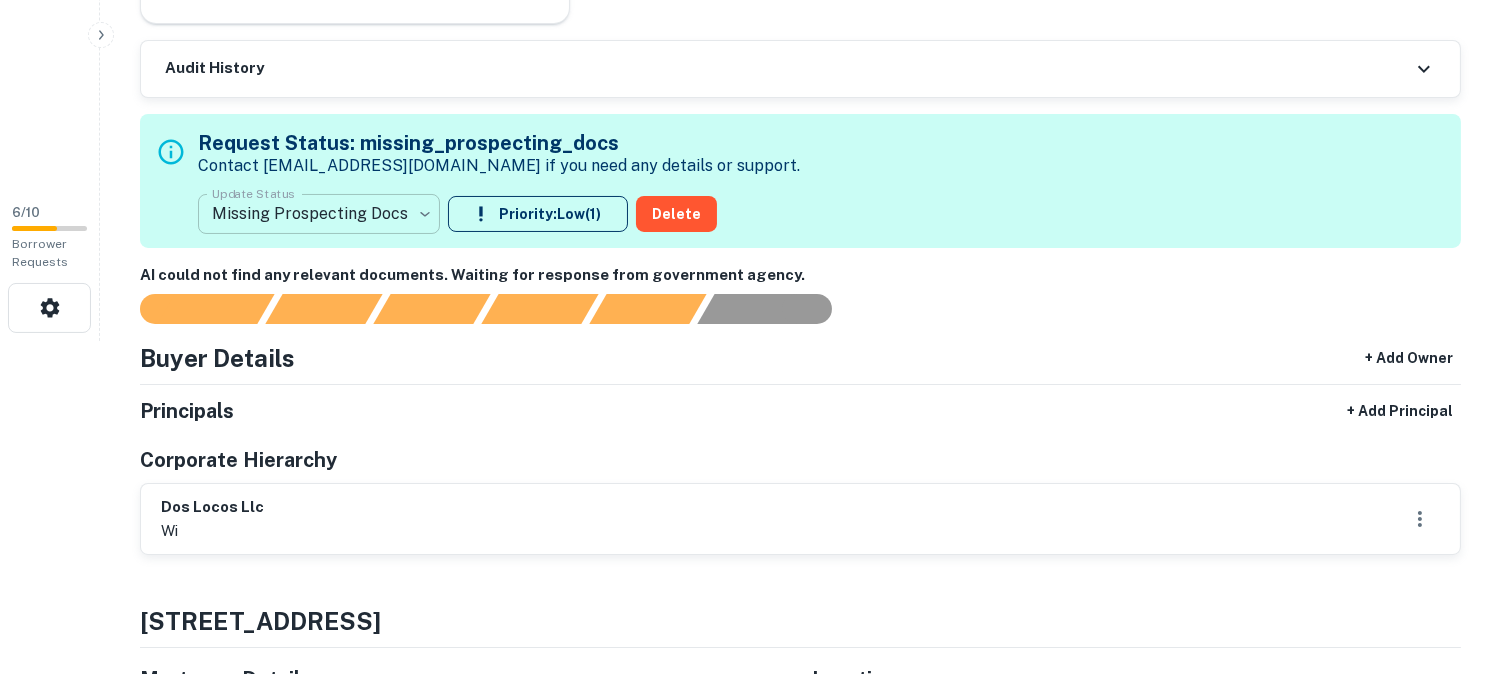 click on "**********" at bounding box center [750, 4] 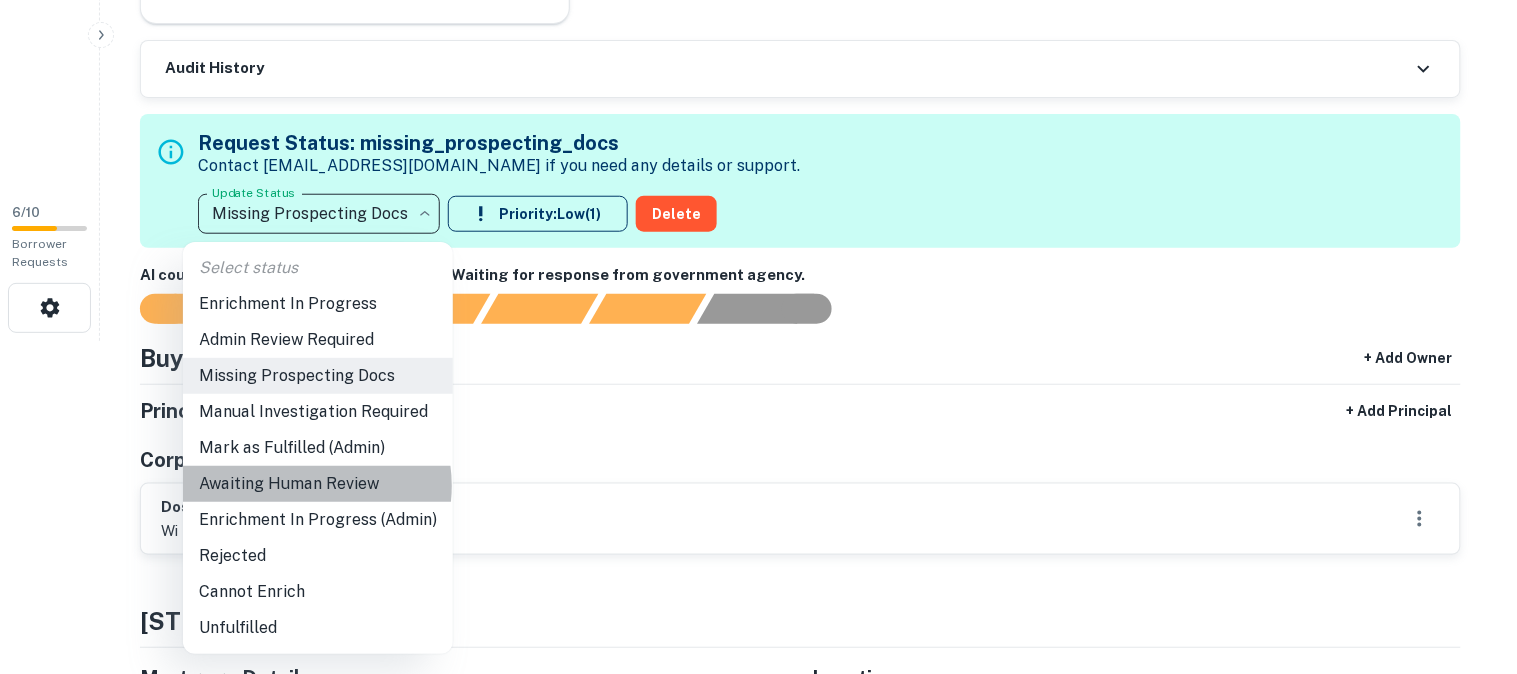 click on "Awaiting Human Review" at bounding box center (318, 484) 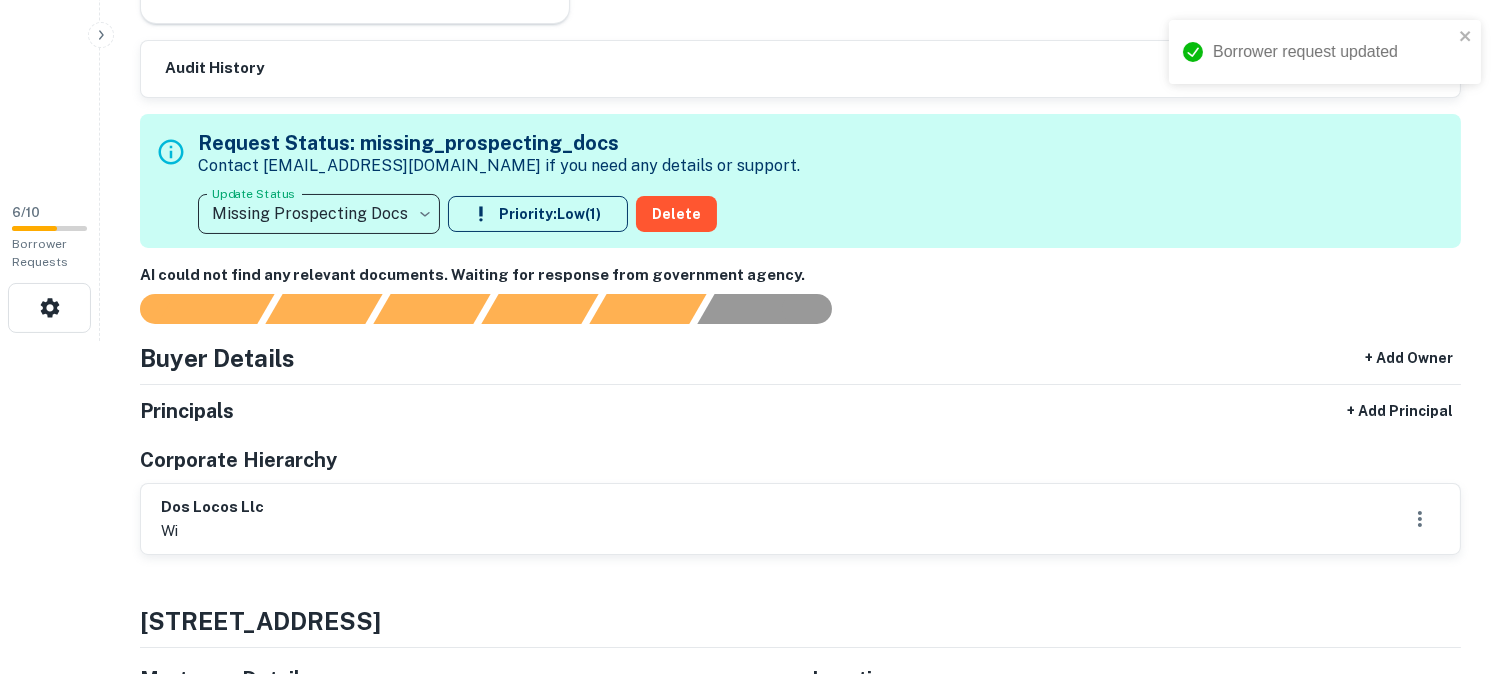 type on "**********" 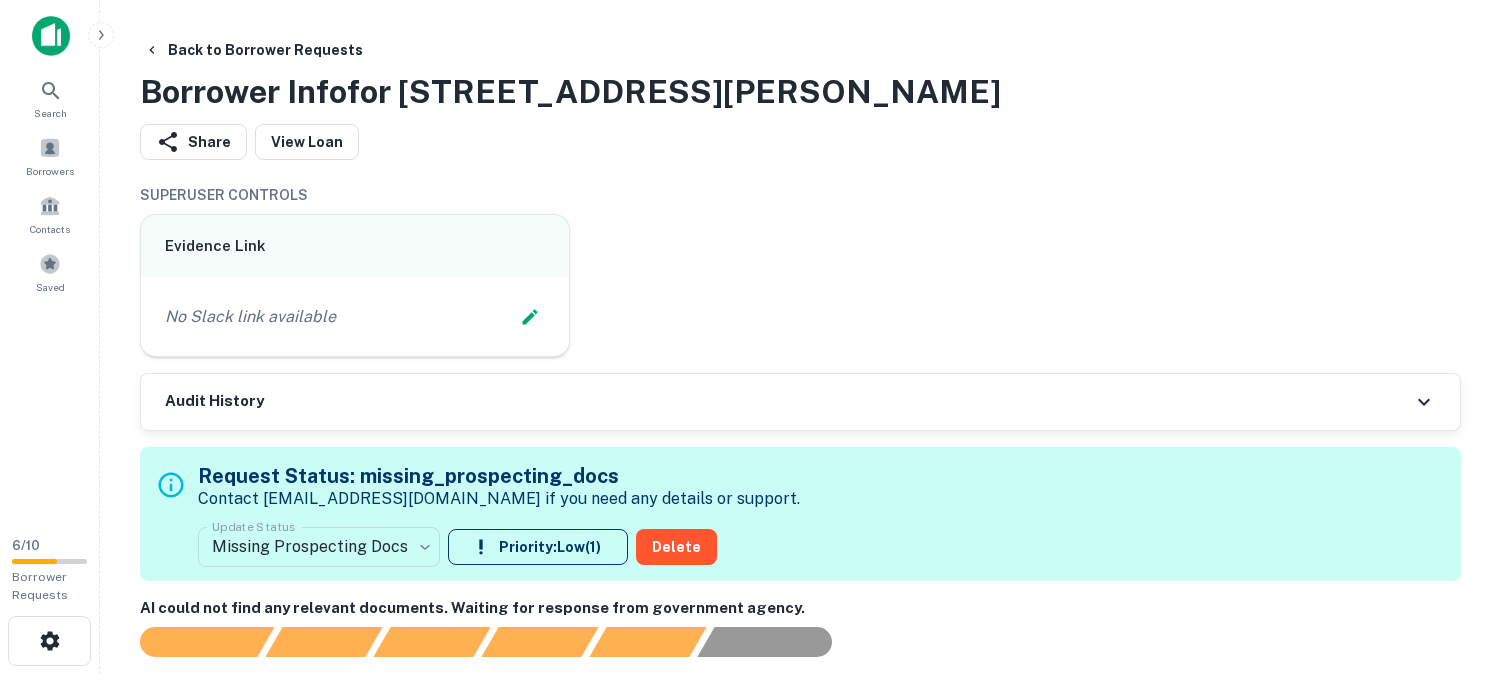 scroll, scrollTop: 0, scrollLeft: 0, axis: both 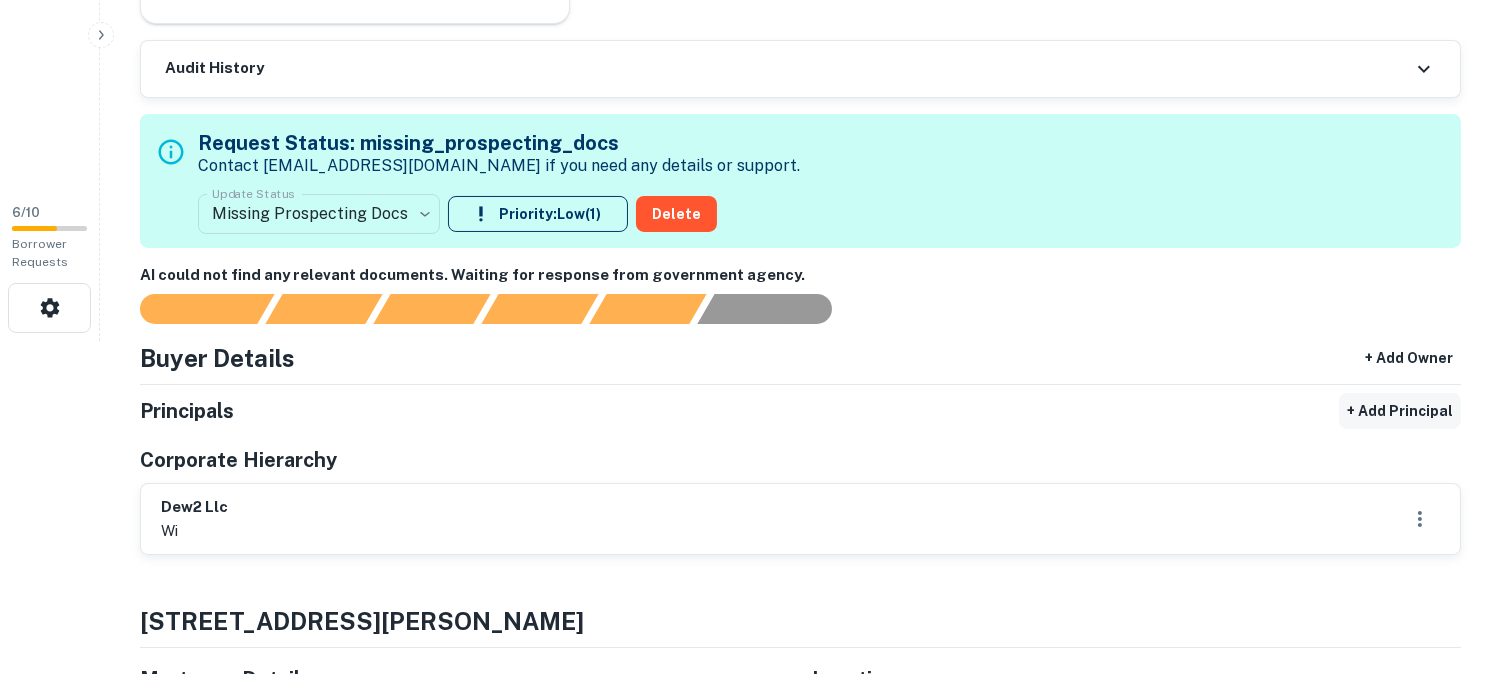 click on "+ Add Principal" at bounding box center (1400, 411) 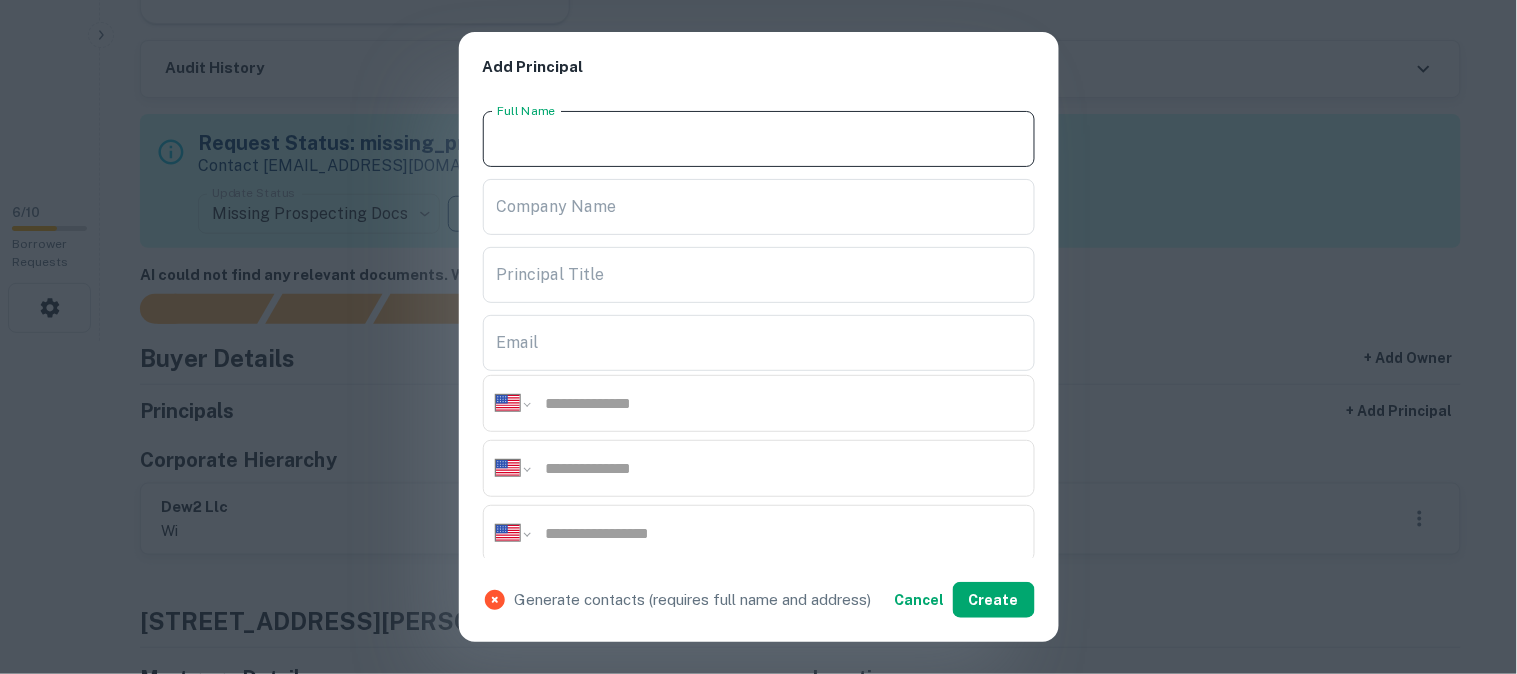 click on "Full Name" at bounding box center [759, 139] 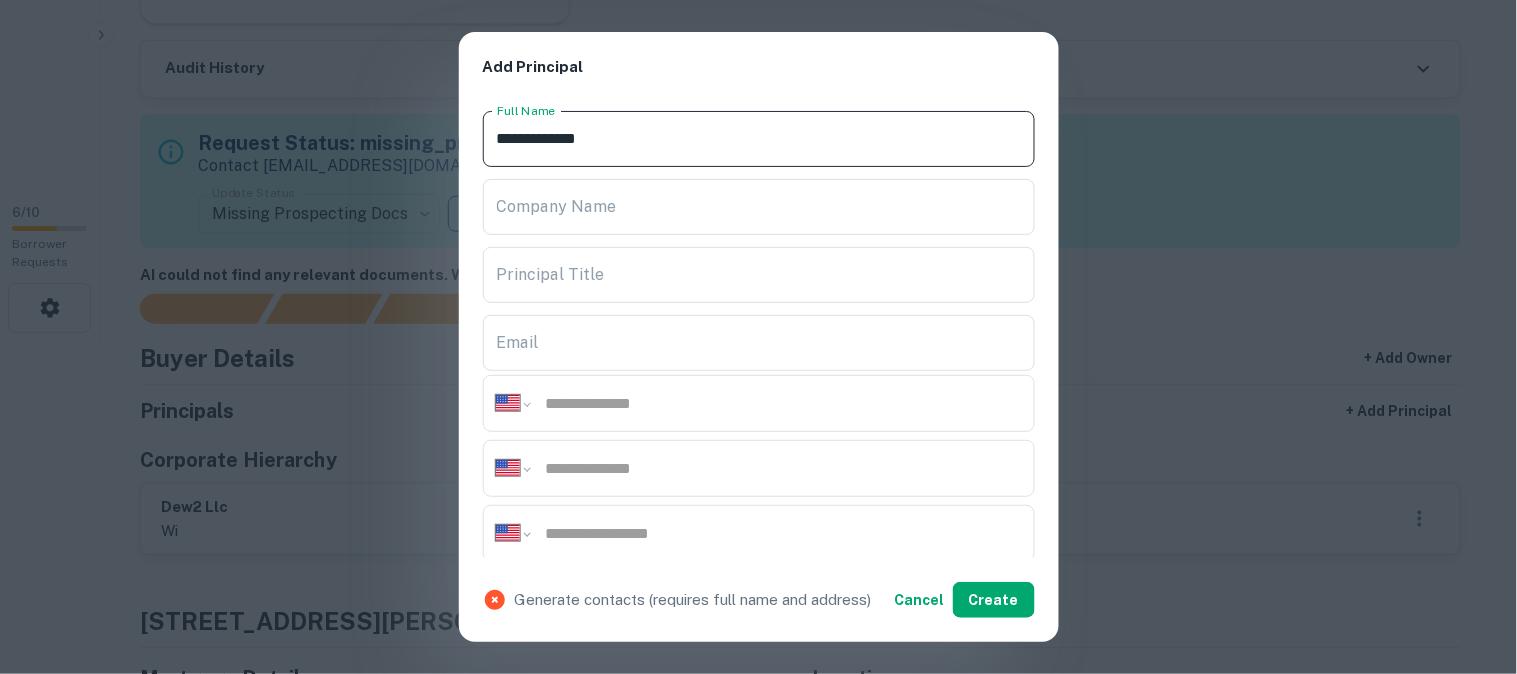 type on "**********" 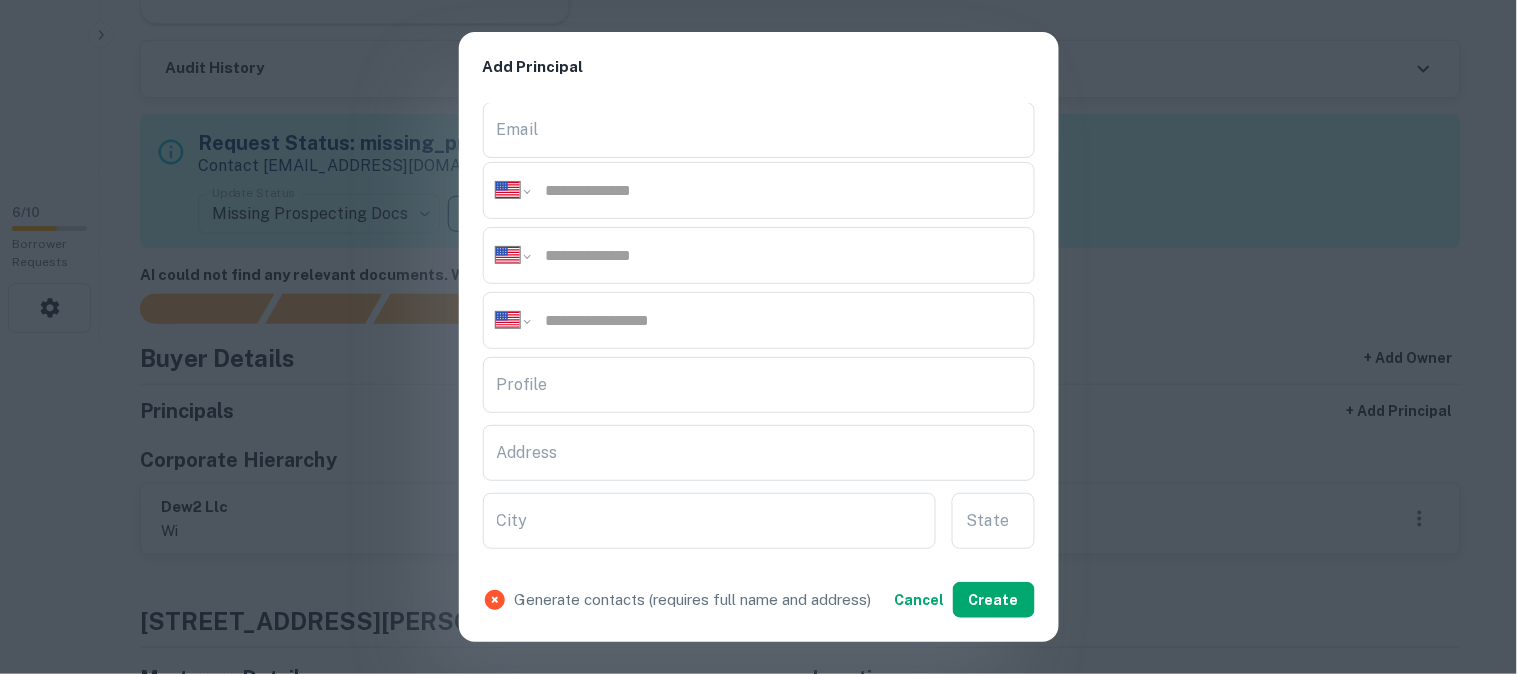 scroll, scrollTop: 222, scrollLeft: 0, axis: vertical 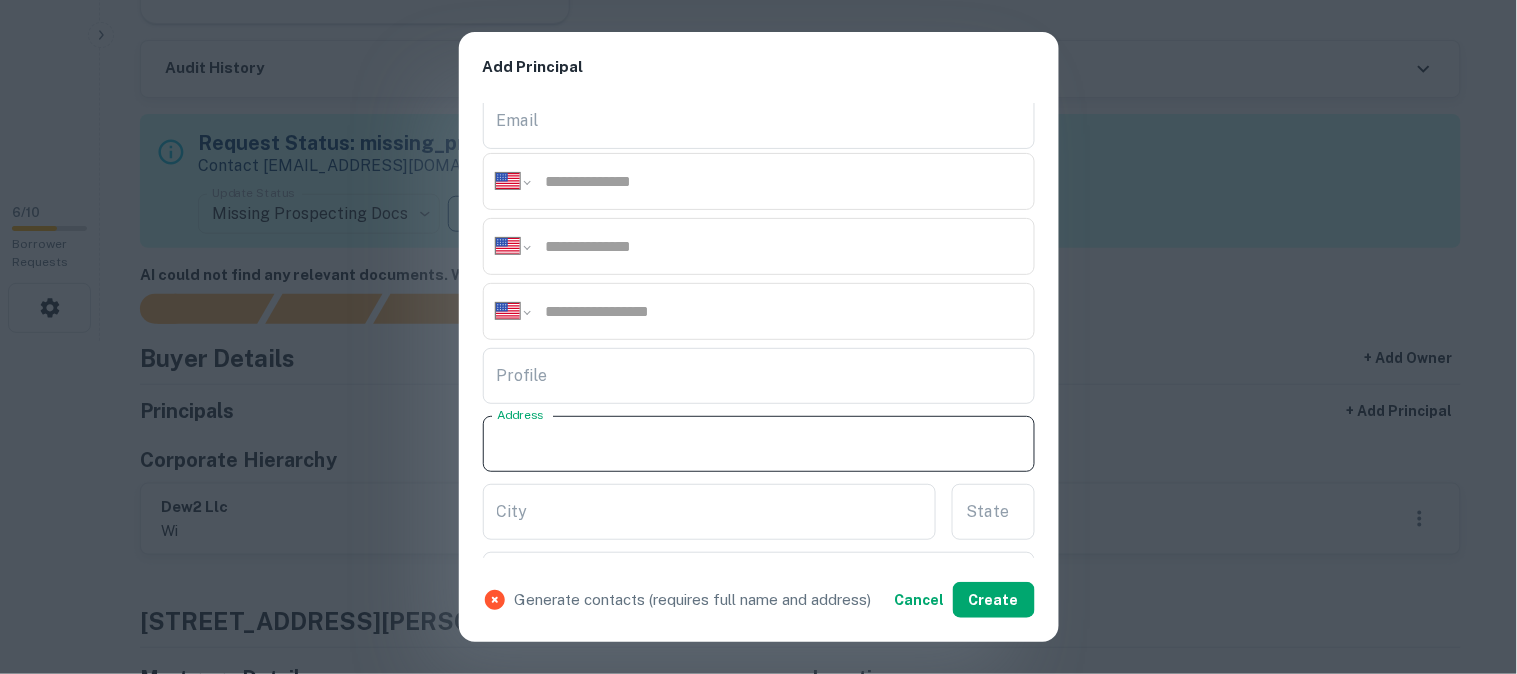 click on "Address" at bounding box center [759, 444] 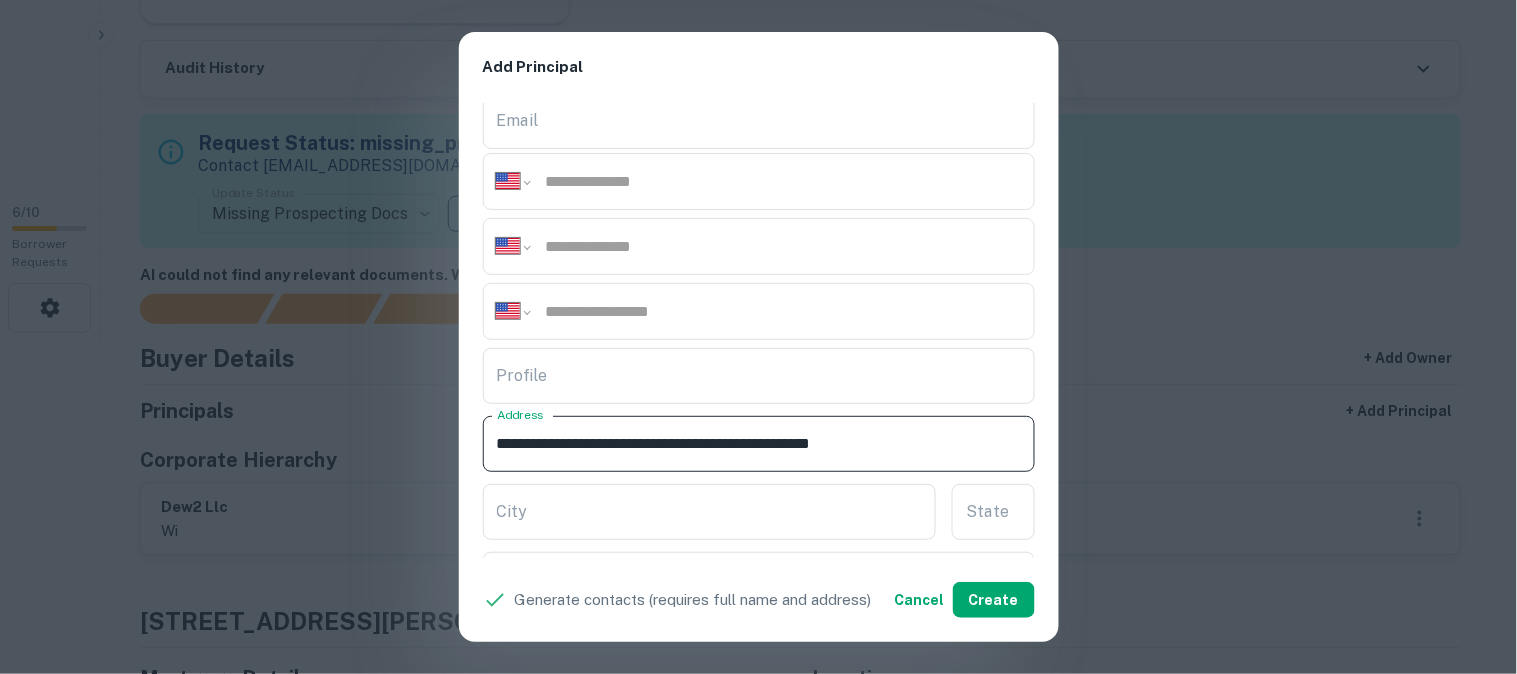 drag, startPoint x: 733, startPoint y: 445, endPoint x: 826, endPoint y: 460, distance: 94.20191 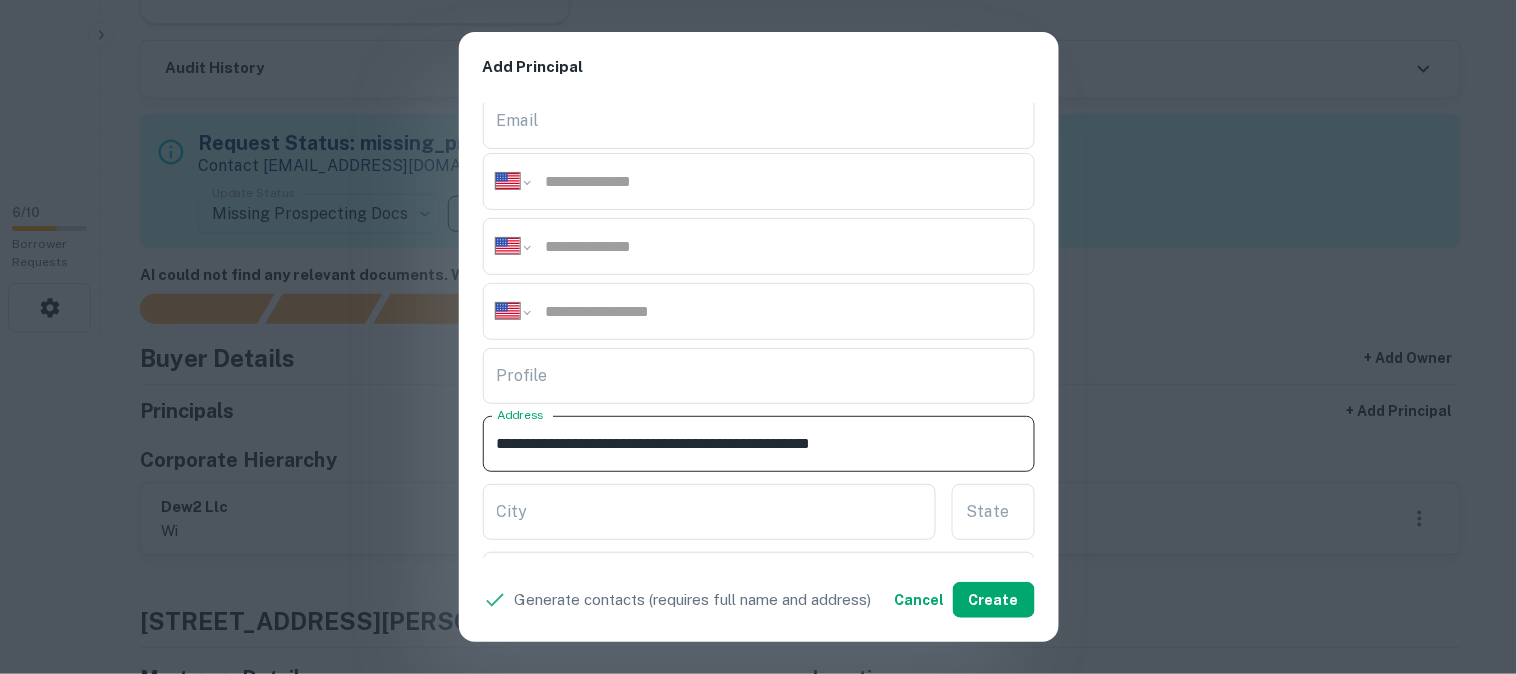 click on "**********" at bounding box center [759, 444] 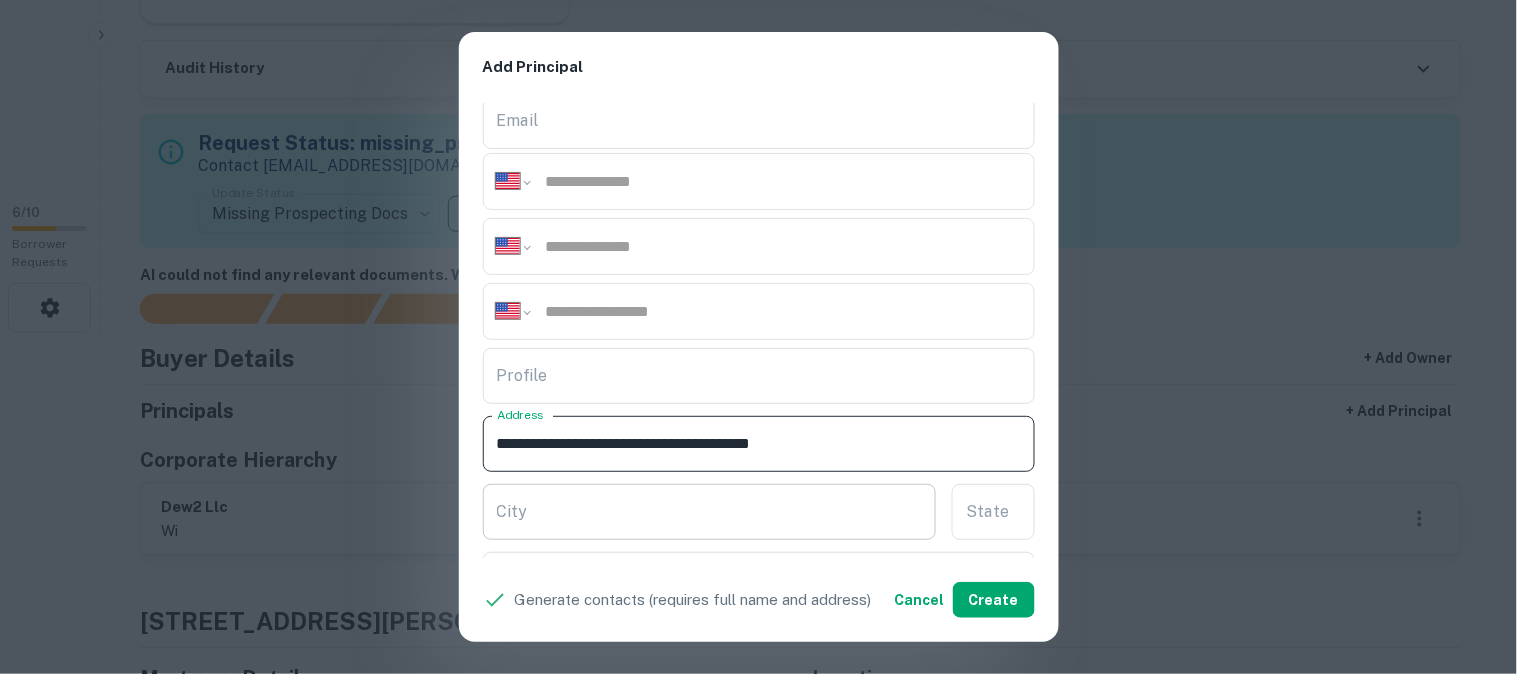 type on "**********" 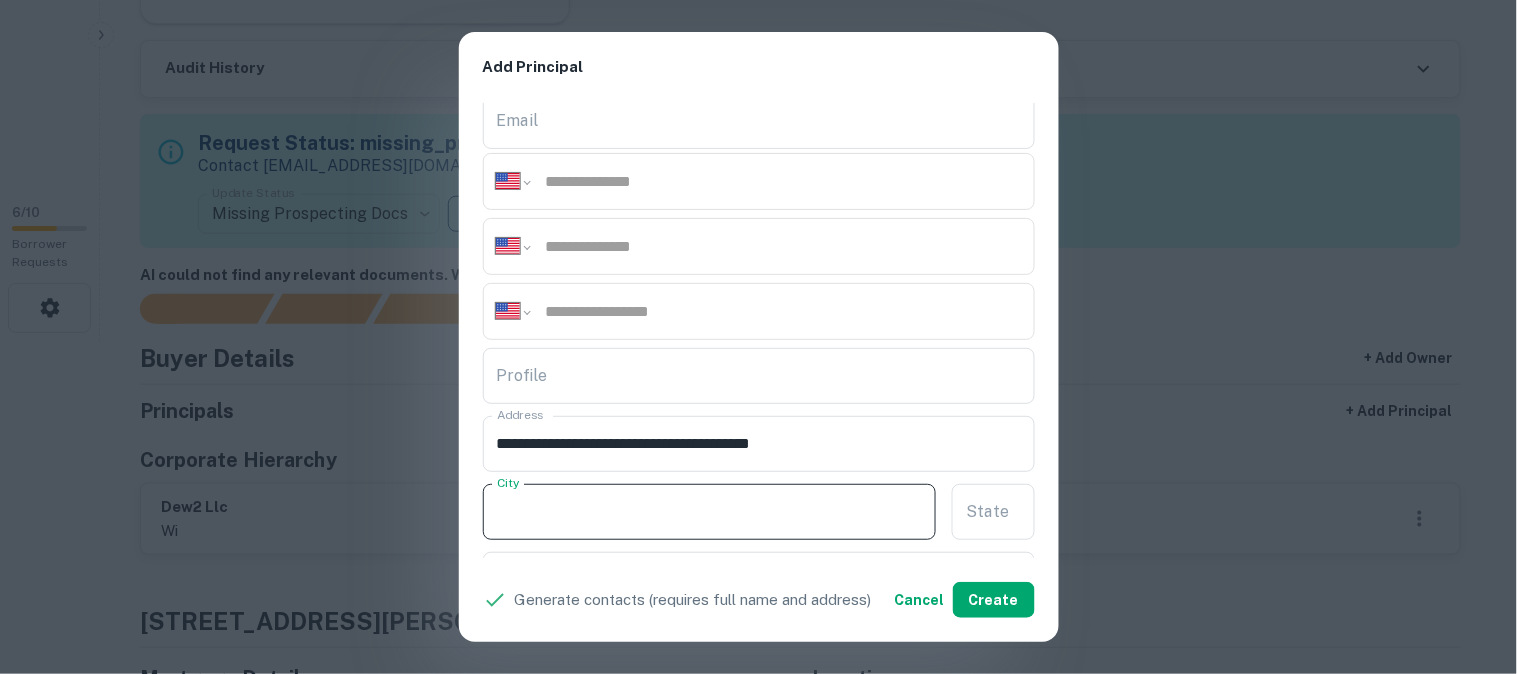 click on "City" at bounding box center [710, 512] 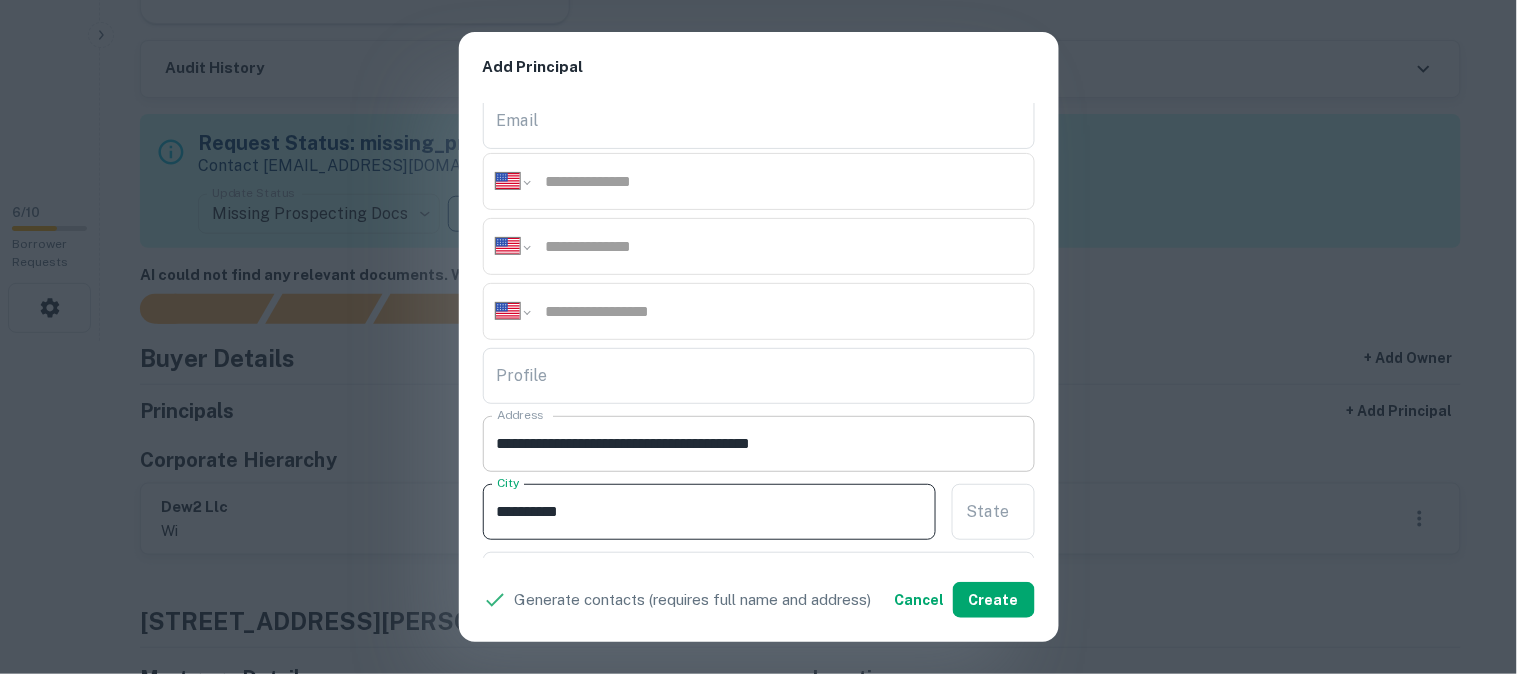type on "**********" 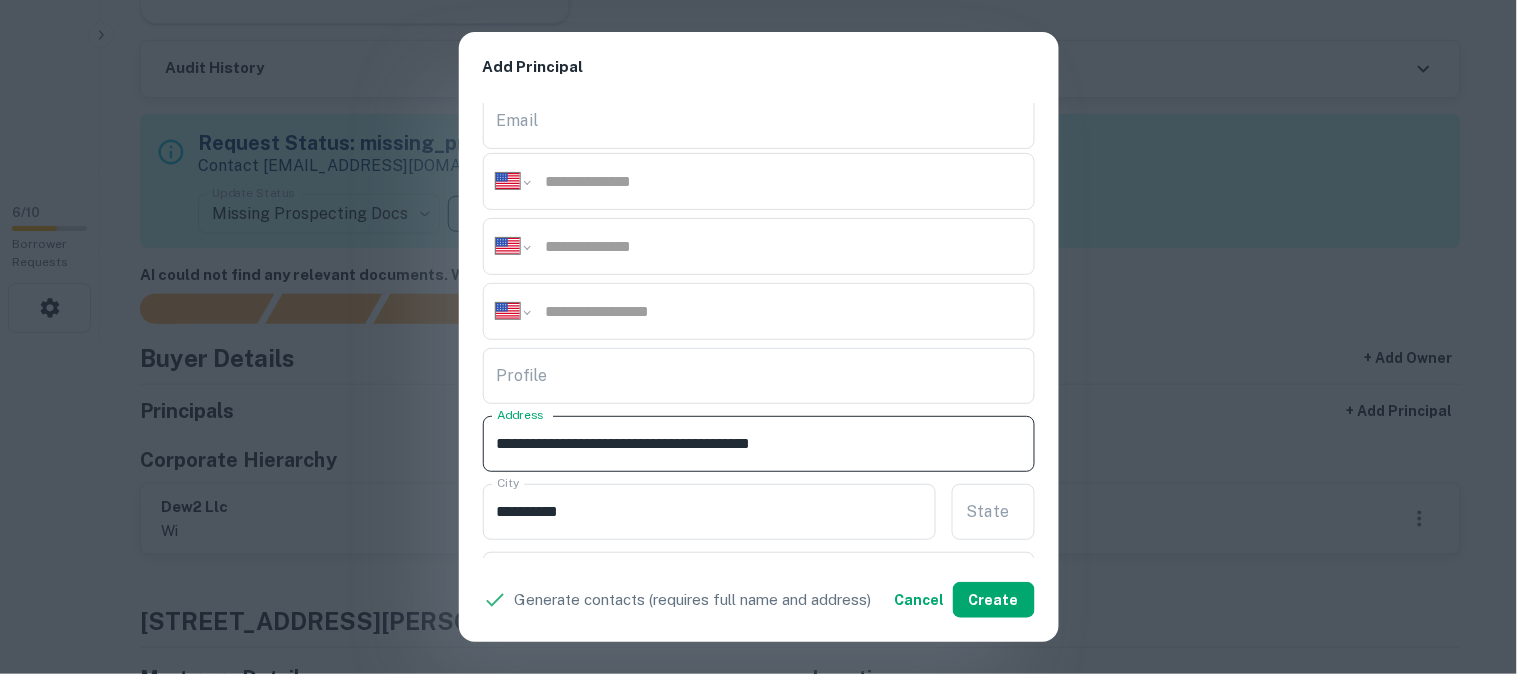 drag, startPoint x: 741, startPoint y: 444, endPoint x: 763, endPoint y: 456, distance: 25.059929 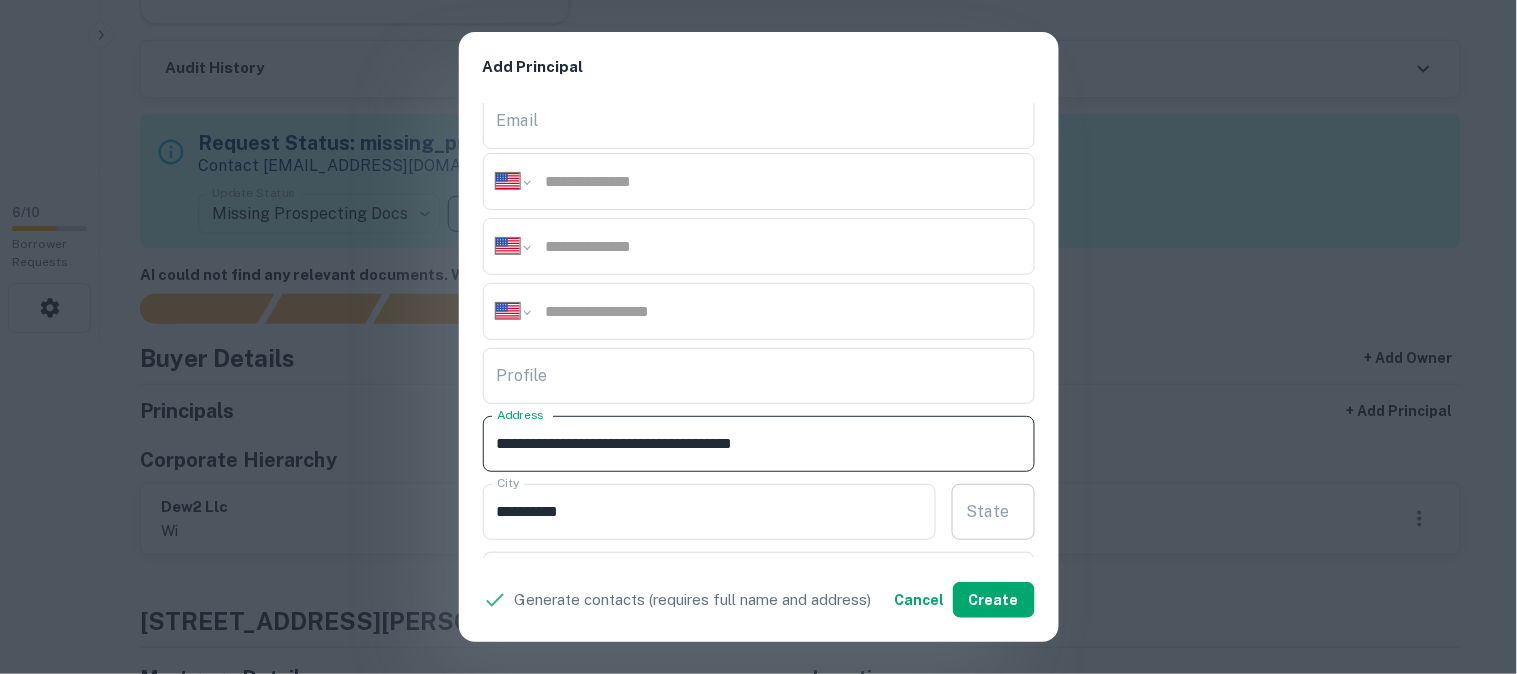 type on "**********" 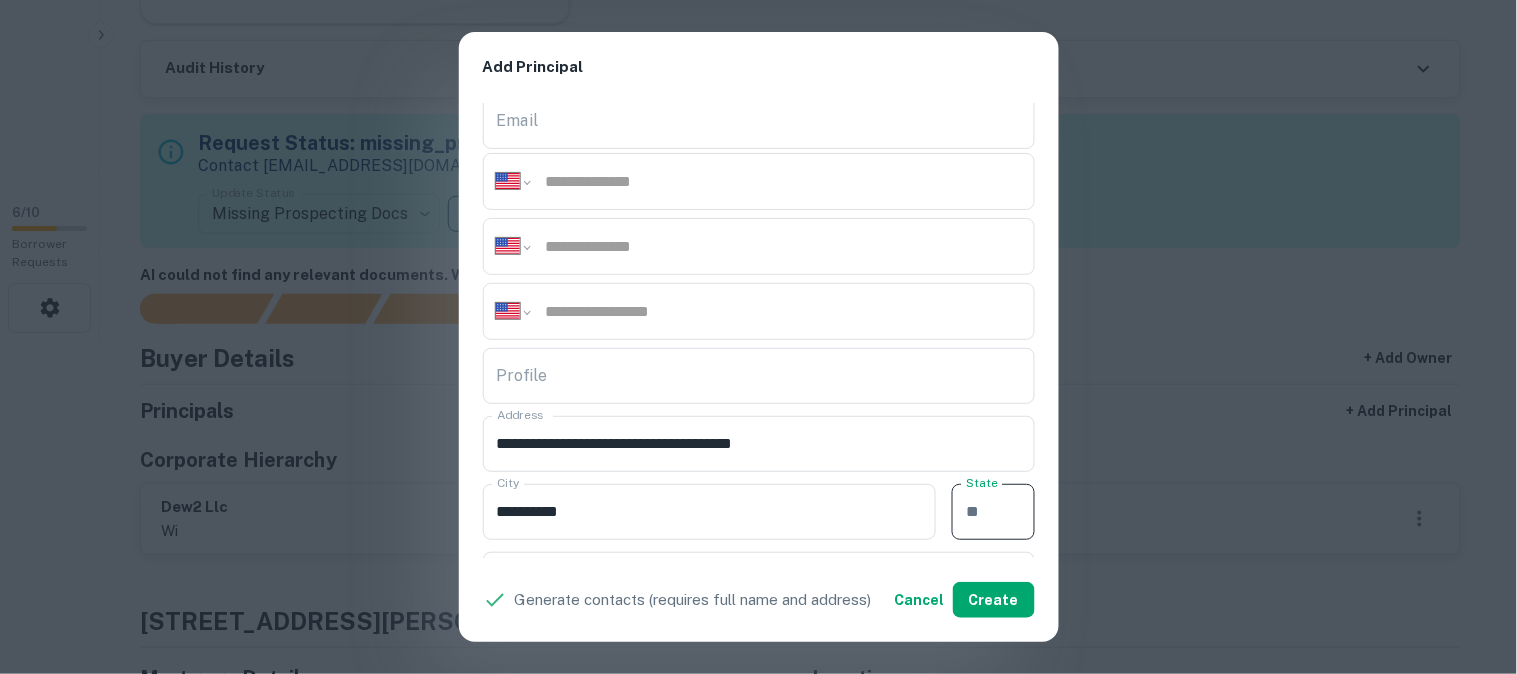 click on "State" at bounding box center (993, 512) 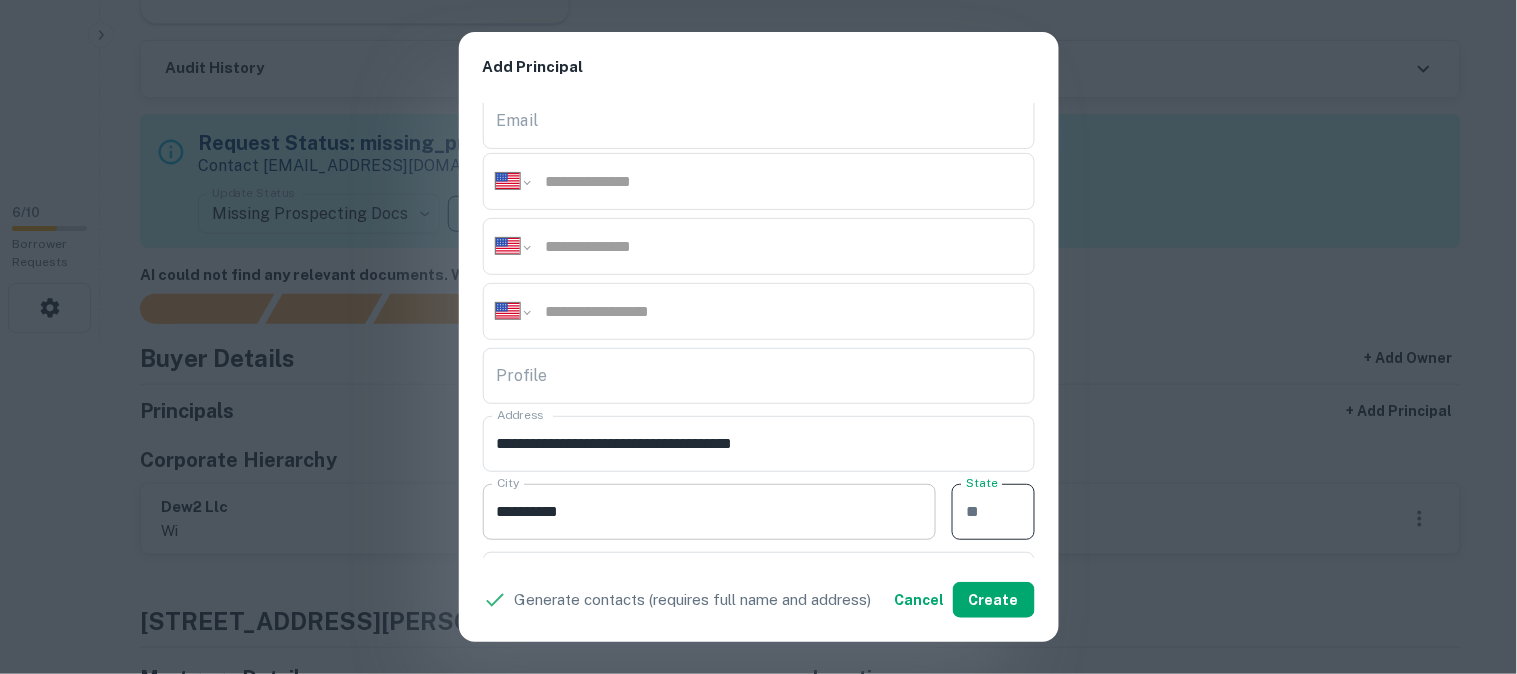 paste on "**" 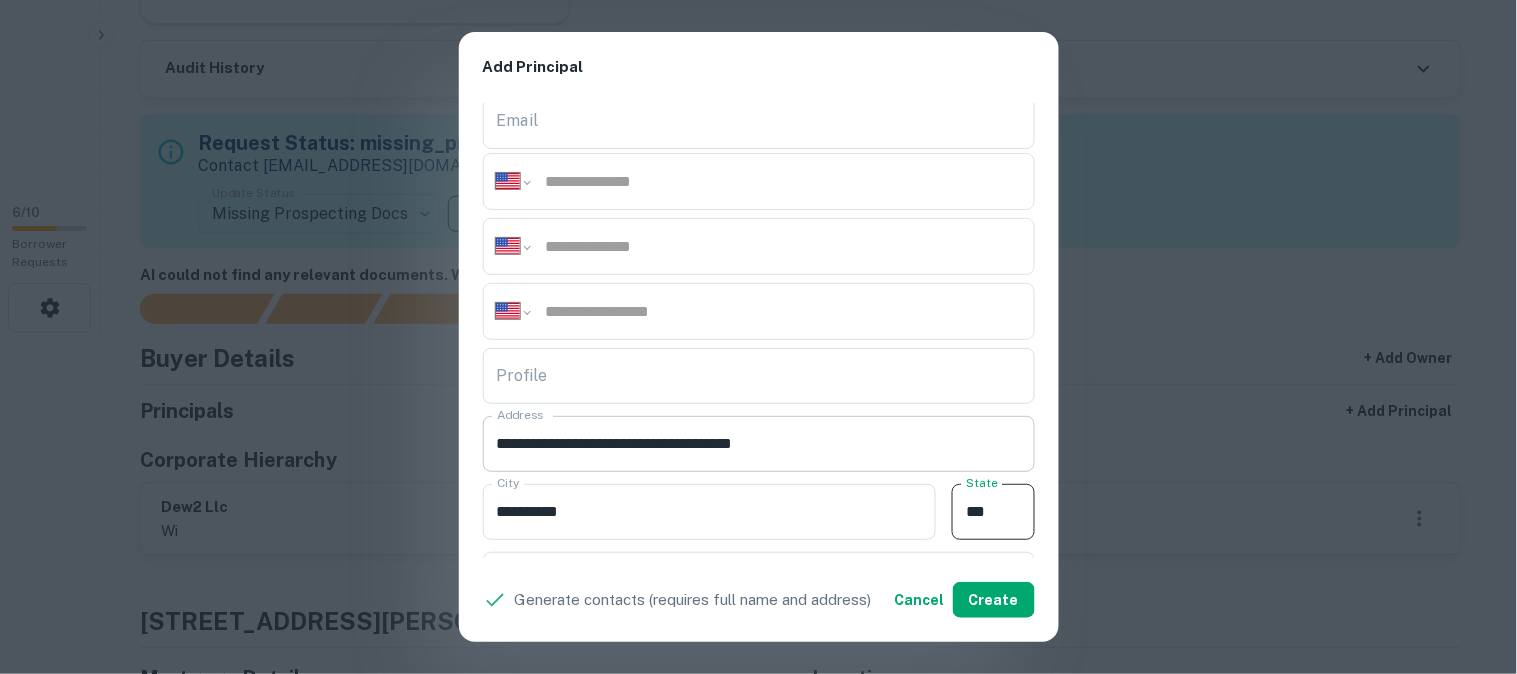 type on "**" 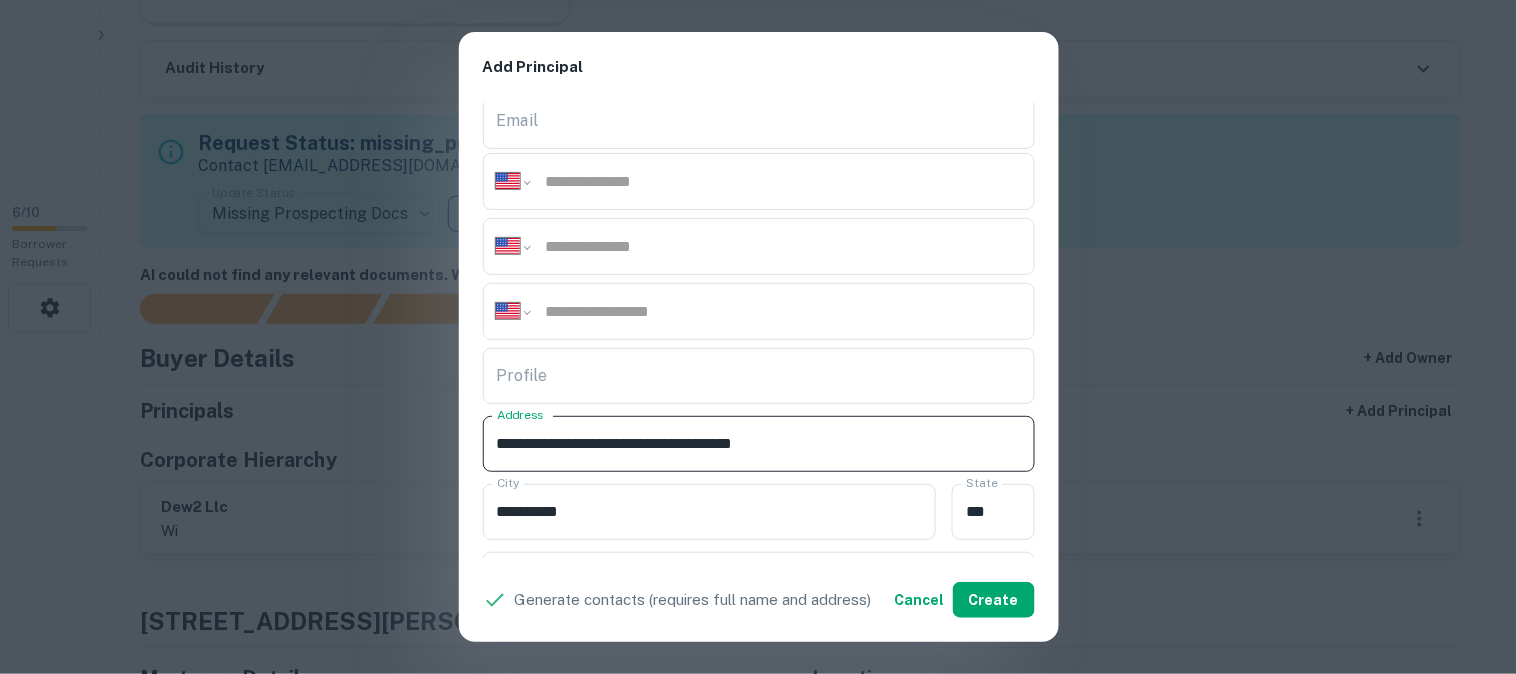 drag, startPoint x: 825, startPoint y: 453, endPoint x: 886, endPoint y: 461, distance: 61.522354 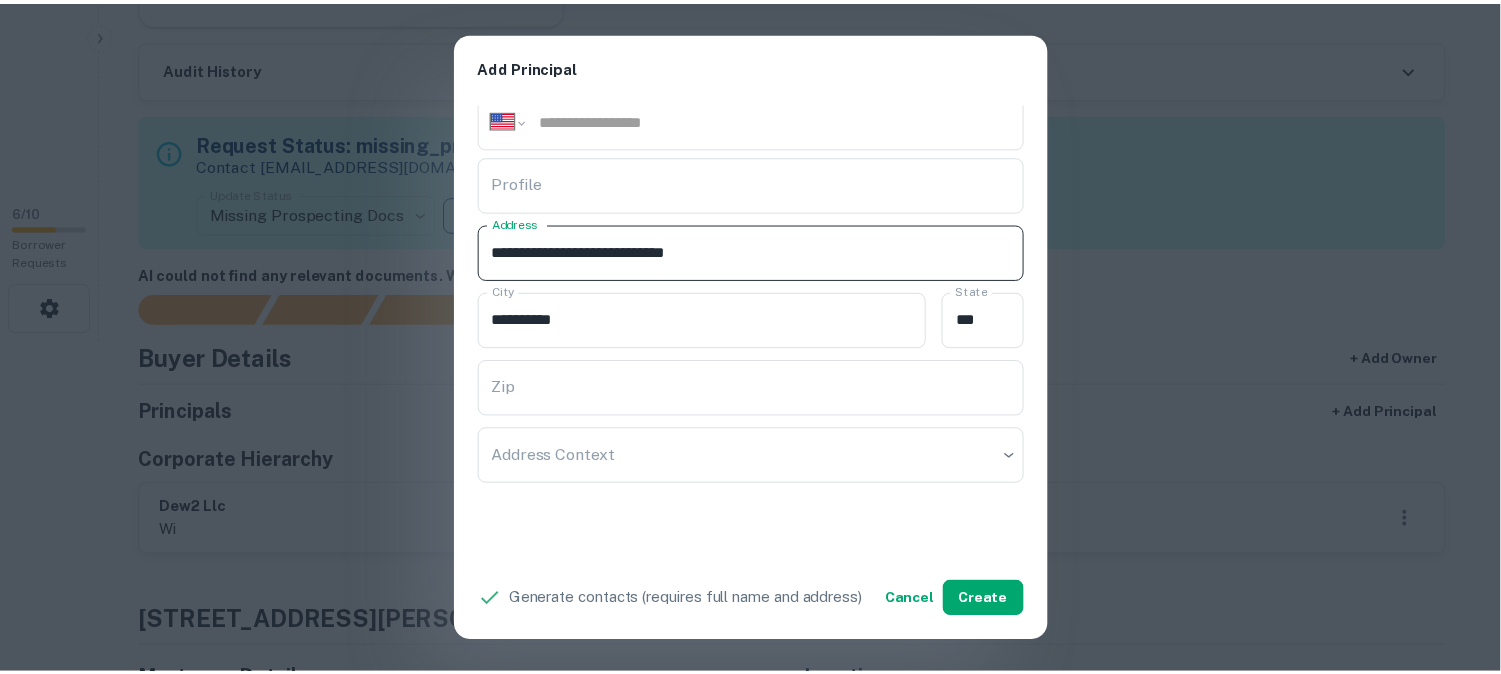 scroll, scrollTop: 444, scrollLeft: 0, axis: vertical 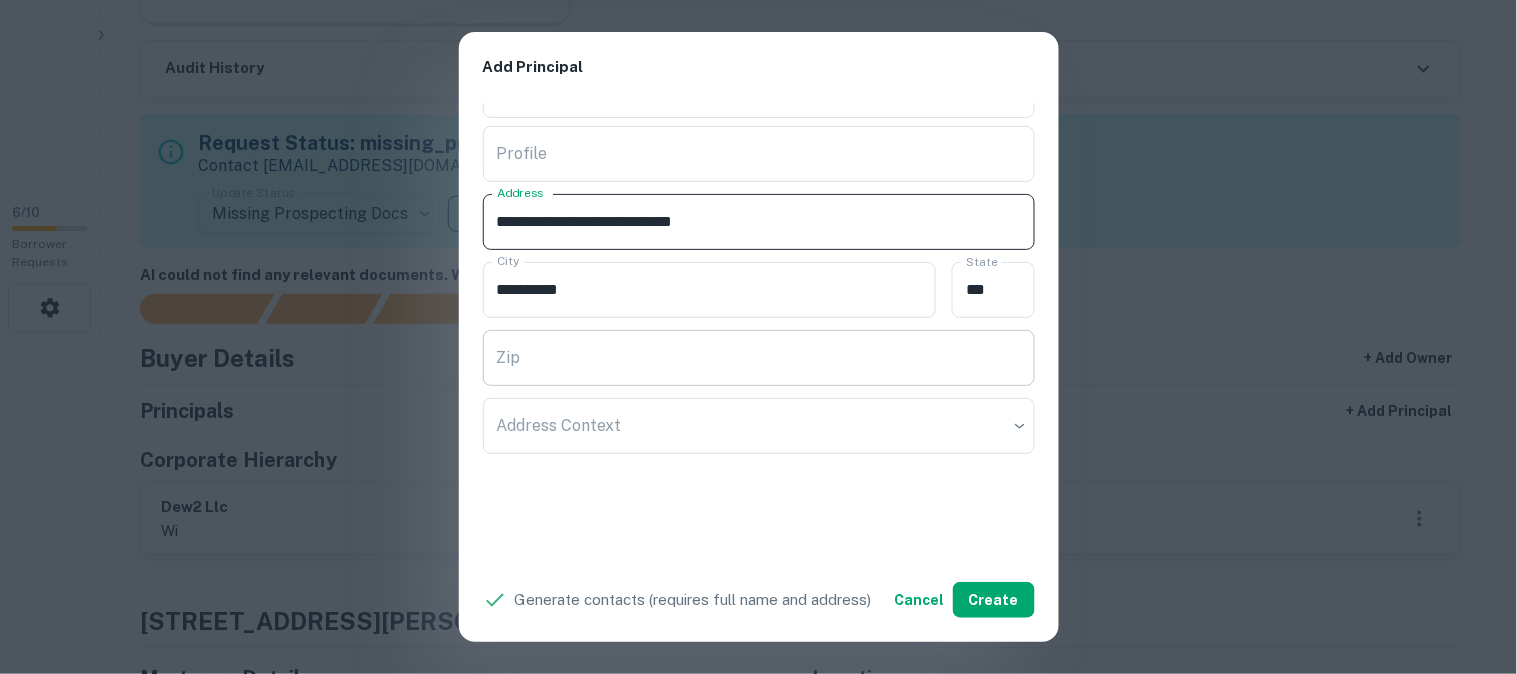 type on "**********" 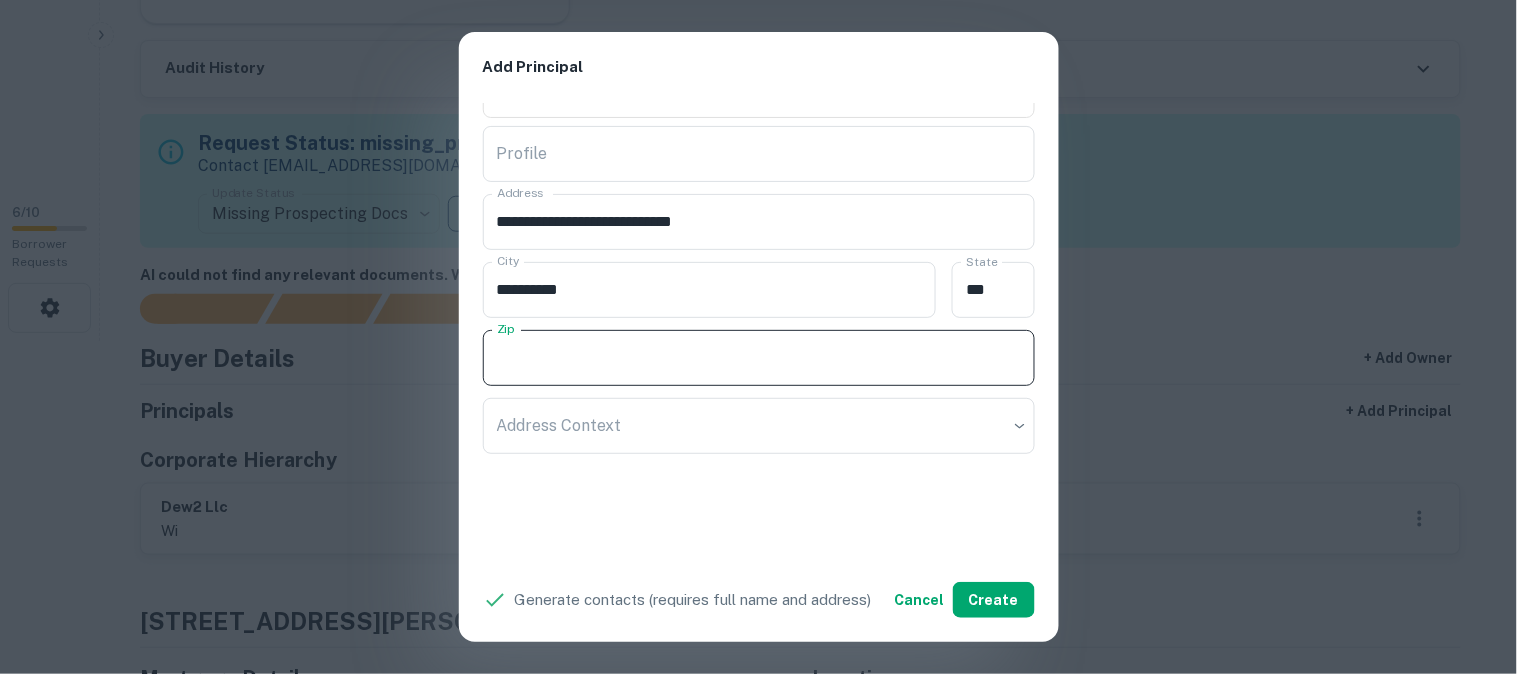 click on "Zip" at bounding box center (759, 358) 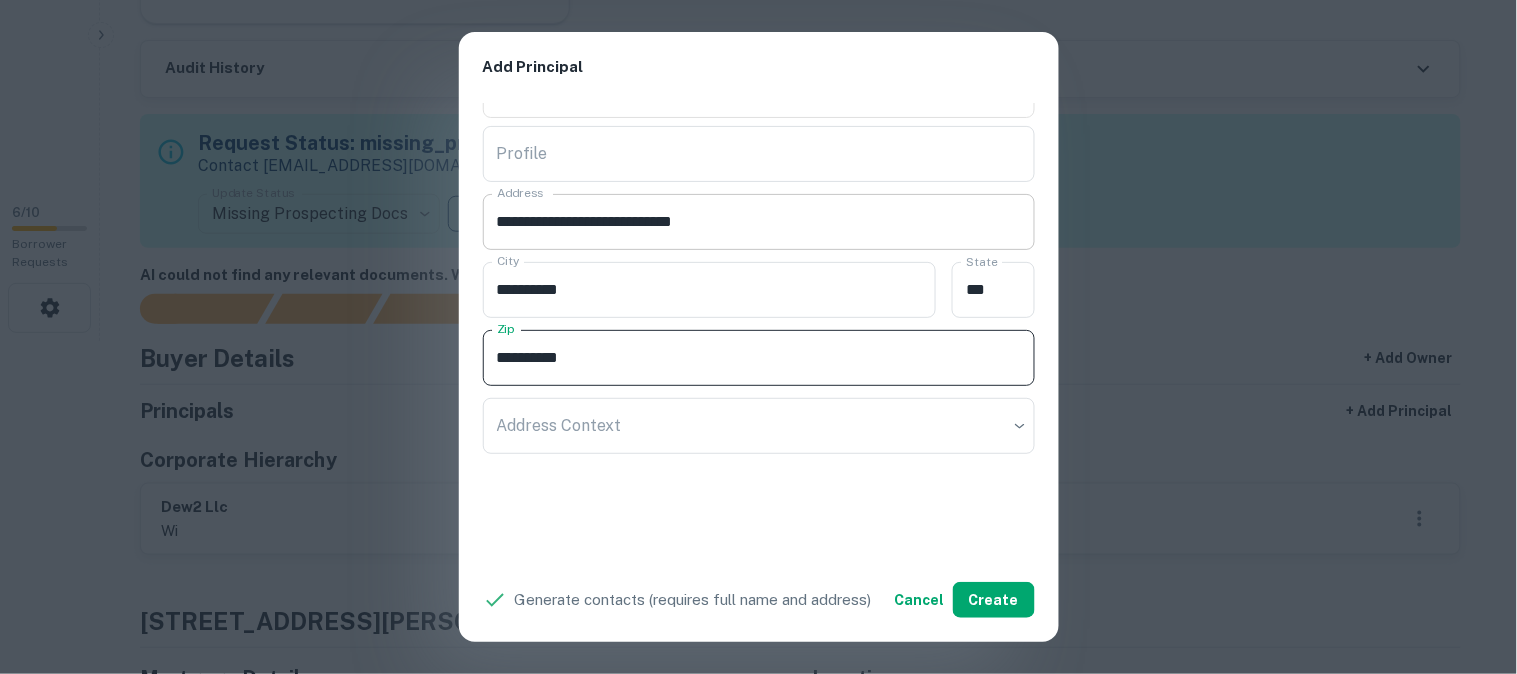 type on "**********" 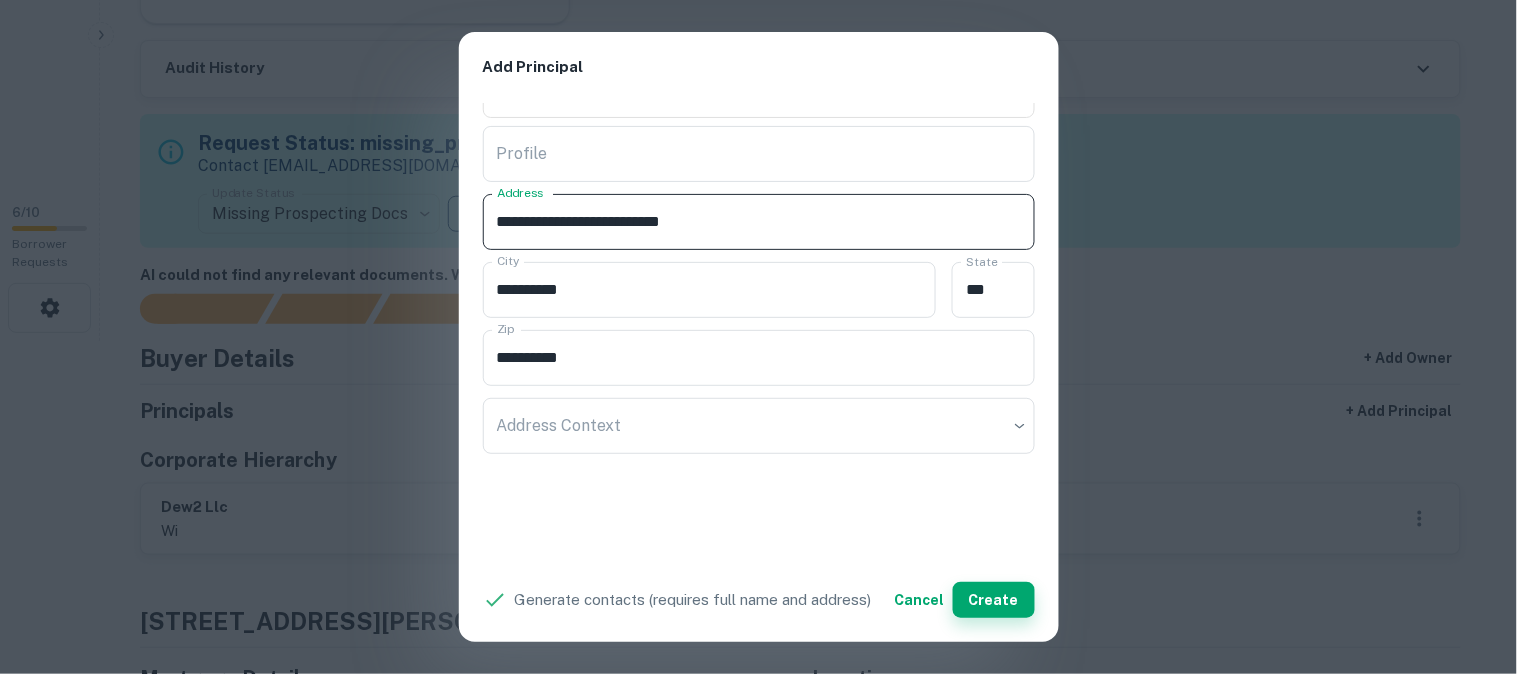 type on "**********" 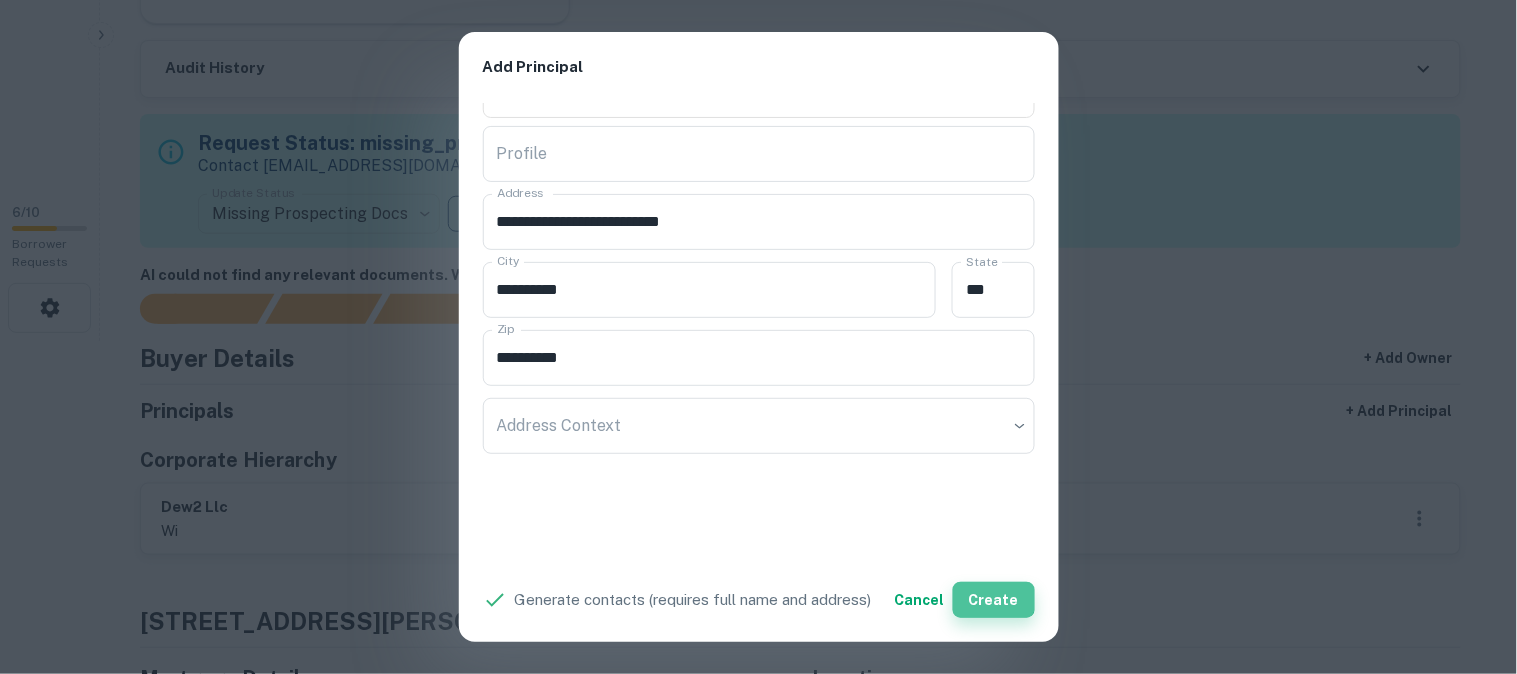 click on "Create" at bounding box center [994, 600] 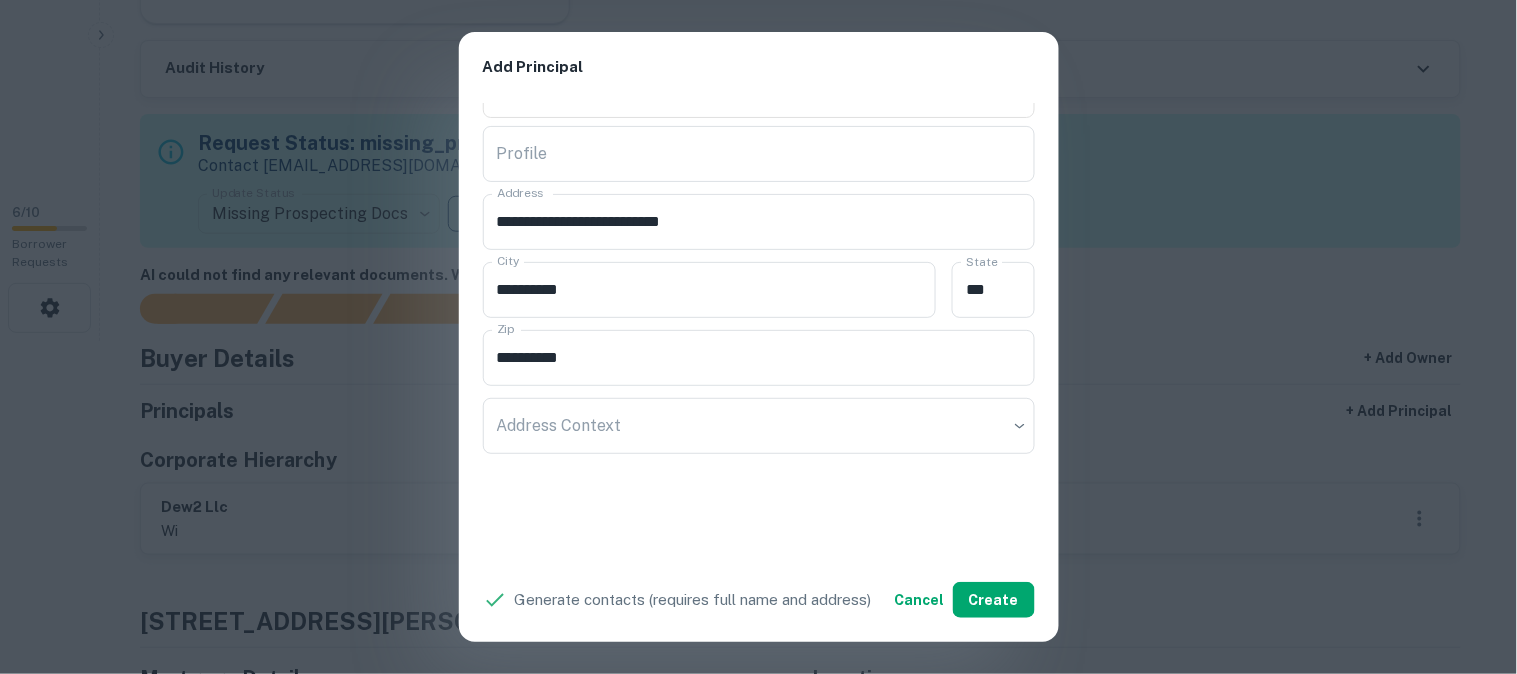 click on "**********" at bounding box center [758, 337] 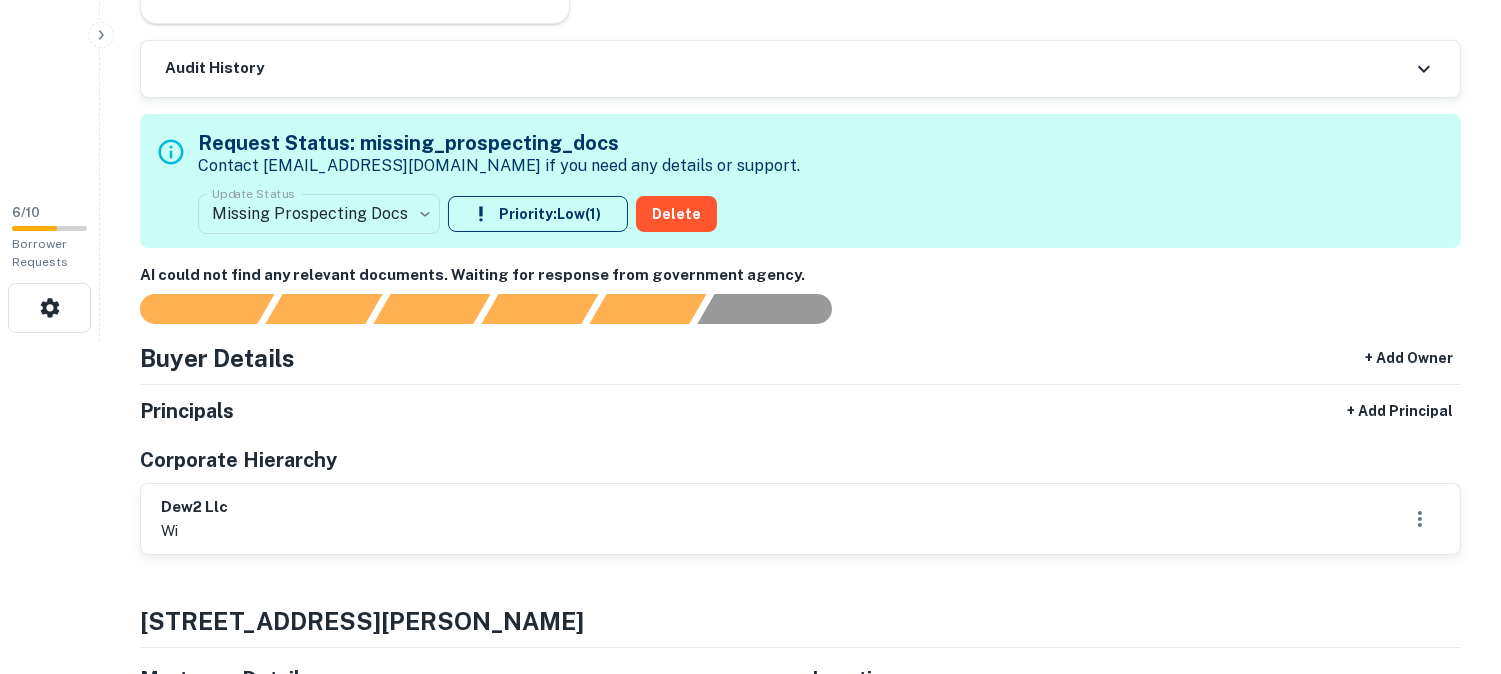 click on "**********" at bounding box center [750, 4] 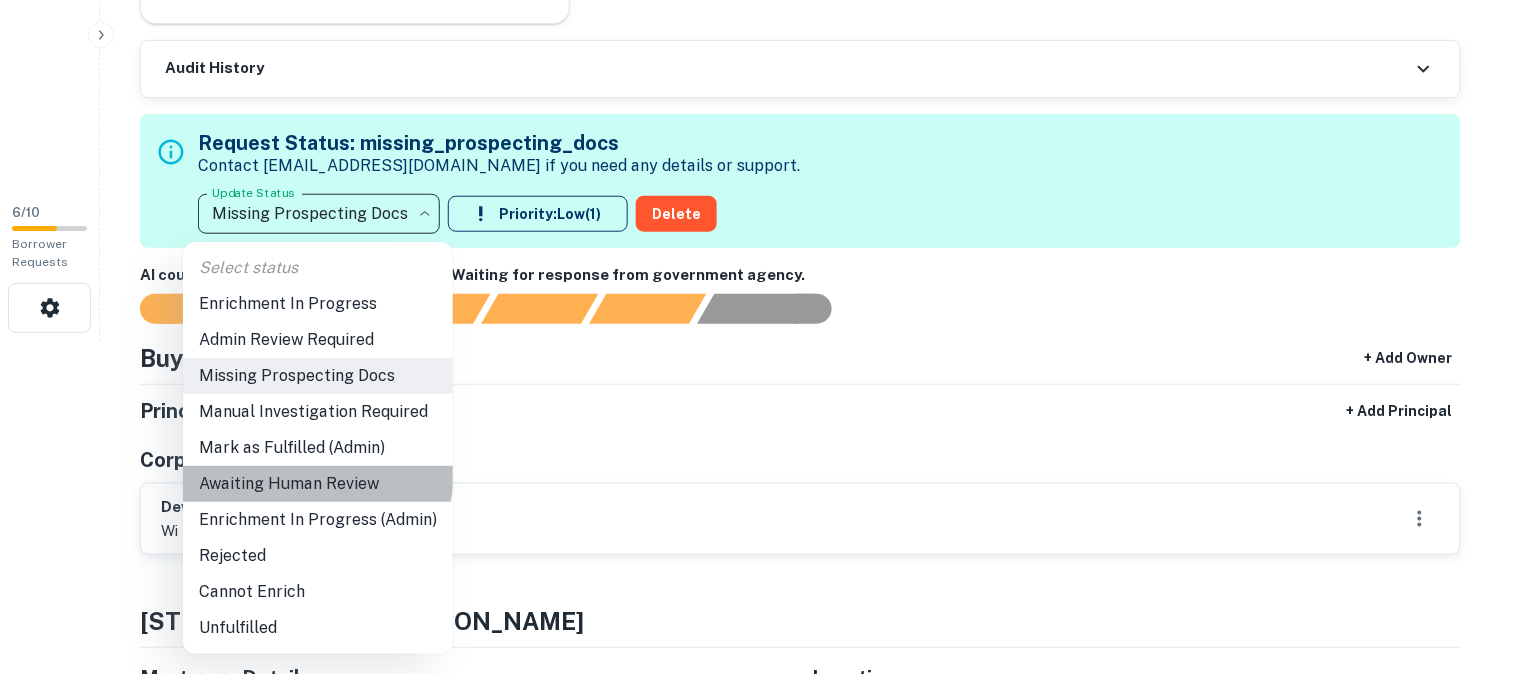 click on "Awaiting Human Review" at bounding box center [318, 484] 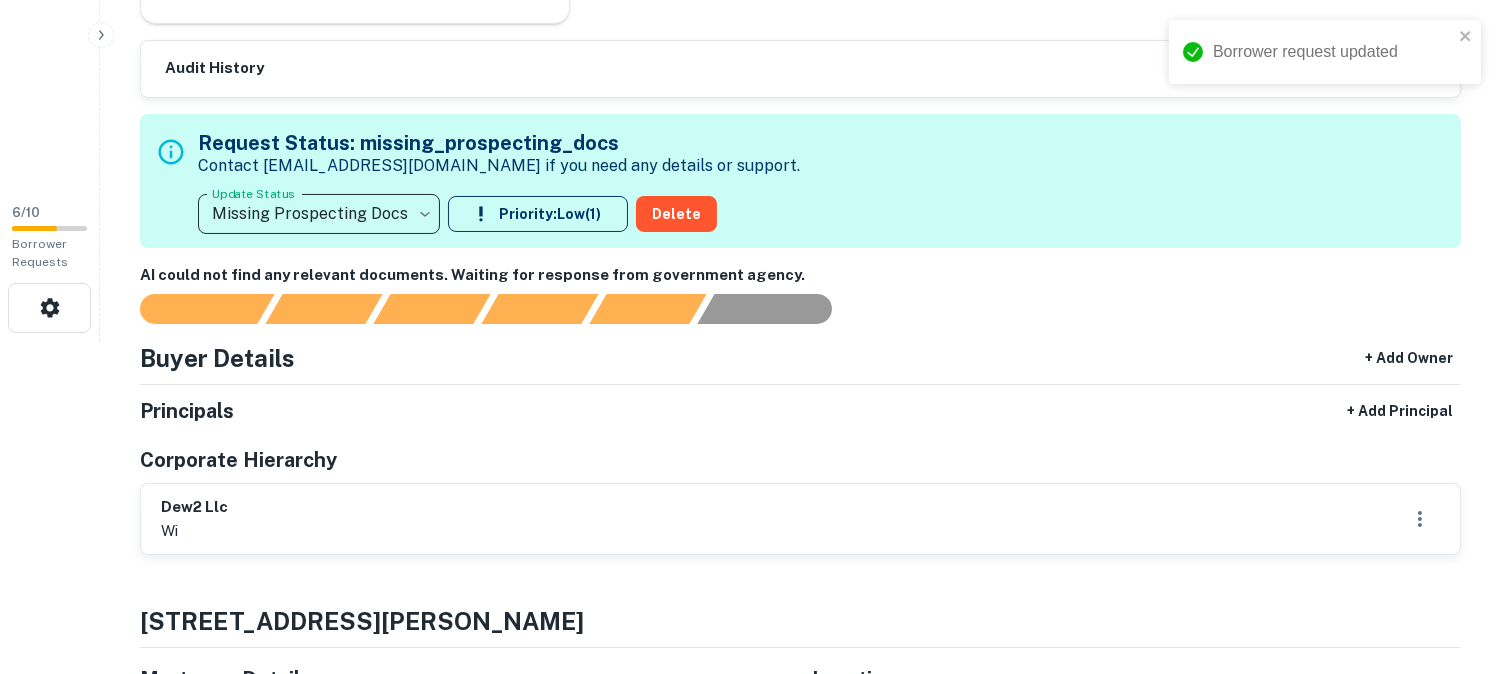 type on "**********" 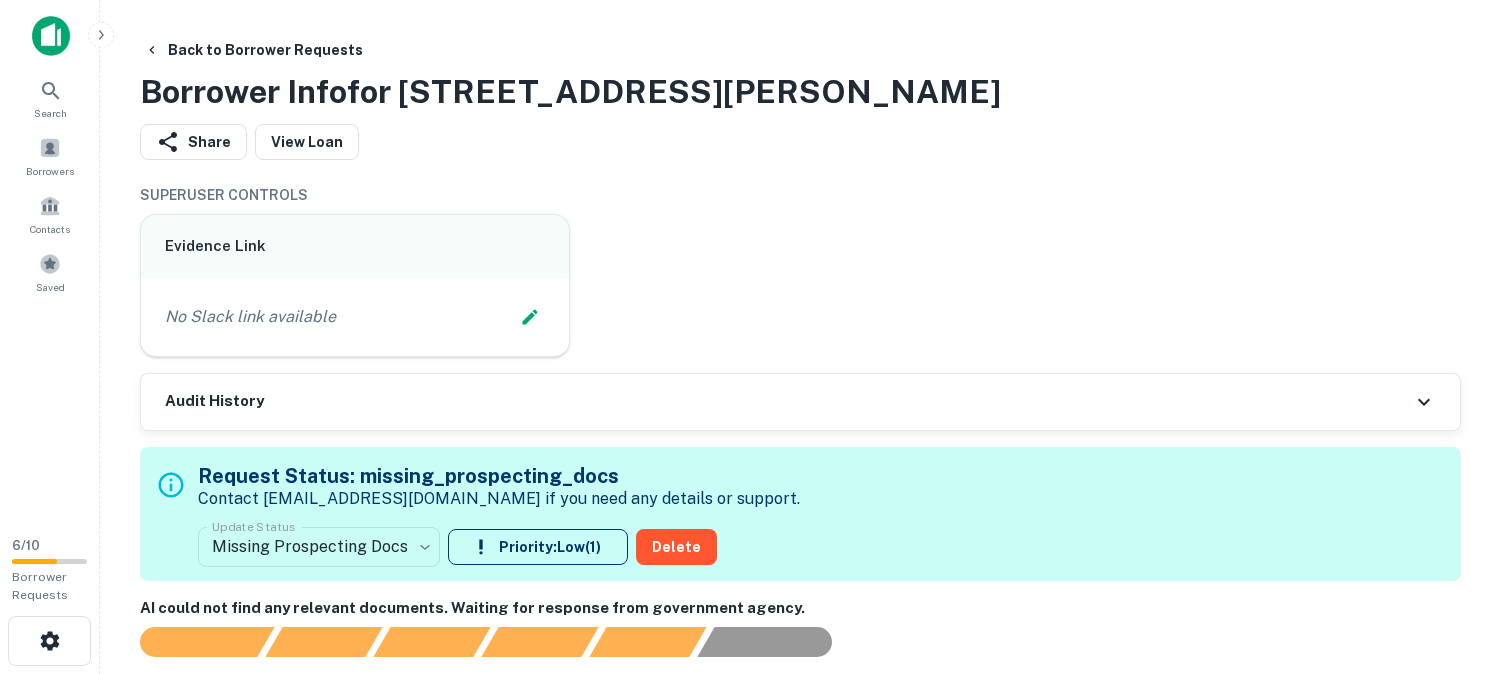 scroll, scrollTop: 444, scrollLeft: 0, axis: vertical 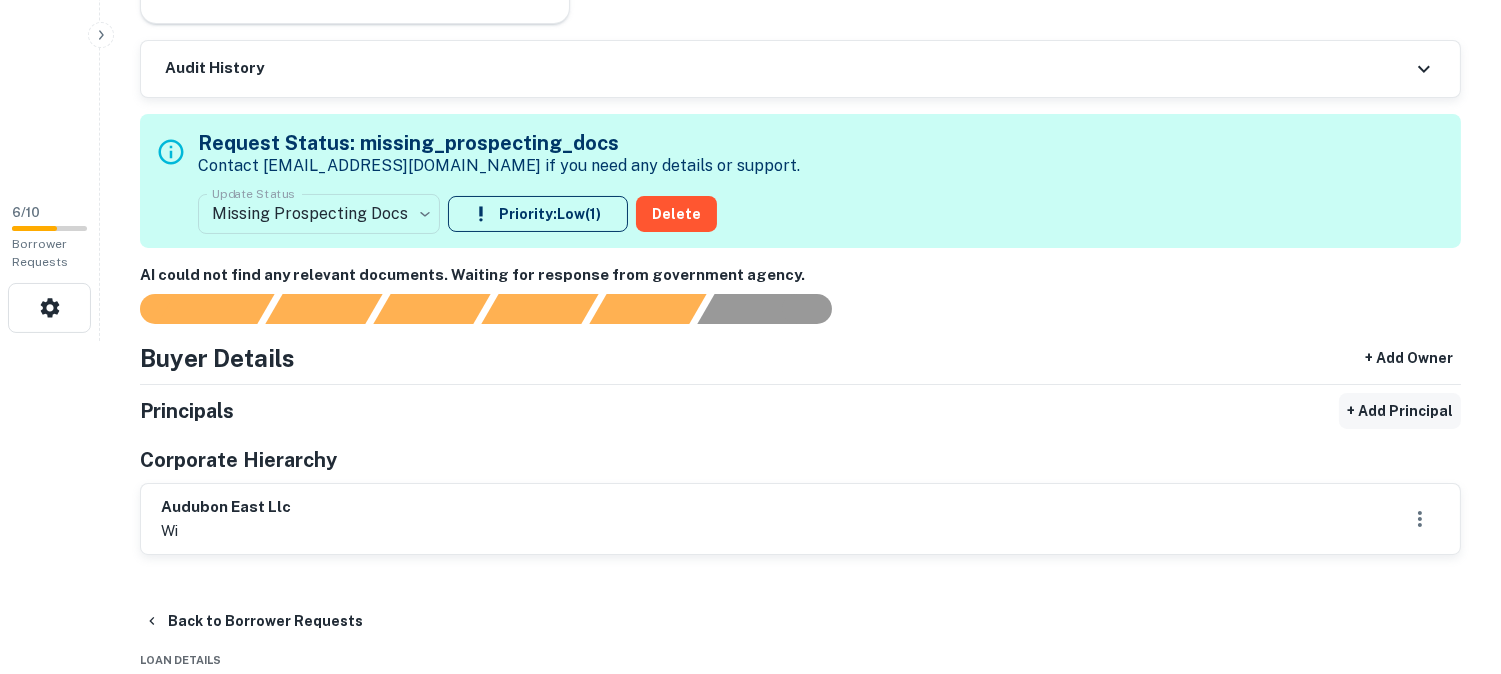 click on "+ Add Principal" at bounding box center (1400, 411) 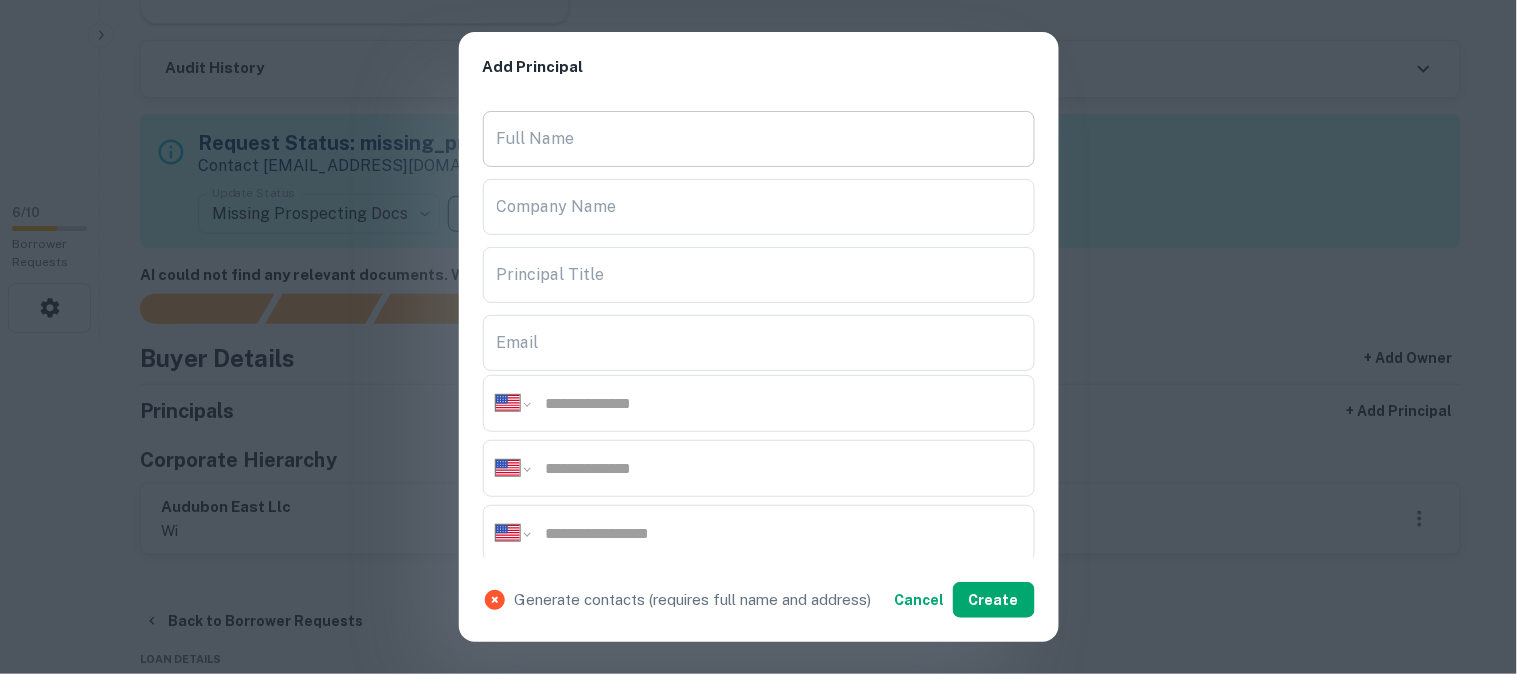 click on "Full Name" at bounding box center [759, 139] 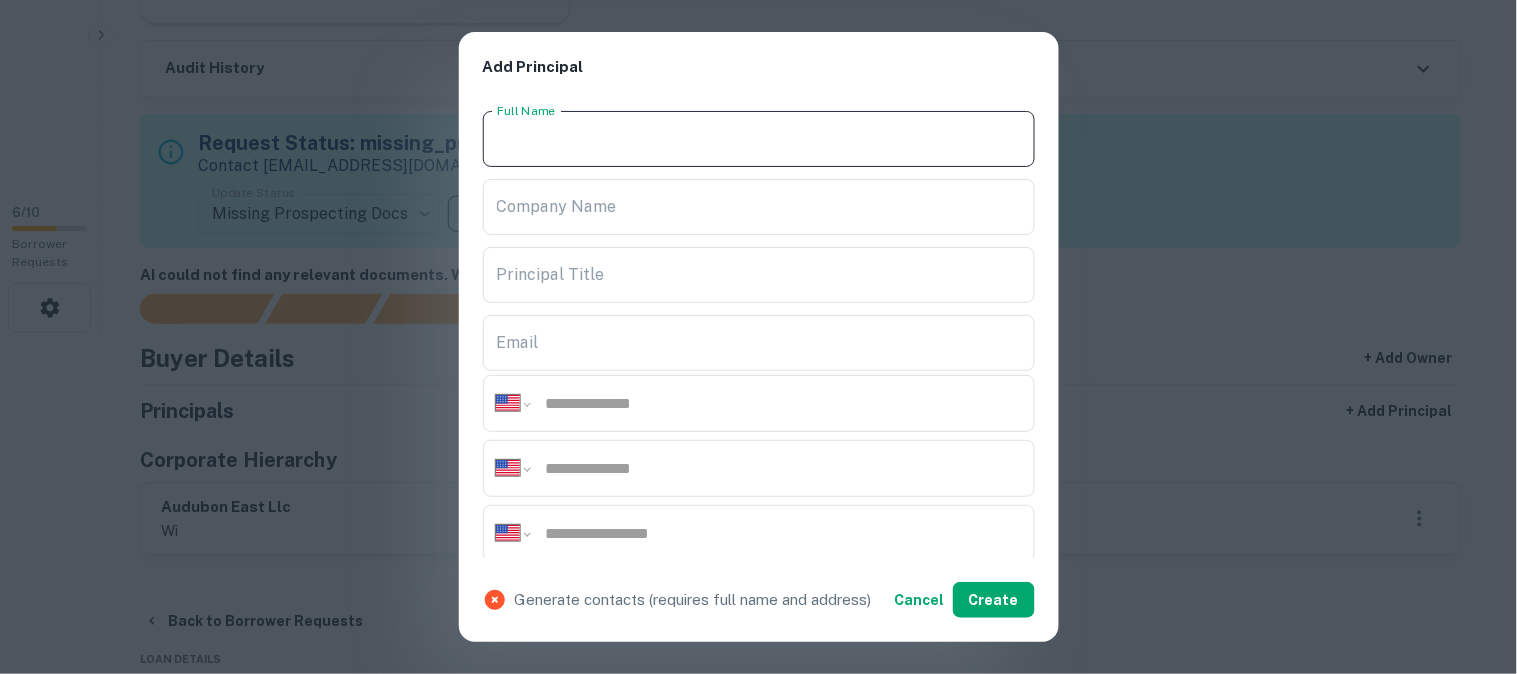 click on "Full Name" at bounding box center [759, 139] 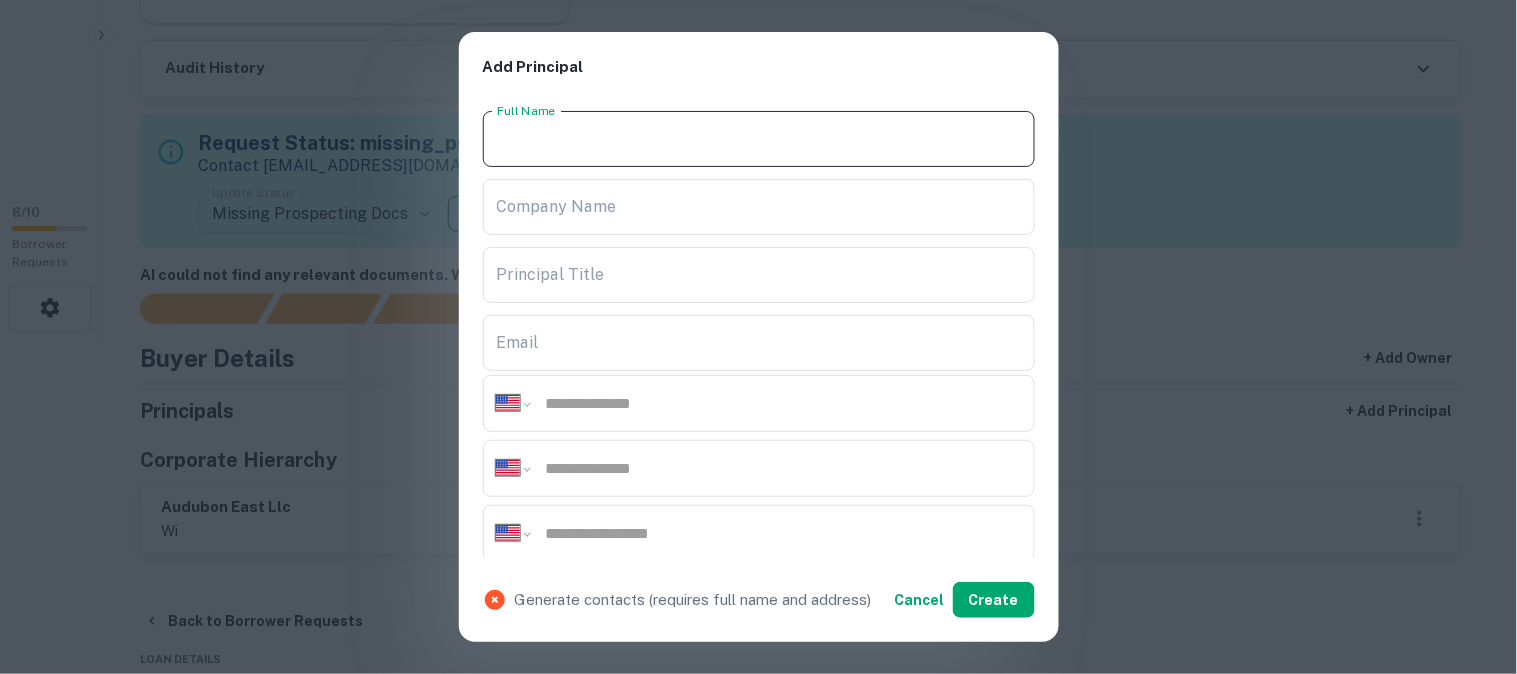 click on "Full Name" at bounding box center (759, 139) 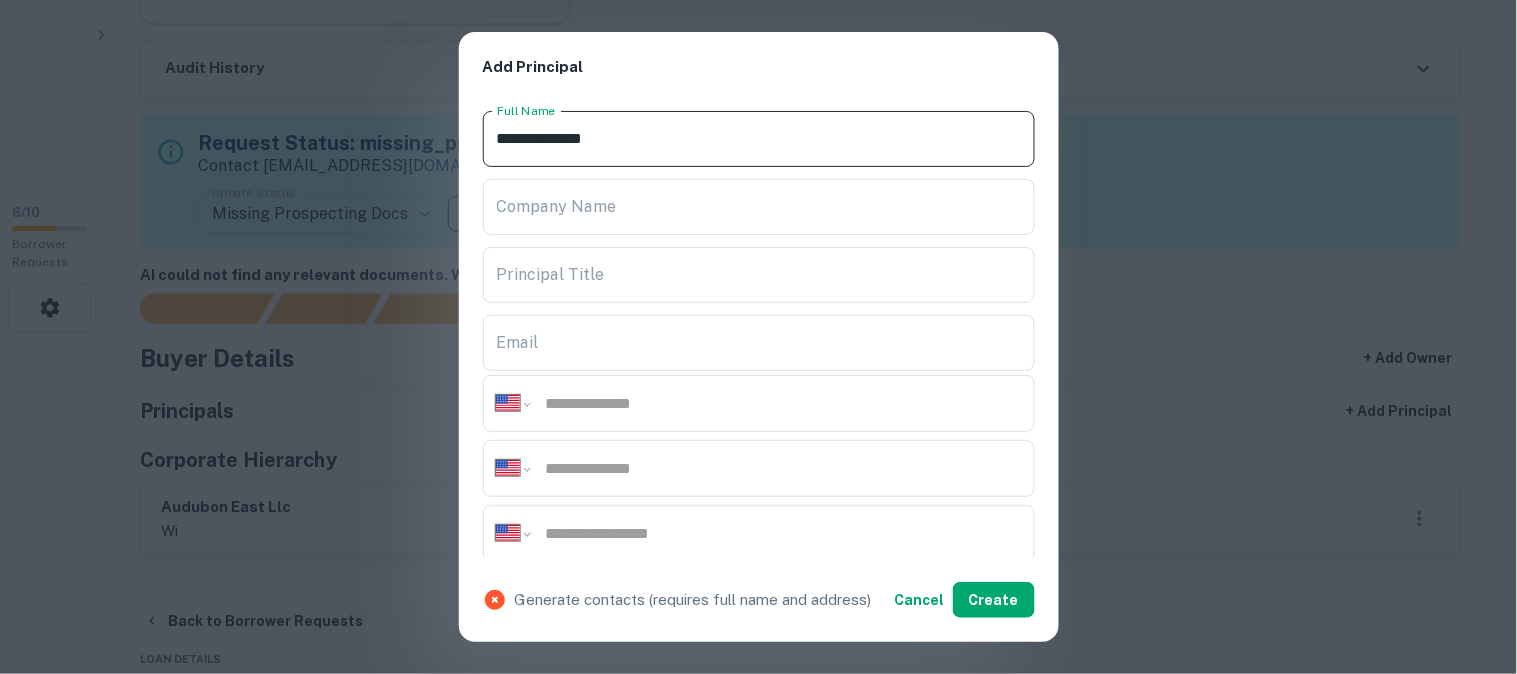 type on "**********" 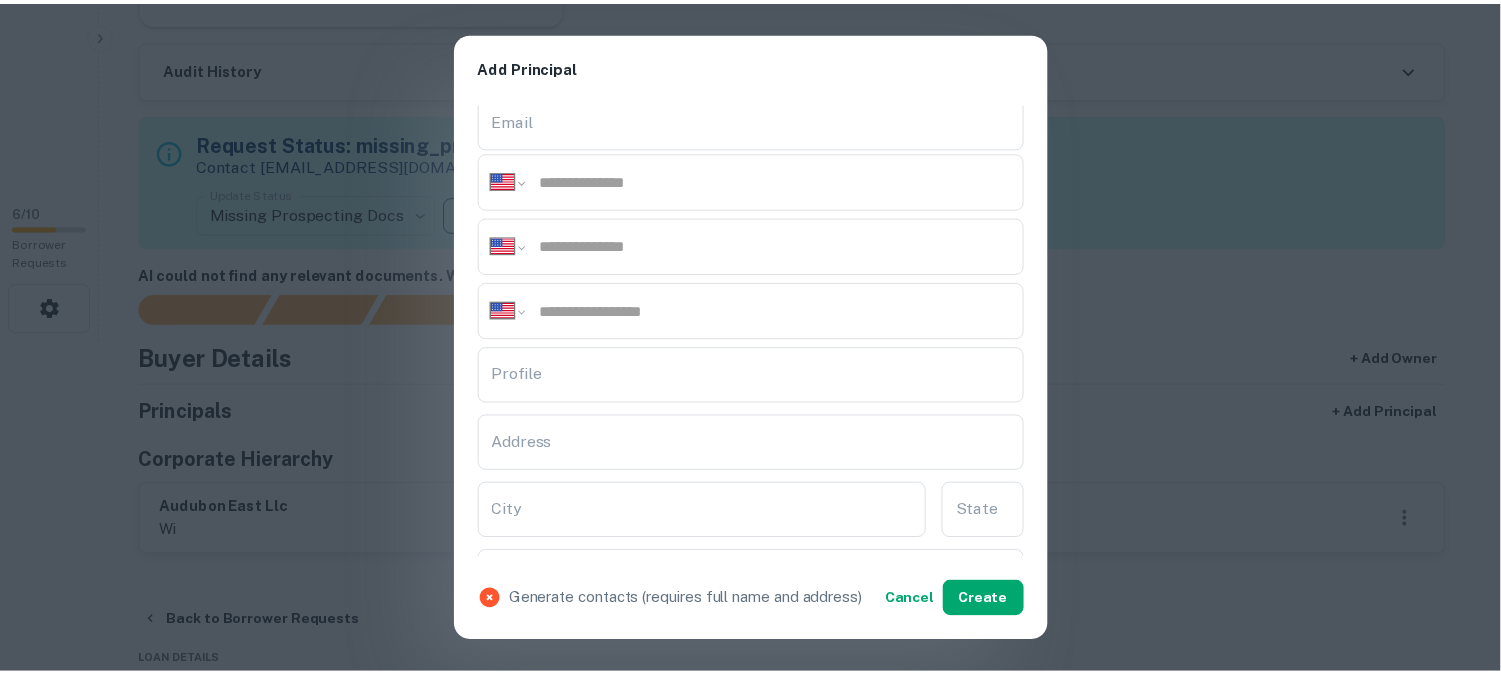 scroll, scrollTop: 444, scrollLeft: 0, axis: vertical 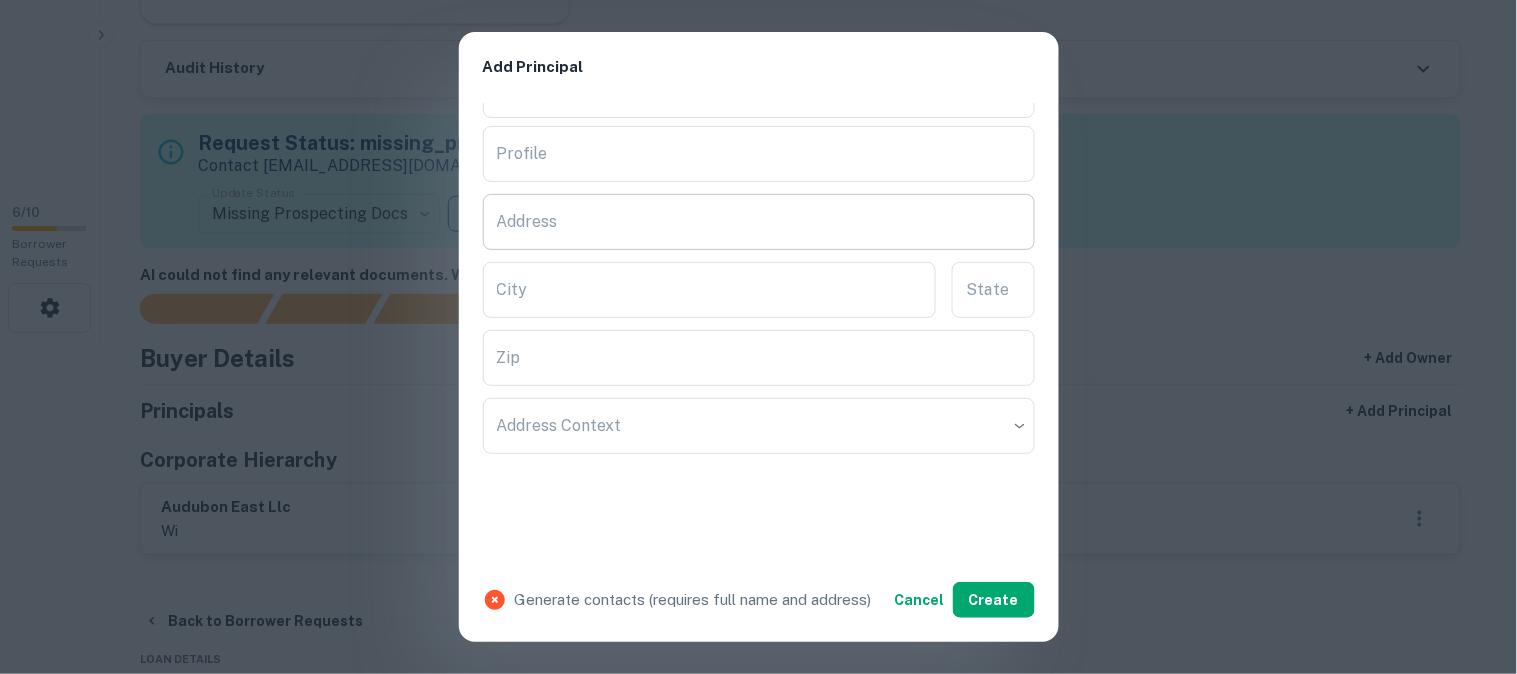 click on "Address" at bounding box center [759, 222] 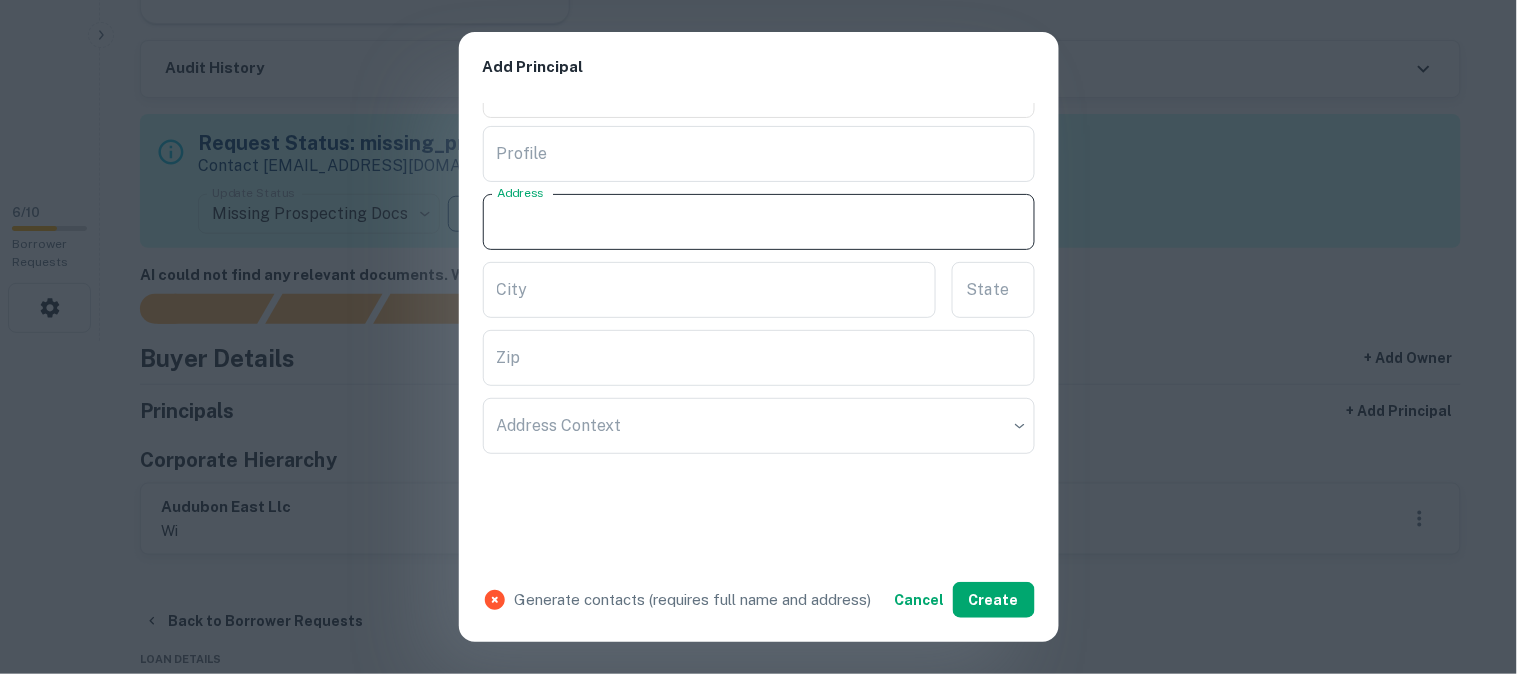 type on "*" 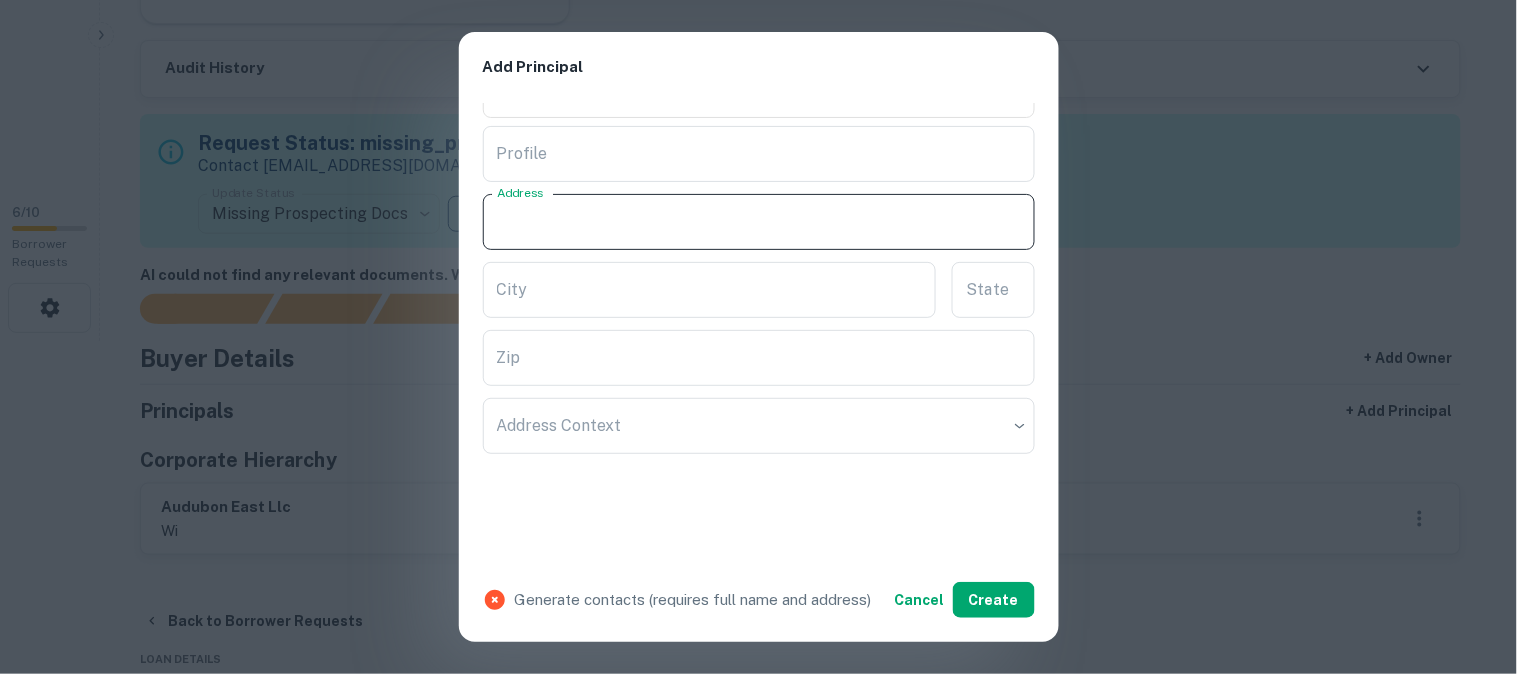 paste on "**********" 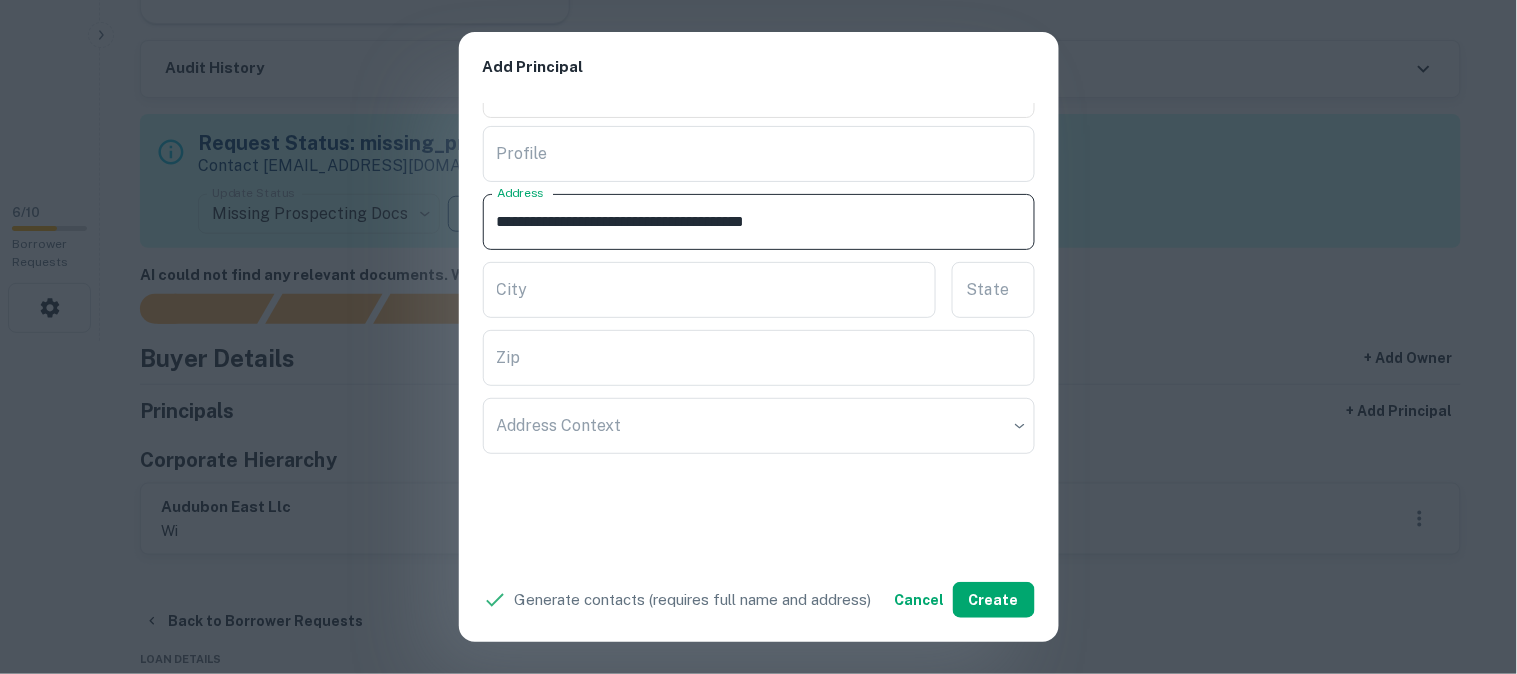 drag, startPoint x: 623, startPoint y: 223, endPoint x: 731, endPoint y: 231, distance: 108.29589 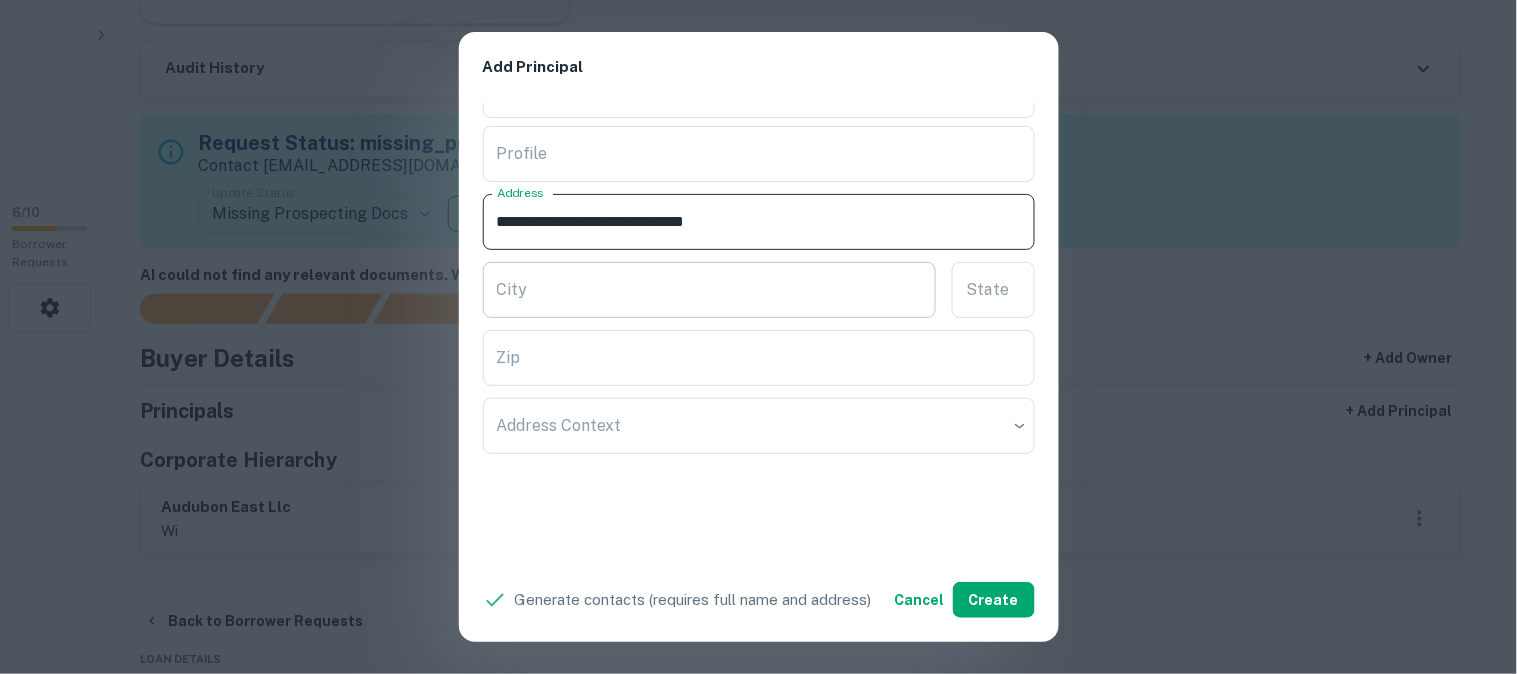type on "**********" 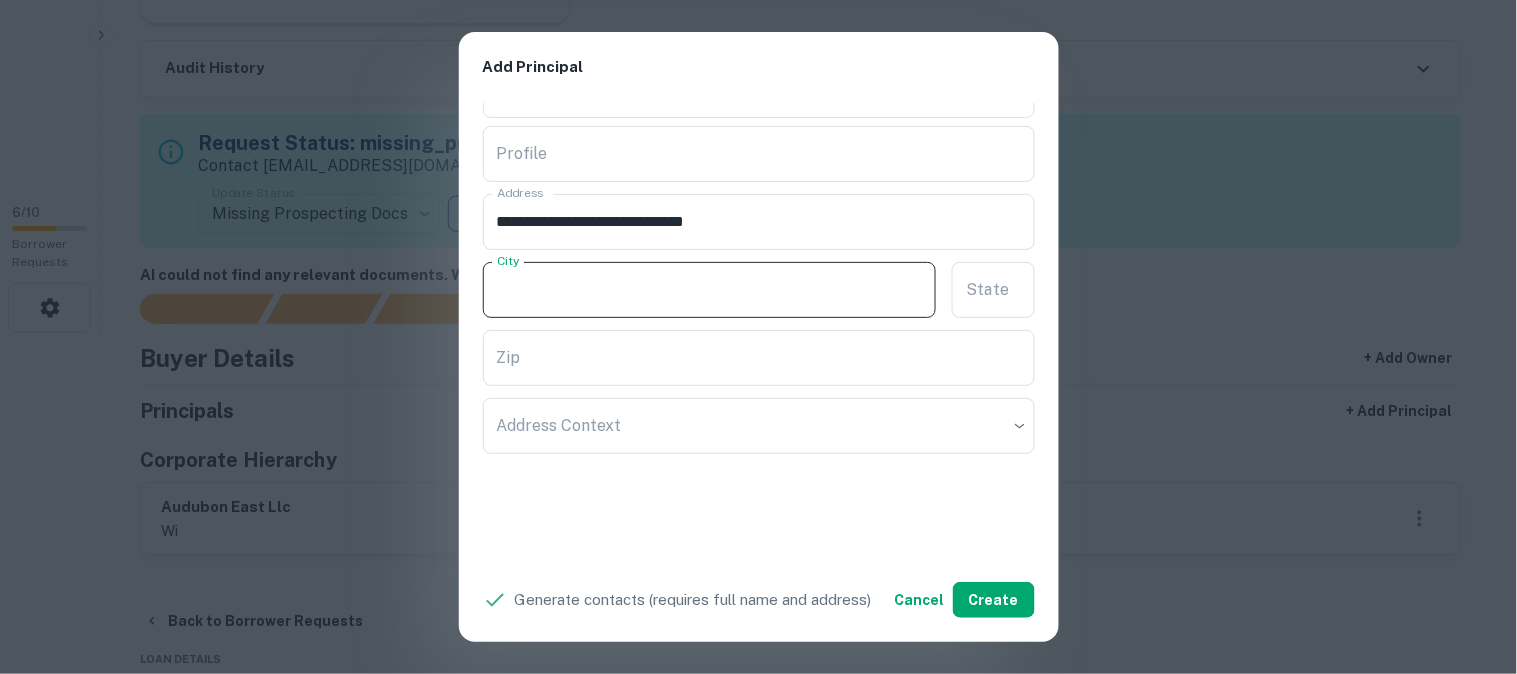 click on "City" at bounding box center (710, 290) 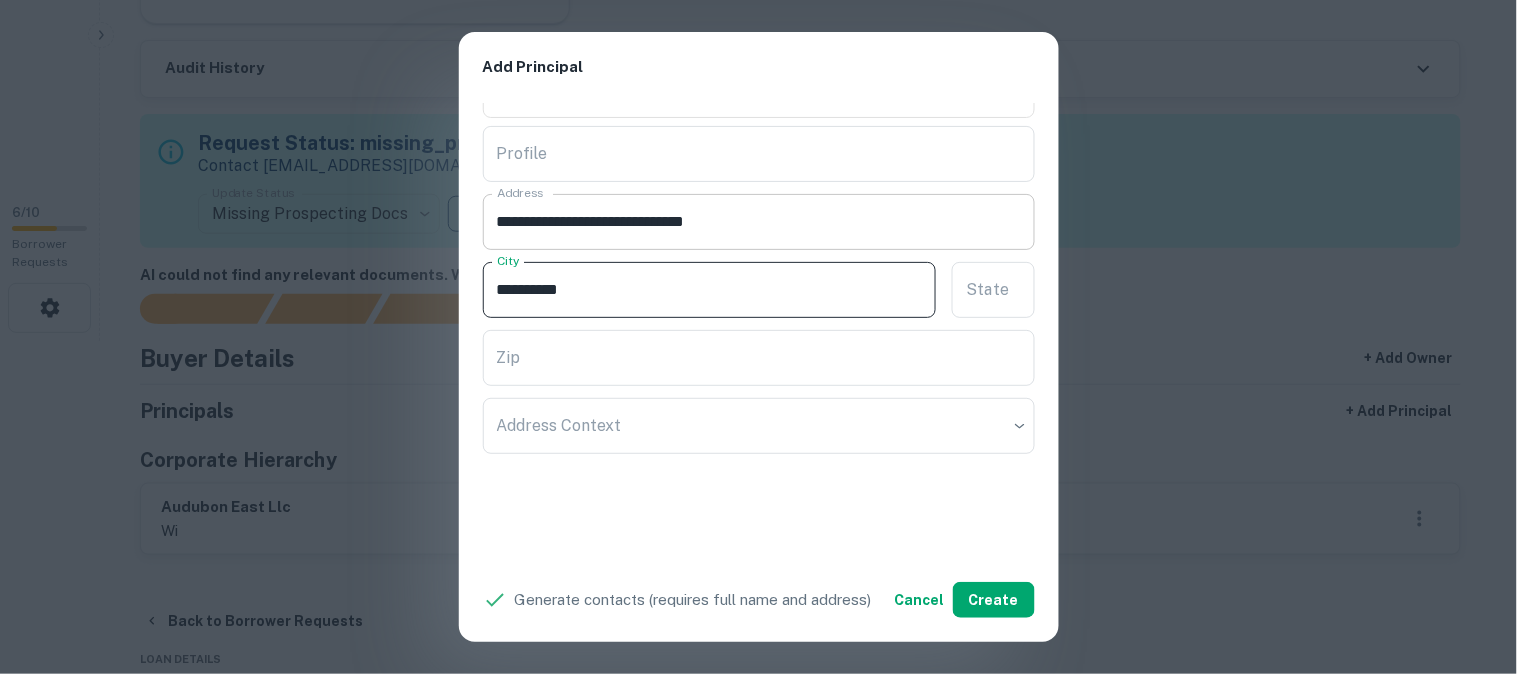 type on "*********" 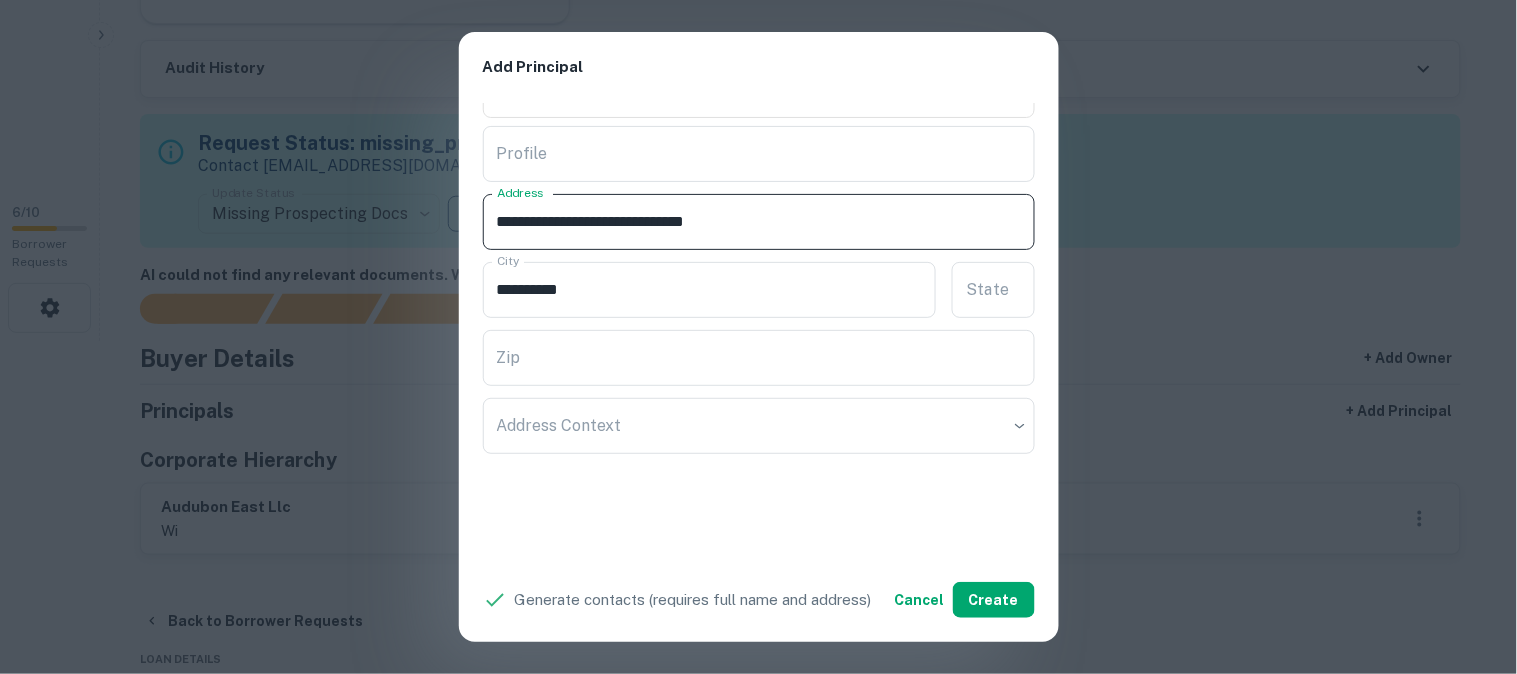 drag, startPoint x: 636, startPoint y: 217, endPoint x: 661, endPoint y: 226, distance: 26.57066 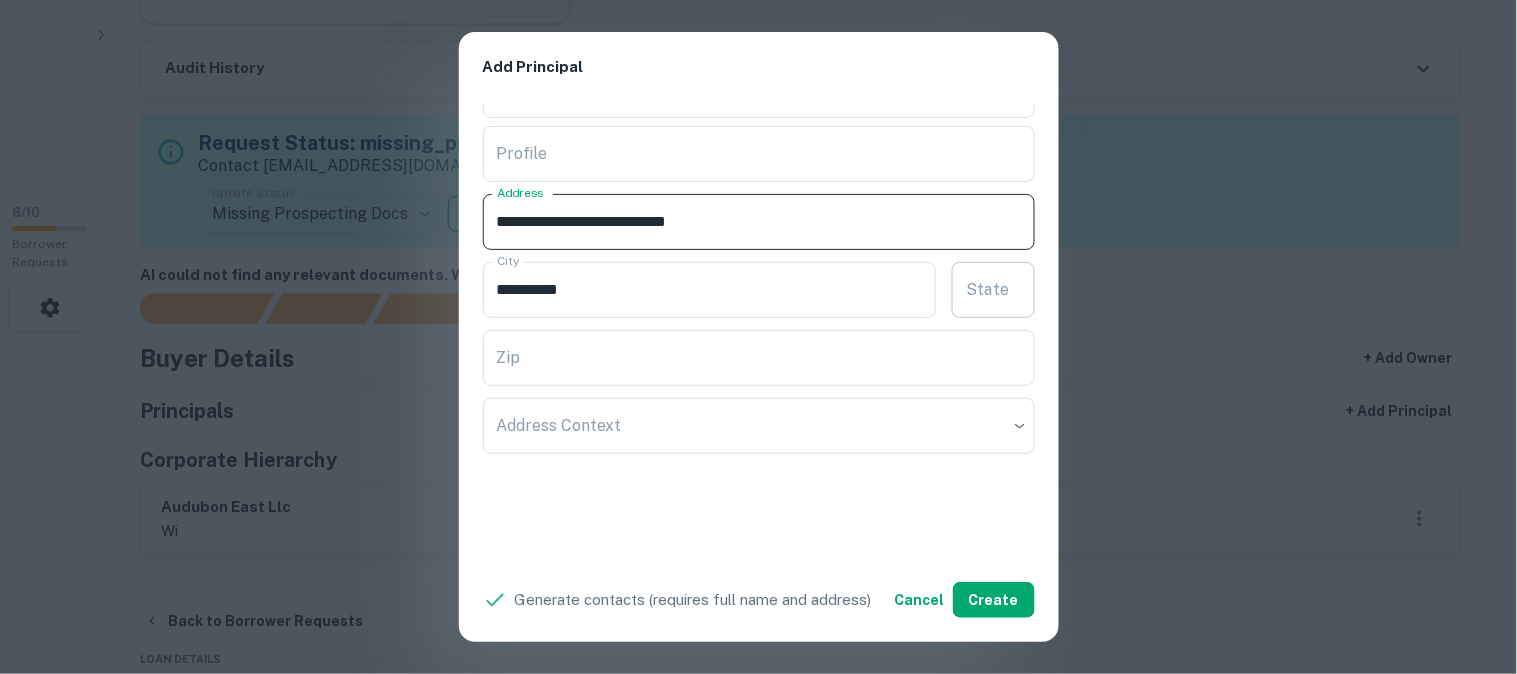 type on "**********" 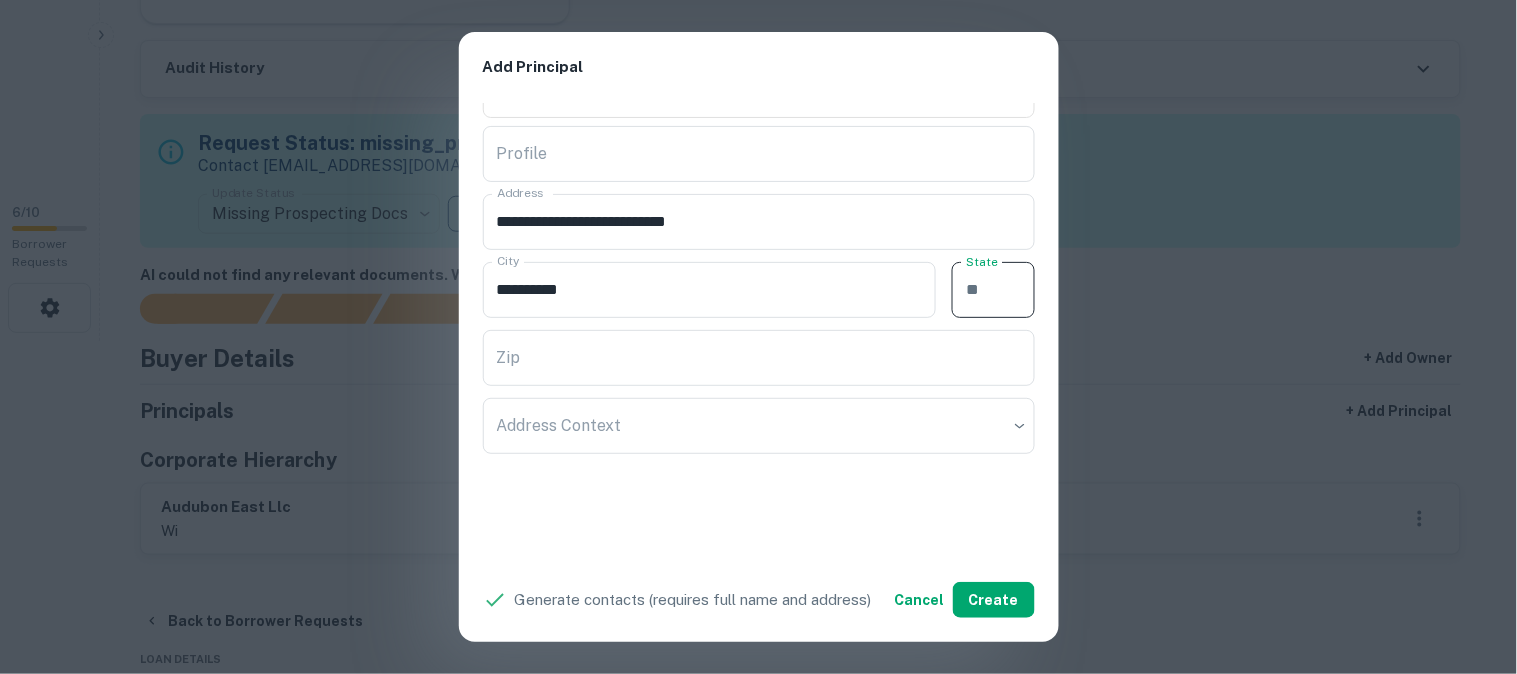 click on "State" at bounding box center [993, 290] 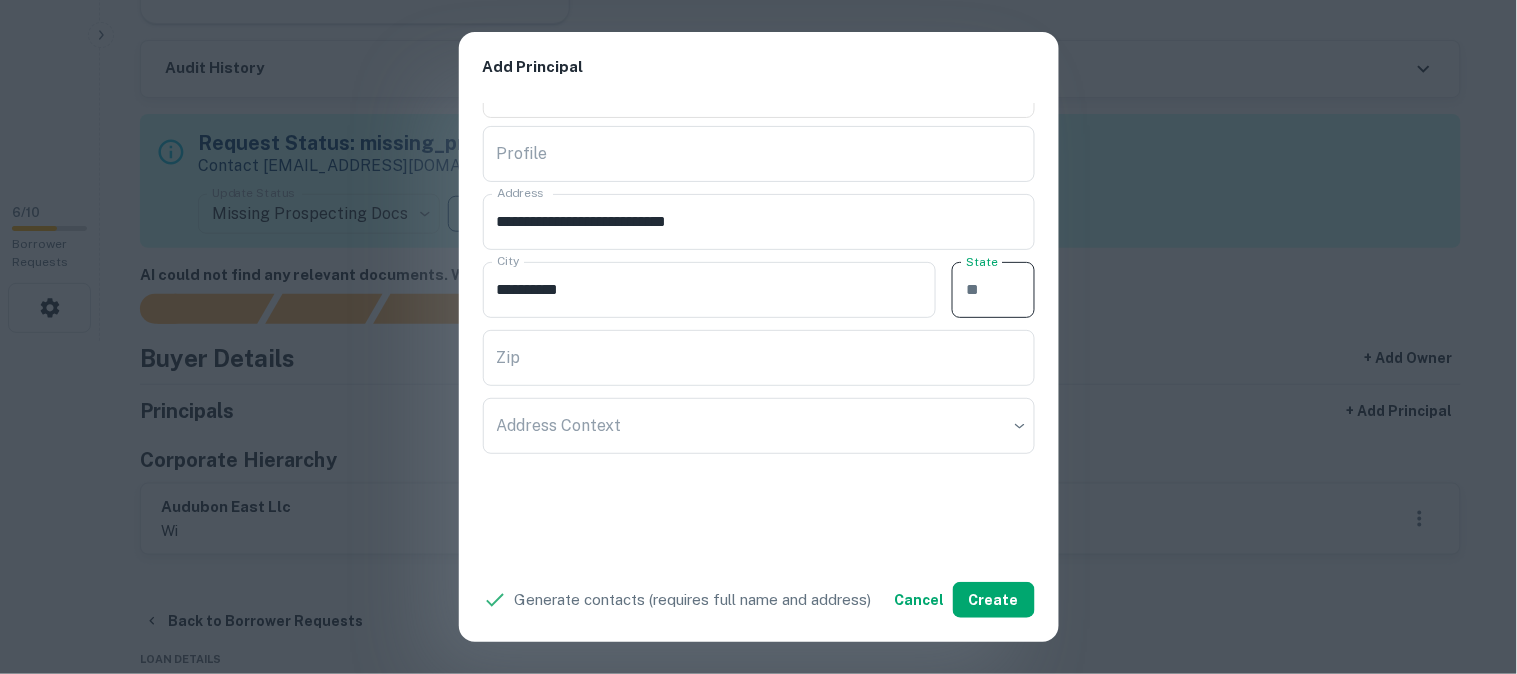 paste on "**" 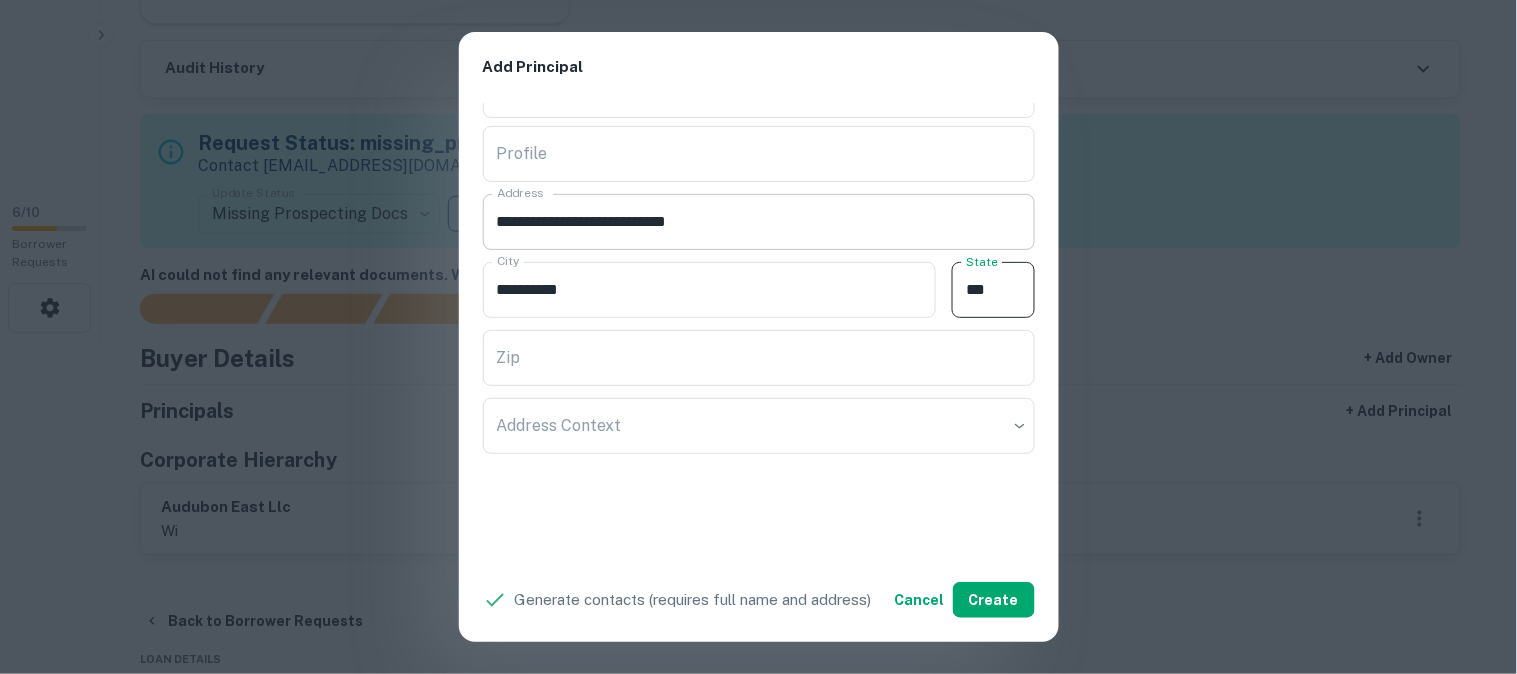 type on "**" 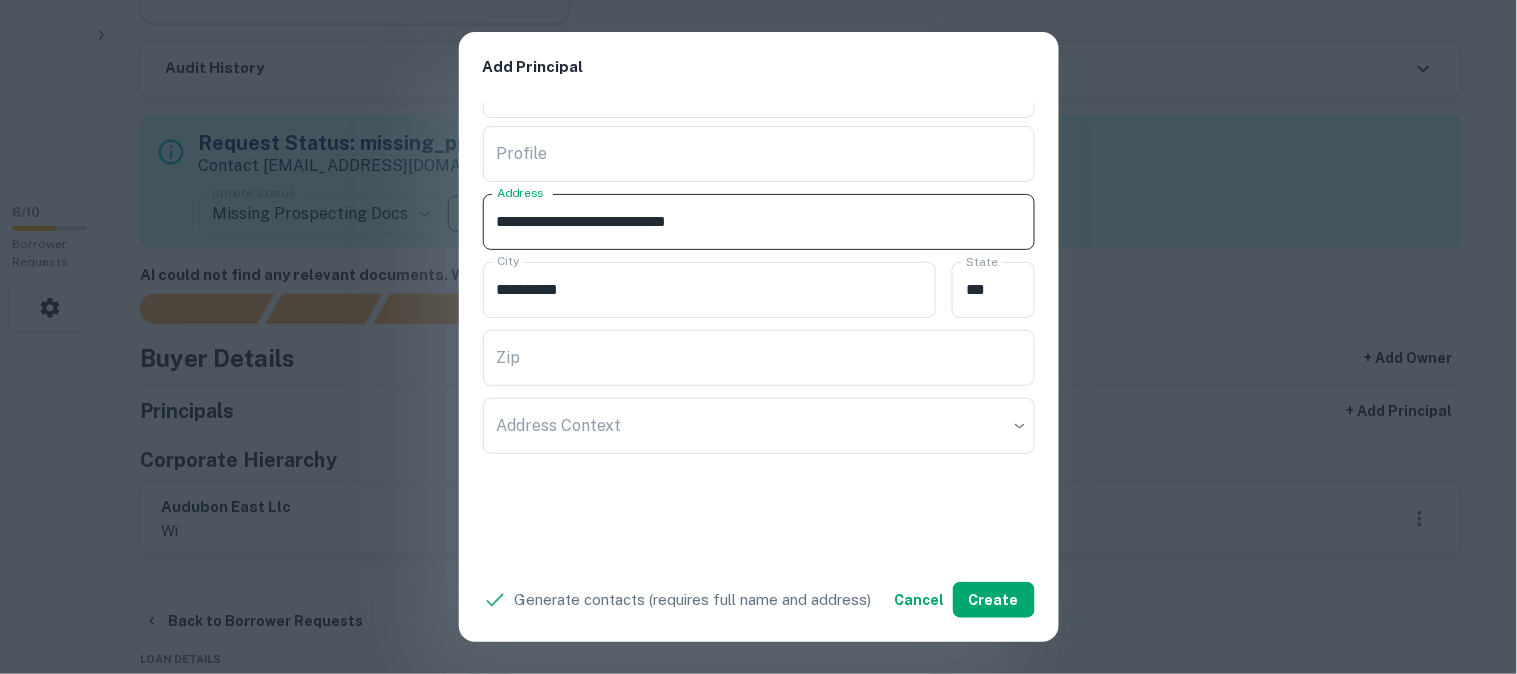 drag, startPoint x: 638, startPoint y: 210, endPoint x: 760, endPoint y: 240, distance: 125.63439 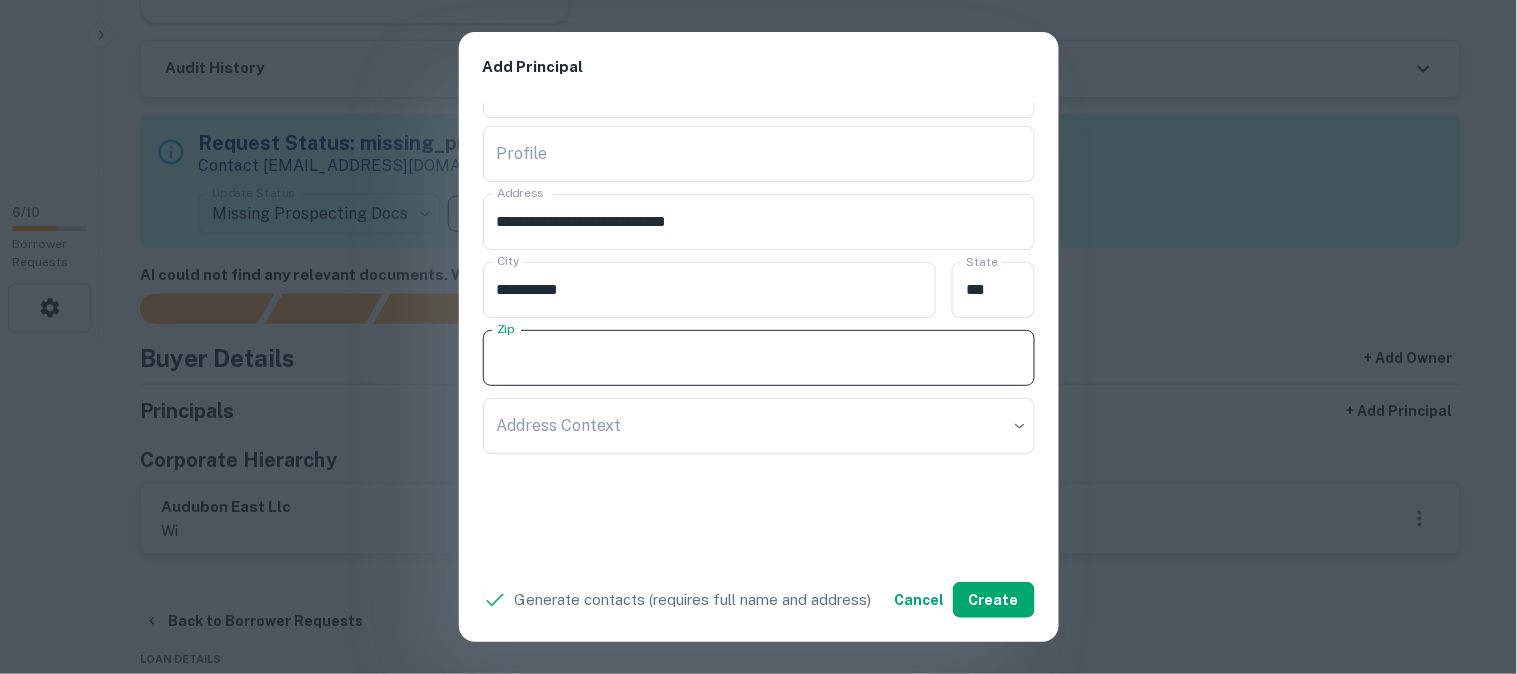 click on "Zip" at bounding box center (759, 358) 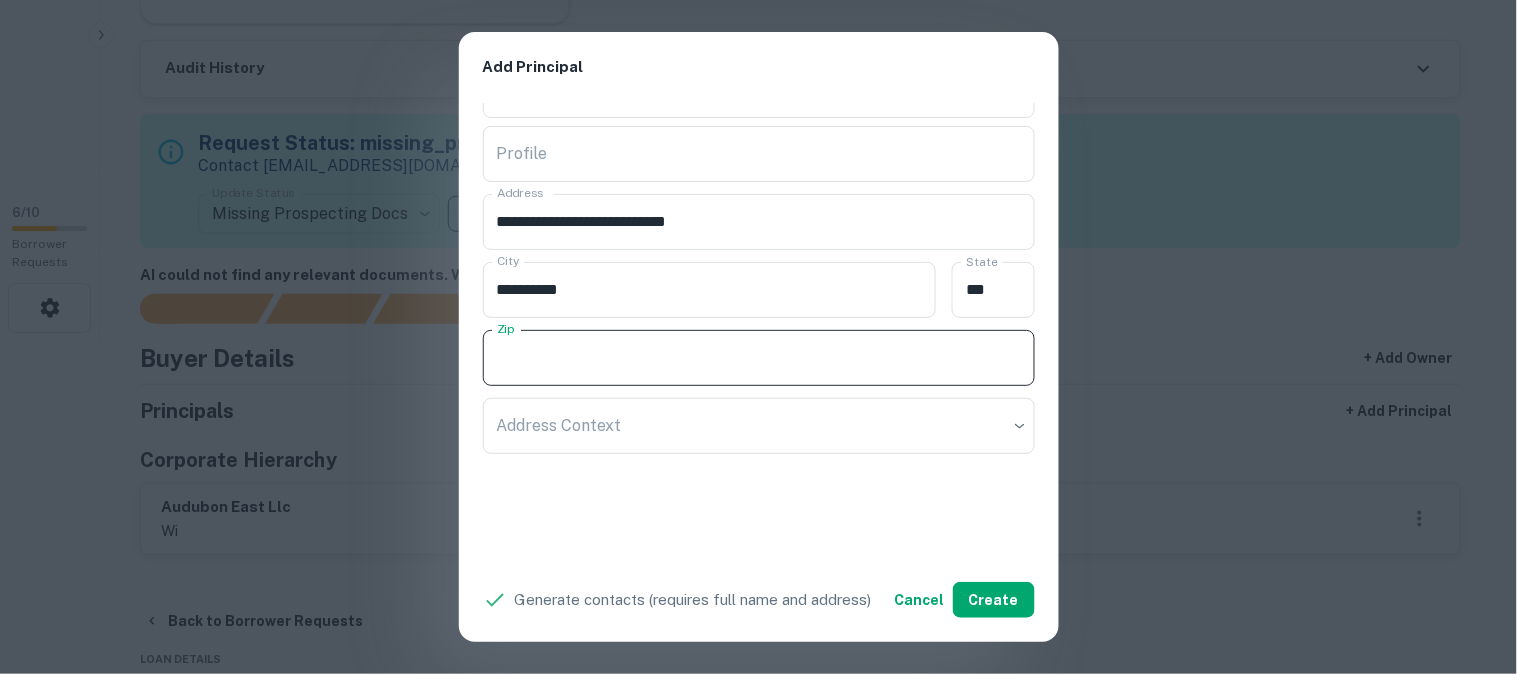 click on "Zip" at bounding box center [759, 358] 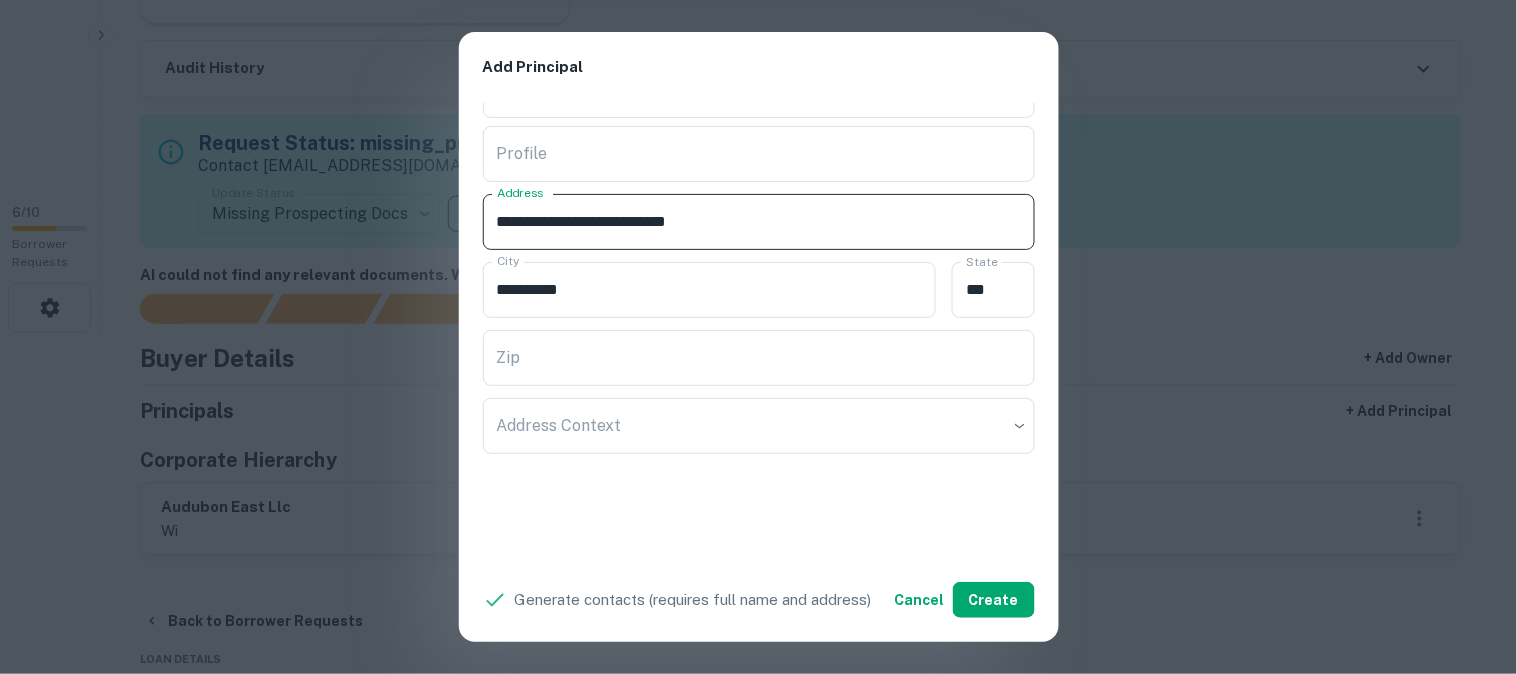 drag, startPoint x: 636, startPoint y: 222, endPoint x: 726, endPoint y: 233, distance: 90.66973 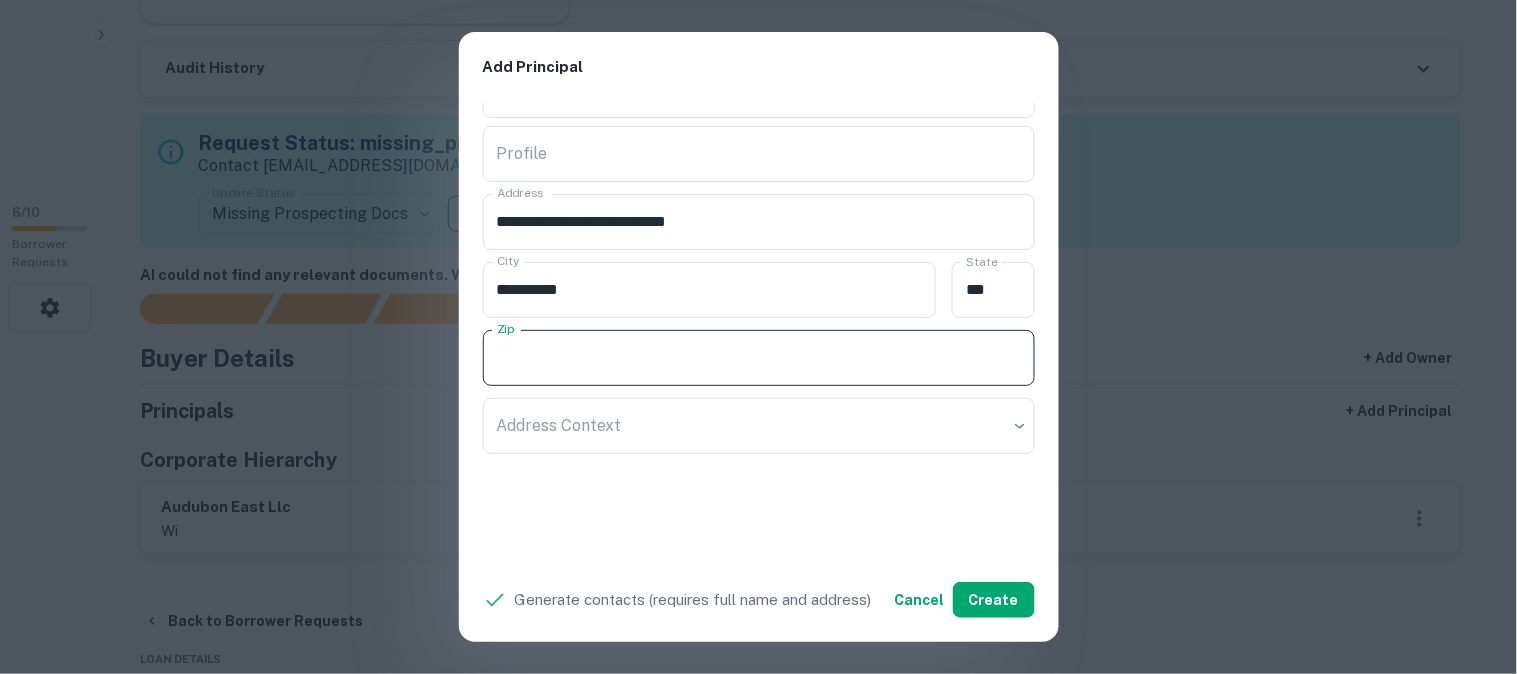 click on "Zip" at bounding box center (759, 358) 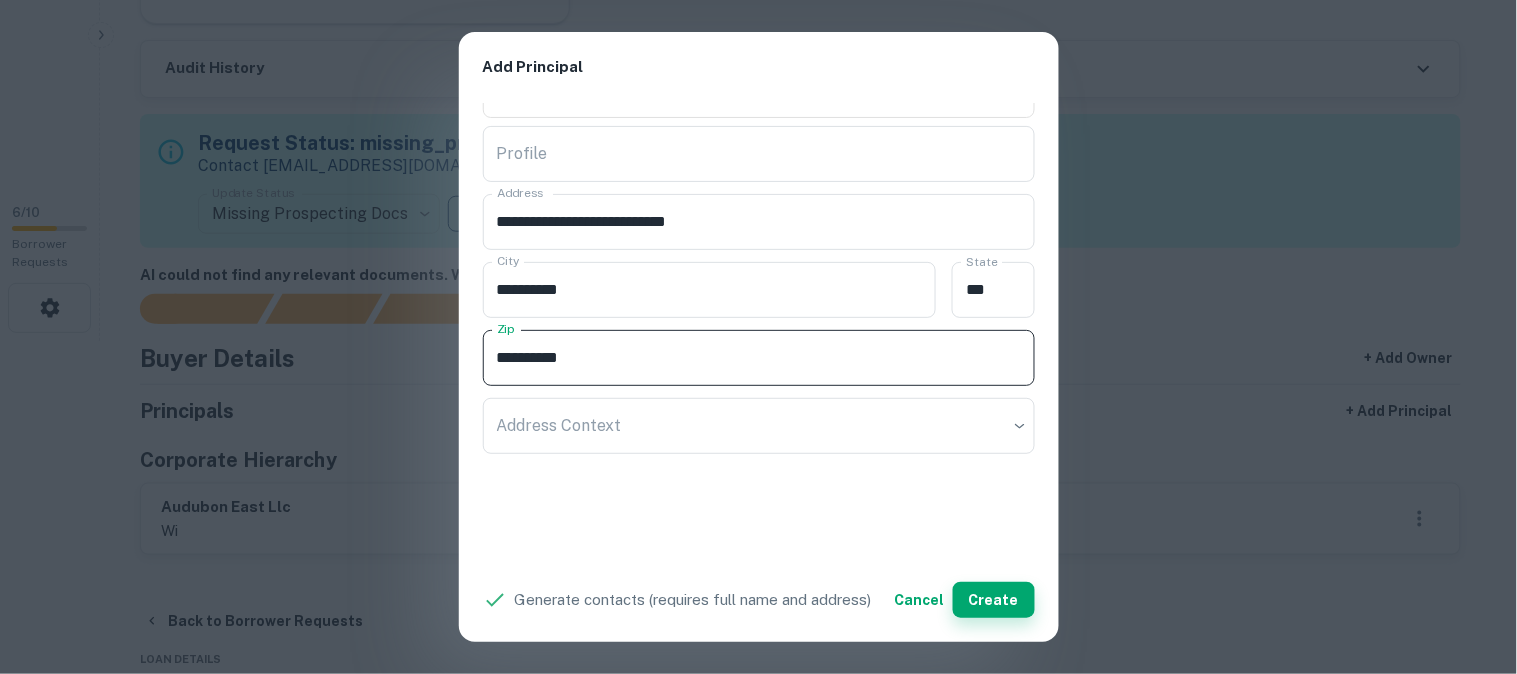 type on "**********" 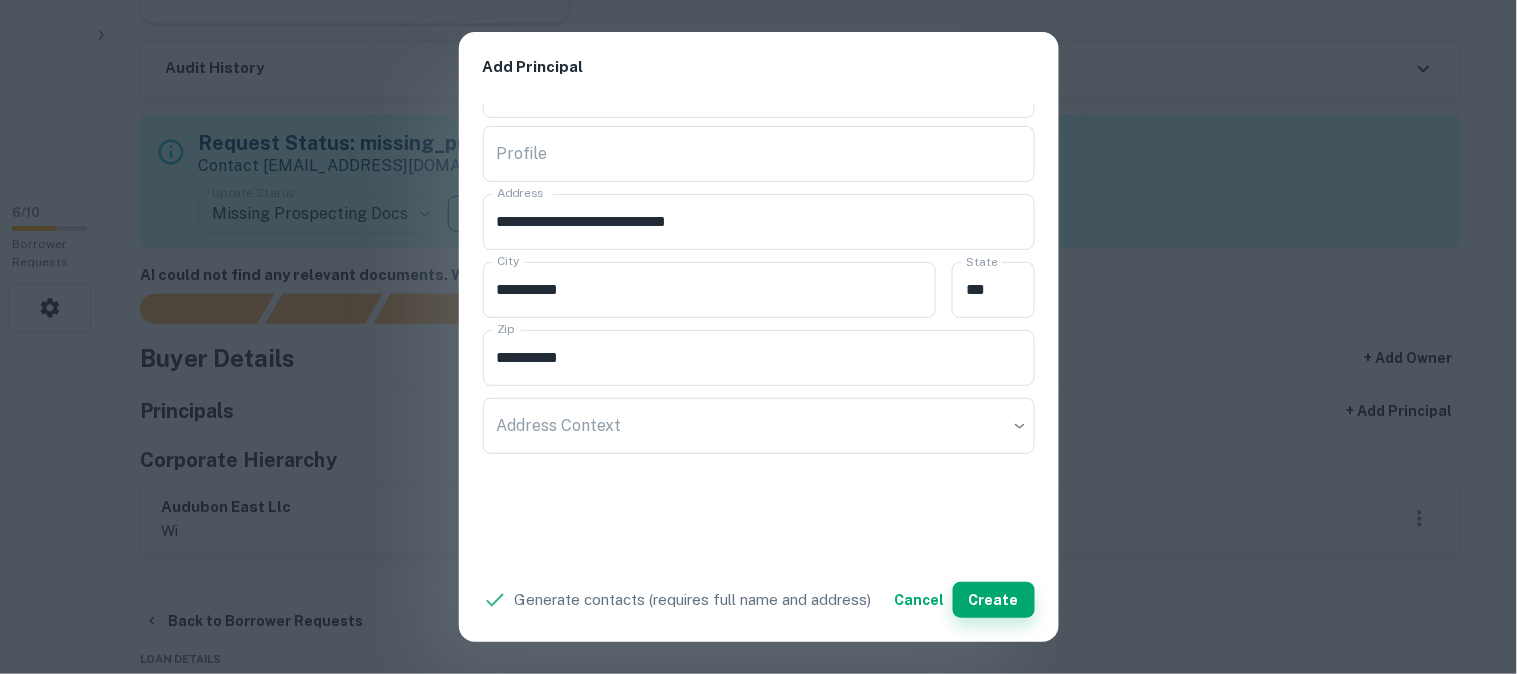 click on "Create" at bounding box center [994, 600] 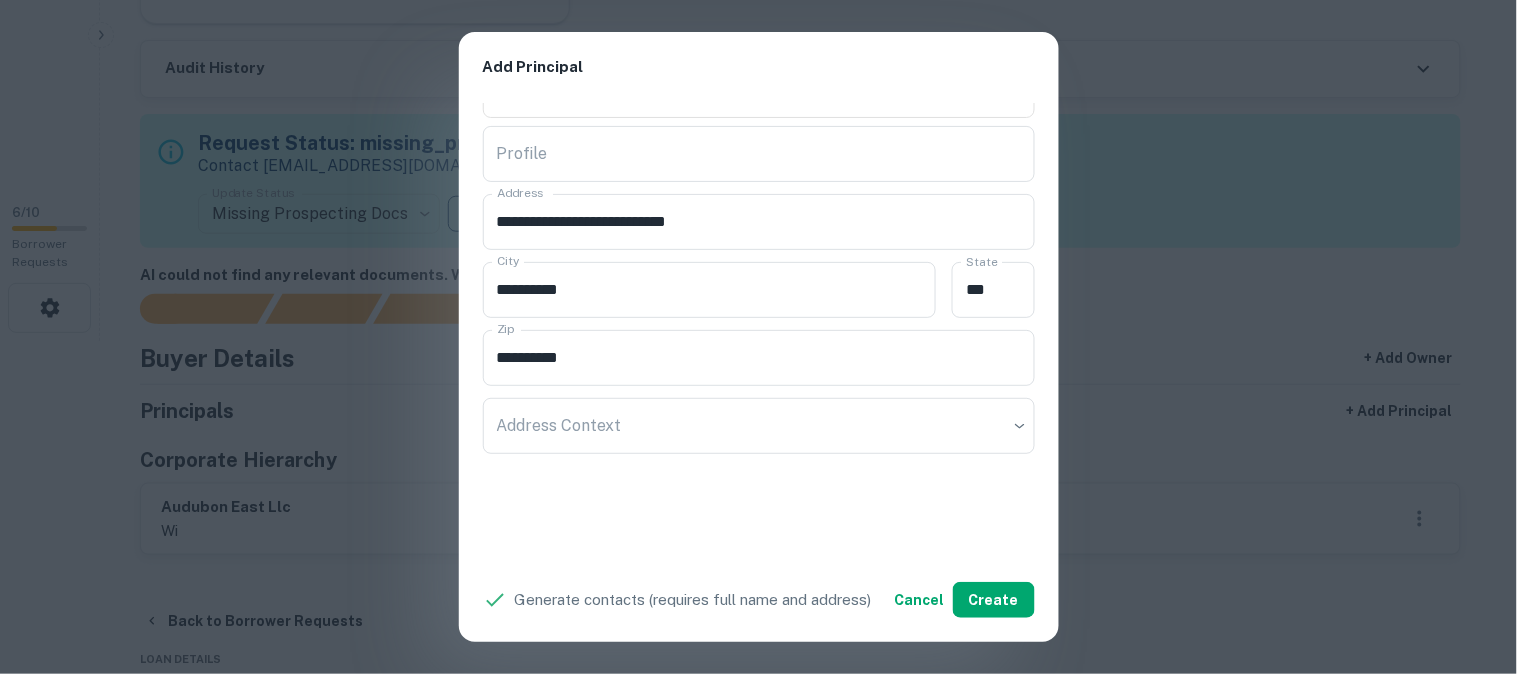 click on "**********" at bounding box center (758, 337) 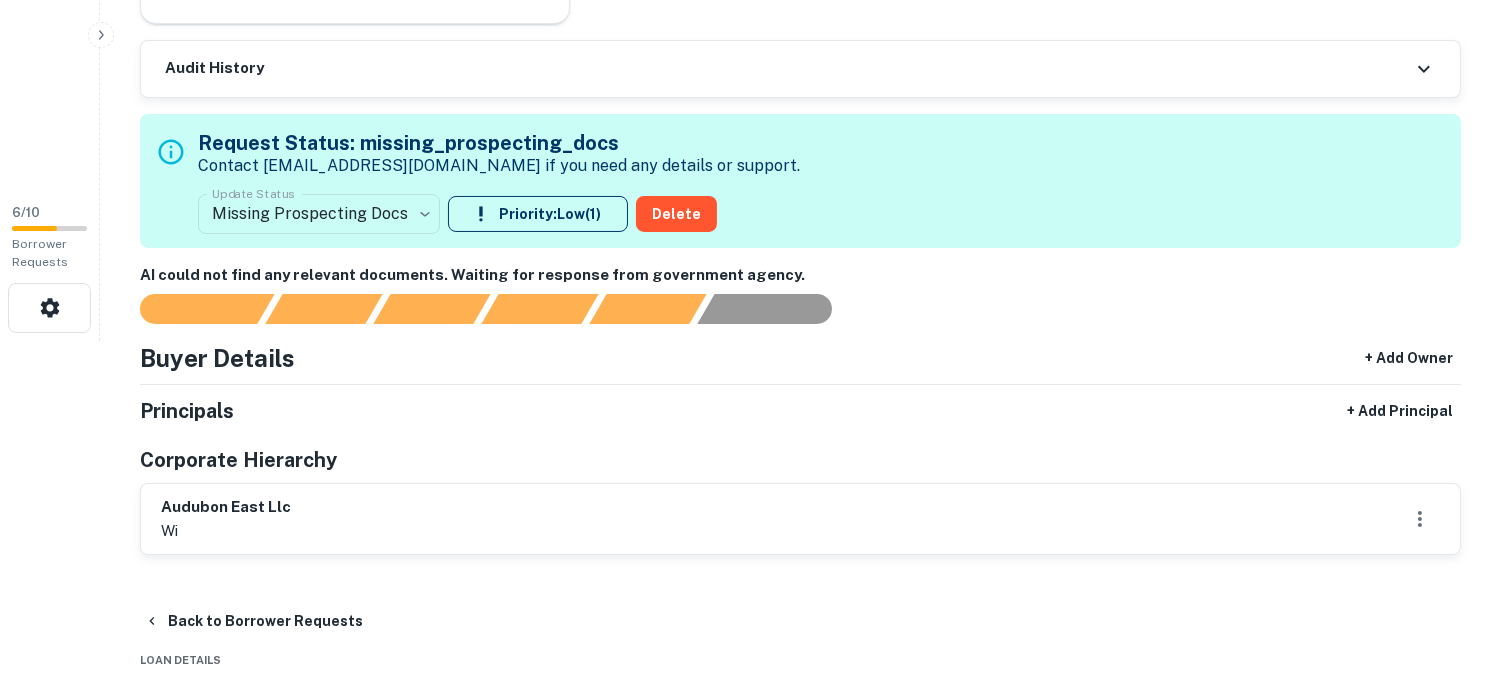 click on "**********" at bounding box center [750, 4] 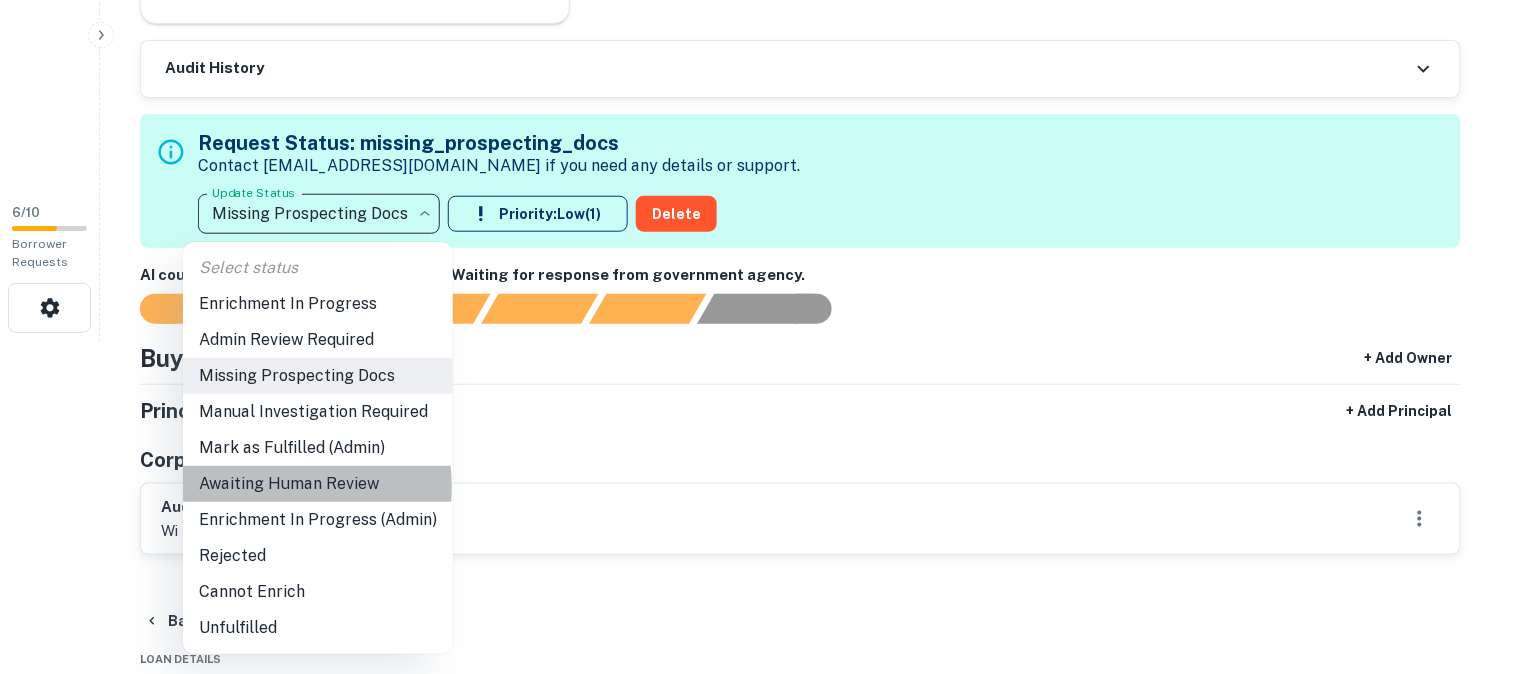 click on "Awaiting Human Review" at bounding box center [318, 484] 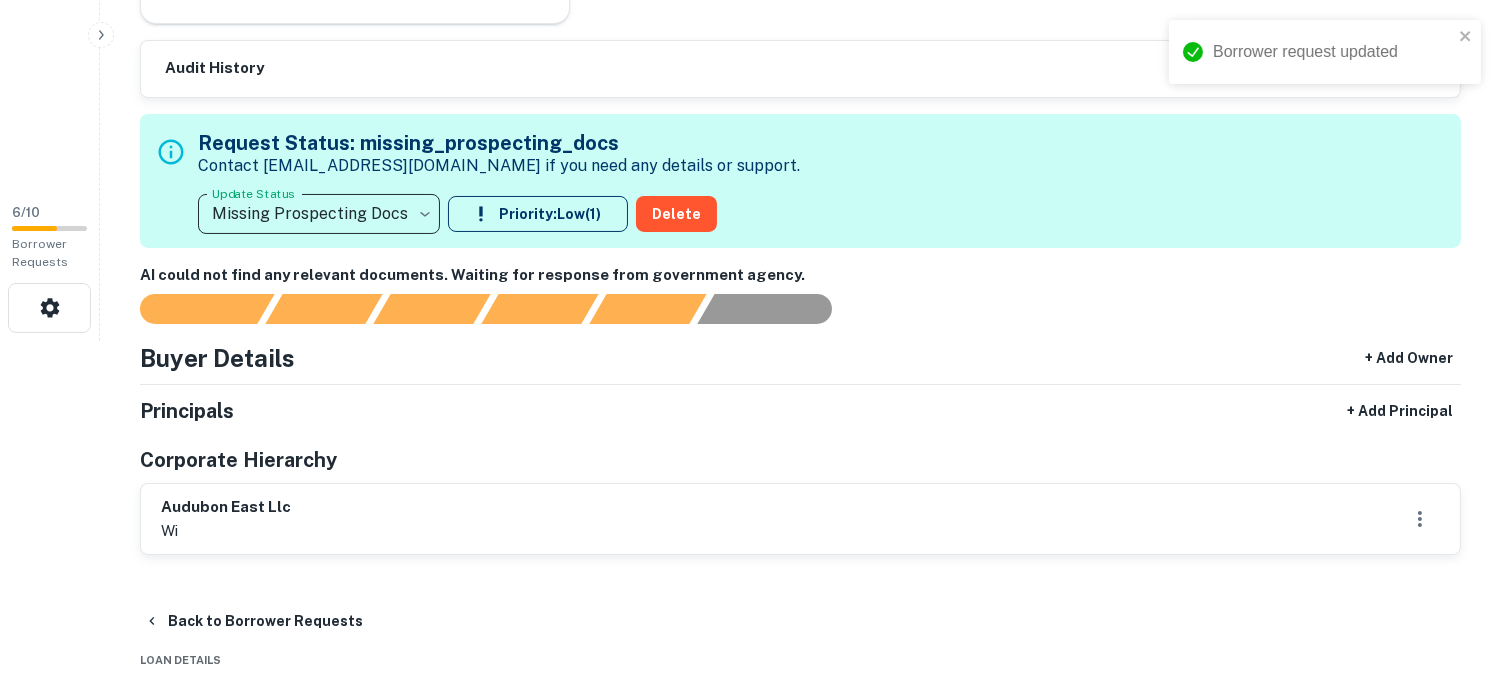 type on "**********" 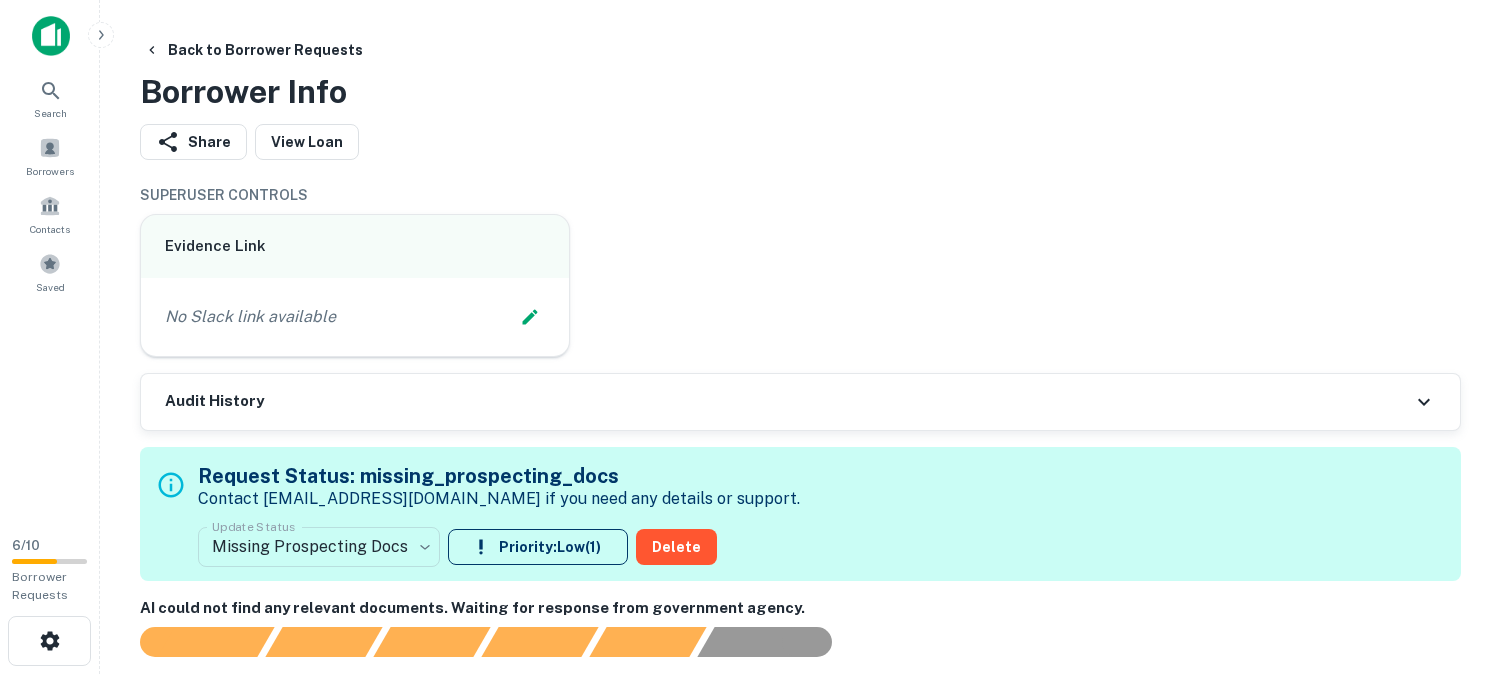 scroll, scrollTop: 0, scrollLeft: 0, axis: both 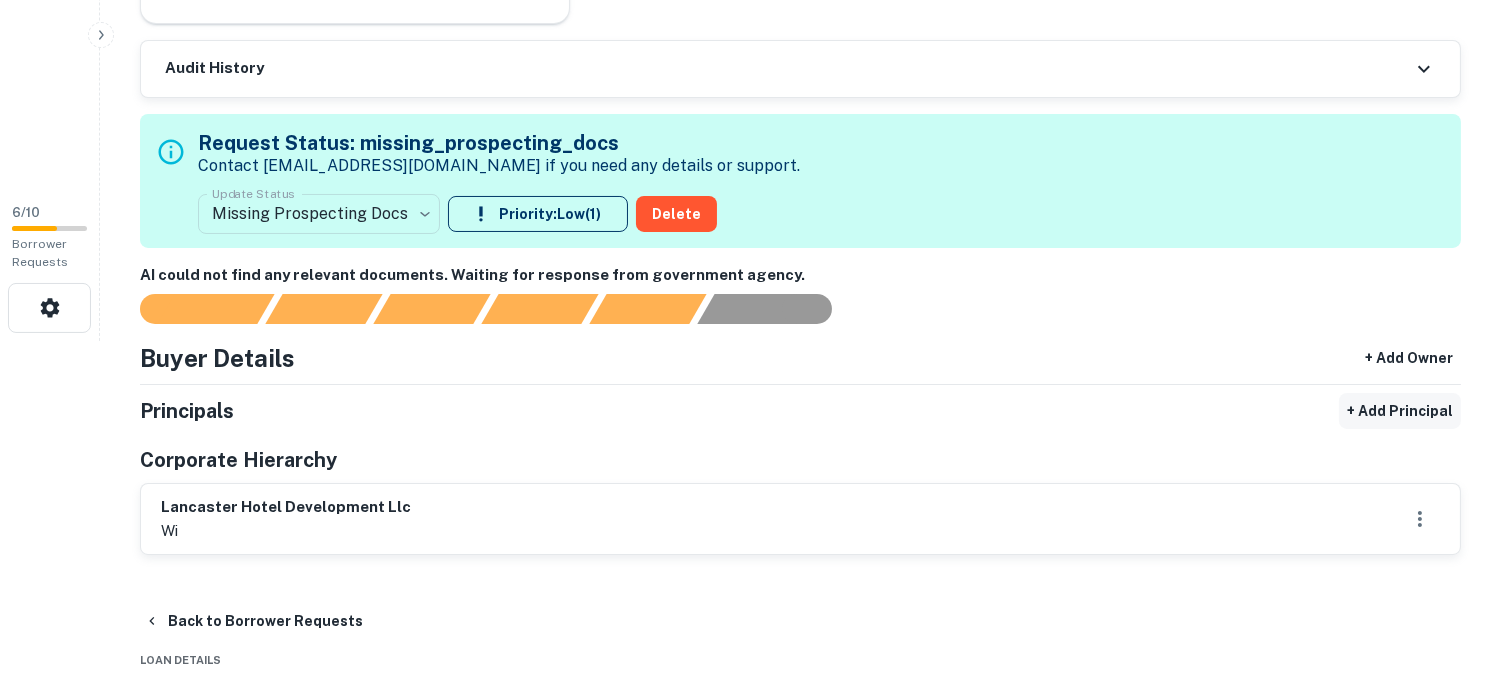 click on "+ Add Principal" at bounding box center (1400, 411) 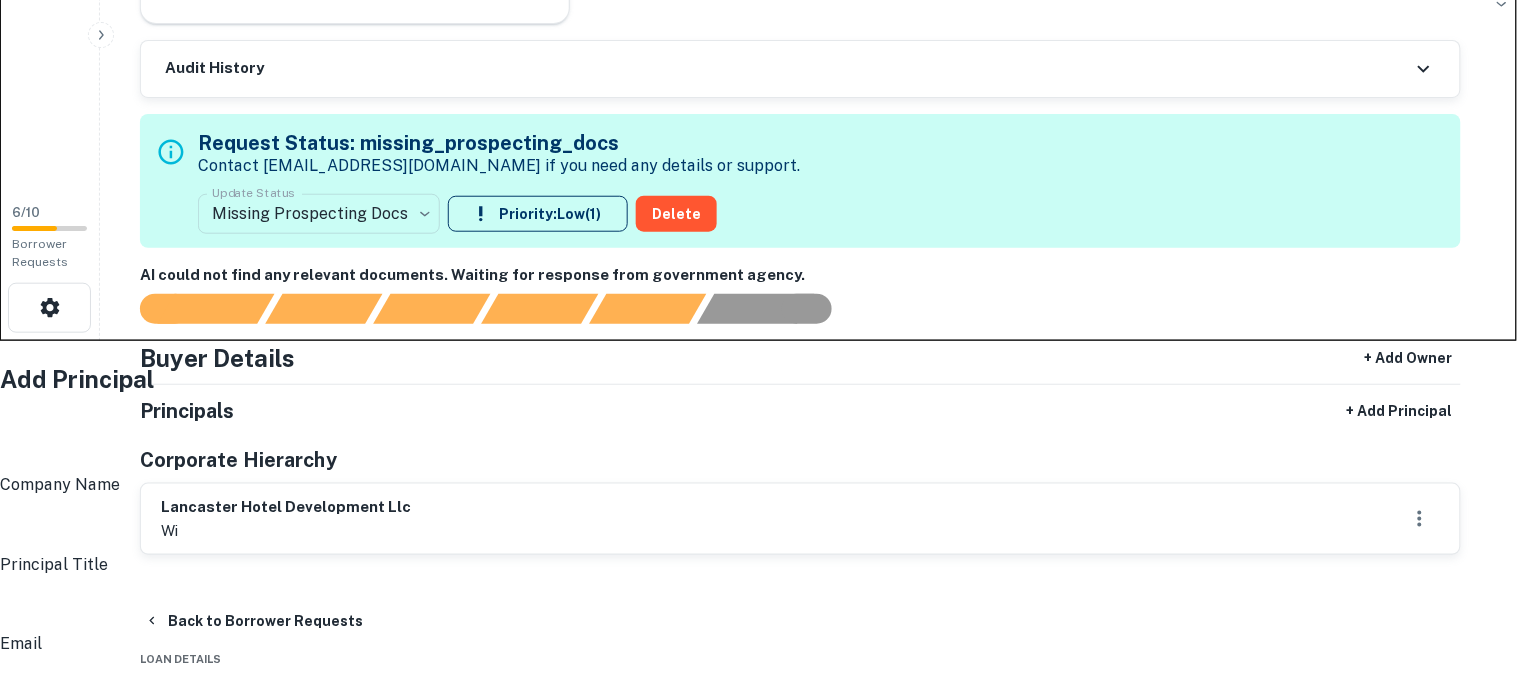 click on "Full Name" at bounding box center (764, 445) 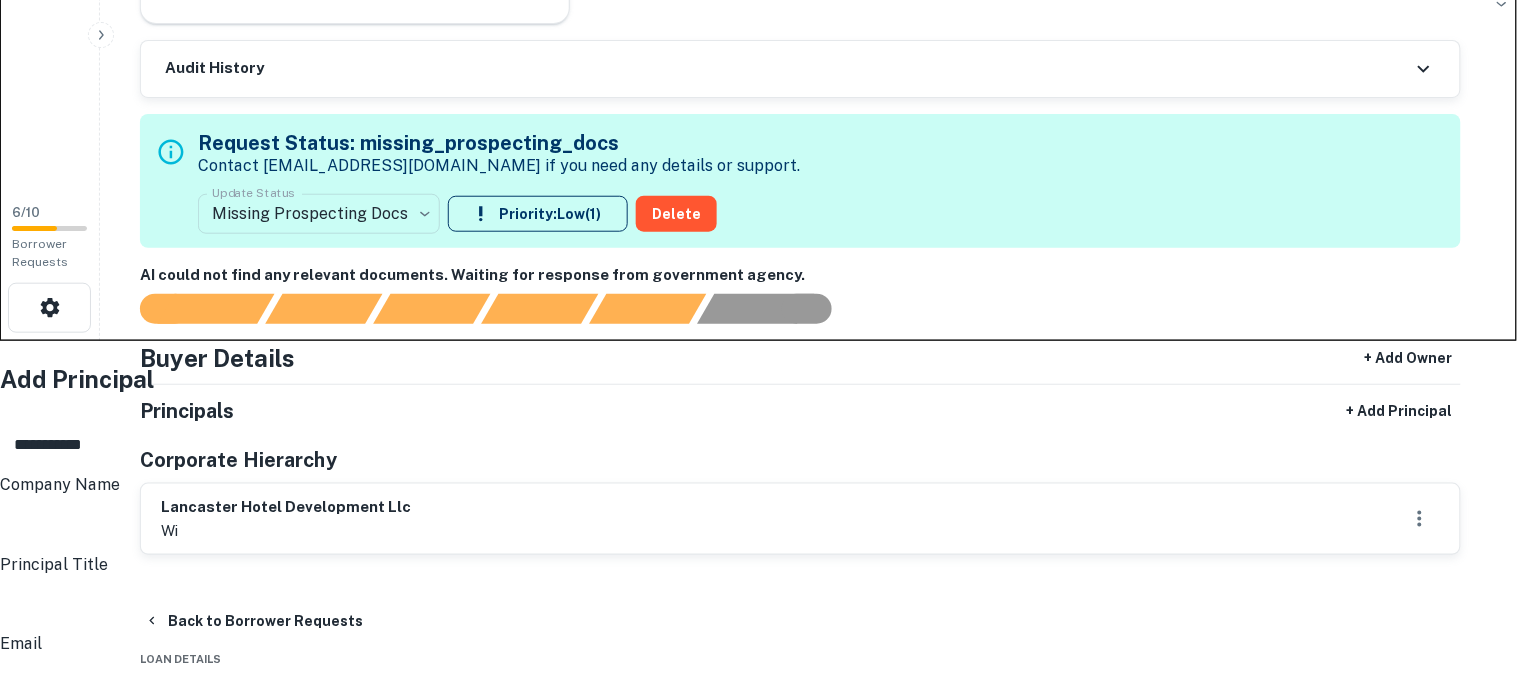 type on "**********" 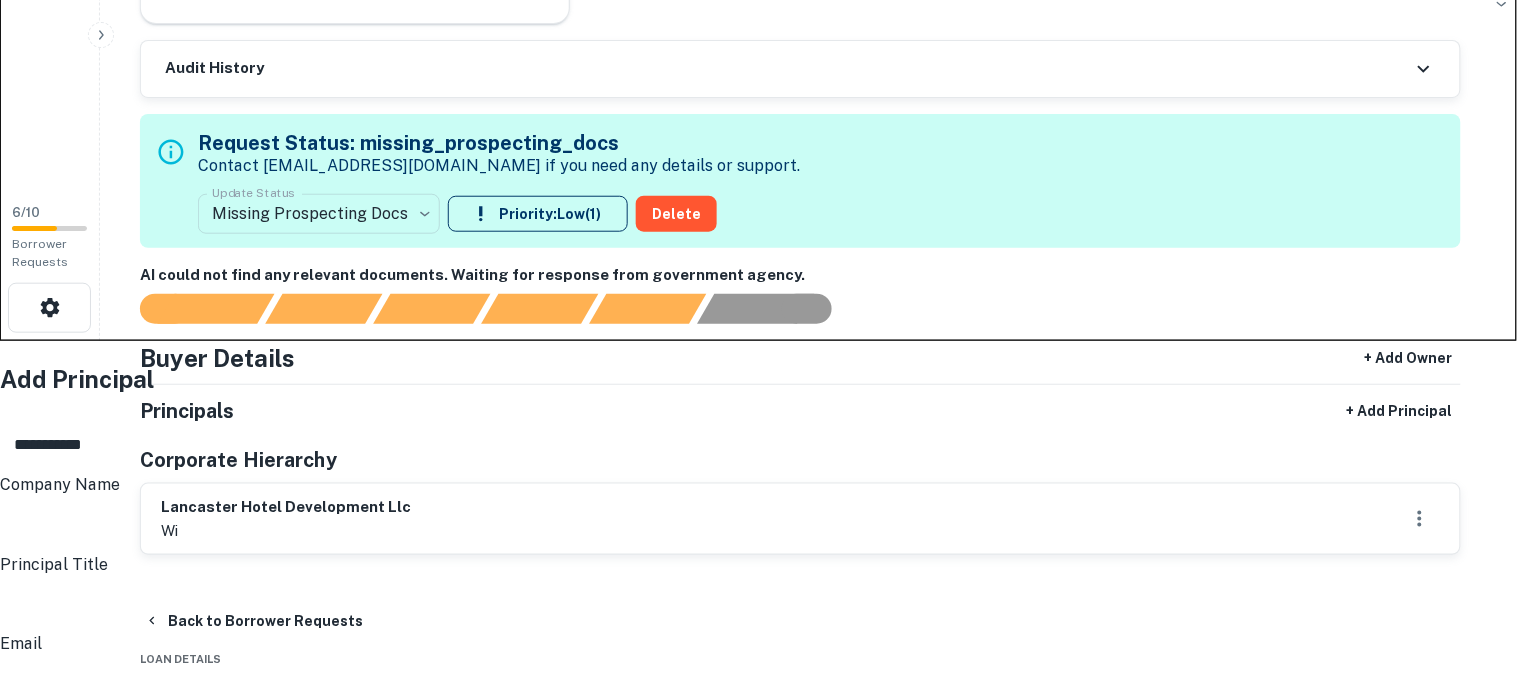 scroll, scrollTop: 222, scrollLeft: 0, axis: vertical 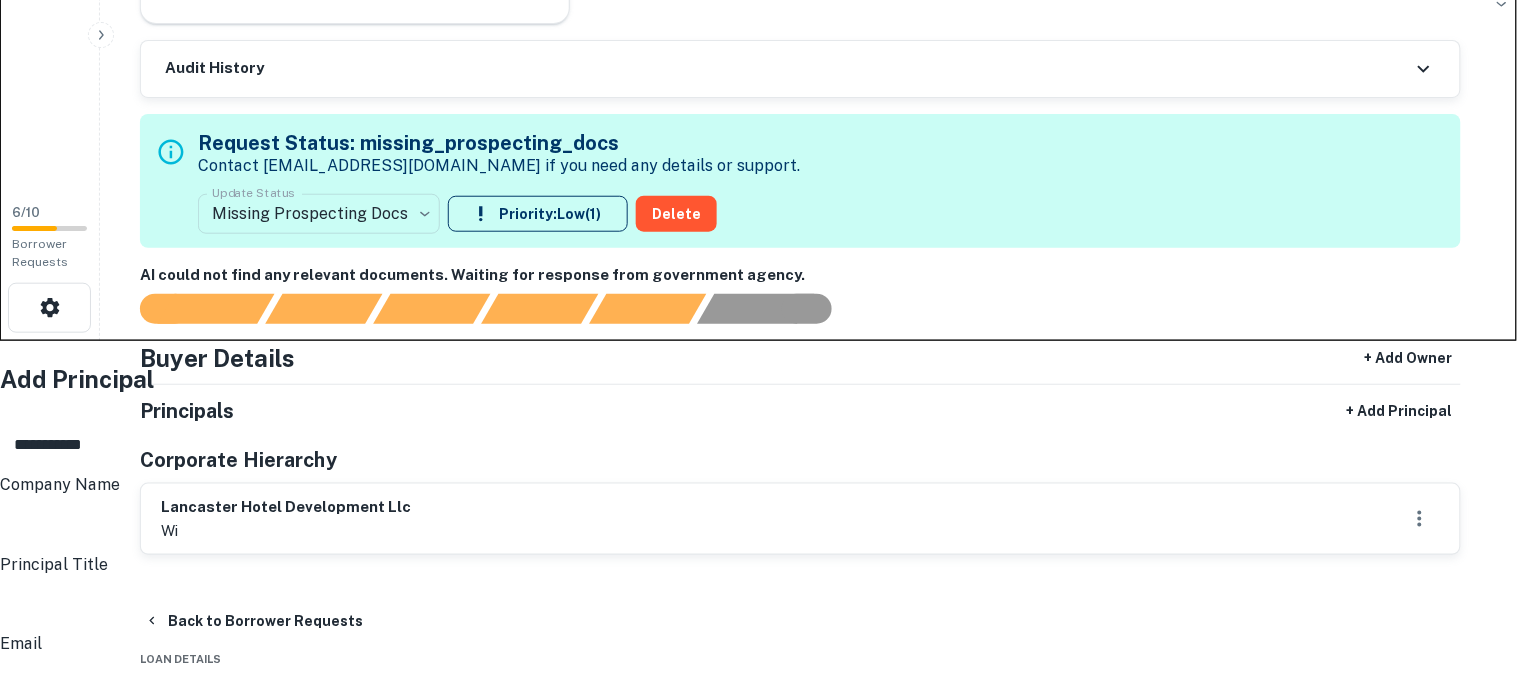 type on "**********" 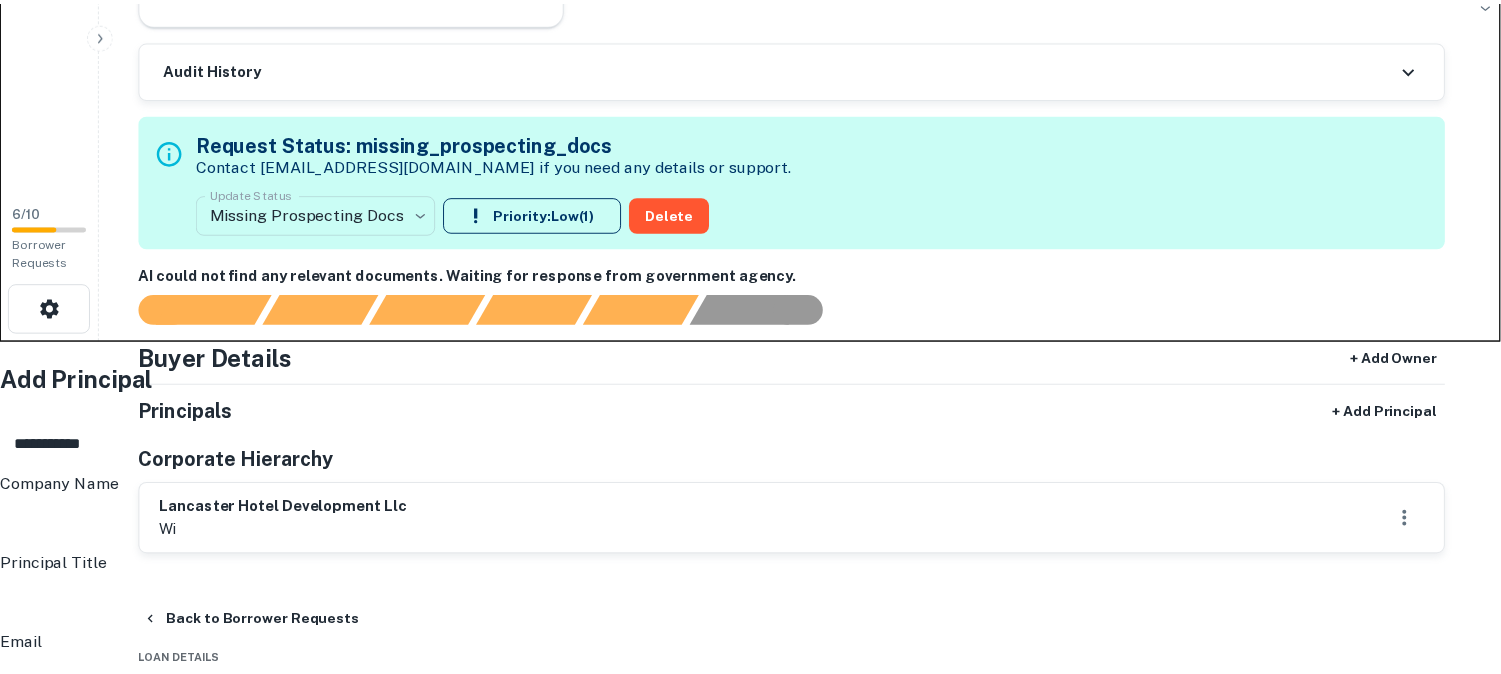 scroll, scrollTop: 333, scrollLeft: 0, axis: vertical 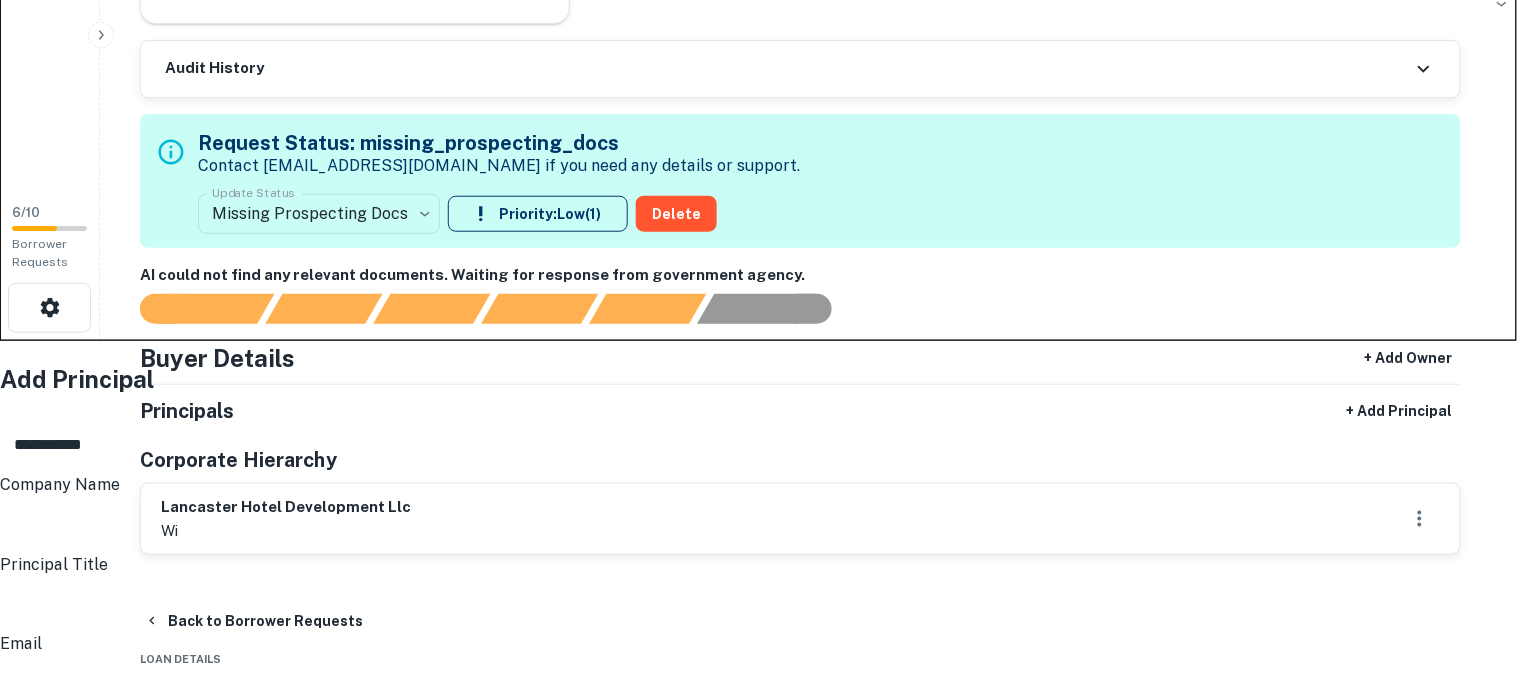 type on "**********" 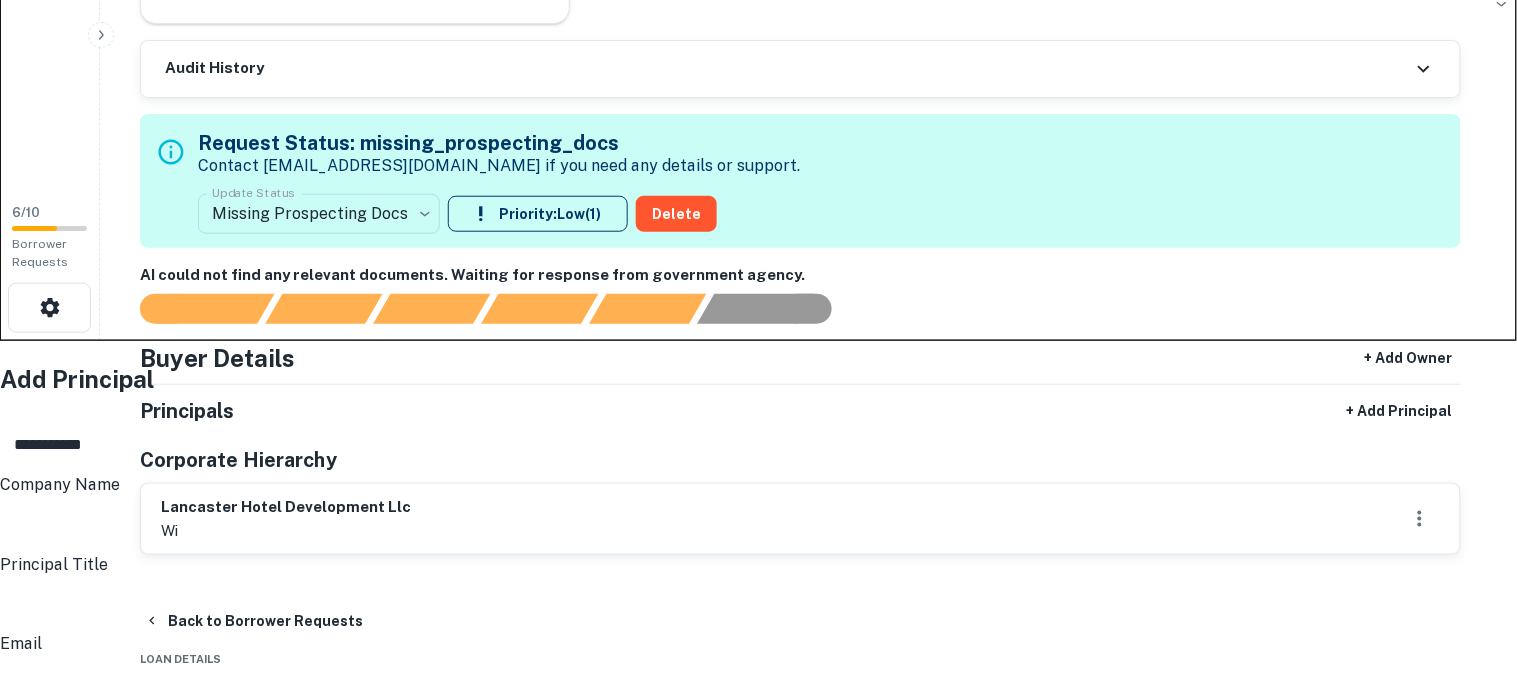 click on "**********" at bounding box center (750, 1561) 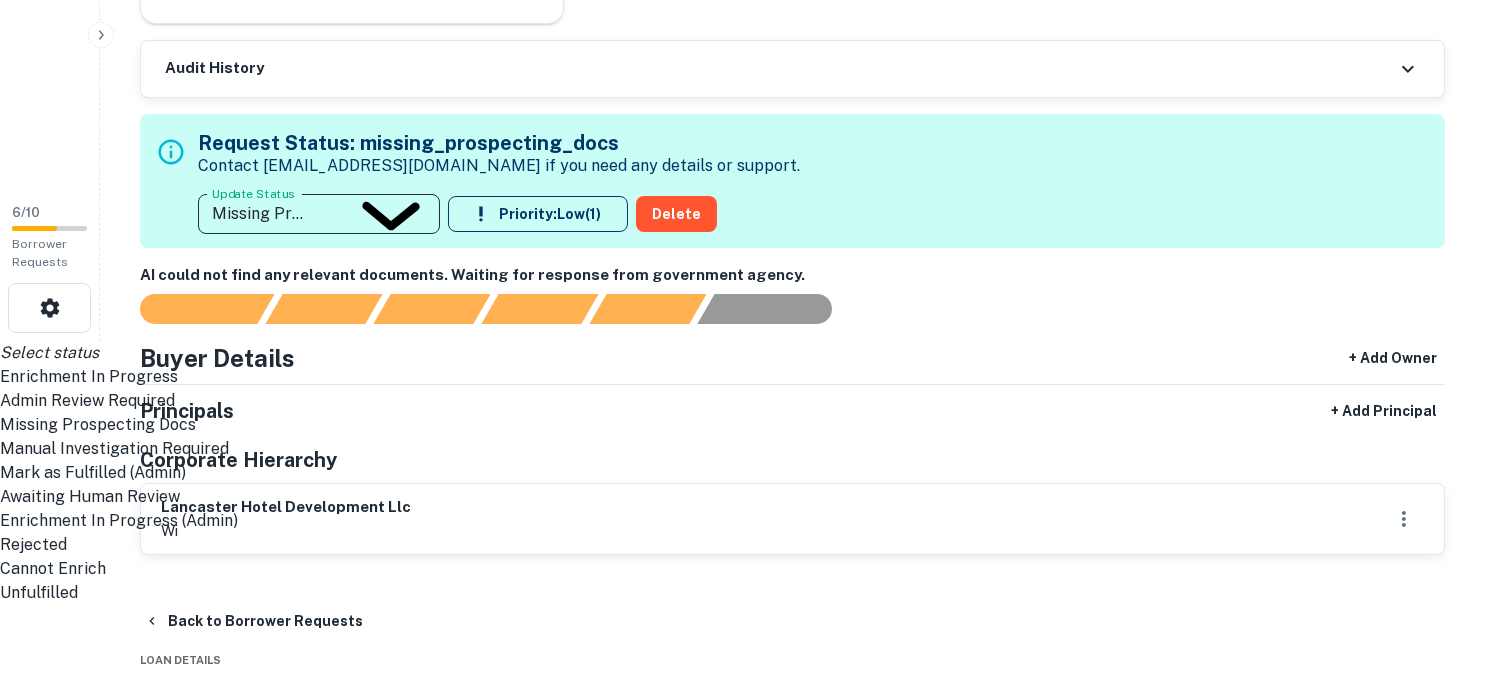 click on "**********" at bounding box center (750, 4) 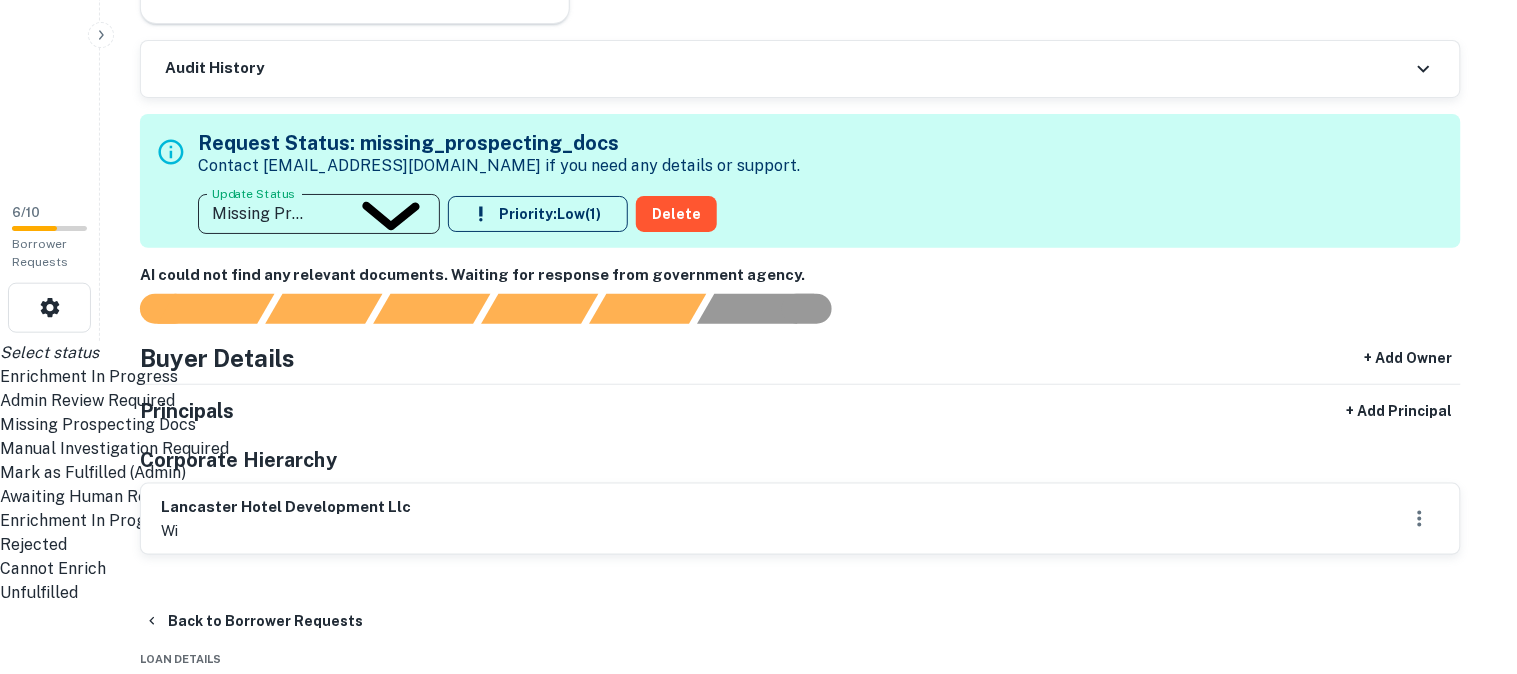click on "Awaiting Human Review" at bounding box center [750, 497] 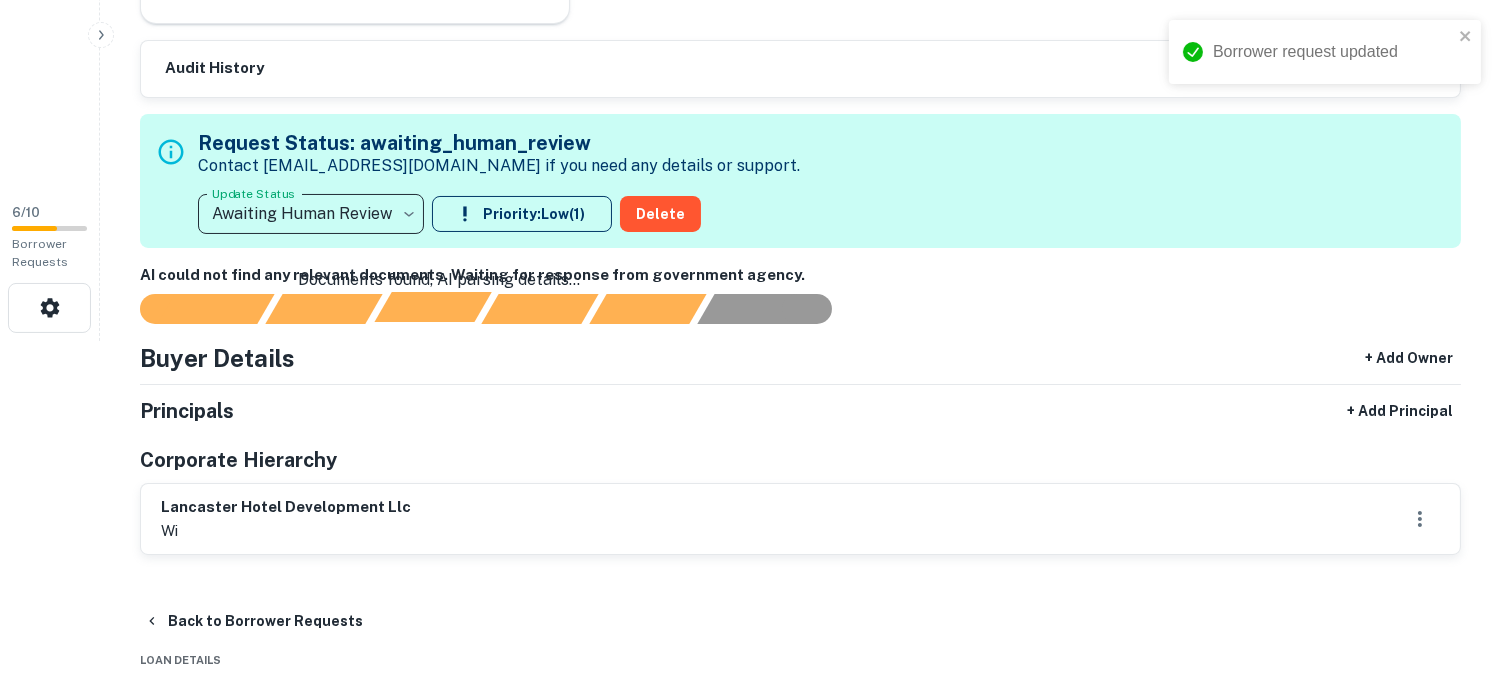 type on "**********" 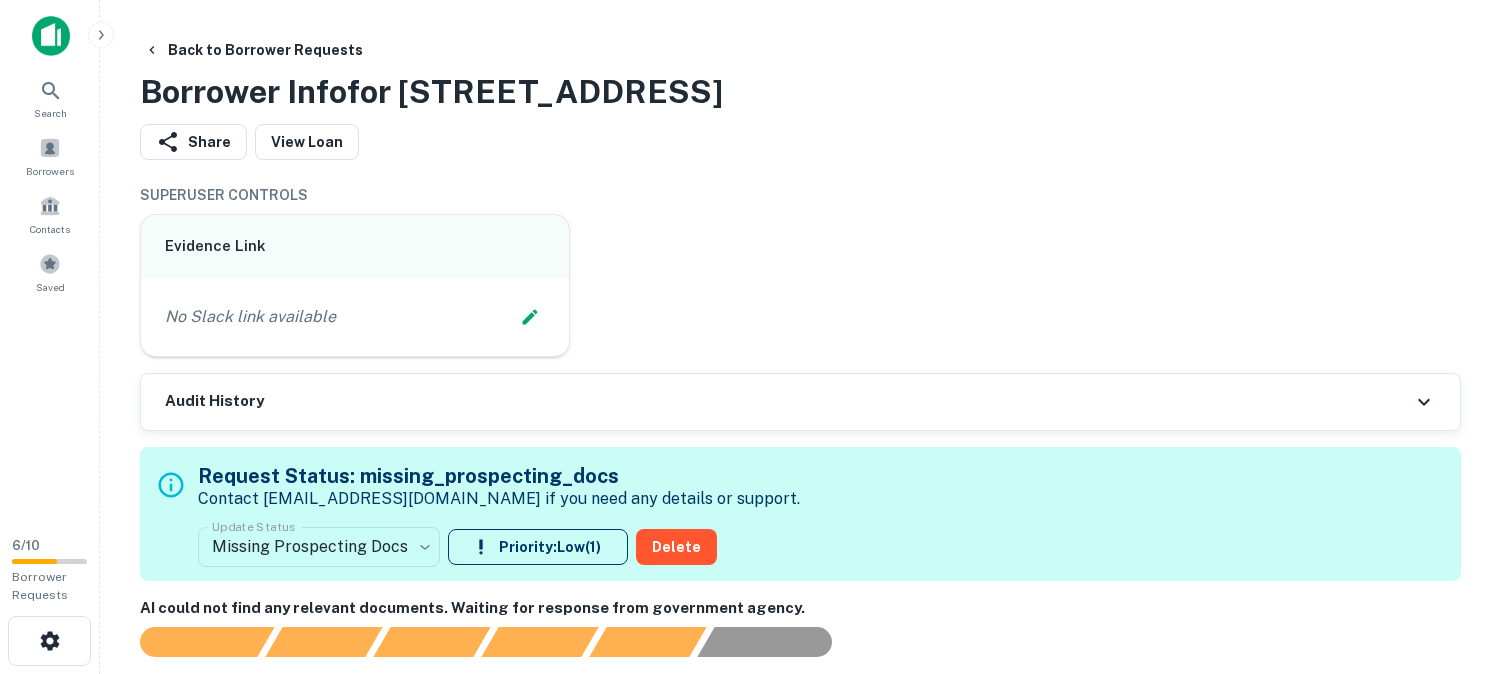 scroll, scrollTop: 0, scrollLeft: 0, axis: both 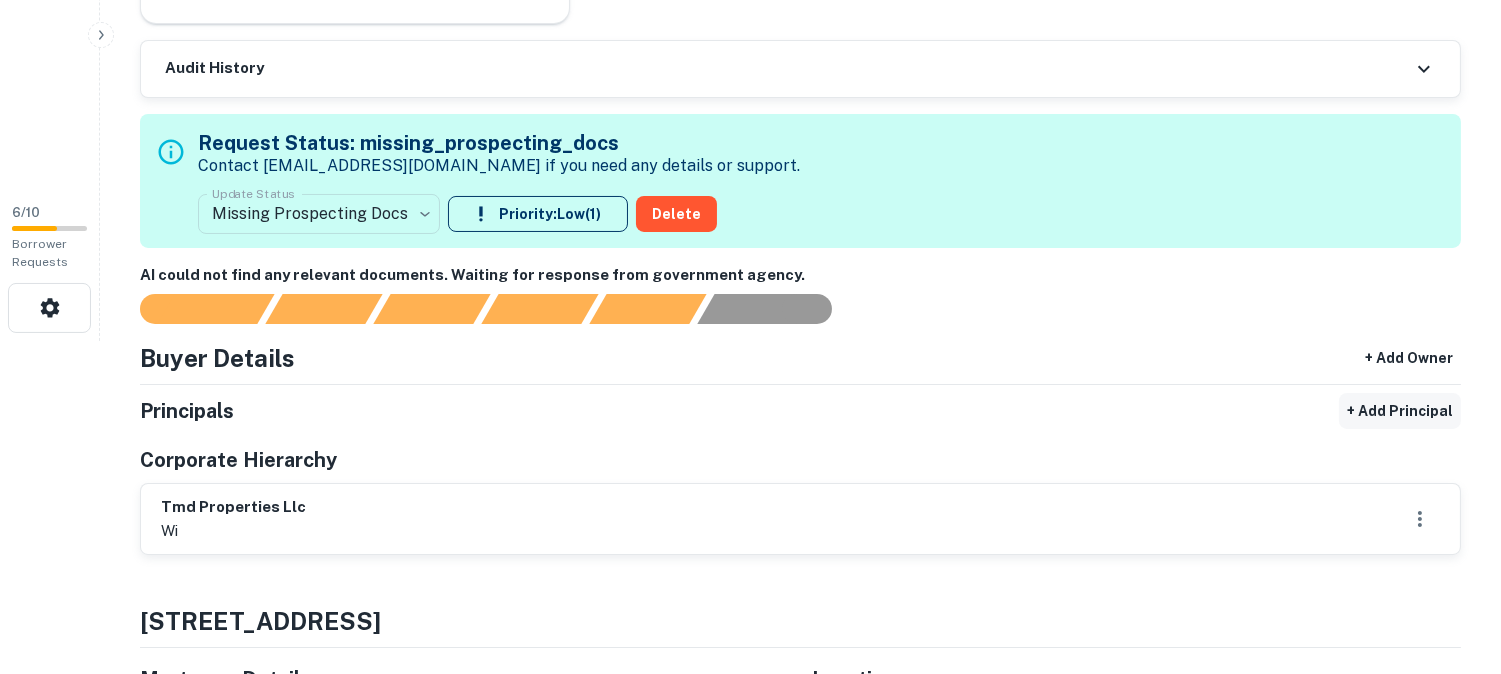 click on "+ Add Principal" at bounding box center [1400, 411] 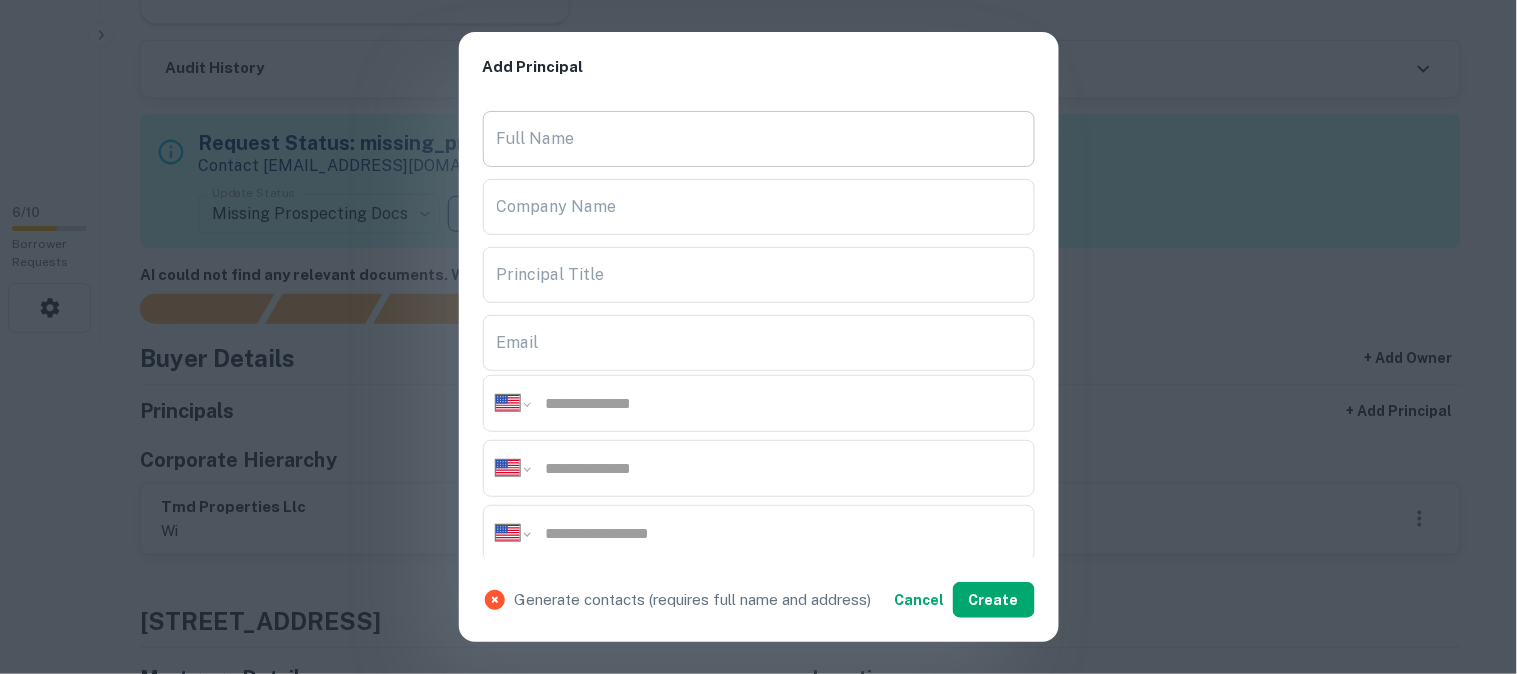 click on "Full Name" at bounding box center (759, 139) 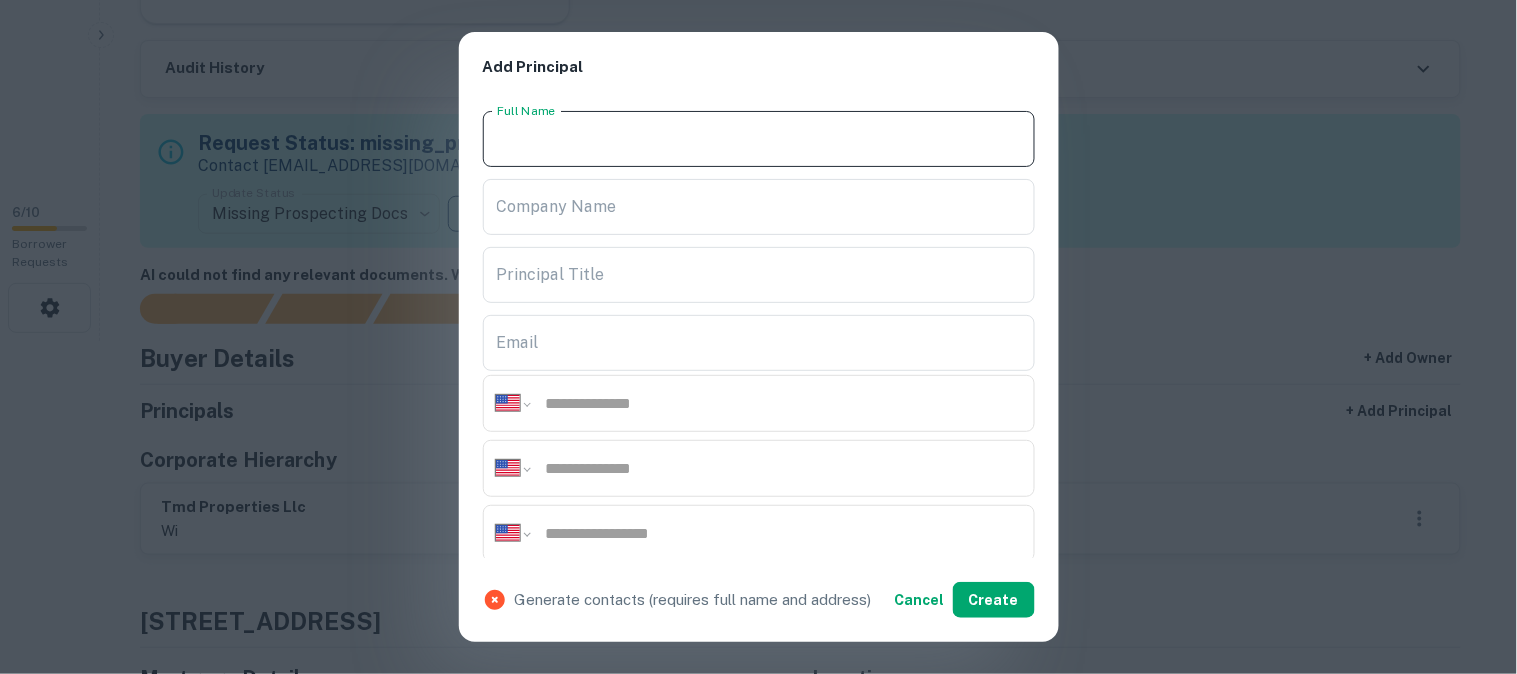 paste on "**********" 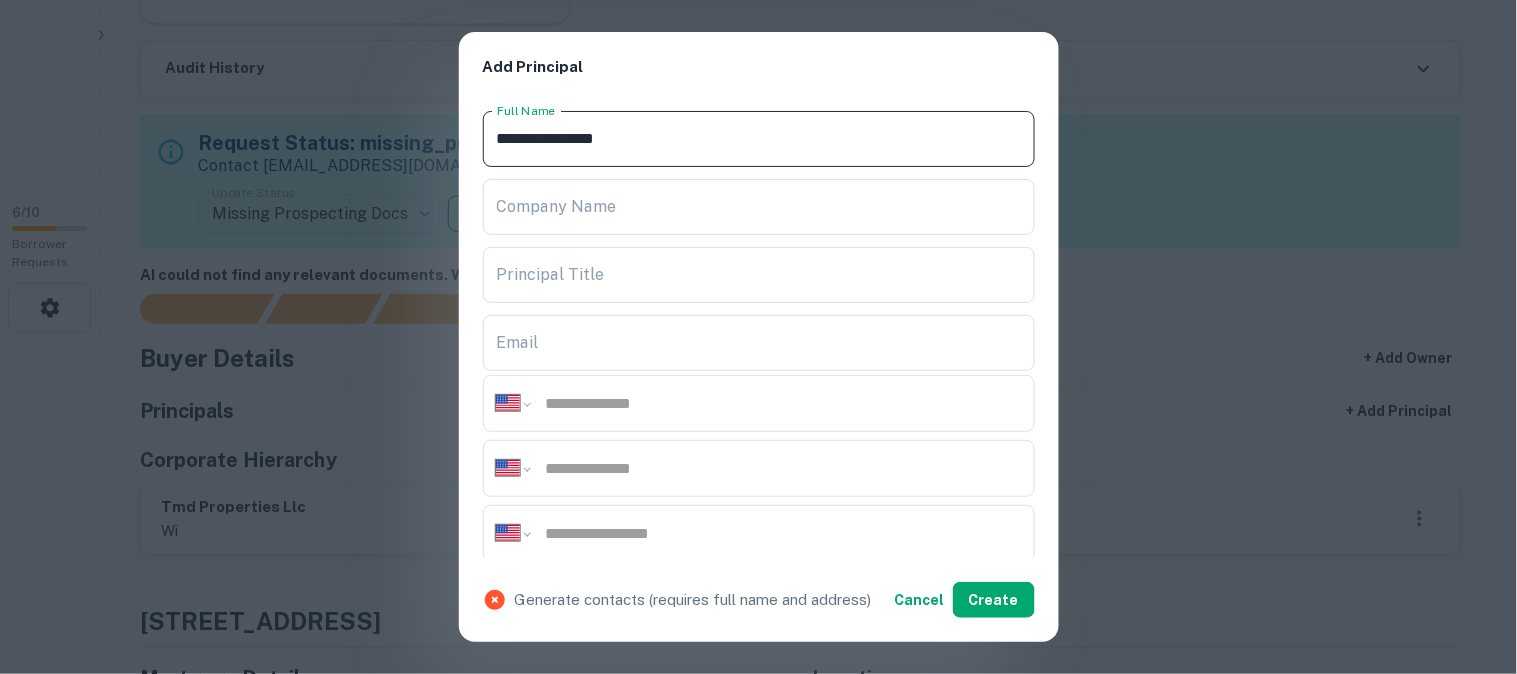 type on "**********" 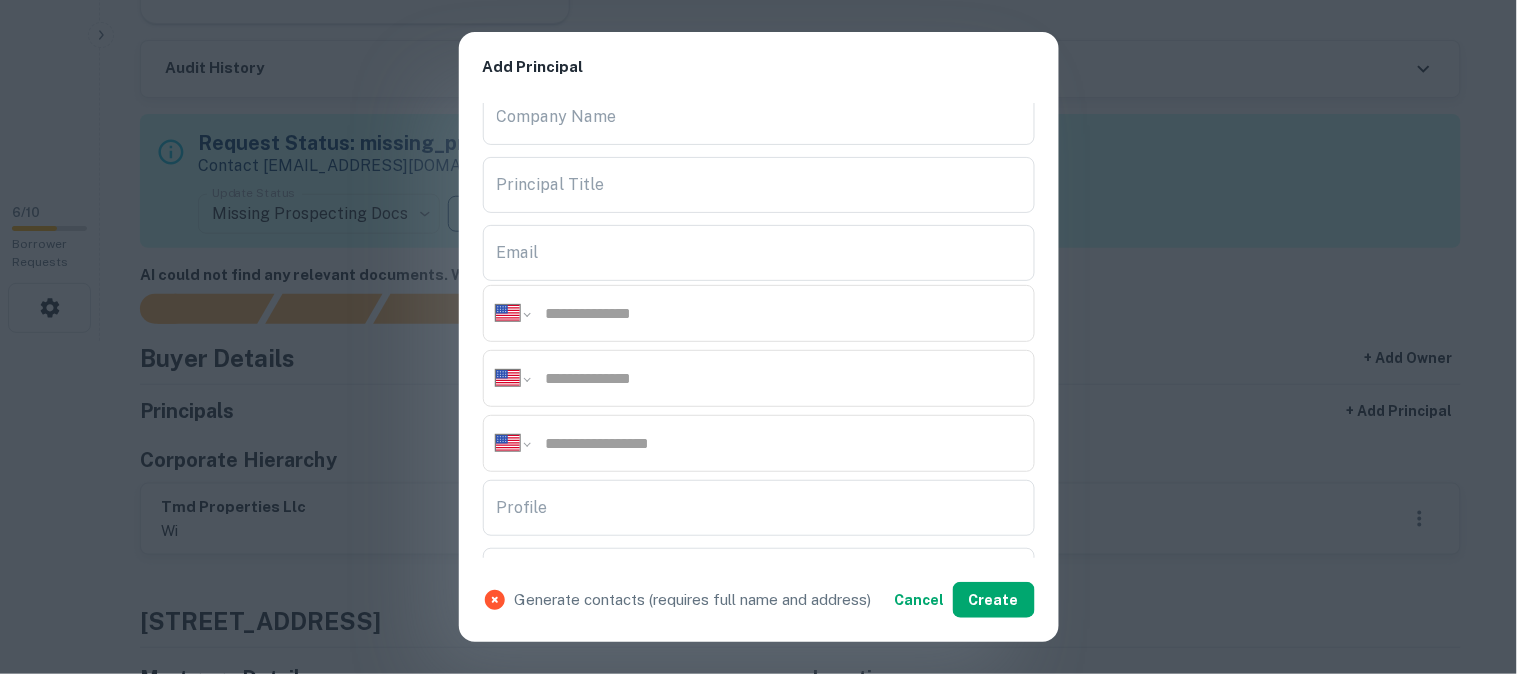 scroll, scrollTop: 222, scrollLeft: 0, axis: vertical 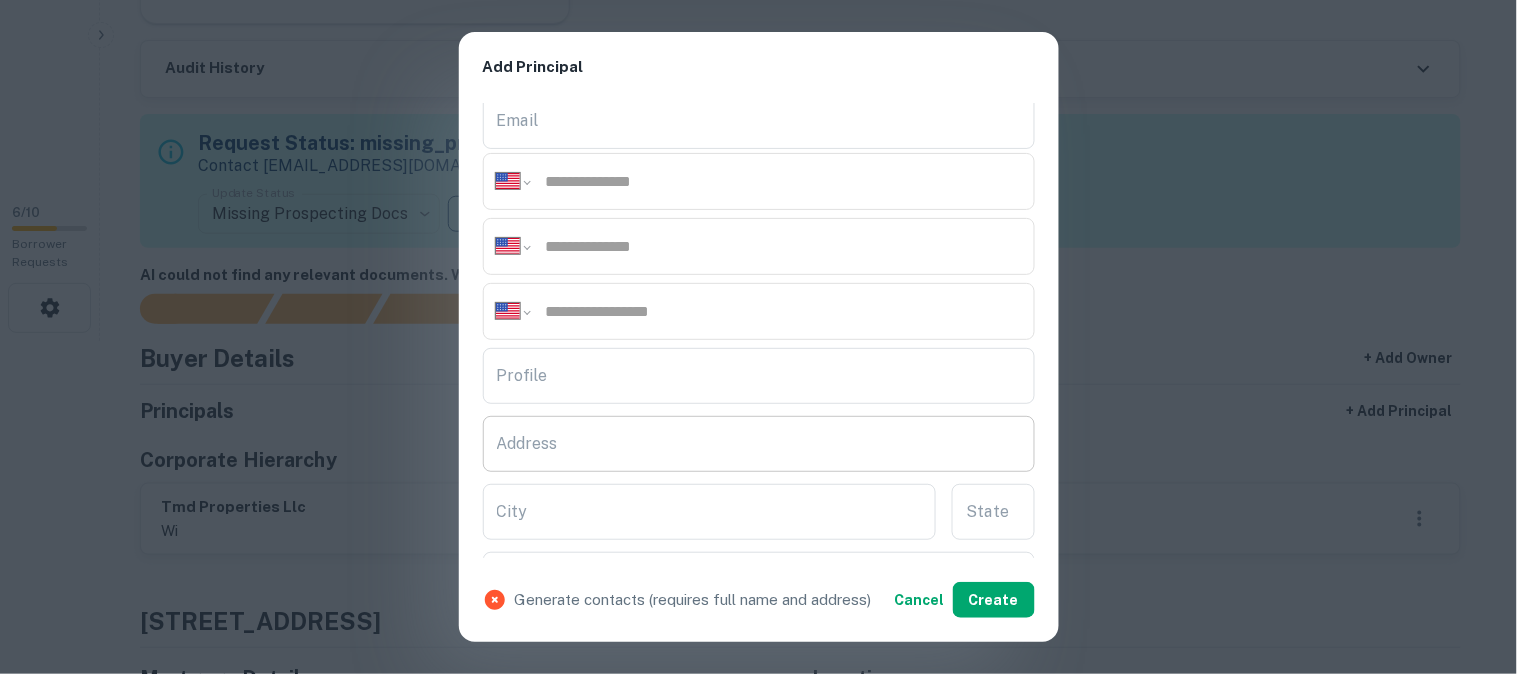click on "Address" at bounding box center [759, 444] 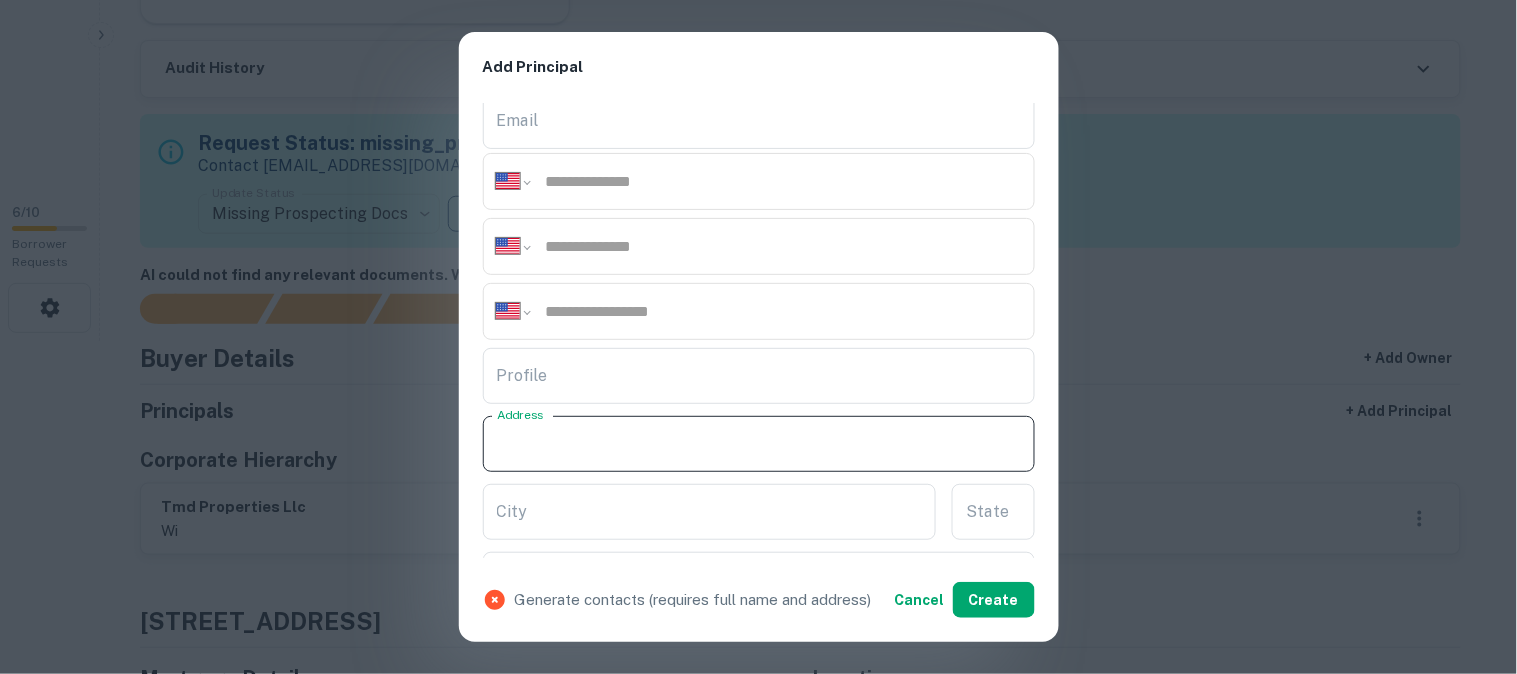 paste on "**********" 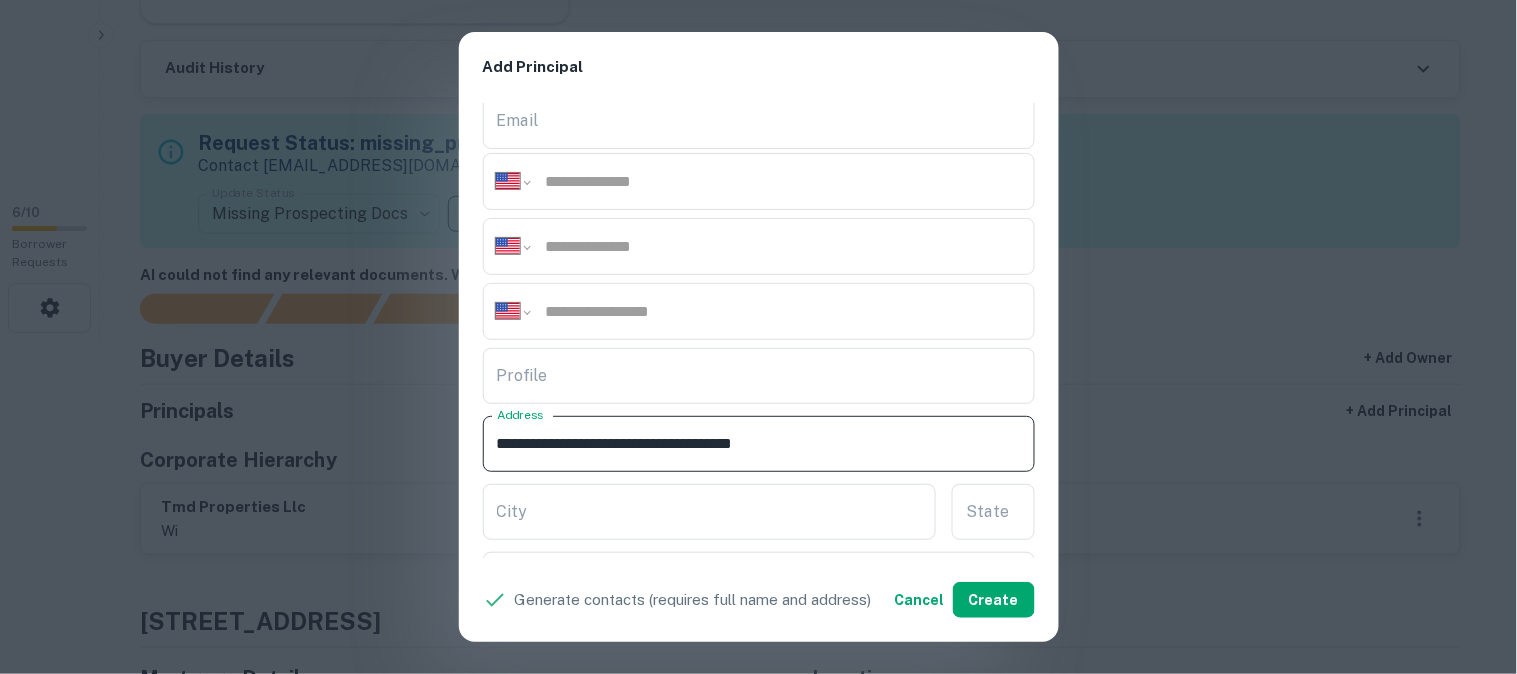 drag, startPoint x: 625, startPoint y: 443, endPoint x: 710, endPoint y: 466, distance: 88.0568 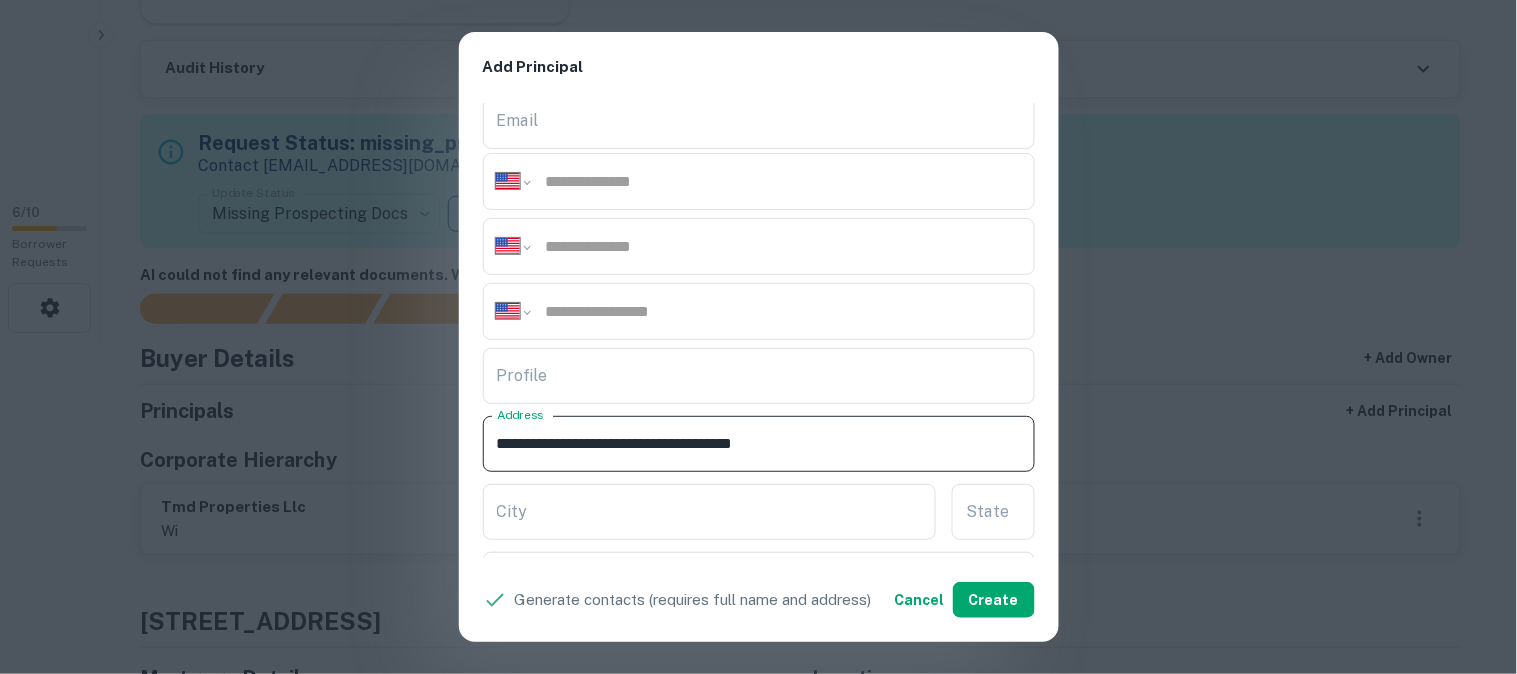 click on "**********" at bounding box center (759, 444) 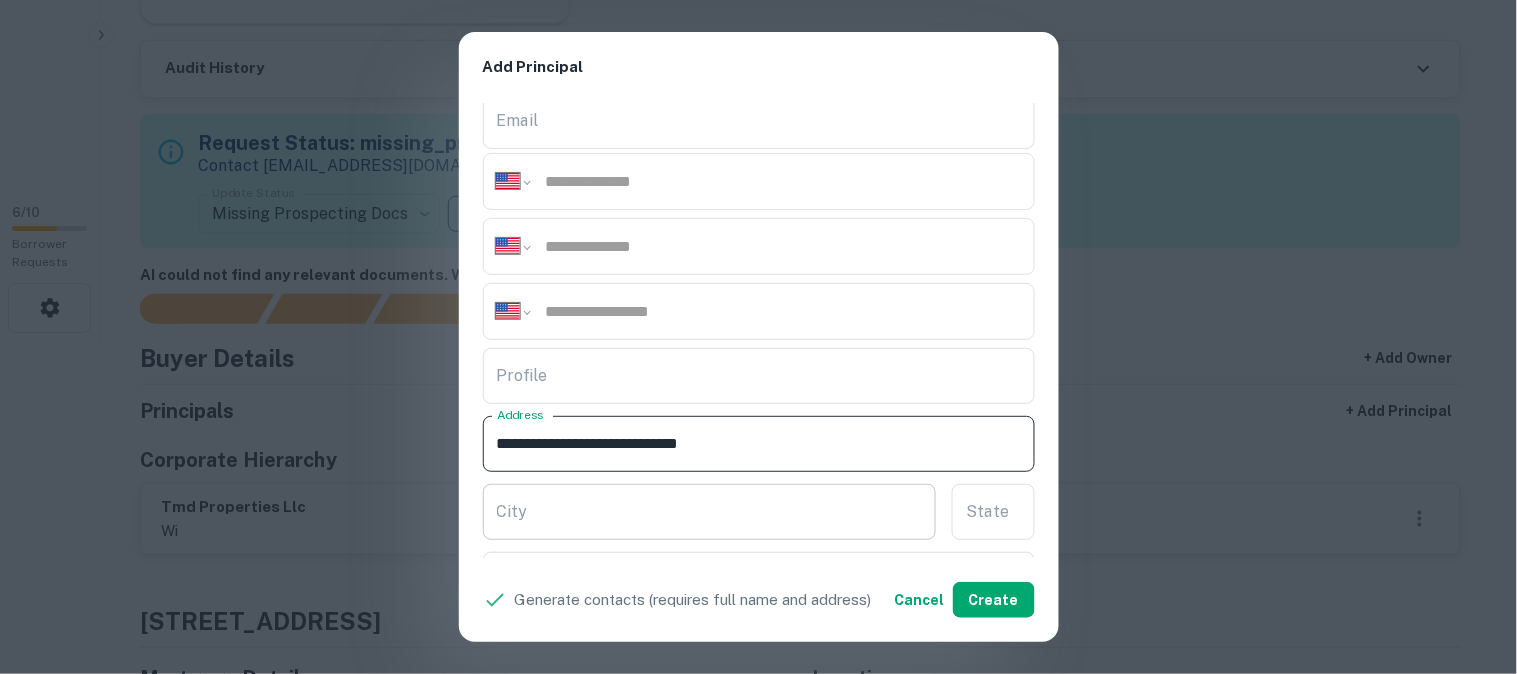 type on "**********" 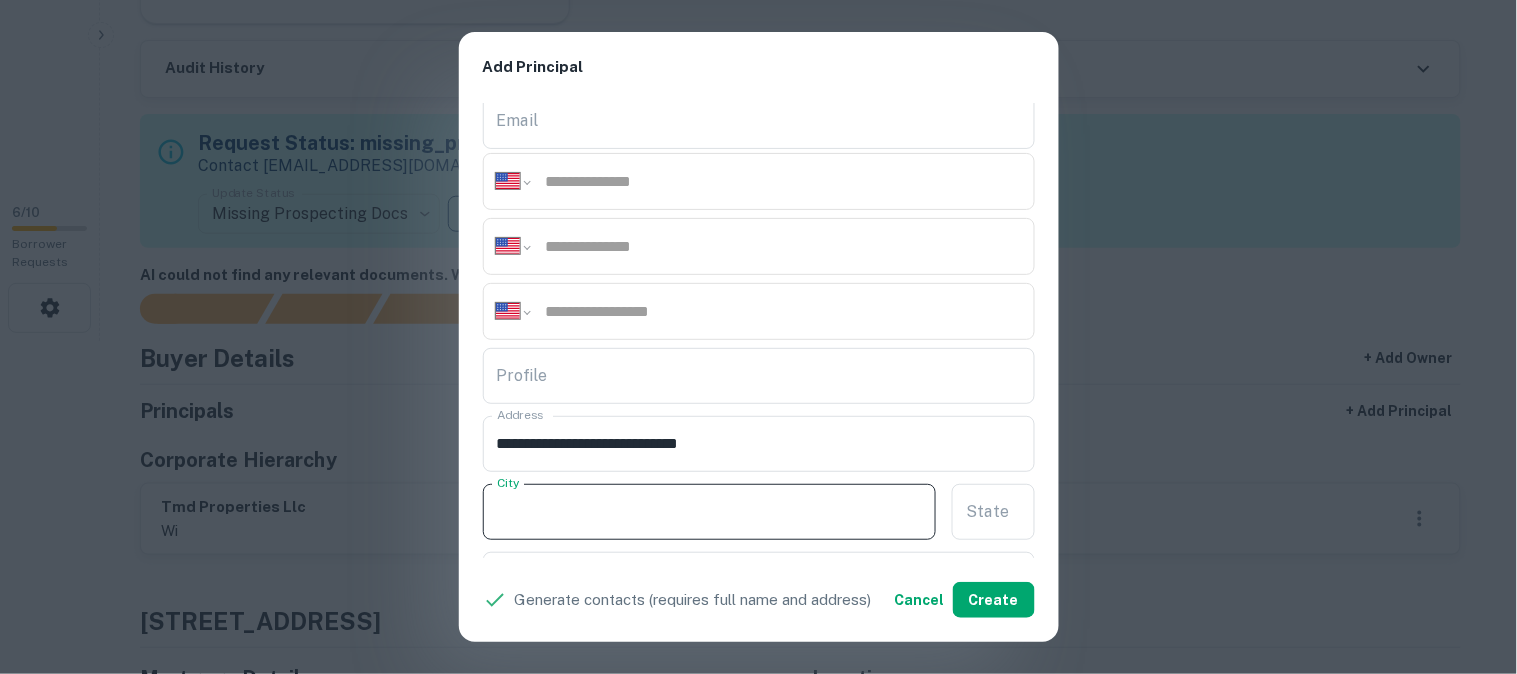 paste on "*********" 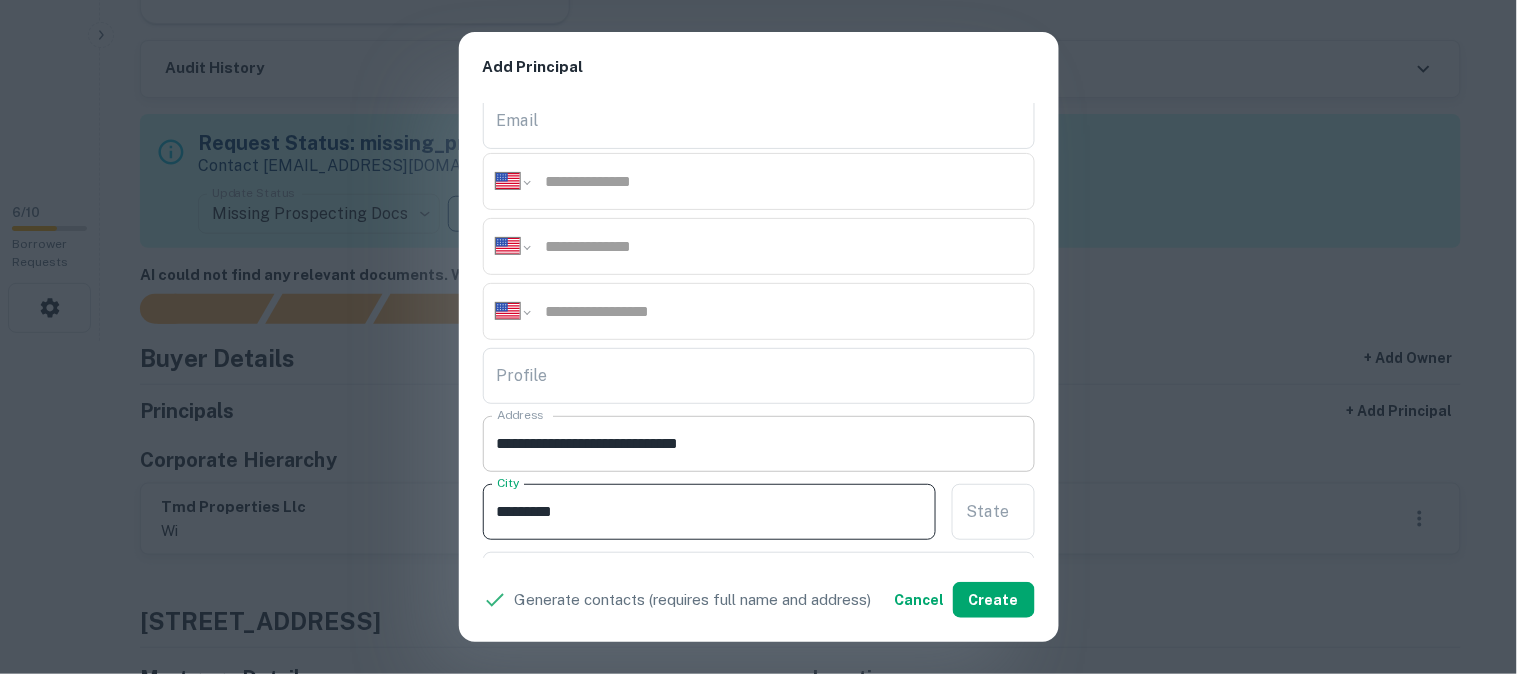 type on "*********" 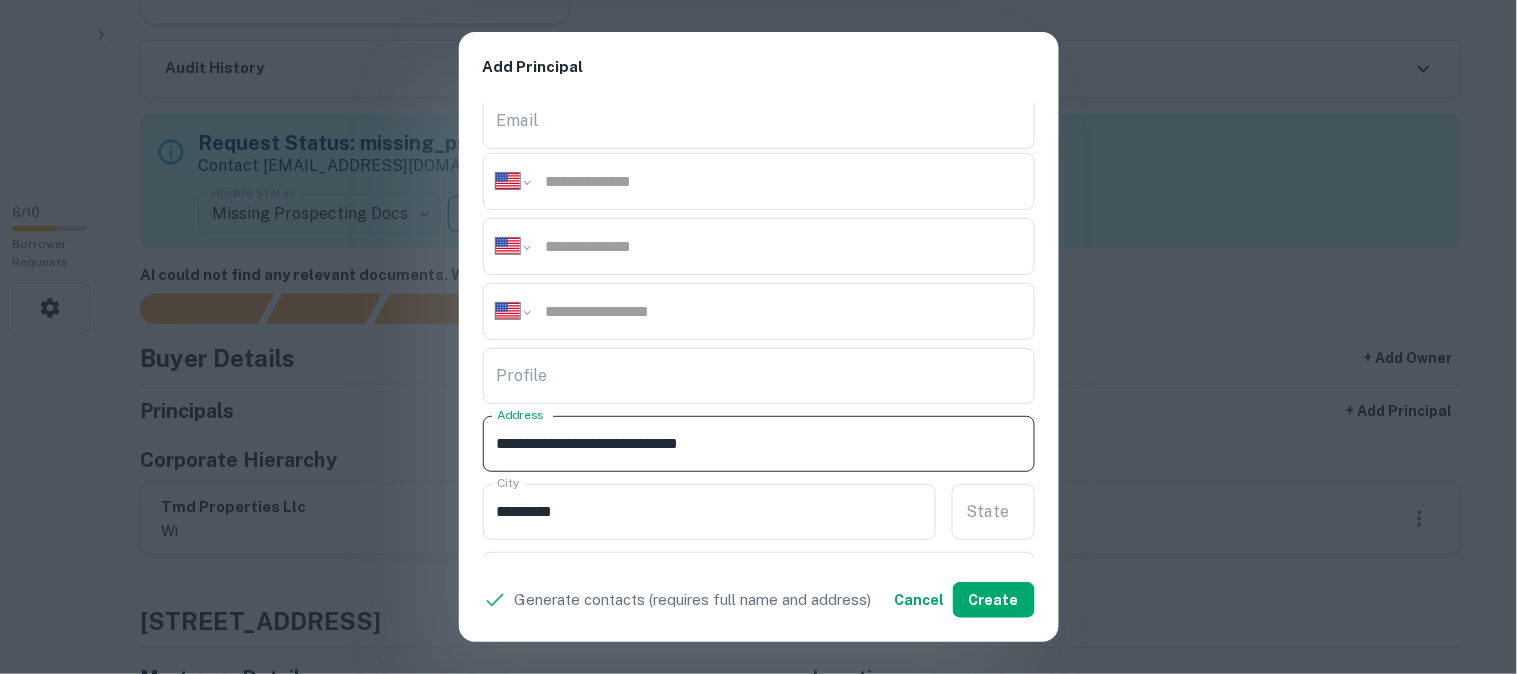 drag, startPoint x: 634, startPoint y: 441, endPoint x: 662, endPoint y: 458, distance: 32.75668 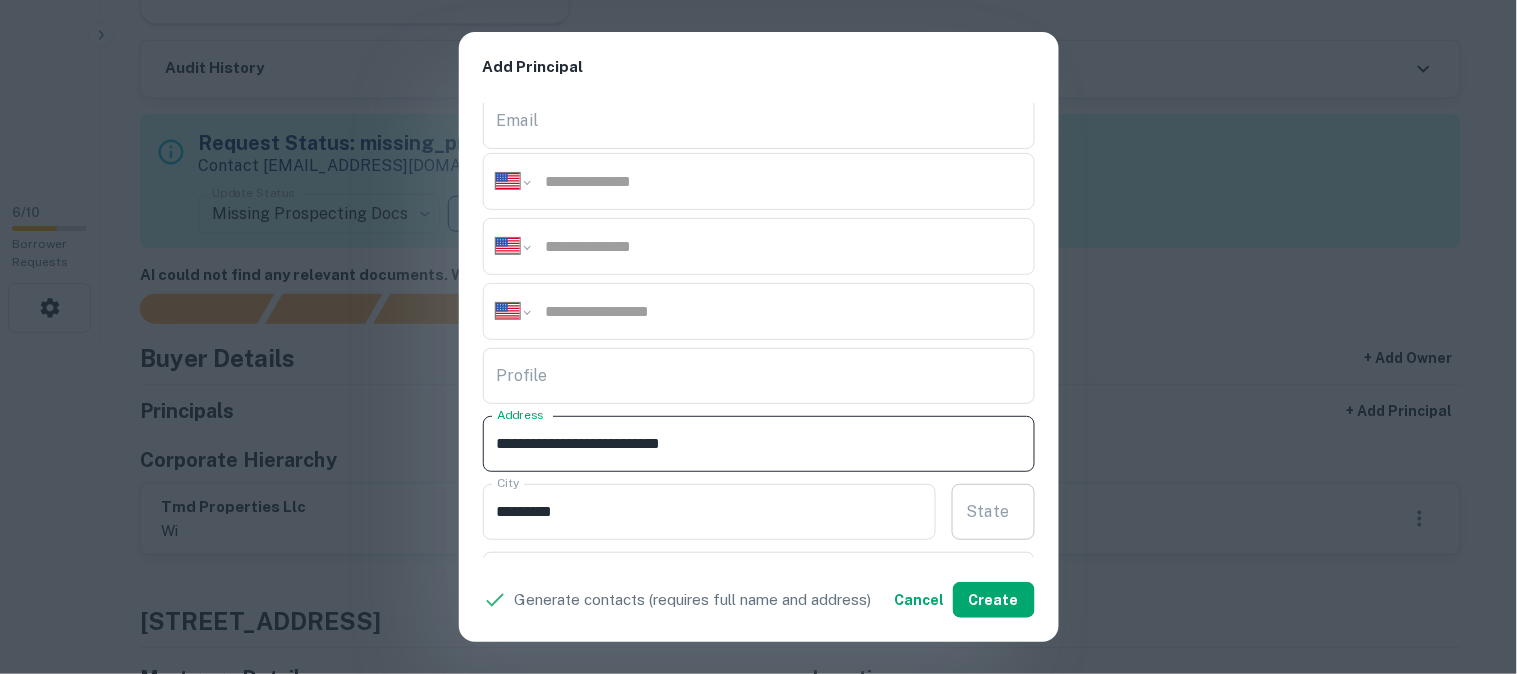 type on "**********" 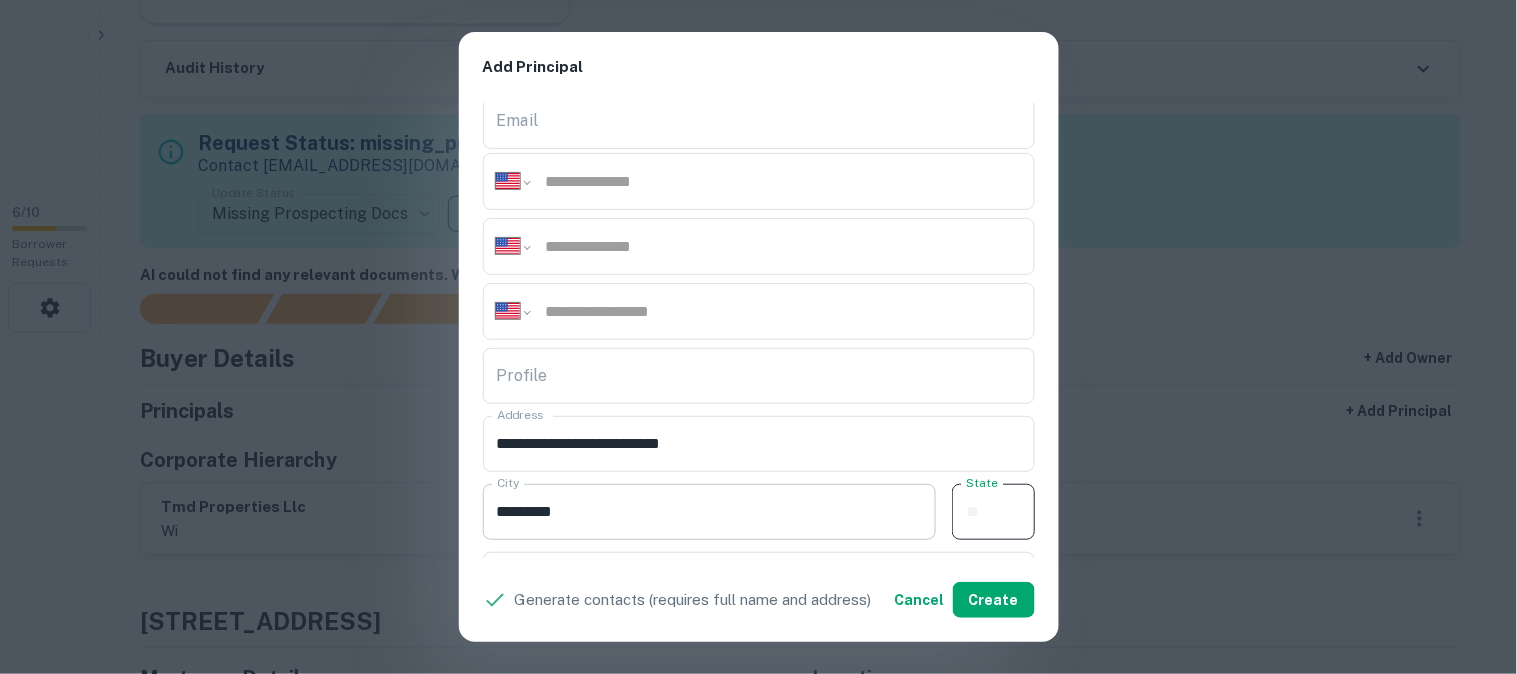 paste on "**" 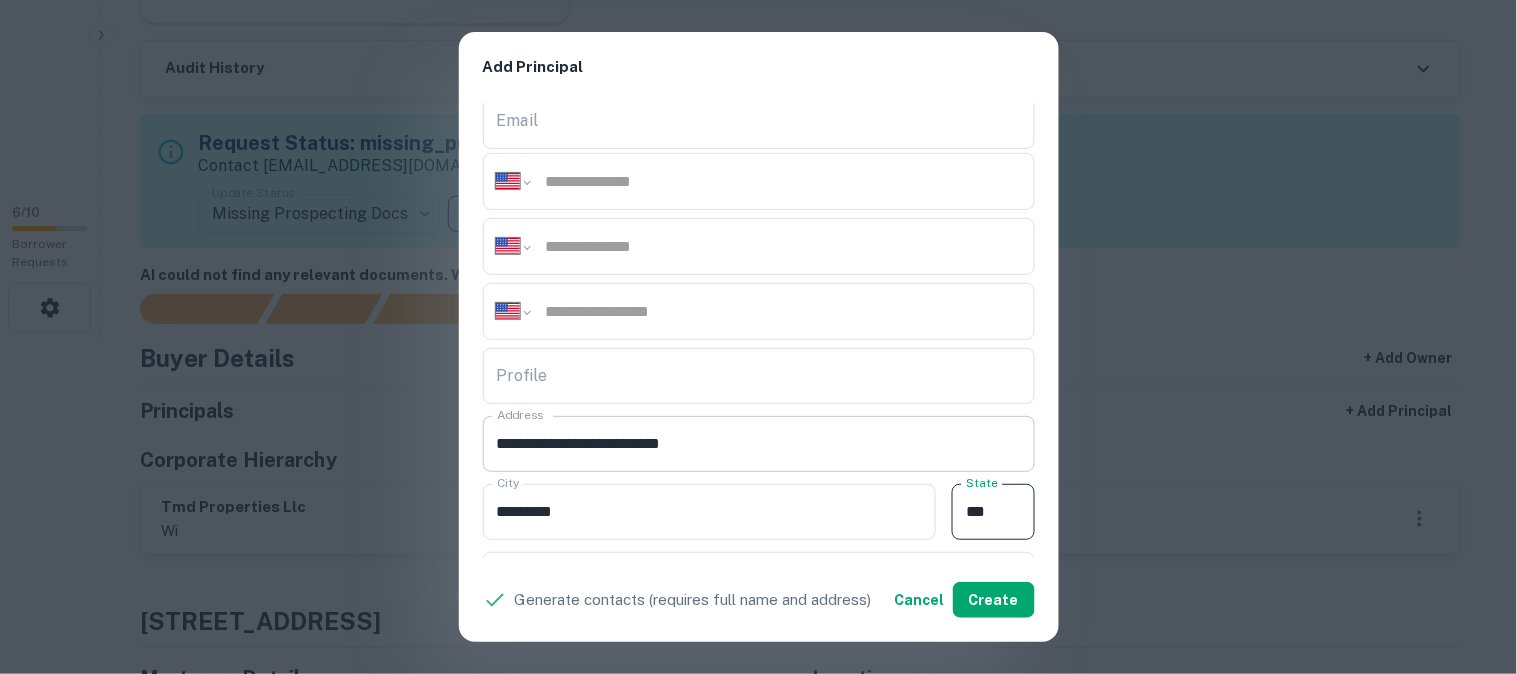type on "**" 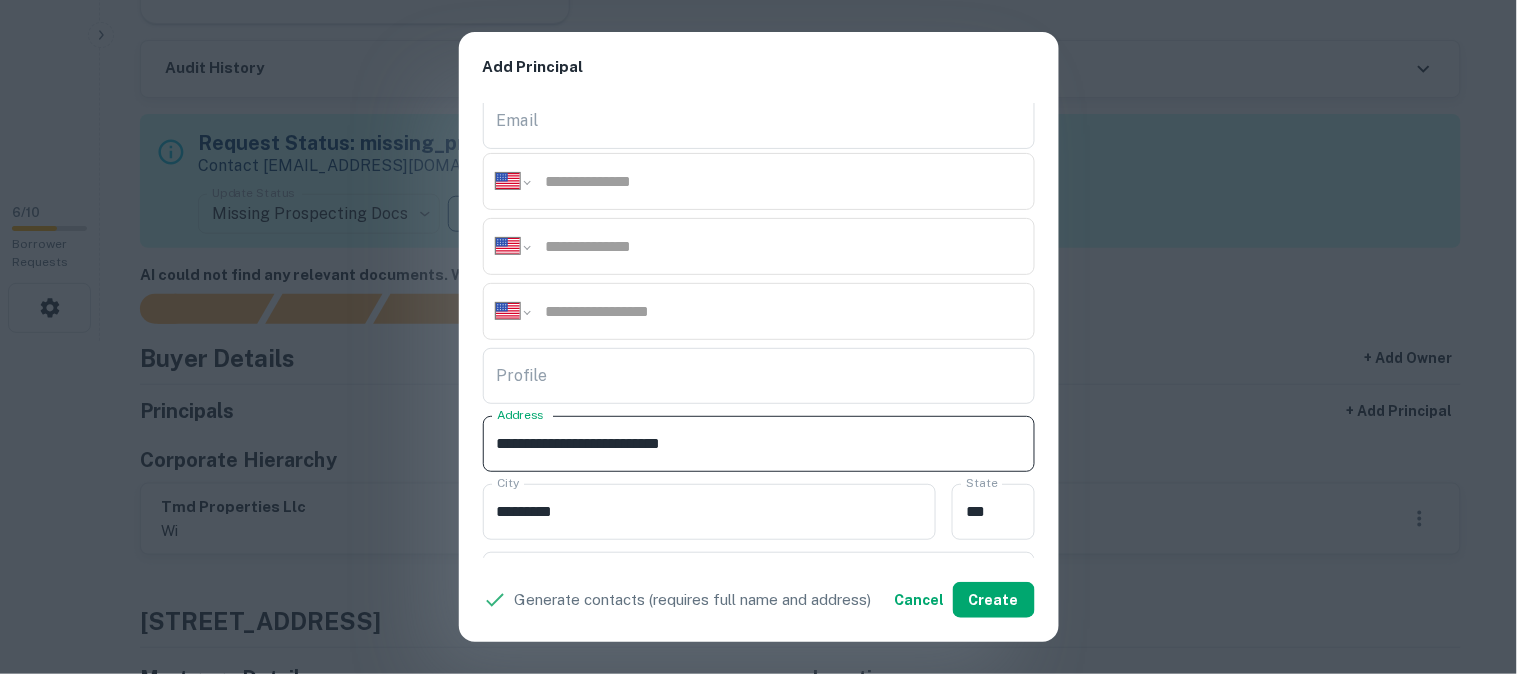 drag, startPoint x: 631, startPoint y: 444, endPoint x: 777, endPoint y: 471, distance: 148.47559 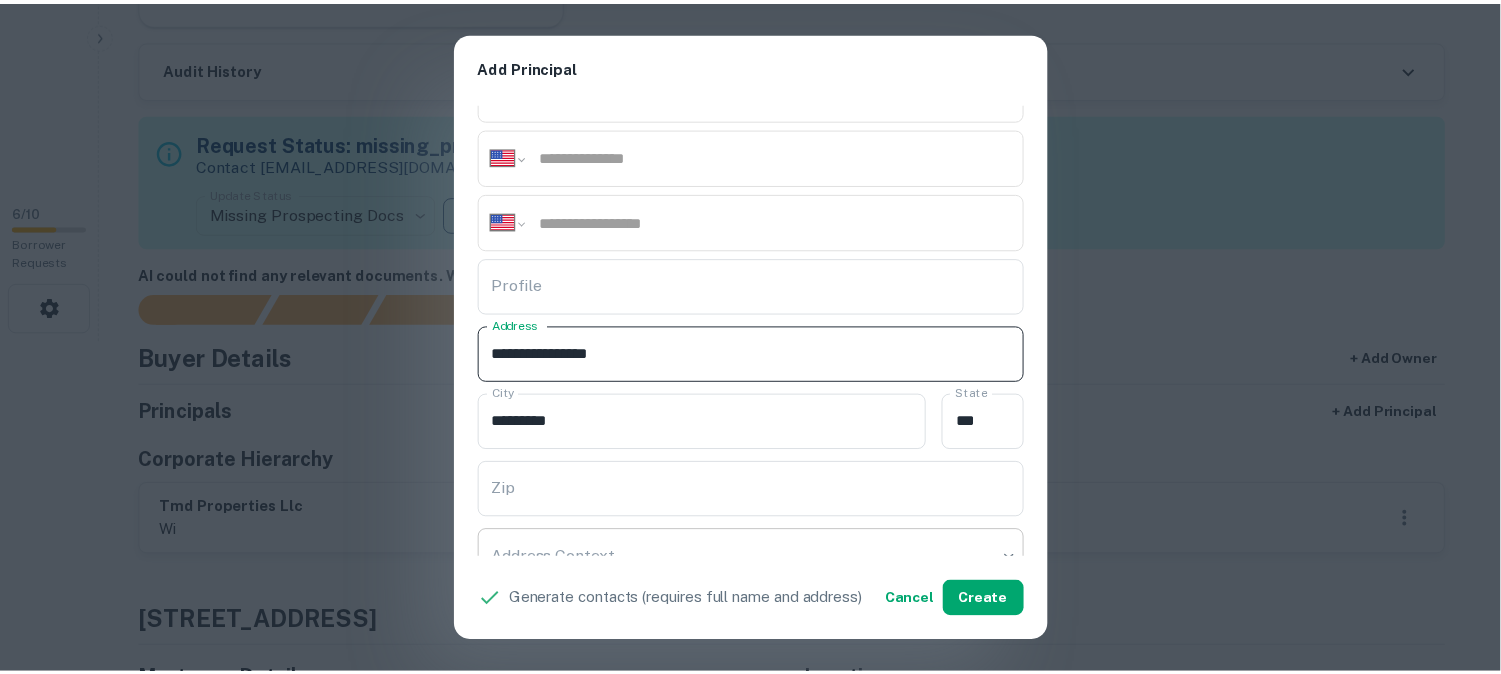 scroll, scrollTop: 444, scrollLeft: 0, axis: vertical 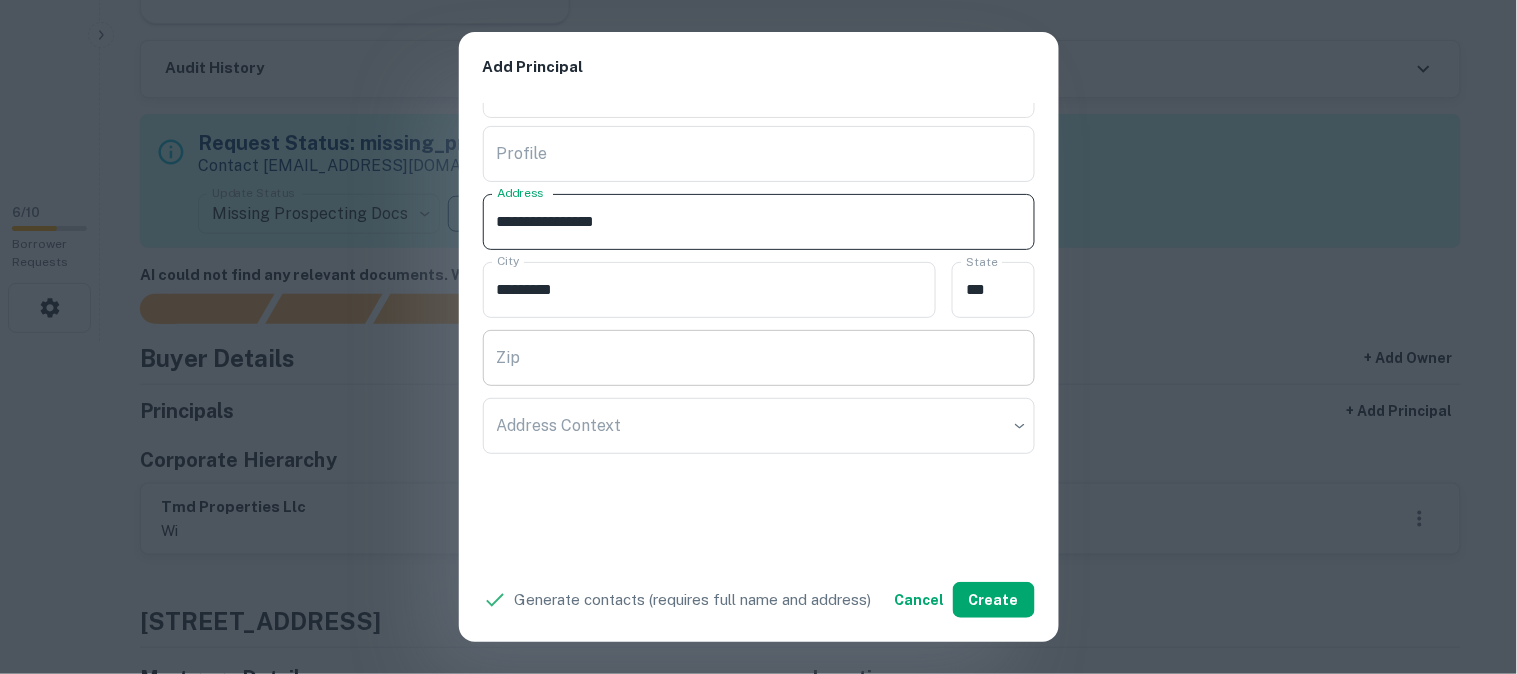 type on "**********" 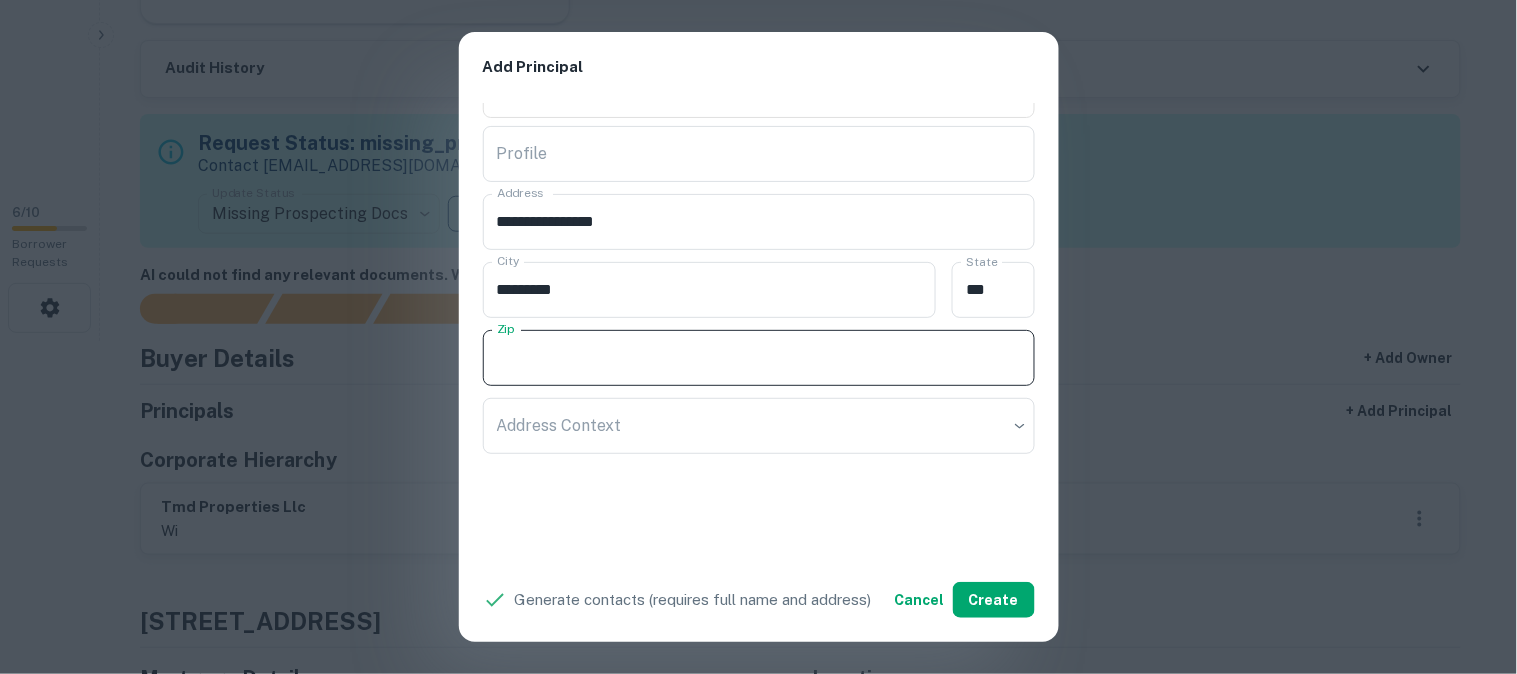 click on "Zip" at bounding box center (759, 358) 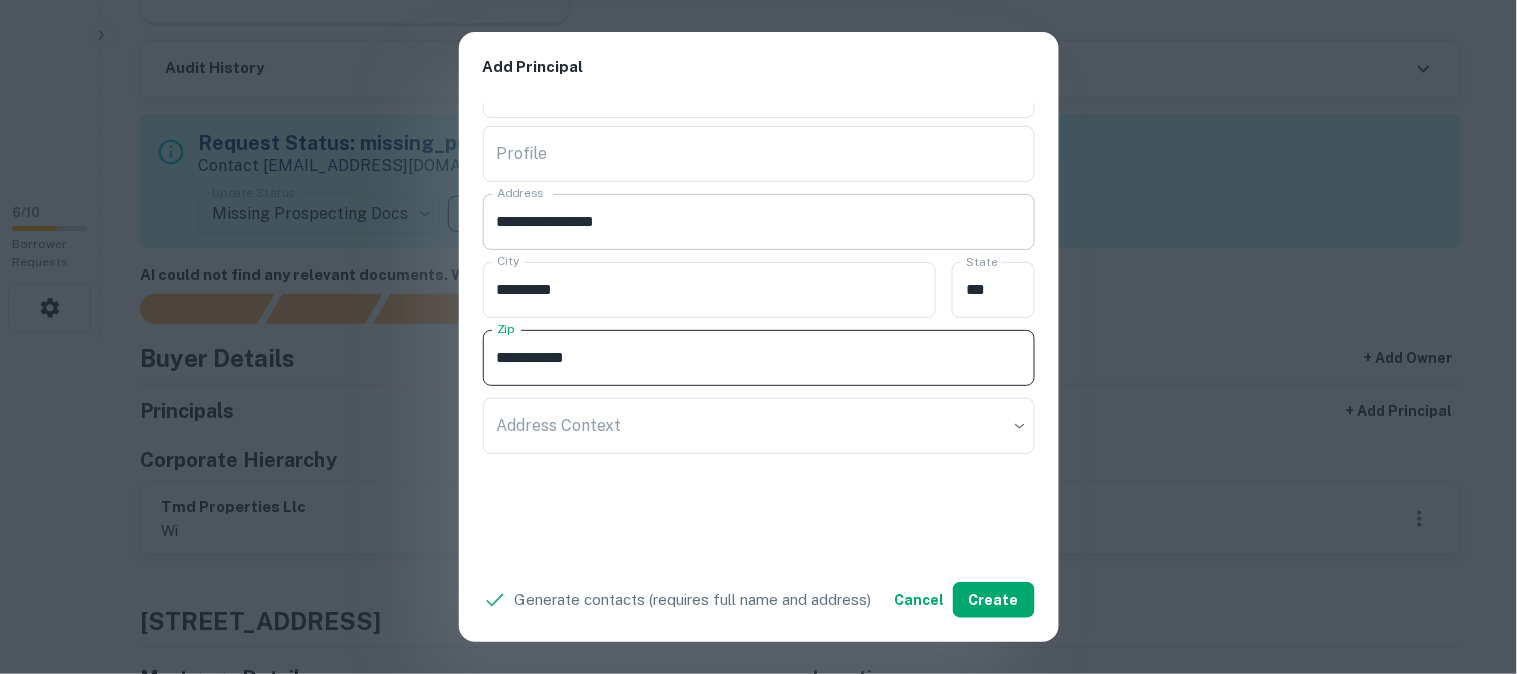 type on "**********" 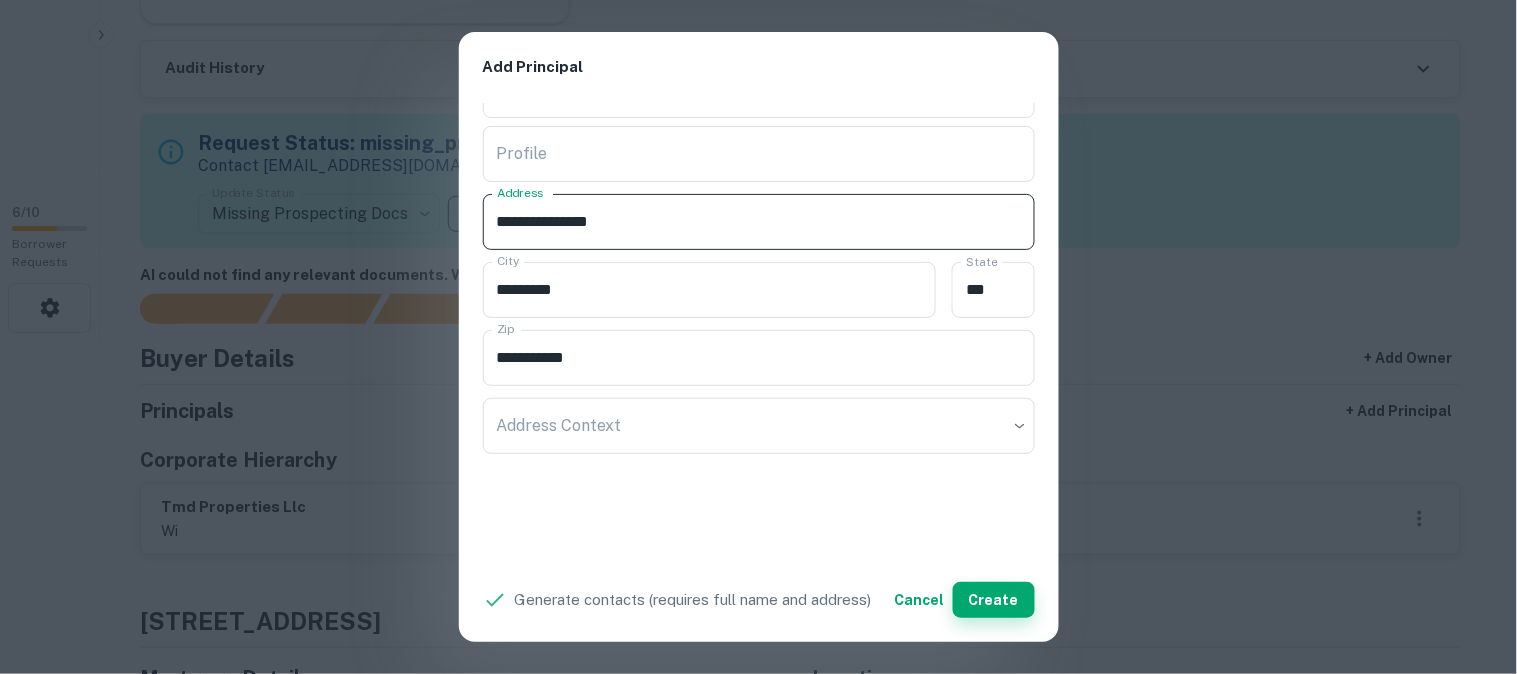 type on "**********" 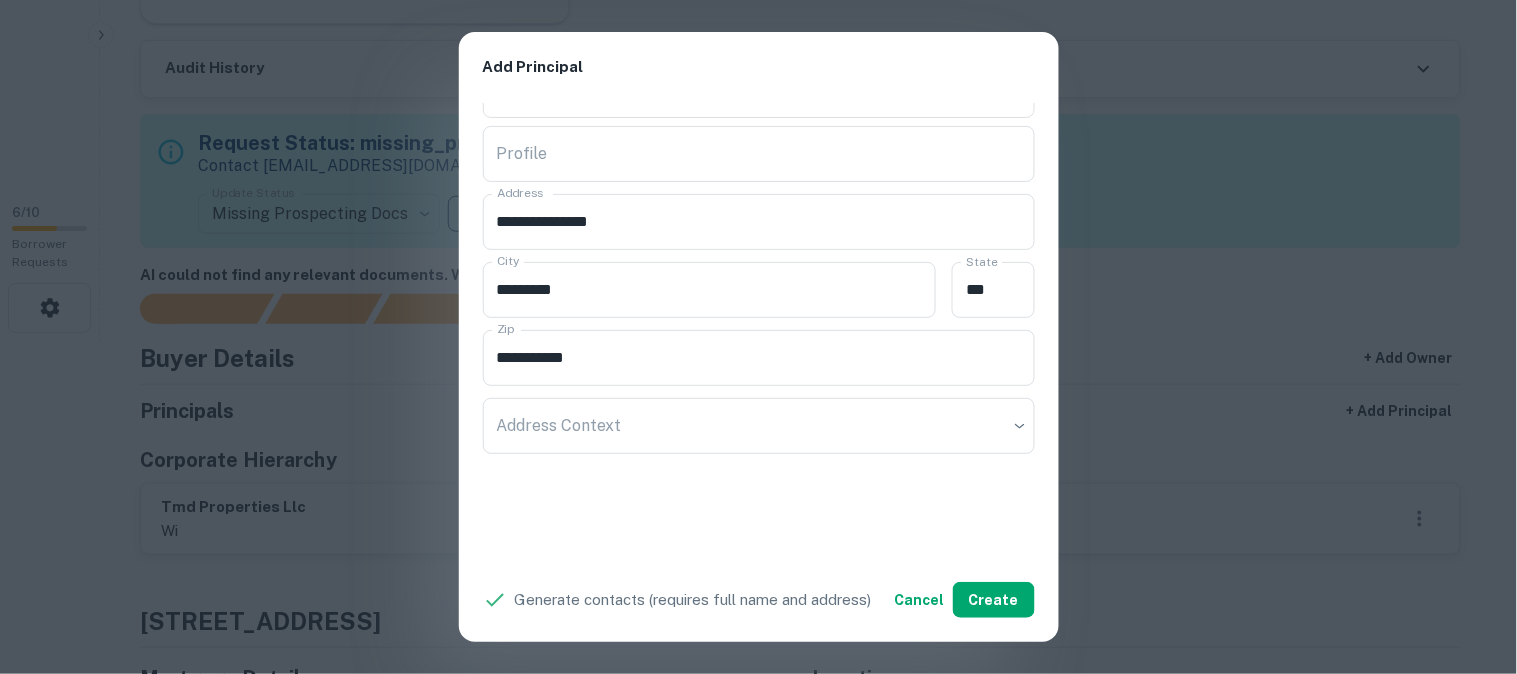 click on "**********" at bounding box center (758, 337) 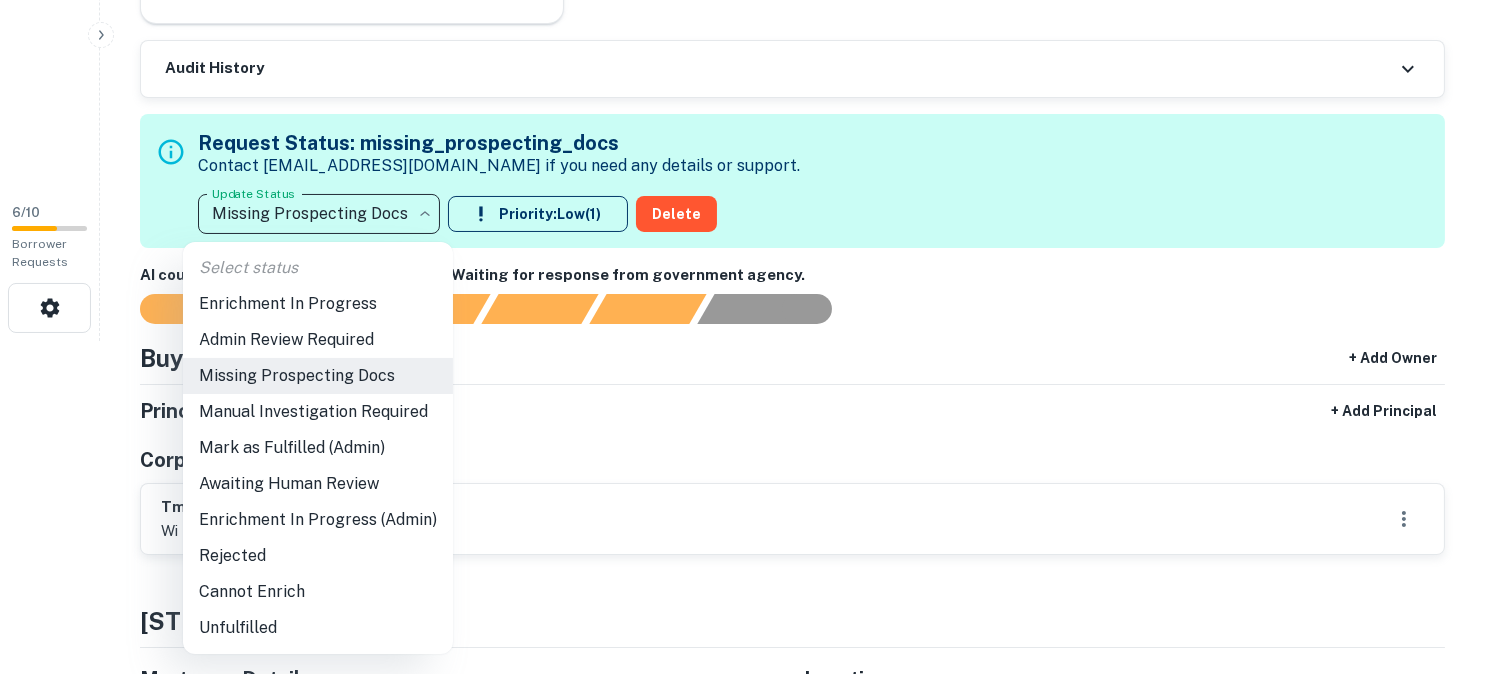 click on "**********" at bounding box center [750, 4] 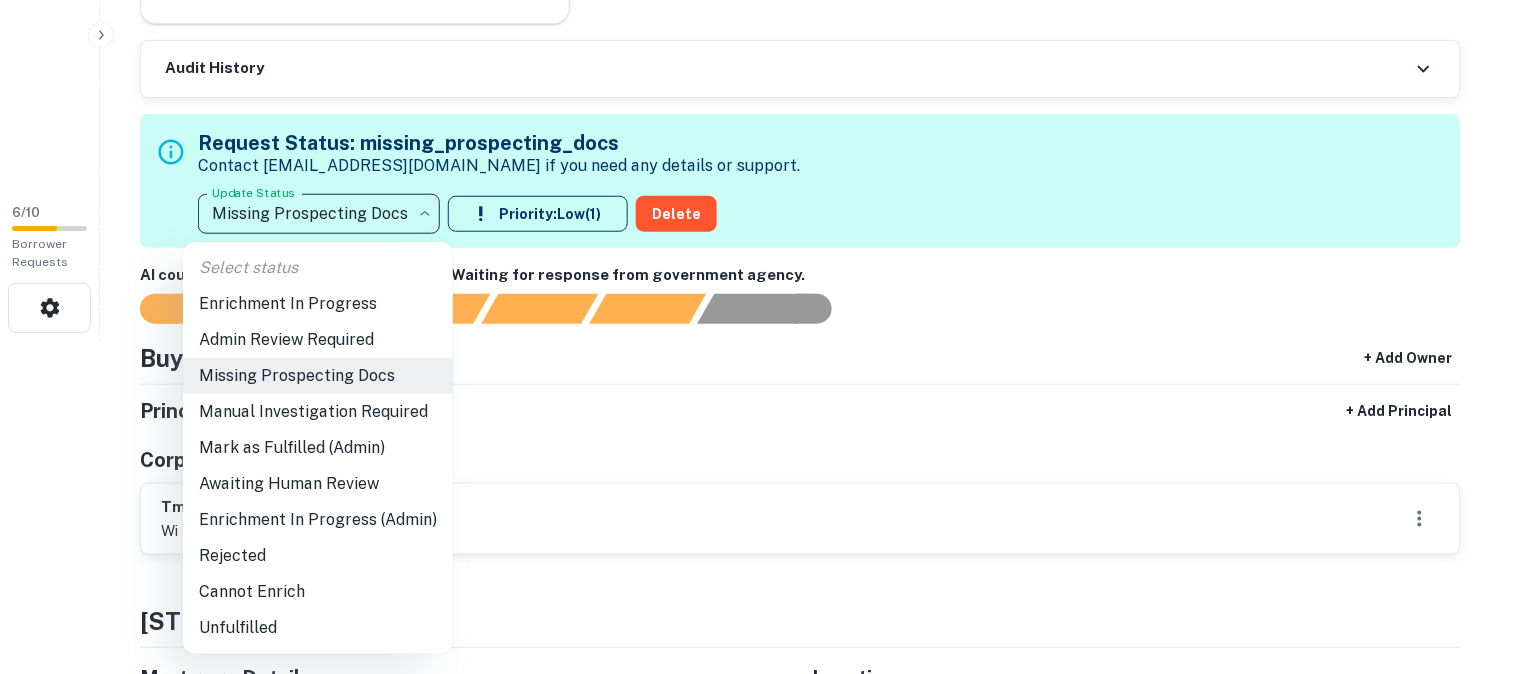 click on "Awaiting Human Review" at bounding box center (318, 484) 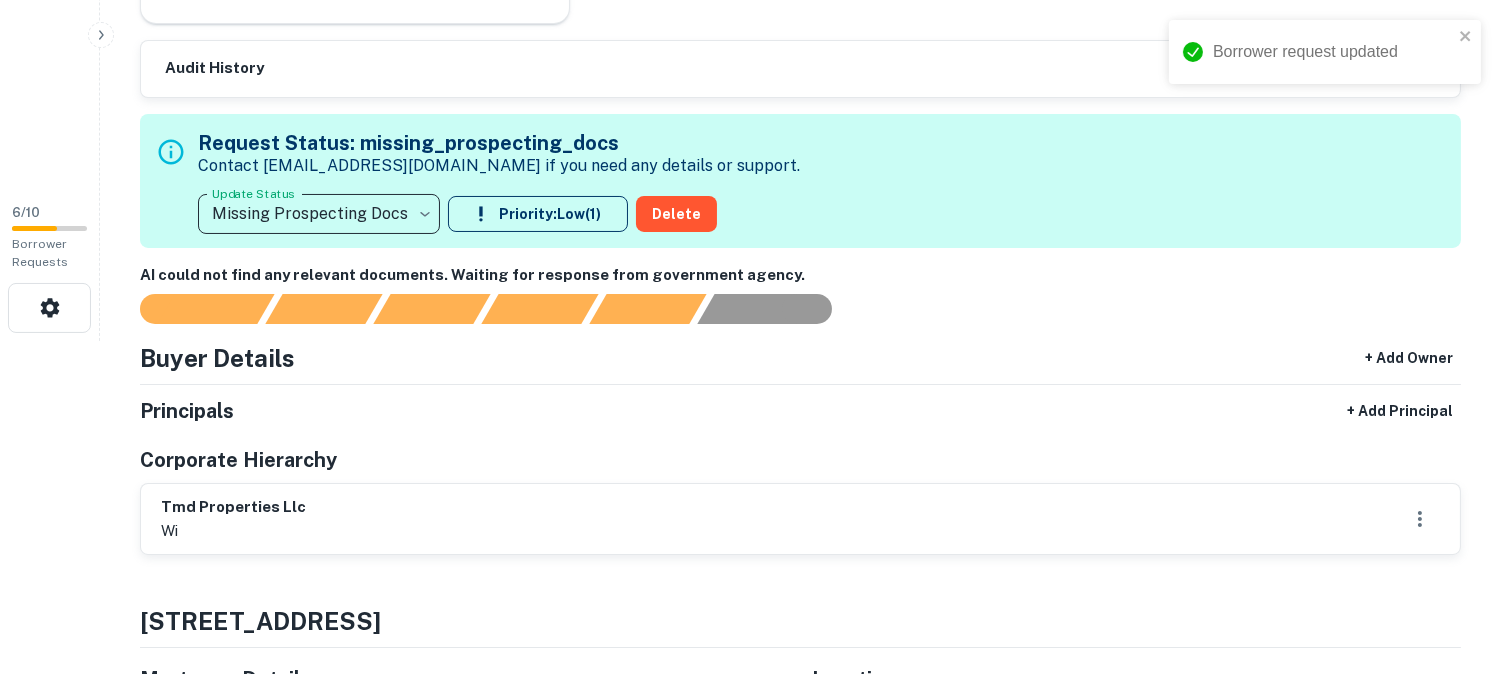 type on "**********" 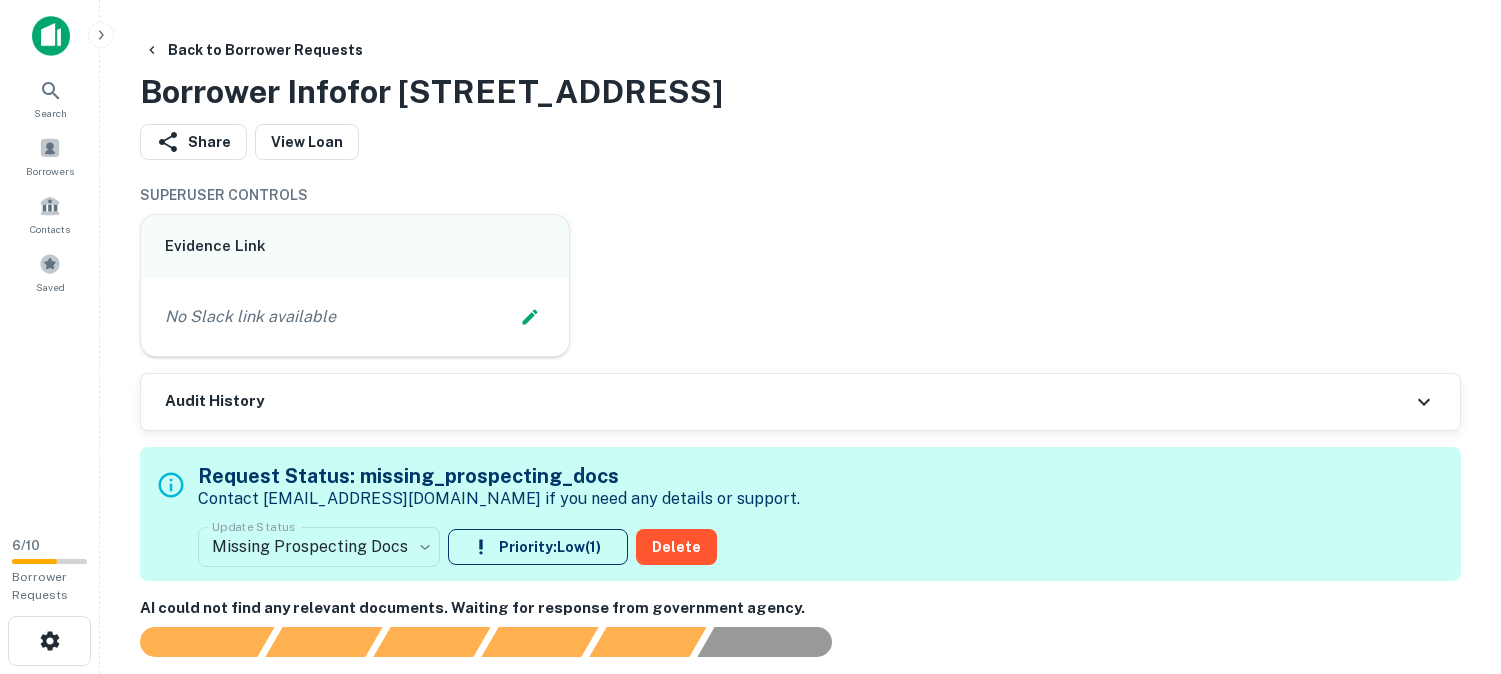 scroll, scrollTop: 0, scrollLeft: 0, axis: both 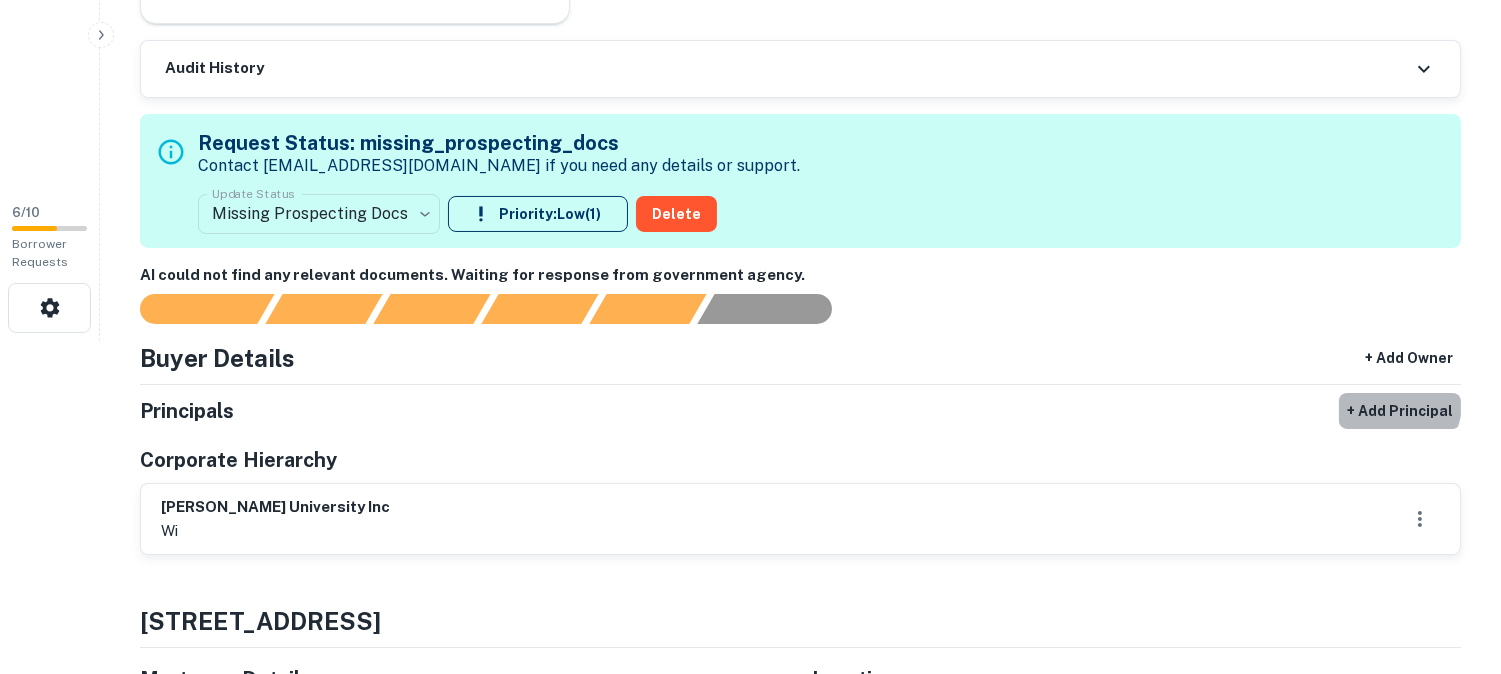click on "+ Add Principal" at bounding box center [1400, 411] 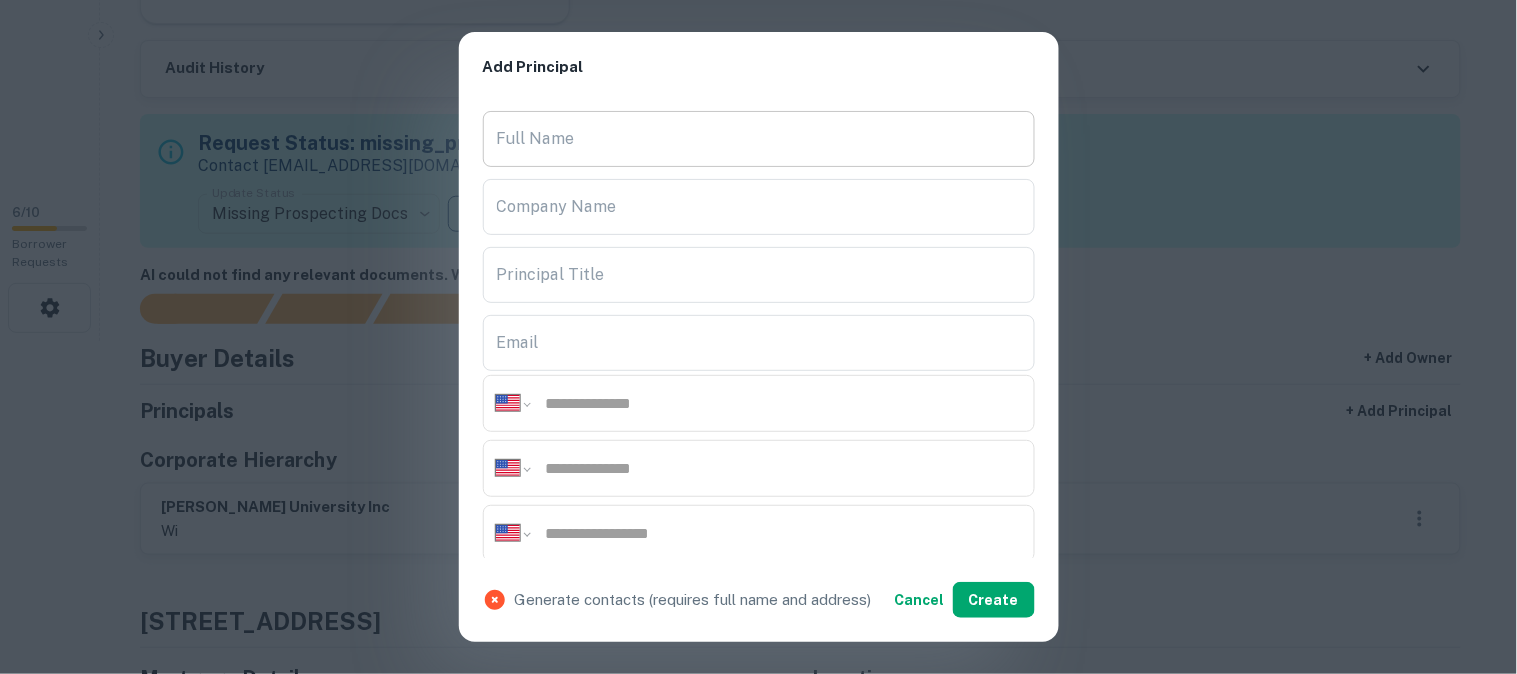 click on "Full Name" at bounding box center [759, 139] 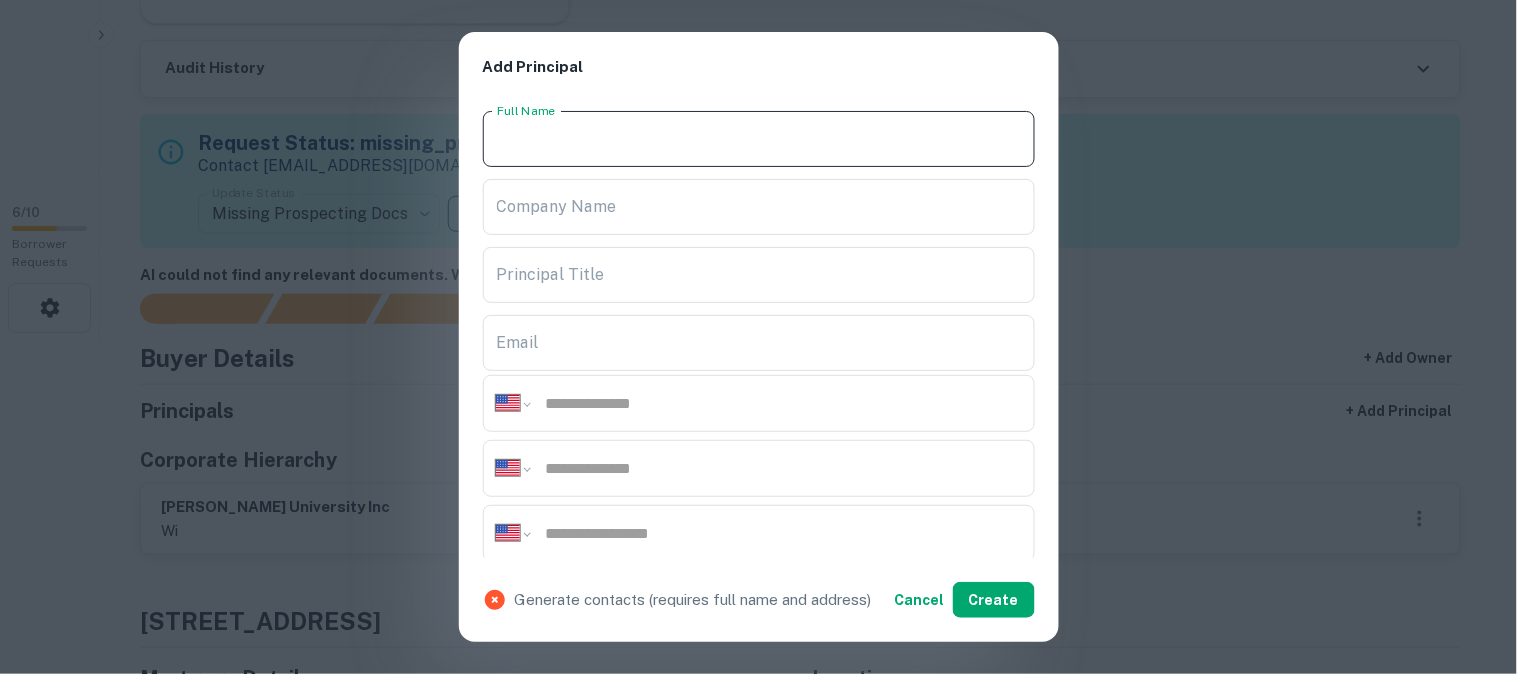 paste on "**********" 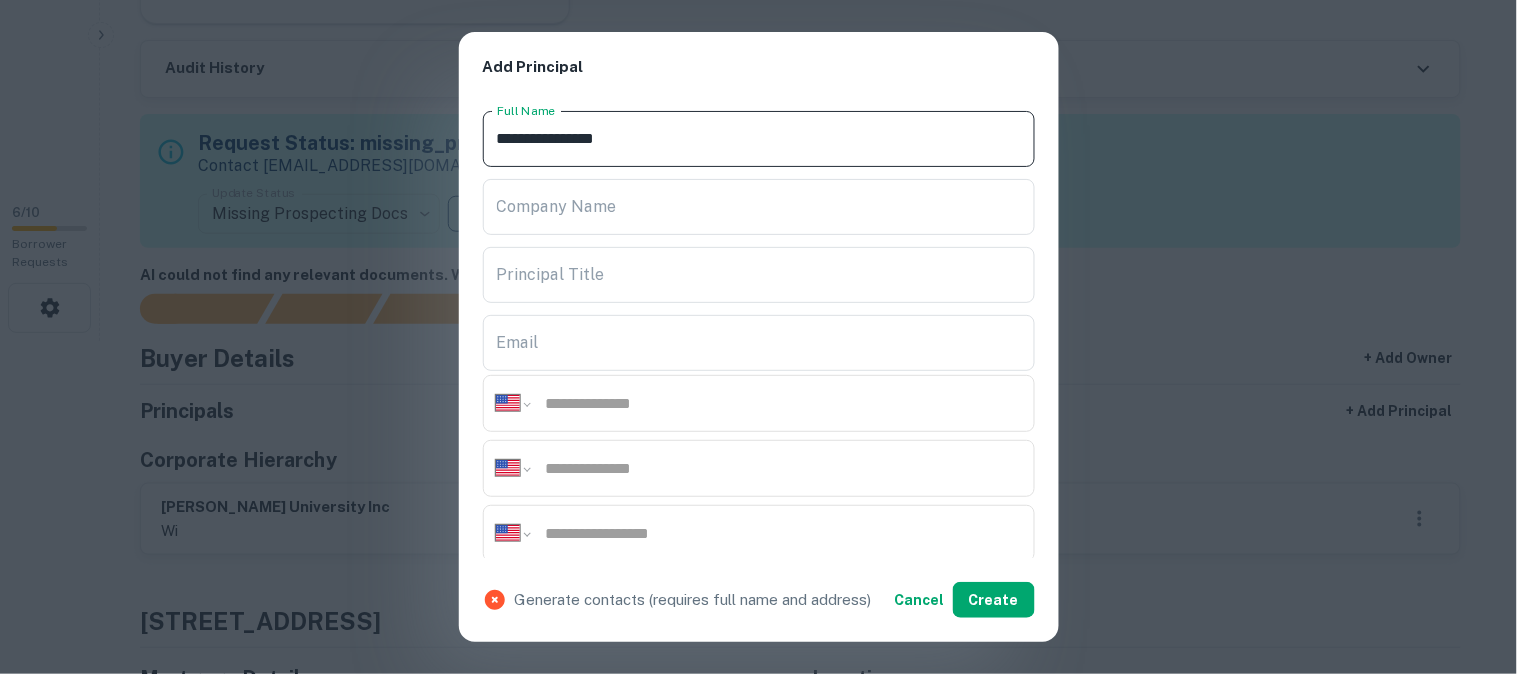 type on "**********" 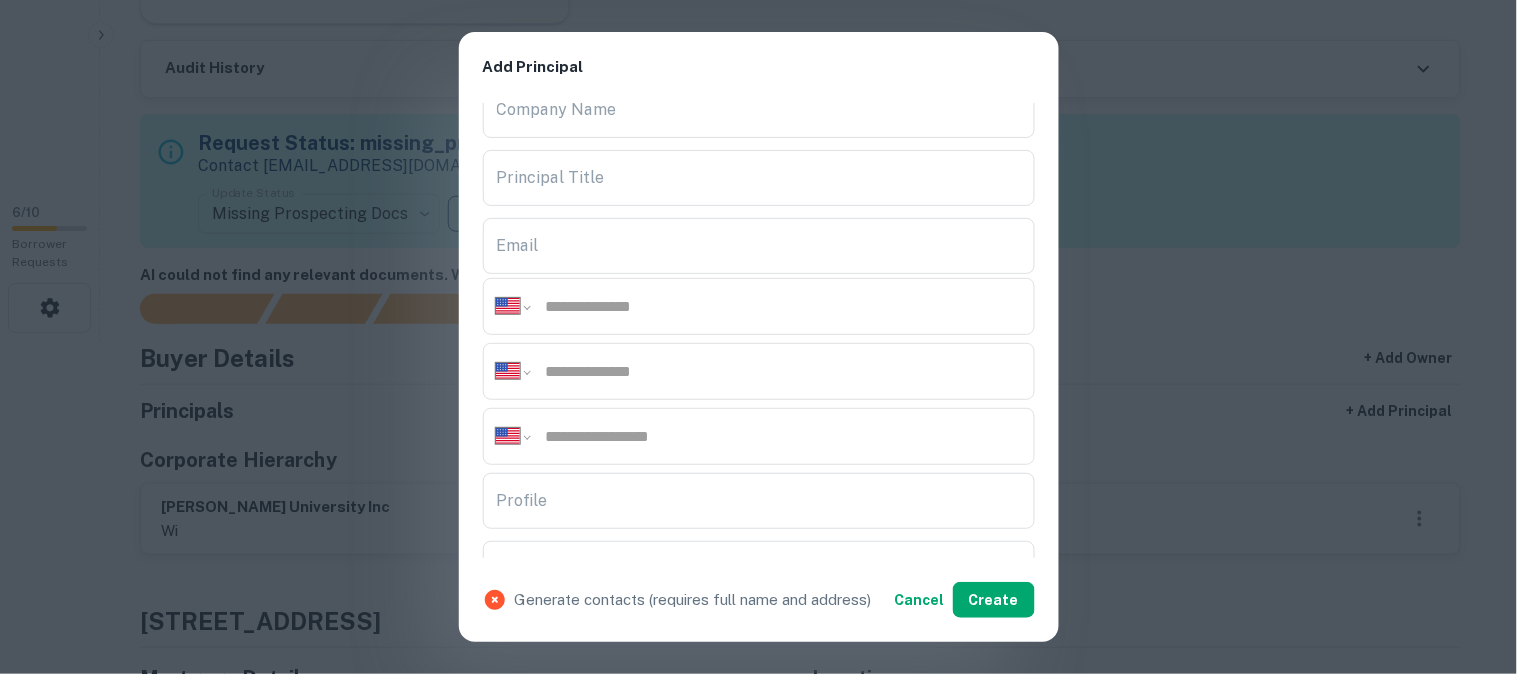 scroll, scrollTop: 222, scrollLeft: 0, axis: vertical 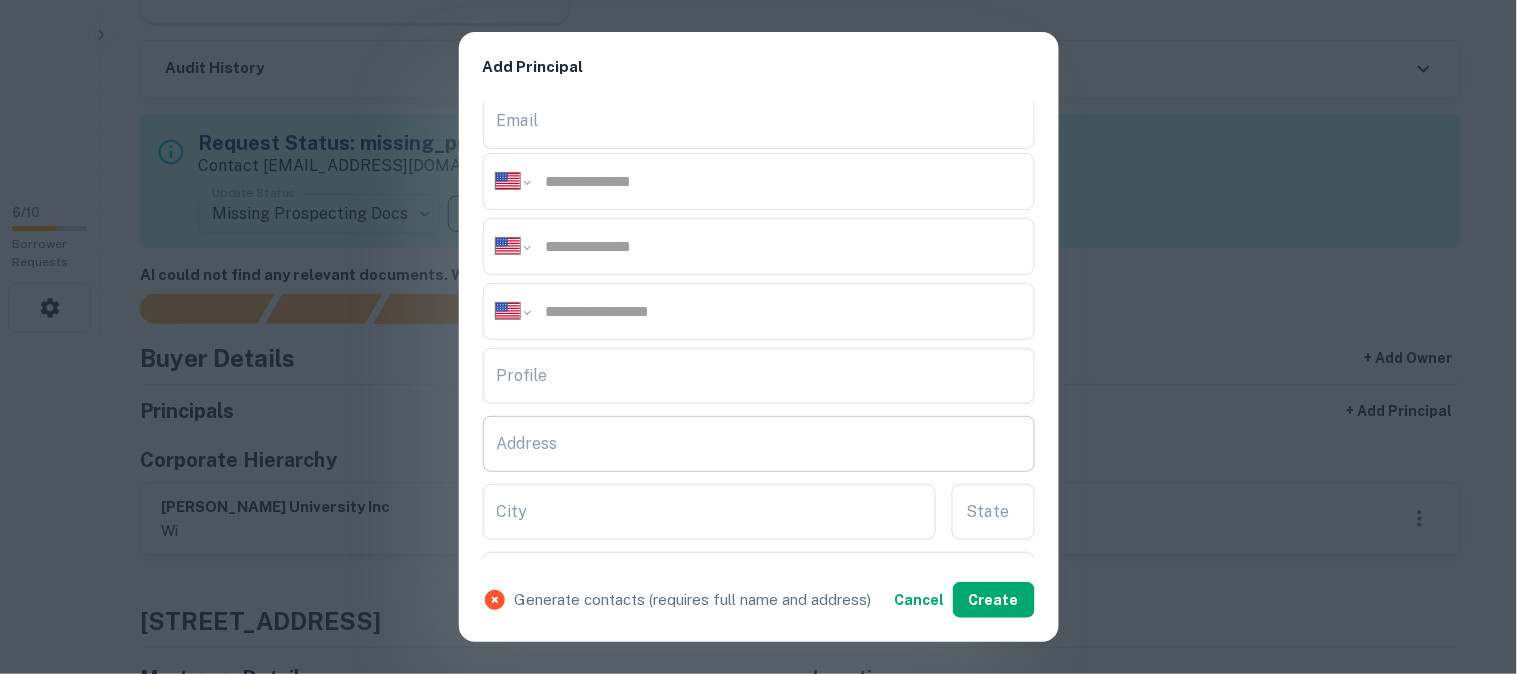click on "Address" at bounding box center (759, 444) 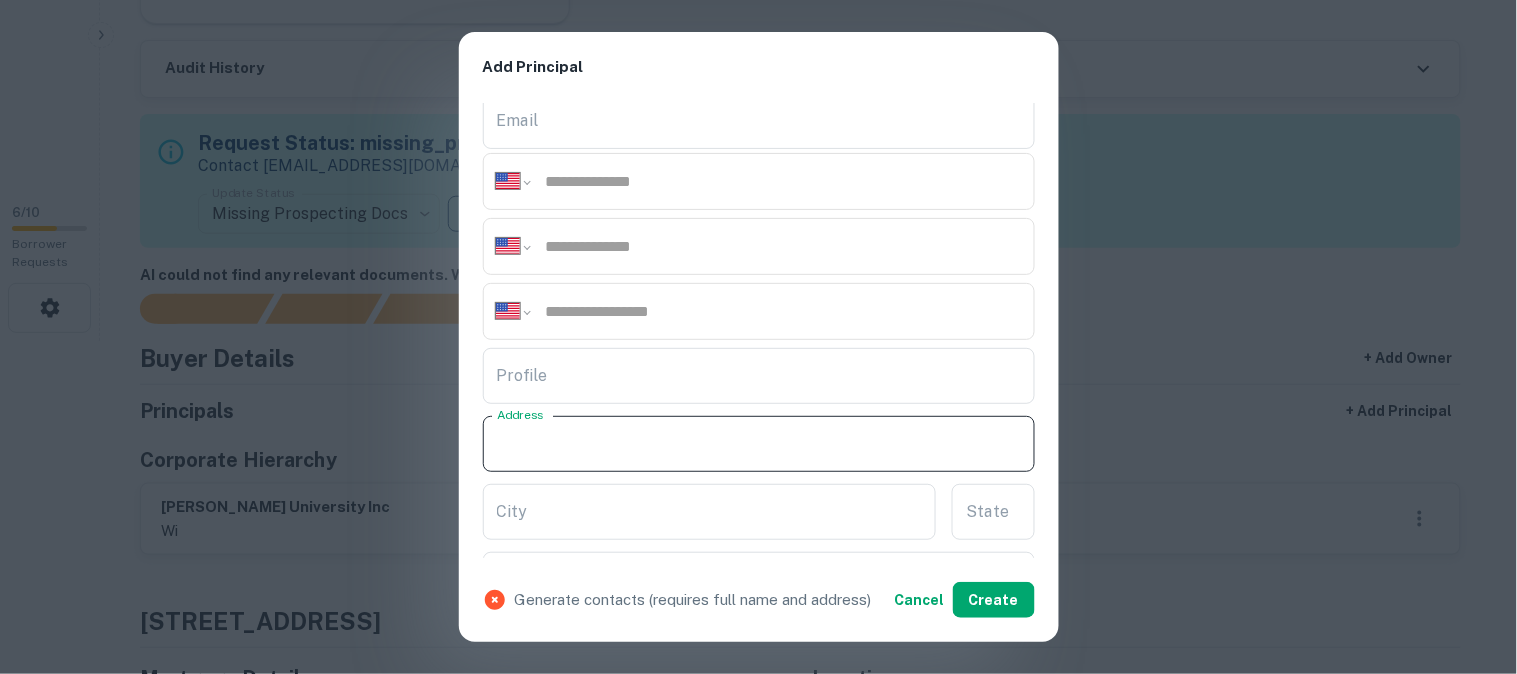 paste on "**********" 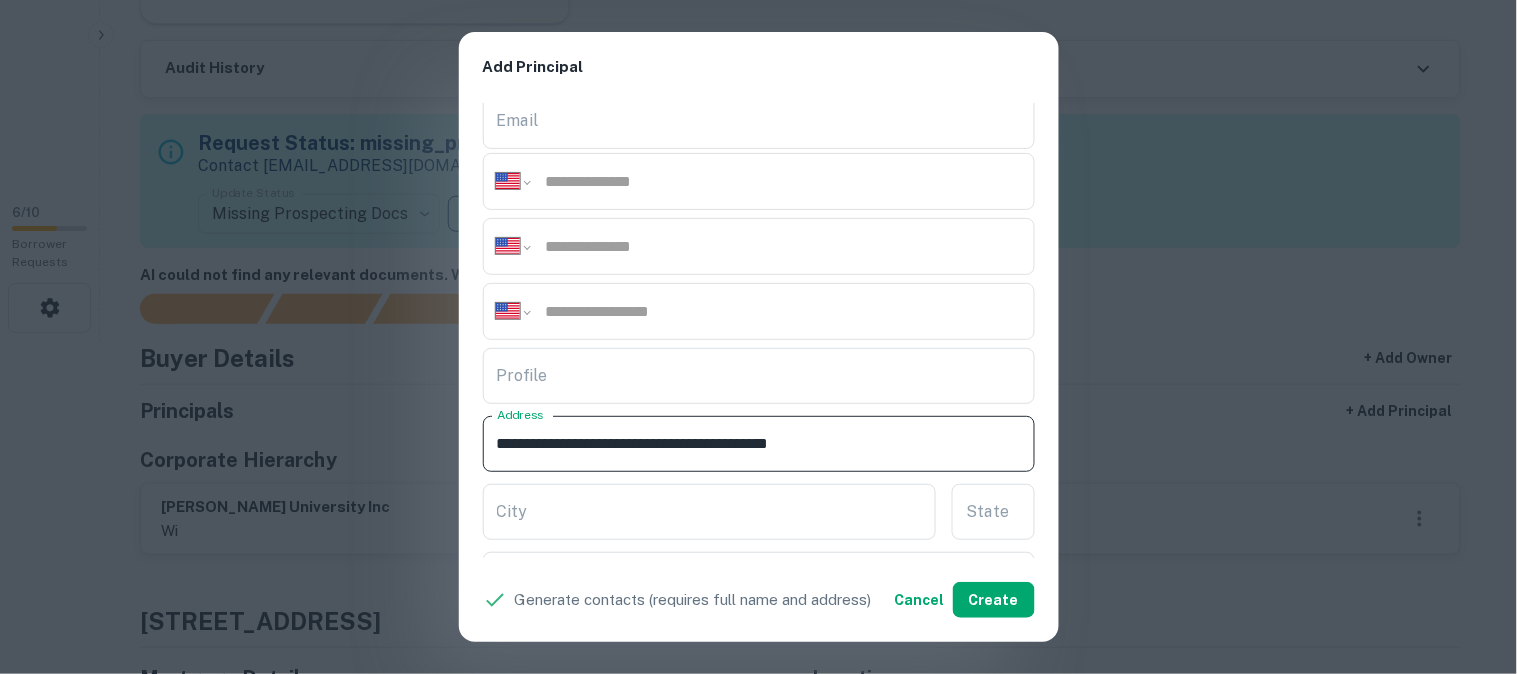 drag, startPoint x: 651, startPoint y: 438, endPoint x: 758, endPoint y: 473, distance: 112.578865 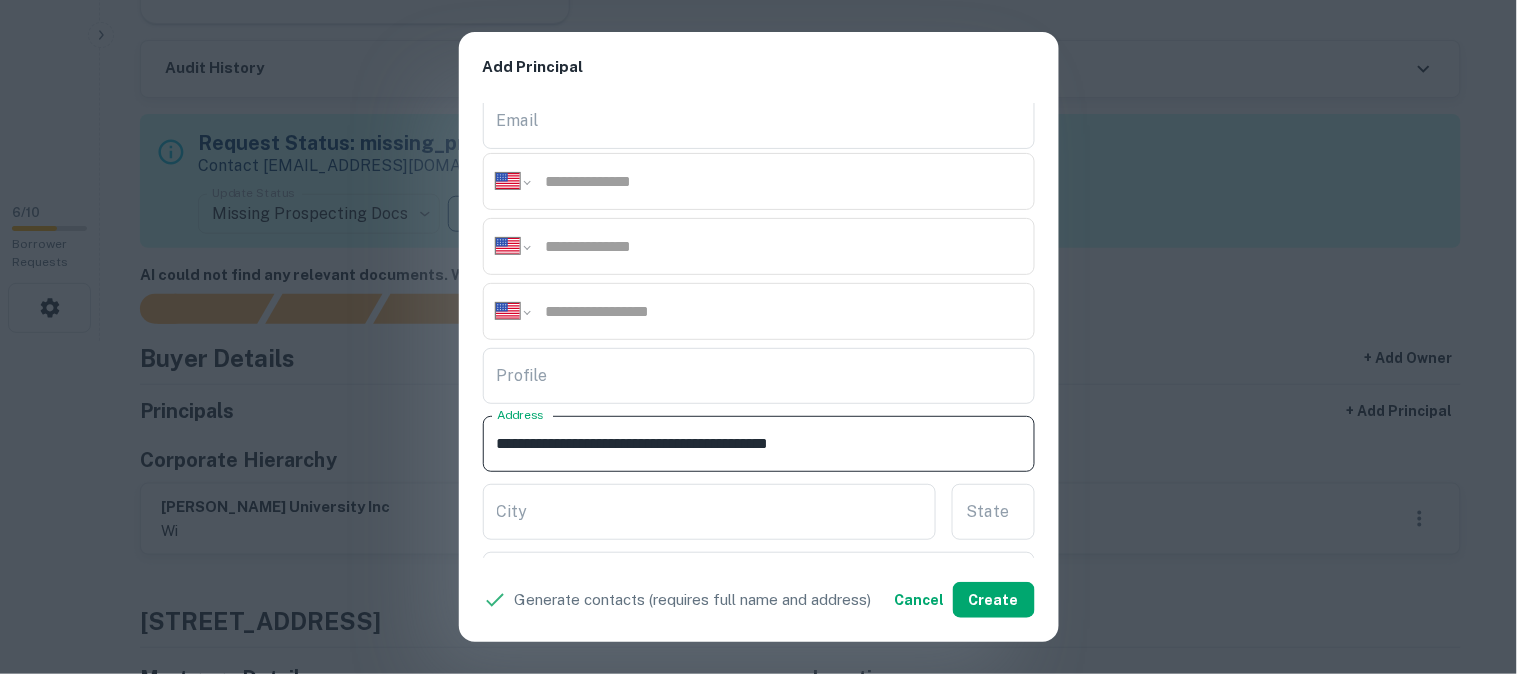 click on "**********" at bounding box center [759, 331] 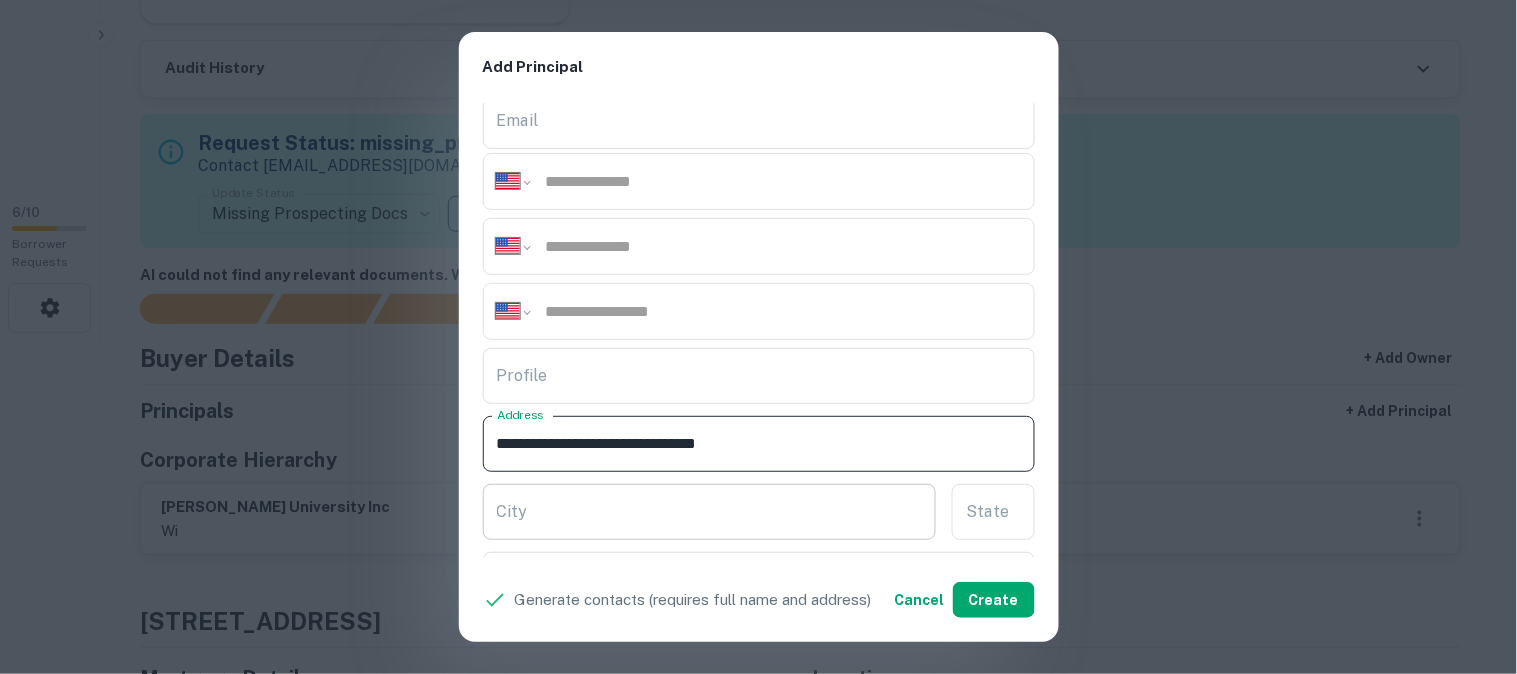type on "**********" 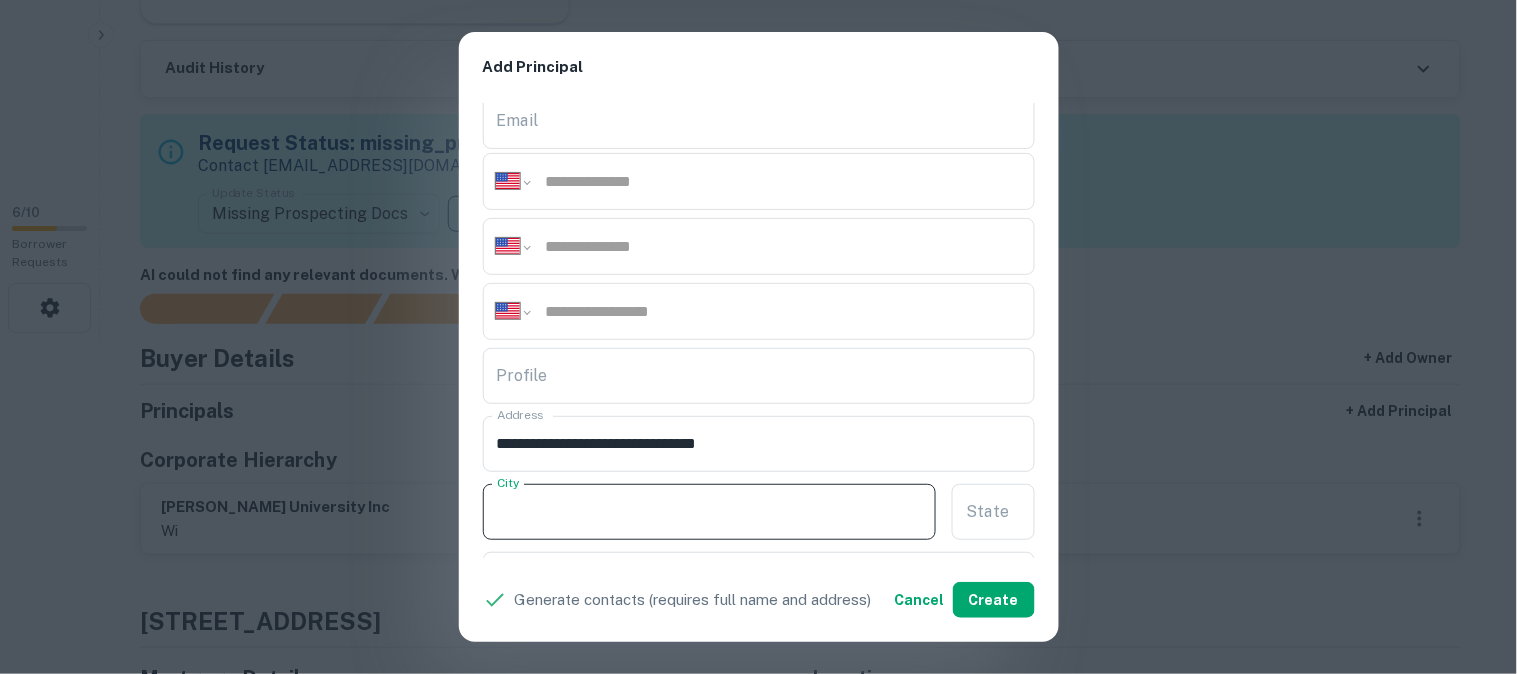 paste on "**********" 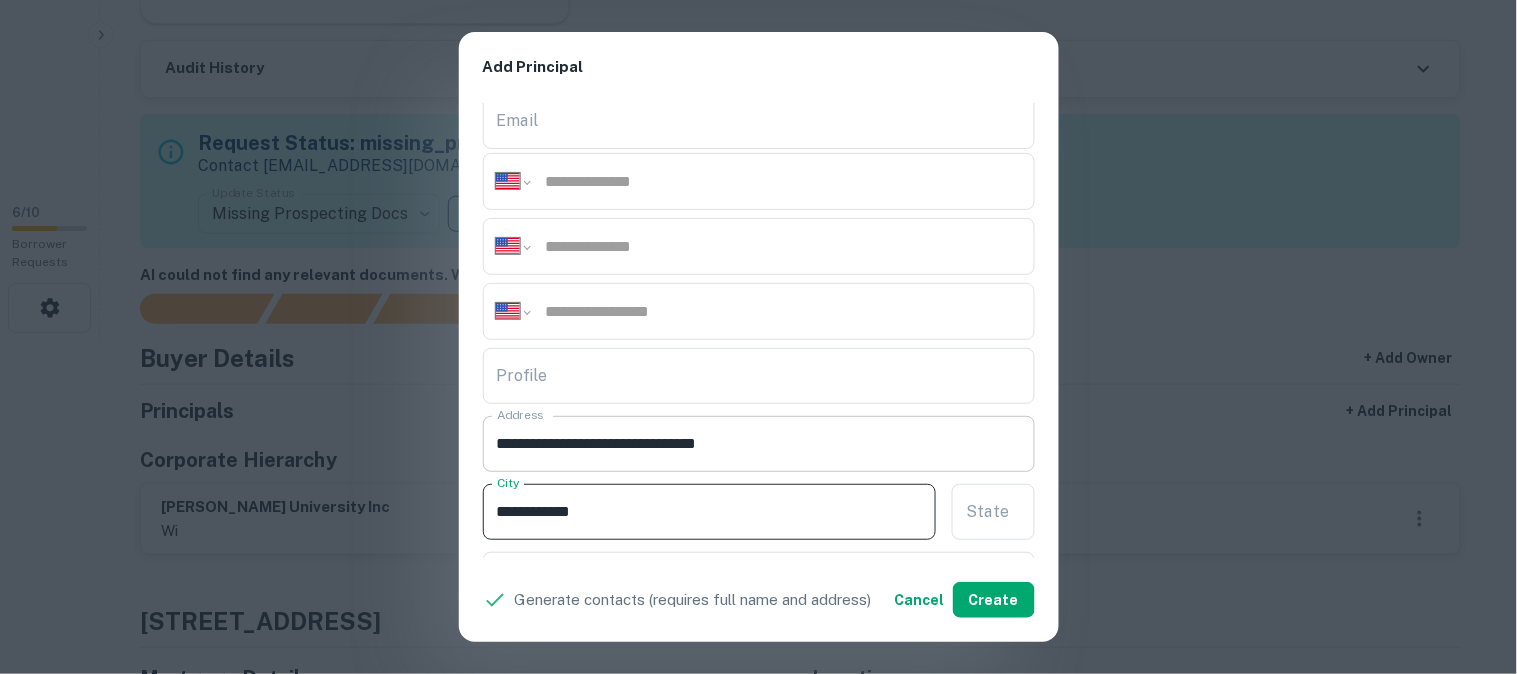 type on "**********" 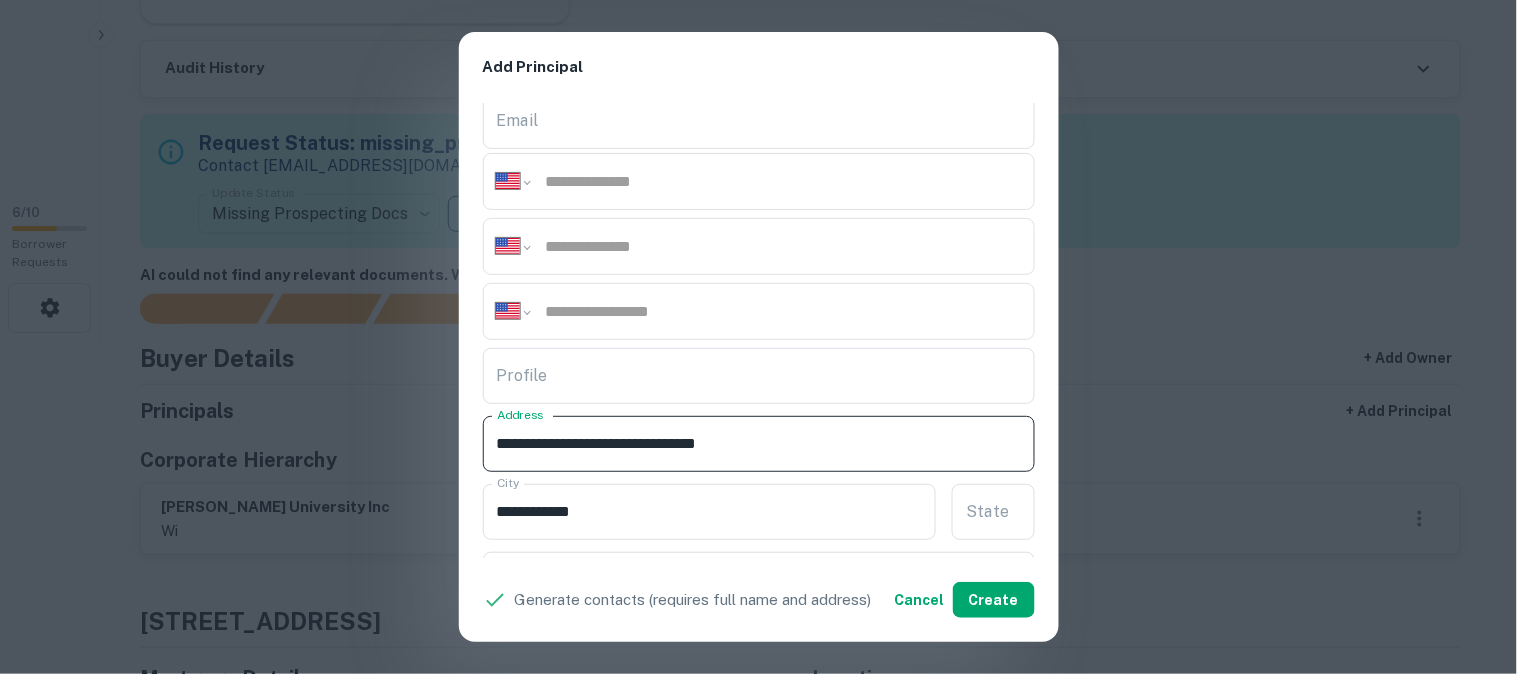 drag, startPoint x: 658, startPoint y: 444, endPoint x: 685, endPoint y: 460, distance: 31.38471 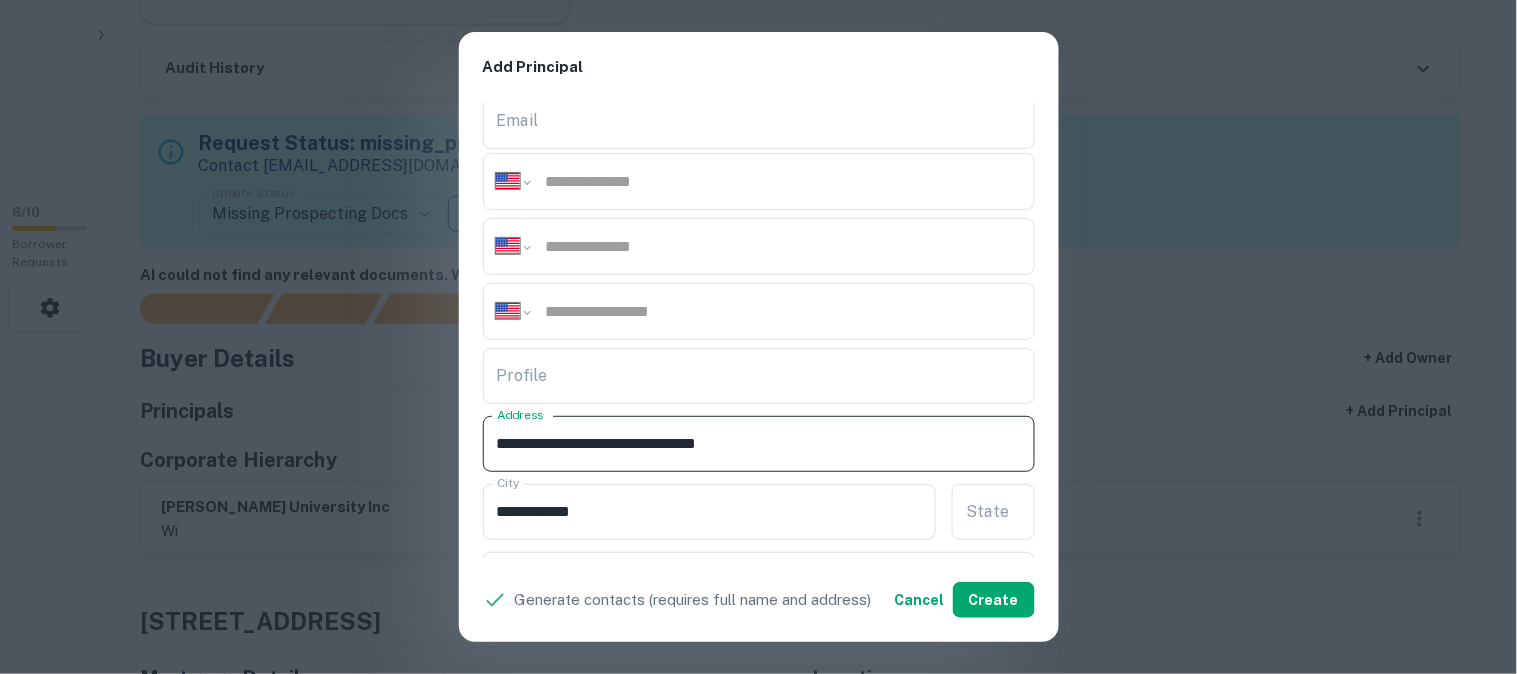 click on "**********" at bounding box center [759, 444] 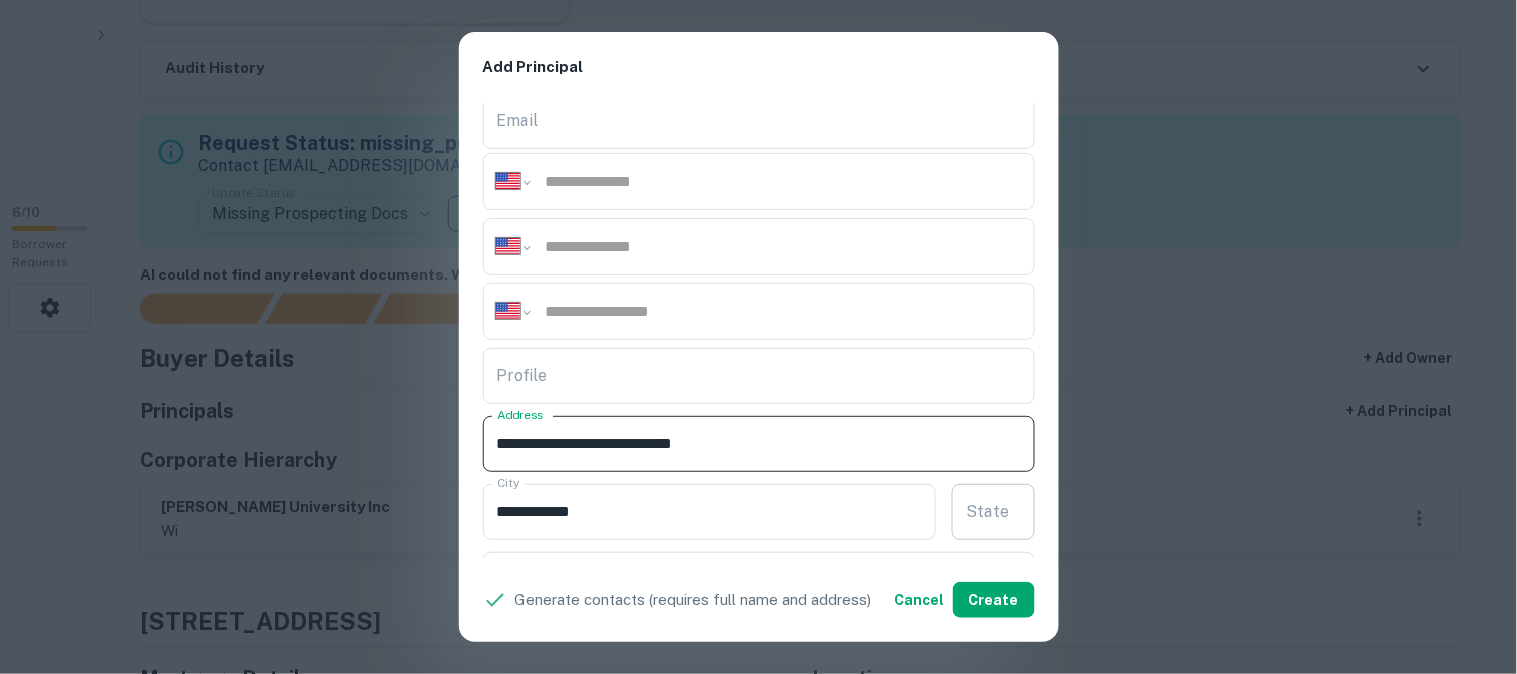 type on "**********" 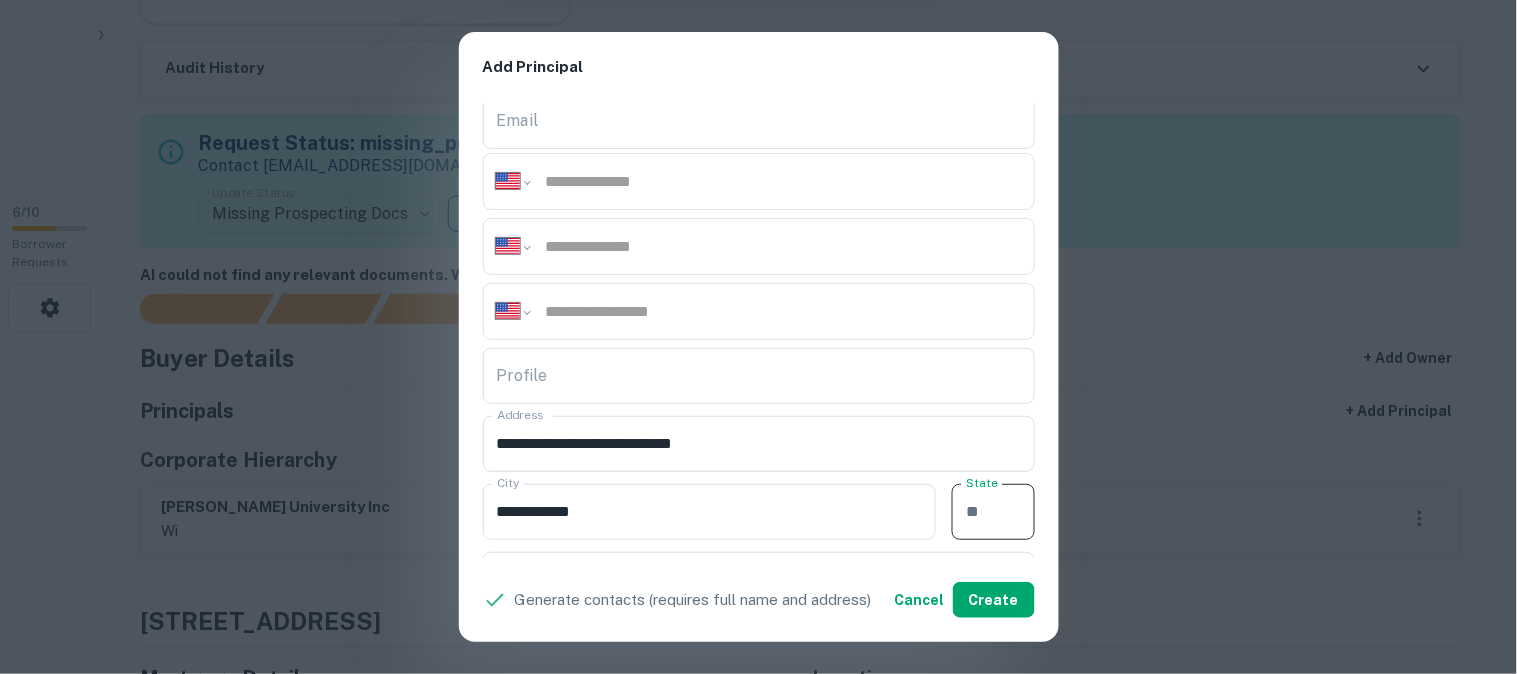 click on "State" at bounding box center (993, 512) 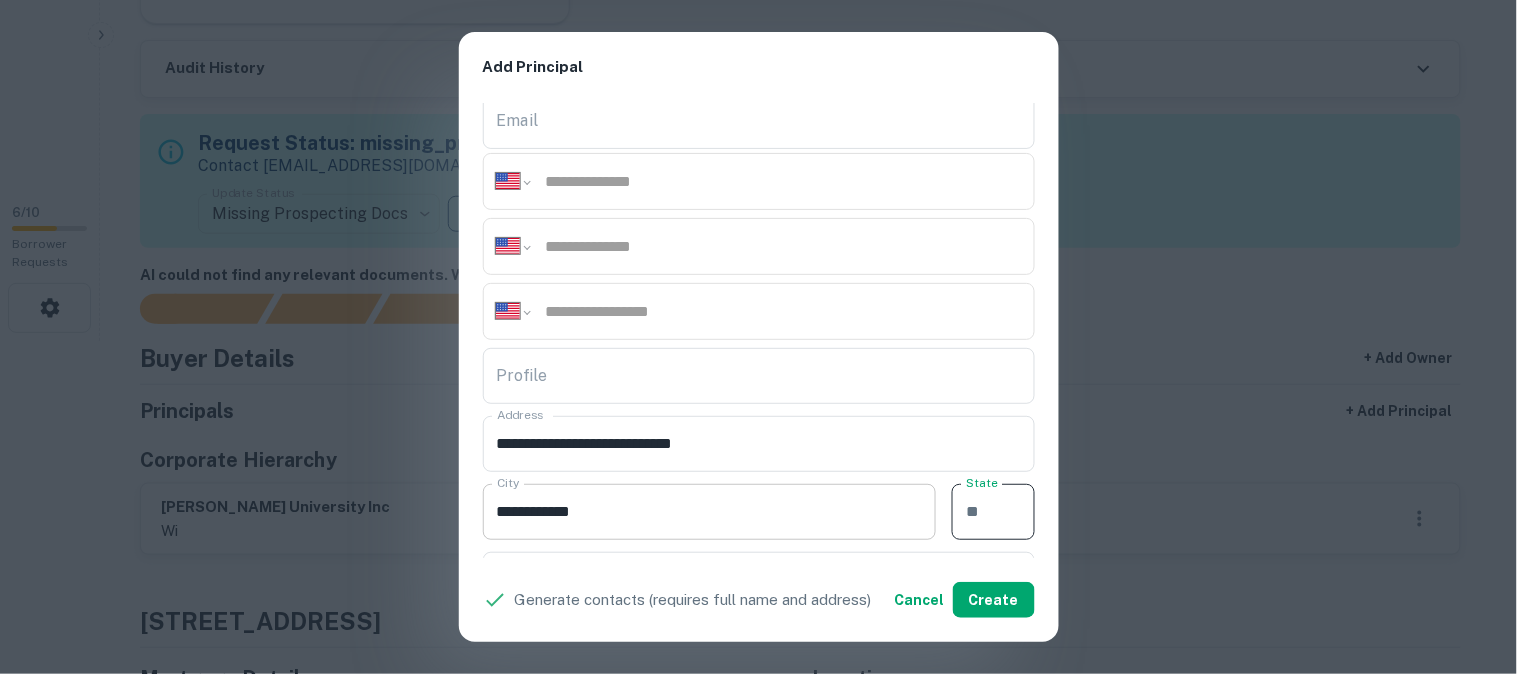 paste on "**" 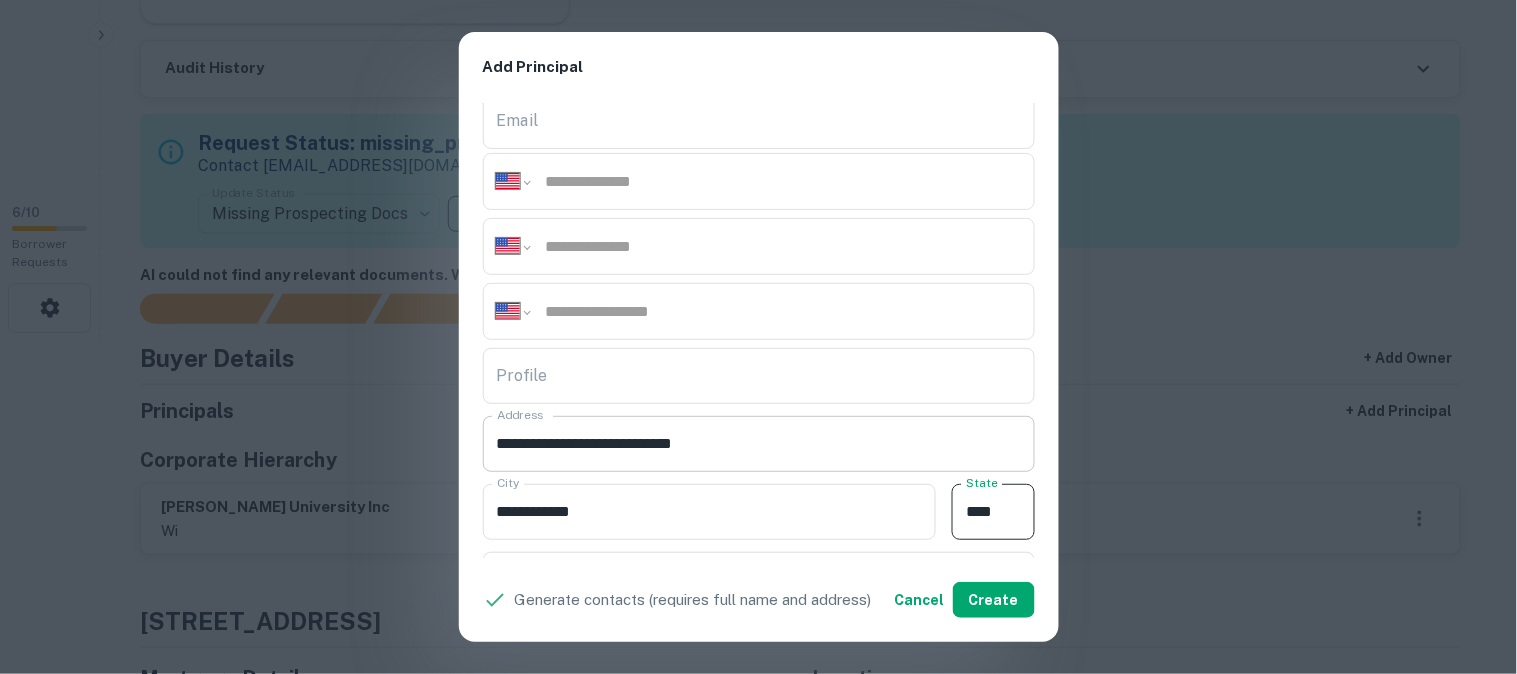 type on "**" 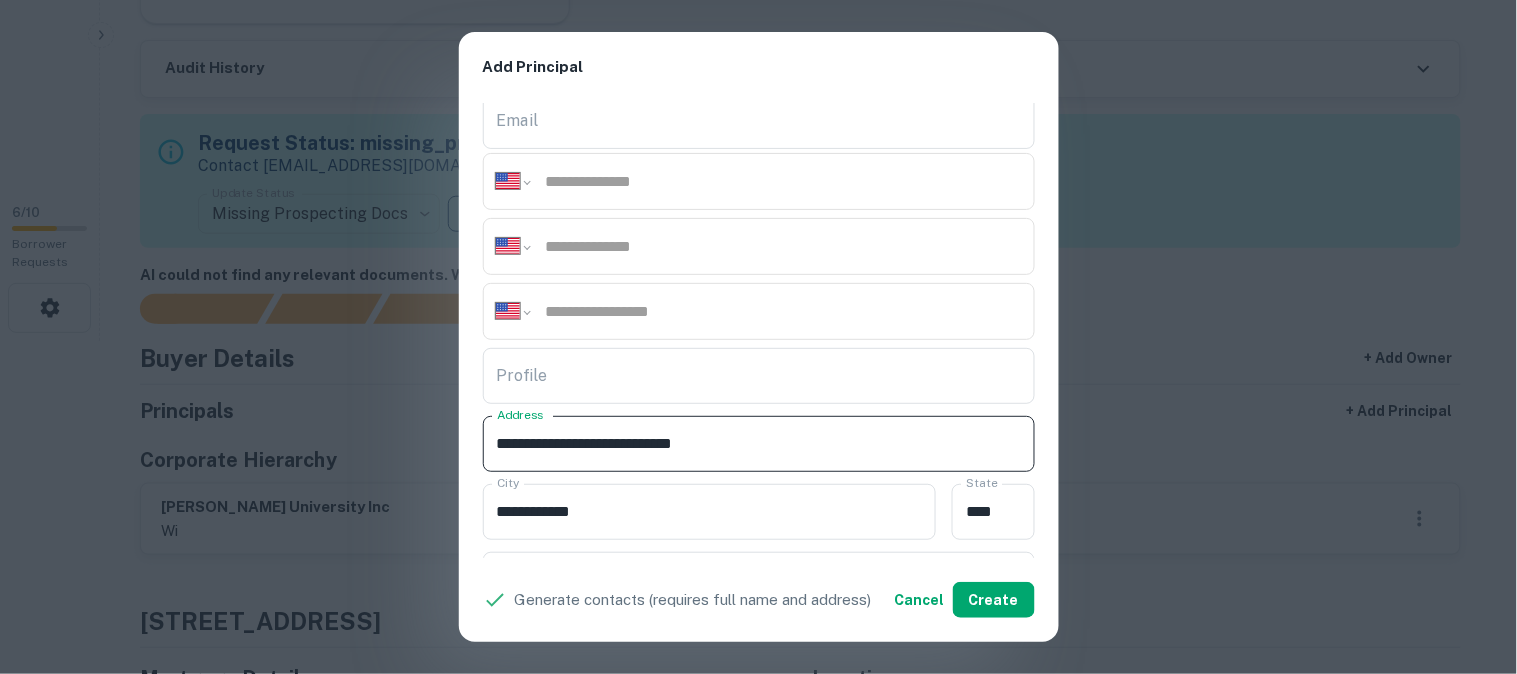 drag, startPoint x: 663, startPoint y: 445, endPoint x: 750, endPoint y: 460, distance: 88.28363 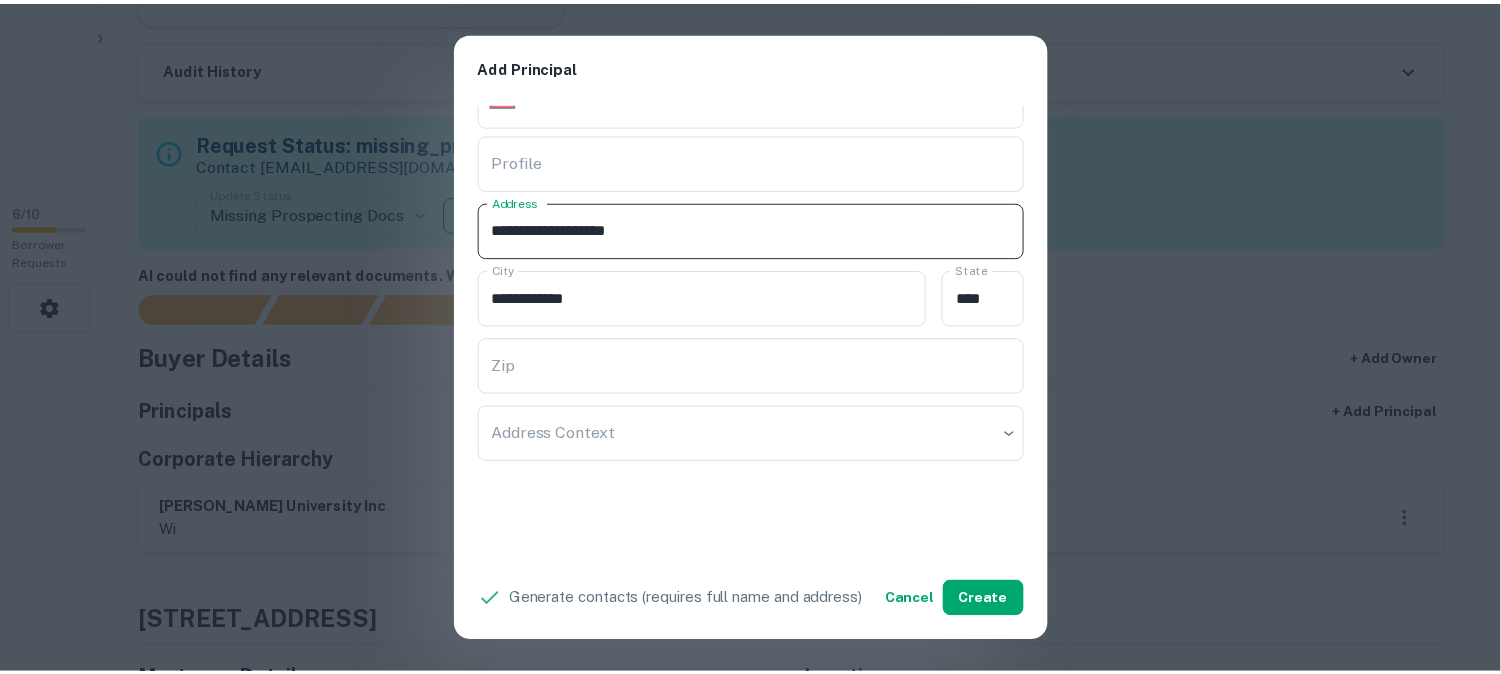 scroll, scrollTop: 444, scrollLeft: 0, axis: vertical 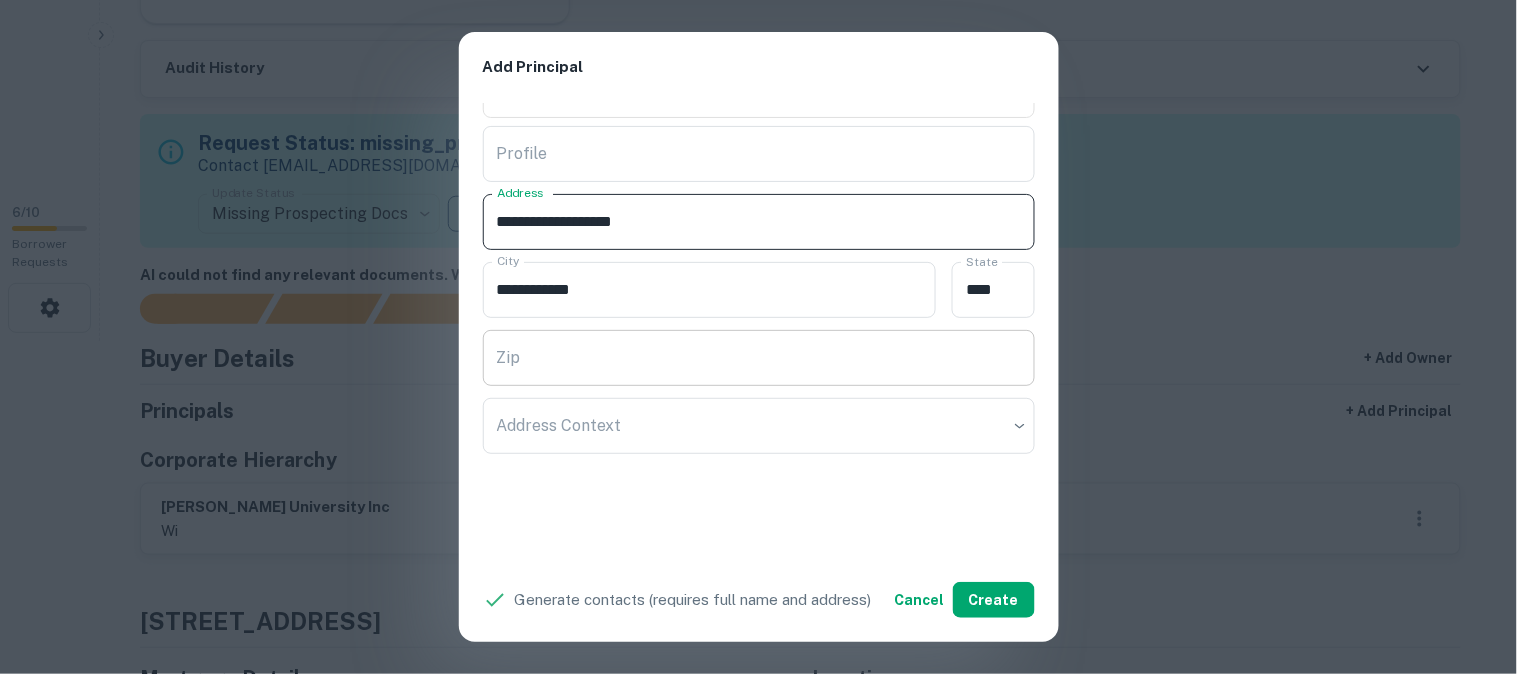 type on "**********" 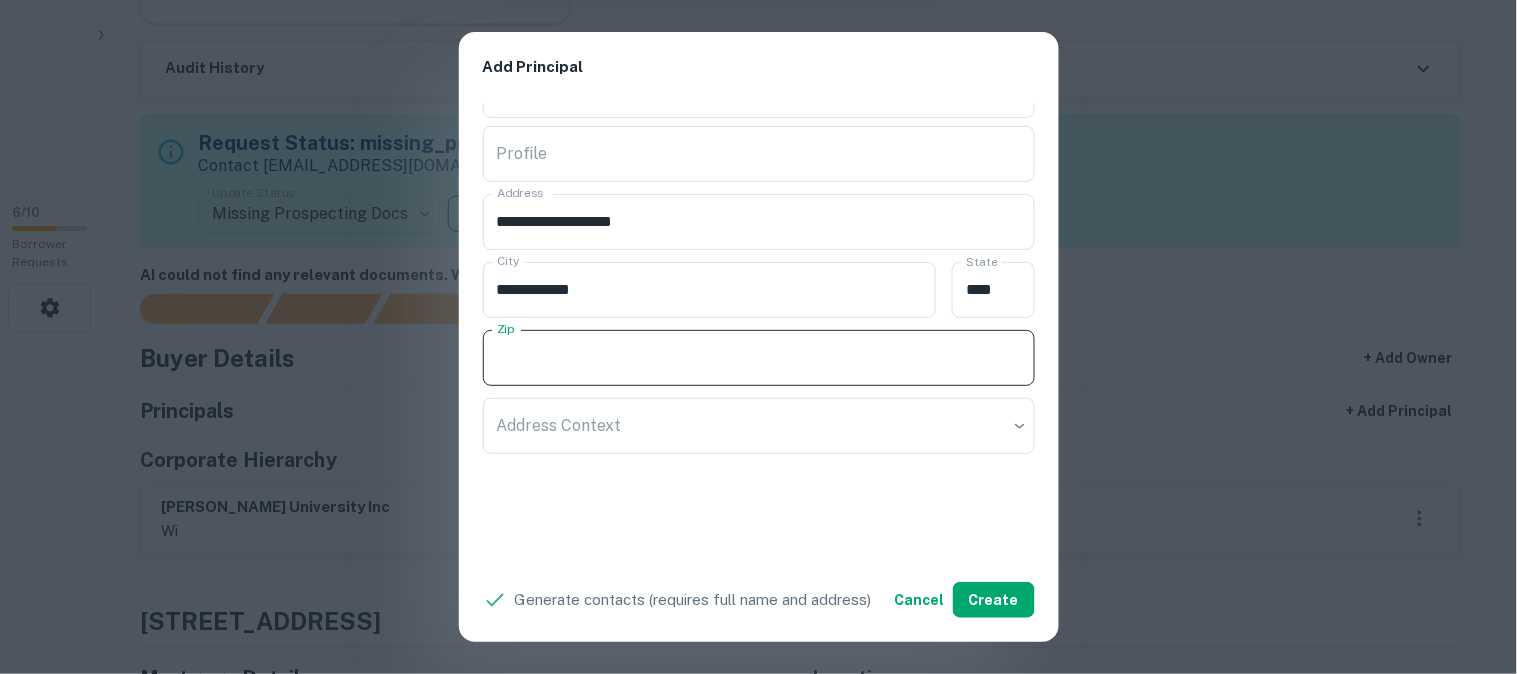 paste on "**********" 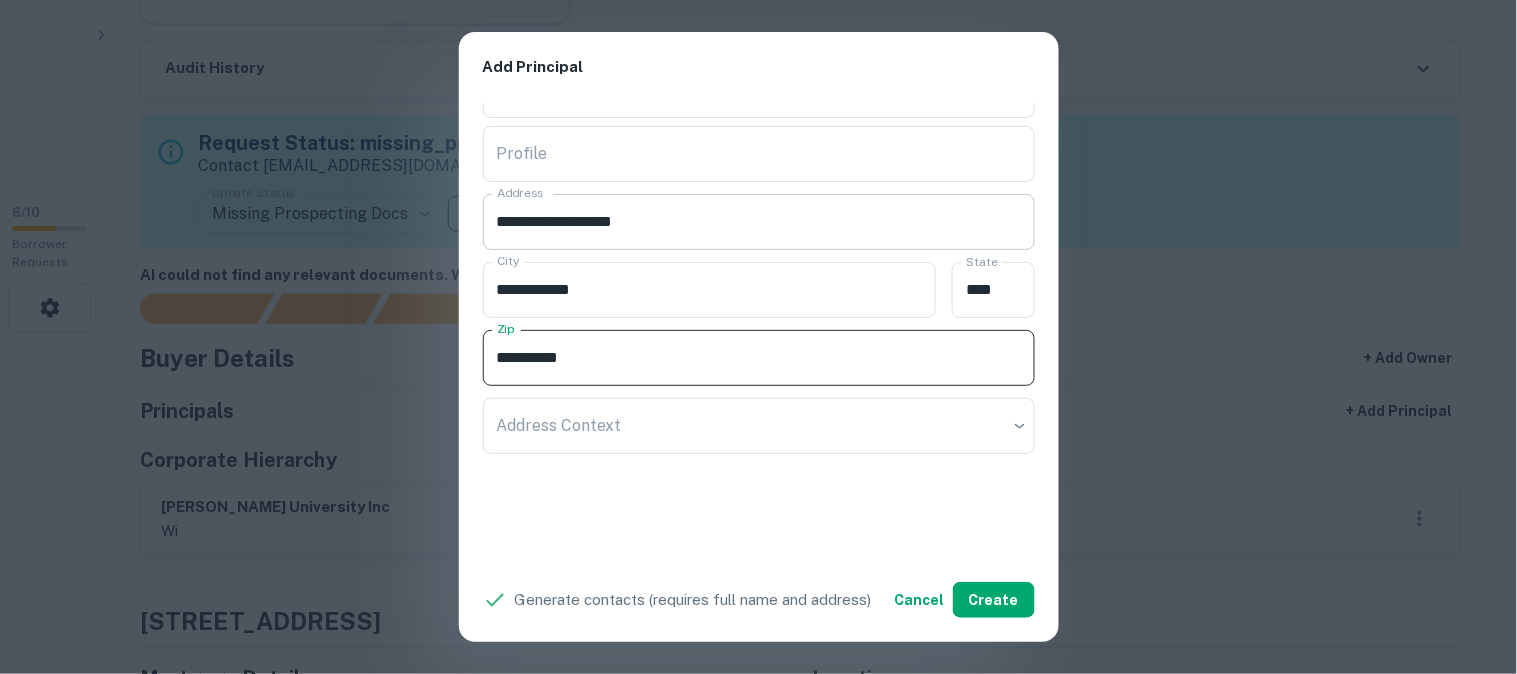 type on "**********" 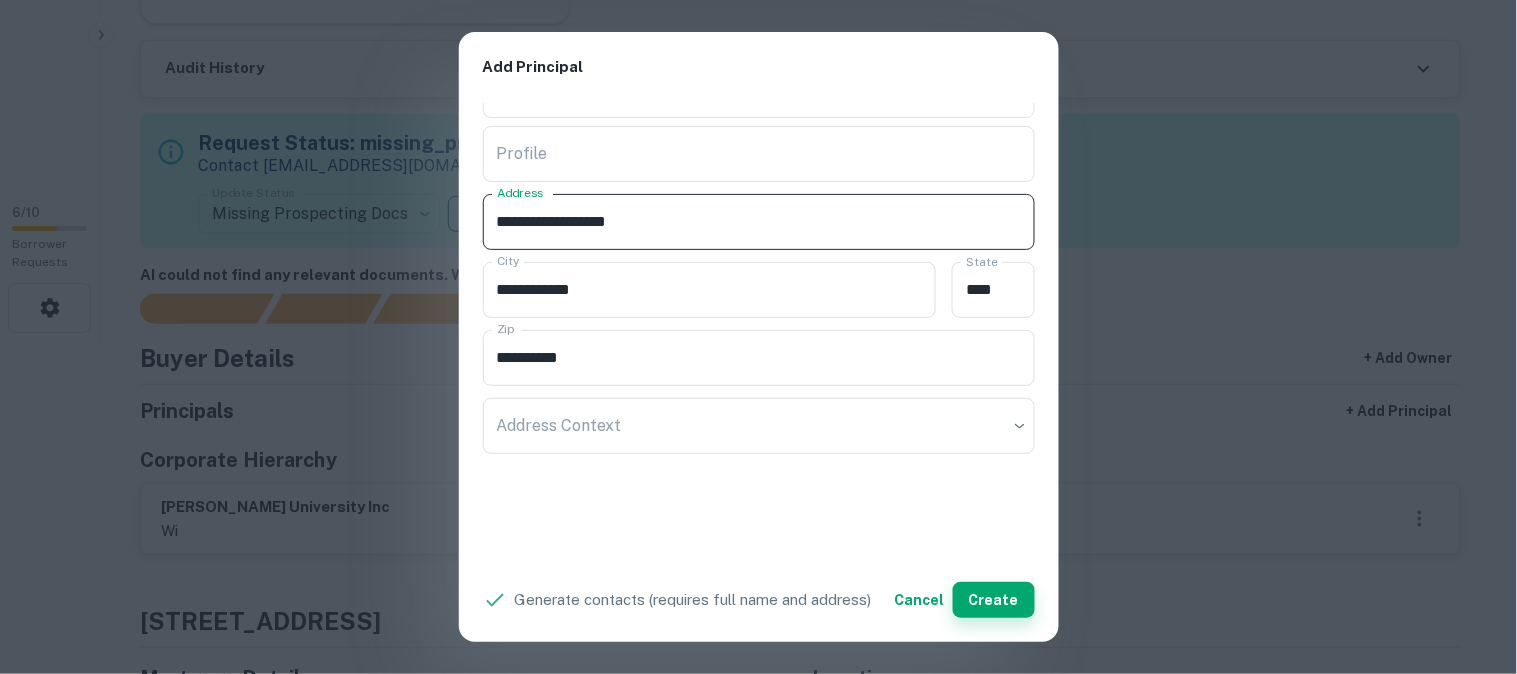type on "**********" 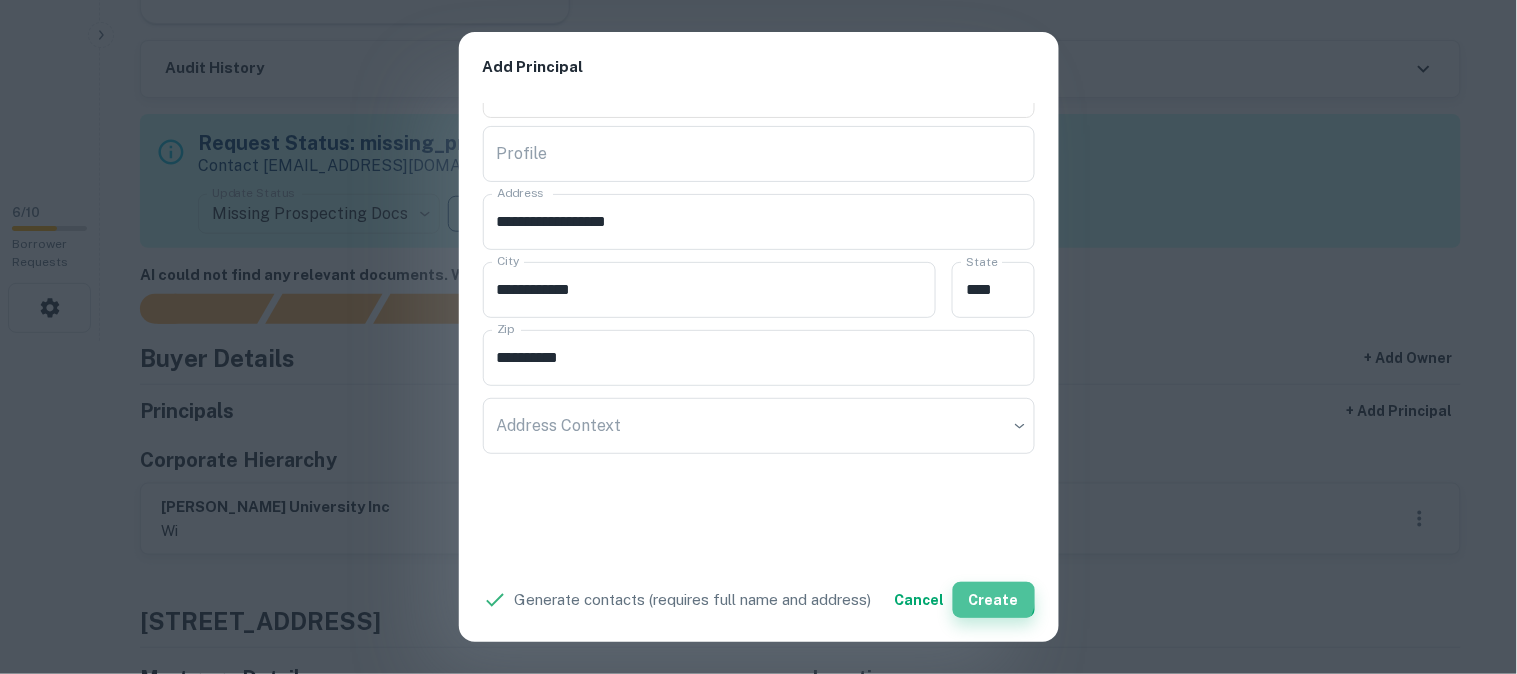 click on "Create" at bounding box center [994, 600] 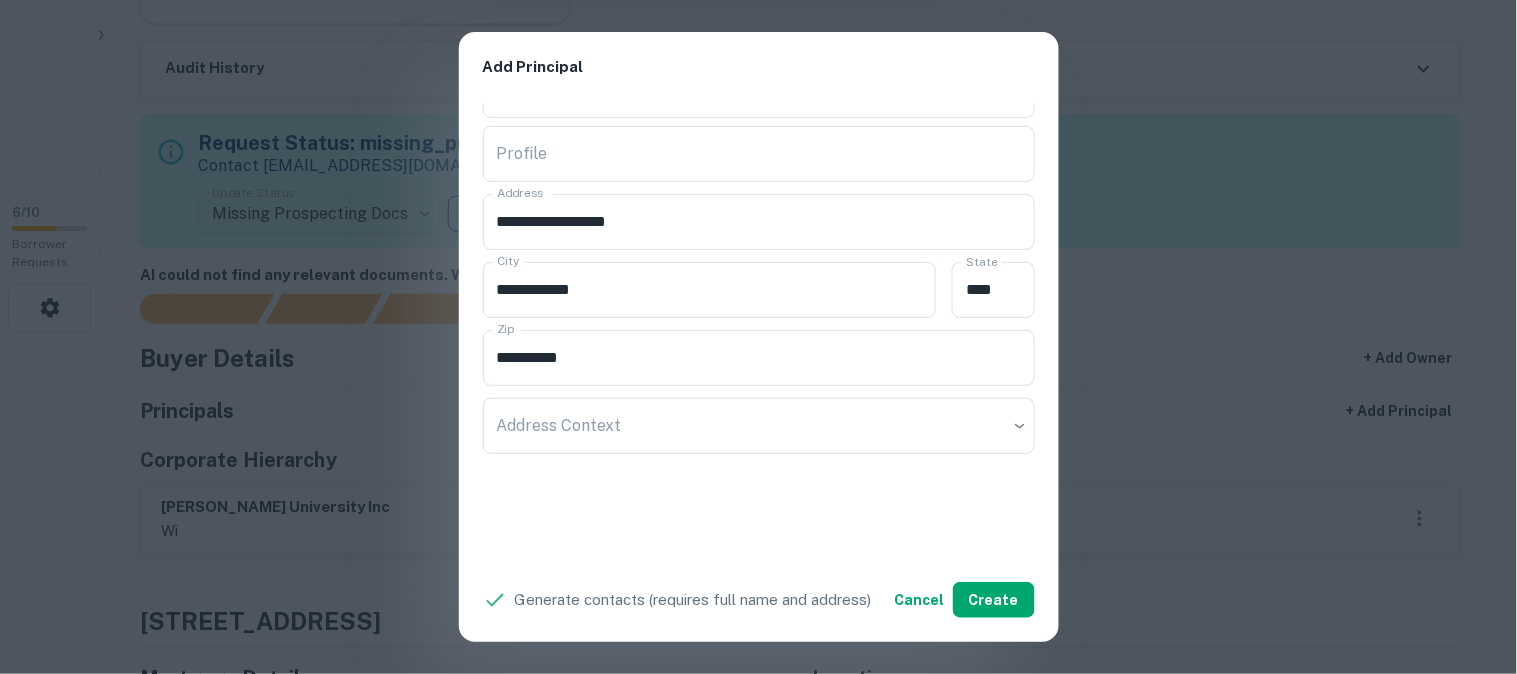 click on "**********" at bounding box center [758, 337] 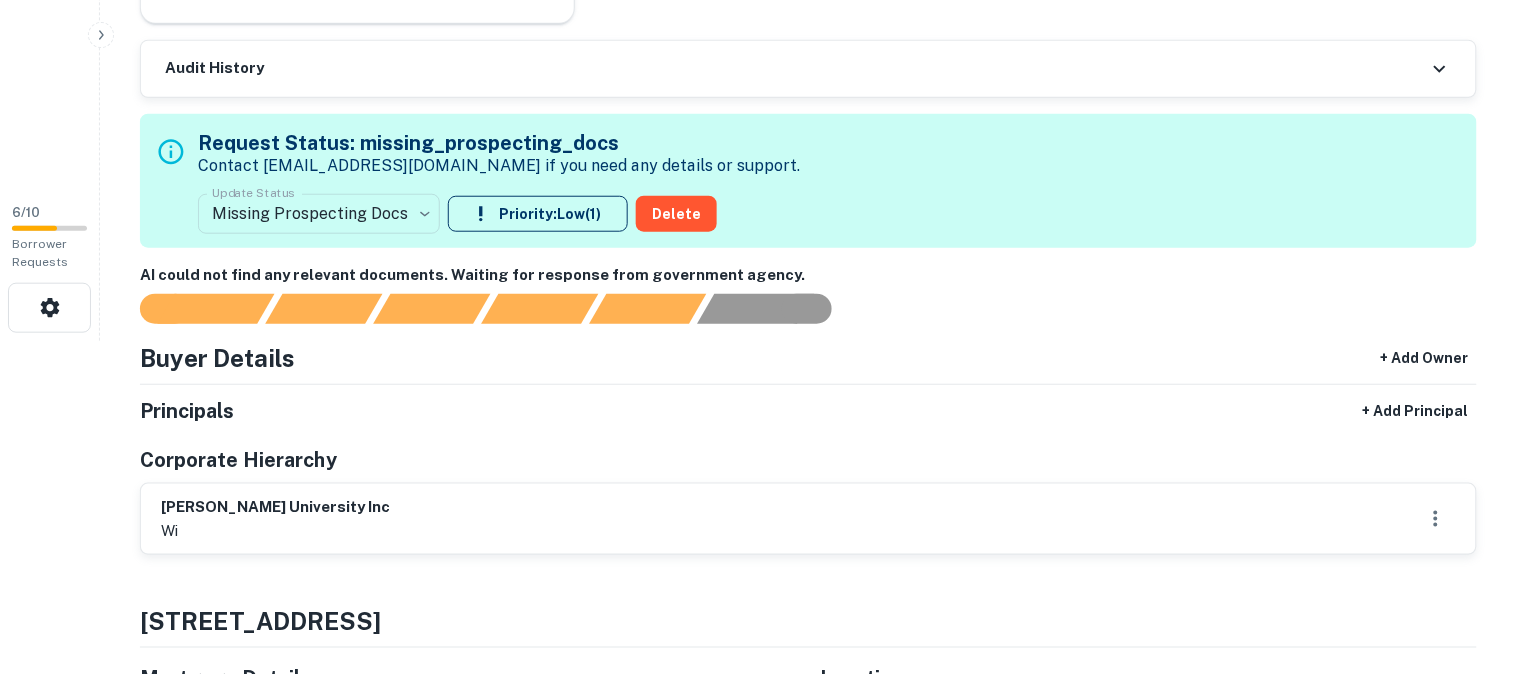click on "**********" at bounding box center (758, 4) 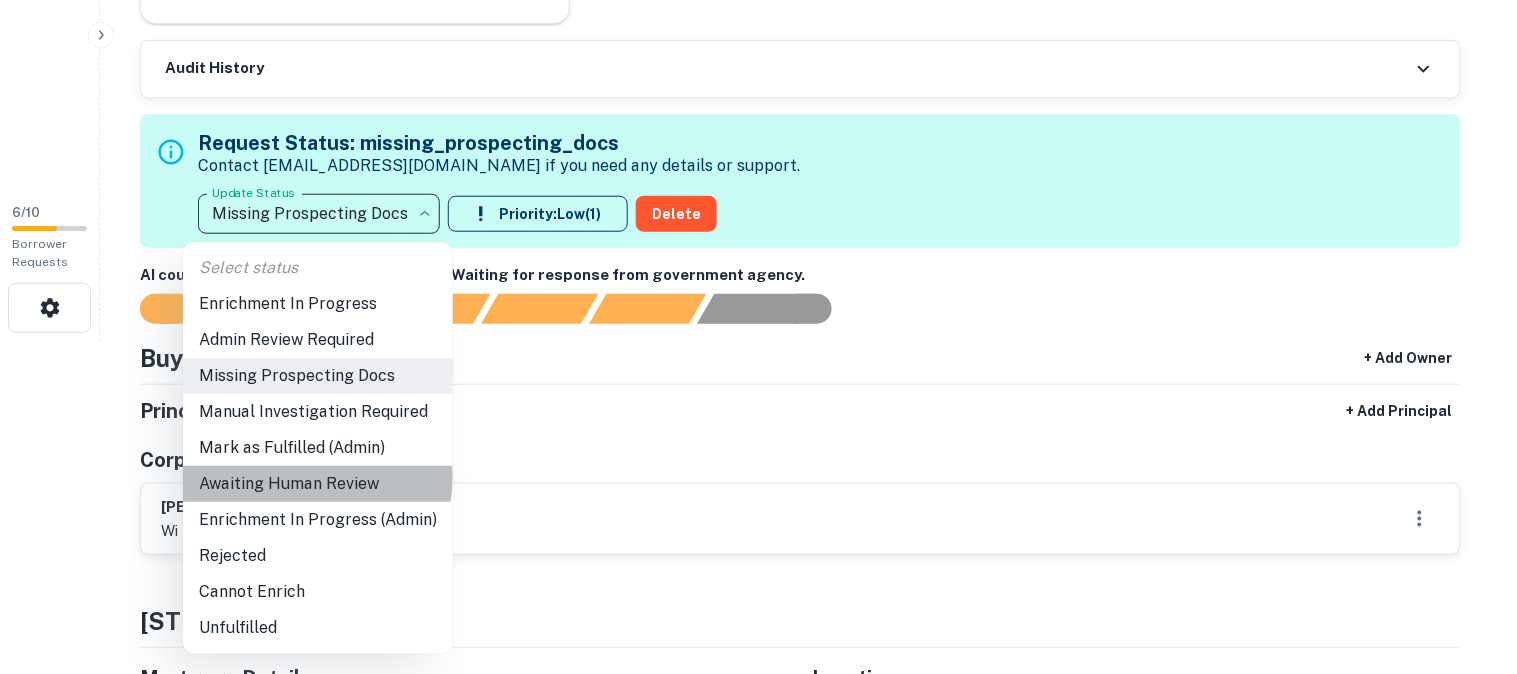 click on "Awaiting Human Review" at bounding box center (318, 484) 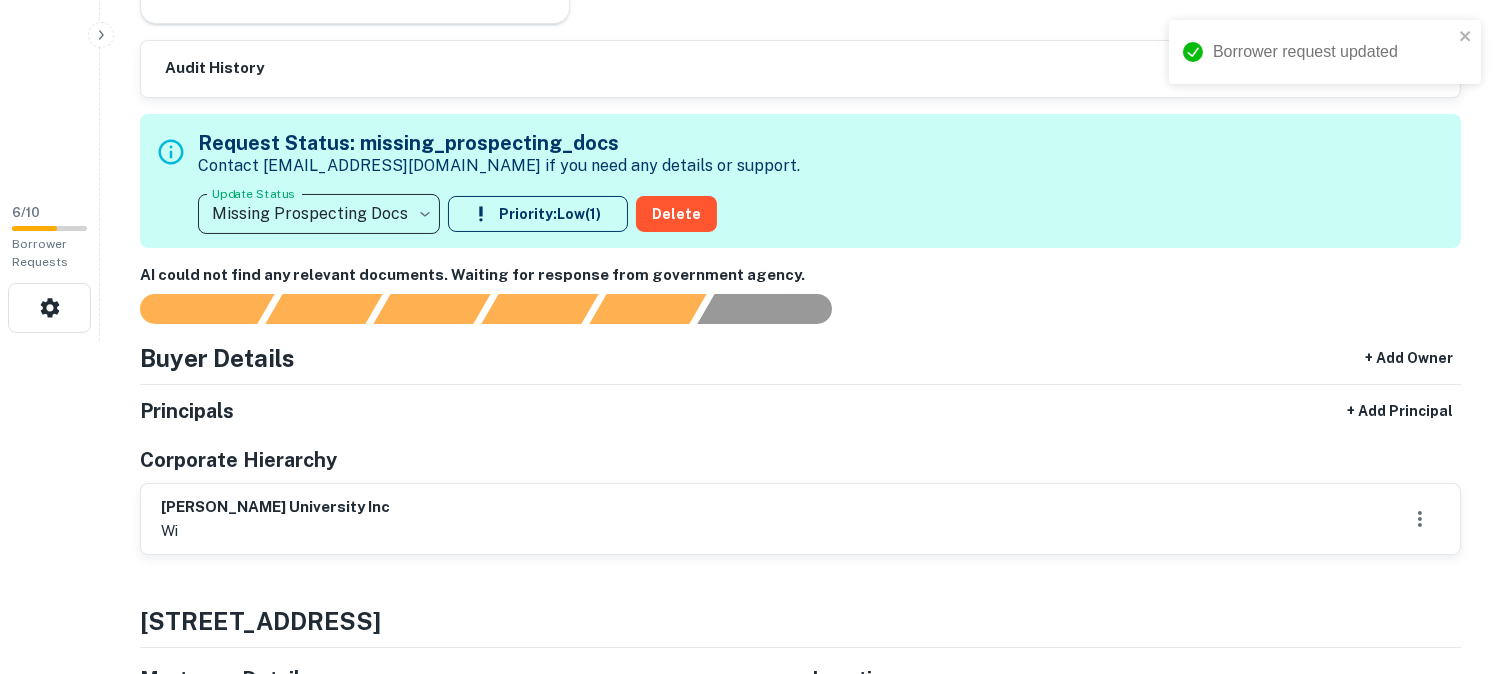 type on "**********" 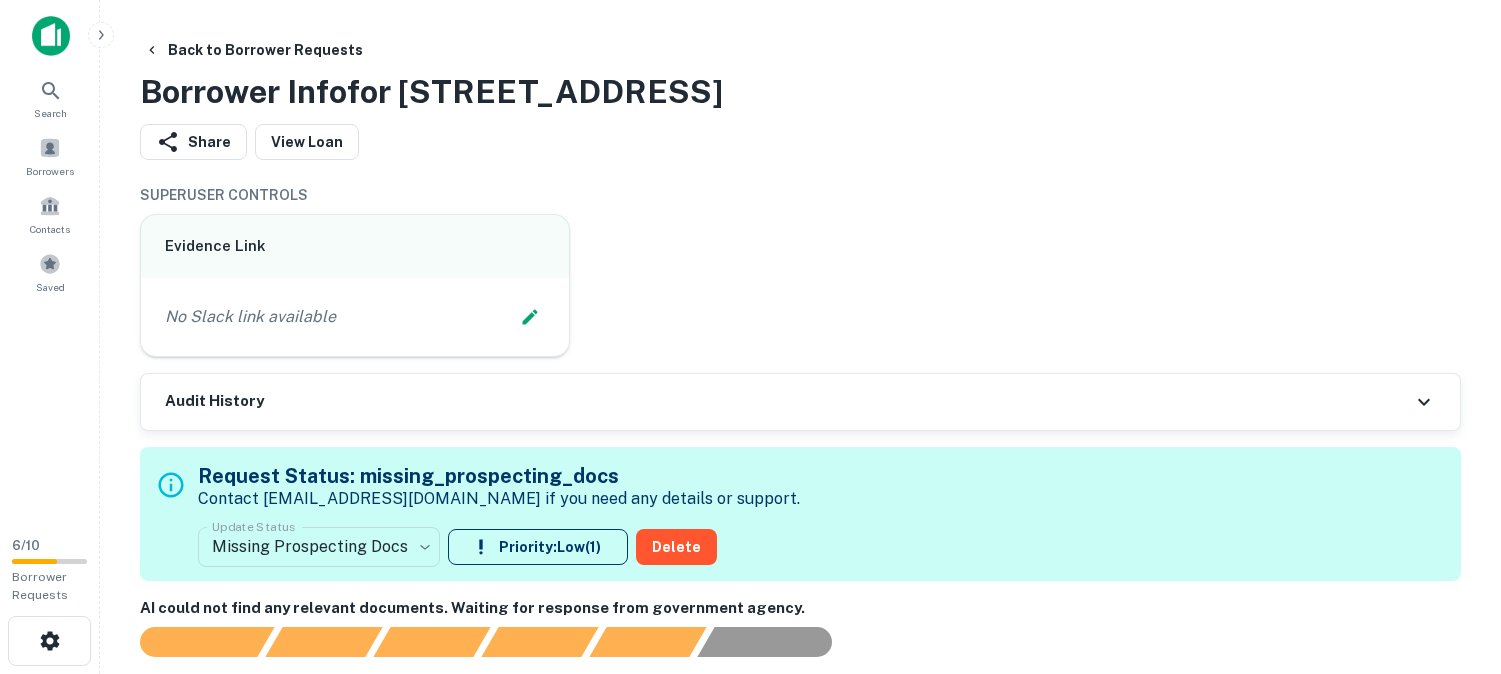 scroll, scrollTop: 0, scrollLeft: 0, axis: both 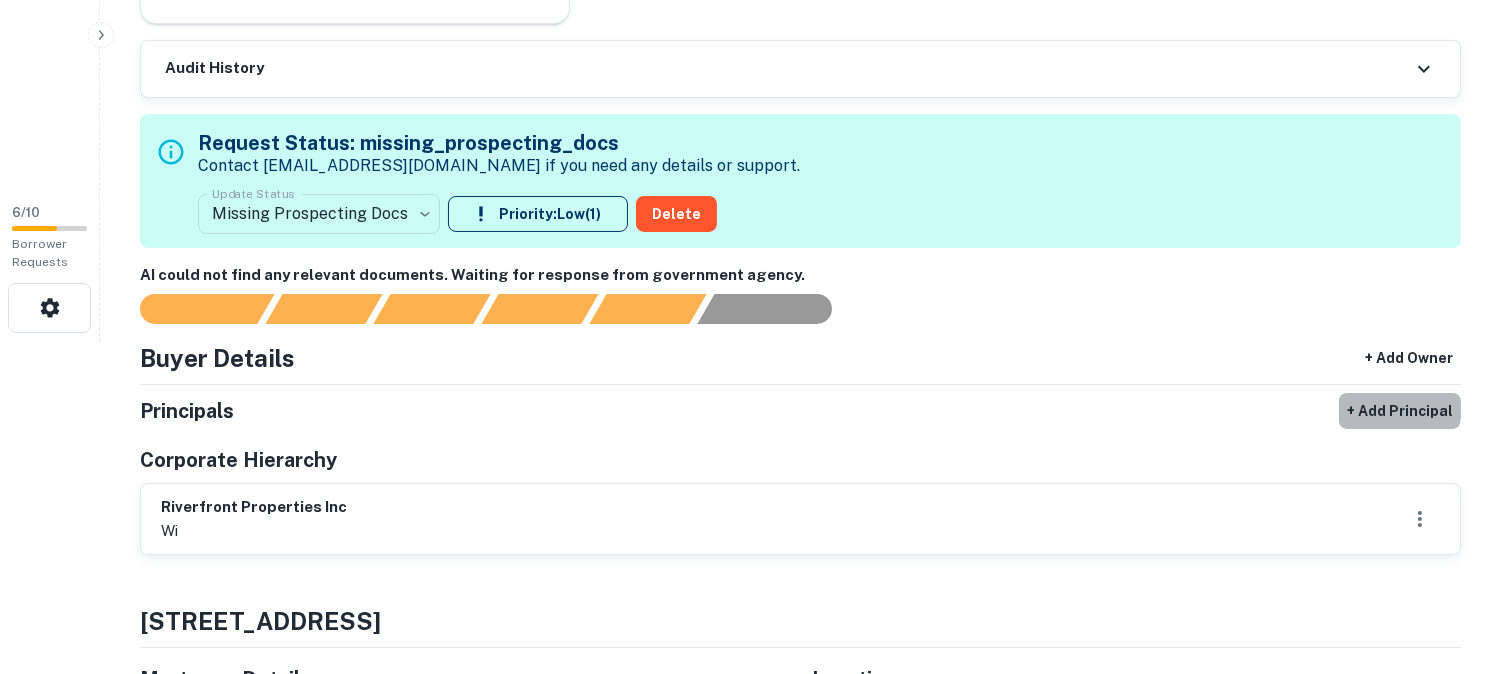 click on "+ Add Principal" at bounding box center [1400, 411] 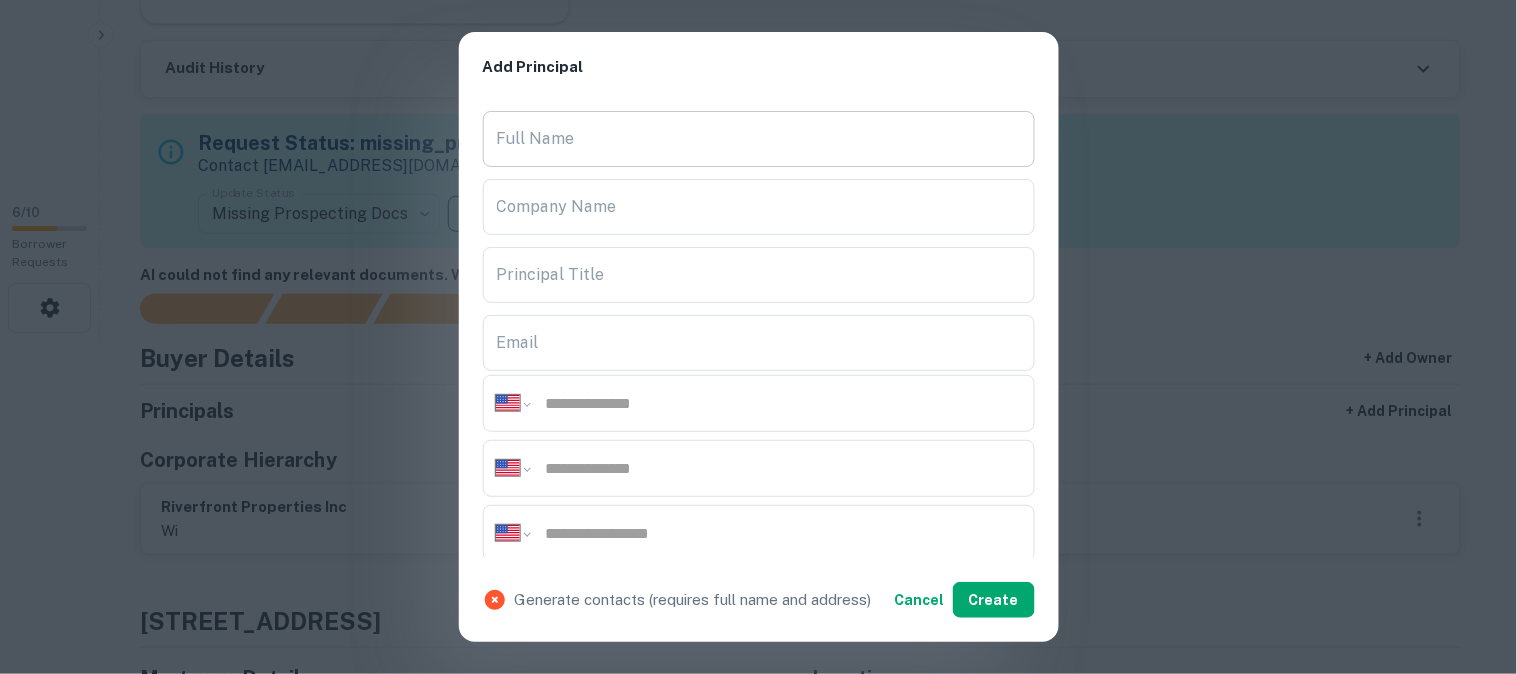 click on "Full Name" at bounding box center [759, 139] 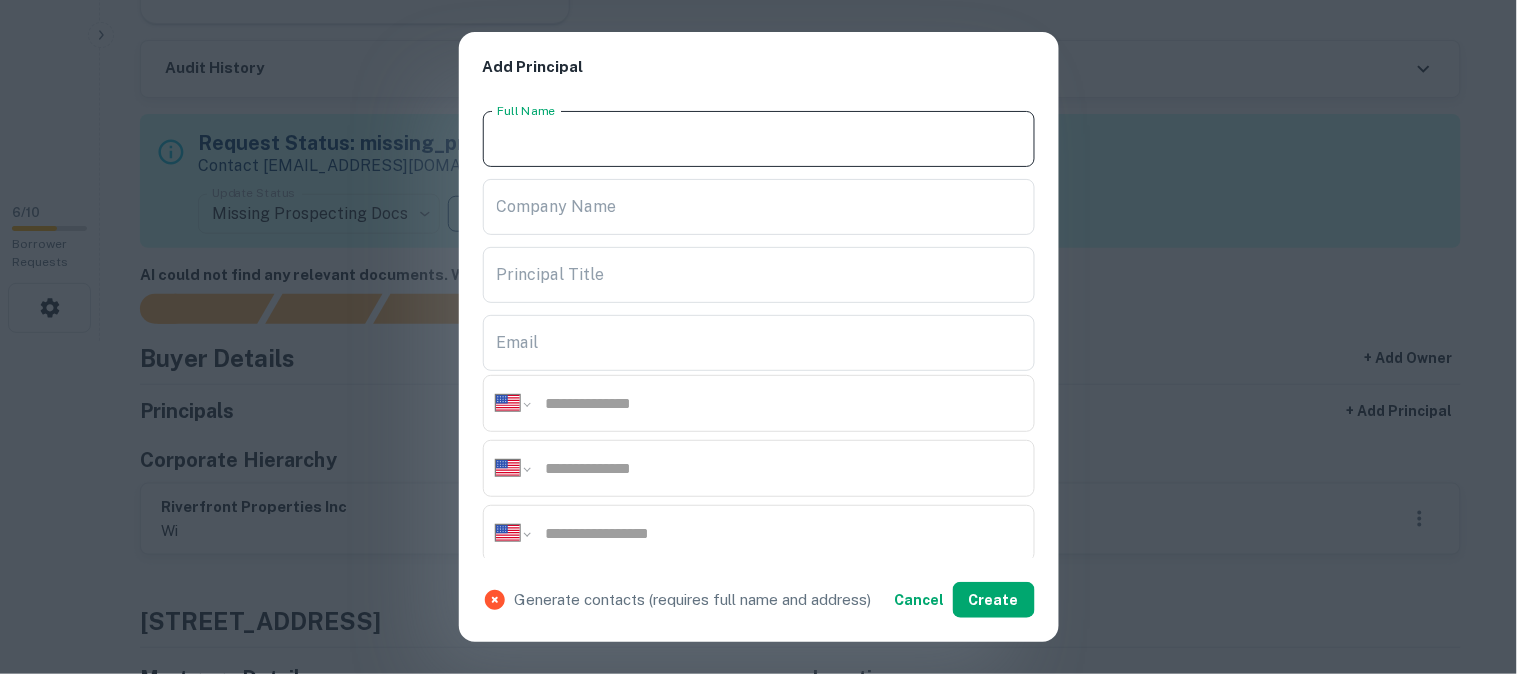 paste on "**********" 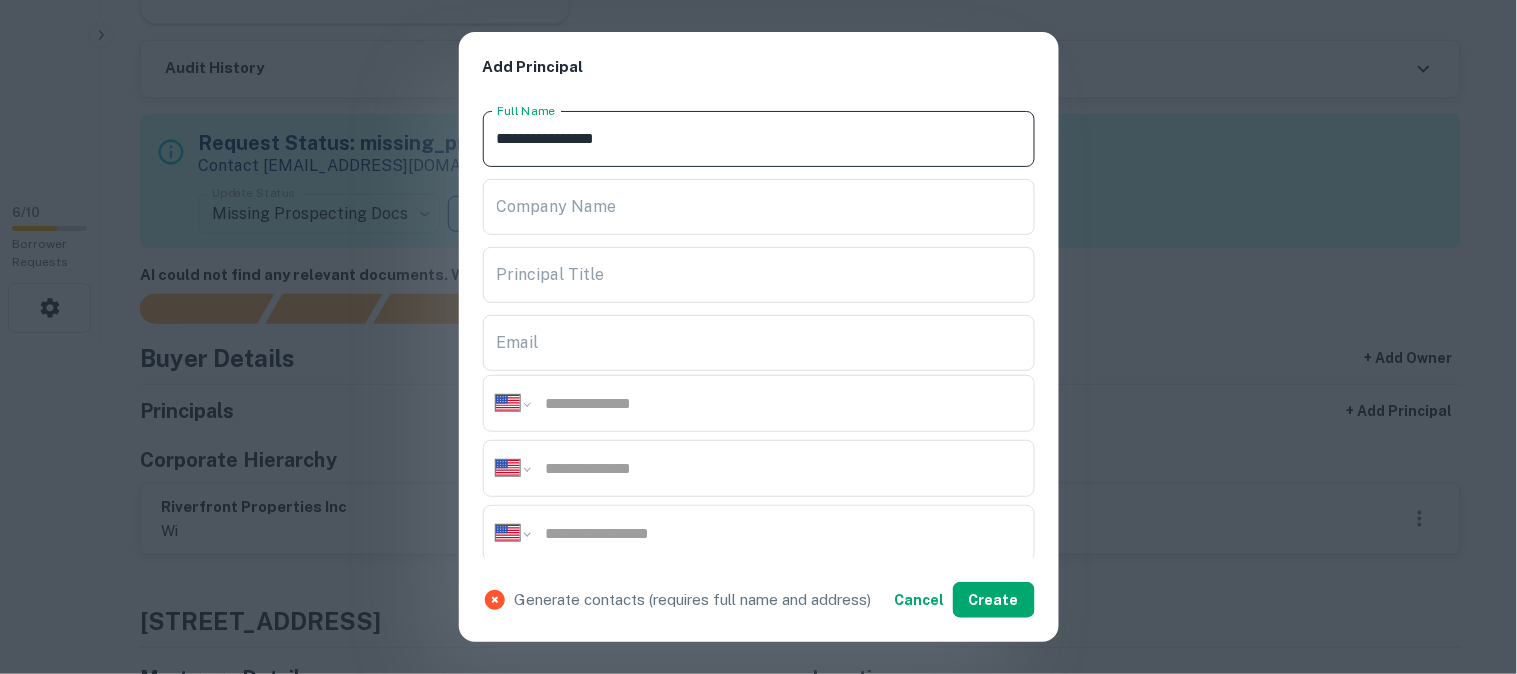 type on "**********" 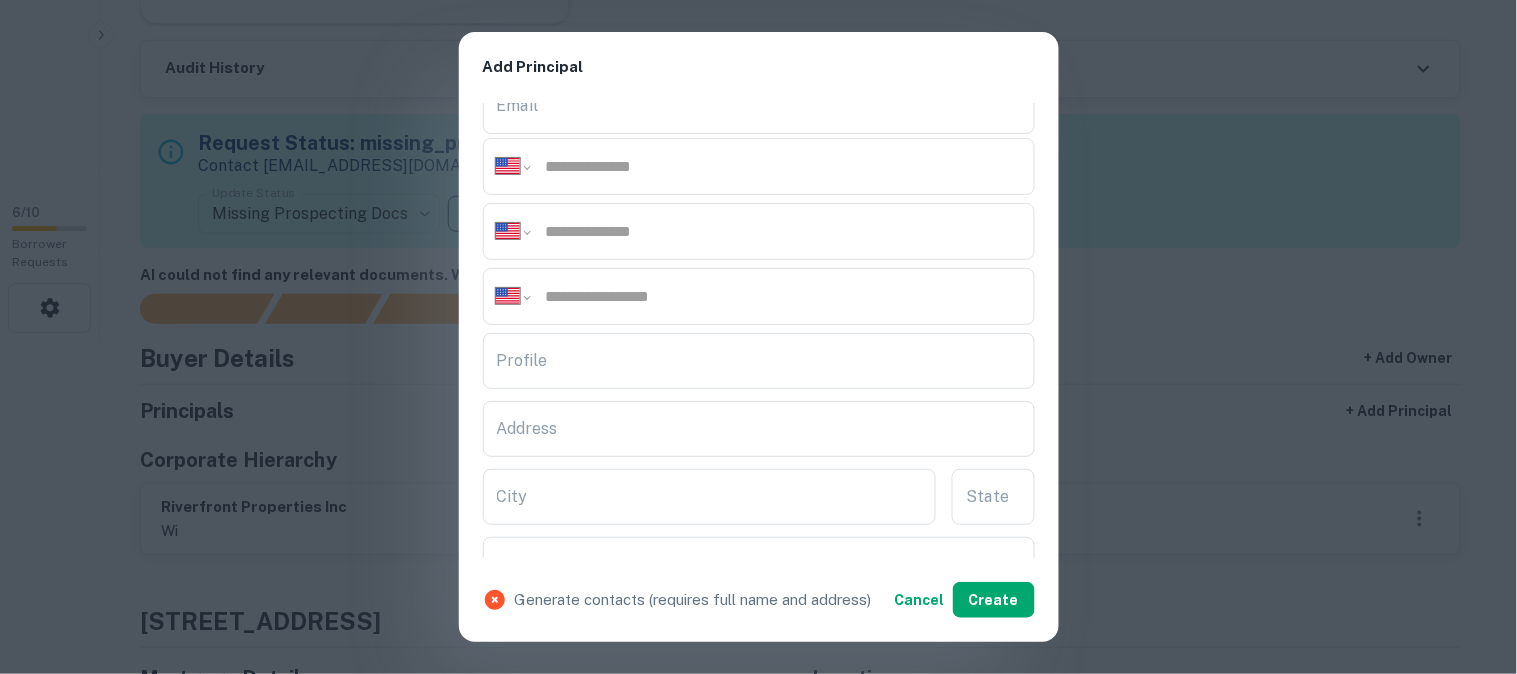 scroll, scrollTop: 333, scrollLeft: 0, axis: vertical 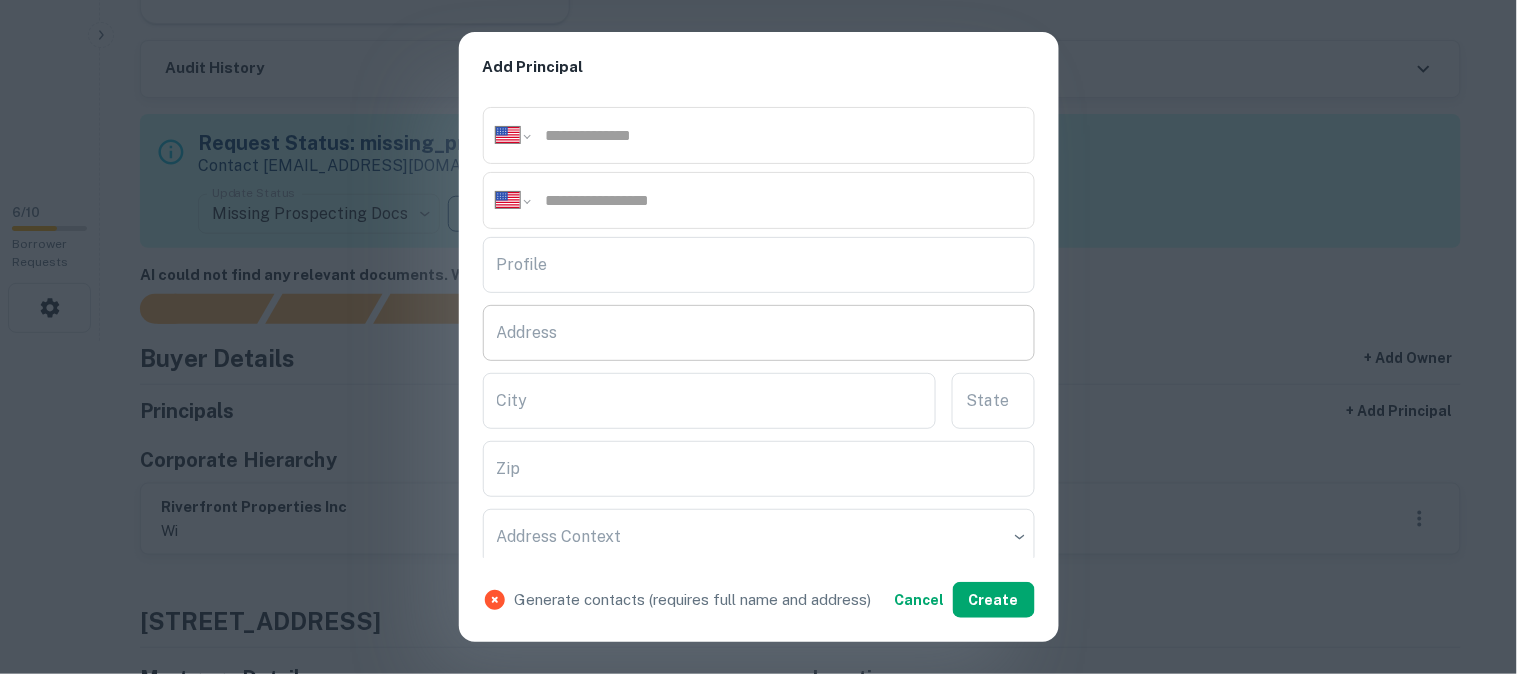 click on "Address" at bounding box center (759, 333) 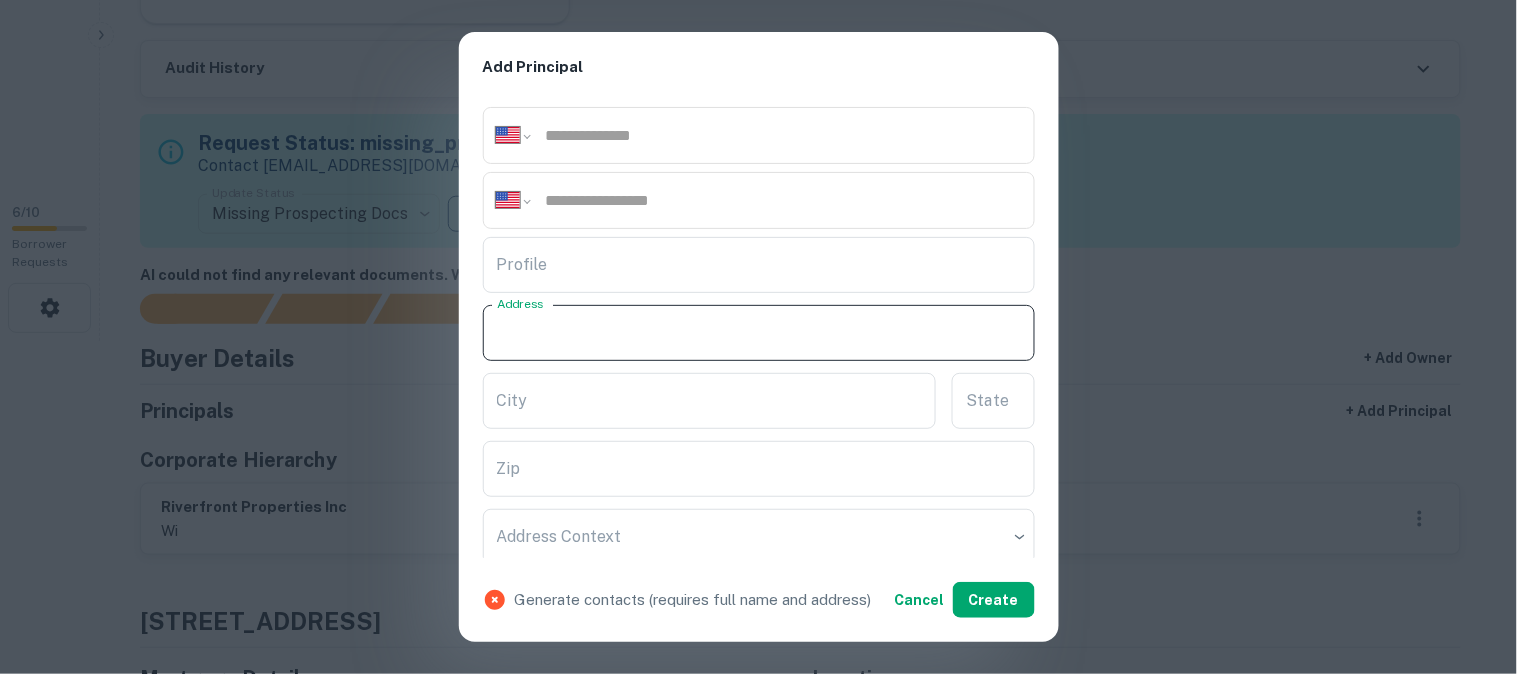 paste on "**********" 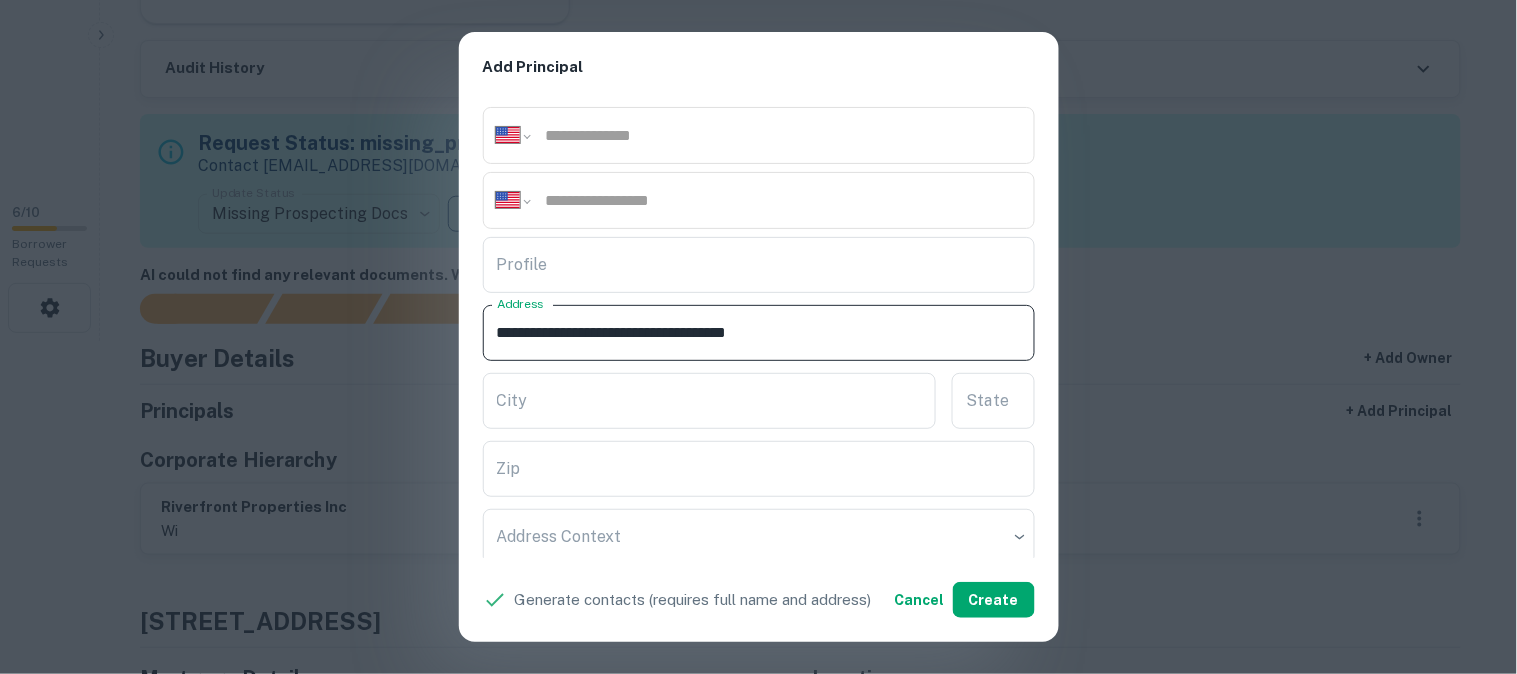 drag, startPoint x: 653, startPoint y: 326, endPoint x: 745, endPoint y: 344, distance: 93.74433 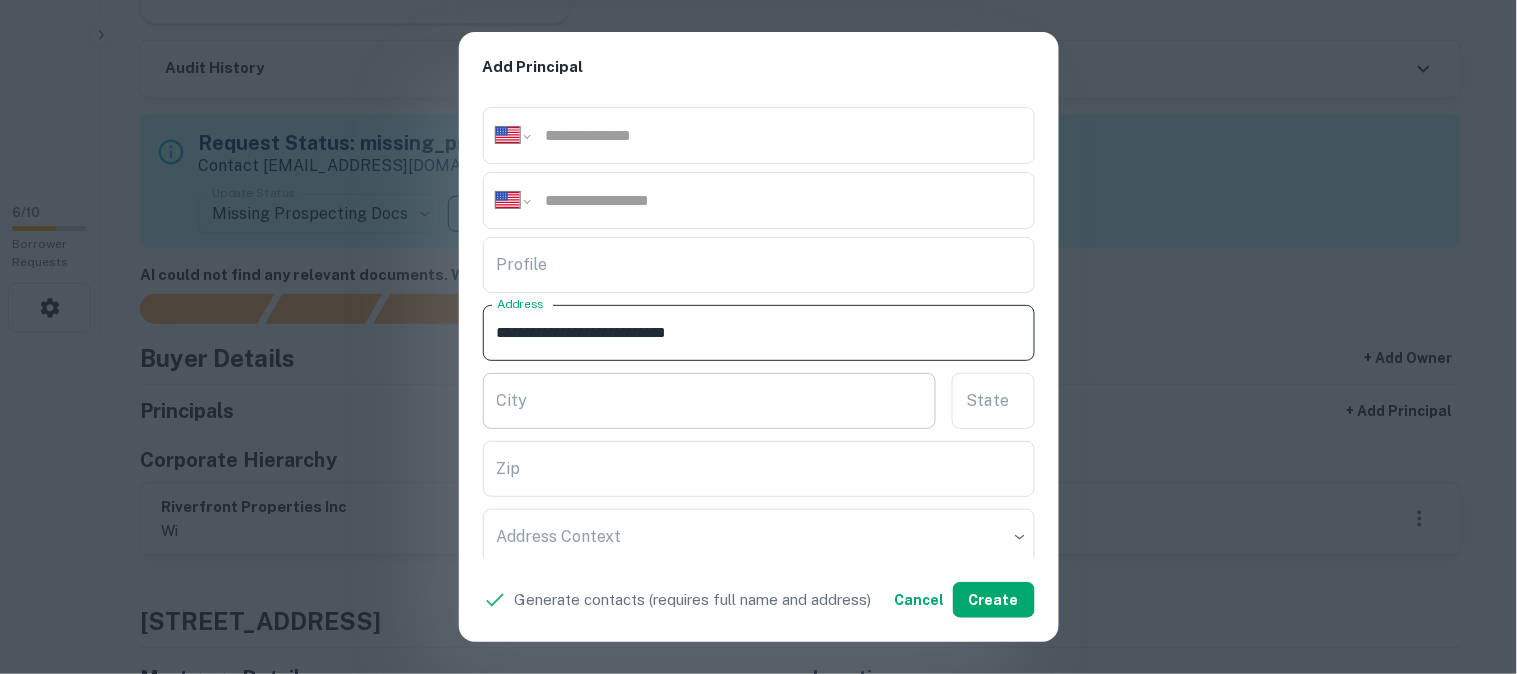 type on "**********" 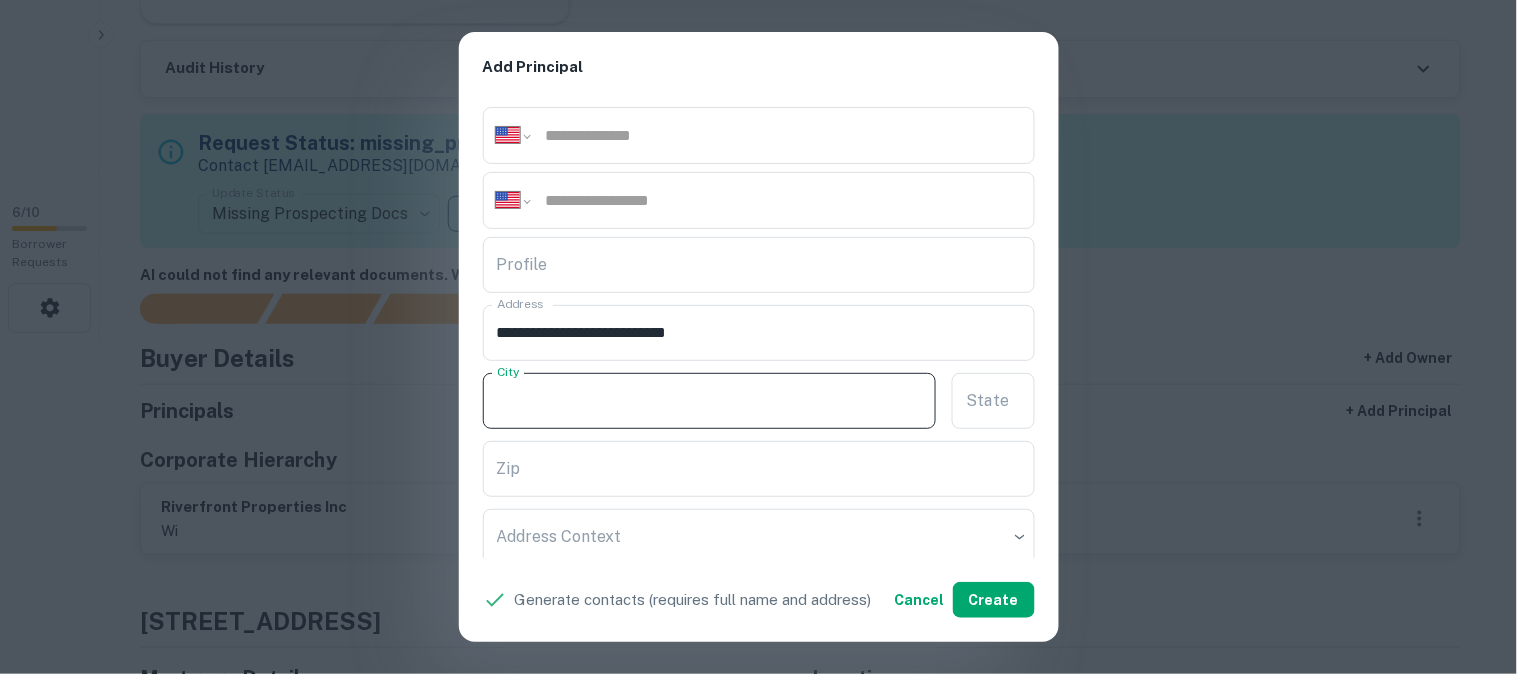 click on "City" at bounding box center (710, 401) 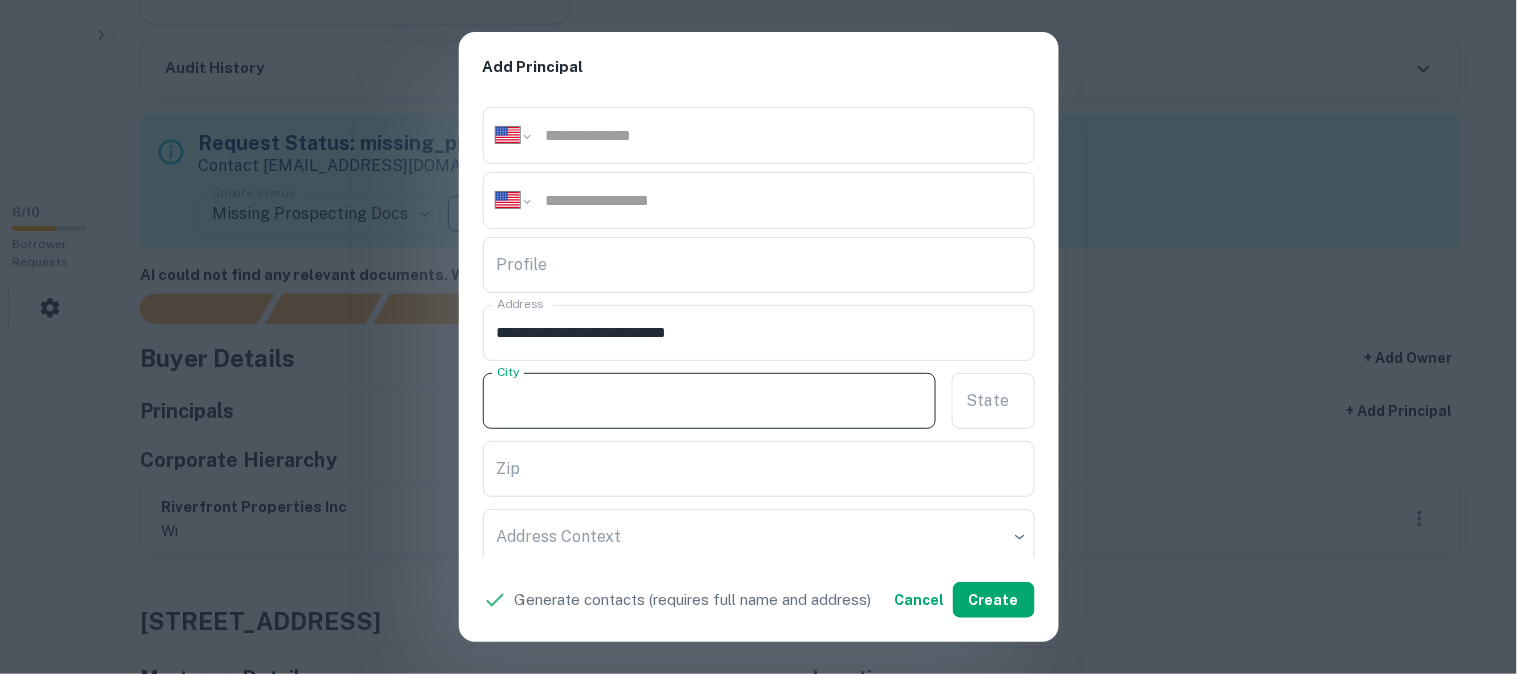 paste on "*********" 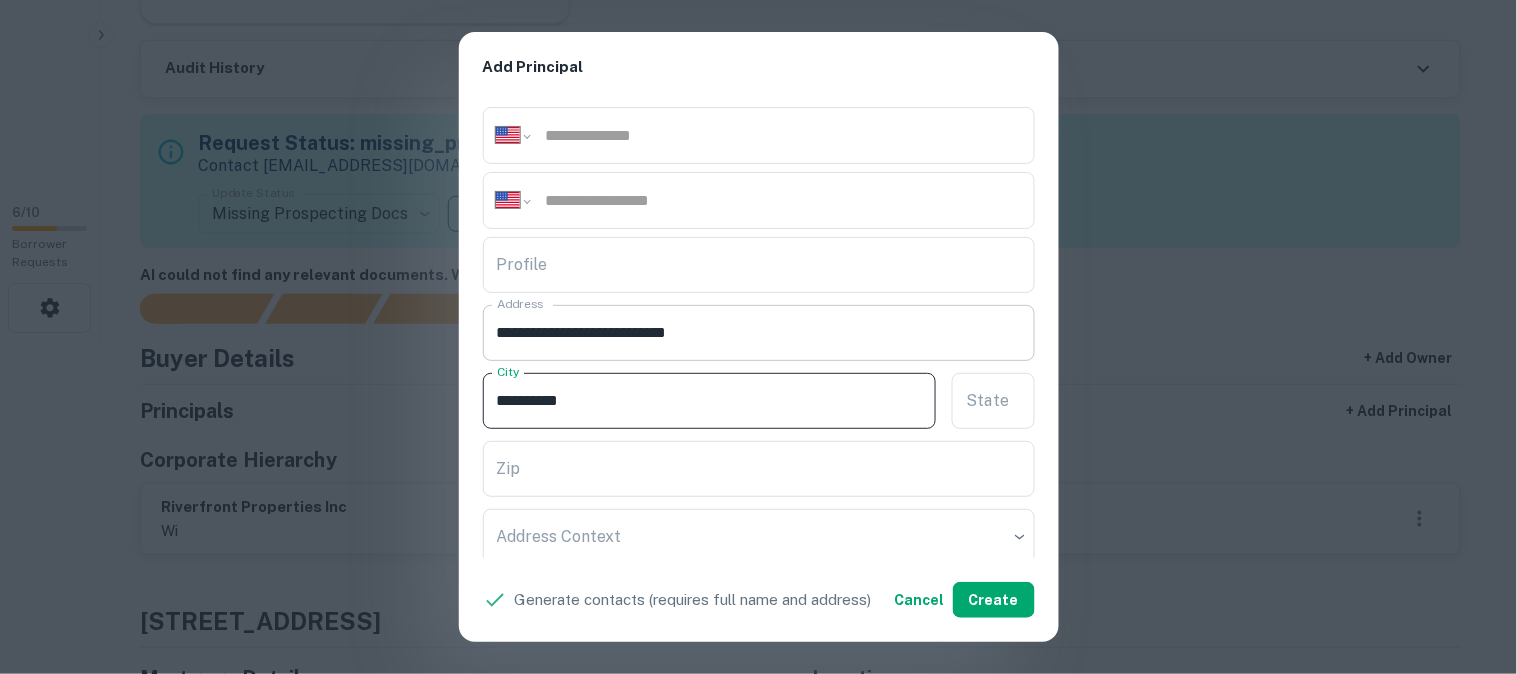 type on "*********" 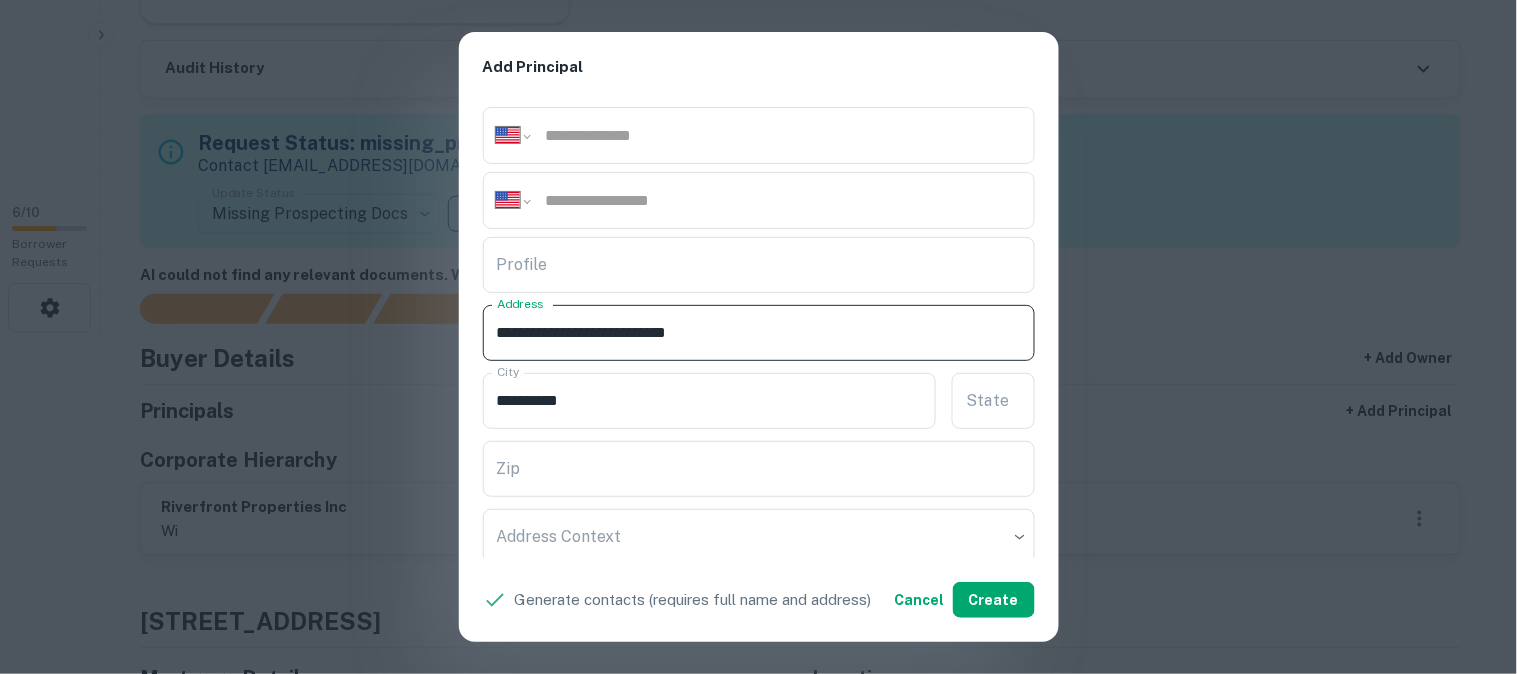drag, startPoint x: 656, startPoint y: 330, endPoint x: 680, endPoint y: 347, distance: 29.410883 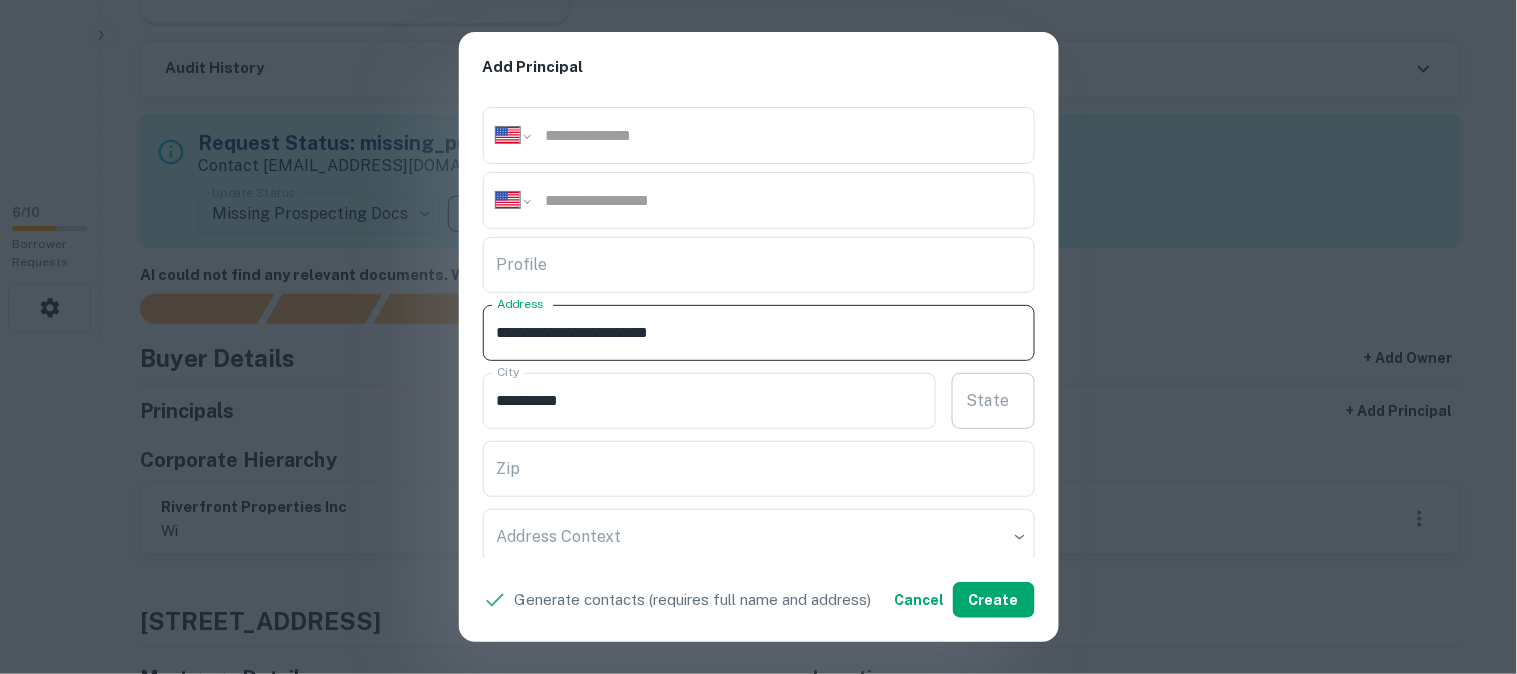 type on "**********" 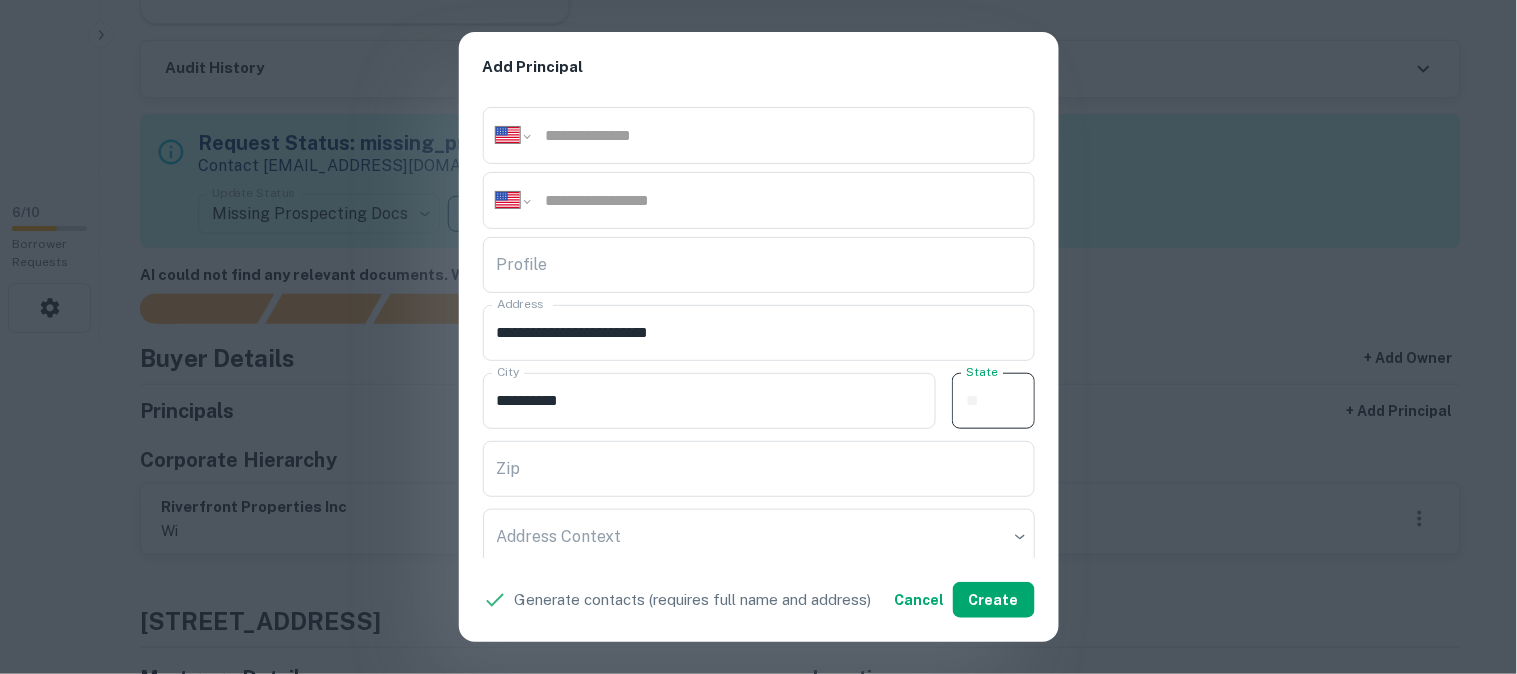 paste on "**" 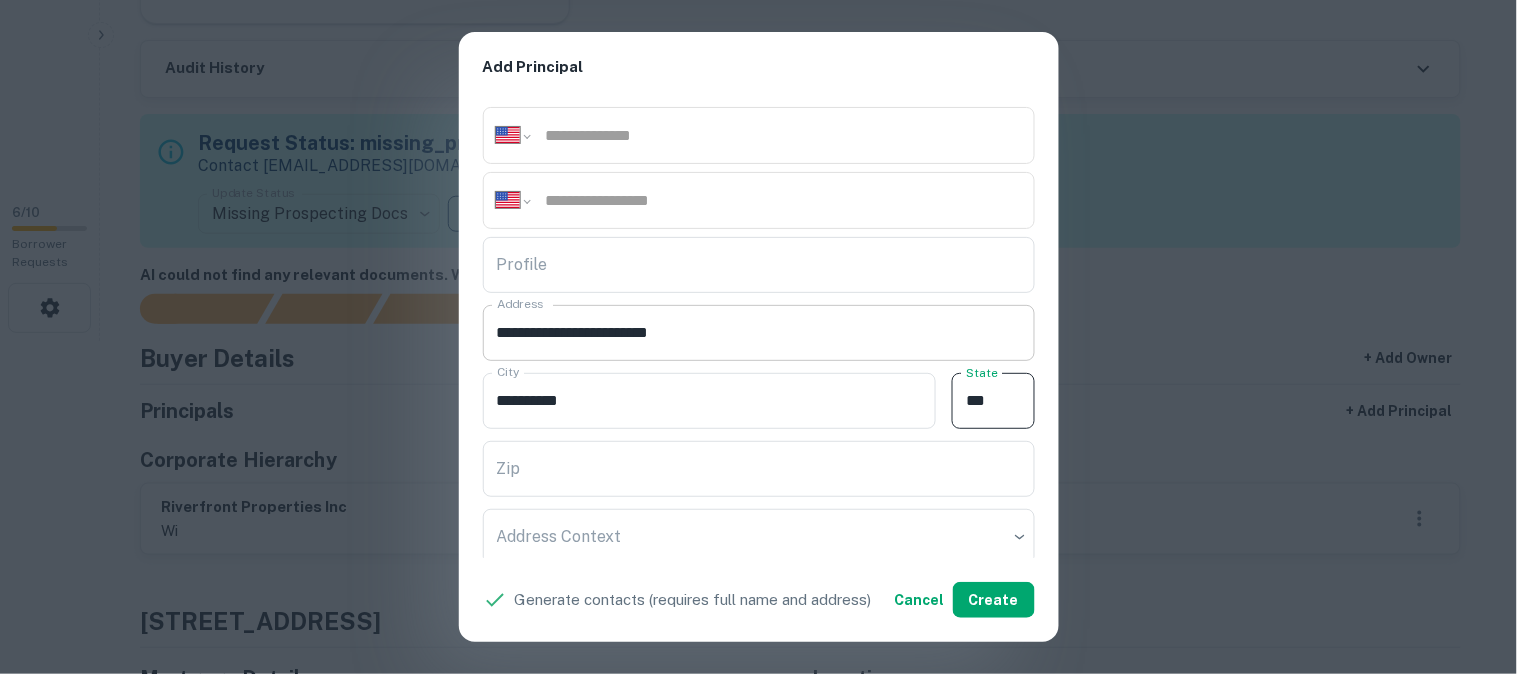 type on "**" 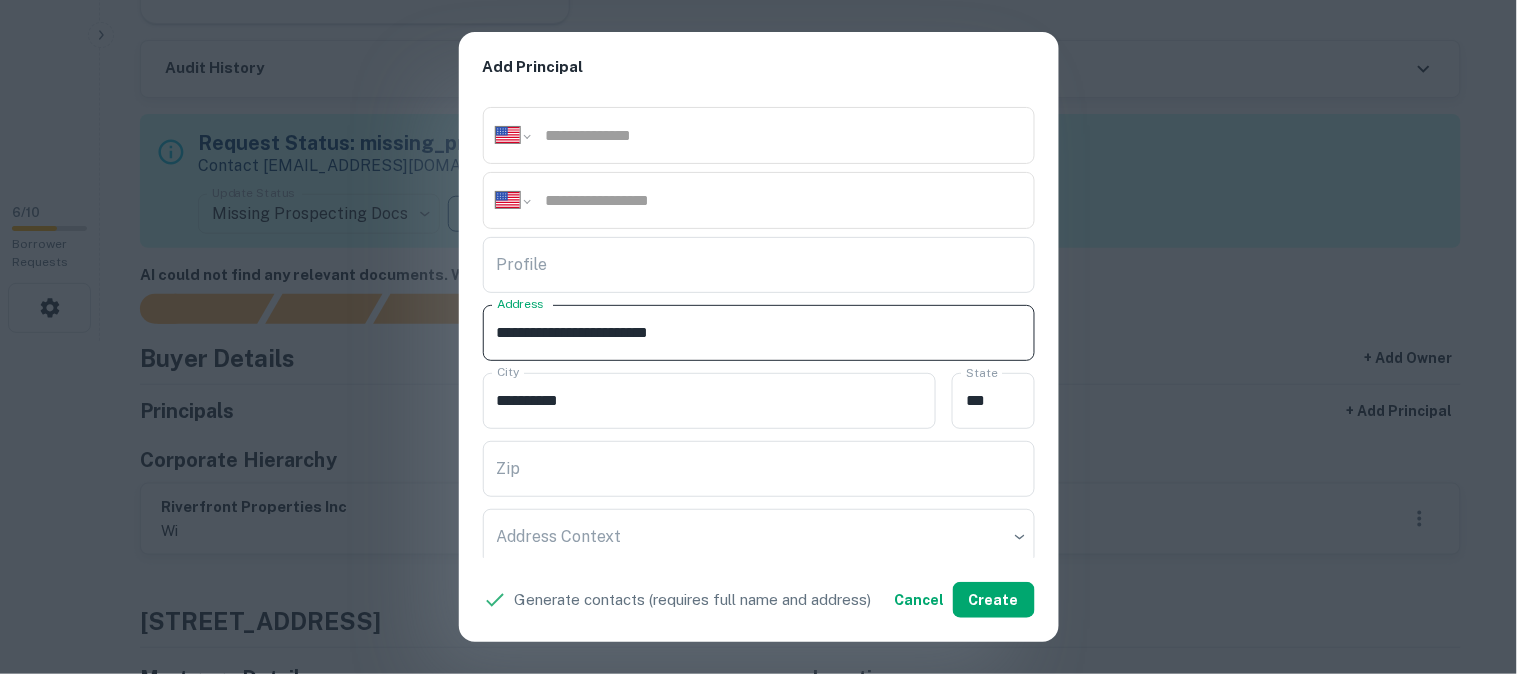 drag, startPoint x: 660, startPoint y: 323, endPoint x: 714, endPoint y: 347, distance: 59.093147 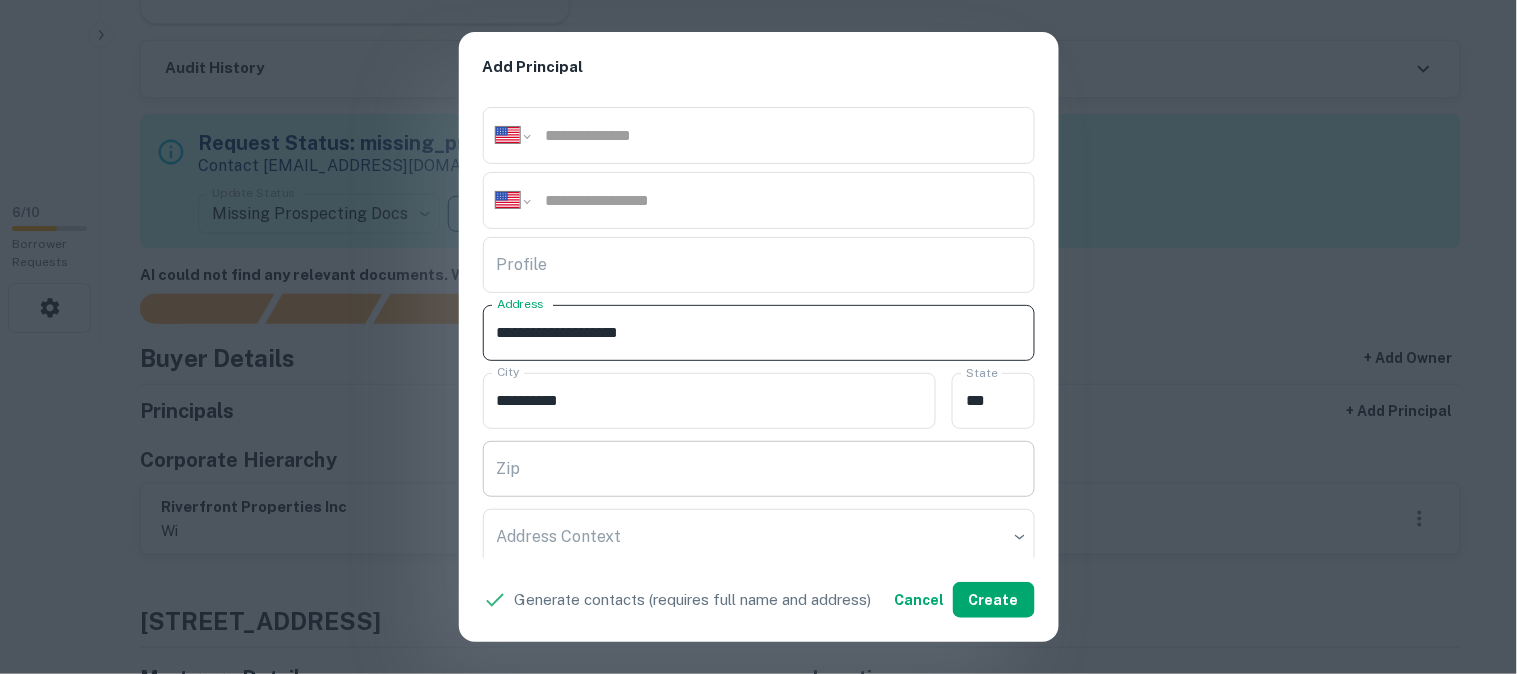 type on "**********" 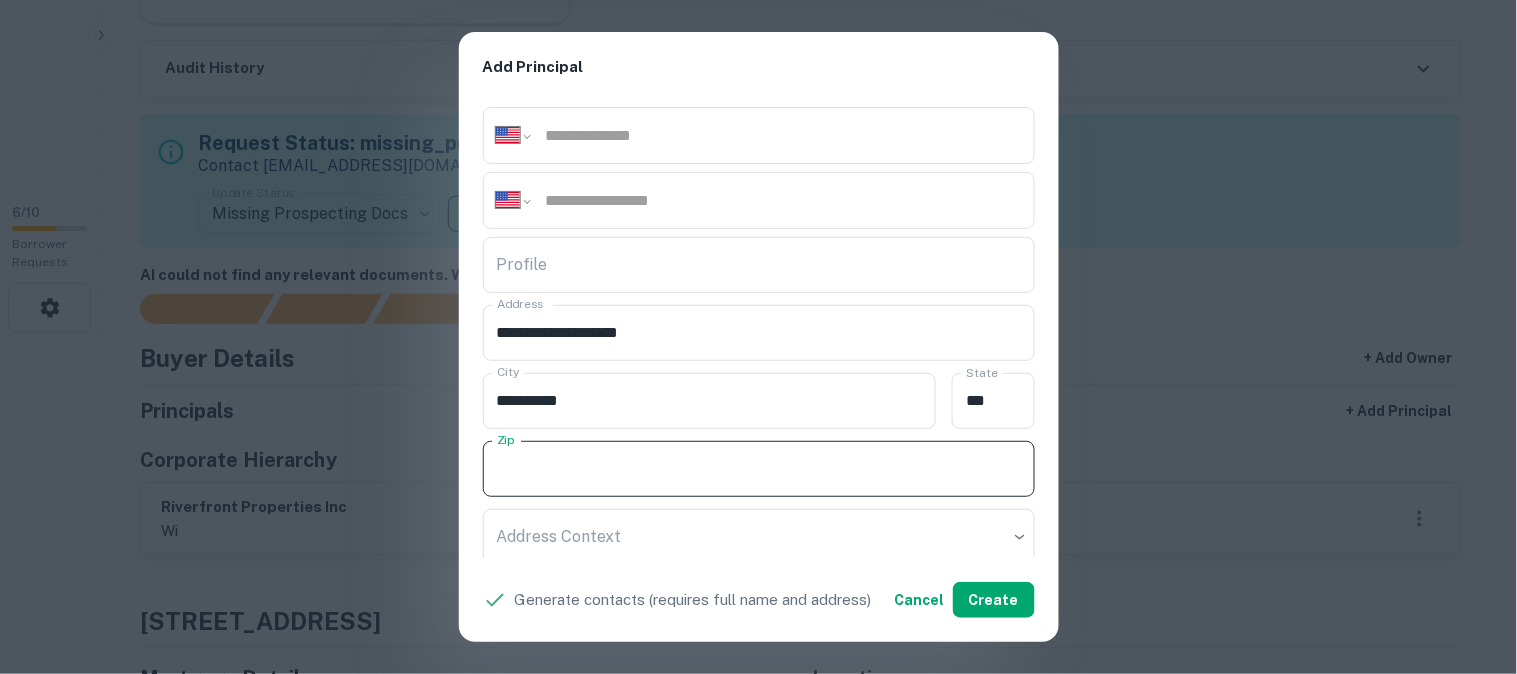 paste on "*****" 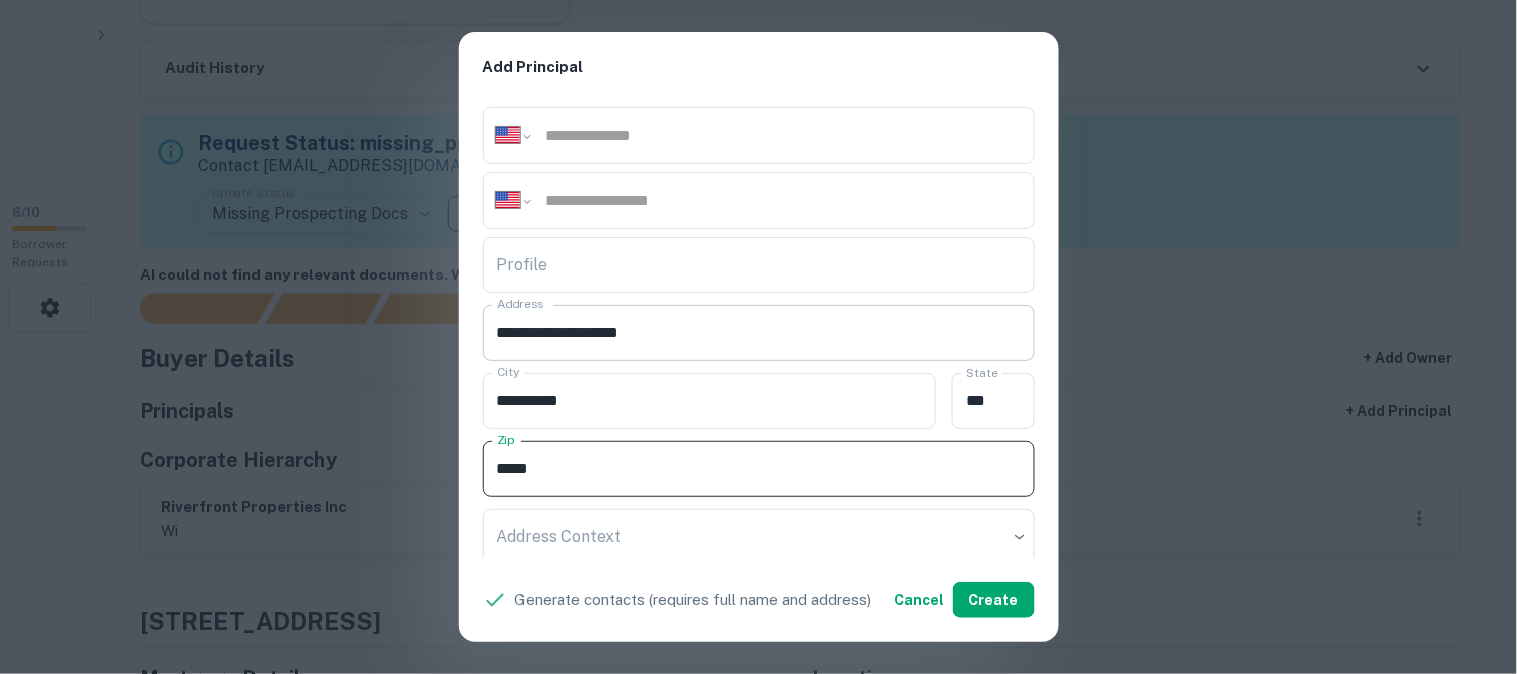 type on "*****" 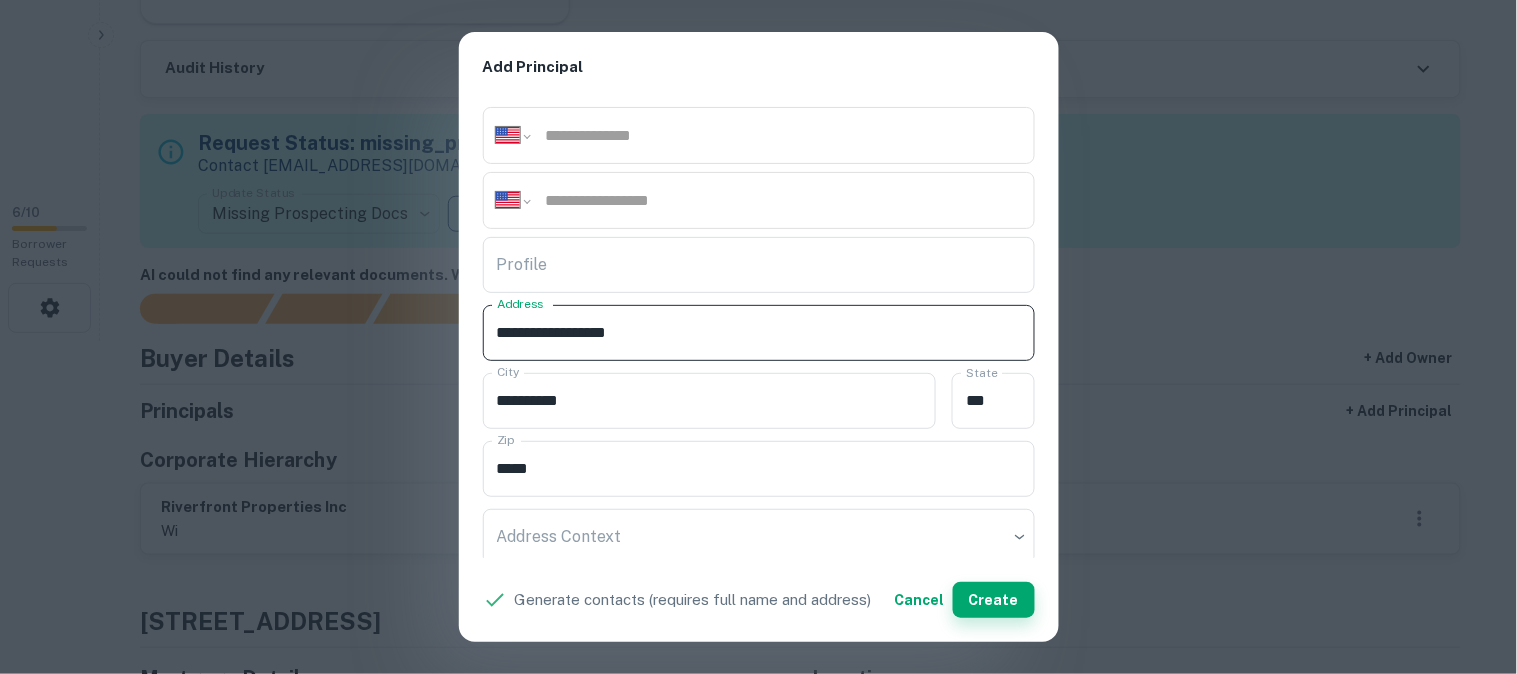 type on "**********" 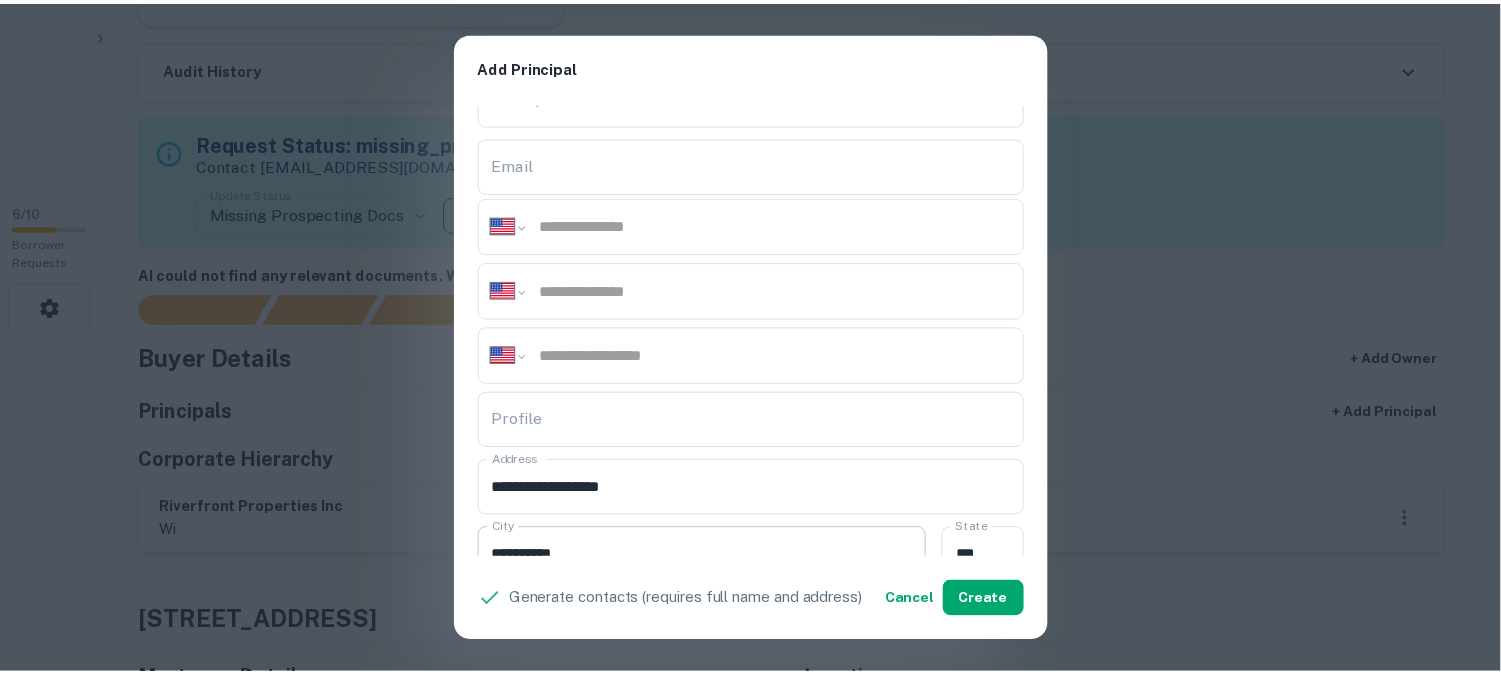 scroll, scrollTop: 333, scrollLeft: 0, axis: vertical 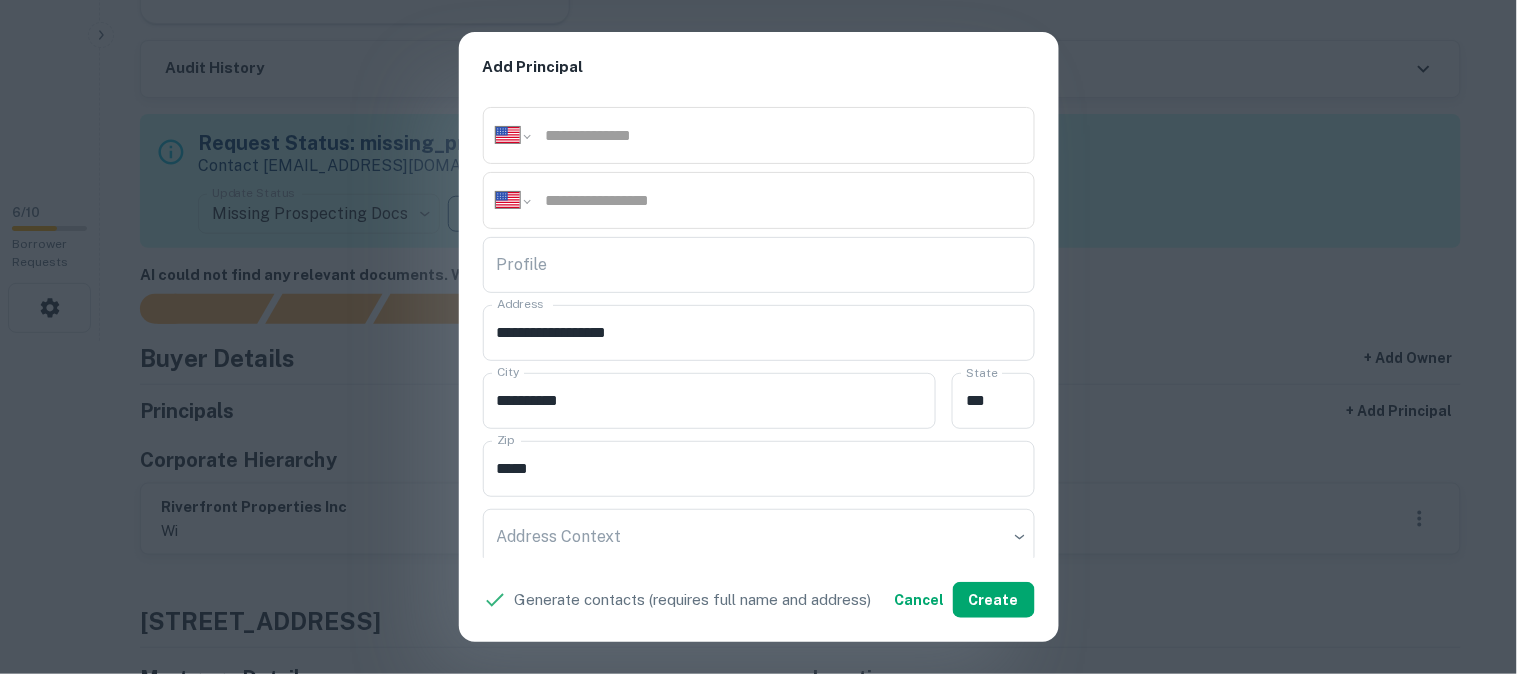 click on "**********" at bounding box center [758, 337] 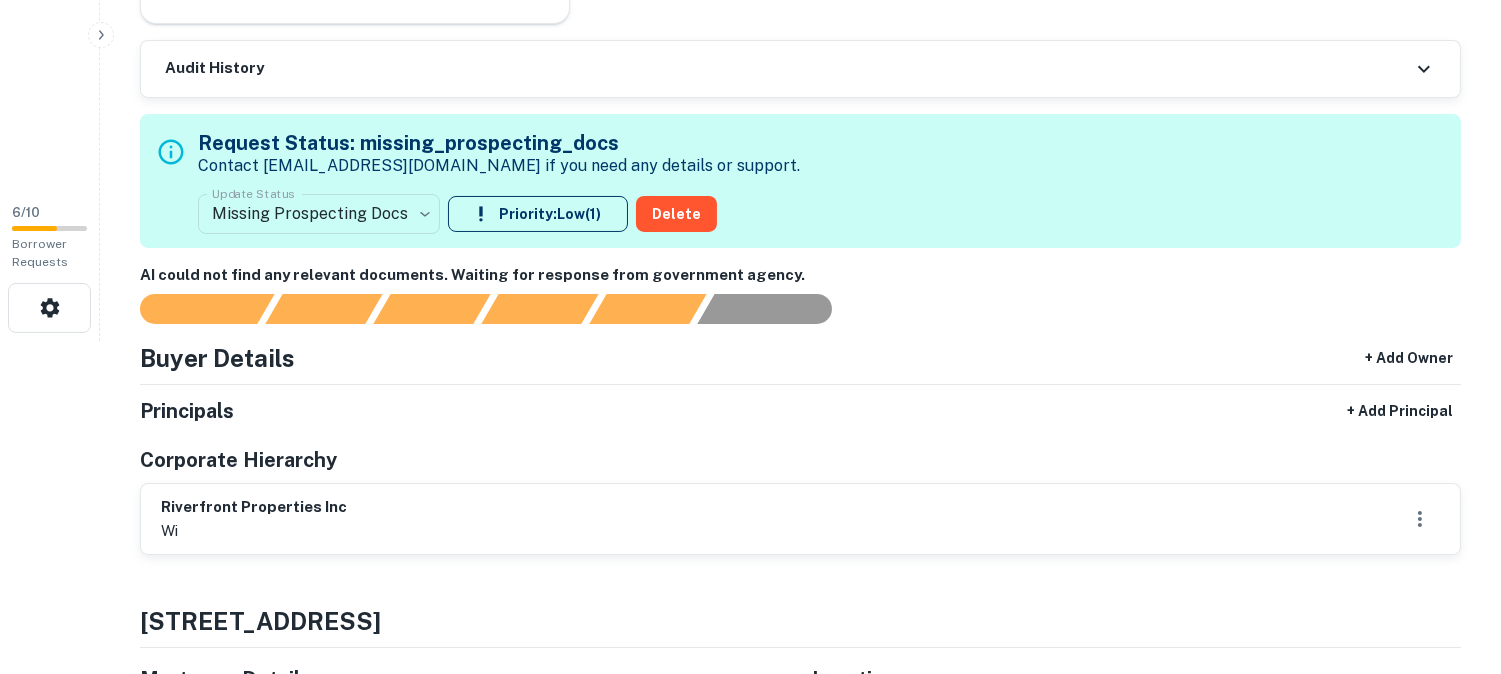 click on "**********" at bounding box center (750, 4) 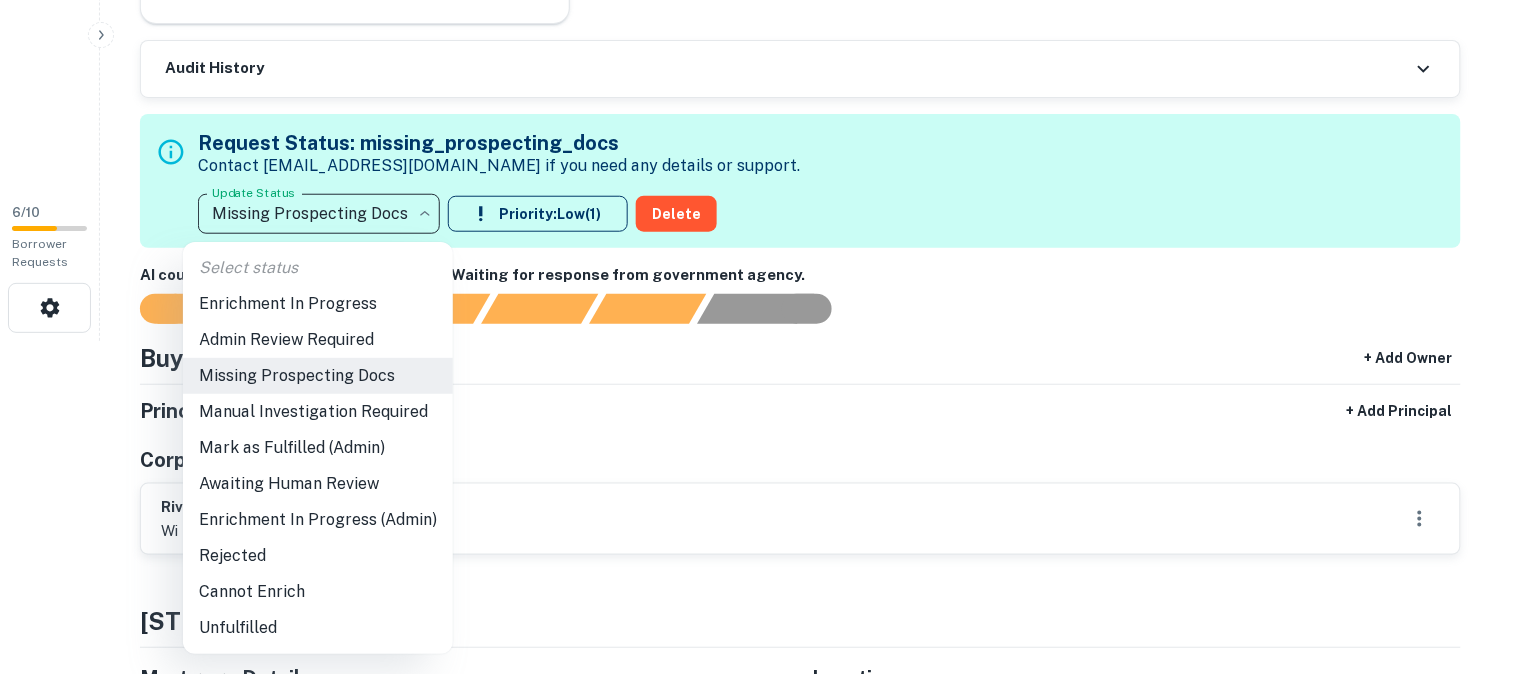 click on "Awaiting Human Review" at bounding box center (318, 484) 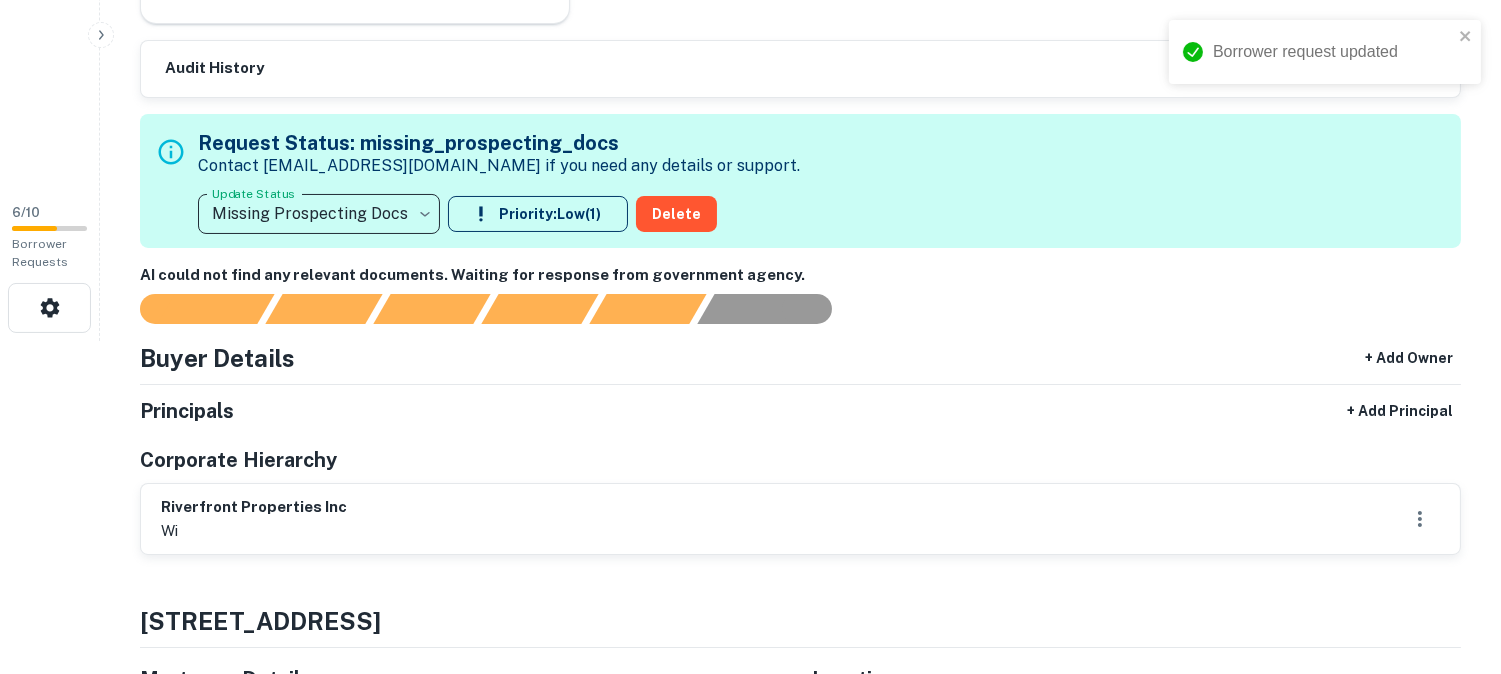 type on "**********" 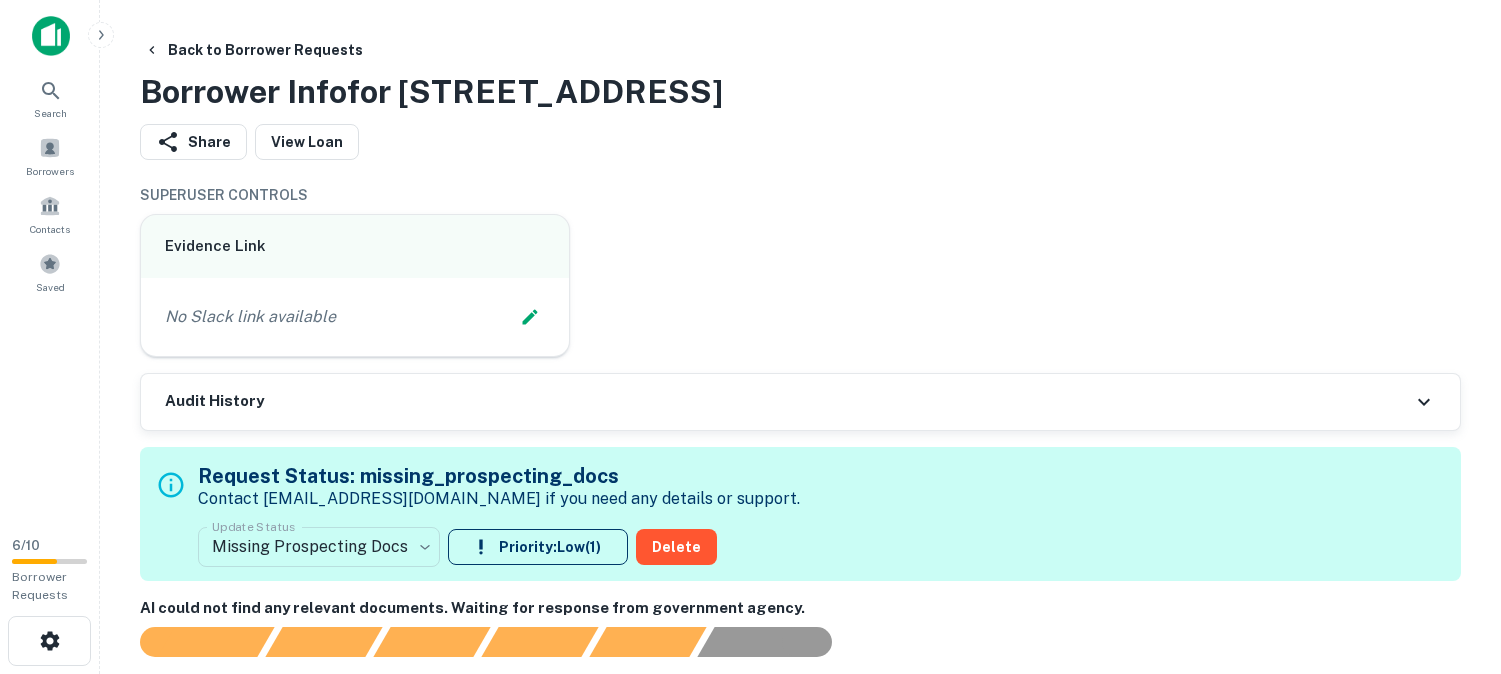 scroll, scrollTop: 0, scrollLeft: 0, axis: both 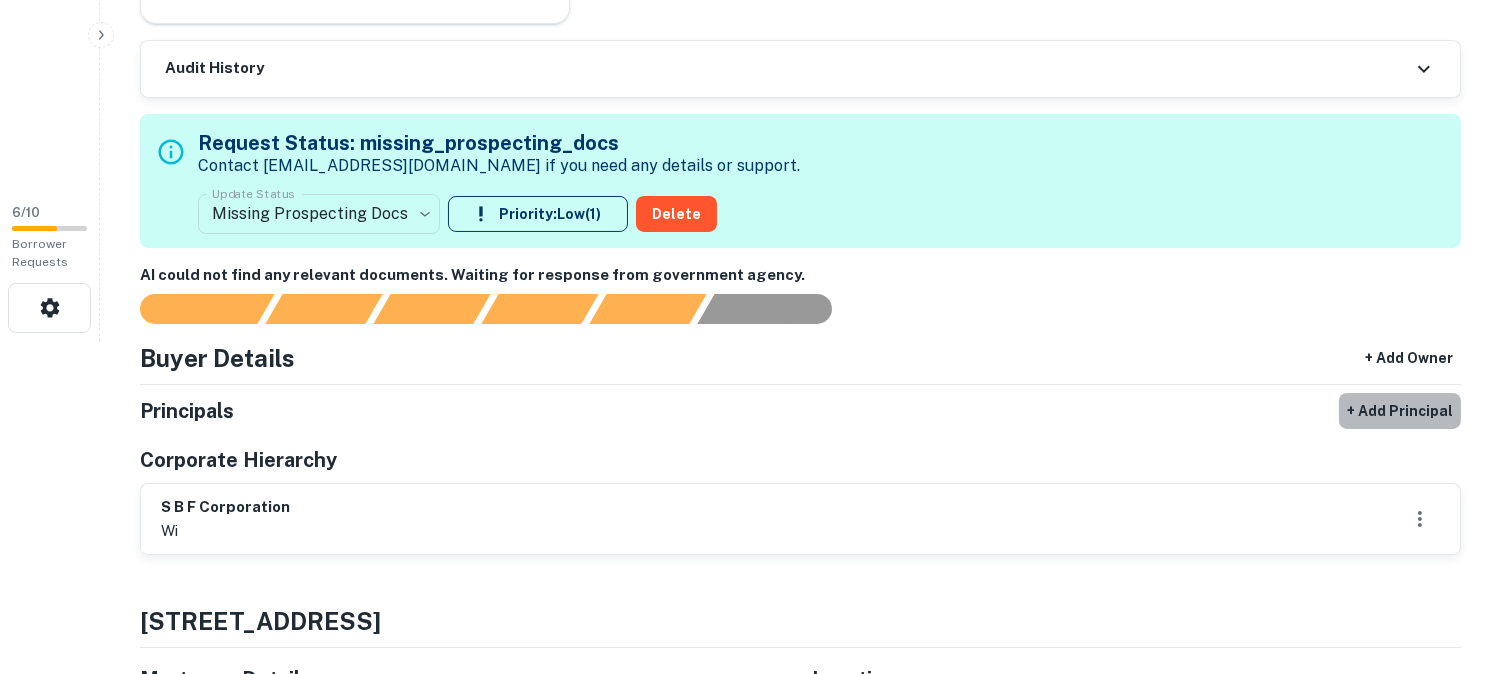 click on "+ Add Principal" at bounding box center (1400, 411) 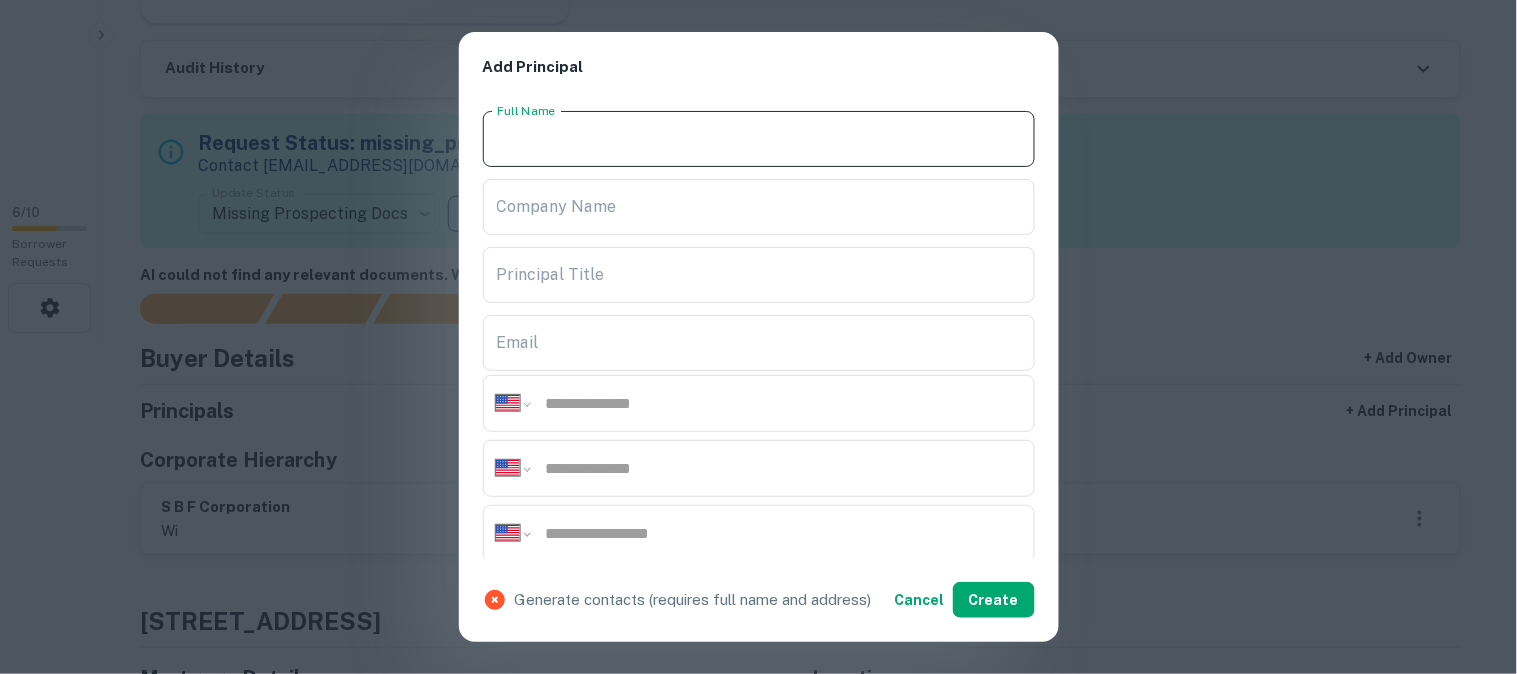 click on "Full Name" 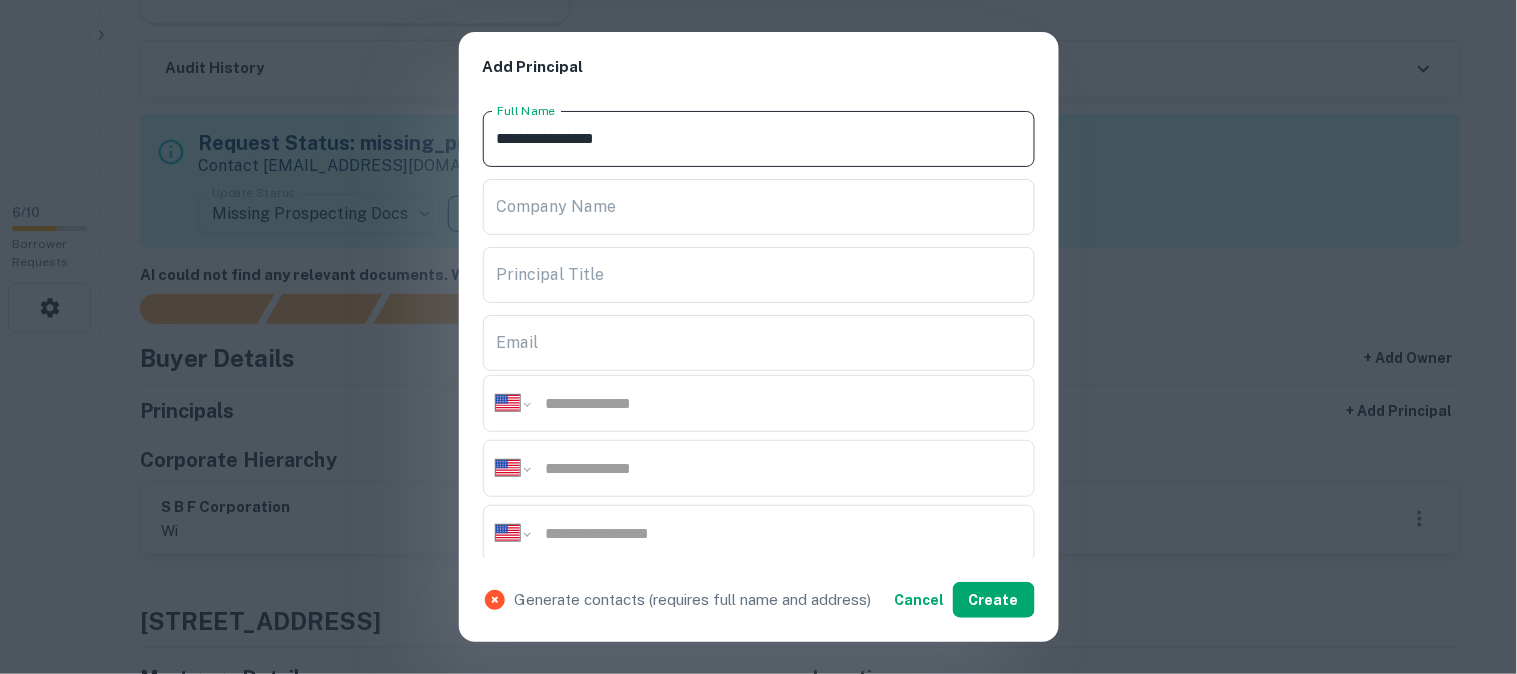 type on "**********" 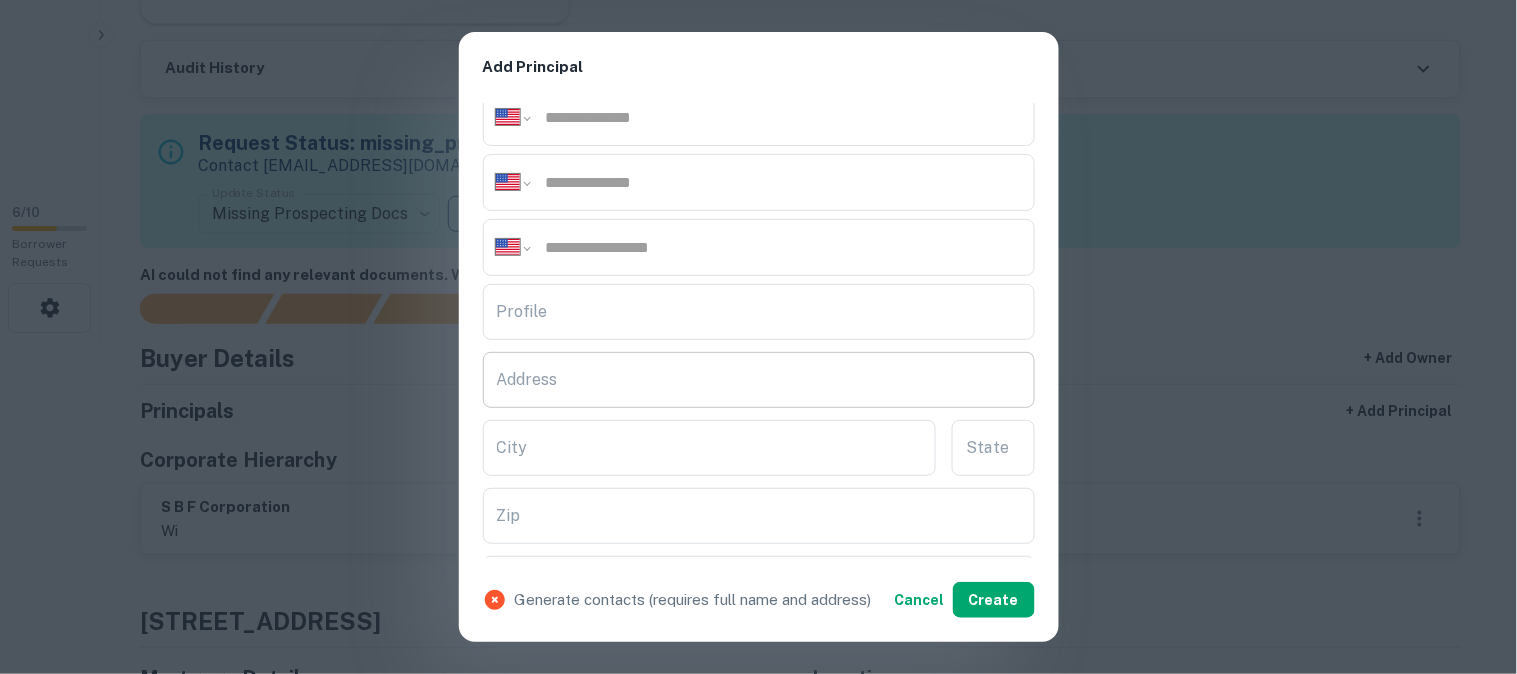 scroll, scrollTop: 333, scrollLeft: 0, axis: vertical 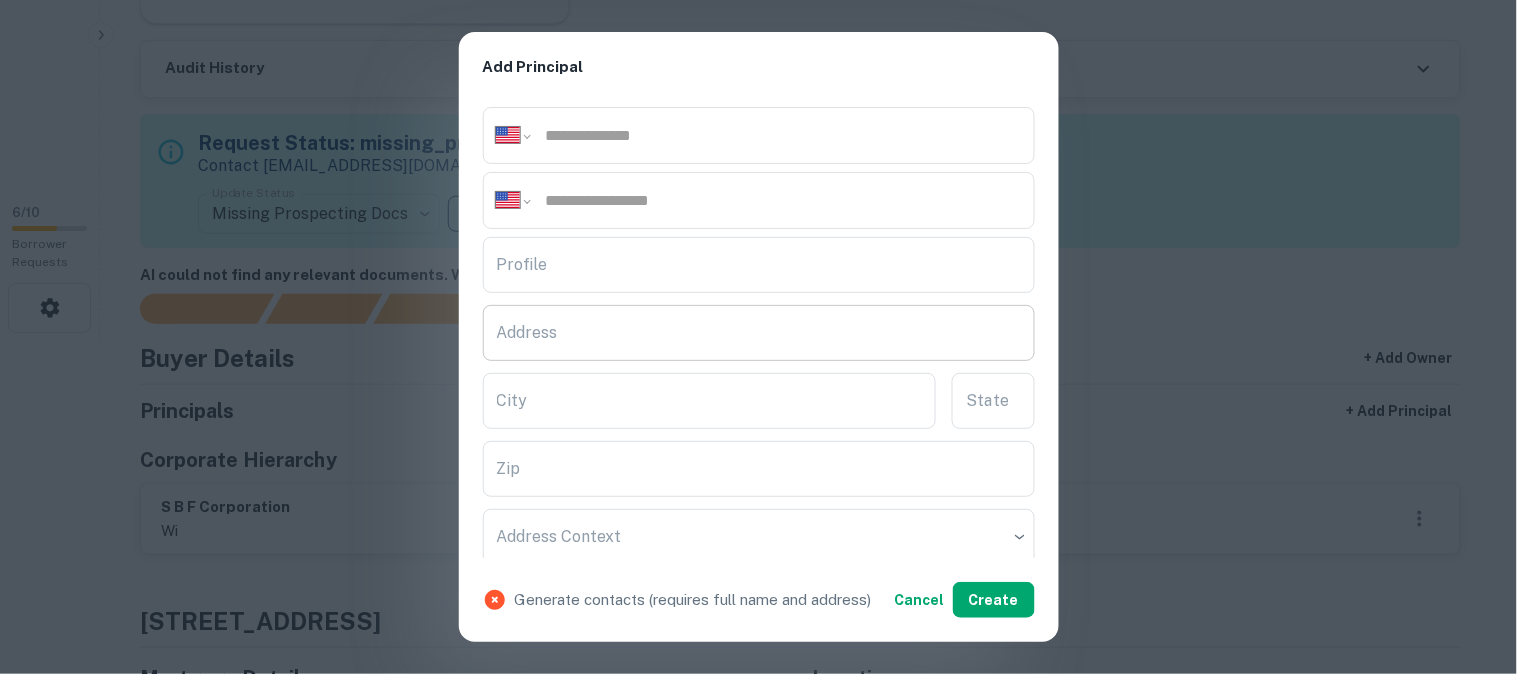 click on "Address" 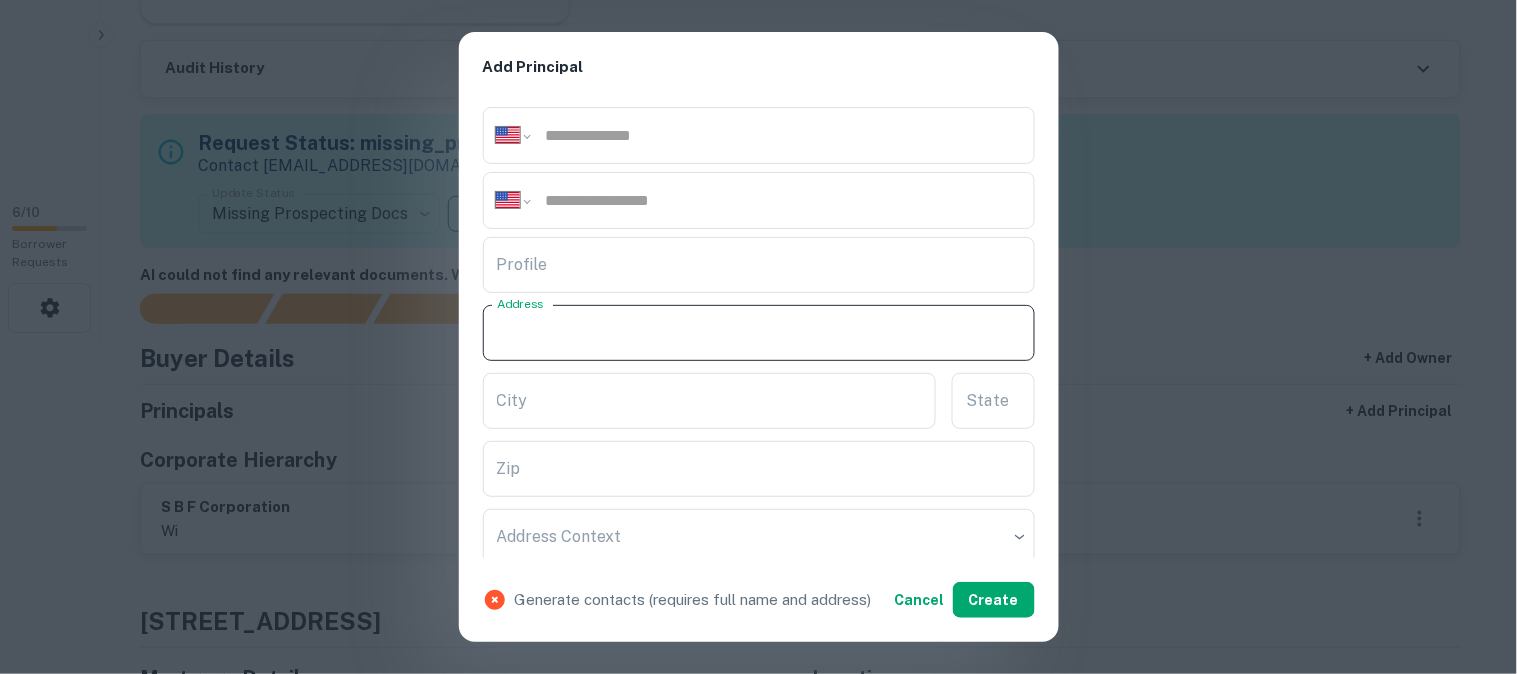 click on "Address" 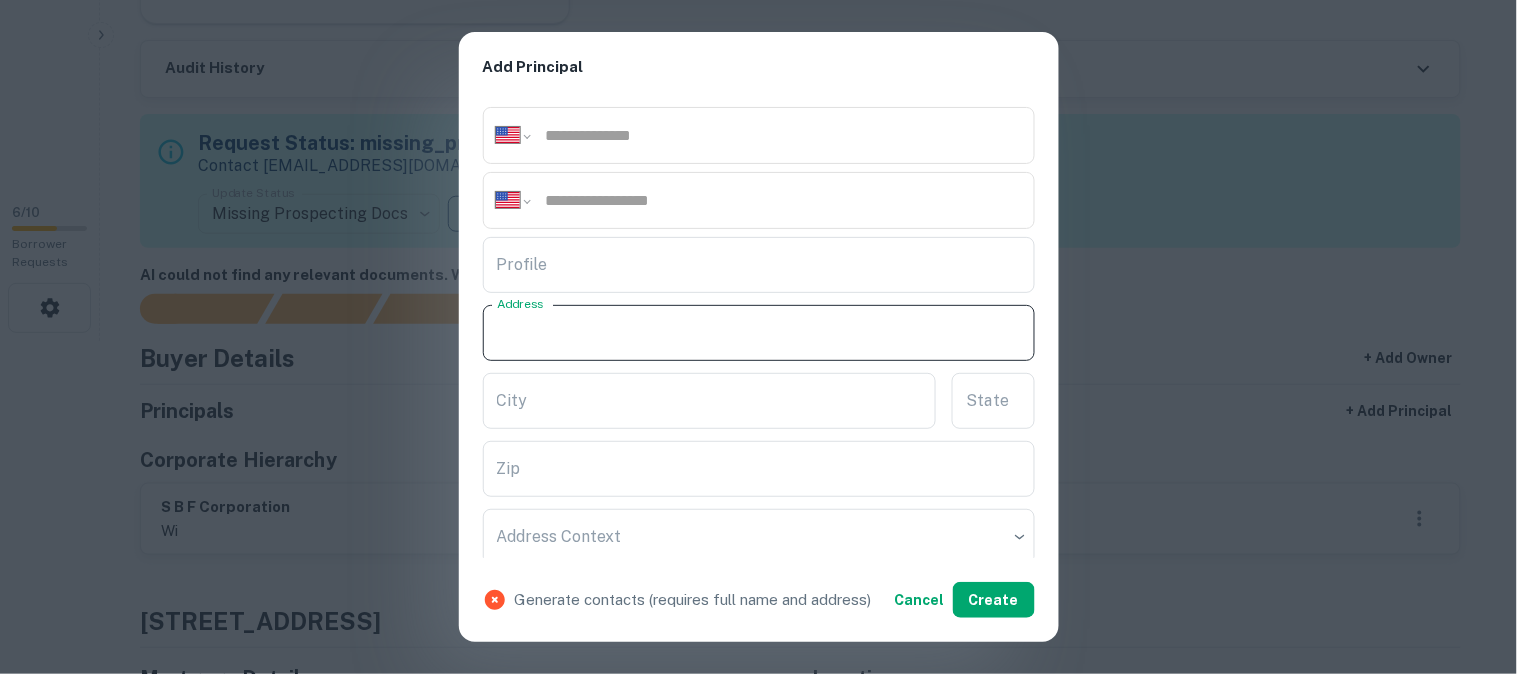 paste on "**********" 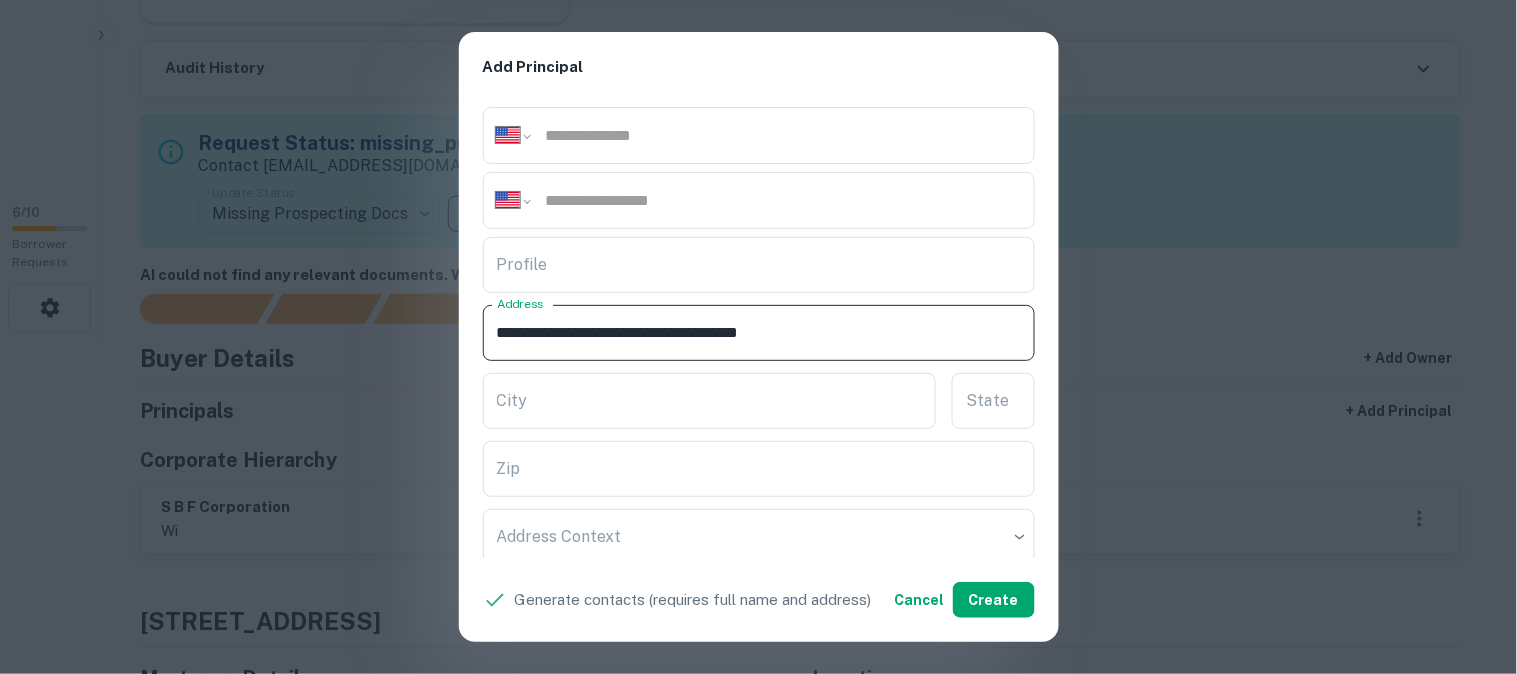 click on "**********" 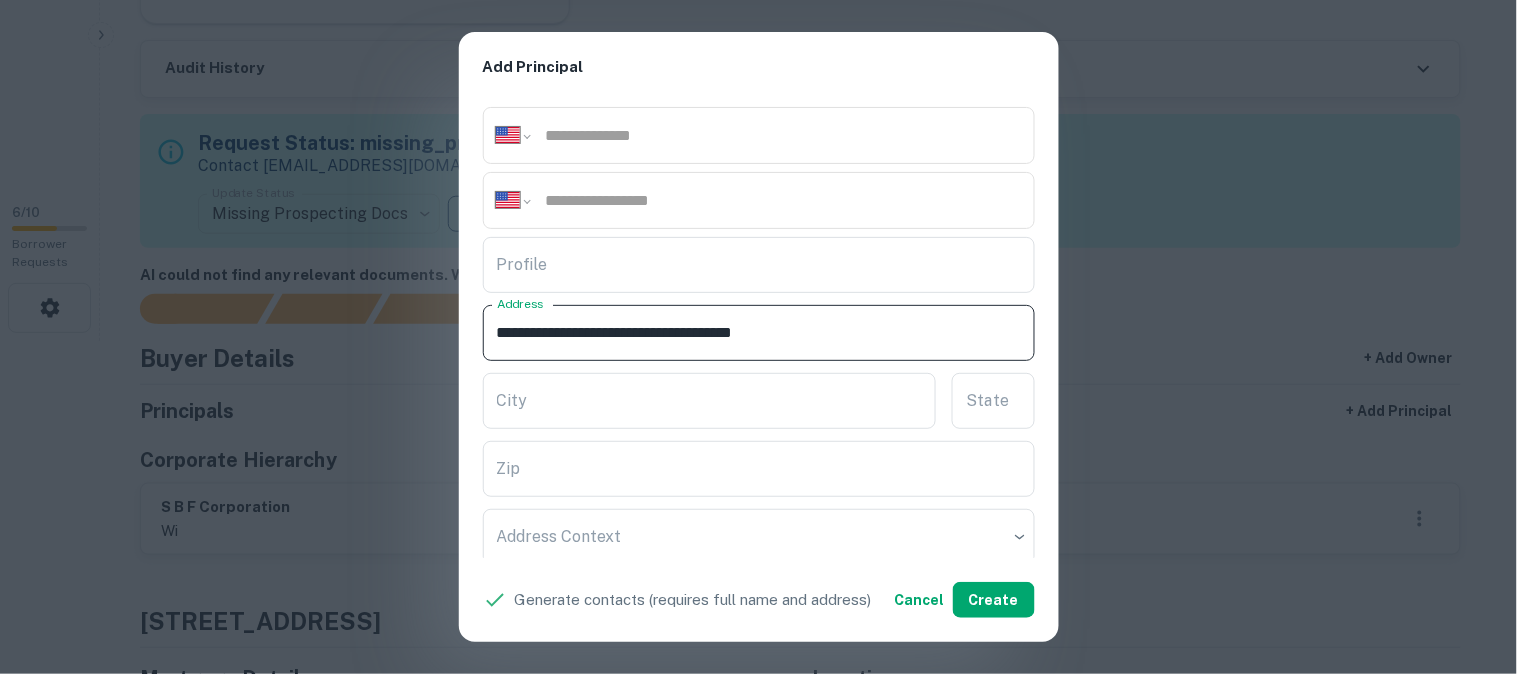 drag, startPoint x: 632, startPoint y: 338, endPoint x: 706, endPoint y: 358, distance: 76.655075 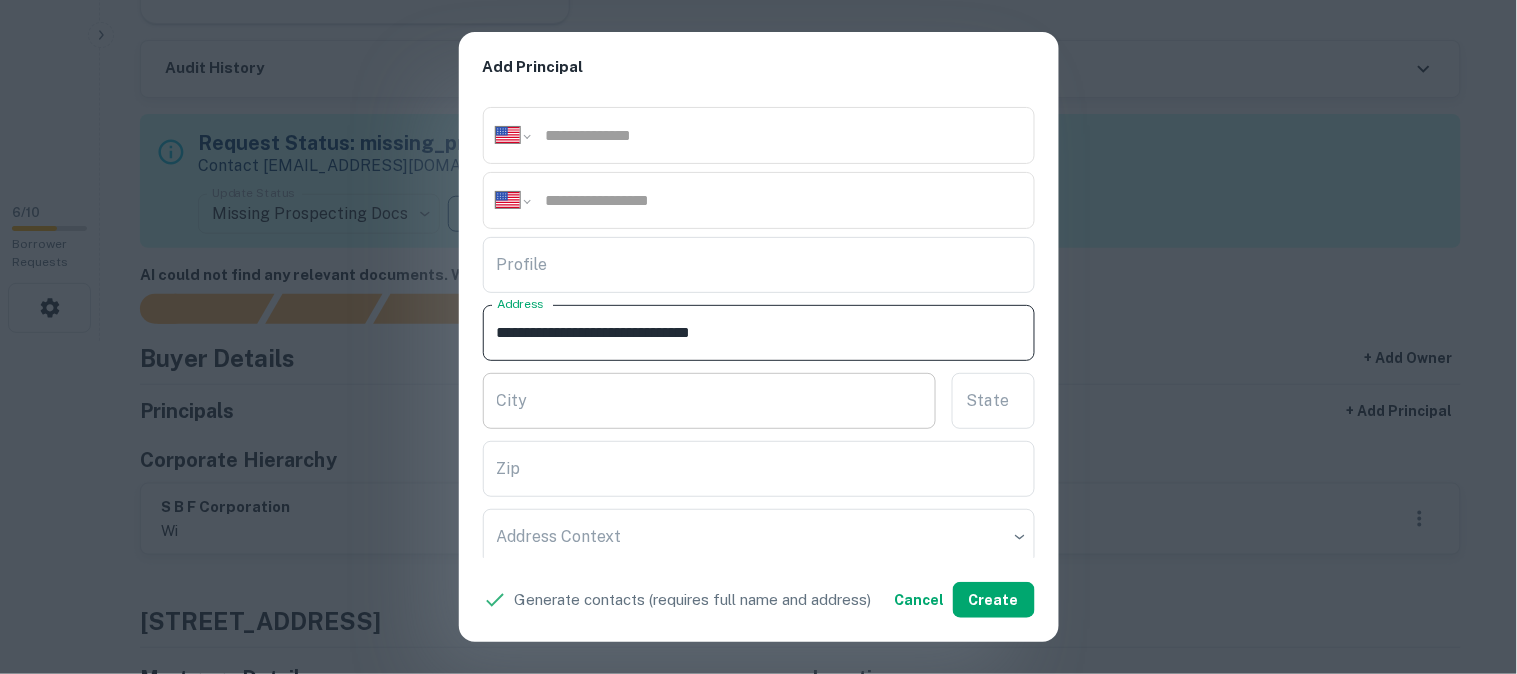 type on "**********" 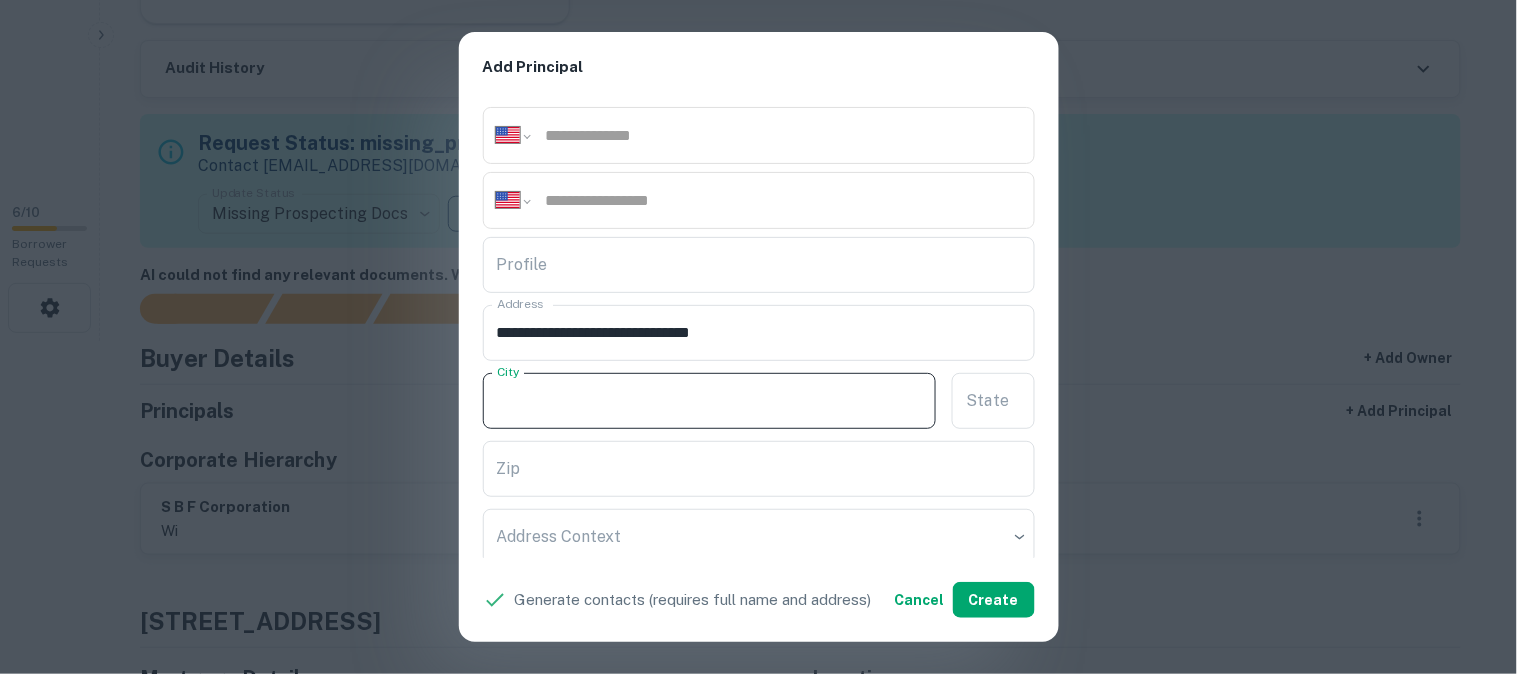 drag, startPoint x: 628, startPoint y: 373, endPoint x: 626, endPoint y: 392, distance: 19.104973 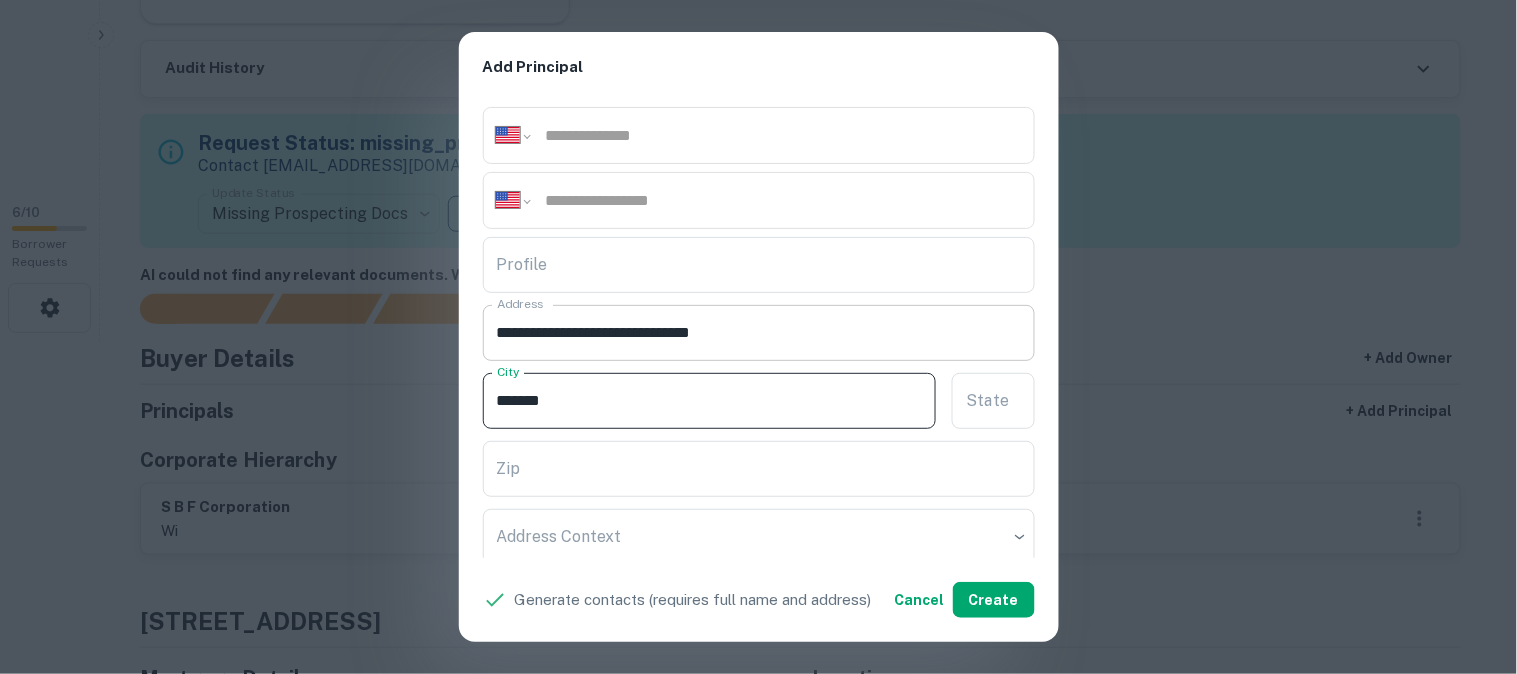 type on "*******" 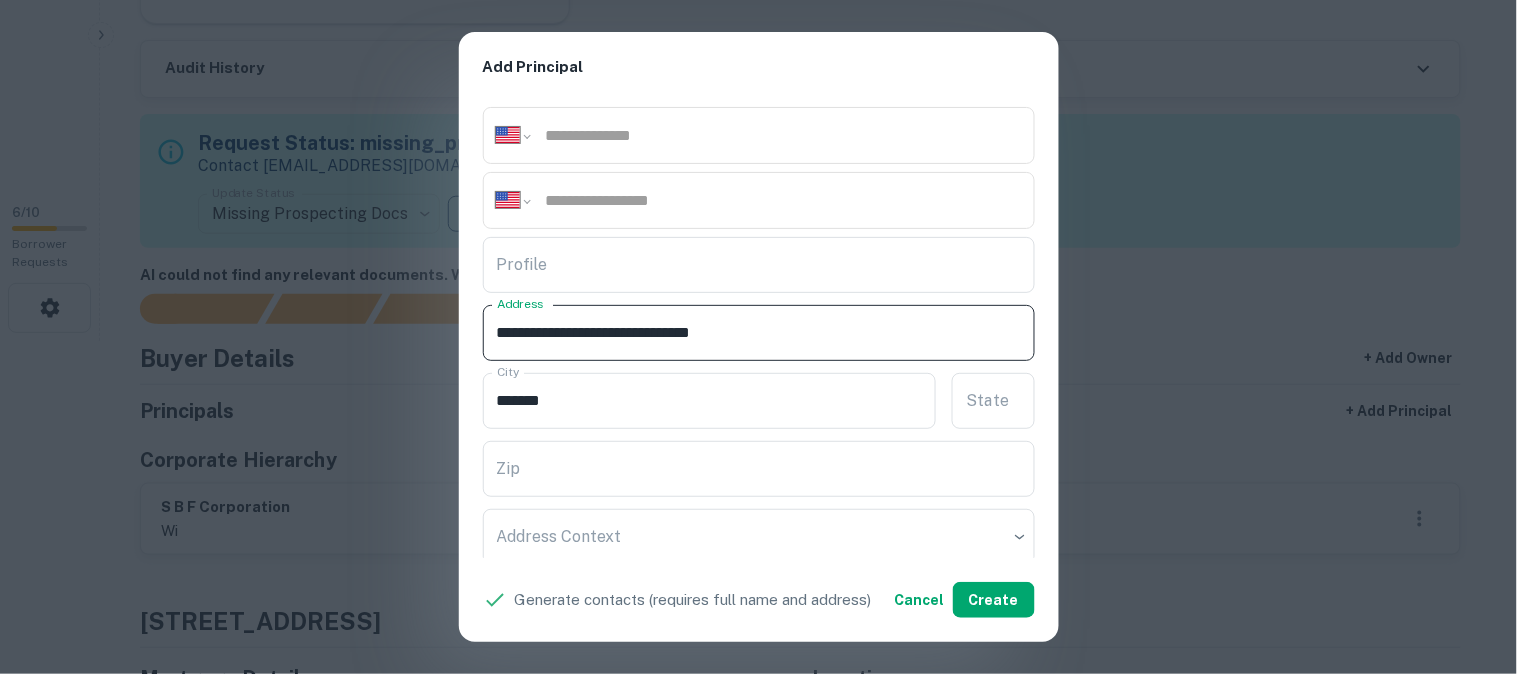 drag, startPoint x: 650, startPoint y: 337, endPoint x: 667, endPoint y: 348, distance: 20.248457 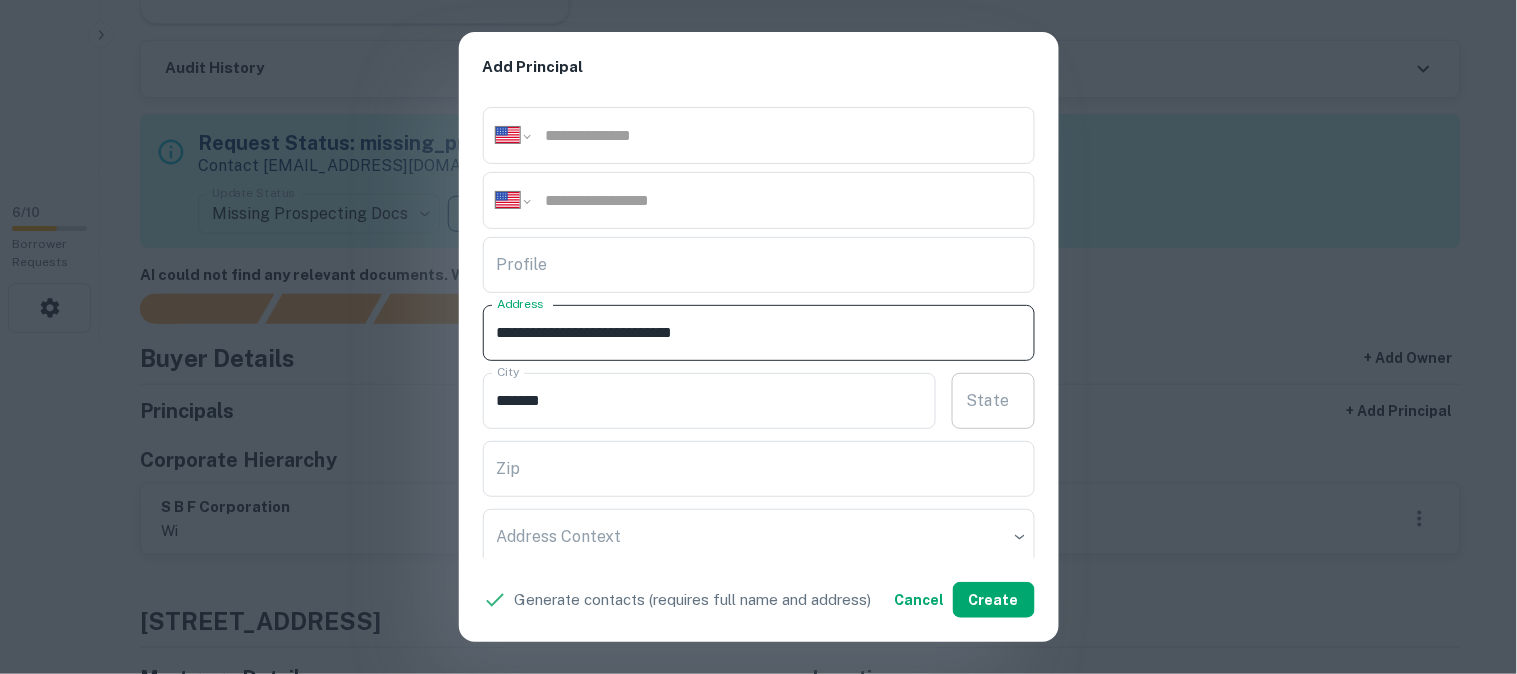 type on "**********" 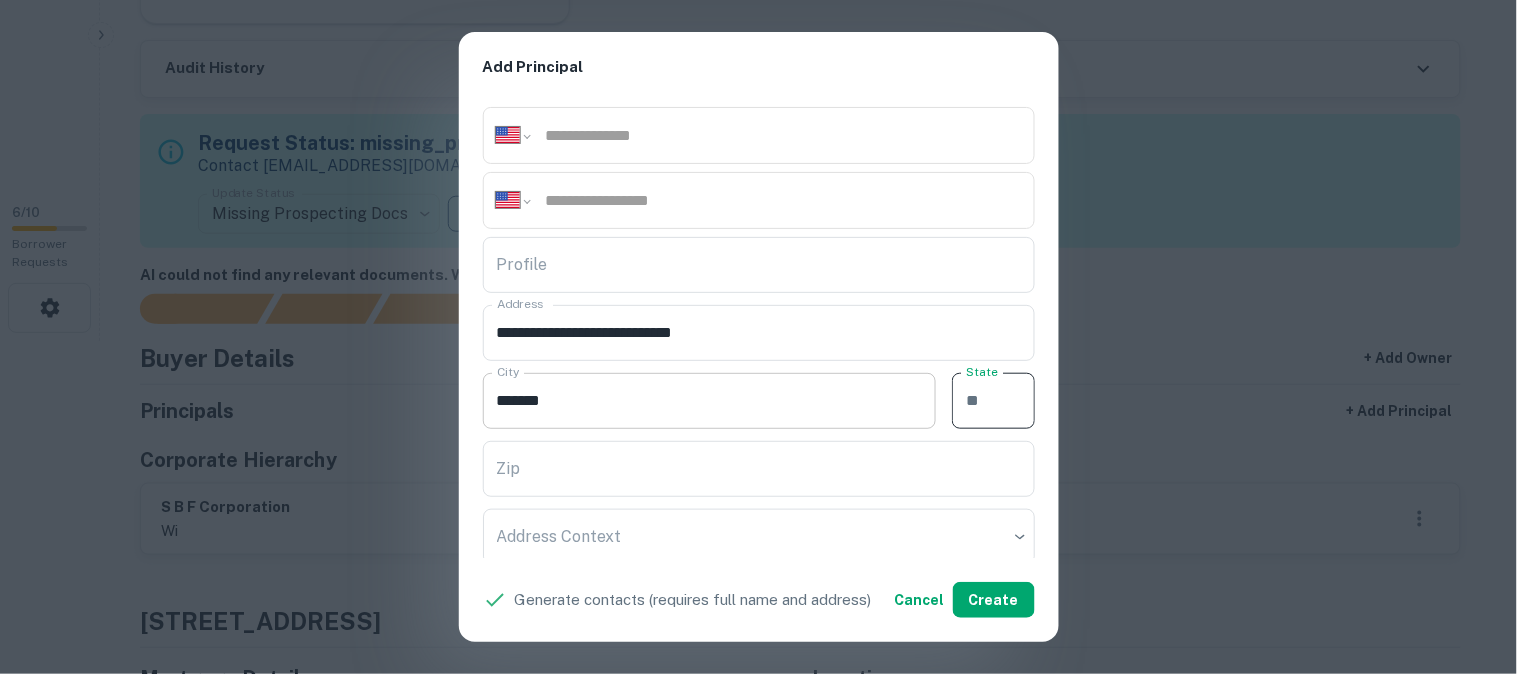 paste on "**" 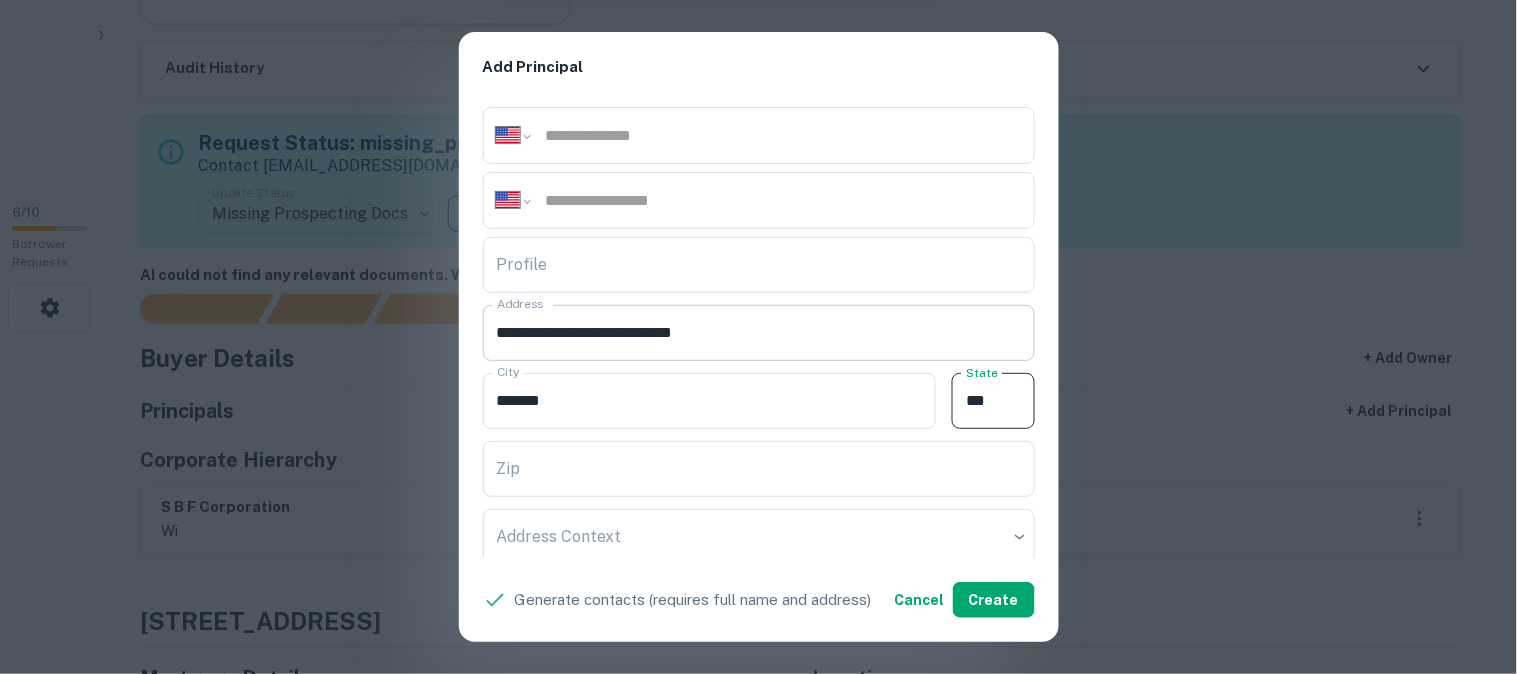 type on "**" 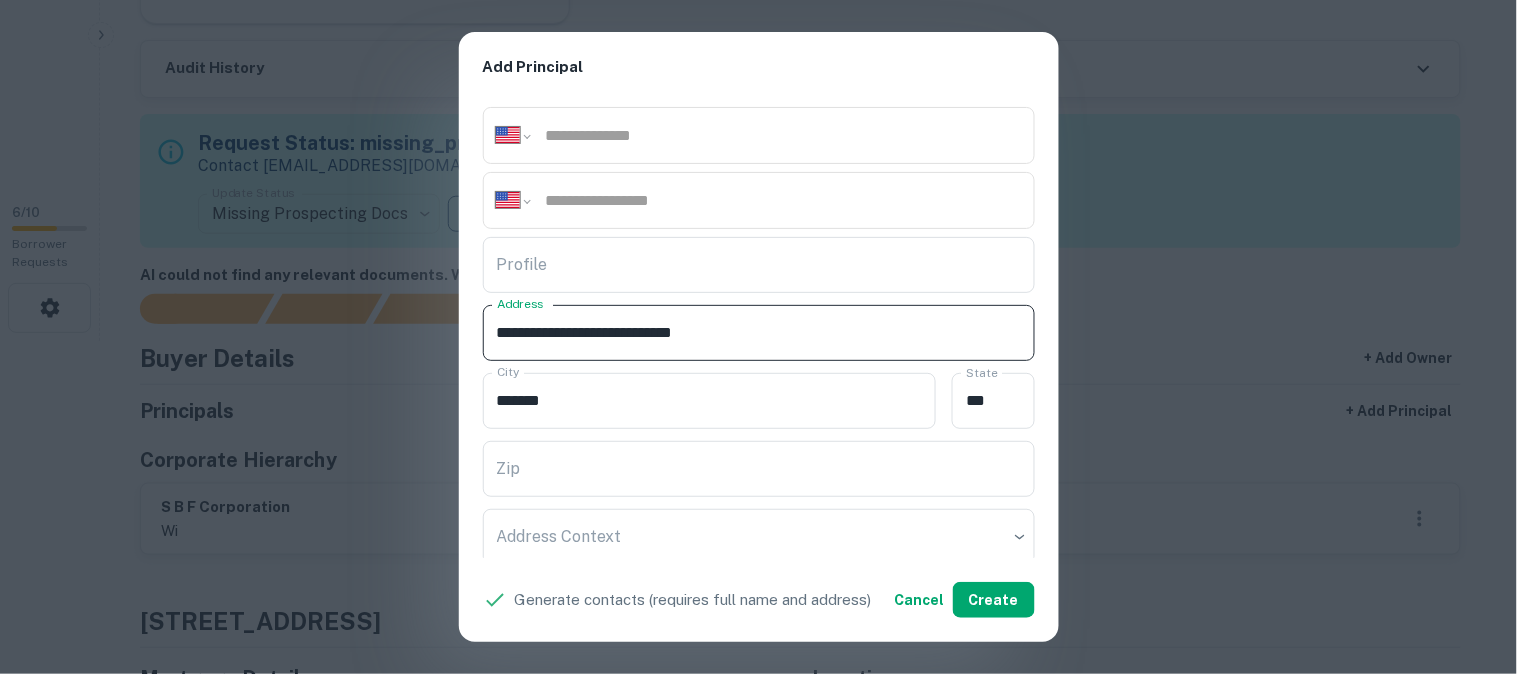 drag, startPoint x: 644, startPoint y: 331, endPoint x: 747, endPoint y: 346, distance: 104.0865 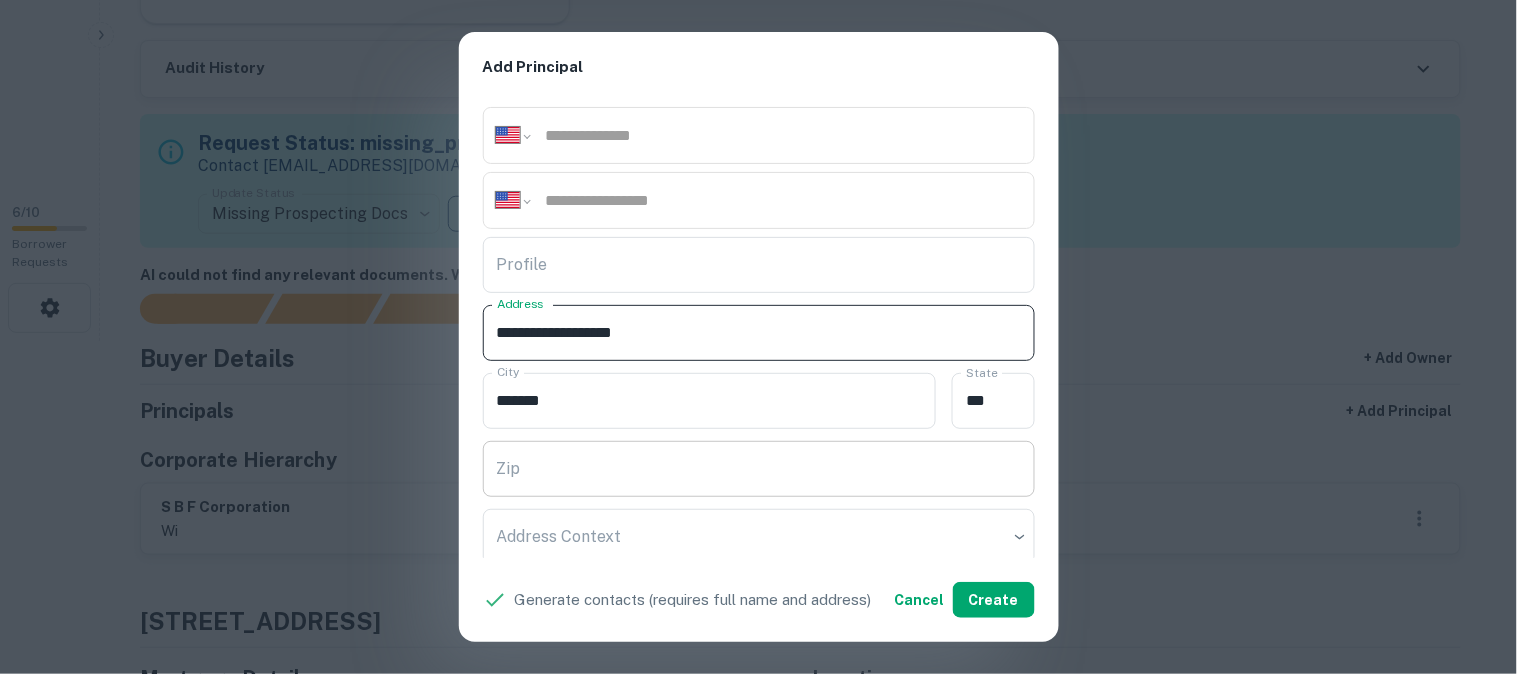 type on "**********" 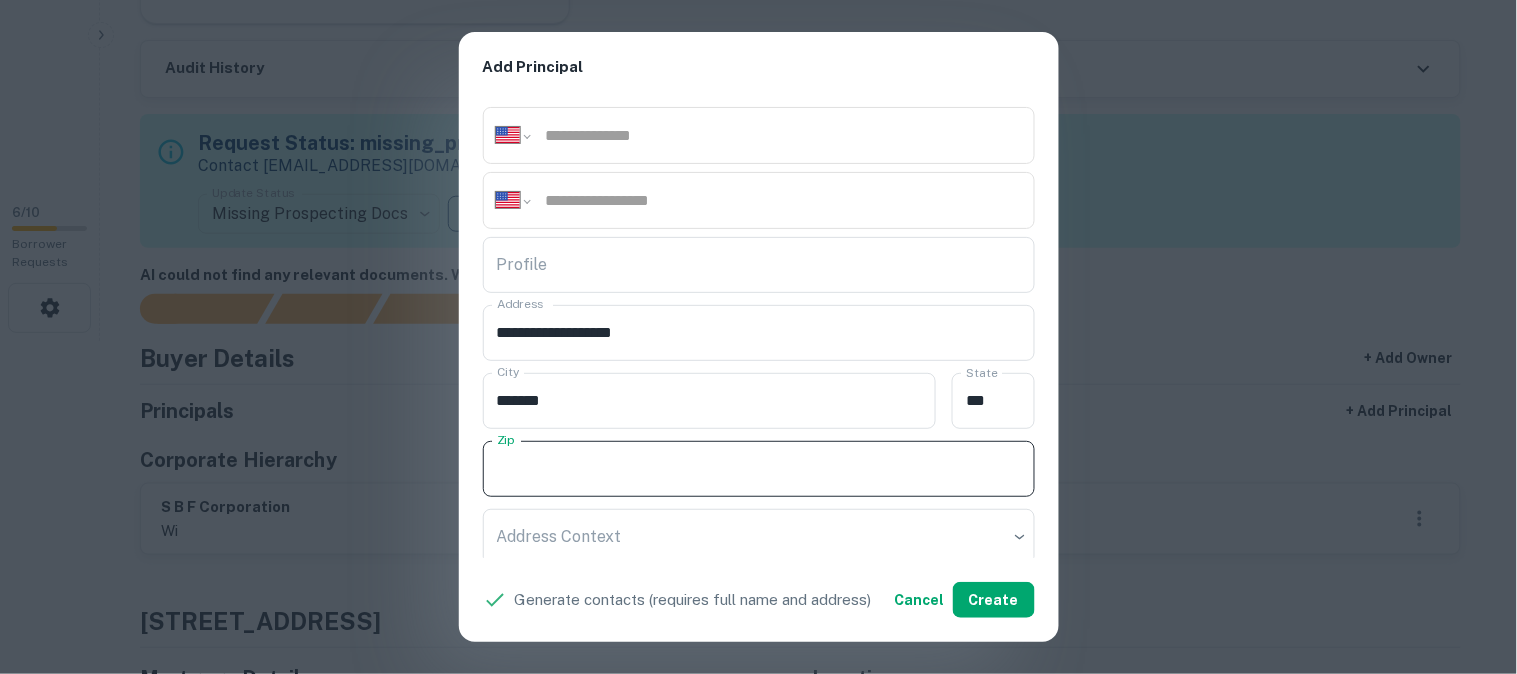 paste on "**********" 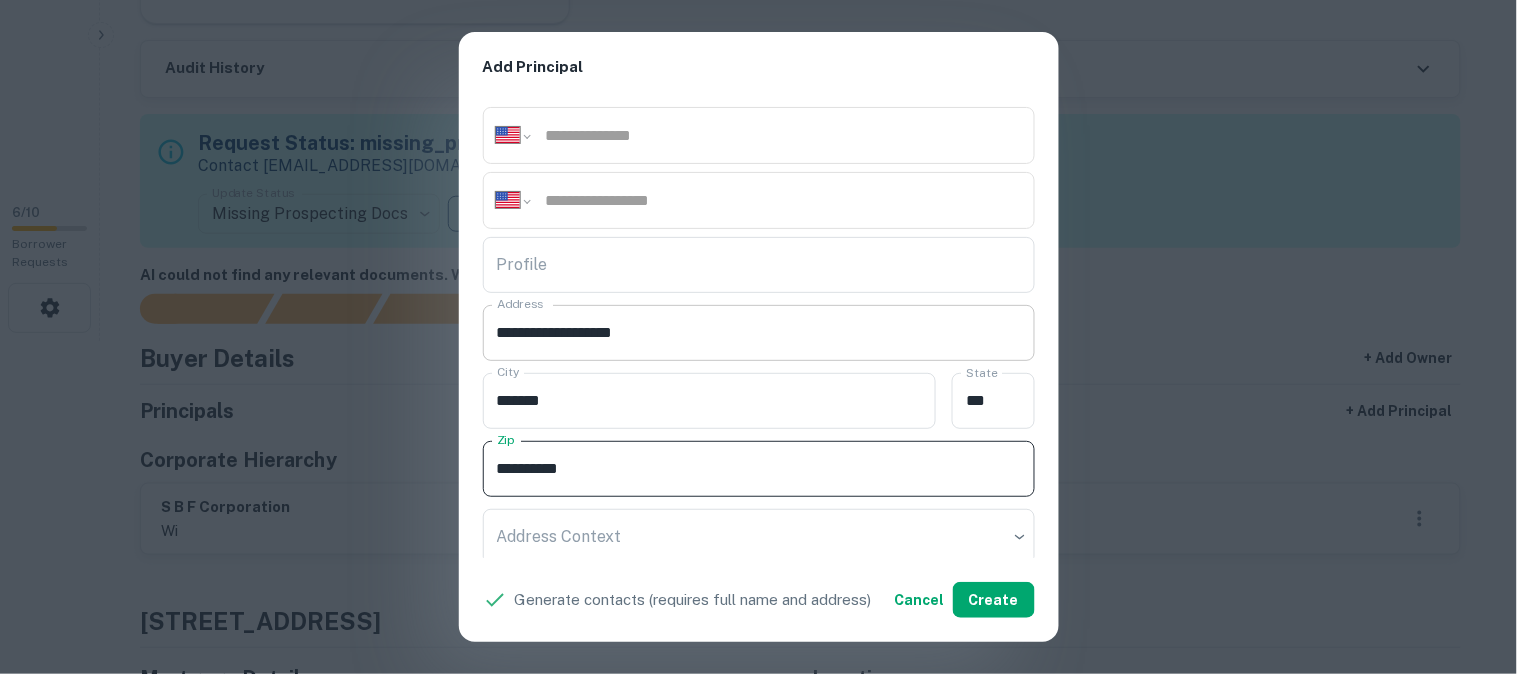type on "**********" 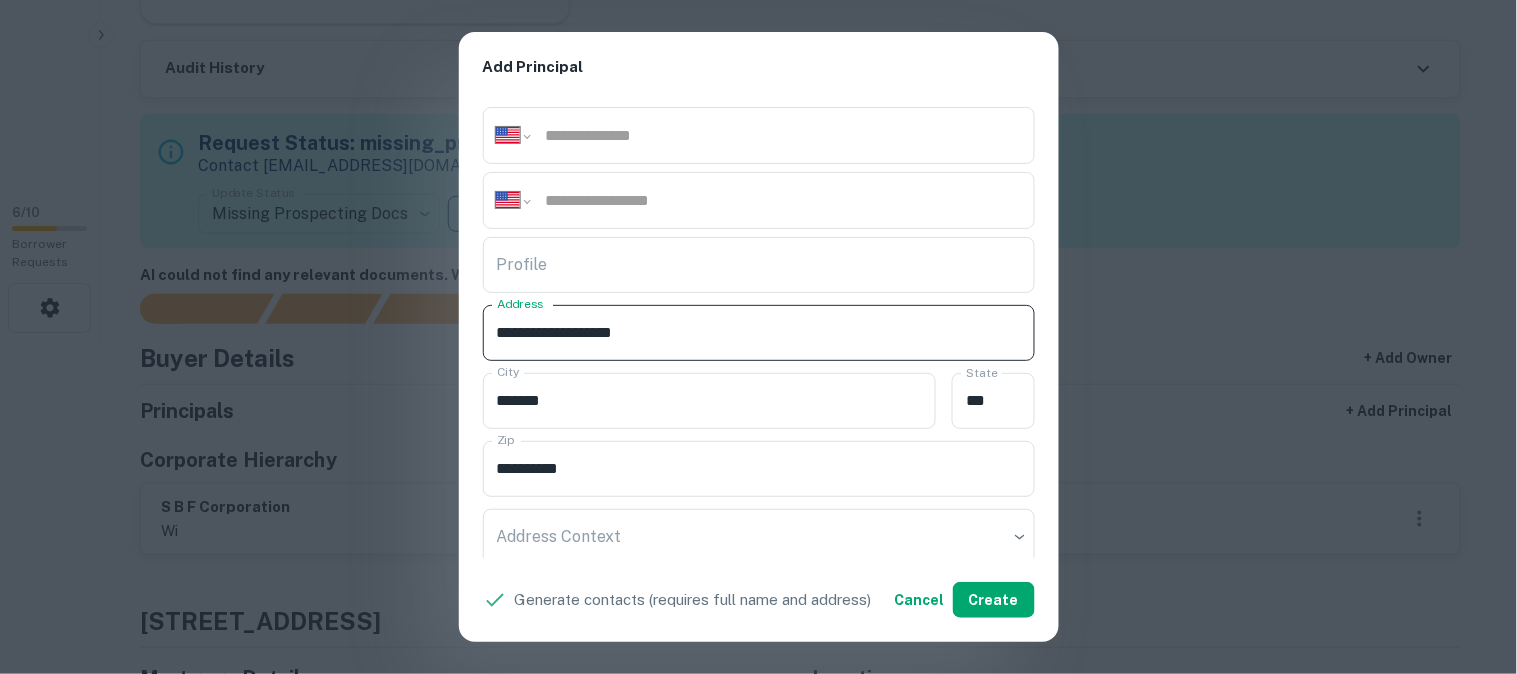 click on "**********" 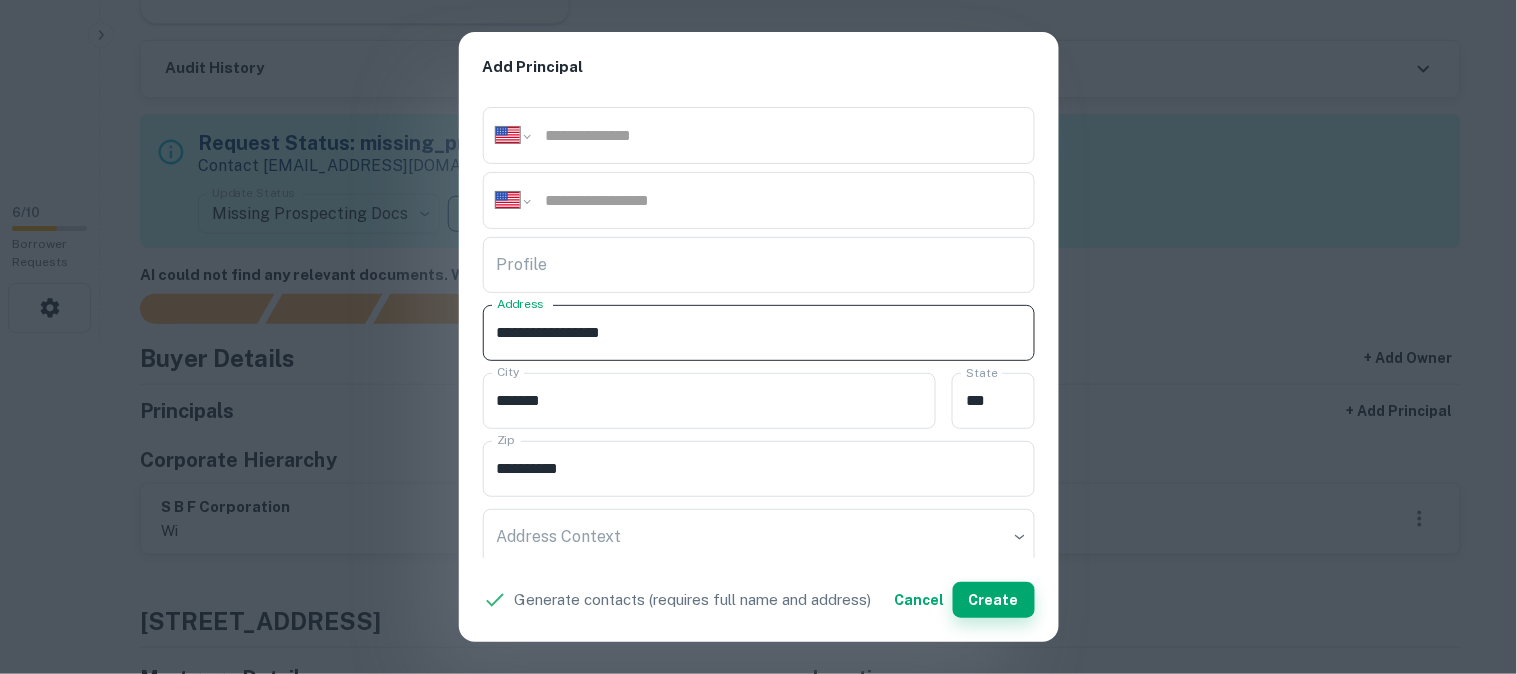 type on "**********" 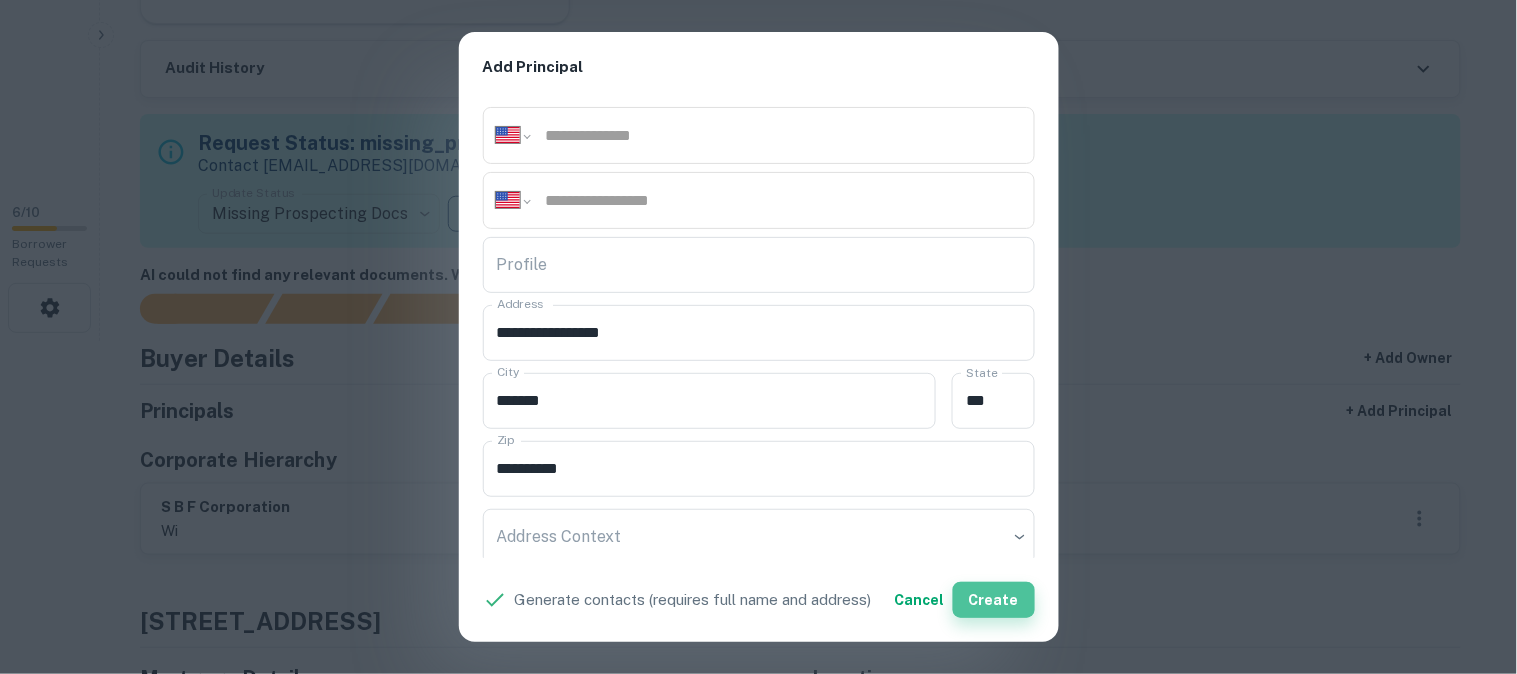 click on "Create" 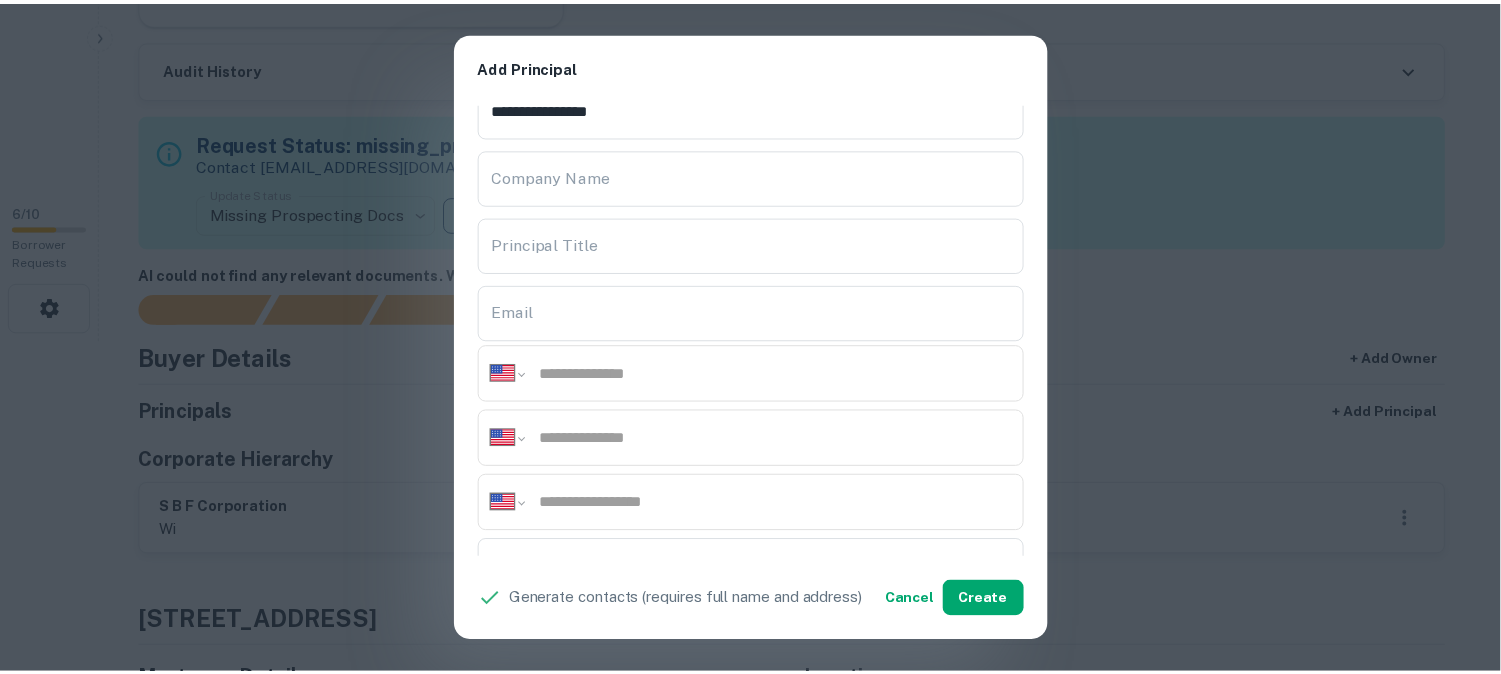 scroll, scrollTop: 0, scrollLeft: 0, axis: both 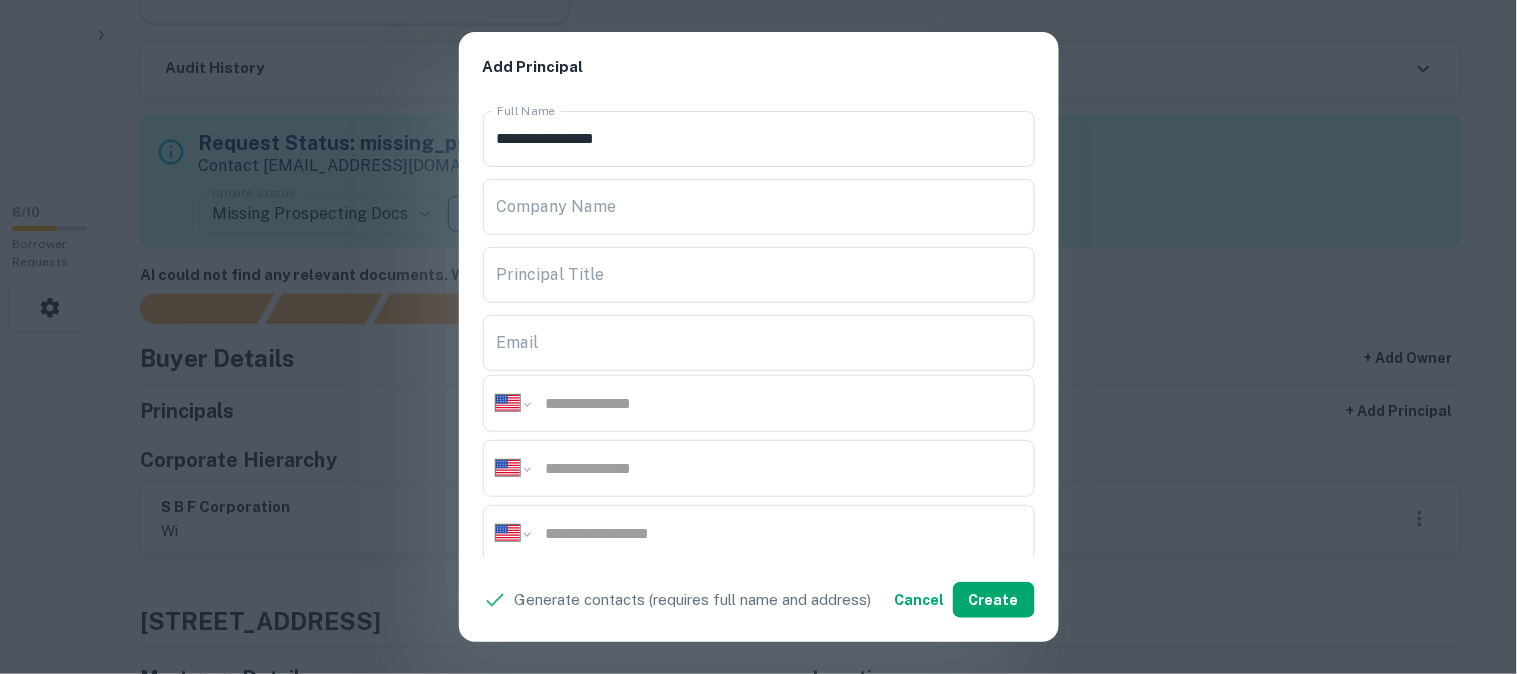 click on "**********" 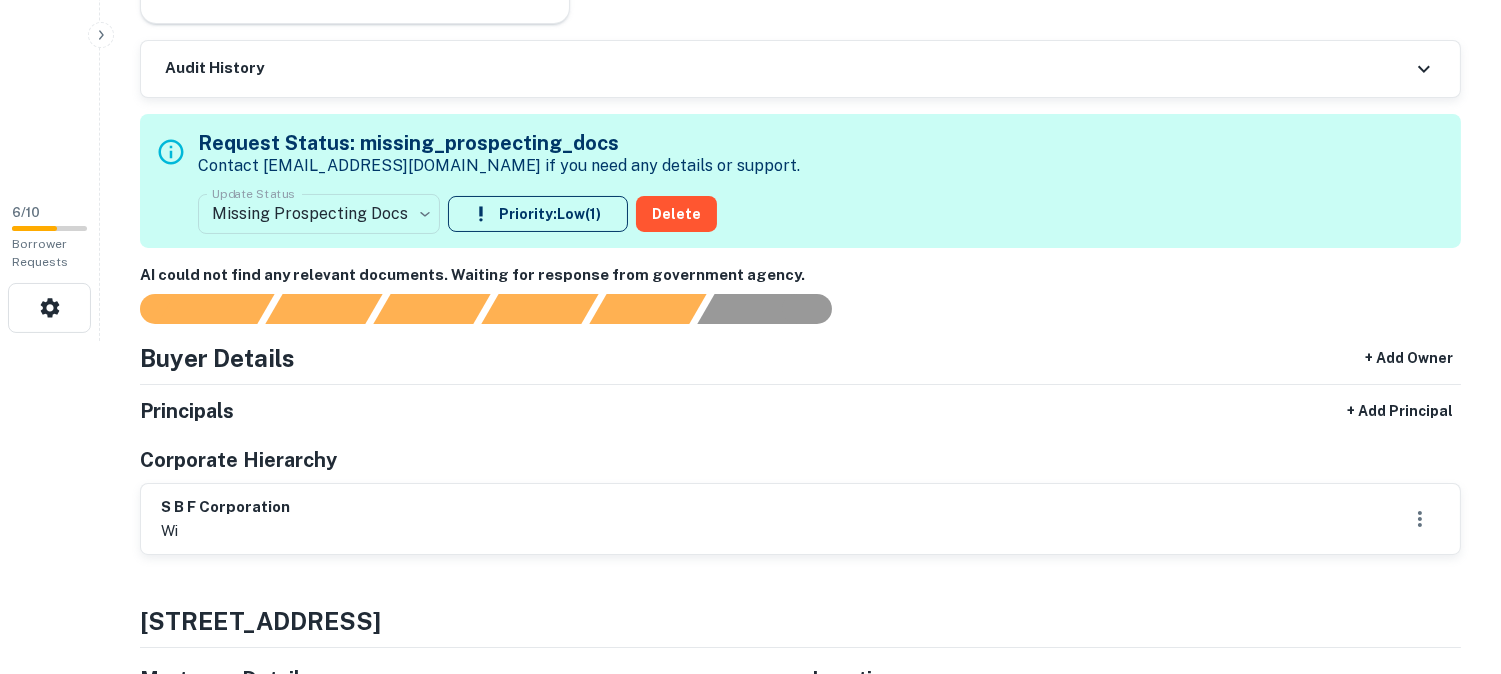 click on "**********" 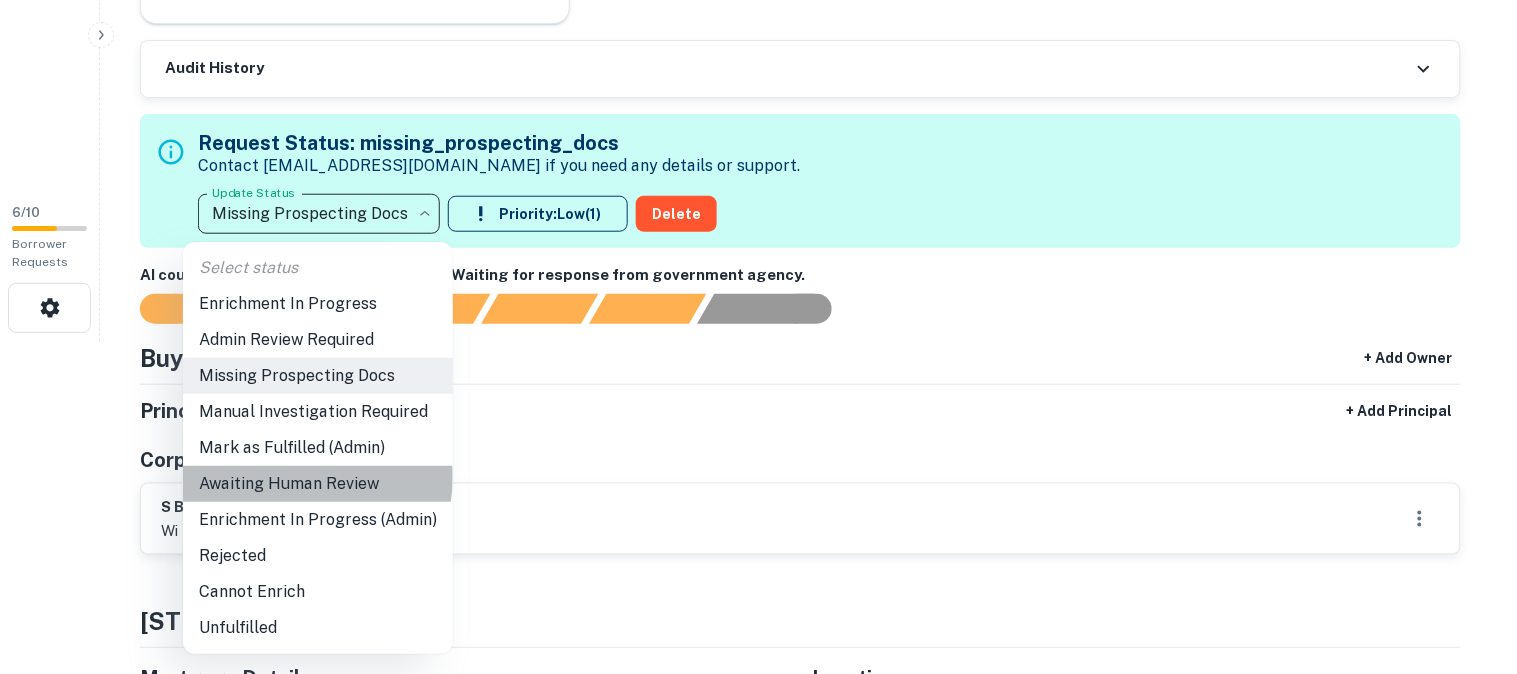 click on "Awaiting Human Review" 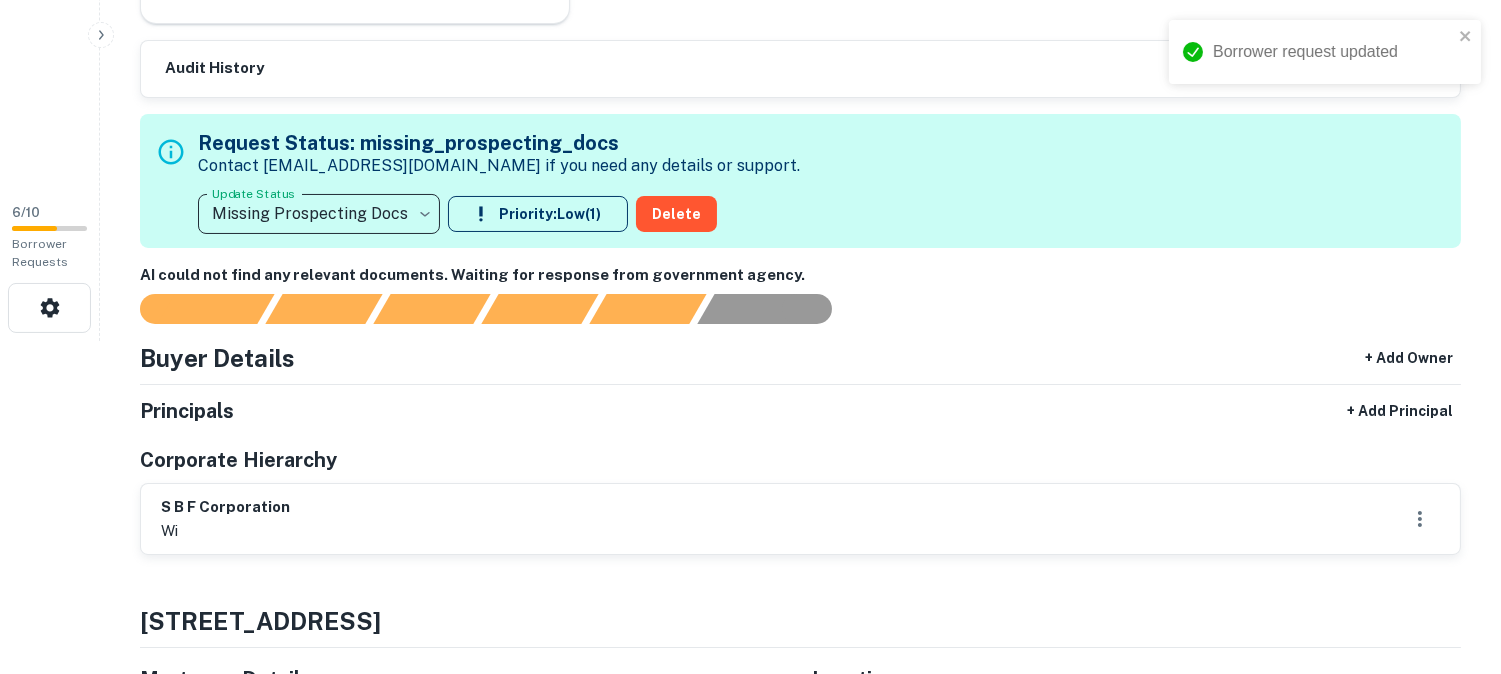 type on "**********" 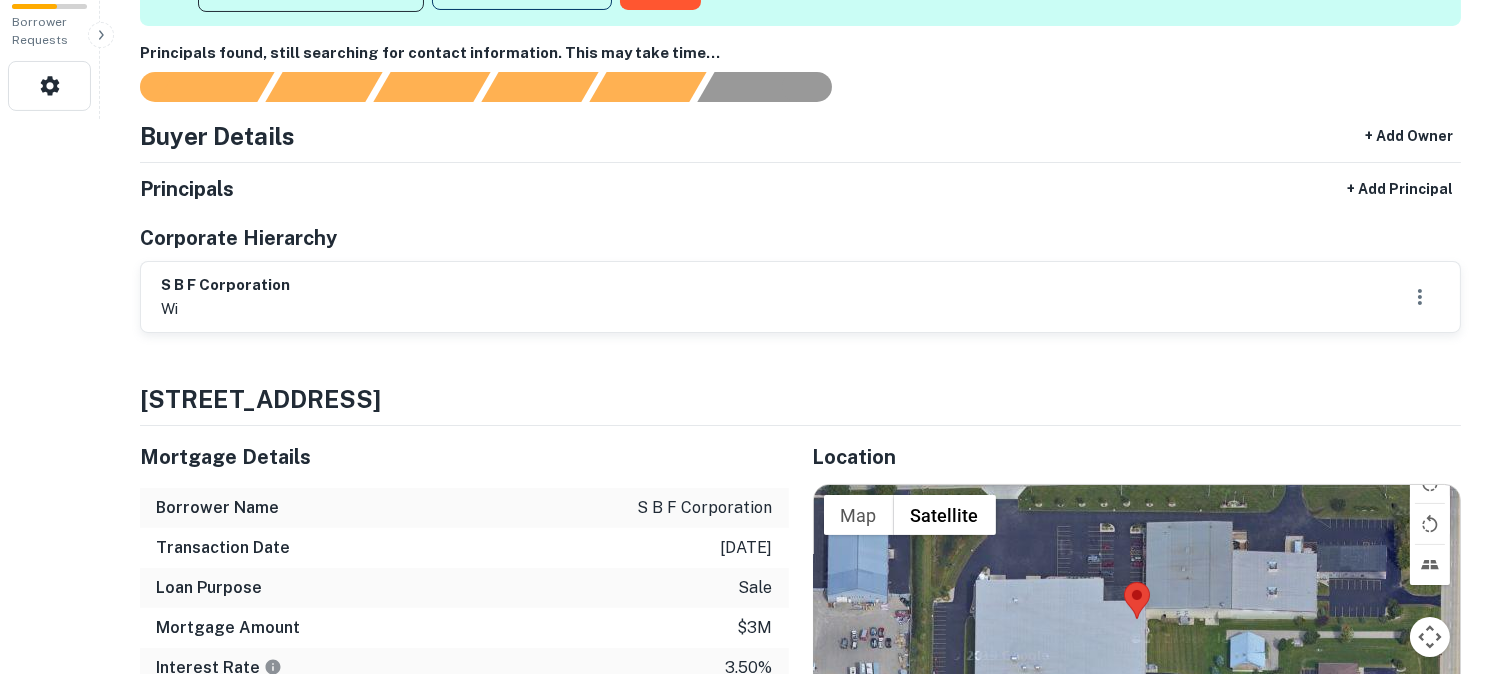 scroll, scrollTop: 444, scrollLeft: 0, axis: vertical 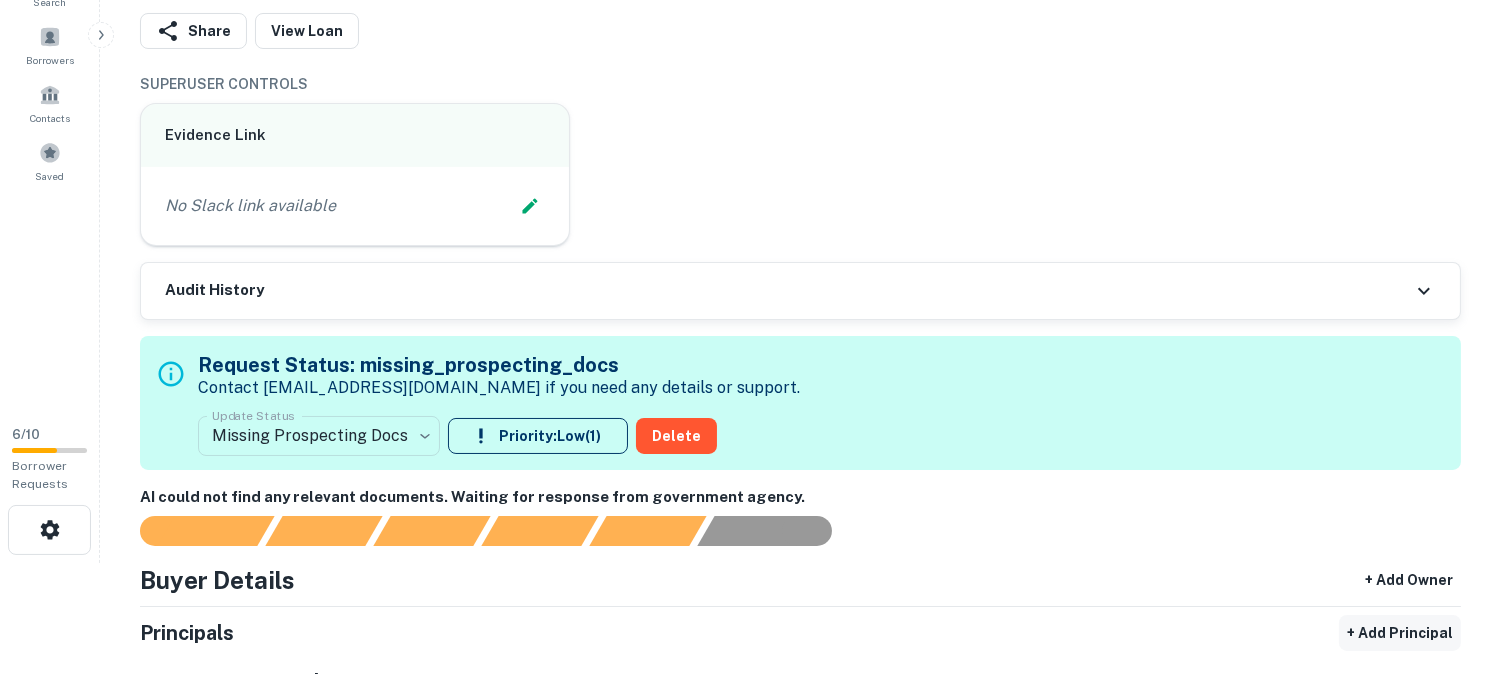 click on "+ Add Principal" at bounding box center [1400, 633] 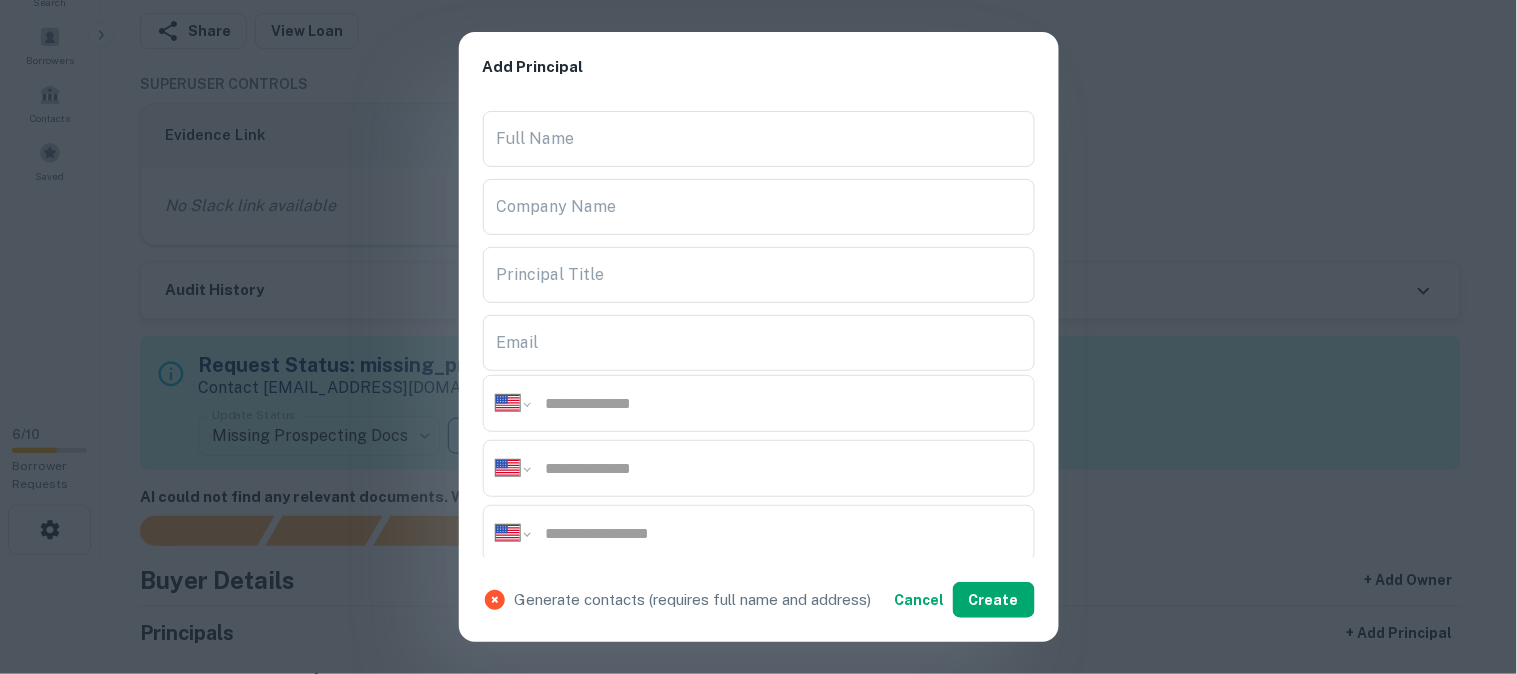 click on "**********" at bounding box center (758, 337) 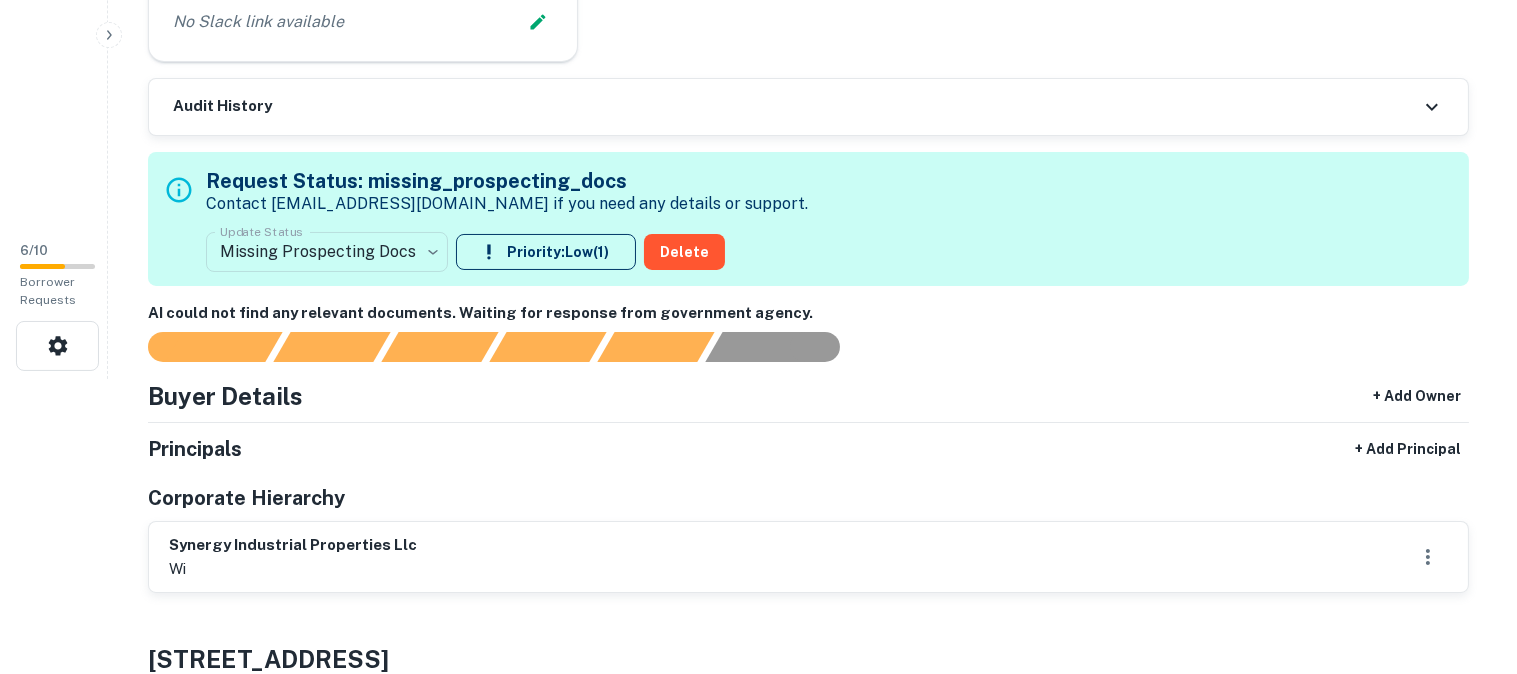 scroll, scrollTop: 333, scrollLeft: 0, axis: vertical 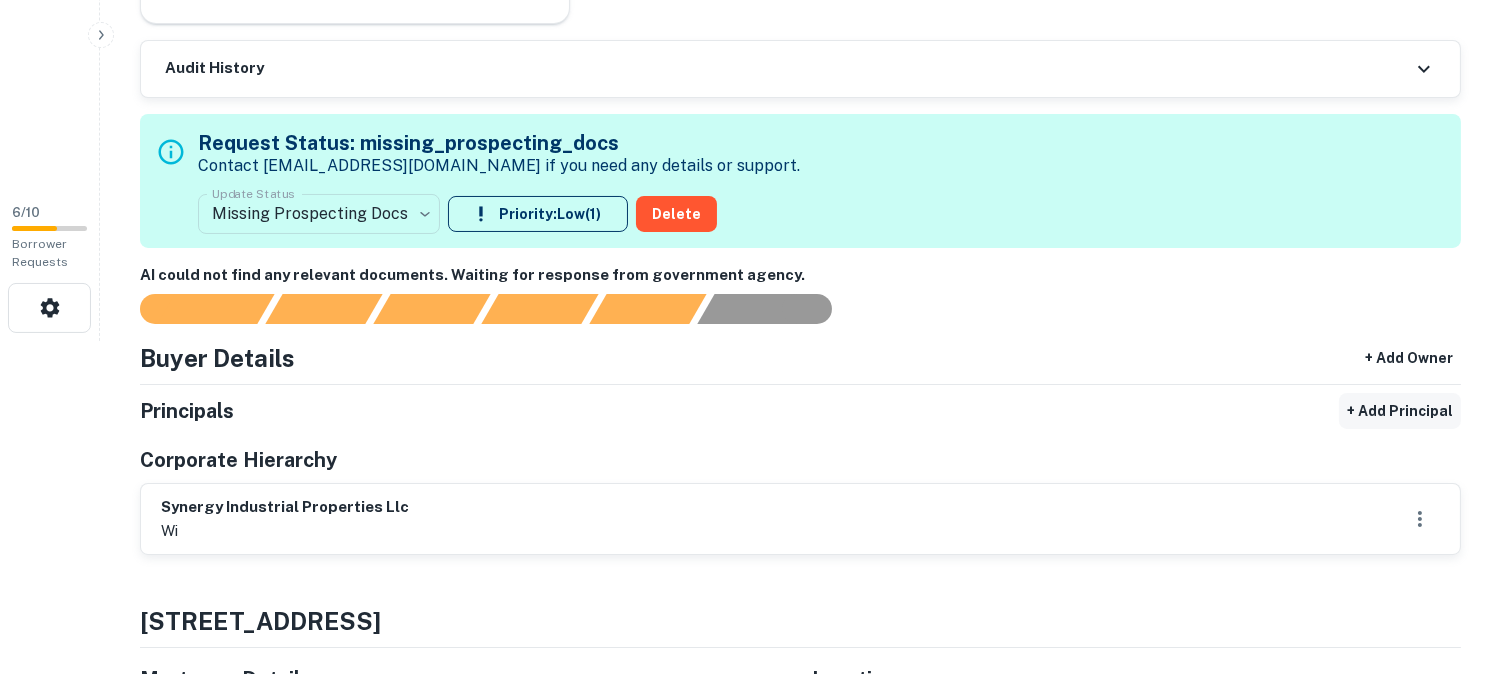 click on "+ Add Principal" at bounding box center (1400, 411) 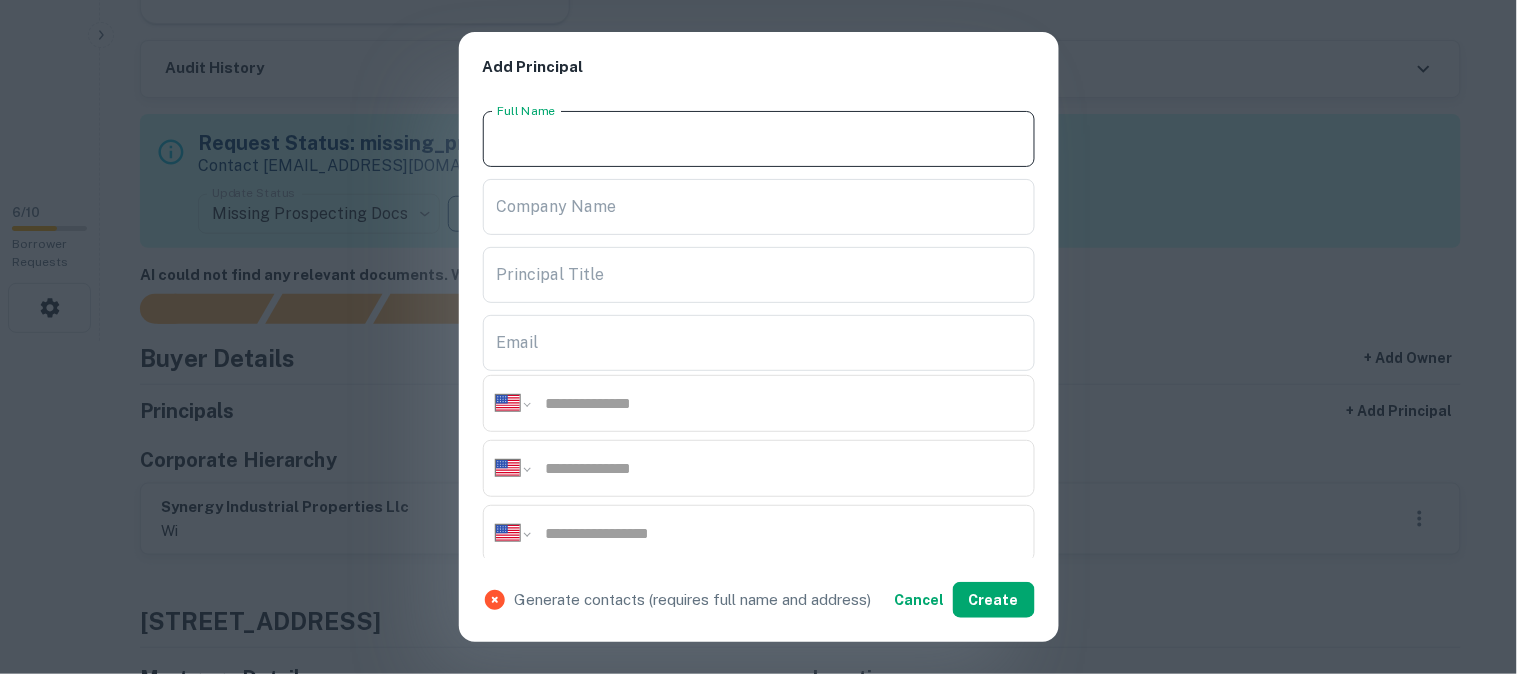 click on "Full Name" at bounding box center [759, 139] 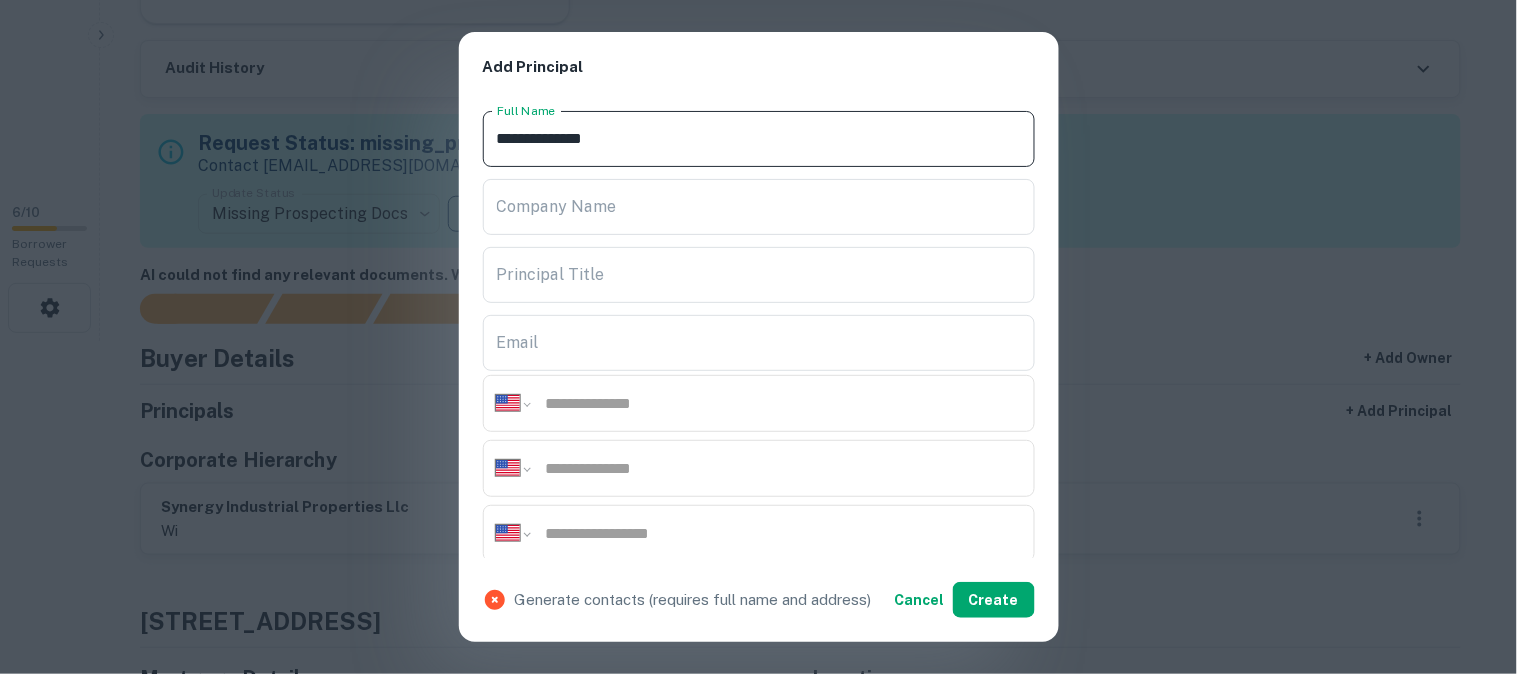 type on "**********" 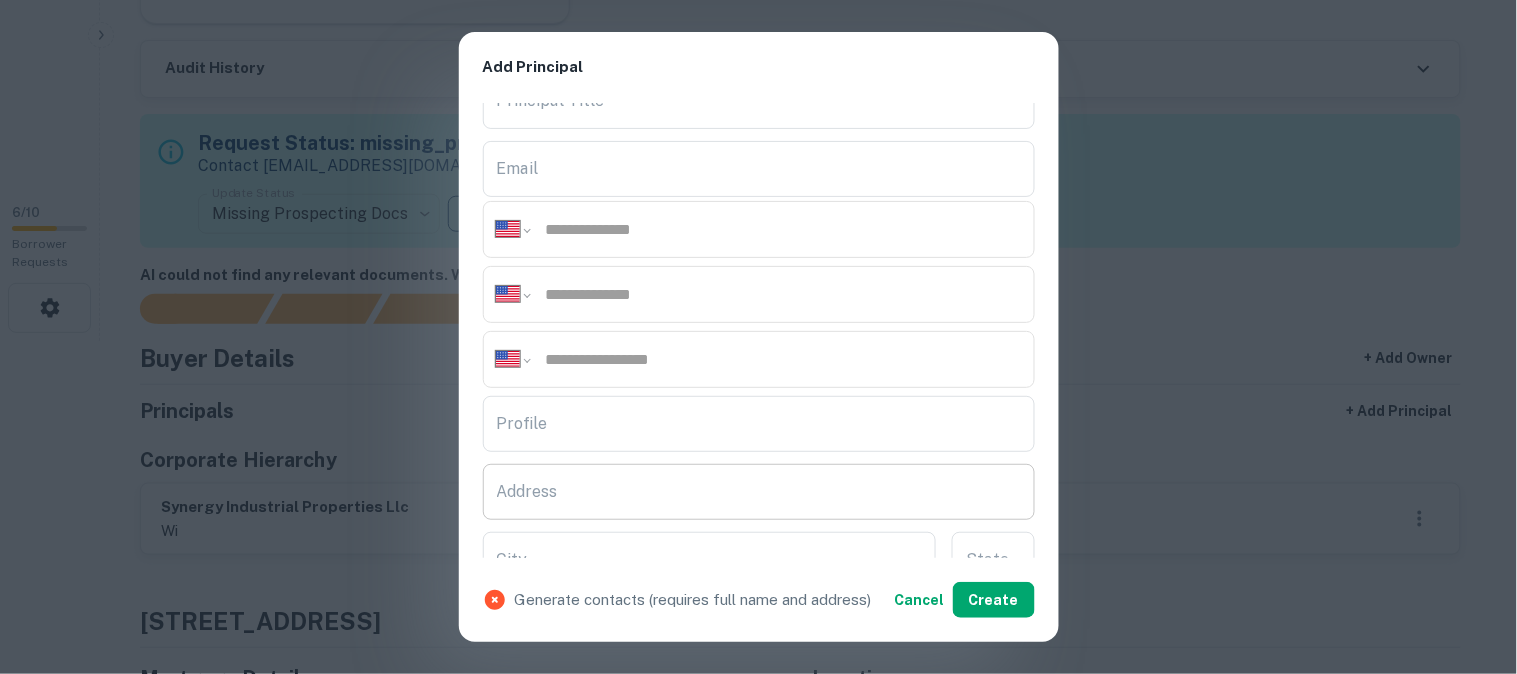 scroll, scrollTop: 222, scrollLeft: 0, axis: vertical 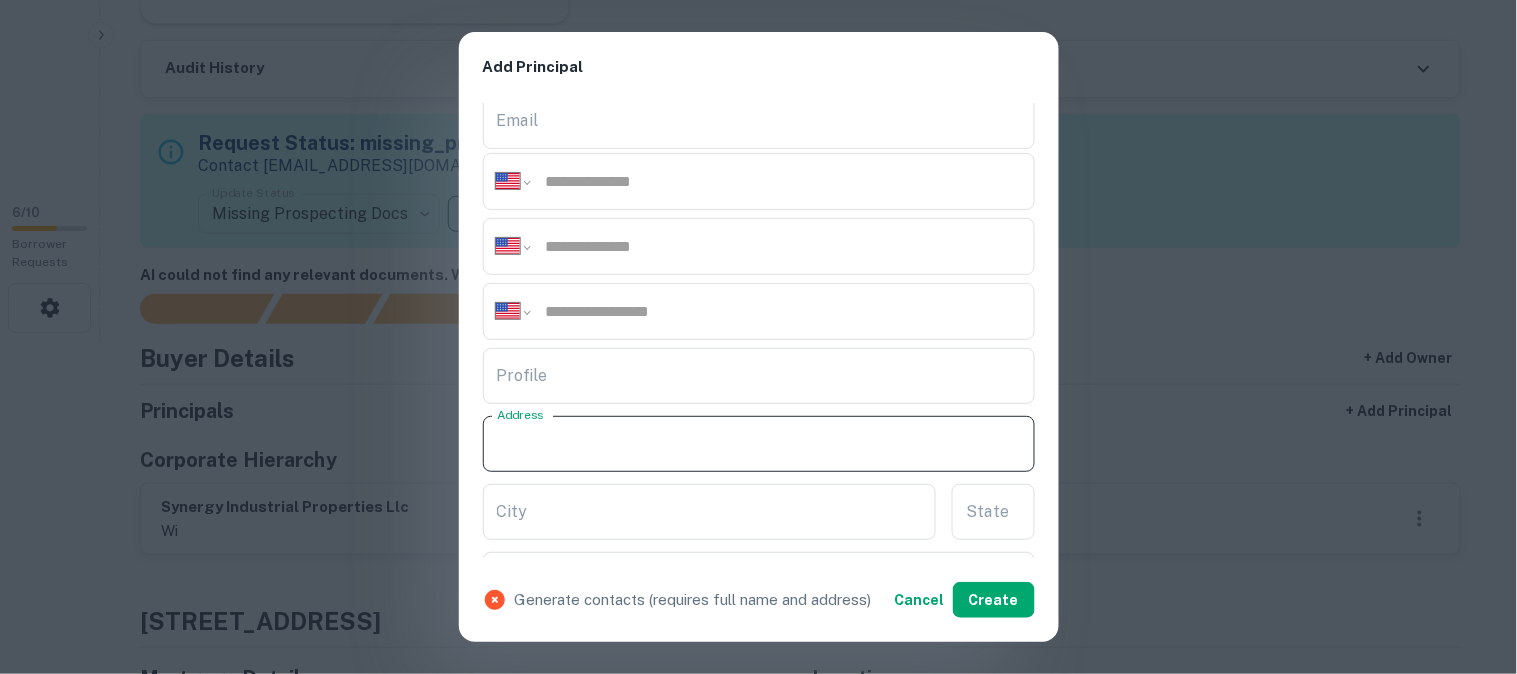 click on "Address" at bounding box center [759, 444] 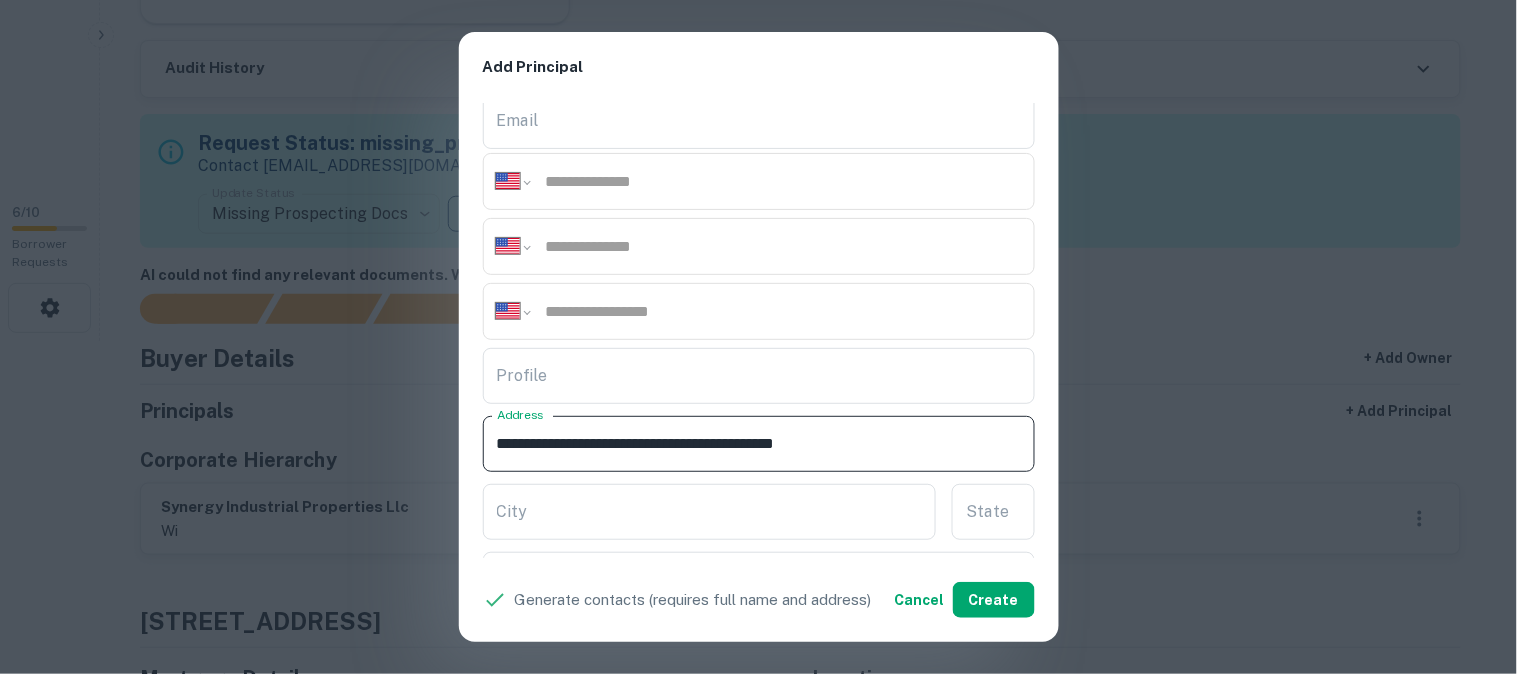 drag, startPoint x: 674, startPoint y: 444, endPoint x: 776, endPoint y: 470, distance: 105.26158 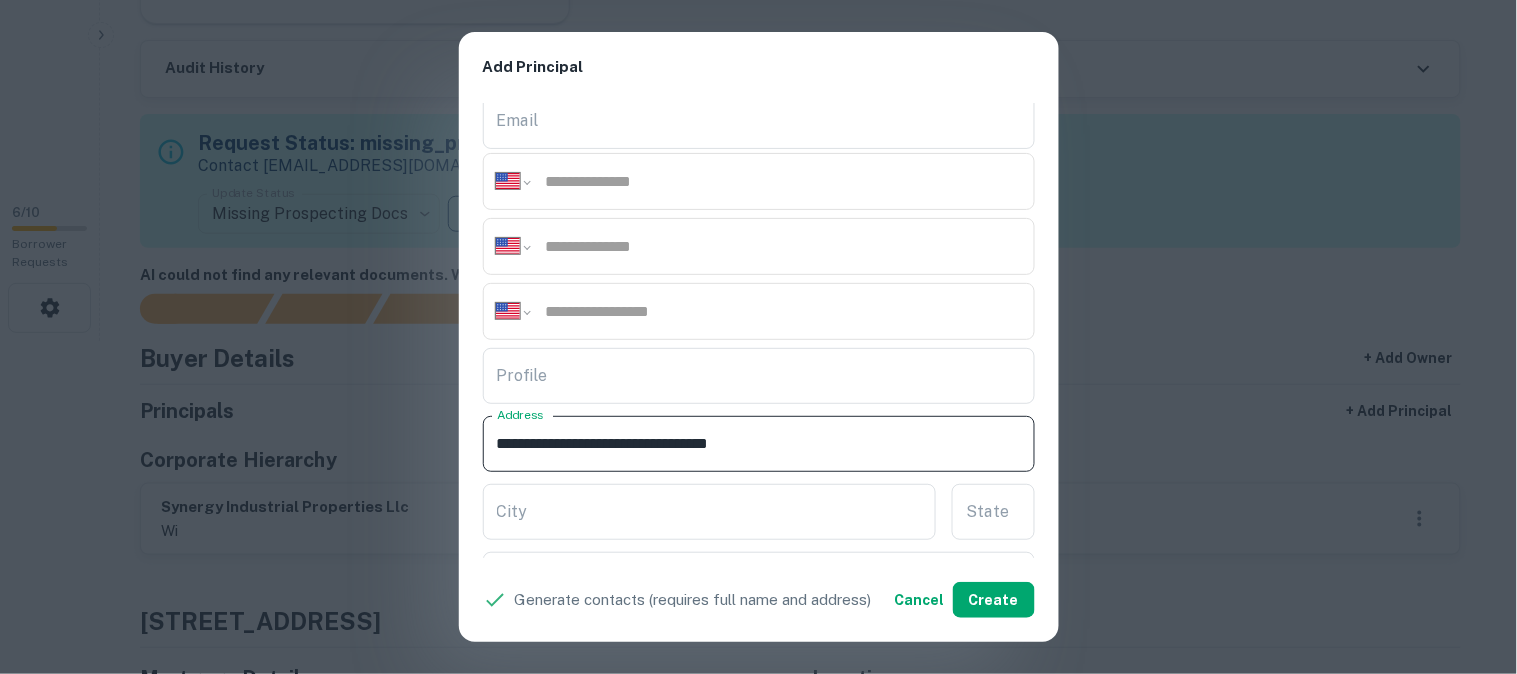 type on "**********" 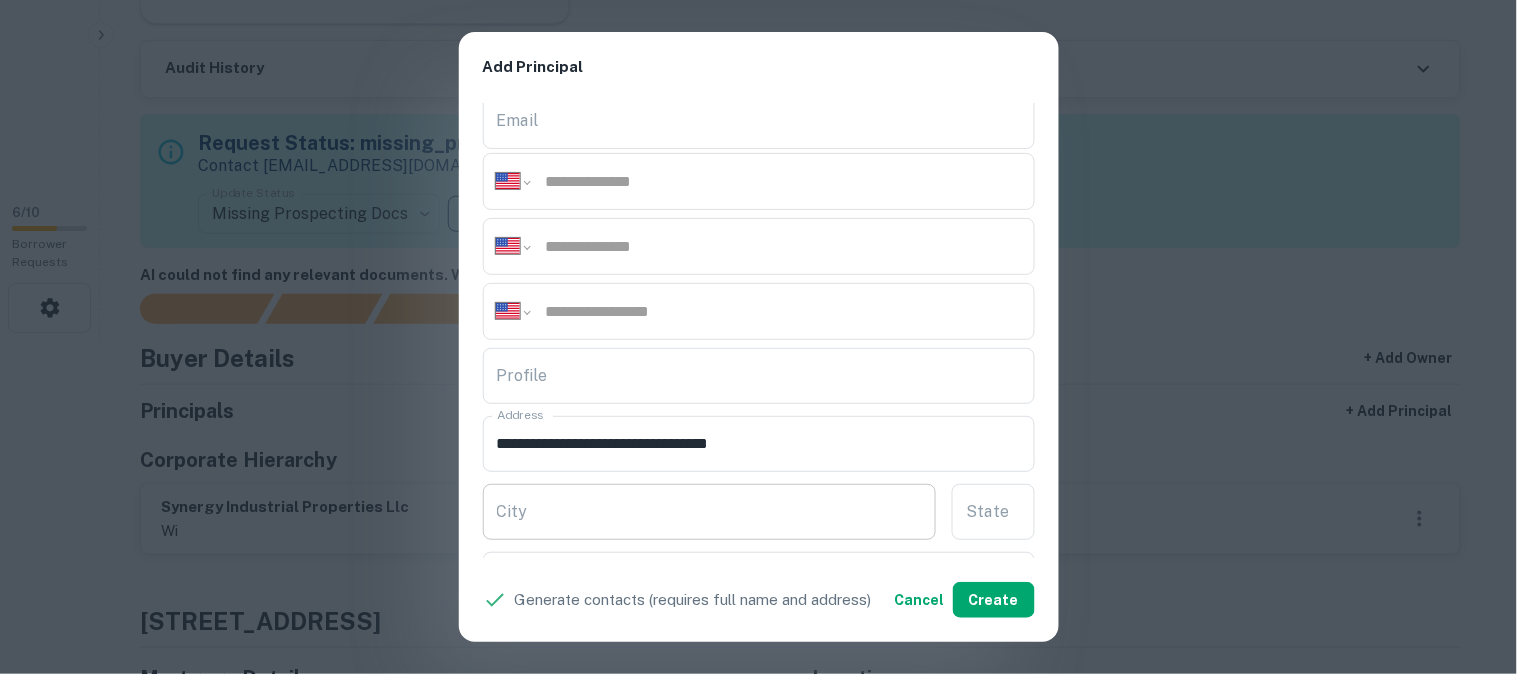 click on "City" at bounding box center (710, 512) 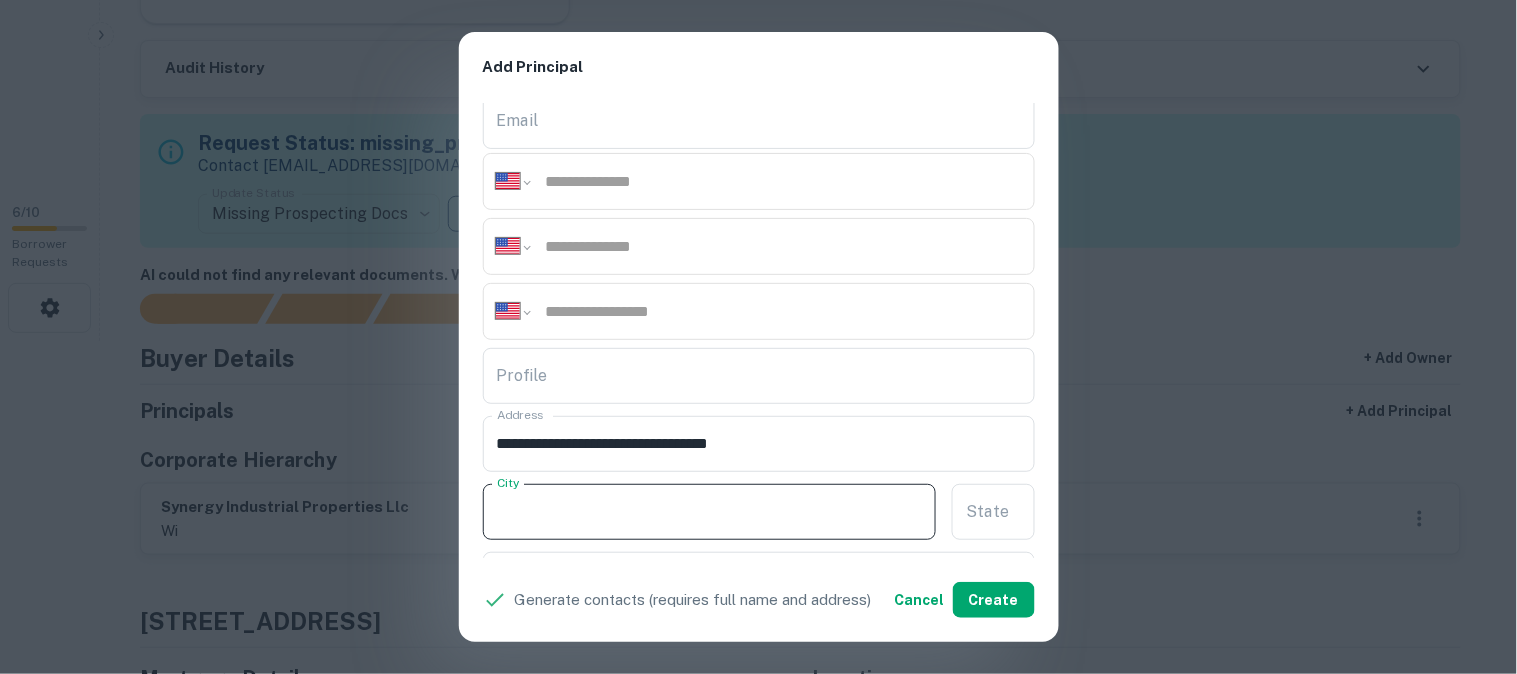 paste on "**********" 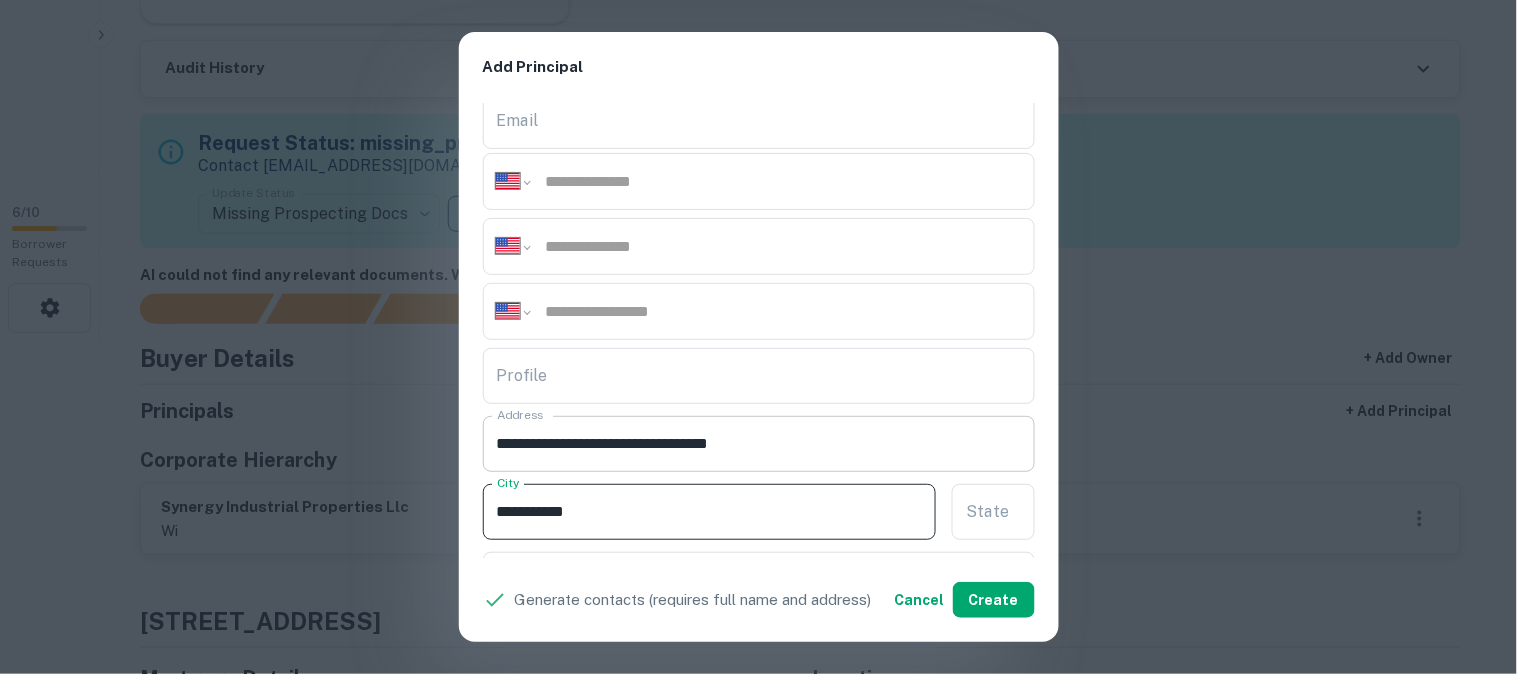 type on "**********" 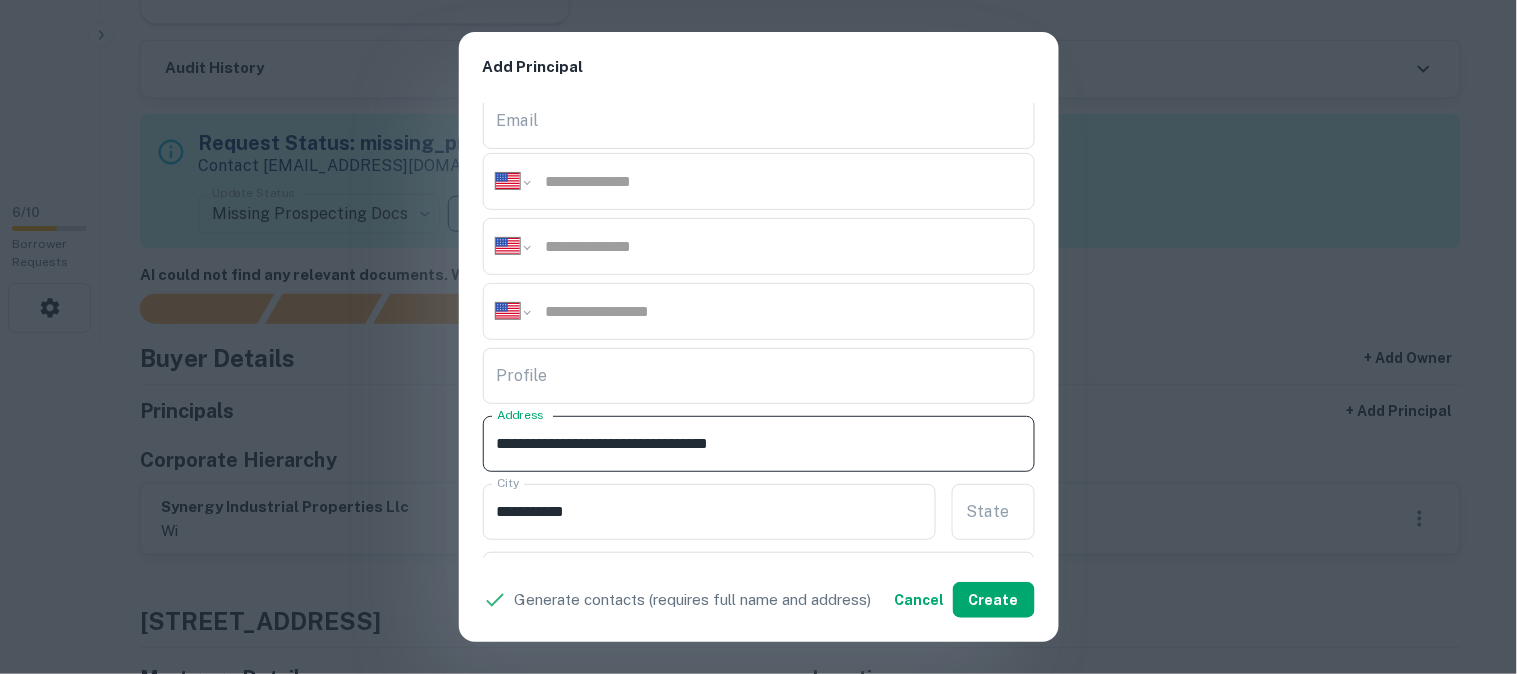 drag, startPoint x: 688, startPoint y: 442, endPoint x: 710, endPoint y: 457, distance: 26.627054 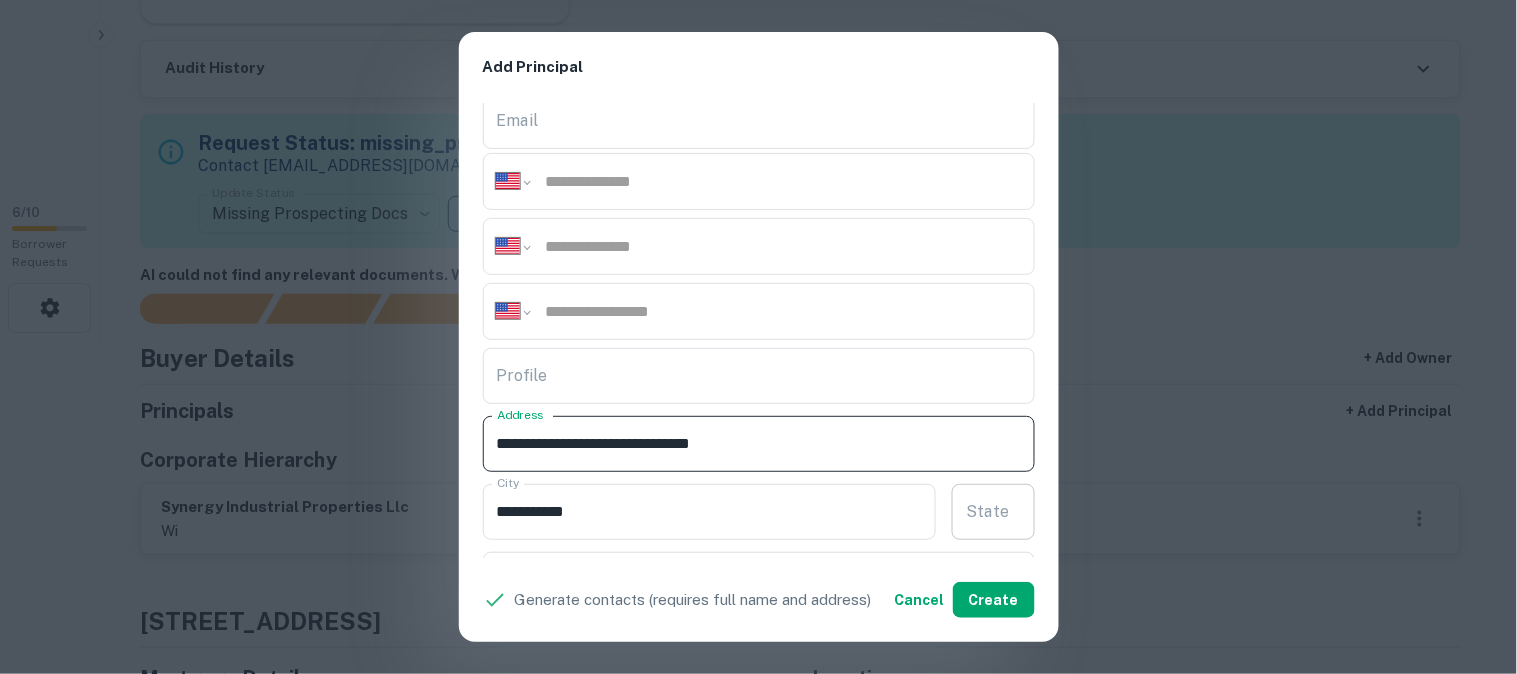 type on "**********" 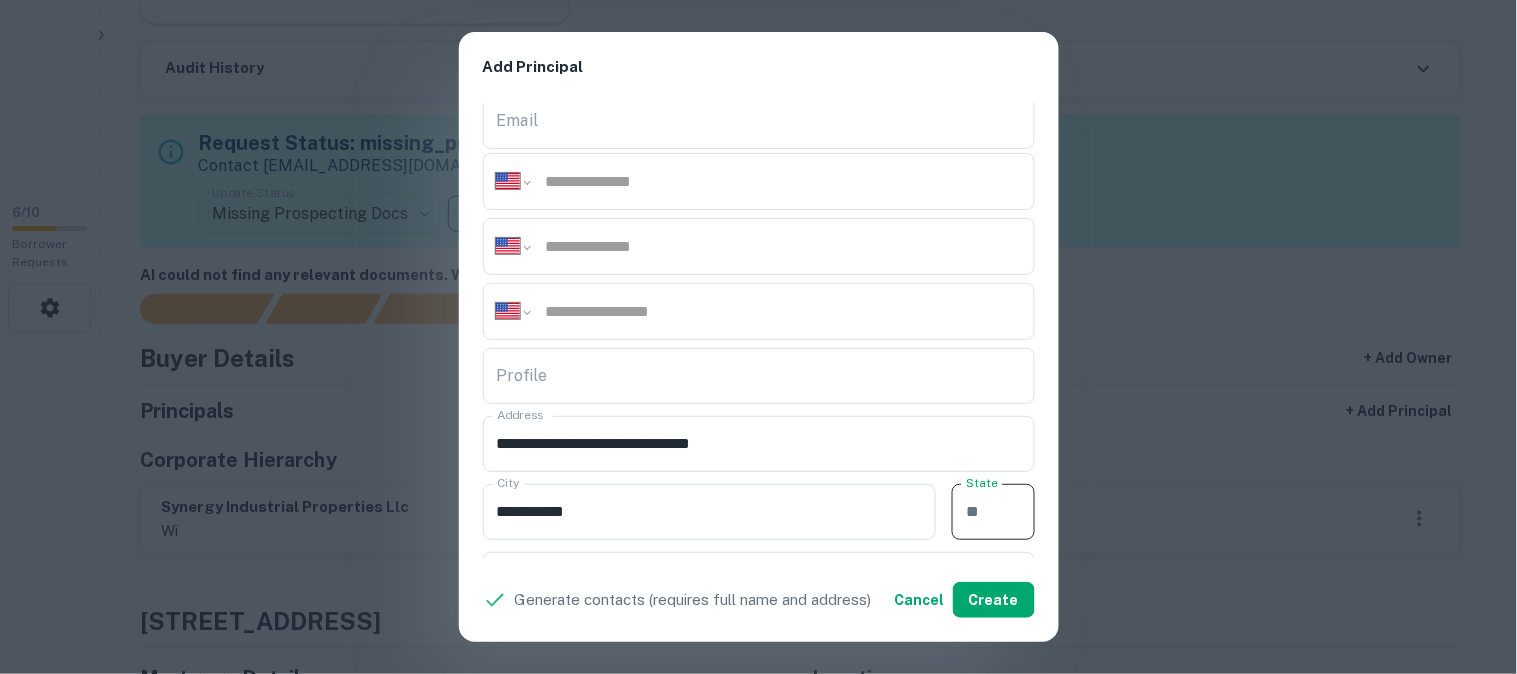 click on "State State" at bounding box center [993, 512] 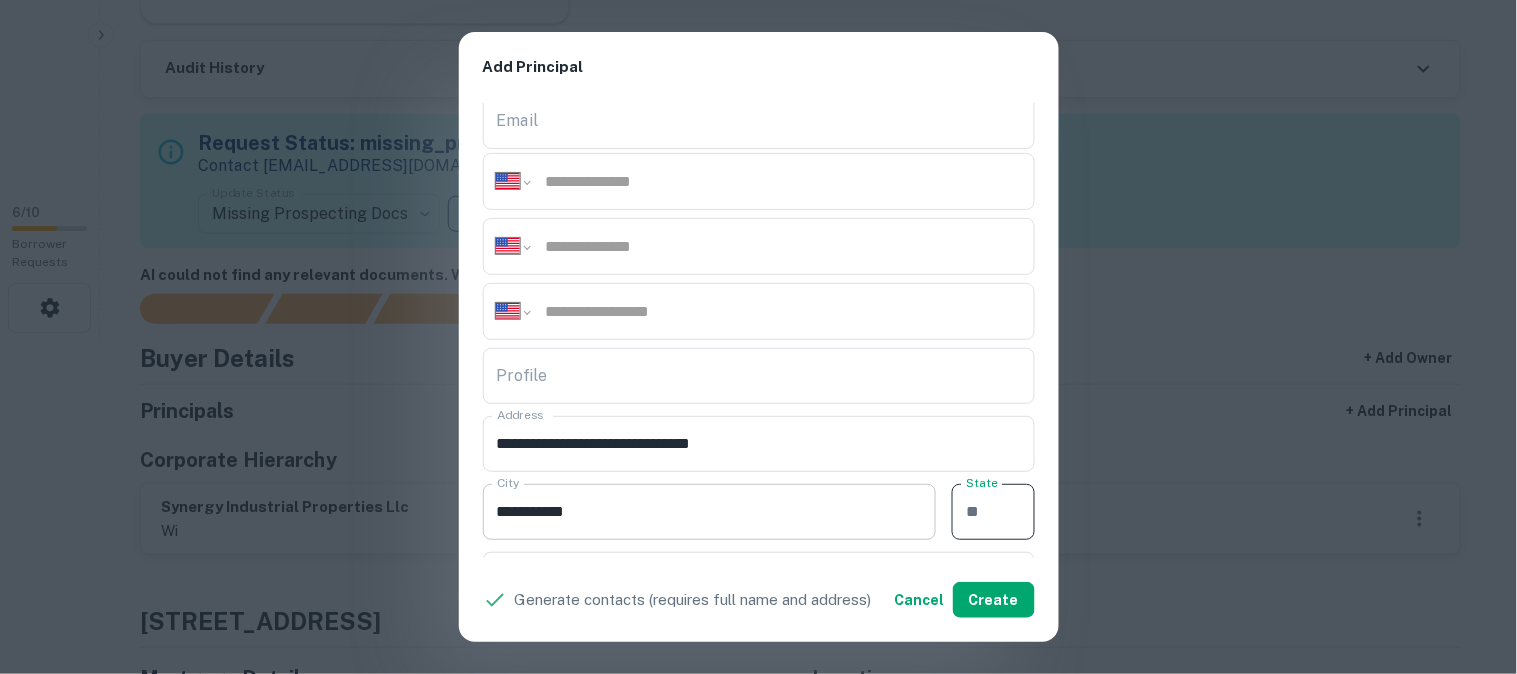 paste on "**" 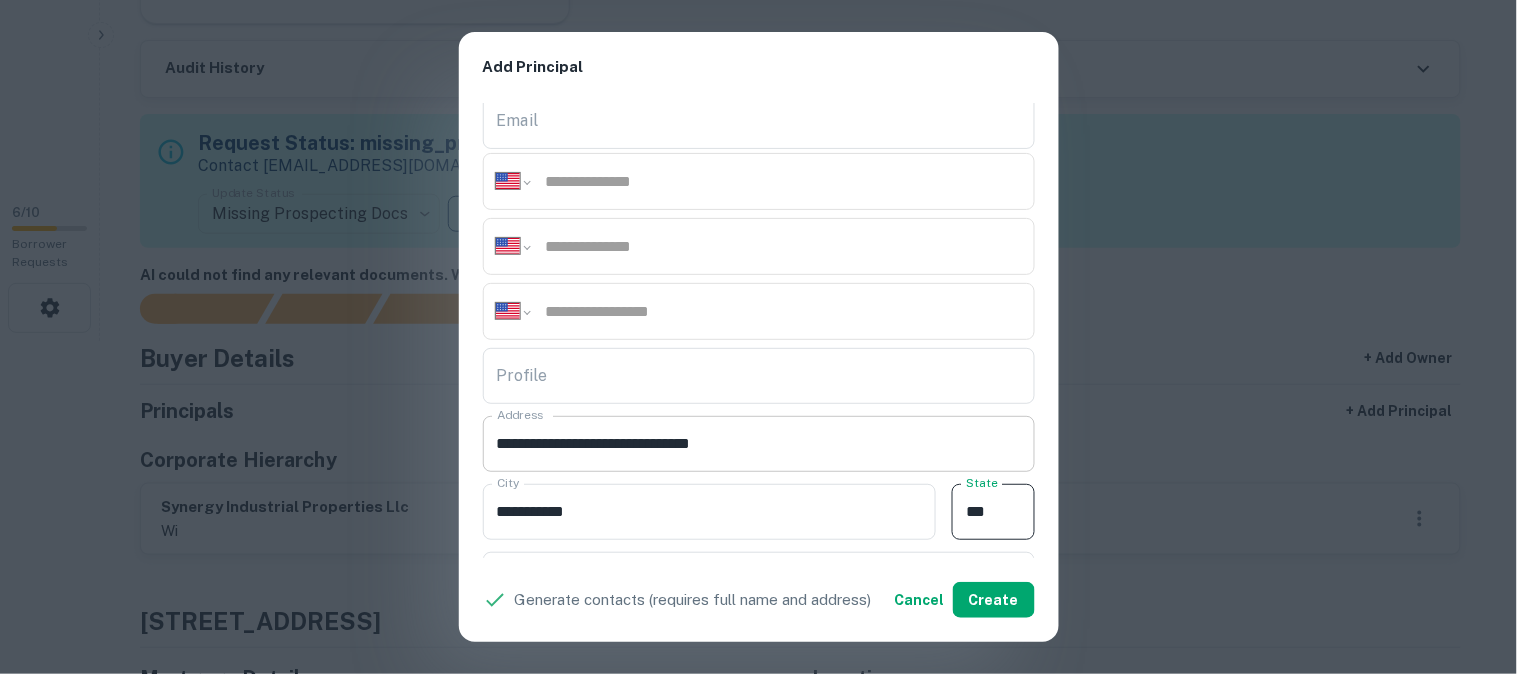 type on "**" 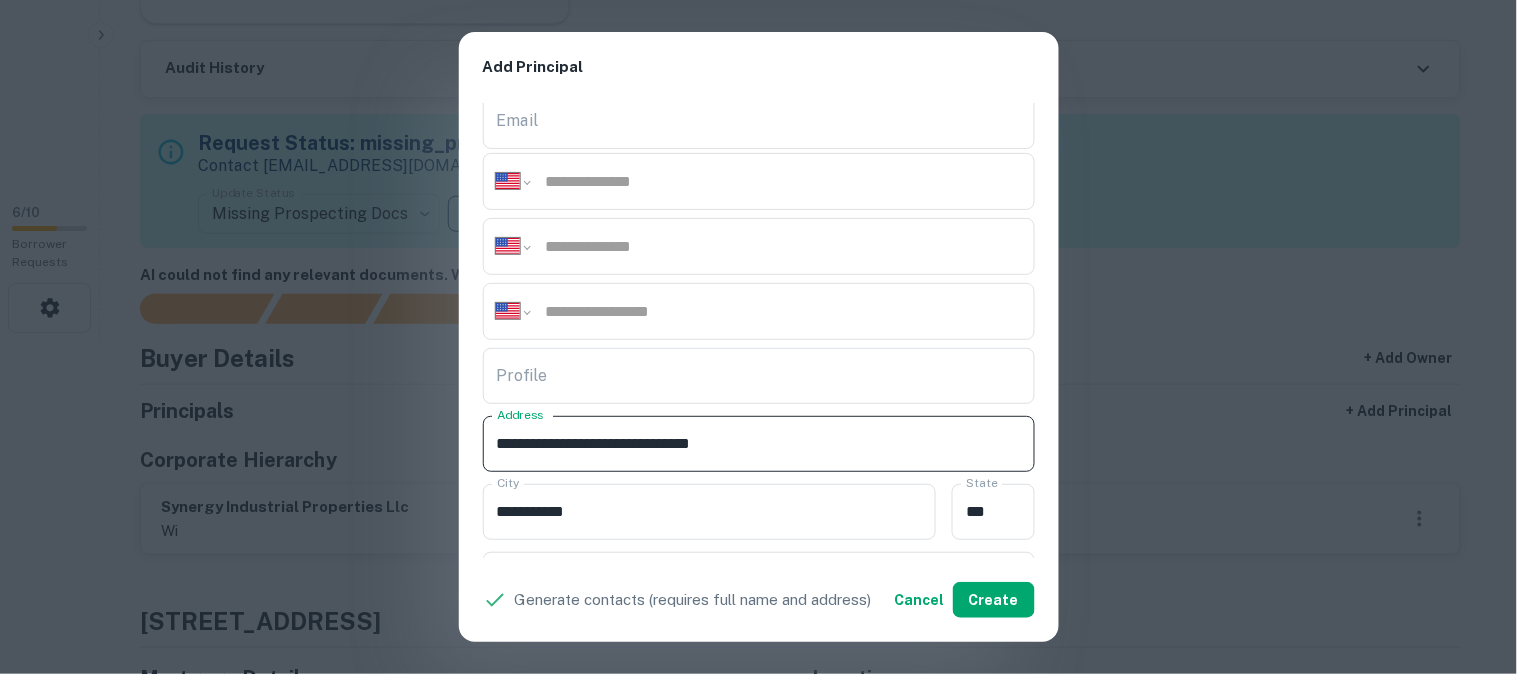 drag, startPoint x: 687, startPoint y: 444, endPoint x: 817, endPoint y: 462, distance: 131.24023 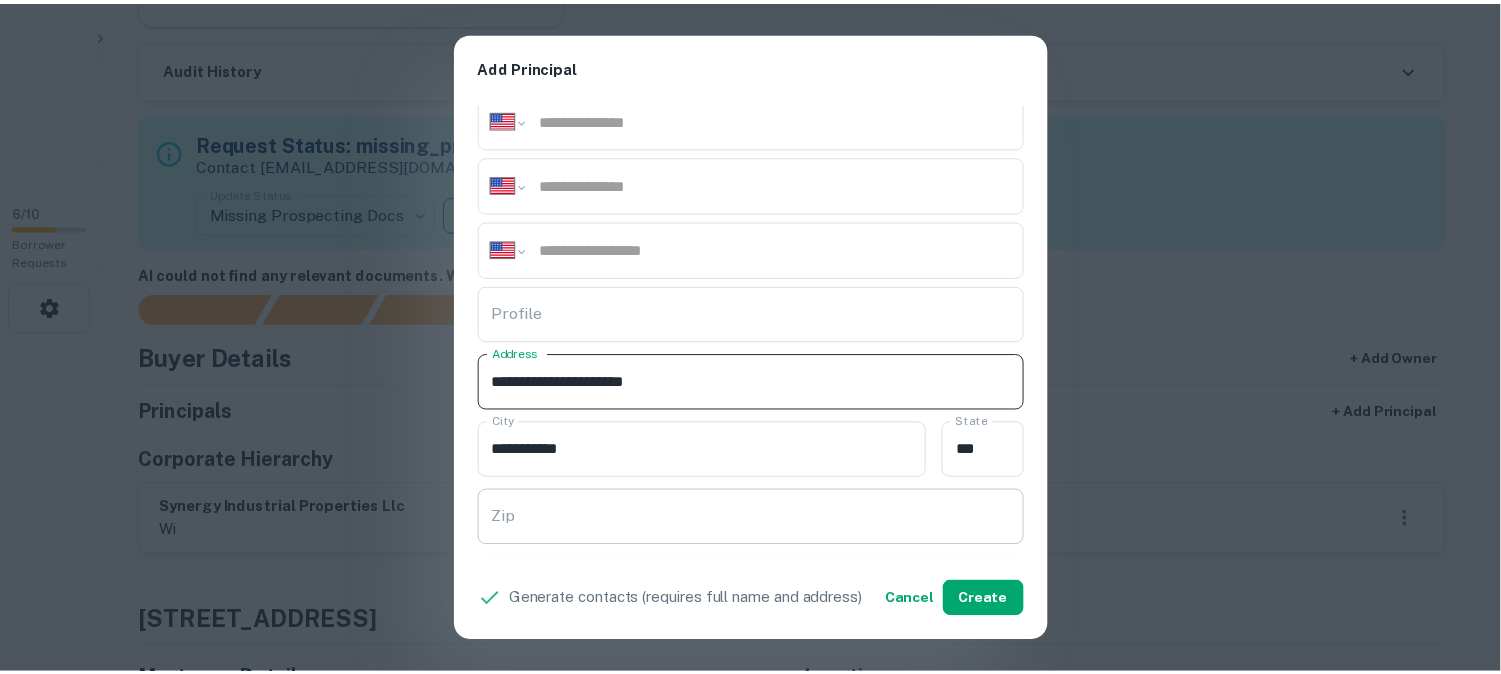scroll, scrollTop: 333, scrollLeft: 0, axis: vertical 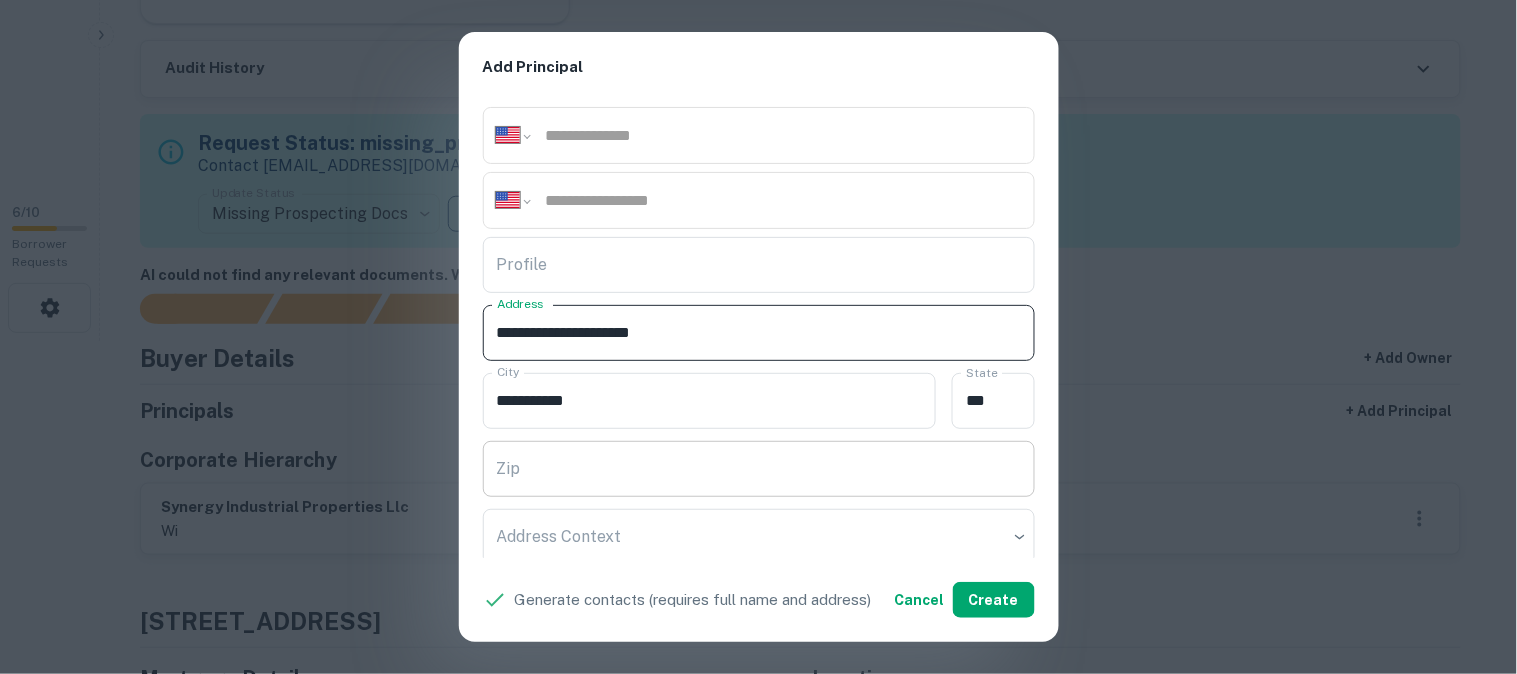 type on "**********" 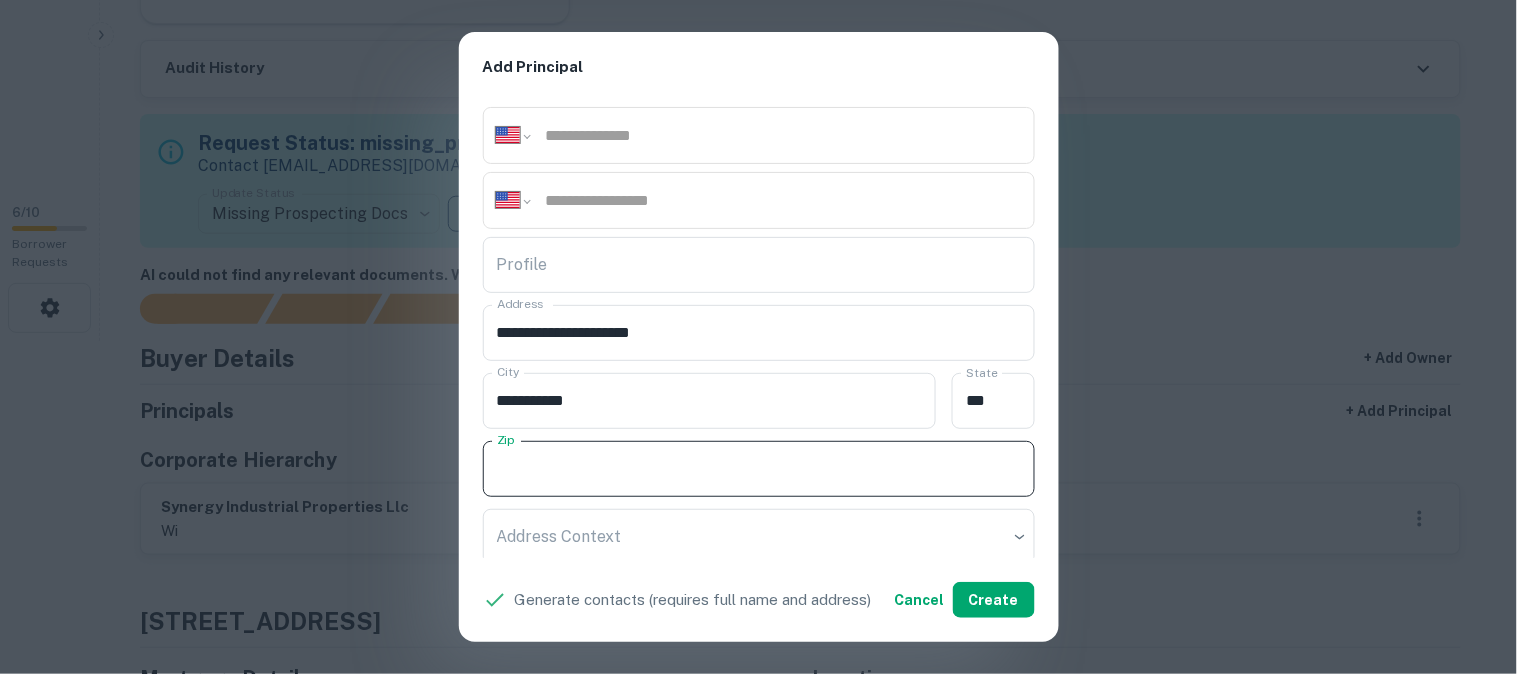click on "Zip" at bounding box center [759, 469] 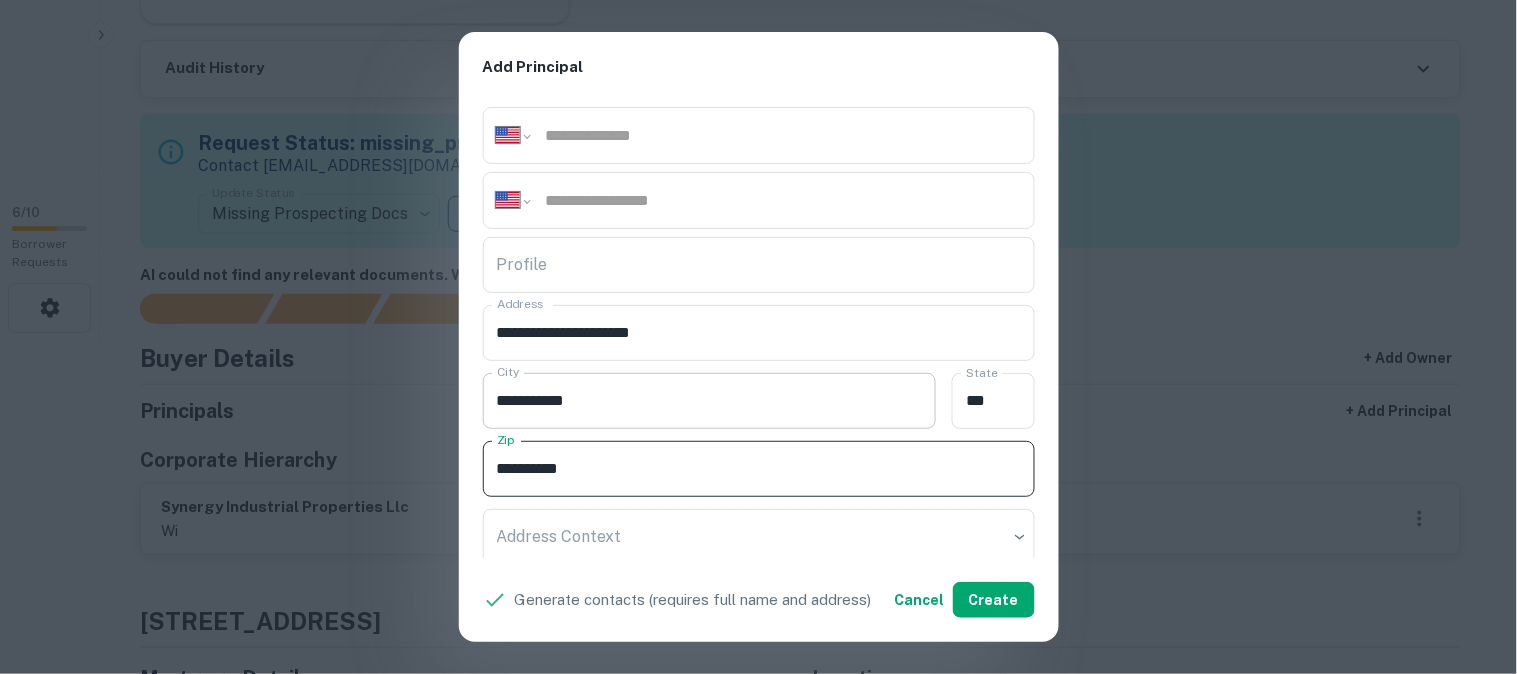 type on "**********" 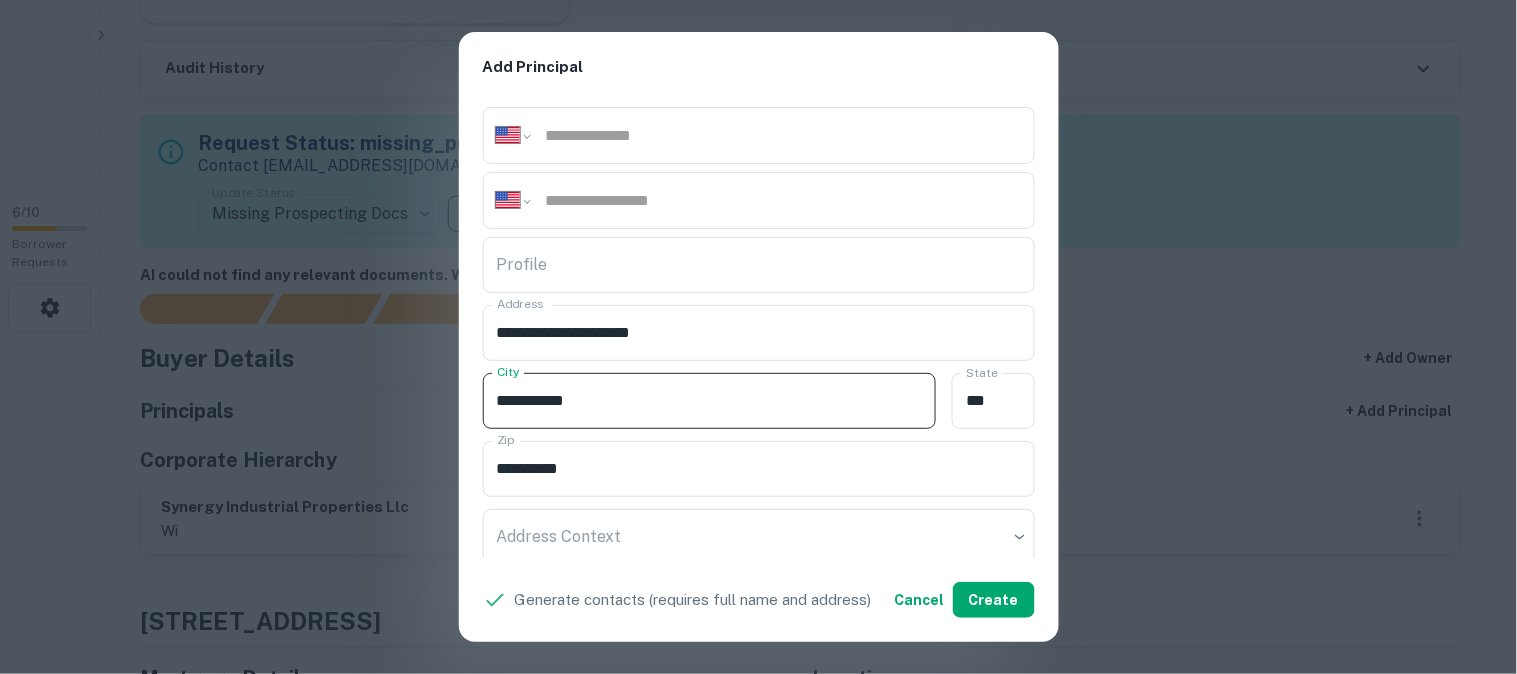 click on "**********" at bounding box center (710, 401) 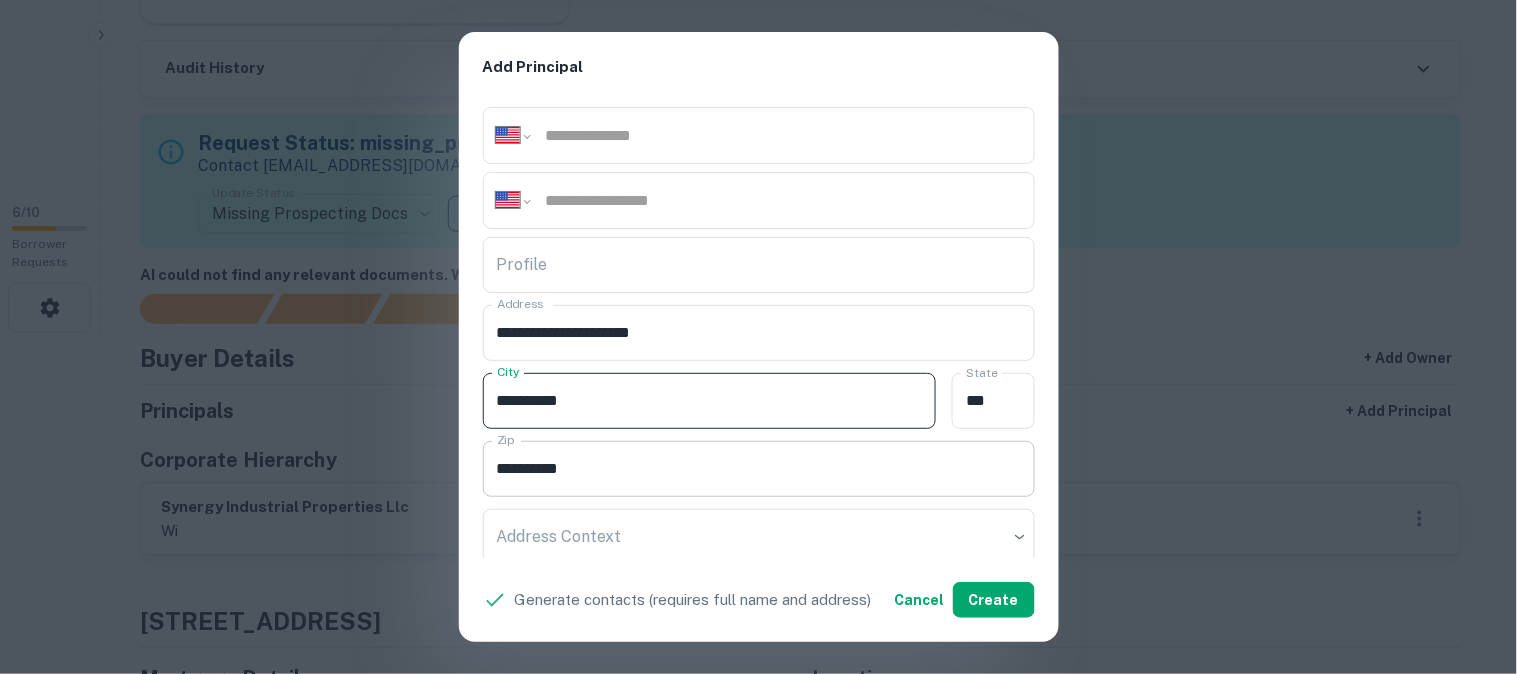 type on "**********" 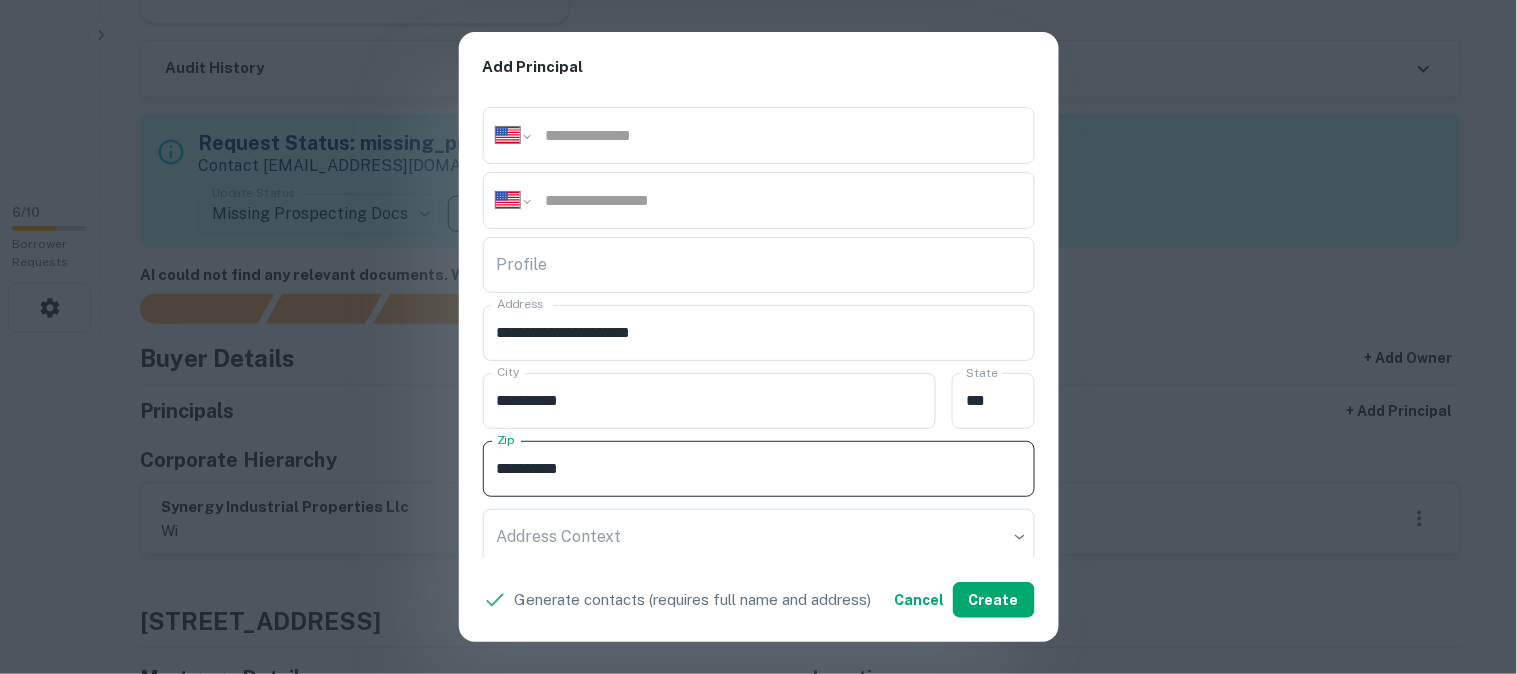click on "**********" at bounding box center (759, 469) 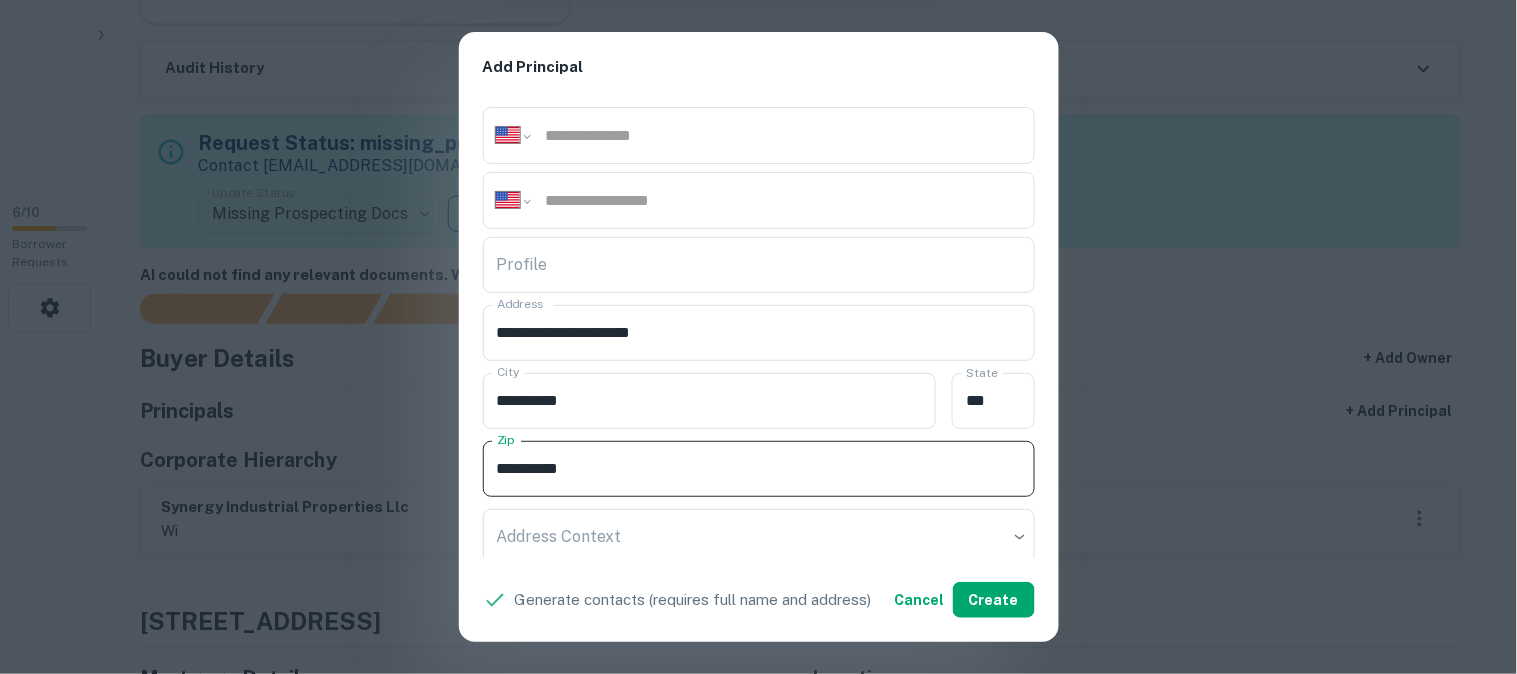 drag, startPoint x: 678, startPoint y: 347, endPoint x: 693, endPoint y: 361, distance: 20.518284 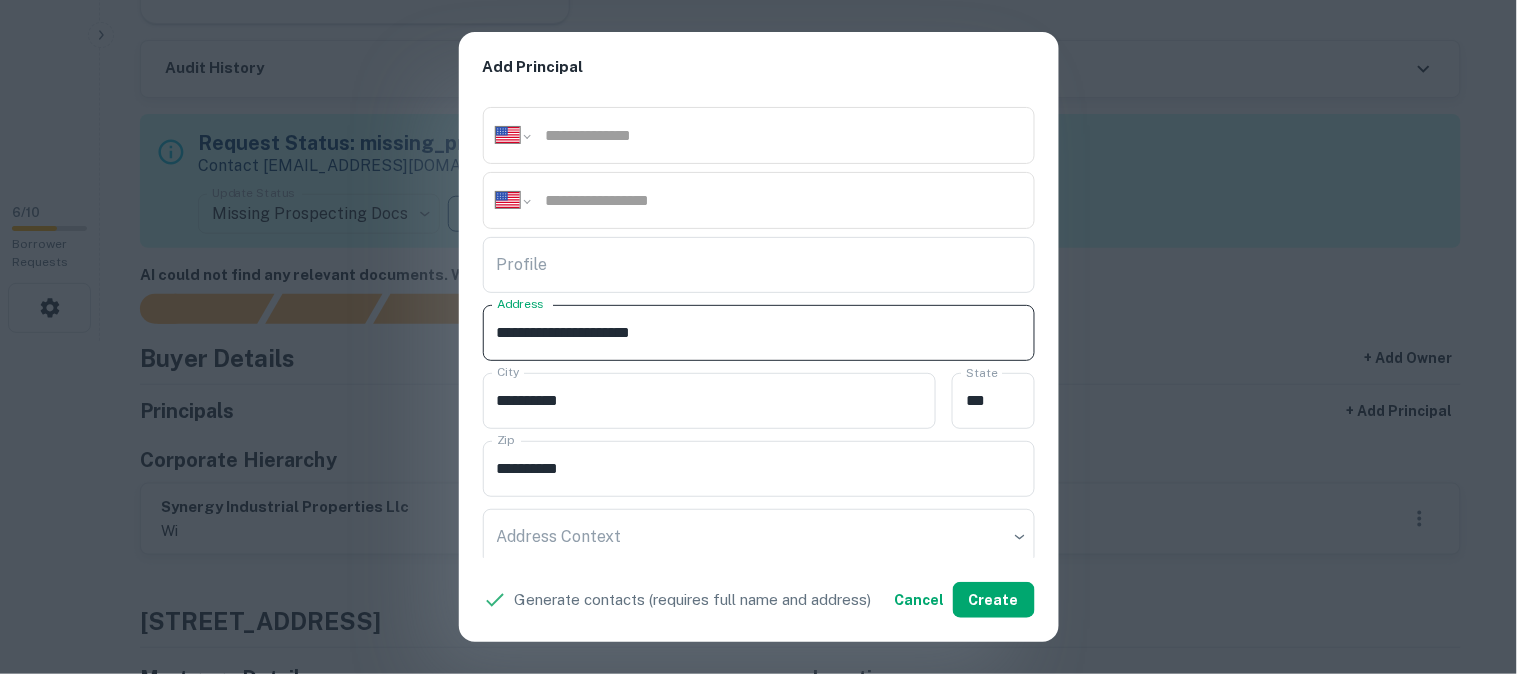 click on "**********" at bounding box center [759, 333] 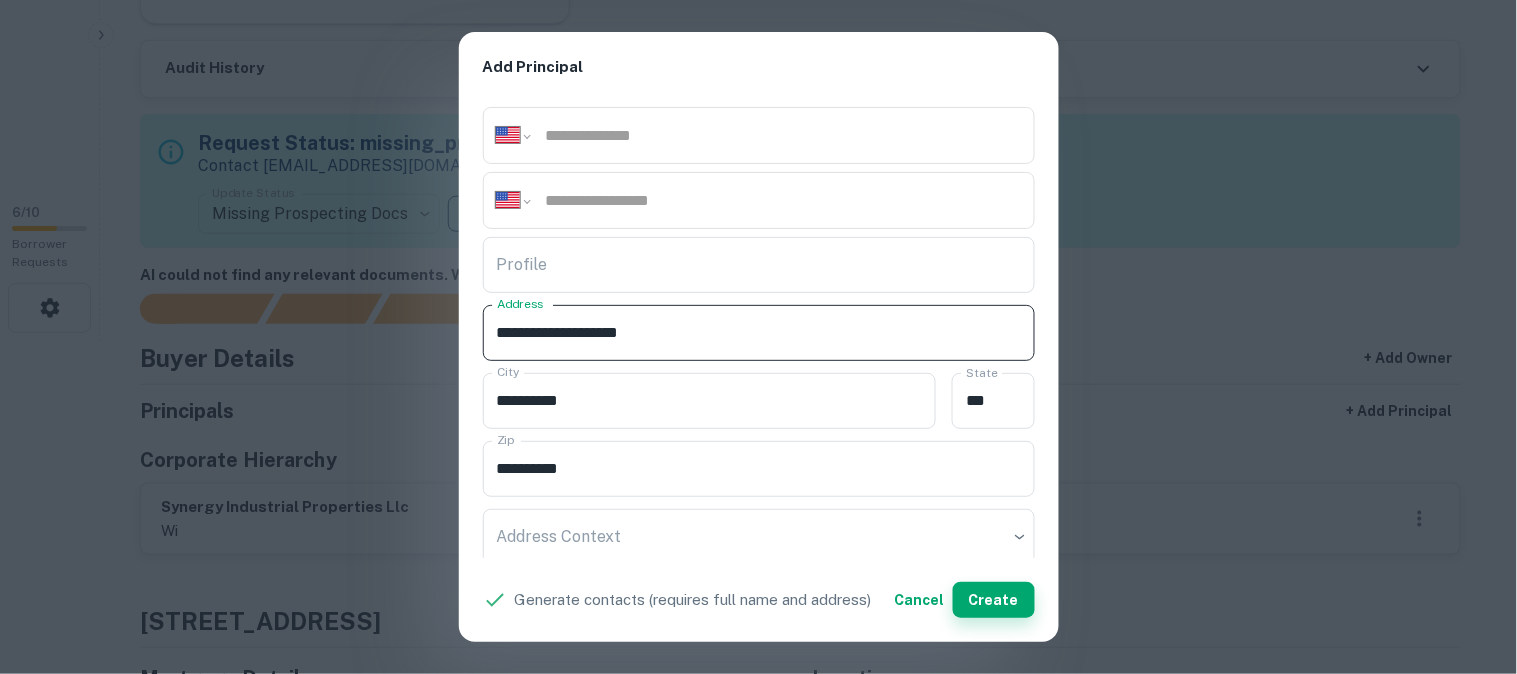 type on "**********" 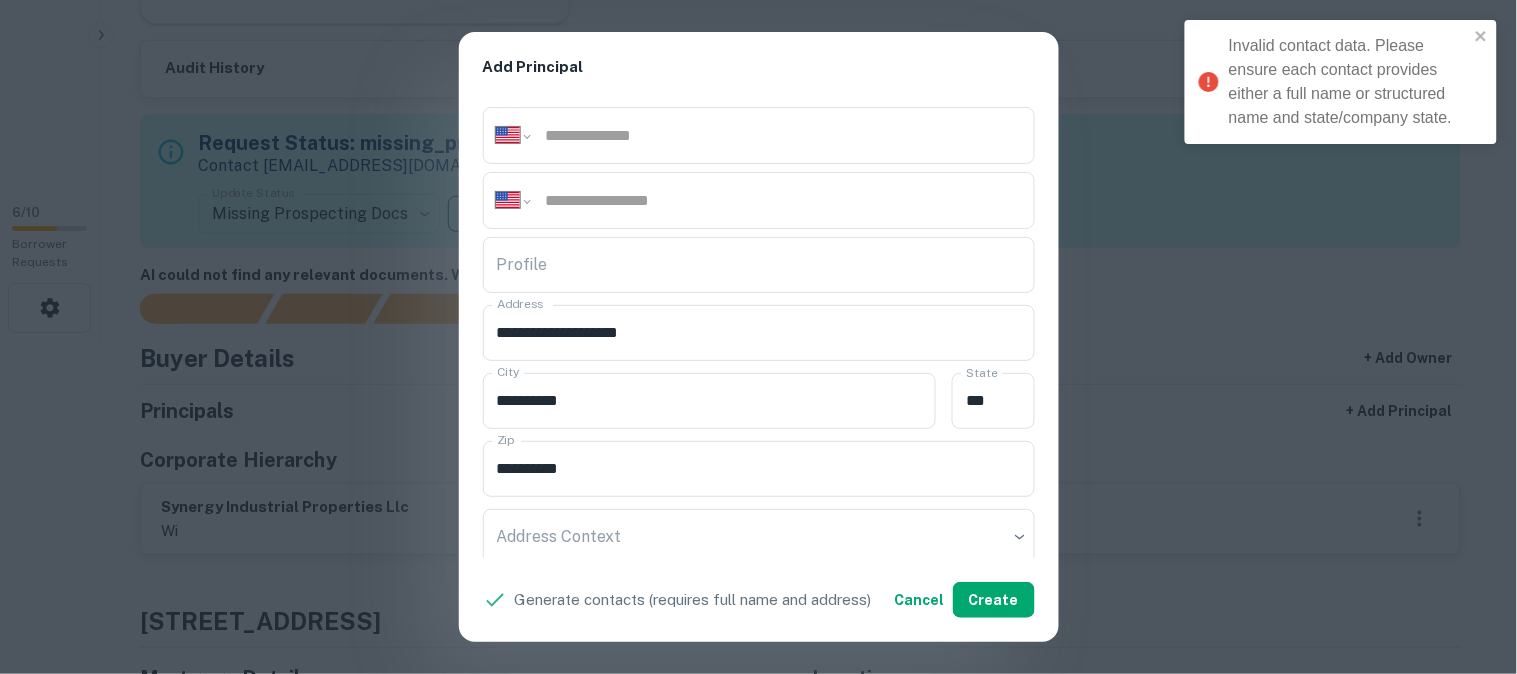 click on "**********" at bounding box center [758, 337] 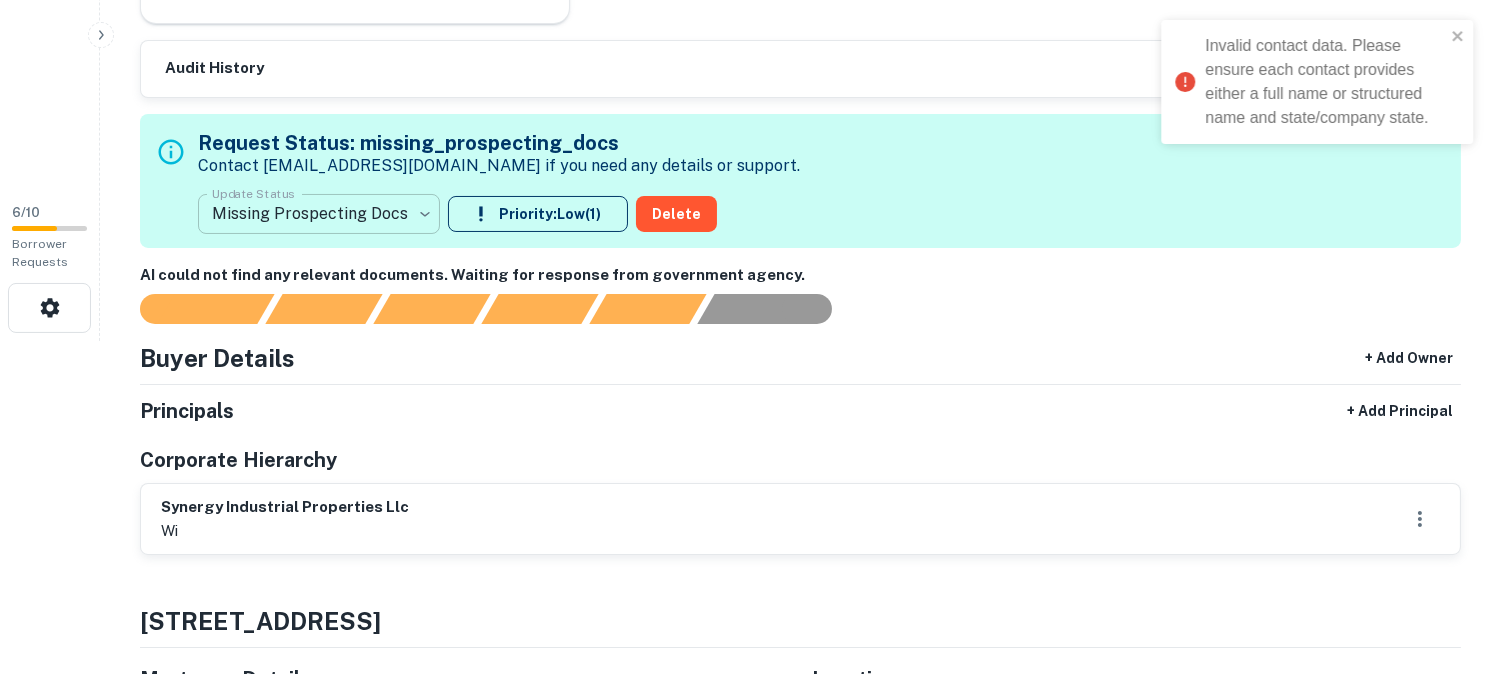 click on "**********" at bounding box center [750, 4] 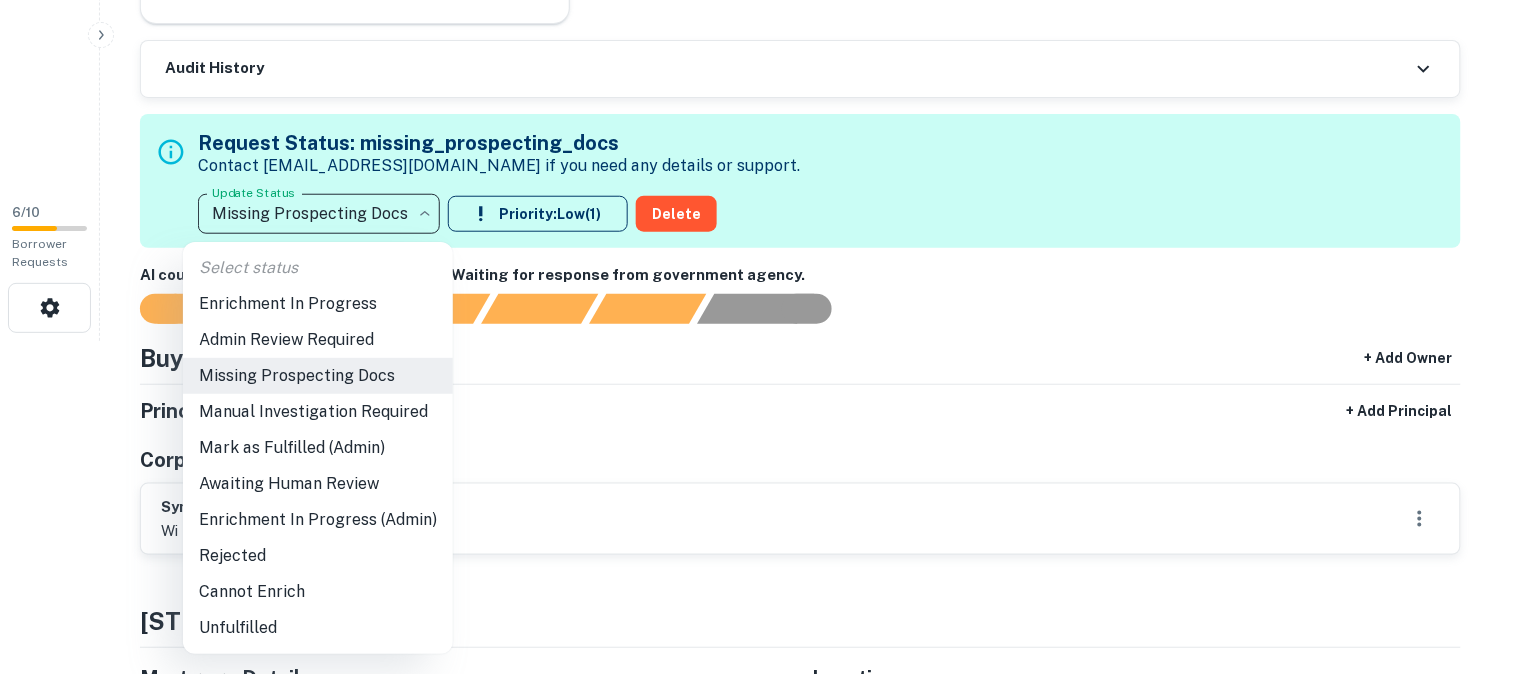 click on "Awaiting Human Review" at bounding box center [318, 484] 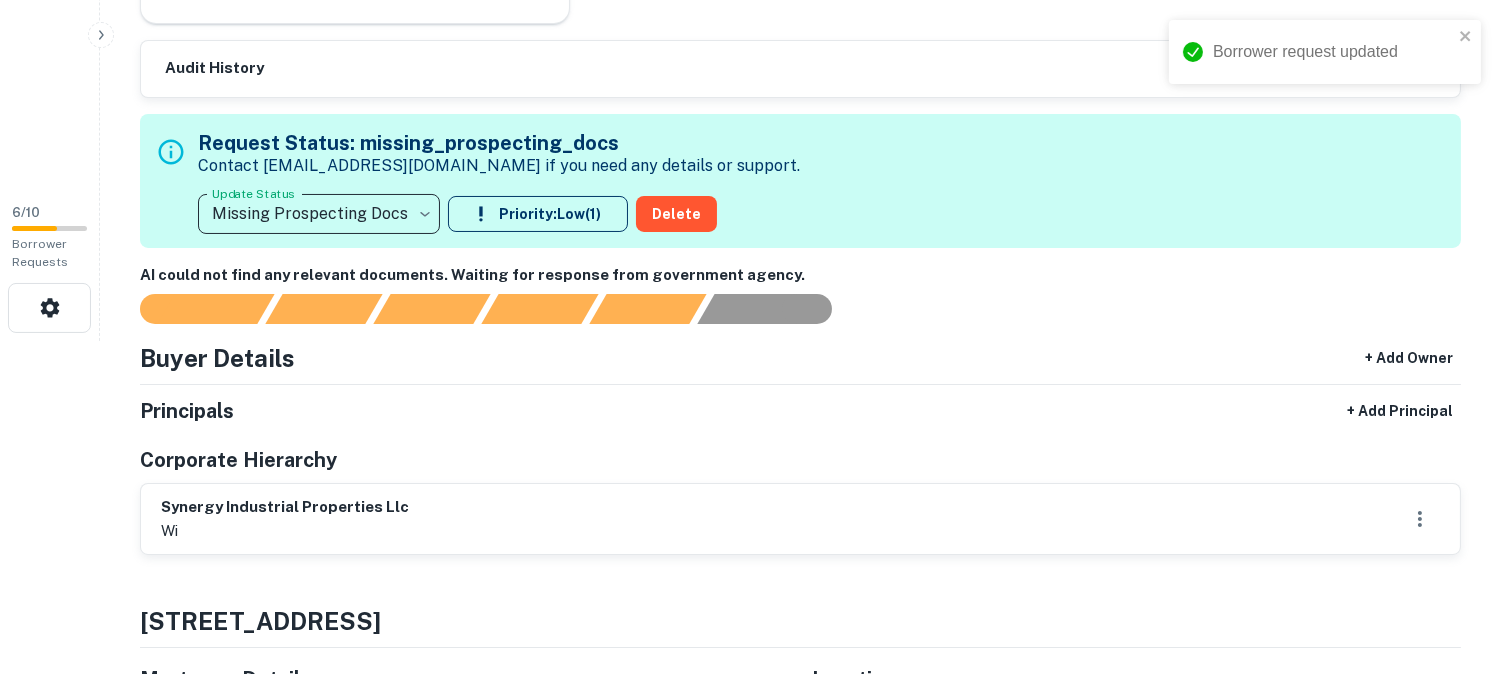 type on "**********" 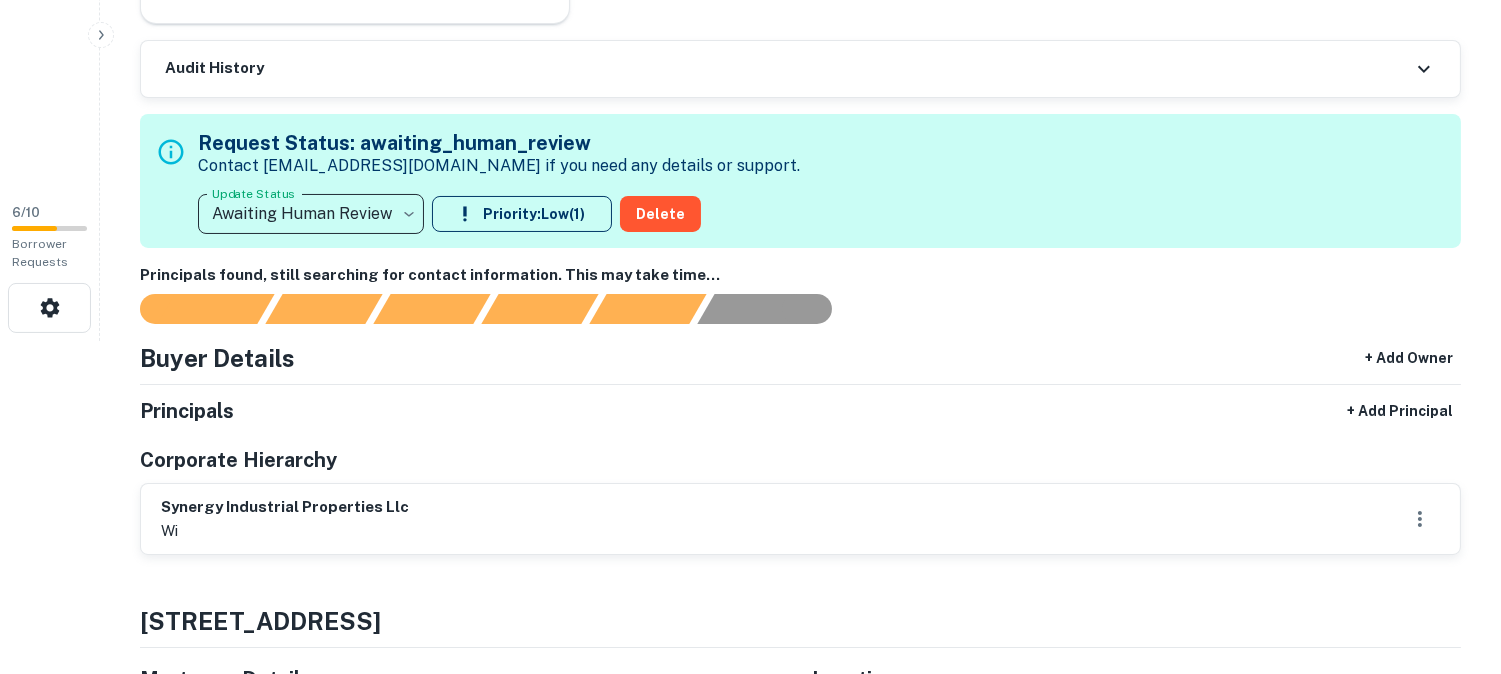 click on "Buyer Details + Add Owner" at bounding box center [800, 358] 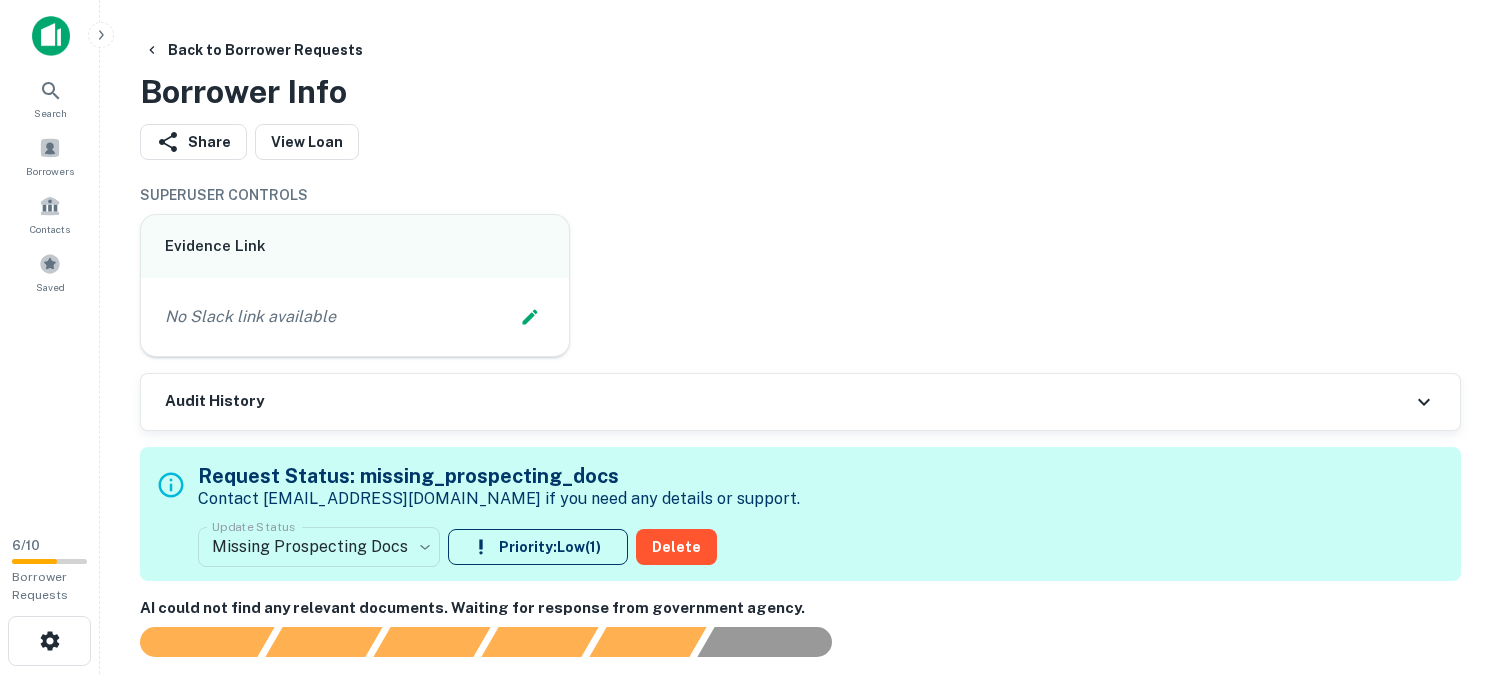 scroll, scrollTop: 0, scrollLeft: 0, axis: both 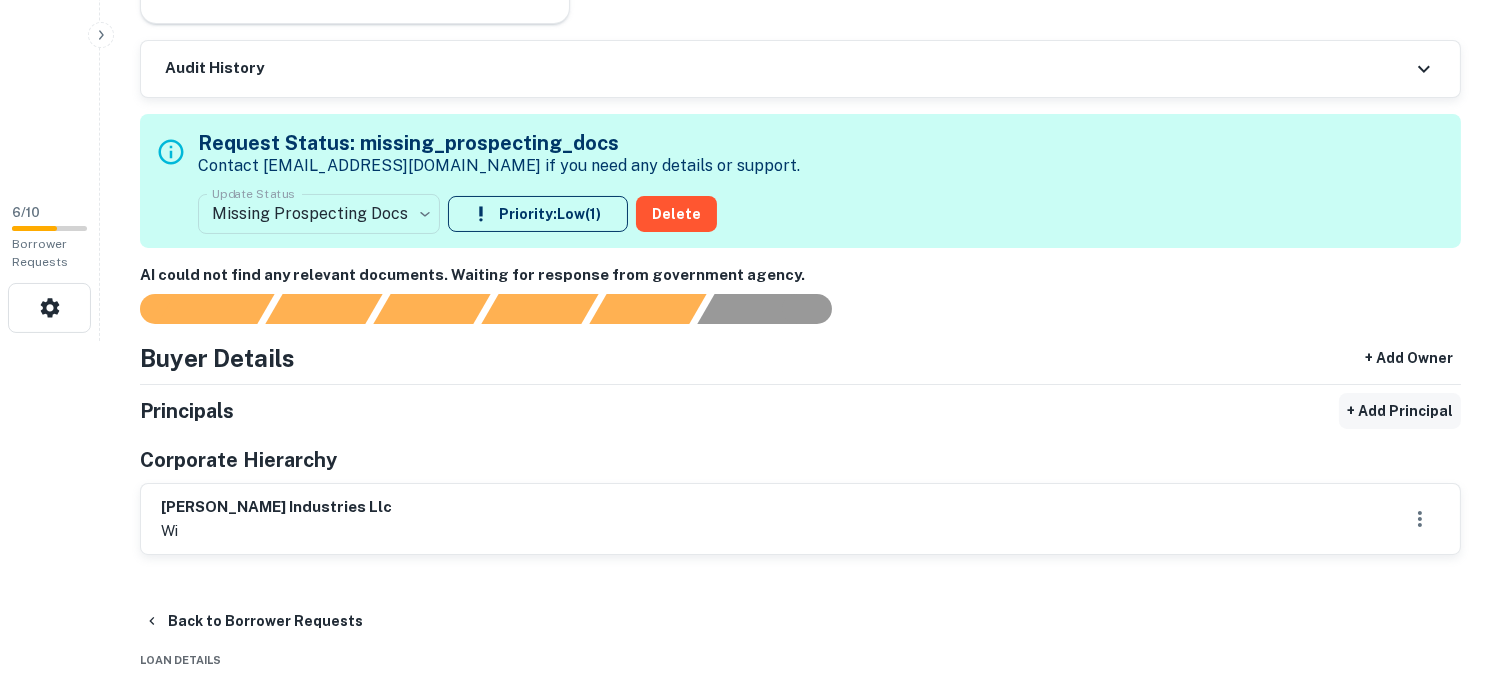click on "+ Add Principal" at bounding box center (1400, 411) 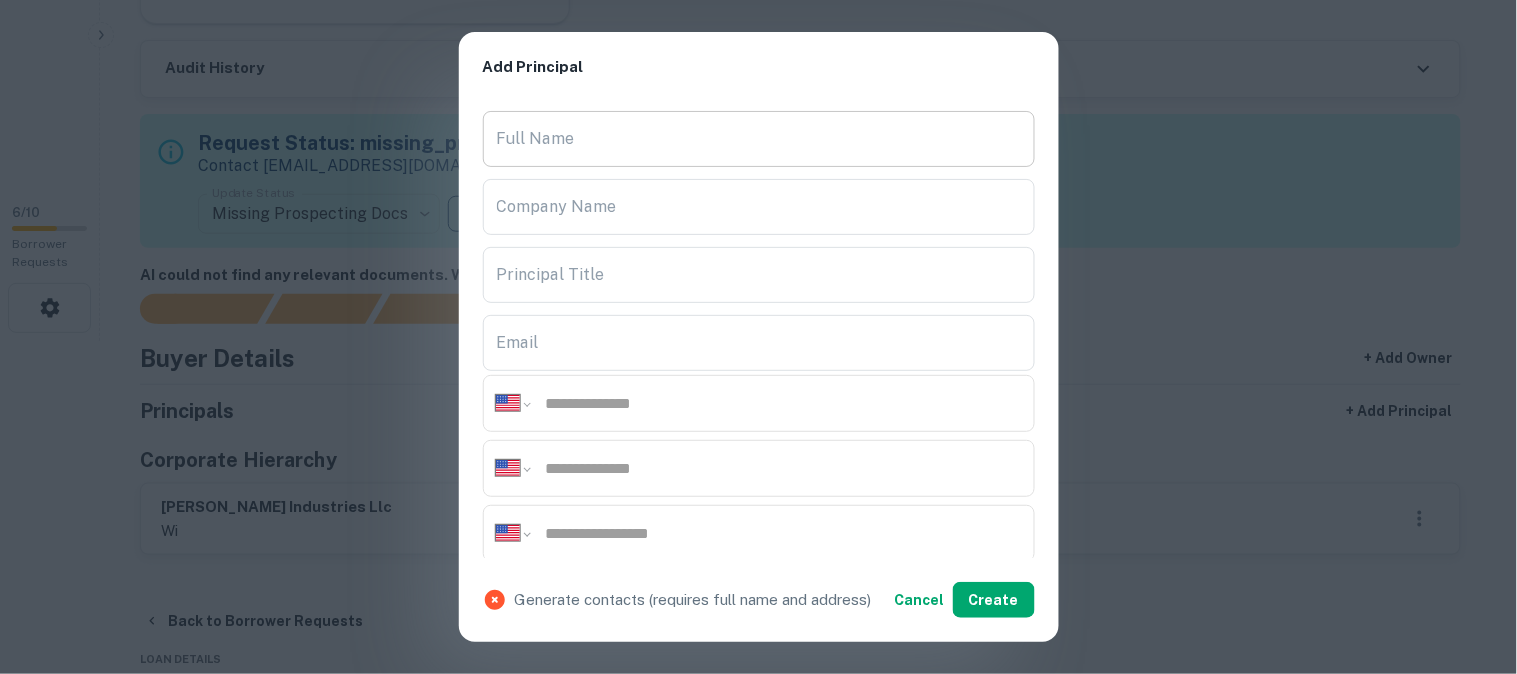 click on "Full Name" at bounding box center (759, 139) 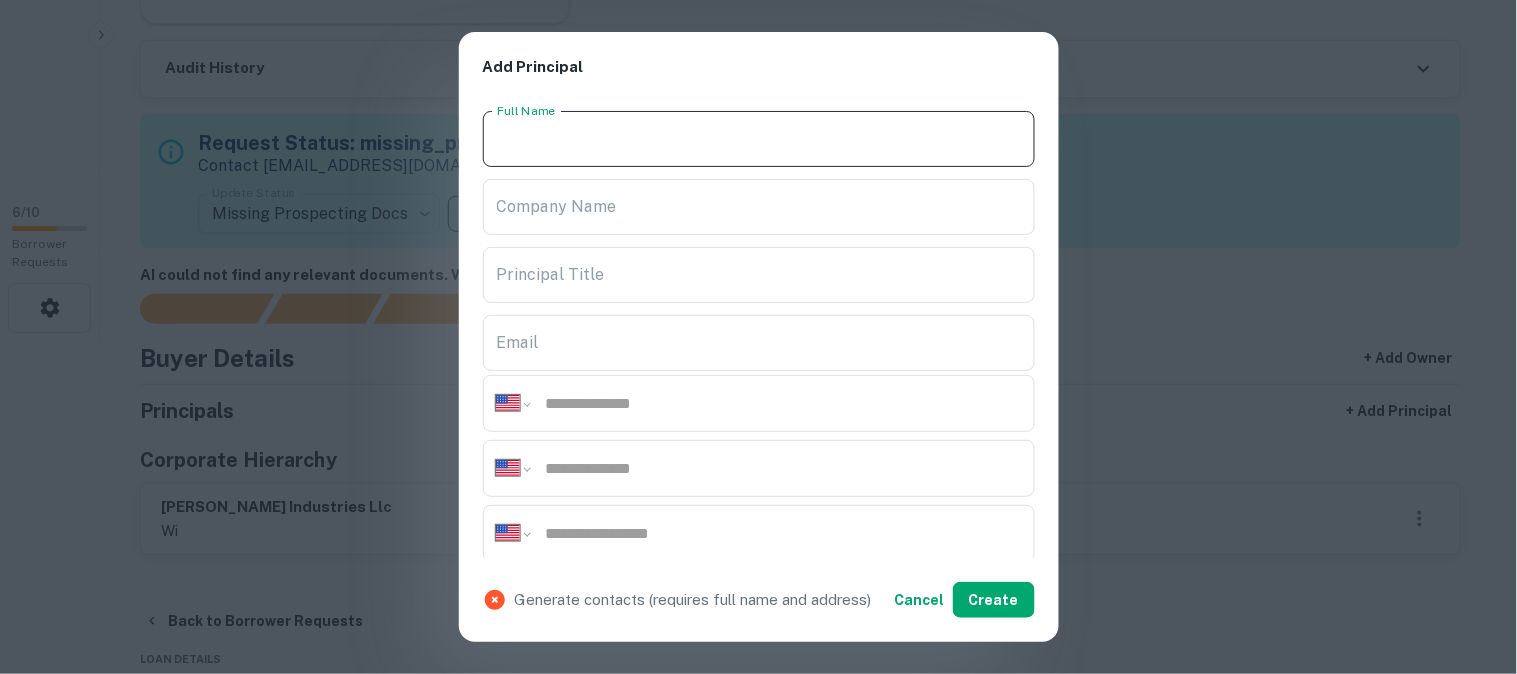 paste on "**********" 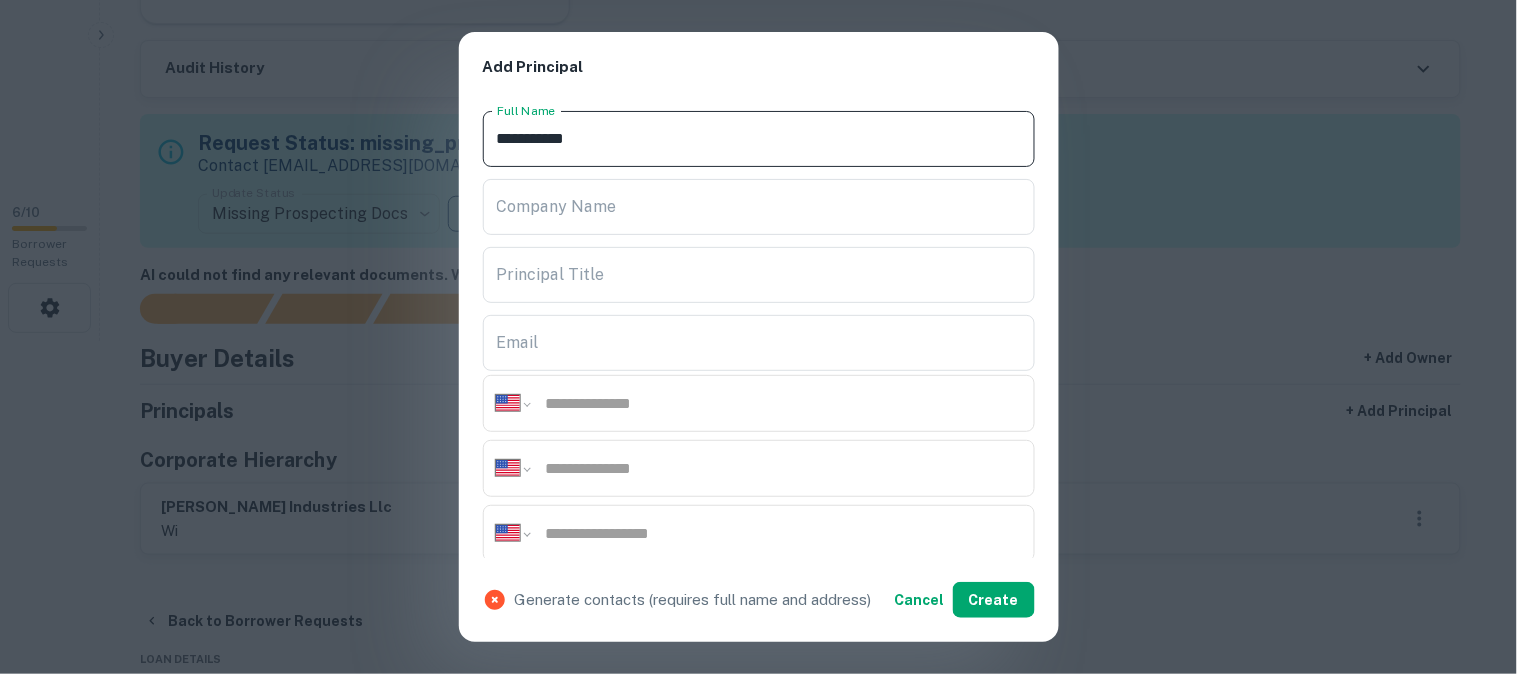type on "**********" 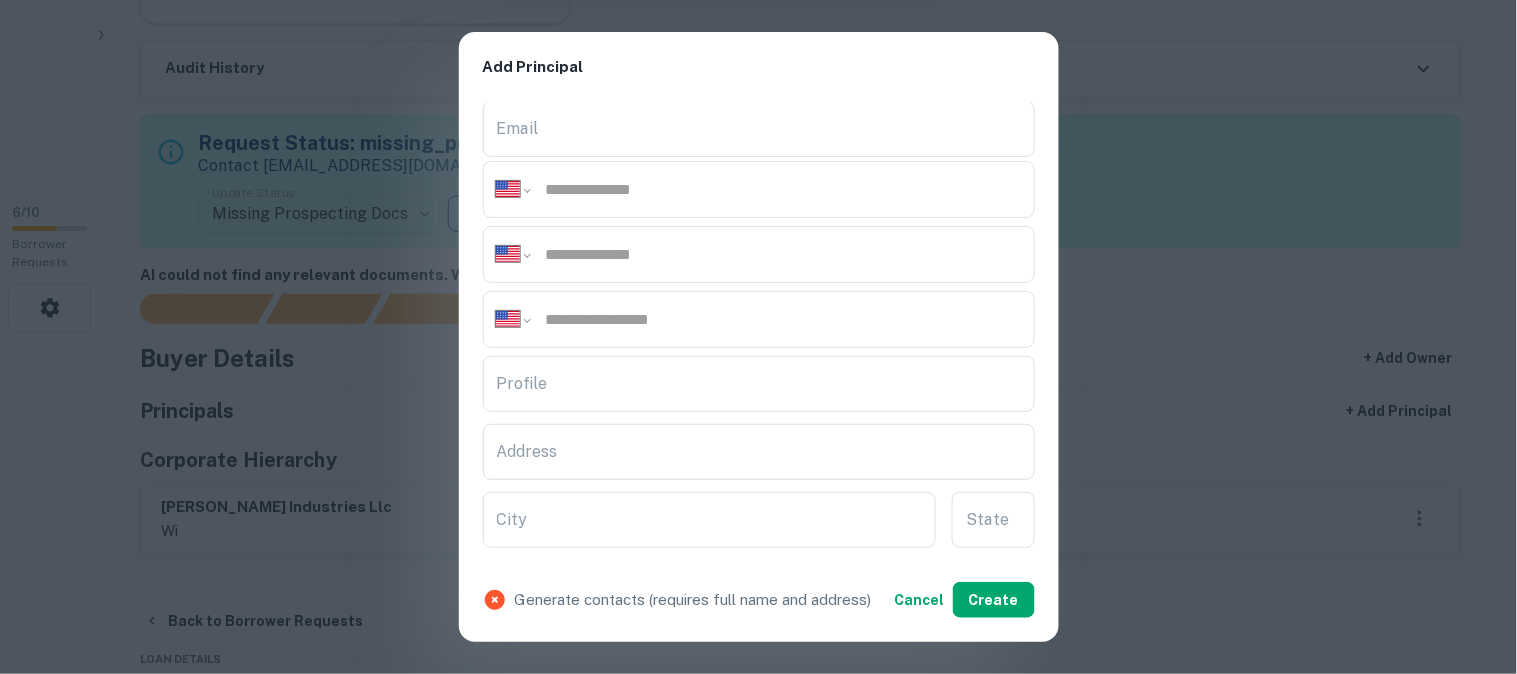 scroll, scrollTop: 222, scrollLeft: 0, axis: vertical 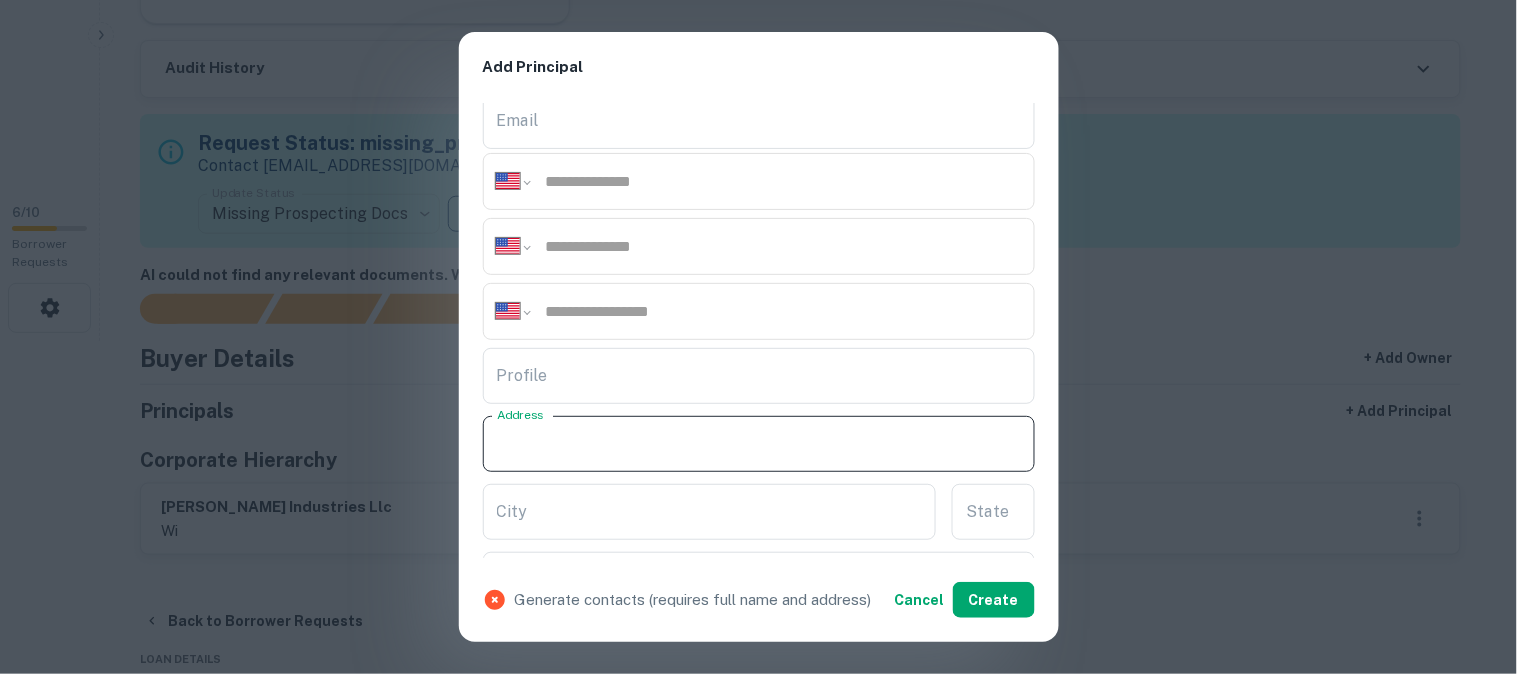 click on "Address" at bounding box center (759, 444) 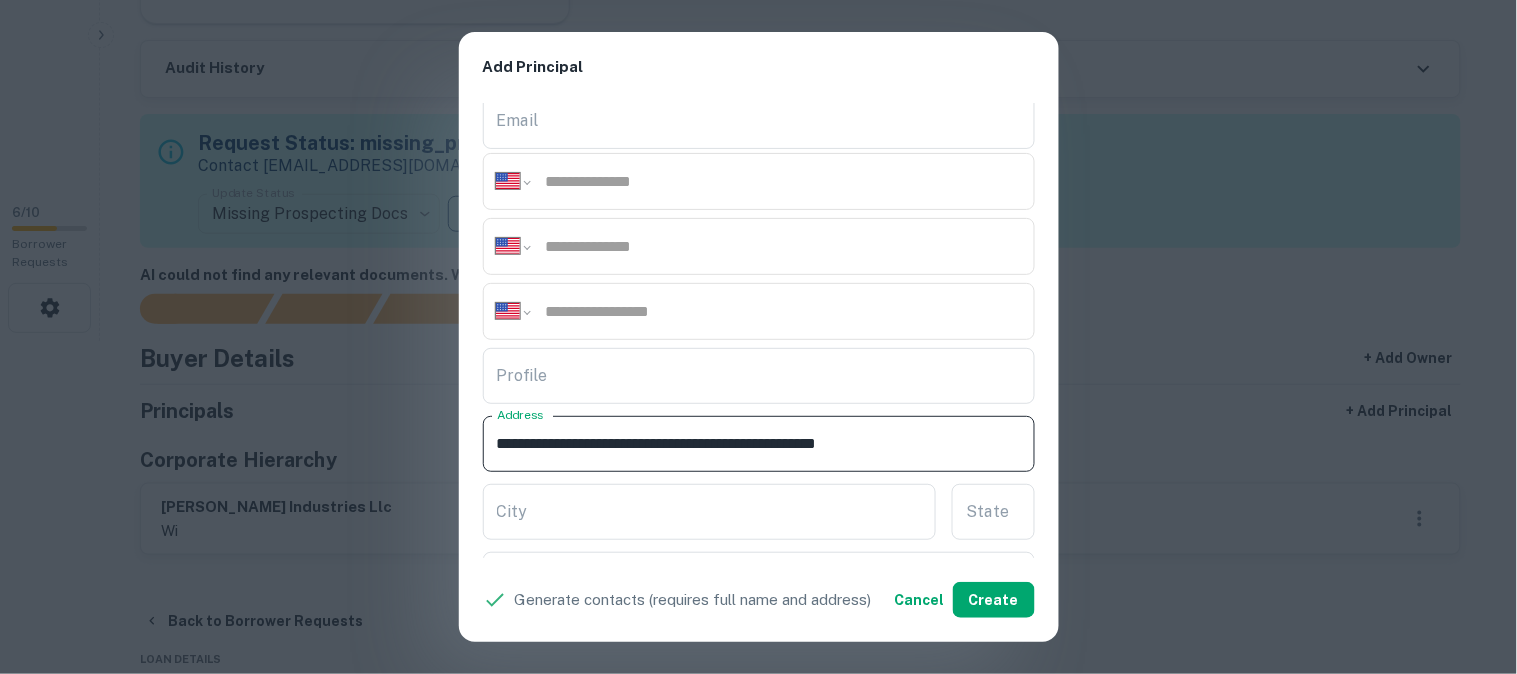 drag, startPoint x: 708, startPoint y: 437, endPoint x: 800, endPoint y: 451, distance: 93.05912 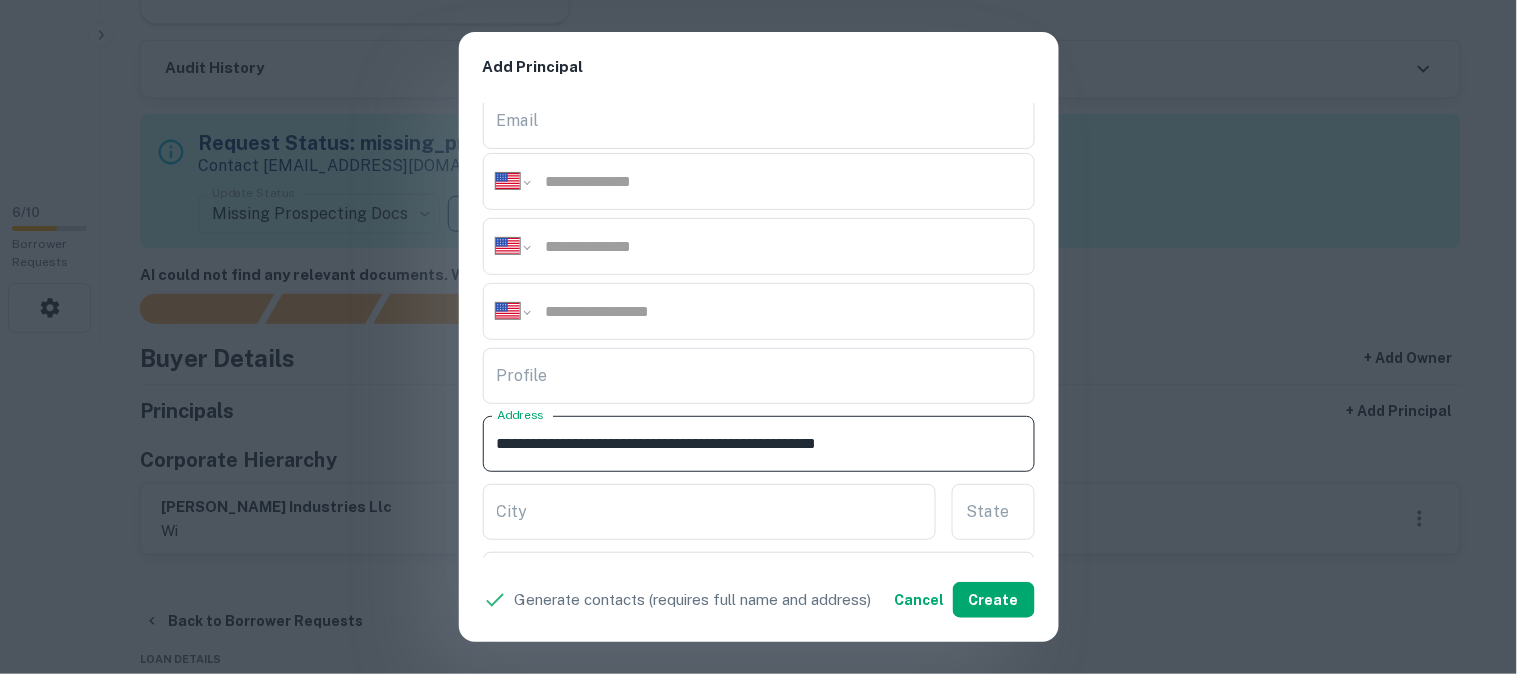 click on "**********" at bounding box center [759, 444] 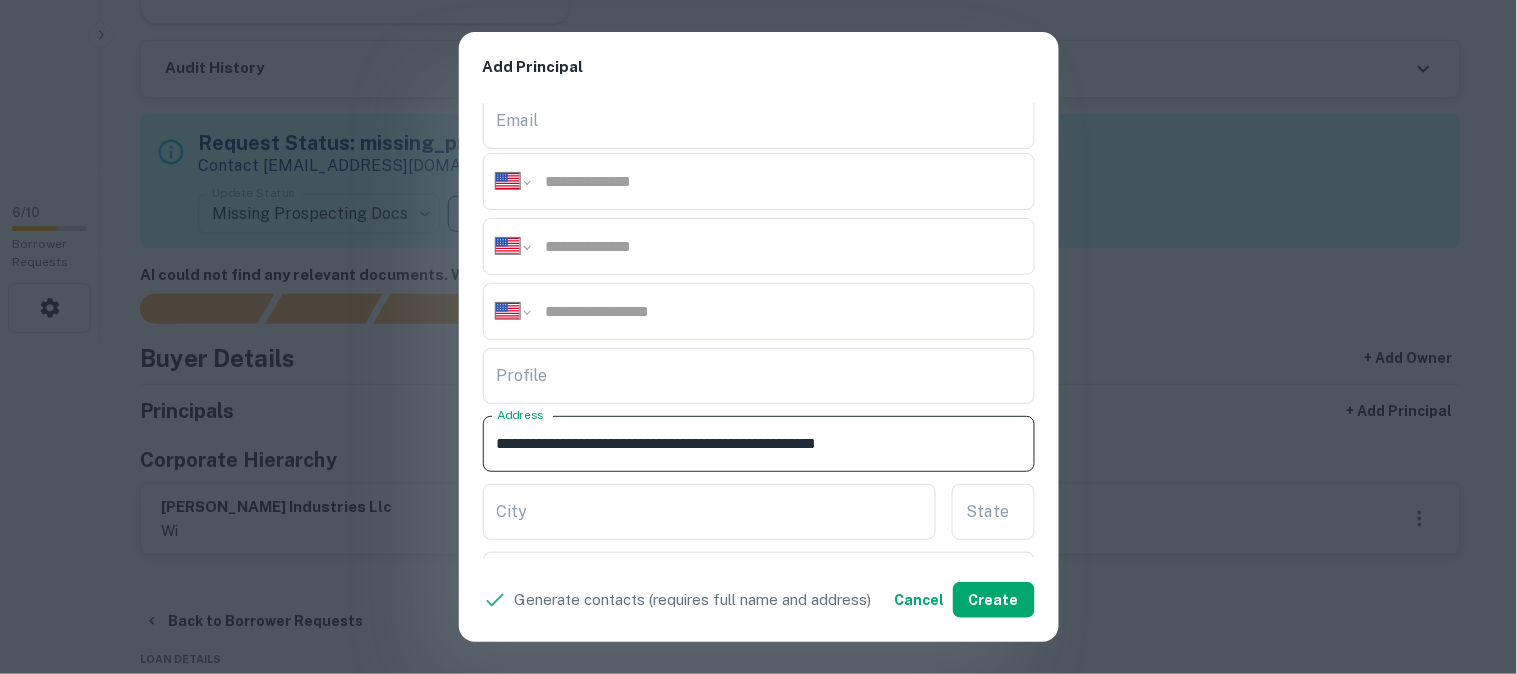drag, startPoint x: 805, startPoint y: 442, endPoint x: 887, endPoint y: 470, distance: 86.64872 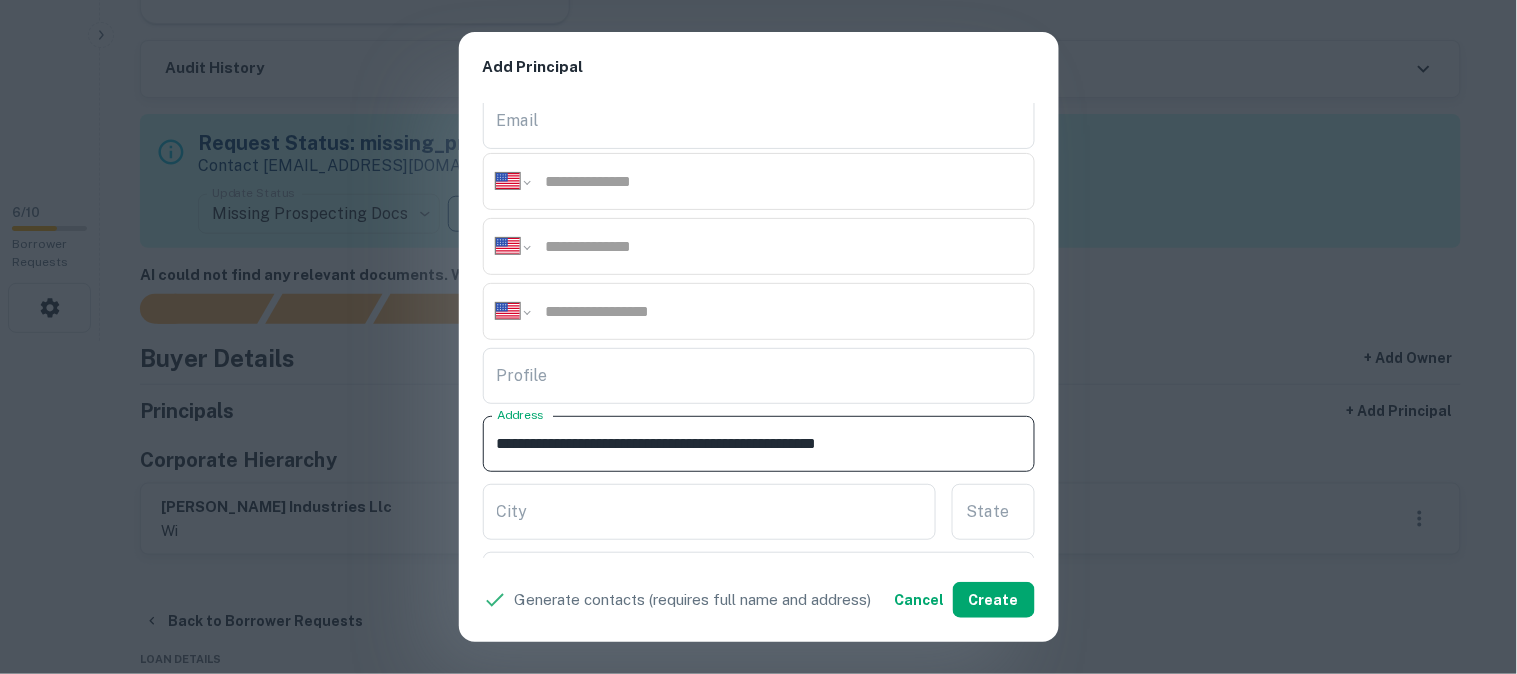 click on "**********" at bounding box center [759, 444] 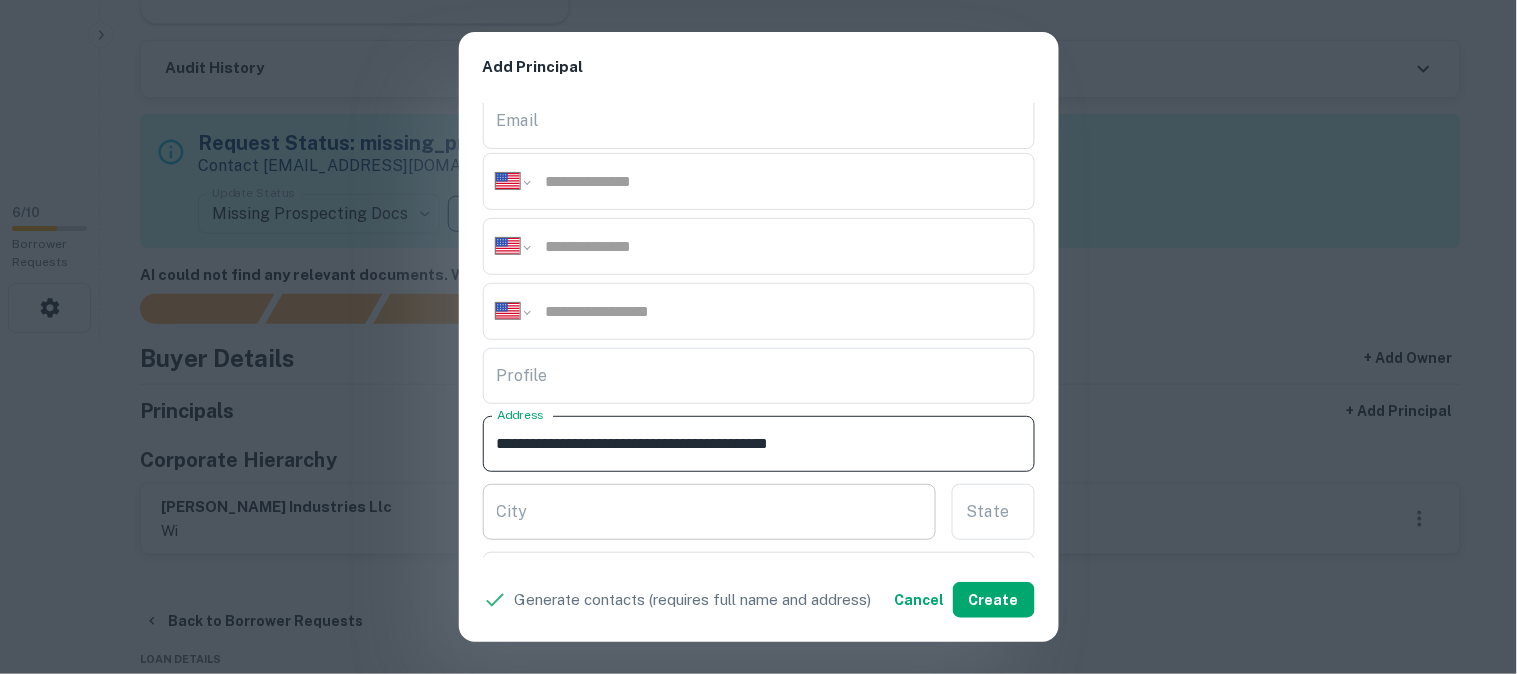 type on "**********" 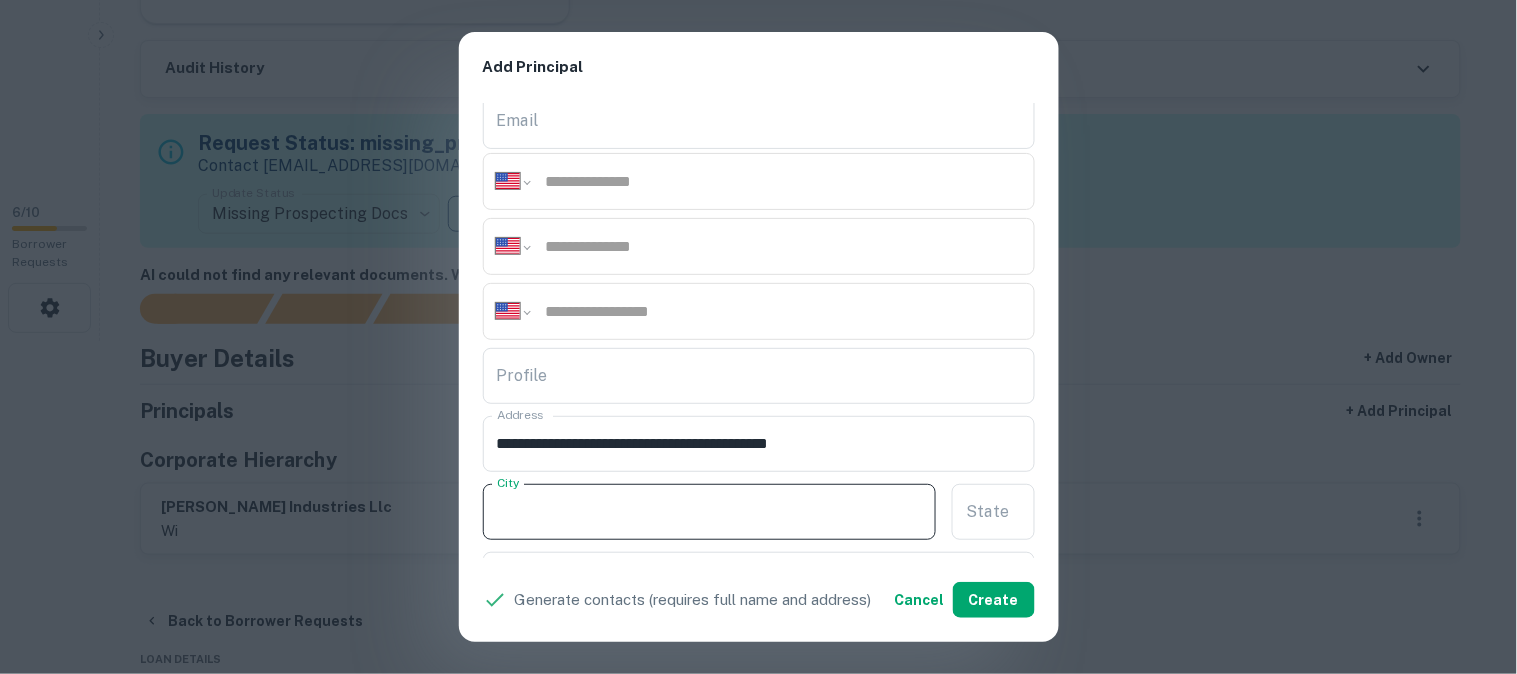 click on "City" at bounding box center [710, 512] 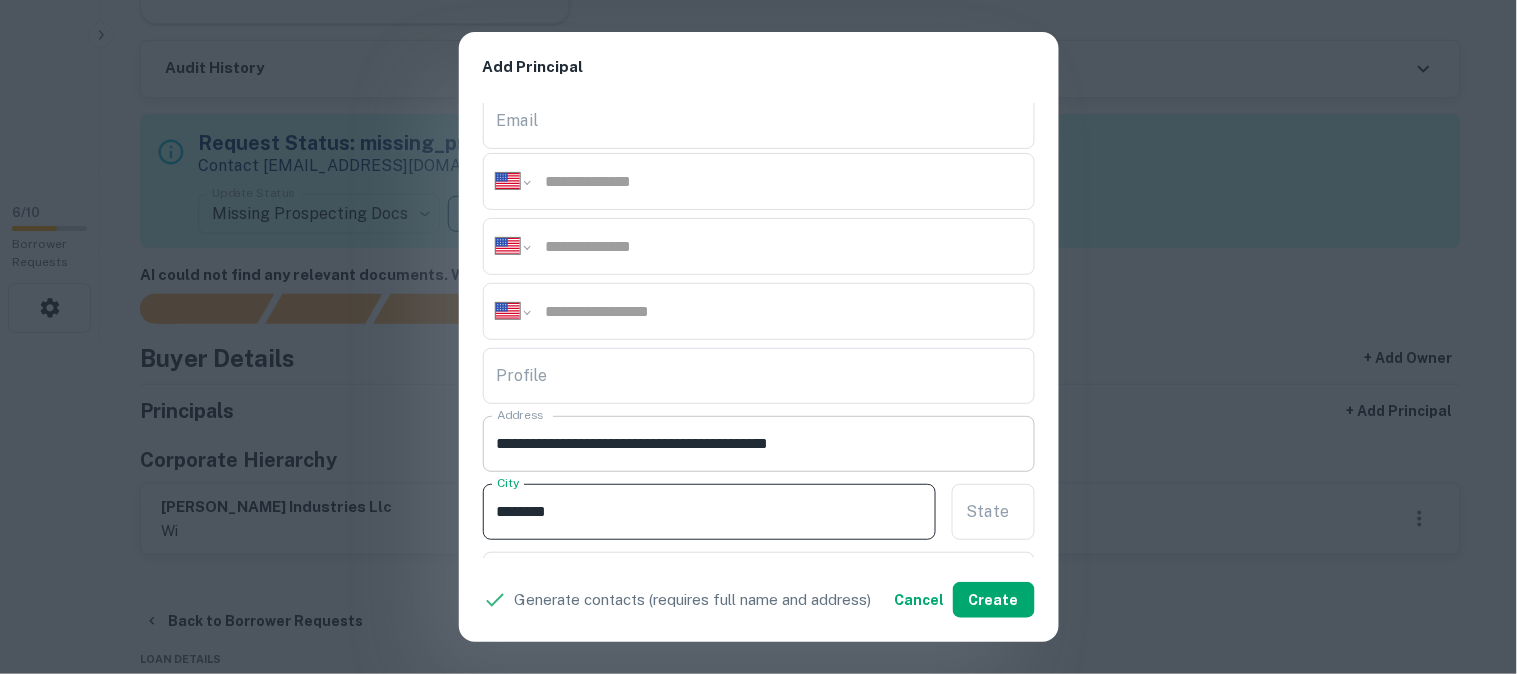 type on "********" 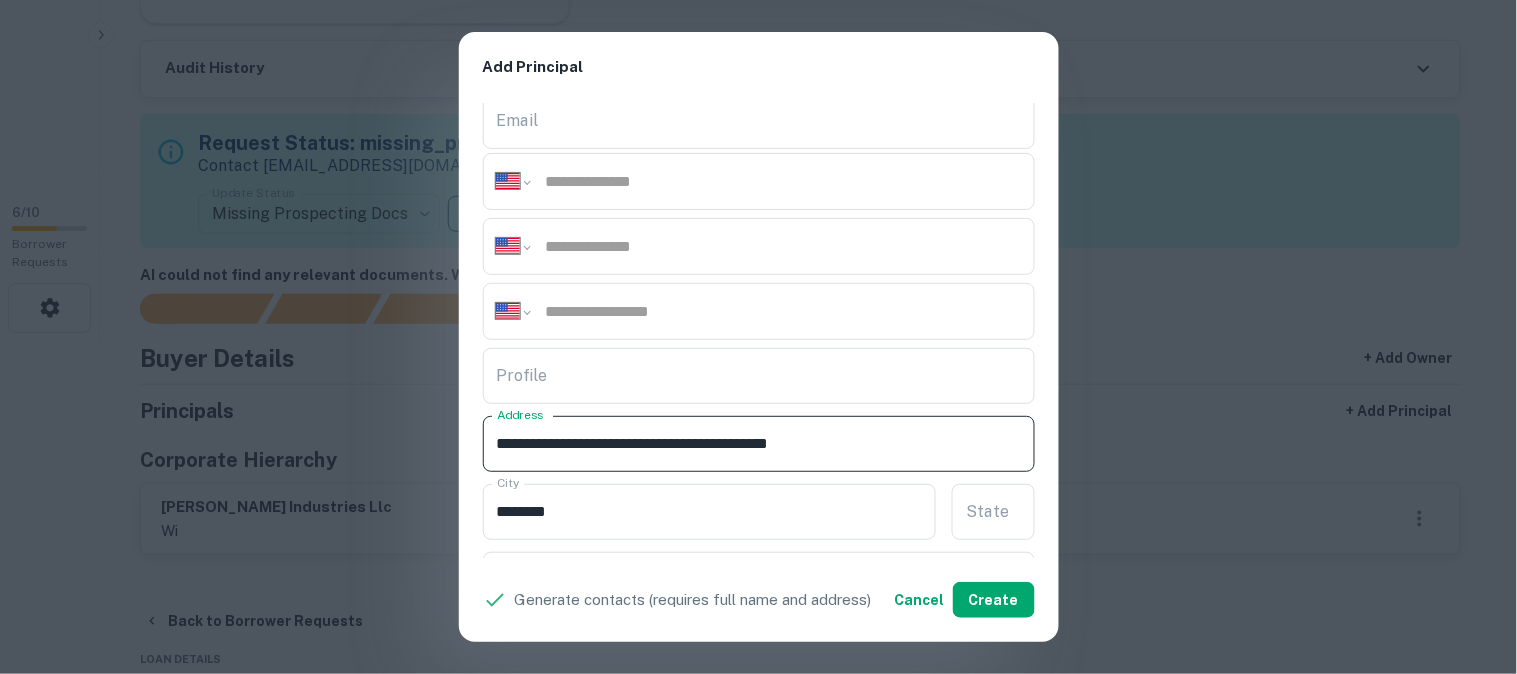 drag, startPoint x: 818, startPoint y: 445, endPoint x: 841, endPoint y: 461, distance: 28.01785 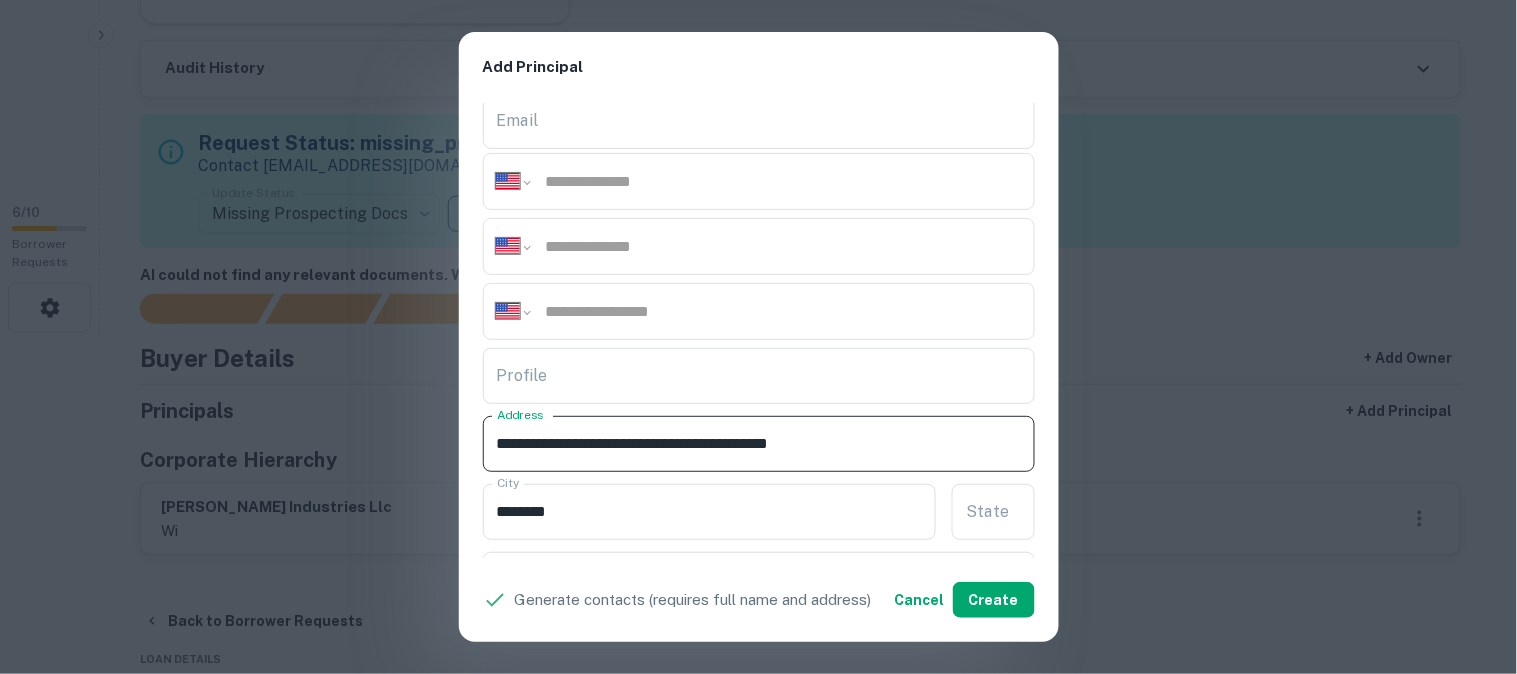 click on "**********" at bounding box center [759, 444] 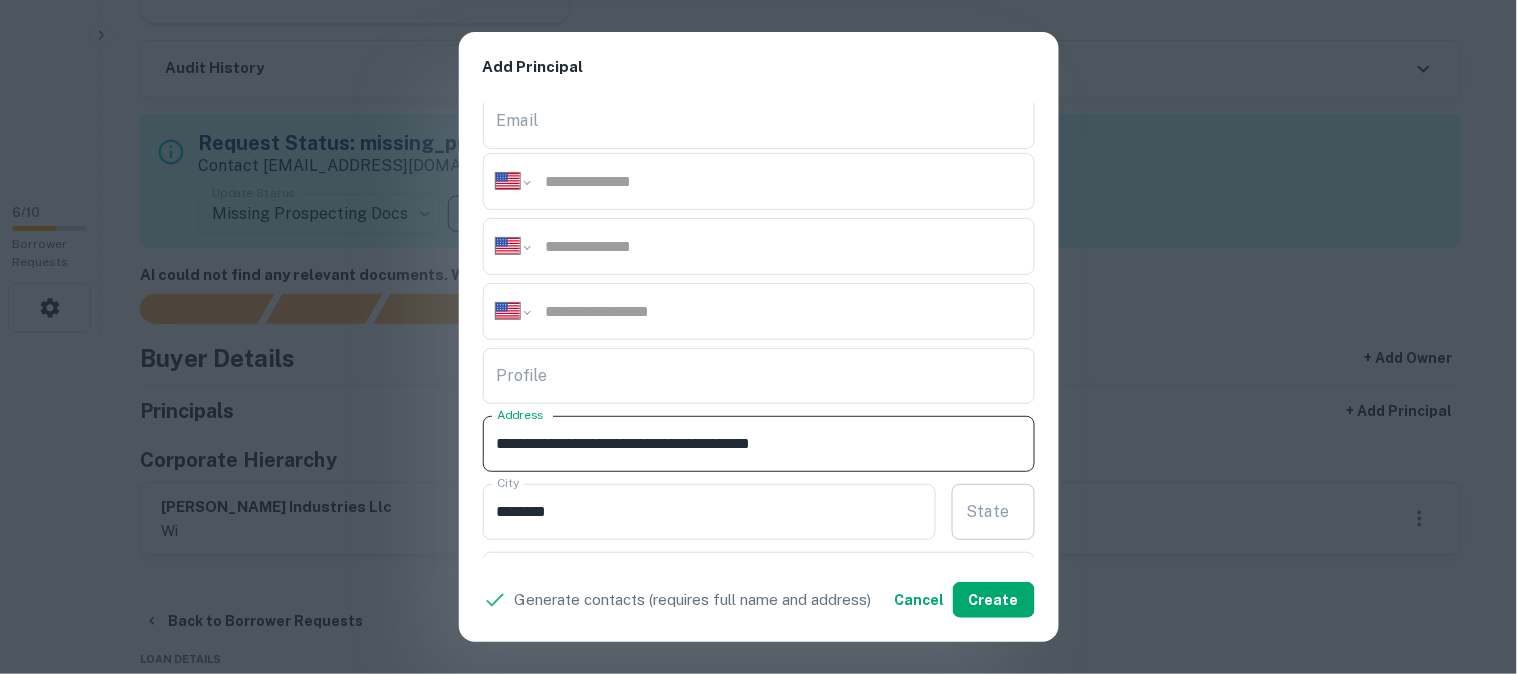 type on "**********" 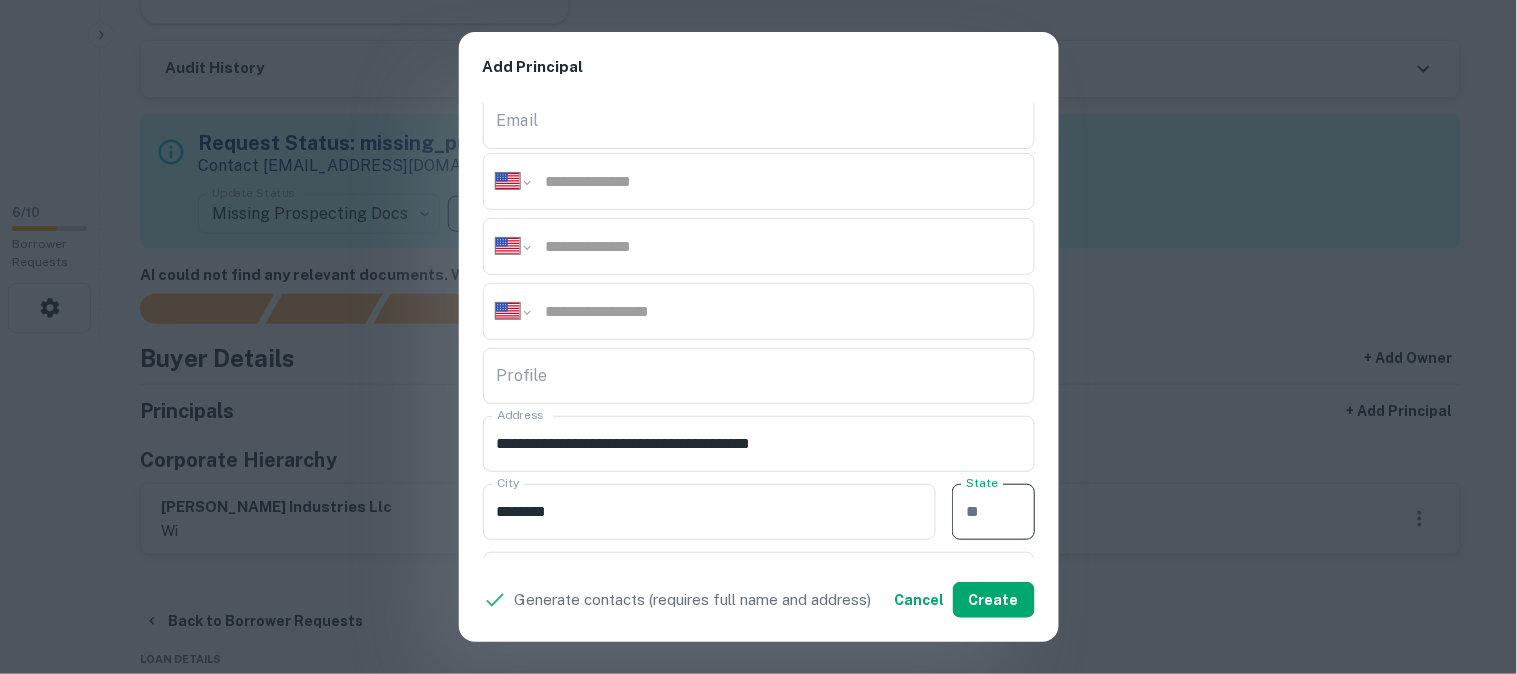 paste on "**" 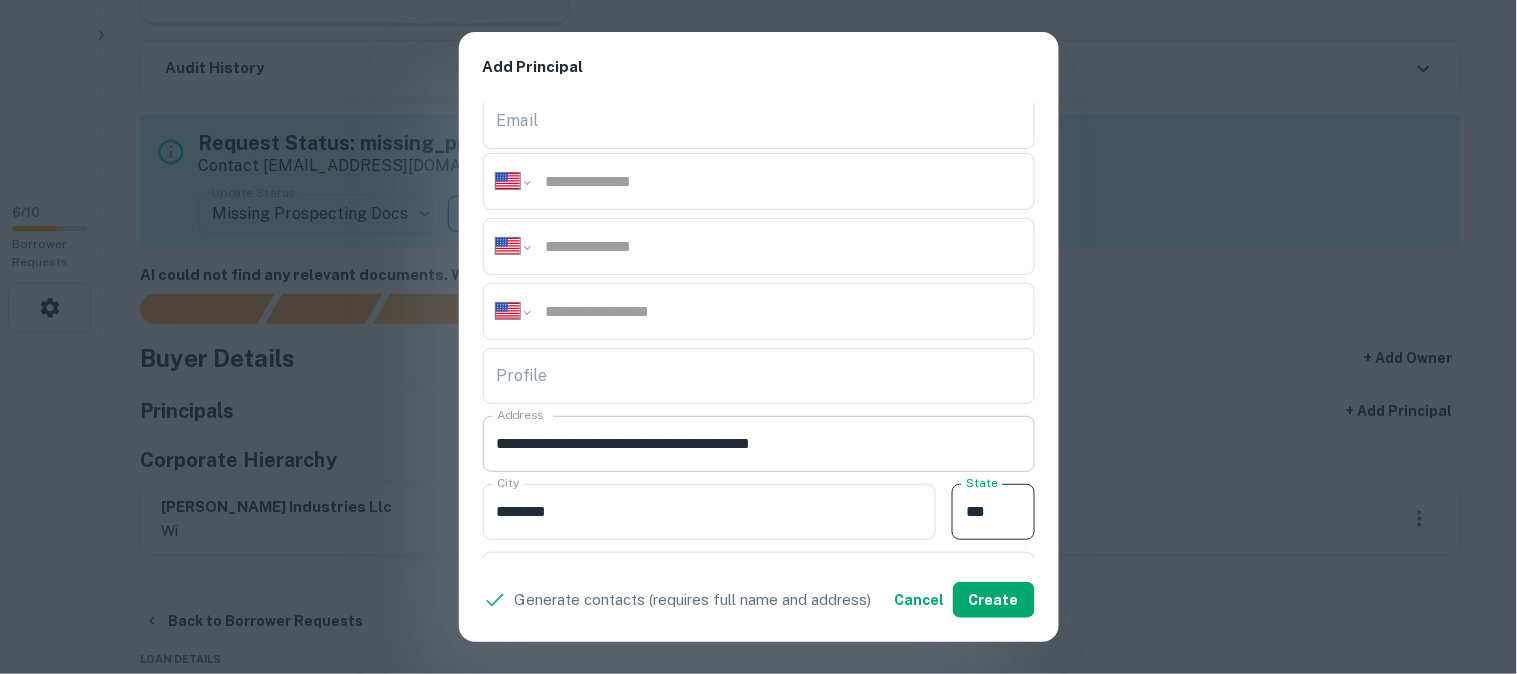 type on "**" 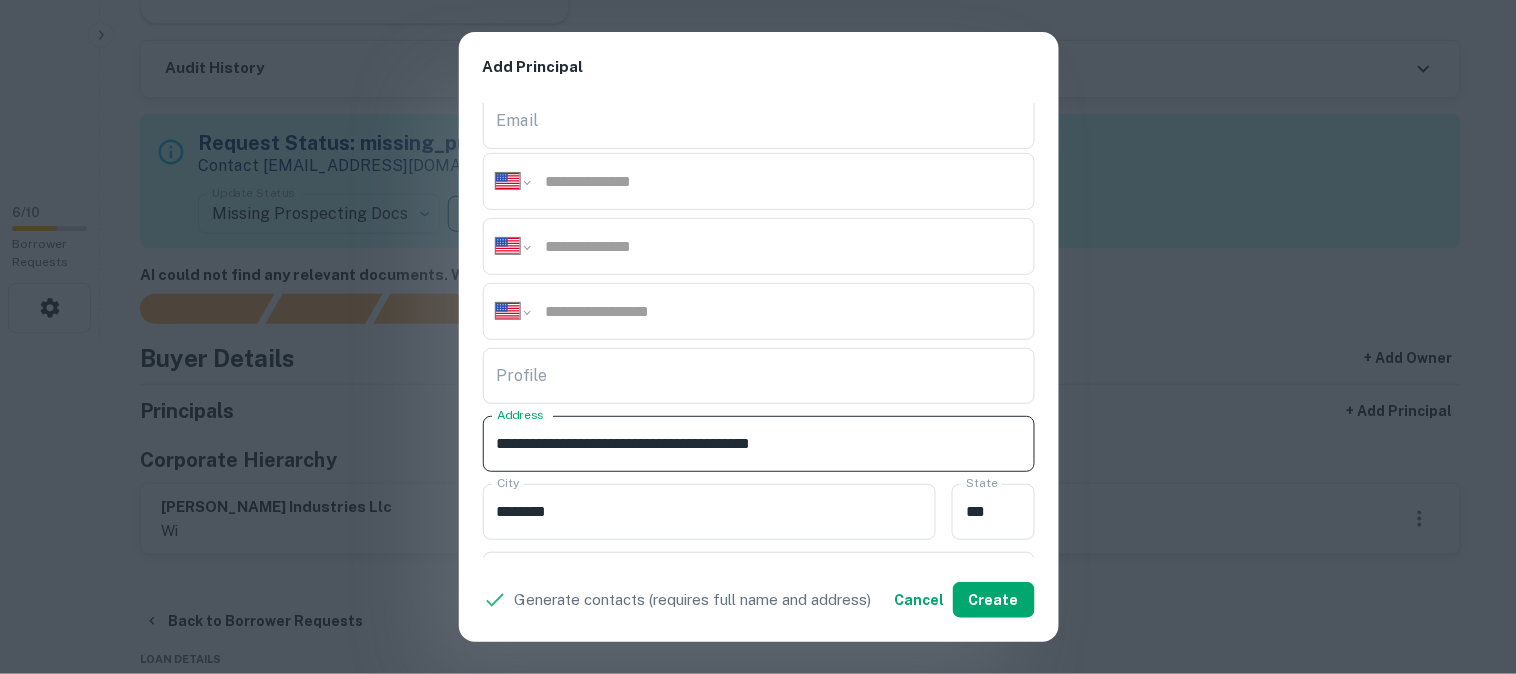 drag, startPoint x: 815, startPoint y: 442, endPoint x: 874, endPoint y: 461, distance: 61.983868 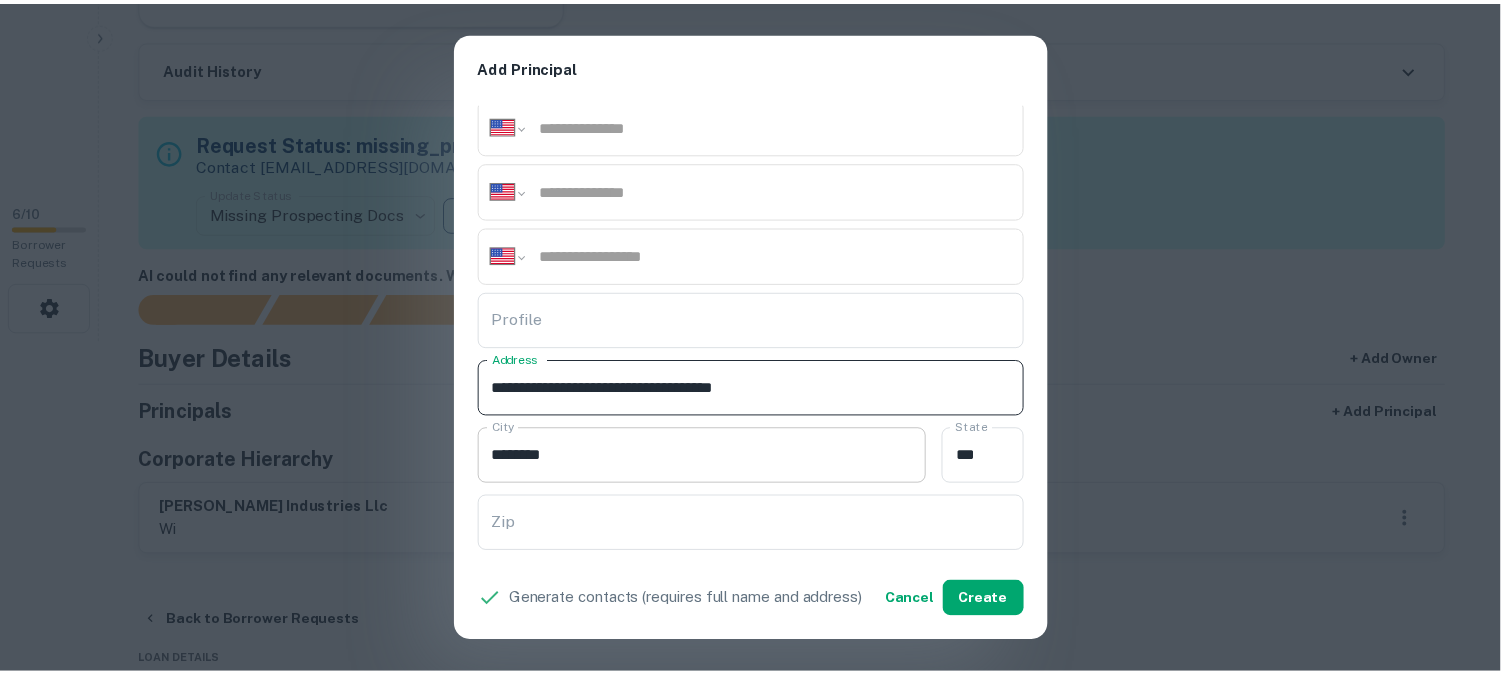 scroll, scrollTop: 333, scrollLeft: 0, axis: vertical 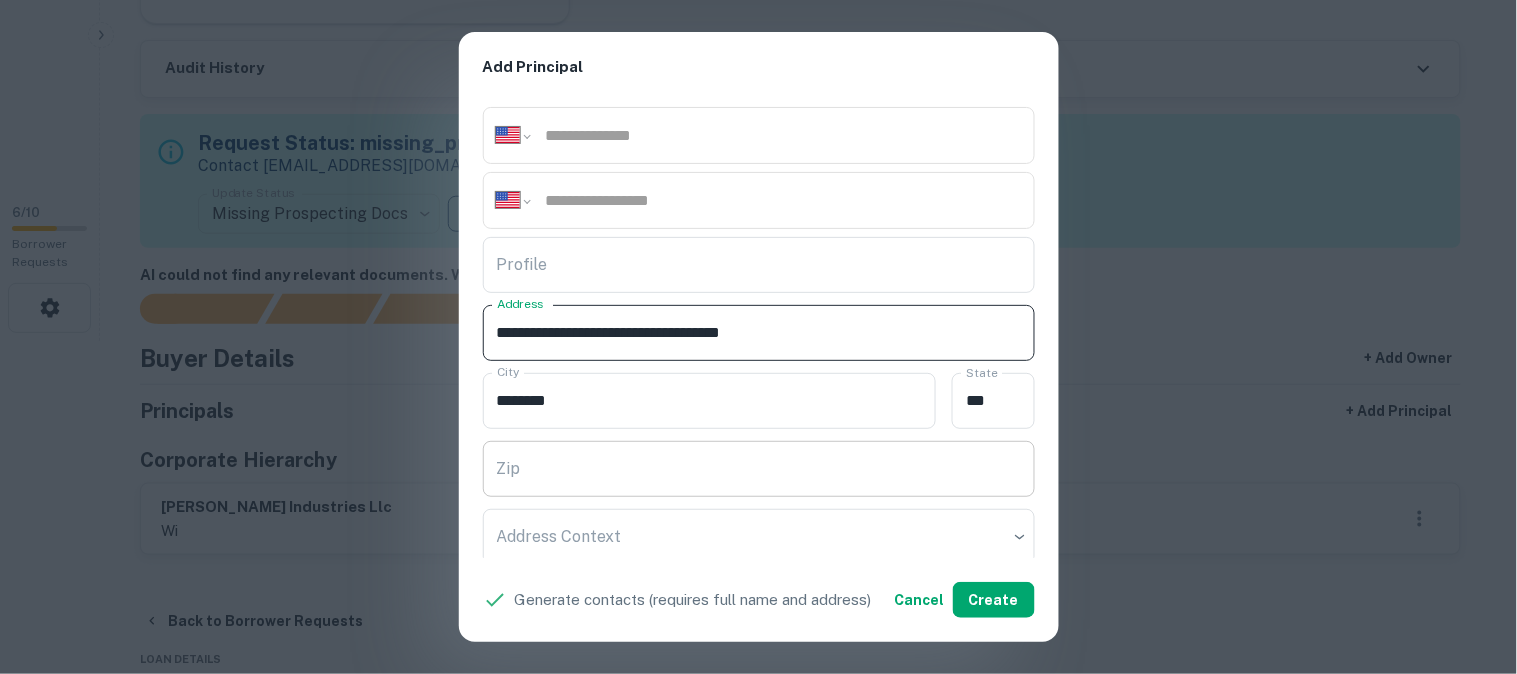 type on "**********" 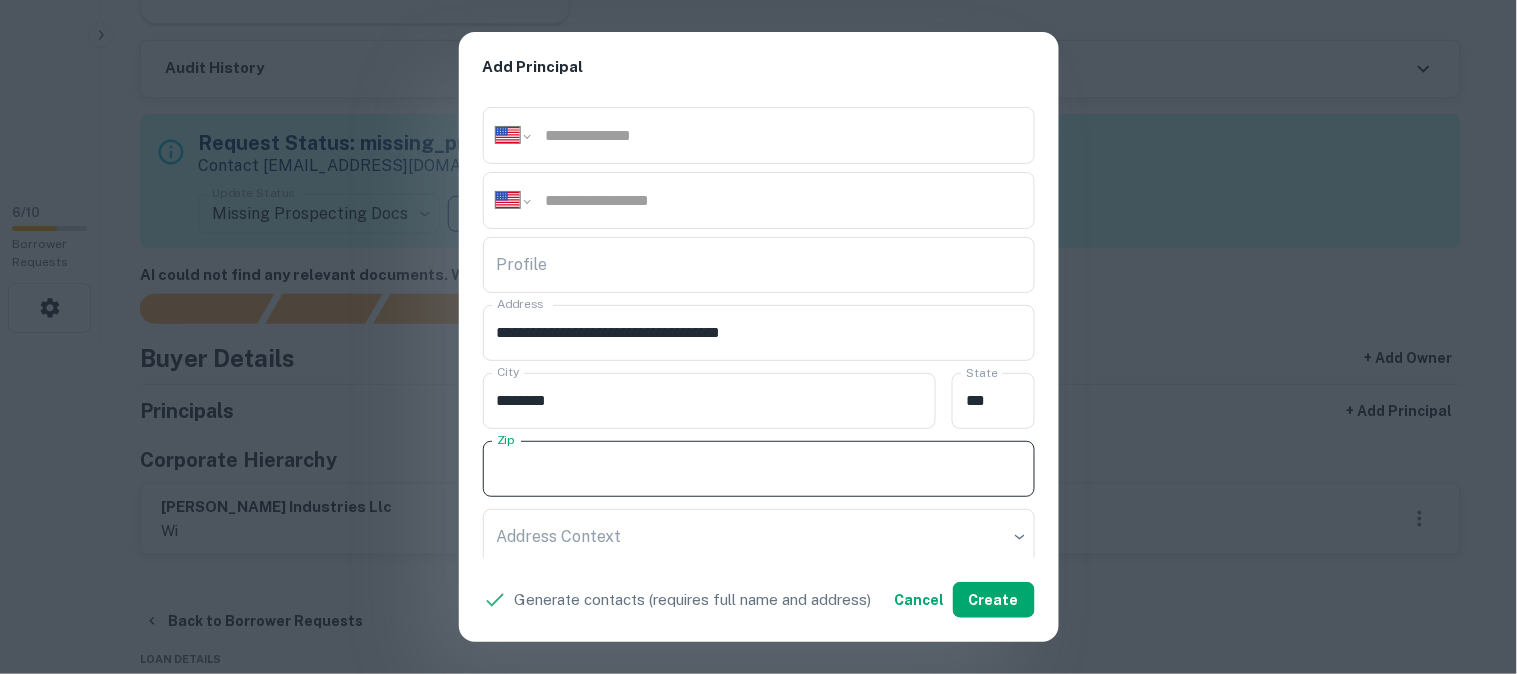 click on "Zip" at bounding box center (759, 469) 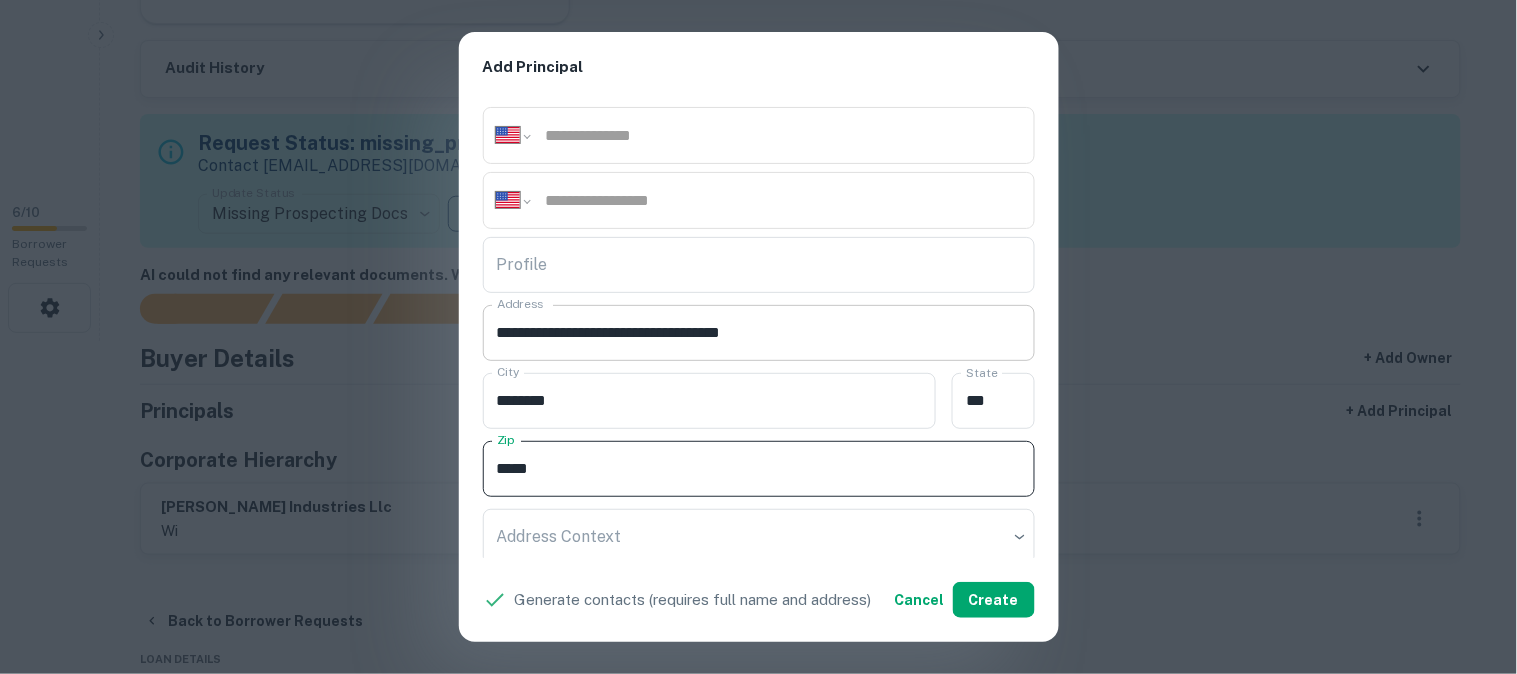 type on "*****" 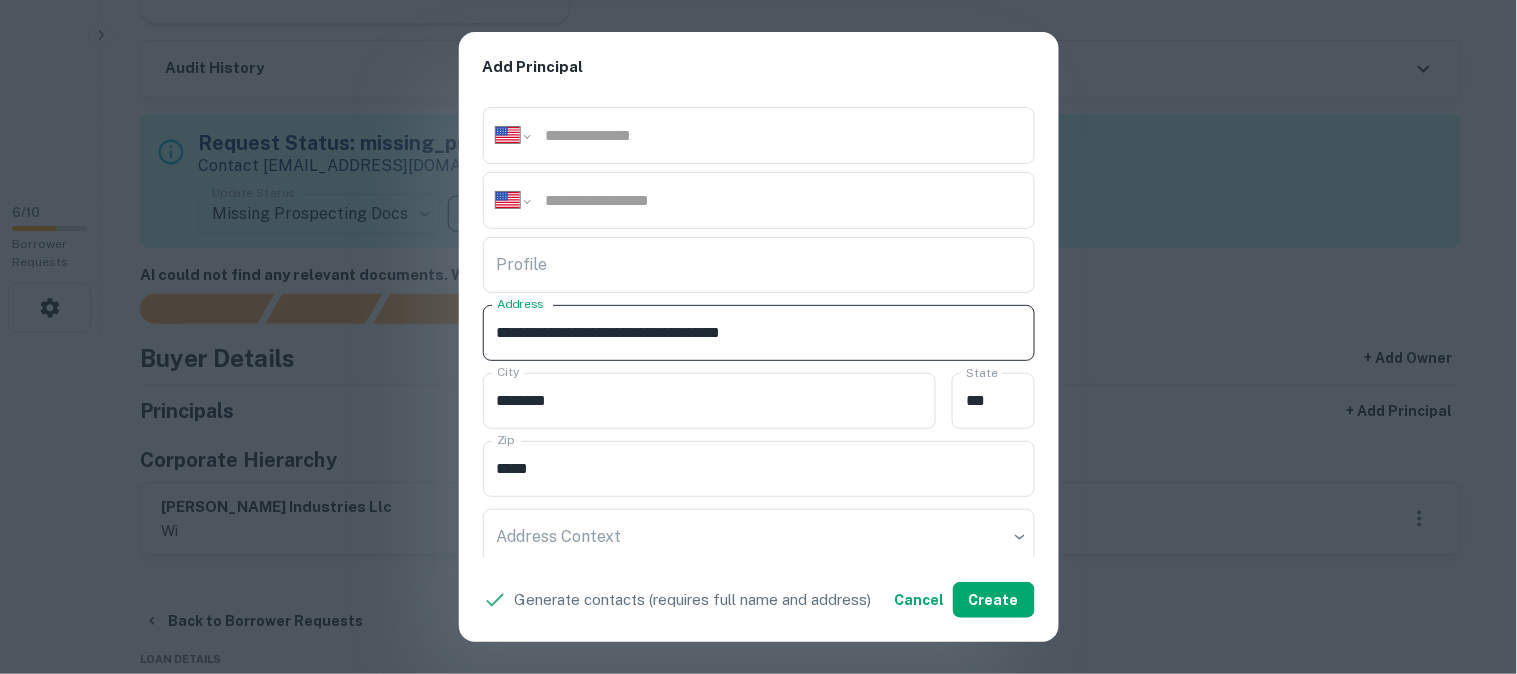 click on "**********" at bounding box center (759, 333) 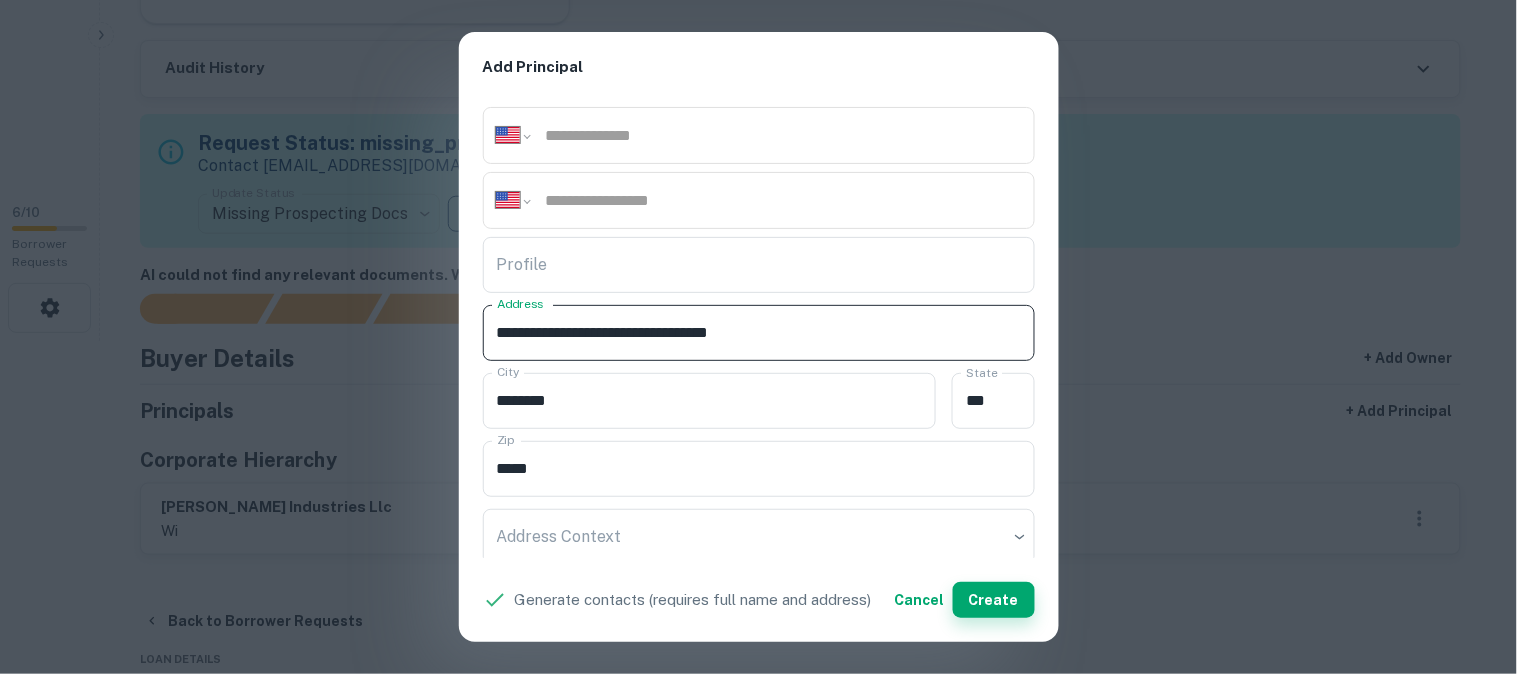 type on "**********" 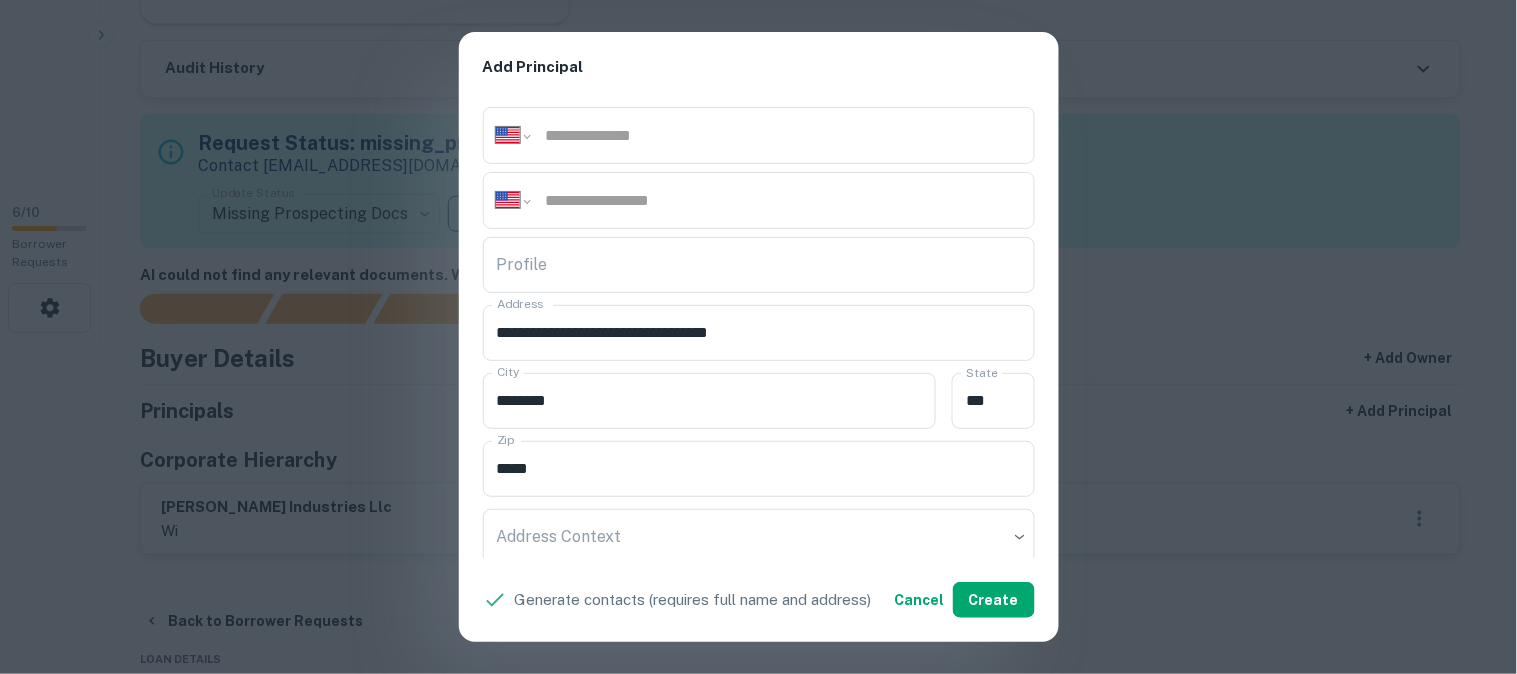click on "**********" at bounding box center [758, 337] 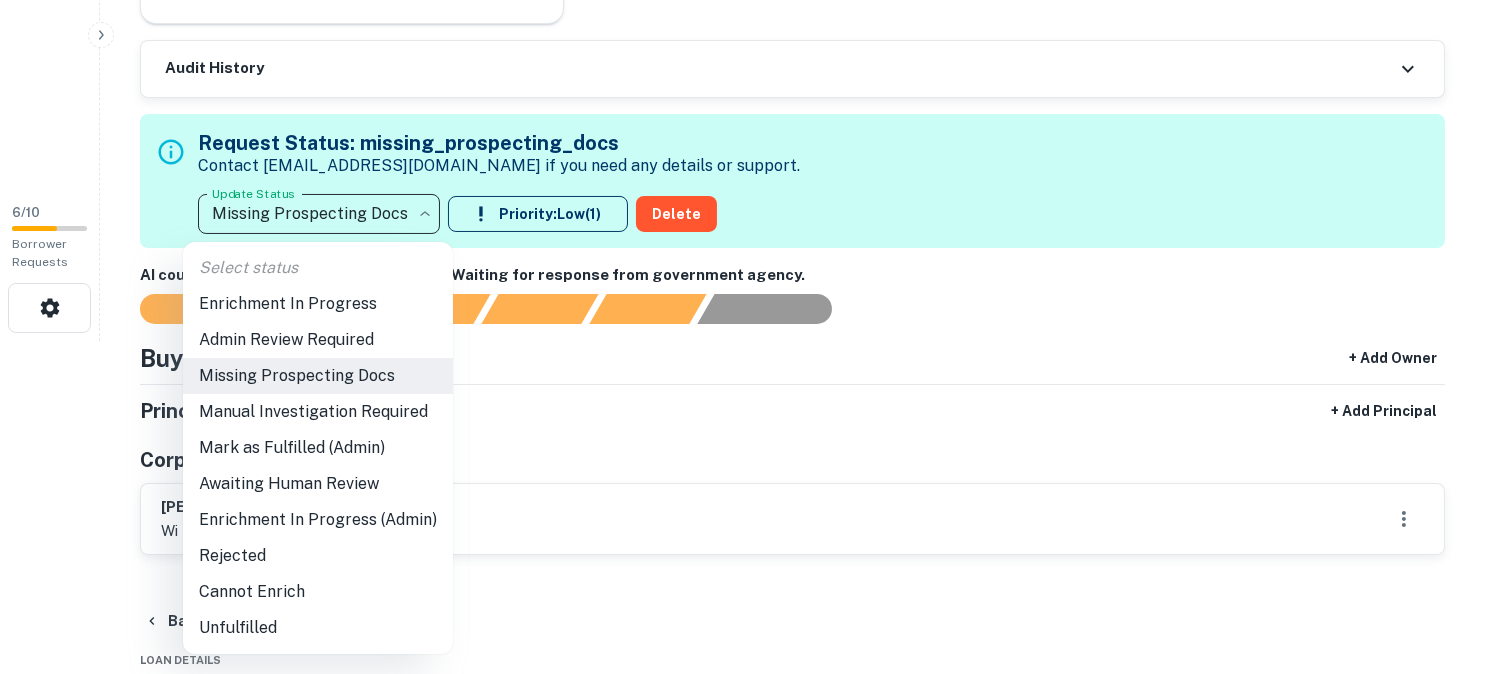 click on "**********" at bounding box center (750, 4) 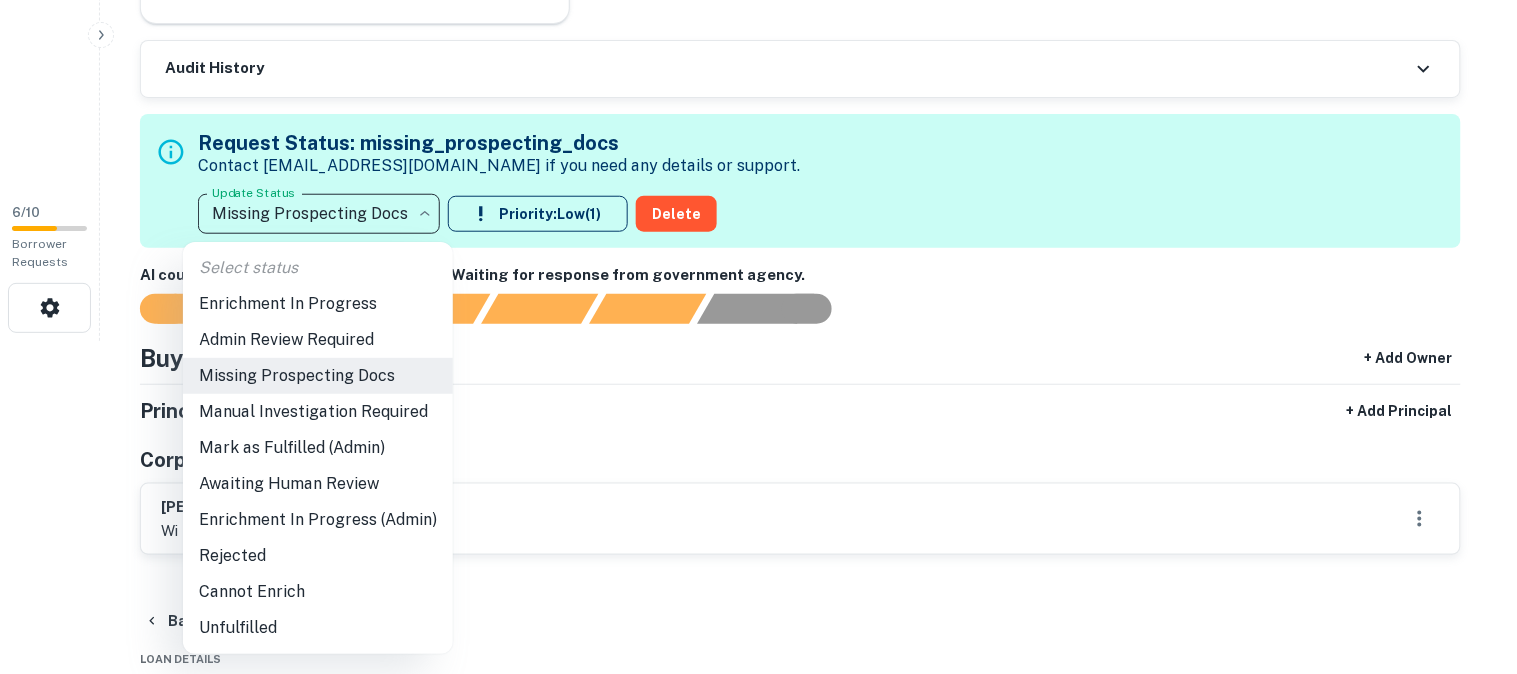 click on "Awaiting Human Review" at bounding box center (318, 484) 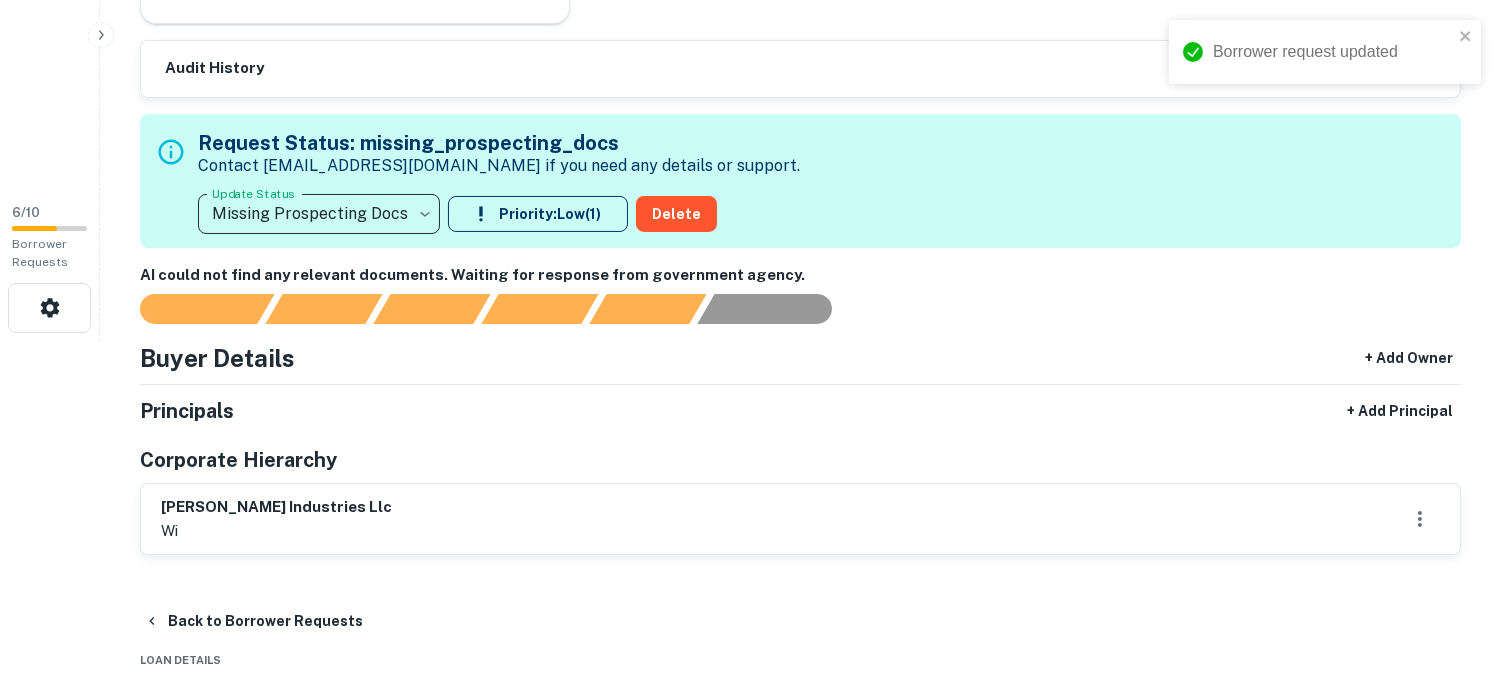 type on "**********" 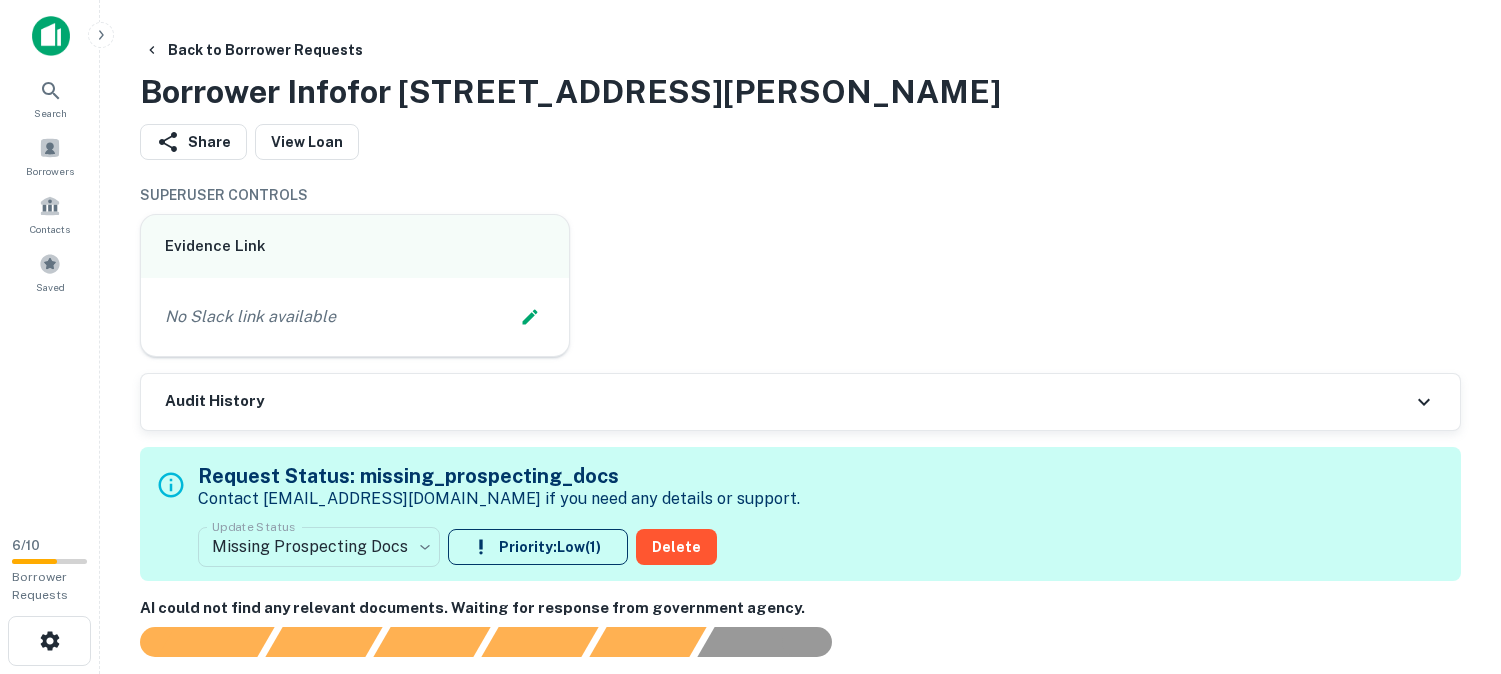 scroll, scrollTop: 0, scrollLeft: 0, axis: both 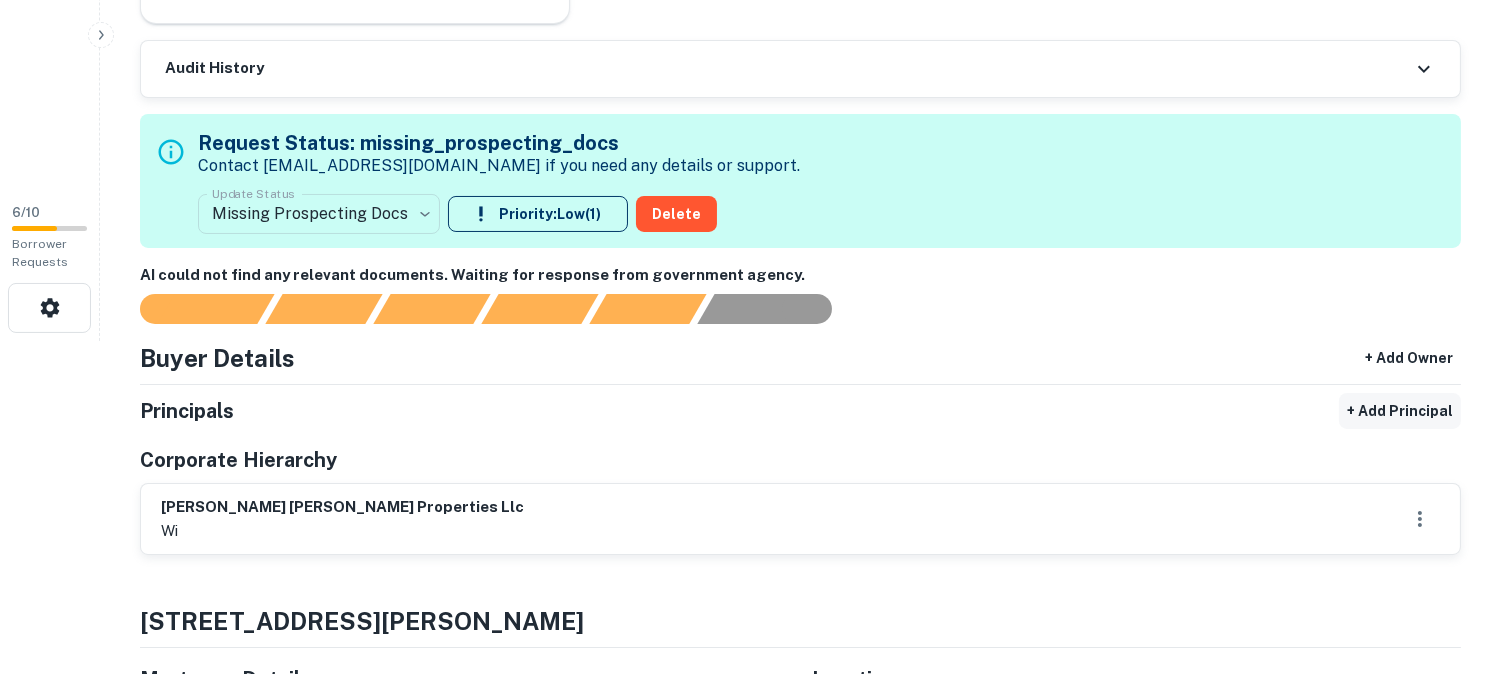 click on "+ Add Principal" at bounding box center (1400, 411) 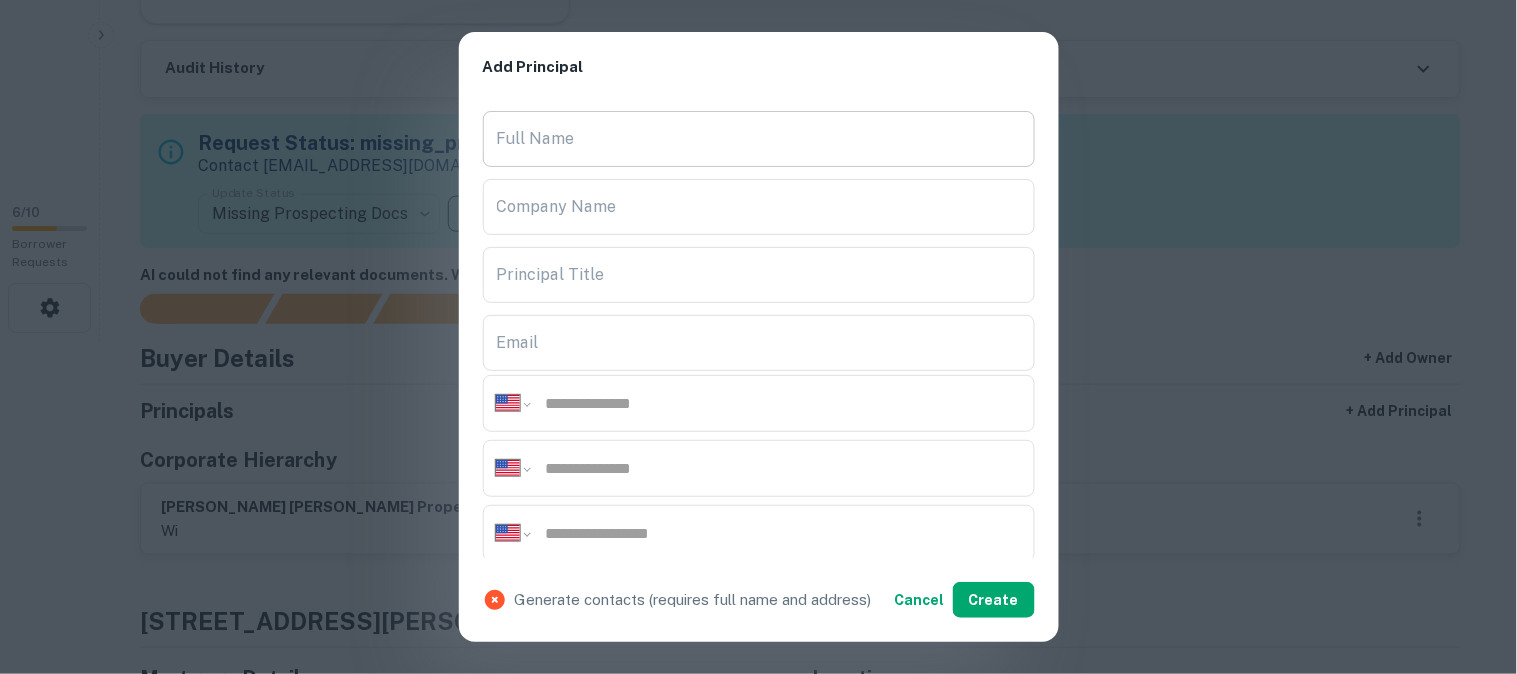 click on "Full Name" at bounding box center (759, 139) 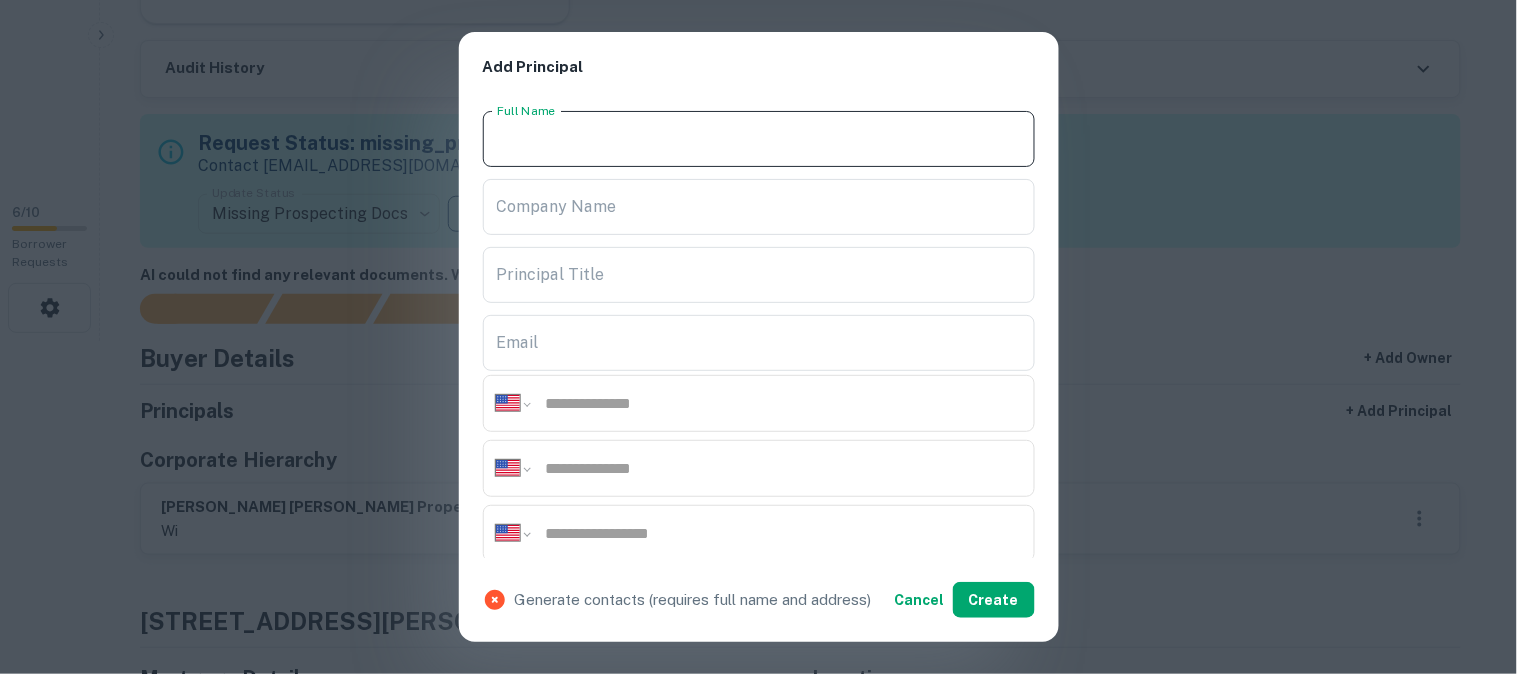 paste on "**********" 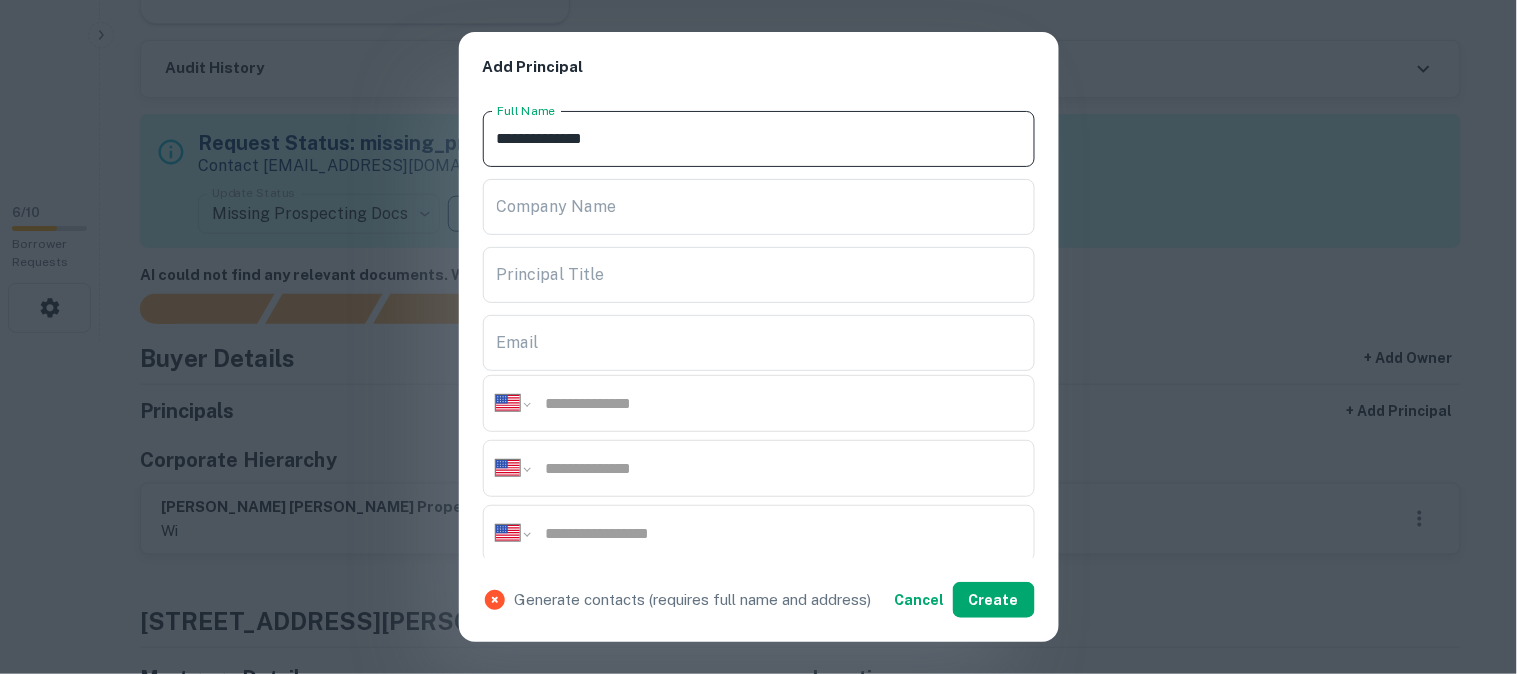 type on "**********" 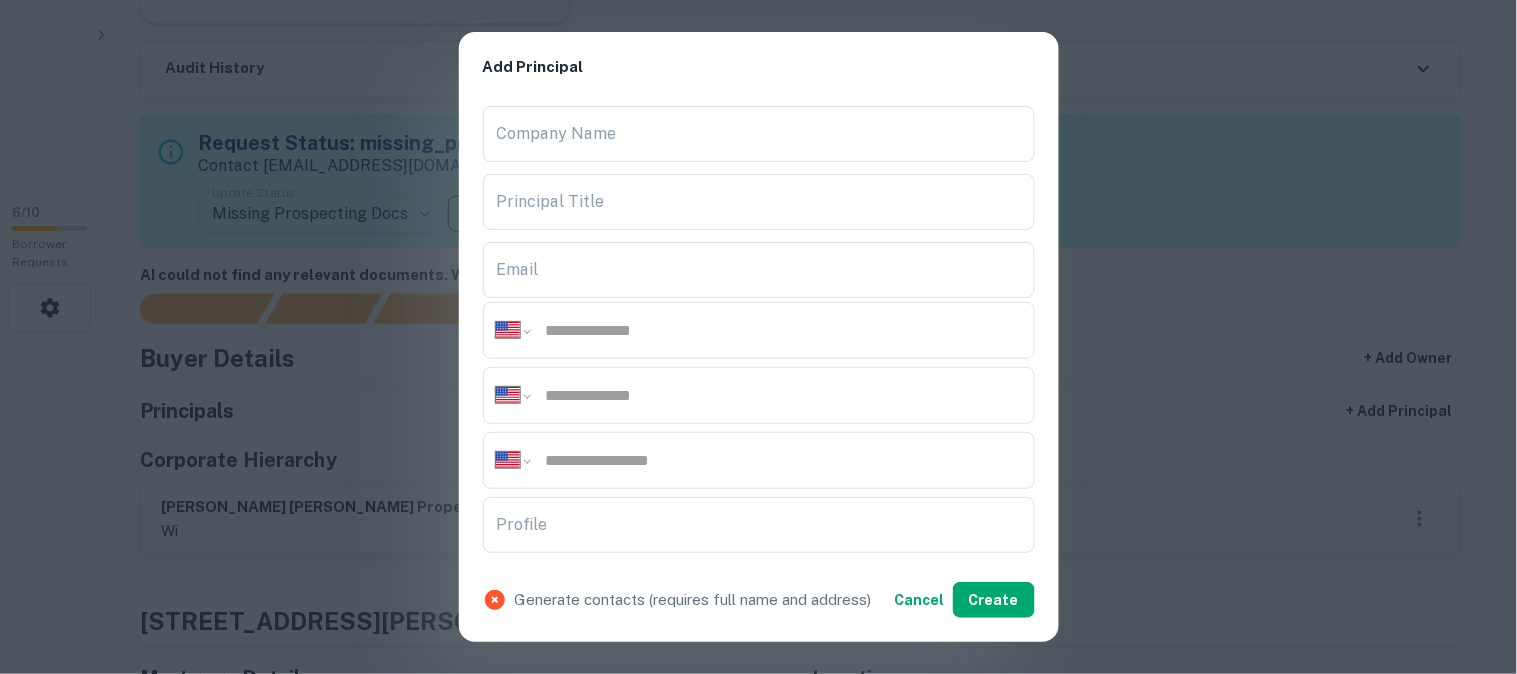 scroll, scrollTop: 111, scrollLeft: 0, axis: vertical 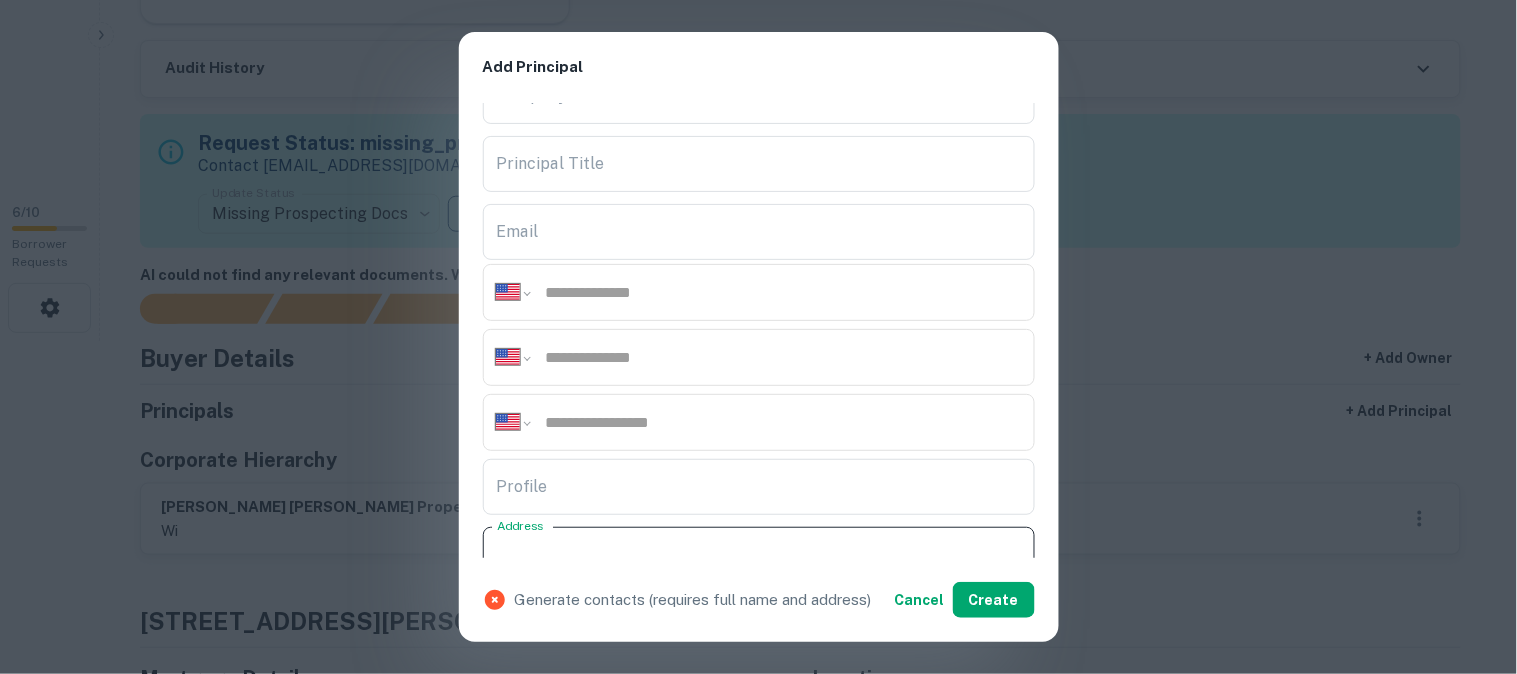 click on "Address" at bounding box center (759, 555) 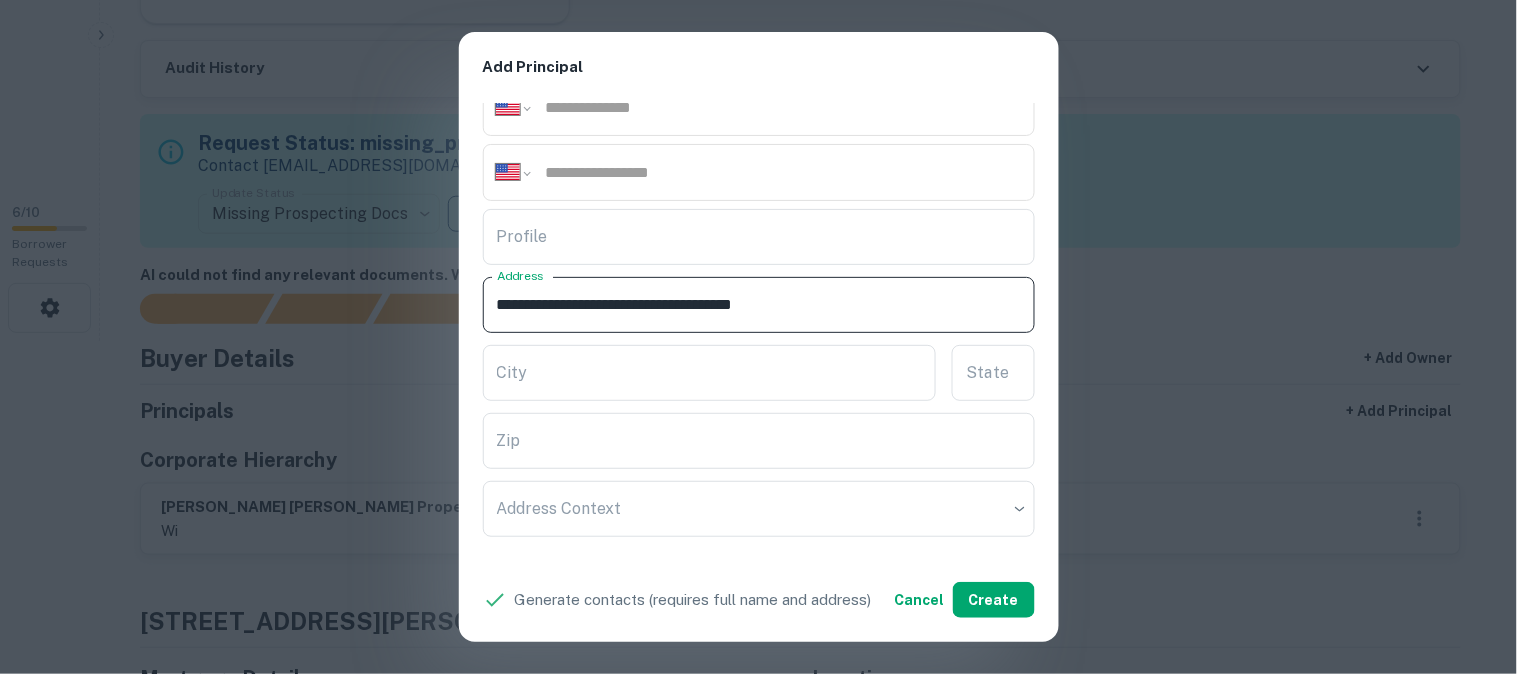 scroll, scrollTop: 450, scrollLeft: 0, axis: vertical 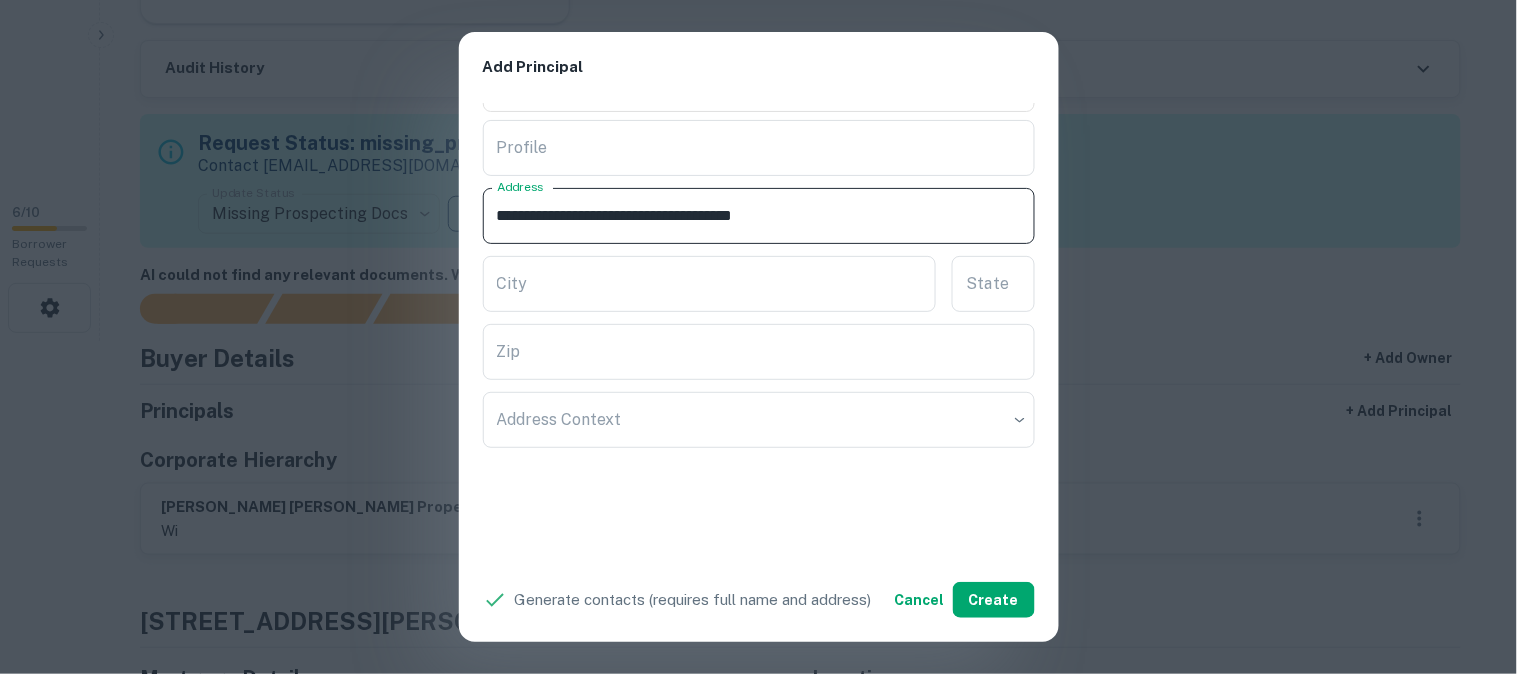 drag, startPoint x: 658, startPoint y: 215, endPoint x: 721, endPoint y: 246, distance: 70.21396 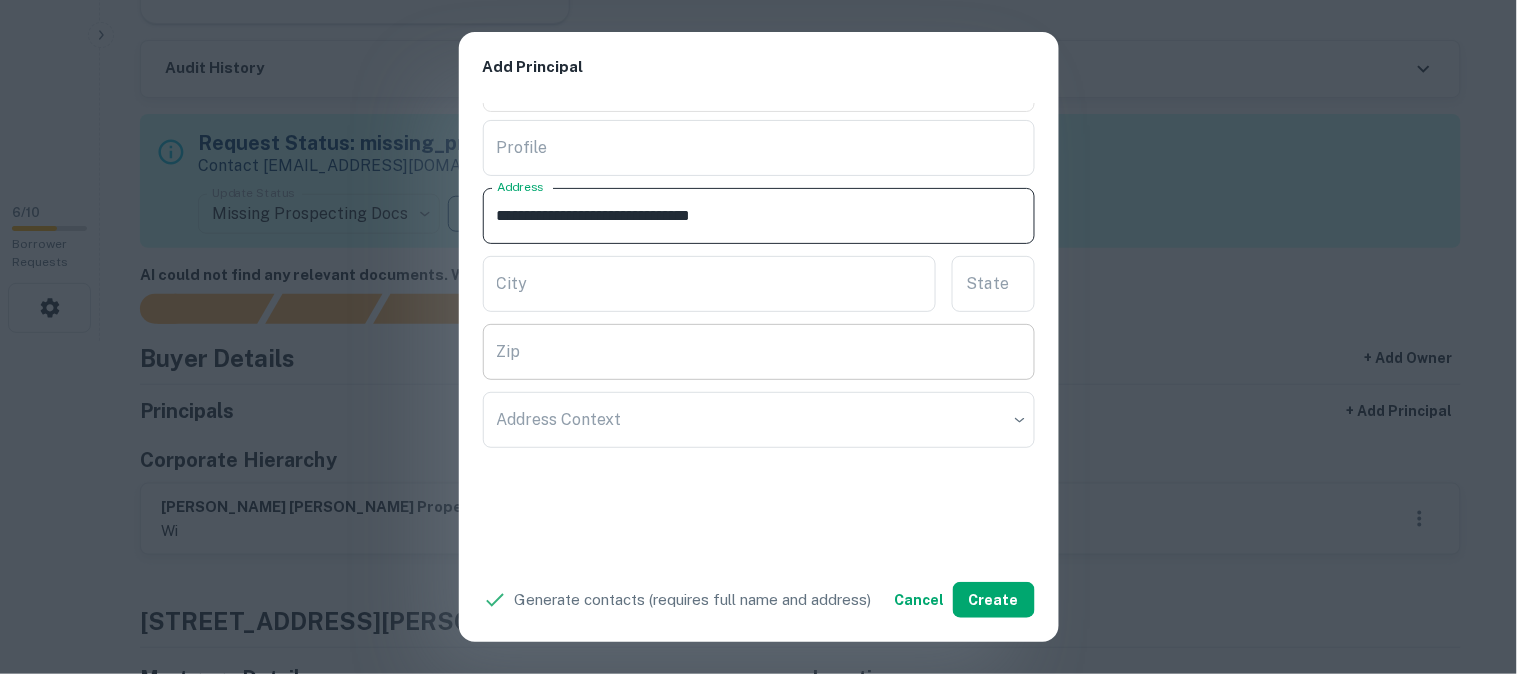 type on "**********" 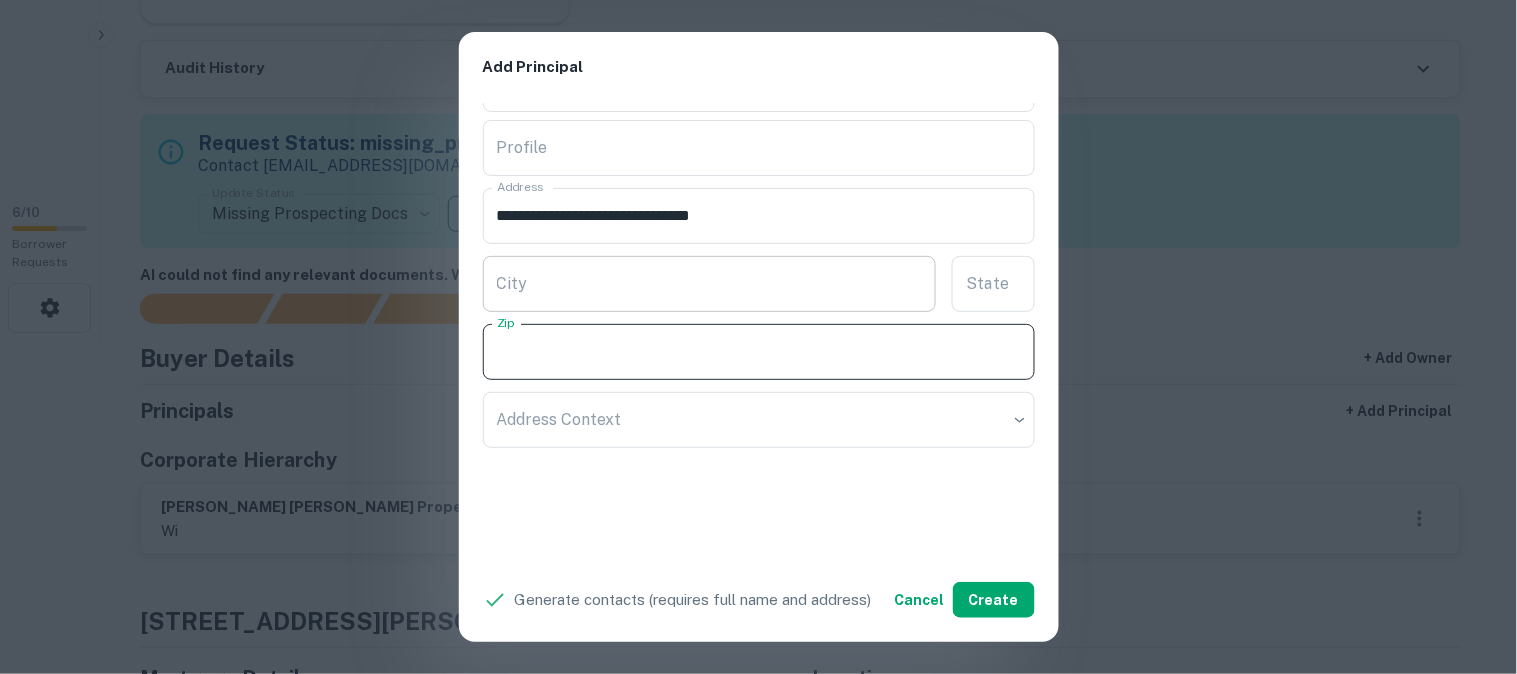 click on "City" at bounding box center (710, 284) 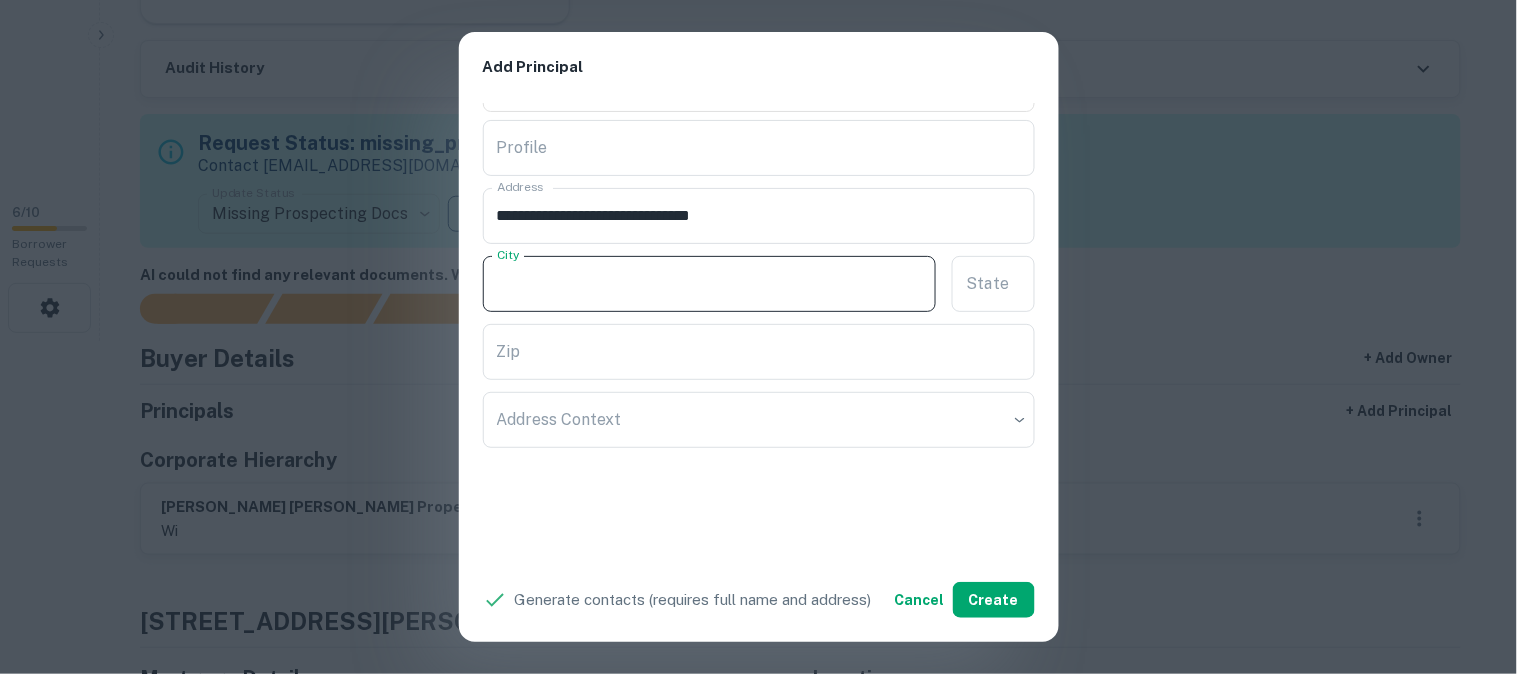 paste on "*******" 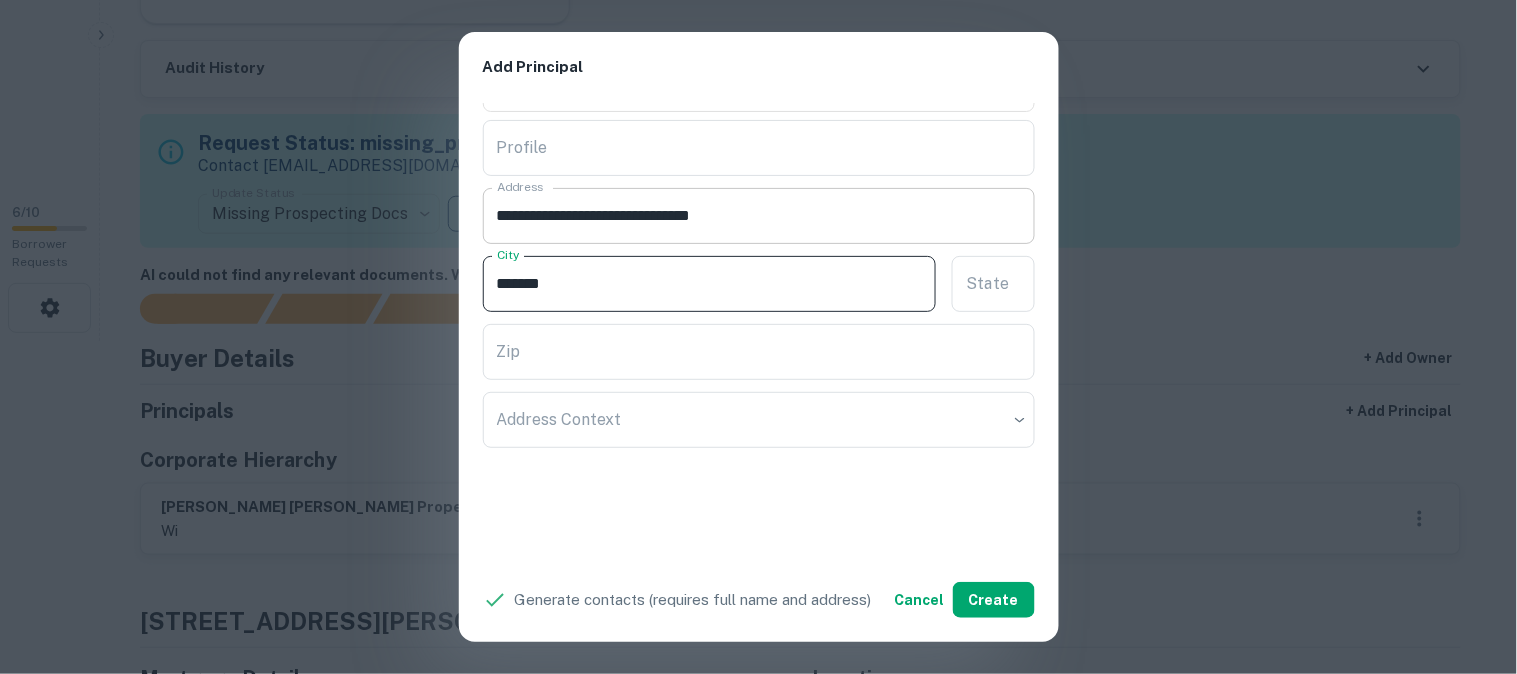 type on "*******" 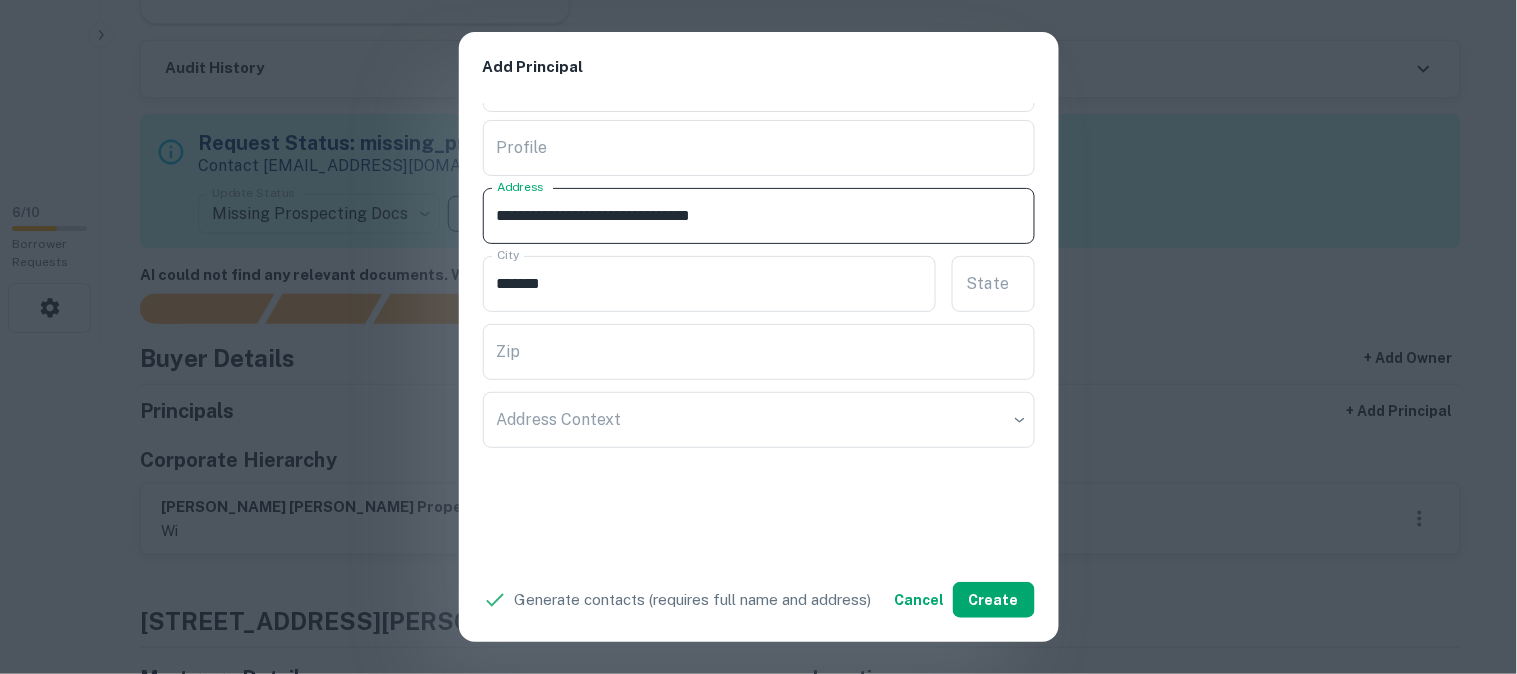 drag, startPoint x: 666, startPoint y: 214, endPoint x: 691, endPoint y: 240, distance: 36.069378 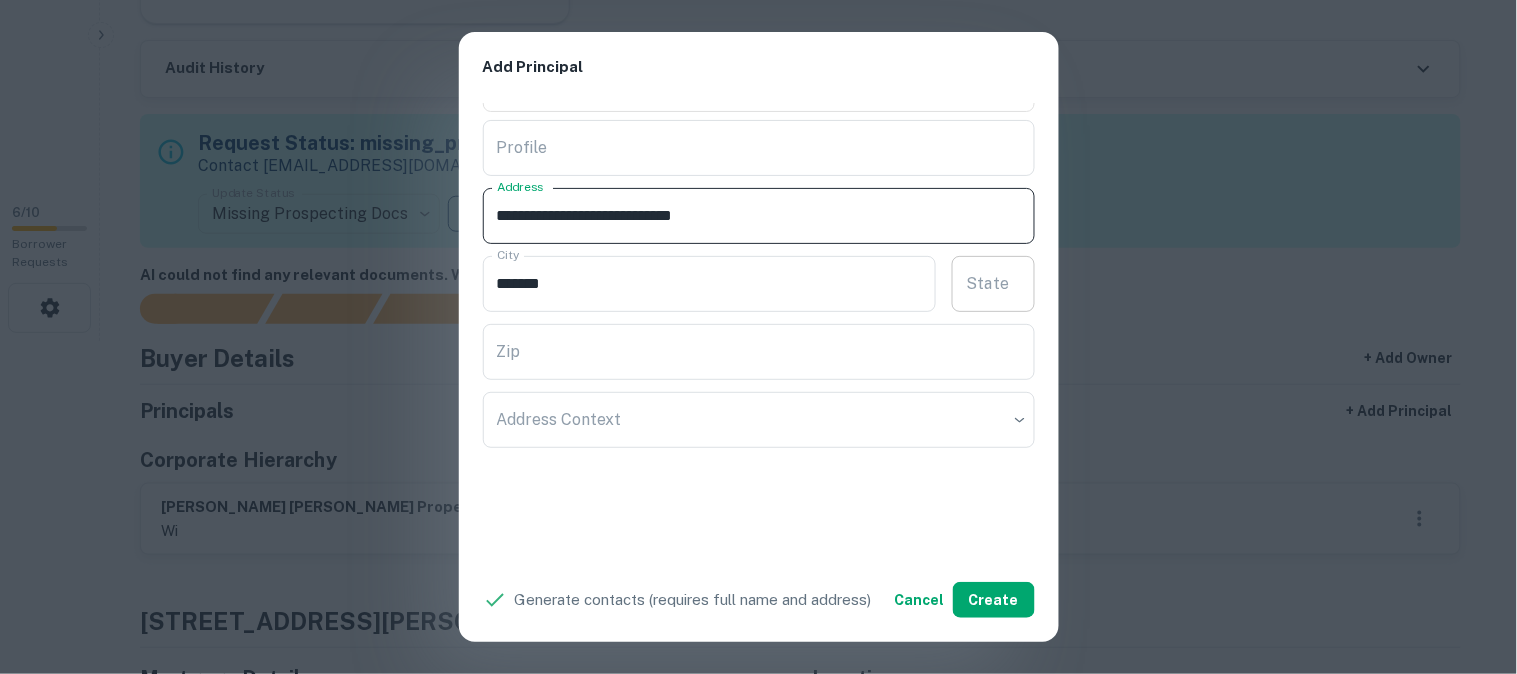 type on "**********" 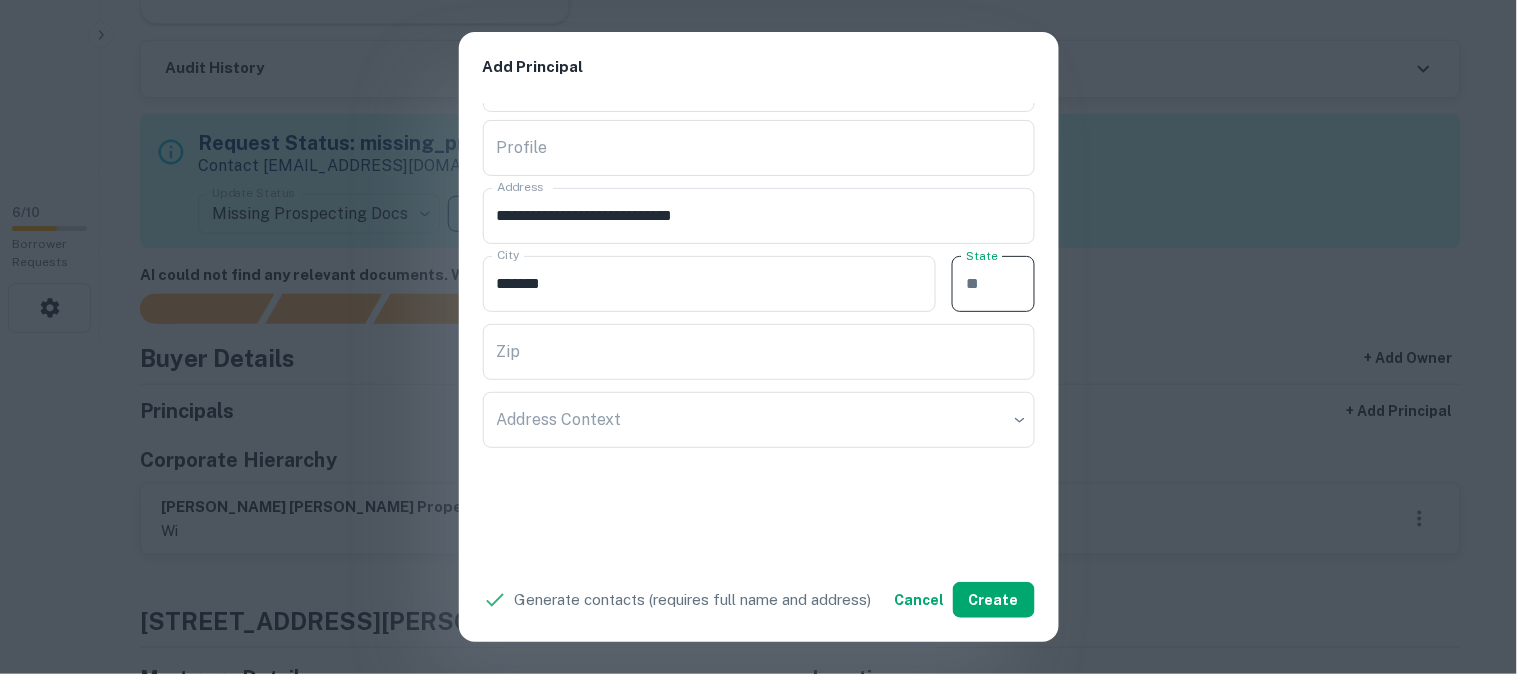click on "State" at bounding box center (993, 284) 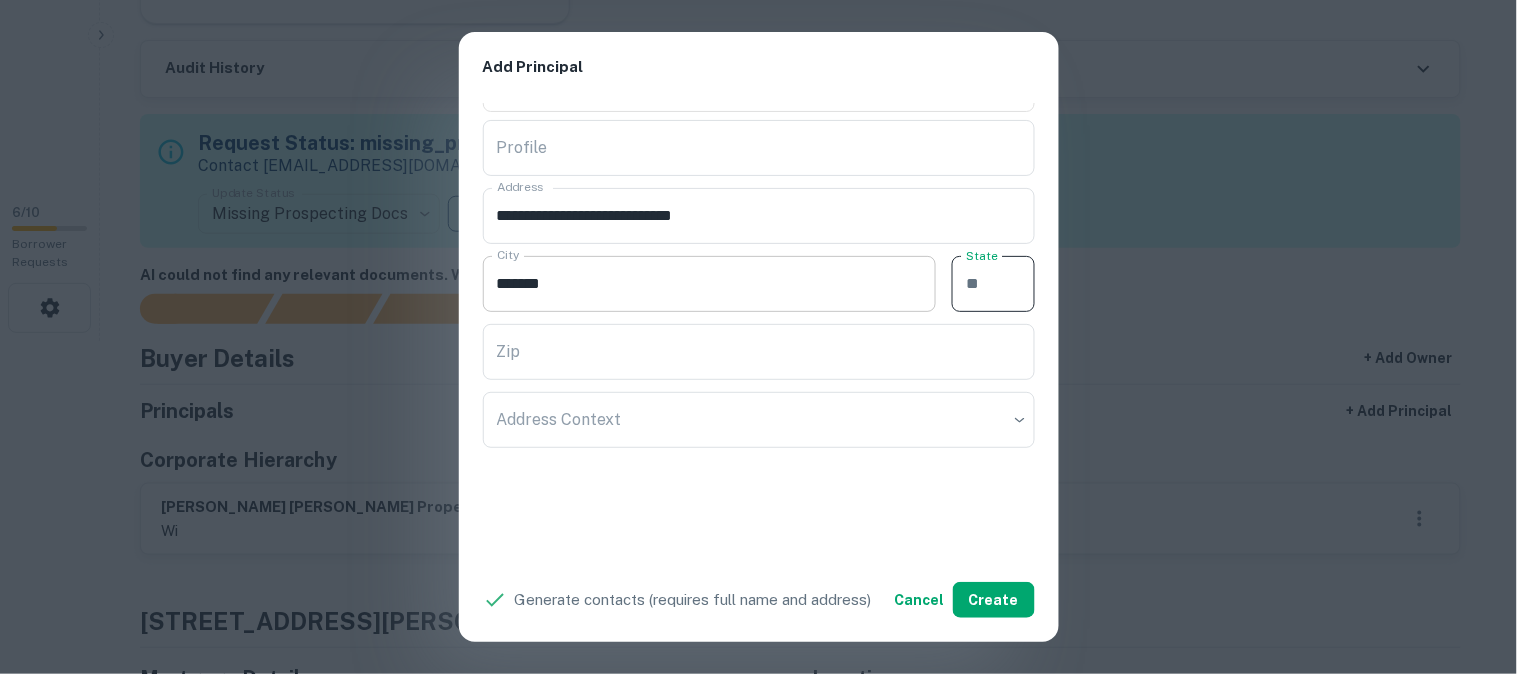 paste on "**" 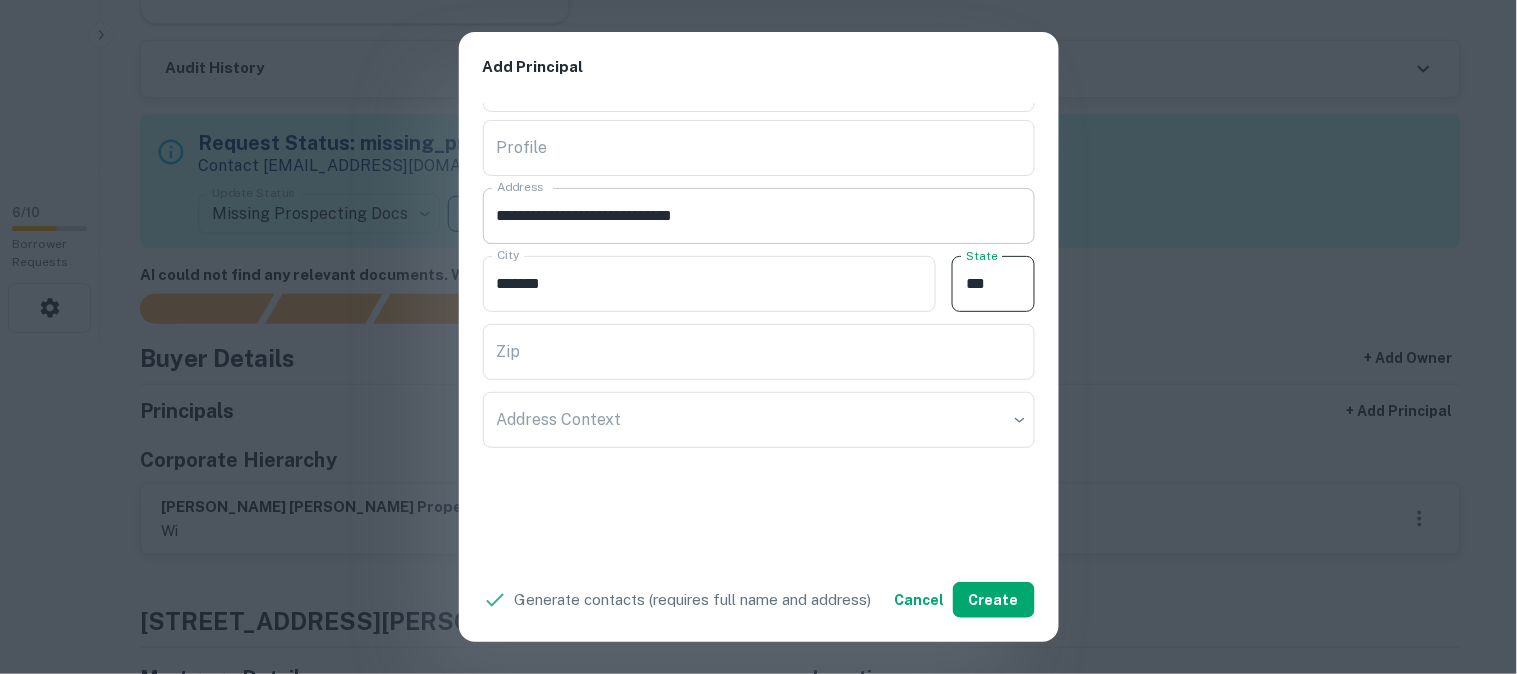 type on "**" 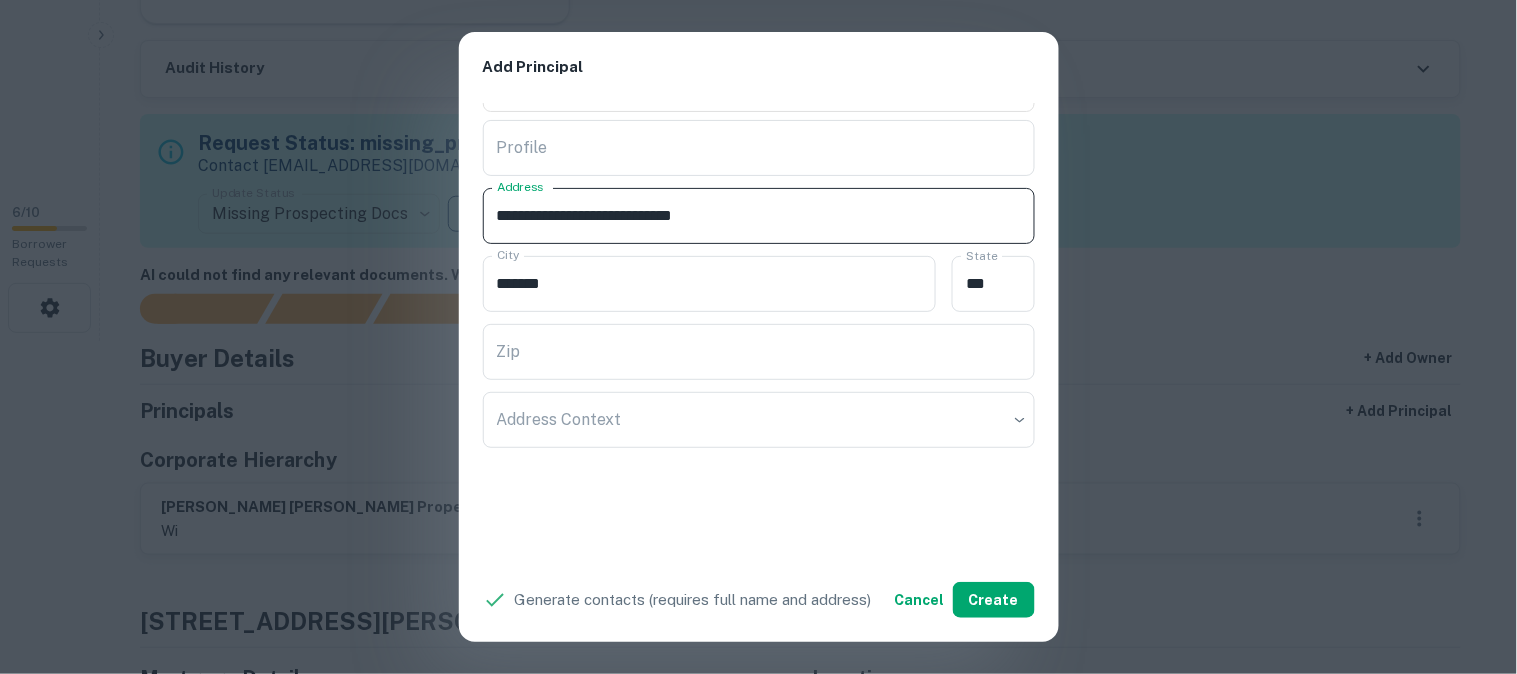 drag, startPoint x: 670, startPoint y: 212, endPoint x: 738, endPoint y: 227, distance: 69.63476 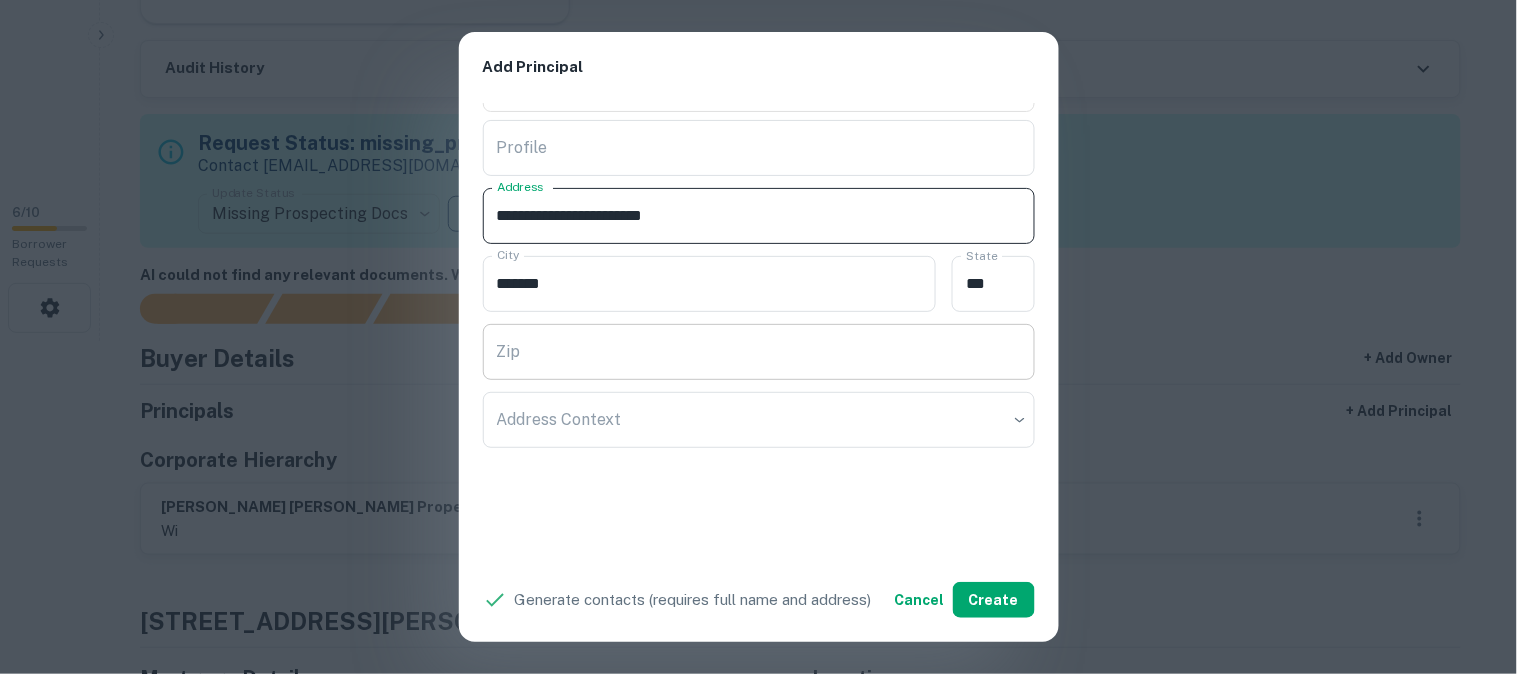 type on "**********" 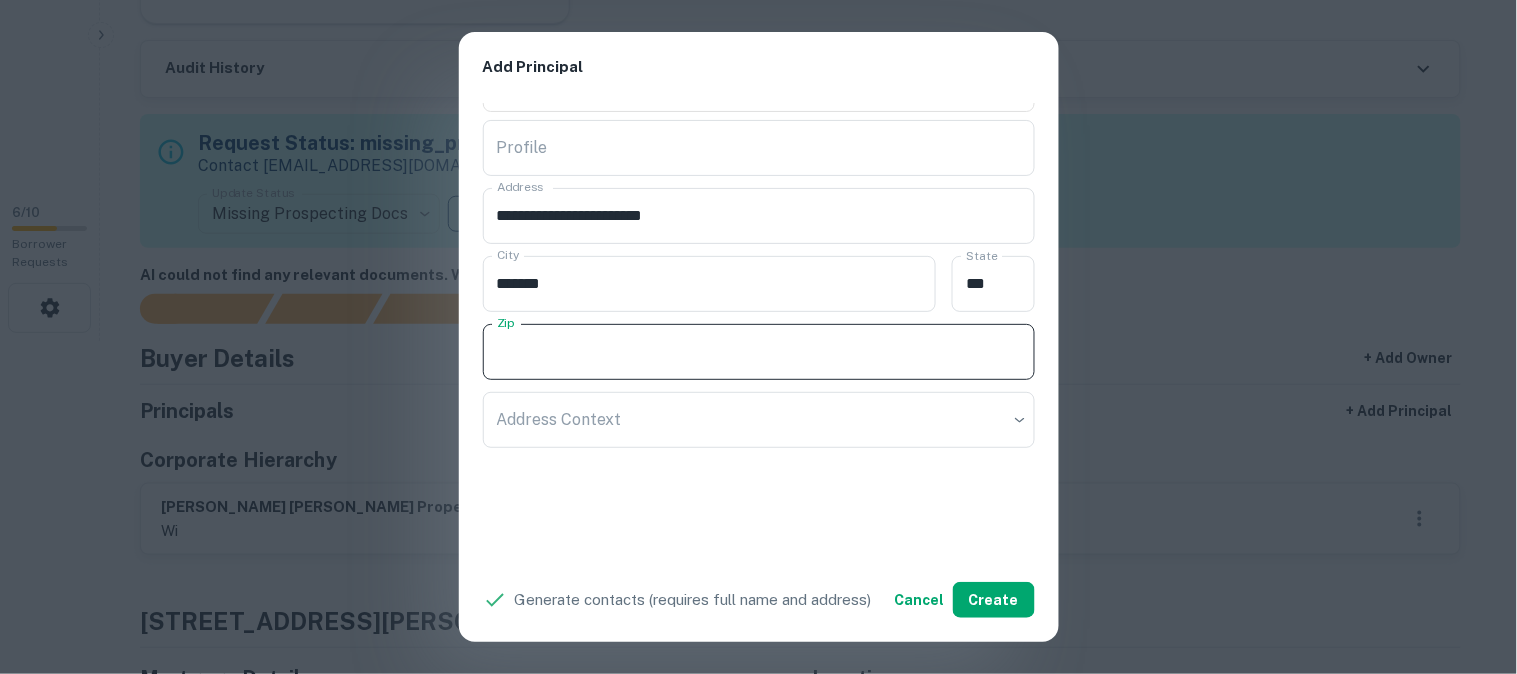 paste on "*****" 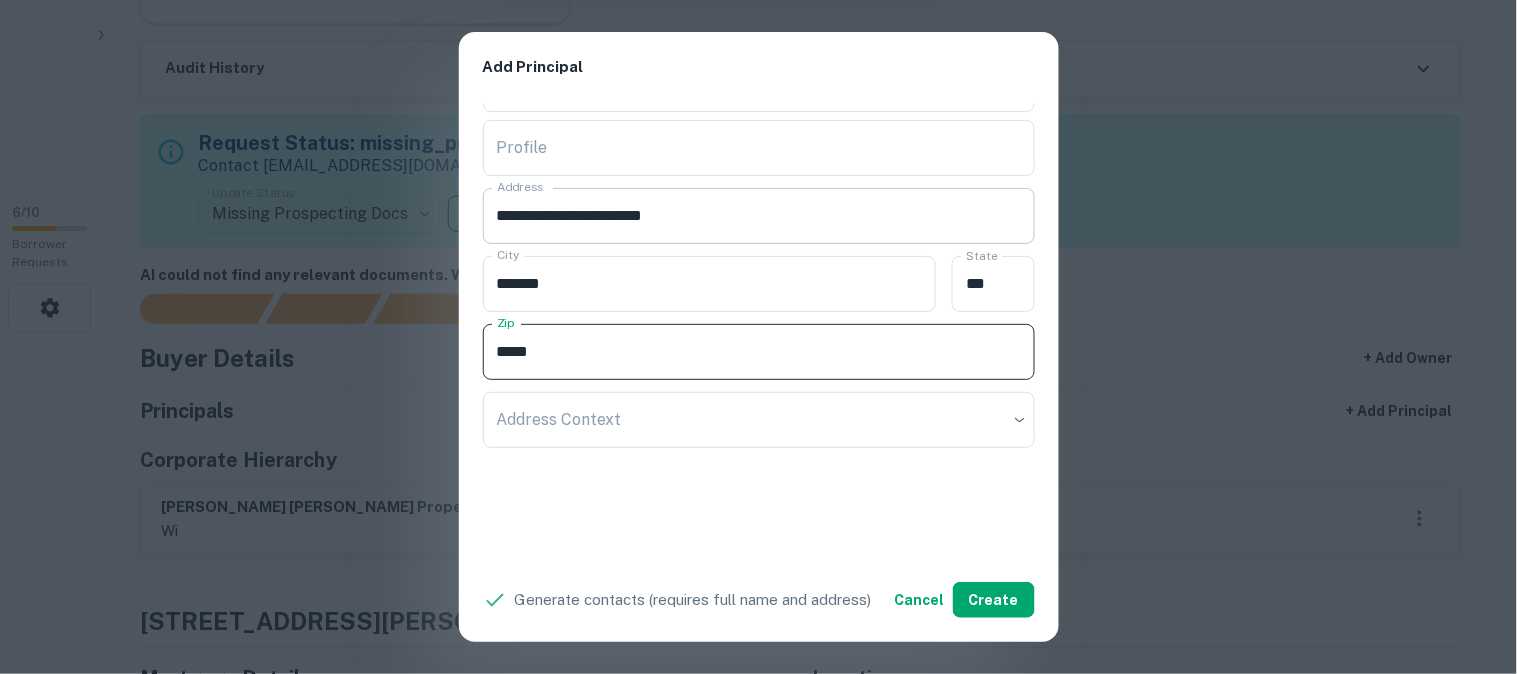 type on "*****" 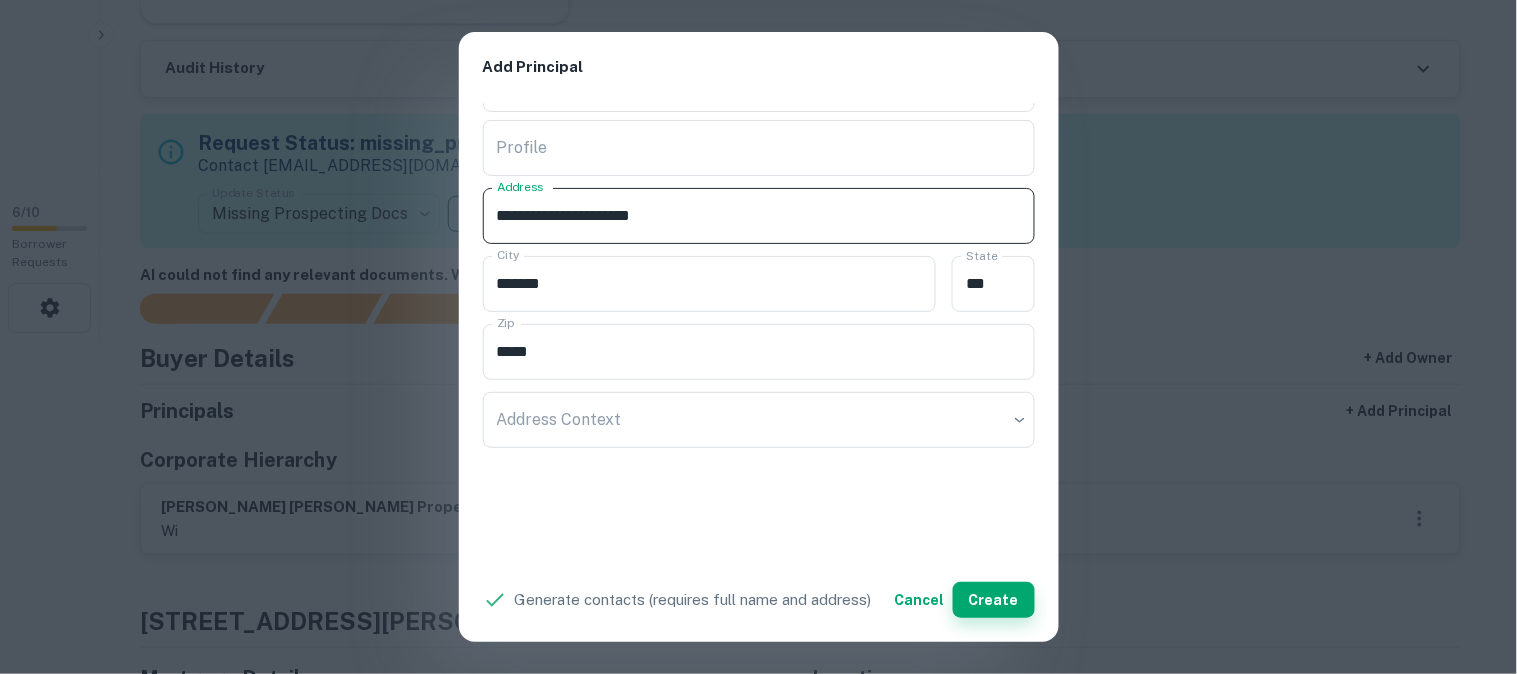 type on "**********" 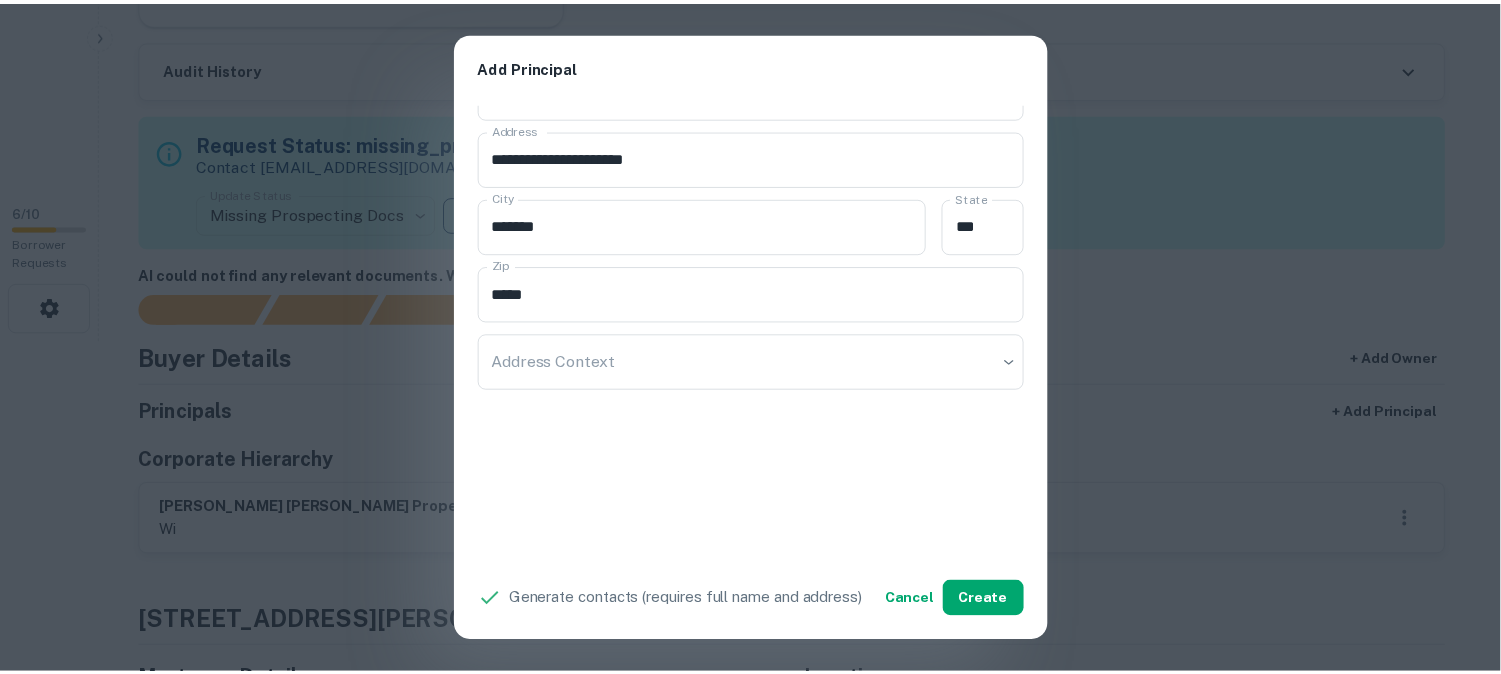 scroll, scrollTop: 534, scrollLeft: 0, axis: vertical 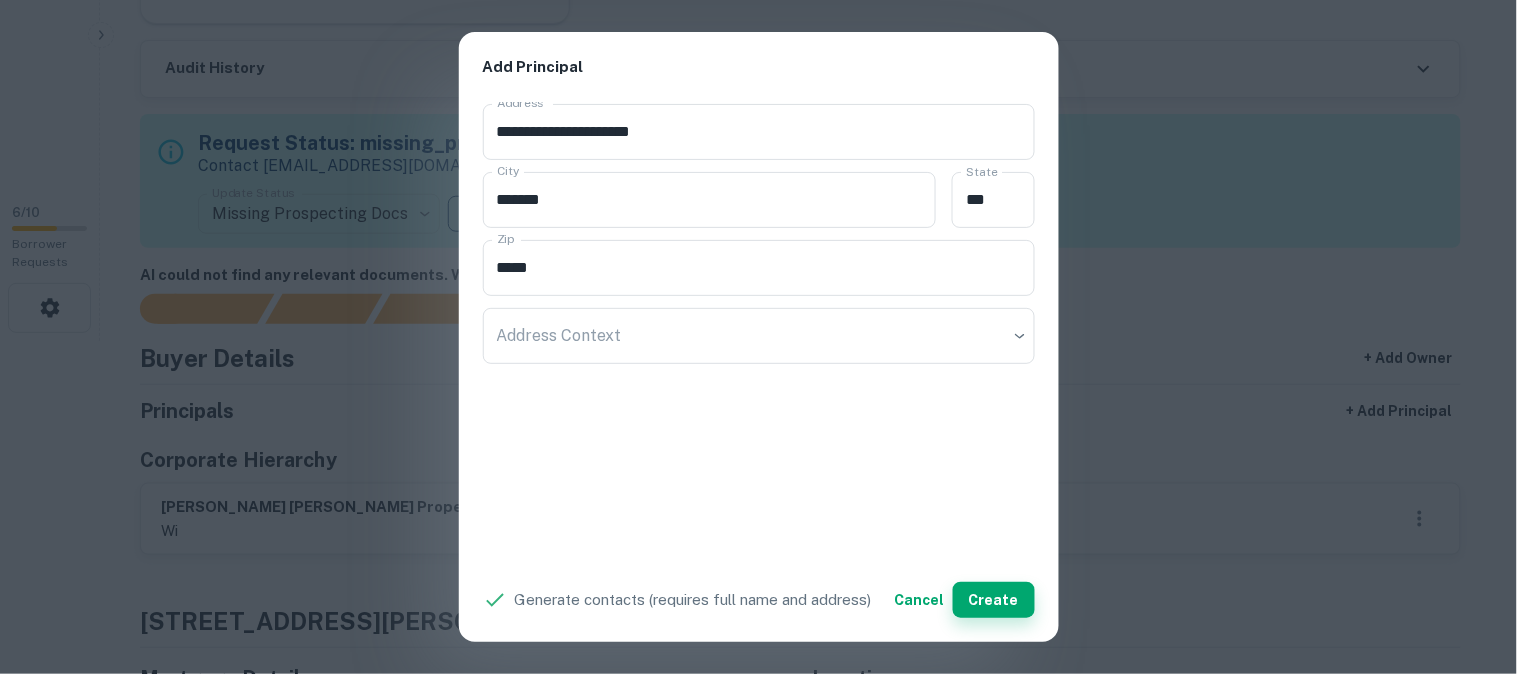 click on "Create" at bounding box center (994, 600) 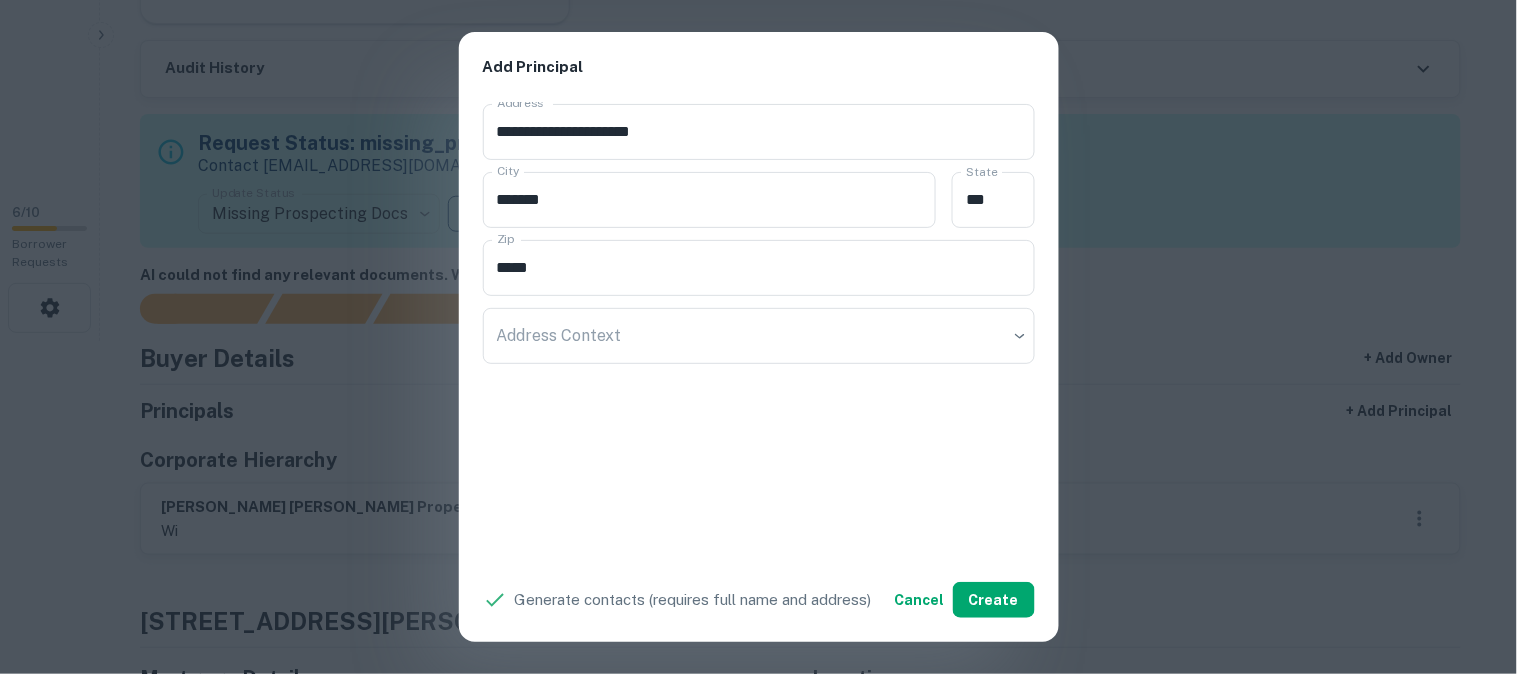 click on "**********" at bounding box center (758, 337) 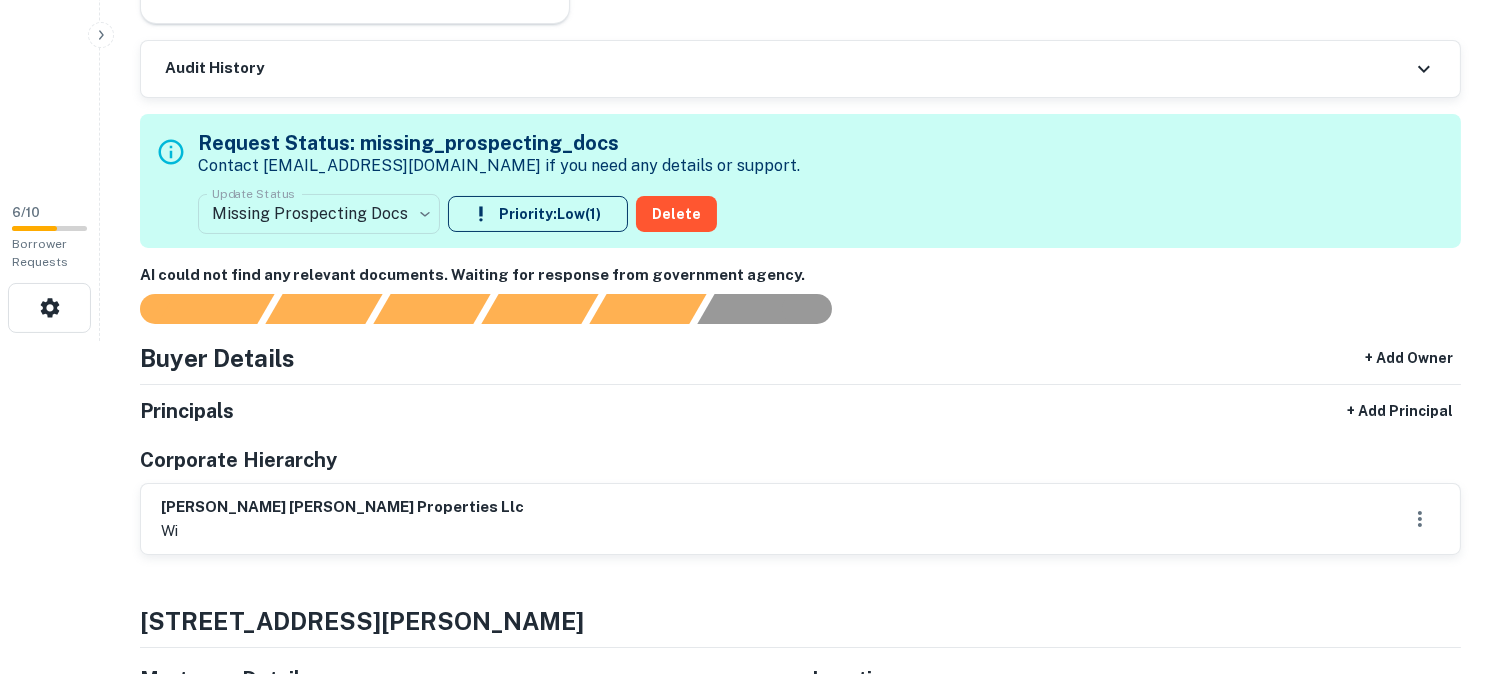 click on "**********" at bounding box center [750, 4] 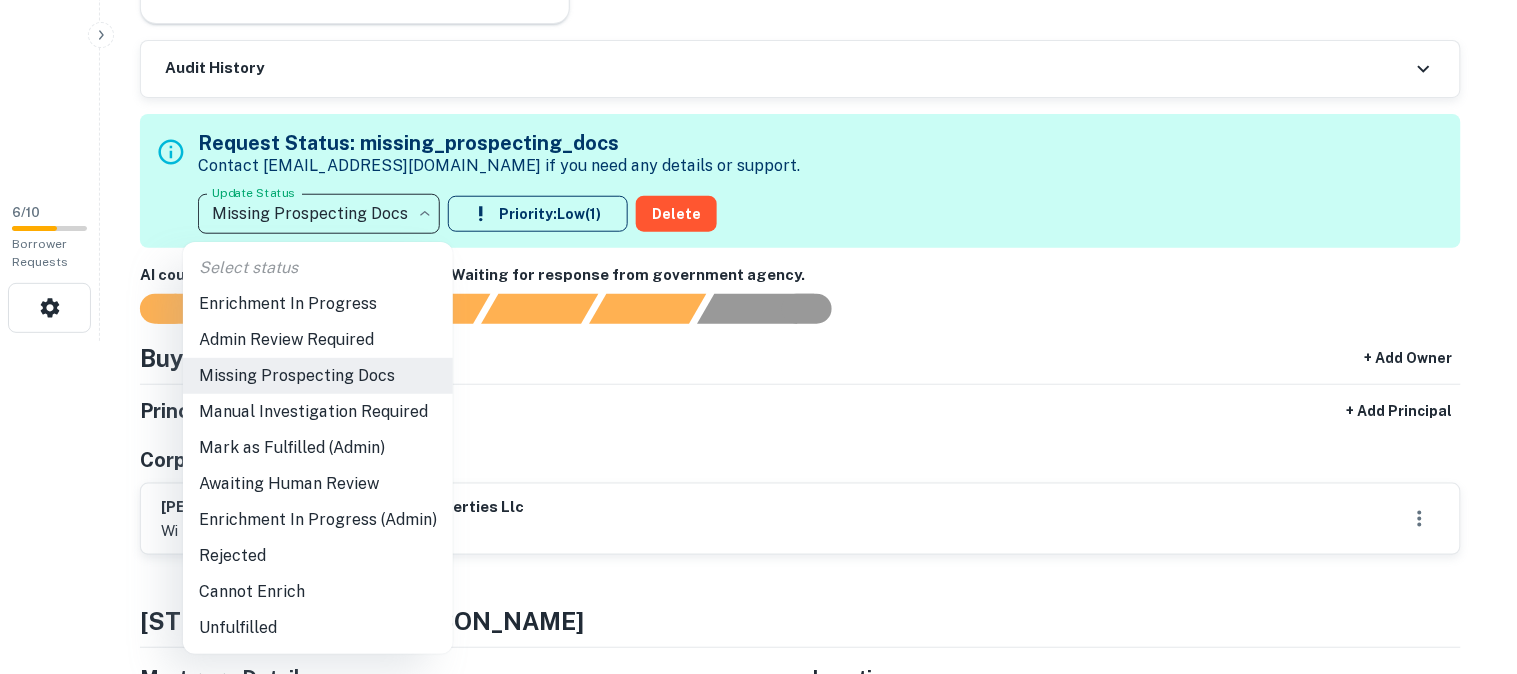 click on "Awaiting Human Review" at bounding box center (318, 484) 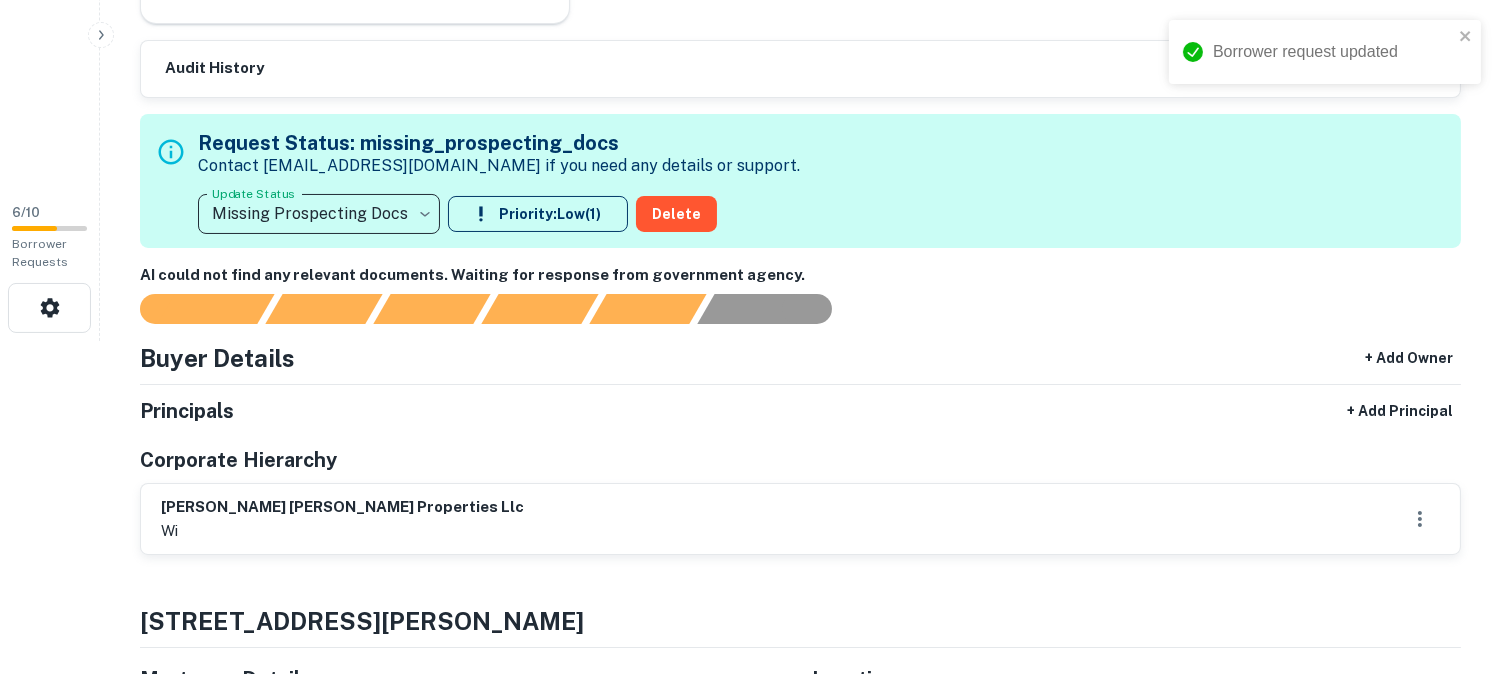 type on "**********" 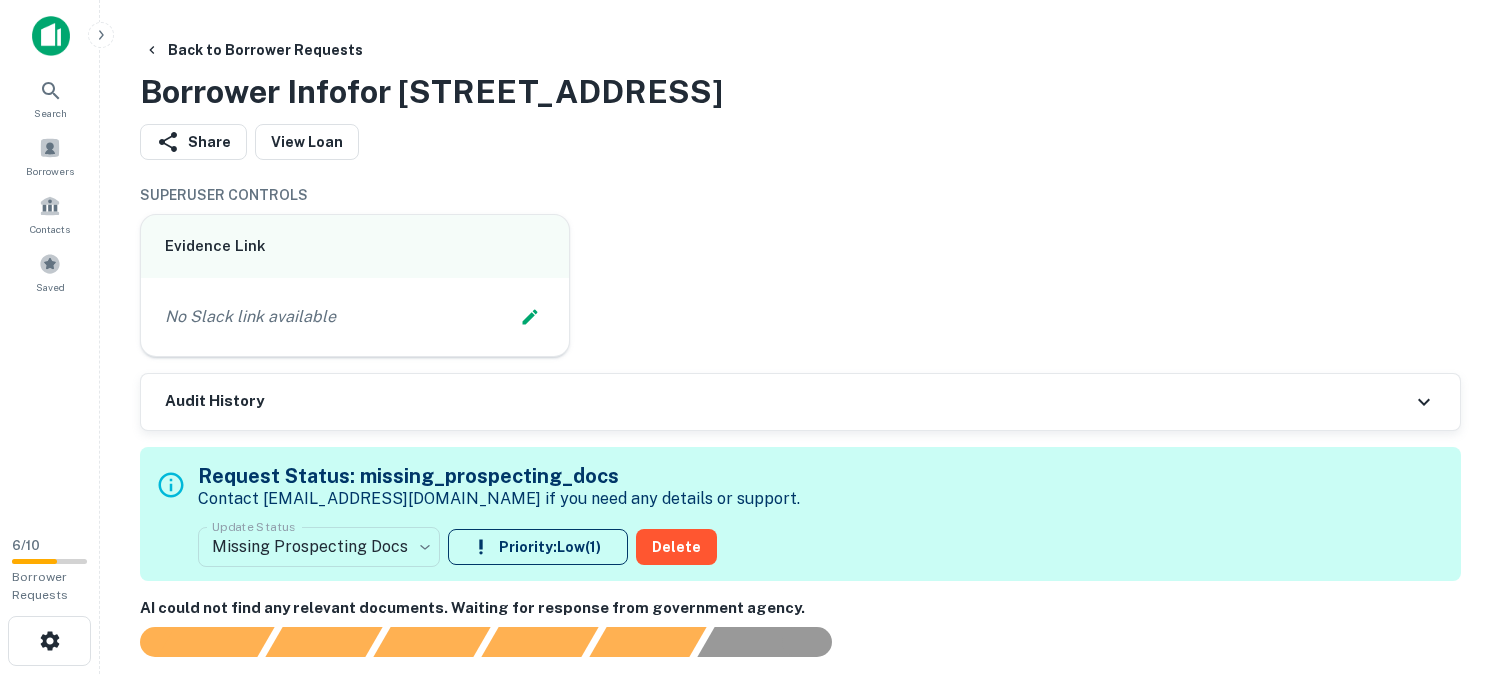 scroll, scrollTop: 0, scrollLeft: 0, axis: both 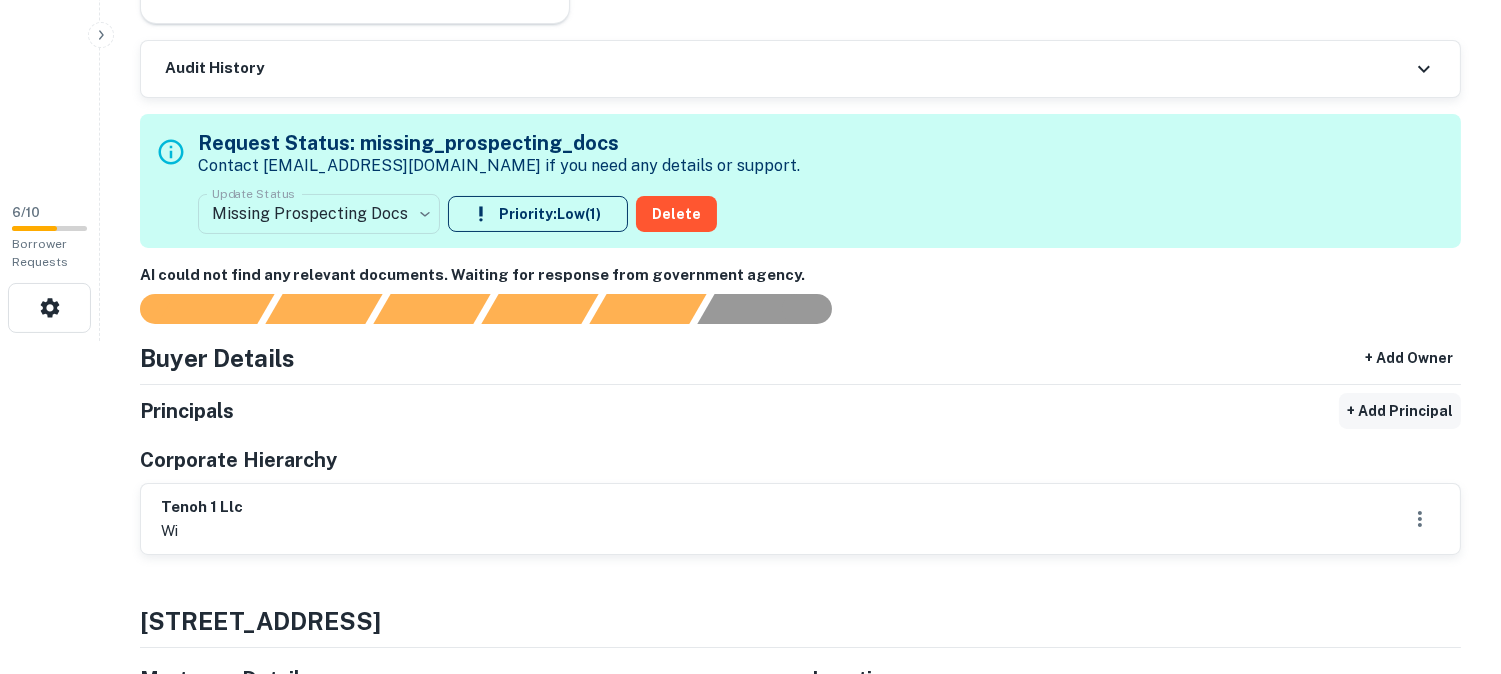 click on "+ Add Principal" at bounding box center (1400, 411) 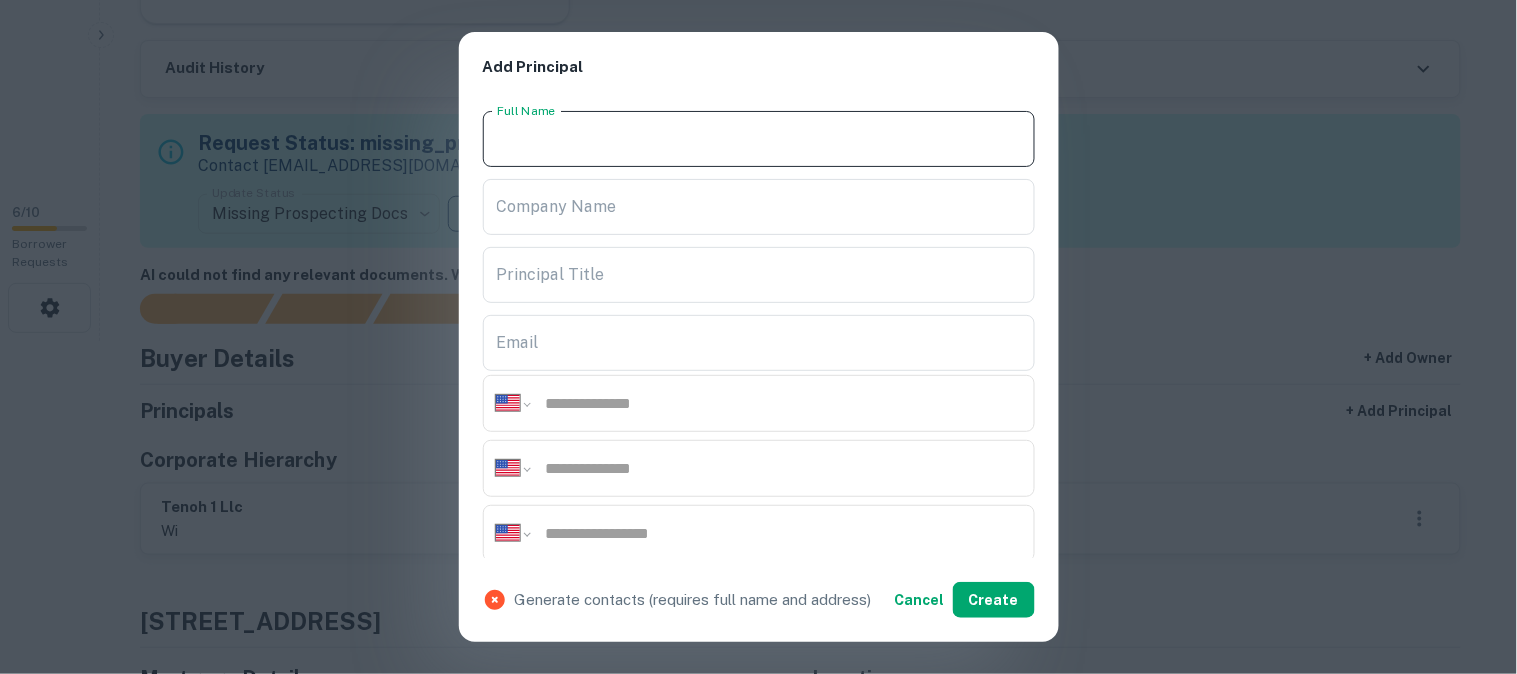 click on "Full Name Full Name" at bounding box center [759, 139] 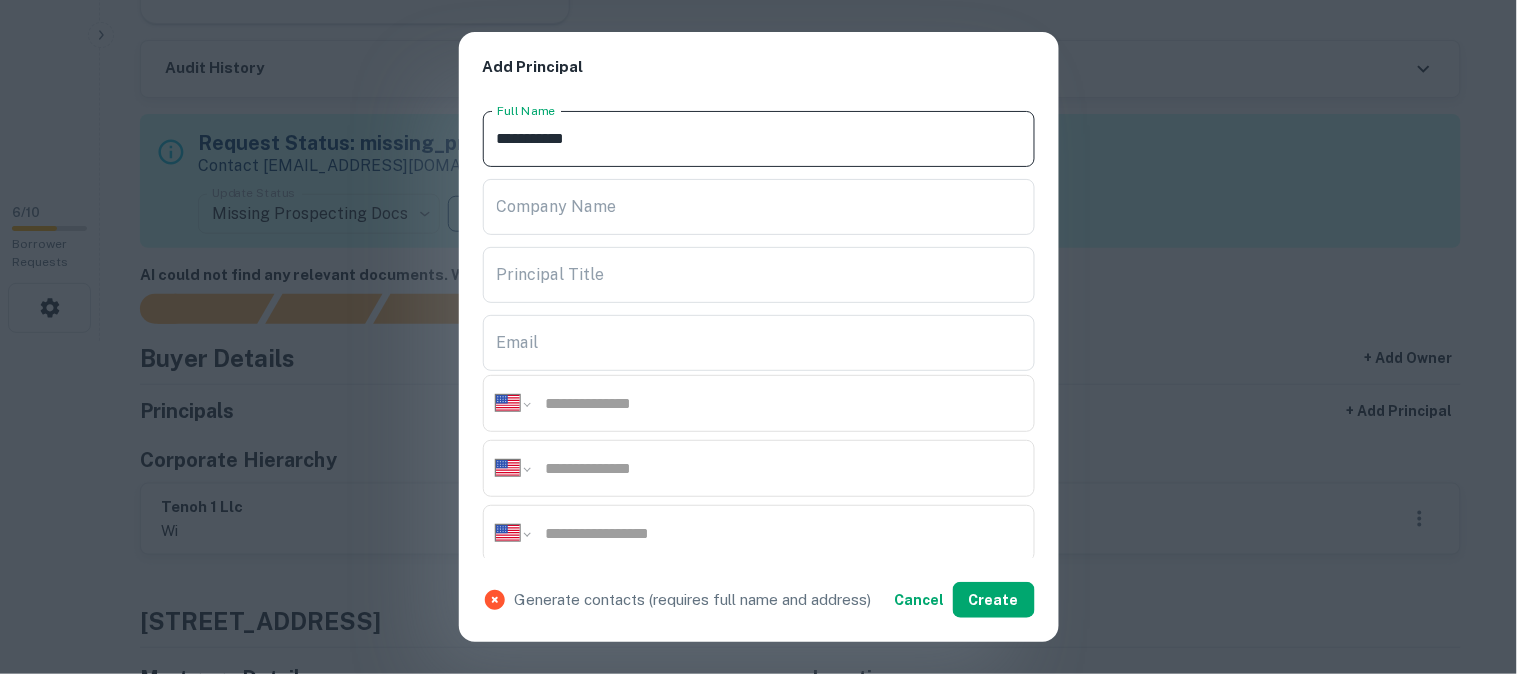 type on "**********" 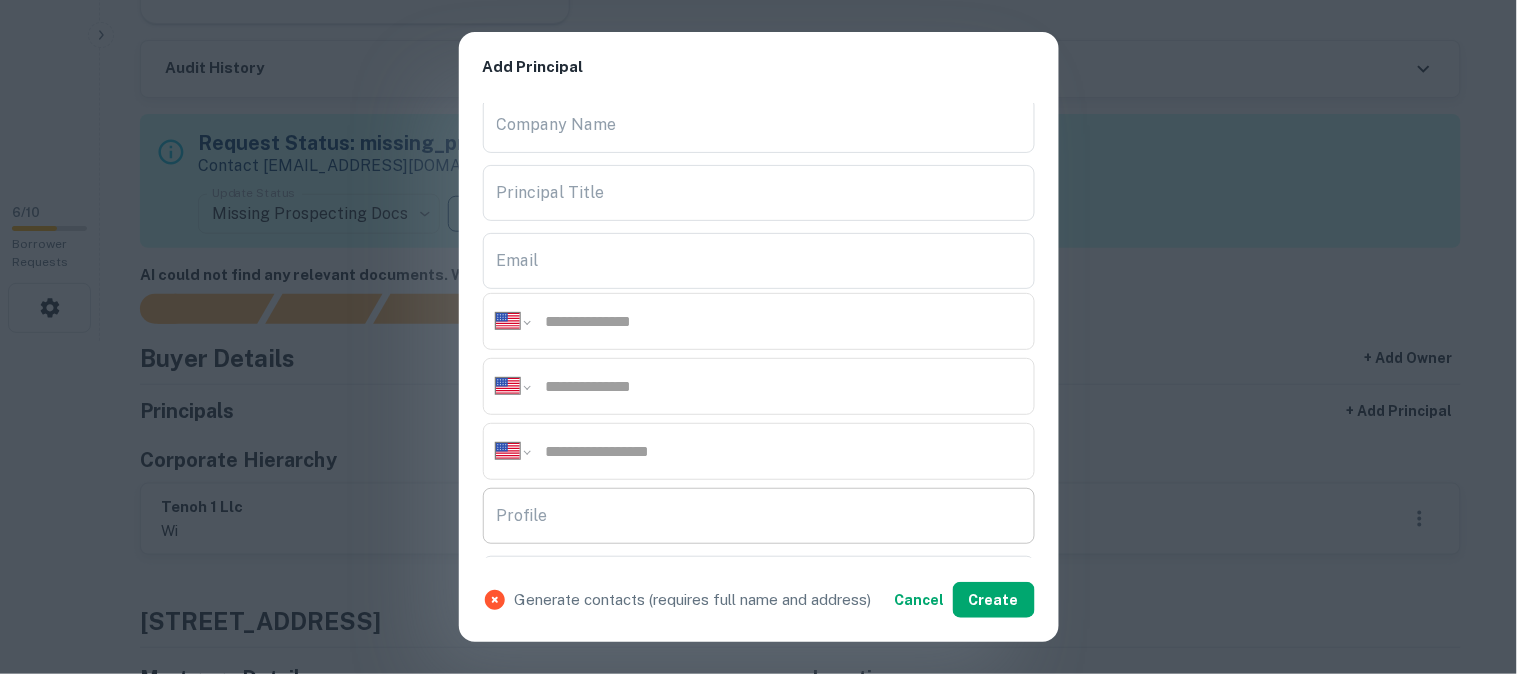 scroll, scrollTop: 222, scrollLeft: 0, axis: vertical 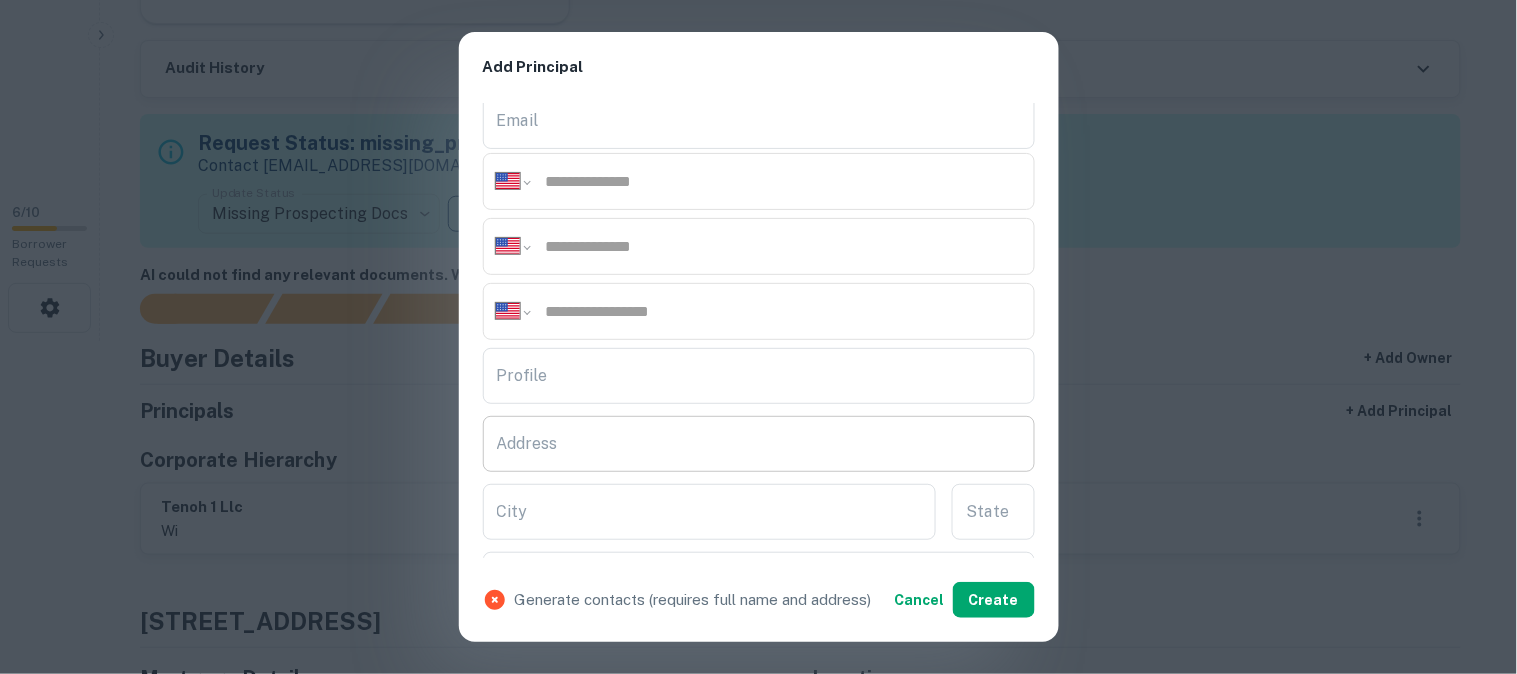 click on "Address" at bounding box center [759, 444] 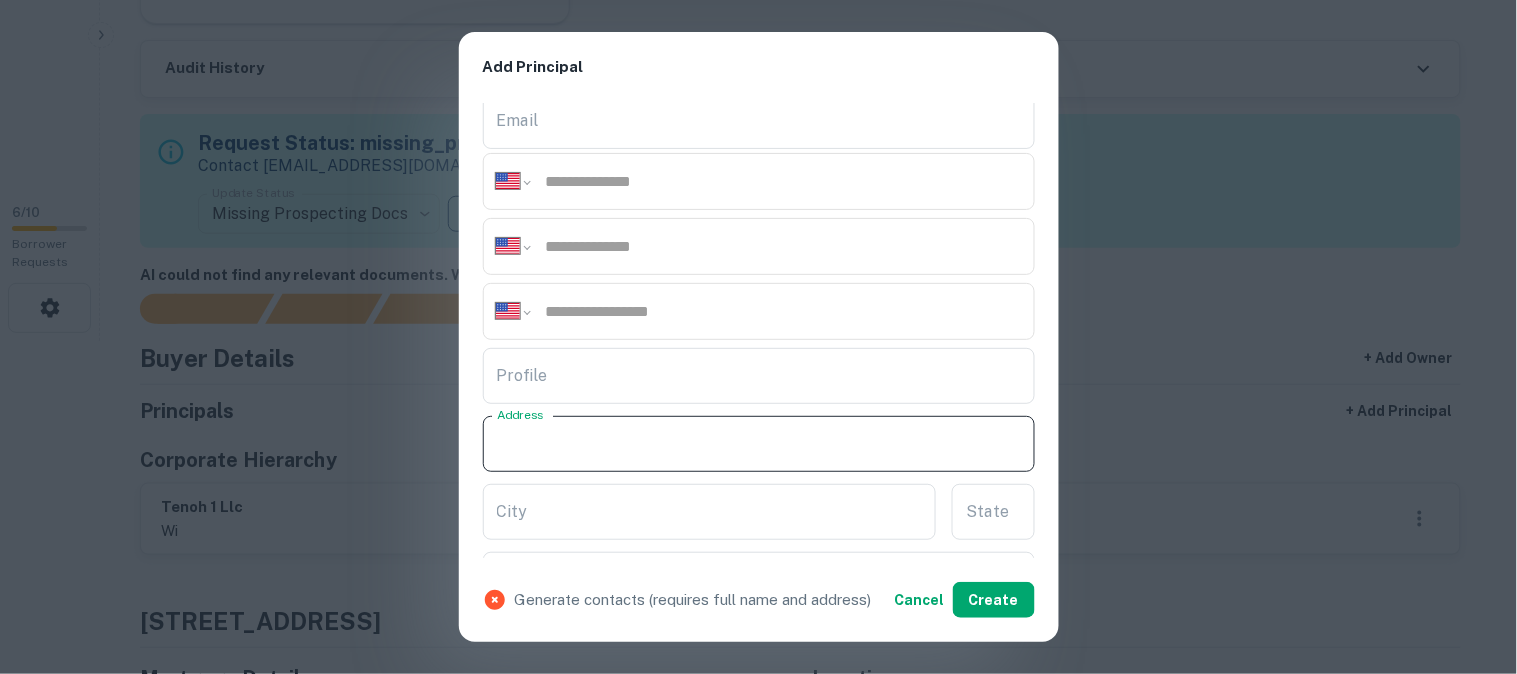 paste on "**********" 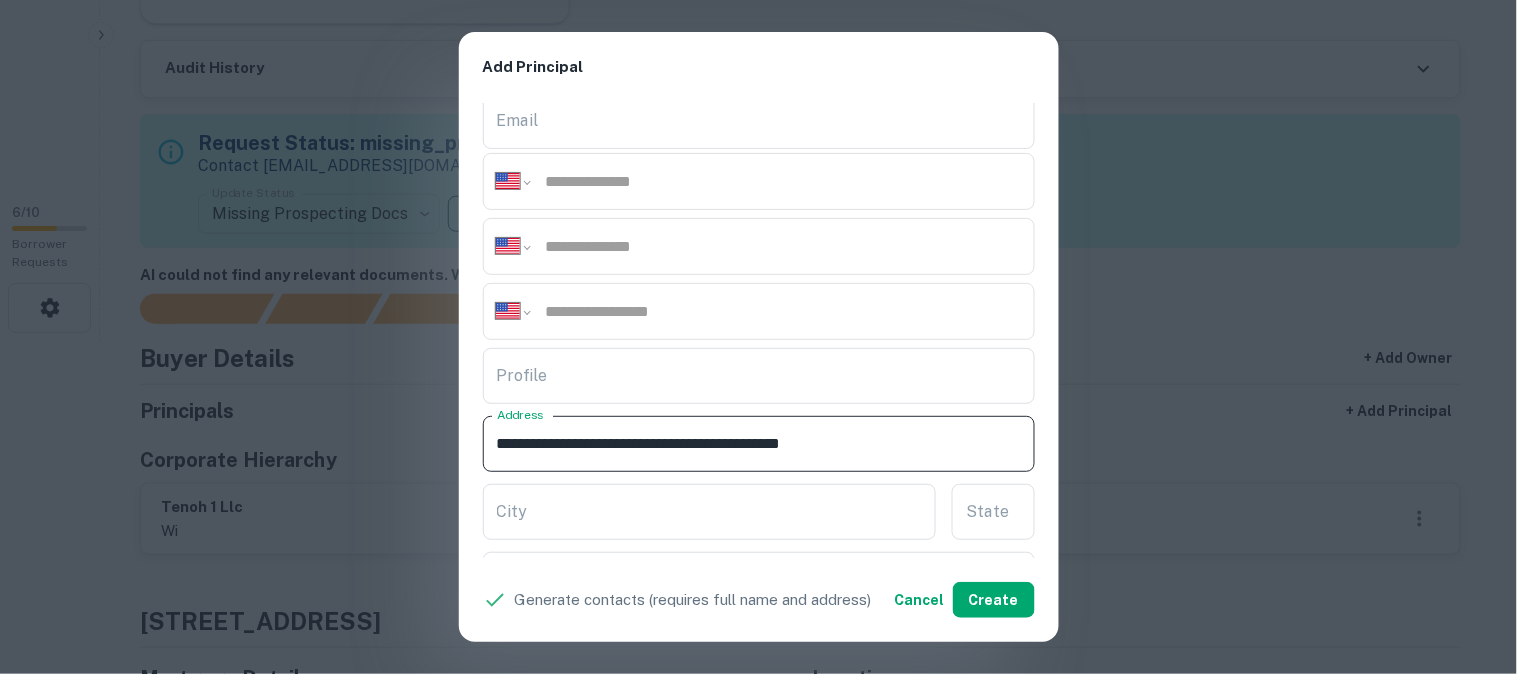 drag, startPoint x: 707, startPoint y: 445, endPoint x: 785, endPoint y: 467, distance: 81.0432 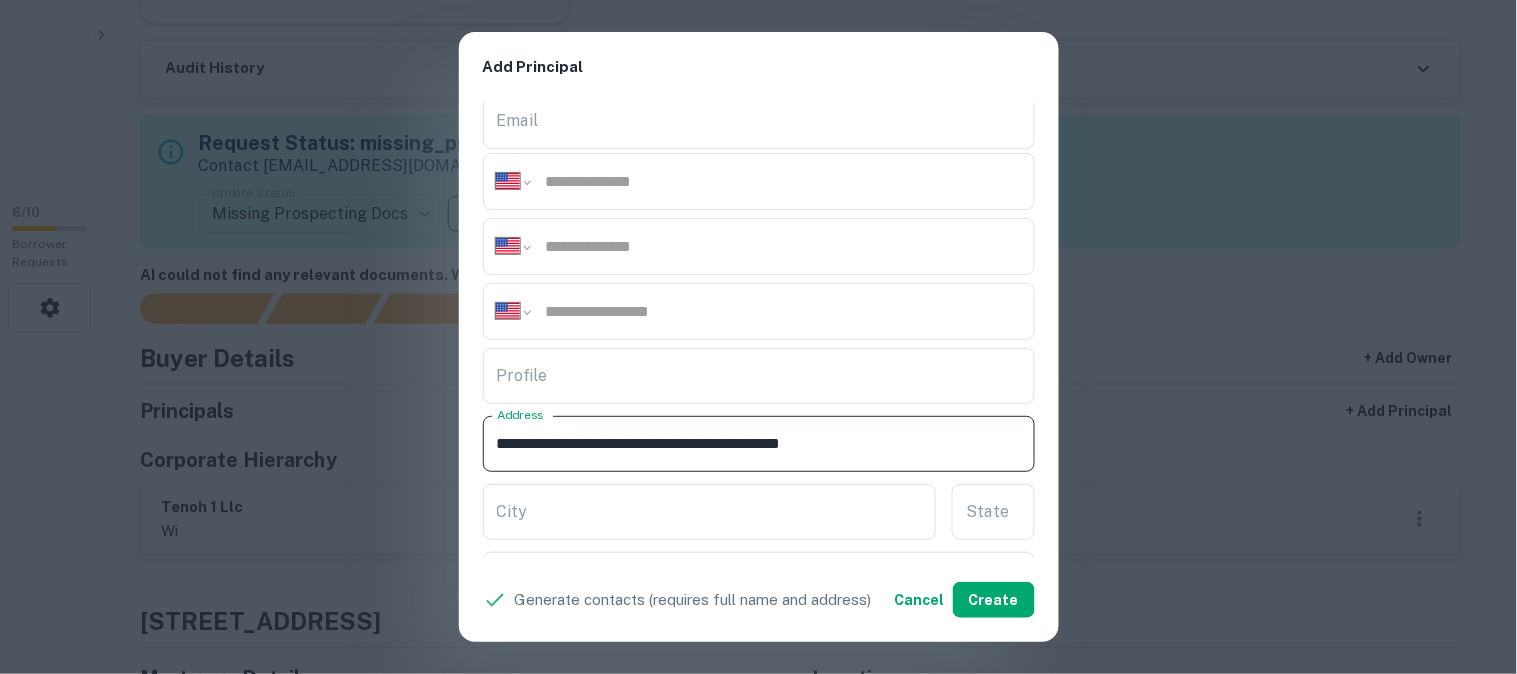 click on "**********" at bounding box center (759, 444) 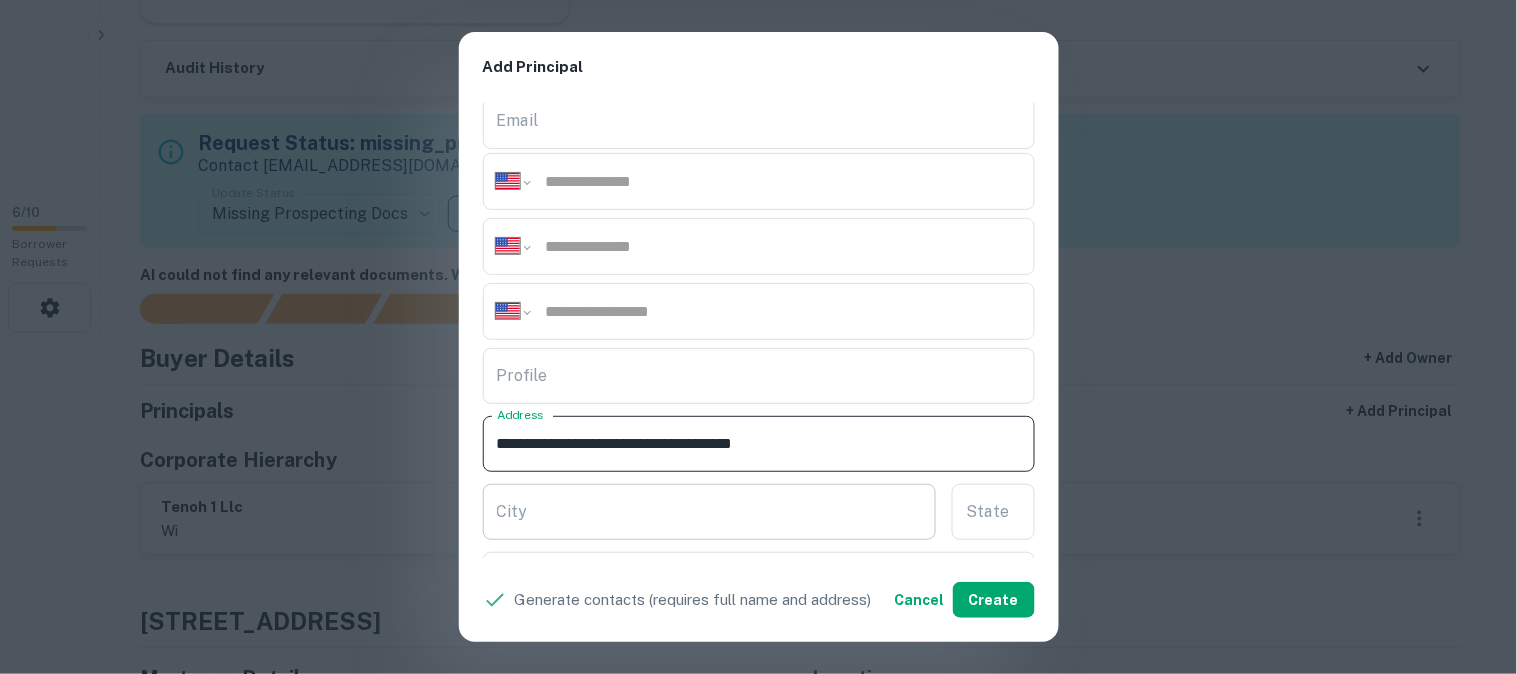 type on "**********" 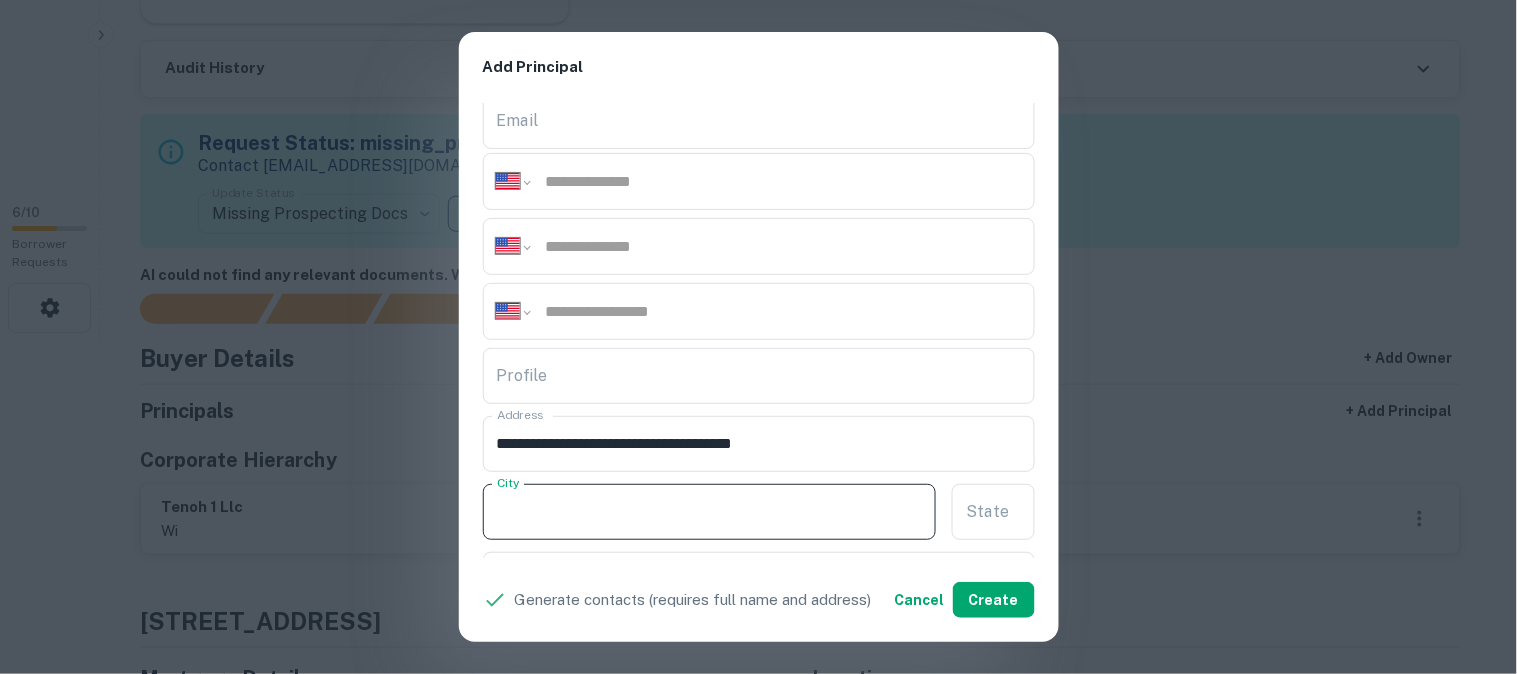 click on "City" at bounding box center [710, 512] 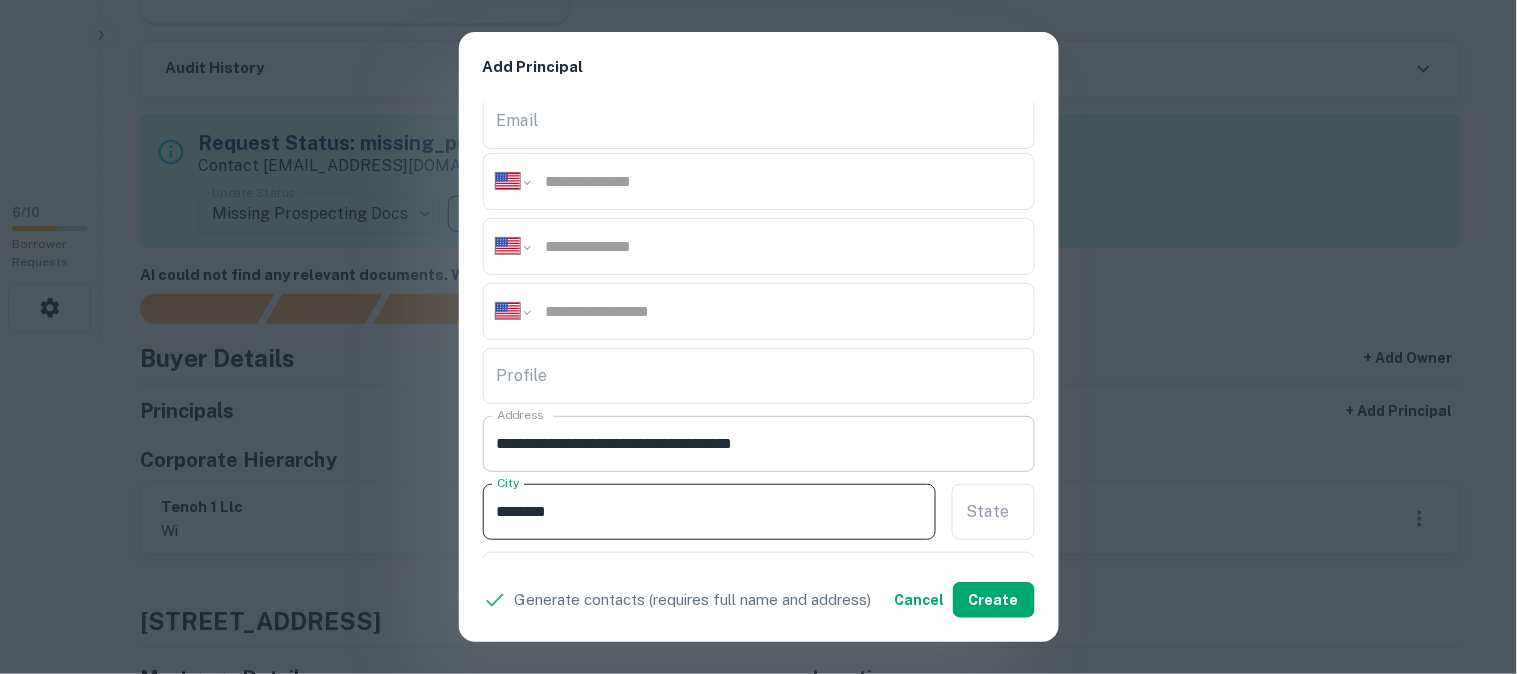 type on "*******" 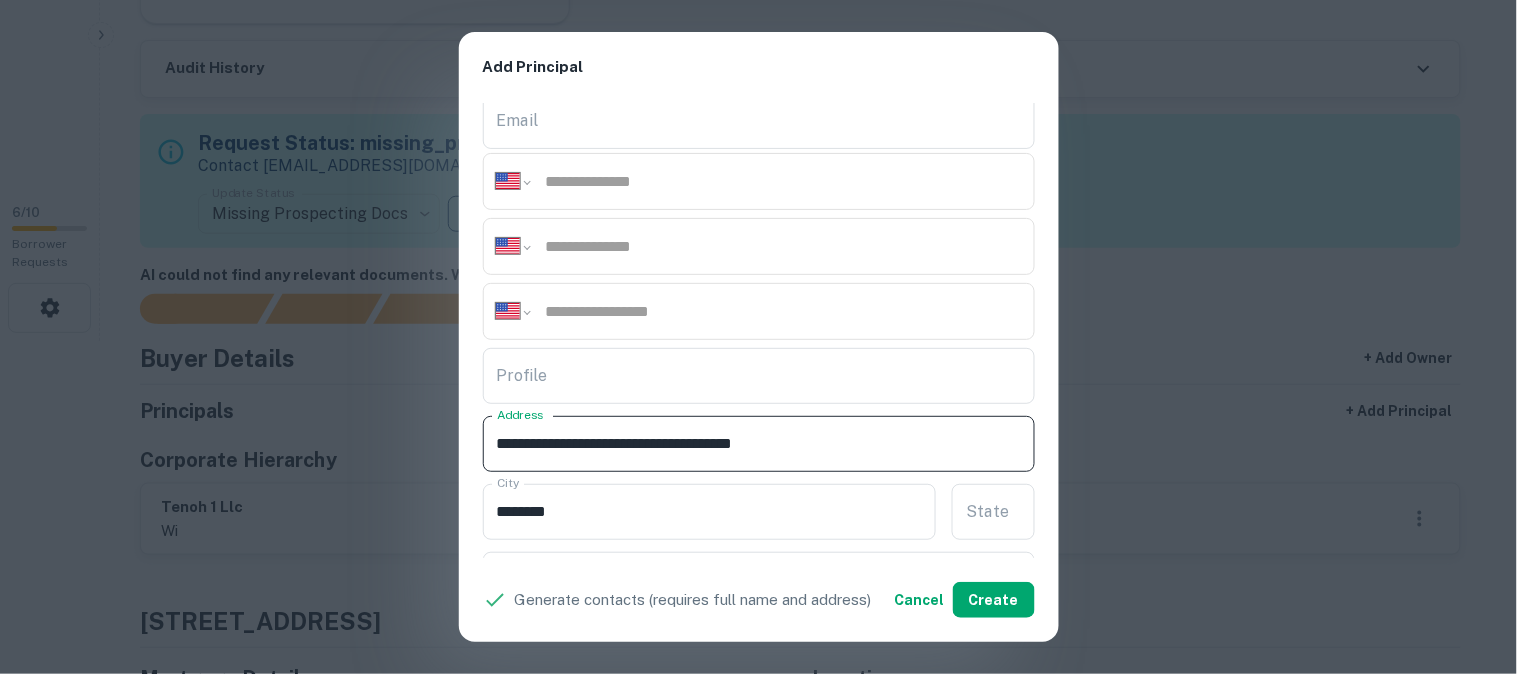 drag, startPoint x: 714, startPoint y: 447, endPoint x: 733, endPoint y: 461, distance: 23.600847 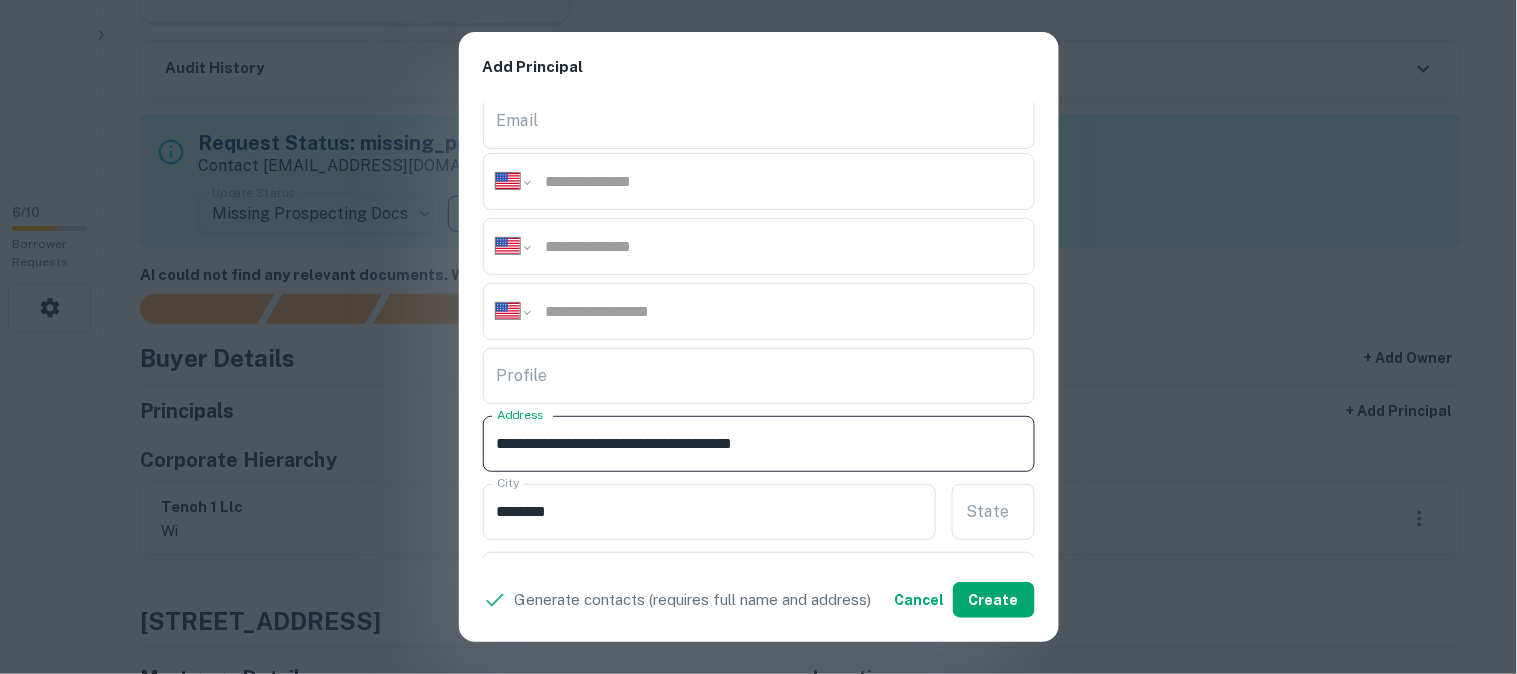 click on "**********" at bounding box center (759, 444) 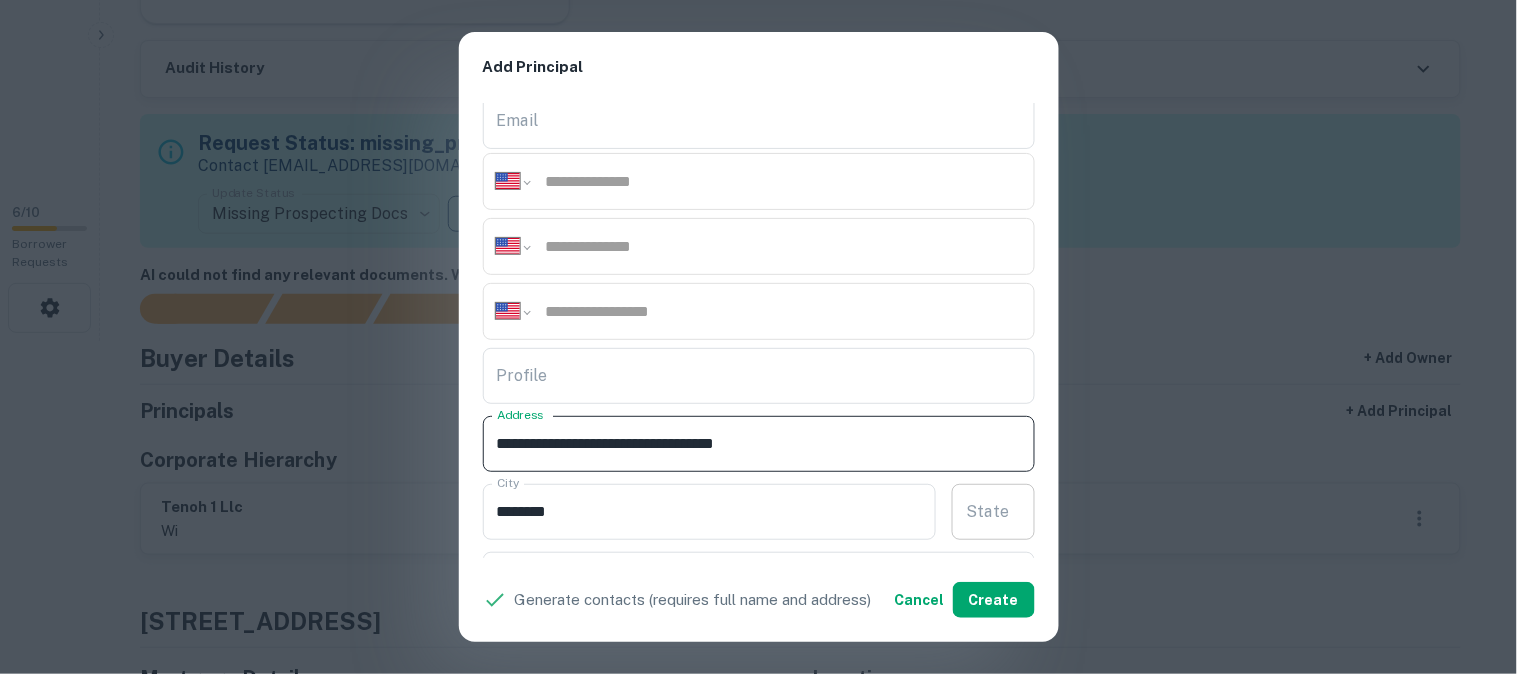 type on "**********" 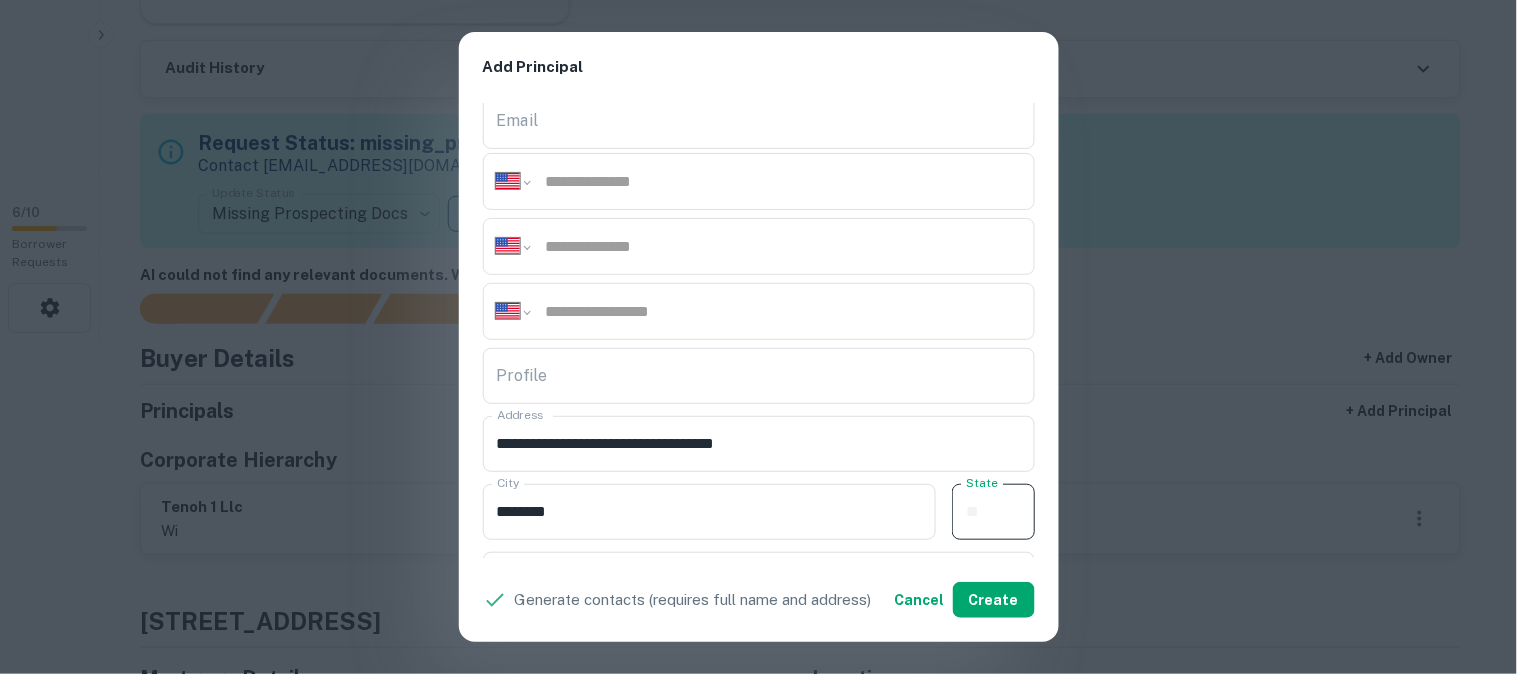 paste on "**" 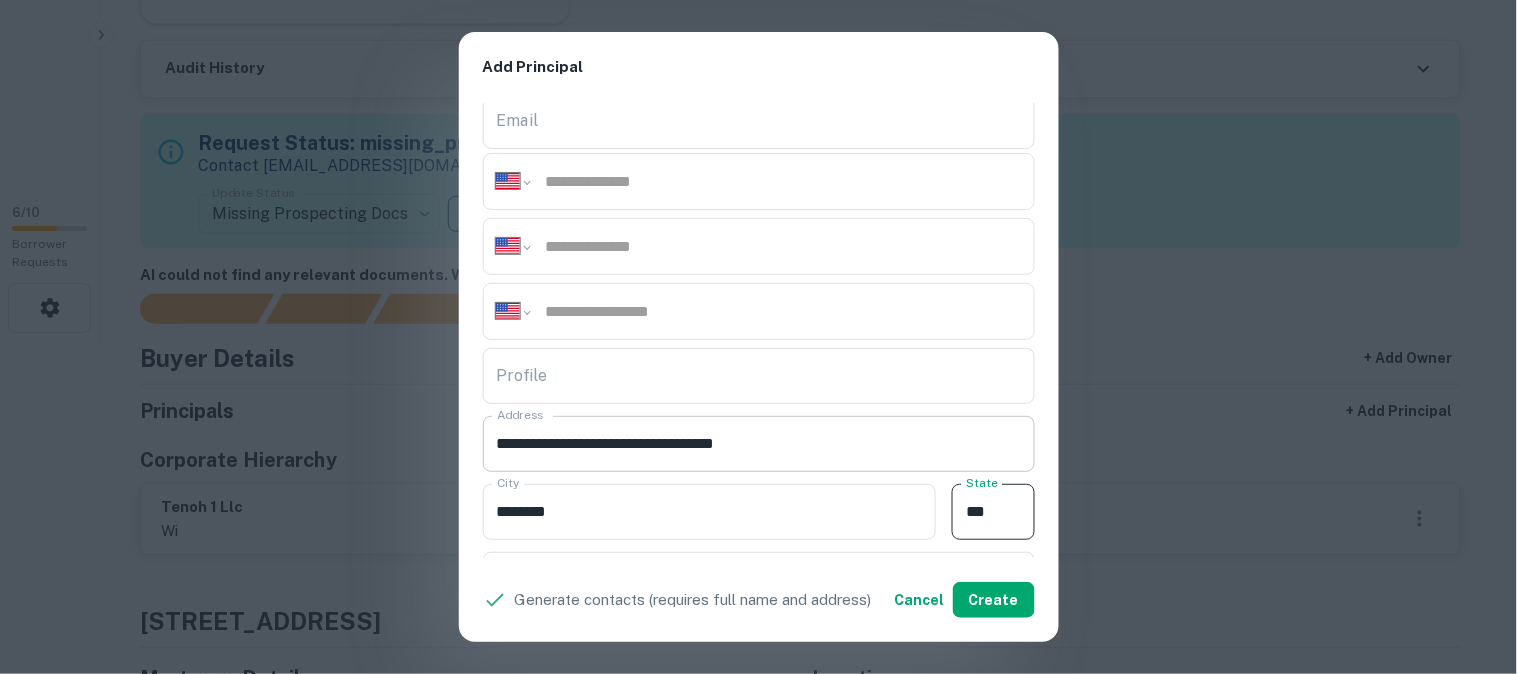 type on "**" 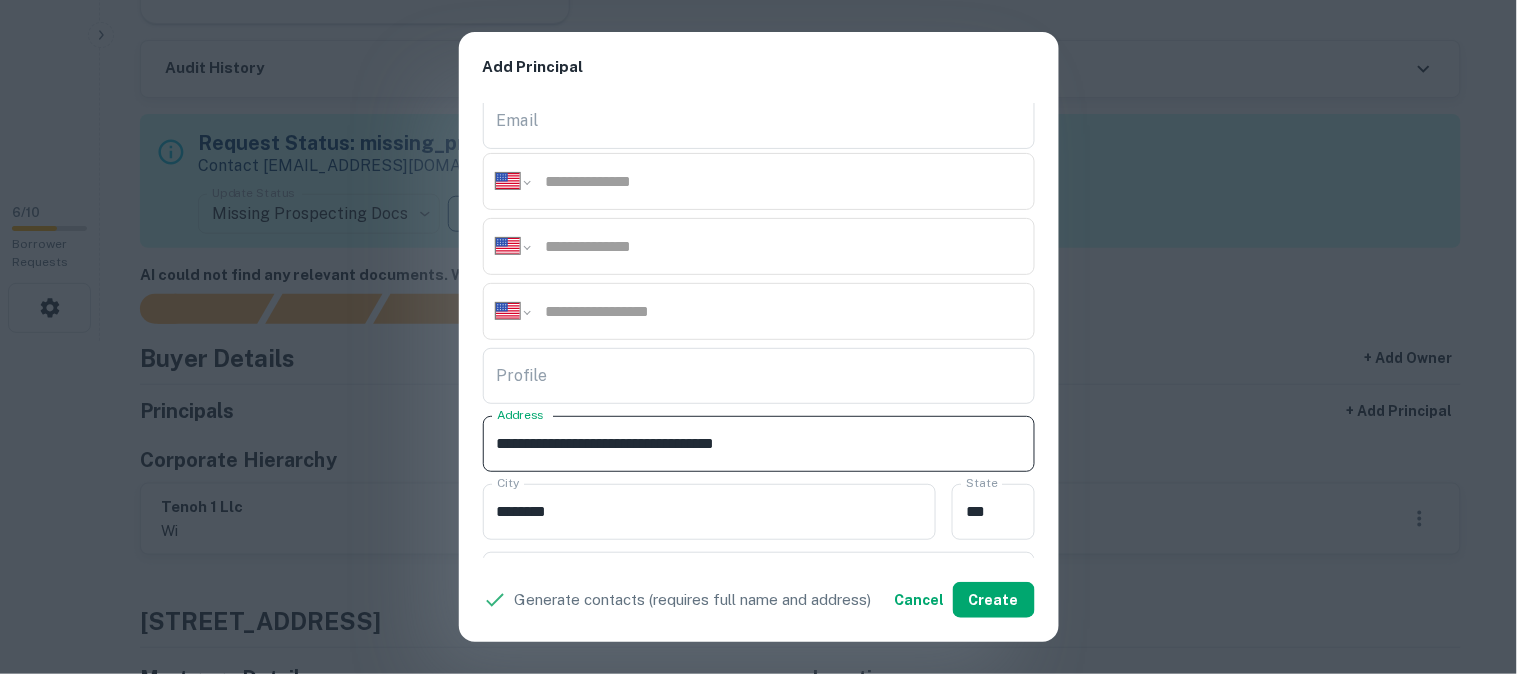 drag, startPoint x: 712, startPoint y: 445, endPoint x: 827, endPoint y: 453, distance: 115.27792 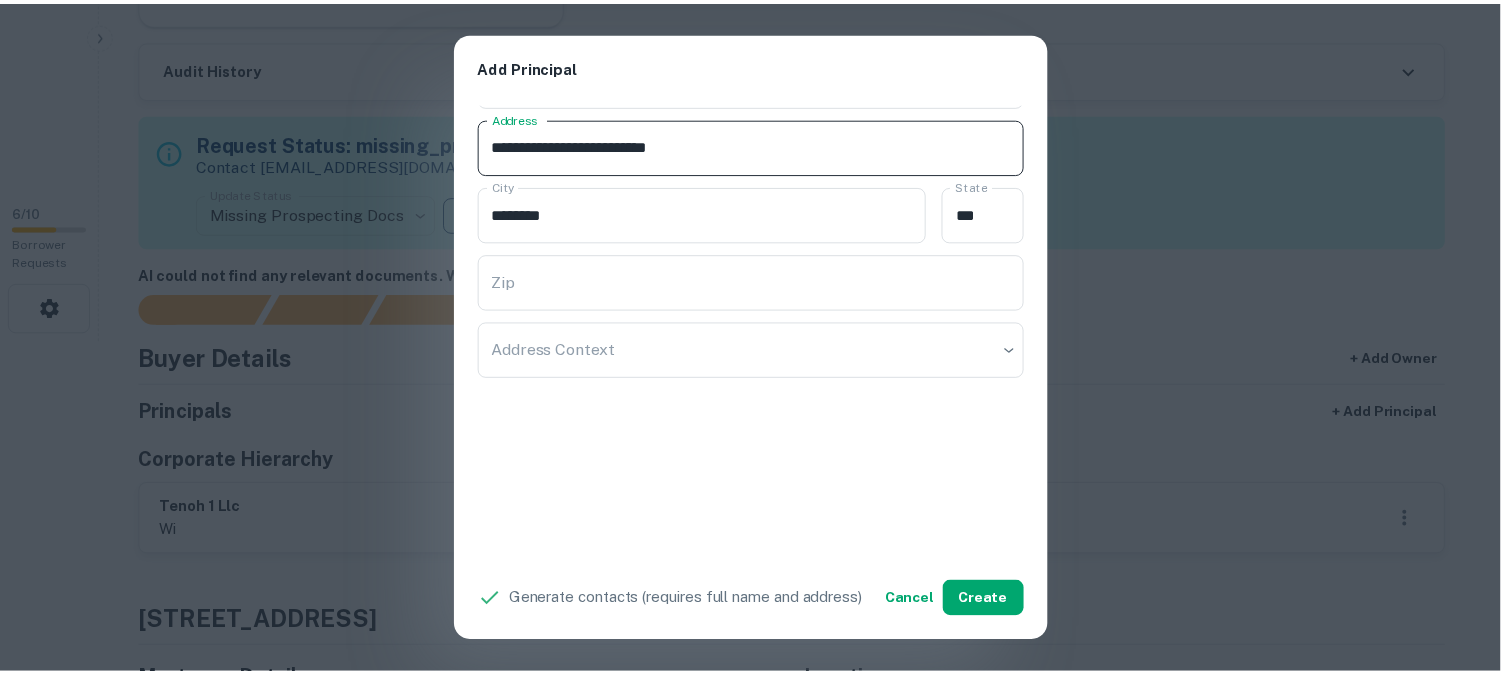 scroll, scrollTop: 534, scrollLeft: 0, axis: vertical 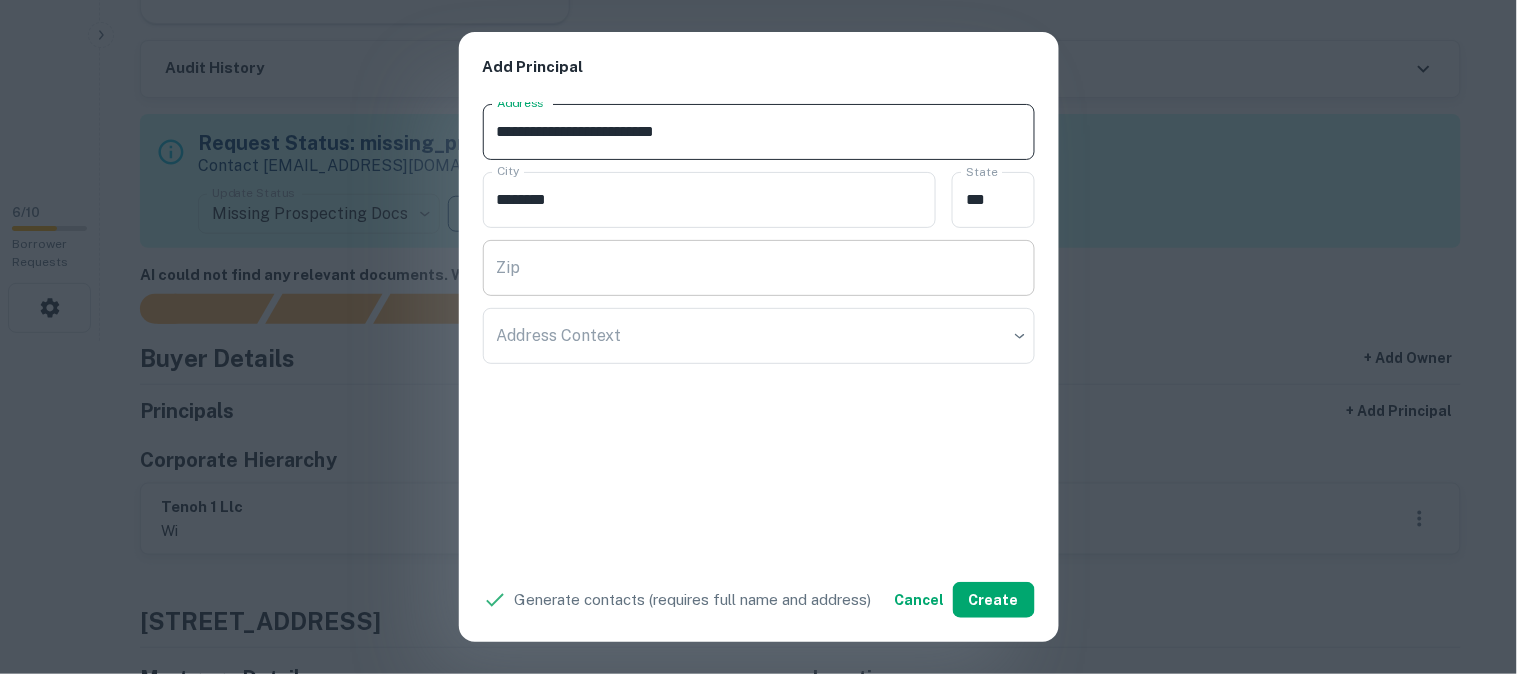 type on "**********" 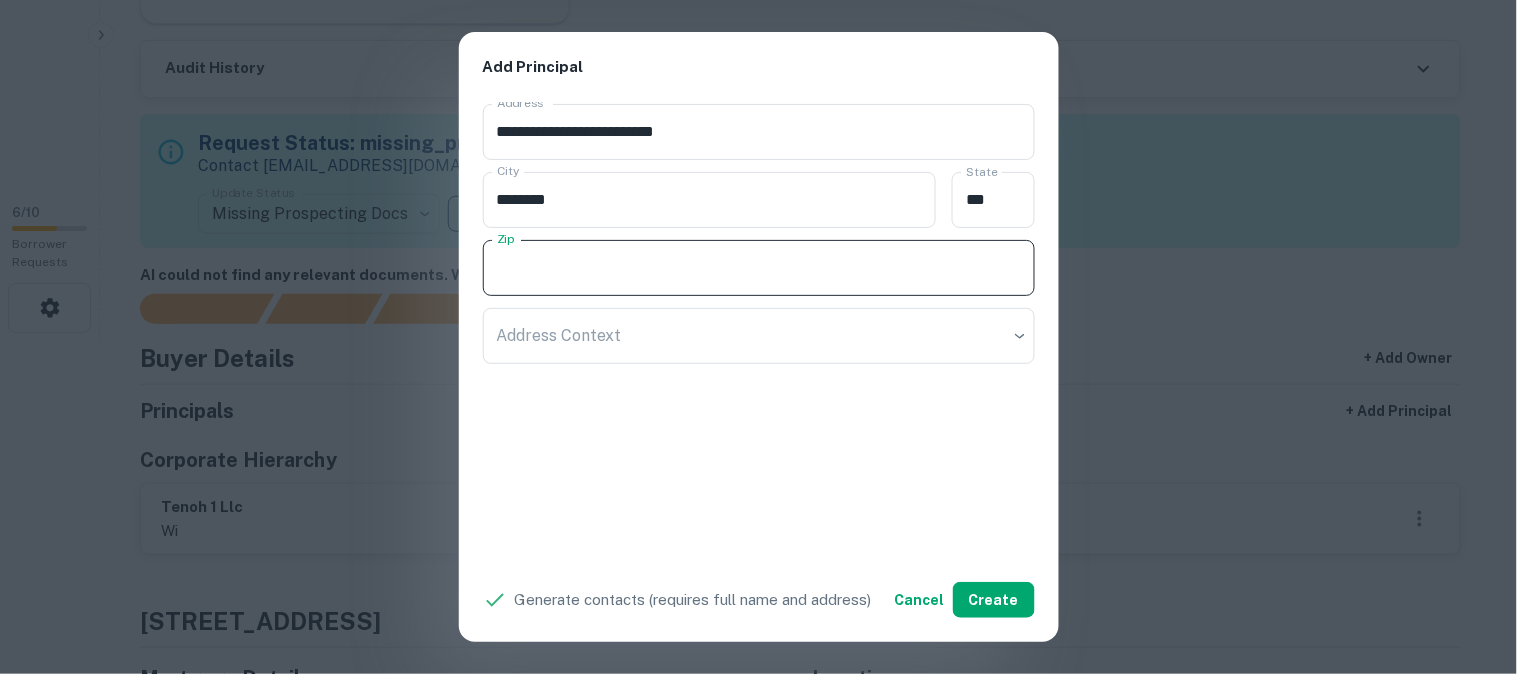 click on "Zip" at bounding box center [759, 268] 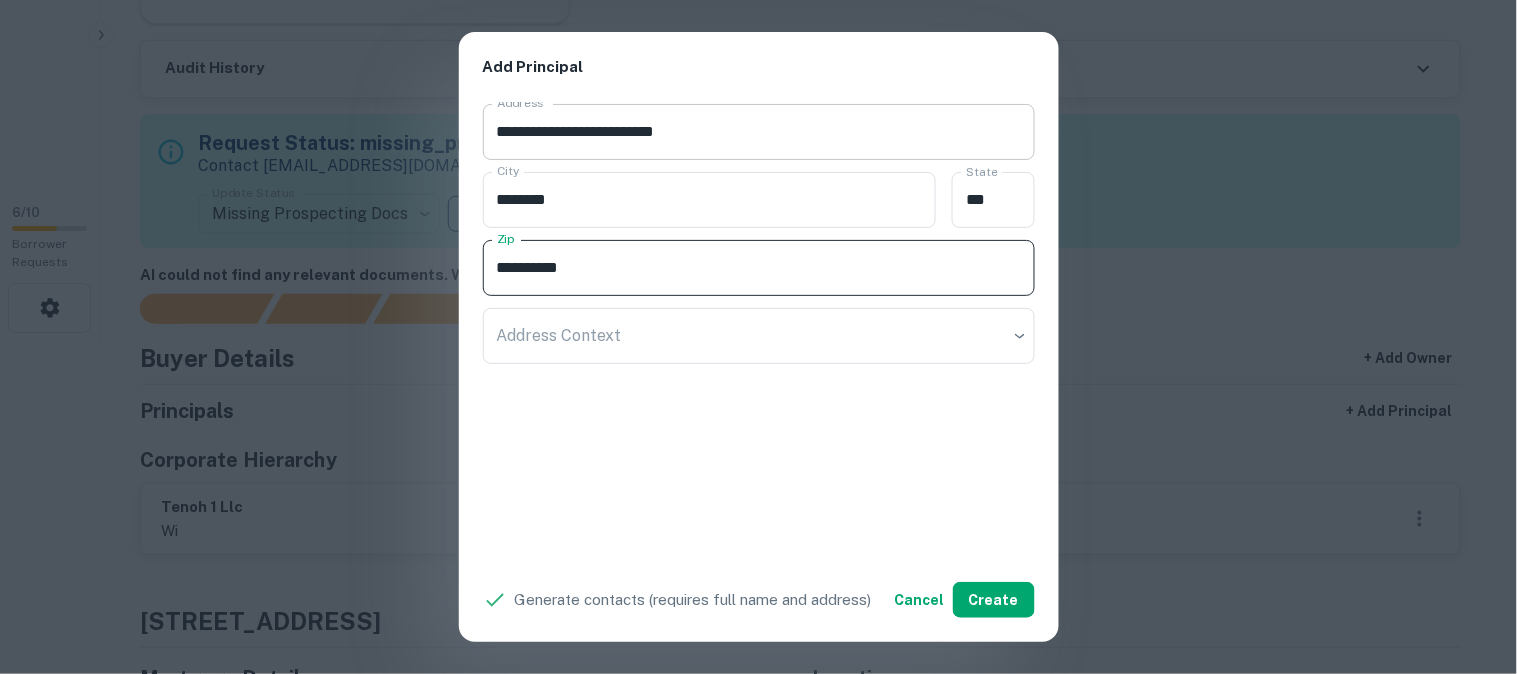 type on "**********" 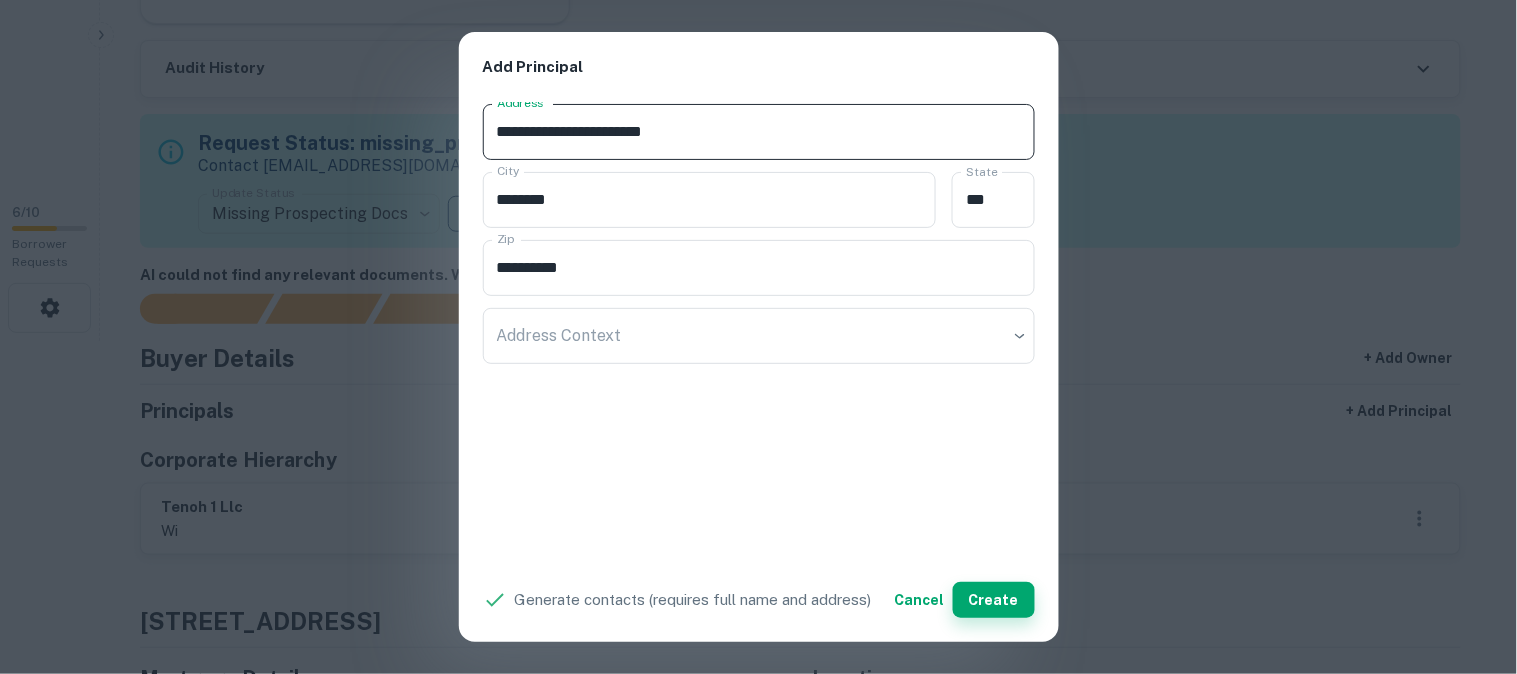 type on "**********" 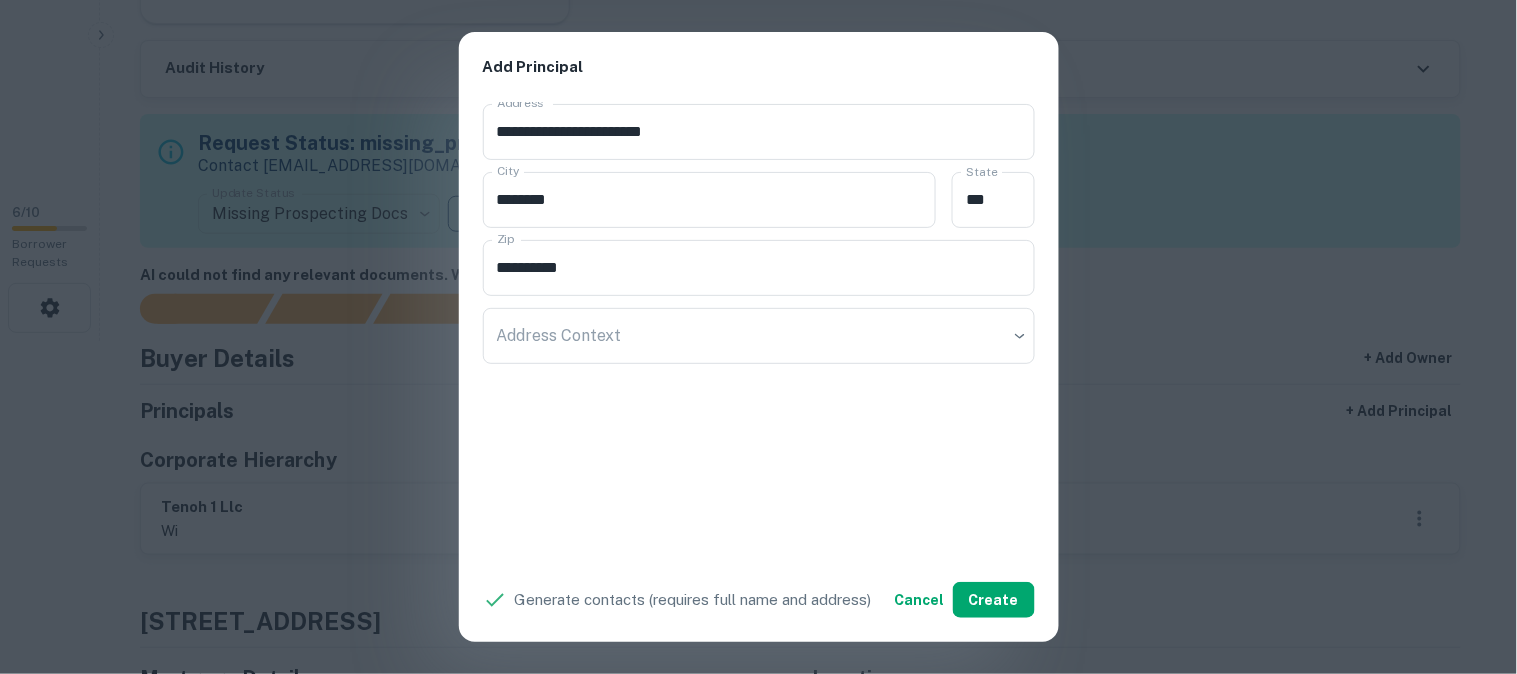 click on "**********" at bounding box center (758, 337) 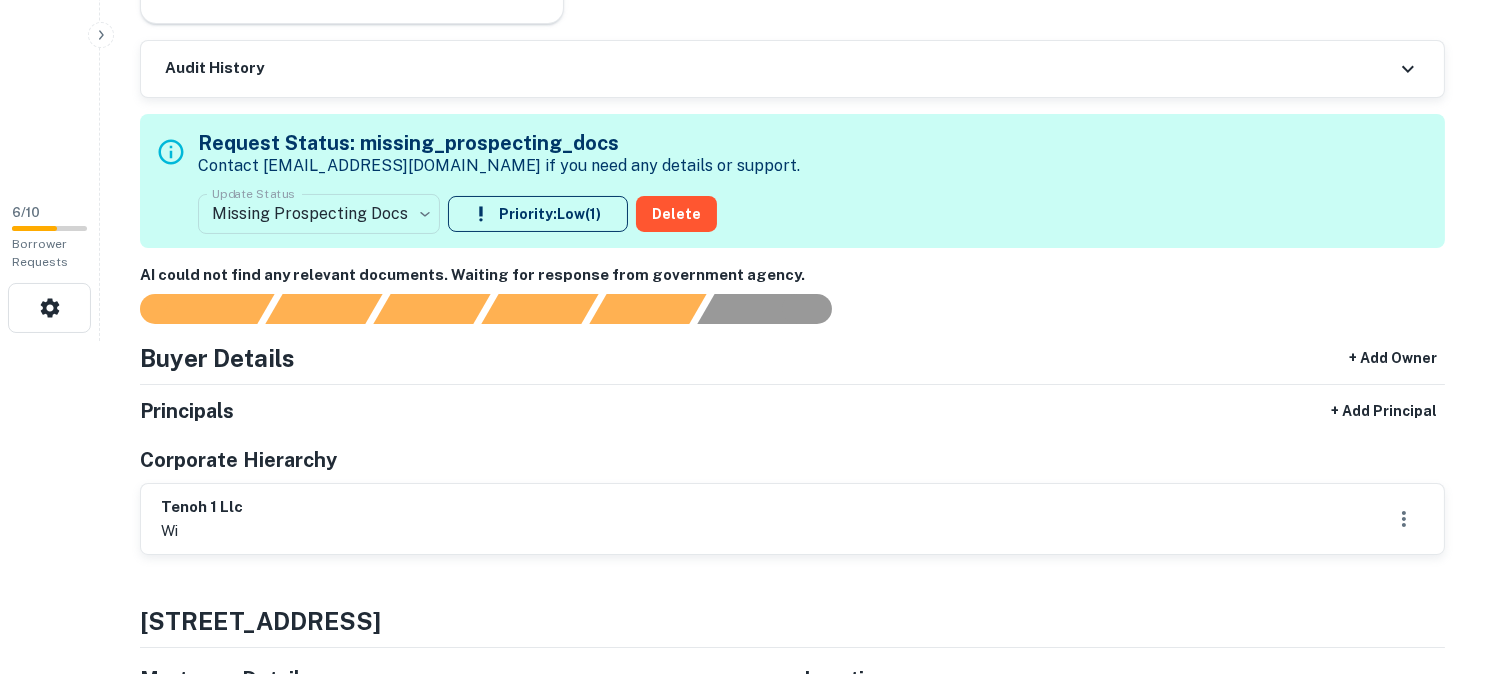 click on "**********" at bounding box center [750, 4] 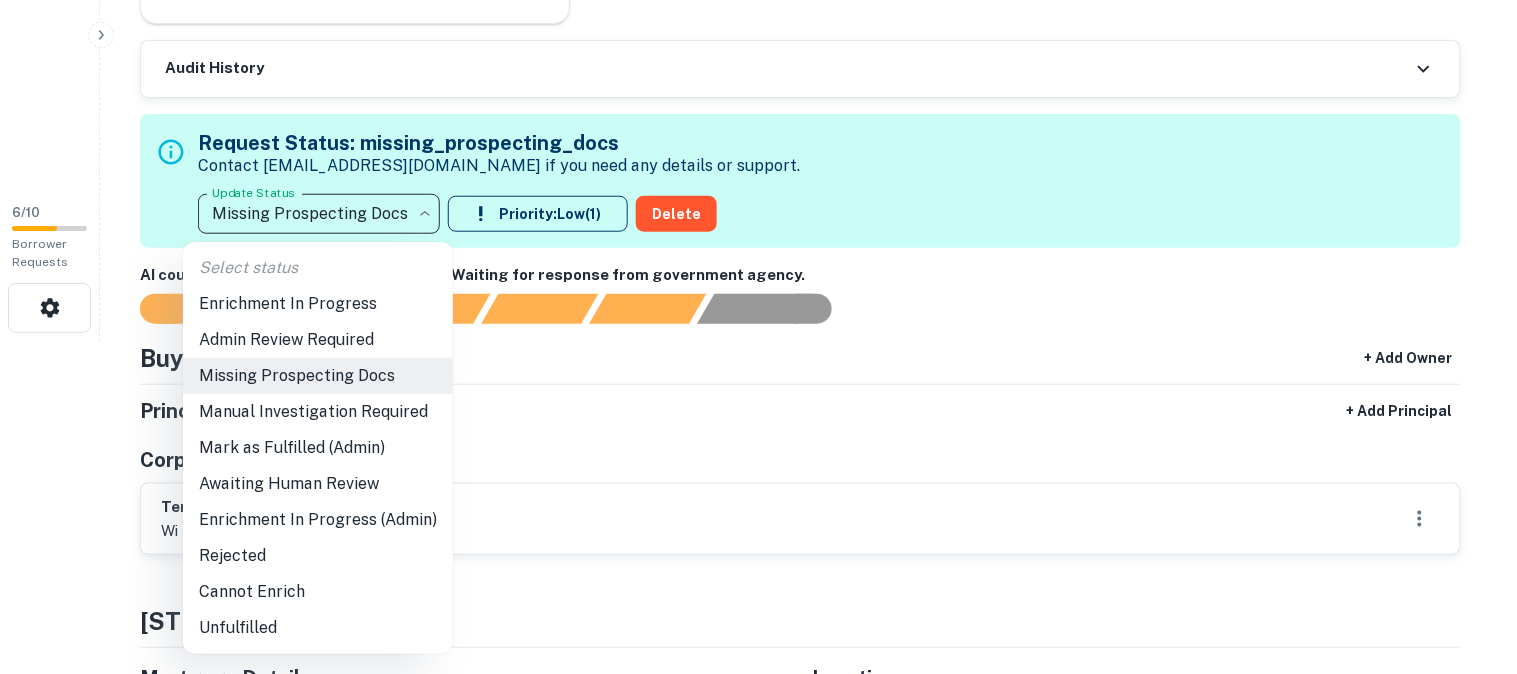 click on "Awaiting Human Review" at bounding box center [318, 484] 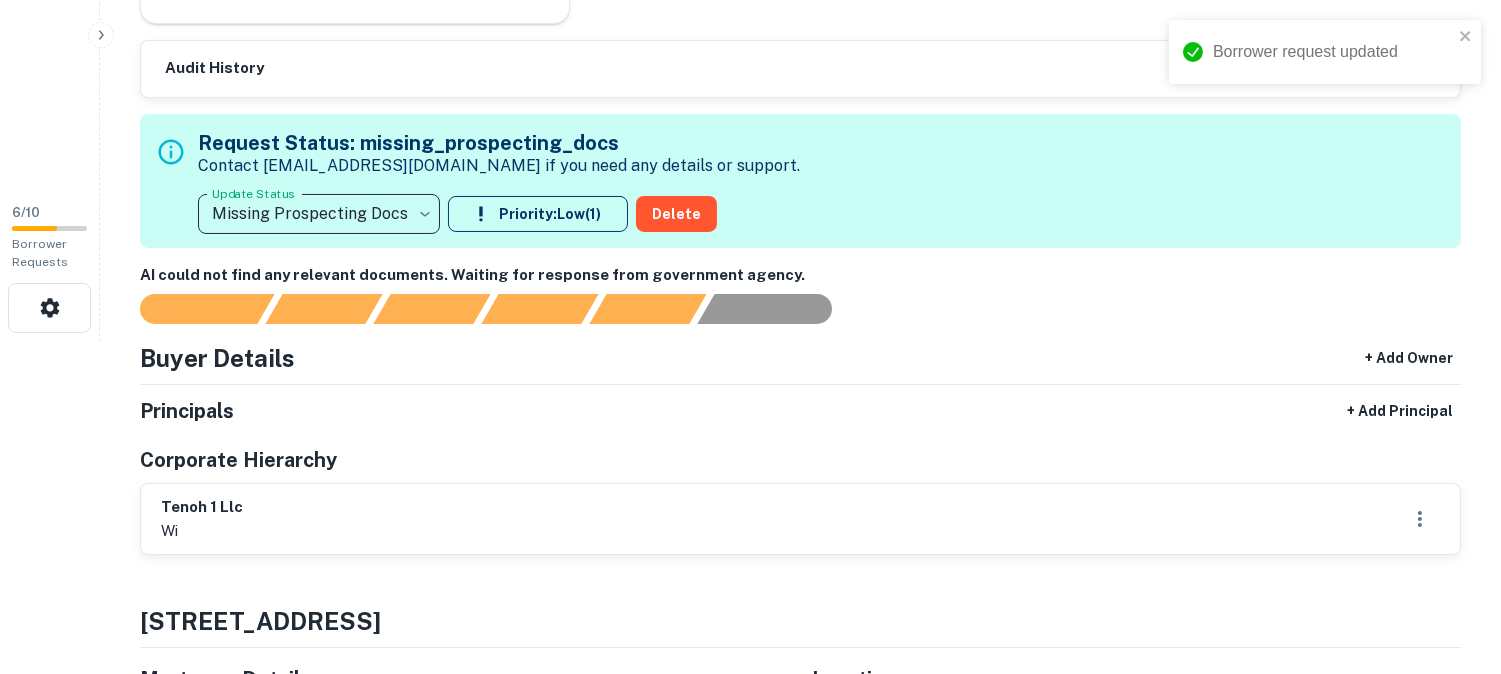 type on "**********" 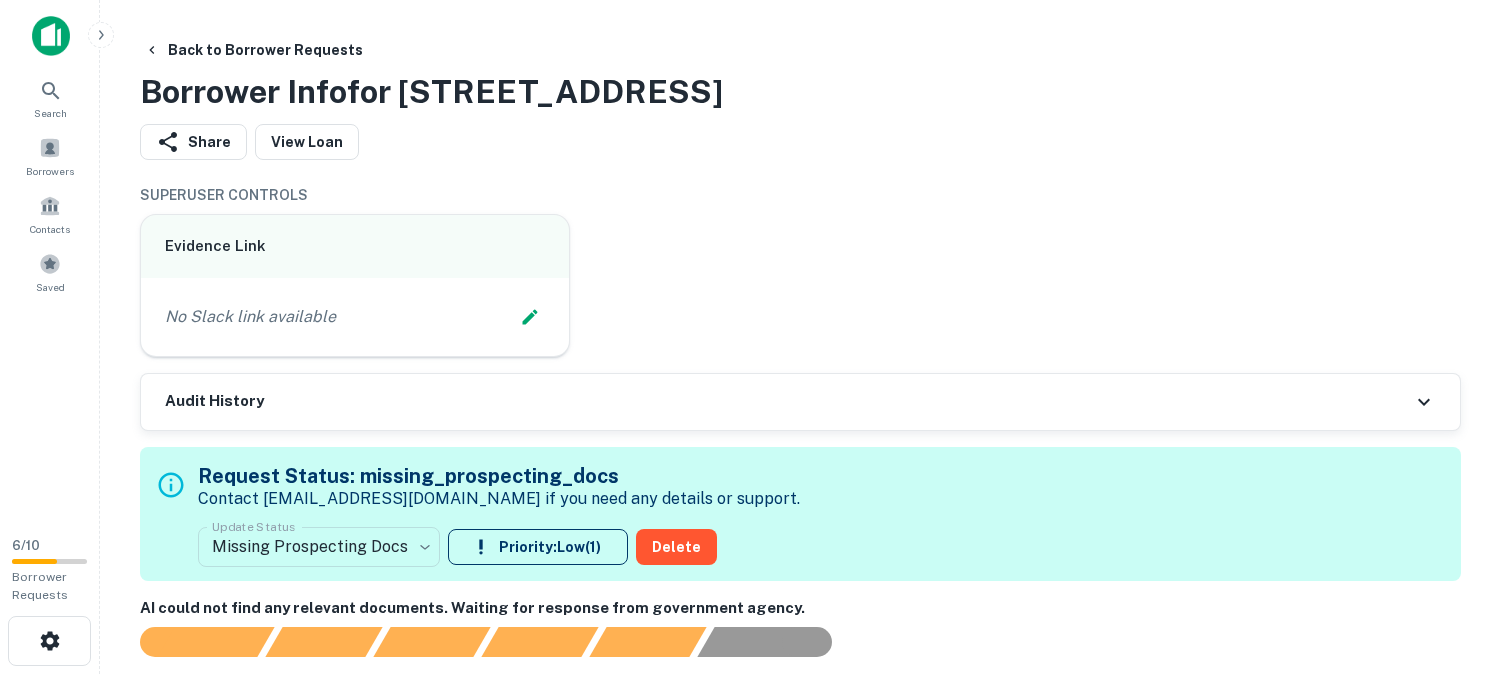 scroll, scrollTop: 0, scrollLeft: 0, axis: both 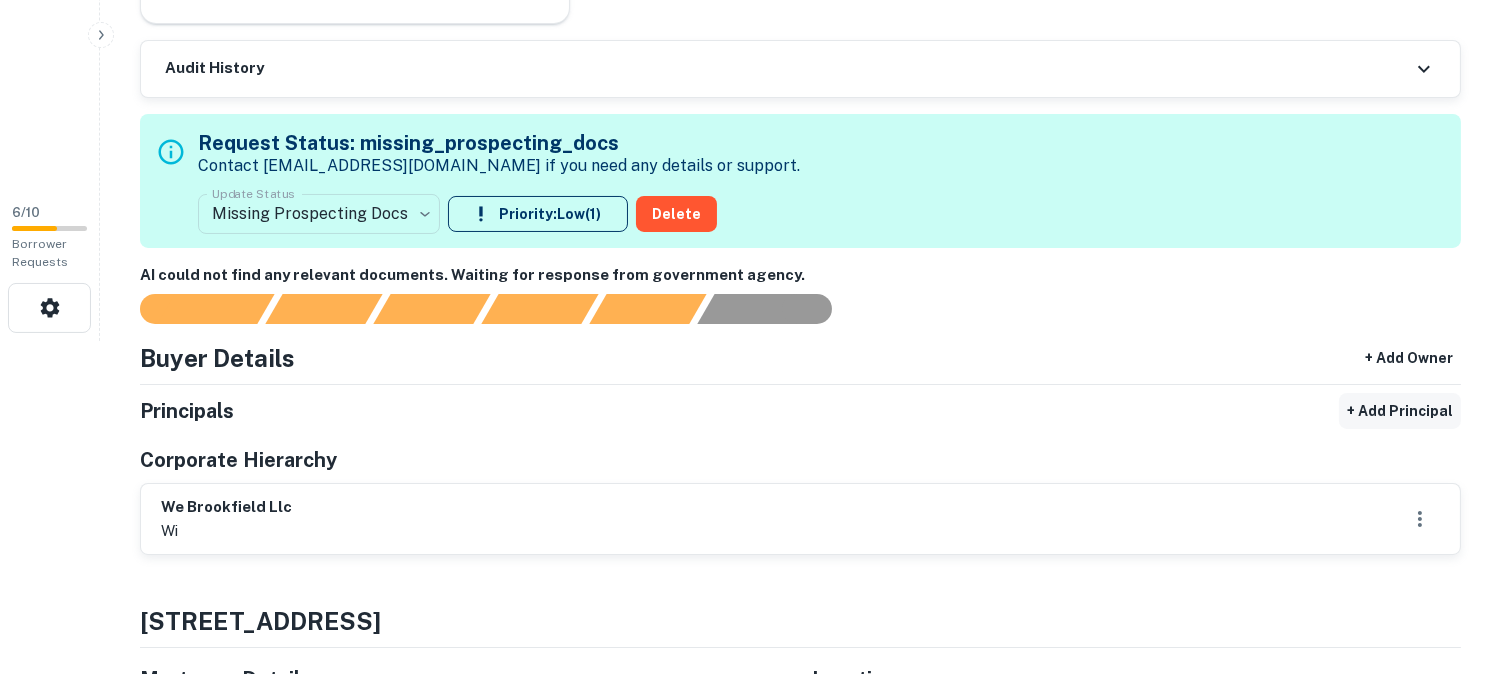 click on "+ Add Principal" at bounding box center (1400, 411) 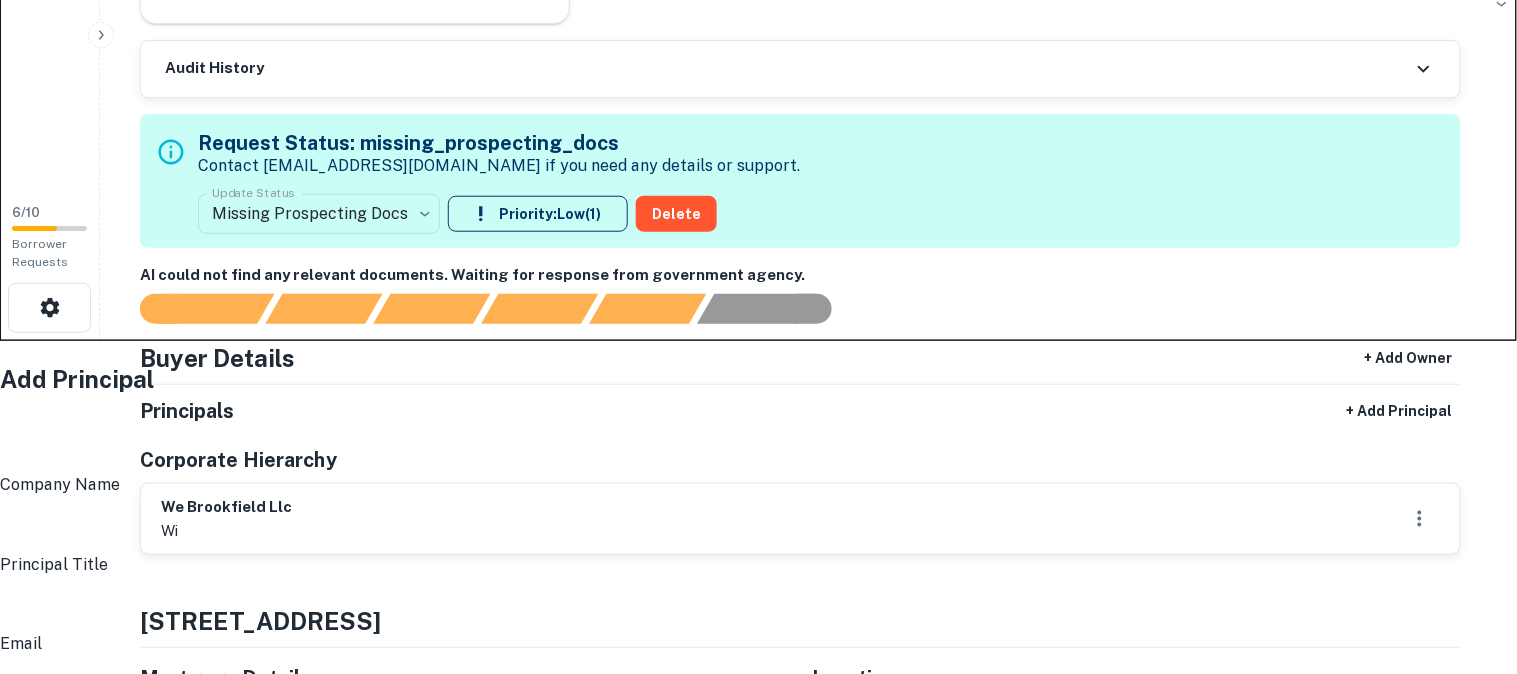click on "Full Name" at bounding box center [764, 445] 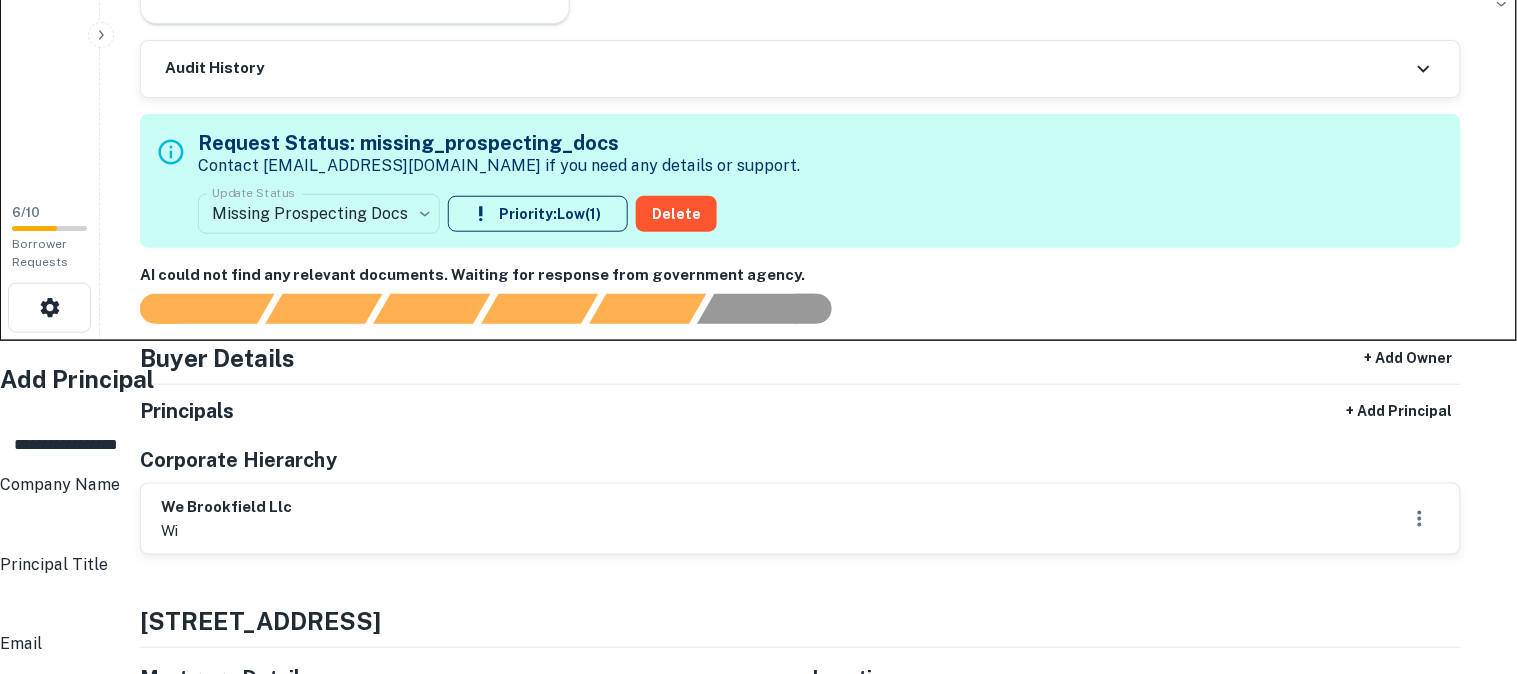scroll, scrollTop: 222, scrollLeft: 0, axis: vertical 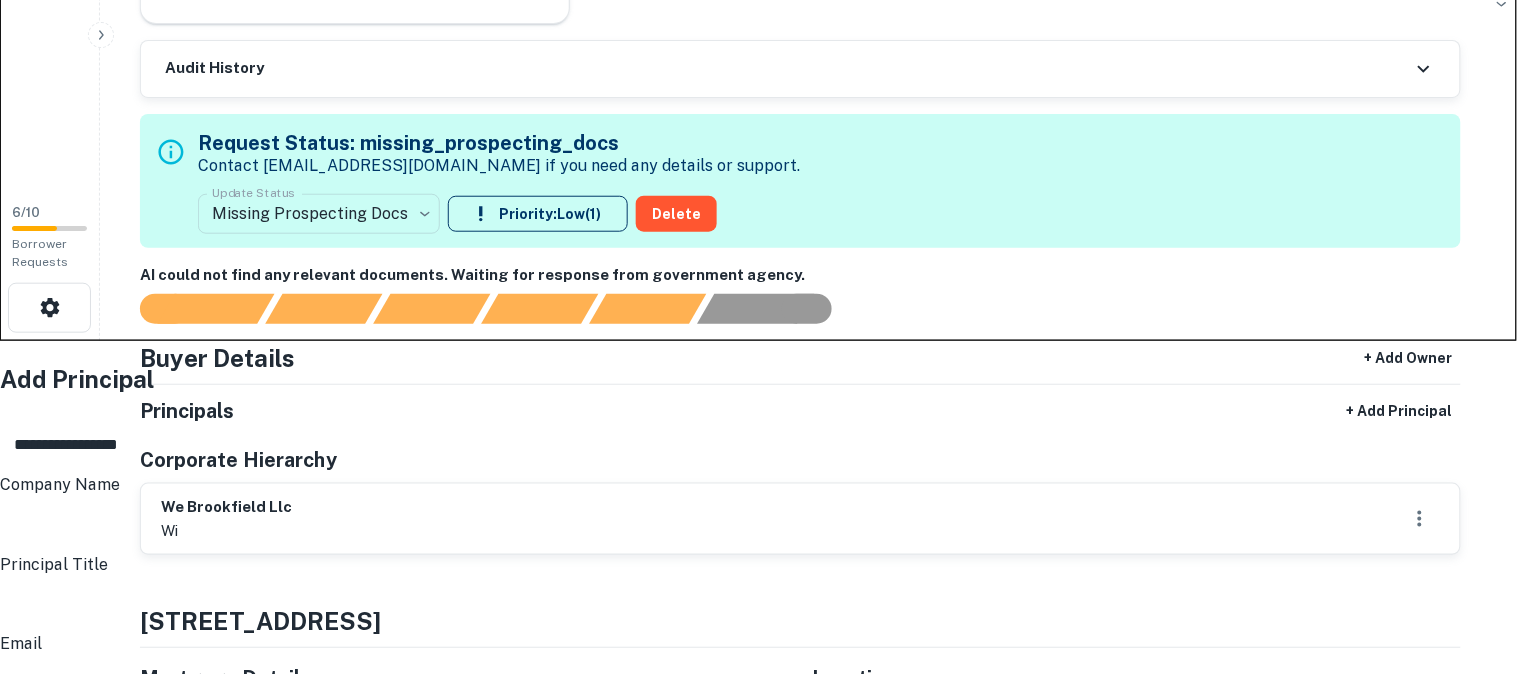 drag, startPoint x: 618, startPoint y: 442, endPoint x: 712, endPoint y: 473, distance: 98.9798 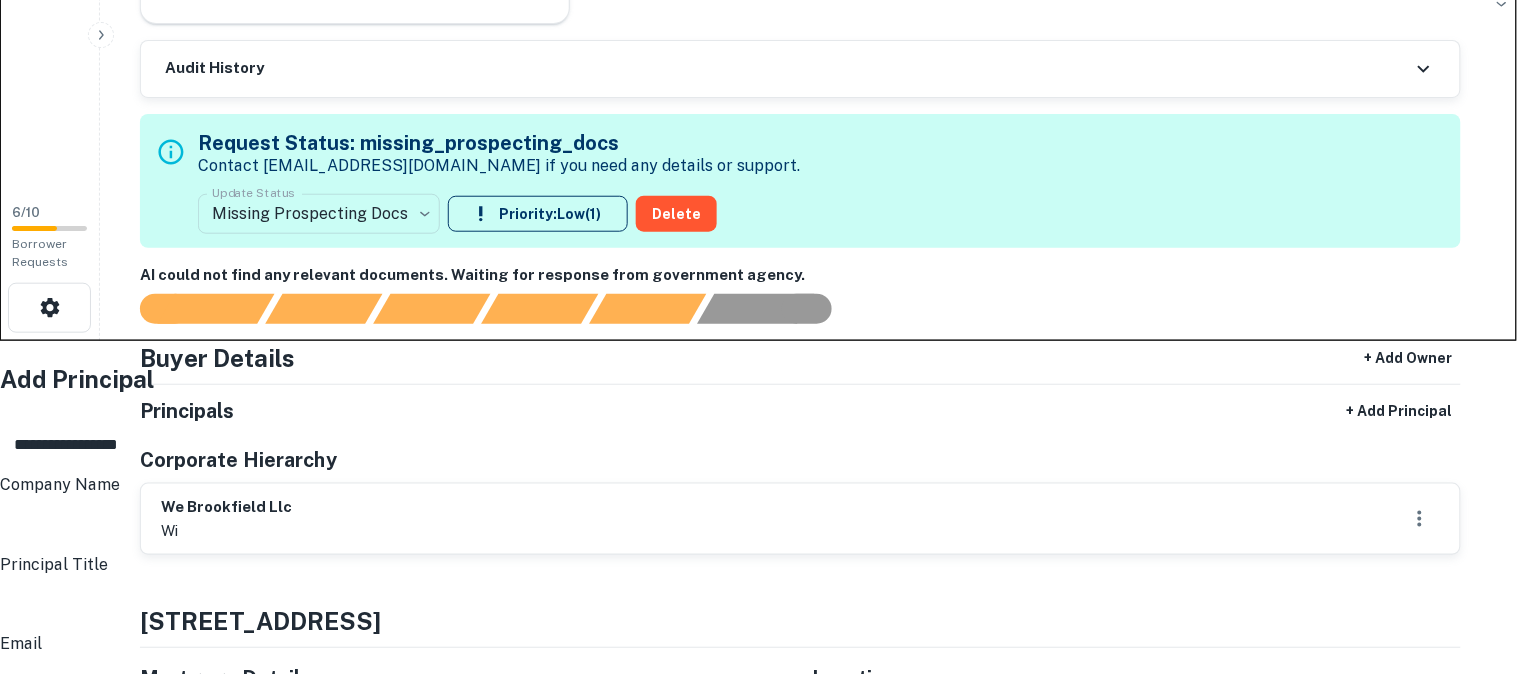 type on "**********" 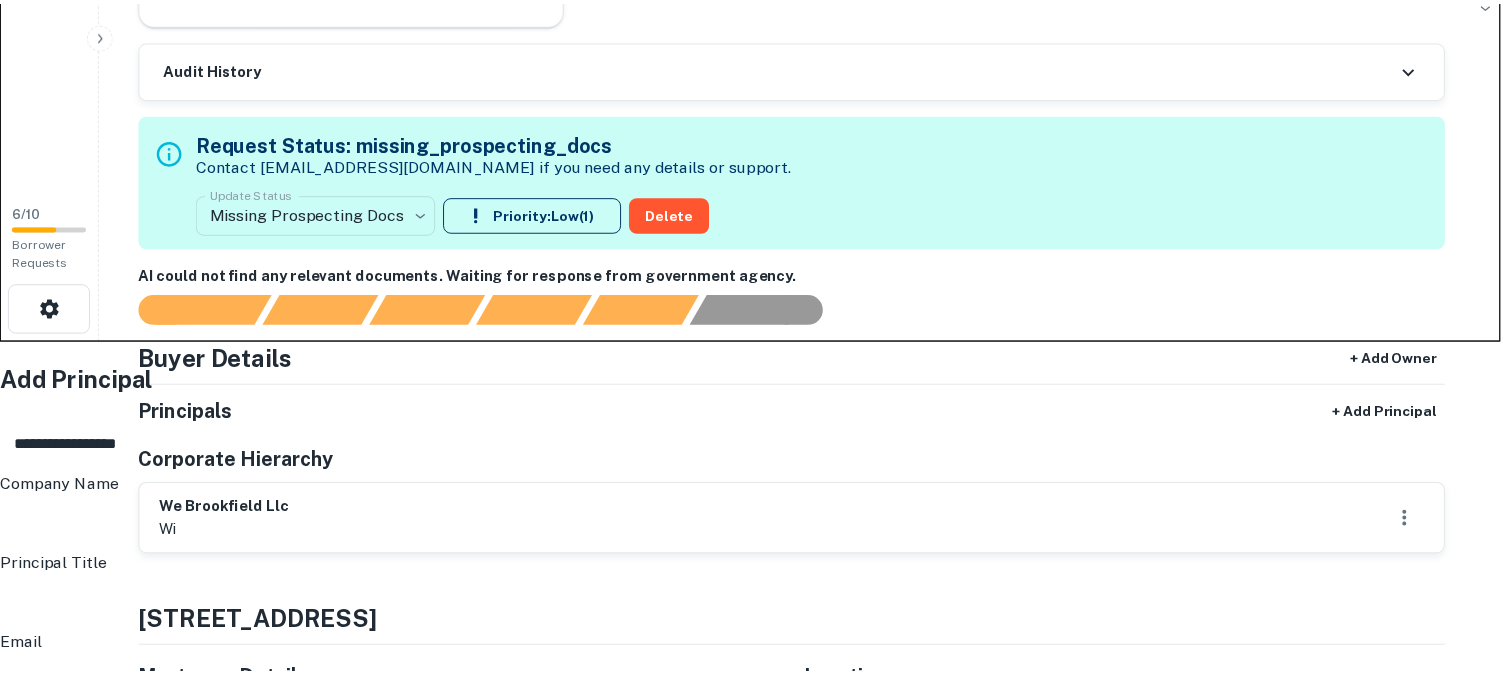 scroll, scrollTop: 333, scrollLeft: 0, axis: vertical 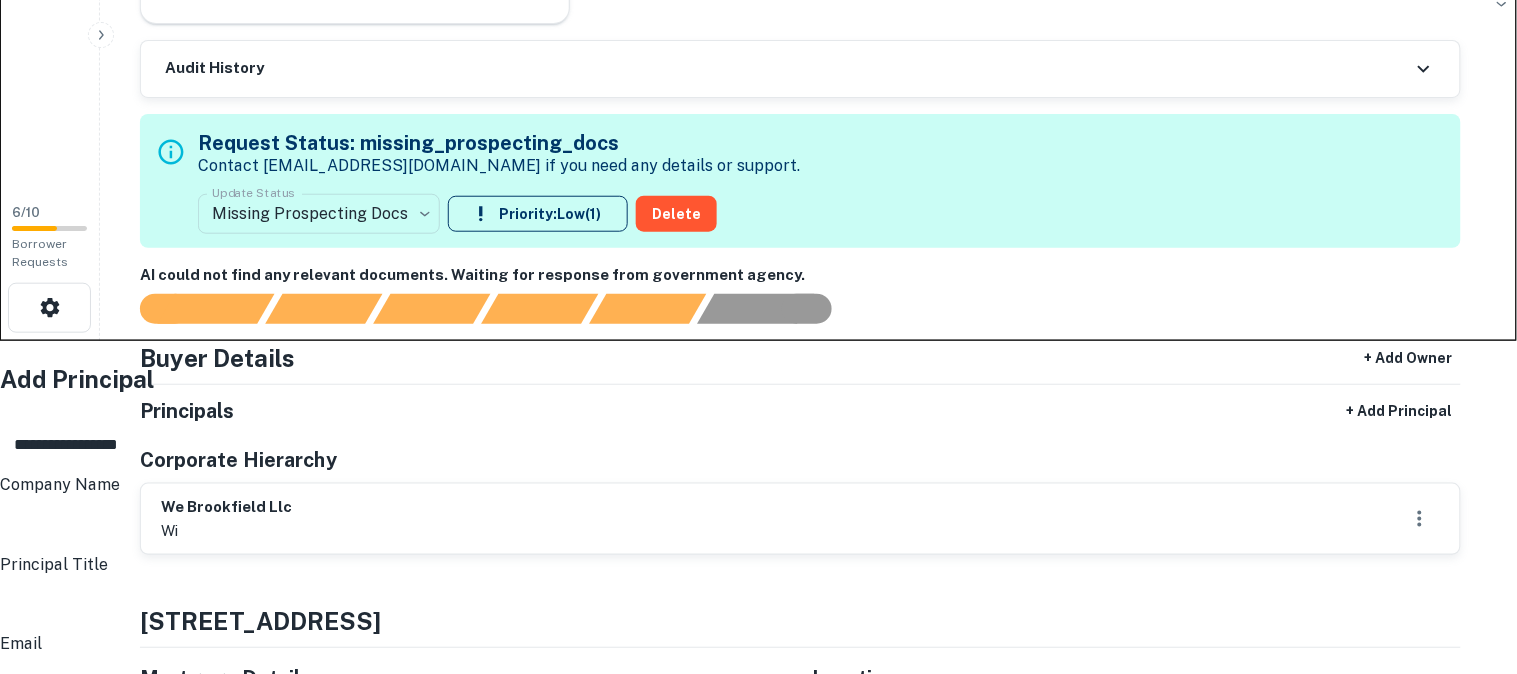 type on "**********" 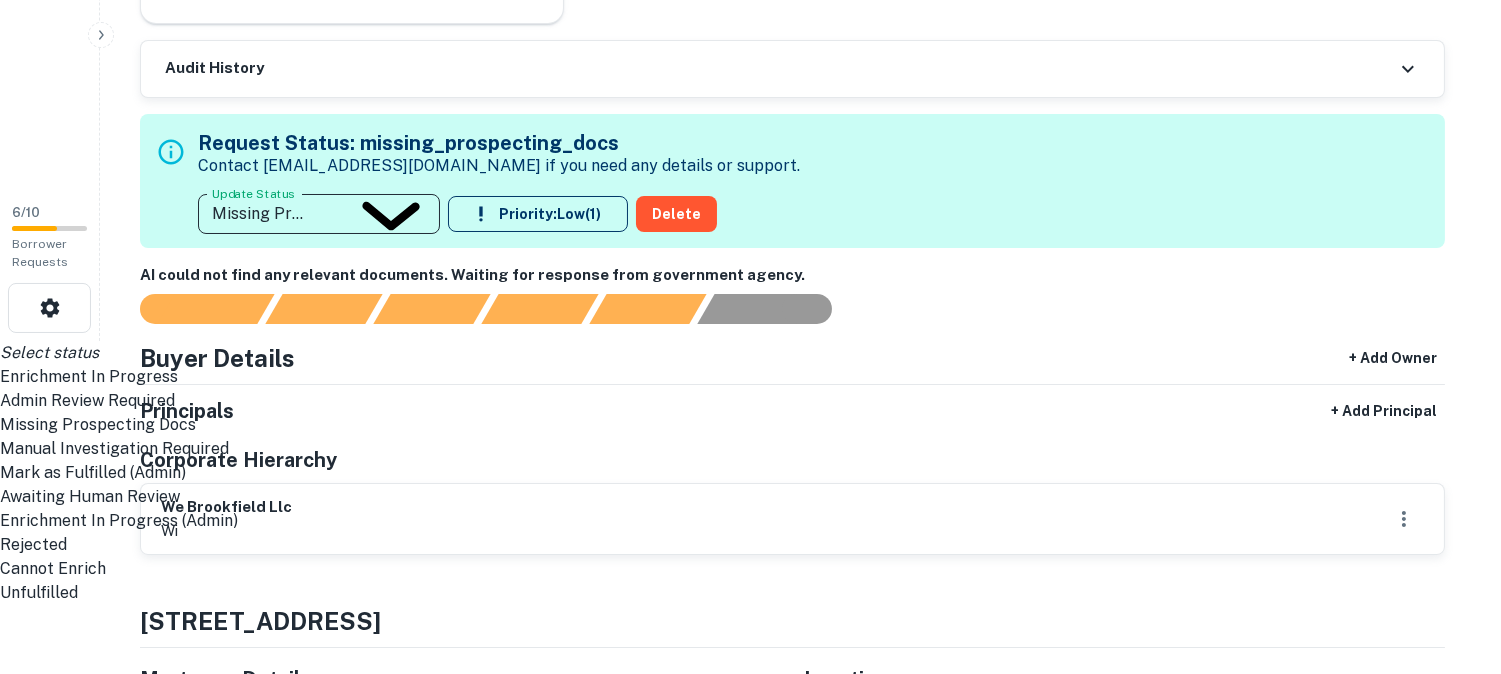 click on "**********" at bounding box center [750, 4] 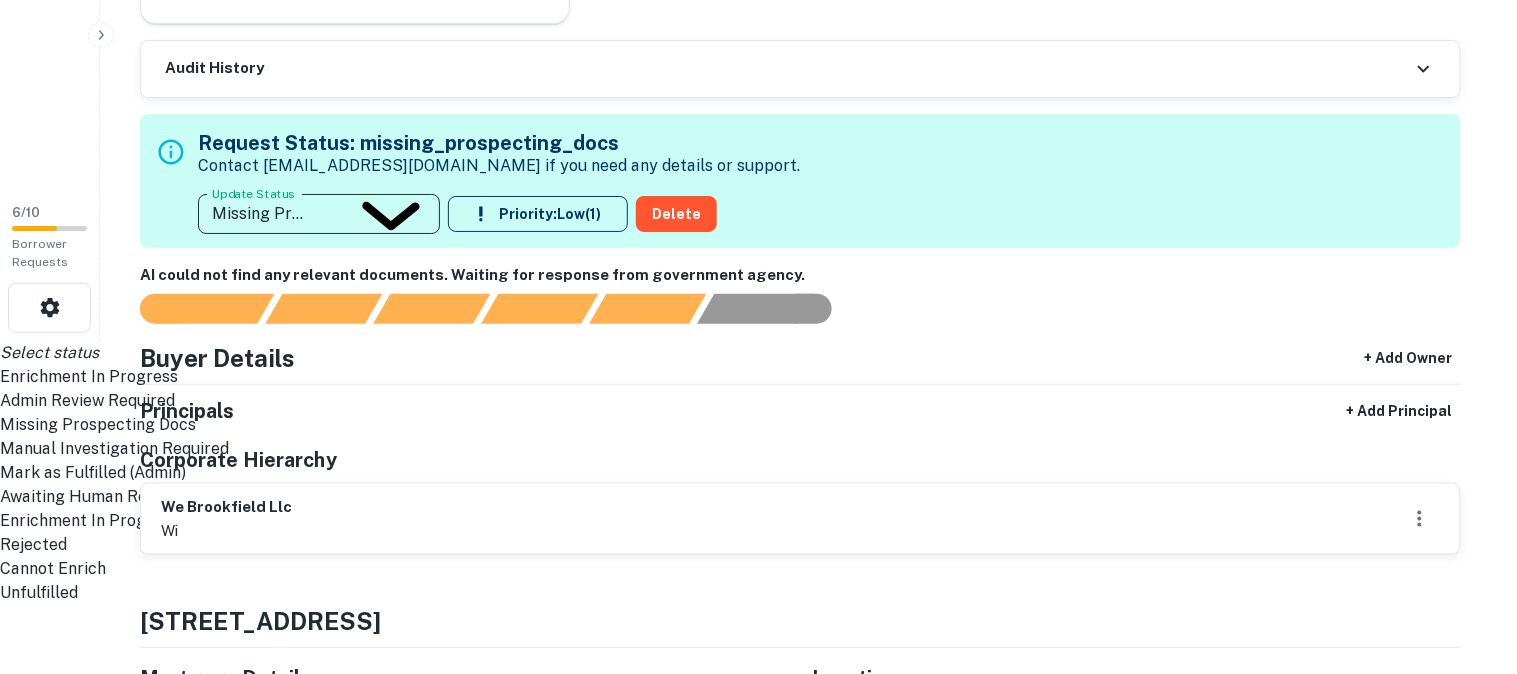 click on "Awaiting Human Review" at bounding box center [750, 497] 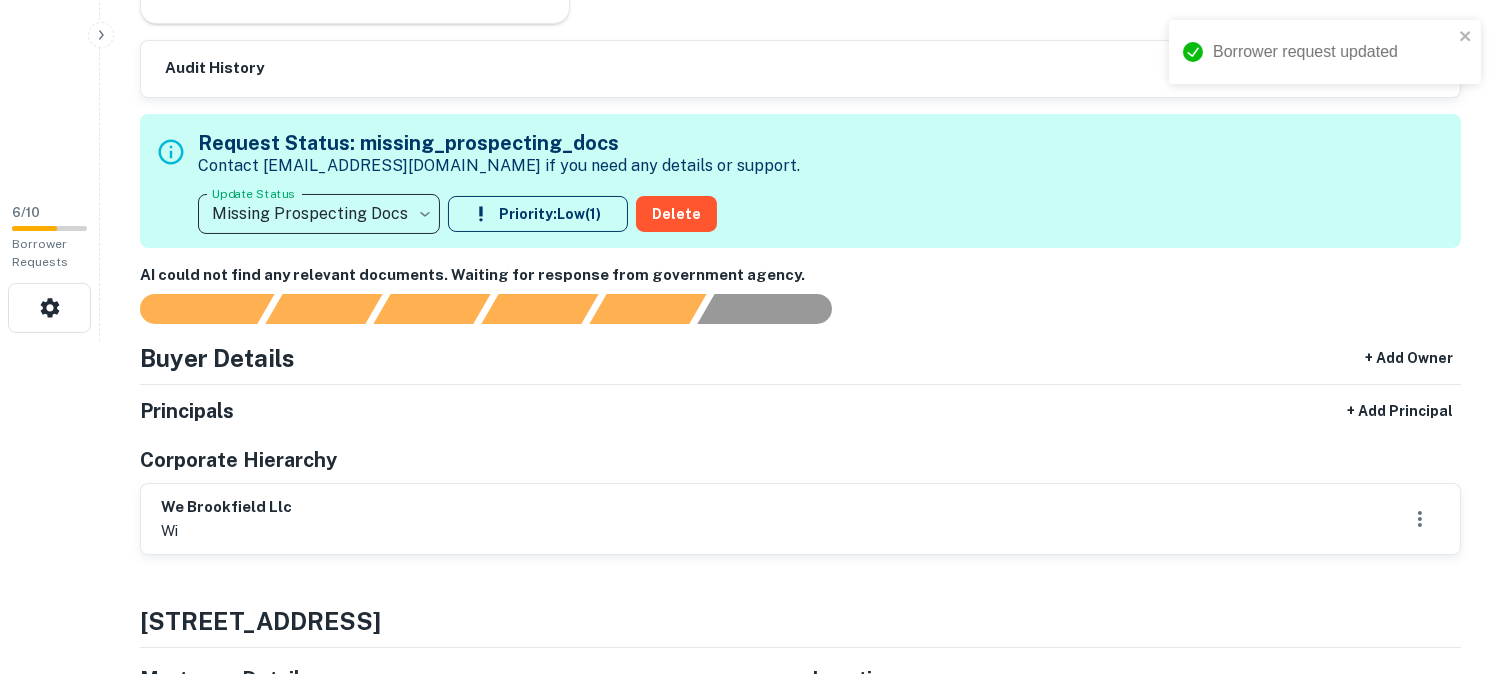 type on "**********" 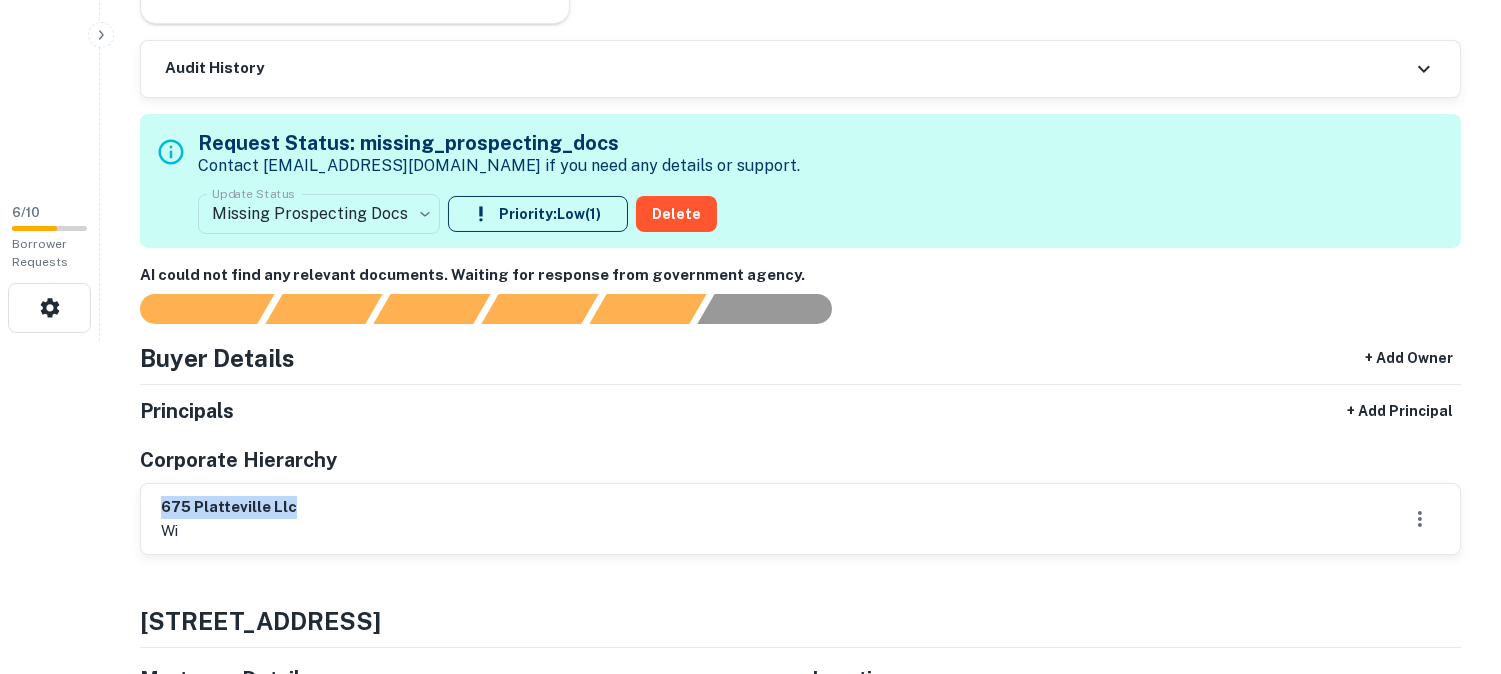 scroll, scrollTop: 333, scrollLeft: 0, axis: vertical 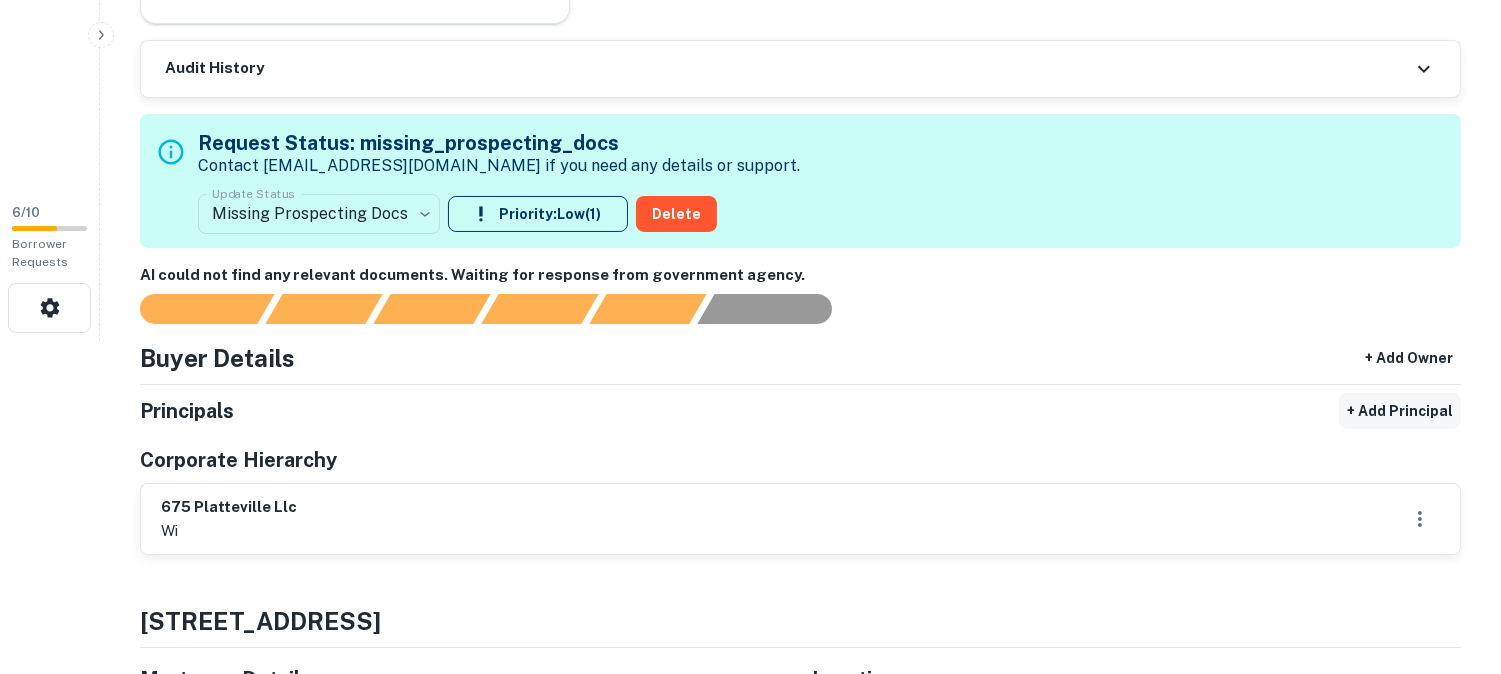 click on "+ Add Principal" at bounding box center [1400, 411] 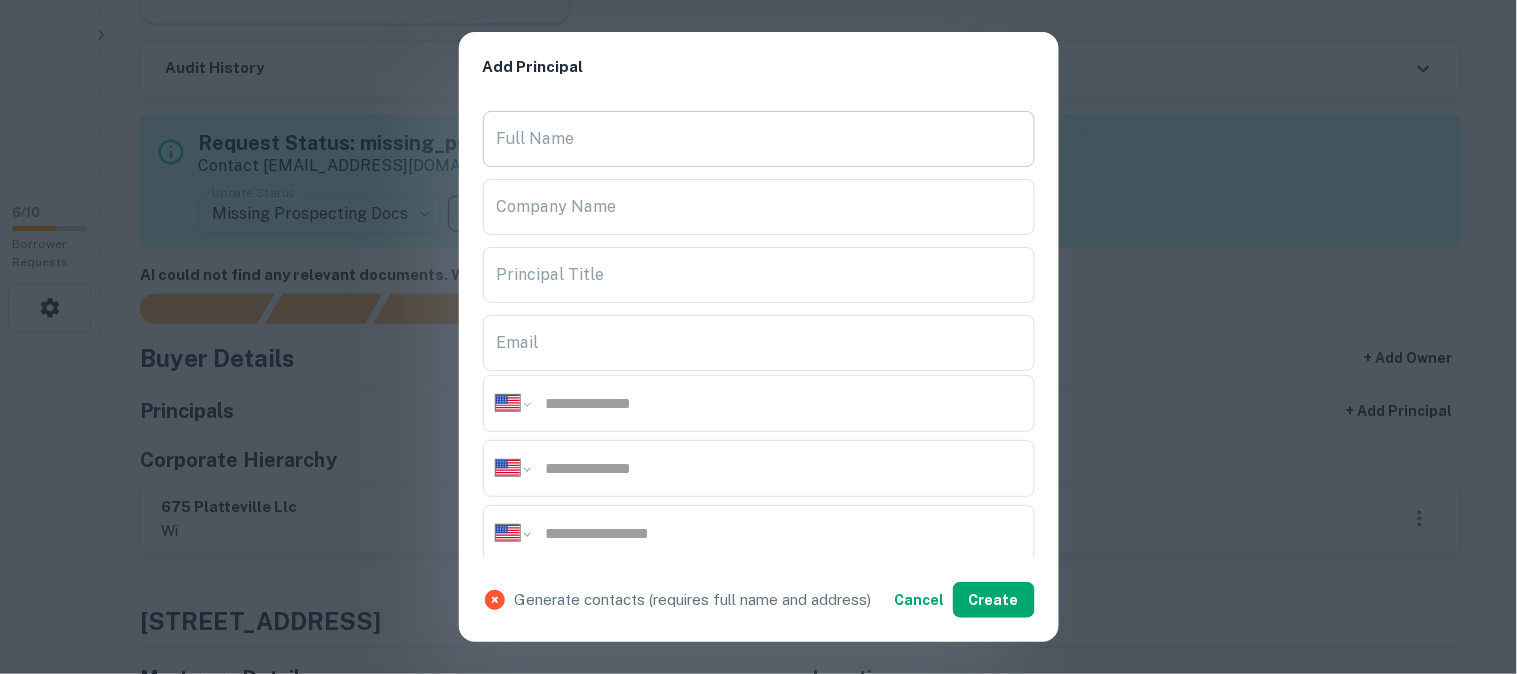 click on "Full Name" at bounding box center [759, 139] 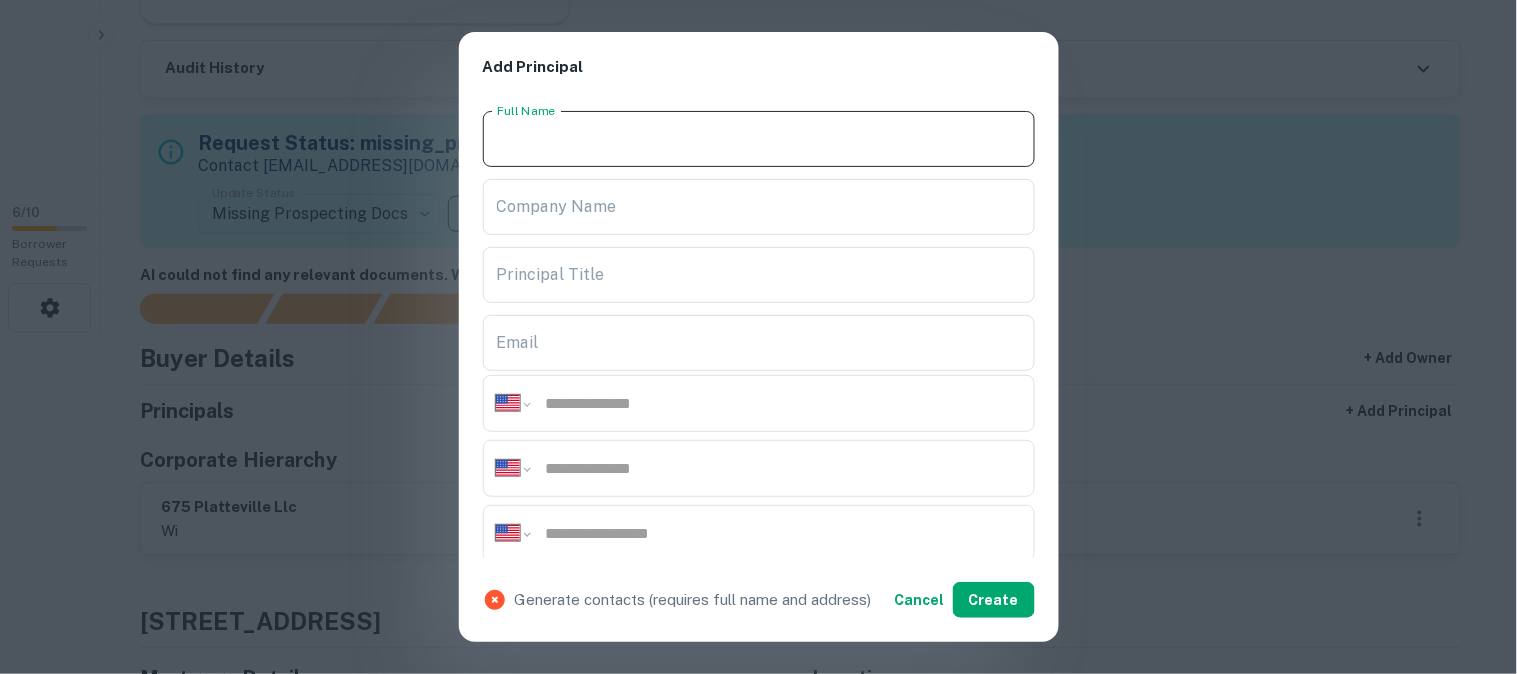 paste on "**********" 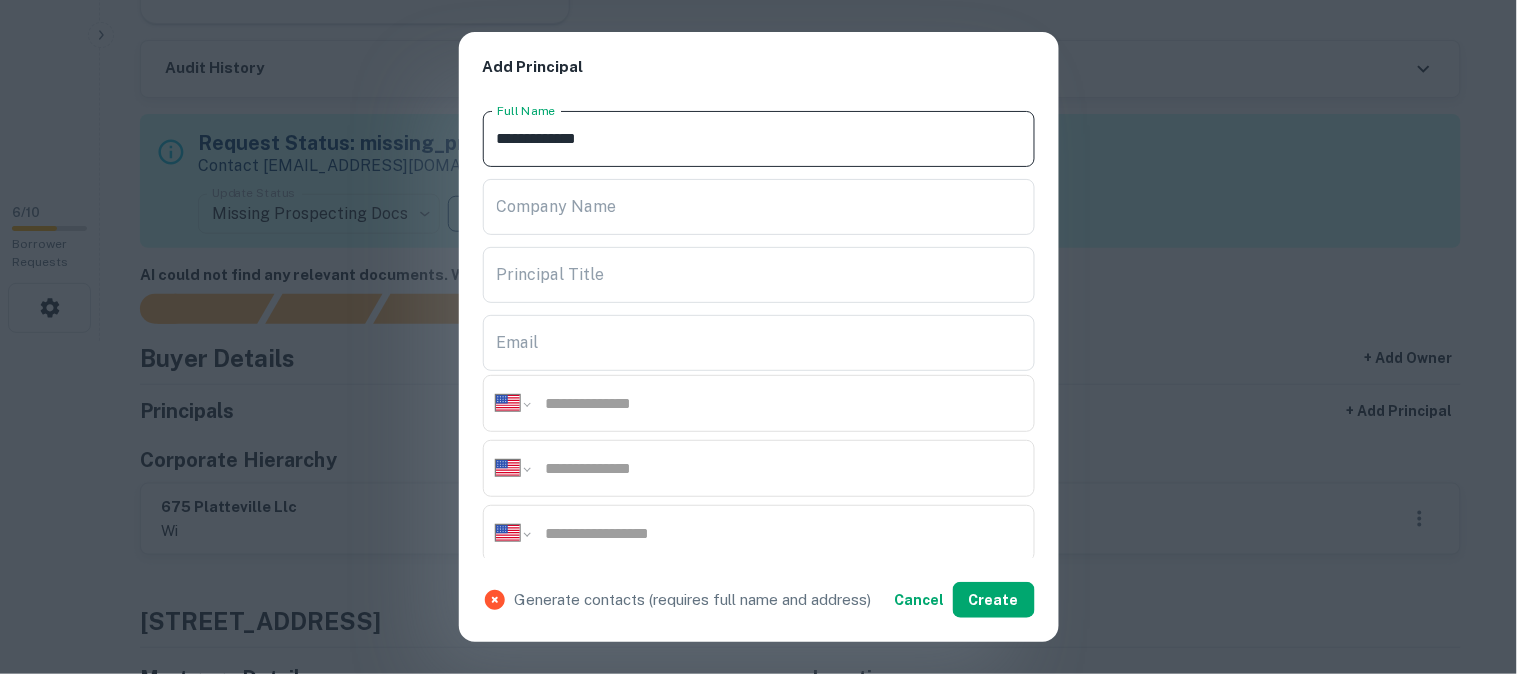 type on "**********" 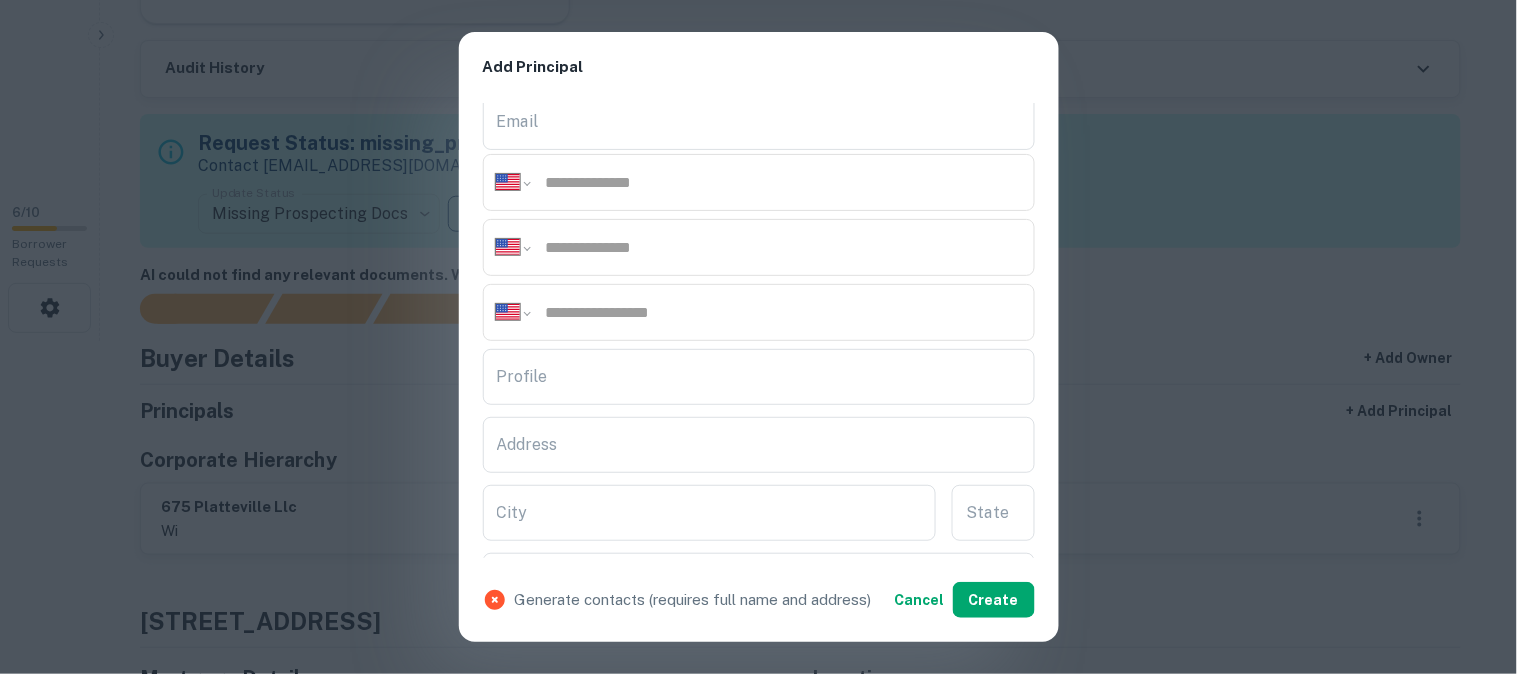scroll, scrollTop: 222, scrollLeft: 0, axis: vertical 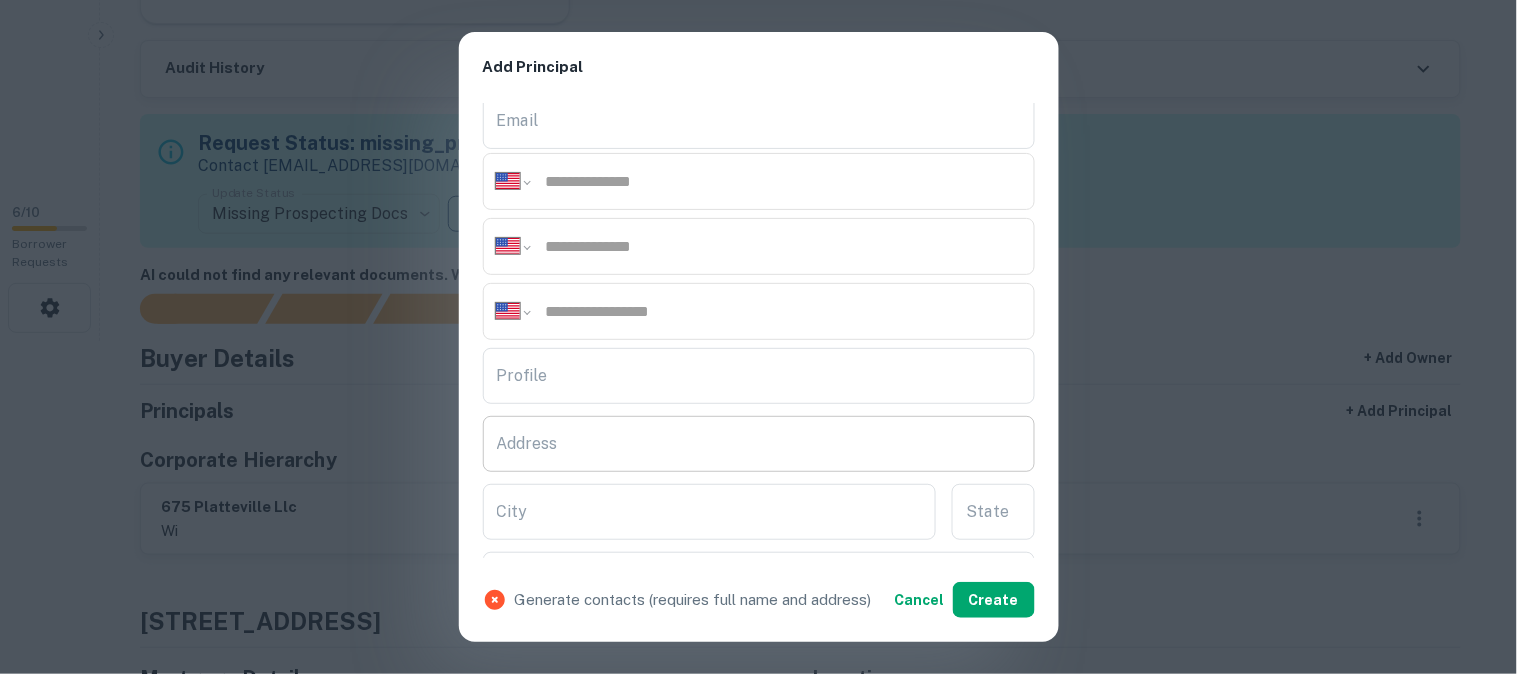 click on "Address" at bounding box center [759, 444] 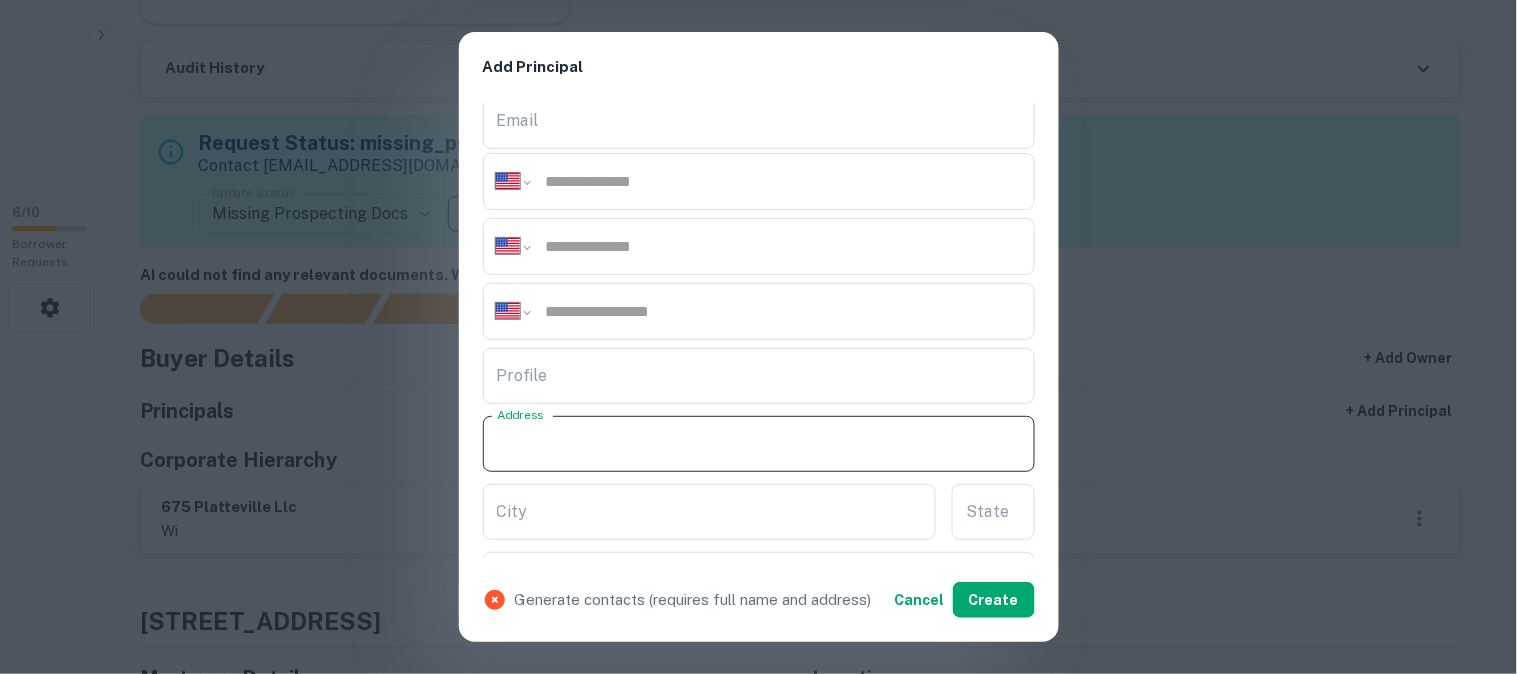 paste on "**********" 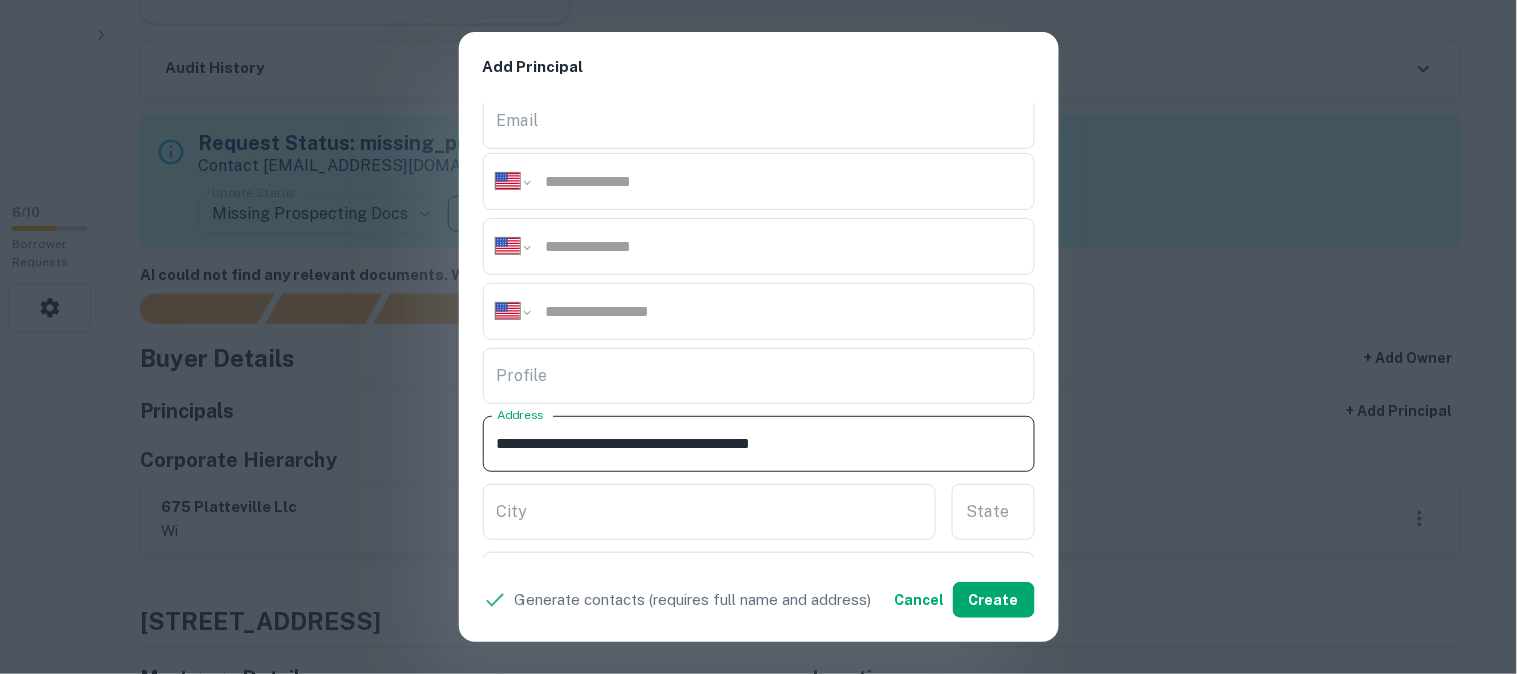 drag, startPoint x: 715, startPoint y: 444, endPoint x: 784, endPoint y: 468, distance: 73.05477 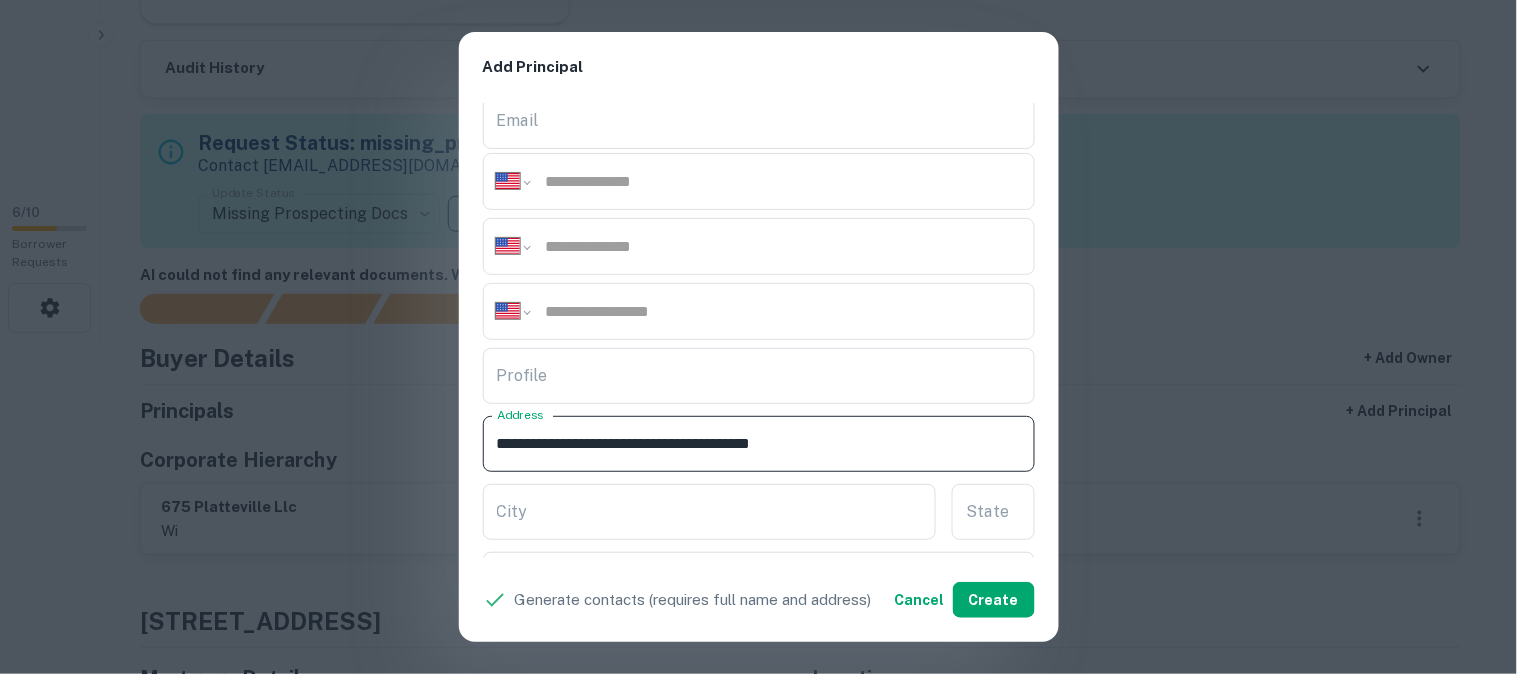 click on "**********" at bounding box center [759, 444] 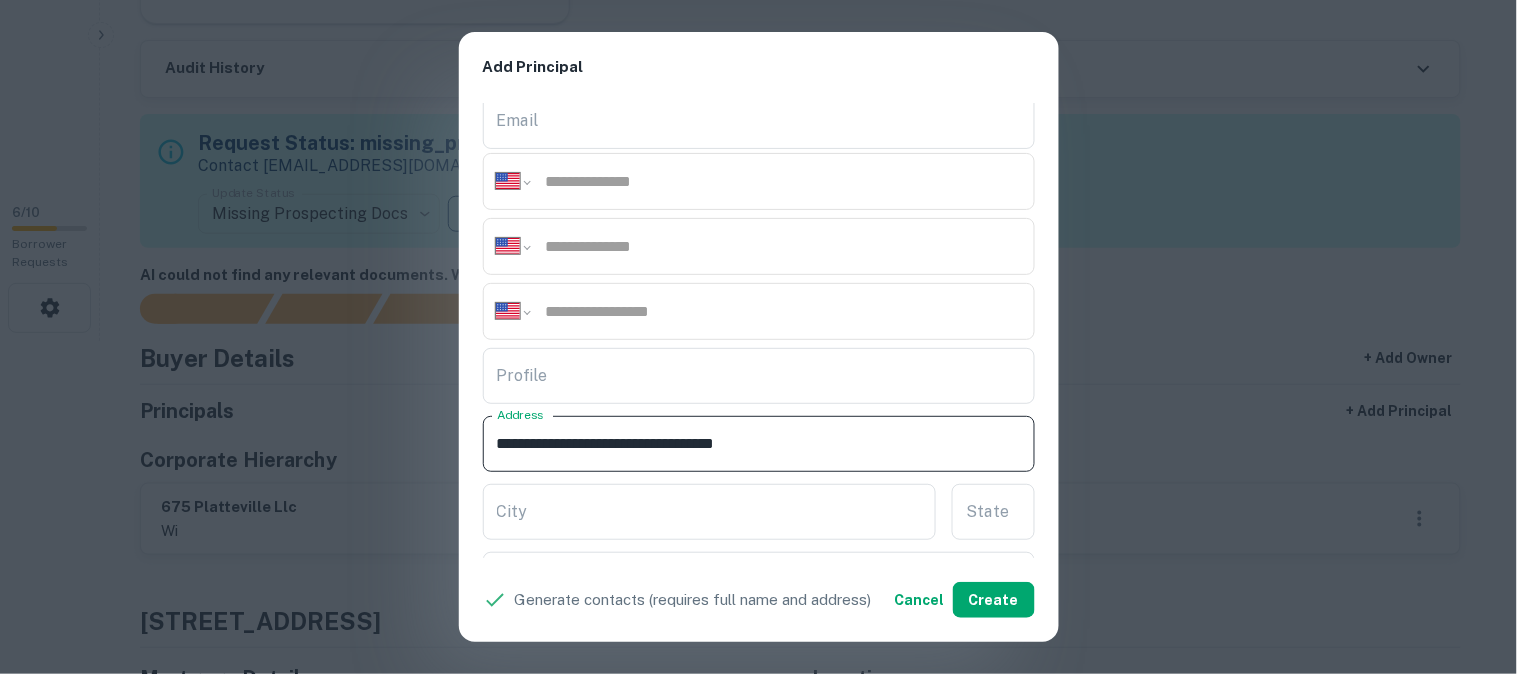 type on "**********" 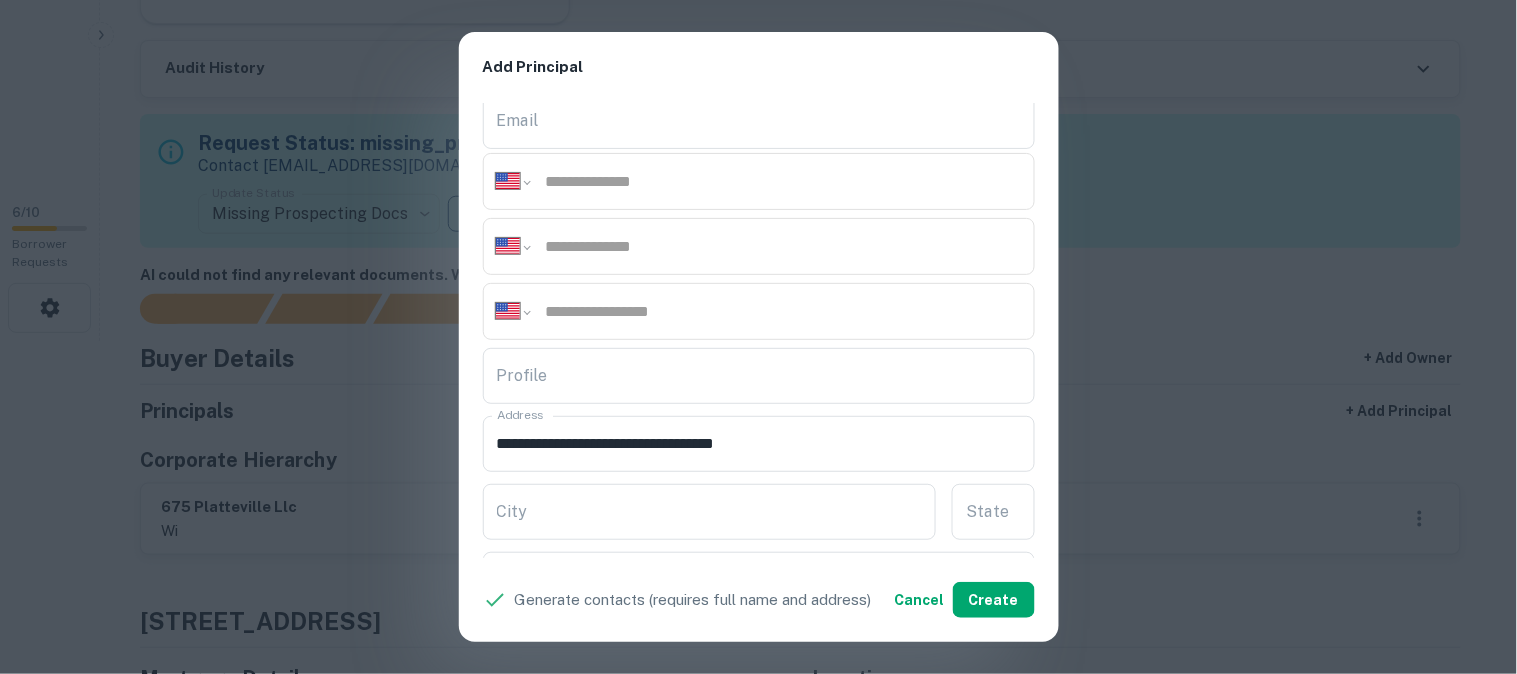 click on "City  City" at bounding box center [710, 510] 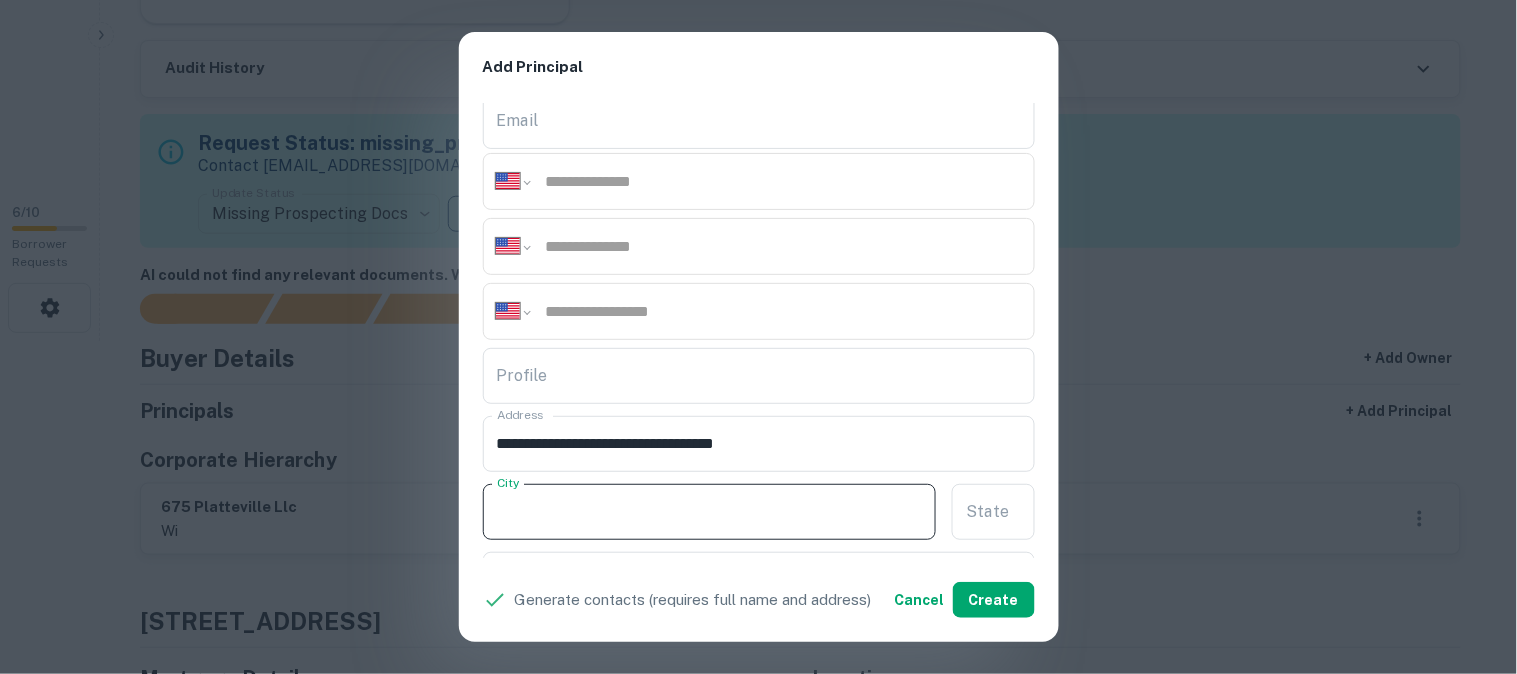 click on "City" at bounding box center (710, 512) 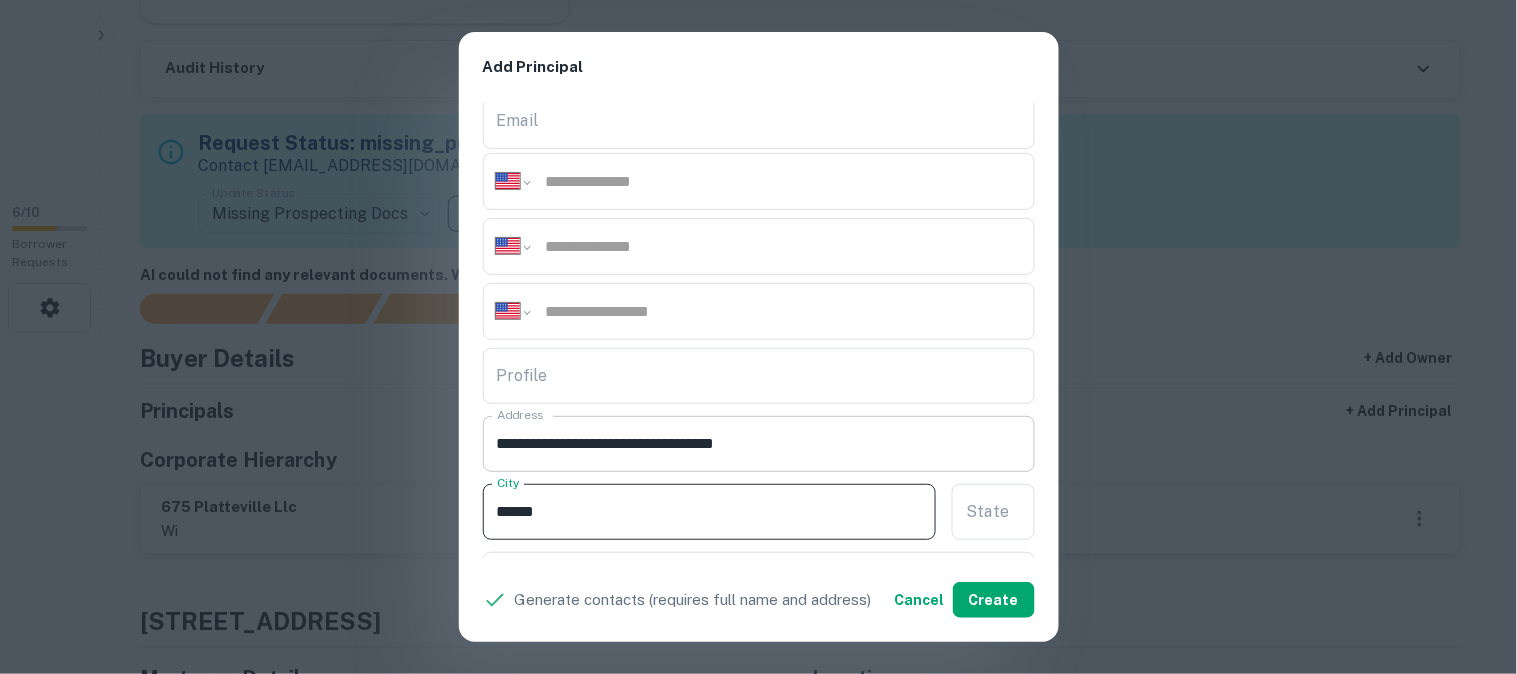 type on "******" 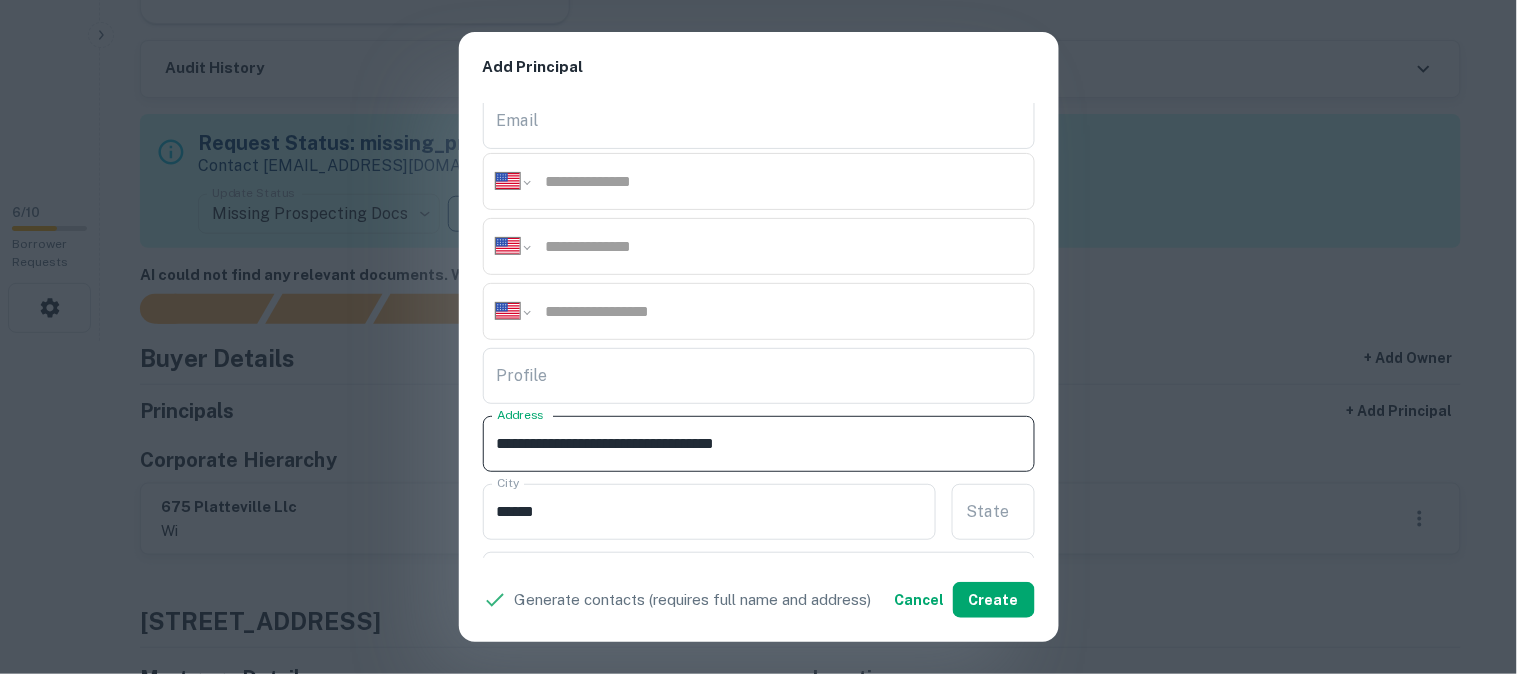 drag, startPoint x: 727, startPoint y: 448, endPoint x: 745, endPoint y: 460, distance: 21.633308 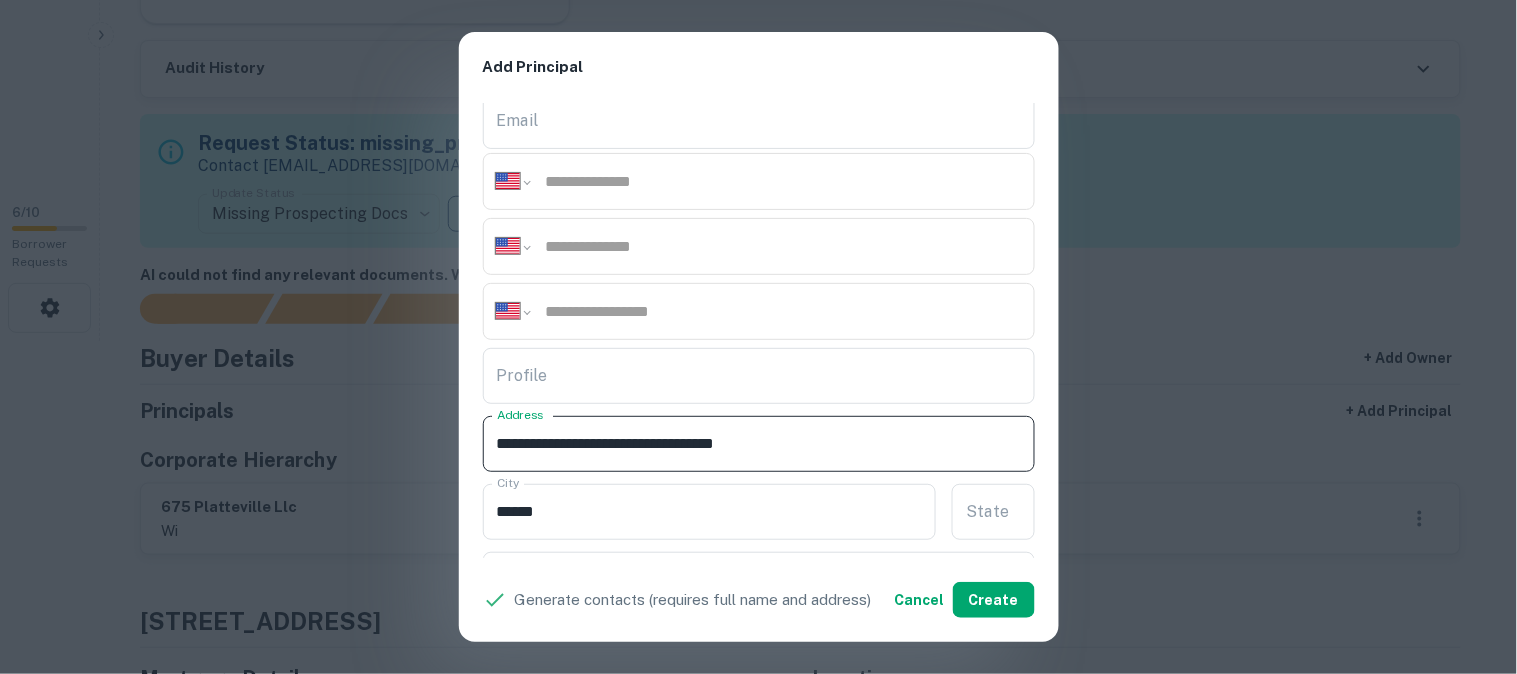 click on "**********" at bounding box center (759, 444) 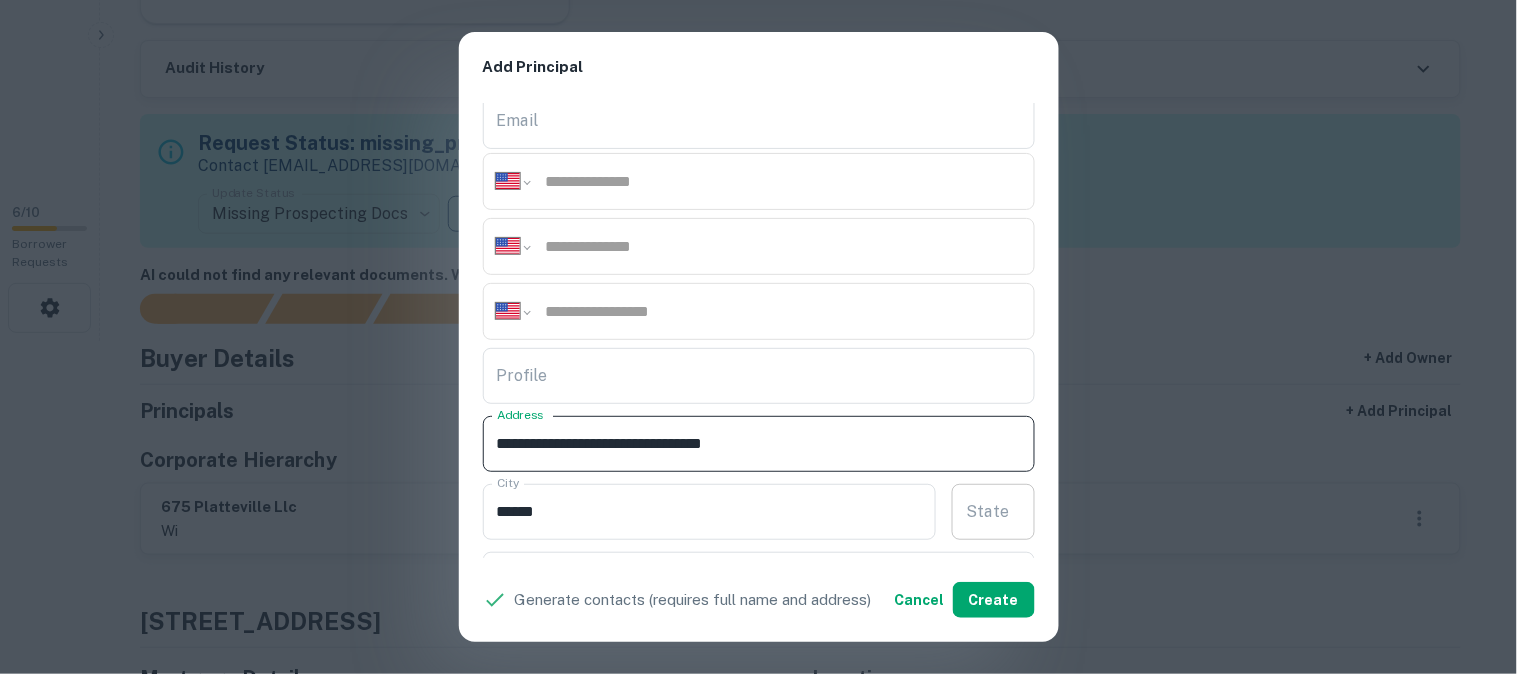 type on "**********" 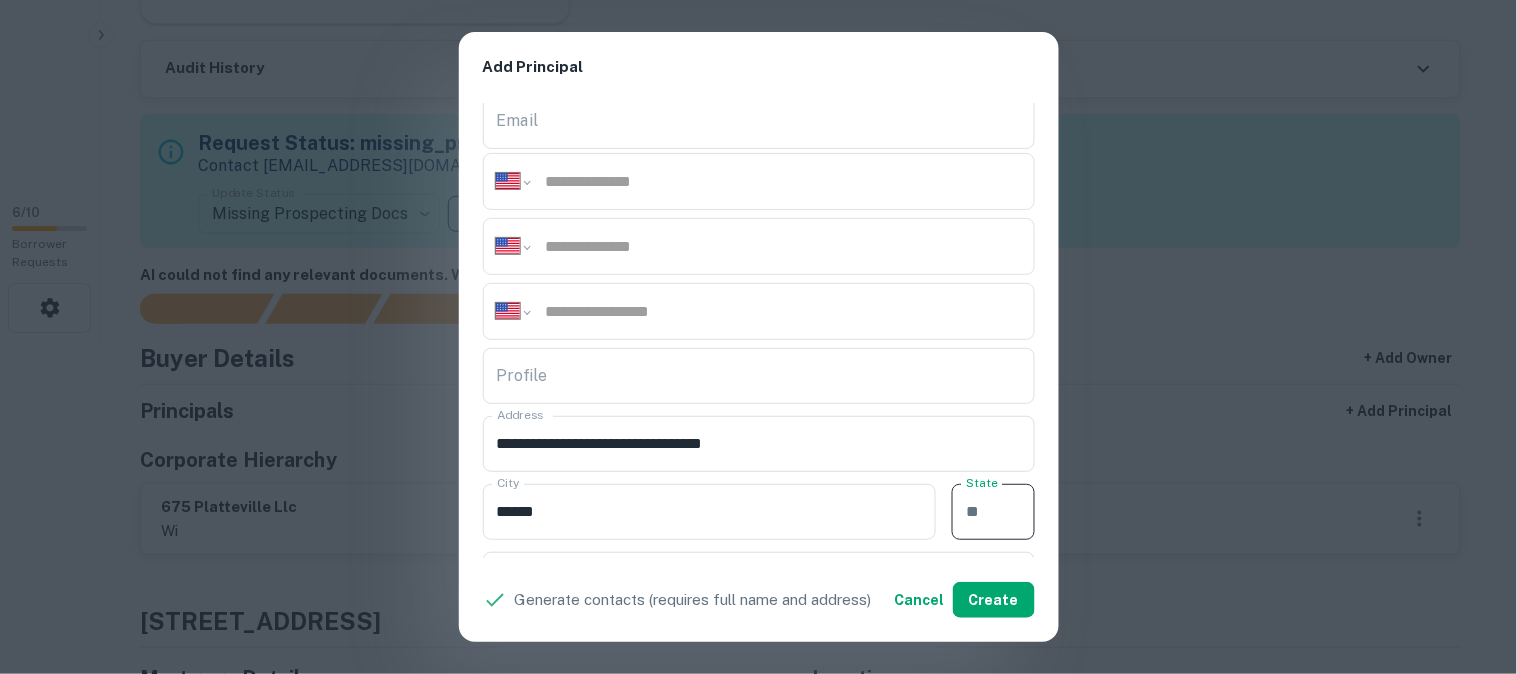 click on "State" at bounding box center [993, 512] 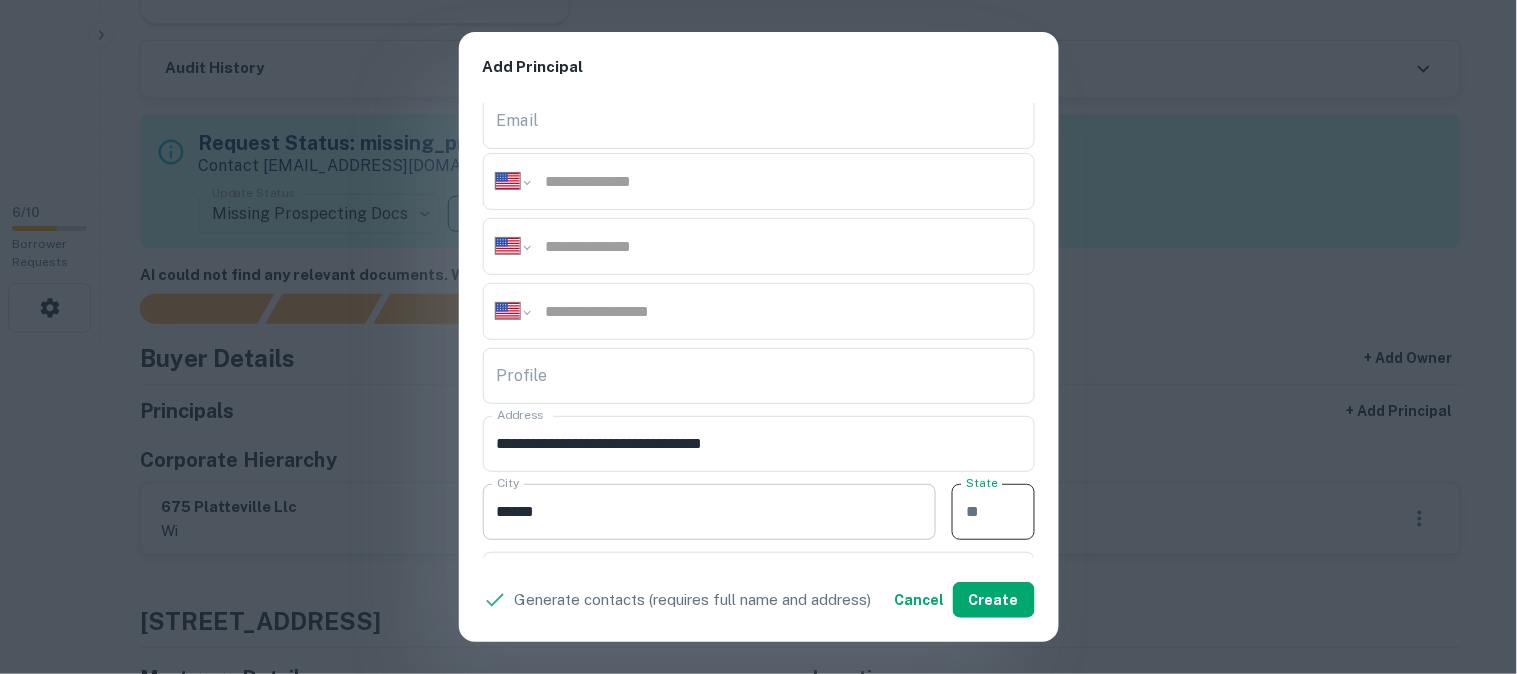 paste on "**" 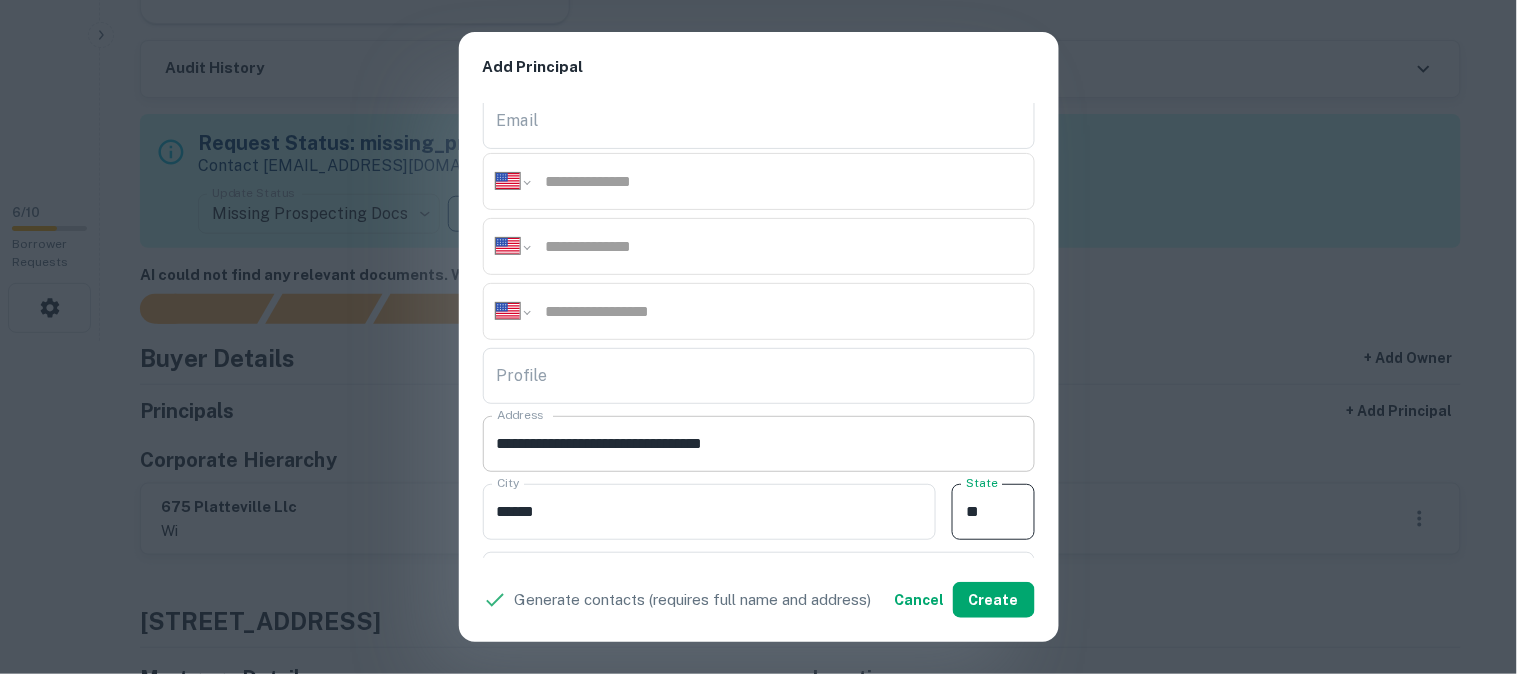 type on "**" 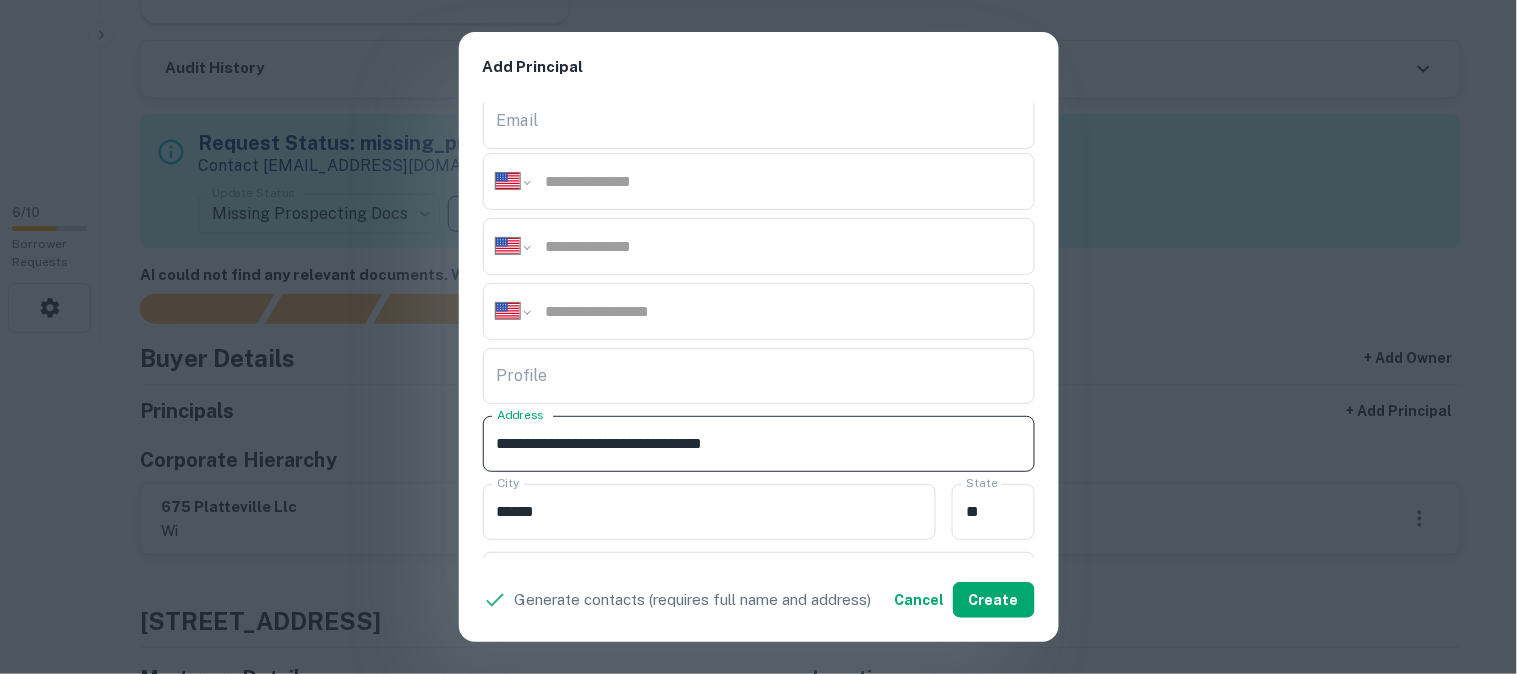drag, startPoint x: 731, startPoint y: 445, endPoint x: 800, endPoint y: 455, distance: 69.72087 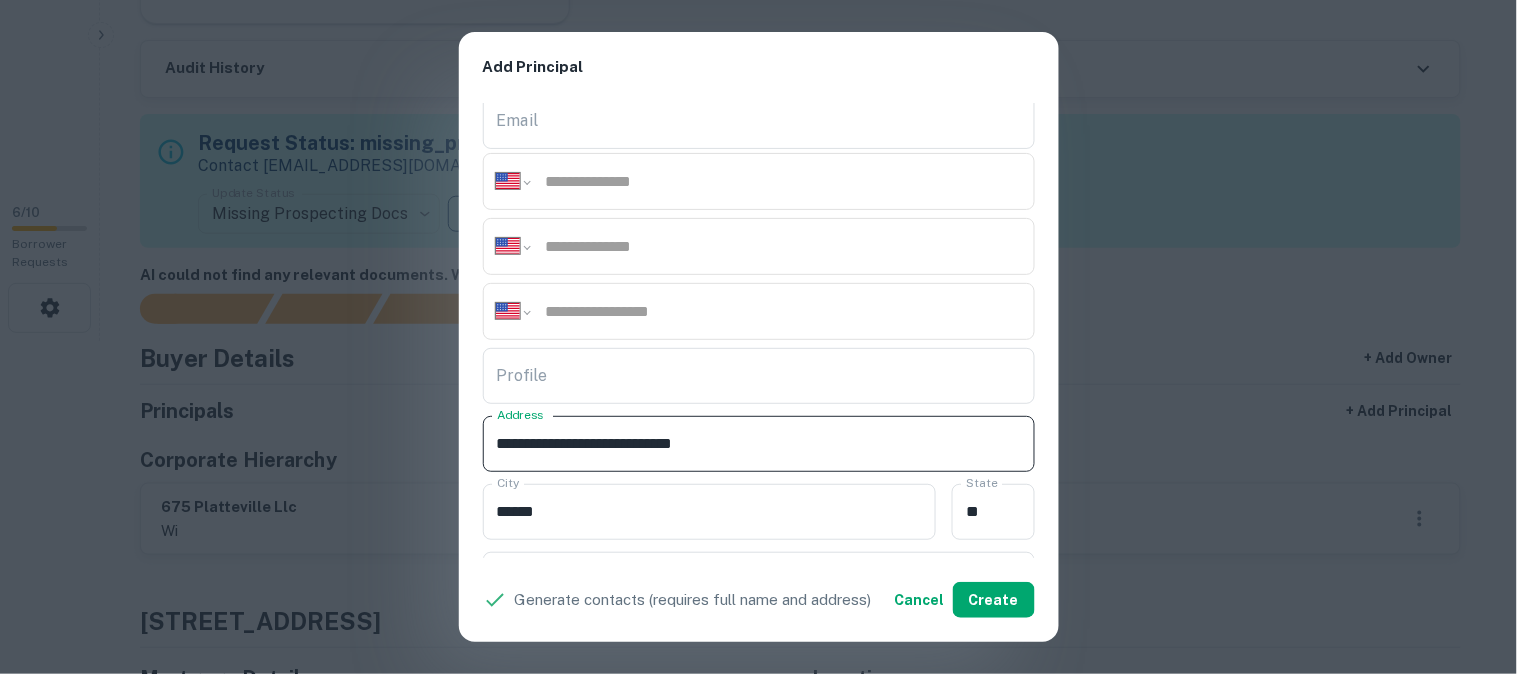 scroll, scrollTop: 333, scrollLeft: 0, axis: vertical 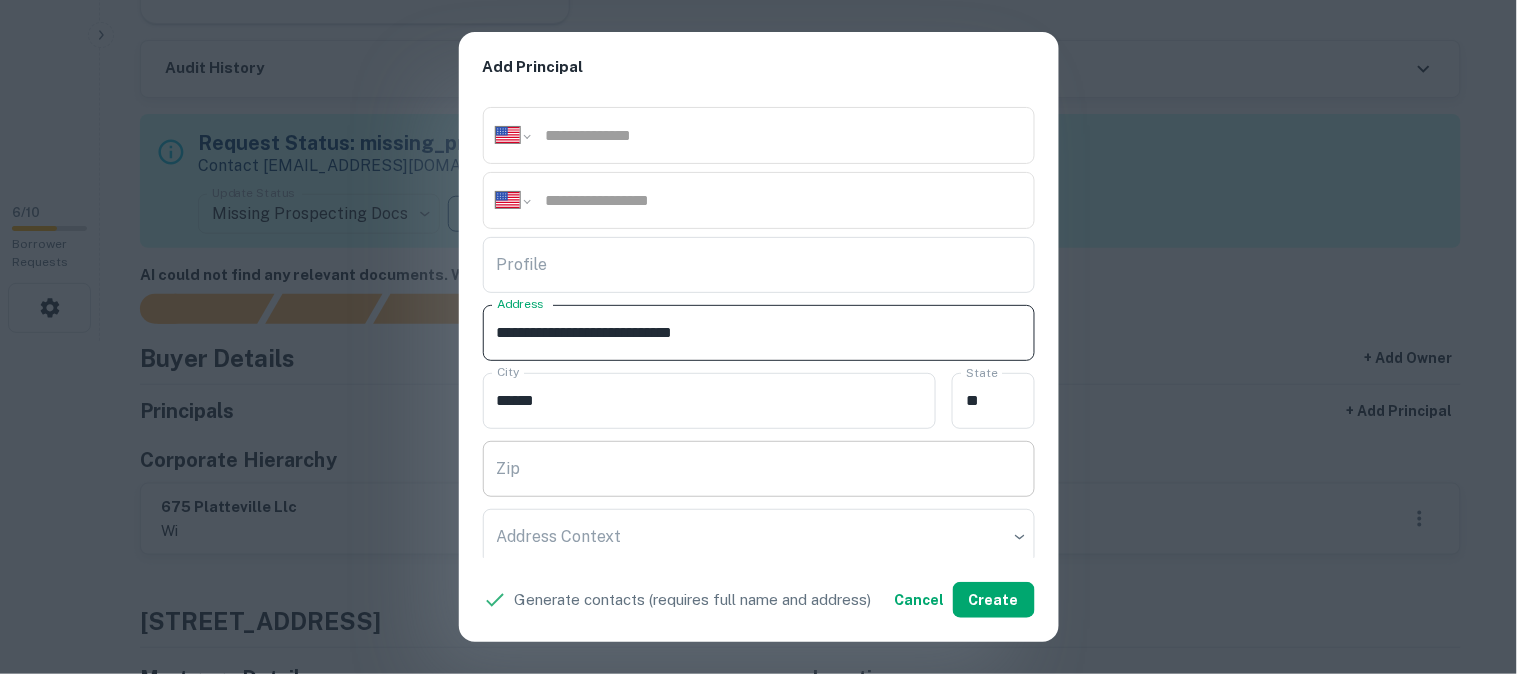 type on "**********" 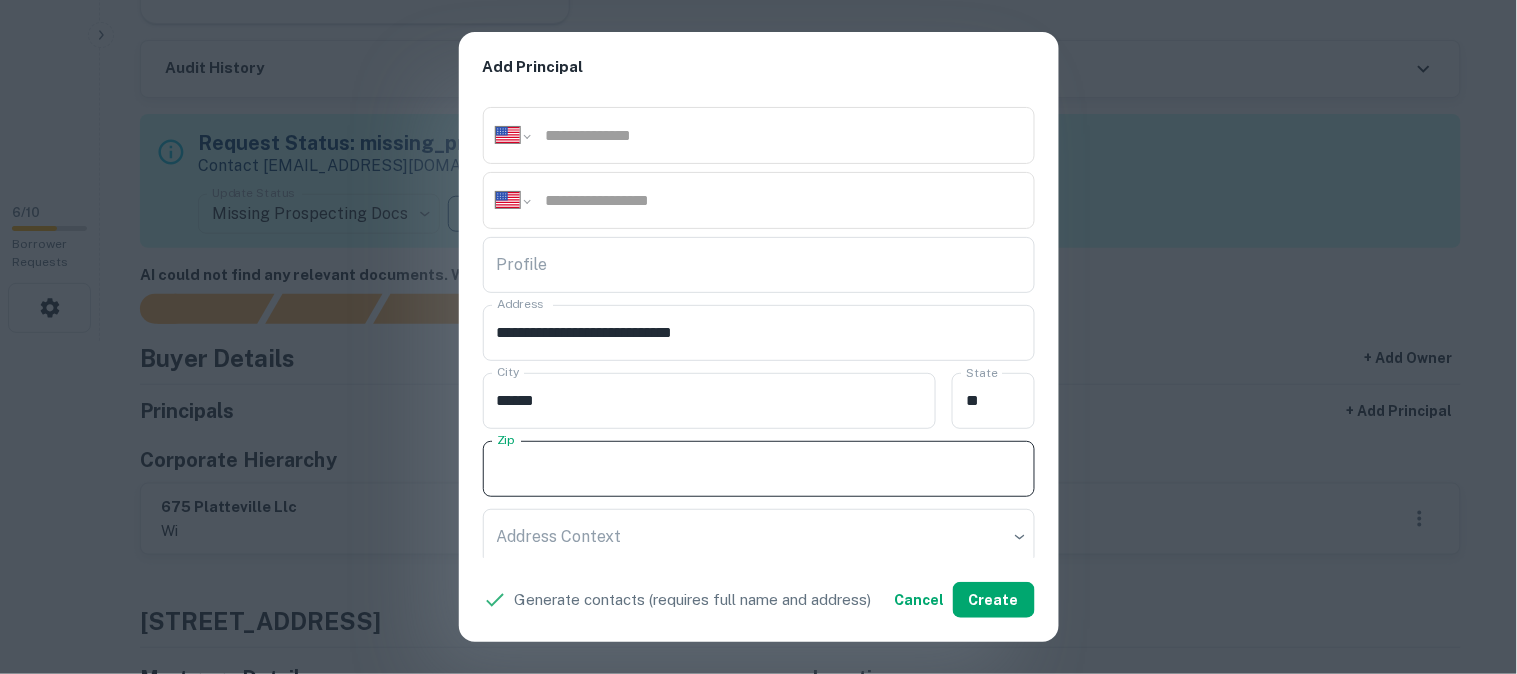 paste on "*****" 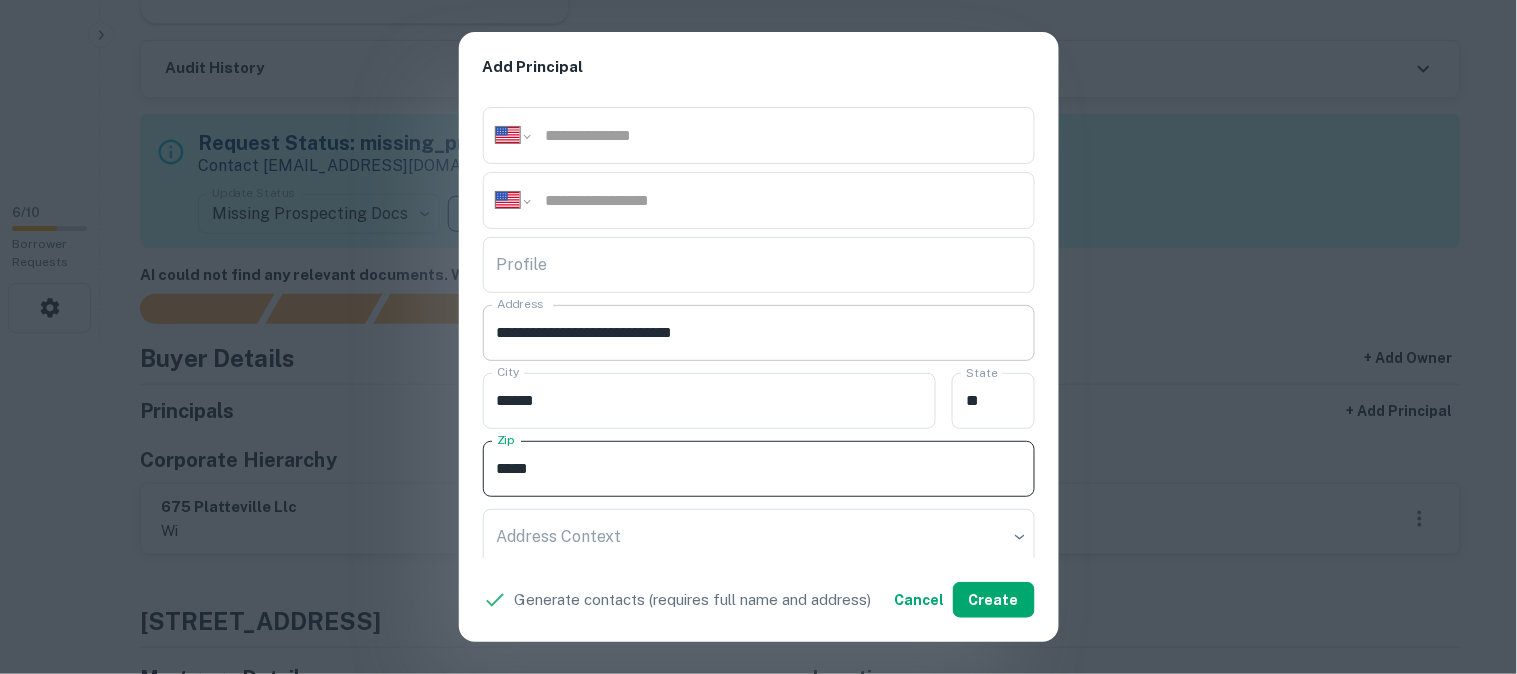 type on "*****" 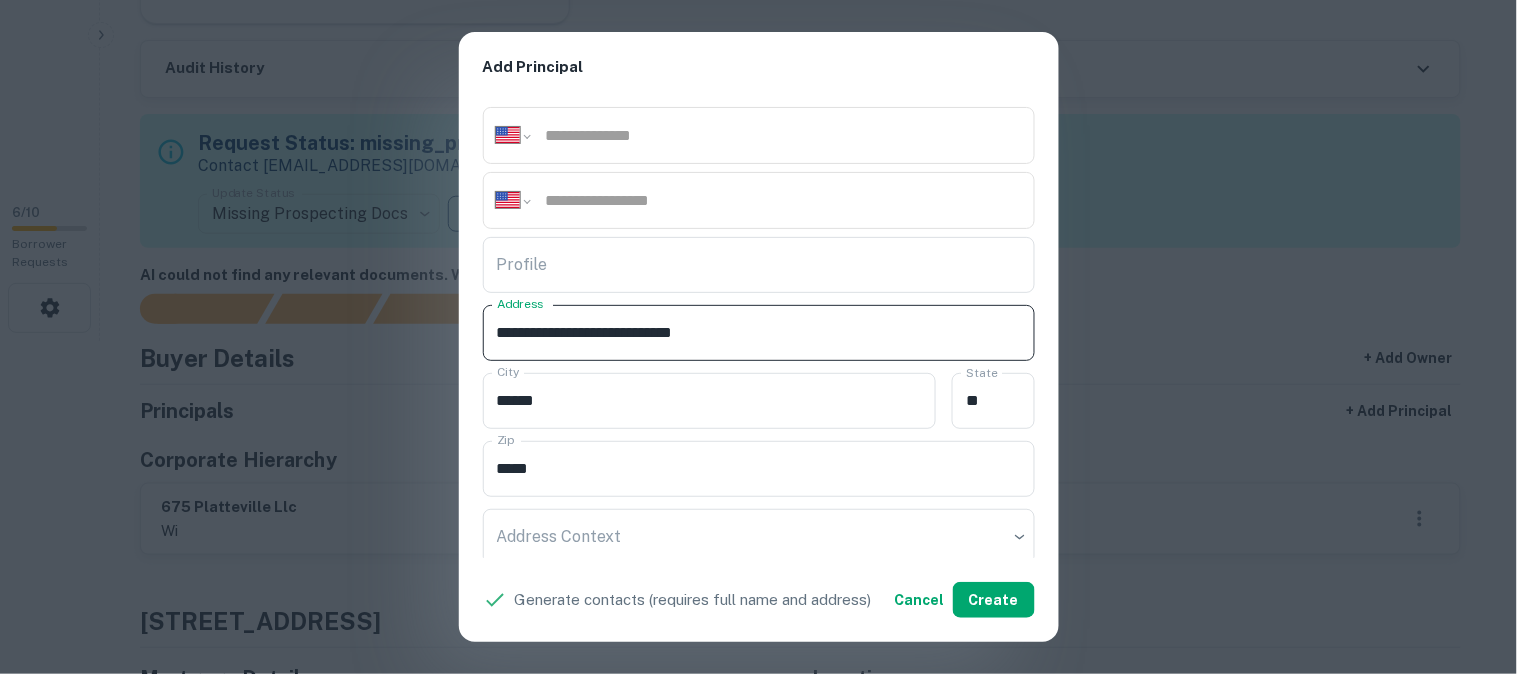 drag, startPoint x: 772, startPoint y: 306, endPoint x: 735, endPoint y: 362, distance: 67.11929 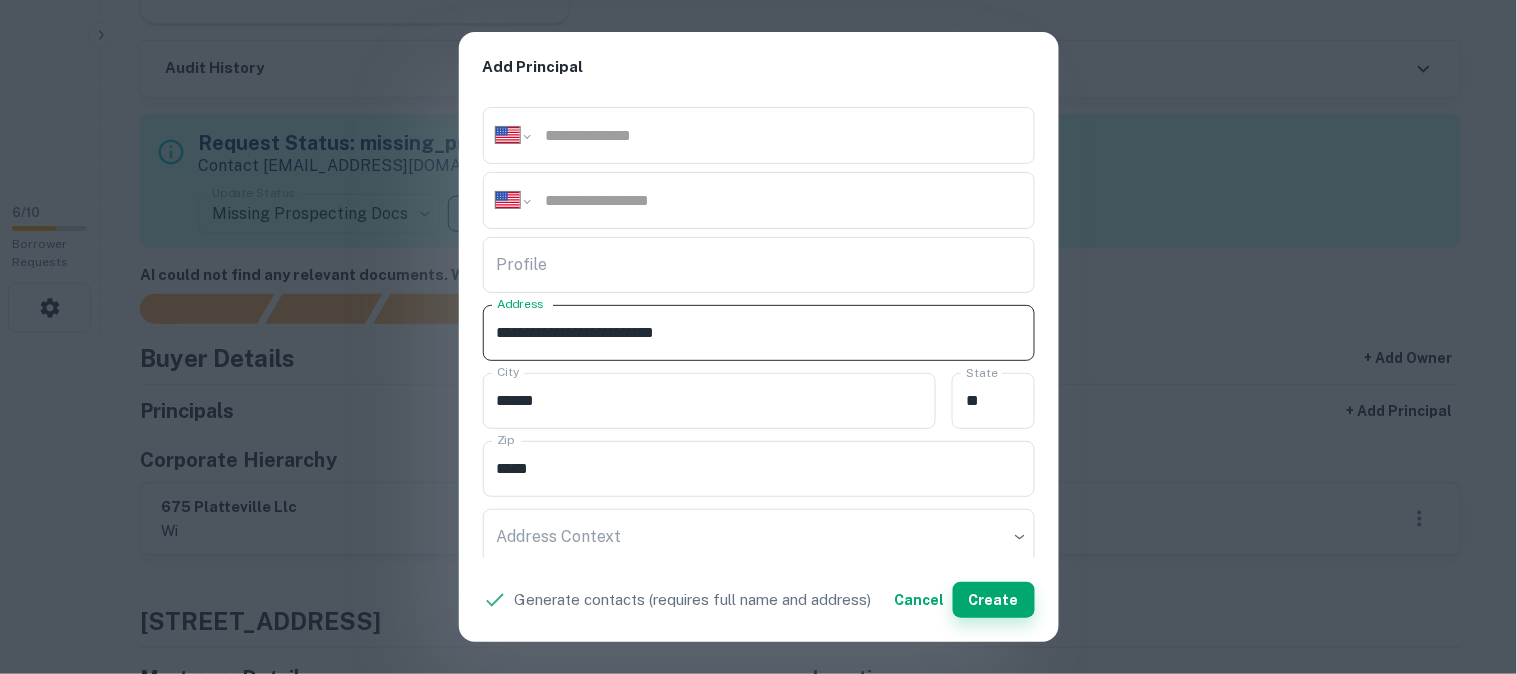 type on "**********" 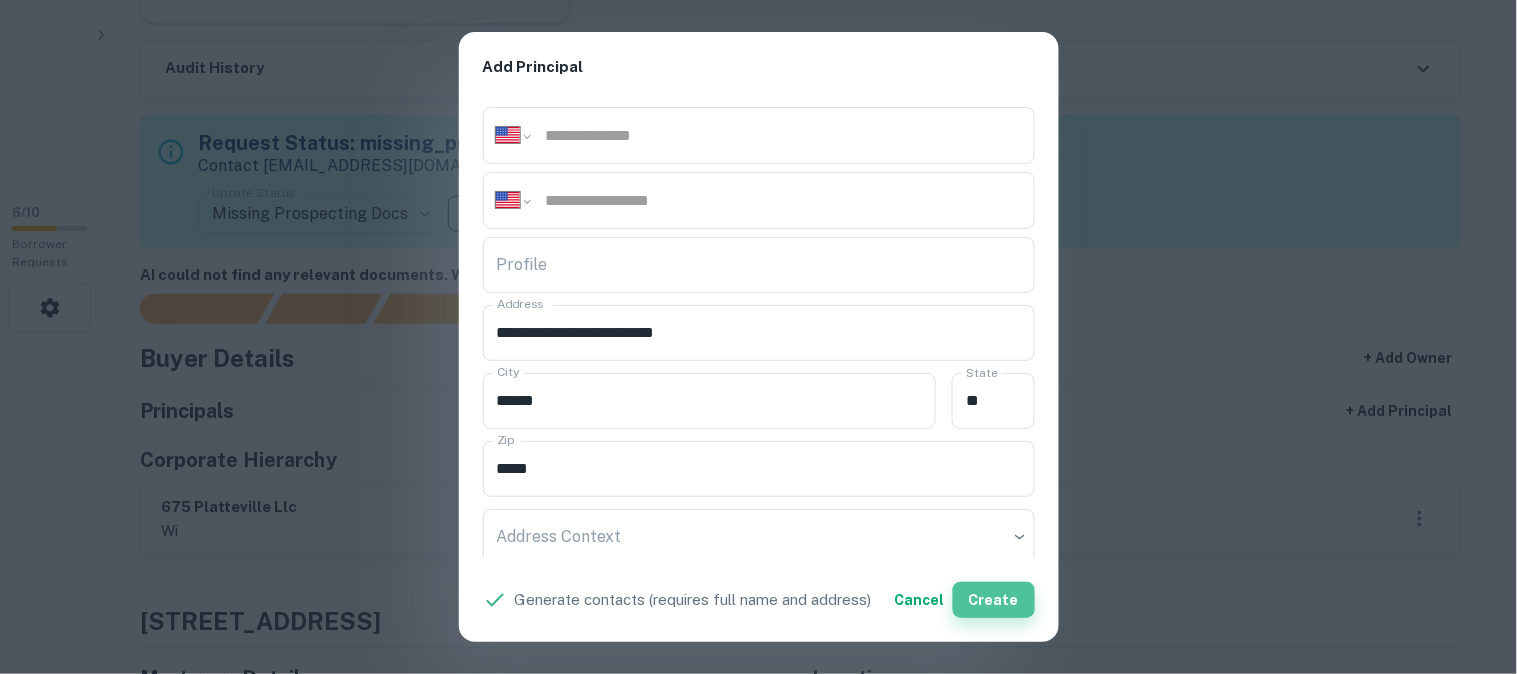 click on "Create" at bounding box center (994, 600) 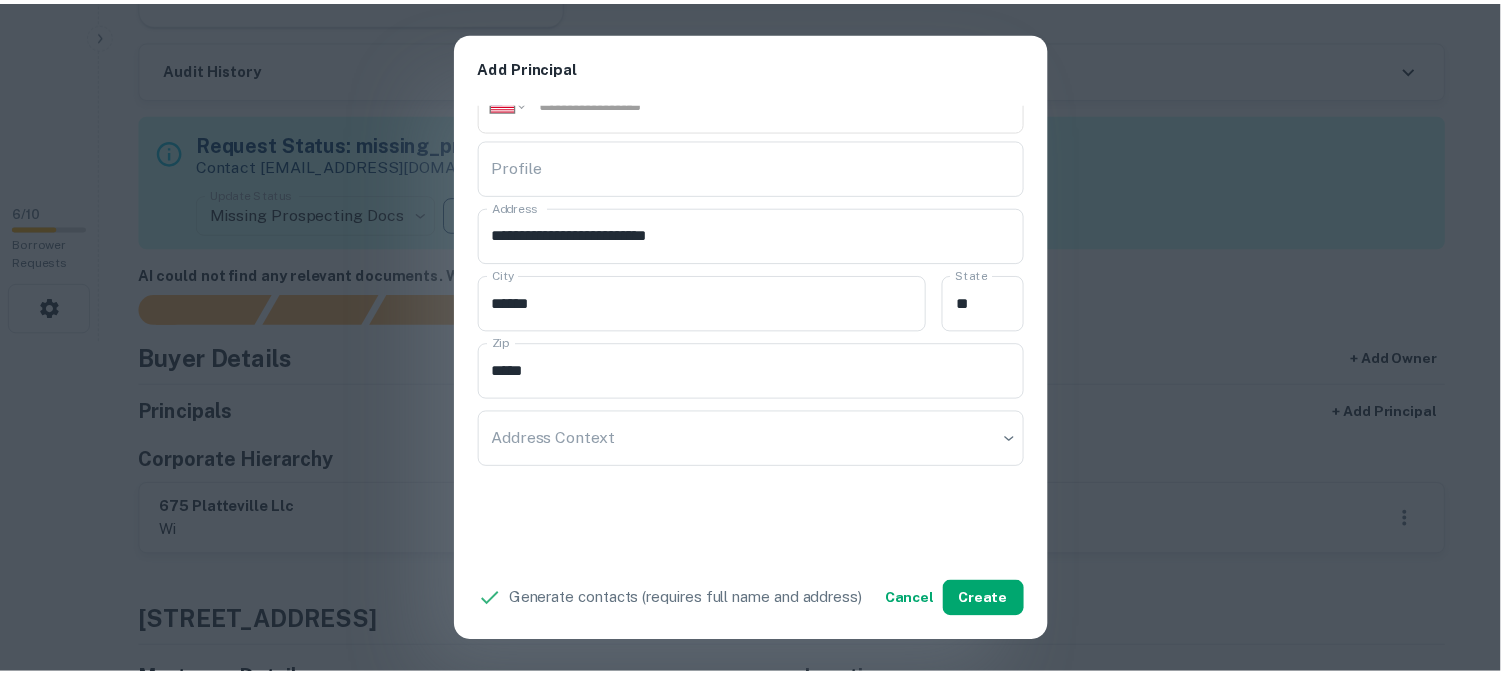 scroll, scrollTop: 444, scrollLeft: 0, axis: vertical 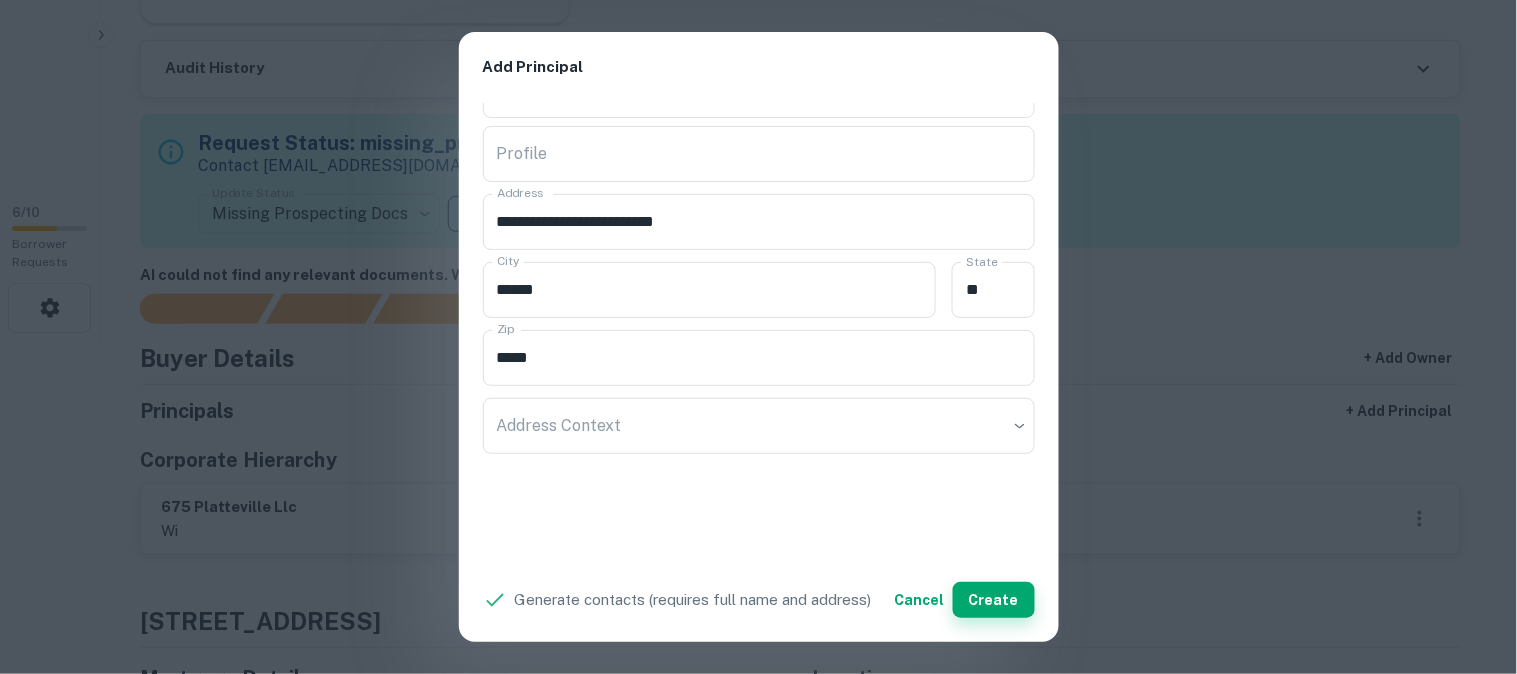 click on "Create" at bounding box center (994, 600) 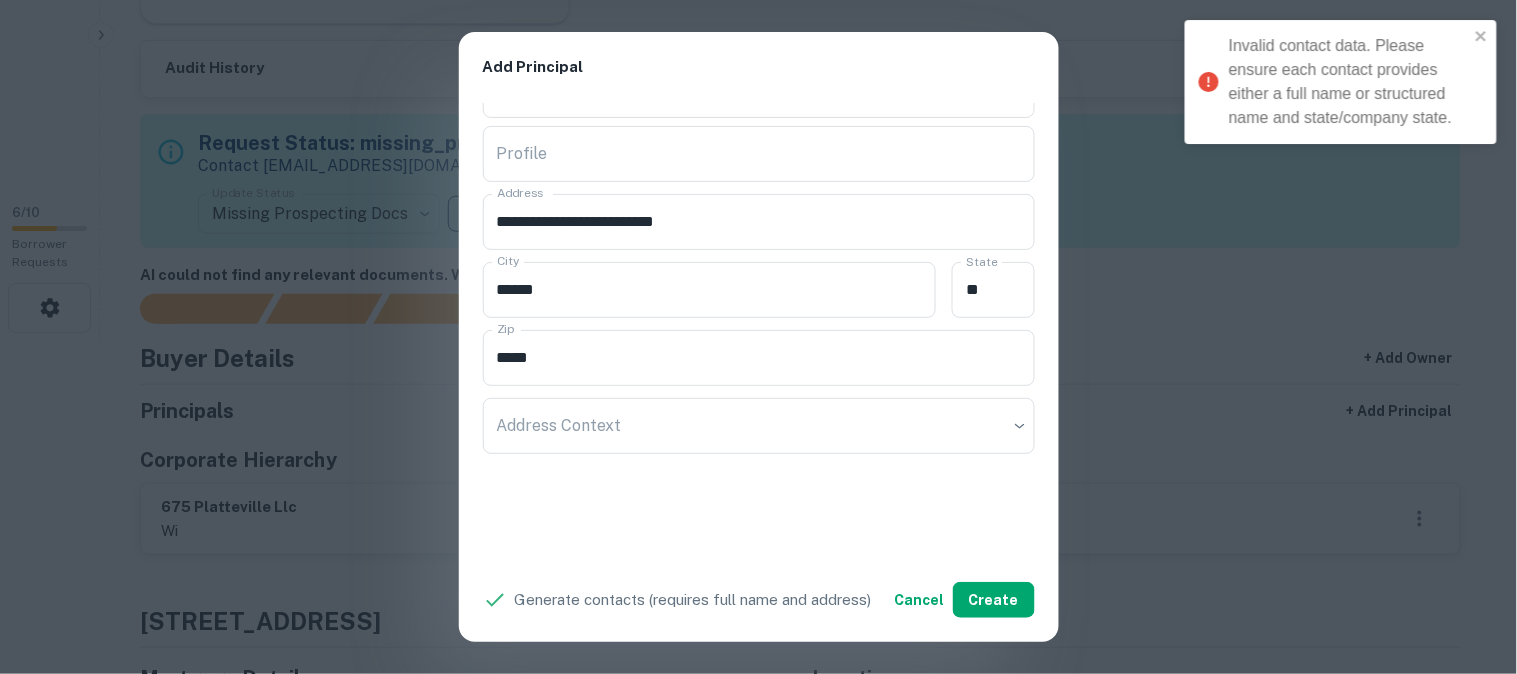click on "**********" at bounding box center (758, 337) 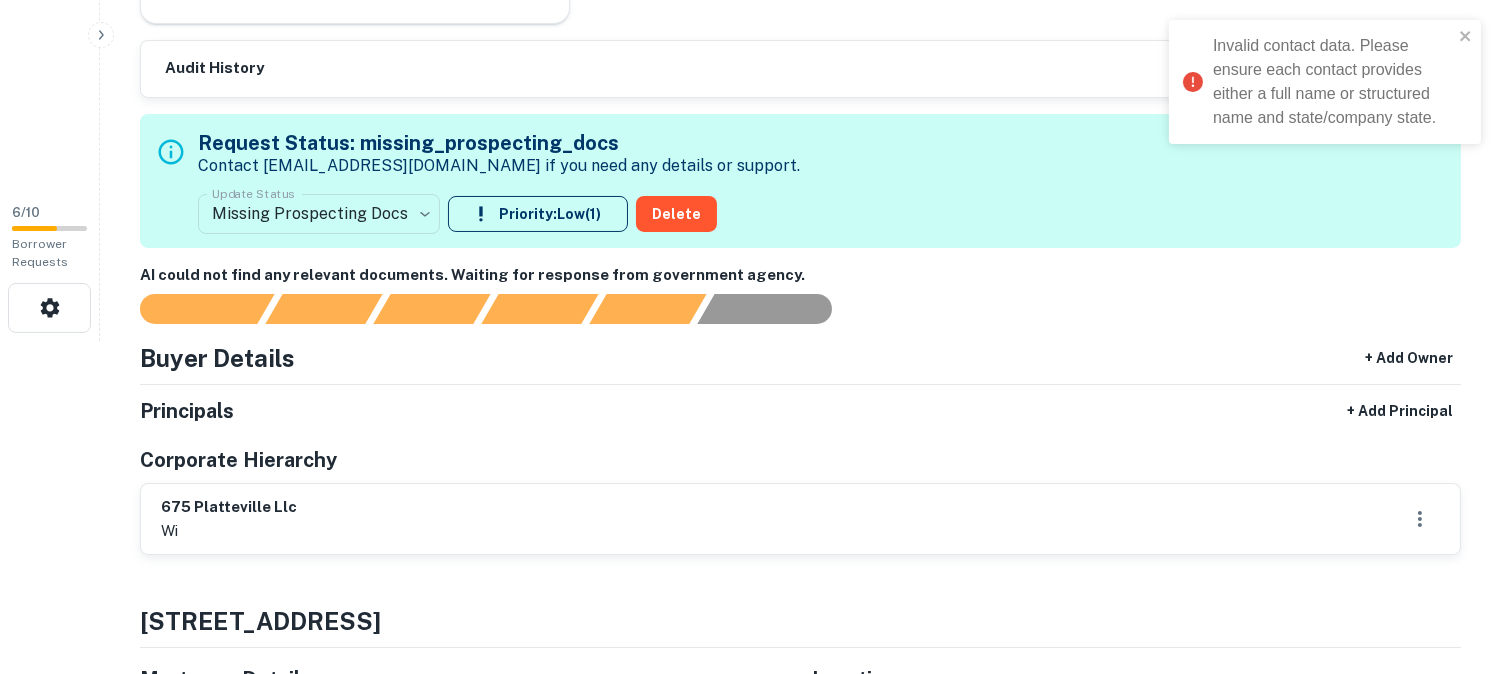 click on "**********" at bounding box center (750, 4) 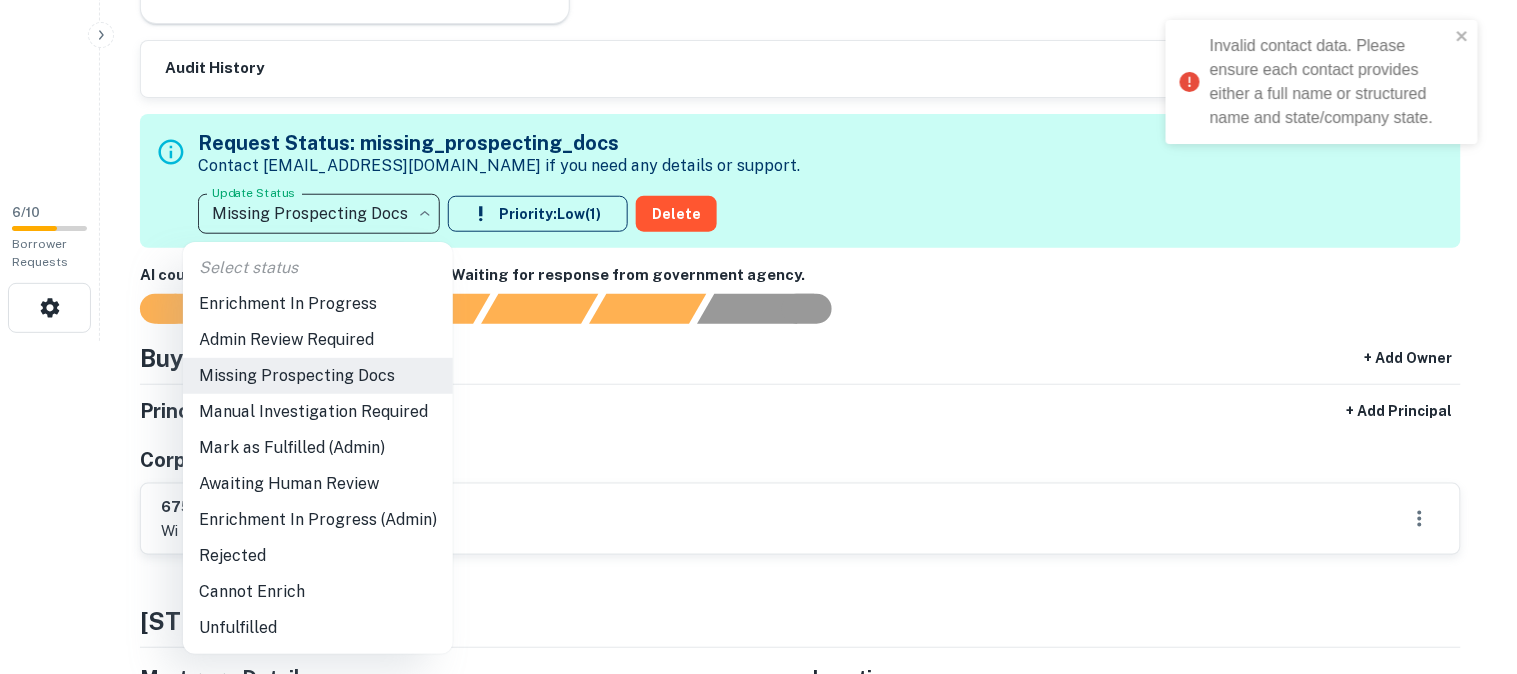 click on "Awaiting Human Review" at bounding box center (318, 484) 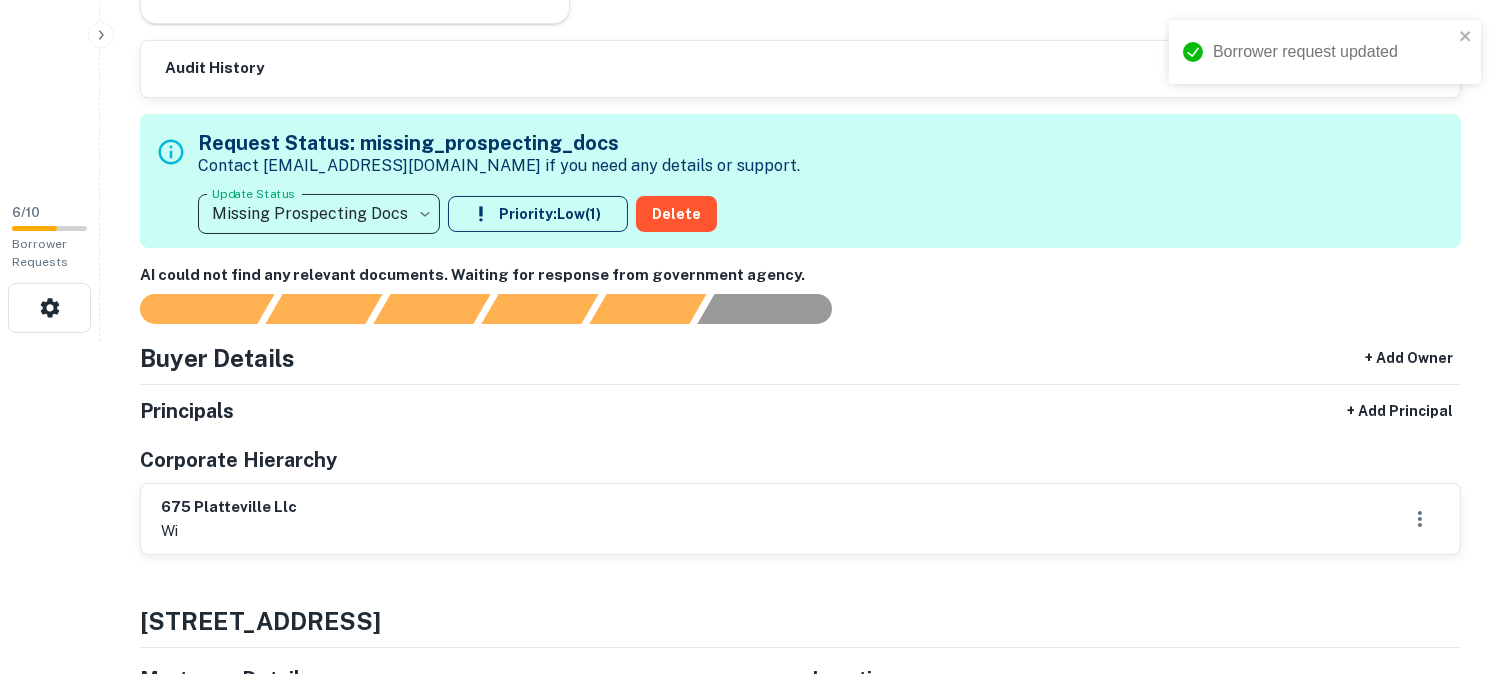 type on "**********" 